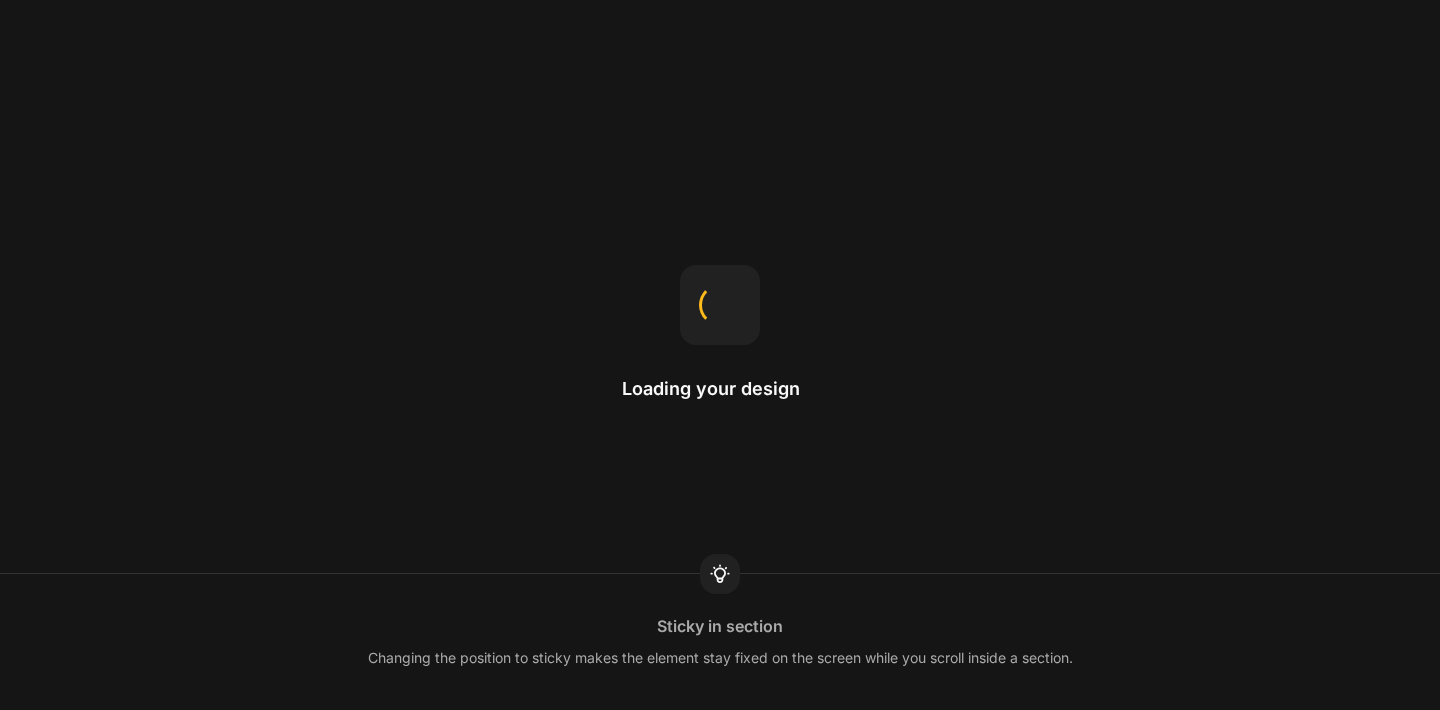 scroll, scrollTop: 0, scrollLeft: 0, axis: both 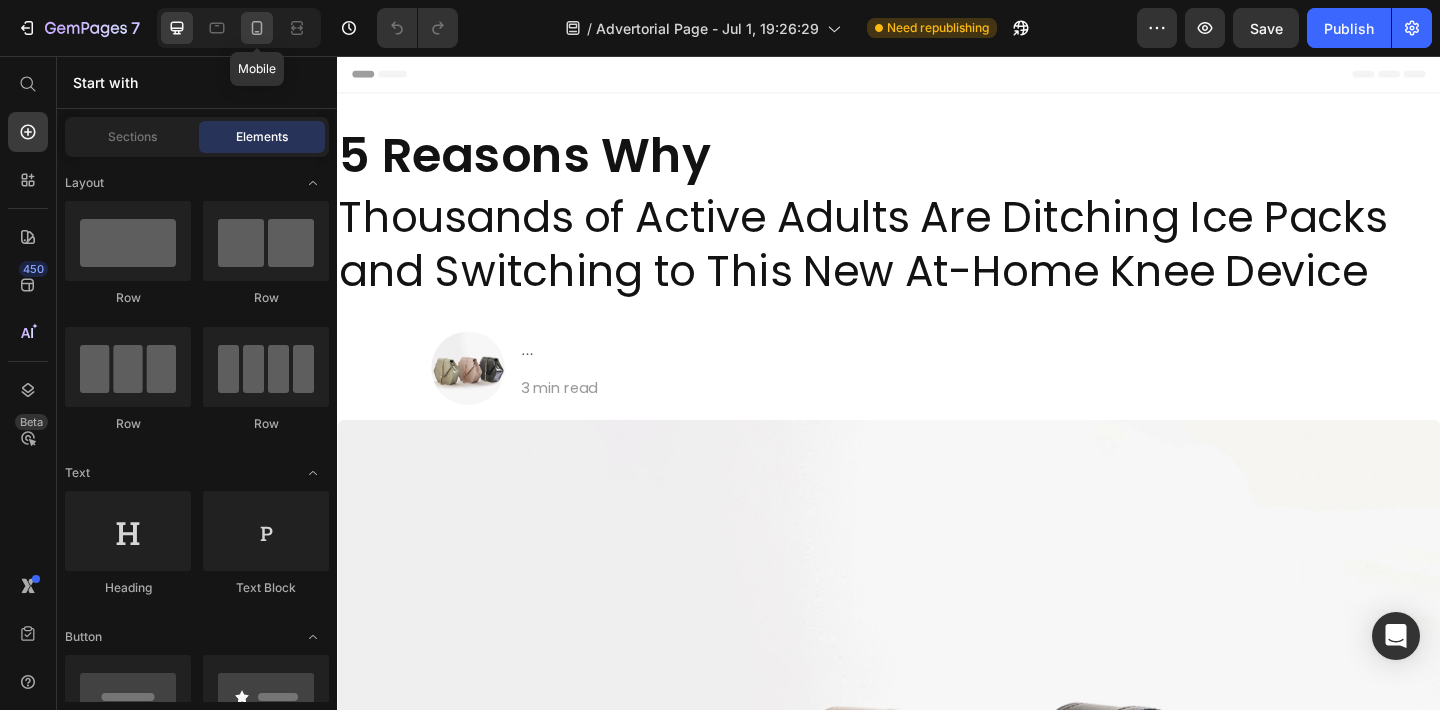 click 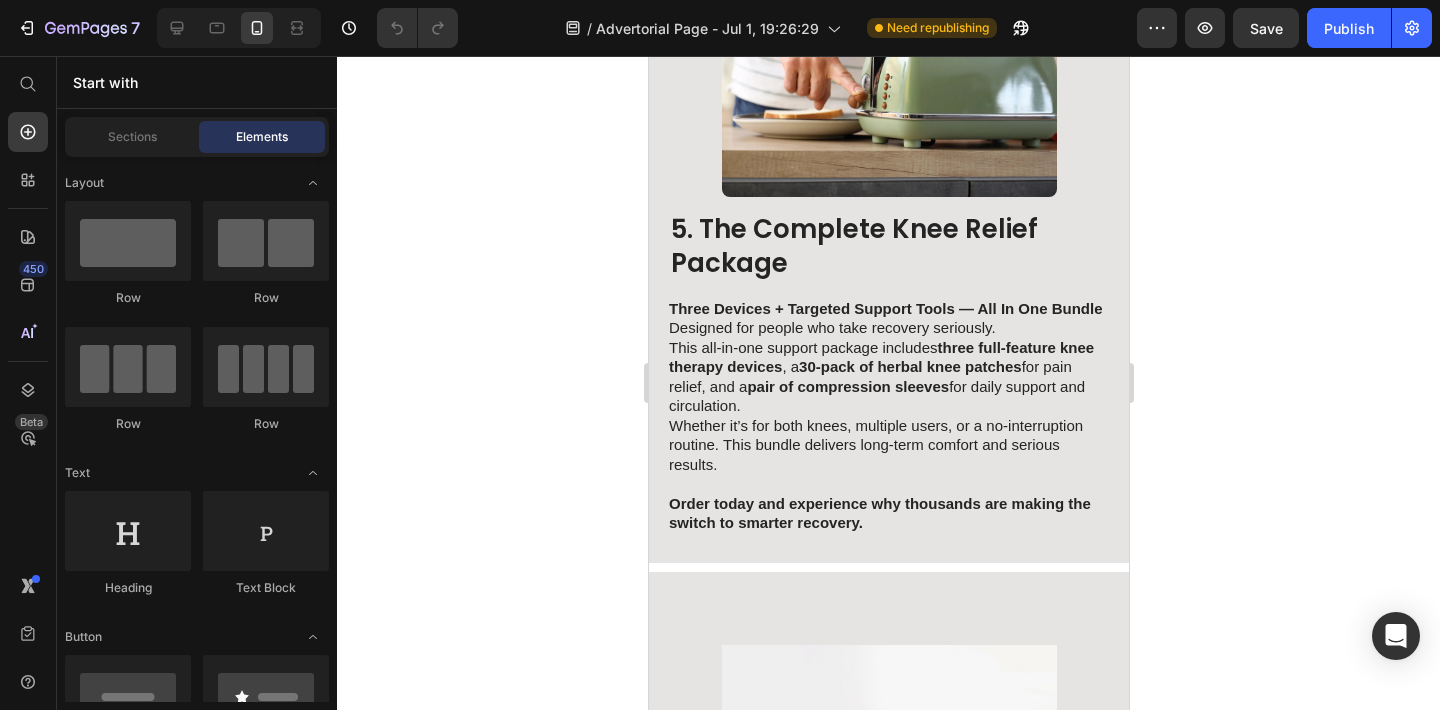 scroll, scrollTop: 4451, scrollLeft: 0, axis: vertical 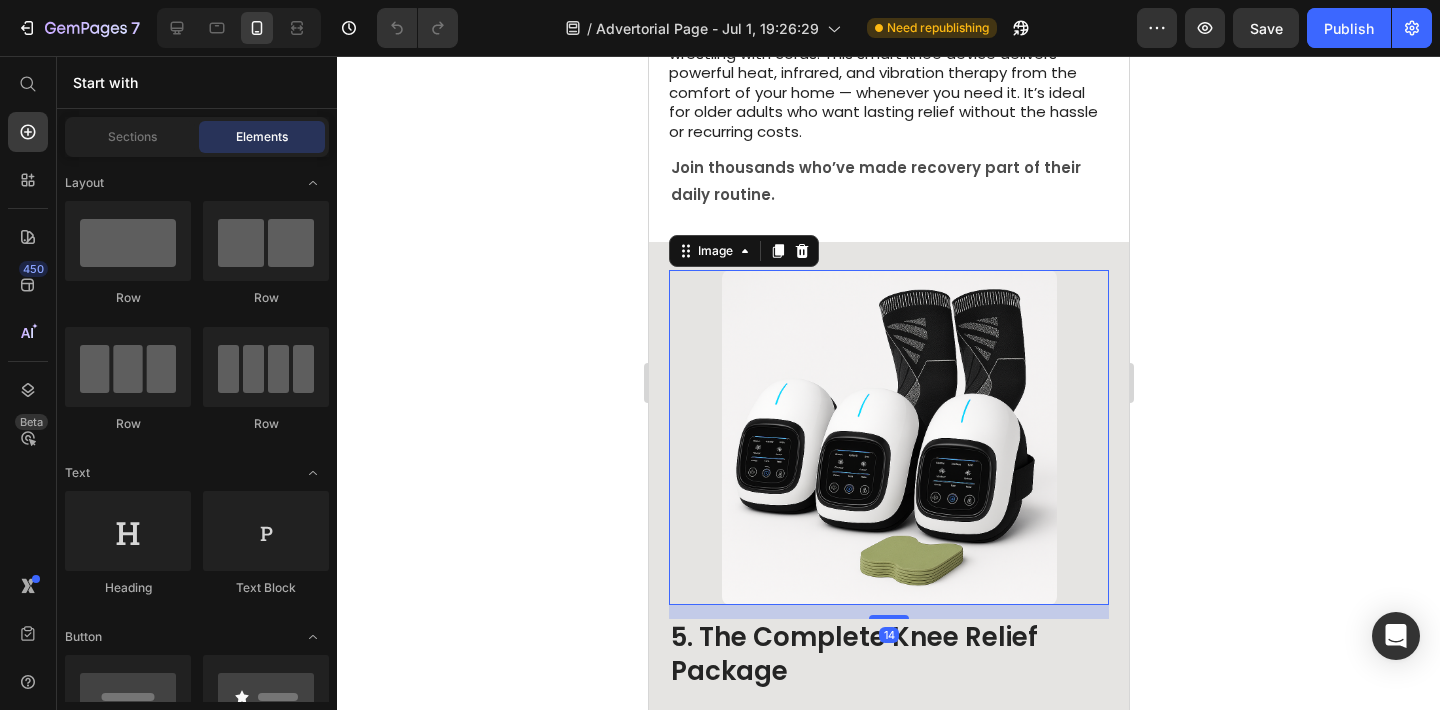 click at bounding box center [888, 437] 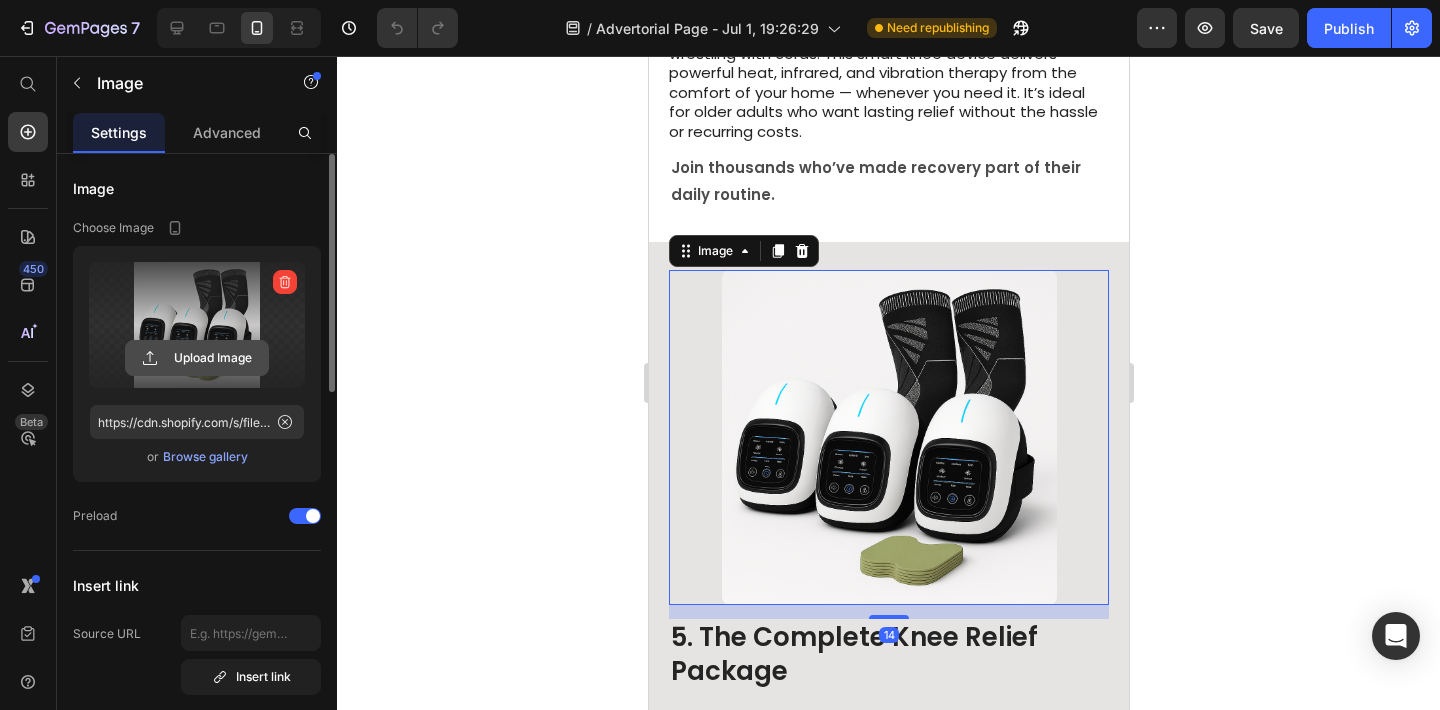 click 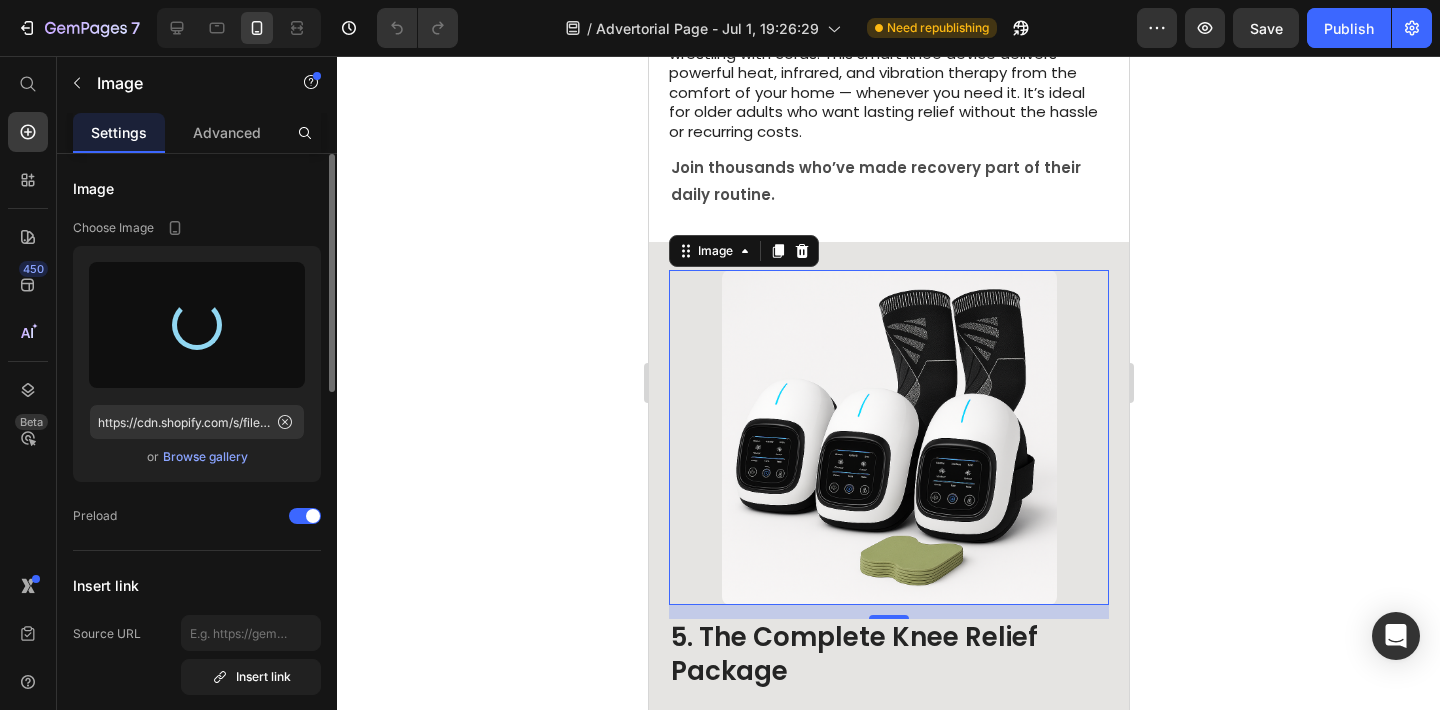 type on "https://cdn.shopify.com/s/files/1/0809/7533/1362/files/gempages_573592785710482339-e6626681-f04e-459d-b106-76da301758dd.png" 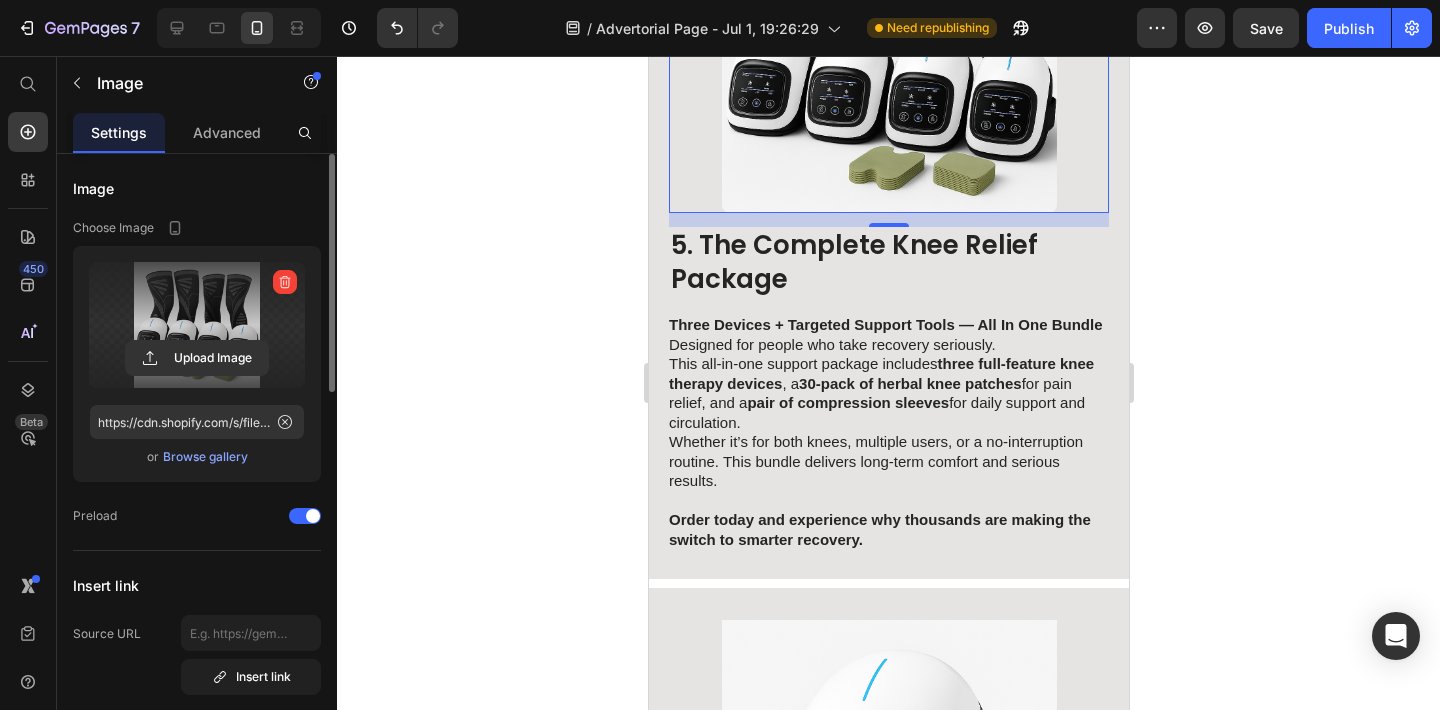 scroll, scrollTop: 4844, scrollLeft: 0, axis: vertical 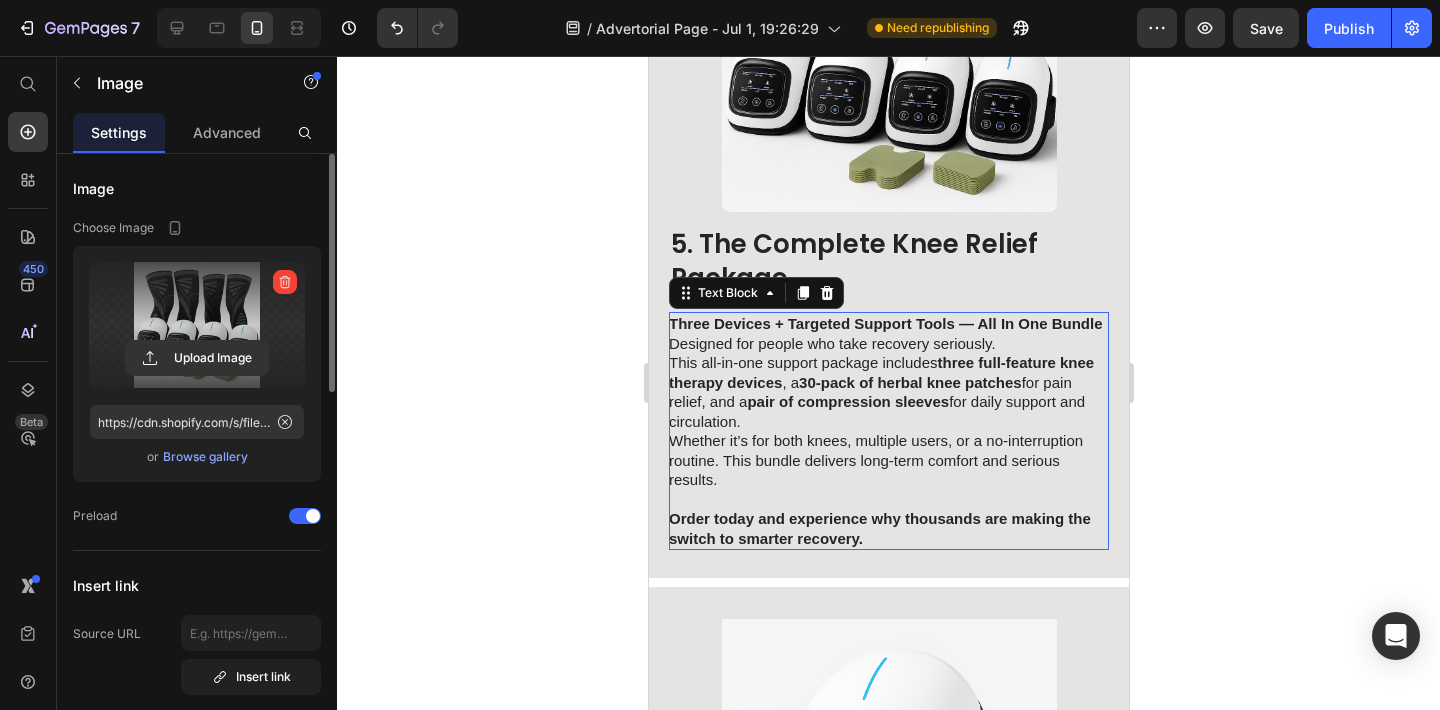 click on "Whether it’s for both knees, multiple users, or a no-interruption routine. This bundle delivers long-term comfort and serious results." at bounding box center (887, 460) 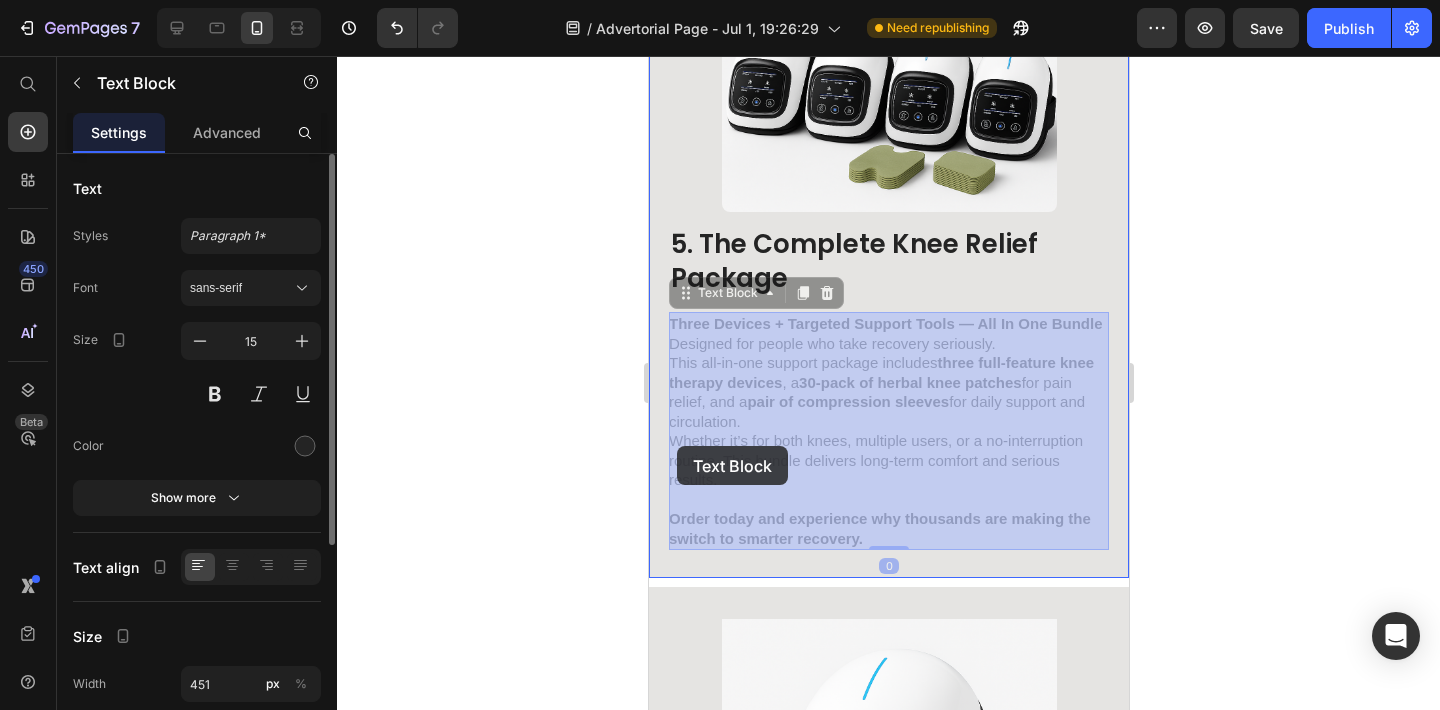 drag, startPoint x: 720, startPoint y: 481, endPoint x: 676, endPoint y: 446, distance: 56.22277 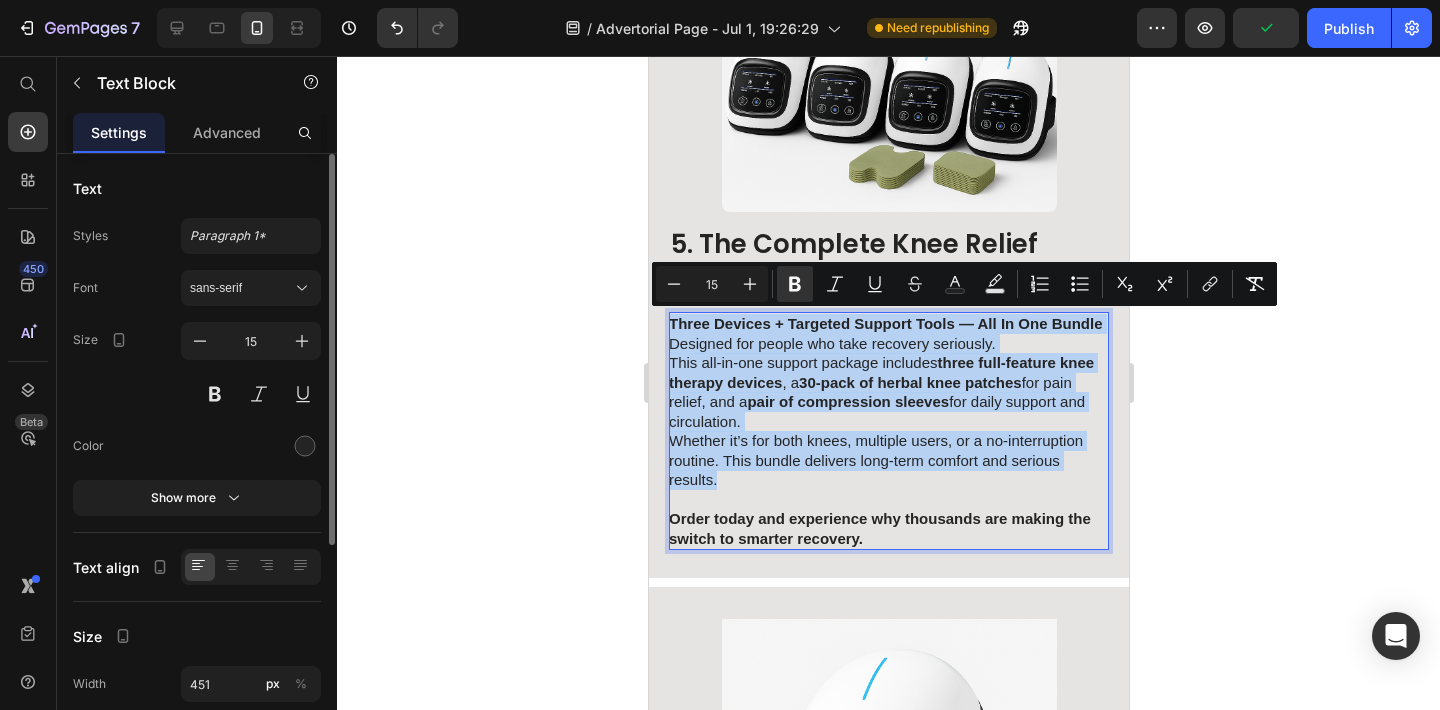 drag, startPoint x: 720, startPoint y: 474, endPoint x: 668, endPoint y: 316, distance: 166.337 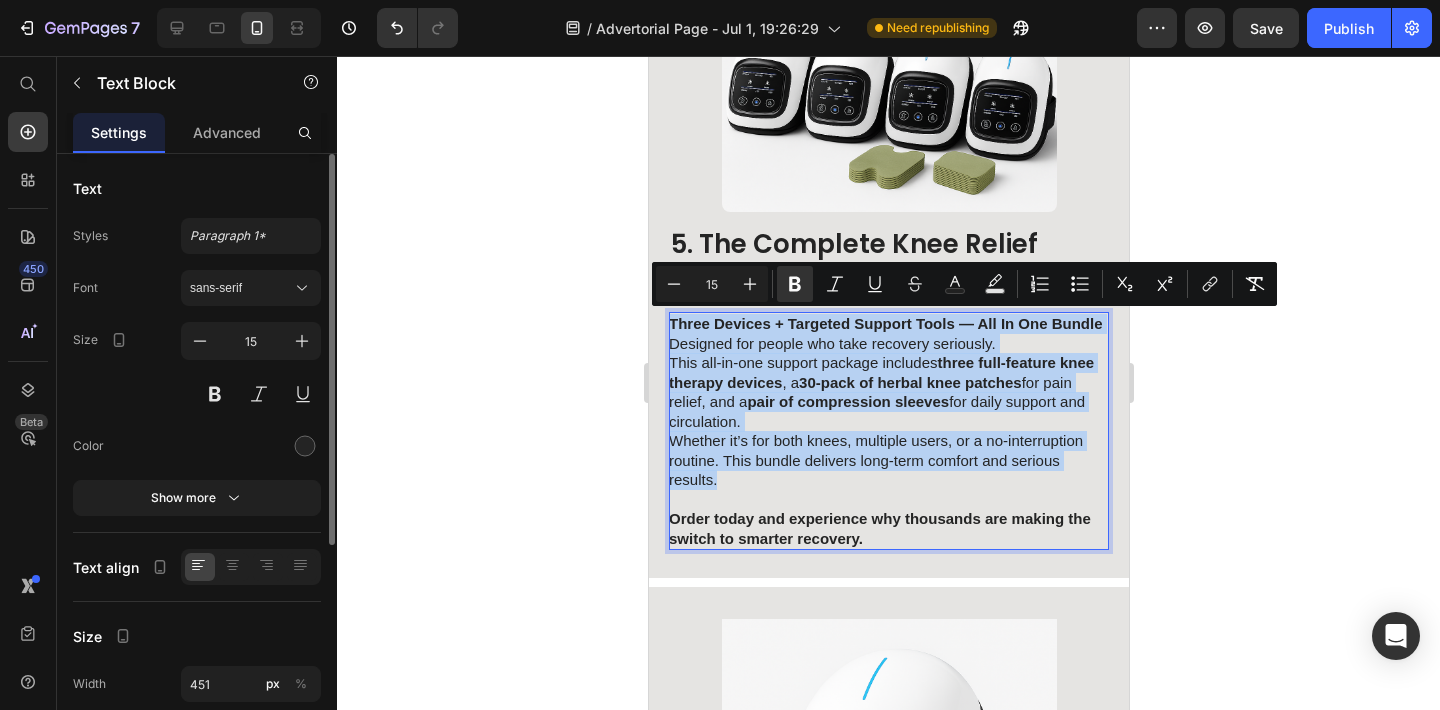copy on "Three Devices + Targeted Support Tools — All In One Bundle Designed for people who take recovery seriously.  This all-in-one support package includes  three full-feature knee therapy devices , a  30-pack of herbal knee patches  for pain relief, and a  pair of compression sleeves  for daily support and circulation. Whether it’s for both knees, multiple users, or a no-interruption routine. This bundle delivers long-term comfort and serious results." 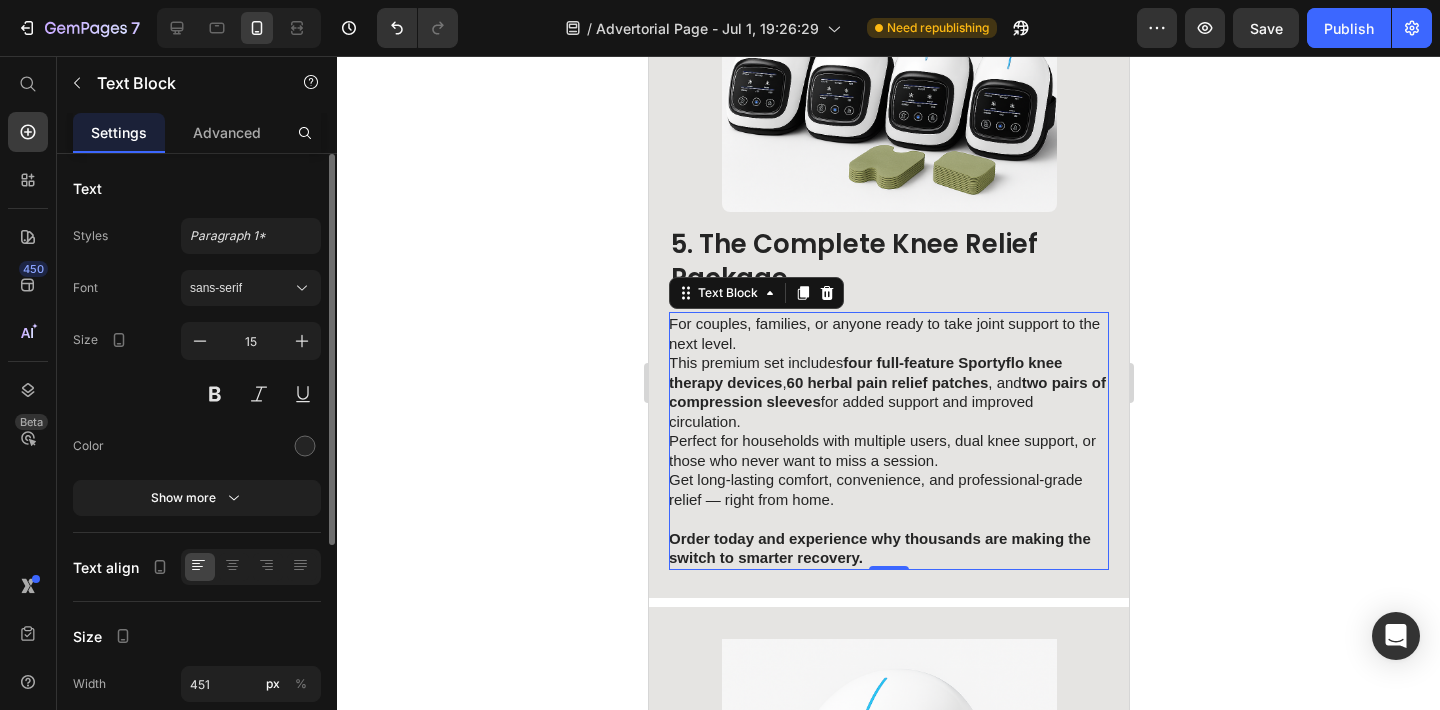 click 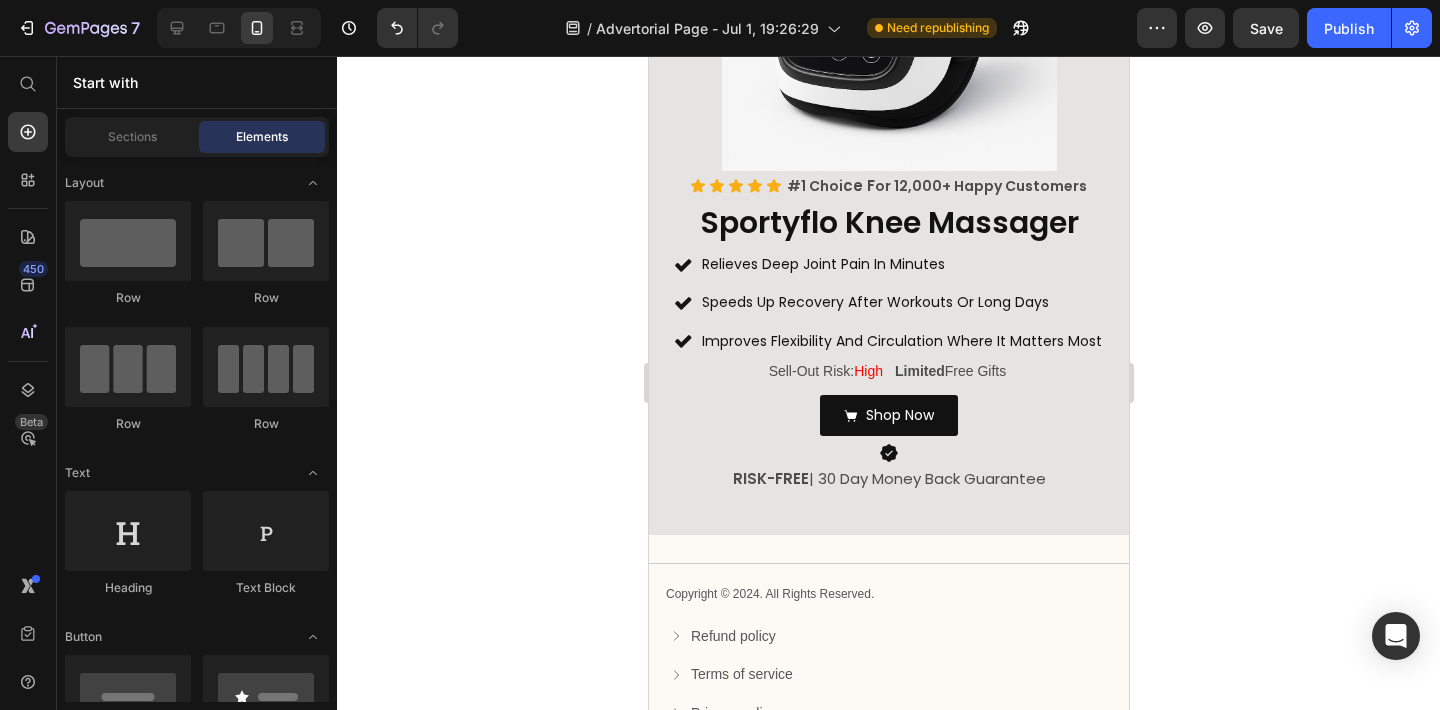 scroll, scrollTop: 5651, scrollLeft: 0, axis: vertical 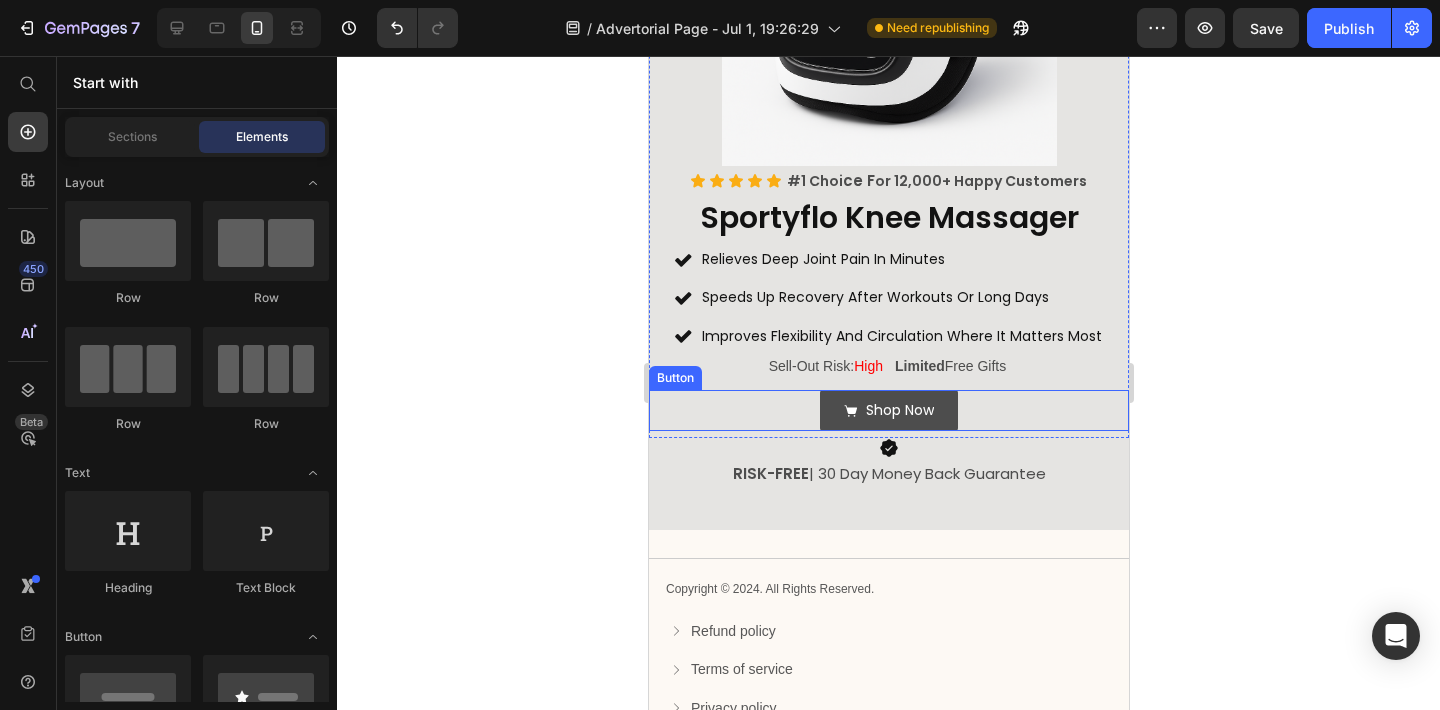 click on "Shop Now" at bounding box center (888, 410) 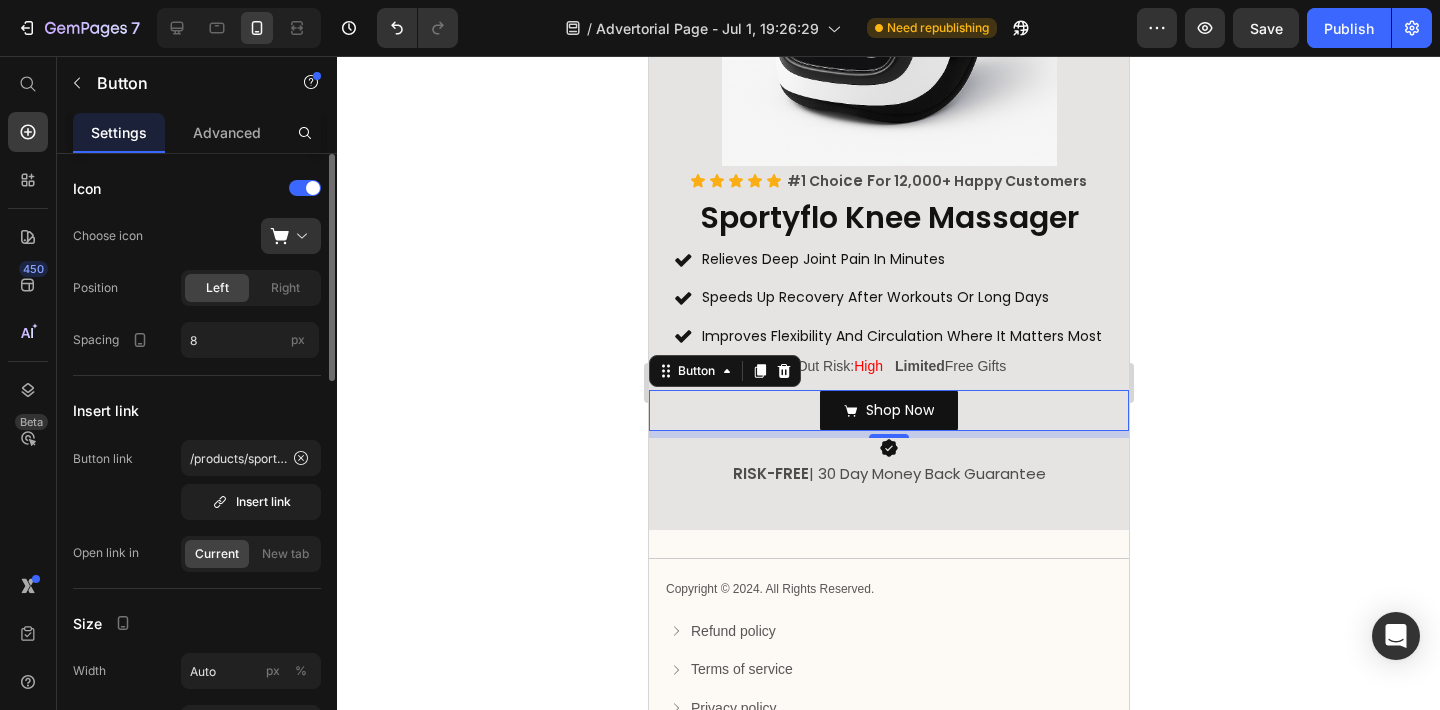 click 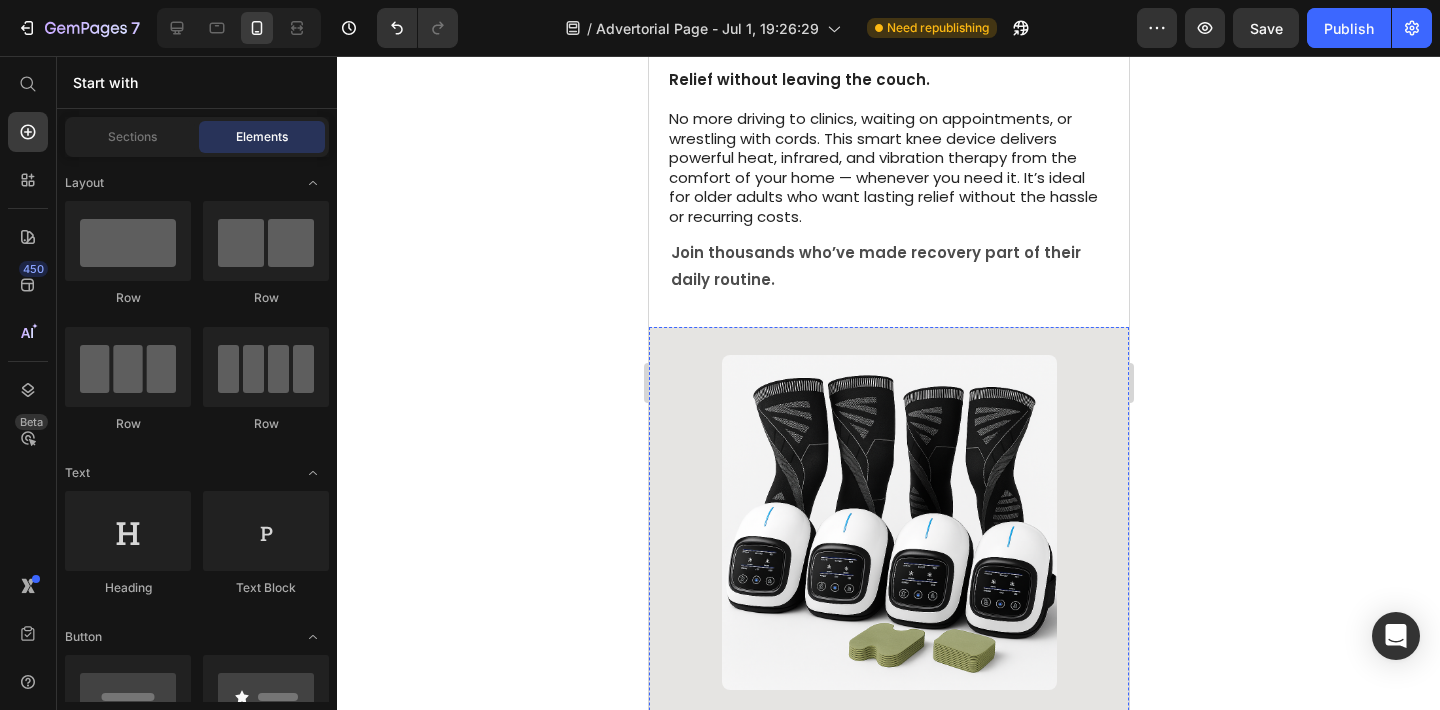 scroll, scrollTop: 4376, scrollLeft: 0, axis: vertical 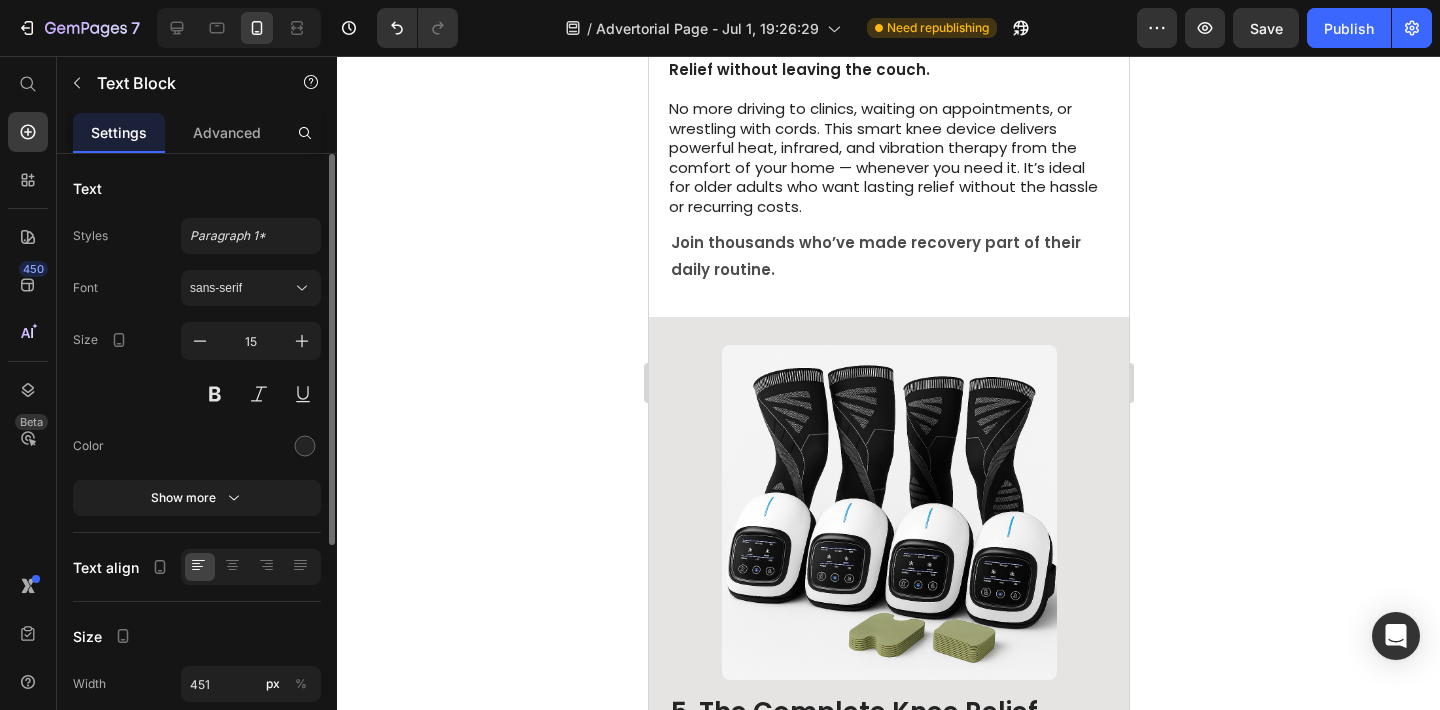 click on "Perfect for households with multiple users, dual knee support, or those who never want to miss a session. Get long-lasting comfort, convenience, and professional-grade relief — right from home." at bounding box center (887, 938) 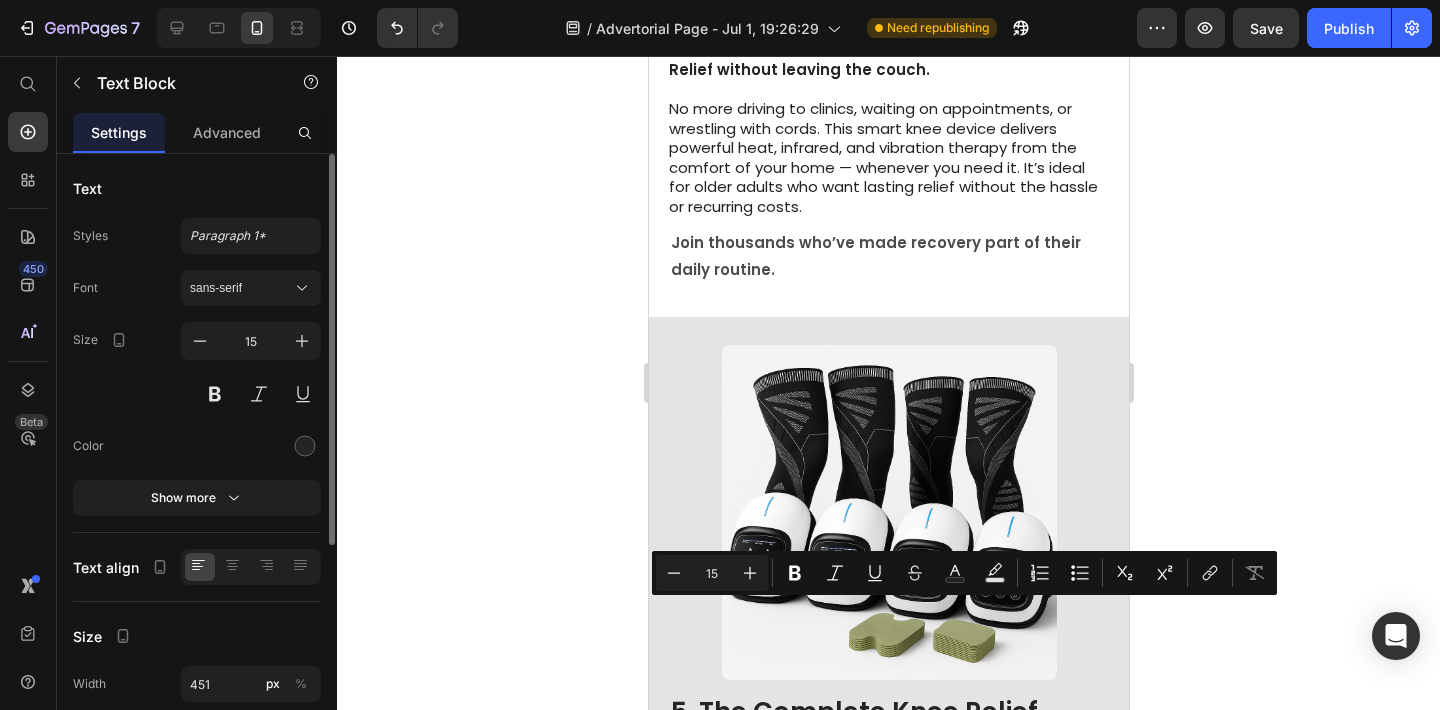 click on "Perfect for households with multiple users, dual knee support, or those who never want to miss a session. Get long-lasting comfort, convenience, and professional-grade relief — right from home." at bounding box center (887, 938) 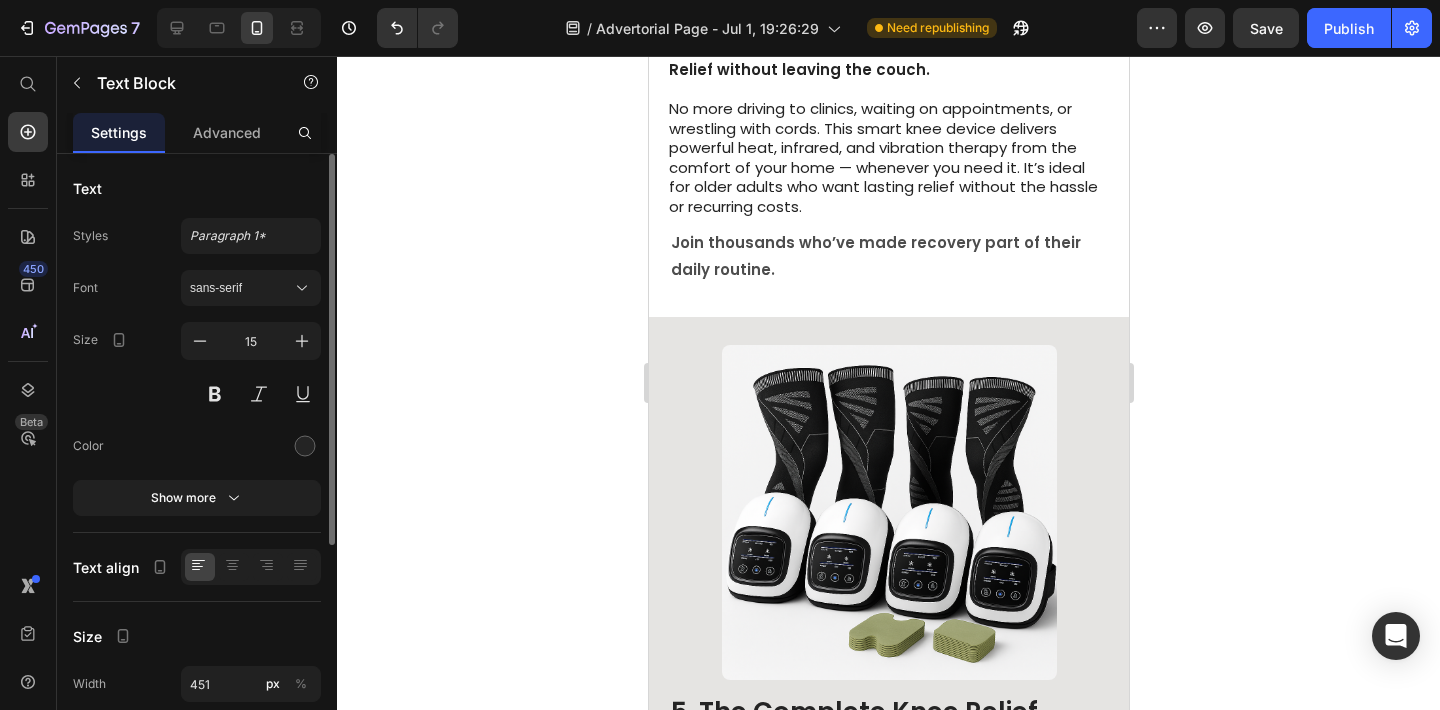 click 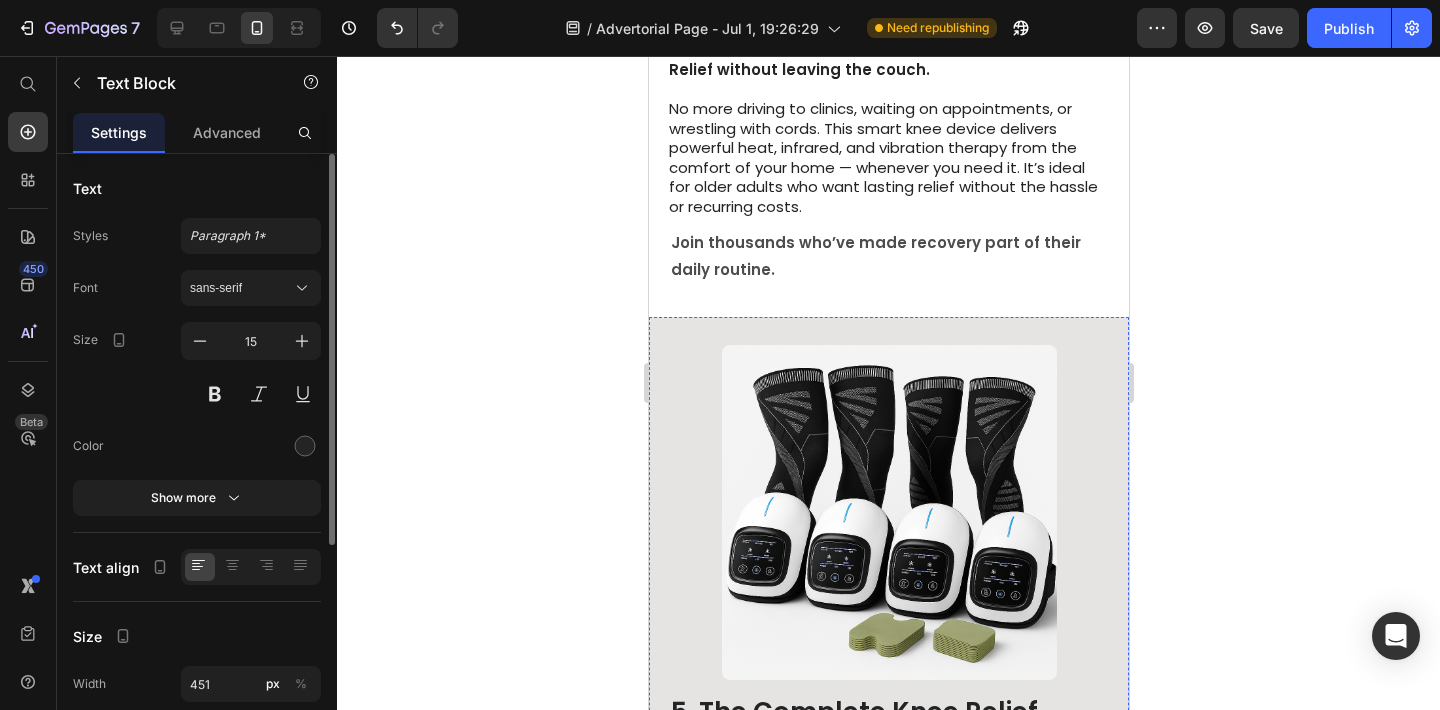 click on "Perfect for households with multiple users, dual knee support, or those who never want to miss a session. Get long-lasting comfort, convenience, and professional-grade relief... right from home." at bounding box center [887, 938] 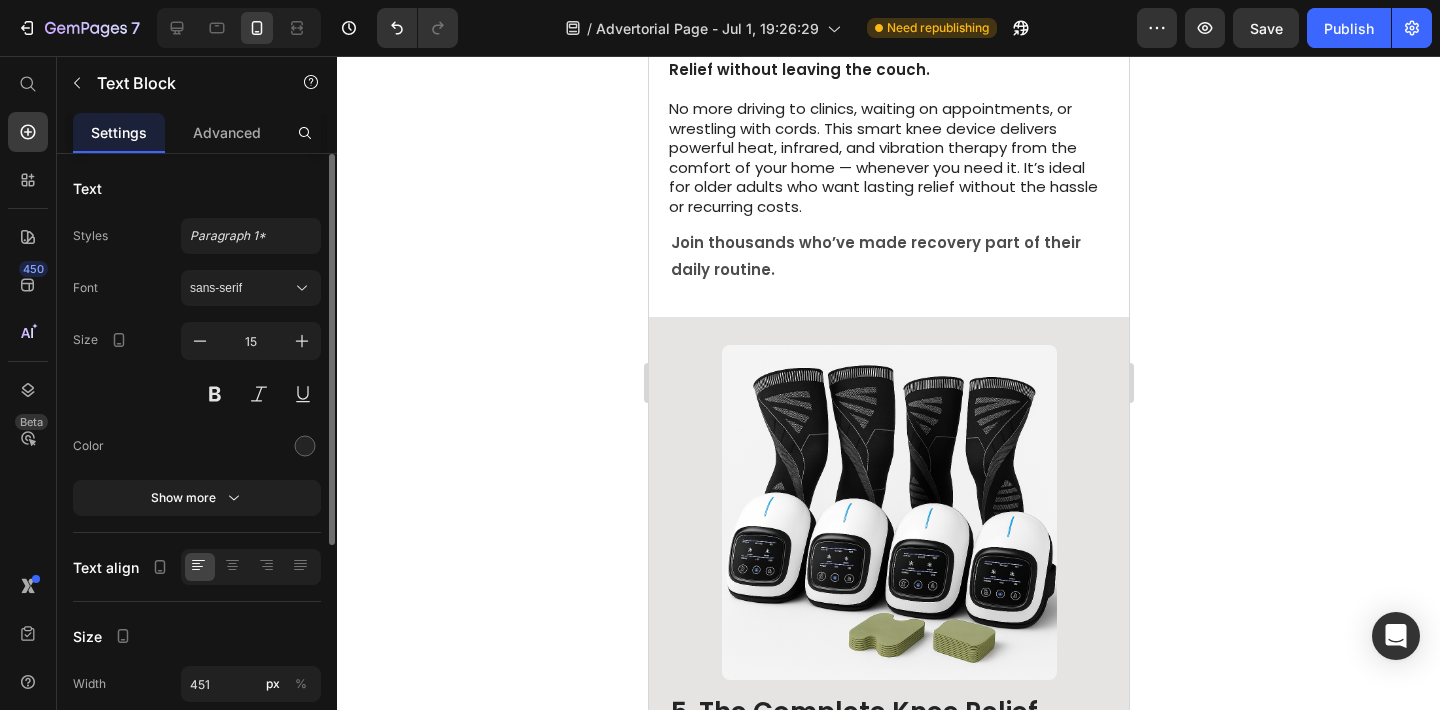 click on "Perfect for households with multiple users, dual knee support, or those who never want to miss a session. Get long-lasting comfort, convenience, and professional-grade relief... right from home." at bounding box center [887, 938] 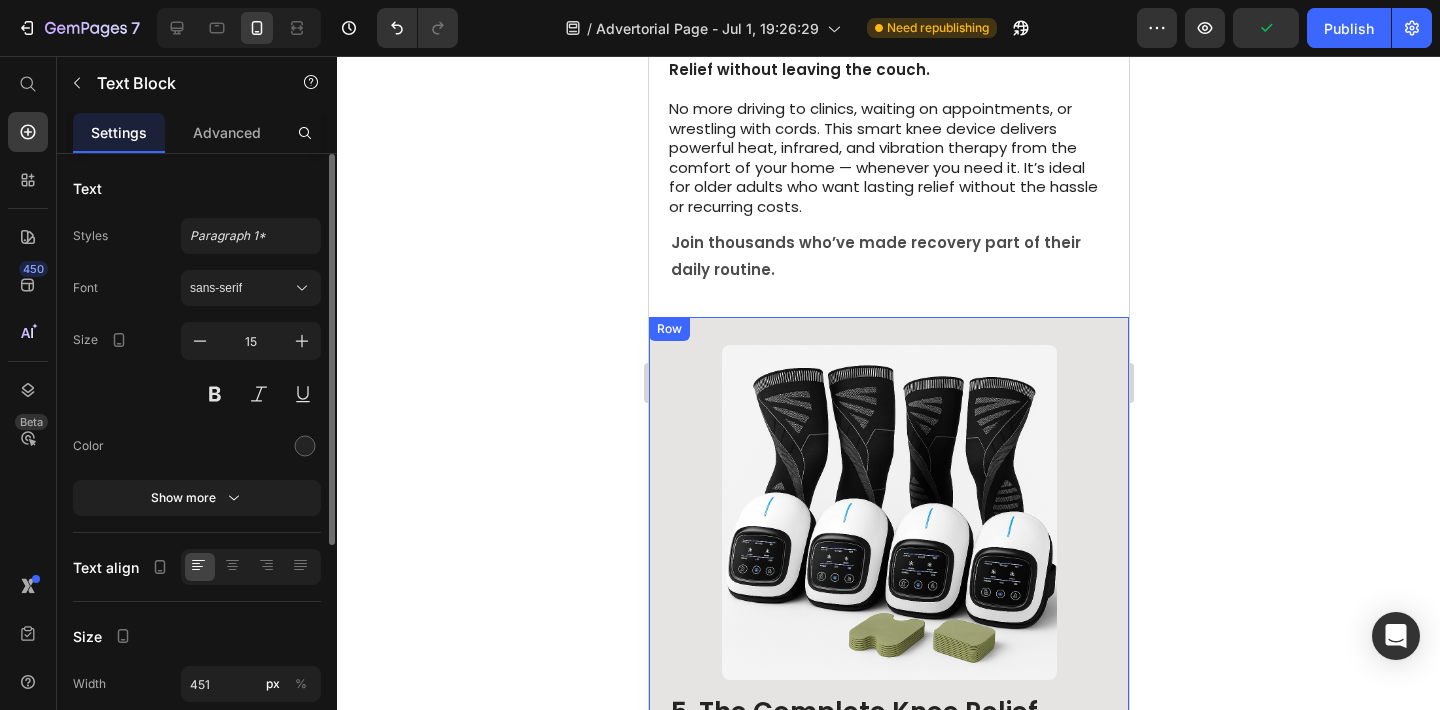 click 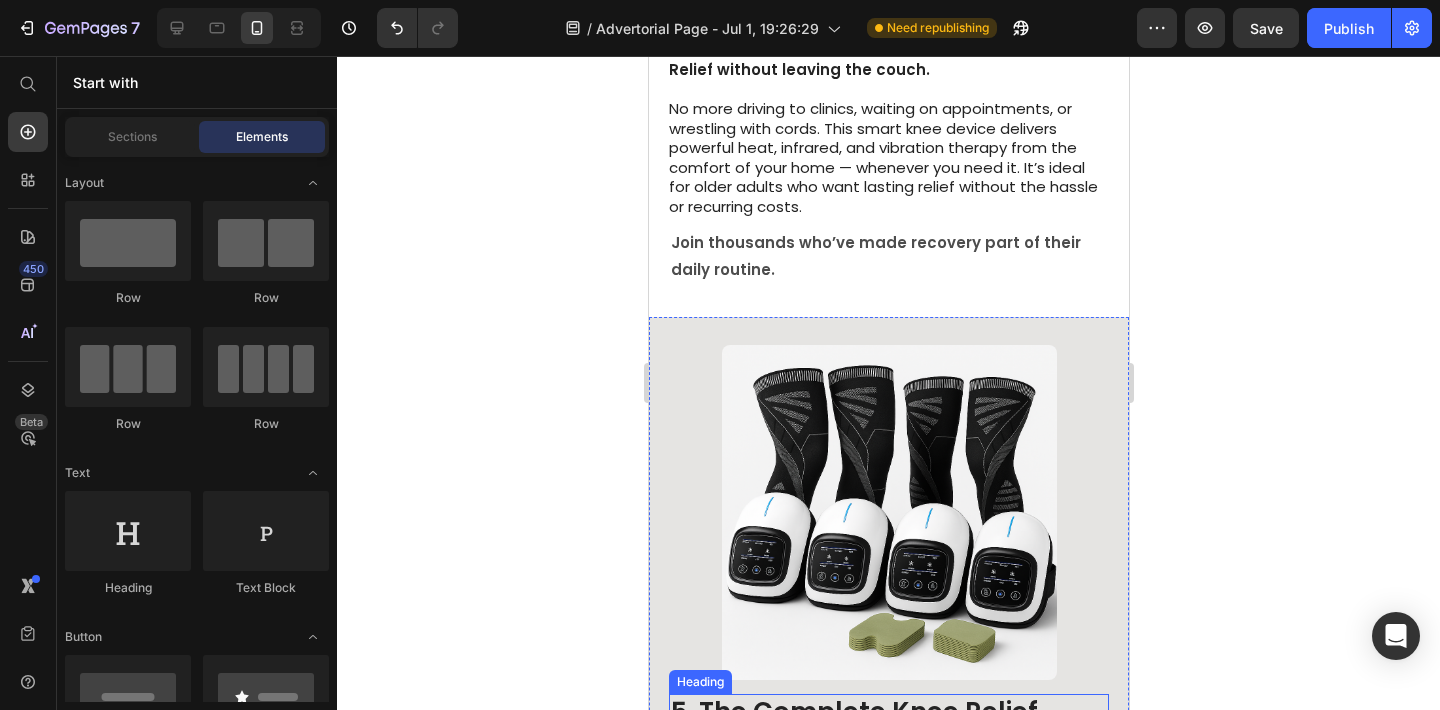 click on "5. the complete knee relief package" at bounding box center [888, 730] 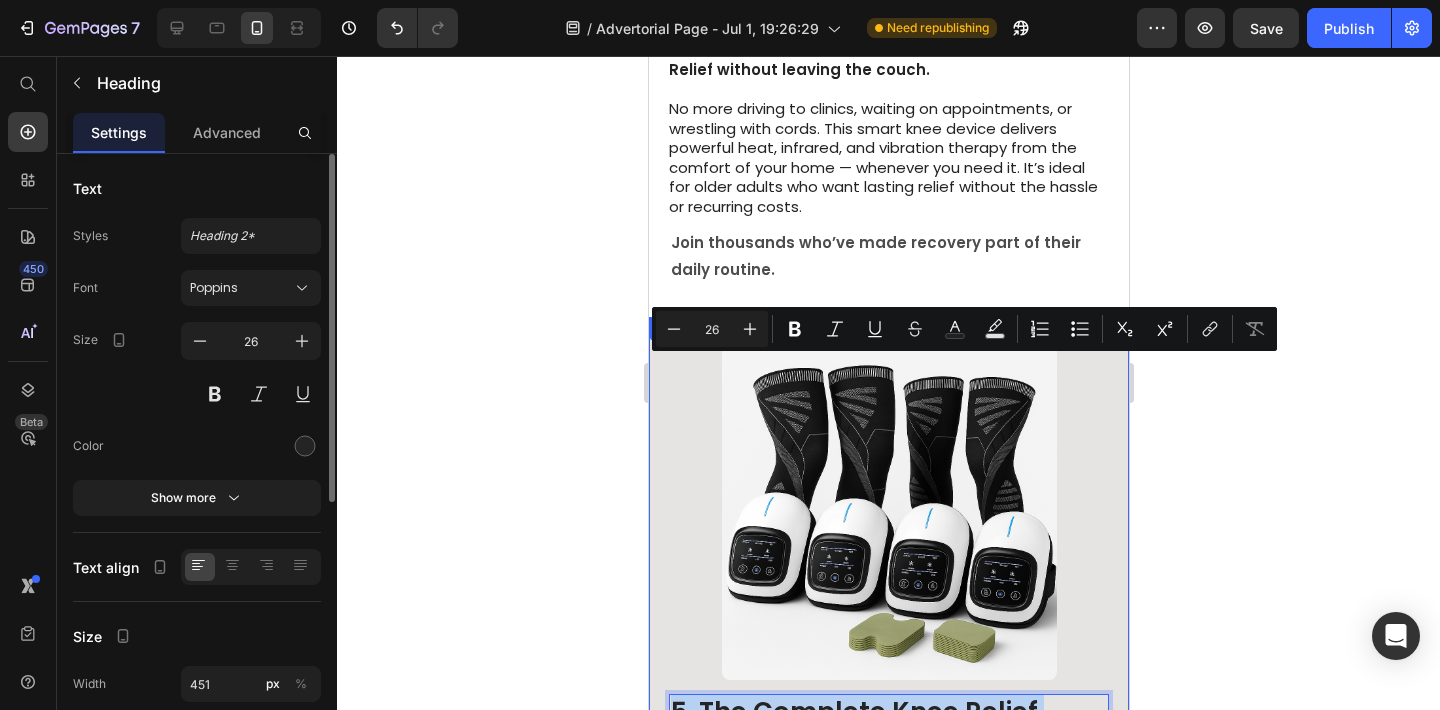 drag, startPoint x: 790, startPoint y: 405, endPoint x: 653, endPoint y: 379, distance: 139.44533 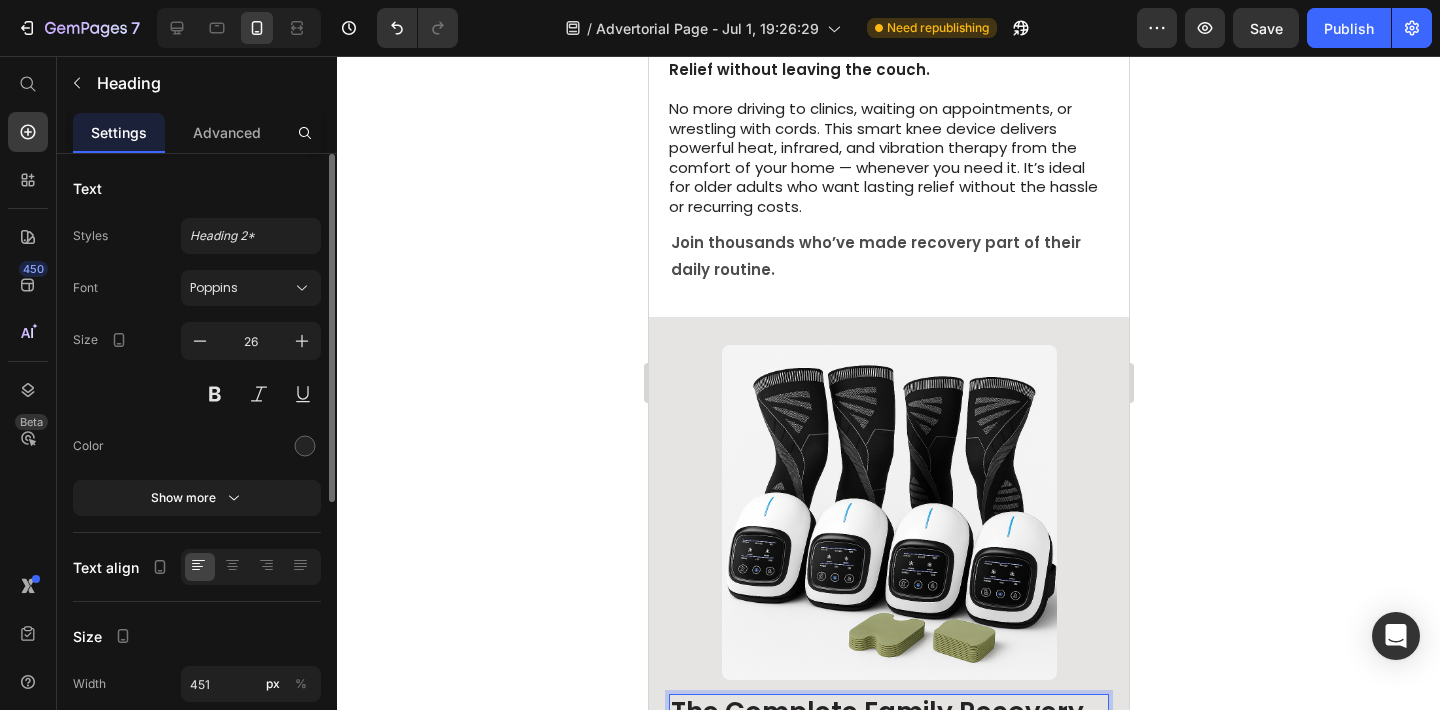 click on "The Complete Family Recovery Bundle" at bounding box center (888, 730) 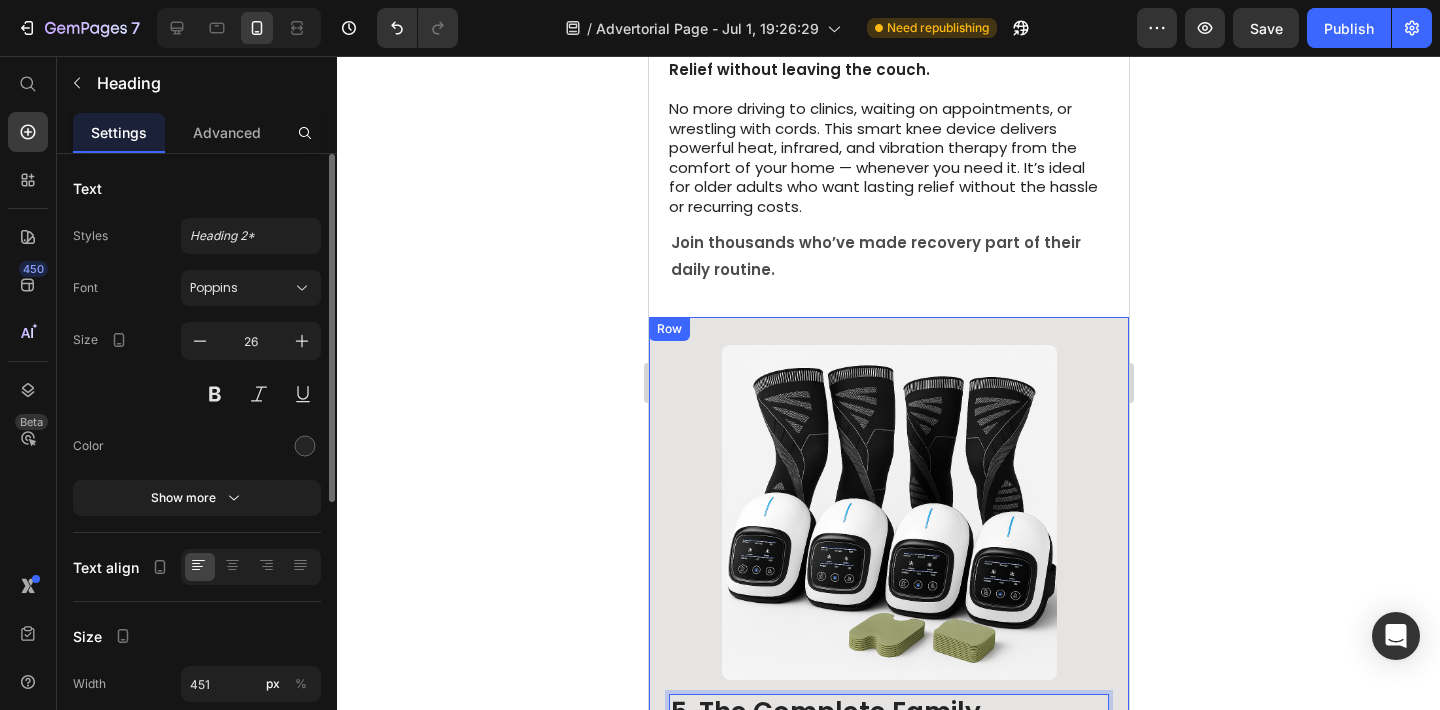 click 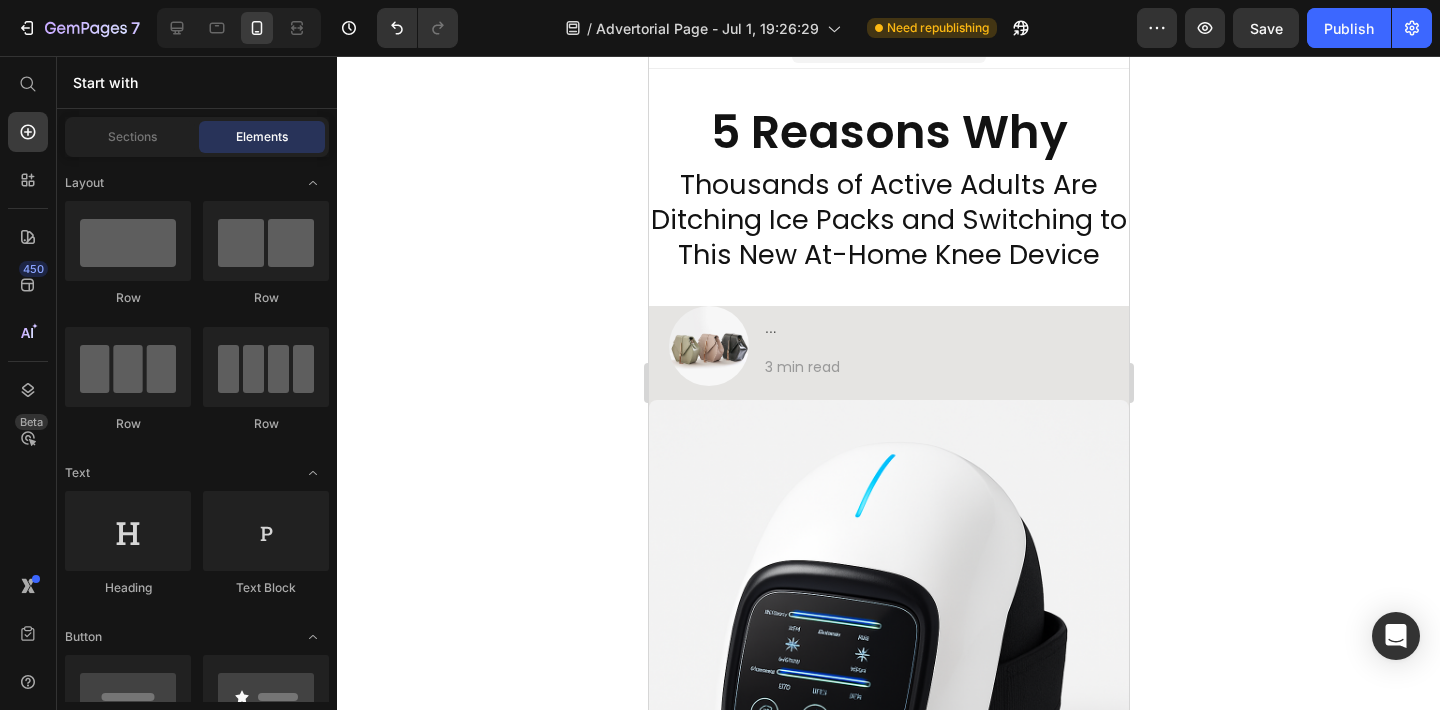 scroll, scrollTop: 0, scrollLeft: 0, axis: both 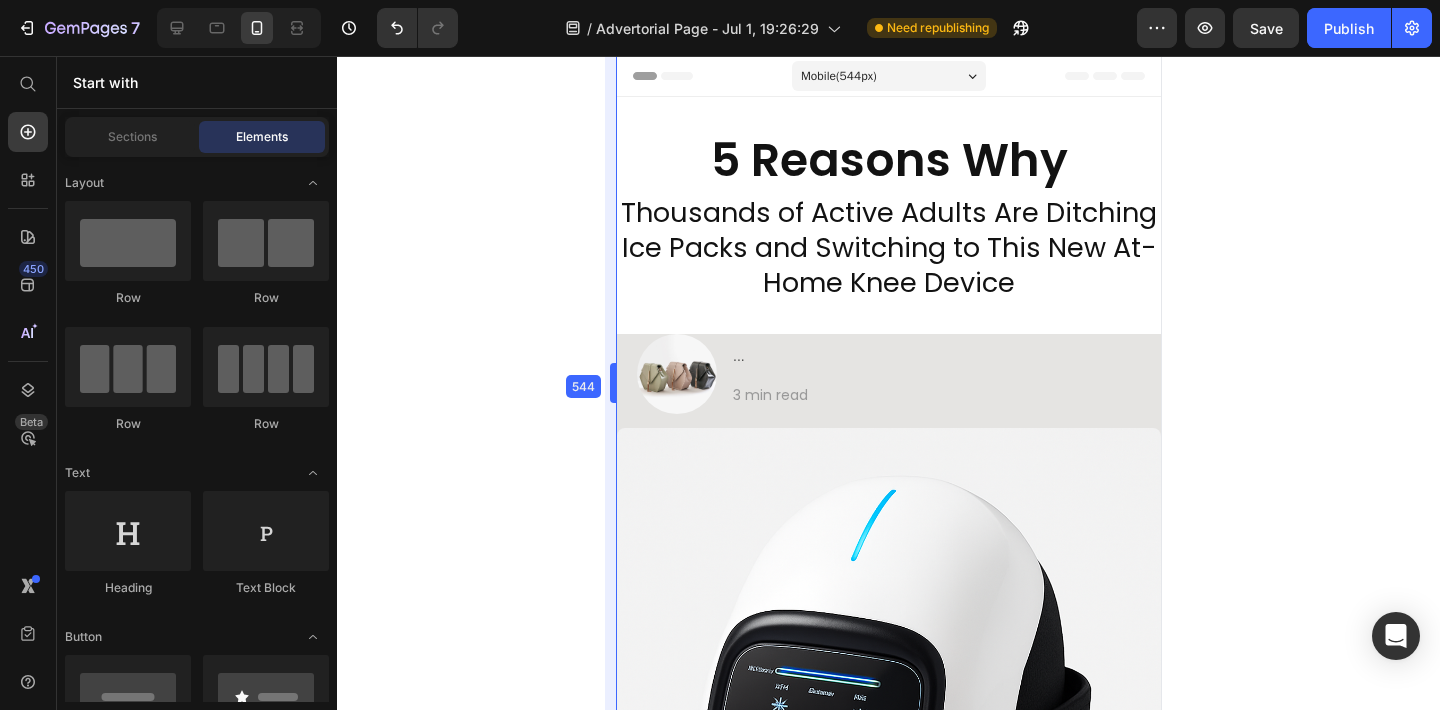 drag, startPoint x: 633, startPoint y: 414, endPoint x: 577, endPoint y: 425, distance: 57.070133 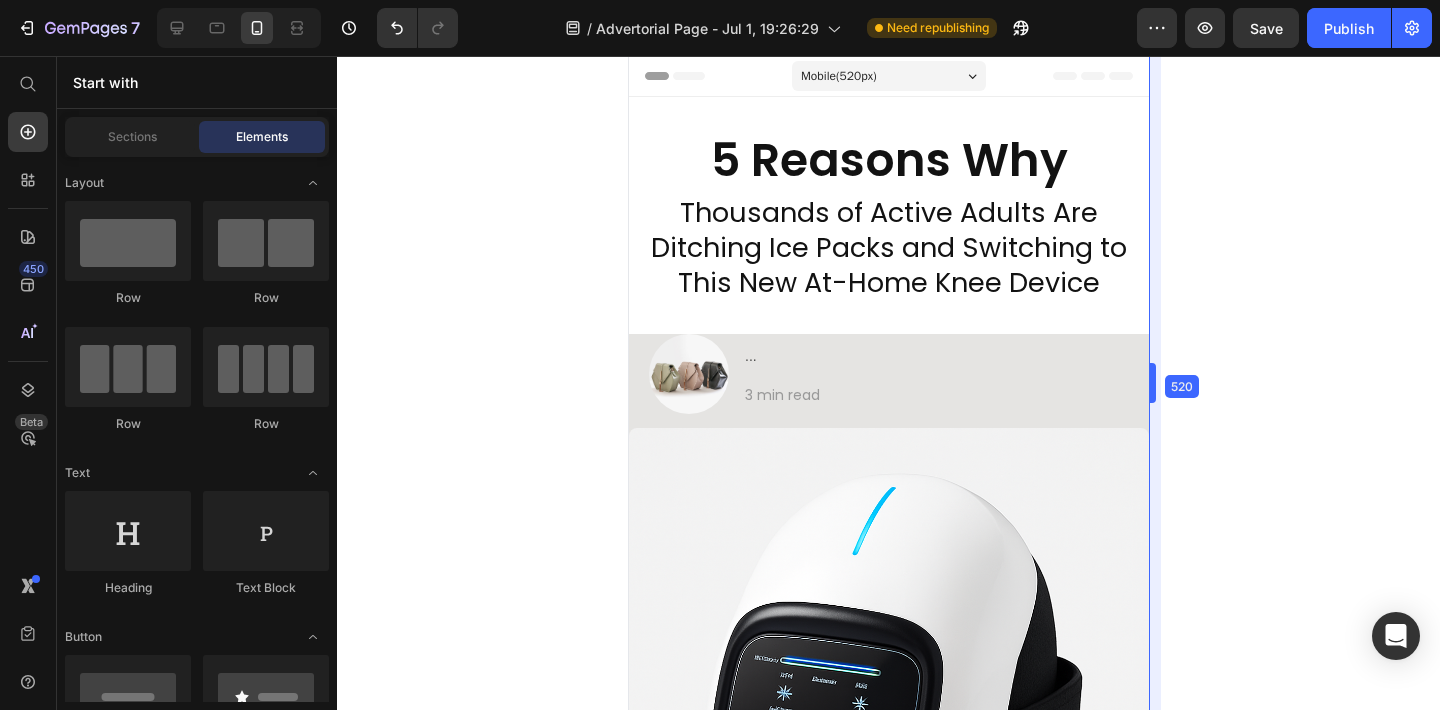 drag, startPoint x: 1165, startPoint y: 385, endPoint x: 1141, endPoint y: 391, distance: 24.738634 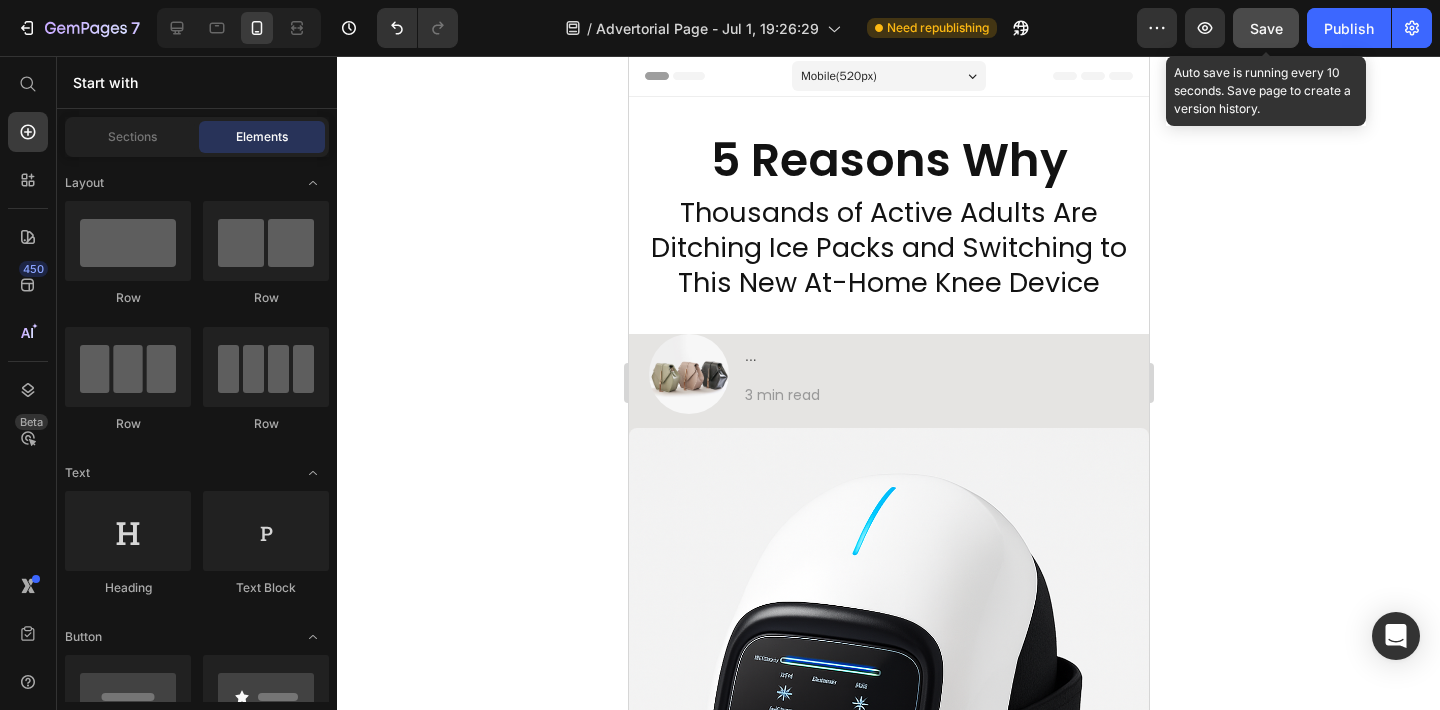 click on "Save" at bounding box center [1266, 28] 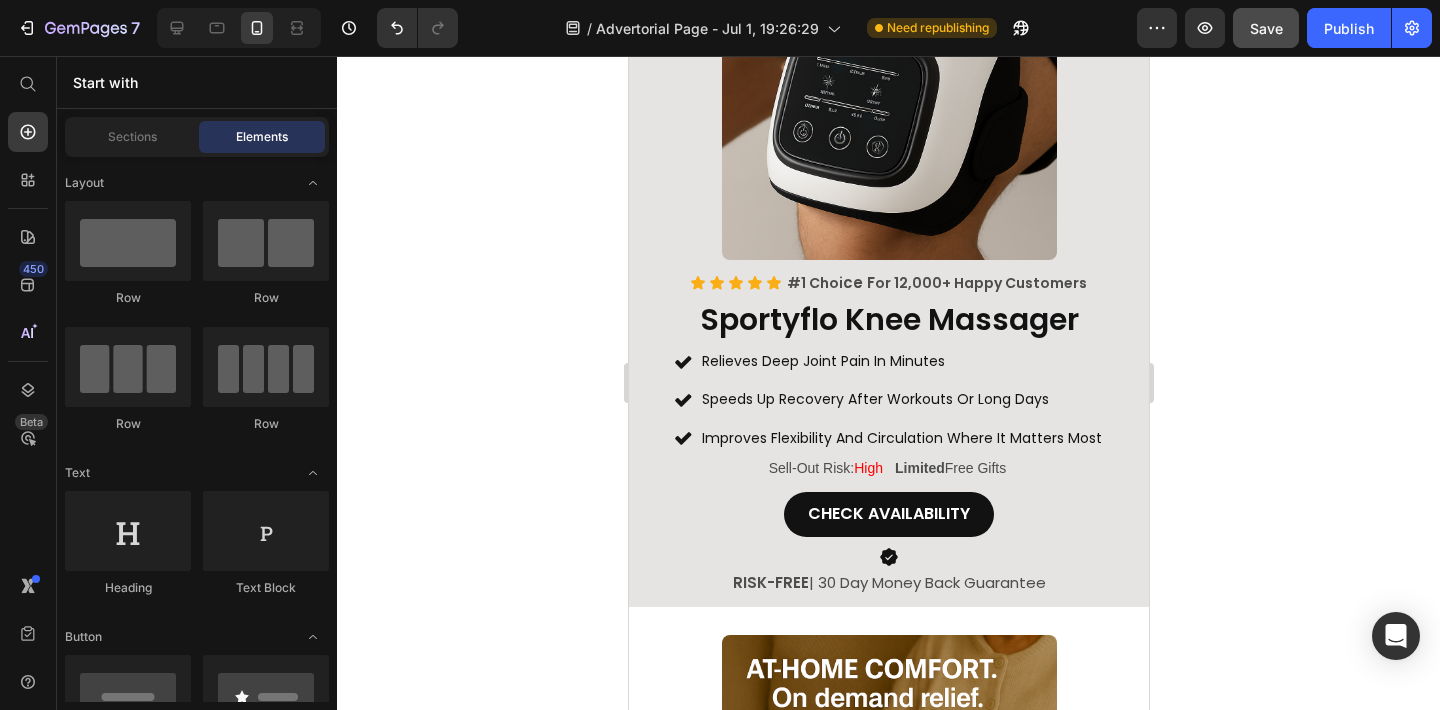 scroll, scrollTop: 3408, scrollLeft: 0, axis: vertical 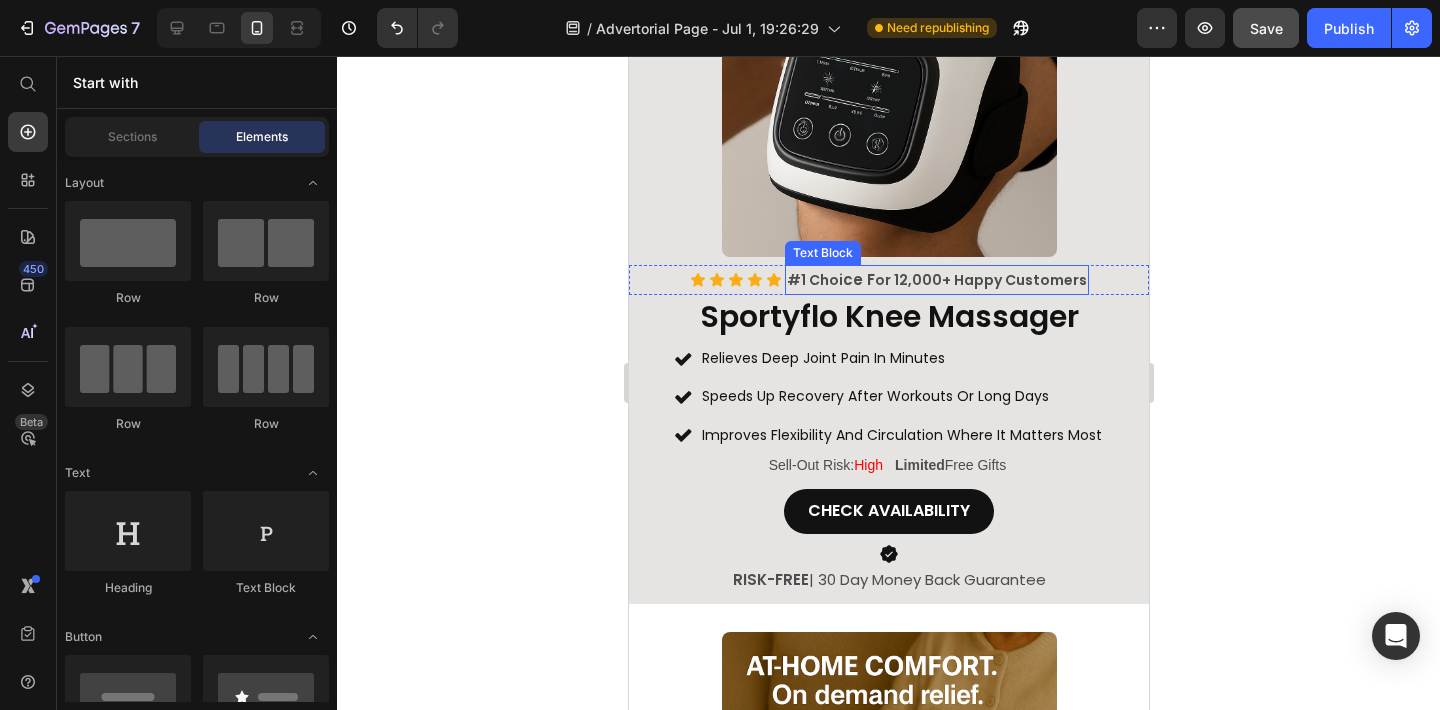 click on "#1 Choi ce F or 12,000+ Happy Customers" at bounding box center (936, 280) 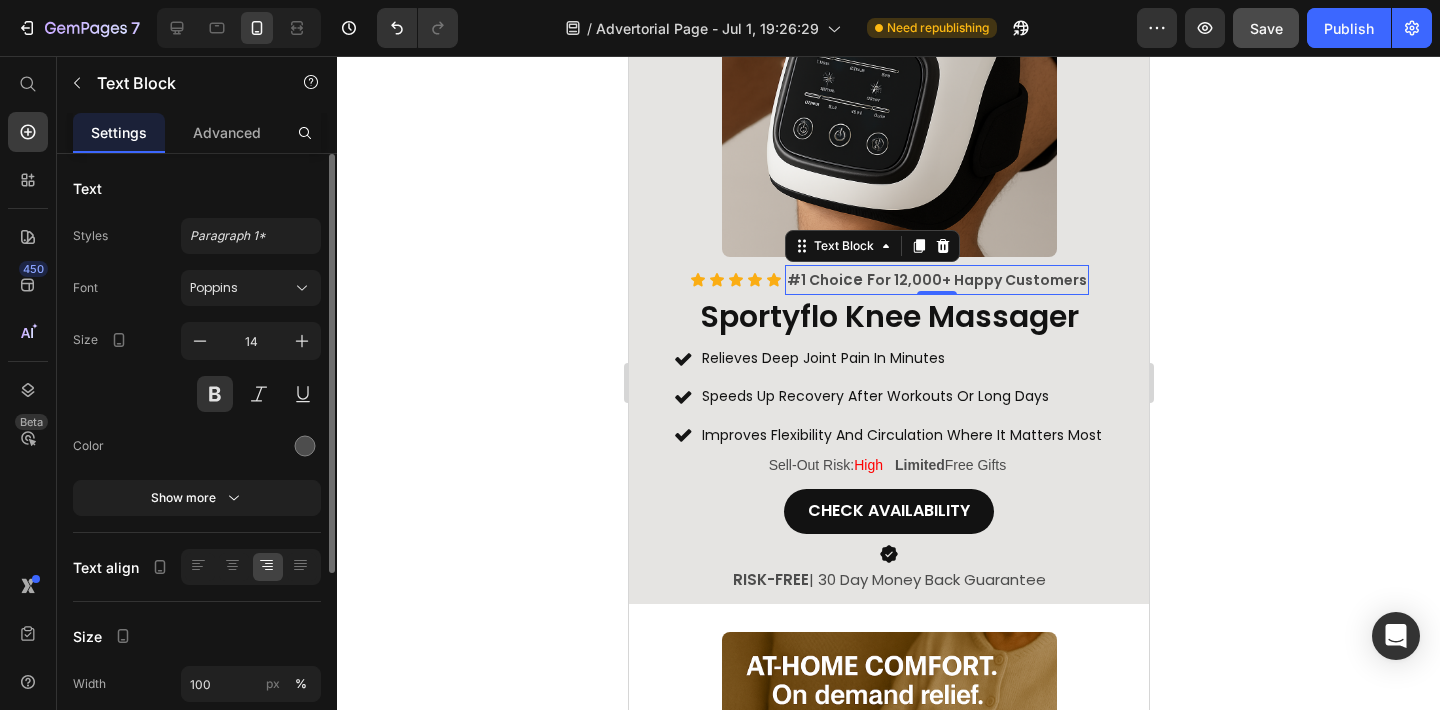 click on "#1 Choi ce F or 12,000+ Happy Customers" at bounding box center [936, 280] 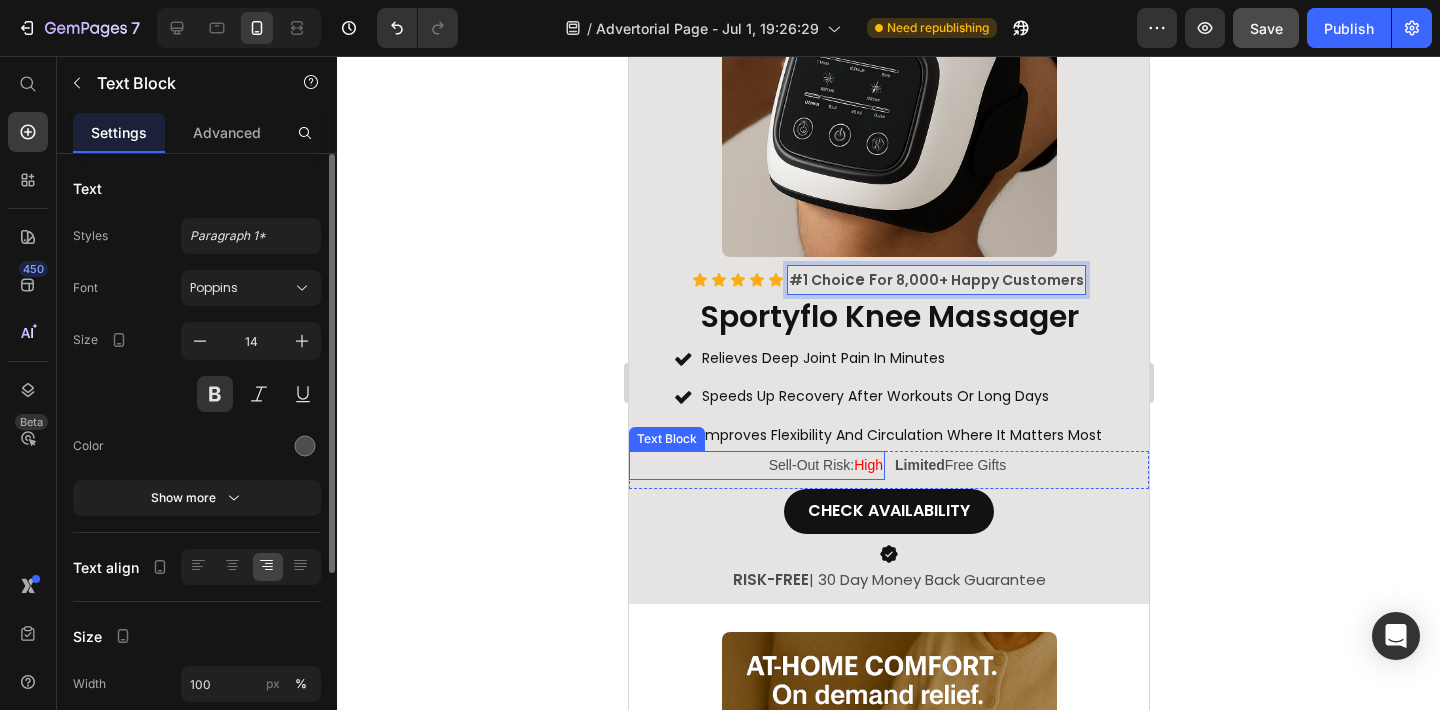 click 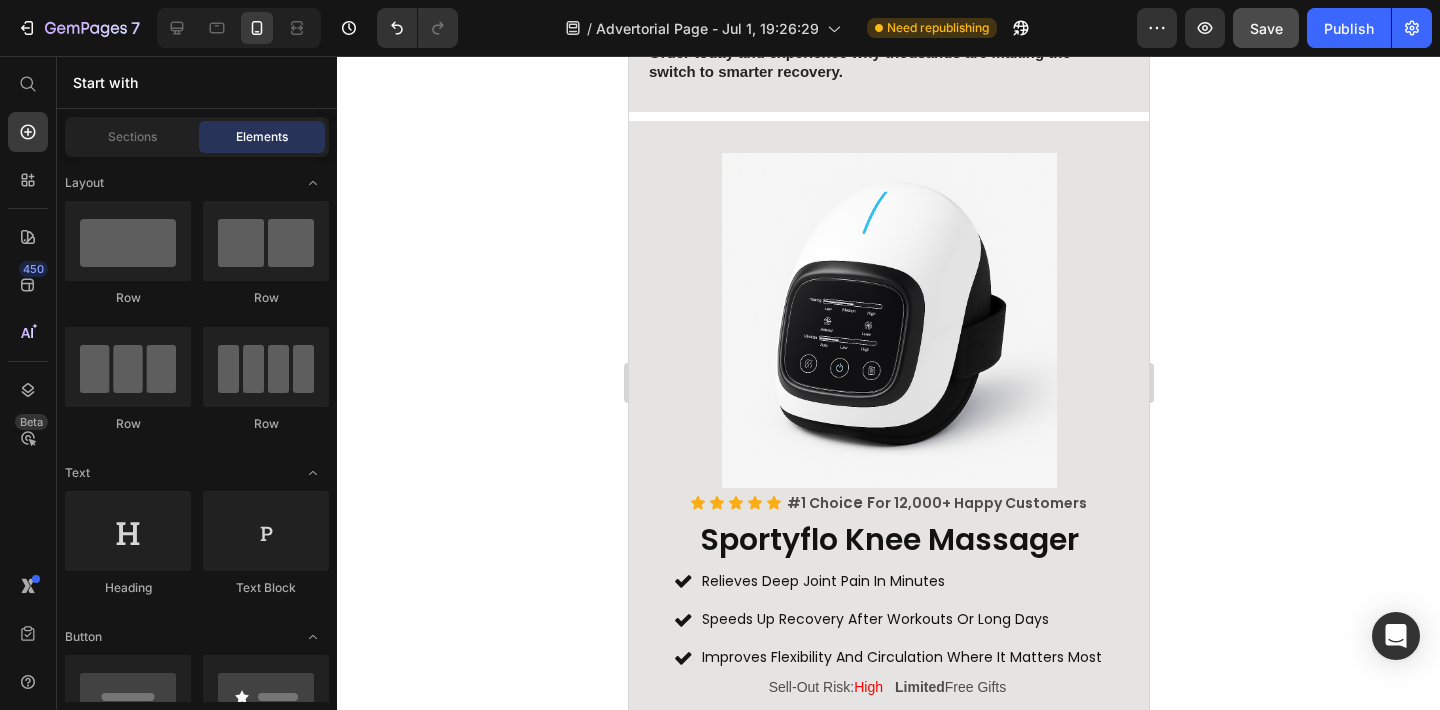 scroll, scrollTop: 5356, scrollLeft: 0, axis: vertical 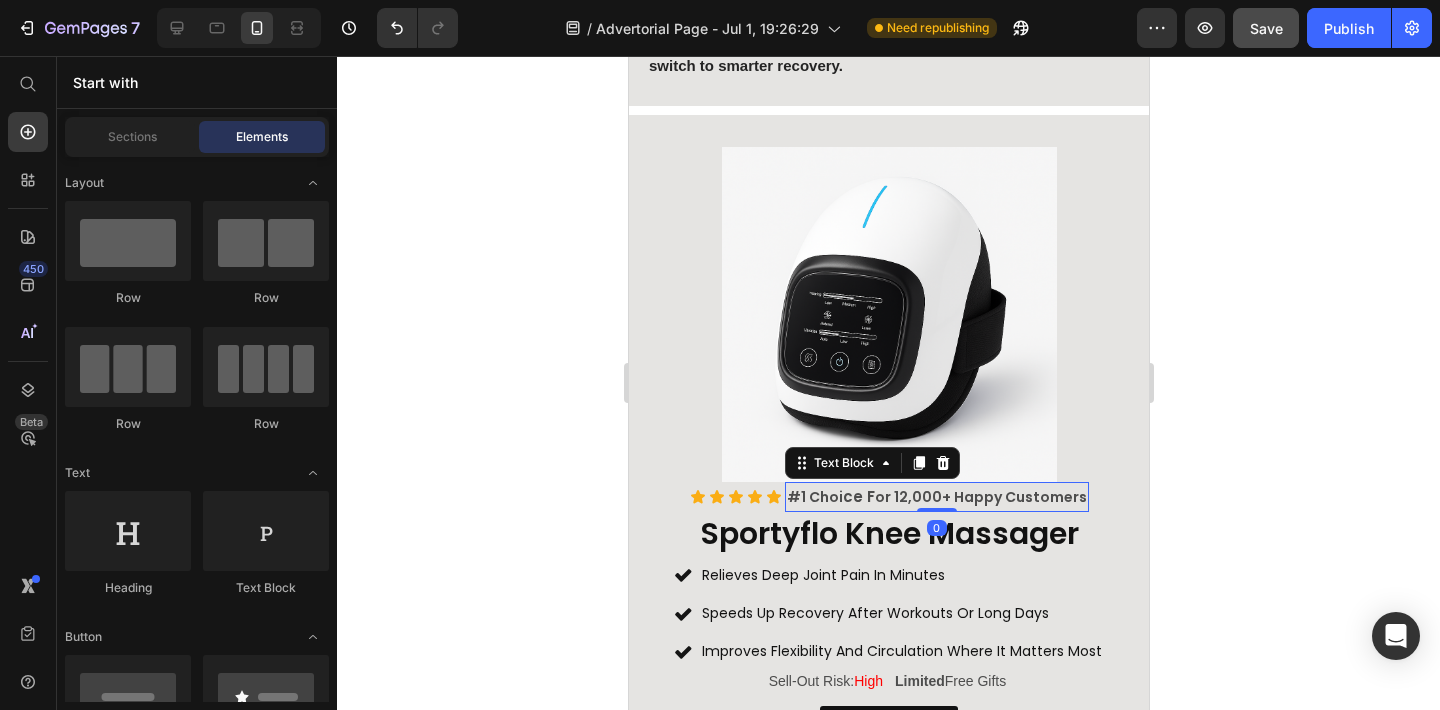 click on "#1 Choi ce F or 12,000+ Happy Customers" at bounding box center (936, 497) 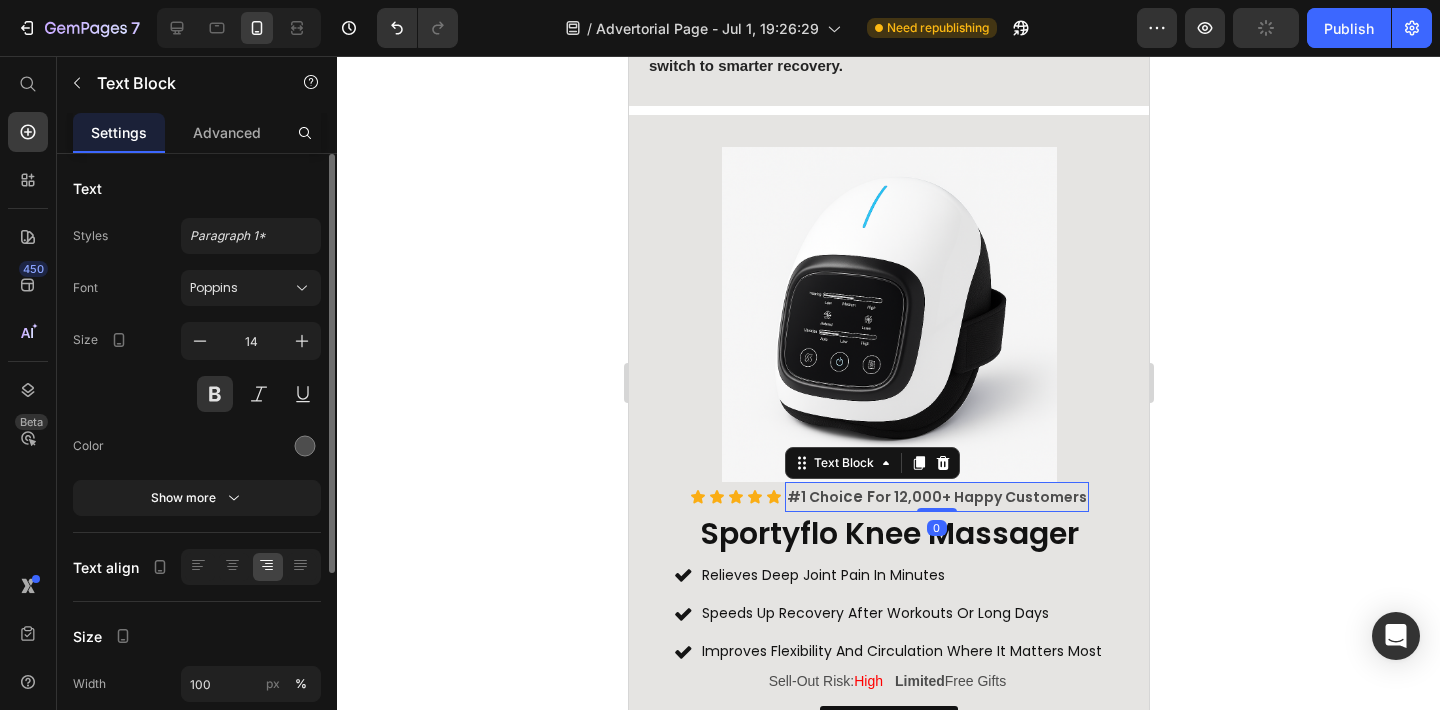 click on "#1 Choi ce F or 12,000+ Happy Customers" at bounding box center [936, 497] 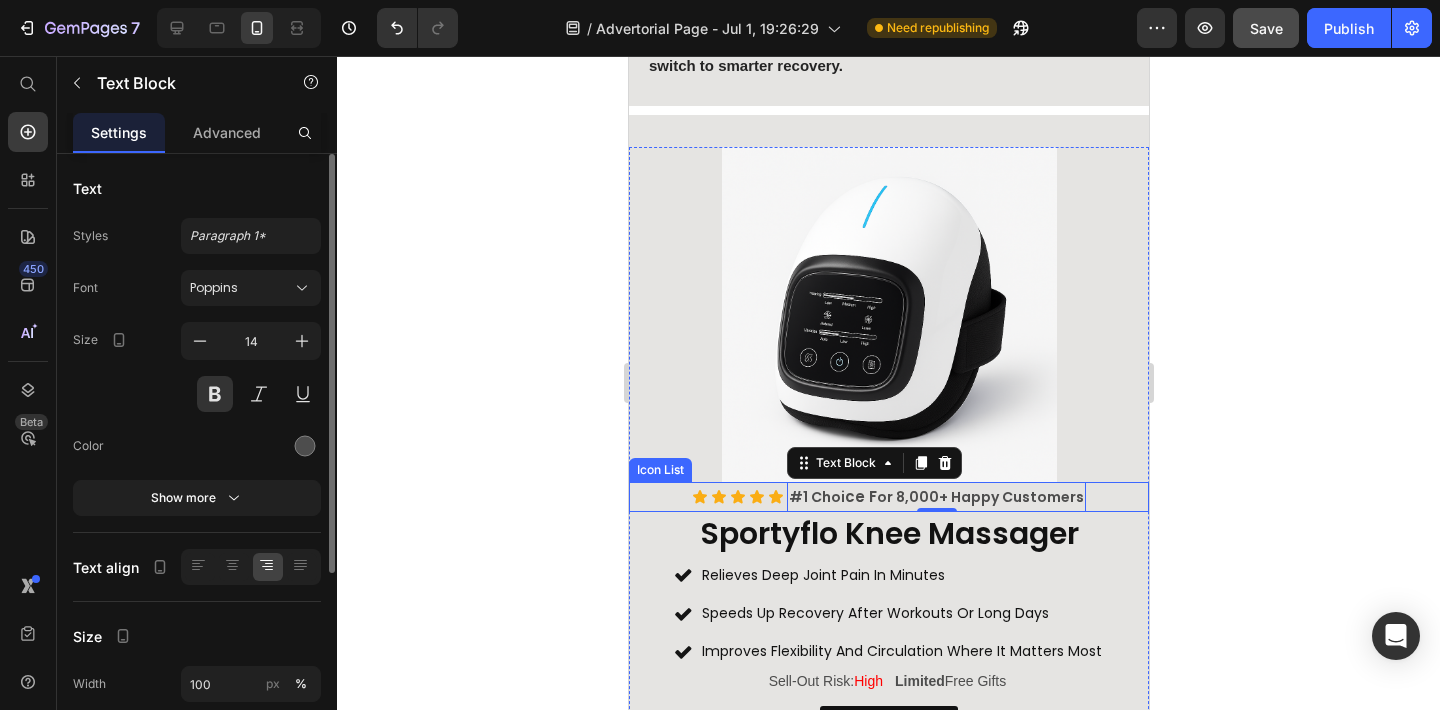 click 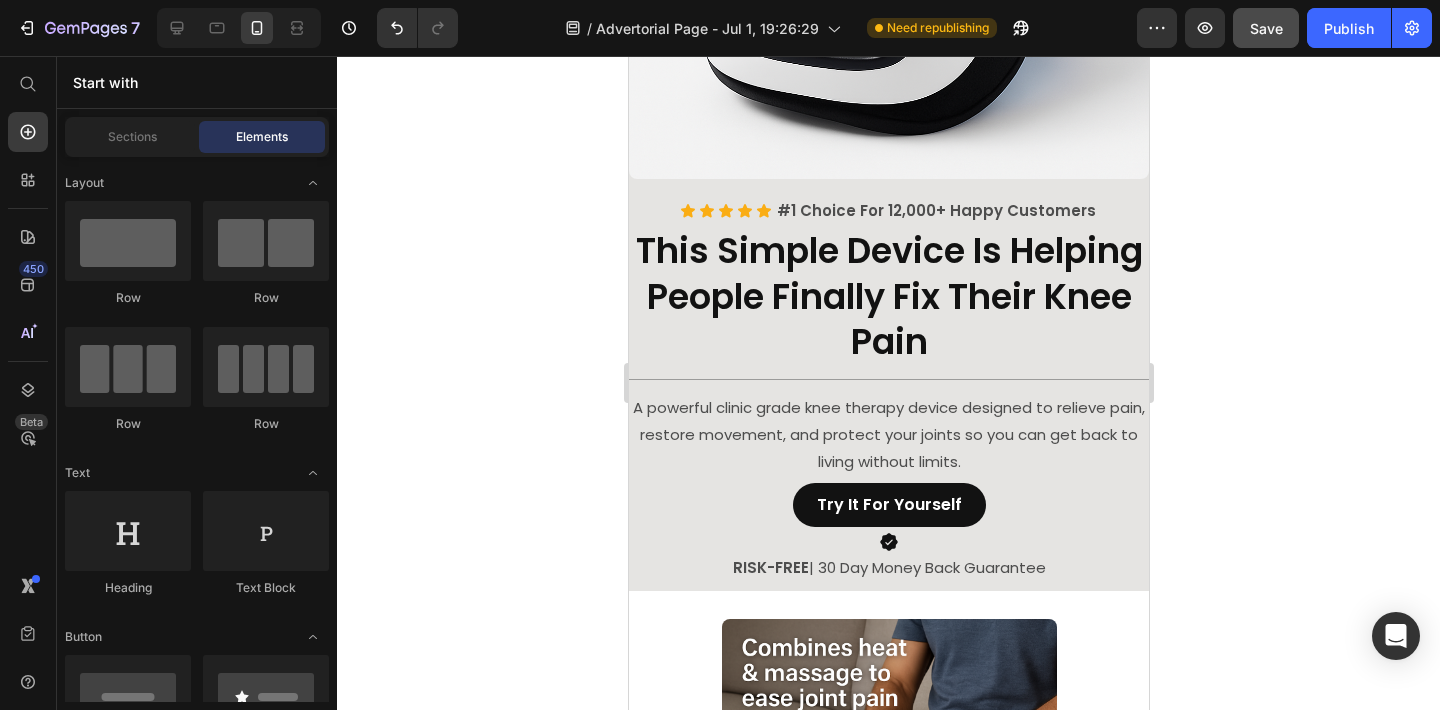 scroll, scrollTop: 819, scrollLeft: 0, axis: vertical 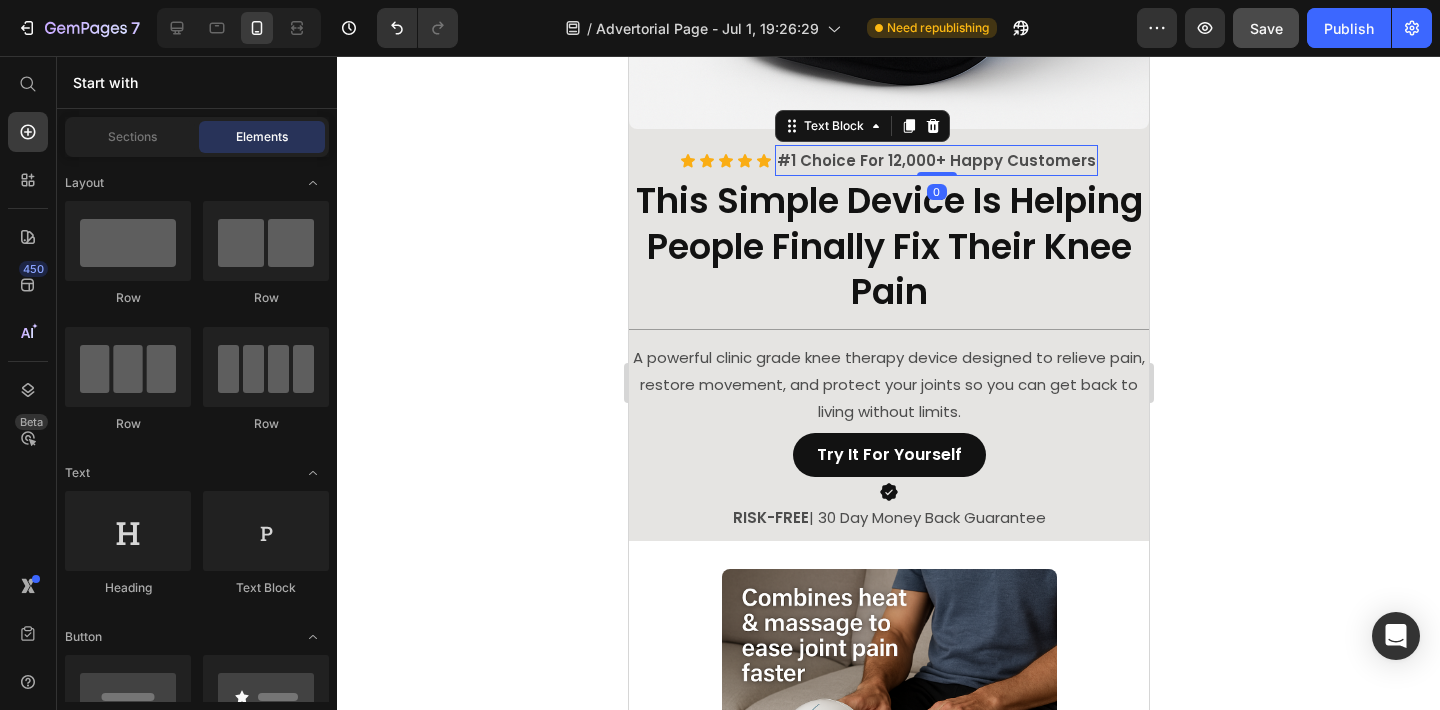 click on "#1 Choice For 12,000+ Happy Customers" at bounding box center [935, 160] 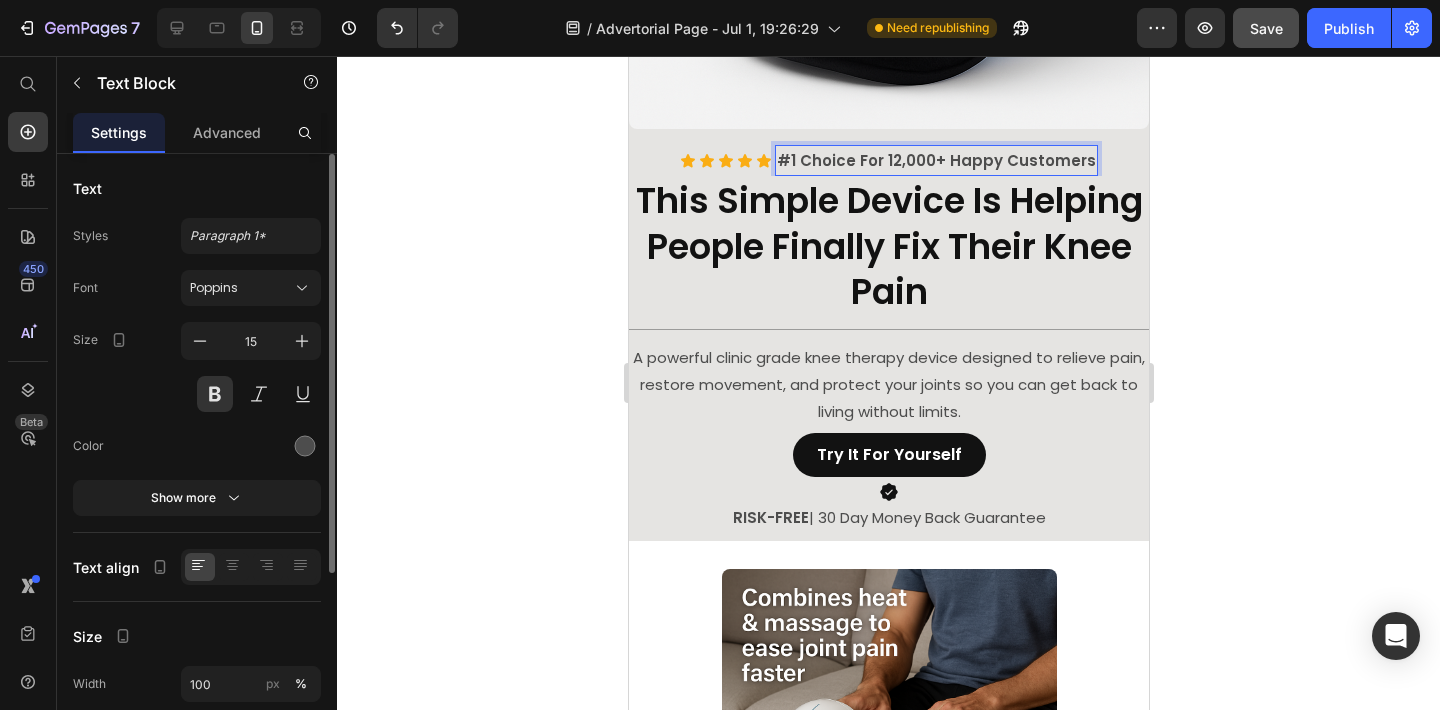 click on "#1 Choice For 12,000+ Happy Customers" at bounding box center (935, 160) 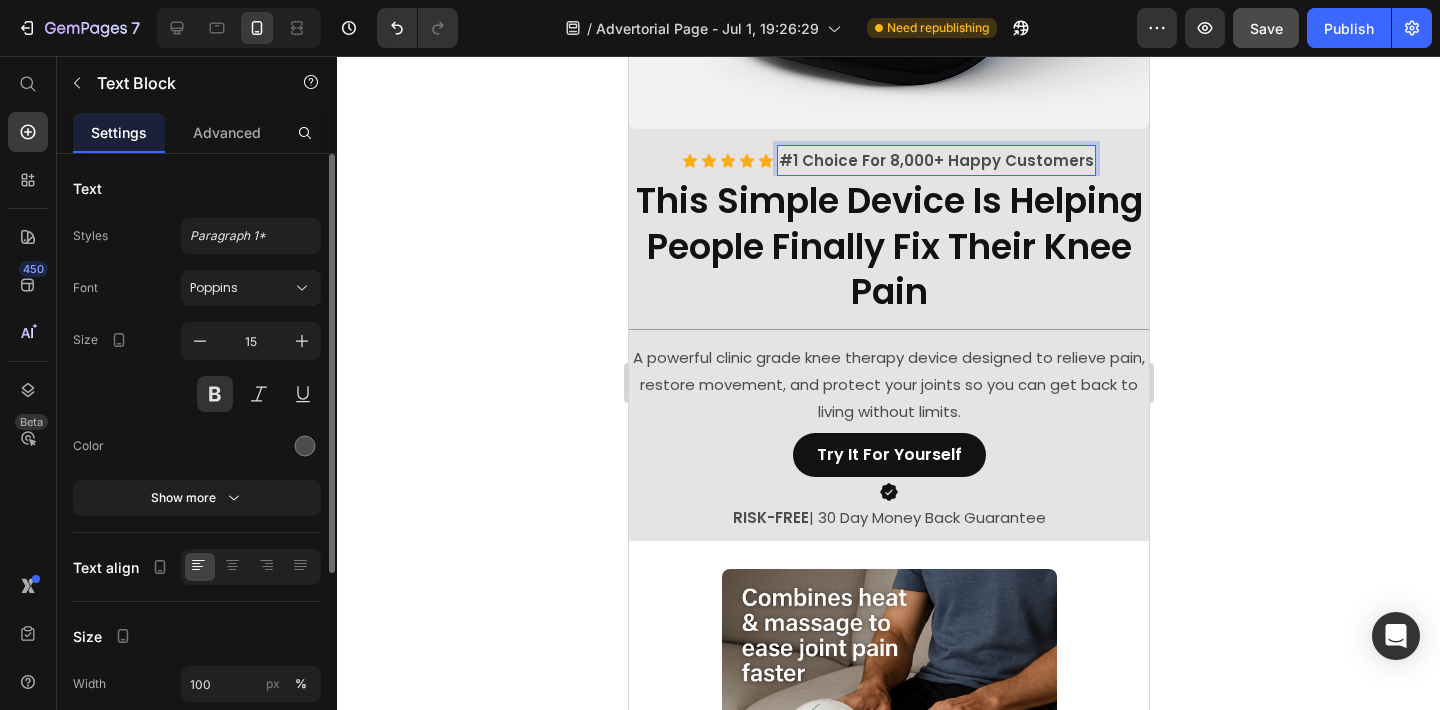 click 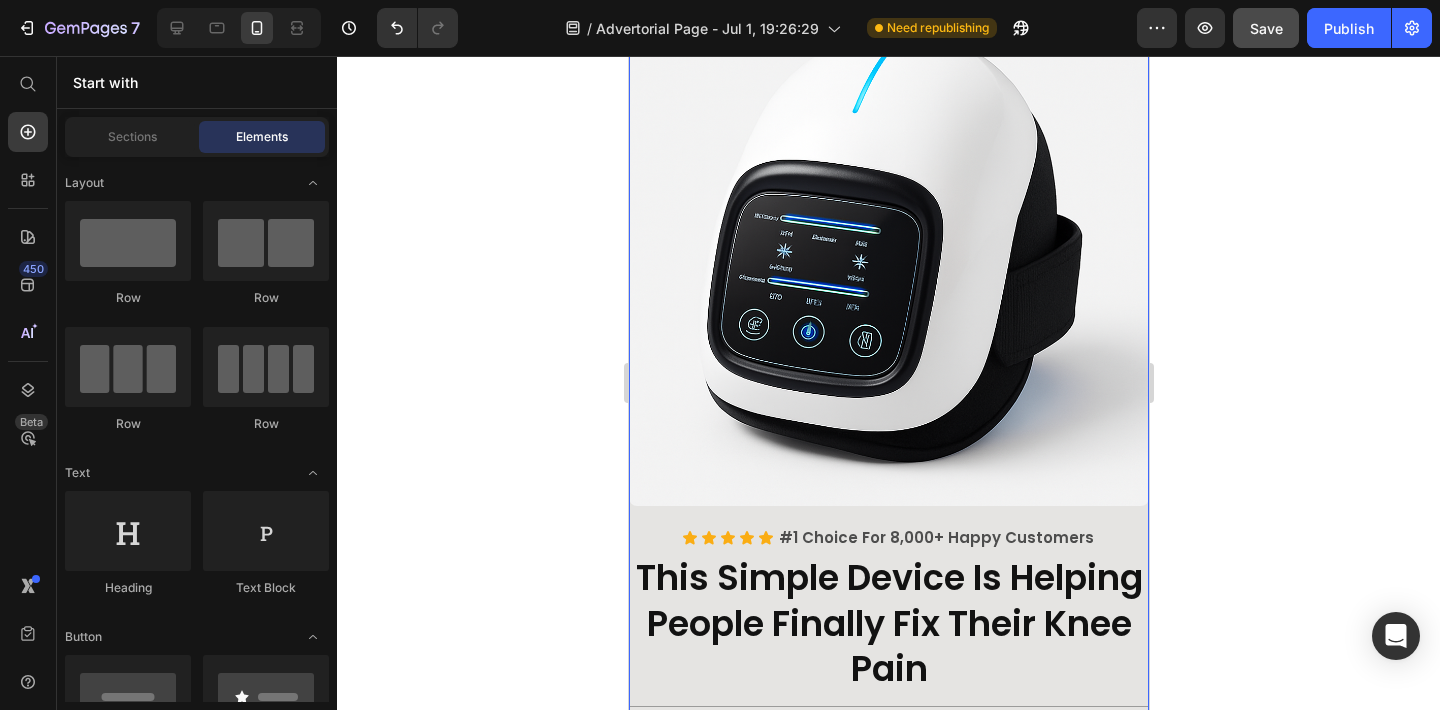 scroll, scrollTop: 61, scrollLeft: 0, axis: vertical 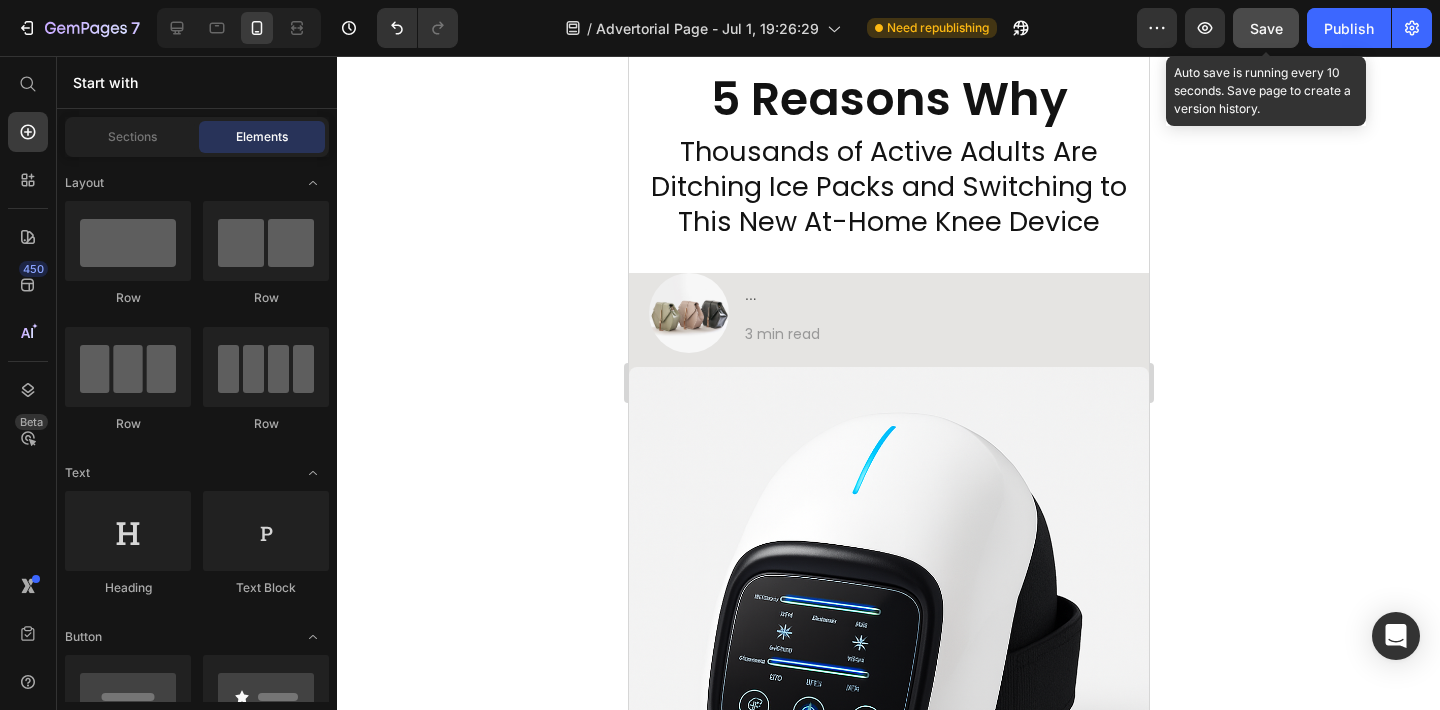 click on "Save" 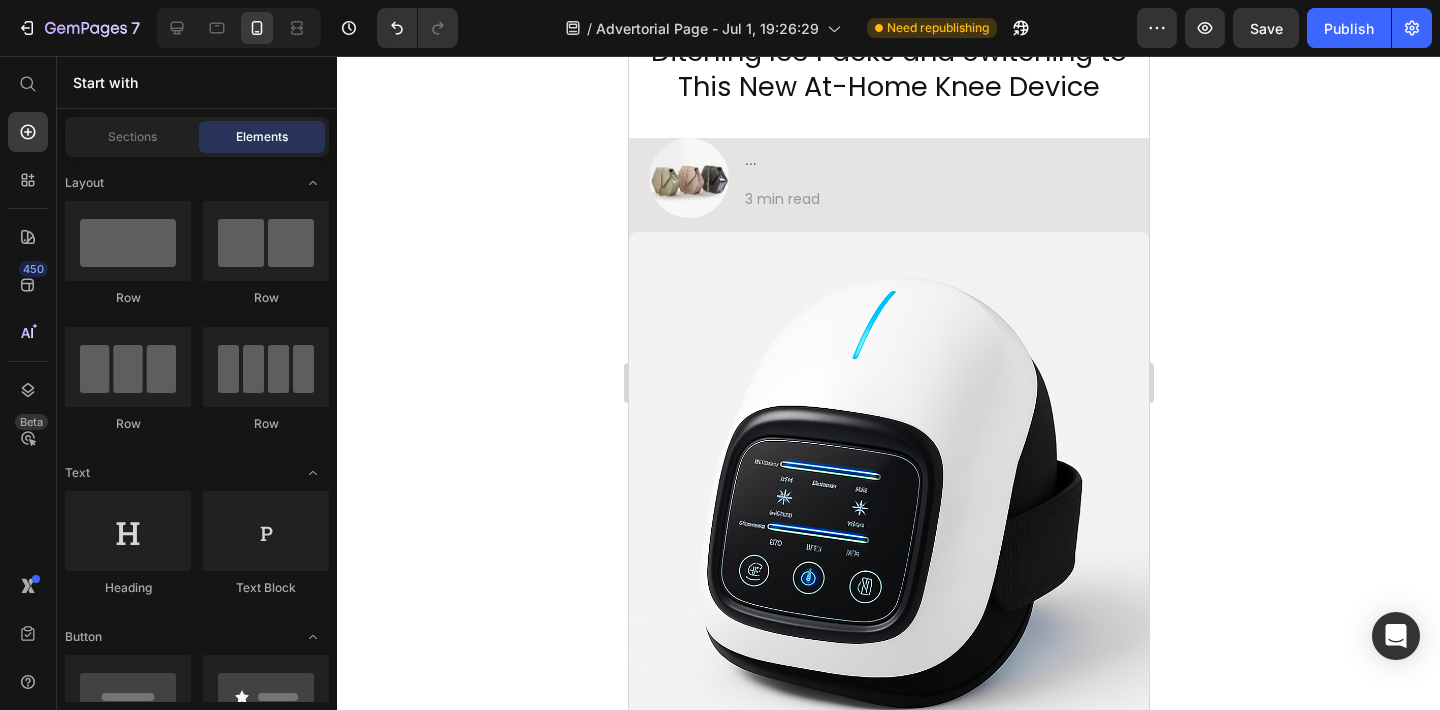 scroll, scrollTop: 0, scrollLeft: 0, axis: both 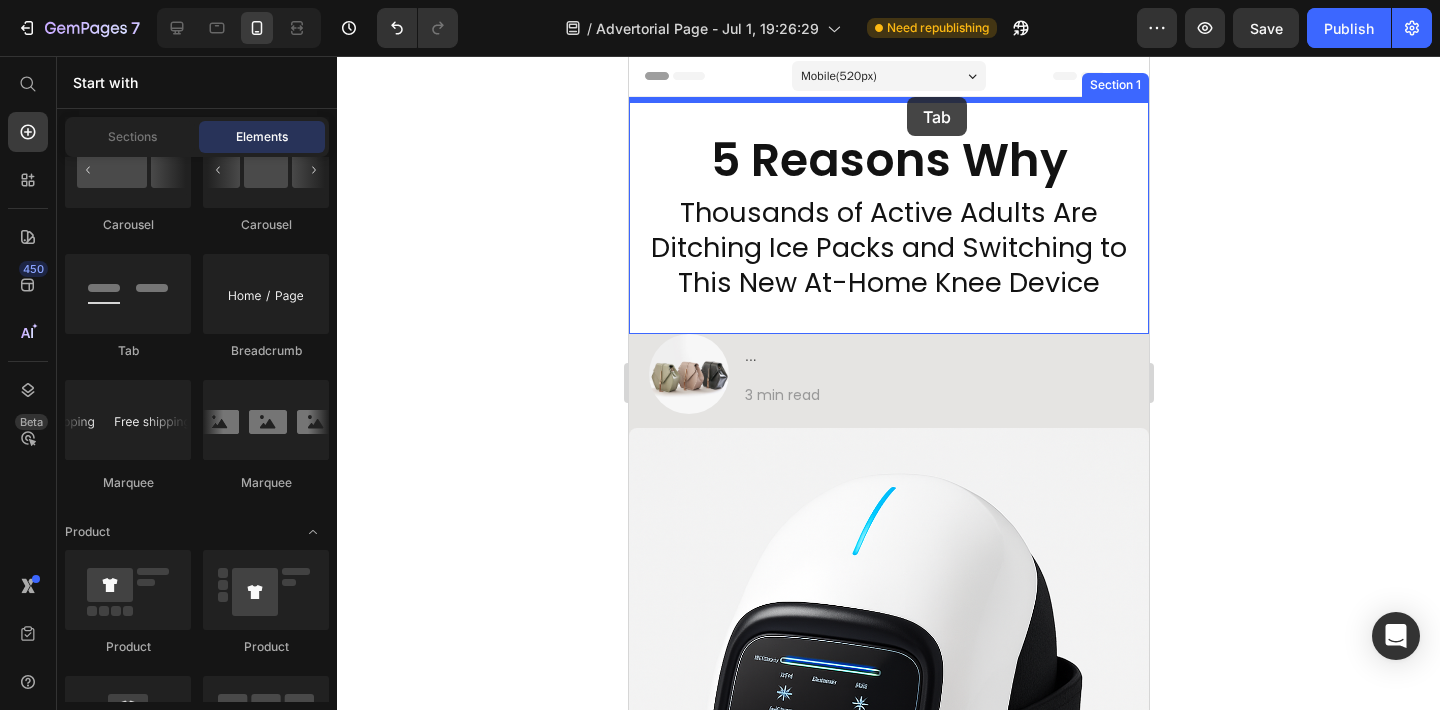 drag, startPoint x: 762, startPoint y: 380, endPoint x: 905, endPoint y: 97, distance: 317.07727 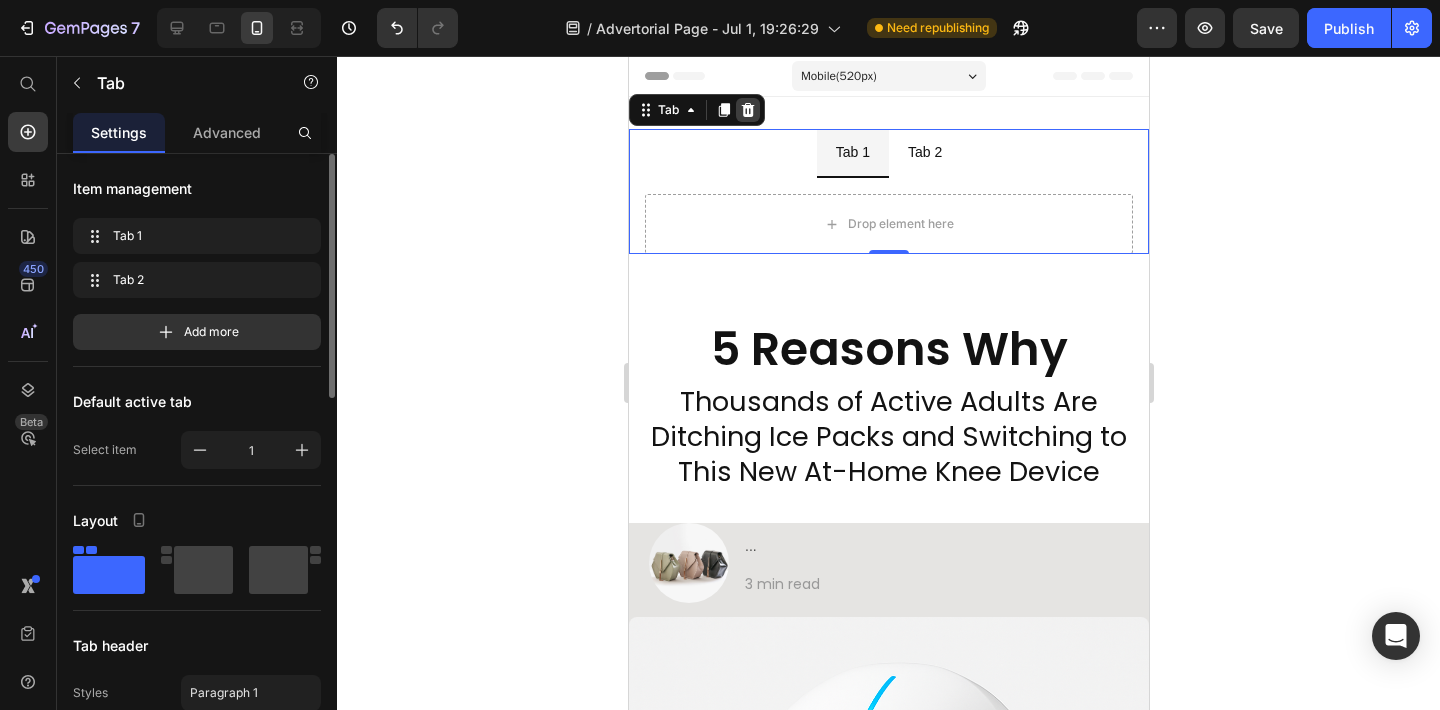 click 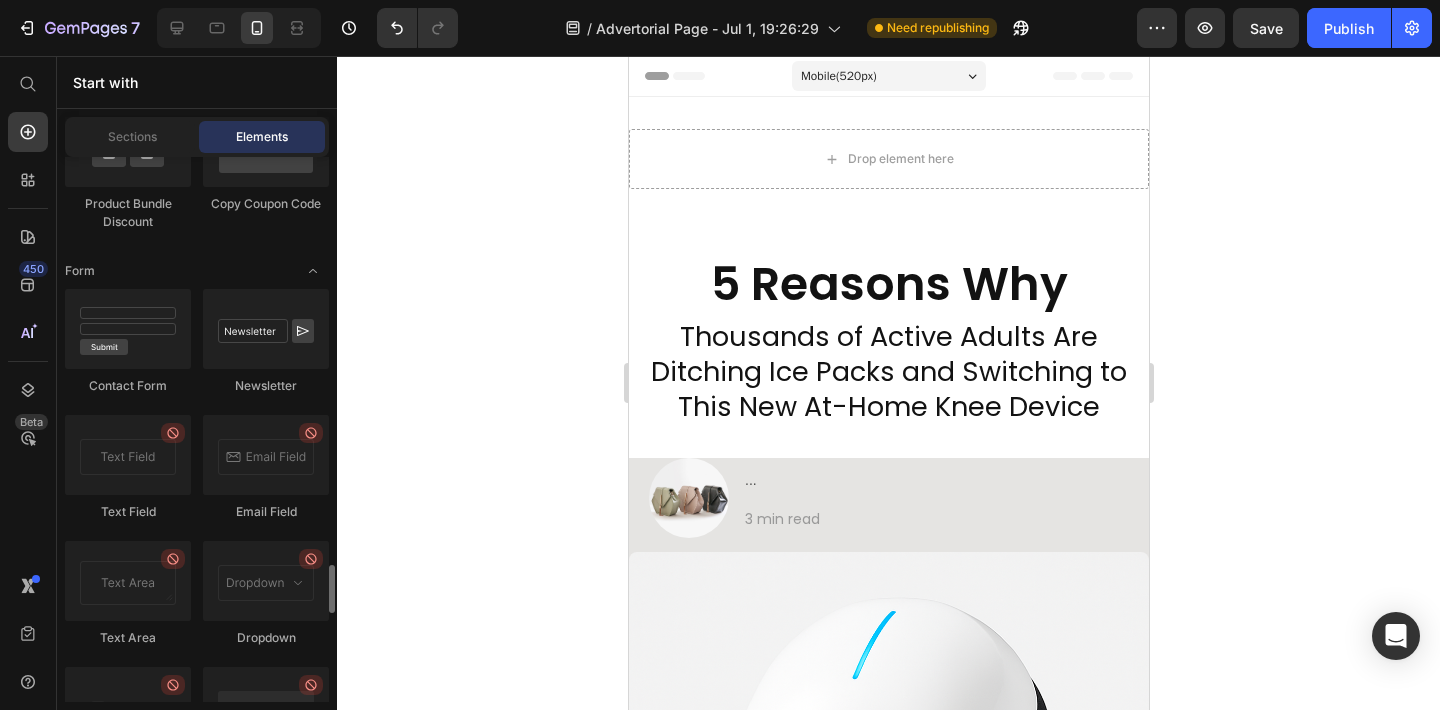 scroll, scrollTop: 4704, scrollLeft: 0, axis: vertical 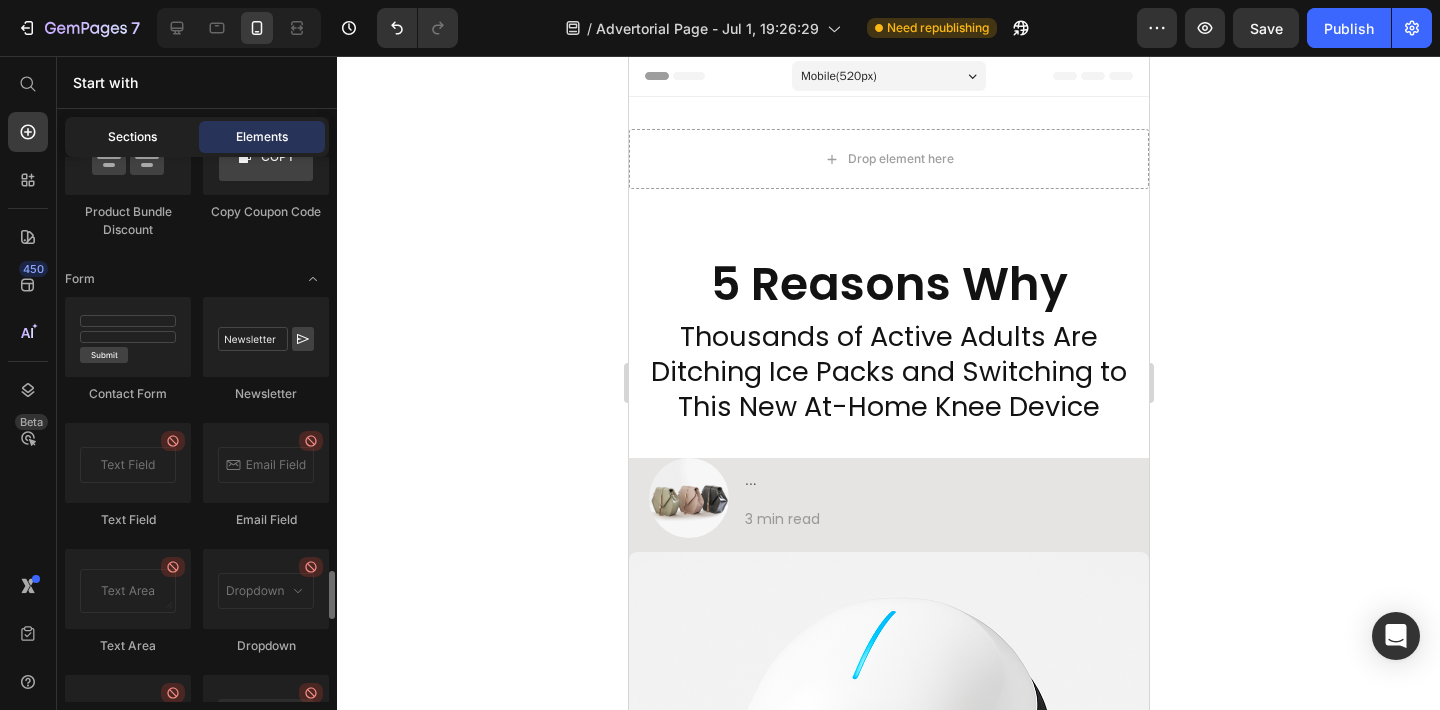 click on "Sections" at bounding box center [132, 137] 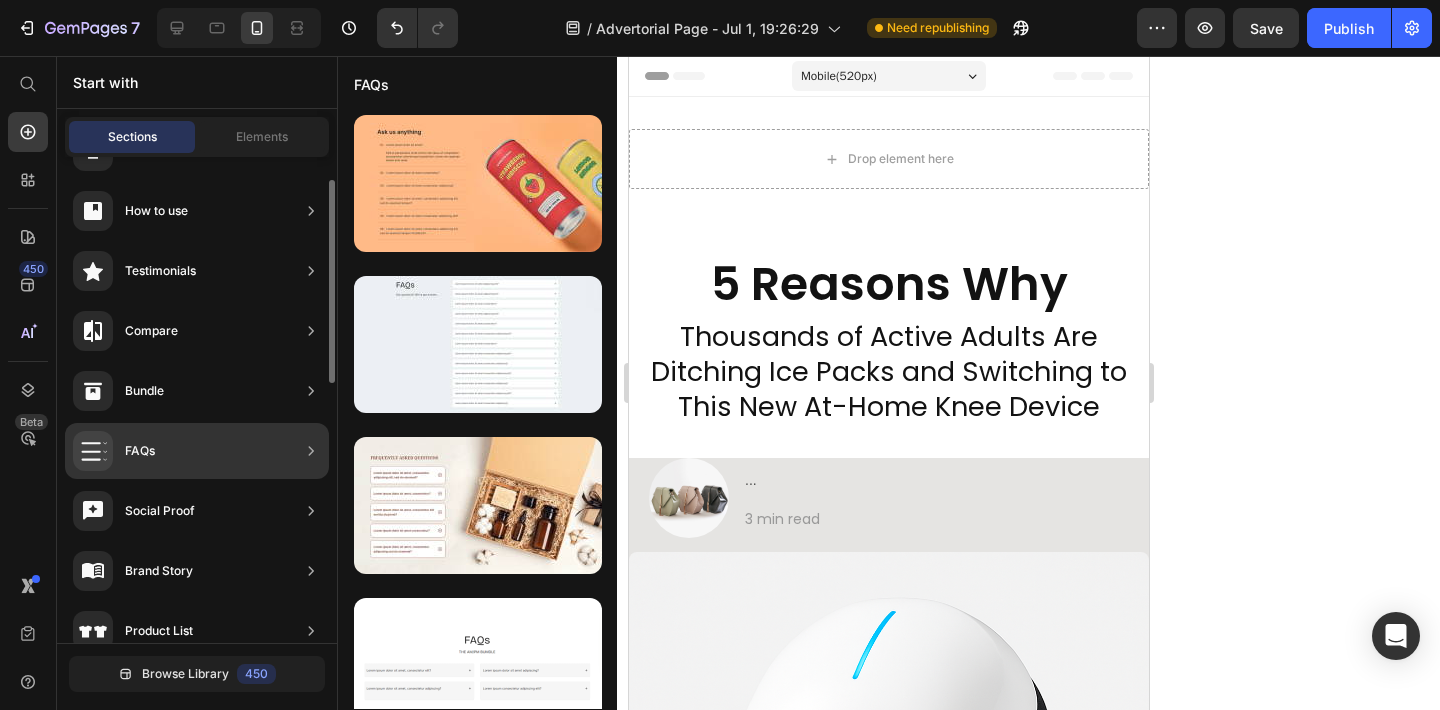 scroll, scrollTop: 360, scrollLeft: 0, axis: vertical 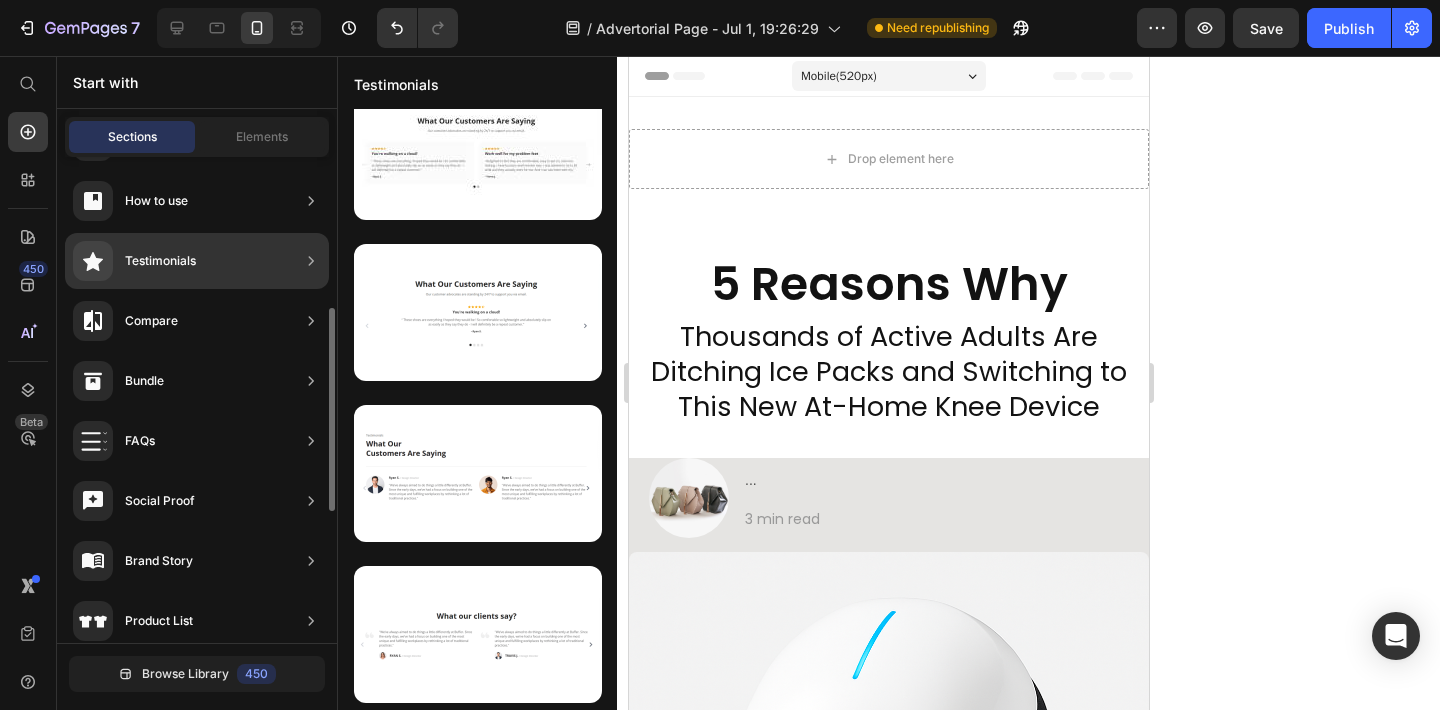 click on "Testimonials" 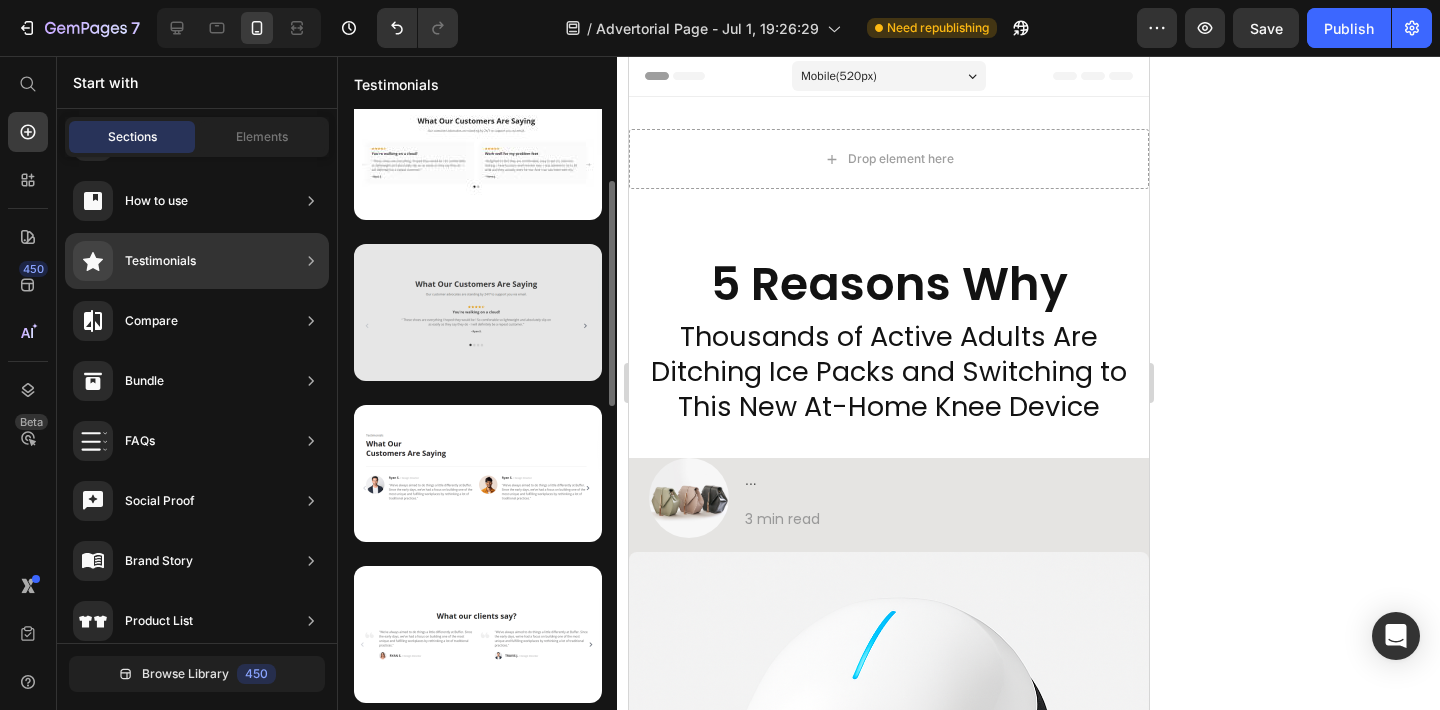 click at bounding box center [478, 312] 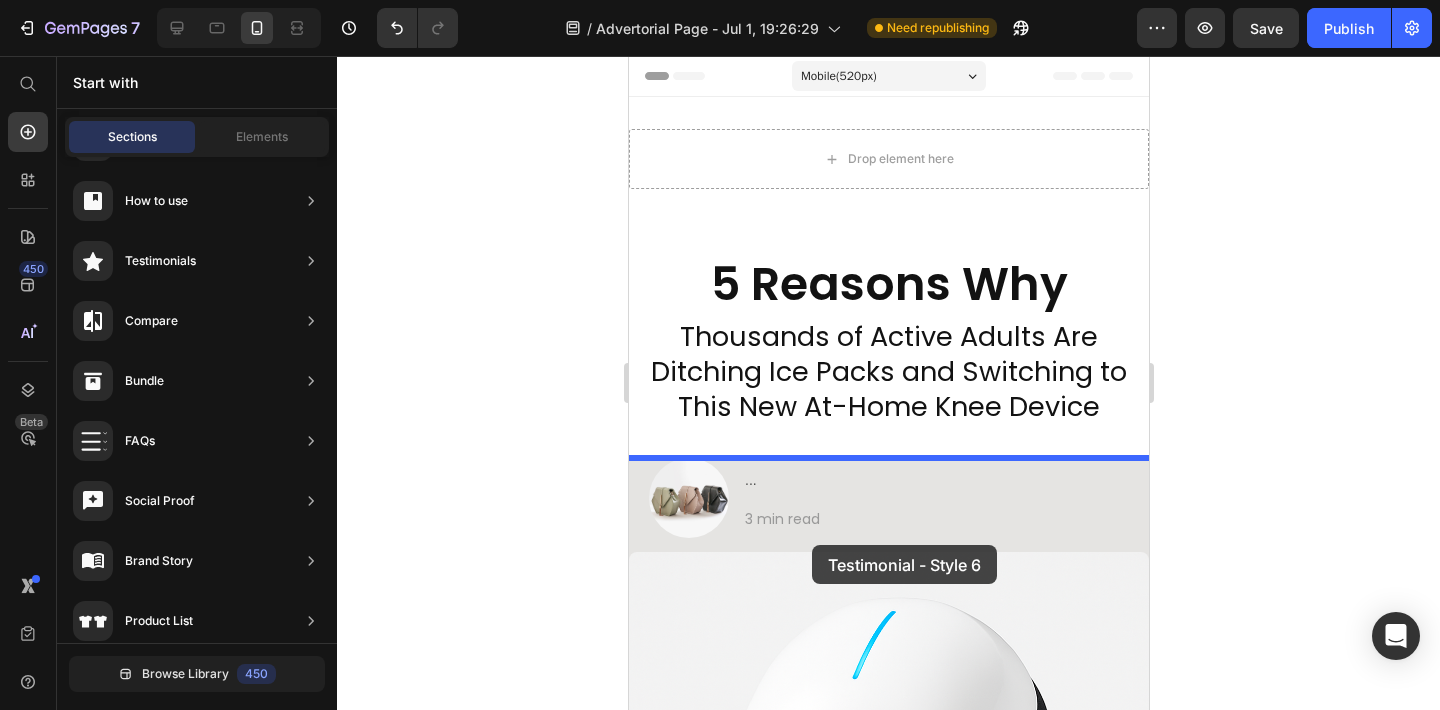 drag, startPoint x: 1123, startPoint y: 390, endPoint x: 811, endPoint y: 545, distance: 348.38055 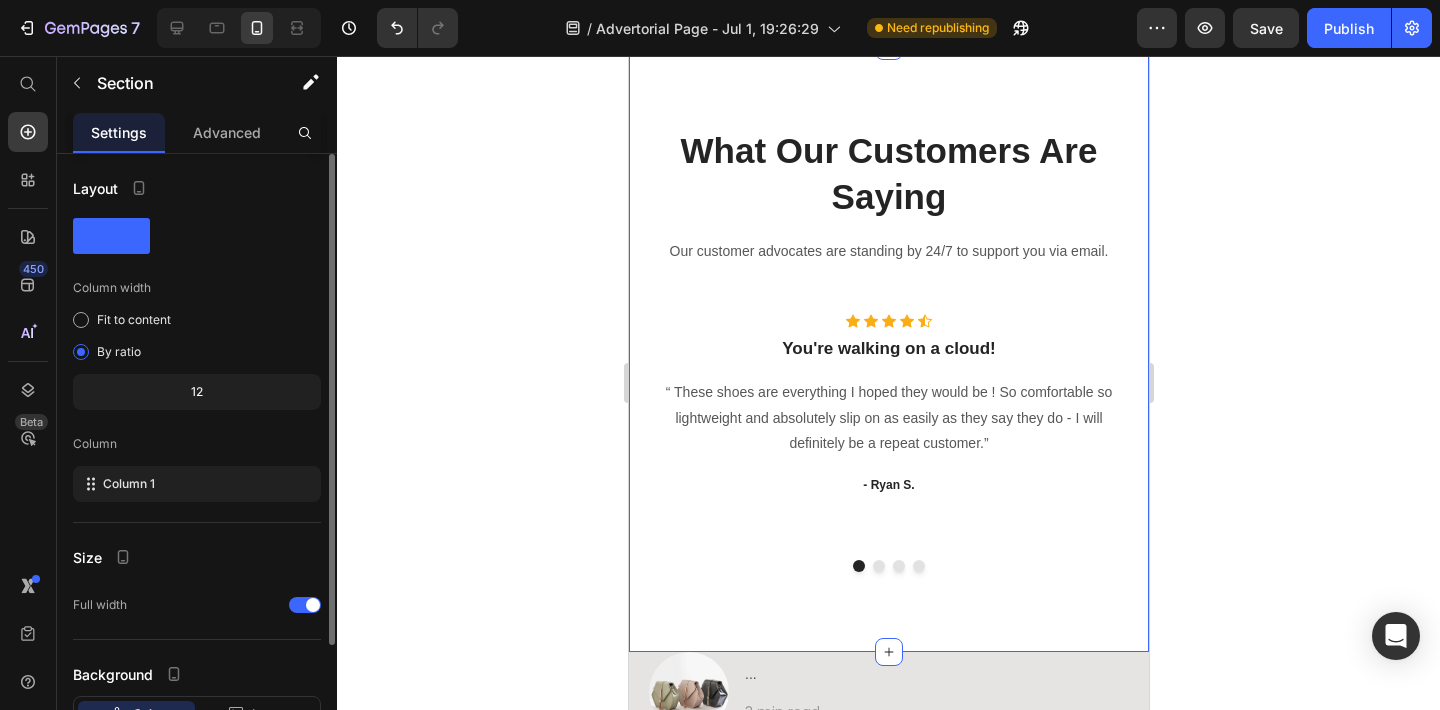 scroll, scrollTop: 413, scrollLeft: 0, axis: vertical 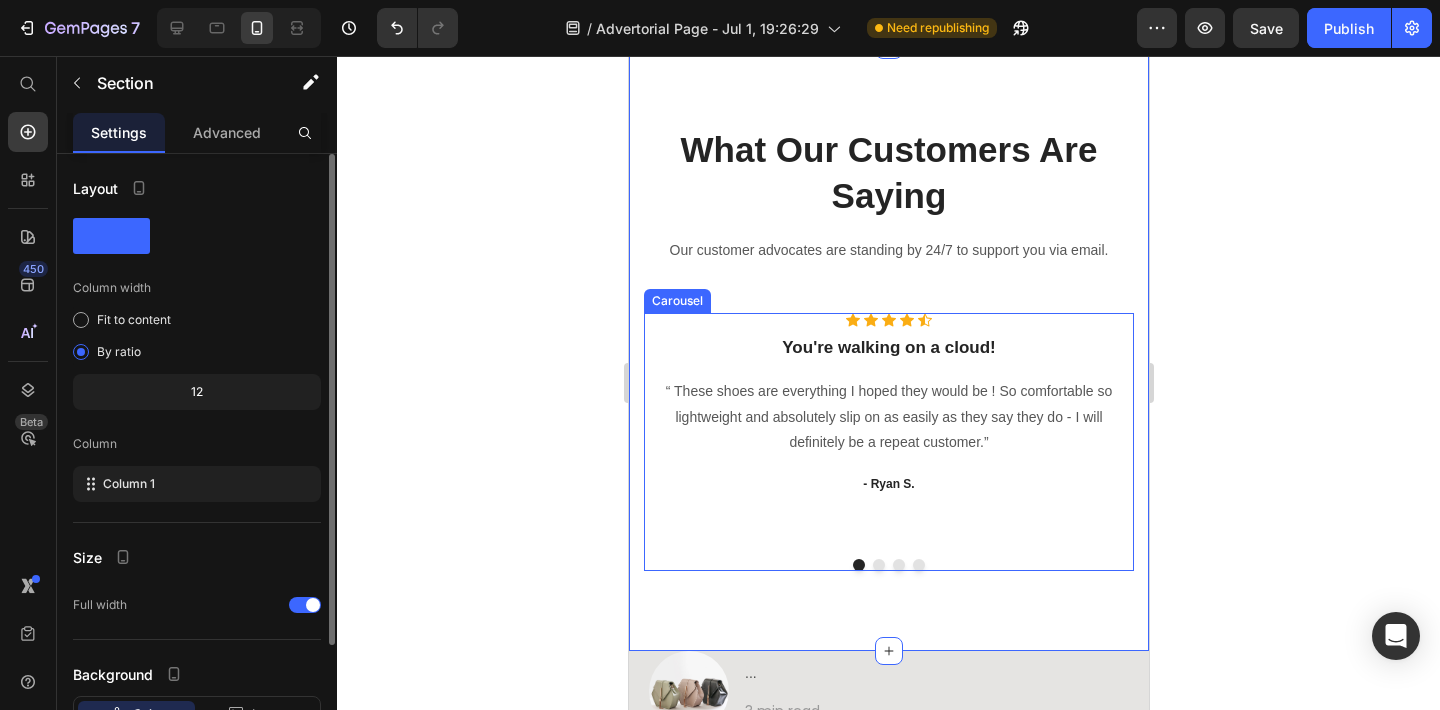 click at bounding box center [878, 565] 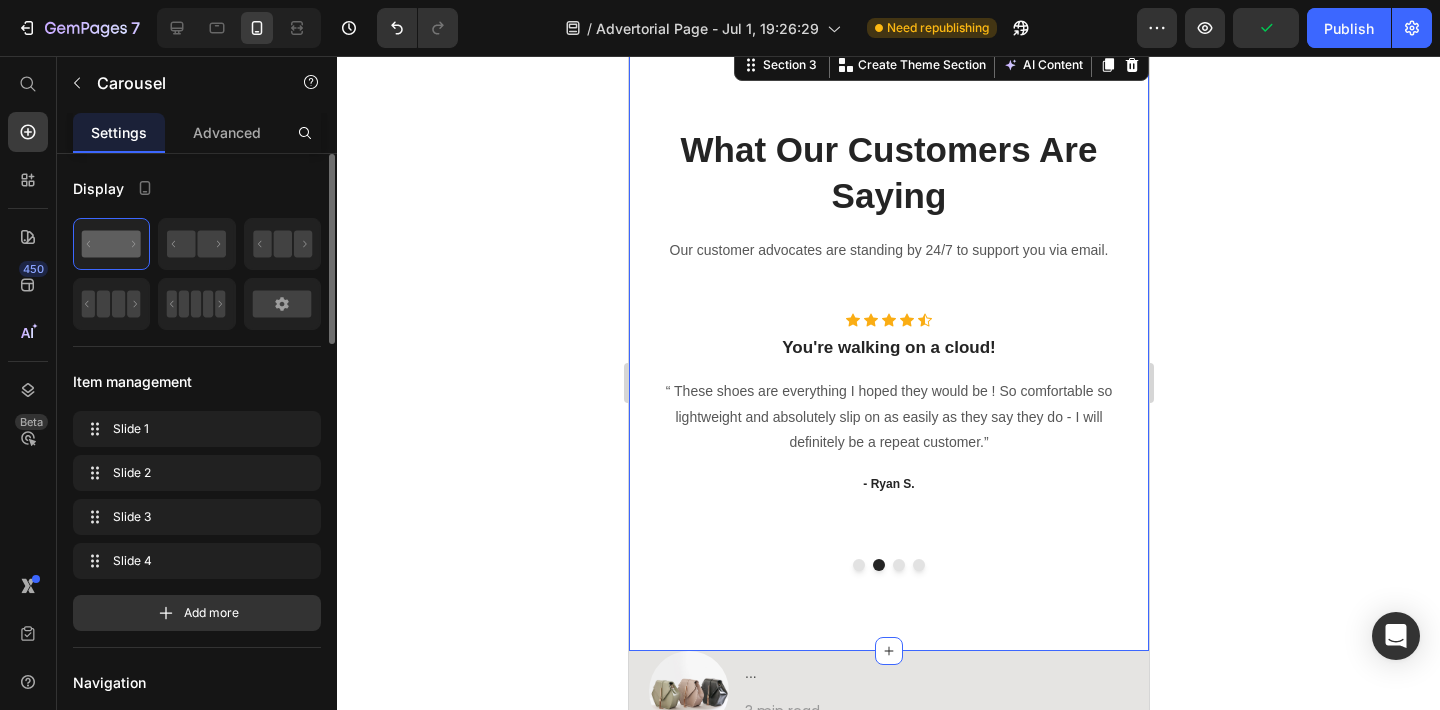 click on "What Our Customers Are Saying Heading Our customer advocates are standing by 24/7 to support you via email. Text block Row                Icon                Icon                Icon                Icon
Icon Icon List Hoz You're walking on a cloud! Heading “ These shoes are everything I hoped they would be ! So comfortable so lightweight and absolutely slip on as easily as they say they do - I will definitely be a repeat customer.” Text block - Ryan S. Text block                Icon                Icon                Icon                Icon
Icon Icon List Hoz You're walking on a cloud! Heading “ These shoes are everything I hoped they would be ! So comfortable so lightweight and absolutely slip on as easily as they say they do - I will definitely be a repeat customer.” Text block - Ryan S. Text block                Icon                Icon                Icon                Icon
Icon Icon List Hoz You're walking on a cloud! Heading Text block - Ryan S." at bounding box center (888, 348) 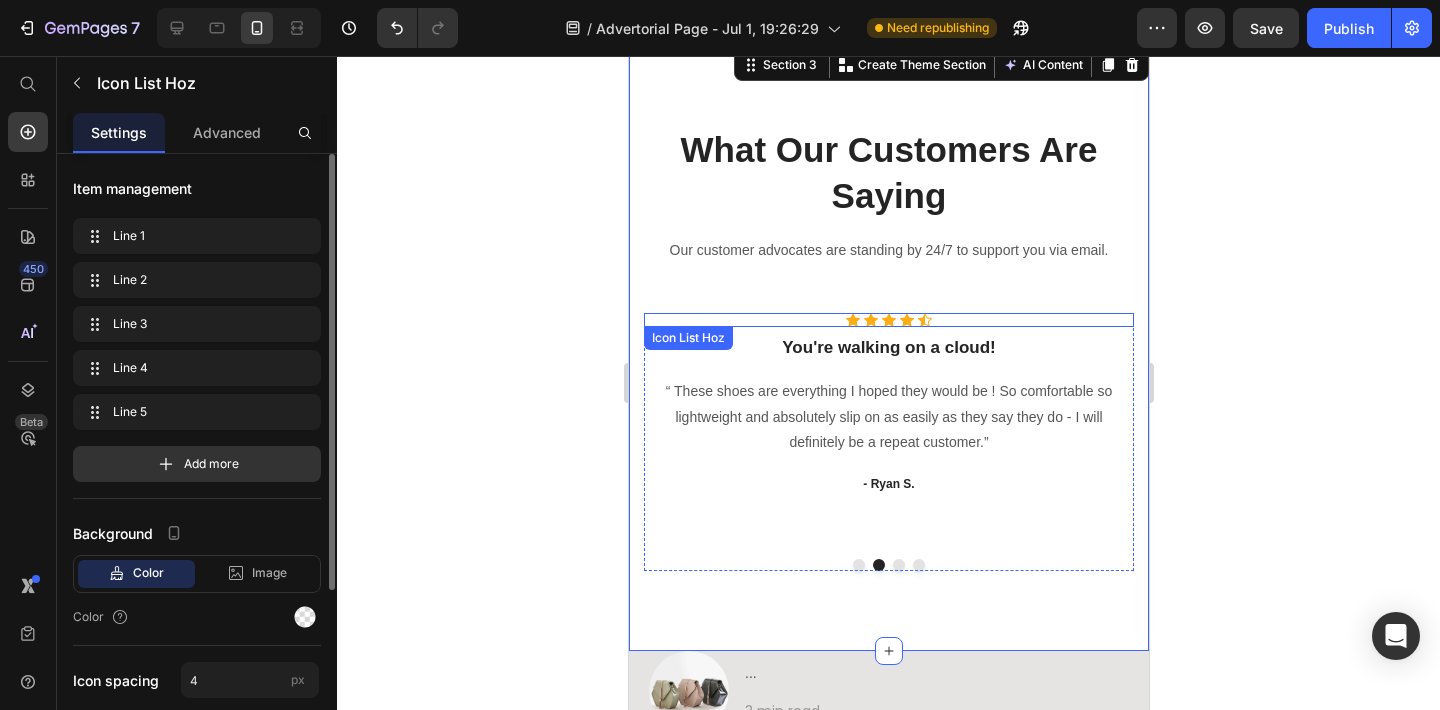 click on "Icon                Icon                Icon                Icon
Icon" at bounding box center [888, 320] 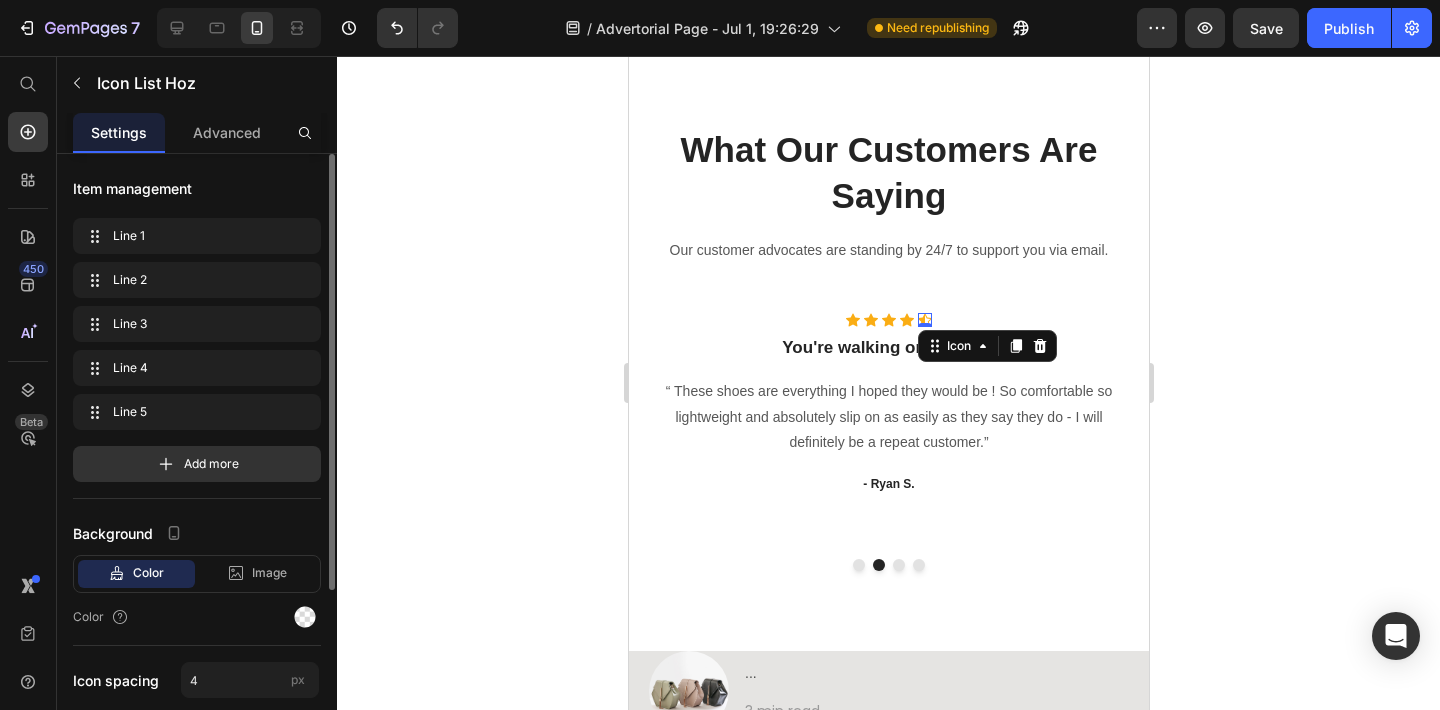 click on "Icon   0" at bounding box center [924, 320] 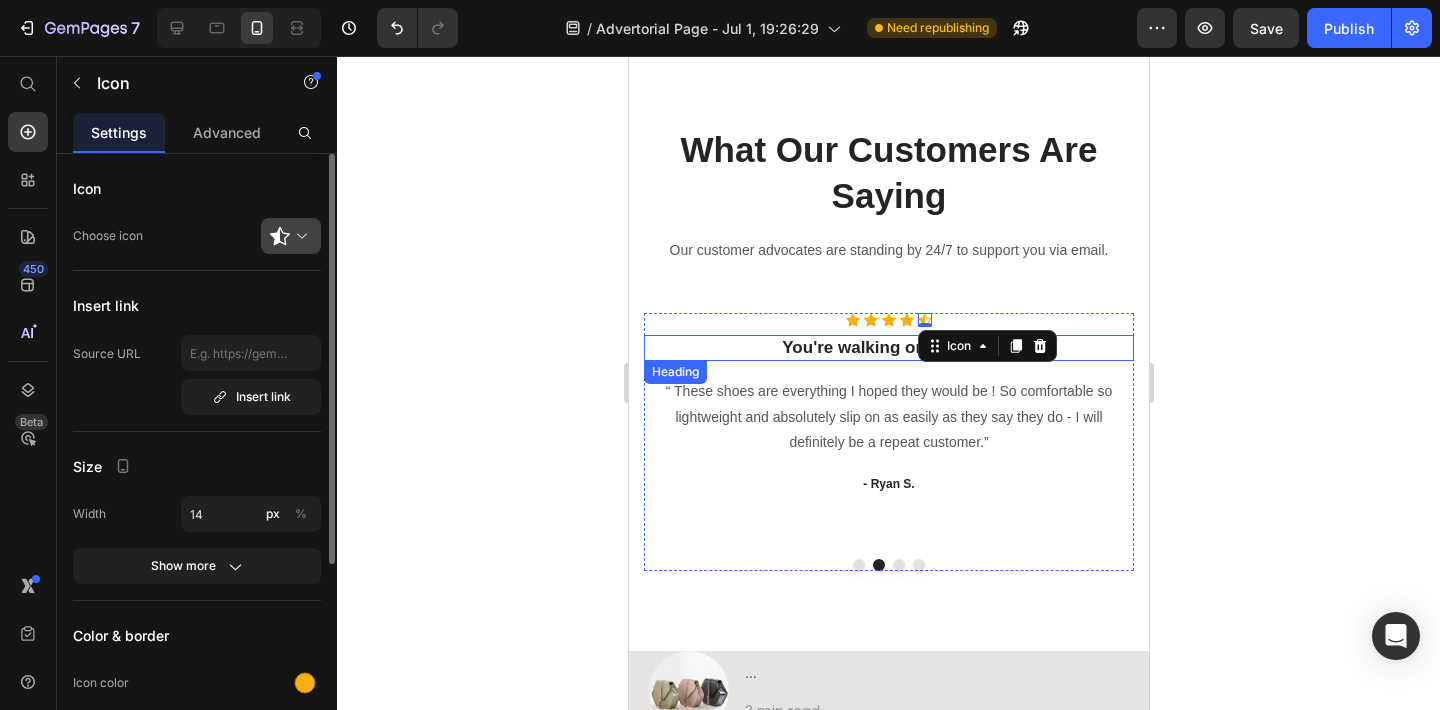 click at bounding box center (299, 236) 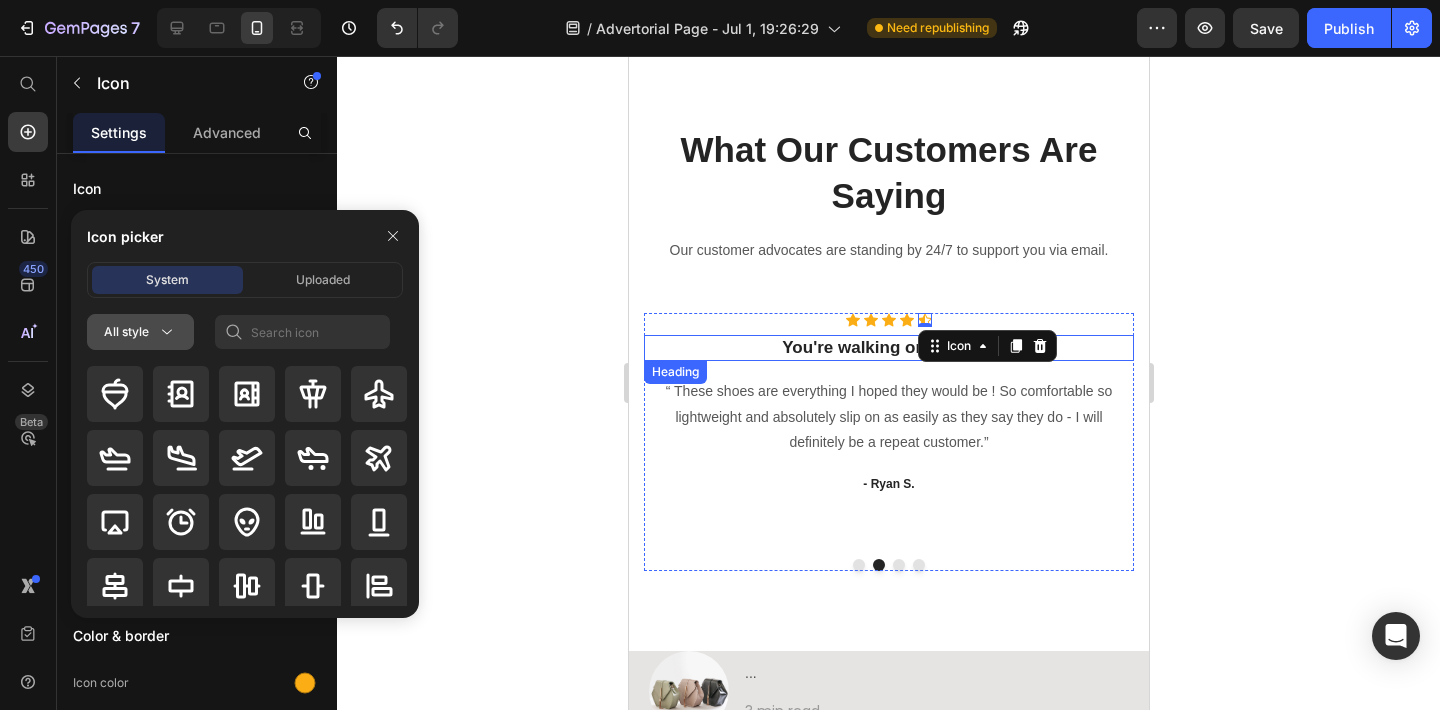 click 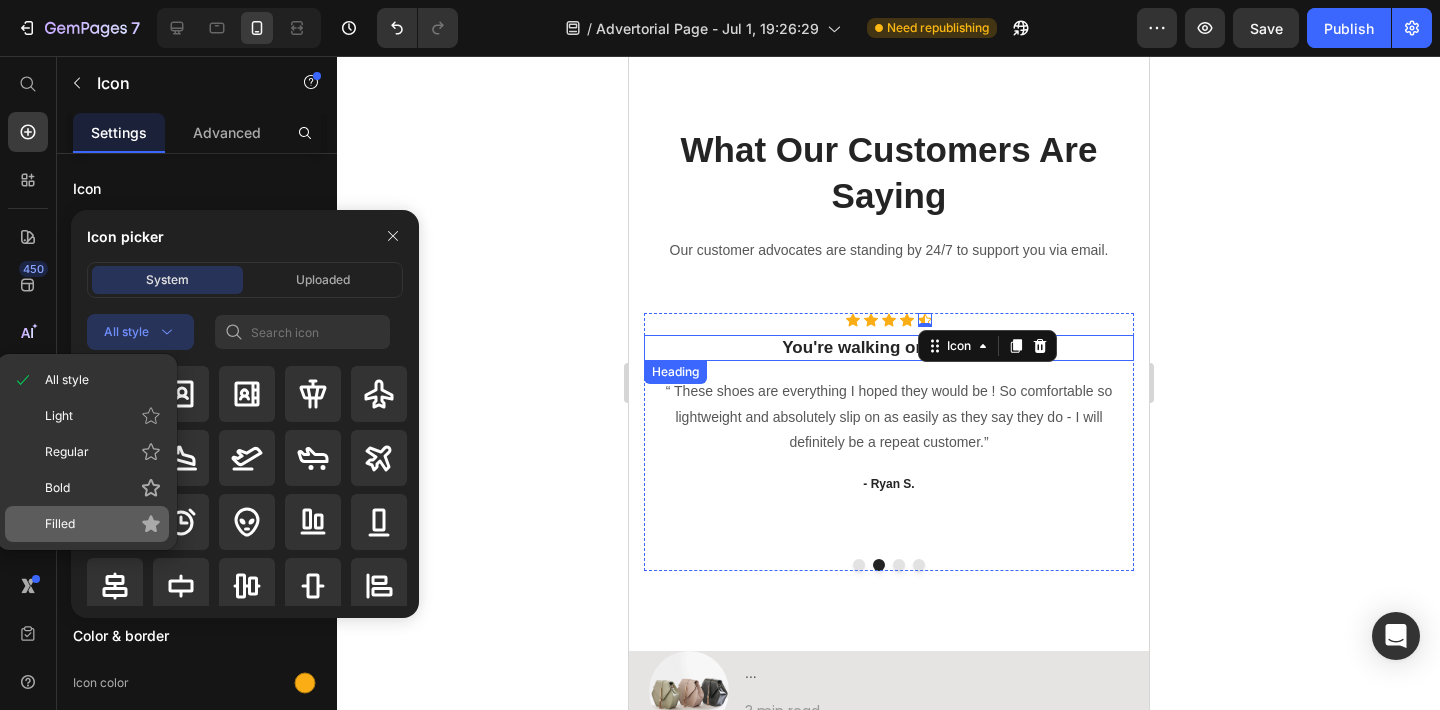 click on "Filled" at bounding box center (103, 524) 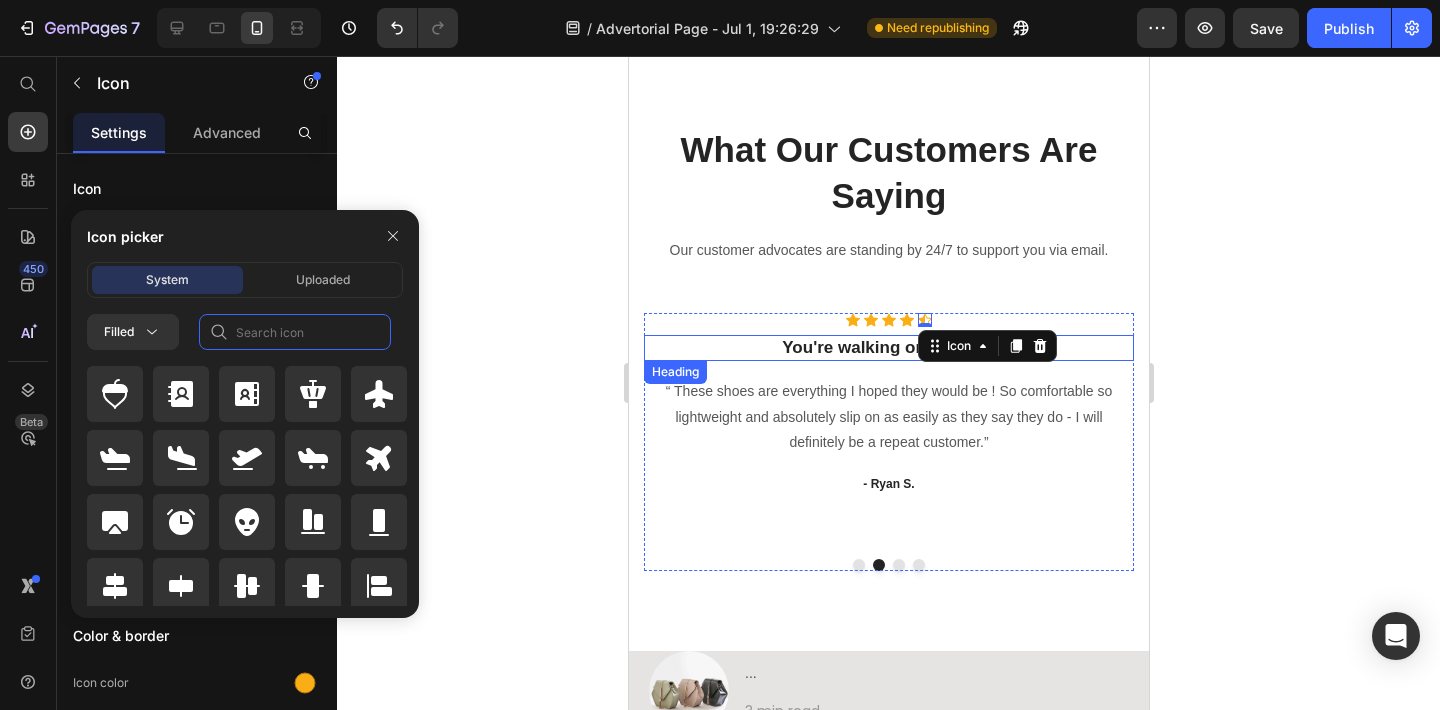 click 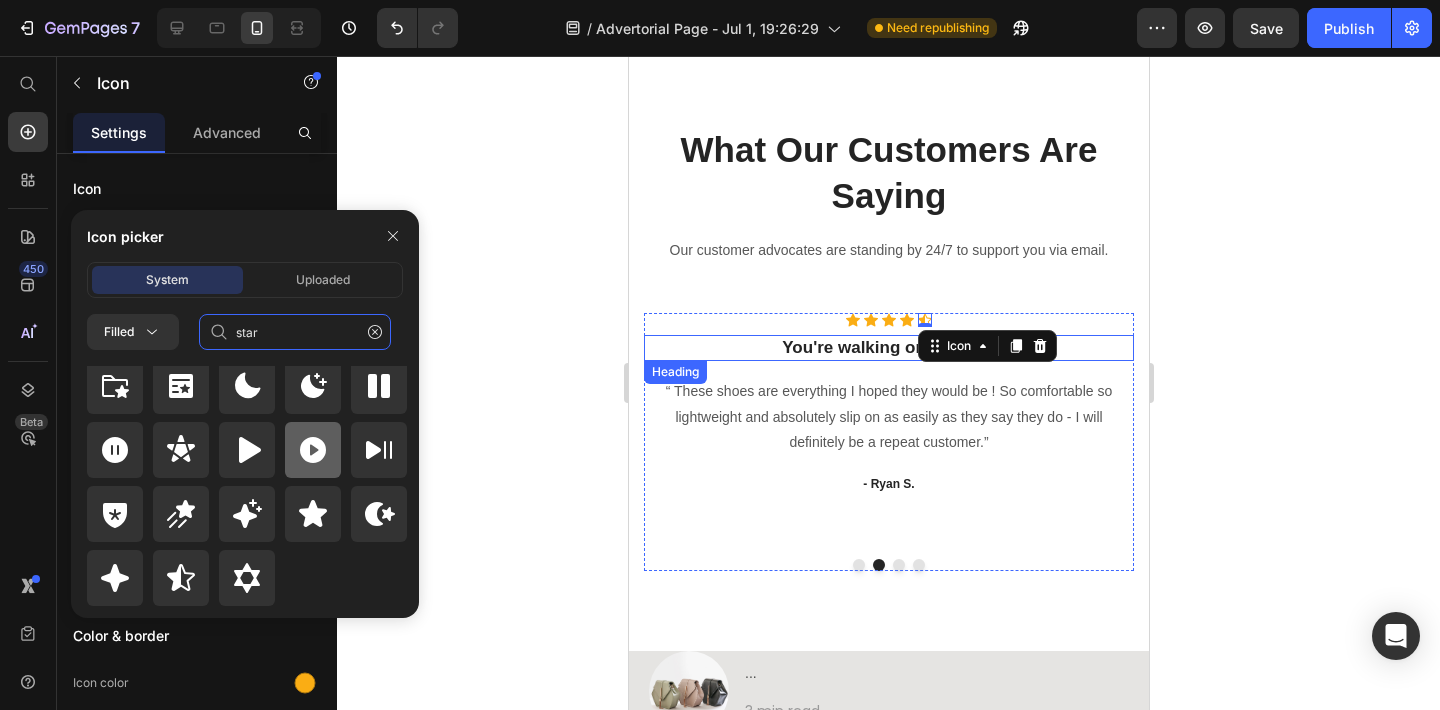 scroll, scrollTop: 71, scrollLeft: 0, axis: vertical 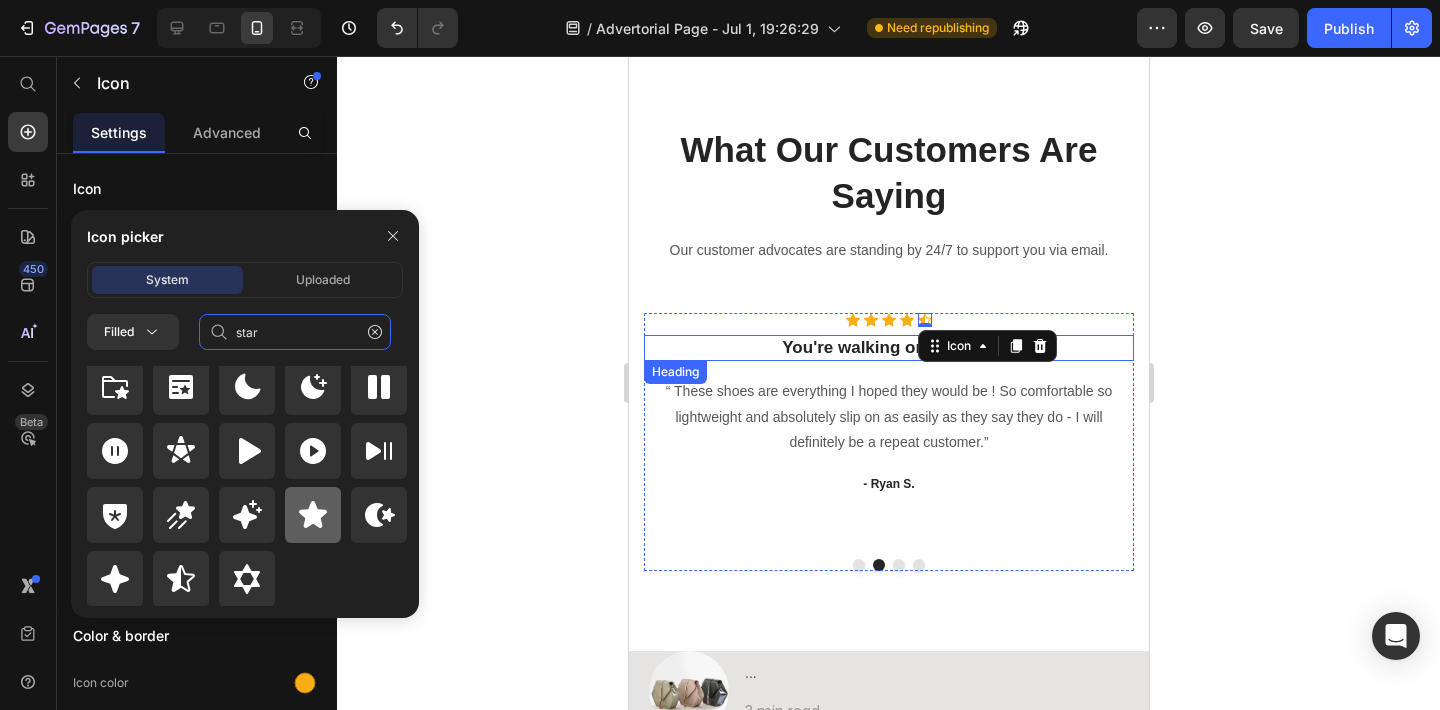 type on "star" 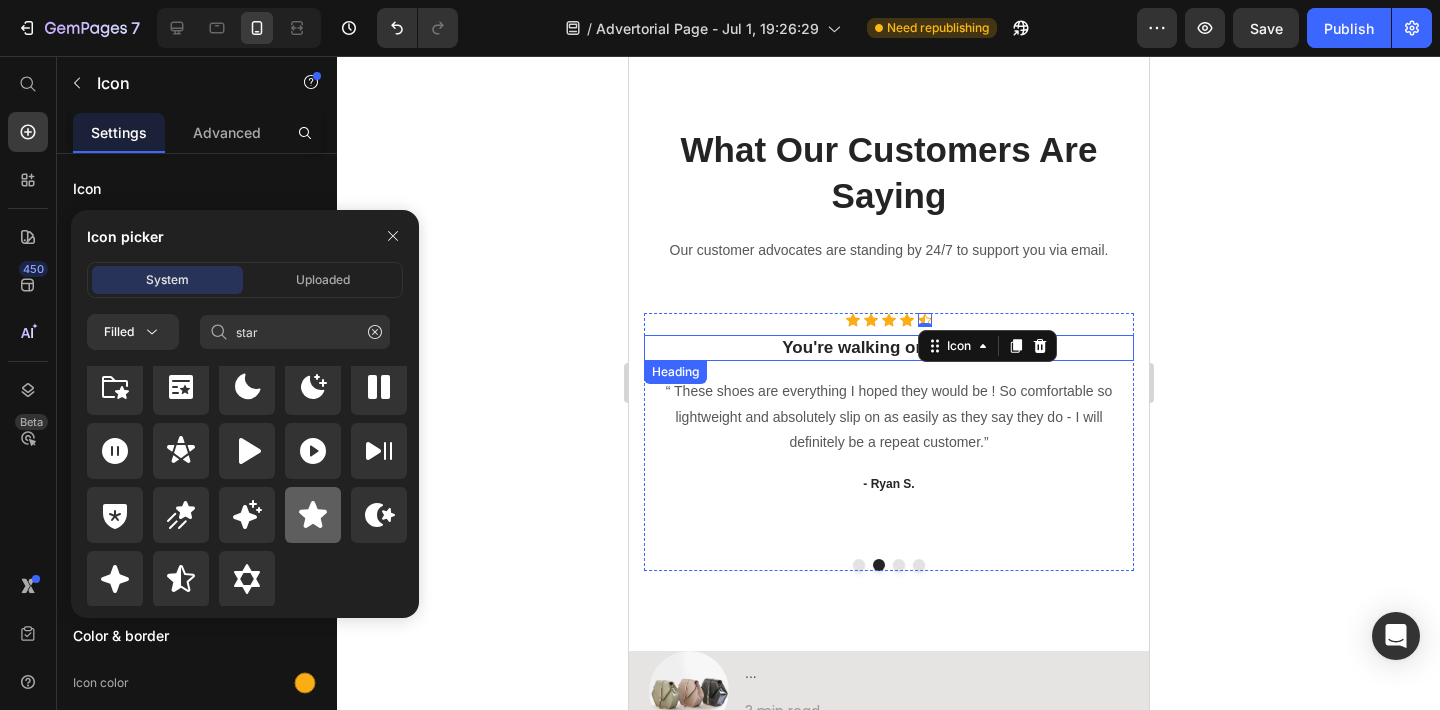 click 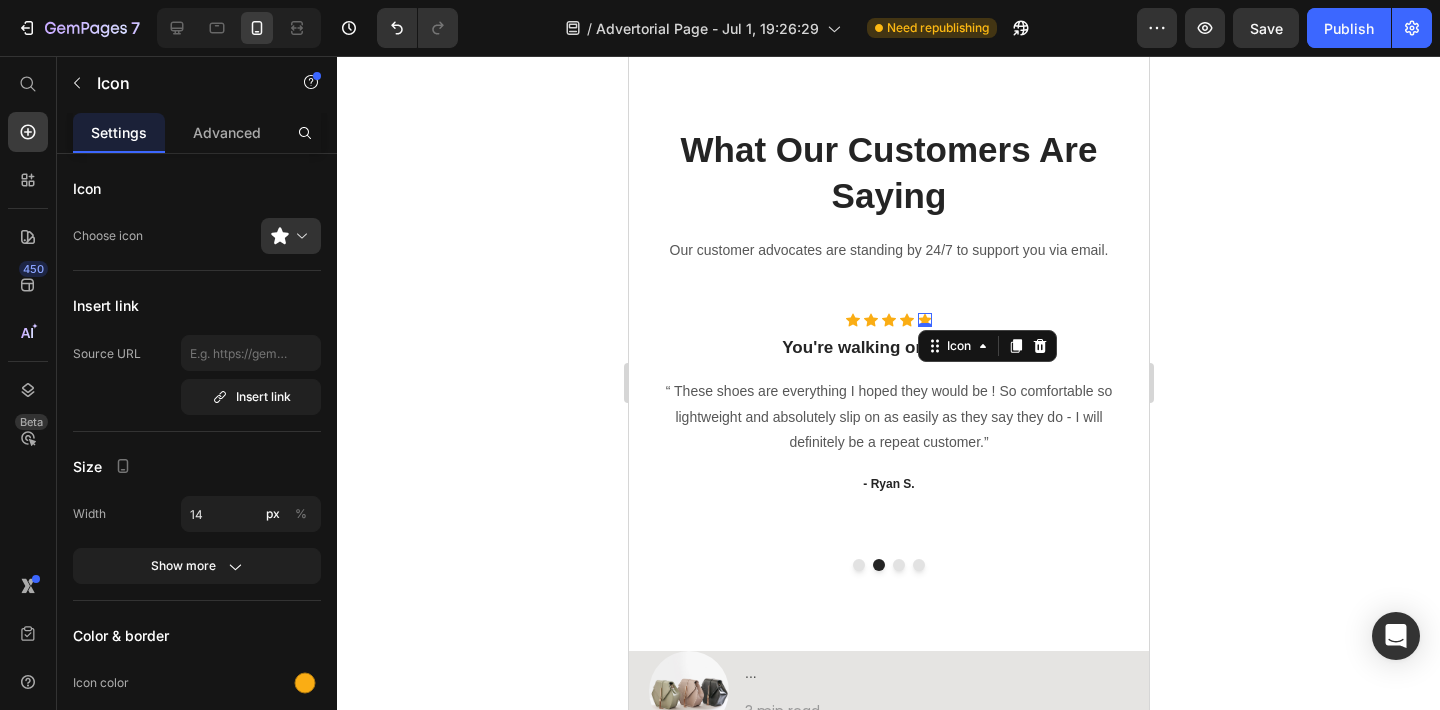 click 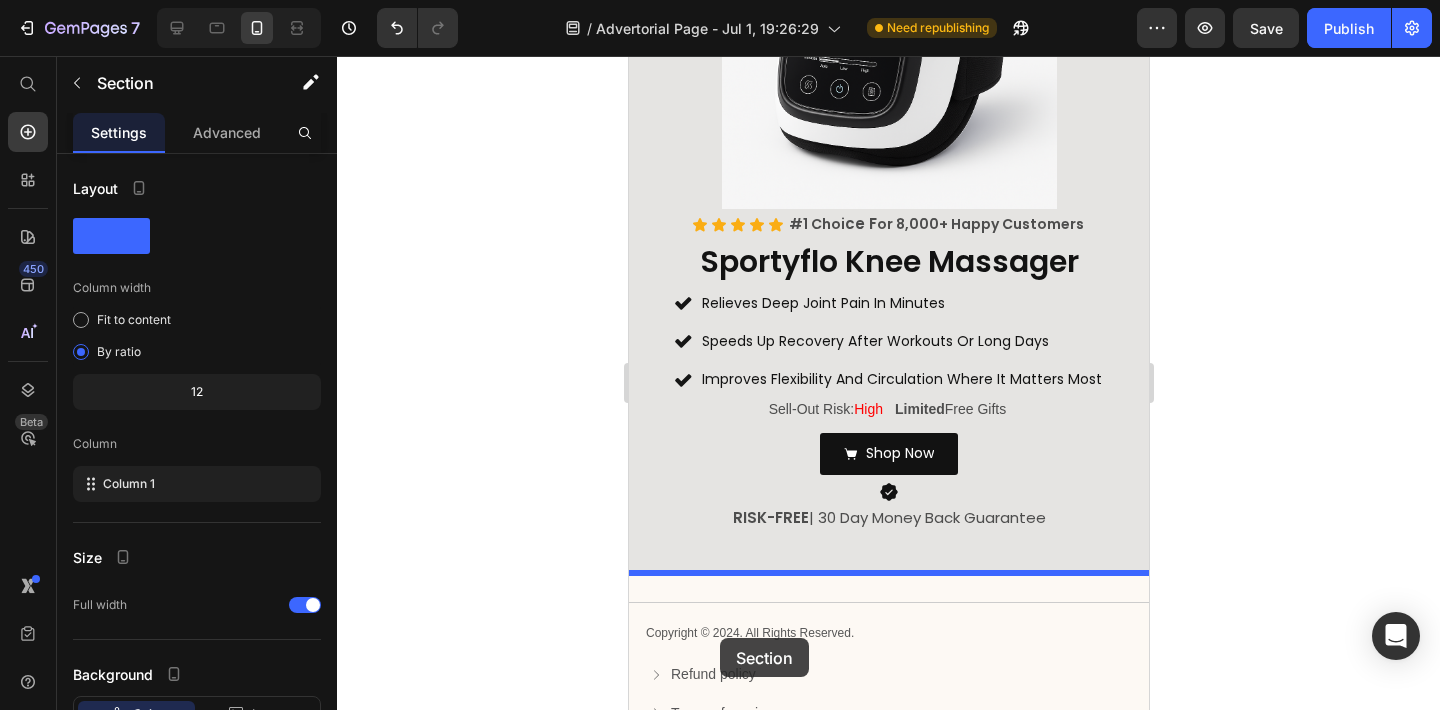 scroll, scrollTop: 6365, scrollLeft: 0, axis: vertical 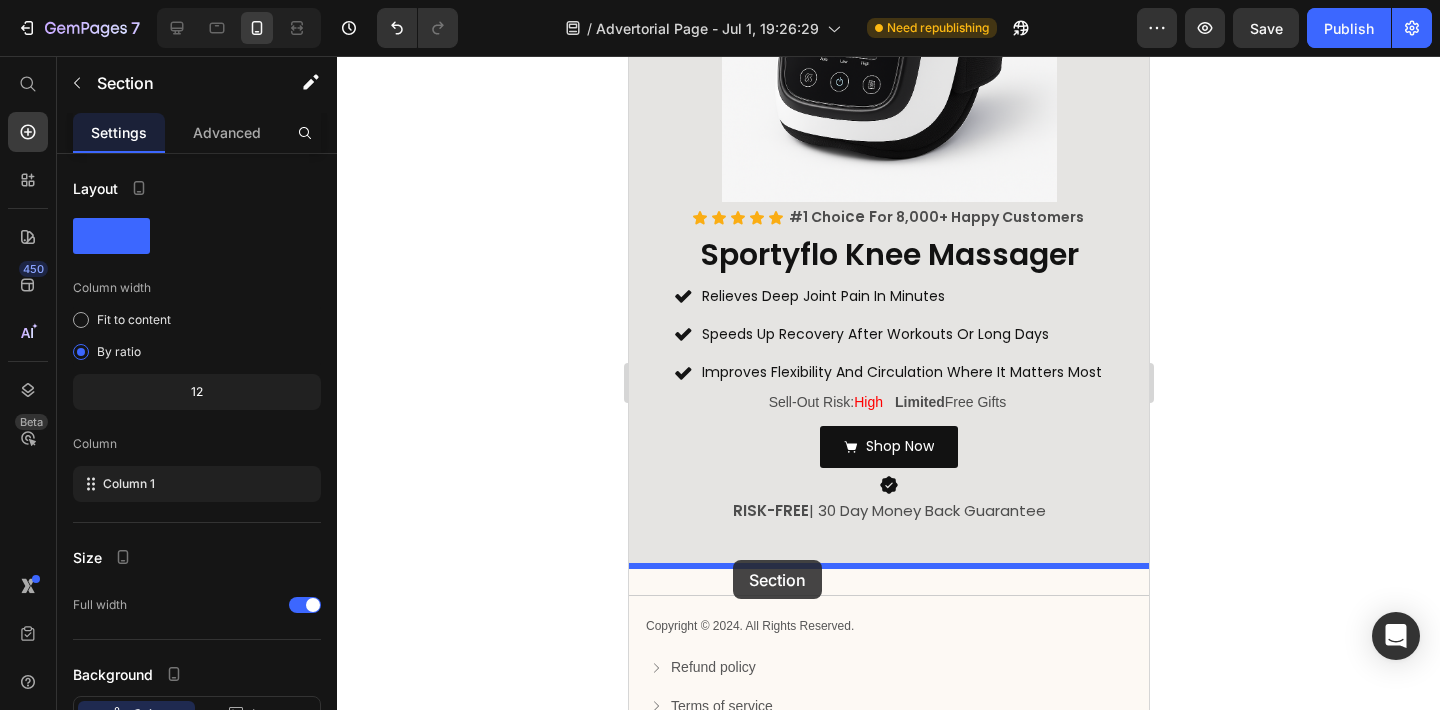 drag, startPoint x: 679, startPoint y: 308, endPoint x: 732, endPoint y: 560, distance: 257.5131 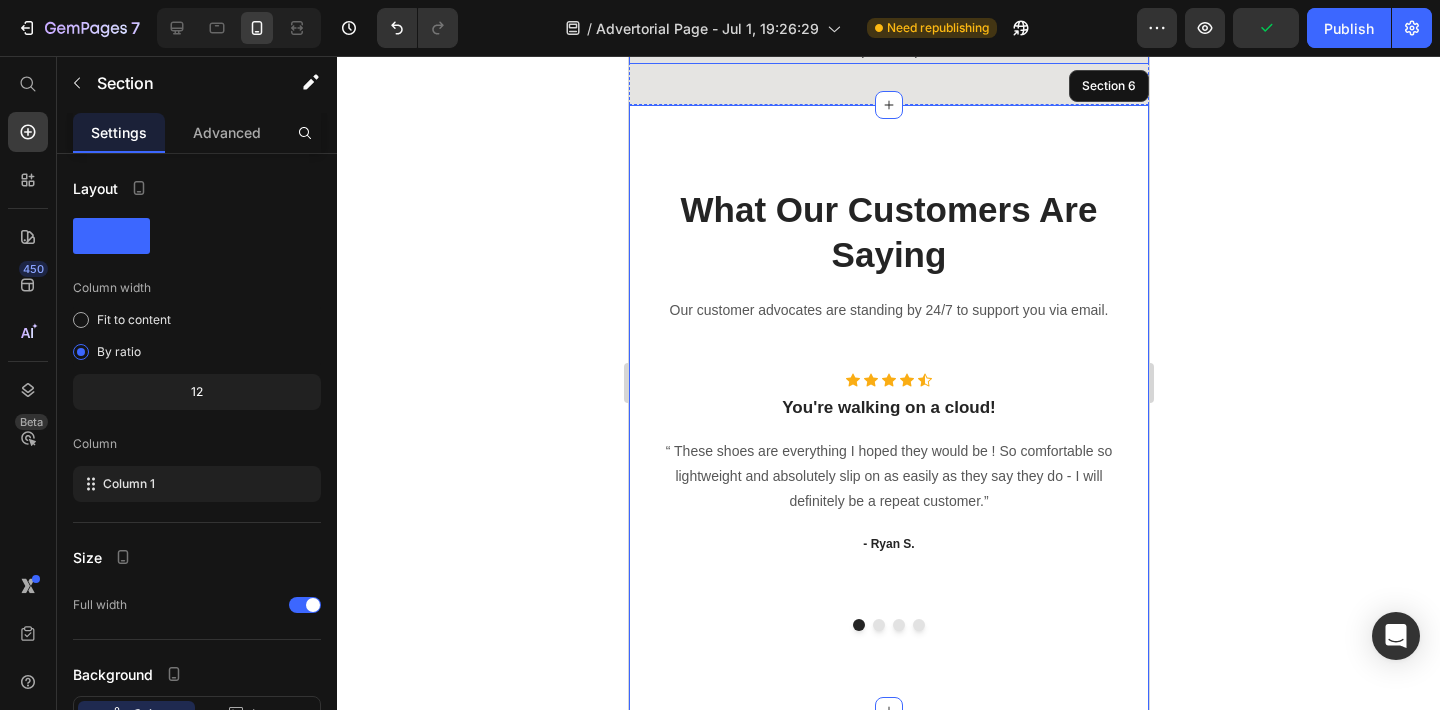scroll, scrollTop: 6219, scrollLeft: 0, axis: vertical 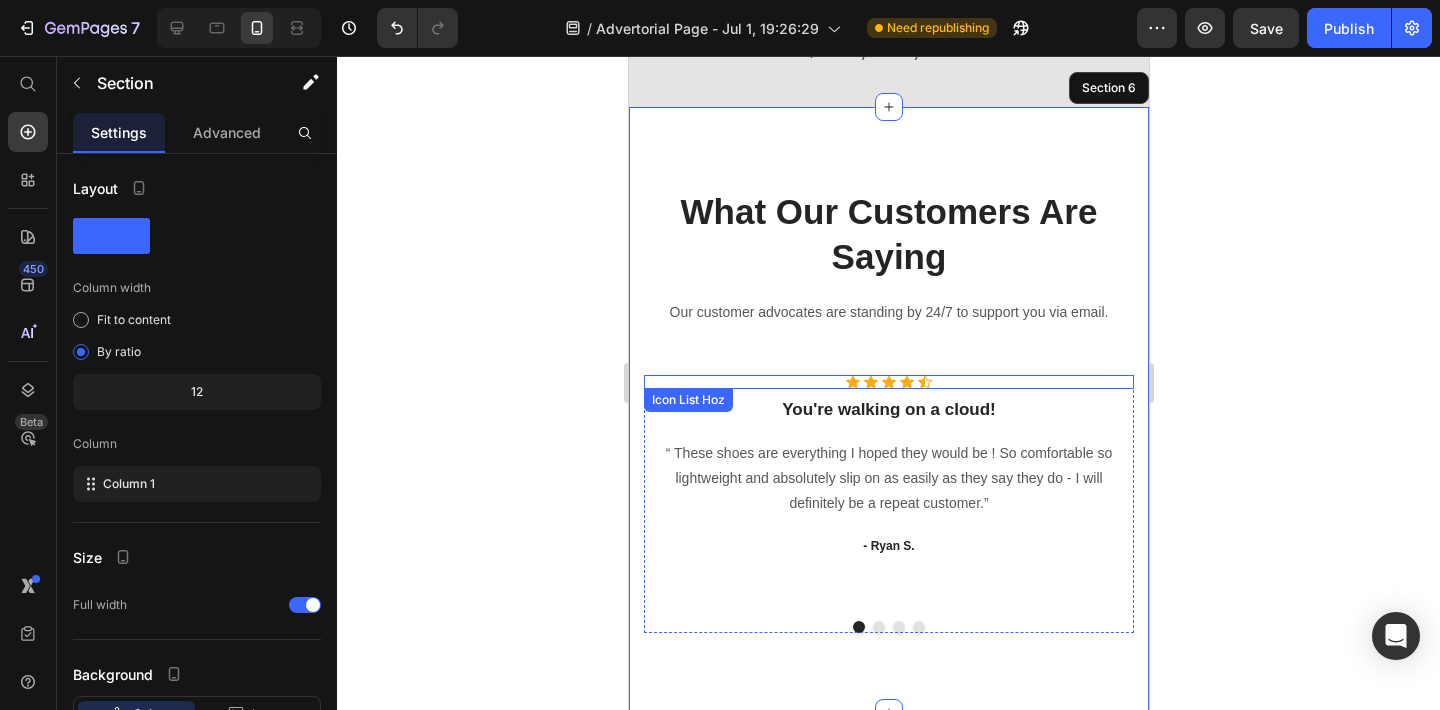 click on "Icon                Icon                Icon                Icon
Icon" at bounding box center (888, 382) 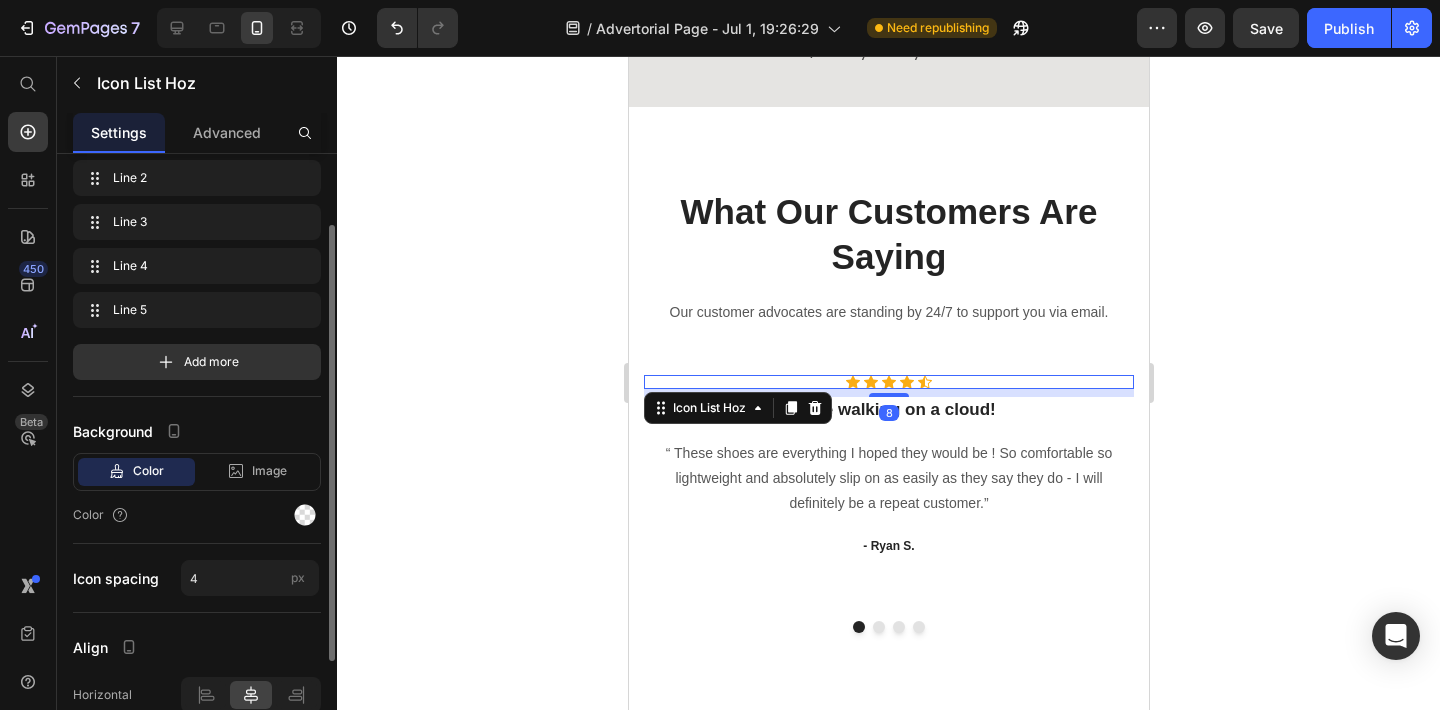 scroll, scrollTop: 0, scrollLeft: 0, axis: both 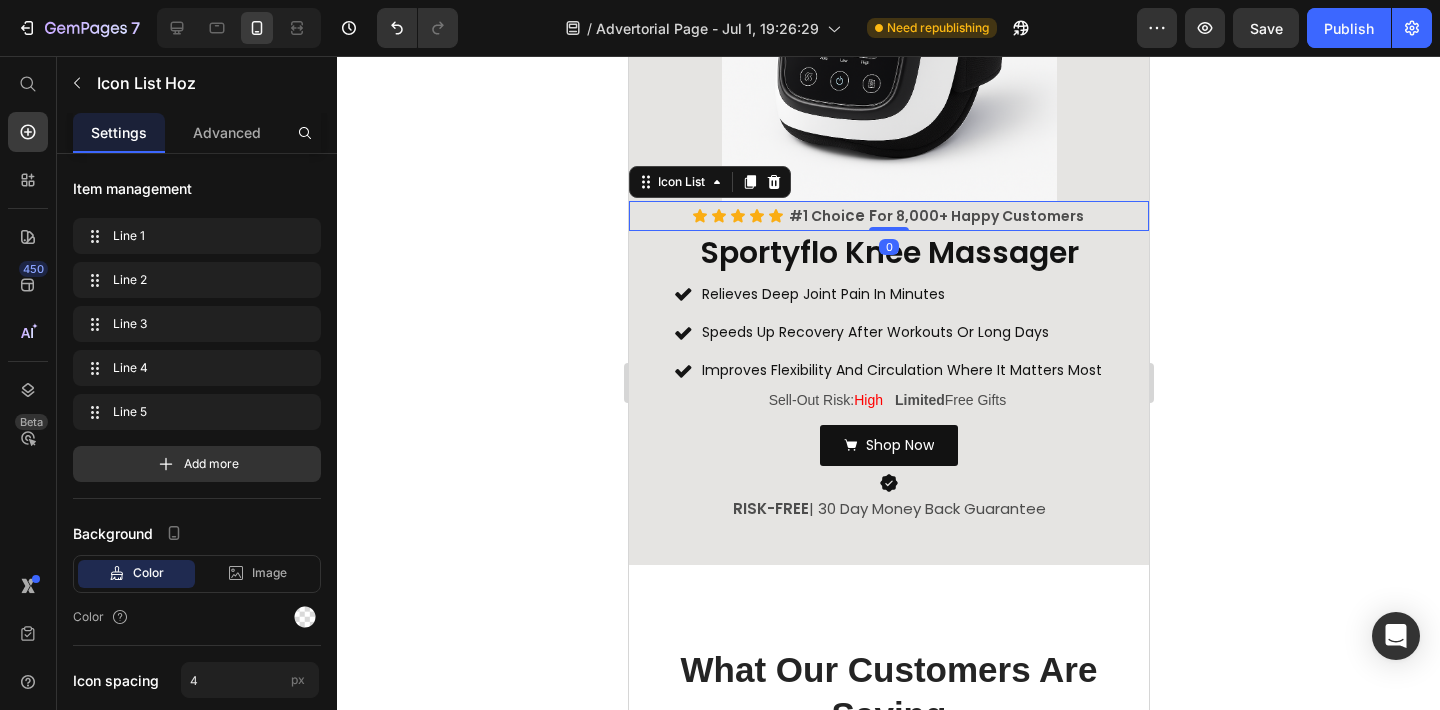 click on "Icon Icon Icon Icon
Icon #1 Choi ce F or 8,000+ Happy Customers Text Block" at bounding box center [888, 216] 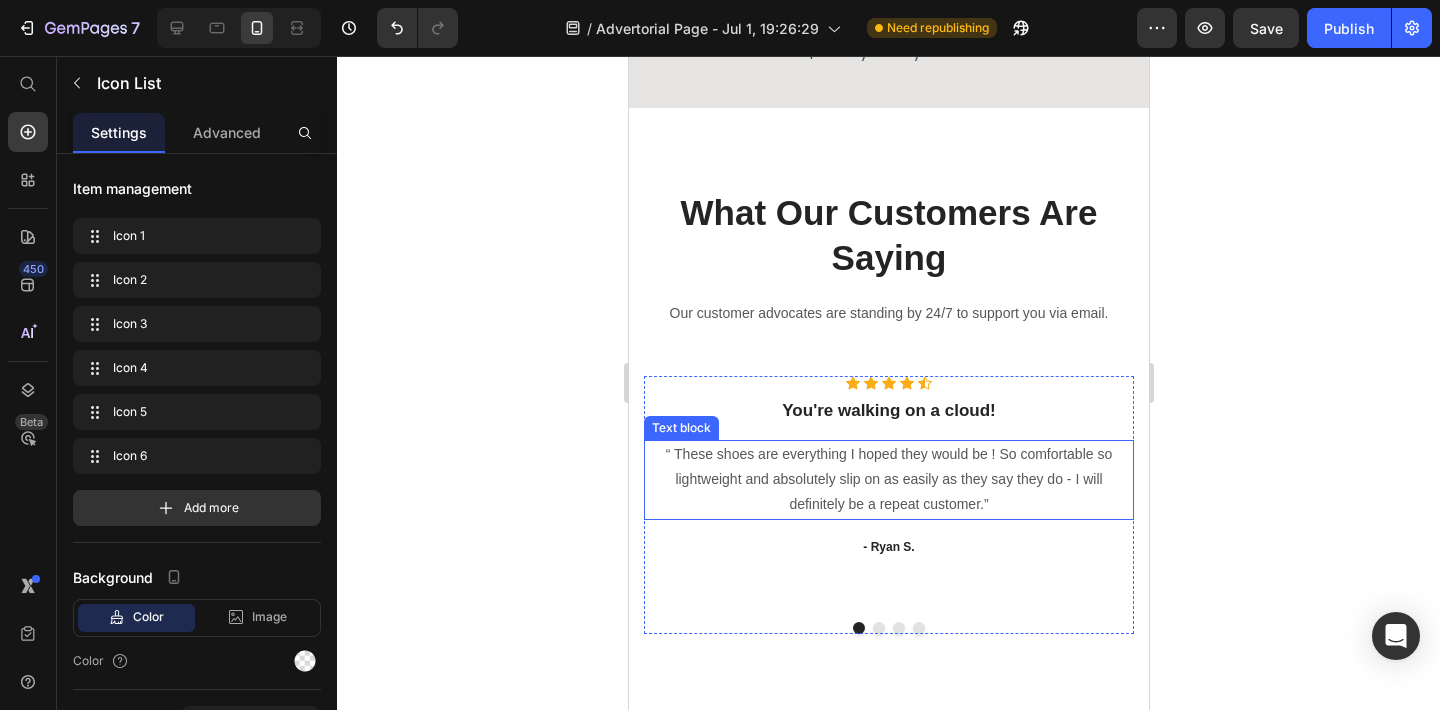 scroll, scrollTop: 6228, scrollLeft: 0, axis: vertical 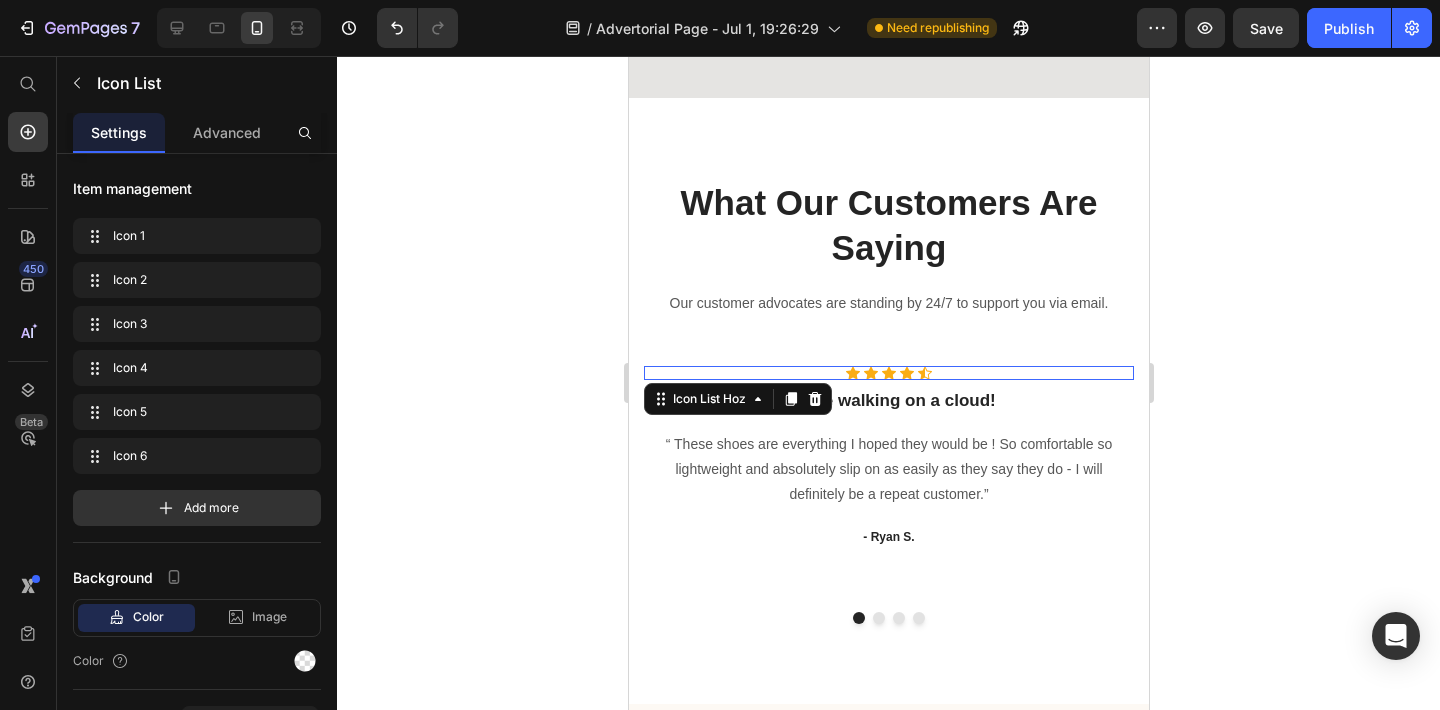 click on "Icon                Icon                Icon                Icon
Icon" at bounding box center (888, 373) 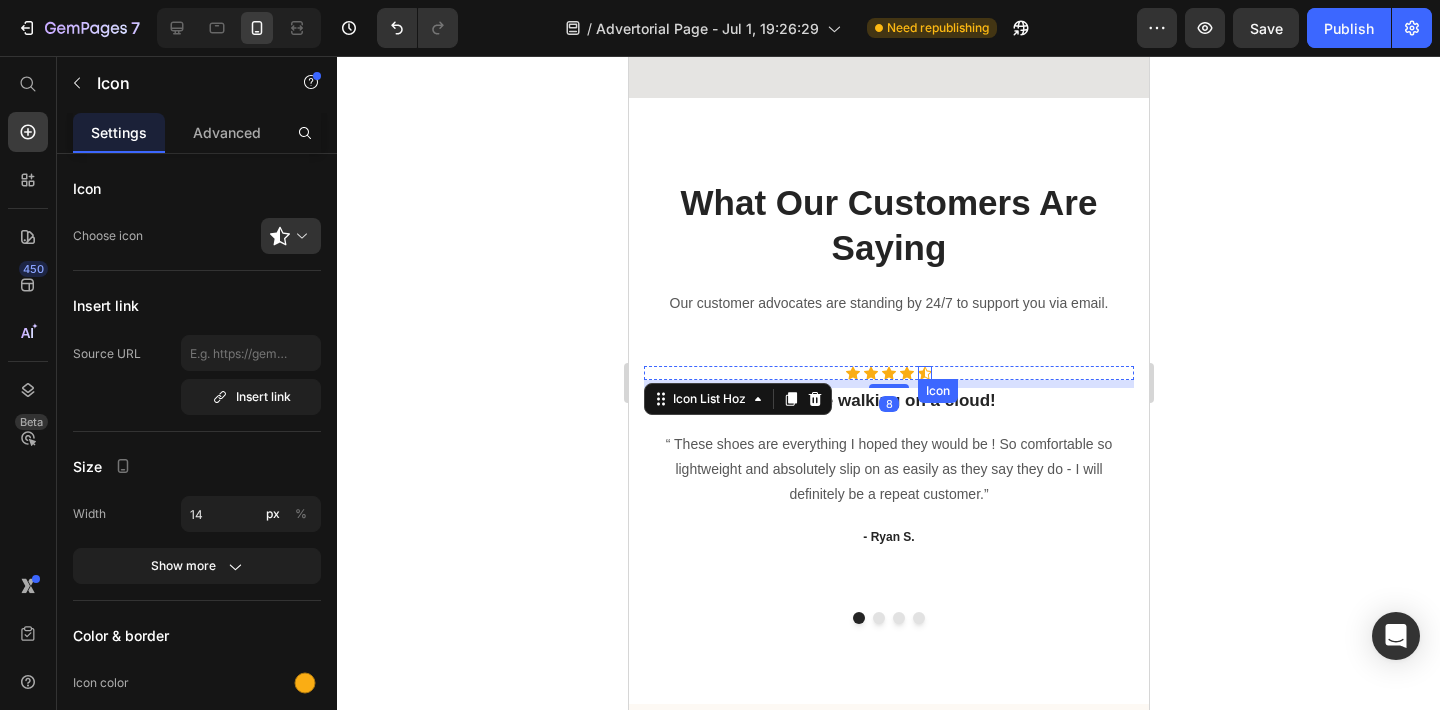 click 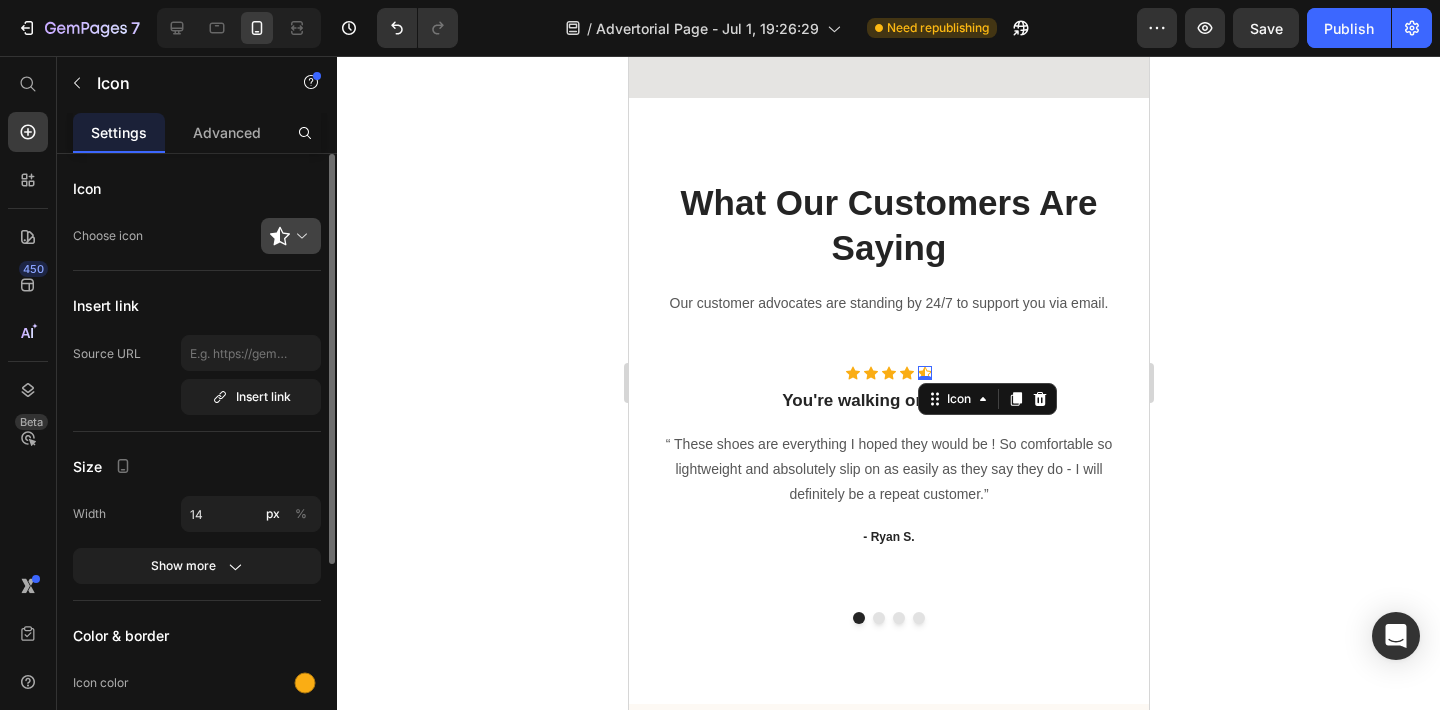 click at bounding box center (299, 236) 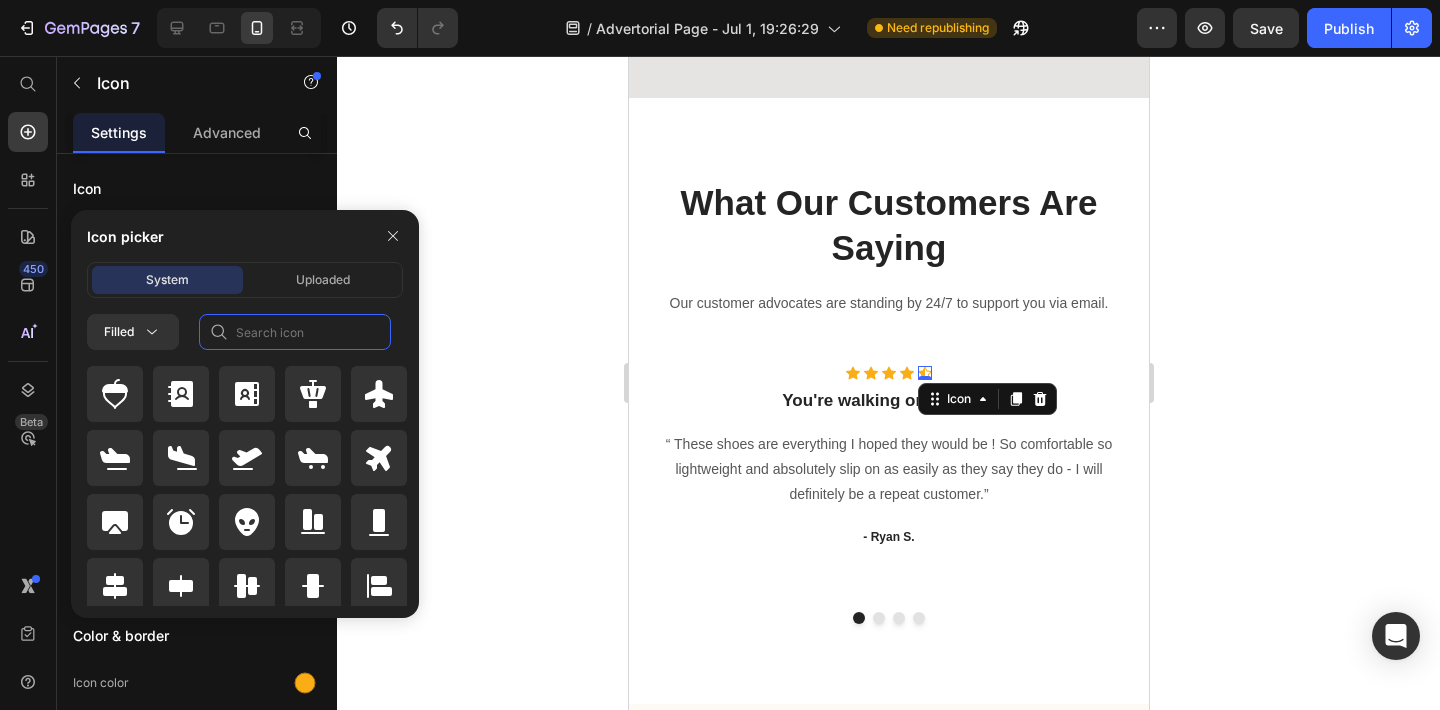 click 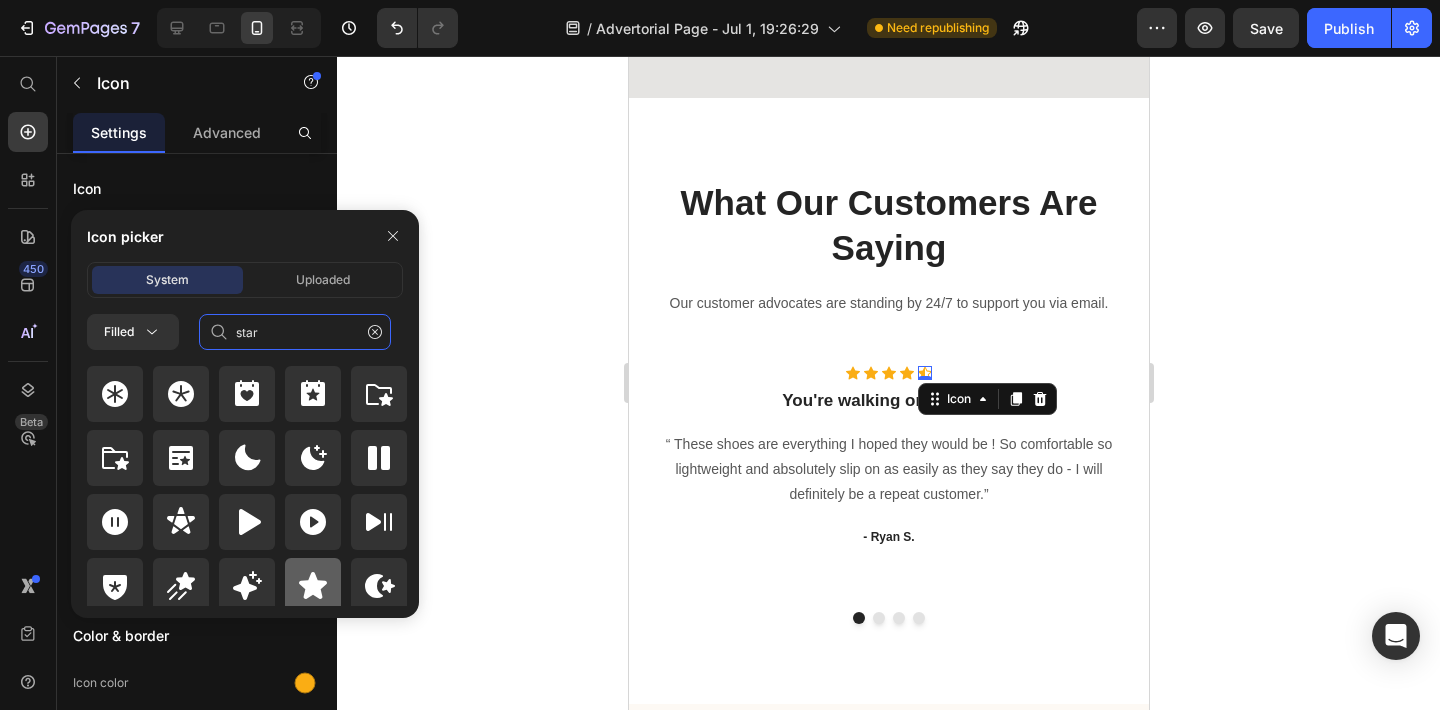 type on "star" 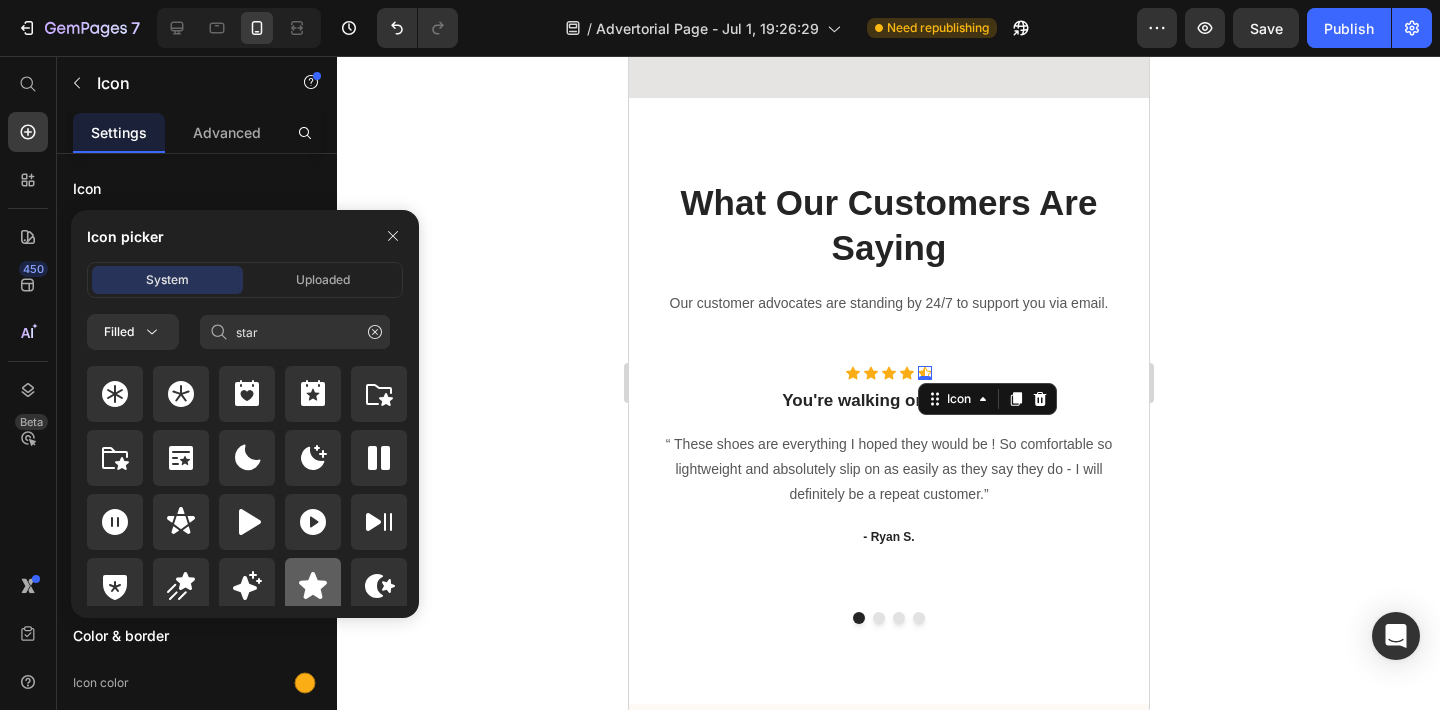 click 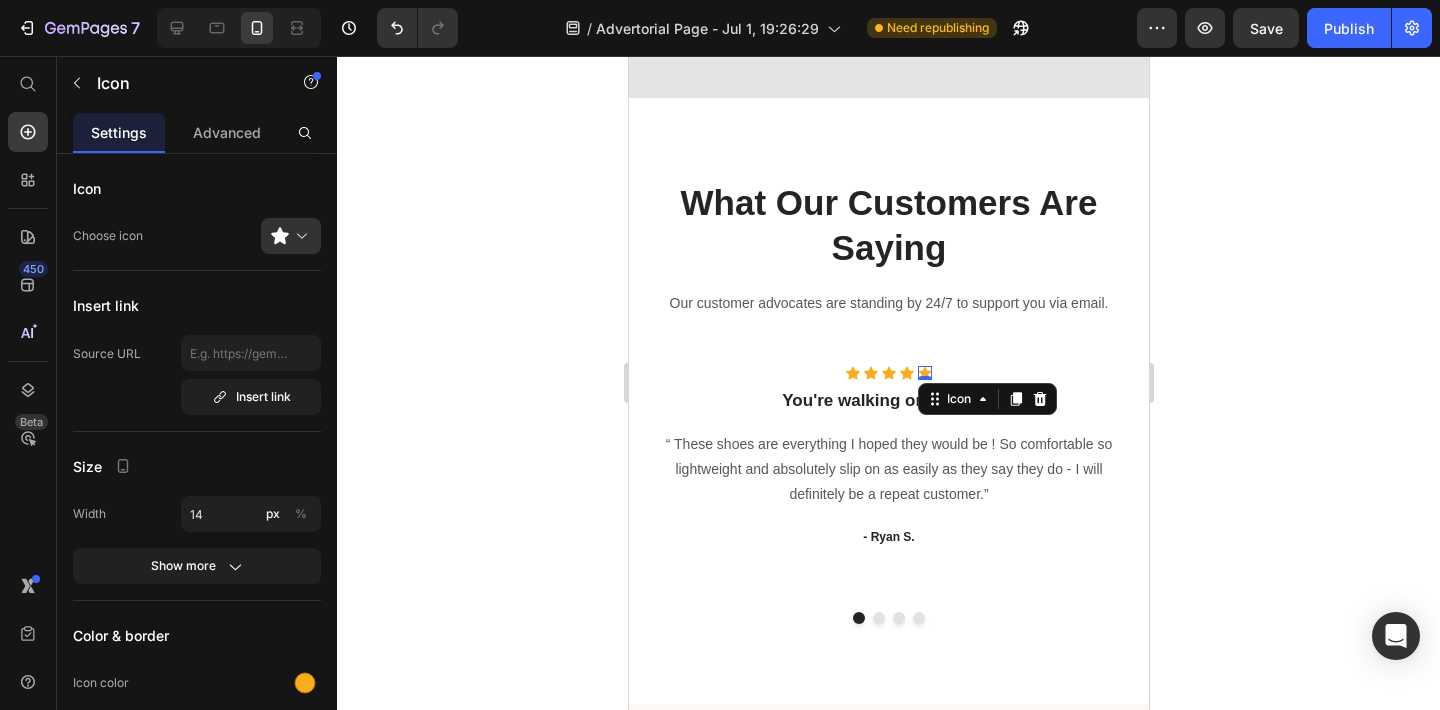 click 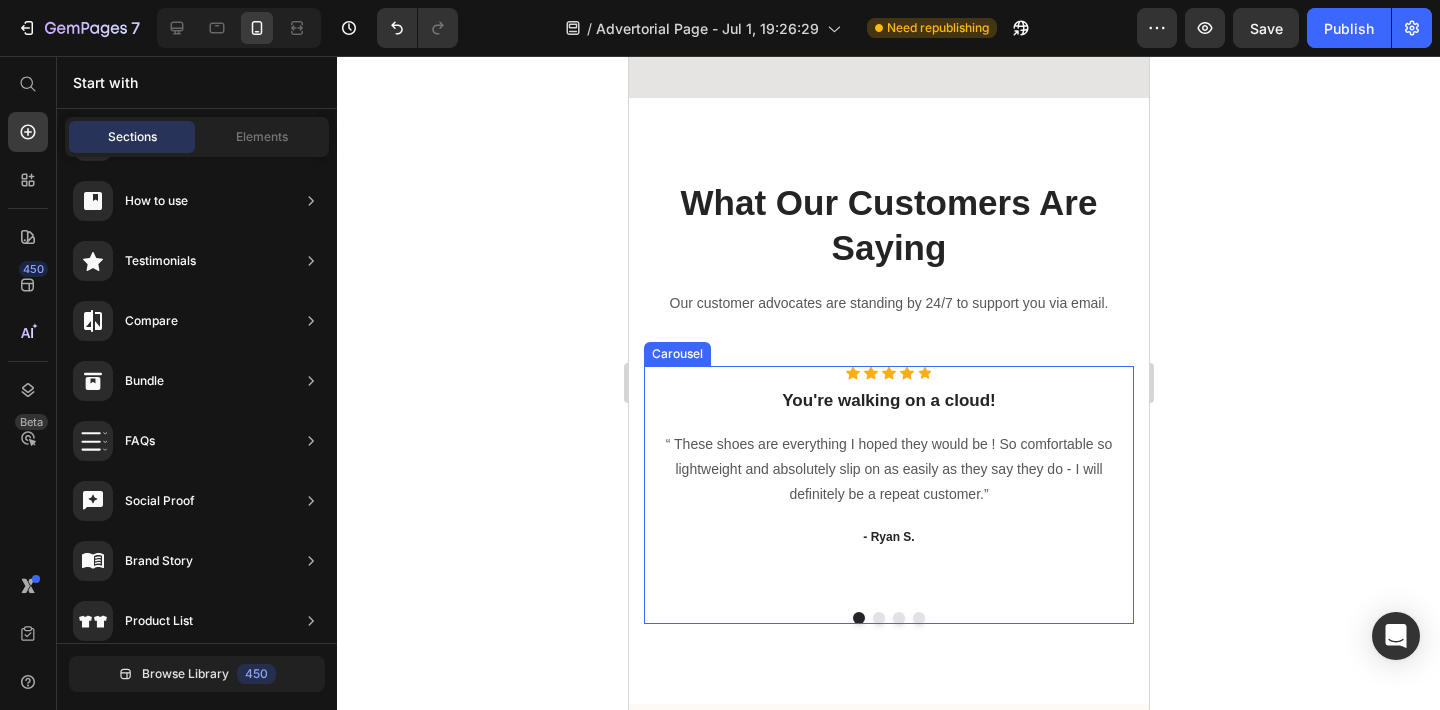 click at bounding box center [878, 618] 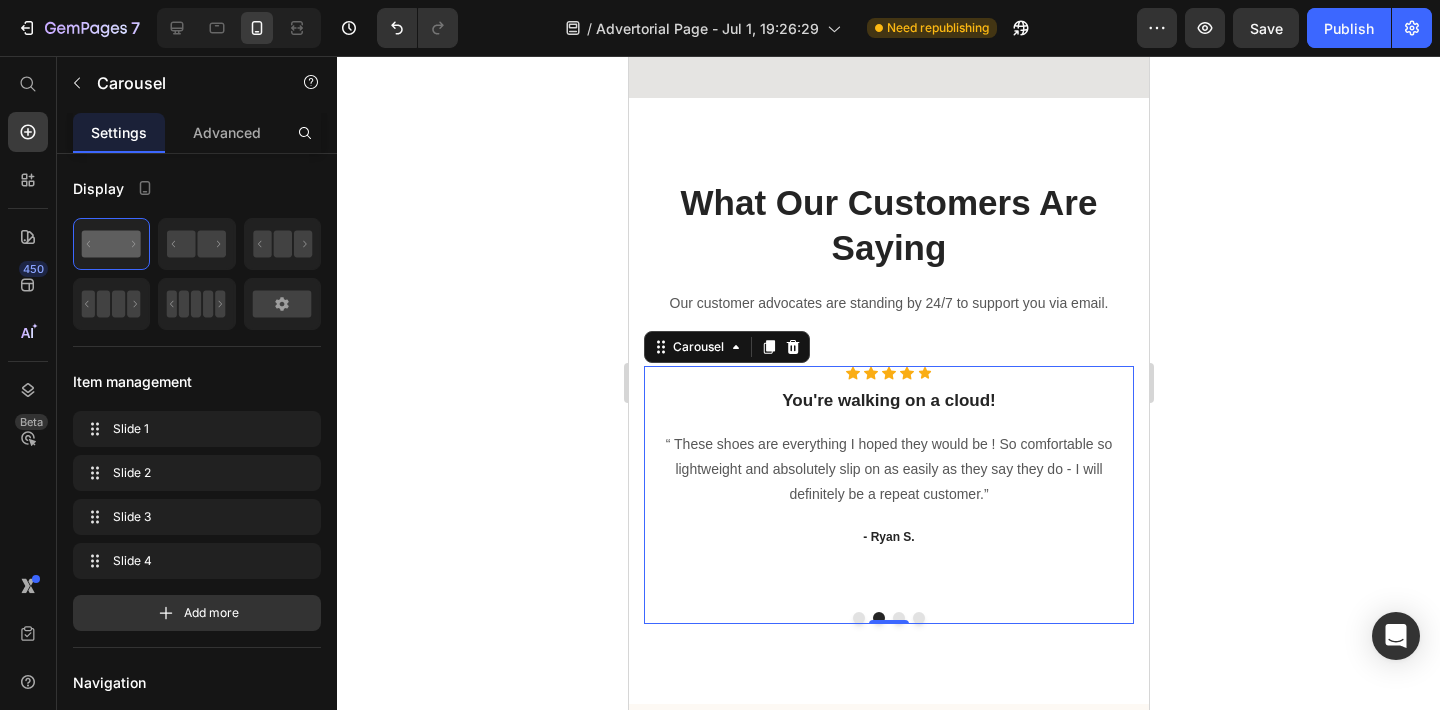click at bounding box center (898, 618) 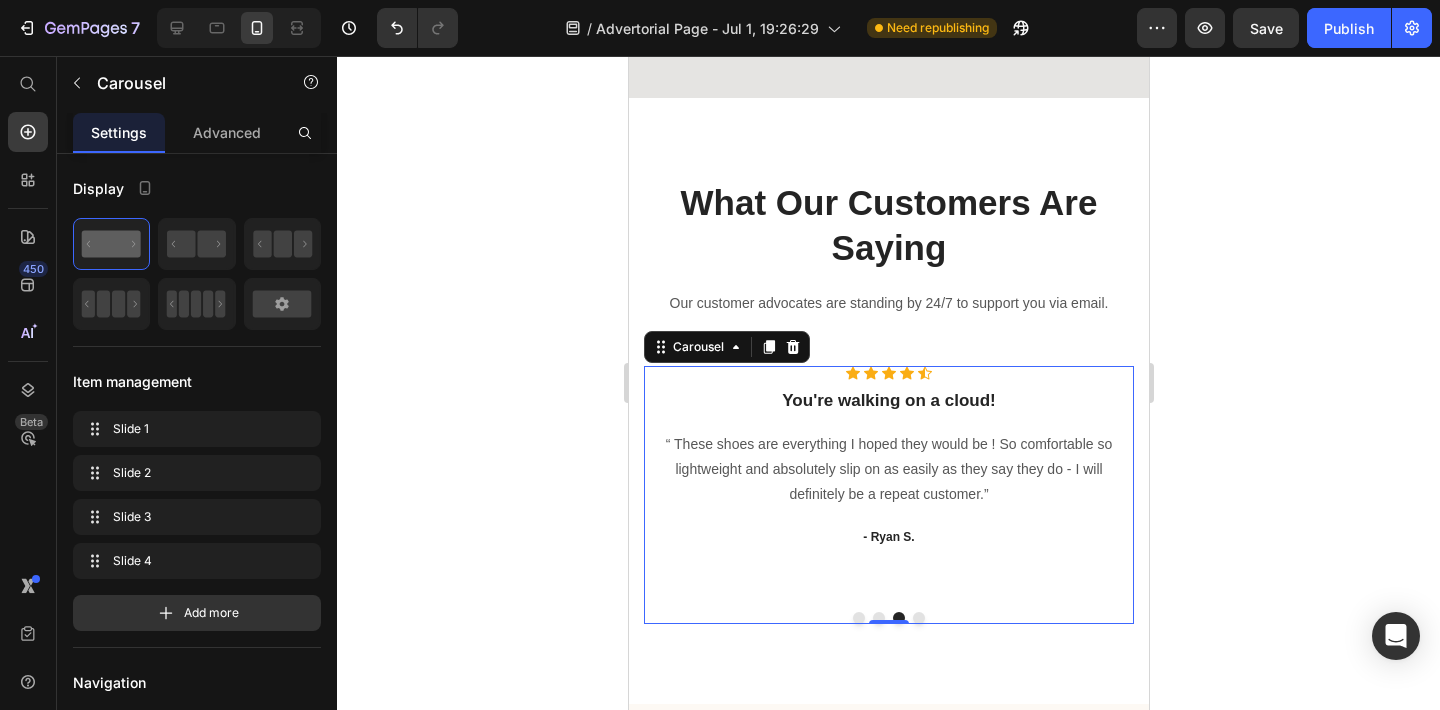 click at bounding box center [918, 618] 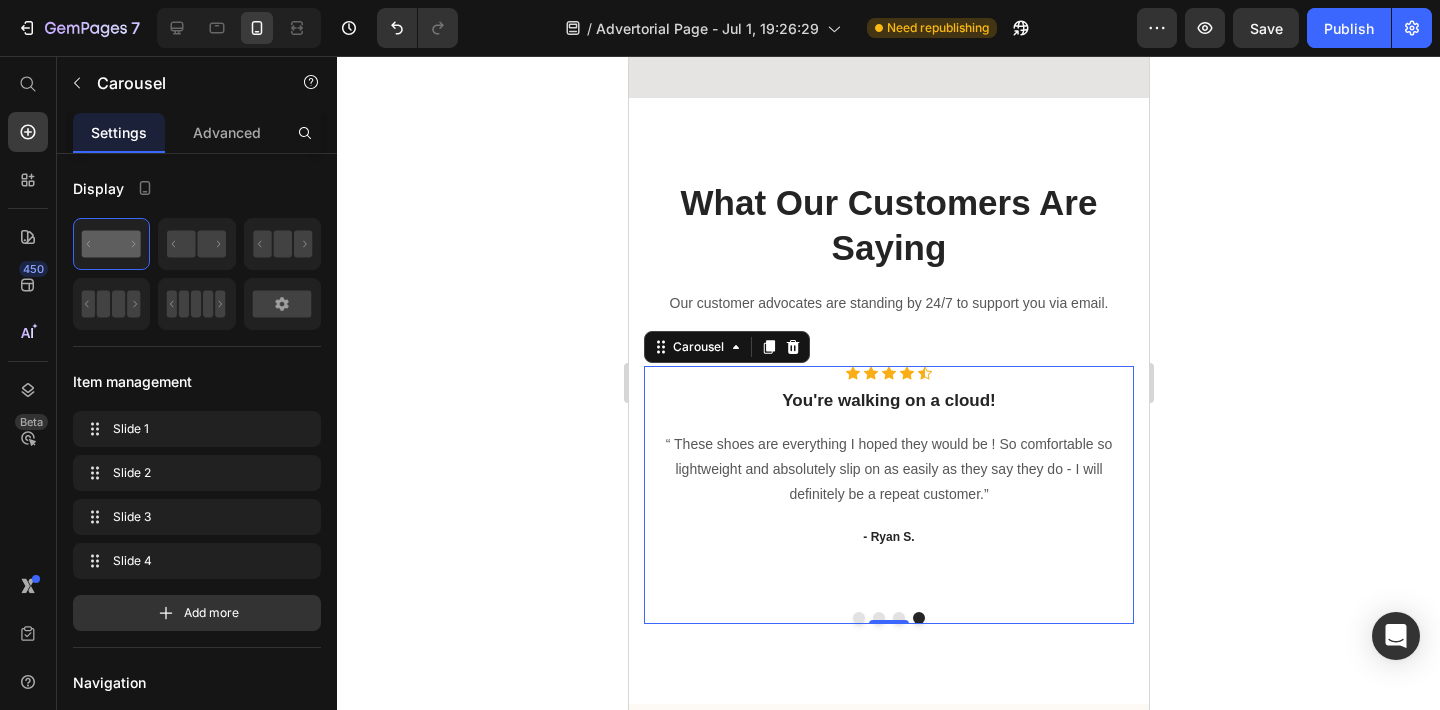 click at bounding box center (898, 618) 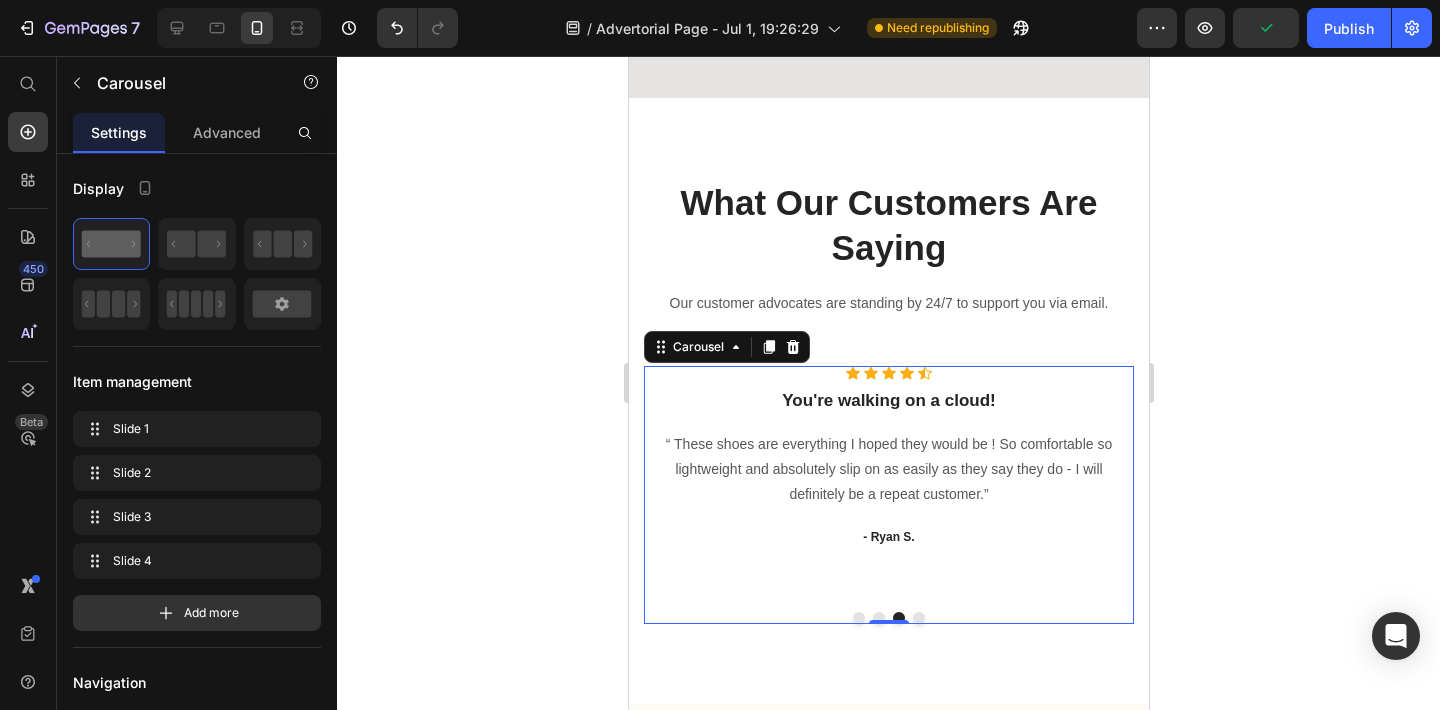click at bounding box center [878, 618] 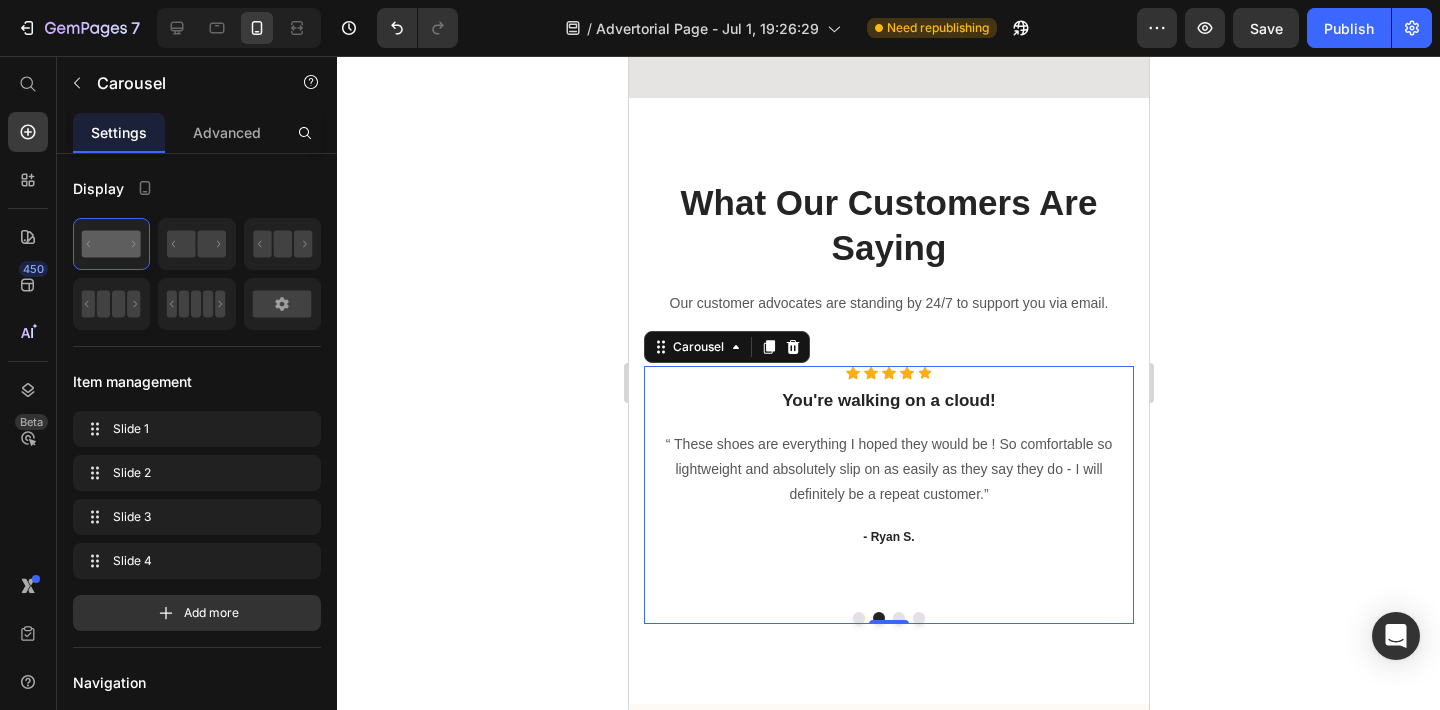 click at bounding box center [898, 618] 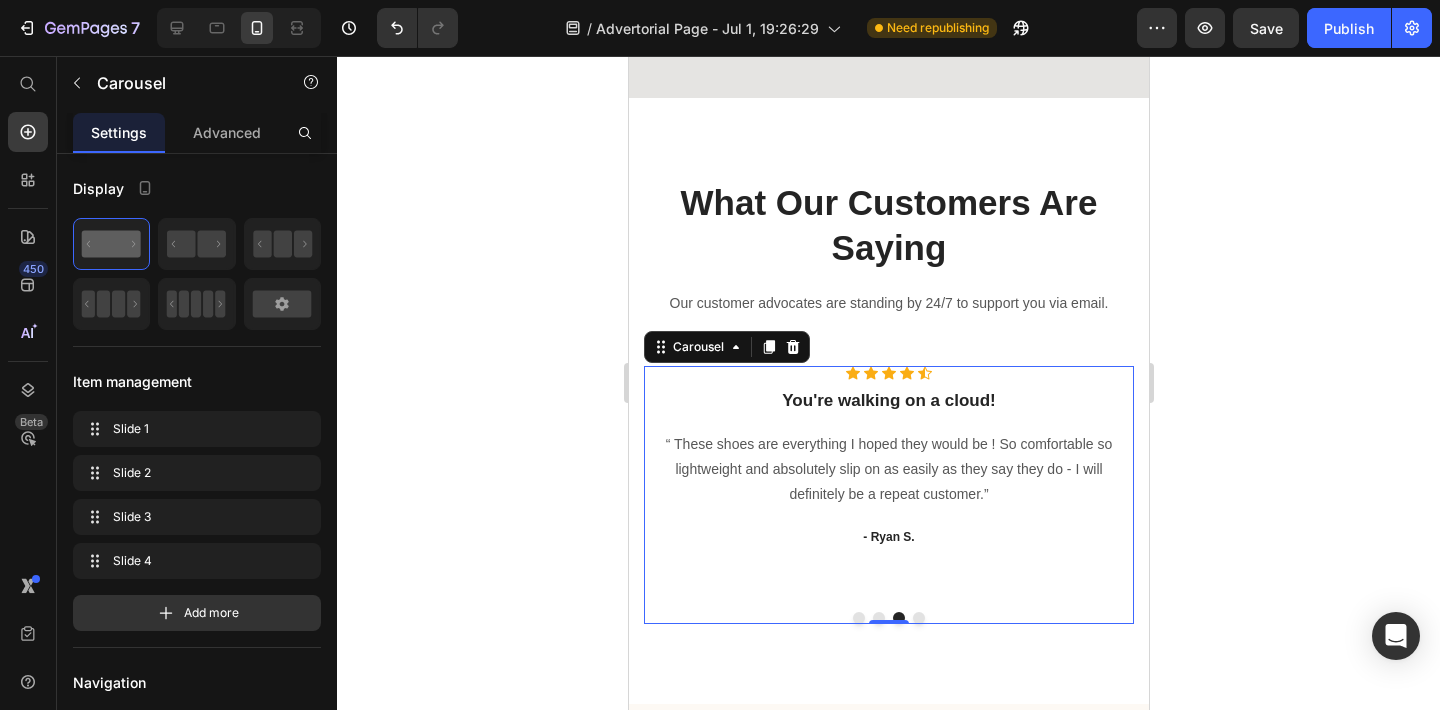 click at bounding box center [918, 618] 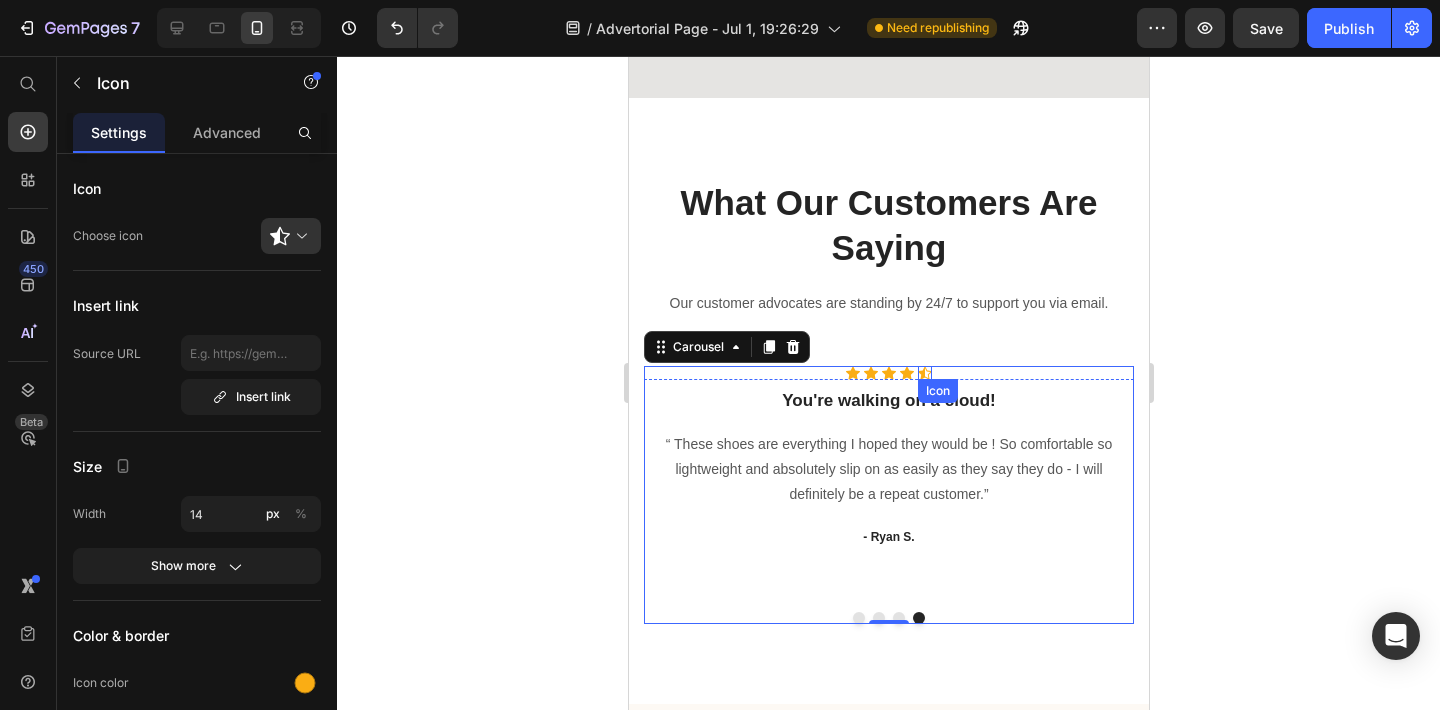 click on "Icon" at bounding box center [924, 373] 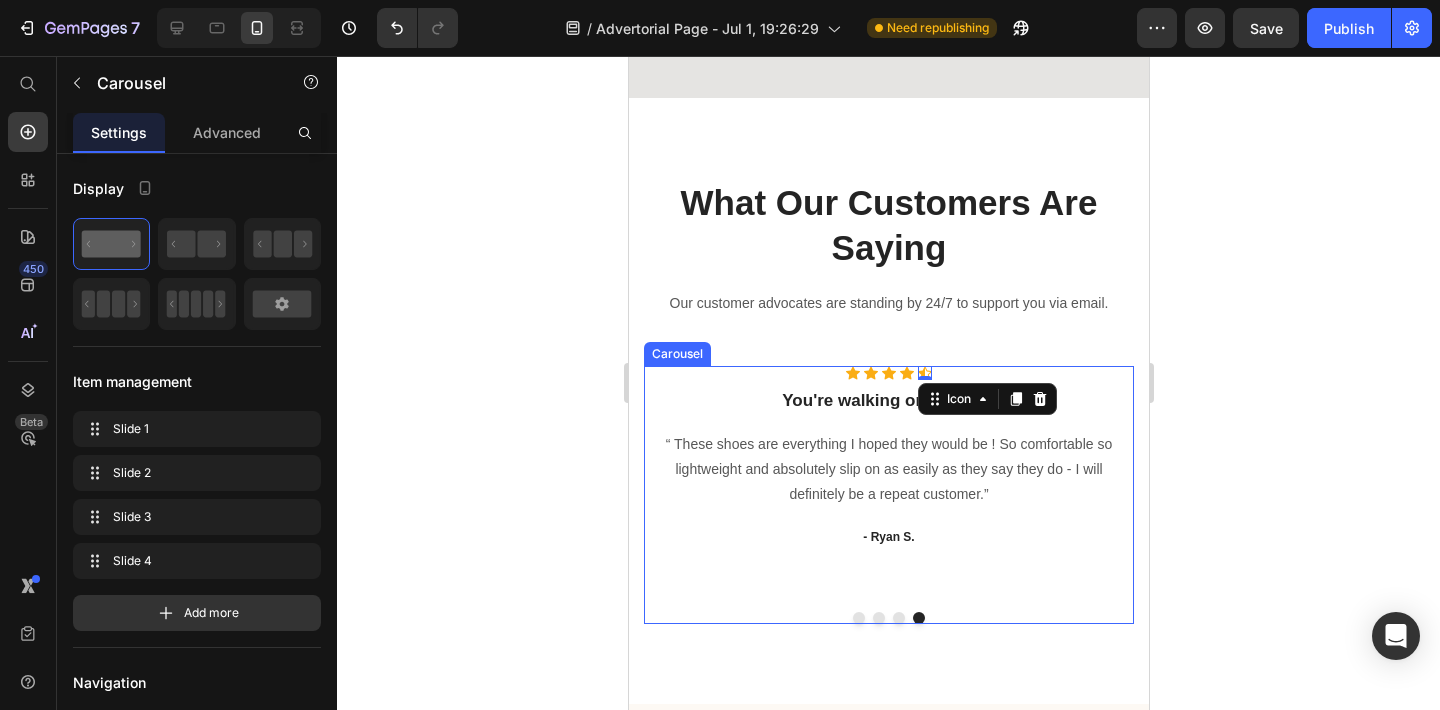 click at bounding box center (898, 618) 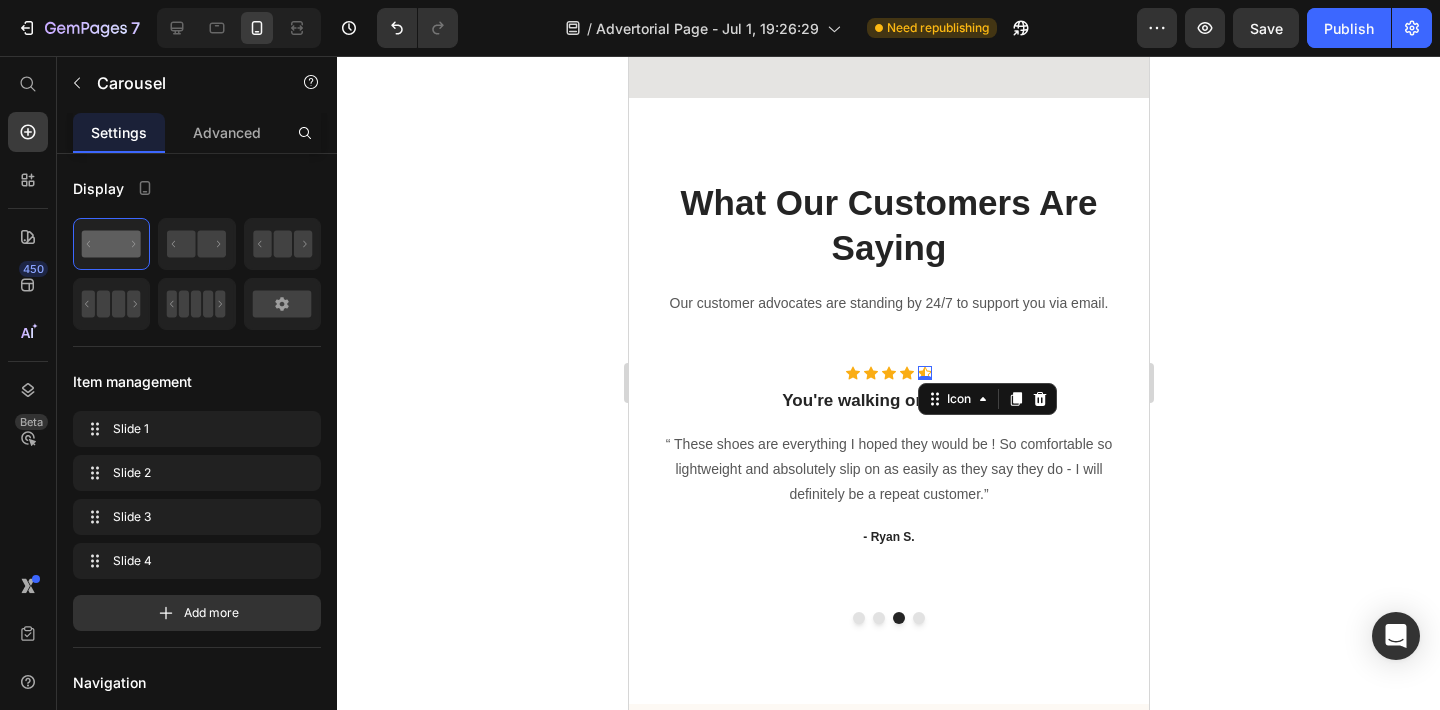 click on "Icon   0" at bounding box center (924, 373) 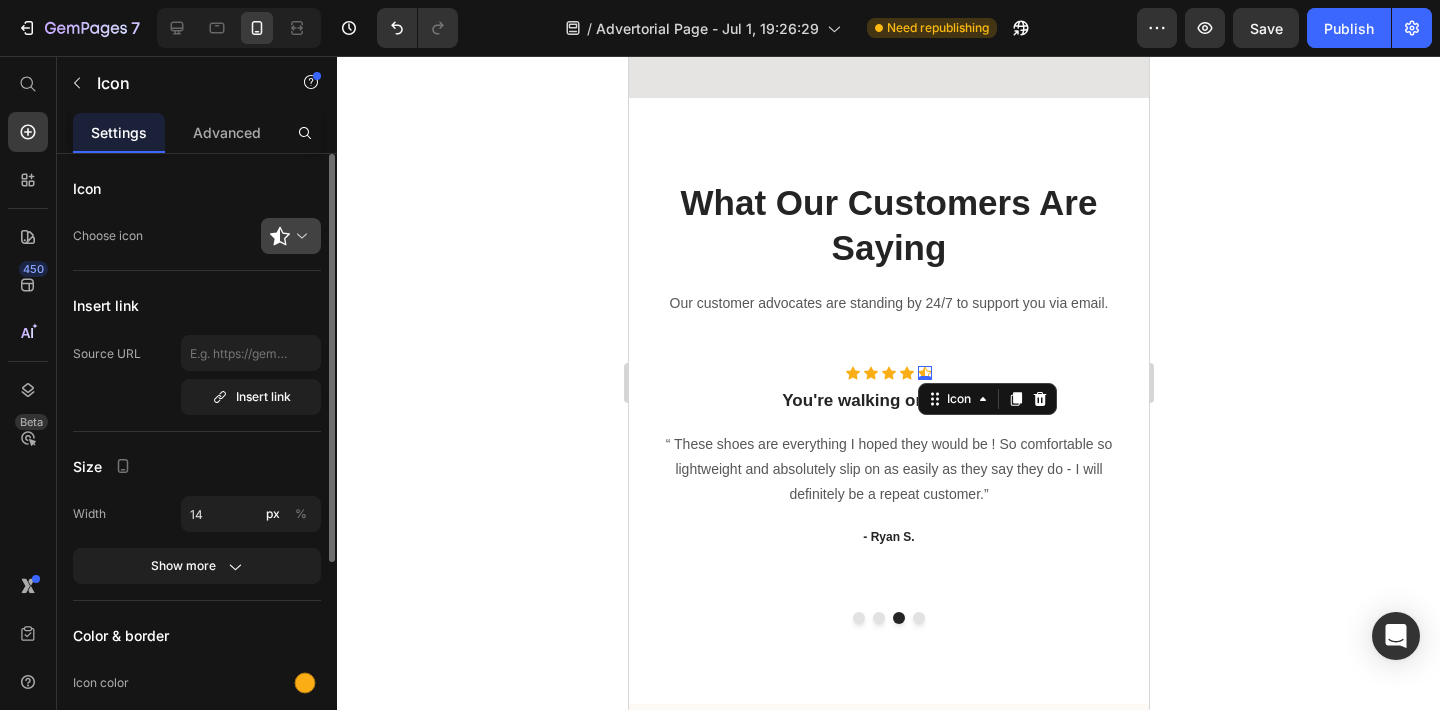 click at bounding box center (299, 236) 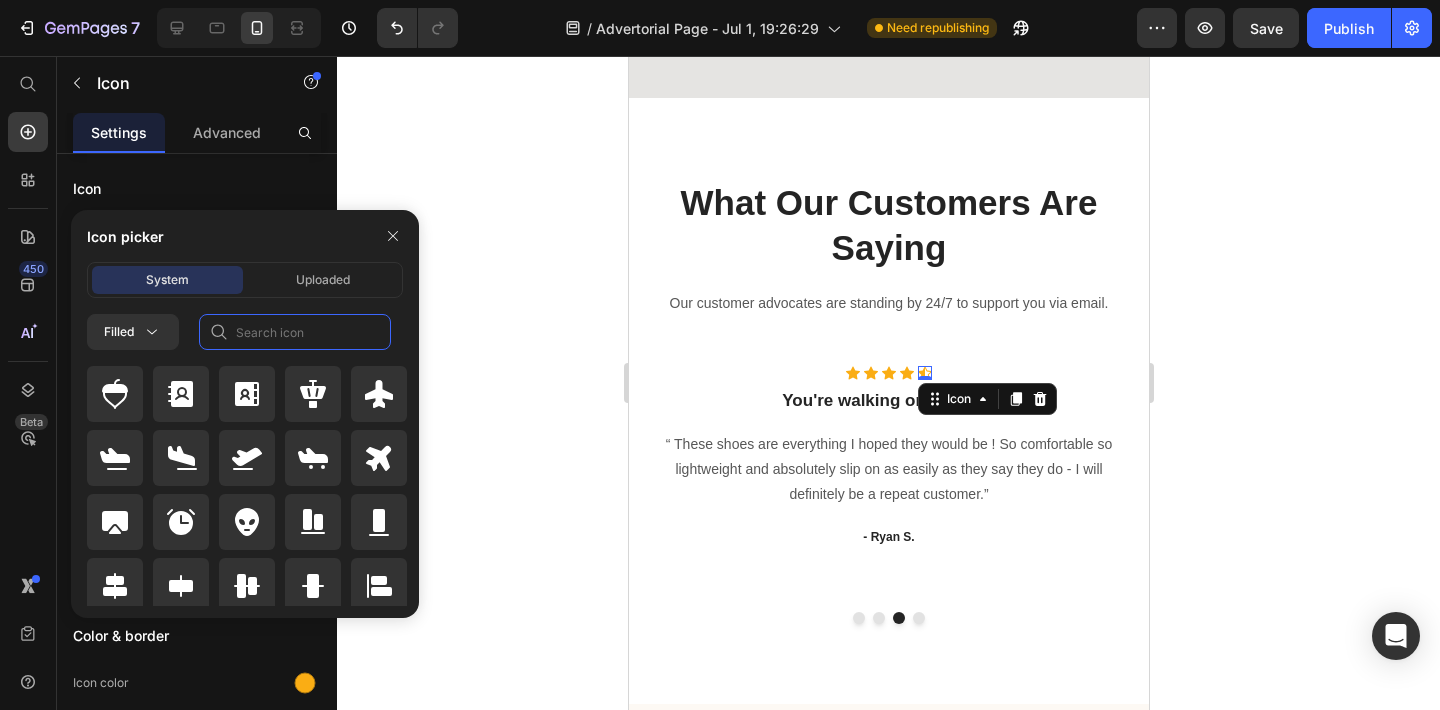 click 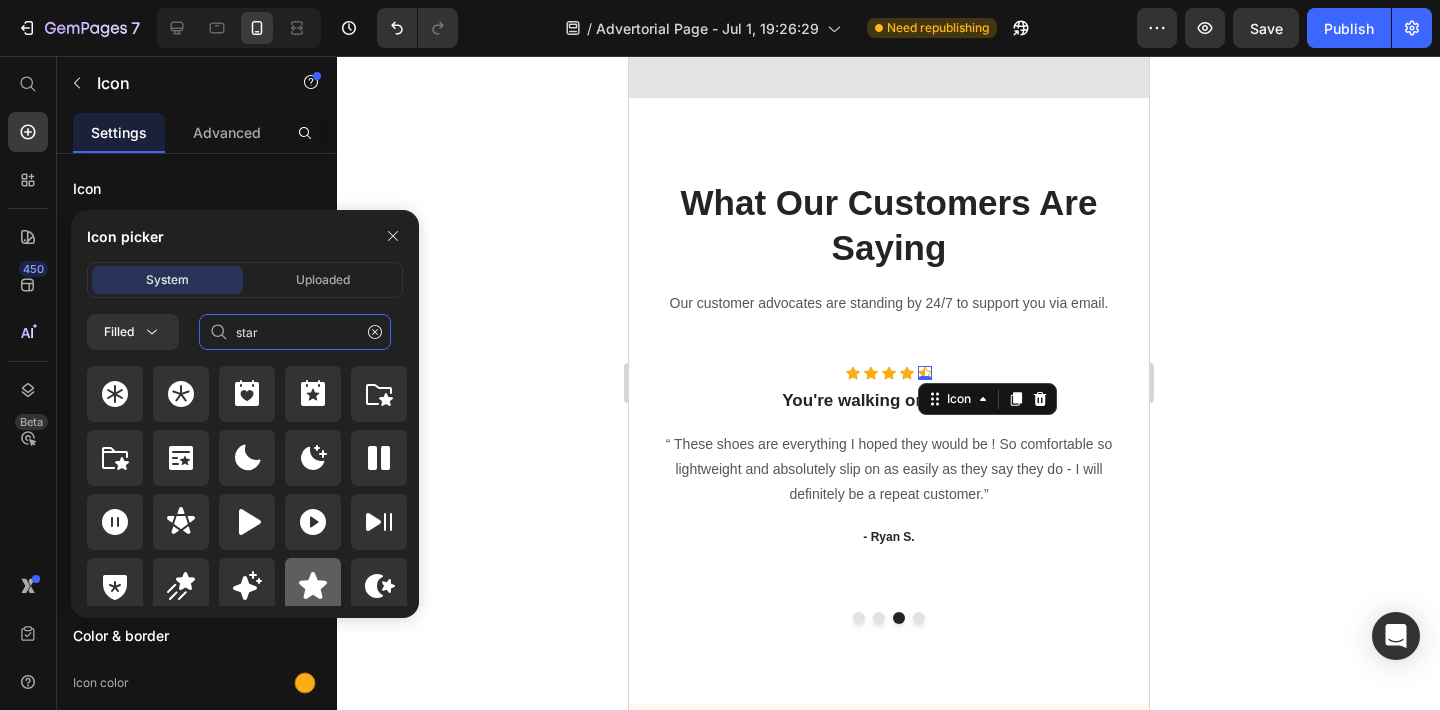 type on "star" 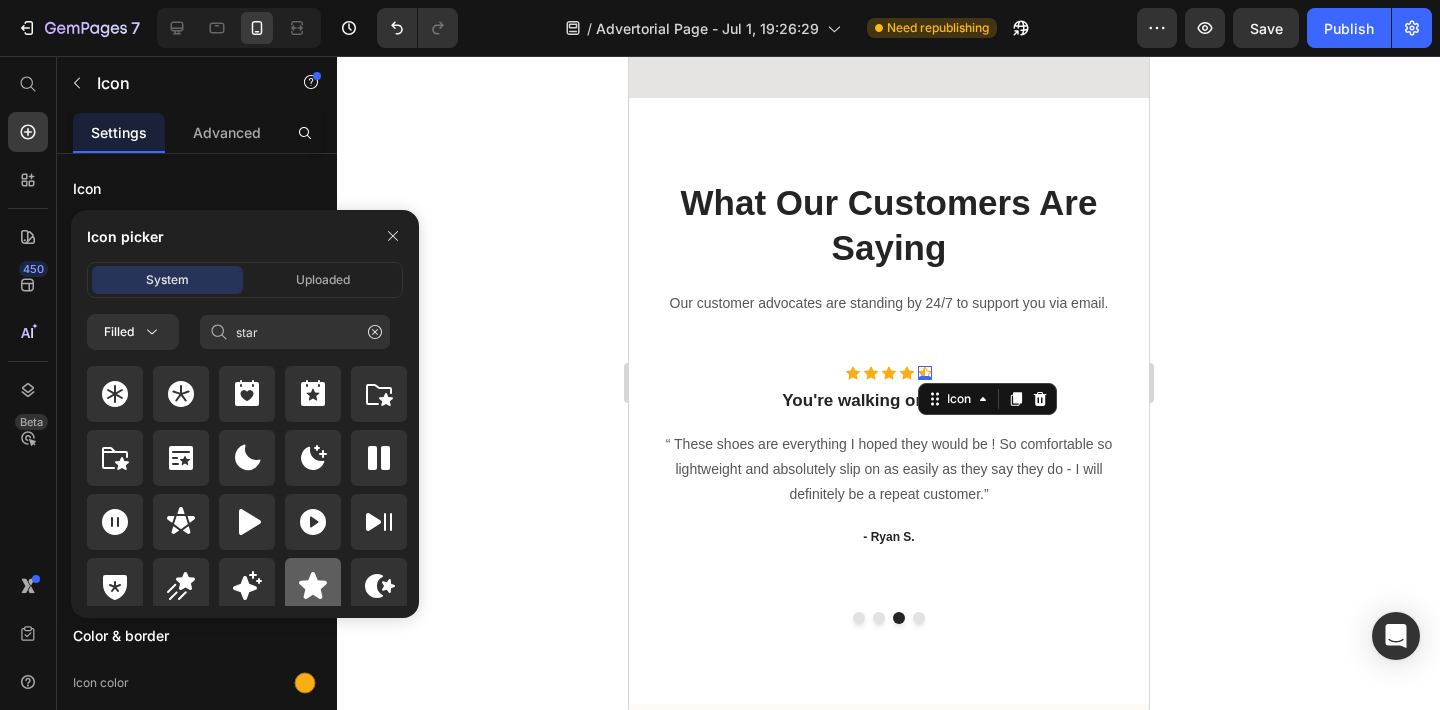click 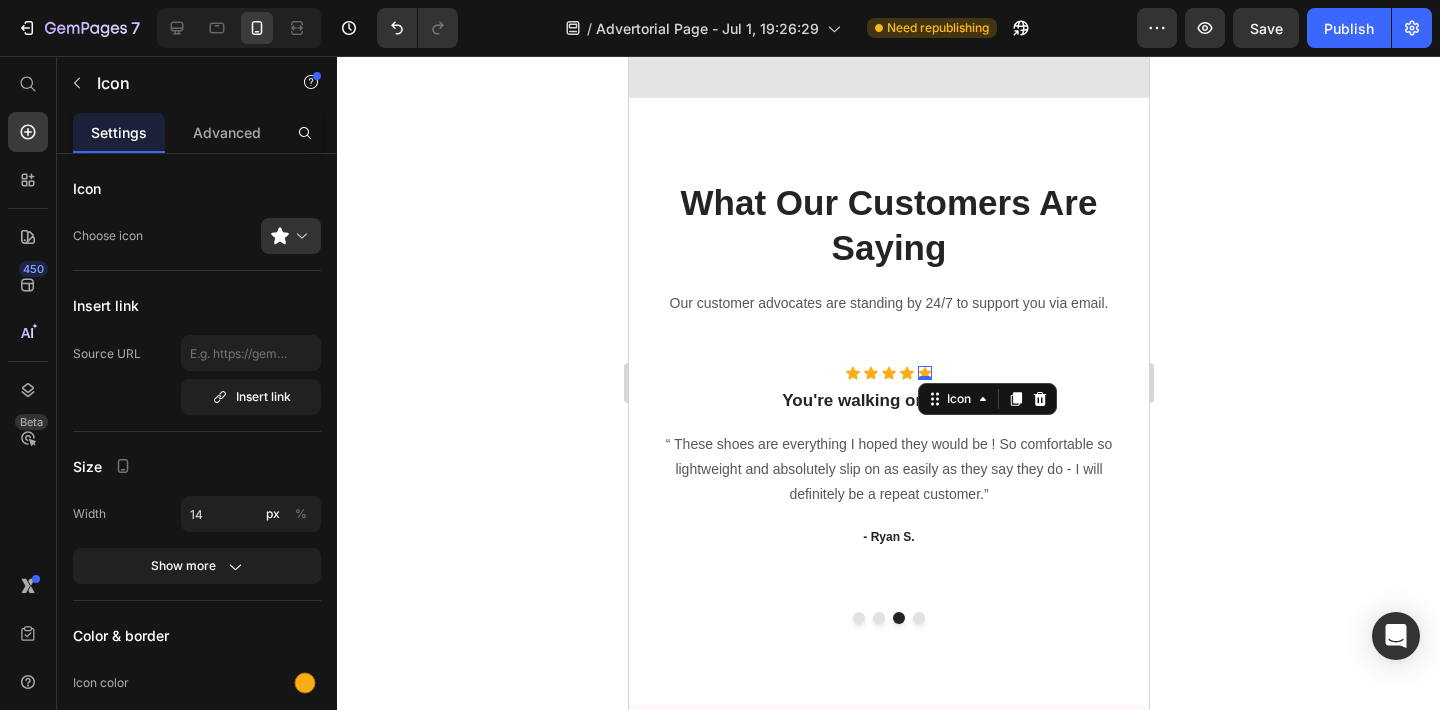 click 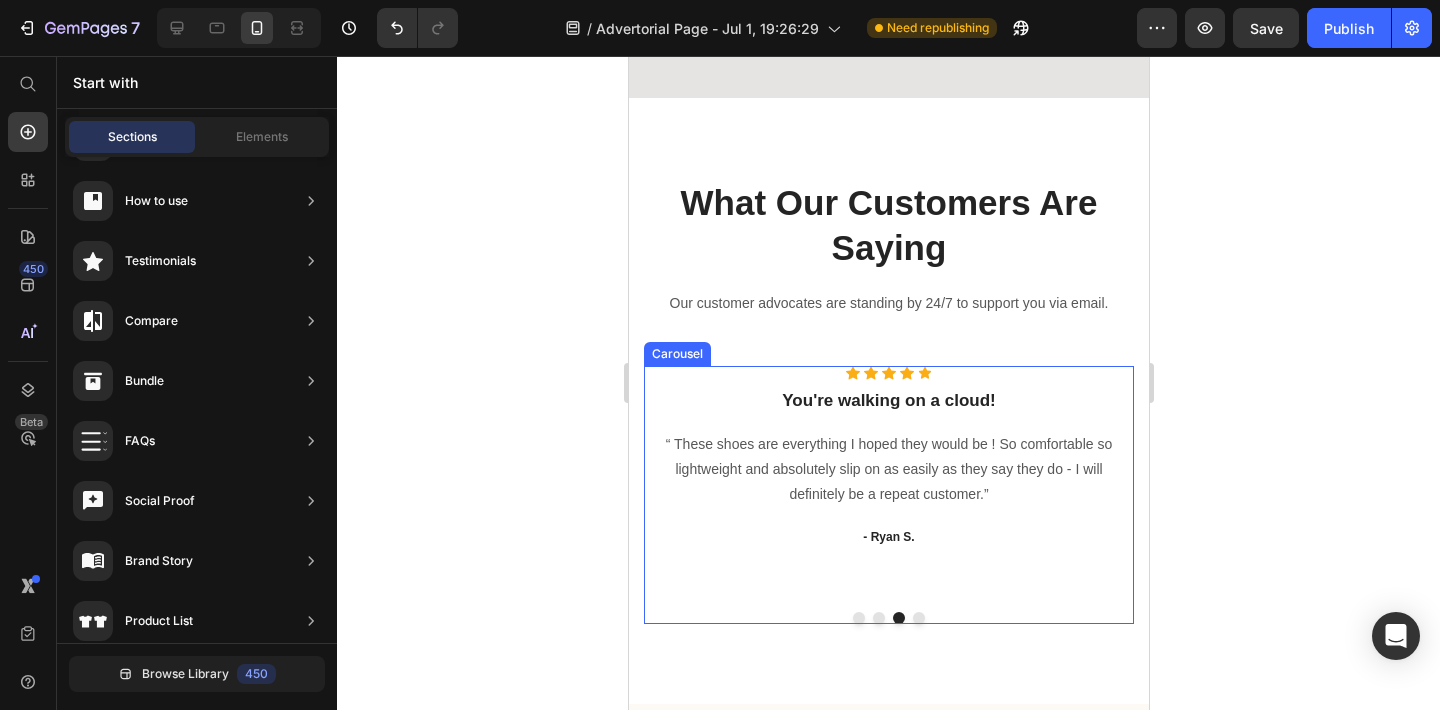 click at bounding box center (878, 618) 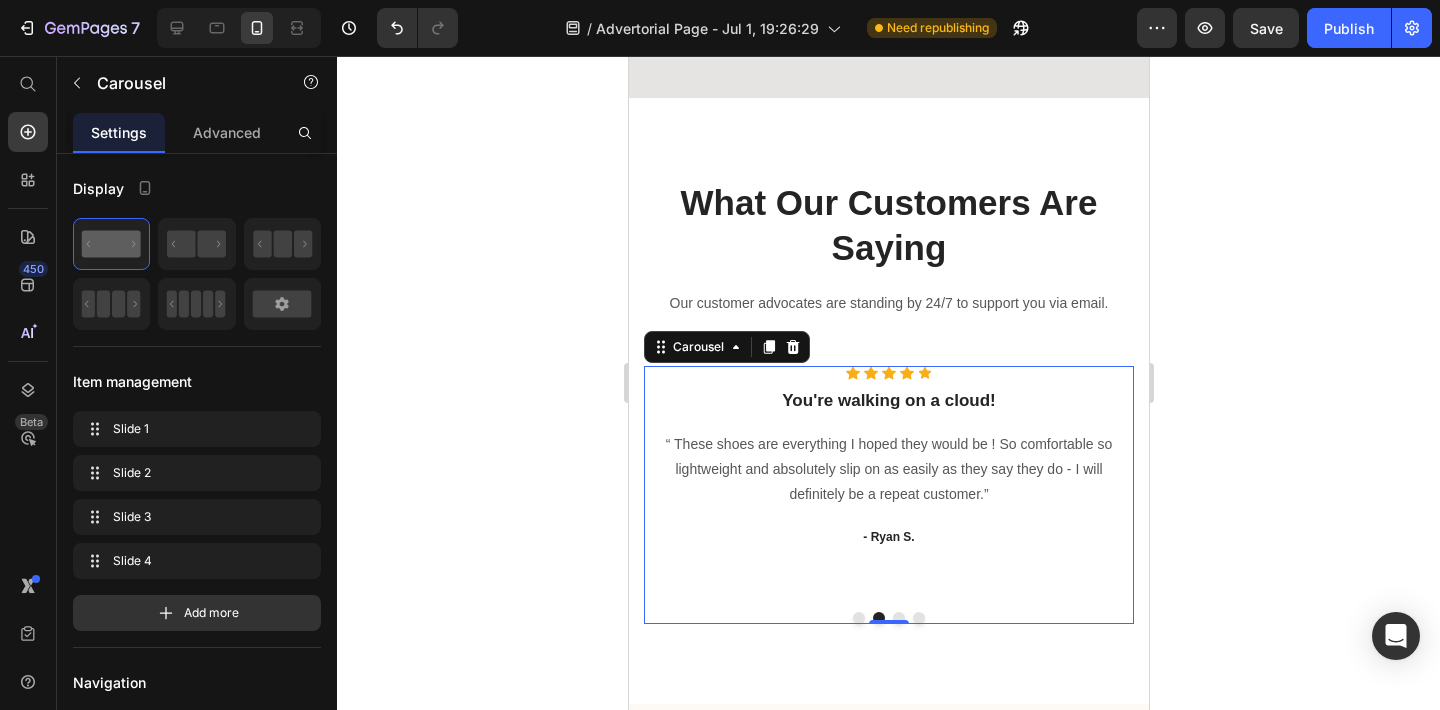 click at bounding box center [858, 618] 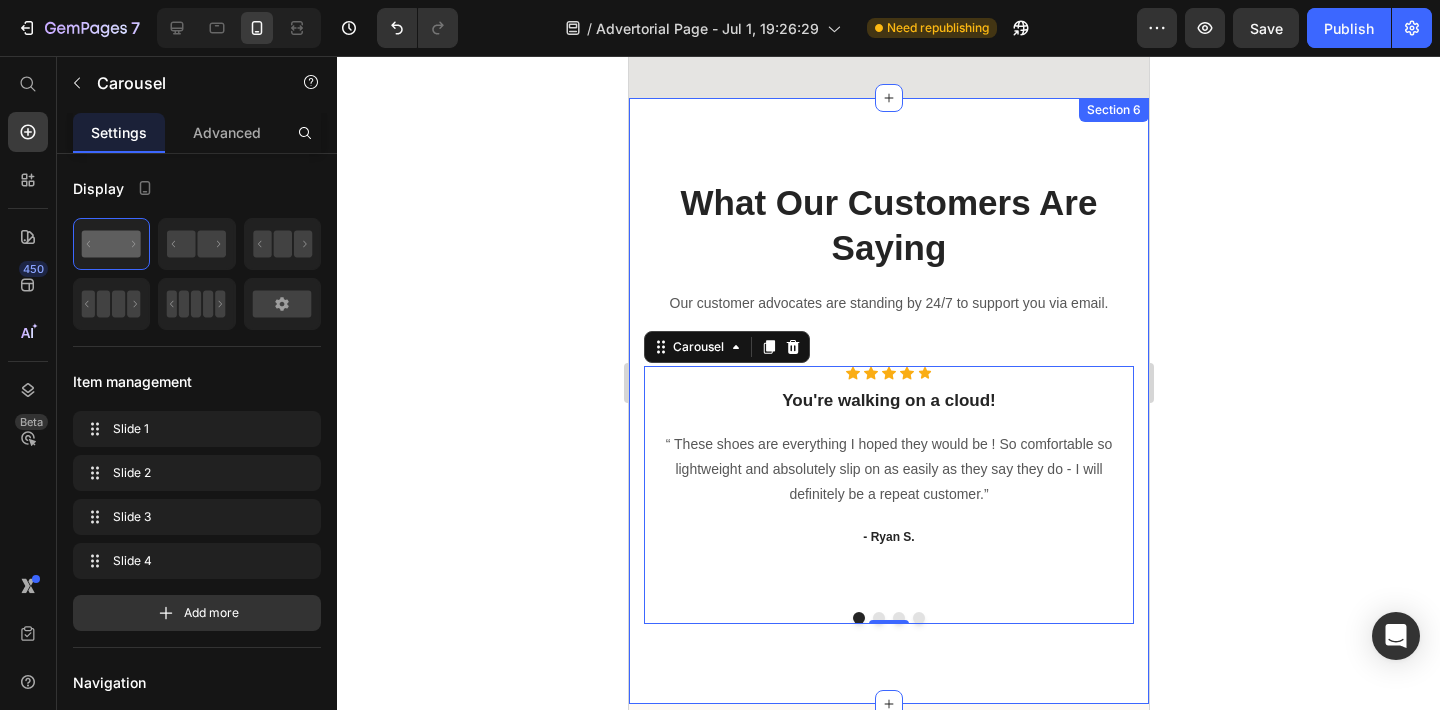 scroll, scrollTop: 6073, scrollLeft: 0, axis: vertical 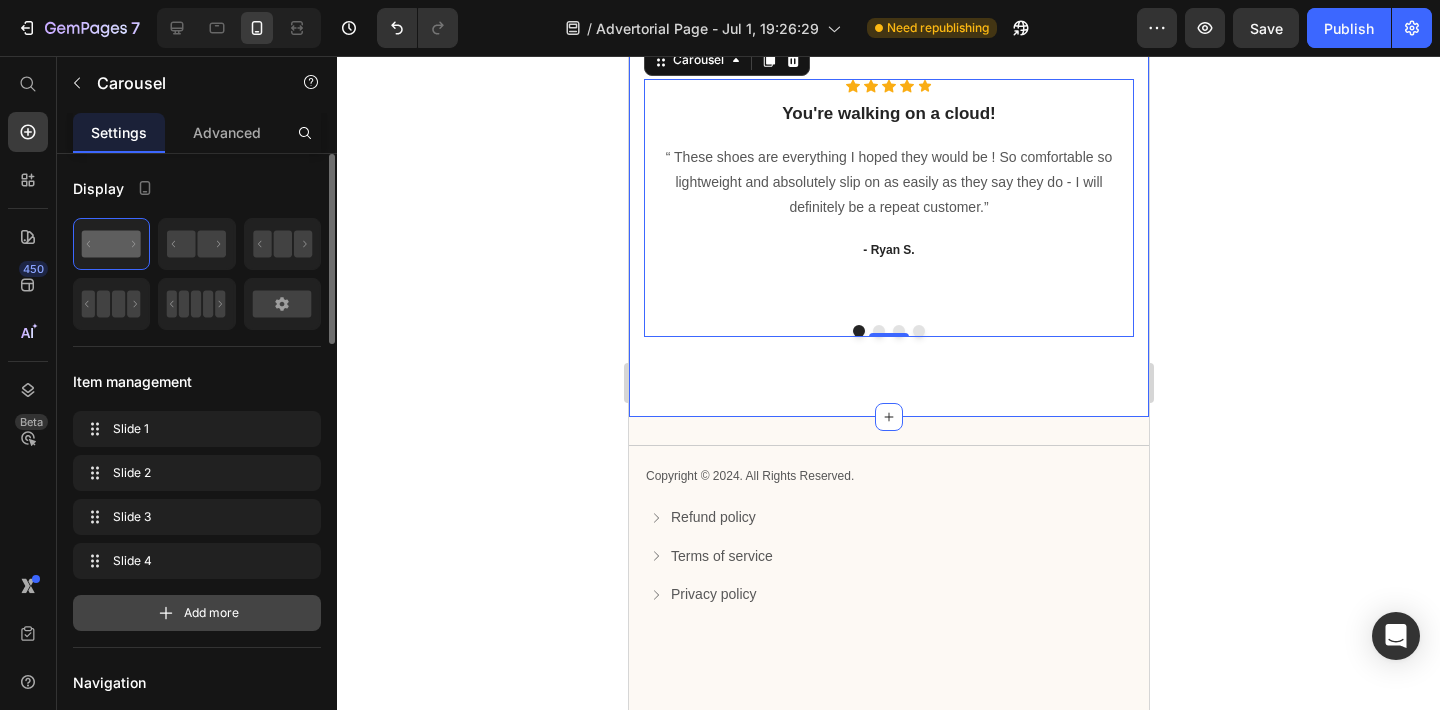 click on "Add more" at bounding box center (211, 613) 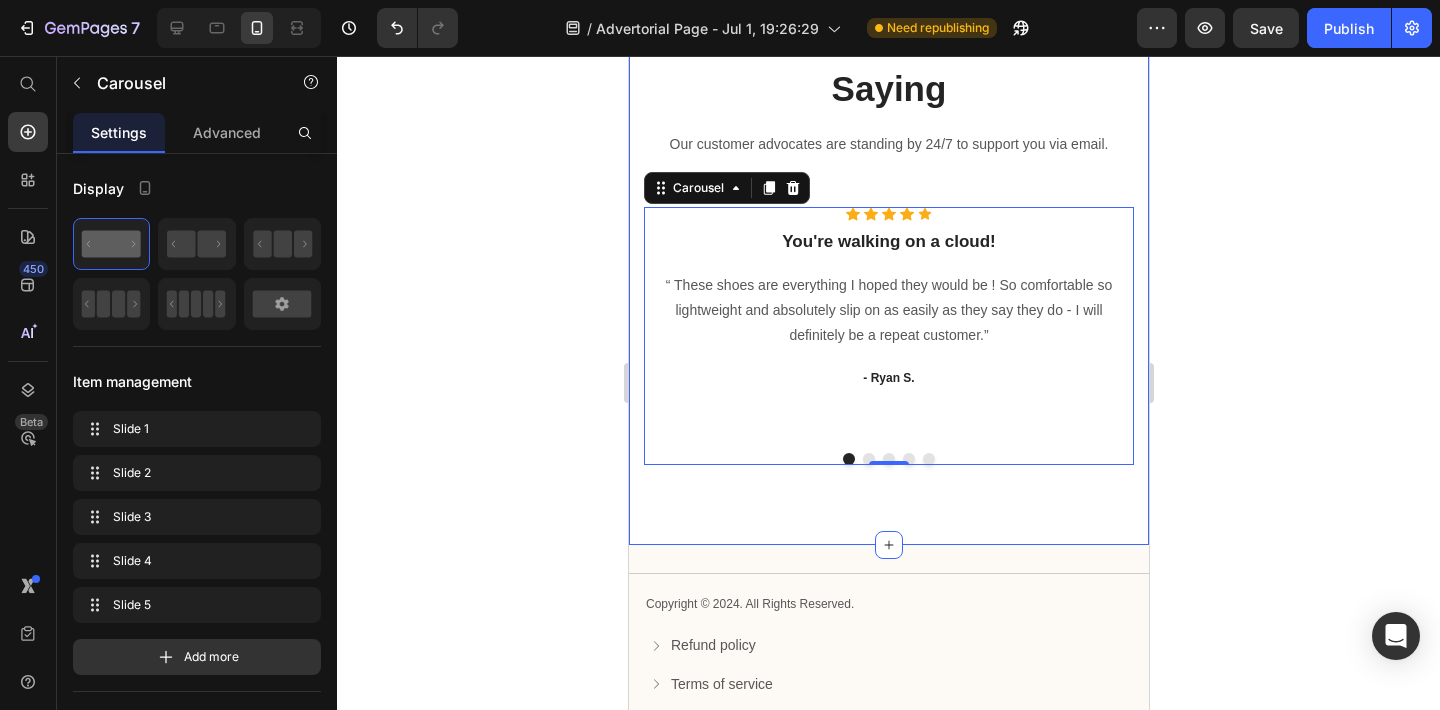 scroll, scrollTop: 6369, scrollLeft: 0, axis: vertical 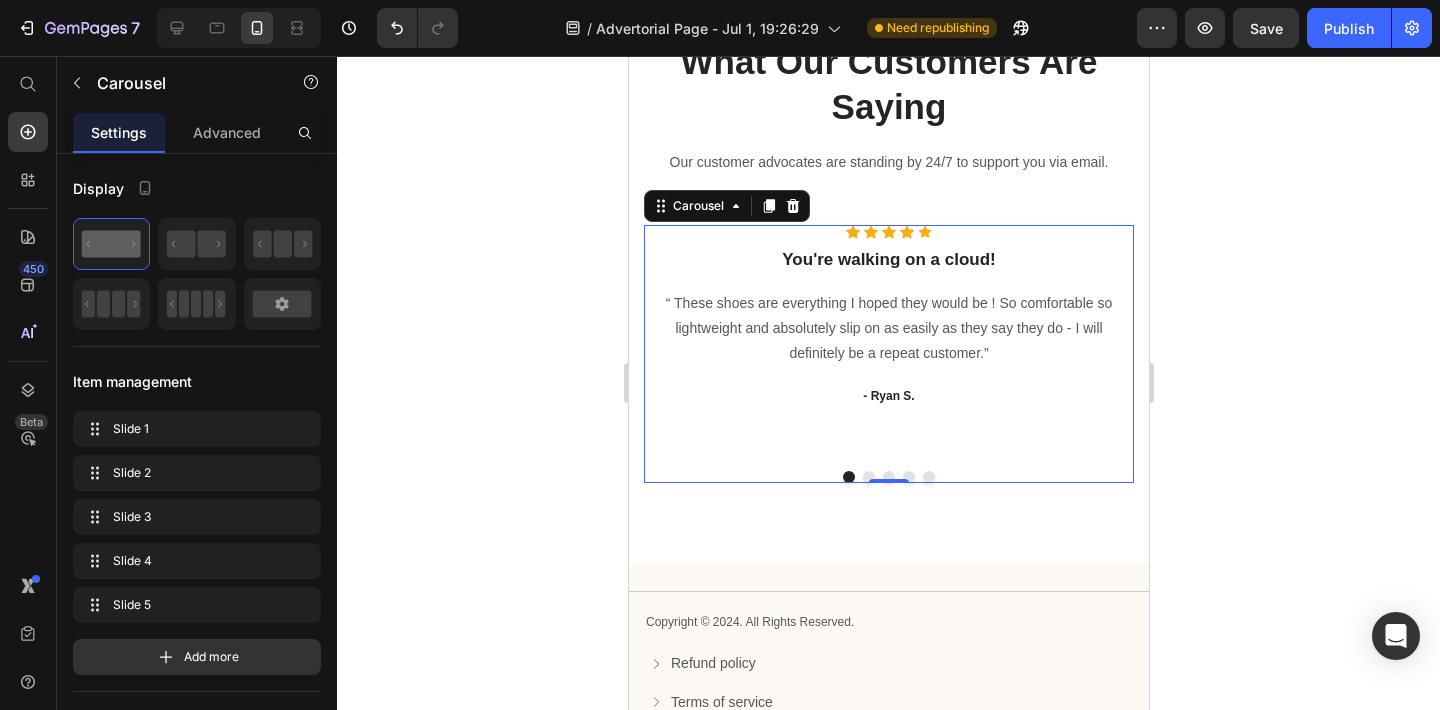 click at bounding box center [928, 477] 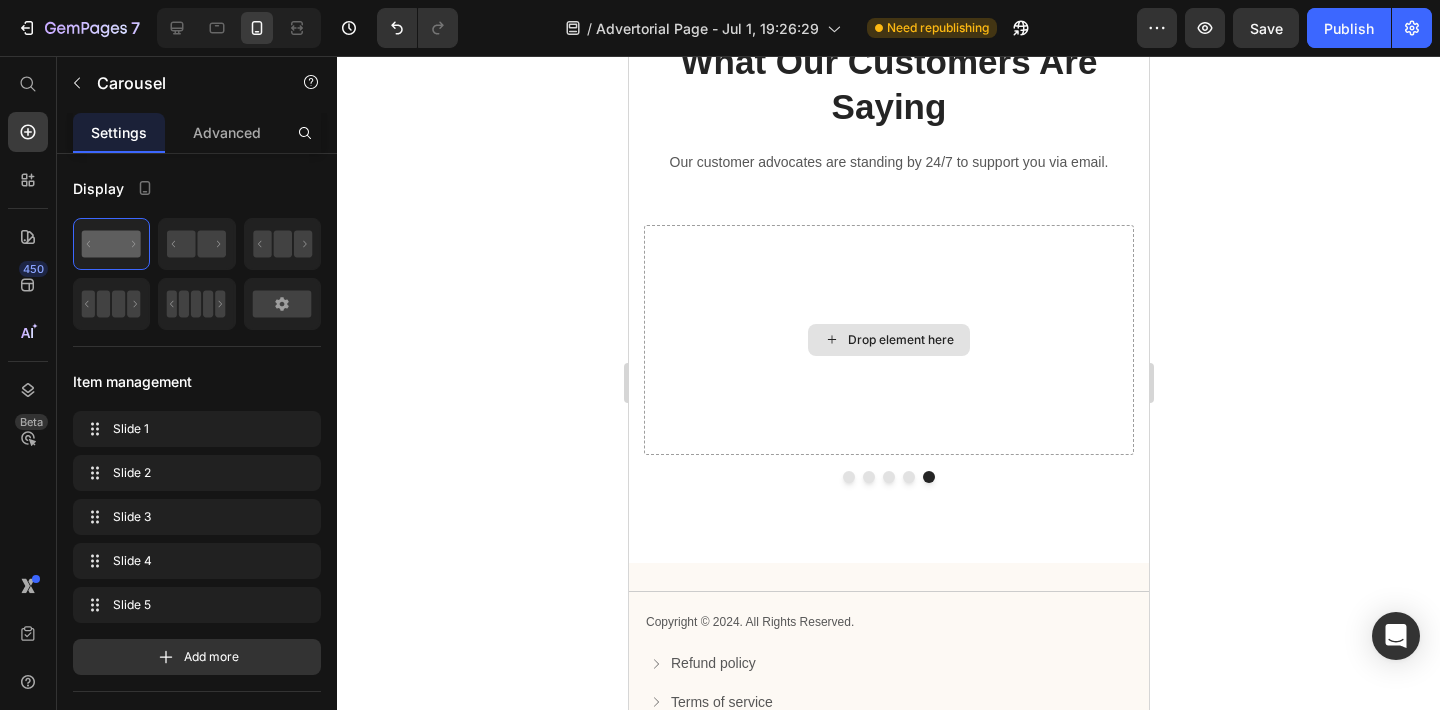 click on "Drop element here" at bounding box center (900, 340) 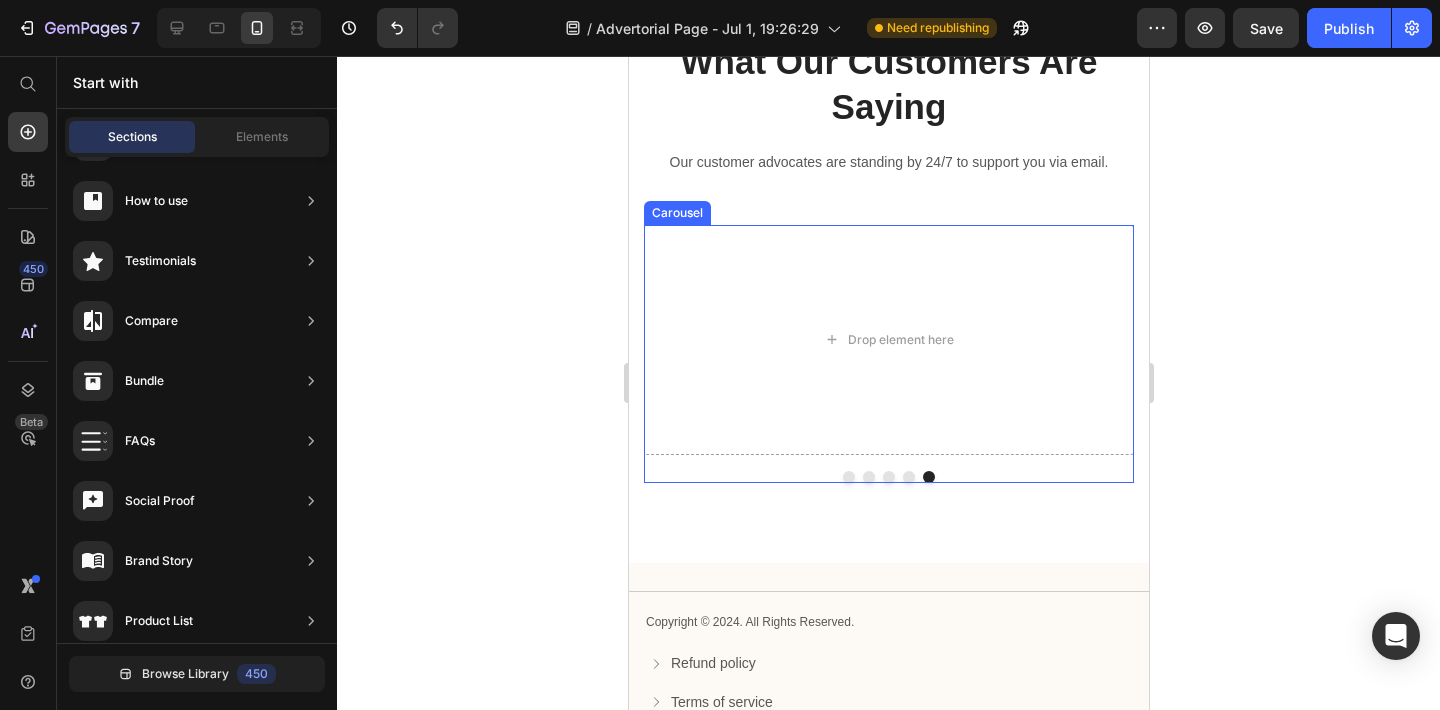 click at bounding box center [908, 477] 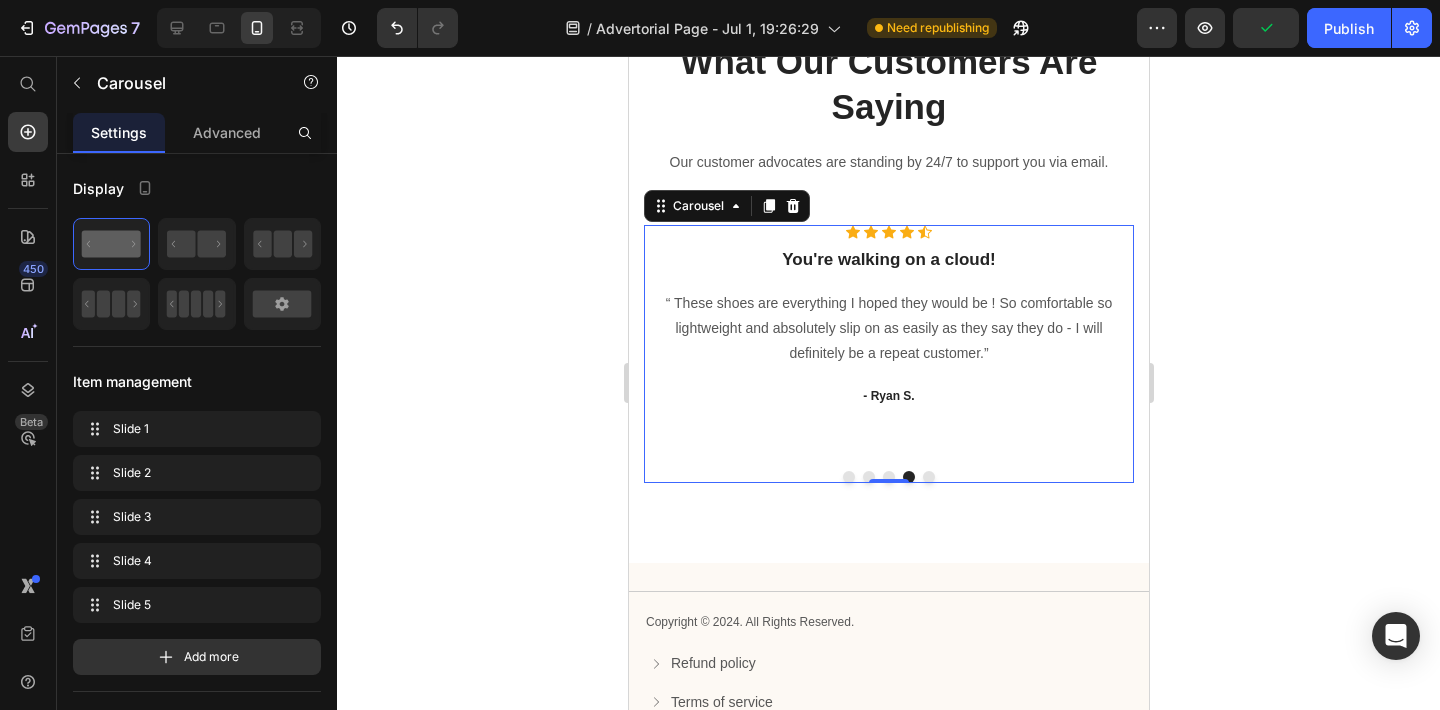 click on "Icon                Icon                Icon                Icon
Icon Icon List Hoz You're walking on a cloud! Heading “ These shoes are everything I hoped they would be ! So comfortable so lightweight and absolutely slip on as easily as they say they do - I will definitely be a repeat customer.” Text block - Ryan S. Text block" at bounding box center [888, 340] 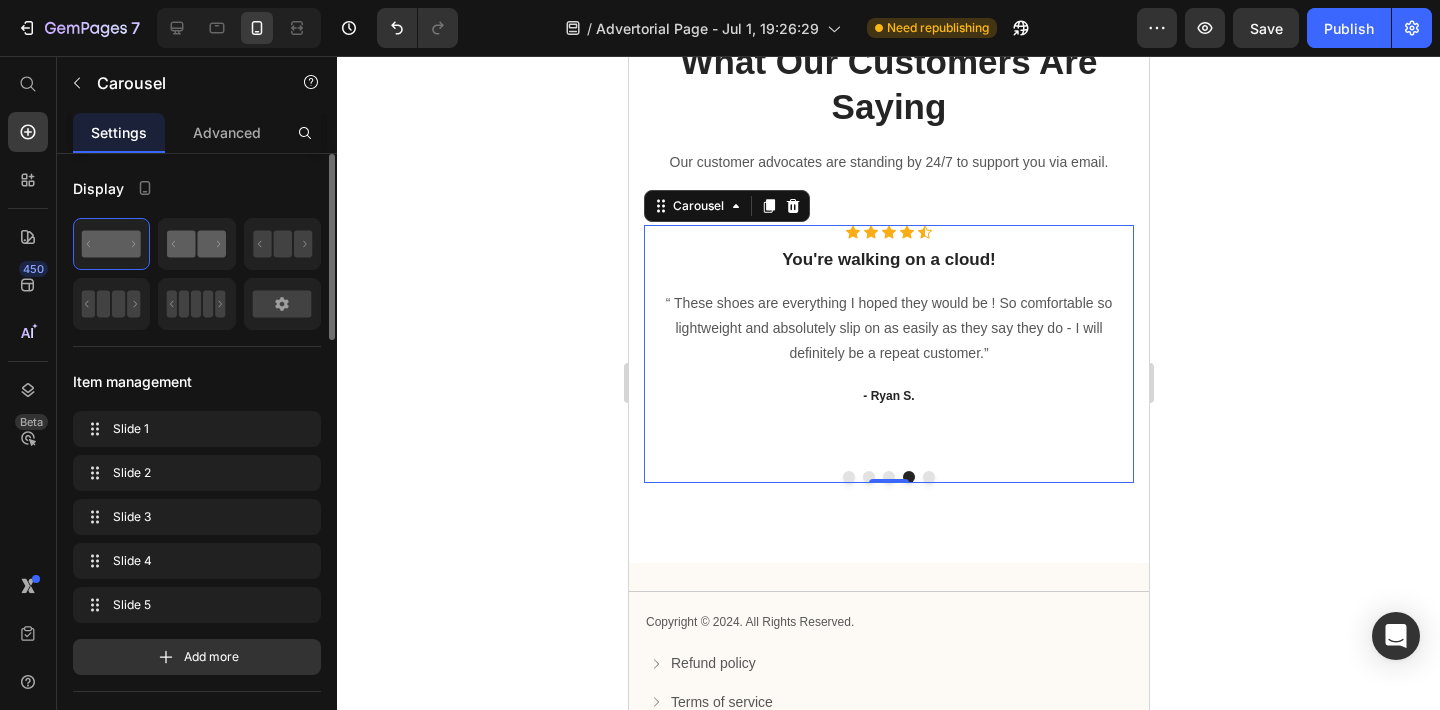 click 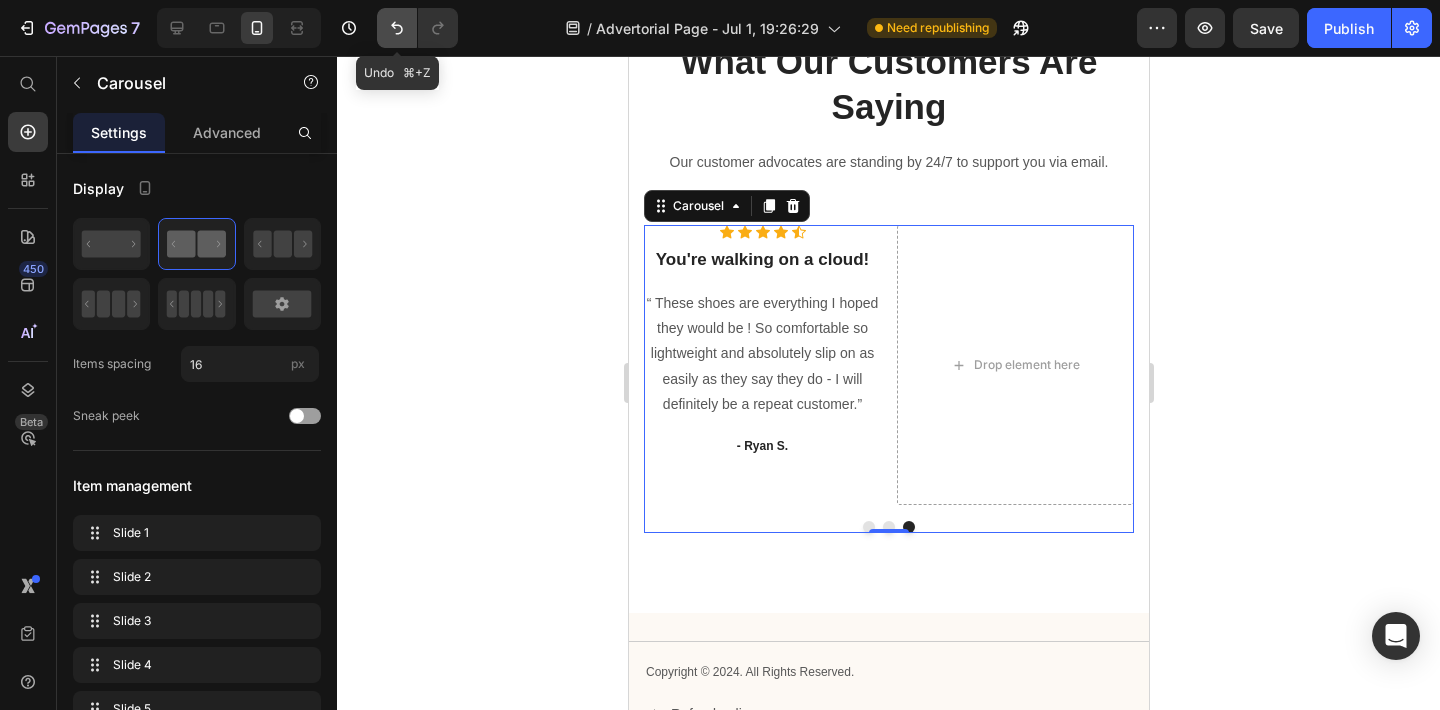 click 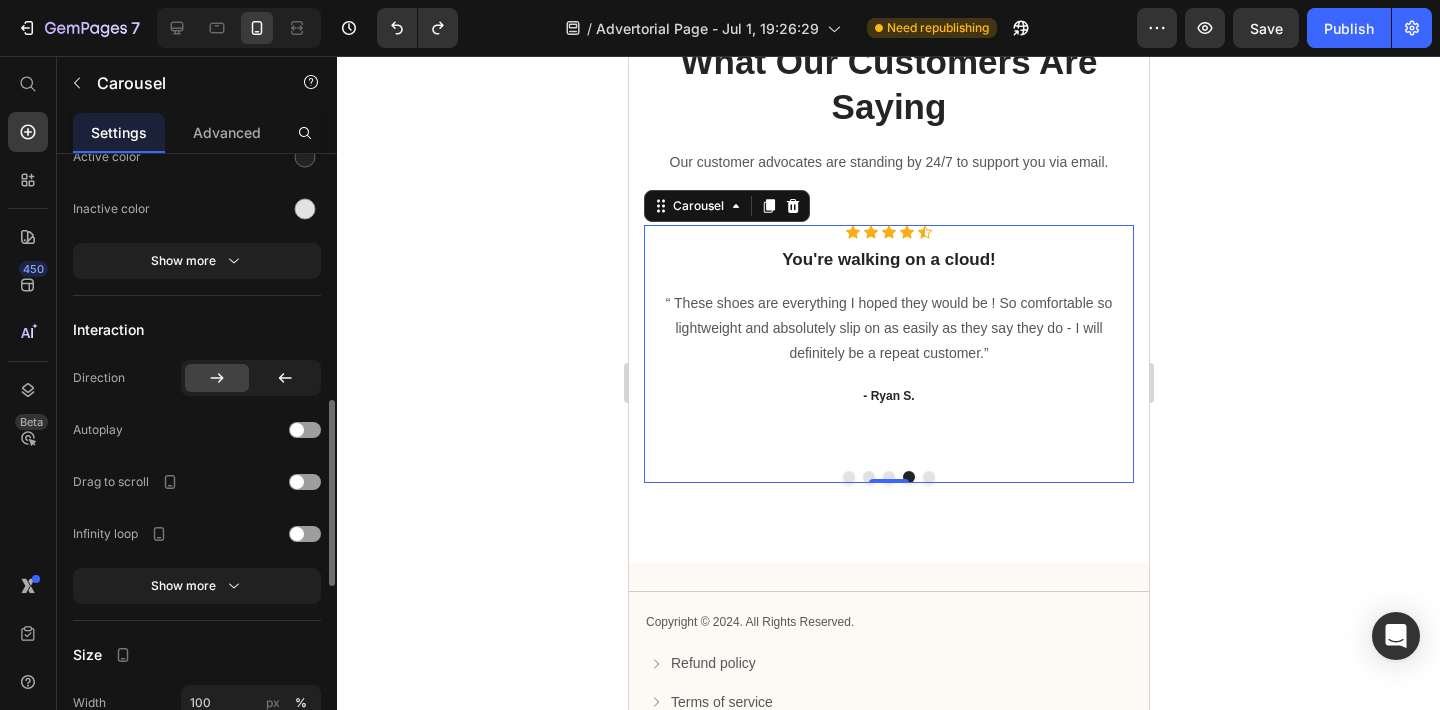 scroll, scrollTop: 807, scrollLeft: 0, axis: vertical 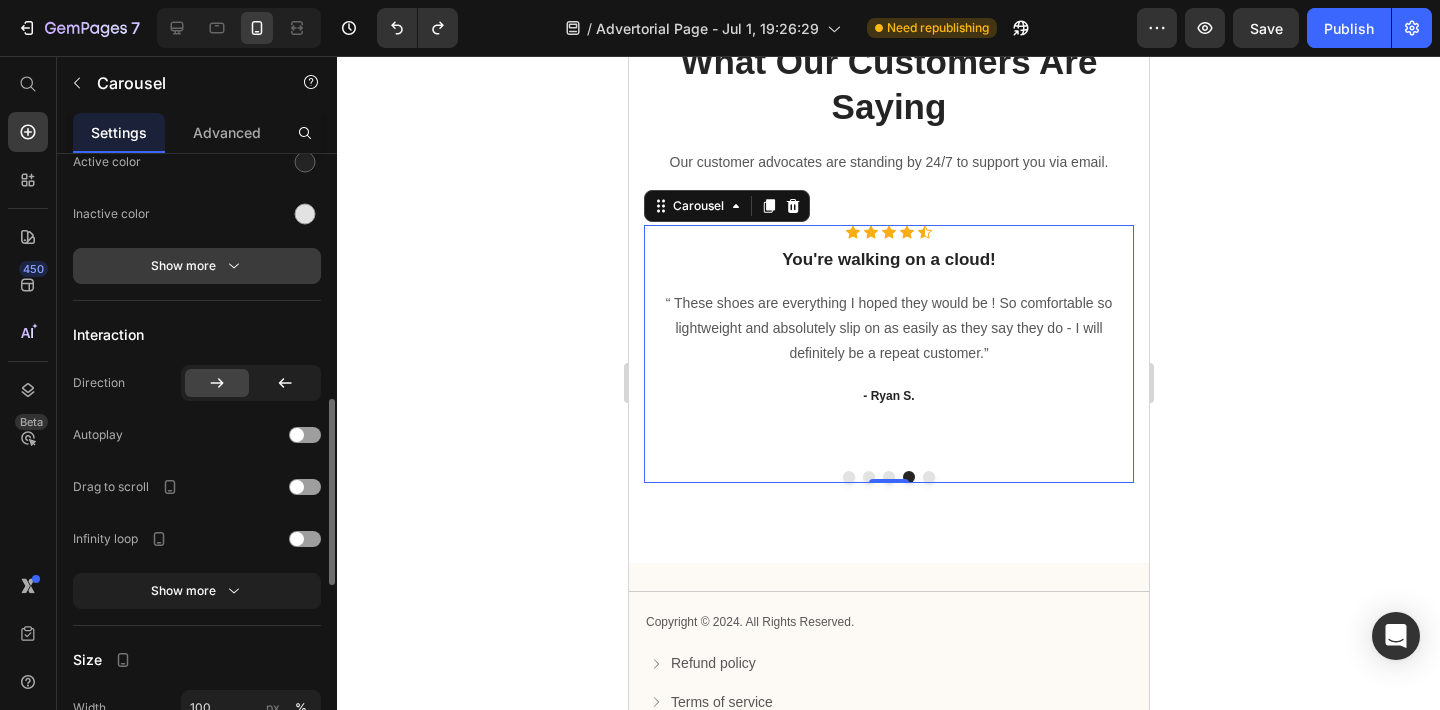 click on "Show more" at bounding box center [197, 266] 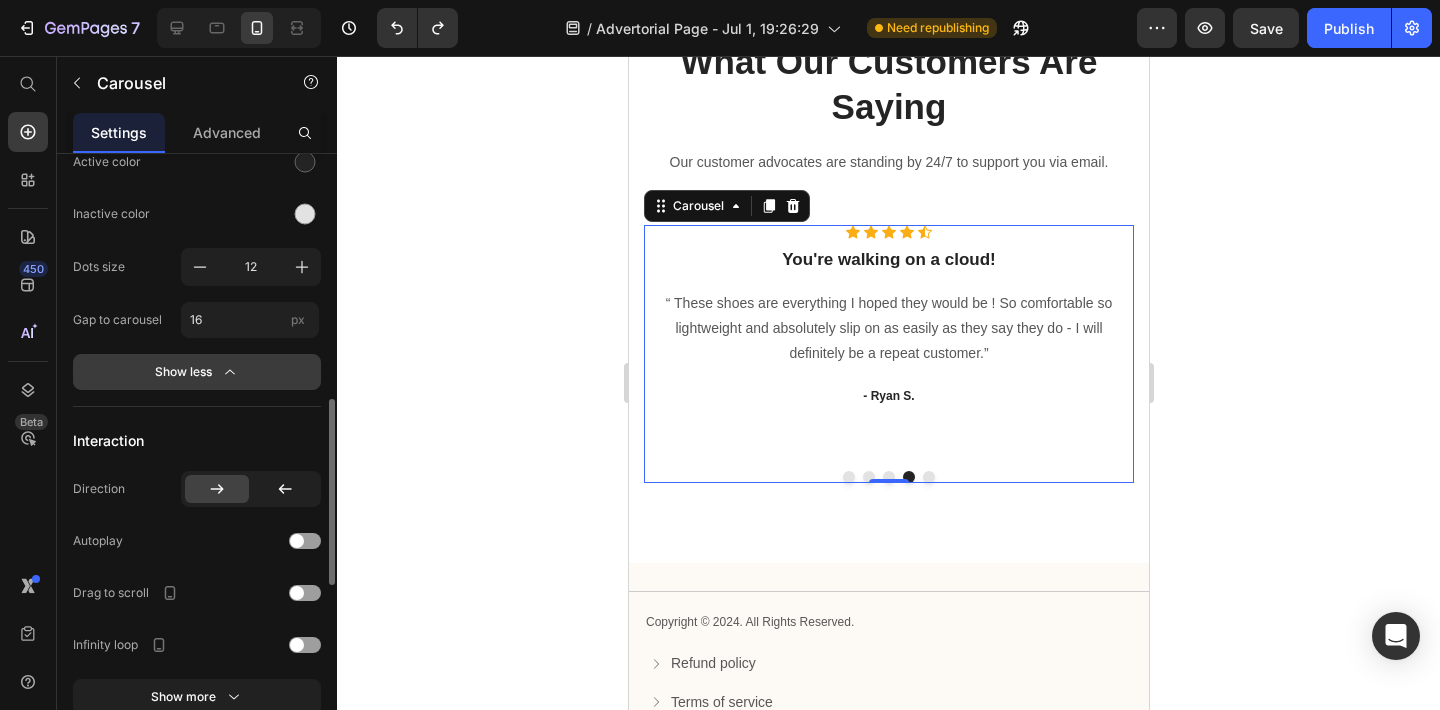 click on "Show less" at bounding box center [197, 372] 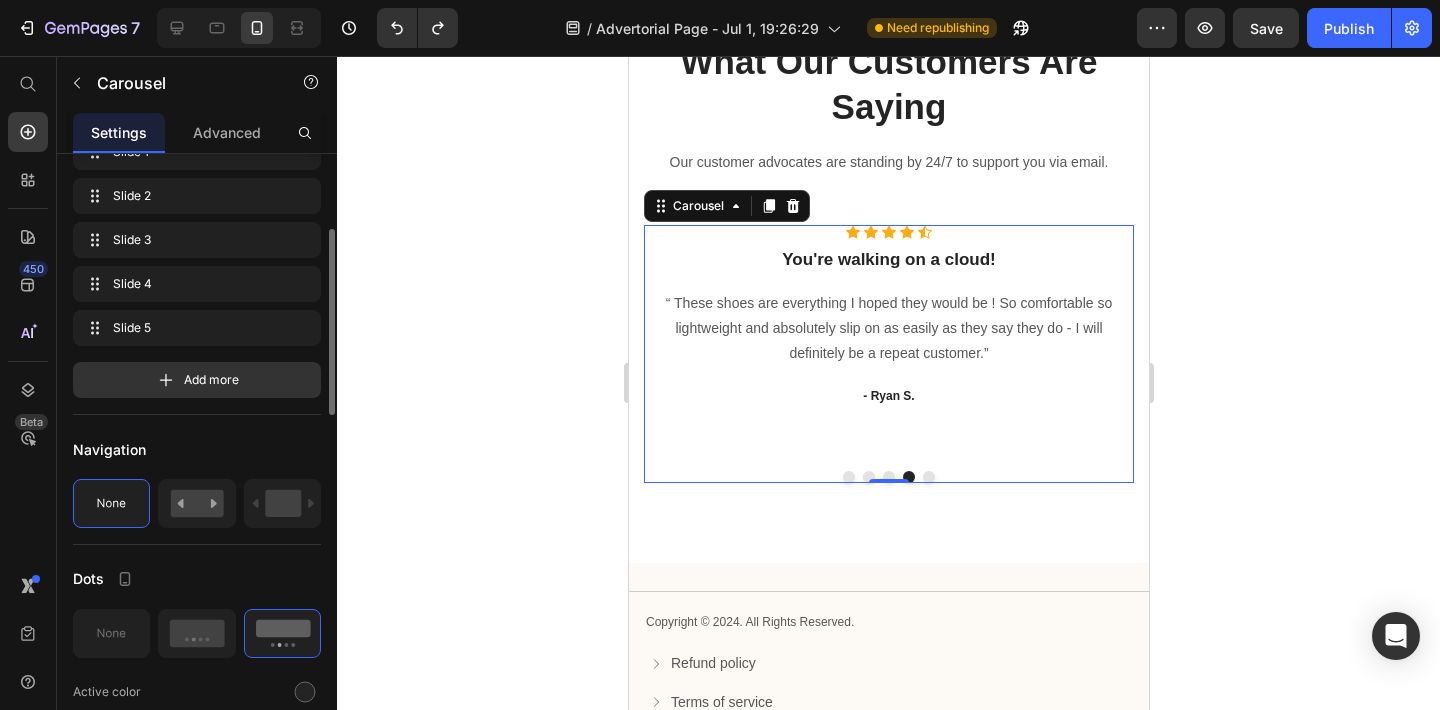 scroll, scrollTop: 270, scrollLeft: 0, axis: vertical 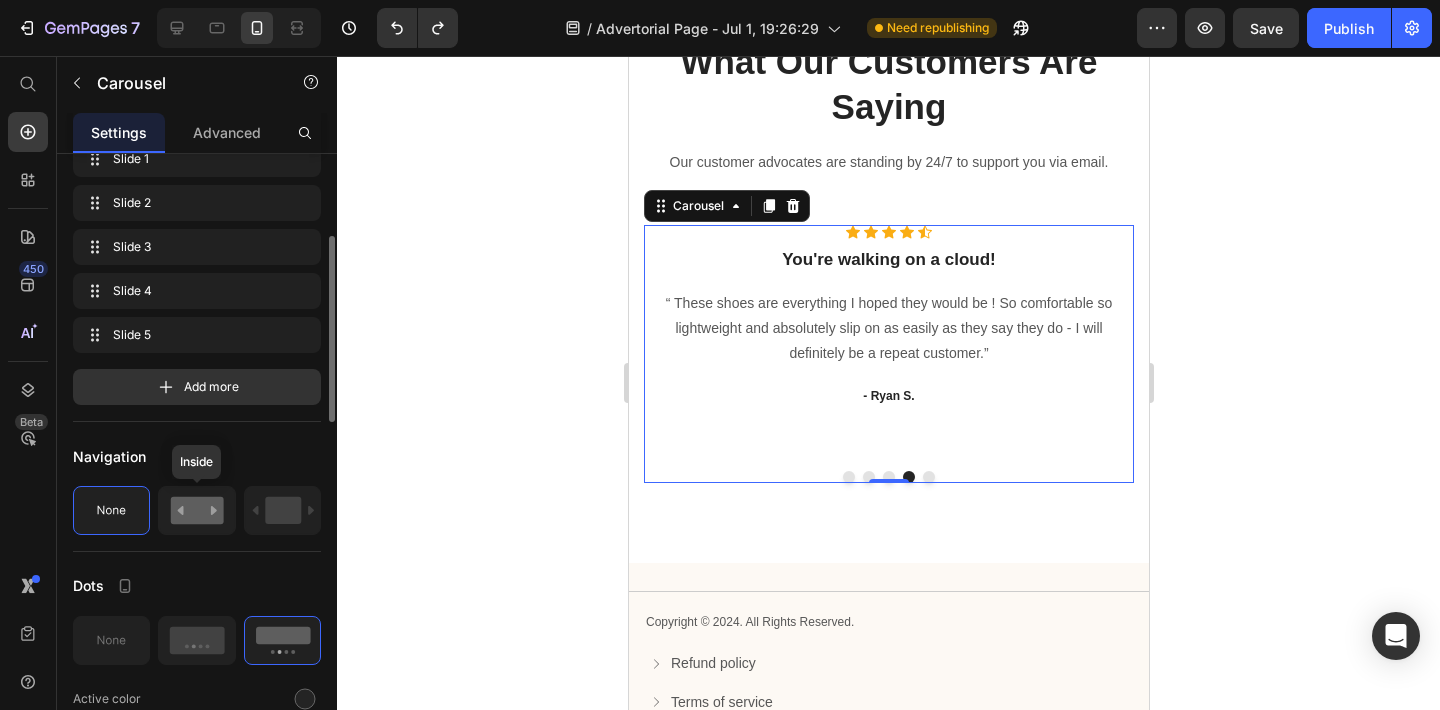 click 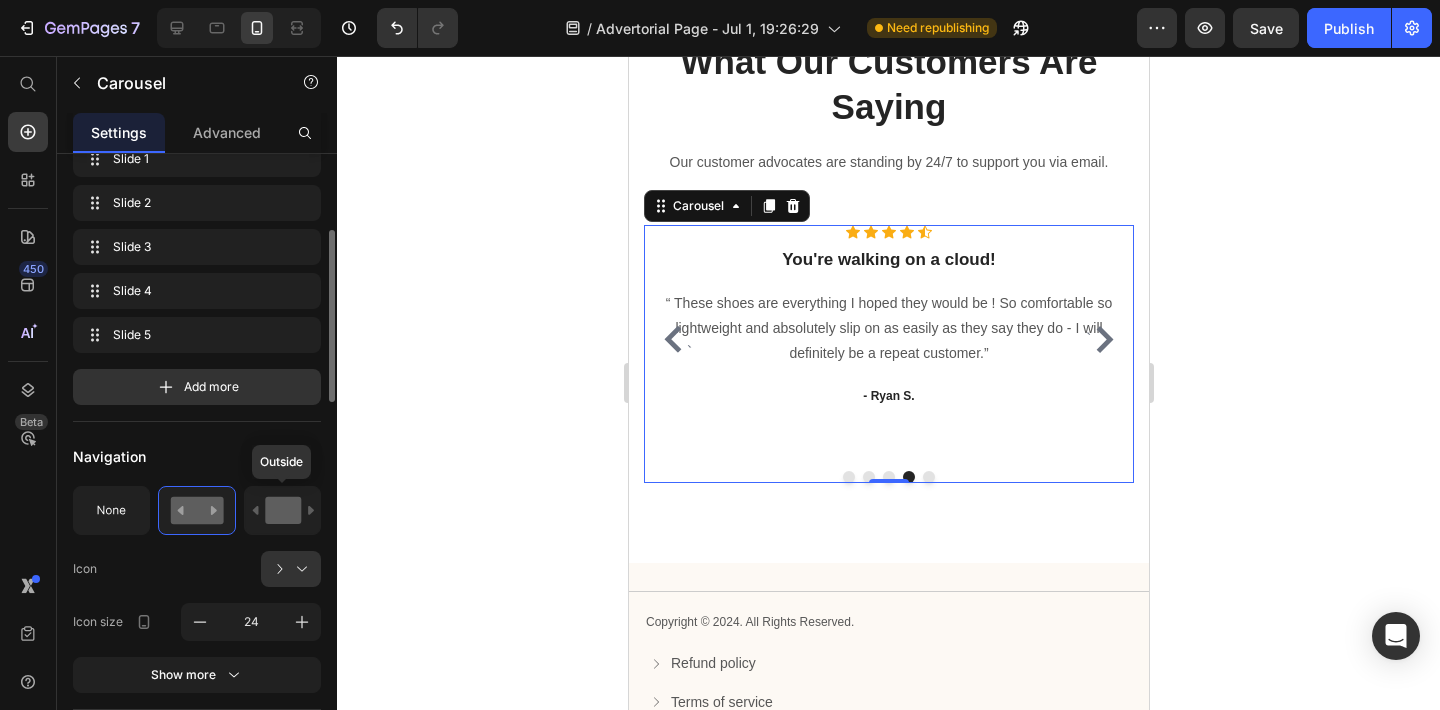 click 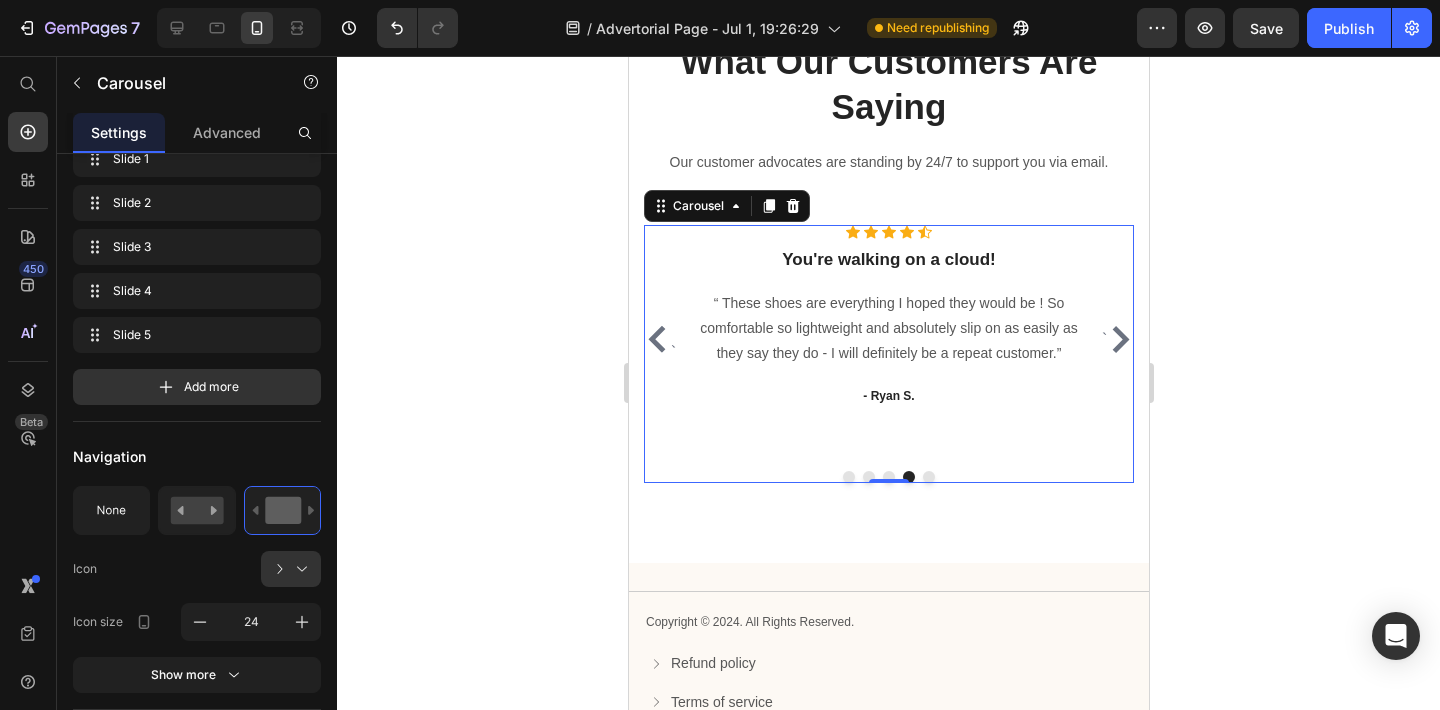 click 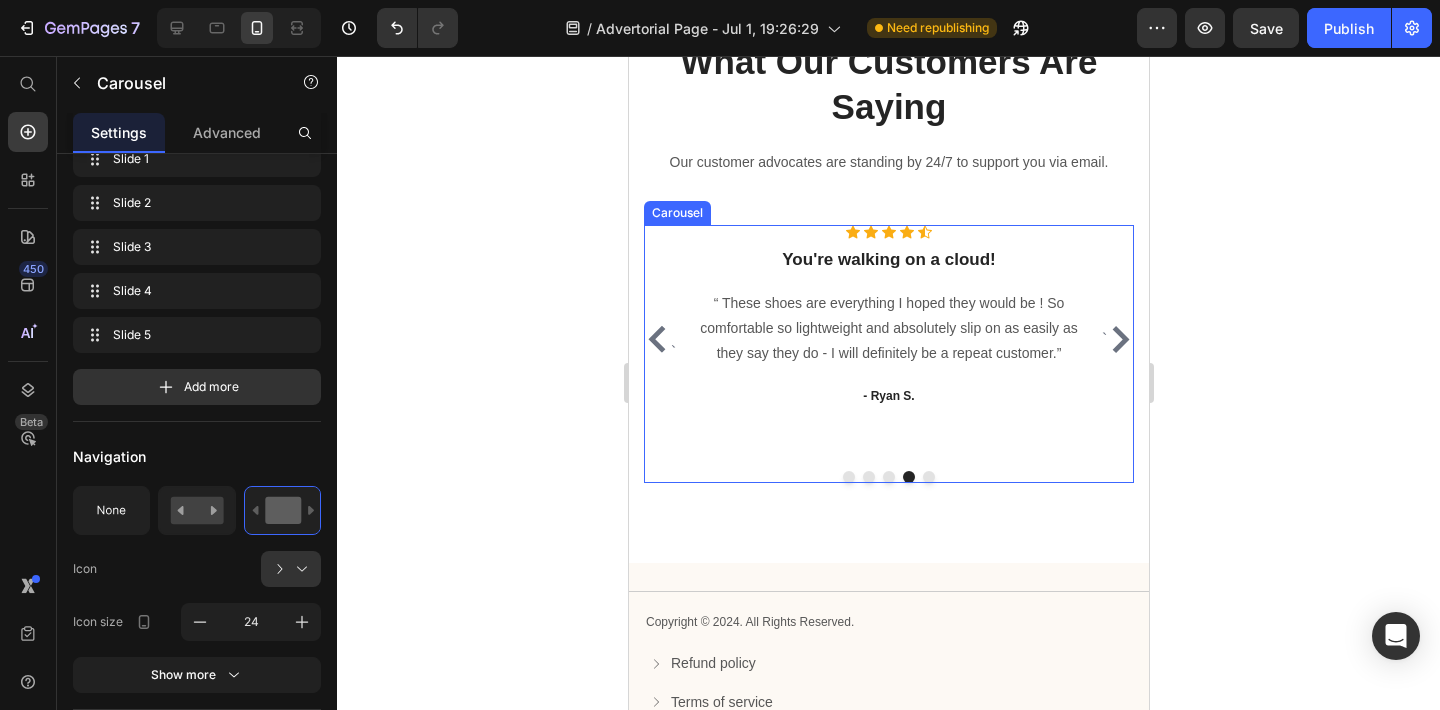 click 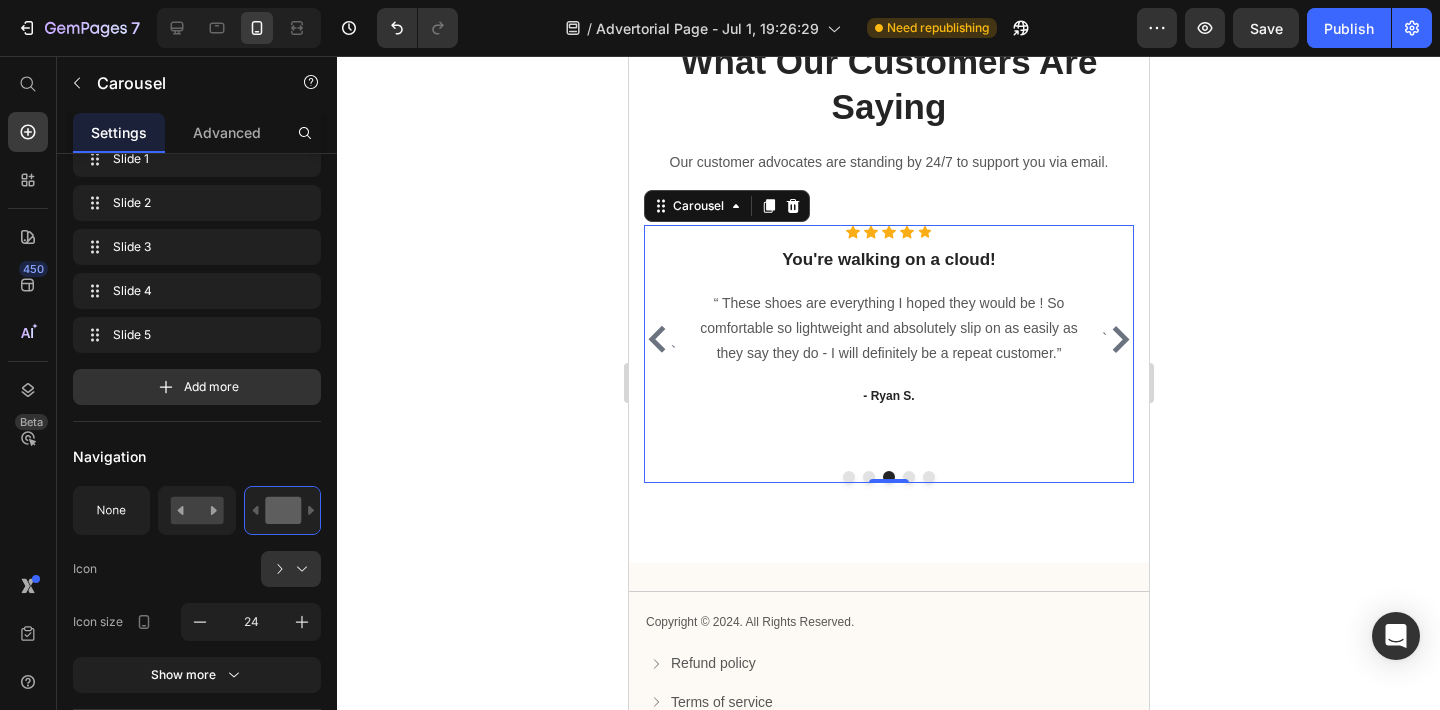click 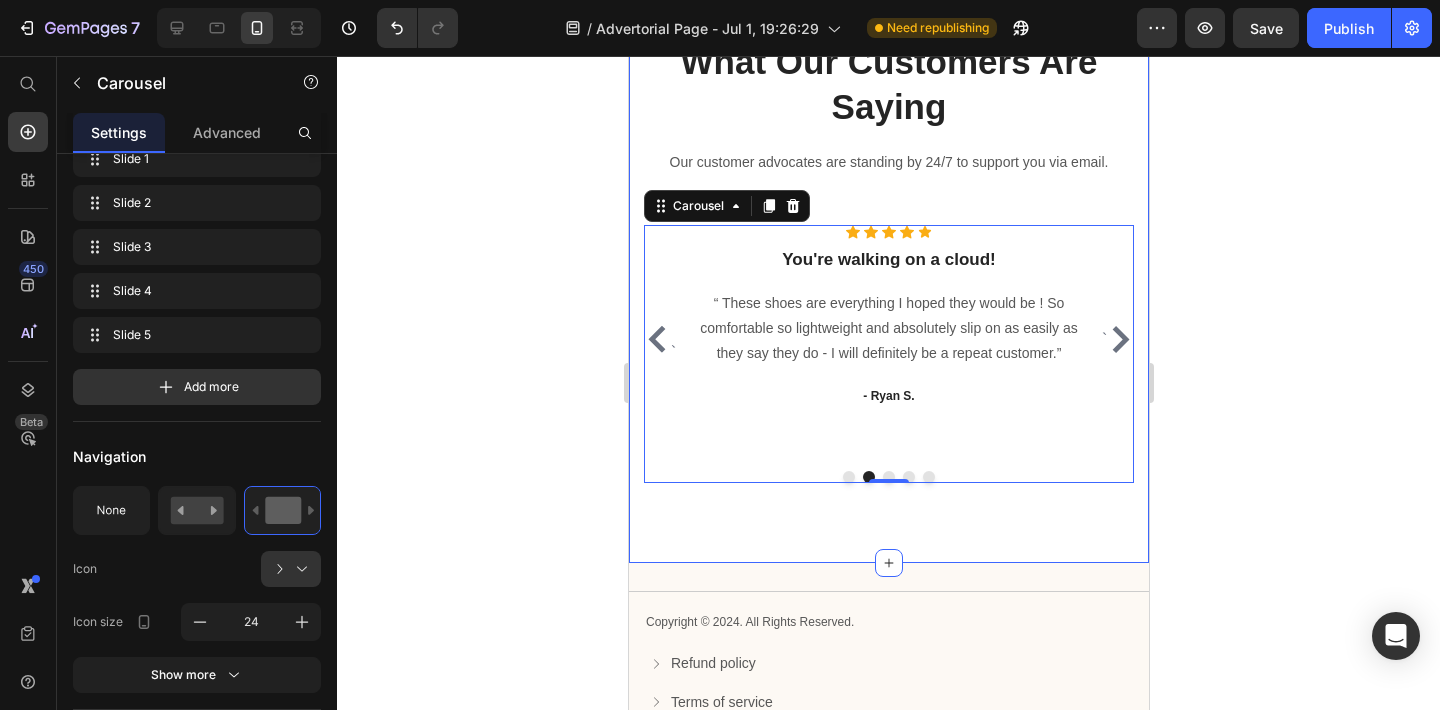 click 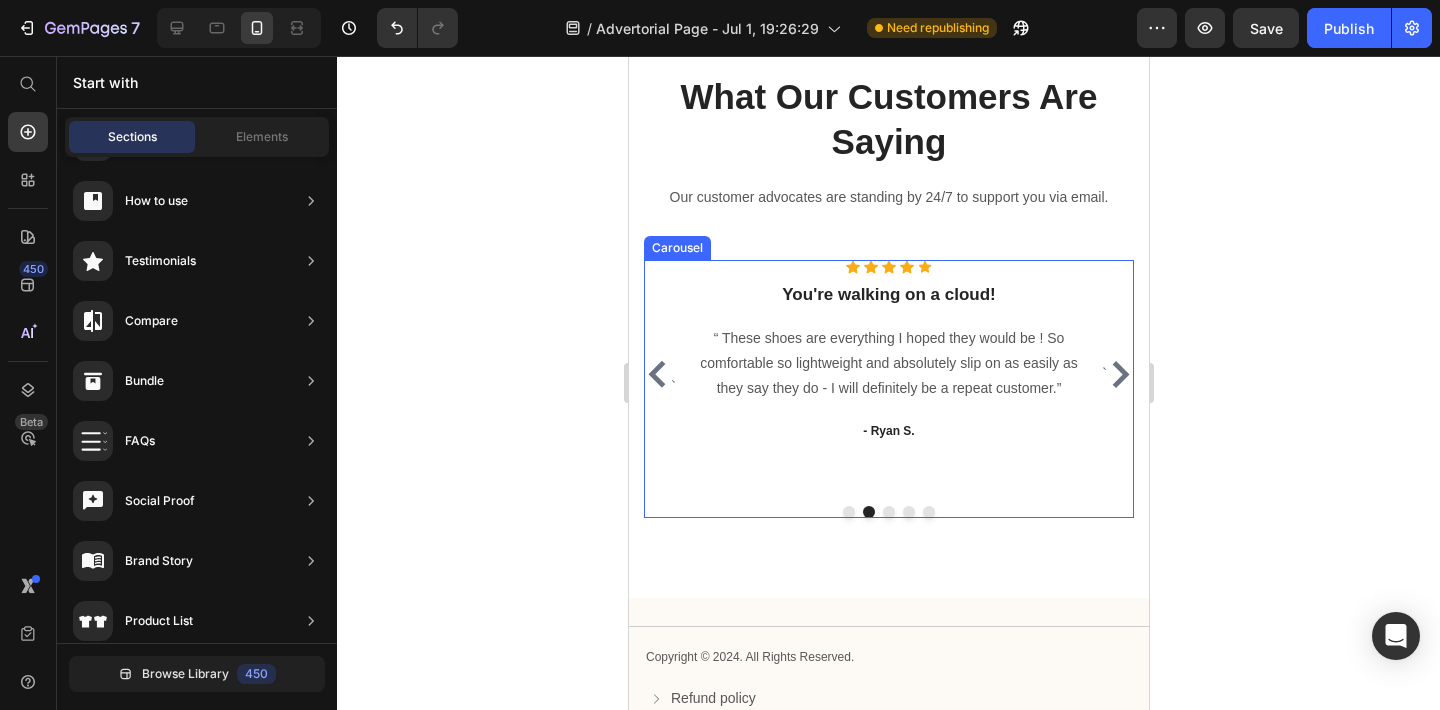 scroll, scrollTop: 6341, scrollLeft: 0, axis: vertical 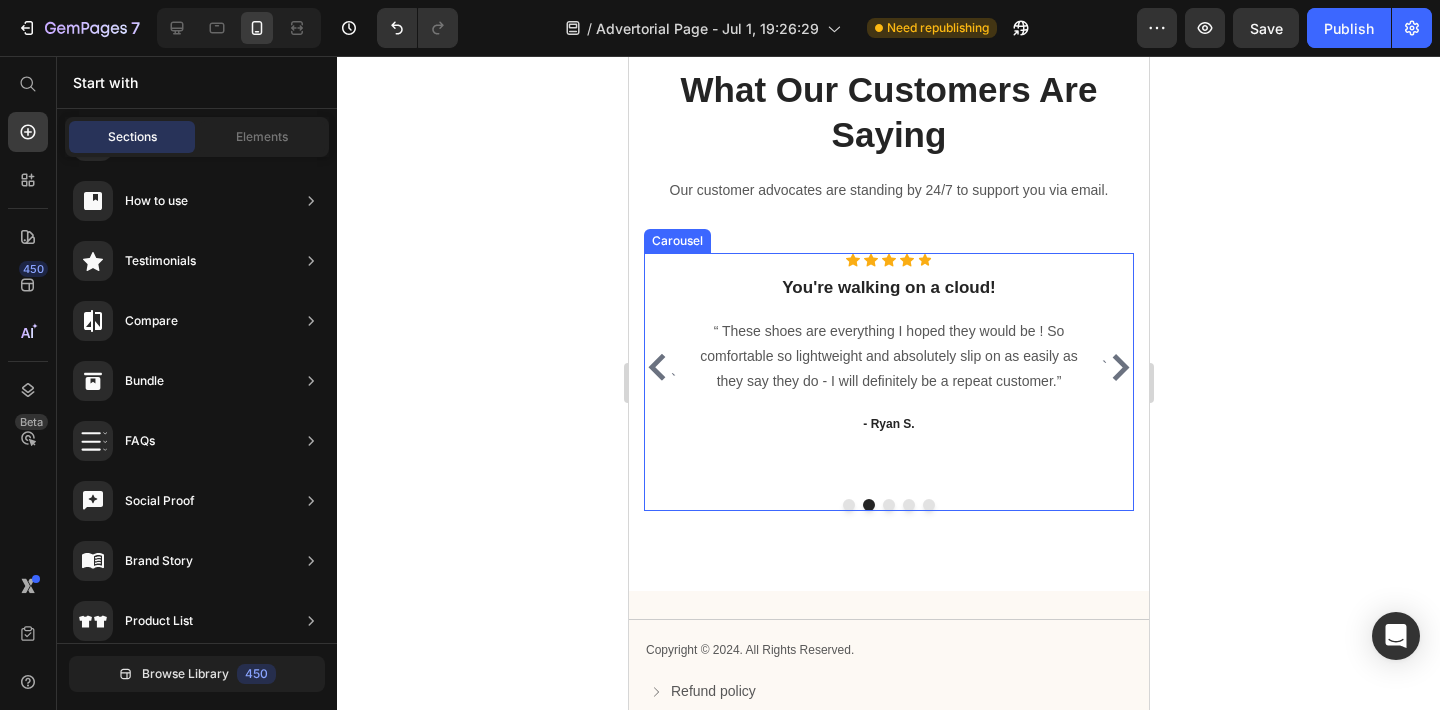 click at bounding box center [908, 505] 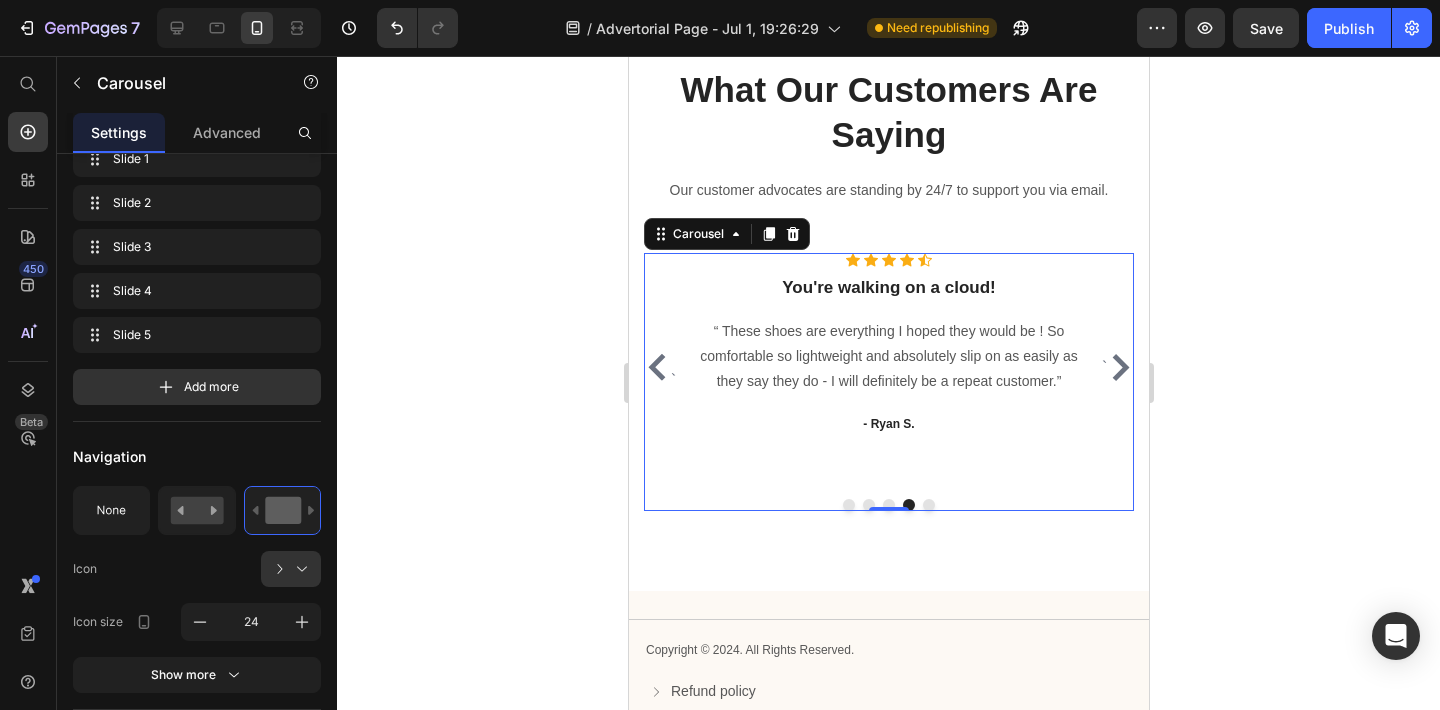 click at bounding box center [888, 505] 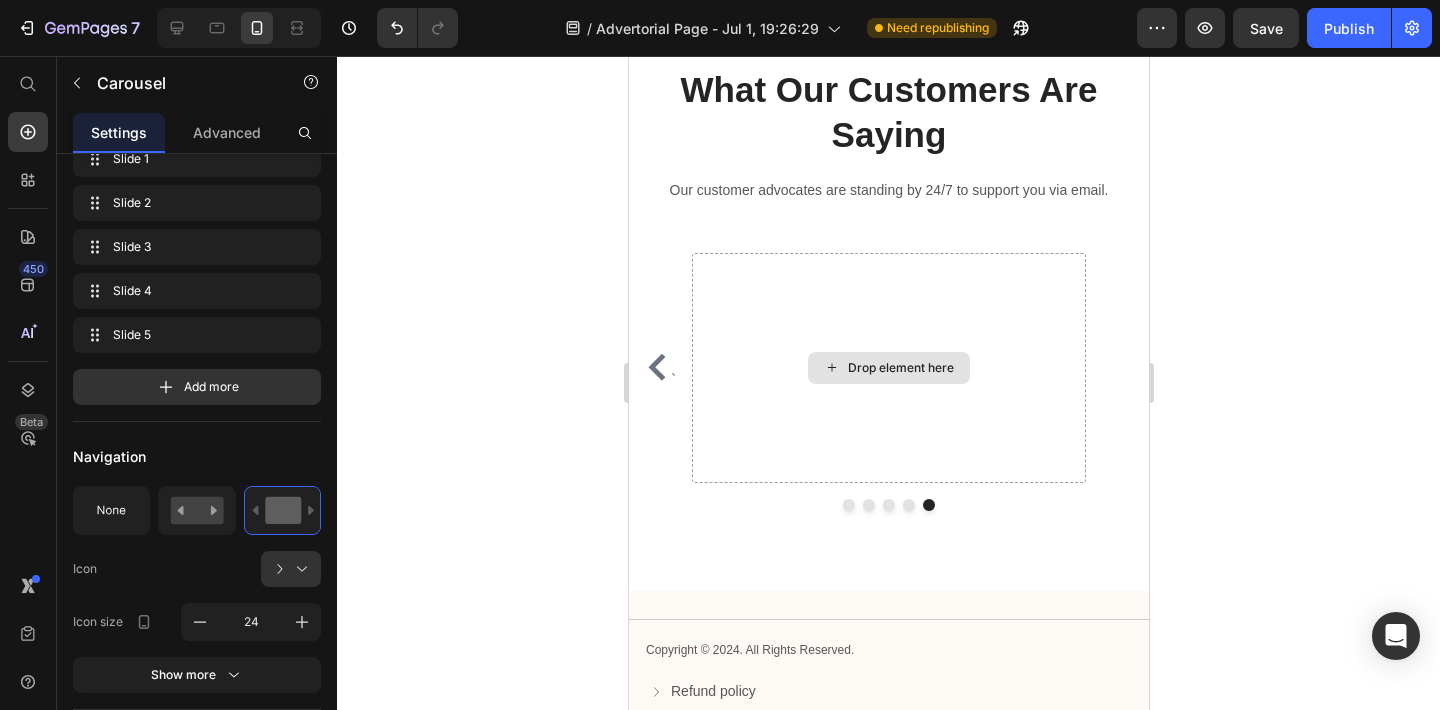 click on "Drop element here" at bounding box center (900, 368) 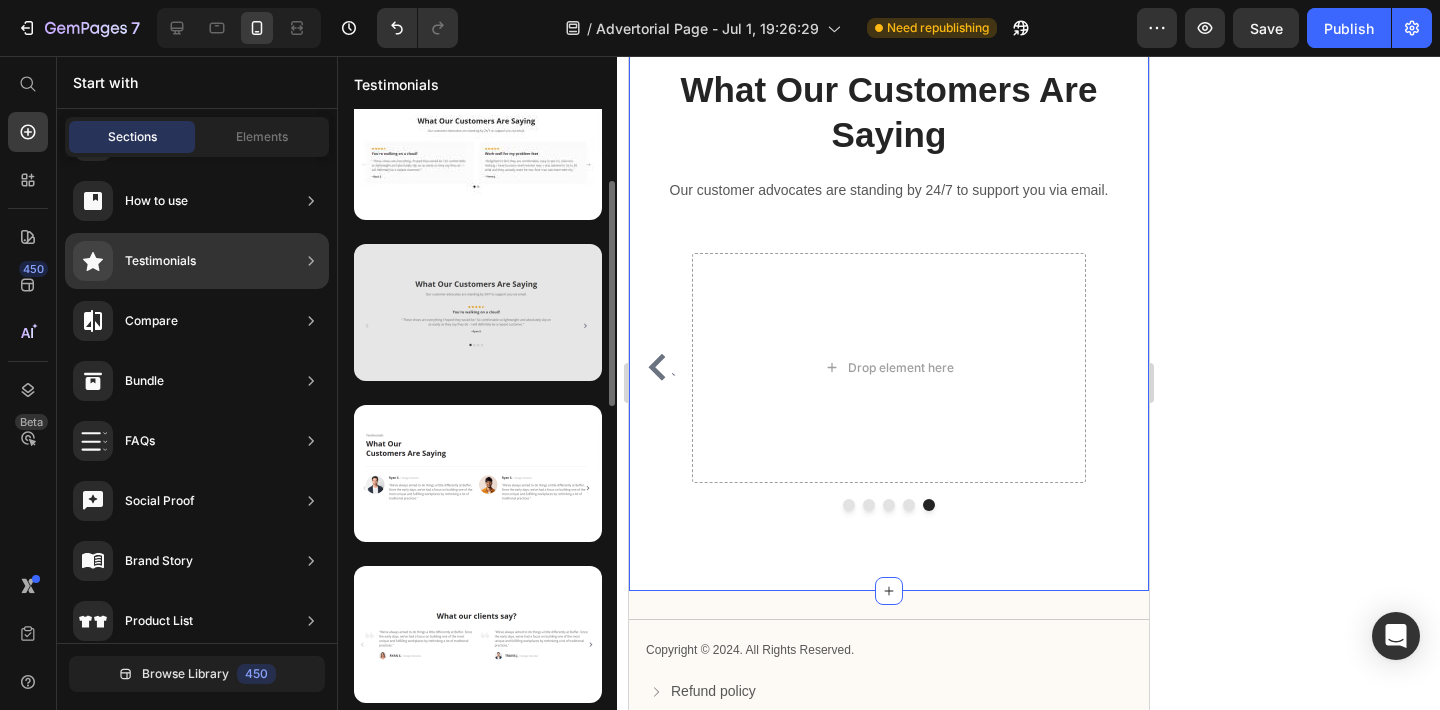 click at bounding box center [478, 312] 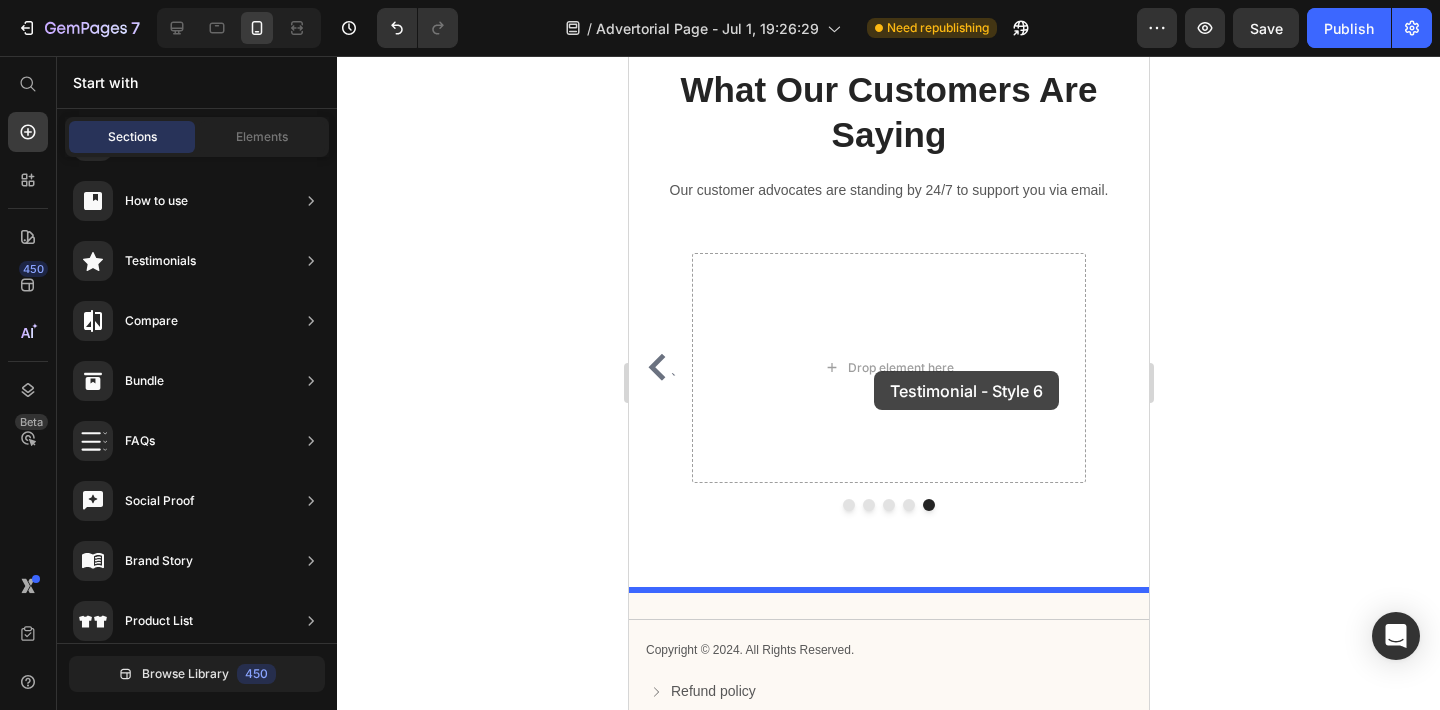 drag, startPoint x: 1099, startPoint y: 393, endPoint x: 873, endPoint y: 372, distance: 226.97357 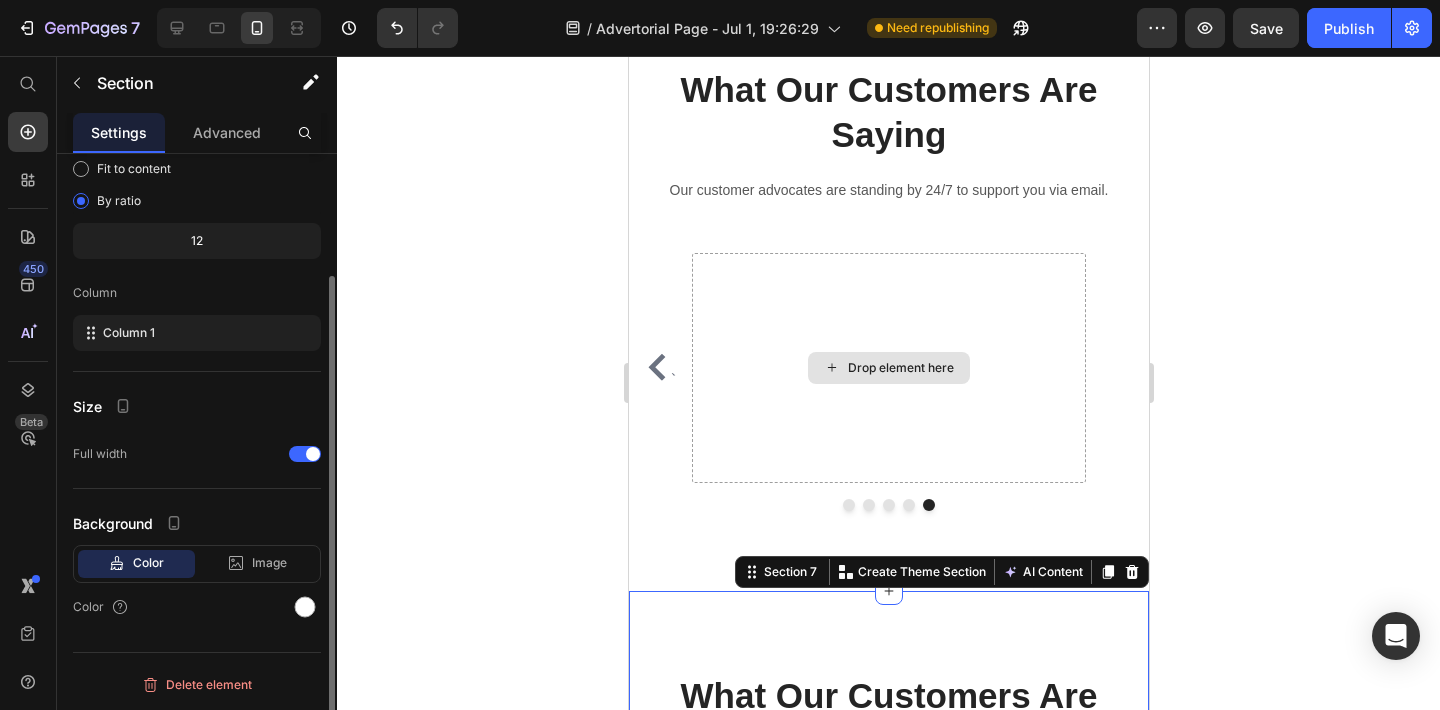 scroll, scrollTop: 0, scrollLeft: 0, axis: both 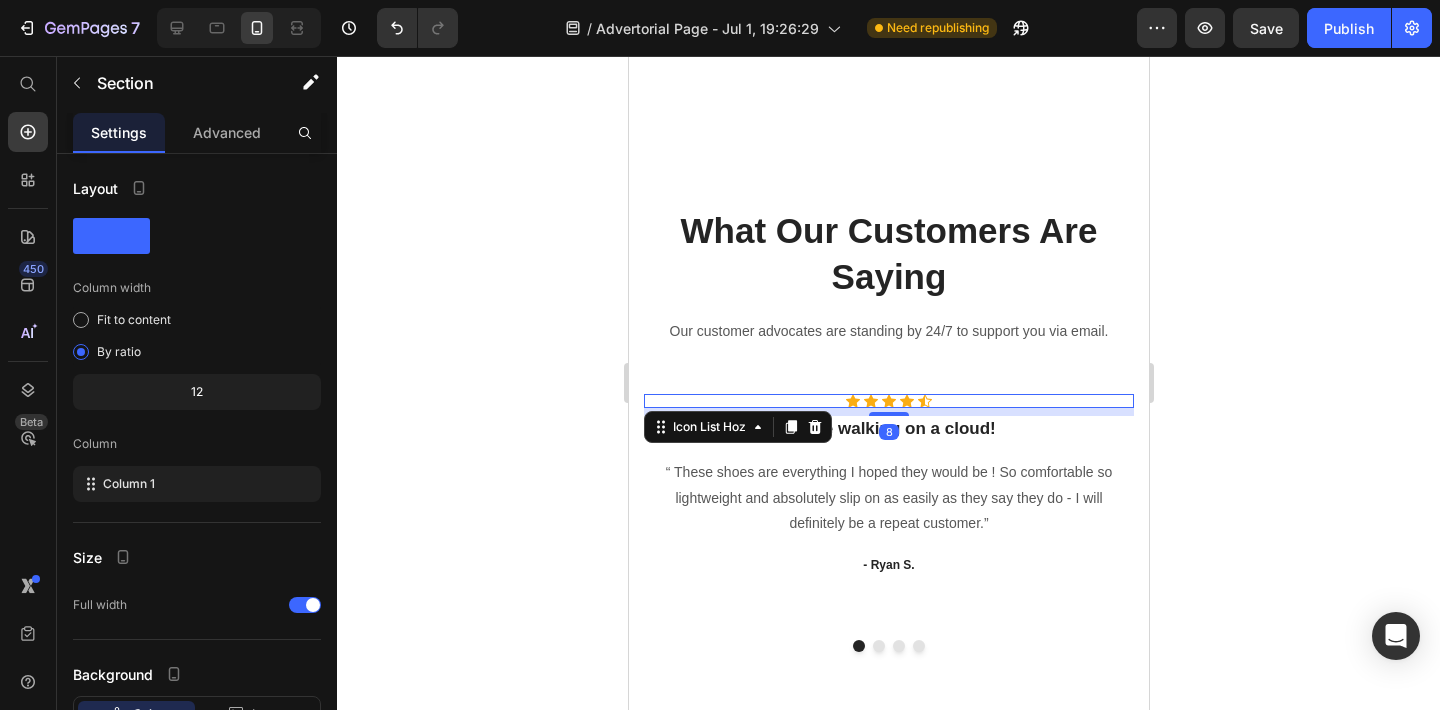 click on "Icon                Icon                Icon                Icon
Icon" at bounding box center [888, 401] 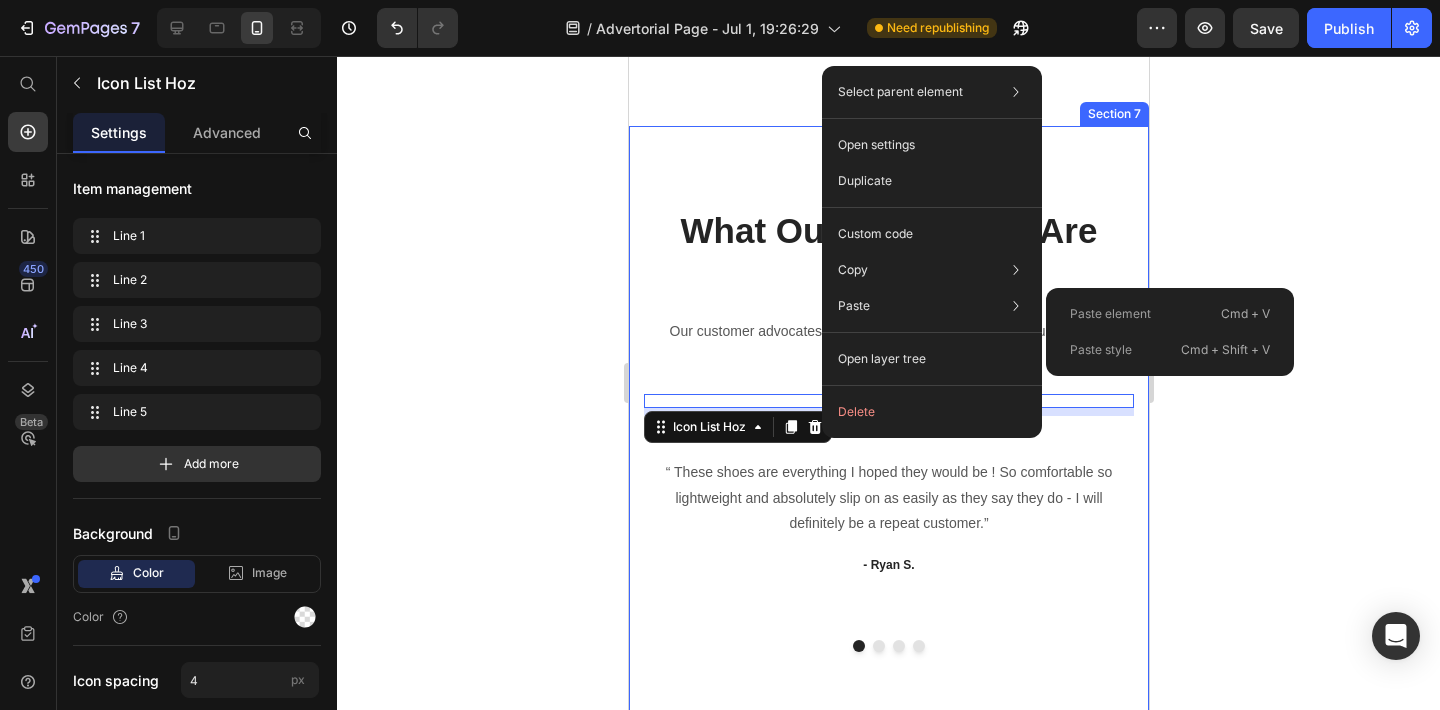 click on "What Our Customers Are Saying Heading Our customer advocates are standing by 24/7 to support you via email. Text block Row                Icon                Icon                Icon                Icon
Icon Icon List Hoz   8 You're walking on a cloud! Heading “ These shoes are everything I hoped they would be ! So comfortable so lightweight and absolutely slip on as easily as they say they do - I will definitely be a repeat customer.” Text block - Ryan S. Text block                Icon                Icon                Icon                Icon
Icon Icon List Hoz You're walking on a cloud! Heading “ These shoes are everything I hoped they would be ! So comfortable so lightweight and absolutely slip on as easily as they say they do - I will definitely be a repeat customer.” Text block - Ryan S. Text block                Icon                Icon                Icon                Icon
Icon Icon List Hoz You're walking on a cloud! Heading Text block Icon" at bounding box center (888, 429) 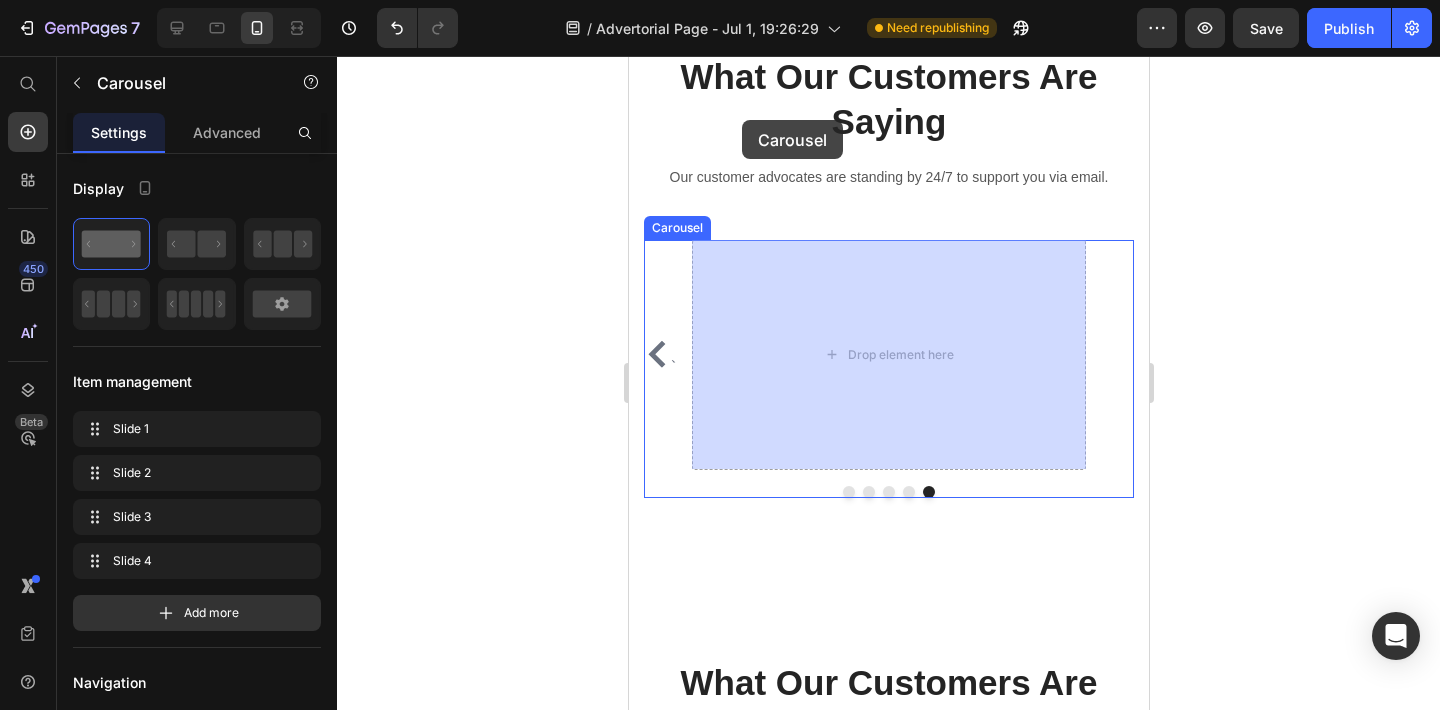 scroll, scrollTop: 6340, scrollLeft: 0, axis: vertical 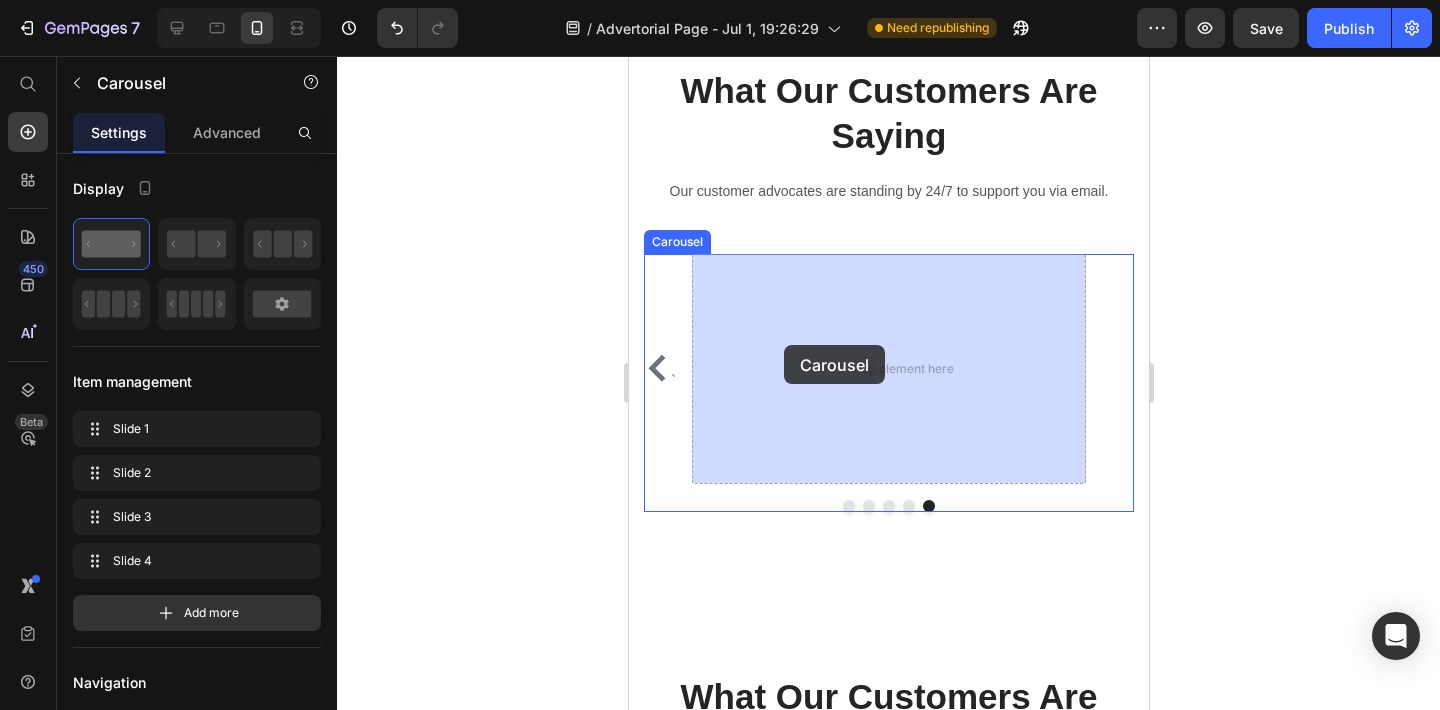 drag, startPoint x: 675, startPoint y: 579, endPoint x: 783, endPoint y: 345, distance: 257.72076 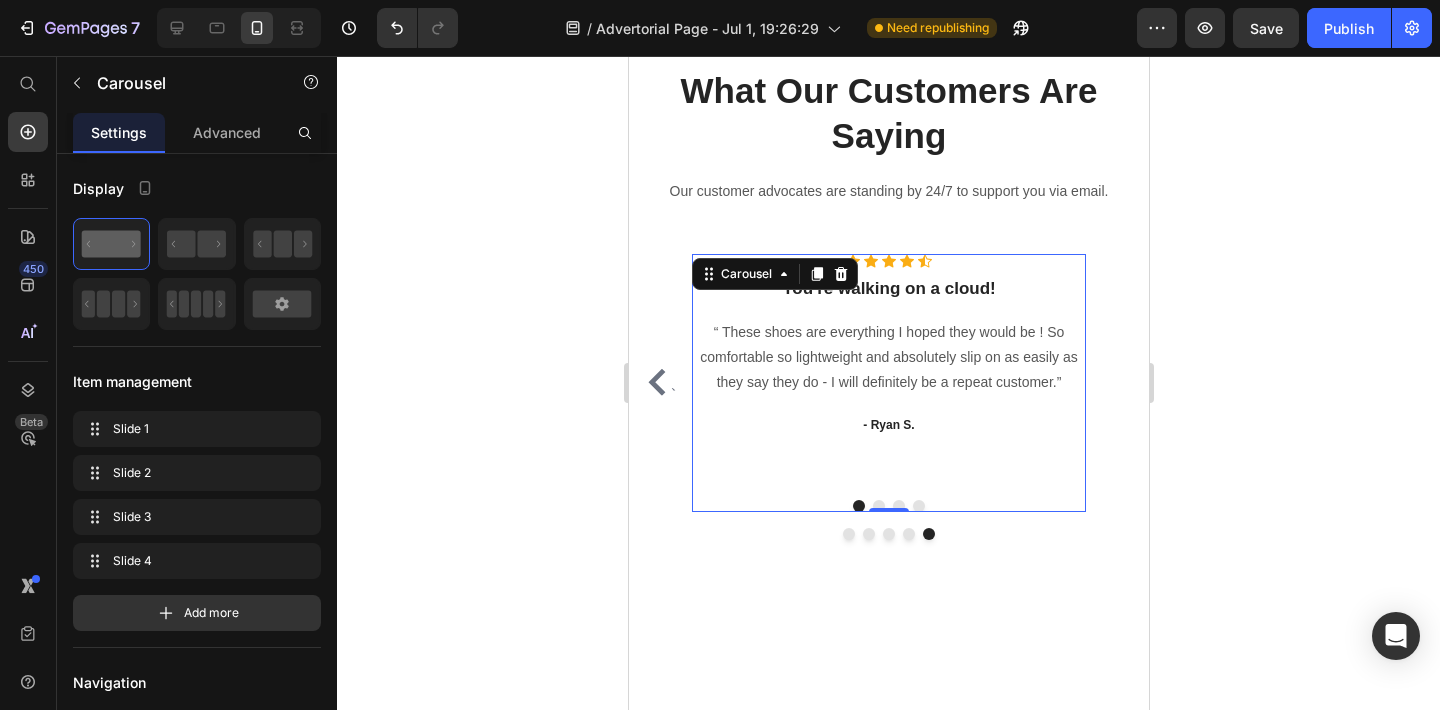 click 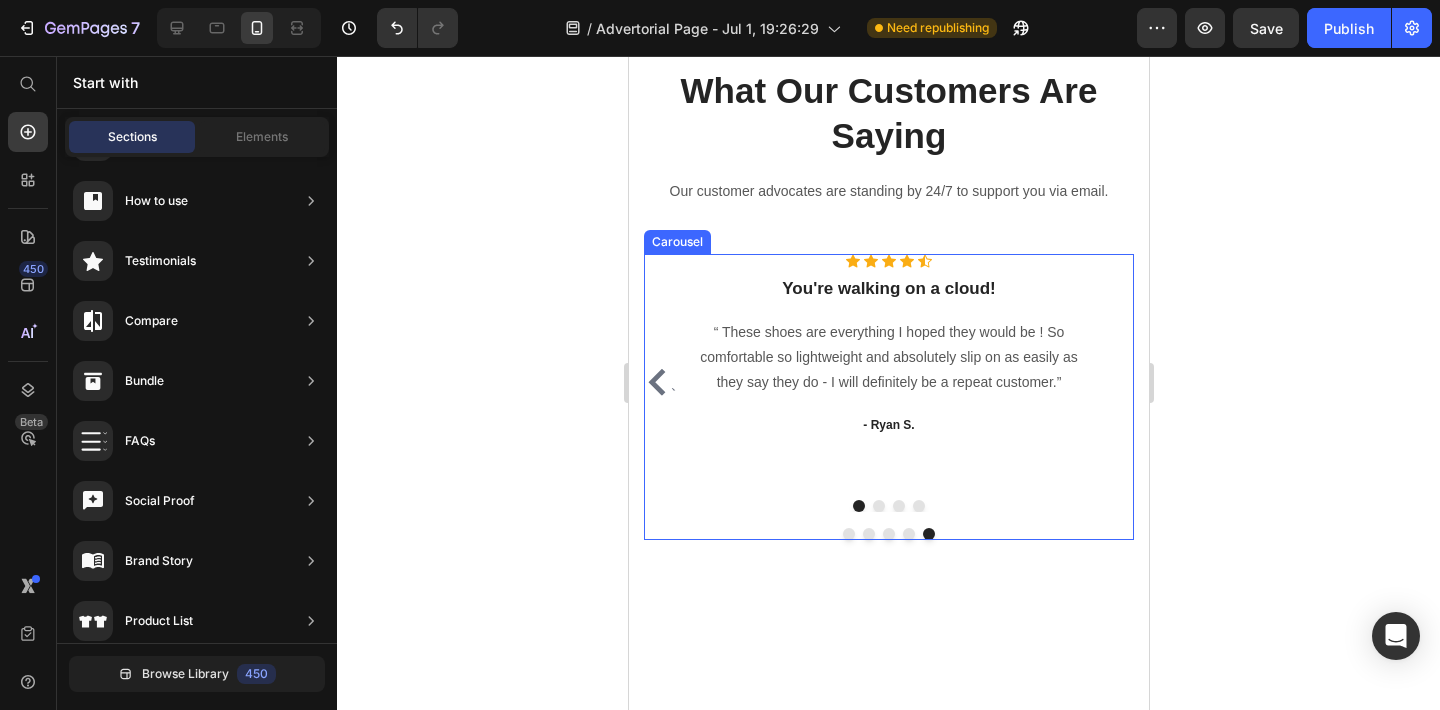 click 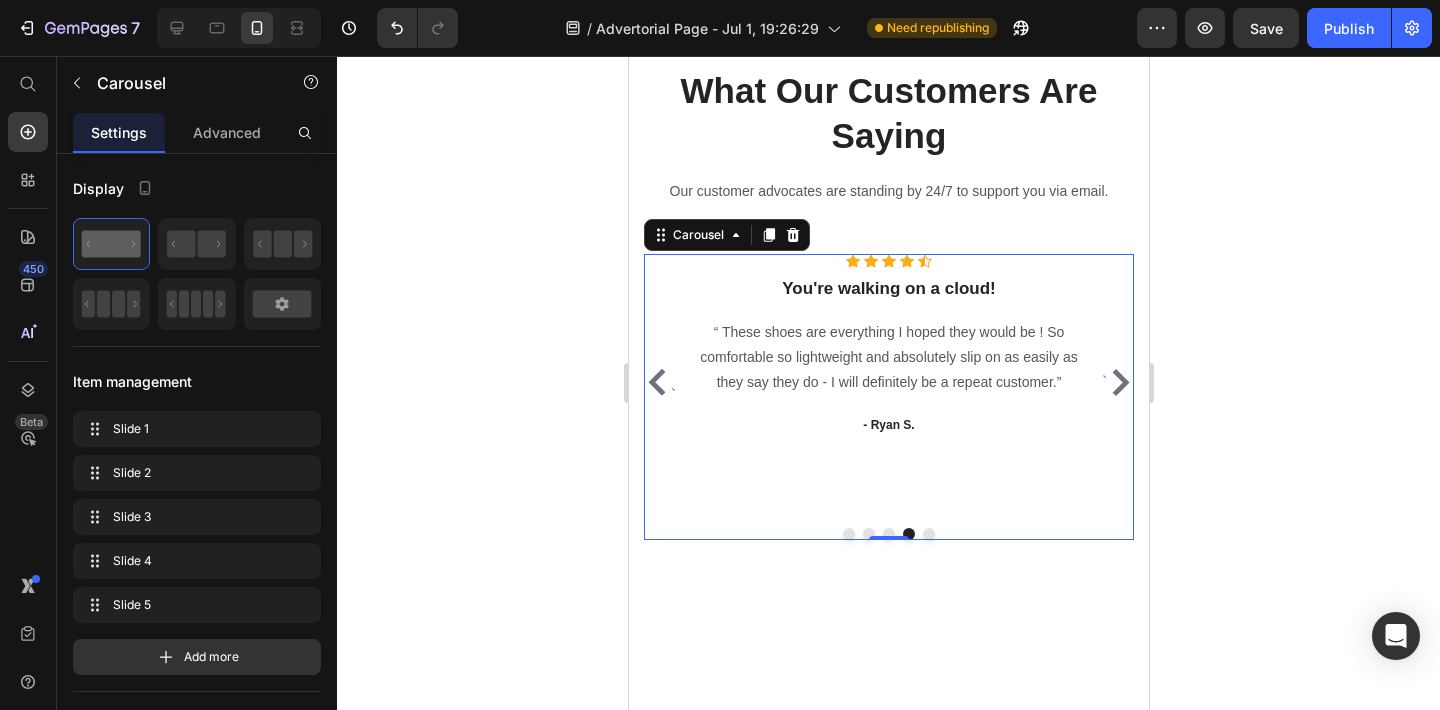 click 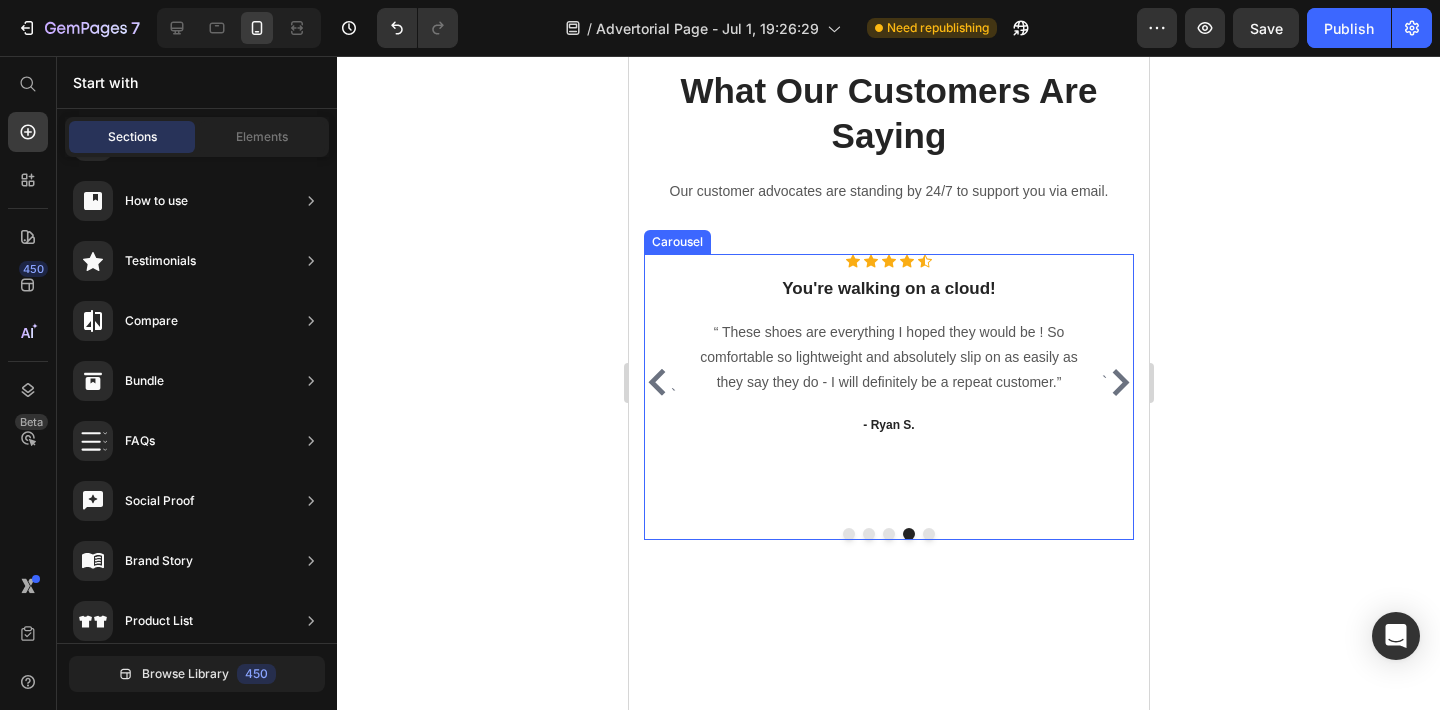 click 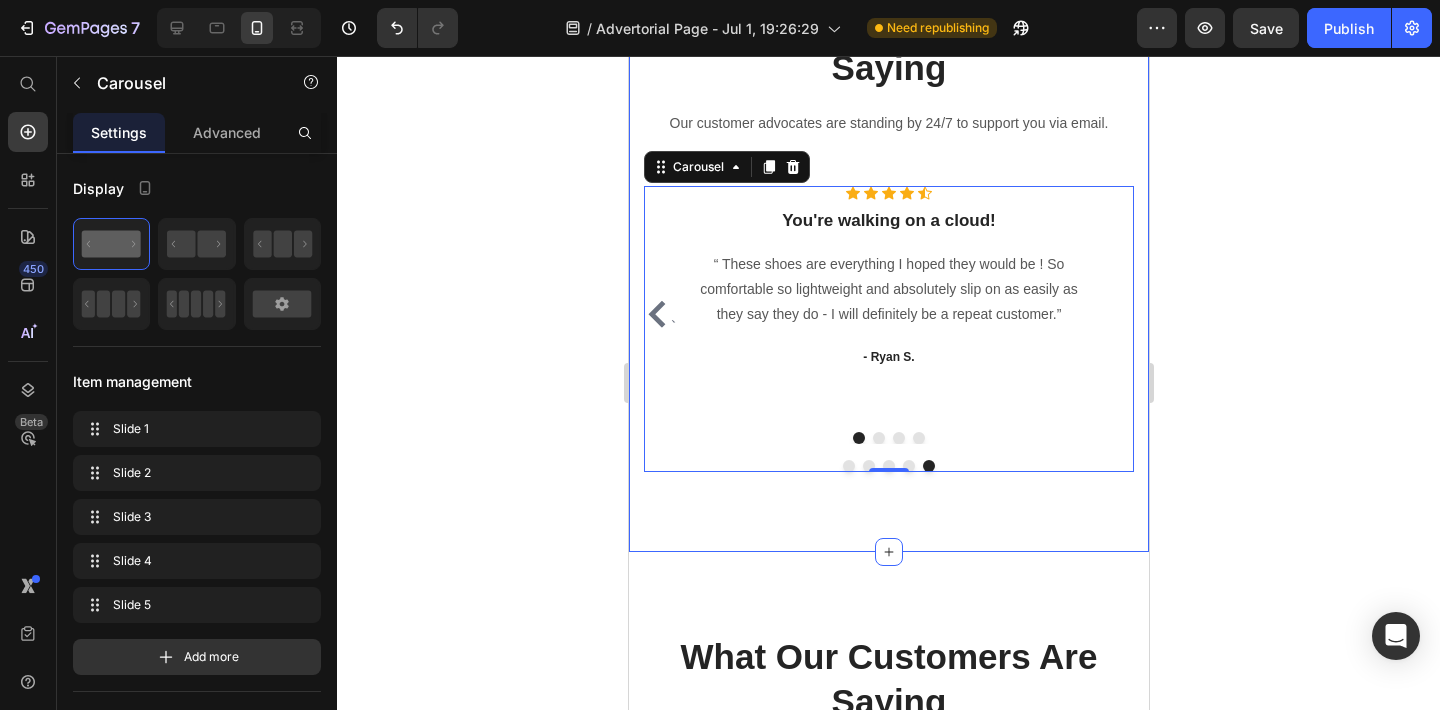 scroll, scrollTop: 6405, scrollLeft: 0, axis: vertical 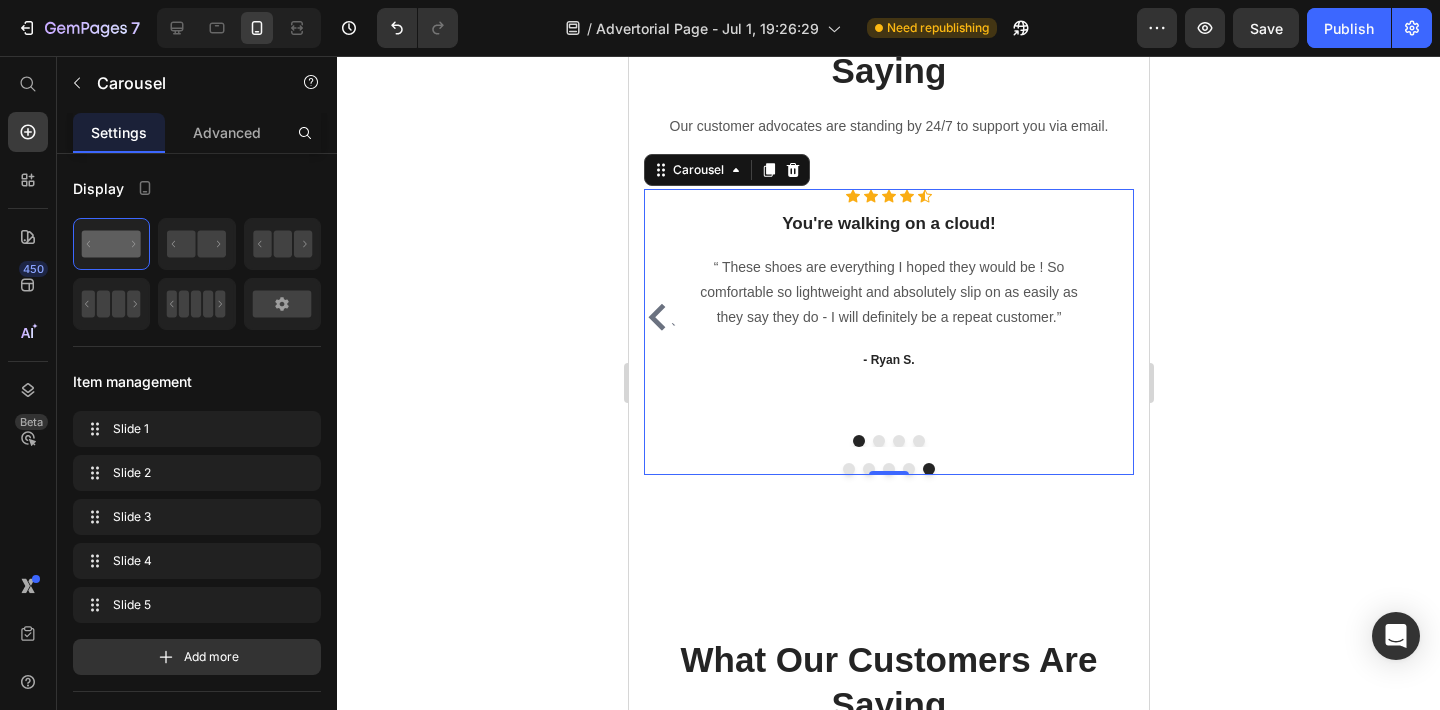 click 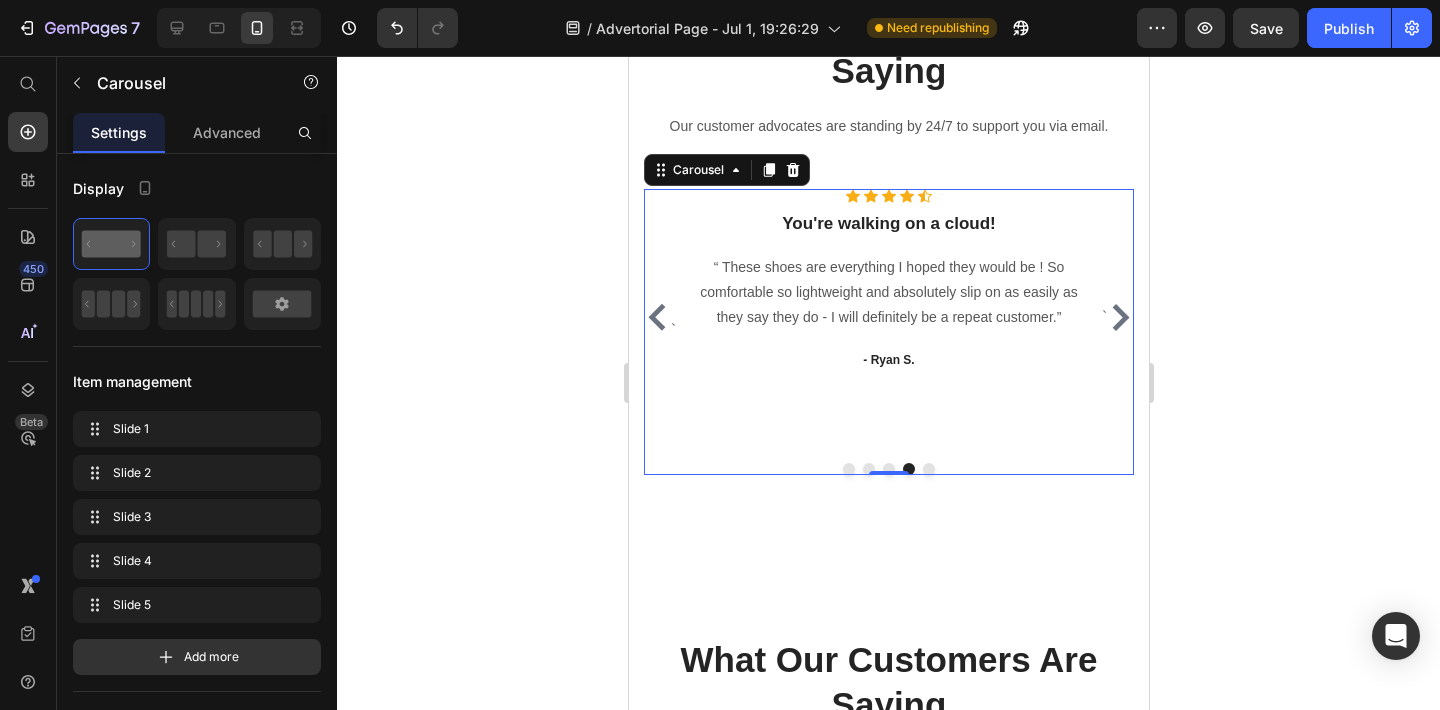 click 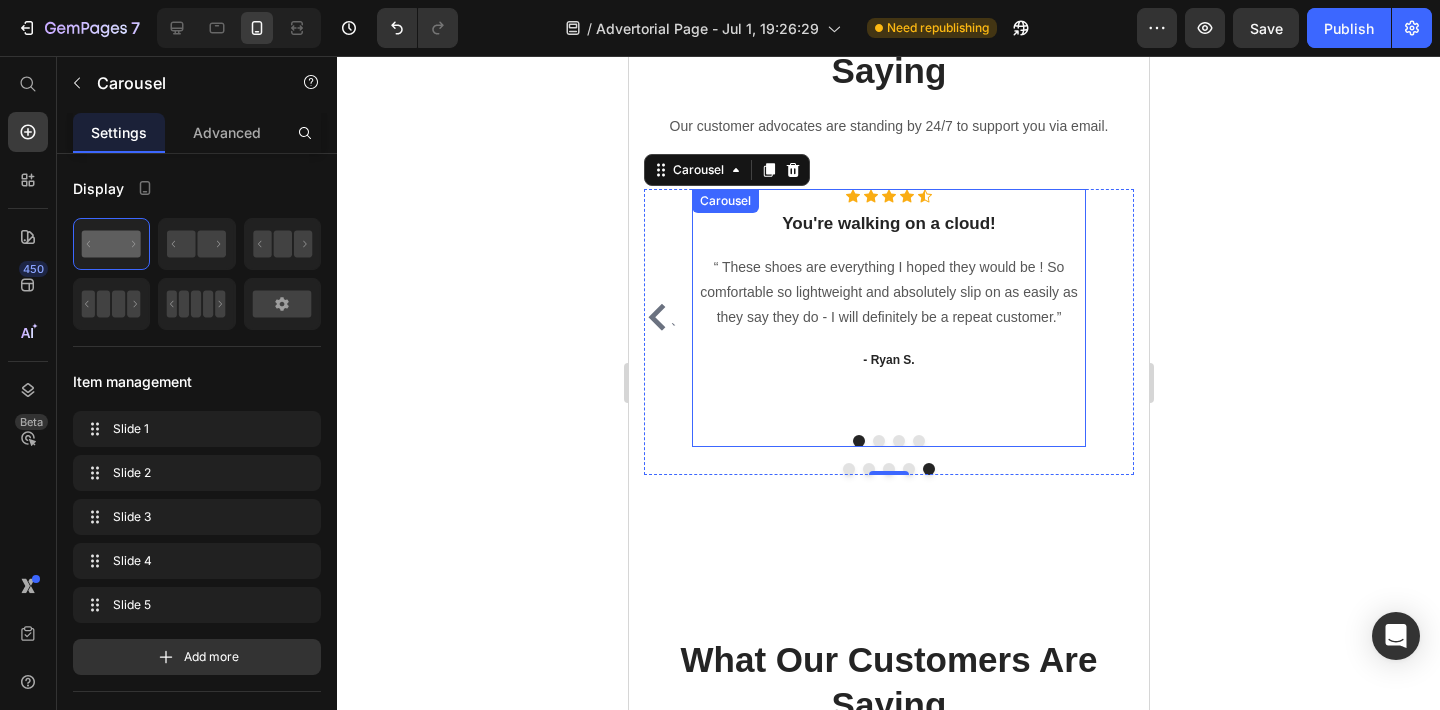 click at bounding box center [888, 441] 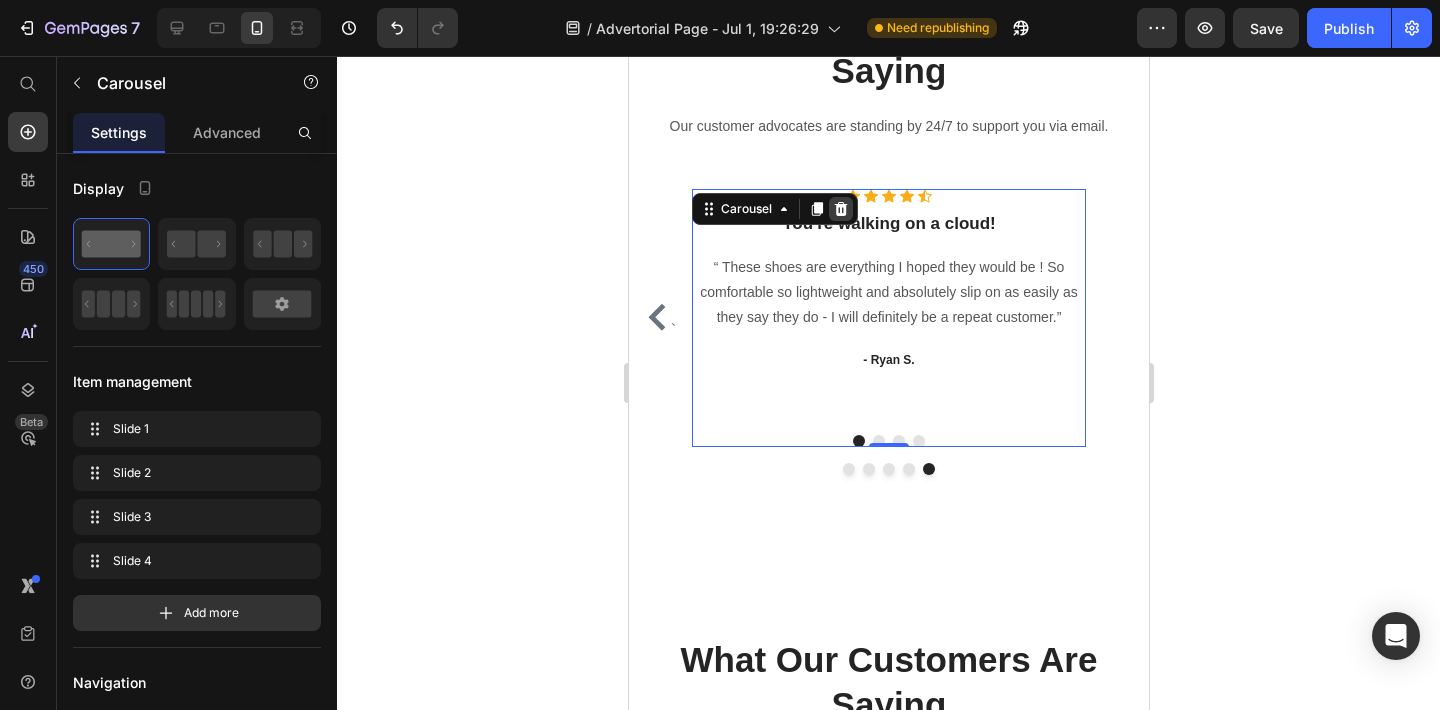 click 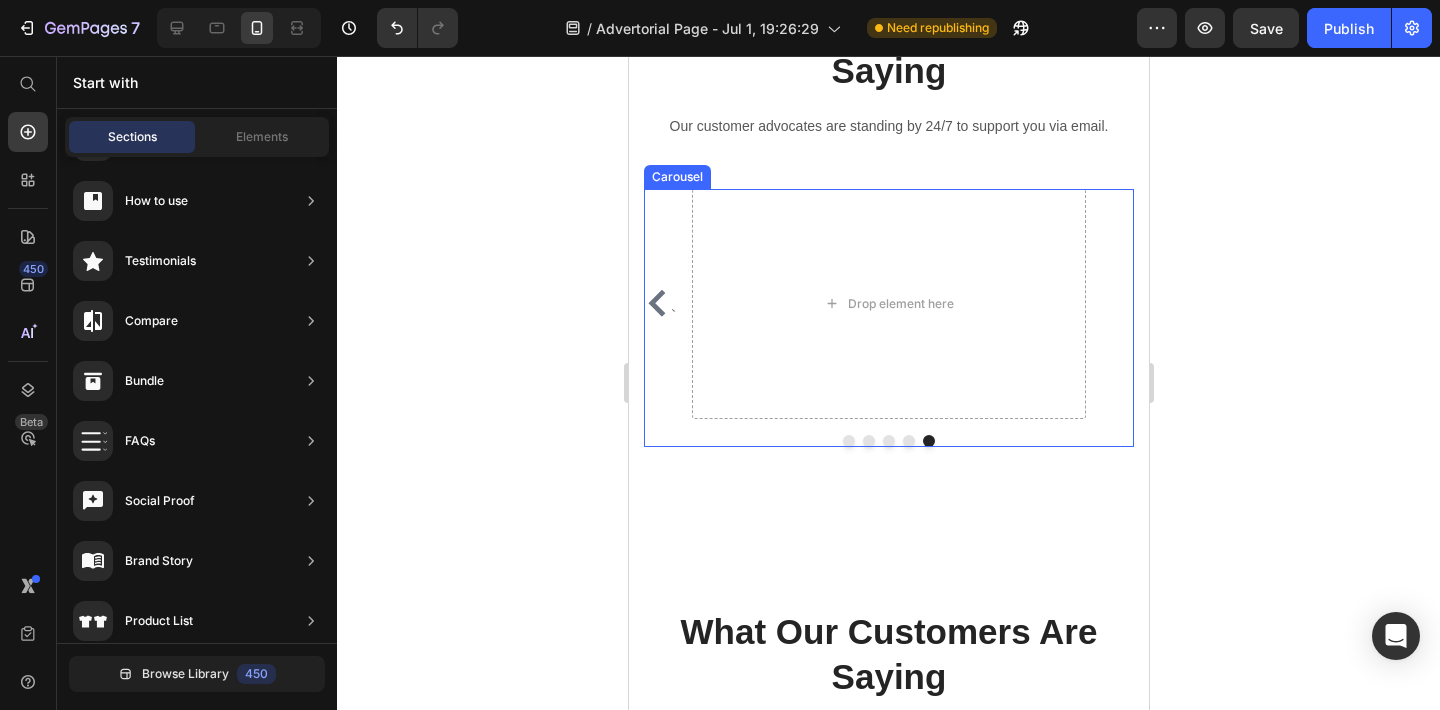 click 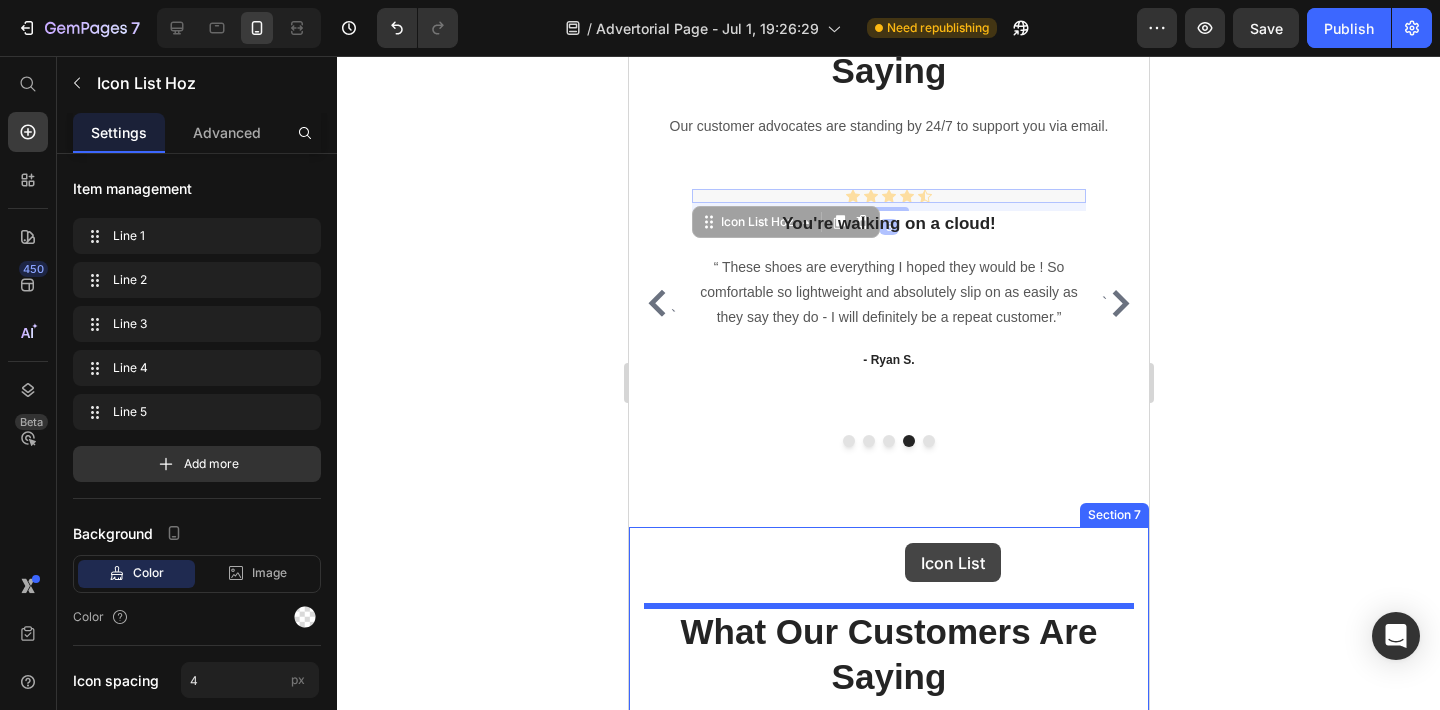 drag, startPoint x: 952, startPoint y: 199, endPoint x: 904, endPoint y: 543, distance: 347.3327 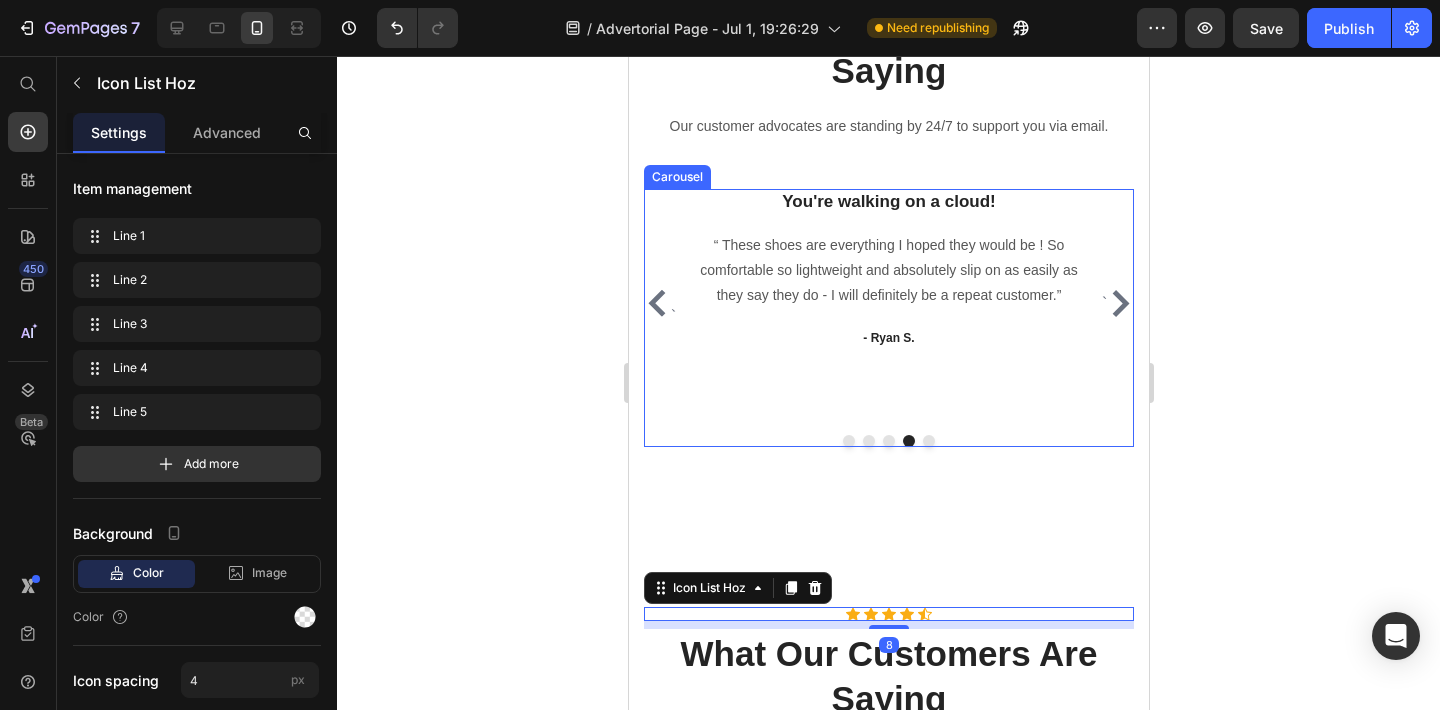 click 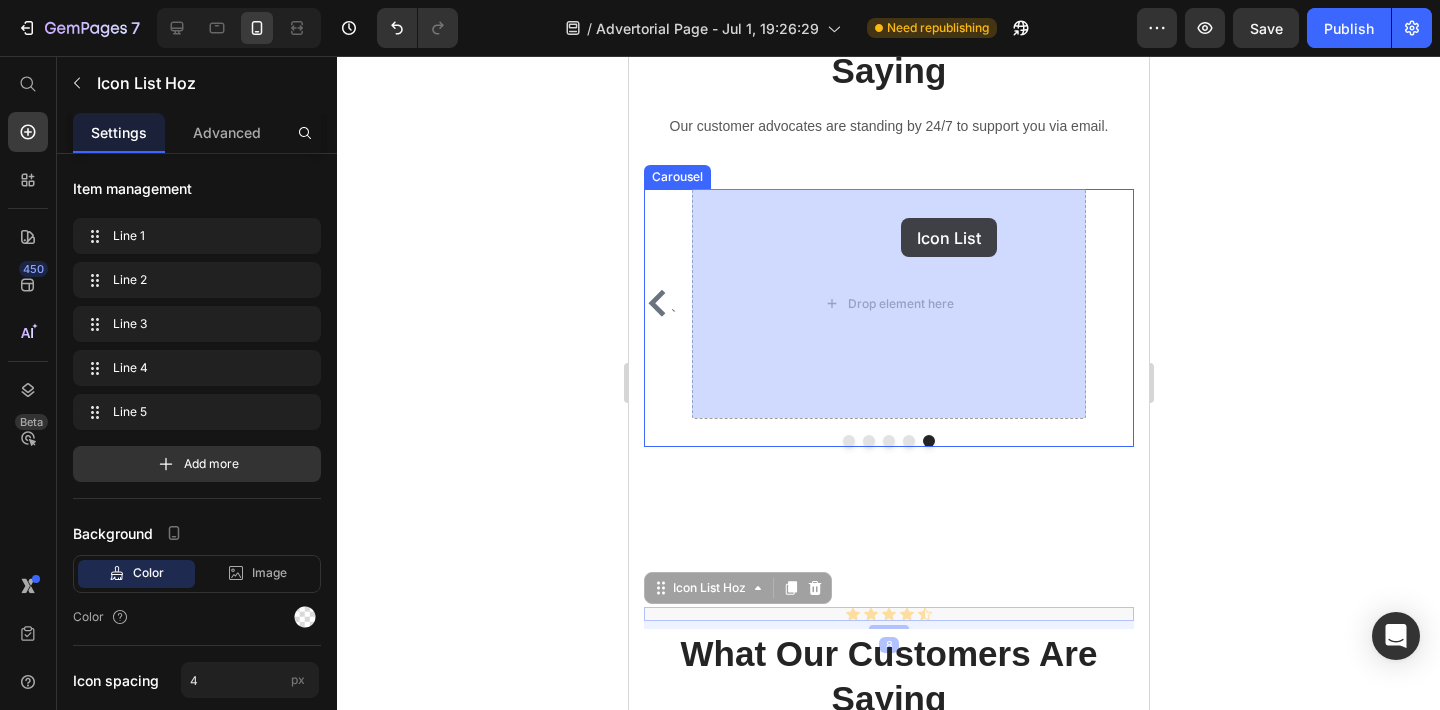 drag, startPoint x: 956, startPoint y: 611, endPoint x: 900, endPoint y: 218, distance: 396.96976 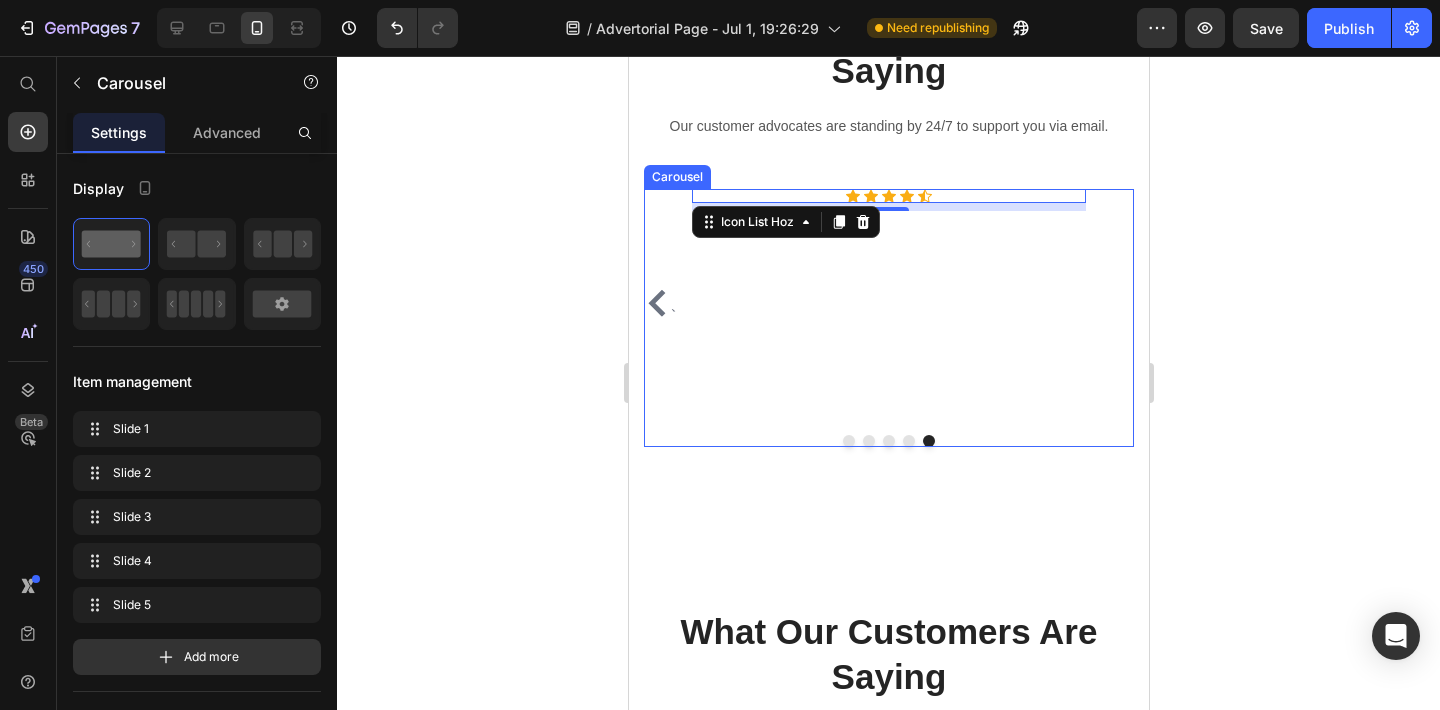 click 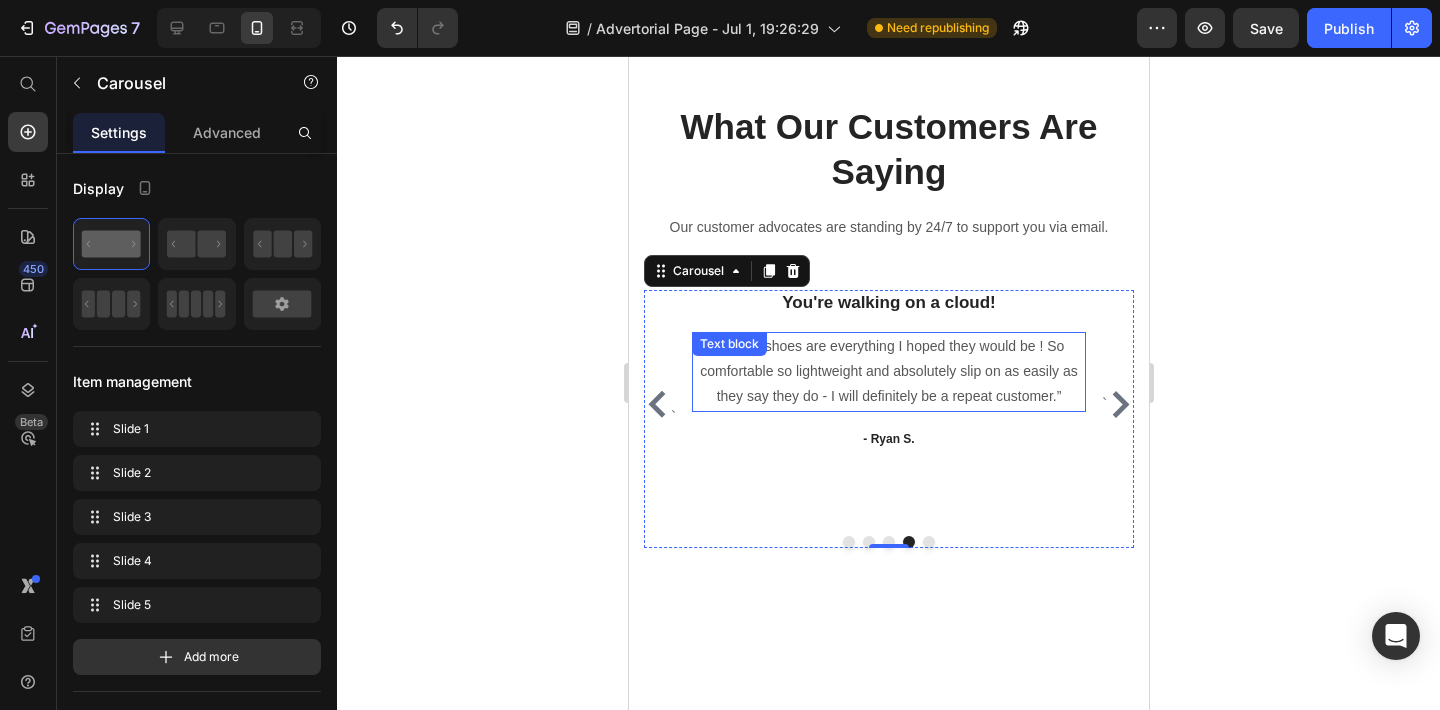 scroll, scrollTop: 6302, scrollLeft: 0, axis: vertical 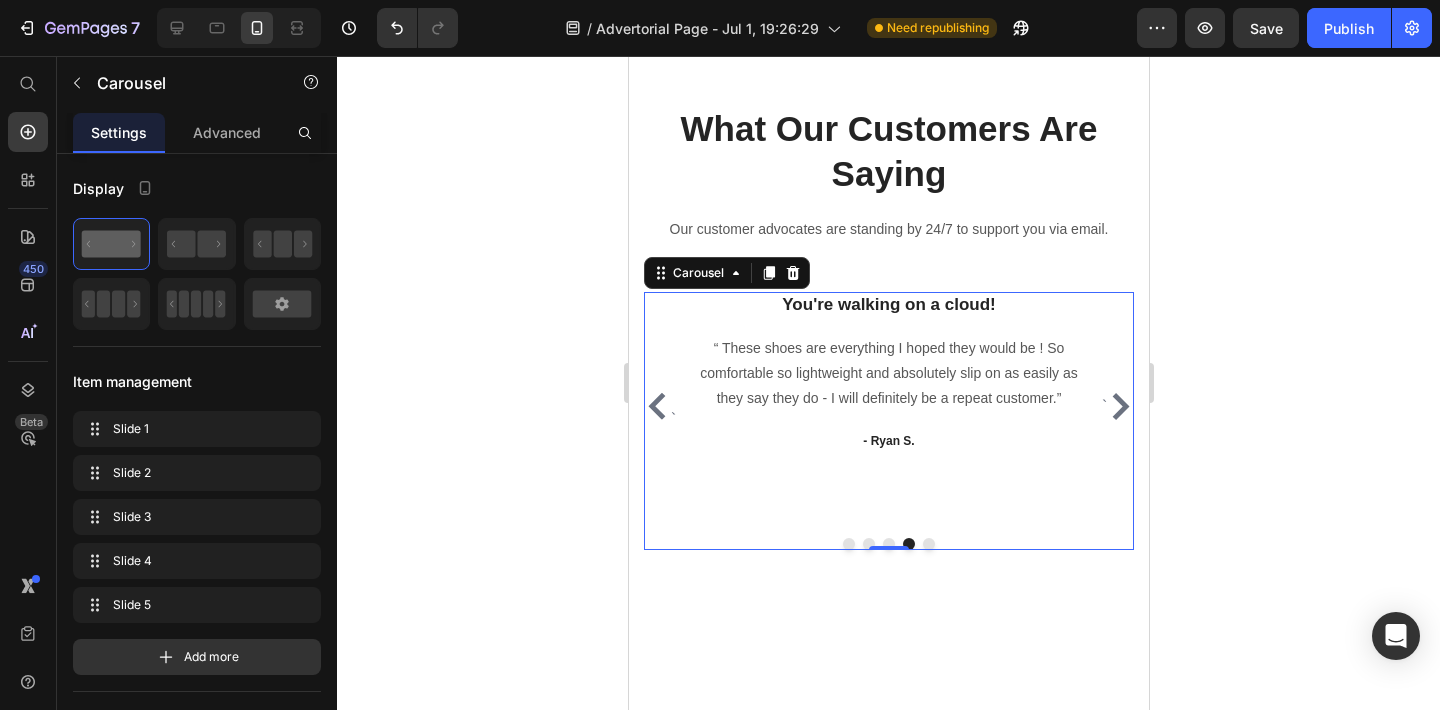 click 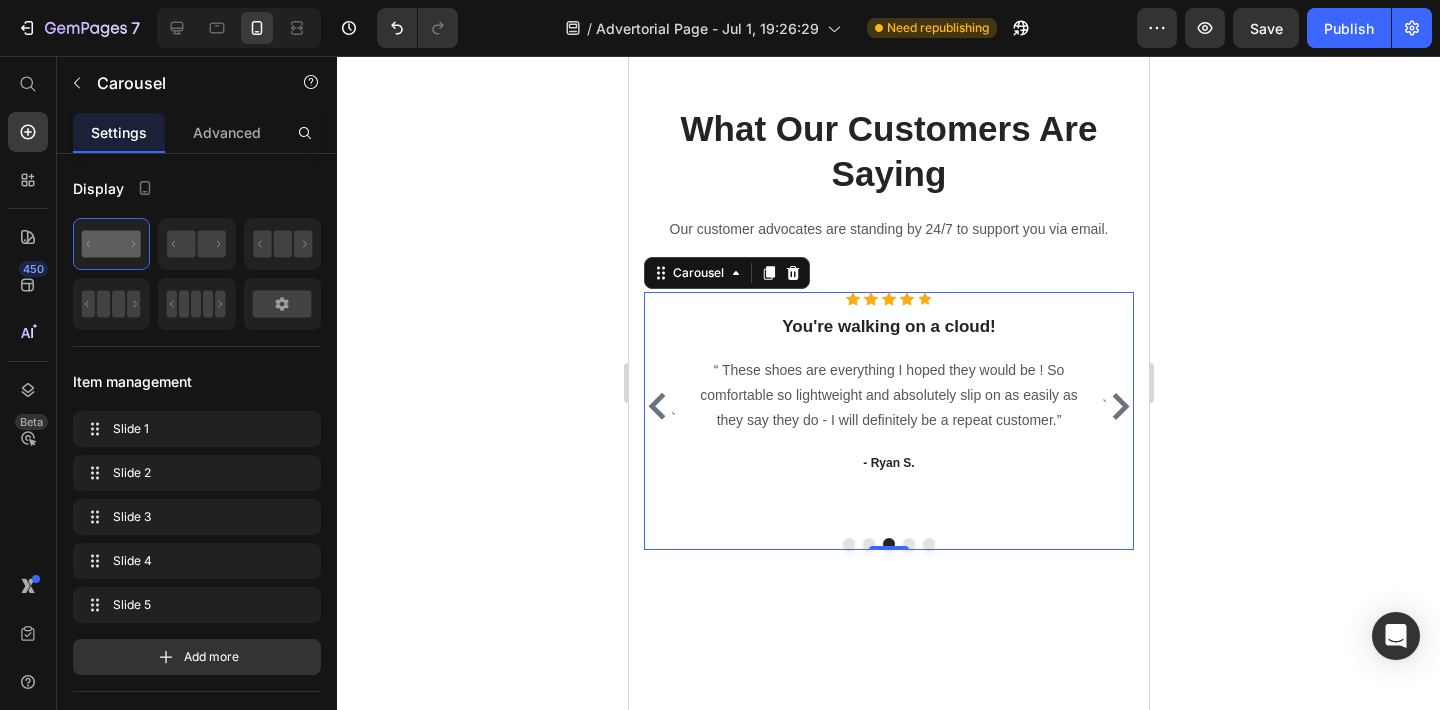 click 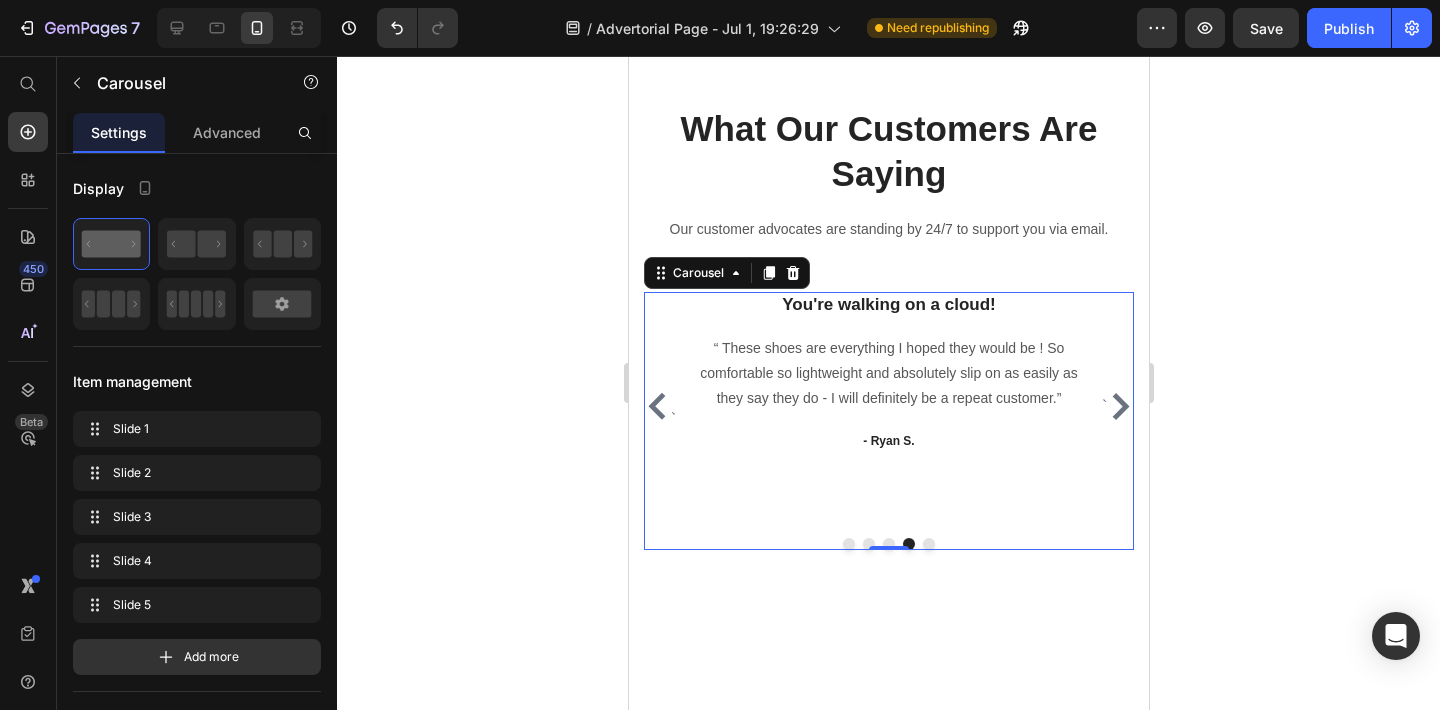 click 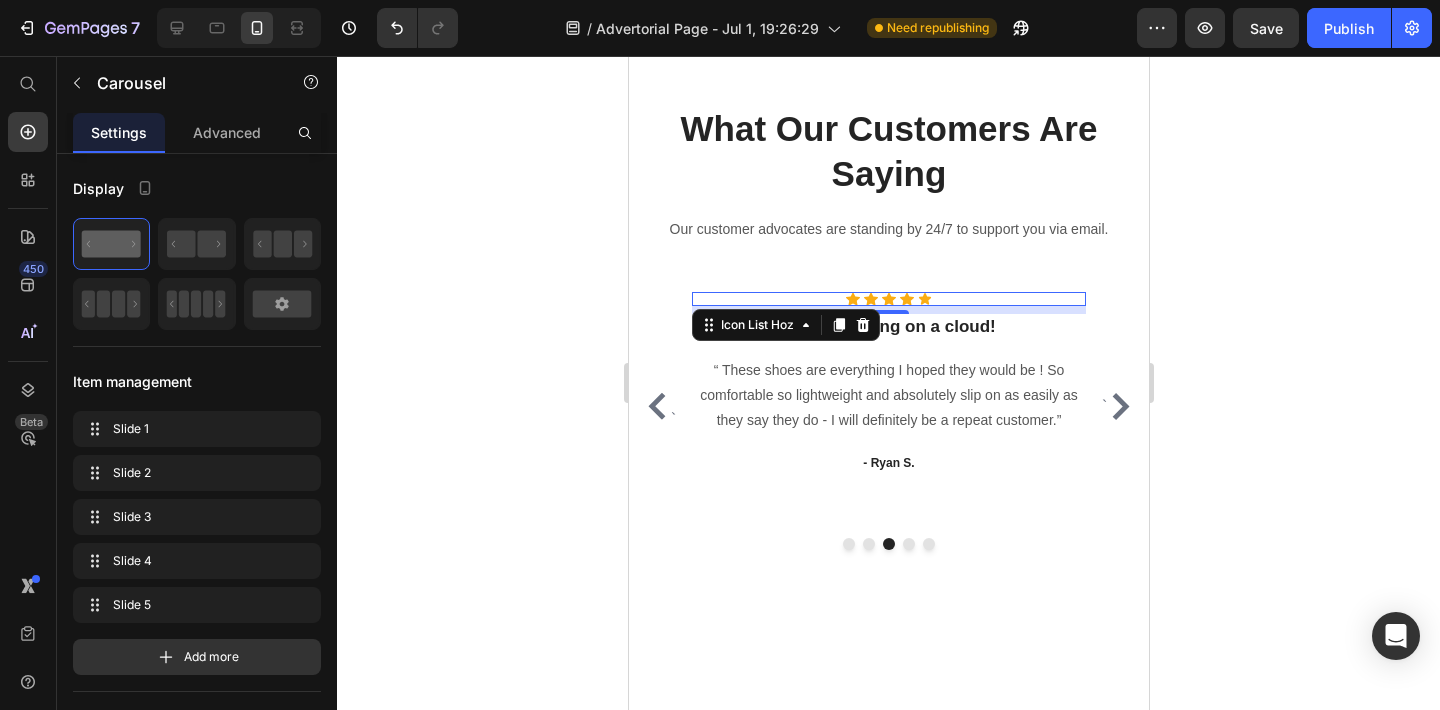 click on "Icon                Icon                Icon                Icon
Icon" at bounding box center (888, 299) 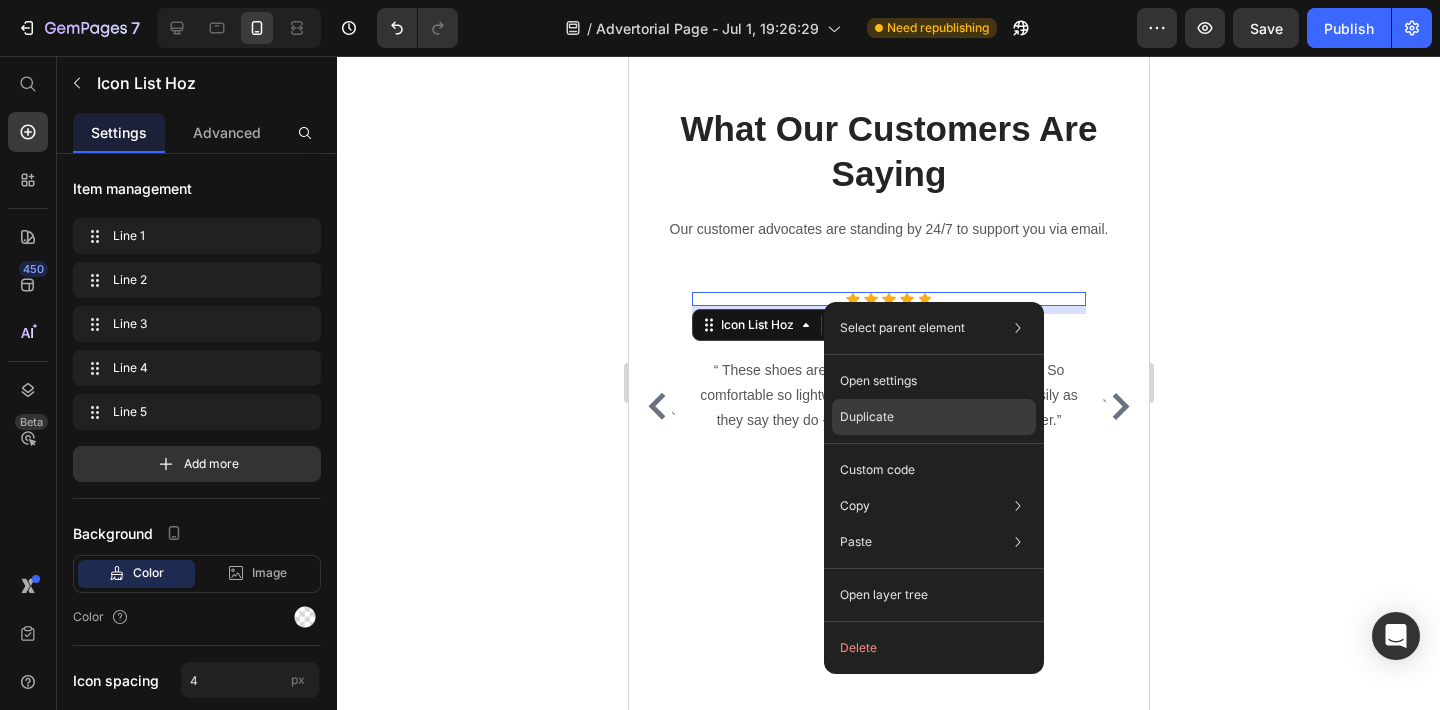 click on "Duplicate" at bounding box center [867, 417] 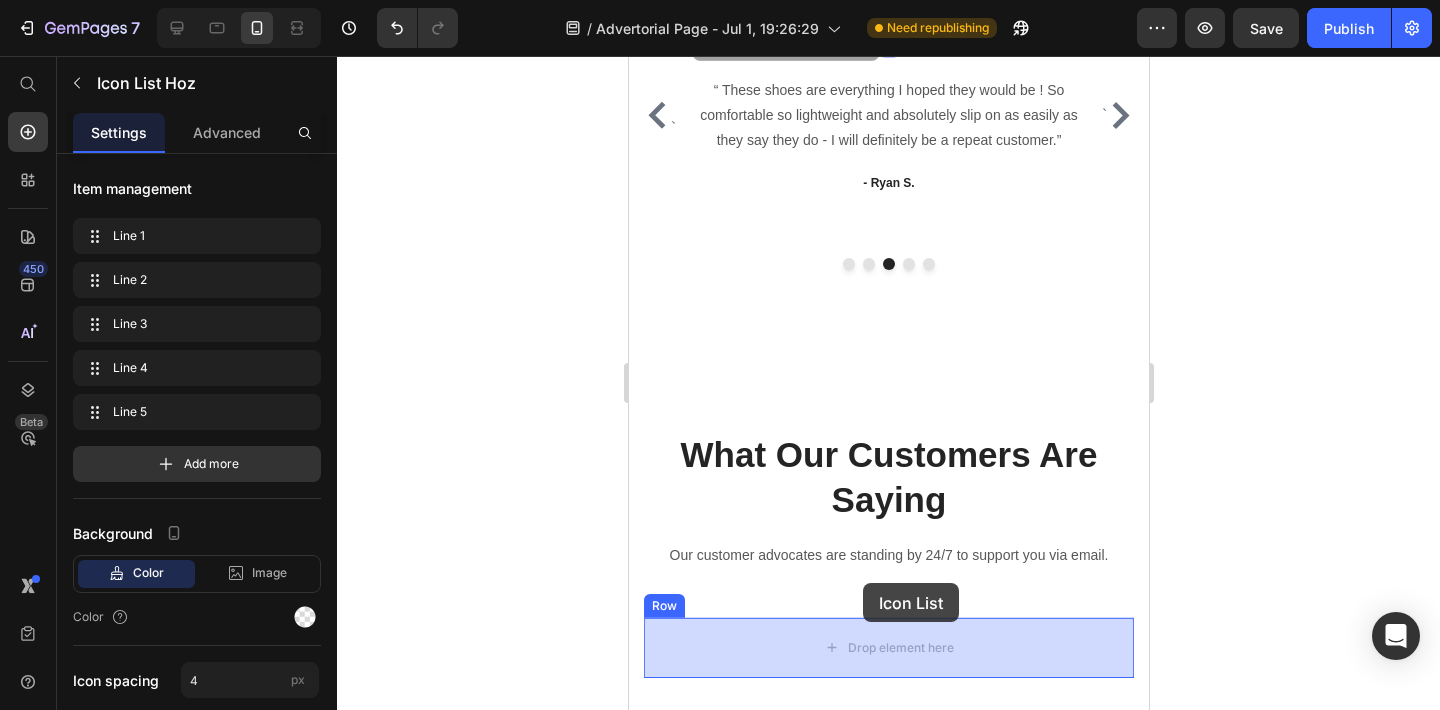 scroll, scrollTop: 6608, scrollLeft: 0, axis: vertical 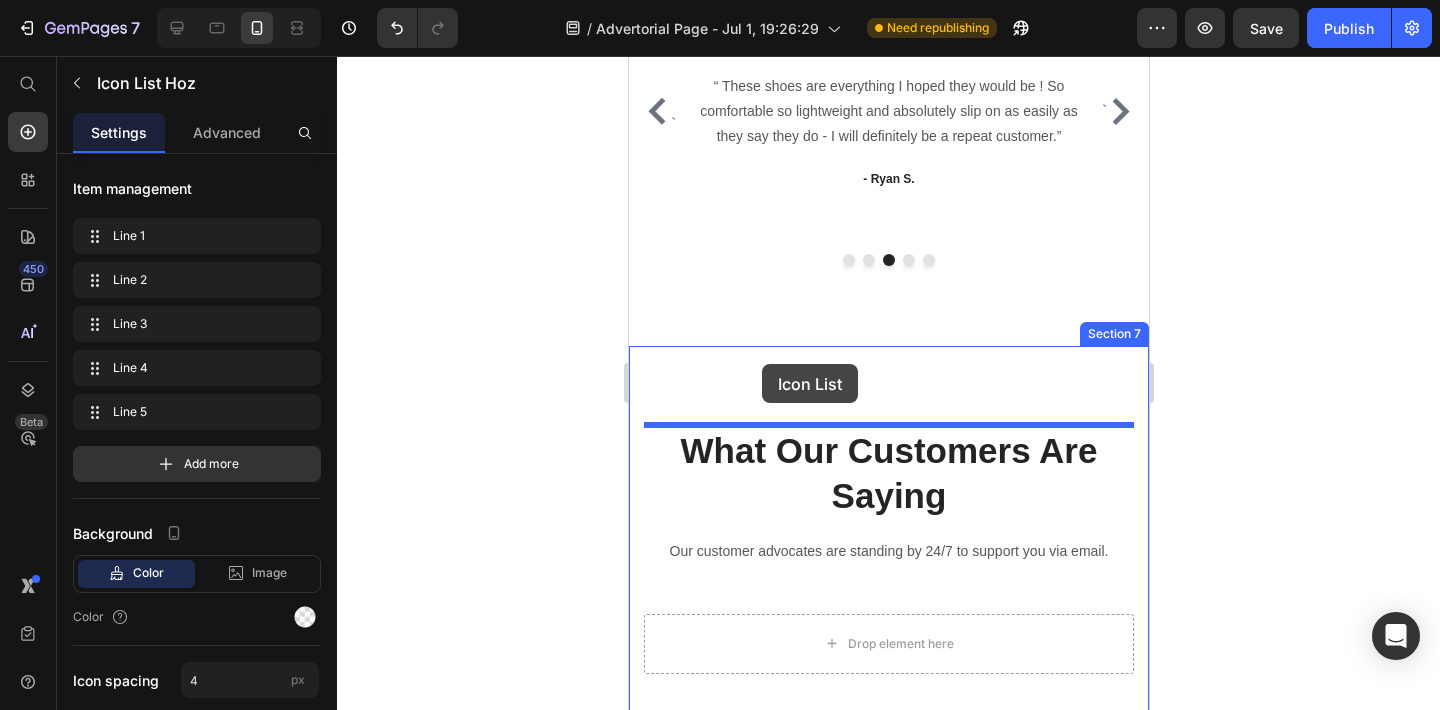 drag, startPoint x: 948, startPoint y: 321, endPoint x: 761, endPoint y: 368, distance: 192.81598 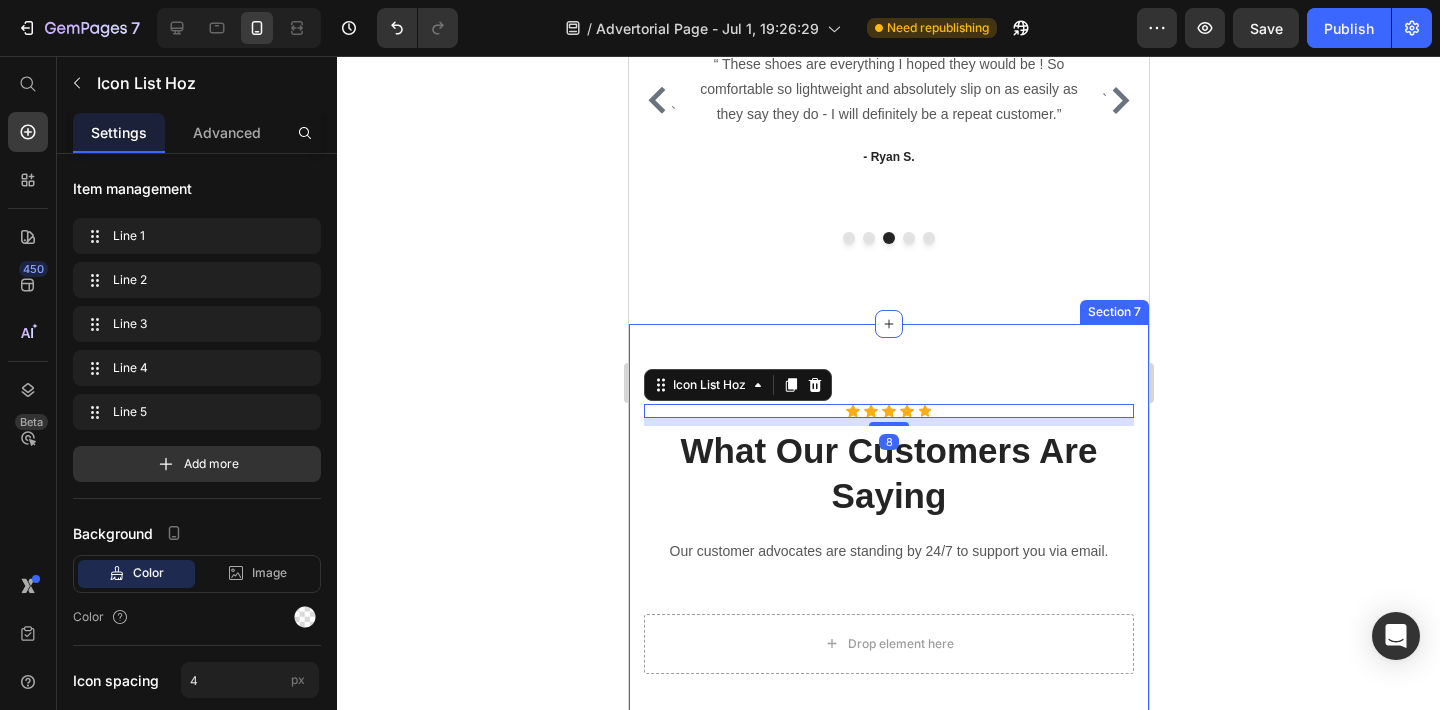 scroll, scrollTop: 6597, scrollLeft: 0, axis: vertical 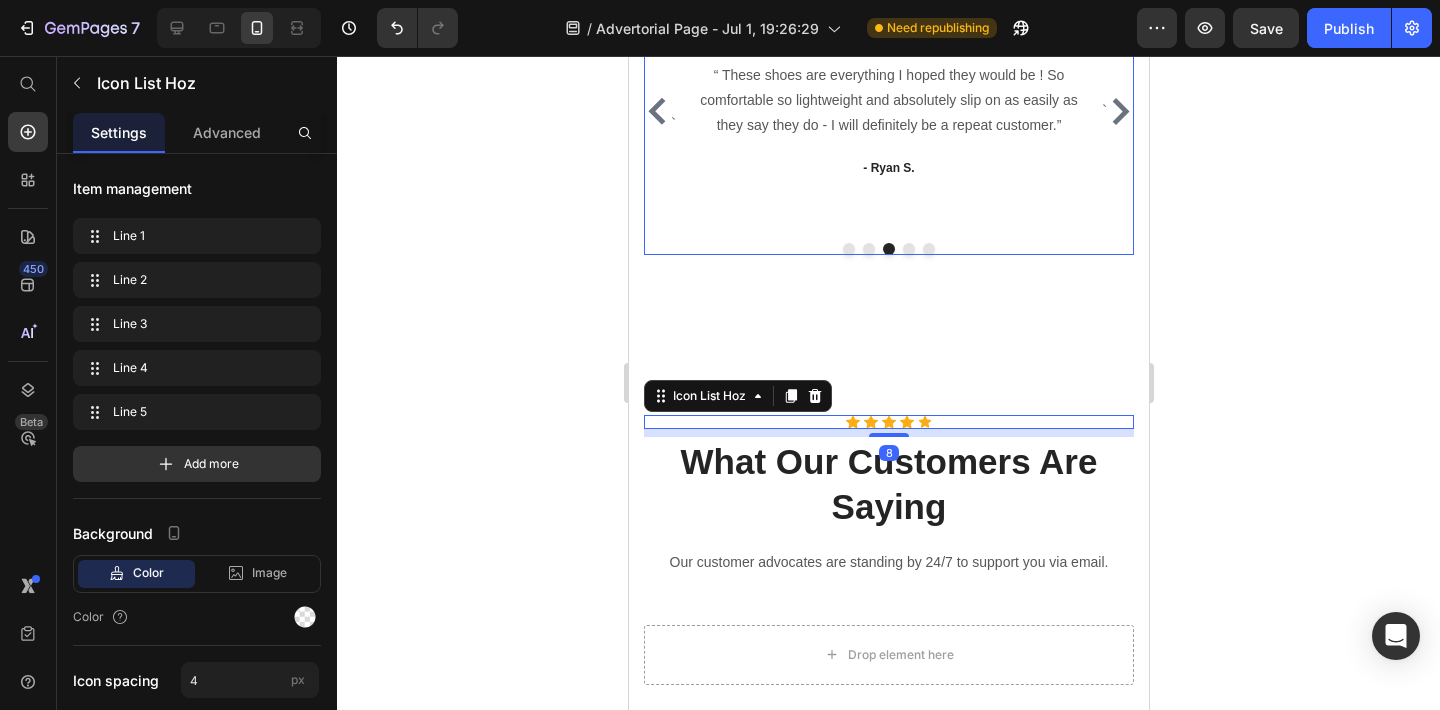 click 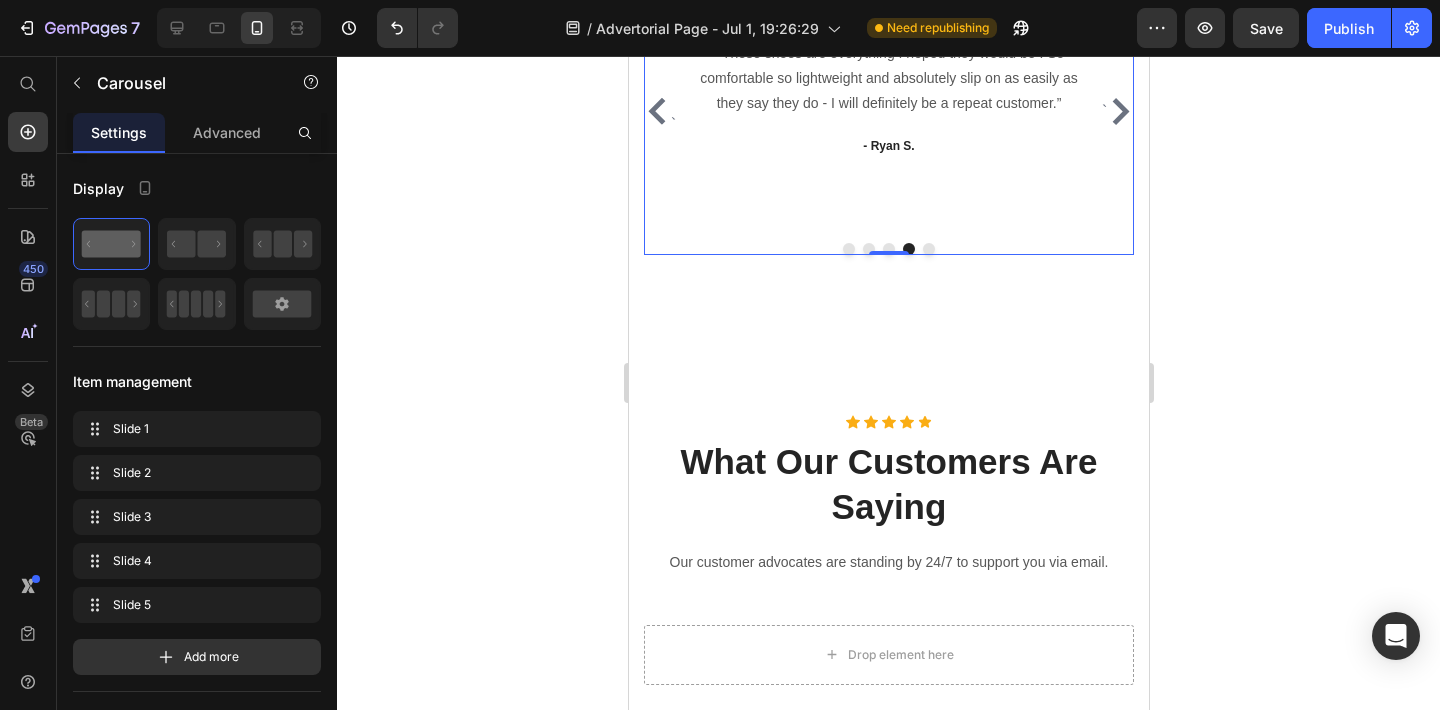 click 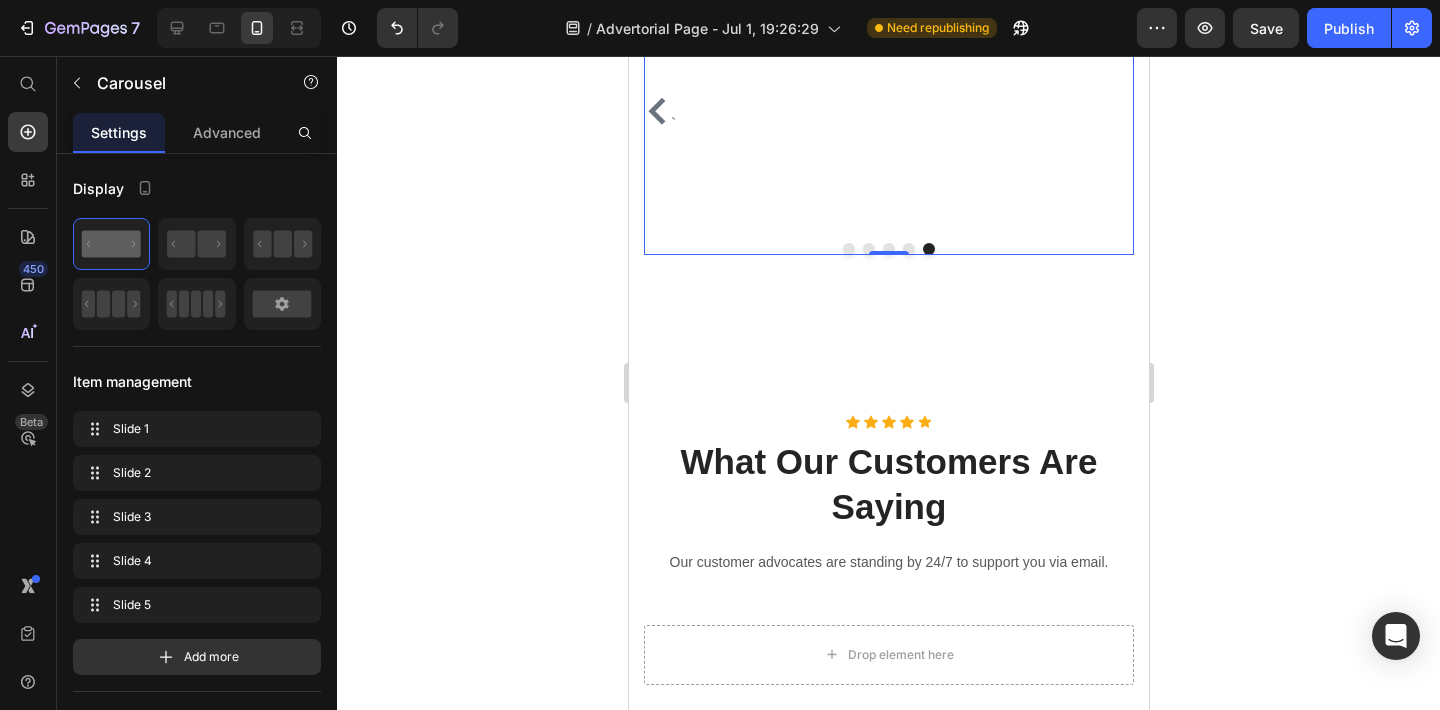 click 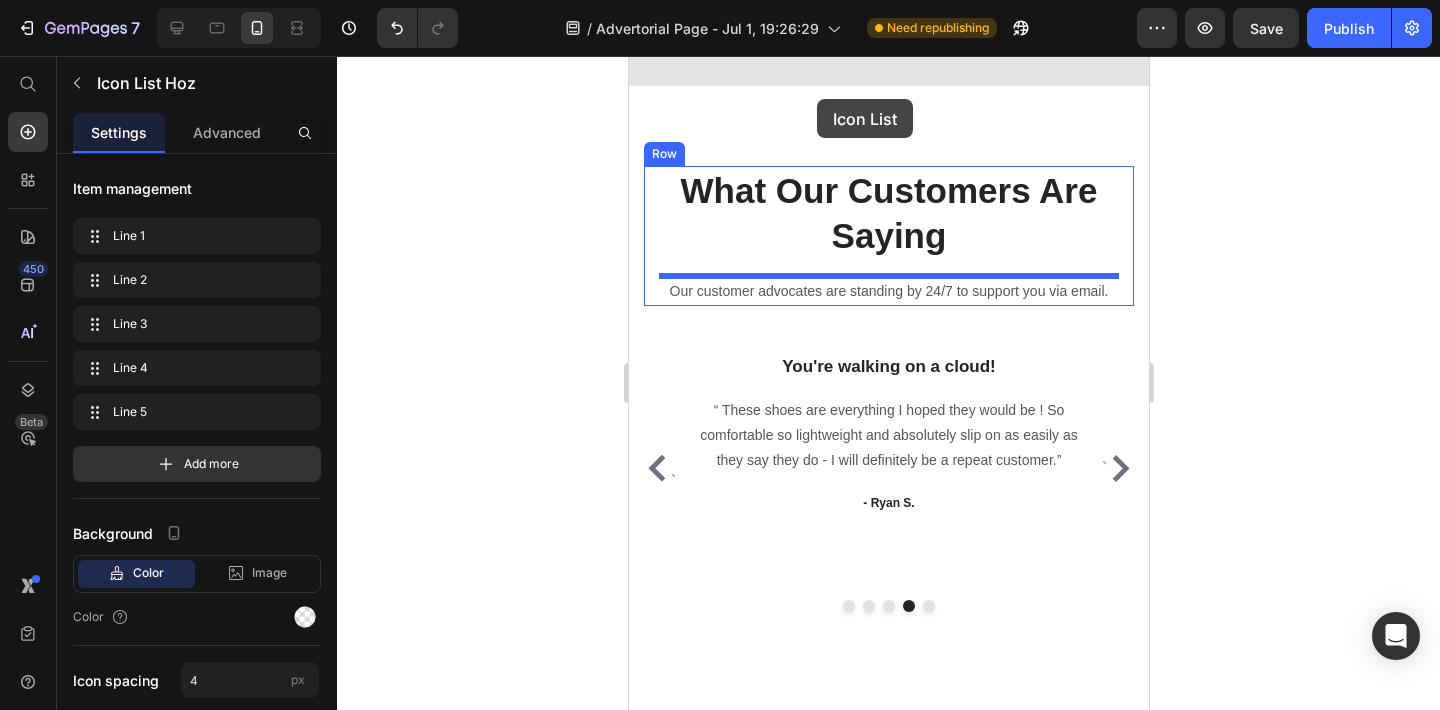 scroll, scrollTop: 6217, scrollLeft: 0, axis: vertical 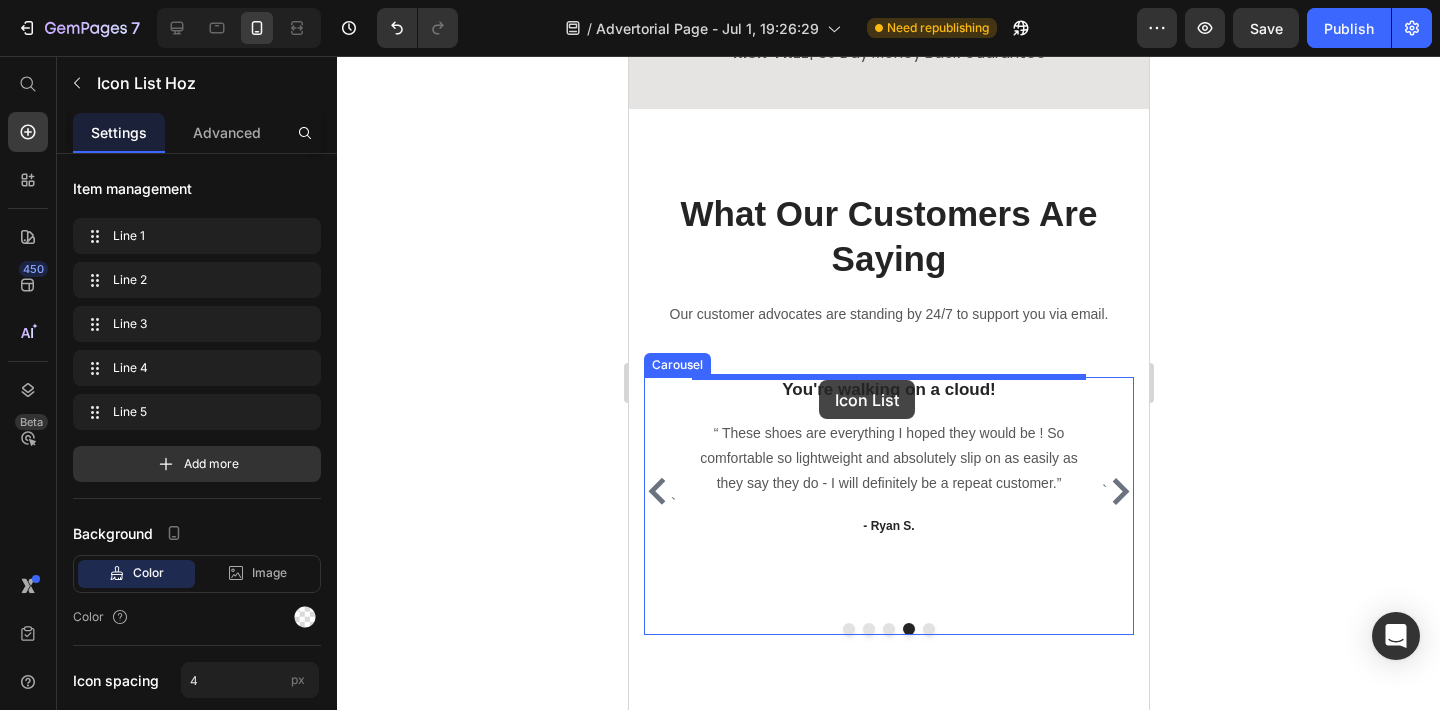 drag, startPoint x: 820, startPoint y: 419, endPoint x: 818, endPoint y: 381, distance: 38.052597 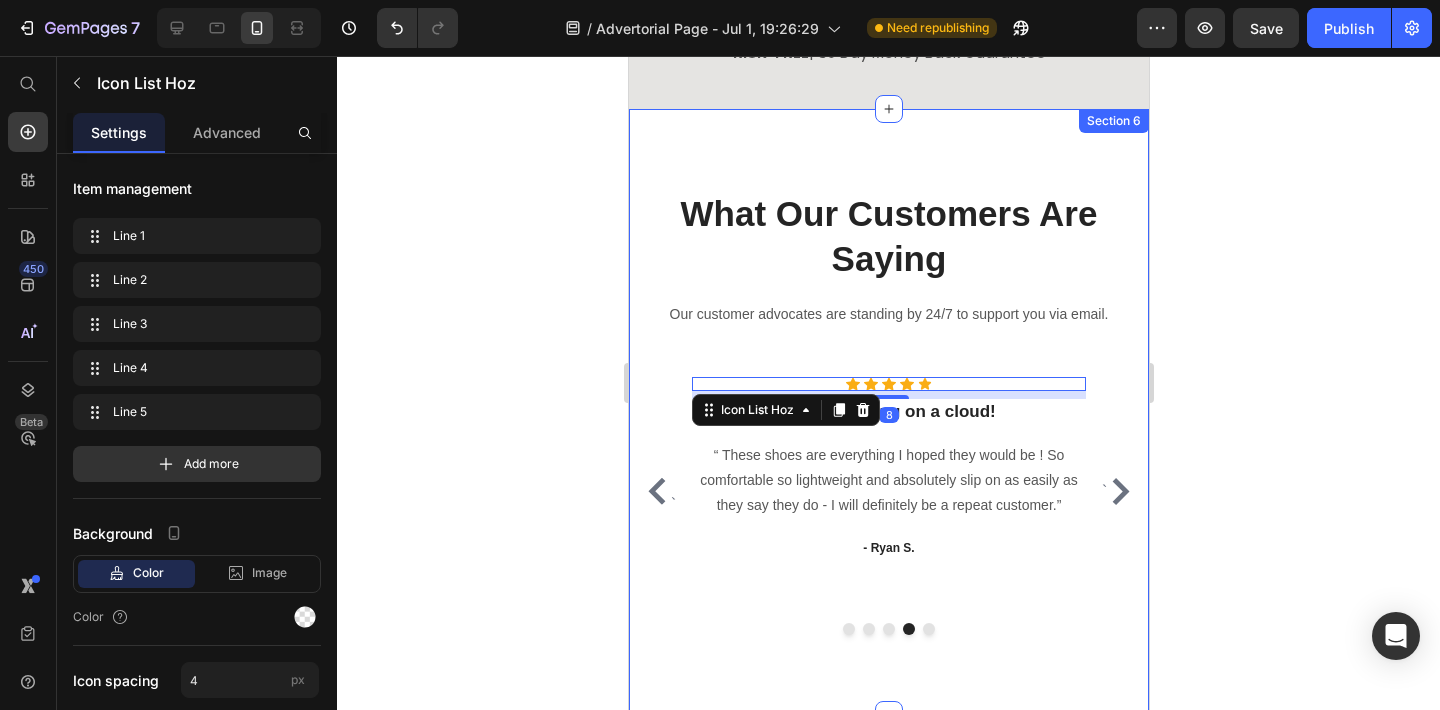 click 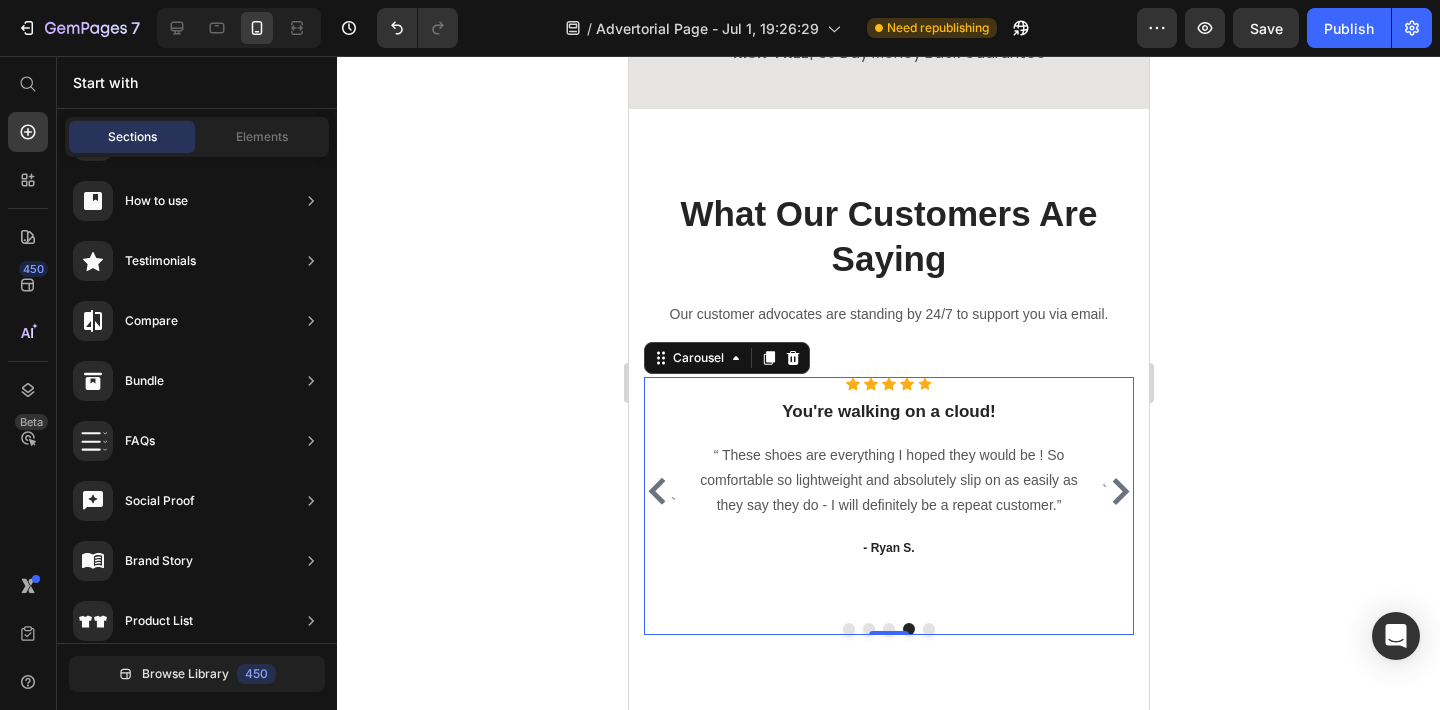 click 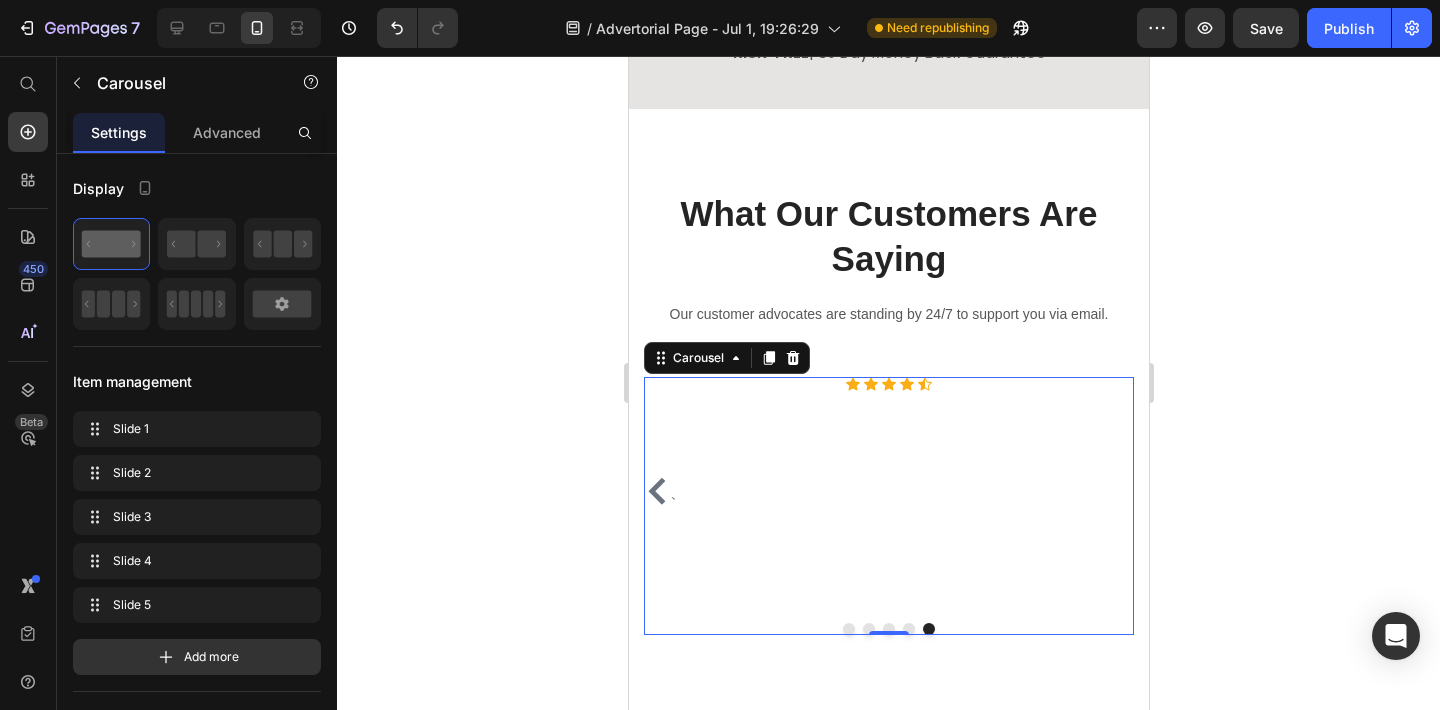 click 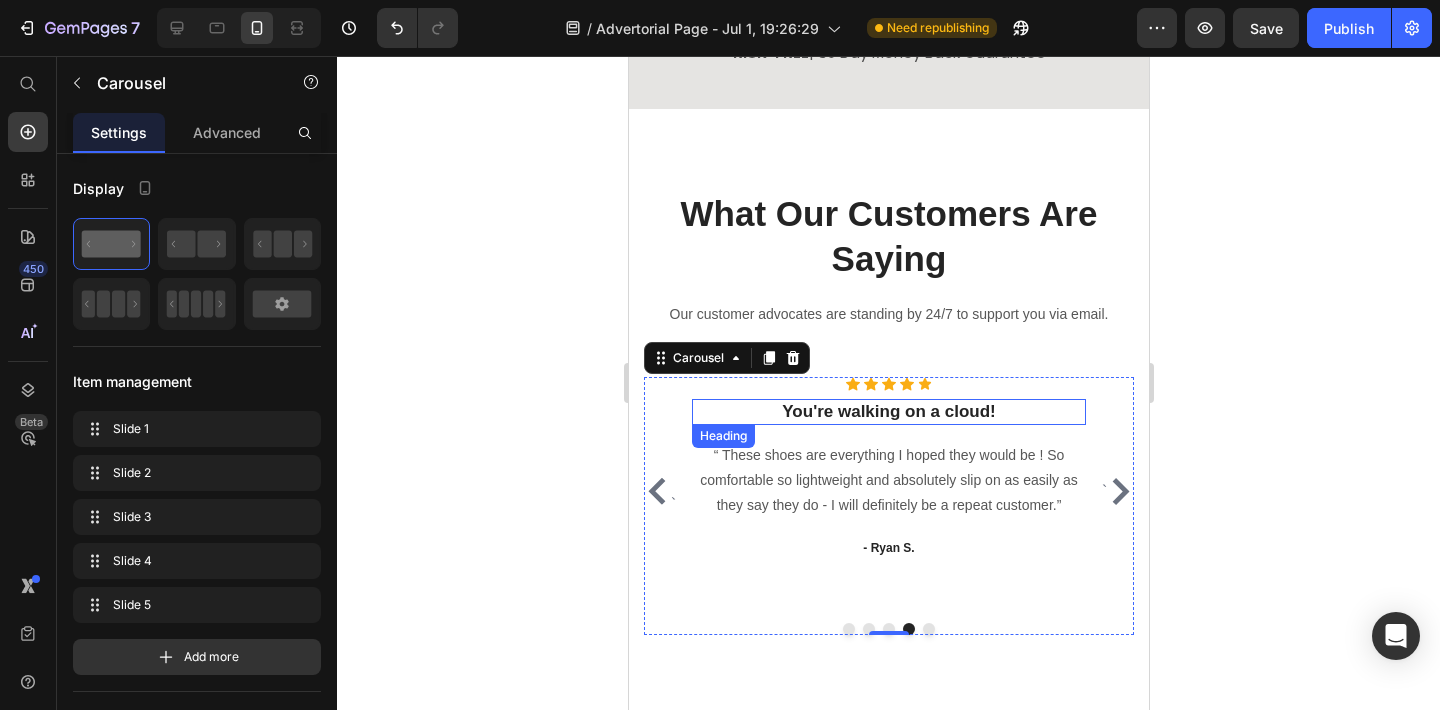 click on "You're walking on a cloud!" at bounding box center [888, 412] 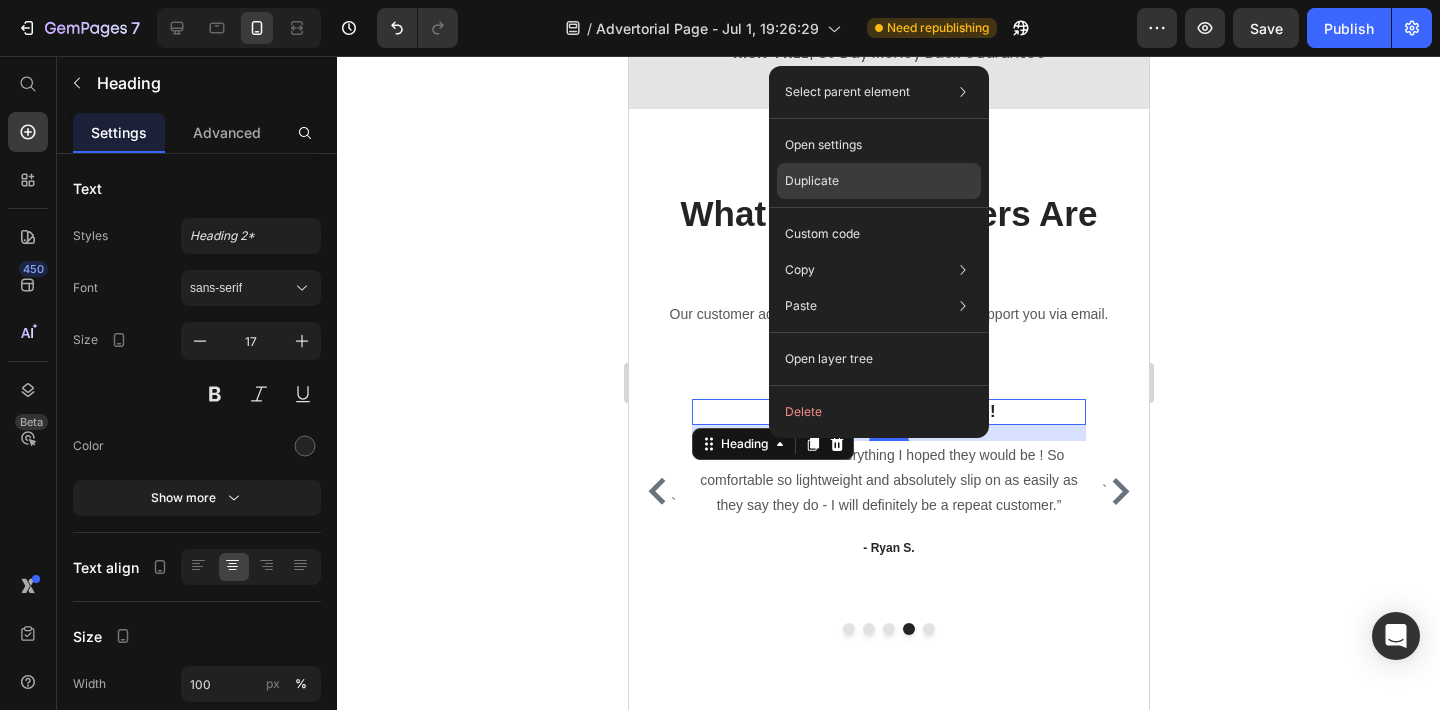 click on "Duplicate" at bounding box center (812, 181) 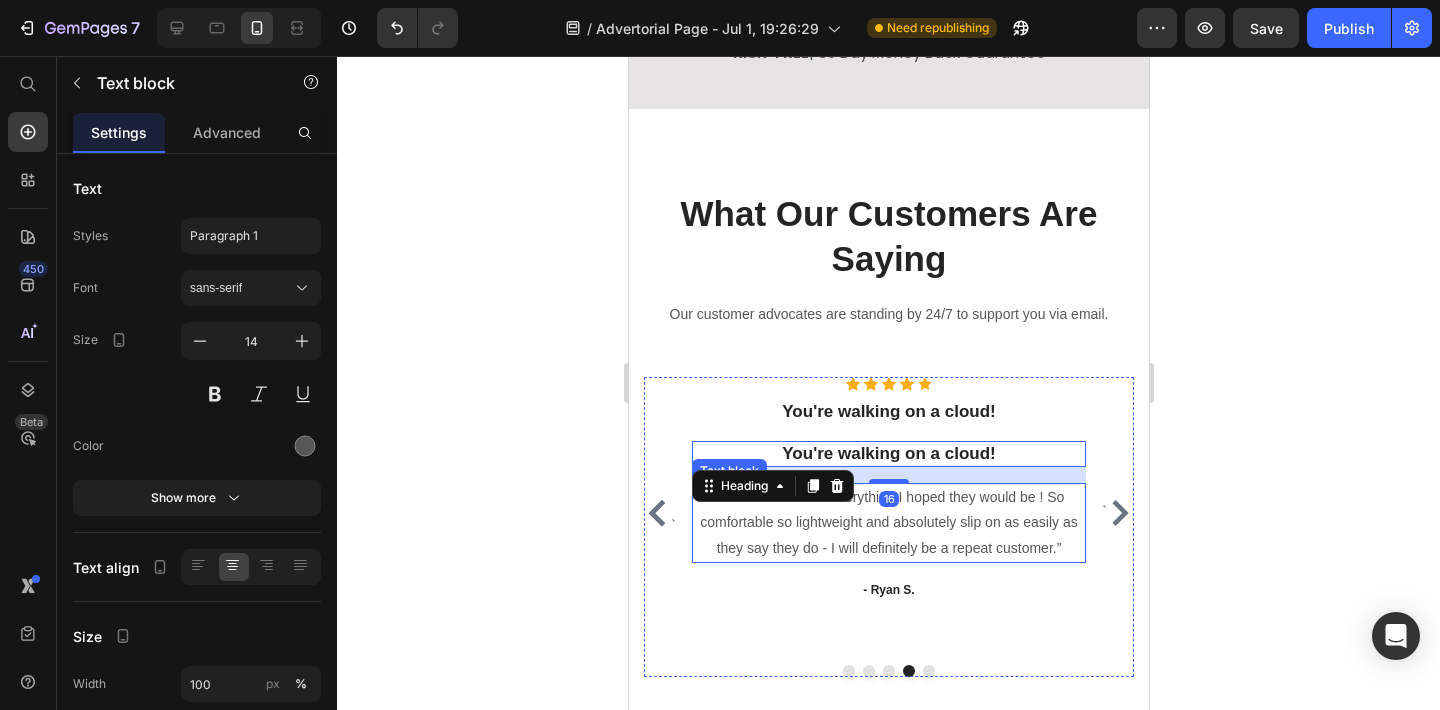 click on "“ These shoes are everything I hoped they would be ! So comfortable so lightweight and absolutely slip on as easily as they say they do - I will definitely be a repeat customer.”" at bounding box center [888, 523] 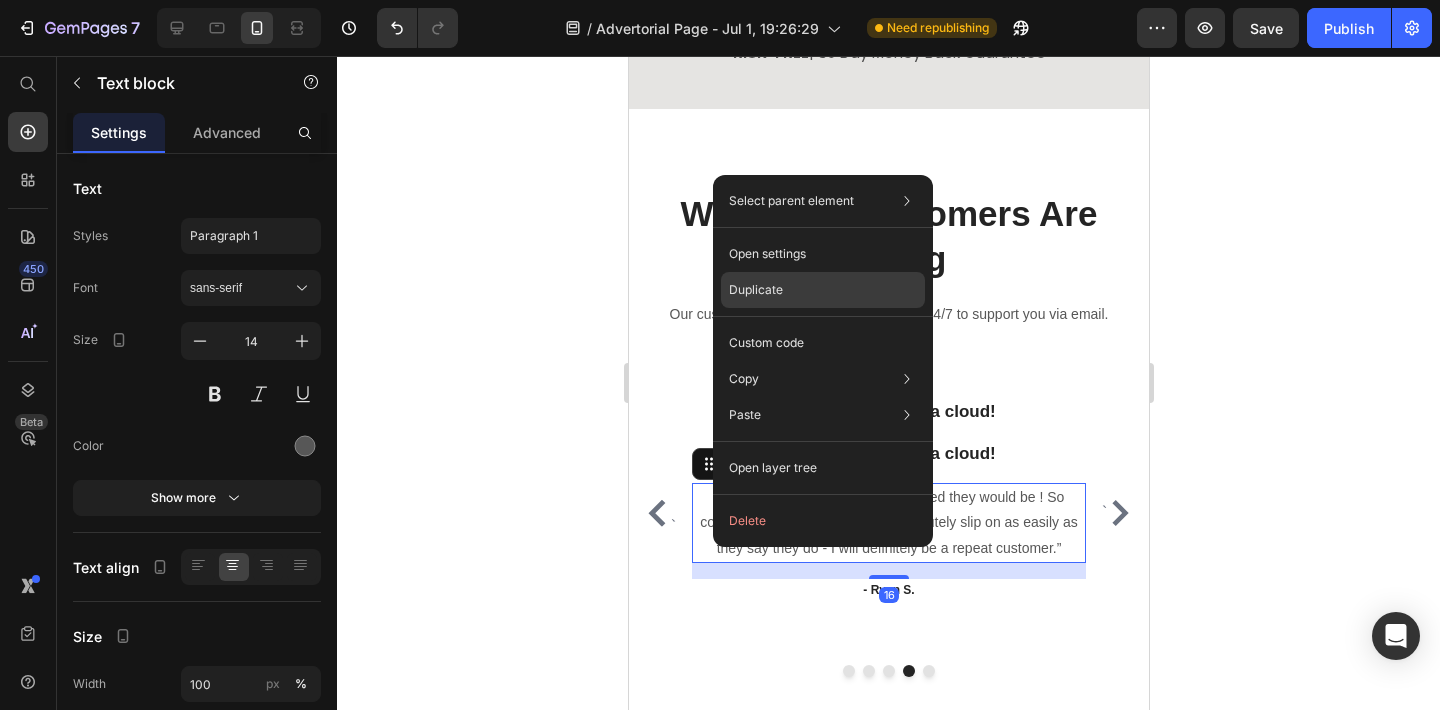 click on "Duplicate" 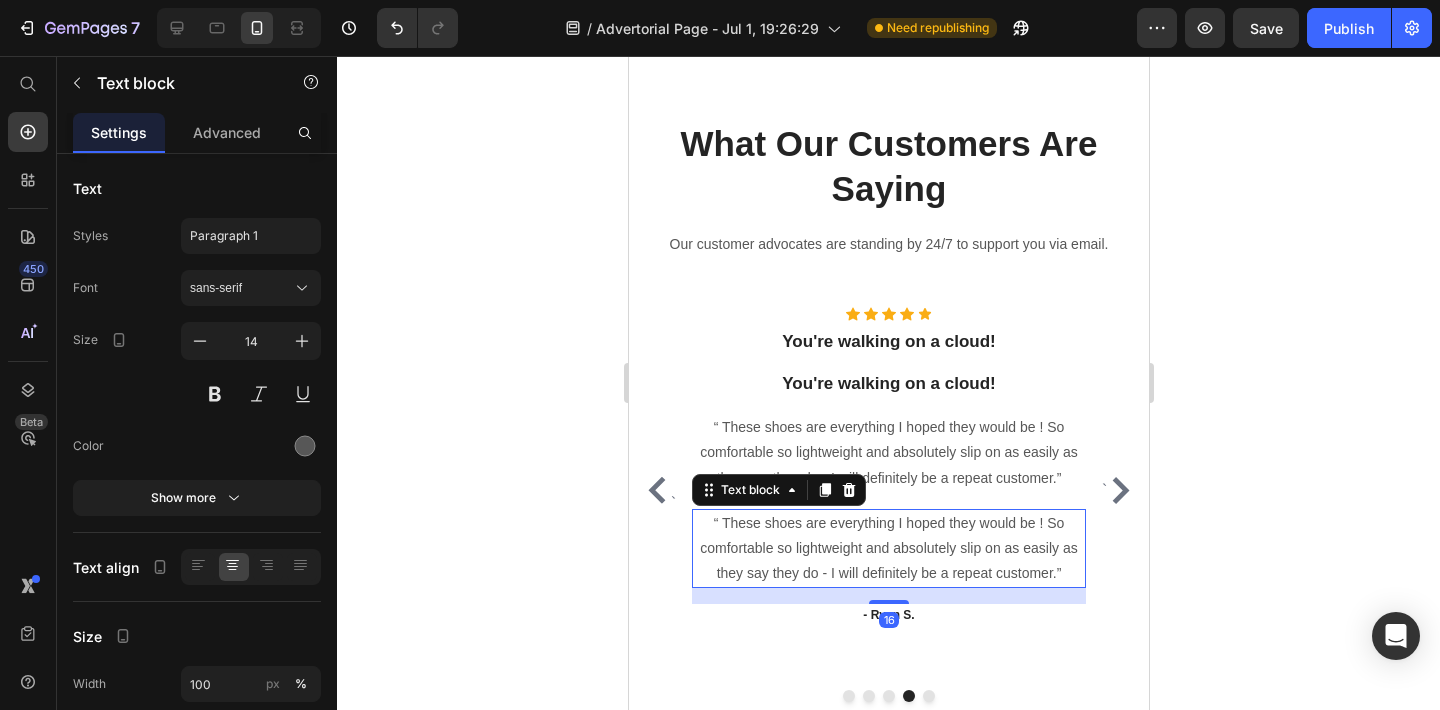 scroll, scrollTop: 6331, scrollLeft: 0, axis: vertical 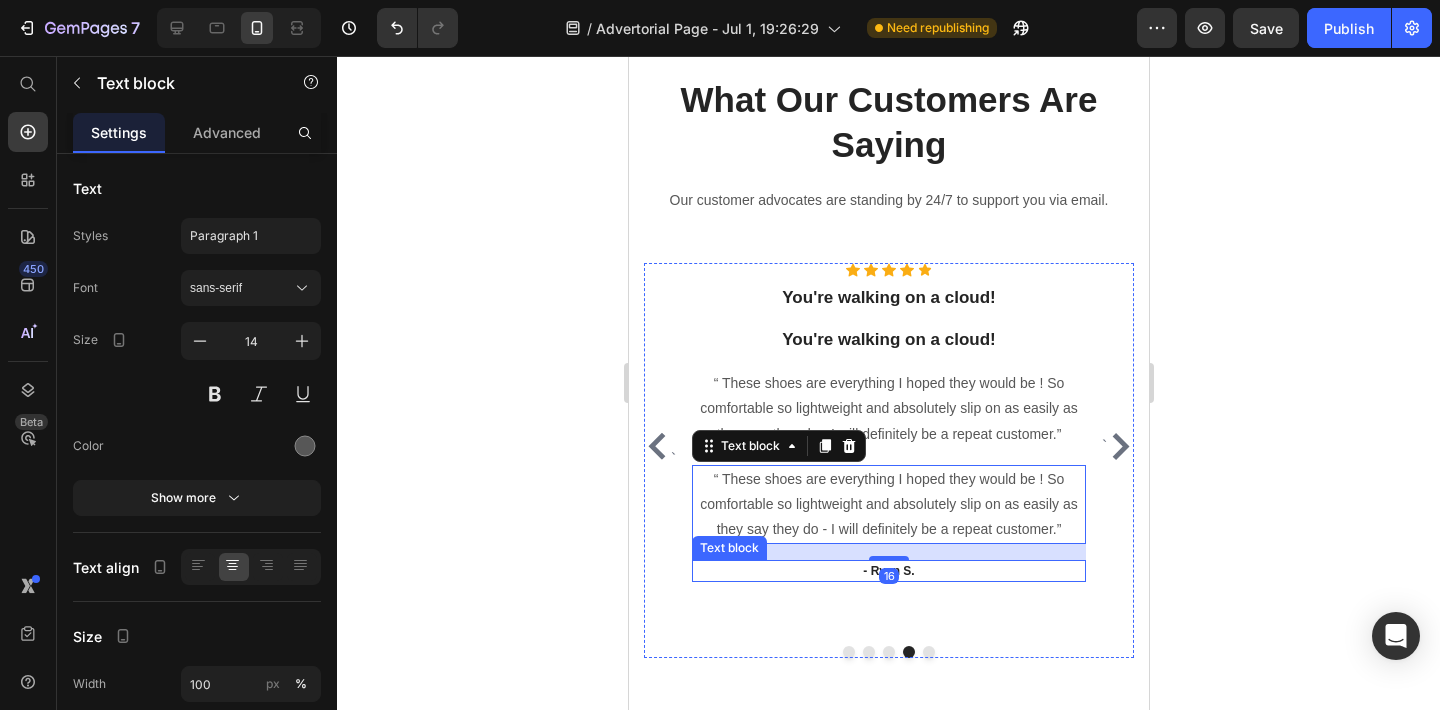 click on "- Ryan S." at bounding box center [888, 571] 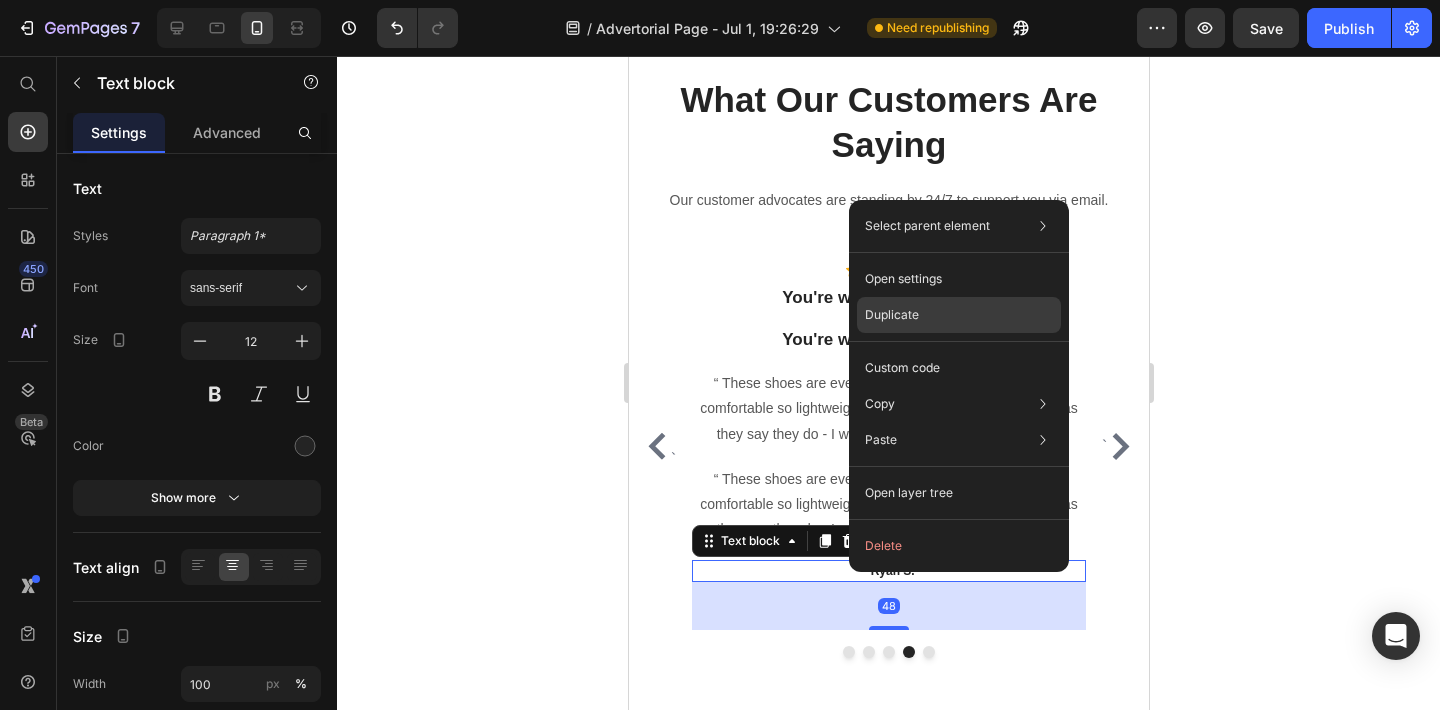 click on "Duplicate" 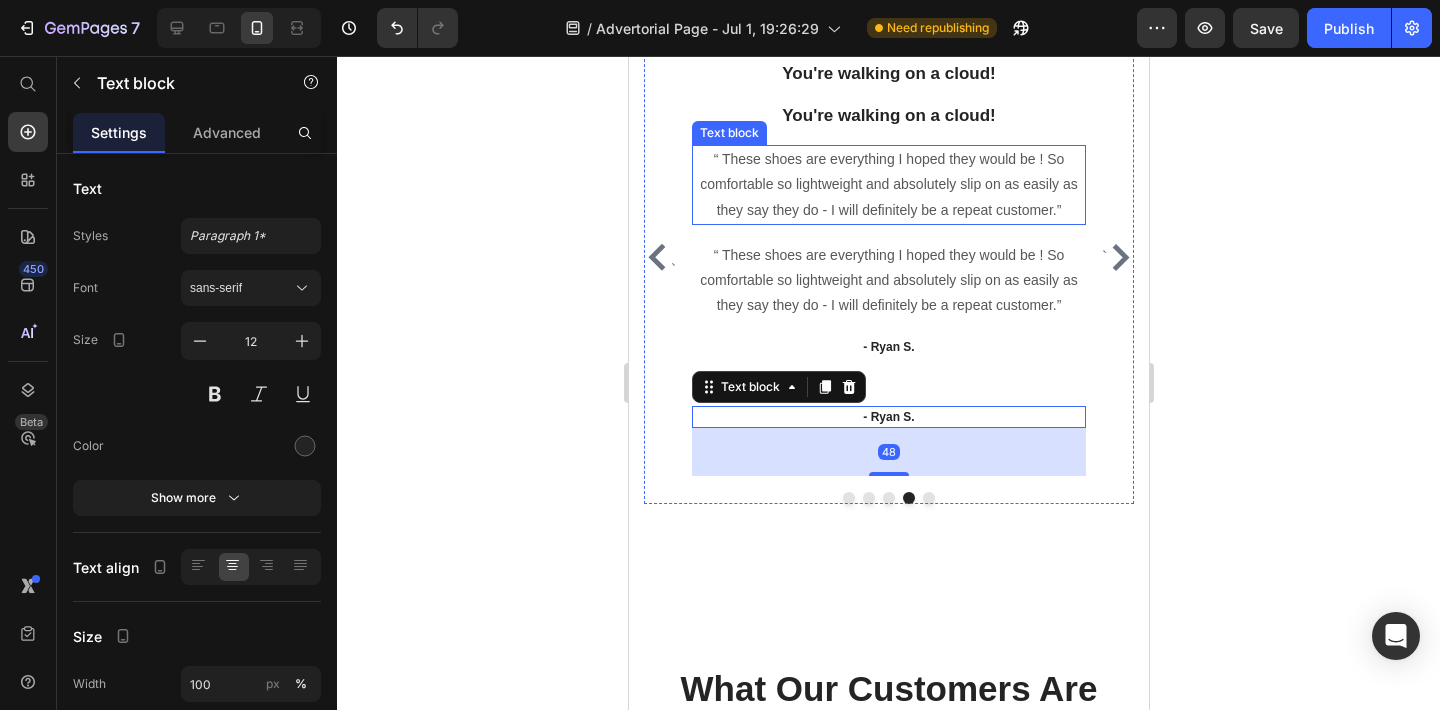 scroll, scrollTop: 6561, scrollLeft: 0, axis: vertical 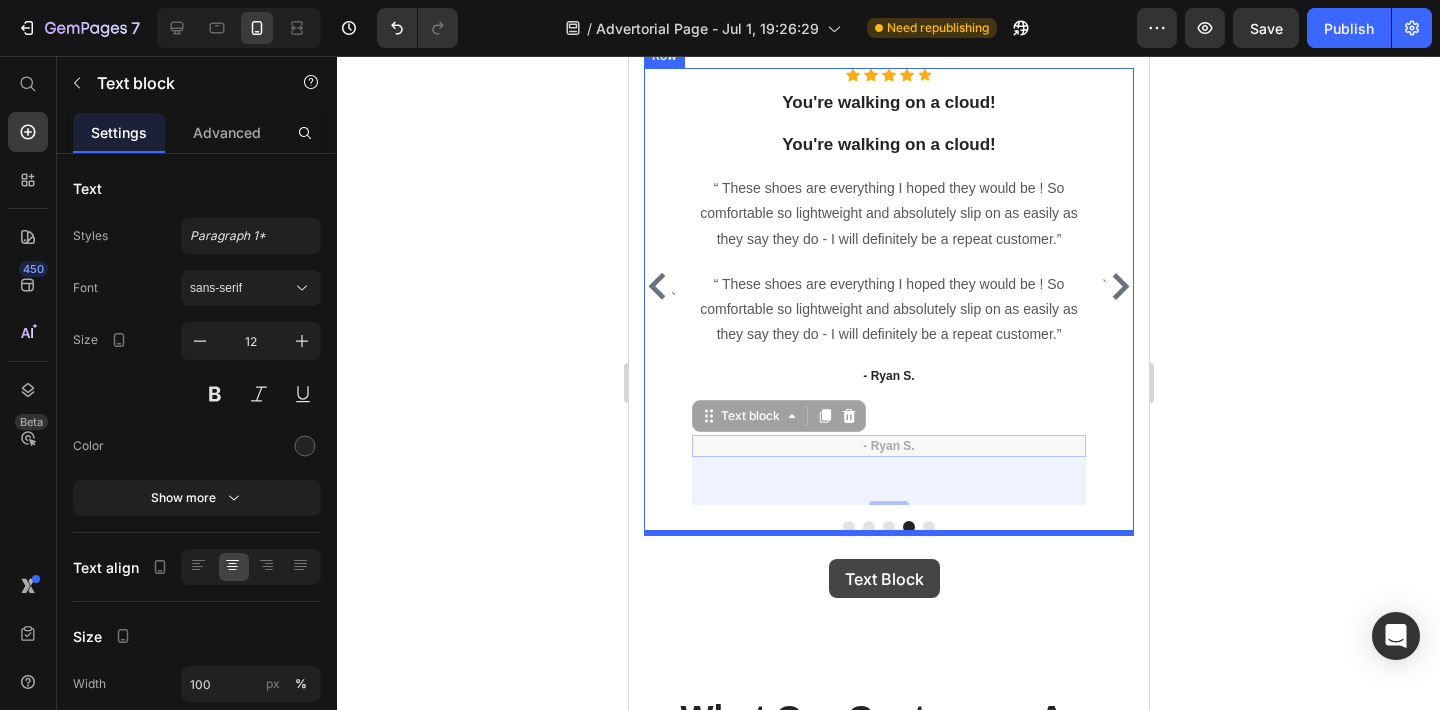 drag, startPoint x: 835, startPoint y: 410, endPoint x: 828, endPoint y: 559, distance: 149.16434 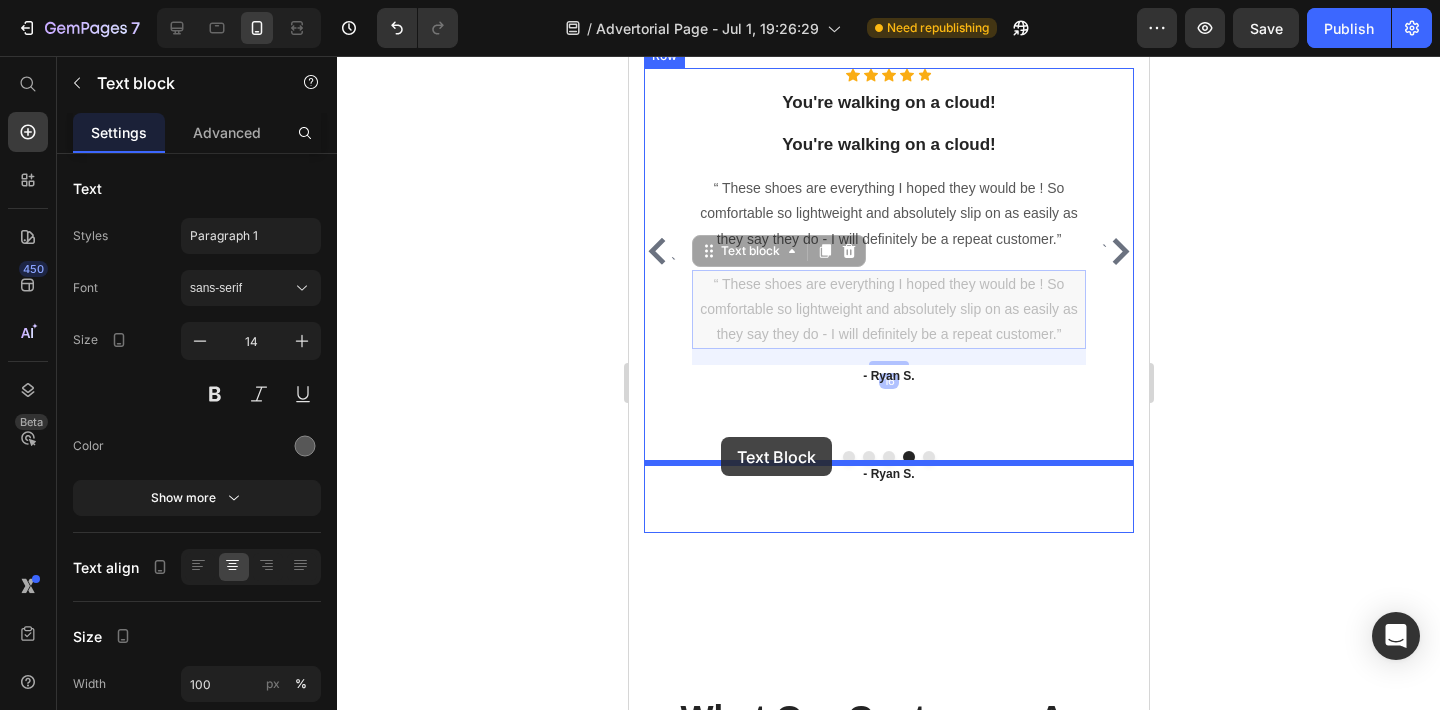 drag, startPoint x: 711, startPoint y: 318, endPoint x: 720, endPoint y: 437, distance: 119.33985 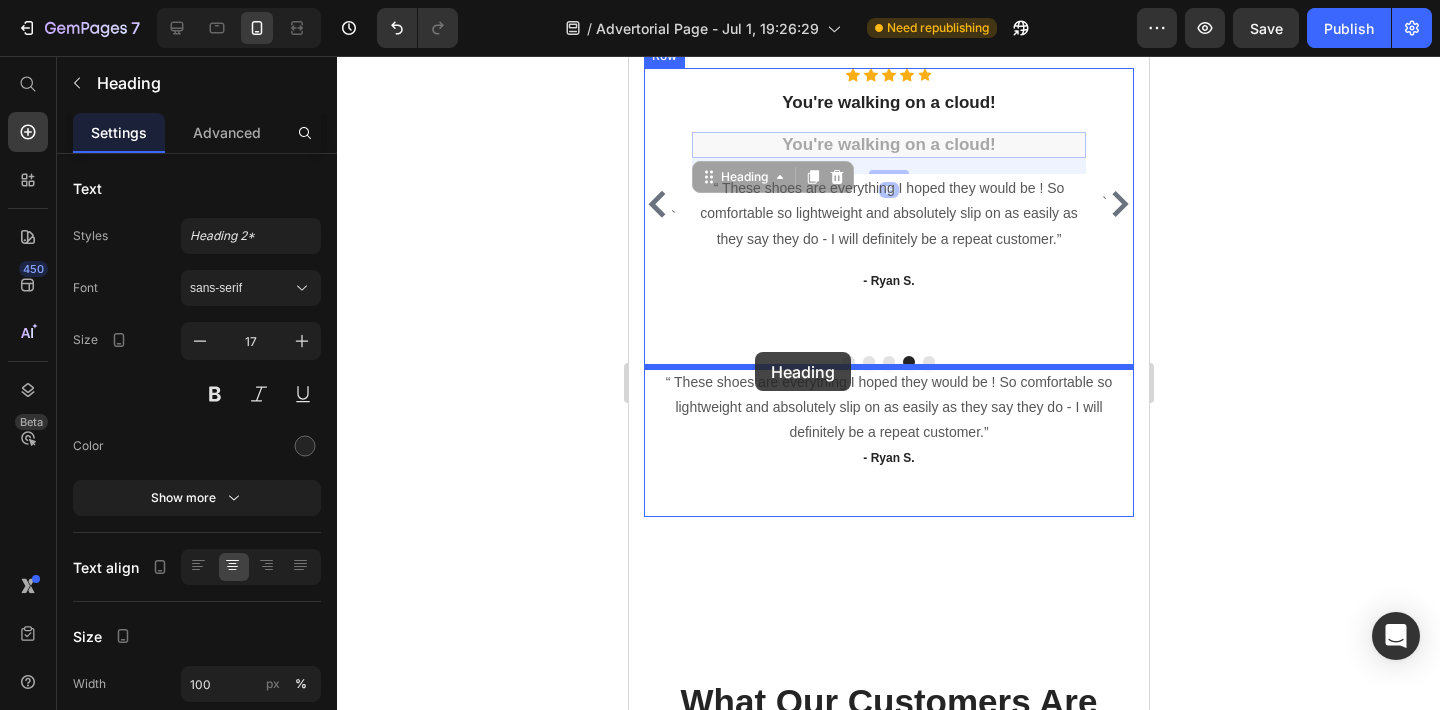 drag, startPoint x: 749, startPoint y: 146, endPoint x: 754, endPoint y: 352, distance: 206.06067 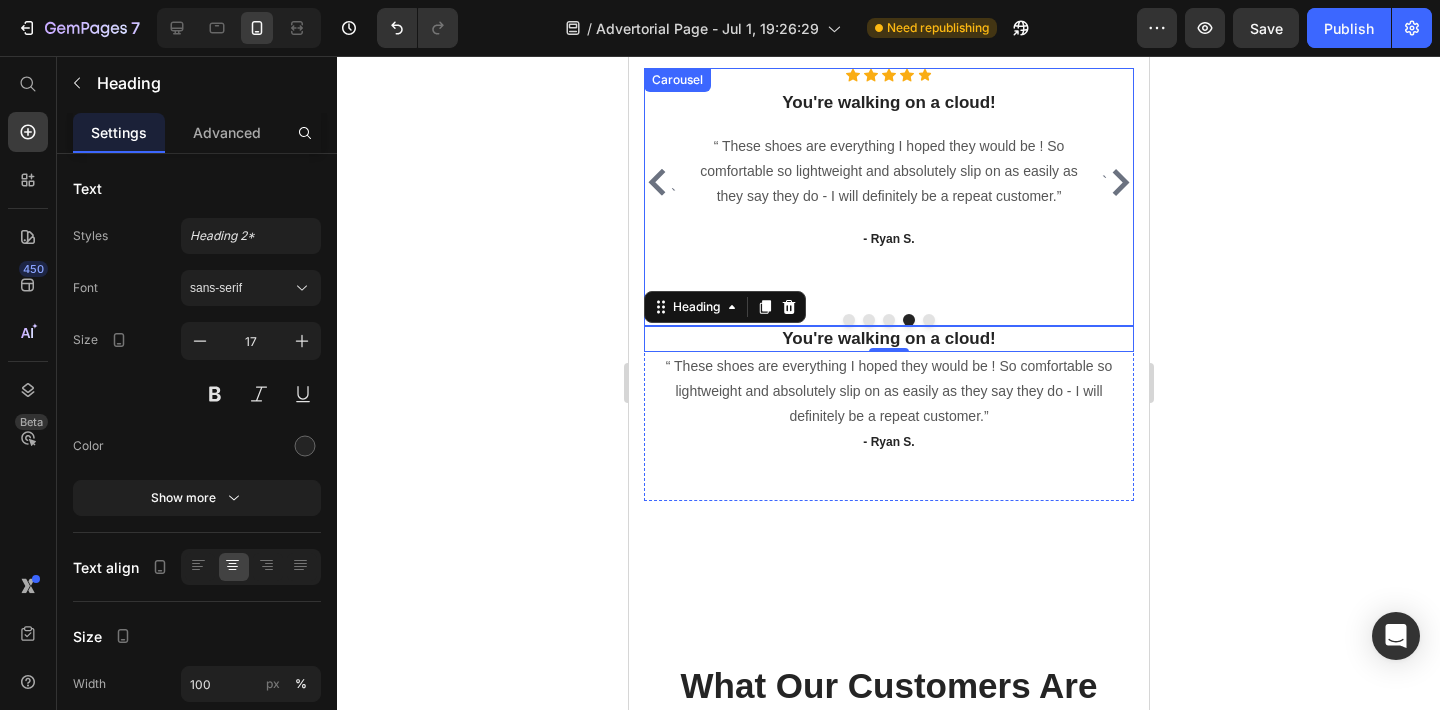 click 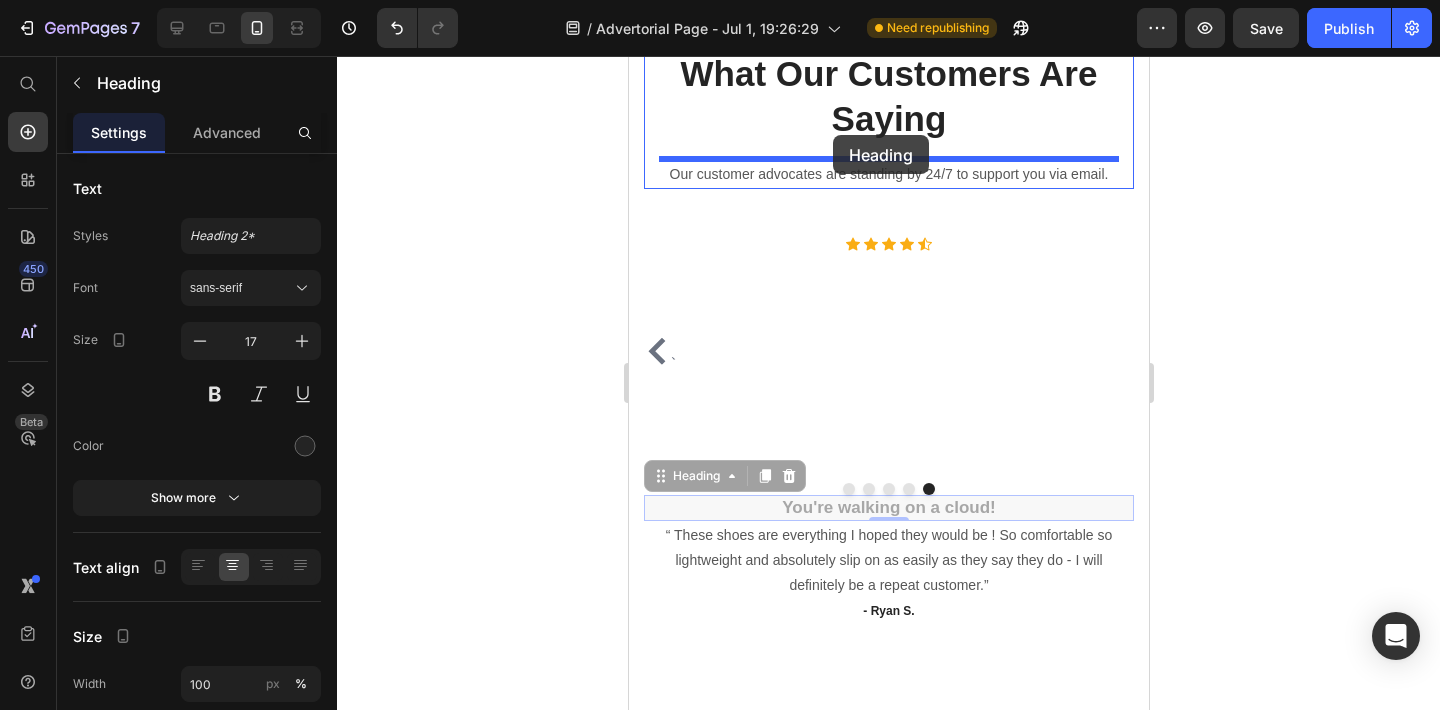 scroll, scrollTop: 6307, scrollLeft: 0, axis: vertical 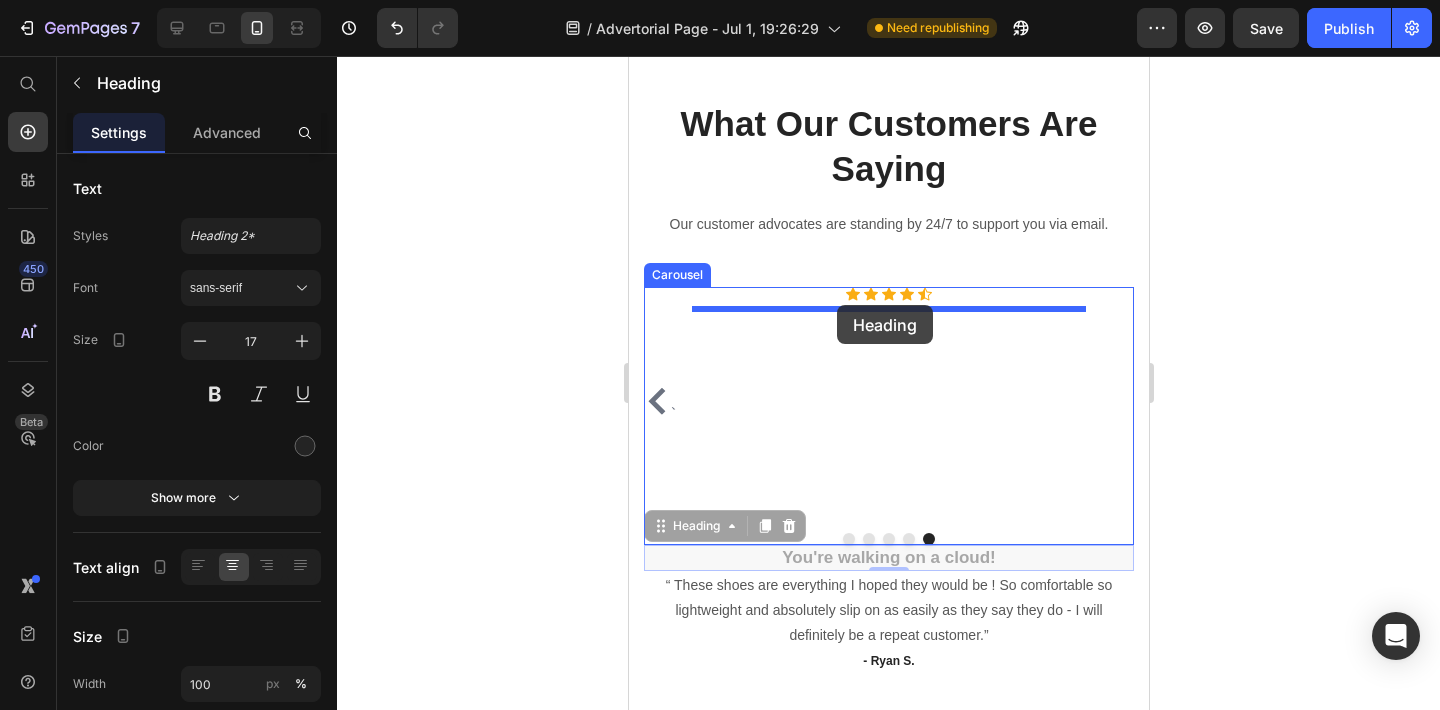 drag, startPoint x: 762, startPoint y: 337, endPoint x: 836, endPoint y: 305, distance: 80.622574 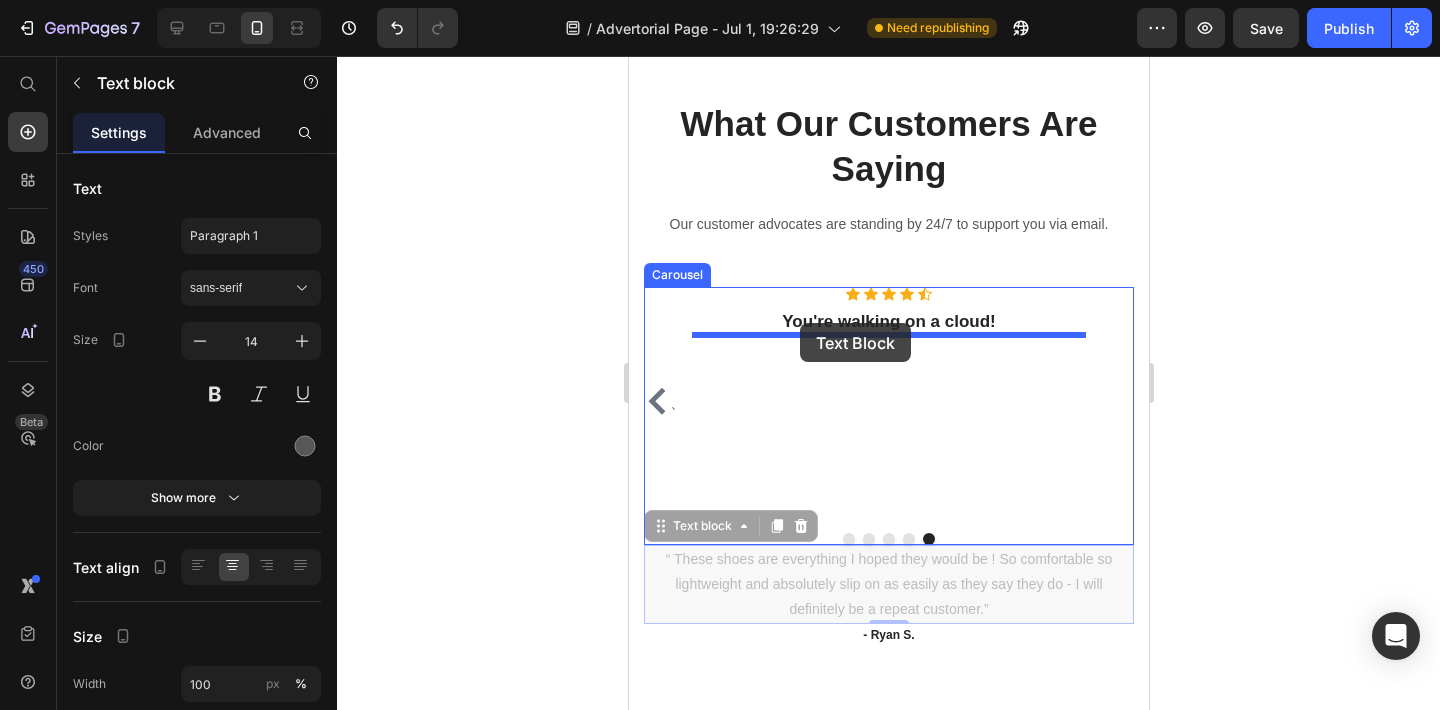 drag, startPoint x: 693, startPoint y: 587, endPoint x: 799, endPoint y: 323, distance: 284.4855 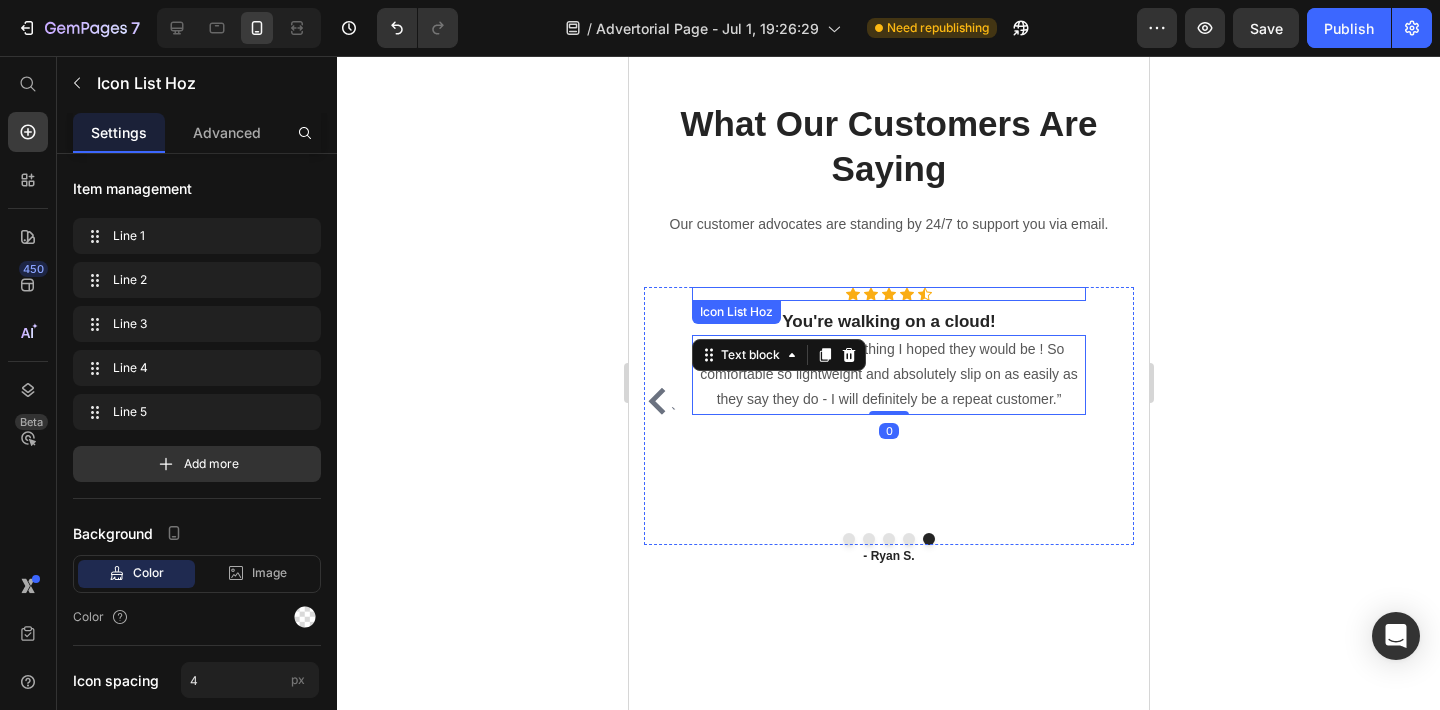 click on "Icon                Icon                Icon                Icon
Icon" at bounding box center [888, 294] 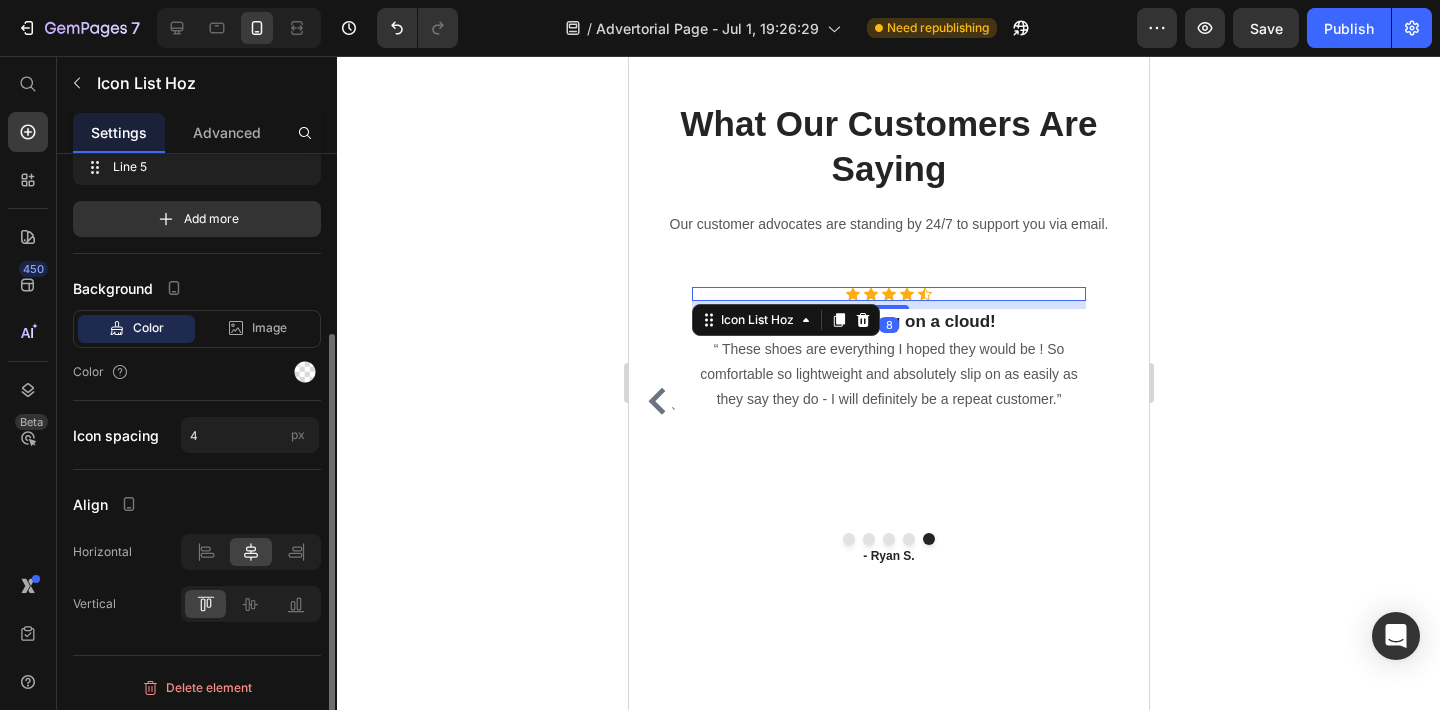 scroll, scrollTop: 248, scrollLeft: 0, axis: vertical 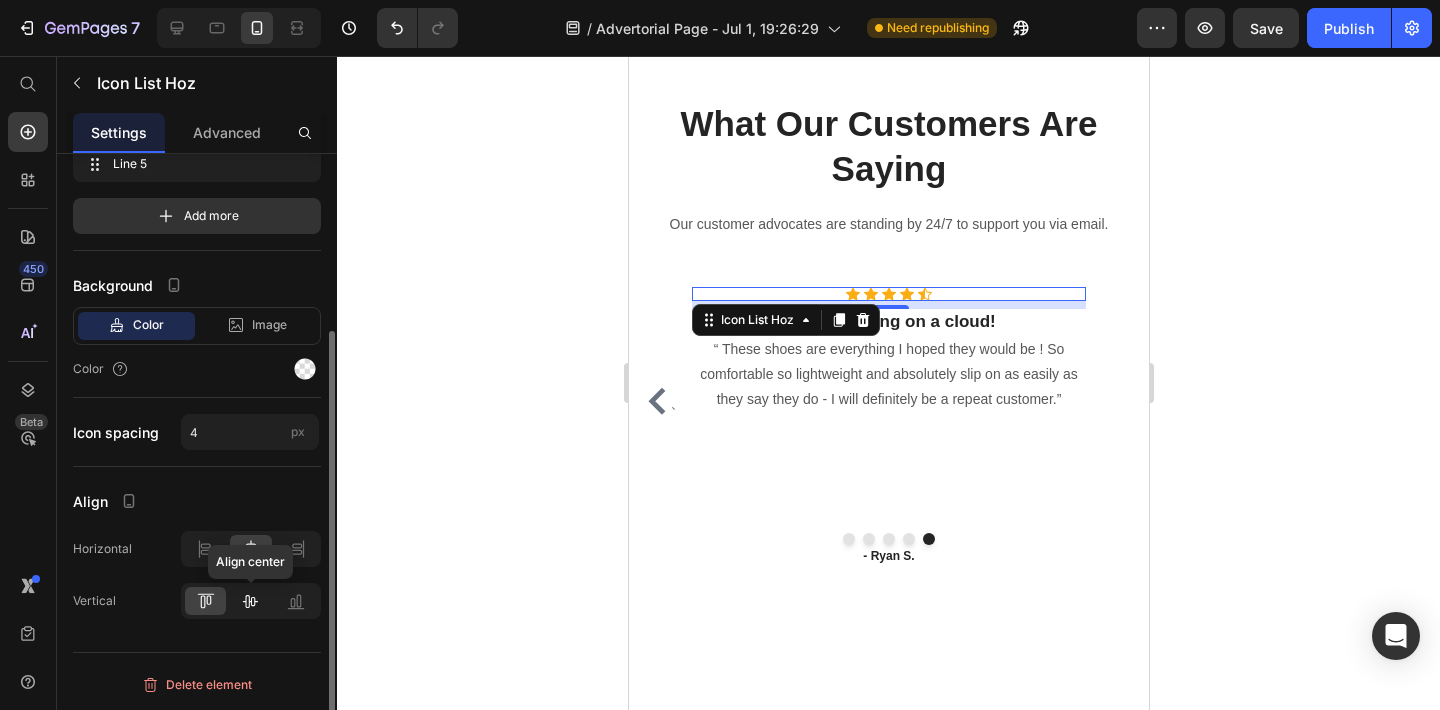 click 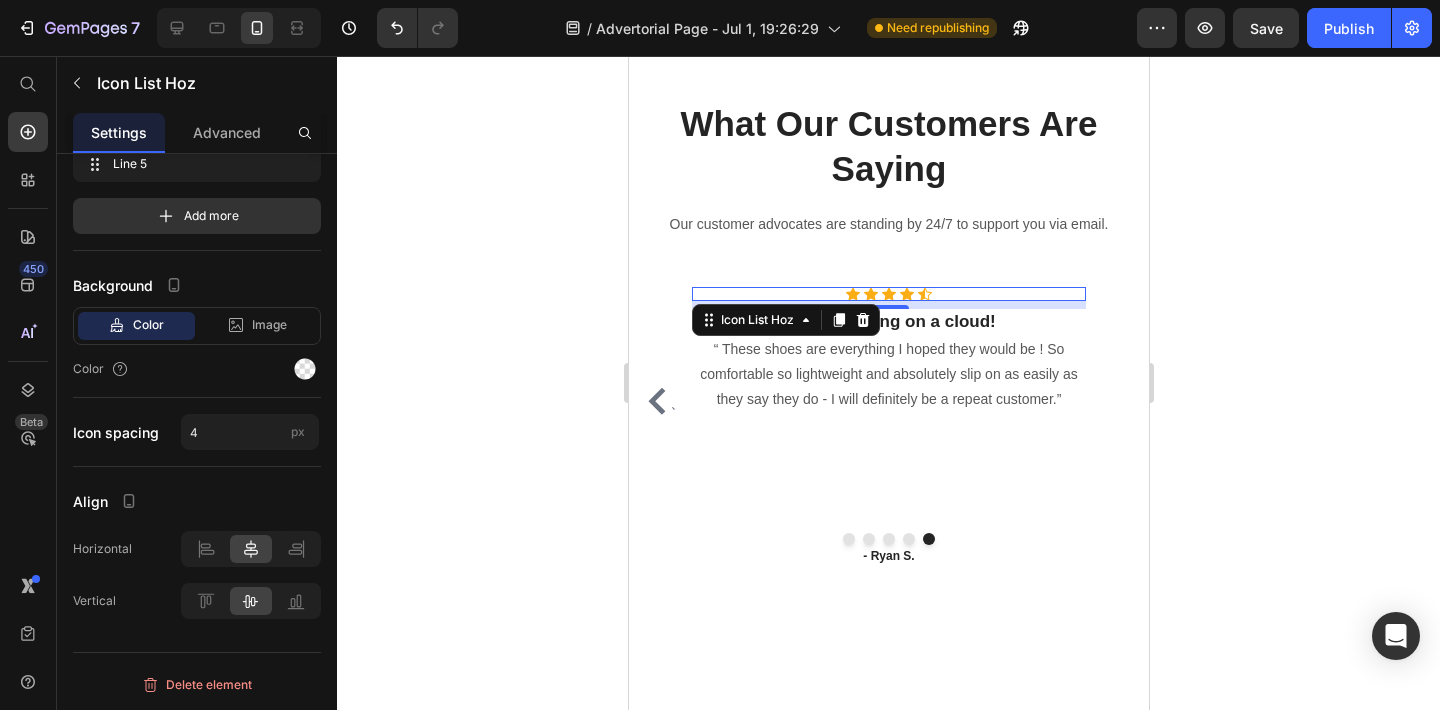 click 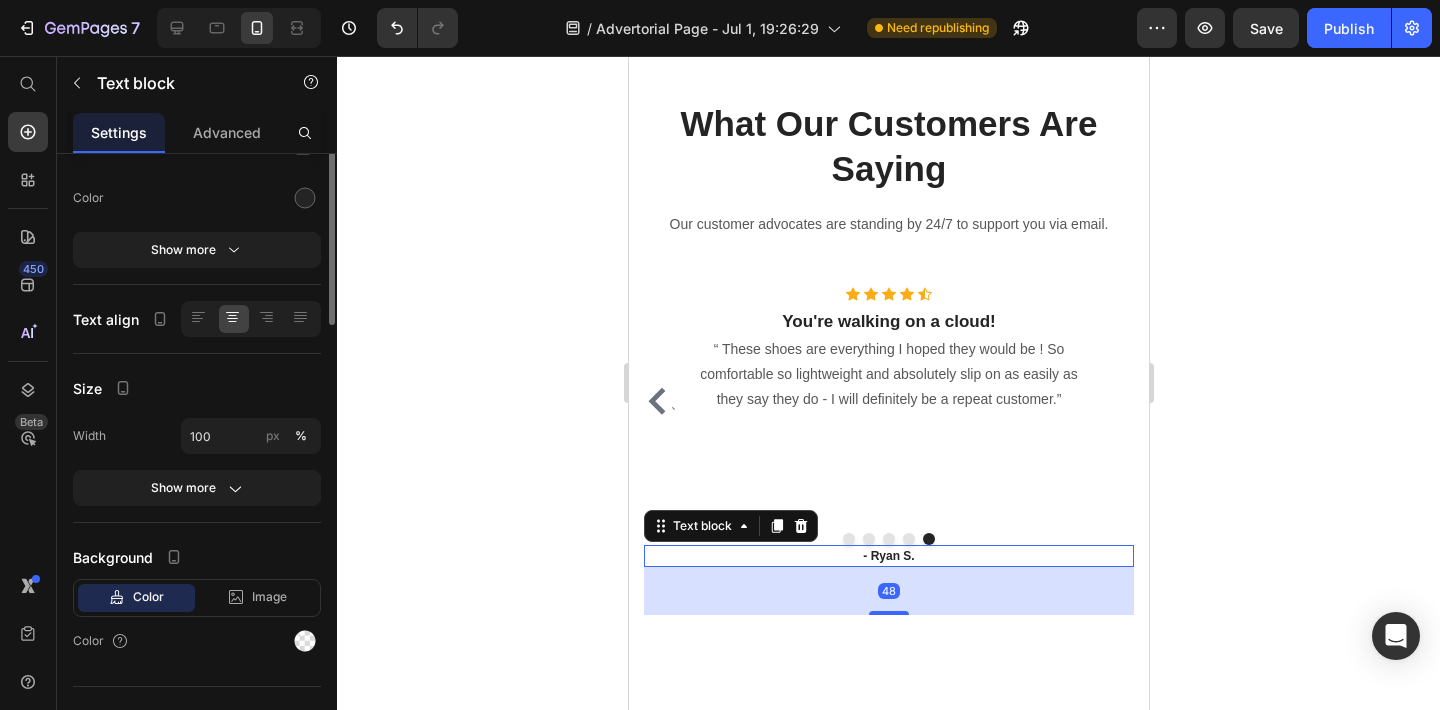 scroll, scrollTop: 0, scrollLeft: 0, axis: both 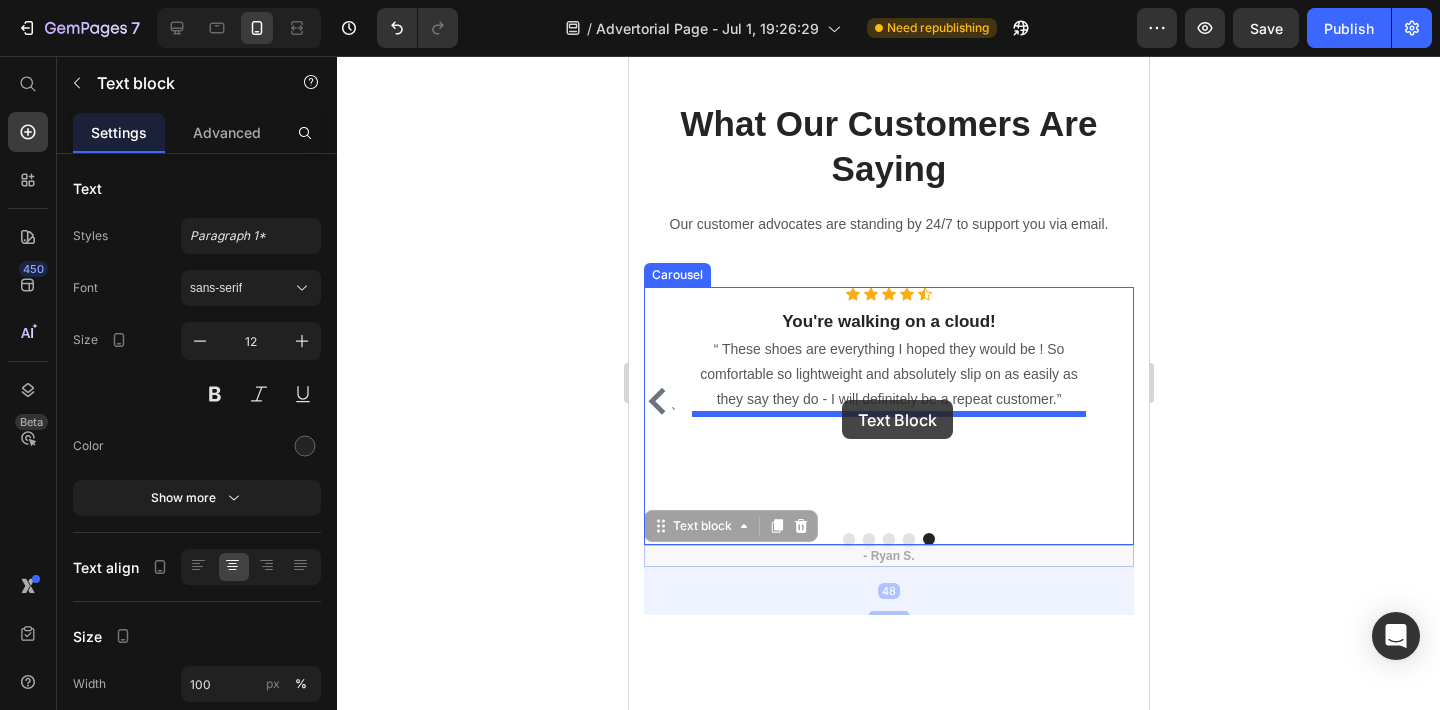 drag, startPoint x: 821, startPoint y: 553, endPoint x: 841, endPoint y: 400, distance: 154.30165 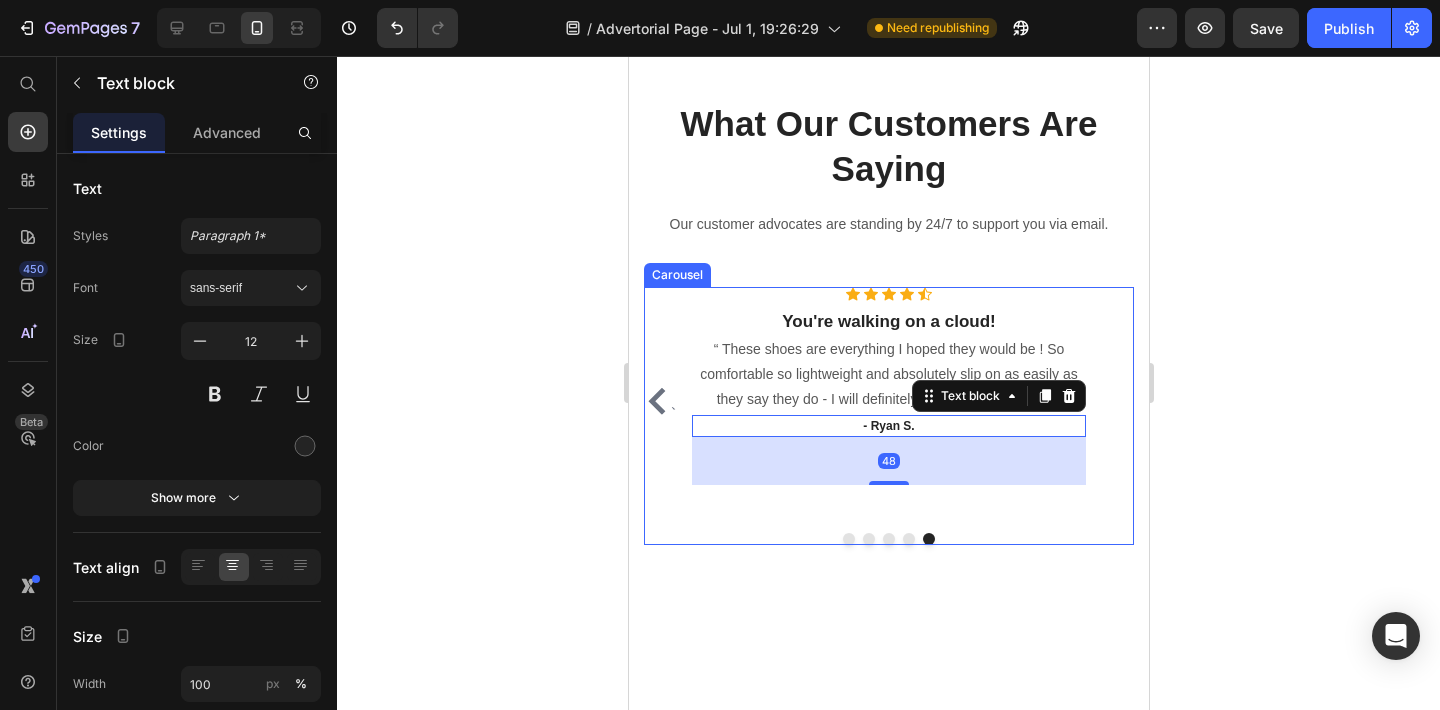 click 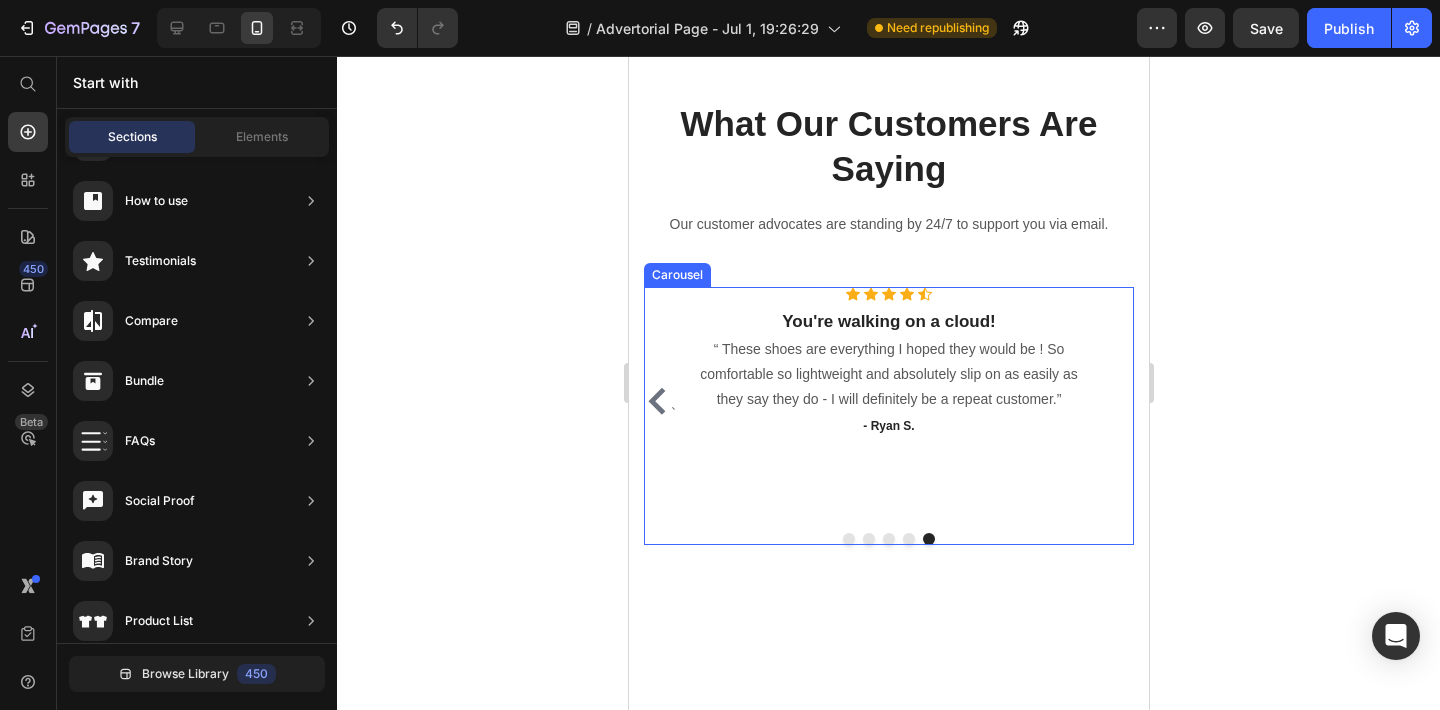 click 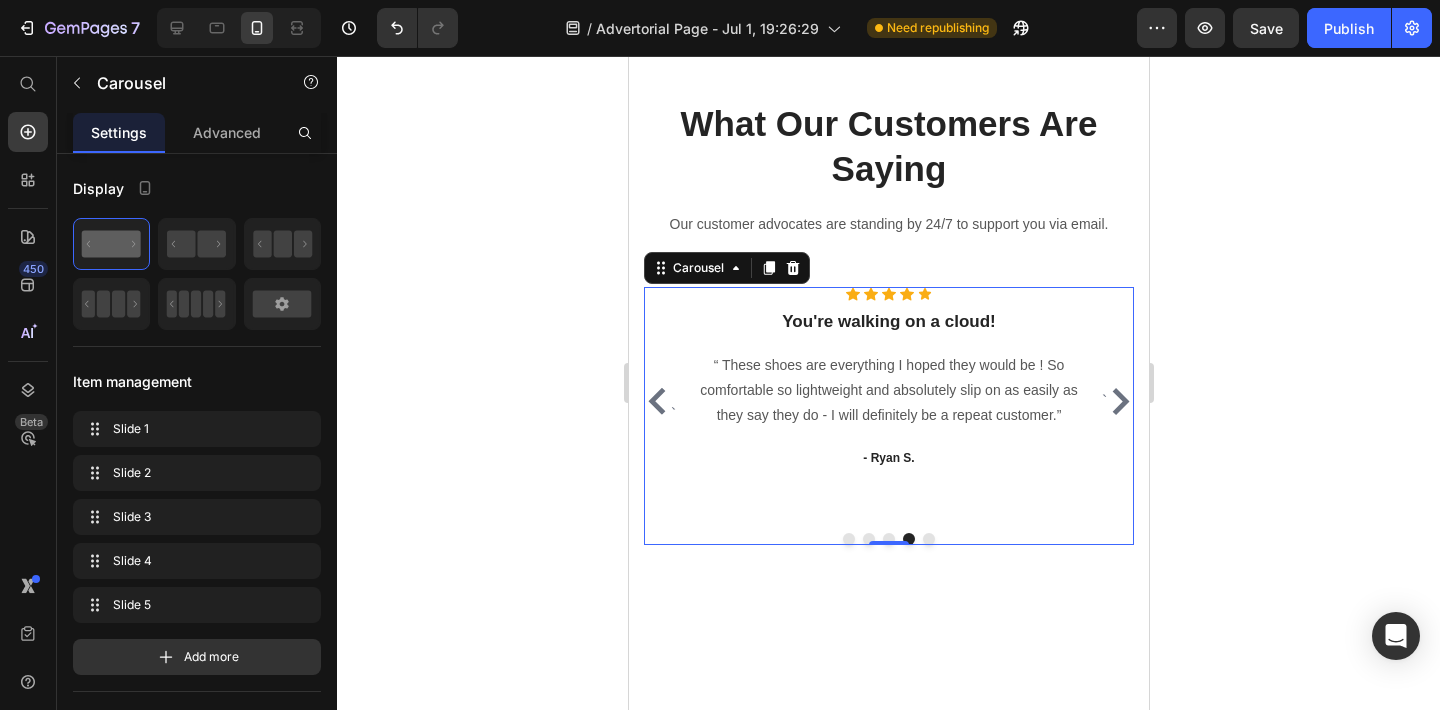 click 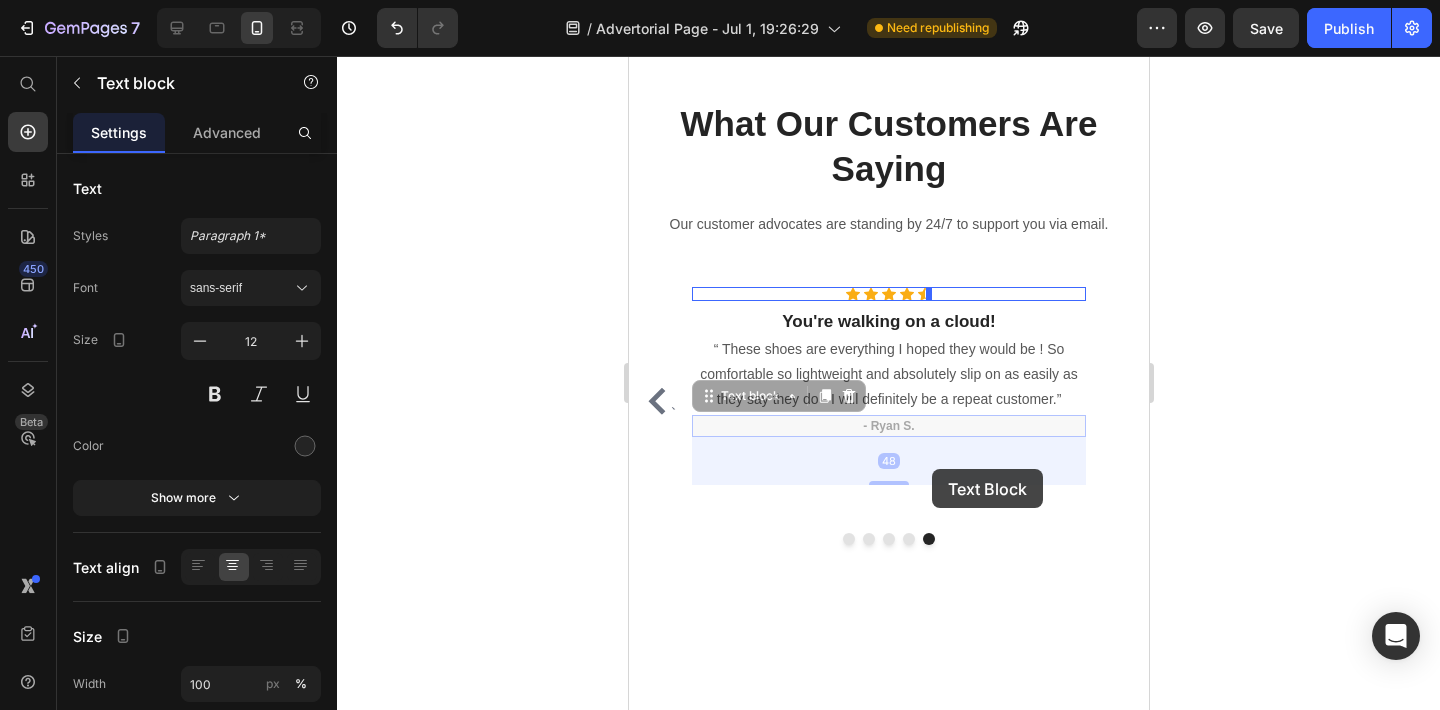 drag, startPoint x: 939, startPoint y: 431, endPoint x: 931, endPoint y: 469, distance: 38.832977 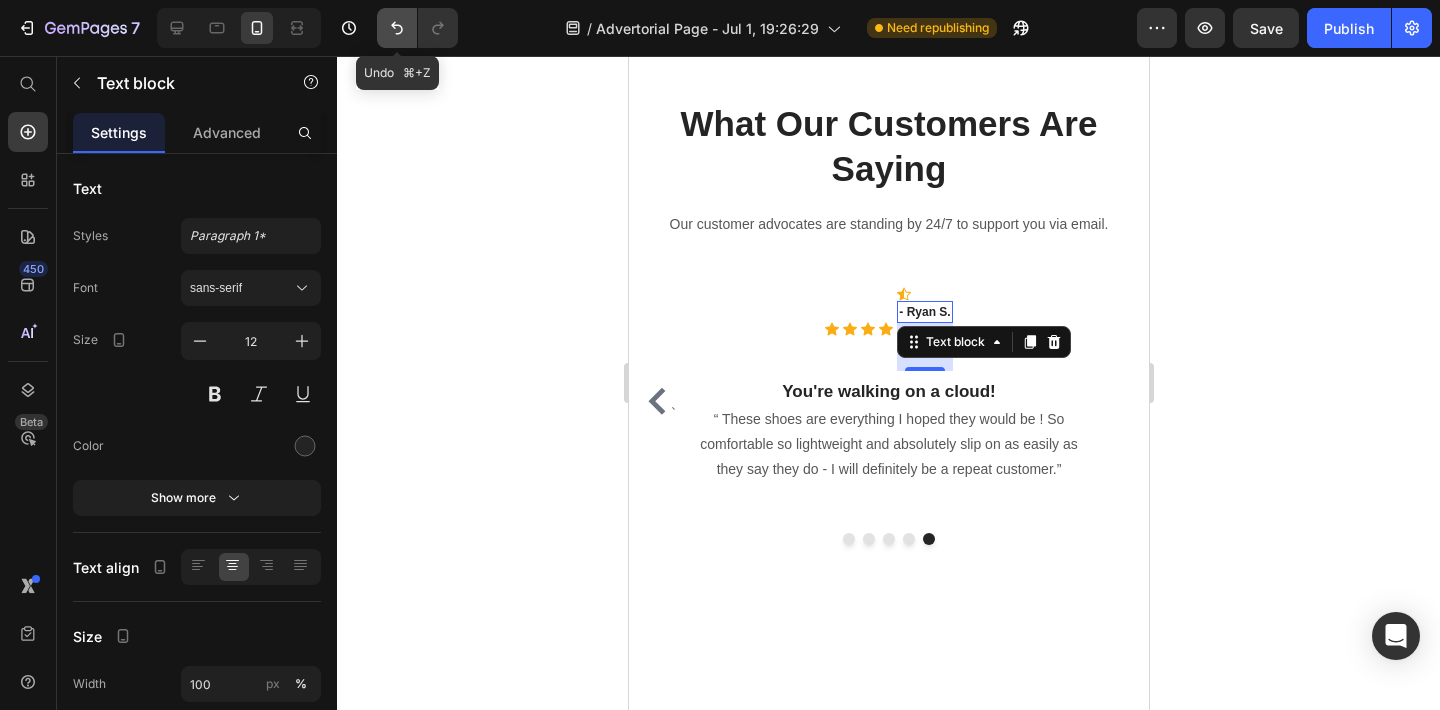 click 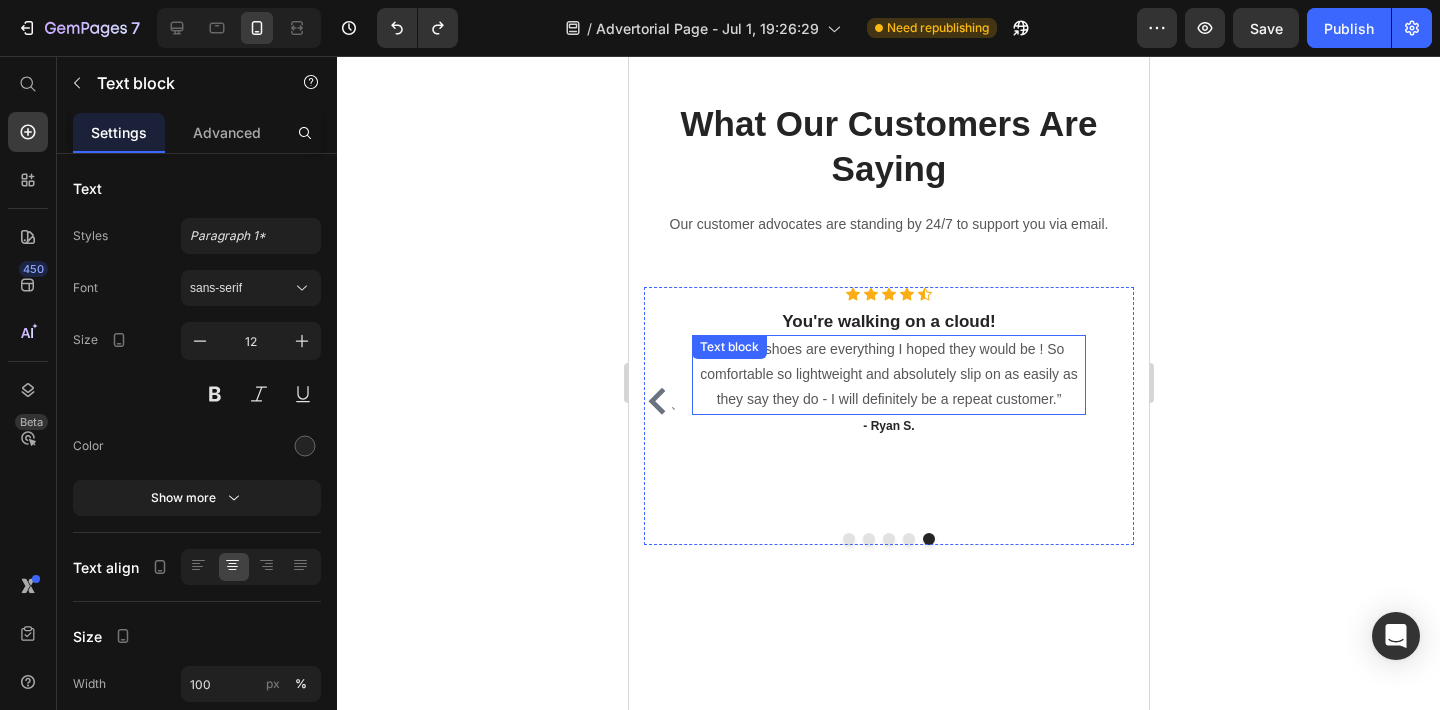 click on "“ These shoes are everything I hoped they would be ! So comfortable so lightweight and absolutely slip on as easily as they say they do - I will definitely be a repeat customer.”" at bounding box center (888, 375) 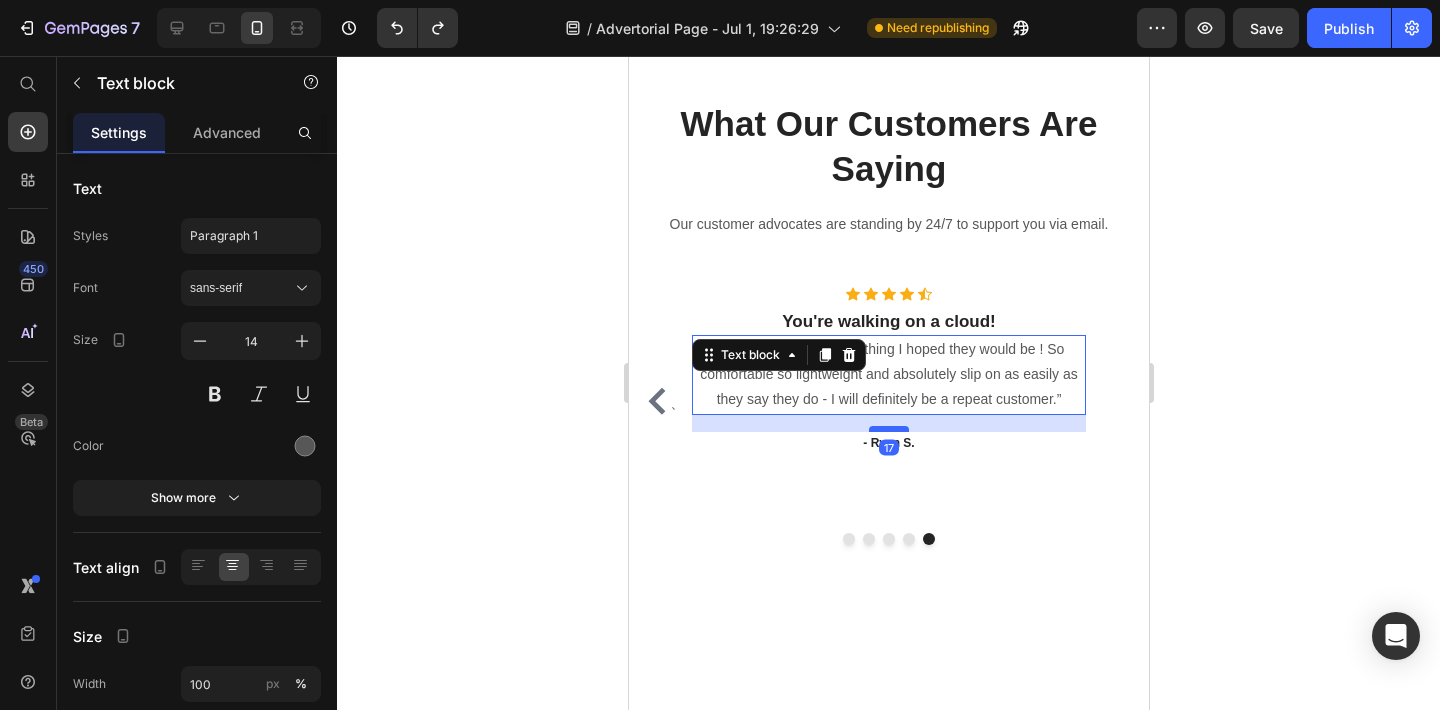 drag, startPoint x: 886, startPoint y: 409, endPoint x: 884, endPoint y: 426, distance: 17.117243 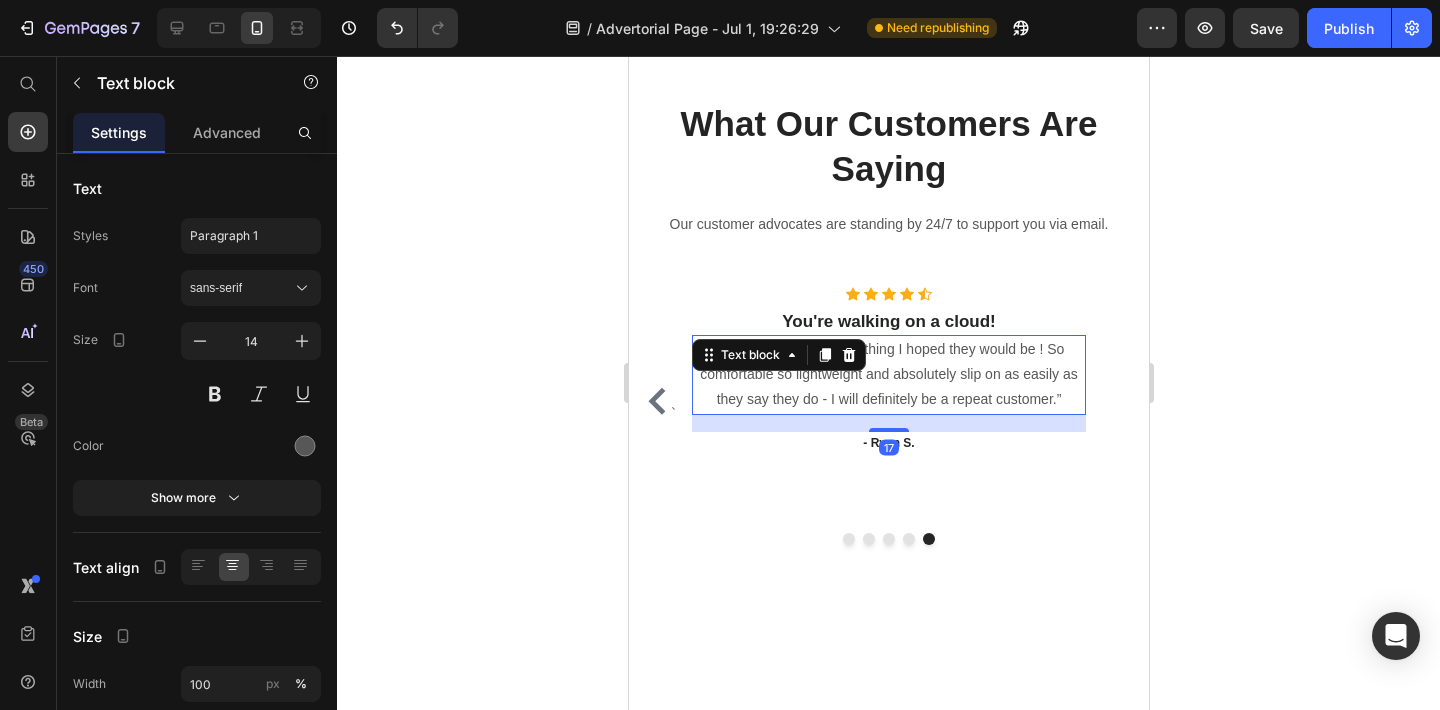 click 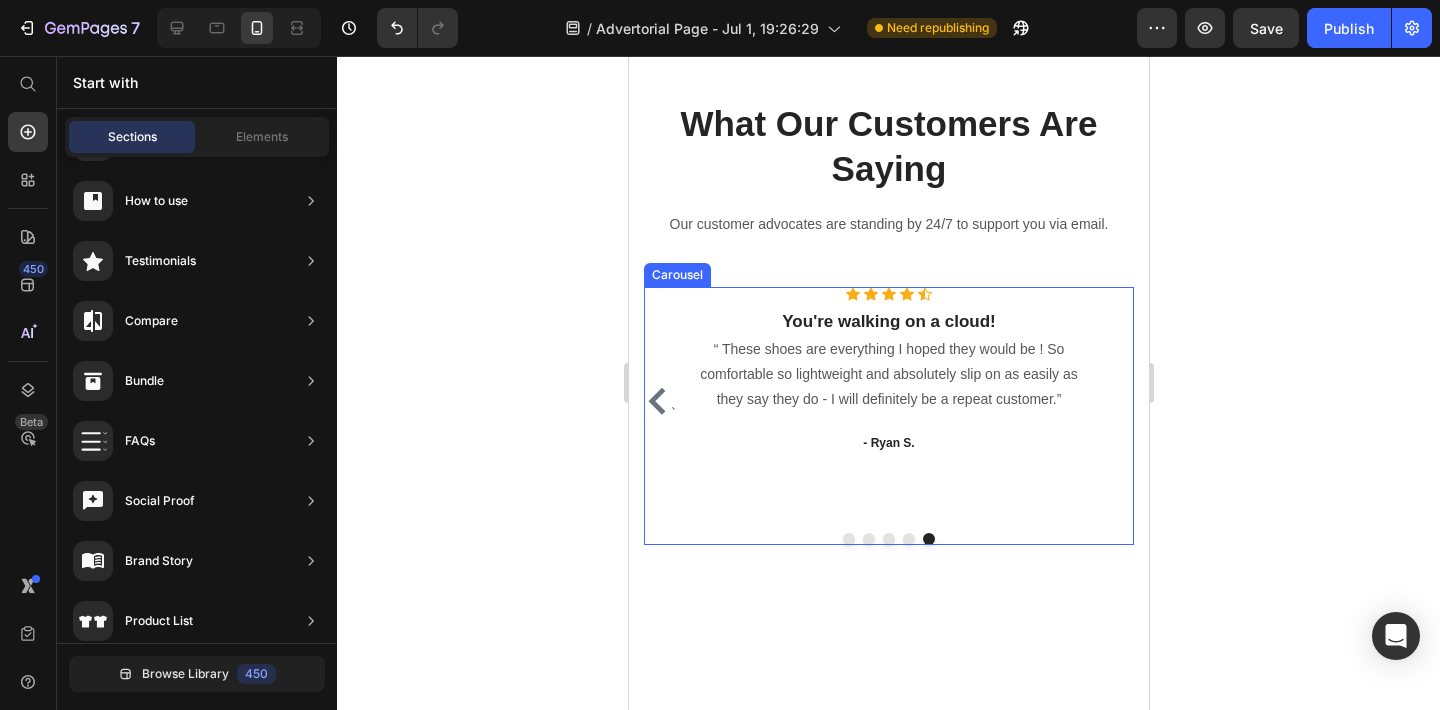 click 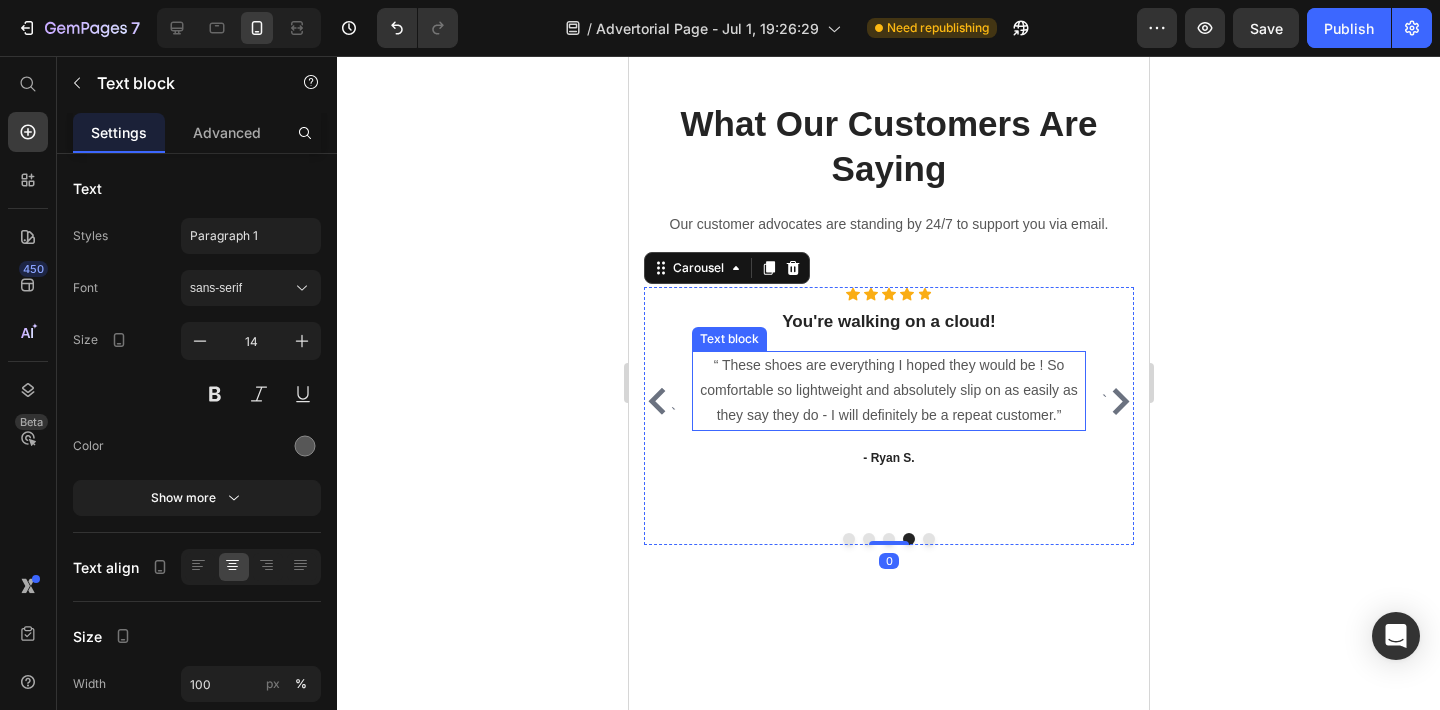 click on "“ These shoes are everything I hoped they would be ! So comfortable so lightweight and absolutely slip on as easily as they say they do - I will definitely be a repeat customer.”" at bounding box center [888, 391] 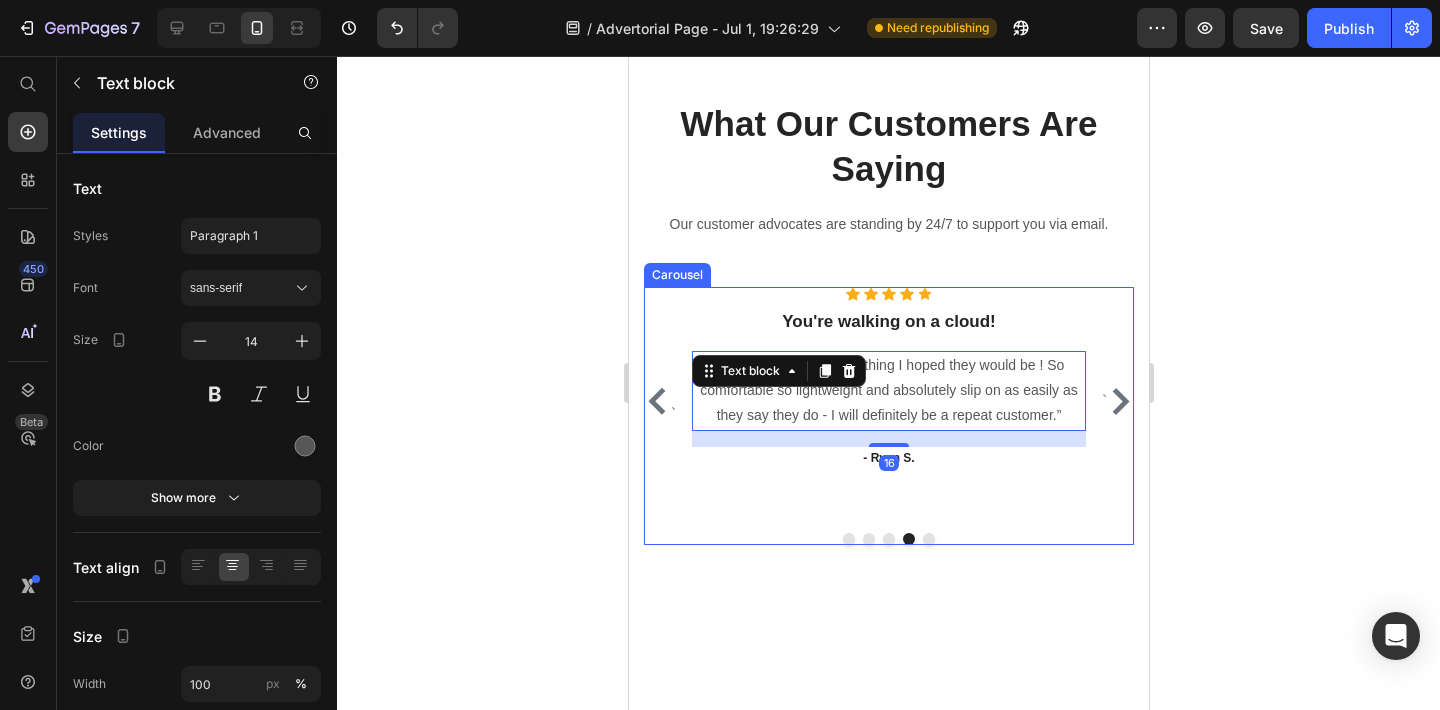 click 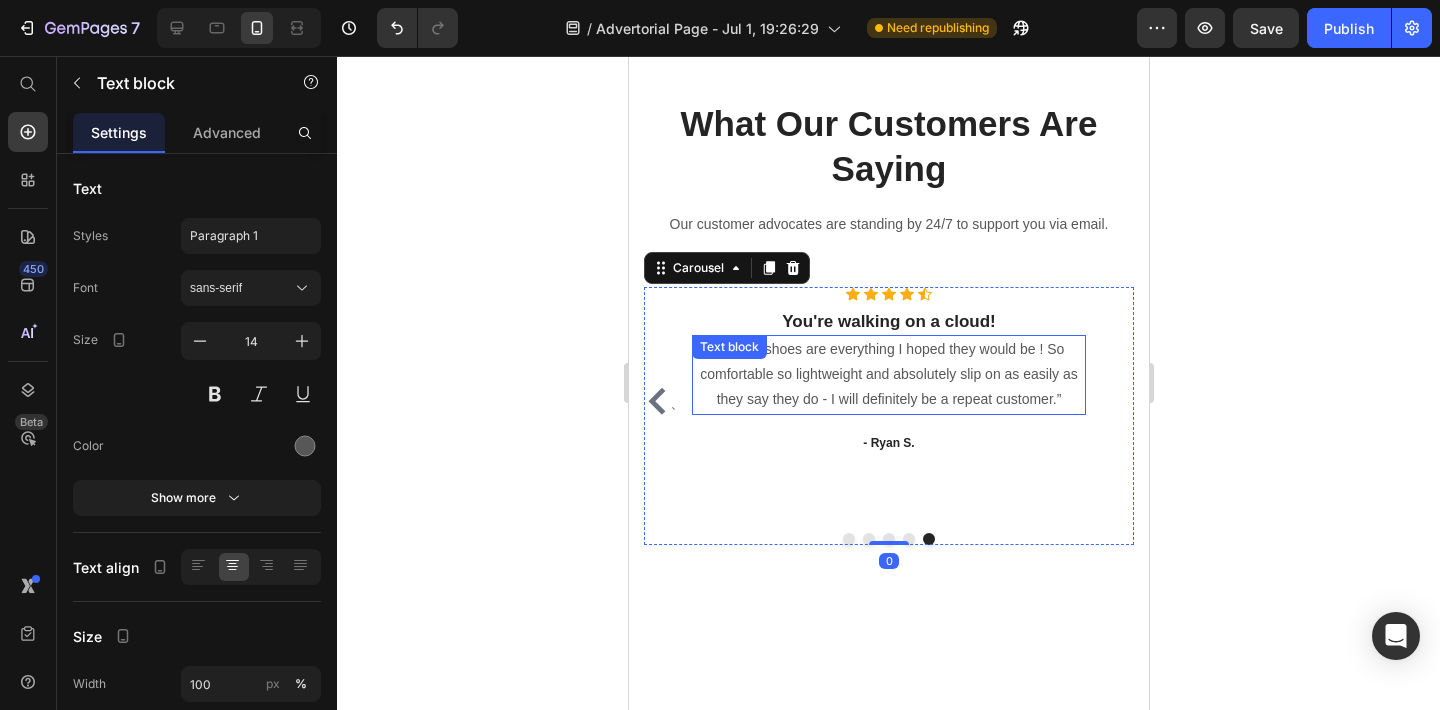 click on "“ These shoes are everything I hoped they would be ! So comfortable so lightweight and absolutely slip on as easily as they say they do - I will definitely be a repeat customer.”" at bounding box center (888, 375) 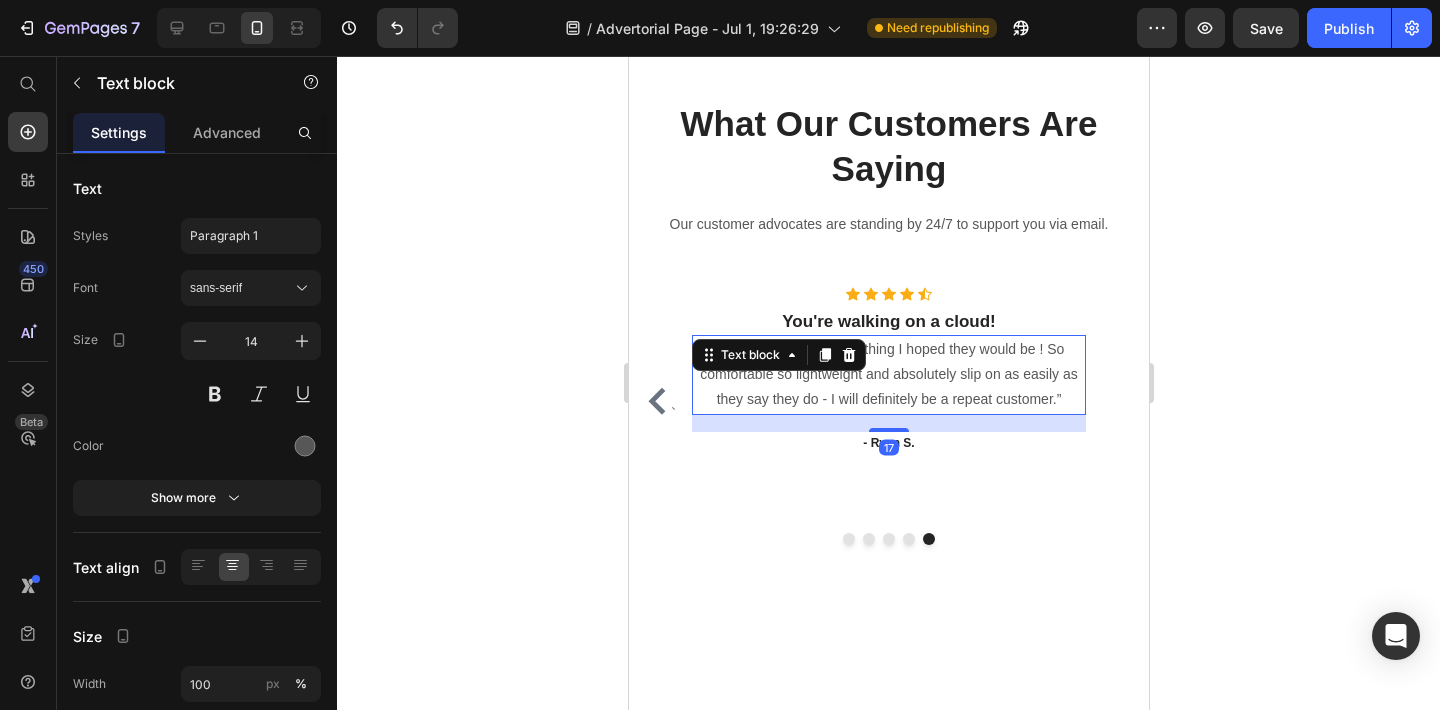 click on "17" at bounding box center (888, 423) 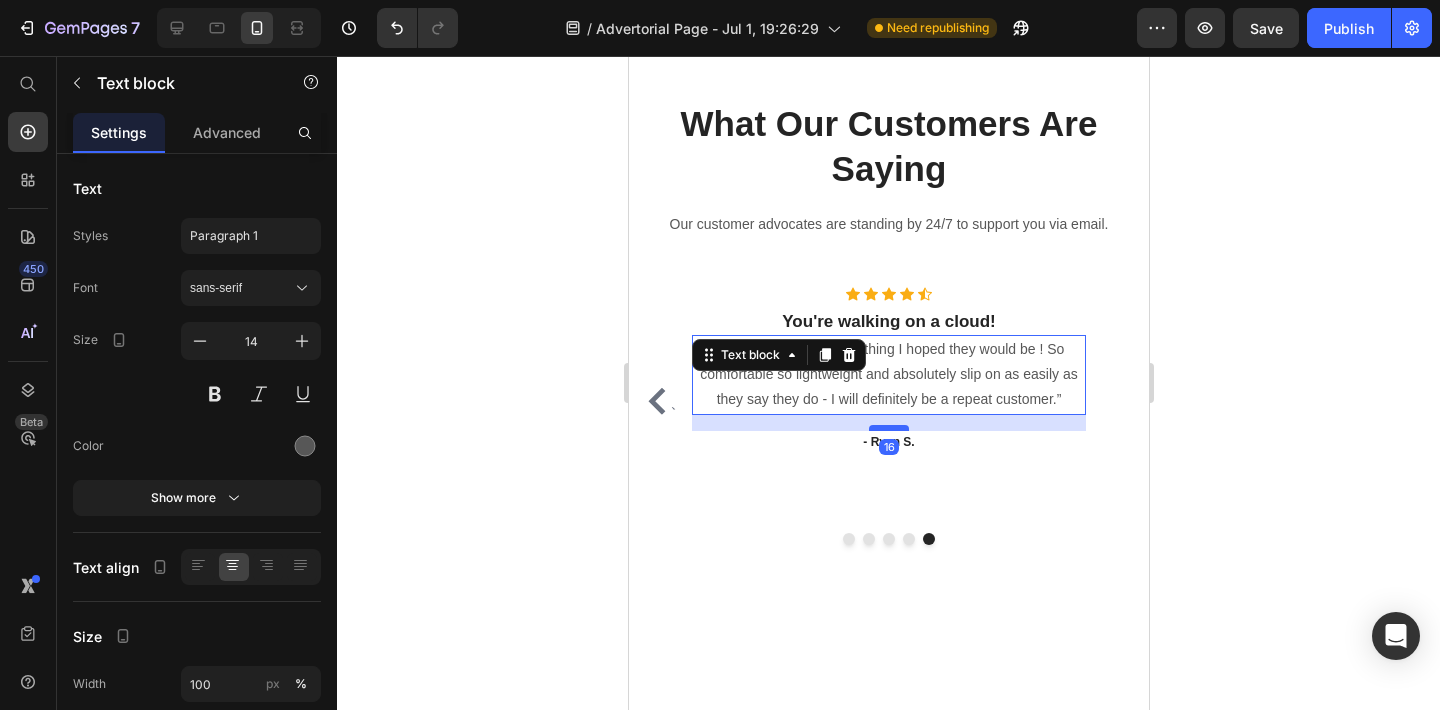 click at bounding box center (888, 428) 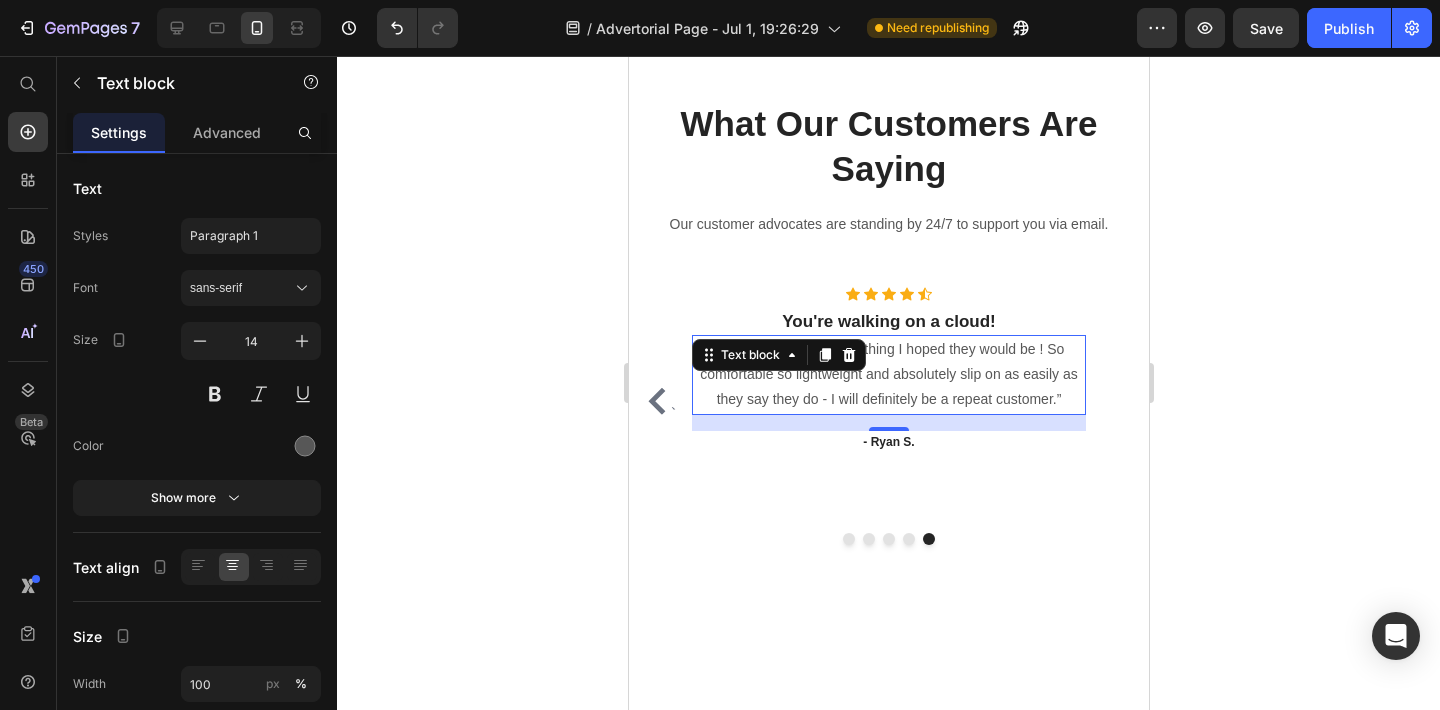 click 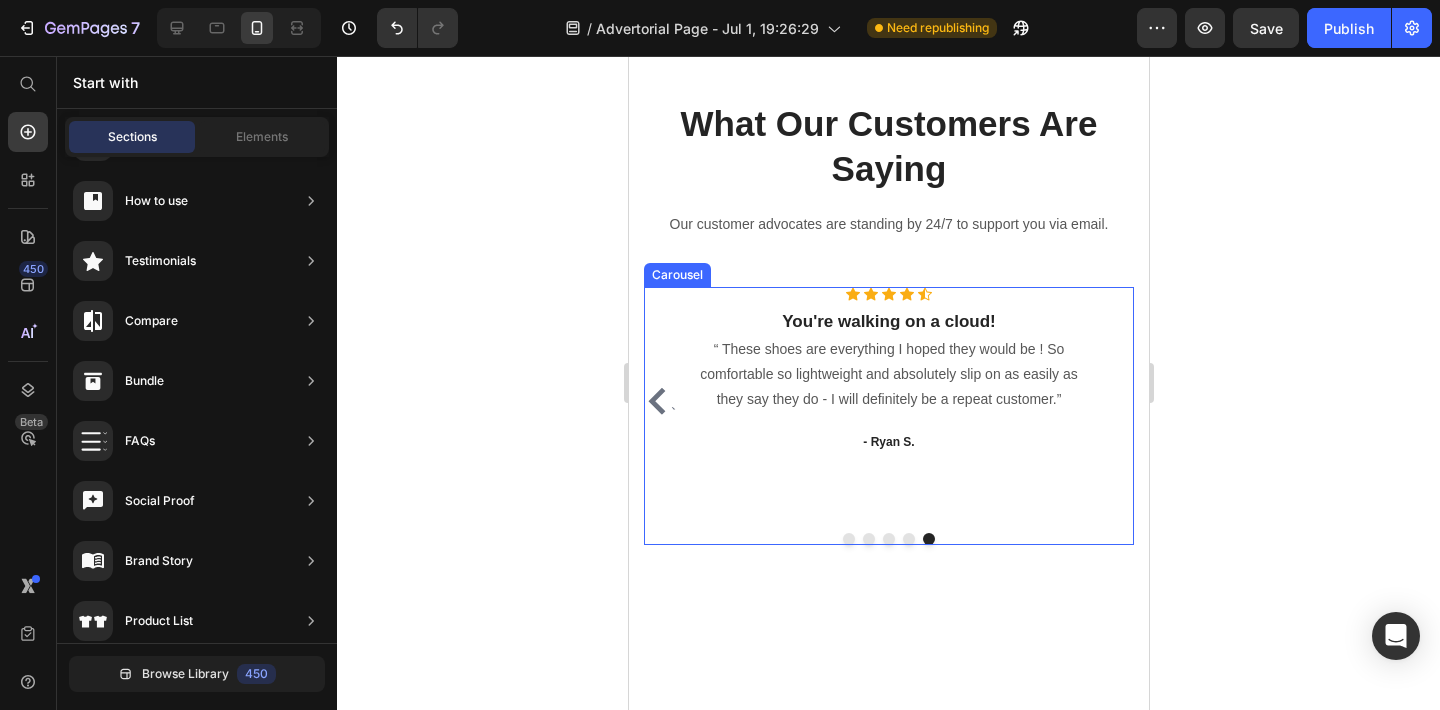 click 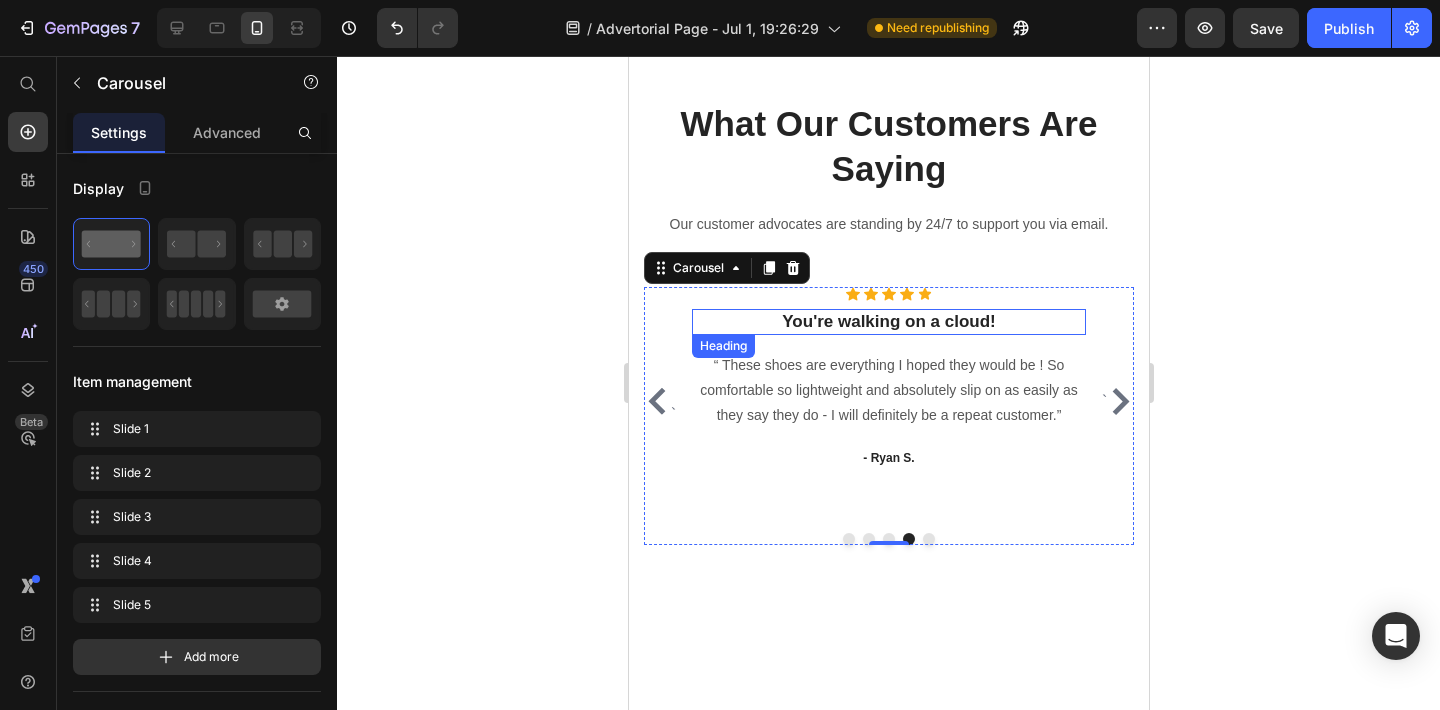 click on "You're walking on a cloud!" at bounding box center (888, 322) 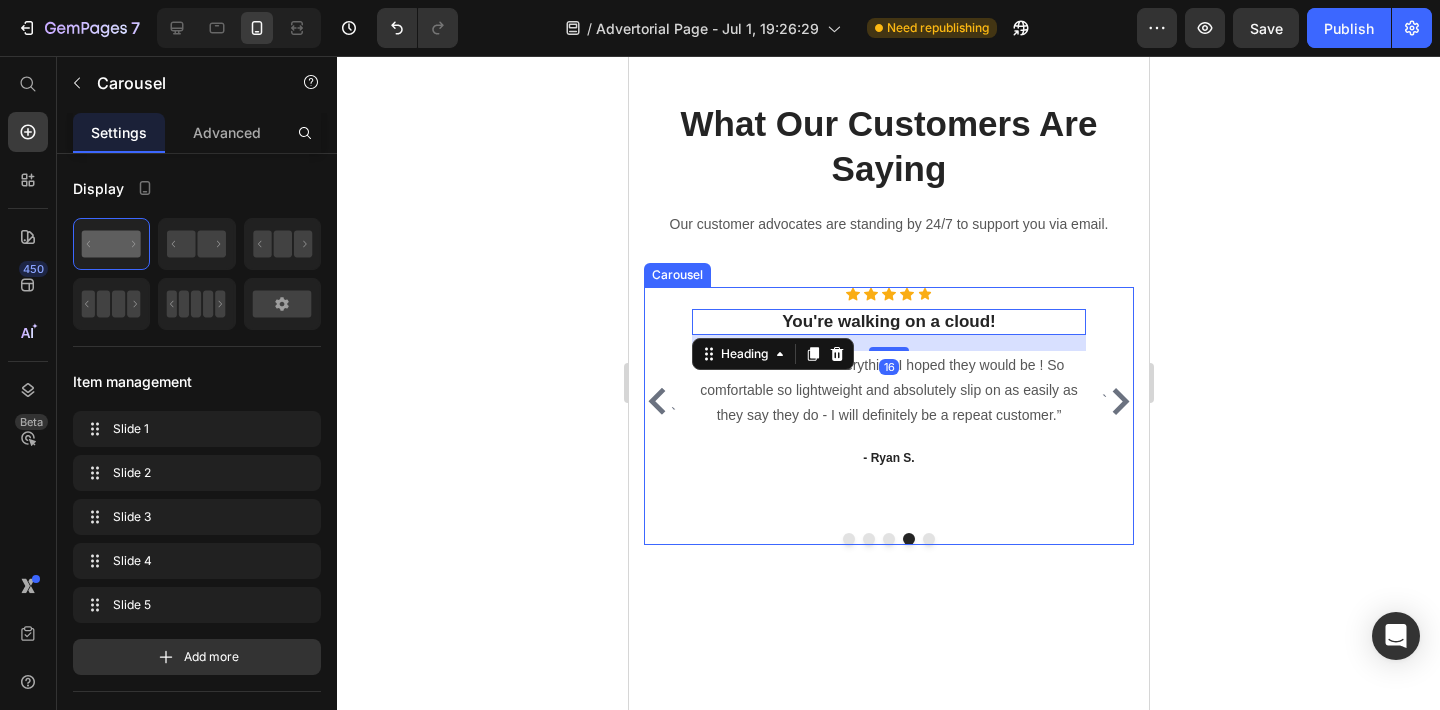 click 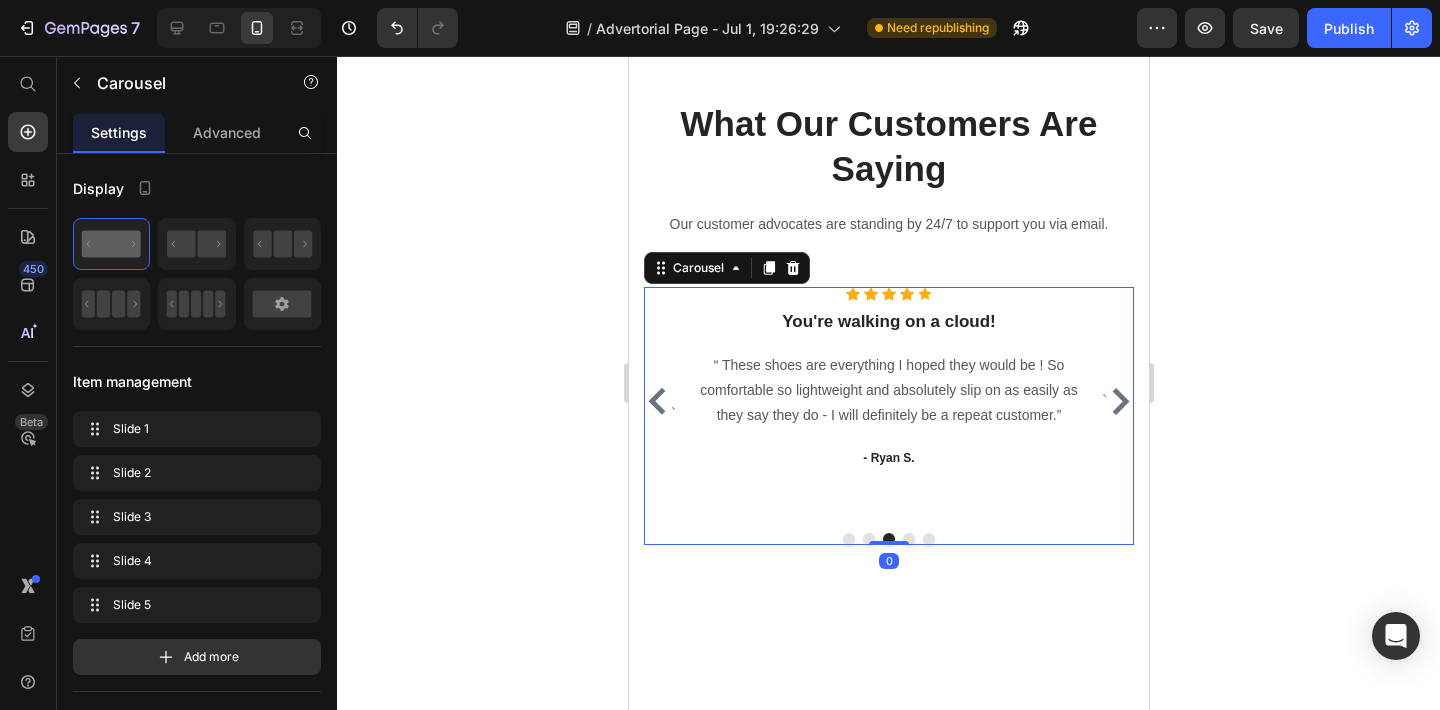 click 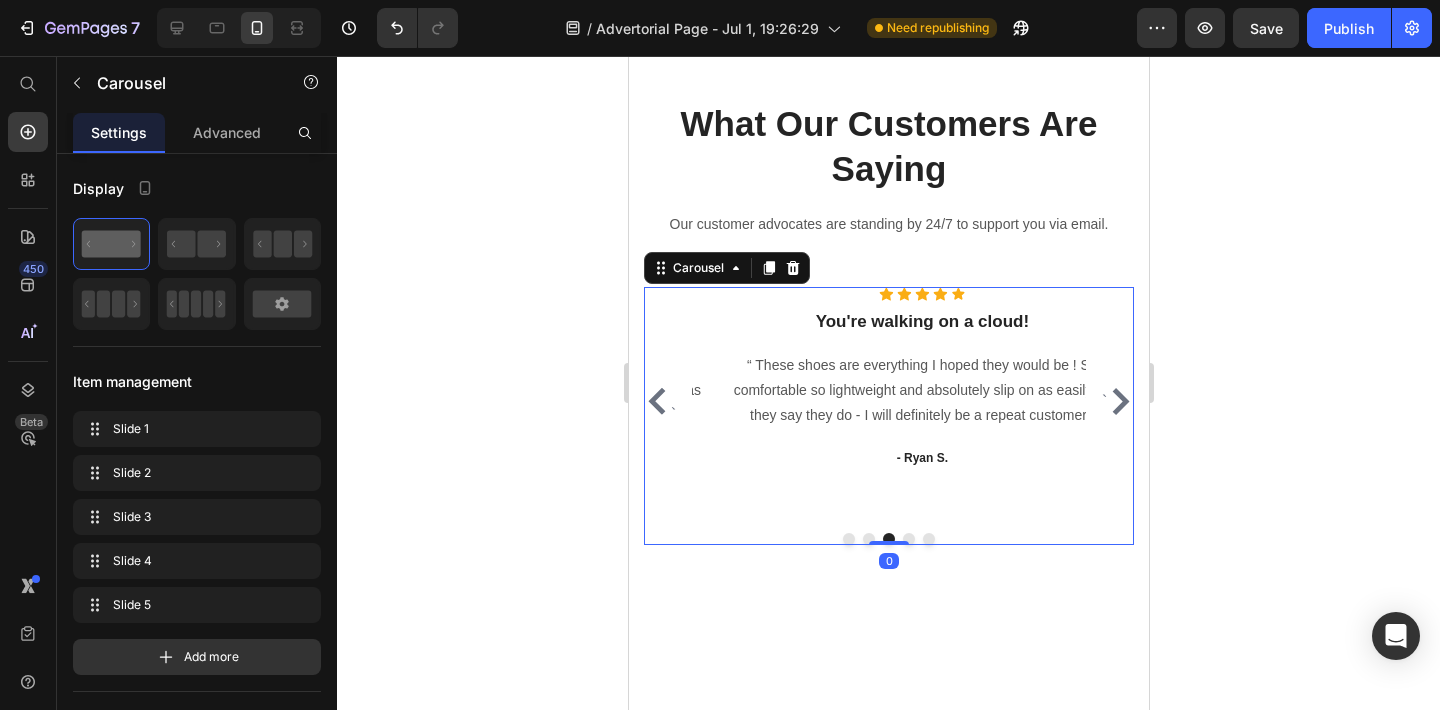 click 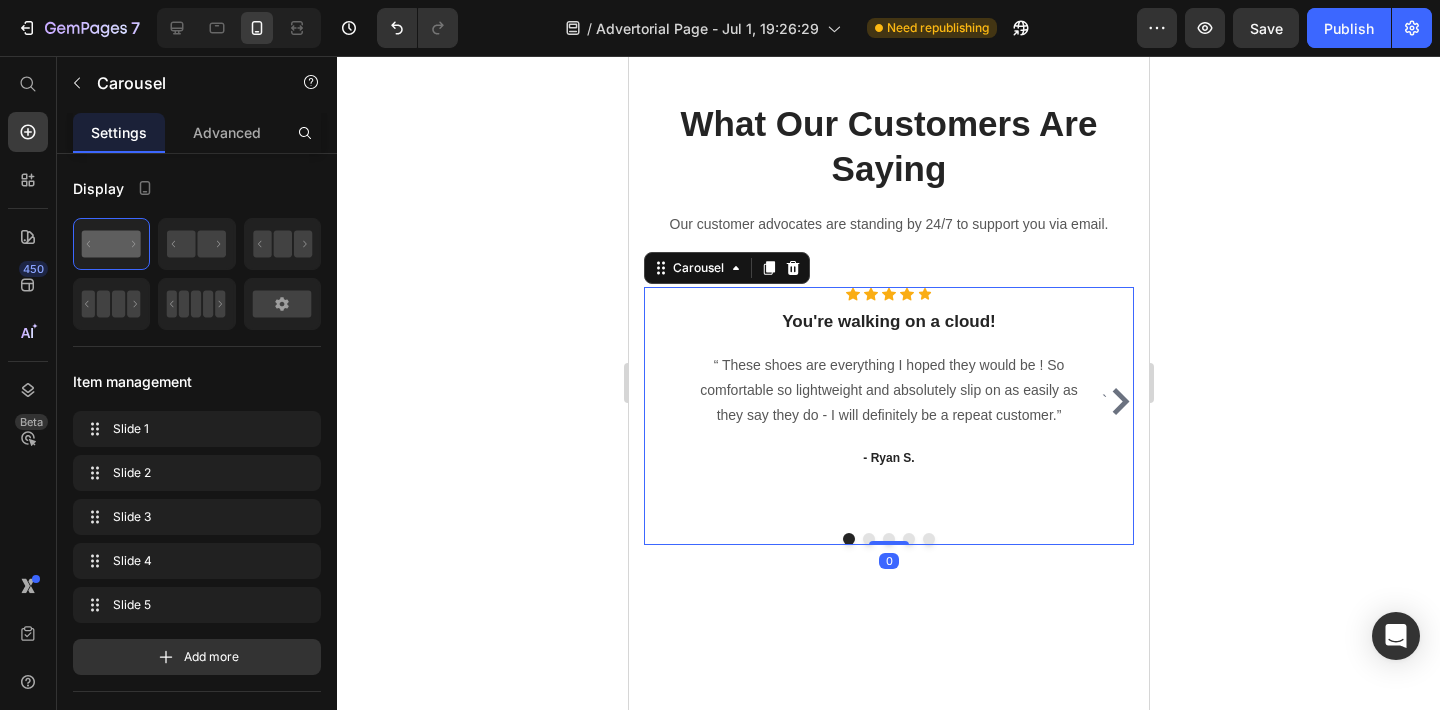 click on "`                Icon                Icon                Icon                Icon
Icon Icon List Hoz You're walking on a cloud! Heading “ These shoes are everything I hoped they would be ! So comfortable so lightweight and absolutely slip on as easily as they say they do - I will definitely be a repeat customer.” Text block - Ryan S. Text block                Icon                Icon                Icon                Icon
Icon Icon List Hoz You're walking on a cloud! Heading “ These shoes are everything I hoped they would be ! So comfortable so lightweight and absolutely slip on as easily as they say they do - I will definitely be a repeat customer.” Text block - Ryan S. Text block                Icon                Icon                Icon                Icon
Icon Icon List Hoz You're walking on a cloud! Heading Text block - Ryan S. Text block                Icon                Icon                Icon                Icon
Icon Heading `" at bounding box center (888, 402) 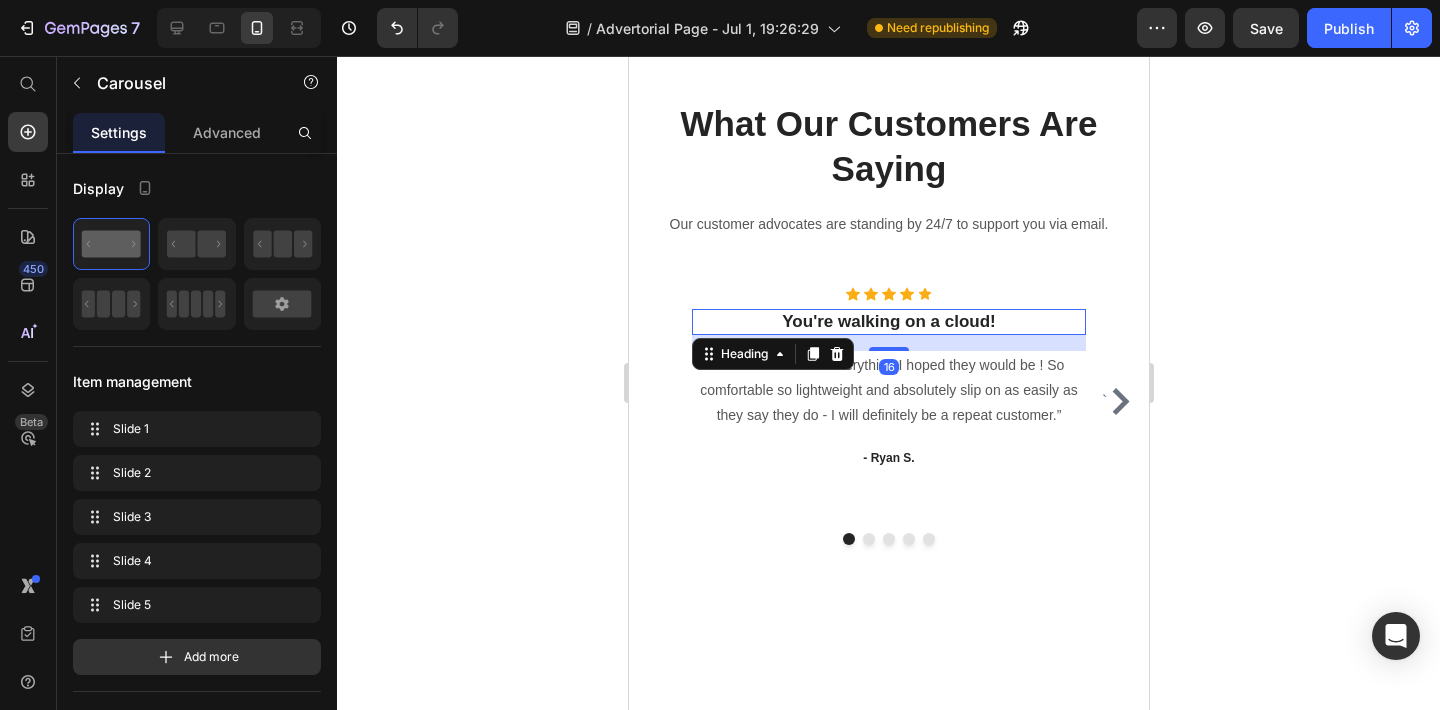 click on "You're walking on a cloud!" at bounding box center (888, 322) 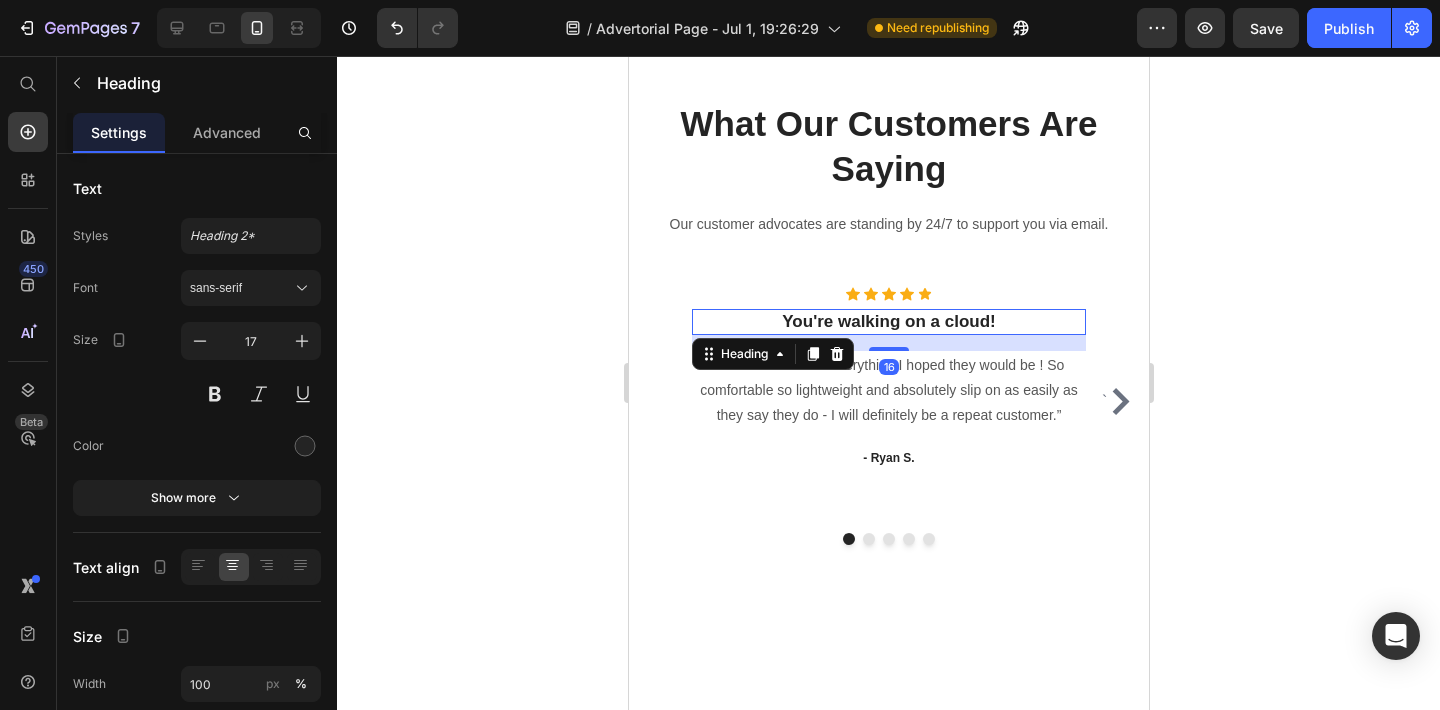 click on "You're walking on a cloud!" at bounding box center [888, 322] 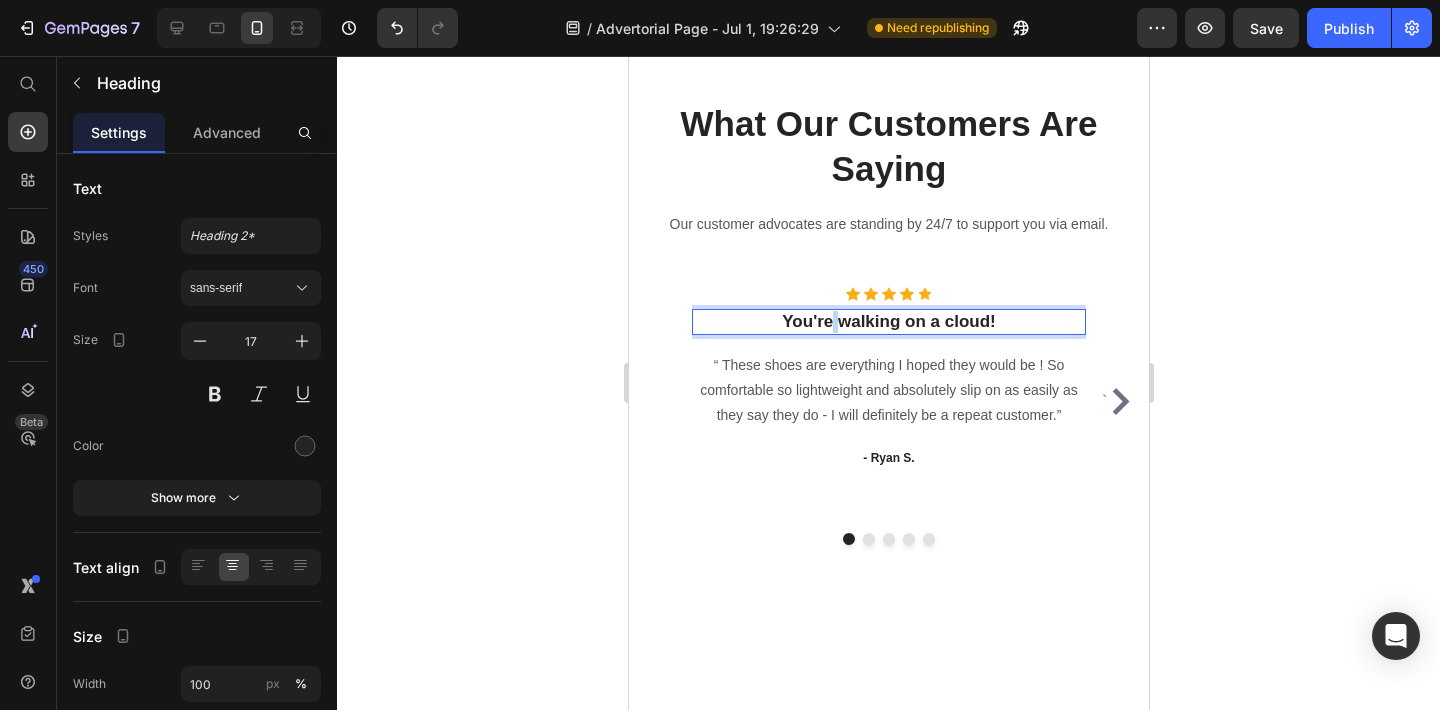 click on "You're walking on a cloud!" at bounding box center (888, 322) 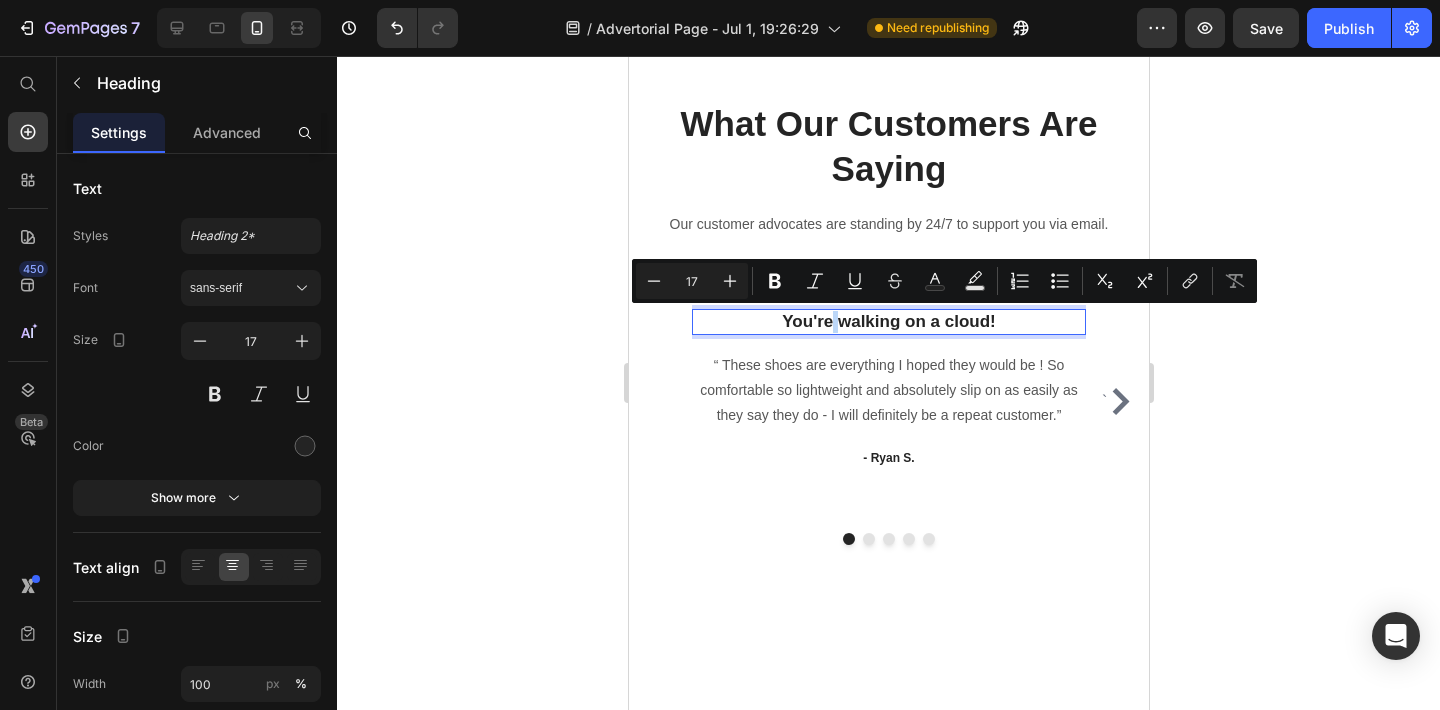 drag, startPoint x: 831, startPoint y: 317, endPoint x: 941, endPoint y: 477, distance: 194.16487 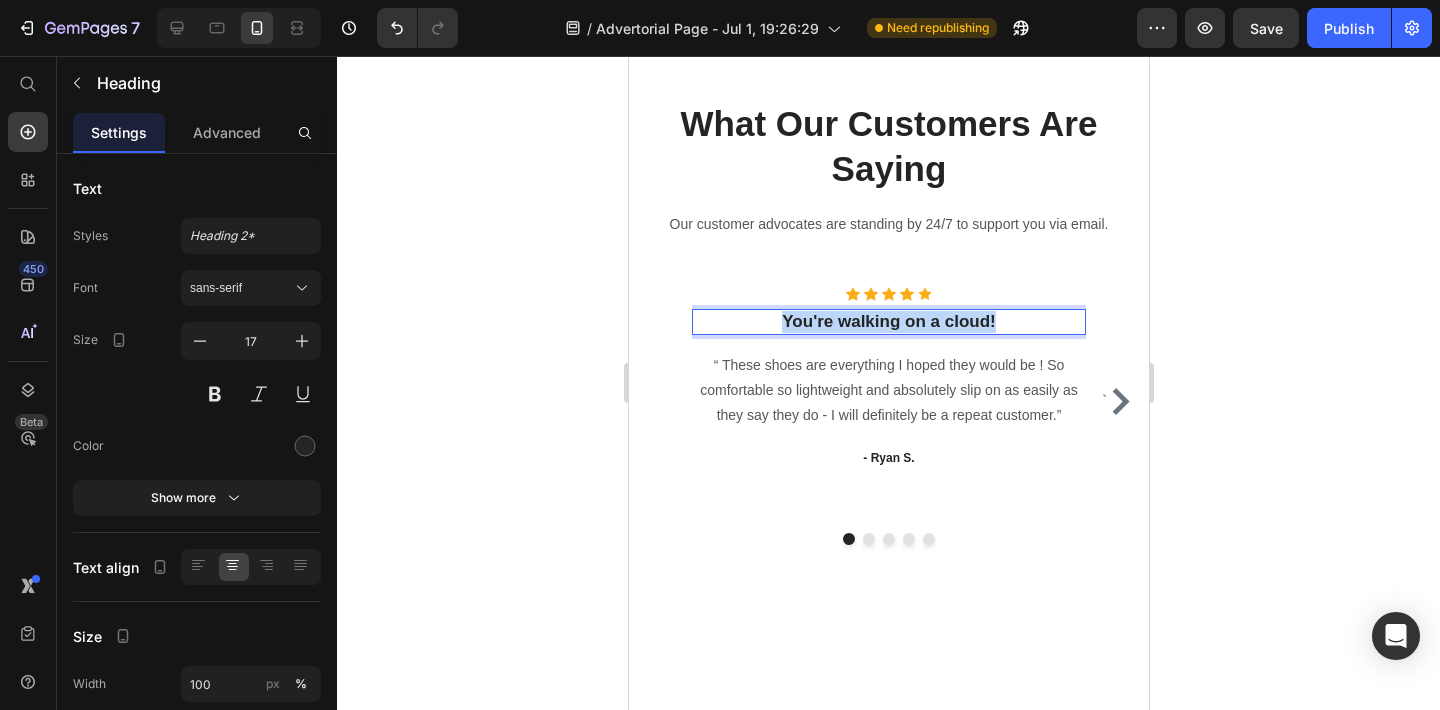 click on "You're walking on a cloud!" at bounding box center (888, 322) 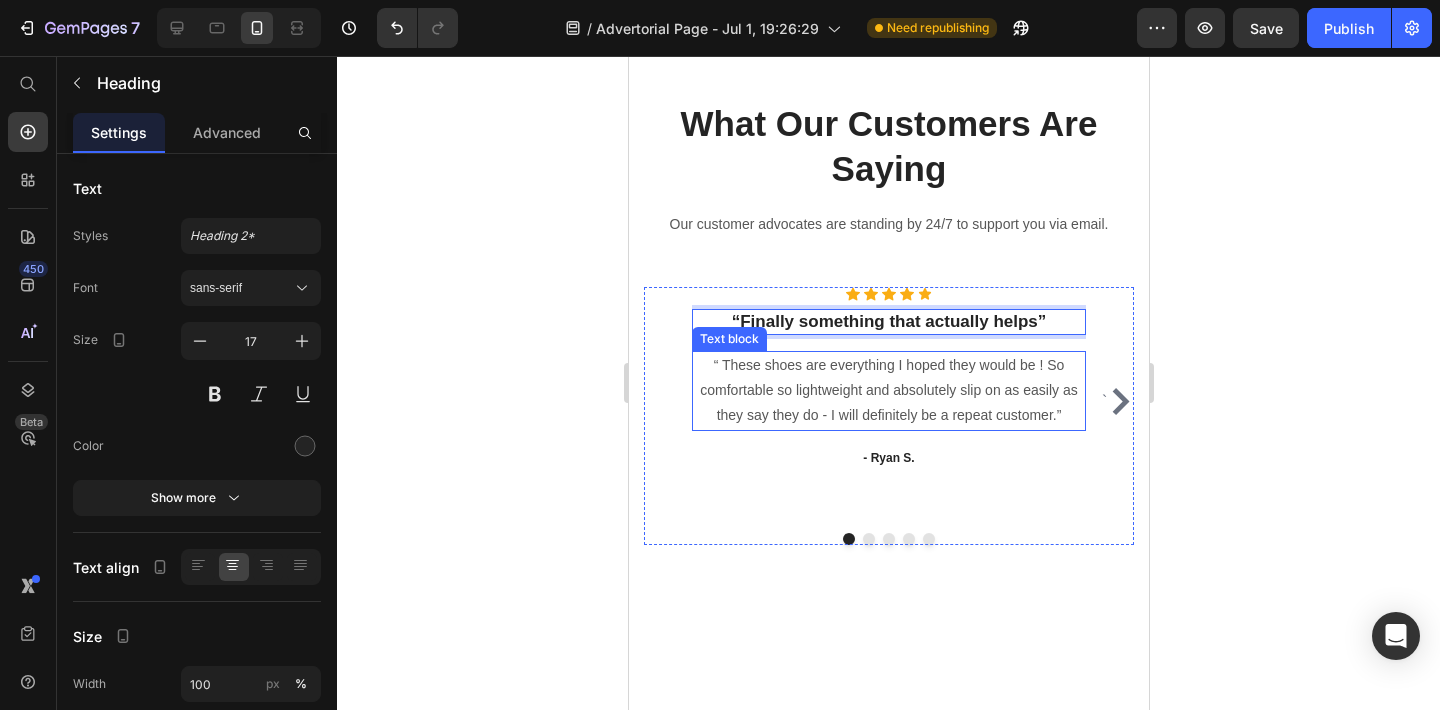 click on "“ These shoes are everything I hoped they would be ! So comfortable so lightweight and absolutely slip on as easily as they say they do - I will definitely be a repeat customer.” Text block" at bounding box center [888, 391] 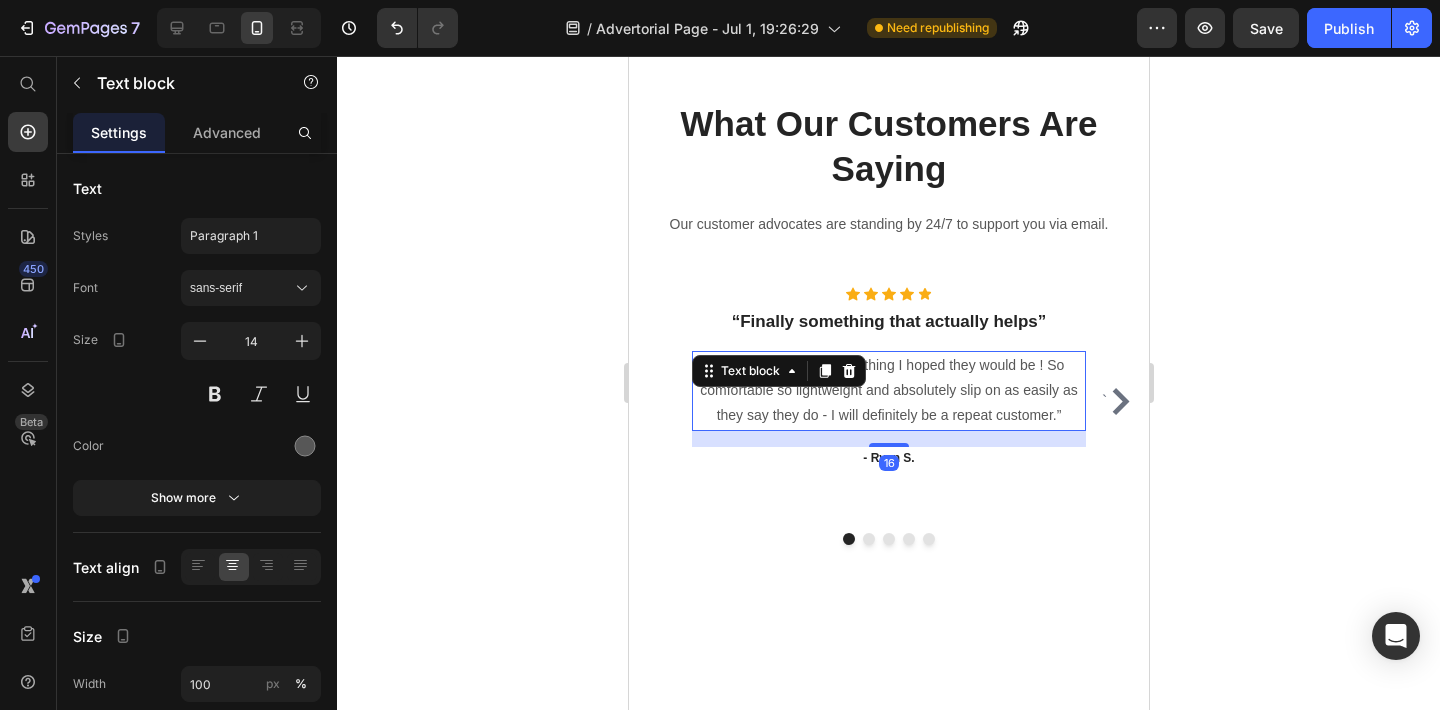 click on "Text block" at bounding box center (749, 371) 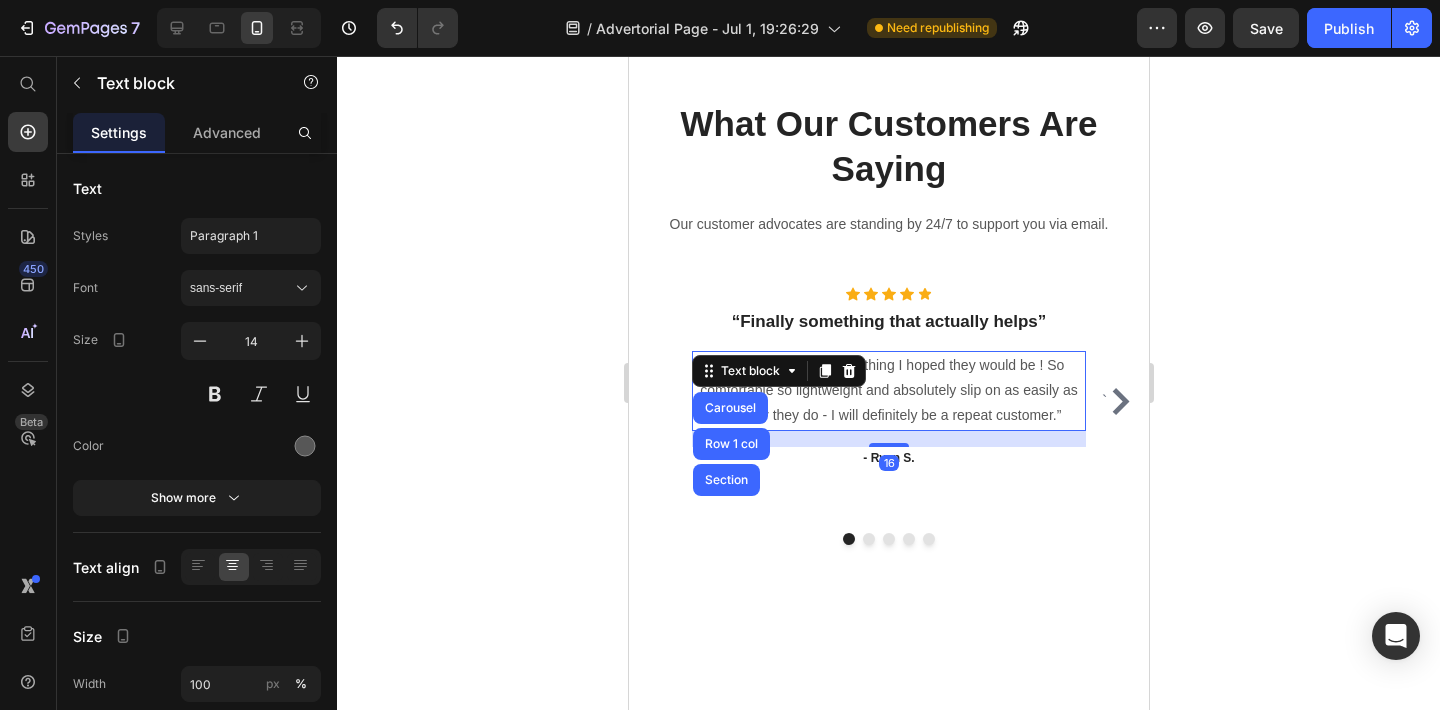 click on "“ These shoes are everything I hoped they would be ! So comfortable so lightweight and absolutely slip on as easily as they say they do - I will definitely be a repeat customer.”" at bounding box center (888, 391) 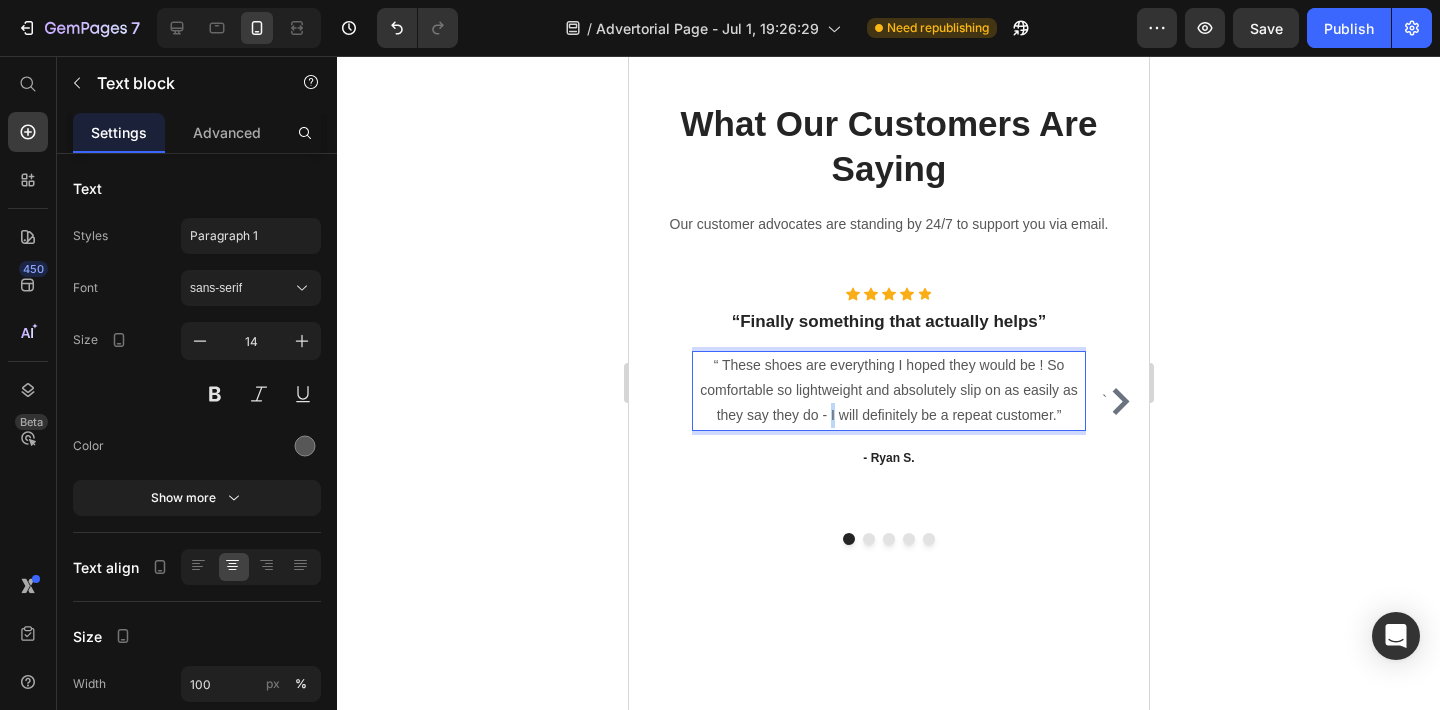 click on "“ These shoes are everything I hoped they would be ! So comfortable so lightweight and absolutely slip on as easily as they say they do - I will definitely be a repeat customer.”" at bounding box center (888, 391) 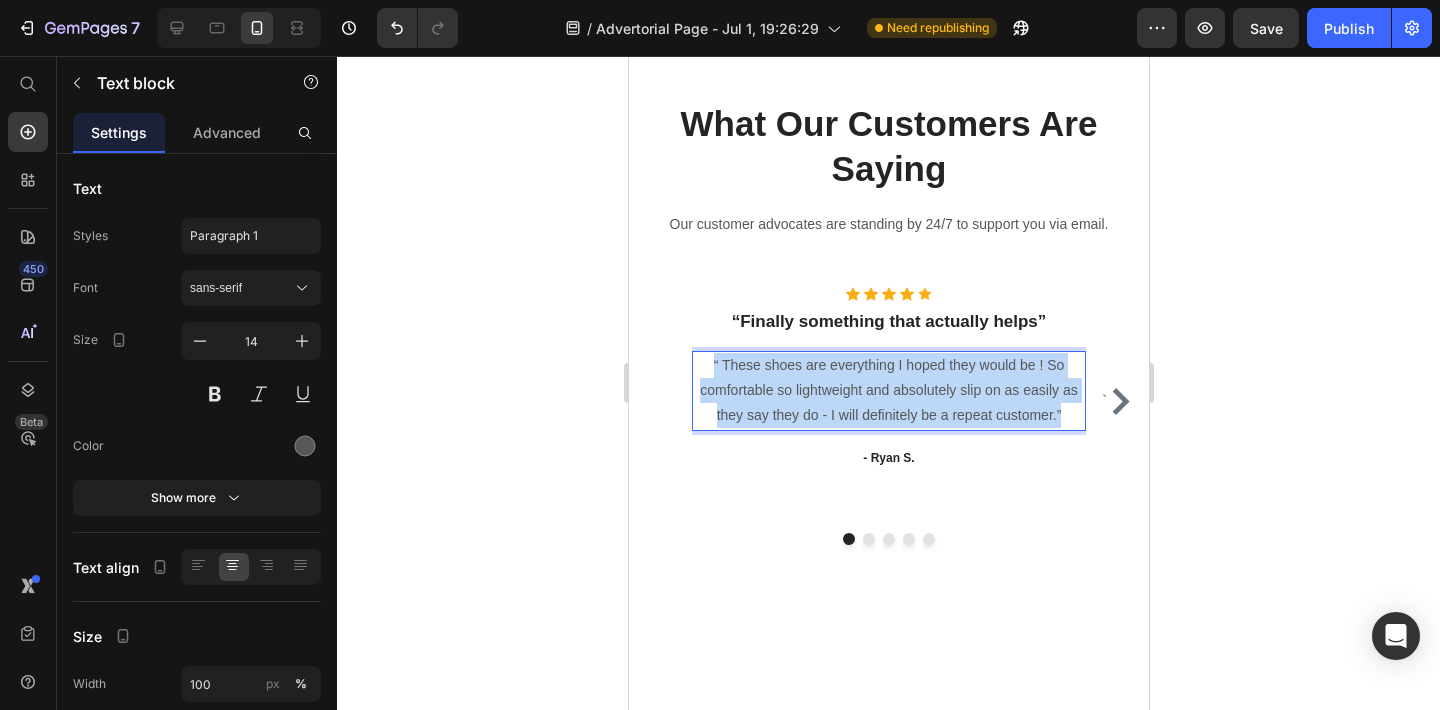 click on "“ These shoes are everything I hoped they would be ! So comfortable so lightweight and absolutely slip on as easily as they say they do - I will definitely be a repeat customer.”" at bounding box center [888, 391] 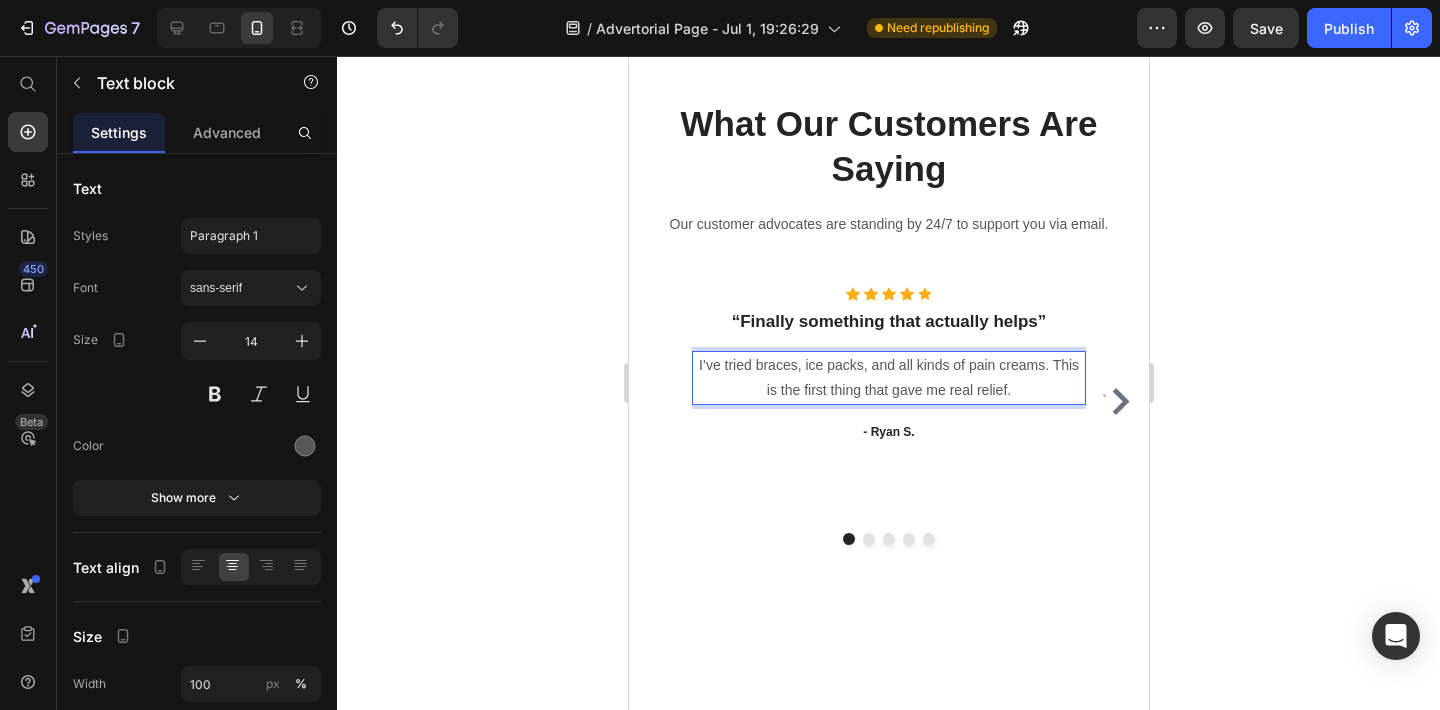 click 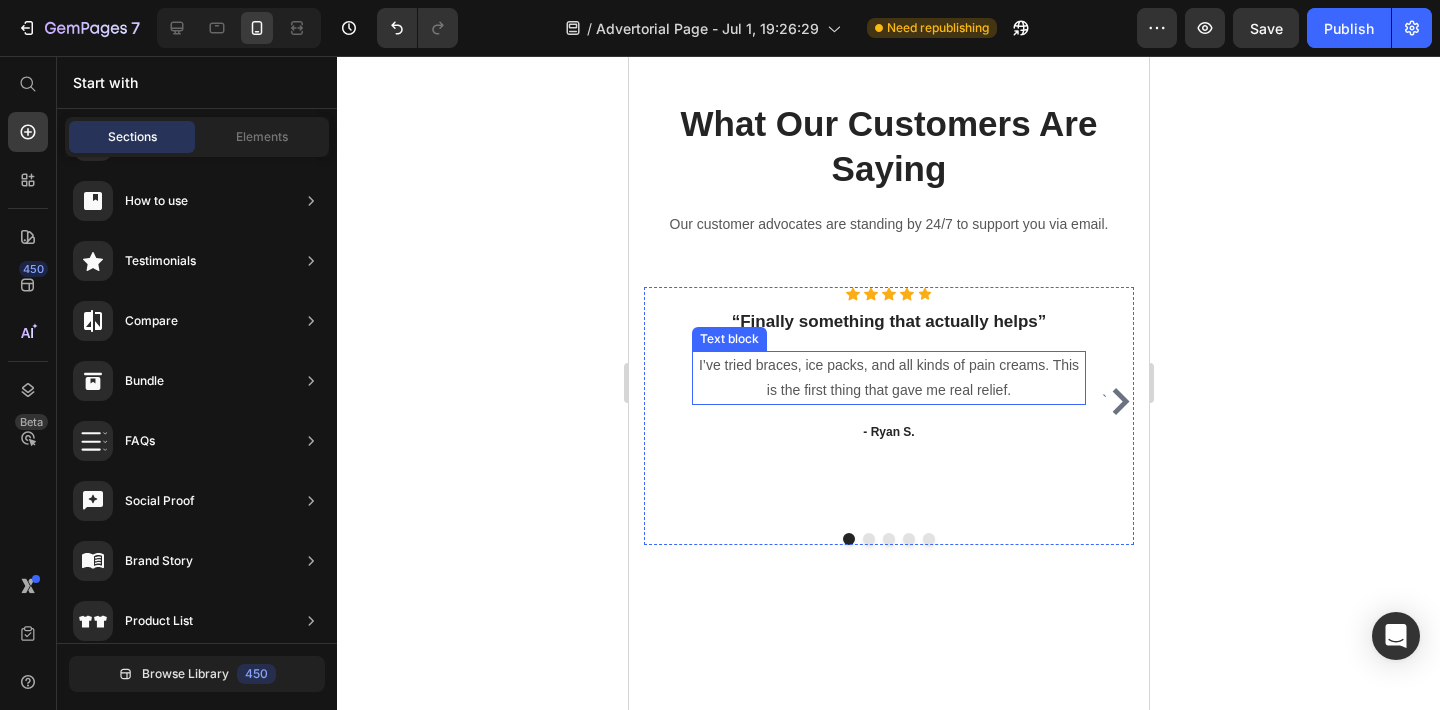 click on "I’ve tried braces, ice packs, and all kinds of pain creams. This is the first thing that gave me real relief." at bounding box center (888, 378) 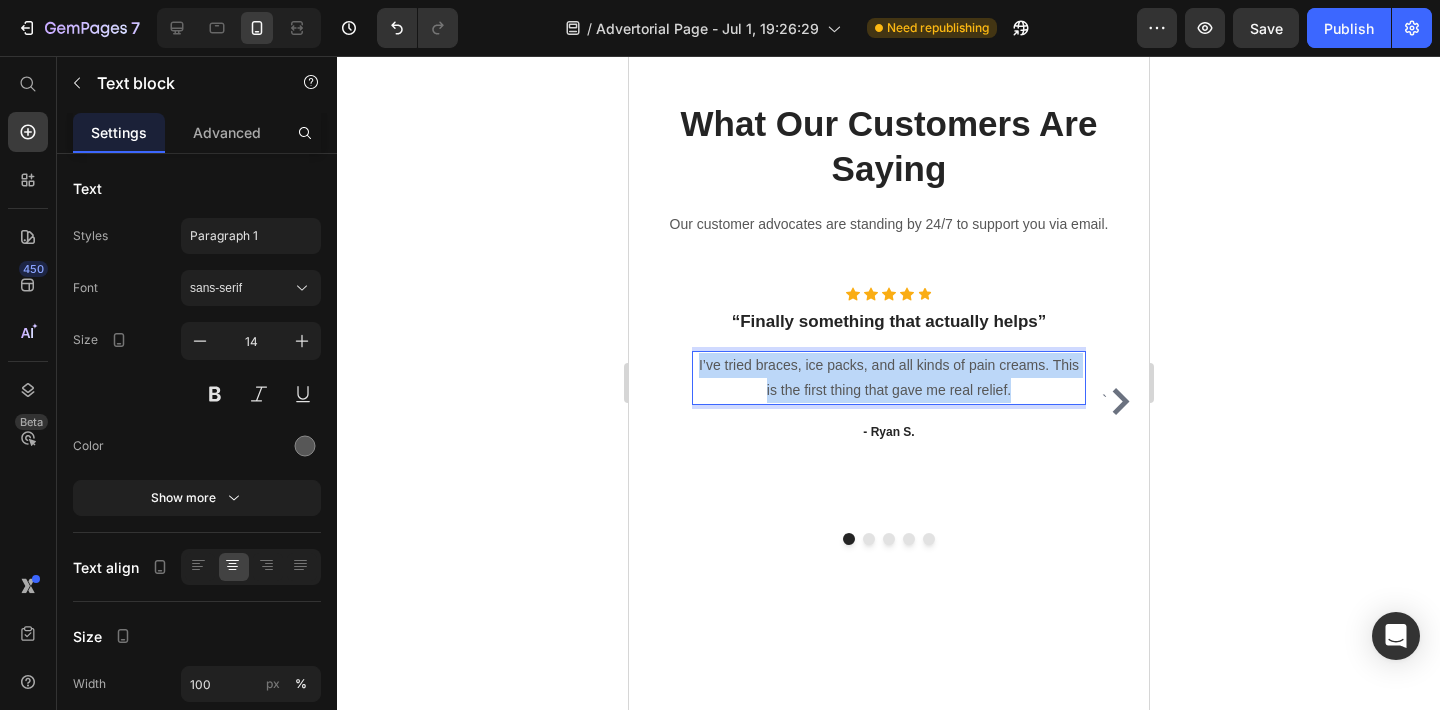 click on "I’ve tried braces, ice packs, and all kinds of pain creams. This is the first thing that gave me real relief." at bounding box center [888, 378] 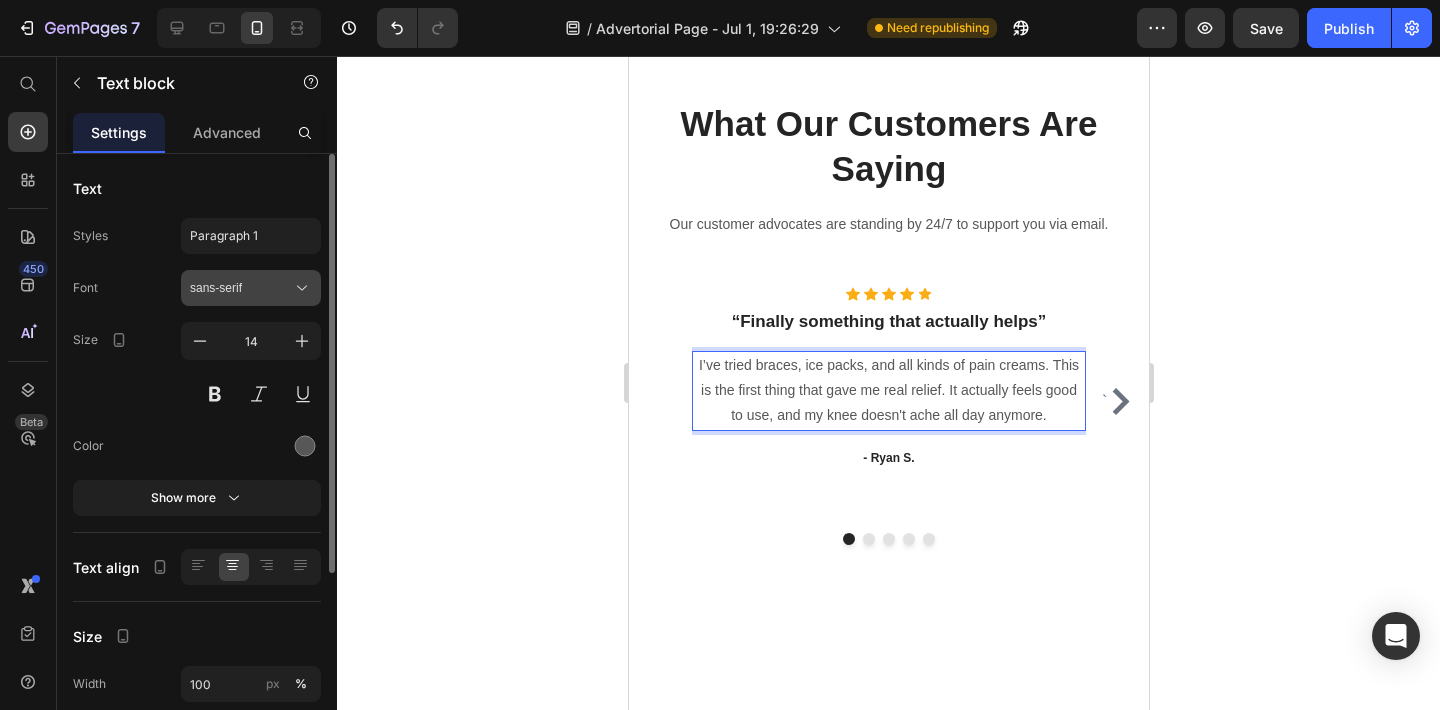 click on "sans-serif" at bounding box center [251, 288] 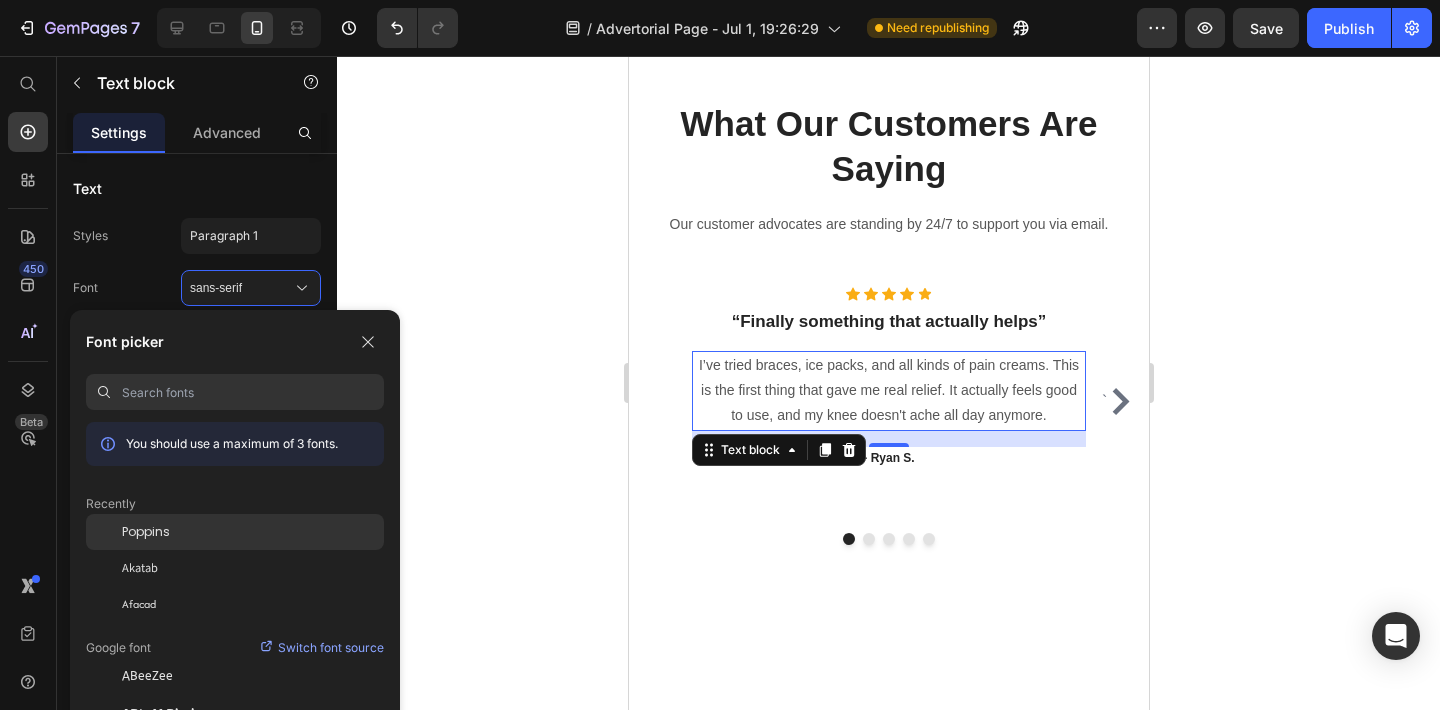 click on "Poppins" 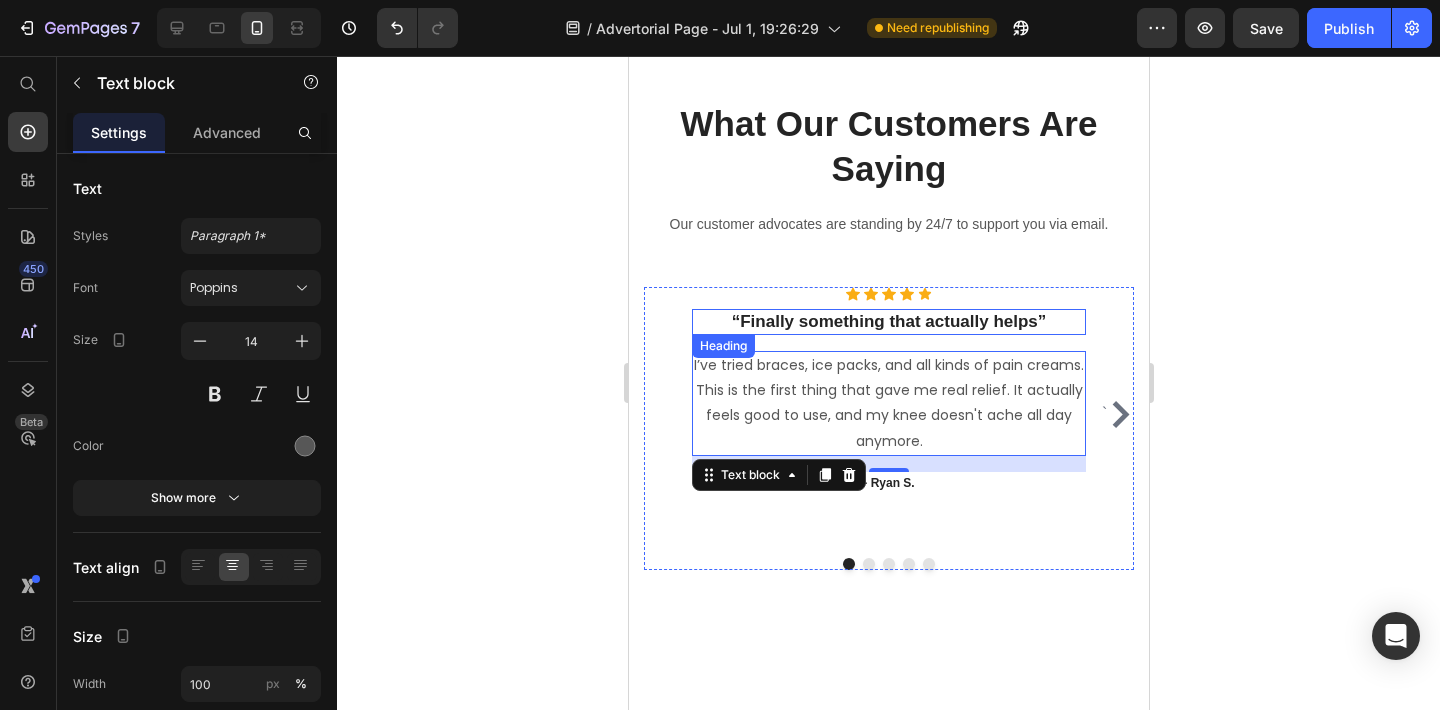click on "“Finally something that actually helps”" at bounding box center [888, 322] 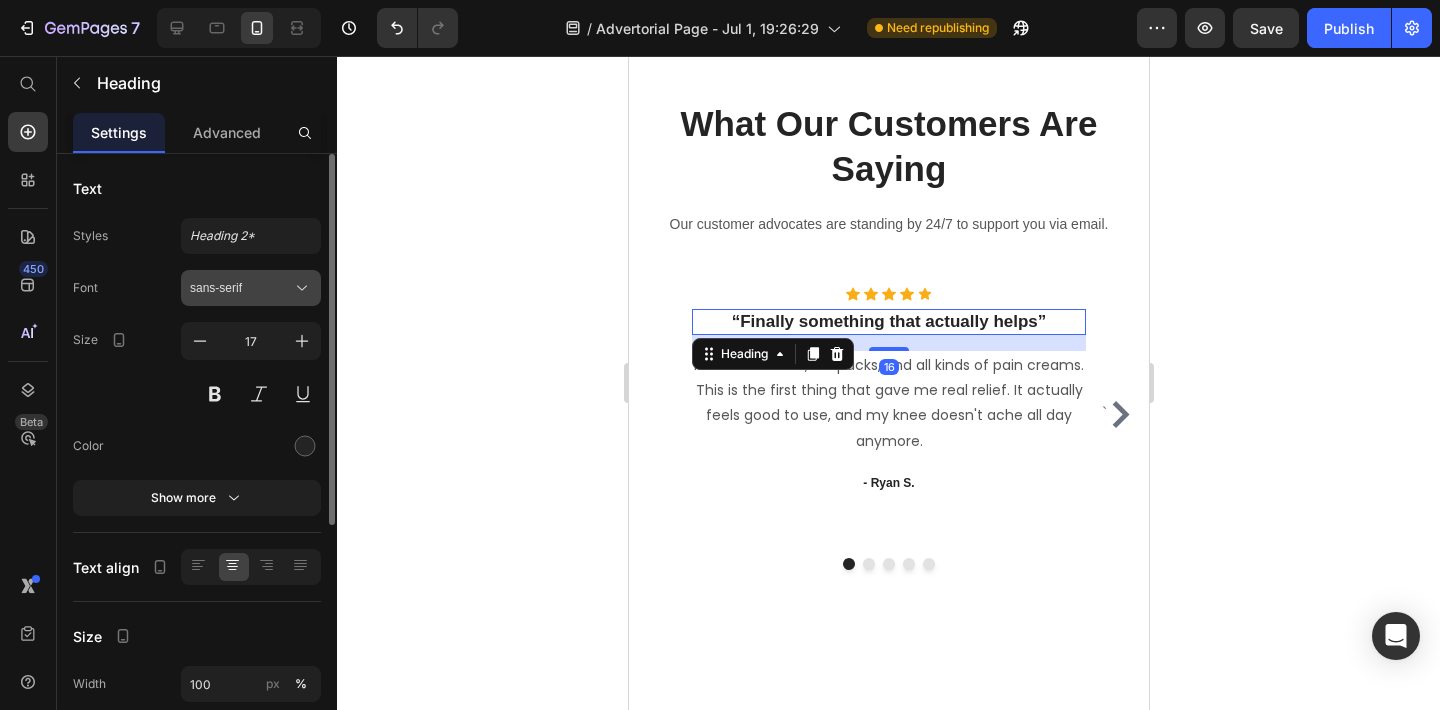 click on "sans-serif" at bounding box center [241, 288] 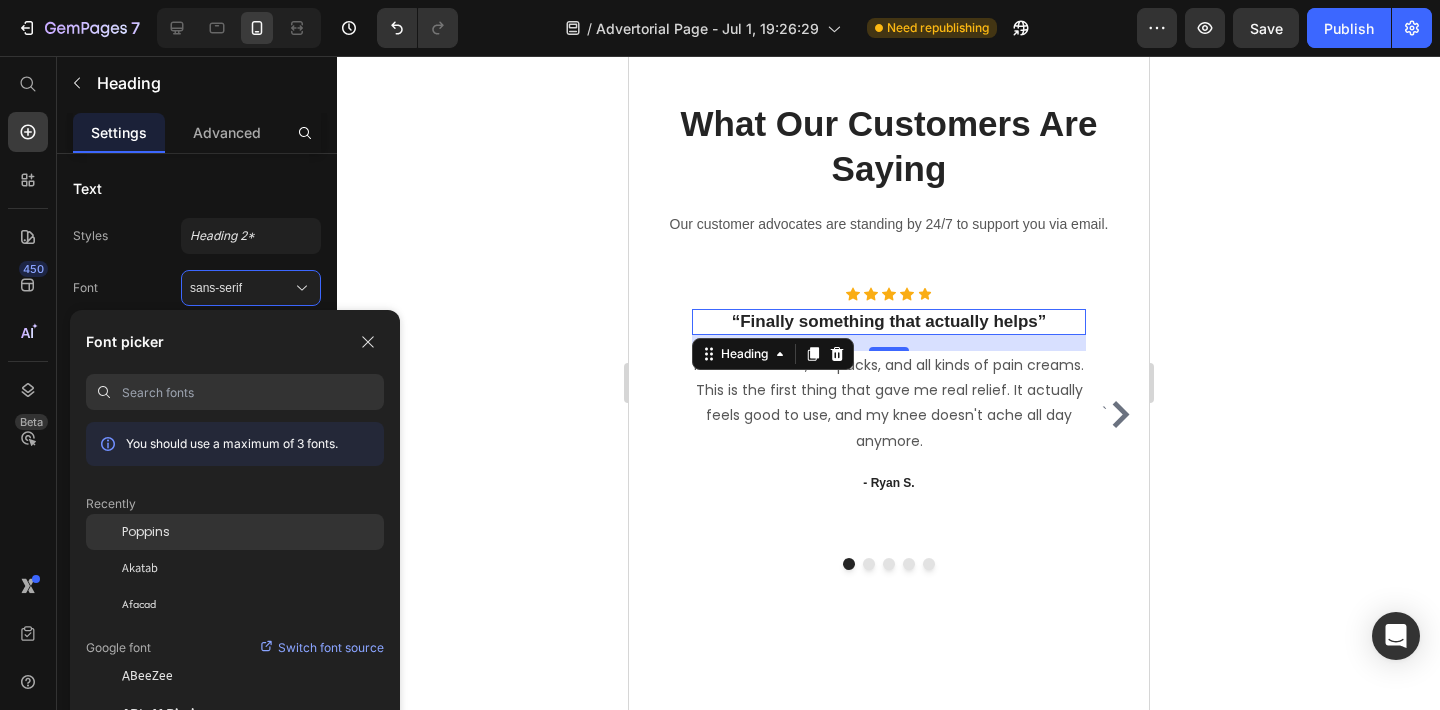 click on "Poppins" at bounding box center [146, 532] 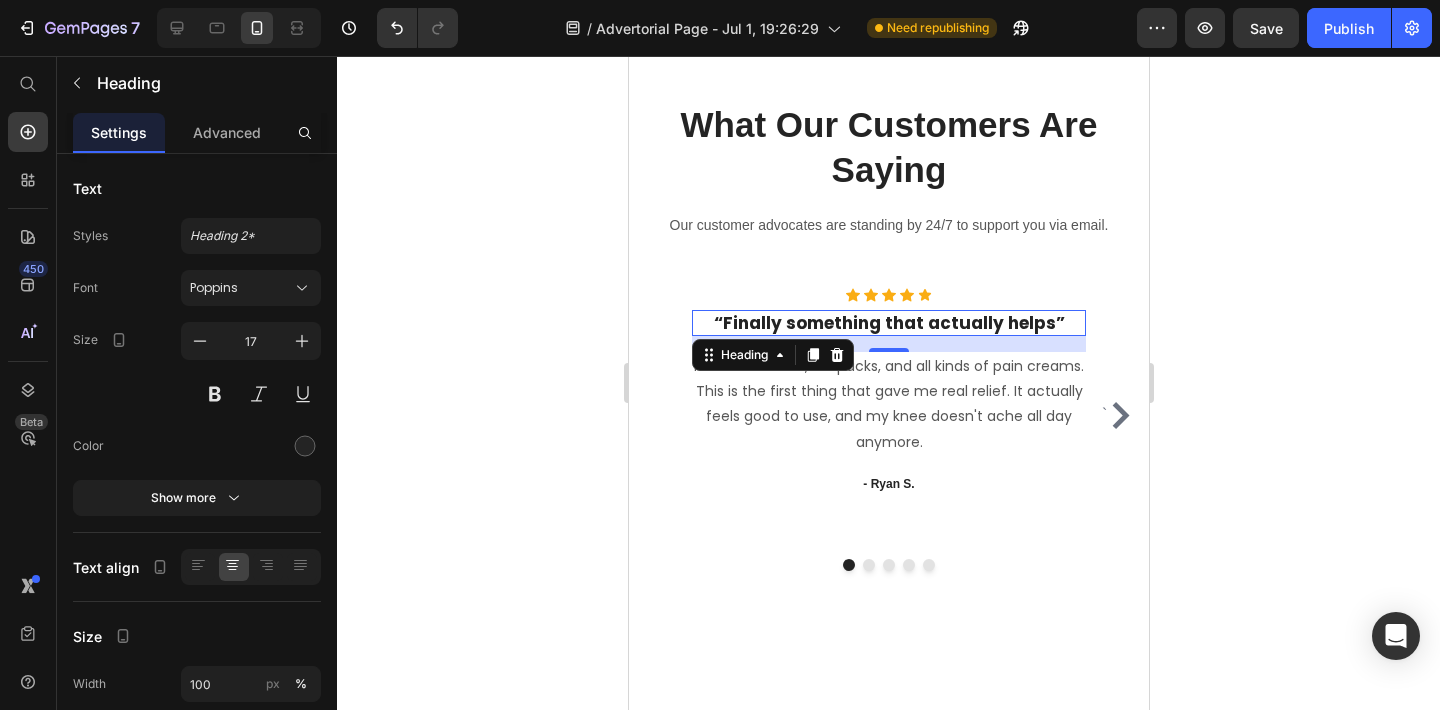 scroll, scrollTop: 6307, scrollLeft: 0, axis: vertical 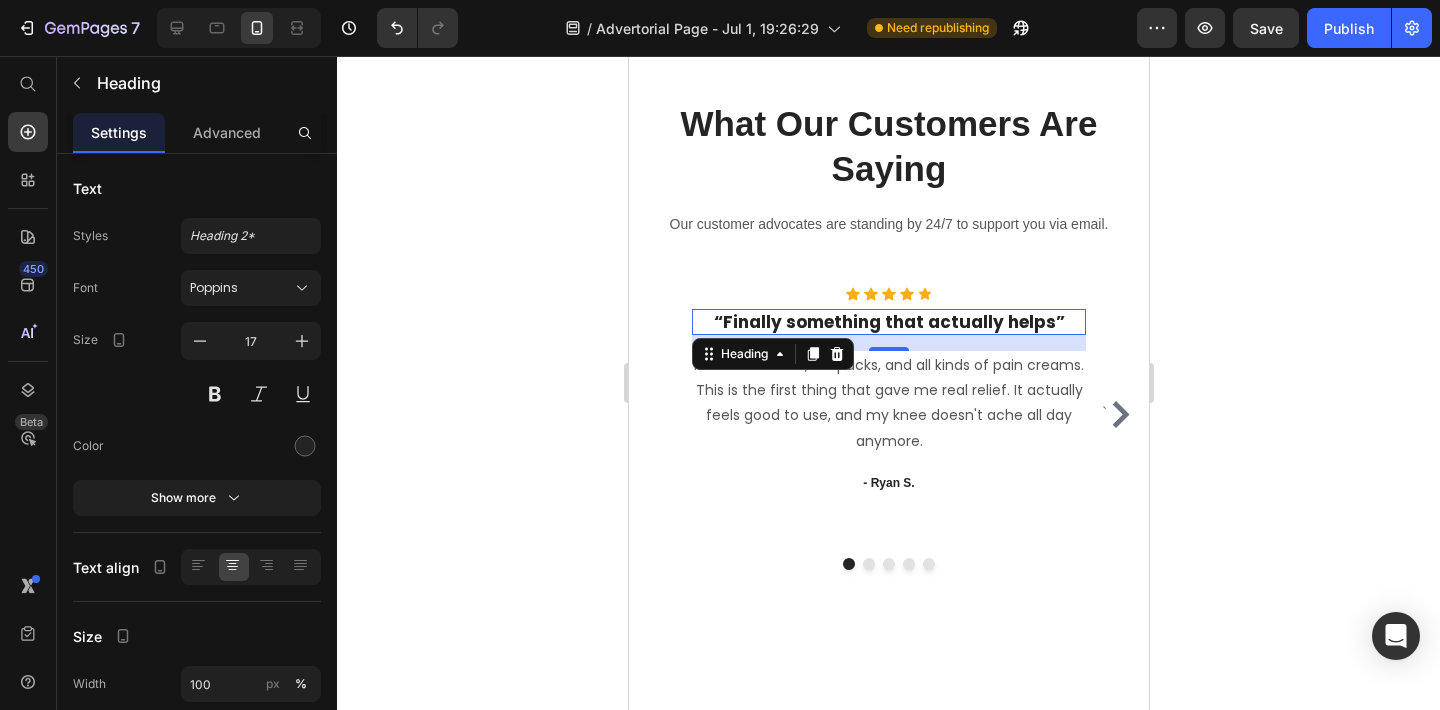click 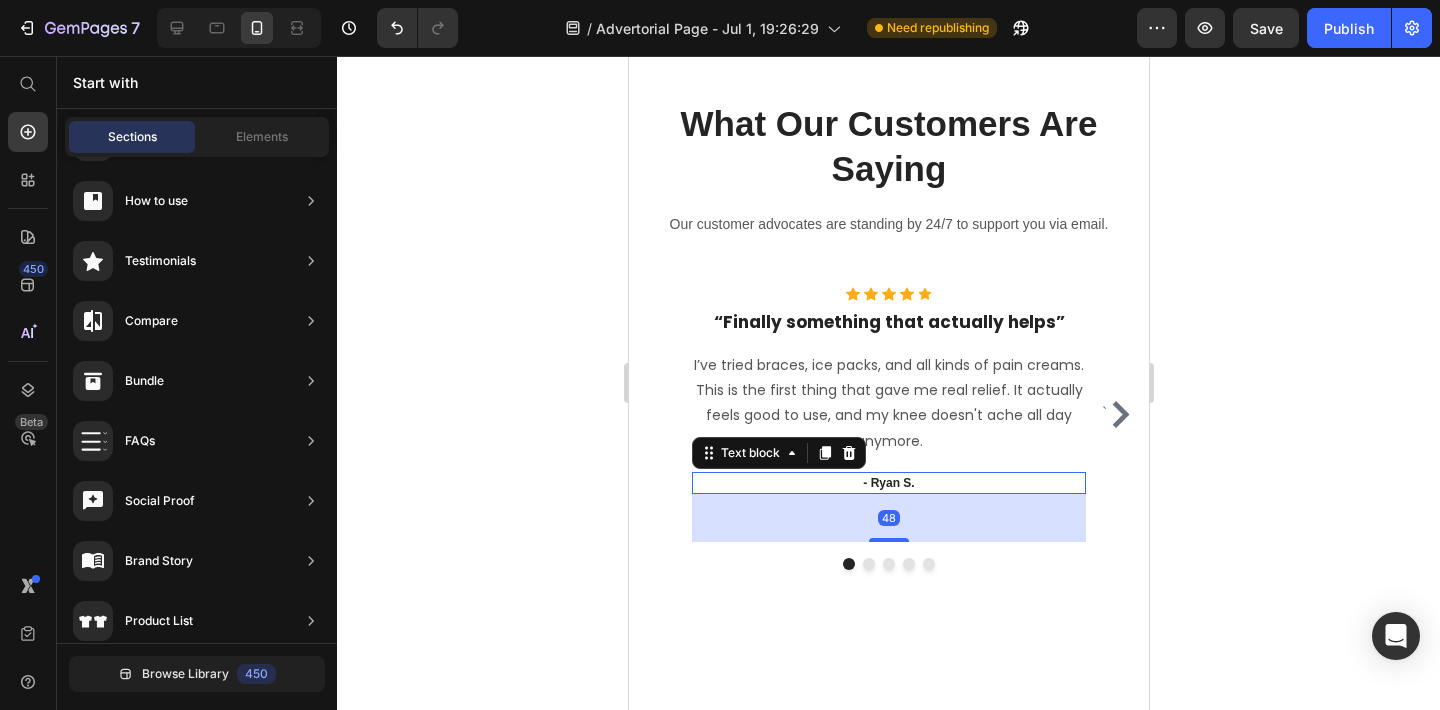 click on "- Ryan S." at bounding box center (888, 483) 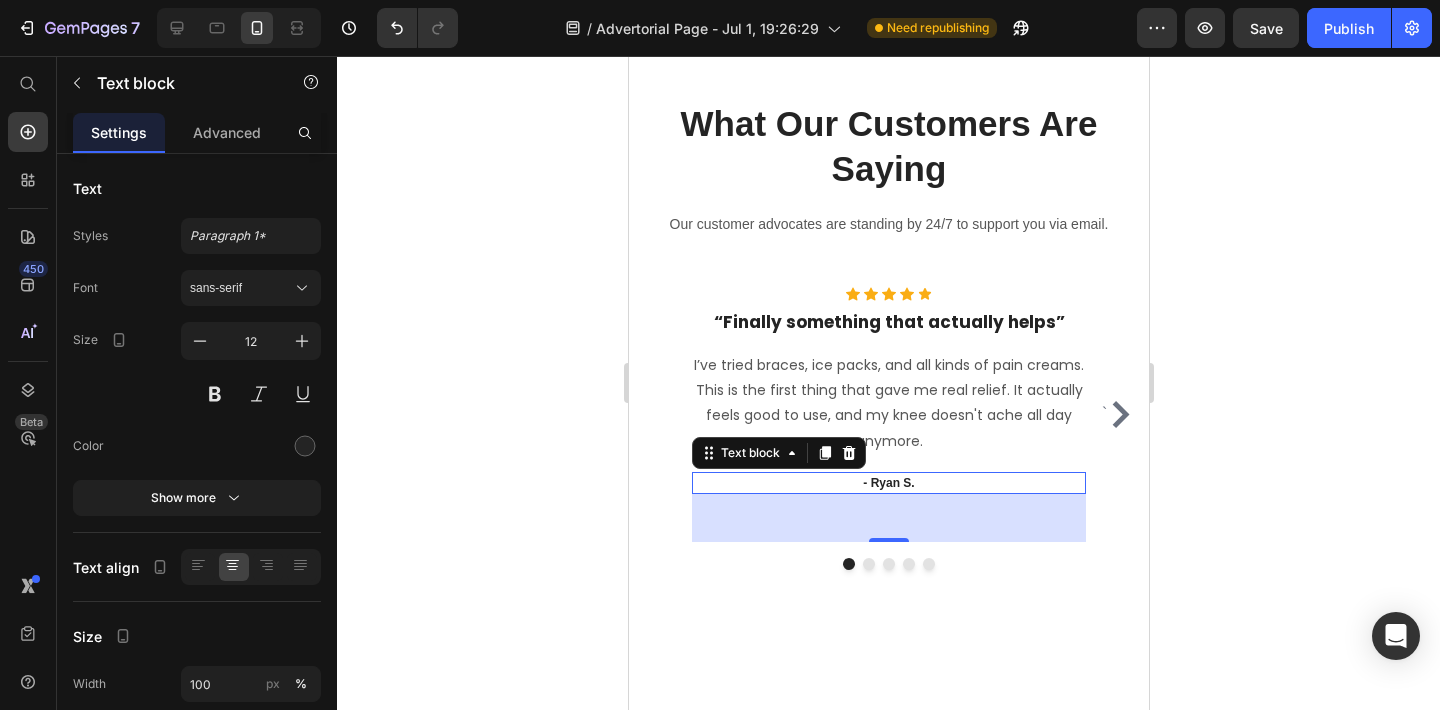 click on "- Ryan S." at bounding box center (888, 483) 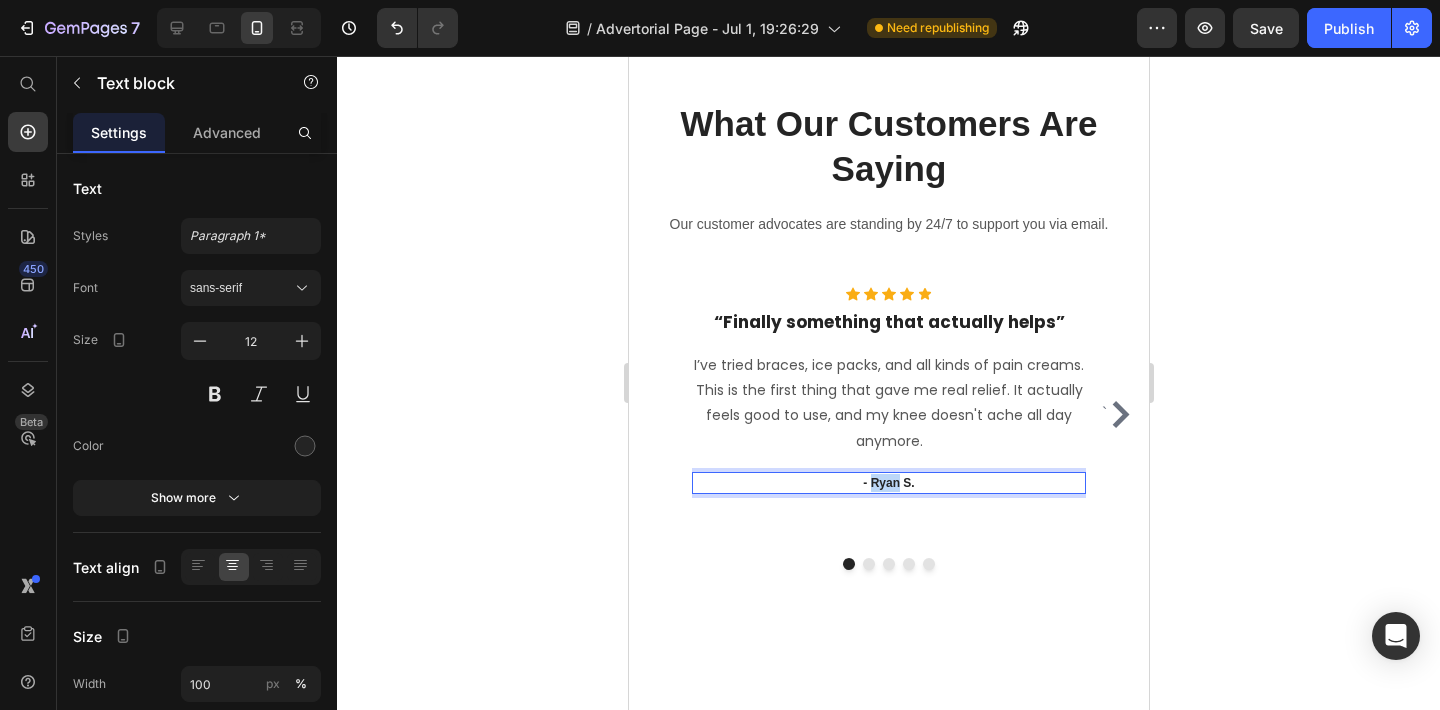 click on "- Ryan S." at bounding box center [888, 483] 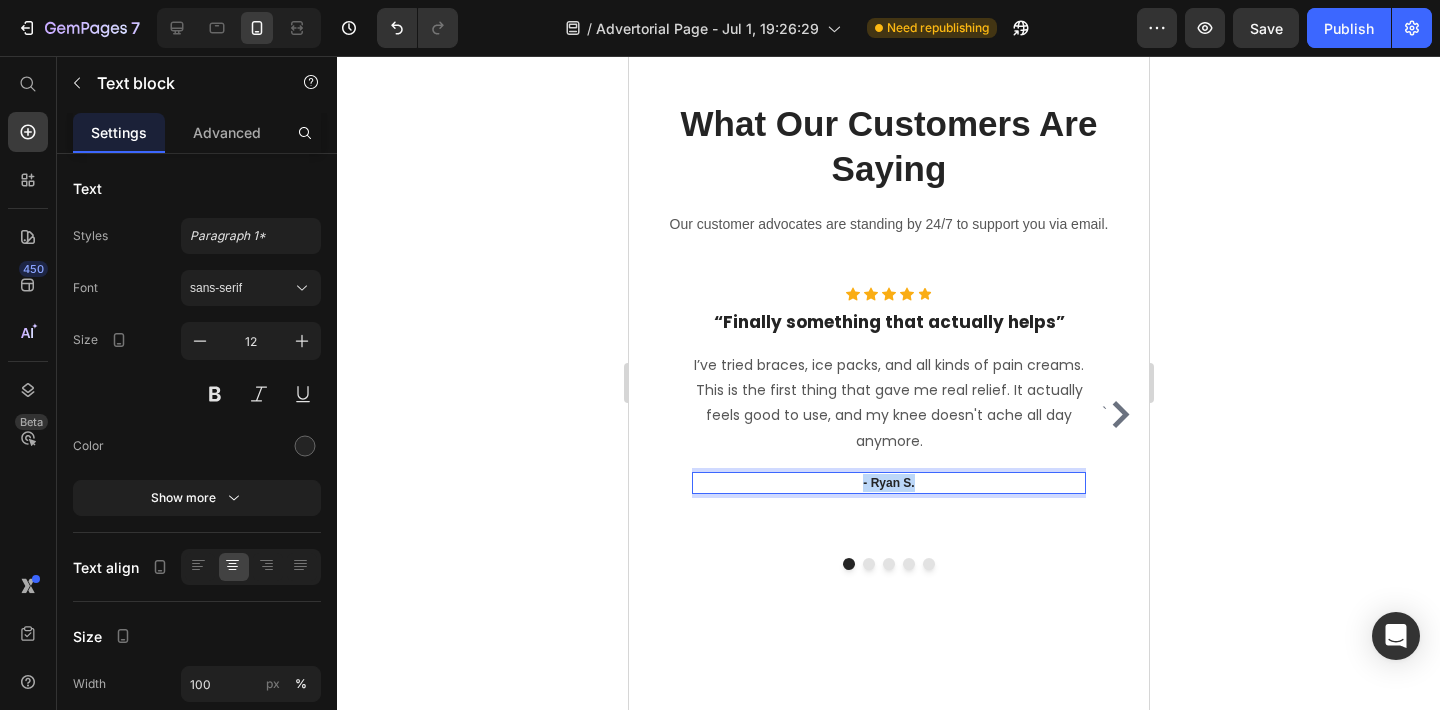click on "- Ryan S." at bounding box center [888, 483] 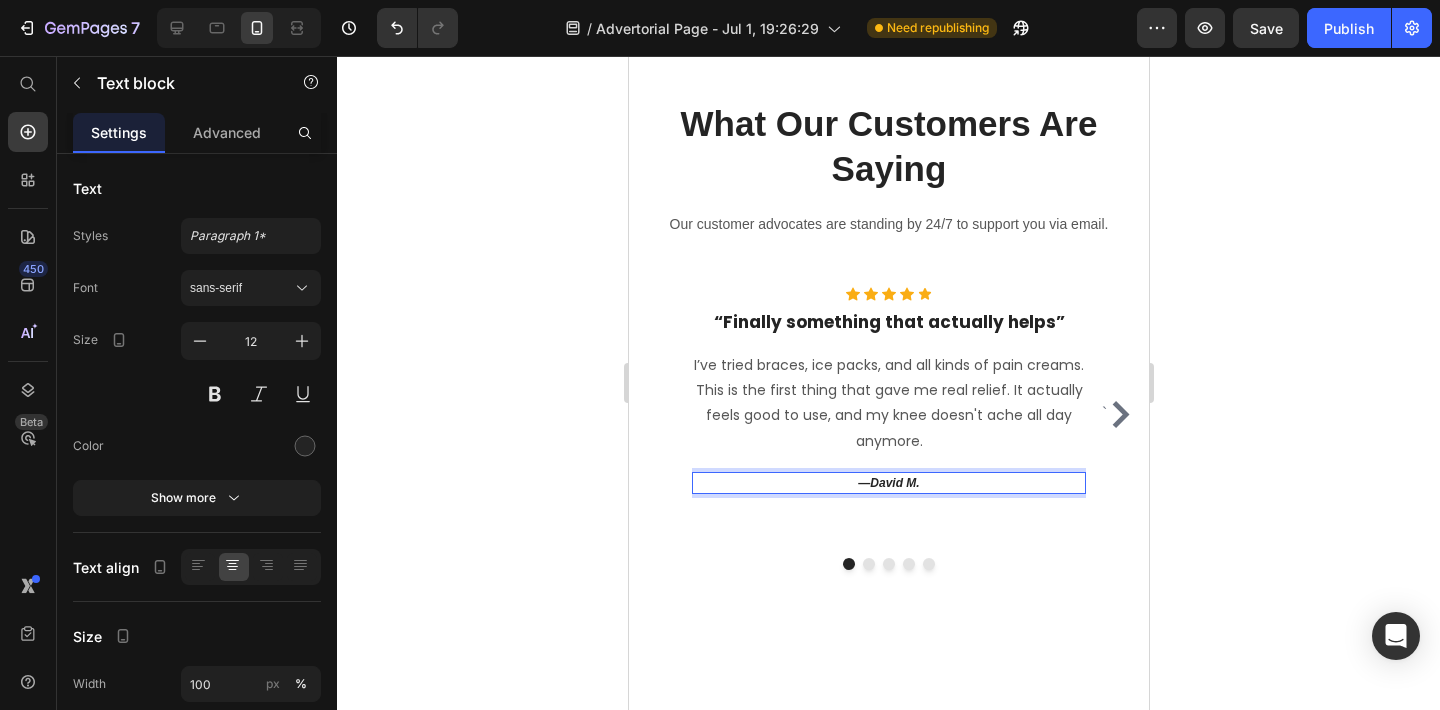 click on "David M." at bounding box center [893, 483] 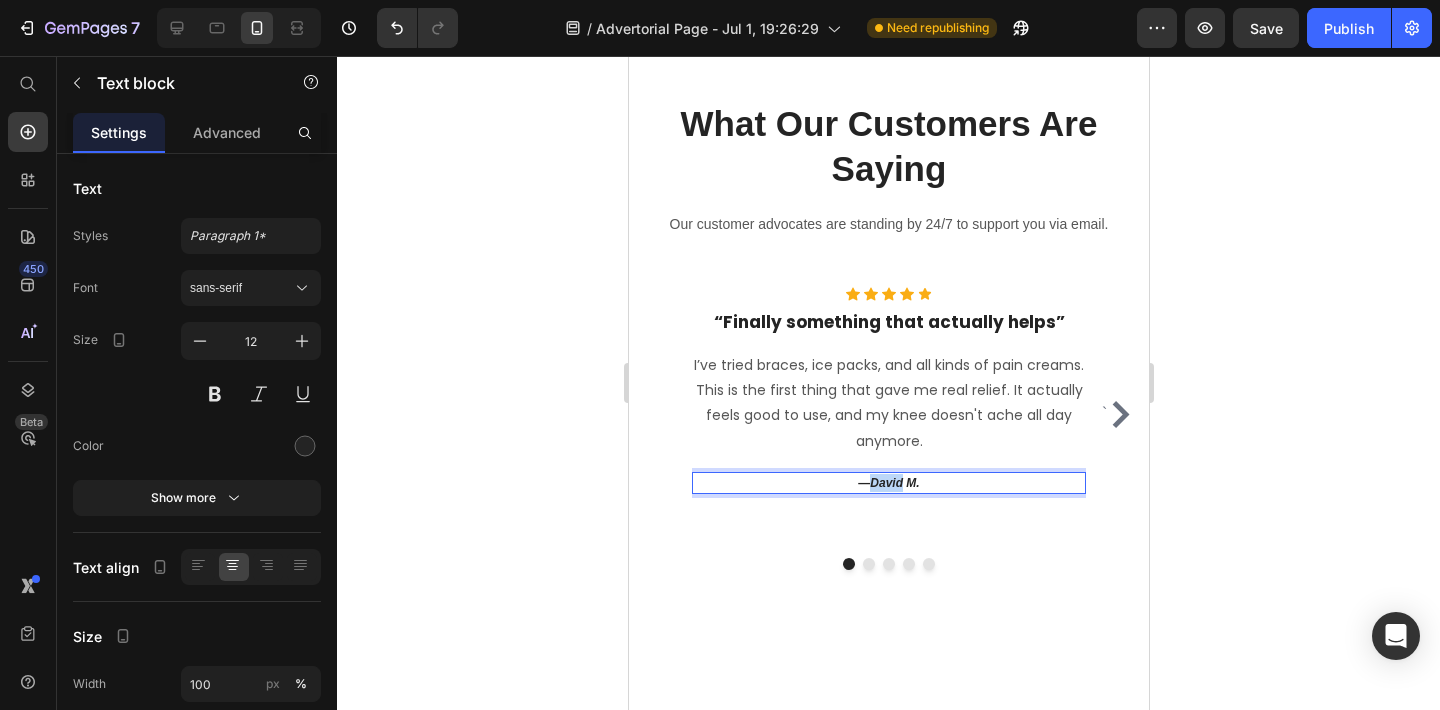 click on "David M." at bounding box center [893, 483] 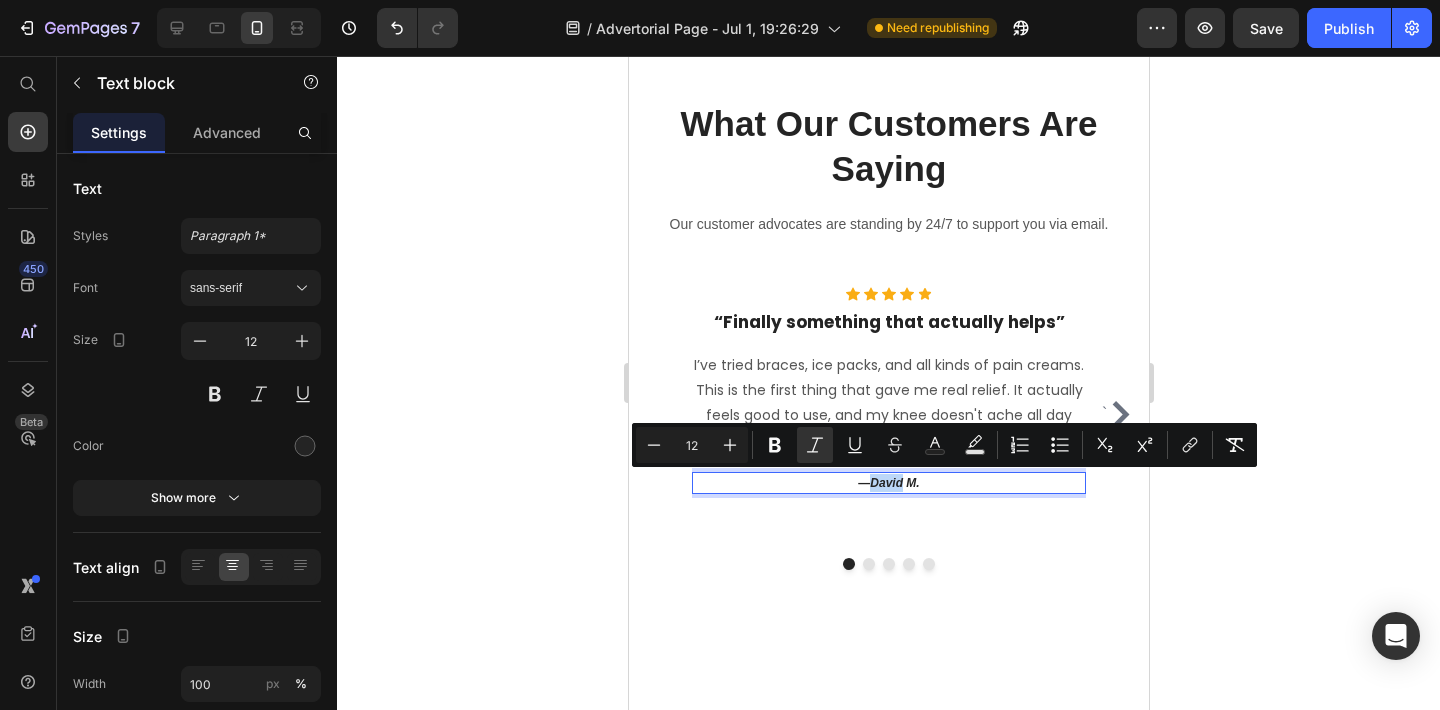 click on "David M." at bounding box center (893, 483) 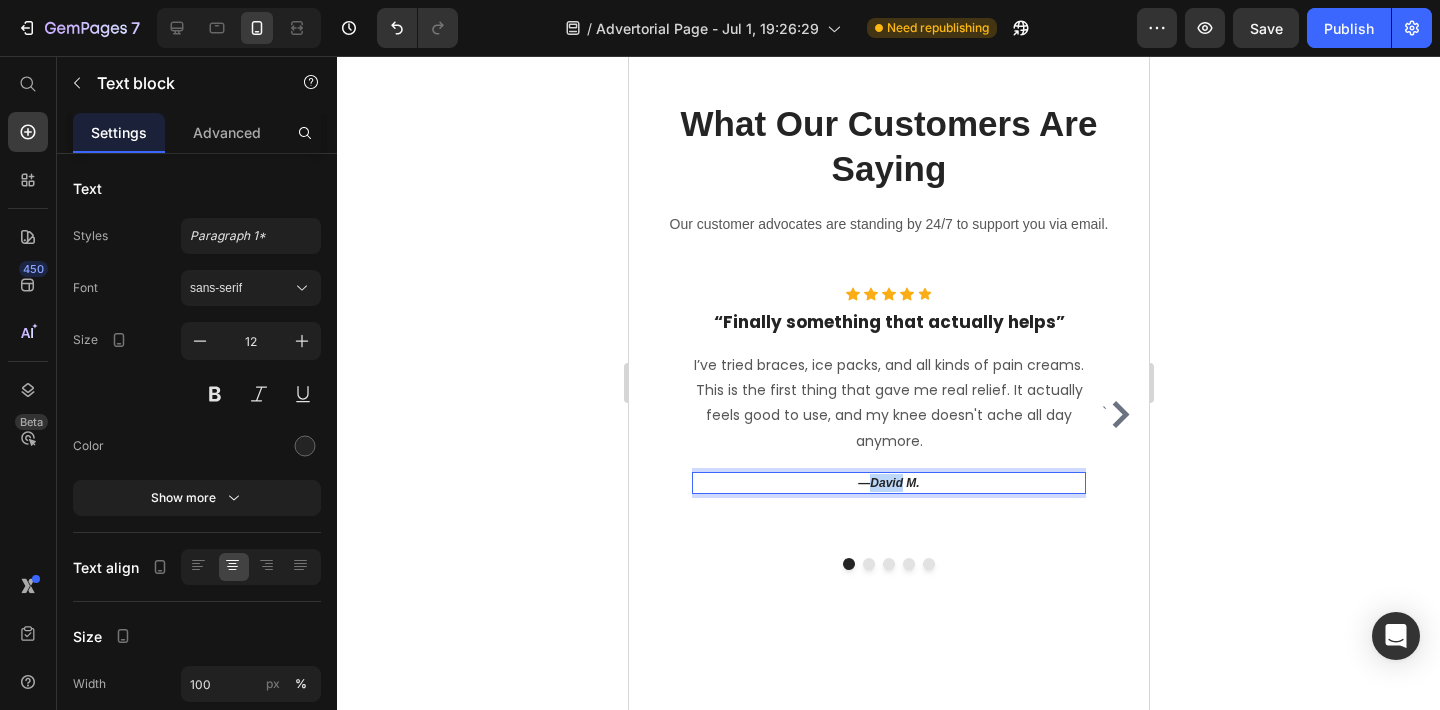 click on "David M." at bounding box center [893, 483] 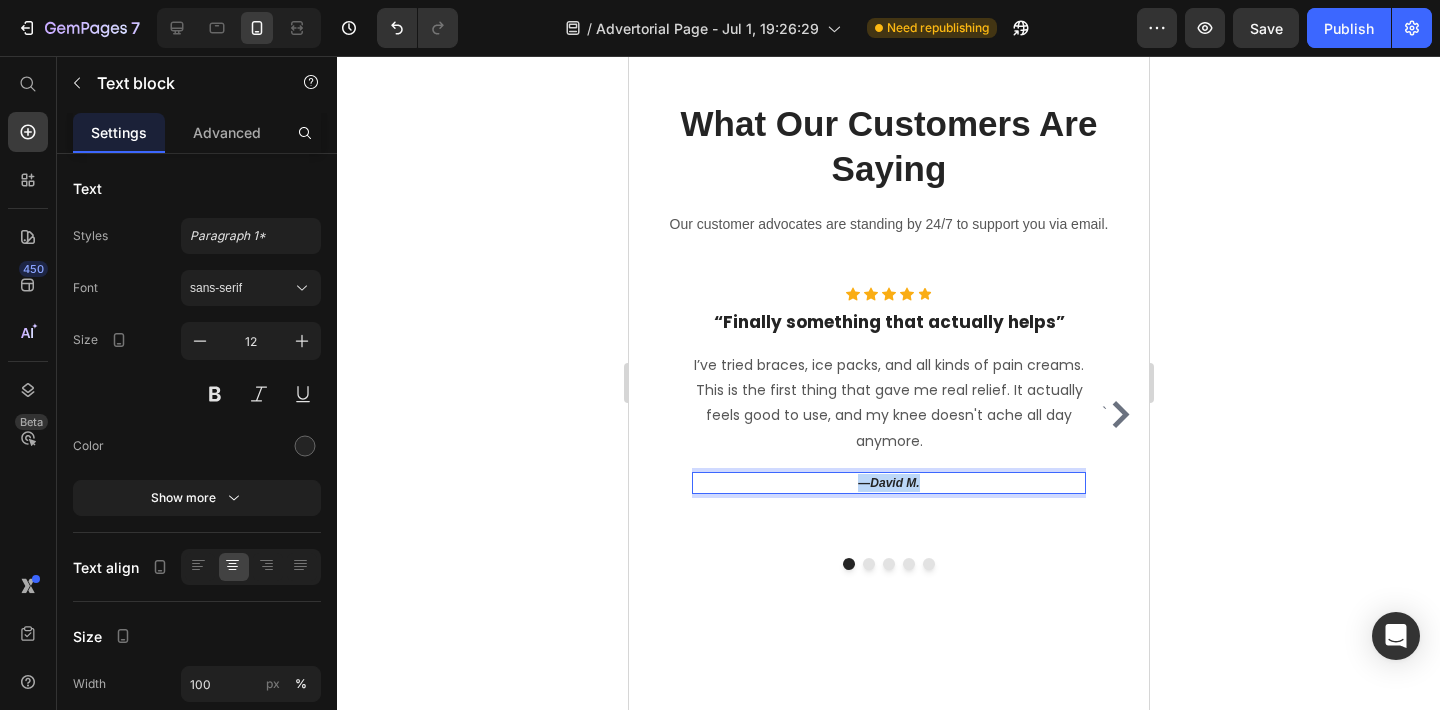 click on "David M." at bounding box center (893, 483) 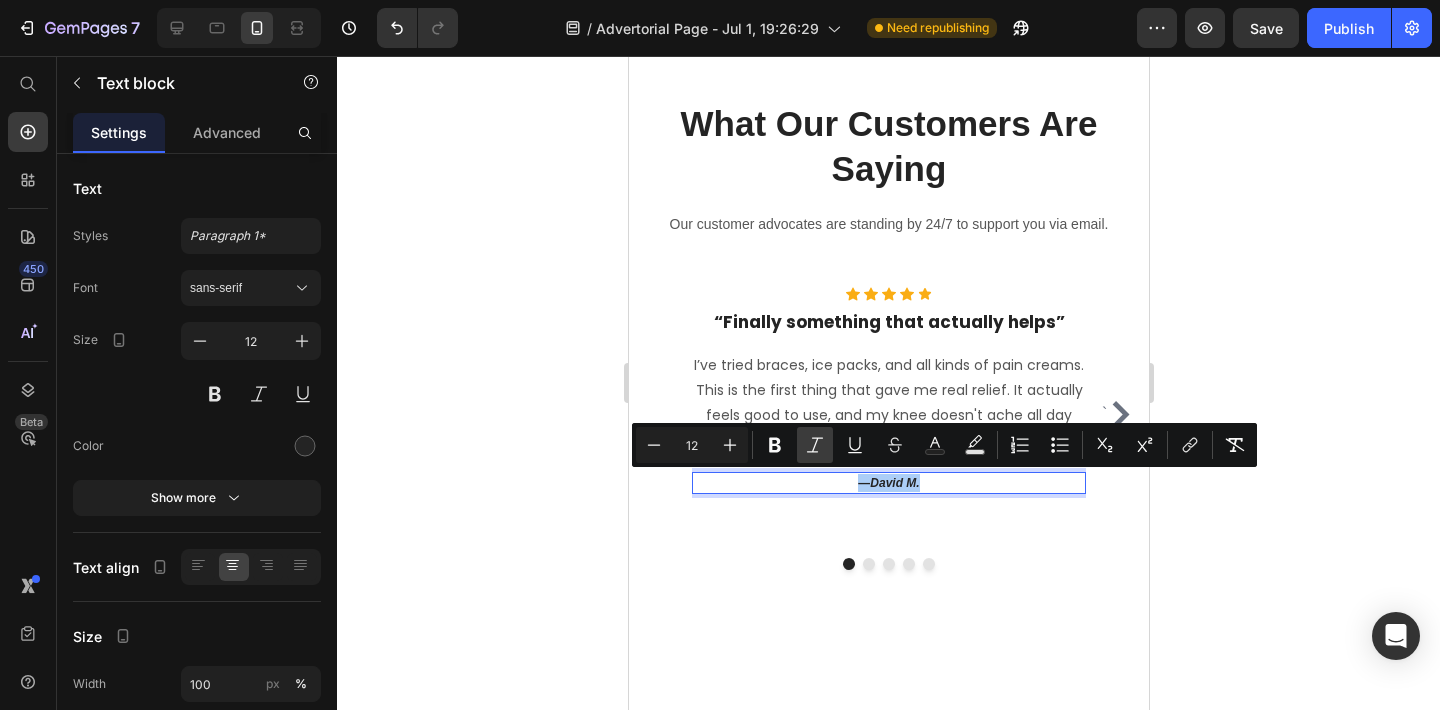 click 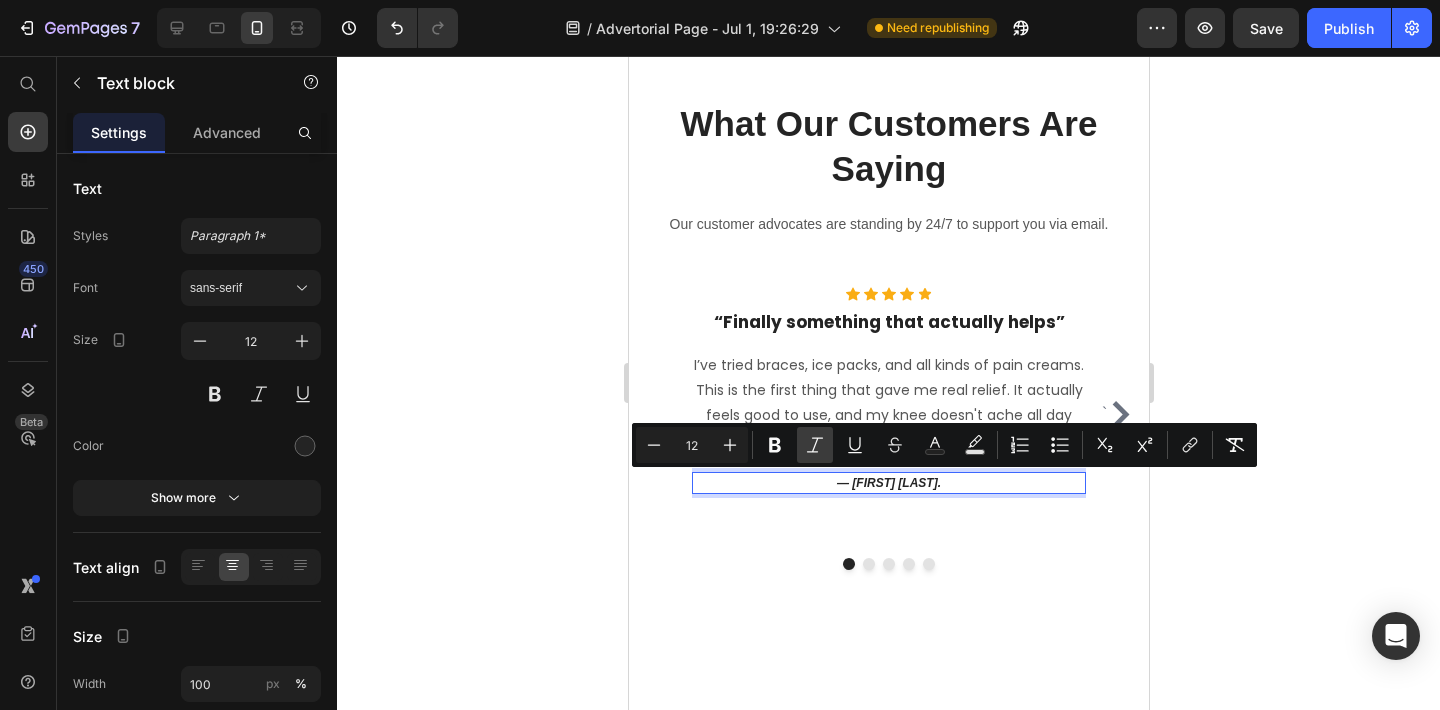 click 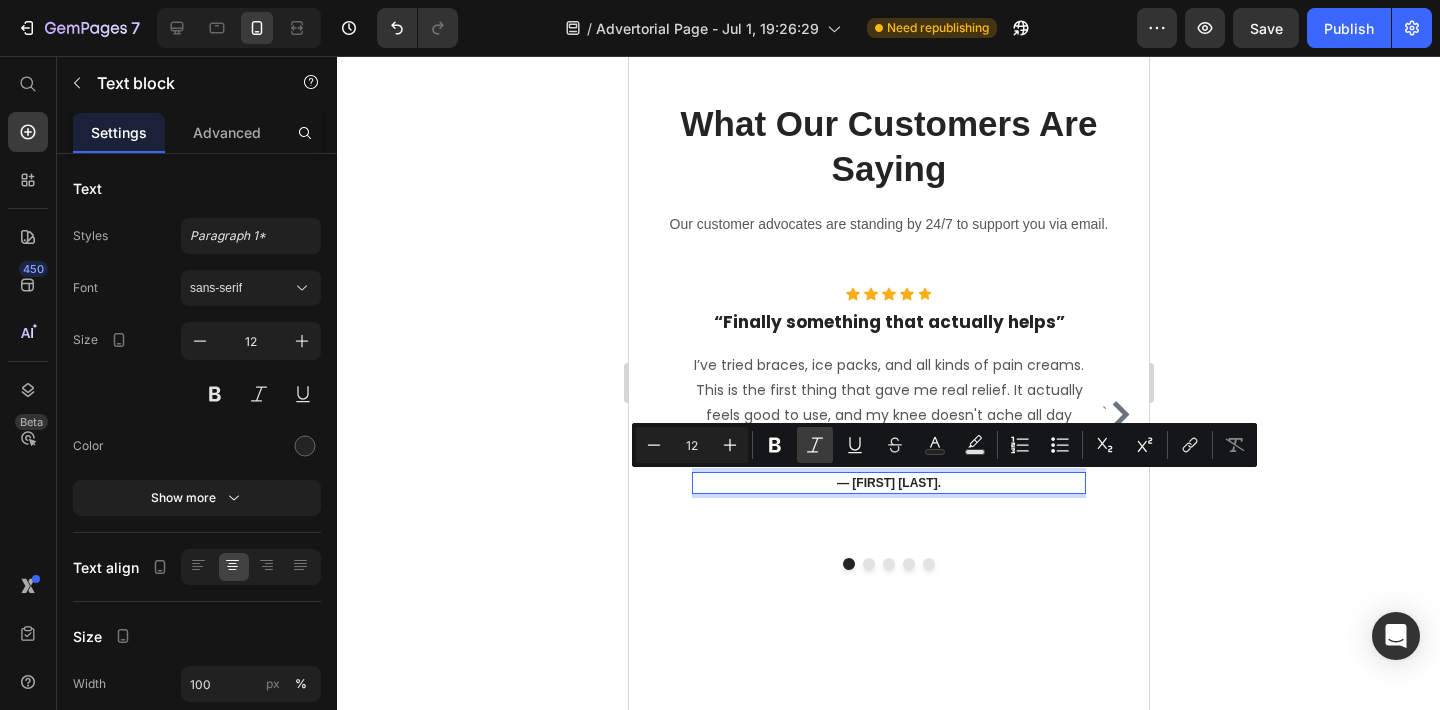 click 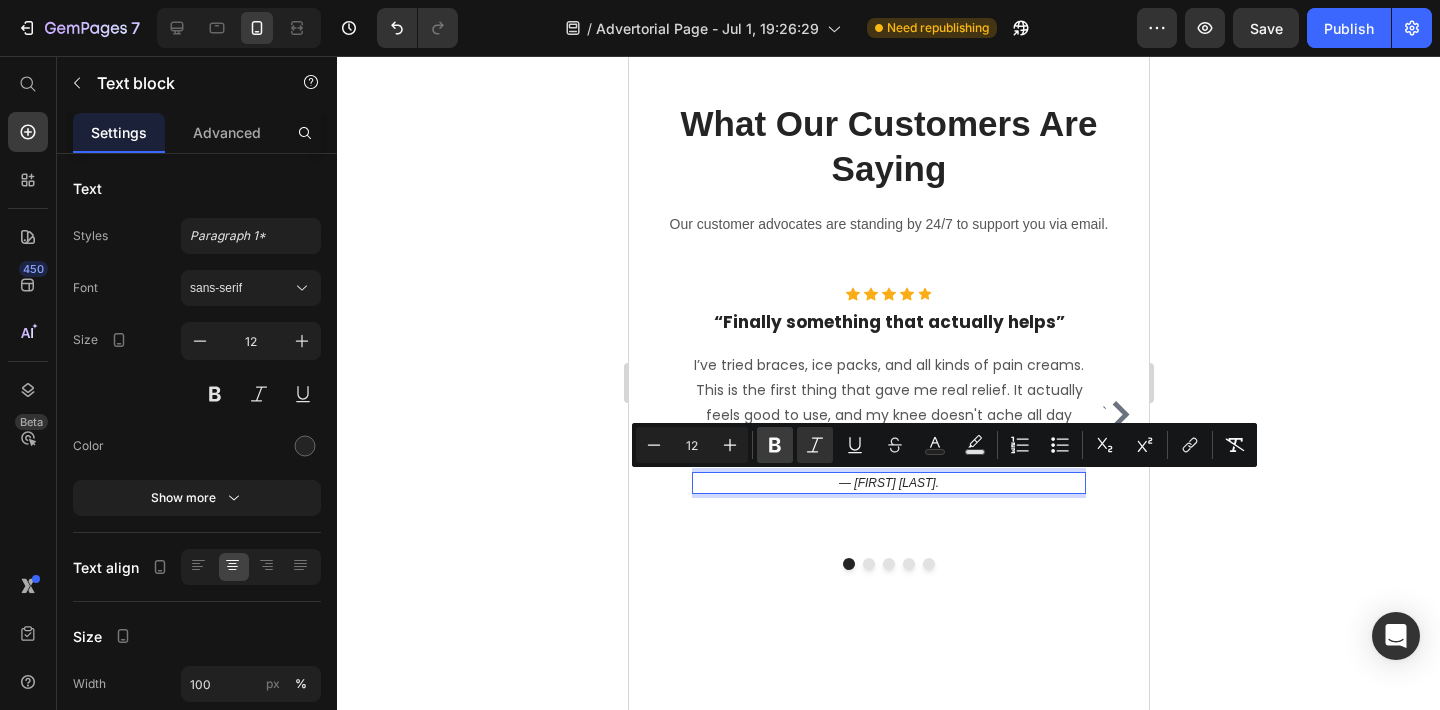 click 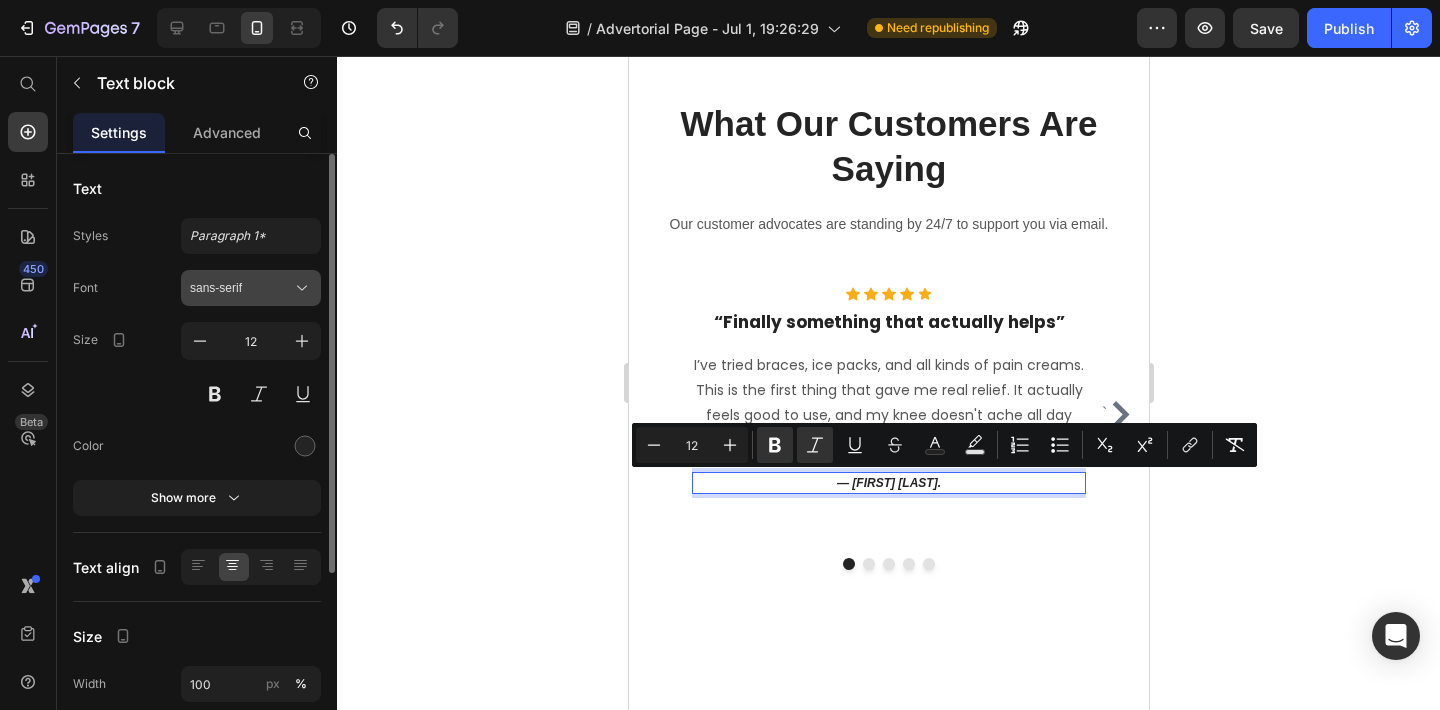 click on "sans-serif" at bounding box center (251, 288) 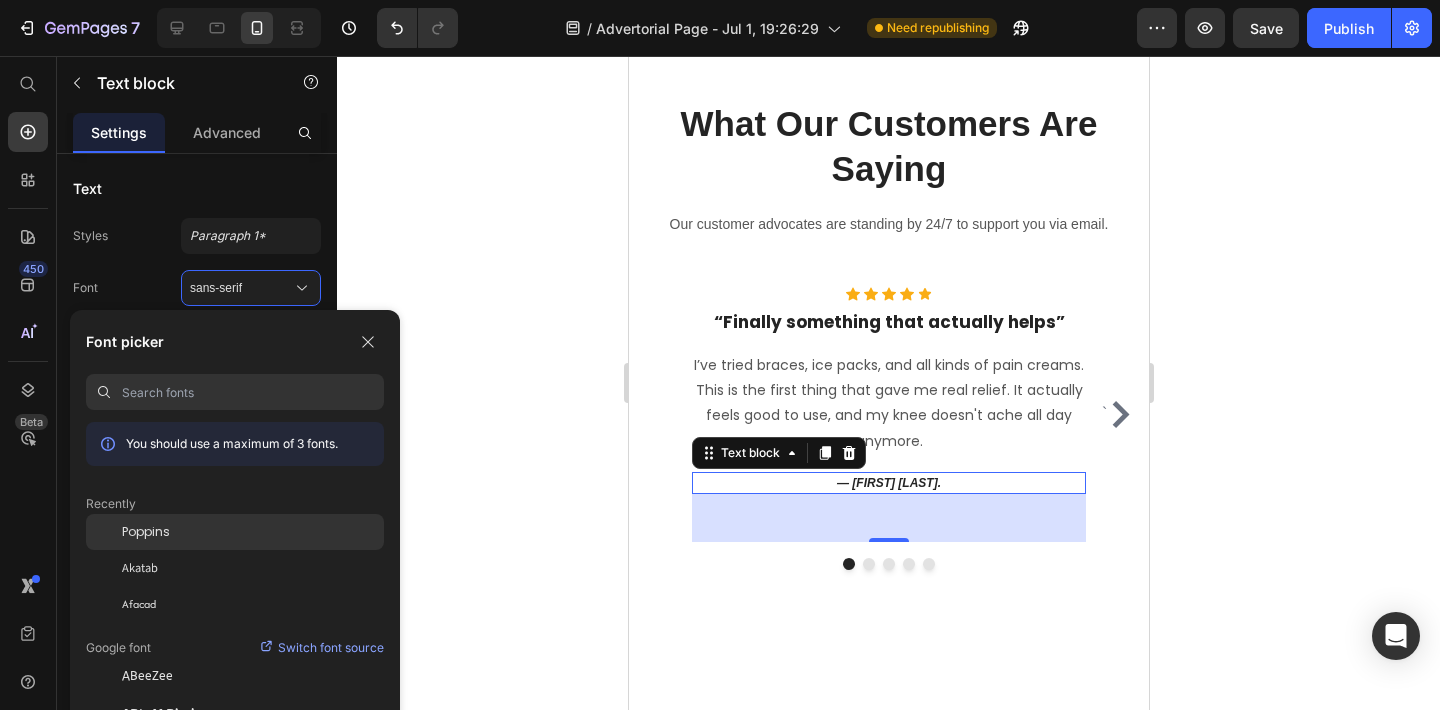 click on "Poppins" 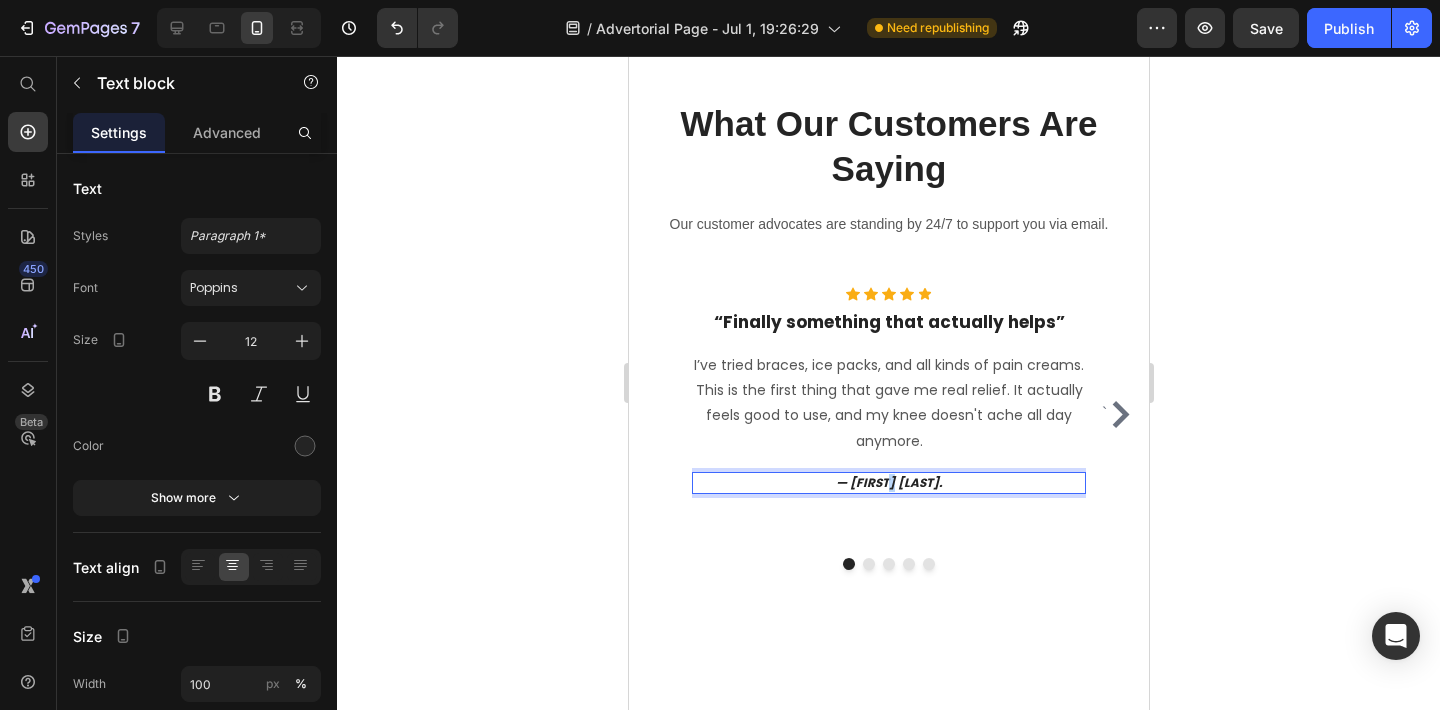 click on "— [FIRST] [LAST]" at bounding box center [888, 482] 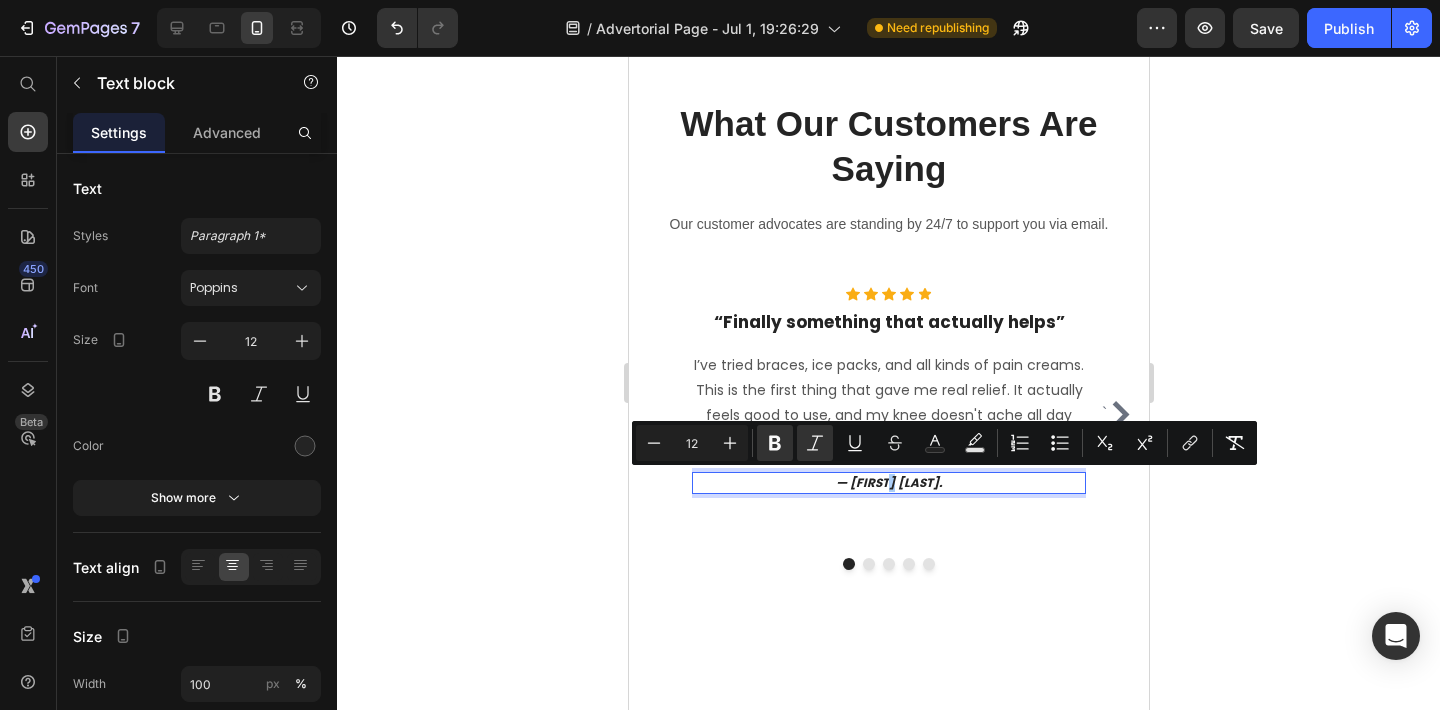 click 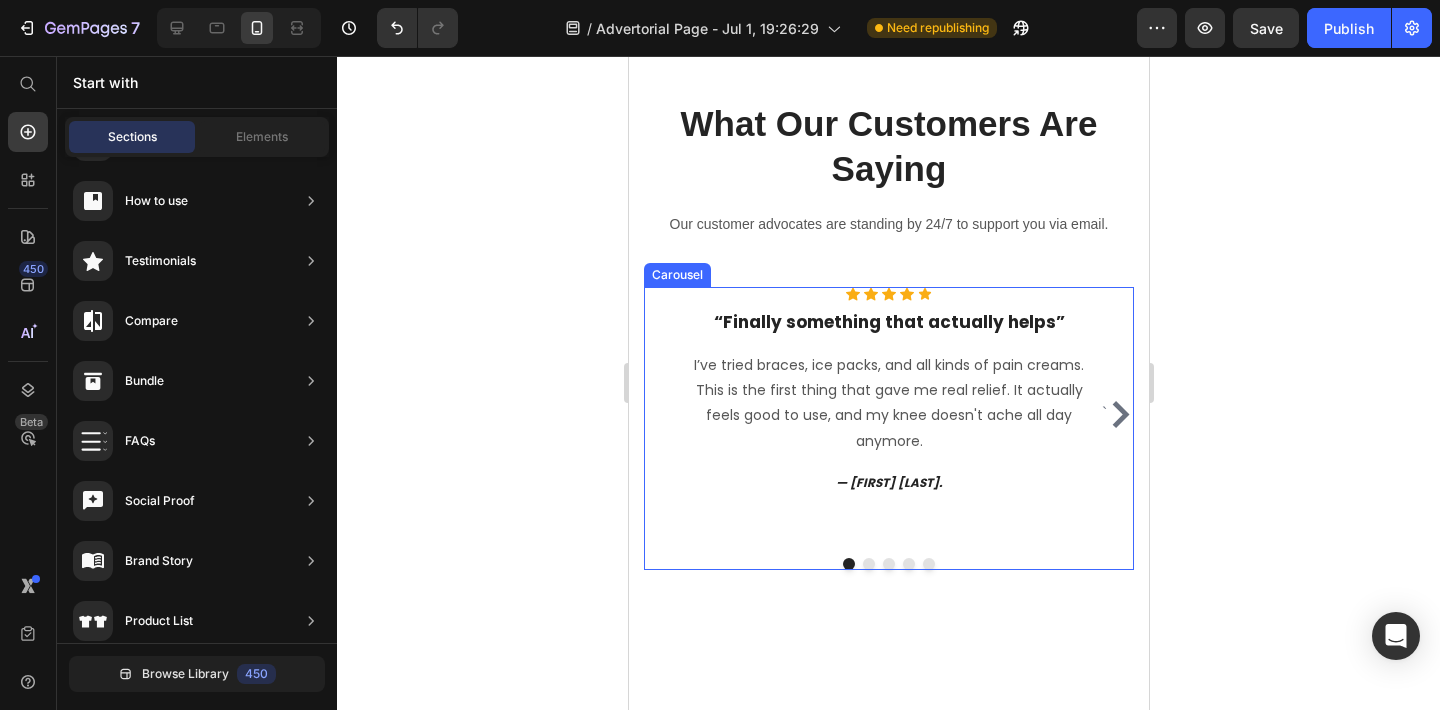click 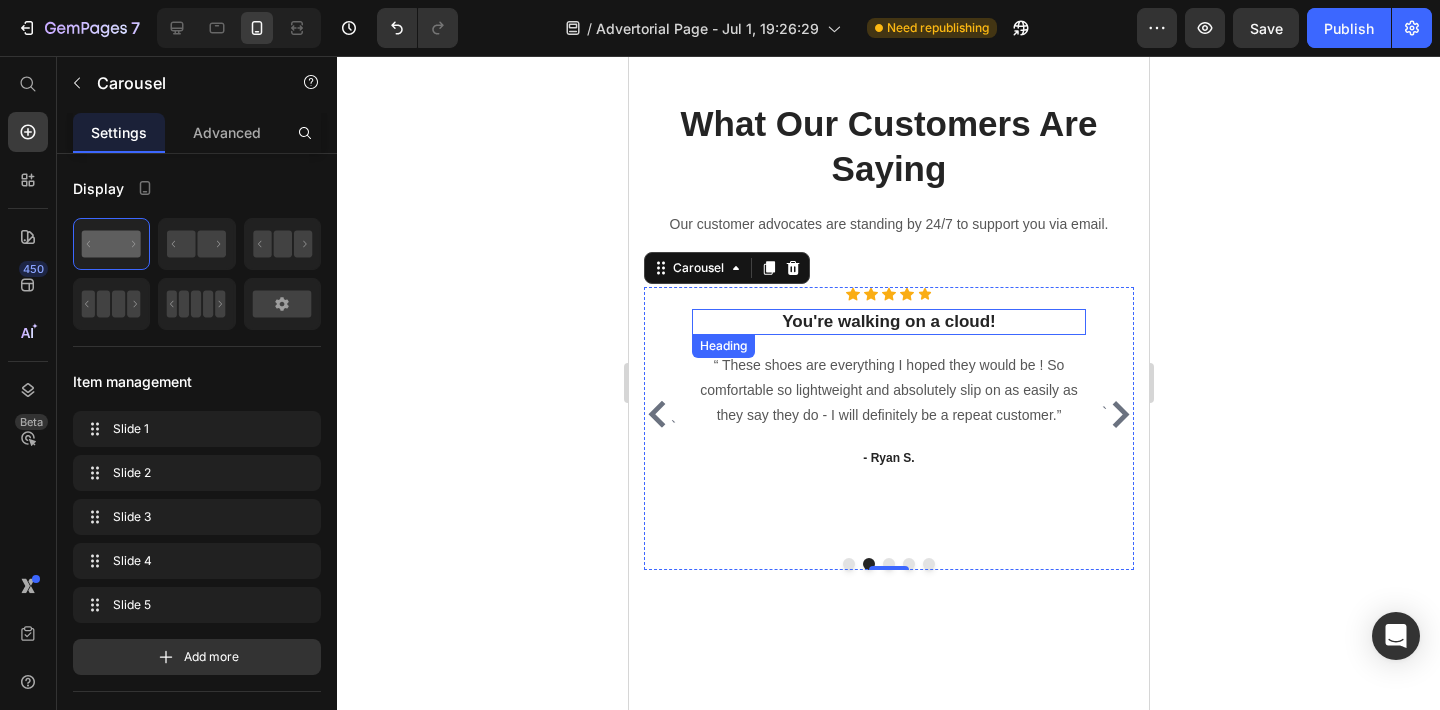 click on "You're walking on a cloud!" at bounding box center (888, 322) 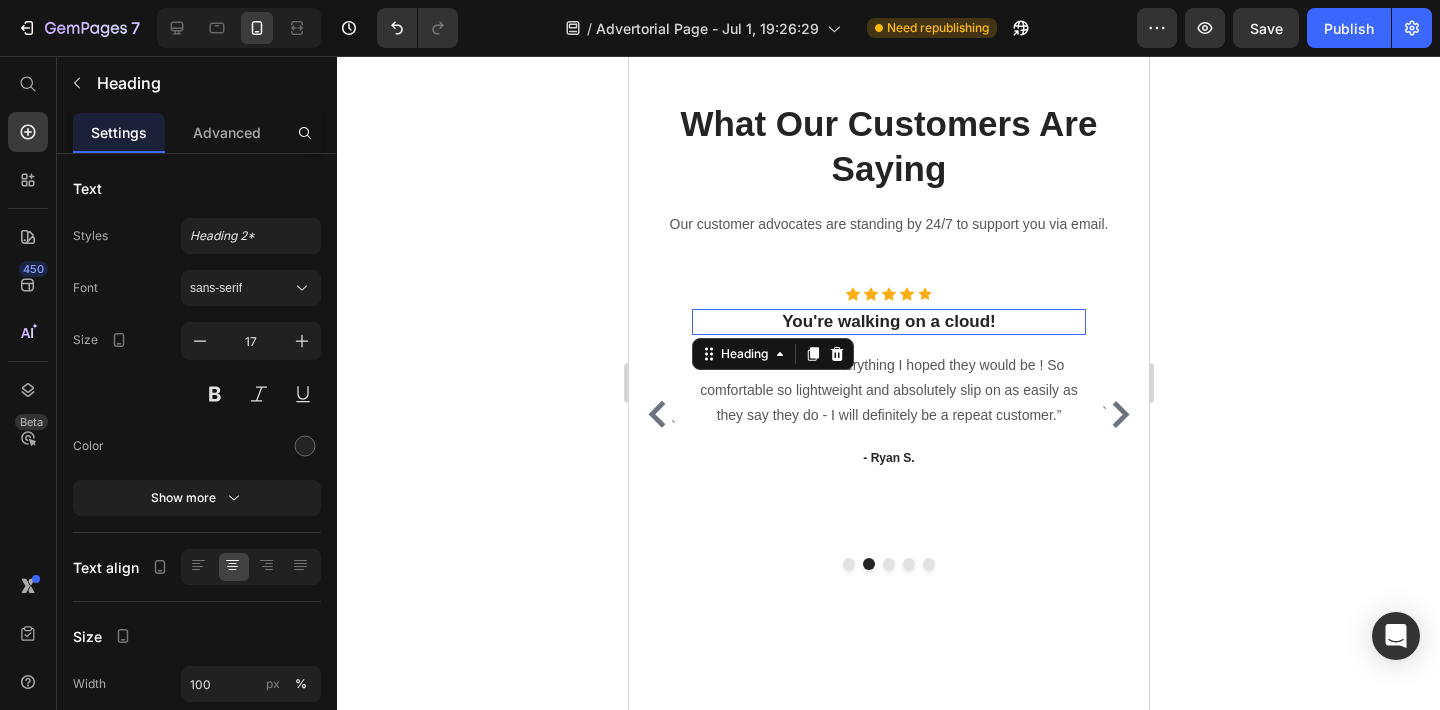 click on "You're walking on a cloud!" at bounding box center [888, 322] 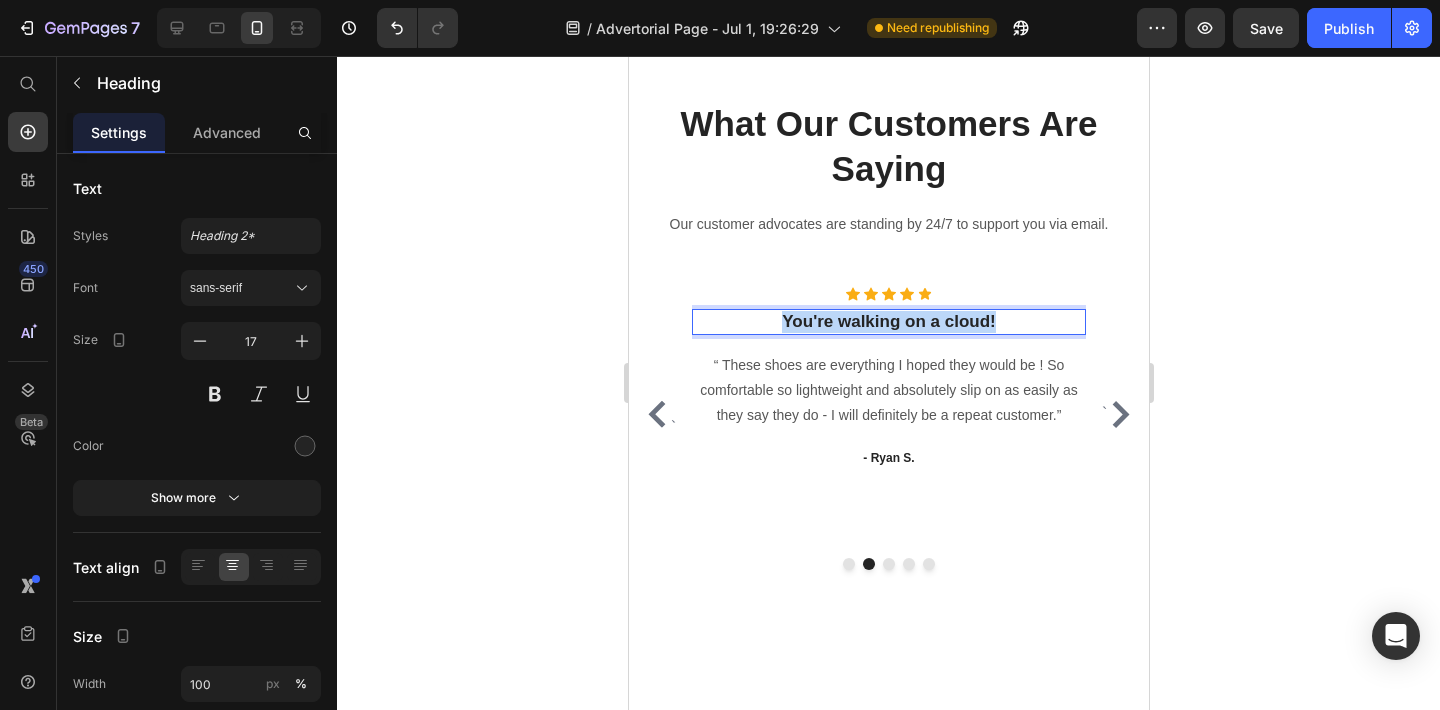 click on "You're walking on a cloud!" at bounding box center (888, 322) 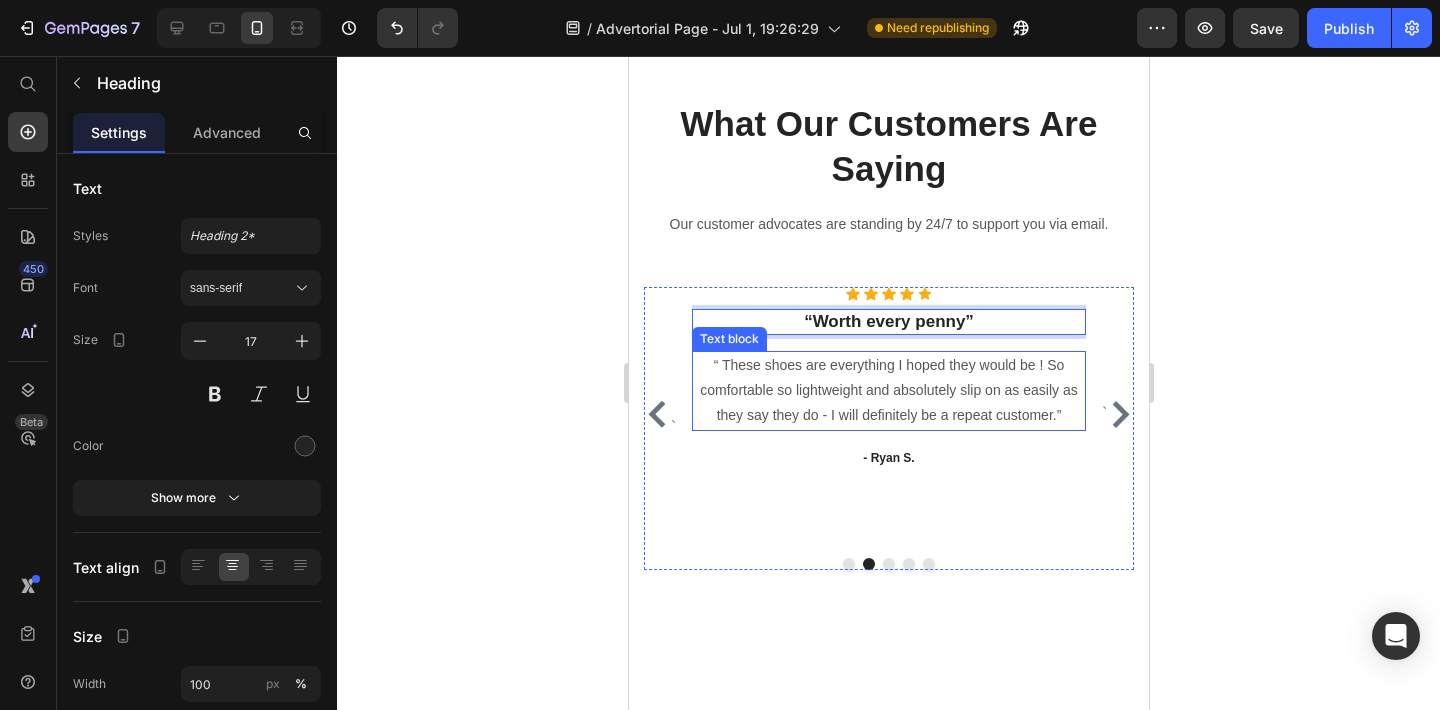 click on "“ These shoes are everything I hoped they would be ! So comfortable so lightweight and absolutely slip on as easily as they say they do - I will definitely be a repeat customer.”" at bounding box center [888, 391] 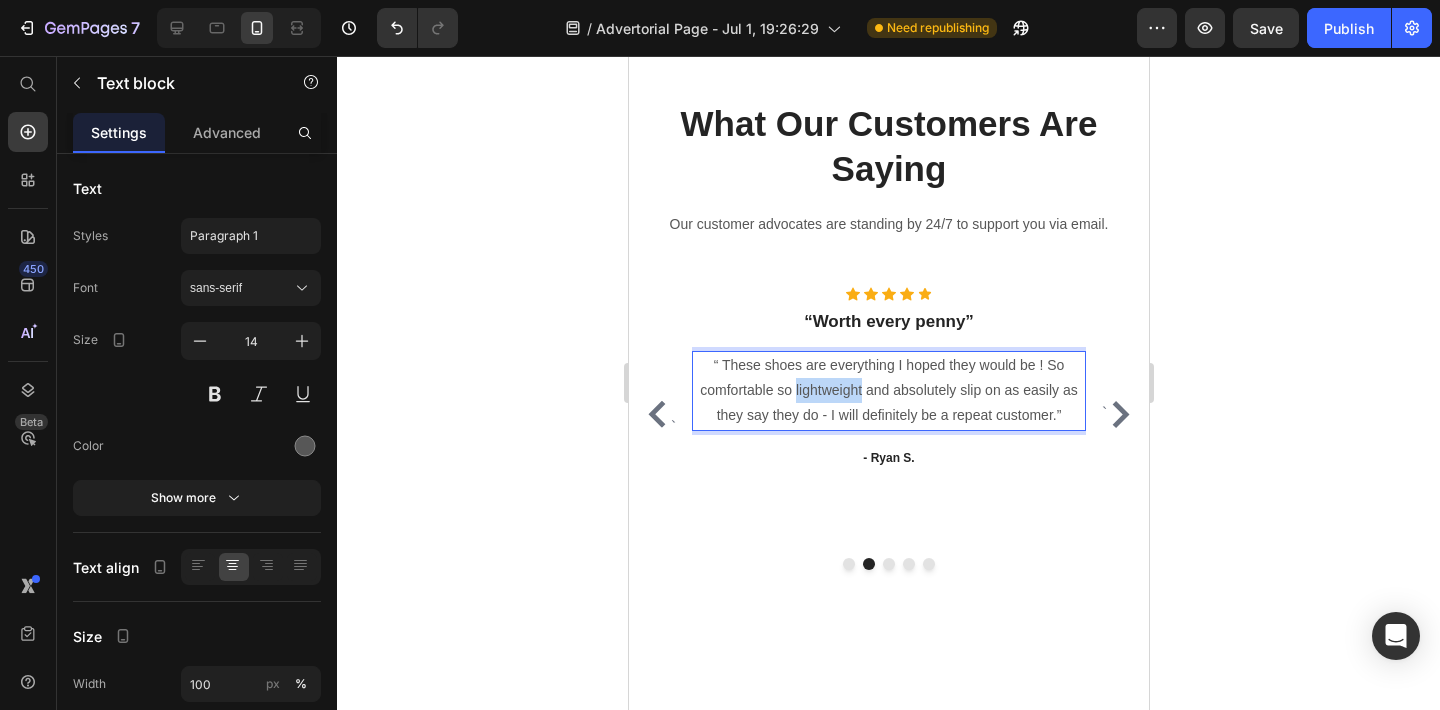click on "“ These shoes are everything I hoped they would be ! So comfortable so lightweight and absolutely slip on as easily as they say they do - I will definitely be a repeat customer.”" at bounding box center (888, 391) 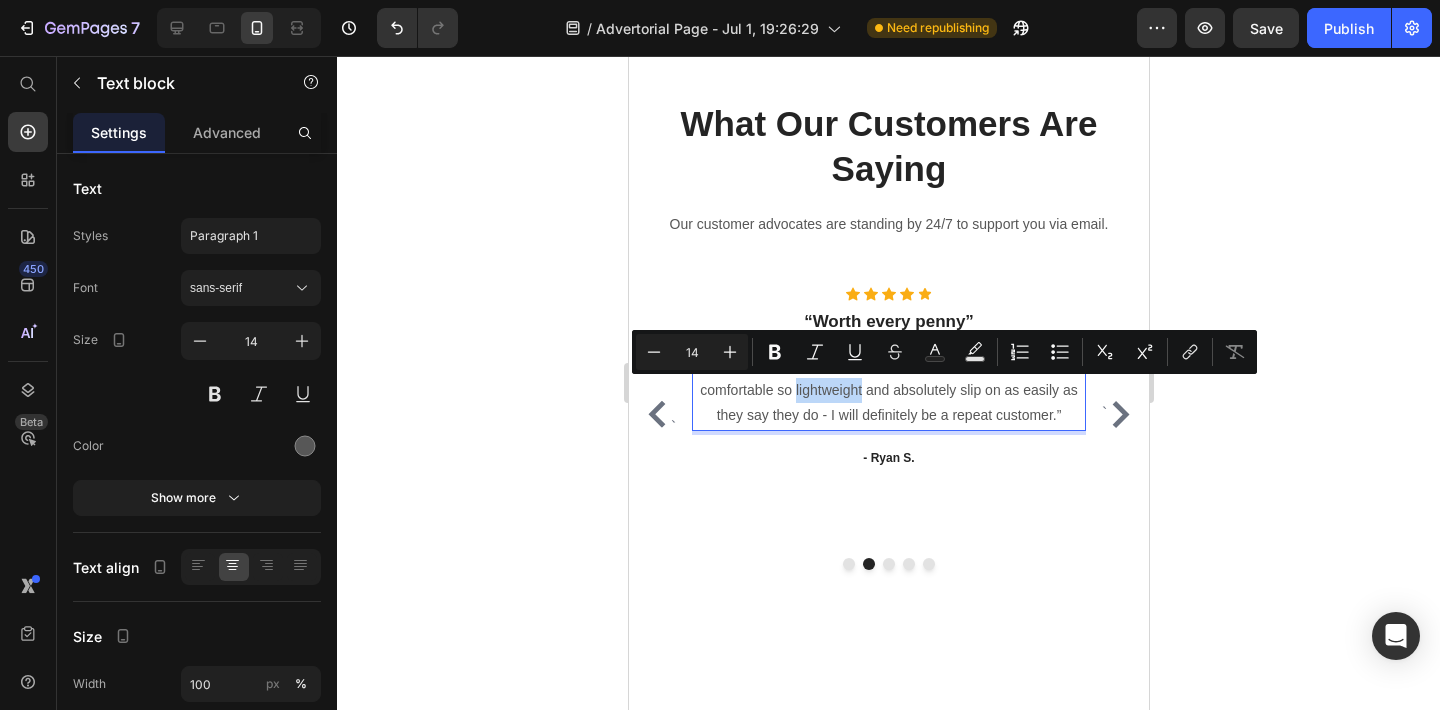 click on "“ These shoes are everything I hoped they would be ! So comfortable so lightweight and absolutely slip on as easily as they say they do - I will definitely be a repeat customer.”" at bounding box center (888, 391) 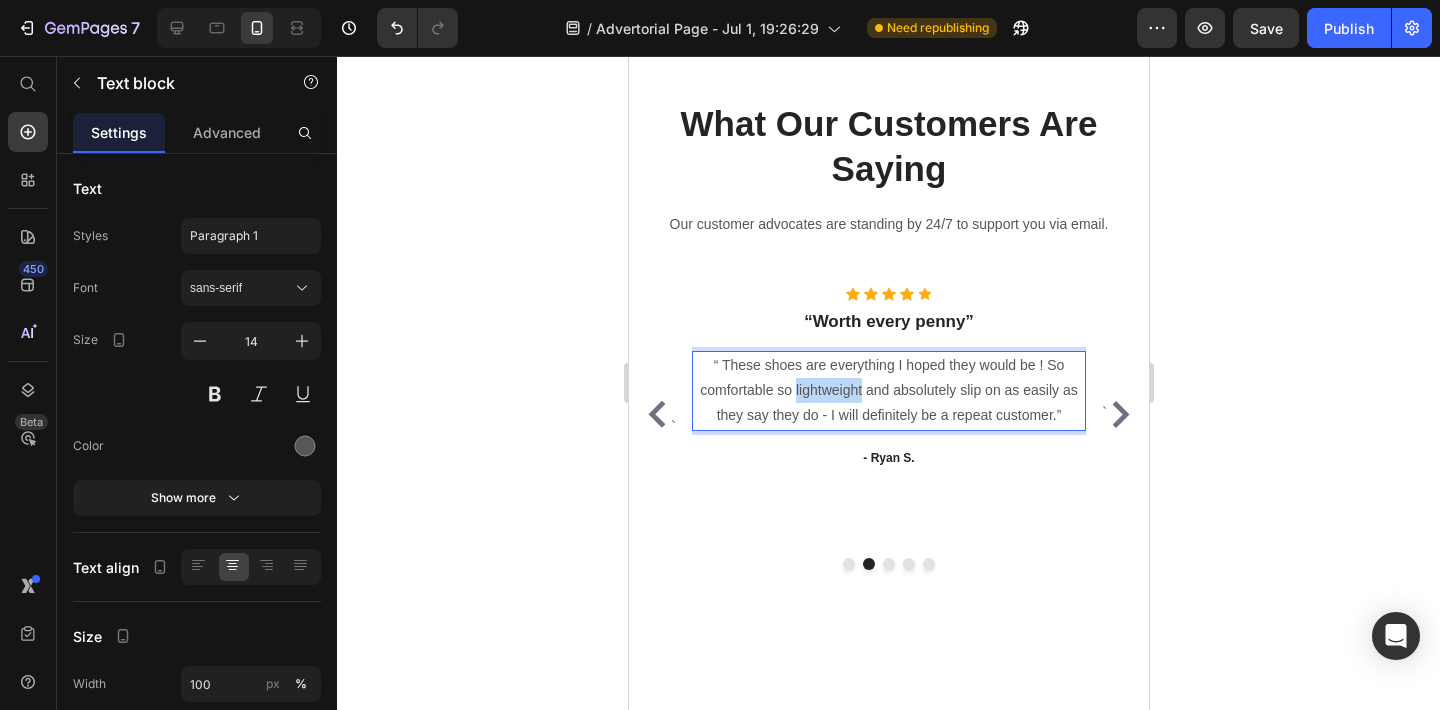 click on "“ These shoes are everything I hoped they would be ! So comfortable so lightweight and absolutely slip on as easily as they say they do - I will definitely be a repeat customer.”" at bounding box center [888, 391] 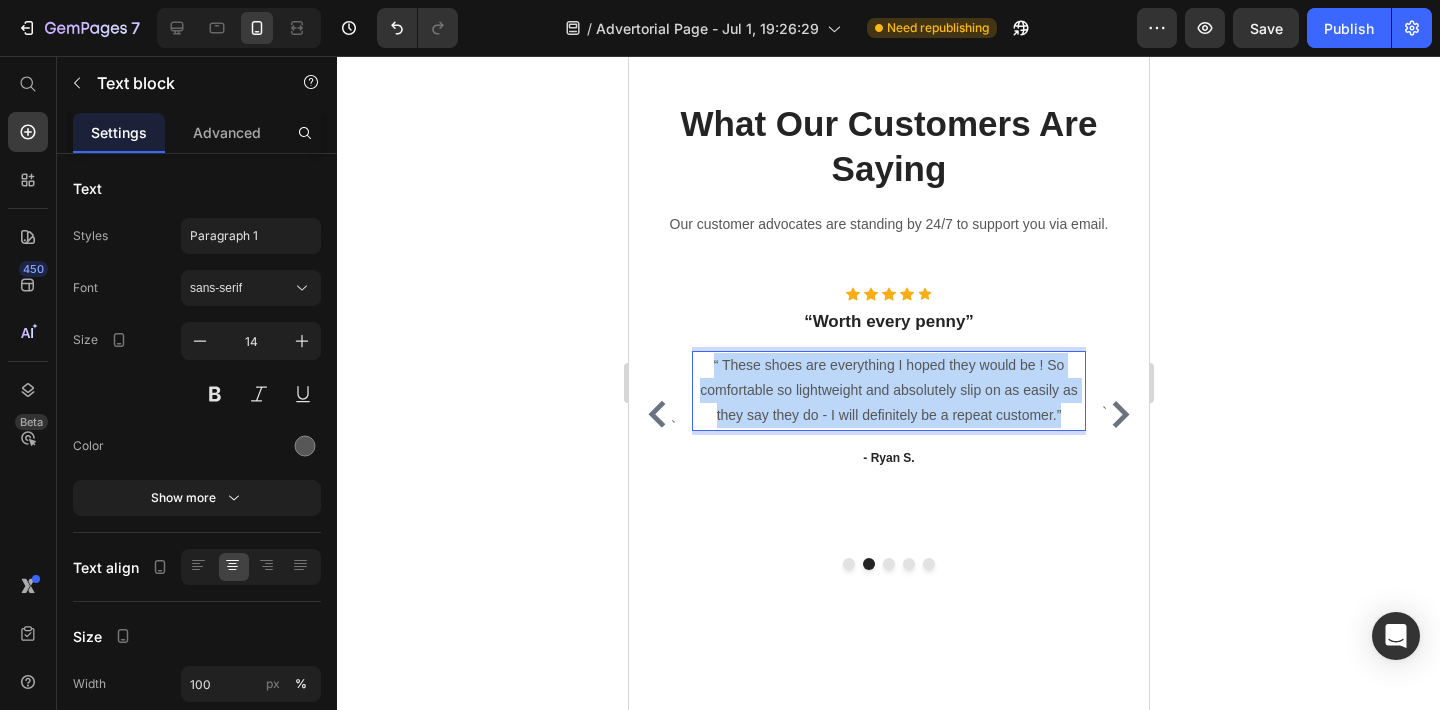 click on "“ These shoes are everything I hoped they would be ! So comfortable so lightweight and absolutely slip on as easily as they say they do - I will definitely be a repeat customer.”" at bounding box center [888, 391] 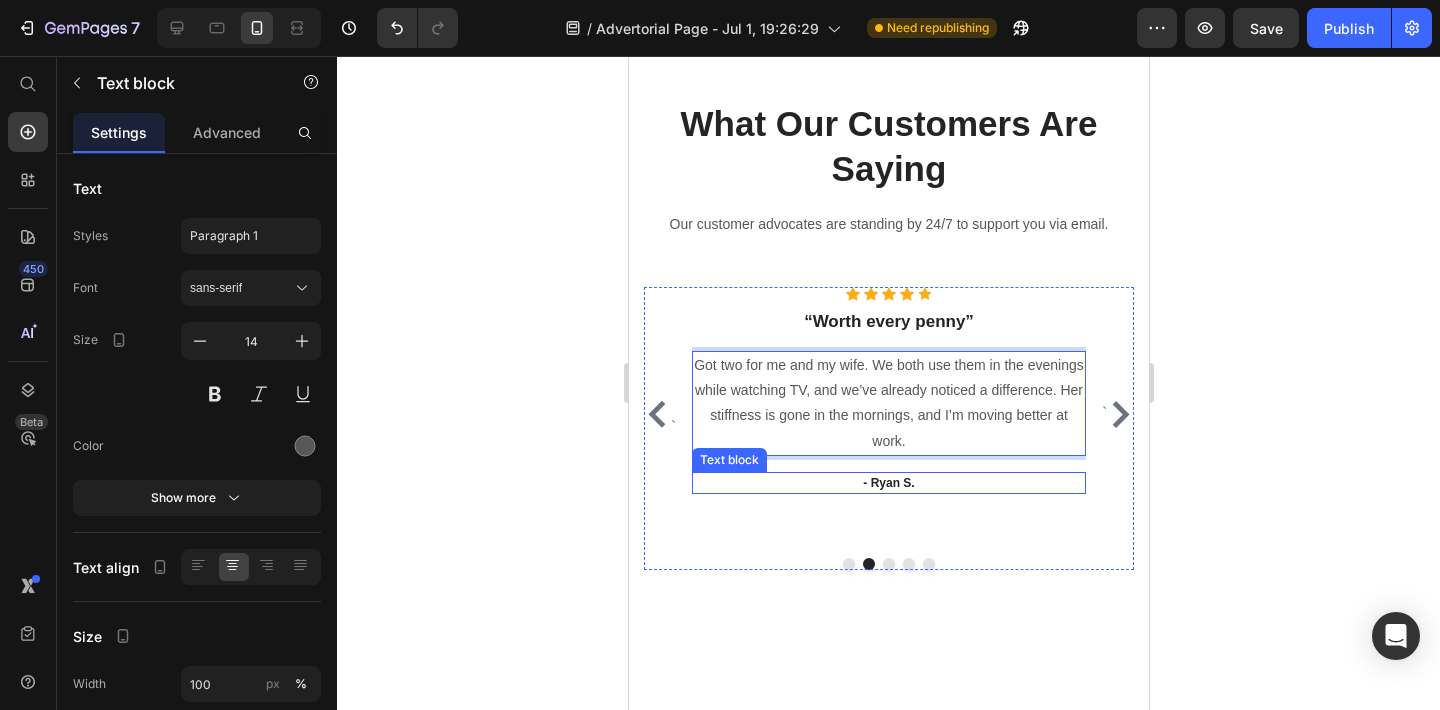 click on "- Ryan S." at bounding box center [888, 483] 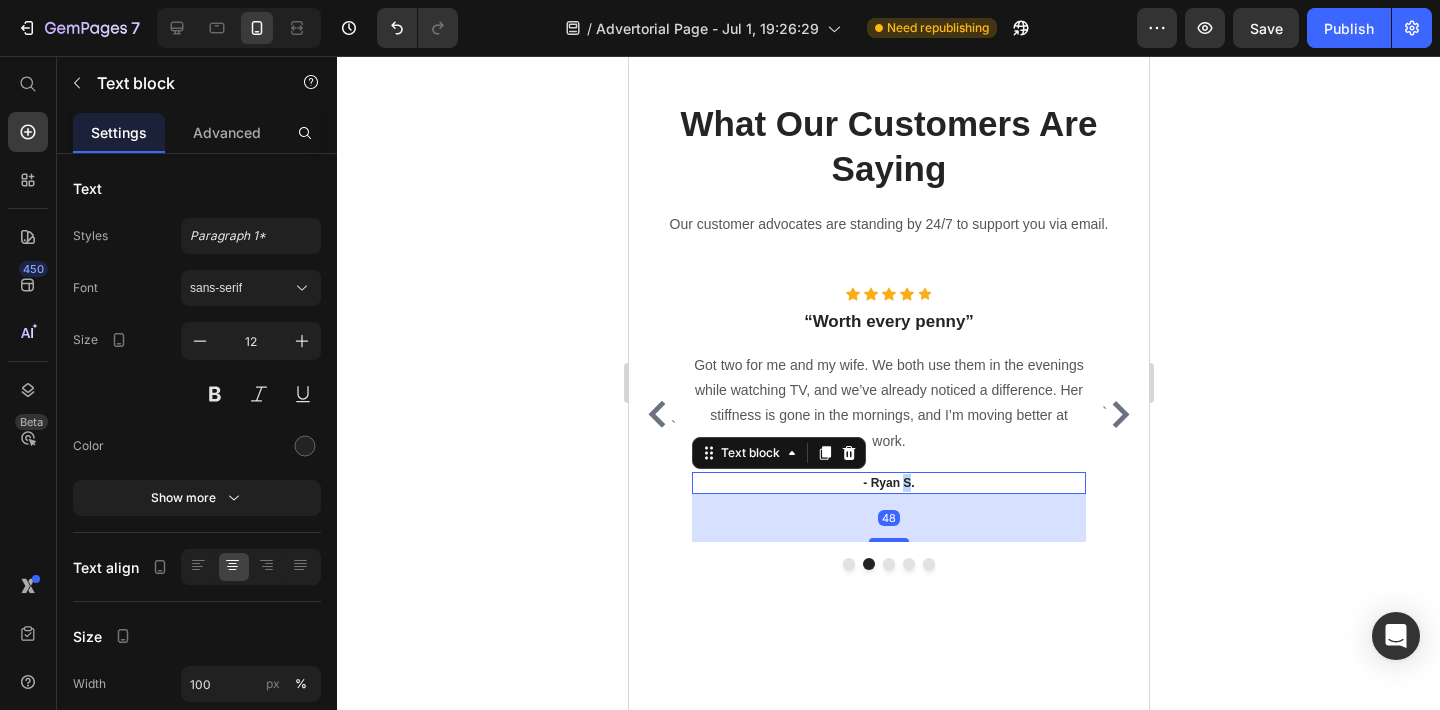 click on "- Ryan S." at bounding box center [888, 483] 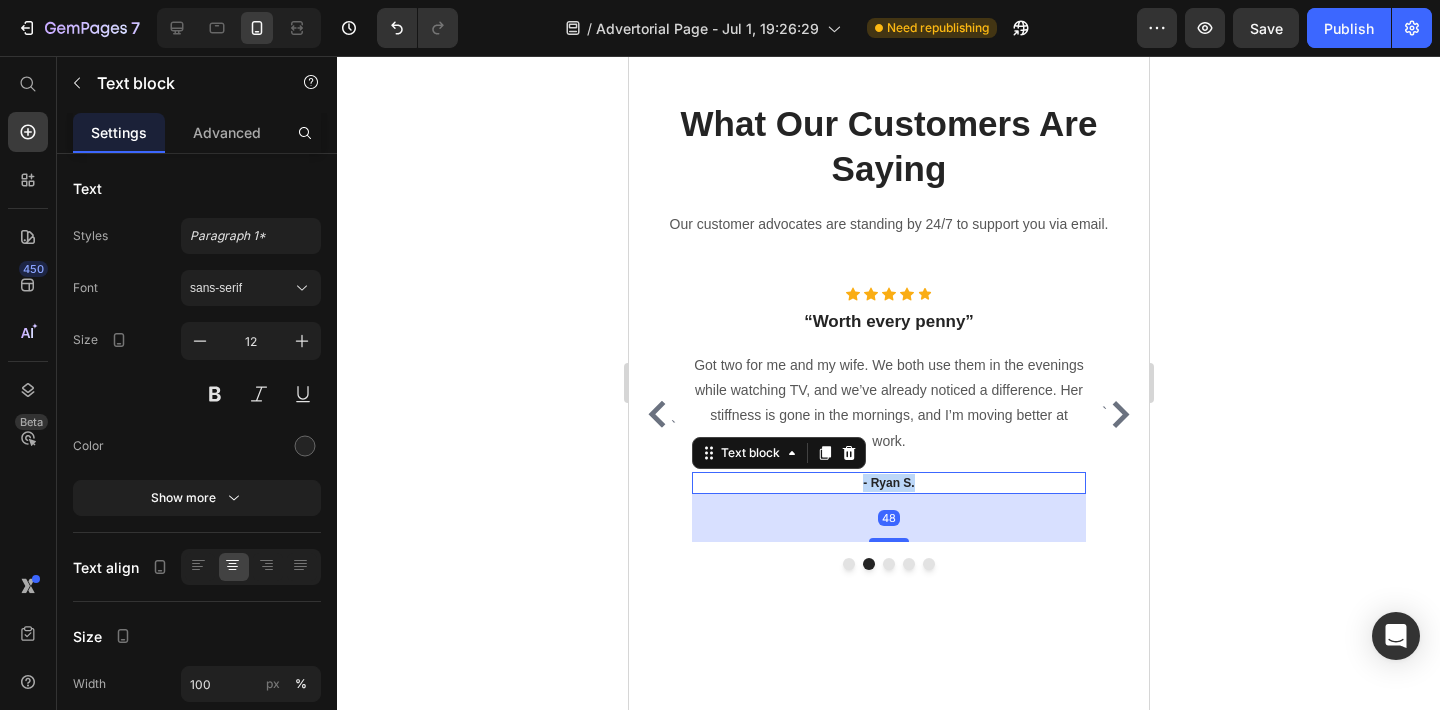click on "- Ryan S." at bounding box center (888, 483) 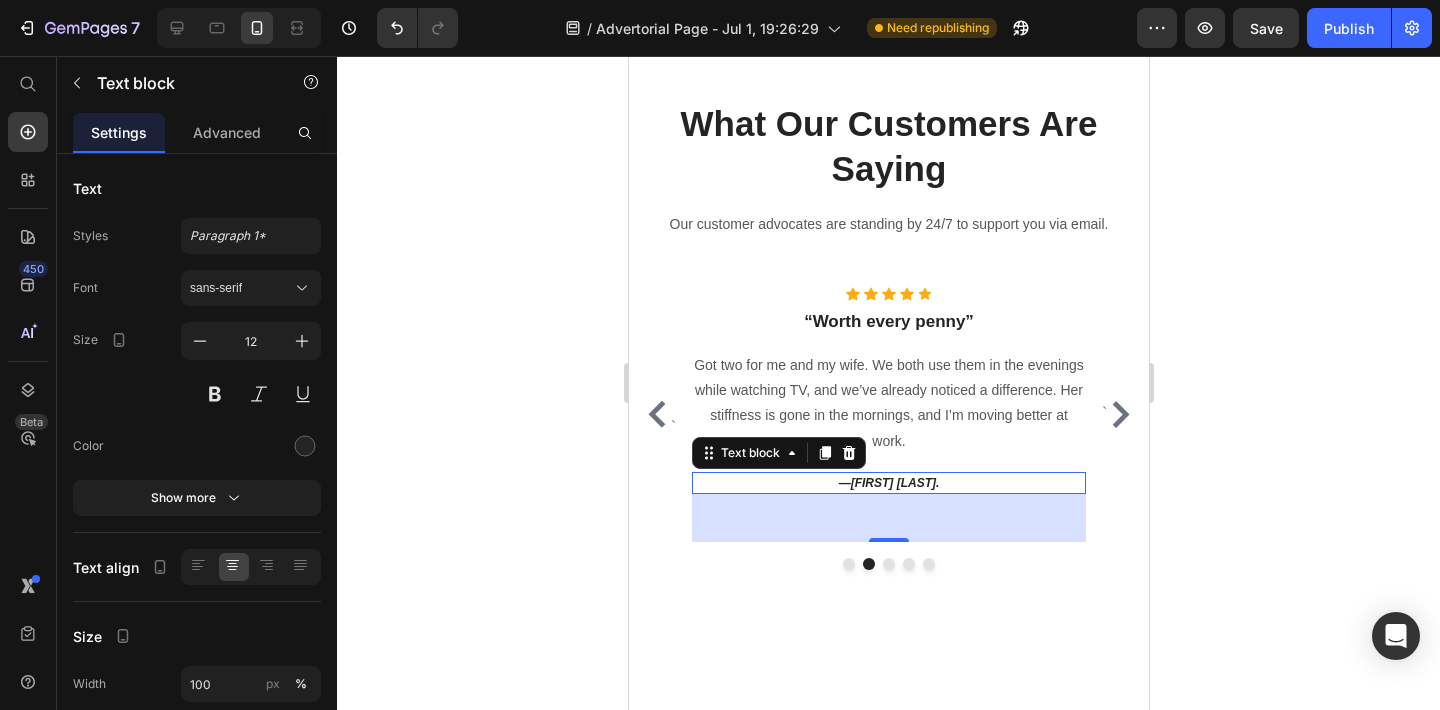 click on "[FIRST] [LAST]" at bounding box center (894, 483) 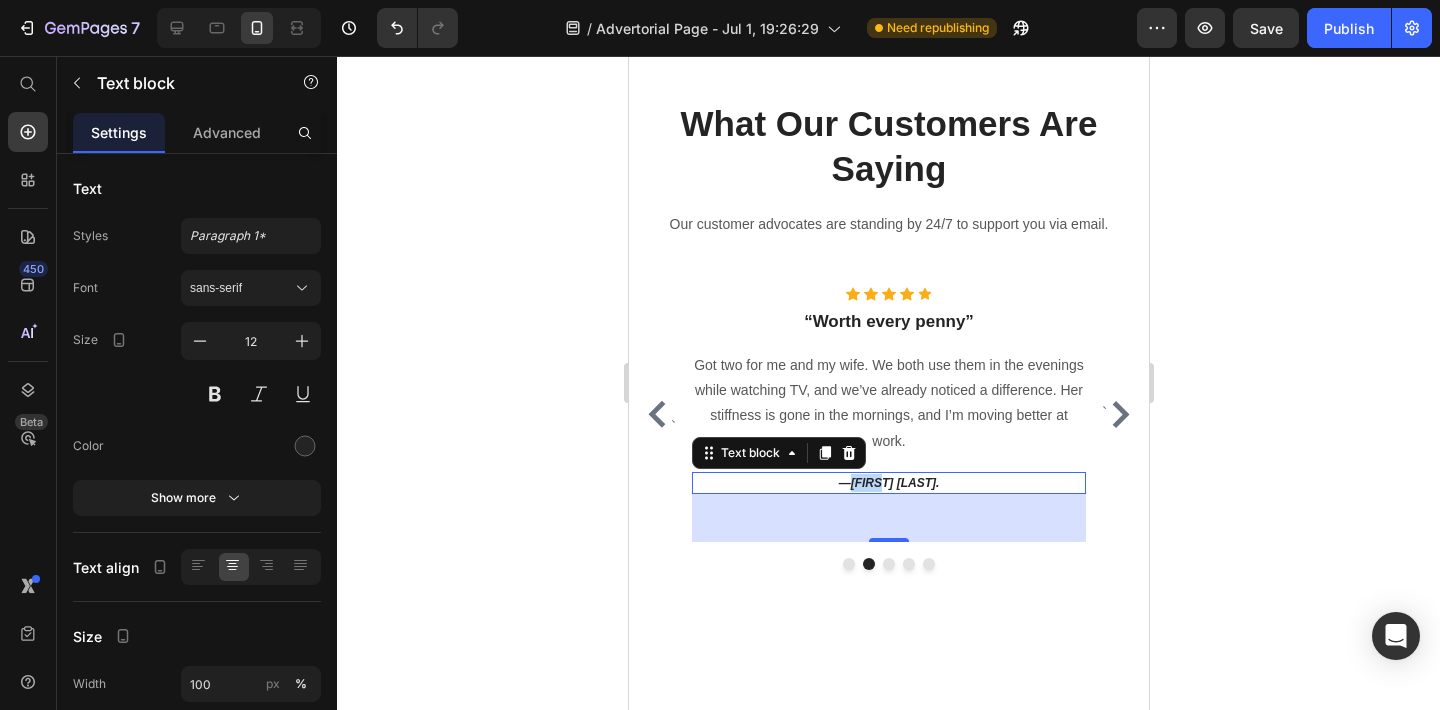 click on "[FIRST] [LAST]" at bounding box center (894, 483) 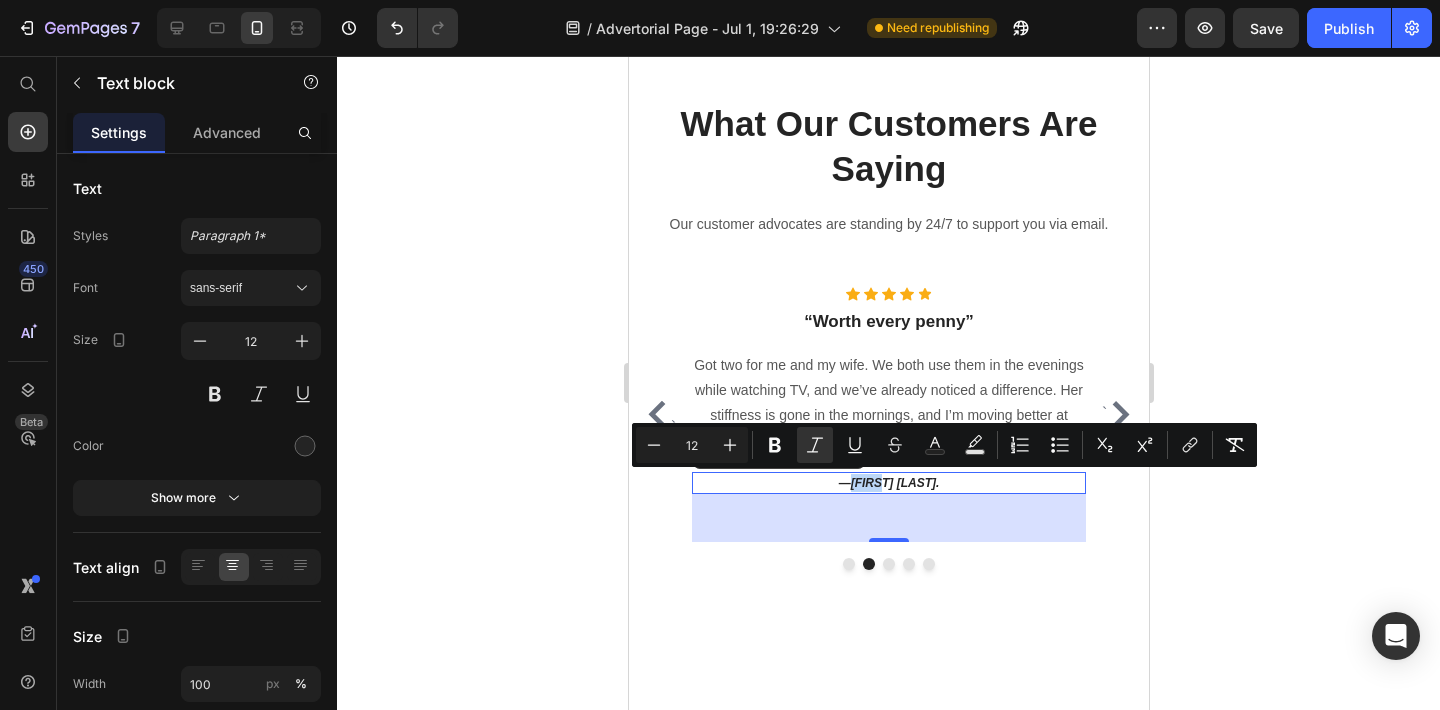 click on "[FIRST] [LAST]" at bounding box center [894, 483] 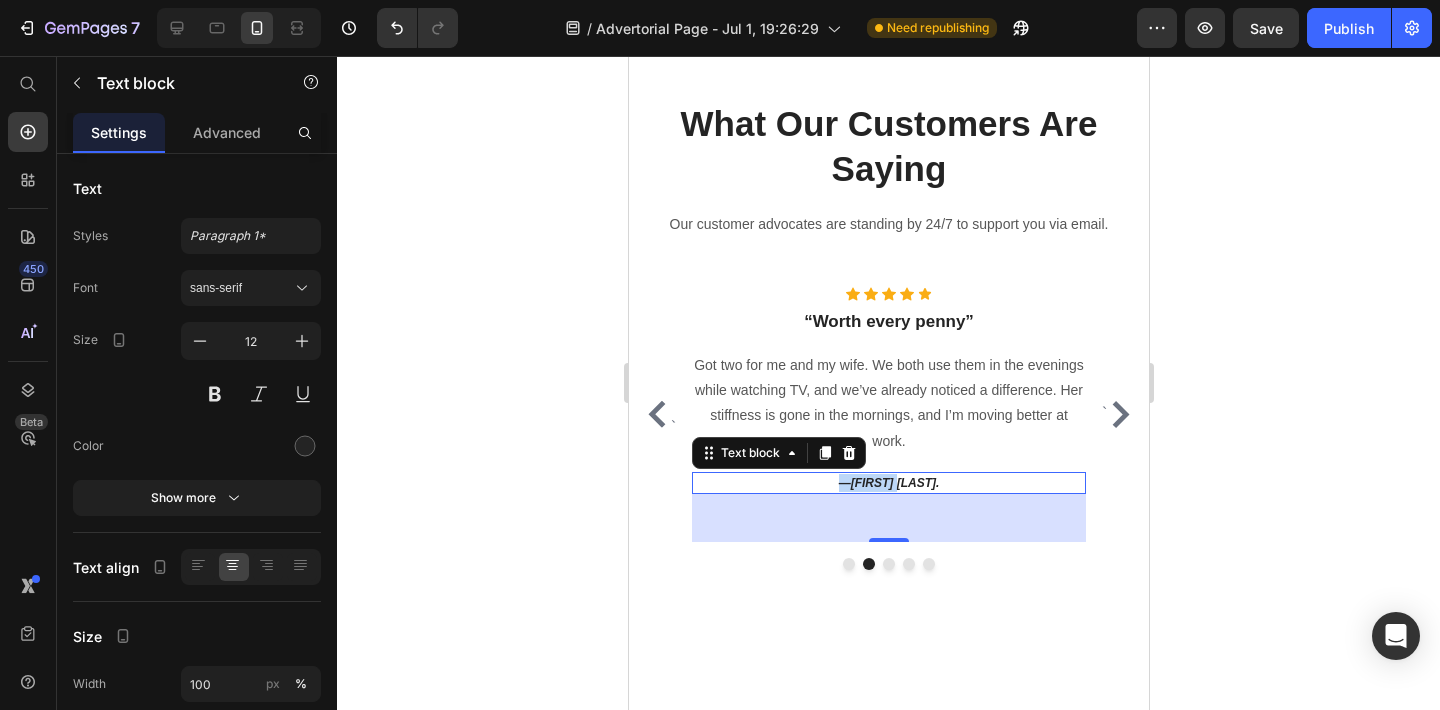 click on "[FIRST] [LAST]" at bounding box center (894, 483) 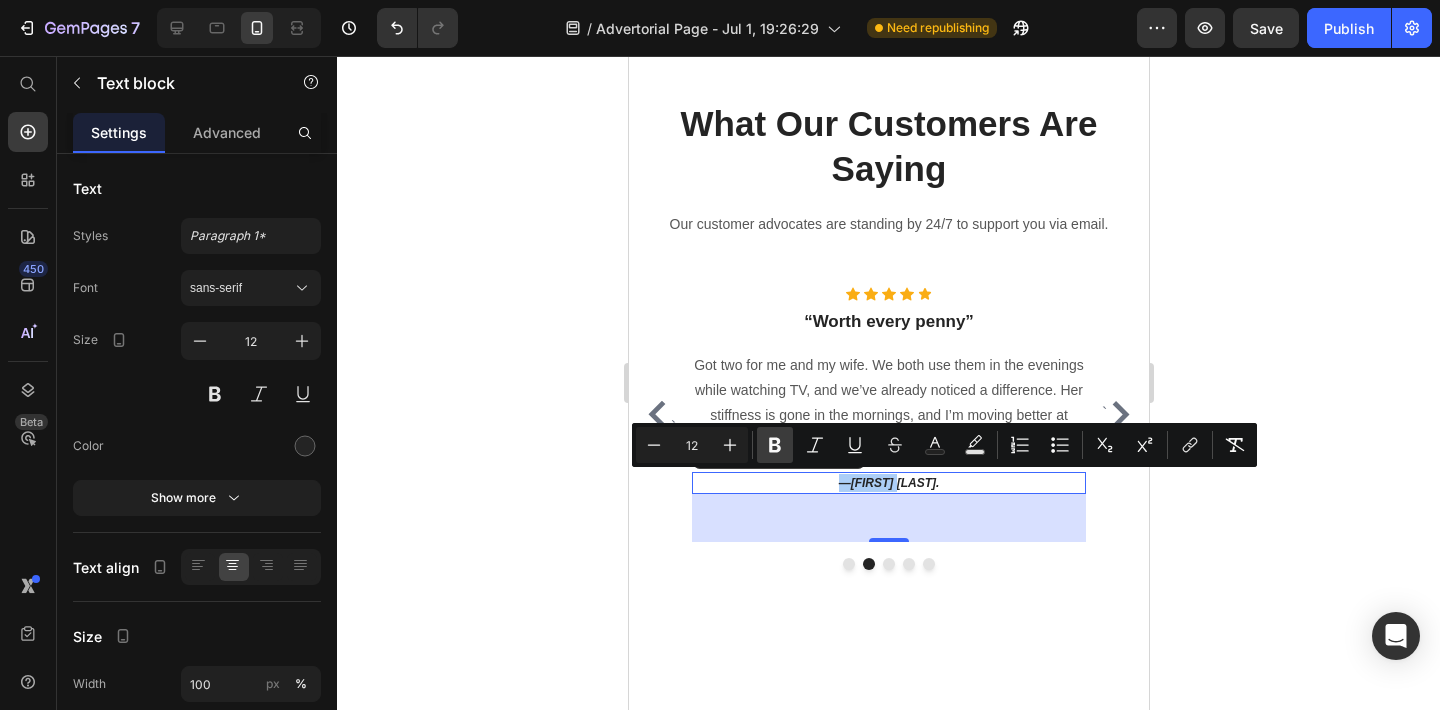 click 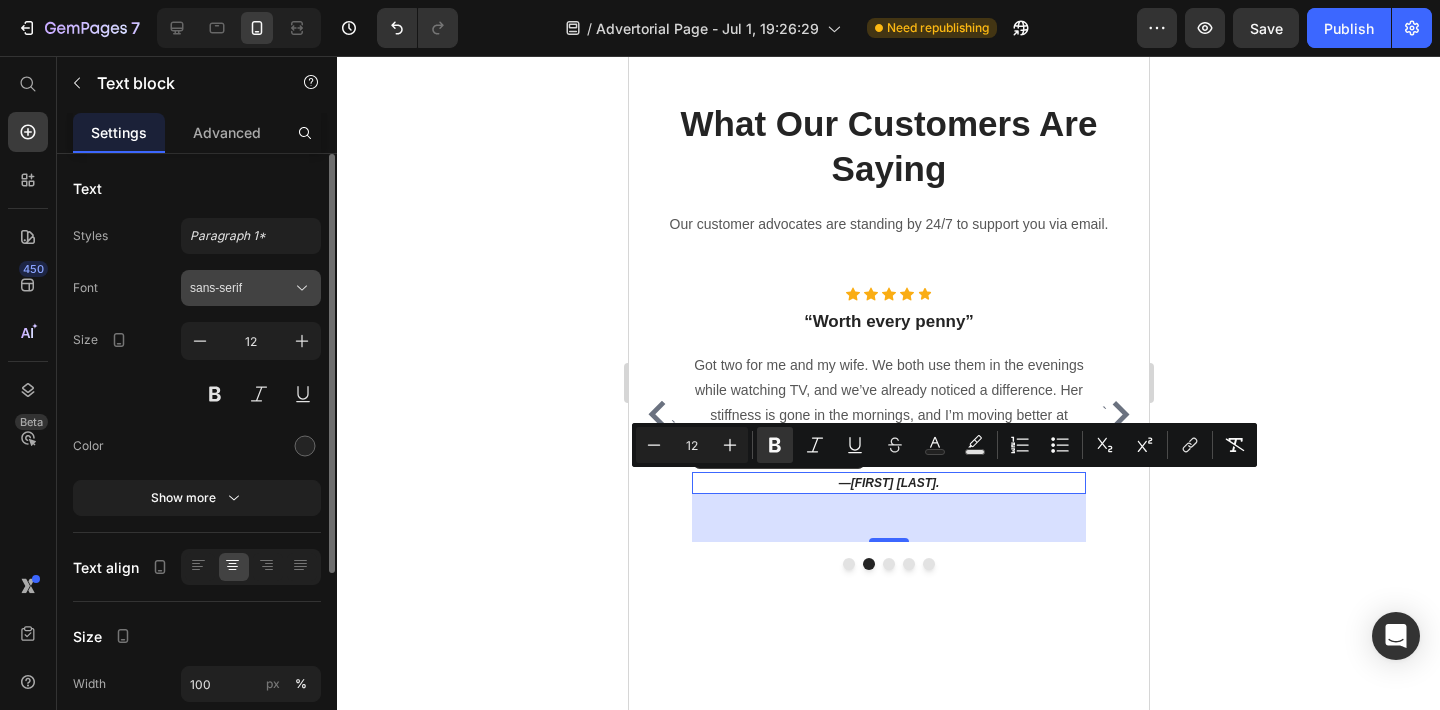 click on "sans-serif" at bounding box center (241, 288) 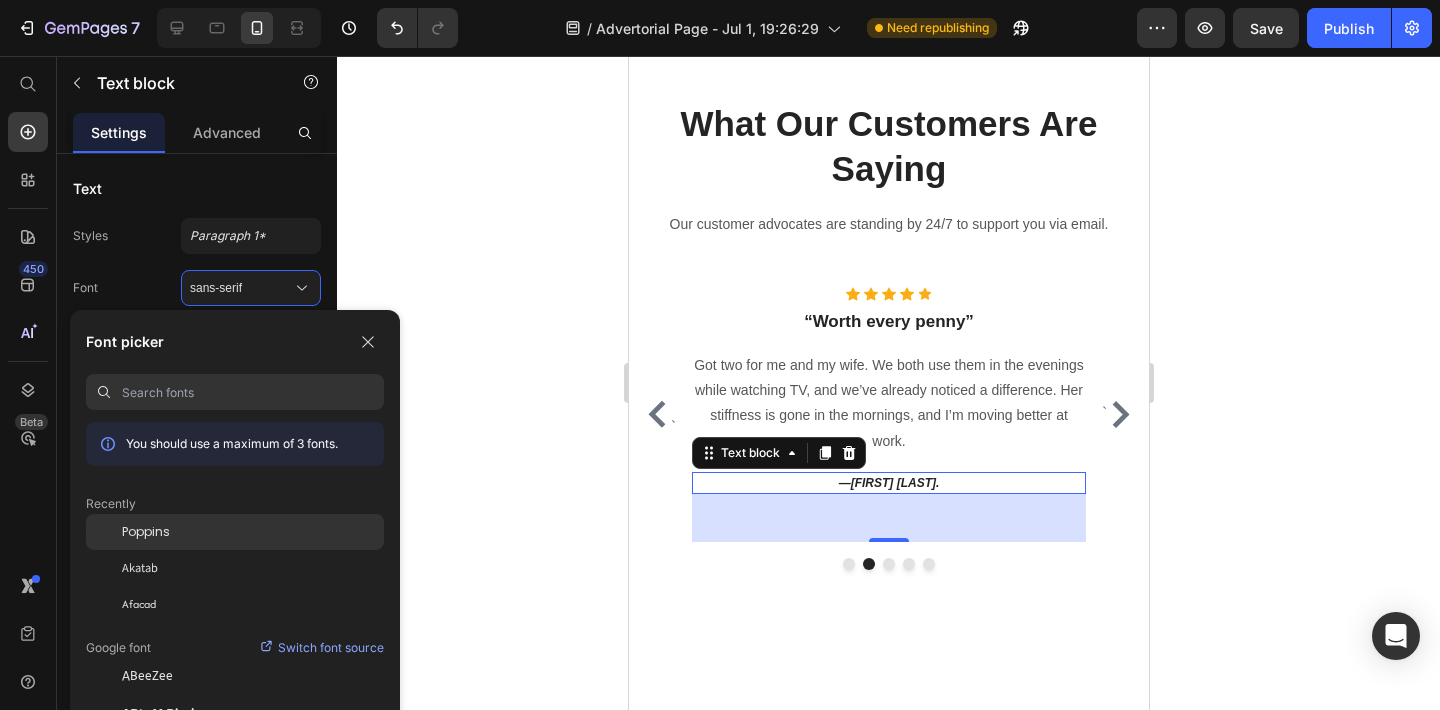 click on "Poppins" 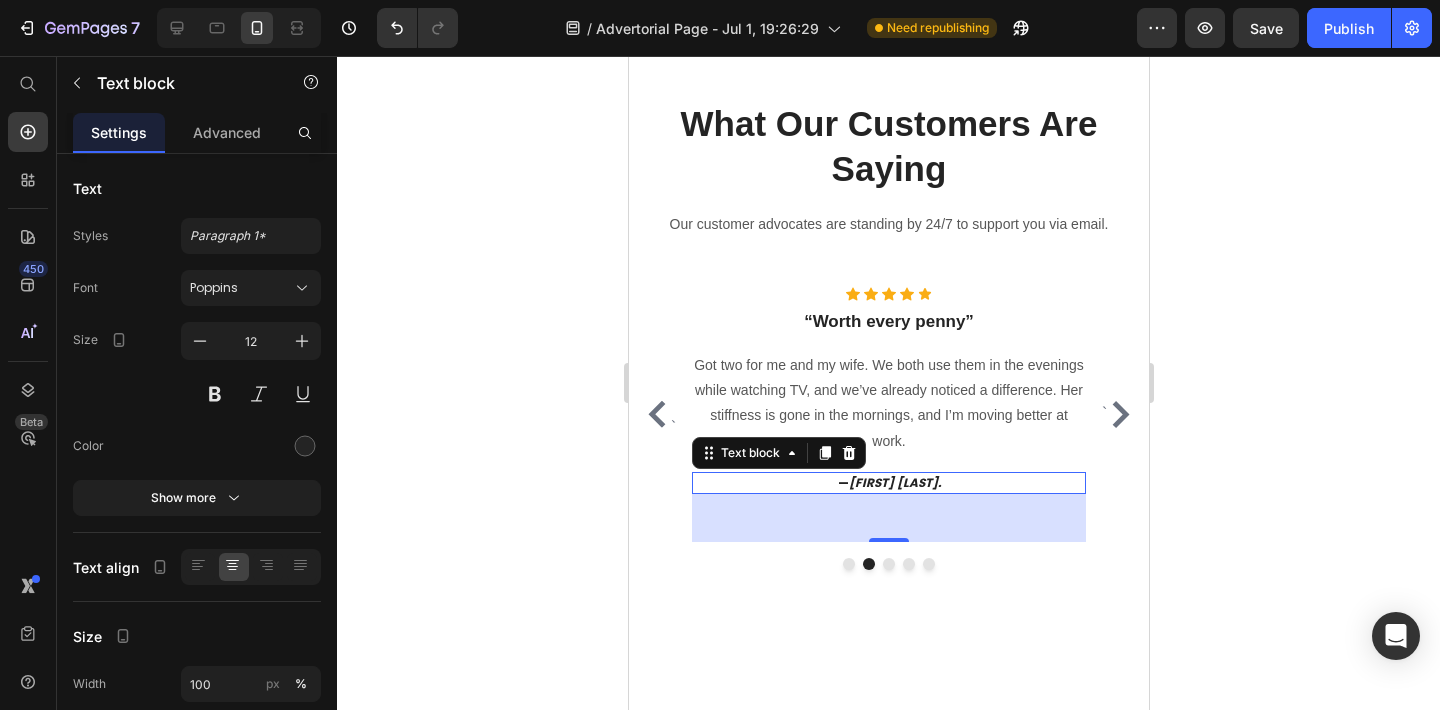 click 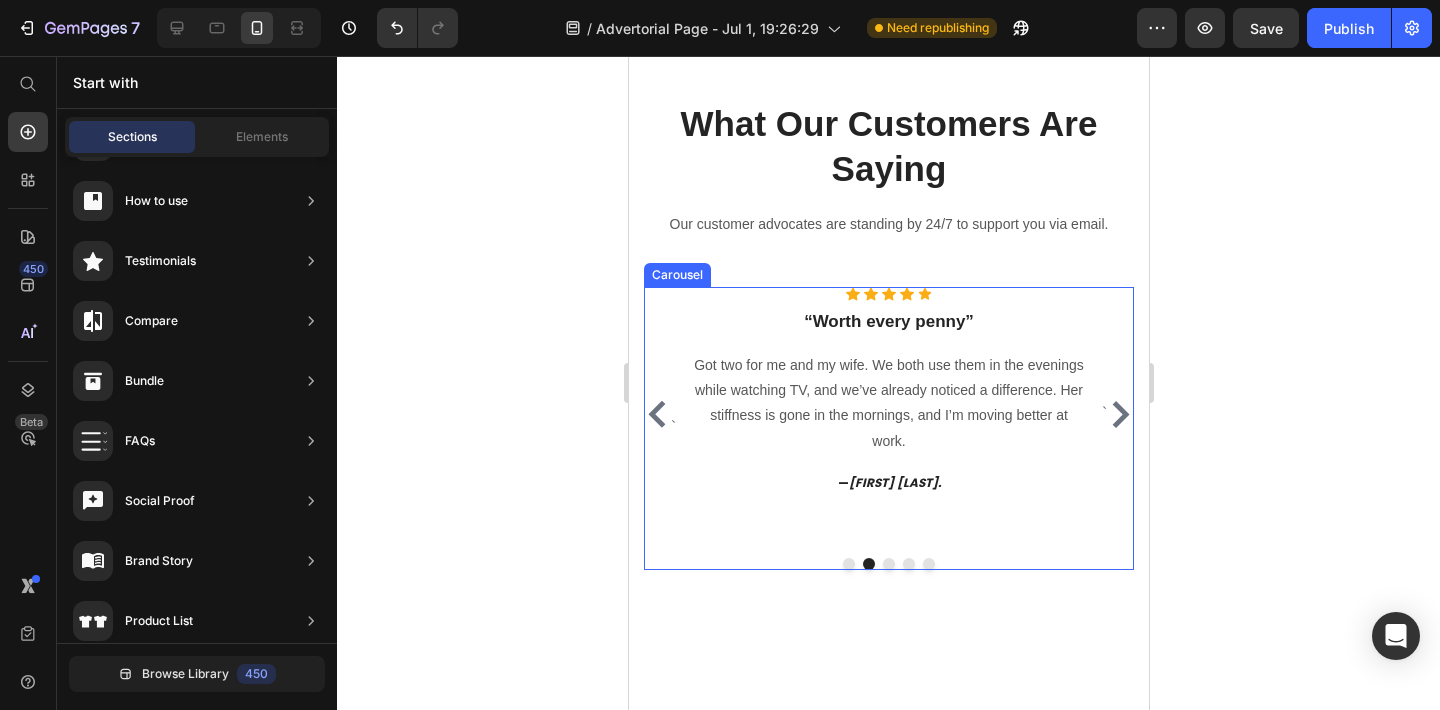 click 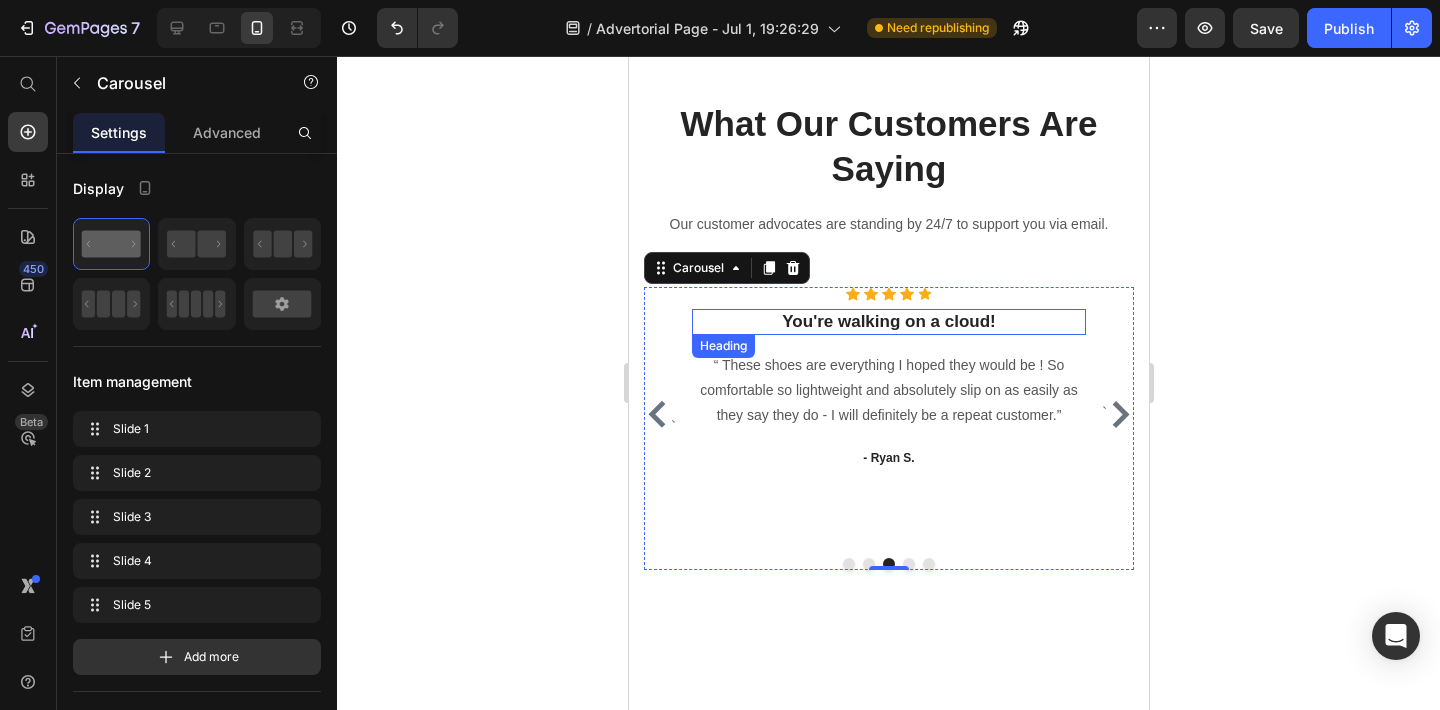 click on "You're walking on a cloud!" at bounding box center [888, 322] 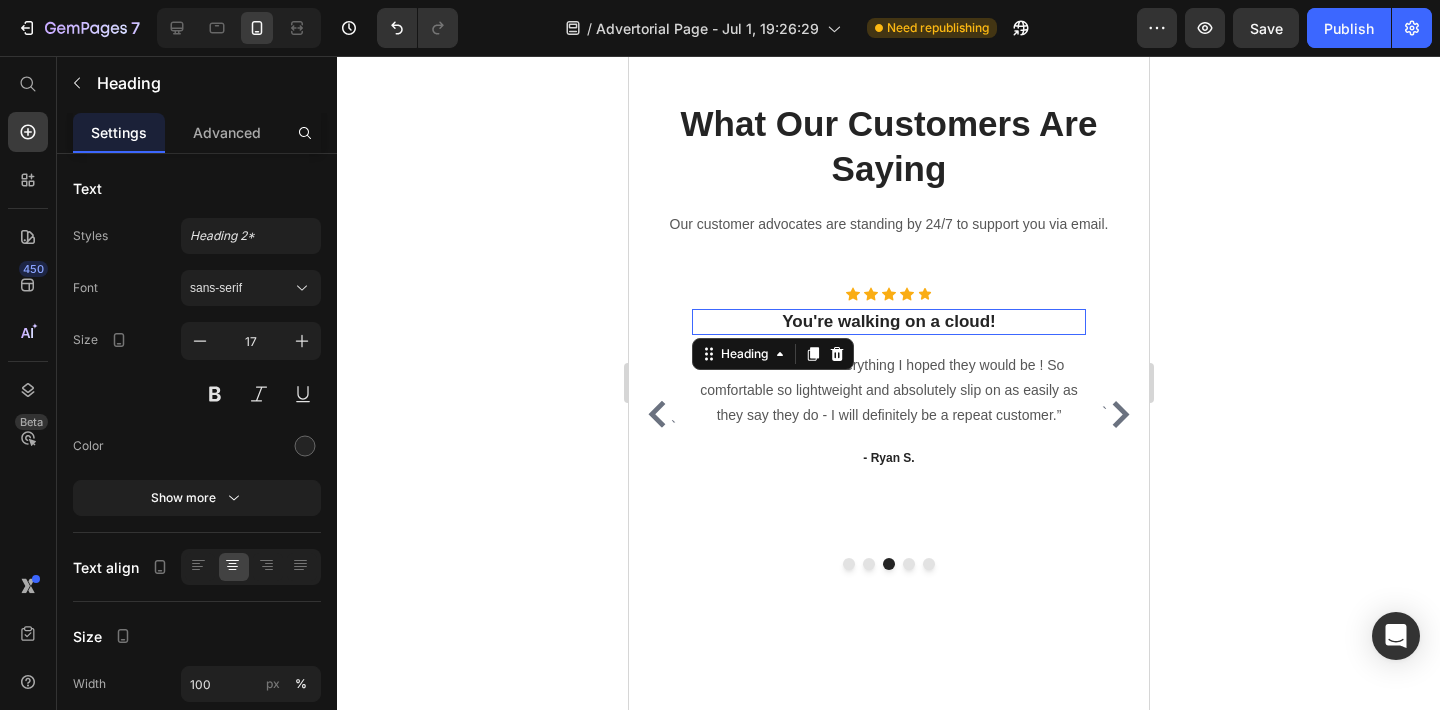 click on "You're walking on a cloud!" at bounding box center [888, 322] 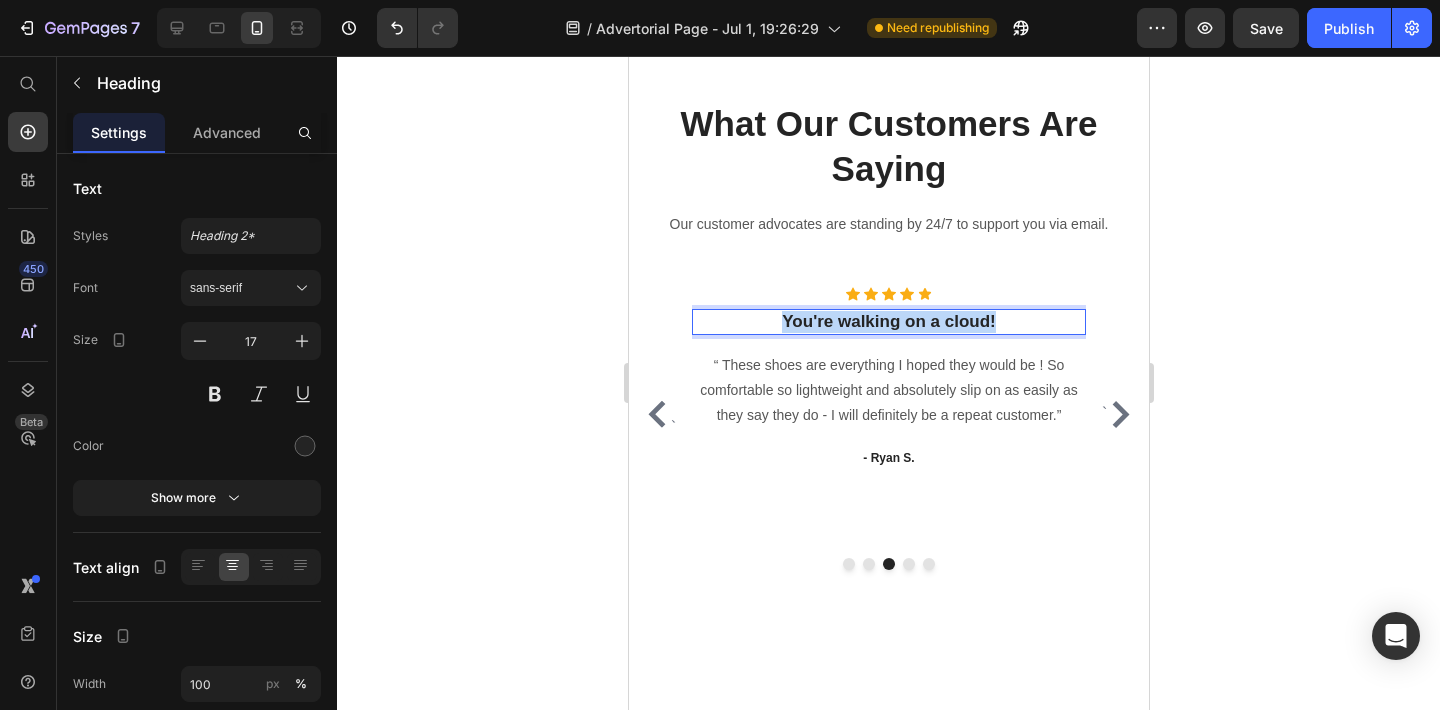 click on "You're walking on a cloud!" at bounding box center [888, 322] 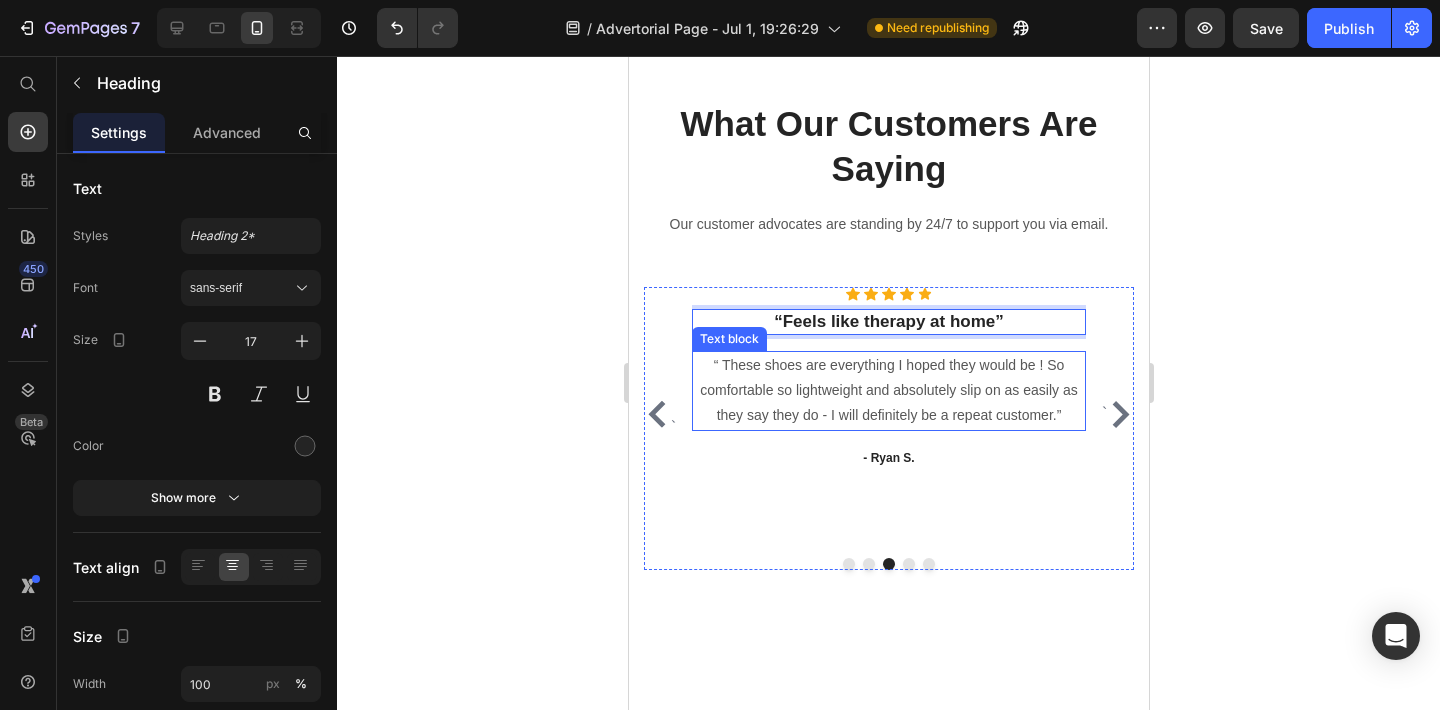 click on "“ These shoes are everything I hoped they would be ! So comfortable so lightweight and absolutely slip on as easily as they say they do - I will definitely be a repeat customer.”" at bounding box center [888, 391] 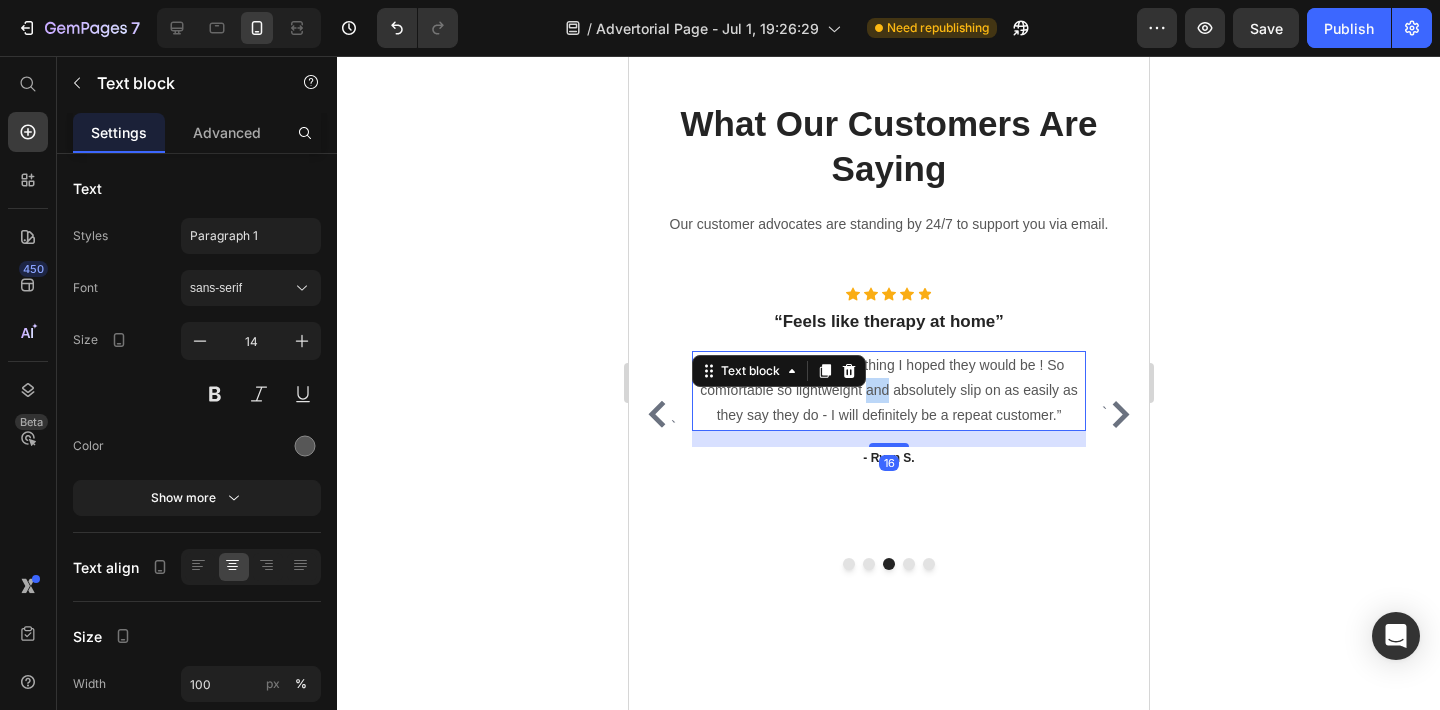 click on "“ These shoes are everything I hoped they would be ! So comfortable so lightweight and absolutely slip on as easily as they say they do - I will definitely be a repeat customer.”" at bounding box center (888, 391) 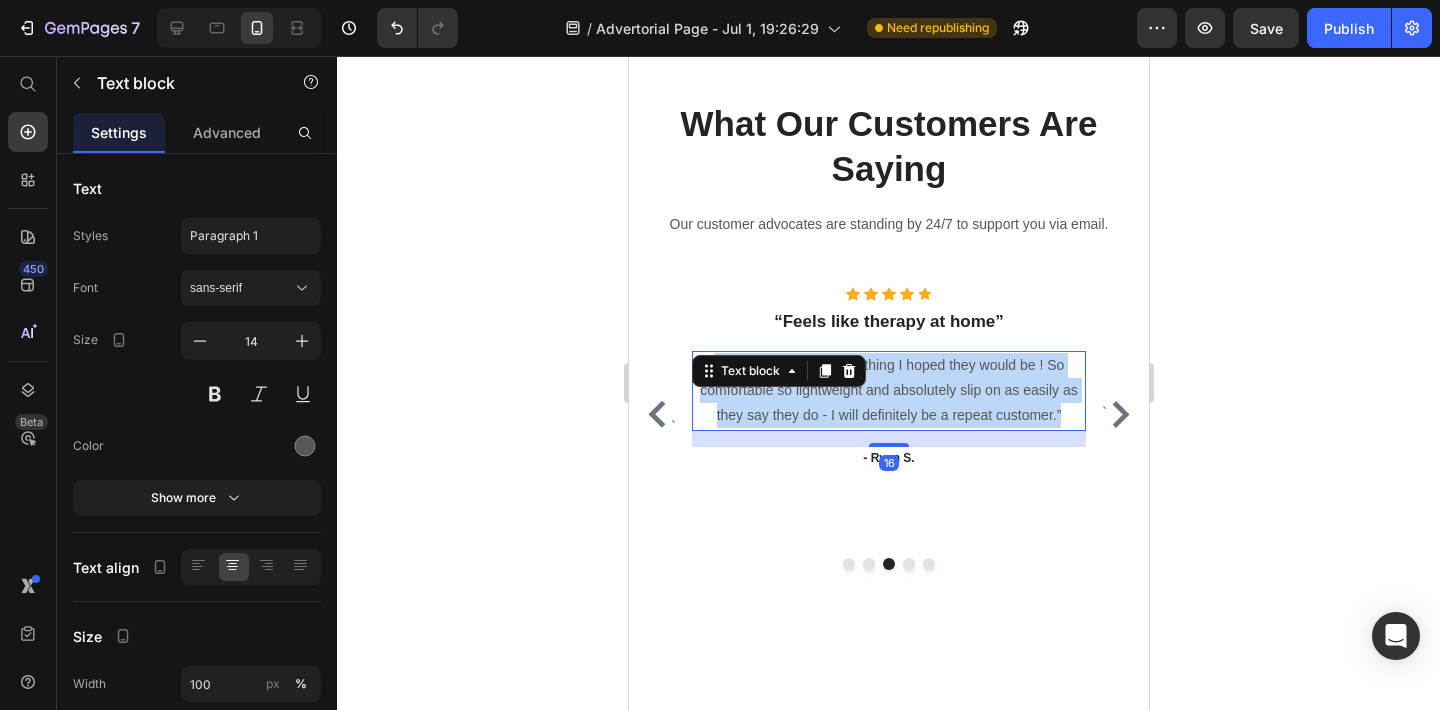 click on "“ These shoes are everything I hoped they would be ! So comfortable so lightweight and absolutely slip on as easily as they say they do - I will definitely be a repeat customer.”" at bounding box center (888, 391) 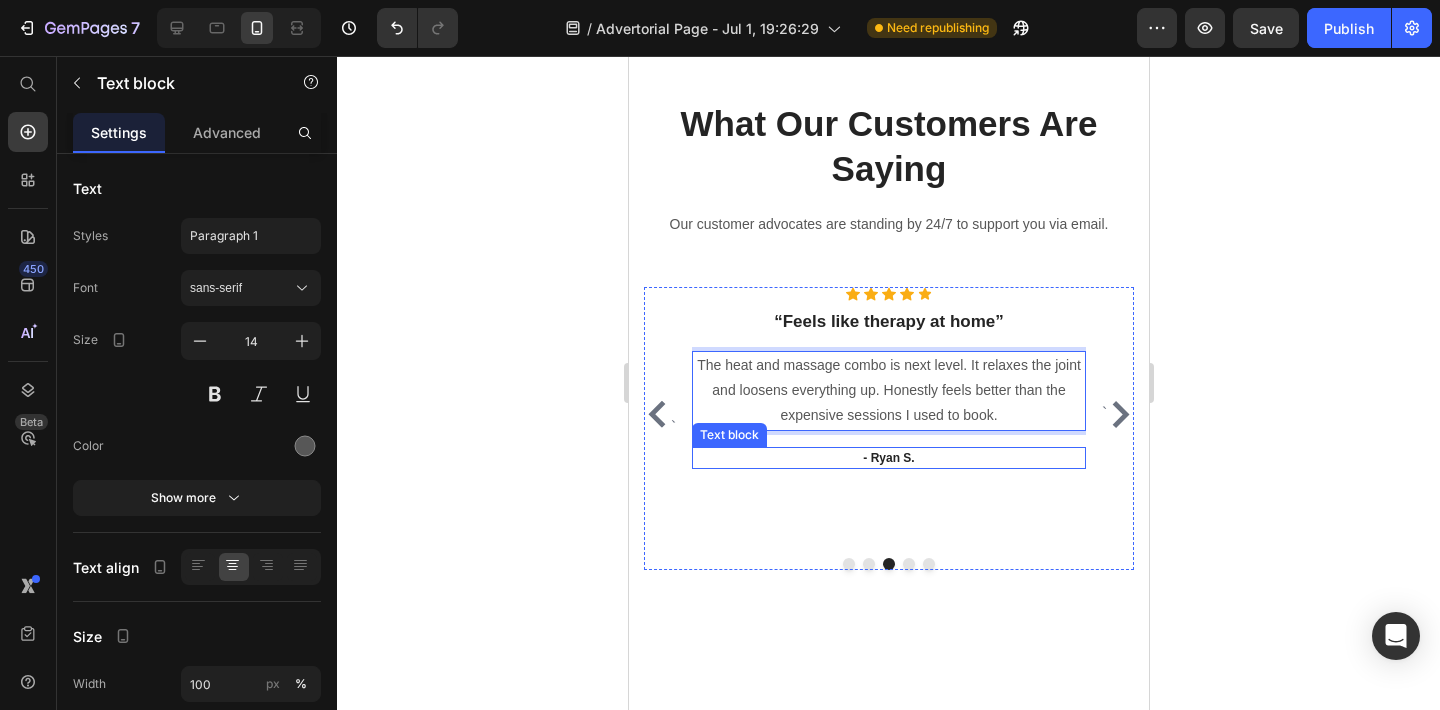 click on "- Ryan S." at bounding box center (888, 458) 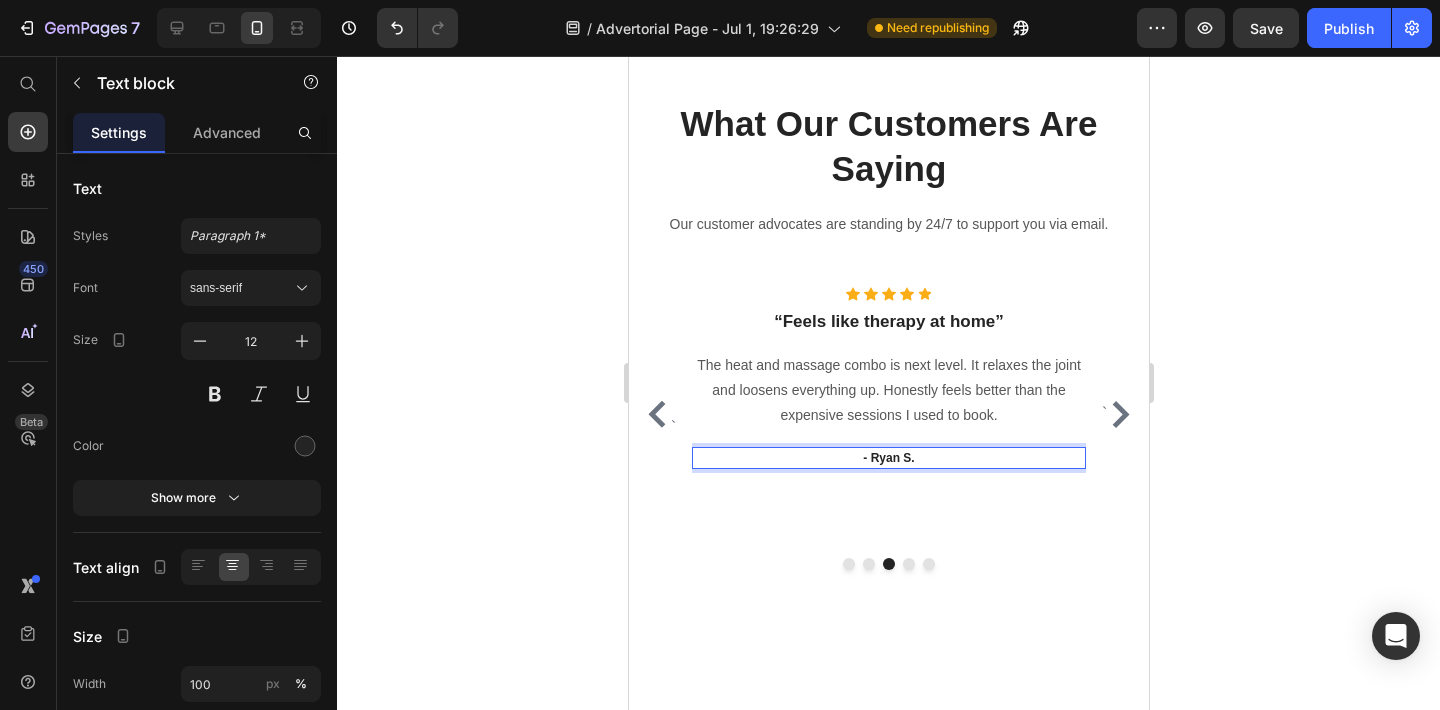 click on "- Ryan S." at bounding box center [888, 458] 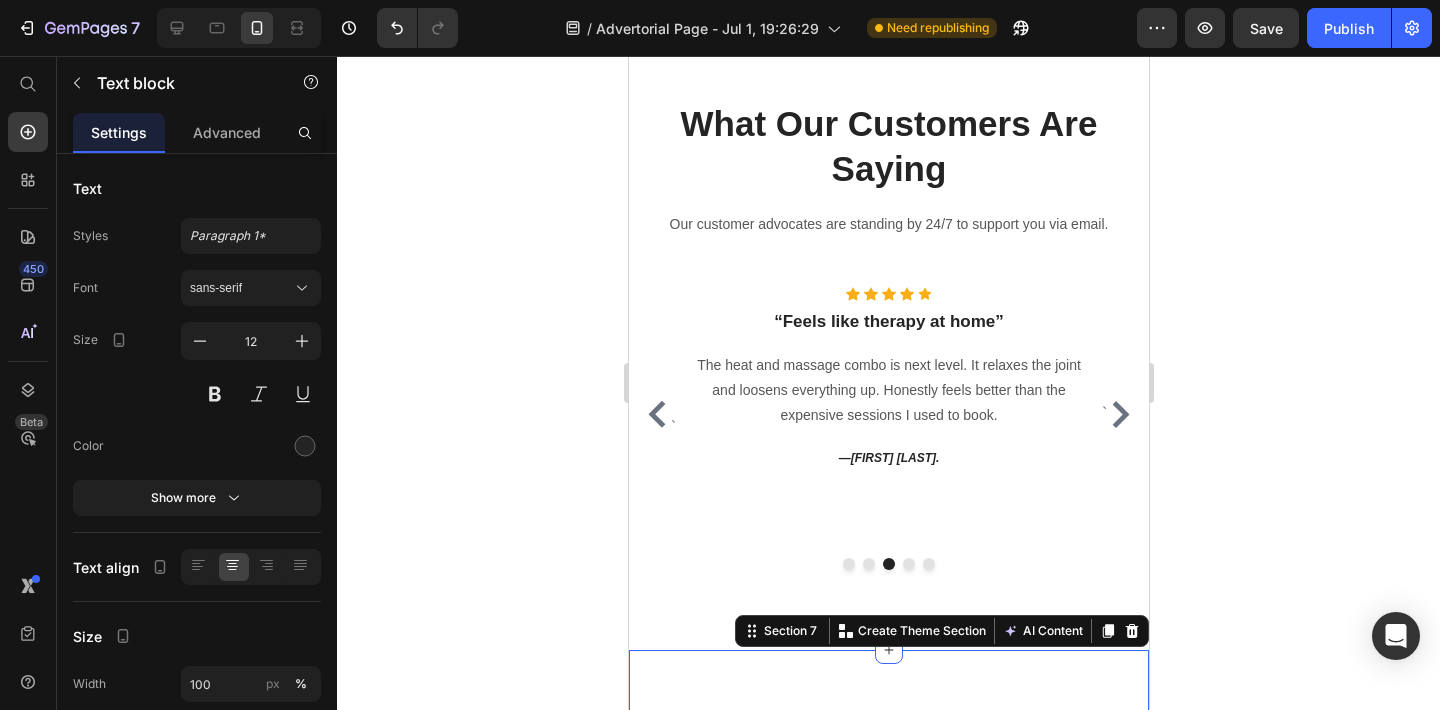 click on "What Our Customers Are Saying Heading Our customer advocates are standing by 24/7 to support you via email. Text block Row
Drop element here Row Section 7   You can create reusable sections Create Theme Section AI Content Write with GemAI What would you like to describe here? Tone and Voice Persuasive Product Sportyflo Knee Massager Show more Generate" at bounding box center (888, 854) 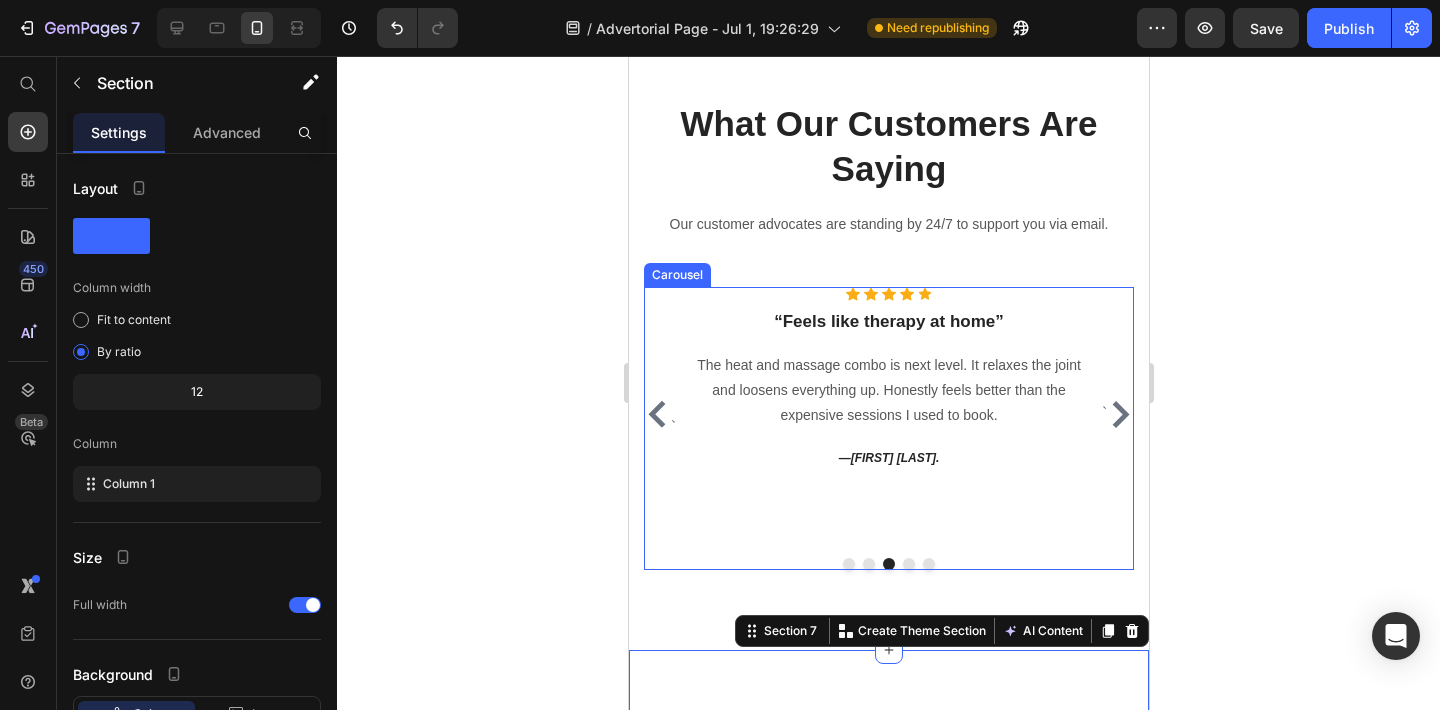 click 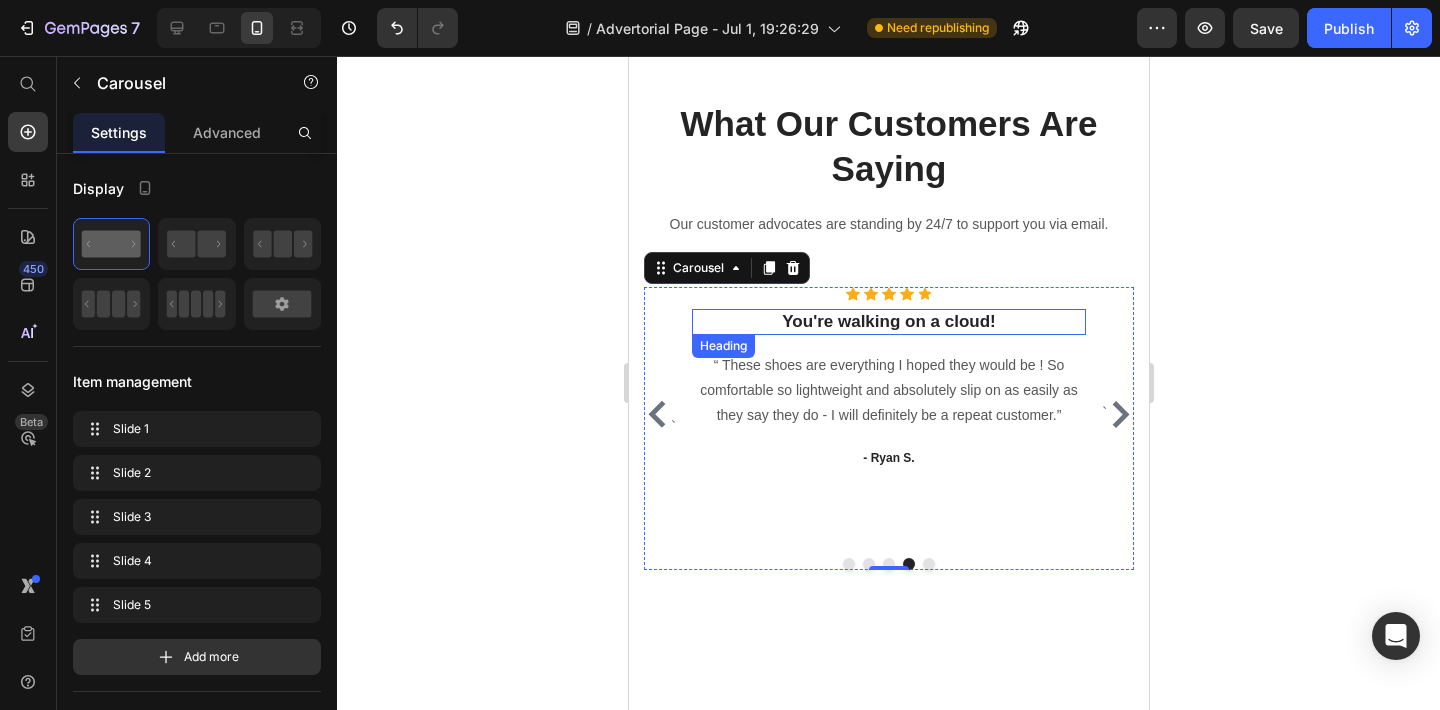 click on "You're walking on a cloud!" at bounding box center (888, 322) 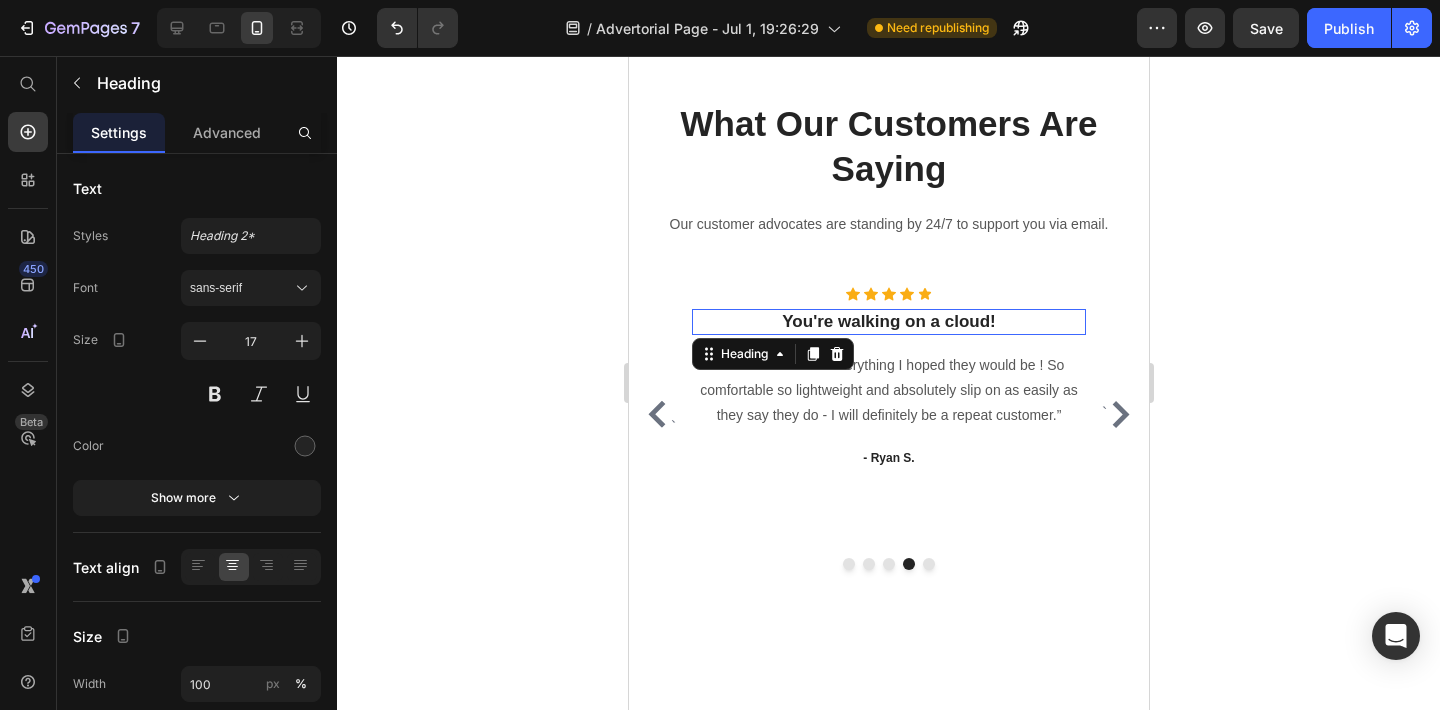 click on "You're walking on a cloud!" at bounding box center (888, 322) 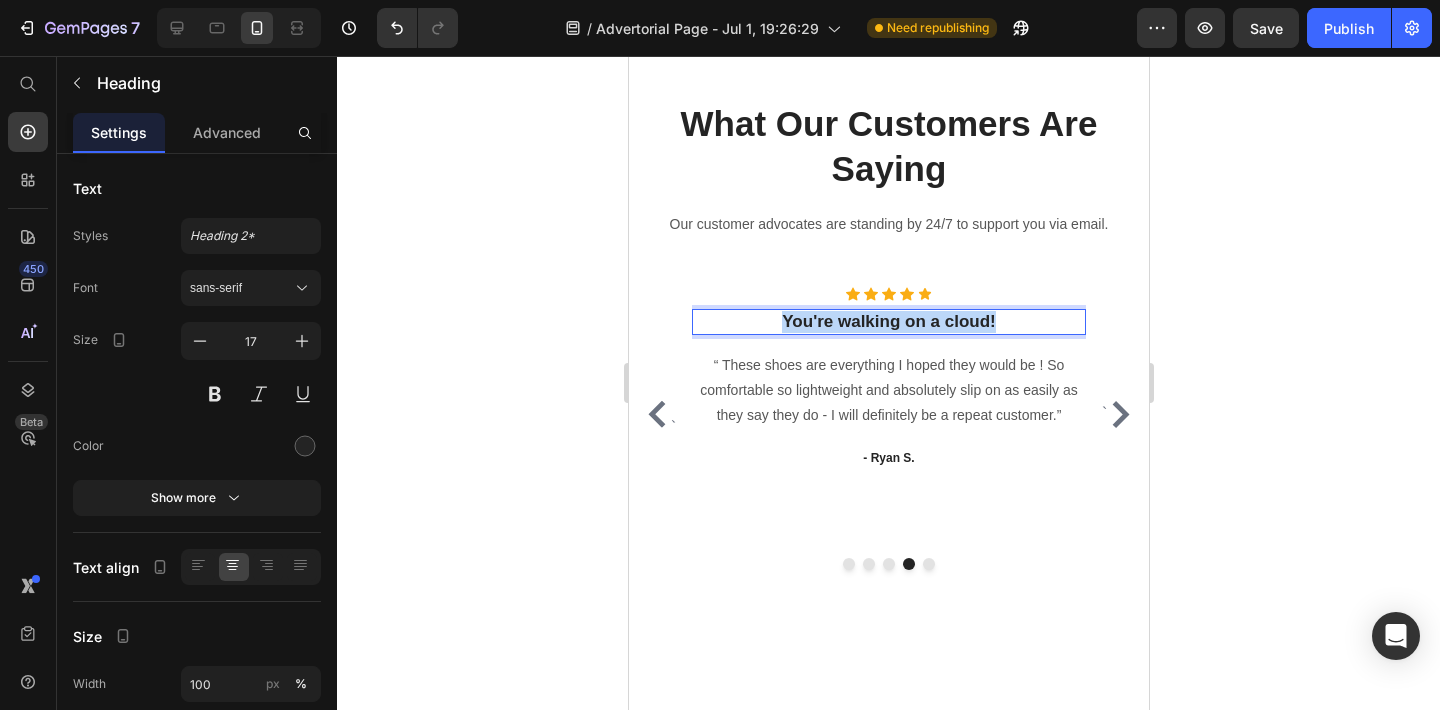click on "You're walking on a cloud!" at bounding box center (888, 322) 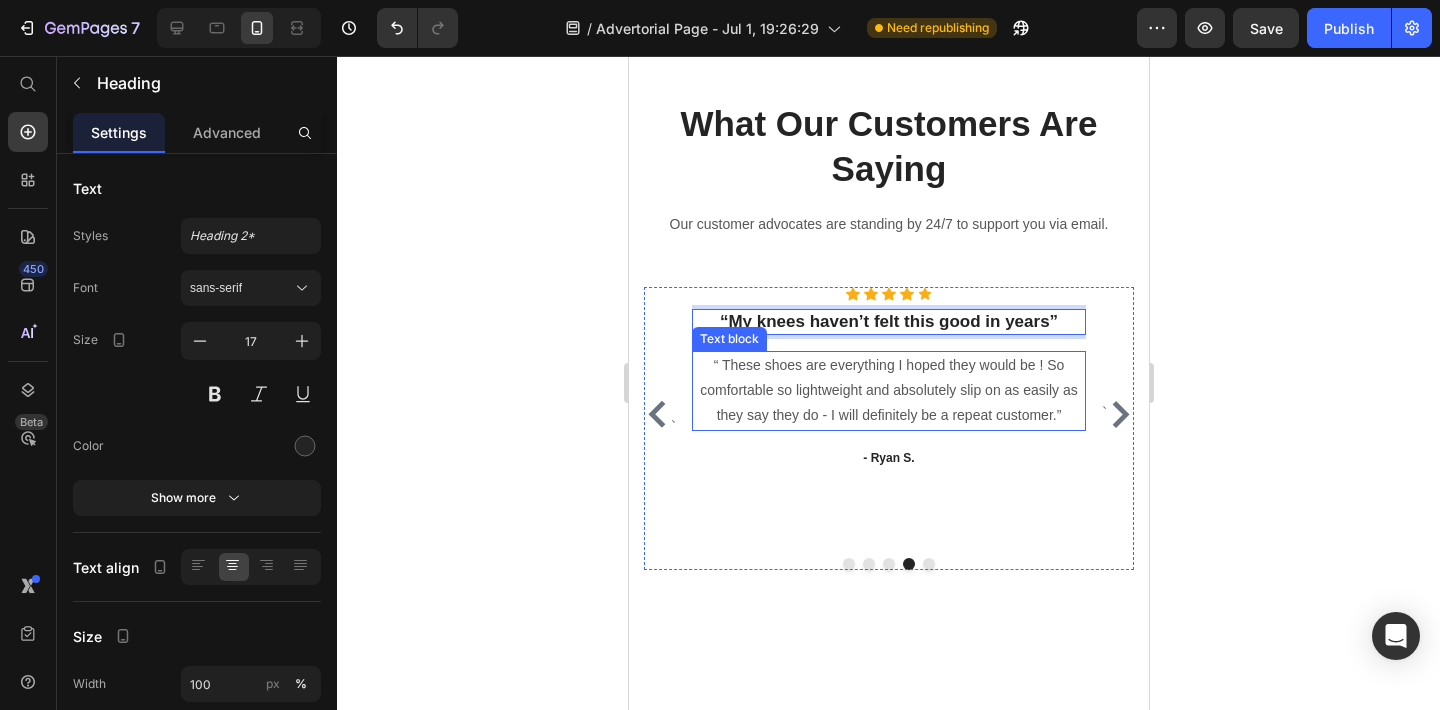 click on "“ These shoes are everything I hoped they would be ! So comfortable so lightweight and absolutely slip on as easily as they say they do - I will definitely be a repeat customer.”" at bounding box center (888, 391) 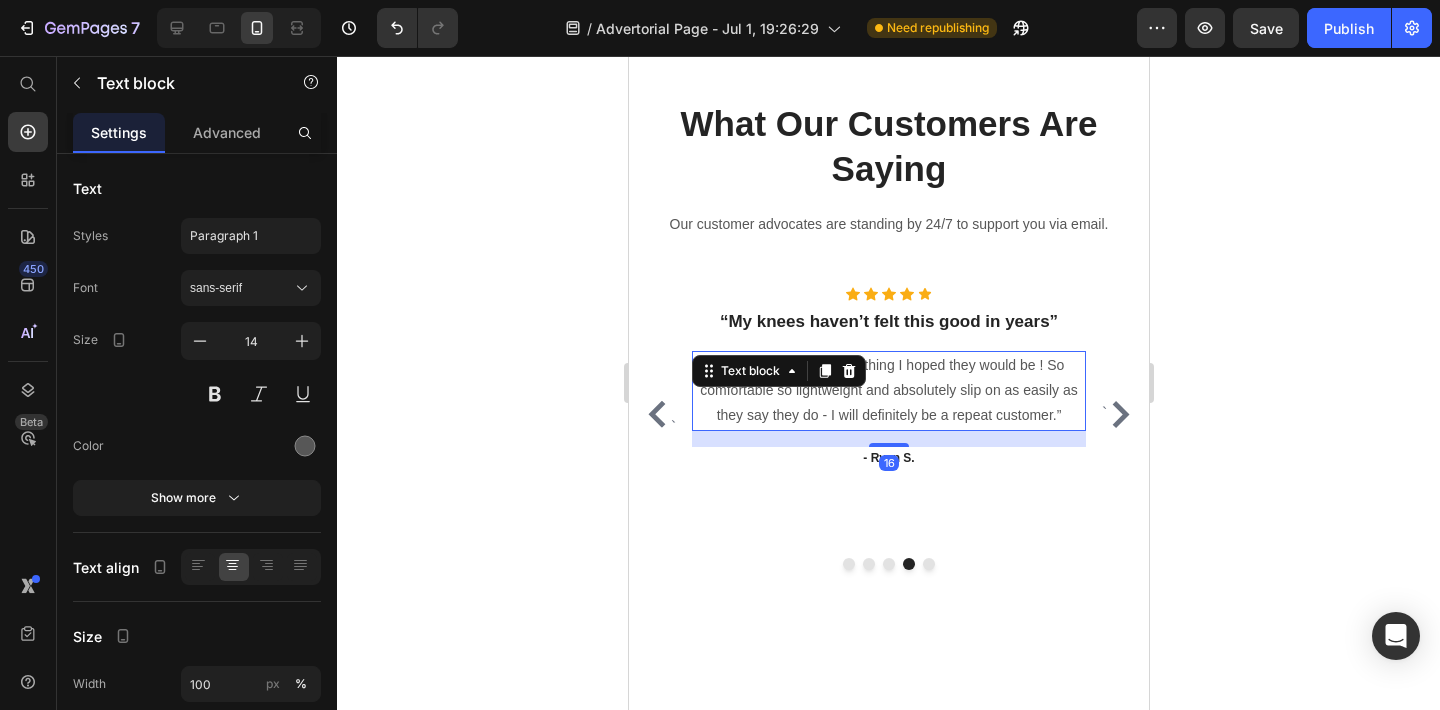 click on "“ These shoes are everything I hoped they would be ! So comfortable so lightweight and absolutely slip on as easily as they say they do - I will definitely be a repeat customer.”" at bounding box center (888, 391) 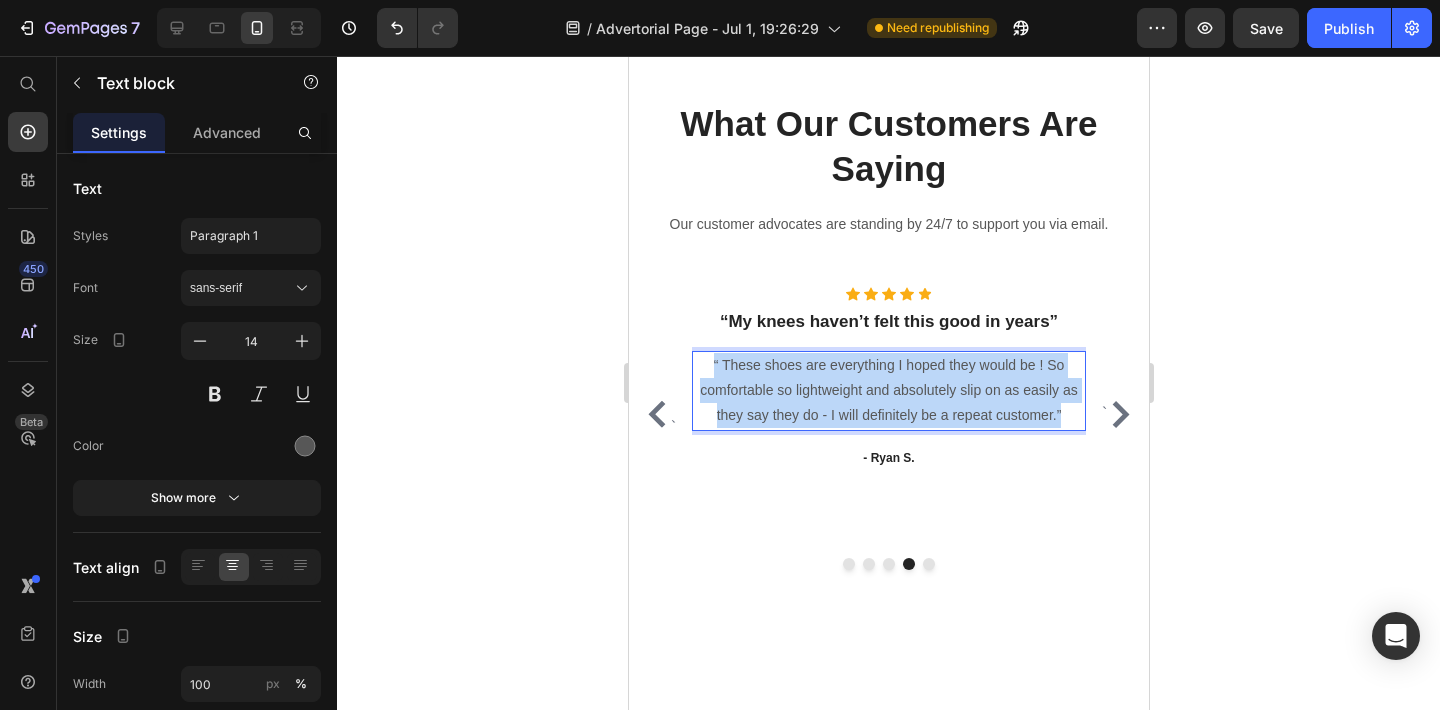 click on "“ These shoes are everything I hoped they would be ! So comfortable so lightweight and absolutely slip on as easily as they say they do - I will definitely be a repeat customer.”" at bounding box center (888, 391) 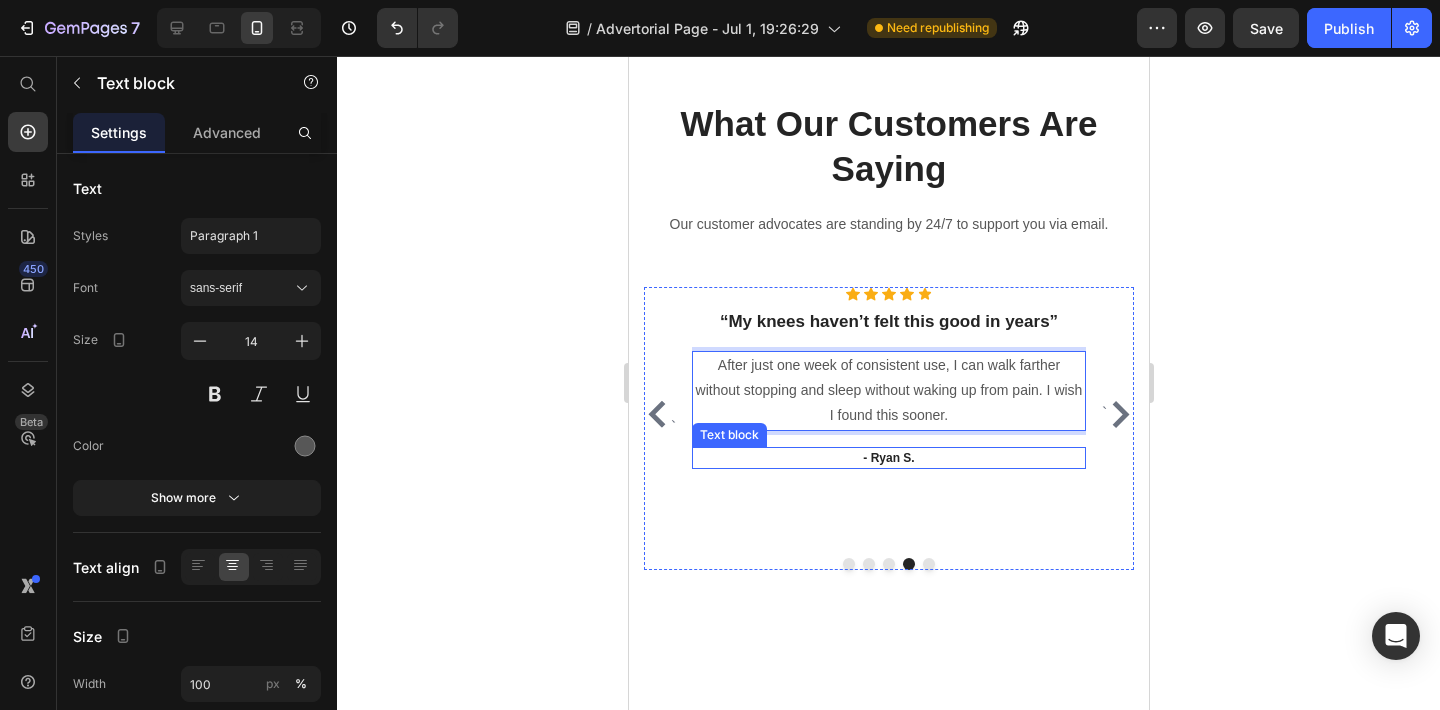 click on "- Ryan S." at bounding box center [888, 458] 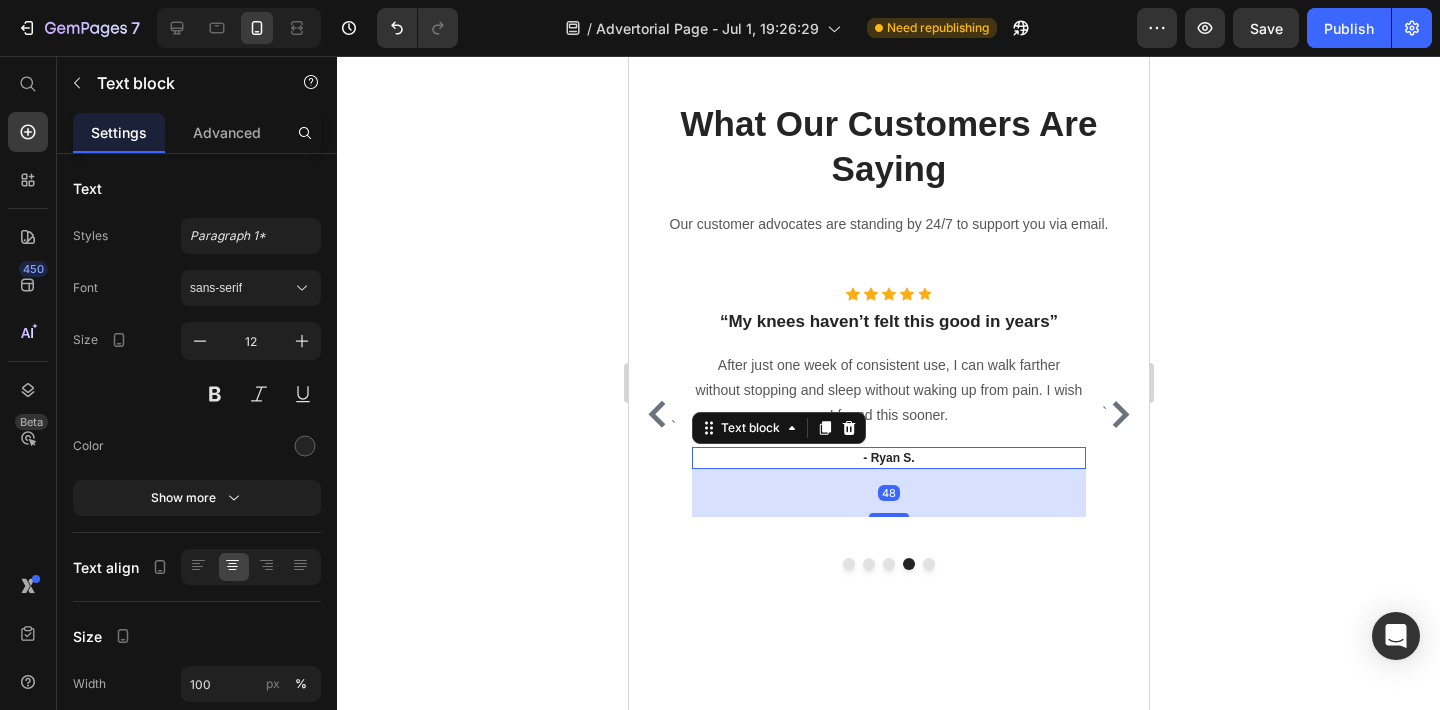 click on "- Ryan S." at bounding box center (888, 458) 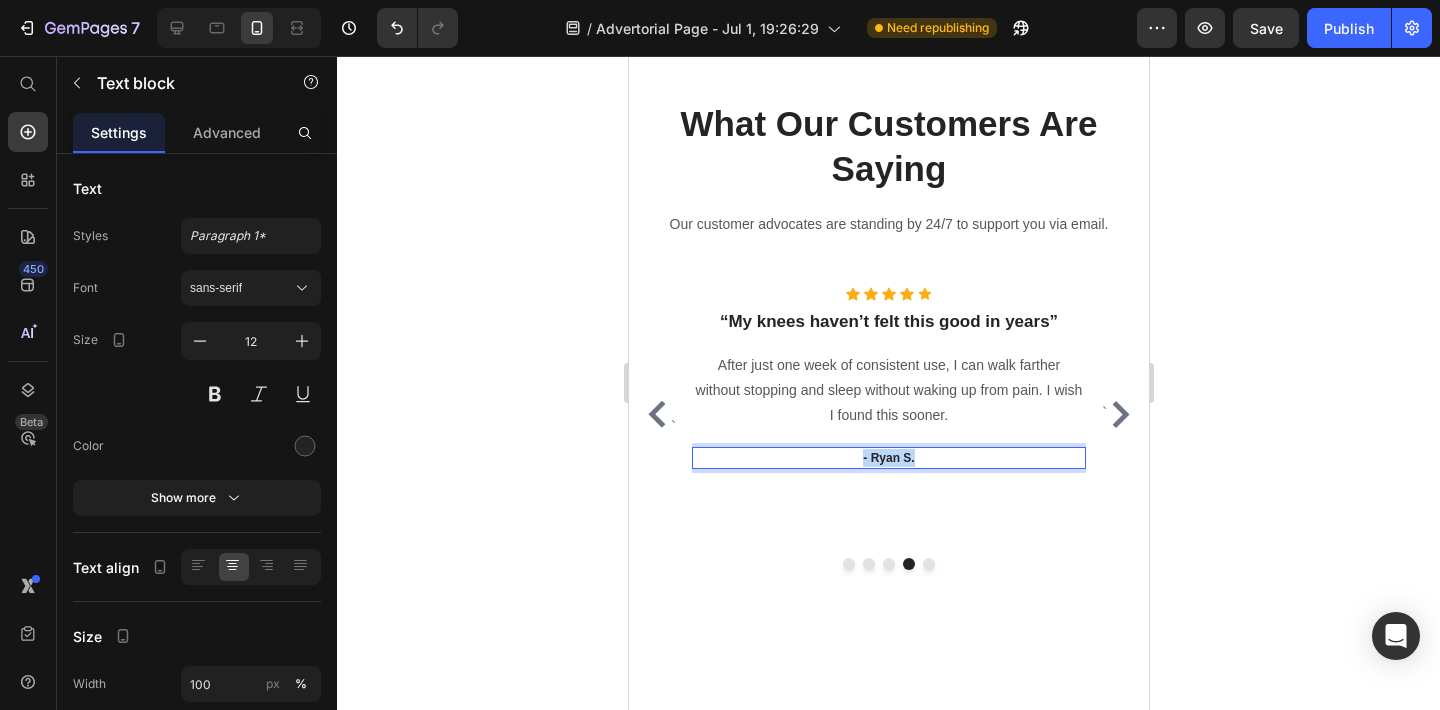 click on "- Ryan S." at bounding box center (888, 458) 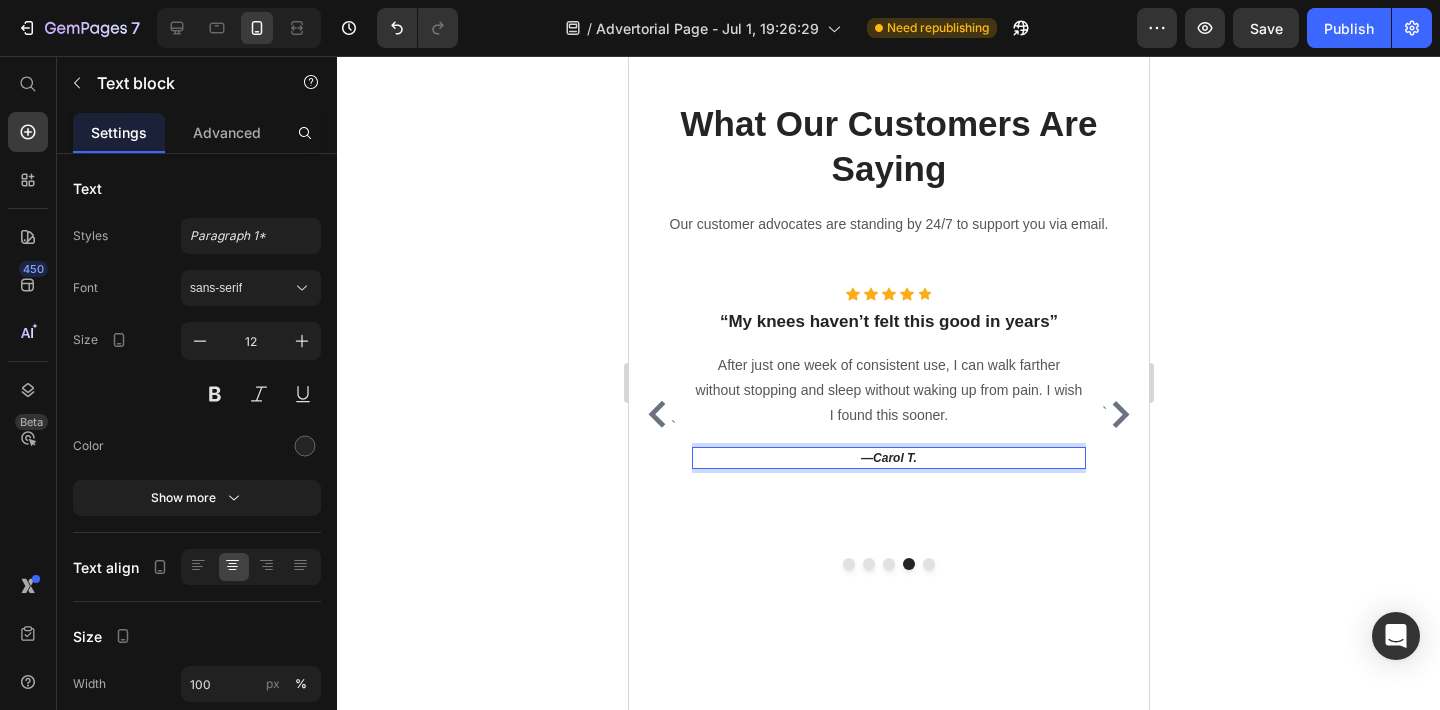 click on "Carol T." at bounding box center [894, 458] 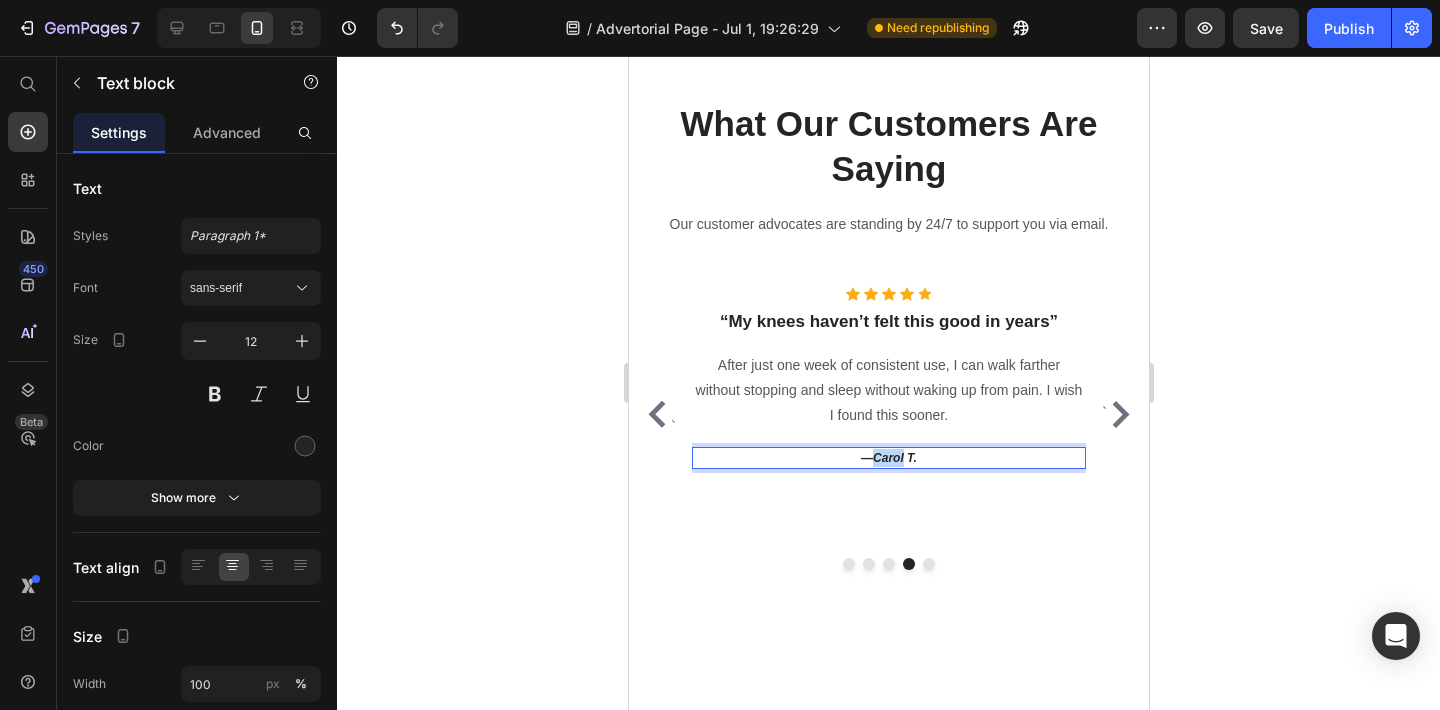 click on "Carol T." at bounding box center (894, 458) 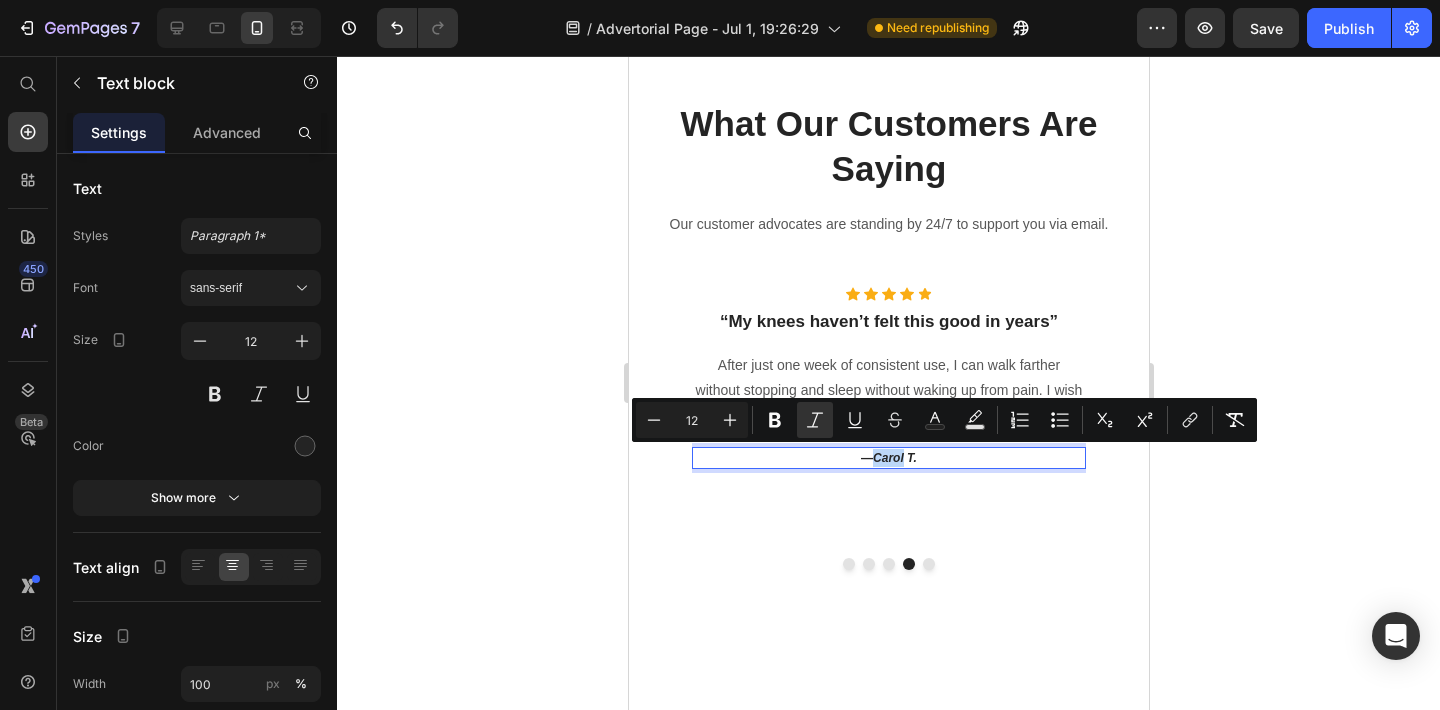 click on "Carol T." at bounding box center [894, 458] 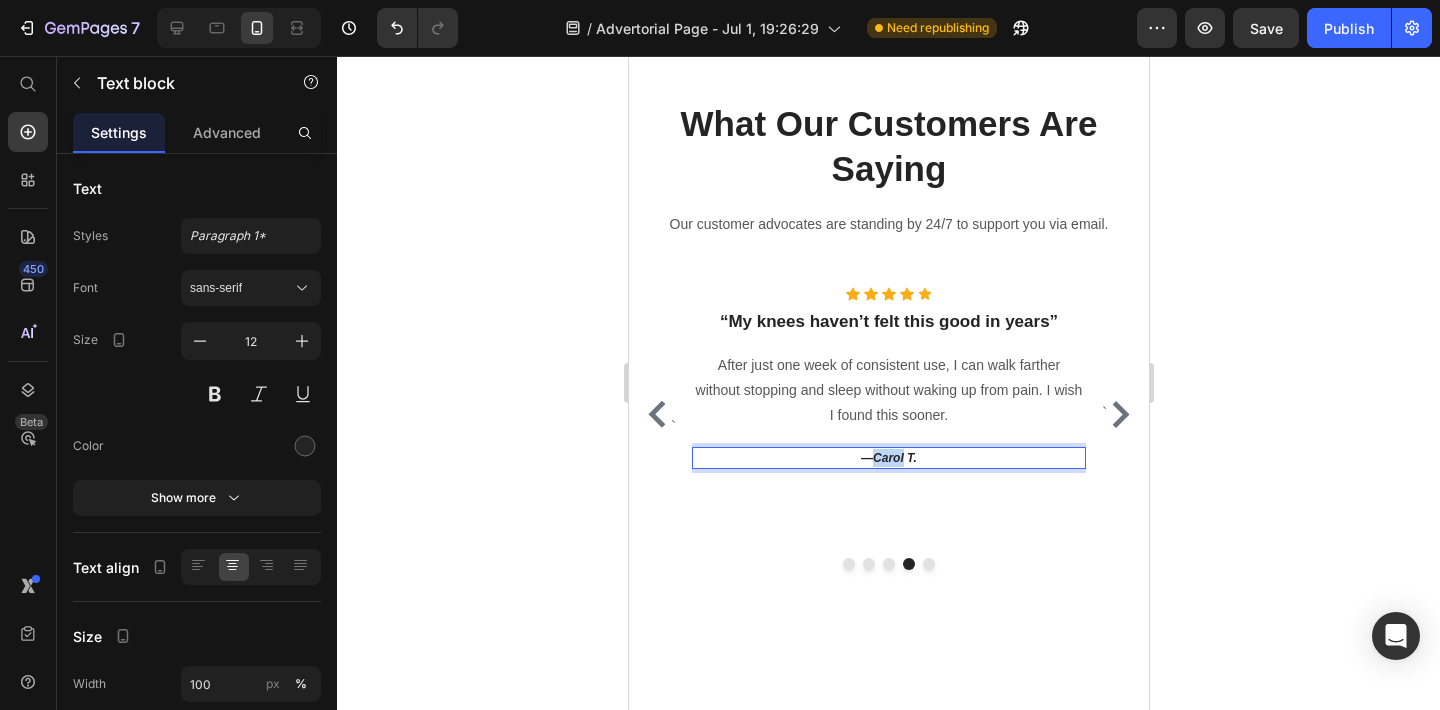 click on "Carol T." at bounding box center [894, 458] 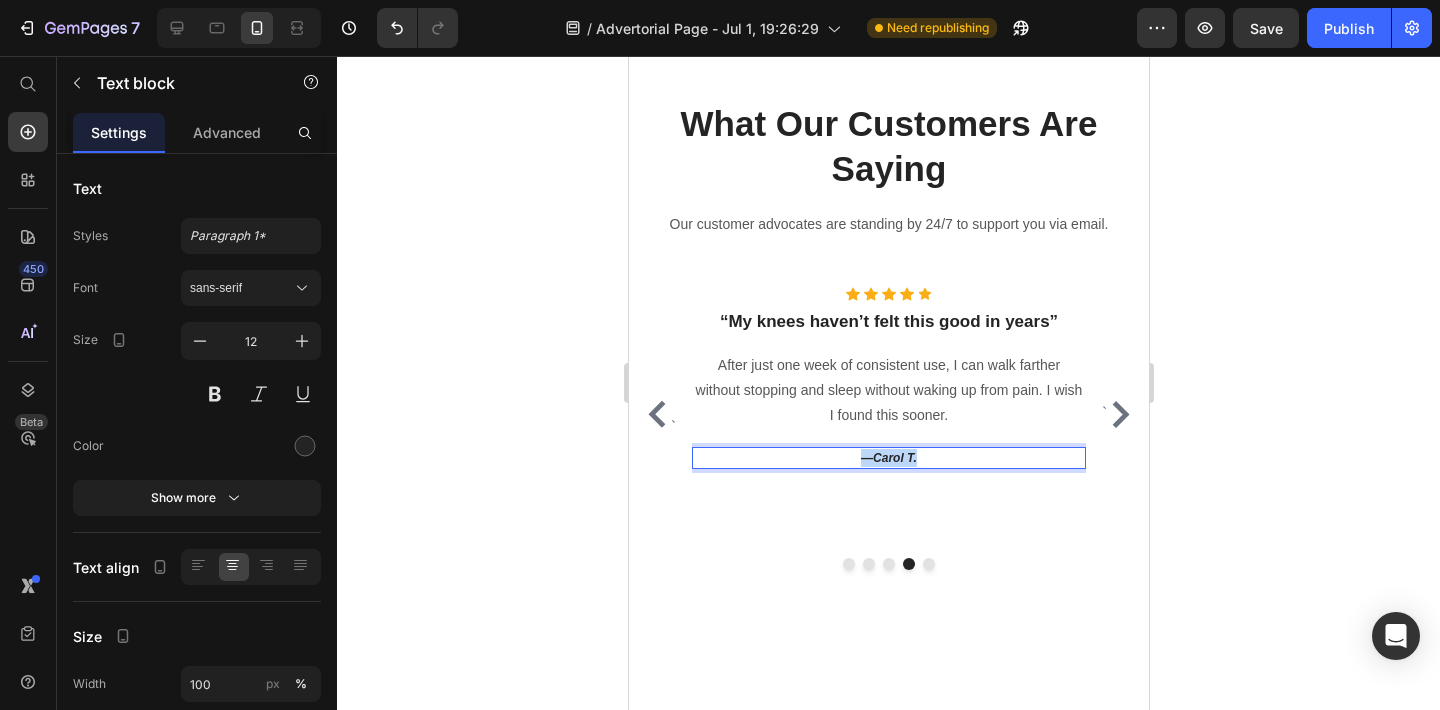 click on "Carol T." at bounding box center (894, 458) 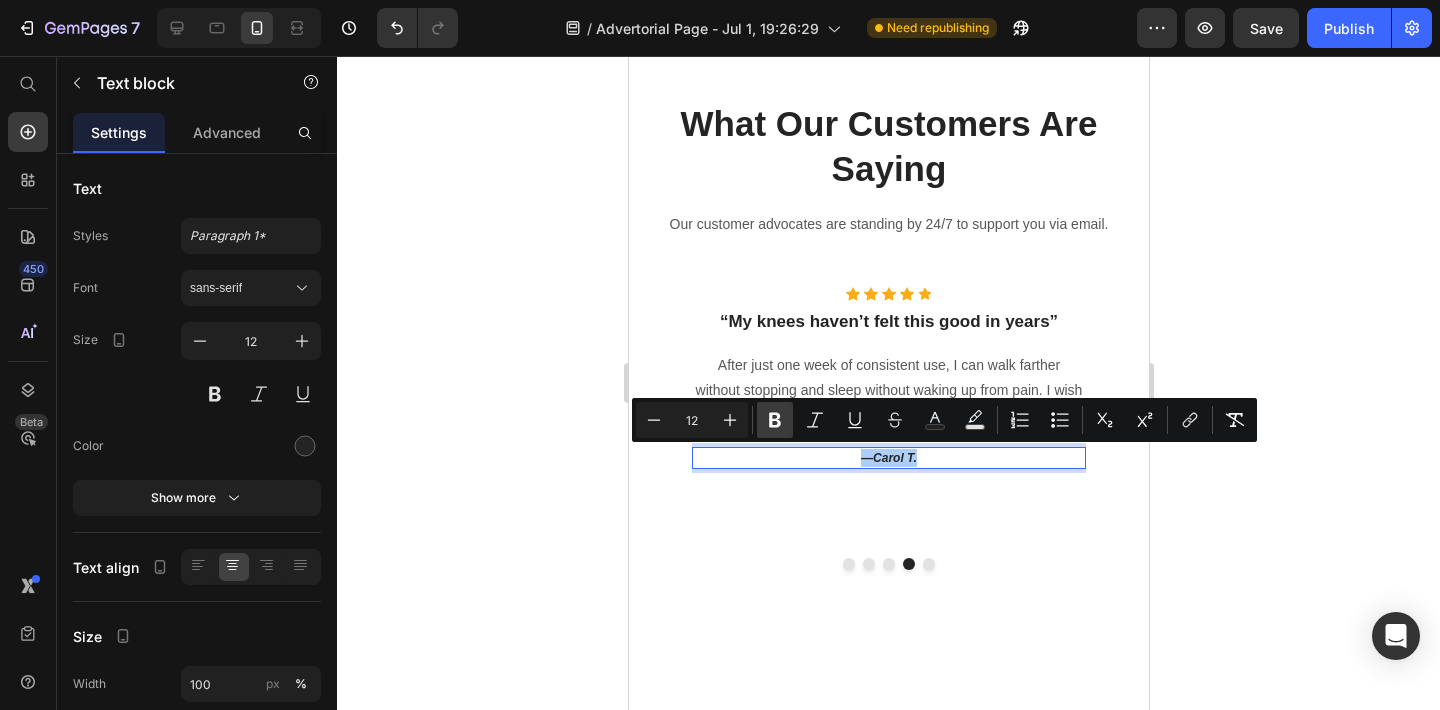 click 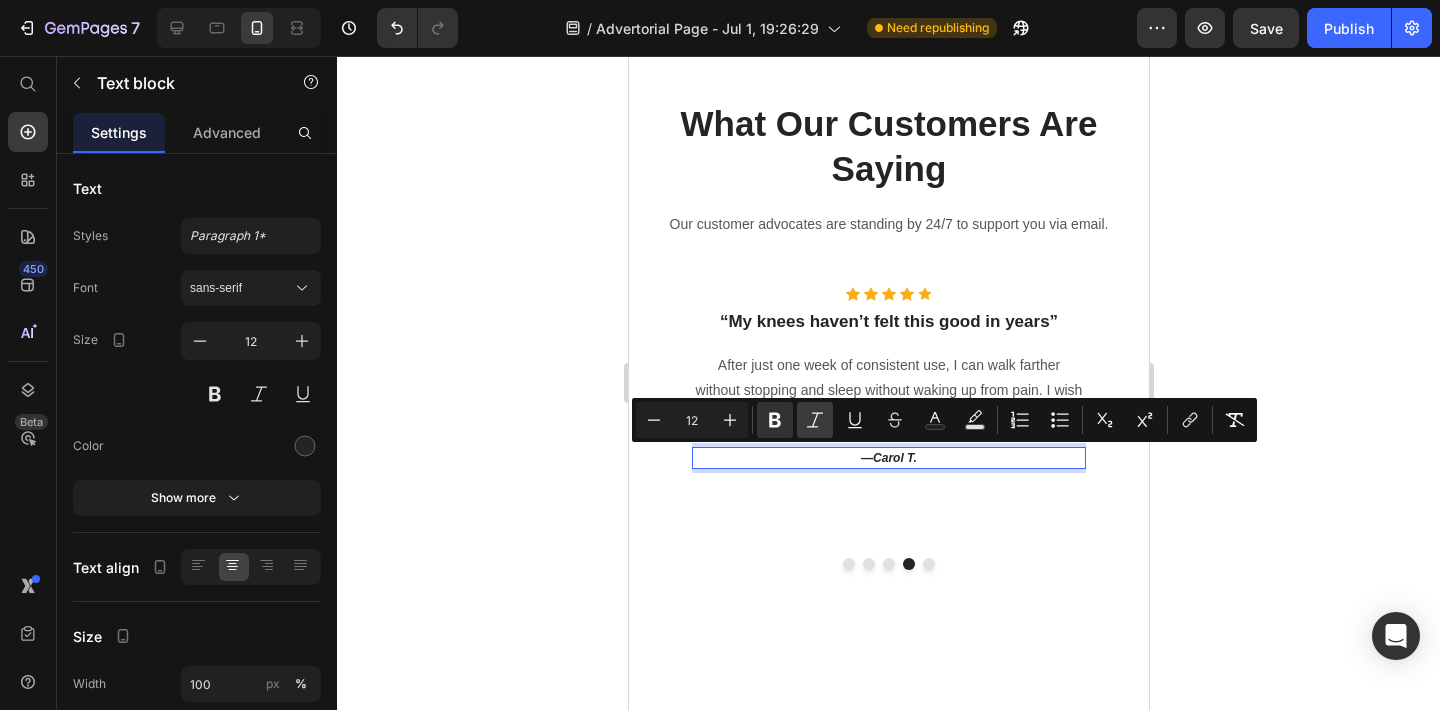 click 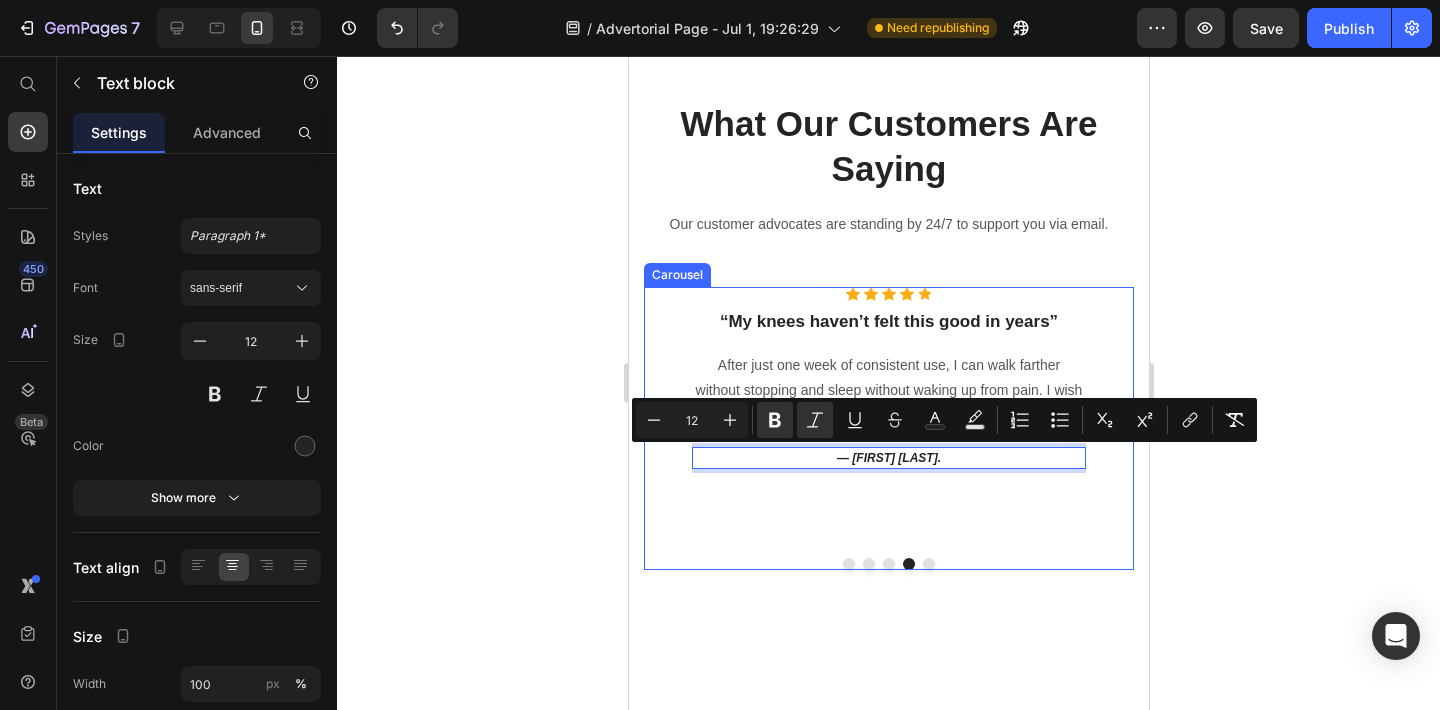 click at bounding box center (888, 564) 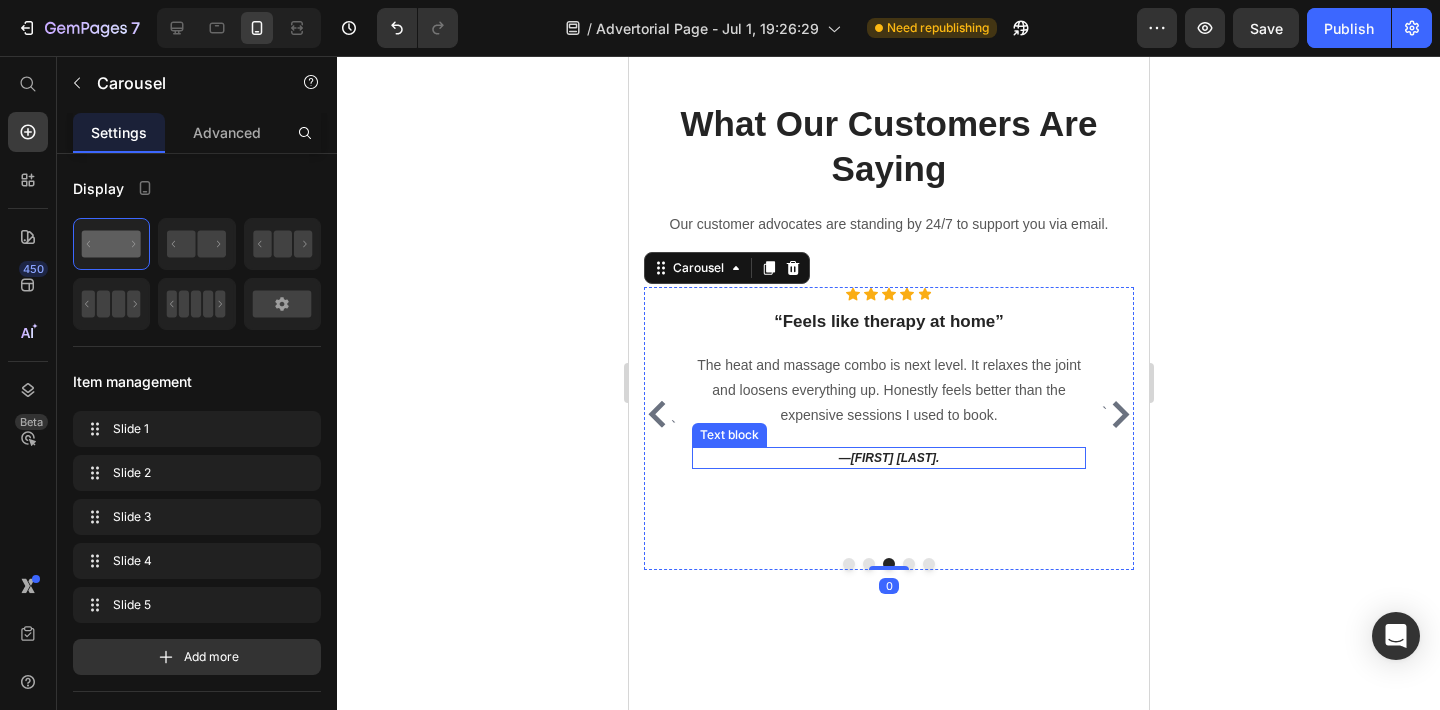 click on "James B." at bounding box center (894, 458) 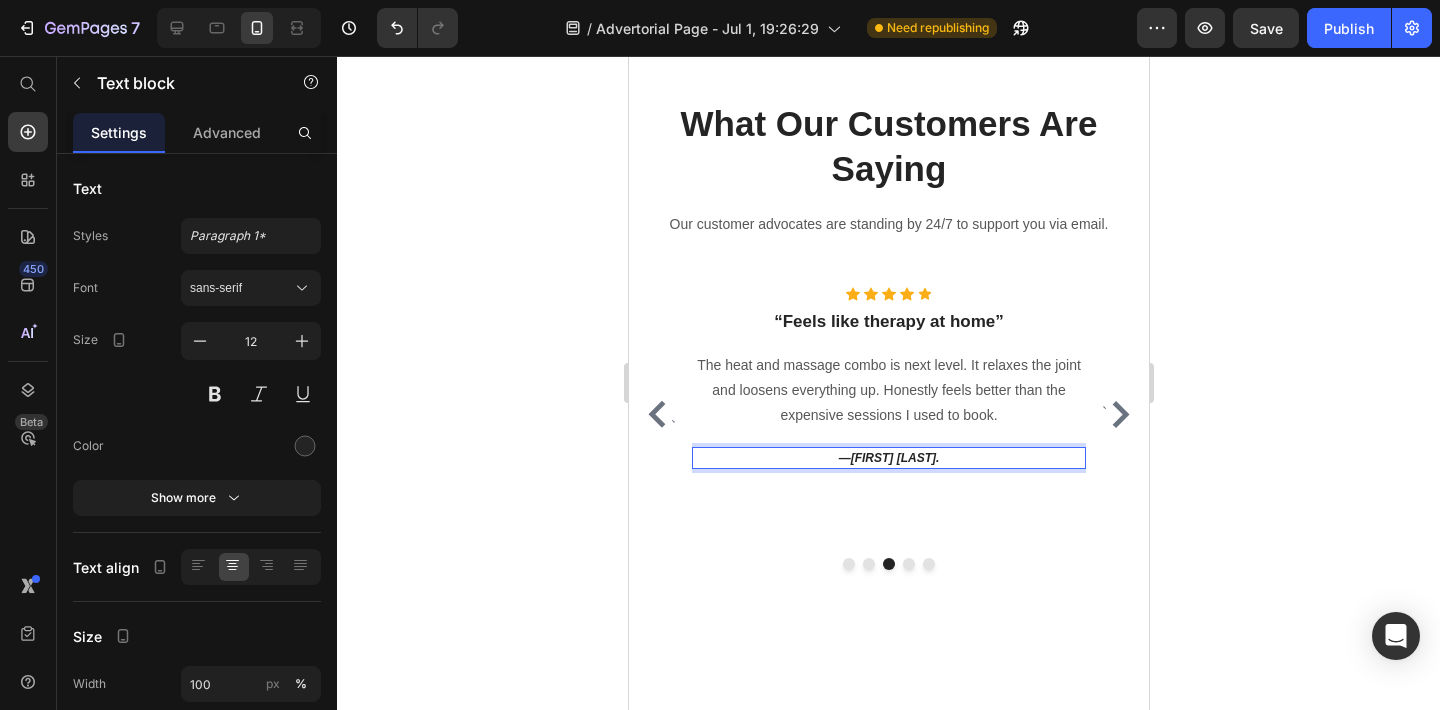 click on "James B." at bounding box center [894, 458] 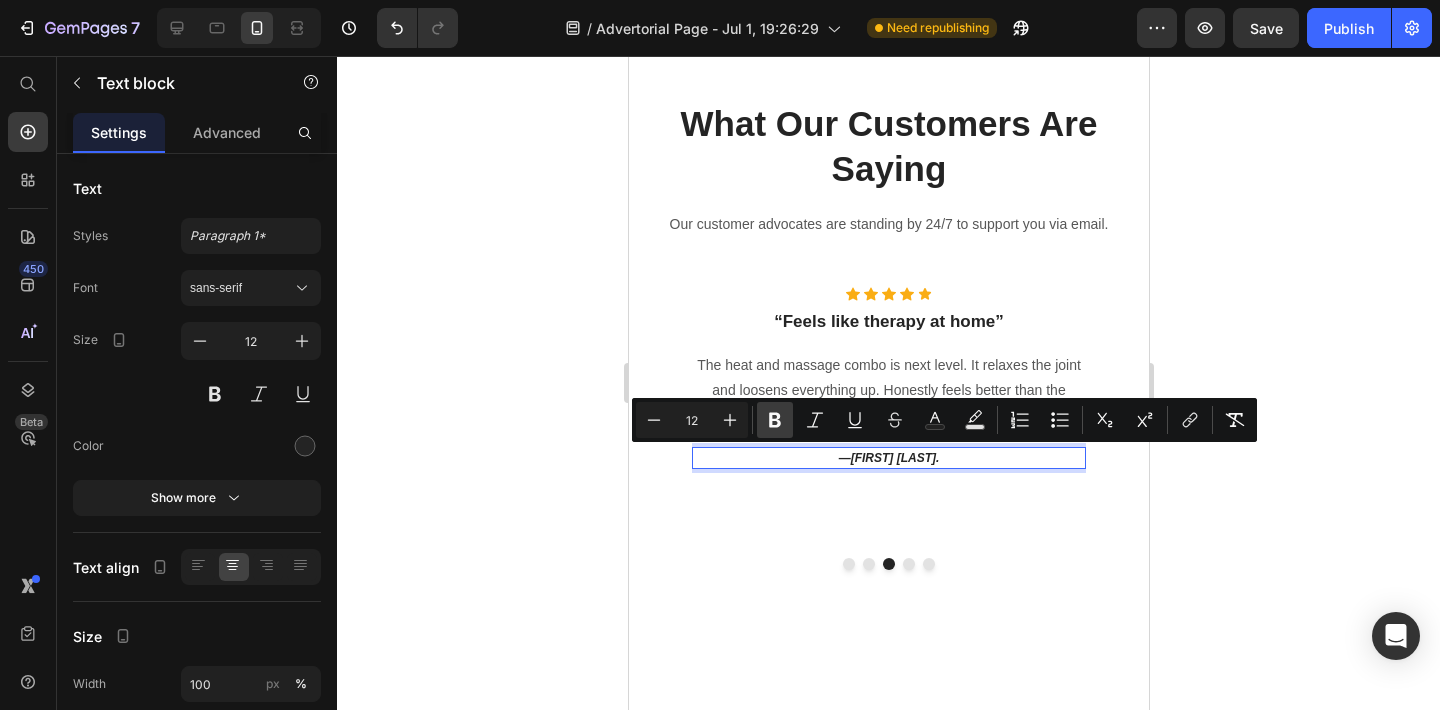 click 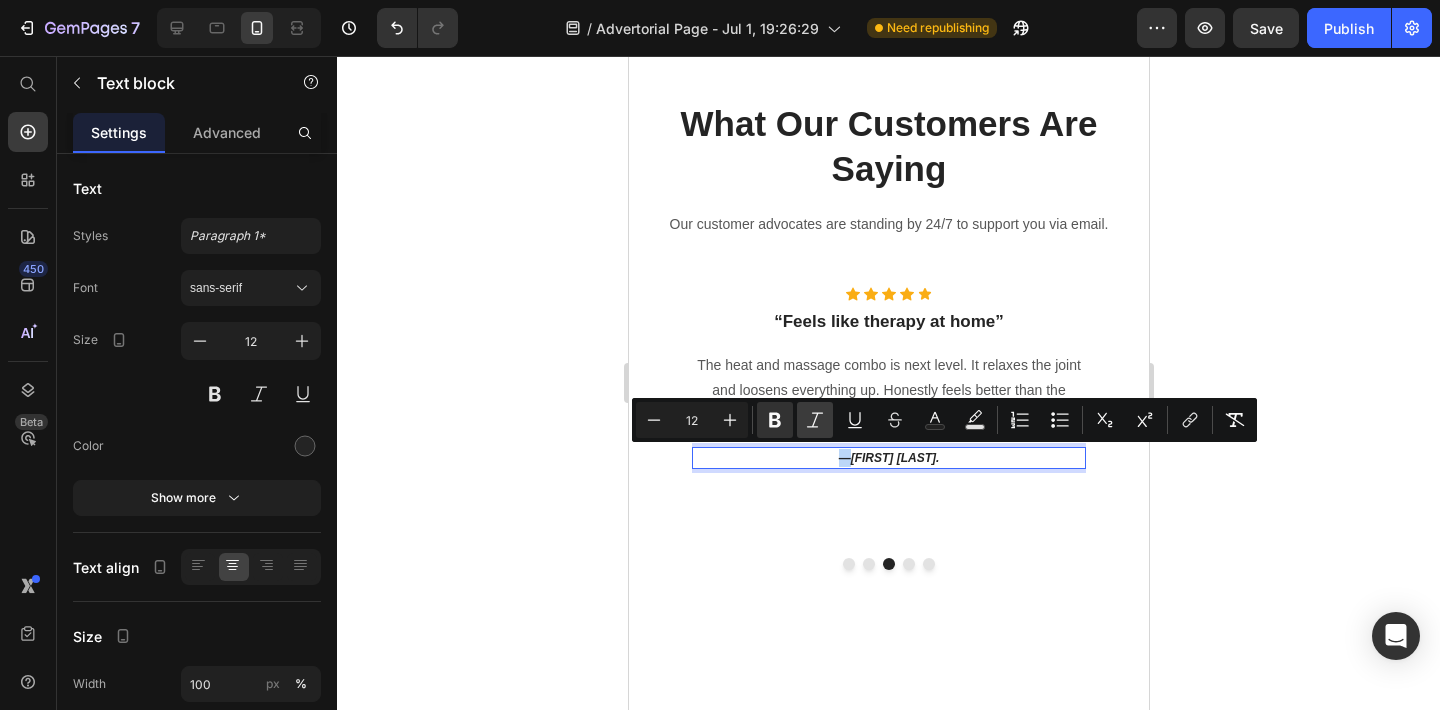 click 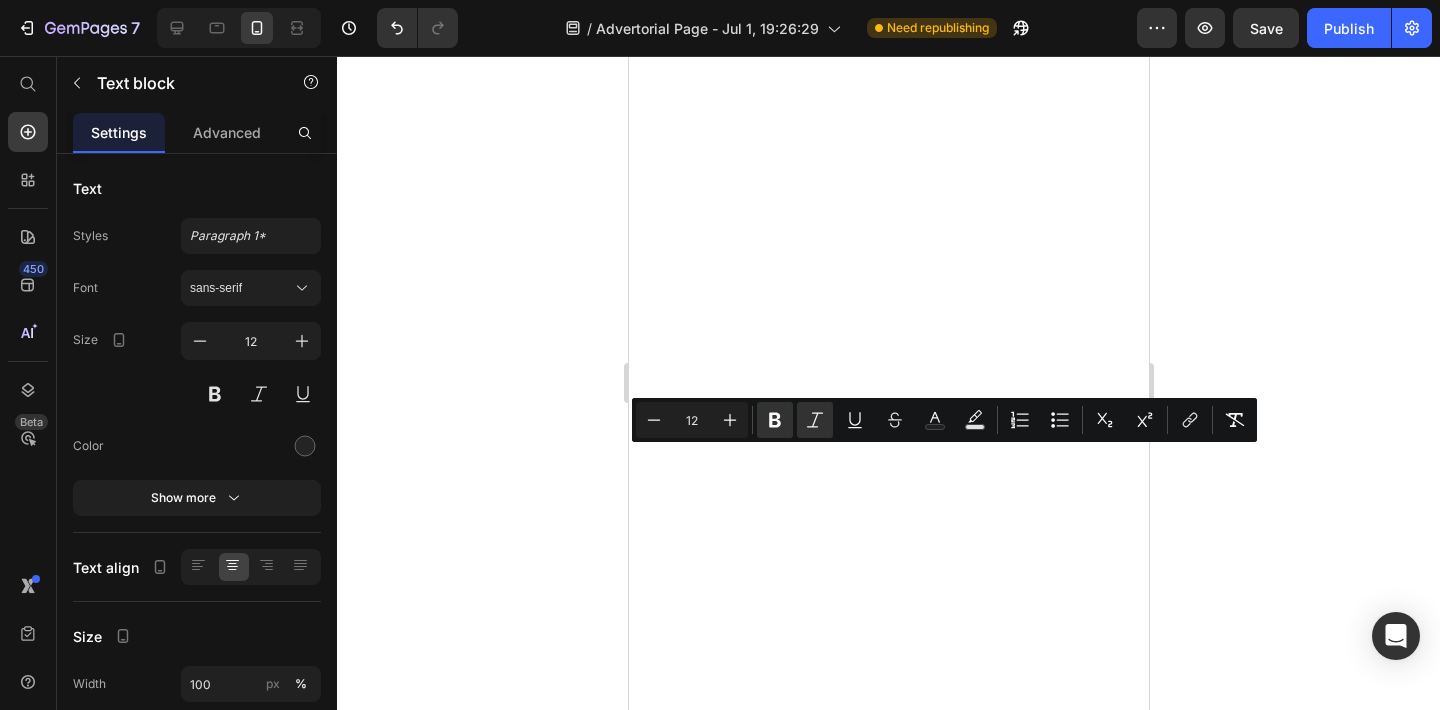 scroll, scrollTop: 0, scrollLeft: 0, axis: both 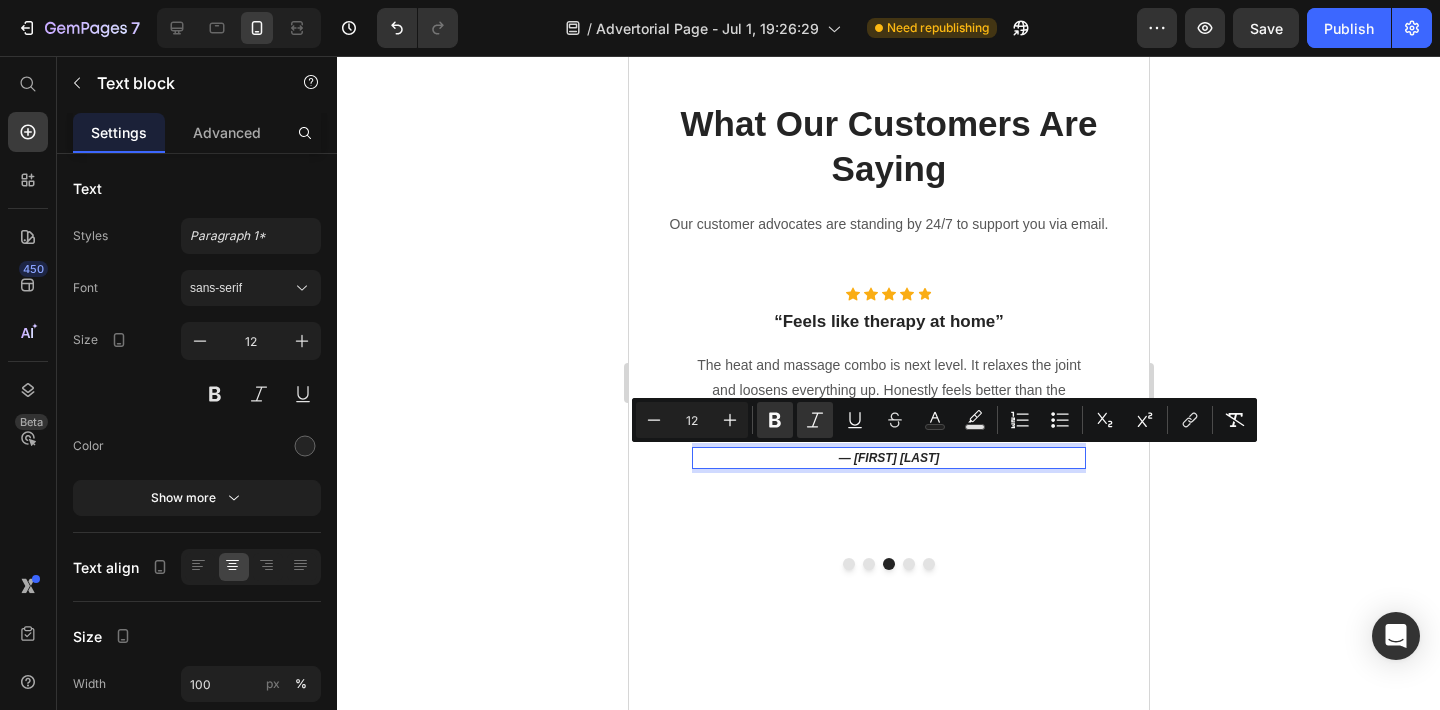 click 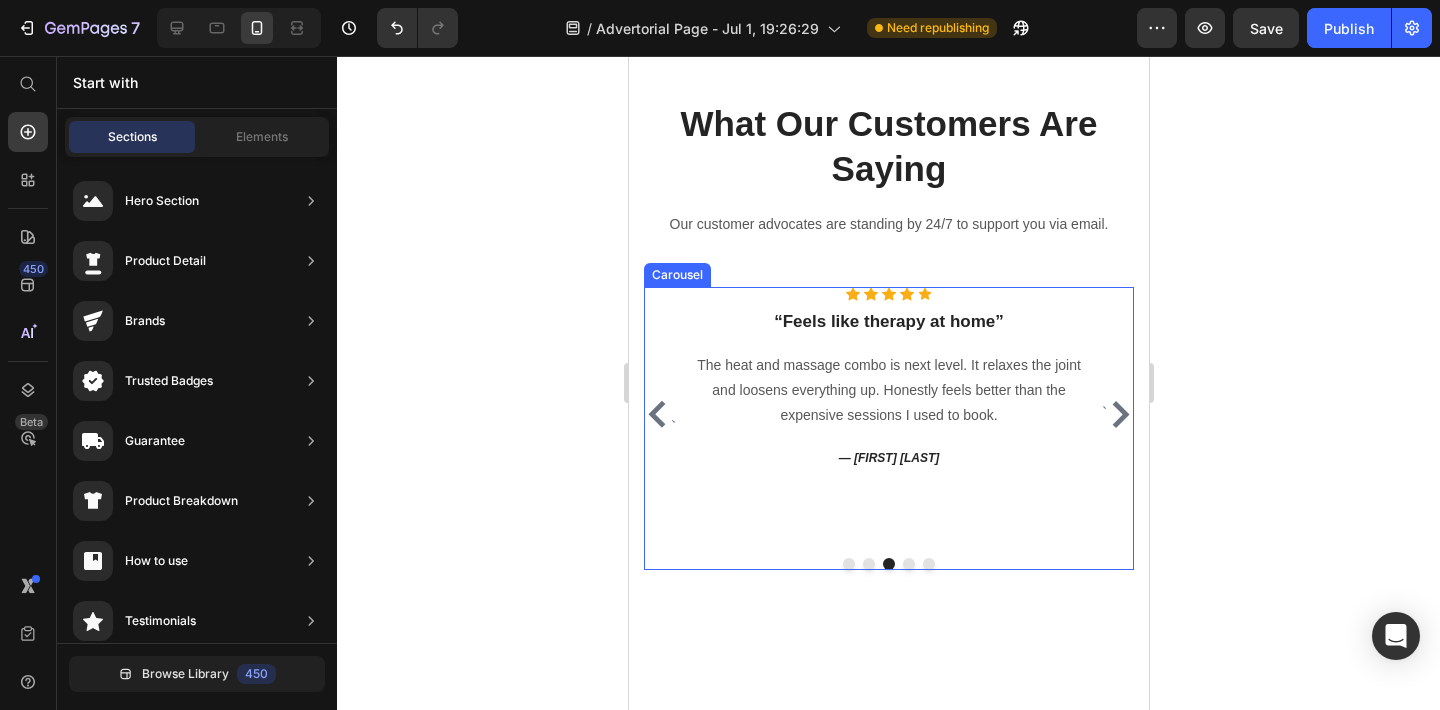 click at bounding box center (868, 564) 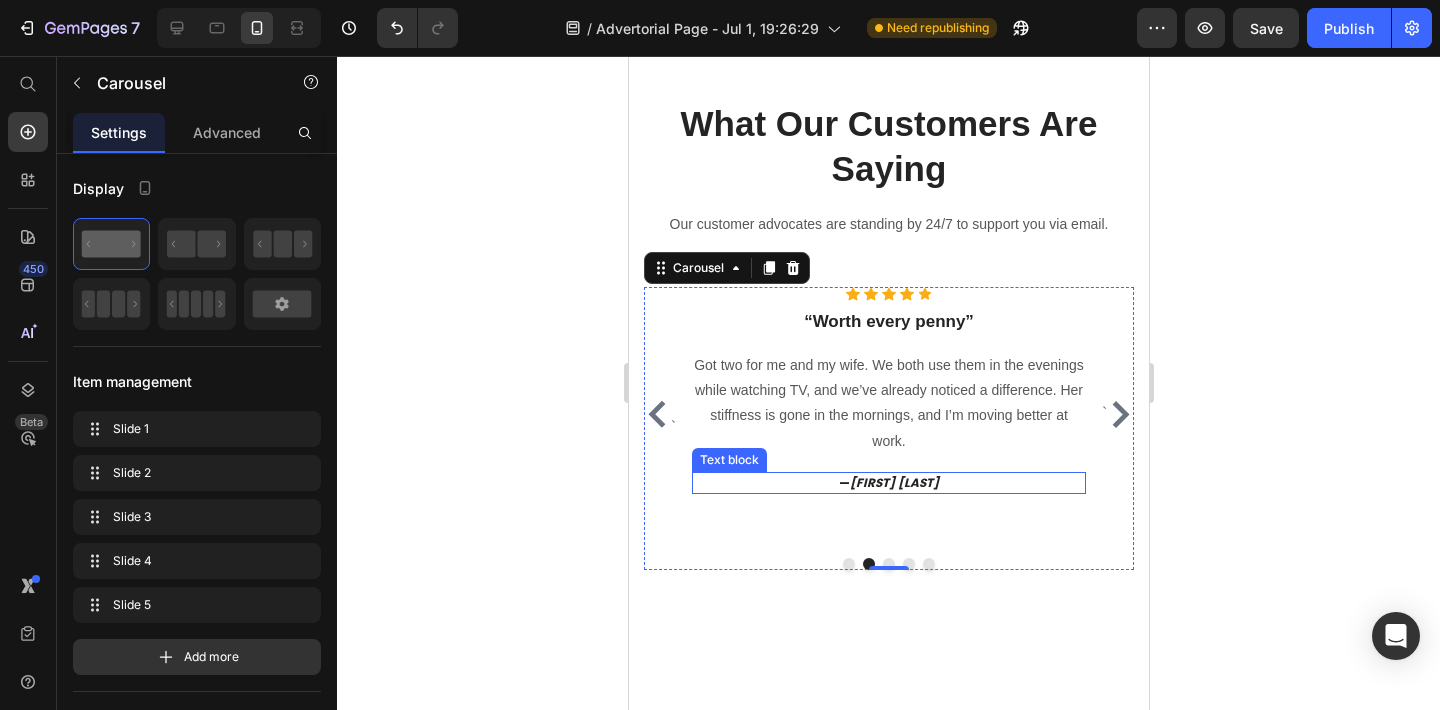 click on "[FIRST] [LAST]" at bounding box center [893, 482] 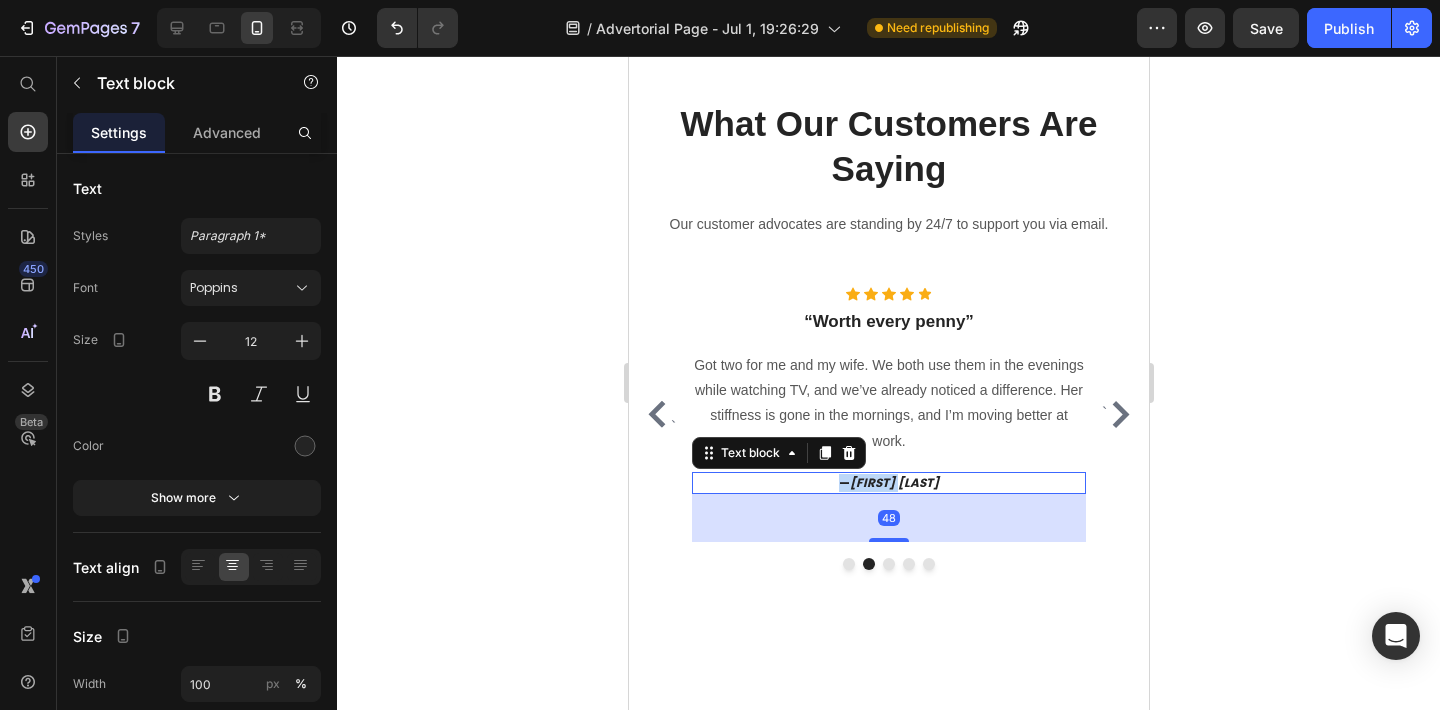 click on "[FIRST] [LAST]" at bounding box center [893, 482] 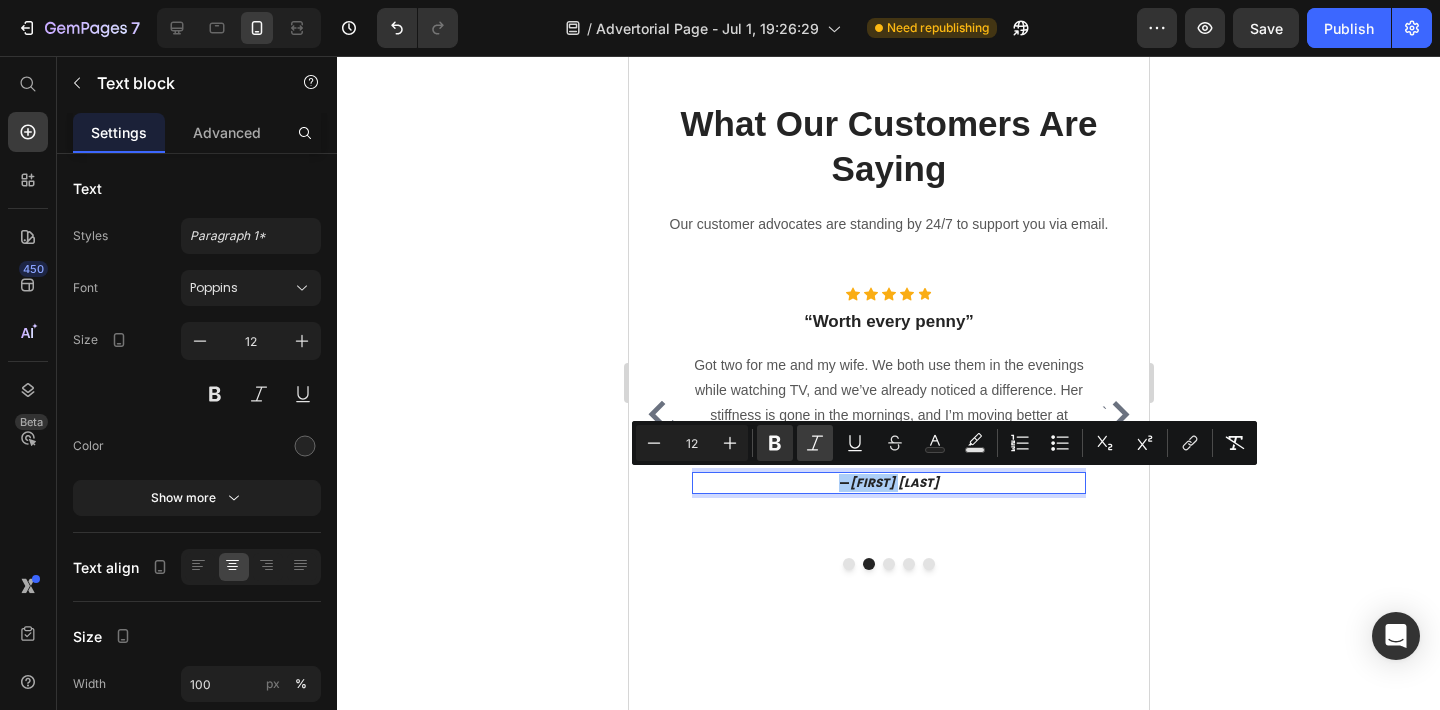 click on "Italic" at bounding box center (815, 443) 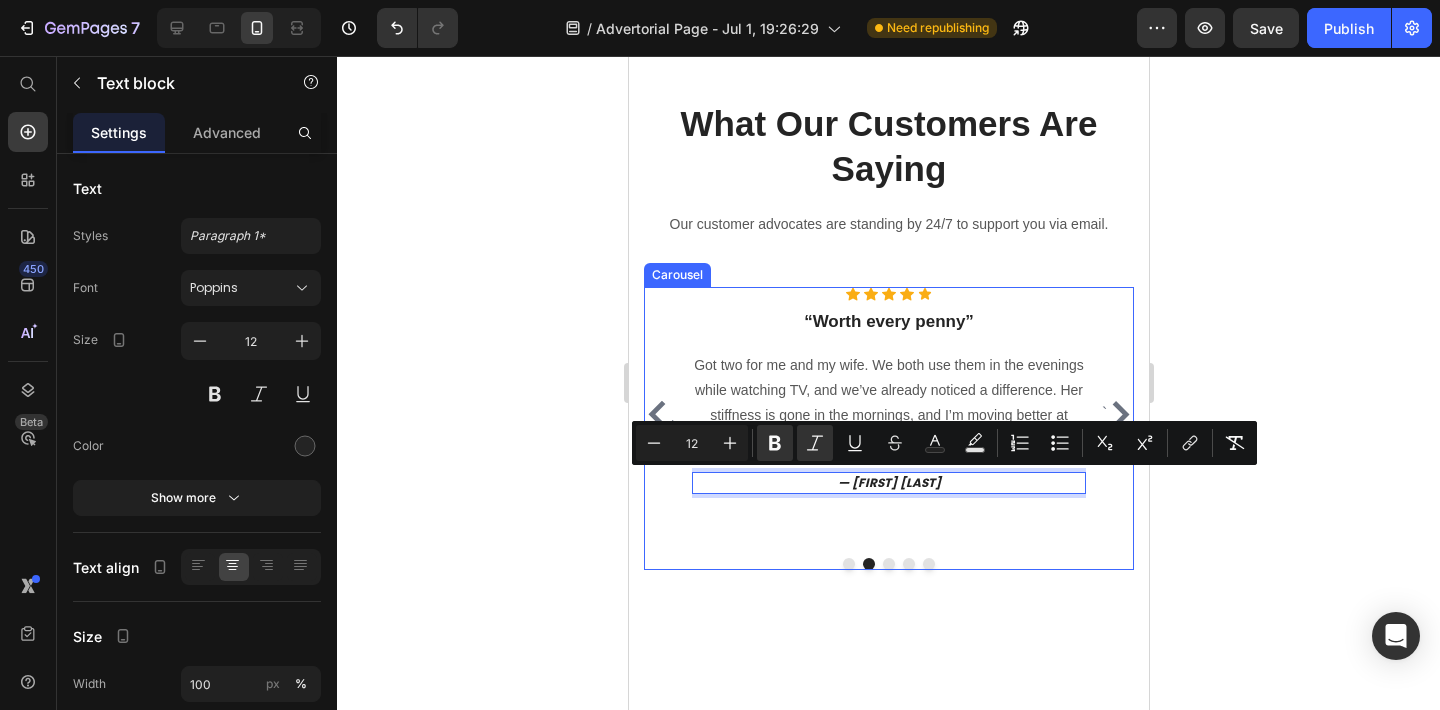 click on "Icon                Icon                Icon                Icon
Icon Icon List Hoz “Worth every penny” Heading Got two for me and my wife. We both use them in the evenings while watching TV, and we’ve already noticed a difference. Her stiffness is gone in the mornings, and I’m moving better at work. Text block — [FIRST] [LAST]. Text block   48" at bounding box center [888, 414] 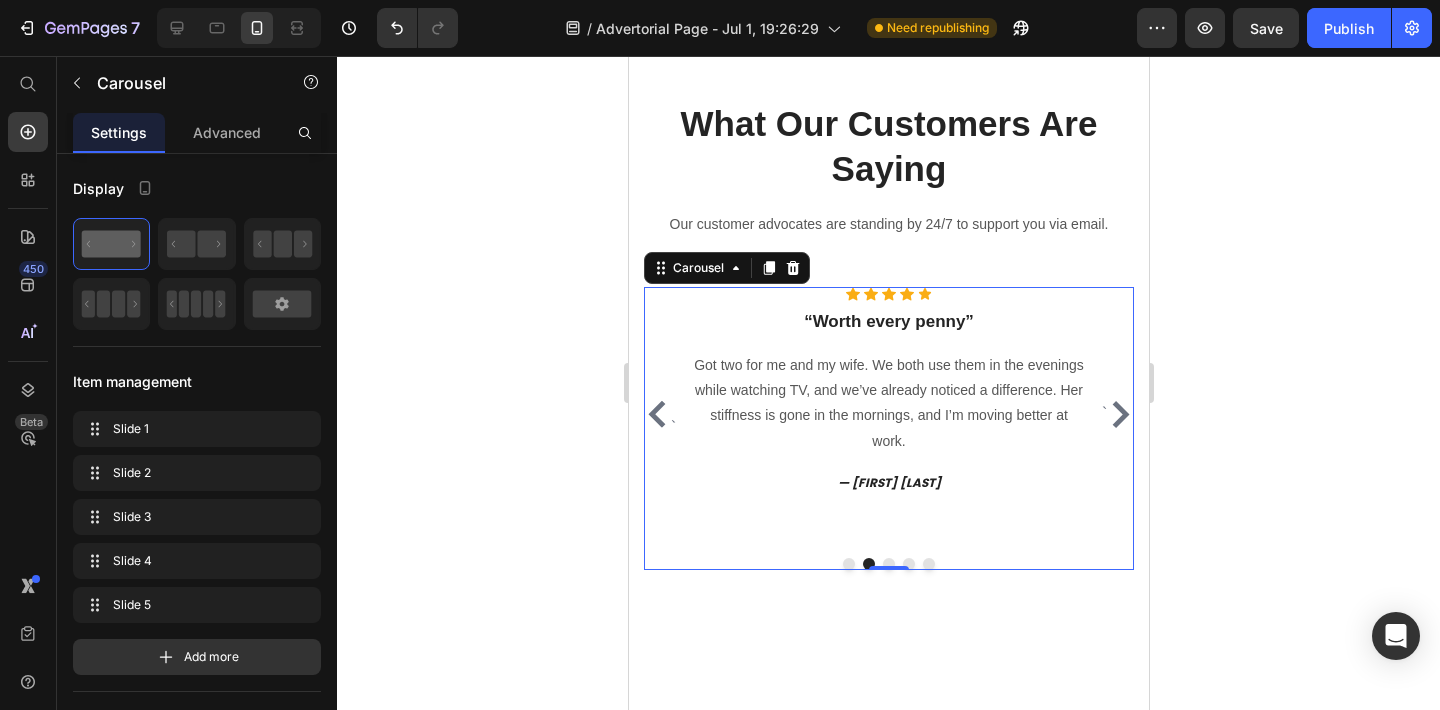 click 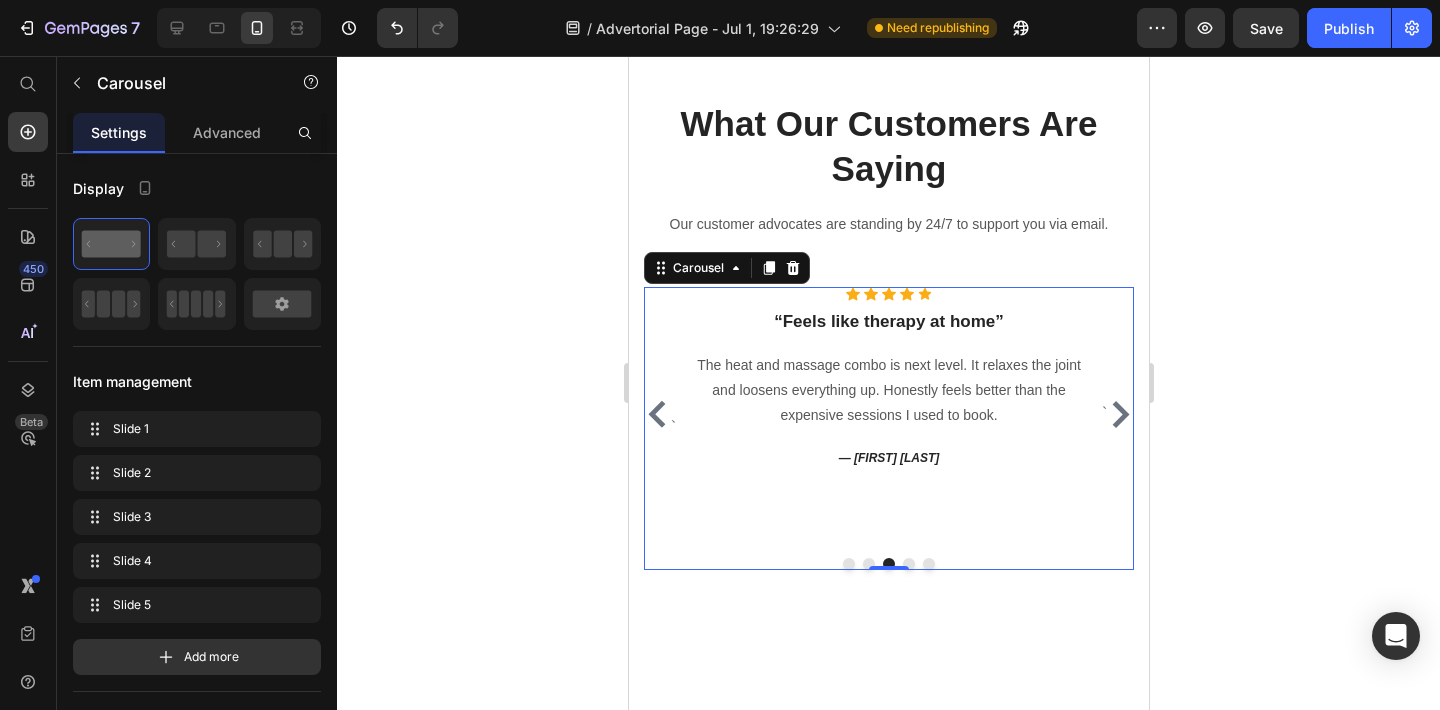 click 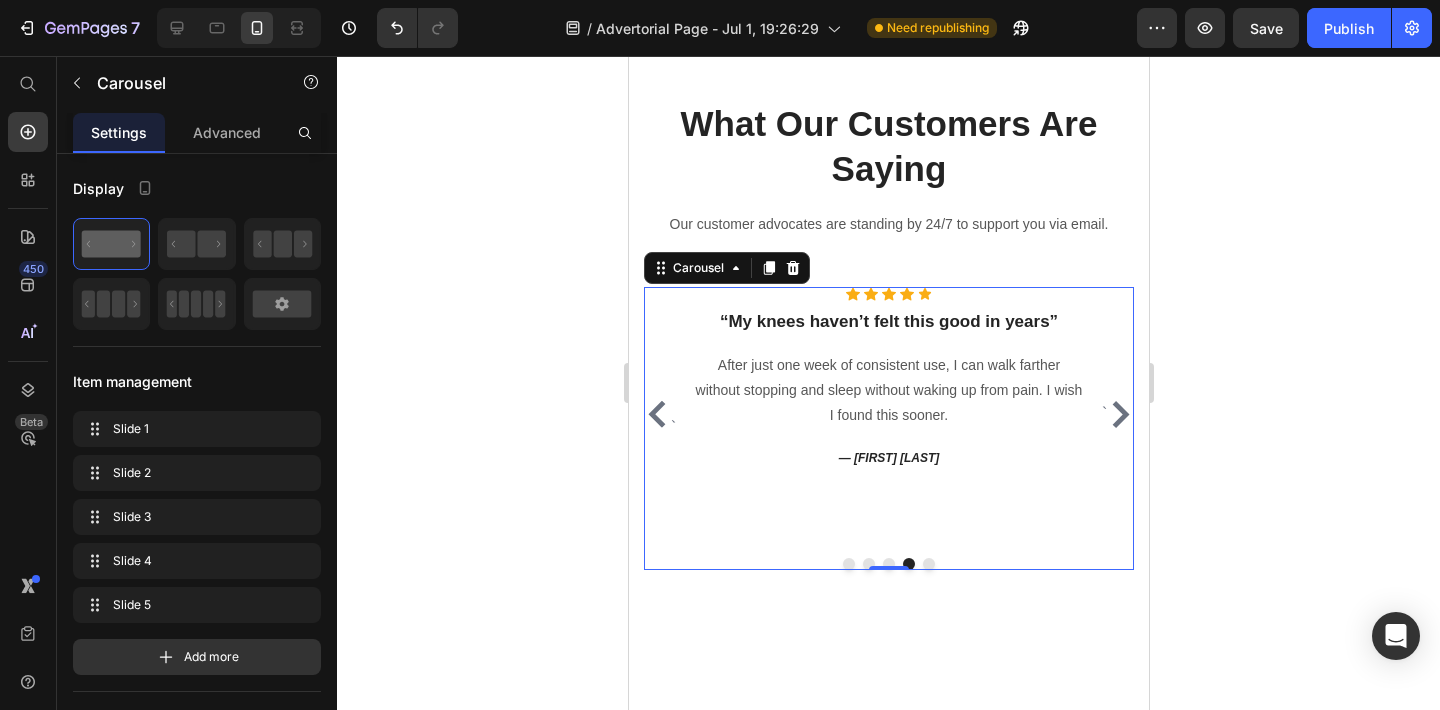 click 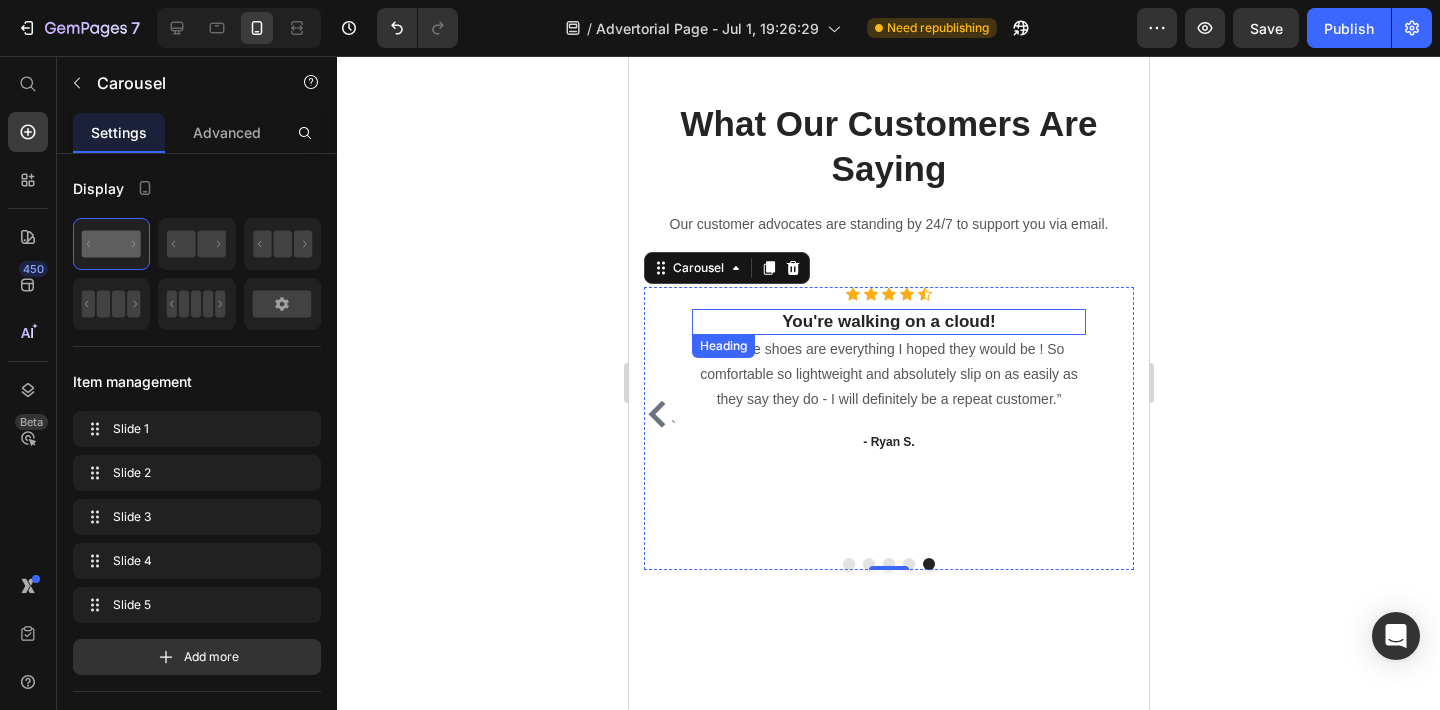 click on "You're walking on a cloud!" at bounding box center (888, 322) 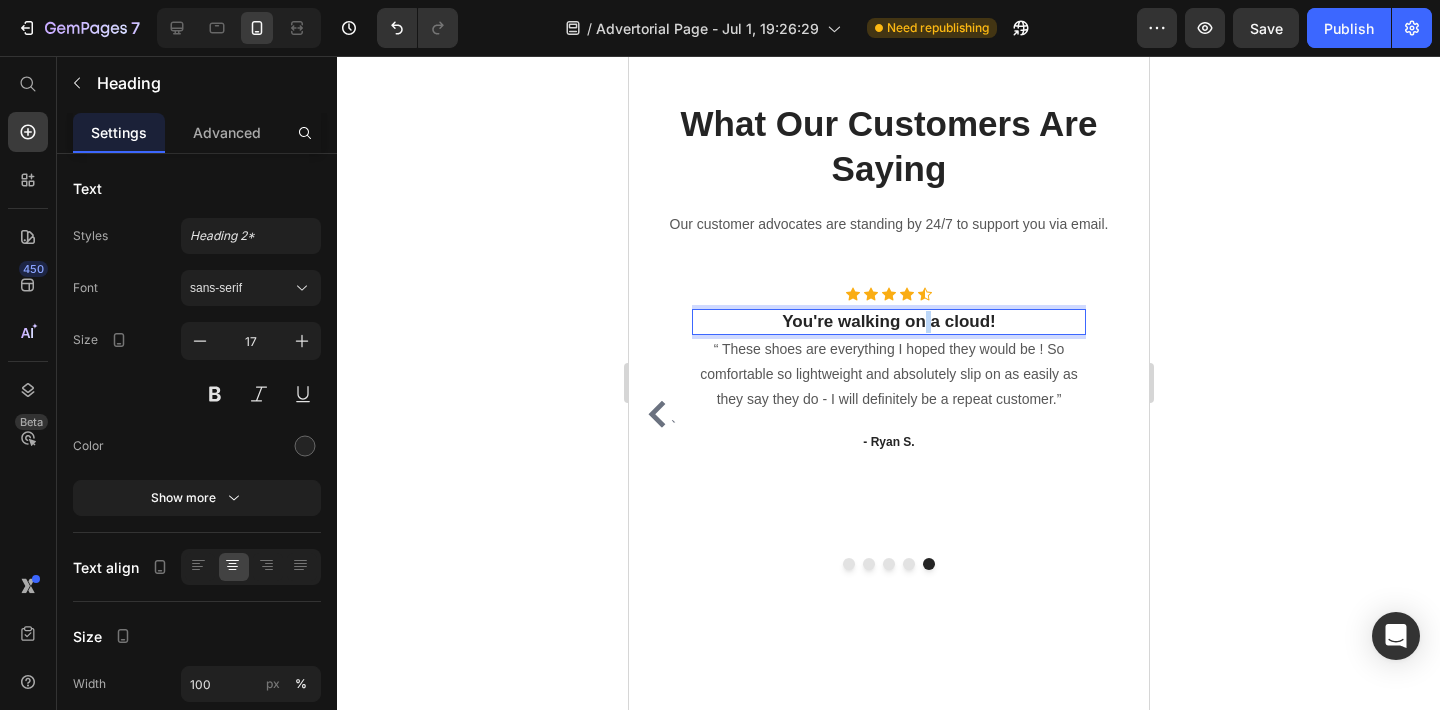 click on "You're walking on a cloud!" at bounding box center [888, 322] 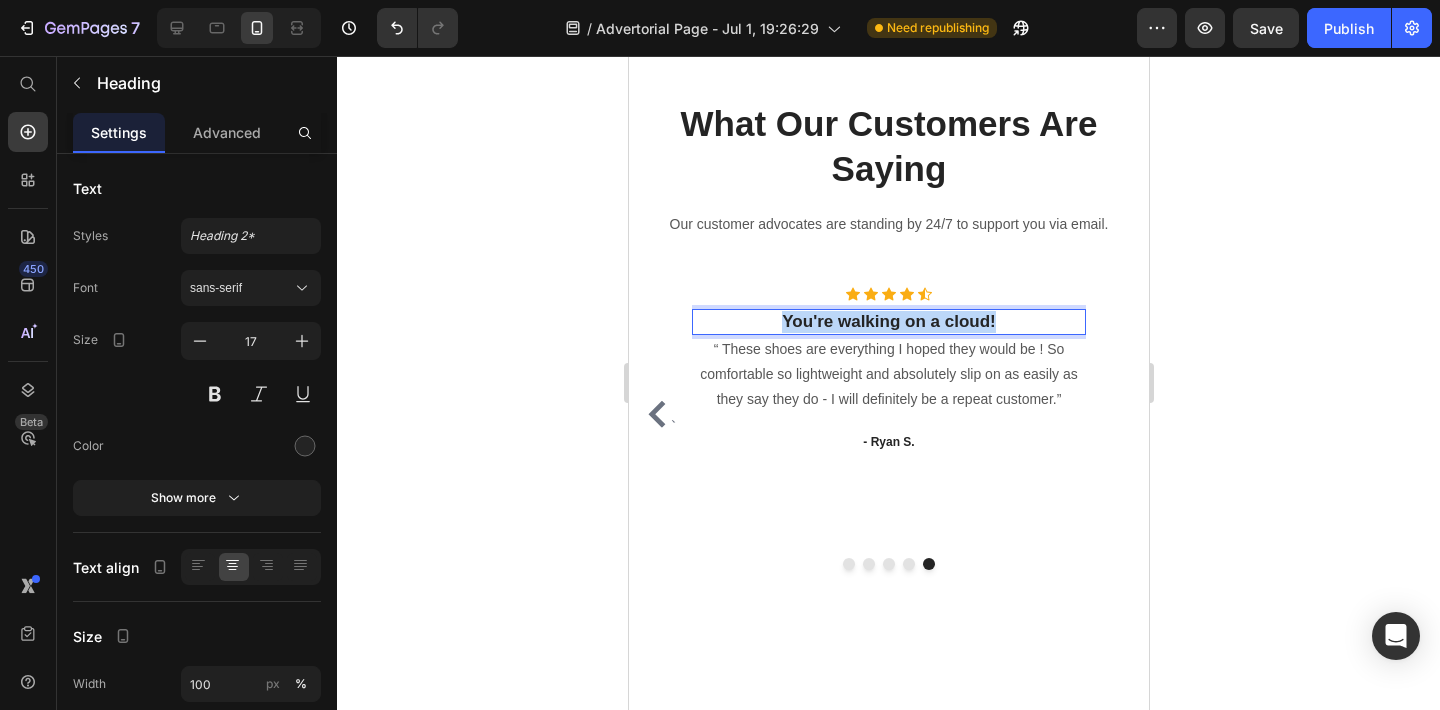 click on "You're walking on a cloud!" at bounding box center [888, 322] 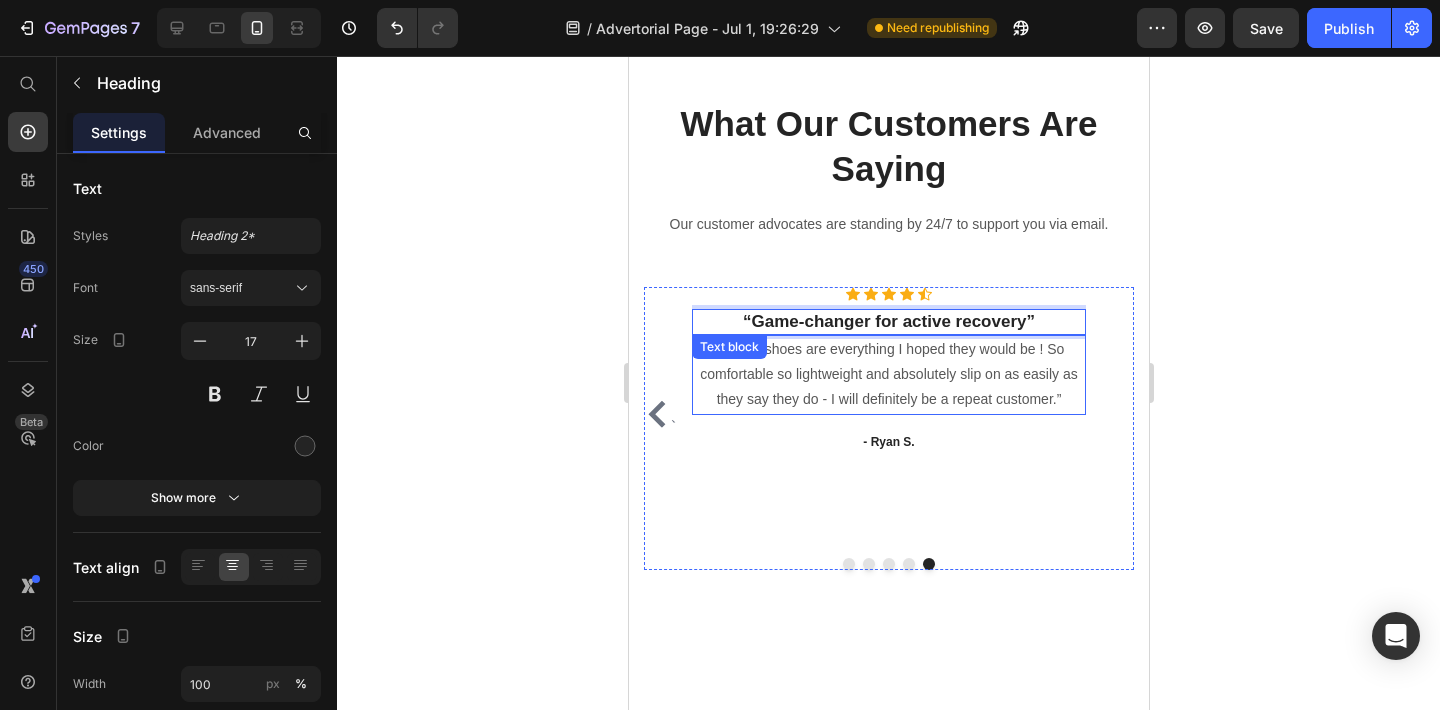 click on "“ These shoes are everything I hoped they would be ! So comfortable so lightweight and absolutely slip on as easily as they say they do - I will definitely be a repeat customer.”" at bounding box center (888, 375) 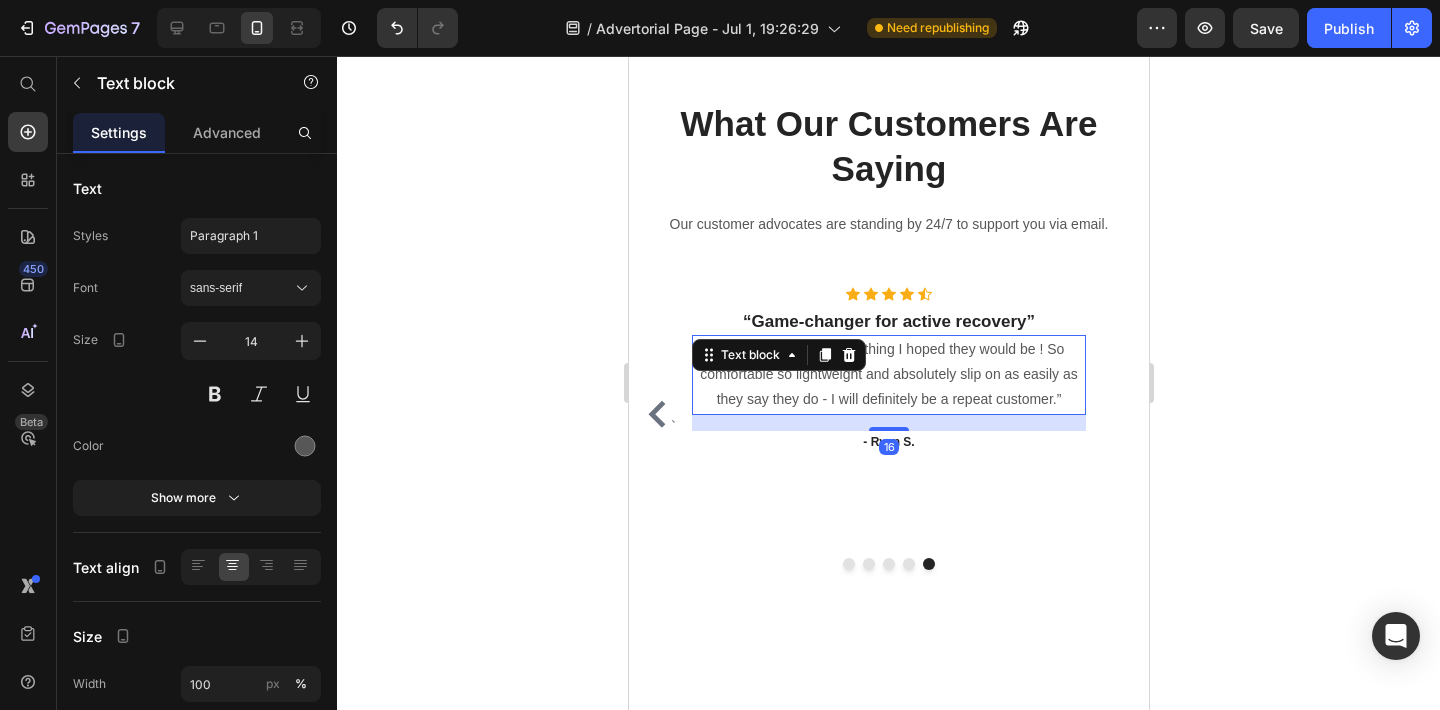 click on "“ These shoes are everything I hoped they would be ! So comfortable so lightweight and absolutely slip on as easily as they say they do - I will definitely be a repeat customer.”" at bounding box center [888, 375] 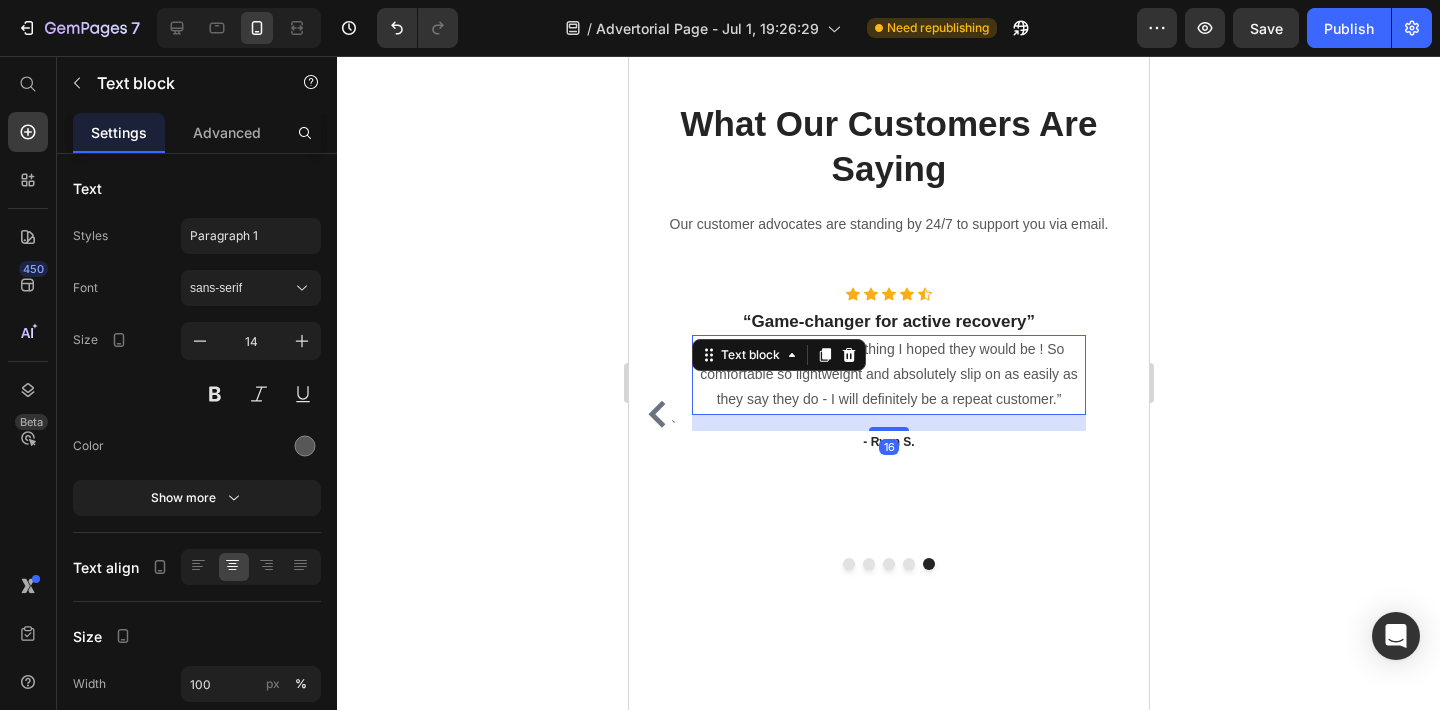 click on "“ These shoes are everything I hoped they would be ! So comfortable so lightweight and absolutely slip on as easily as they say they do - I will definitely be a repeat customer.”" at bounding box center [888, 375] 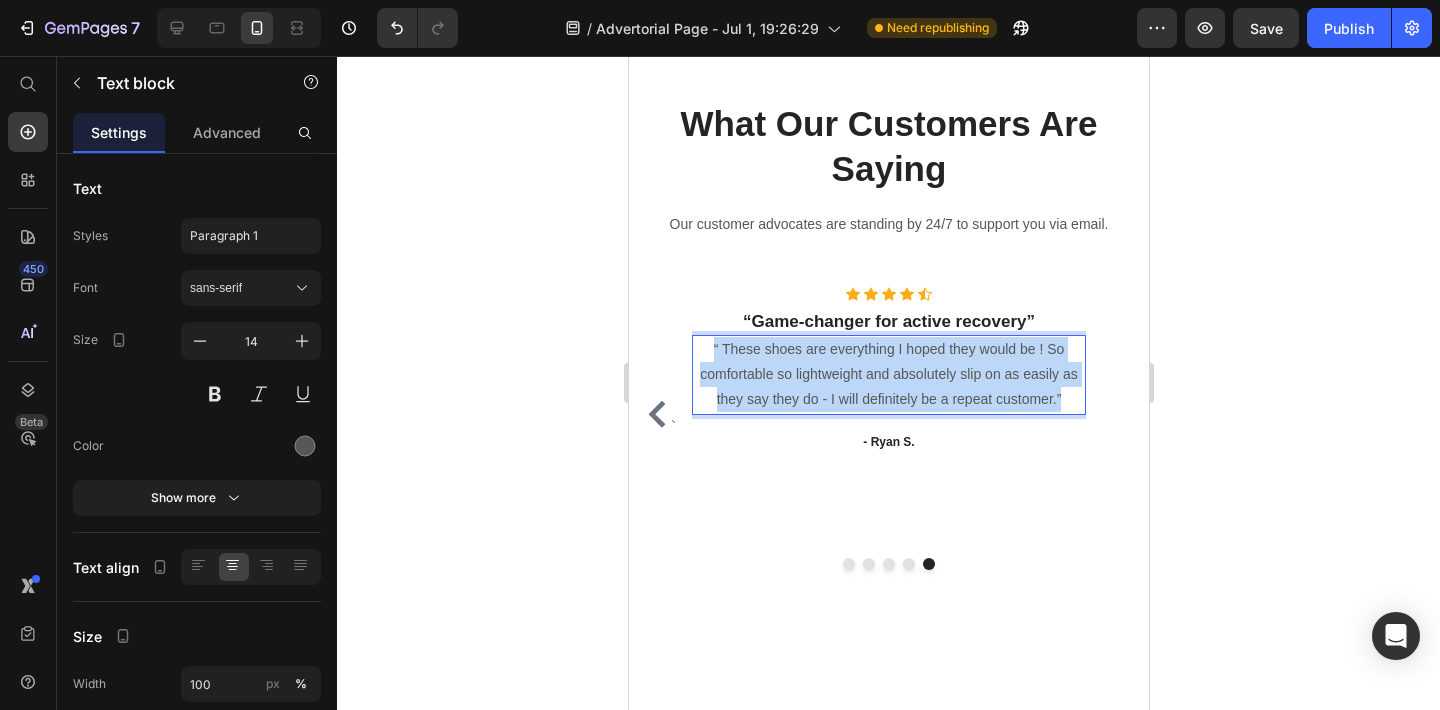 click on "“ These shoes are everything I hoped they would be ! So comfortable so lightweight and absolutely slip on as easily as they say they do - I will definitely be a repeat customer.”" at bounding box center (888, 375) 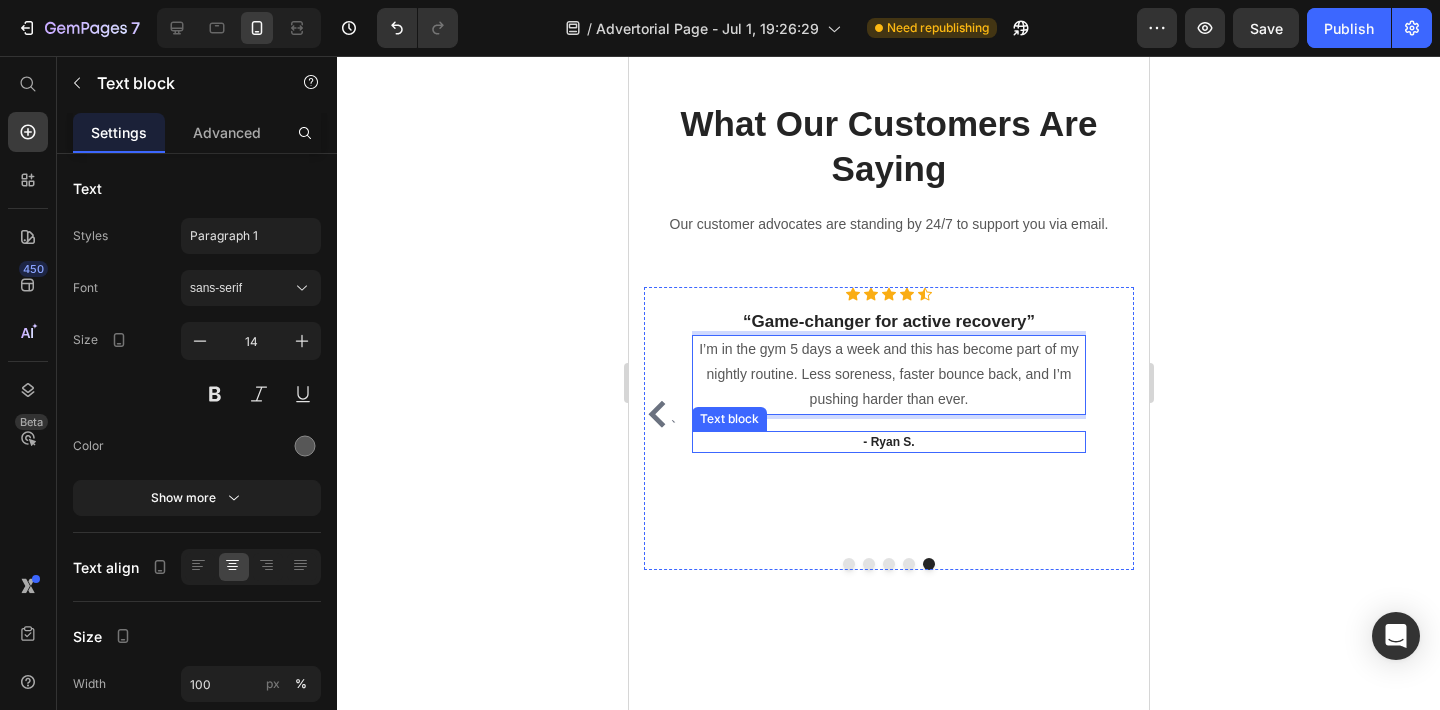 click on "- Ryan S." at bounding box center (888, 442) 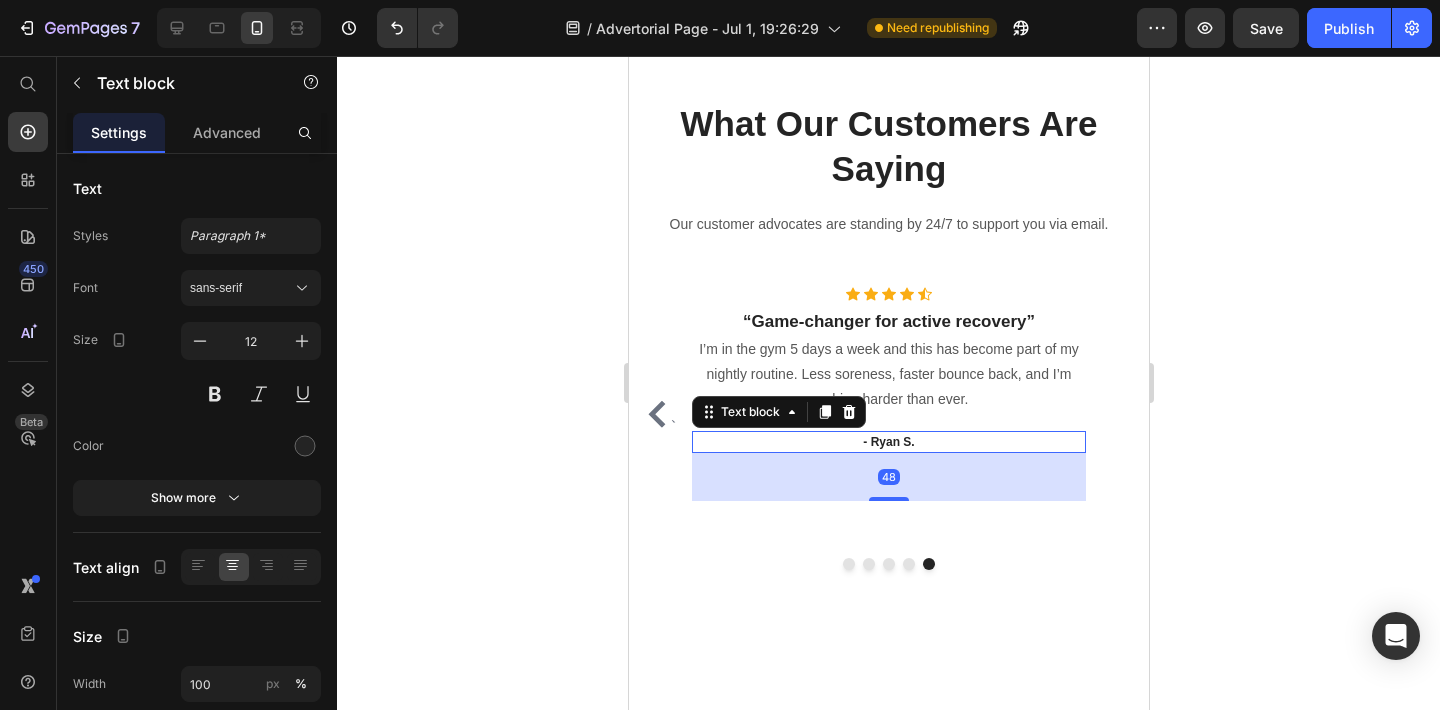 click on "- Ryan S." at bounding box center [888, 442] 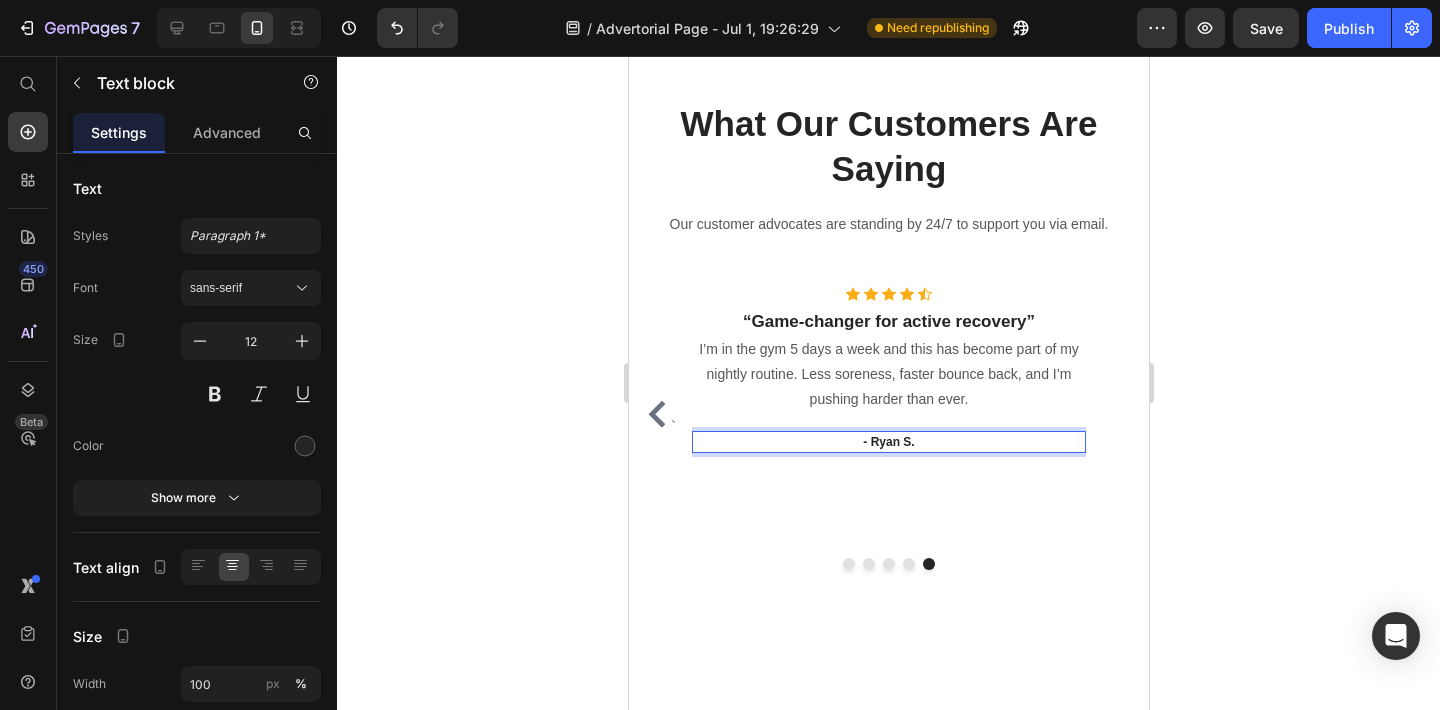 click on "- Ryan S." at bounding box center (888, 442) 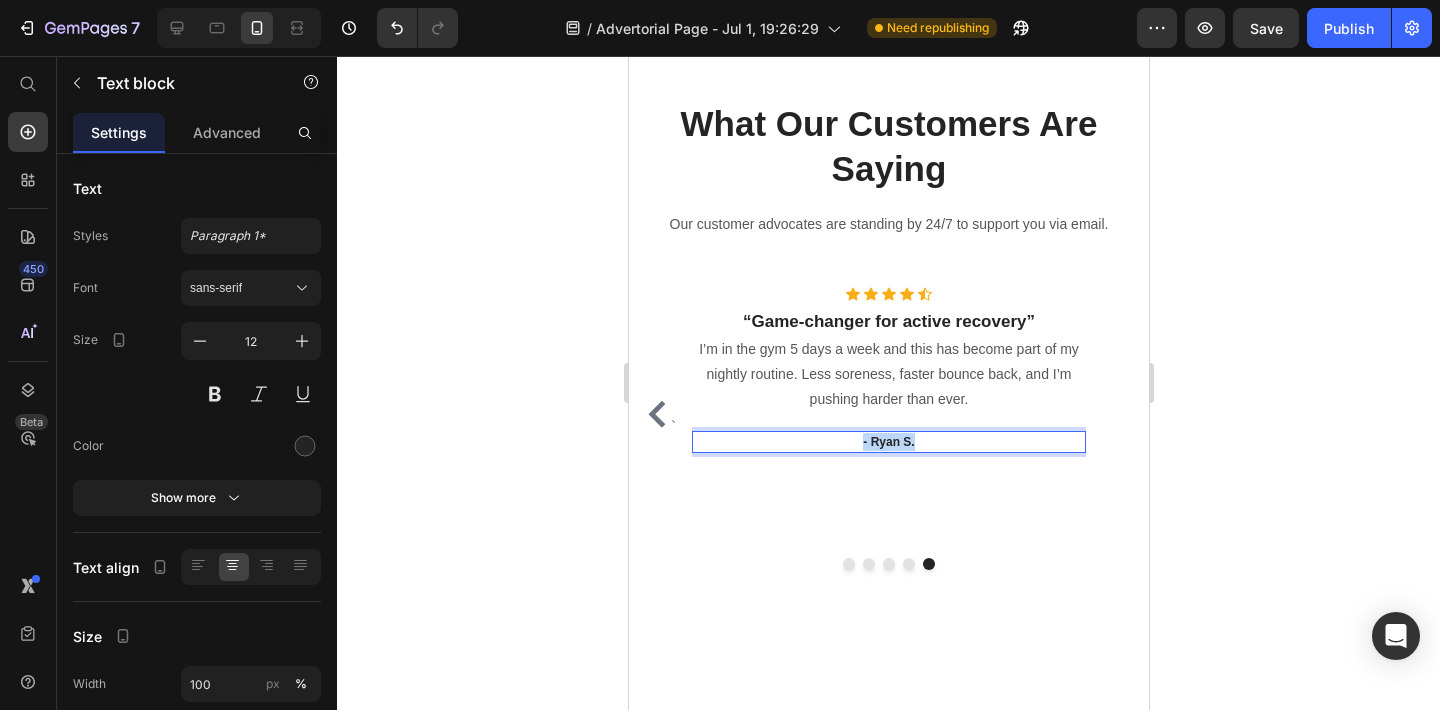 click on "- Ryan S." at bounding box center [888, 442] 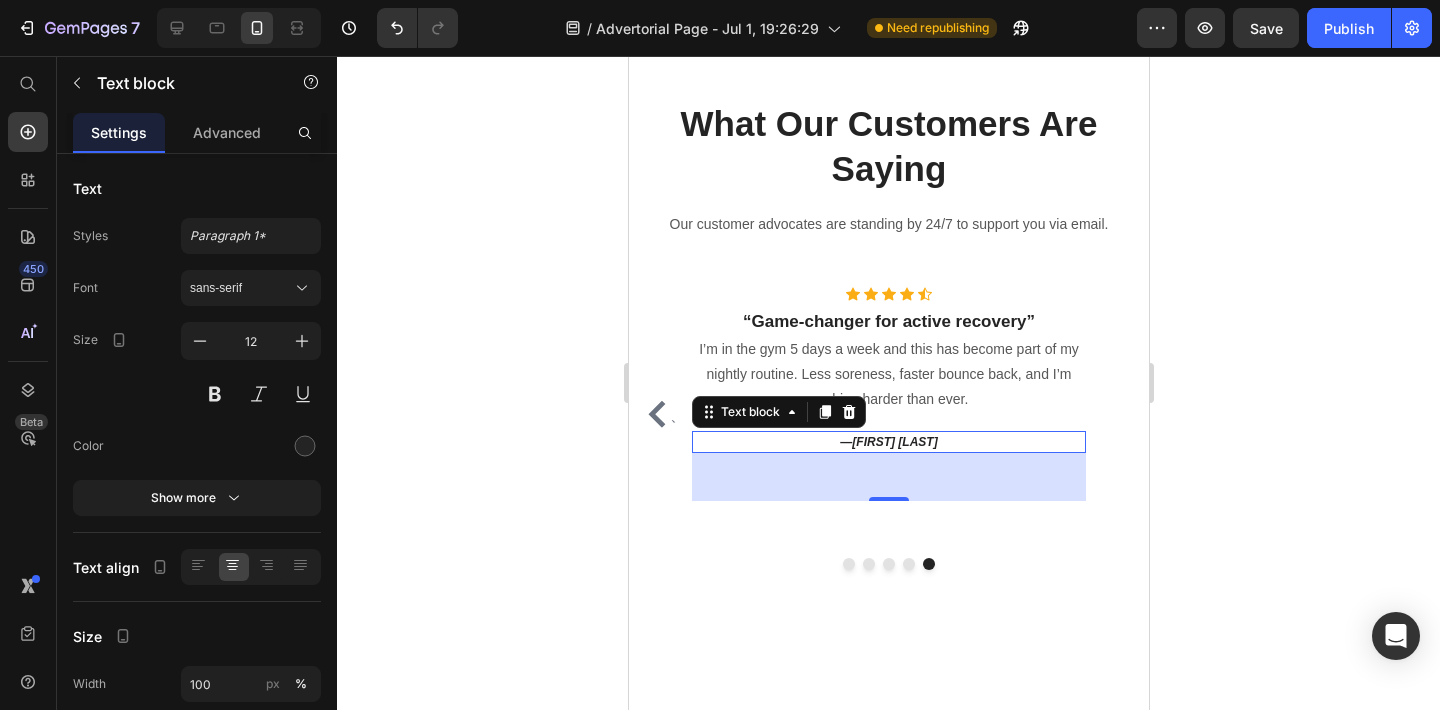click 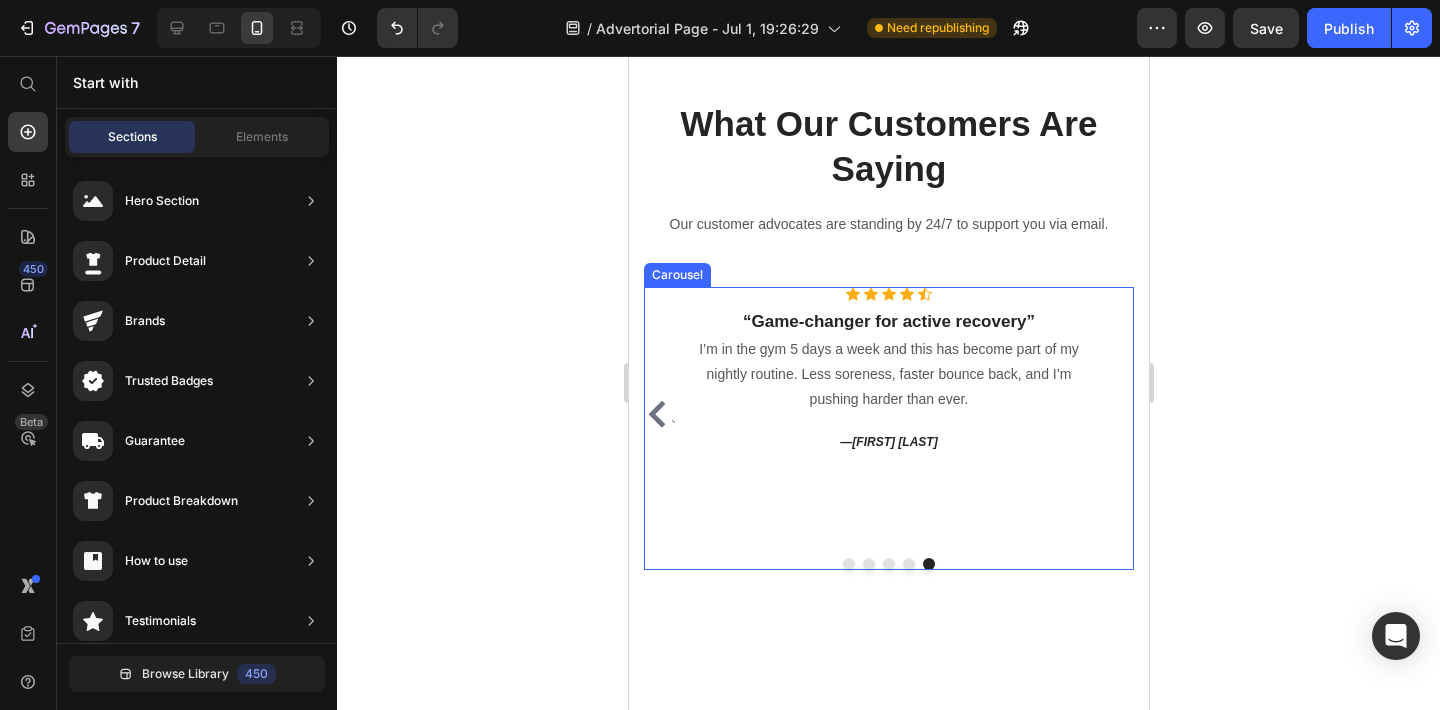 click 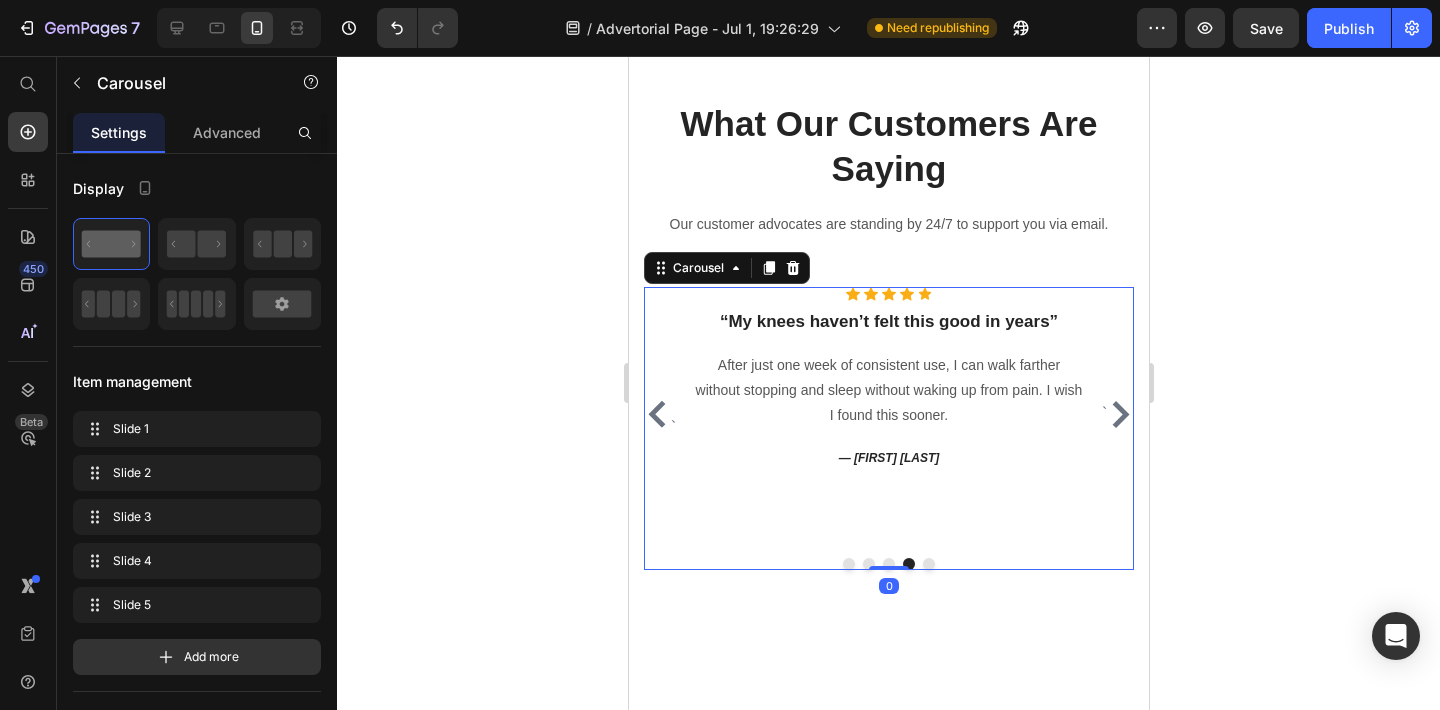 click 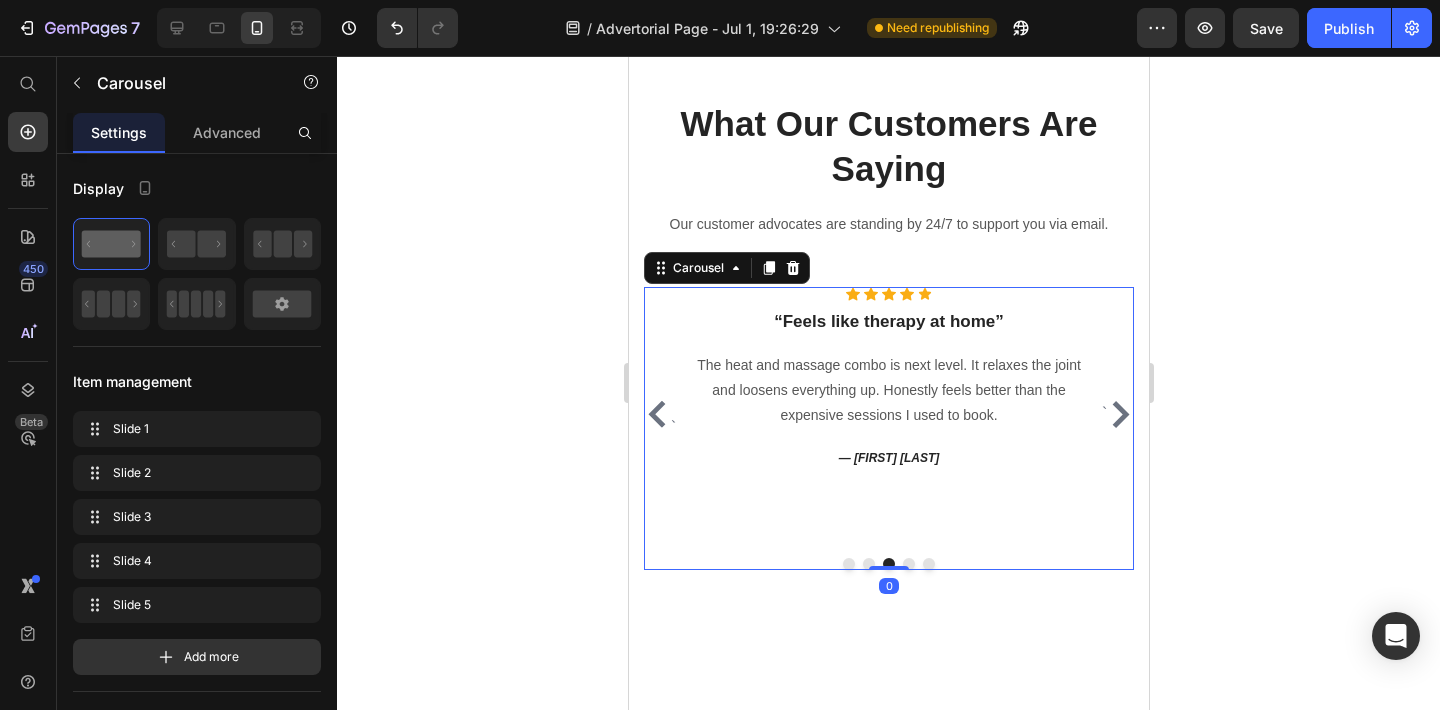 click 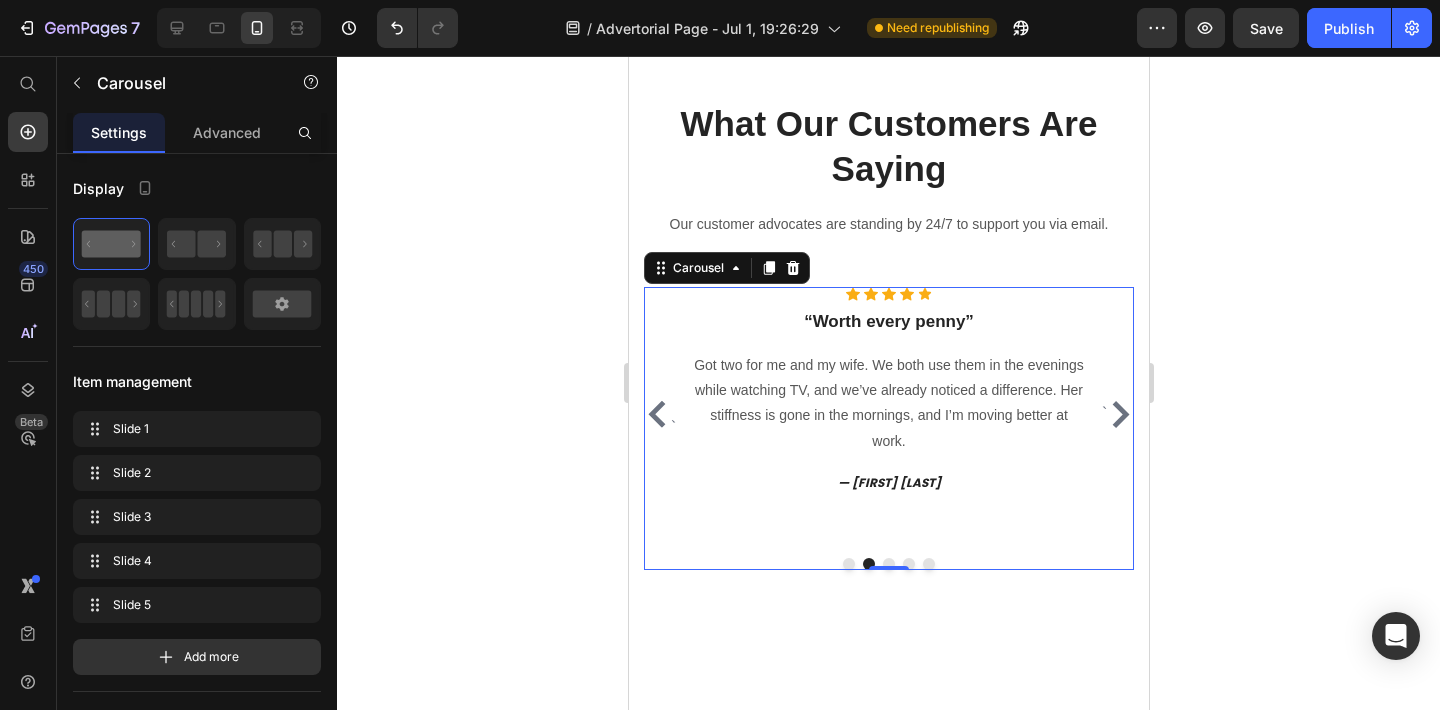 click 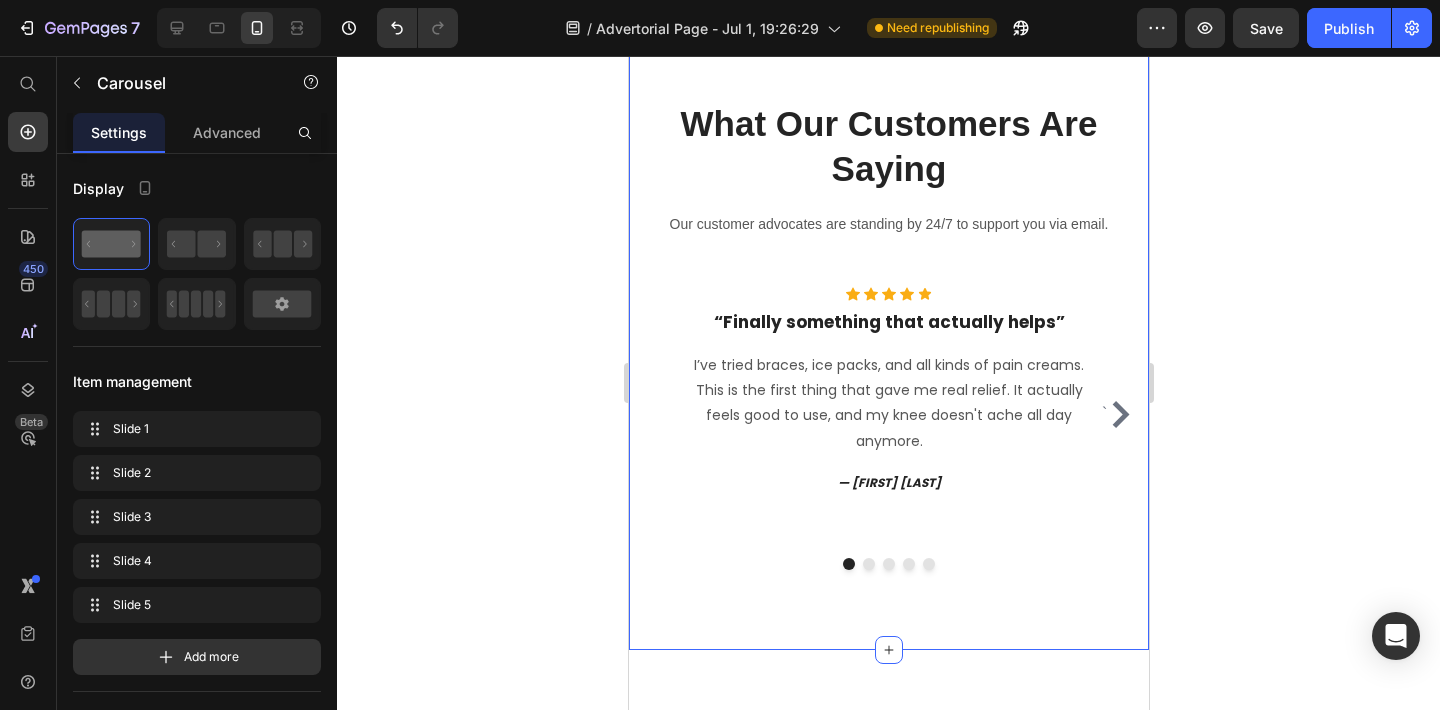 click on "What Our Customers Are Saying Heading Our customer advocates are standing by 24/7 to support you via email. Text block Row `                Icon                Icon                Icon                Icon
Icon Icon List Hoz “Finally something that actually helps” Heading I’ve tried braces, ice packs, and all kinds of pain creams. This is the first thing that gave me real relief. It actually feels good to use, and my knee doesn't ache all day anymore. Text block — [FIRST] [LAST]. Text block                Icon                Icon                Icon                Icon
Icon Icon List Hoz “Worth every penny” Heading Got two for me and my wife. We both use them in the evenings while watching TV, and we’ve already noticed a difference. Her stiffness is gone in the mornings, and I’m moving better at work. Text block — [FIRST] [LAST]. Text block                Icon                Icon                Icon                Icon
Icon Icon List Hoz Heading Text block `" at bounding box center (888, 334) 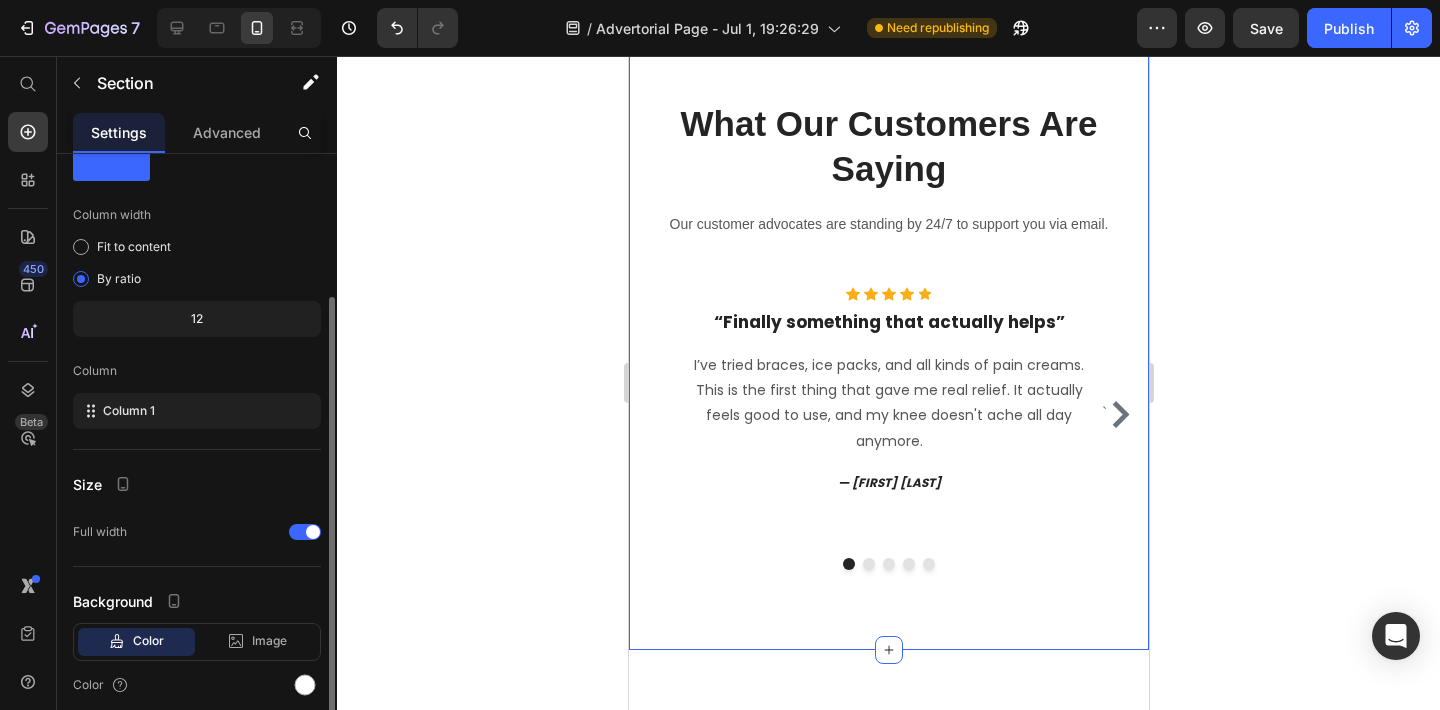 scroll, scrollTop: 151, scrollLeft: 0, axis: vertical 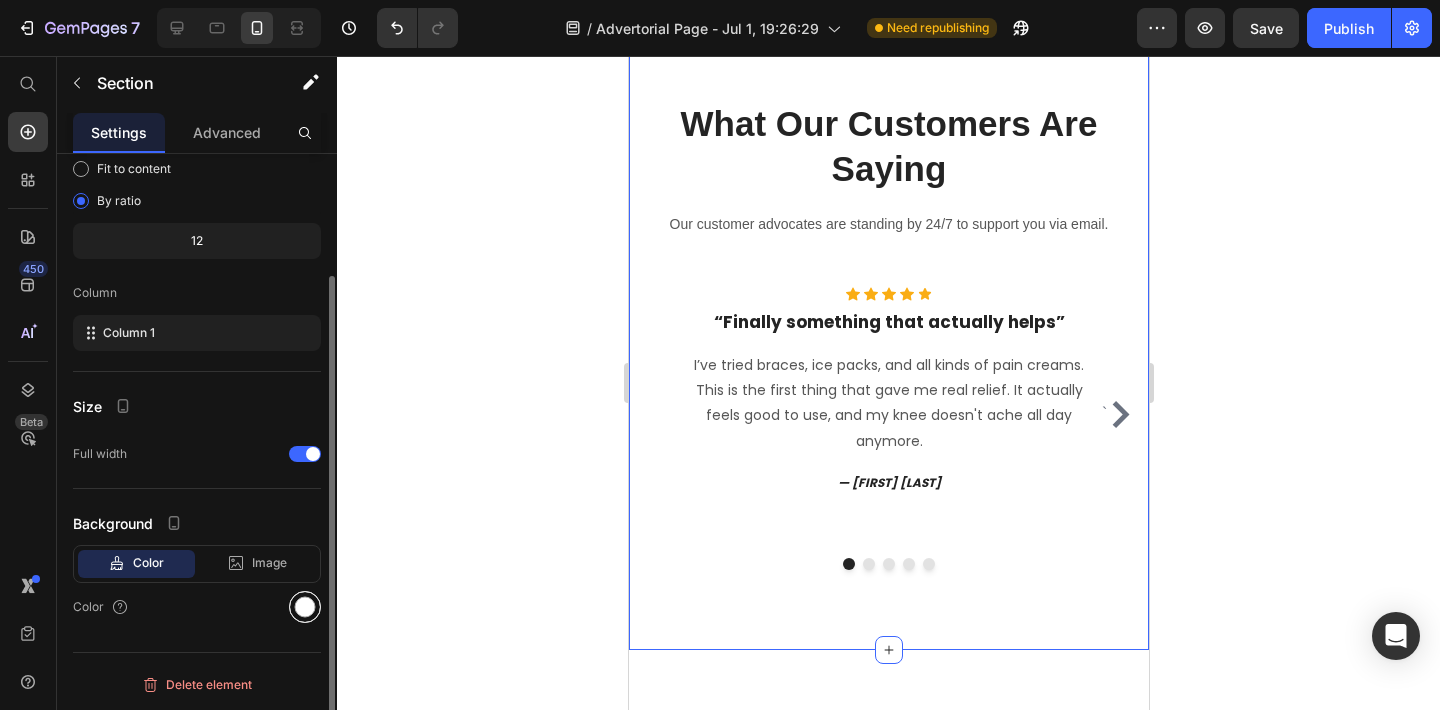 click at bounding box center (305, 607) 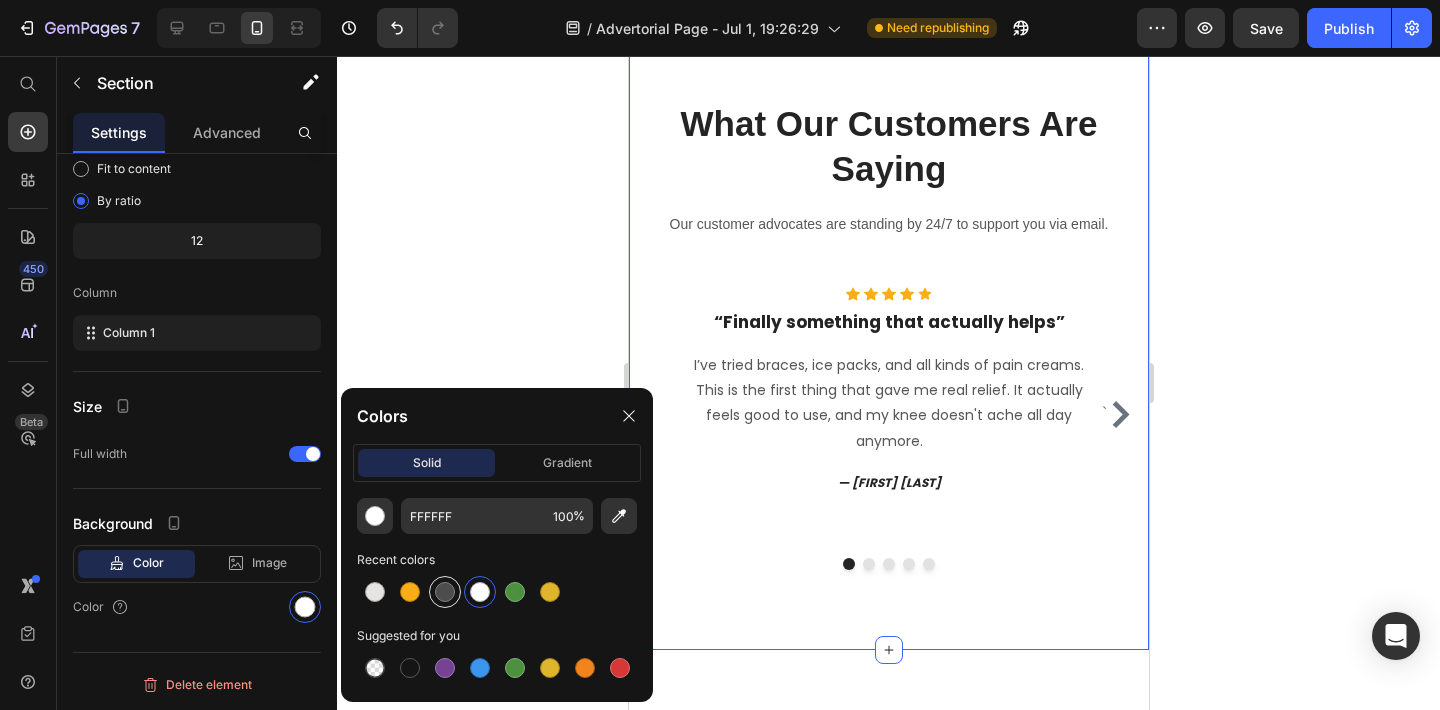 click at bounding box center [445, 592] 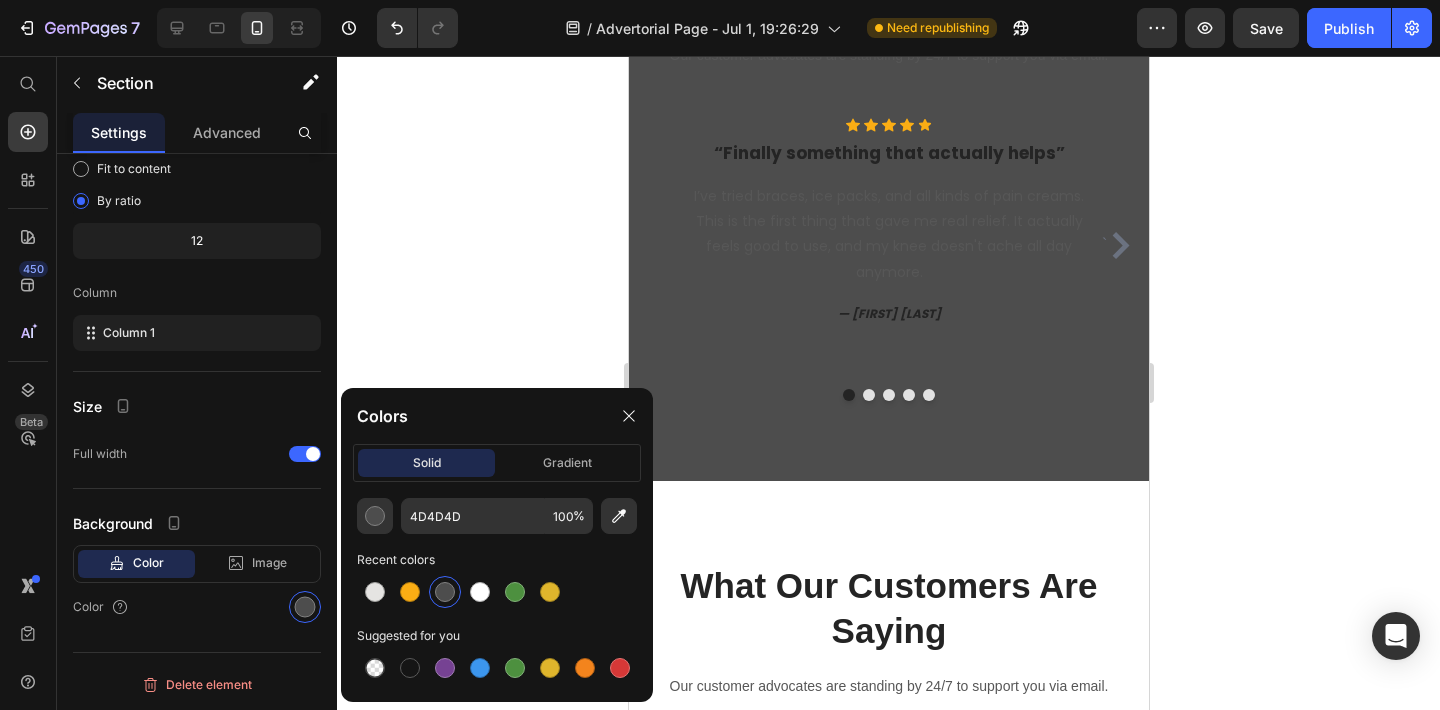 scroll, scrollTop: 6452, scrollLeft: 0, axis: vertical 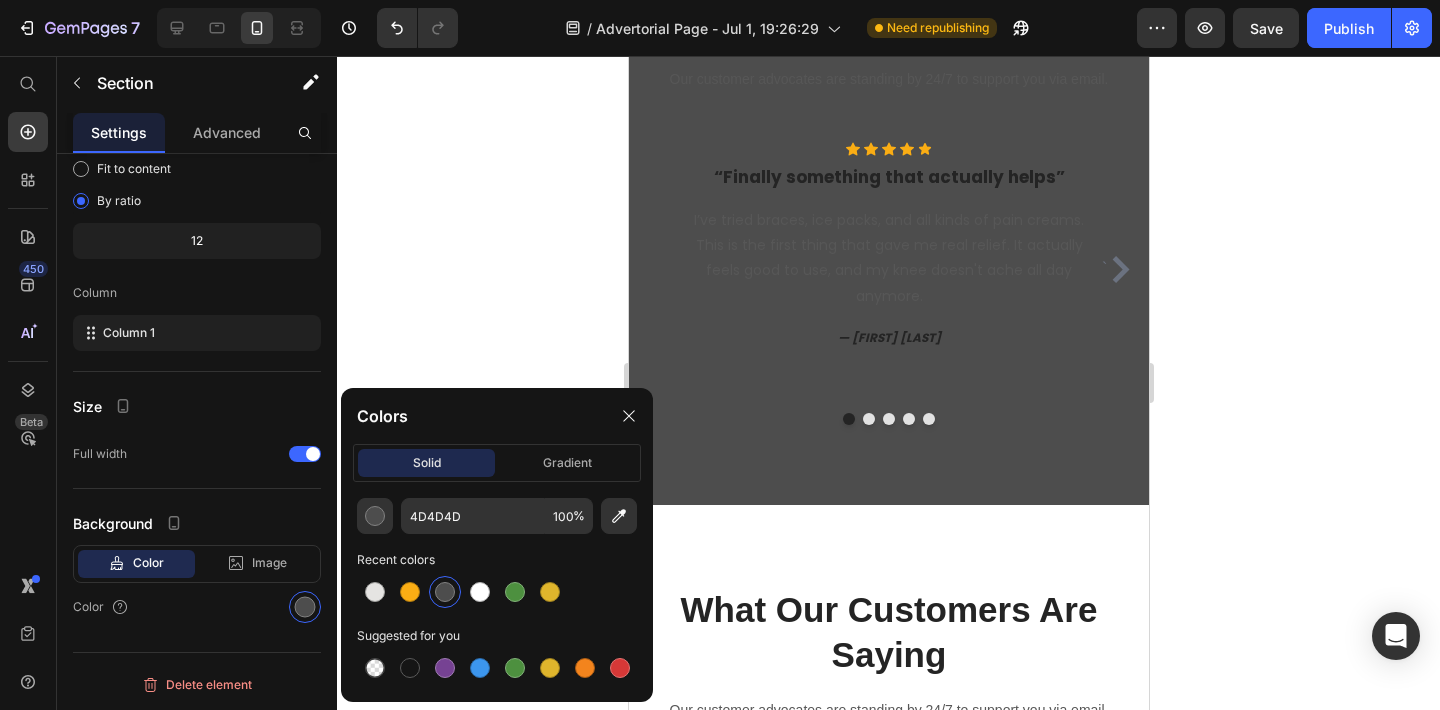 click on "What Our Customers Are Saying Heading Our customer advocates are standing by 24/7 to support you via email. Text block Row `                Icon                Icon                Icon                Icon
Icon Icon List Hoz “Finally something that actually helps” Heading I’ve tried braces, ice packs, and all kinds of pain creams. This is the first thing that gave me real relief. It actually feels good to use, and my knee doesn't ache all day anymore. Text block — [FIRST] [LAST]. Text block                Icon                Icon                Icon                Icon
Icon Icon List Hoz “Worth every penny” Heading Got two for me and my wife. We both use them in the evenings while watching TV, and we’ve already noticed a difference. Her stiffness is gone in the mornings, and I’m moving better at work. Text block — [FIRST] [LAST]. Text block                Icon                Icon                Icon                Icon
Icon Icon List Hoz Heading Text block `" at bounding box center [888, 189] 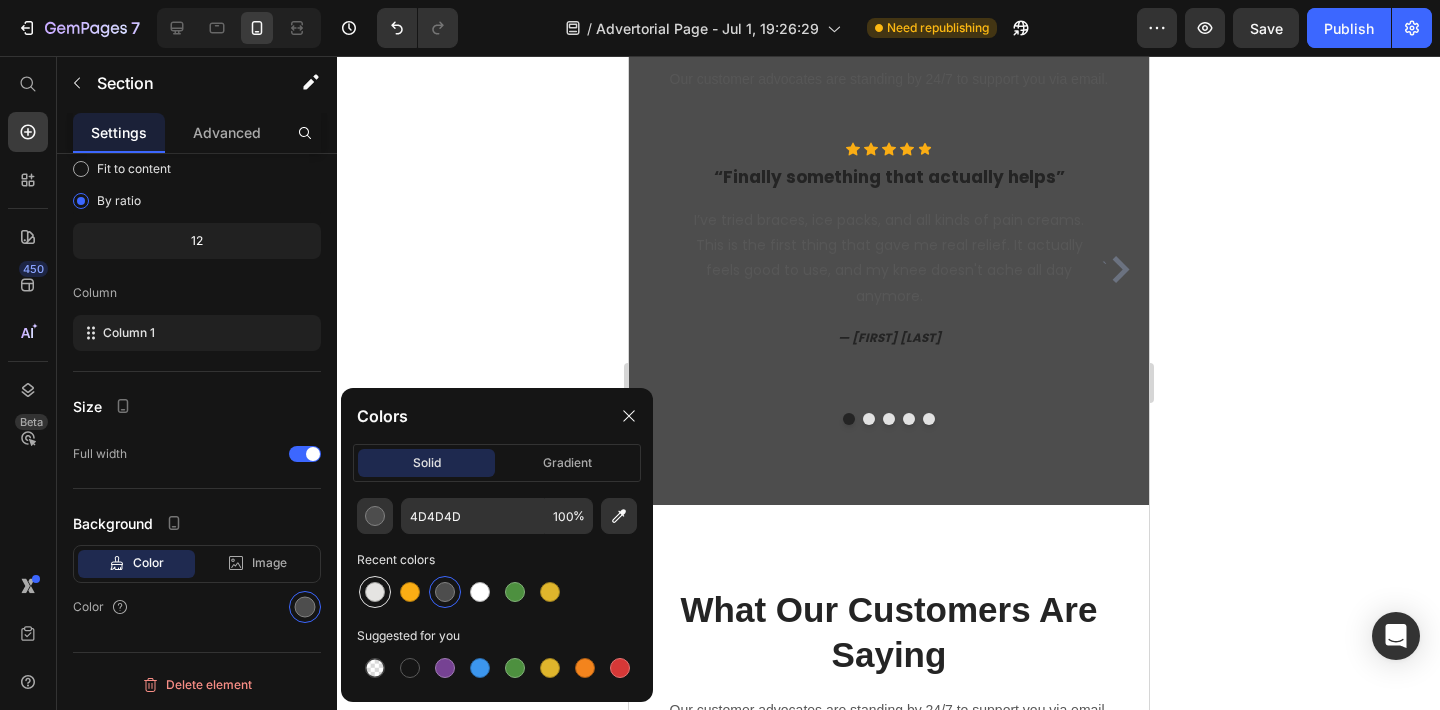click at bounding box center (375, 592) 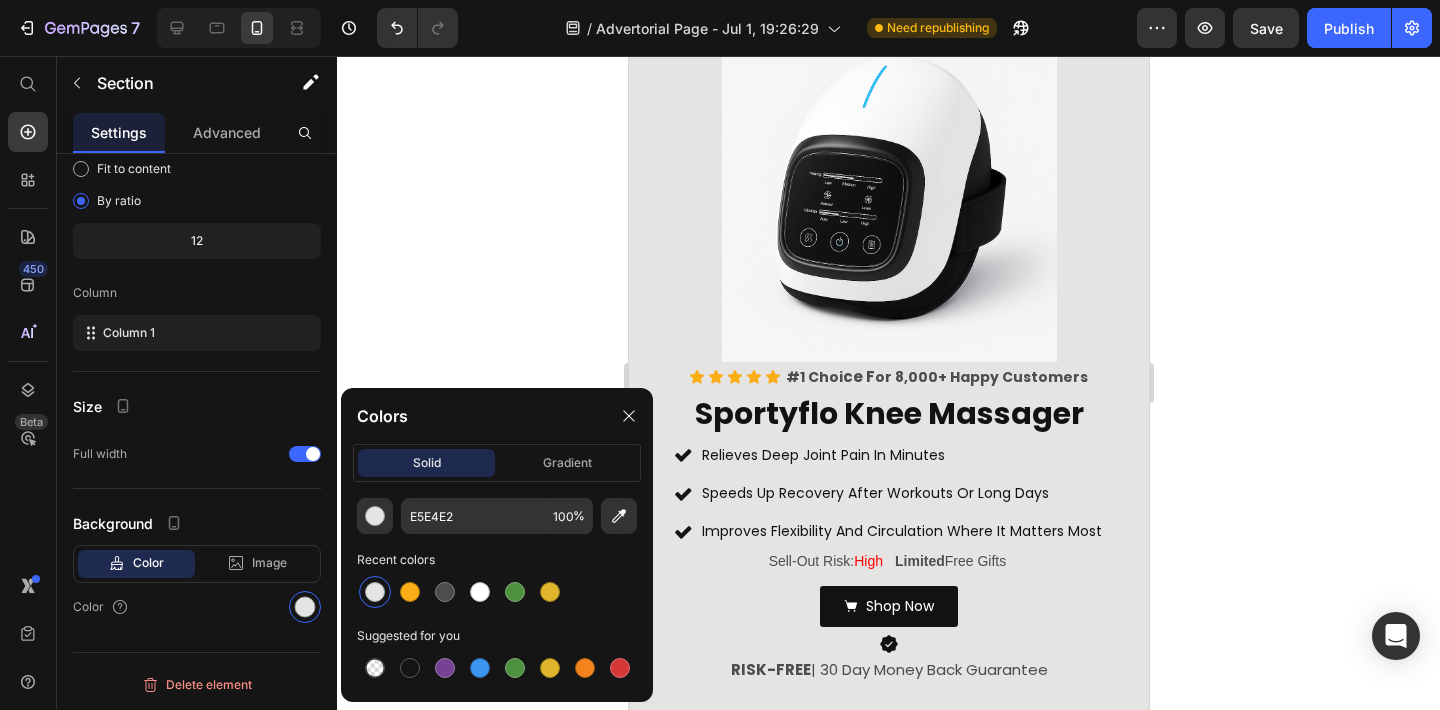 scroll, scrollTop: 5590, scrollLeft: 0, axis: vertical 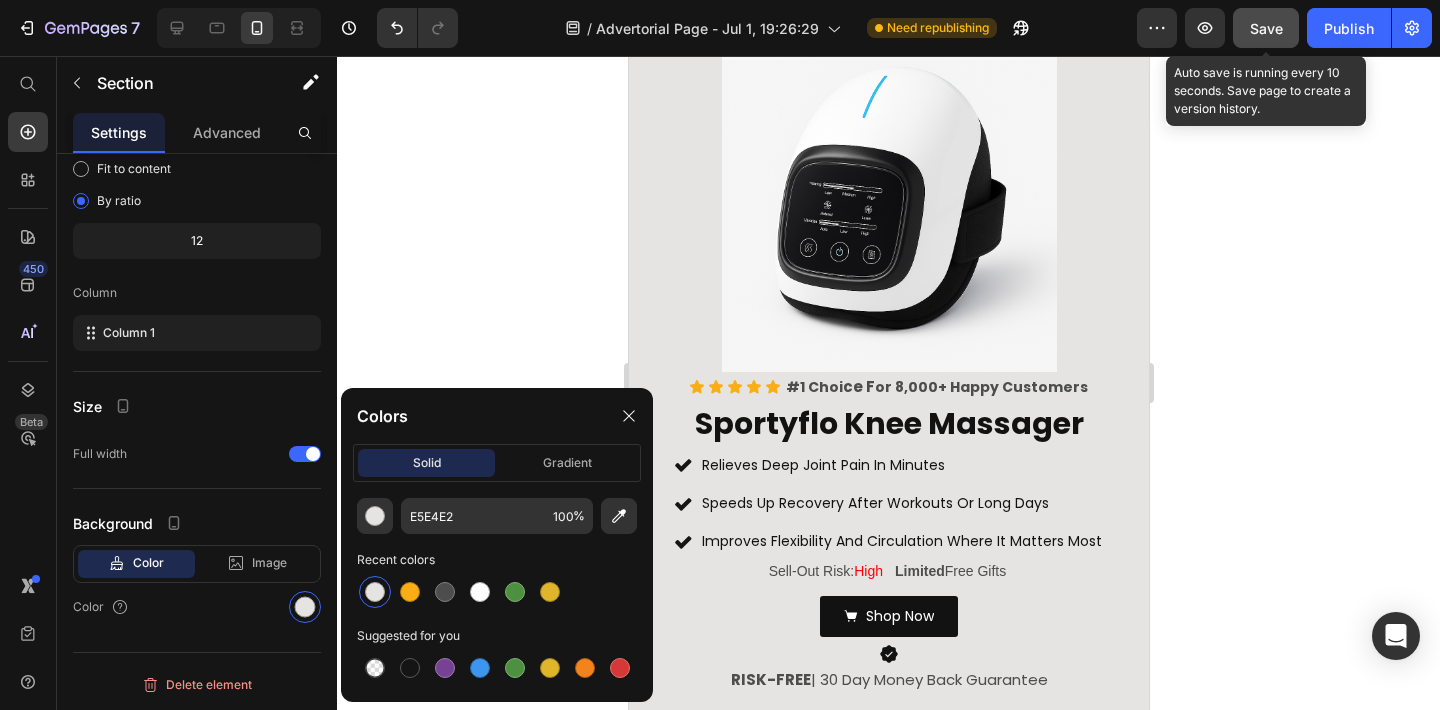 click on "Save" at bounding box center [1266, 28] 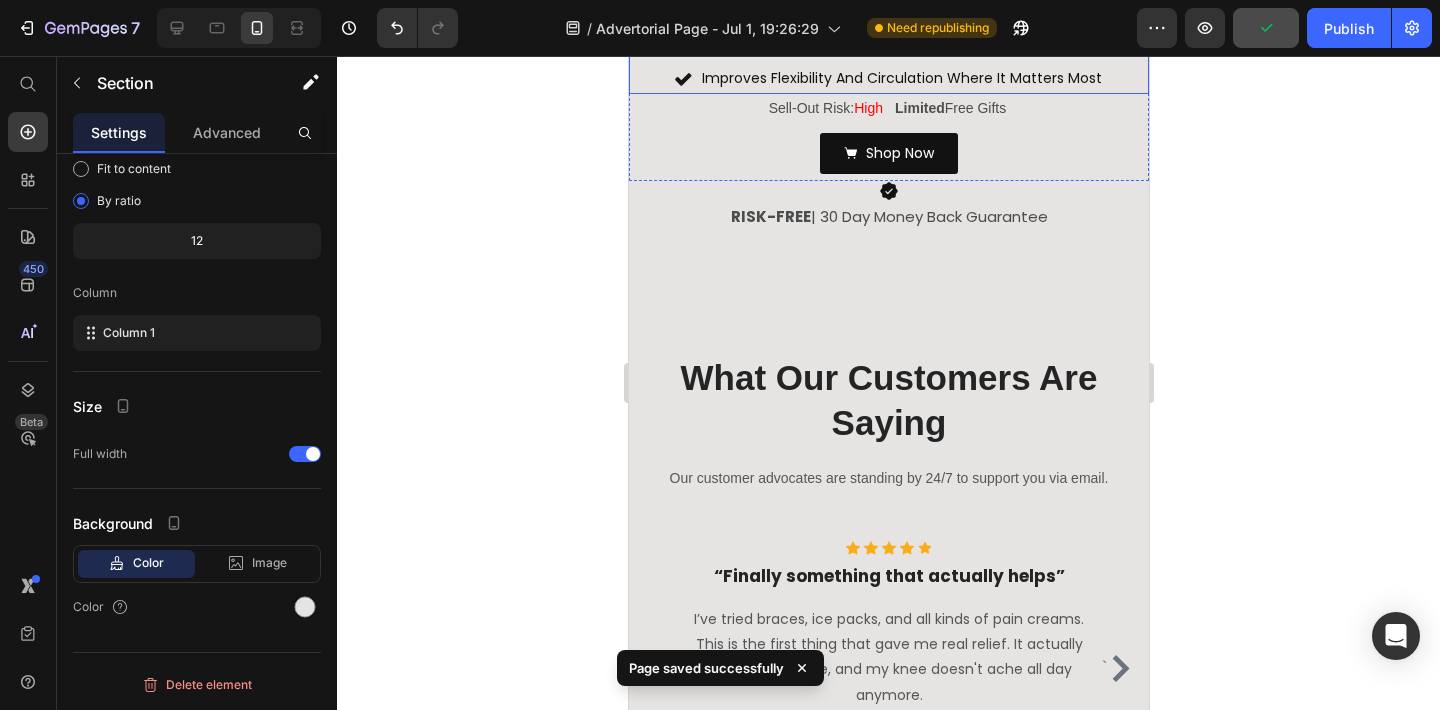 scroll, scrollTop: 6058, scrollLeft: 0, axis: vertical 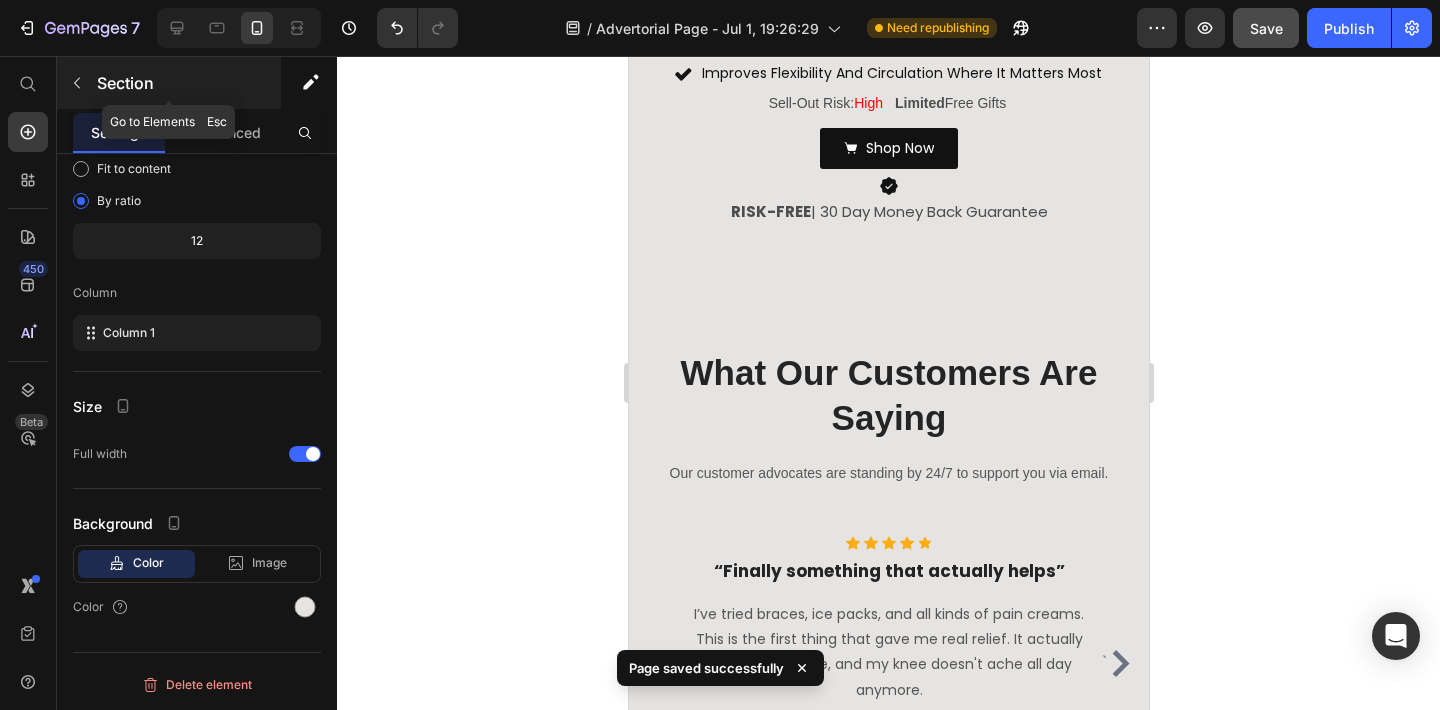 click at bounding box center [77, 83] 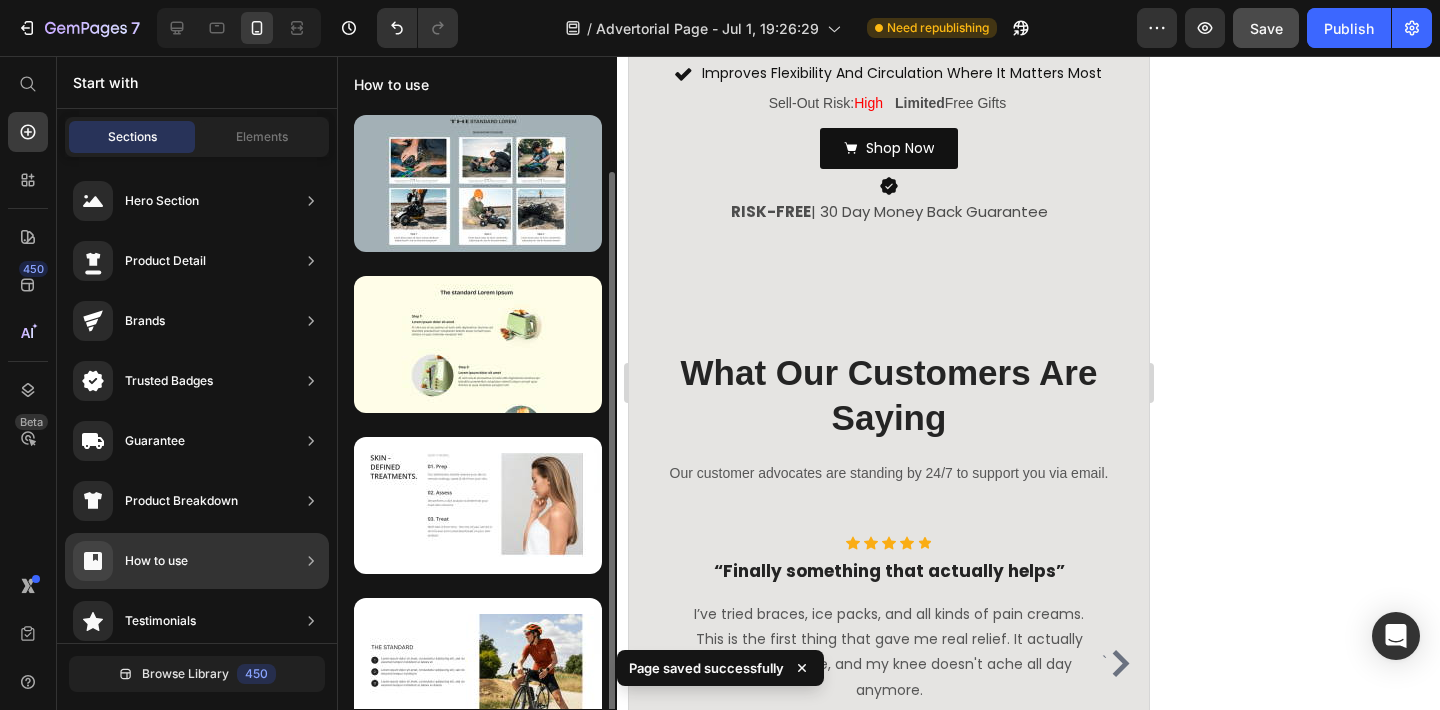 scroll, scrollTop: 32, scrollLeft: 0, axis: vertical 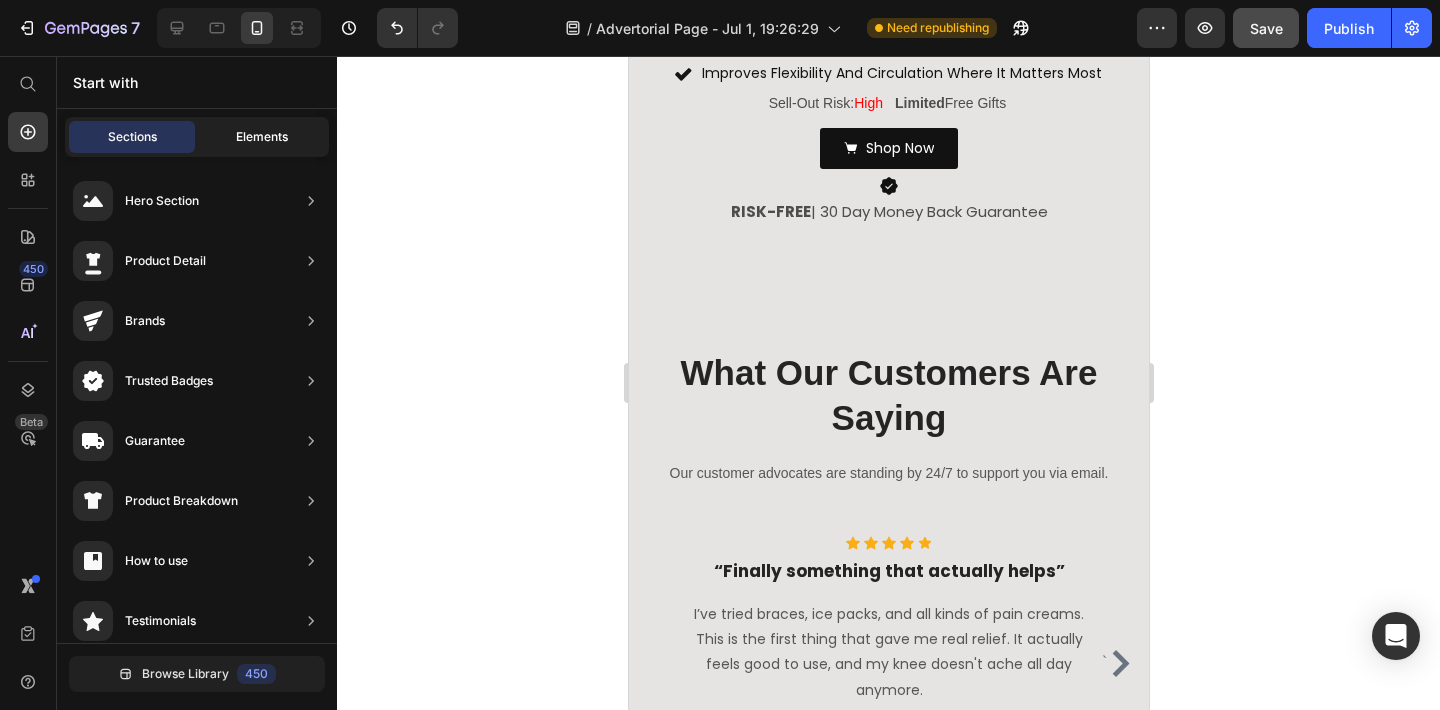 click on "Elements" at bounding box center (262, 137) 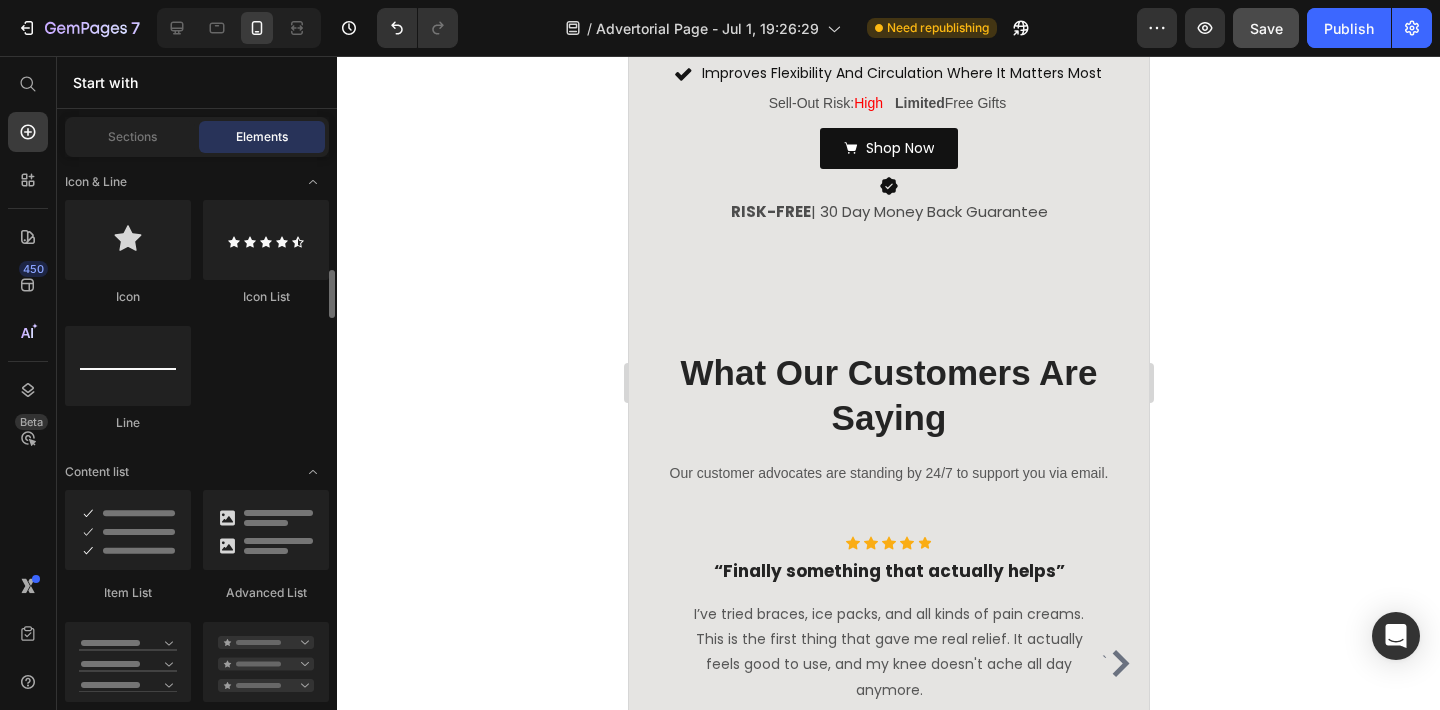 scroll, scrollTop: 1440, scrollLeft: 0, axis: vertical 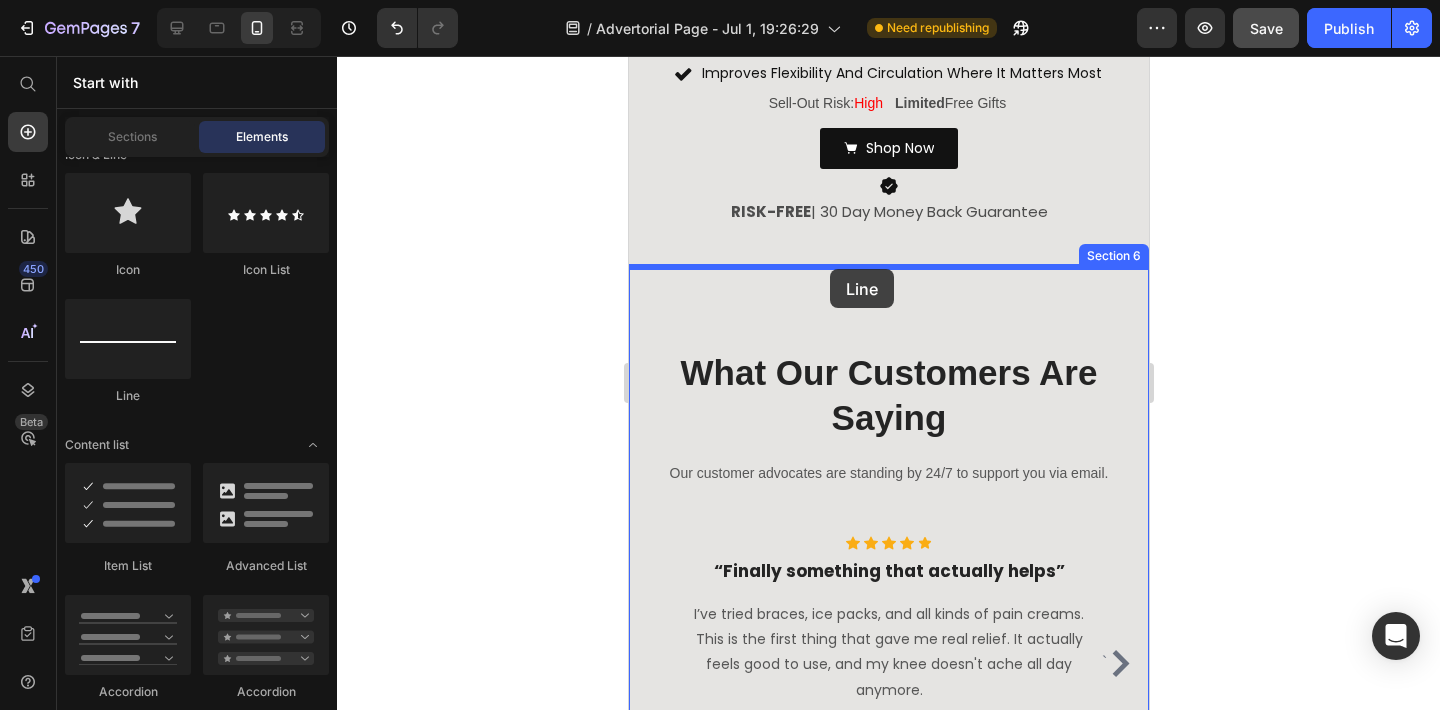 drag, startPoint x: 765, startPoint y: 426, endPoint x: 827, endPoint y: 273, distance: 165.08482 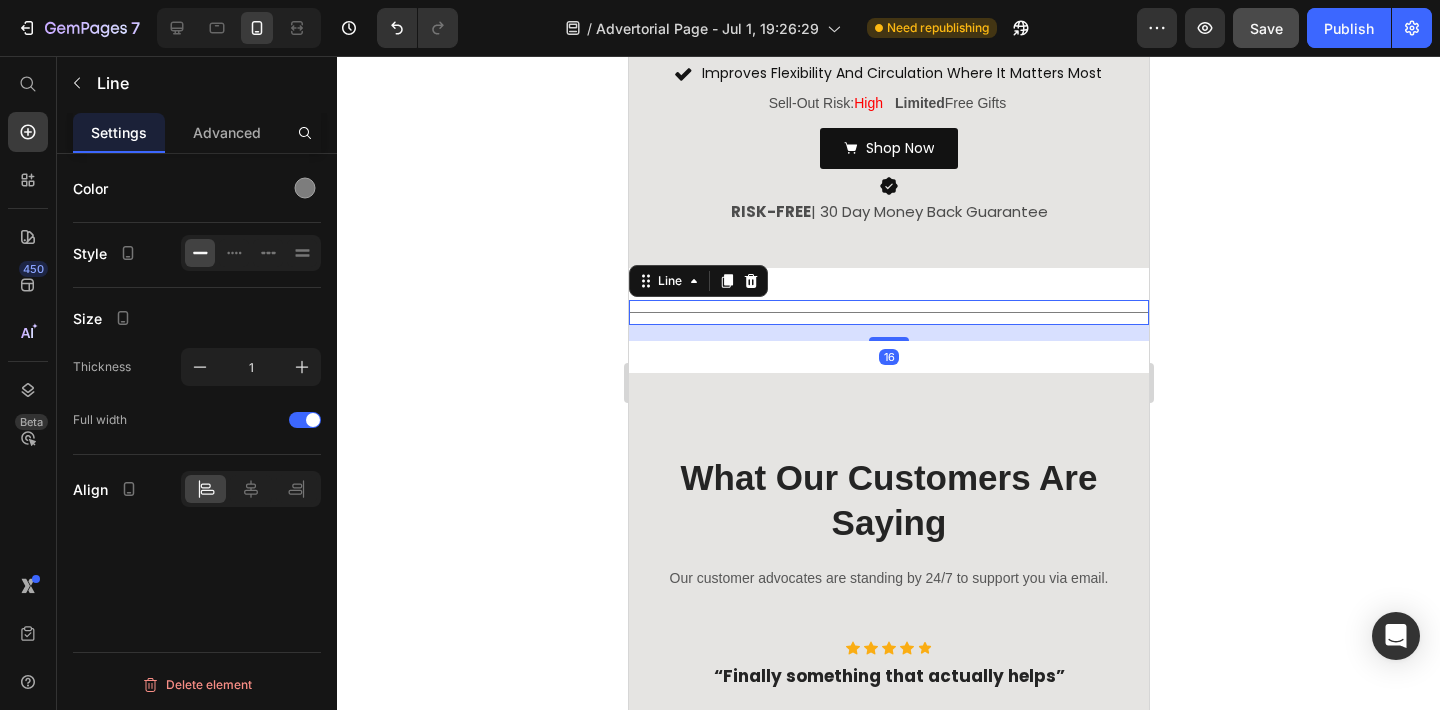 scroll, scrollTop: 0, scrollLeft: 0, axis: both 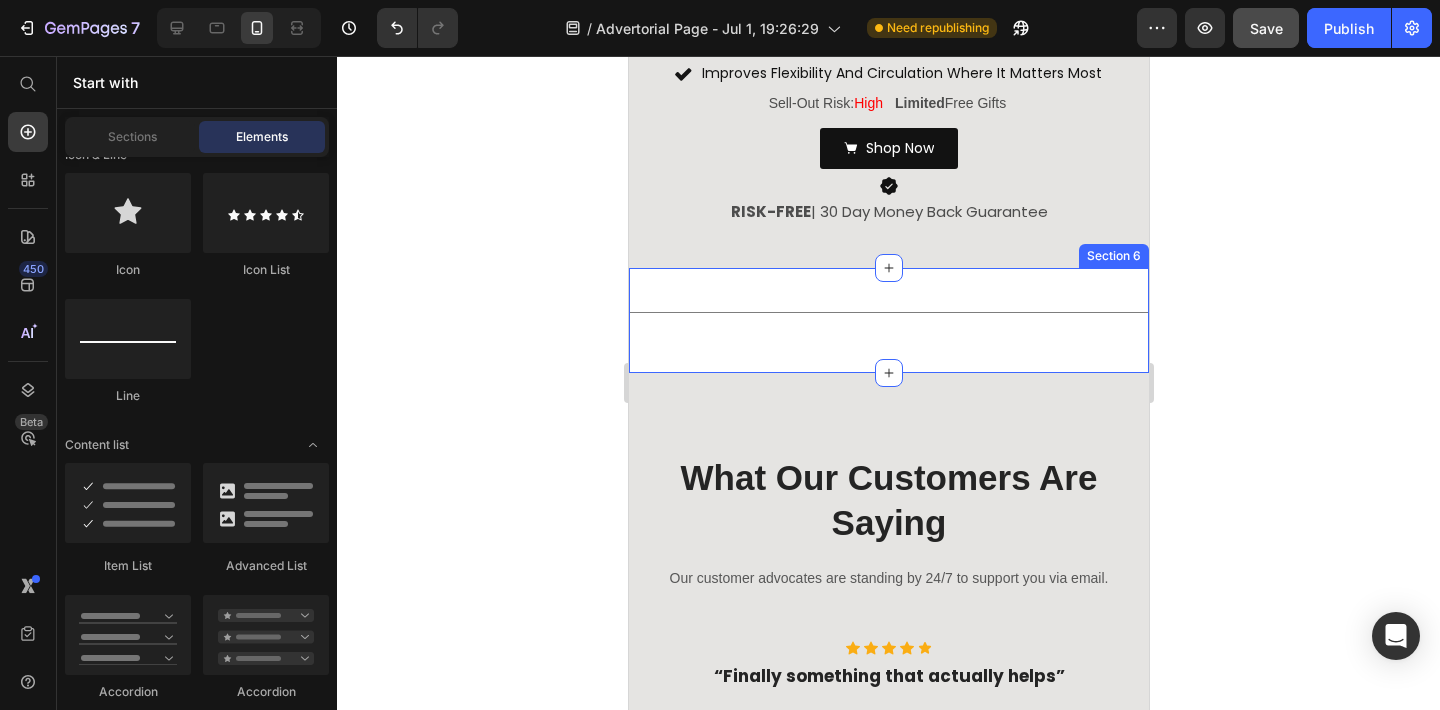 click on "Title Line Section 6" at bounding box center (888, 320) 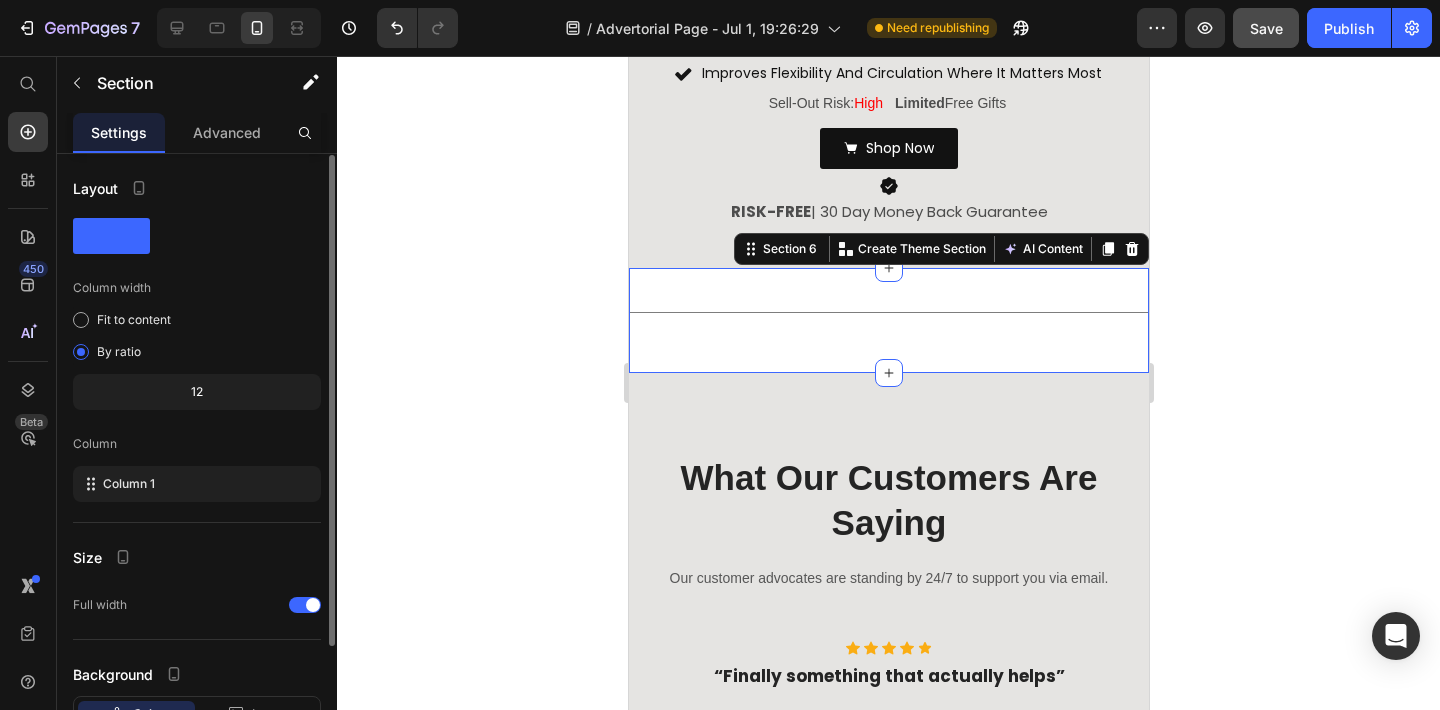 scroll, scrollTop: 151, scrollLeft: 0, axis: vertical 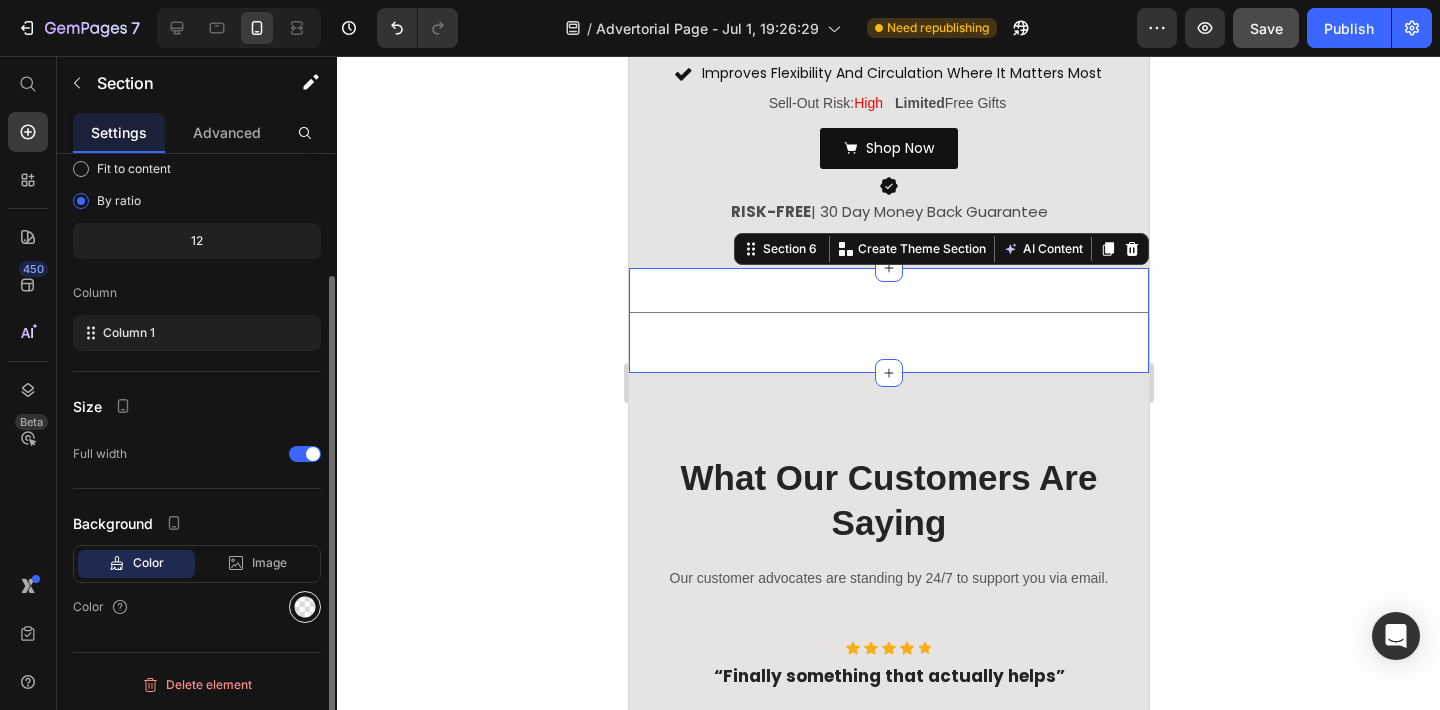 click at bounding box center [305, 607] 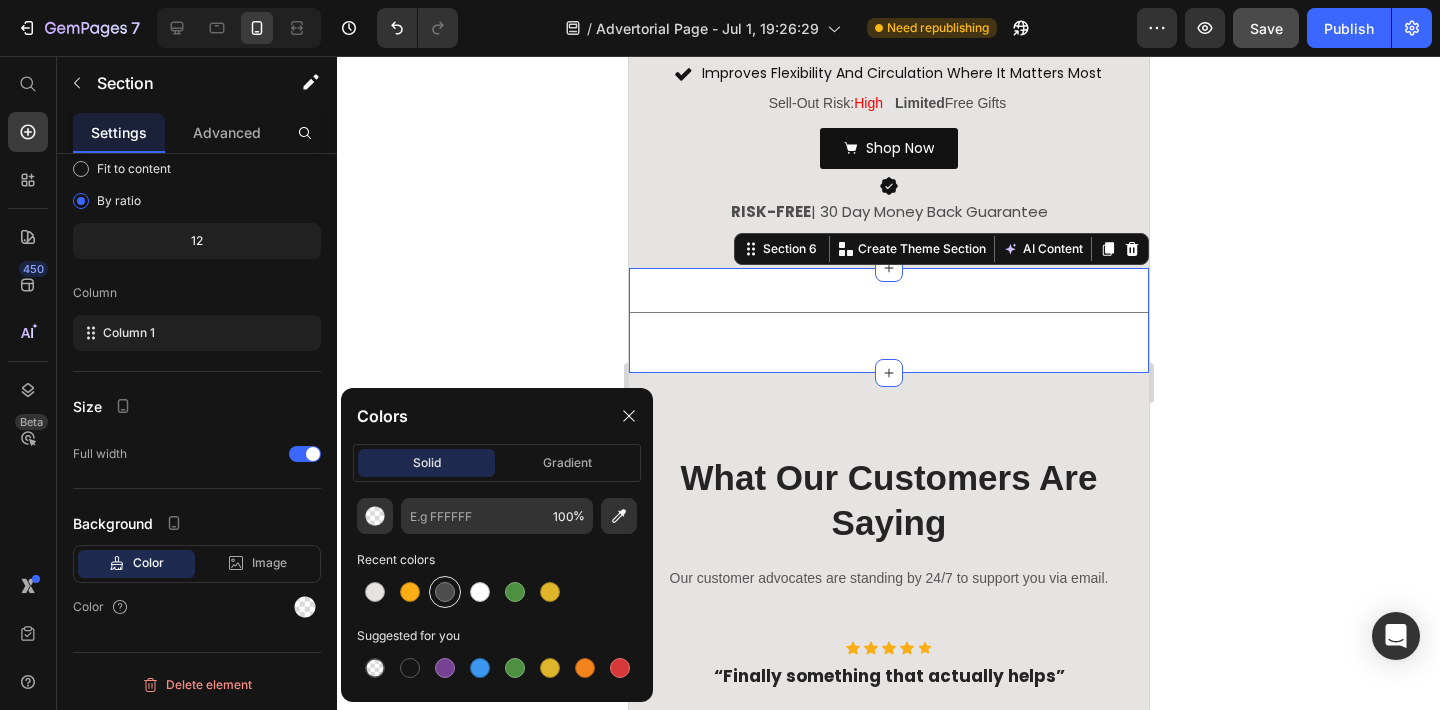 click at bounding box center (445, 592) 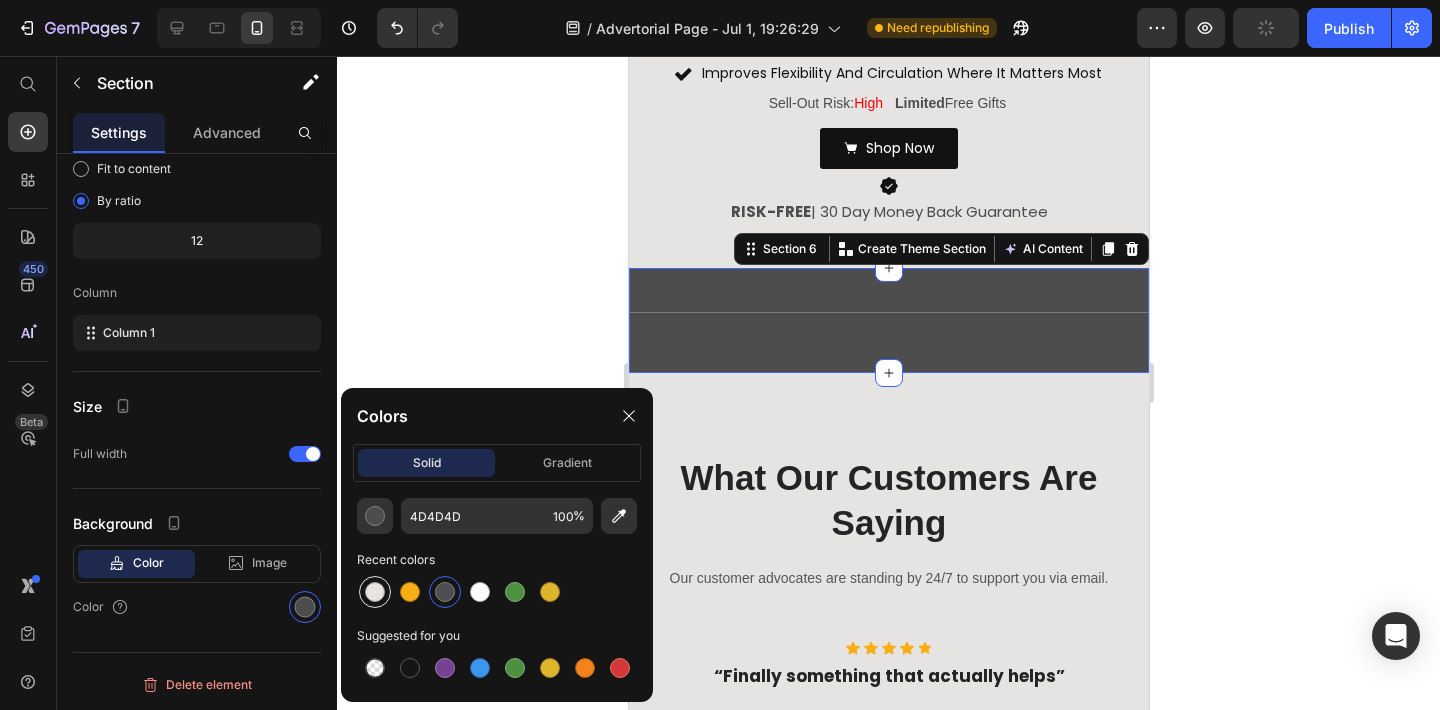click at bounding box center (375, 592) 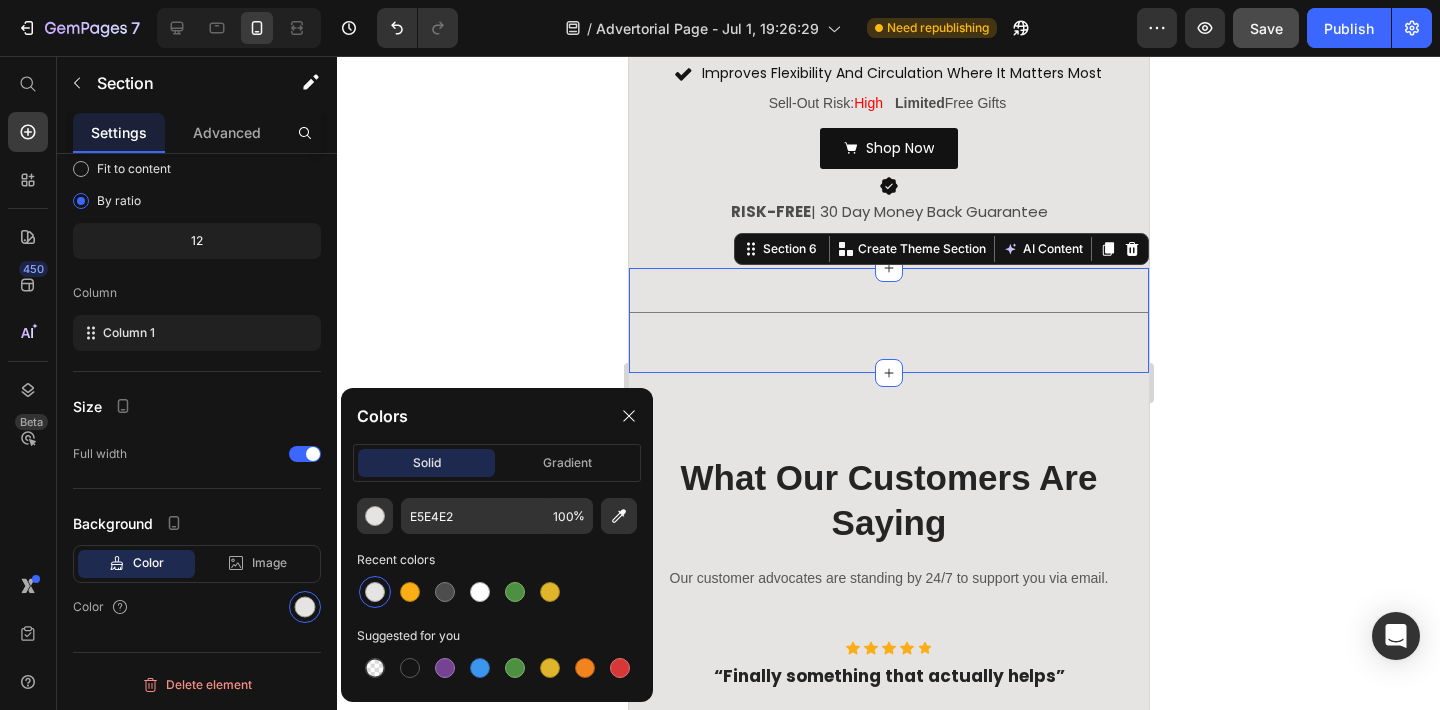 click 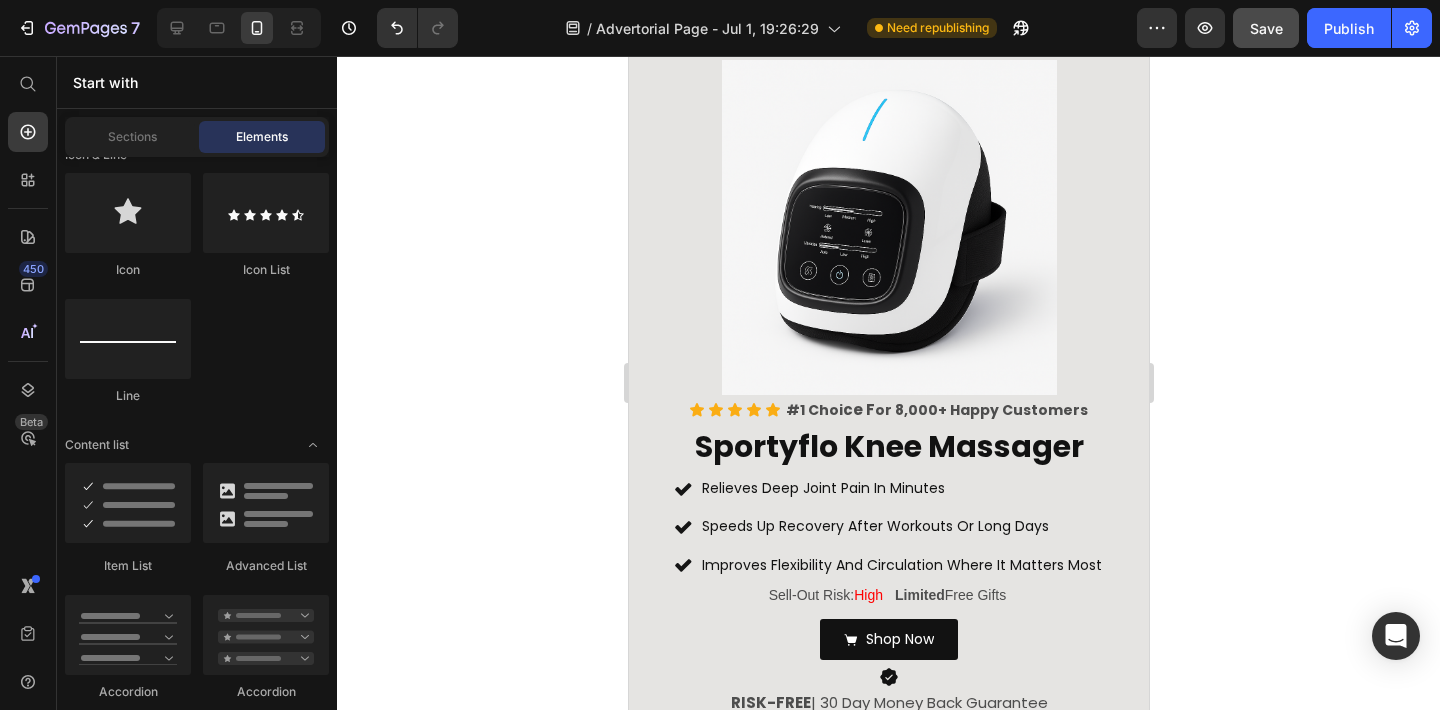 scroll, scrollTop: 5201, scrollLeft: 0, axis: vertical 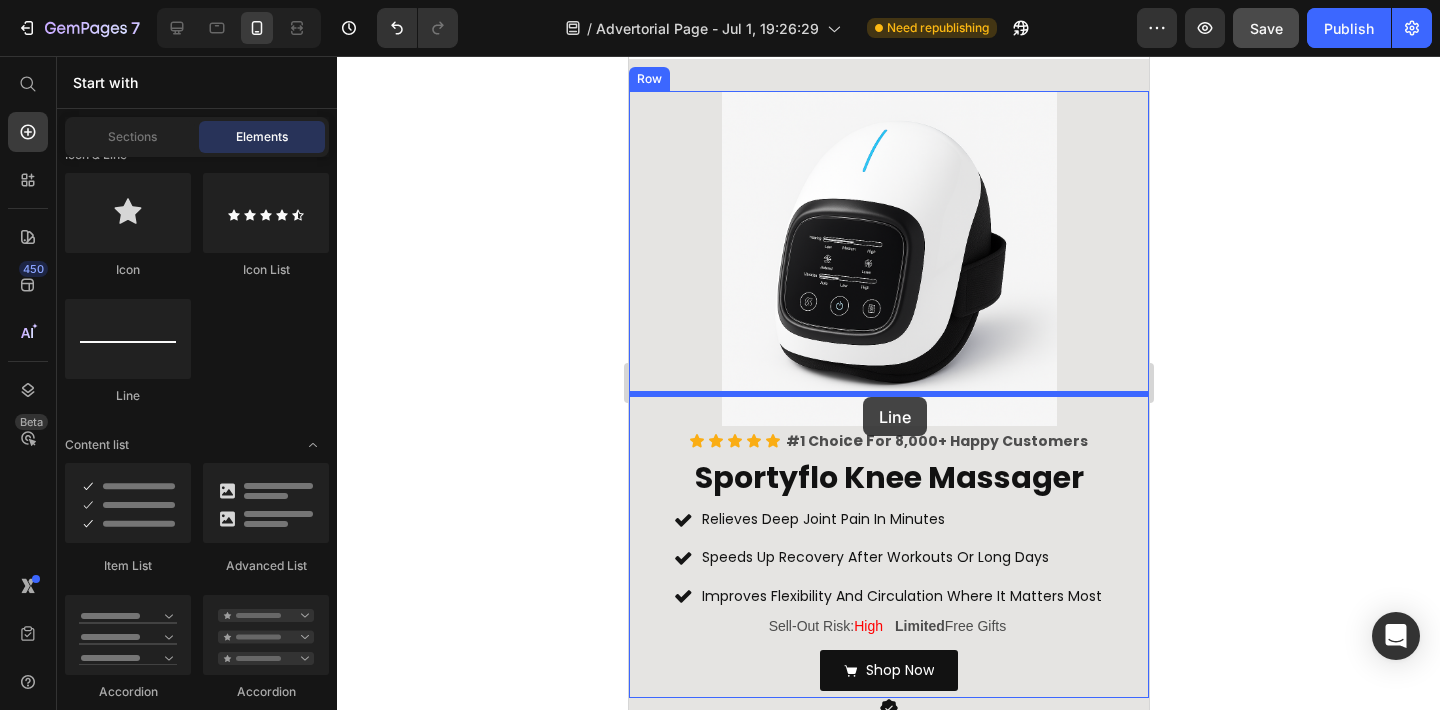 drag, startPoint x: 781, startPoint y: 421, endPoint x: 862, endPoint y: 397, distance: 84.48077 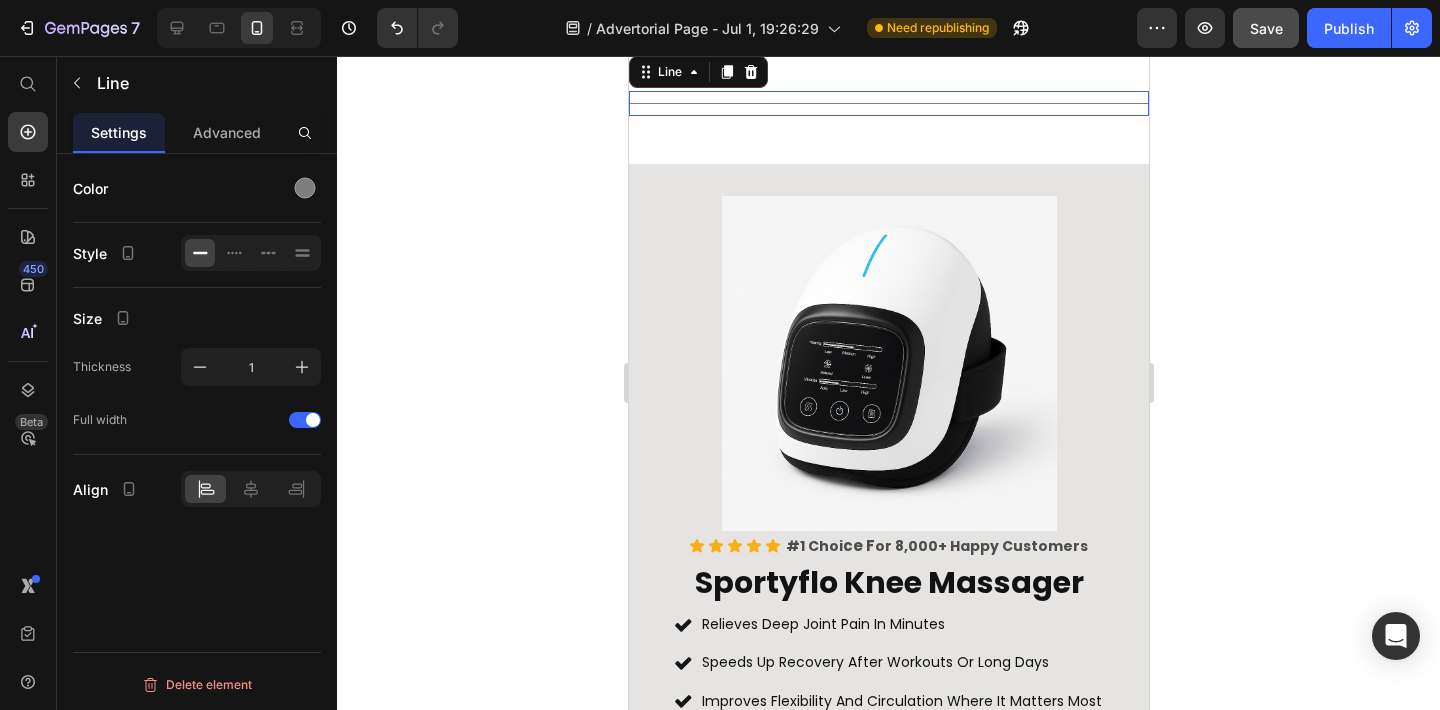 scroll, scrollTop: 0, scrollLeft: 0, axis: both 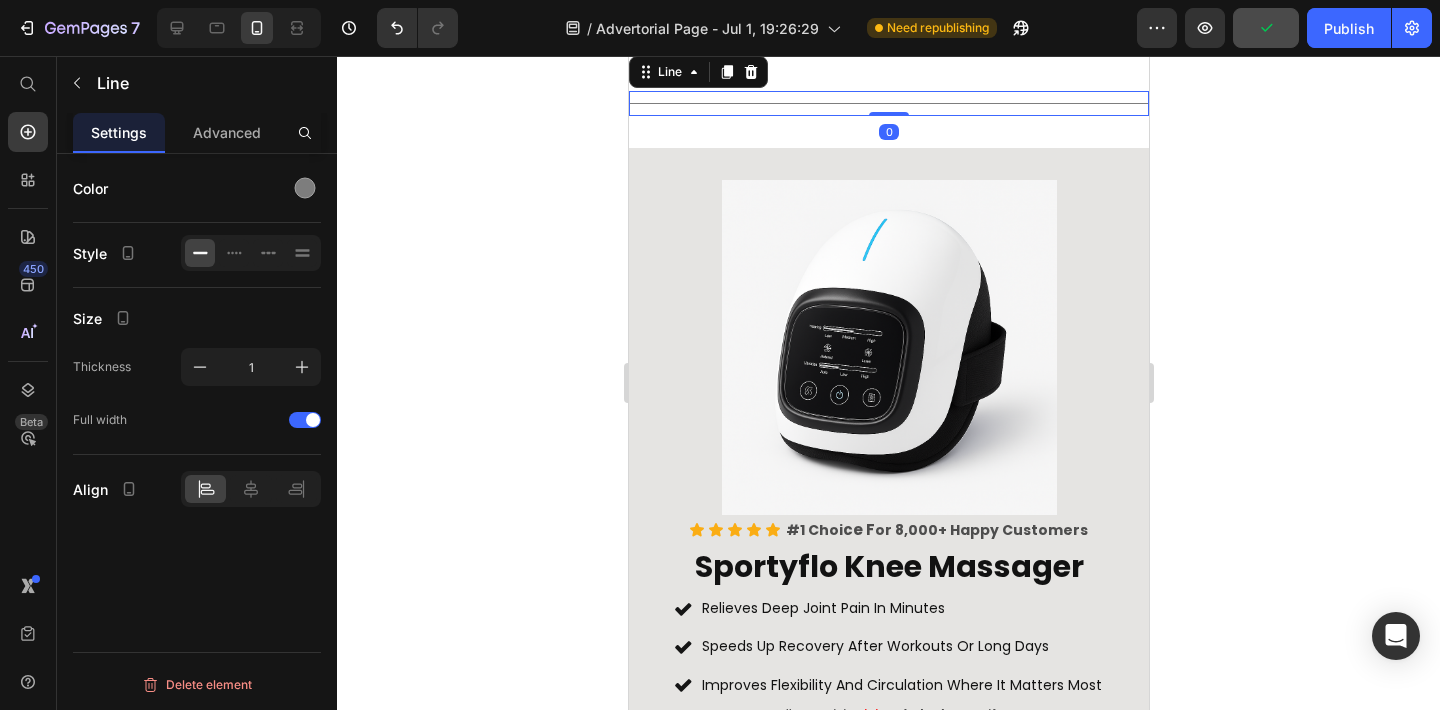 drag, startPoint x: 879, startPoint y: 461, endPoint x: 885, endPoint y: 437, distance: 24.738634 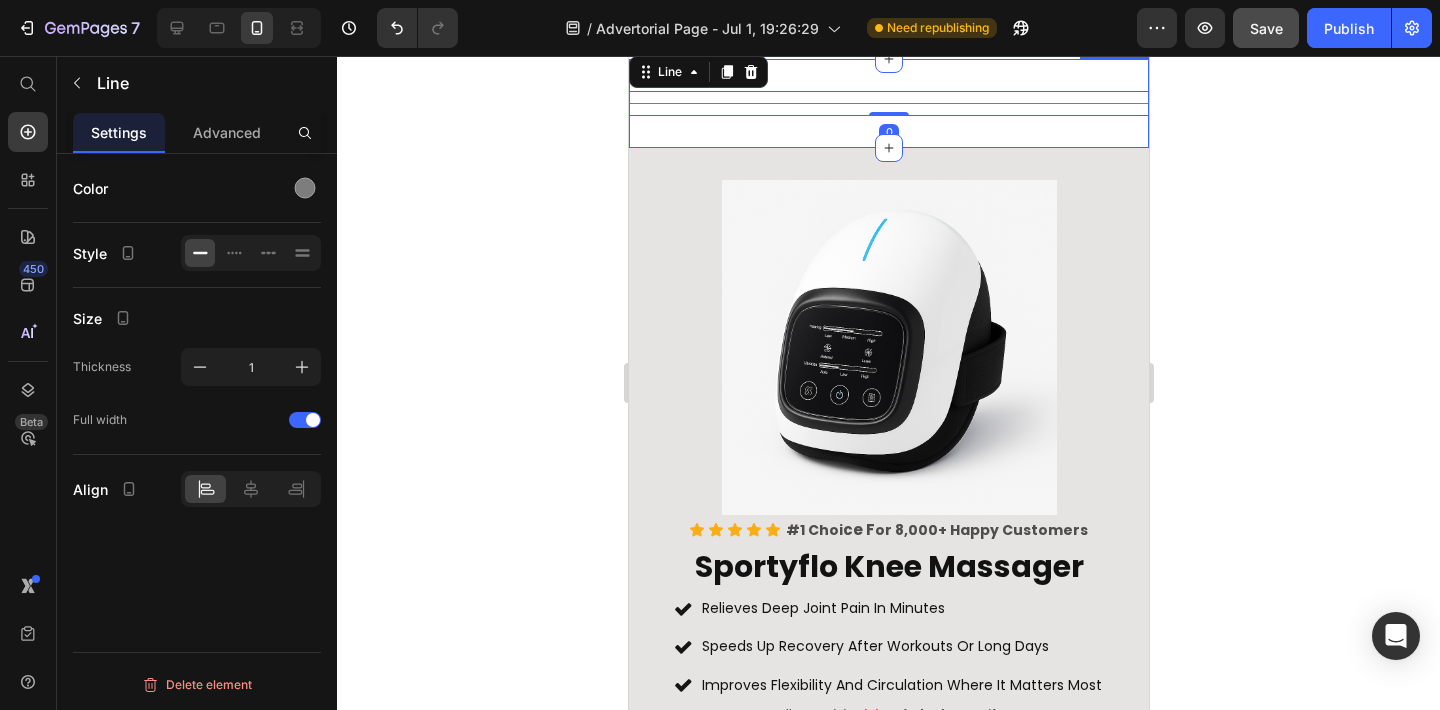 click on "Title Line   0 Section 5" at bounding box center (888, 103) 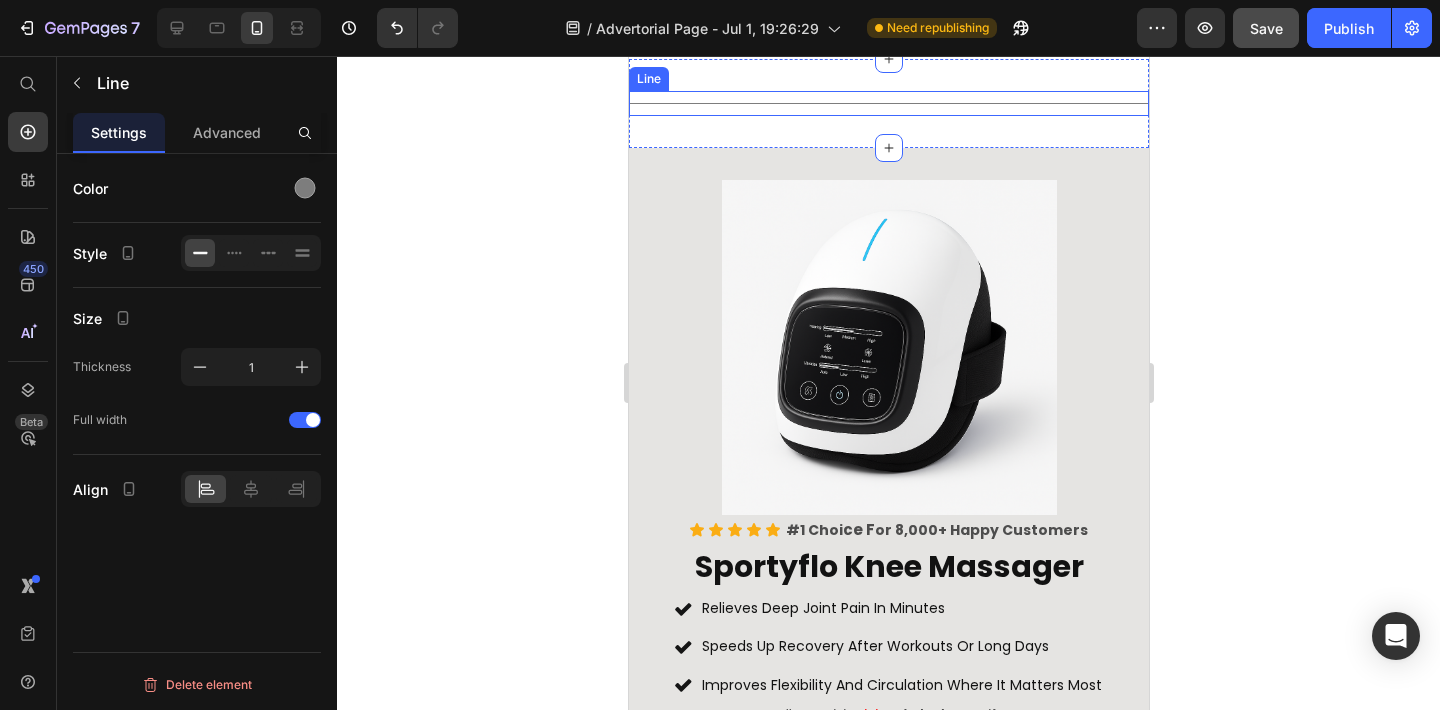 click on "Title Line" at bounding box center [888, 103] 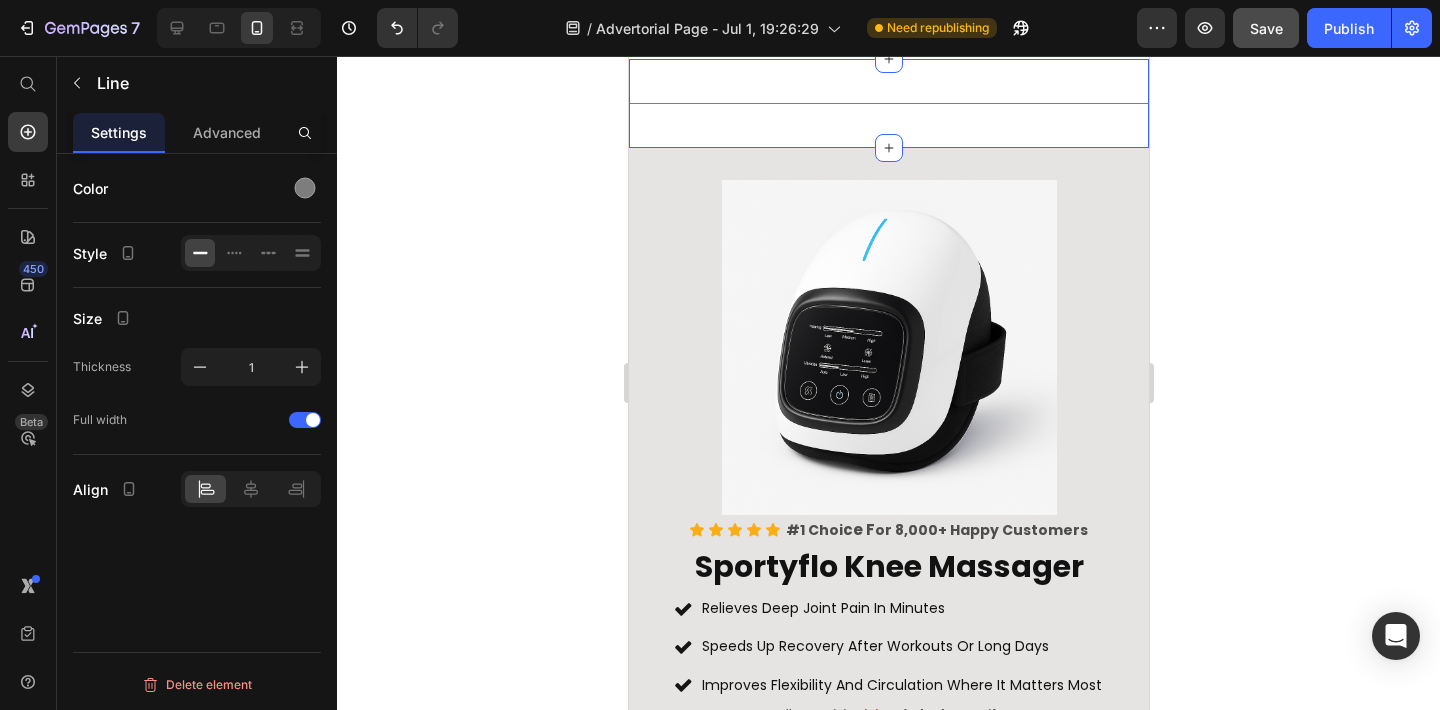 click on "Title Line Section 5   You can create reusable sections Create Theme Section AI Content Write with GemAI What would you like to describe here? Tone and Voice Persuasive Product Show more Generate" at bounding box center (888, 103) 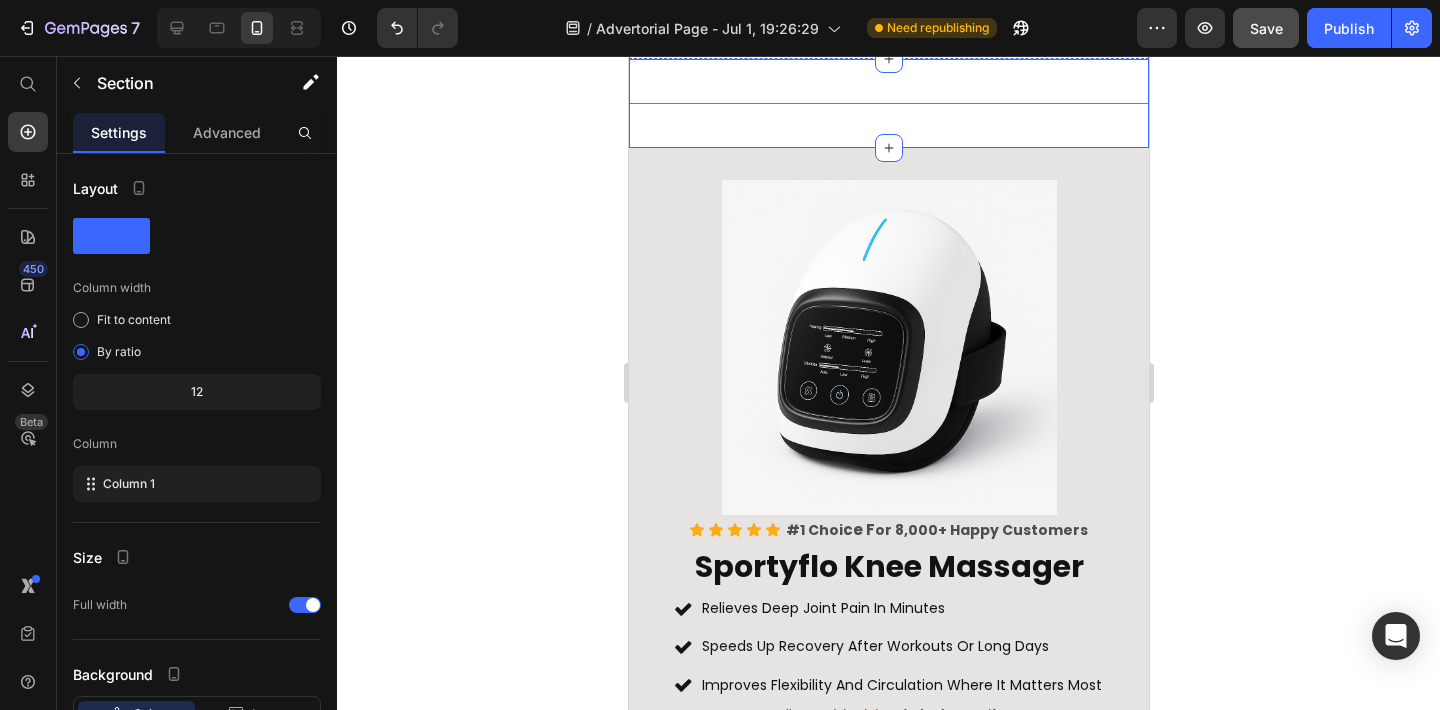 click on "5. The Complete Family Recovery Bundle Heading For couples, families, or anyone ready to take joint support to the next level. This premium set includes  four full-feature Sportyflo knee therapy devices ,  60 herbal pain relief patches , and  two pairs of compression sleeves  for added support and improved circulation. Perfect for households with multiple users, dual knee support, or those who never want to miss a session. Get long-lasting comfort, convenience, and professional-grade relief, right from home.   Order today and experience why thousands are making the switch to smarter recovery. Text Block Image Row" at bounding box center (888, -315) 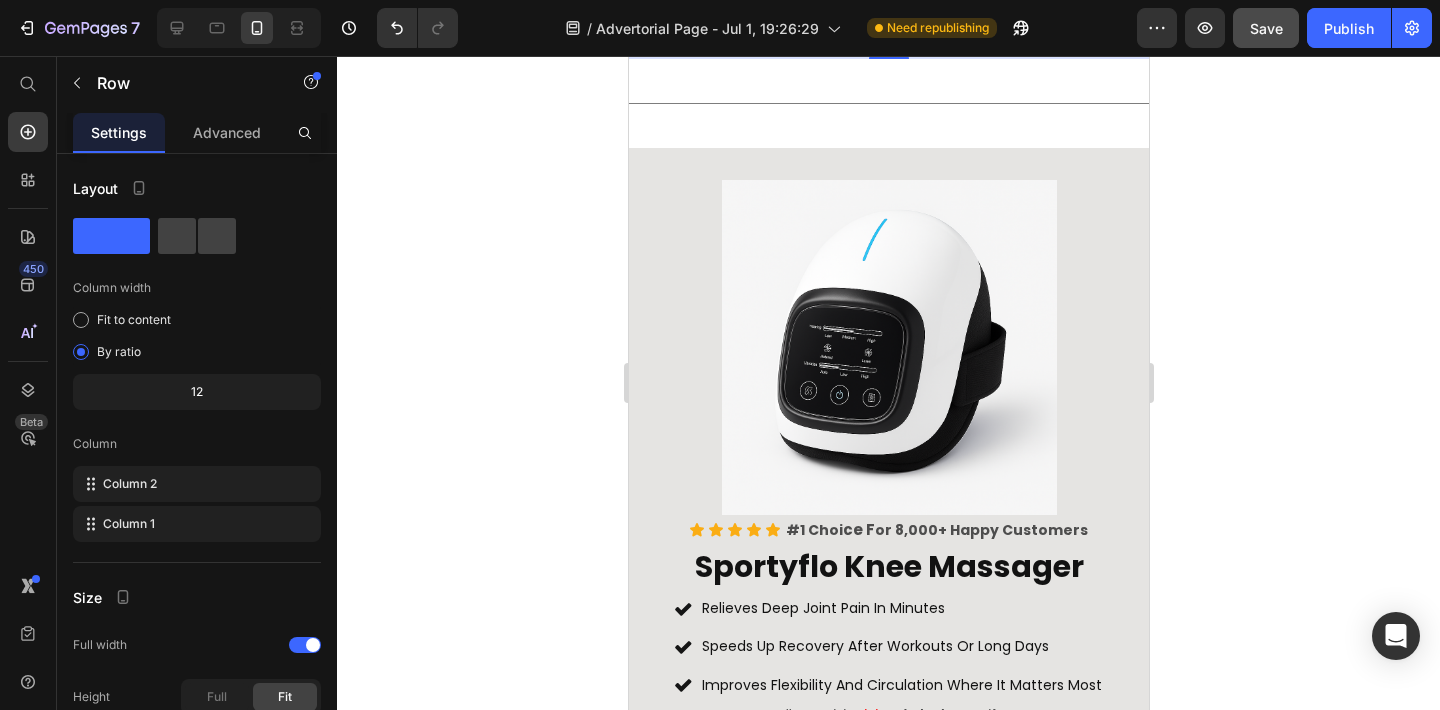 click on "5. The Complete Family Recovery Bundle Heading For couples, families, or anyone ready to take joint support to the next level. This premium set includes  four full-feature Sportyflo knee therapy devices ,  60 herbal pain relief patches , and  two pairs of compression sleeves  for added support and improved circulation. Perfect for households with multiple users, dual knee support, or those who never want to miss a session. Get long-lasting comfort, convenience, and professional-grade relief, right from home.   Order today and experience why thousands are making the switch to smarter recovery. Text Block Image Row   9" at bounding box center [888, -315] 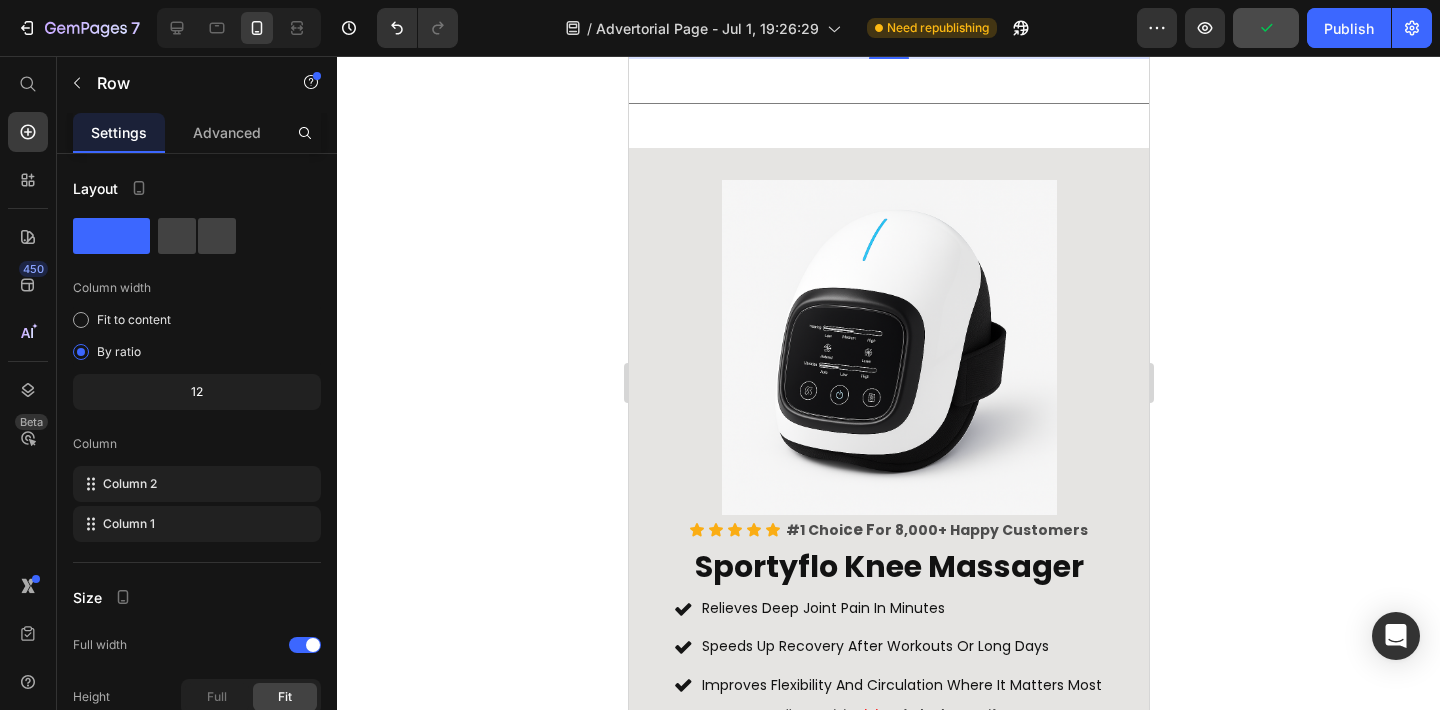 click on "9" at bounding box center (888, 54) 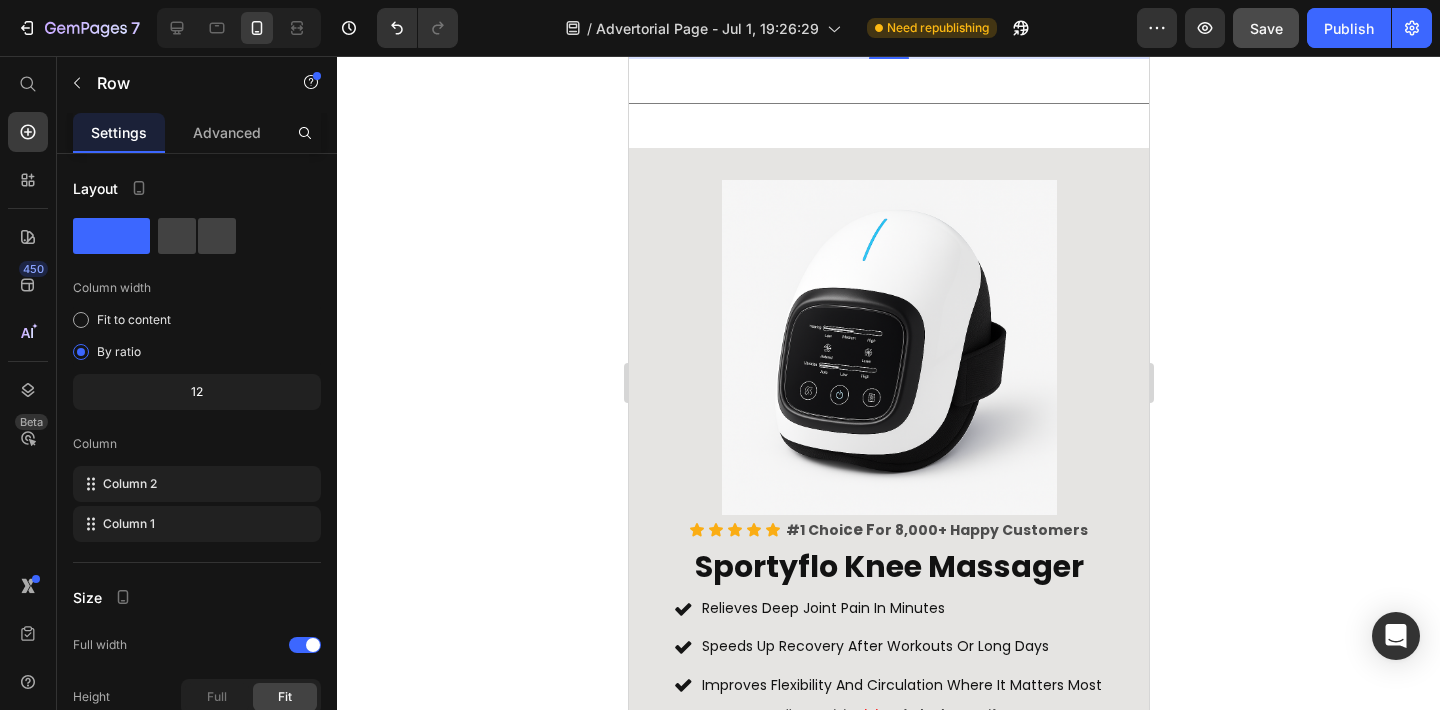 drag, startPoint x: 883, startPoint y: 388, endPoint x: 883, endPoint y: 376, distance: 12 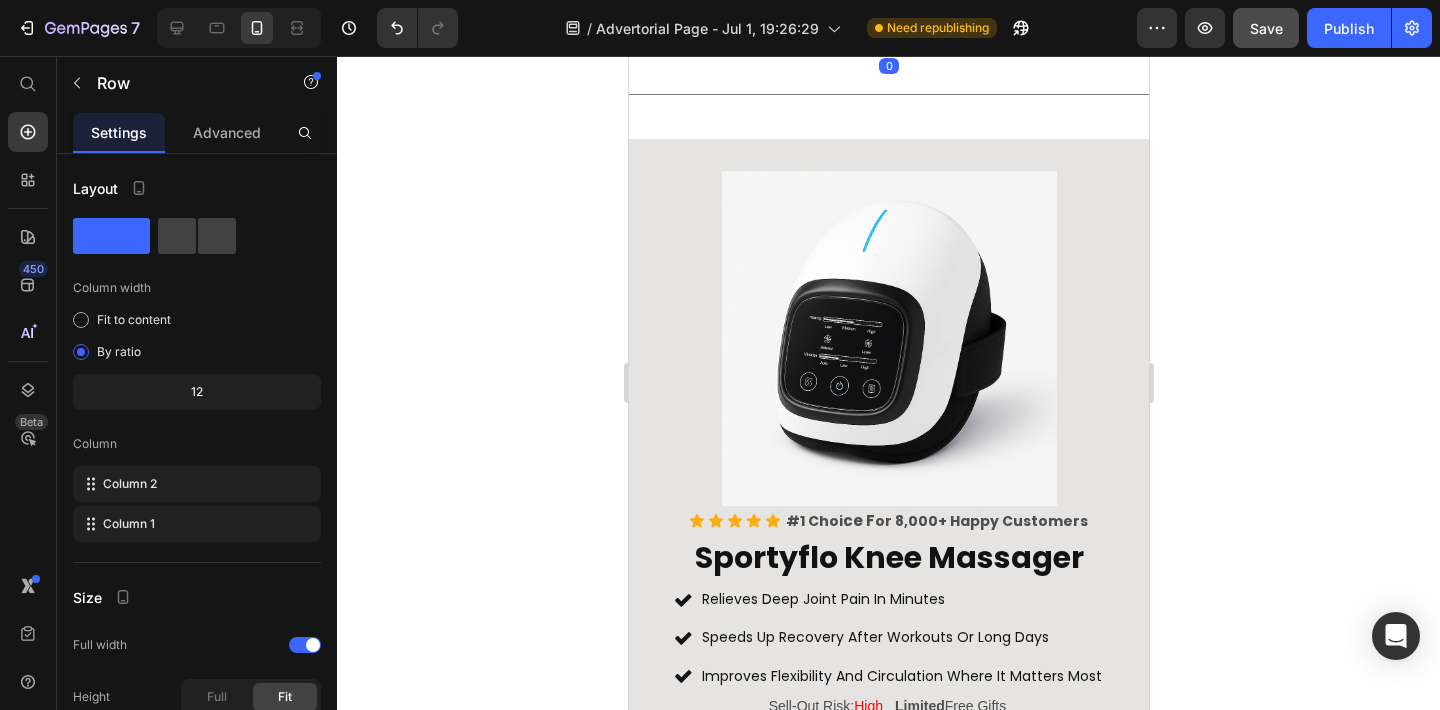 drag, startPoint x: 883, startPoint y: 391, endPoint x: 887, endPoint y: 372, distance: 19.416489 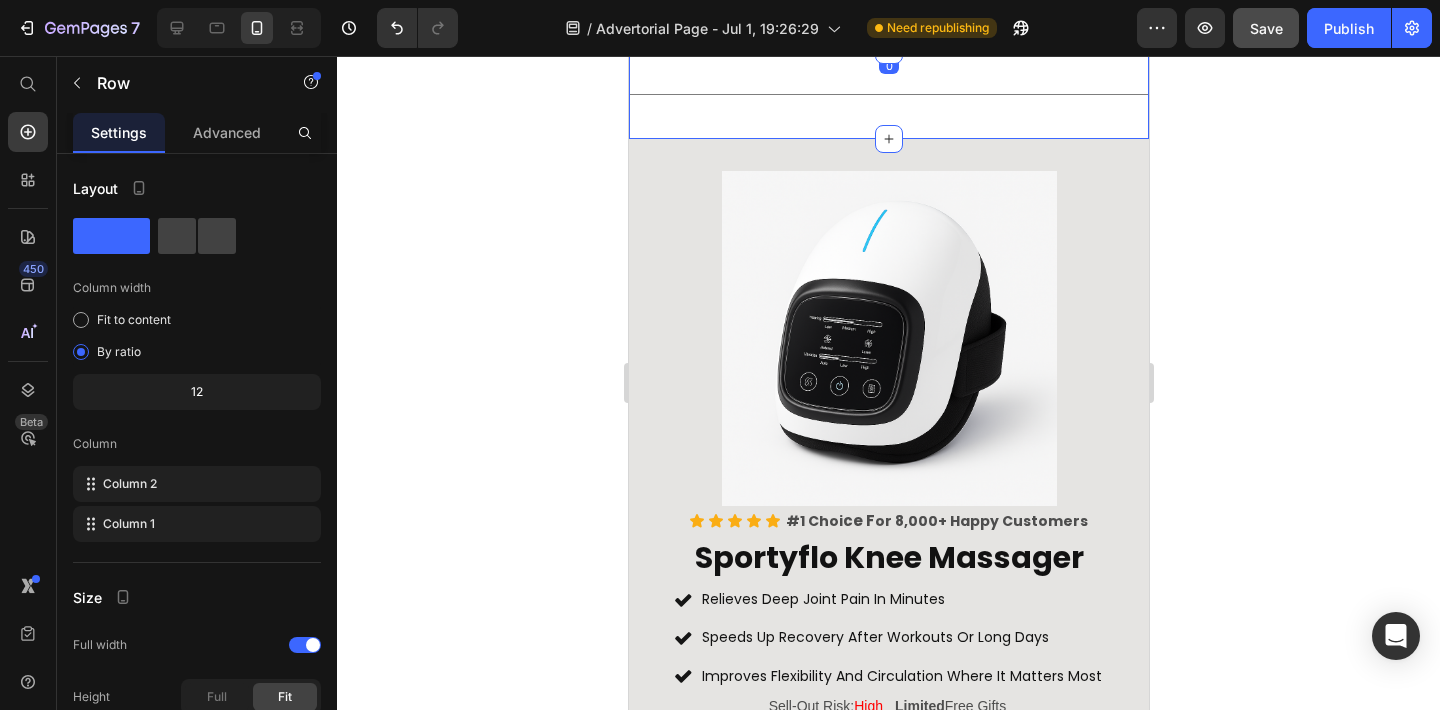 click on "Title Line Section 5" at bounding box center [888, 94] 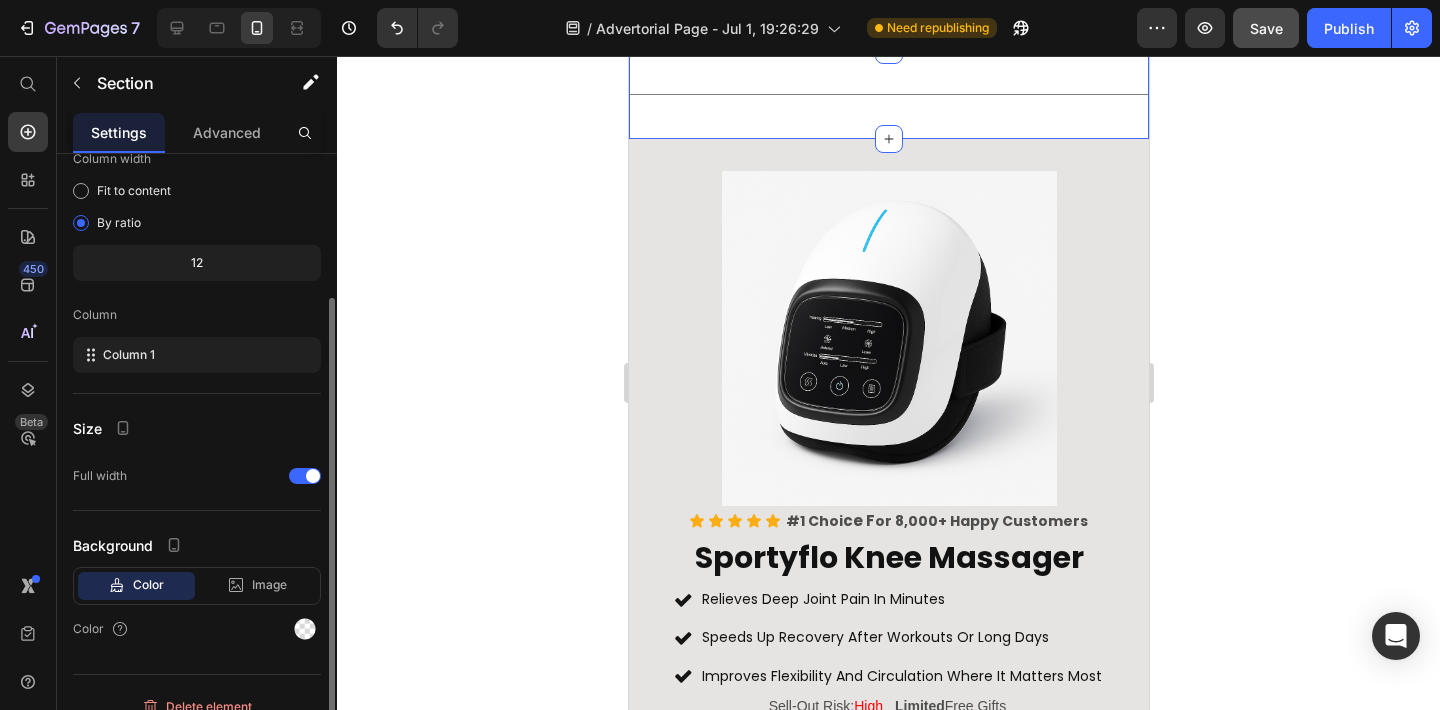 scroll, scrollTop: 151, scrollLeft: 0, axis: vertical 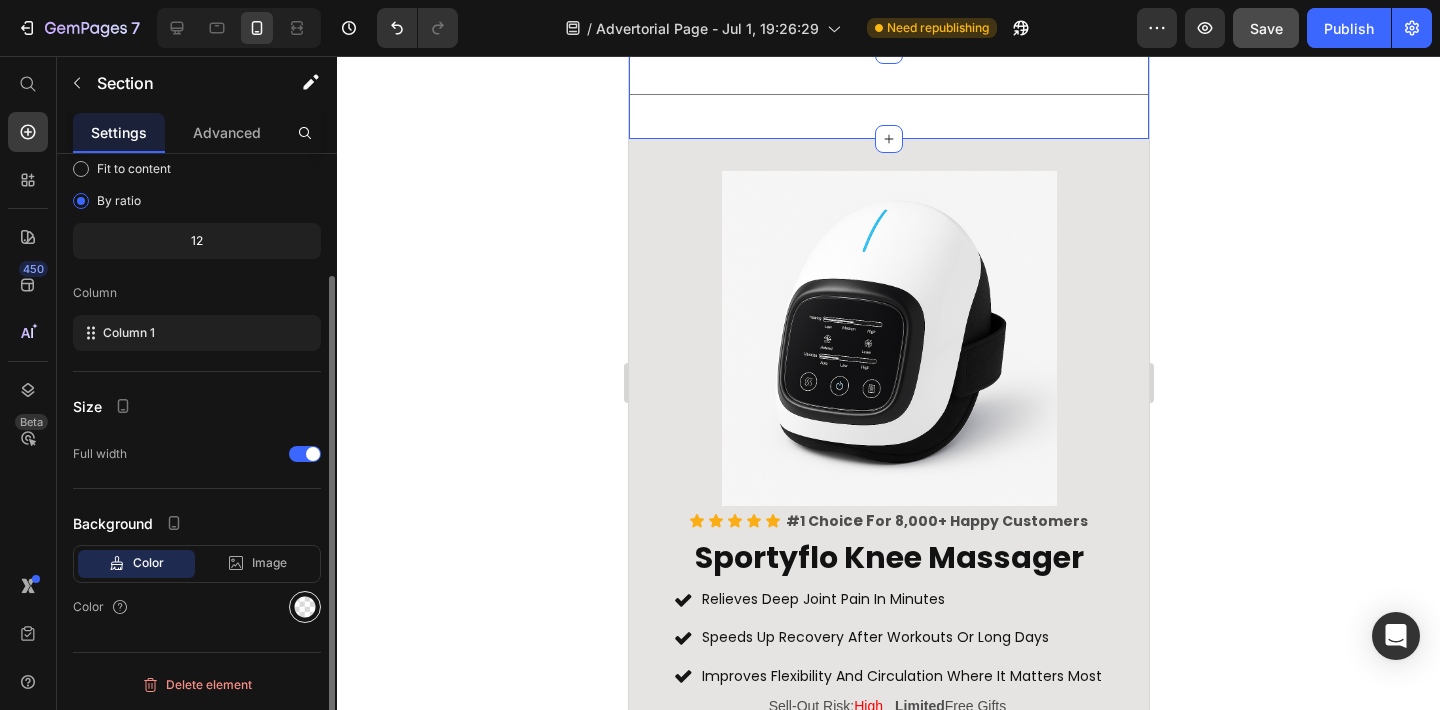click at bounding box center [305, 607] 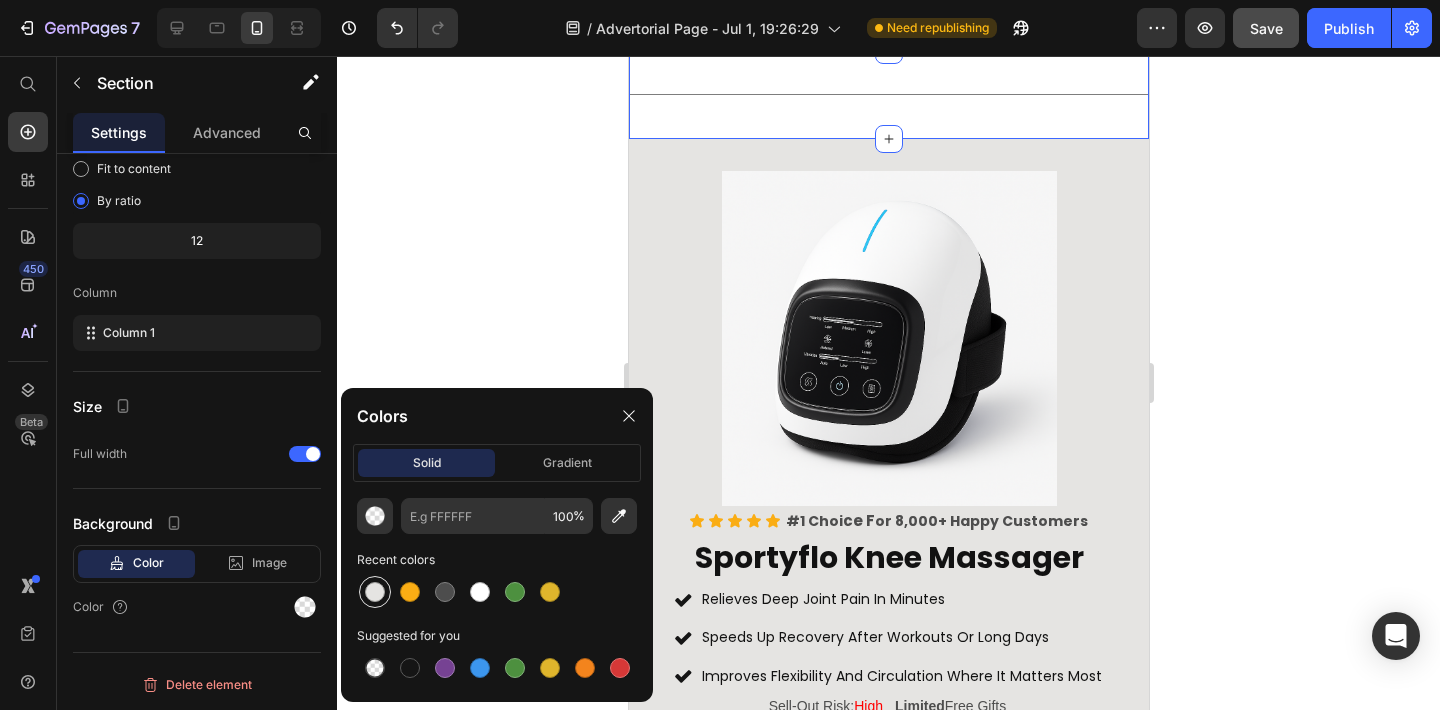 click at bounding box center [375, 592] 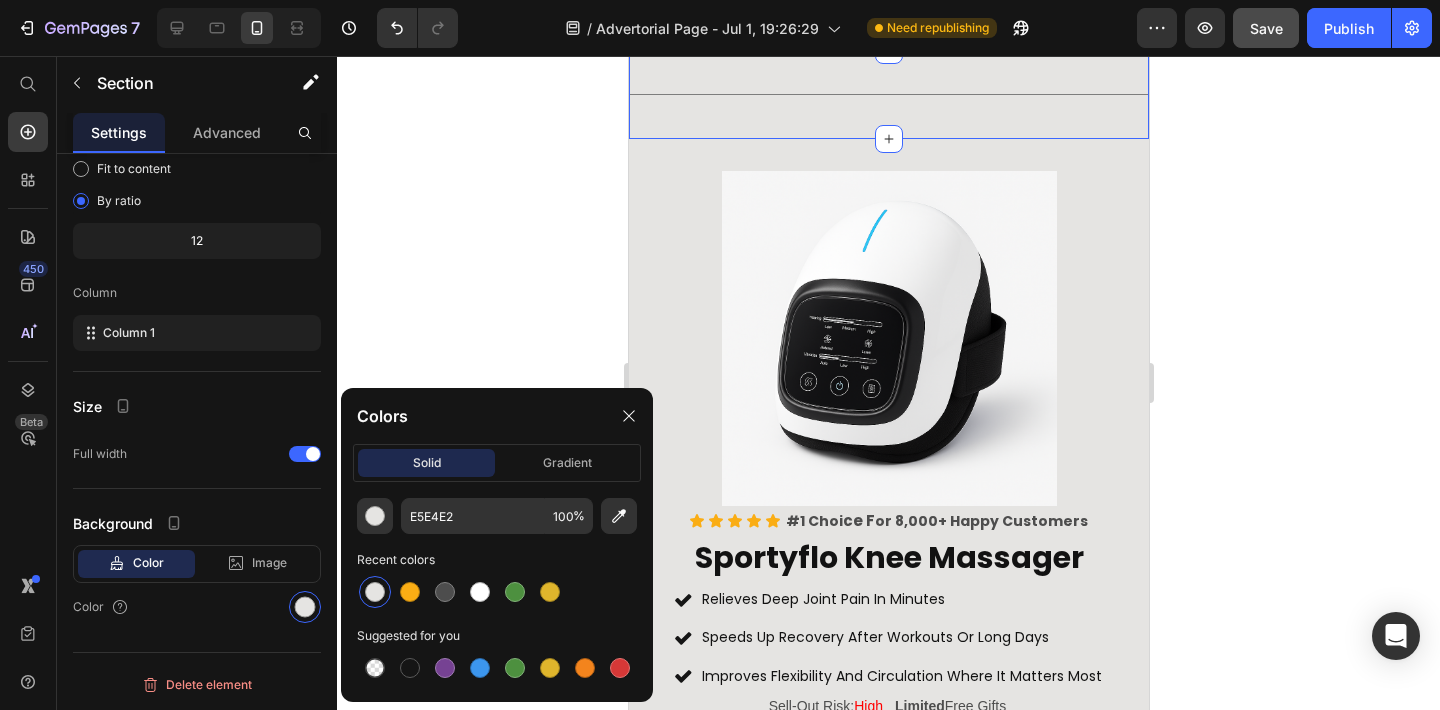 click 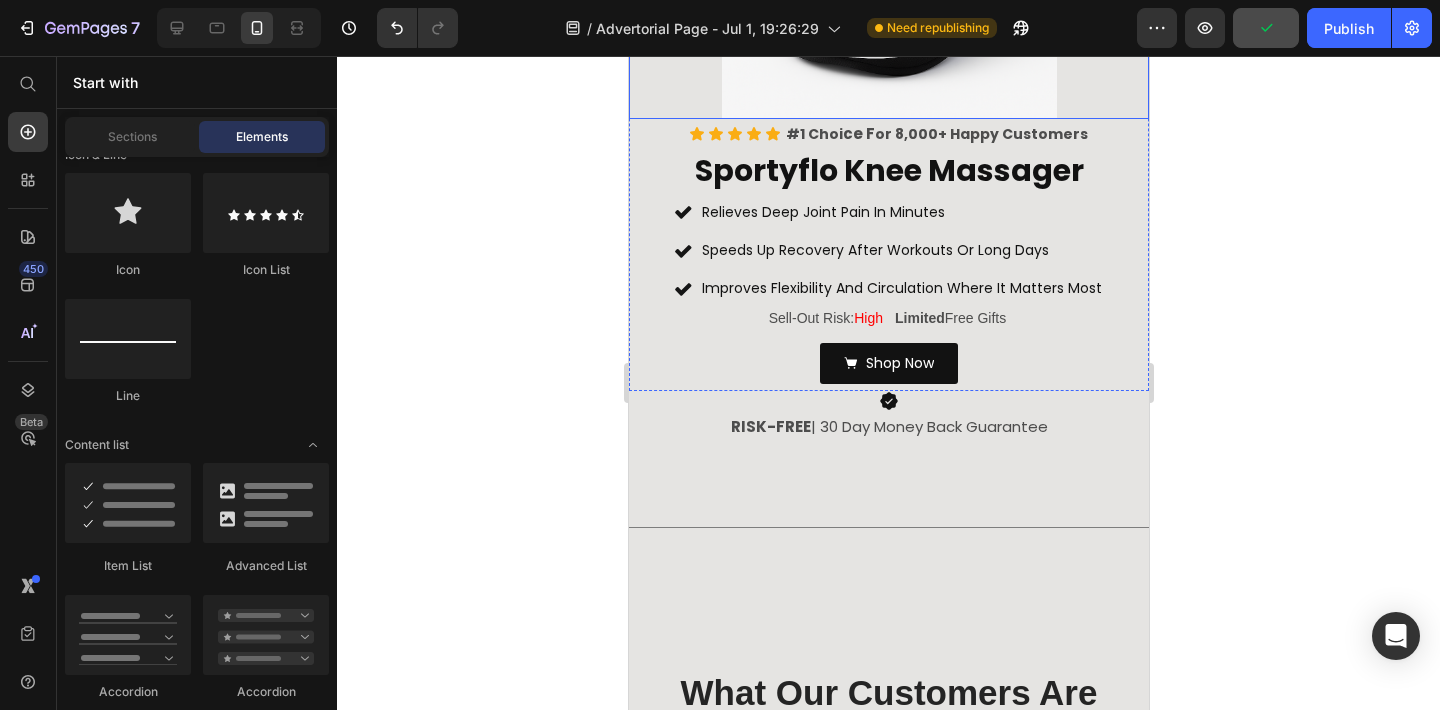 scroll, scrollTop: 6049, scrollLeft: 0, axis: vertical 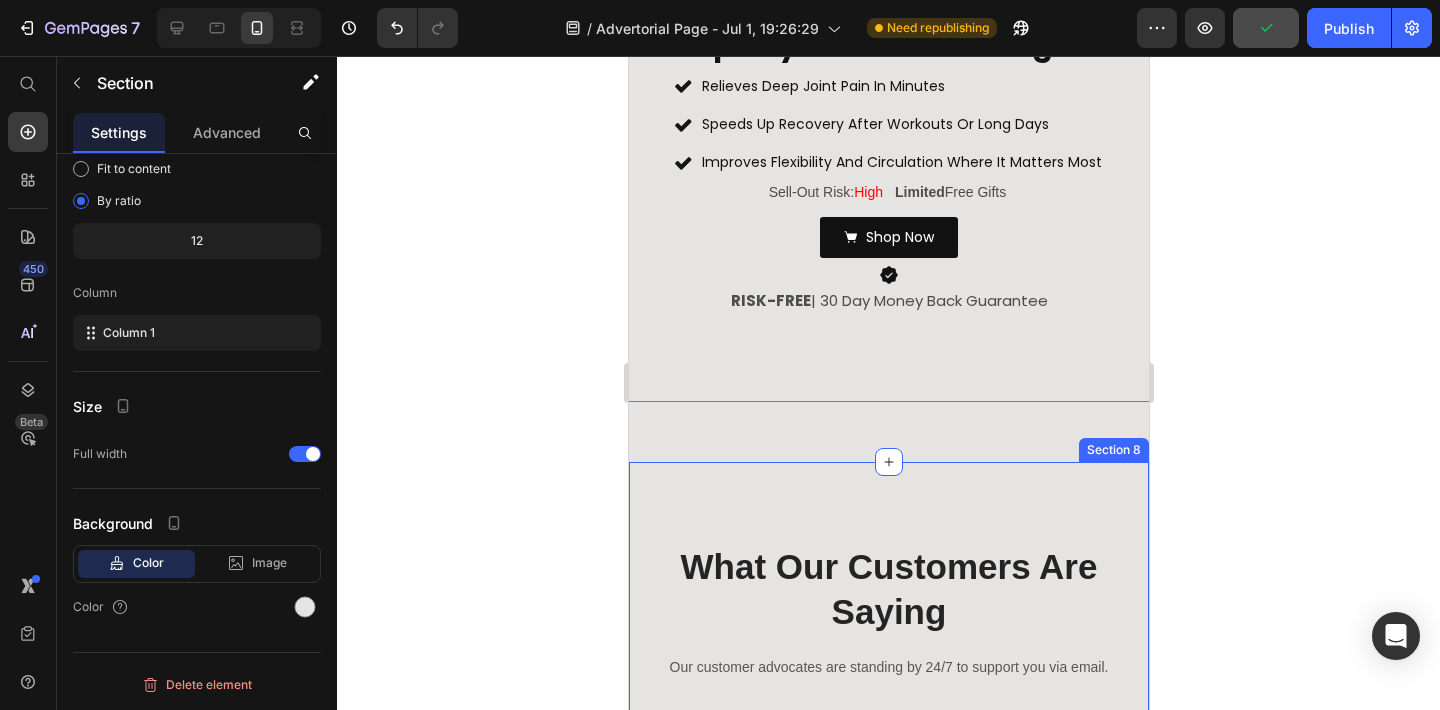 click on "What Our Customers Are Saying Heading Our customer advocates are standing by 24/7 to support you via email. Text block Row `                Icon                Icon                Icon                Icon
Icon Icon List Hoz “Finally something that actually helps” Heading I’ve tried braces, ice packs, and all kinds of pain creams. This is the first thing that gave me real relief. It actually feels good to use, and my knee doesn't ache all day anymore. Text block — [FIRST] [LAST]. Text block                Icon                Icon                Icon                Icon
Icon Icon List Hoz “Worth every penny” Heading Got two for me and my wife. We both use them in the evenings while watching TV, and we’ve already noticed a difference. Her stiffness is gone in the mornings, and I’m moving better at work. Text block — [FIRST] [LAST]. Text block                Icon                Icon                Icon                Icon
Icon Icon List Hoz Heading Text block `" at bounding box center (888, 777) 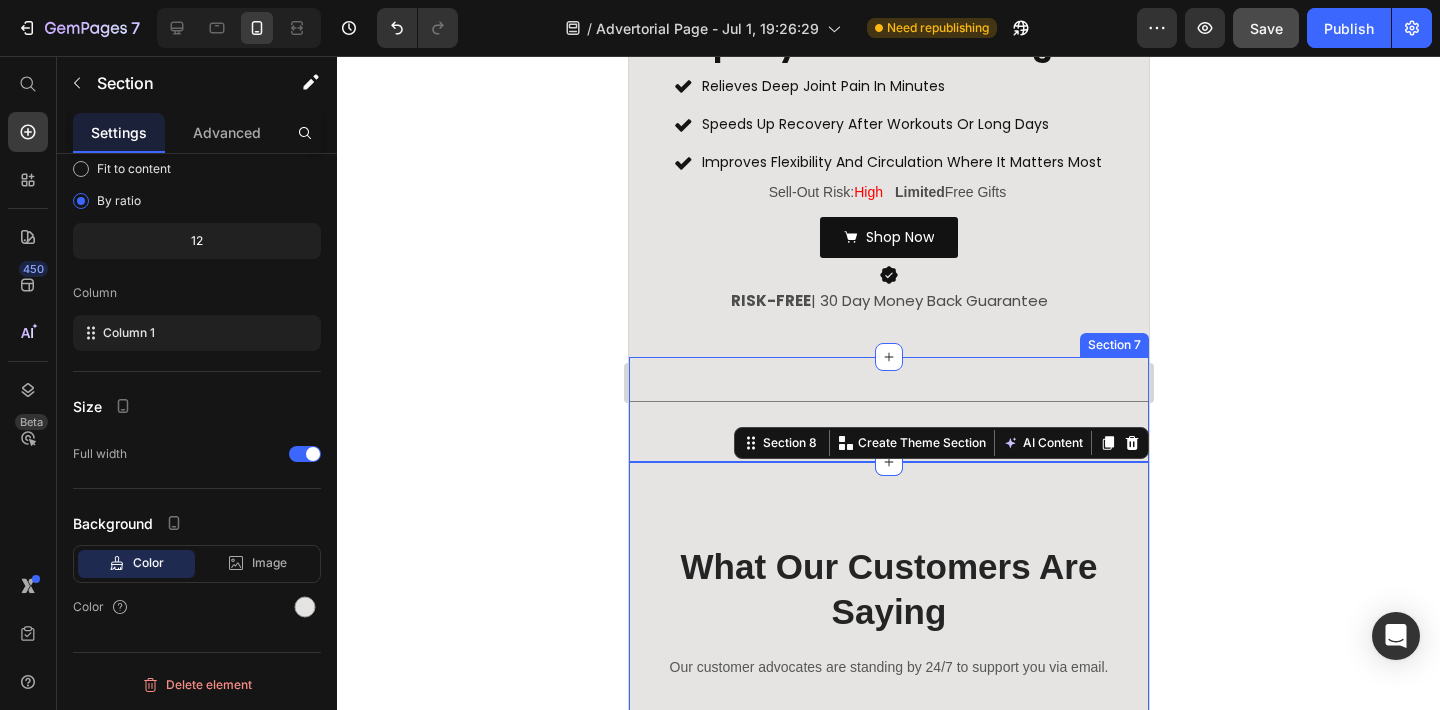click on "Title Line Section 7" at bounding box center (888, 409) 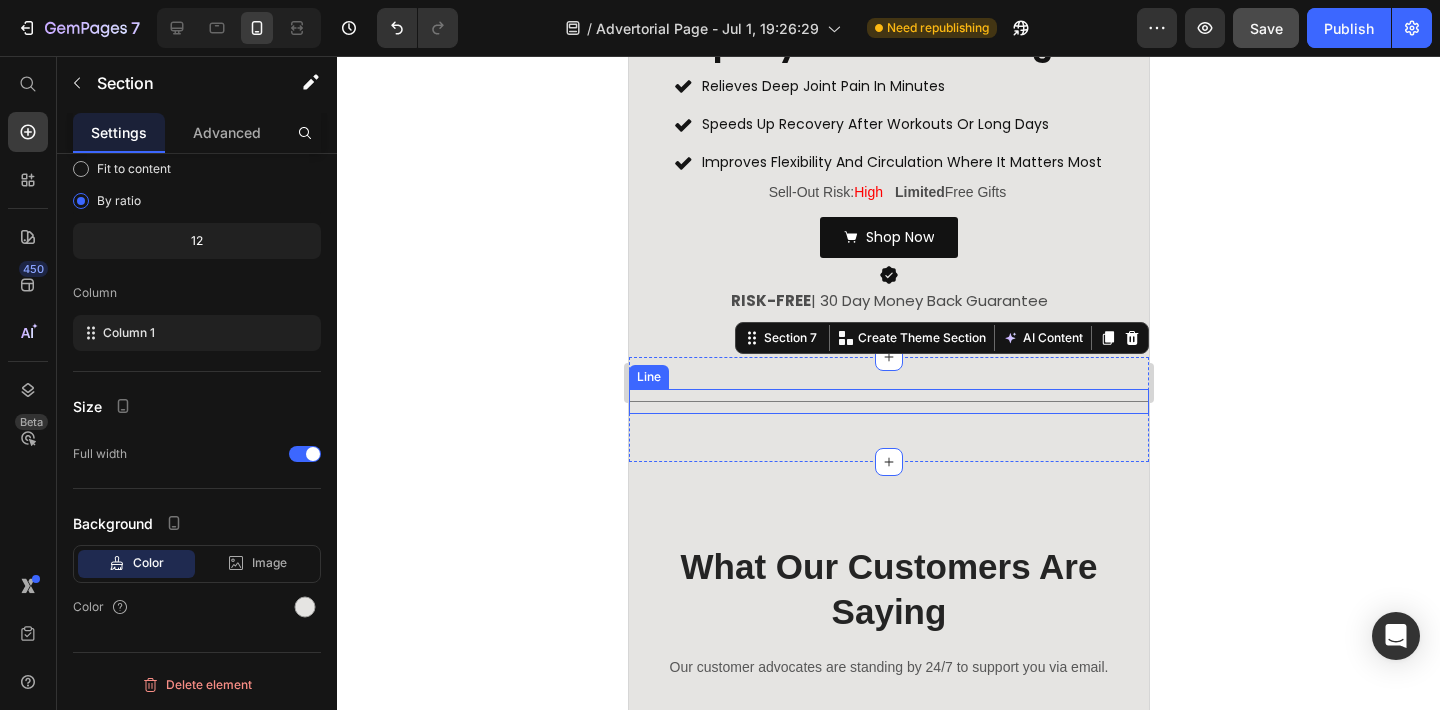 click on "Title Line" at bounding box center (888, 401) 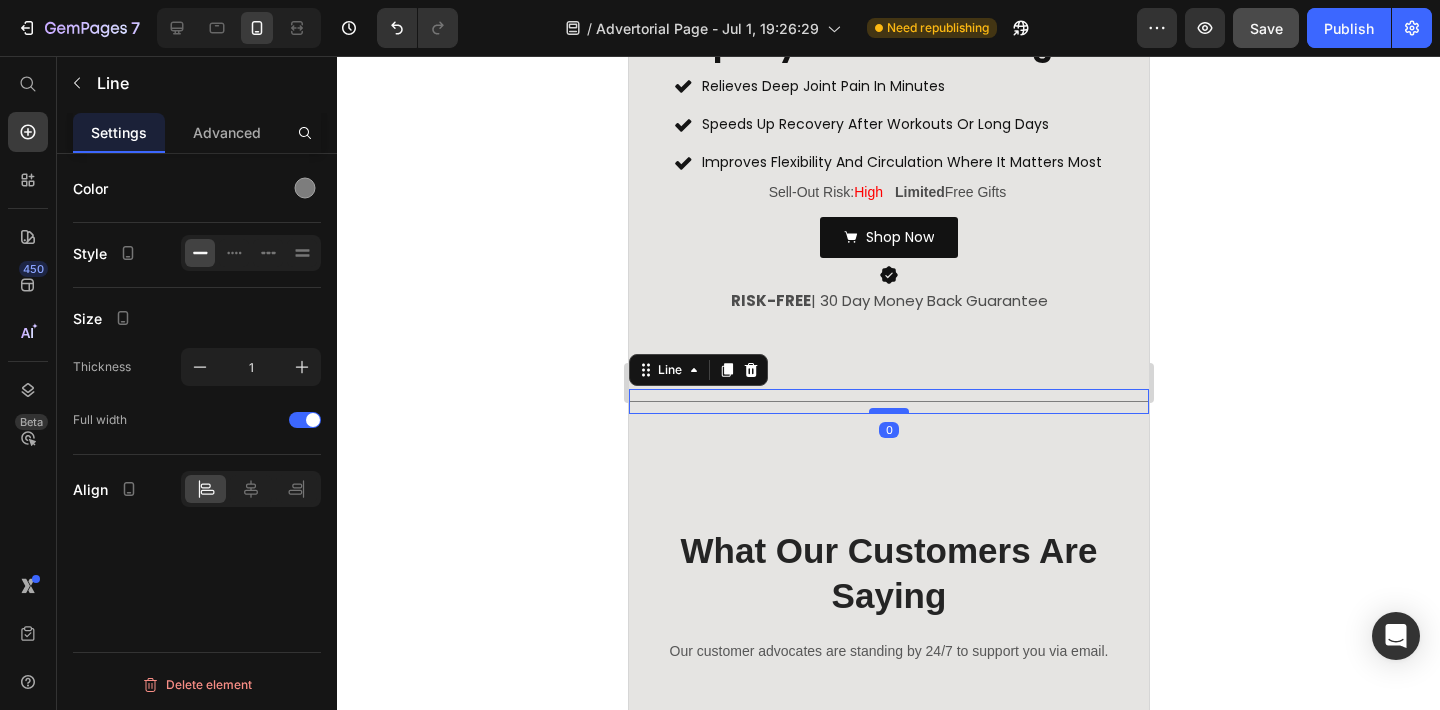 drag, startPoint x: 881, startPoint y: 427, endPoint x: 886, endPoint y: 407, distance: 20.615528 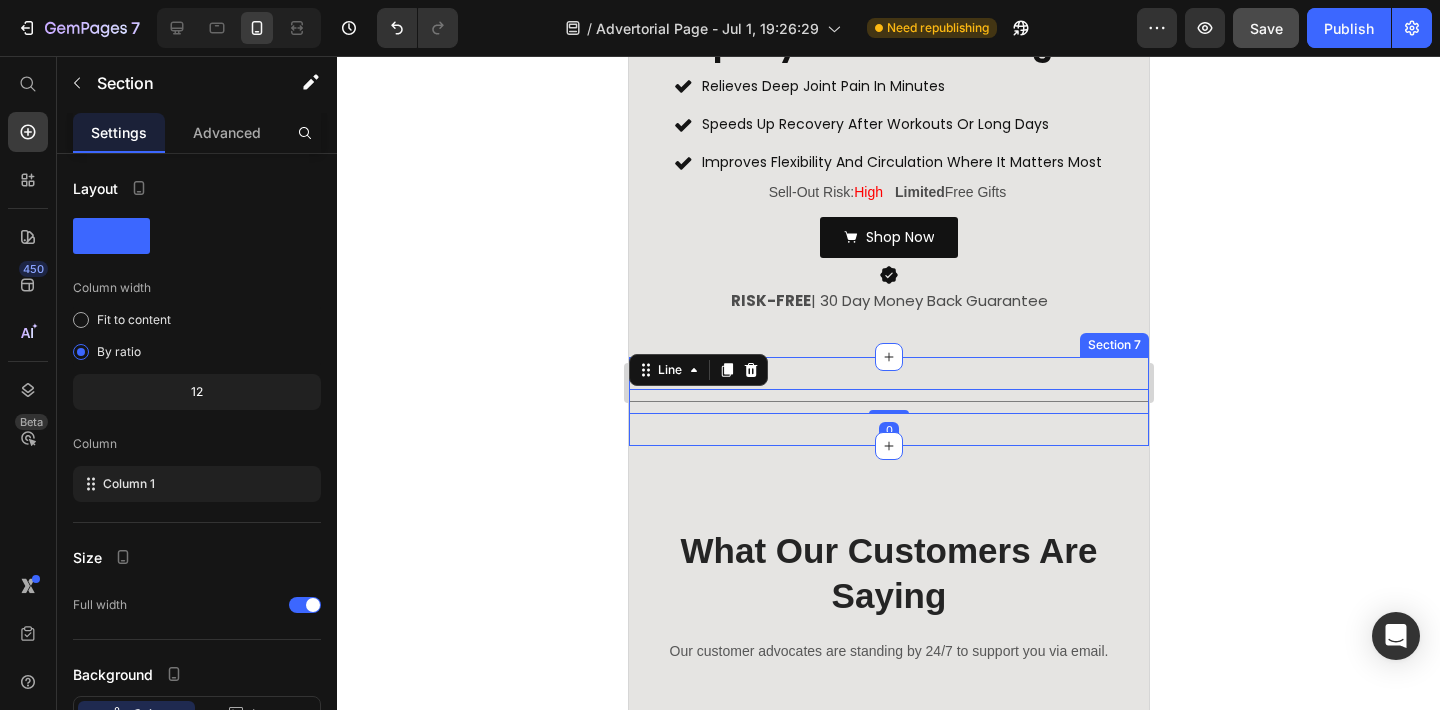 click on "Title Line   0 Section 7" at bounding box center (888, 401) 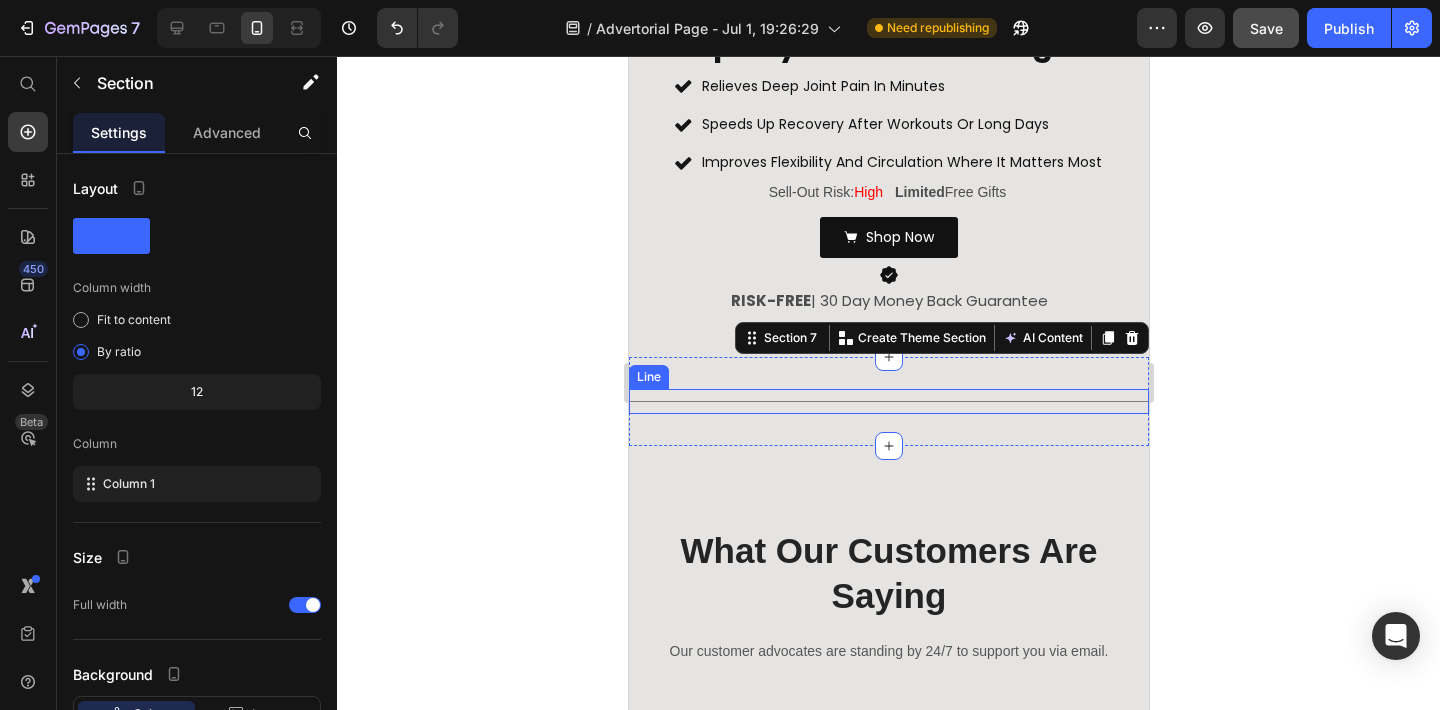 click 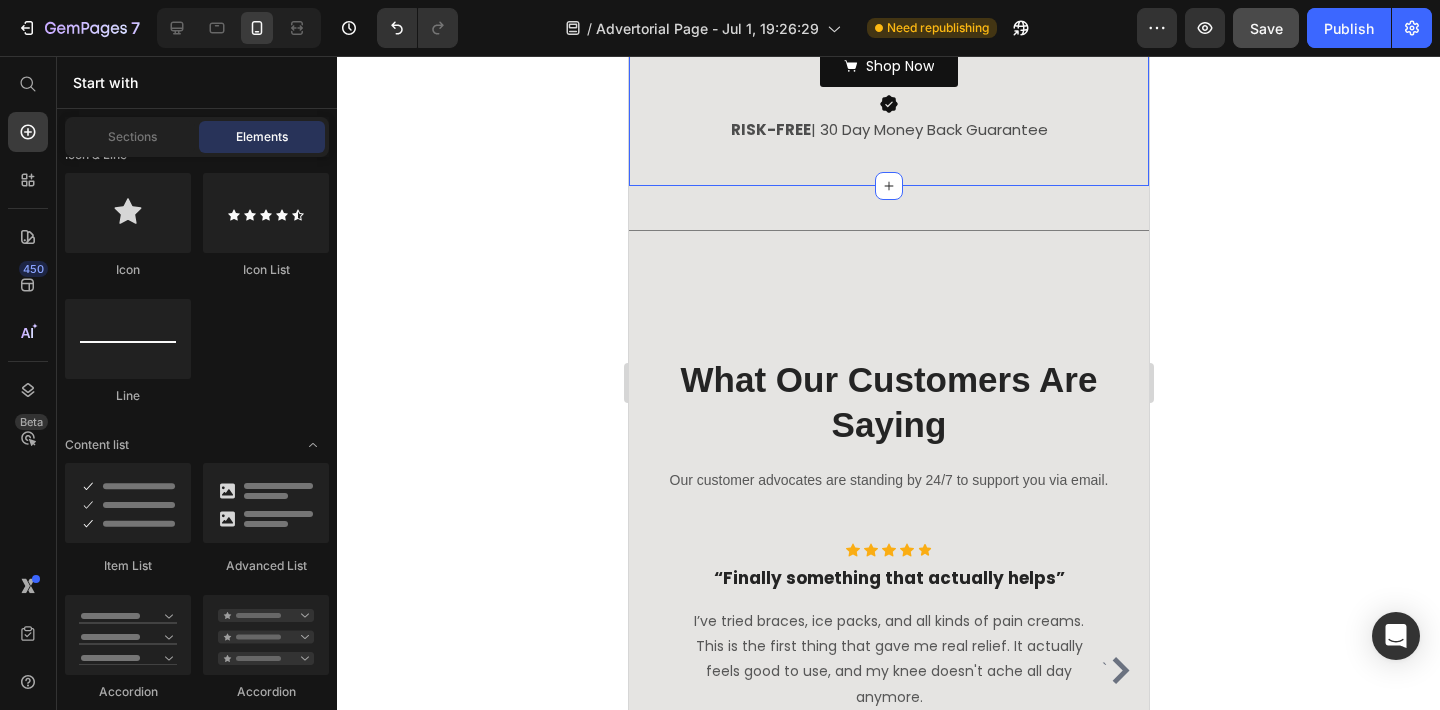 scroll, scrollTop: 6221, scrollLeft: 0, axis: vertical 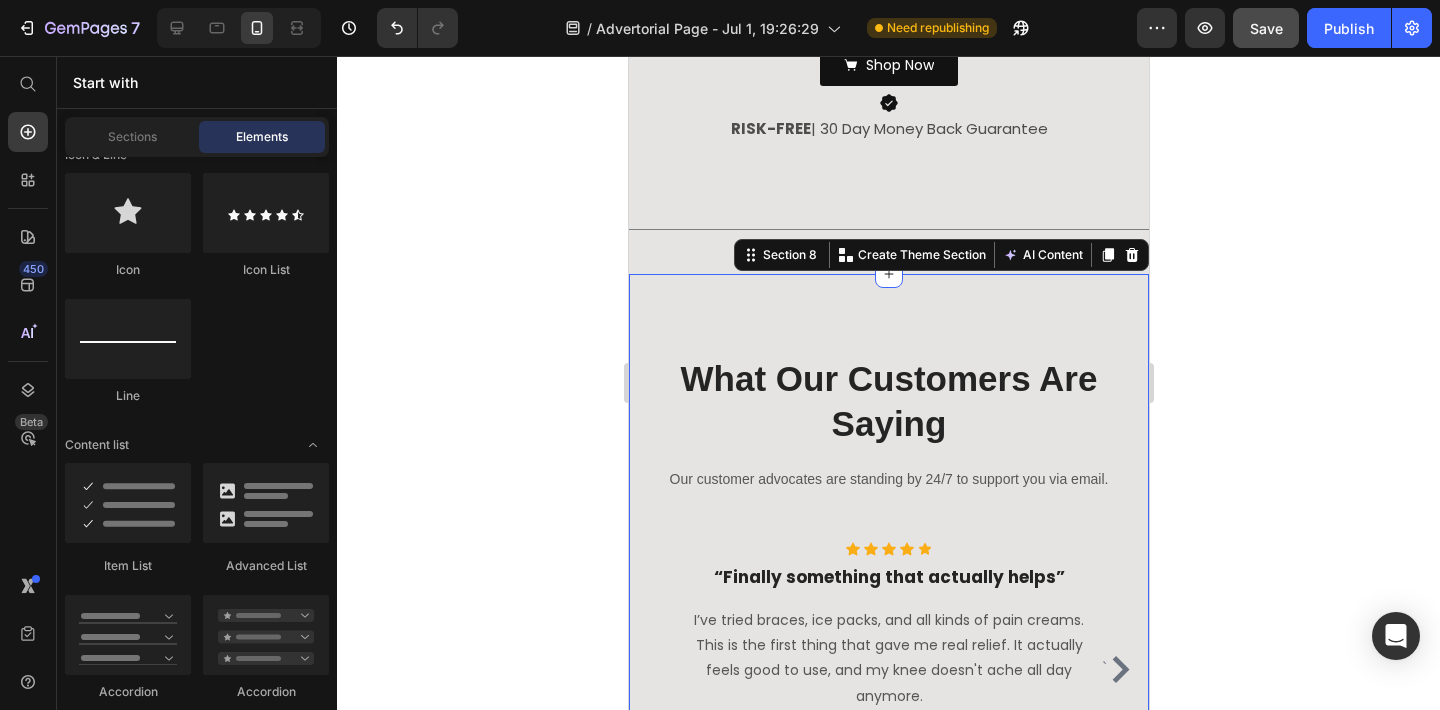 click on "What Our Customers Are Saying Heading Our customer advocates are standing by 24/7 to support you via email. Text block Row `                Icon                Icon                Icon                Icon
Icon Icon List Hoz “Finally something that actually helps” Heading I’ve tried braces, ice packs, and all kinds of pain creams. This is the first thing that gave me real relief. It actually feels good to use, and my knee doesn't ache all day anymore. Text block — [FIRST] [LAST]. Text block                Icon                Icon                Icon                Icon
Icon Icon List Hoz “Worth every penny” Heading Got two for me and my wife. We both use them in the evenings while watching TV, and we’ve already noticed a difference. Her stiffness is gone in the mornings, and I’m moving better at work. Text block — [FIRST] [LAST]. Text block                Icon                Icon                Icon                Icon
Icon Icon List Hoz Heading Text block `" at bounding box center (888, 589) 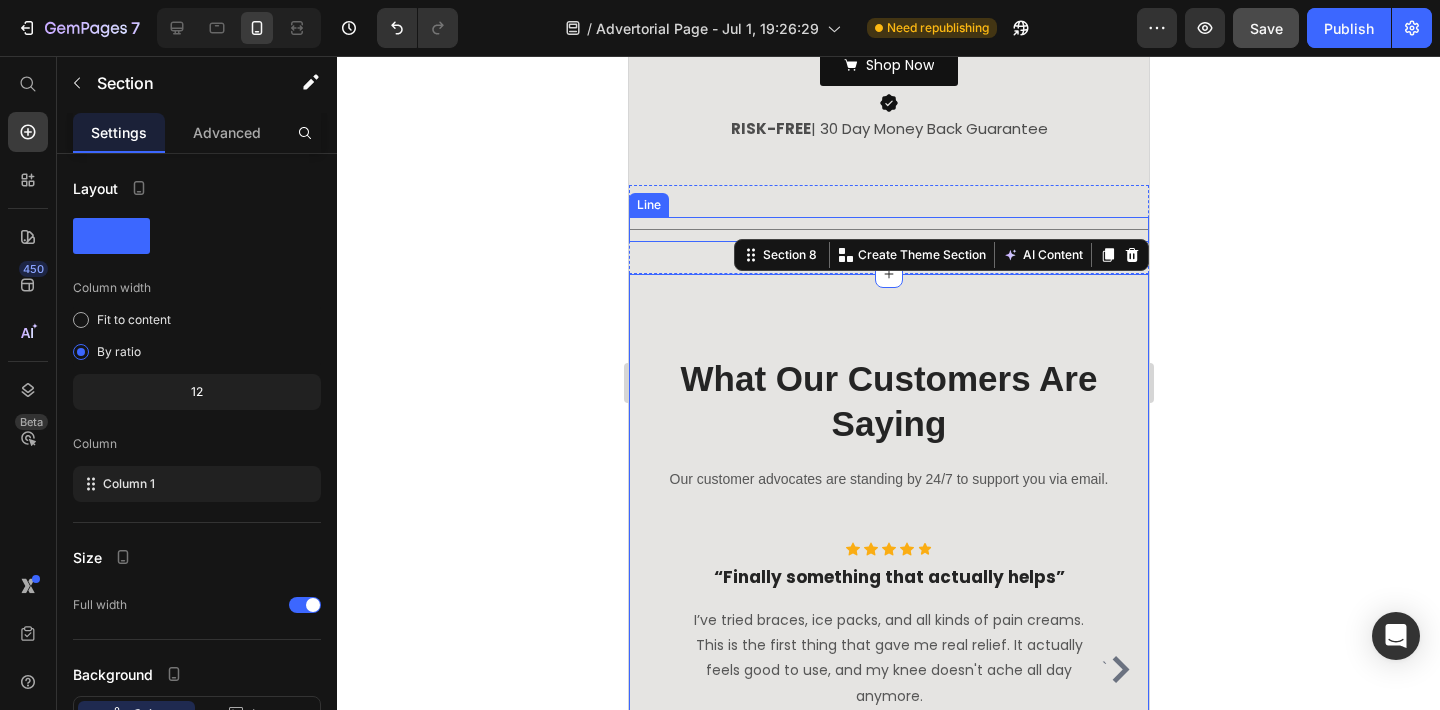 click on "Title Line" at bounding box center [888, 229] 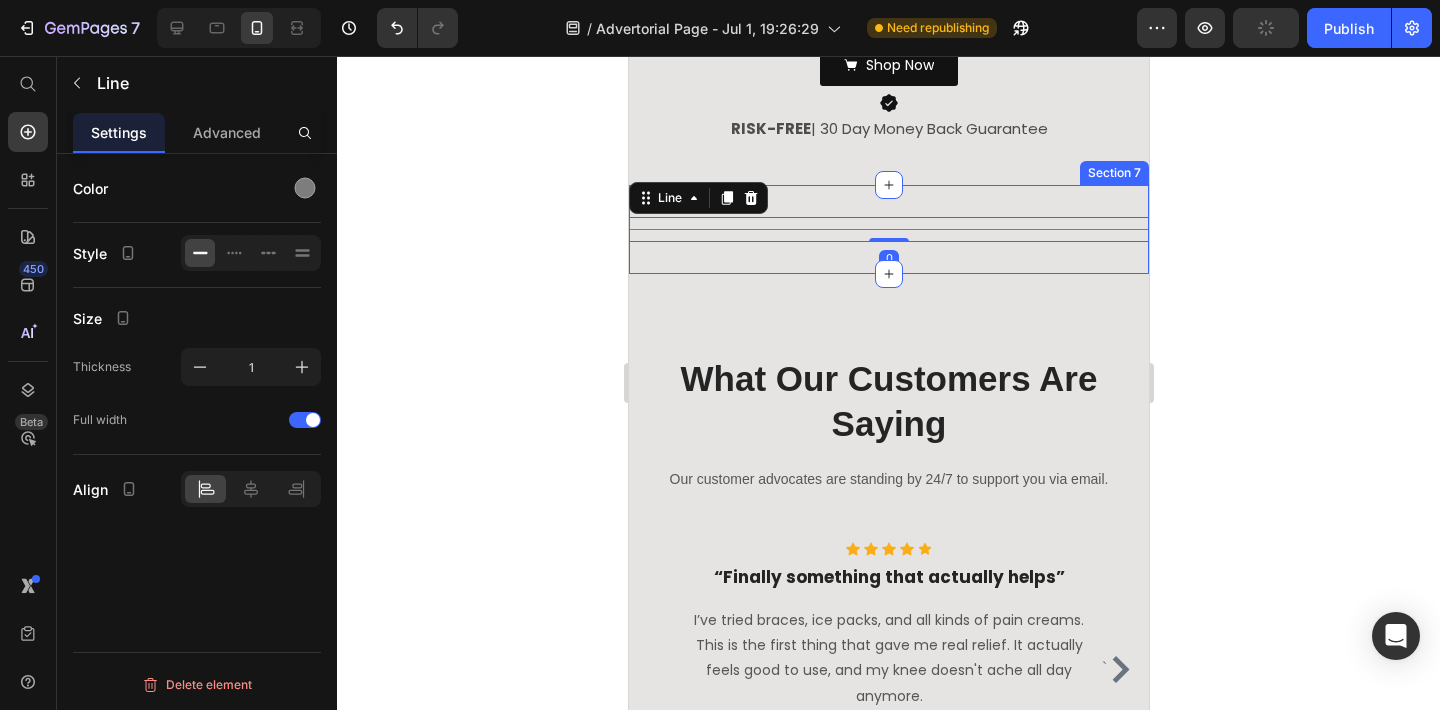 click on "Title Line   0 Section 7" at bounding box center (888, 229) 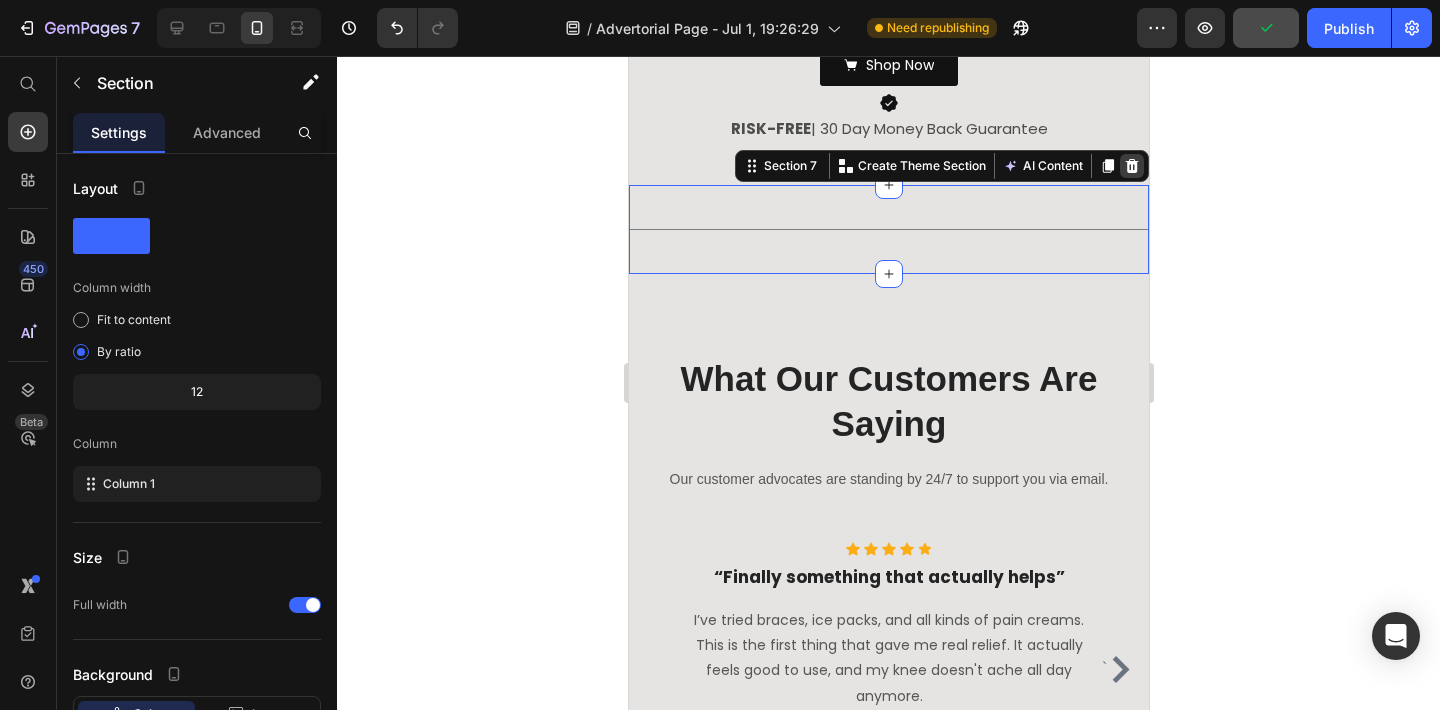 click 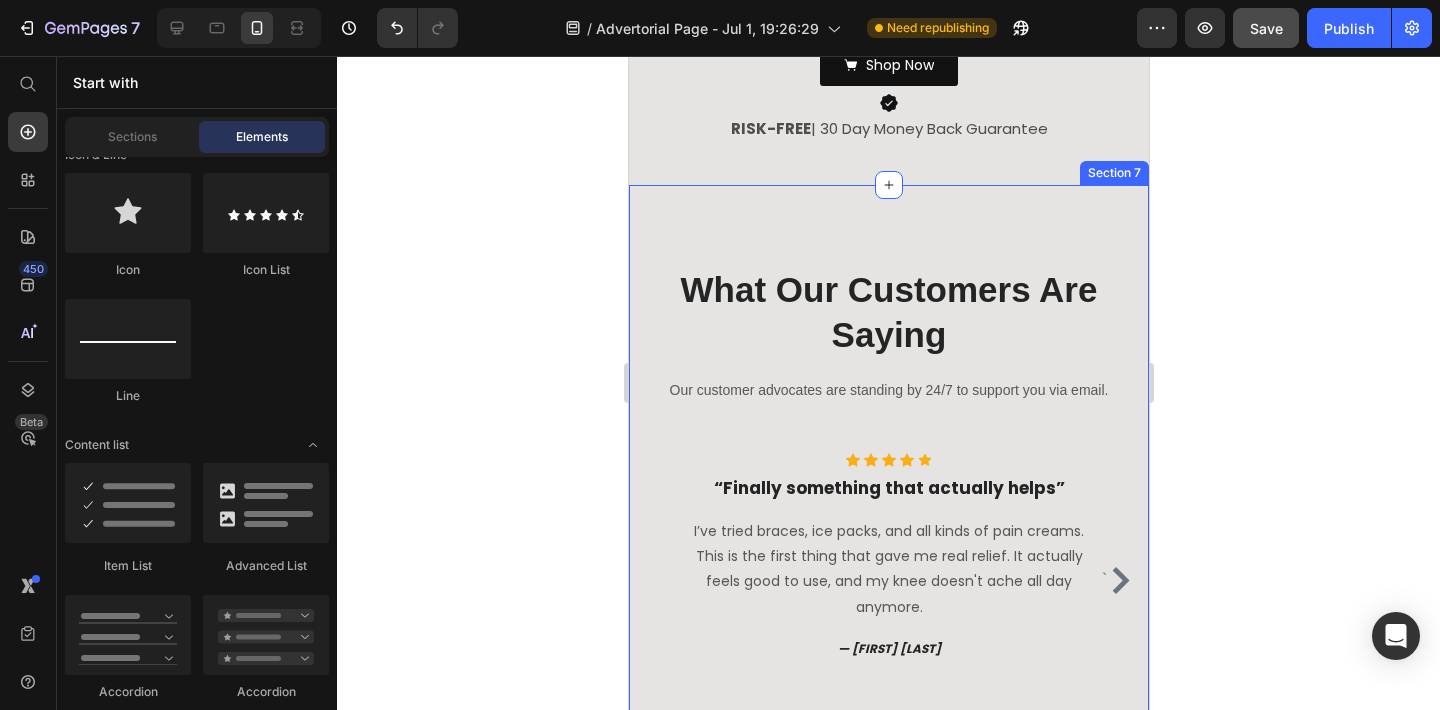 click on "What Our Customers Are Saying Heading Our customer advocates are standing by 24/7 to support you via email. Text block Row `                Icon                Icon                Icon                Icon
Icon Icon List Hoz “Finally something that actually helps” Heading I’ve tried braces, ice packs, and all kinds of pain creams. This is the first thing that gave me real relief. It actually feels good to use, and my knee doesn't ache all day anymore. Text block — [FIRST] [LAST]. Text block                Icon                Icon                Icon                Icon
Icon Icon List Hoz “Worth every penny” Heading Got two for me and my wife. We both use them in the evenings while watching TV, and we’ve already noticed a difference. Her stiffness is gone in the mornings, and I’m moving better at work. Text block — [FIRST] [LAST]. Text block                Icon                Icon                Icon                Icon
Icon Icon List Hoz Heading Text block `" at bounding box center [888, 500] 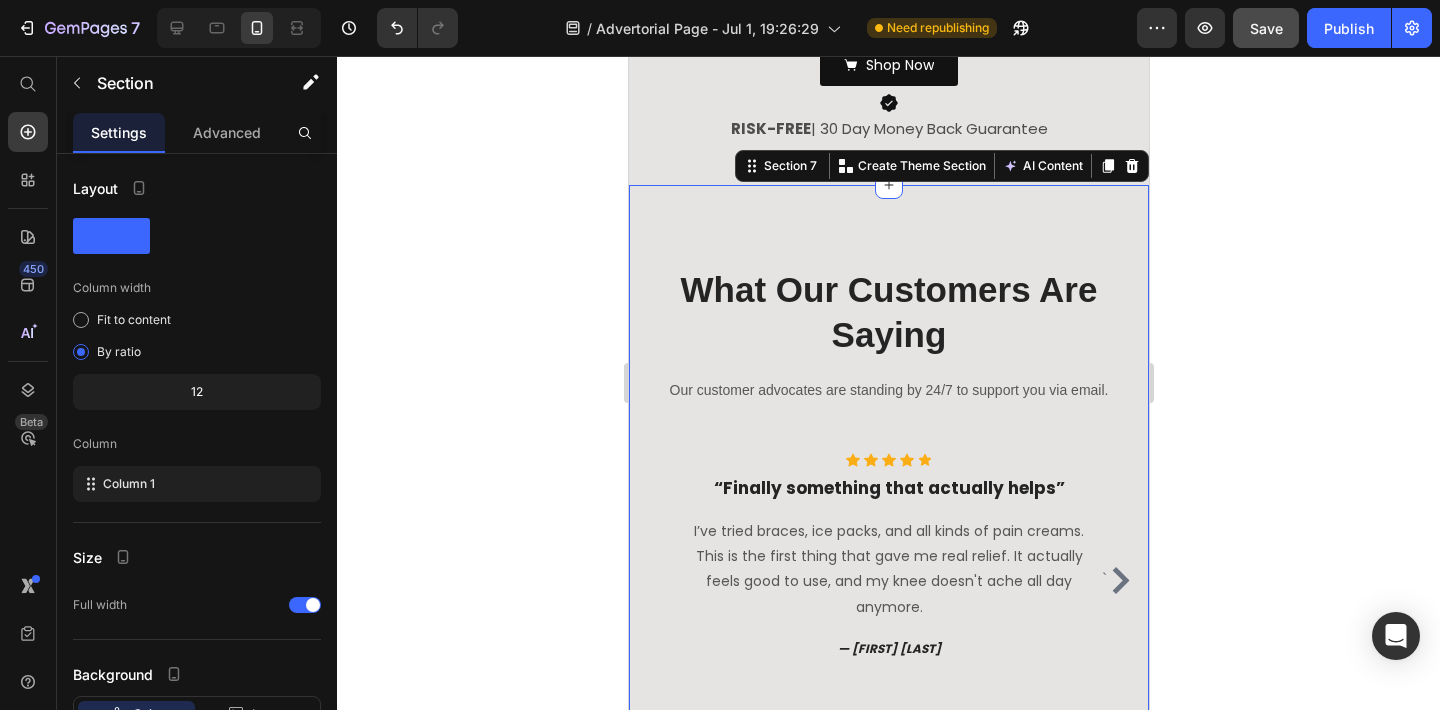 click on "What Our Customers Are Saying Heading Our customer advocates are standing by 24/7 to support you via email. Text block Row `                Icon                Icon                Icon                Icon
Icon Icon List Hoz “Finally something that actually helps” Heading I’ve tried braces, ice packs, and all kinds of pain creams. This is the first thing that gave me real relief. It actually feels good to use, and my knee doesn't ache all day anymore. Text block — [FIRST] [LAST]. Text block                Icon                Icon                Icon                Icon
Icon Icon List Hoz “Worth every penny” Heading Got two for me and my wife. We both use them in the evenings while watching TV, and we’ve already noticed a difference. Her stiffness is gone in the mornings, and I’m moving better at work. Text block — [FIRST] [LAST]. Text block                Icon                Icon                Icon                Icon
Icon Icon List Hoz Heading Text block `" at bounding box center (888, 500) 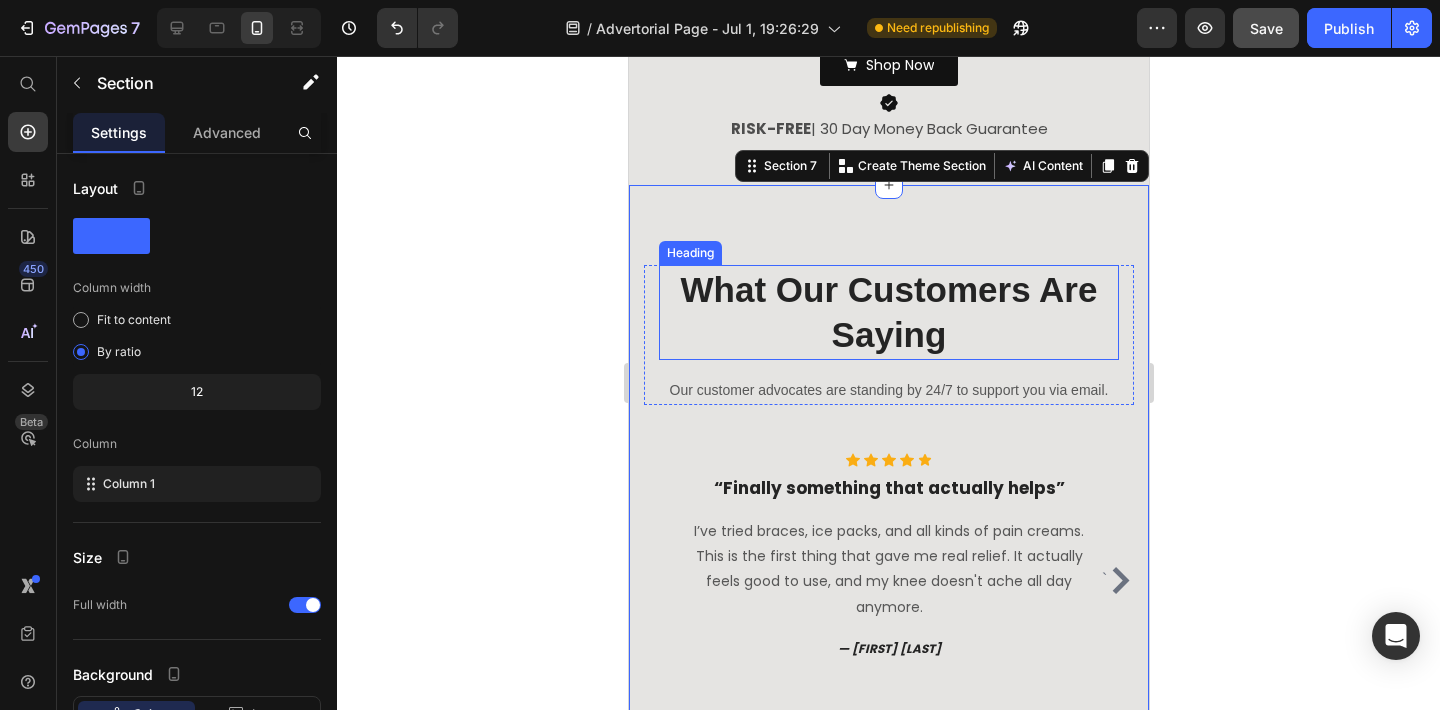 click on "What Our Customers Are Saying" at bounding box center (888, 312) 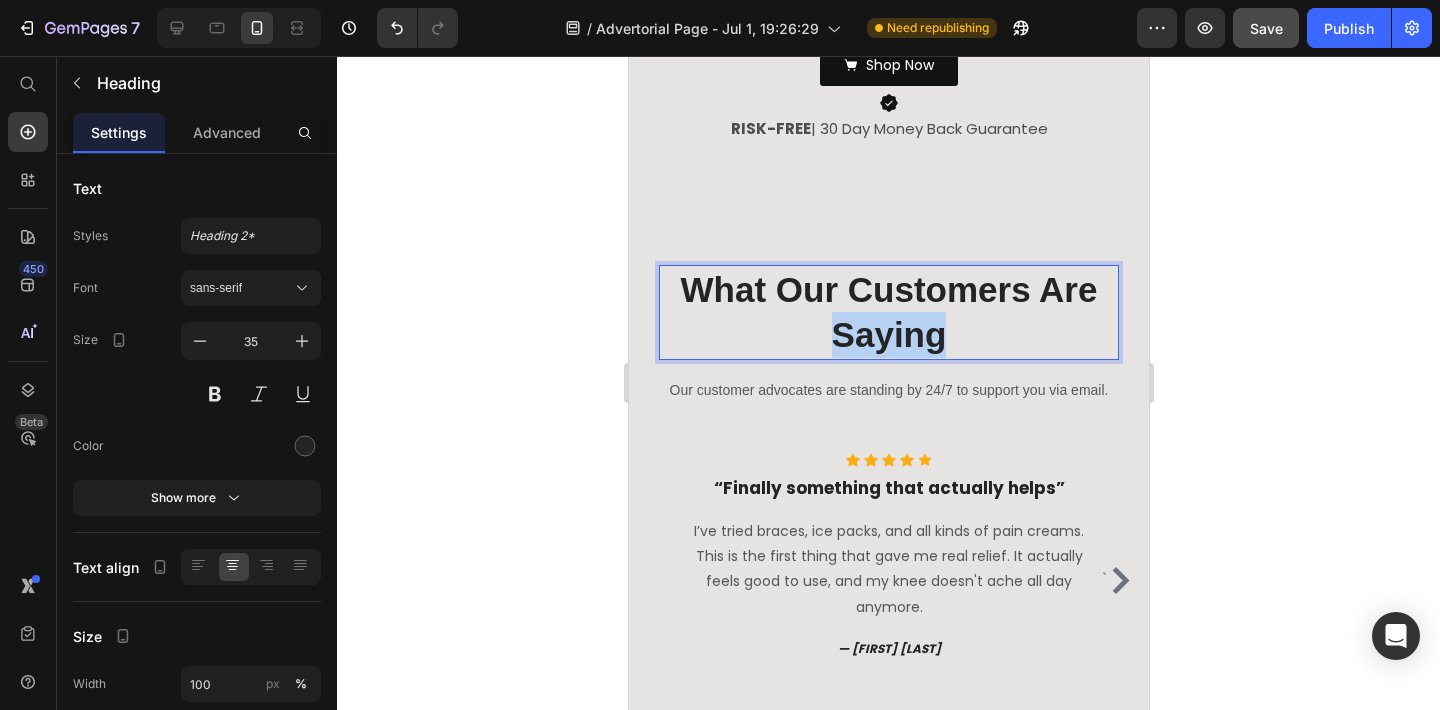 click on "What Our Customers Are Saying" at bounding box center (888, 312) 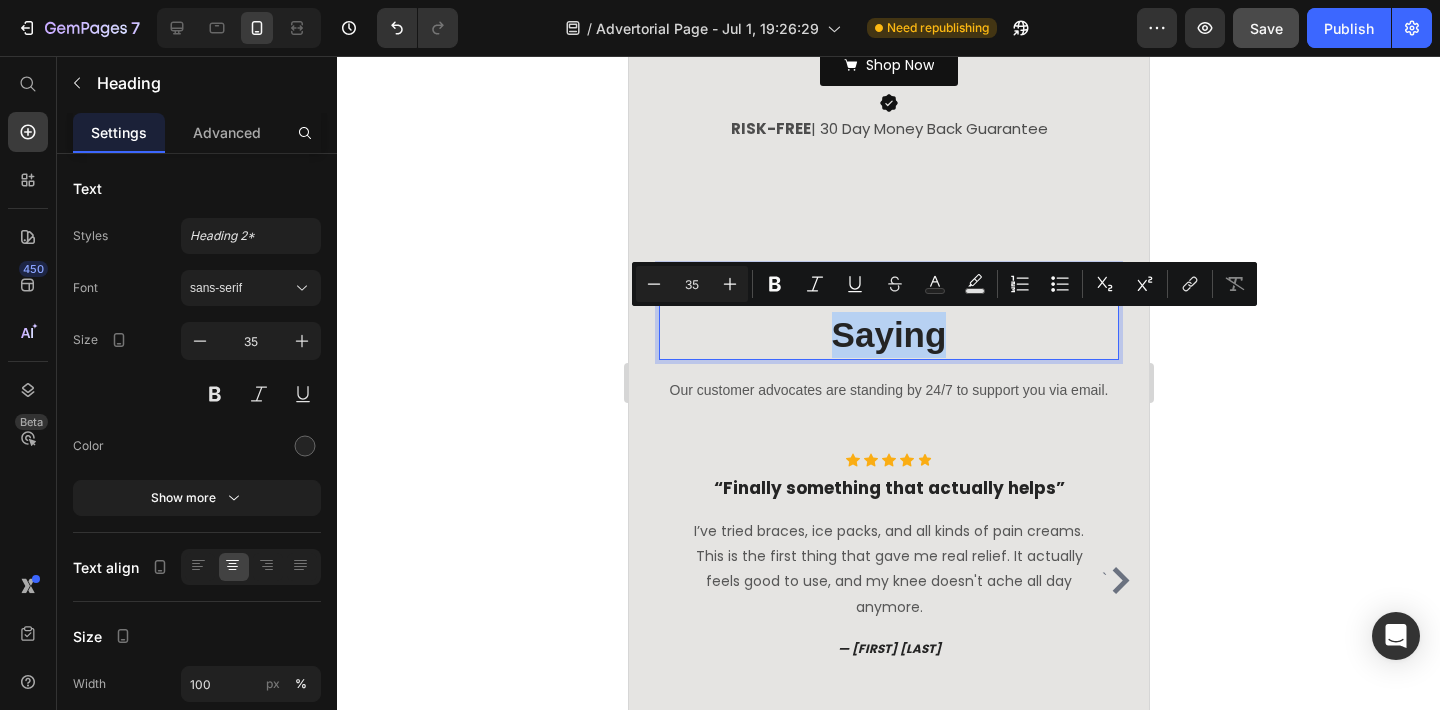 click on "What Our Customers Are Saying" at bounding box center [888, 312] 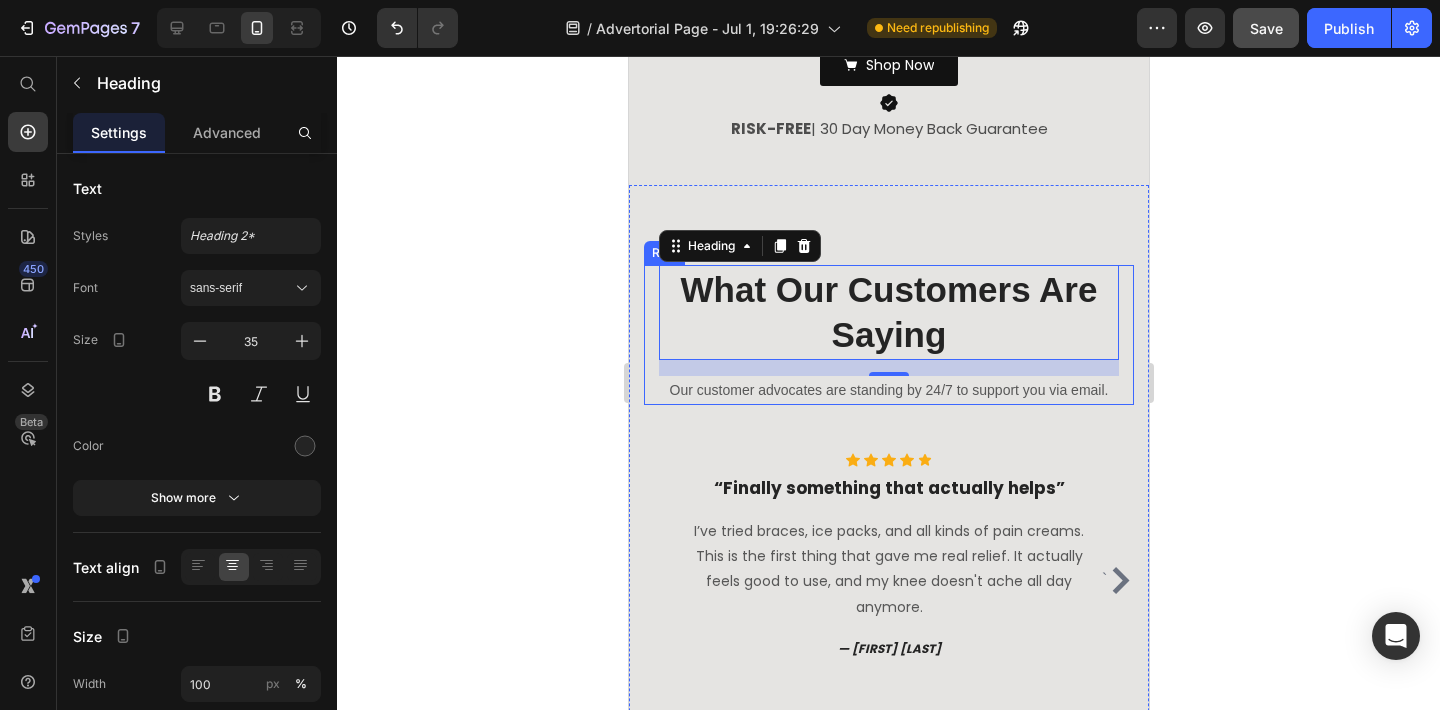 click 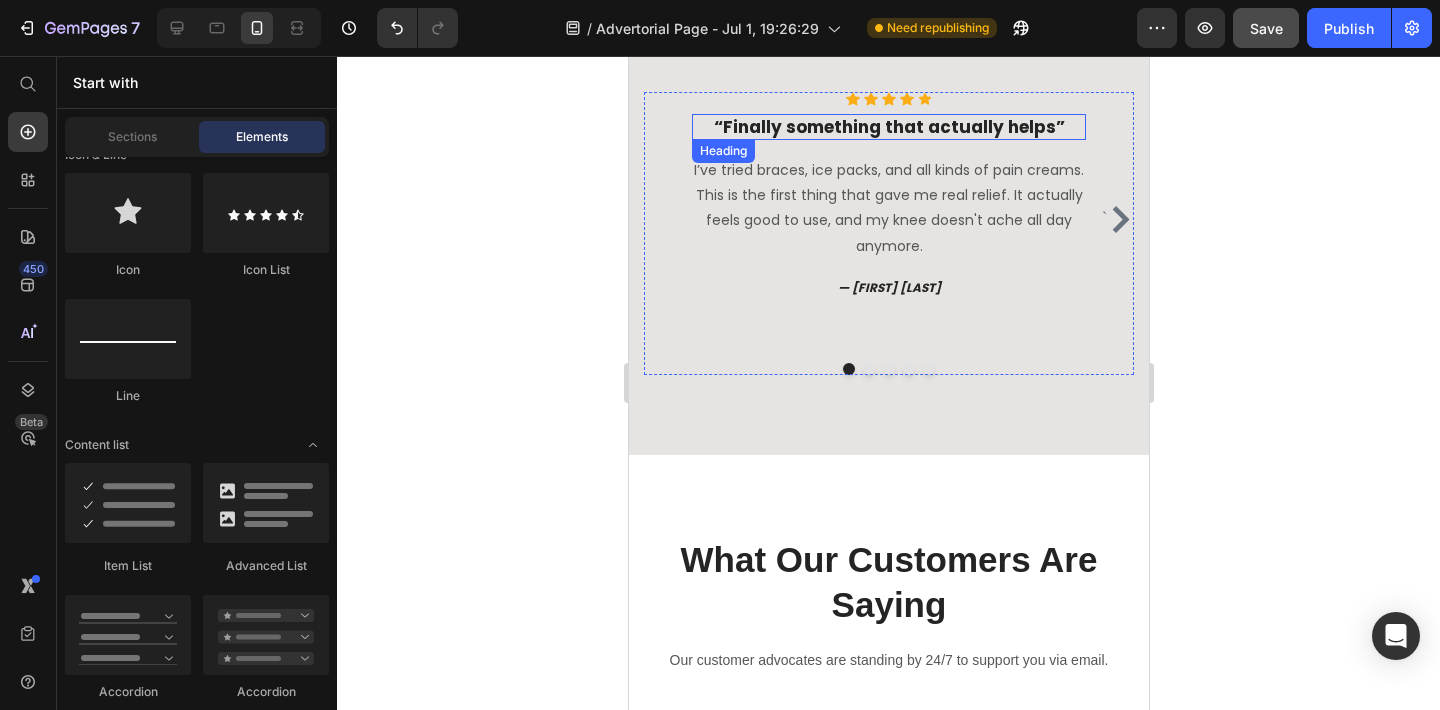 scroll, scrollTop: 6590, scrollLeft: 0, axis: vertical 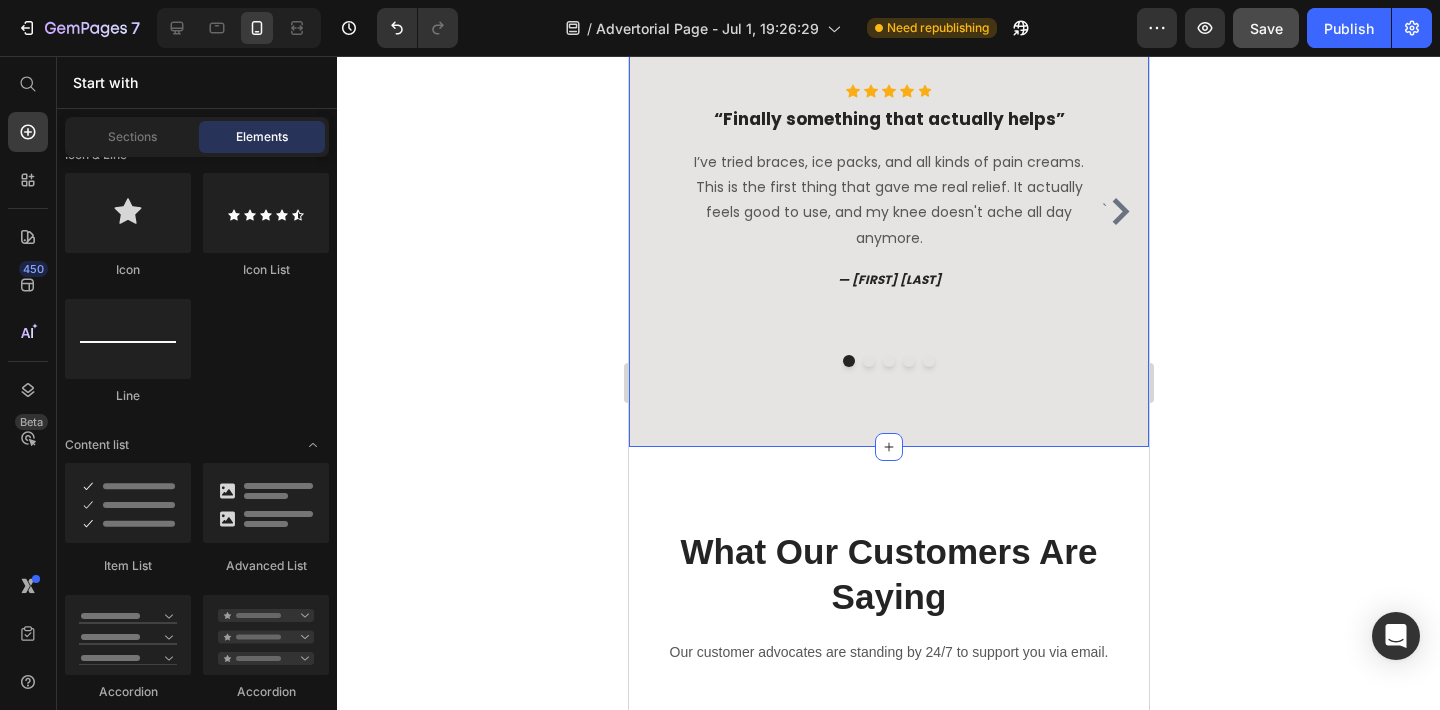 click on "What Our Customers Are Saying Heading Our customer advocates are standing by 24/7 to support you via email. Text block Row `                Icon                Icon                Icon                Icon
Icon Icon List Hoz “Finally something that actually helps” Heading I’ve tried braces, ice packs, and all kinds of pain creams. This is the first thing that gave me real relief. It actually feels good to use, and my knee doesn't ache all day anymore. Text block — [FIRST] [LAST]. Text block                Icon                Icon                Icon                Icon
Icon Icon List Hoz “Worth every penny” Heading Got two for me and my wife. We both use them in the evenings while watching TV, and we’ve already noticed a difference. Her stiffness is gone in the mornings, and I’m moving better at work. Text block — [FIRST] [LAST]. Text block                Icon                Icon                Icon                Icon
Icon Icon List Hoz Heading Text block `" at bounding box center (888, 131) 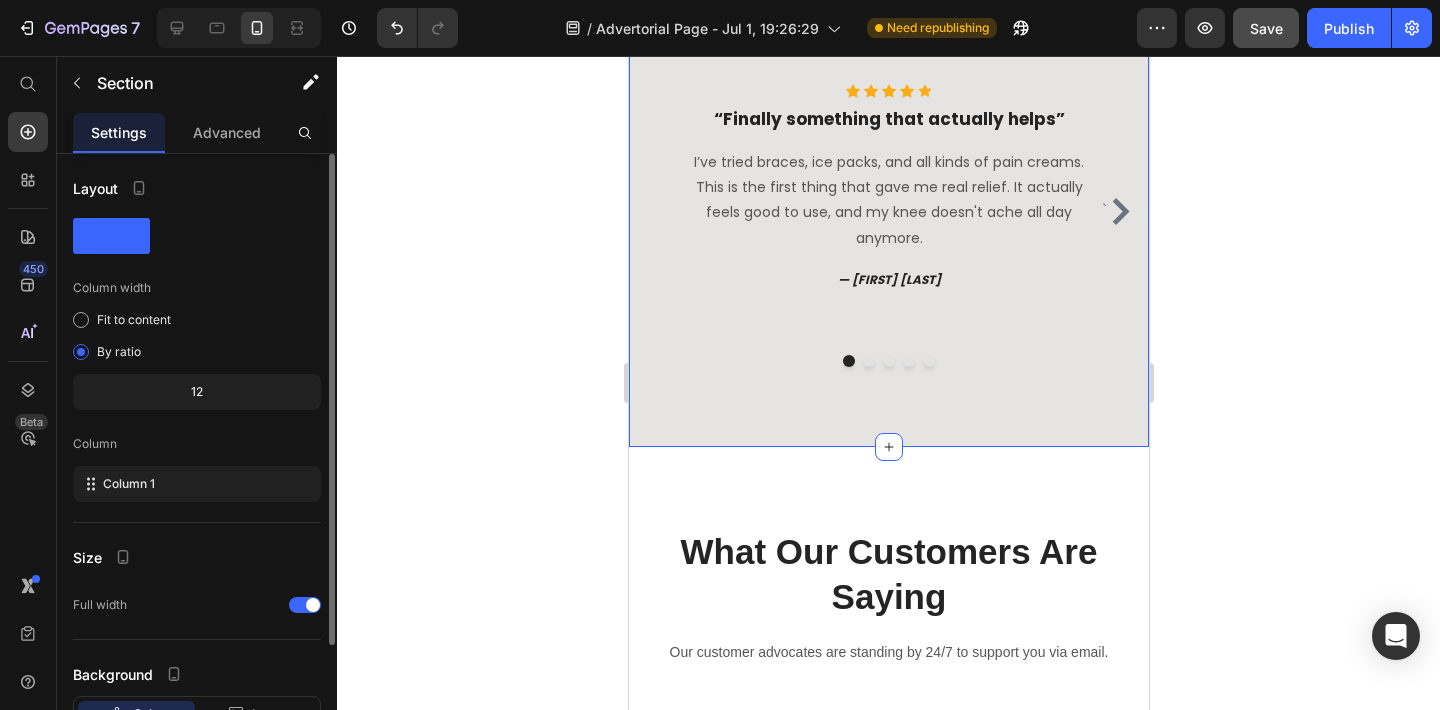 scroll, scrollTop: 151, scrollLeft: 0, axis: vertical 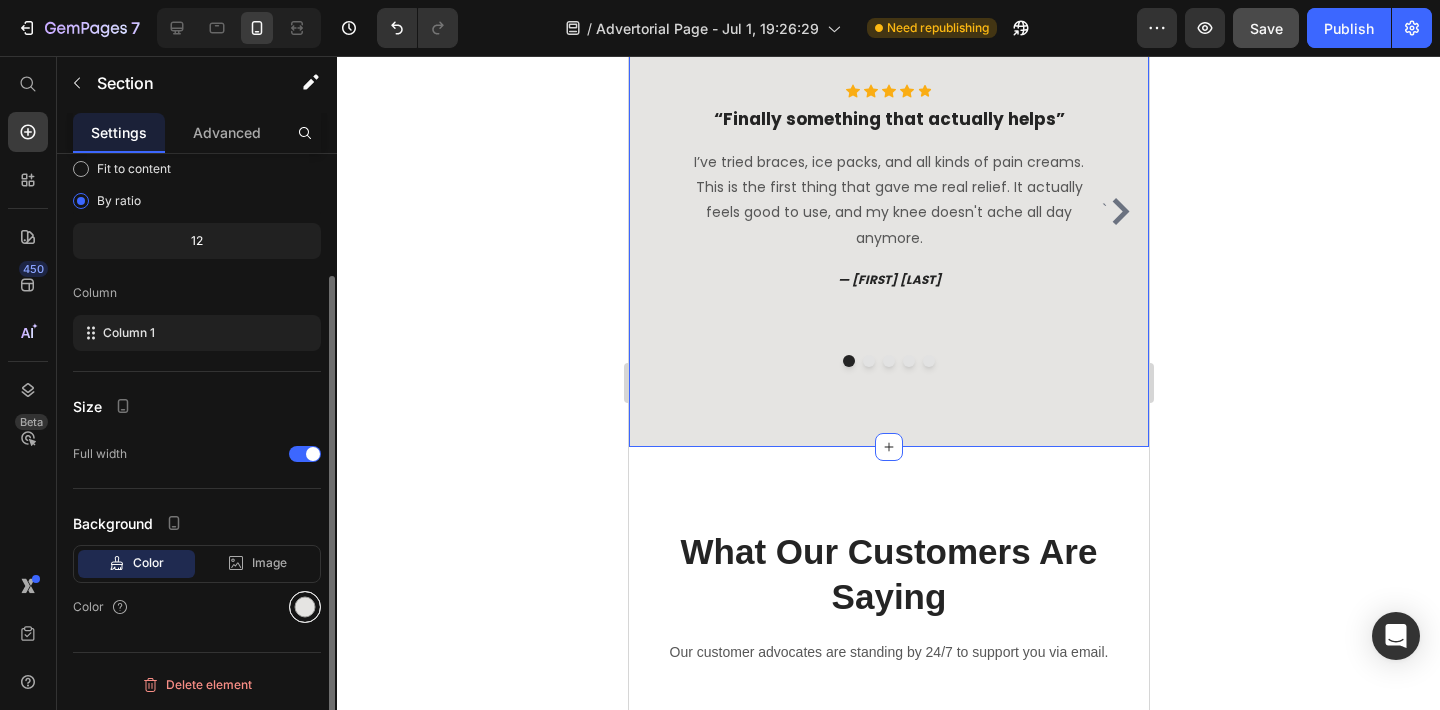 click at bounding box center [305, 607] 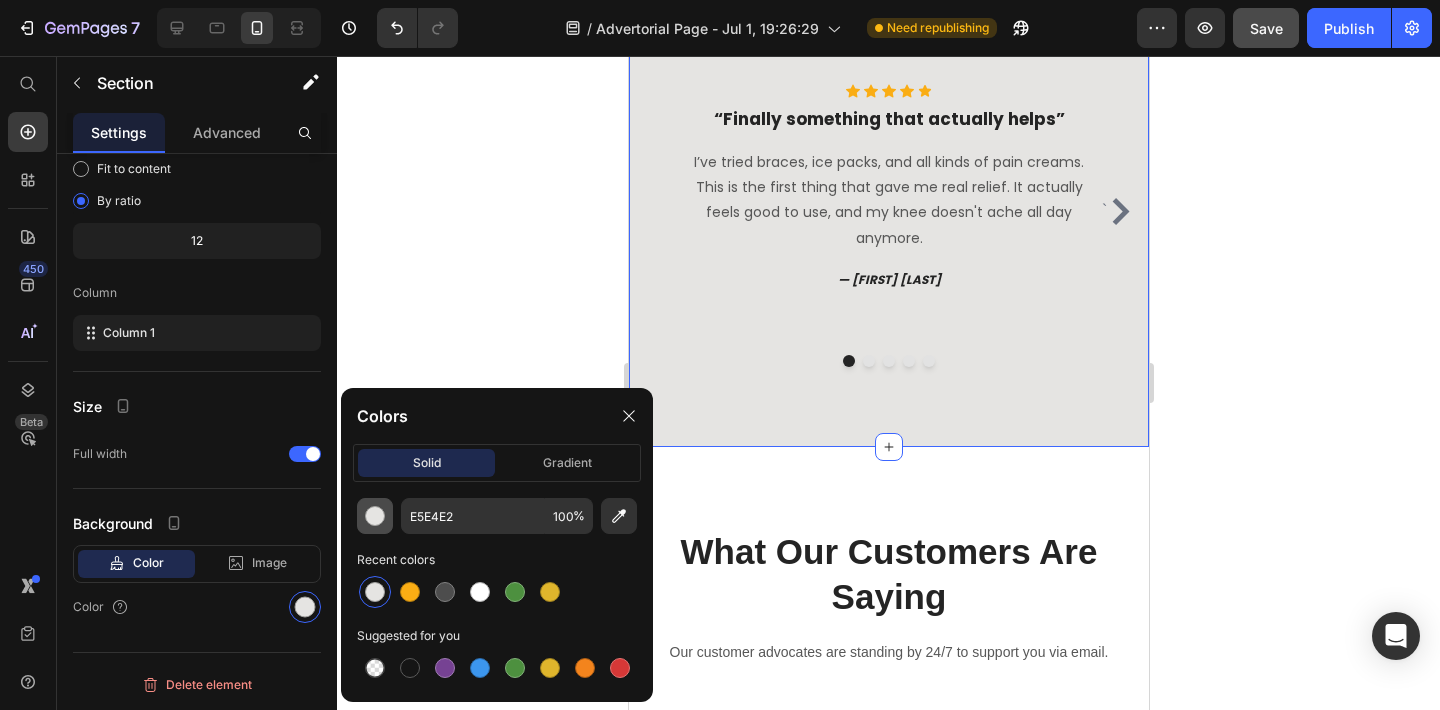 click at bounding box center (375, 516) 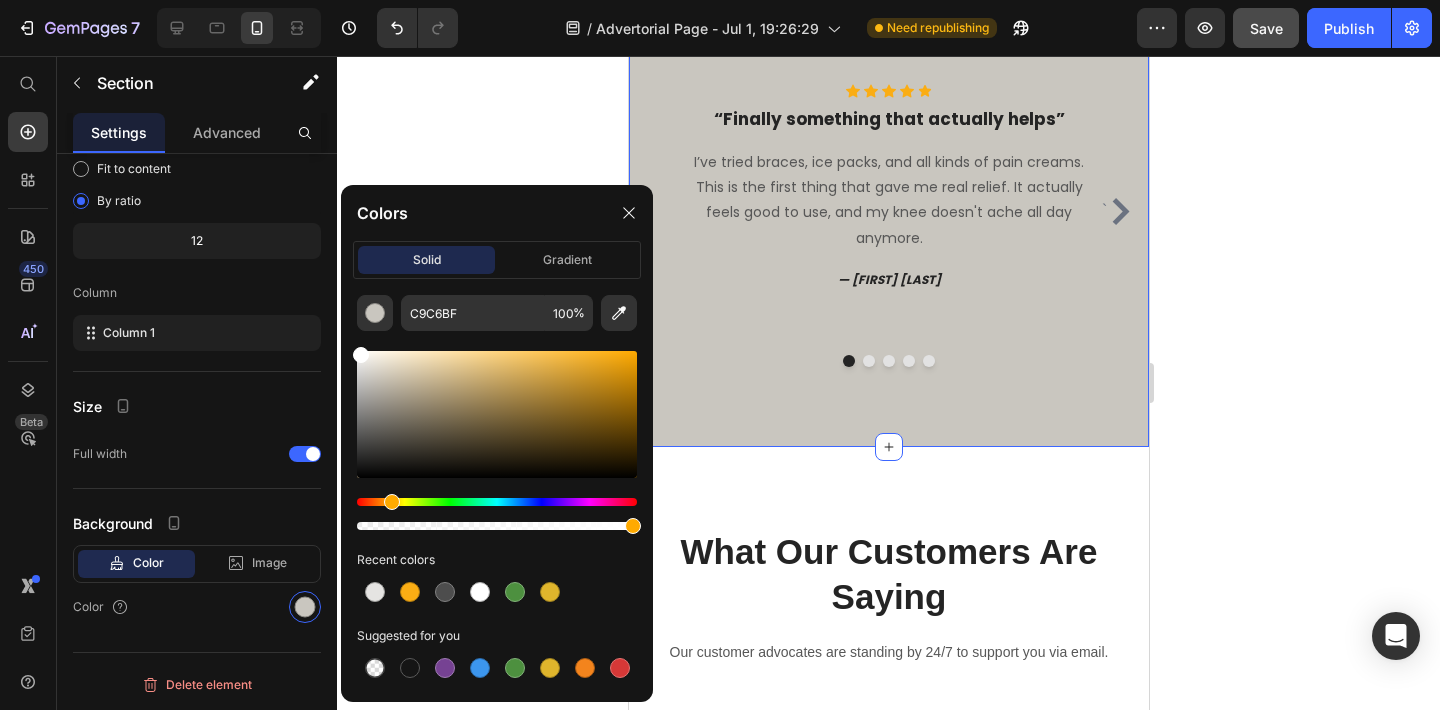 drag, startPoint x: 371, startPoint y: 377, endPoint x: 338, endPoint y: 319, distance: 66.730804 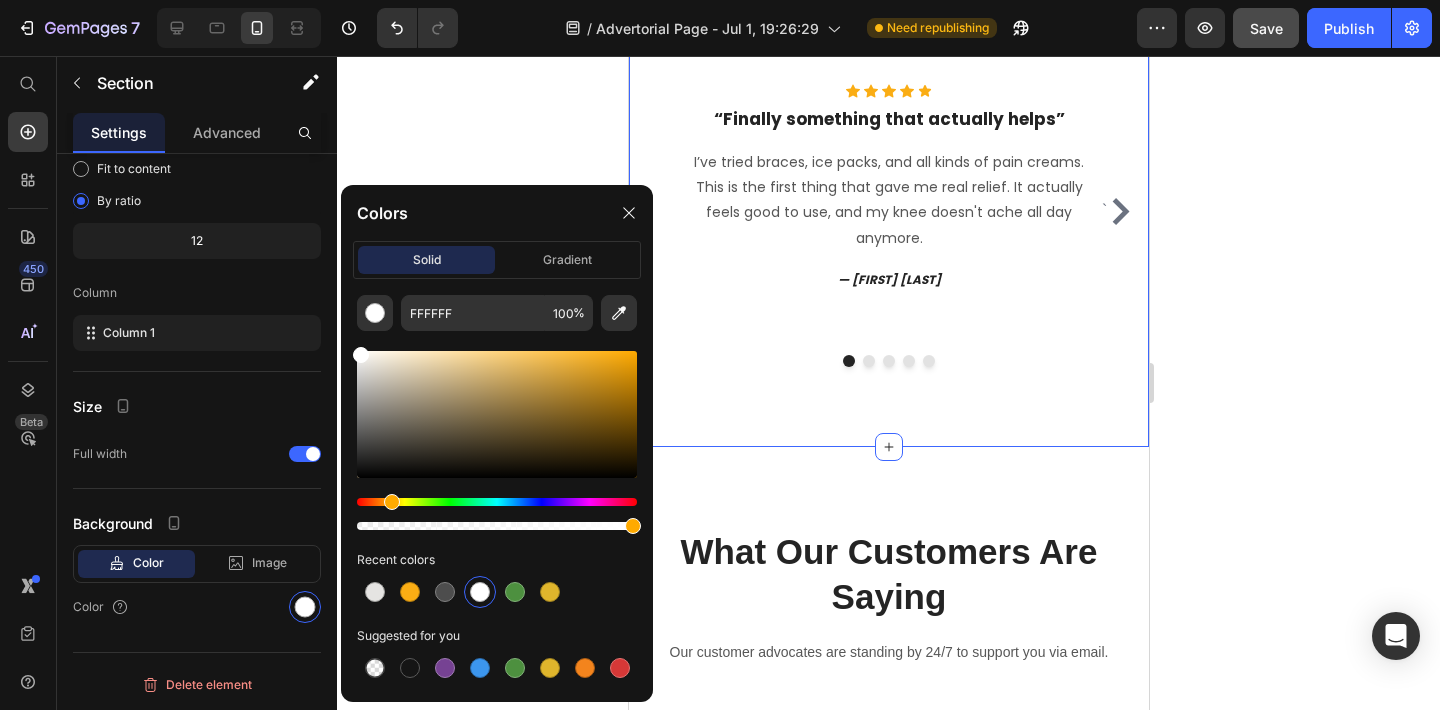 click 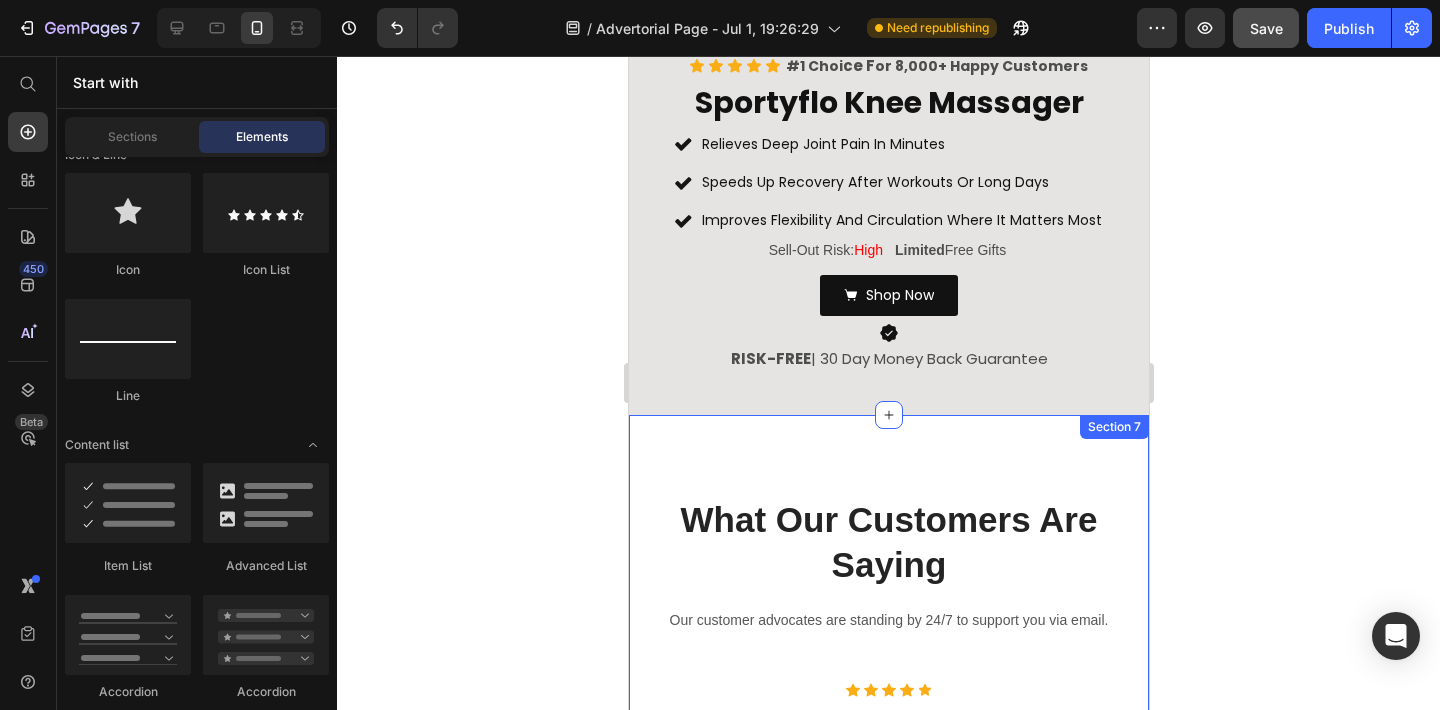 scroll, scrollTop: 5988, scrollLeft: 0, axis: vertical 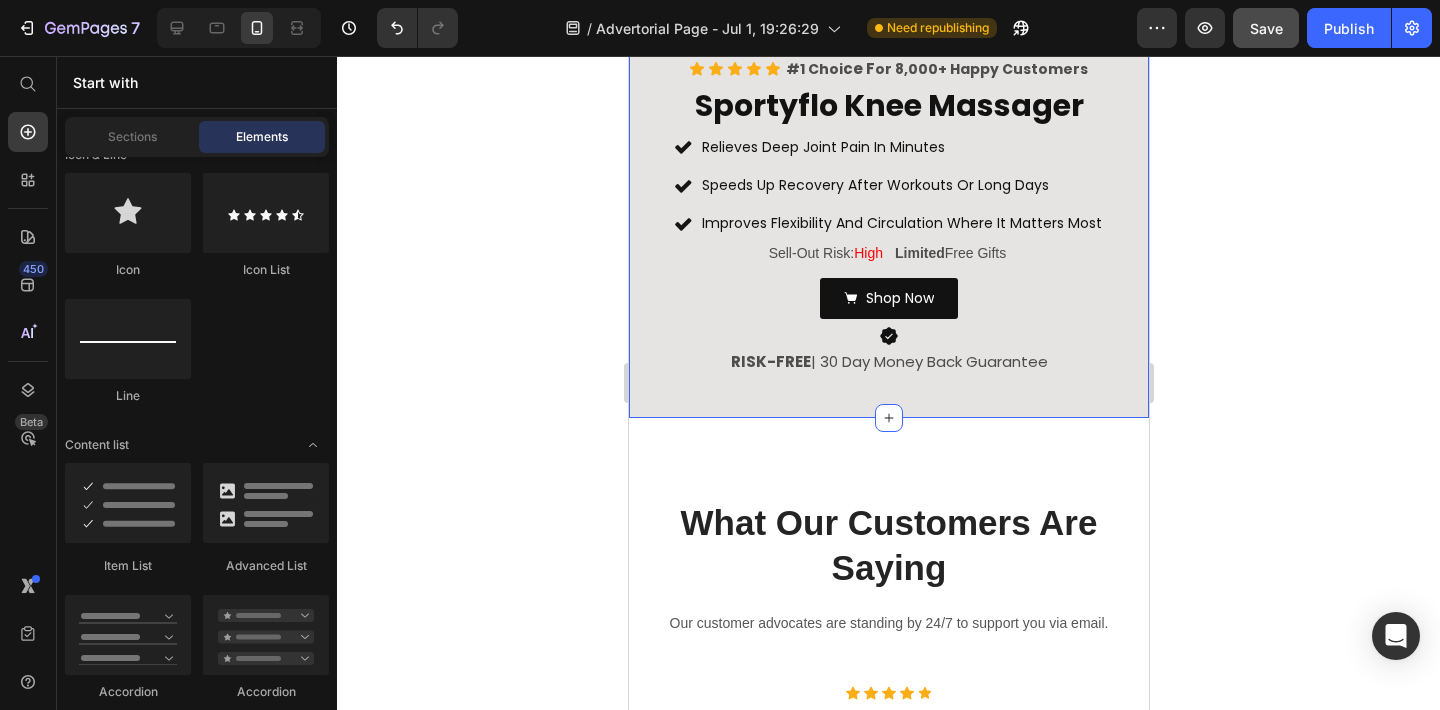 click 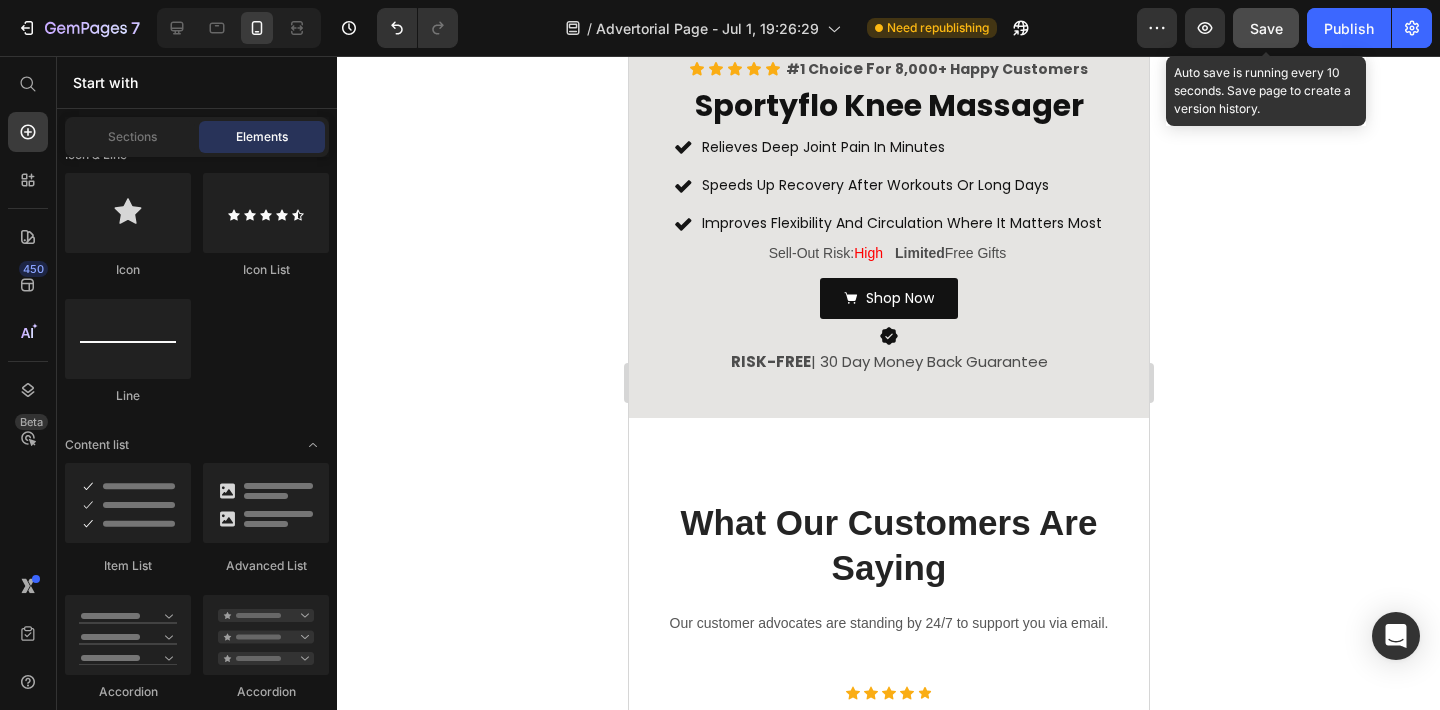 click on "Save" 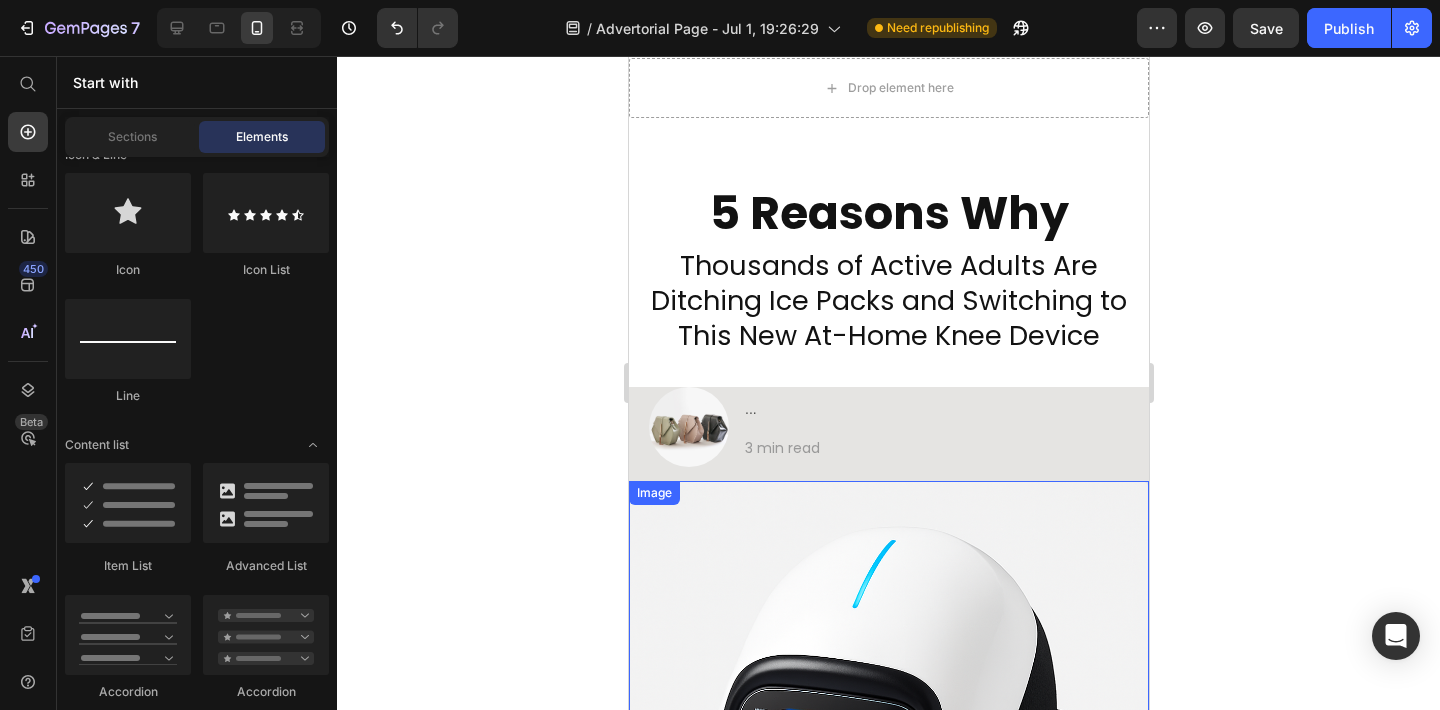 scroll, scrollTop: 0, scrollLeft: 0, axis: both 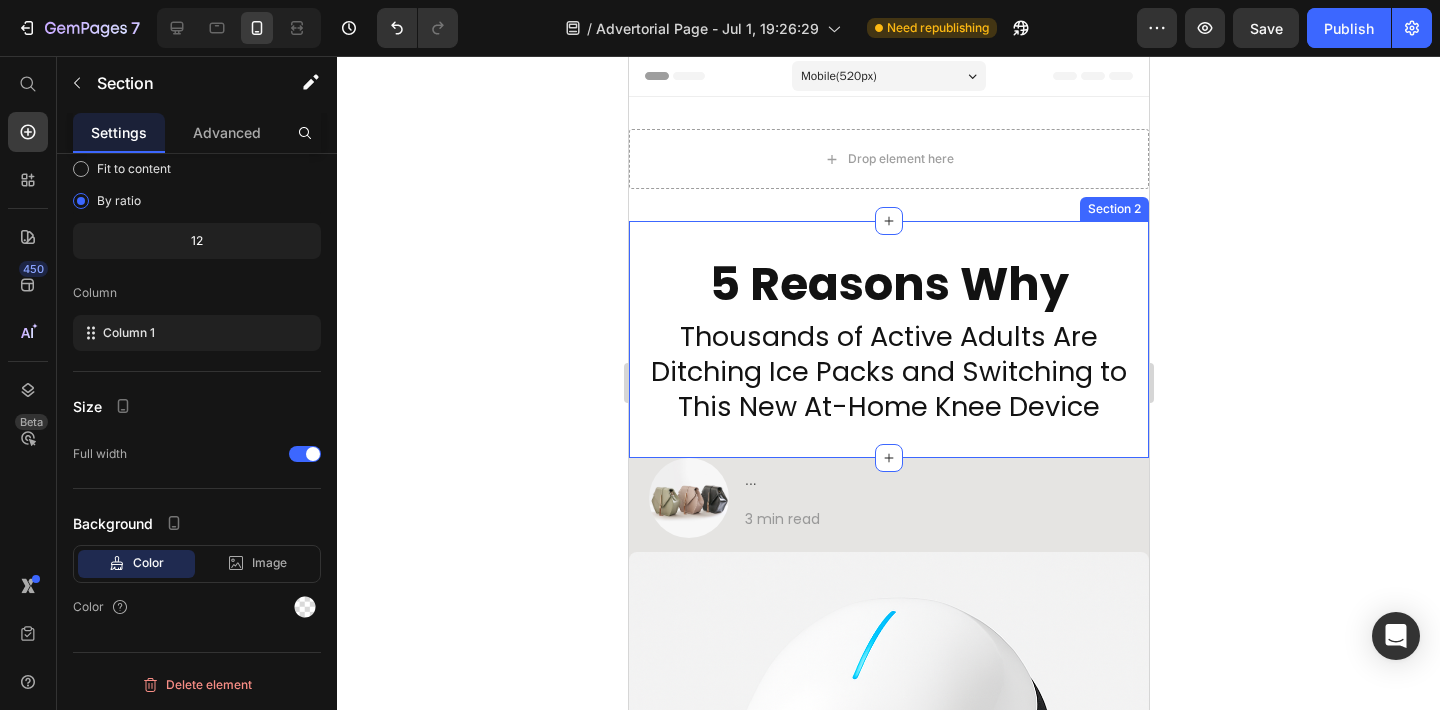 click on "5 Reasons Why Heading Thousands of Active Adults Are Ditching Ice Packs and Switching to This New At-Home Knee Device Heading Section 2" at bounding box center (888, 339) 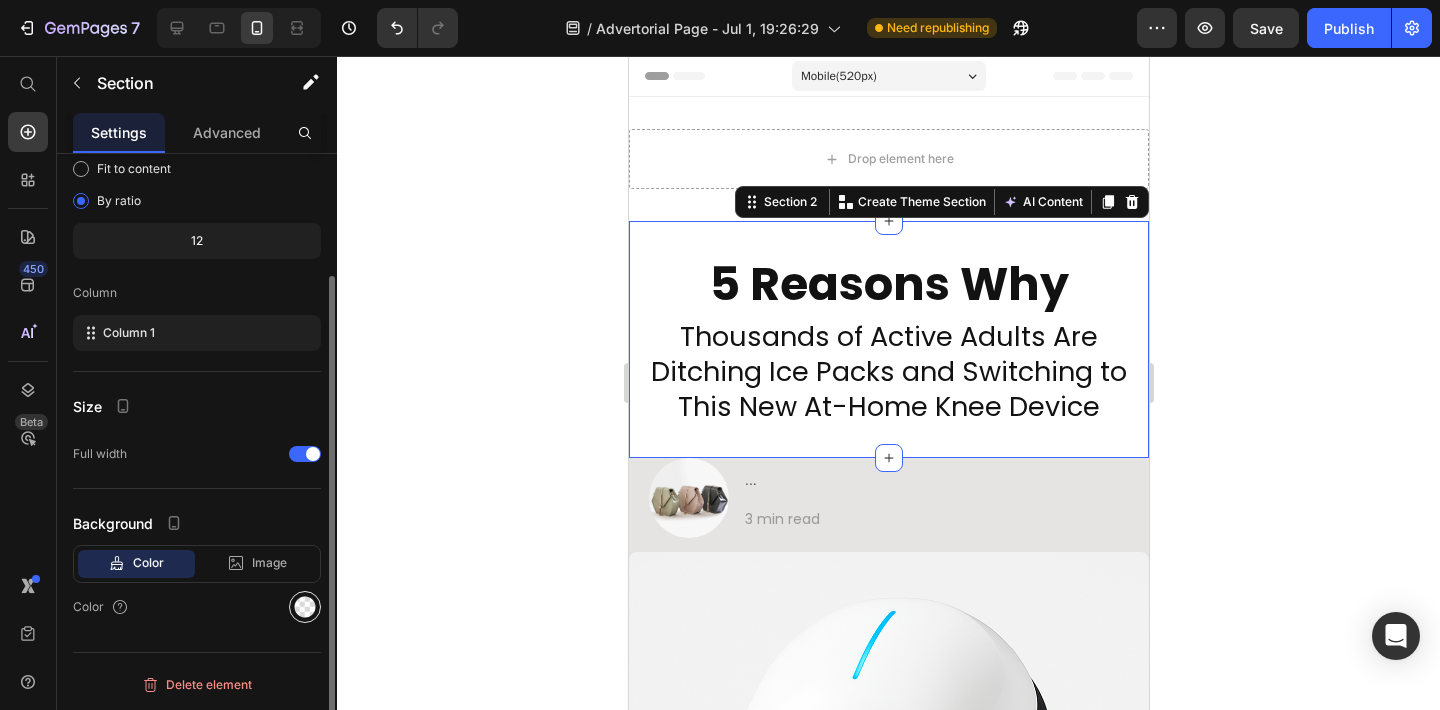 click at bounding box center (305, 607) 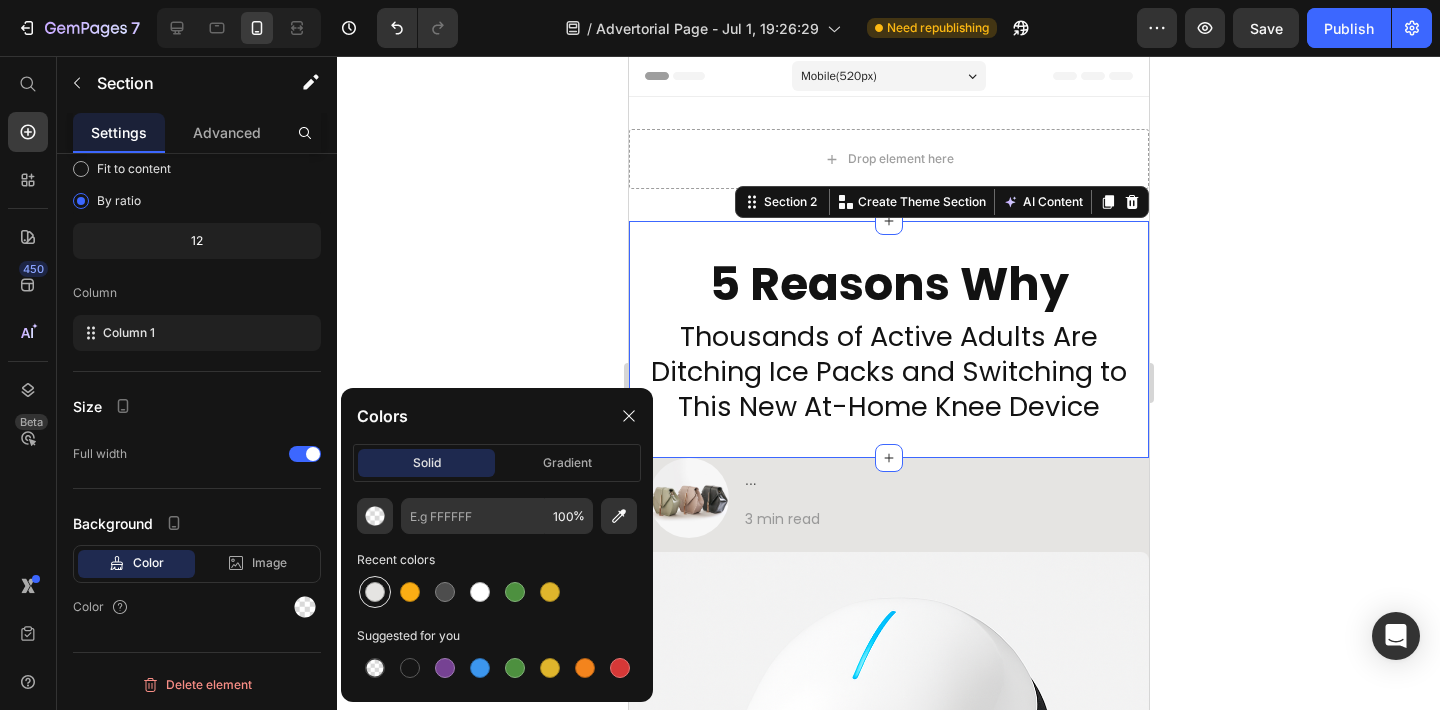 click at bounding box center [375, 592] 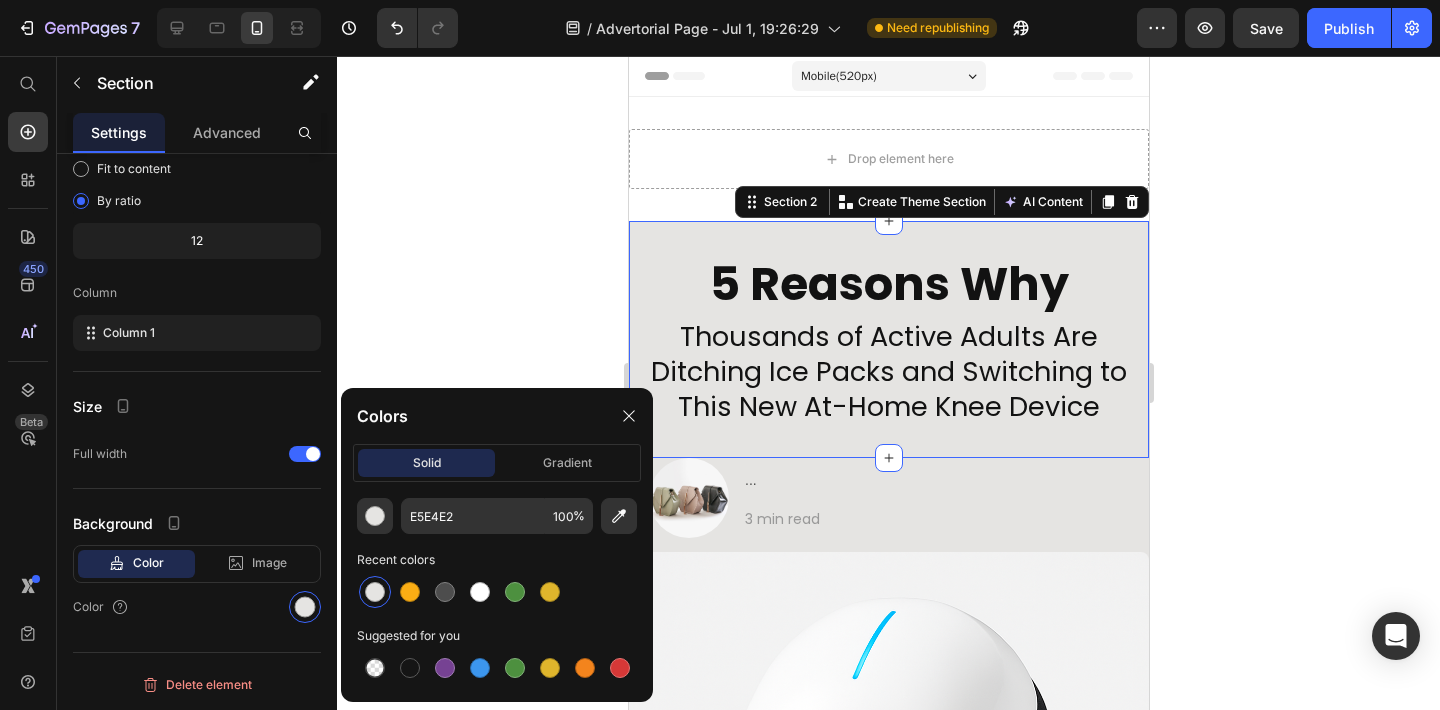 click 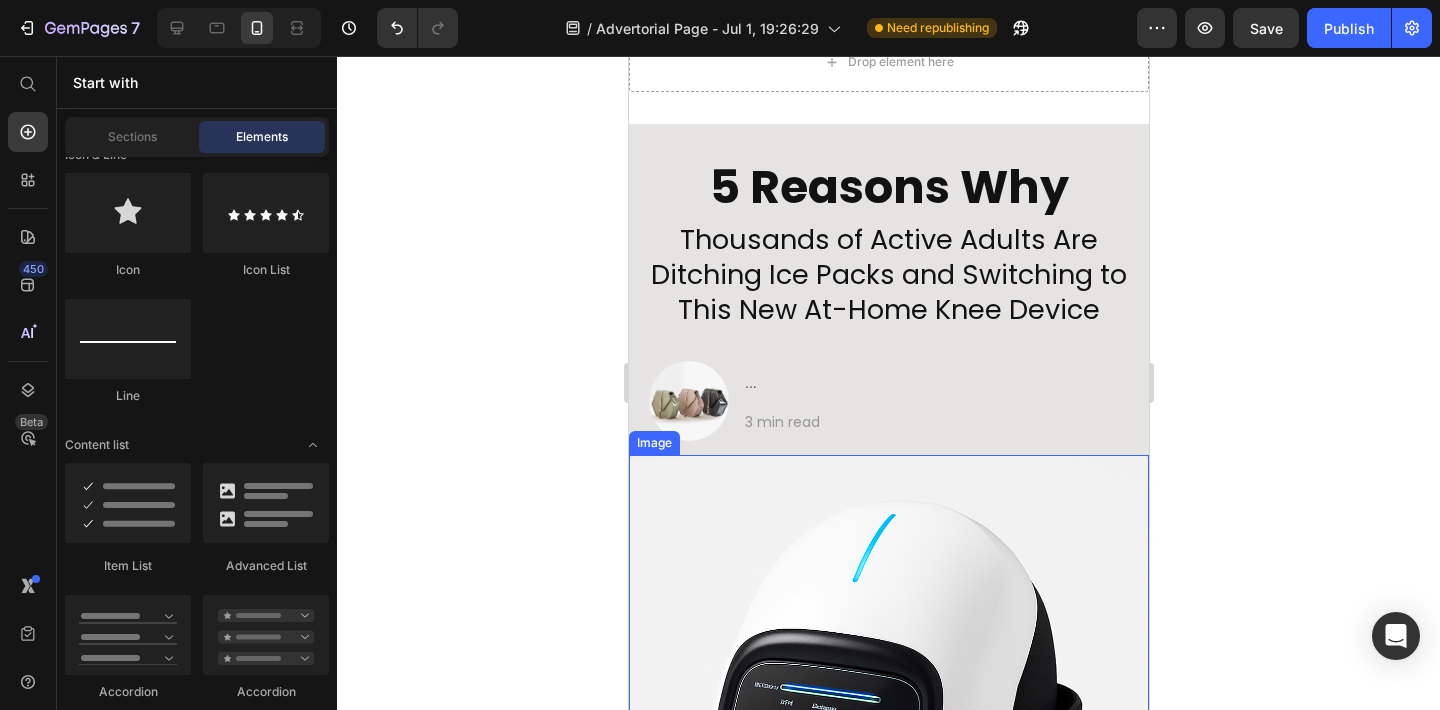 scroll, scrollTop: 0, scrollLeft: 0, axis: both 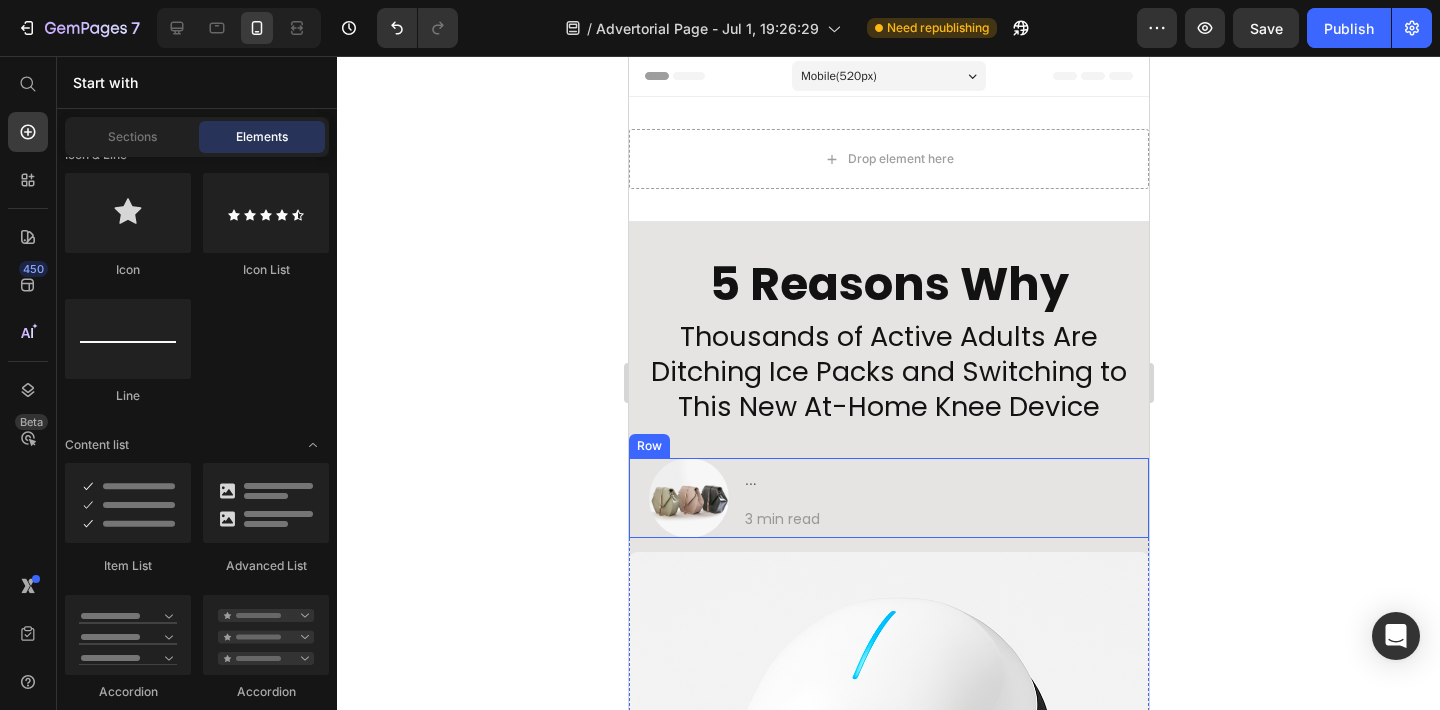 click on "Image ... Text Block Heading 3 min read  Text Block Row" at bounding box center [888, 498] 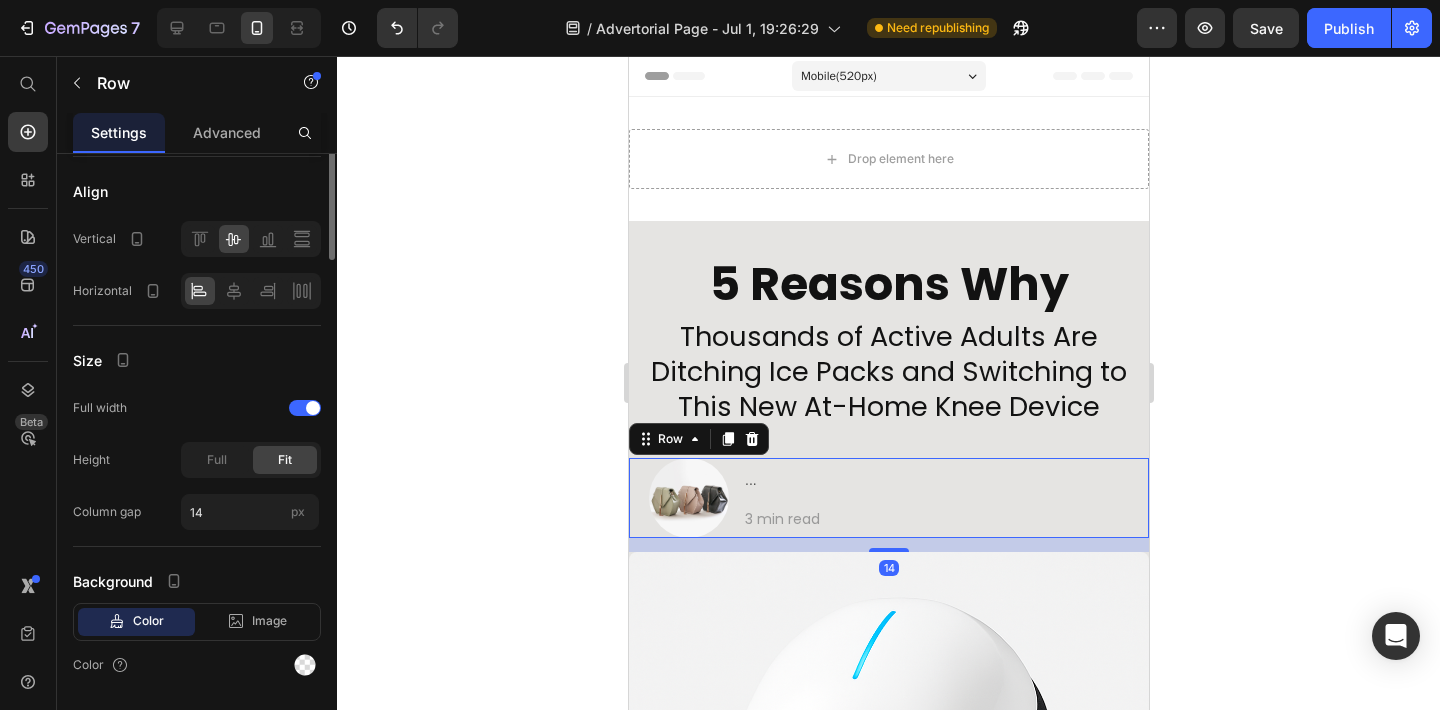 scroll, scrollTop: 420, scrollLeft: 0, axis: vertical 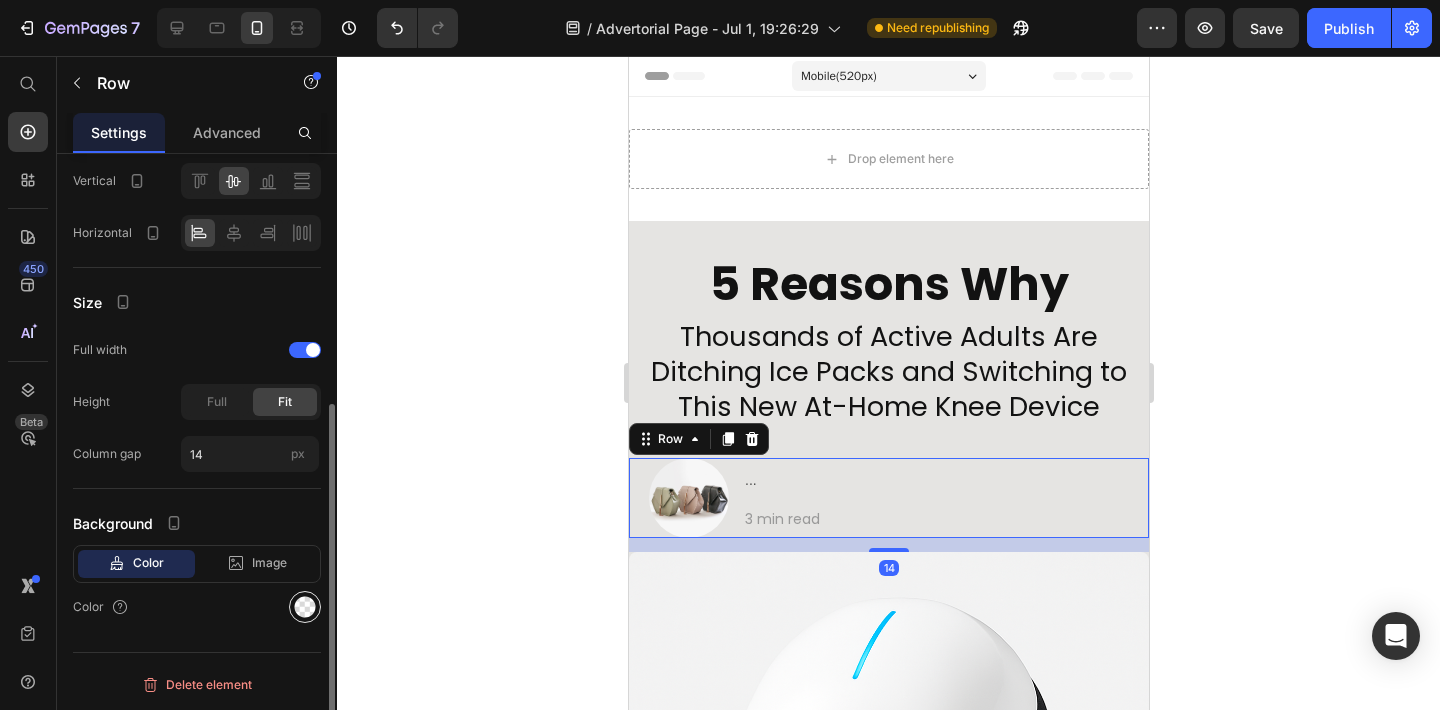 click at bounding box center (305, 607) 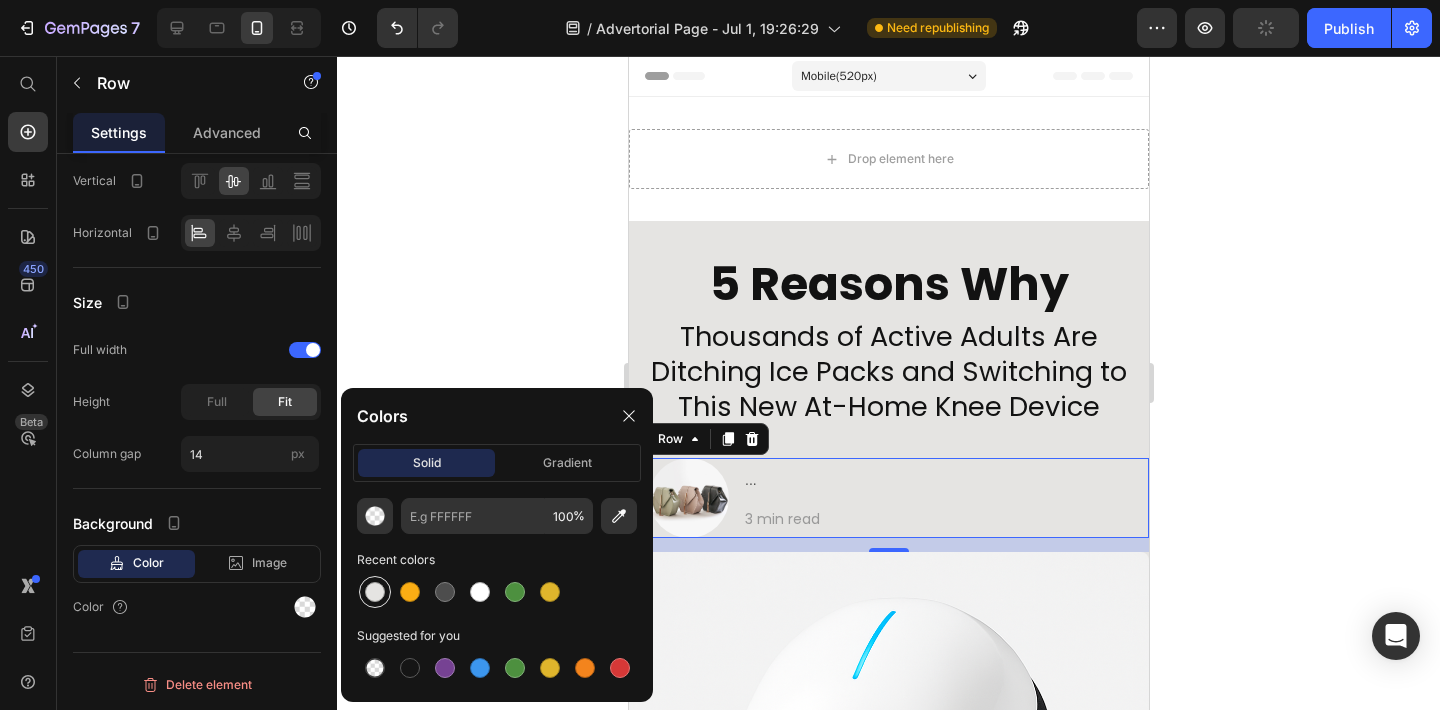 click at bounding box center (375, 592) 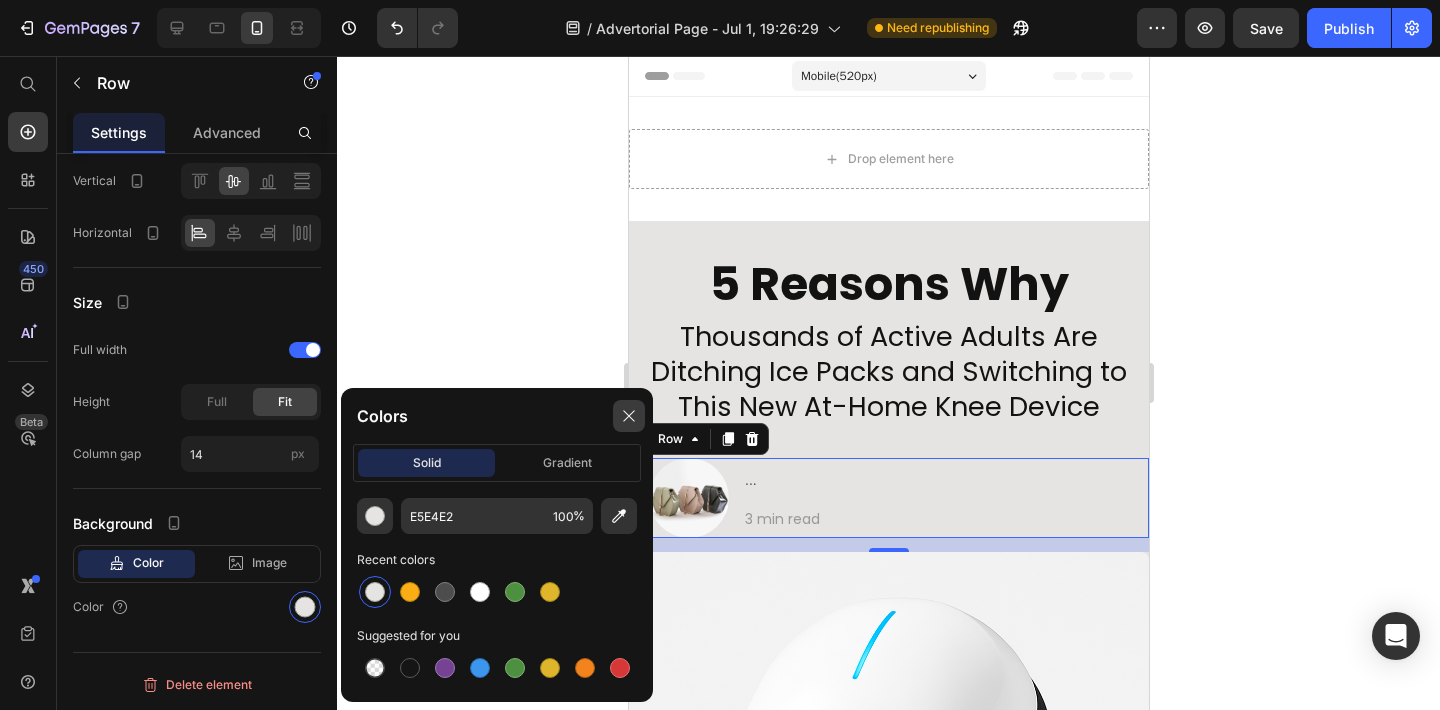 click 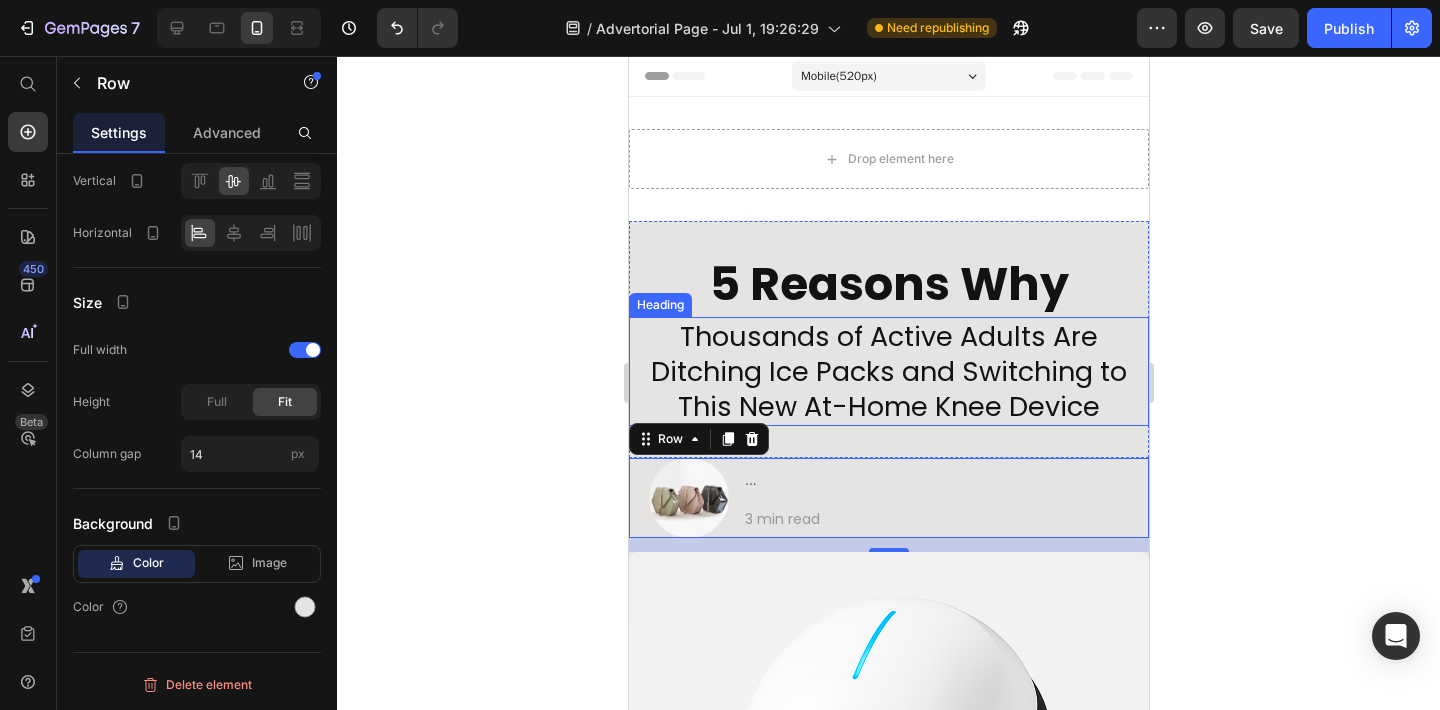 click 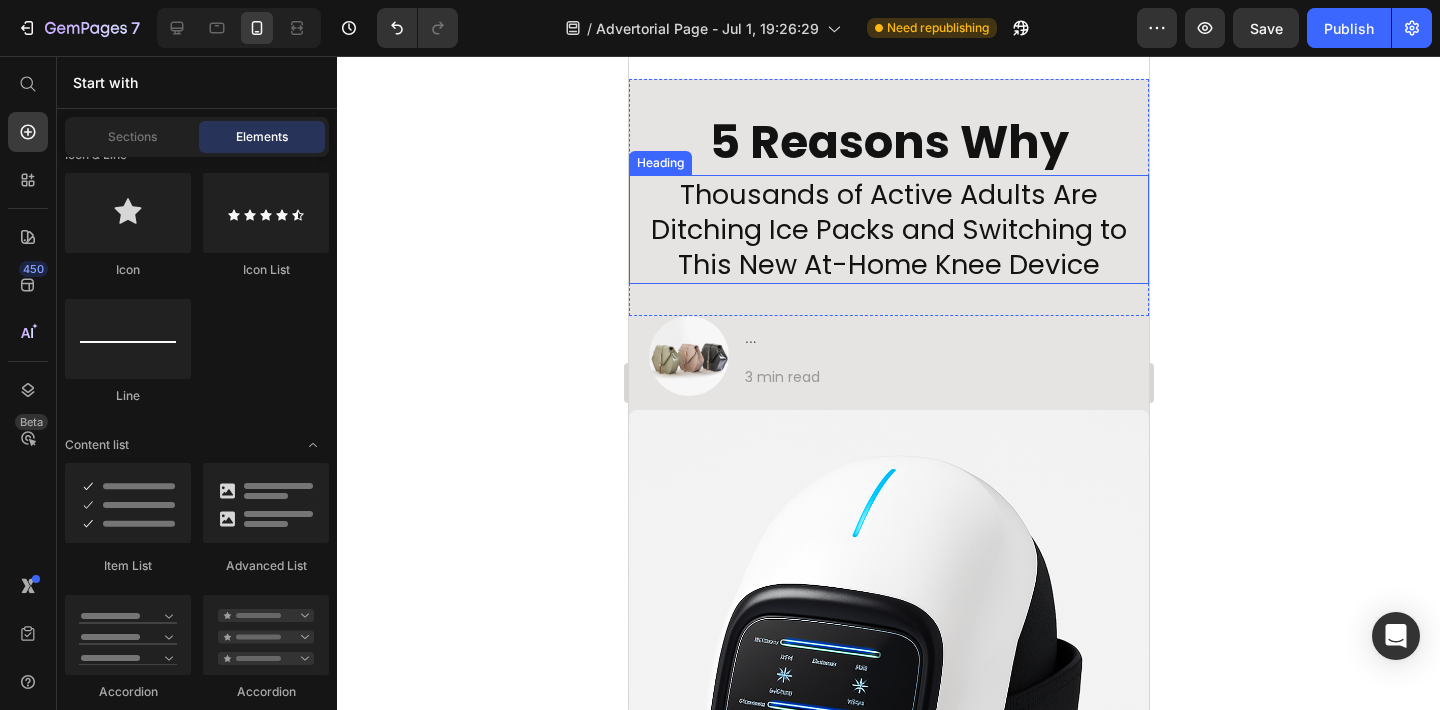 scroll, scrollTop: 0, scrollLeft: 0, axis: both 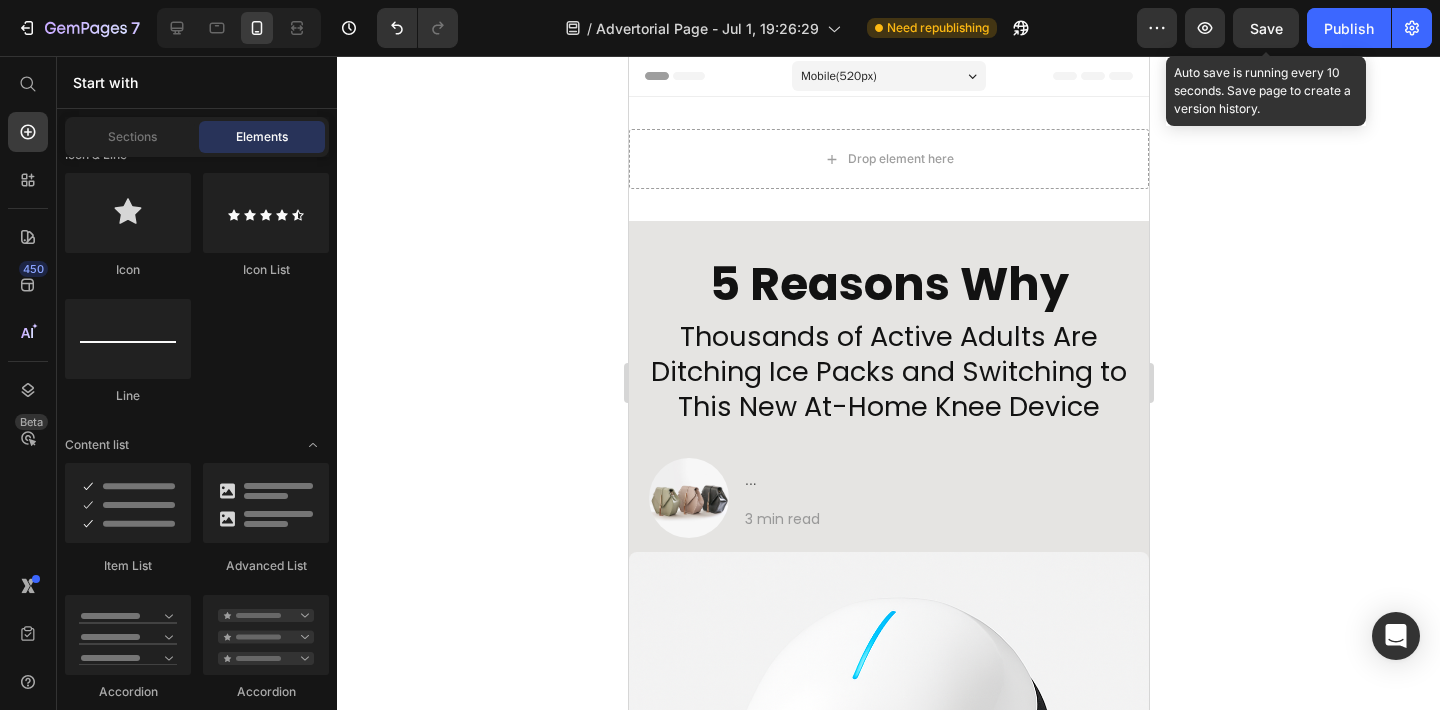 click on "Save" at bounding box center [1266, 28] 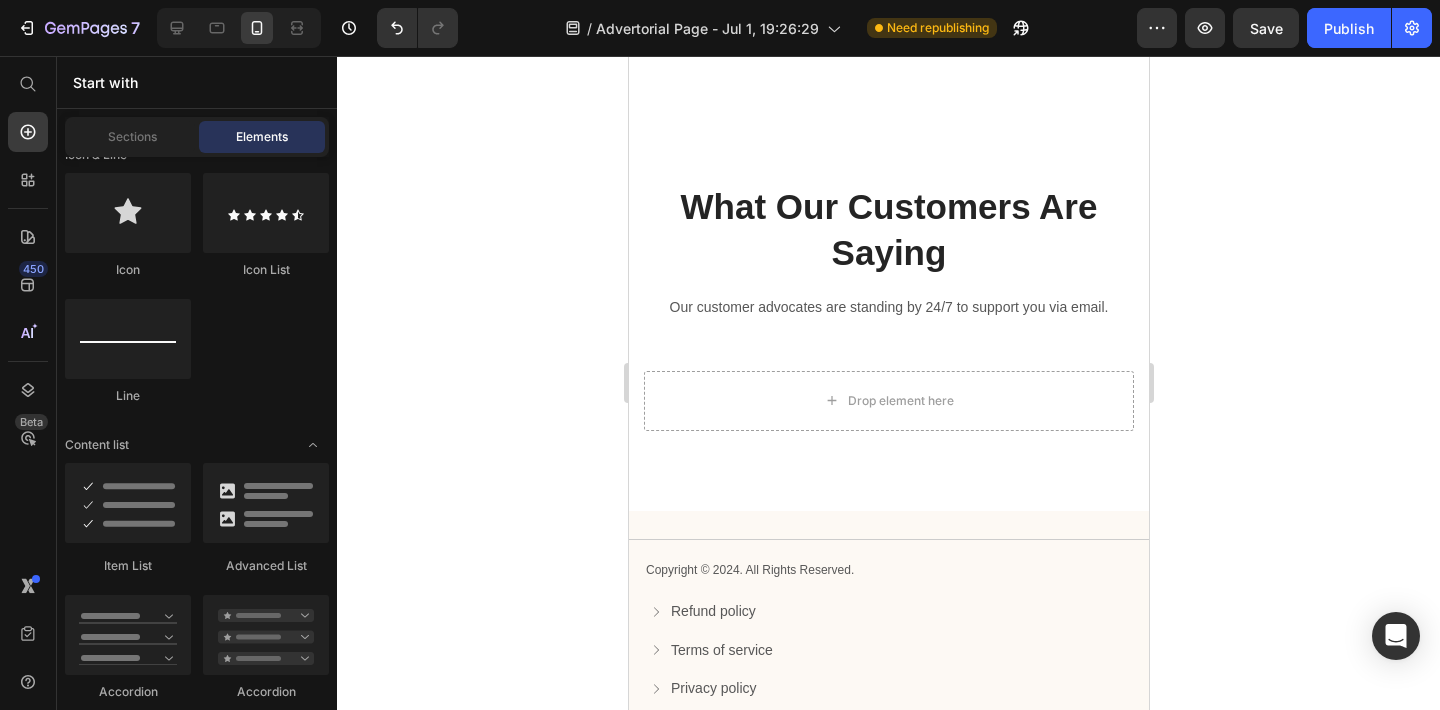 scroll, scrollTop: 6972, scrollLeft: 0, axis: vertical 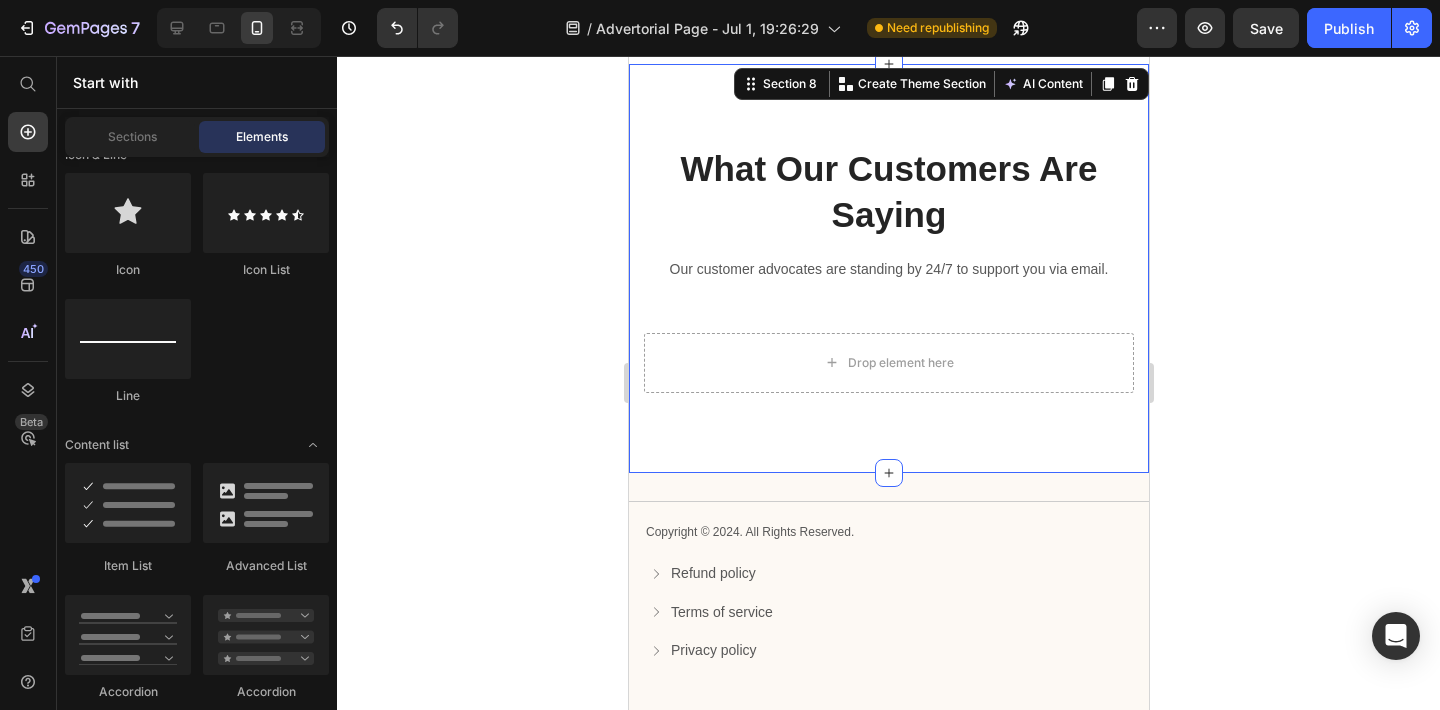 click on "What Our Customers Are Saying Heading Our customer advocates are standing by 24/7 to support you via email. Text block Row
Drop element here Row Section 8   You can create reusable sections Create Theme Section AI Content Write with GemAI What would you like to describe here? Tone and Voice Persuasive Product Show more Generate" at bounding box center [888, 268] 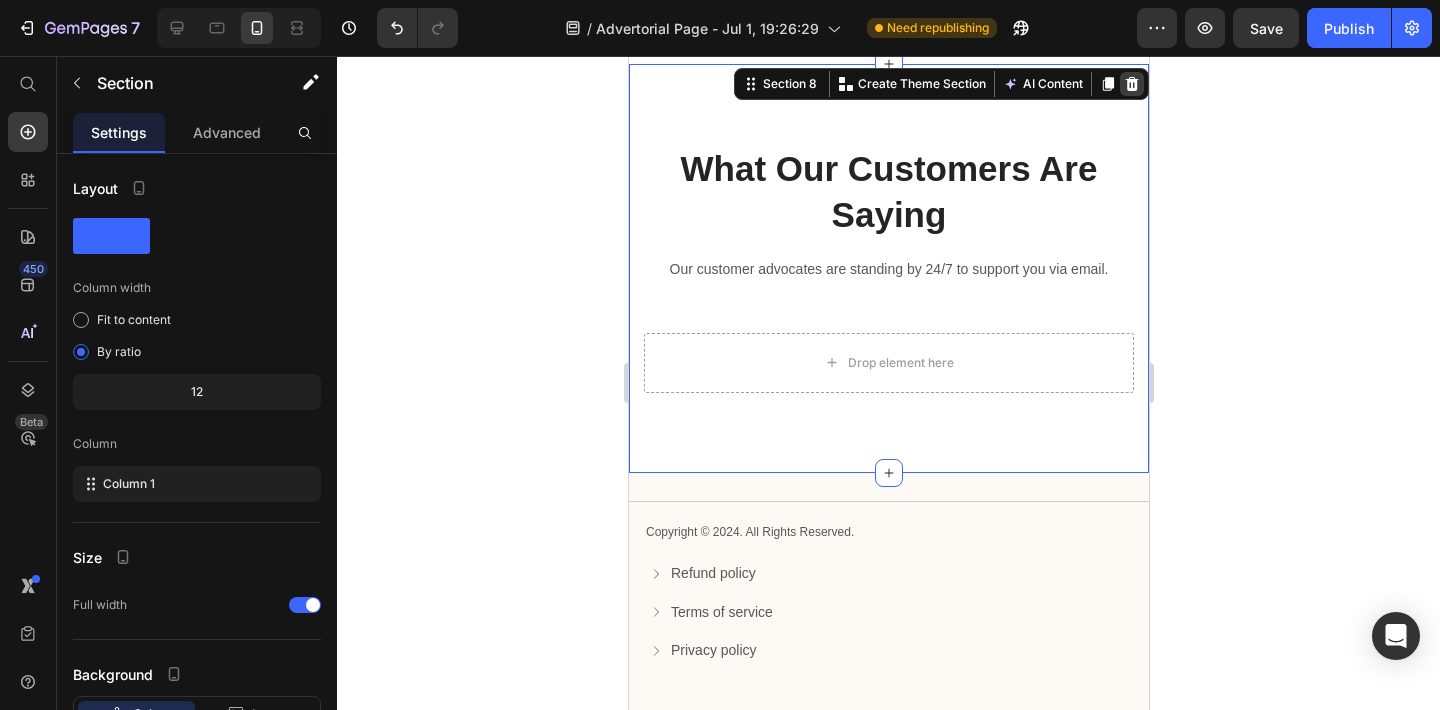 click 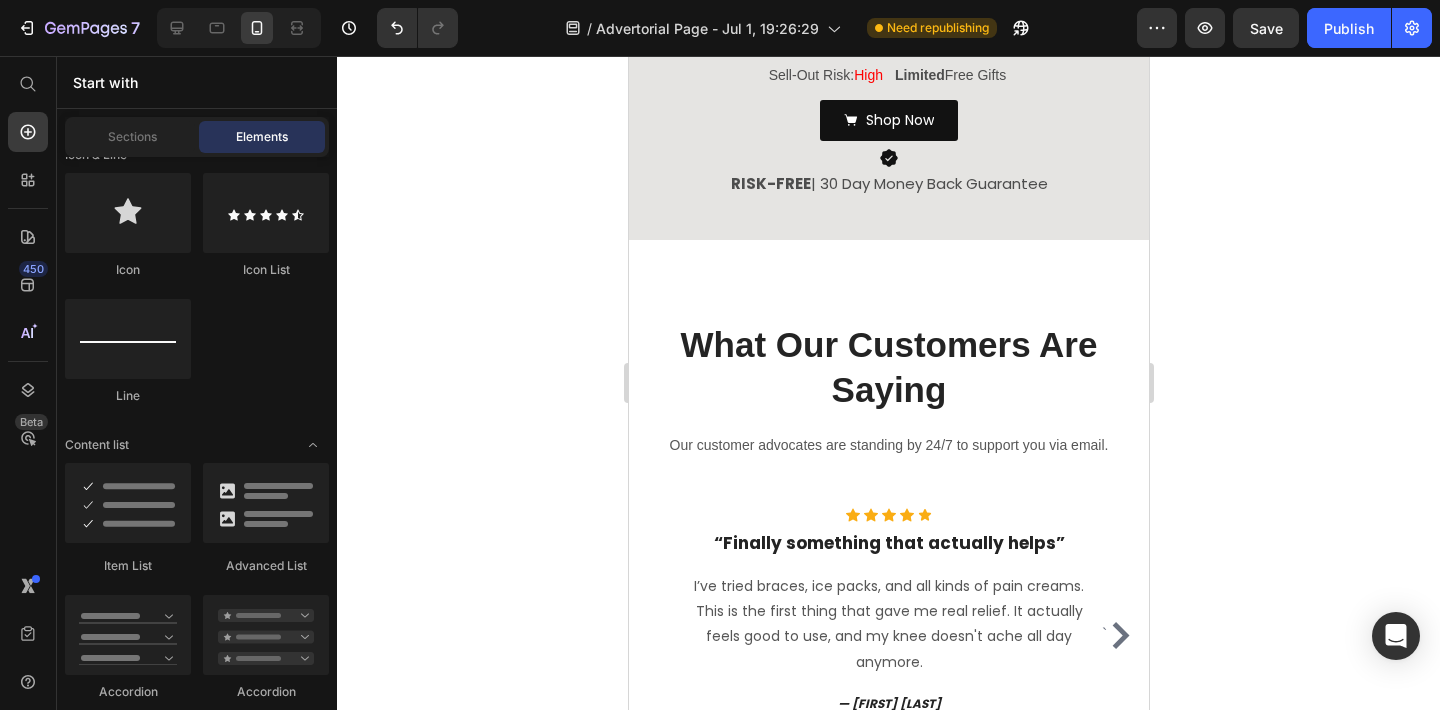 scroll, scrollTop: 6137, scrollLeft: 0, axis: vertical 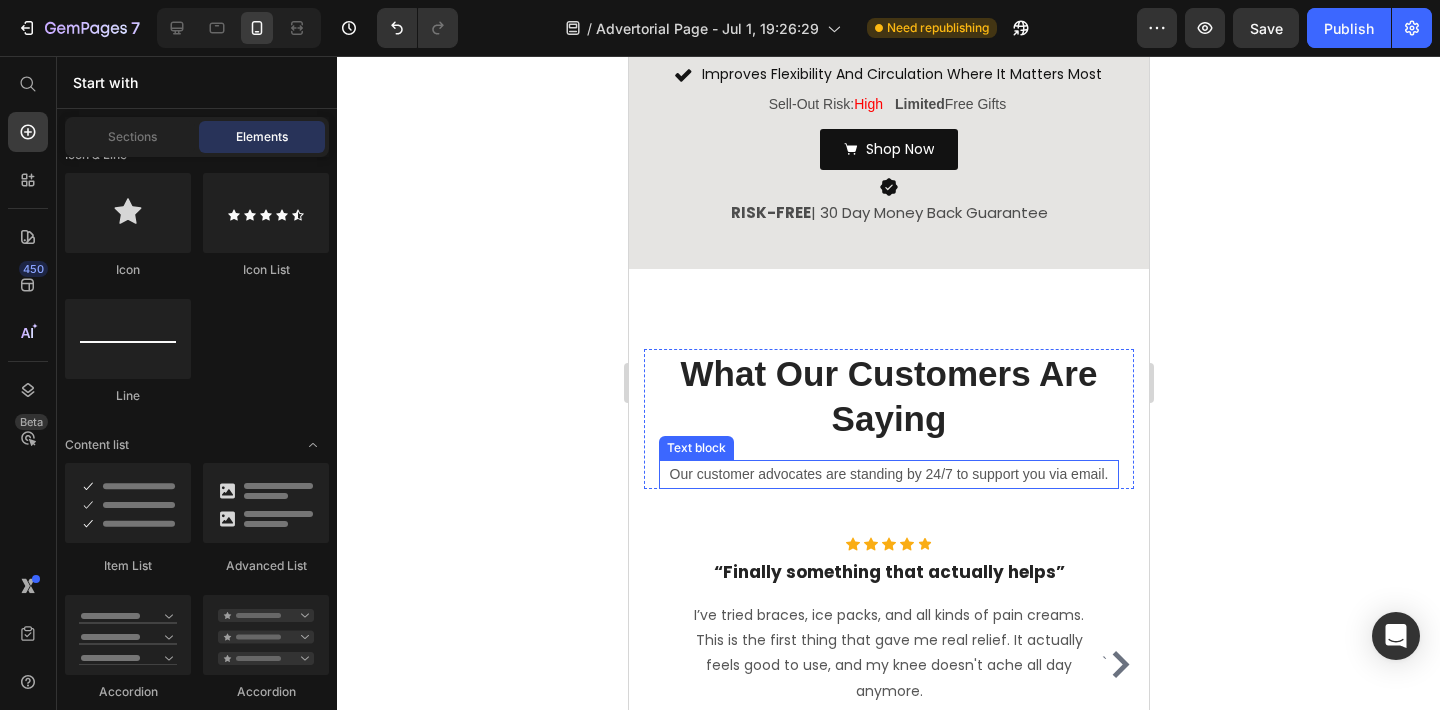 click on "Our customer advocates are standing by 24/7 to support you via email." at bounding box center [888, 474] 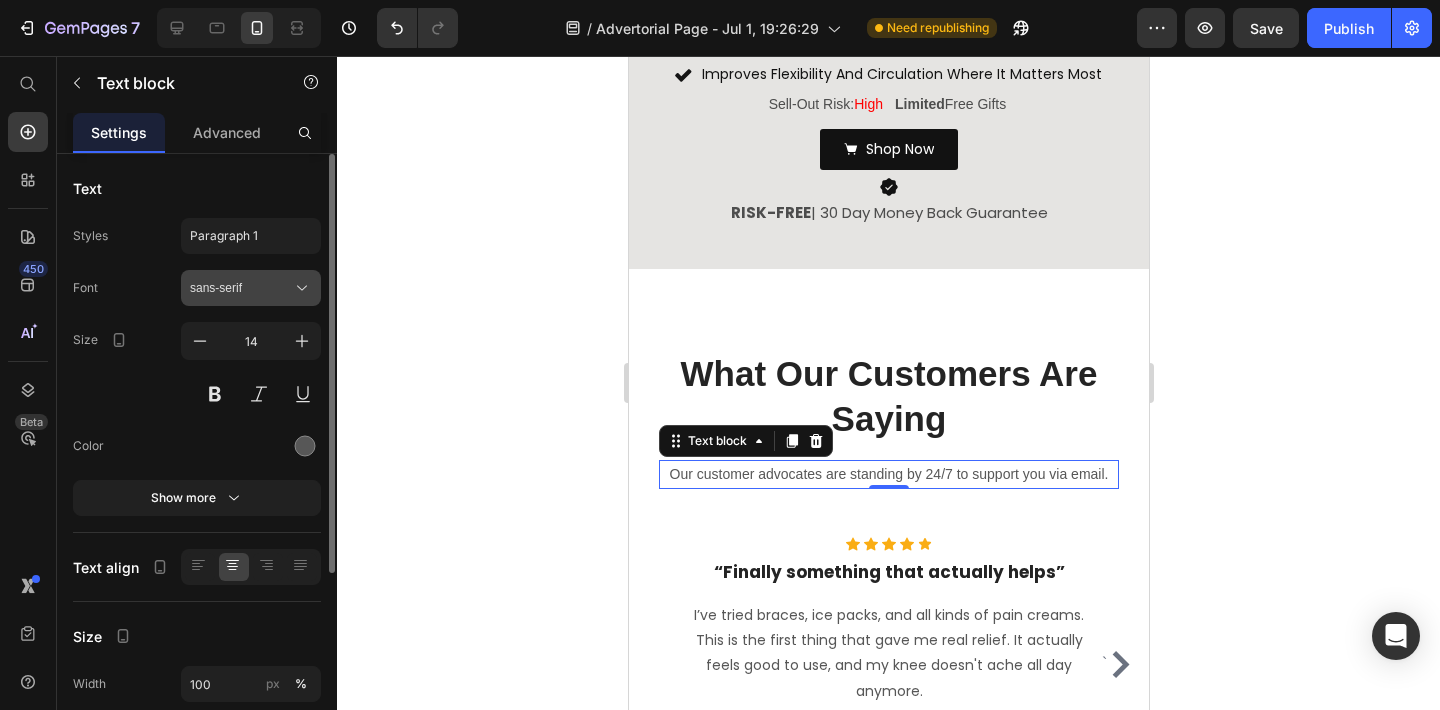click on "sans-serif" at bounding box center [241, 288] 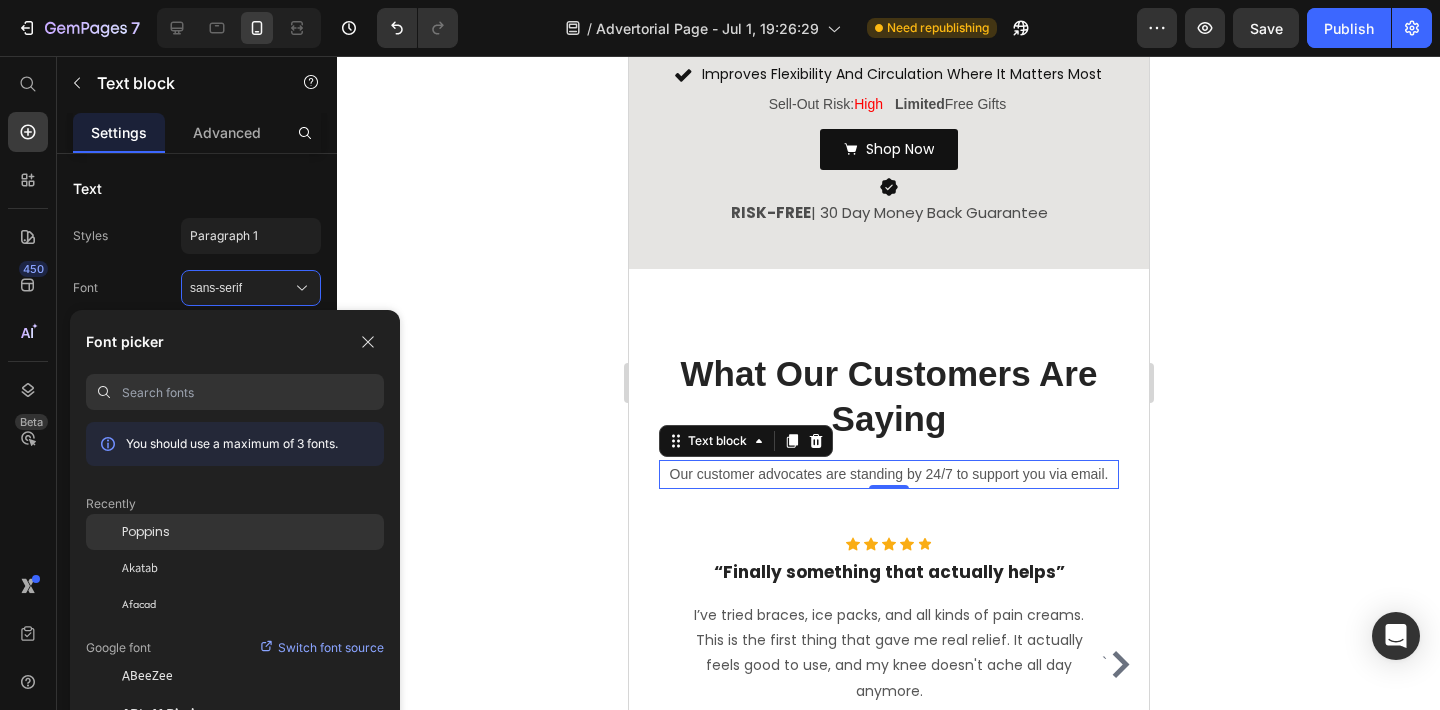 click on "Poppins" 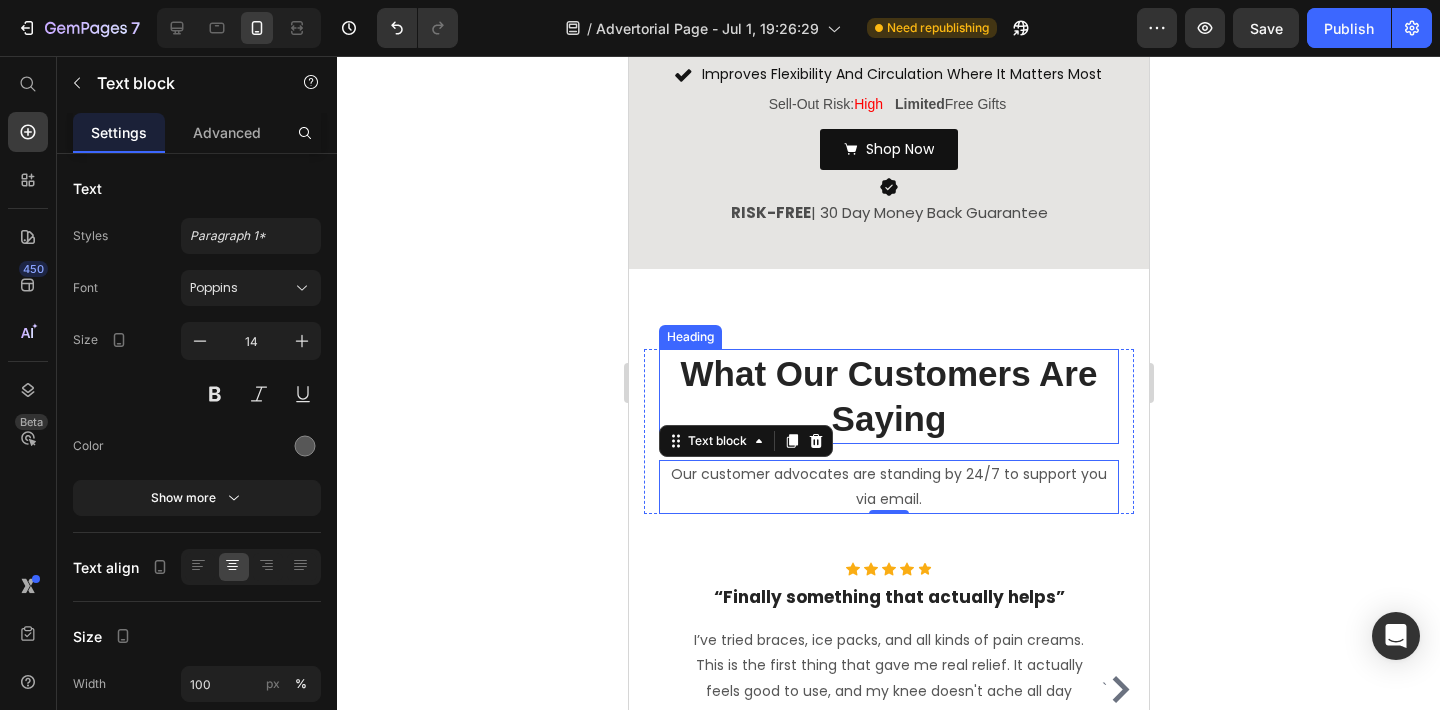 click on "What Our Customers Are Saying" at bounding box center [888, 396] 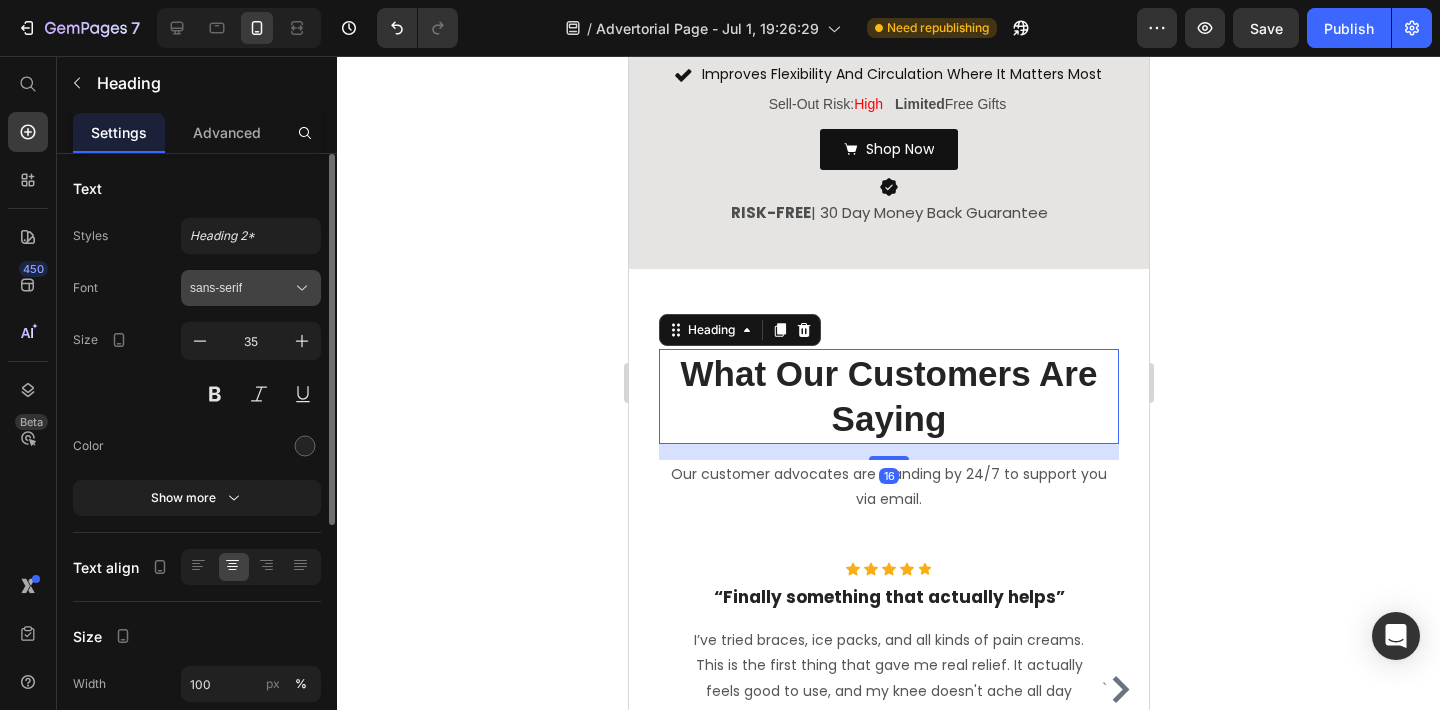 click on "sans-serif" at bounding box center (241, 288) 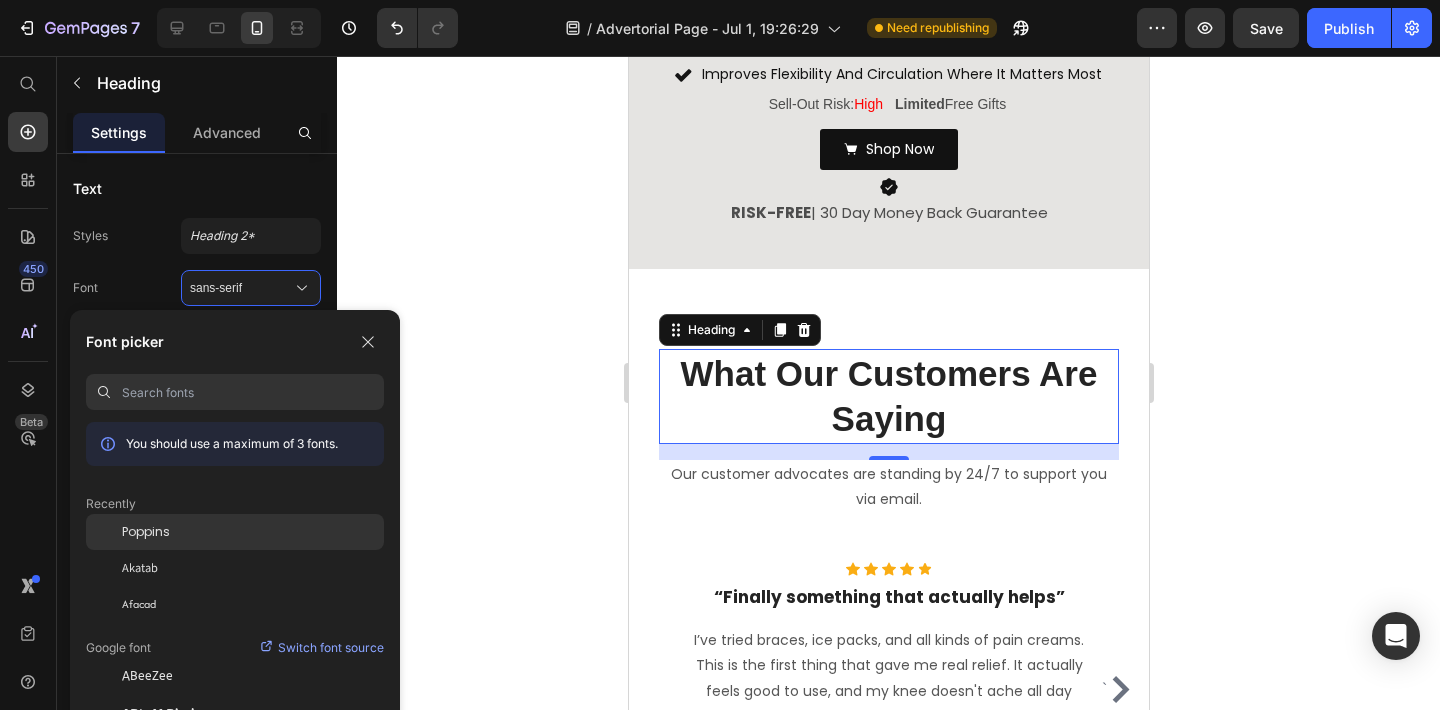 click on "Poppins" 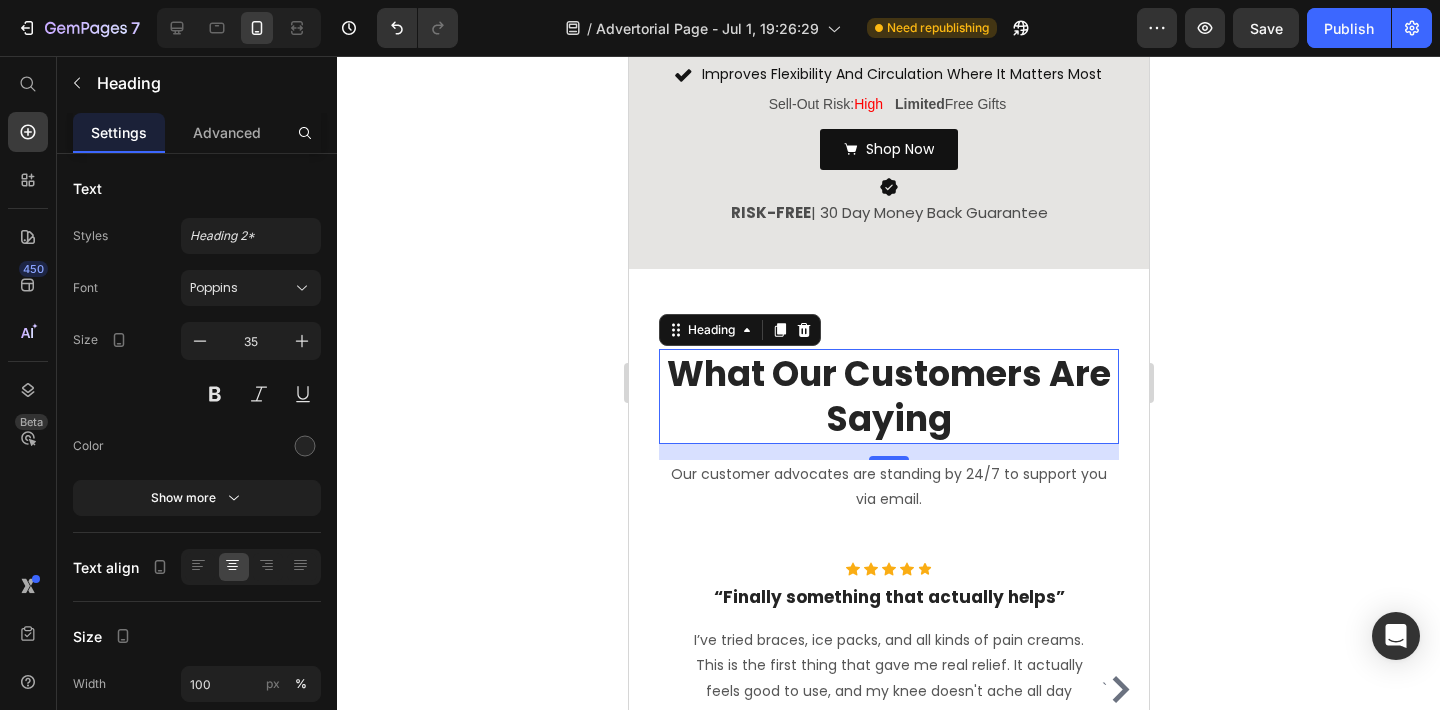 click 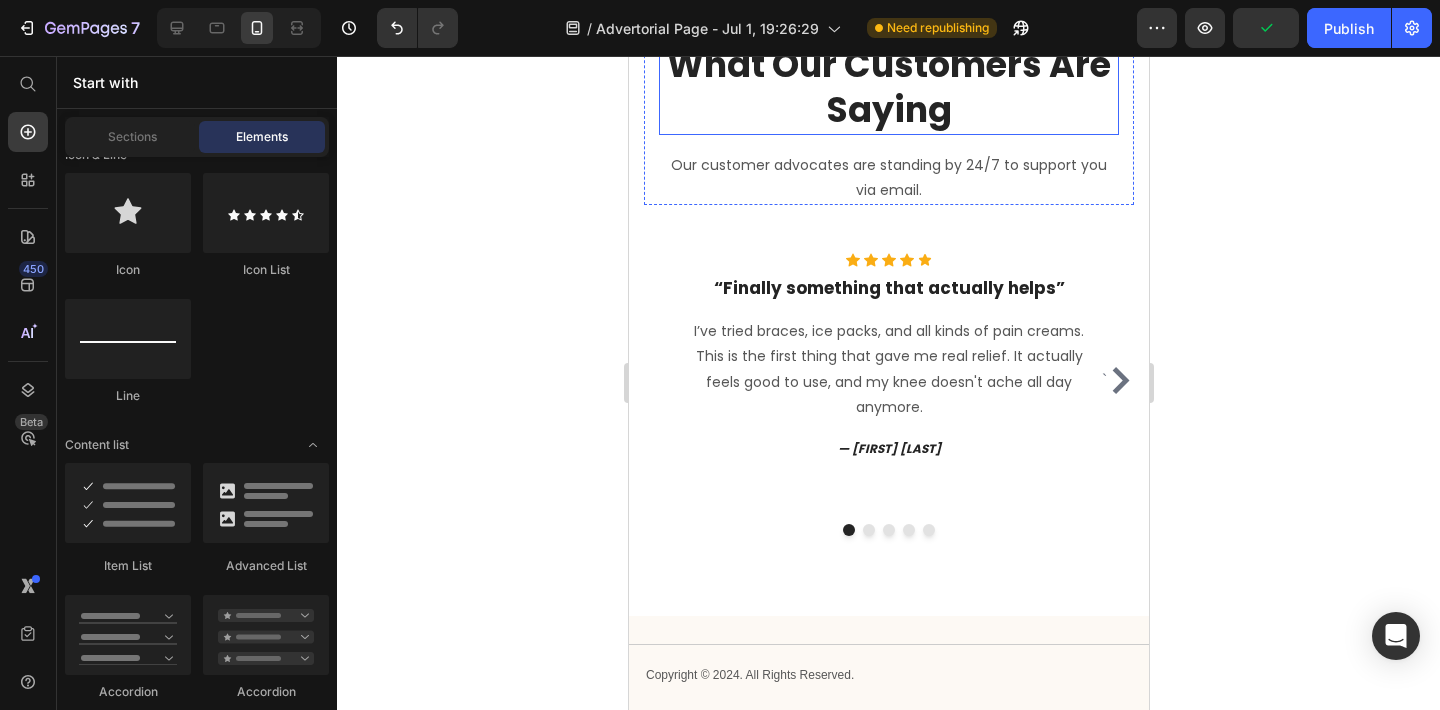 scroll, scrollTop: 6443, scrollLeft: 0, axis: vertical 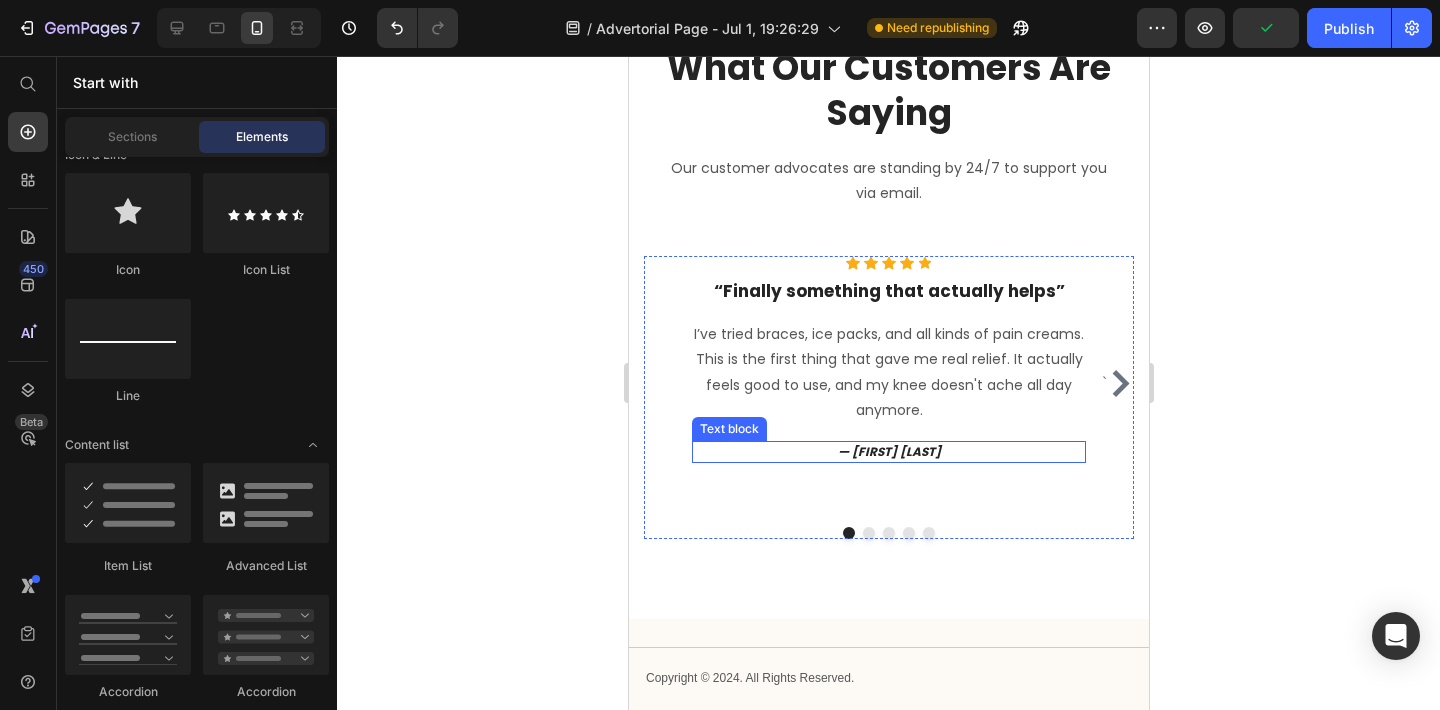 click on "— [FIRST] [LAST]" at bounding box center (888, 451) 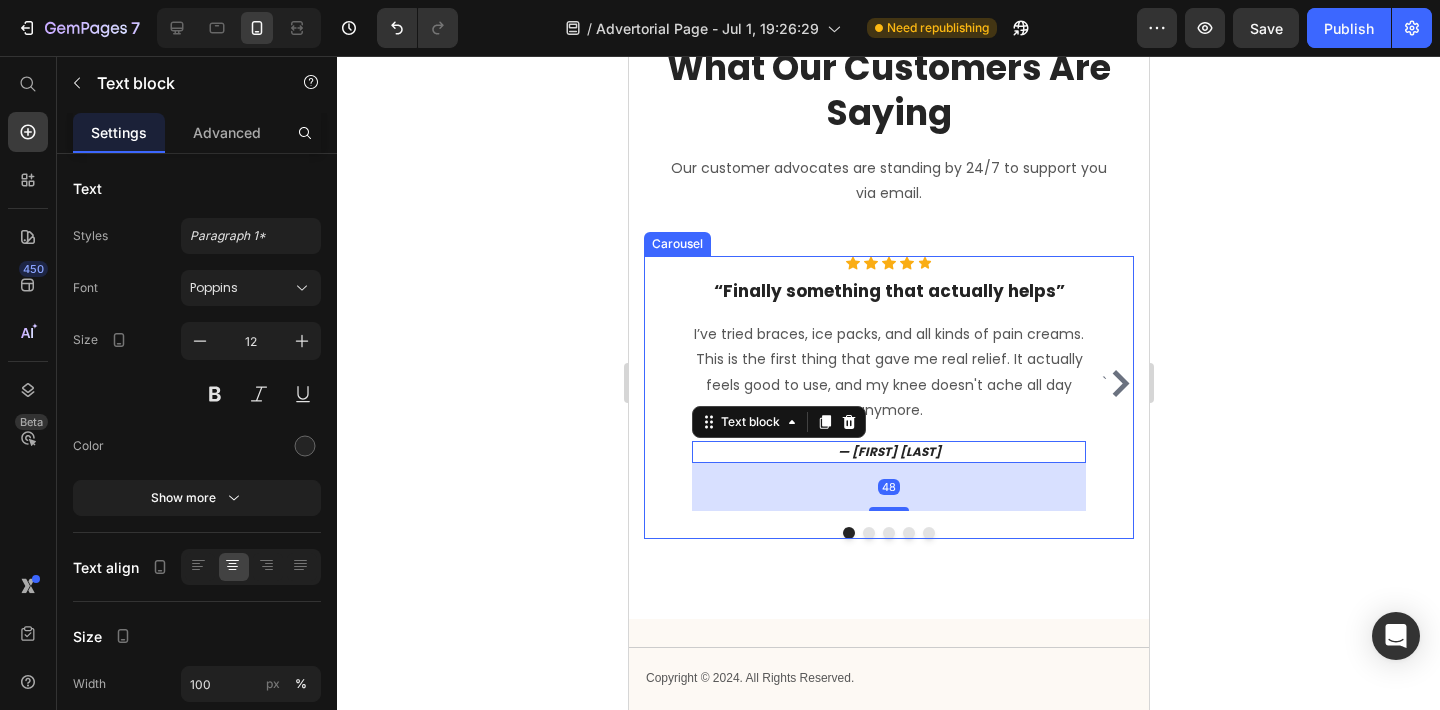 click 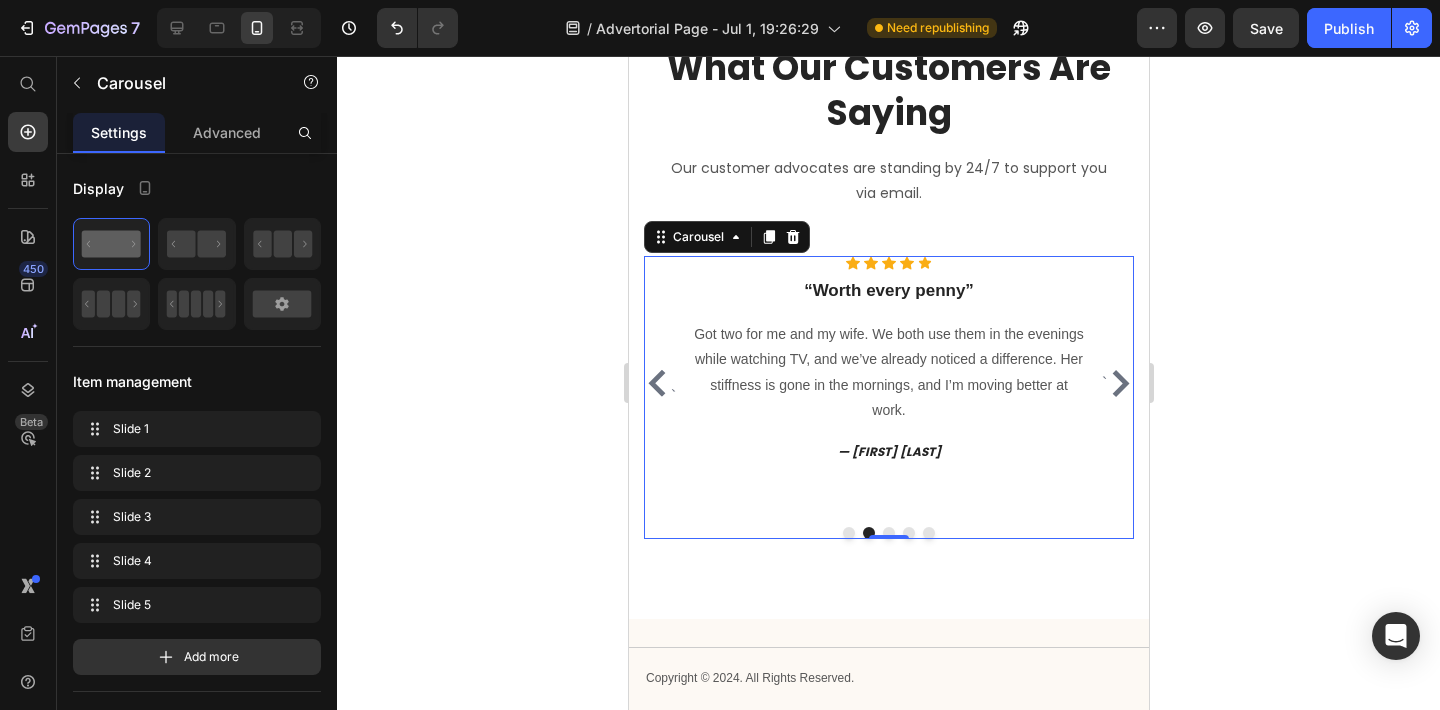 click 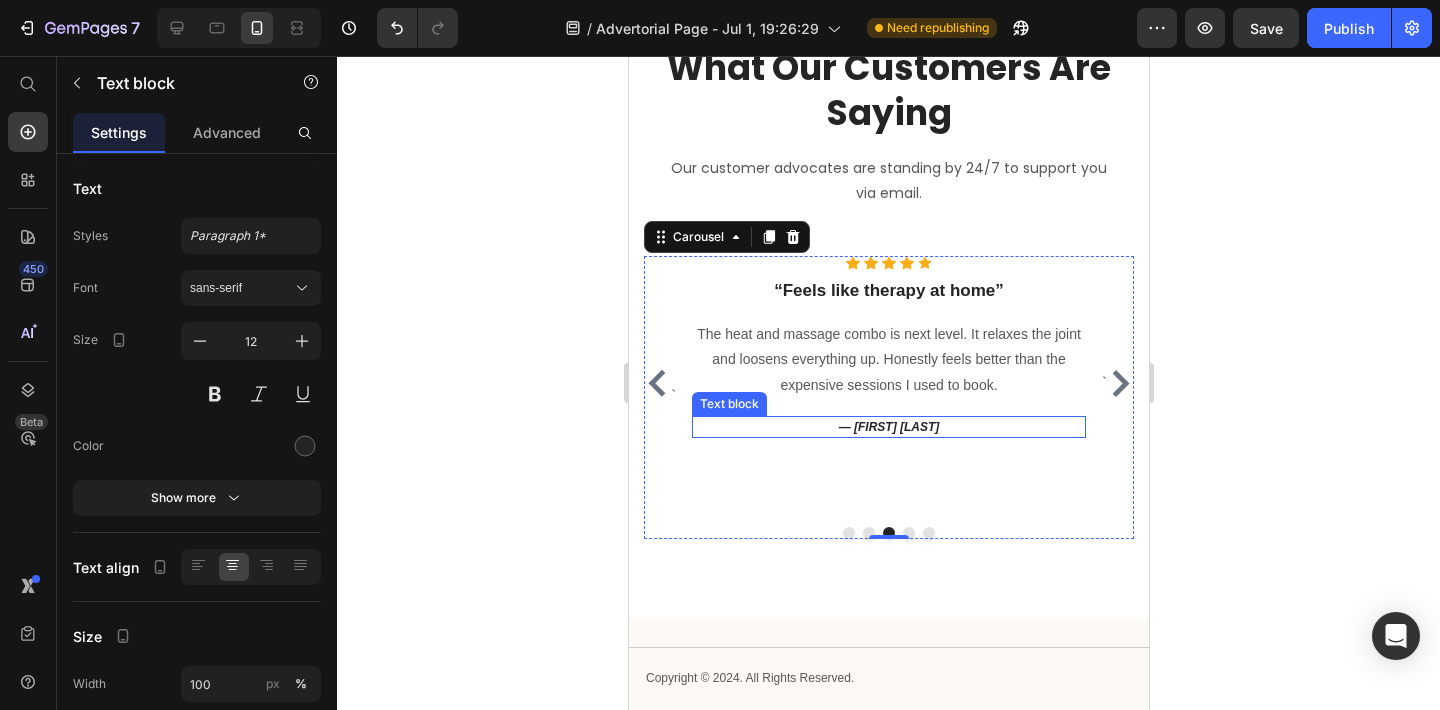 click on "— [FIRST] [LAST]" at bounding box center (888, 427) 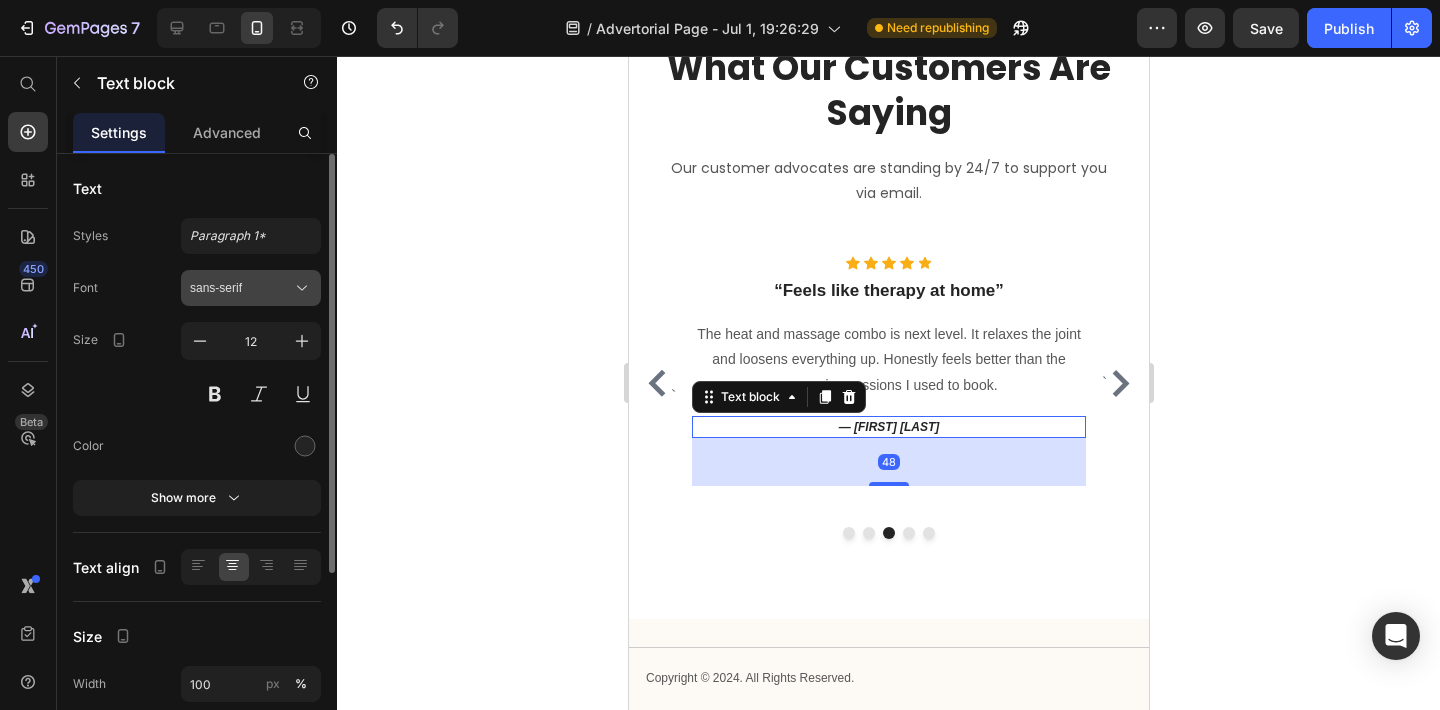 click on "sans-serif" at bounding box center (251, 288) 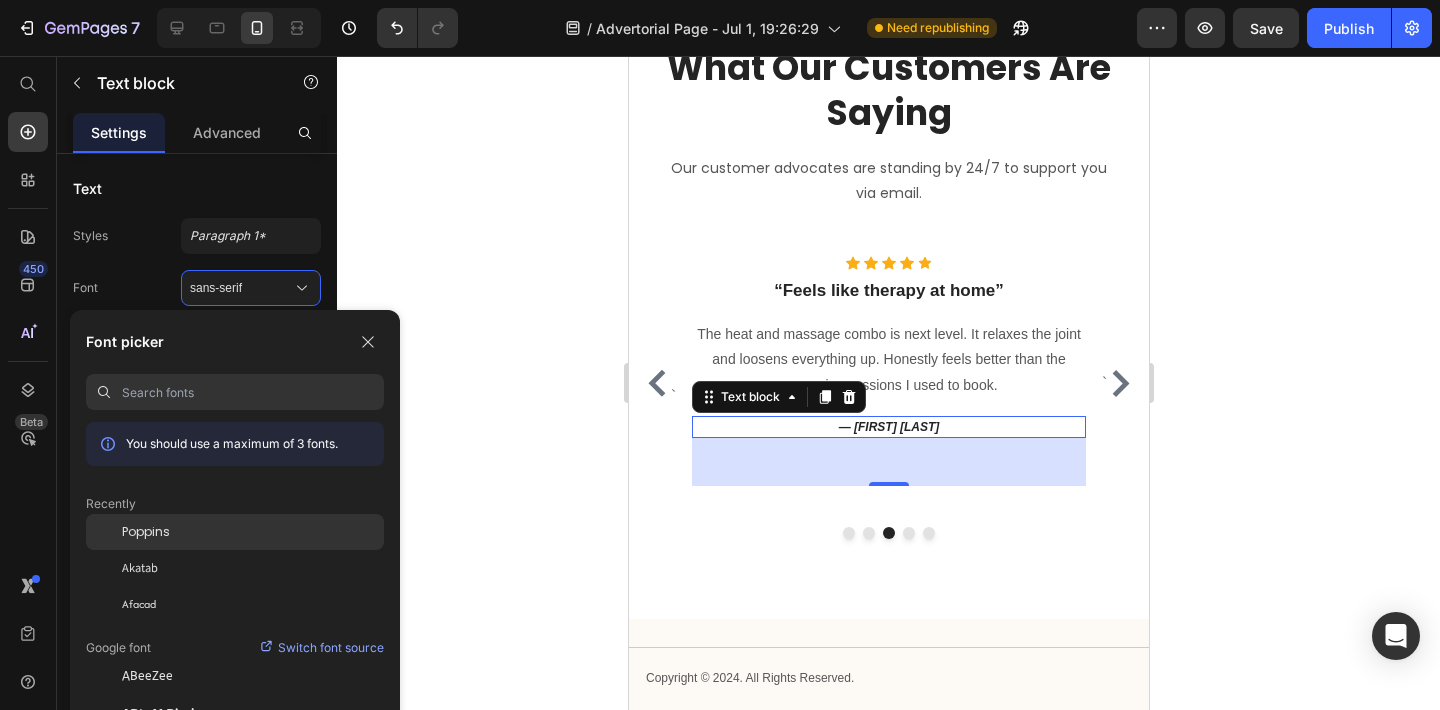 click on "Poppins" at bounding box center (146, 532) 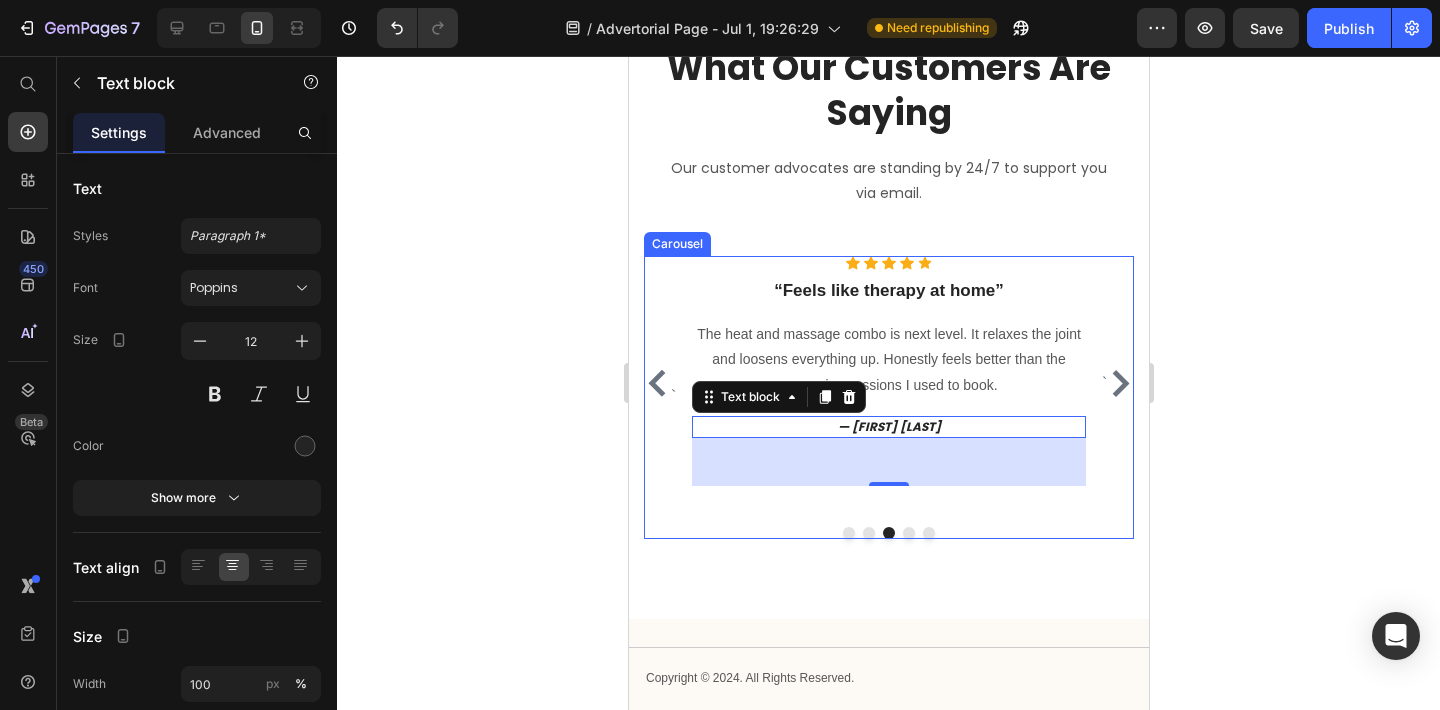 click 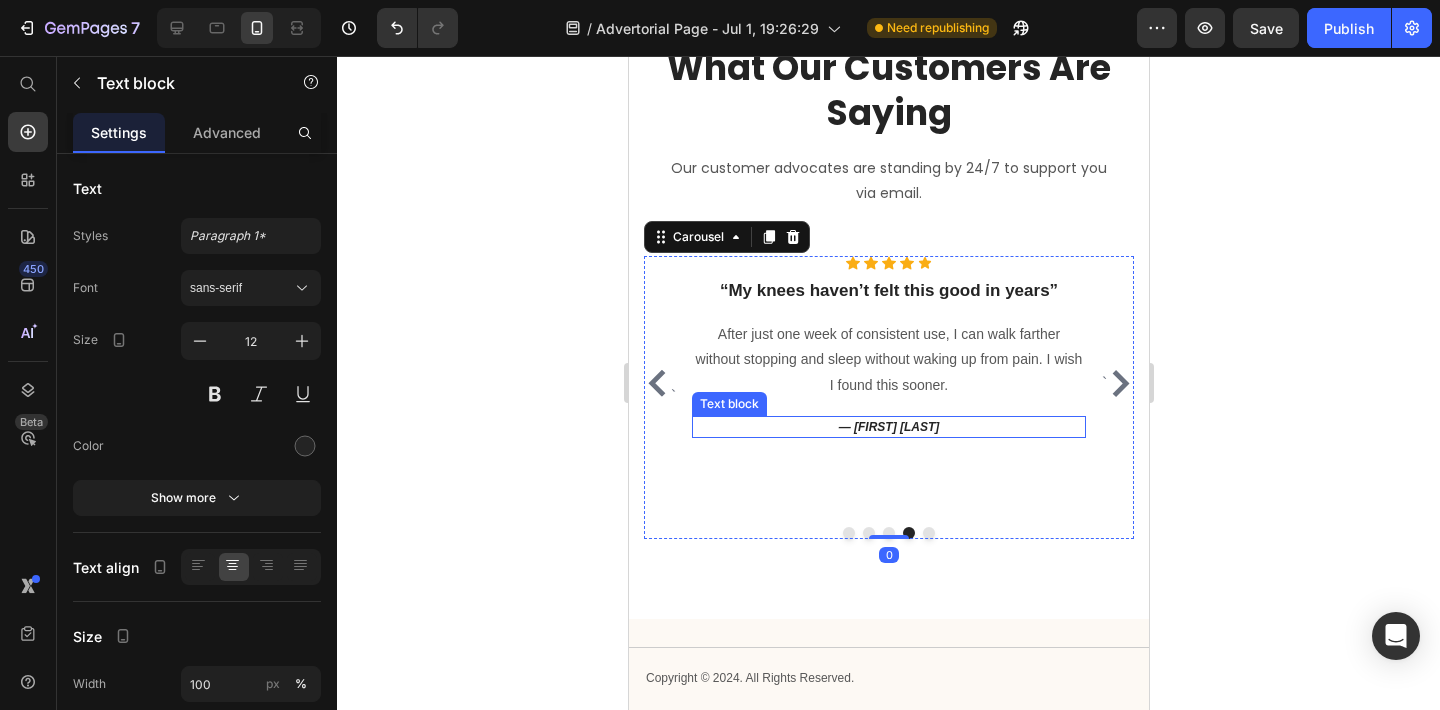 click on "— [FIRST] [LAST]" at bounding box center (888, 427) 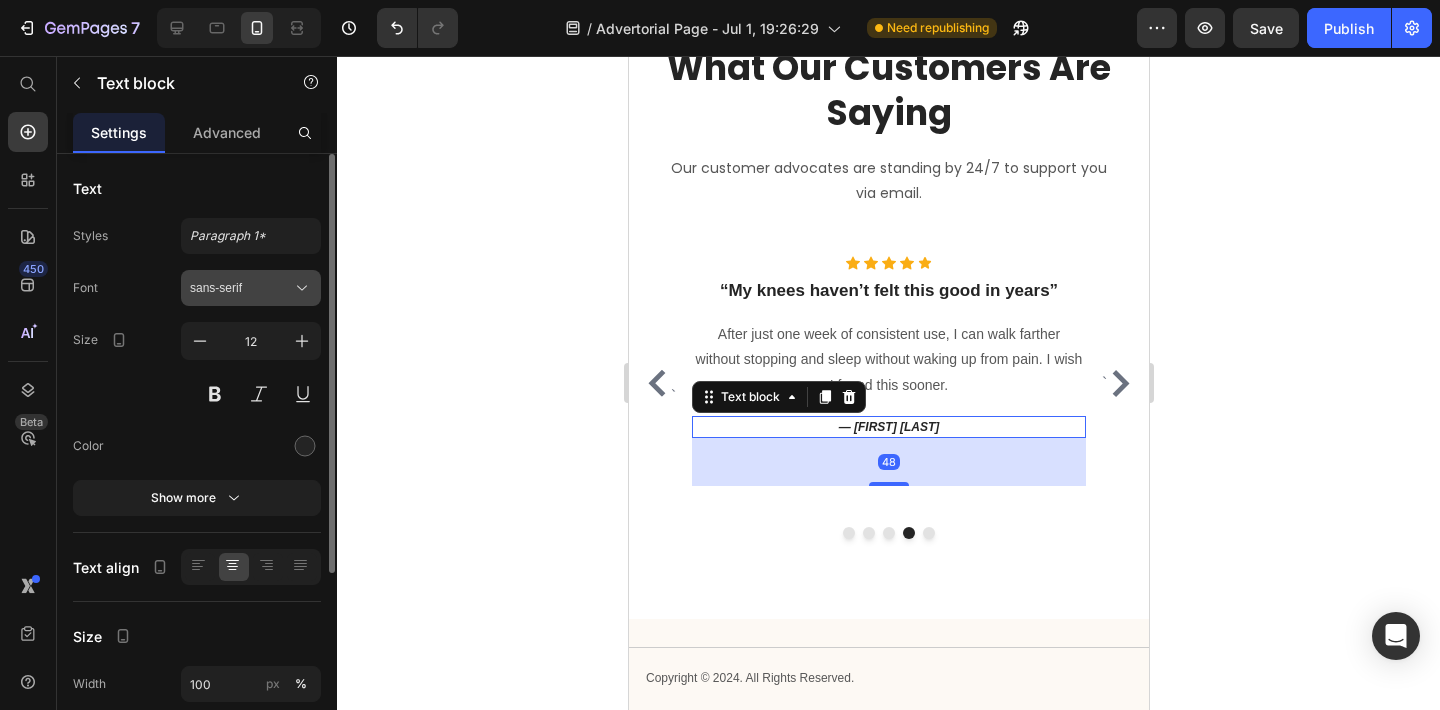 click on "sans-serif" at bounding box center [251, 288] 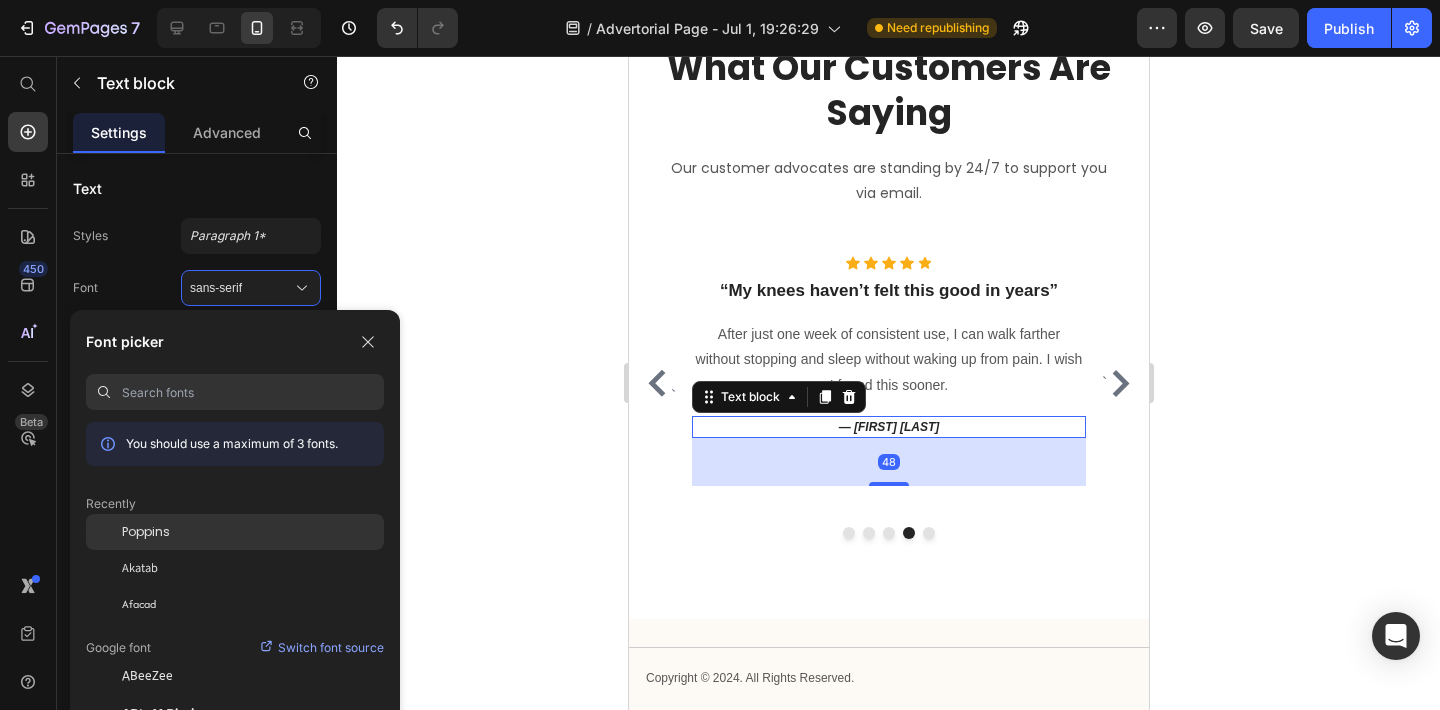 click on "Poppins" 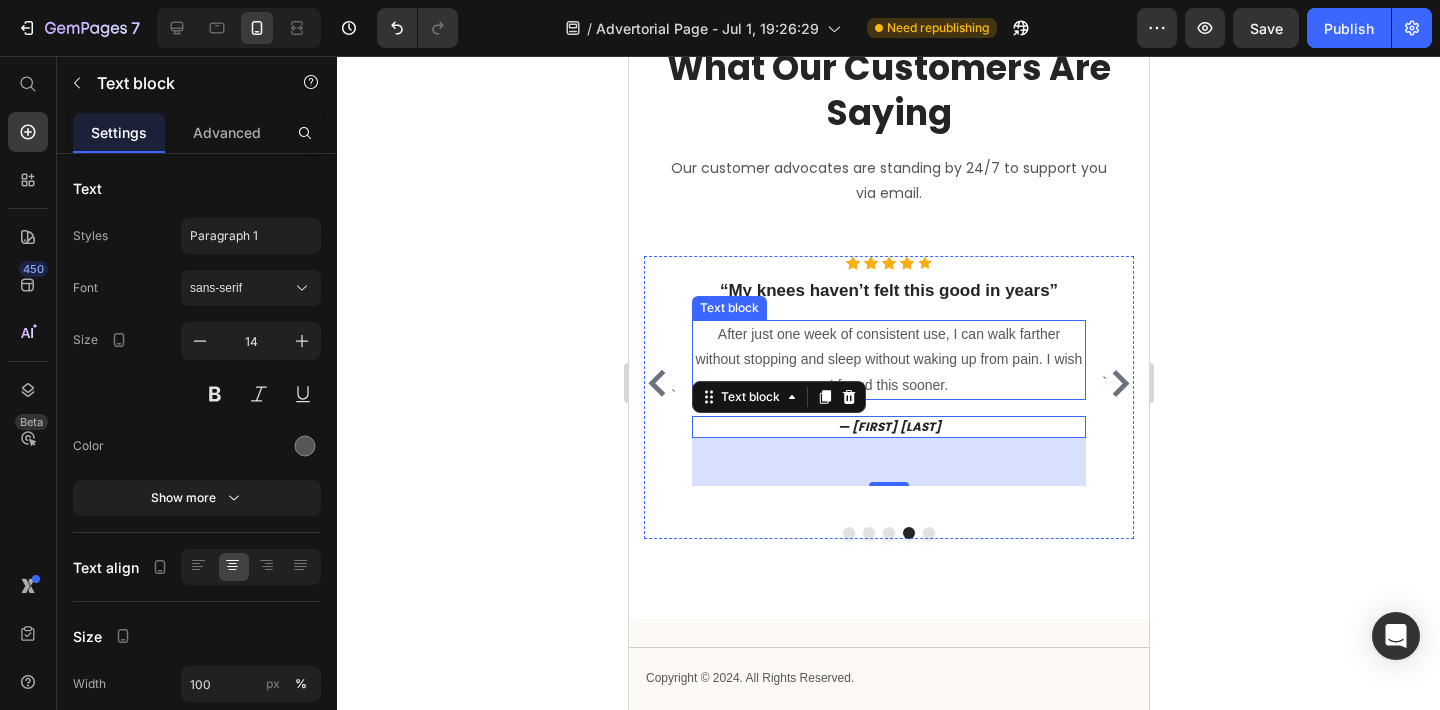 click on "After just one week of consistent use, I can walk farther without stopping and sleep without waking up from pain. I wish I found this sooner." at bounding box center (888, 360) 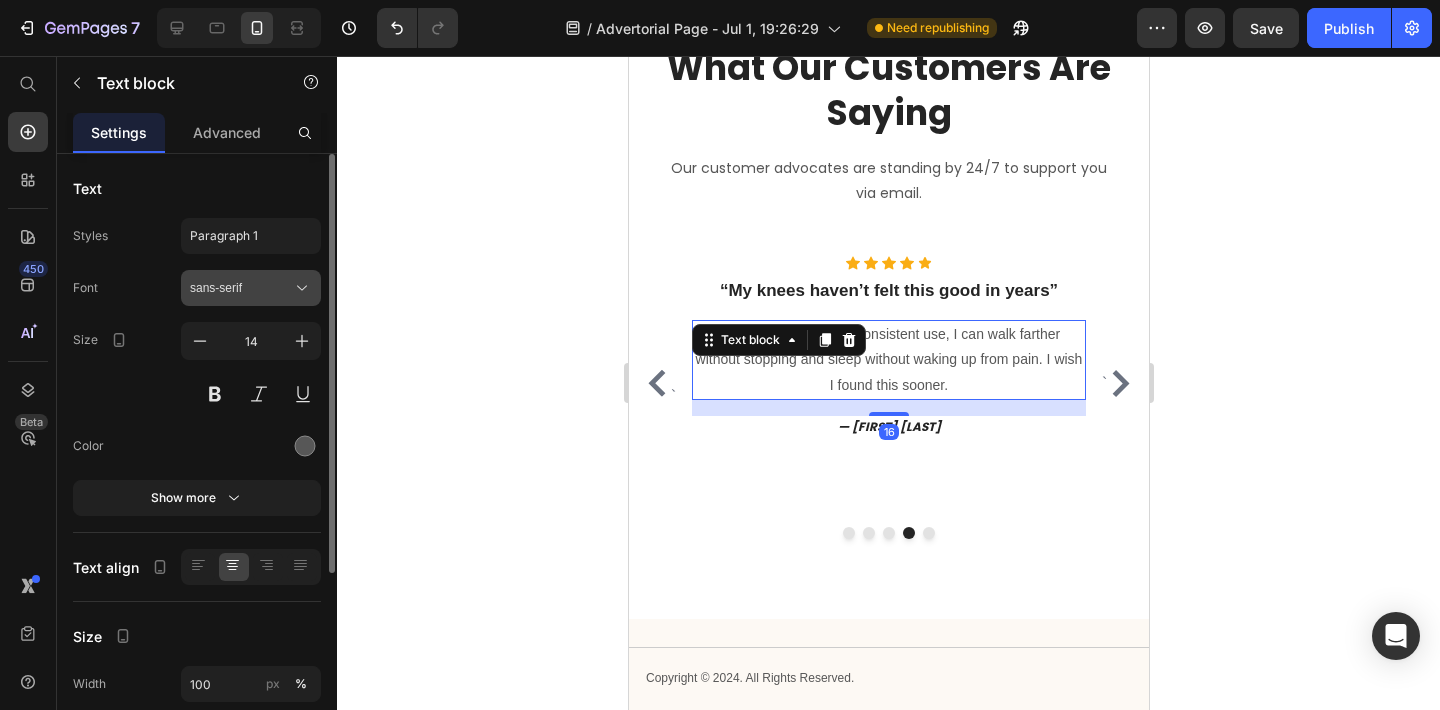 click on "sans-serif" at bounding box center (241, 288) 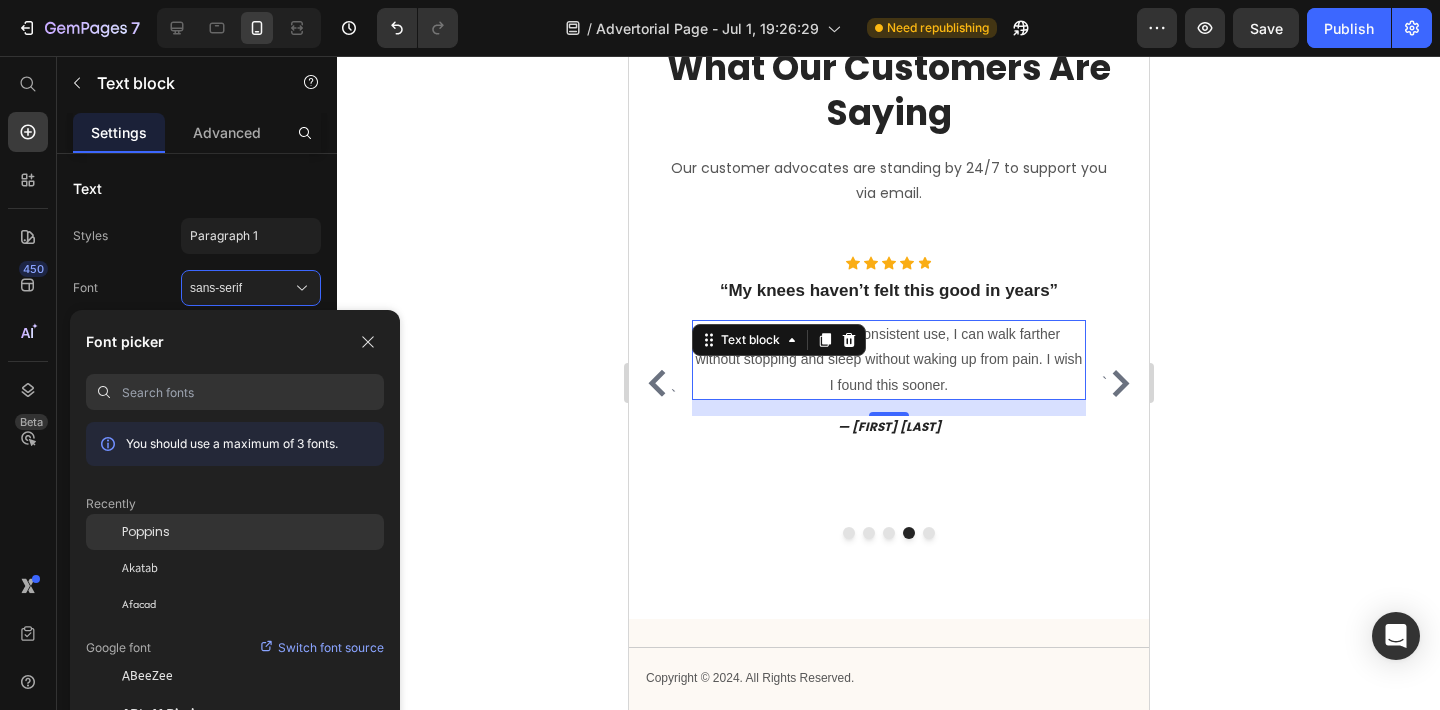 click on "Poppins" 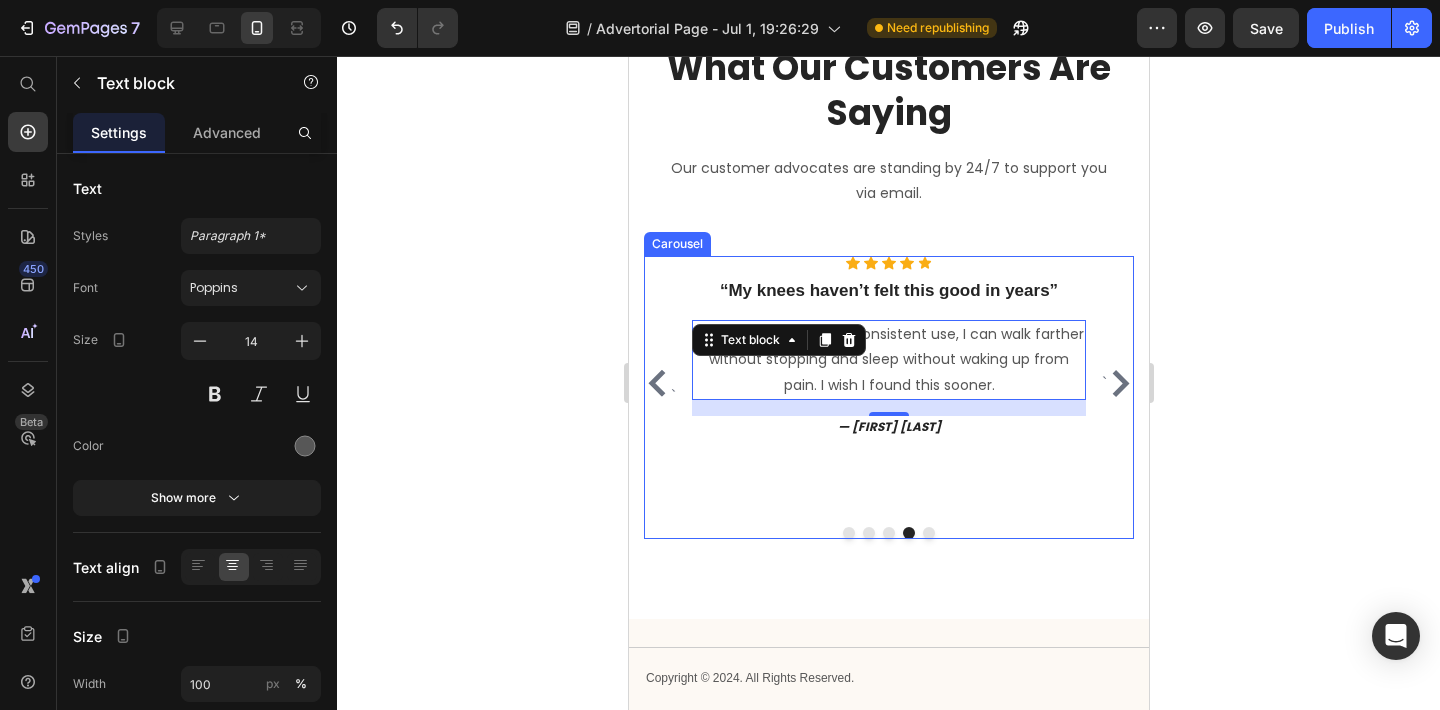 click 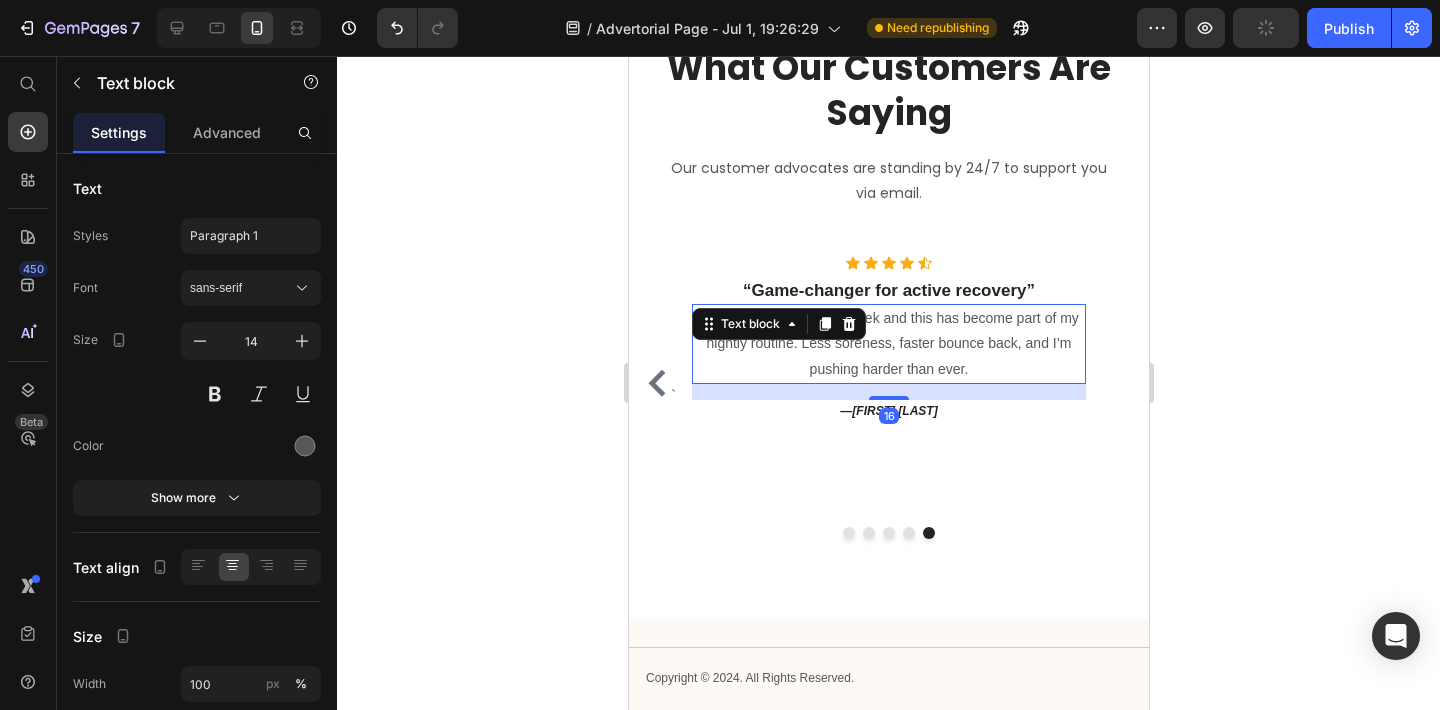 click on "I’m in the gym 5 days a week and this has become part of my nightly routine. Less soreness, faster bounce back, and I’m pushing harder than ever." at bounding box center [888, 344] 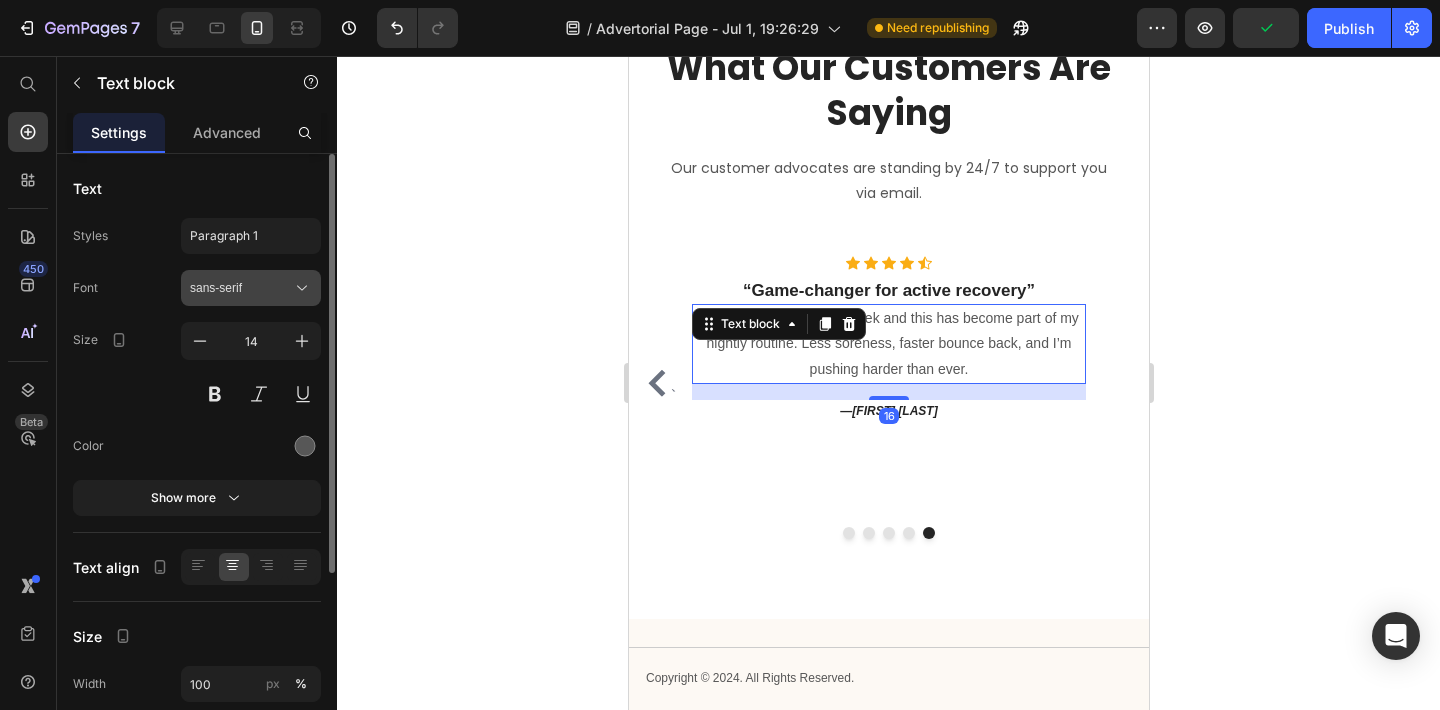 click on "sans-serif" at bounding box center (241, 288) 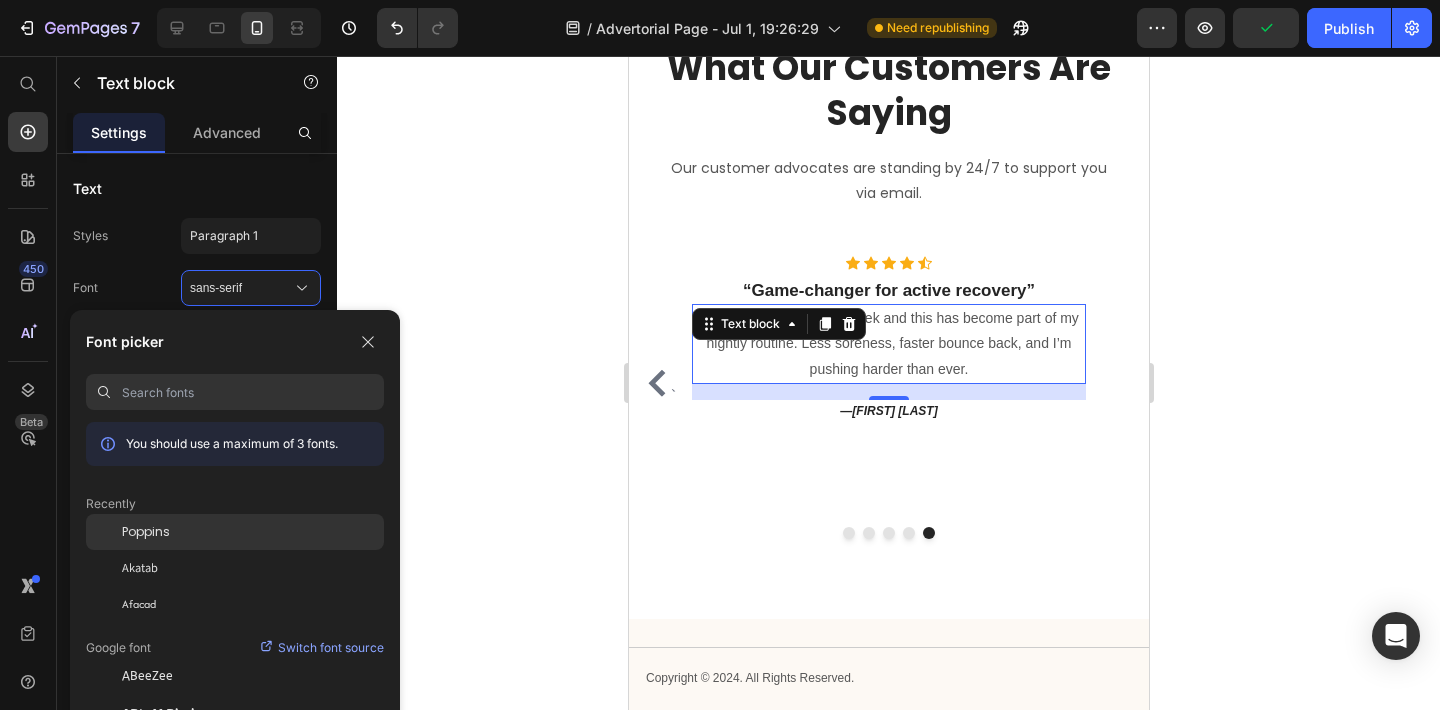click on "Poppins" 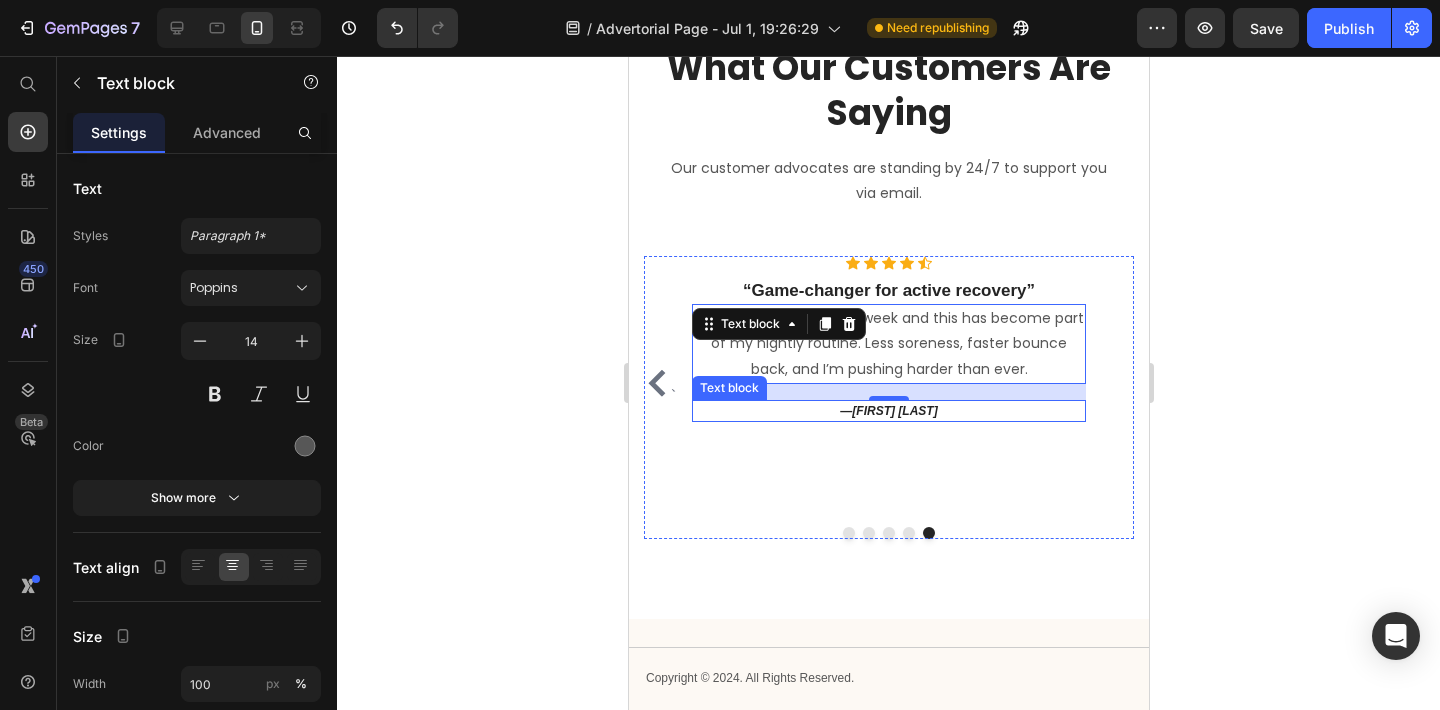 click on "—  [FIRST] [LAST]" at bounding box center (888, 411) 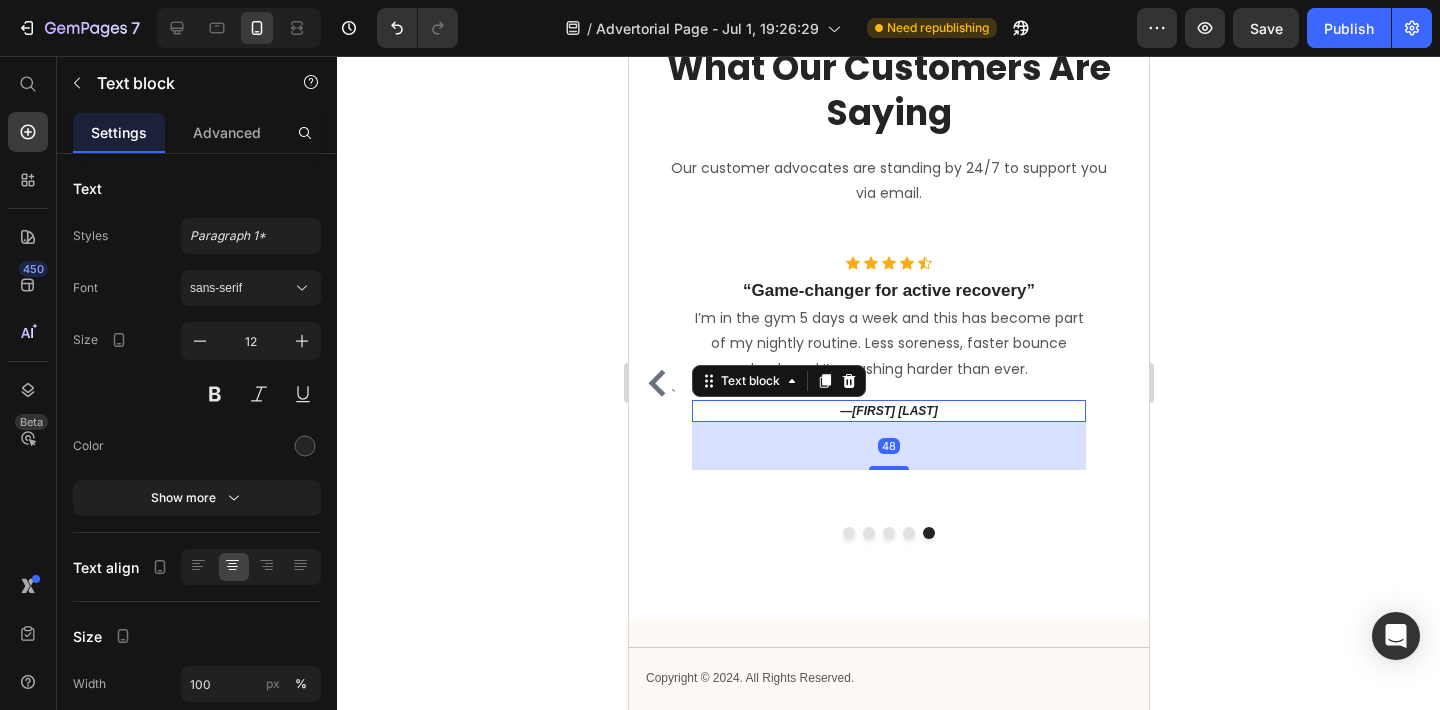 click on "[FIRST] [LAST]" at bounding box center [893, 411] 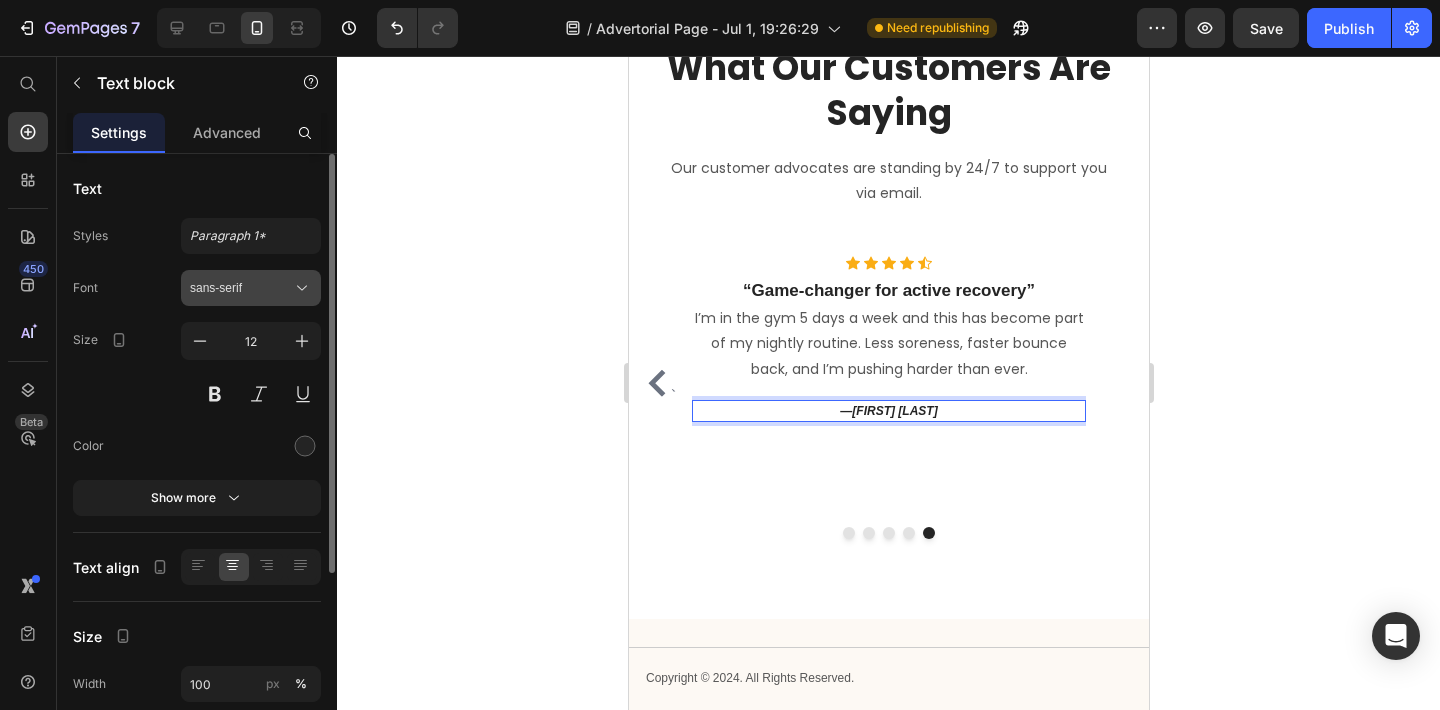click on "sans-serif" at bounding box center [241, 288] 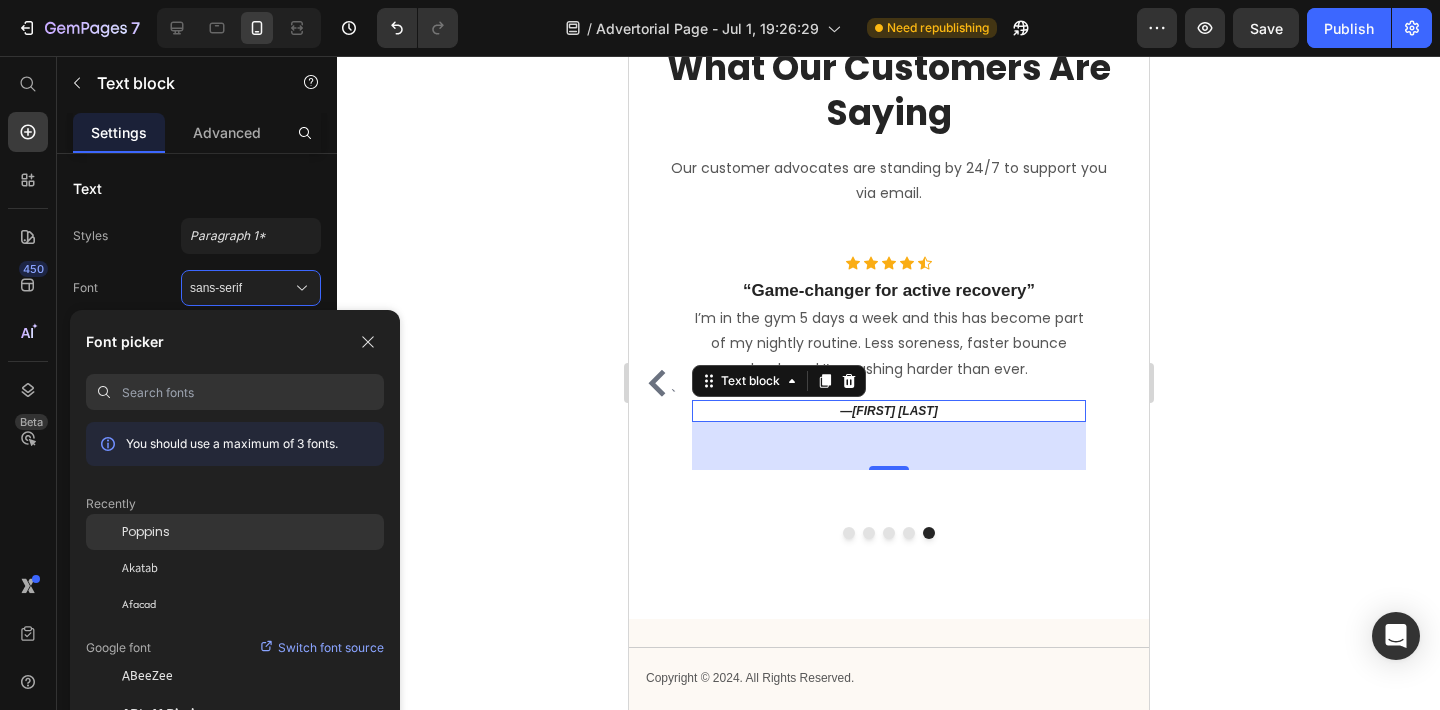 click on "Poppins" 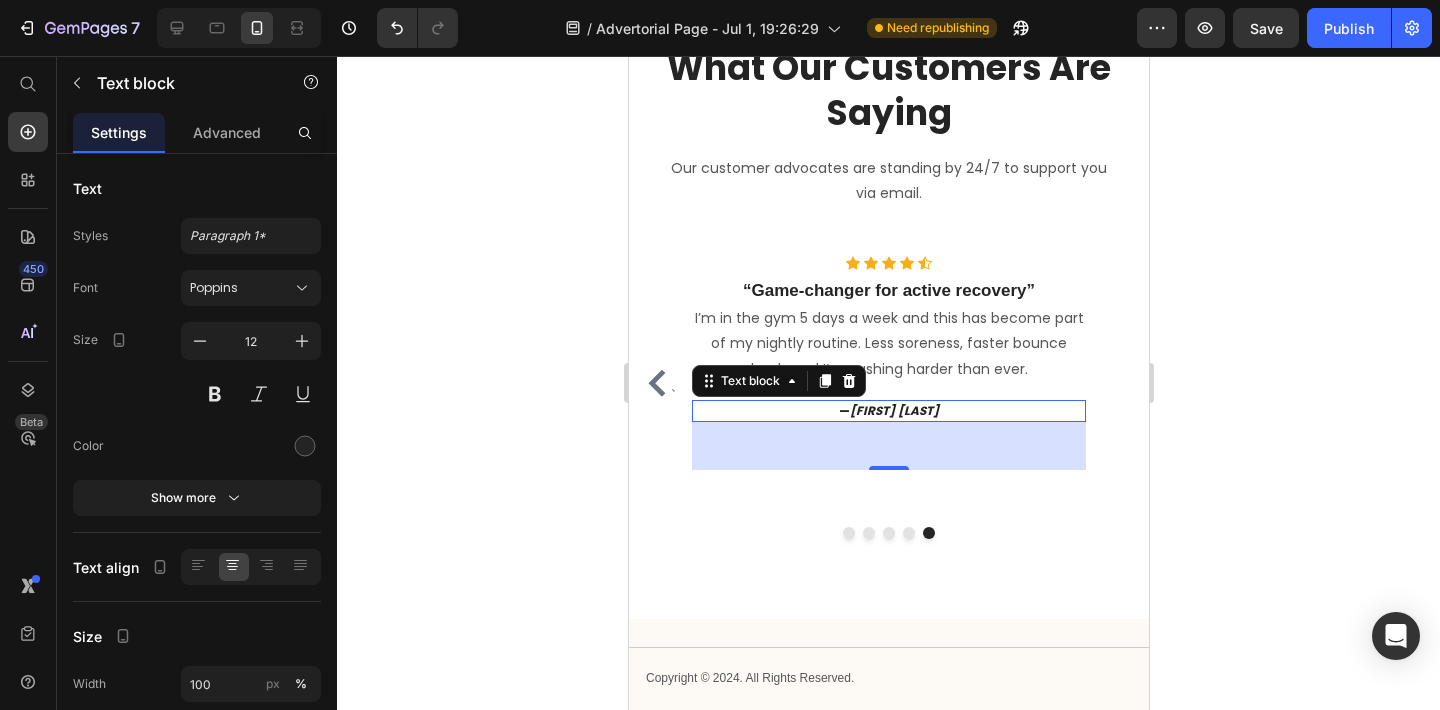 click 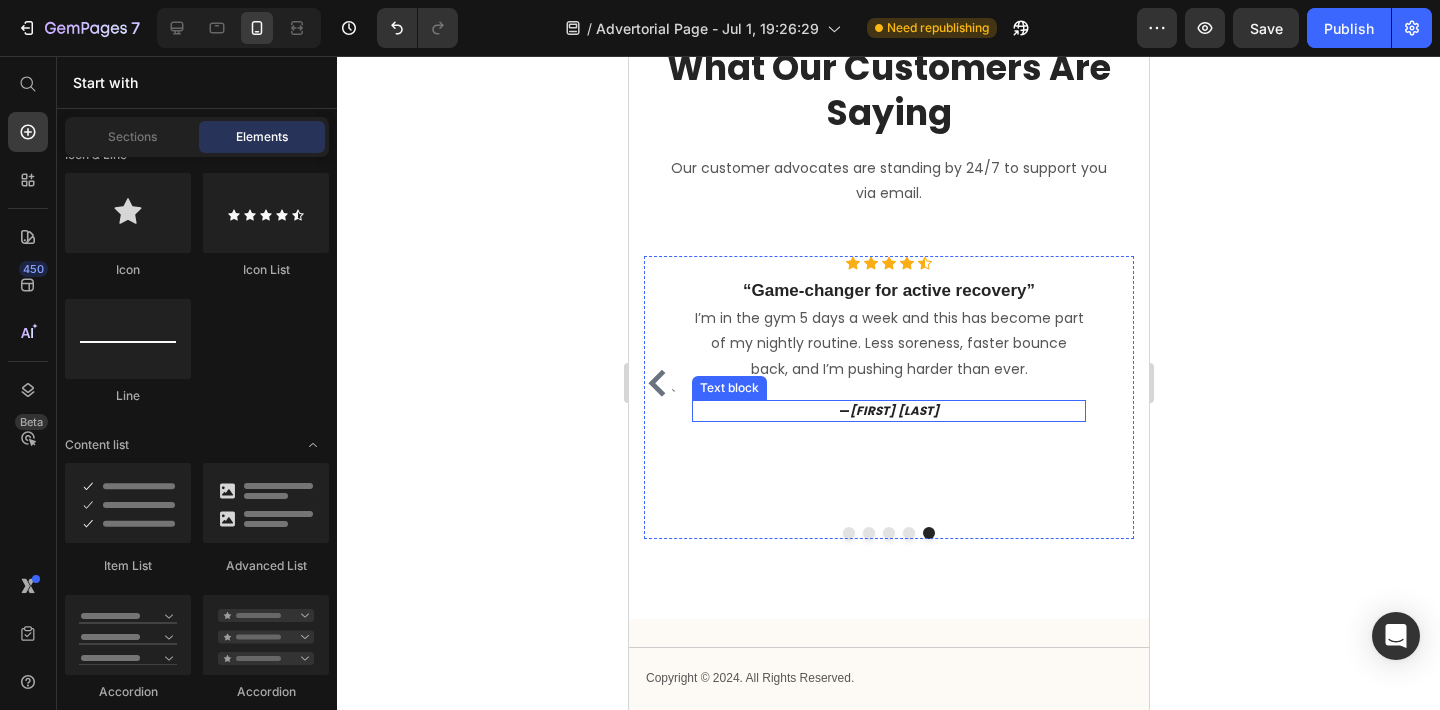 click on "[FIRST] [LAST]" at bounding box center [893, 410] 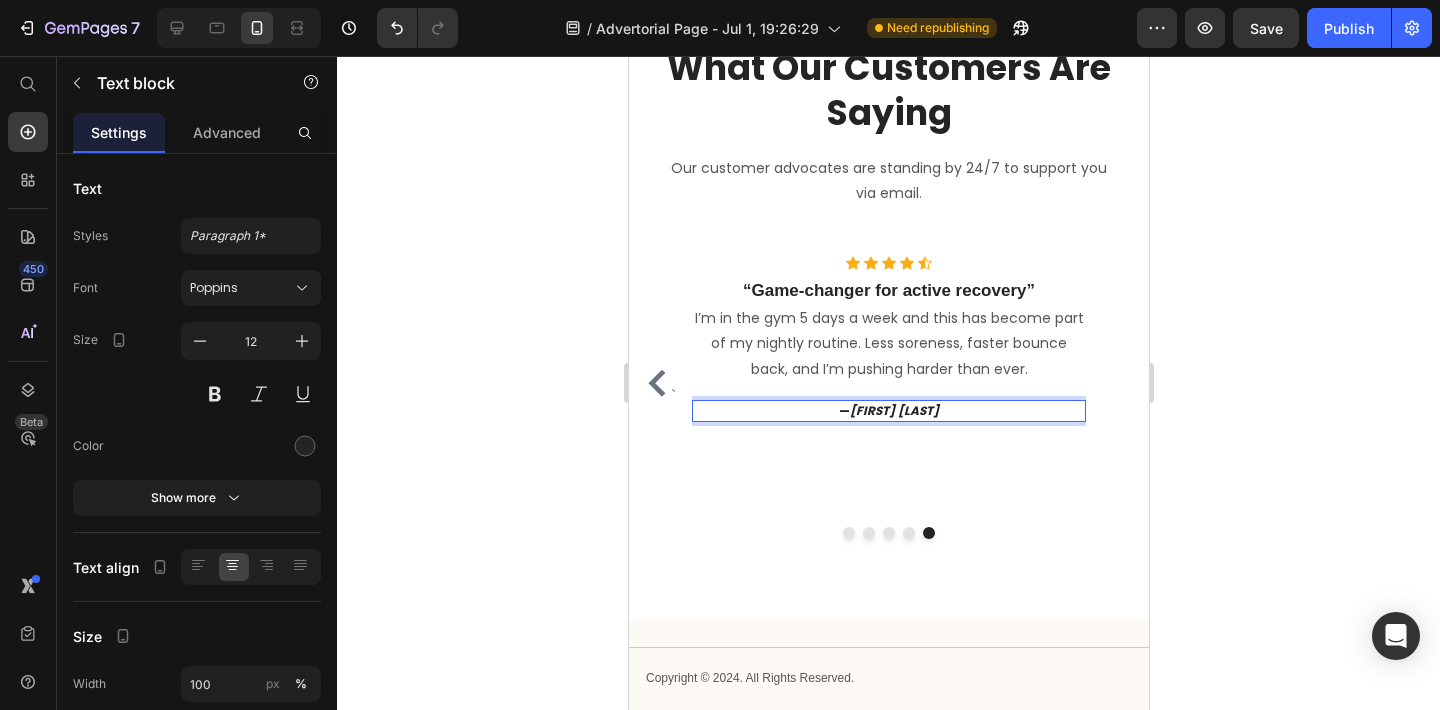 click on "[FIRST] [LAST]" at bounding box center (893, 410) 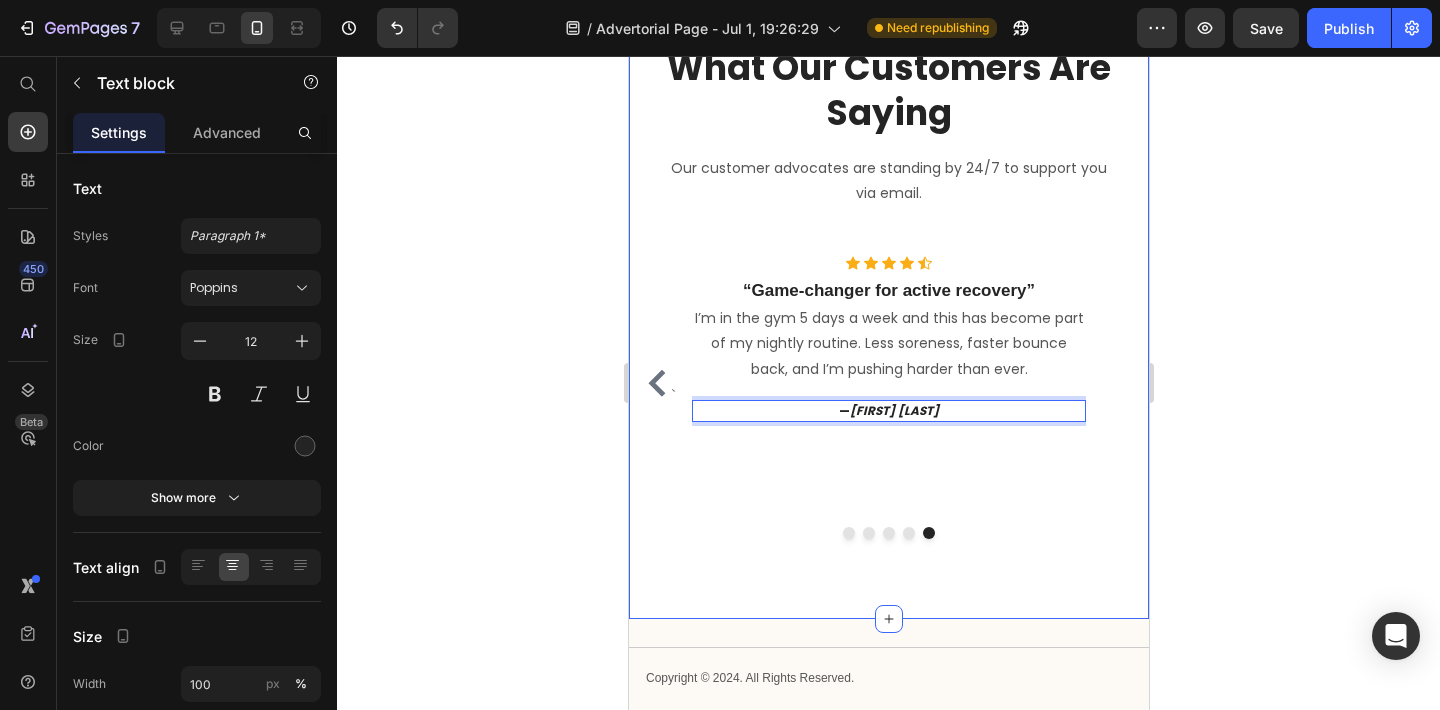 click 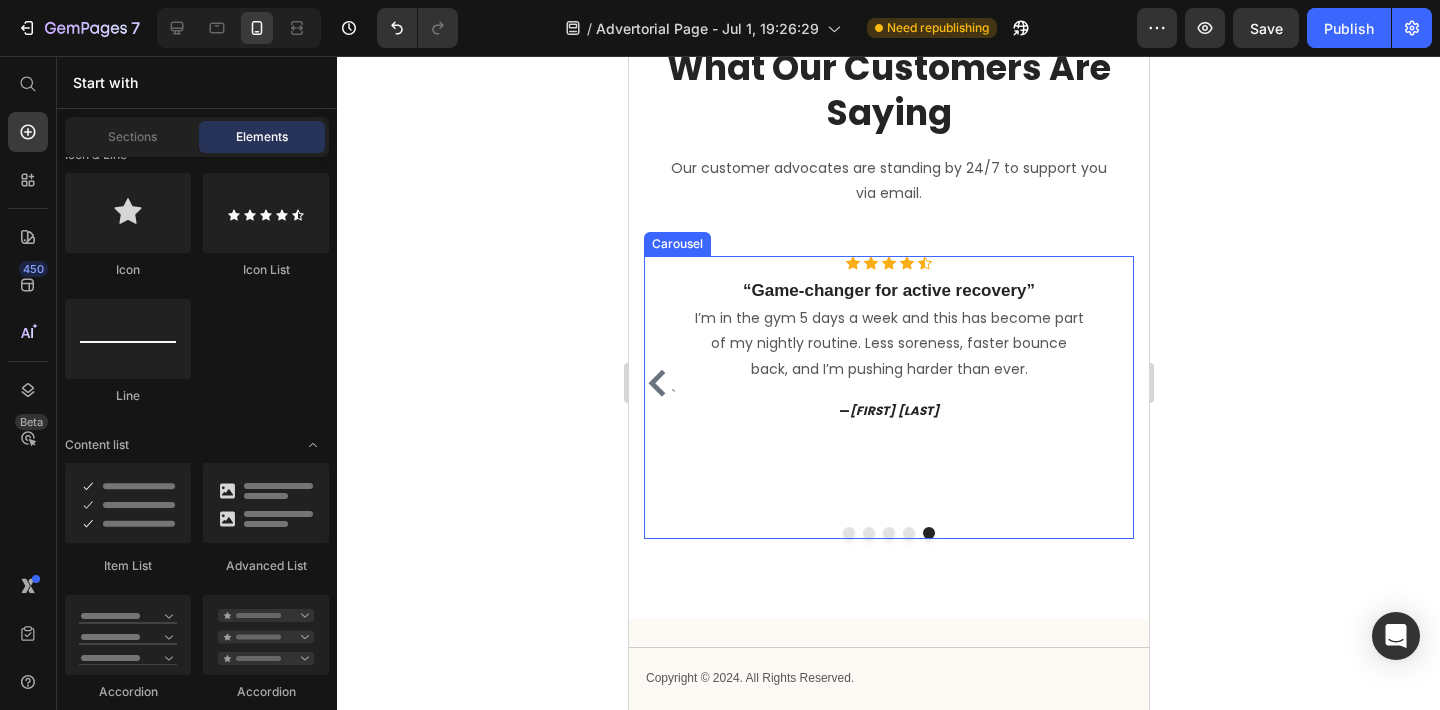 click at bounding box center [908, 533] 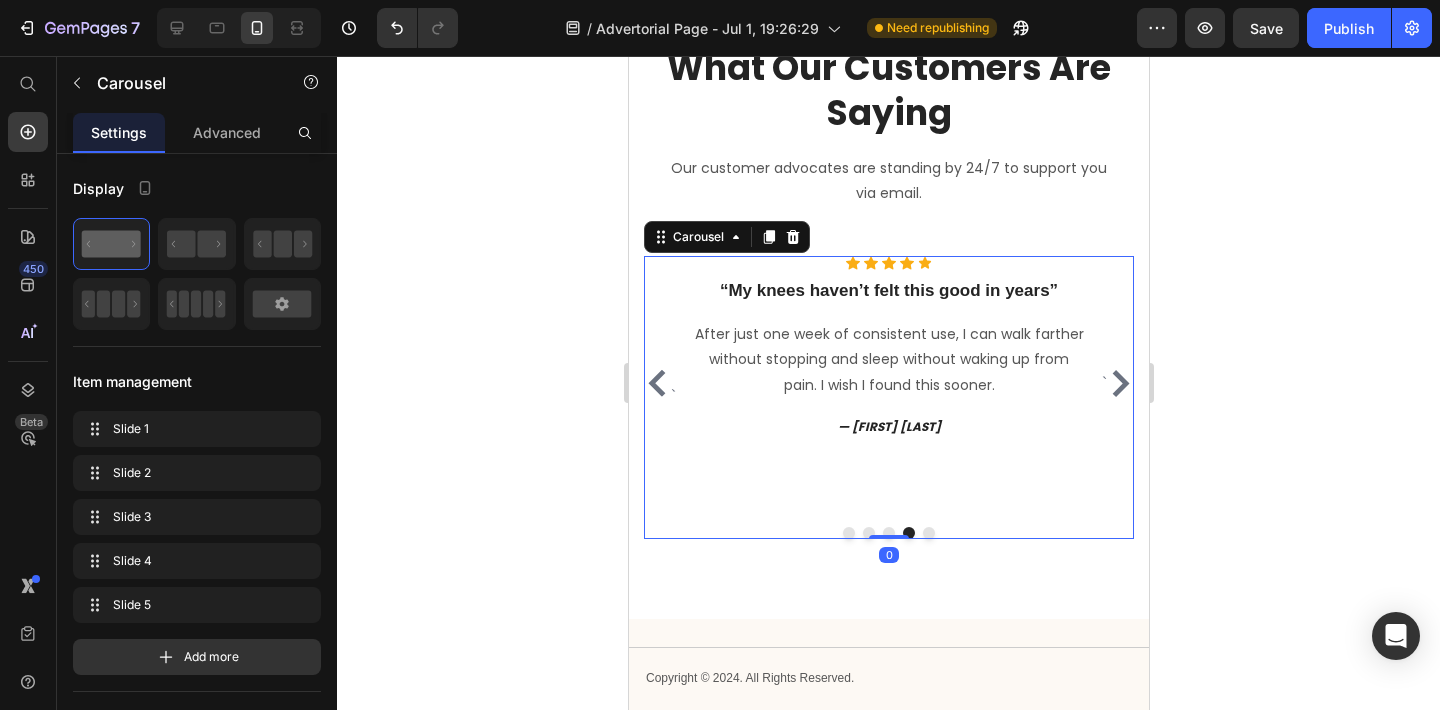 click at bounding box center [928, 533] 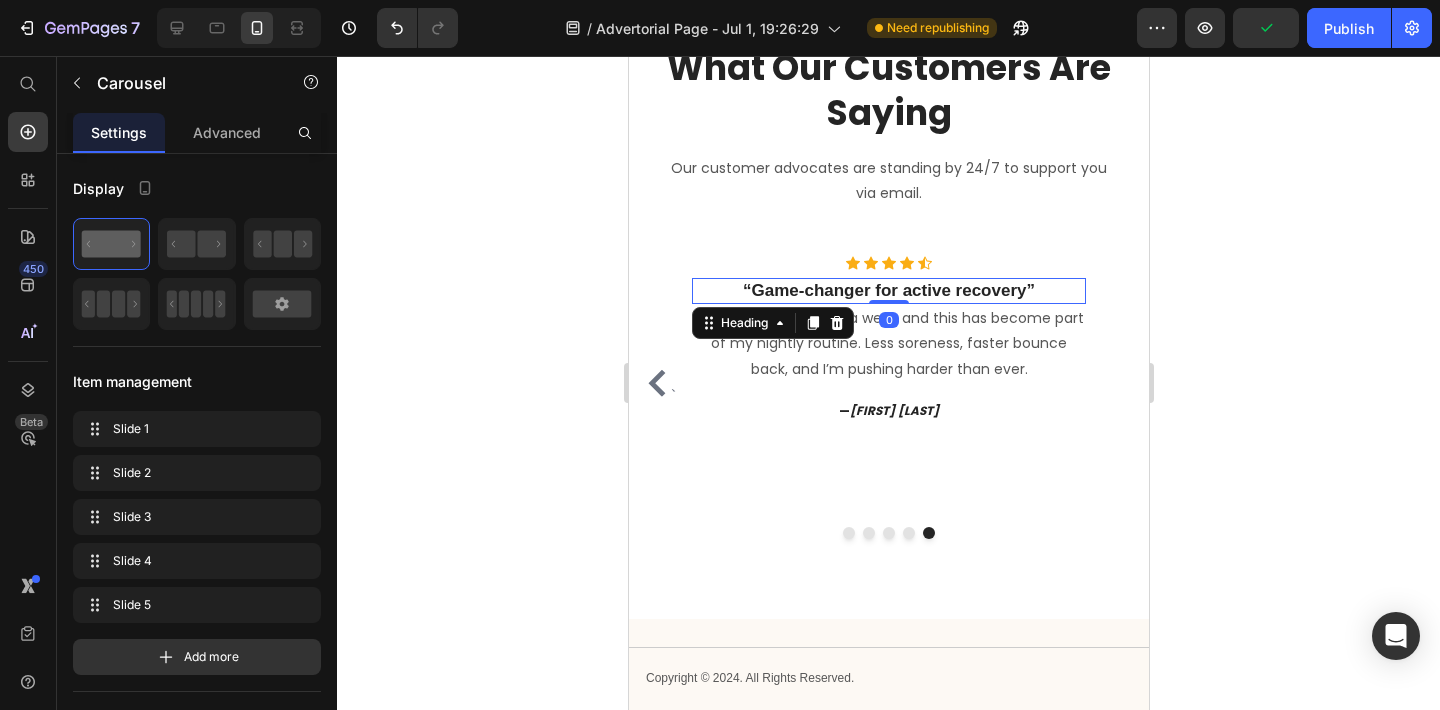 click on "“Game-changer for active recovery” Heading   0" at bounding box center (888, 291) 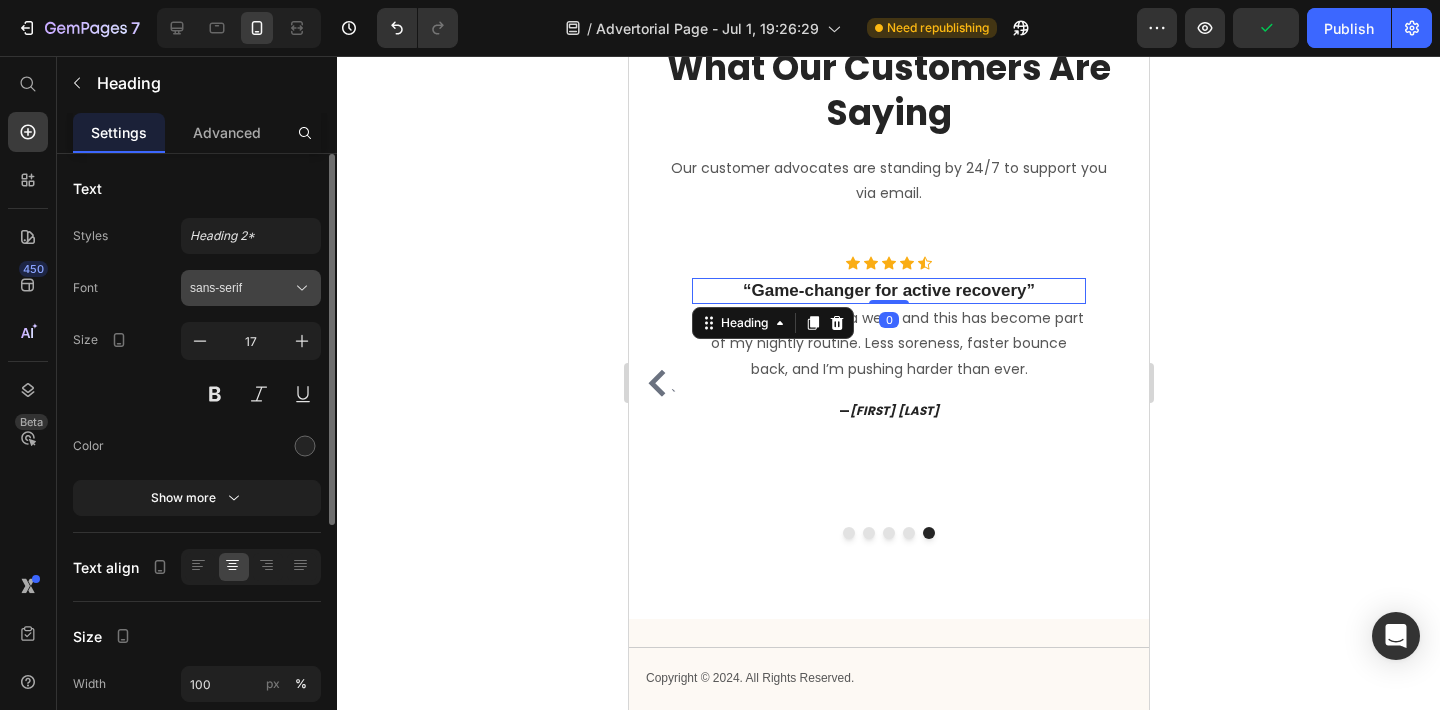click on "sans-serif" at bounding box center (251, 288) 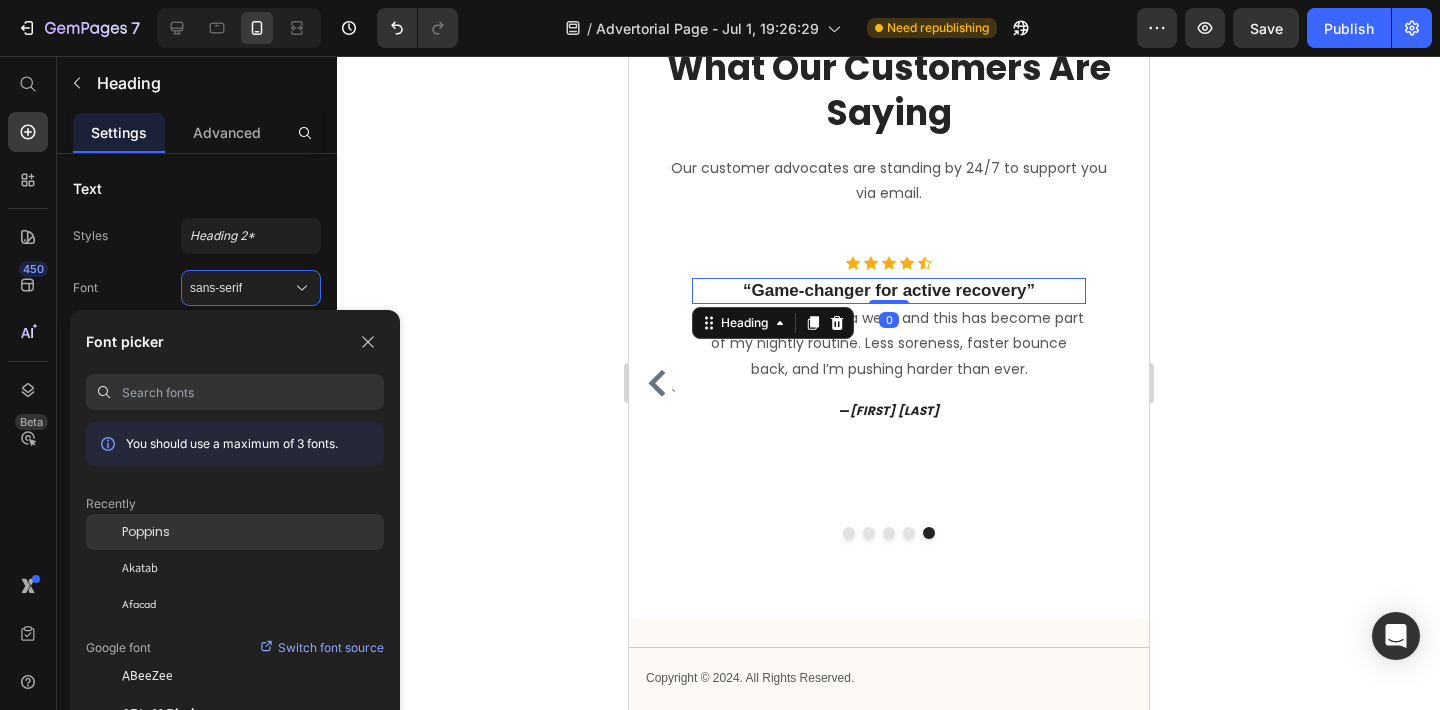 click on "Poppins" at bounding box center (146, 532) 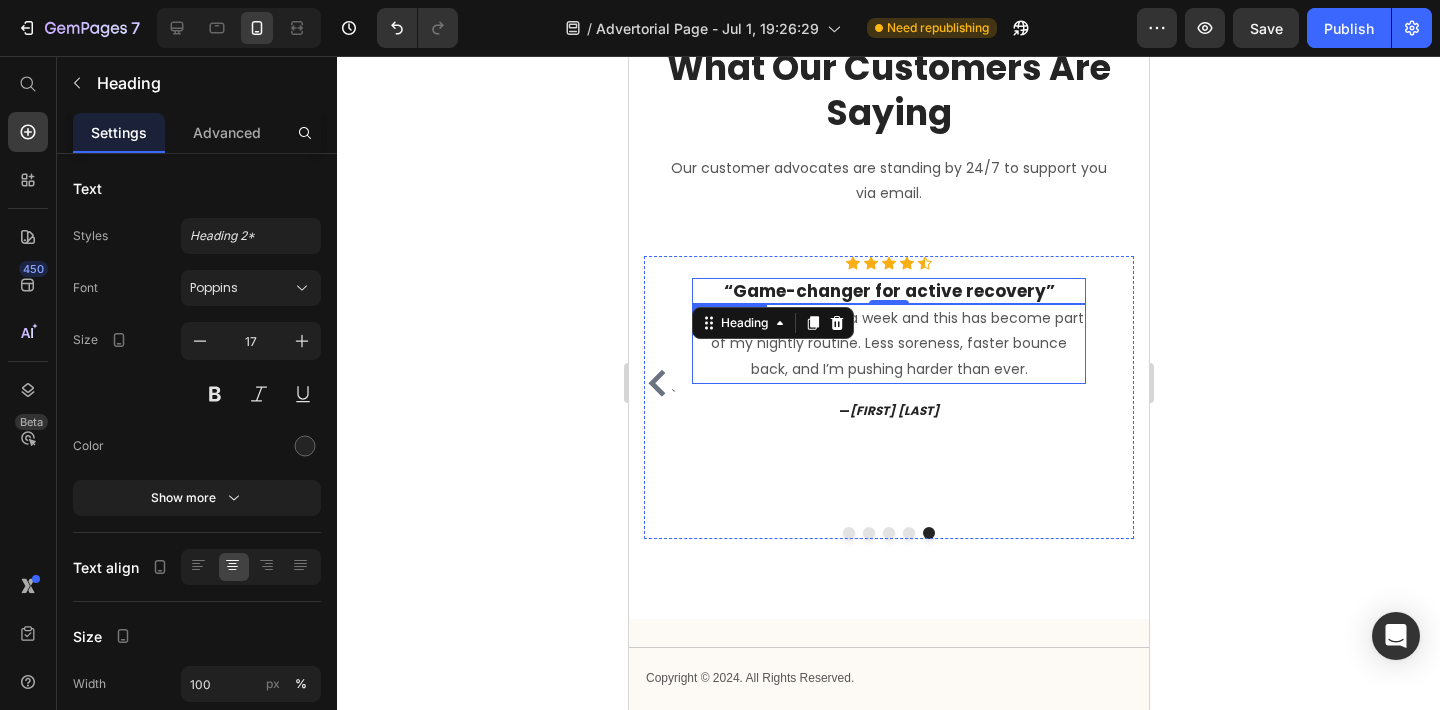 click on "I’m in the gym 5 days a week and this has become part of my nightly routine. Less soreness, faster bounce back, and I’m pushing harder than ever." at bounding box center [888, 344] 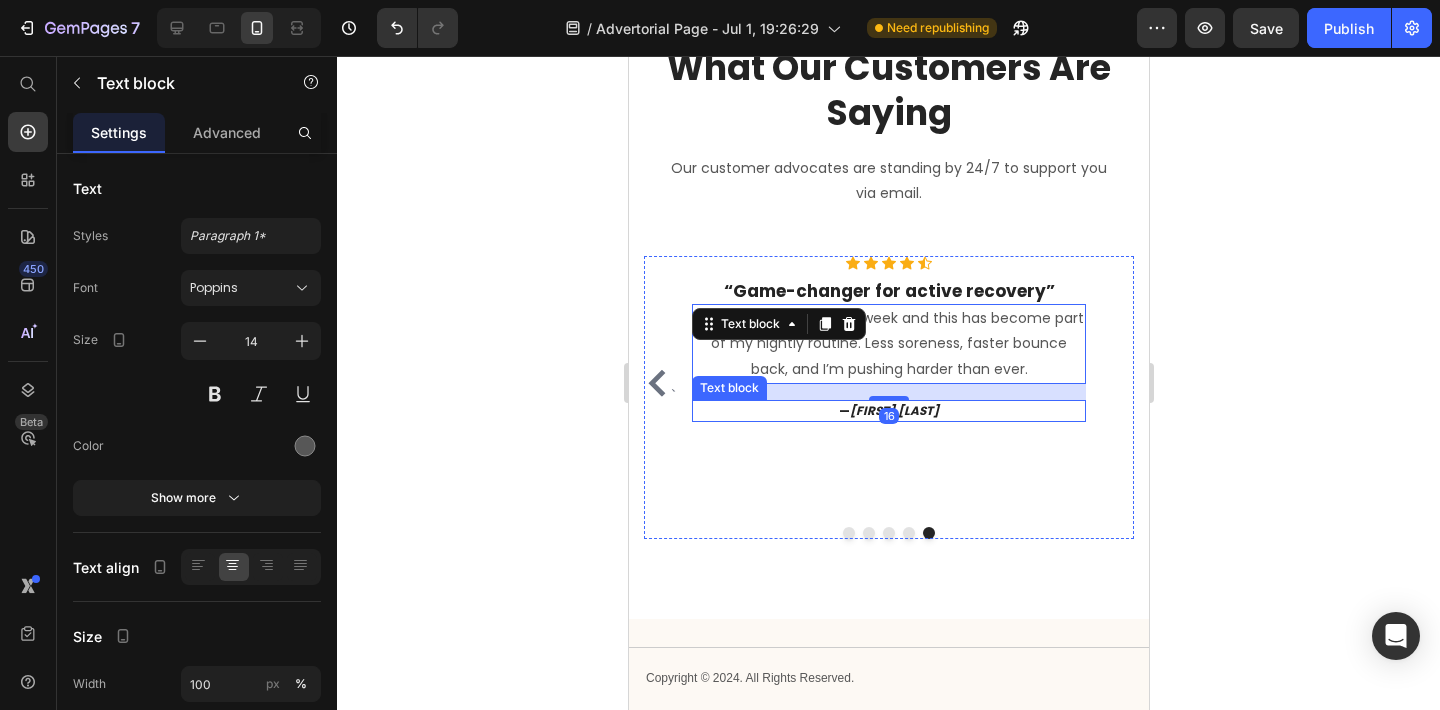 click on "—  [FIRST] [LAST]" at bounding box center [888, 411] 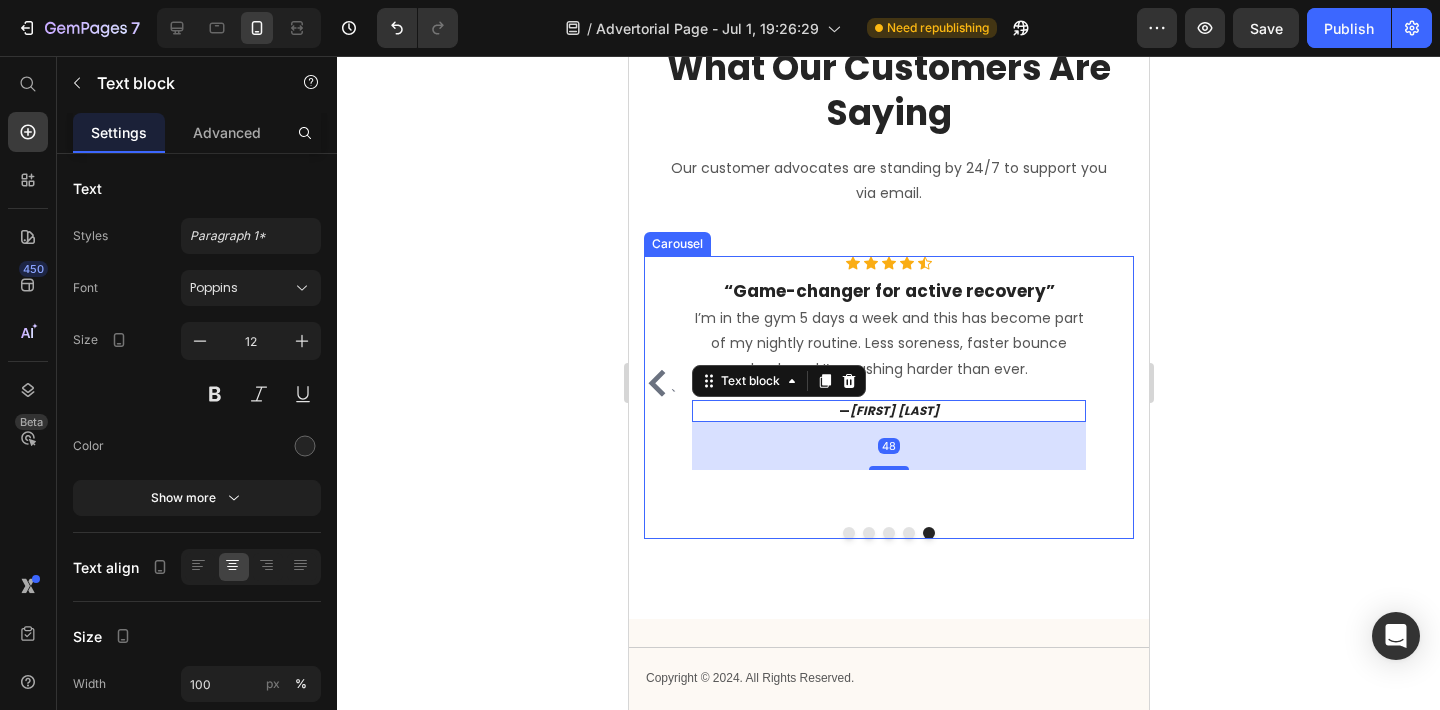 click 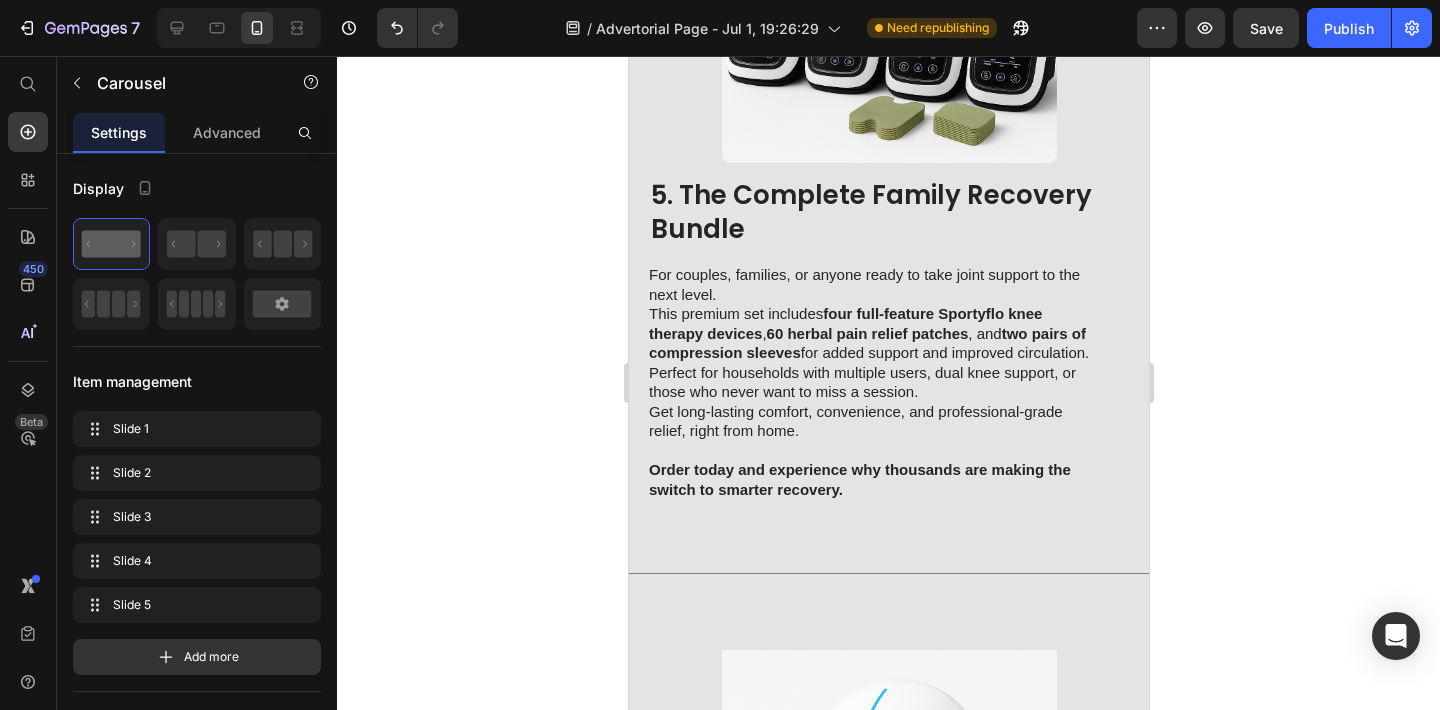 scroll, scrollTop: 5054, scrollLeft: 0, axis: vertical 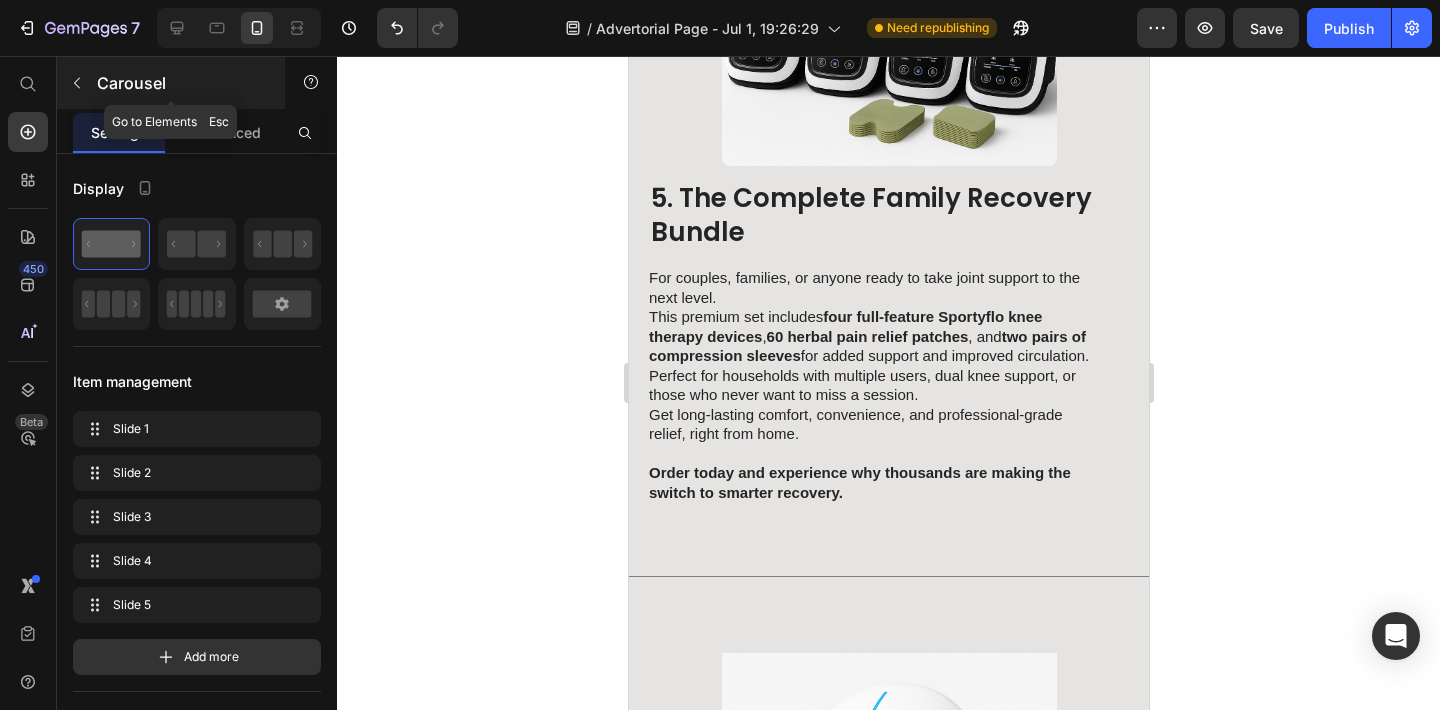 click 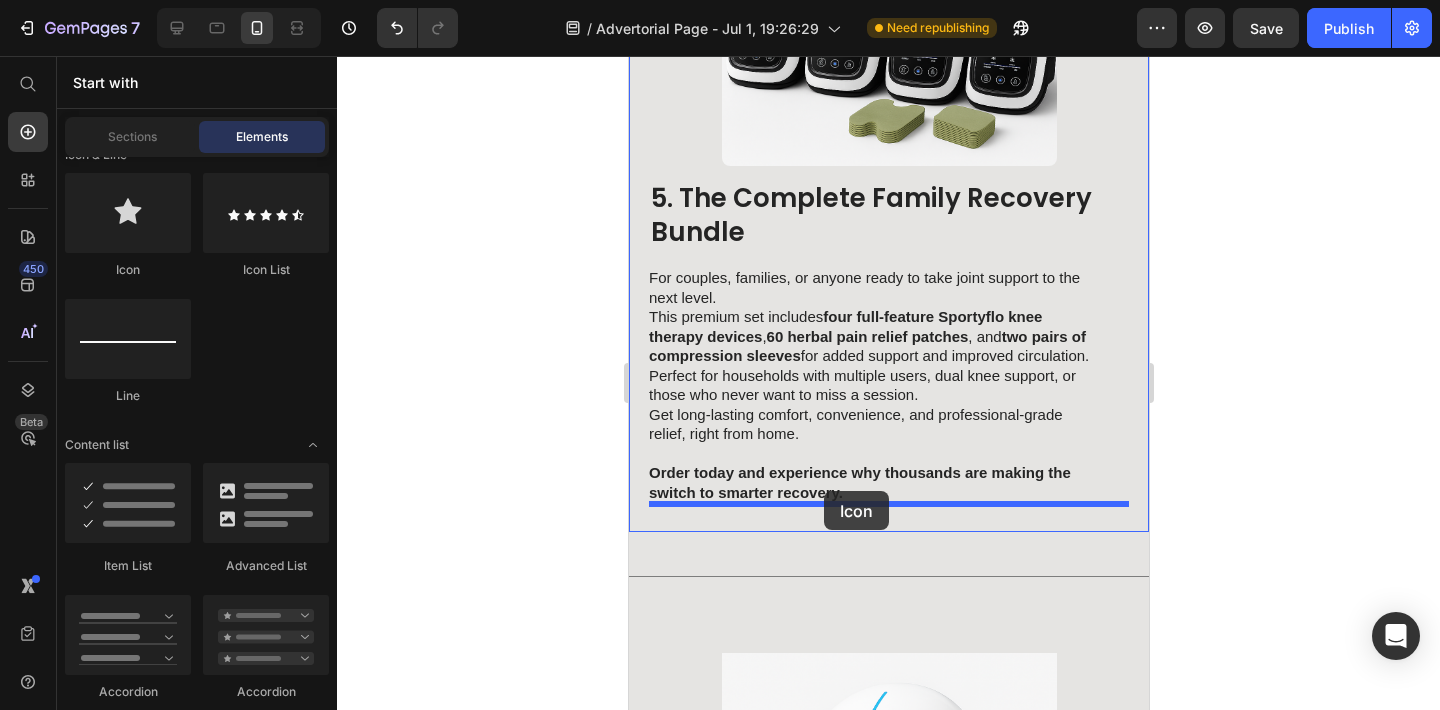 drag, startPoint x: 773, startPoint y: 280, endPoint x: 823, endPoint y: 491, distance: 216.84326 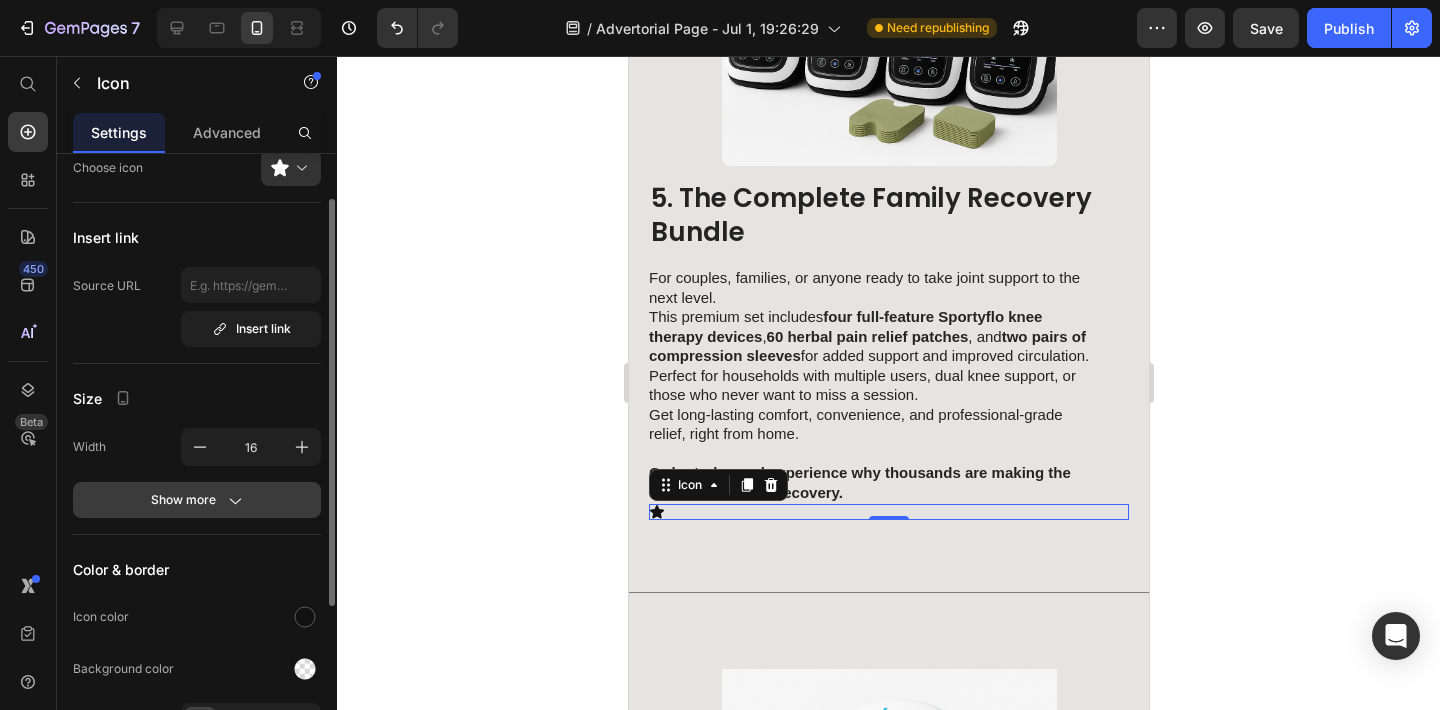 scroll, scrollTop: 309, scrollLeft: 0, axis: vertical 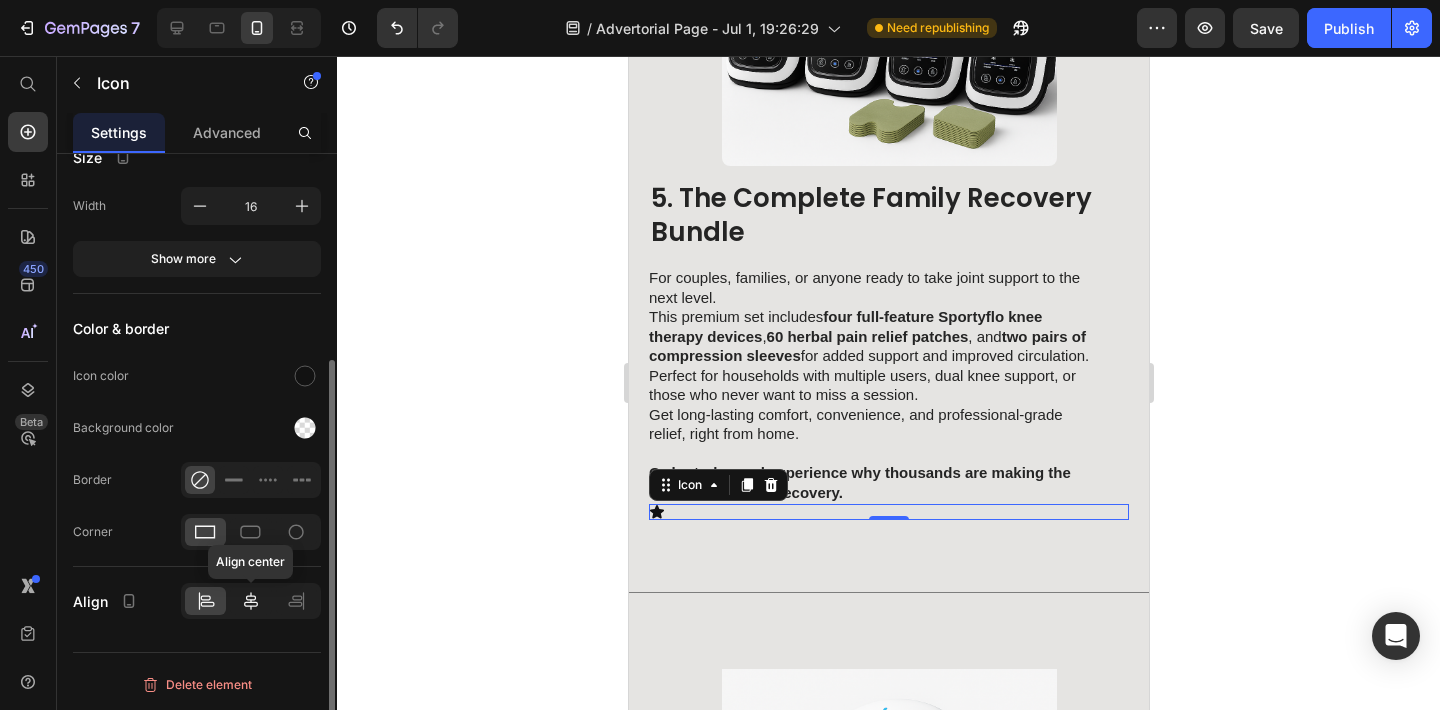 click 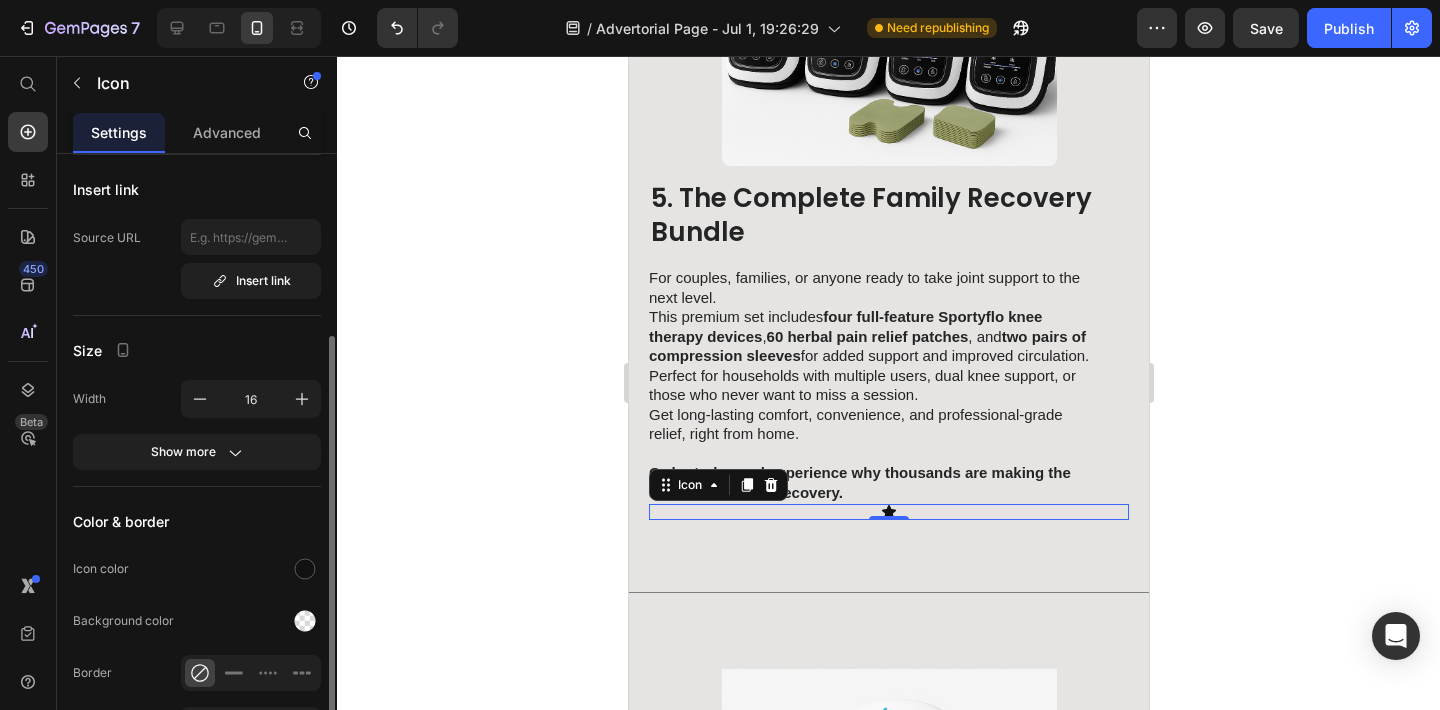 scroll, scrollTop: 0, scrollLeft: 0, axis: both 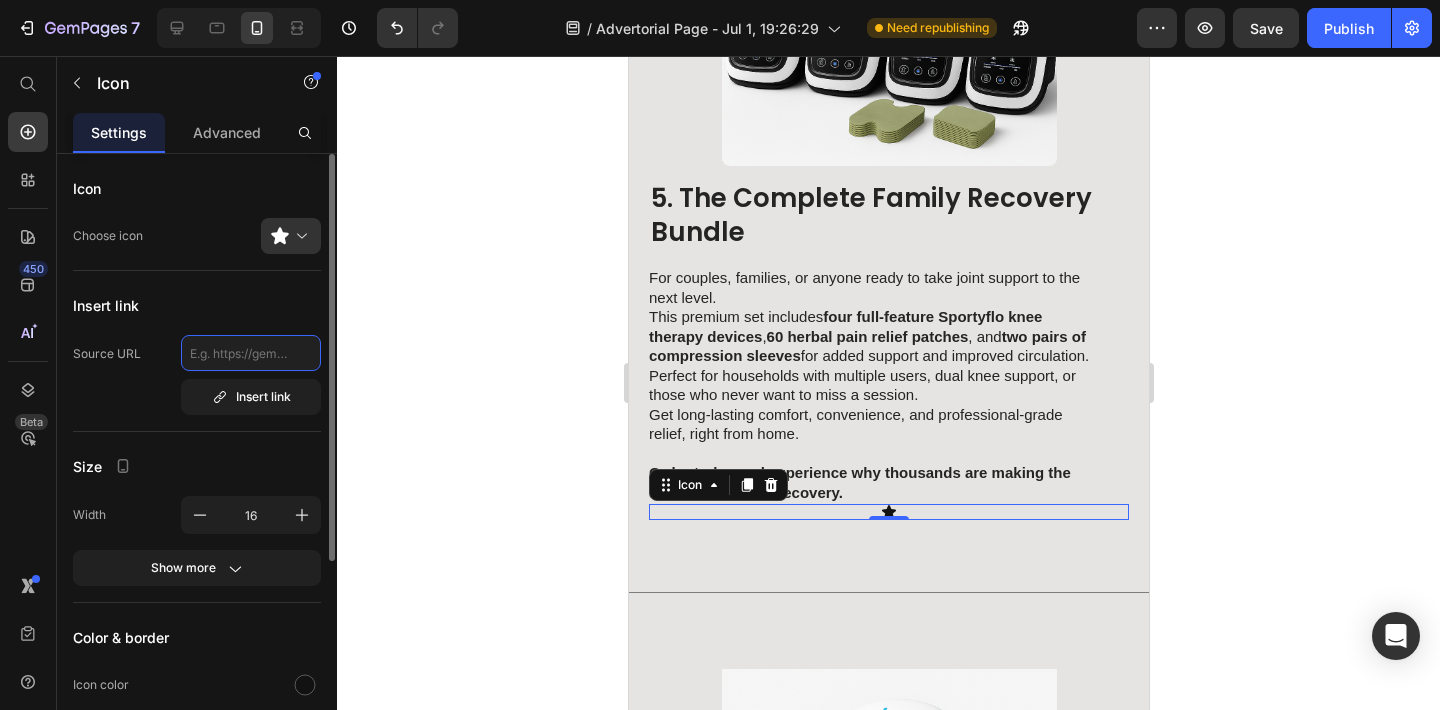 click 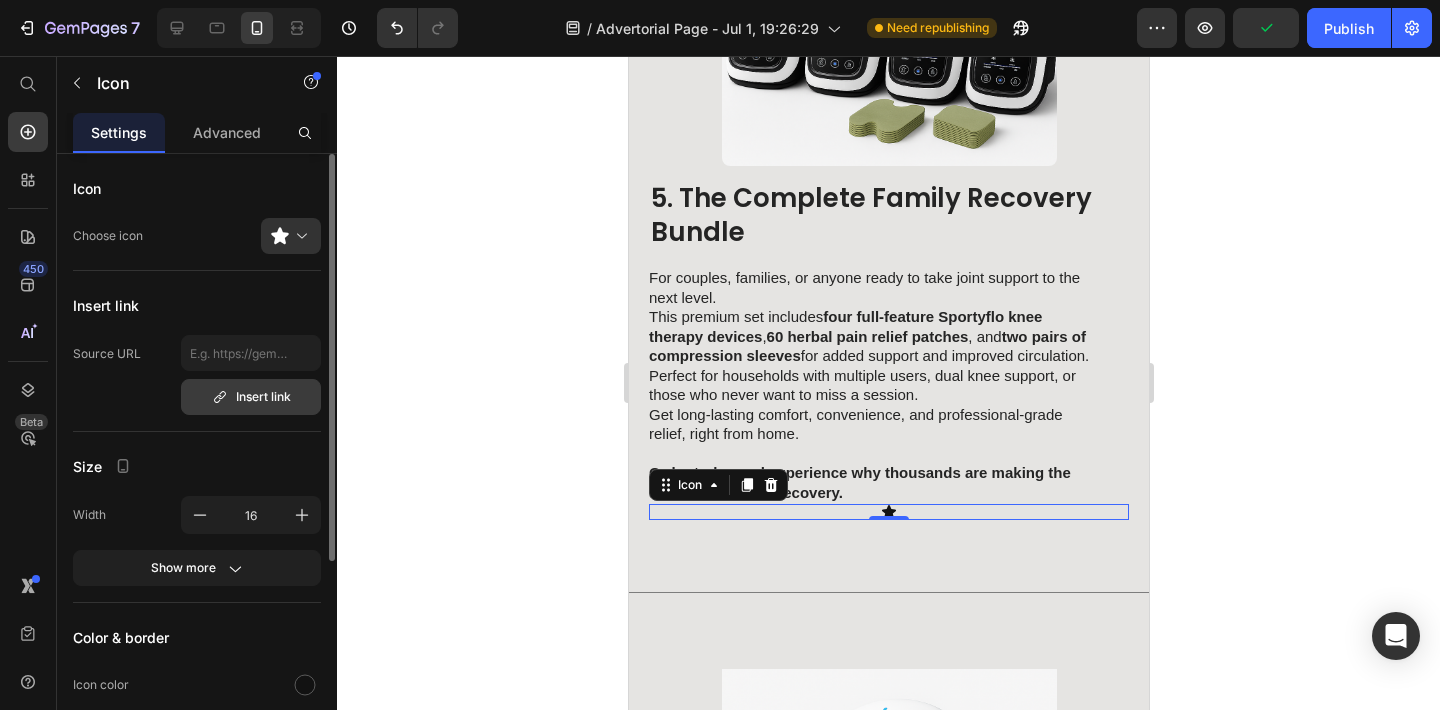 click on "Insert link" at bounding box center [251, 397] 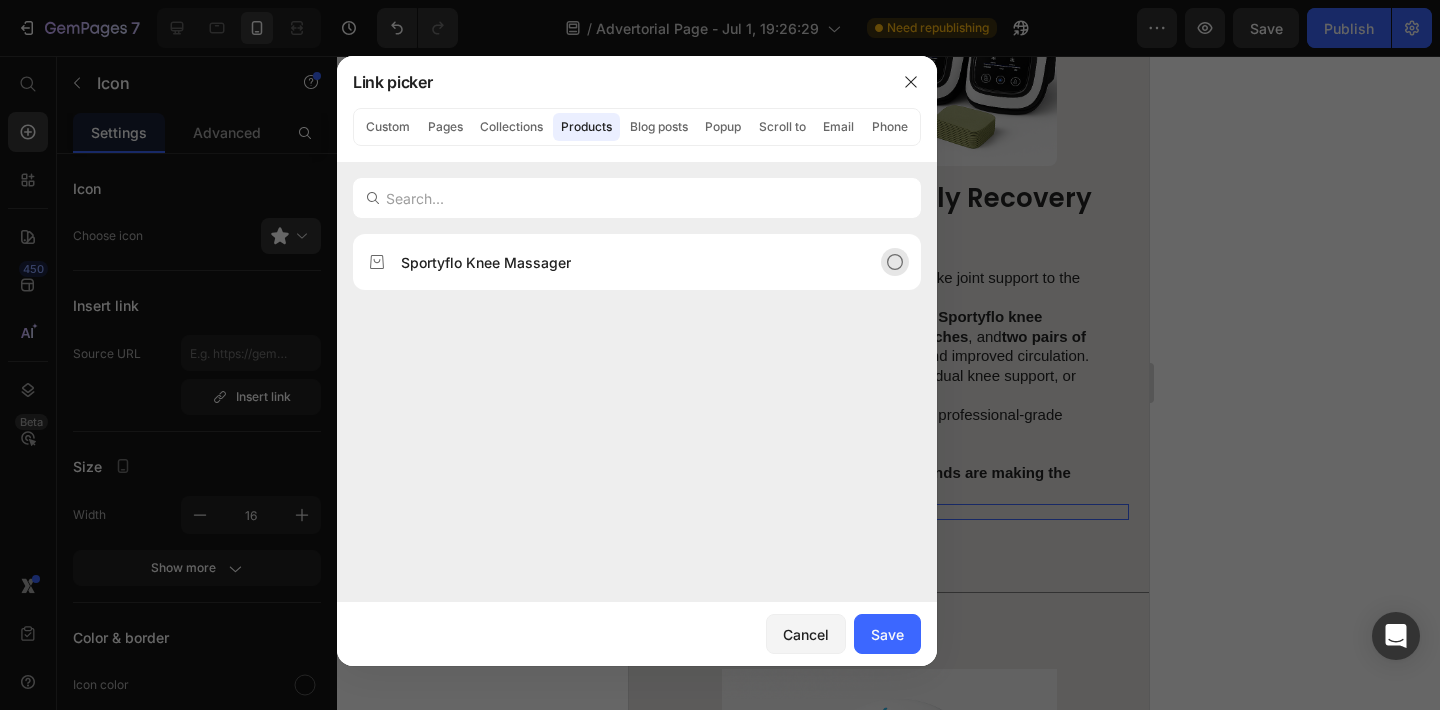 click on "Sportyflo Knee Massager" at bounding box center [621, 262] 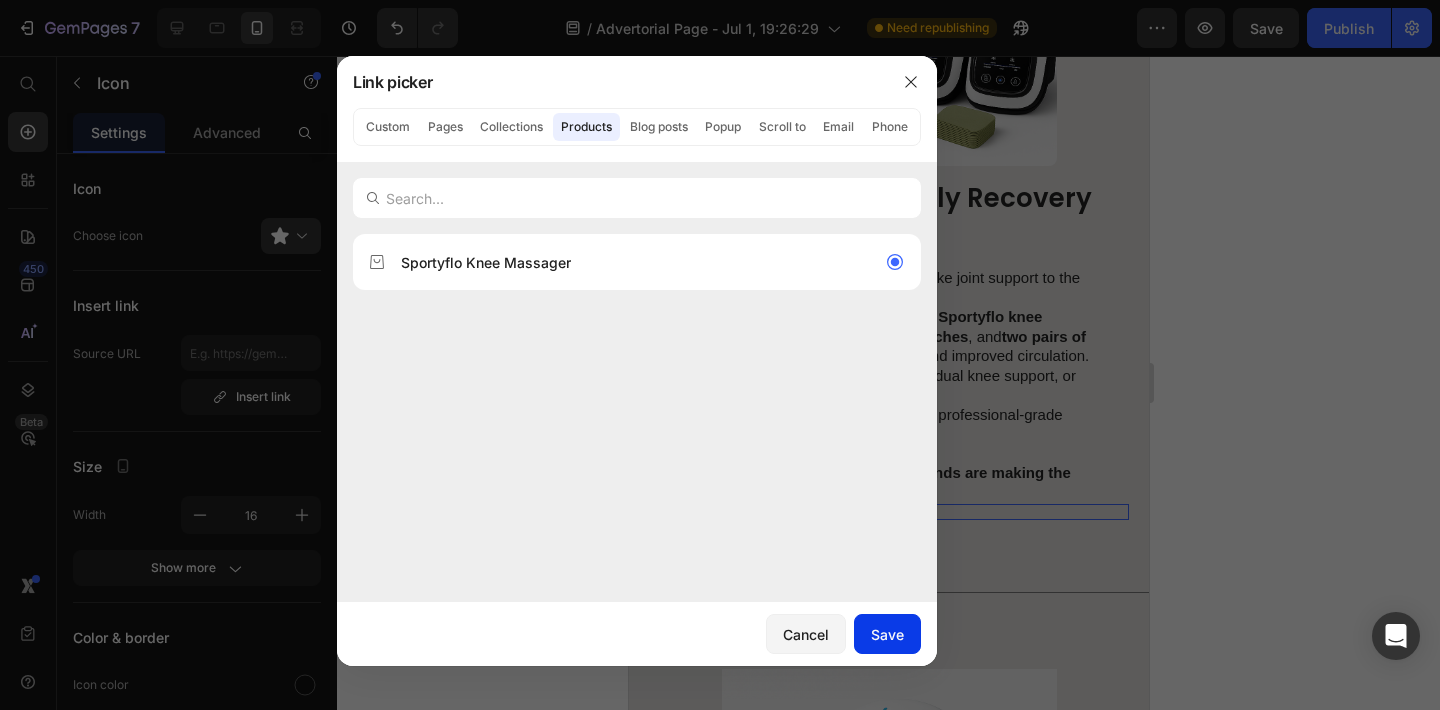 click on "Save" at bounding box center (887, 634) 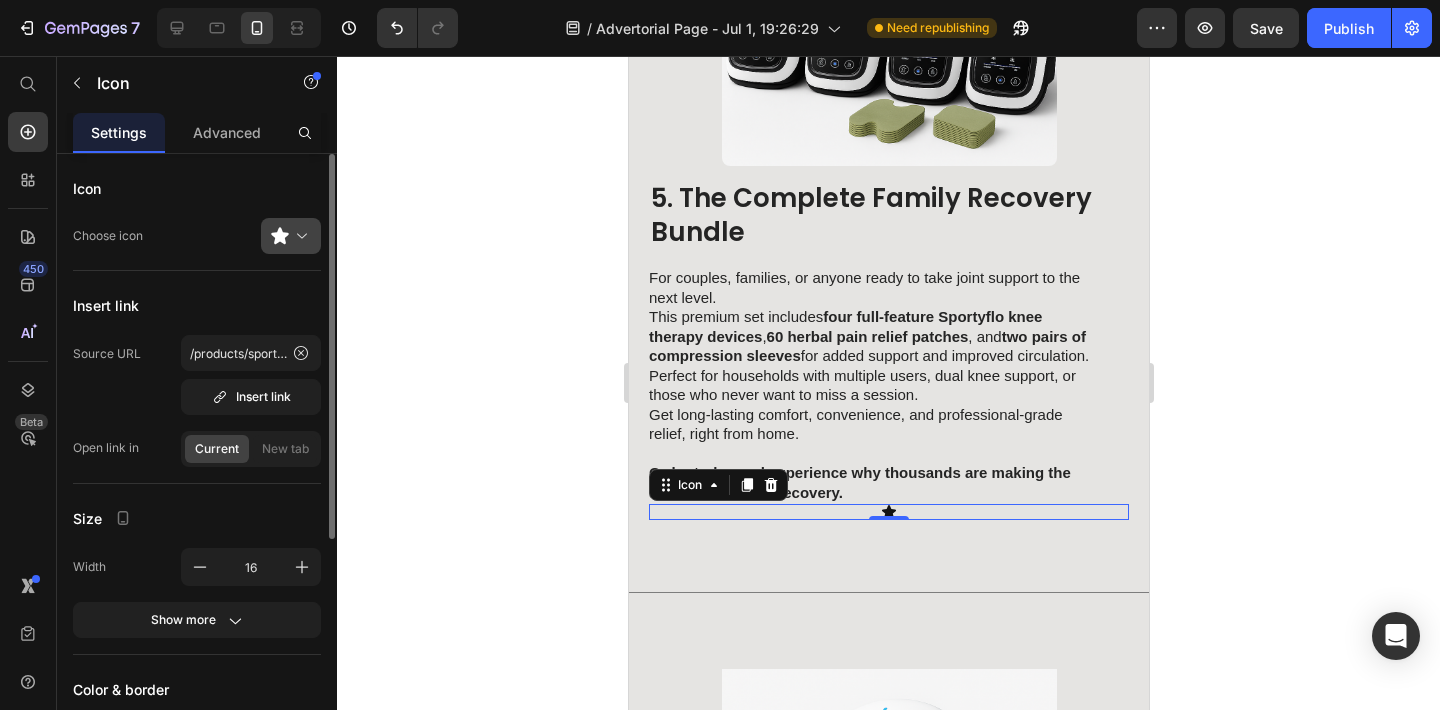 click at bounding box center [299, 236] 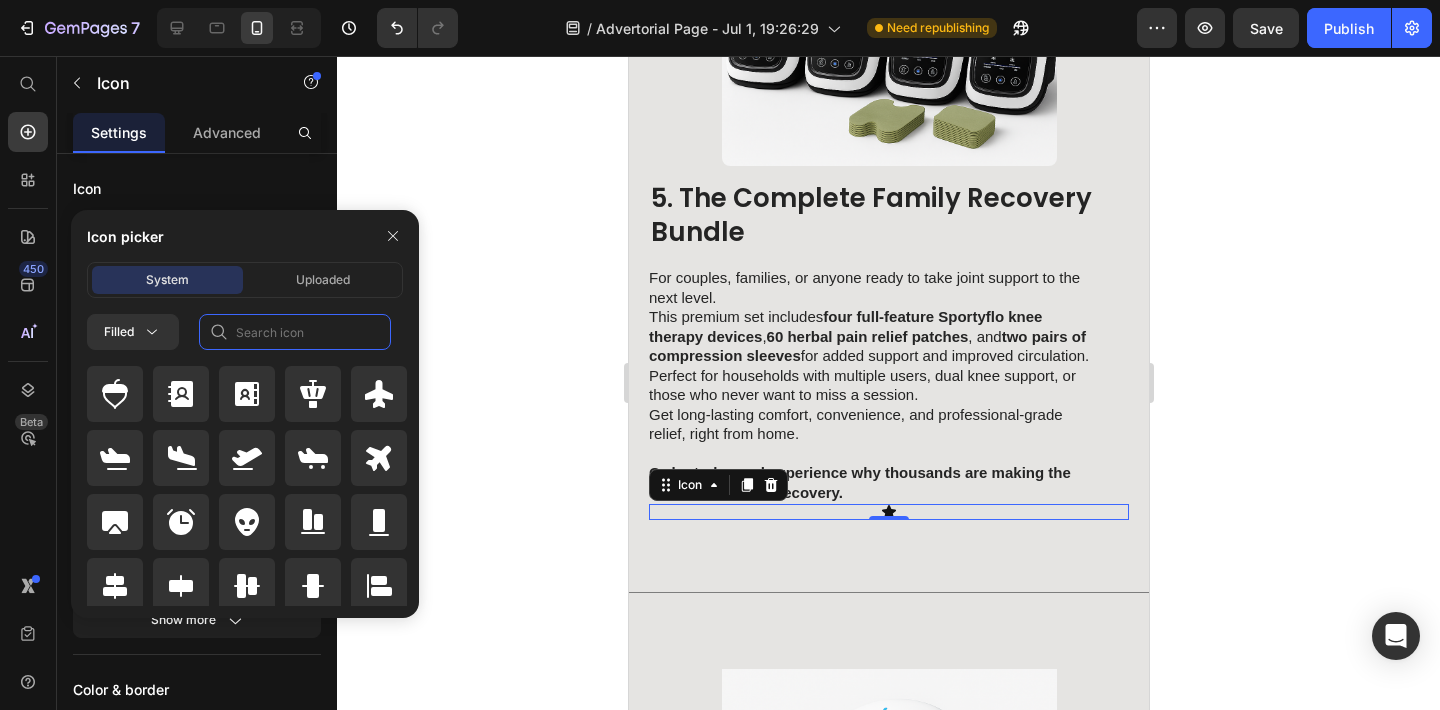 click 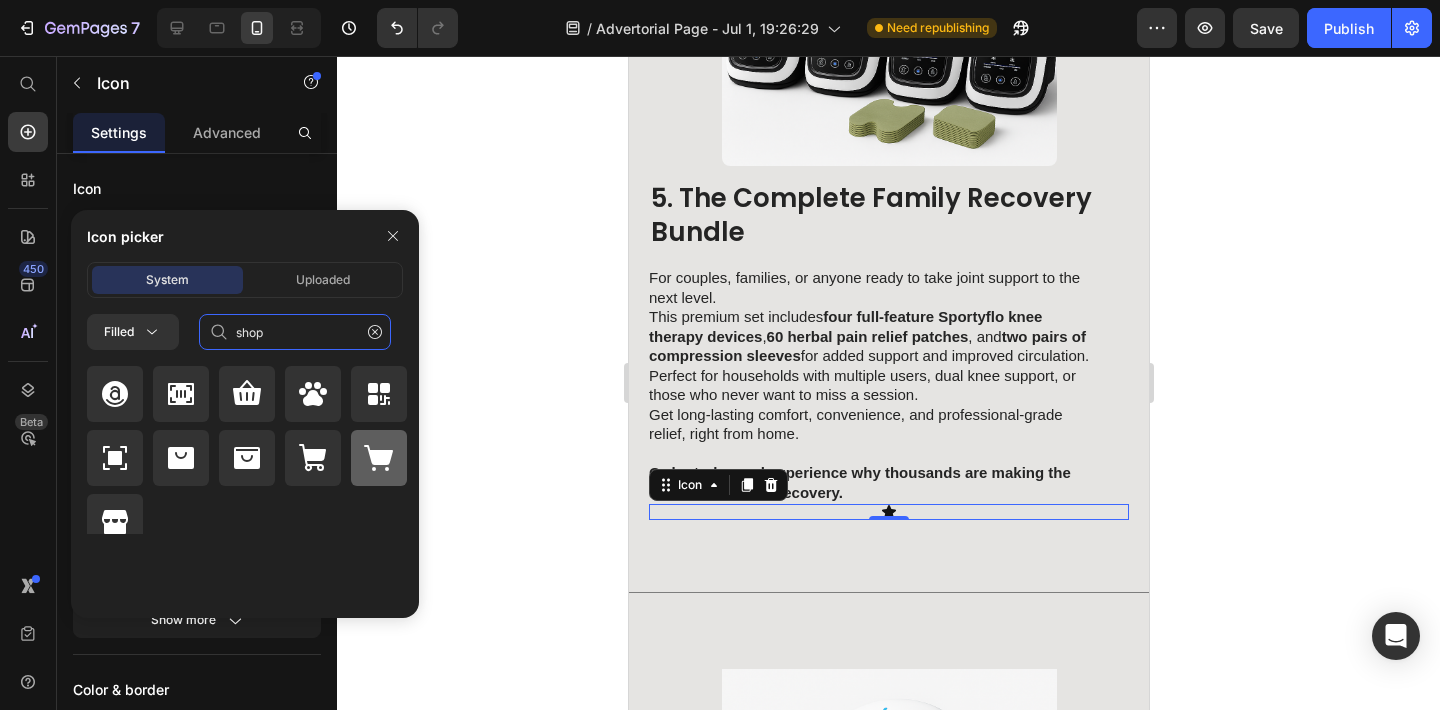 type on "shop" 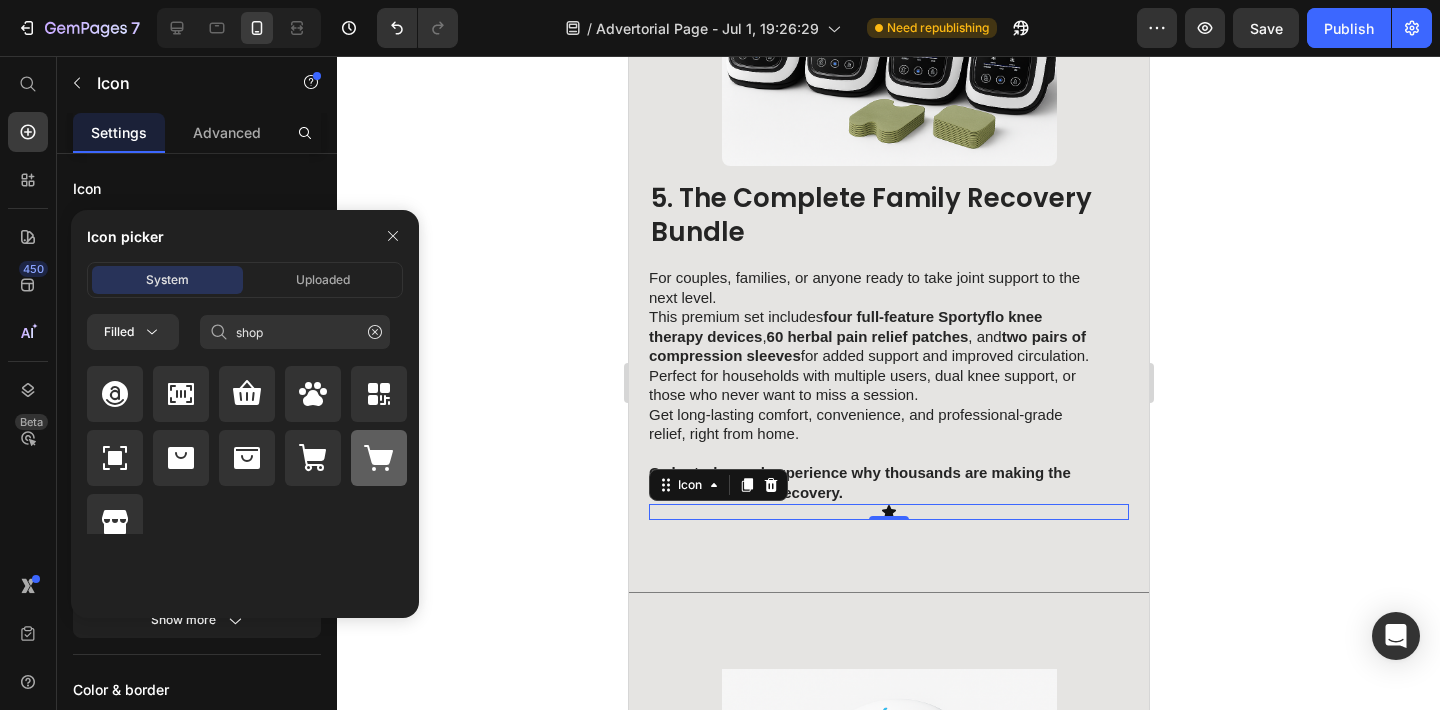 click 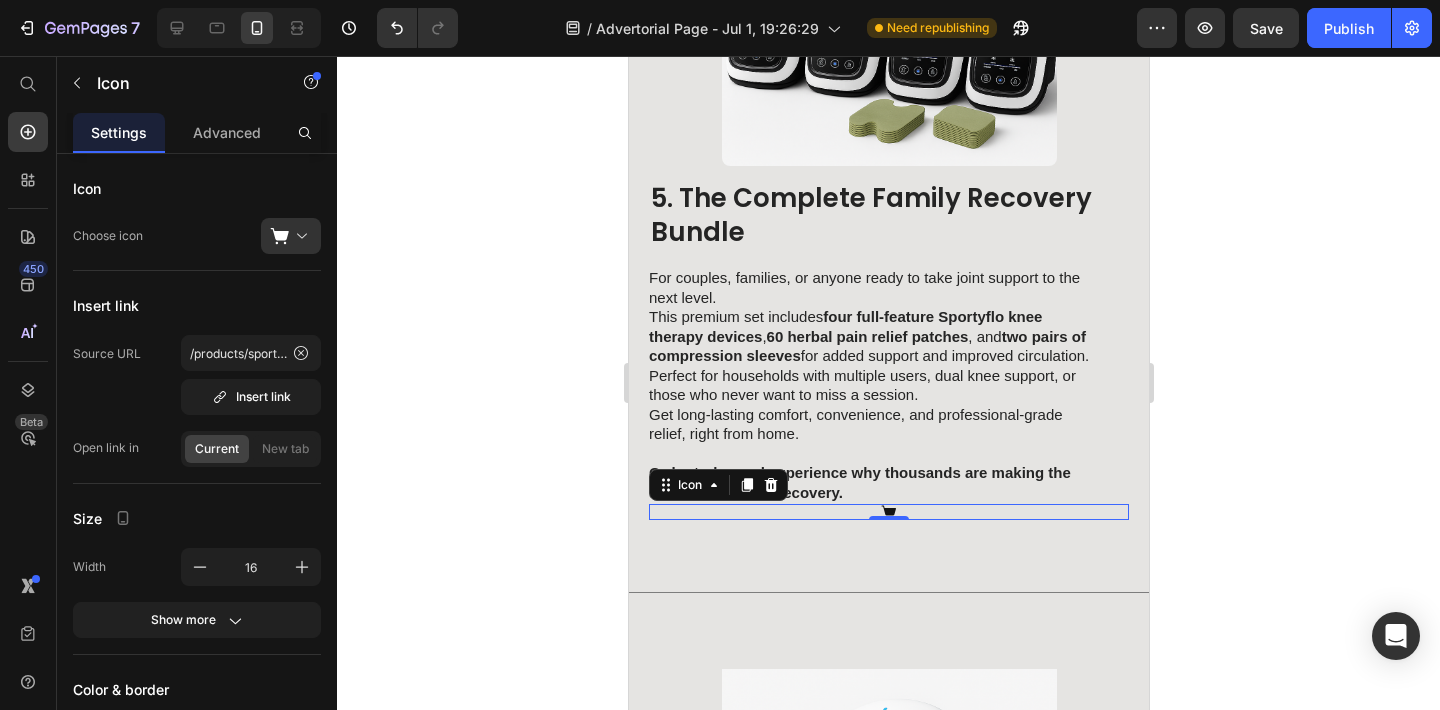 click 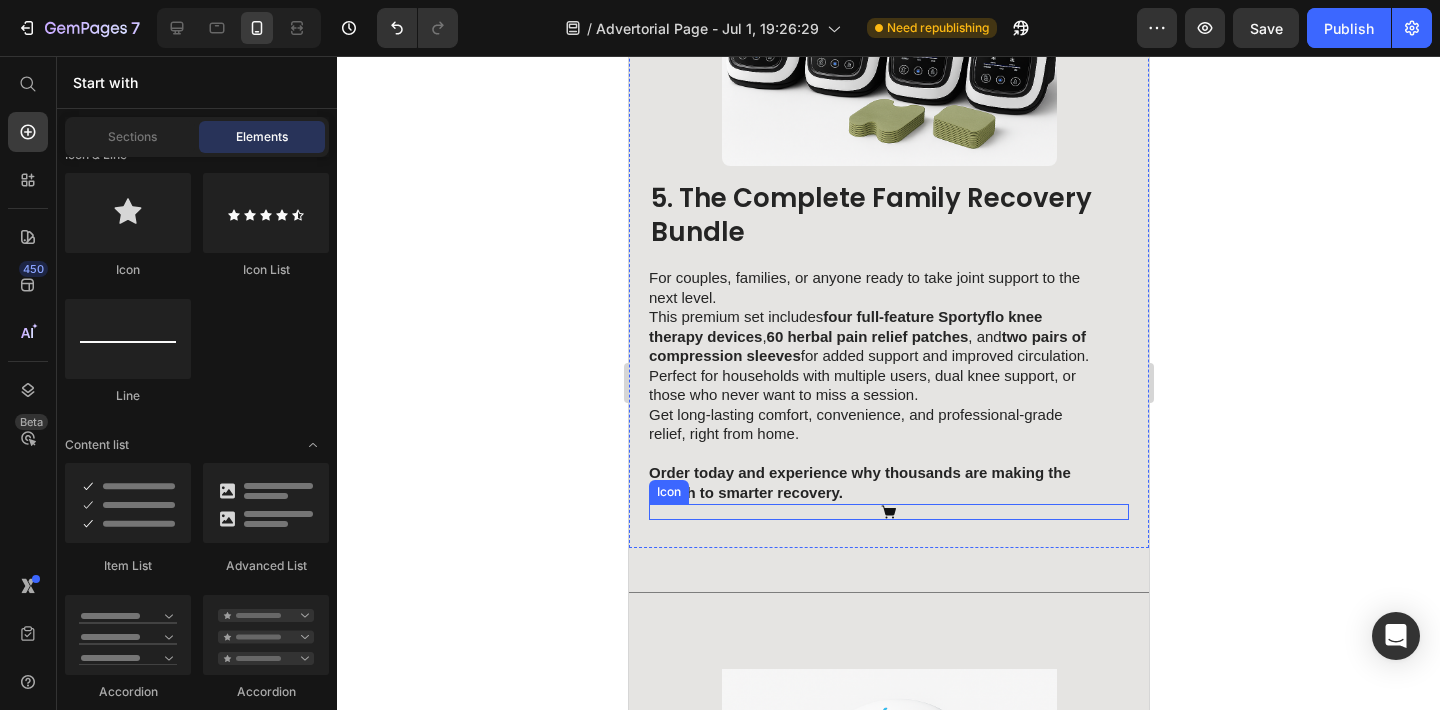 click on "Icon" at bounding box center (888, 512) 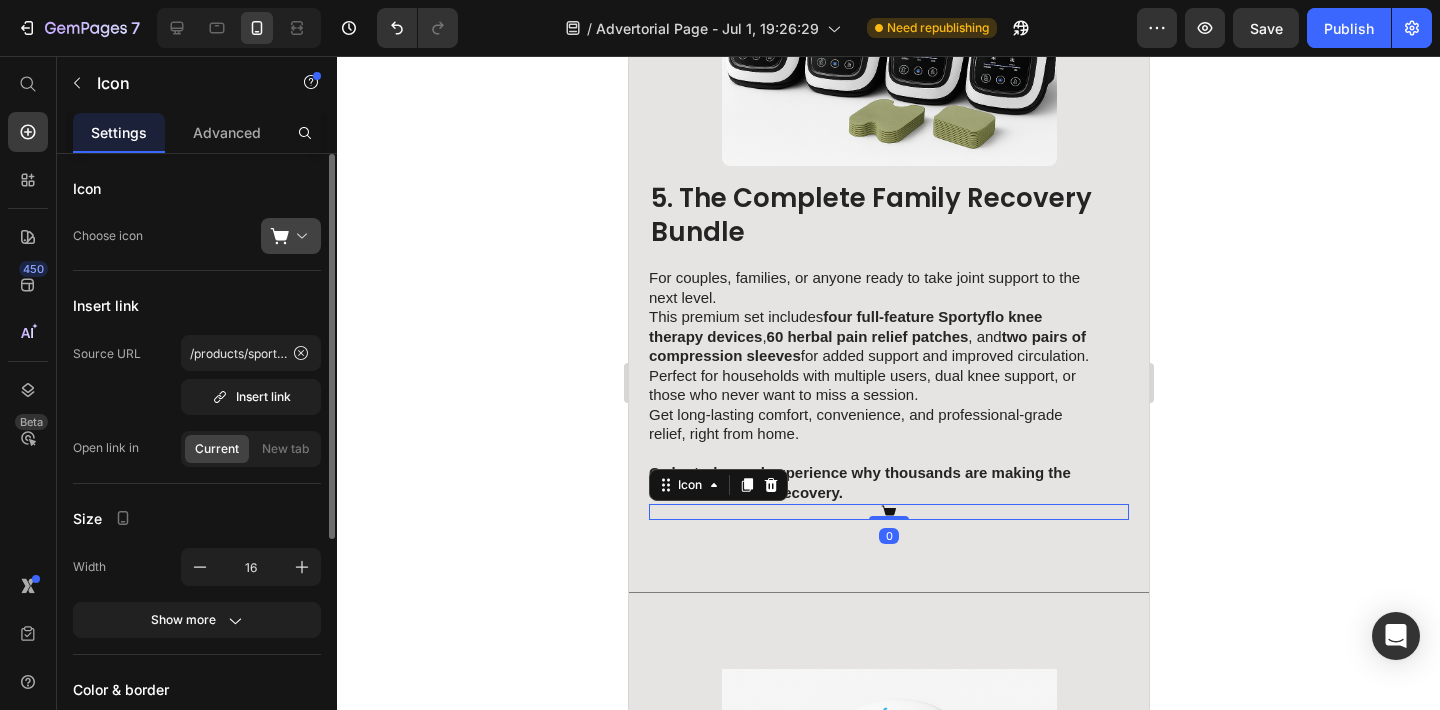 click at bounding box center [299, 236] 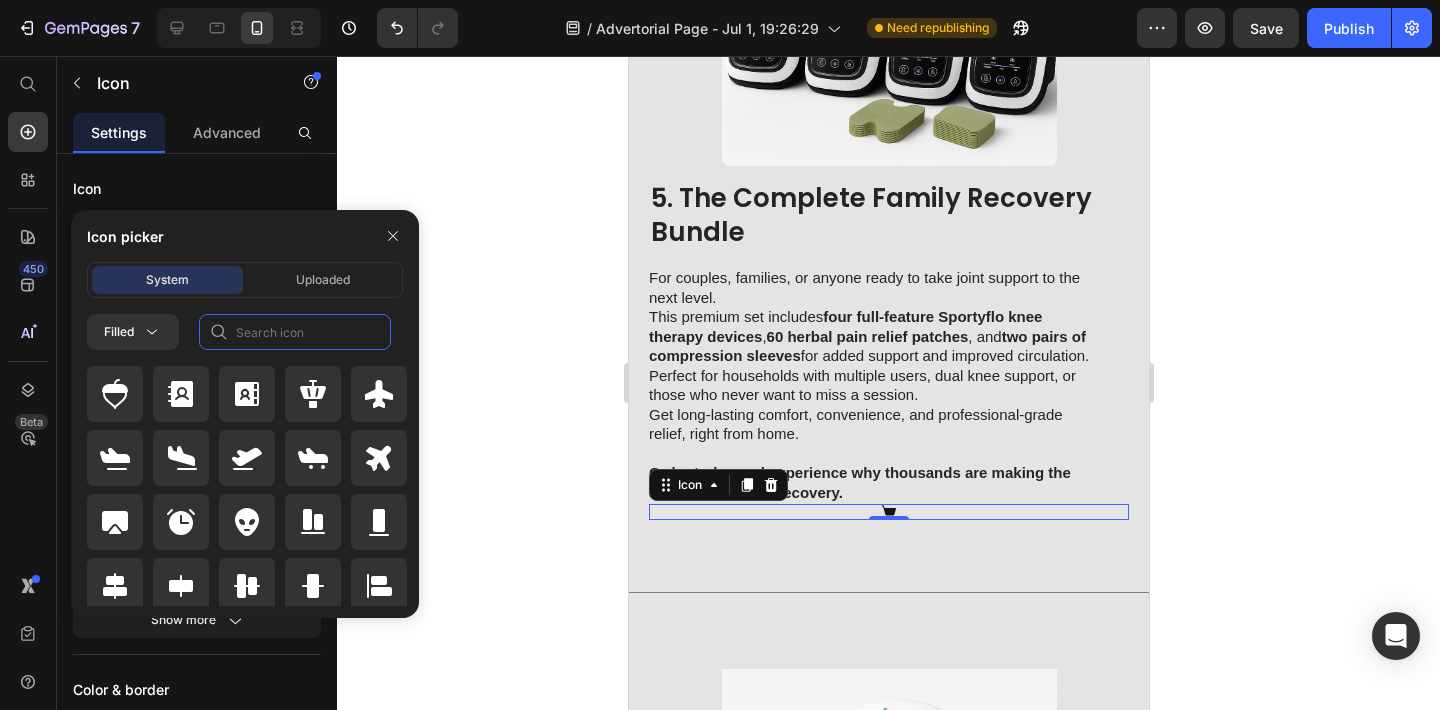 click 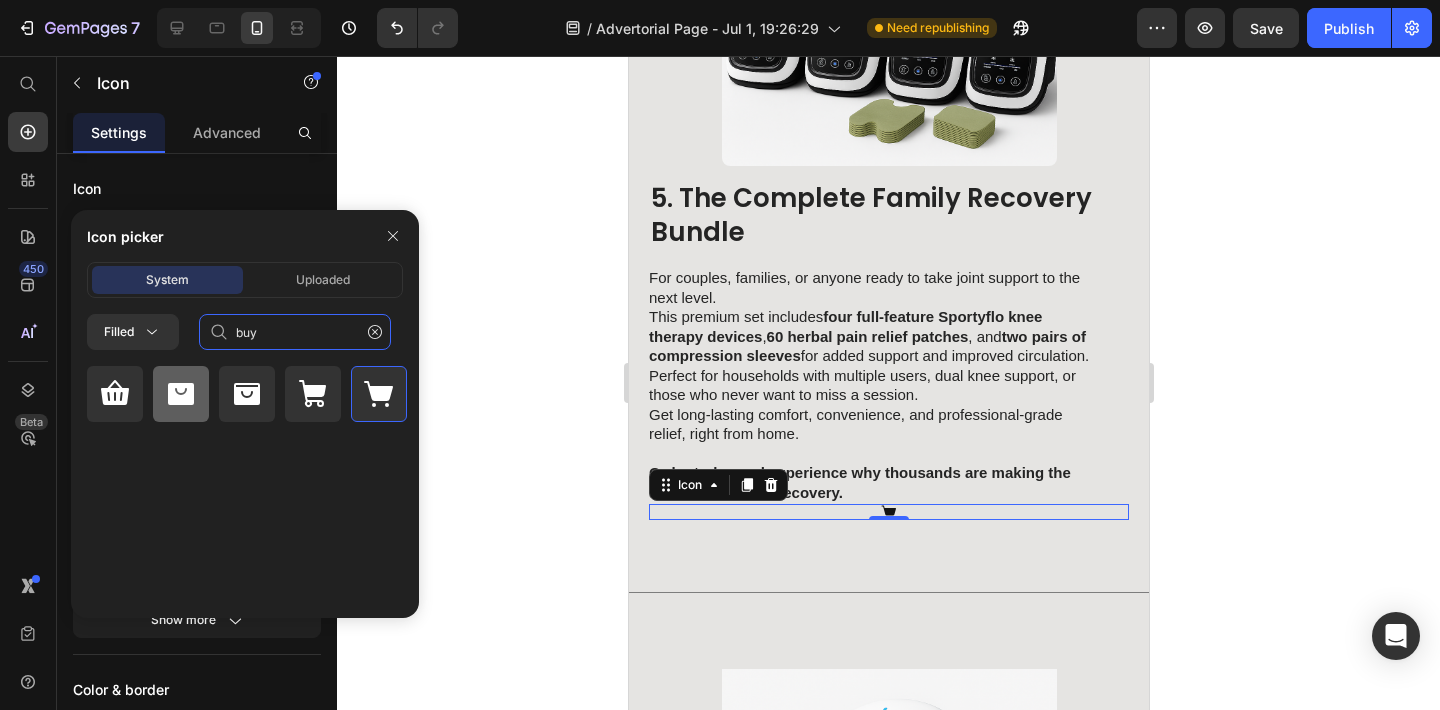 type on "buy" 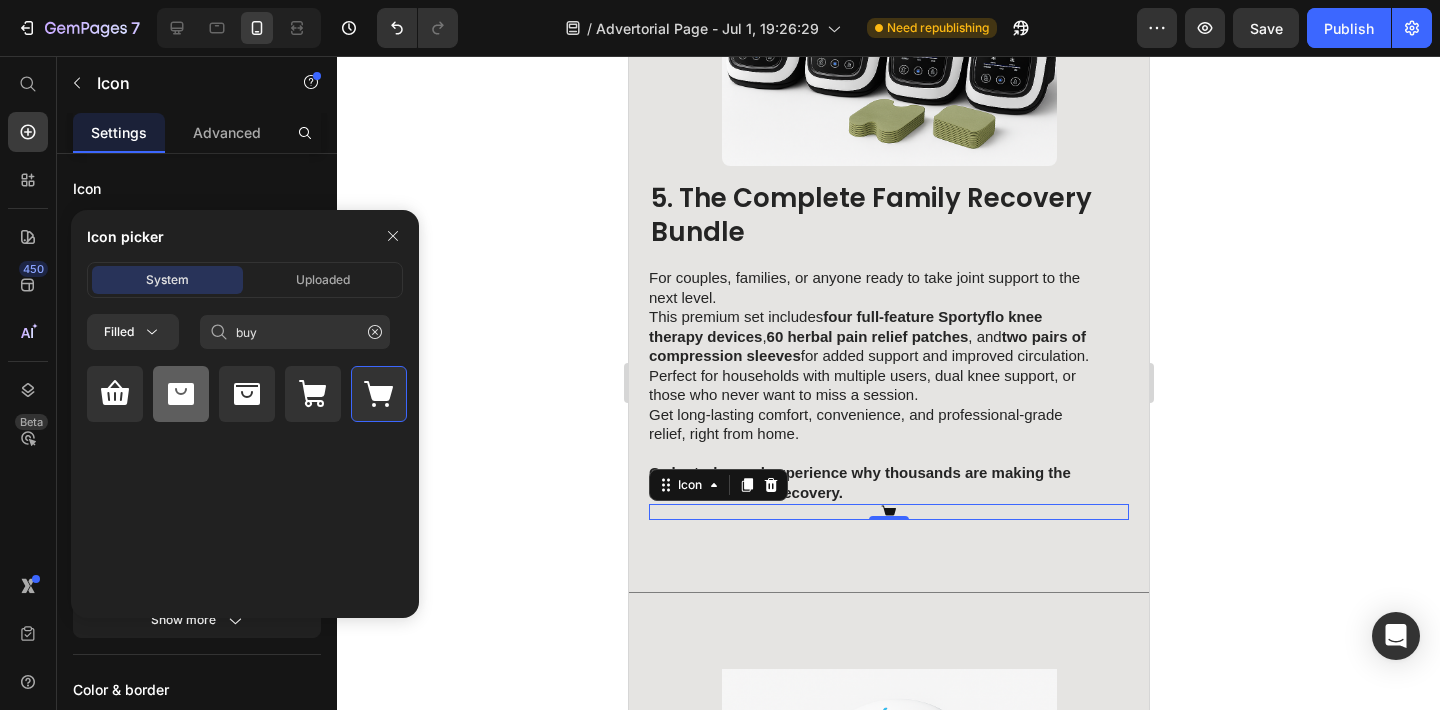 click 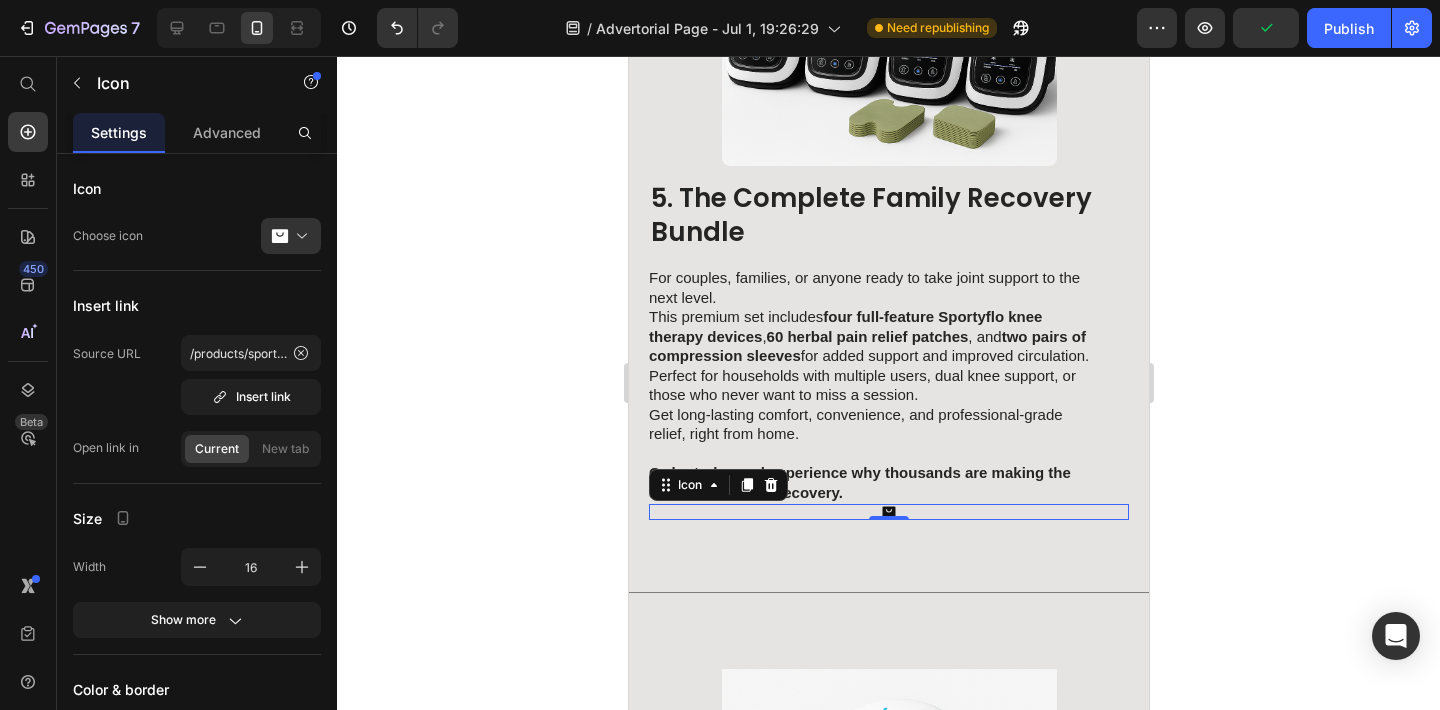 click 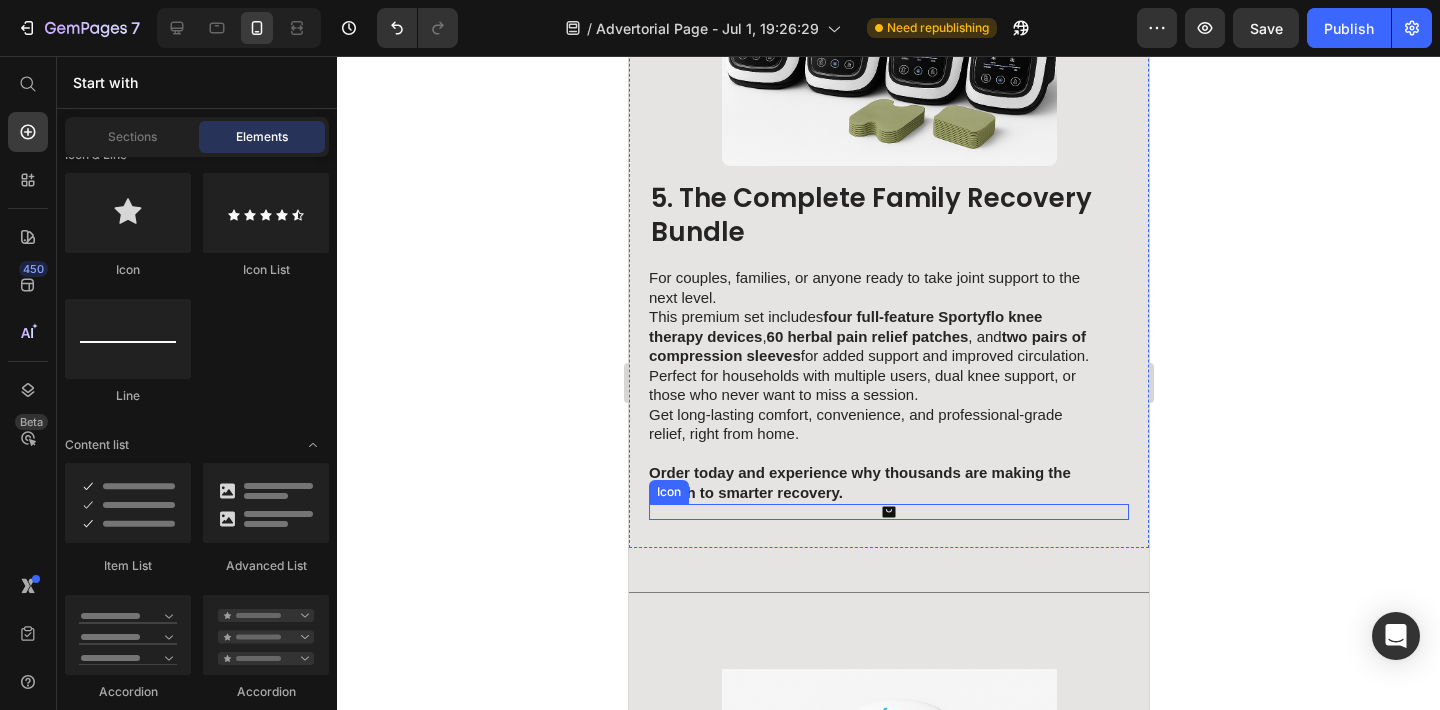 click on "Icon" at bounding box center (888, 512) 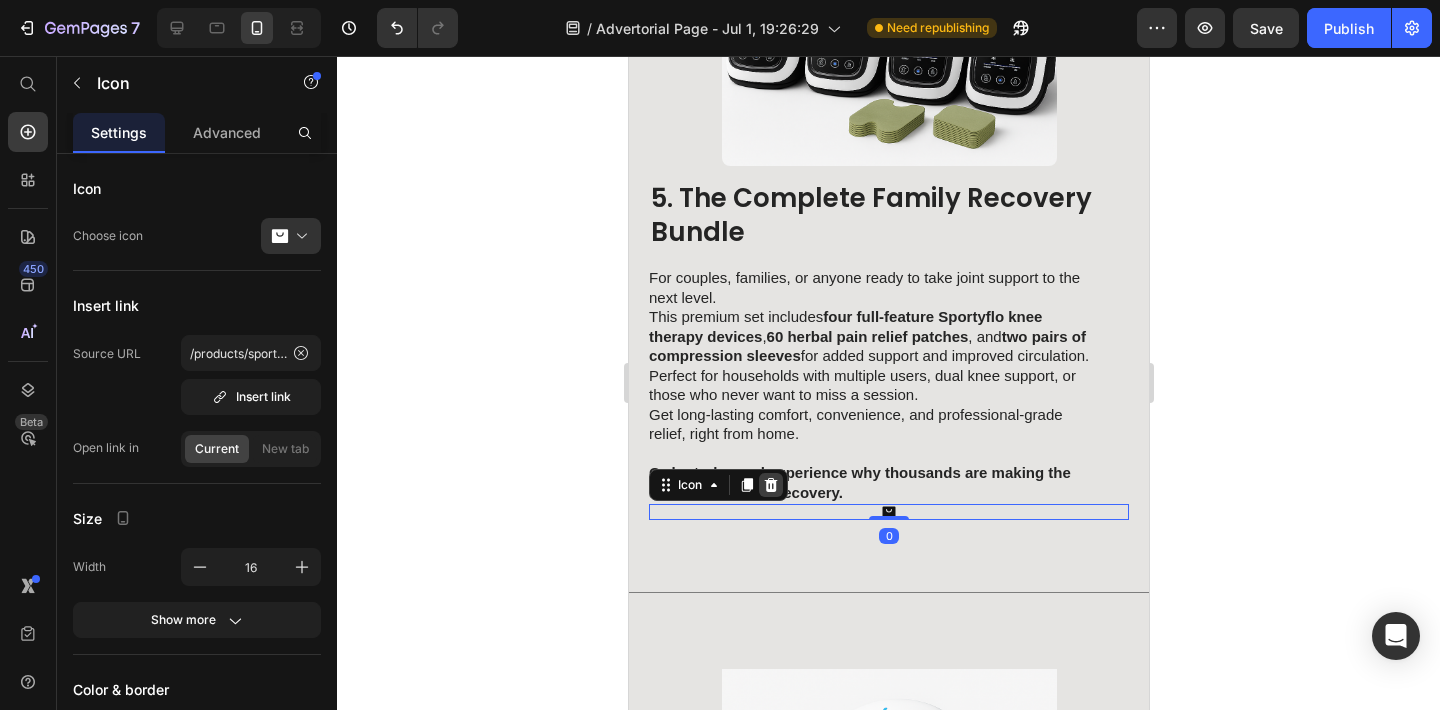 click 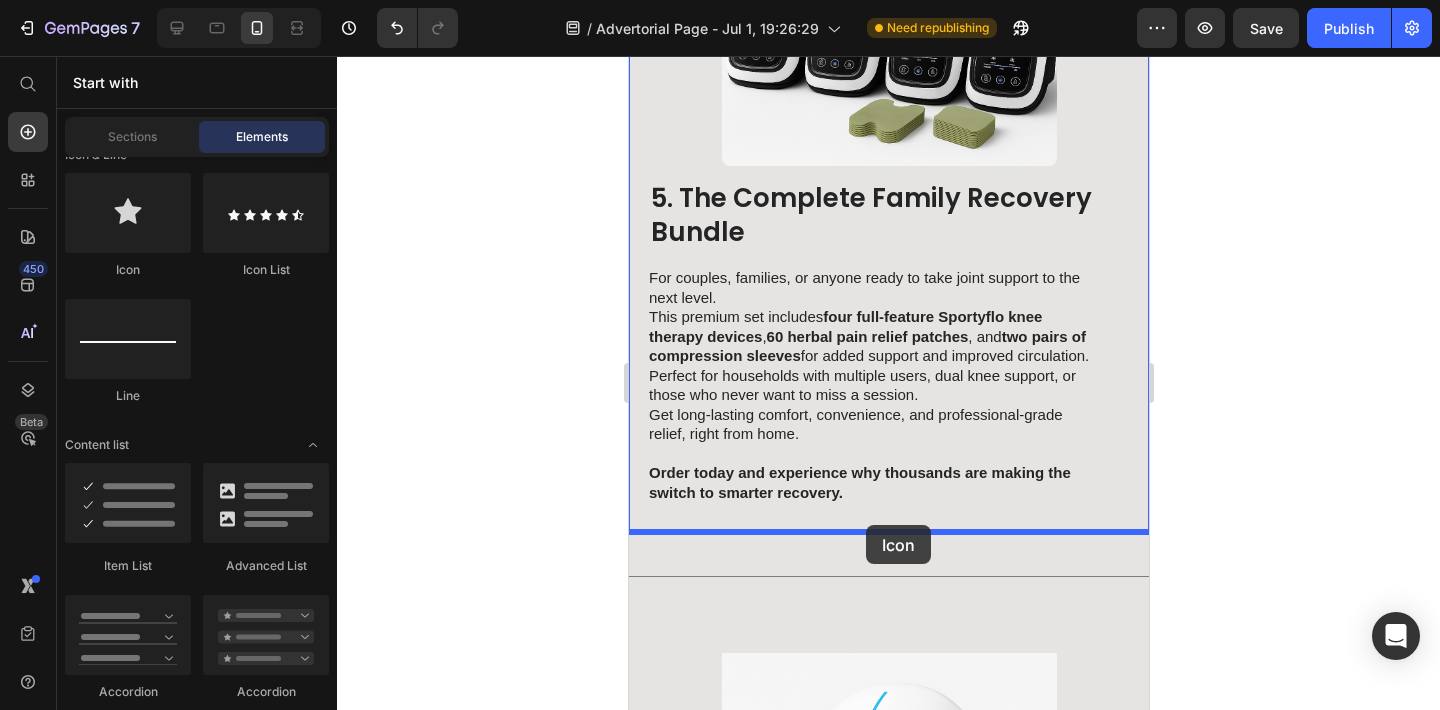 drag, startPoint x: 780, startPoint y: 268, endPoint x: 865, endPoint y: 525, distance: 270.6917 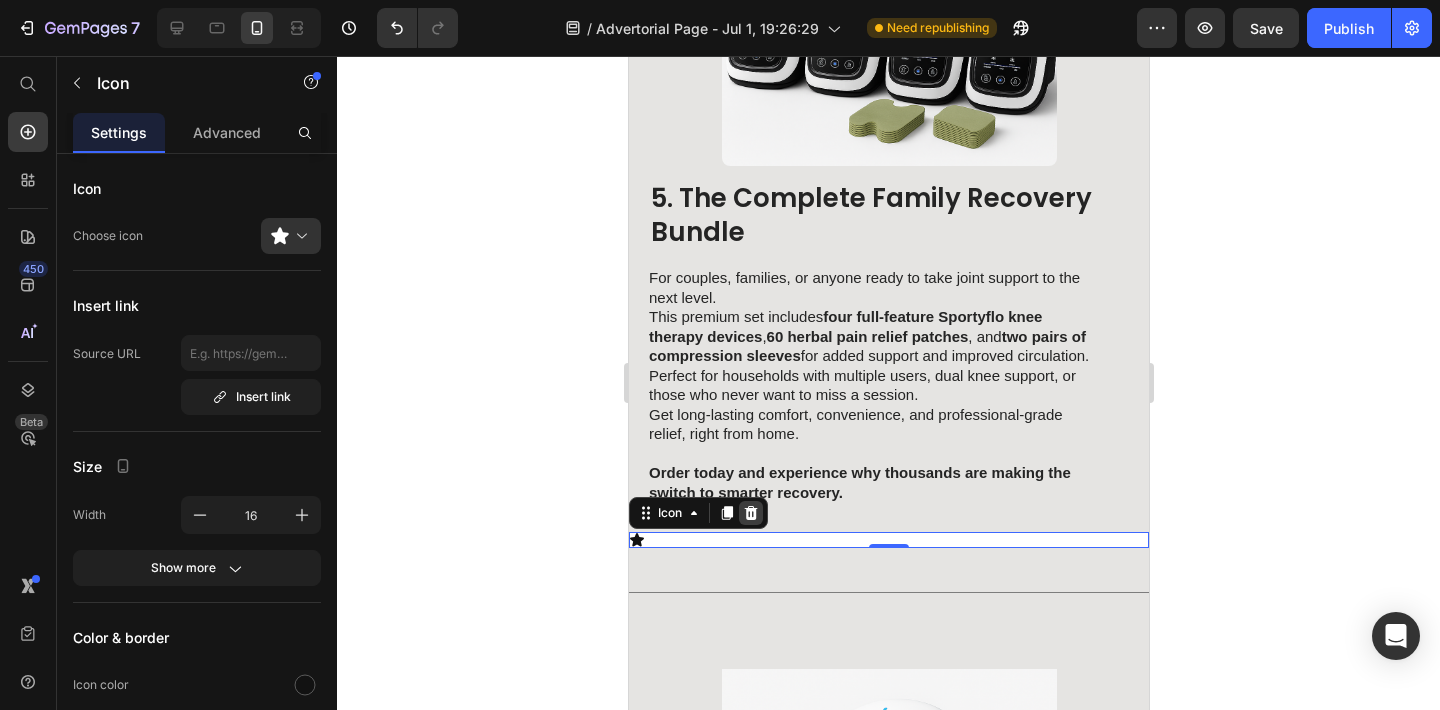 click 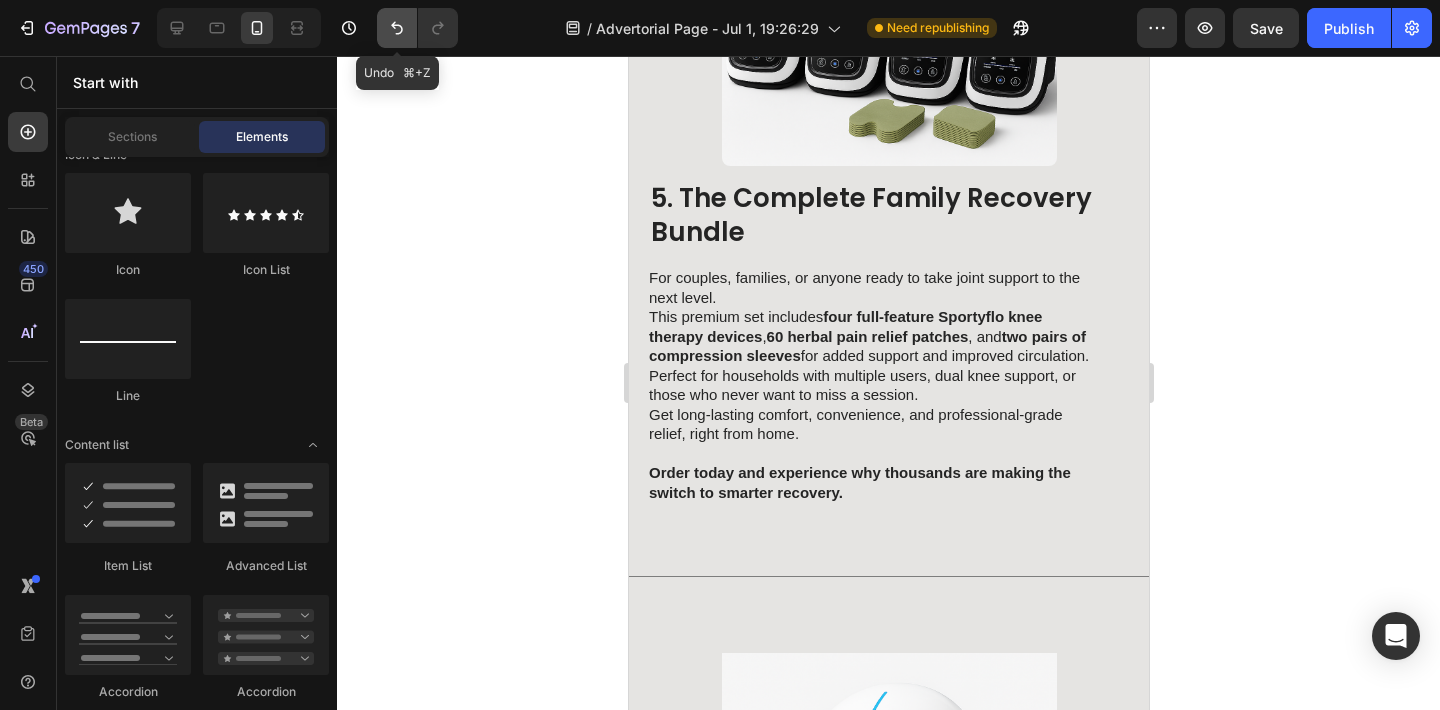 click 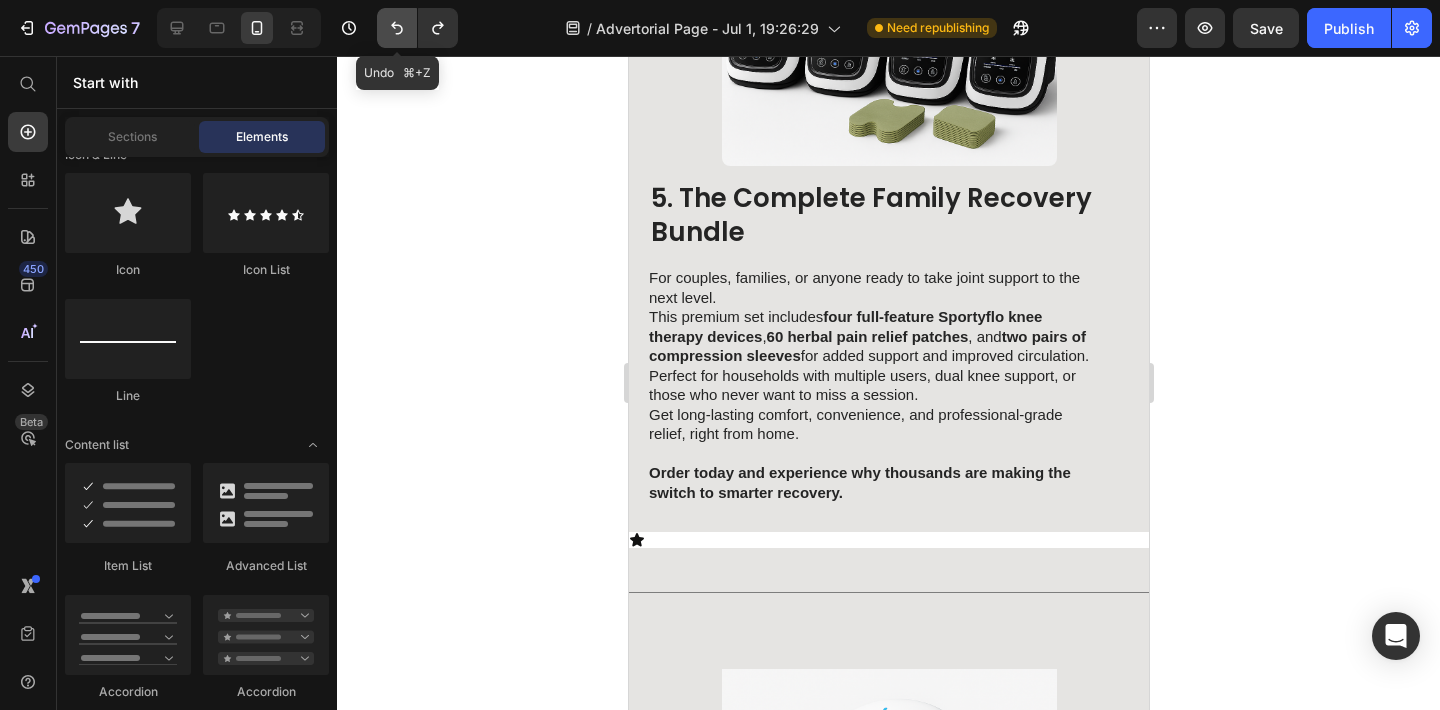 click 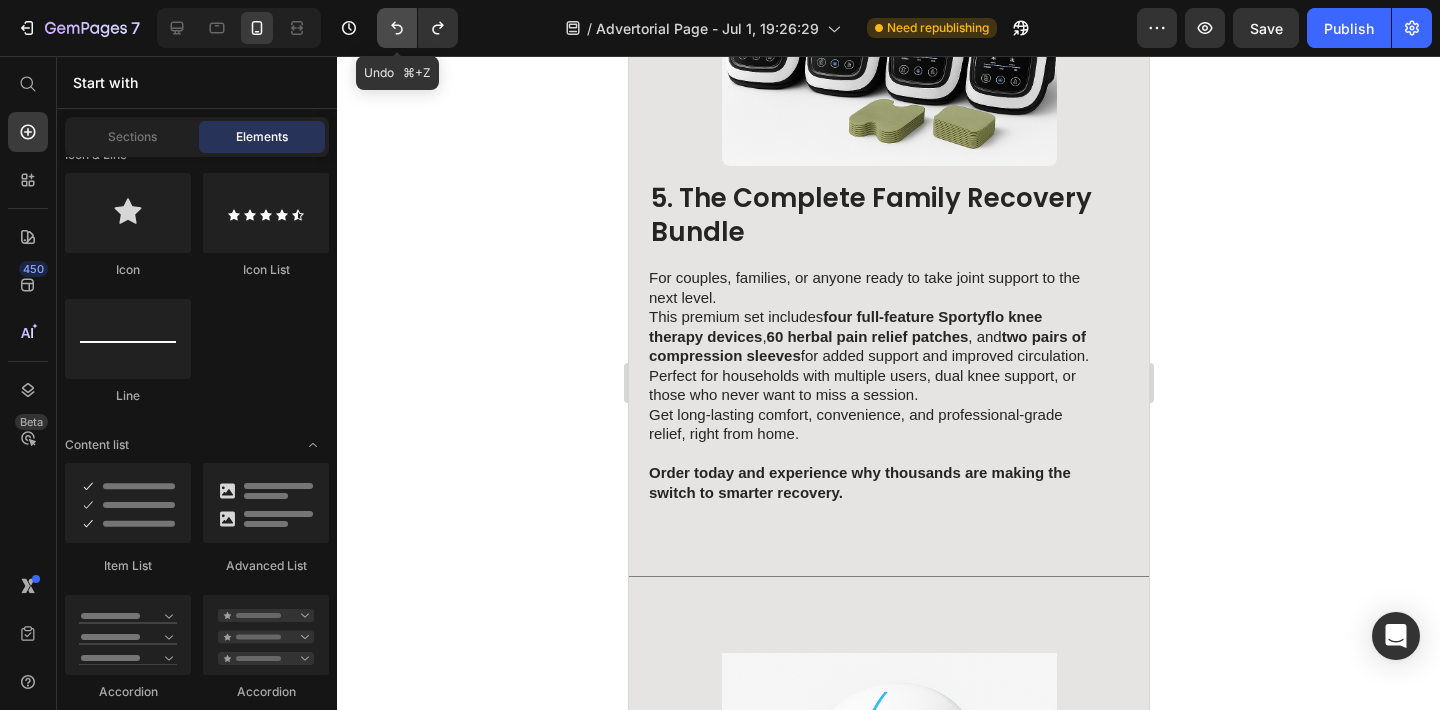 click 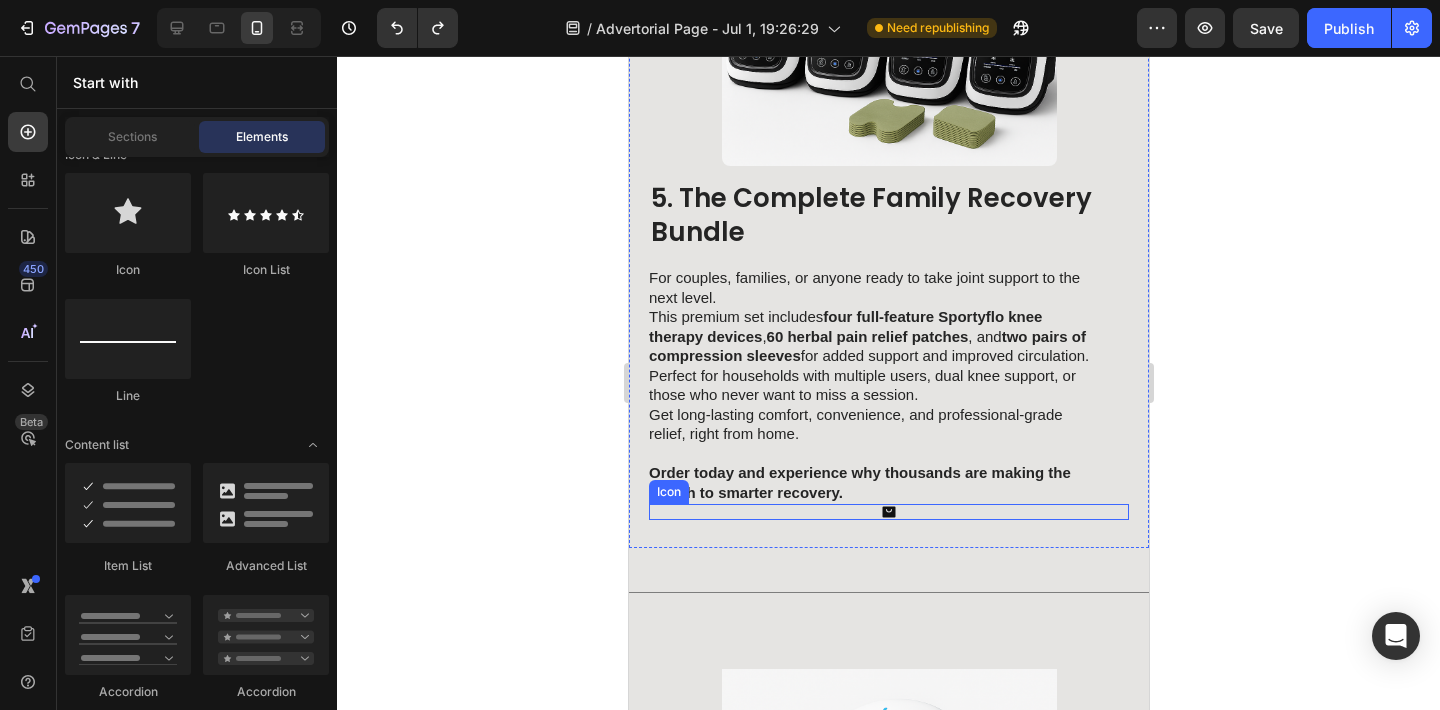 click 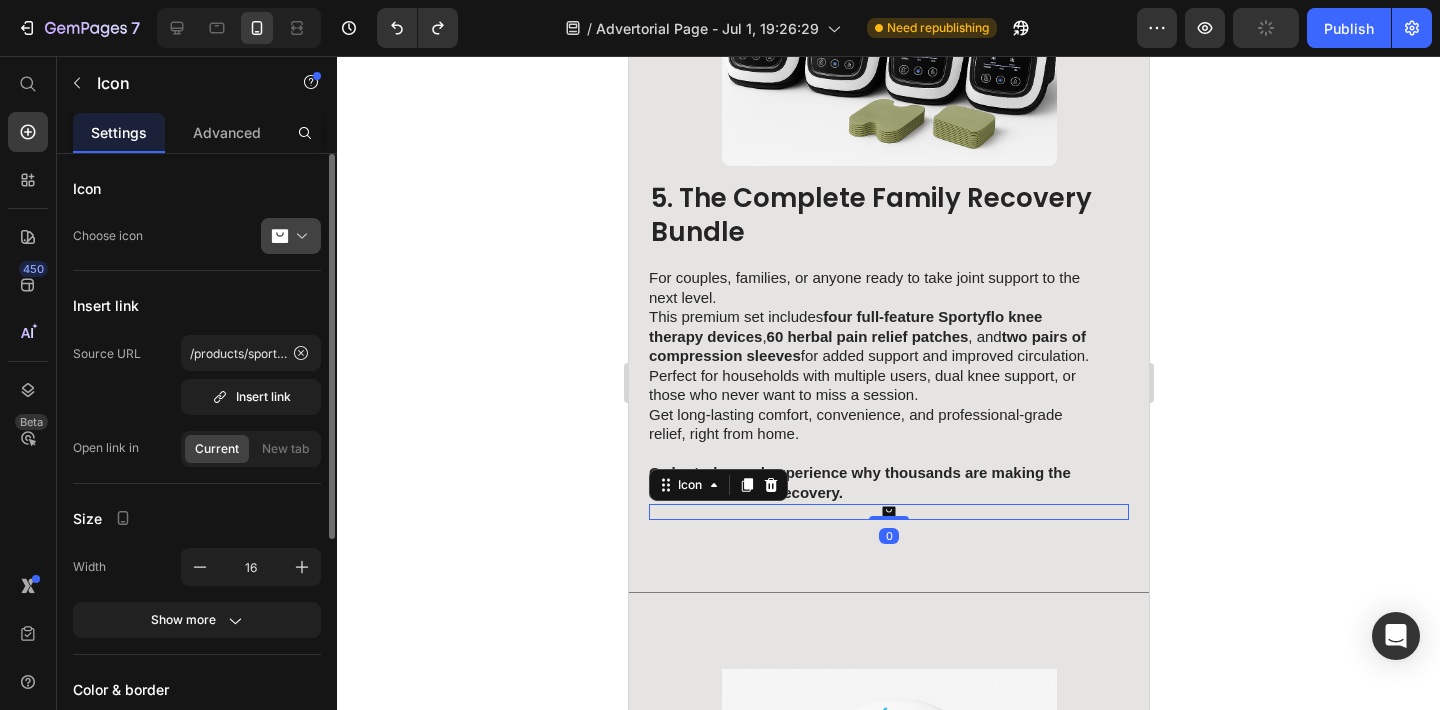 click at bounding box center (299, 236) 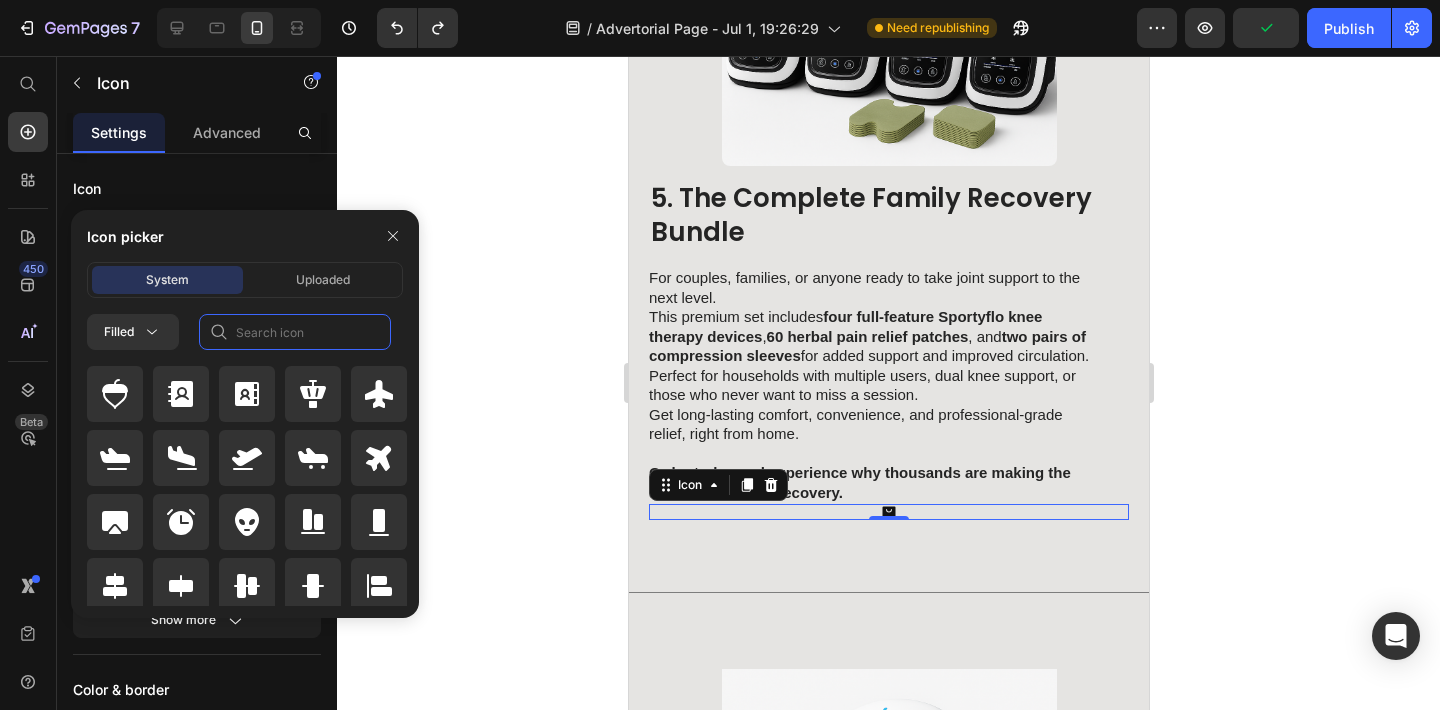 click 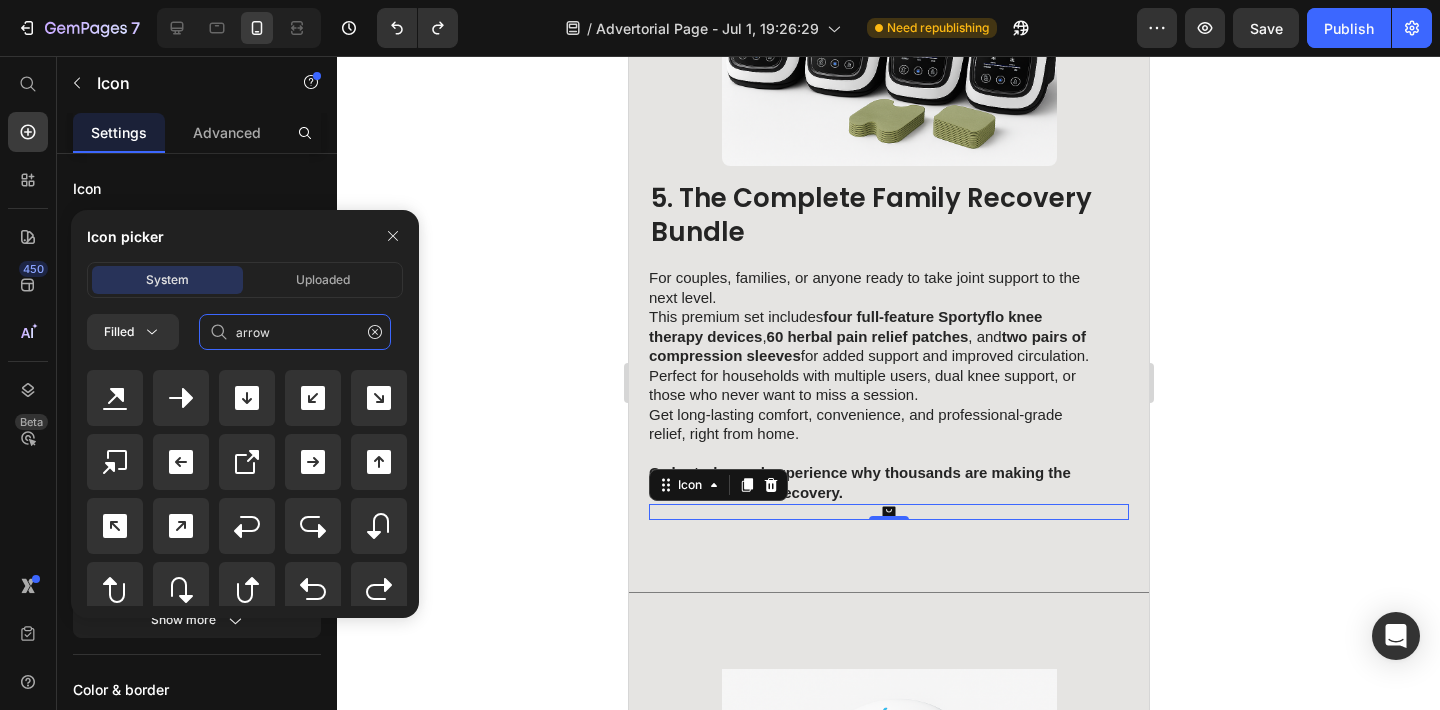 scroll, scrollTop: 634, scrollLeft: 0, axis: vertical 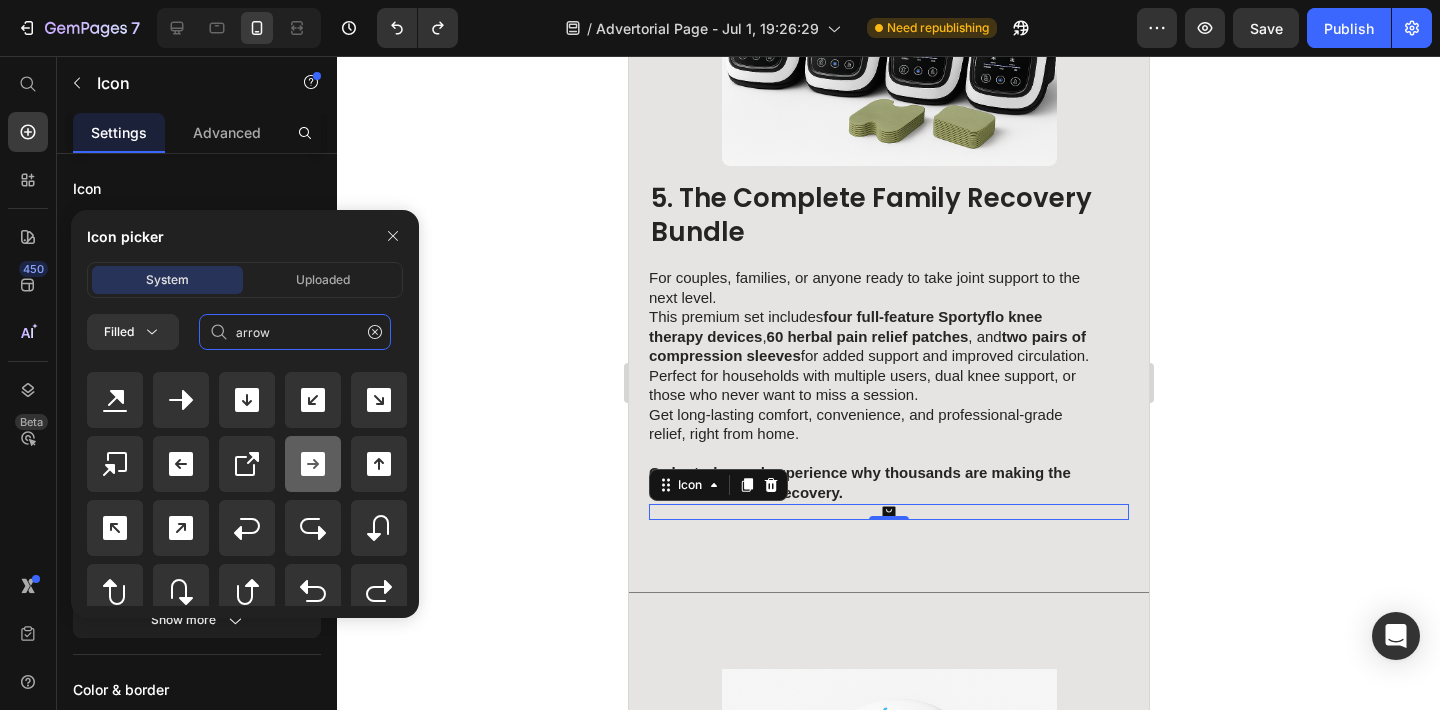 type on "arrow" 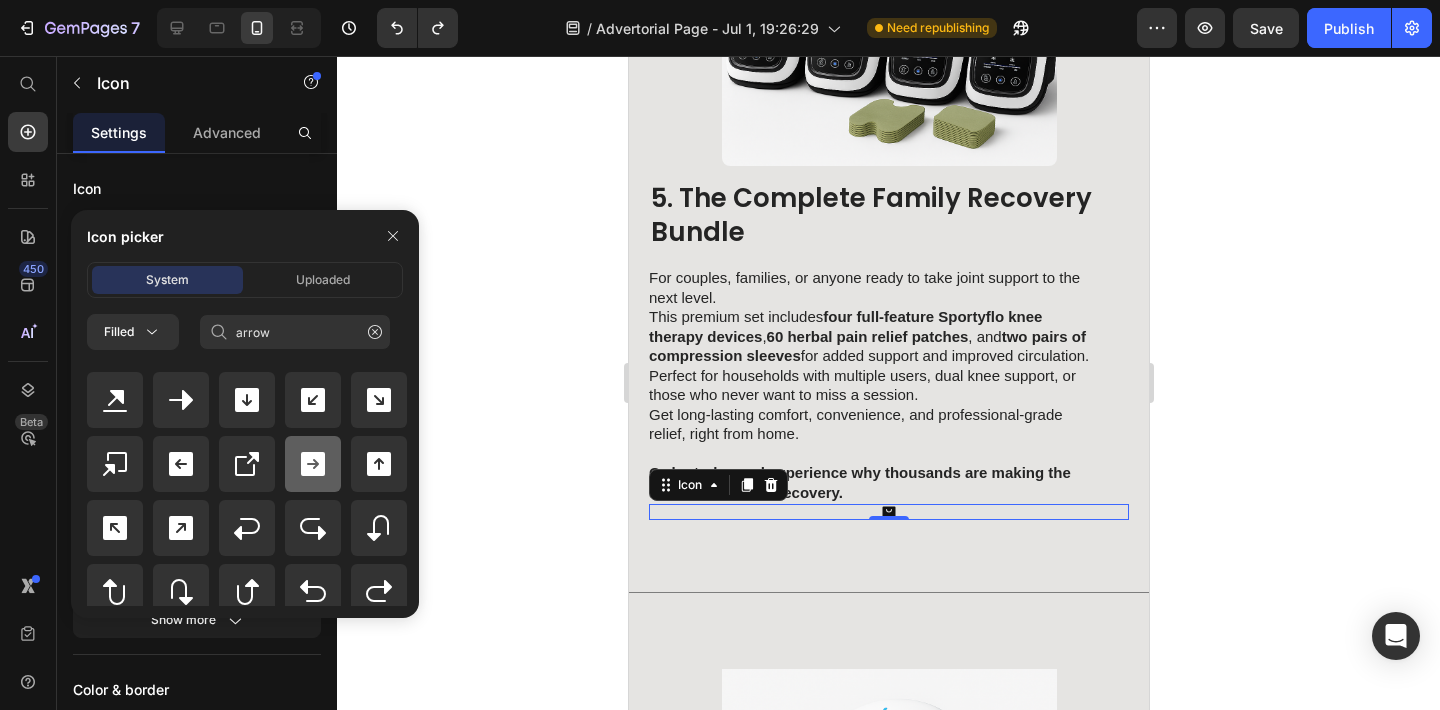 click 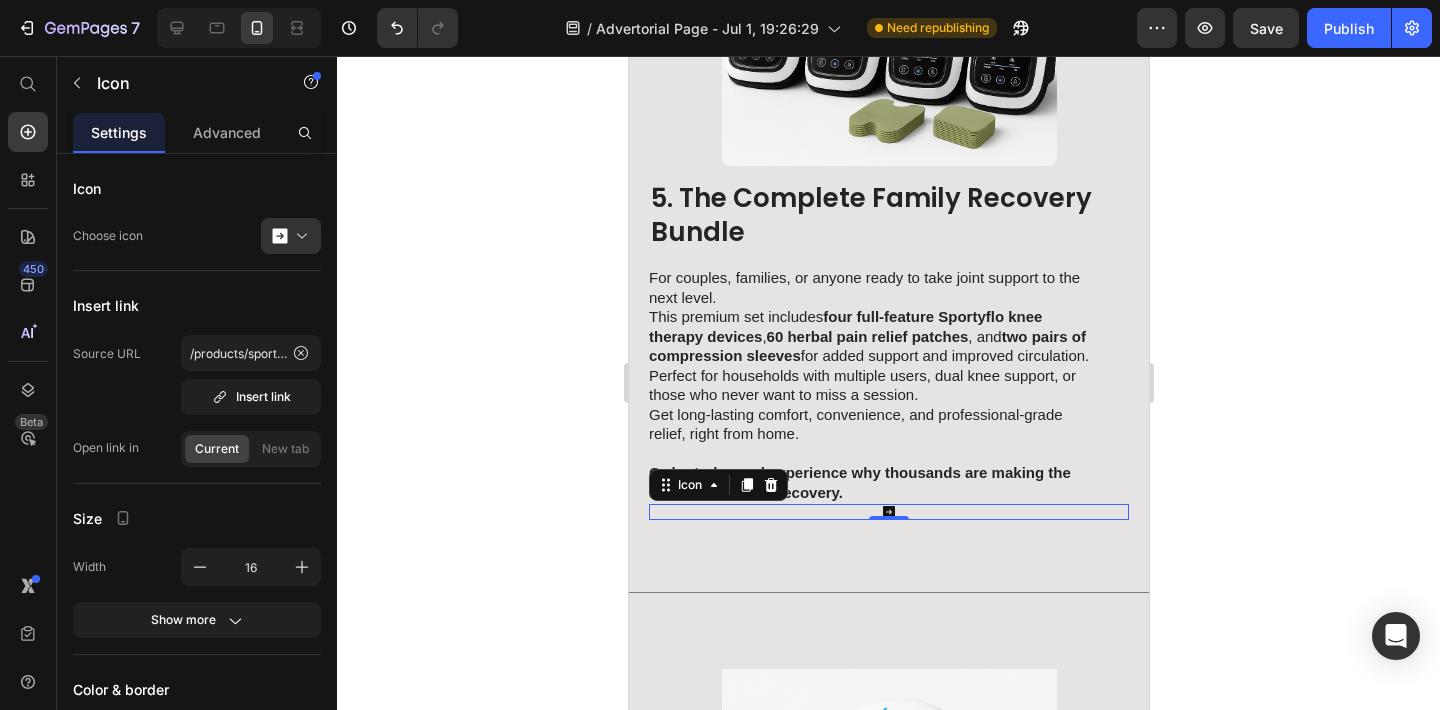 click 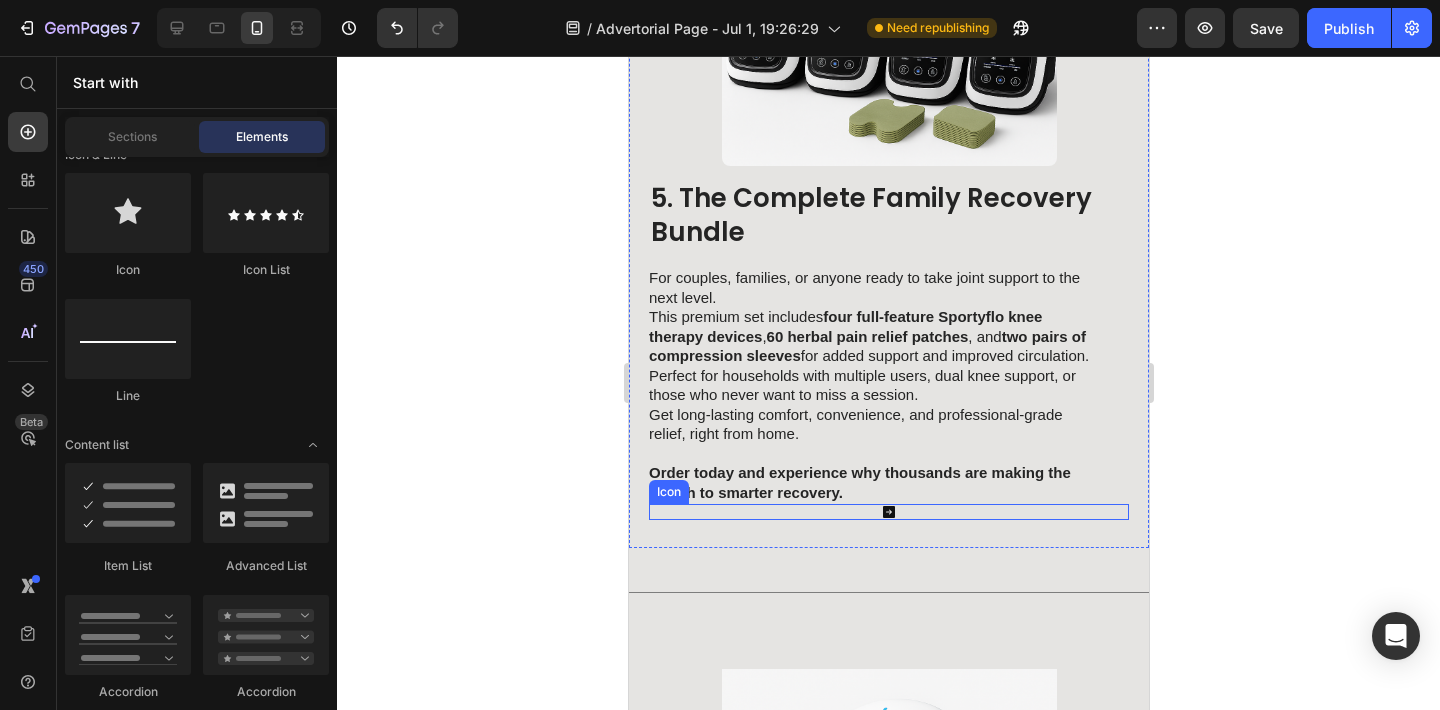 click on "Icon" at bounding box center [888, 512] 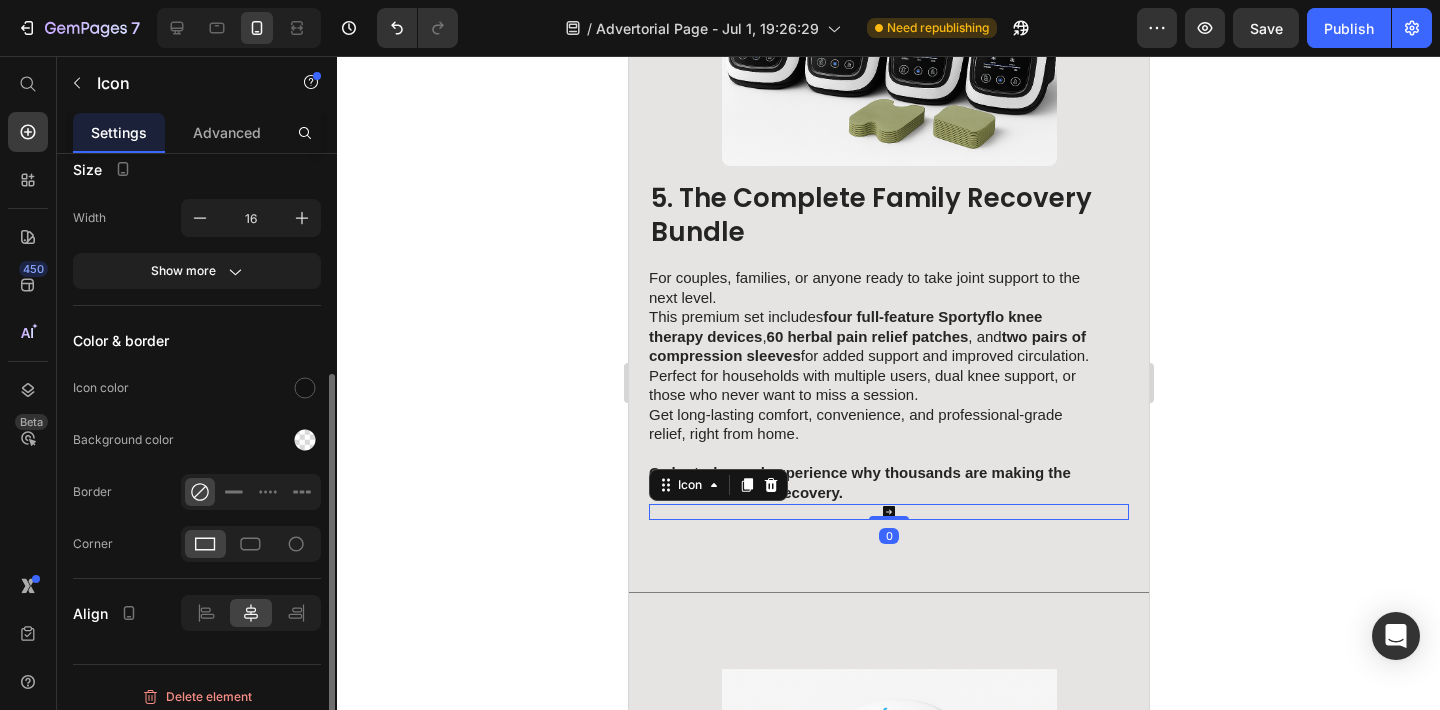 scroll, scrollTop: 361, scrollLeft: 0, axis: vertical 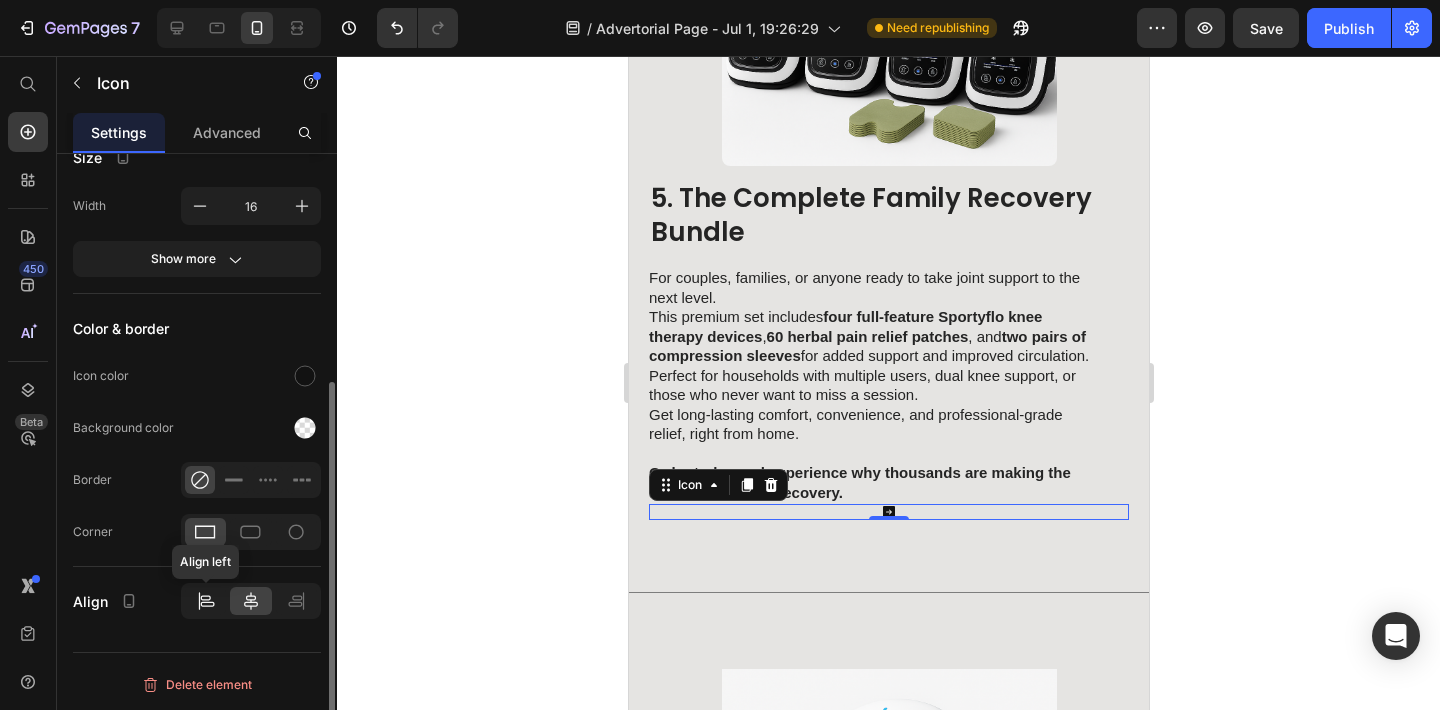 click 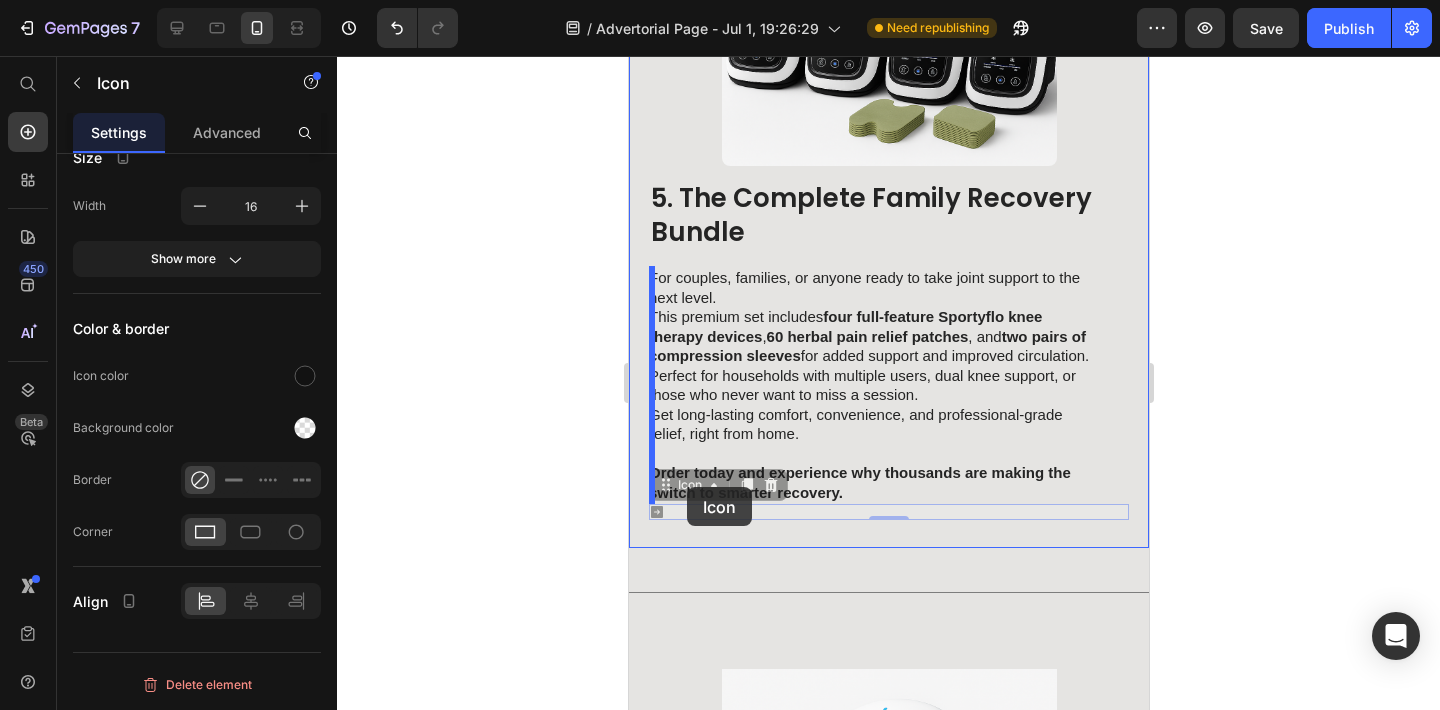 drag, startPoint x: 692, startPoint y: 509, endPoint x: 686, endPoint y: 487, distance: 22.803509 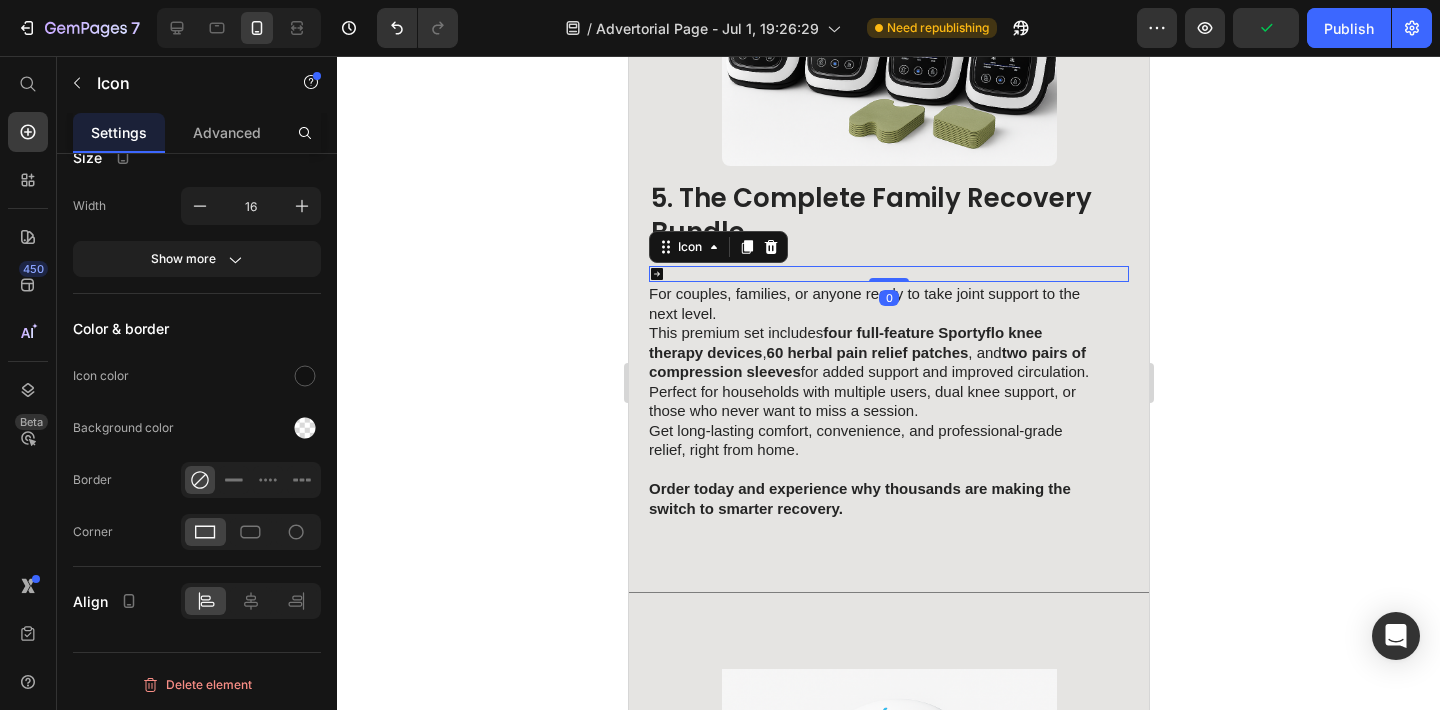 click 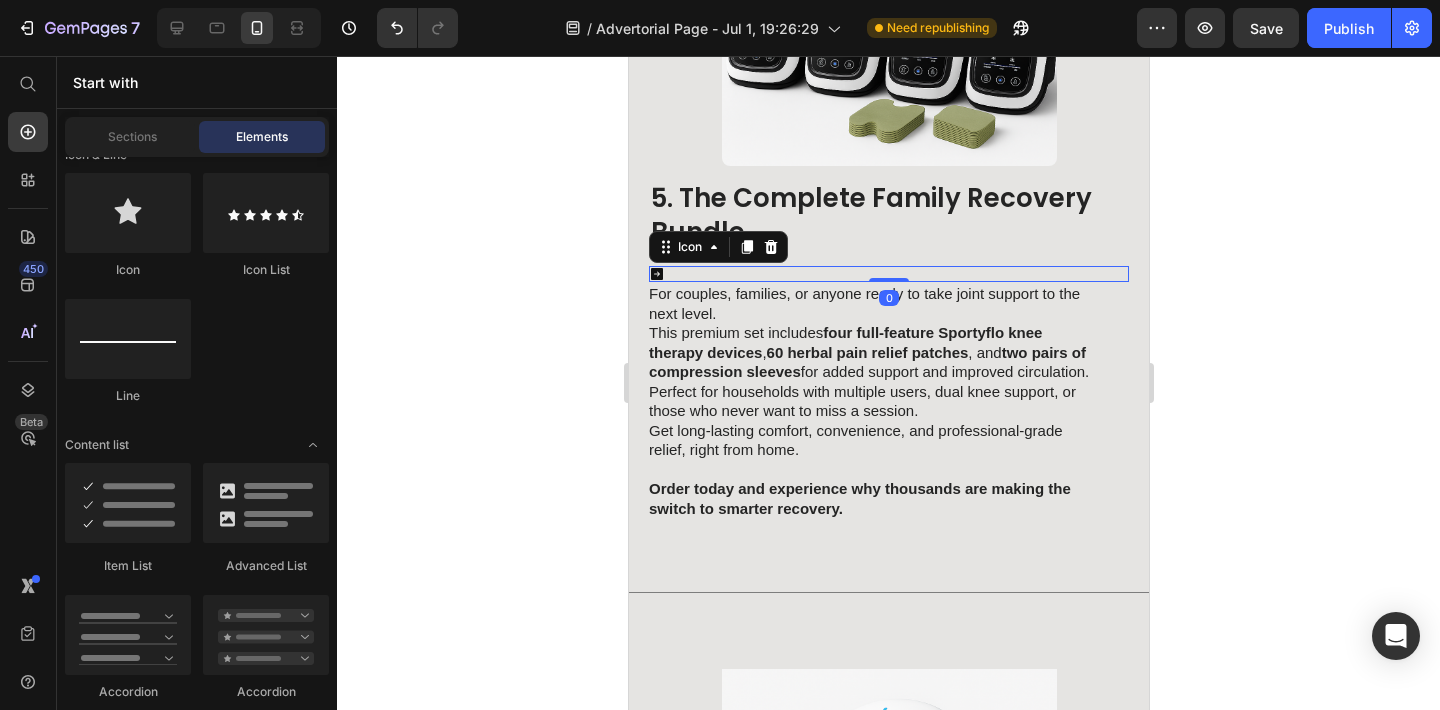 click on "Icon   0" at bounding box center [888, 274] 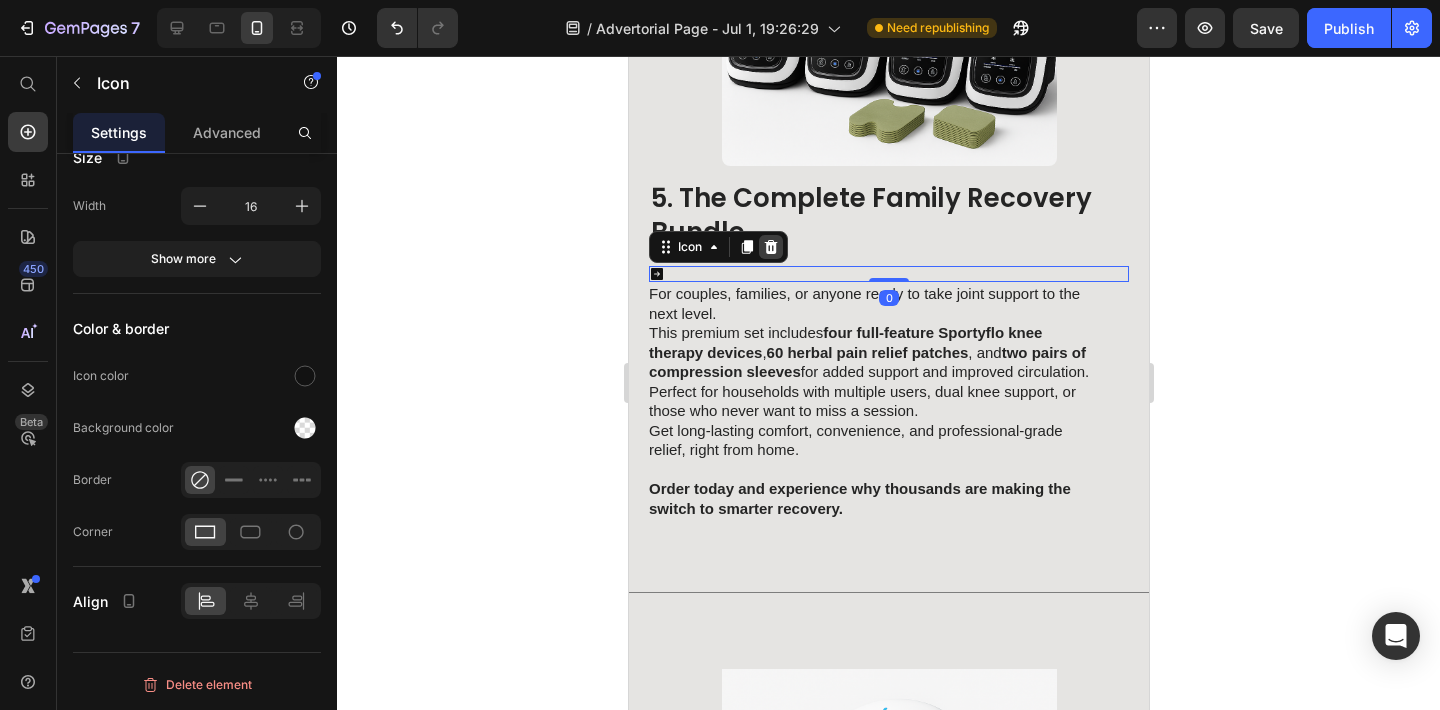 click 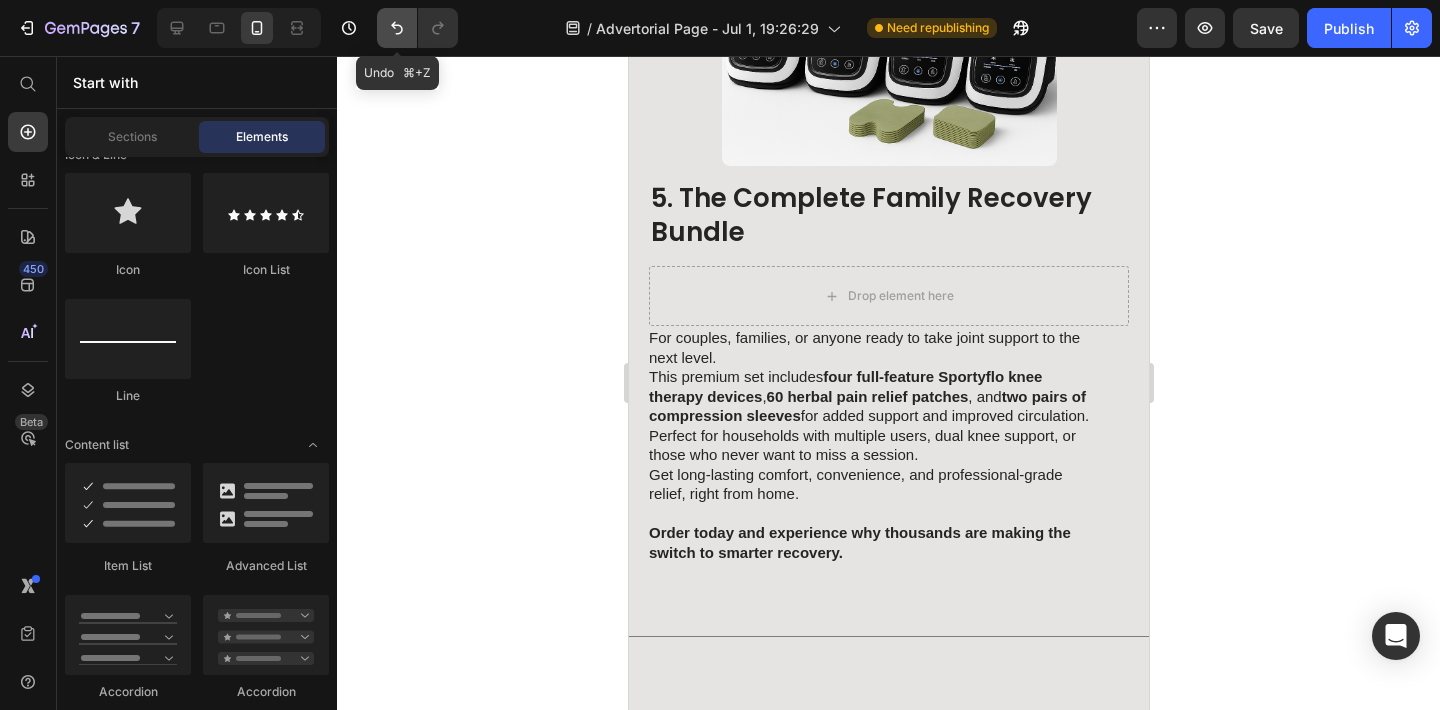 click 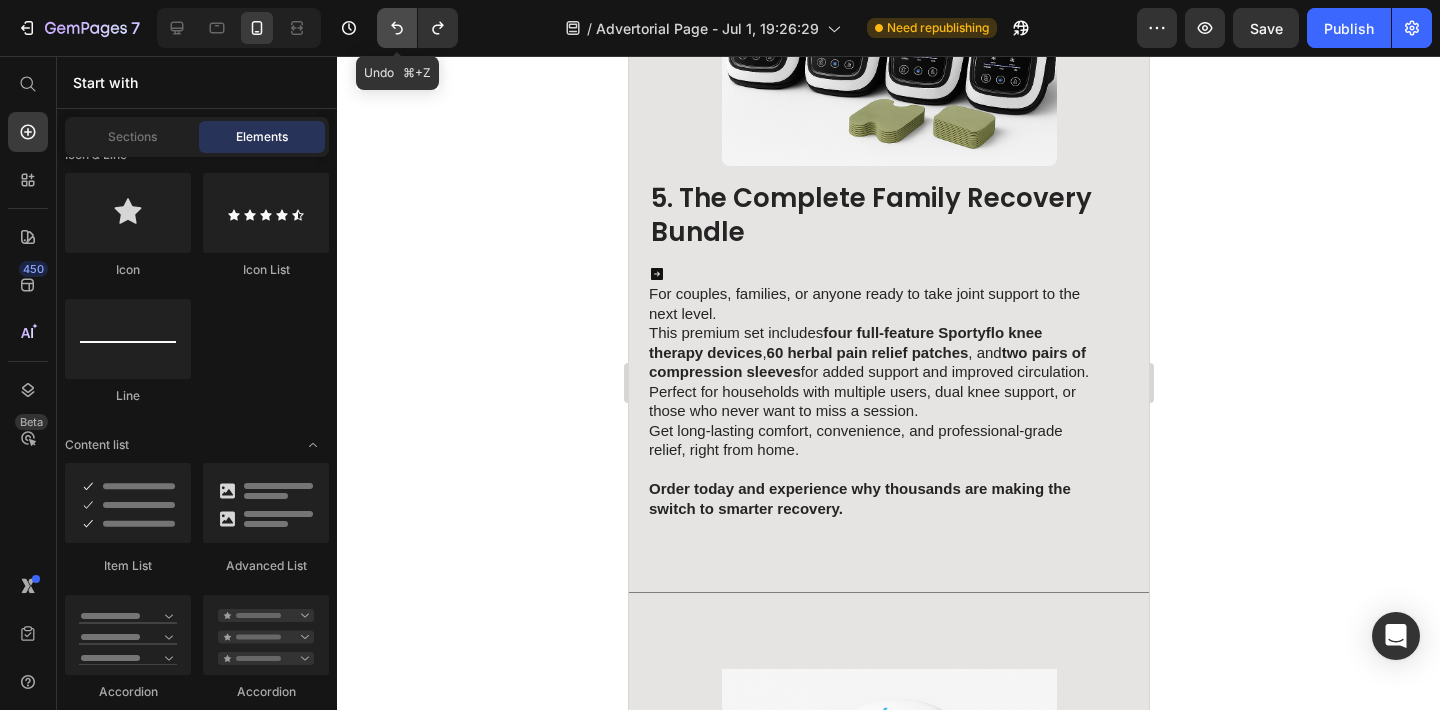 click 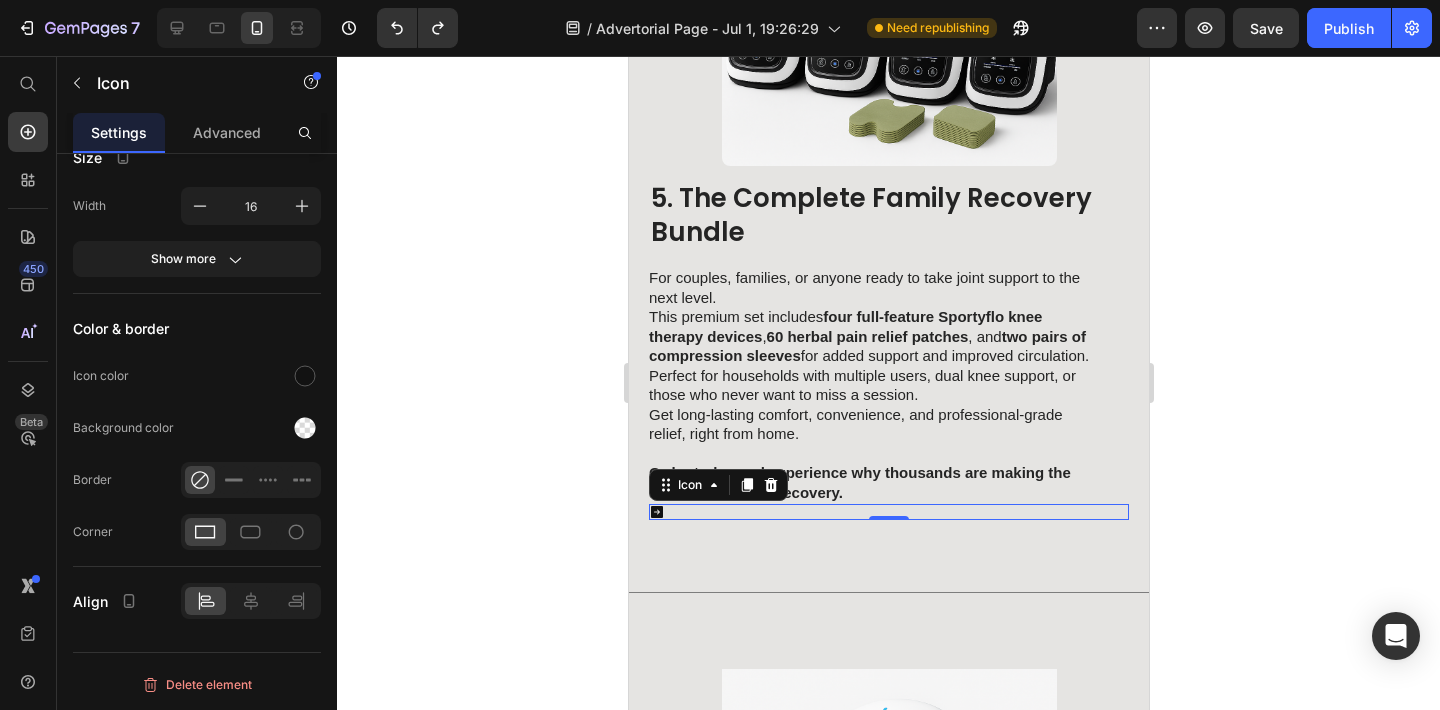 click on "Icon   0" at bounding box center (888, 512) 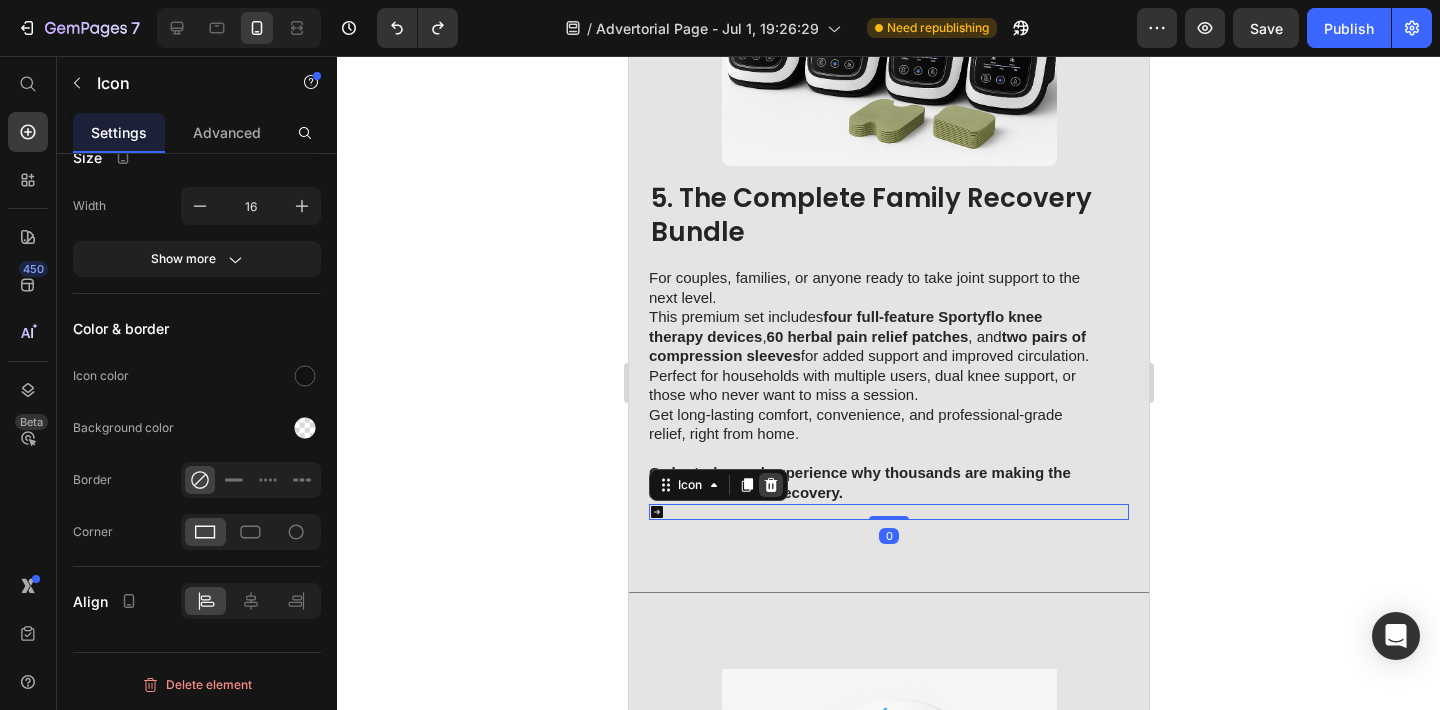 click 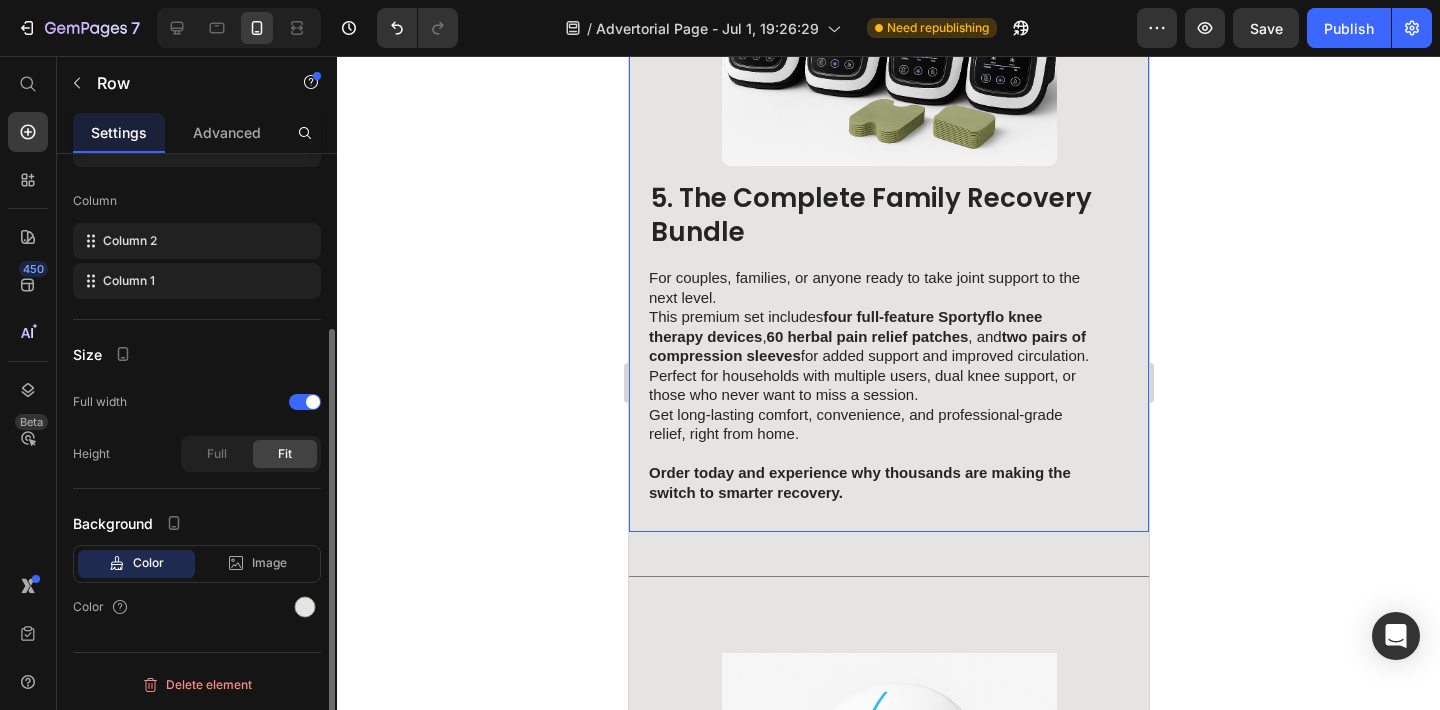 click on "5. The Complete Family Recovery Bundle Heading For couples, families, or anyone ready to take joint support to the next level. This premium set includes  four full-feature Sportyflo knee therapy devices ,  60 herbal pain relief patches , and  two pairs of compression sleeves  for added support and improved circulation. Perfect for households with multiple users, dual knee support, or those who never want to miss a session. Get long-lasting comfort, convenience, and professional-grade relief, right from home.   Order today and experience why thousands are making the switch to smarter recovery. Text Block Image Row" at bounding box center [888, 167] 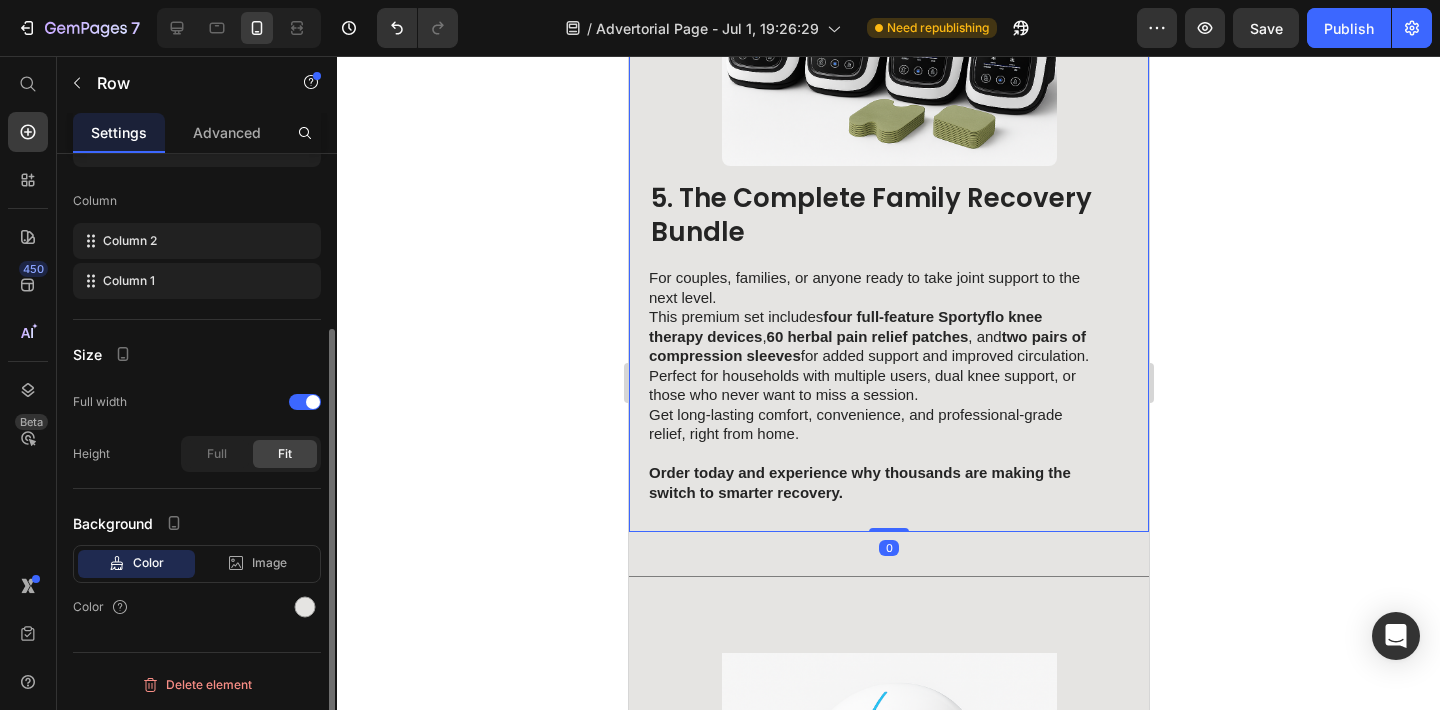 scroll, scrollTop: 0, scrollLeft: 0, axis: both 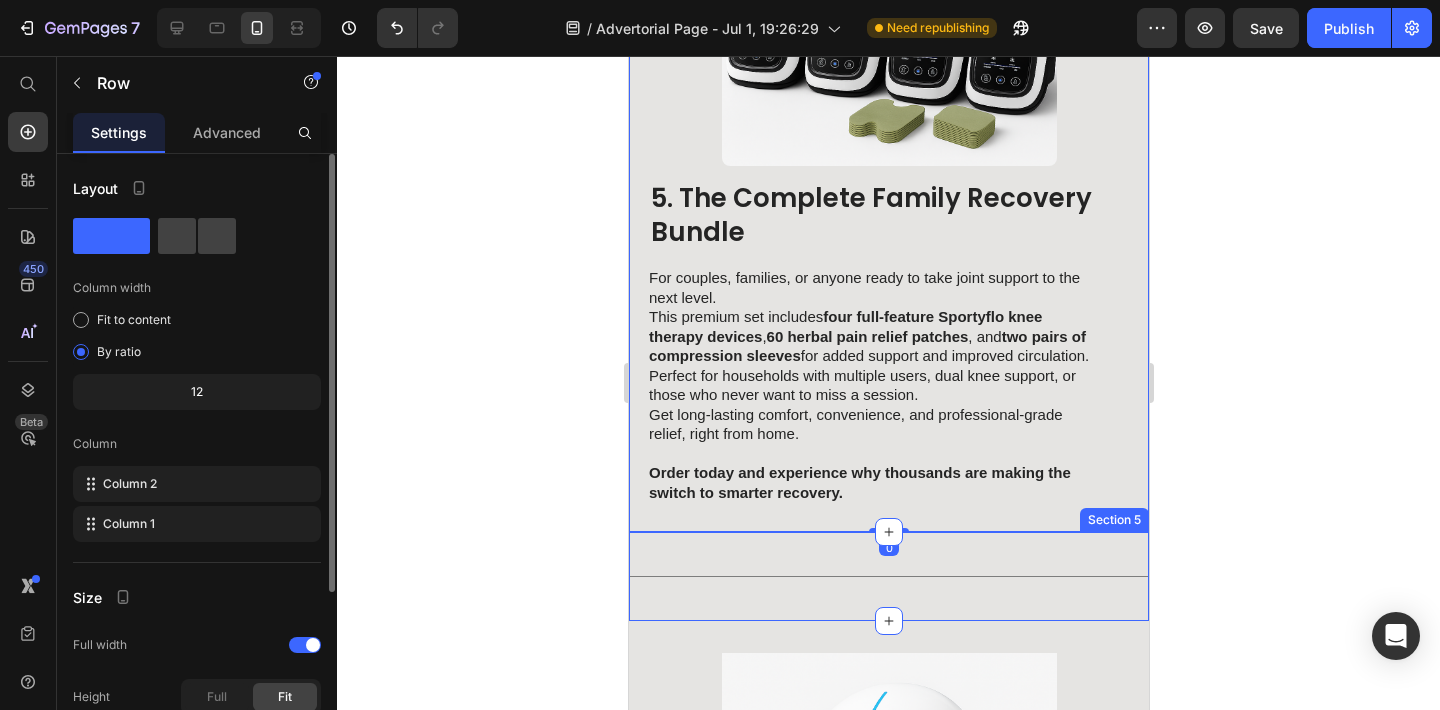 click on "Title Line Section 5" at bounding box center [888, 576] 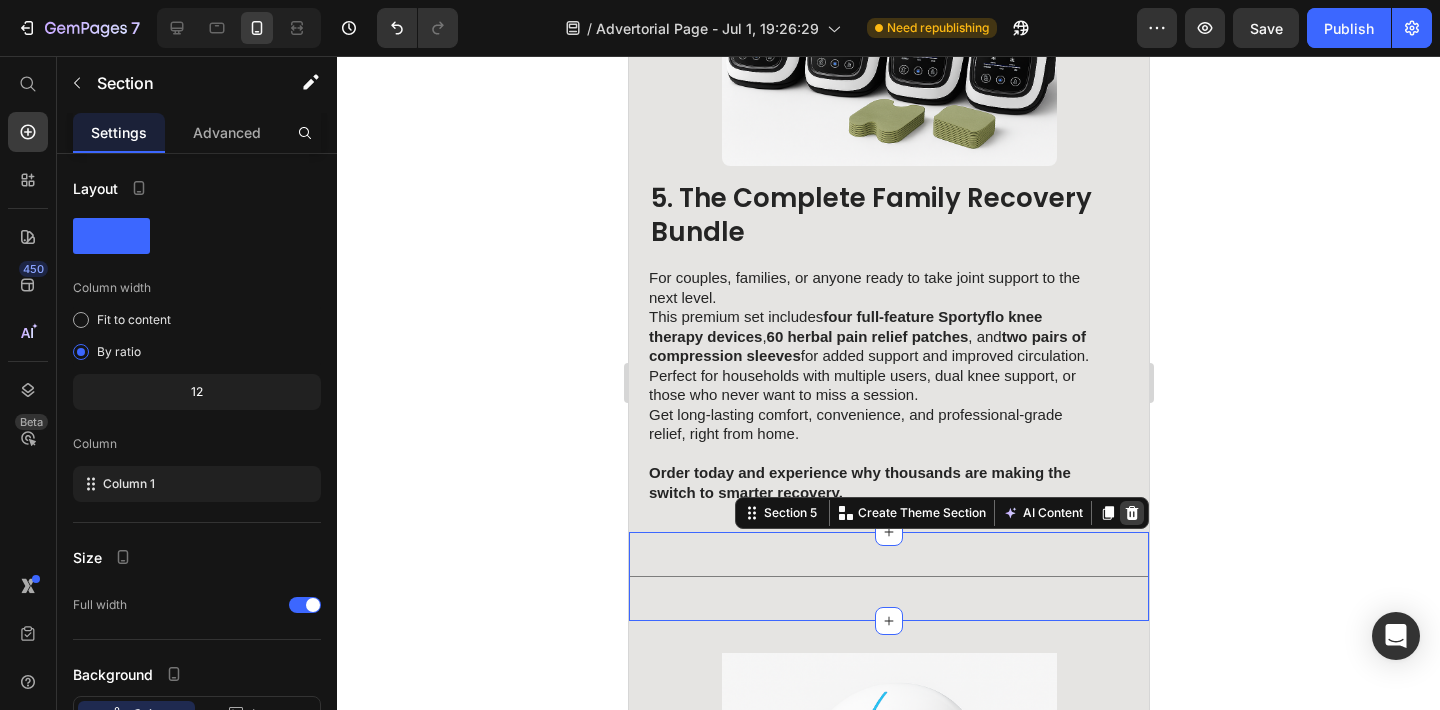 click 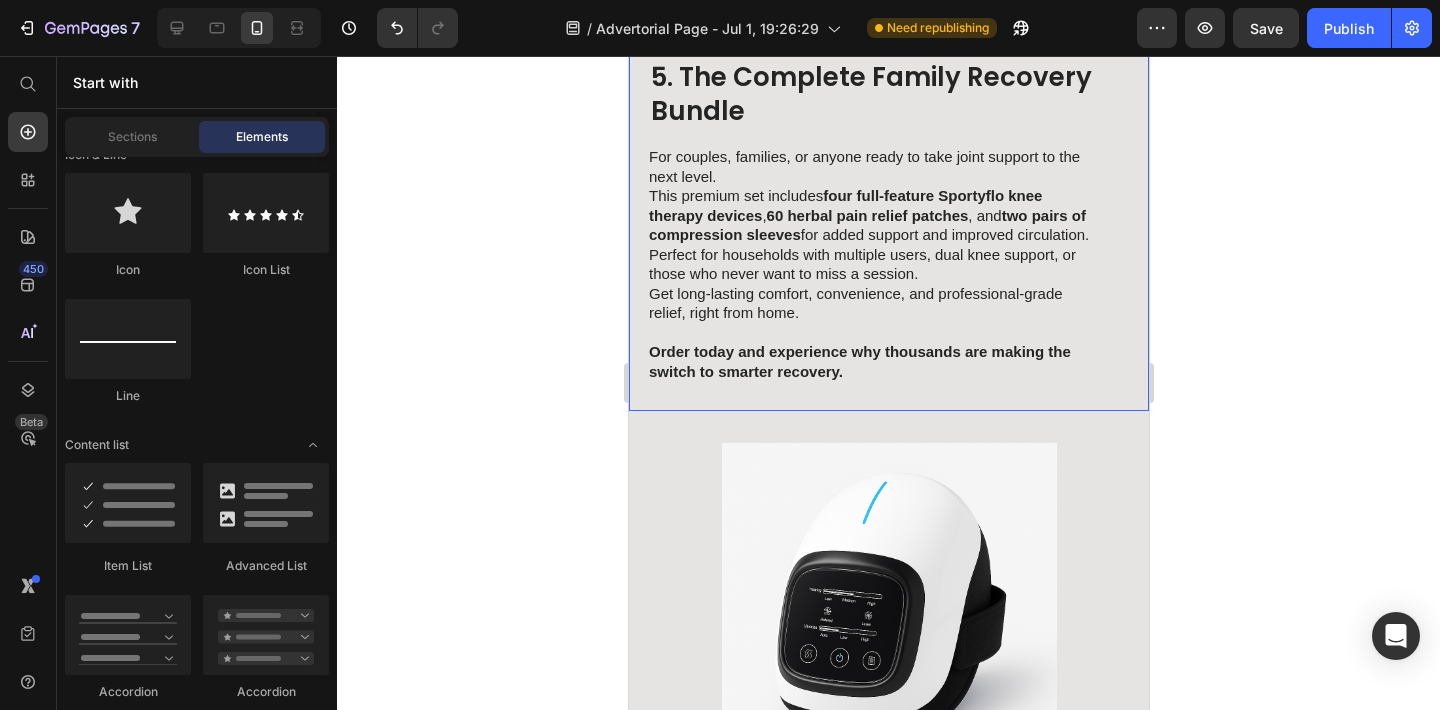 scroll, scrollTop: 5172, scrollLeft: 0, axis: vertical 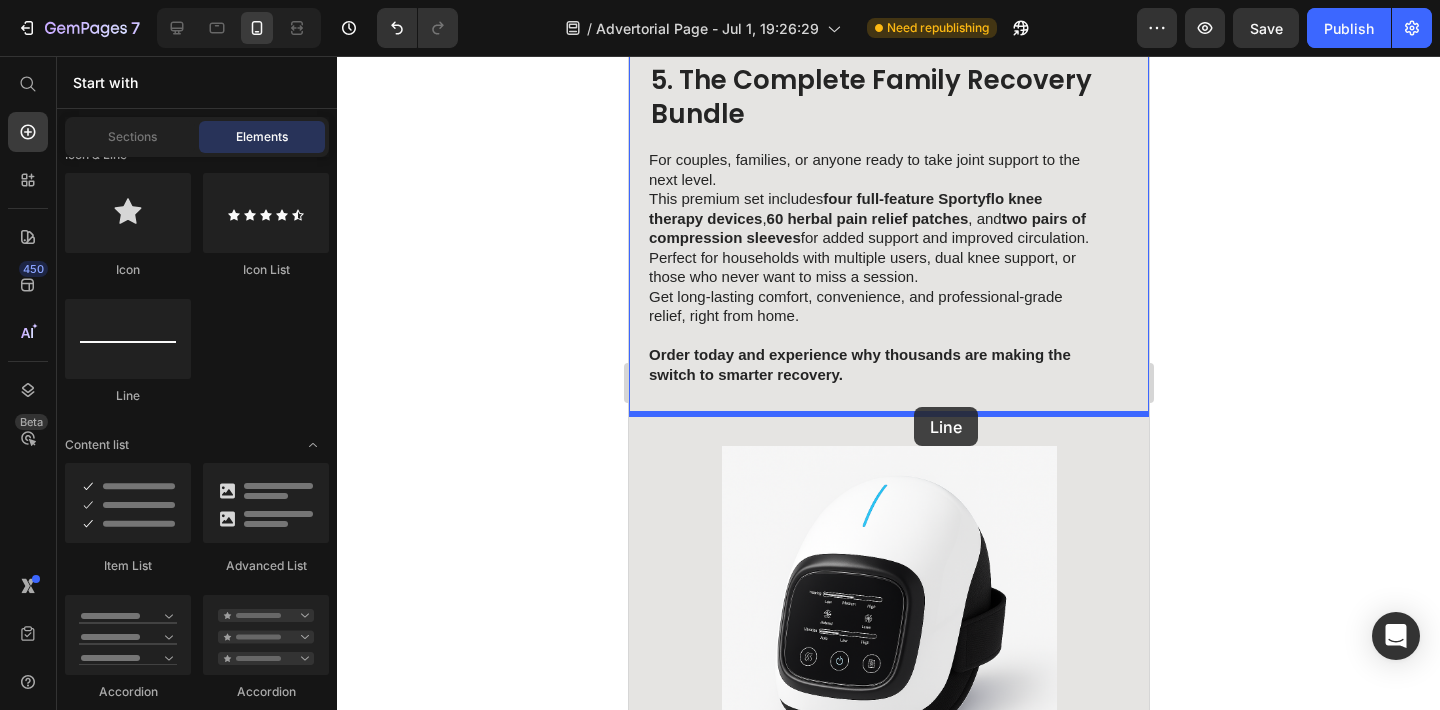 drag, startPoint x: 761, startPoint y: 400, endPoint x: 913, endPoint y: 407, distance: 152.1611 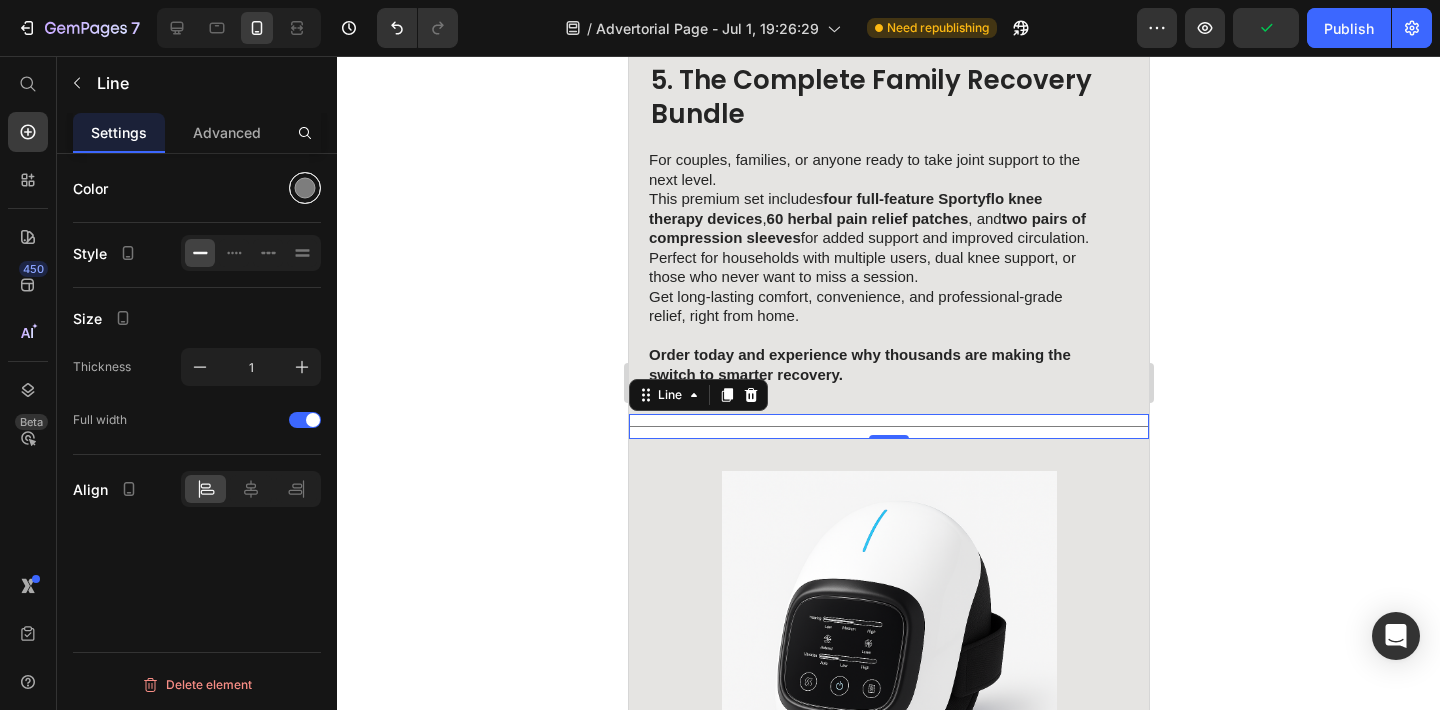 click at bounding box center (305, 188) 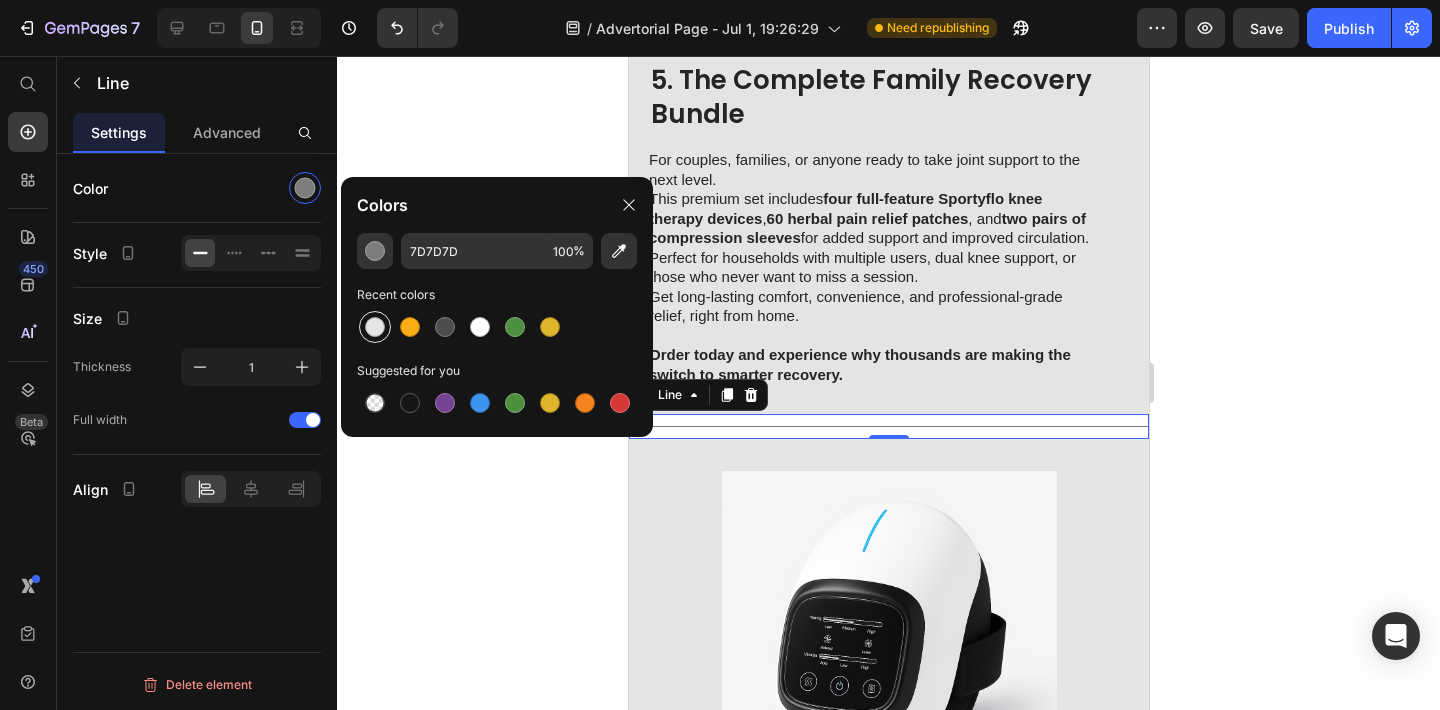 click at bounding box center (375, 327) 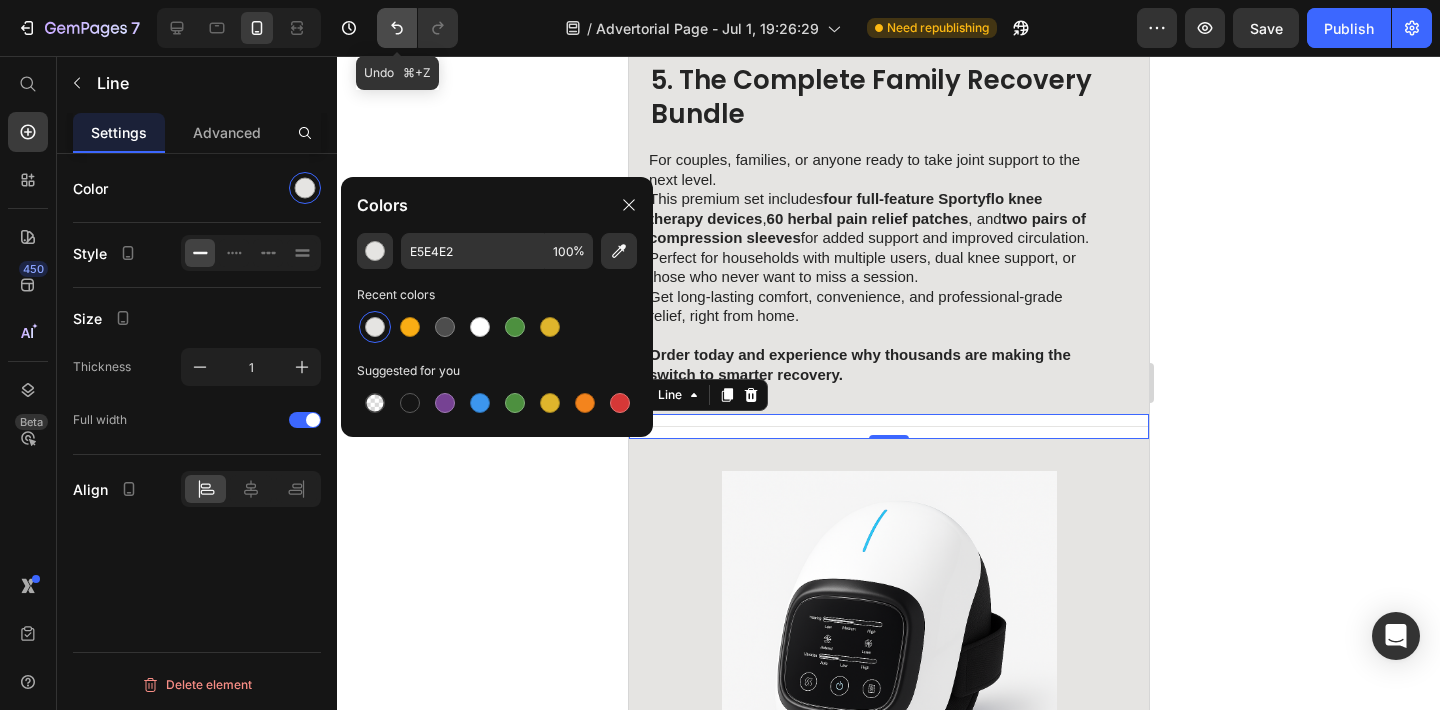 click 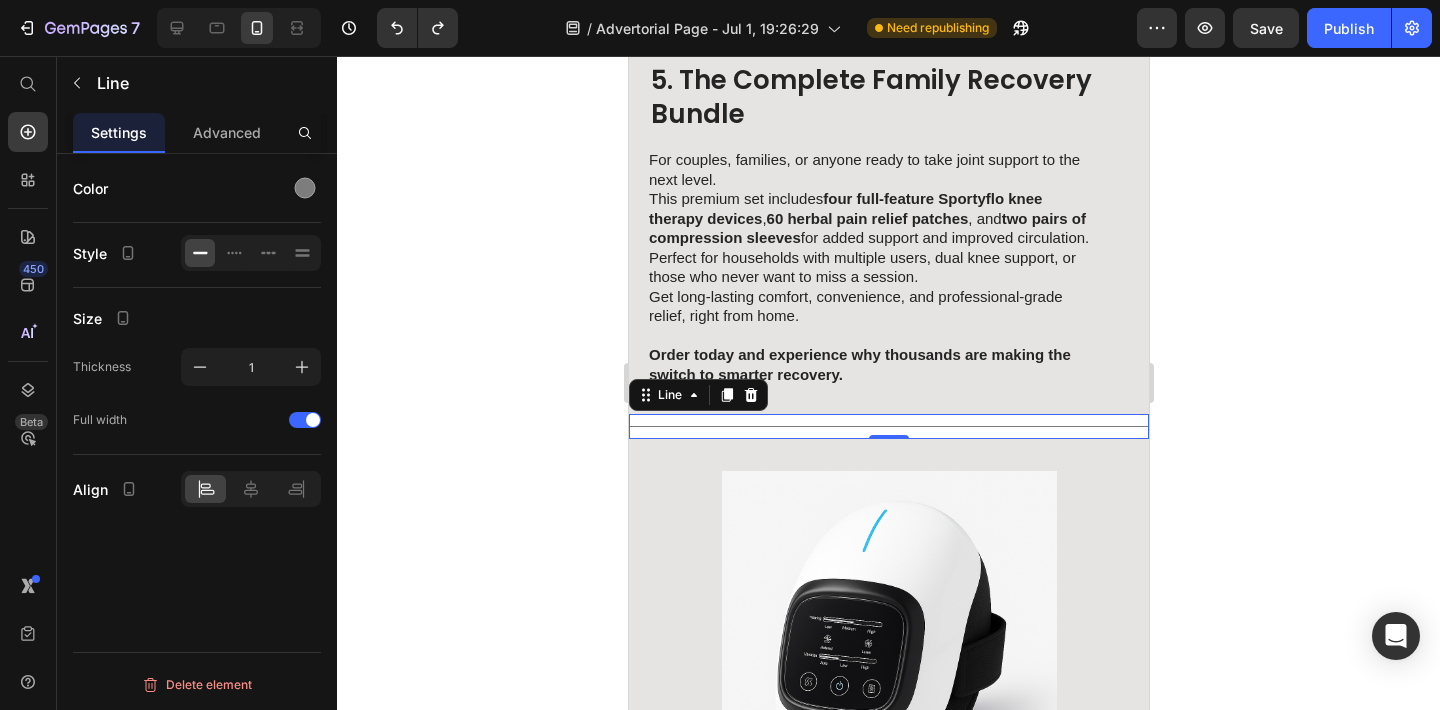click 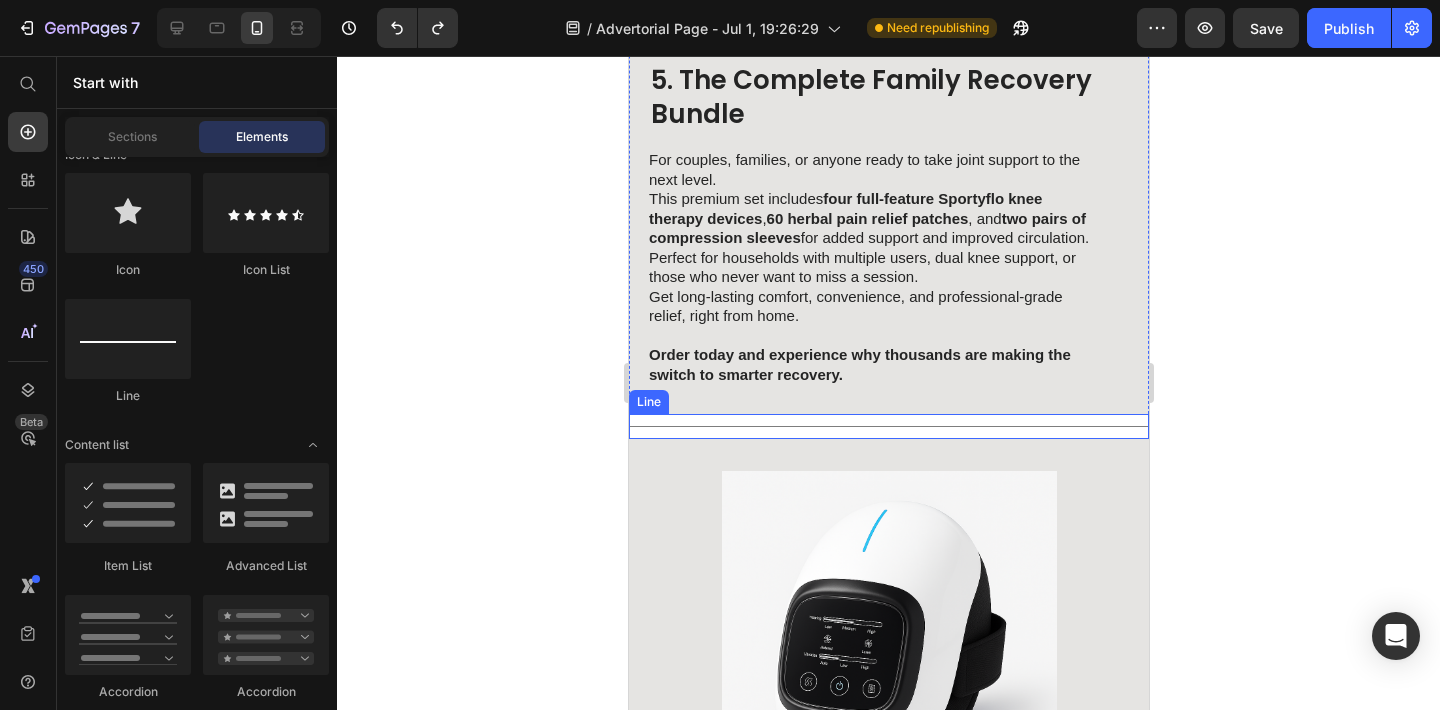 click on "Title Line" at bounding box center (888, 426) 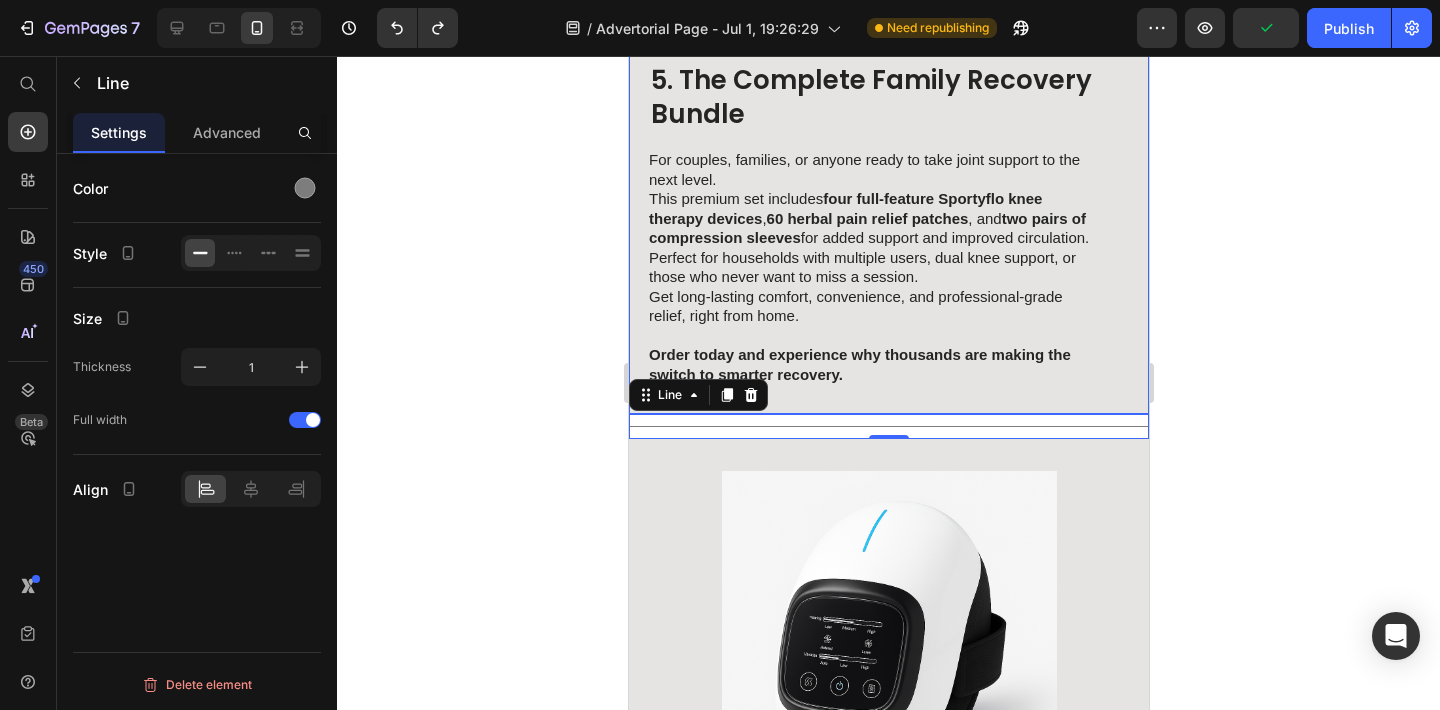 click on "5. The Complete Family Recovery Bundle Heading For couples, families, or anyone ready to take joint support to the next level. This premium set includes  four full-feature Sportyflo knee therapy devices ,  60 herbal pain relief patches , and  two pairs of compression sleeves  for added support and improved circulation. Perfect for households with multiple users, dual knee support, or those who never want to miss a session. Get long-lasting comfort, convenience, and professional-grade relief, right from home.   Order today and experience why thousands are making the switch to smarter recovery. Text Block Image Row" at bounding box center (888, 49) 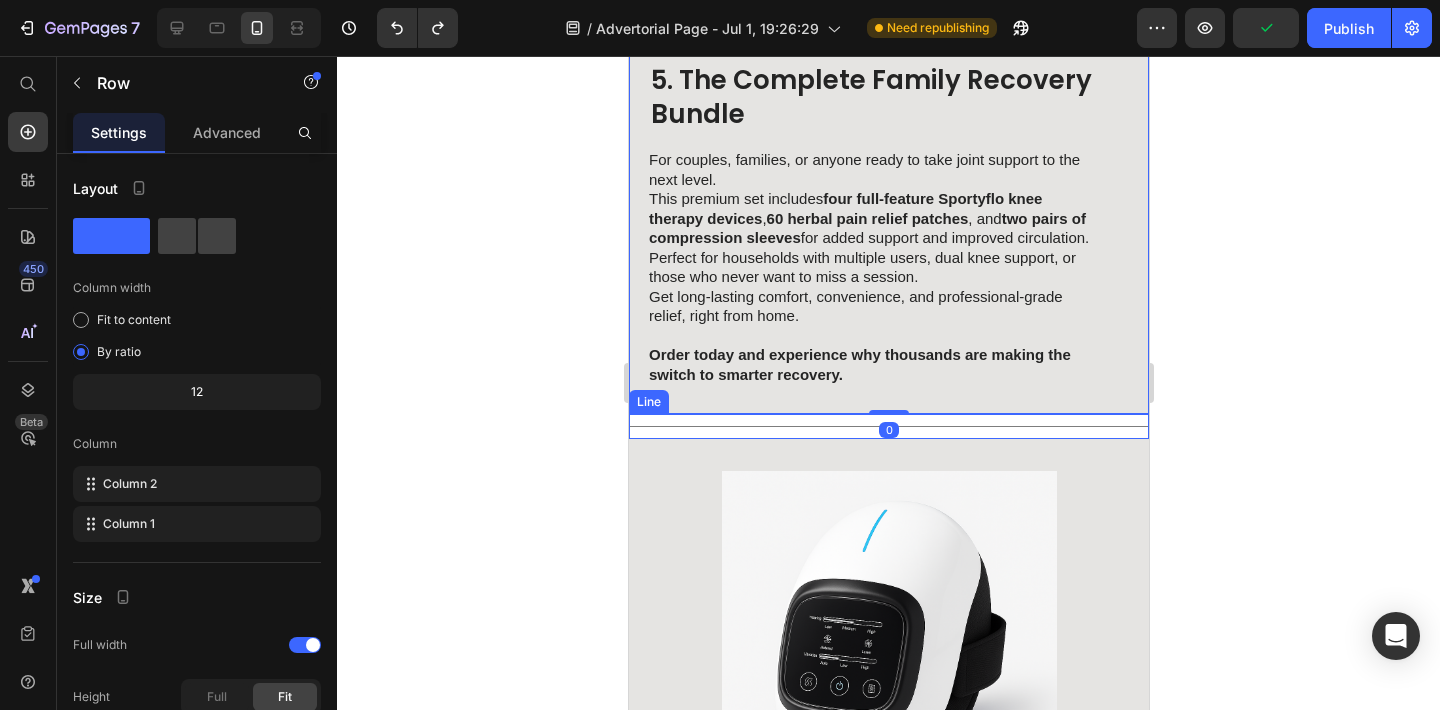 click 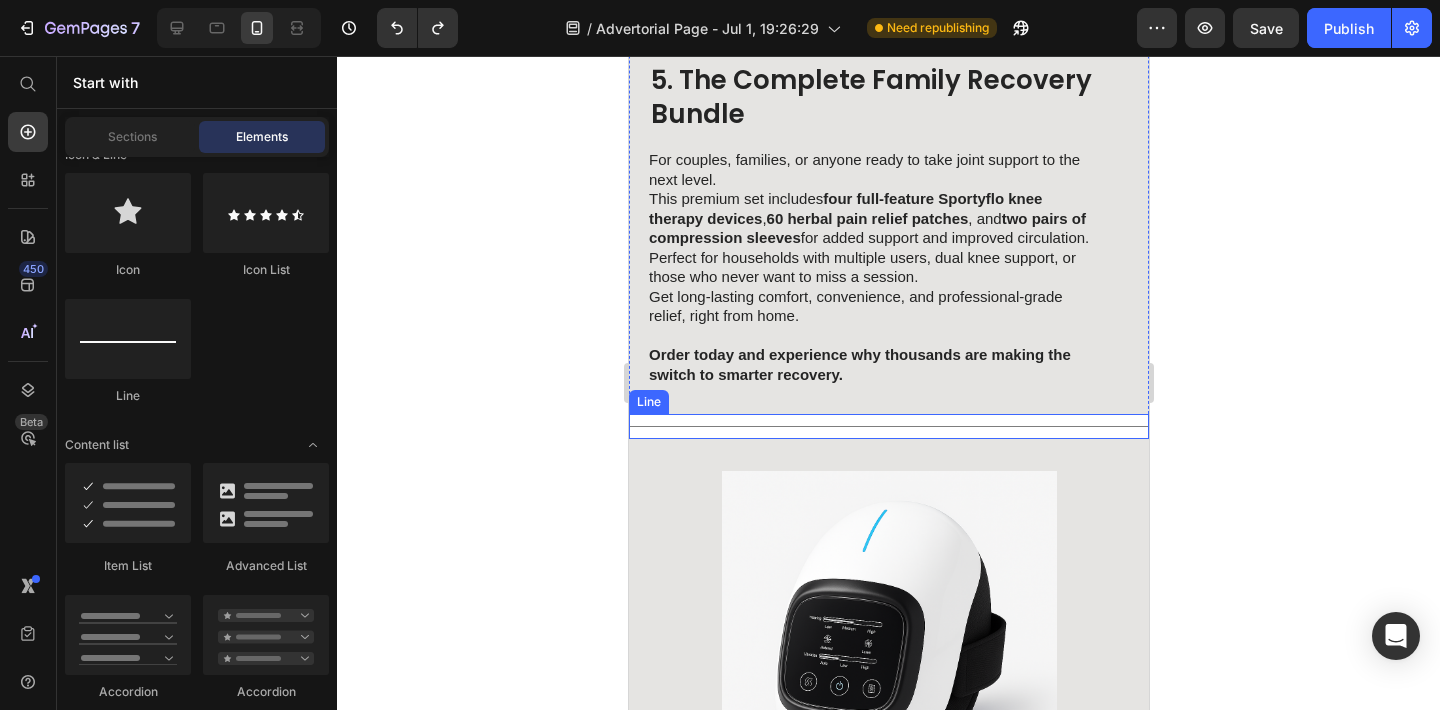 click on "Title Line" at bounding box center (888, 426) 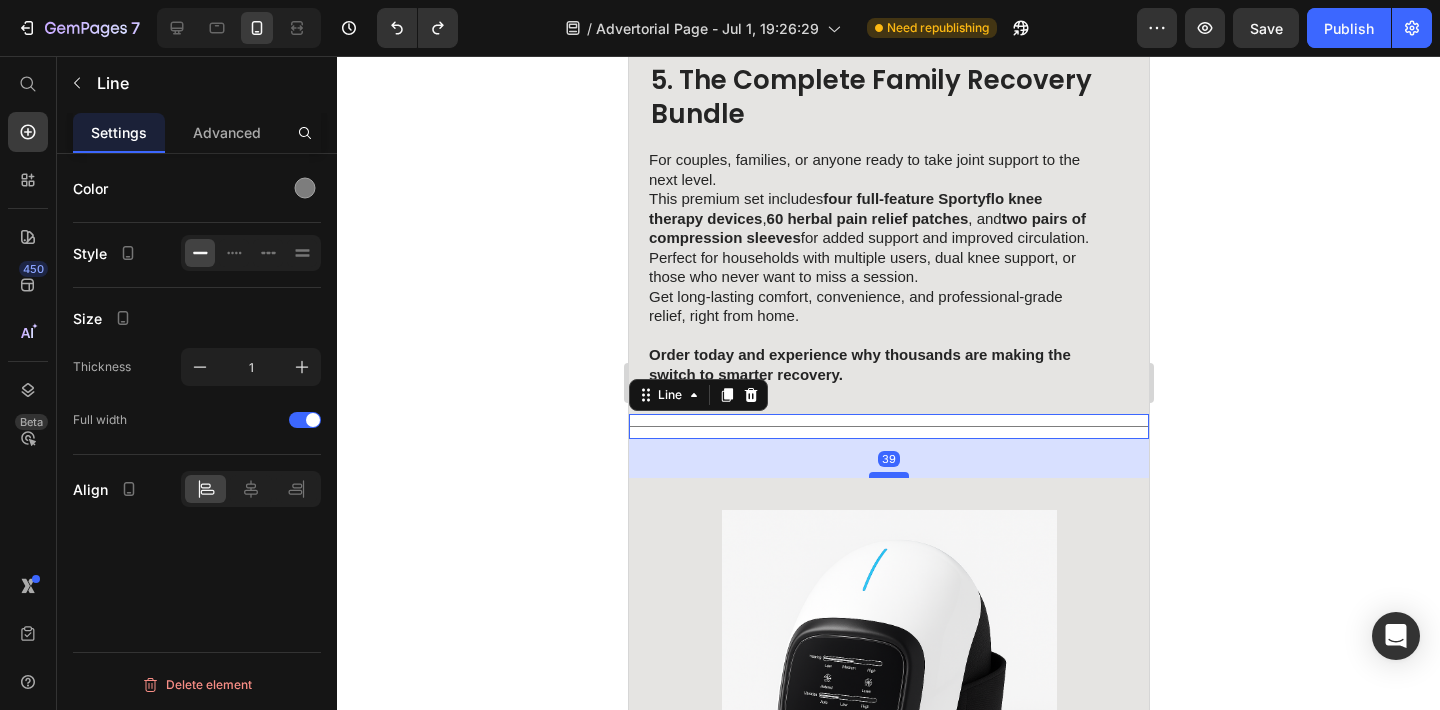 drag, startPoint x: 878, startPoint y: 436, endPoint x: 875, endPoint y: 475, distance: 39.115215 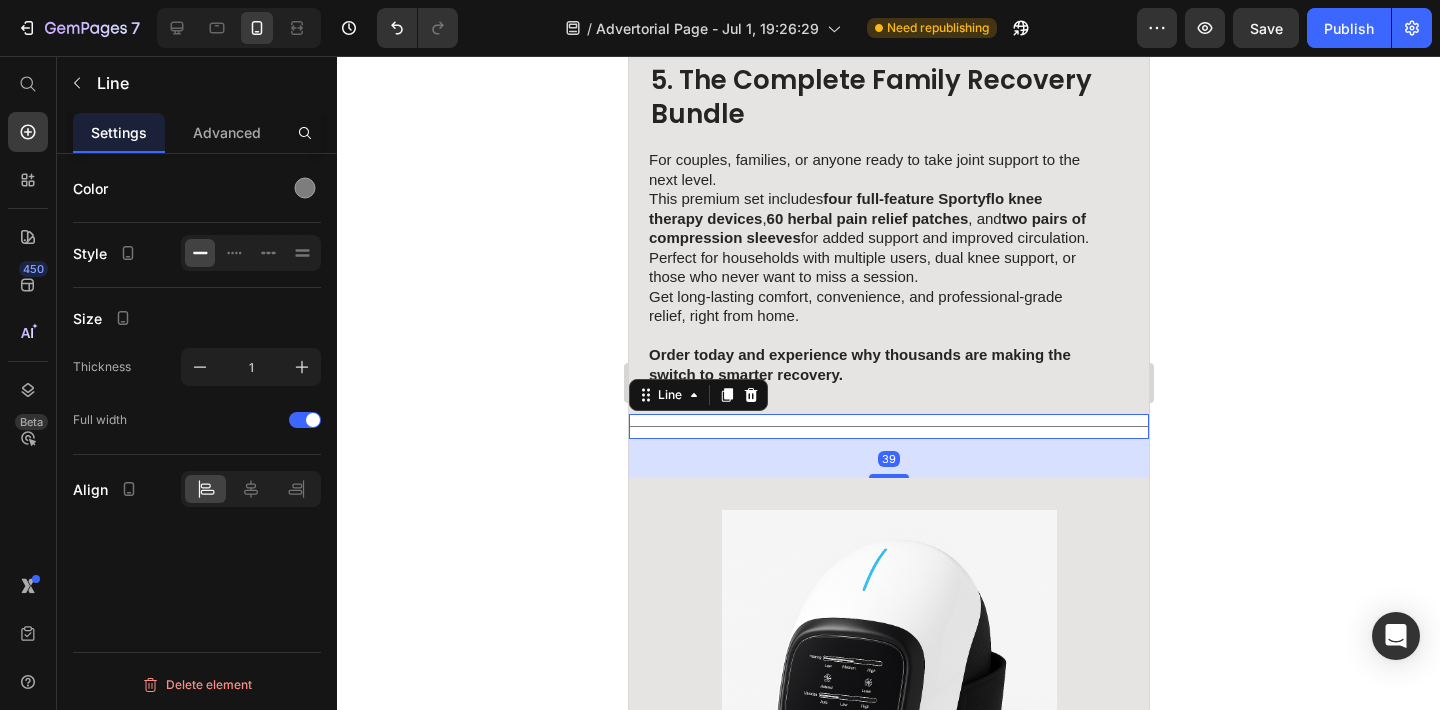 click 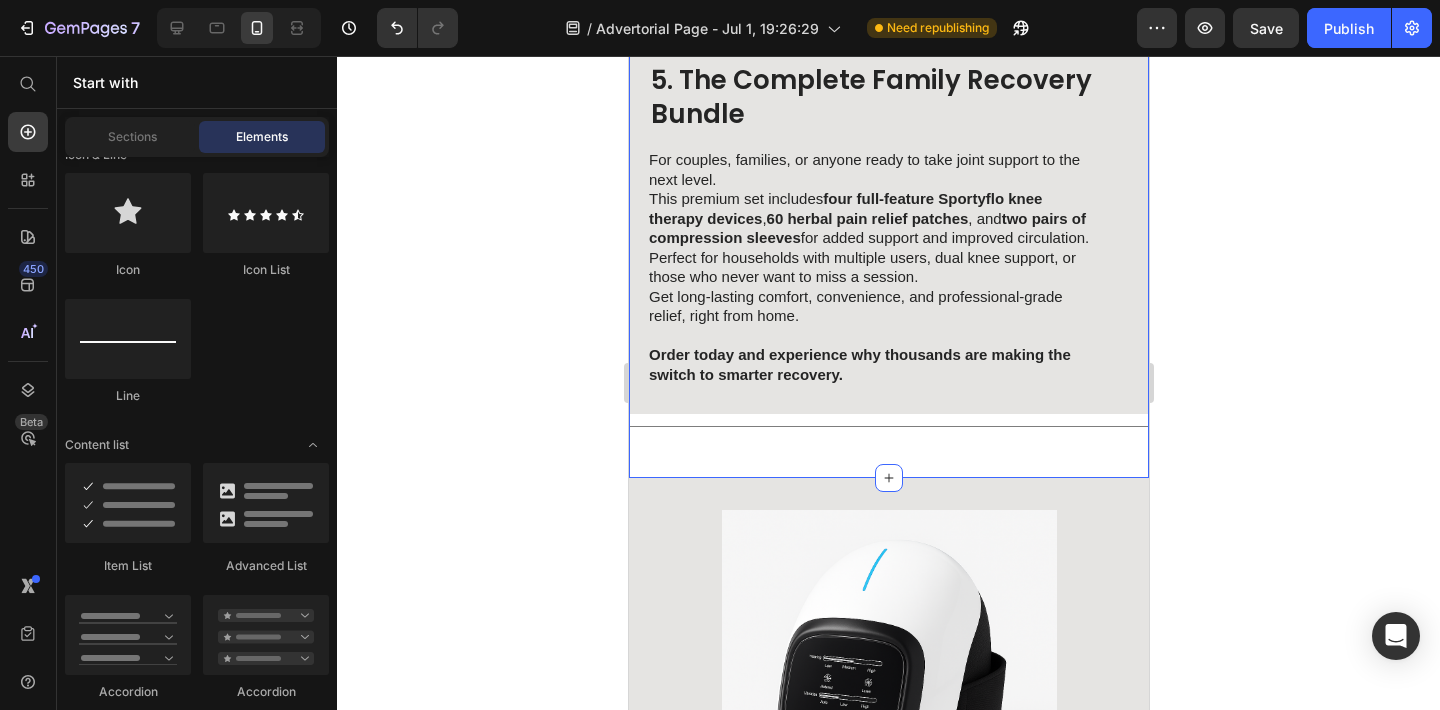 click on "5. The Complete Family Recovery Bundle Heading For couples, families, or anyone ready to take joint support to the next level. This premium set includes  four full-feature Sportyflo knee therapy devices ,  60 herbal pain relief patches , and  two pairs of compression sleeves  for added support and improved circulation. Perfect for households with multiple users, dual knee support, or those who never want to miss a session. Get long-lasting comfort, convenience, and professional-grade relief, right from home.   Order today and experience why thousands are making the switch to smarter recovery. Text Block Image Row                Title Line" at bounding box center (888, 81) 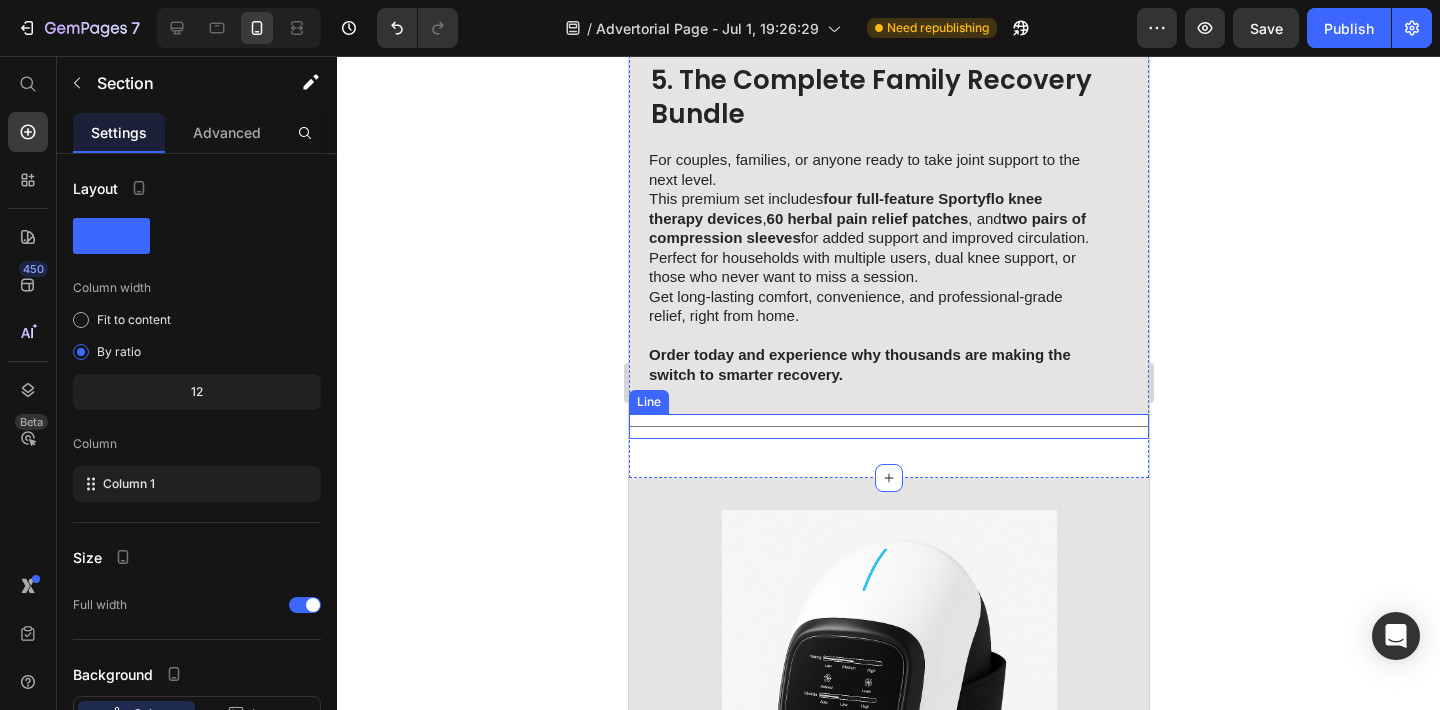 click on "Title Line" at bounding box center (888, 426) 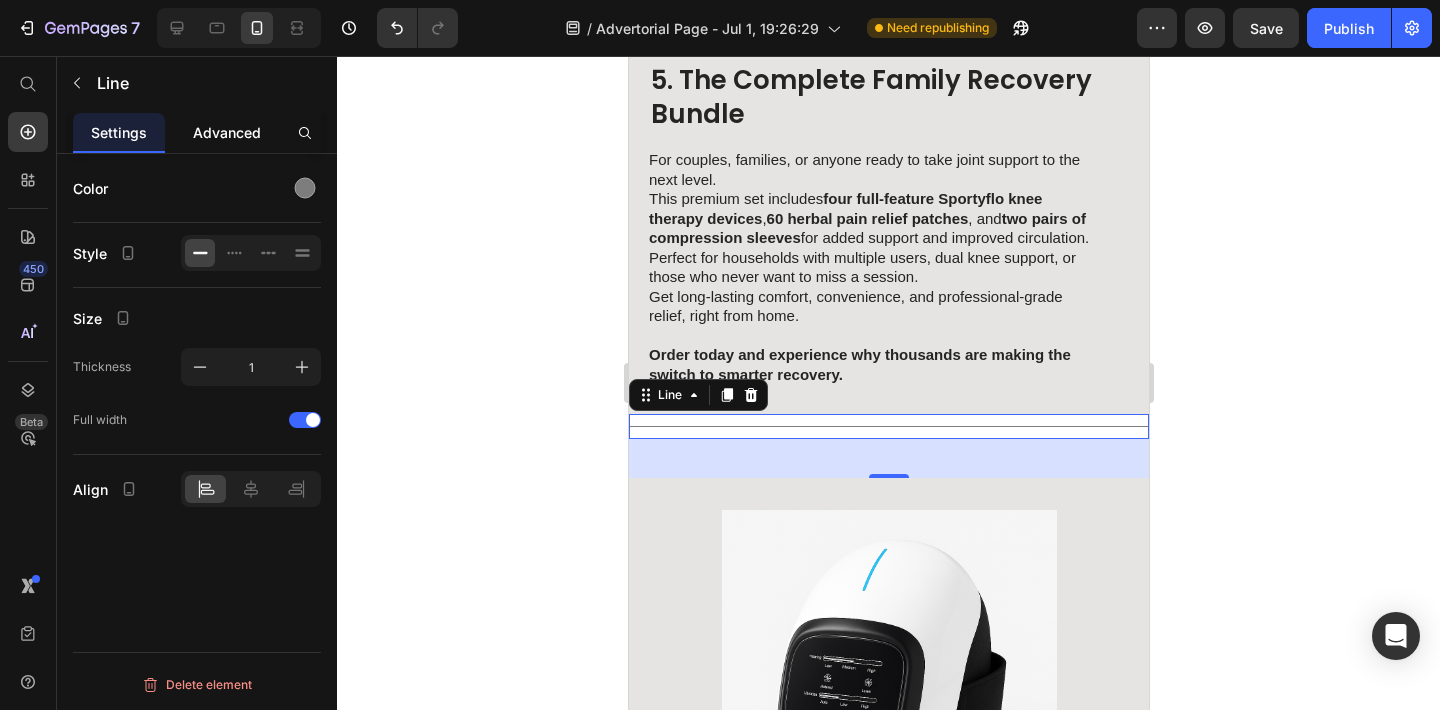 click on "Advanced" at bounding box center (227, 132) 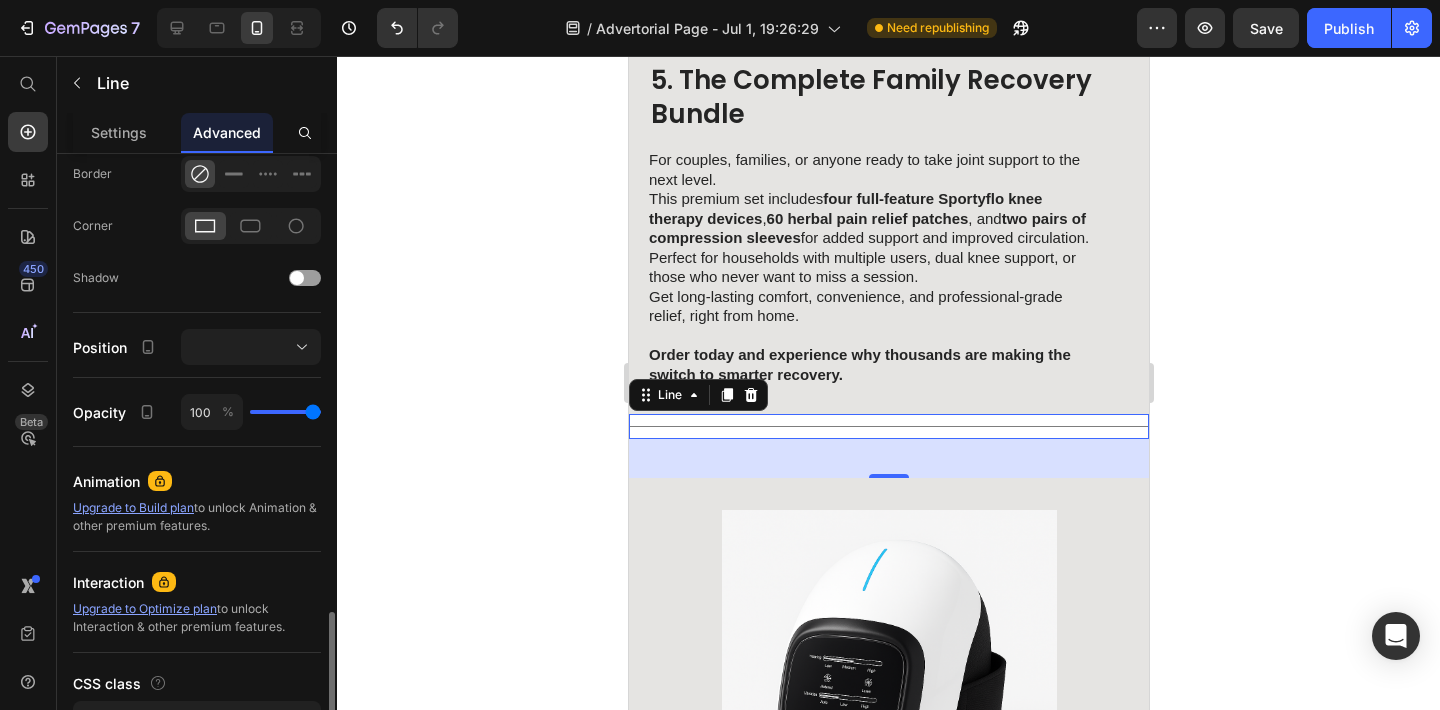 scroll, scrollTop: 692, scrollLeft: 0, axis: vertical 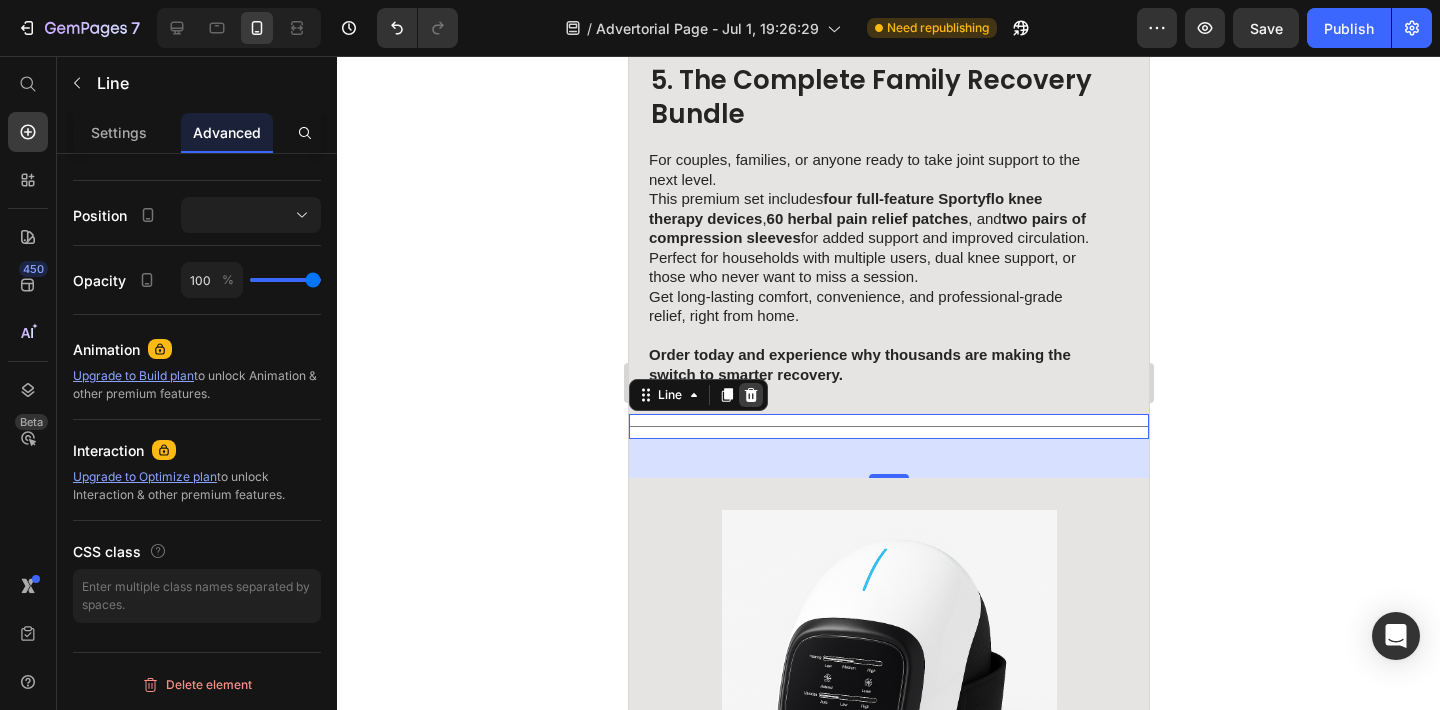 click 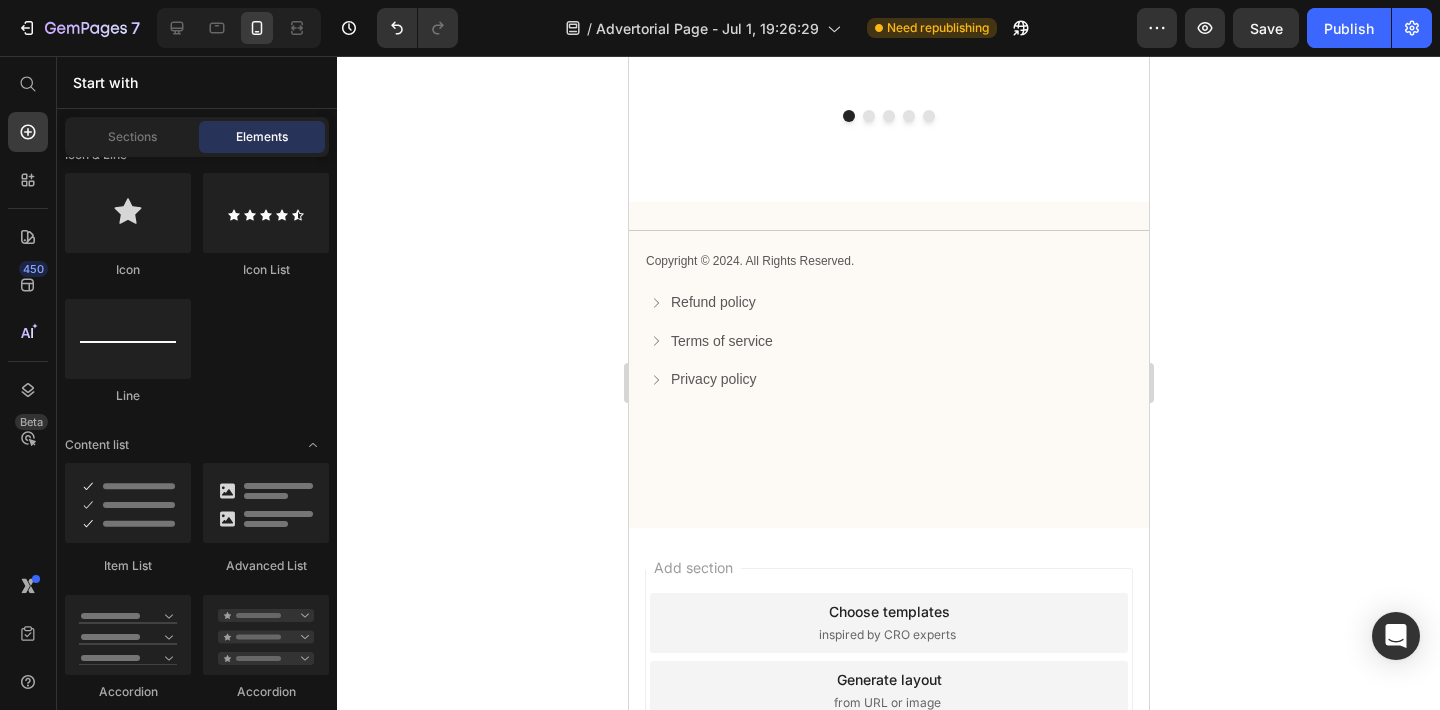scroll, scrollTop: 6777, scrollLeft: 0, axis: vertical 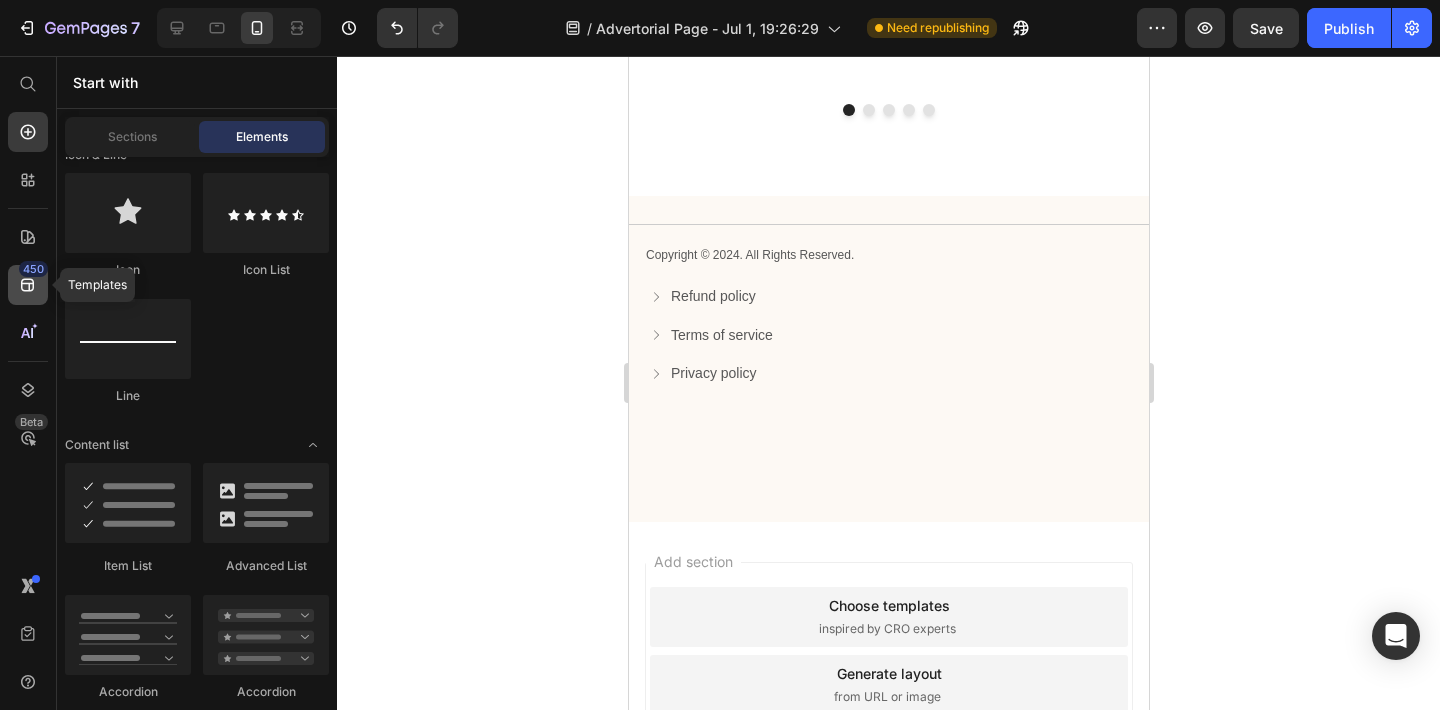 click on "450" 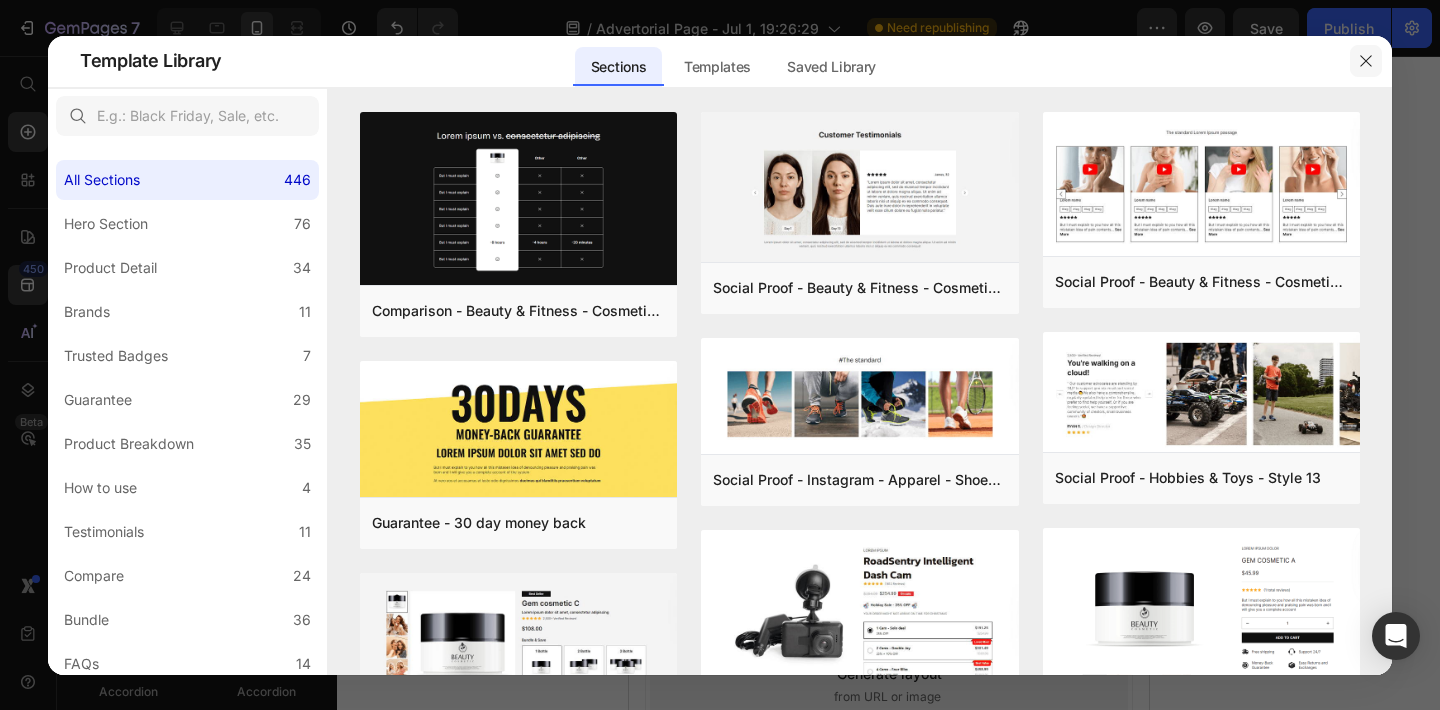 click 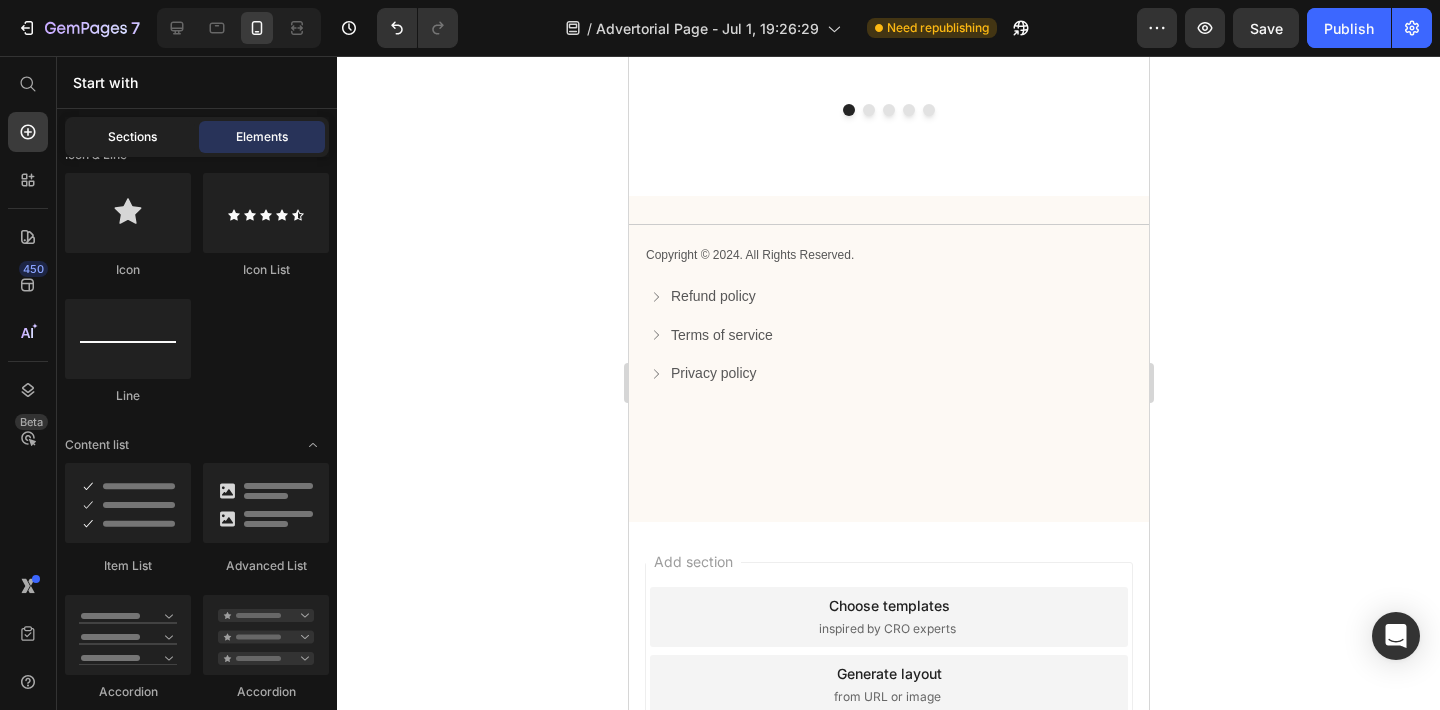 click on "Sections" at bounding box center (132, 137) 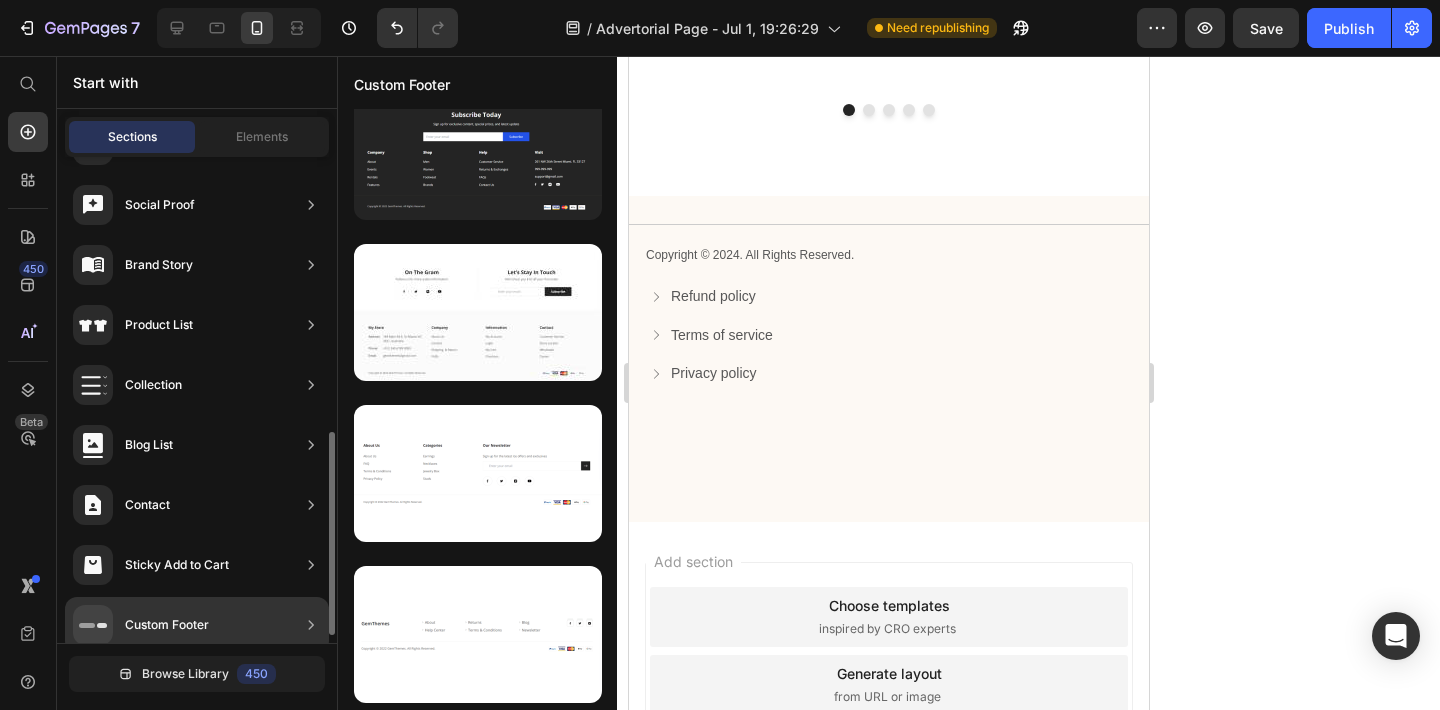 scroll, scrollTop: 674, scrollLeft: 0, axis: vertical 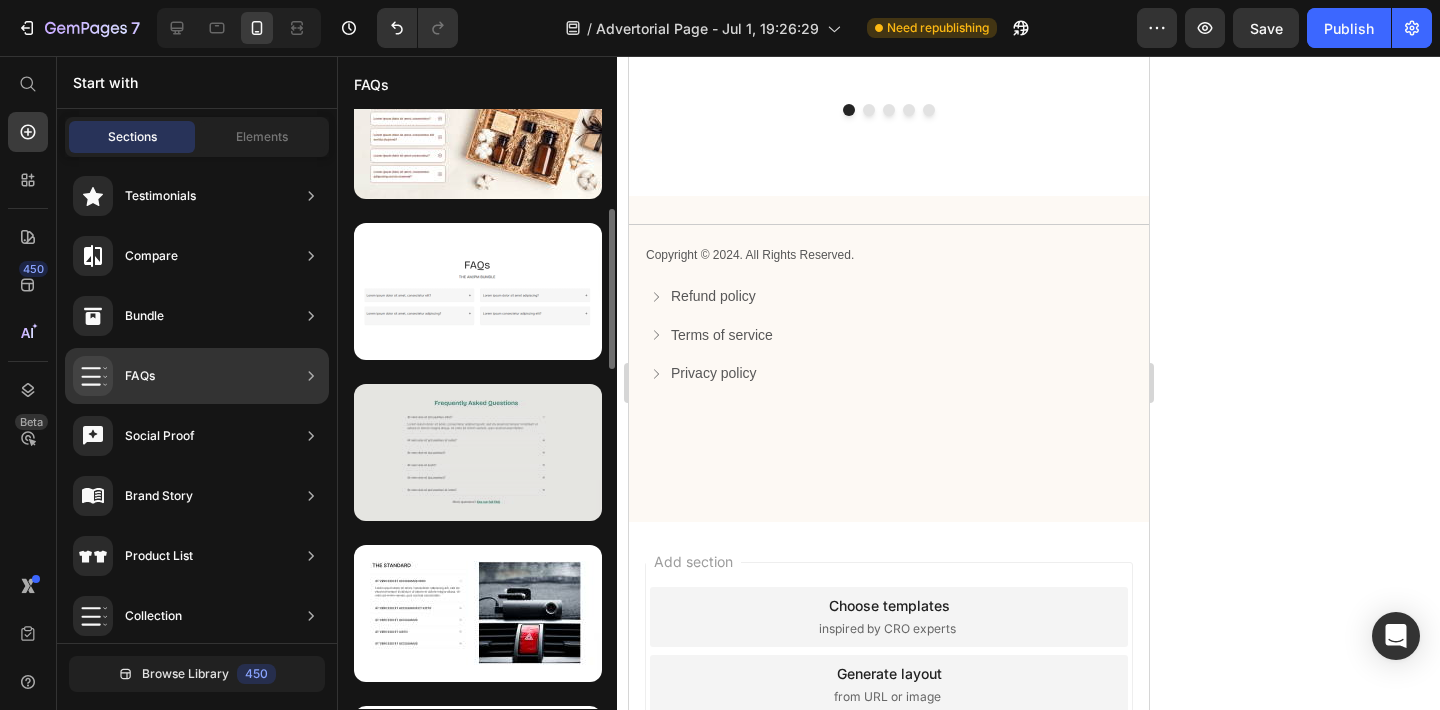 click at bounding box center [478, 452] 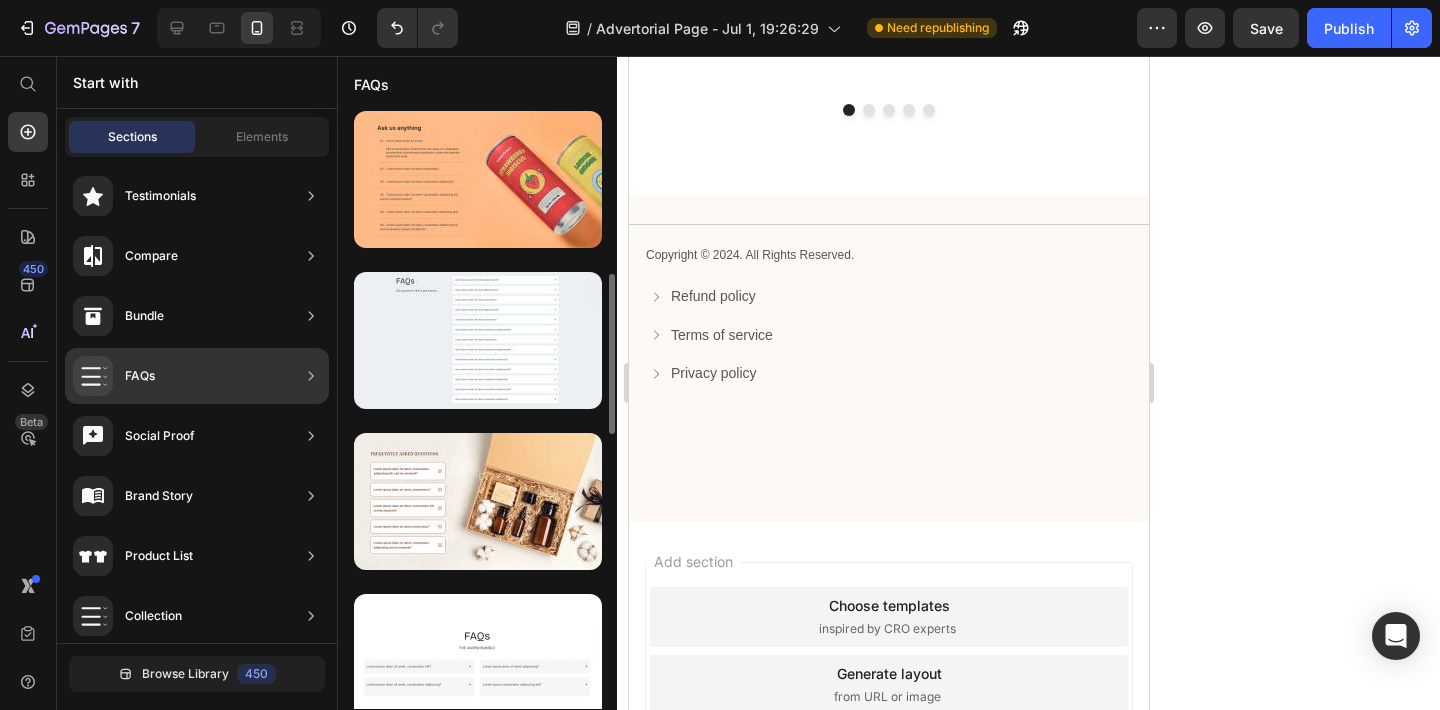 scroll, scrollTop: 0, scrollLeft: 0, axis: both 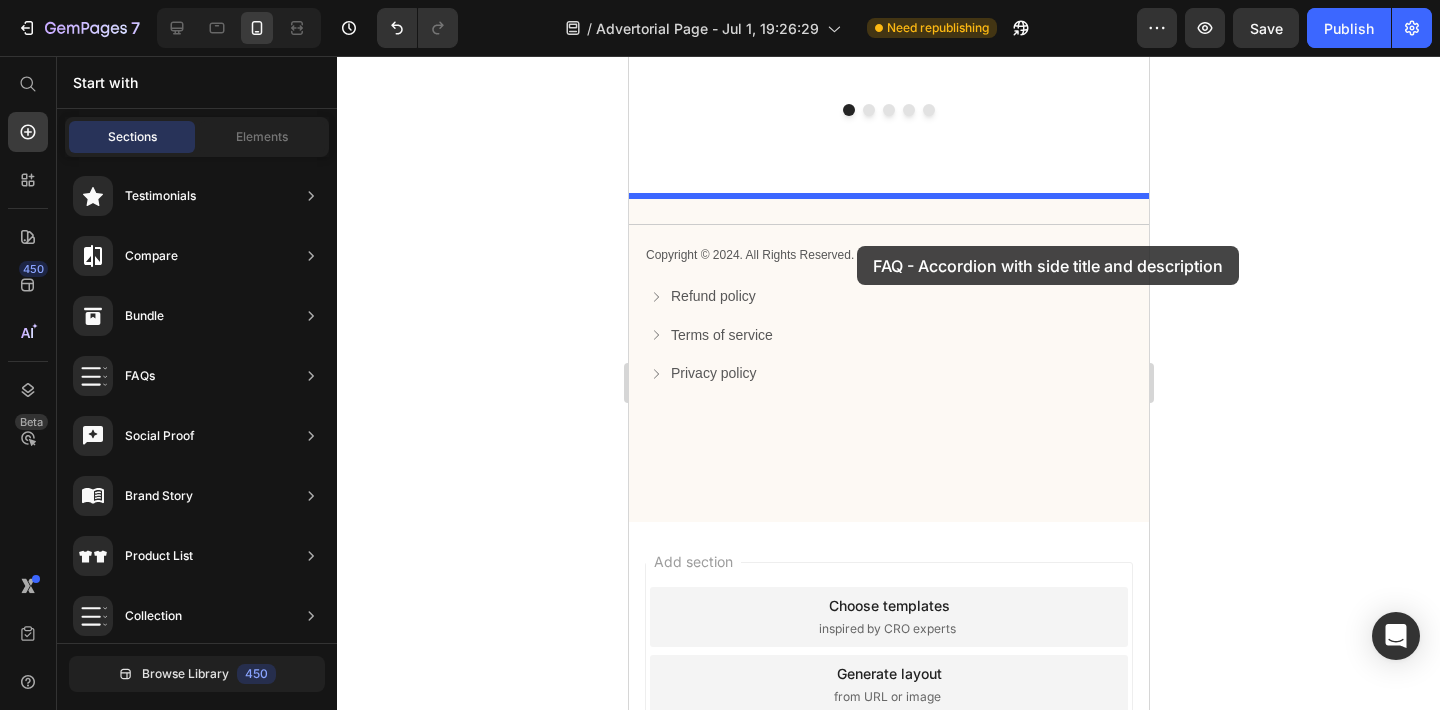 drag, startPoint x: 1098, startPoint y: 397, endPoint x: 856, endPoint y: 246, distance: 285.2455 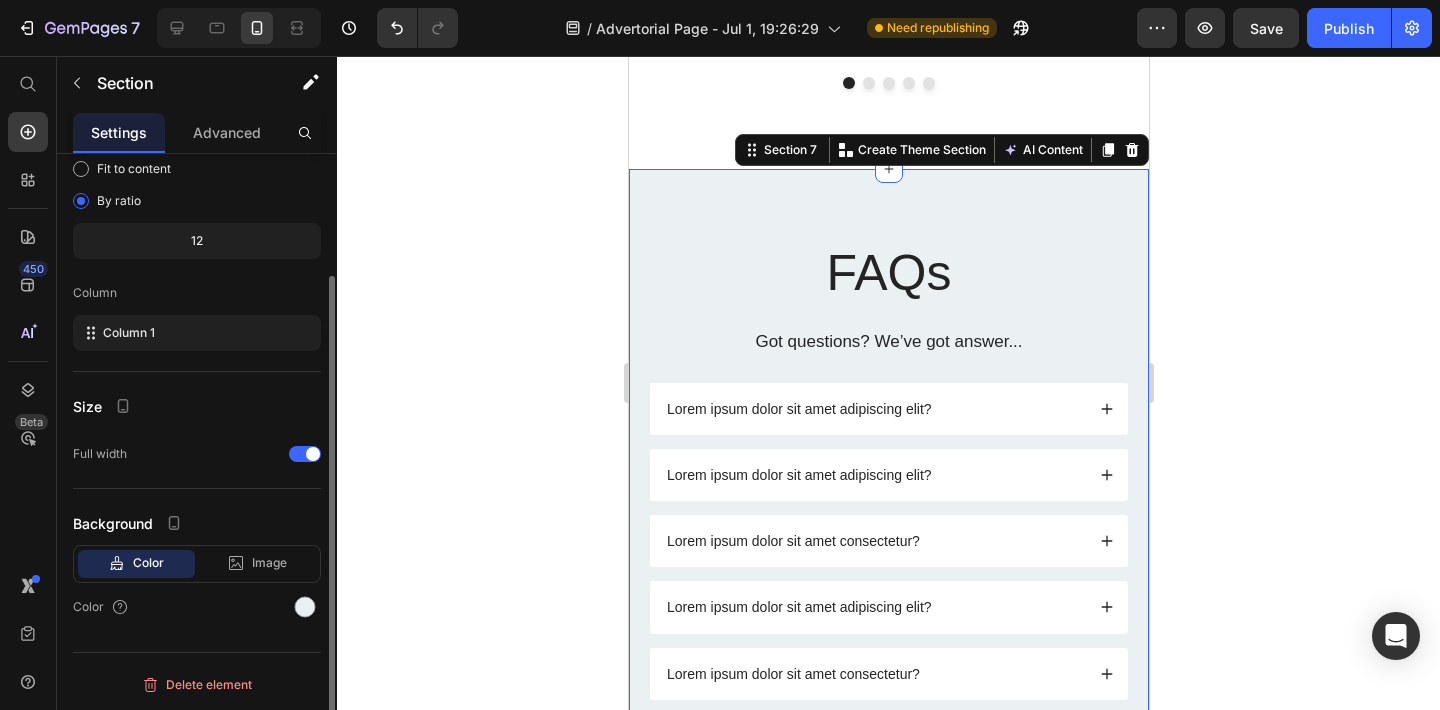 scroll, scrollTop: 0, scrollLeft: 0, axis: both 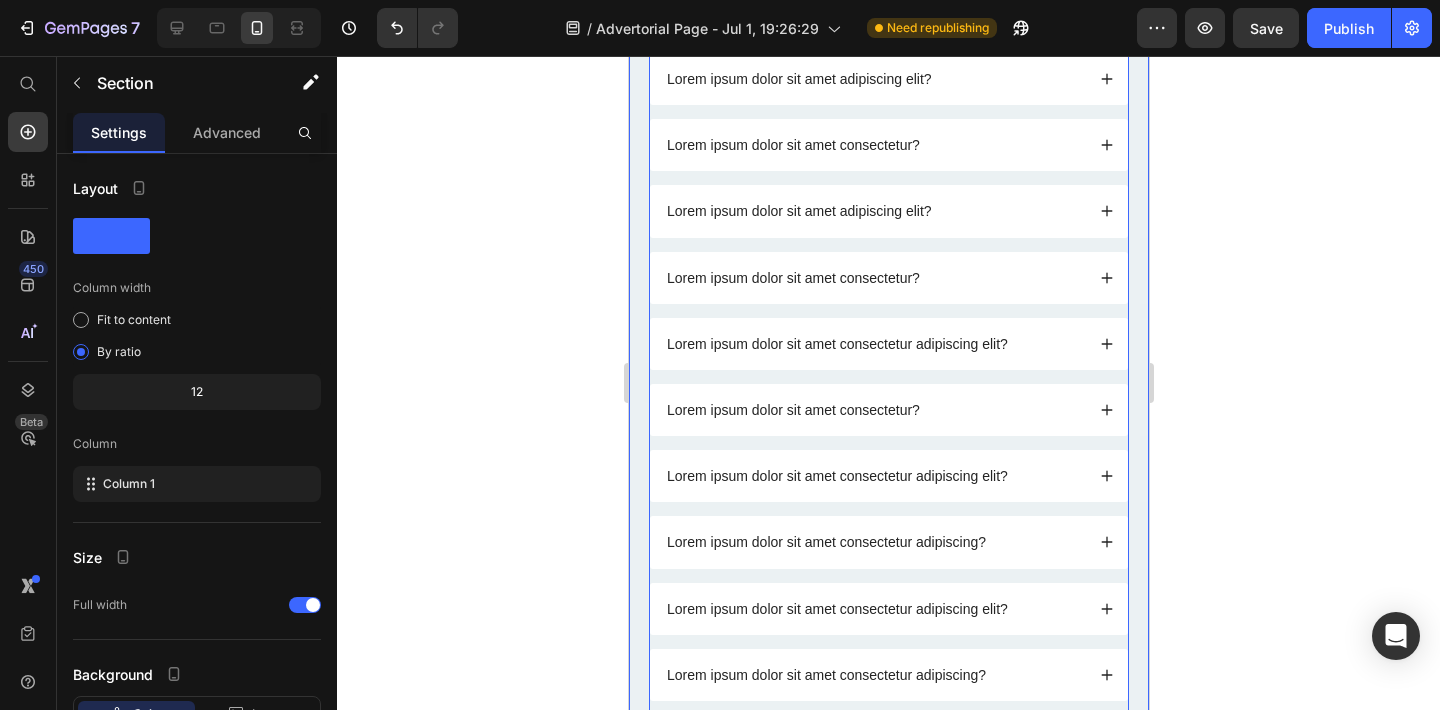click on "Lorem ipsum dolor sit amet consectetur adipiscing elit?" at bounding box center [888, 476] 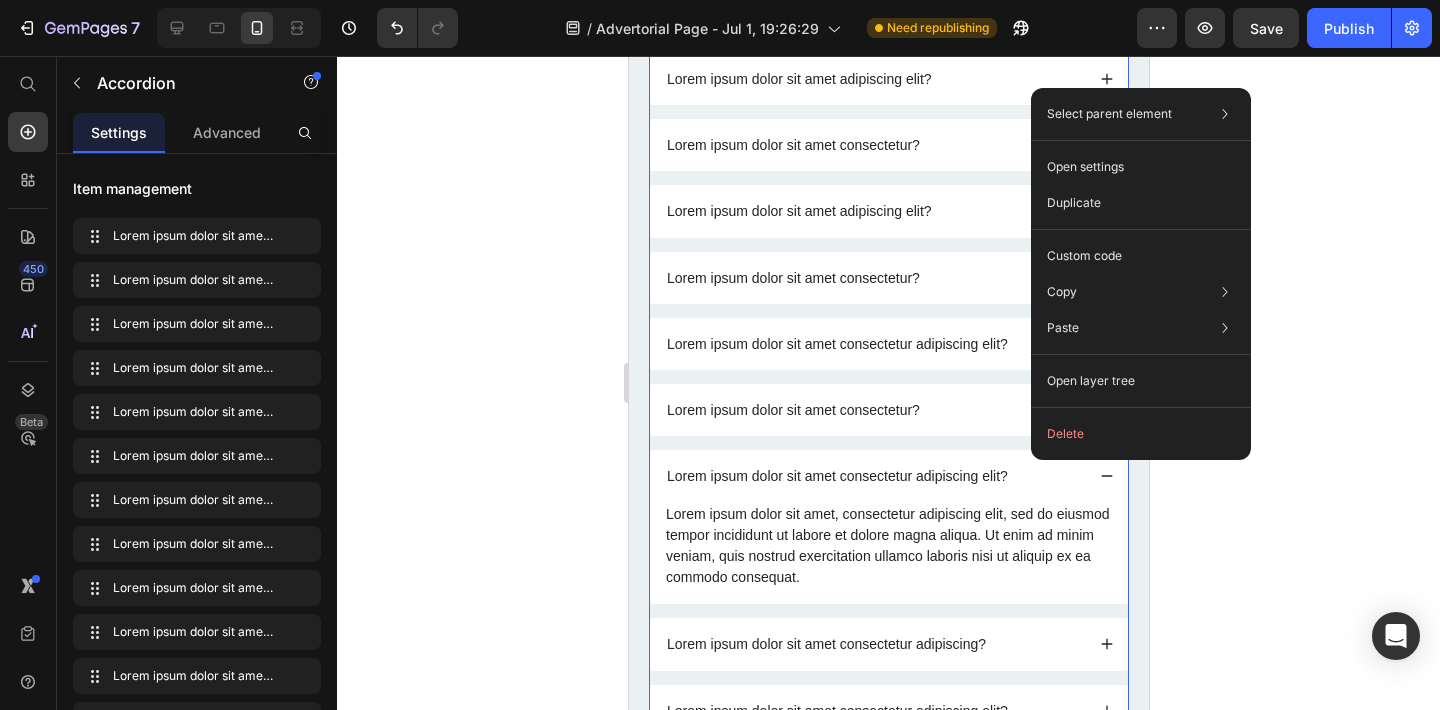click on "Lorem ipsum dolor sit amet consectetur adipiscing elit?" at bounding box center [873, 476] 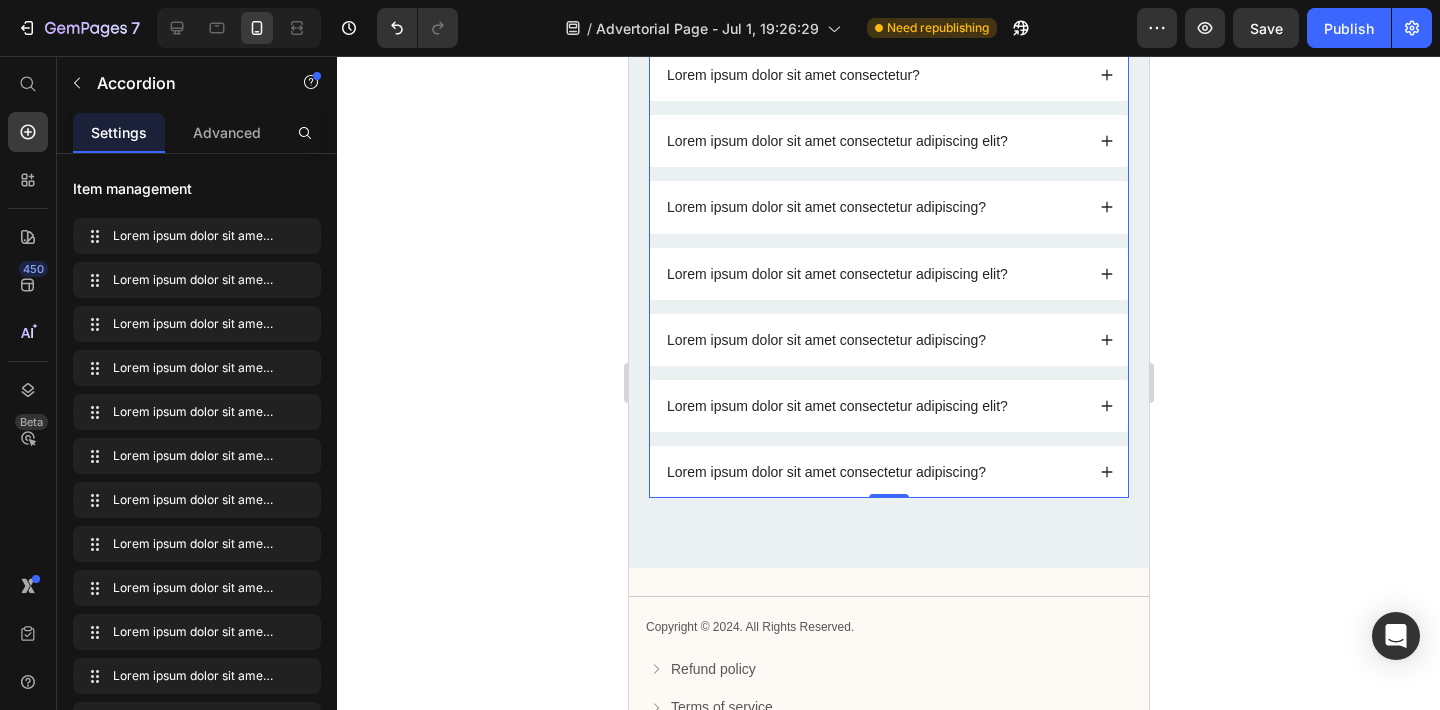 scroll, scrollTop: 7516, scrollLeft: 0, axis: vertical 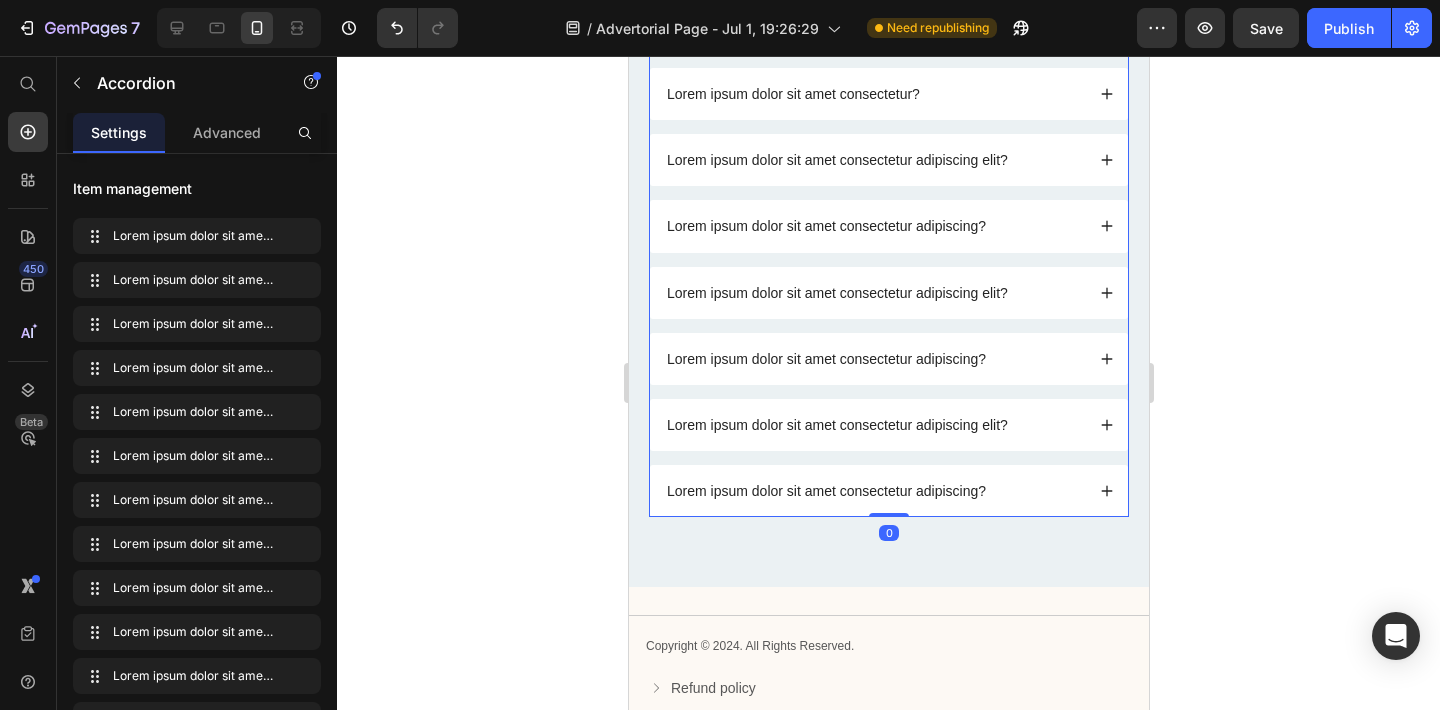drag, startPoint x: 888, startPoint y: 515, endPoint x: 879, endPoint y: 338, distance: 177.22867 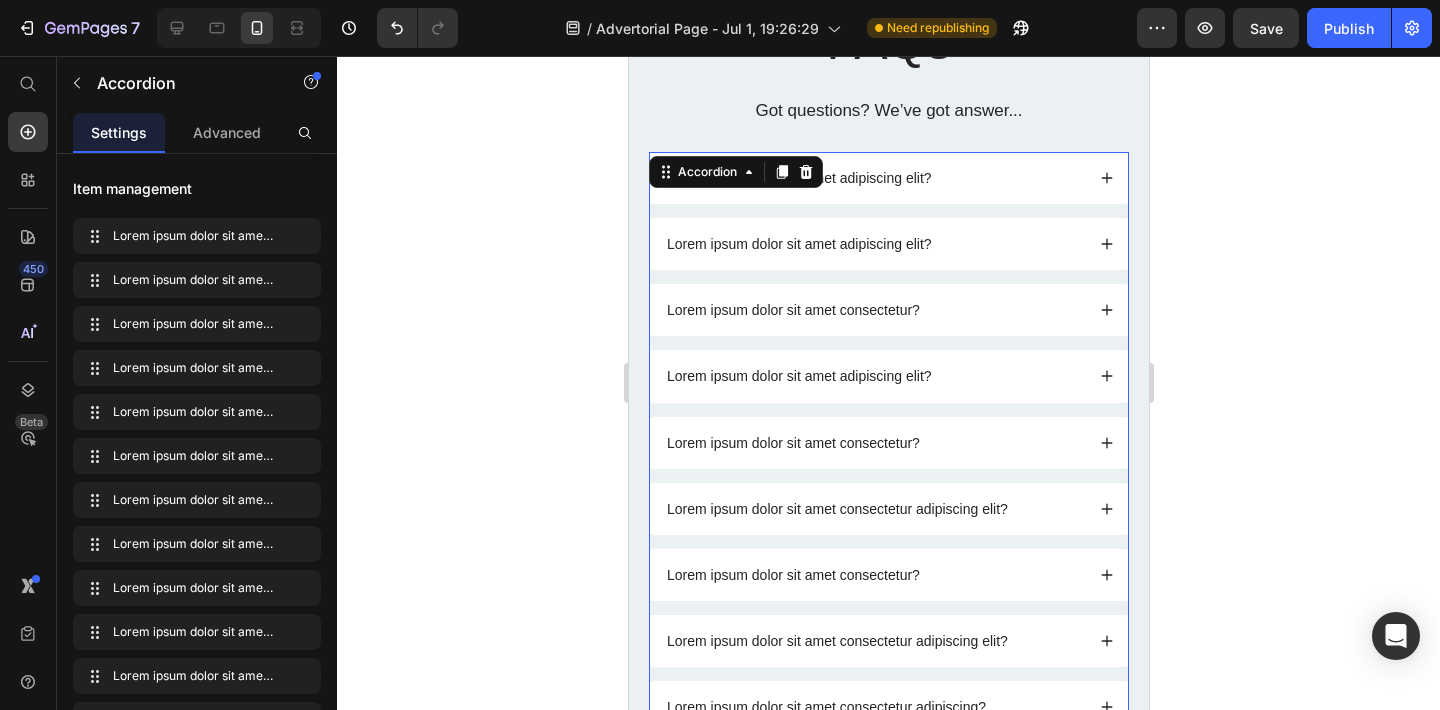 scroll, scrollTop: 6959, scrollLeft: 0, axis: vertical 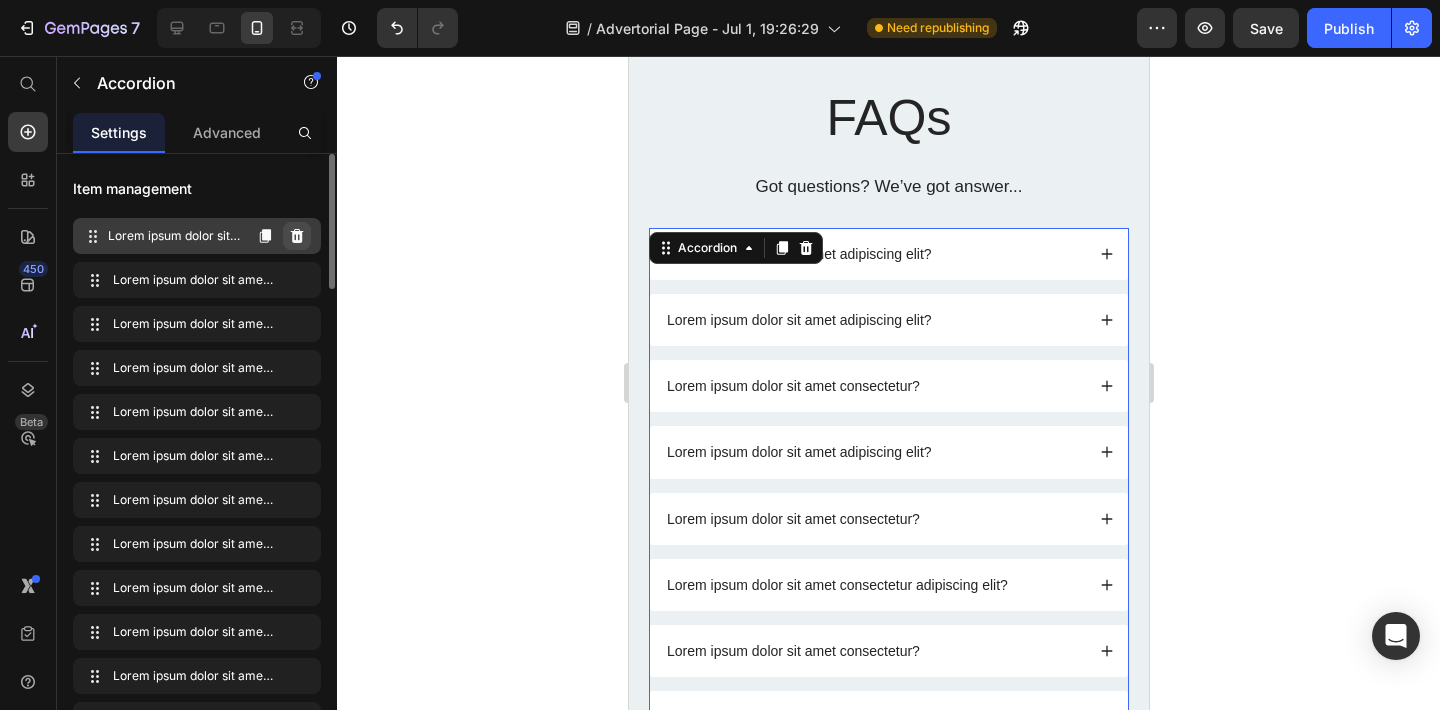 click 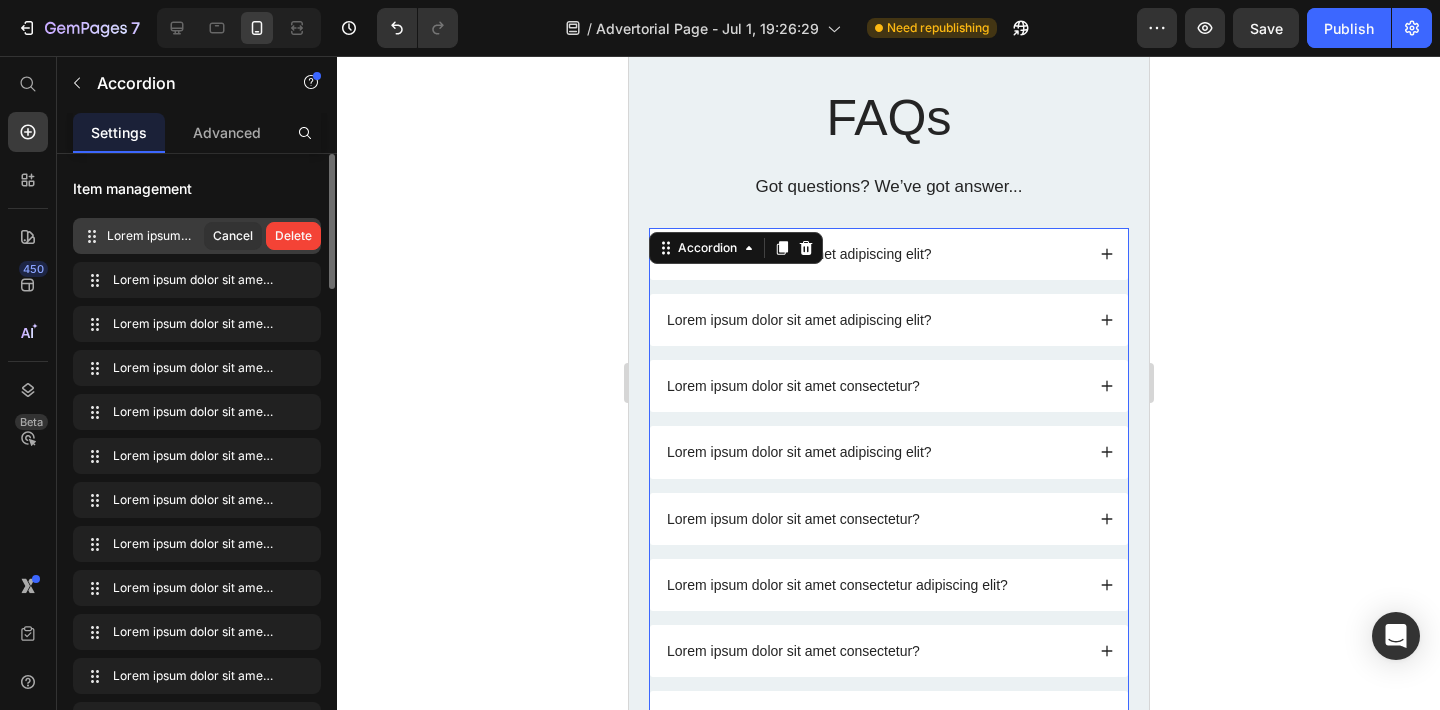 click on "Delete" at bounding box center (293, 236) 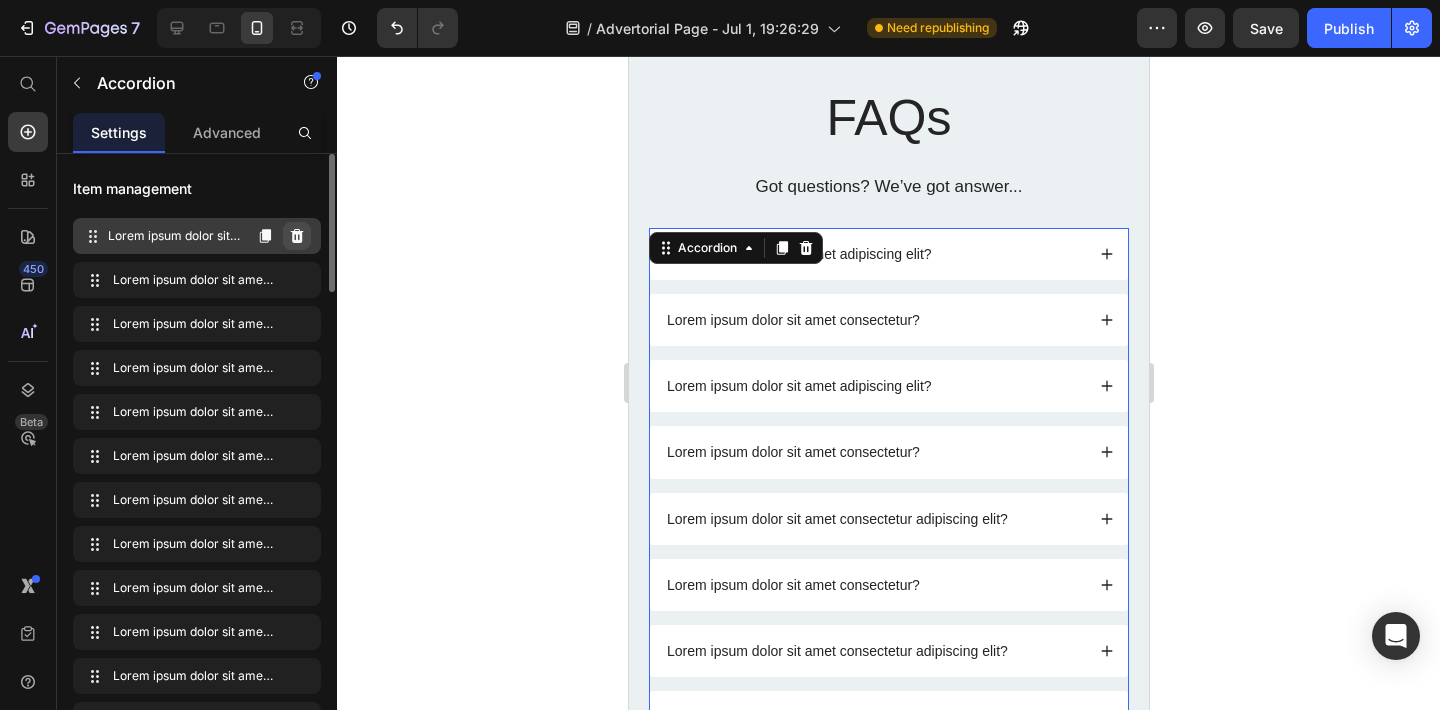 click 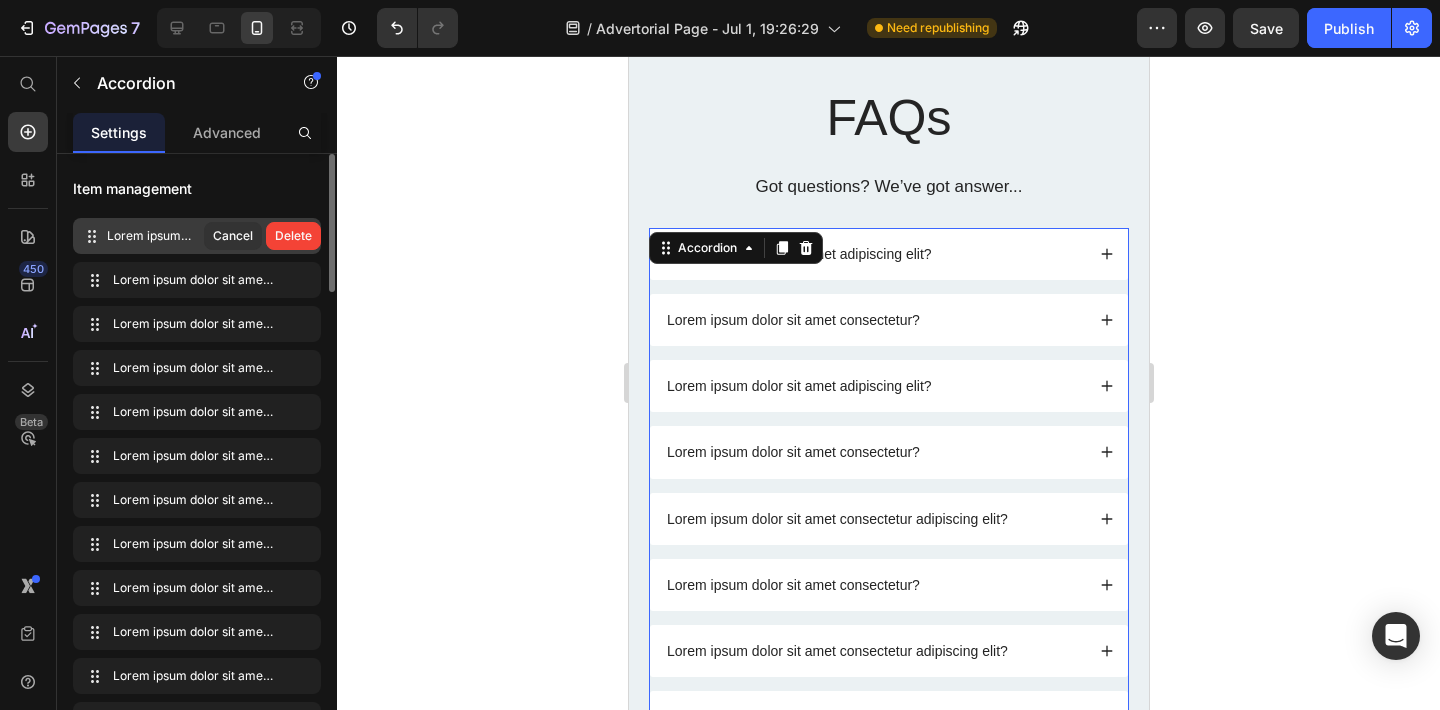 click on "Delete" at bounding box center [293, 236] 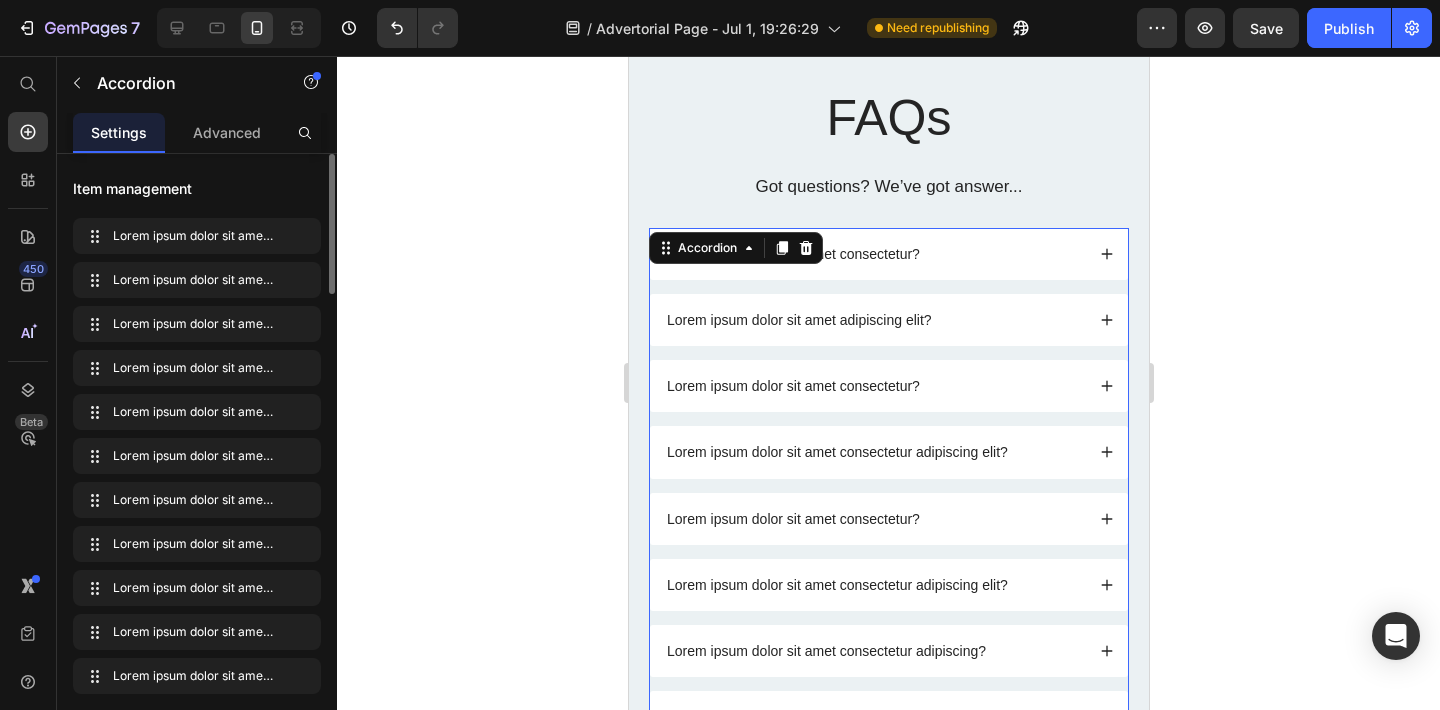 click on "Lorem ipsum dolor sit amet consectetur?" at bounding box center [873, 254] 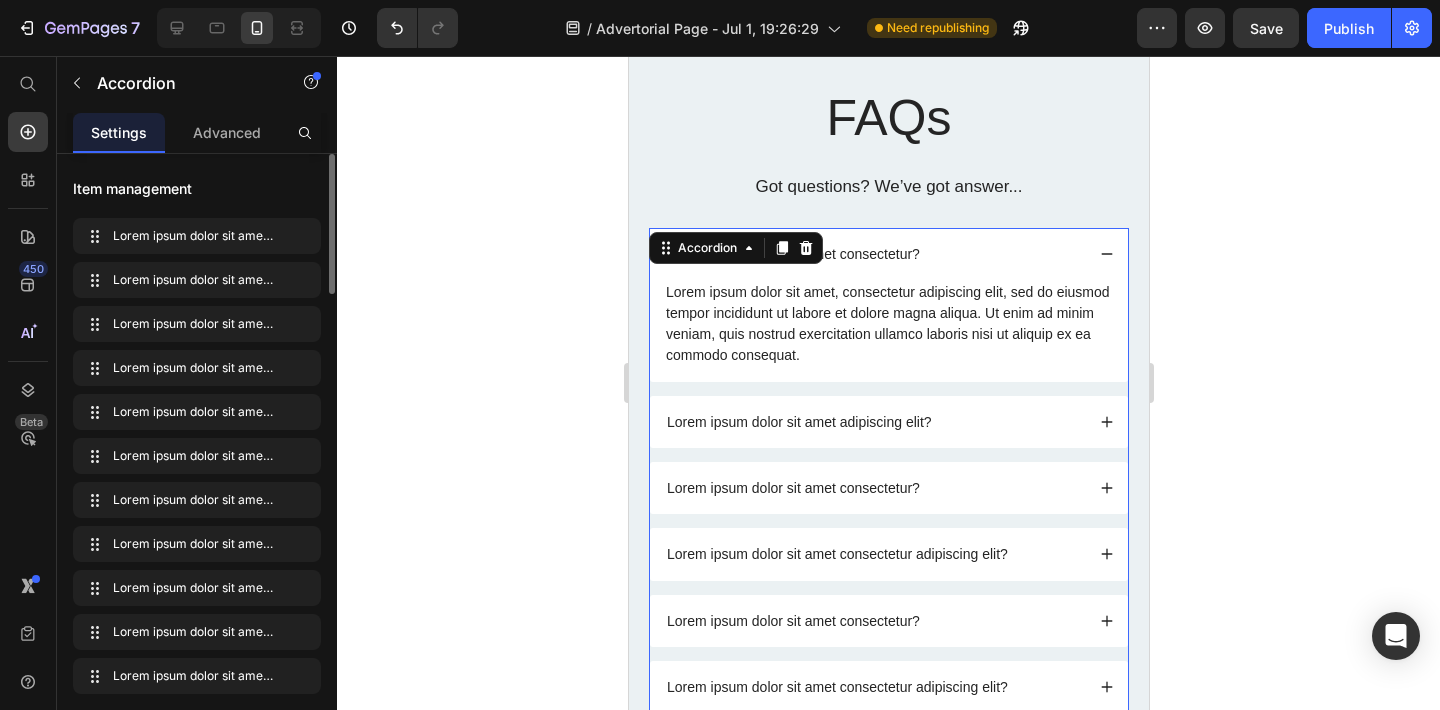 click on "Lorem ipsum dolor sit amet consectetur?" at bounding box center [792, 254] 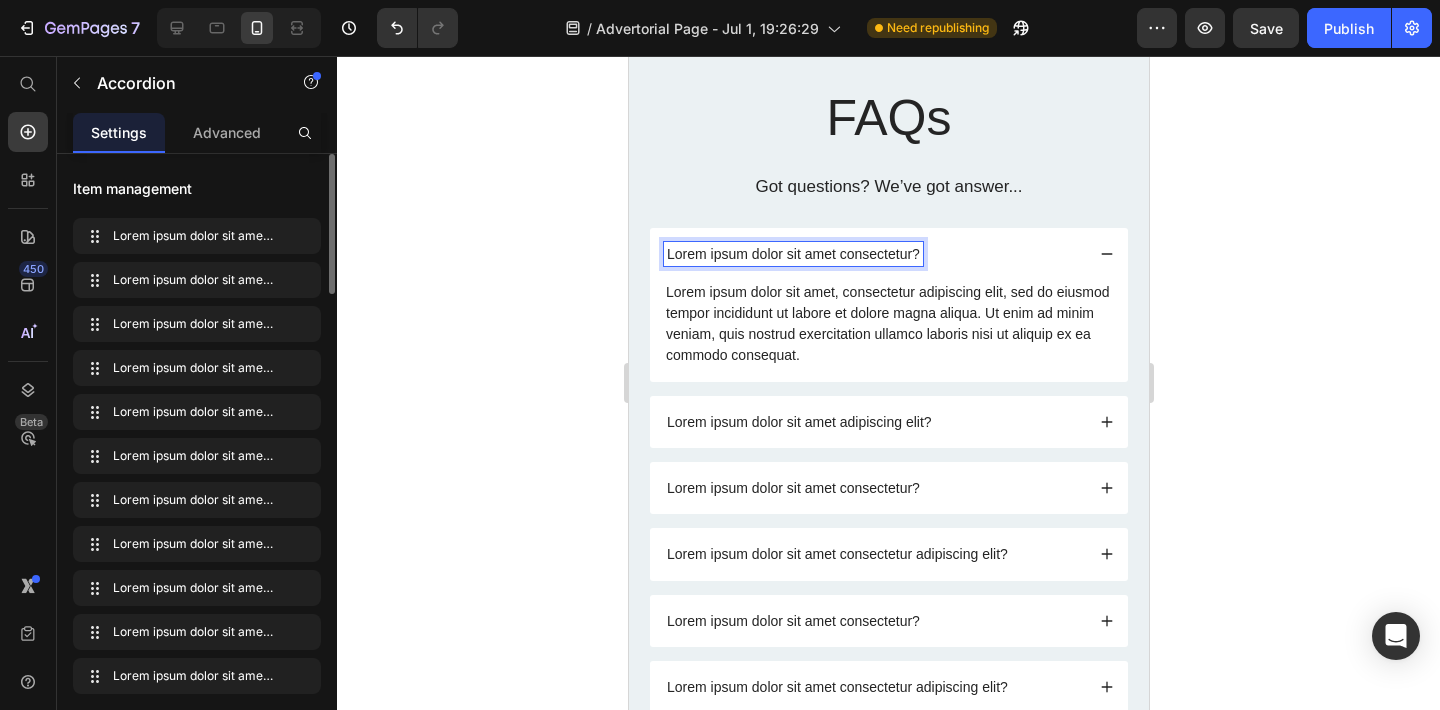 click on "Lorem ipsum dolor sit amet consectetur?" at bounding box center (792, 254) 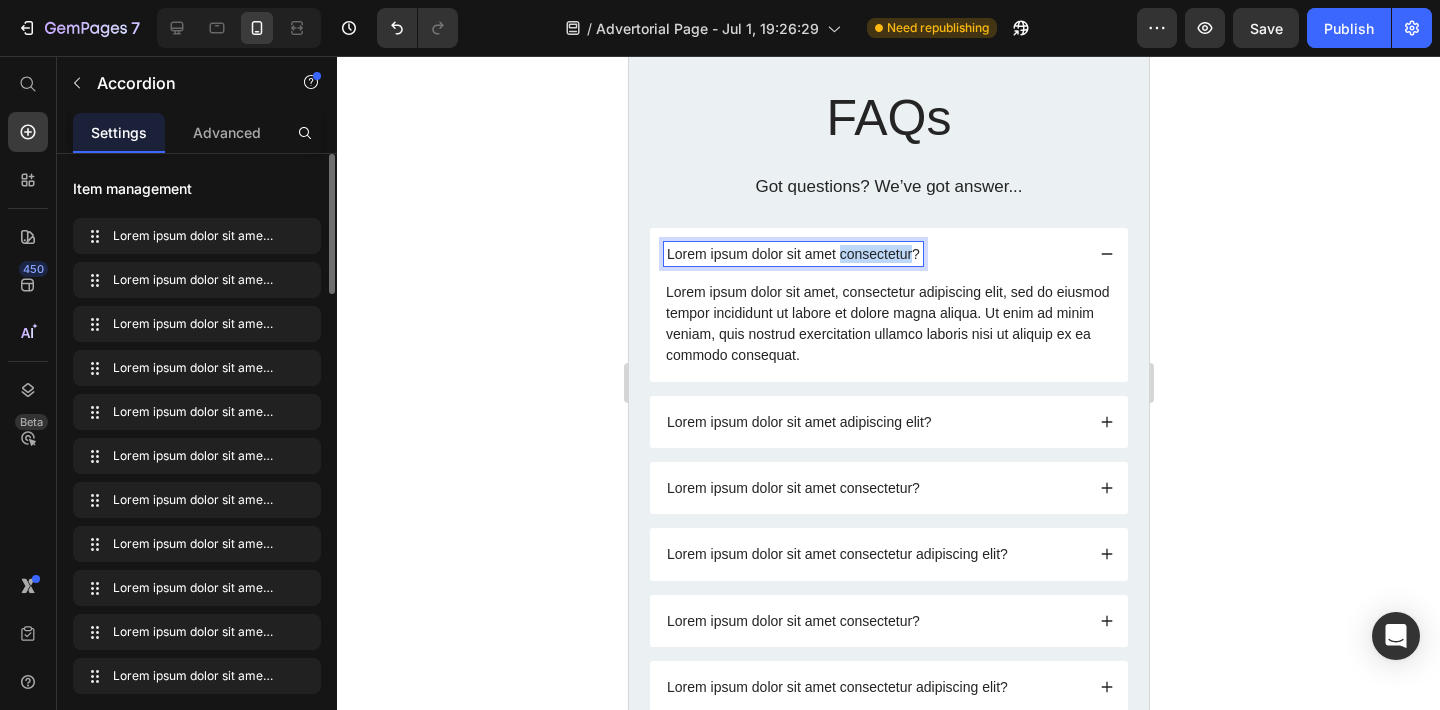 click on "Lorem ipsum dolor sit amet consectetur?" at bounding box center (792, 254) 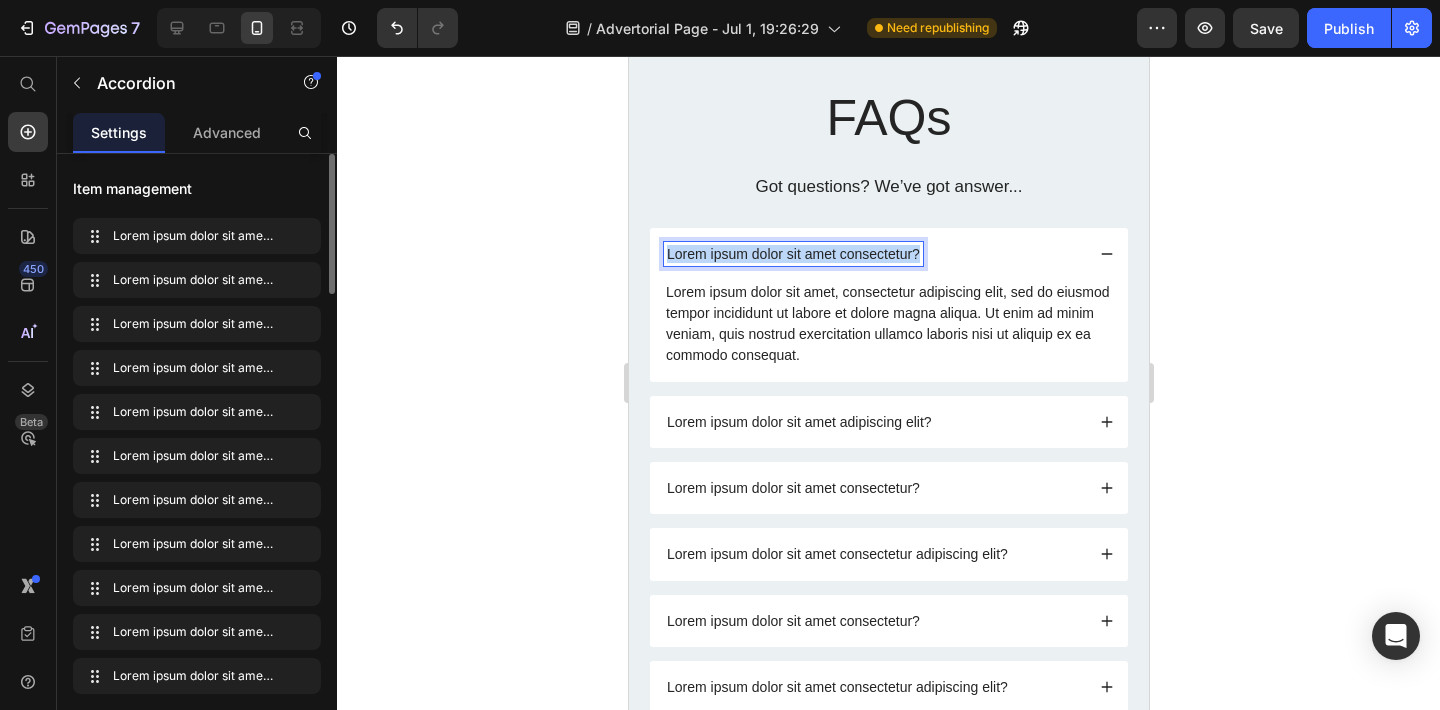 click on "Lorem ipsum dolor sit amet consectetur?" at bounding box center (792, 254) 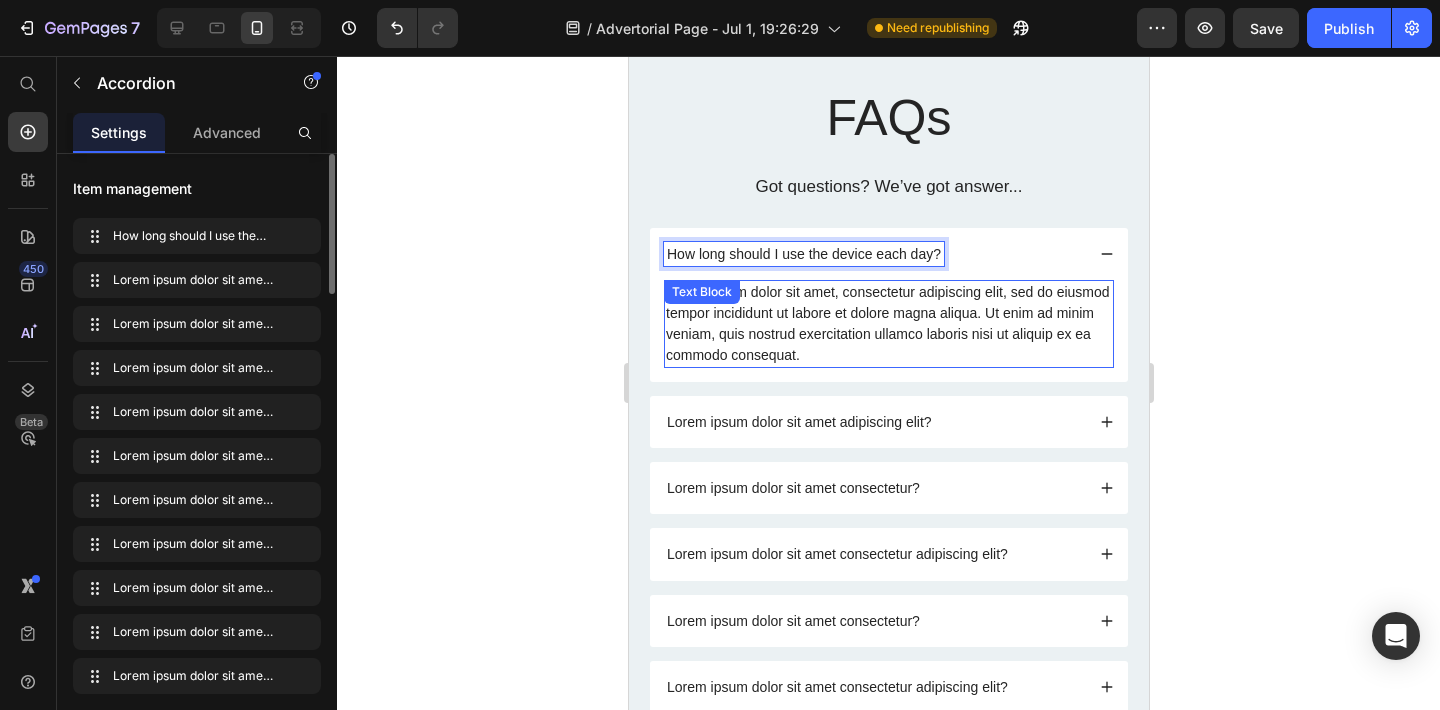 click on "Lorem ipsum dolor sit amet, consectetur adipiscing elit, sed do eiusmod tempor incididunt ut labore et dolore magna aliqua. Ut enim ad minim veniam, quis nostrud exercitation ullamco laboris nisi ut aliquip ex ea commodo consequat." at bounding box center [888, 324] 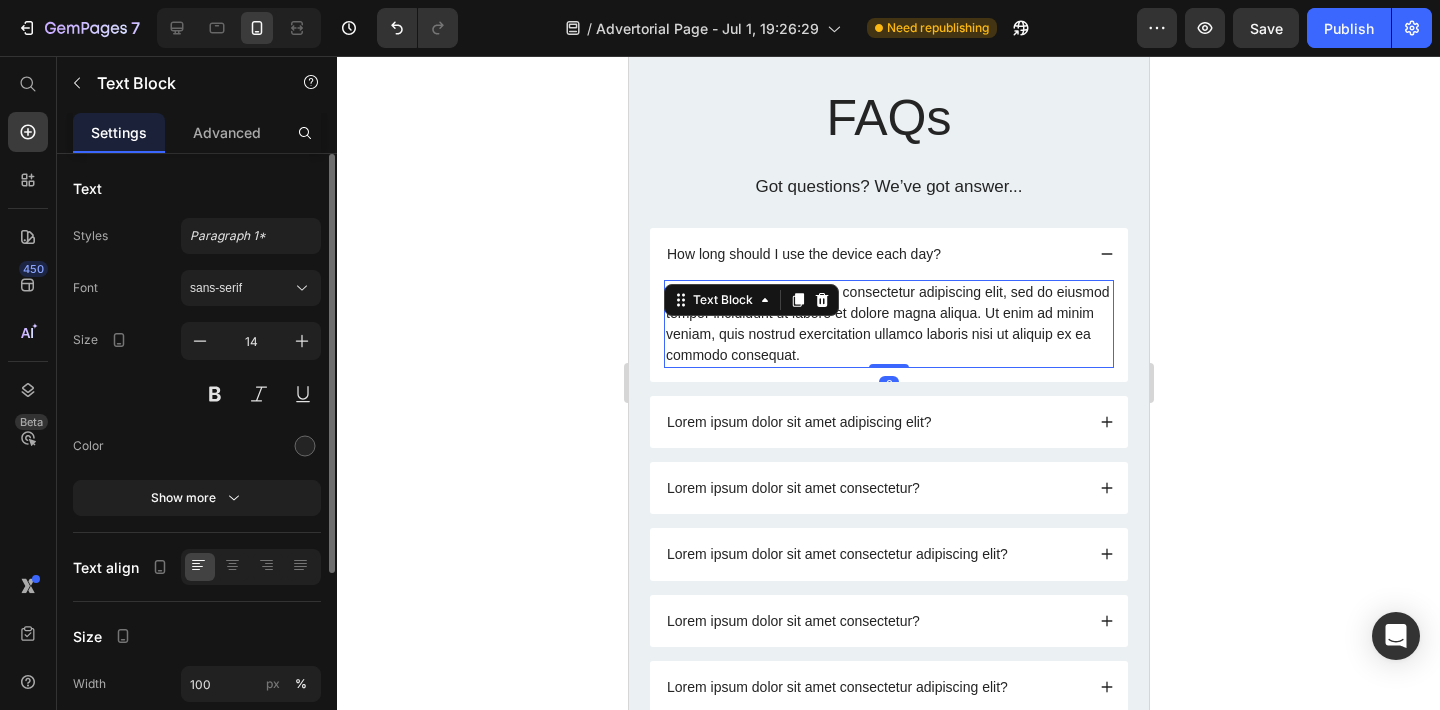 click on "Lorem ipsum dolor sit amet, consectetur adipiscing elit, sed do eiusmod tempor incididunt ut labore et dolore magna aliqua. Ut enim ad minim veniam, quis nostrud exercitation ullamco laboris nisi ut aliquip ex ea commodo consequat." at bounding box center (888, 324) 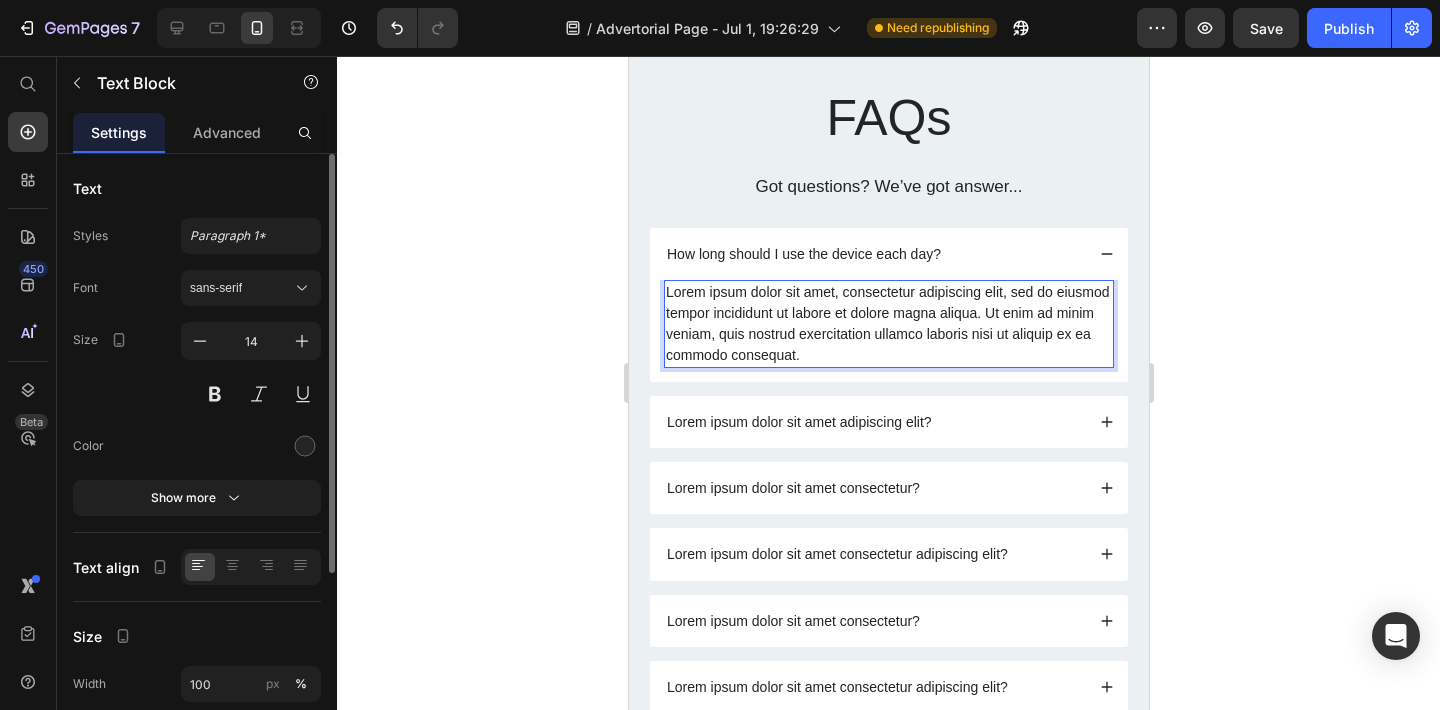 click on "Lorem ipsum dolor sit amet, consectetur adipiscing elit, sed do eiusmod tempor incididunt ut labore et dolore magna aliqua. Ut enim ad minim veniam, quis nostrud exercitation ullamco laboris nisi ut aliquip ex ea commodo consequat." at bounding box center (888, 324) 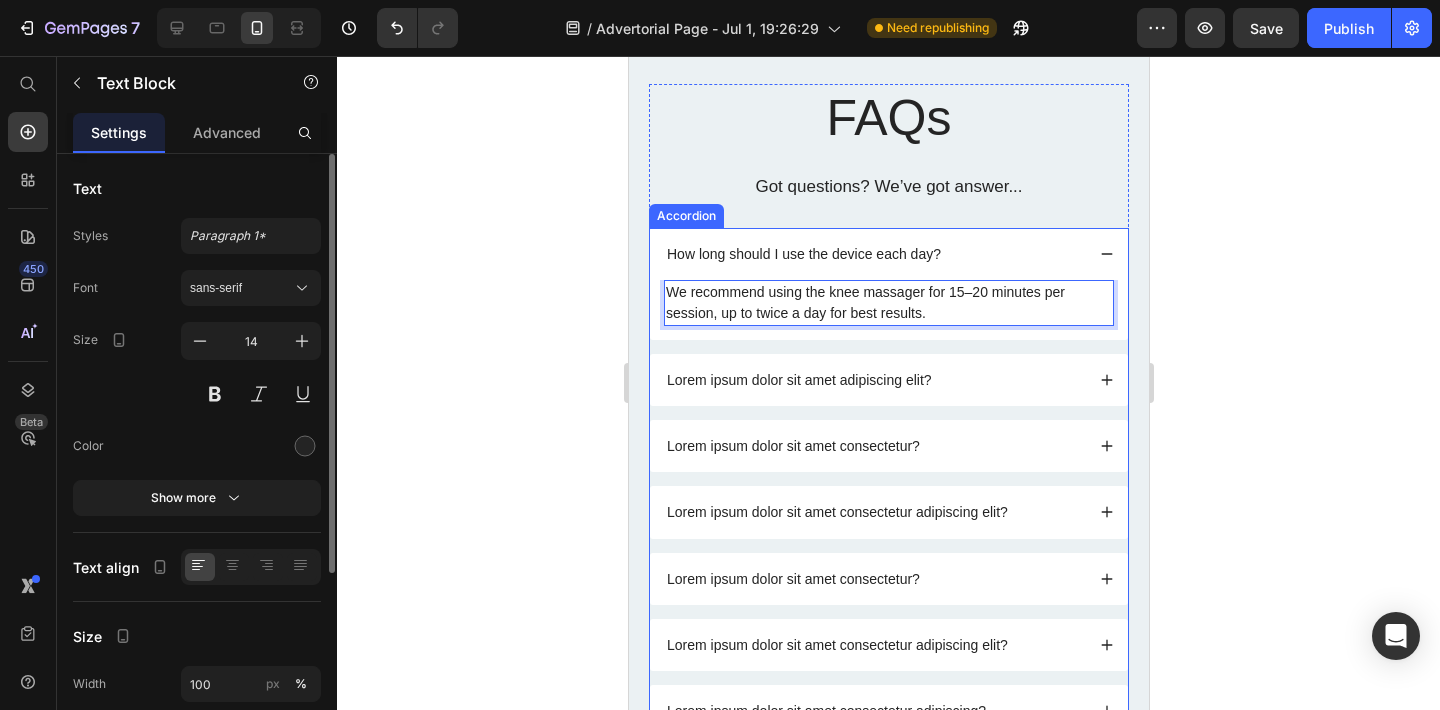 click on "Lorem ipsum dolor sit amet adipiscing elit?" at bounding box center (873, 380) 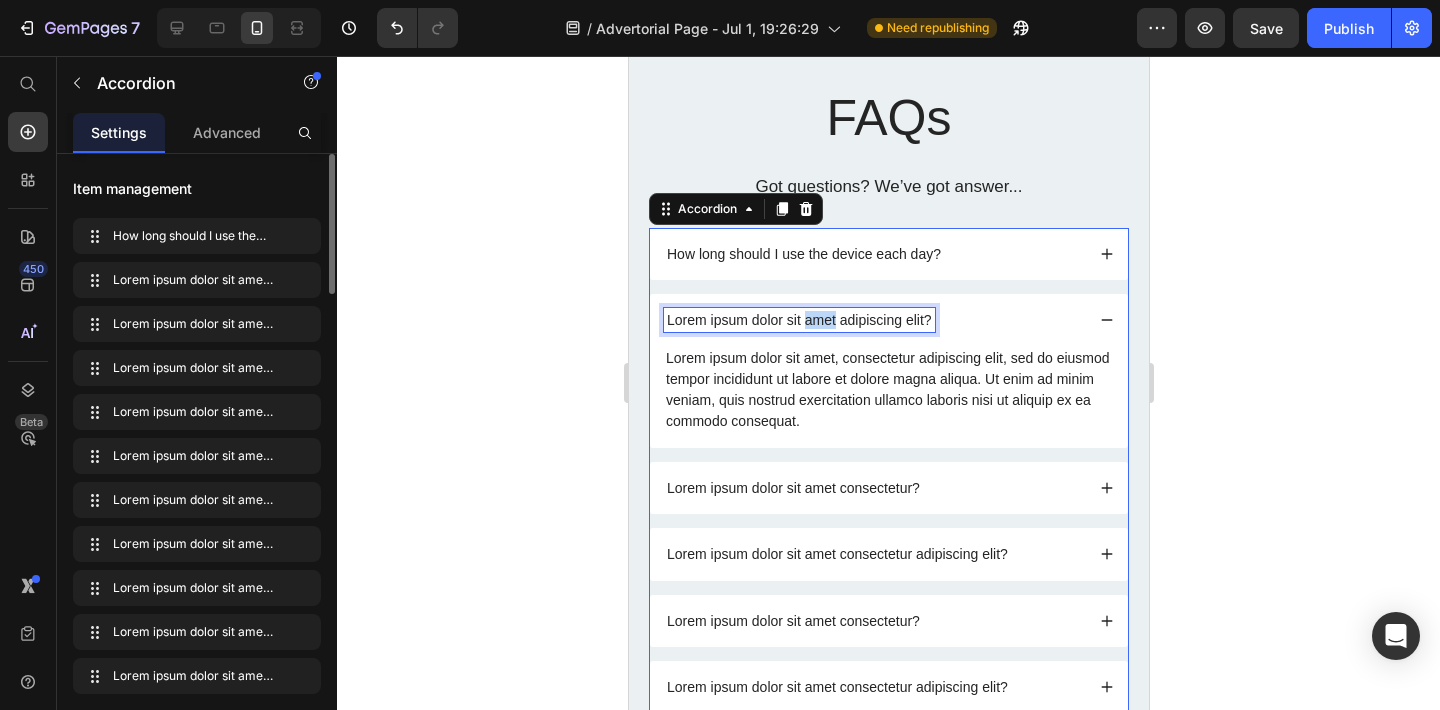 click on "Lorem ipsum dolor sit amet adipiscing elit?" at bounding box center [798, 320] 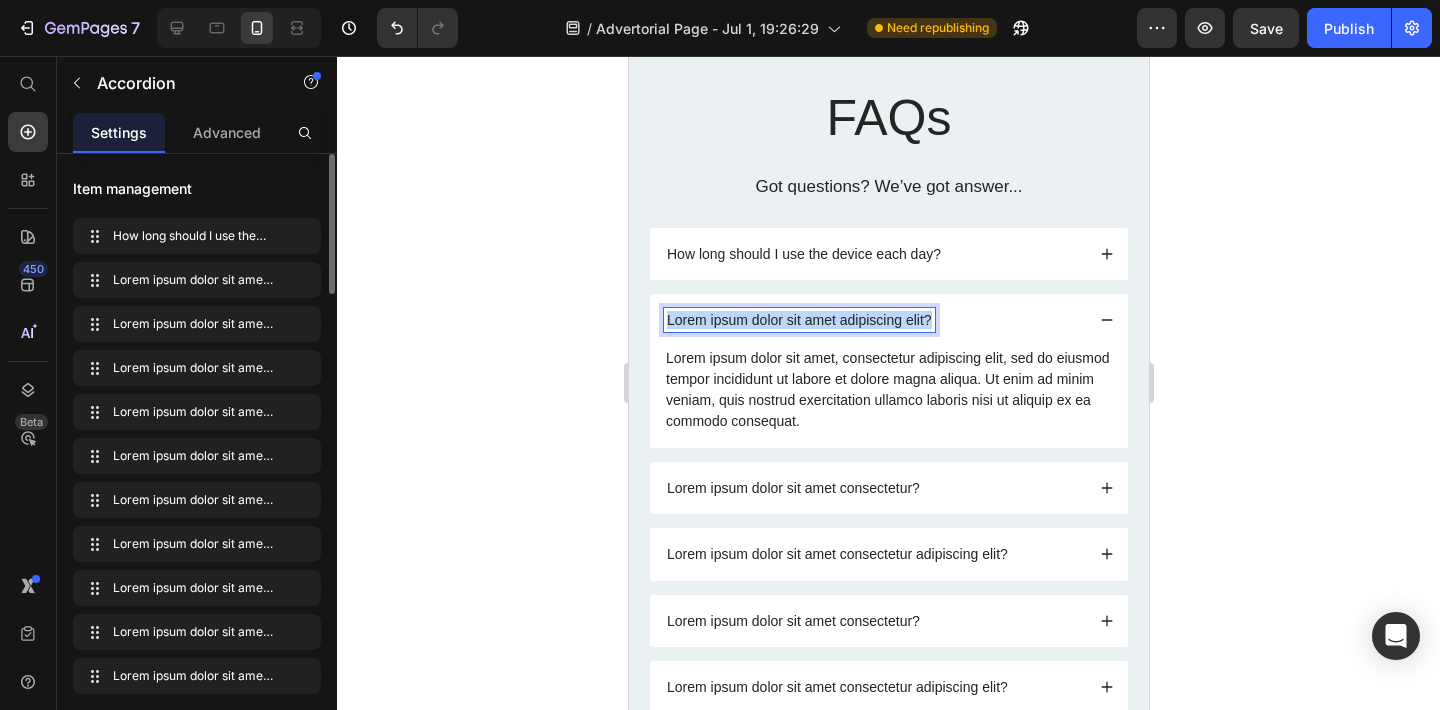 click on "Lorem ipsum dolor sit amet adipiscing elit?" at bounding box center [798, 320] 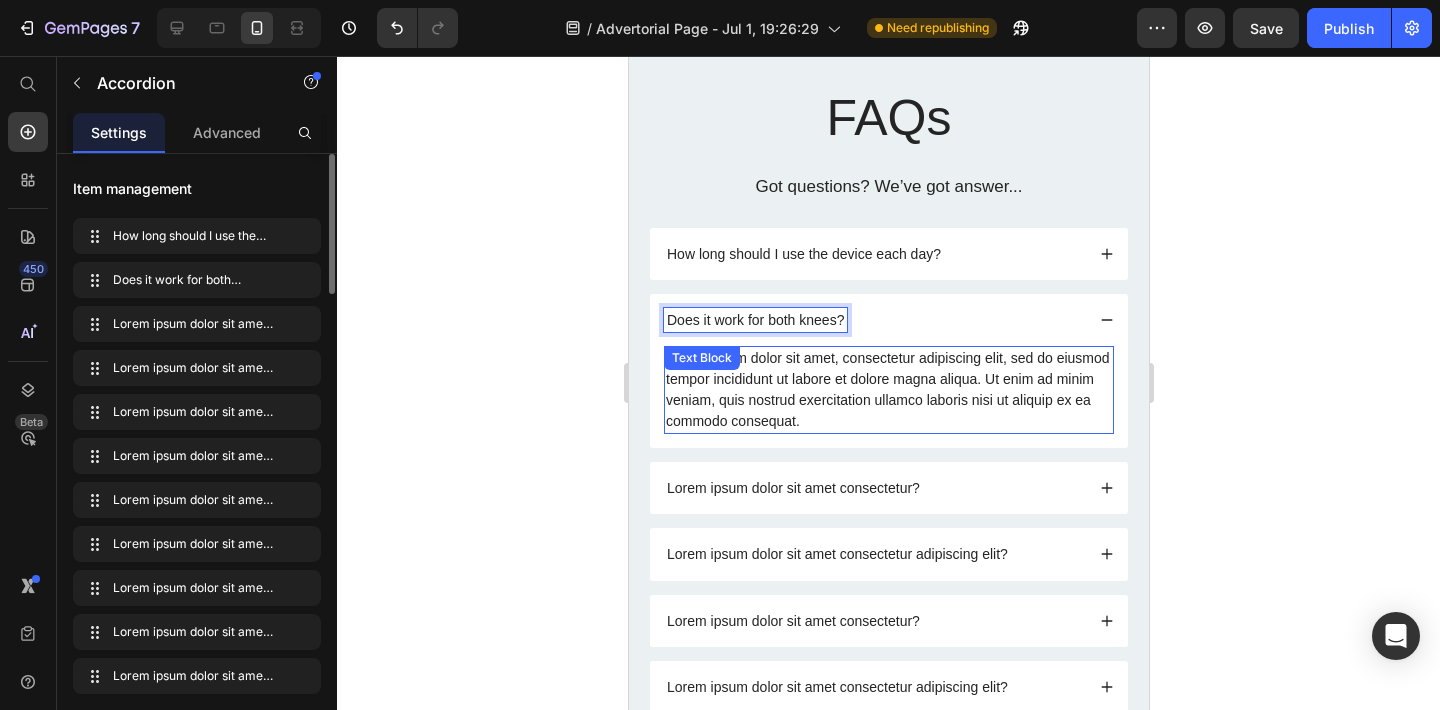click on "Lorem ipsum dolor sit amet, consectetur adipiscing elit, sed do eiusmod tempor incididunt ut labore et dolore magna aliqua. Ut enim ad minim veniam, quis nostrud exercitation ullamco laboris nisi ut aliquip ex ea commodo consequat." at bounding box center [888, 390] 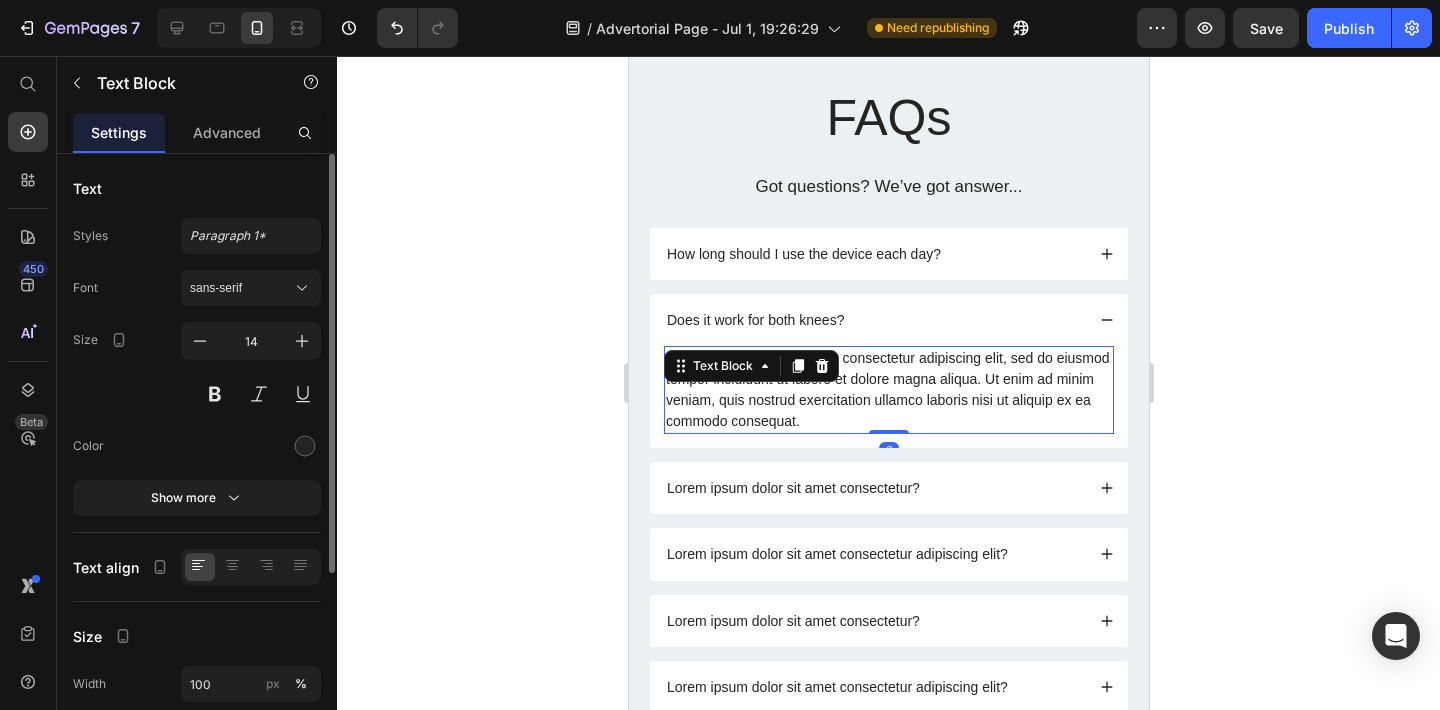 click on "Lorem ipsum dolor sit amet, consectetur adipiscing elit, sed do eiusmod tempor incididunt ut labore et dolore magna aliqua. Ut enim ad minim veniam, quis nostrud exercitation ullamco laboris nisi ut aliquip ex ea commodo consequat." at bounding box center [888, 390] 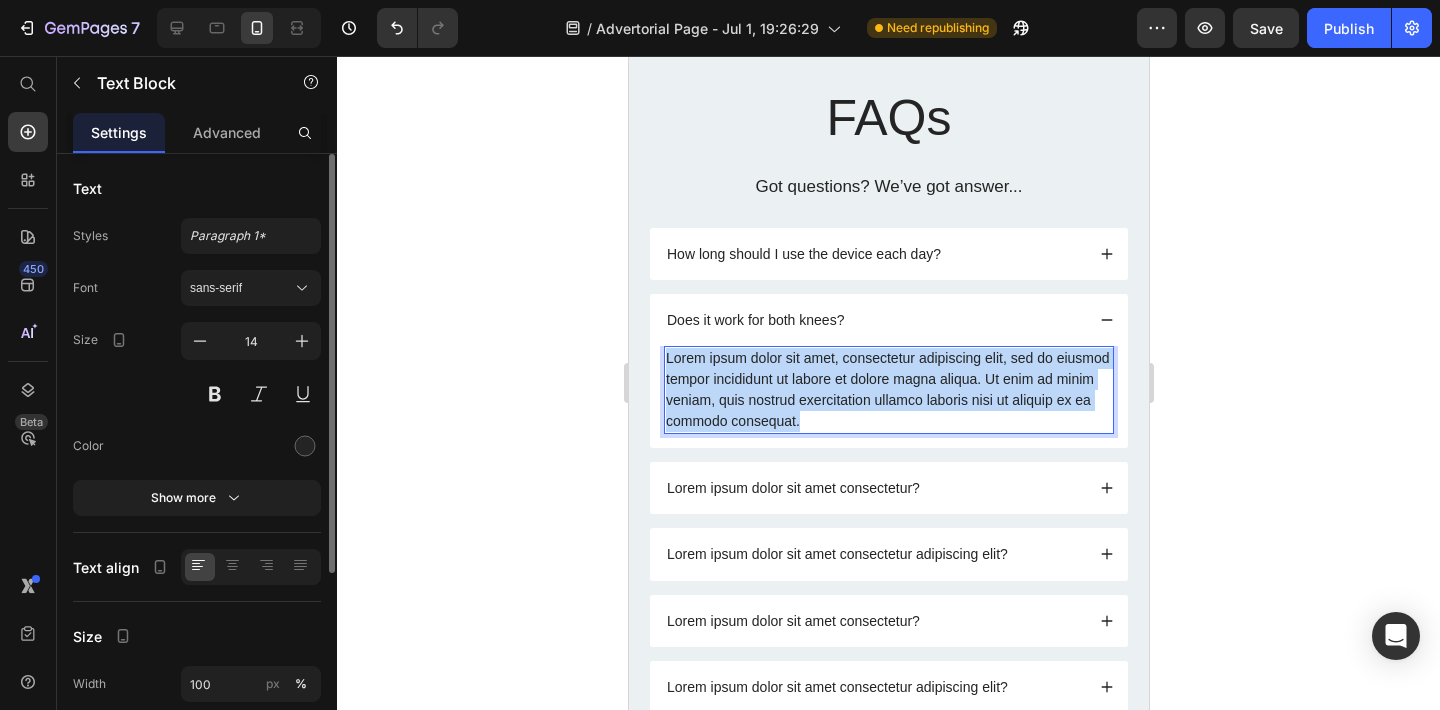 click on "Lorem ipsum dolor sit amet, consectetur adipiscing elit, sed do eiusmod tempor incididunt ut labore et dolore magna aliqua. Ut enim ad minim veniam, quis nostrud exercitation ullamco laboris nisi ut aliquip ex ea commodo consequat." at bounding box center [888, 390] 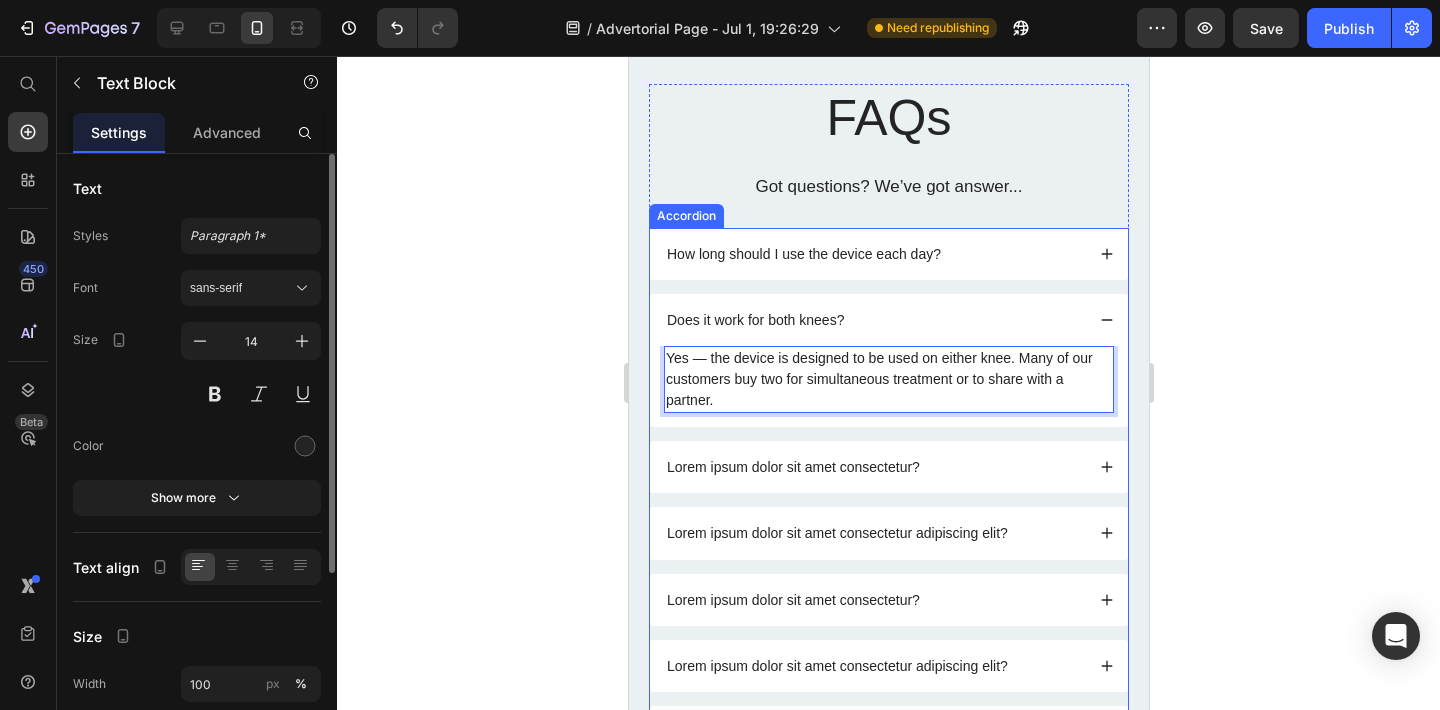 click on "Lorem ipsum dolor sit amet consectetur?" at bounding box center [888, 467] 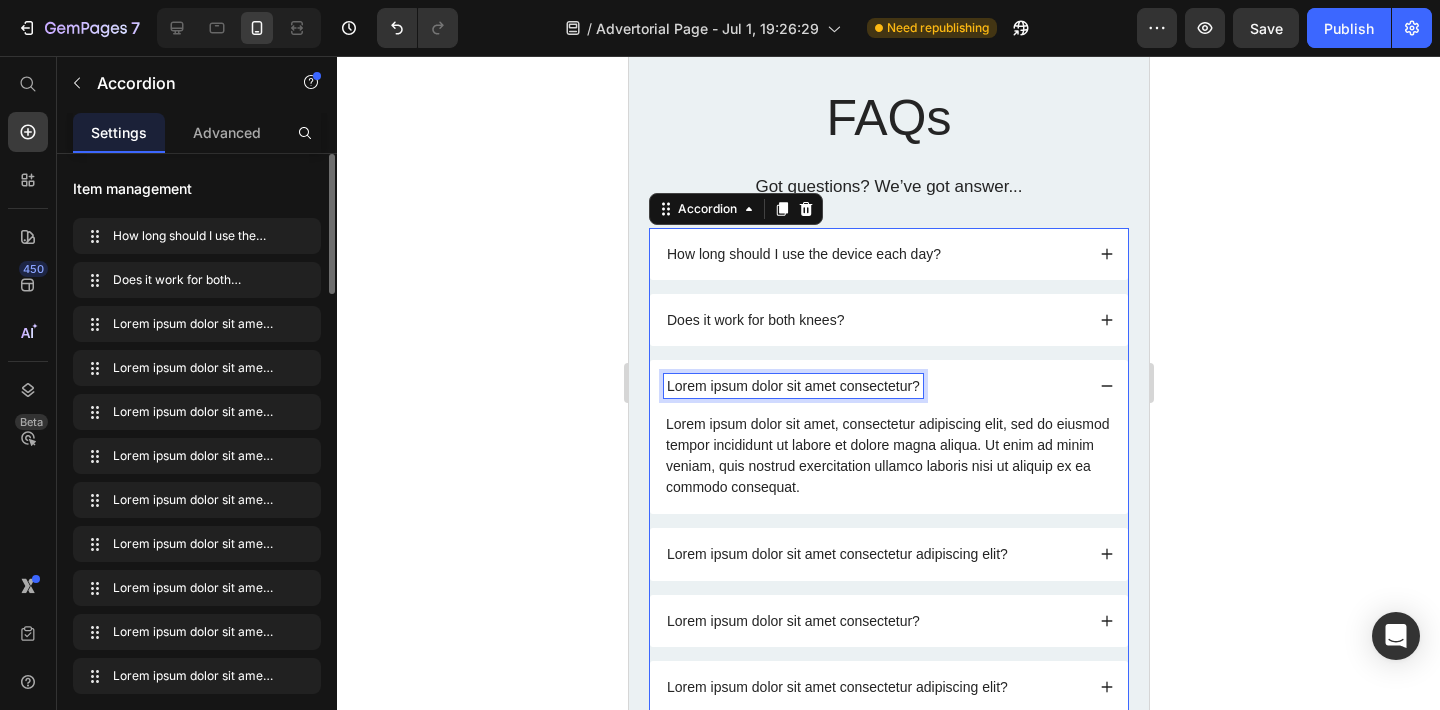 click on "Lorem ipsum dolor sit amet consectetur?" at bounding box center (792, 386) 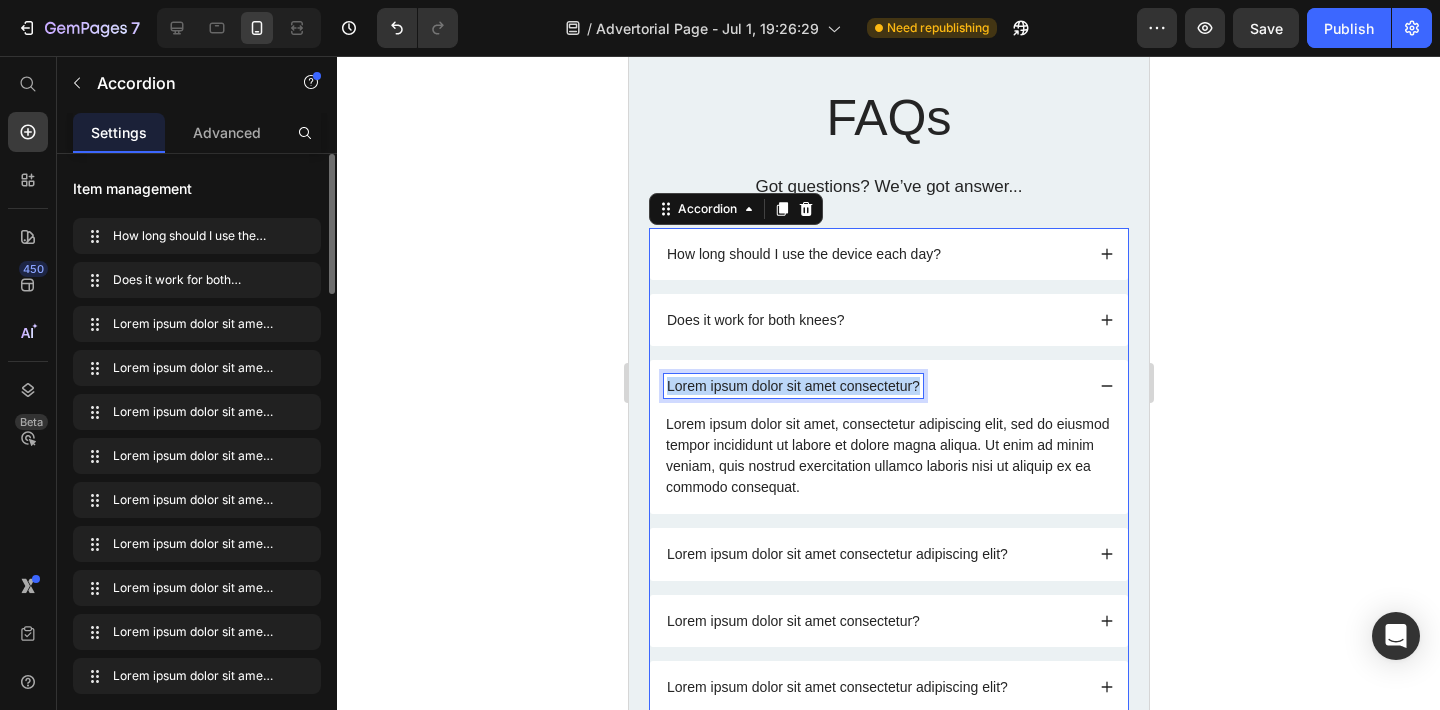 click on "Lorem ipsum dolor sit amet consectetur?" at bounding box center (792, 386) 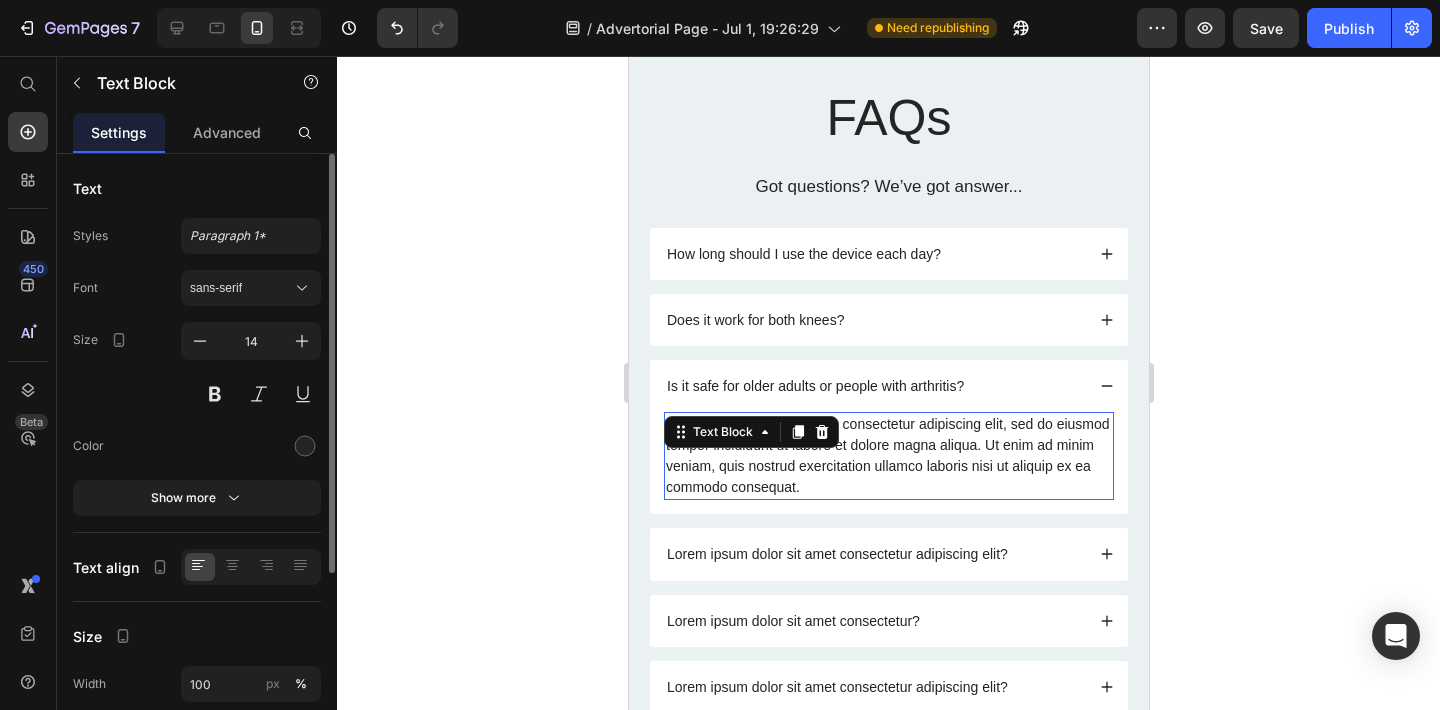 click on "Lorem ipsum dolor sit amet, consectetur adipiscing elit, sed do eiusmod tempor incididunt ut labore et dolore magna aliqua. Ut enim ad minim veniam, quis nostrud exercitation ullamco laboris nisi ut aliquip ex ea commodo consequat." at bounding box center (888, 456) 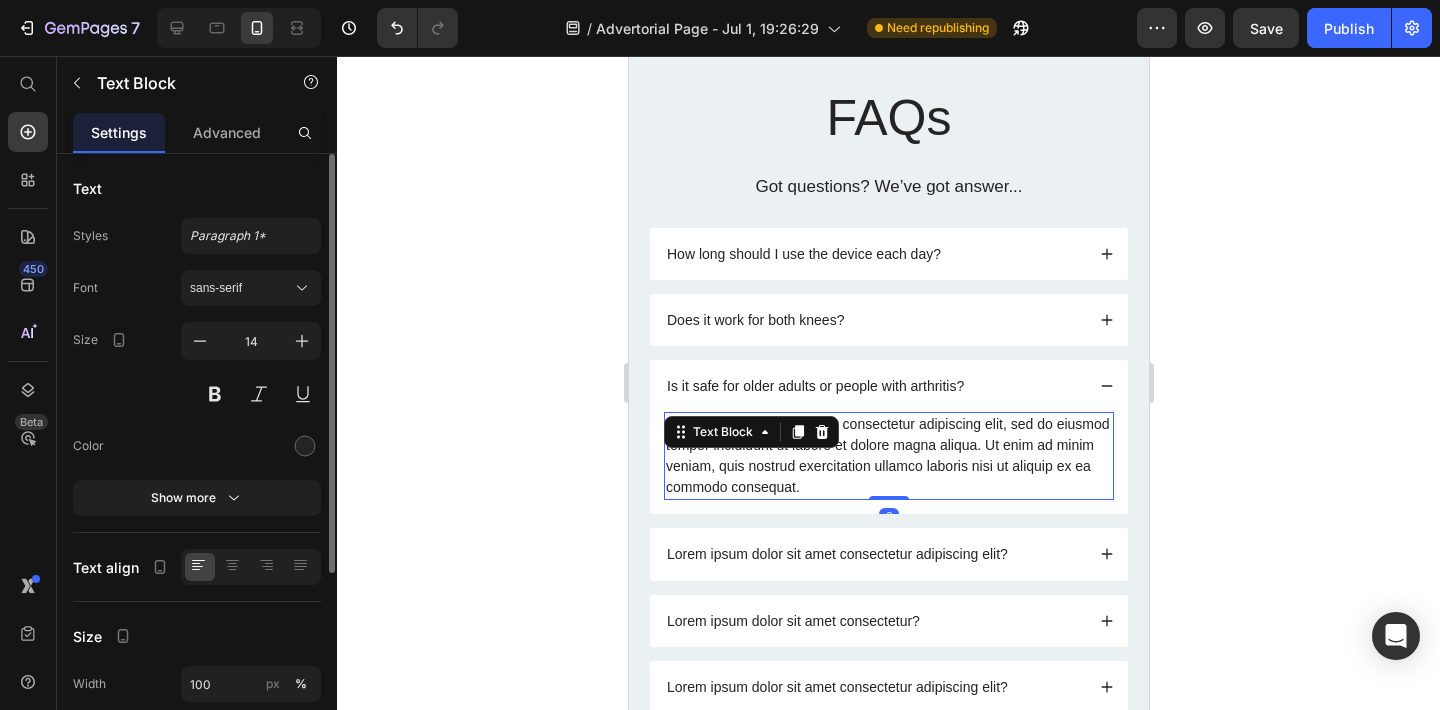 click on "Lorem ipsum dolor sit amet, consectetur adipiscing elit, sed do eiusmod tempor incididunt ut labore et dolore magna aliqua. Ut enim ad minim veniam, quis nostrud exercitation ullamco laboris nisi ut aliquip ex ea commodo consequat." at bounding box center (888, 456) 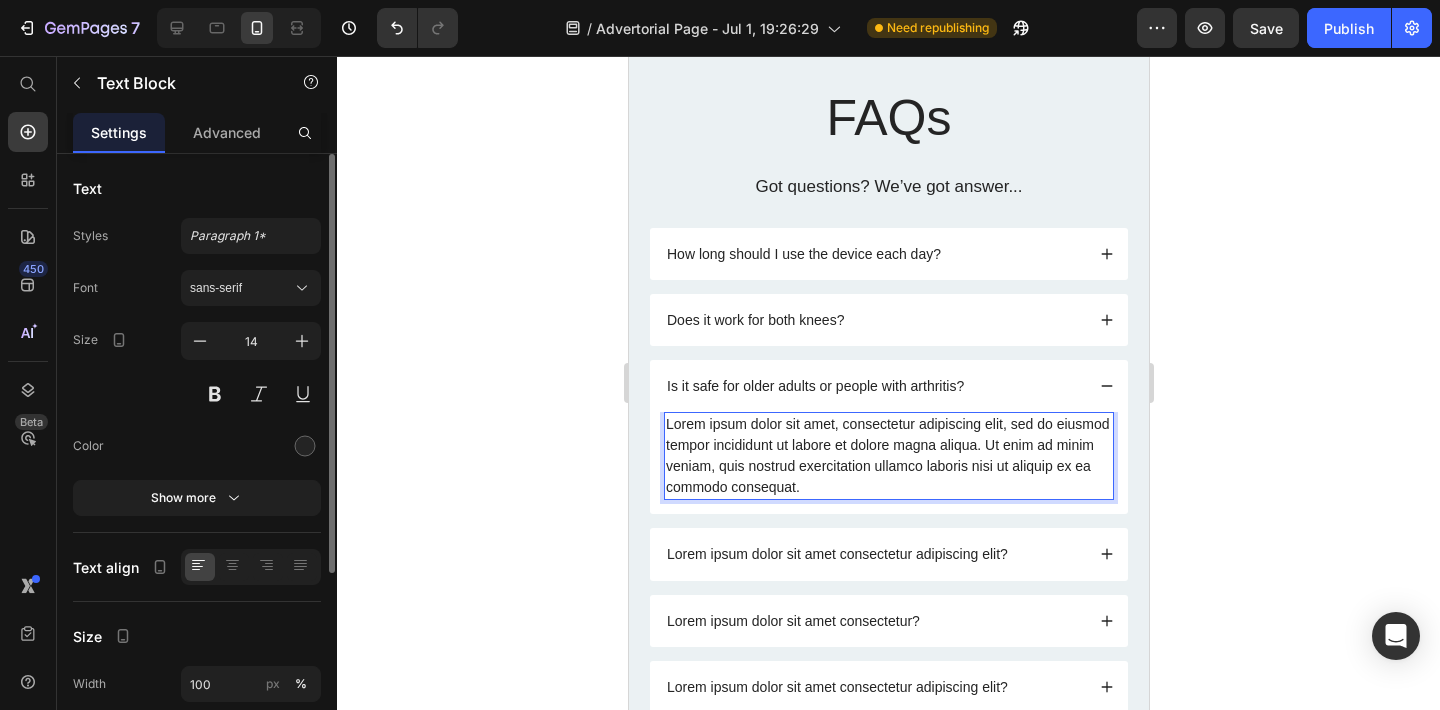 click on "Lorem ipsum dolor sit amet, consectetur adipiscing elit, sed do eiusmod tempor incididunt ut labore et dolore magna aliqua. Ut enim ad minim veniam, quis nostrud exercitation ullamco laboris nisi ut aliquip ex ea commodo consequat." at bounding box center (888, 456) 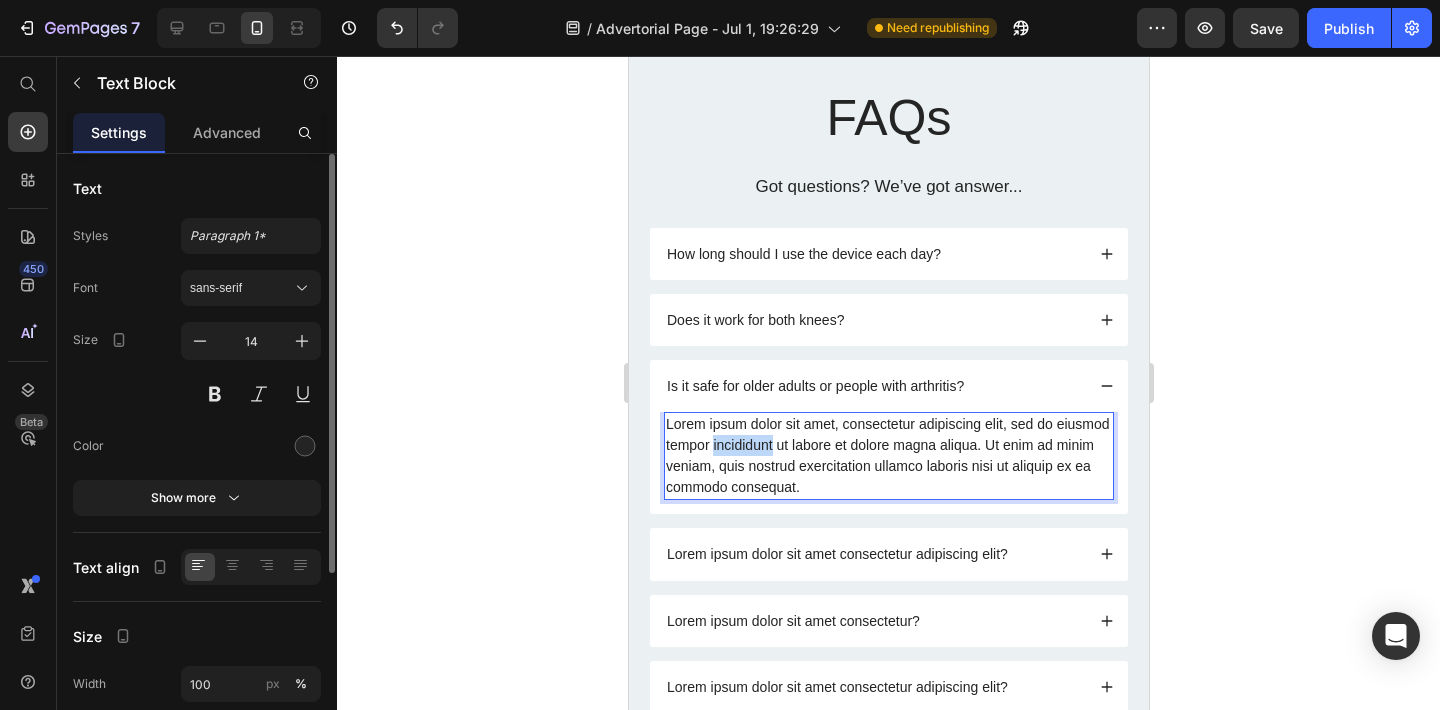 click on "Lorem ipsum dolor sit amet, consectetur adipiscing elit, sed do eiusmod tempor incididunt ut labore et dolore magna aliqua. Ut enim ad minim veniam, quis nostrud exercitation ullamco laboris nisi ut aliquip ex ea commodo consequat." at bounding box center (888, 456) 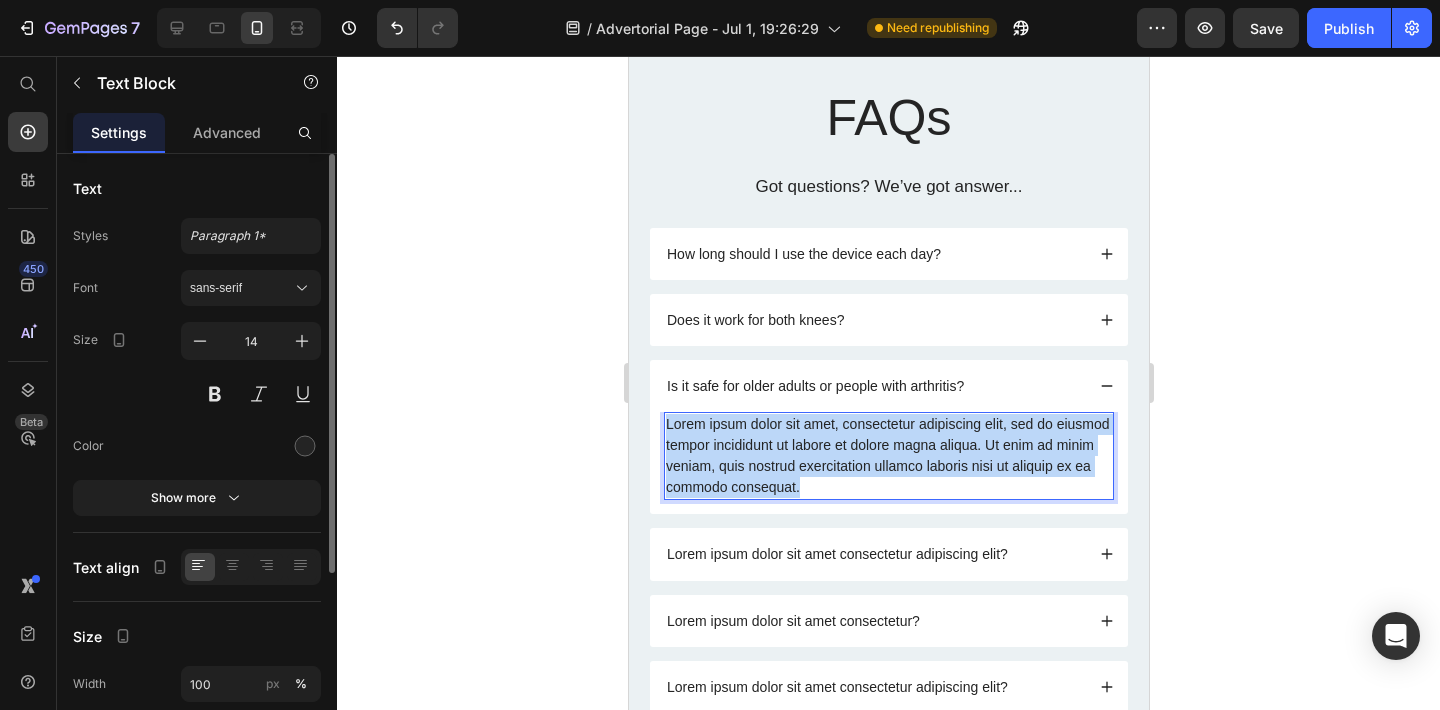click on "Lorem ipsum dolor sit amet, consectetur adipiscing elit, sed do eiusmod tempor incididunt ut labore et dolore magna aliqua. Ut enim ad minim veniam, quis nostrud exercitation ullamco laboris nisi ut aliquip ex ea commodo consequat." at bounding box center [888, 456] 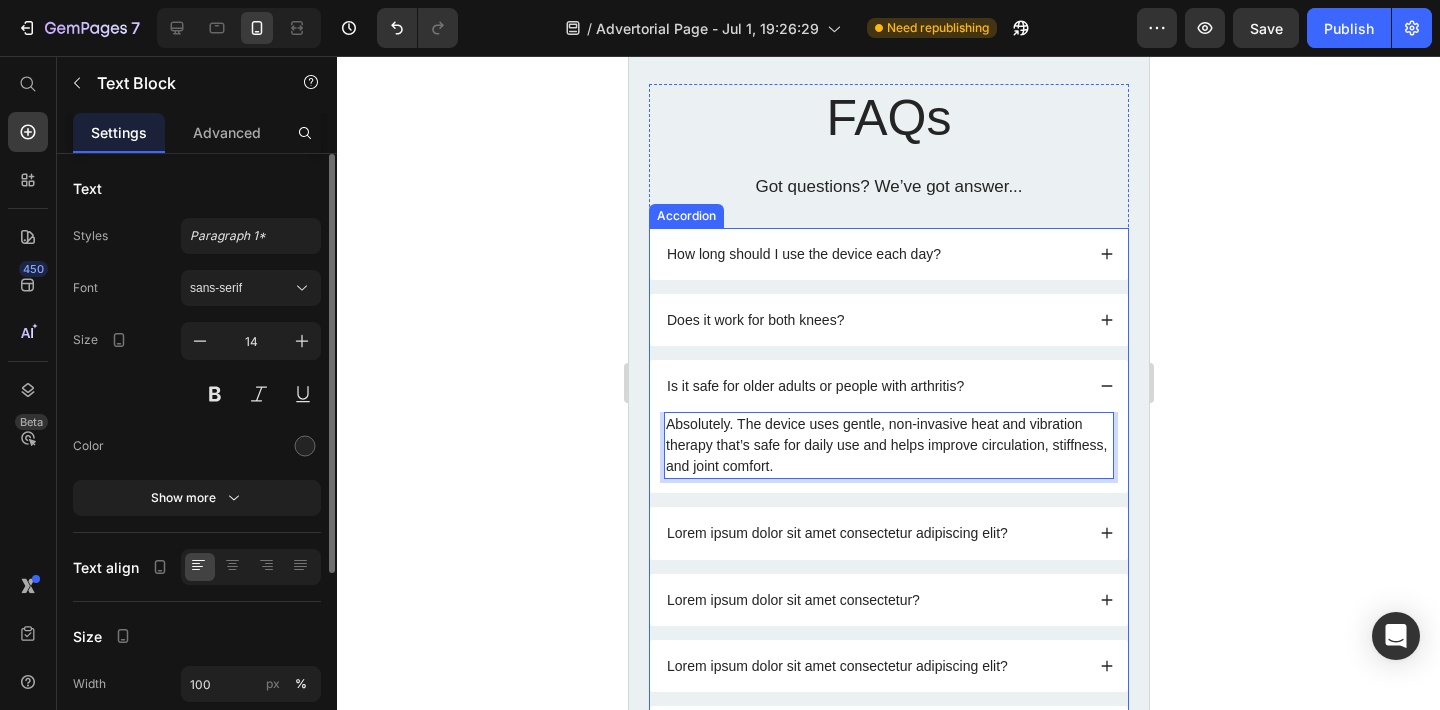 click on "Is it safe for older adults or people with arthritis?" at bounding box center [814, 386] 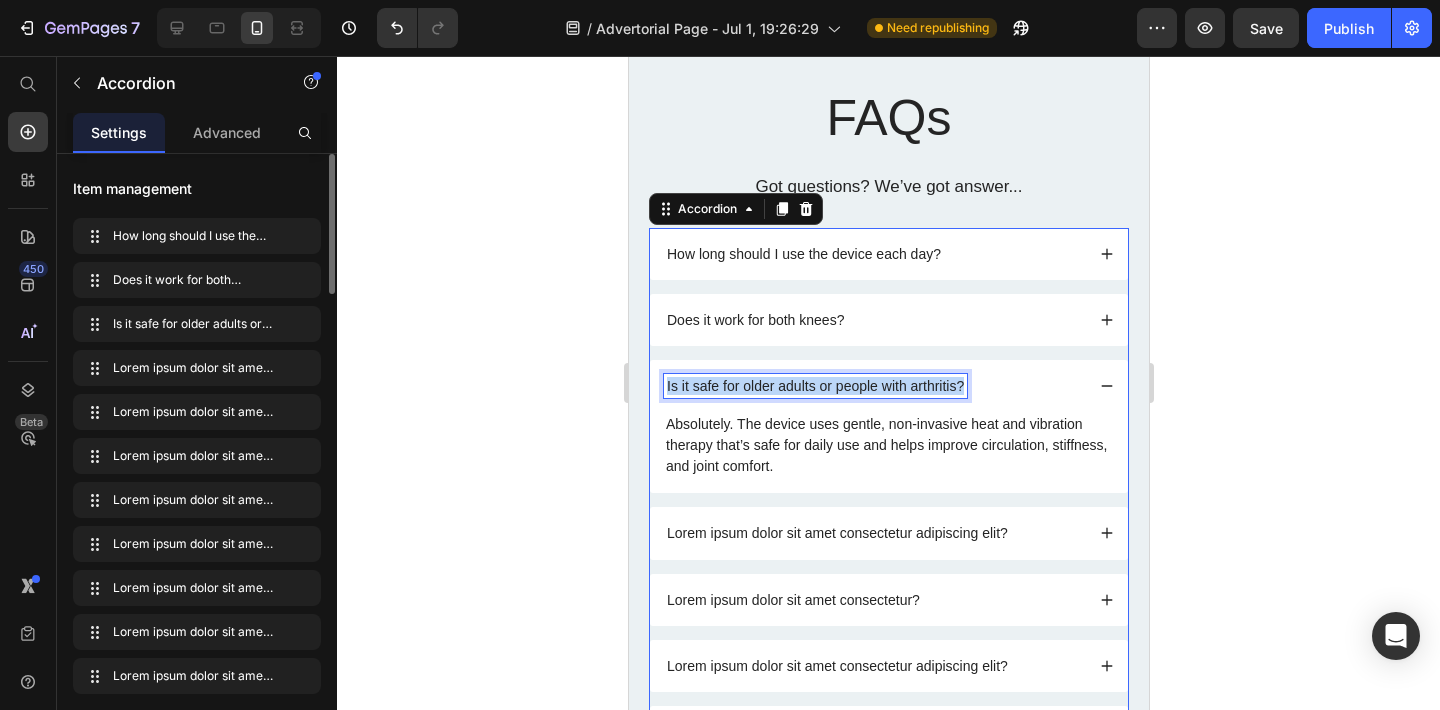 click on "Is it safe for older adults or people with arthritis?" at bounding box center [814, 386] 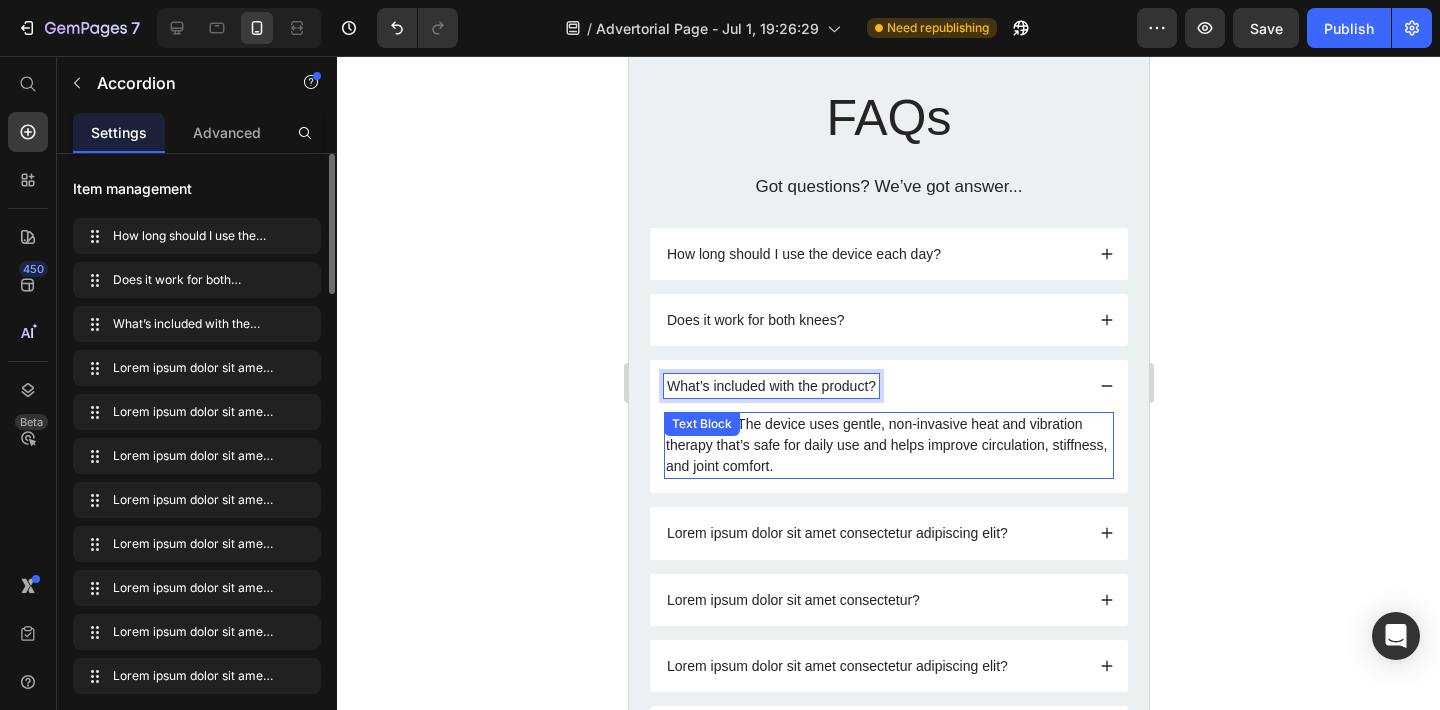 click on "Absolutely. The device uses gentle, non-invasive heat and vibration therapy that’s safe for daily use and helps improve circulation, stiffness, and joint comfort." at bounding box center (888, 445) 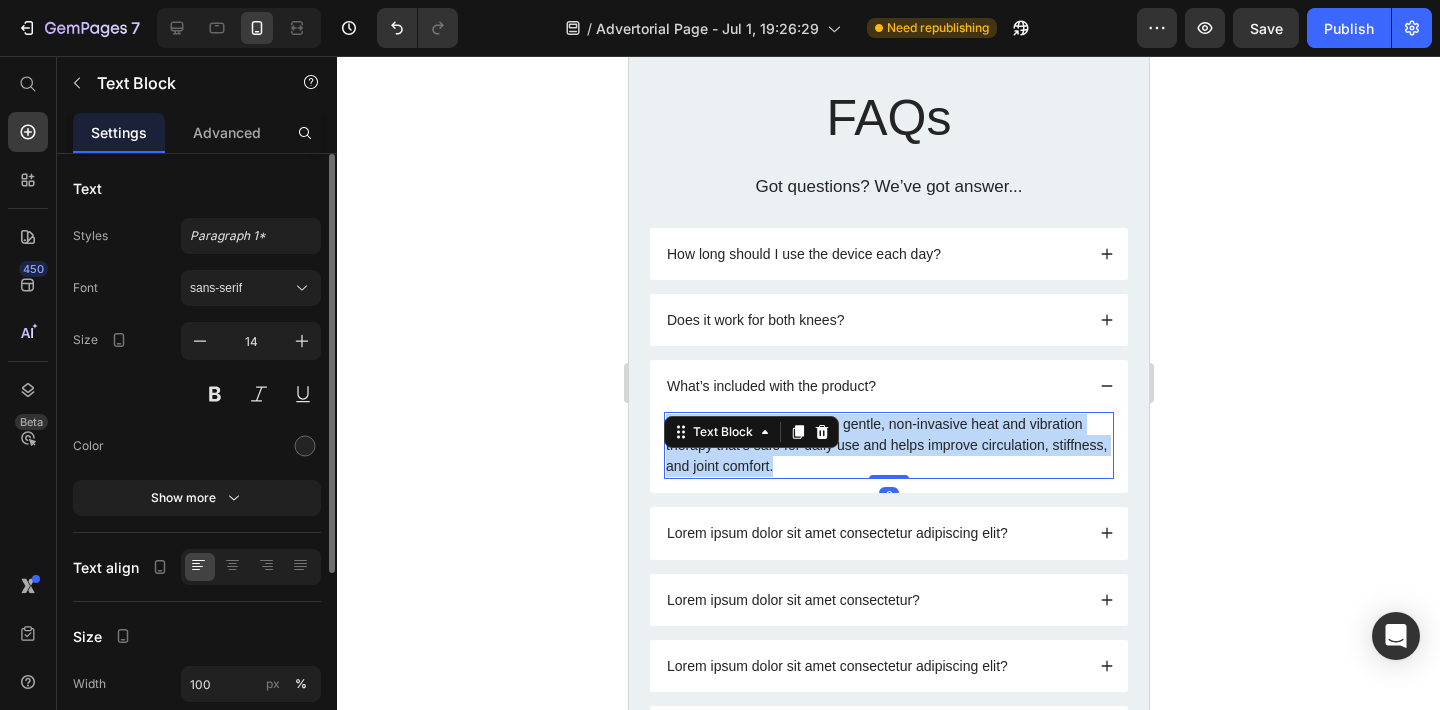 click on "Absolutely. The device uses gentle, non-invasive heat and vibration therapy that’s safe for daily use and helps improve circulation, stiffness, and joint comfort." at bounding box center [888, 445] 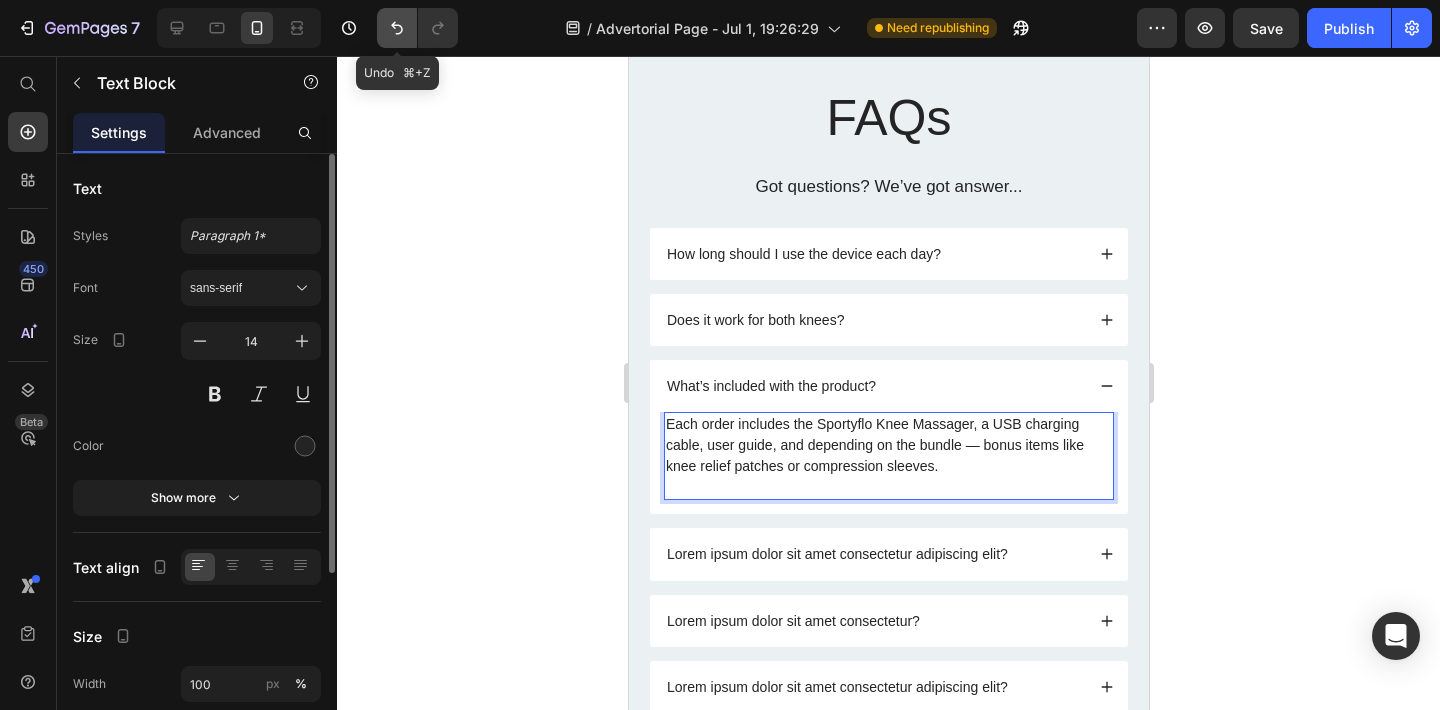click 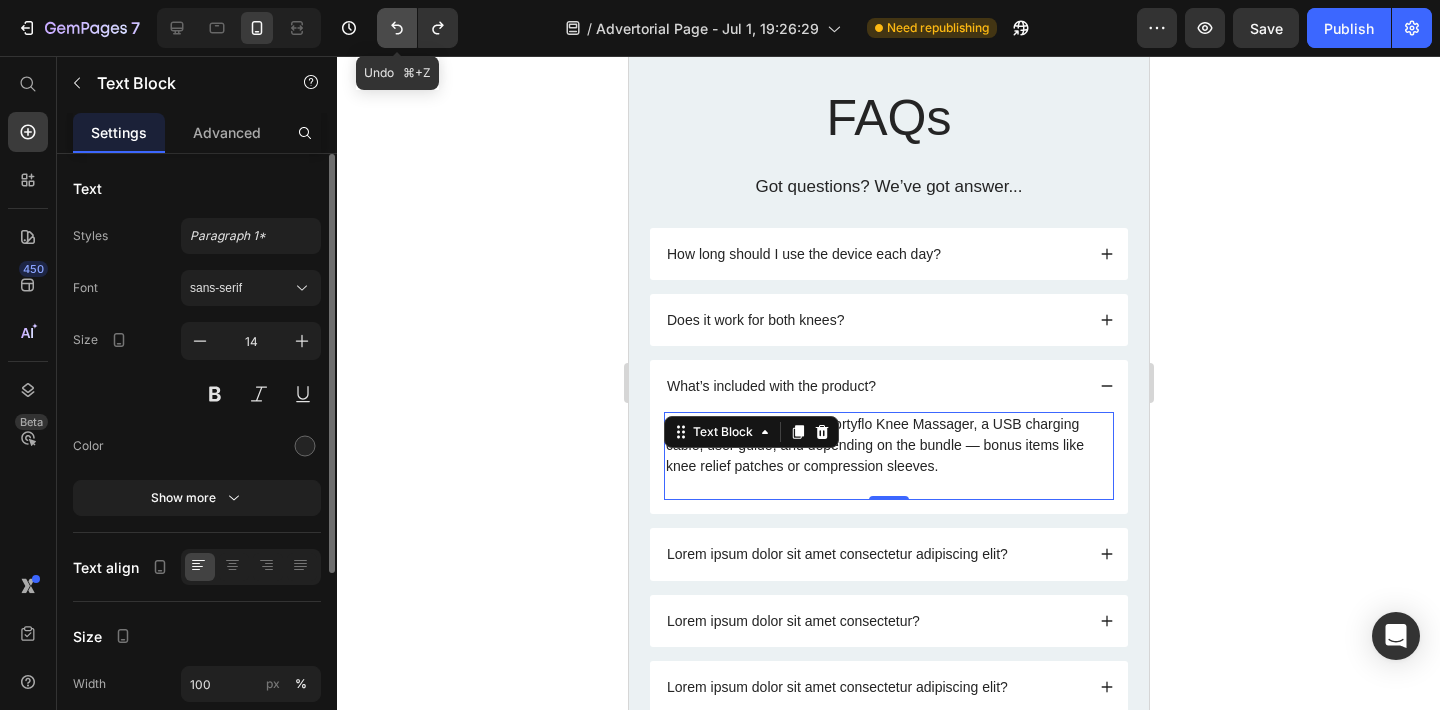 click 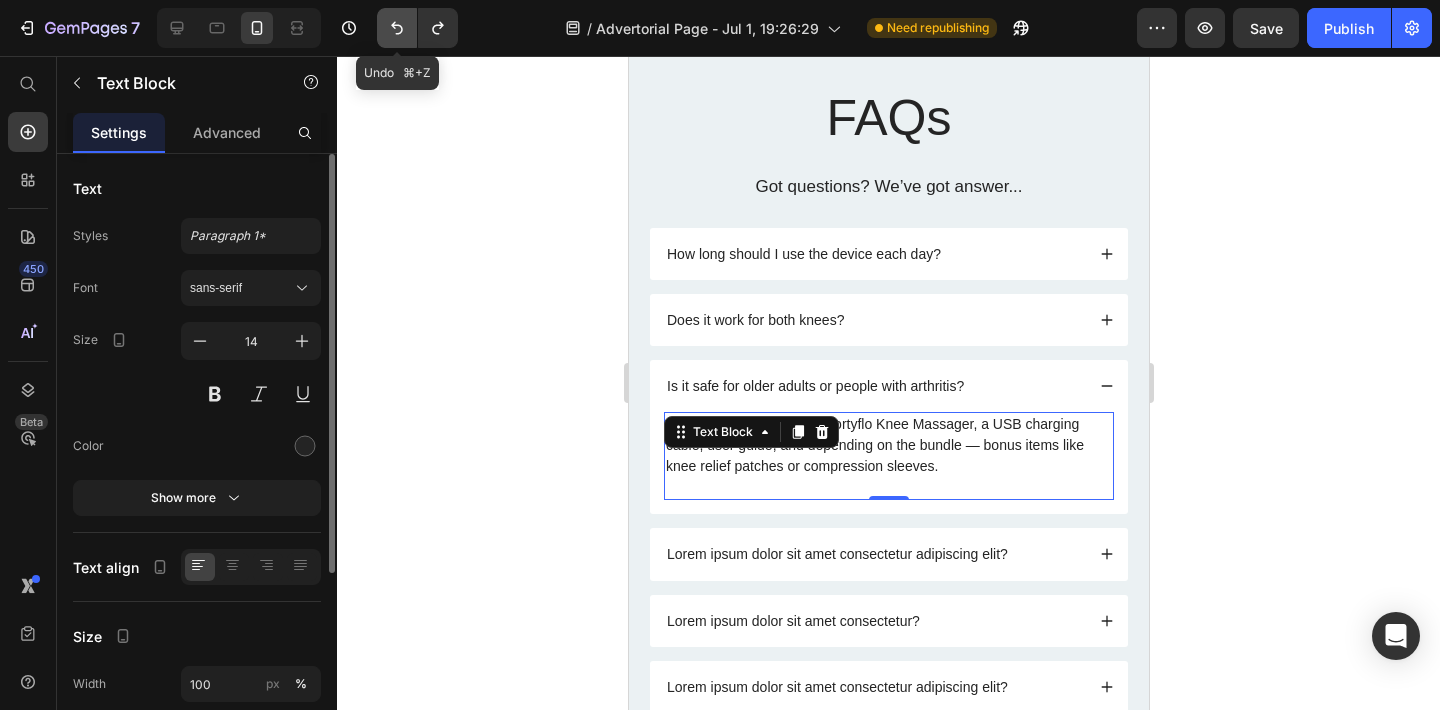 click 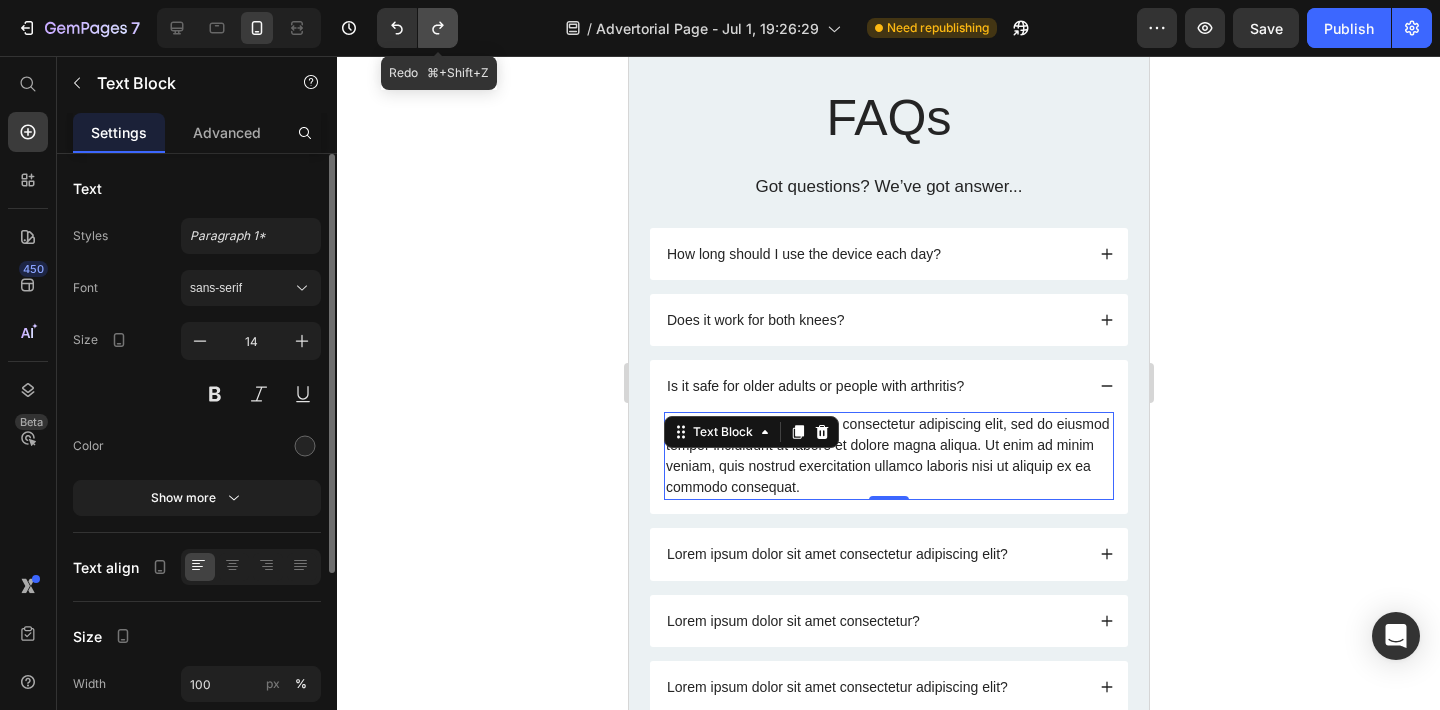 click 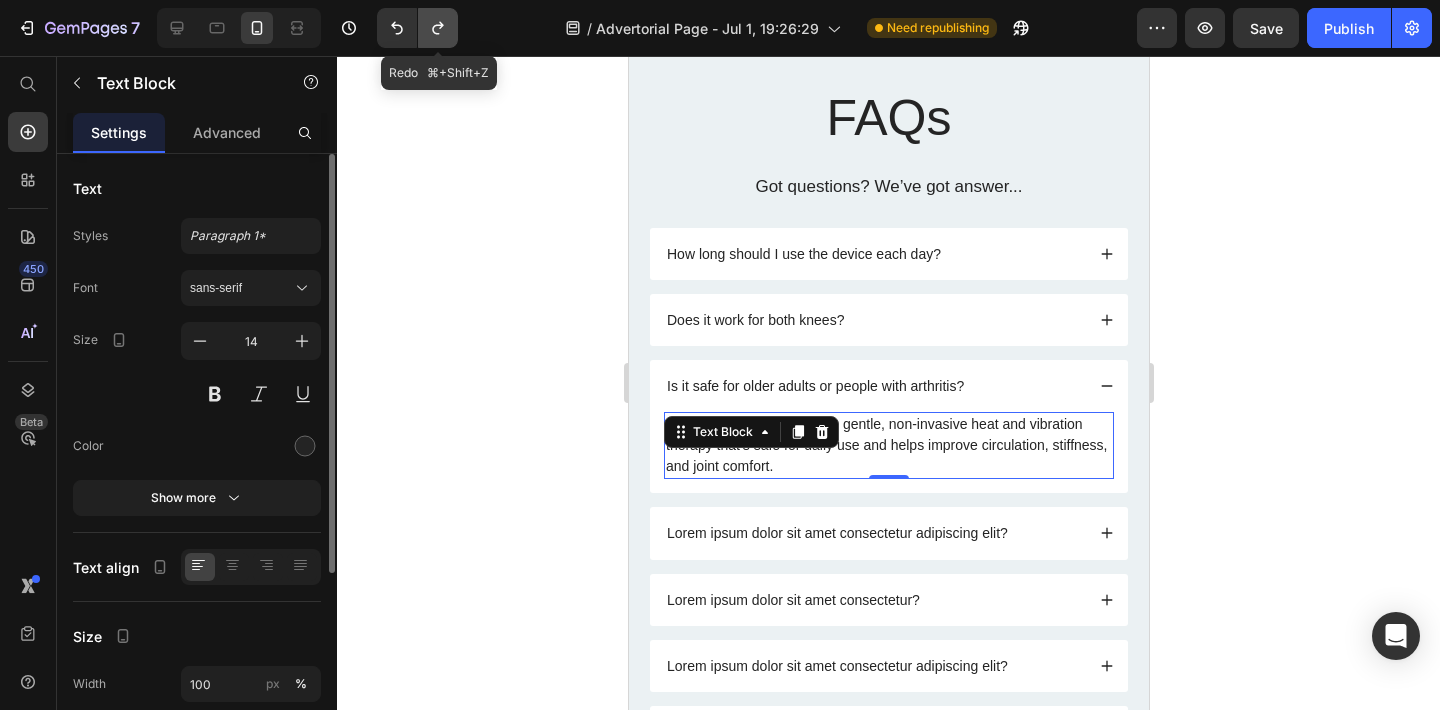 click 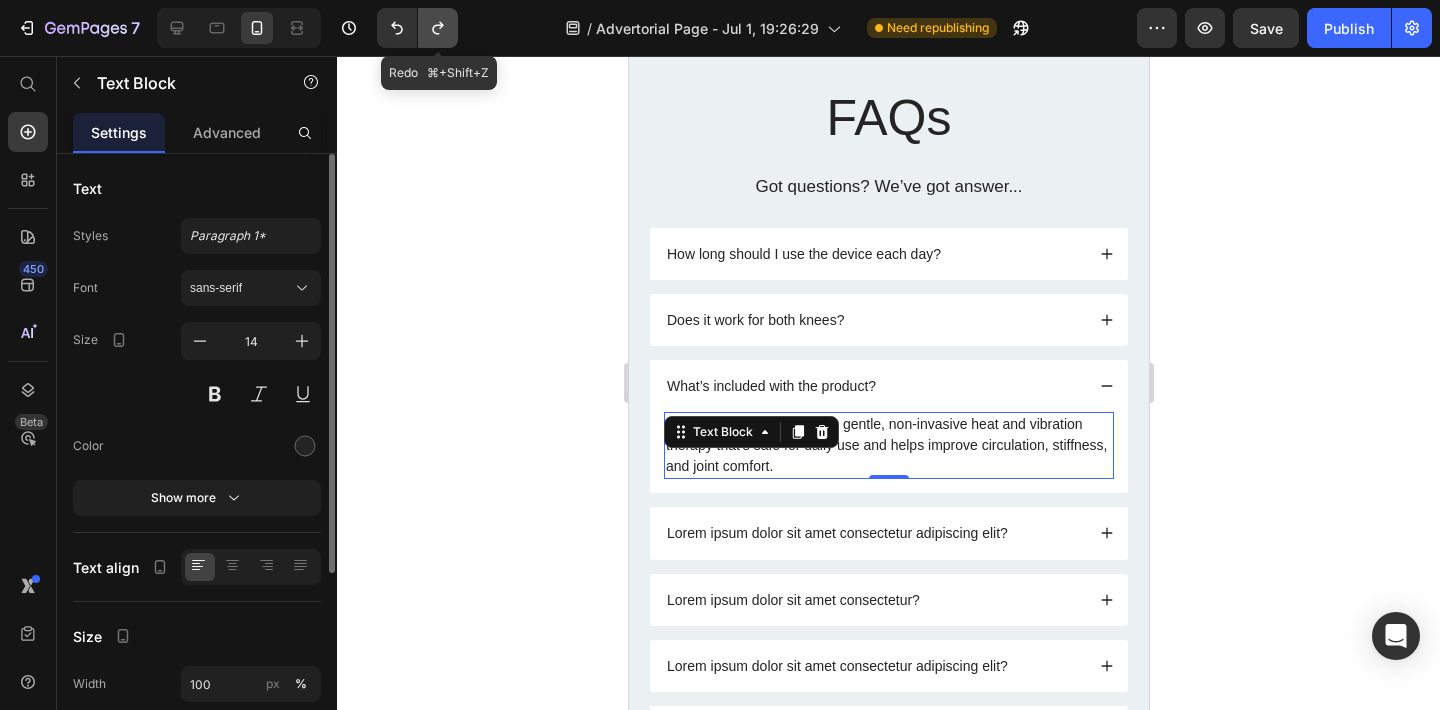 click 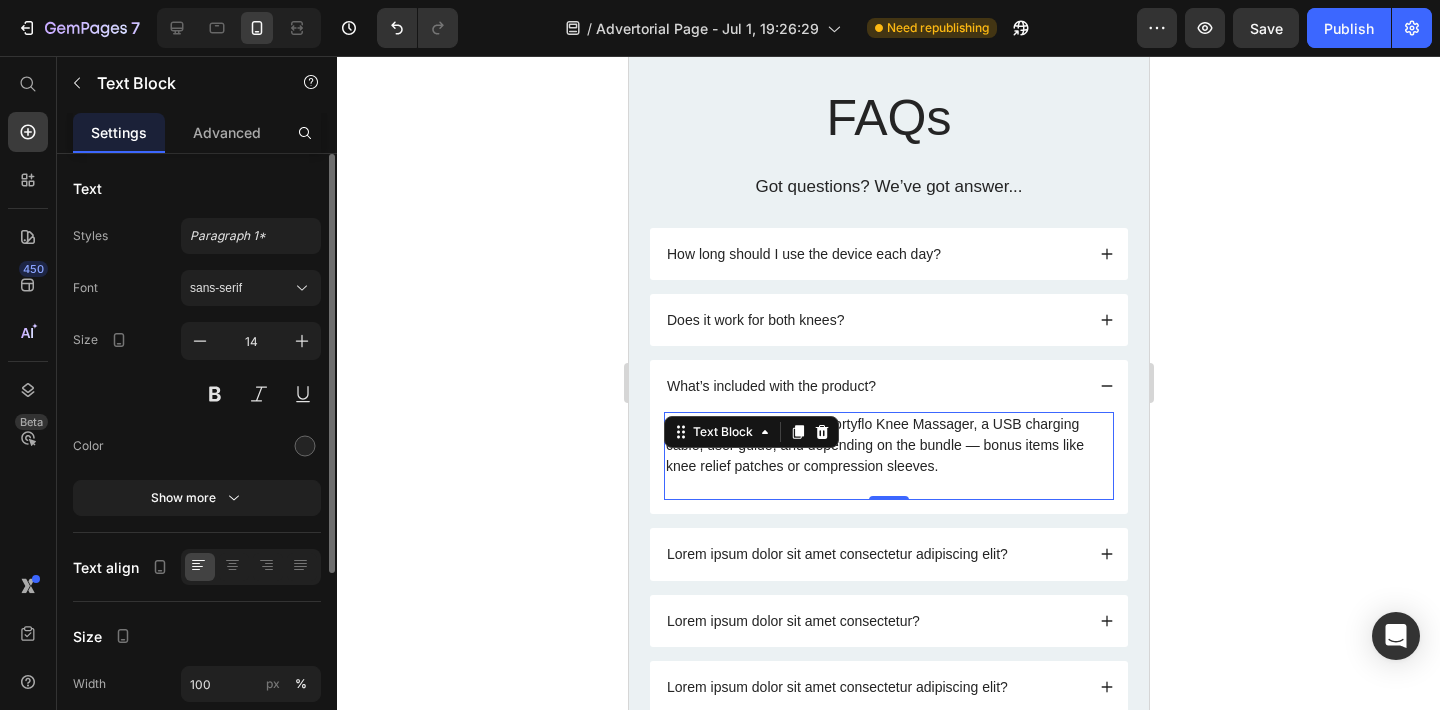 click 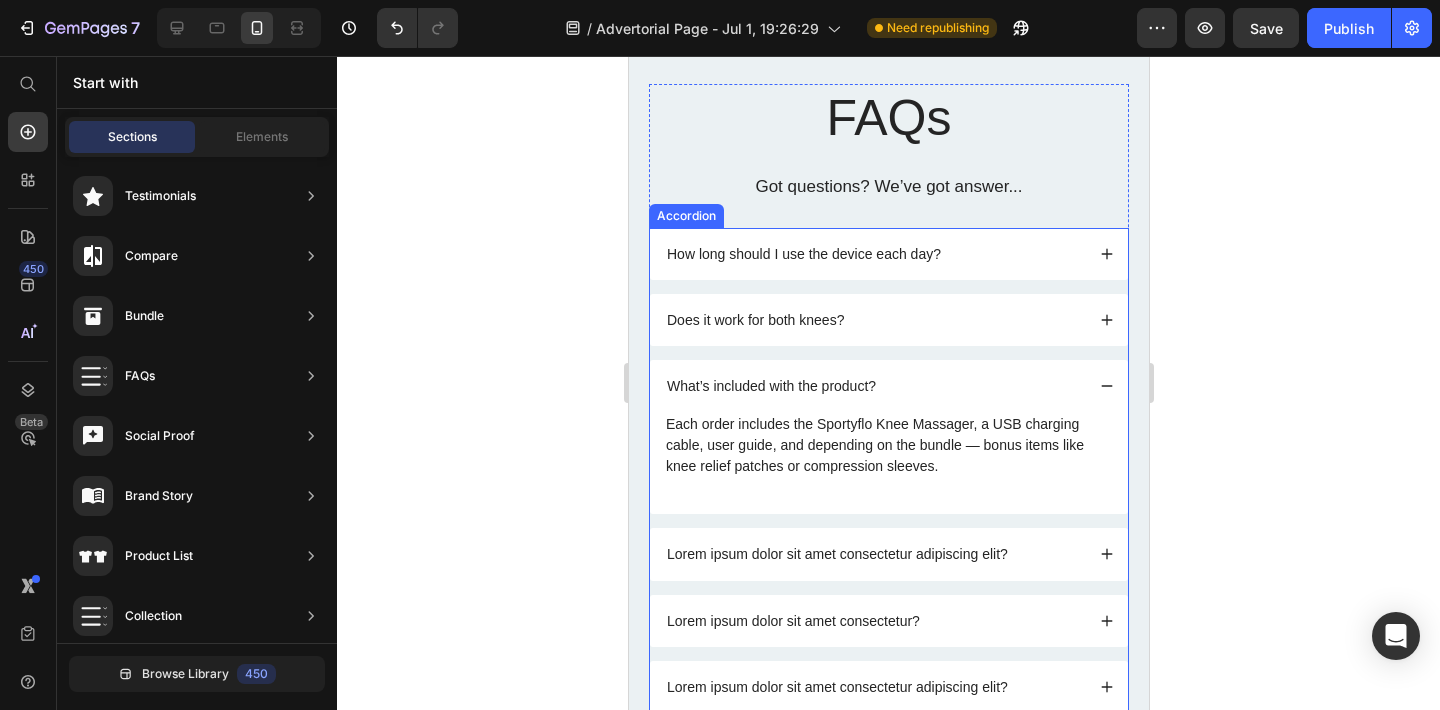 click on "Lorem ipsum dolor sit amet consectetur adipiscing elit?" at bounding box center [873, 554] 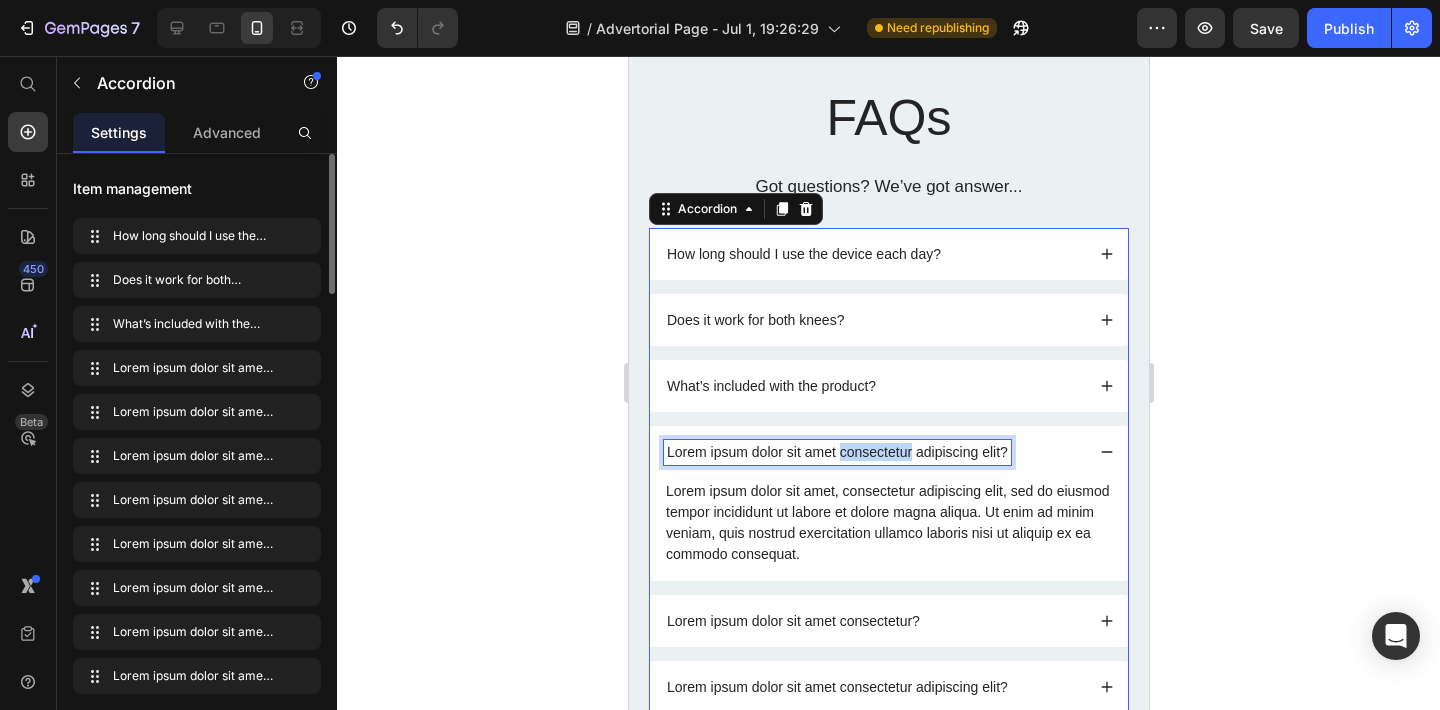 click on "Lorem ipsum dolor sit amet consectetur adipiscing elit?" at bounding box center [836, 452] 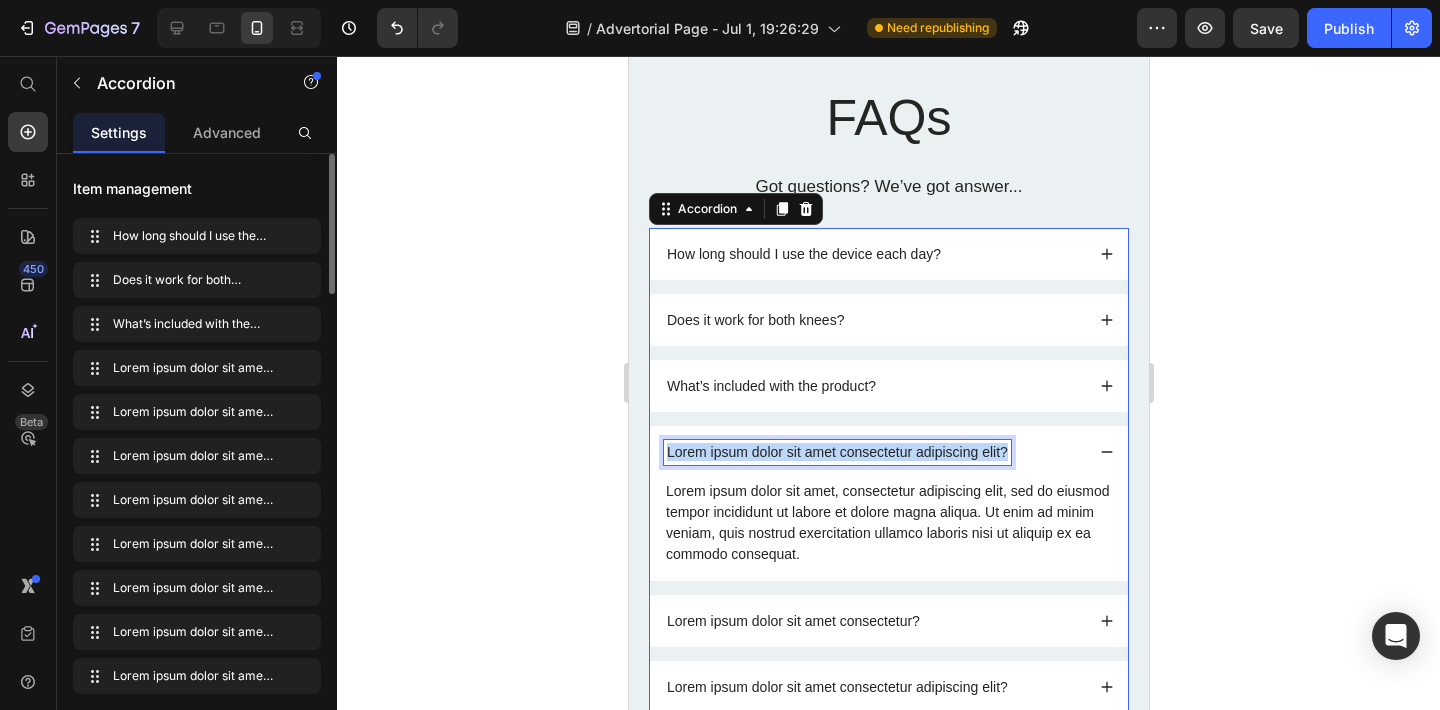 click on "Lorem ipsum dolor sit amet consectetur adipiscing elit?" at bounding box center [836, 452] 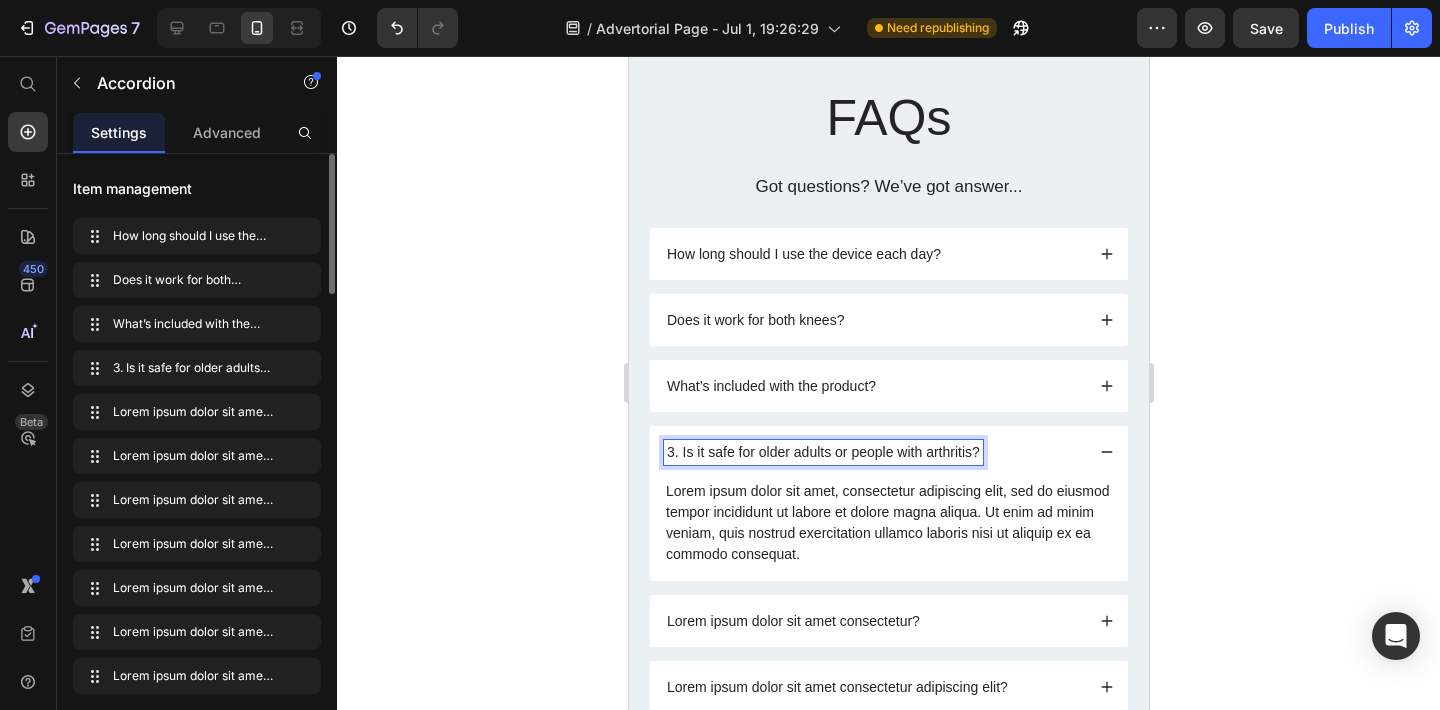 click on "3. Is it safe for older adults or people with arthritis?" at bounding box center [822, 452] 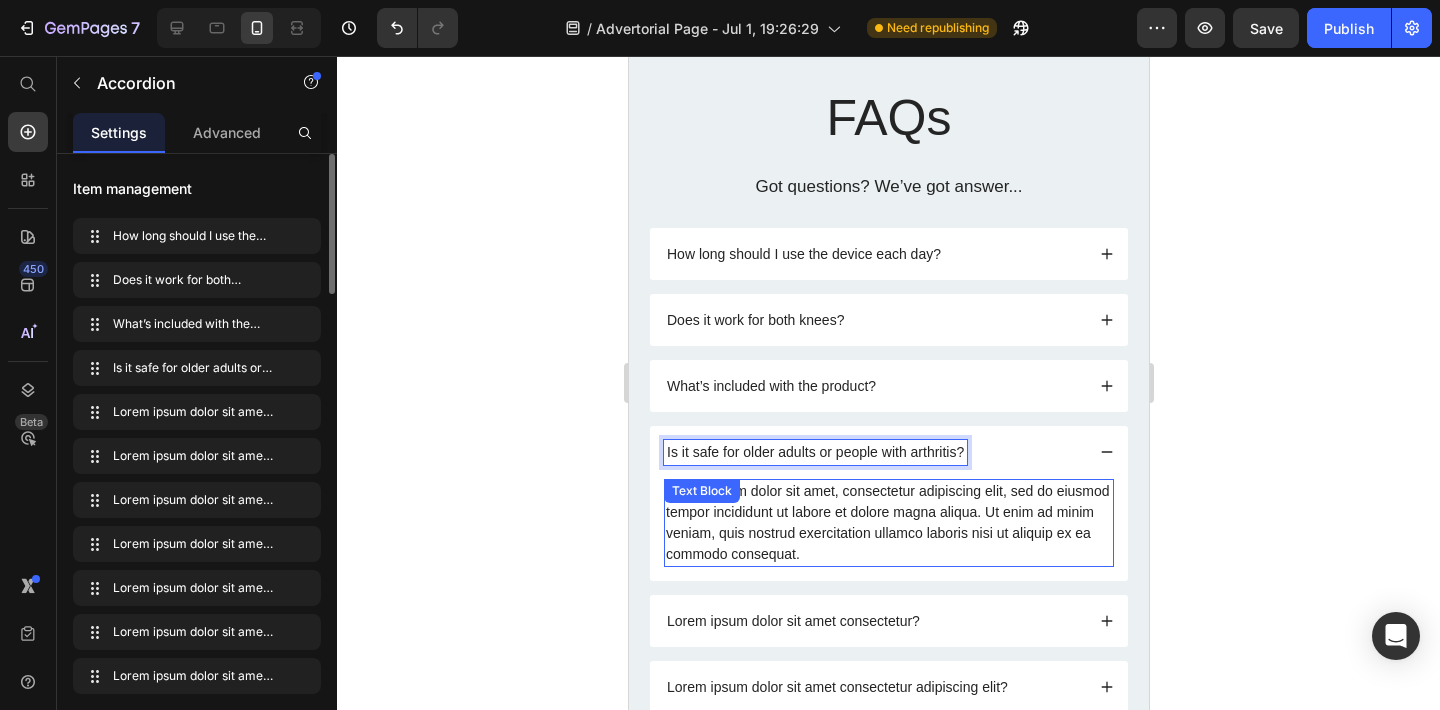 click on "Lorem ipsum dolor sit amet, consectetur adipiscing elit, sed do eiusmod tempor incididunt ut labore et dolore magna aliqua. Ut enim ad minim veniam, quis nostrud exercitation ullamco laboris nisi ut aliquip ex ea commodo consequat. Text Block" at bounding box center [888, 523] 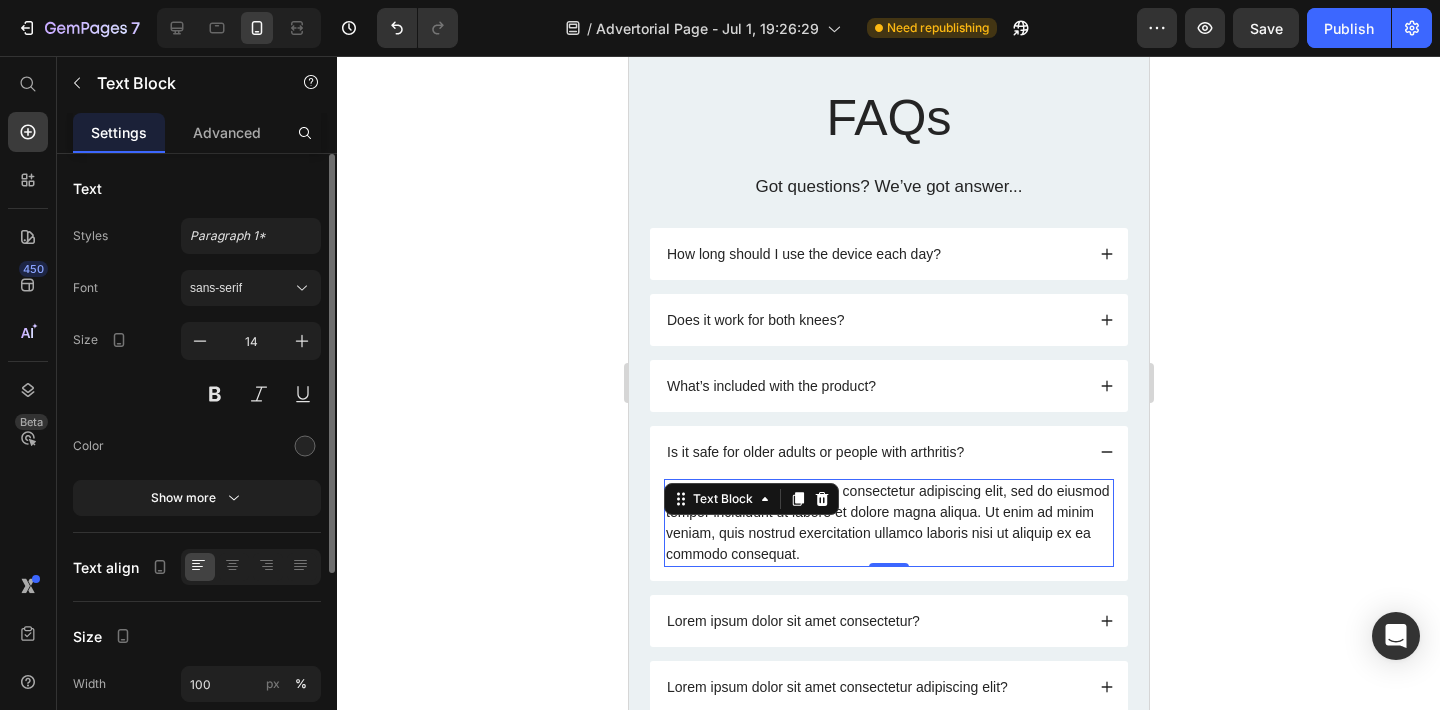 click on "Text Block" at bounding box center (750, 499) 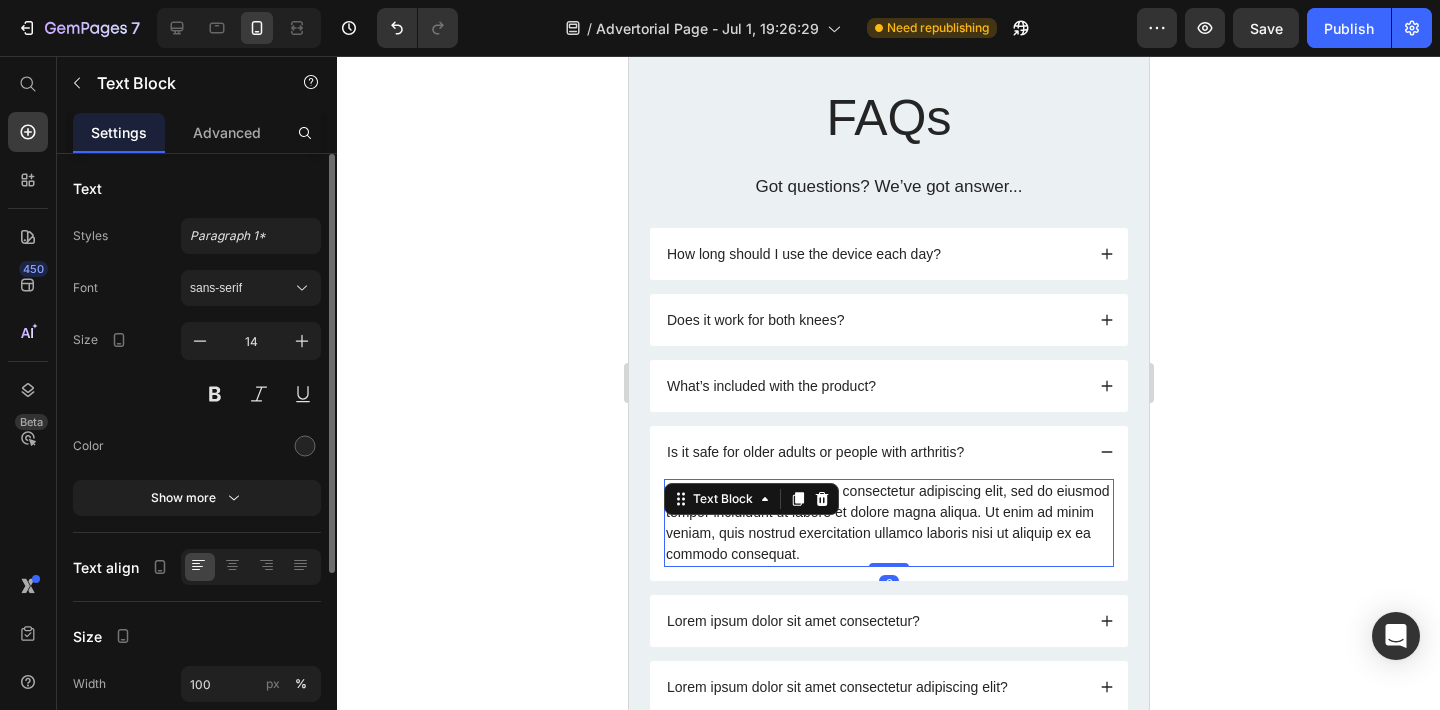 click on "Text Block" at bounding box center [750, 499] 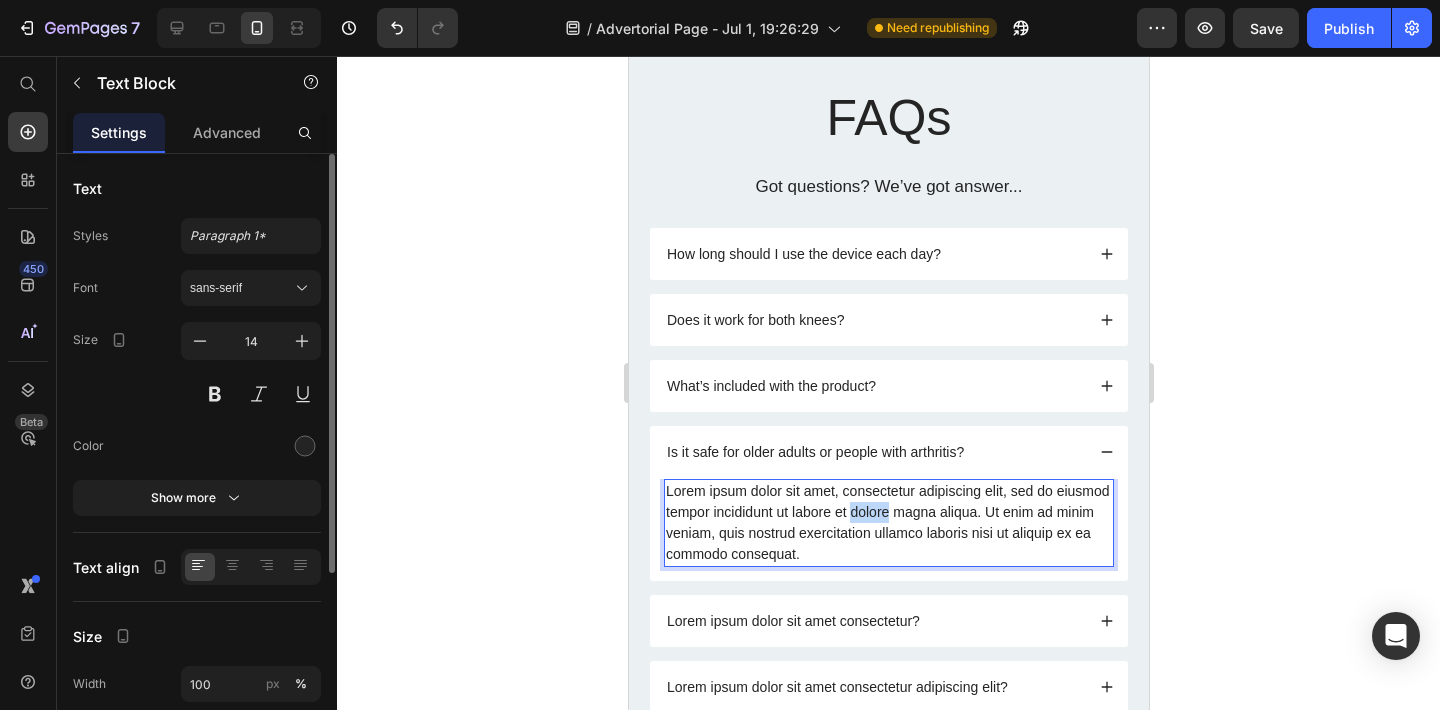 click on "Lorem ipsum dolor sit amet, consectetur adipiscing elit, sed do eiusmod tempor incididunt ut labore et dolore magna aliqua. Ut enim ad minim veniam, quis nostrud exercitation ullamco laboris nisi ut aliquip ex ea commodo consequat." at bounding box center (888, 523) 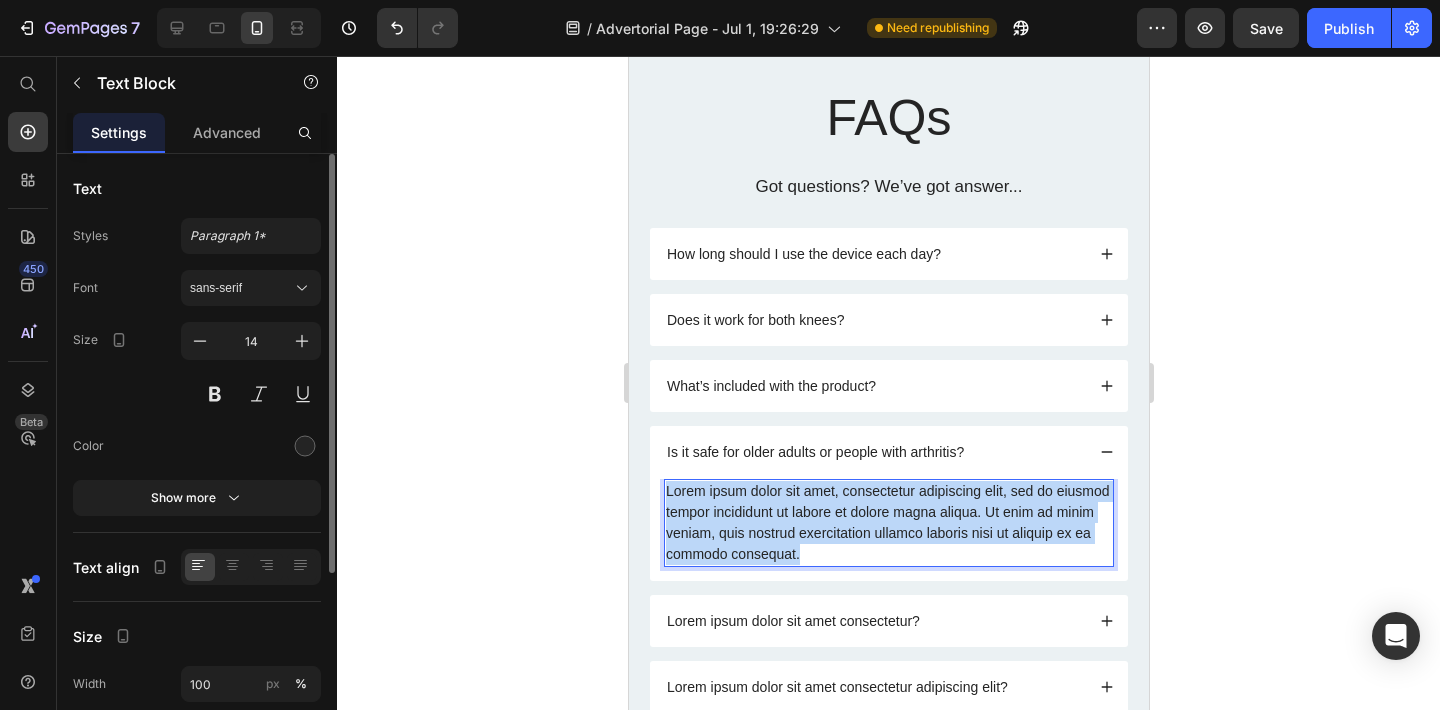 click on "Lorem ipsum dolor sit amet, consectetur adipiscing elit, sed do eiusmod tempor incididunt ut labore et dolore magna aliqua. Ut enim ad minim veniam, quis nostrud exercitation ullamco laboris nisi ut aliquip ex ea commodo consequat." at bounding box center (888, 523) 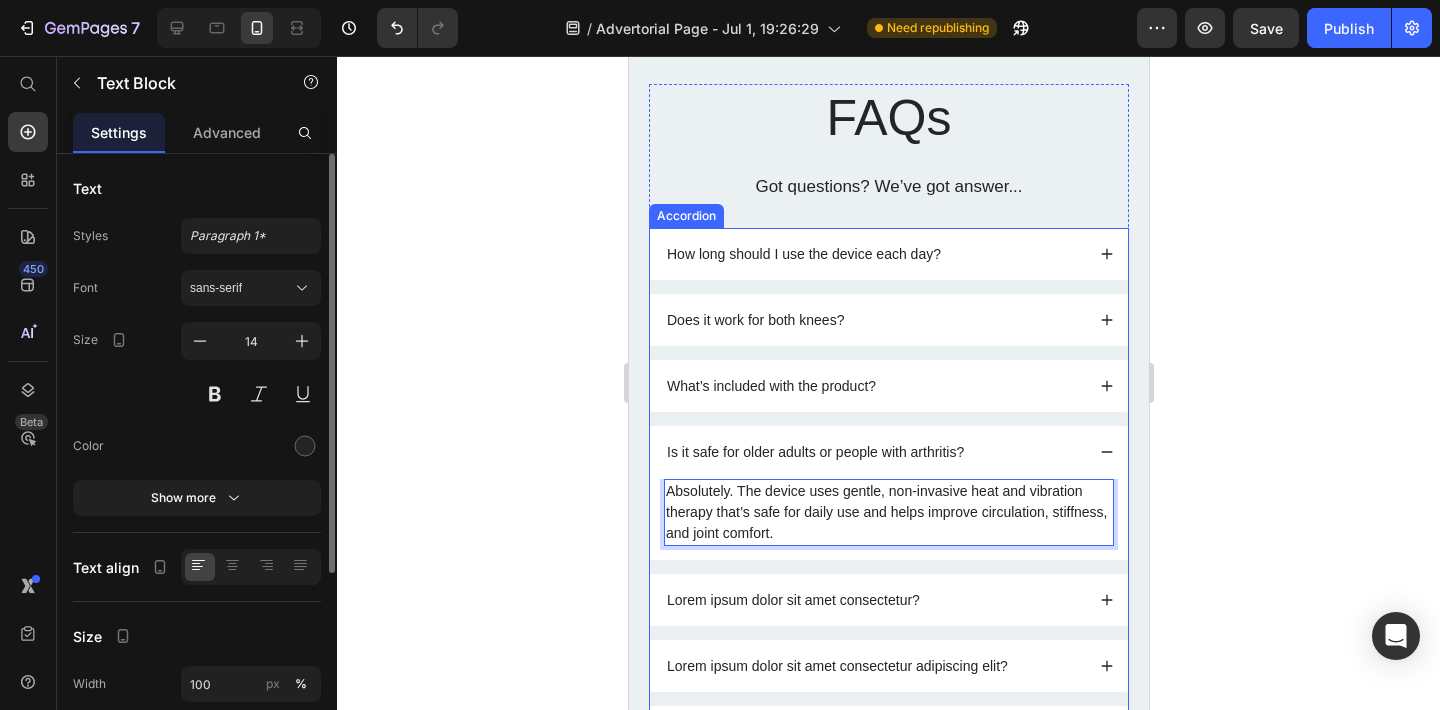 click on "Lorem ipsum dolor sit amet consectetur?" at bounding box center (873, 600) 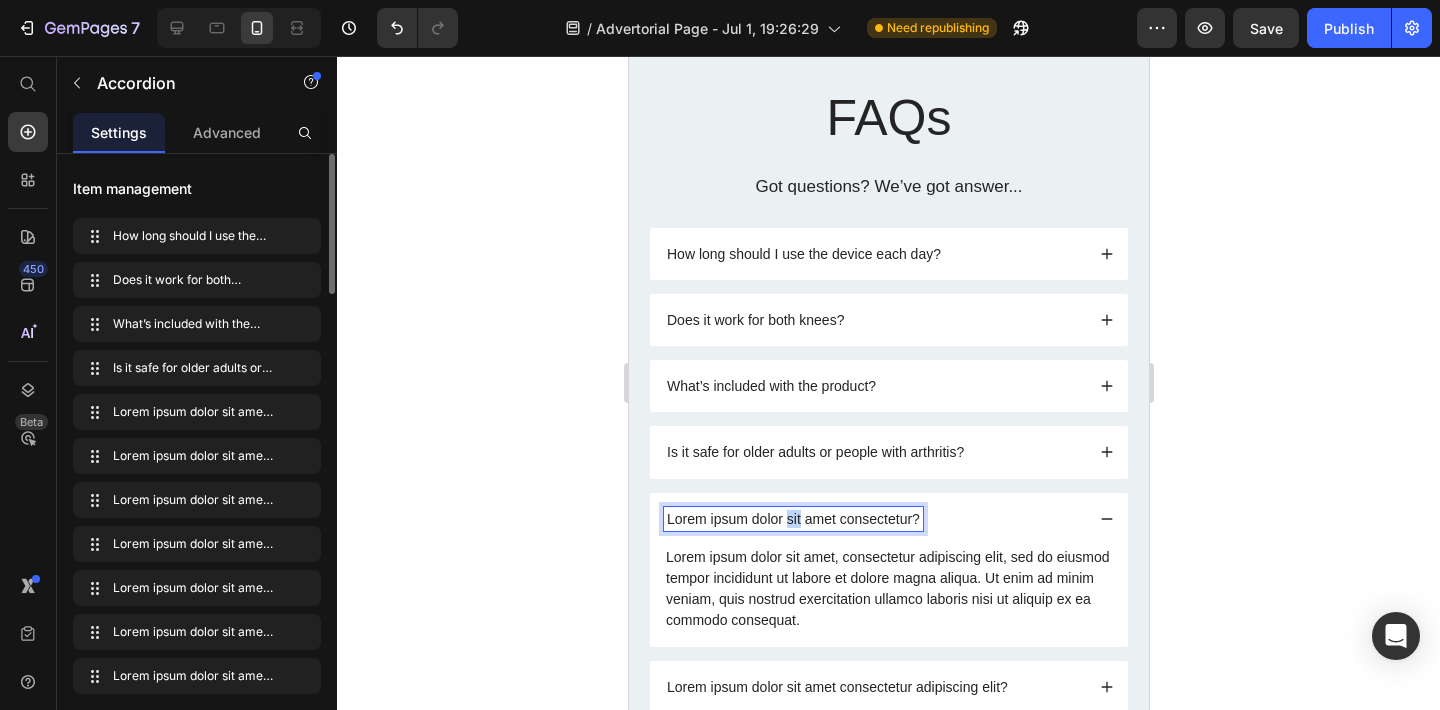 click on "Lorem ipsum dolor sit amet consectetur?" at bounding box center [792, 519] 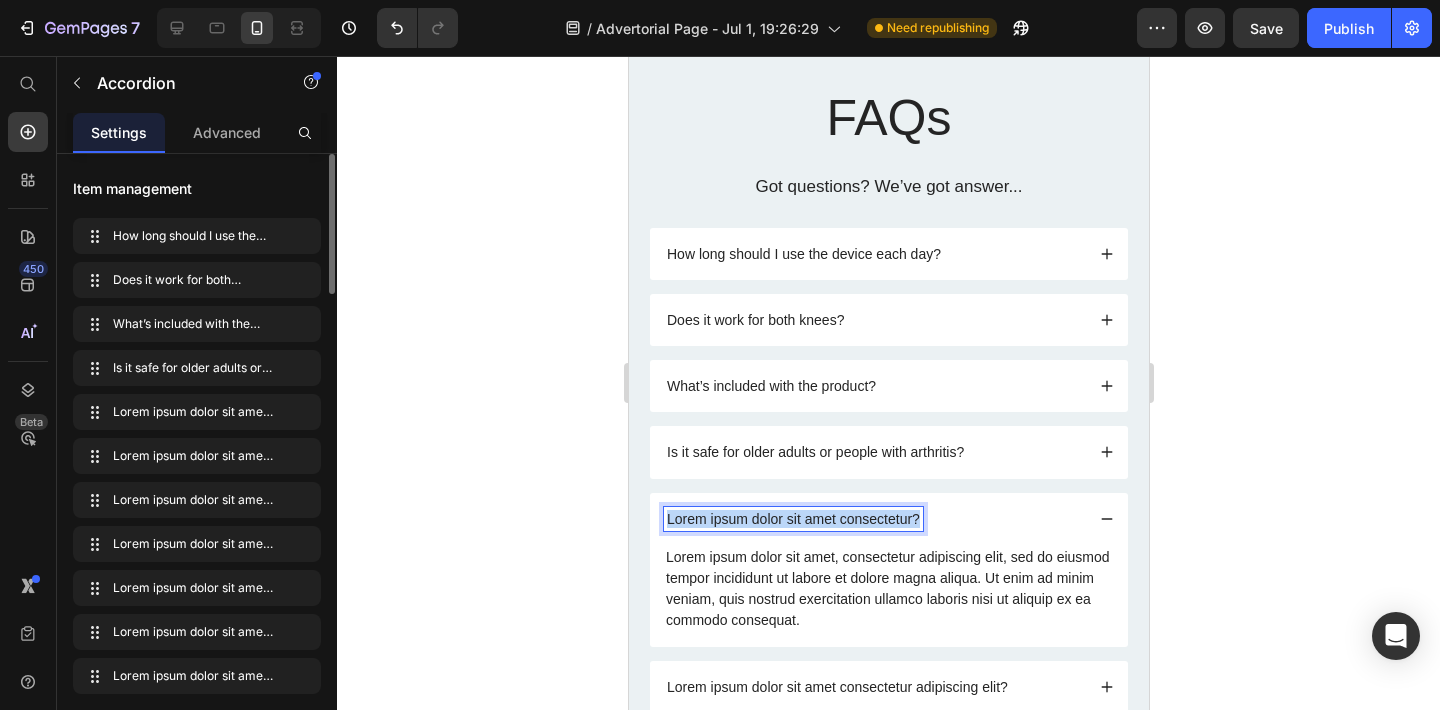 click on "Lorem ipsum dolor sit amet consectetur?" at bounding box center (792, 519) 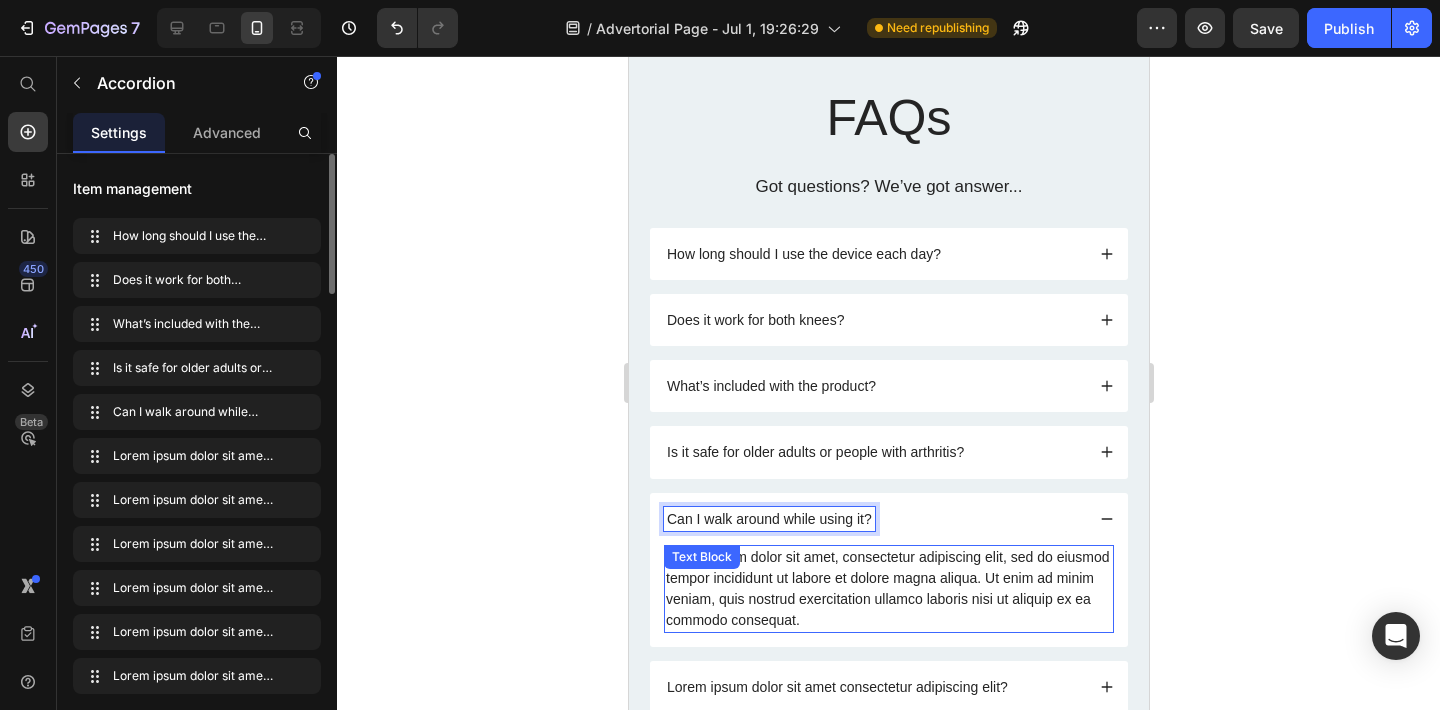 click on "Lorem ipsum dolor sit amet, consectetur adipiscing elit, sed do eiusmod tempor incididunt ut labore et dolore magna aliqua. Ut enim ad minim veniam, quis nostrud exercitation ullamco laboris nisi ut aliquip ex ea commodo consequat. Text Block" at bounding box center (888, 589) 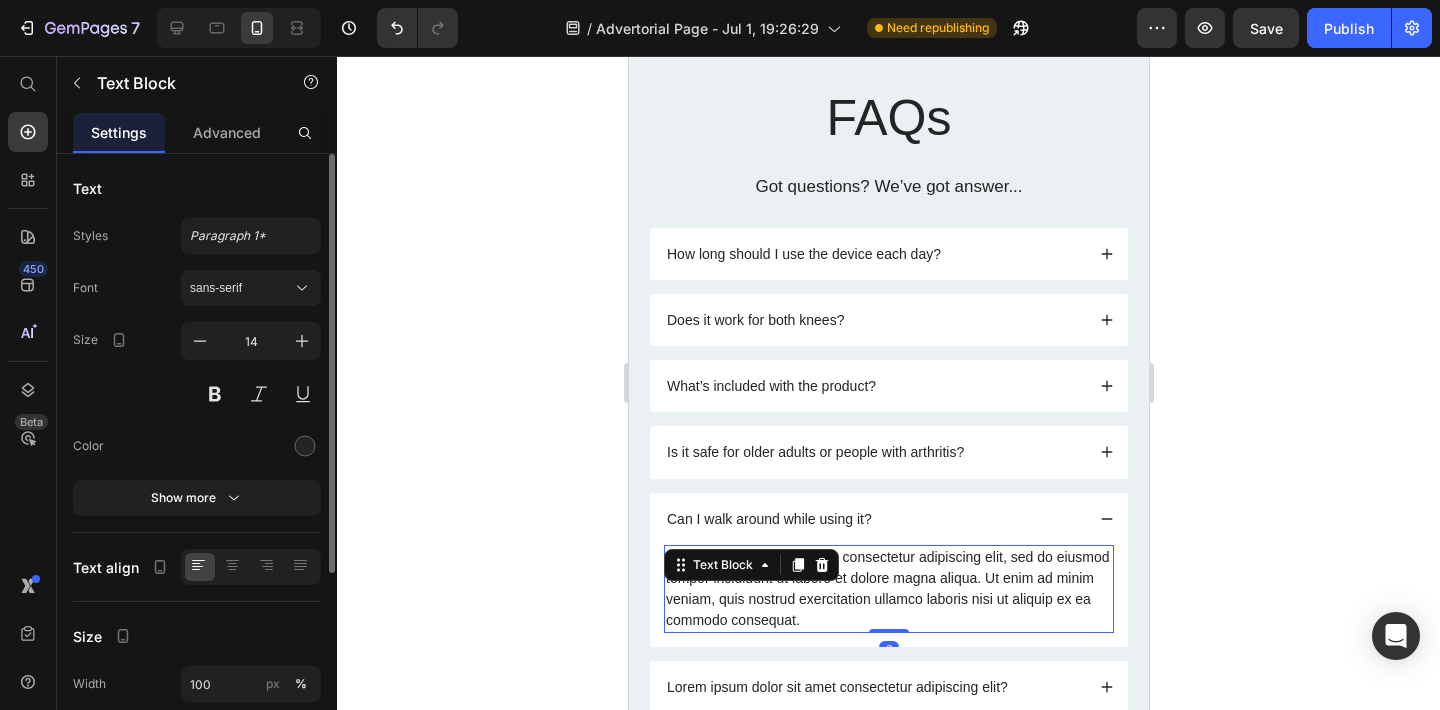 click on "Text Block" at bounding box center (750, 565) 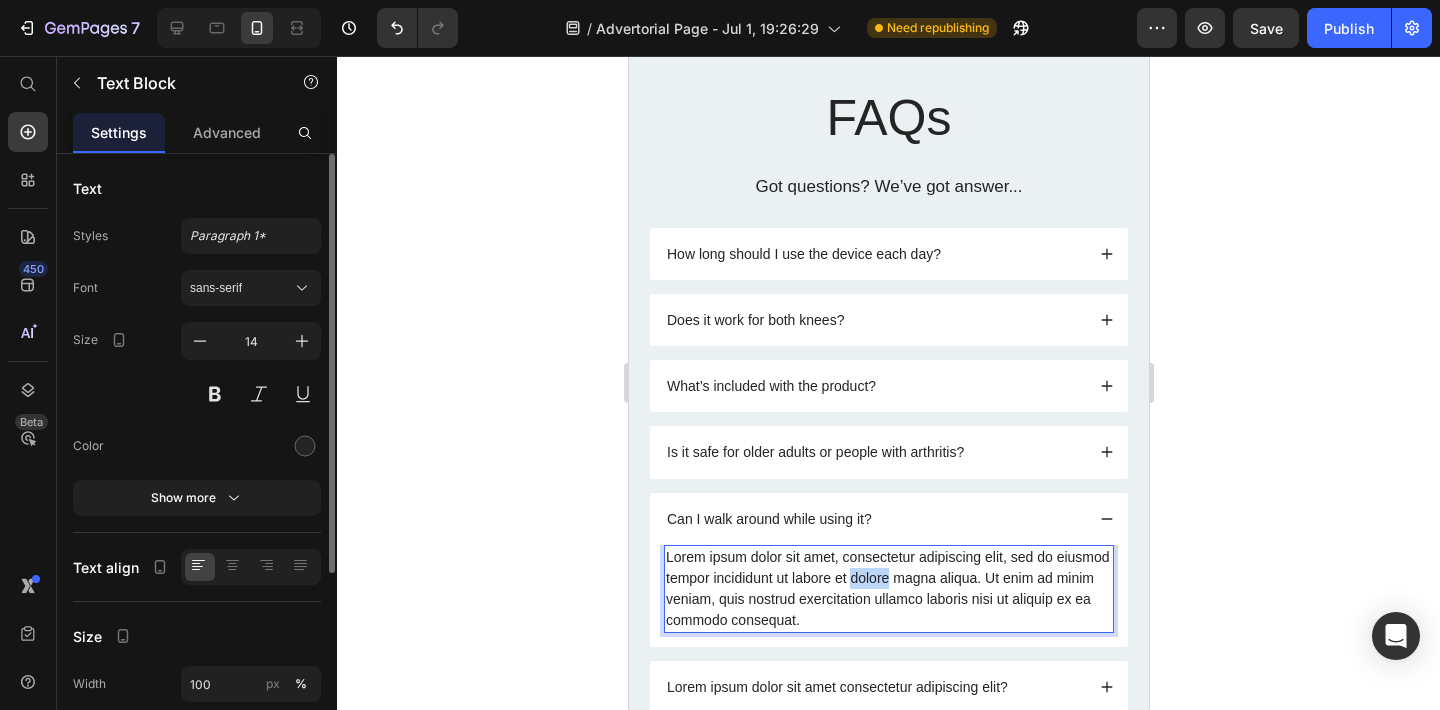 click on "Lorem ipsum dolor sit amet, consectetur adipiscing elit, sed do eiusmod tempor incididunt ut labore et dolore magna aliqua. Ut enim ad minim veniam, quis nostrud exercitation ullamco laboris nisi ut aliquip ex ea commodo consequat." at bounding box center [888, 589] 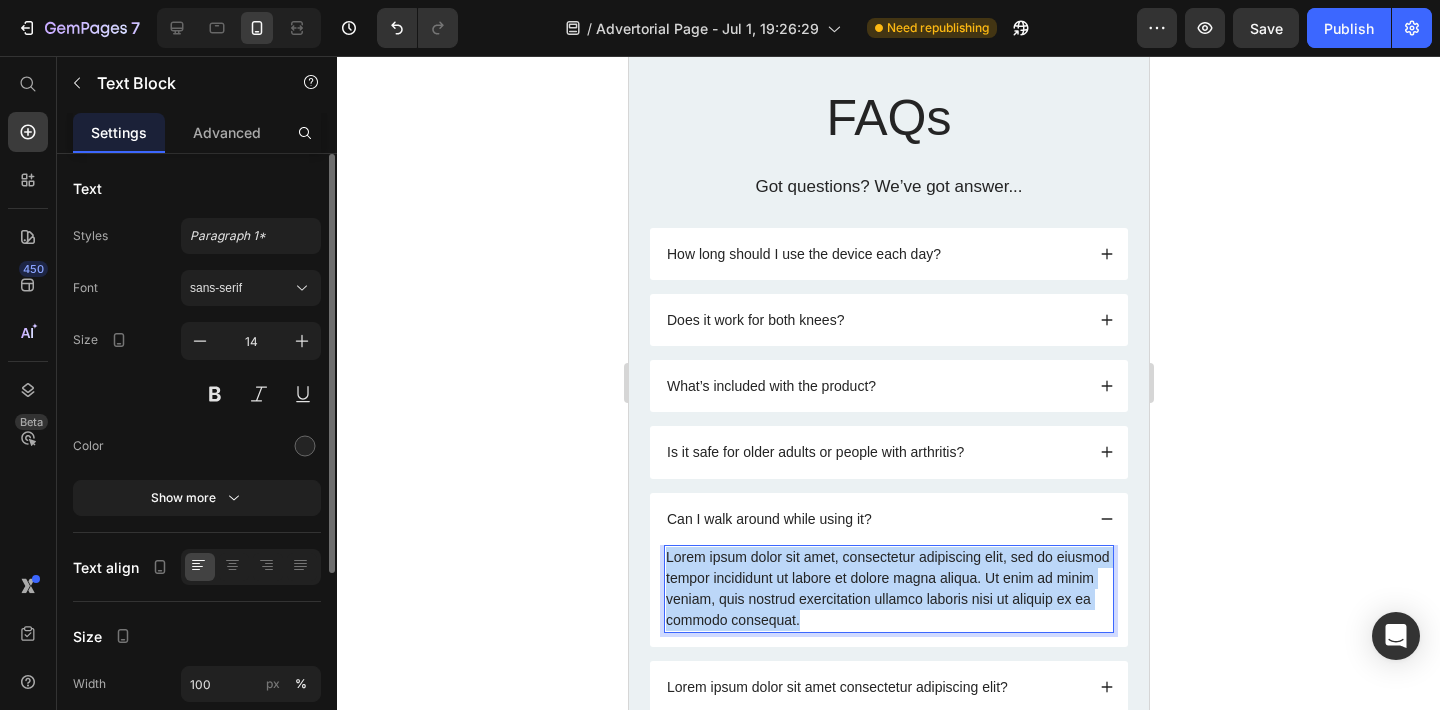 click on "Lorem ipsum dolor sit amet, consectetur adipiscing elit, sed do eiusmod tempor incididunt ut labore et dolore magna aliqua. Ut enim ad minim veniam, quis nostrud exercitation ullamco laboris nisi ut aliquip ex ea commodo consequat." at bounding box center [888, 589] 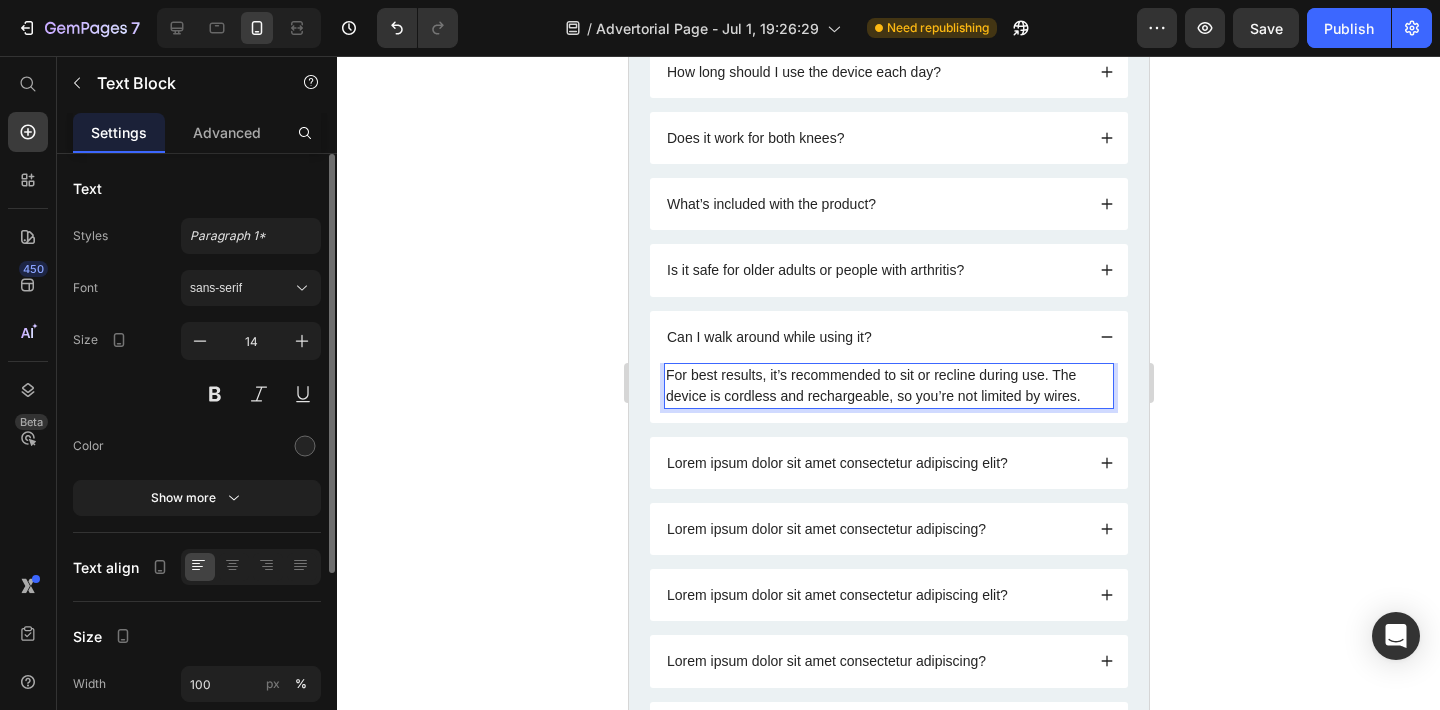 scroll, scrollTop: 7156, scrollLeft: 0, axis: vertical 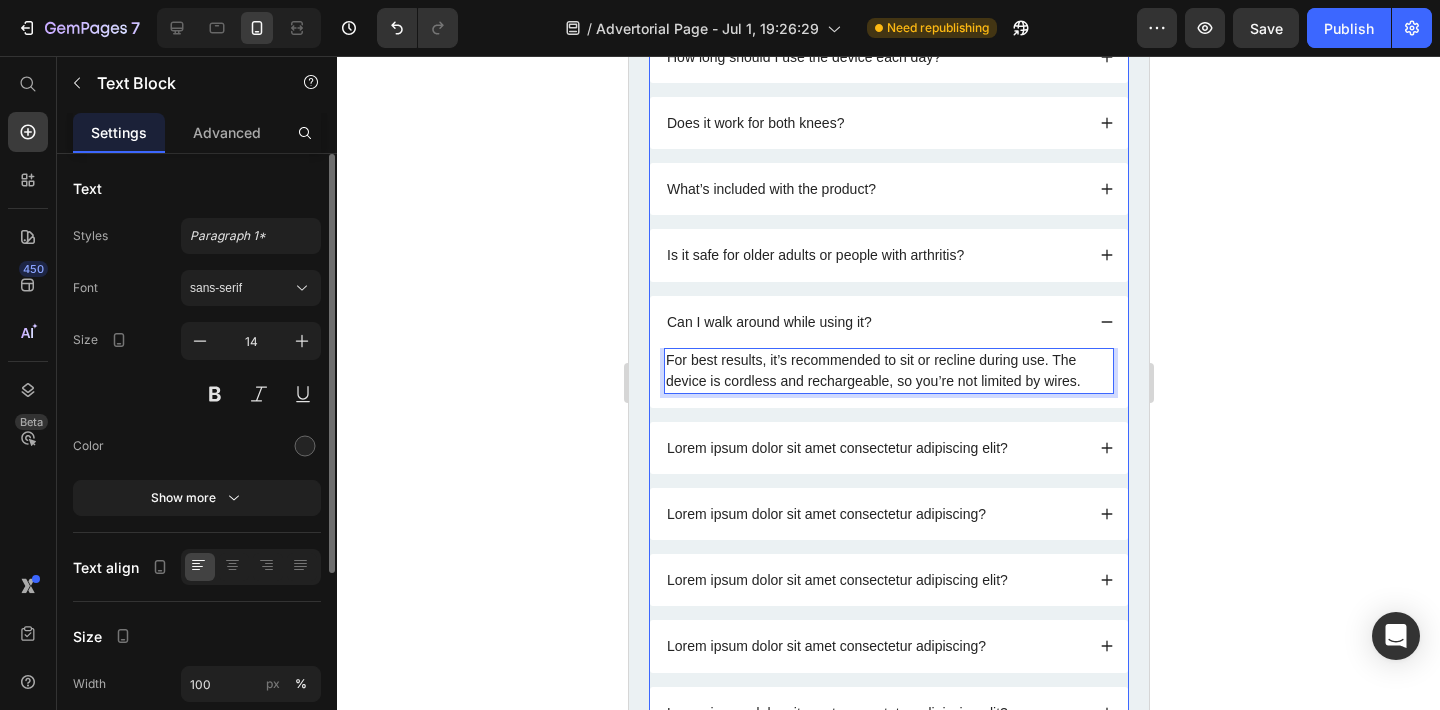 click on "Lorem ipsum dolor sit amet consectetur adipiscing elit?" at bounding box center (873, 448) 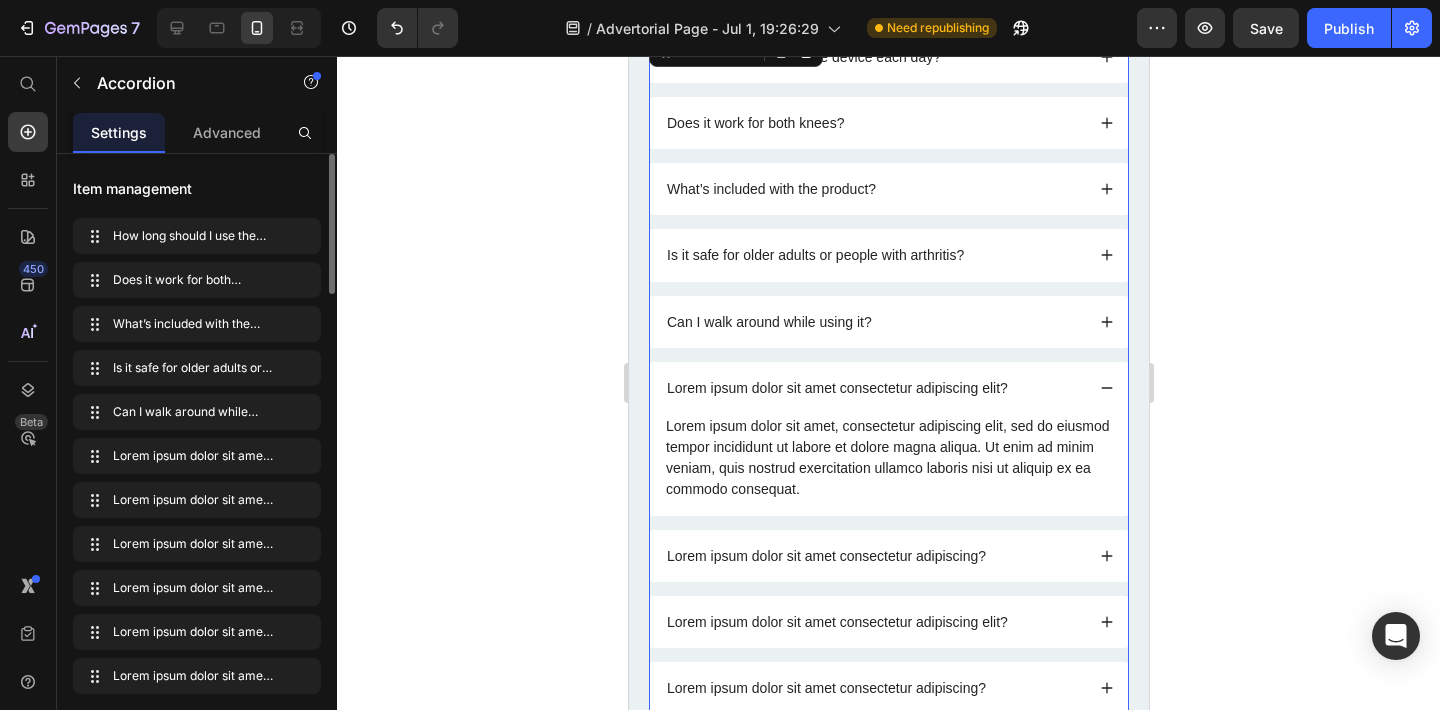 click on "Can I walk around while using it?" at bounding box center [873, 322] 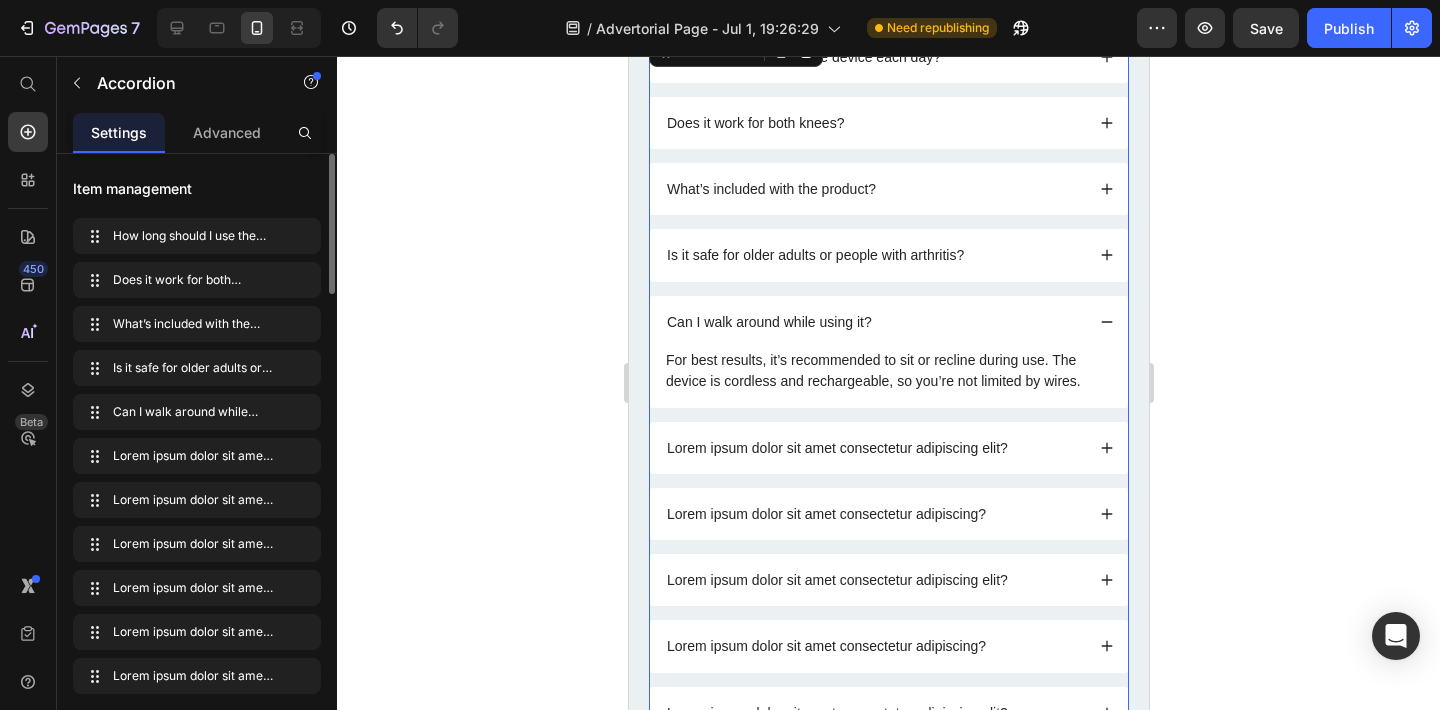 click on "Lorem ipsum dolor sit amet consectetur adipiscing elit?" at bounding box center [873, 448] 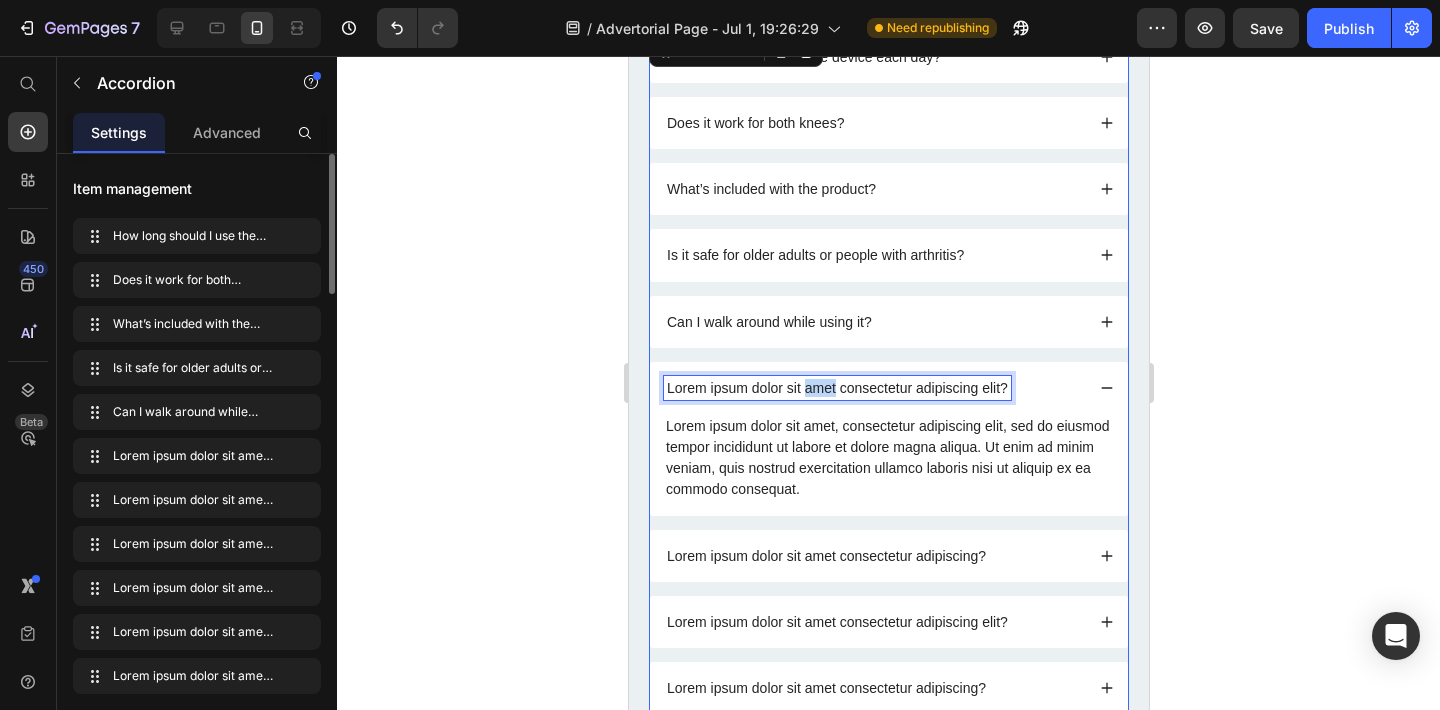 click on "Lorem ipsum dolor sit amet consectetur adipiscing elit?" at bounding box center (836, 388) 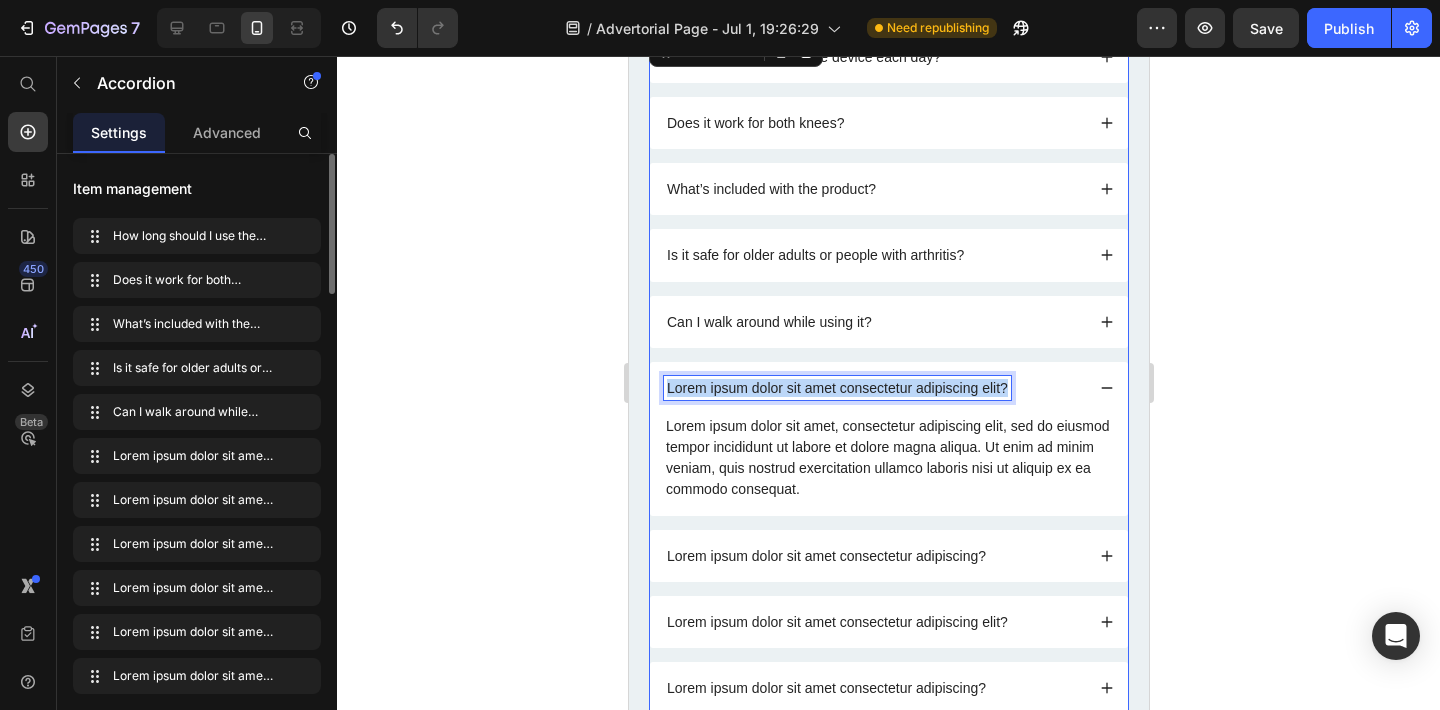 click on "Lorem ipsum dolor sit amet consectetur adipiscing elit?" at bounding box center (836, 388) 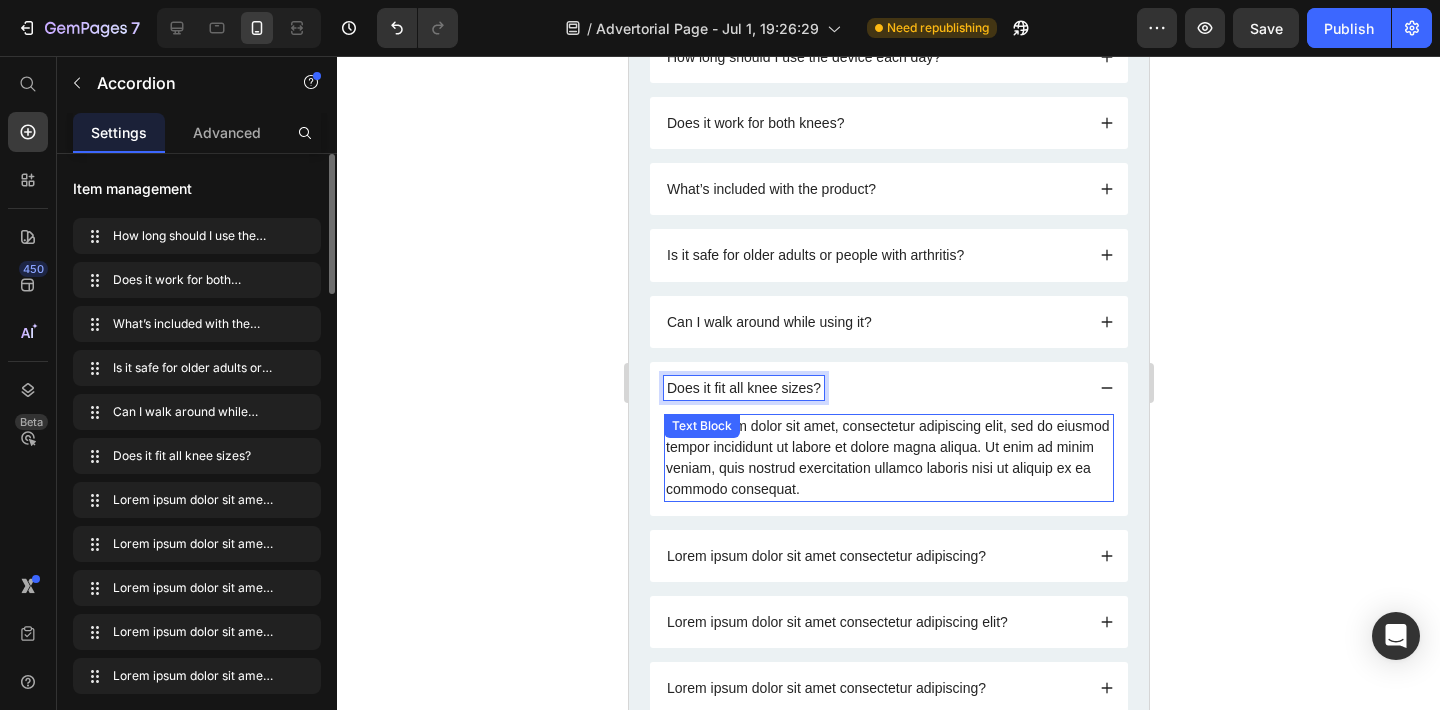 click on "Lorem ipsum dolor sit amet, consectetur adipiscing elit, sed do eiusmod tempor incididunt ut labore et dolore magna aliqua. Ut enim ad minim veniam, quis nostrud exercitation ullamco laboris nisi ut aliquip ex ea commodo consequat." at bounding box center [888, 458] 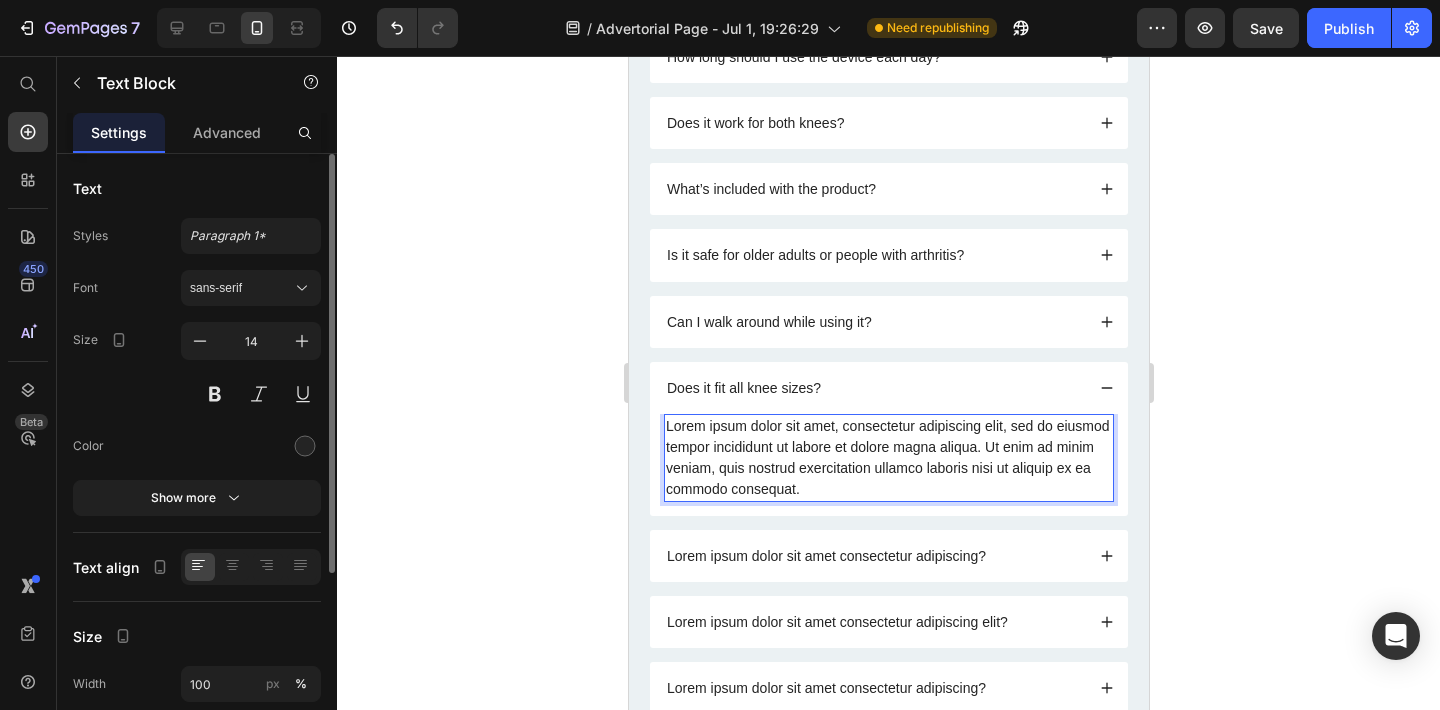 click on "Lorem ipsum dolor sit amet, consectetur adipiscing elit, sed do eiusmod tempor incididunt ut labore et dolore magna aliqua. Ut enim ad minim veniam, quis nostrud exercitation ullamco laboris nisi ut aliquip ex ea commodo consequat." at bounding box center (888, 458) 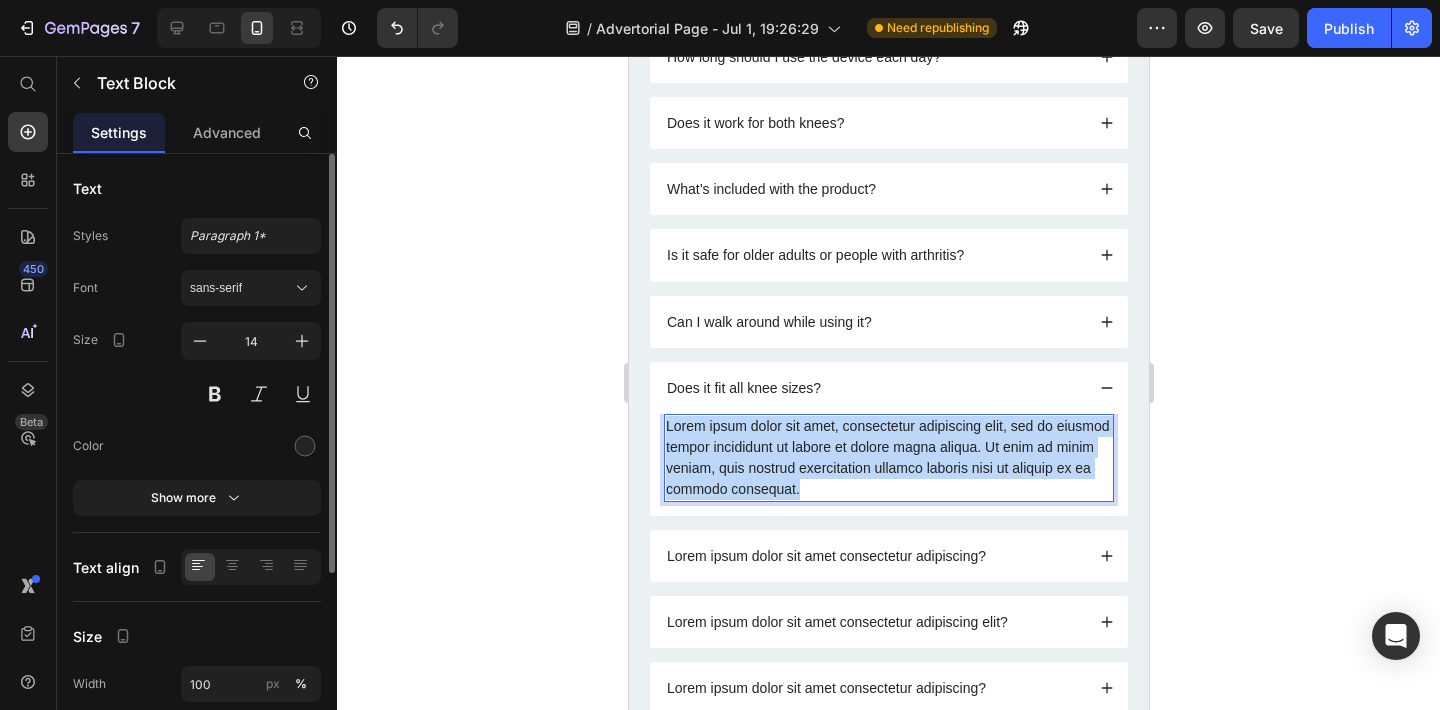 click on "Lorem ipsum dolor sit amet, consectetur adipiscing elit, sed do eiusmod tempor incididunt ut labore et dolore magna aliqua. Ut enim ad minim veniam, quis nostrud exercitation ullamco laboris nisi ut aliquip ex ea commodo consequat." at bounding box center (888, 458) 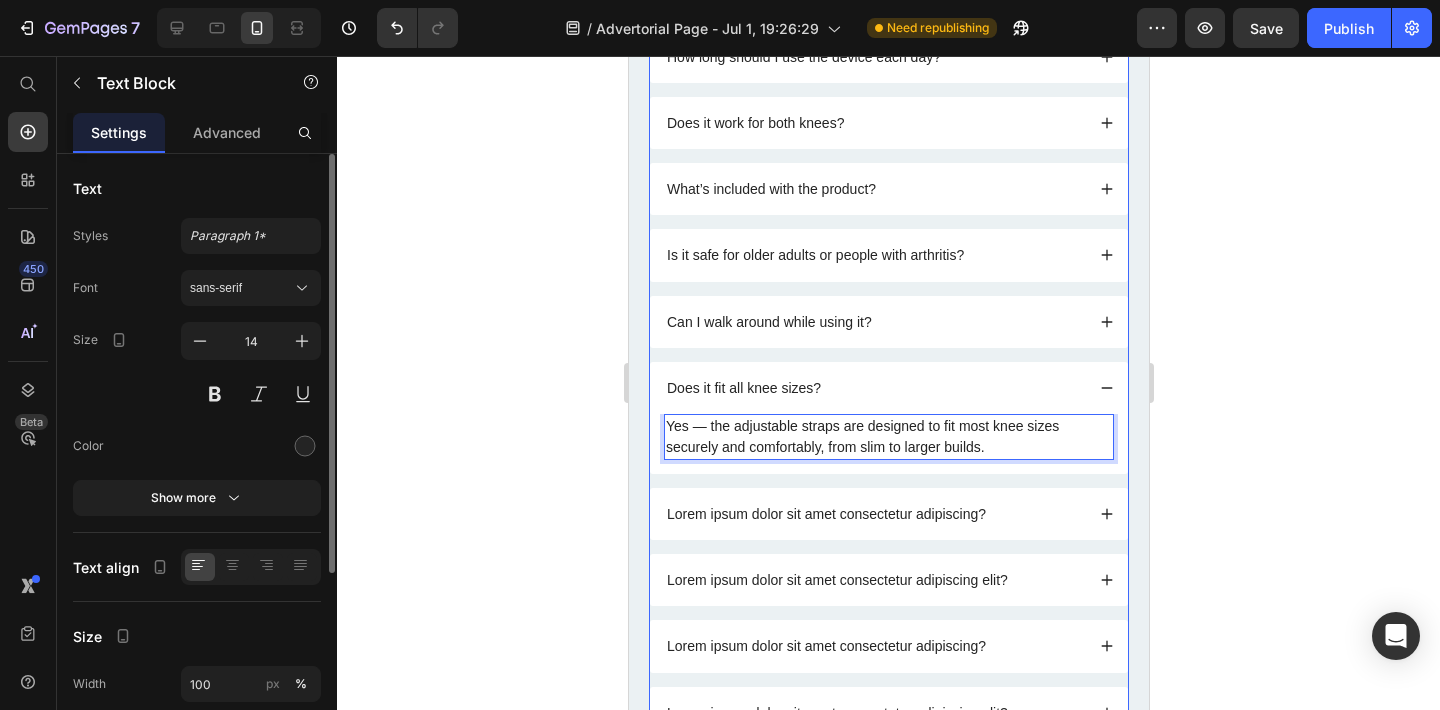 click on "Lorem ipsum dolor sit amet consectetur adipiscing?" at bounding box center (873, 514) 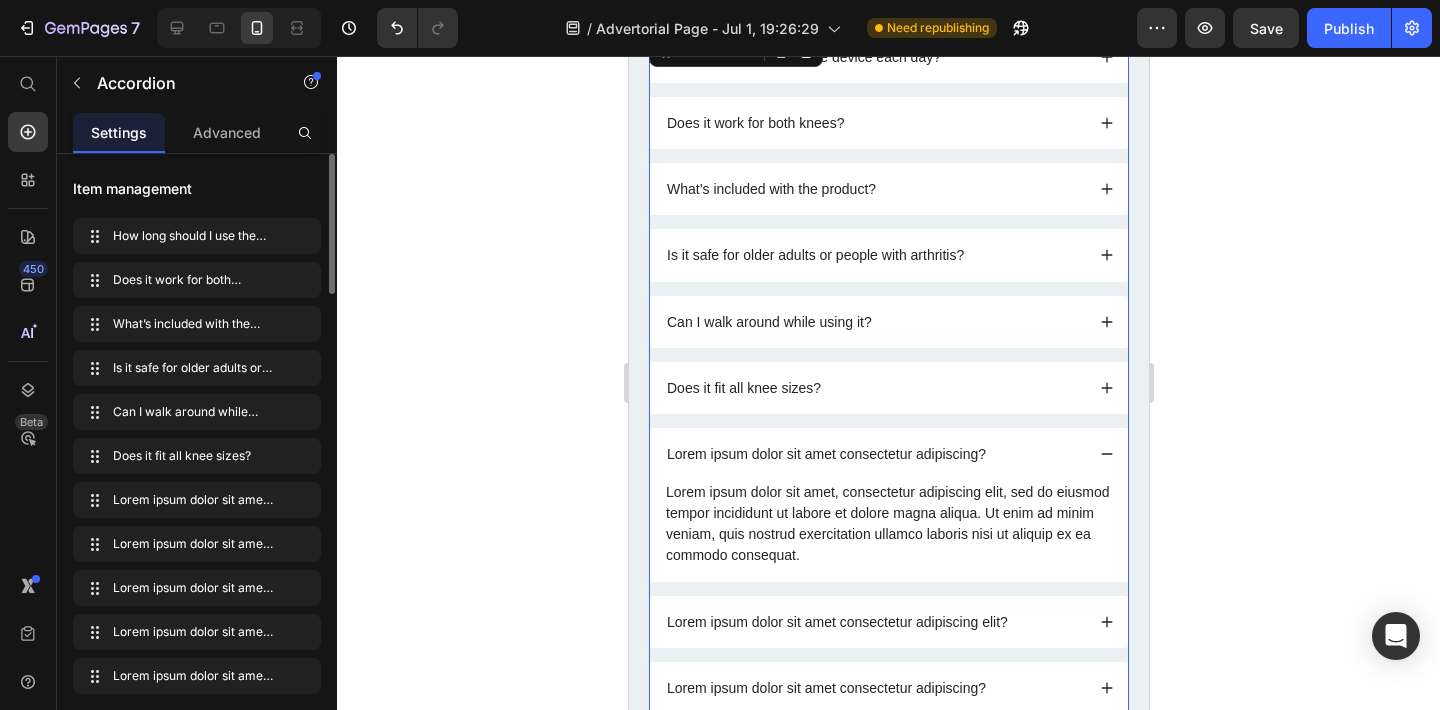 click on "Does it fit all knee sizes?" at bounding box center (873, 388) 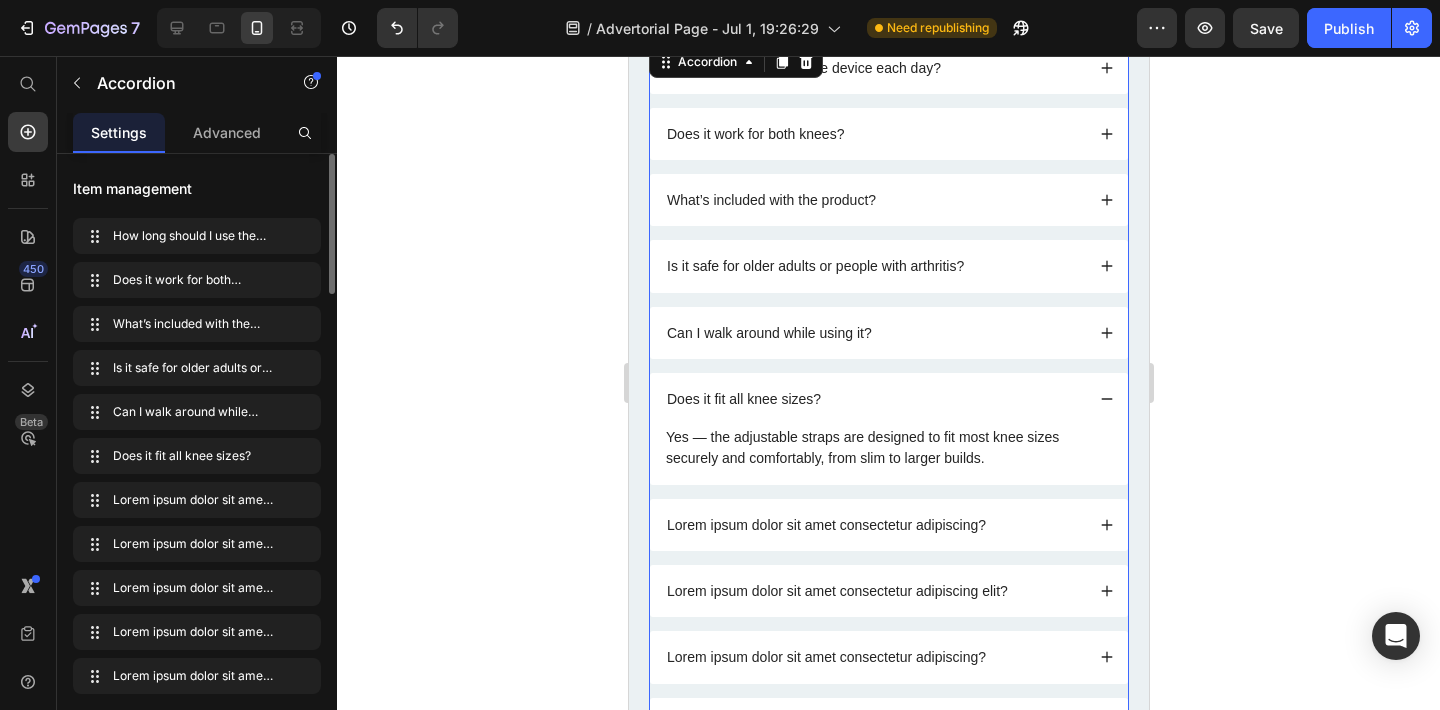 scroll, scrollTop: 7144, scrollLeft: 0, axis: vertical 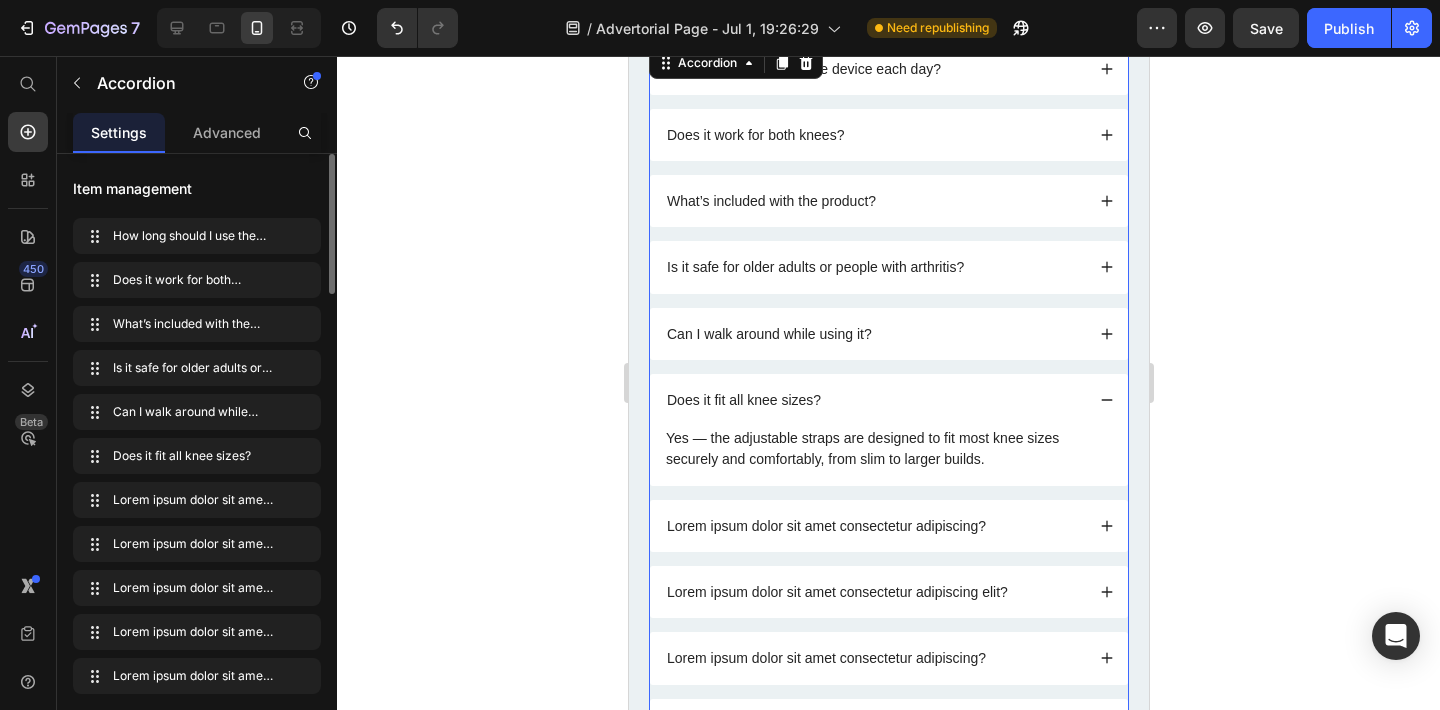 click on "Lorem ipsum dolor sit amet consectetur adipiscing?" at bounding box center (873, 526) 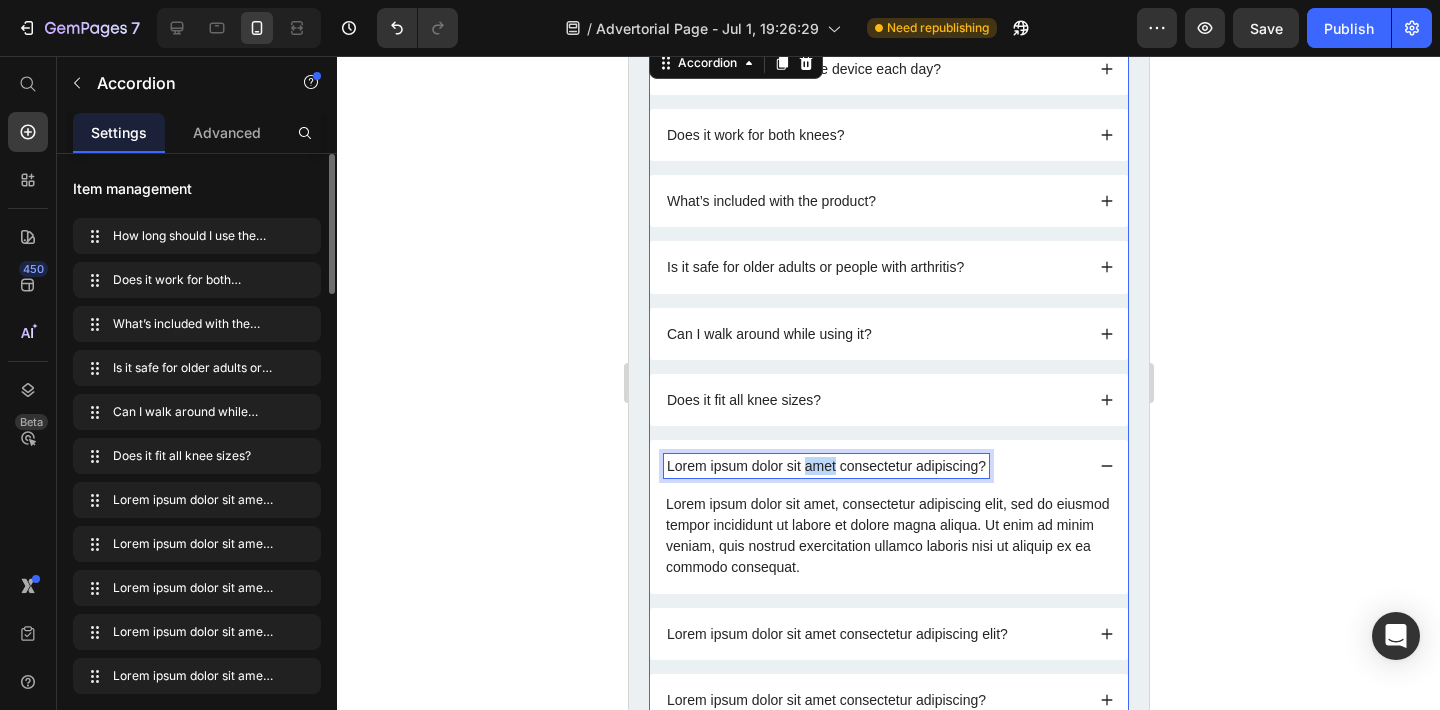 click on "Lorem ipsum dolor sit amet consectetur adipiscing?" at bounding box center (825, 466) 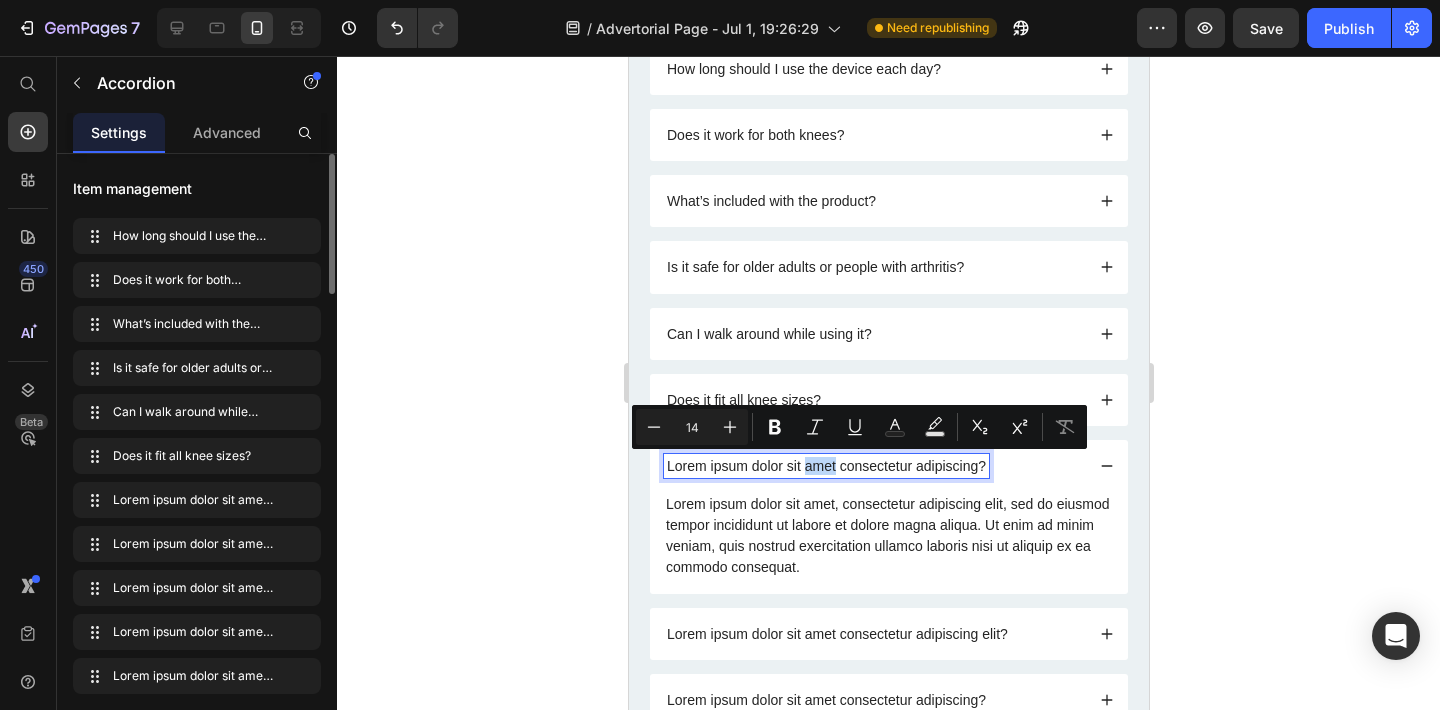 click on "Lorem ipsum dolor sit amet consectetur adipiscing?" at bounding box center [825, 466] 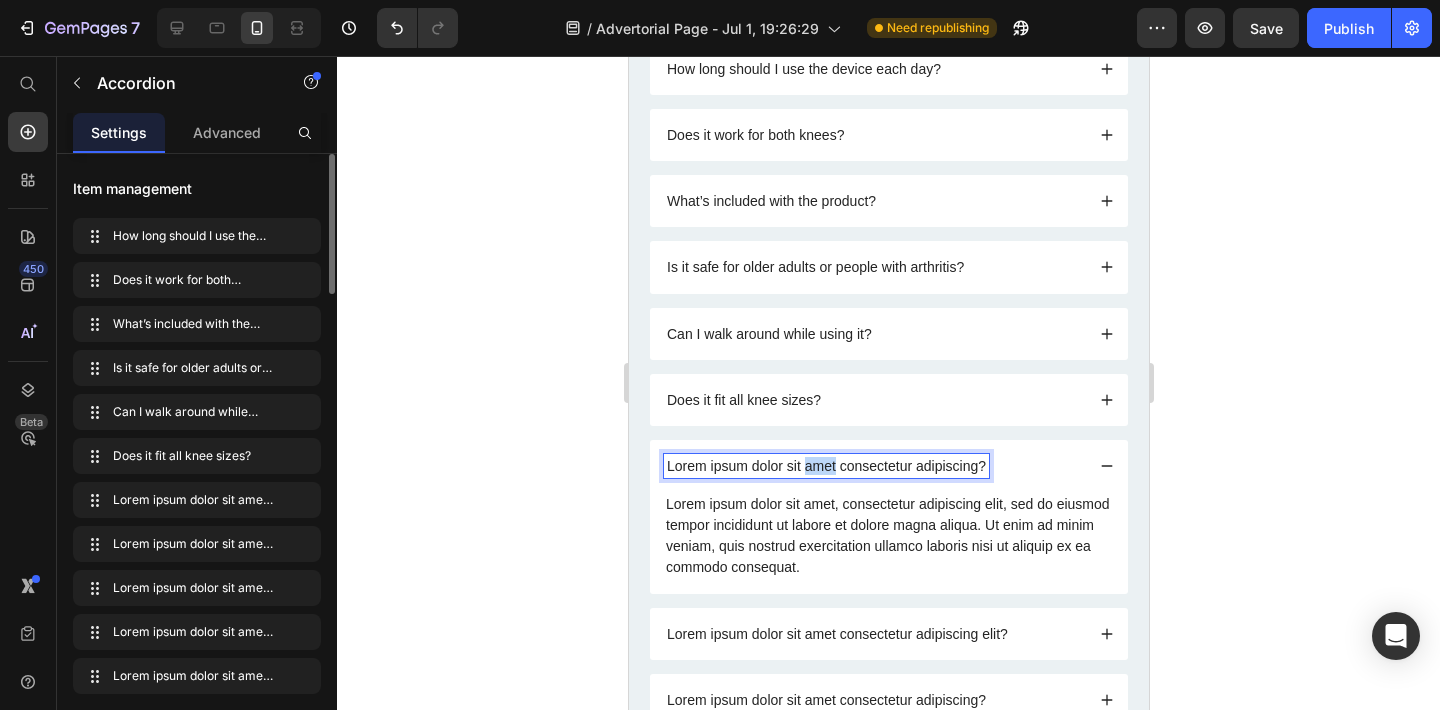 click on "Lorem ipsum dolor sit amet consectetur adipiscing?" at bounding box center (825, 466) 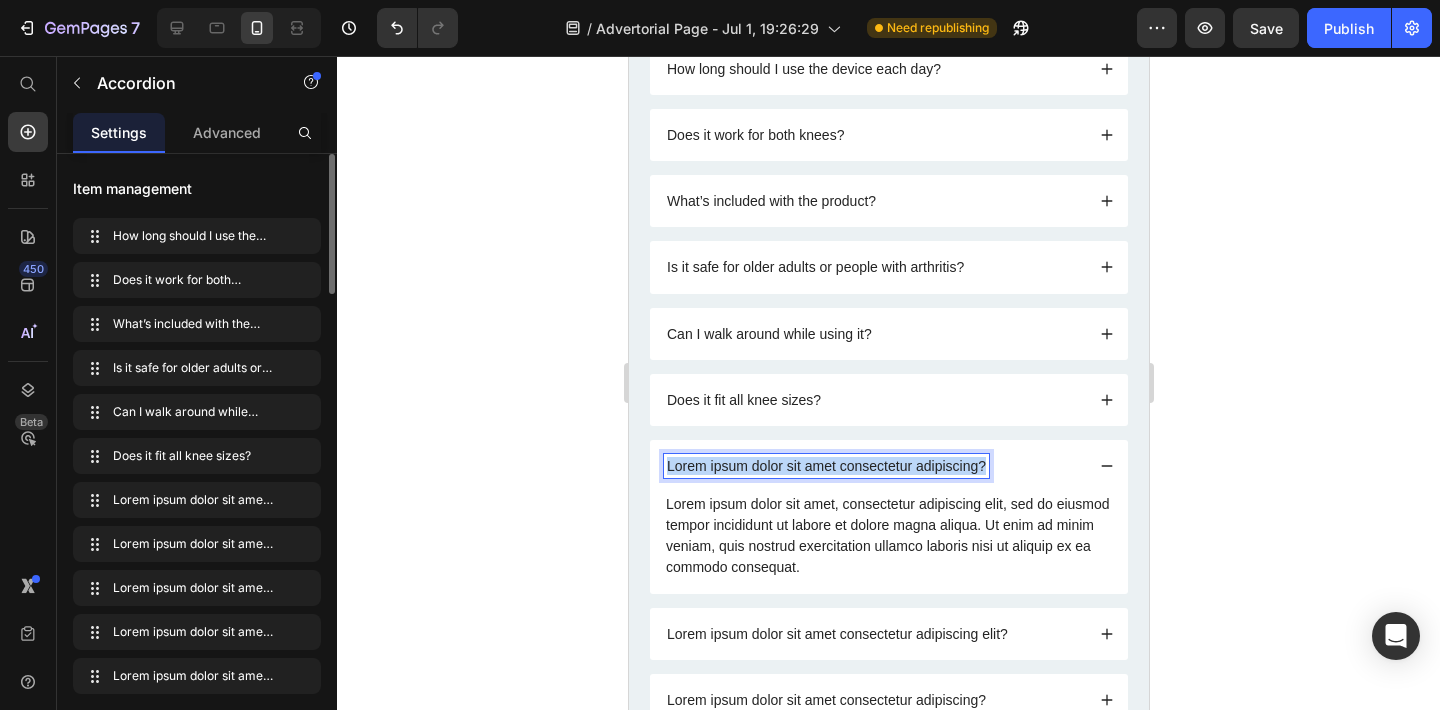 click on "Lorem ipsum dolor sit amet consectetur adipiscing?" at bounding box center (825, 466) 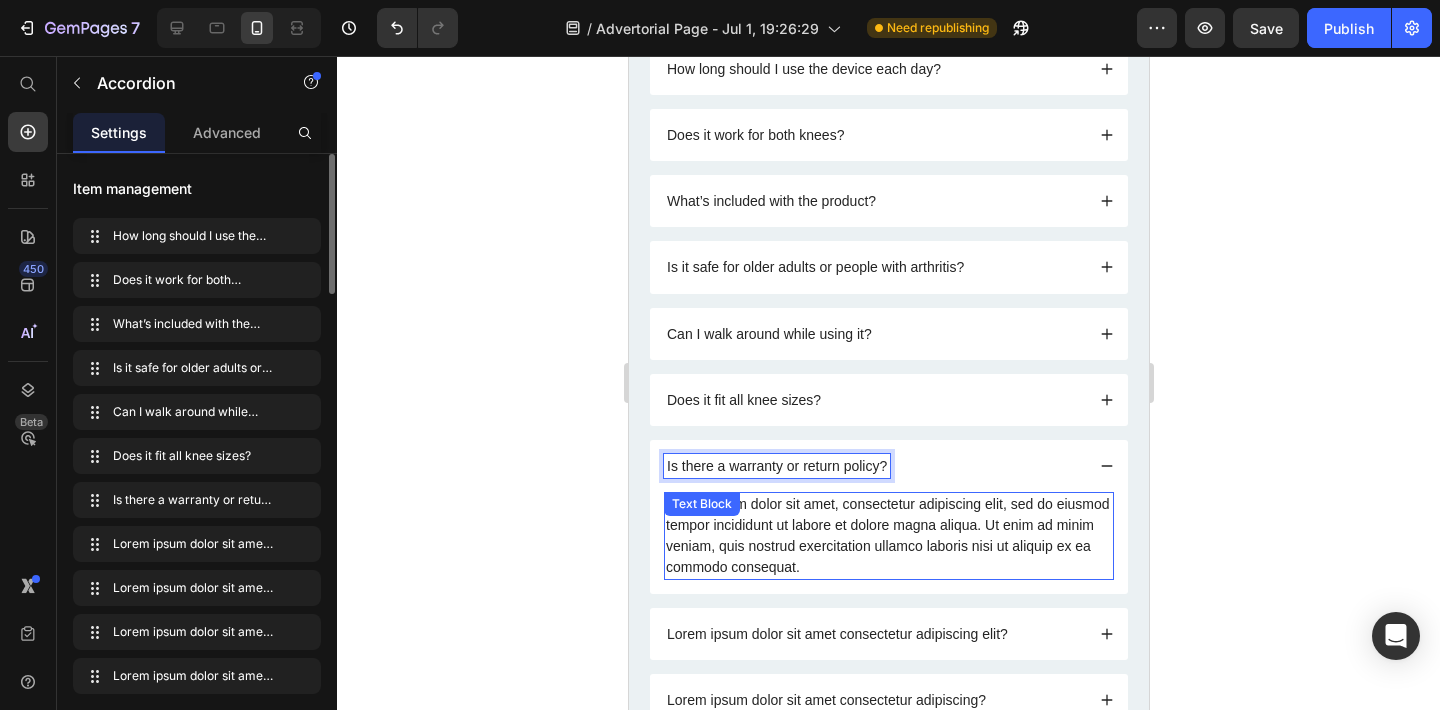 click on "Lorem ipsum dolor sit amet, consectetur adipiscing elit, sed do eiusmod tempor incididunt ut labore et dolore magna aliqua. Ut enim ad minim veniam, quis nostrud exercitation ullamco laboris nisi ut aliquip ex ea commodo consequat." at bounding box center (888, 536) 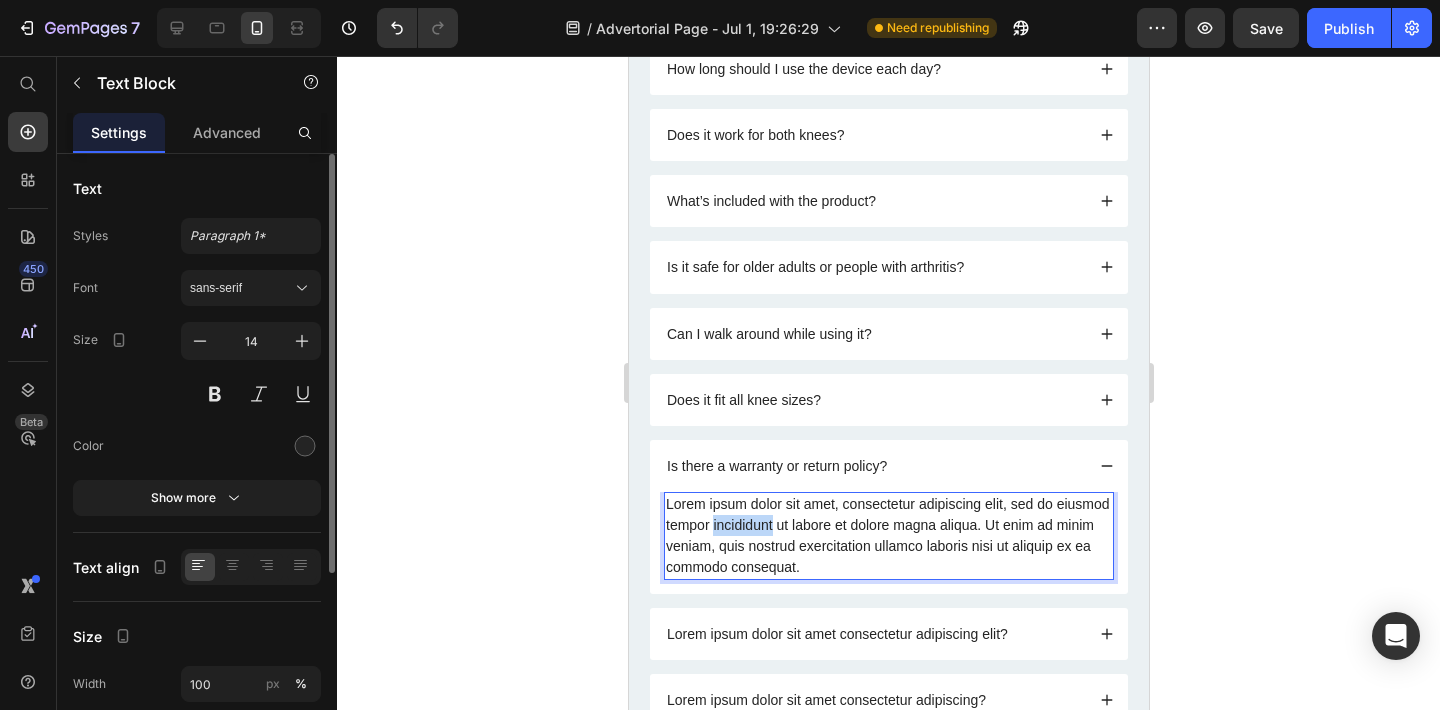click on "Lorem ipsum dolor sit amet, consectetur adipiscing elit, sed do eiusmod tempor incididunt ut labore et dolore magna aliqua. Ut enim ad minim veniam, quis nostrud exercitation ullamco laboris nisi ut aliquip ex ea commodo consequat." at bounding box center [888, 536] 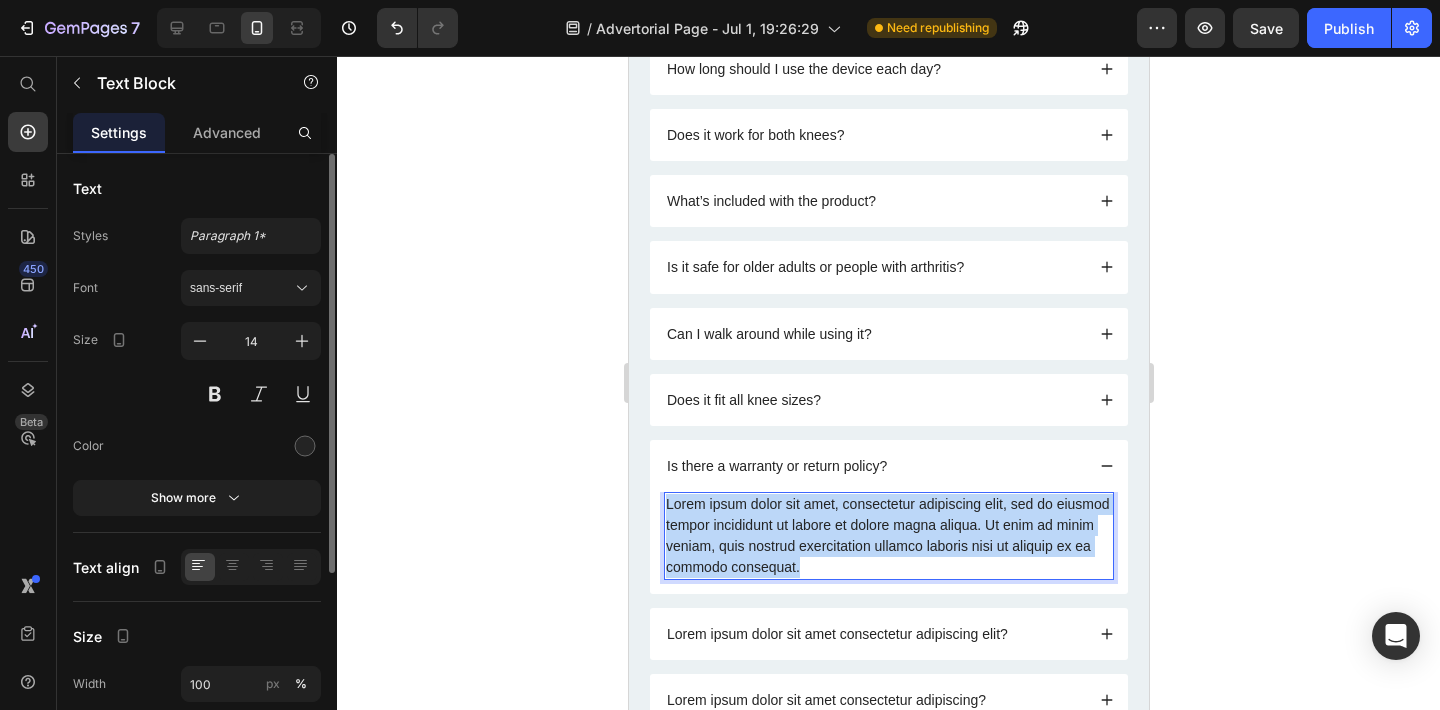 click on "Lorem ipsum dolor sit amet, consectetur adipiscing elit, sed do eiusmod tempor incididunt ut labore et dolore magna aliqua. Ut enim ad minim veniam, quis nostrud exercitation ullamco laboris nisi ut aliquip ex ea commodo consequat." at bounding box center [888, 536] 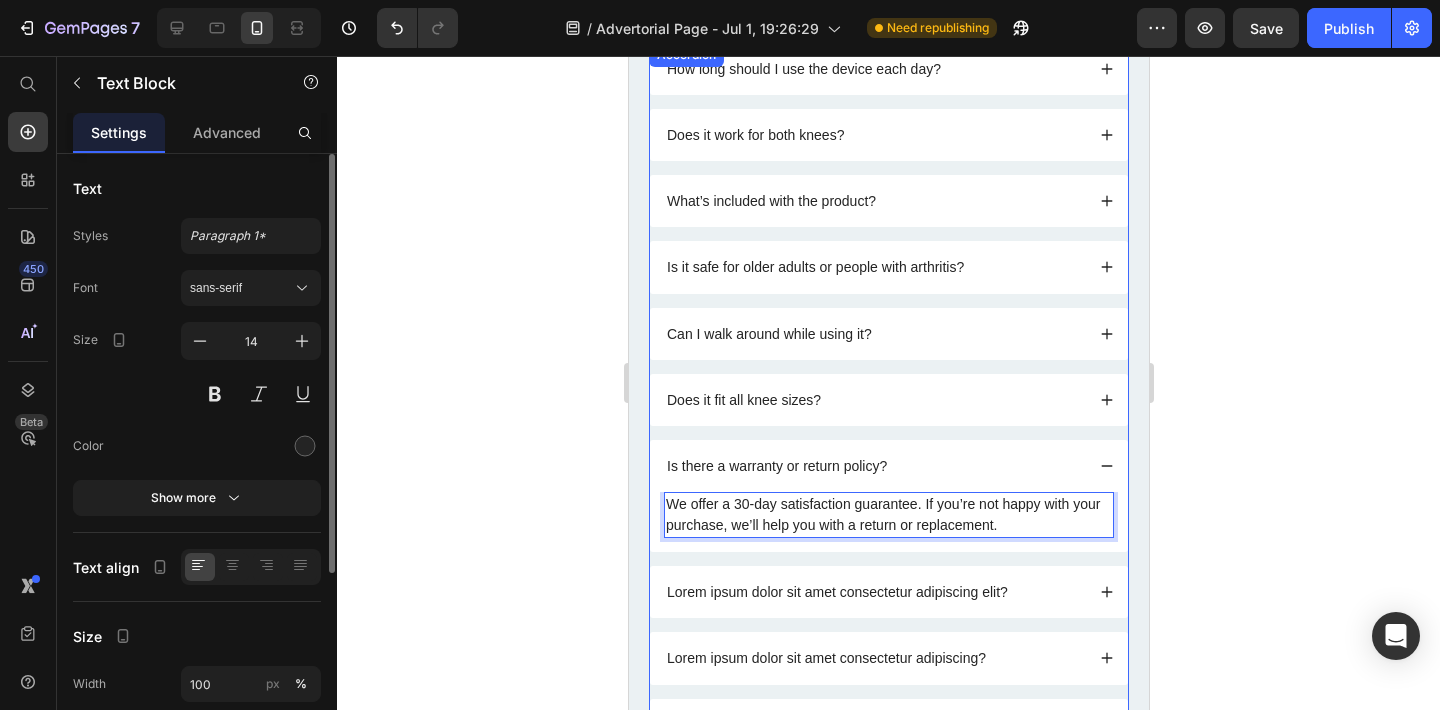 click on "Lorem ipsum dolor sit amet consectetur adipiscing elit?" at bounding box center (873, 592) 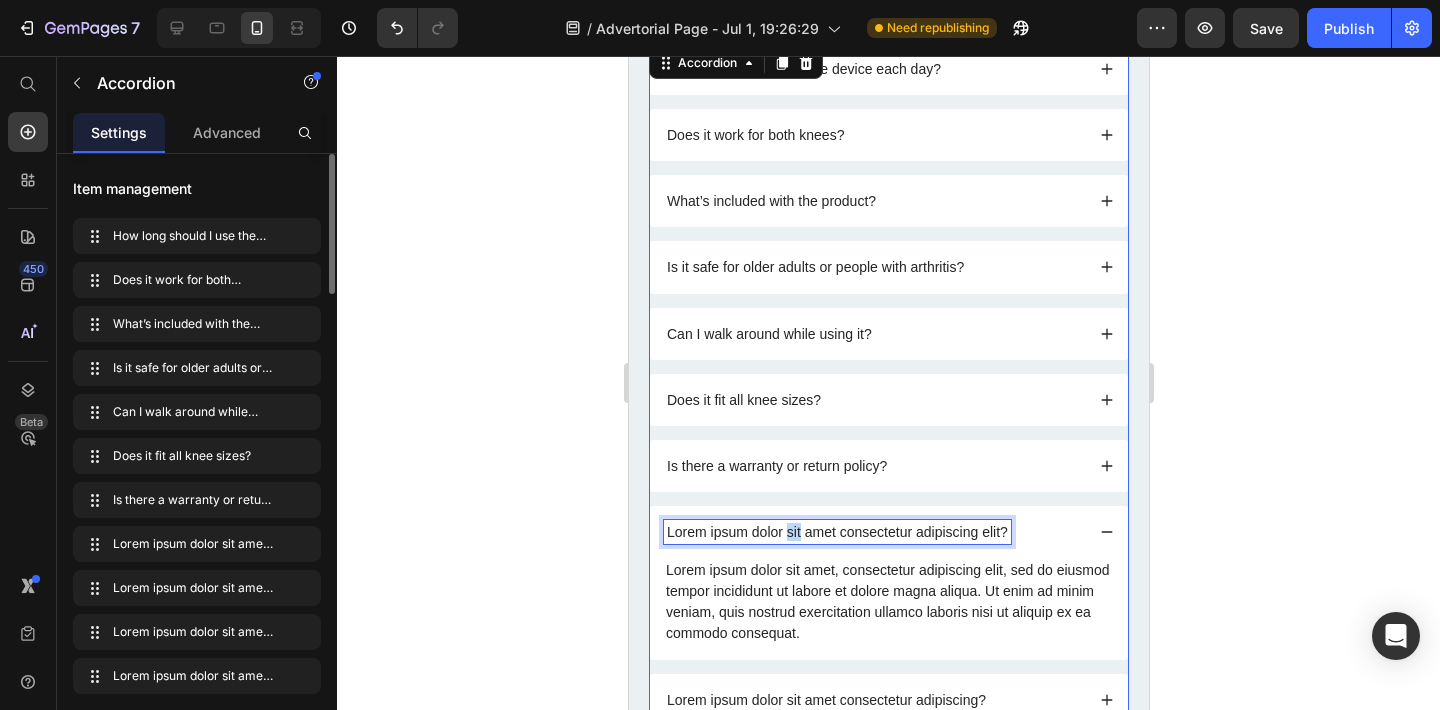 click on "Lorem ipsum dolor sit amet consectetur adipiscing elit?" at bounding box center [836, 532] 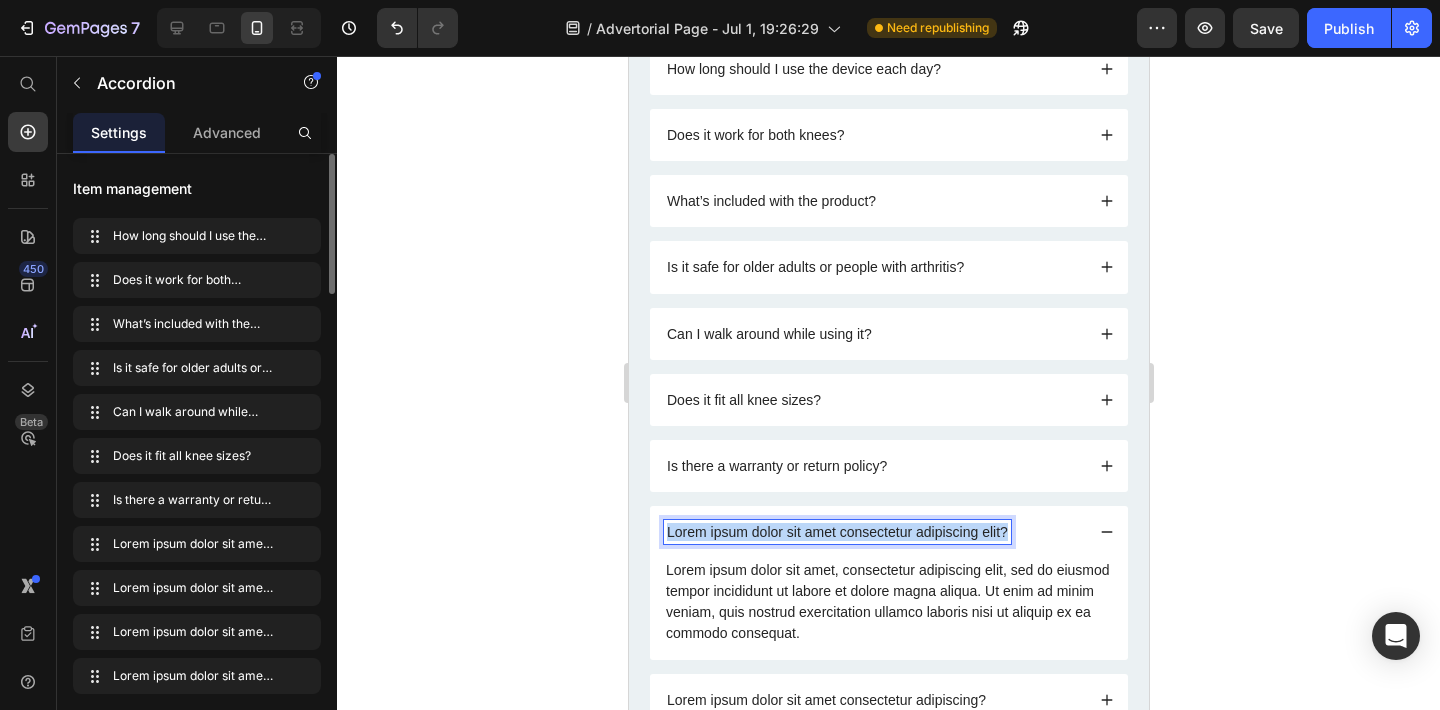 click on "Lorem ipsum dolor sit amet consectetur adipiscing elit?" at bounding box center [836, 532] 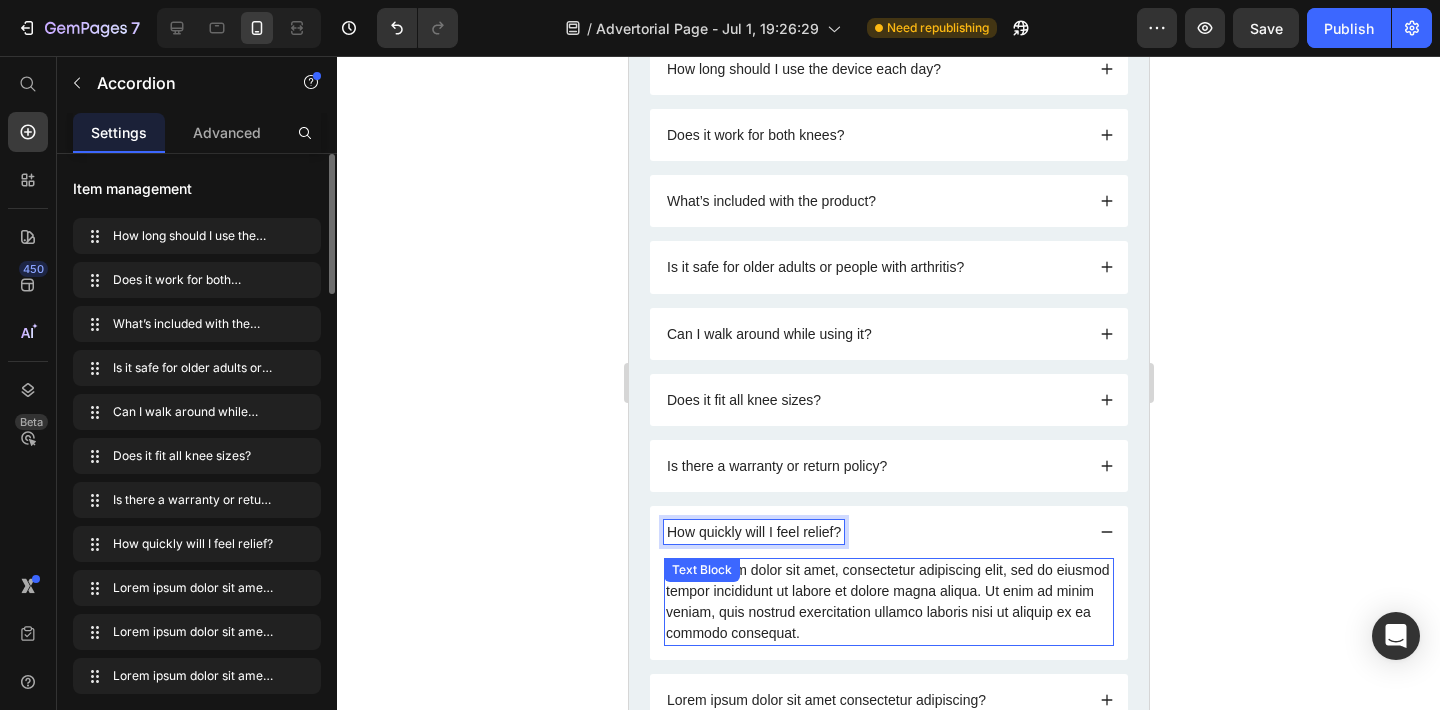 click on "Lorem ipsum dolor sit amet, consectetur adipiscing elit, sed do eiusmod tempor incididunt ut labore et dolore magna aliqua. Ut enim ad minim veniam, quis nostrud exercitation ullamco laboris nisi ut aliquip ex ea commodo consequat. Text Block" at bounding box center [888, 602] 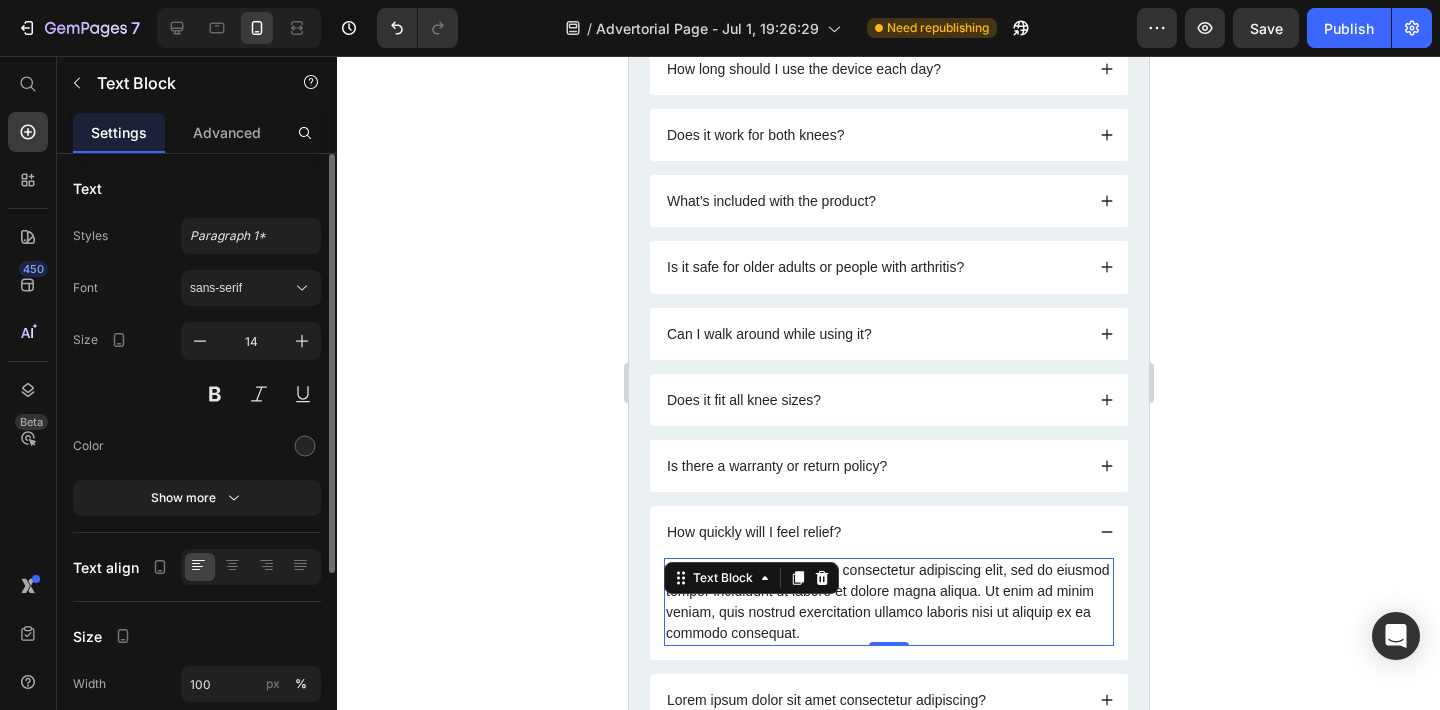click on "Text Block" at bounding box center [750, 578] 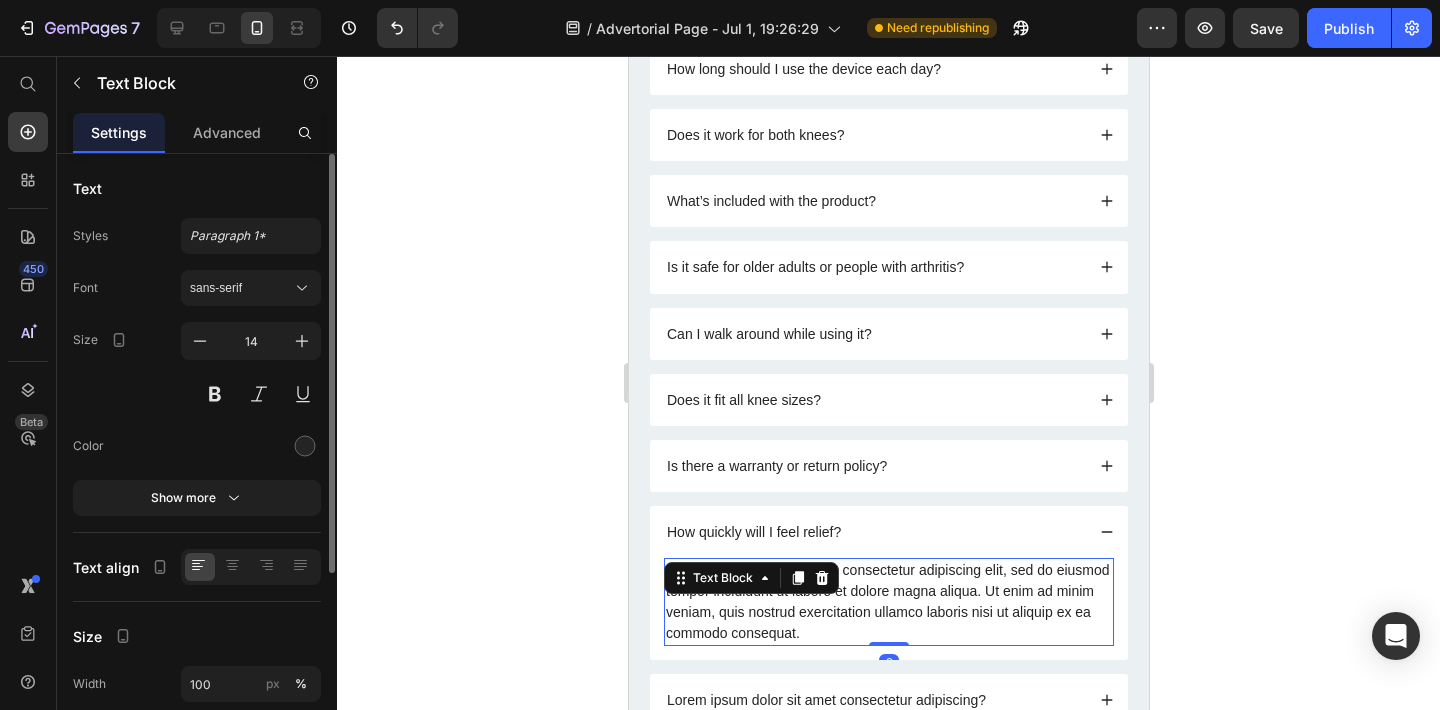 click on "Text Block" at bounding box center [750, 578] 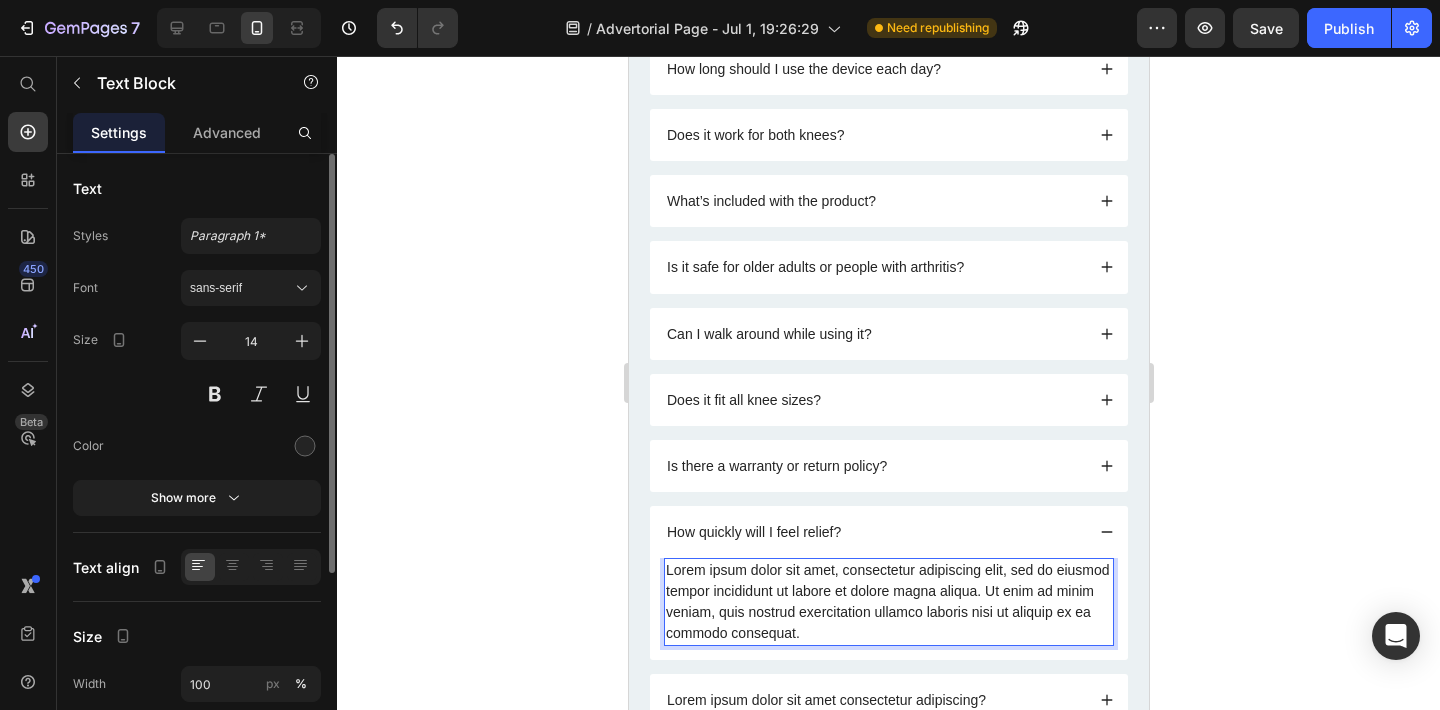 click on "Lorem ipsum dolor sit amet, consectetur adipiscing elit, sed do eiusmod tempor incididunt ut labore et dolore magna aliqua. Ut enim ad minim veniam, quis nostrud exercitation ullamco laboris nisi ut aliquip ex ea commodo consequat." at bounding box center (888, 602) 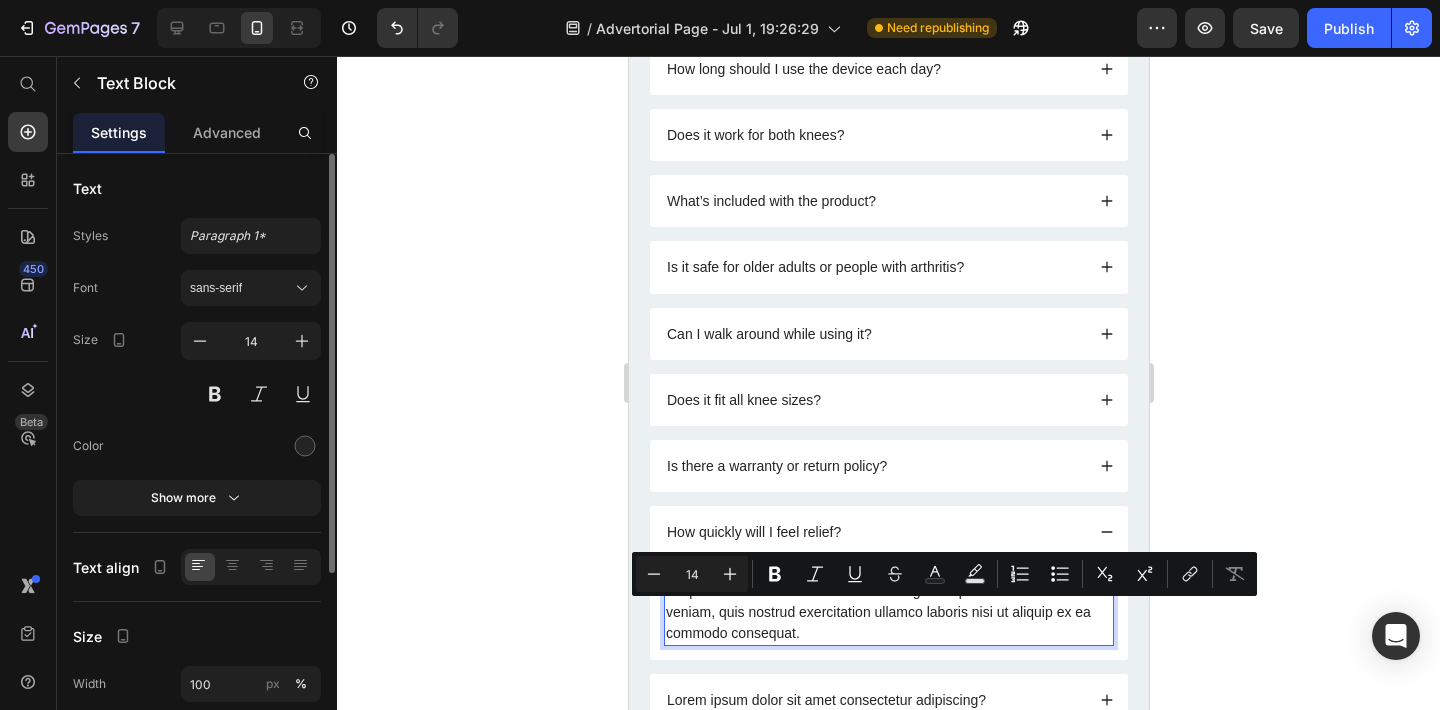 click on "Lorem ipsum dolor sit amet, consectetur adipiscing elit, sed do eiusmod tempor incididunt ut labore et dolore magna aliqua. Ut enim ad minim veniam, quis nostrud exercitation ullamco laboris nisi ut aliquip ex ea commodo consequat." at bounding box center (888, 602) 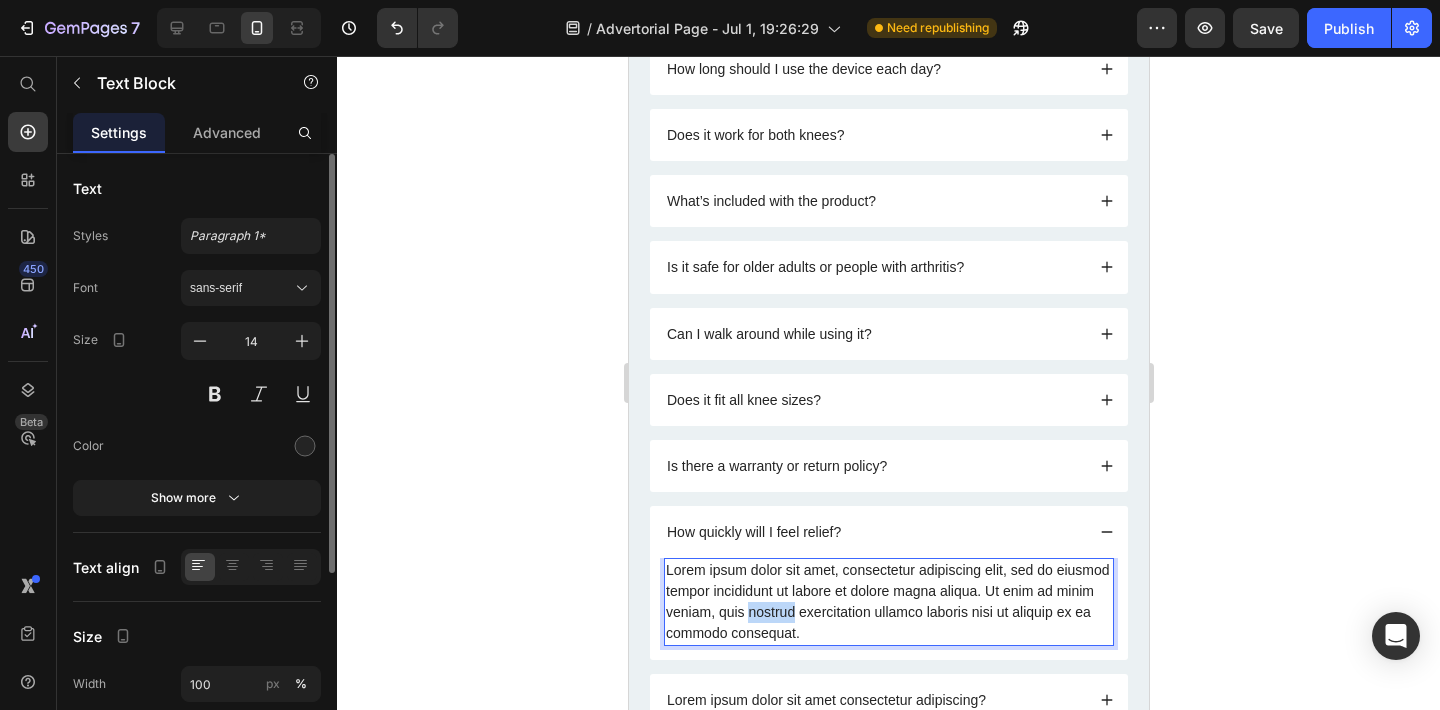 click on "Lorem ipsum dolor sit amet, consectetur adipiscing elit, sed do eiusmod tempor incididunt ut labore et dolore magna aliqua. Ut enim ad minim veniam, quis nostrud exercitation ullamco laboris nisi ut aliquip ex ea commodo consequat." at bounding box center [888, 602] 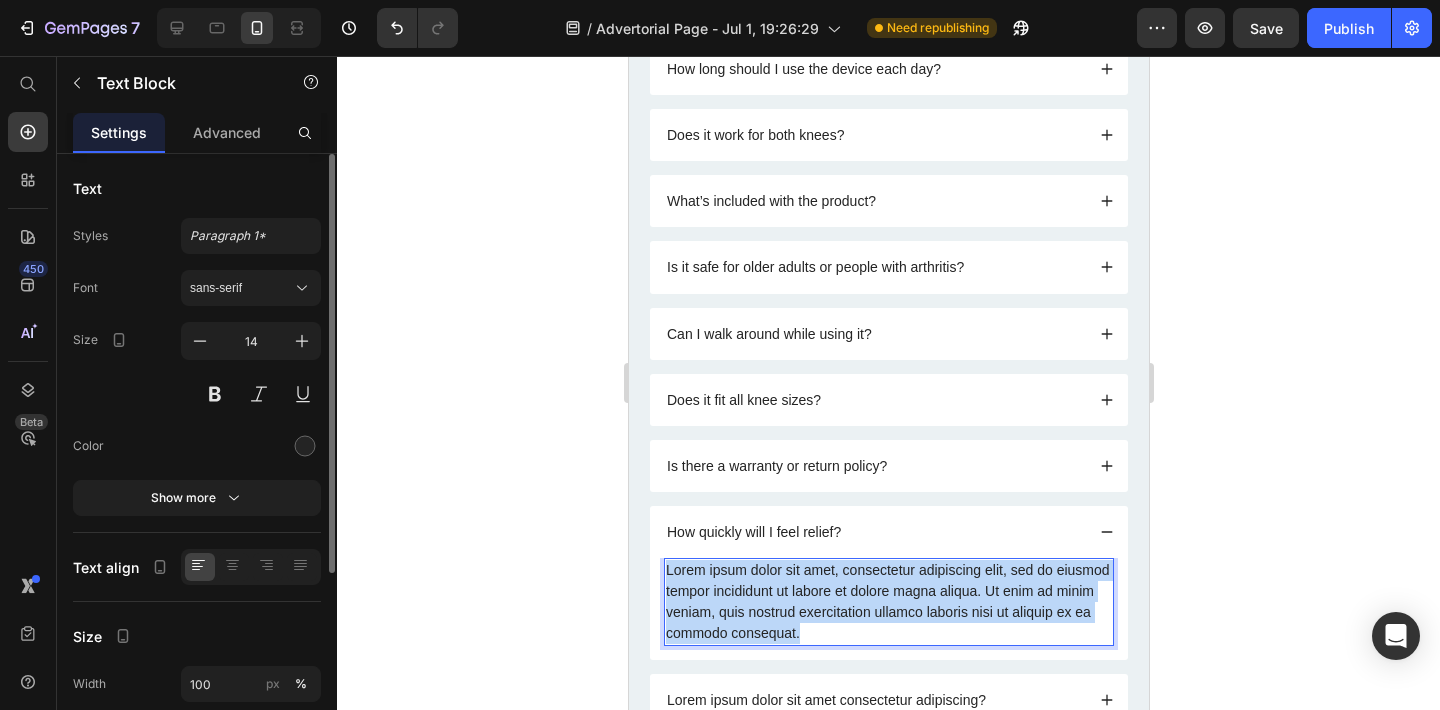 click on "Lorem ipsum dolor sit amet, consectetur adipiscing elit, sed do eiusmod tempor incididunt ut labore et dolore magna aliqua. Ut enim ad minim veniam, quis nostrud exercitation ullamco laboris nisi ut aliquip ex ea commodo consequat." at bounding box center (888, 602) 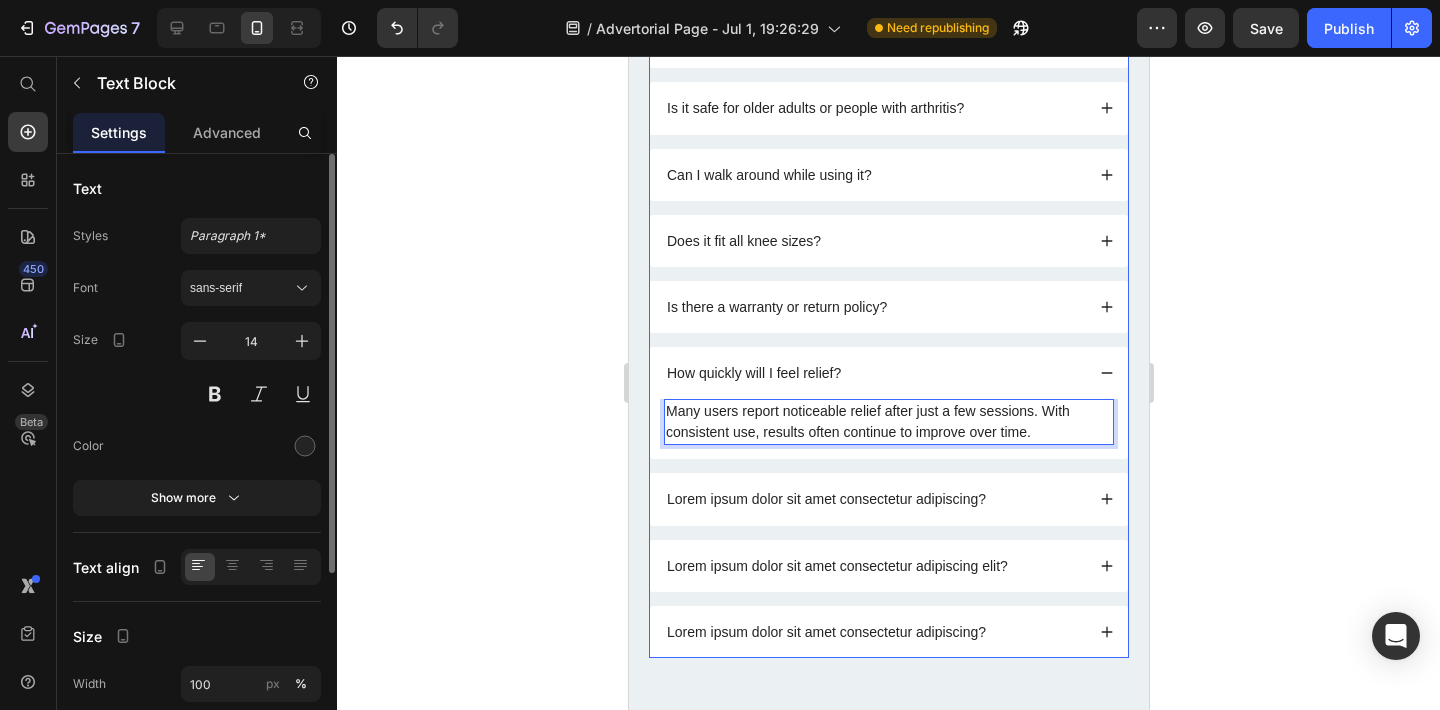 scroll, scrollTop: 7312, scrollLeft: 0, axis: vertical 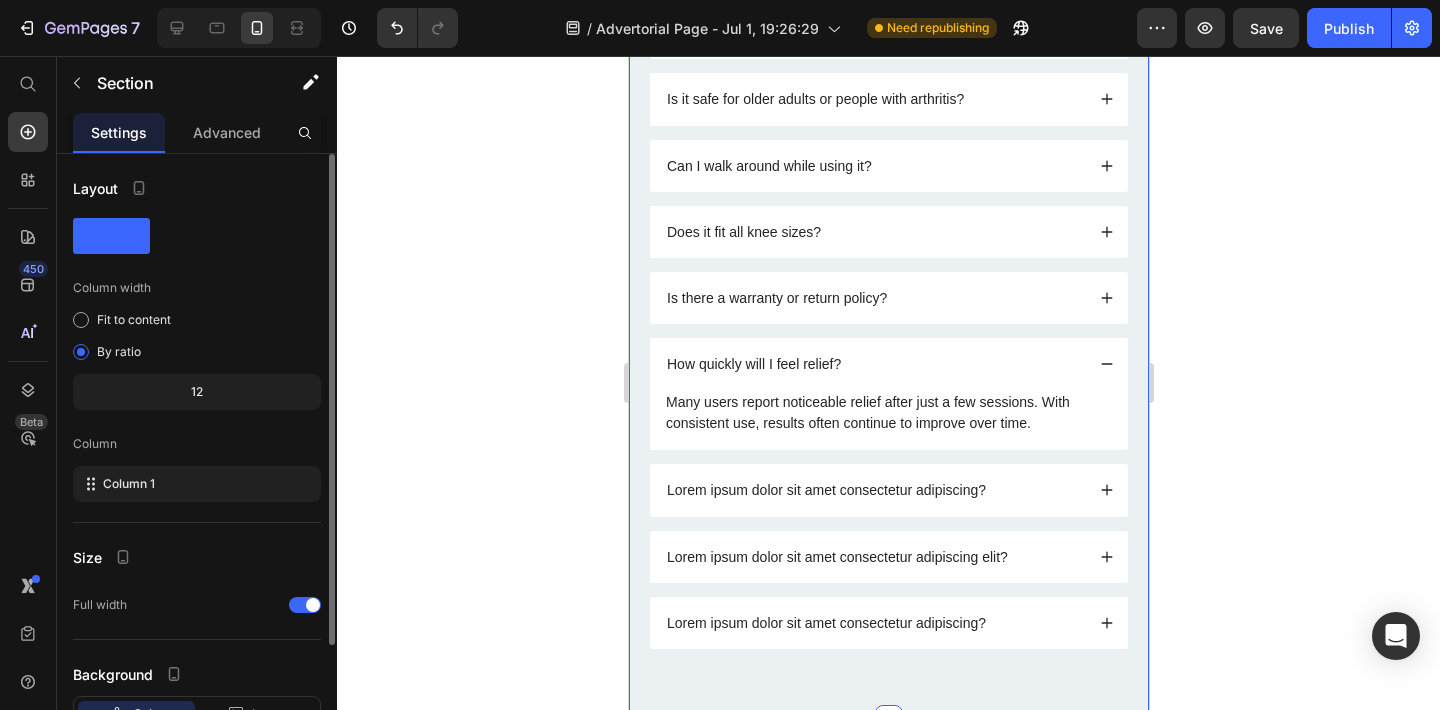 click on "FAQs Heading Got questions? We’ve got answer... Text Block
How long should I use the device each day?
Does it work for both knees?
What’s included with the product?
Is it safe for older adults or people with arthritis?
Can I walk around while using it?
Does it fit all knee sizes?
Is there a warranty or return policy?
How quickly will I feel relief? Many users report noticeable relief after just a few sessions. With consistent use, results often continue to improve over time. Text Block
Lorem ipsum dolor sit amet consectetur adipiscing?
Lorem ipsum dolor sit amet consectetur adipiscing elit?
Lorem ipsum dolor sit amet consectetur adipiscing? Accordion Row Section 7   You can create reusable sections Create Theme Section AI Content Write with GemAI What would you like to describe here? Tone and Voice Persuasive Product Show more" at bounding box center [888, 190] 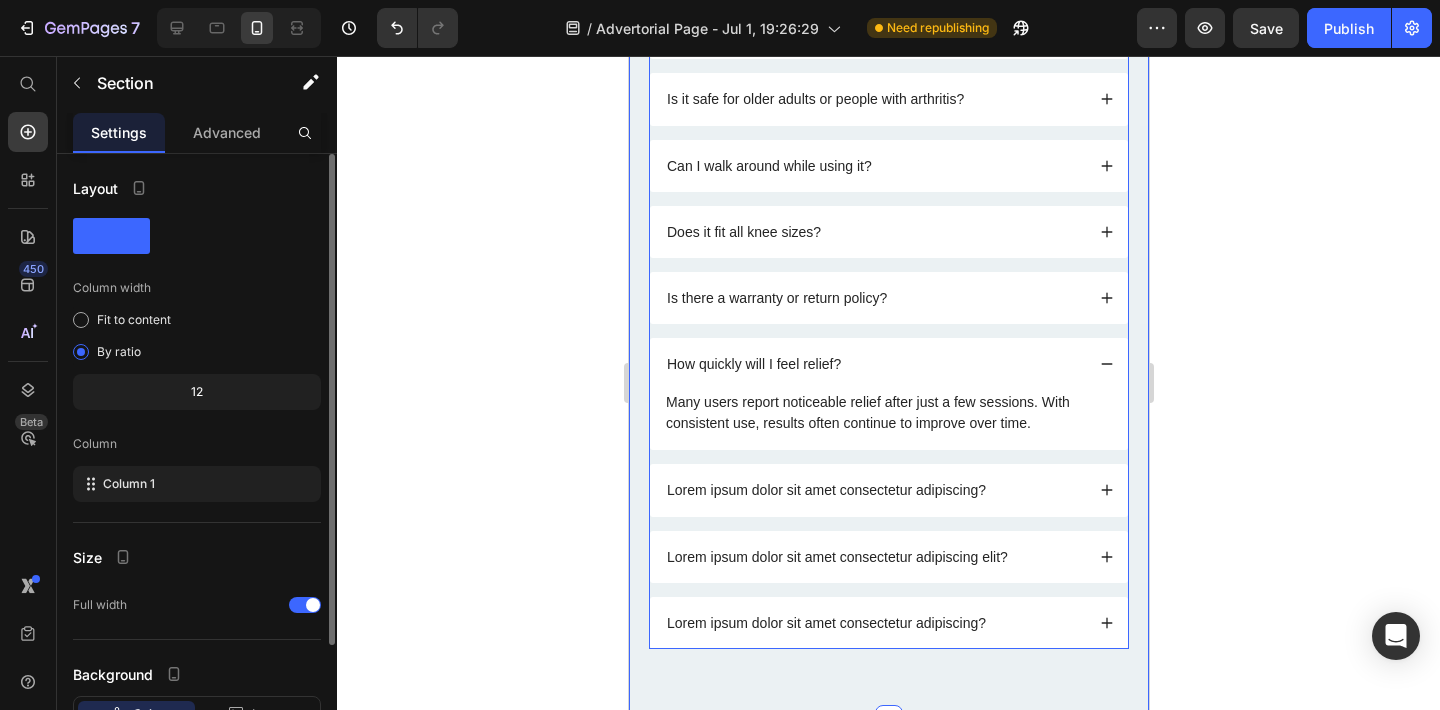 click on "Lorem ipsum dolor sit amet consectetur adipiscing?" at bounding box center (873, 623) 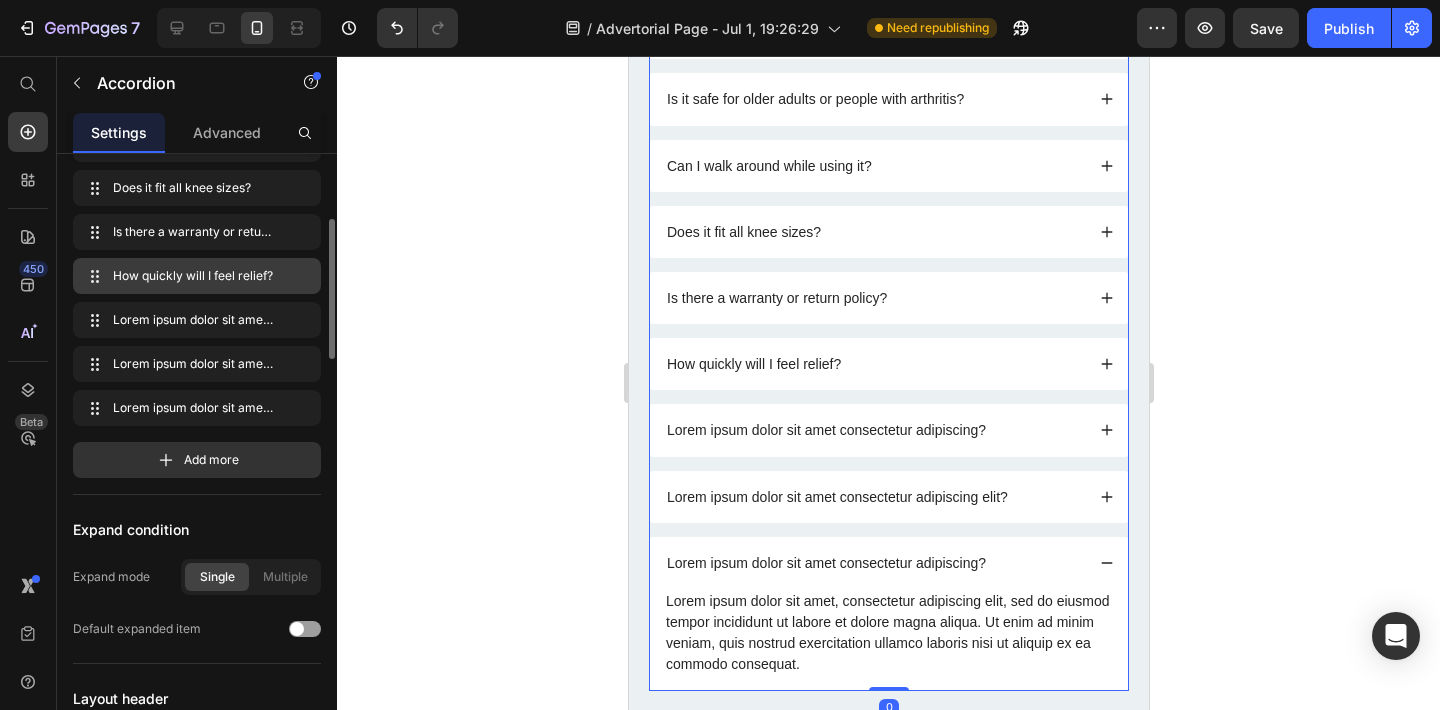 scroll, scrollTop: 272, scrollLeft: 0, axis: vertical 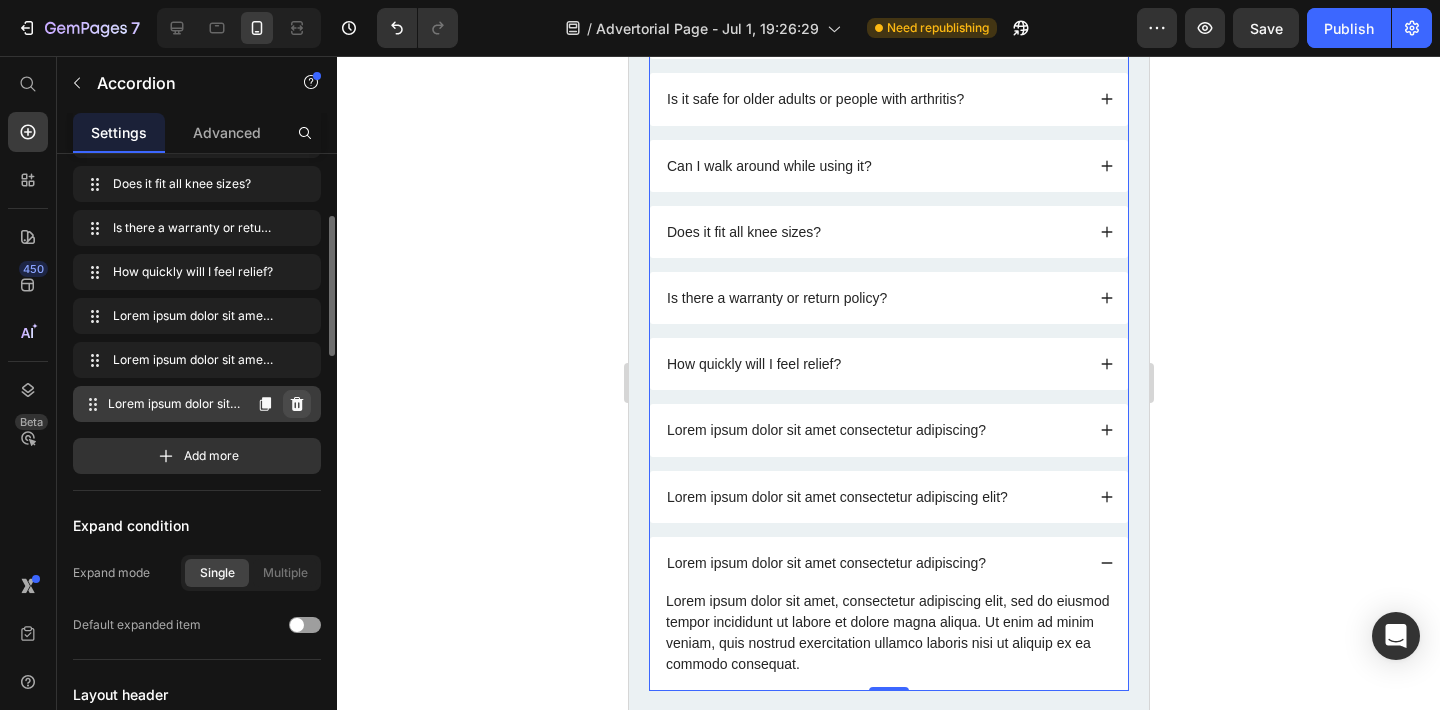 click 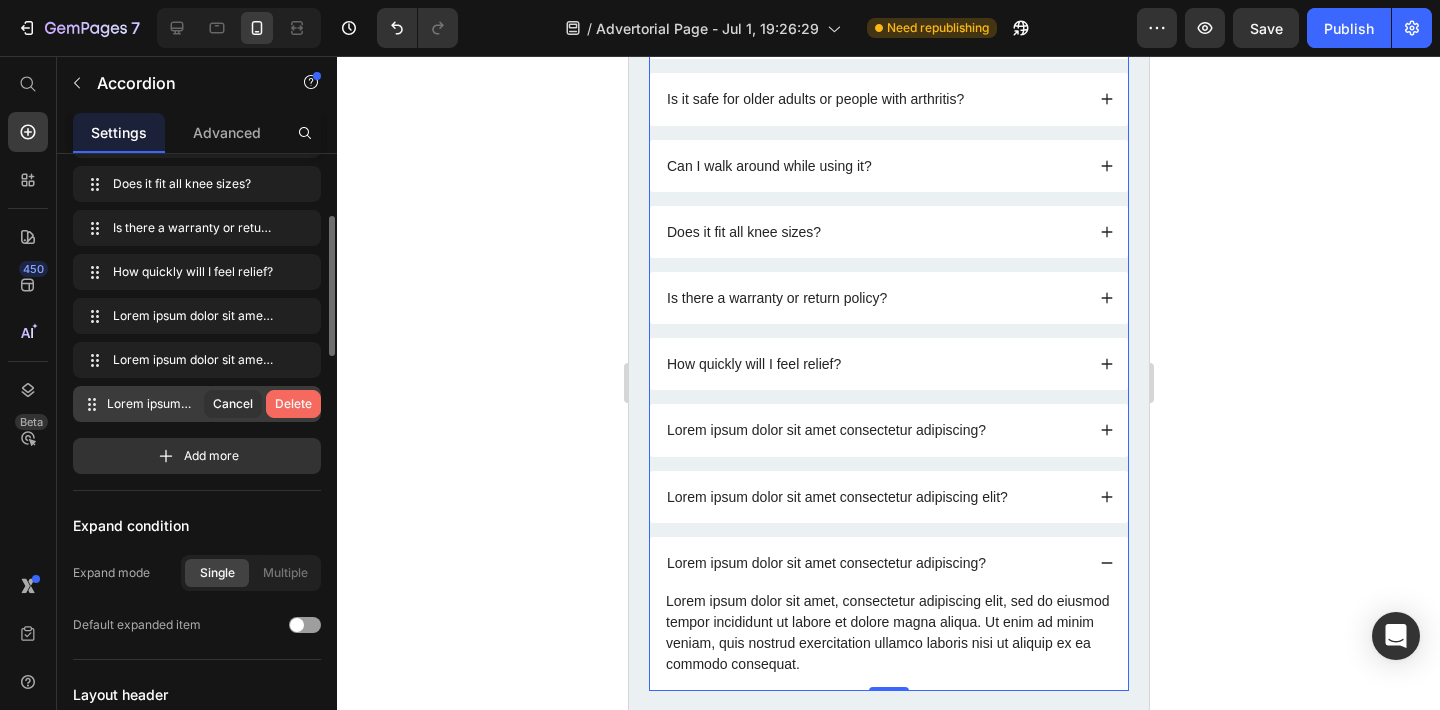 click on "Delete" at bounding box center [293, 404] 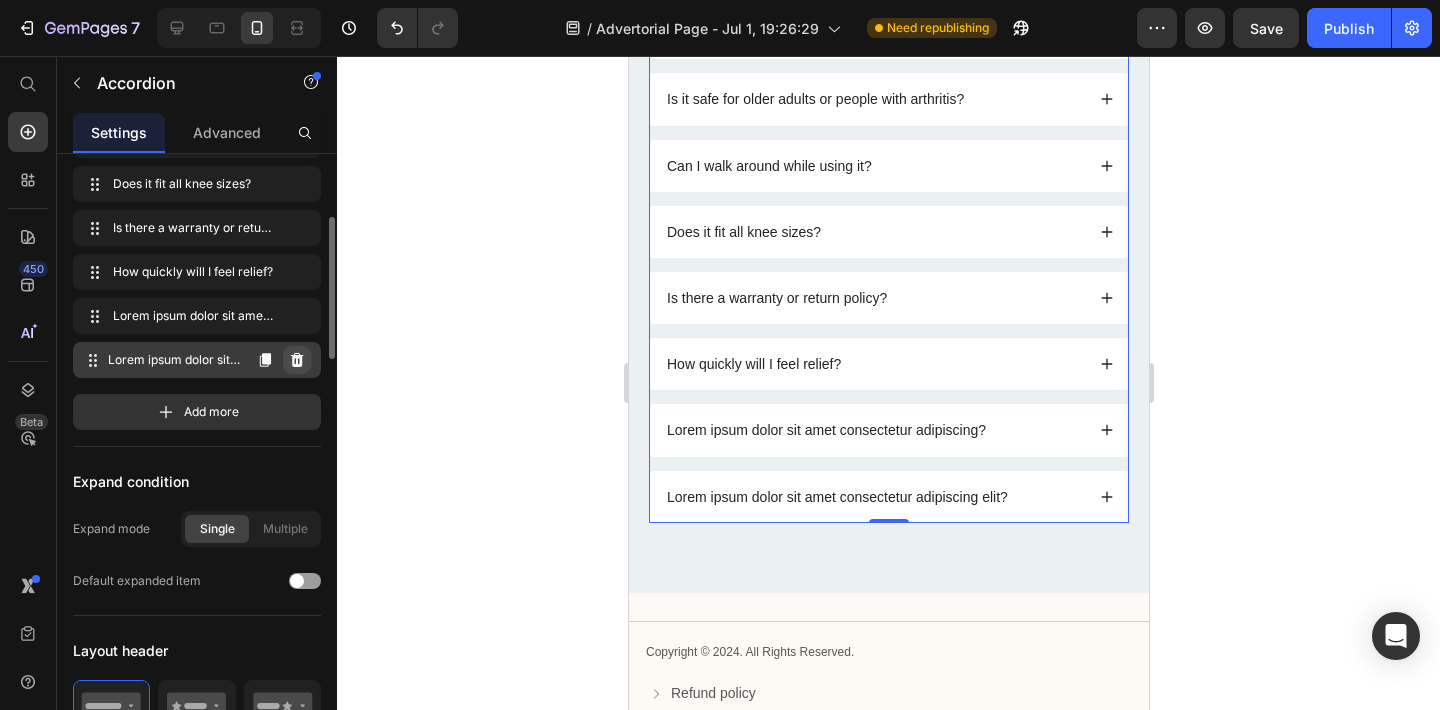 click 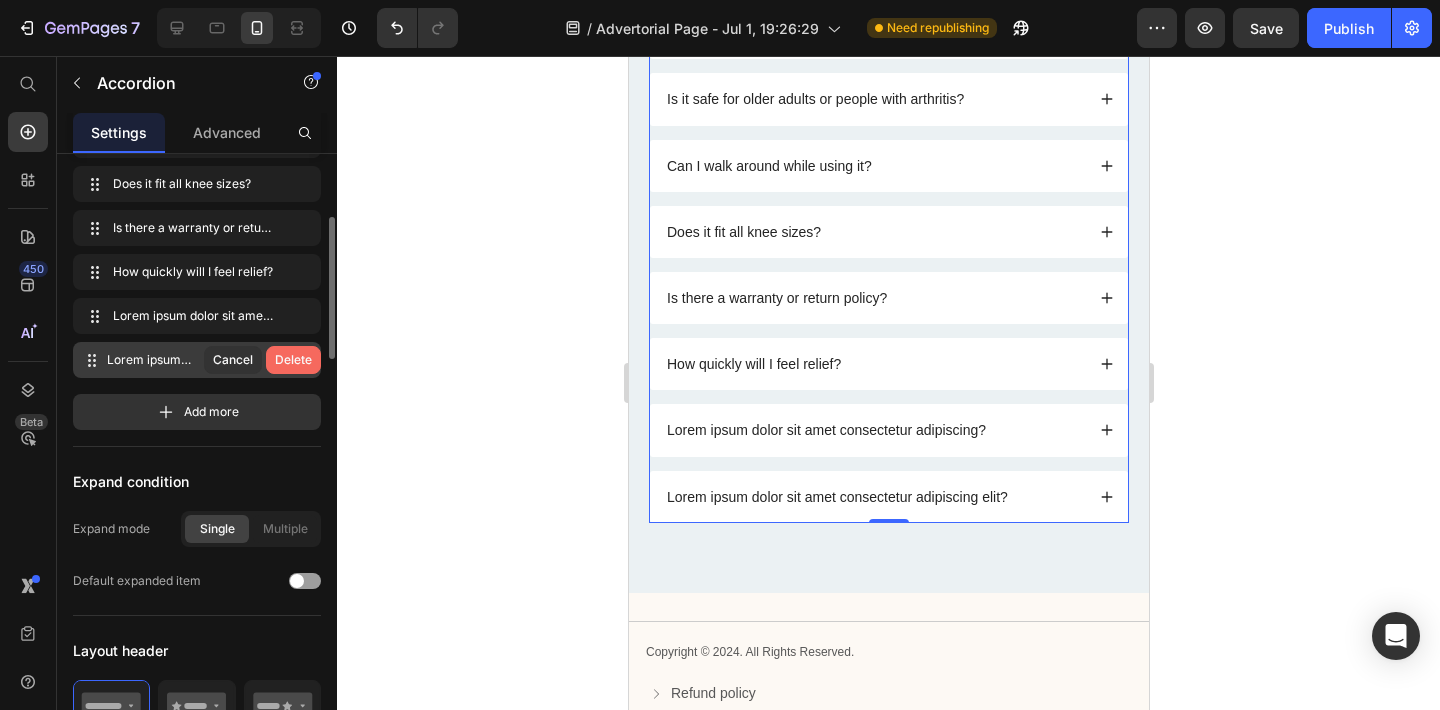 click on "Delete" at bounding box center (293, 360) 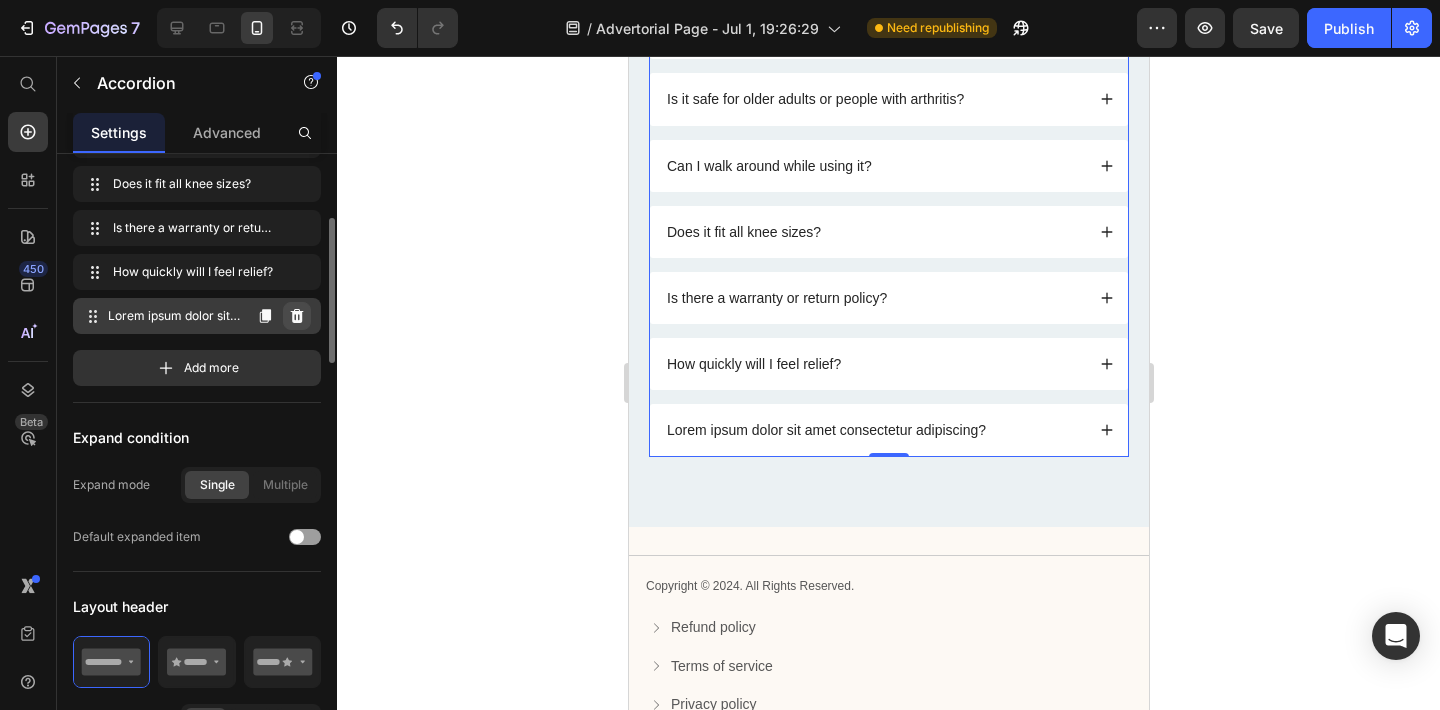 click 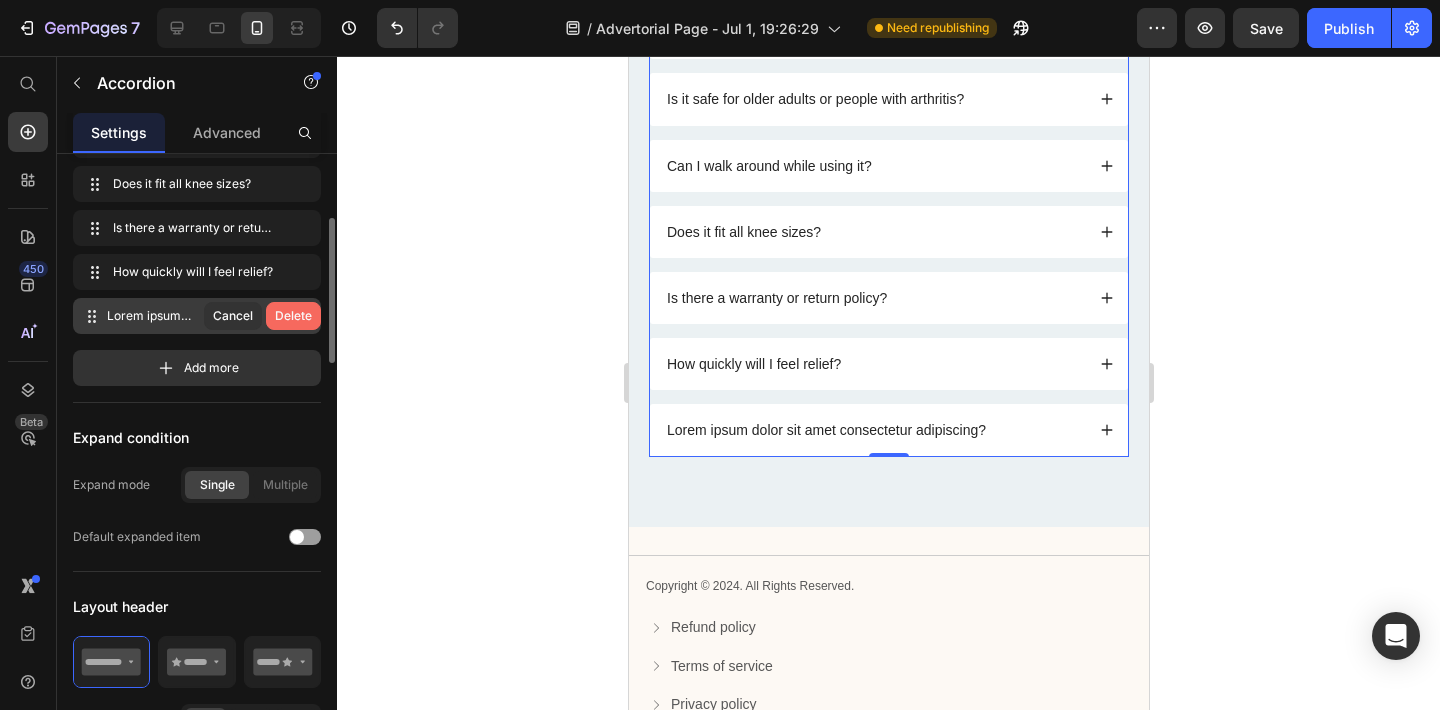 click on "Delete" at bounding box center (293, 316) 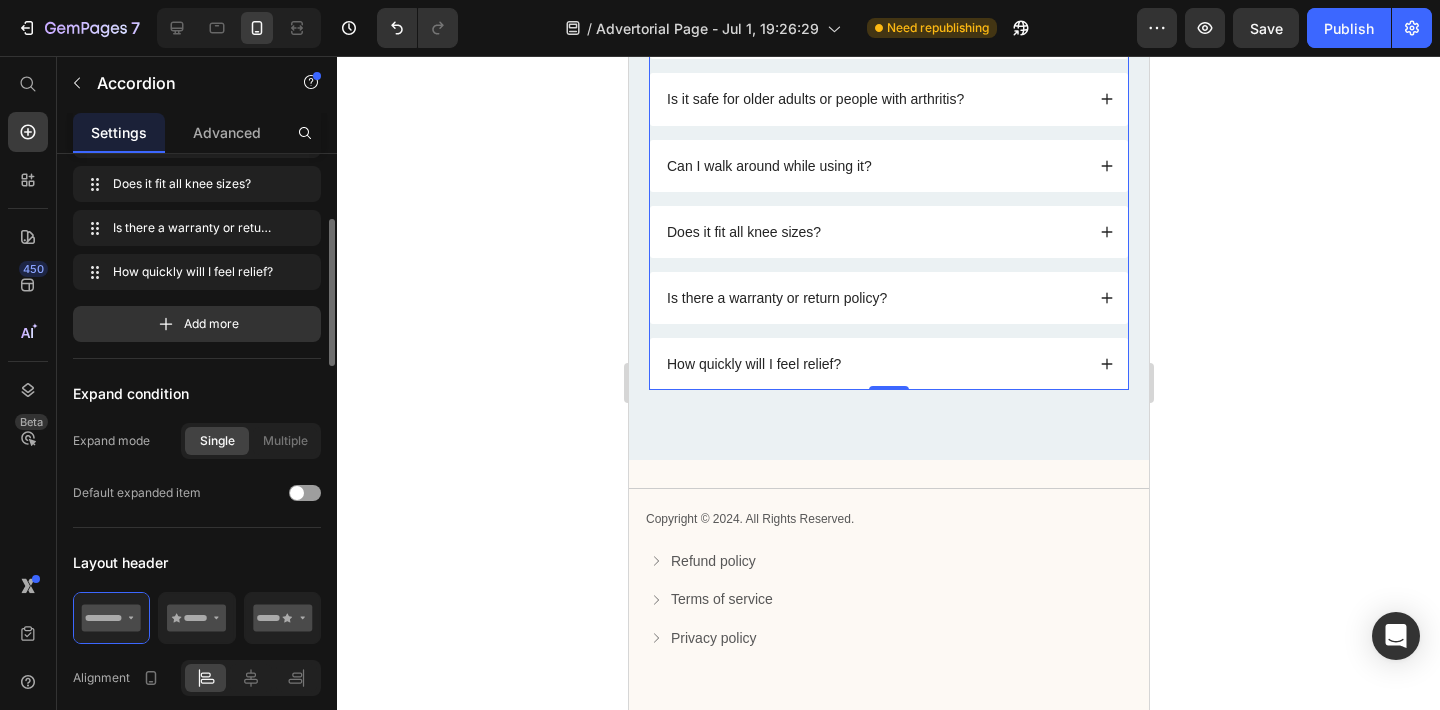 click 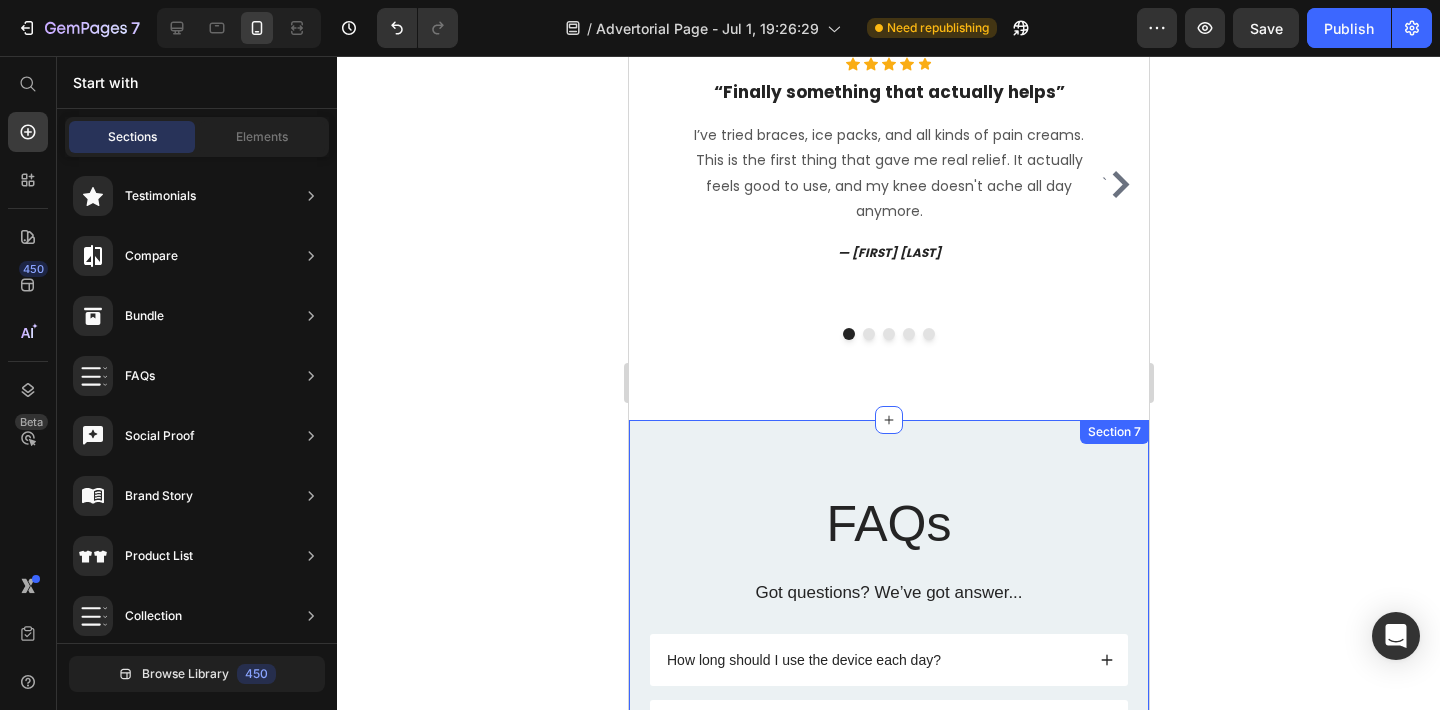 scroll, scrollTop: 6566, scrollLeft: 0, axis: vertical 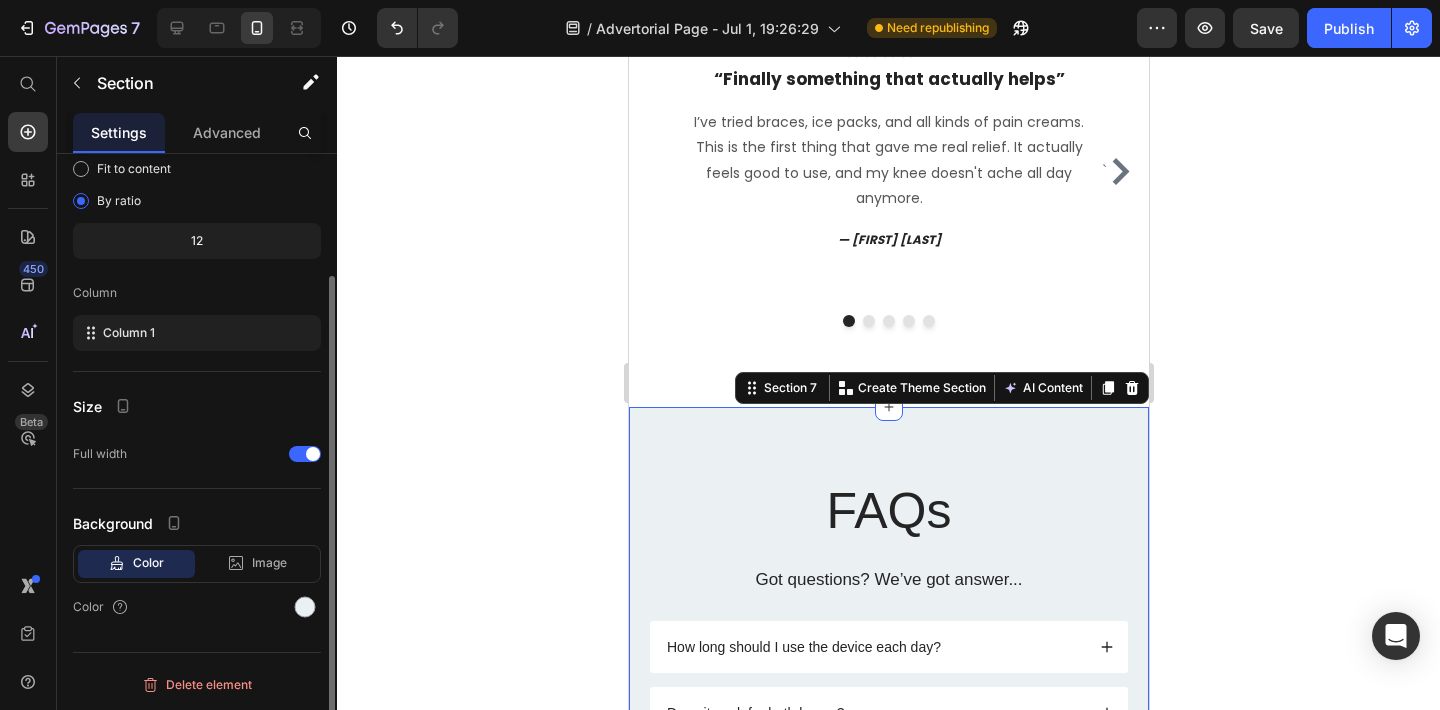 click on "FAQs Heading Got questions? We’ve got answer... Text Block
How long should I use the device each day?
Does it work for both knees?
What’s included with the product?
Is it safe for older adults or people with arthritis?
Can I walk around while using it?
Does it fit all knee sizes?
Is there a warranty or return policy?
How quickly will I feel relief? Accordion Row Section 7   You can create reusable sections Create Theme Section AI Content Write with GemAI What would you like to describe here? Tone and Voice Persuasive Product Sportyflo Knee Massager Show more Generate" at bounding box center [888, 807] 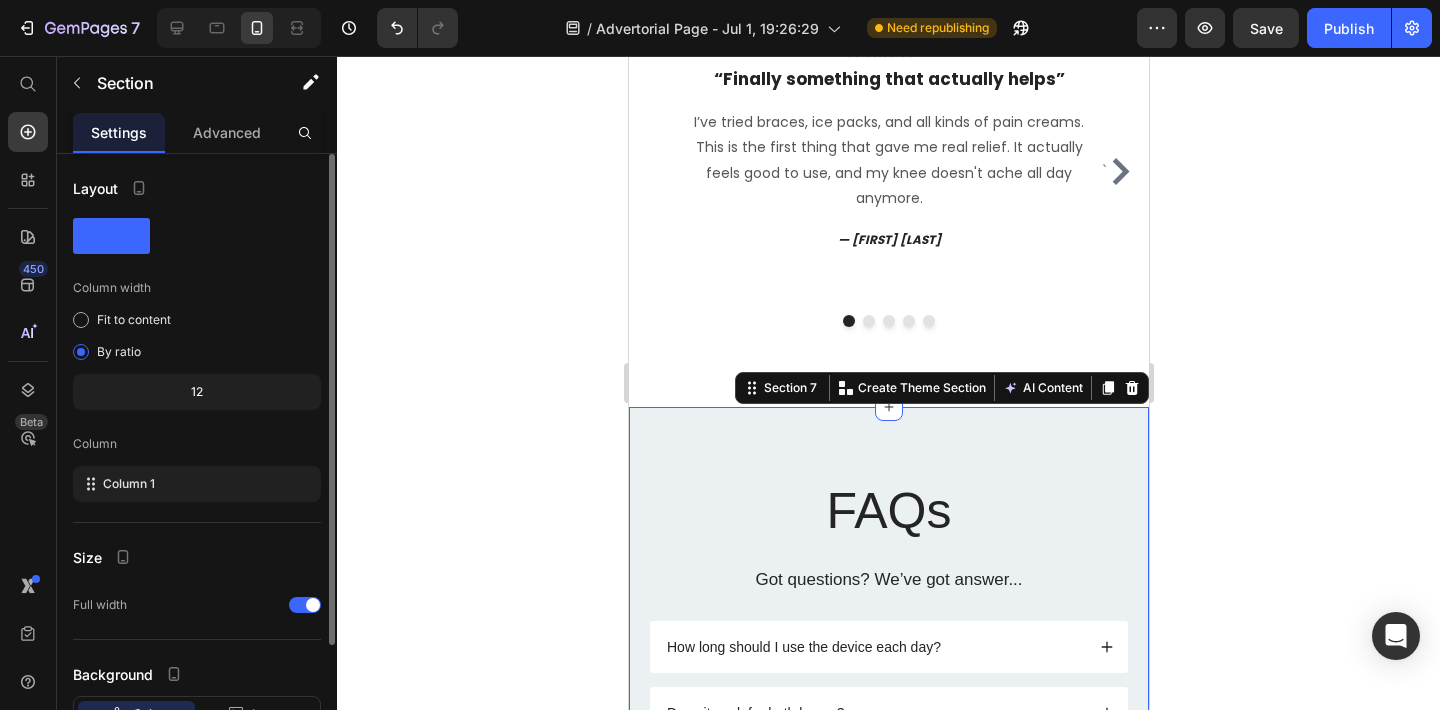 scroll, scrollTop: 151, scrollLeft: 0, axis: vertical 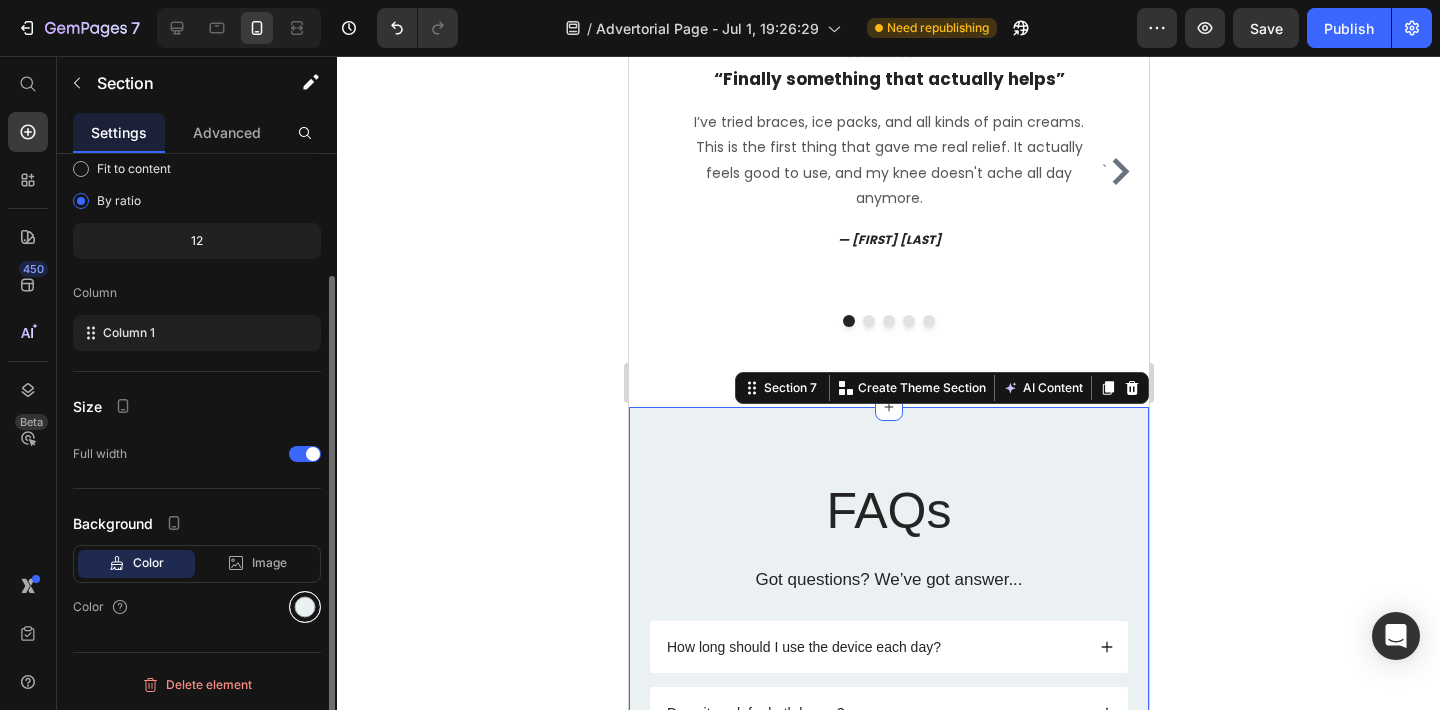 click at bounding box center (305, 607) 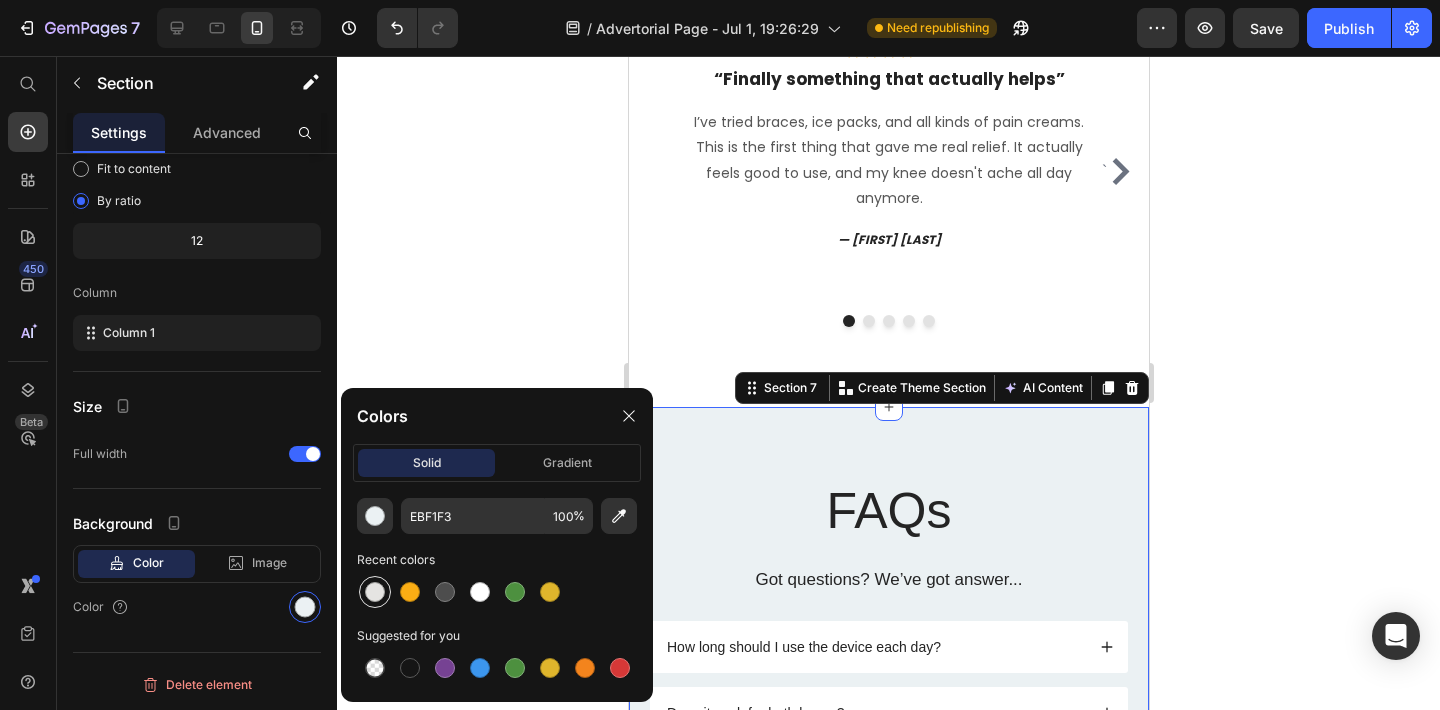 click at bounding box center [375, 592] 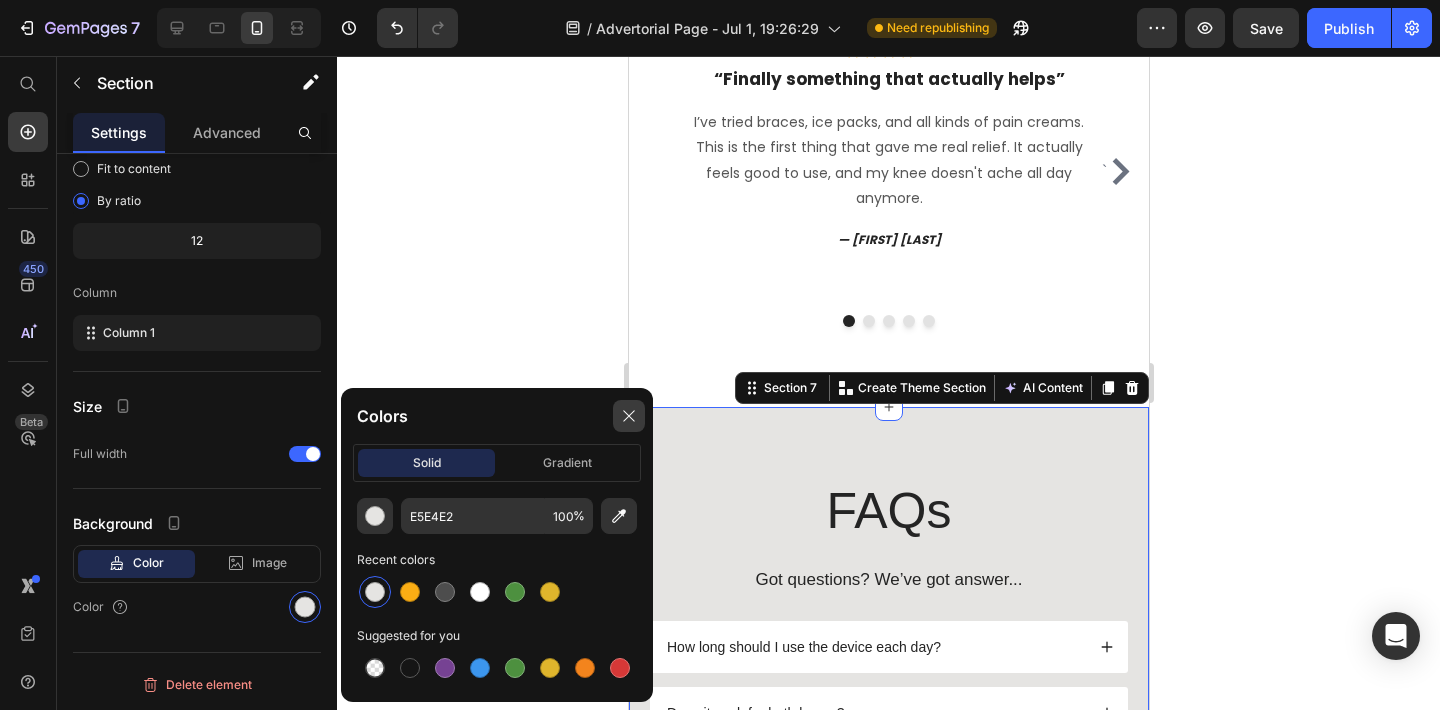 click 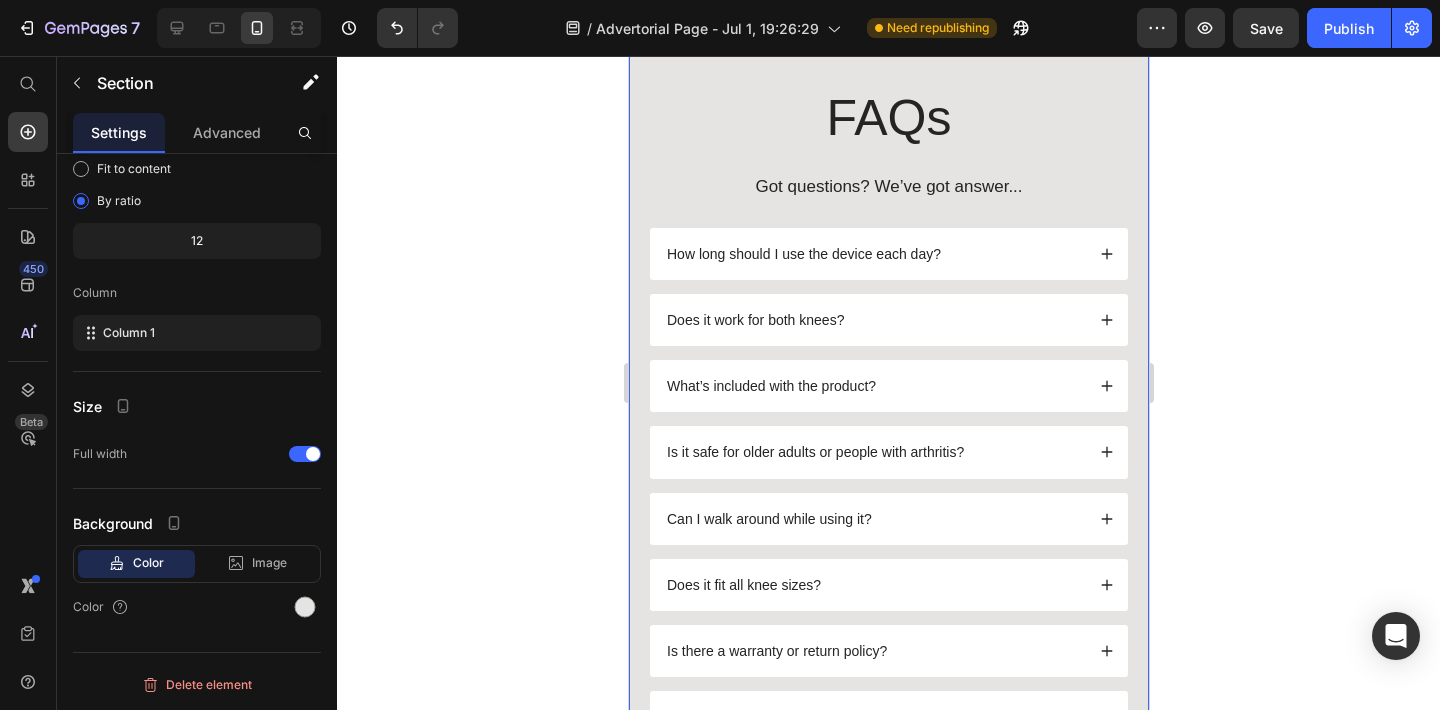 scroll, scrollTop: 6803, scrollLeft: 0, axis: vertical 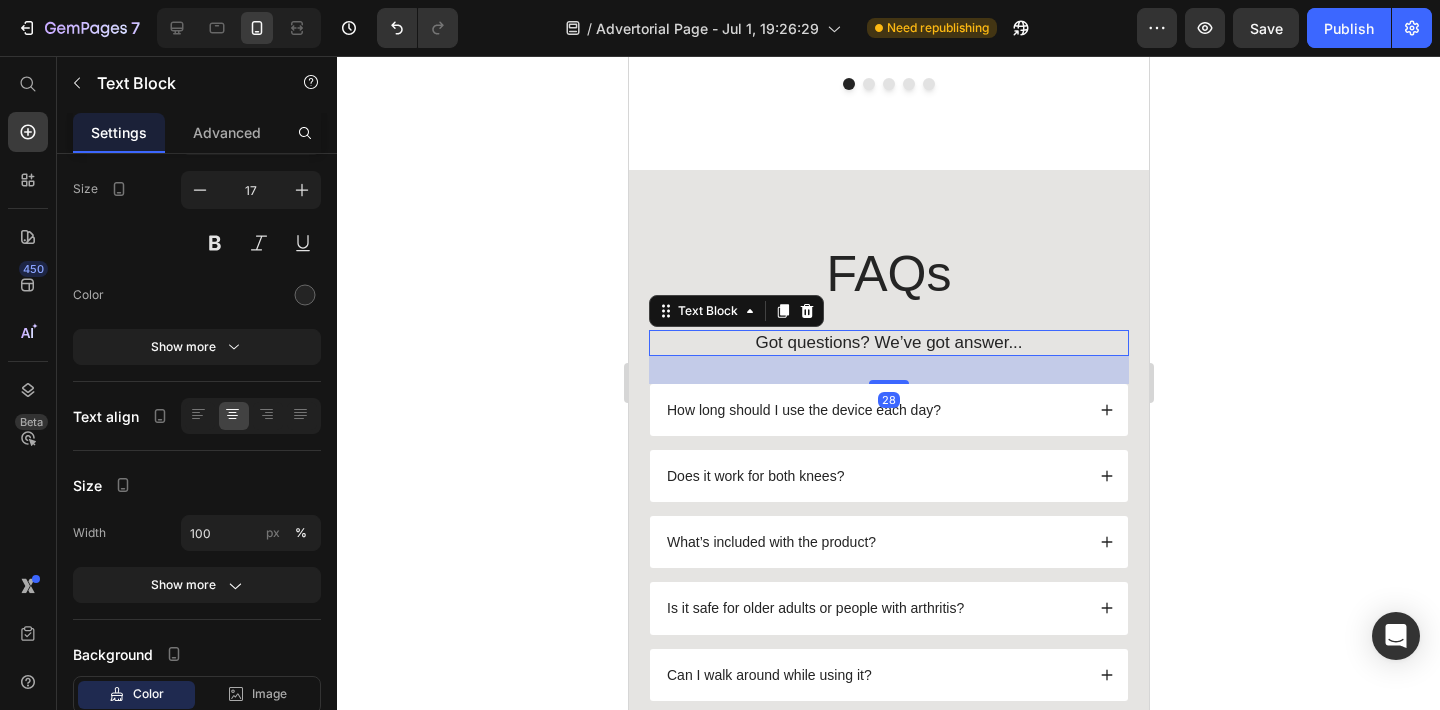 click on "Got questions? We’ve got answer..." at bounding box center [888, 343] 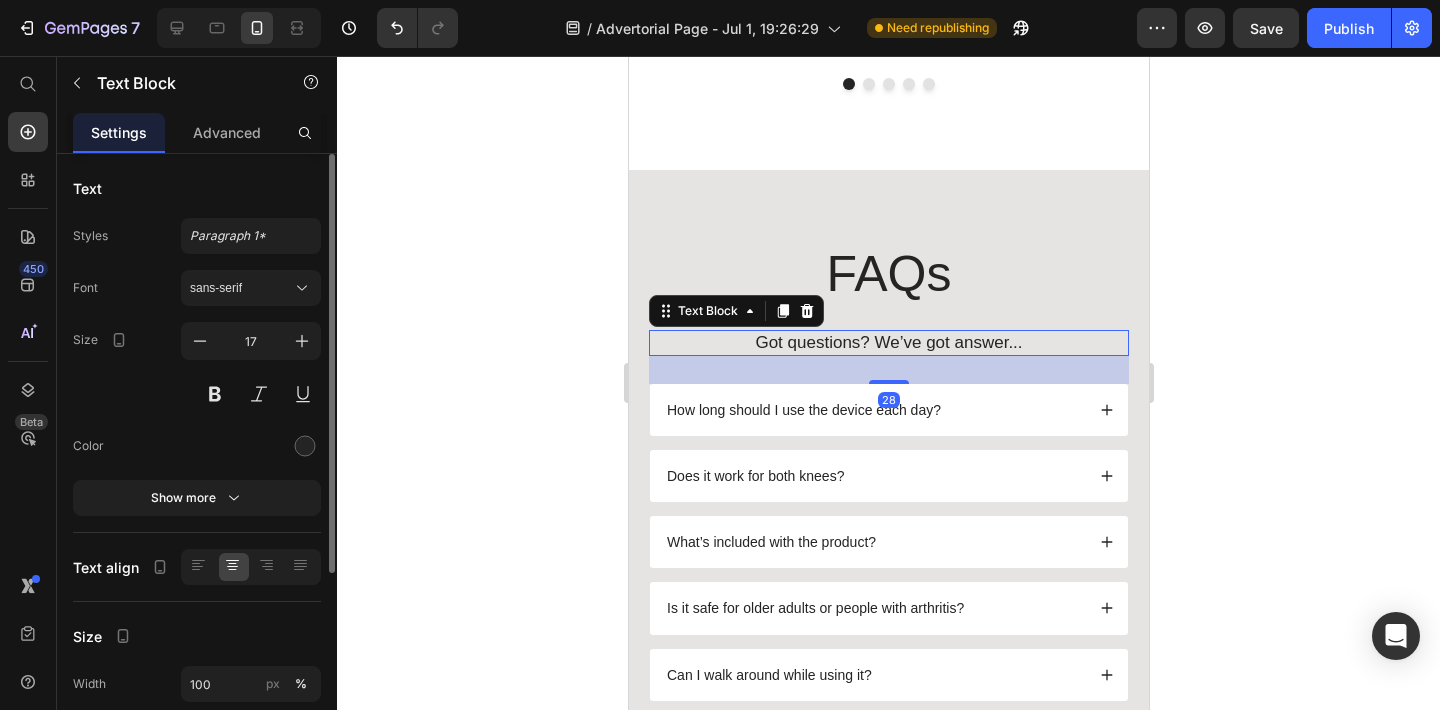 click on "Got questions? We’ve got answer..." at bounding box center (888, 343) 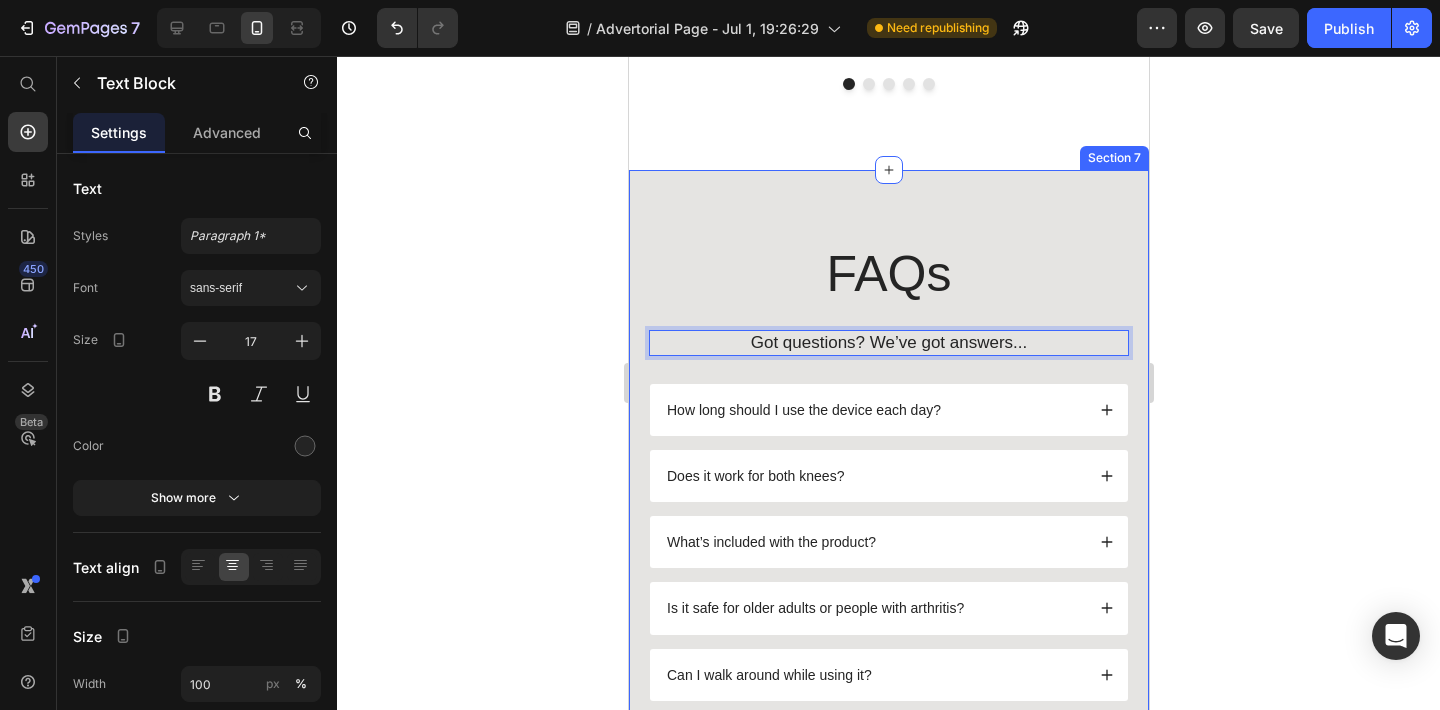 click 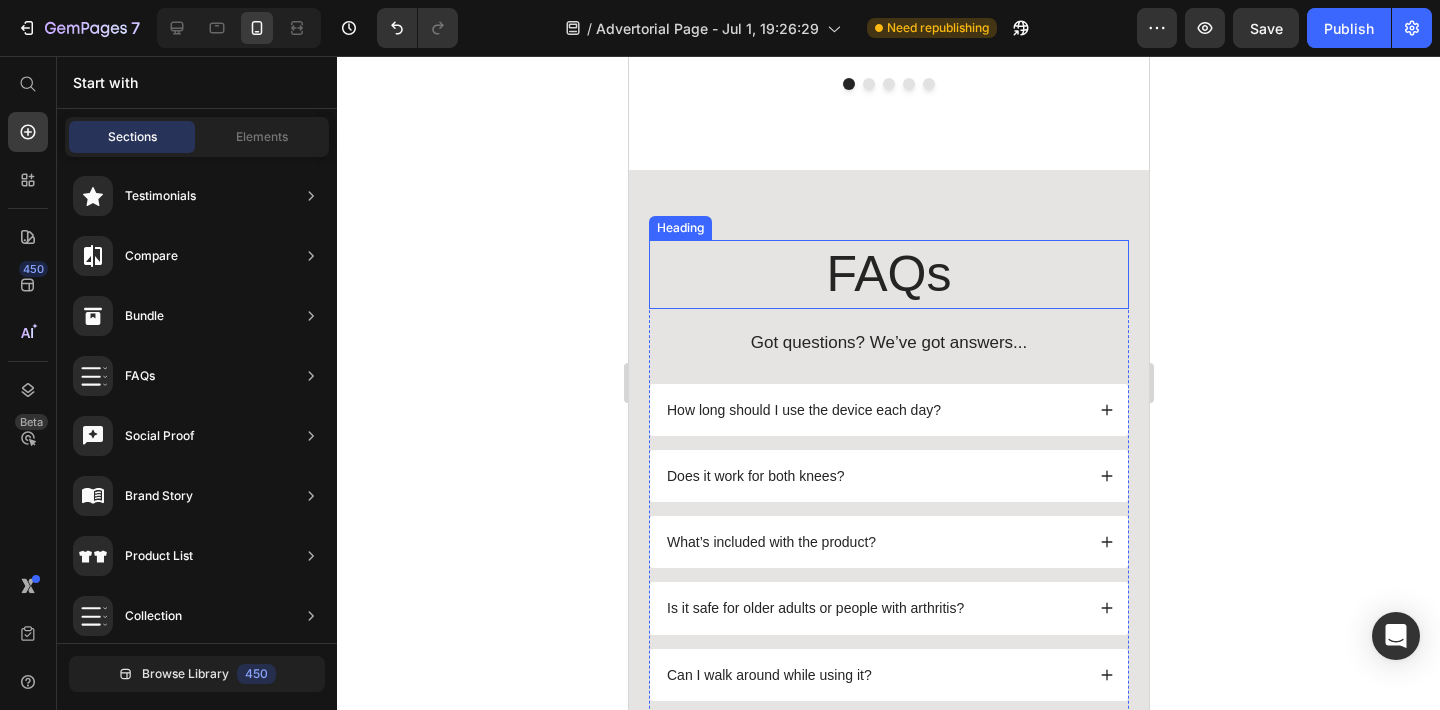 click on "FAQs" at bounding box center [888, 274] 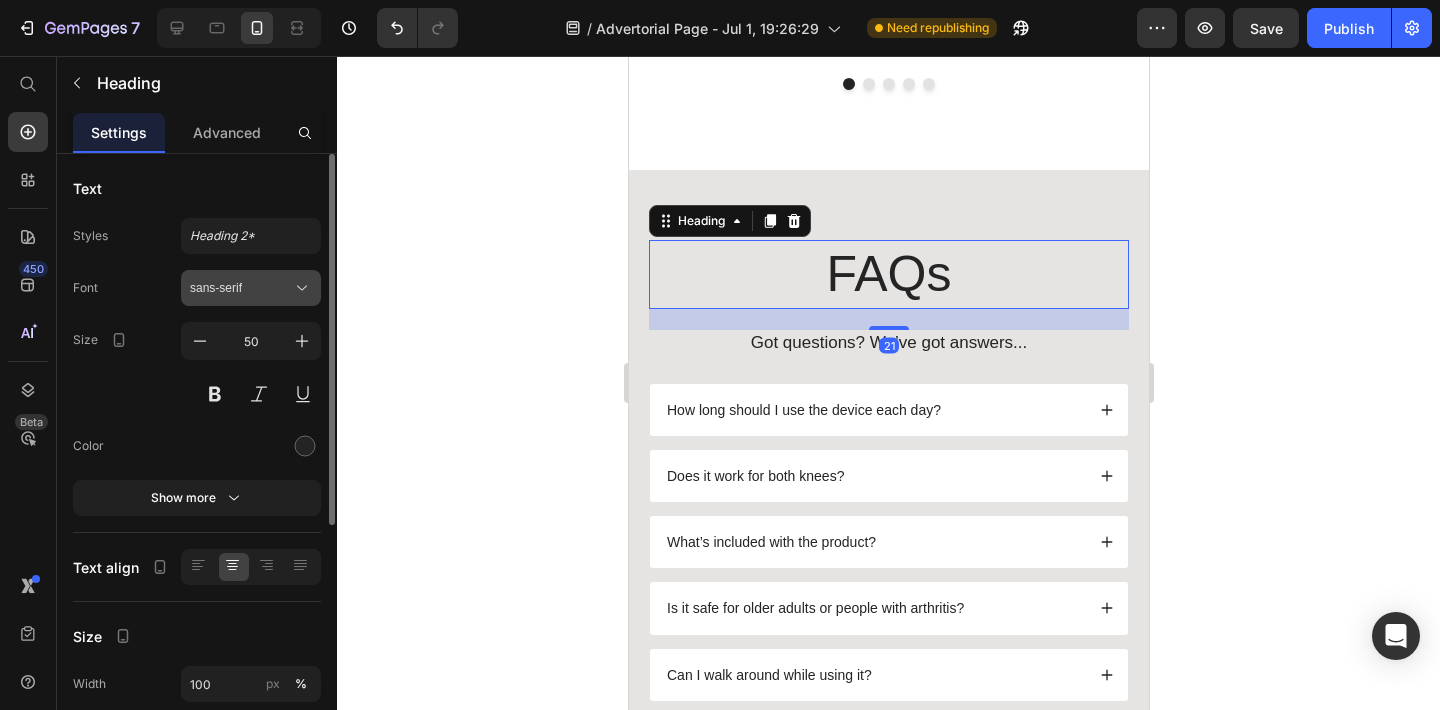 click on "sans-serif" at bounding box center [241, 288] 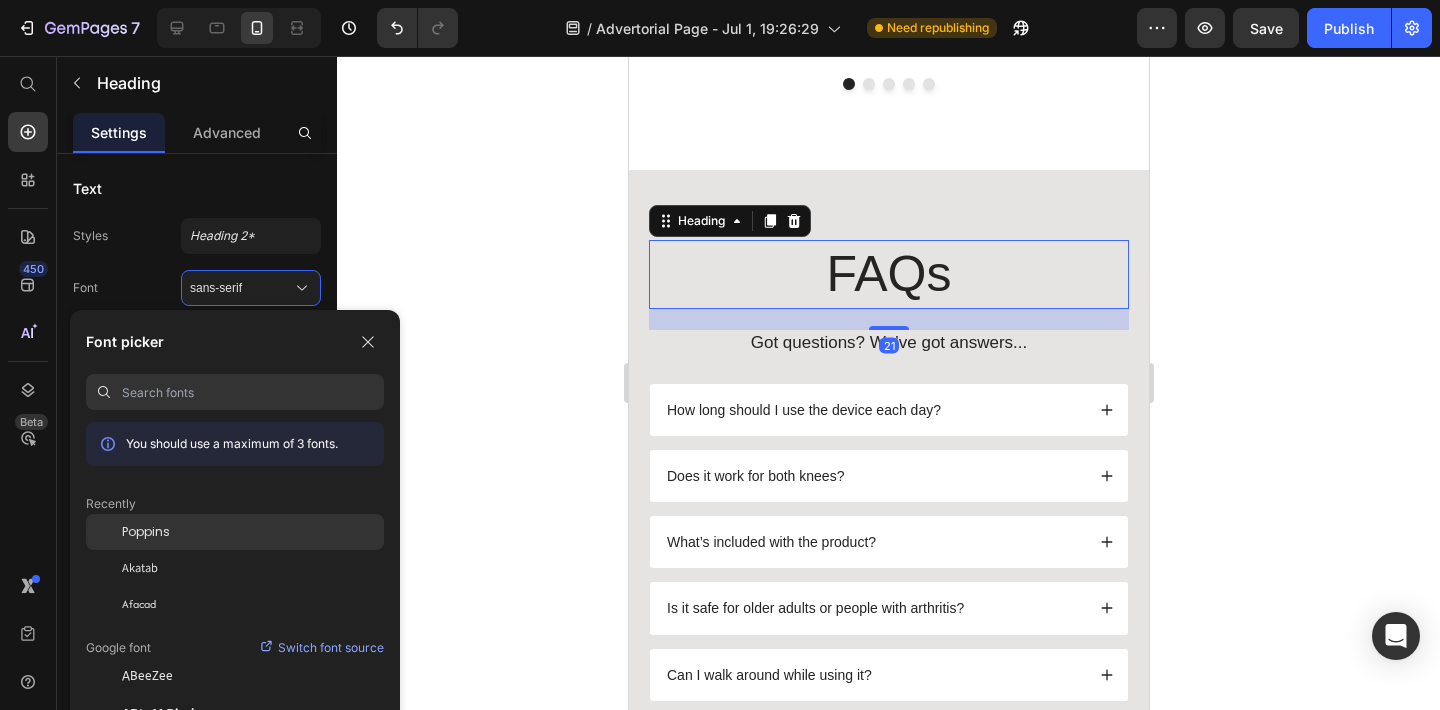 click on "Poppins" 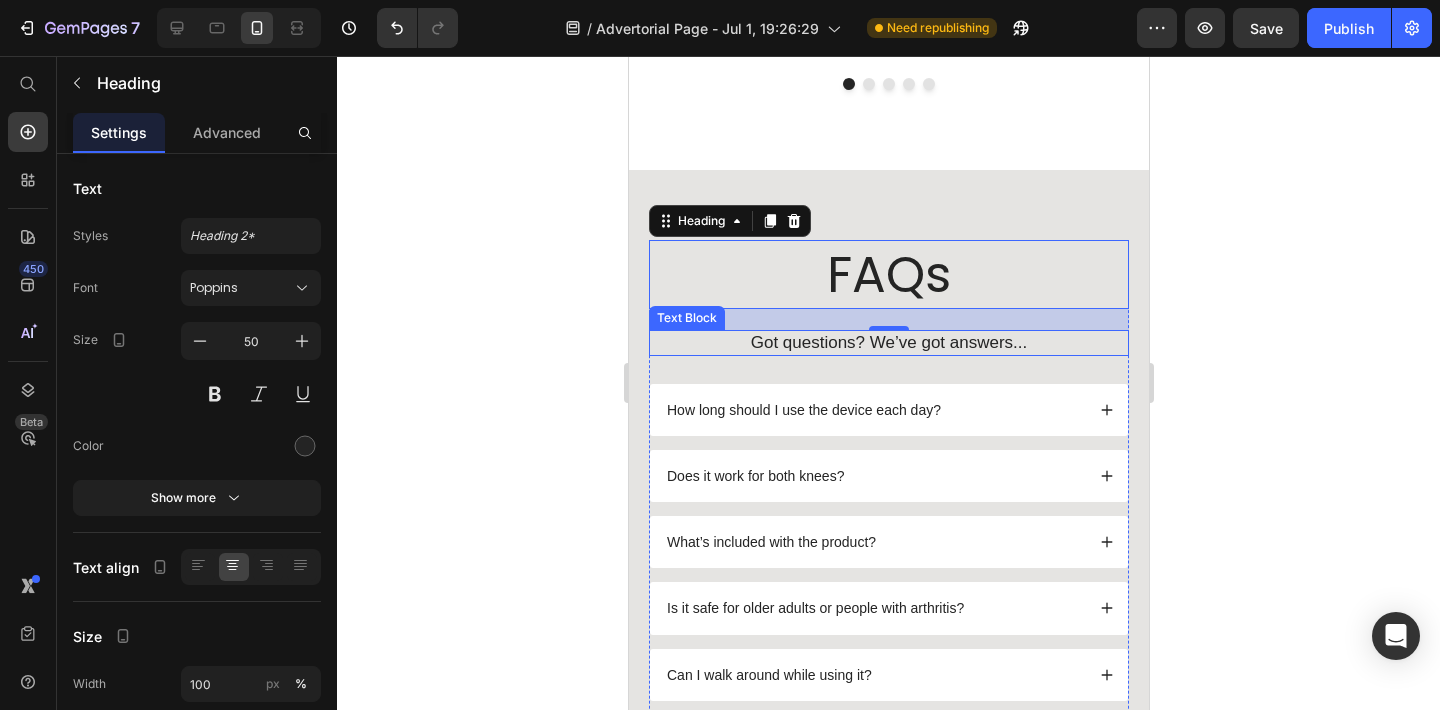 click on "Got questions? We’ve got answers..." at bounding box center [888, 343] 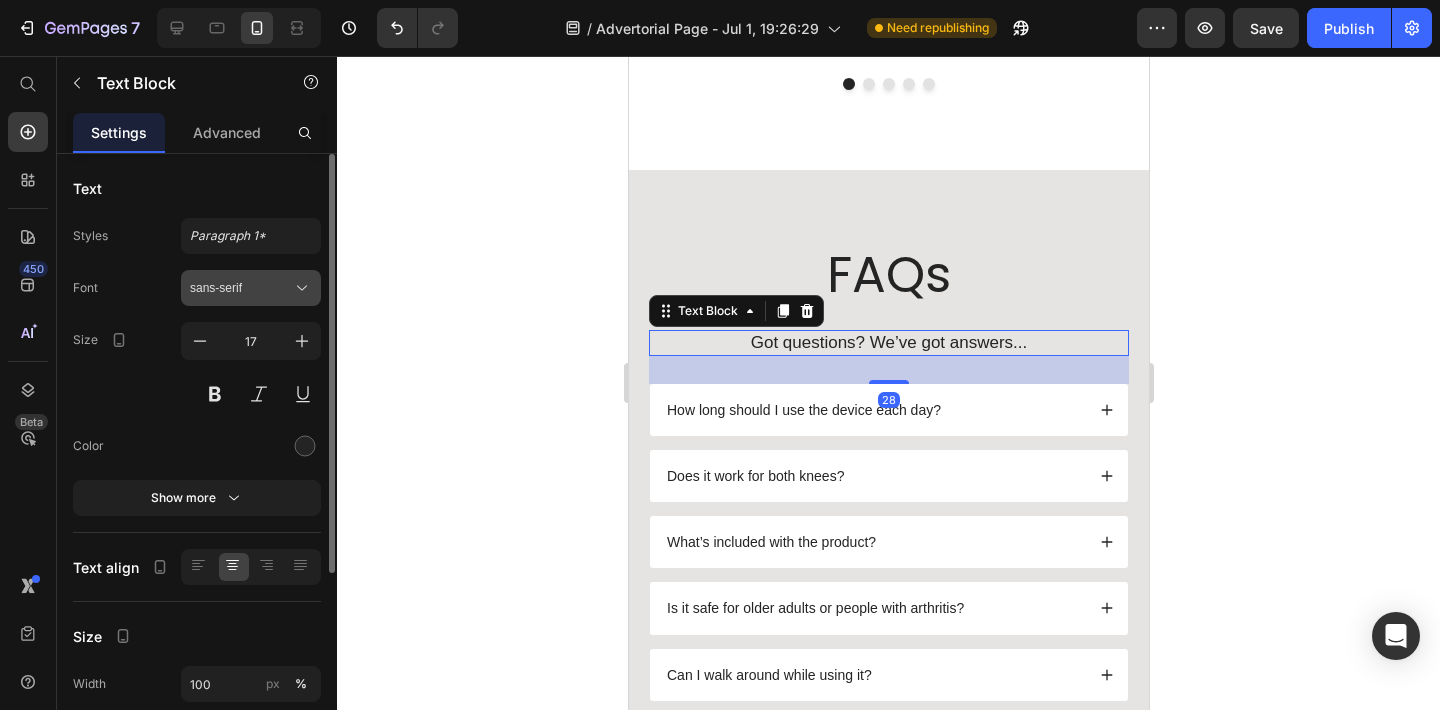 click on "sans-serif" at bounding box center (251, 288) 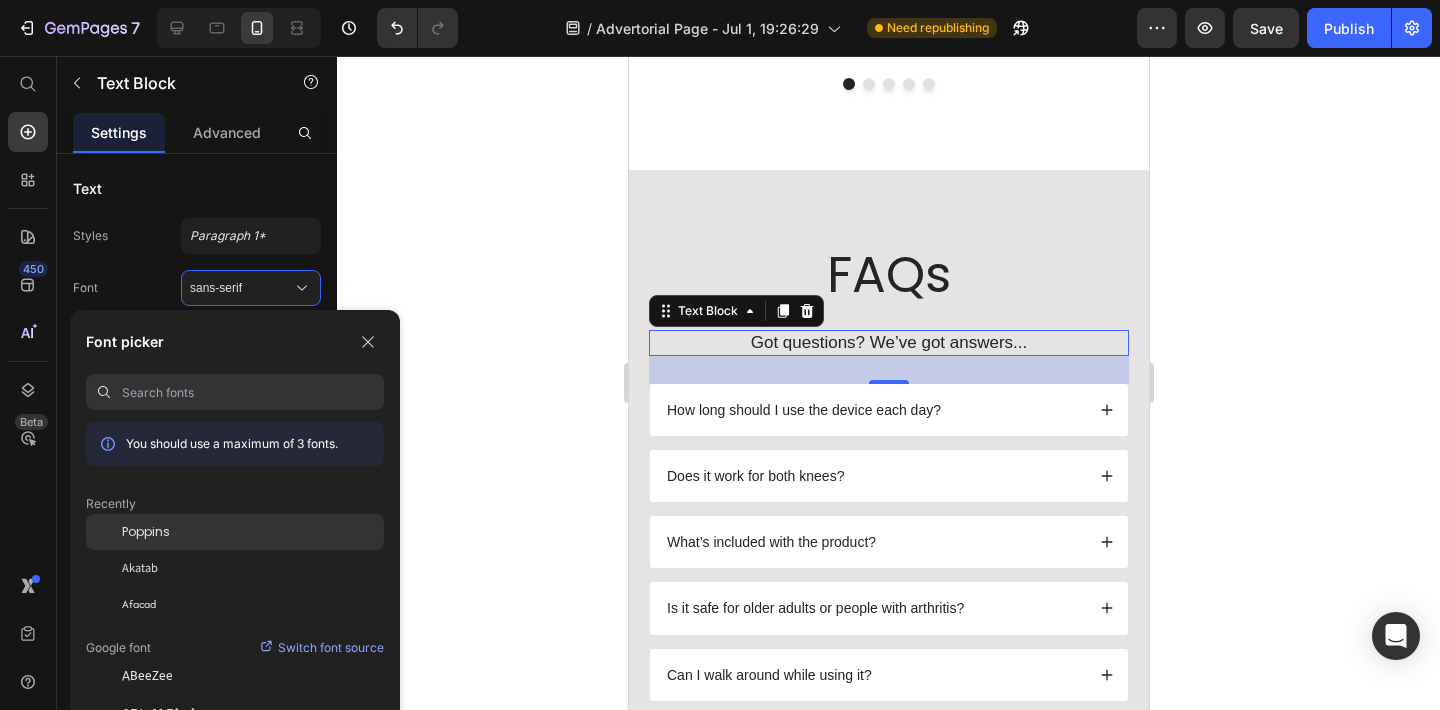 click on "Poppins" 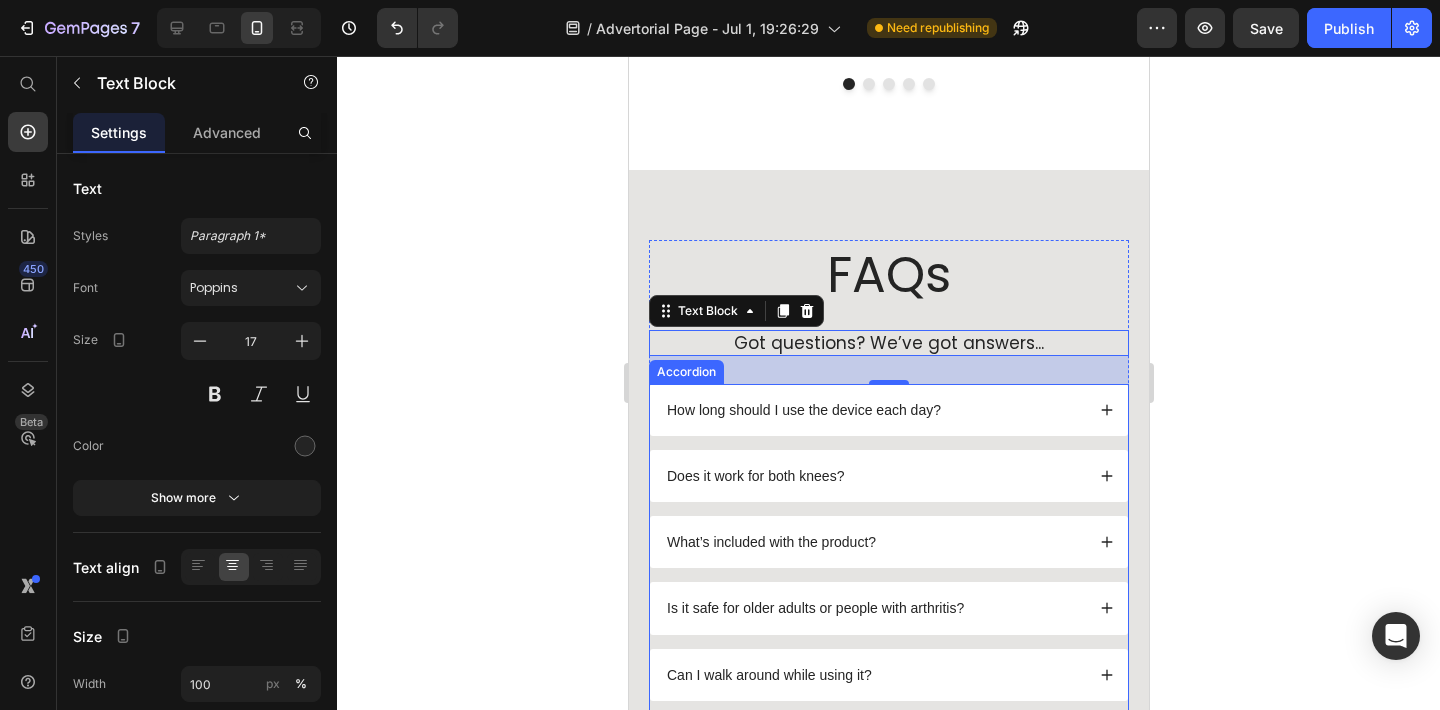 click on "How long should I use the device each day?" at bounding box center (873, 410) 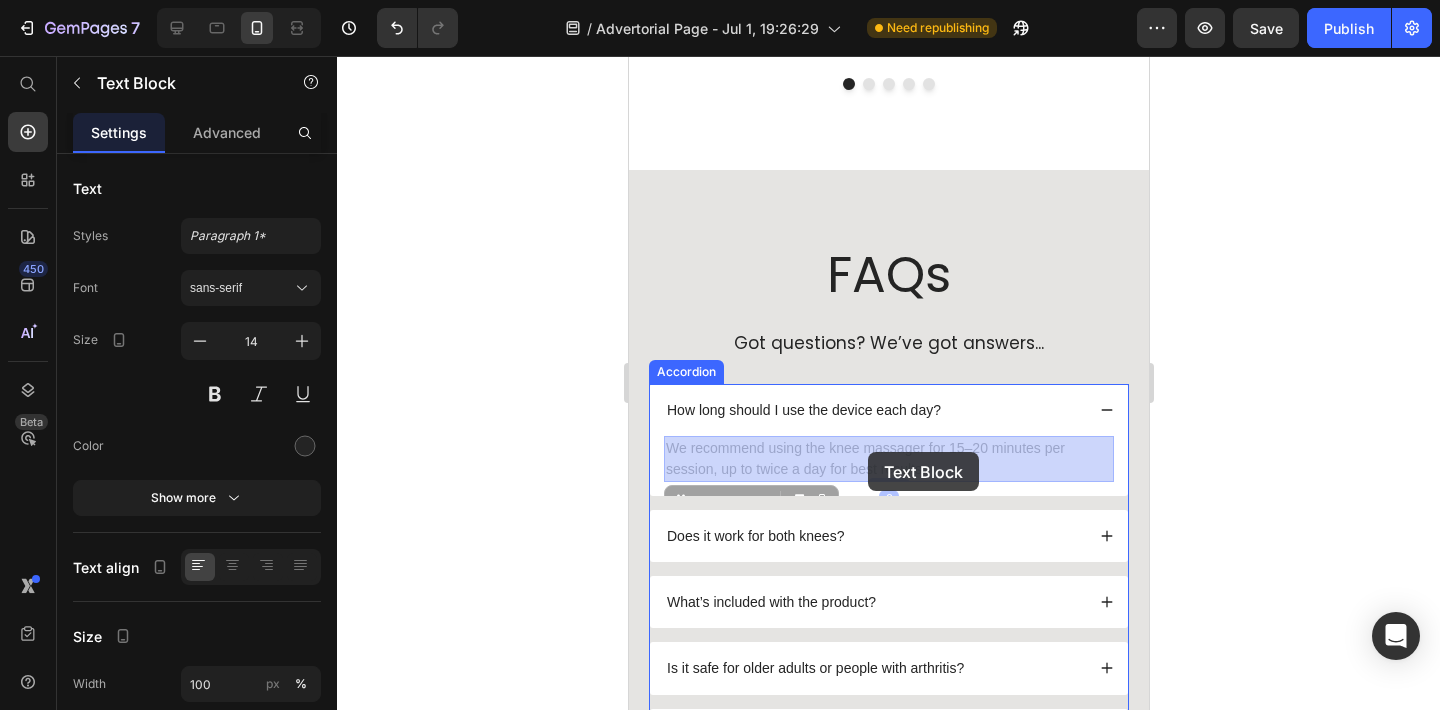 drag, startPoint x: 951, startPoint y: 481, endPoint x: 867, endPoint y: 452, distance: 88.86507 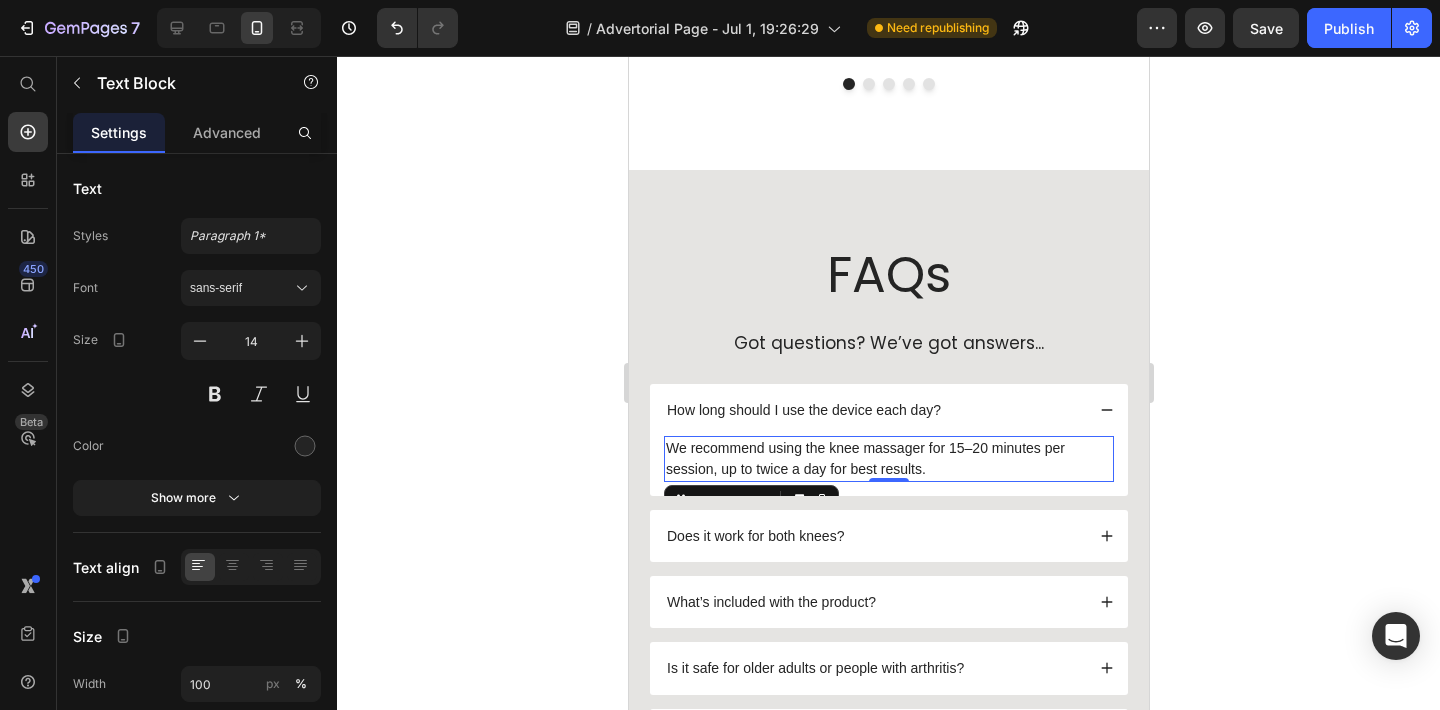 click on "We recommend using the knee massager for 15–20 minutes per session, up to twice a day for best results." at bounding box center (888, 459) 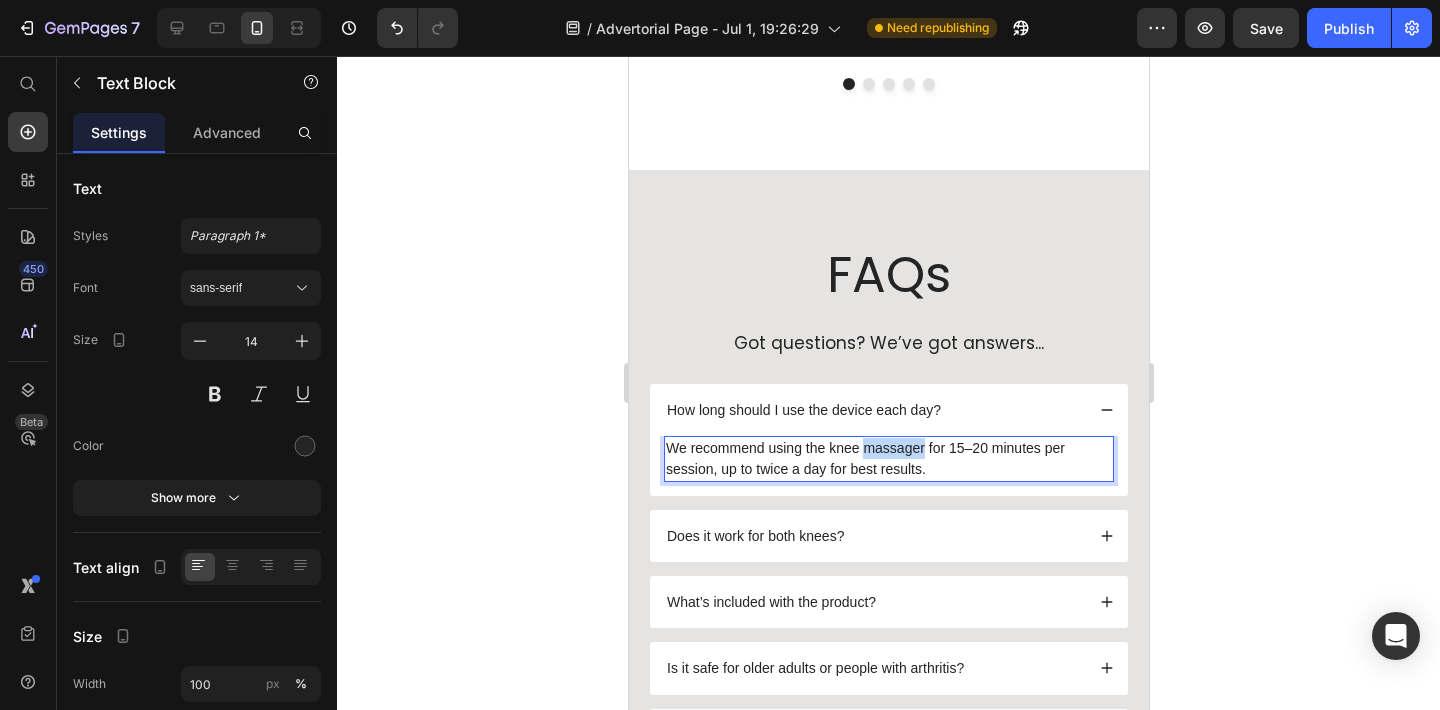 click on "We recommend using the knee massager for 15–20 minutes per session, up to twice a day for best results." at bounding box center (888, 459) 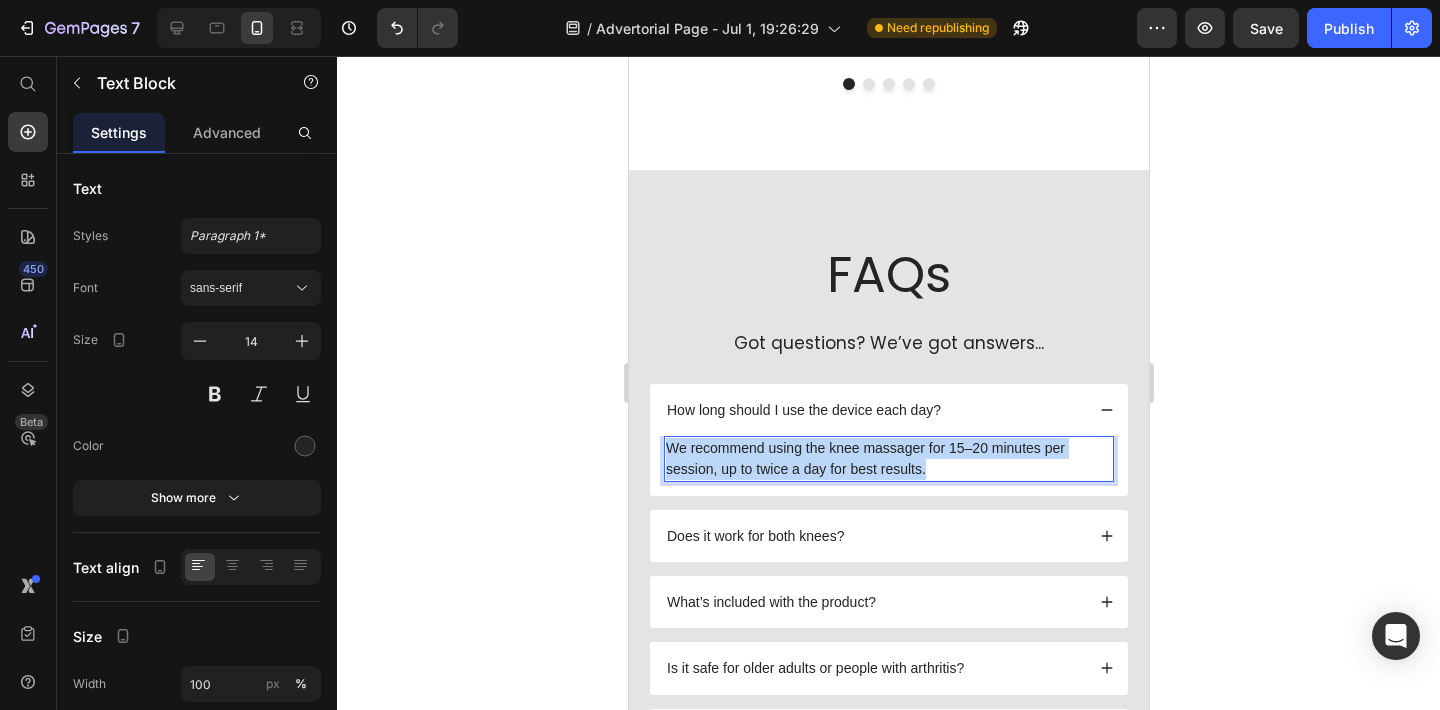 click on "We recommend using the knee massager for 15–20 minutes per session, up to twice a day for best results." at bounding box center [888, 459] 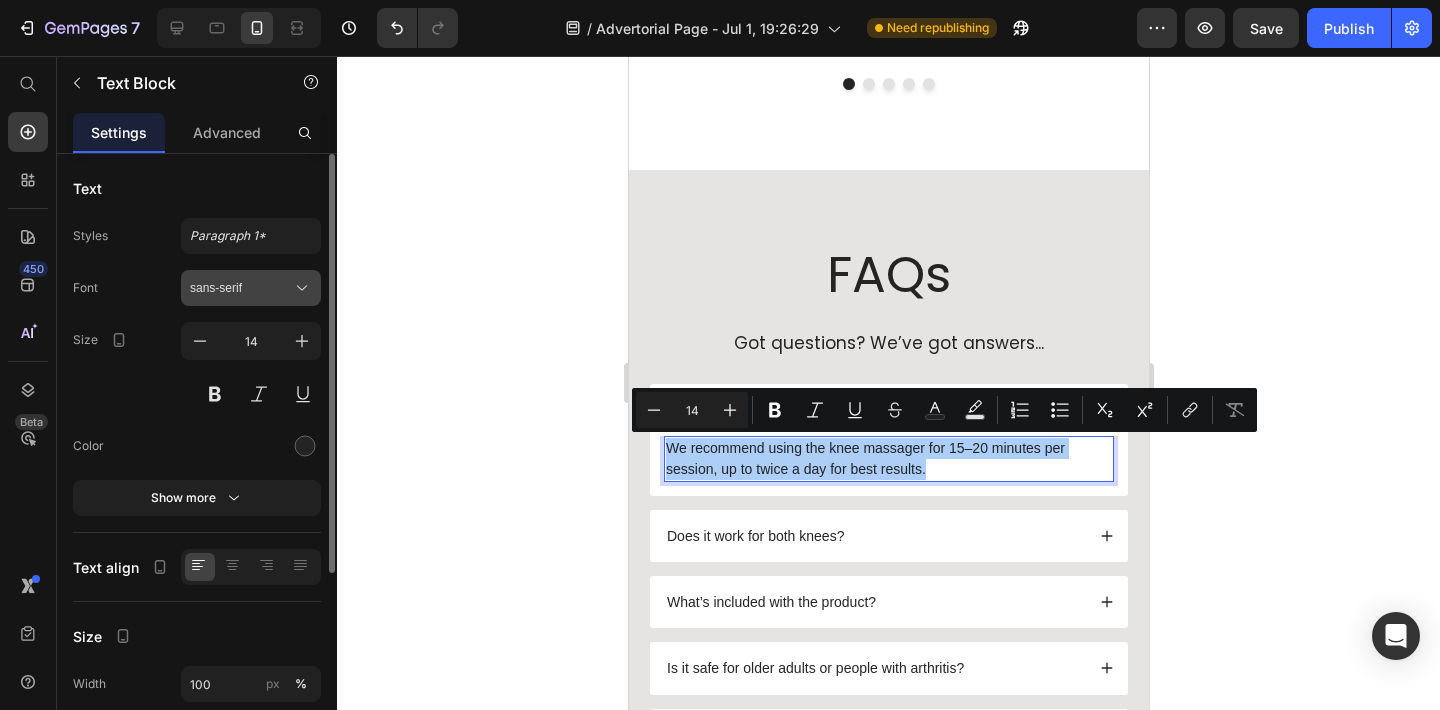click on "sans-serif" at bounding box center [241, 288] 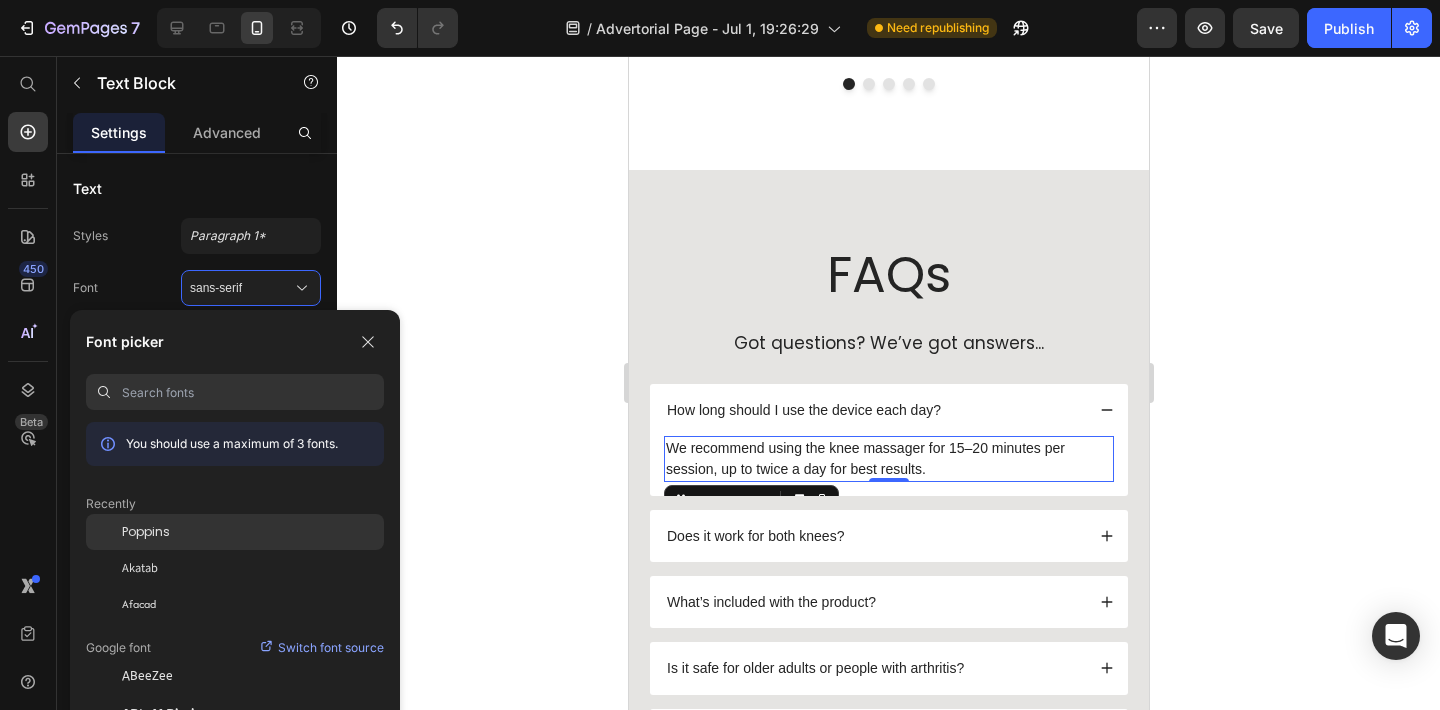 click on "Poppins" 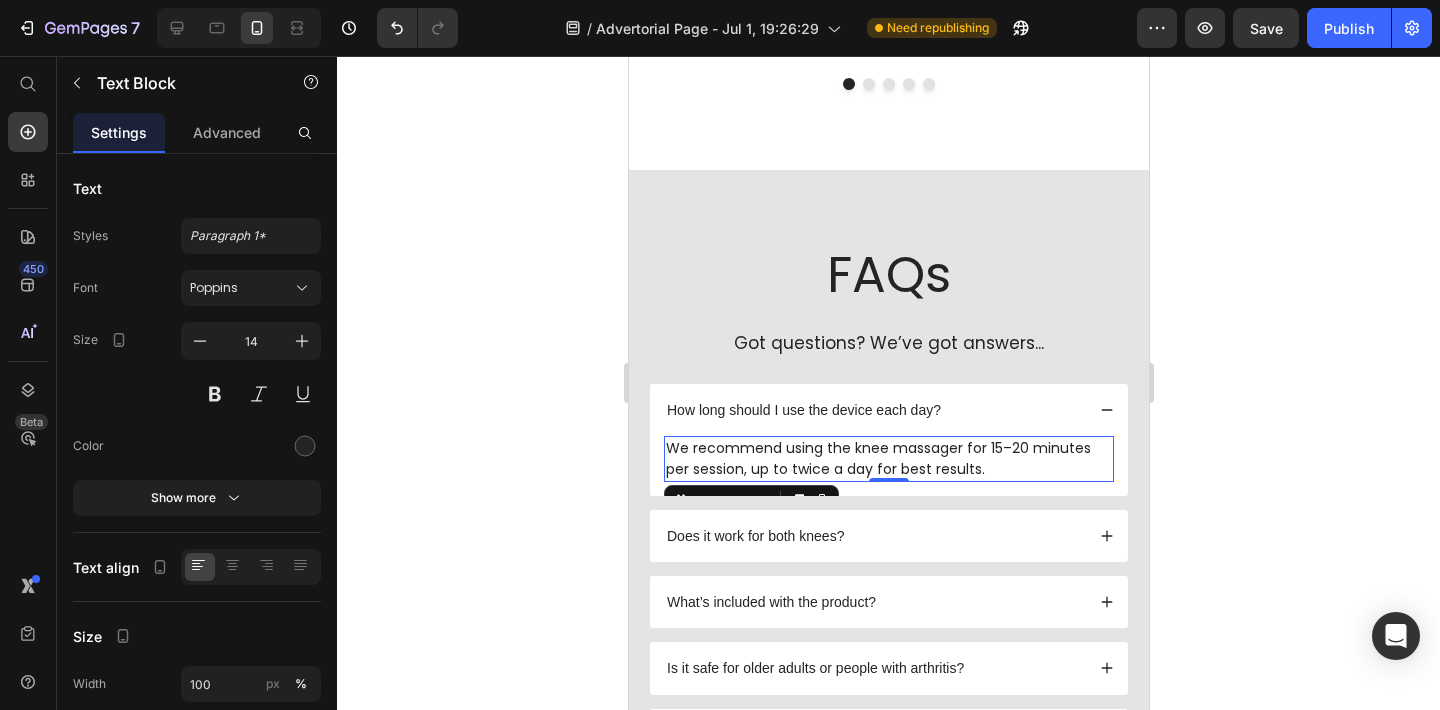 click 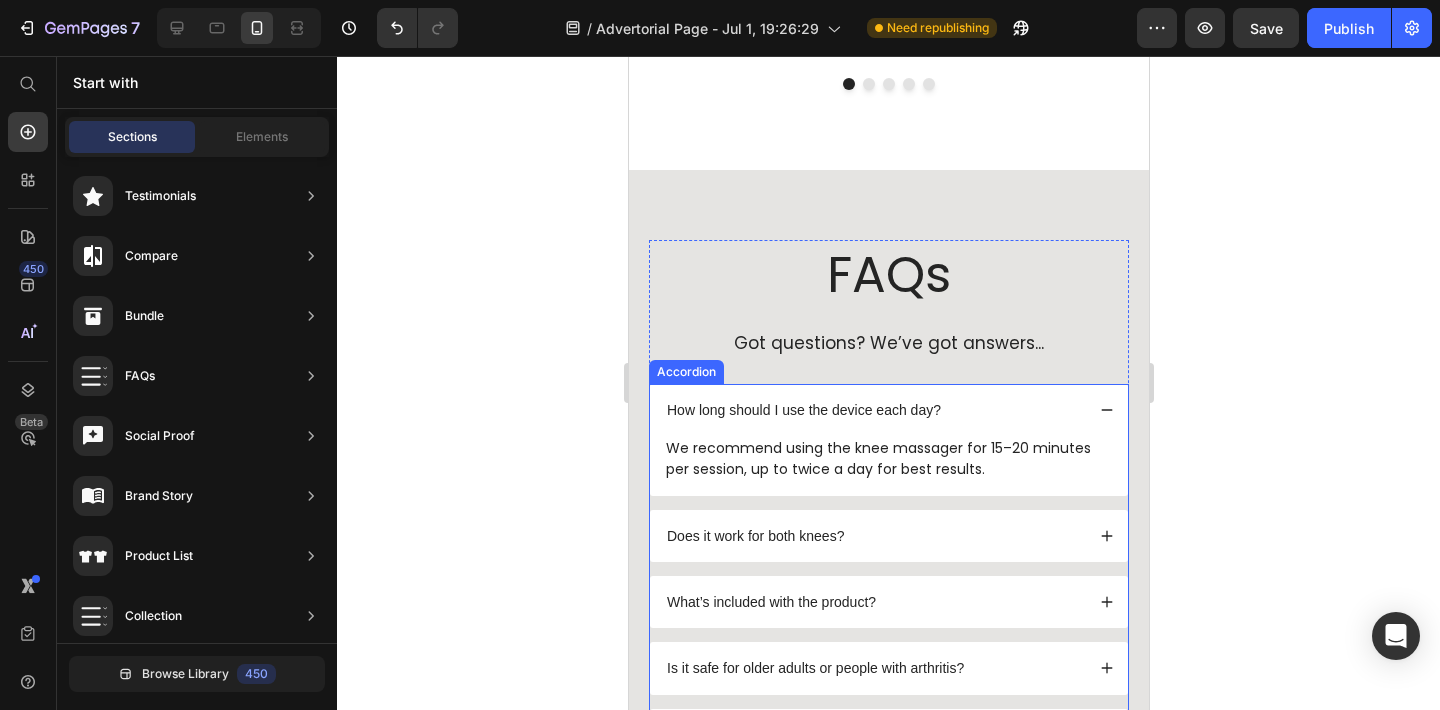 click on "How long should I use the device each day?" at bounding box center [803, 410] 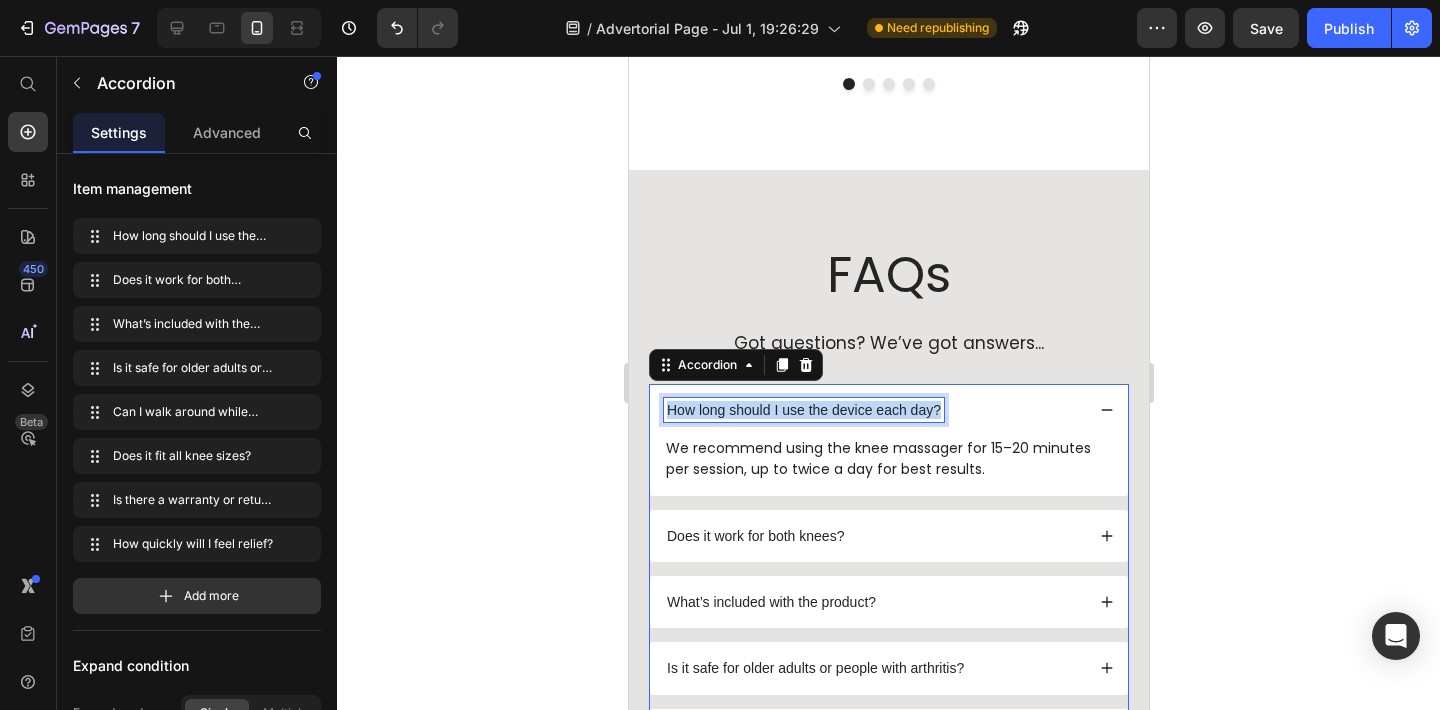 click on "How long should I use the device each day?" at bounding box center [803, 410] 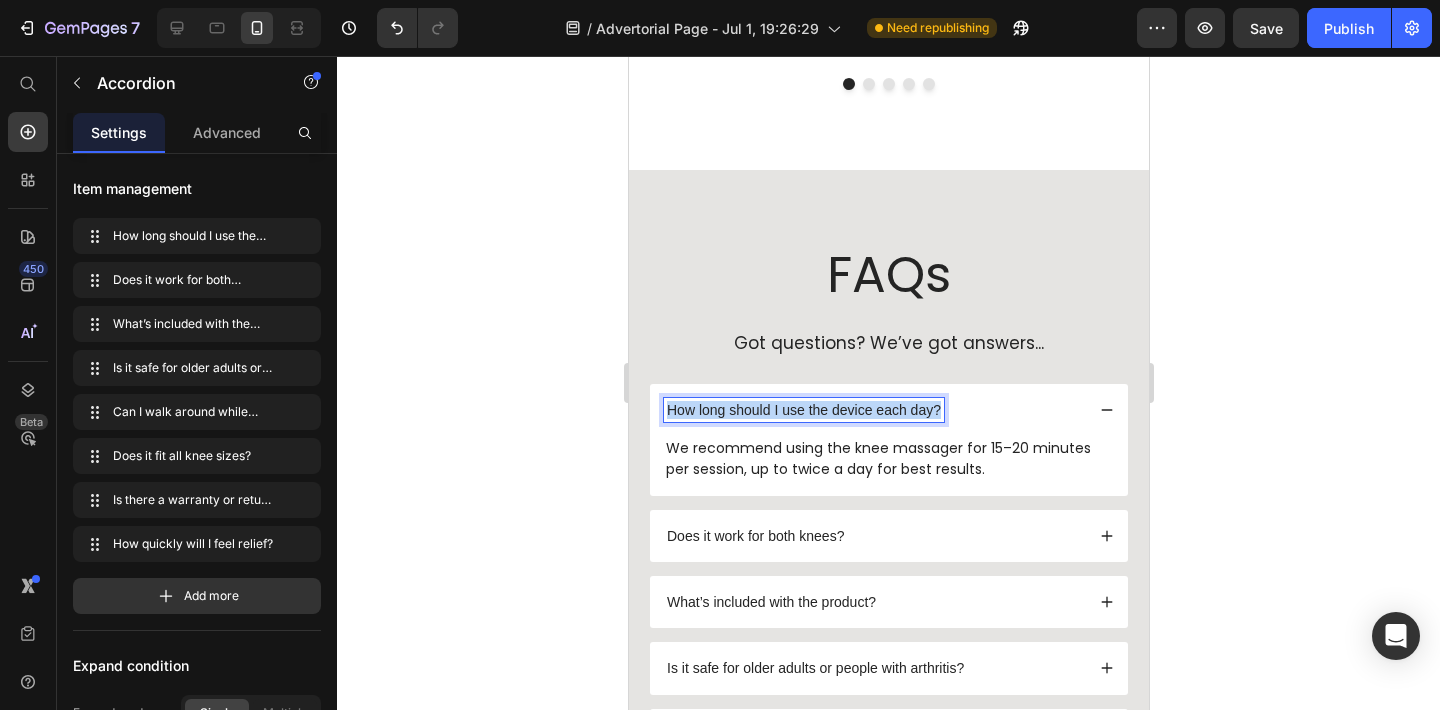 click on "How long should I use the device each day?" at bounding box center [803, 410] 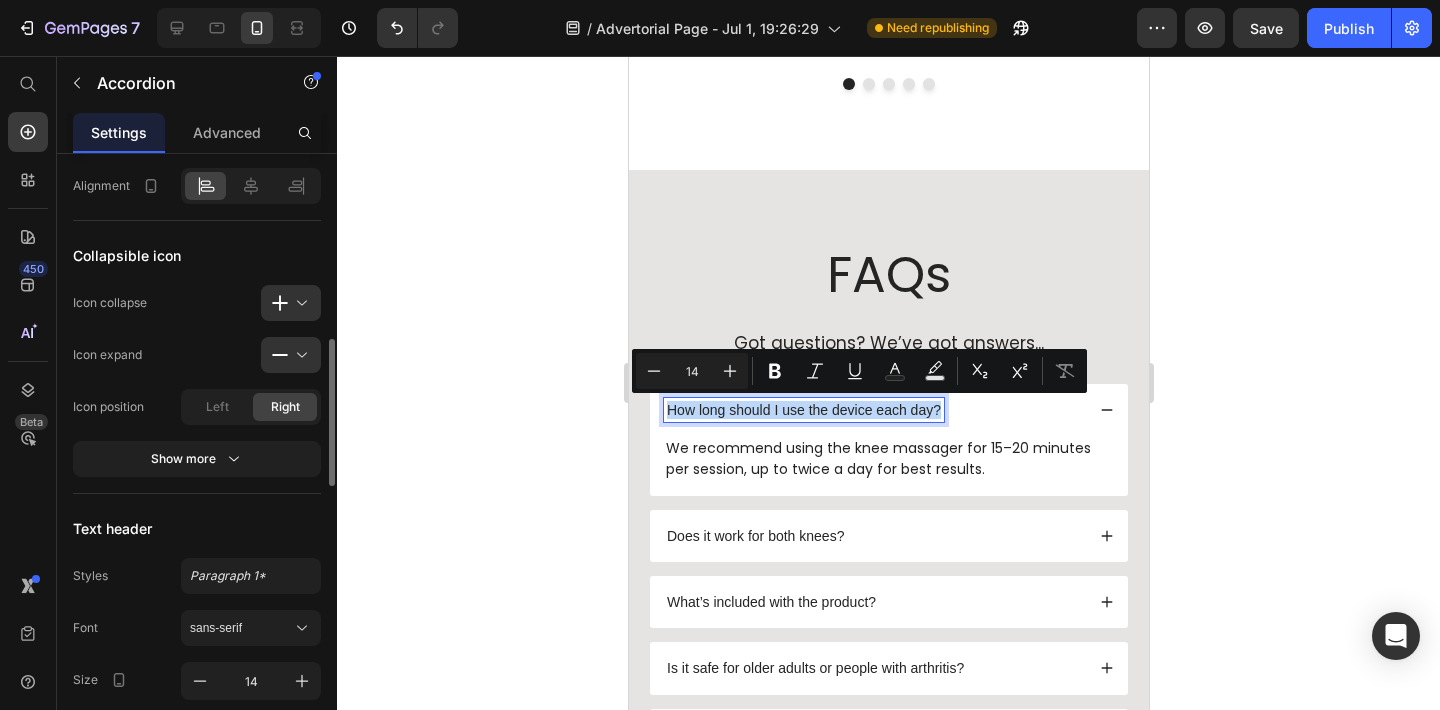 scroll, scrollTop: 765, scrollLeft: 0, axis: vertical 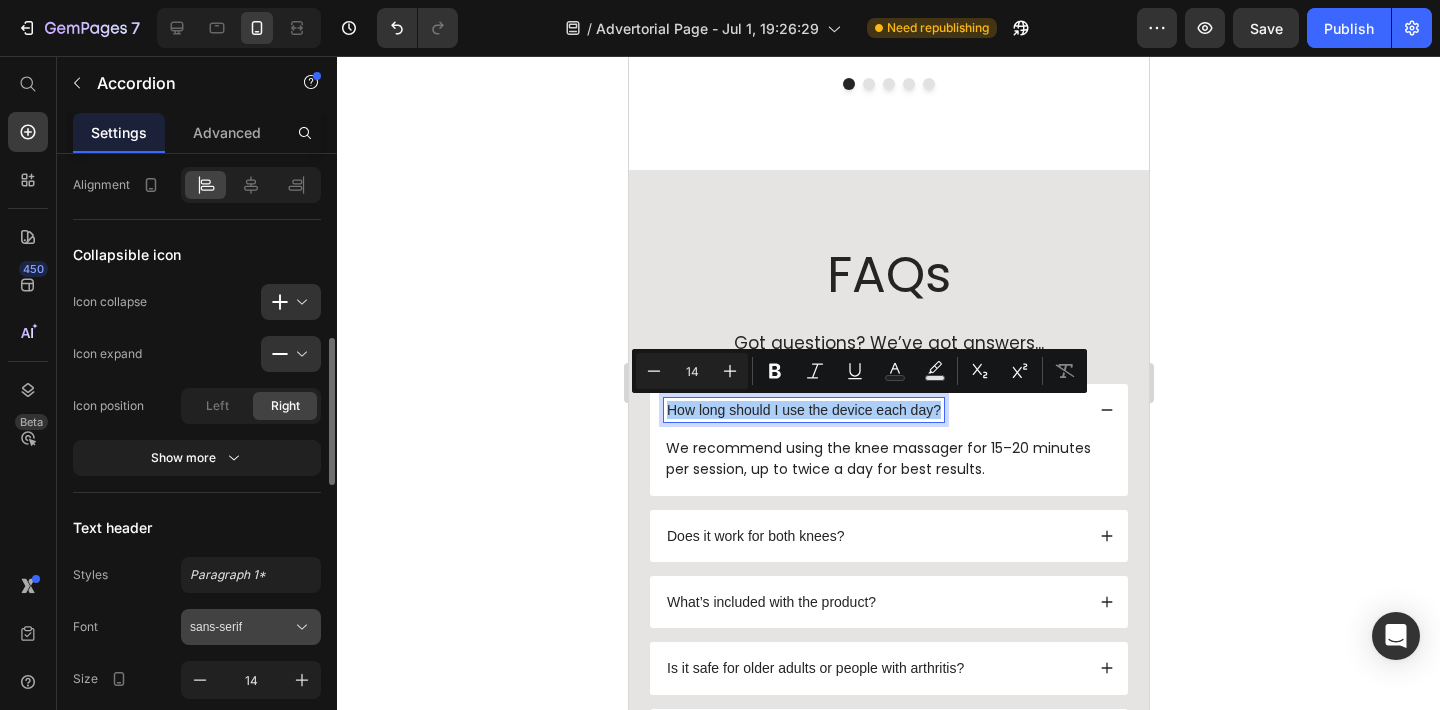 click on "sans-serif" at bounding box center [241, 627] 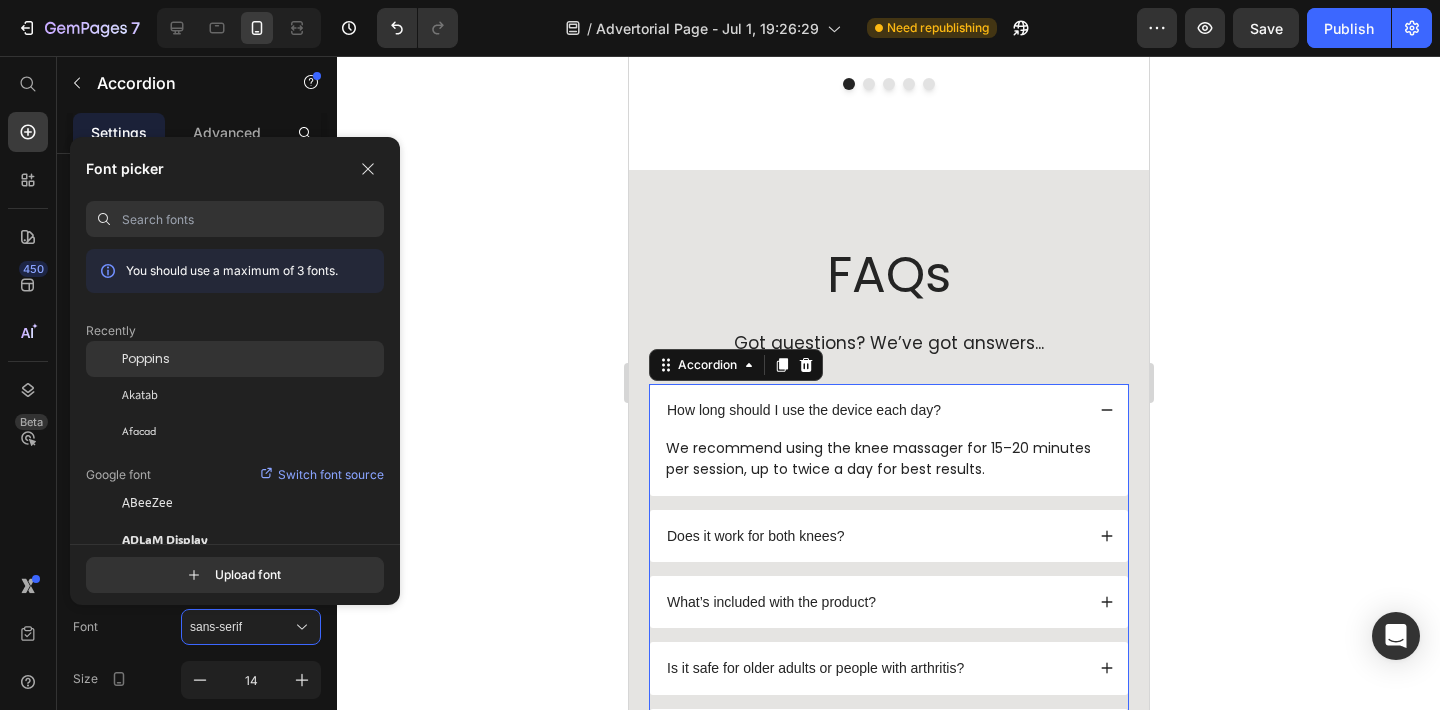 click on "Poppins" 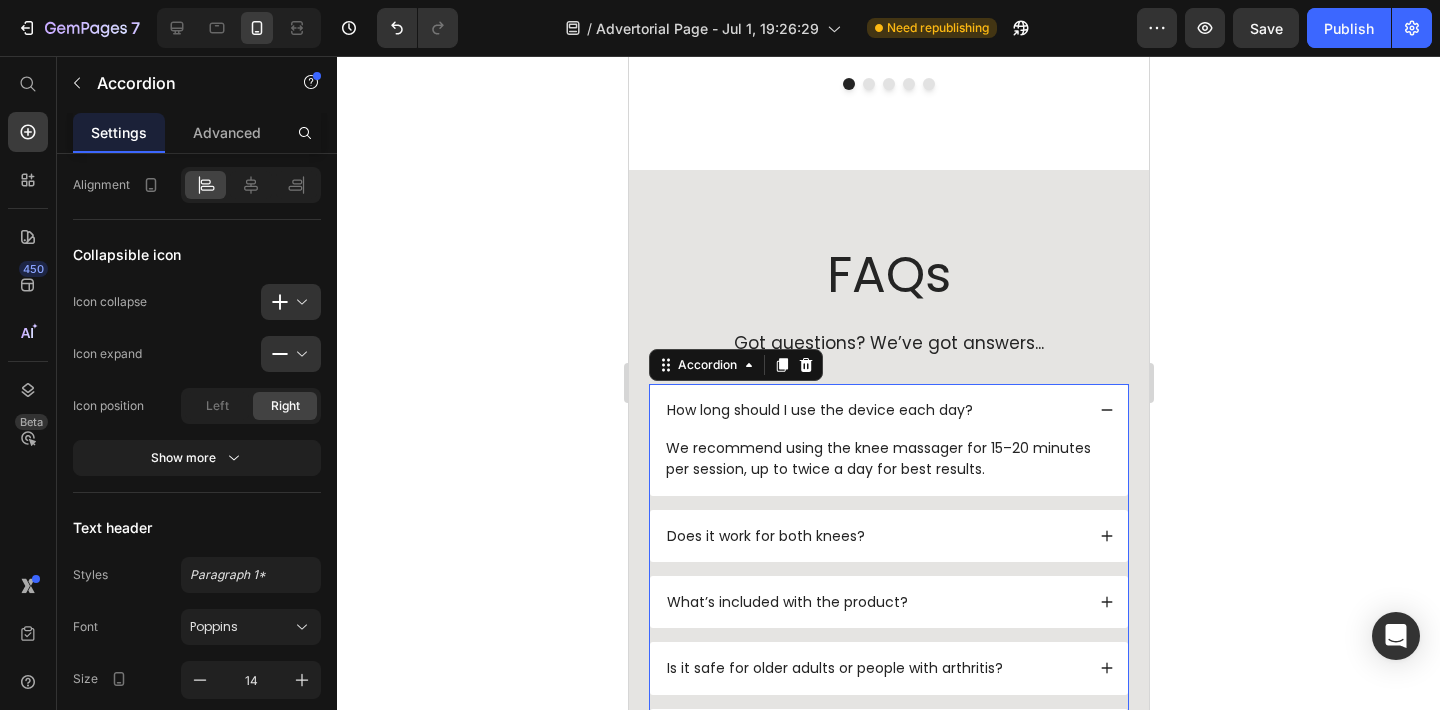 click 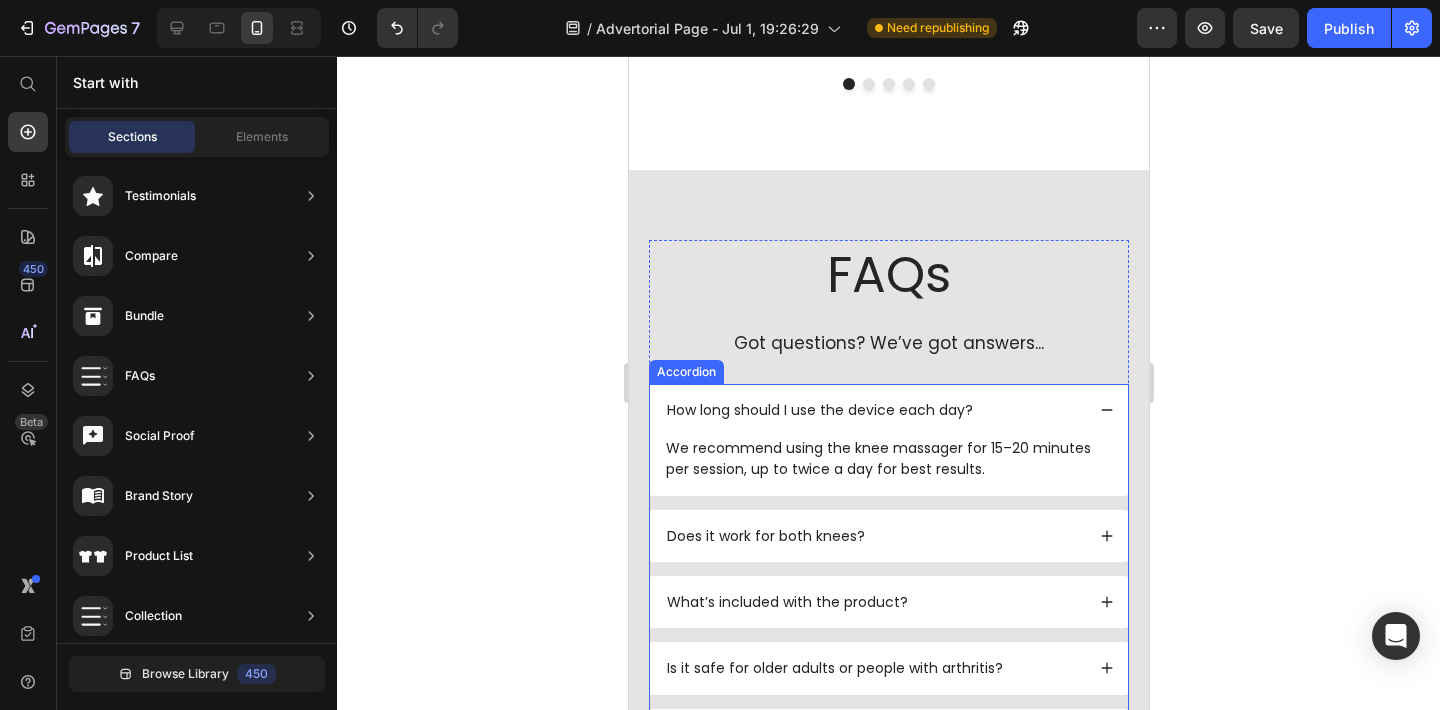 click on "Does it work for both knees?" at bounding box center [873, 536] 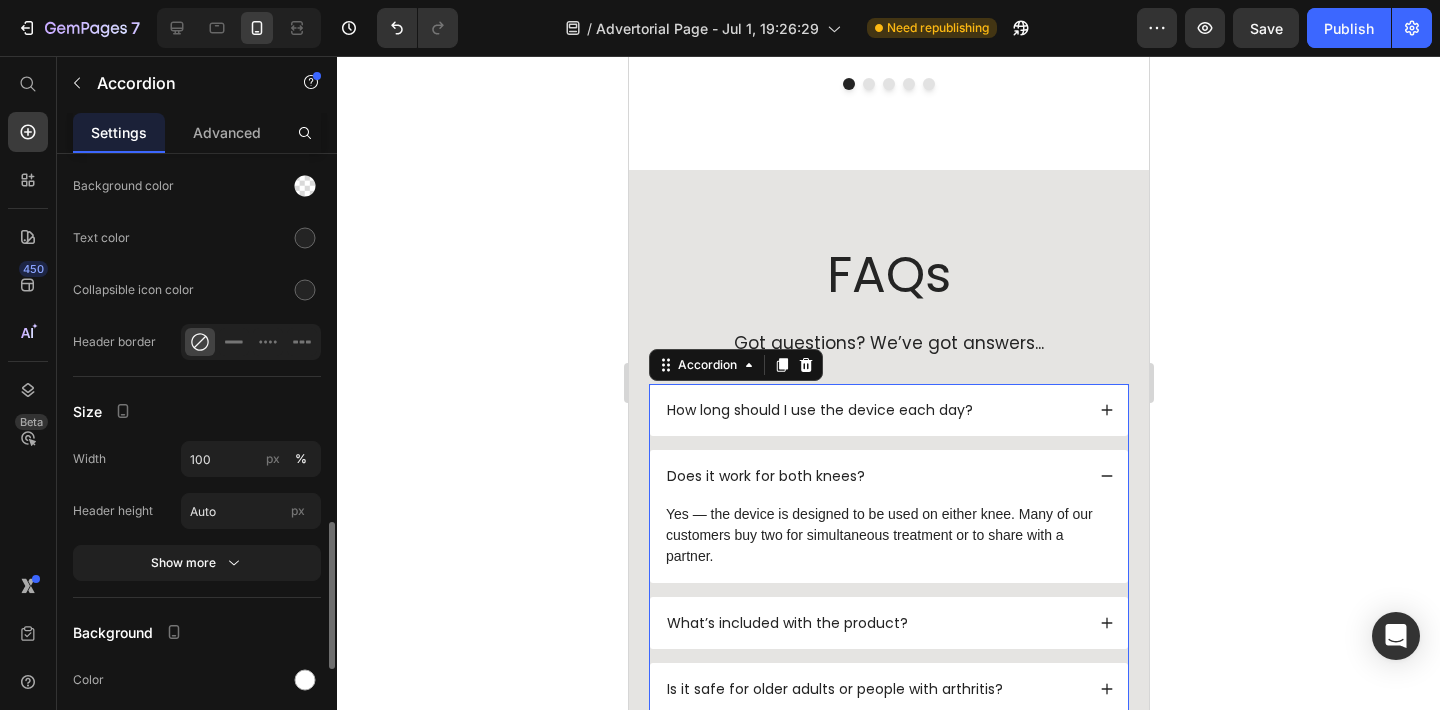 scroll, scrollTop: 1535, scrollLeft: 0, axis: vertical 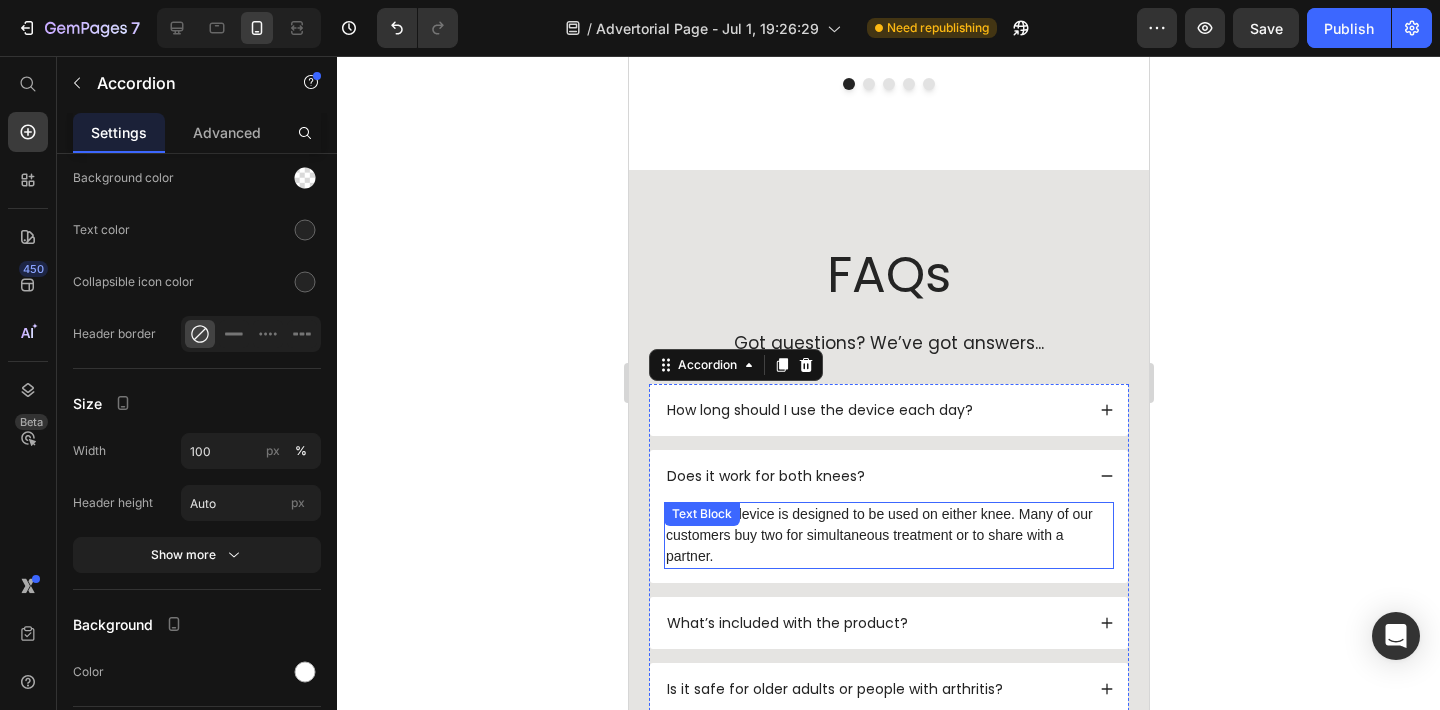 click on "Yes — the device is designed to be used on either knee. Many of our customers buy two for simultaneous treatment or to share with a partner." at bounding box center [888, 535] 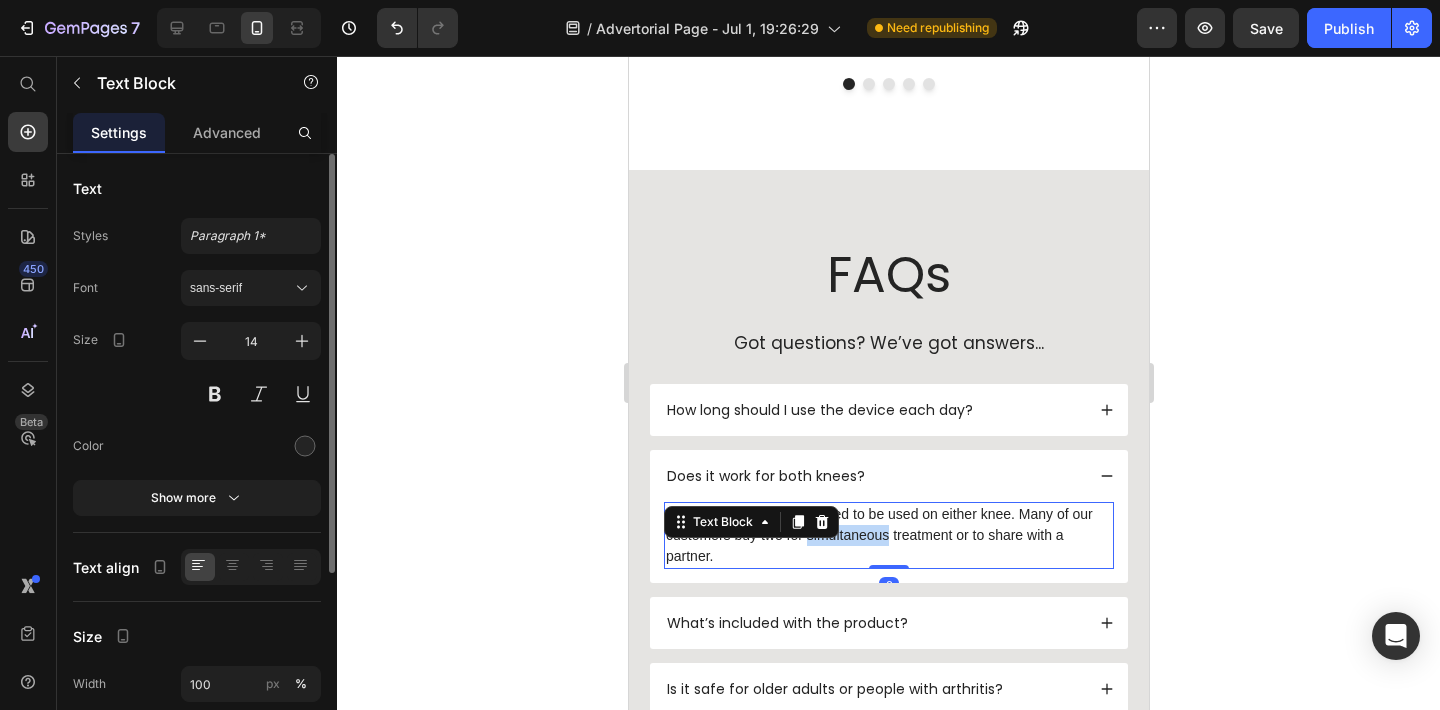 click on "Yes — the device is designed to be used on either knee. Many of our customers buy two for simultaneous treatment or to share with a partner." at bounding box center (888, 535) 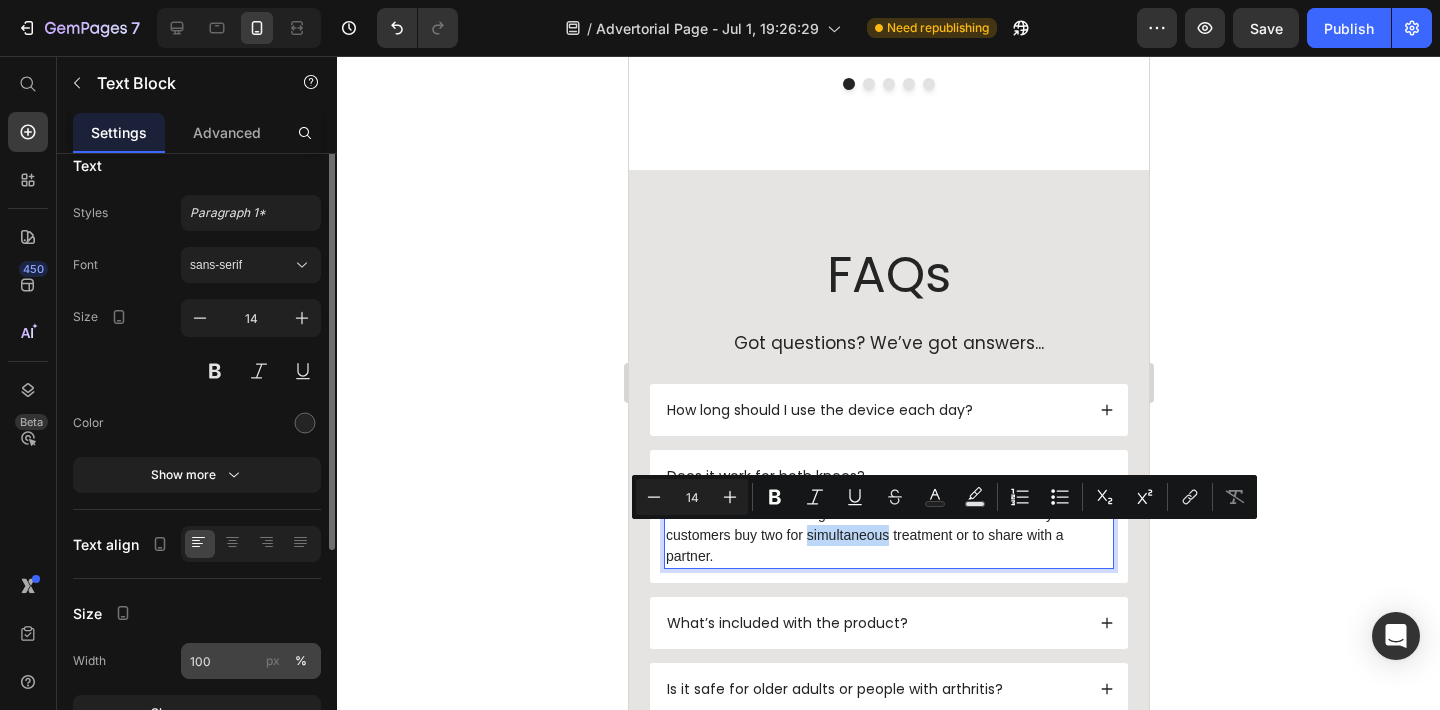 scroll, scrollTop: 0, scrollLeft: 0, axis: both 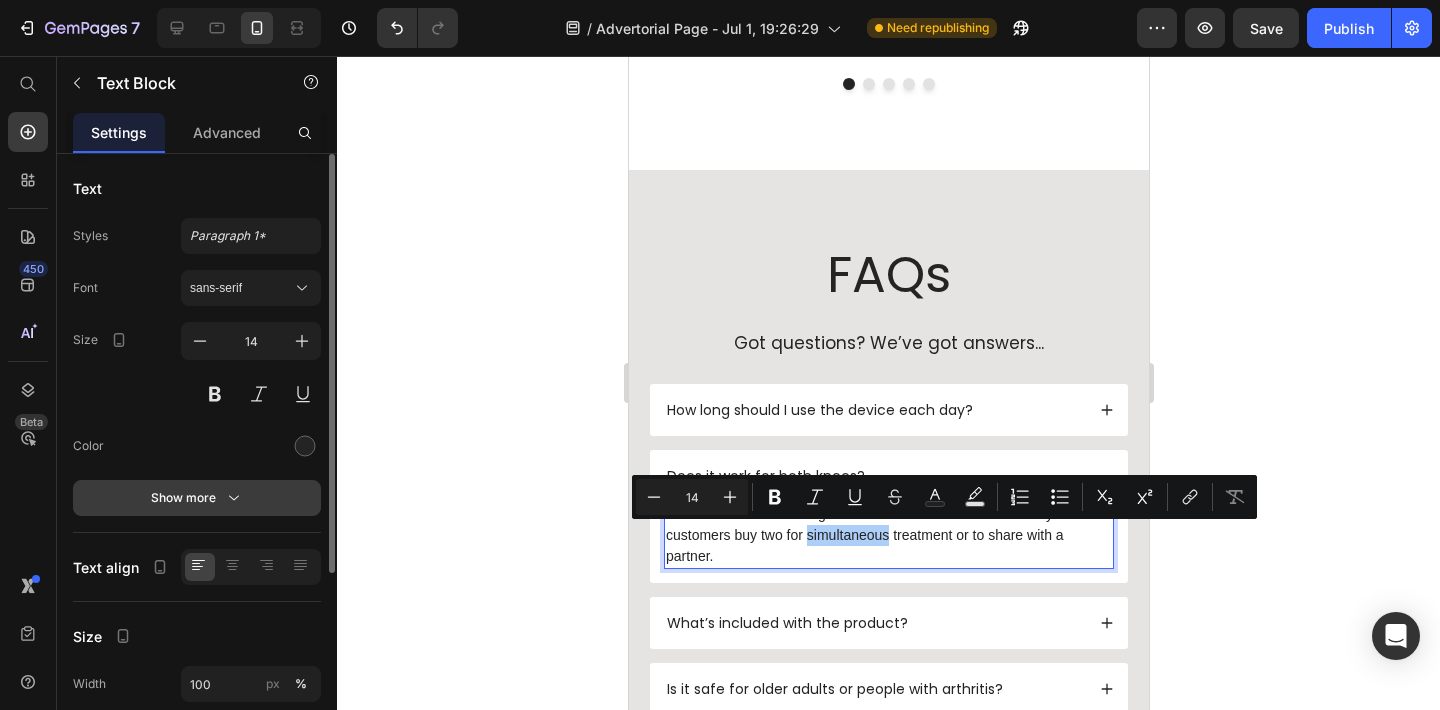 click on "Show more" at bounding box center (197, 498) 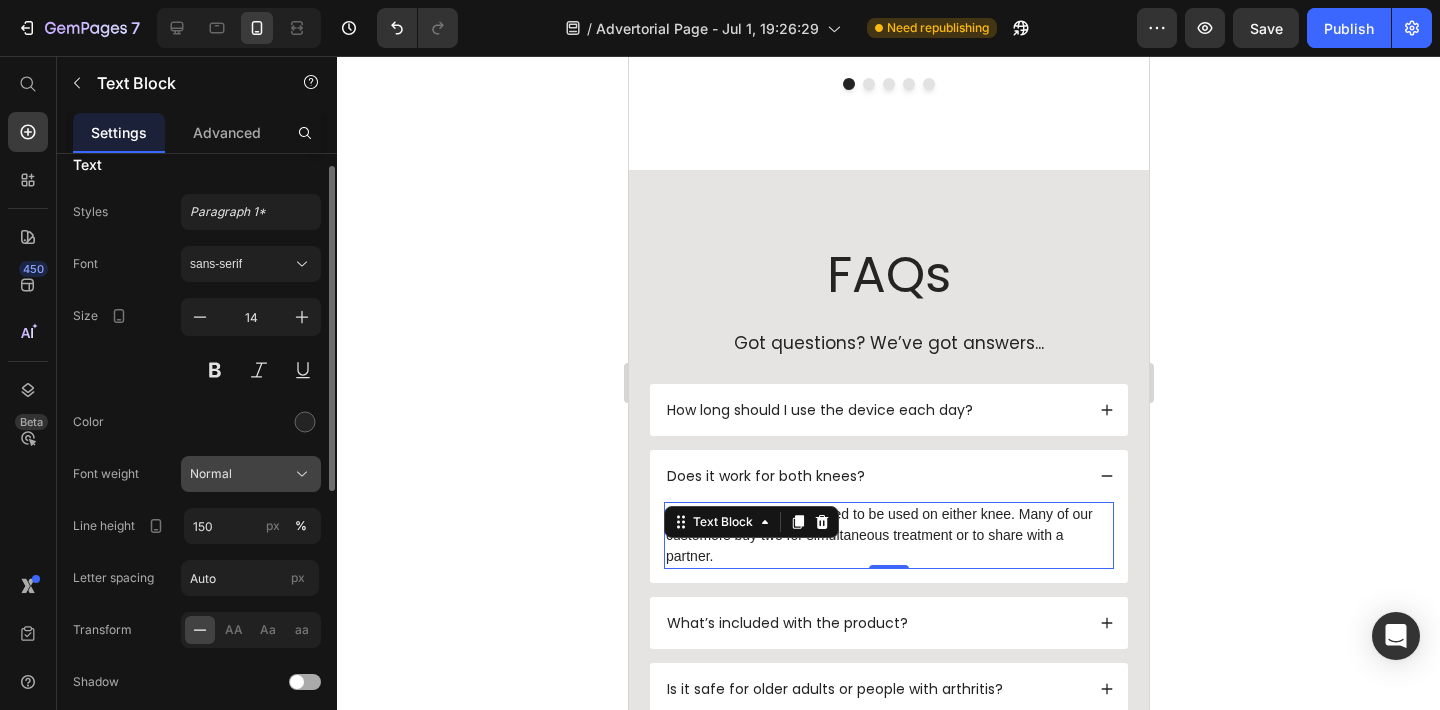 scroll, scrollTop: 0, scrollLeft: 0, axis: both 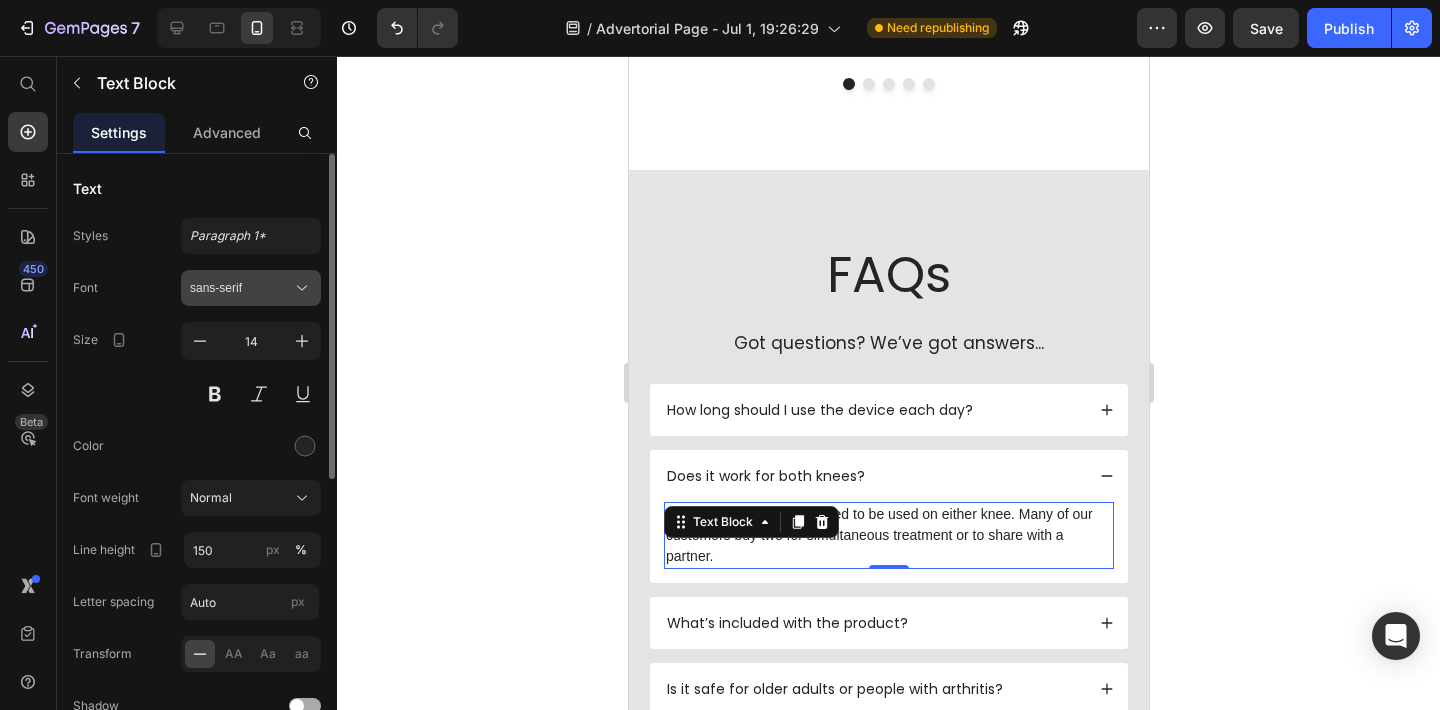 click on "sans-serif" at bounding box center (251, 288) 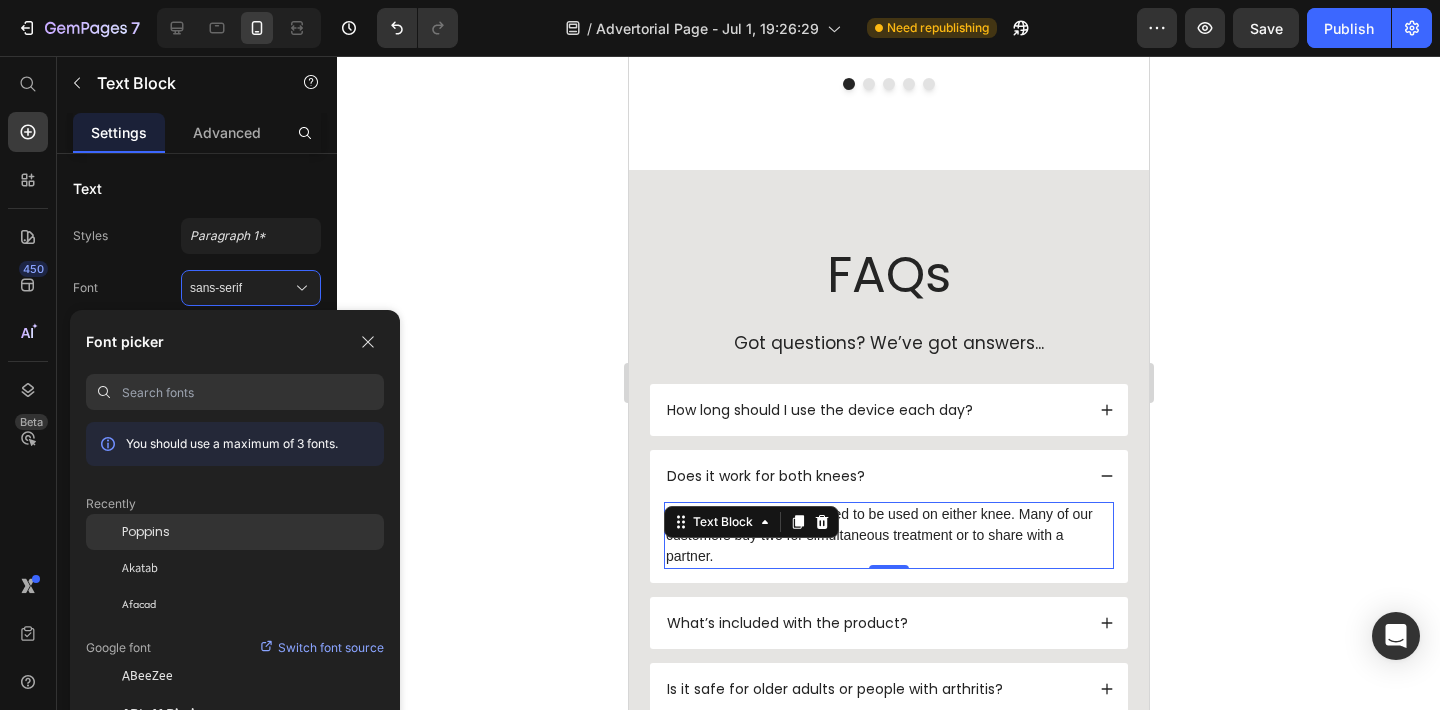 click on "Poppins" at bounding box center (146, 532) 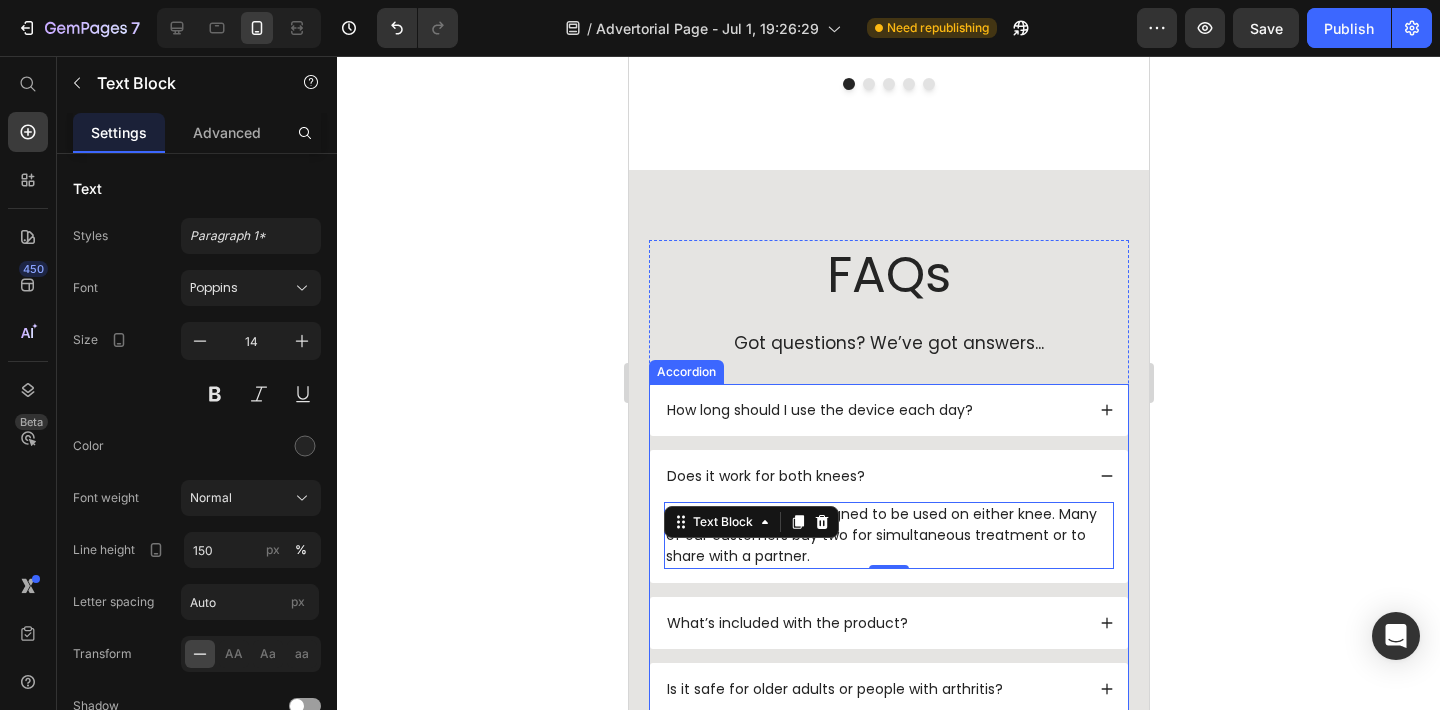 click on "How long should I use the device each day?" at bounding box center [873, 410] 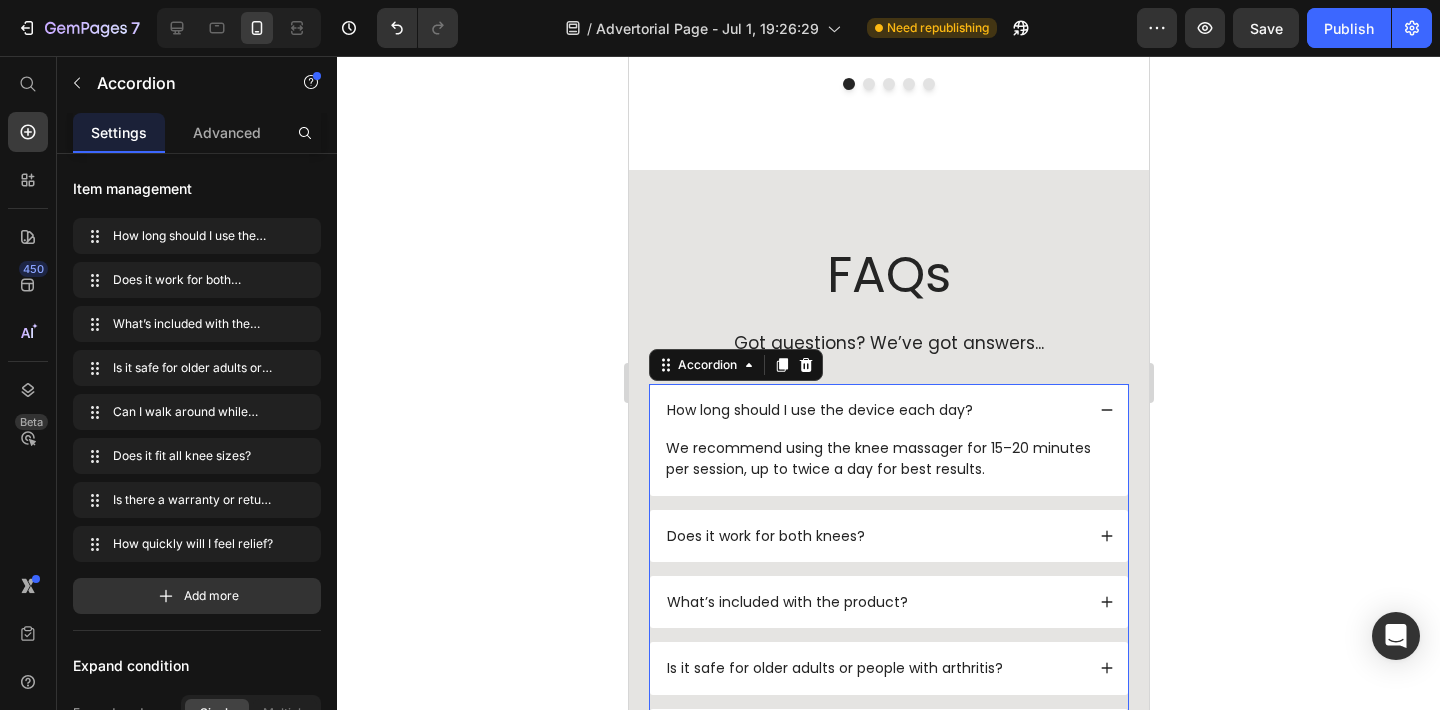 click on "Does it work for both knees?" at bounding box center (873, 536) 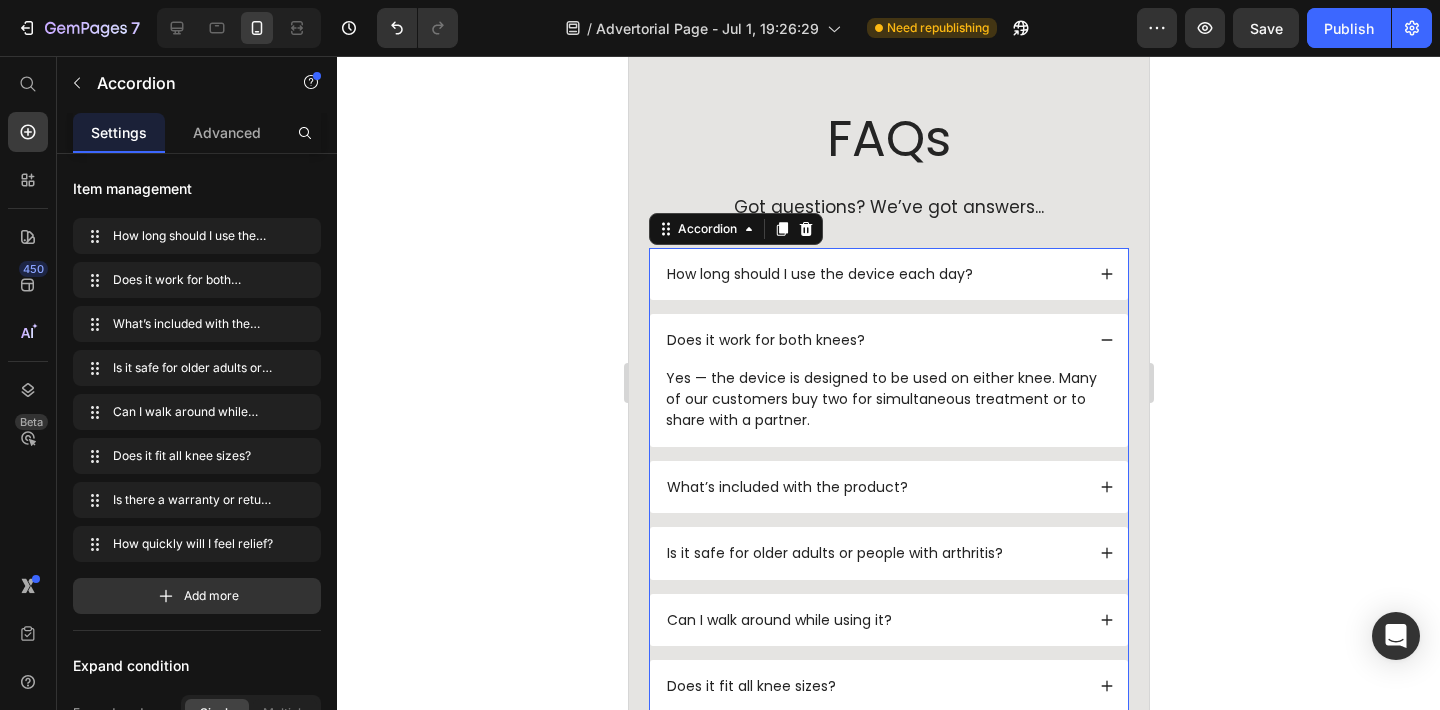 scroll, scrollTop: 6960, scrollLeft: 0, axis: vertical 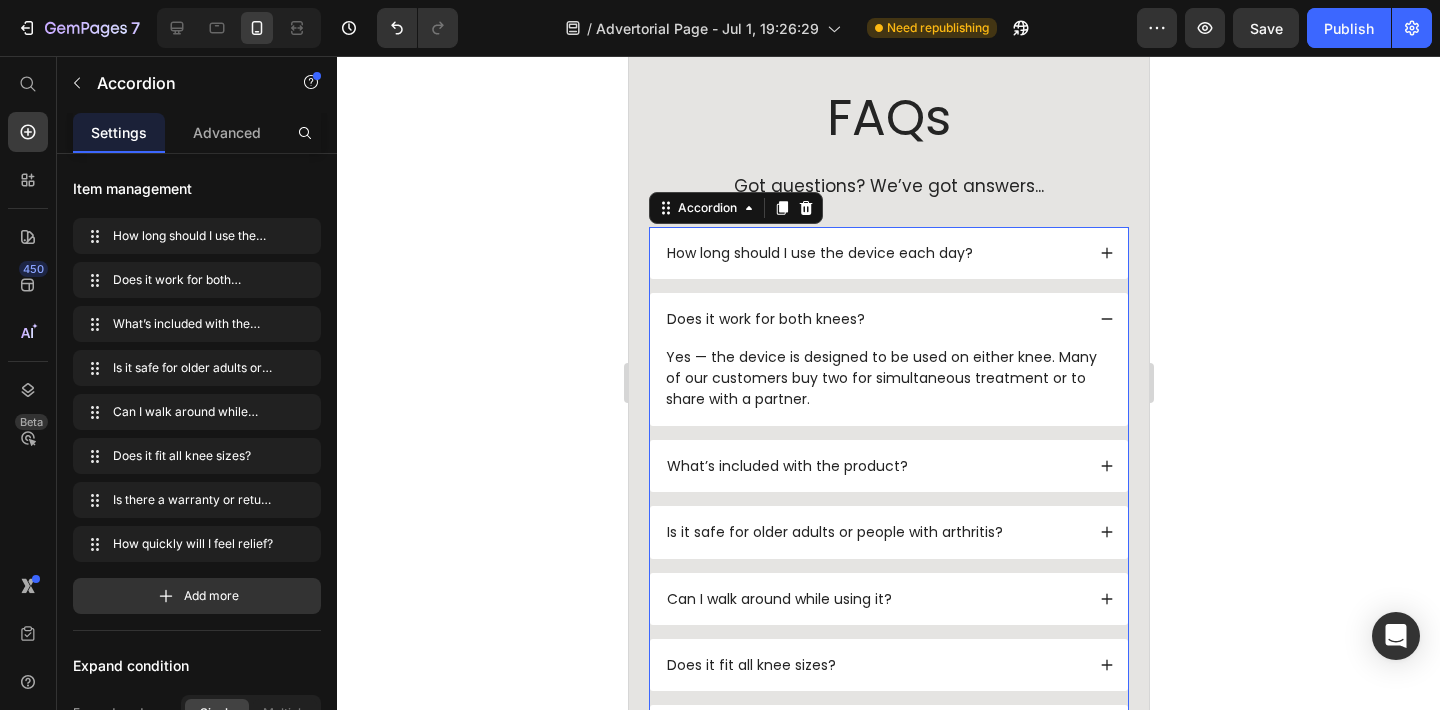 click on "What’s included with the product?" at bounding box center (873, 466) 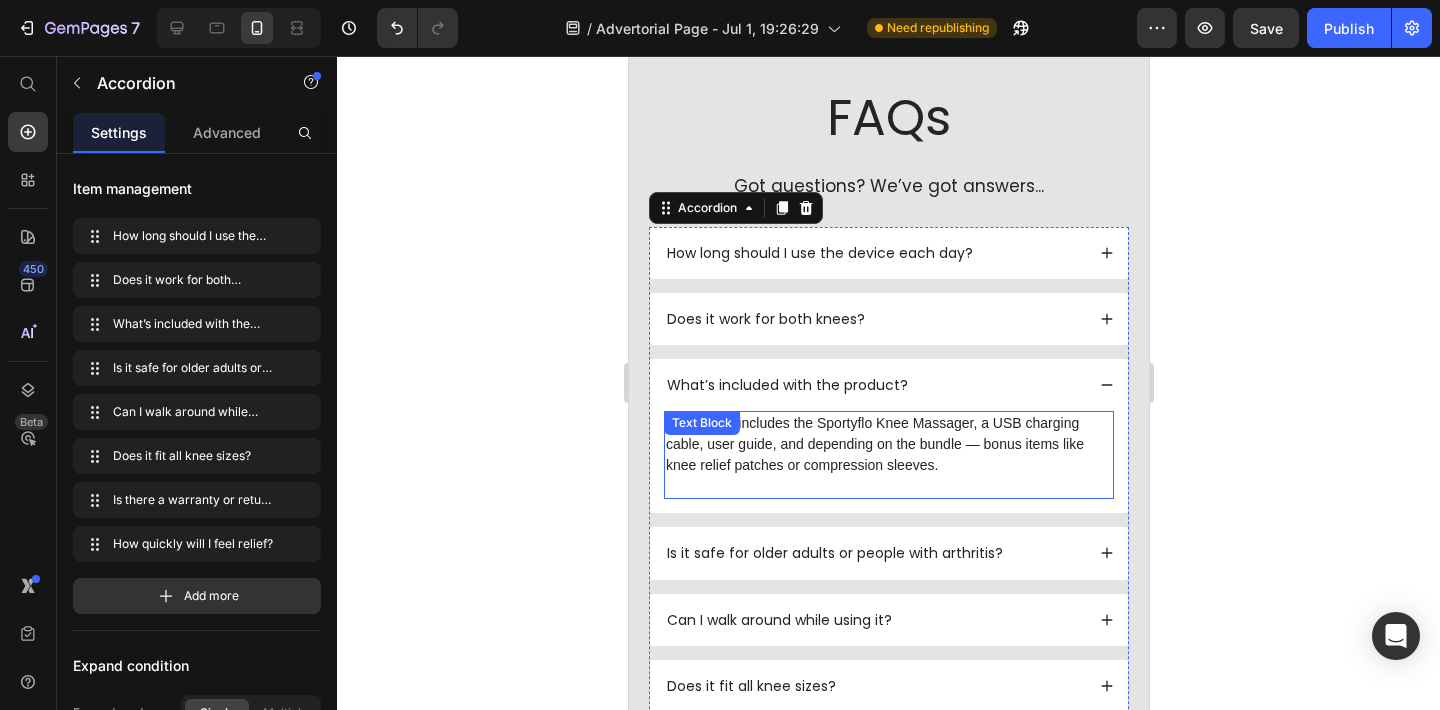 click on "Each order includes the Sportyflo Knee Massager, a USB charging cable, user guide, and depending on the bundle — bonus items like knee relief patches or compression sleeves." at bounding box center [888, 444] 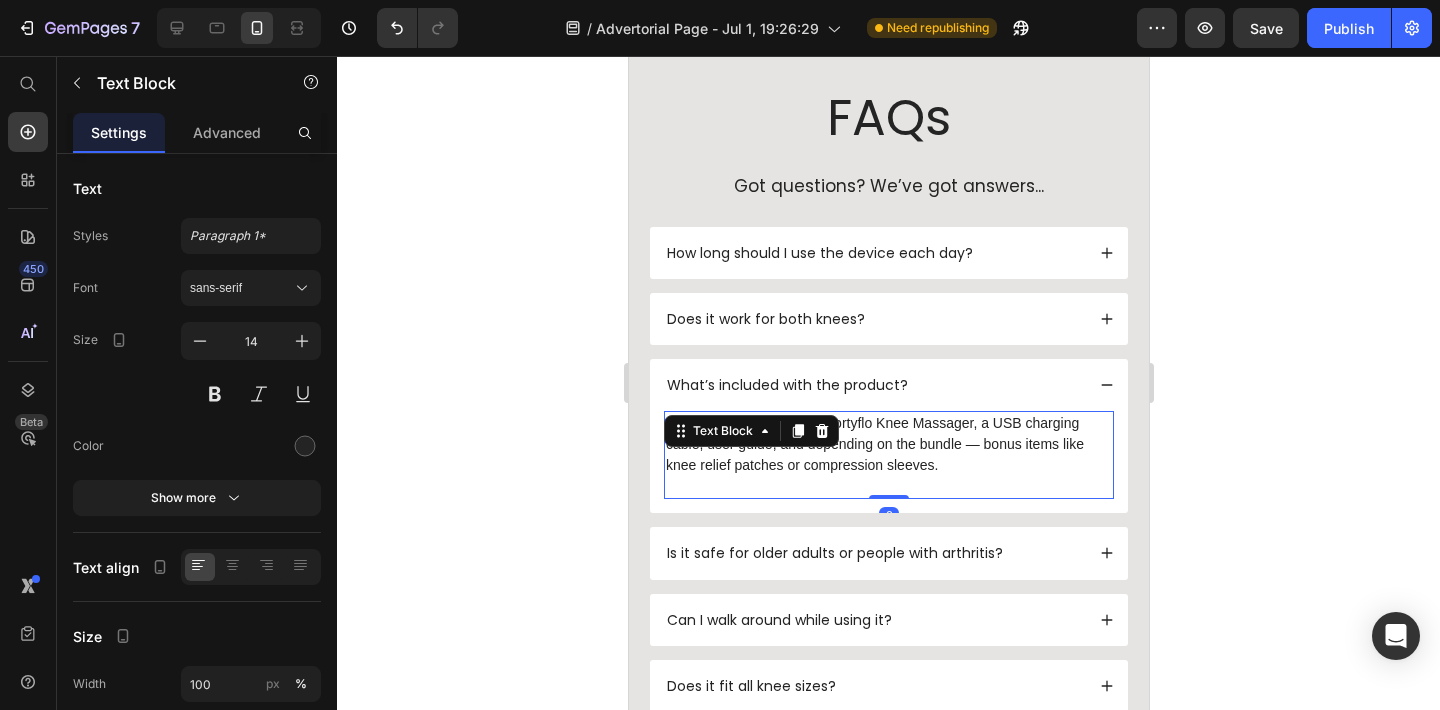 click on "Each order includes the Sportyflo Knee Massager, a USB charging cable, user guide, and depending on the bundle — bonus items like knee relief patches or compression sleeves." at bounding box center [888, 444] 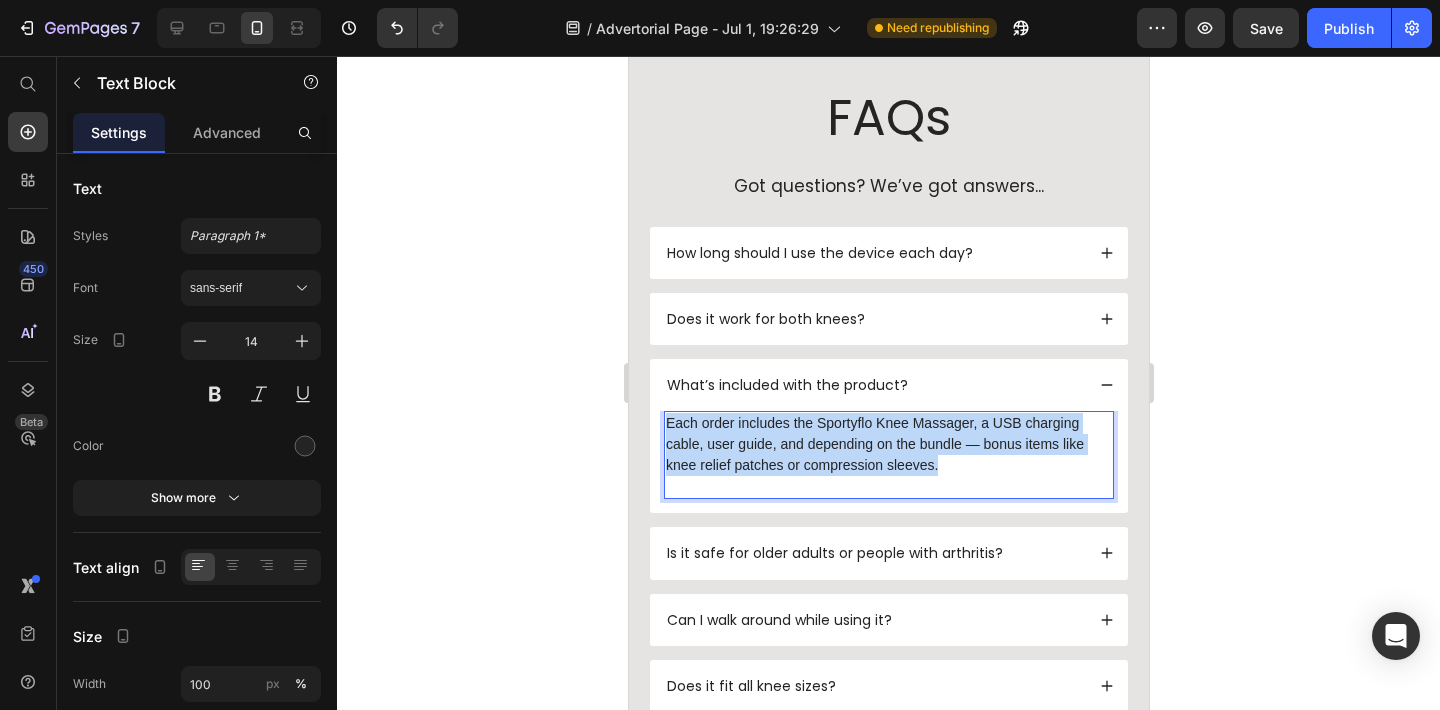 click on "Each order includes the Sportyflo Knee Massager, a USB charging cable, user guide, and depending on the bundle — bonus items like knee relief patches or compression sleeves." at bounding box center (888, 444) 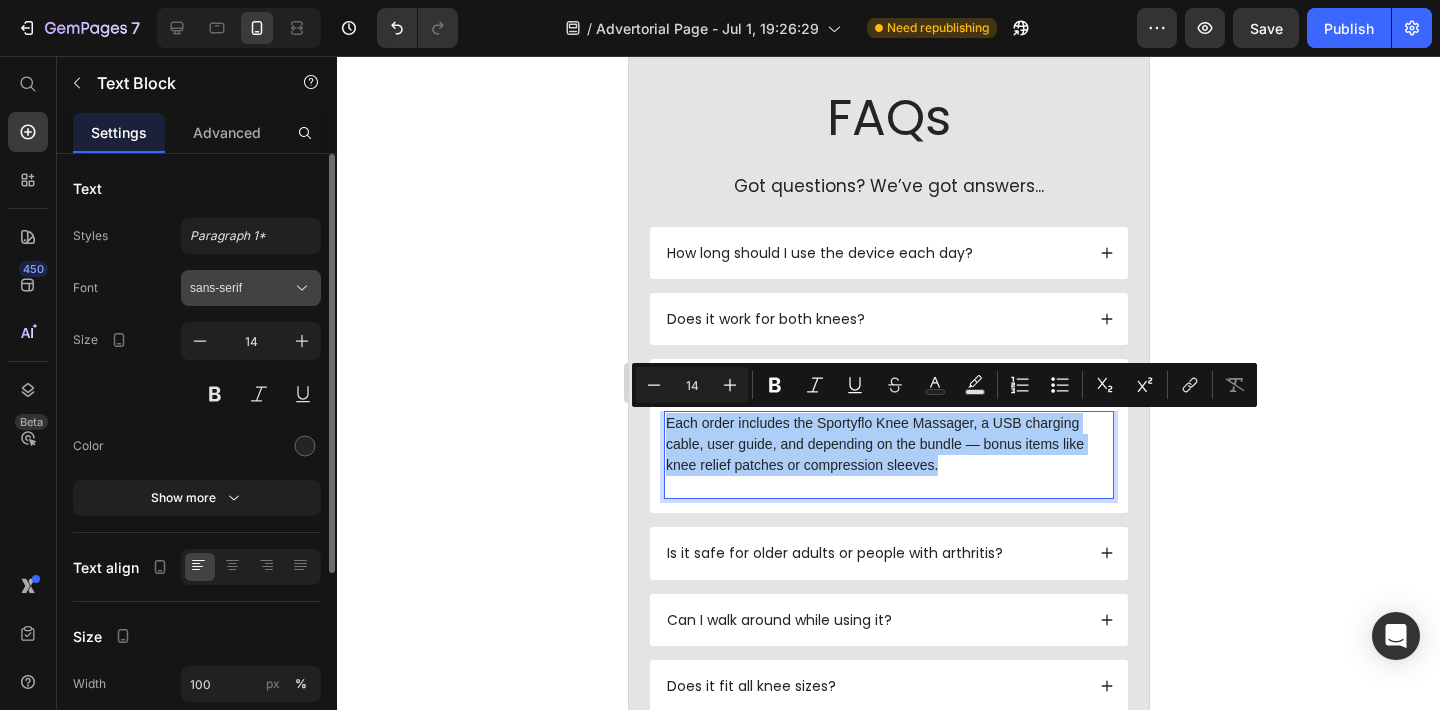 click on "sans-serif" at bounding box center [241, 288] 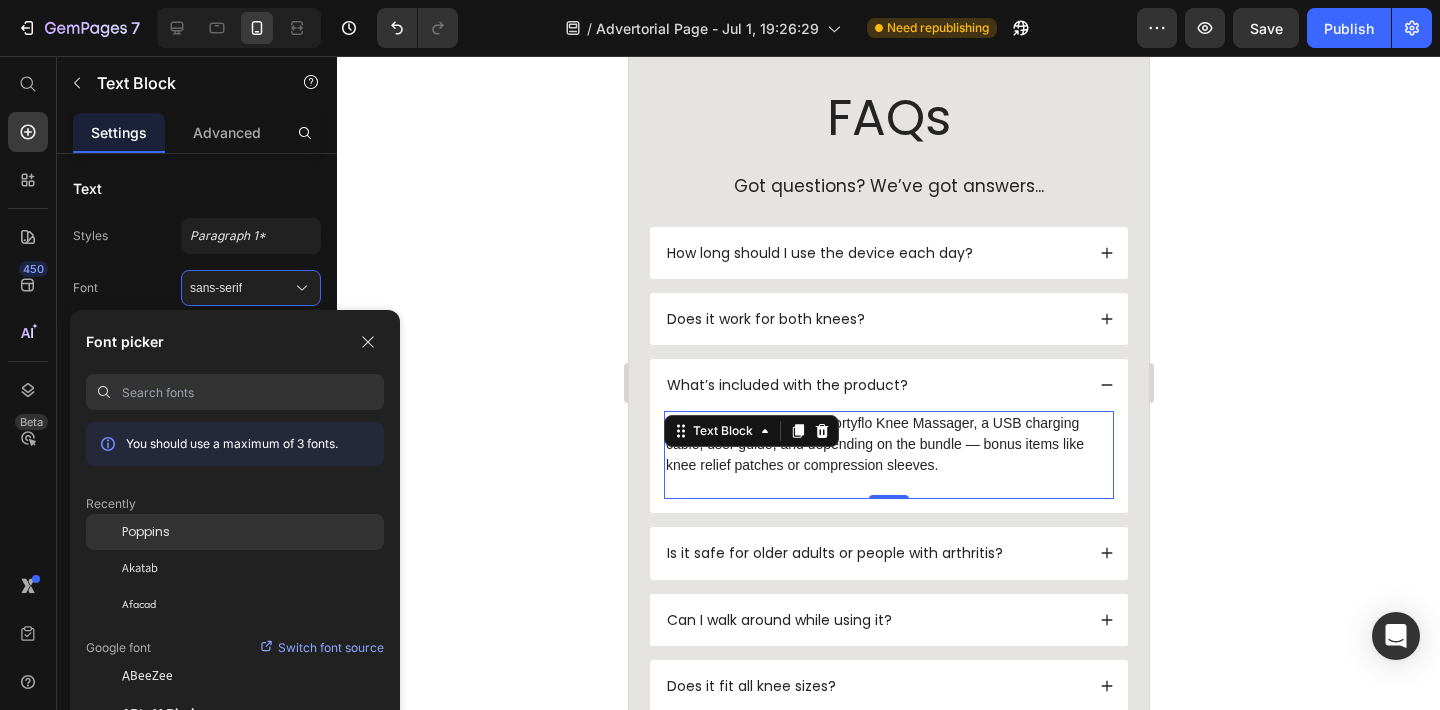 click on "Poppins" 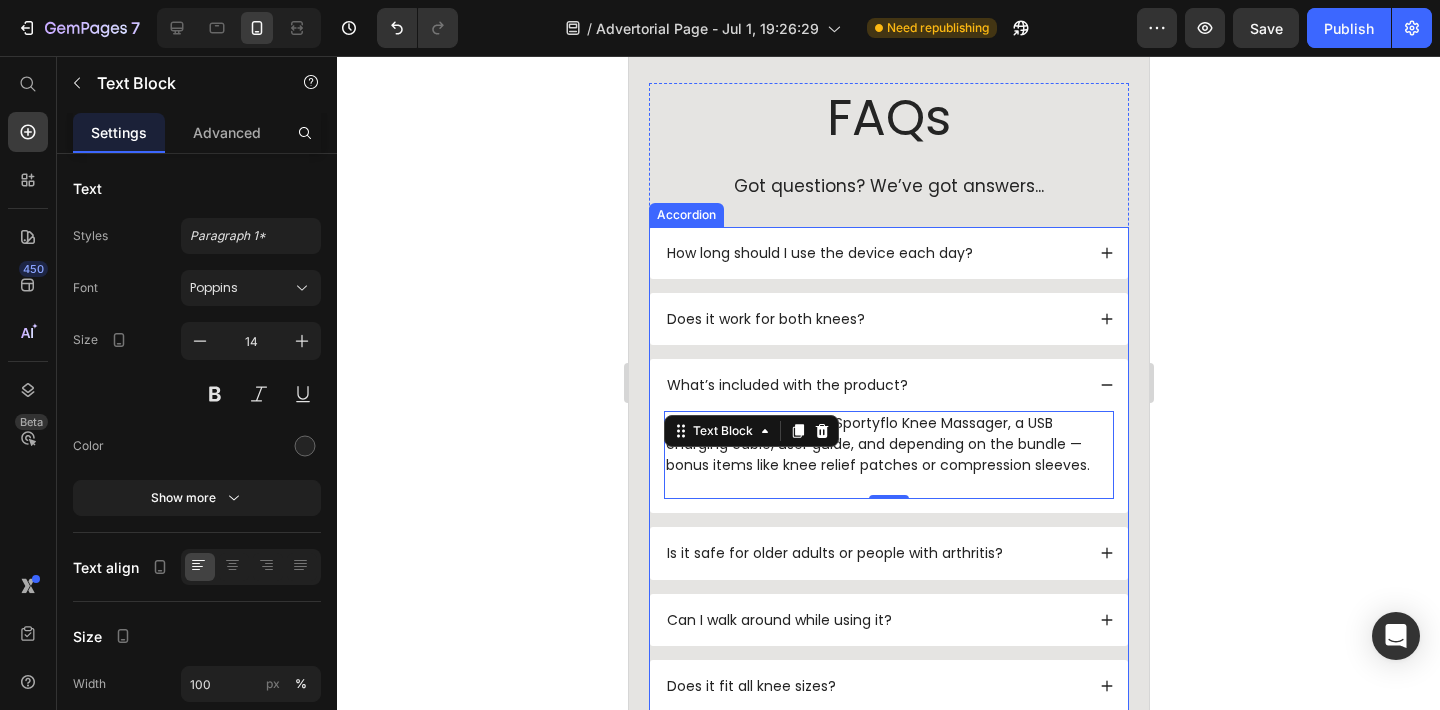 click on "Is it safe for older adults or people with arthritis?" at bounding box center [873, 553] 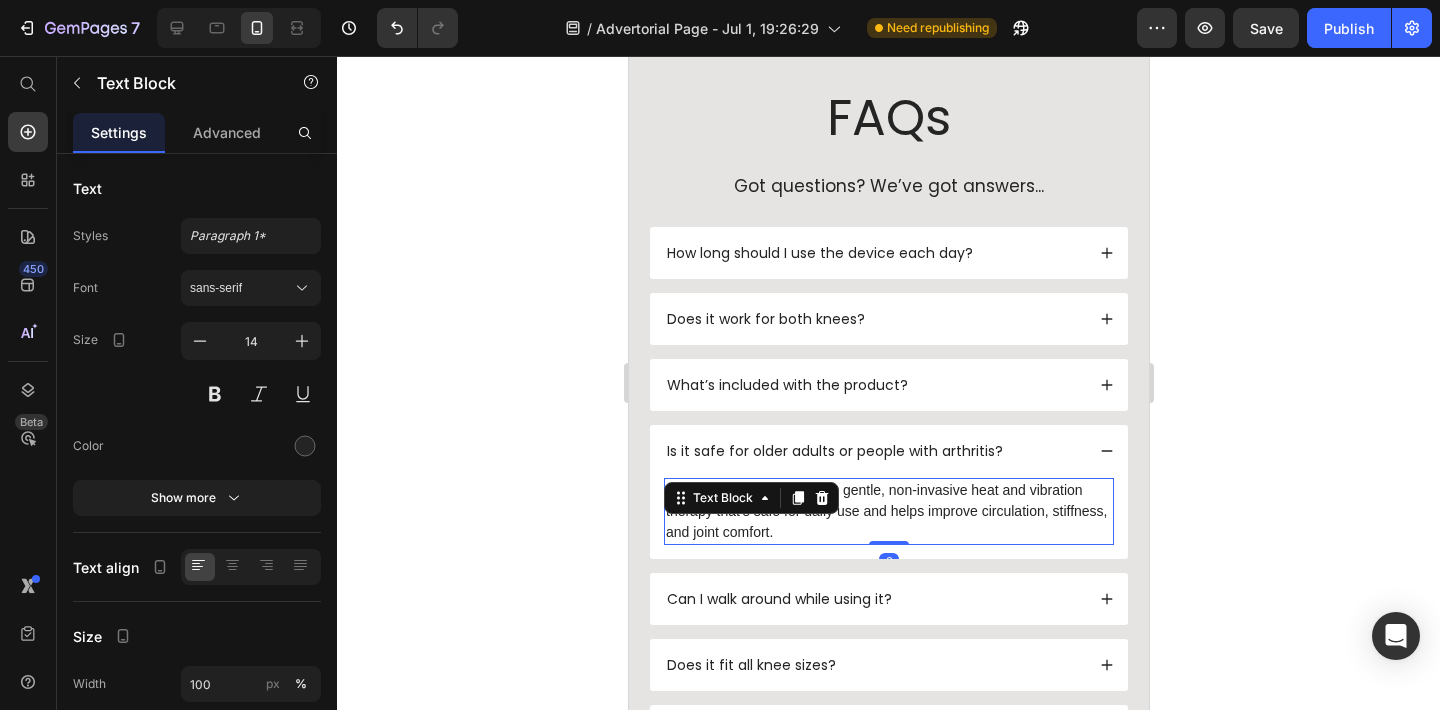 click on "Absolutely. The device uses gentle, non-invasive heat and vibration therapy that’s safe for daily use and helps improve circulation, stiffness, and joint comfort." at bounding box center (888, 511) 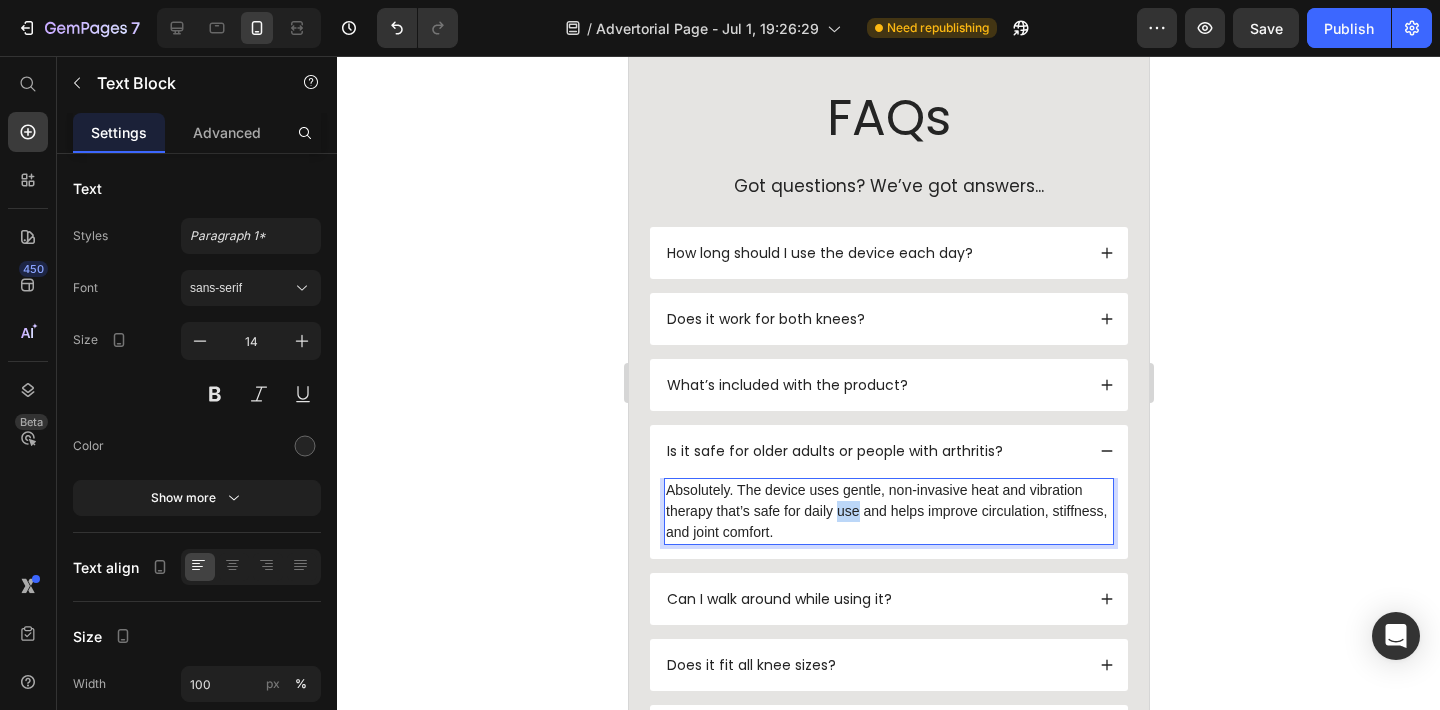 click on "Absolutely. The device uses gentle, non-invasive heat and vibration therapy that’s safe for daily use and helps improve circulation, stiffness, and joint comfort." at bounding box center (888, 511) 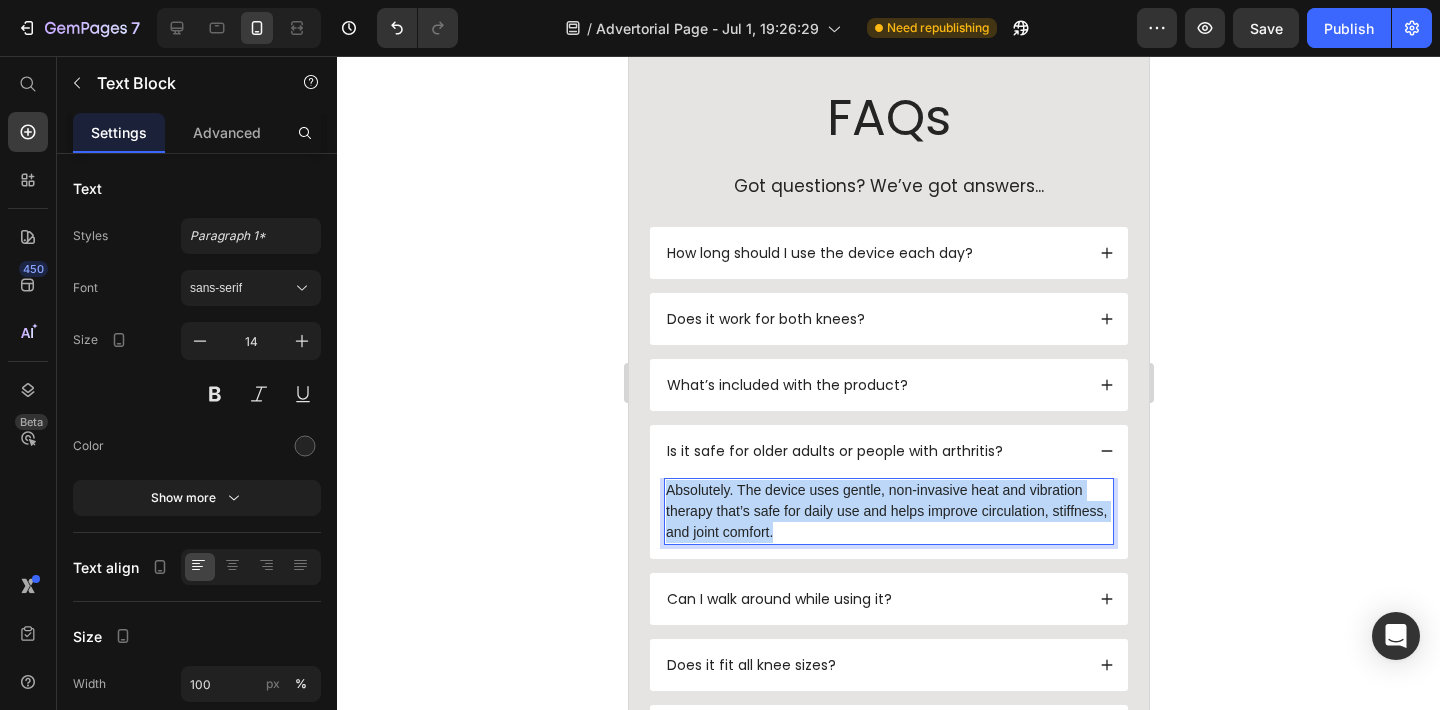 click on "Absolutely. The device uses gentle, non-invasive heat and vibration therapy that’s safe for daily use and helps improve circulation, stiffness, and joint comfort." at bounding box center (888, 511) 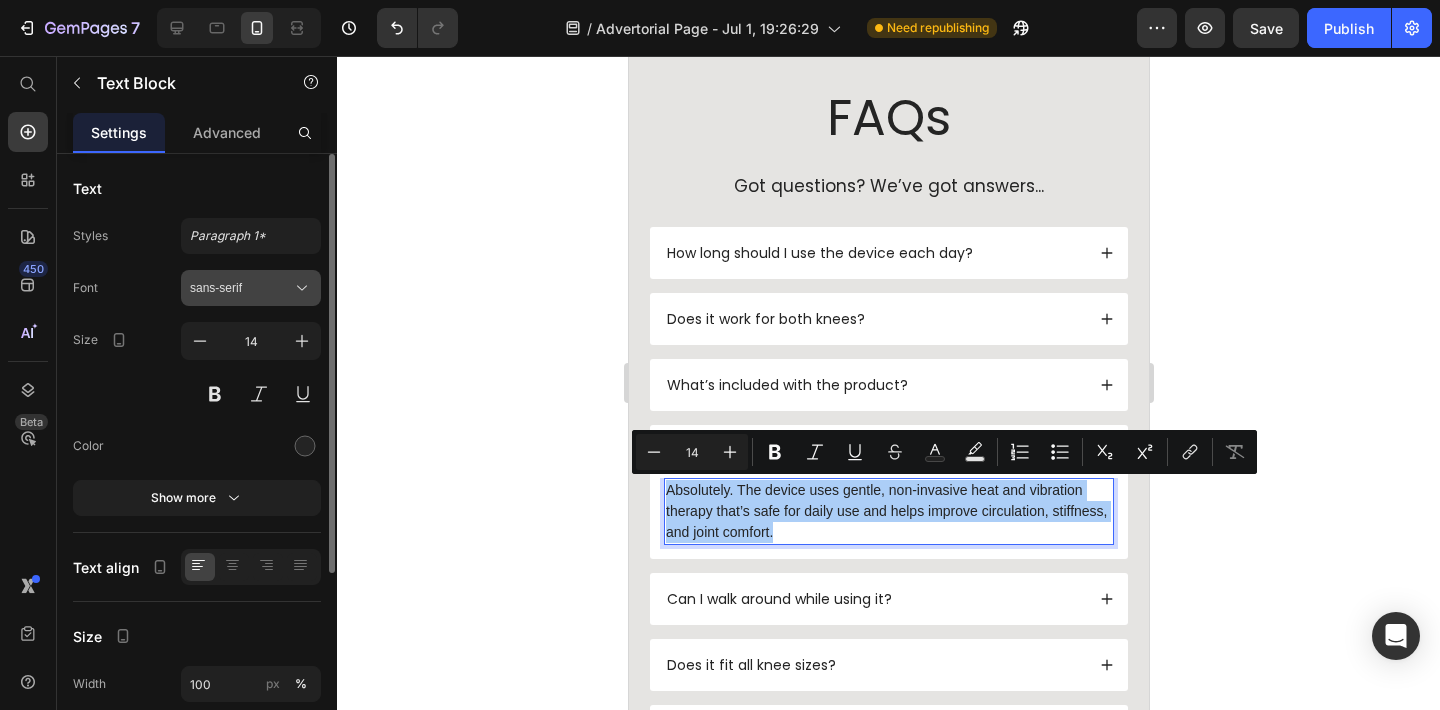 click on "sans-serif" at bounding box center [241, 288] 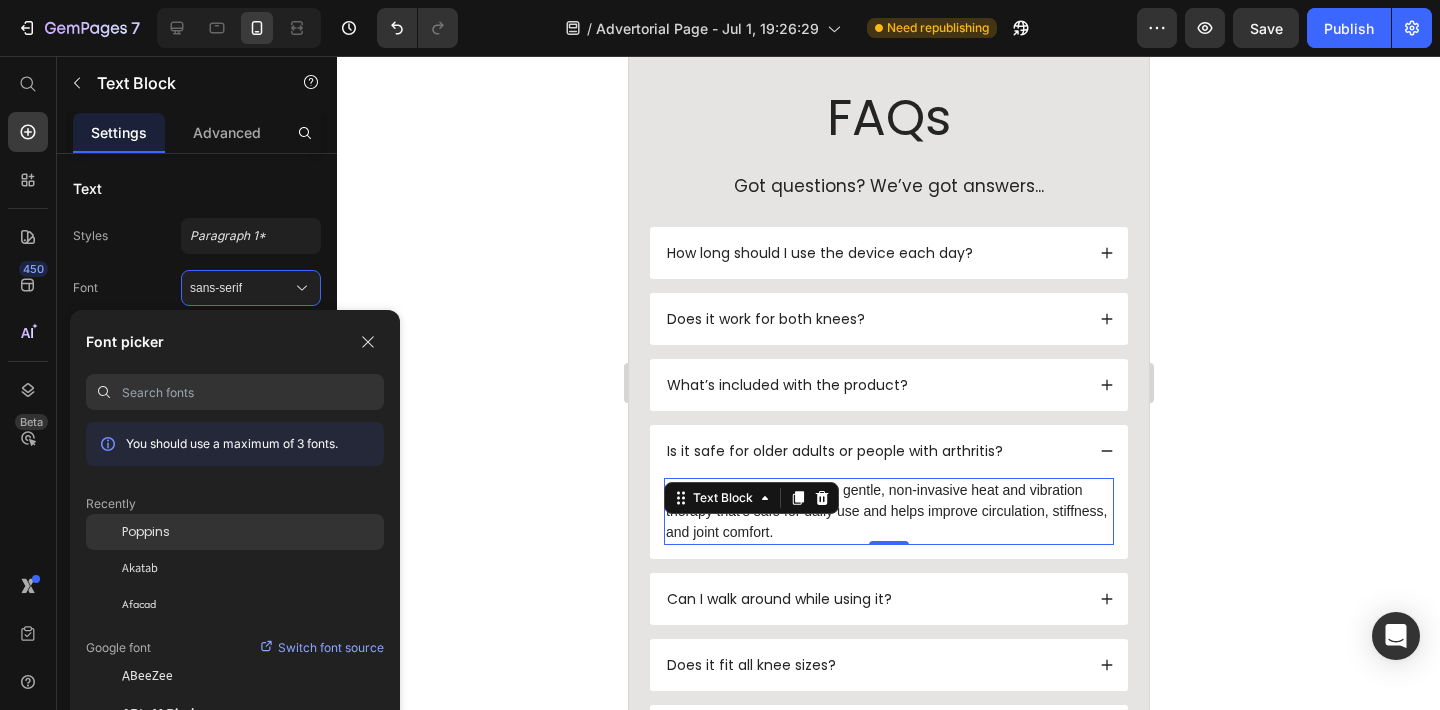 click on "Poppins" 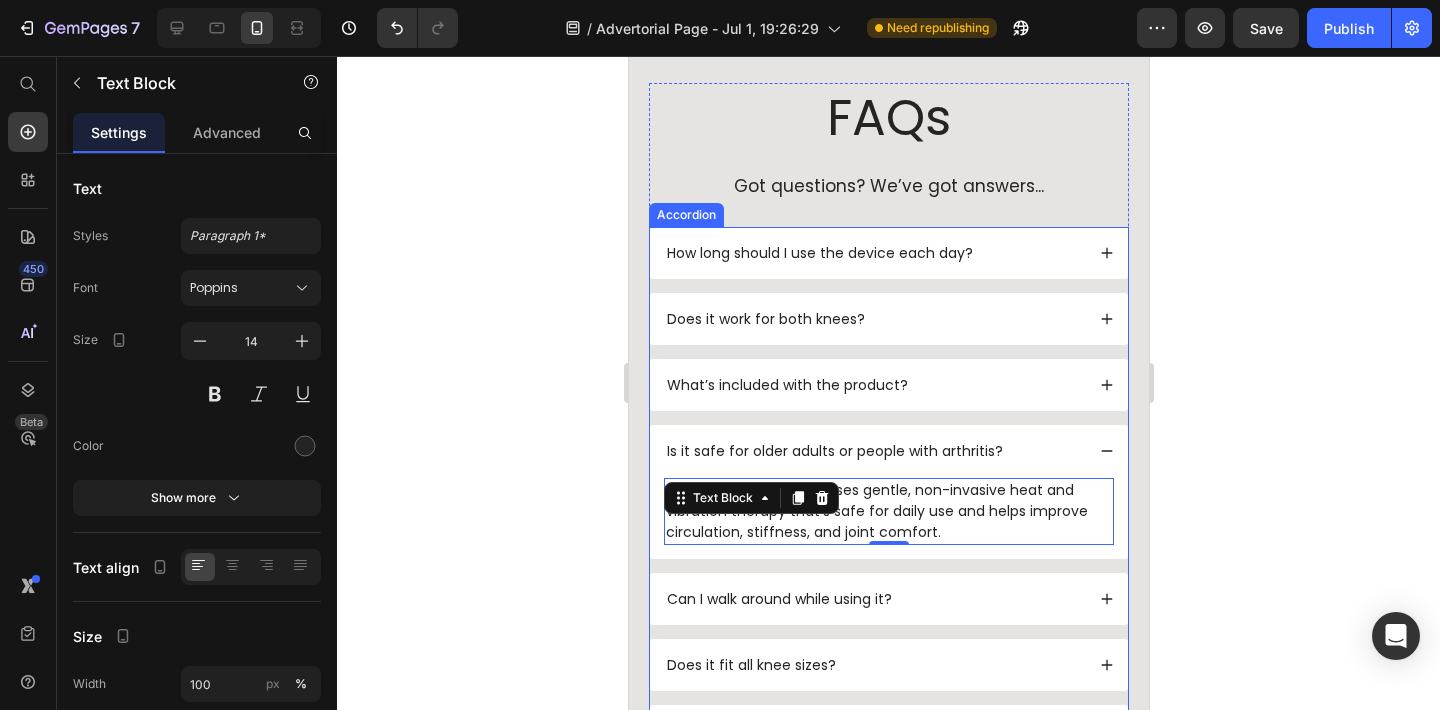 click on "Can I walk around while using it?" at bounding box center (873, 599) 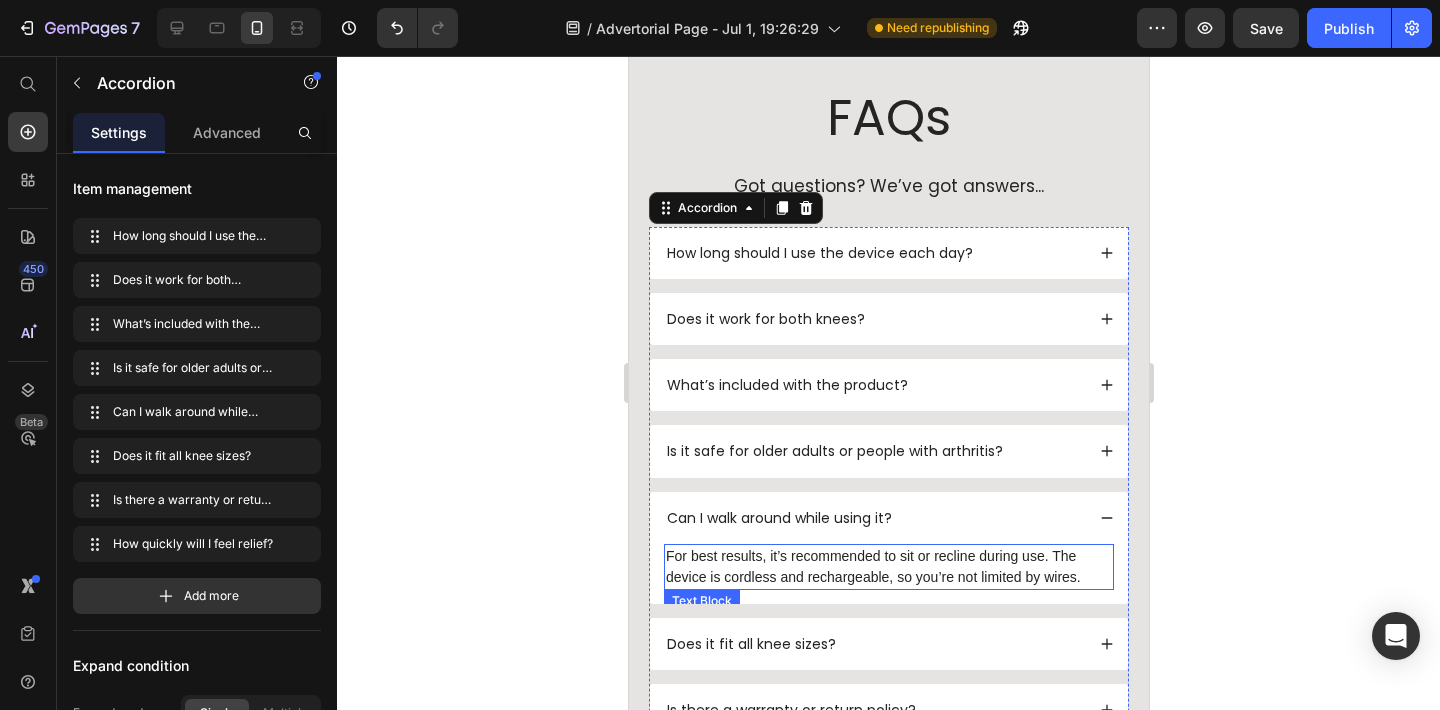 click on "For best results, it’s recommended to sit or recline during use. The device is cordless and rechargeable, so you’re not limited by wires." at bounding box center (888, 567) 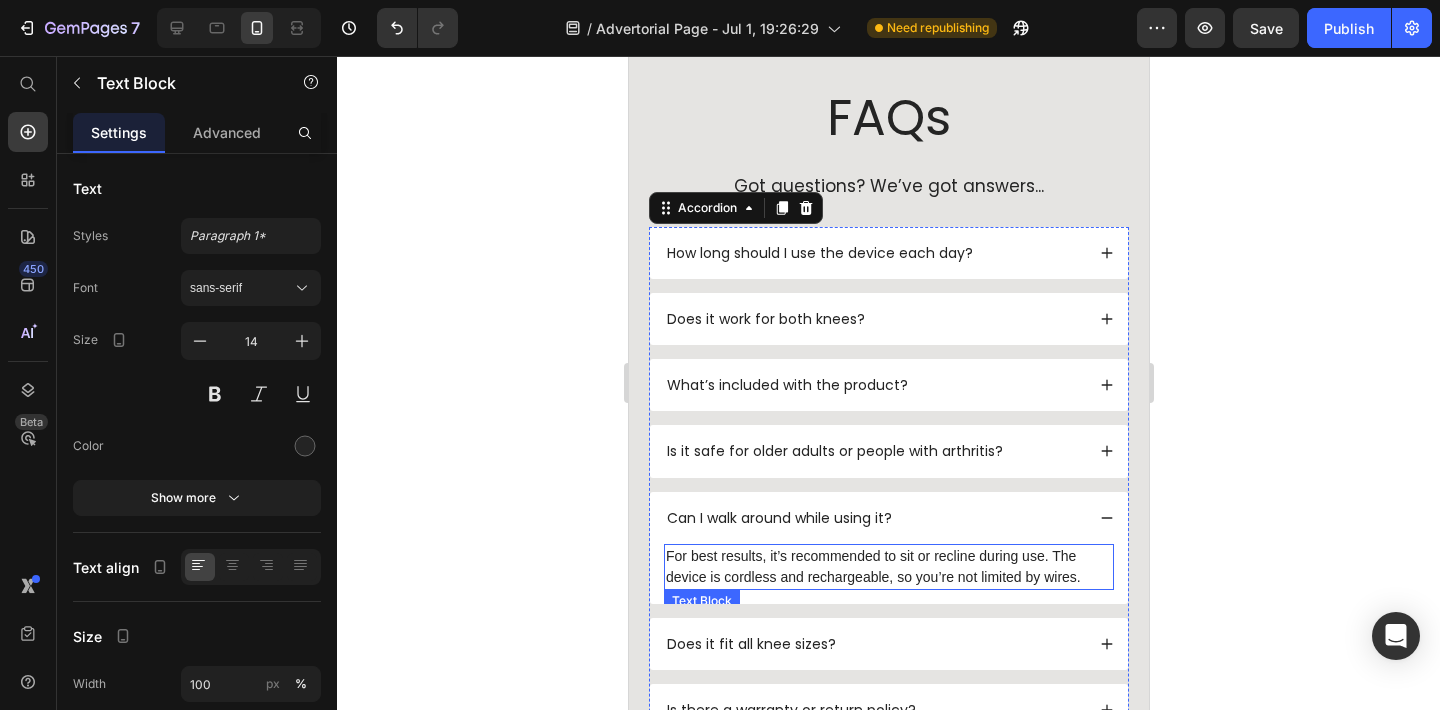 click on "For best results, it’s recommended to sit or recline during use. The device is cordless and rechargeable, so you’re not limited by wires." at bounding box center (888, 567) 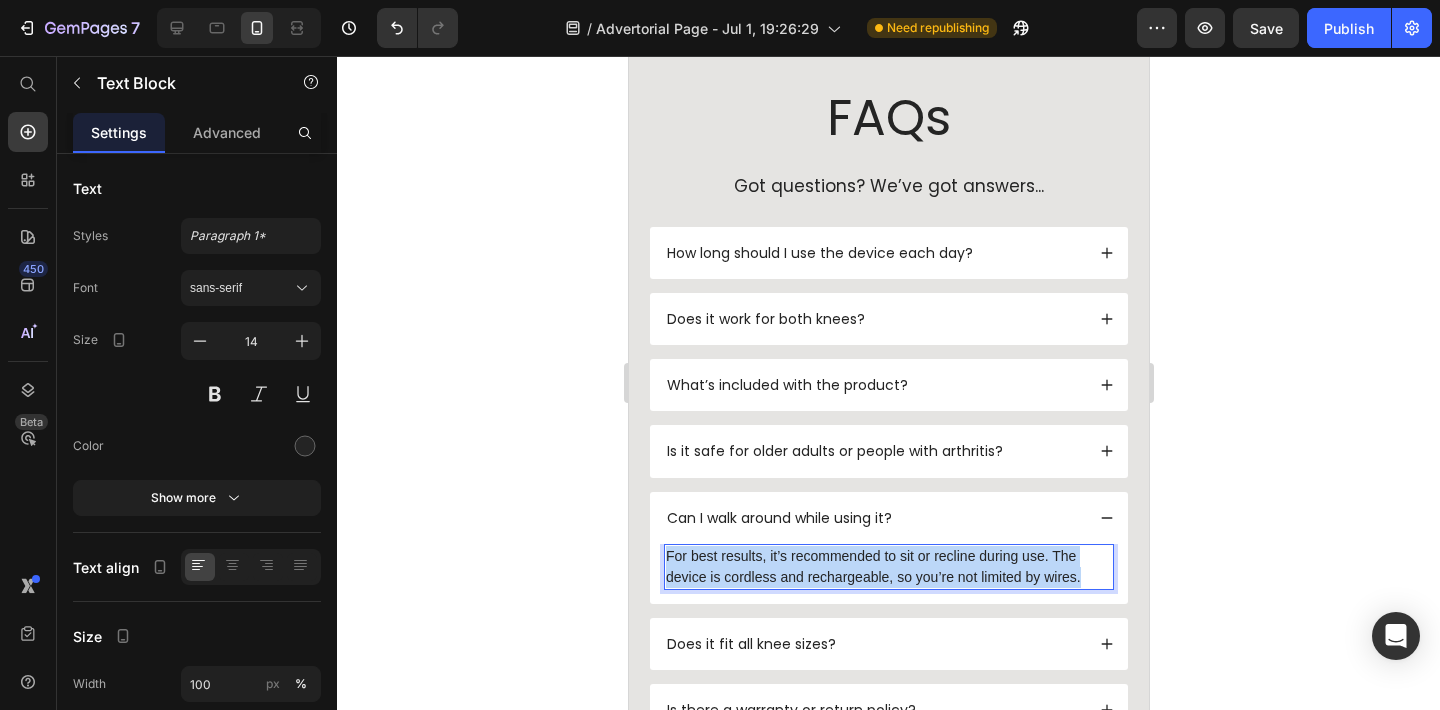 click on "For best results, it’s recommended to sit or recline during use. The device is cordless and rechargeable, so you’re not limited by wires." at bounding box center (888, 567) 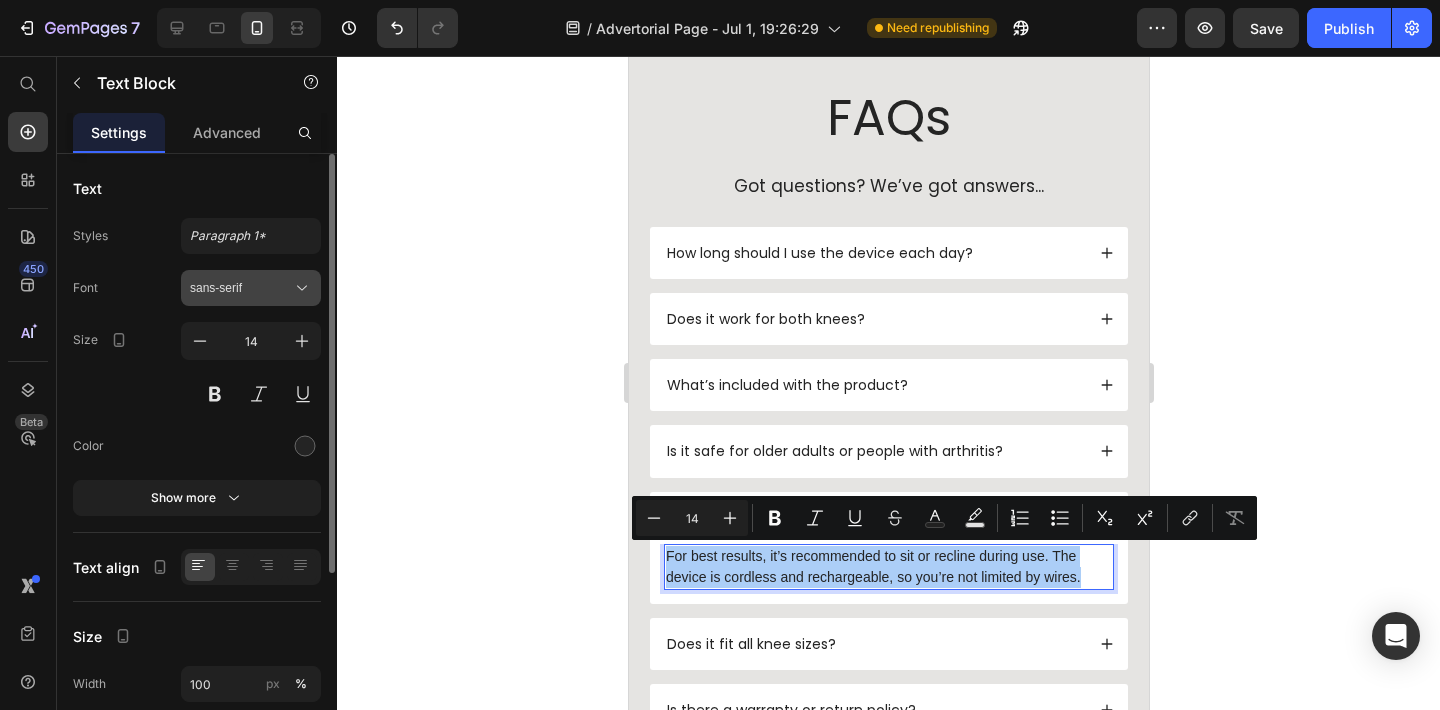 click on "sans-serif" at bounding box center [241, 288] 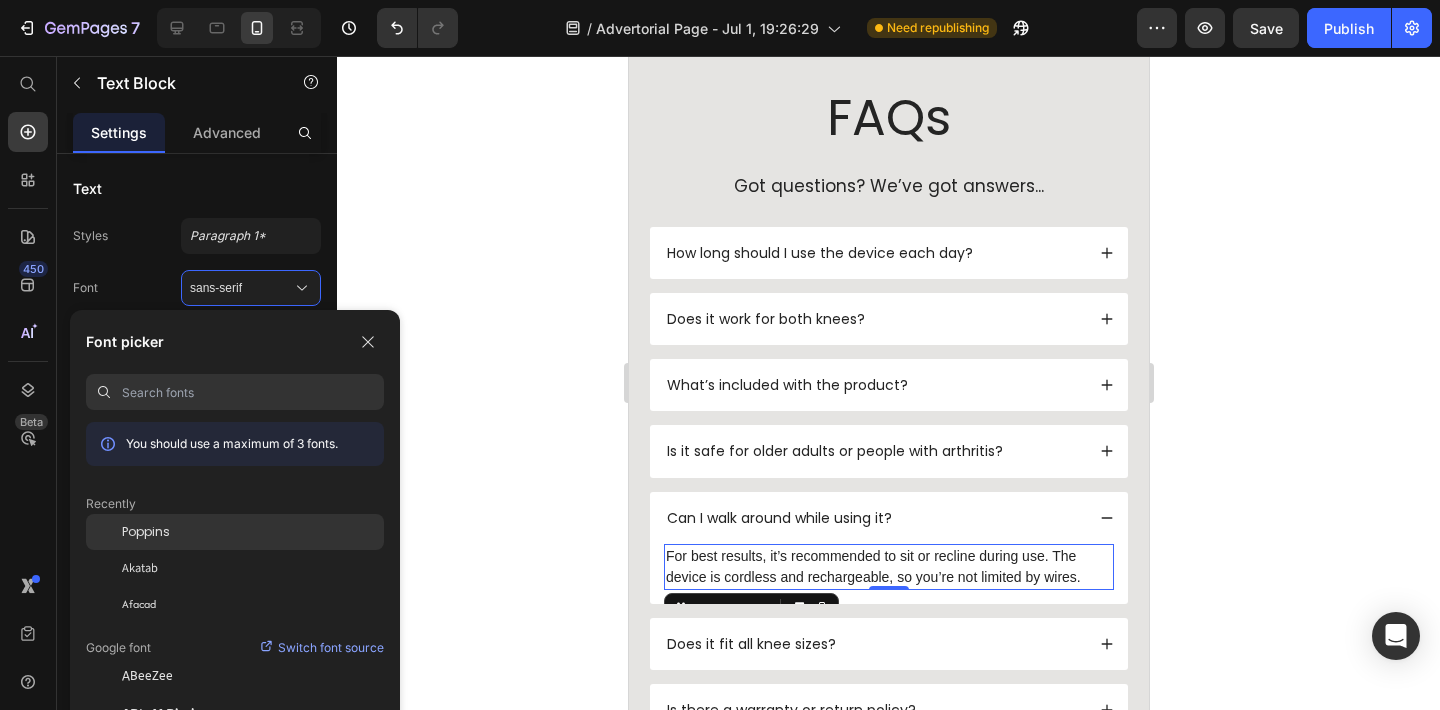 click on "Poppins" 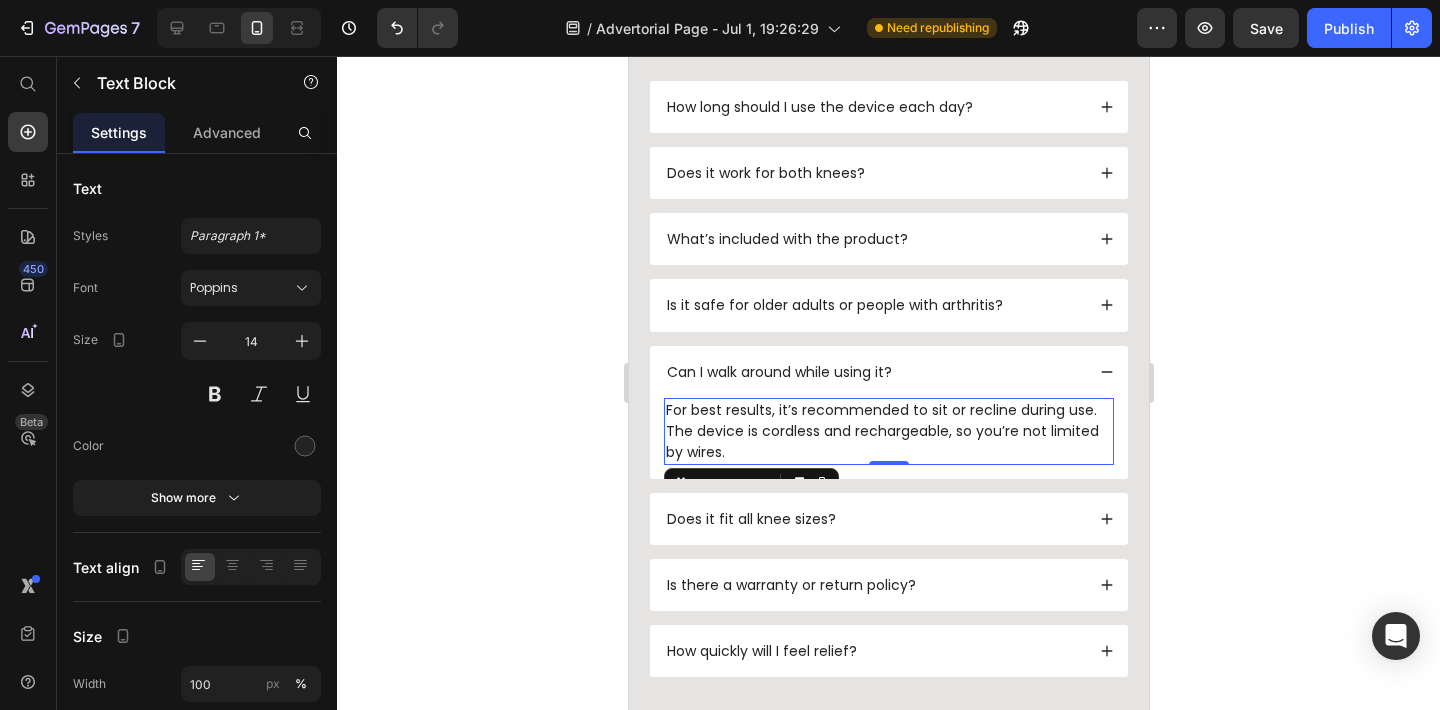 scroll, scrollTop: 7154, scrollLeft: 0, axis: vertical 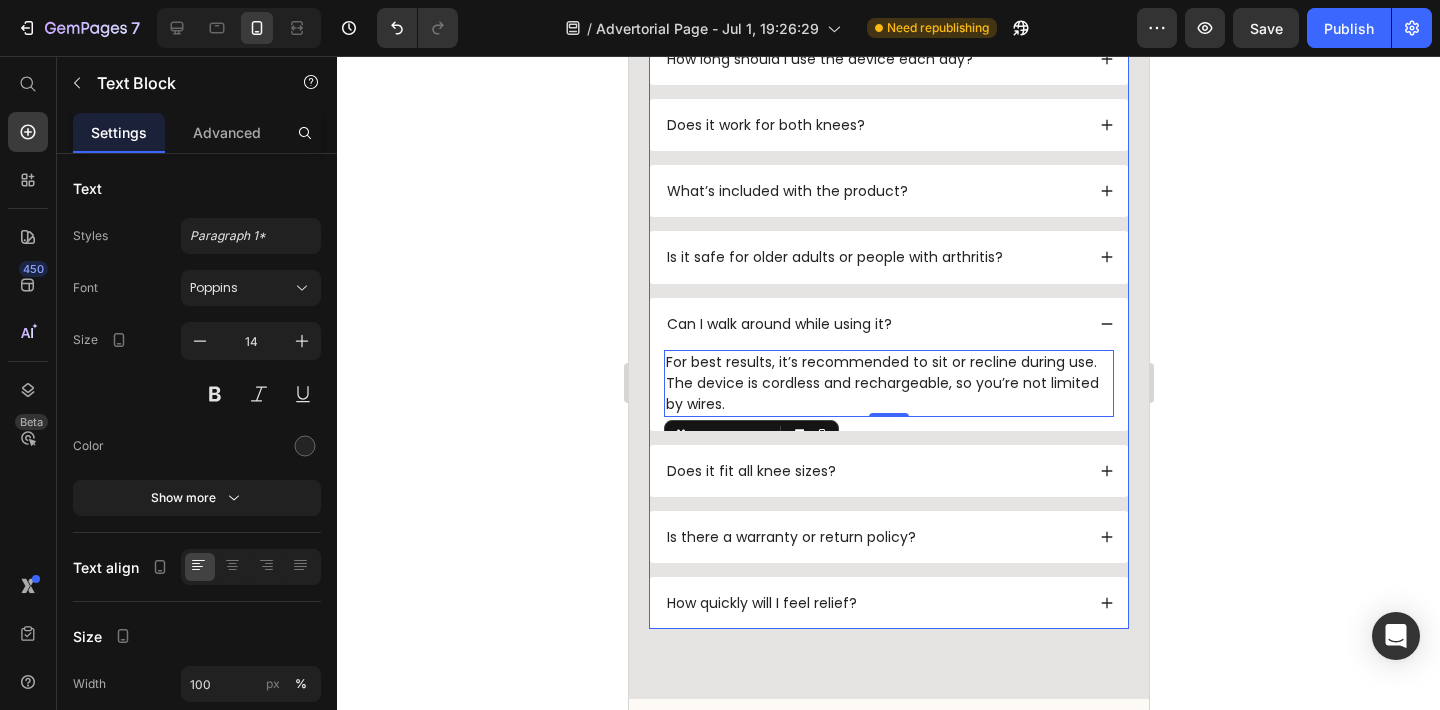 click on "Does it fit all knee sizes?" at bounding box center (873, 471) 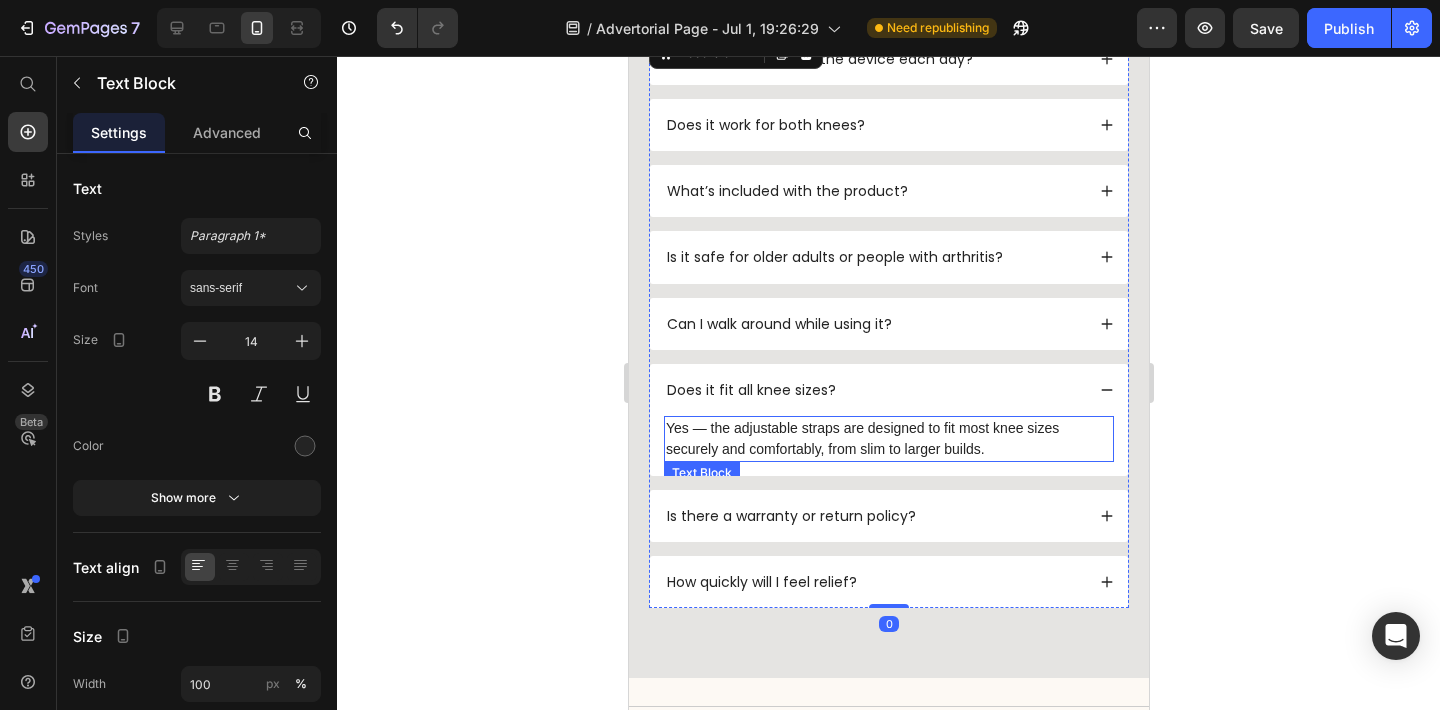 click on "Yes — the adjustable straps are designed to fit most knee sizes securely and comfortably, from slim to larger builds." at bounding box center (888, 439) 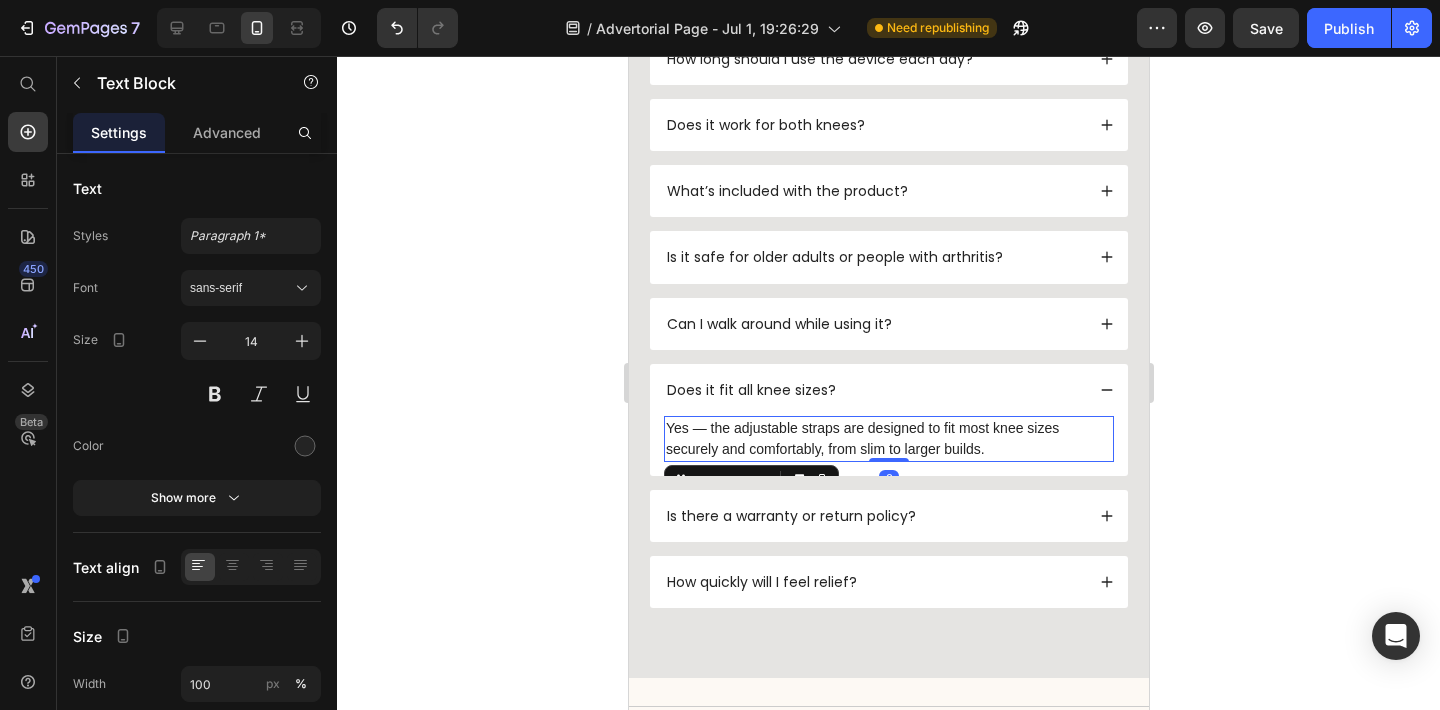 click on "Yes — the adjustable straps are designed to fit most knee sizes securely and comfortably, from slim to larger builds." at bounding box center [888, 439] 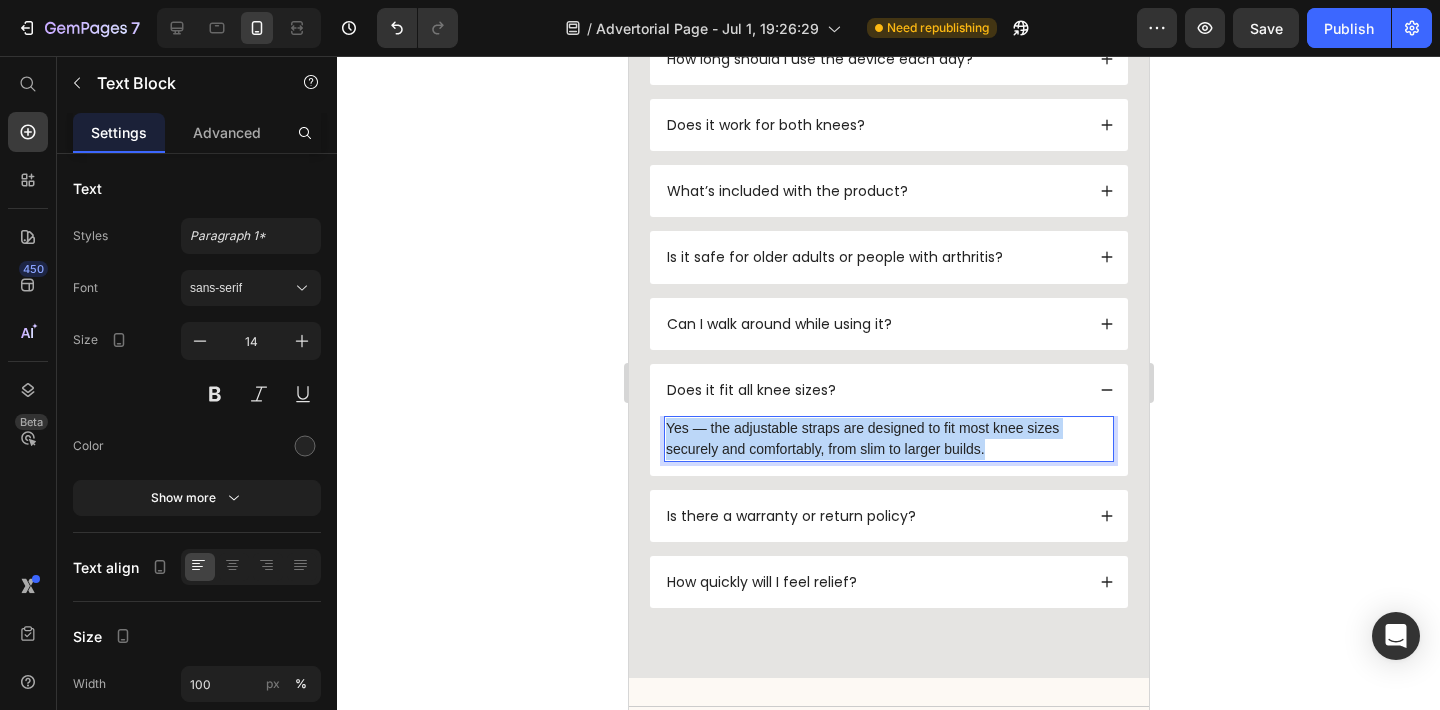 click on "Yes — the adjustable straps are designed to fit most knee sizes securely and comfortably, from slim to larger builds." at bounding box center (888, 439) 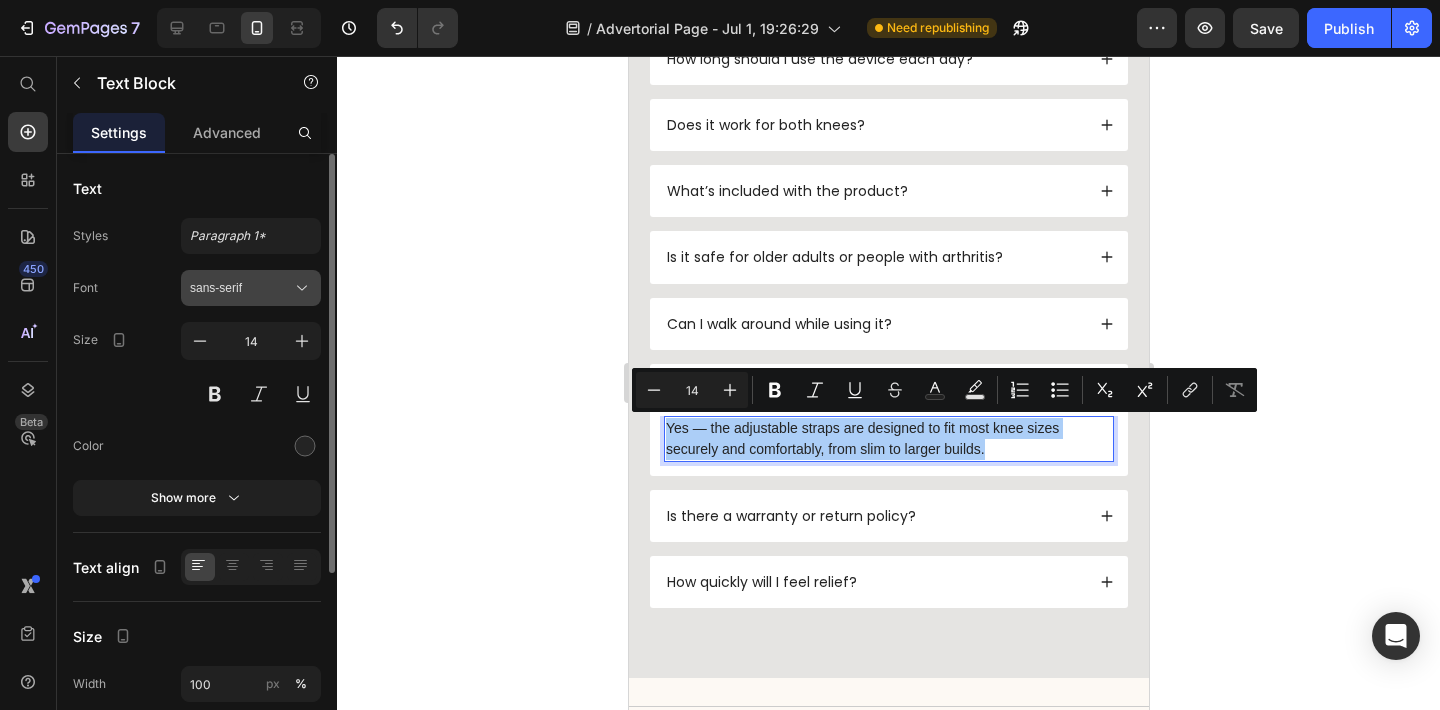 click on "sans-serif" at bounding box center [241, 288] 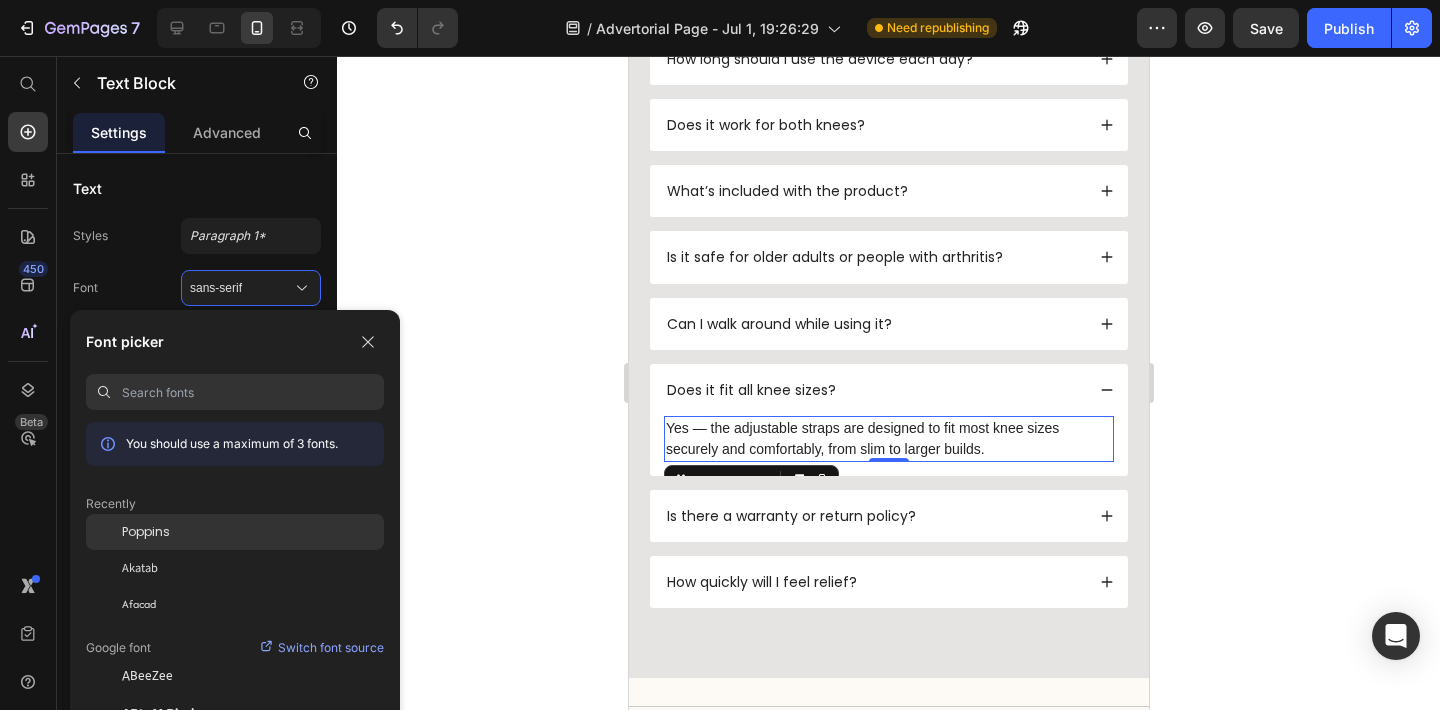 click on "Poppins" 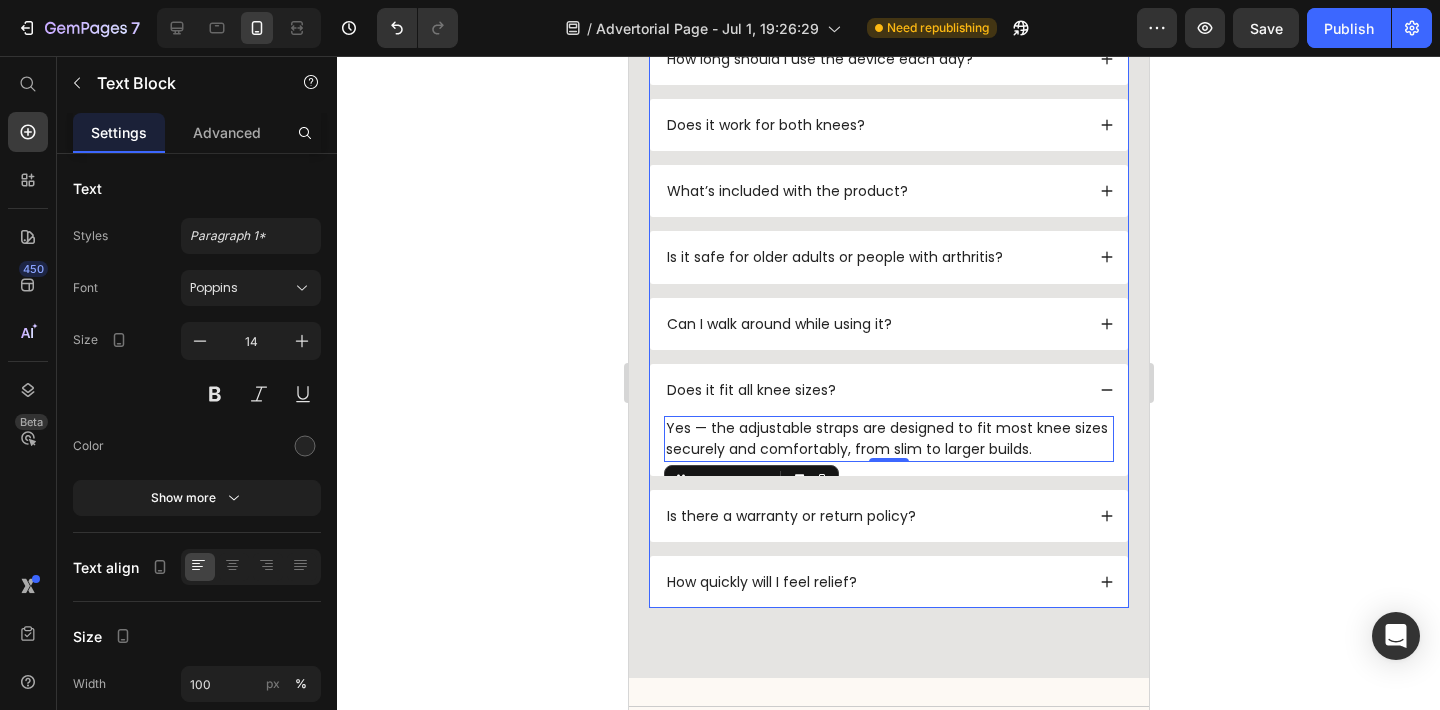 click on "Is there a warranty or return policy?" at bounding box center (873, 516) 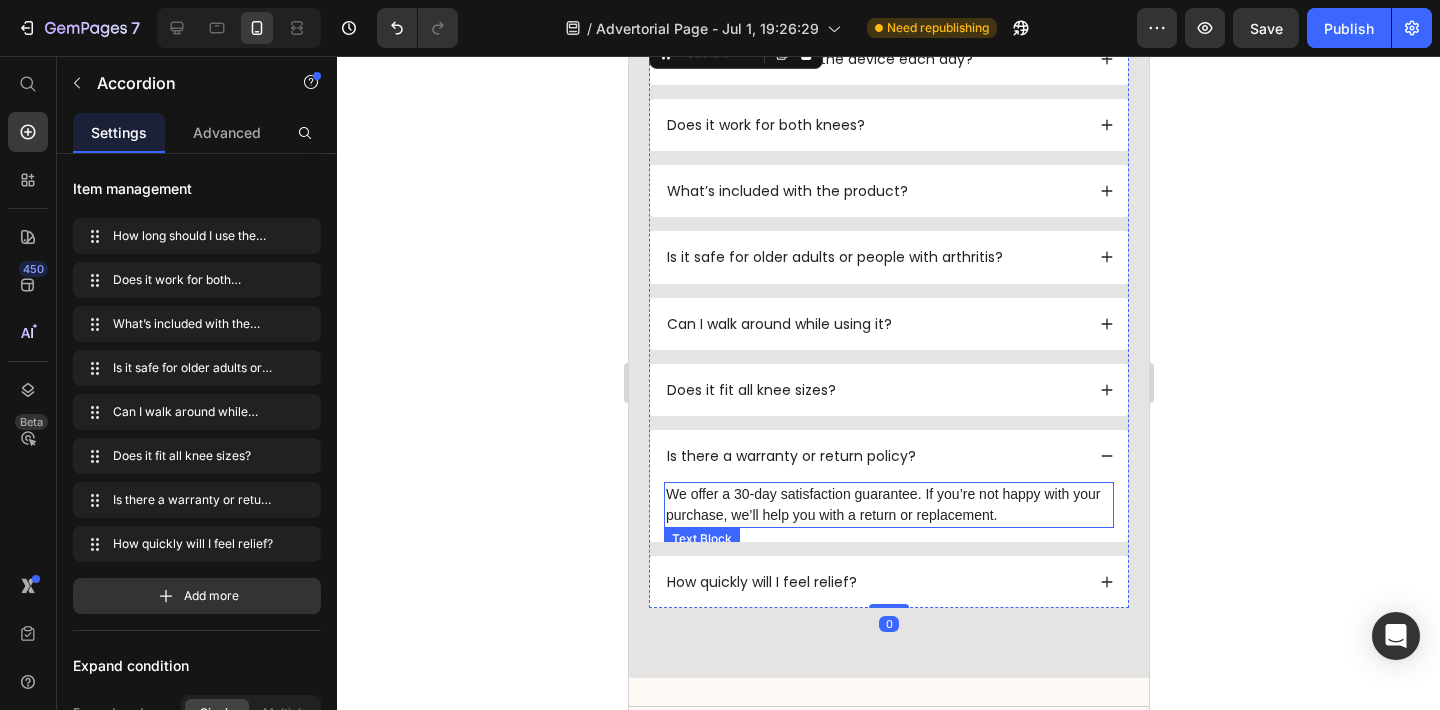 click on "We offer a 30-day satisfaction guarantee. If you’re not happy with your purchase, we’ll help you with a return or replacement." at bounding box center (888, 505) 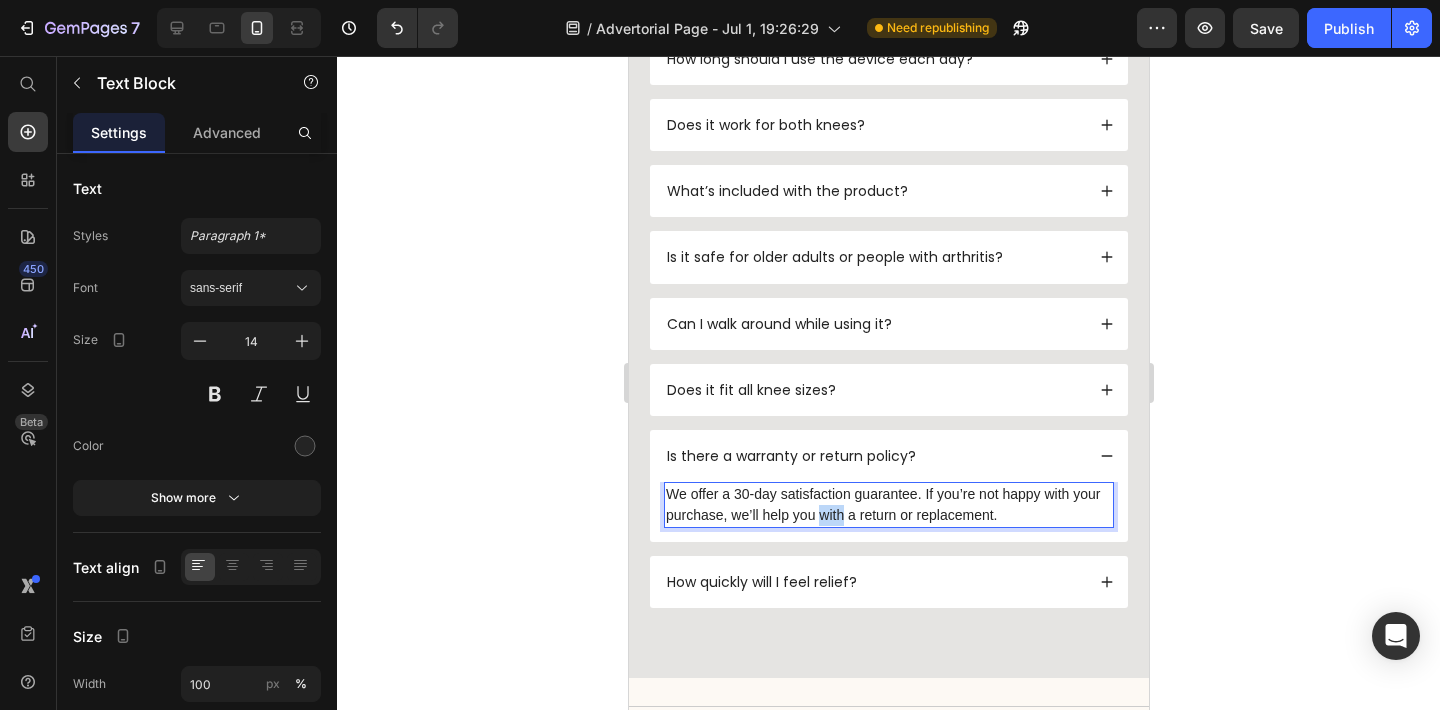 click on "We offer a 30-day satisfaction guarantee. If you’re not happy with your purchase, we’ll help you with a return or replacement." at bounding box center [888, 505] 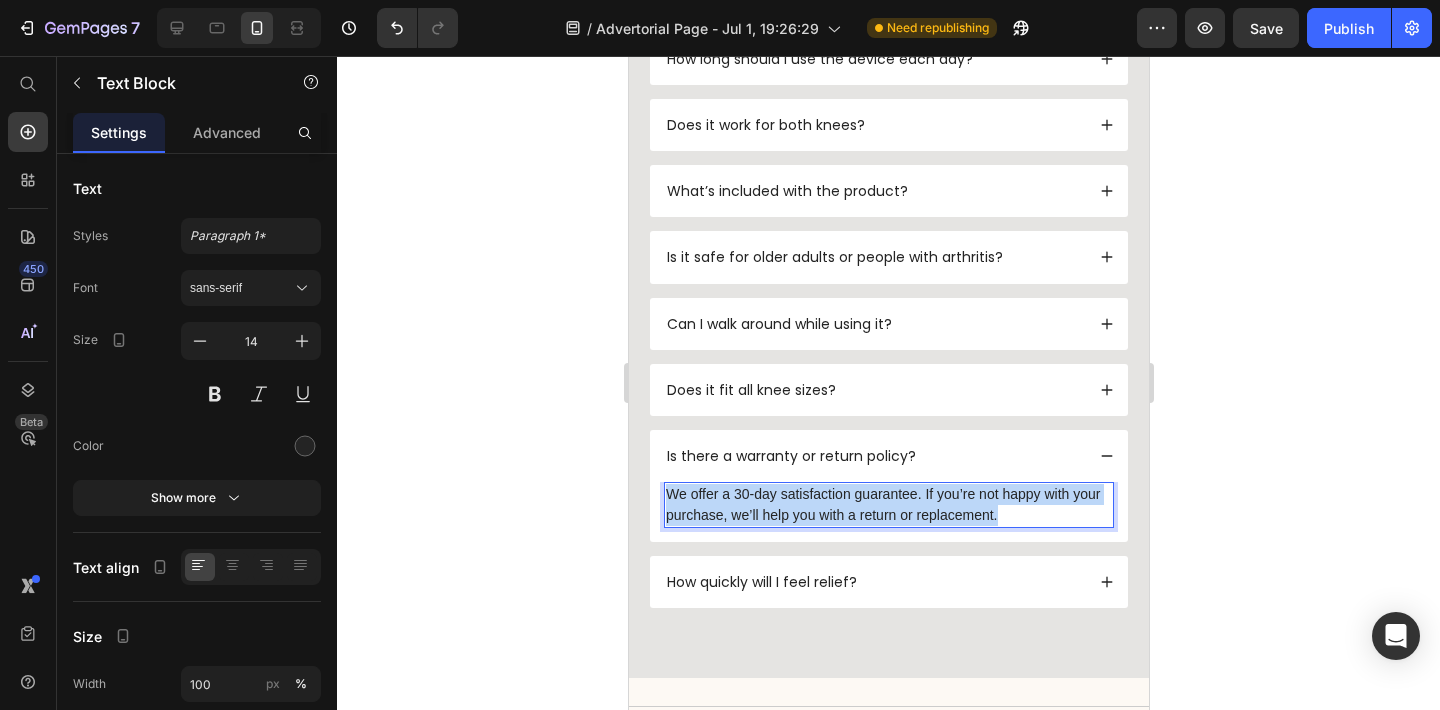 click on "We offer a 30-day satisfaction guarantee. If you’re not happy with your purchase, we’ll help you with a return or replacement." at bounding box center [888, 505] 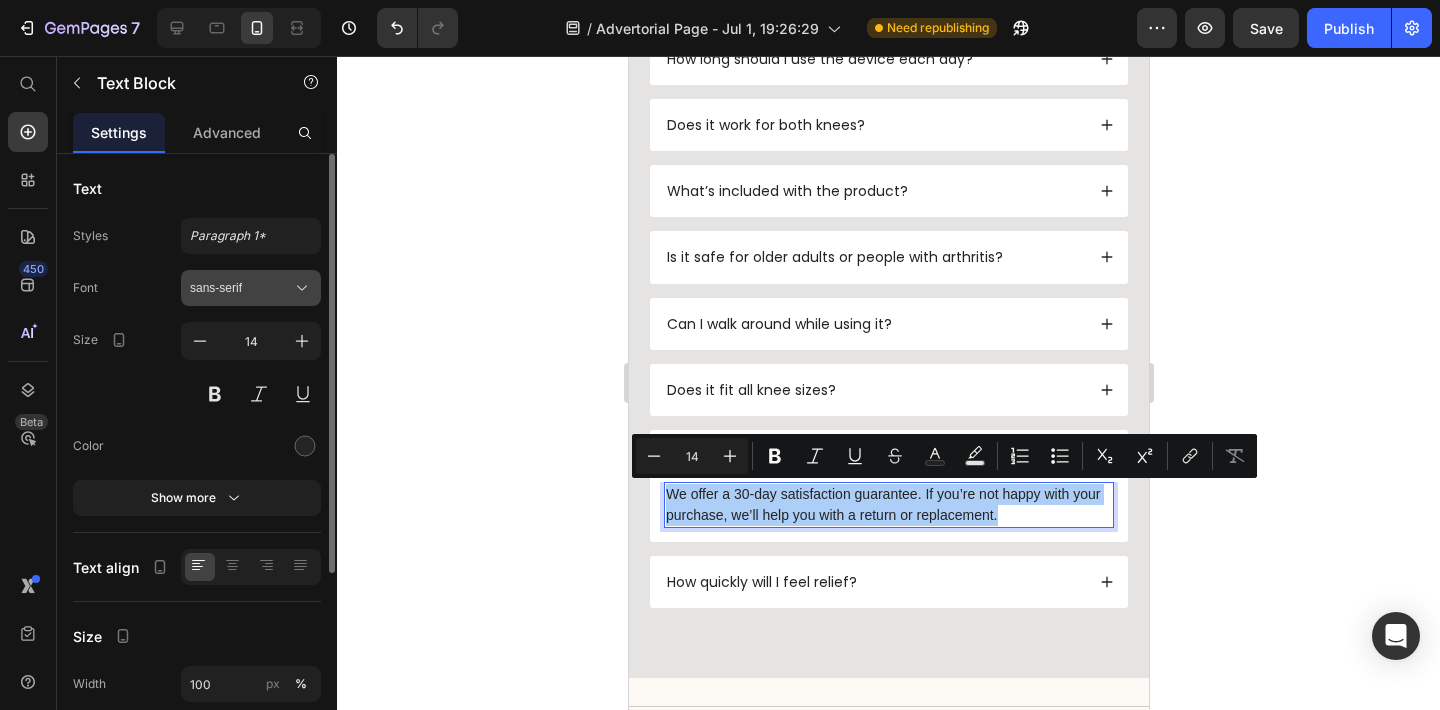 click on "sans-serif" at bounding box center [241, 288] 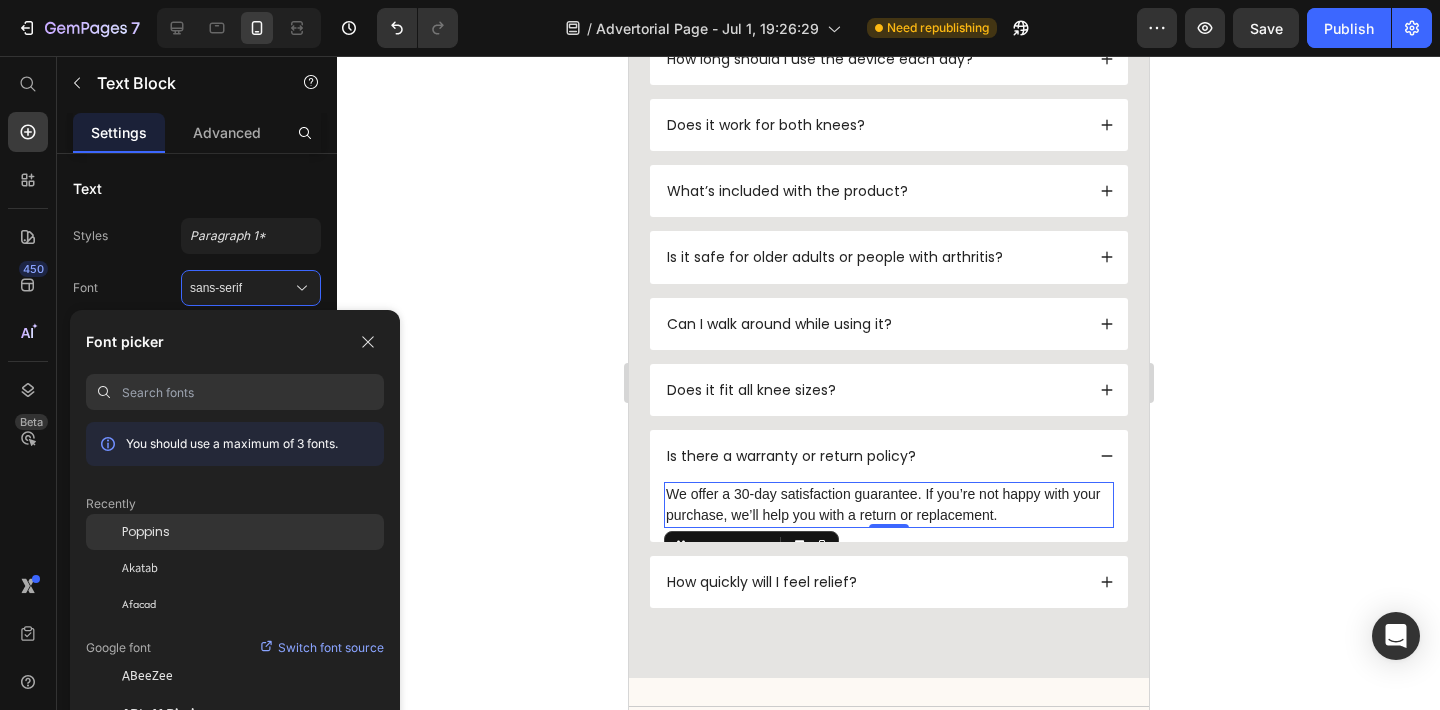 click on "Poppins" 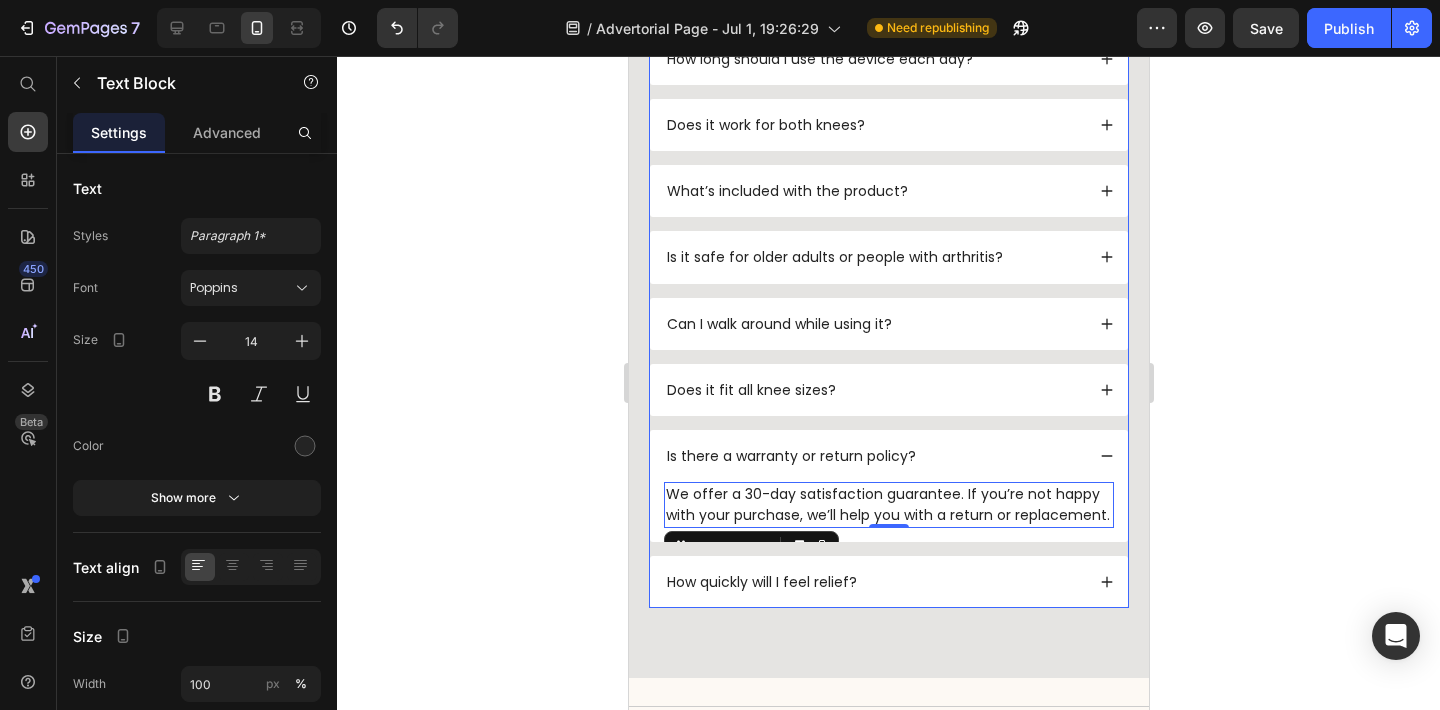 click on "How quickly will I feel relief?" at bounding box center (873, 582) 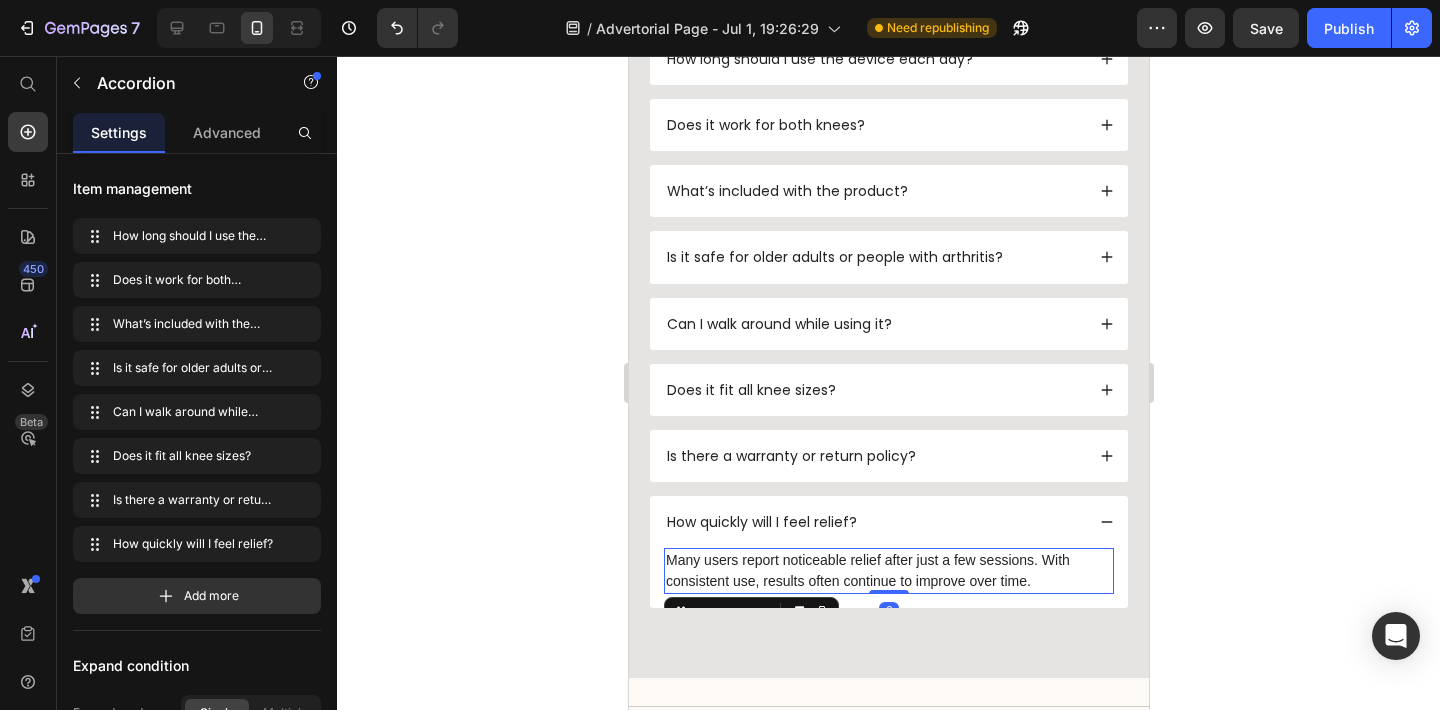 click on "Many users report noticeable relief after just a few sessions. With consistent use, results often continue to improve over time." at bounding box center (888, 571) 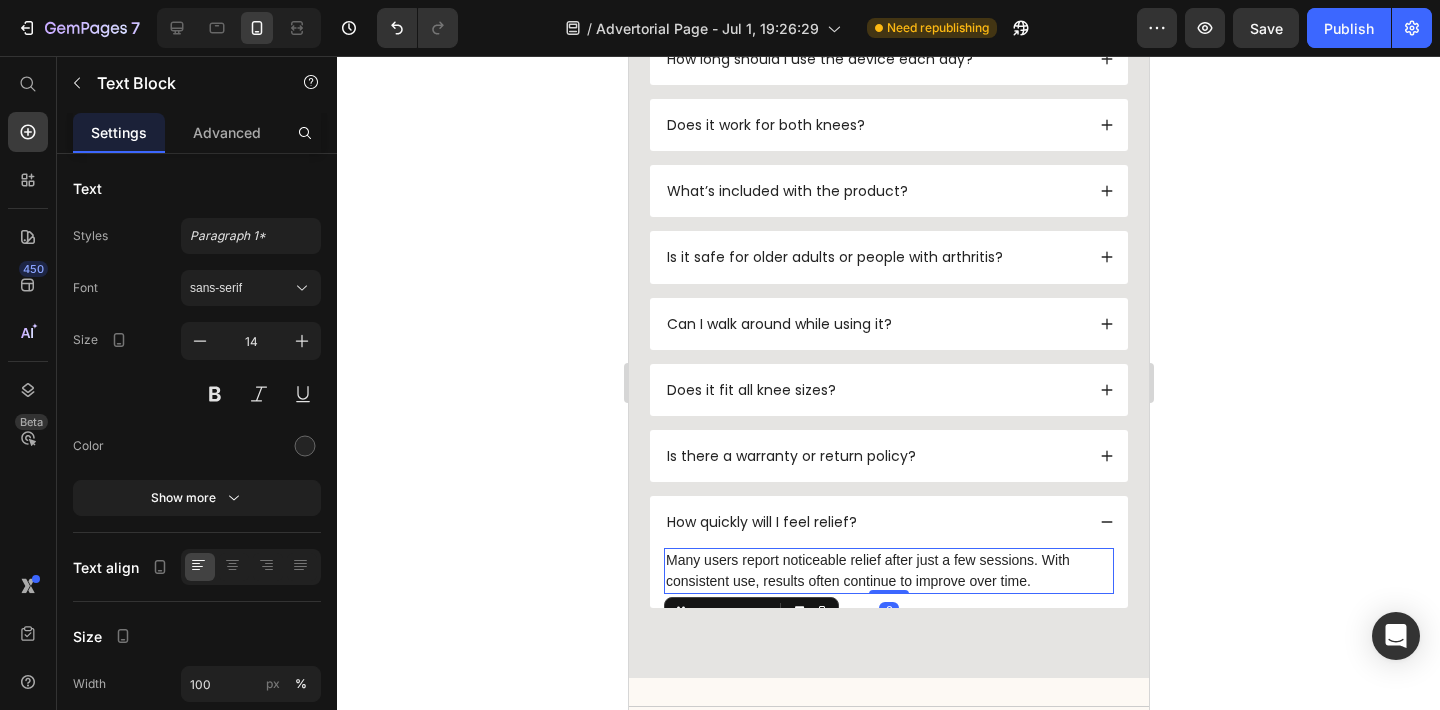 click on "Many users report noticeable relief after just a few sessions. With consistent use, results often continue to improve over time." at bounding box center [888, 571] 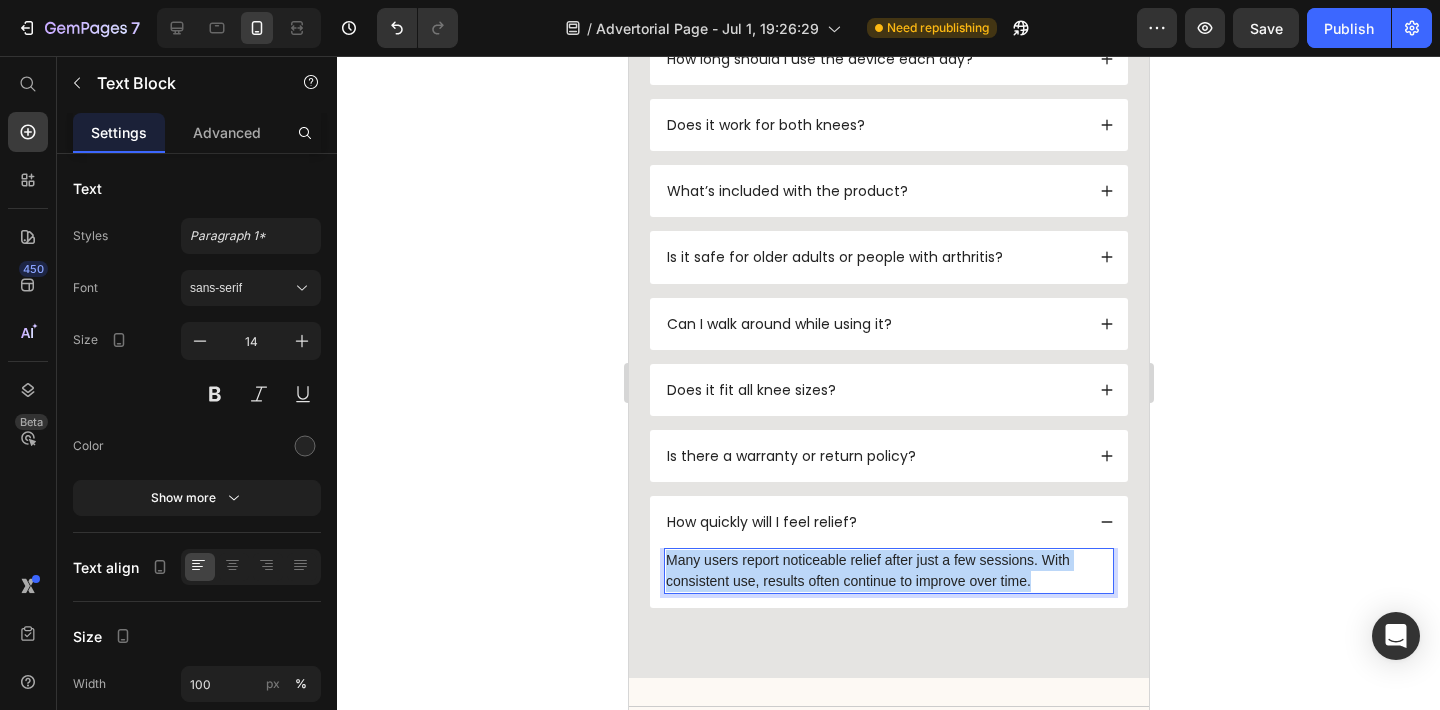 click on "Many users report noticeable relief after just a few sessions. With consistent use, results often continue to improve over time." at bounding box center [888, 571] 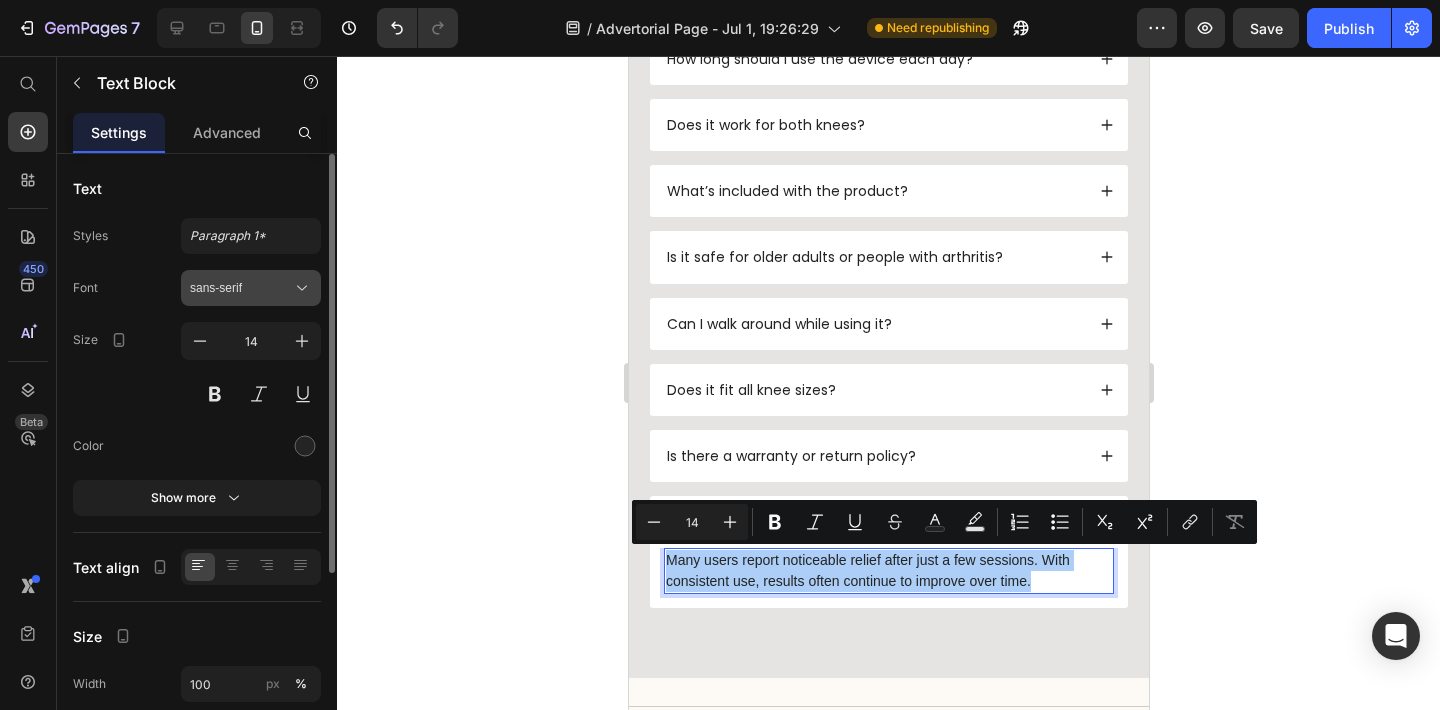 click on "sans-serif" at bounding box center [241, 288] 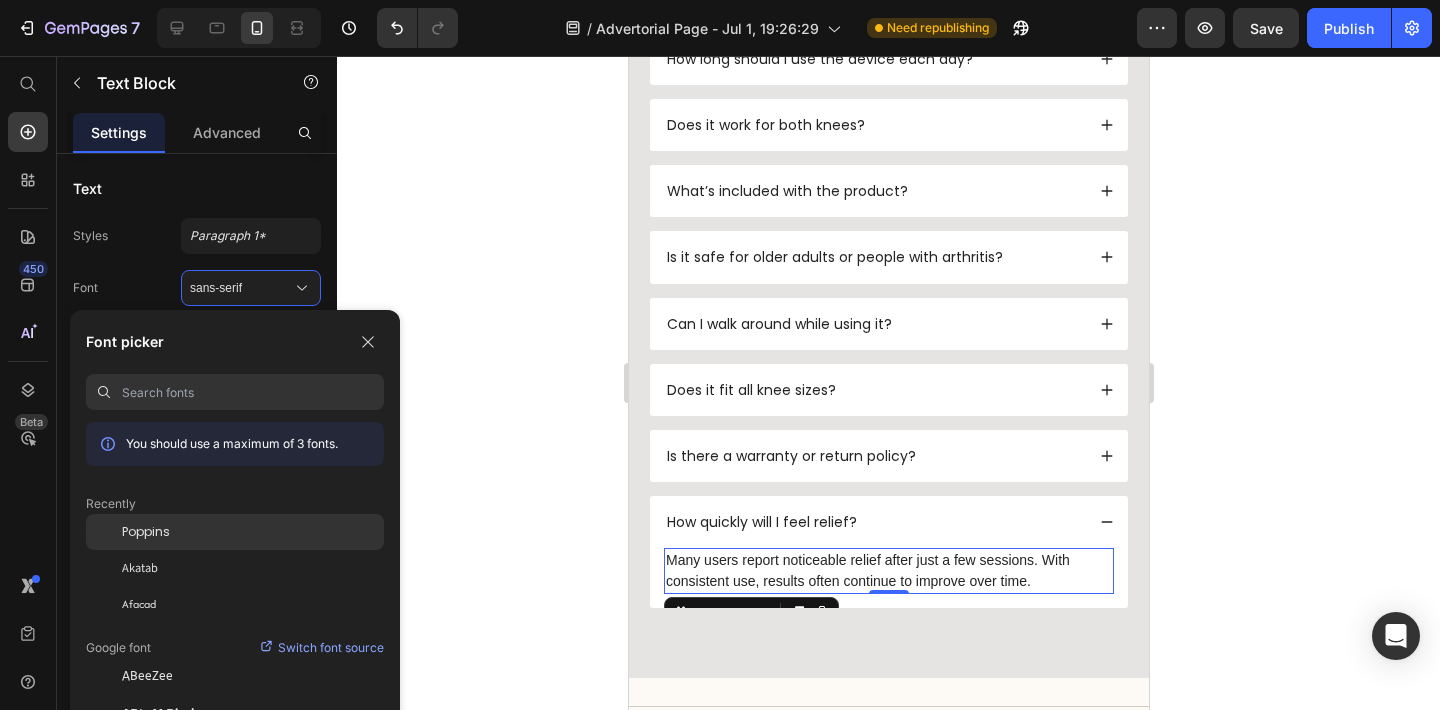 click on "Poppins" at bounding box center [146, 532] 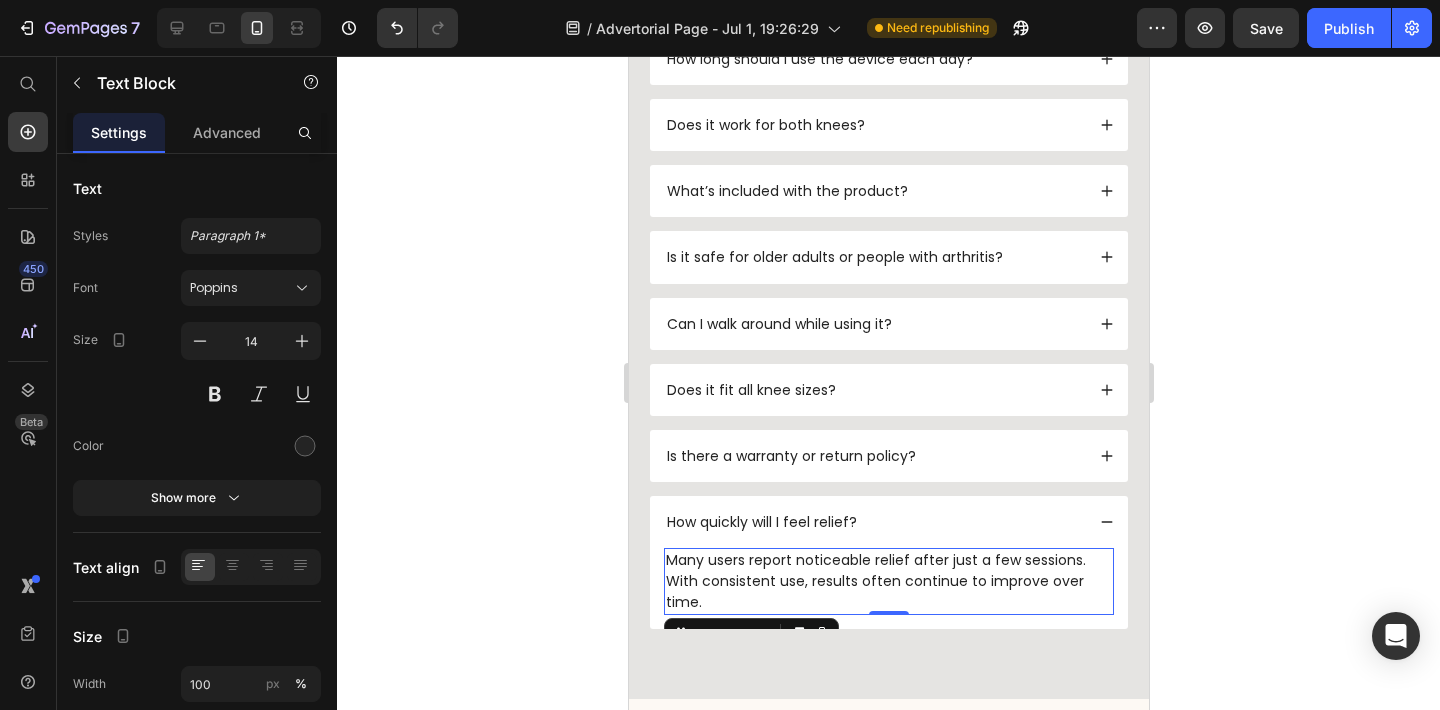 click 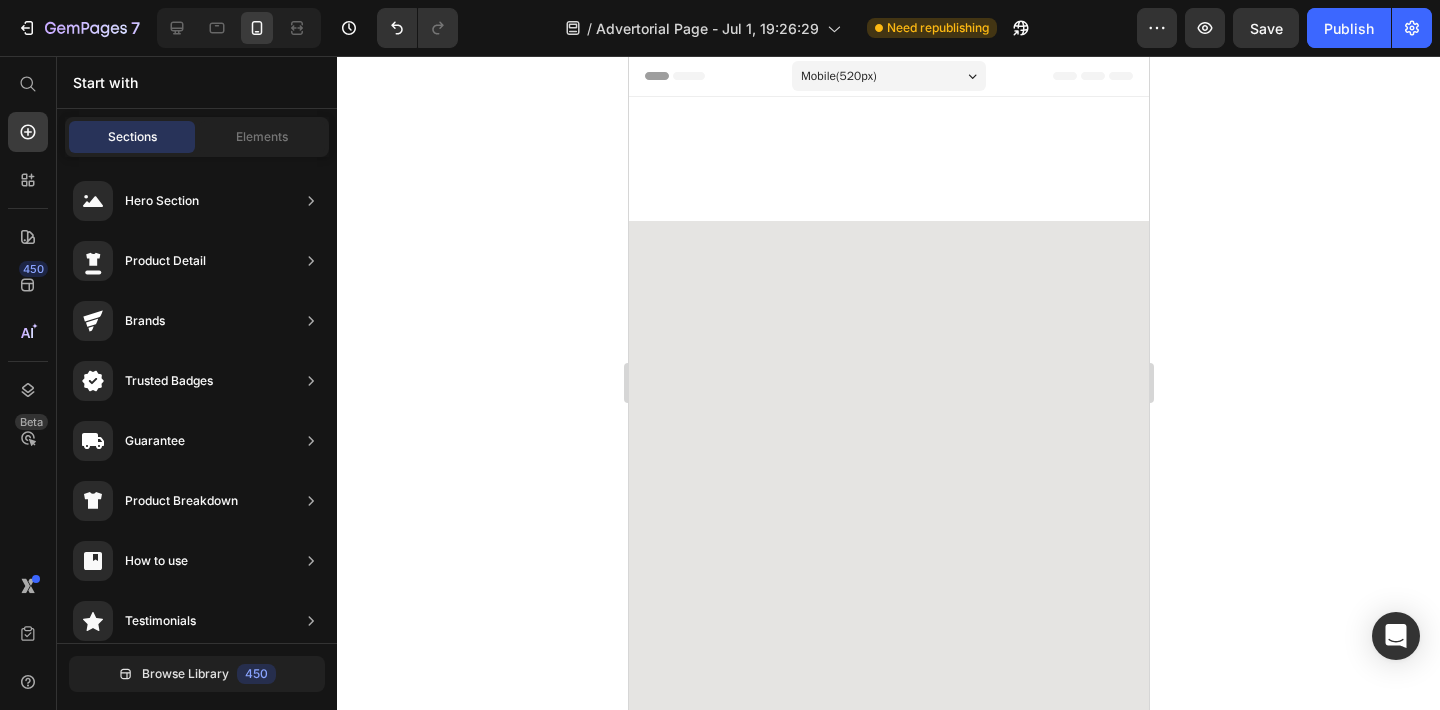 scroll, scrollTop: 7154, scrollLeft: 0, axis: vertical 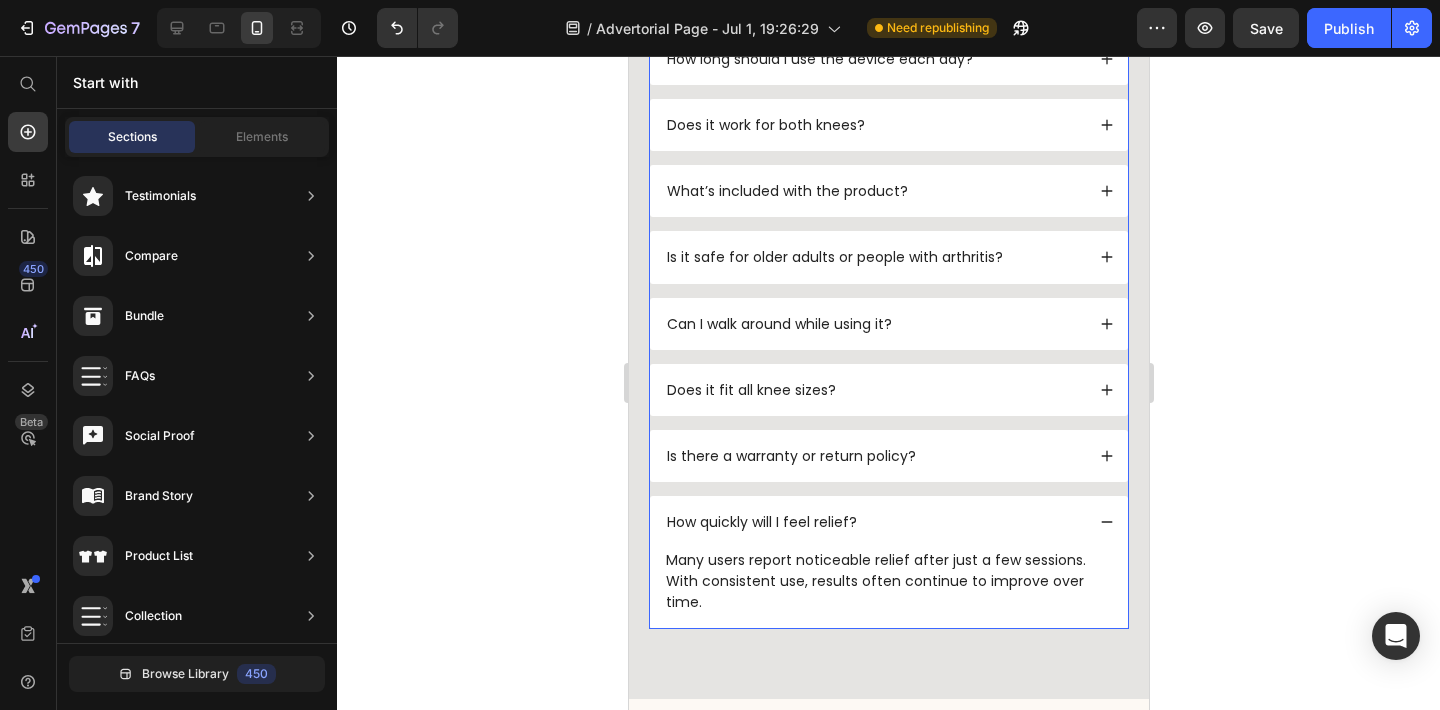 click 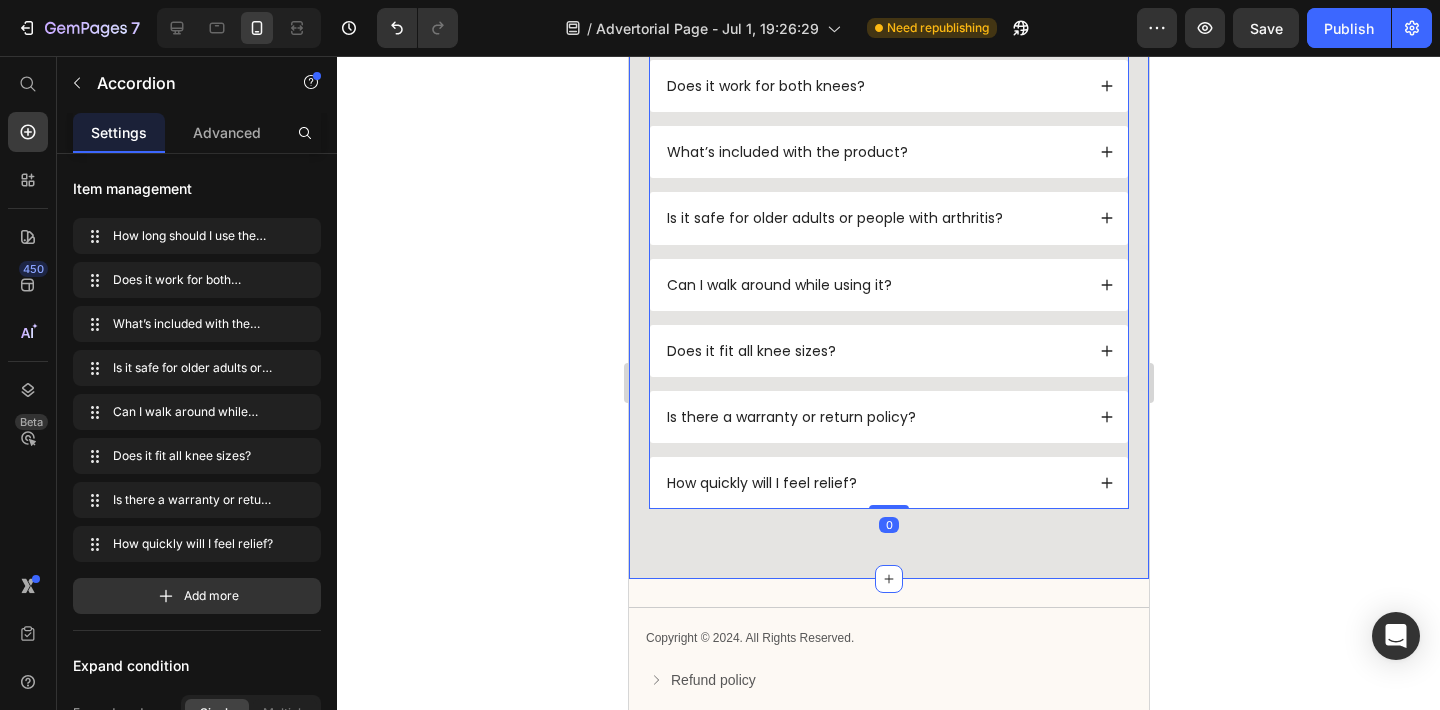 scroll, scrollTop: 7195, scrollLeft: 0, axis: vertical 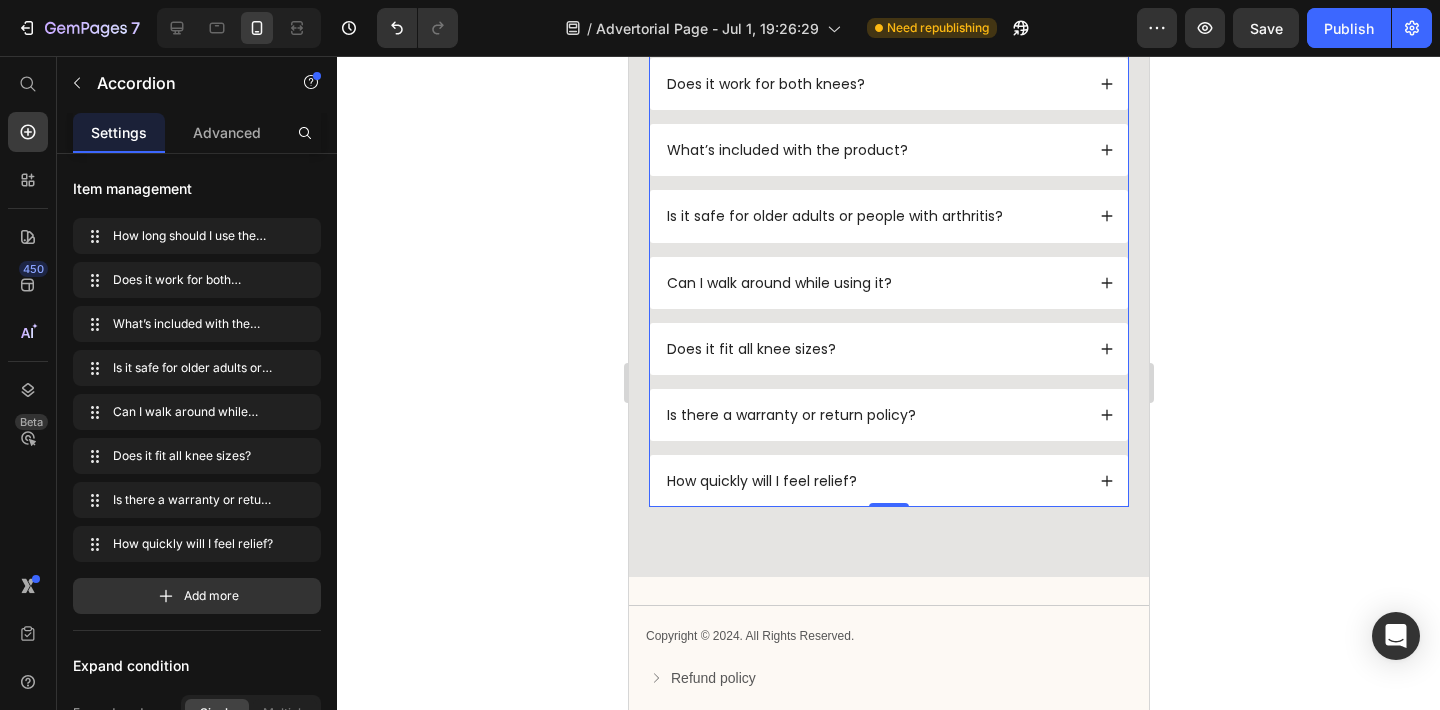 click 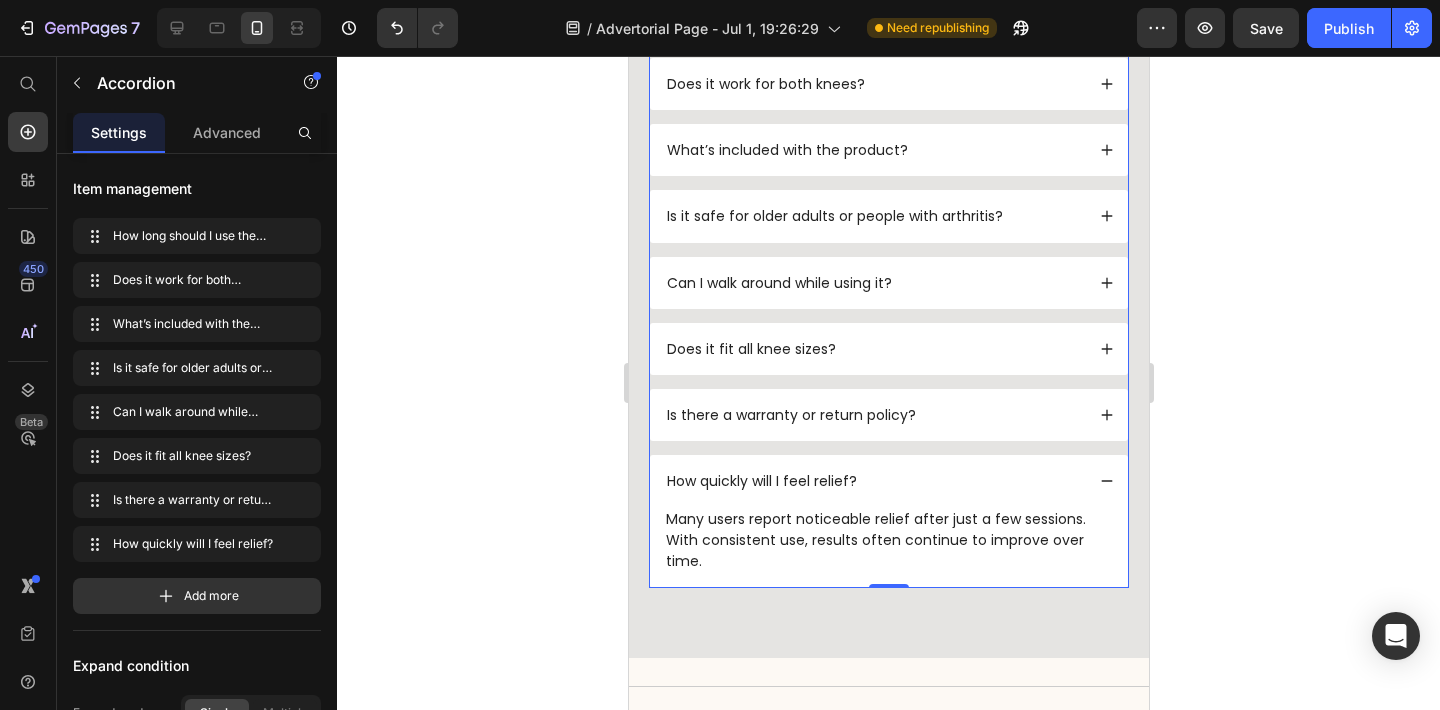 click 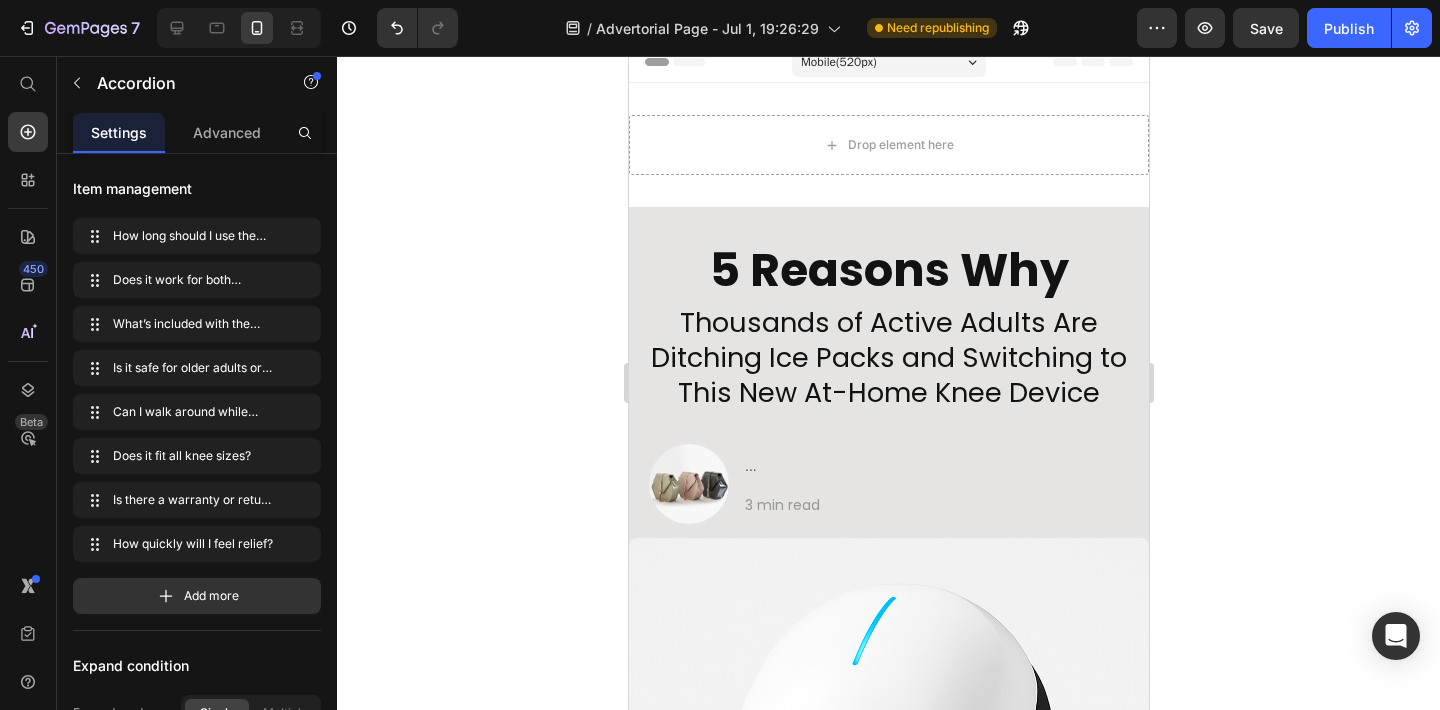 scroll, scrollTop: 0, scrollLeft: 0, axis: both 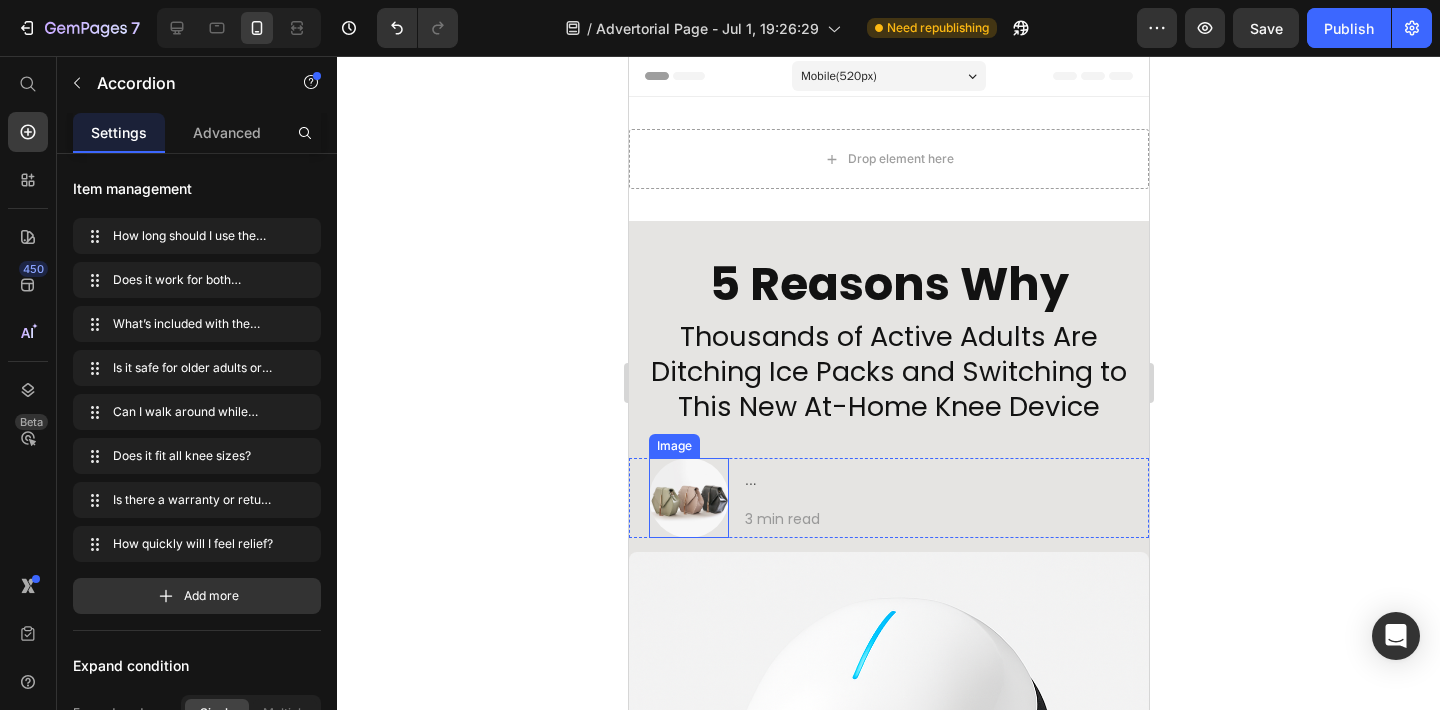 click at bounding box center [688, 498] 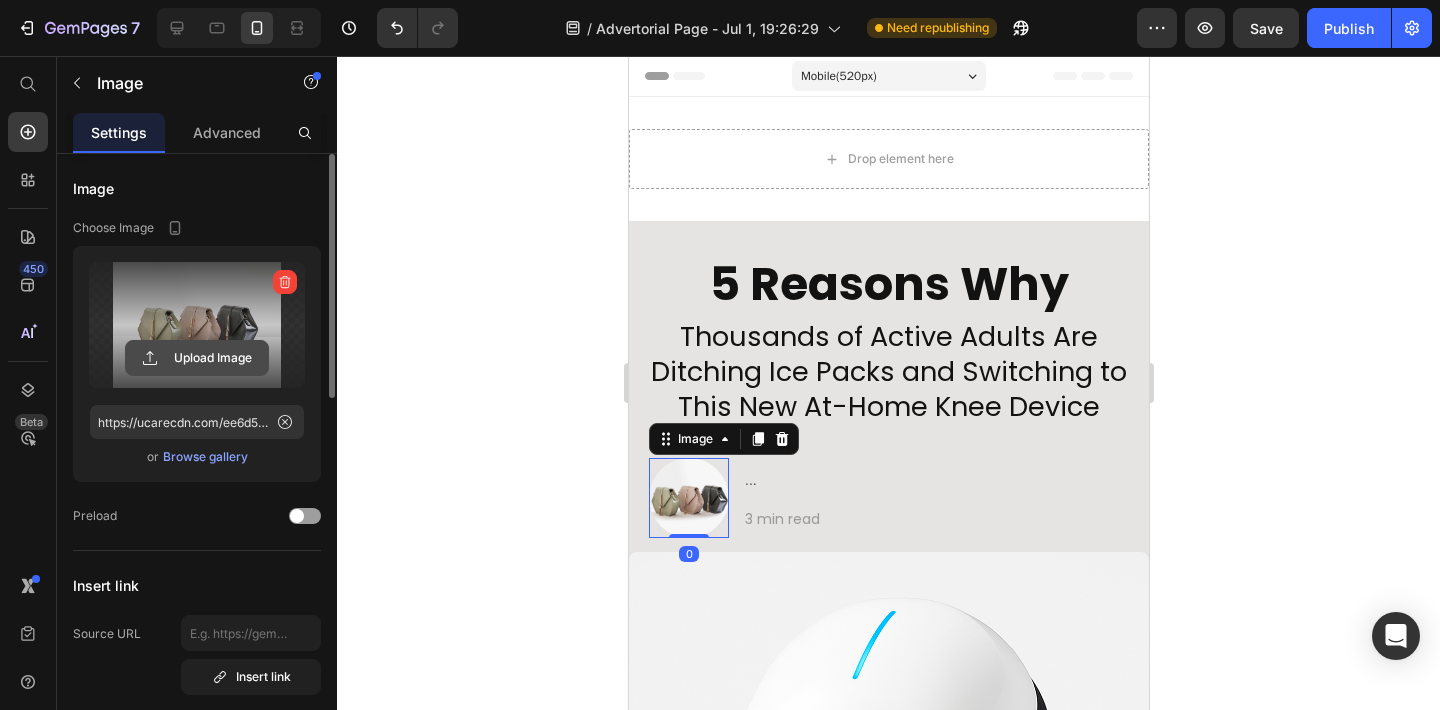 click 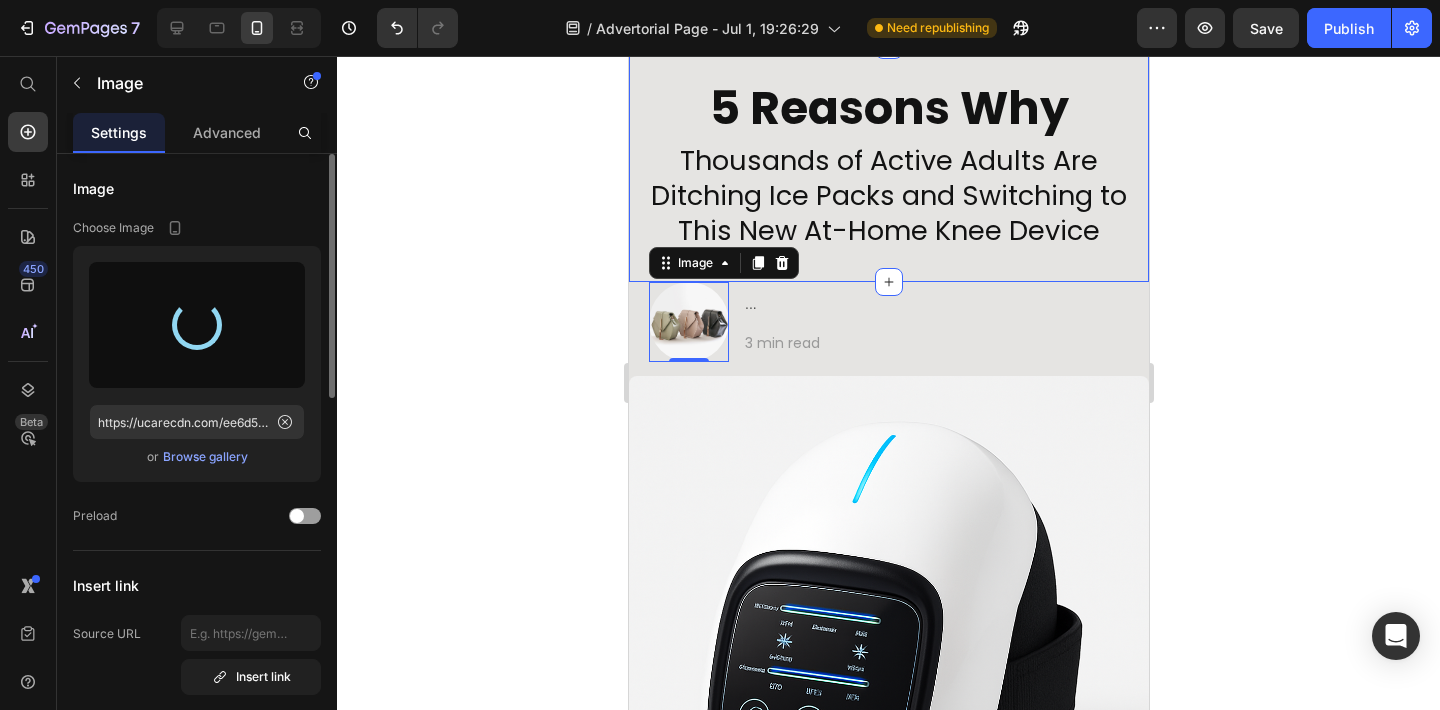 scroll, scrollTop: 183, scrollLeft: 0, axis: vertical 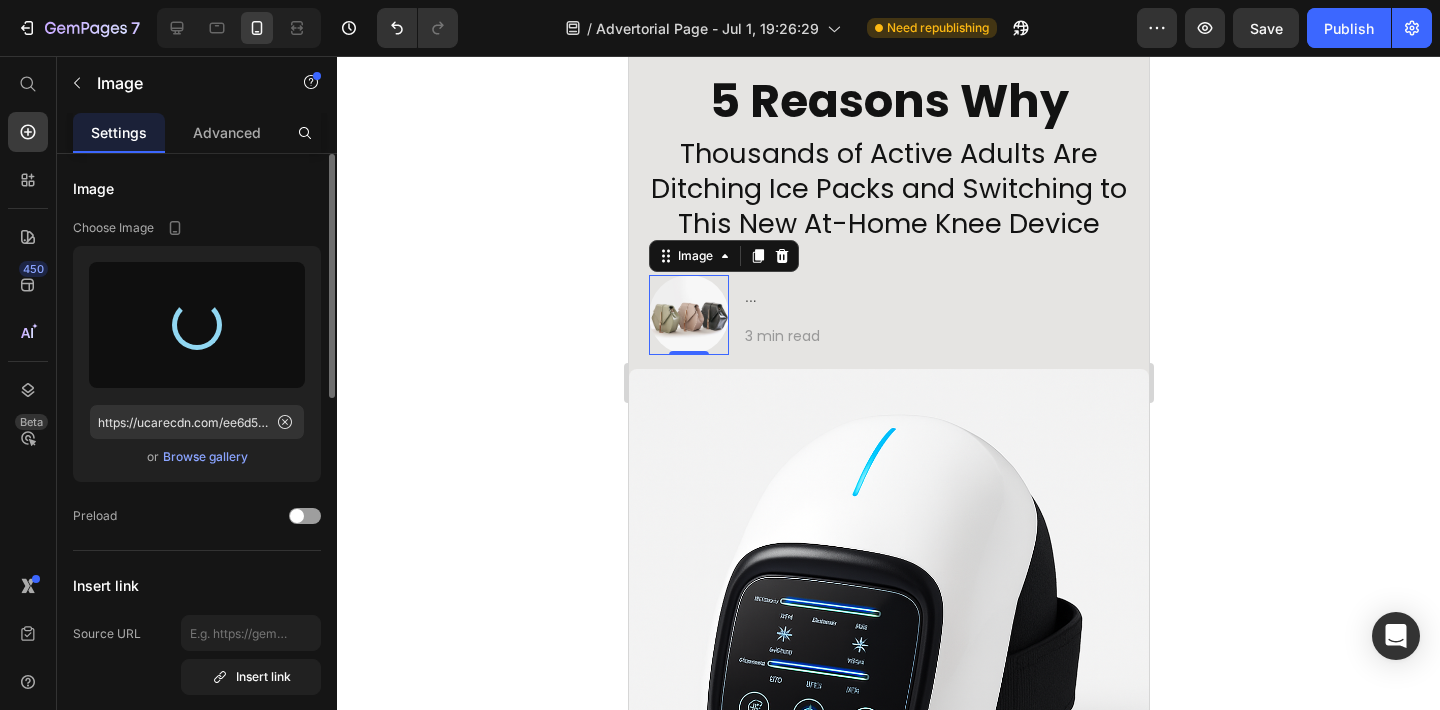 type on "https://cdn.shopify.com/s/files/1/0809/7533/1362/files/gempages_573592785710482339-118d2181-9eb3-4e0f-9981-75c327d5130a.png" 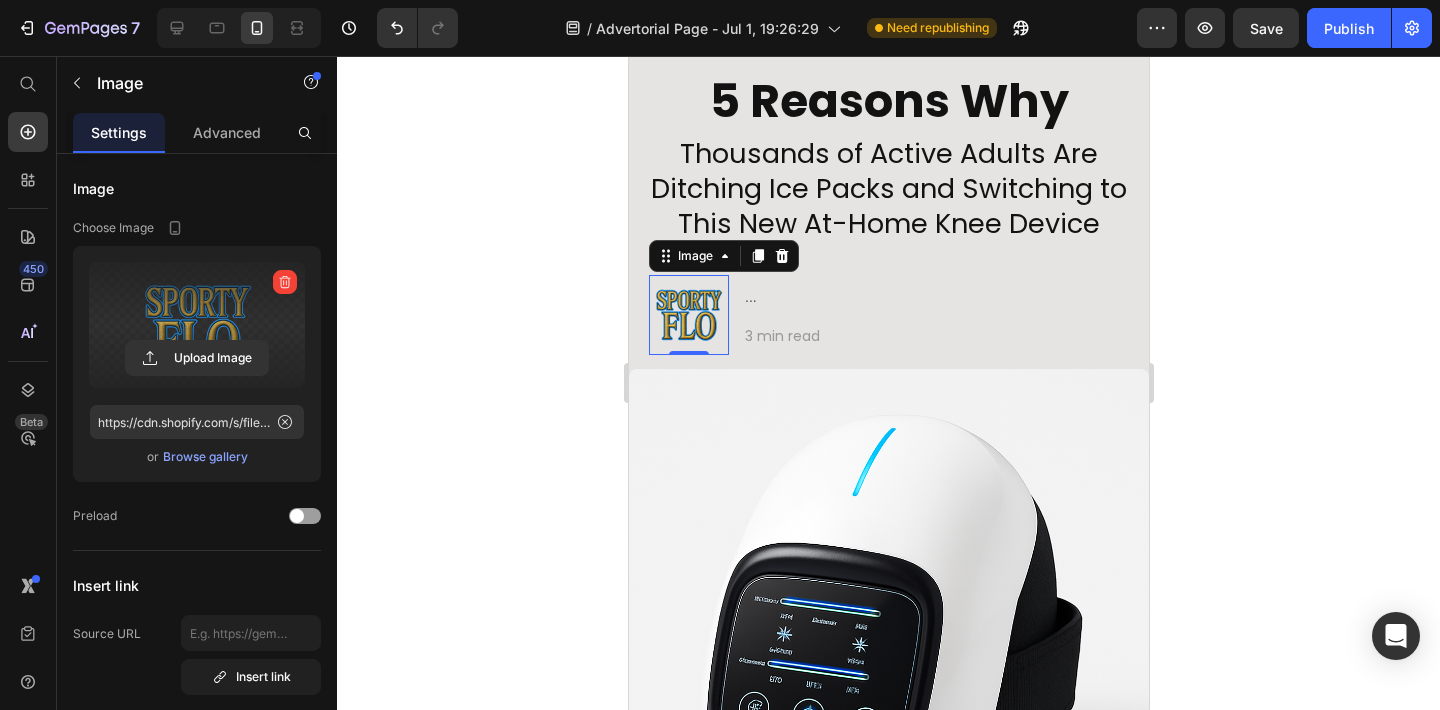 click 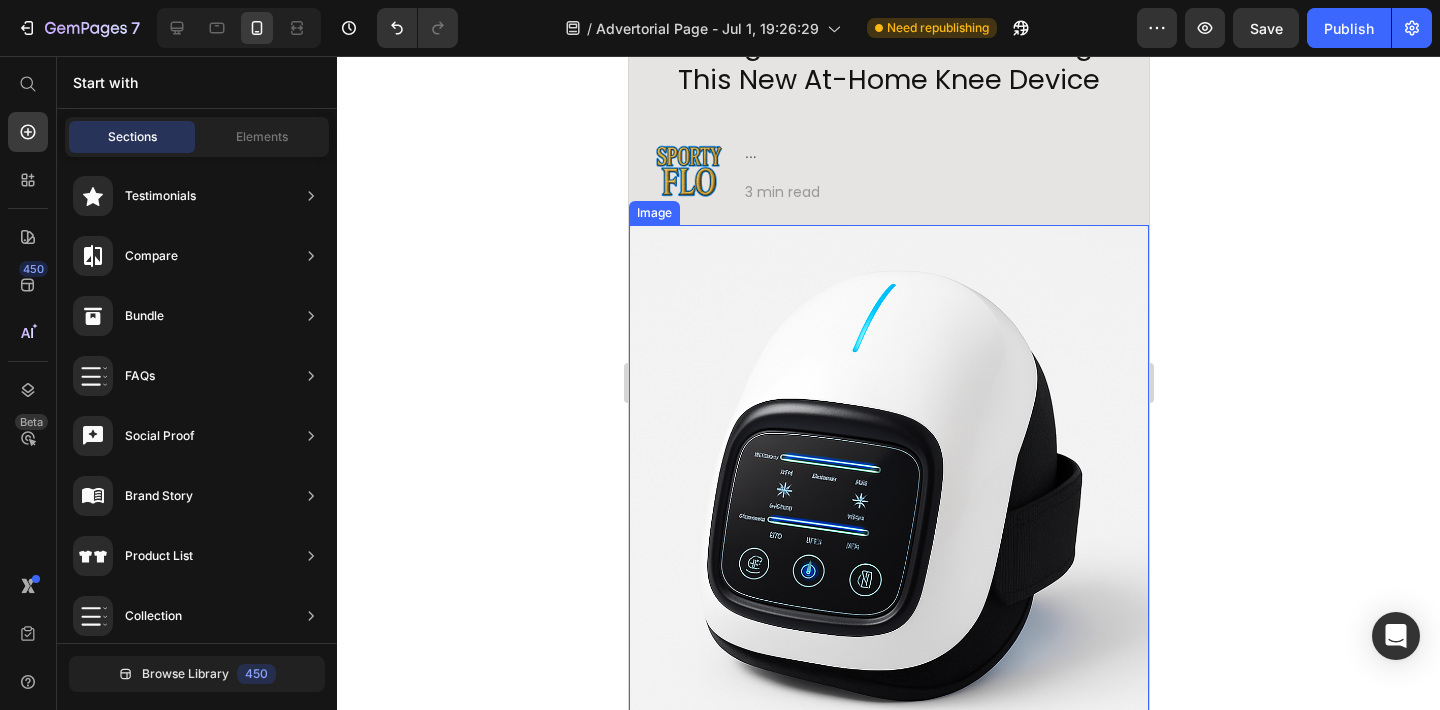 scroll, scrollTop: 328, scrollLeft: 0, axis: vertical 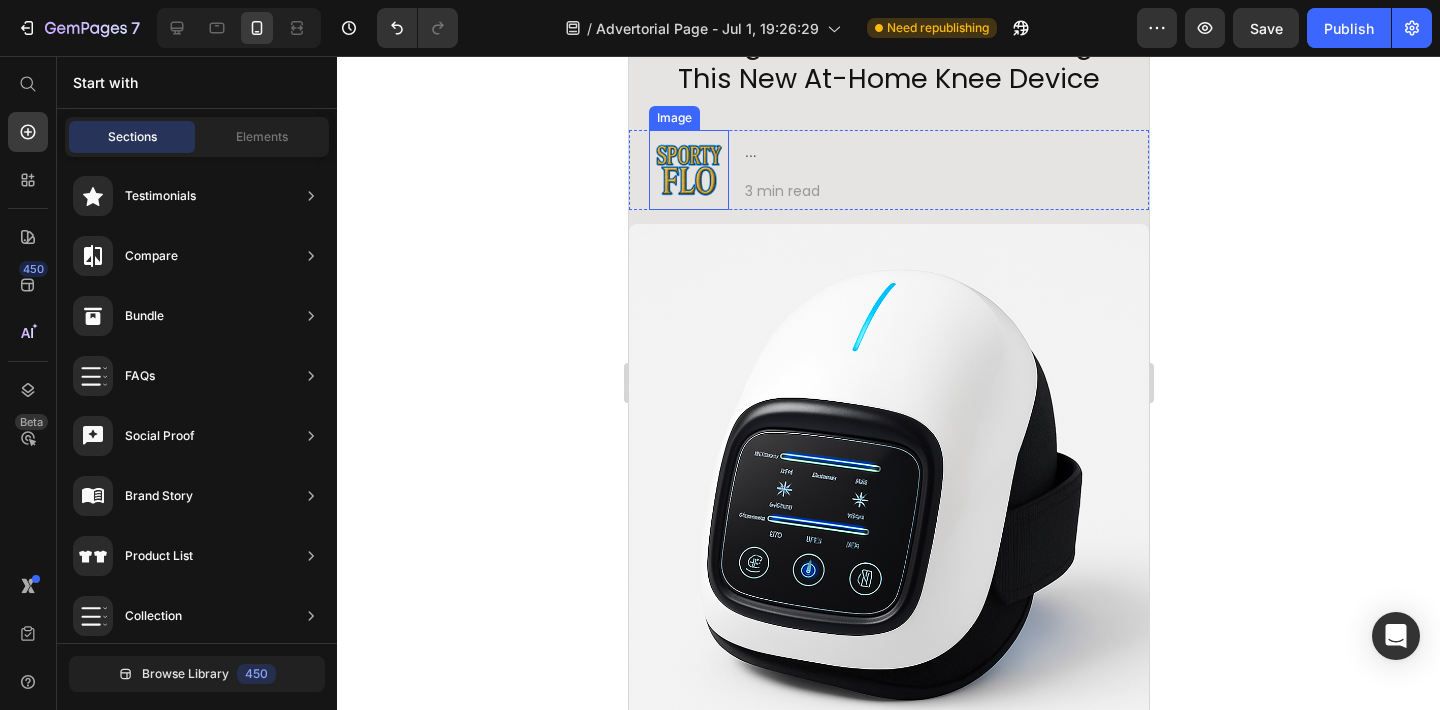 click at bounding box center (688, 170) 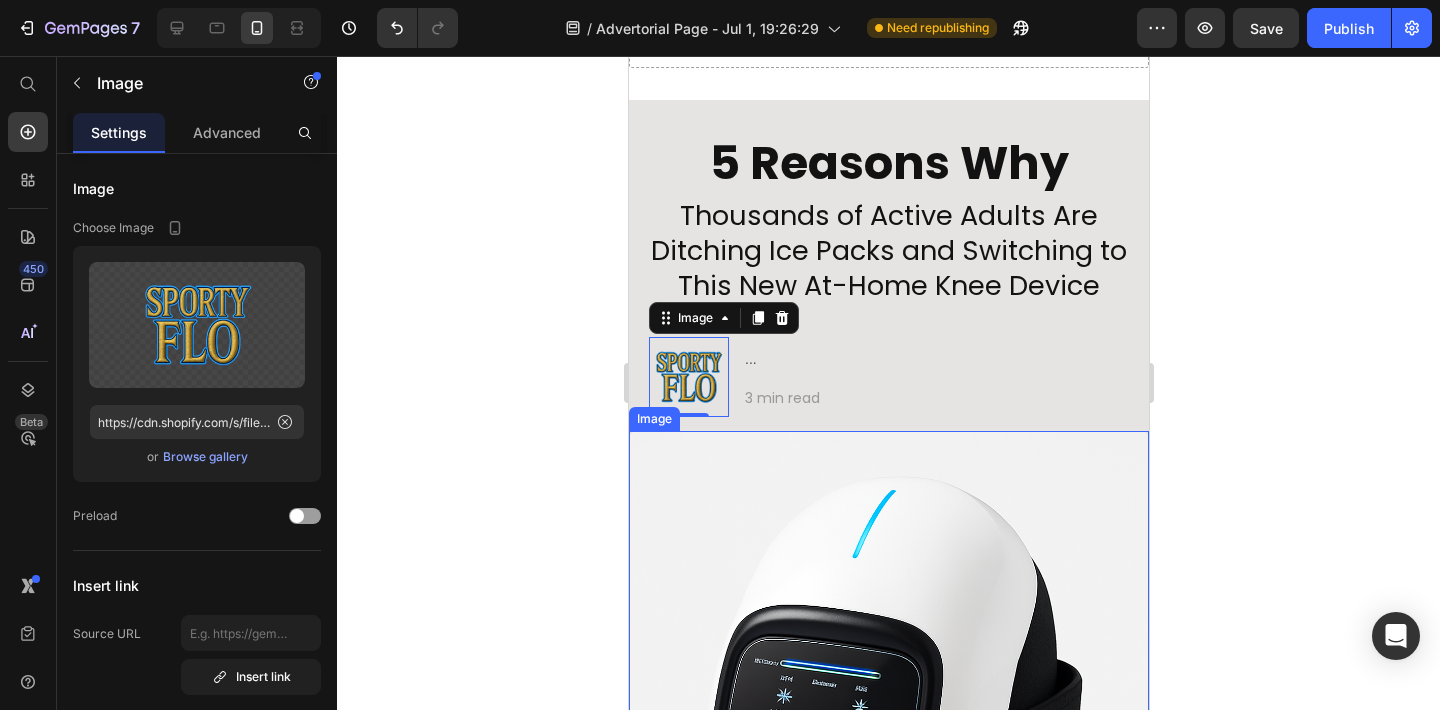 scroll, scrollTop: 119, scrollLeft: 0, axis: vertical 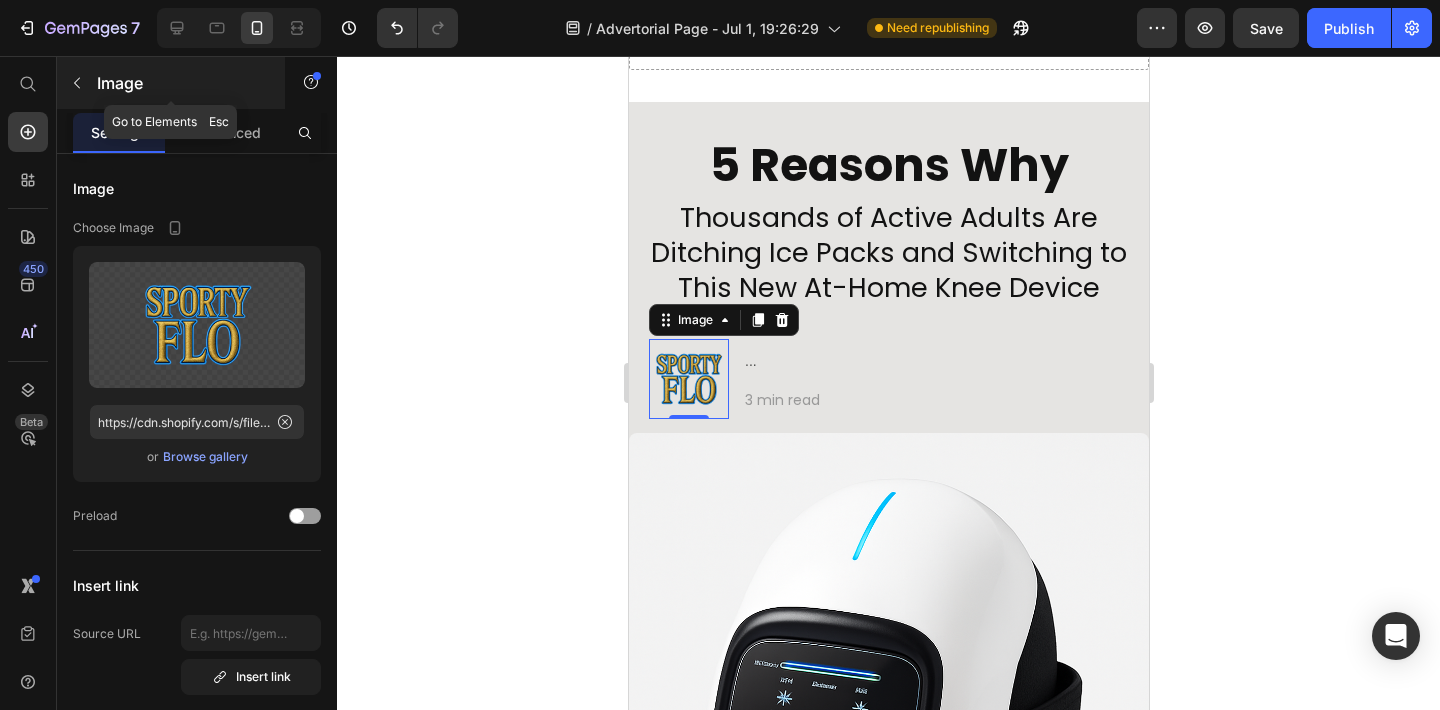 click at bounding box center (77, 83) 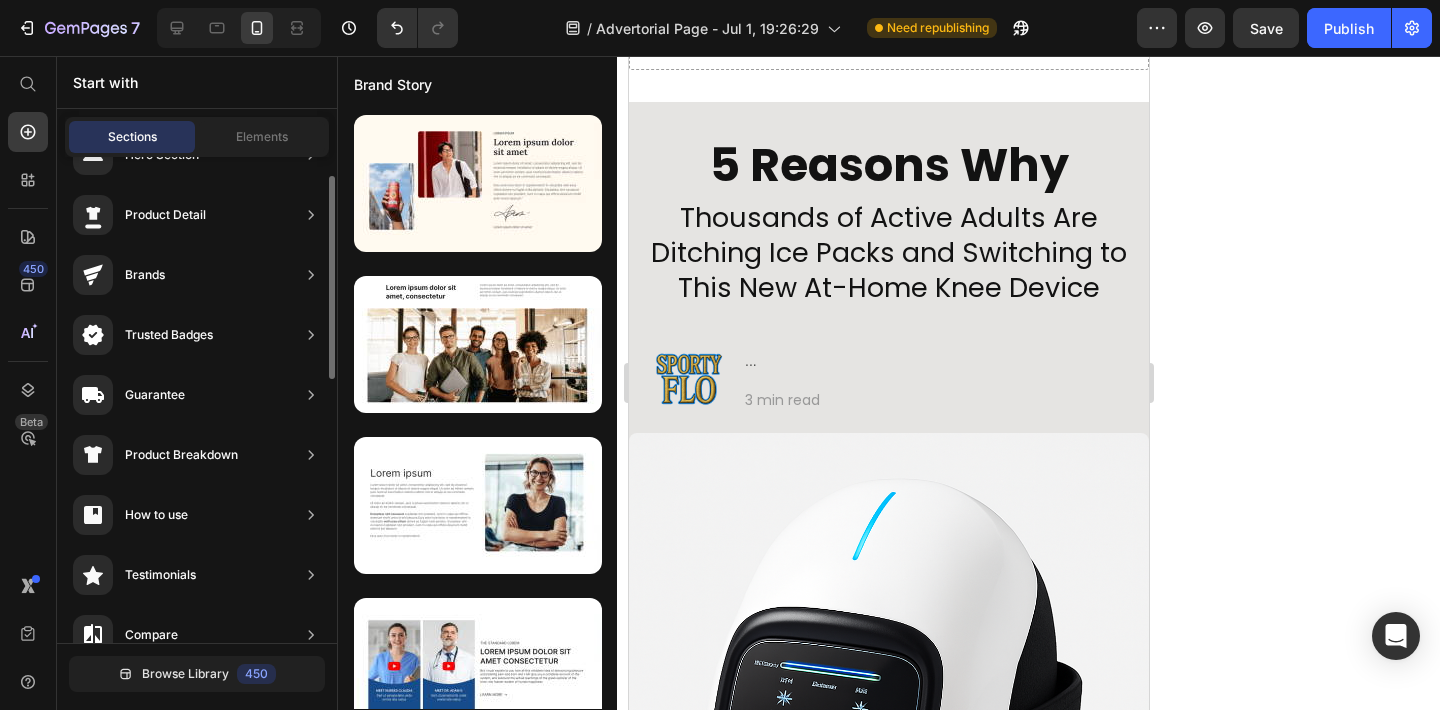scroll, scrollTop: 10, scrollLeft: 0, axis: vertical 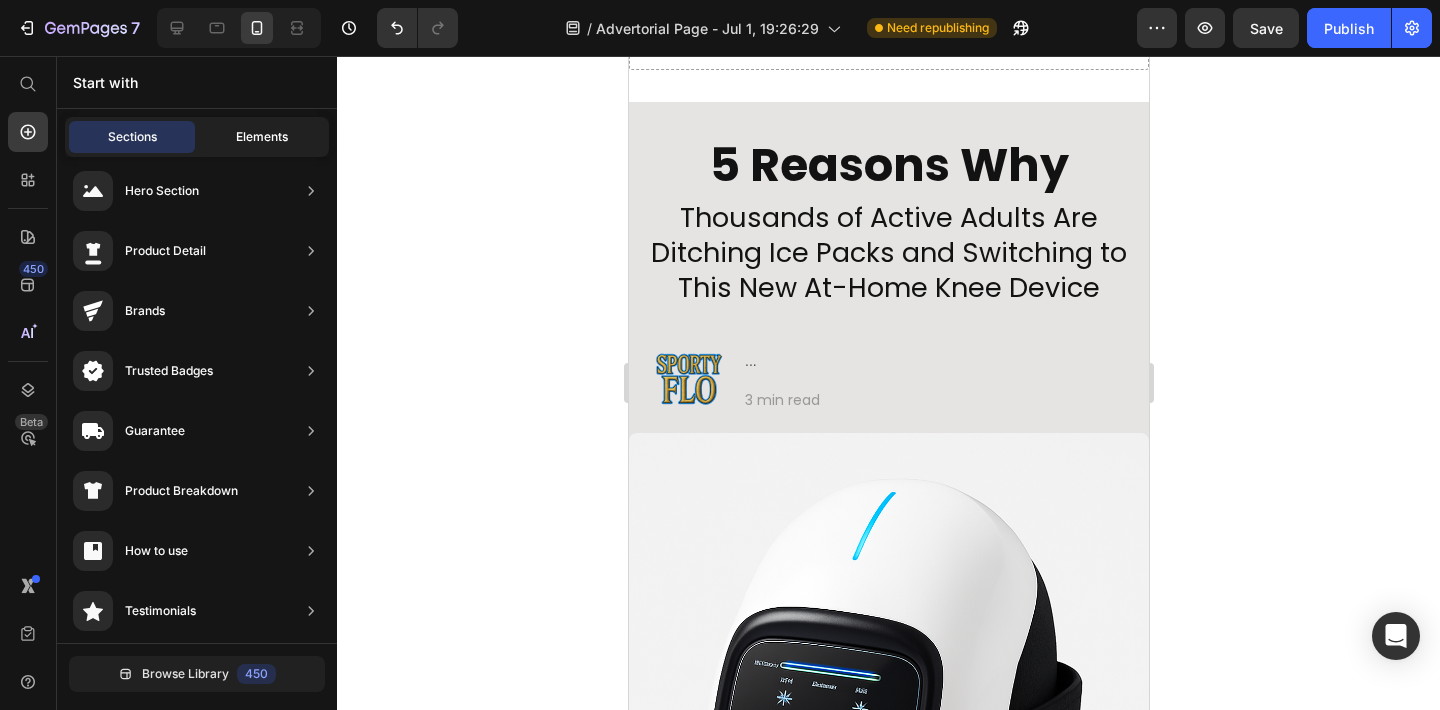 click on "Elements" 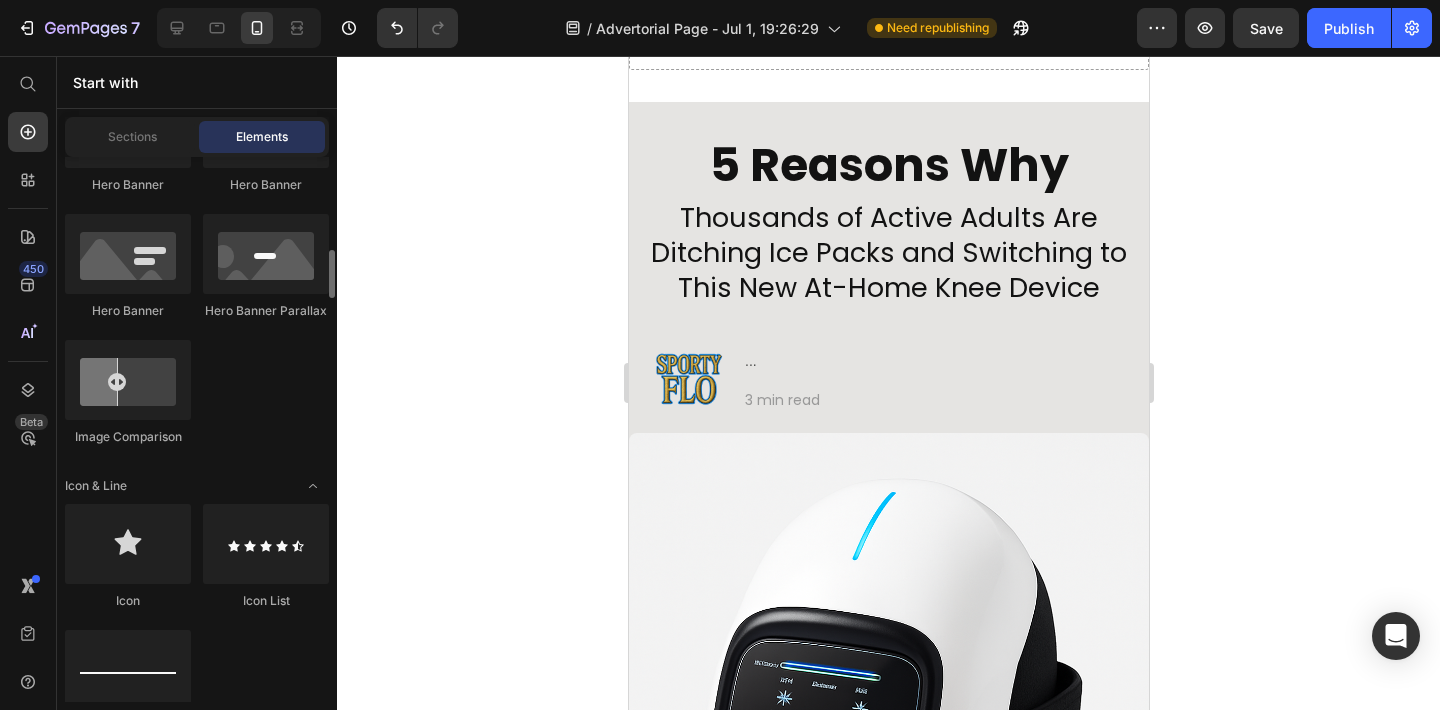 scroll, scrollTop: 1104, scrollLeft: 0, axis: vertical 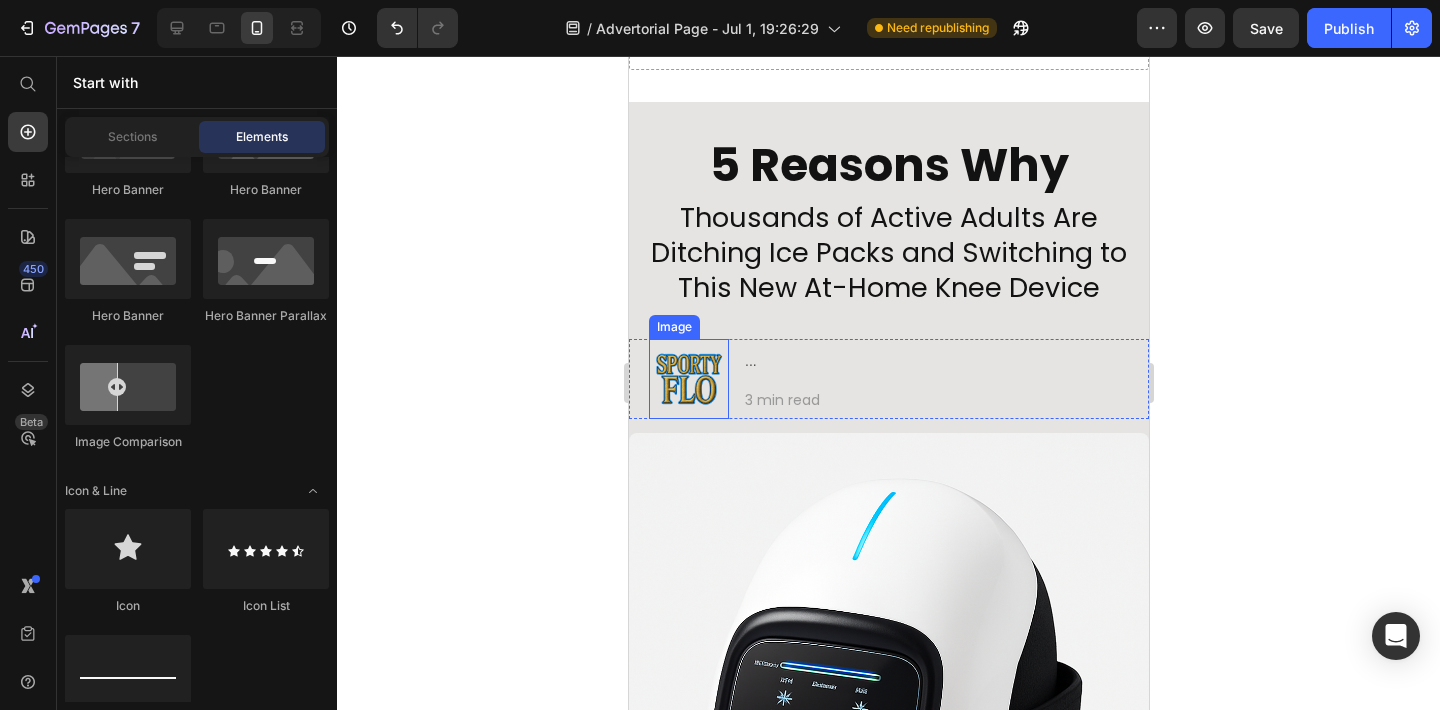 click at bounding box center (688, 379) 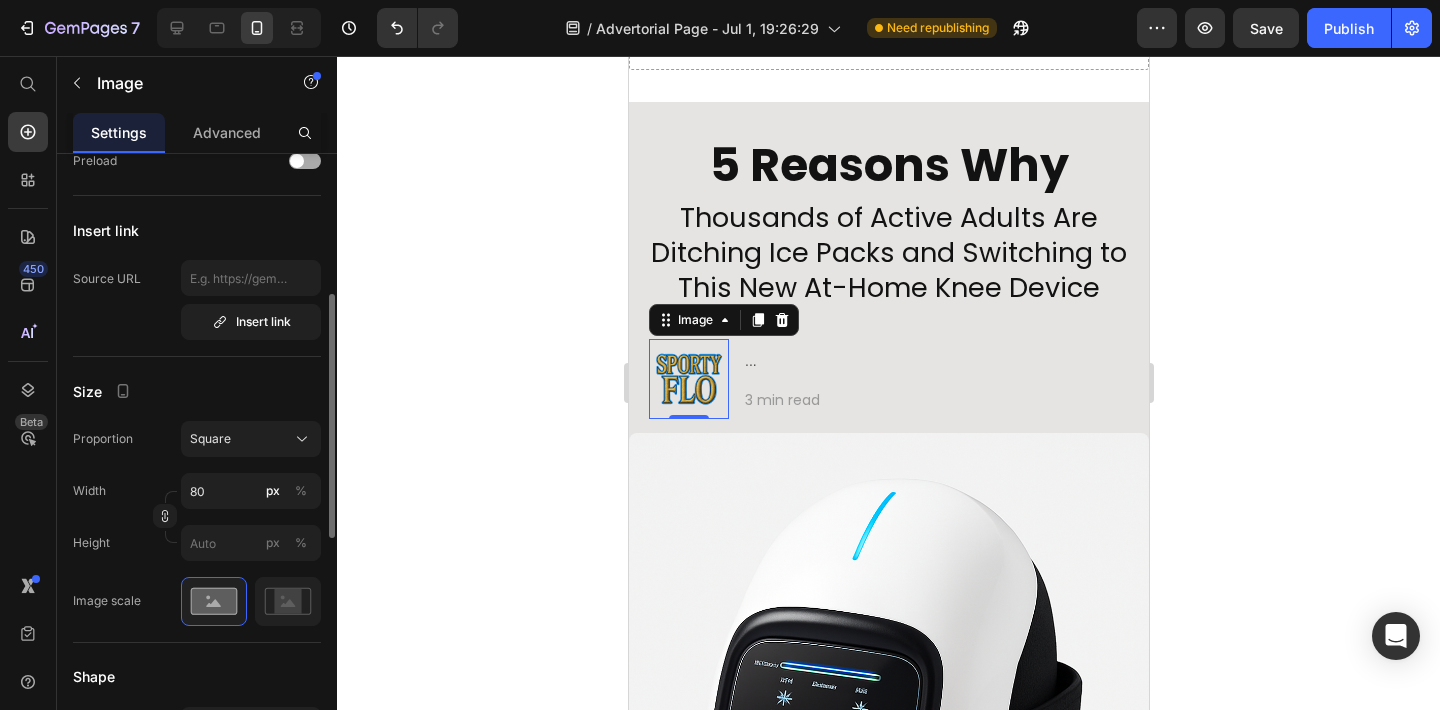 scroll, scrollTop: 354, scrollLeft: 0, axis: vertical 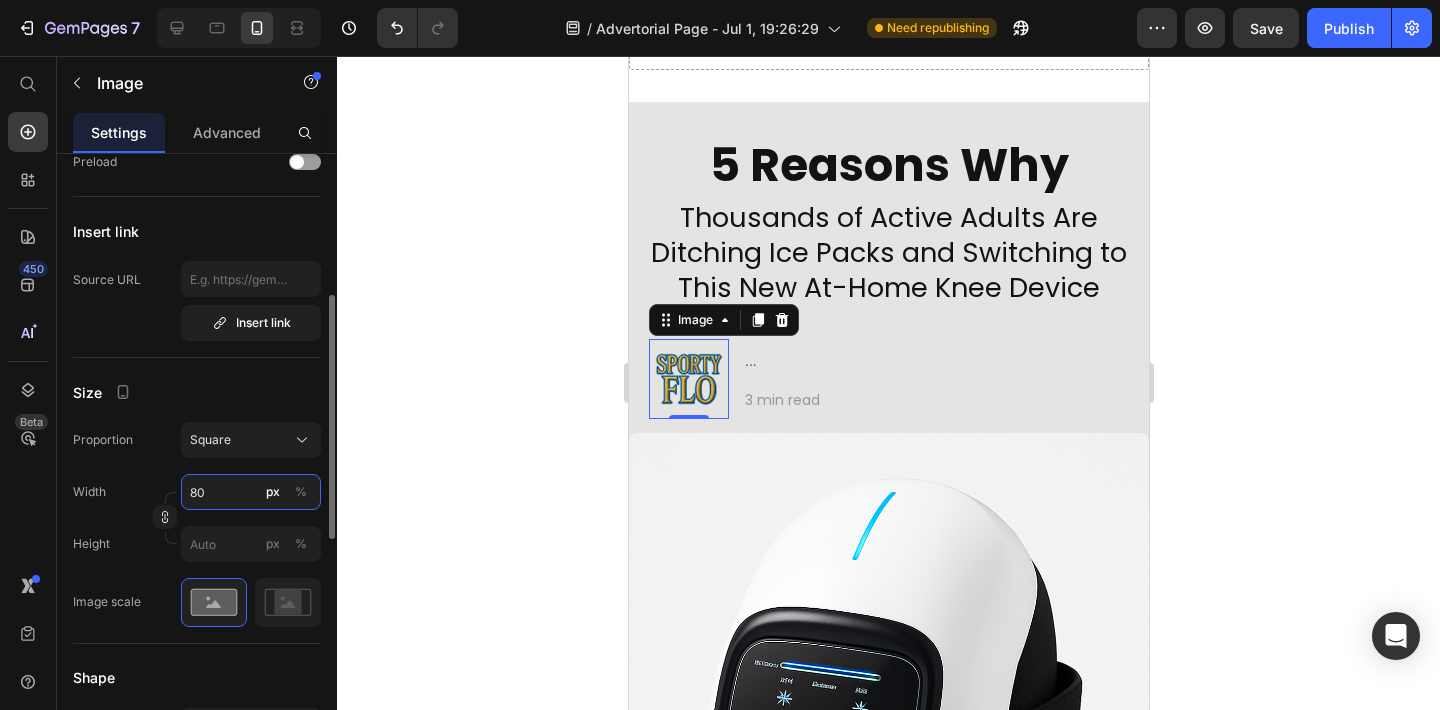 click on "80" at bounding box center [251, 492] 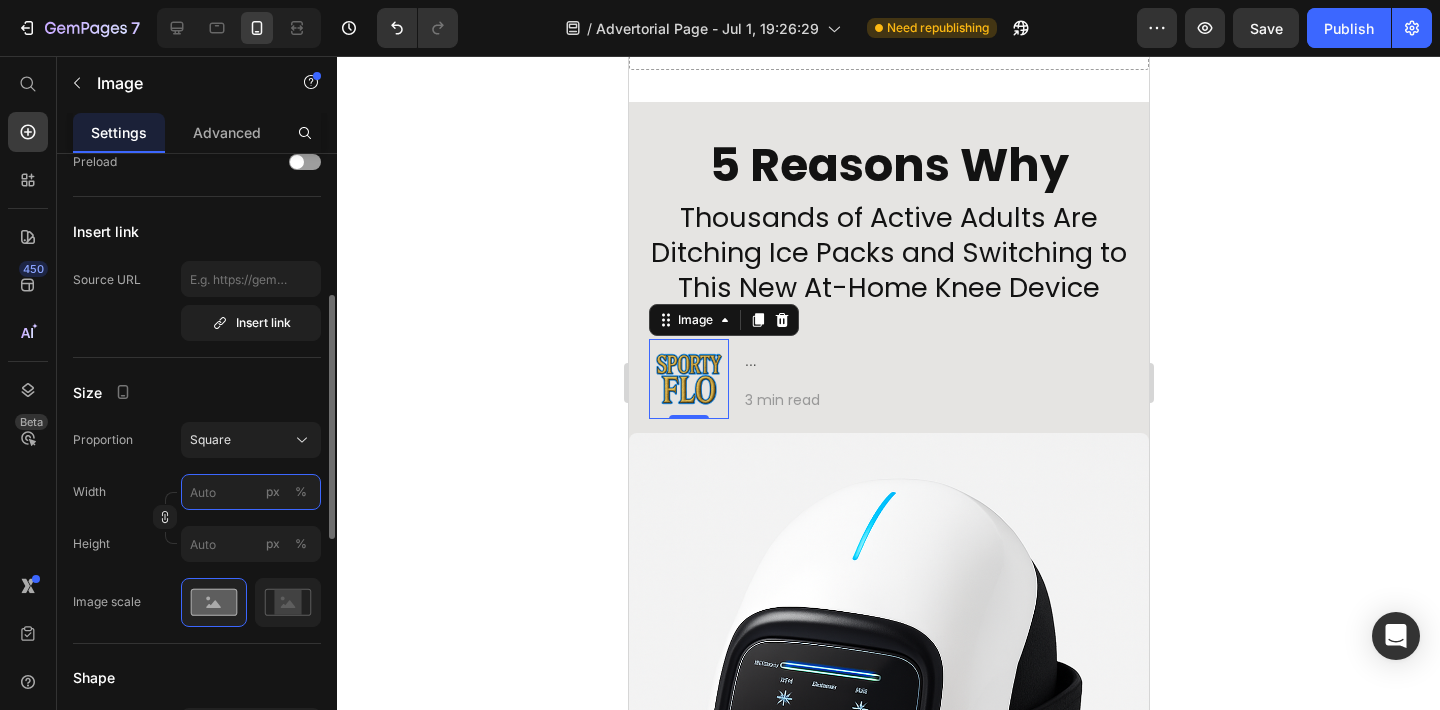 type on "1" 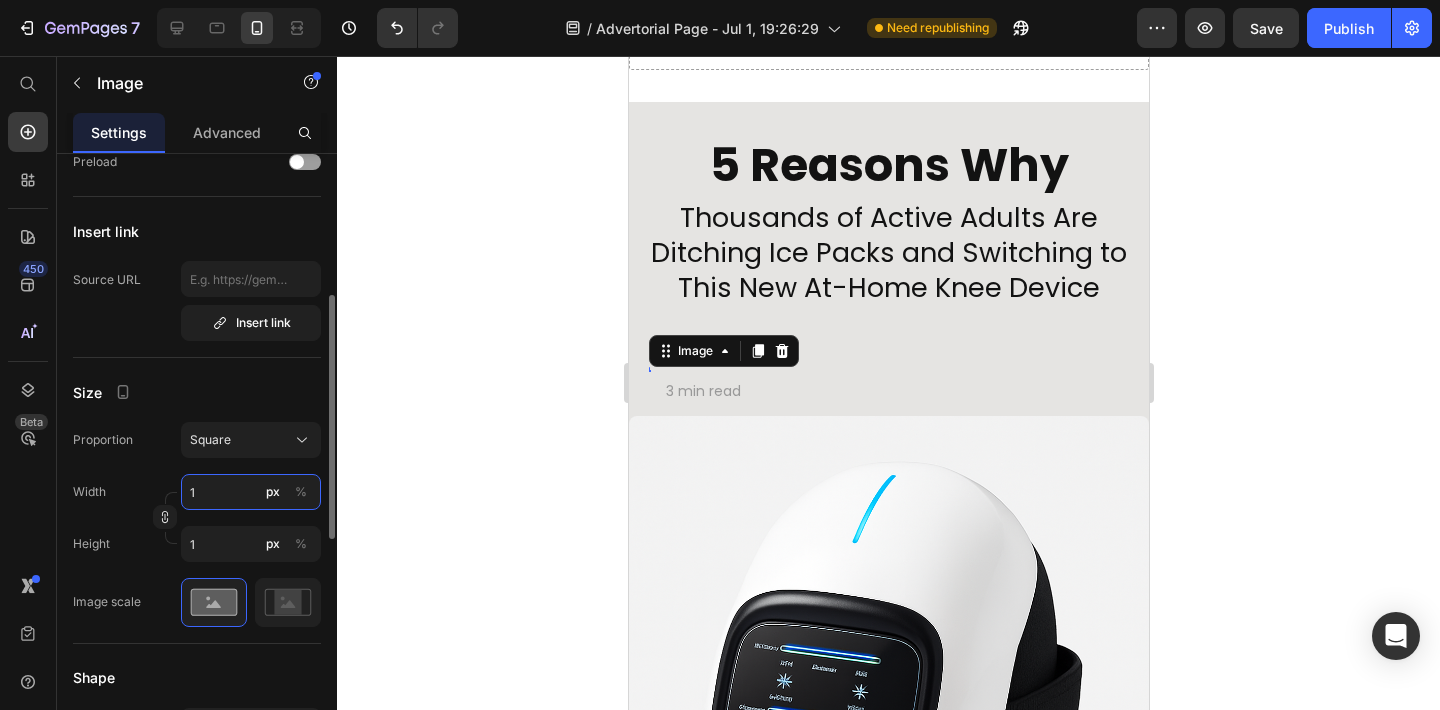 type on "10" 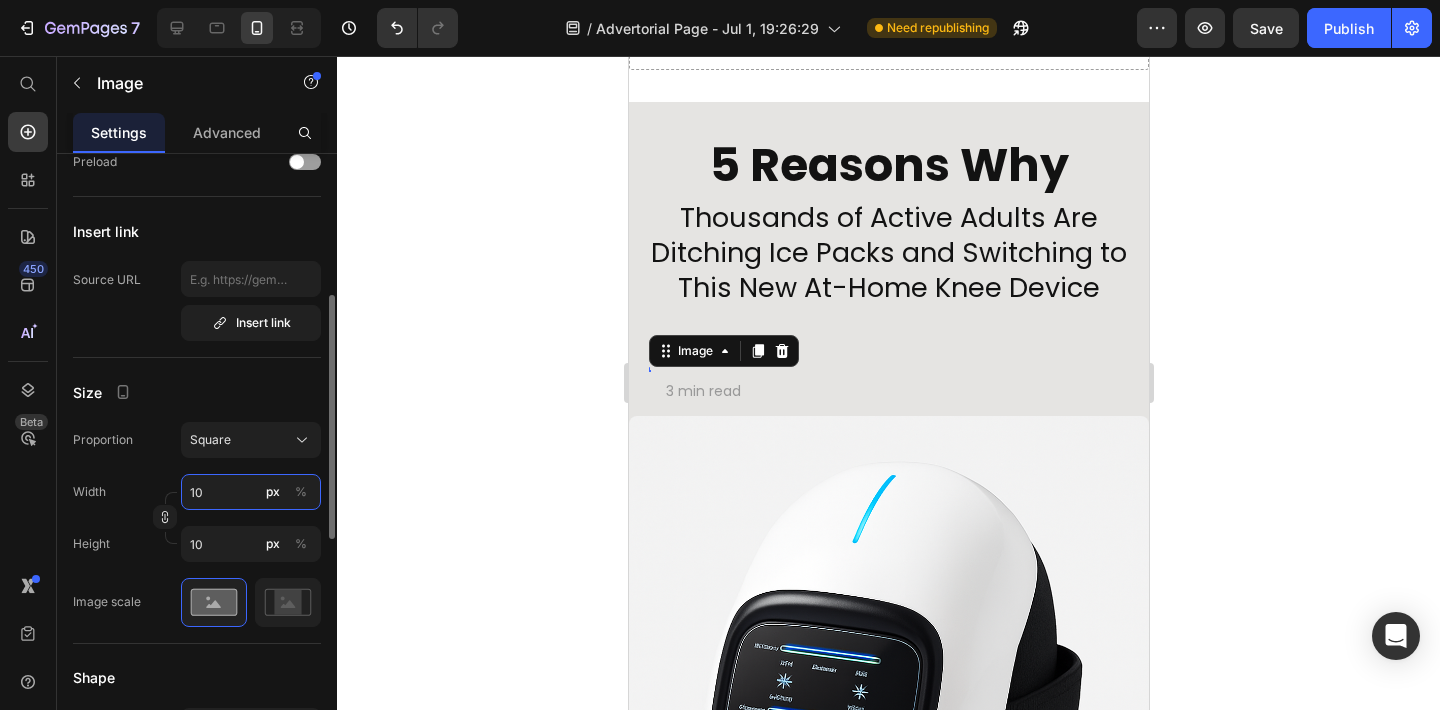 type on "100" 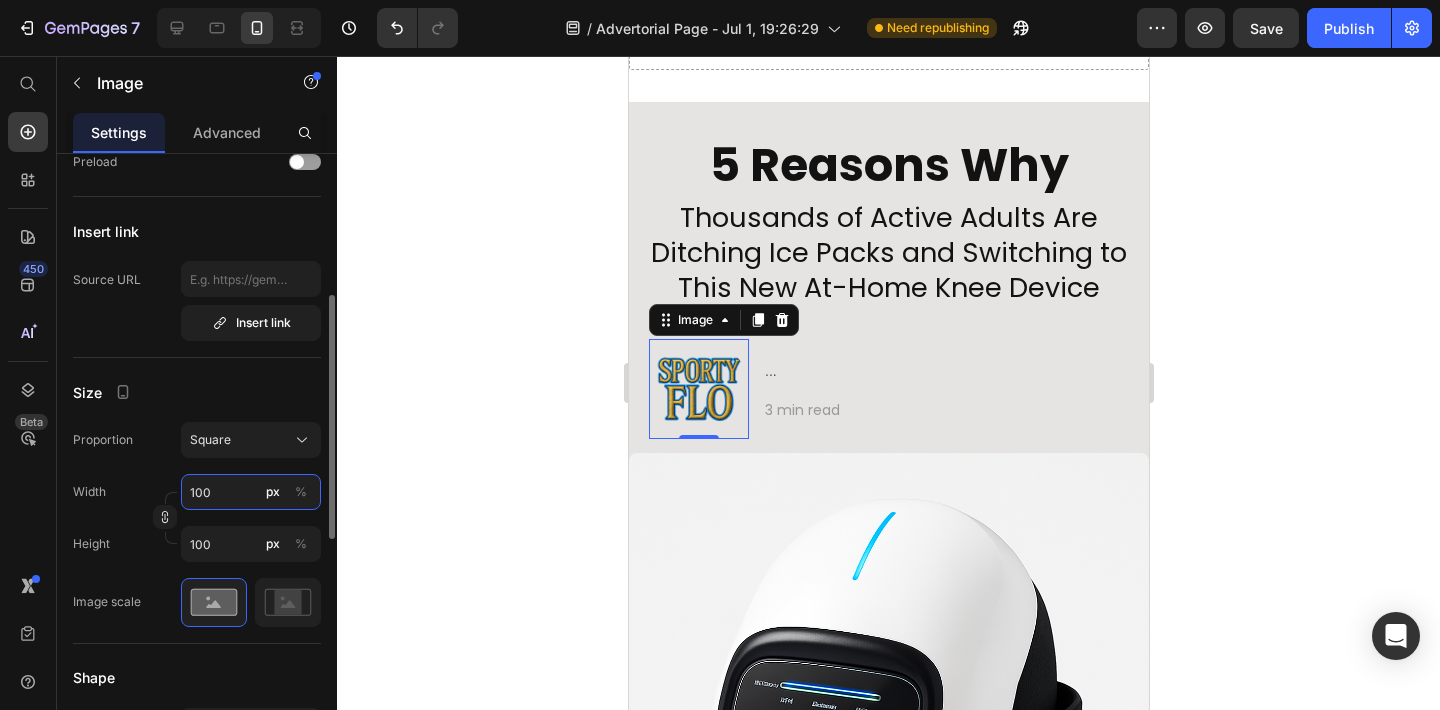 type on "10" 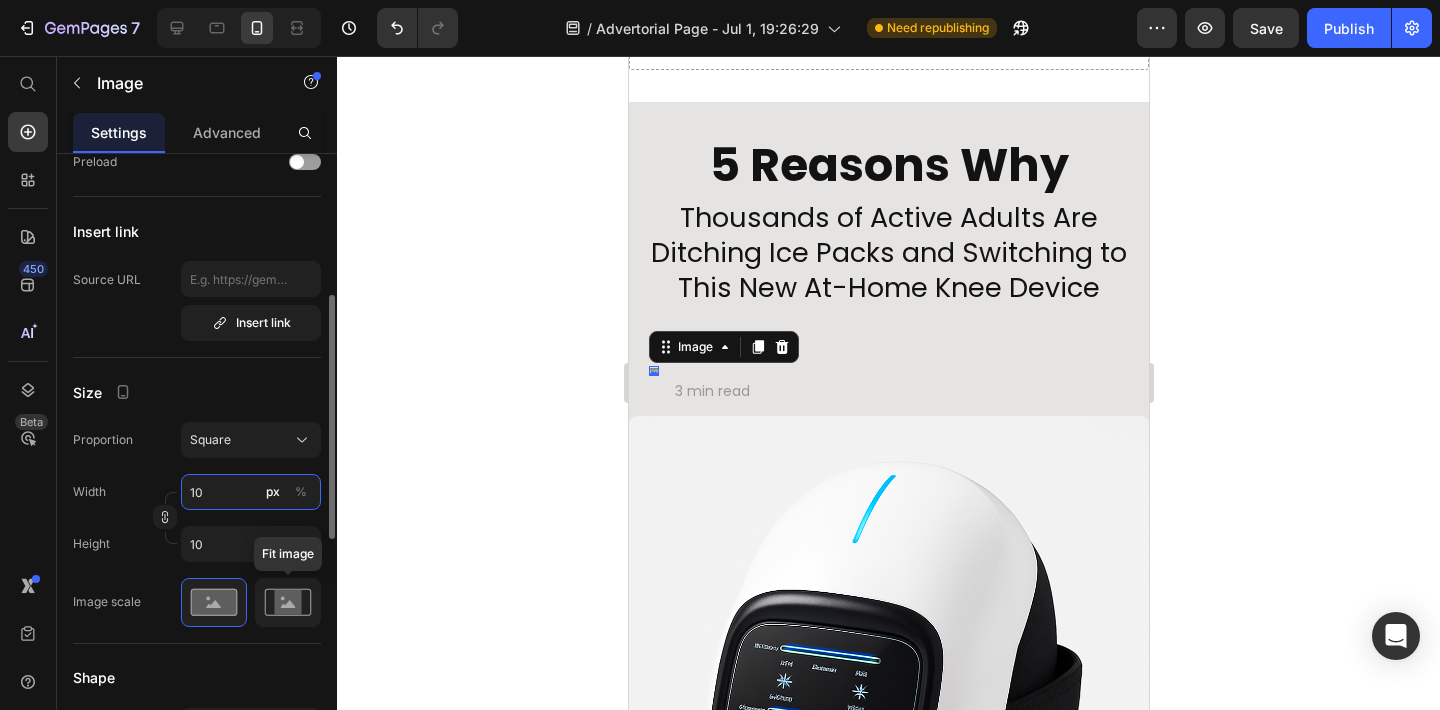 type on "10" 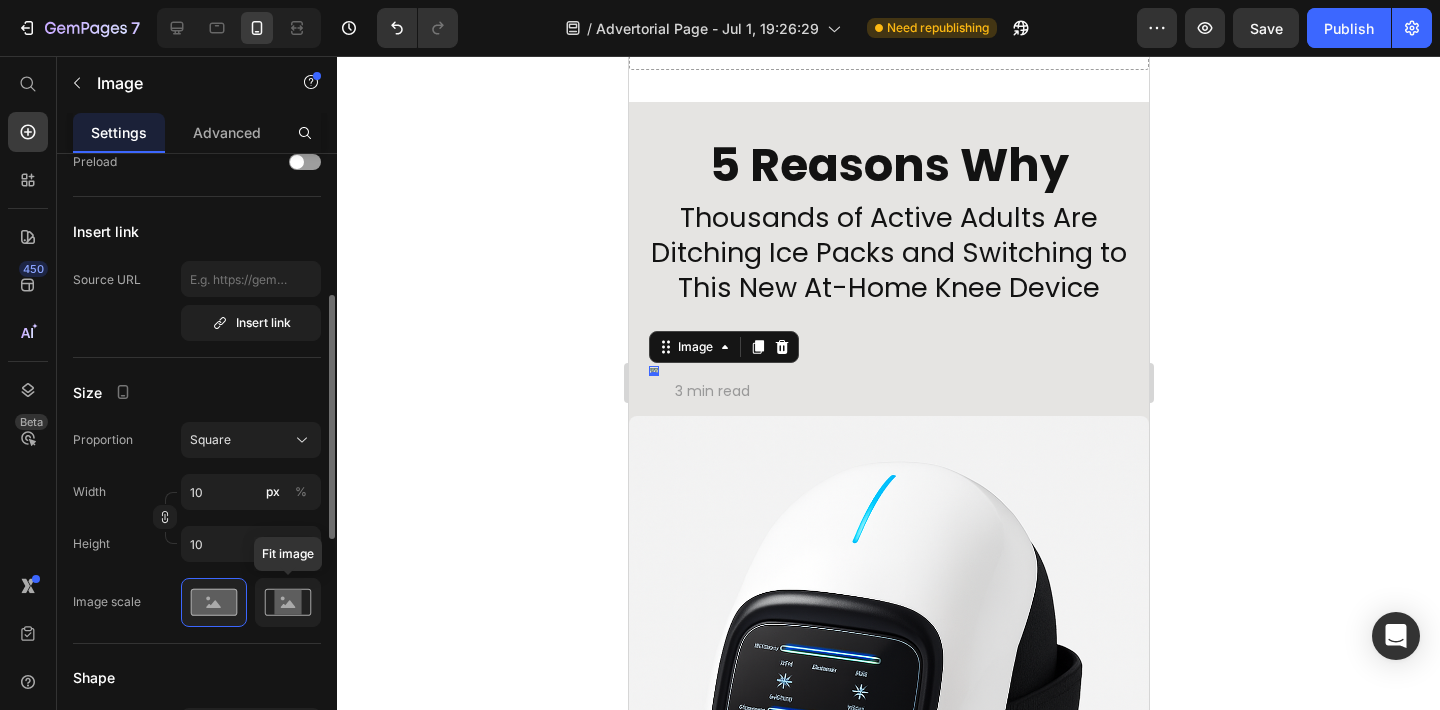 click 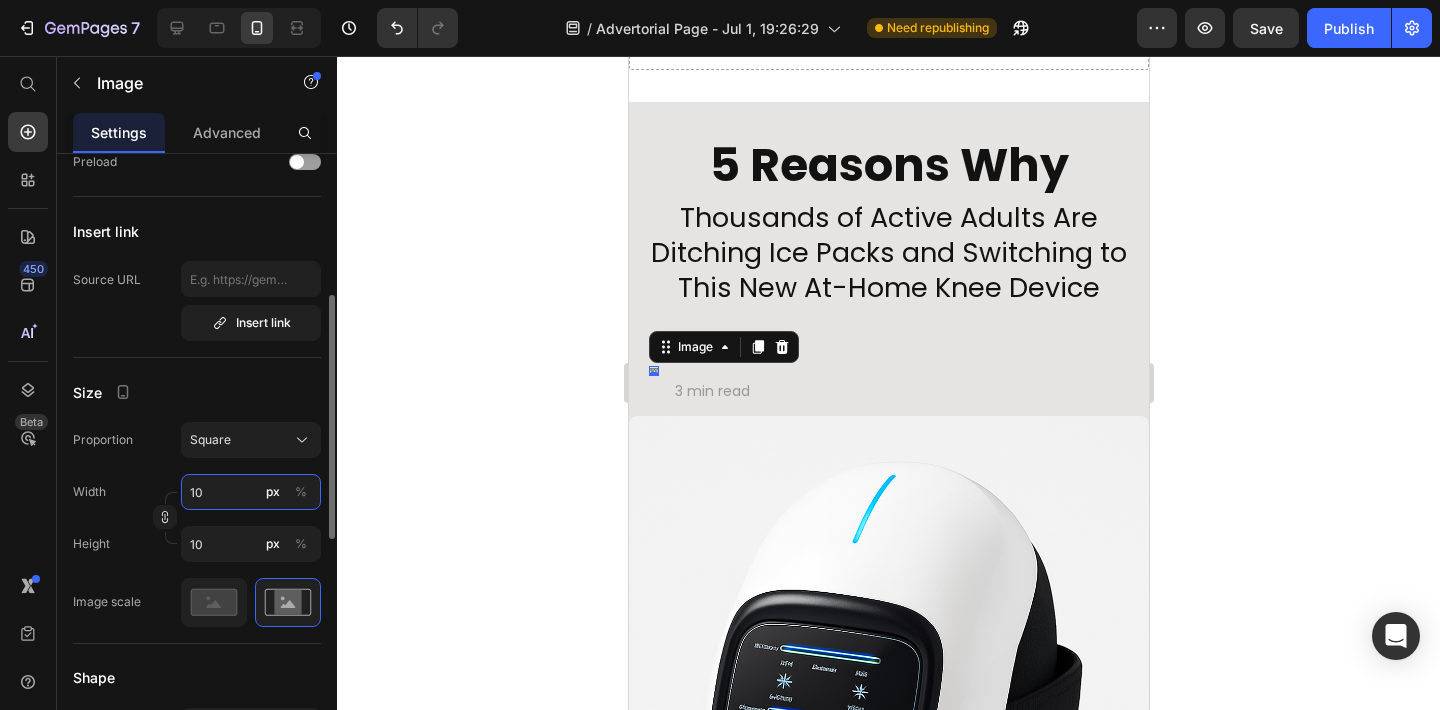 click on "10" at bounding box center (251, 492) 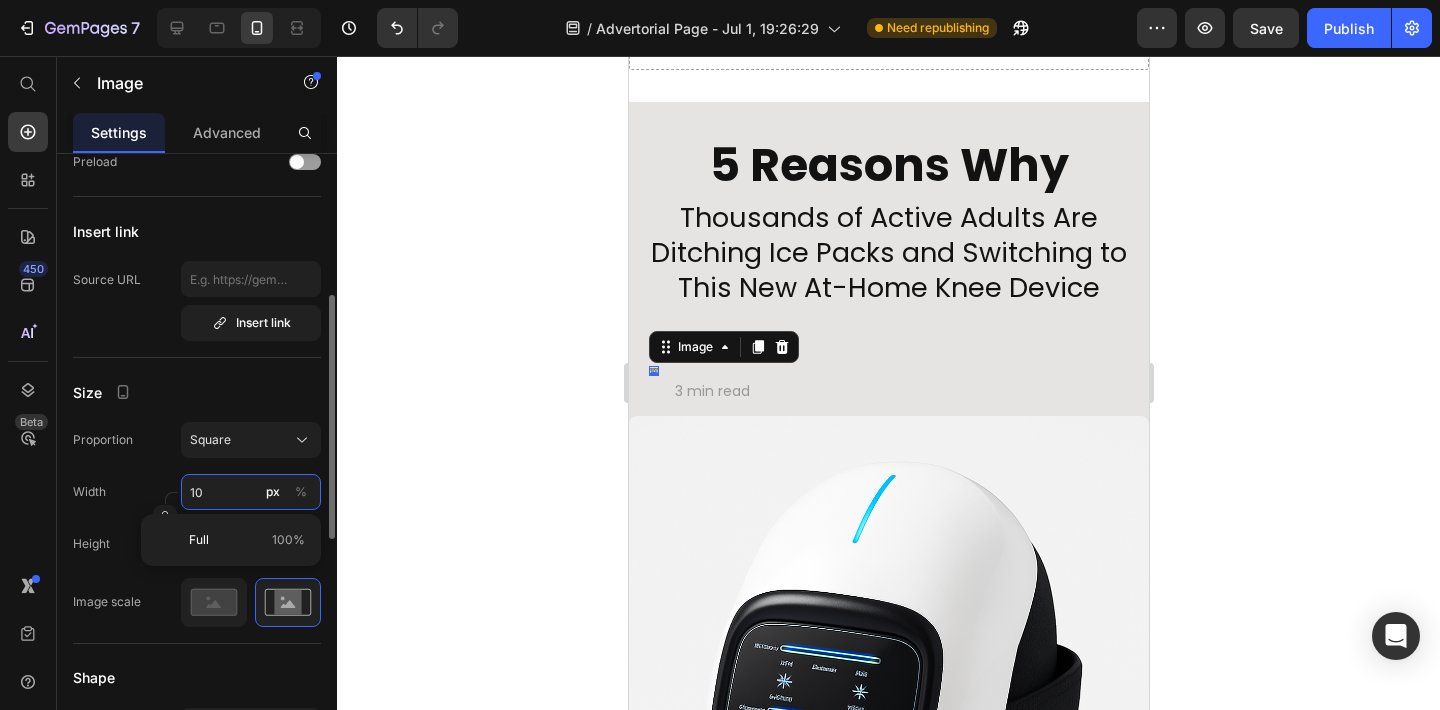 type 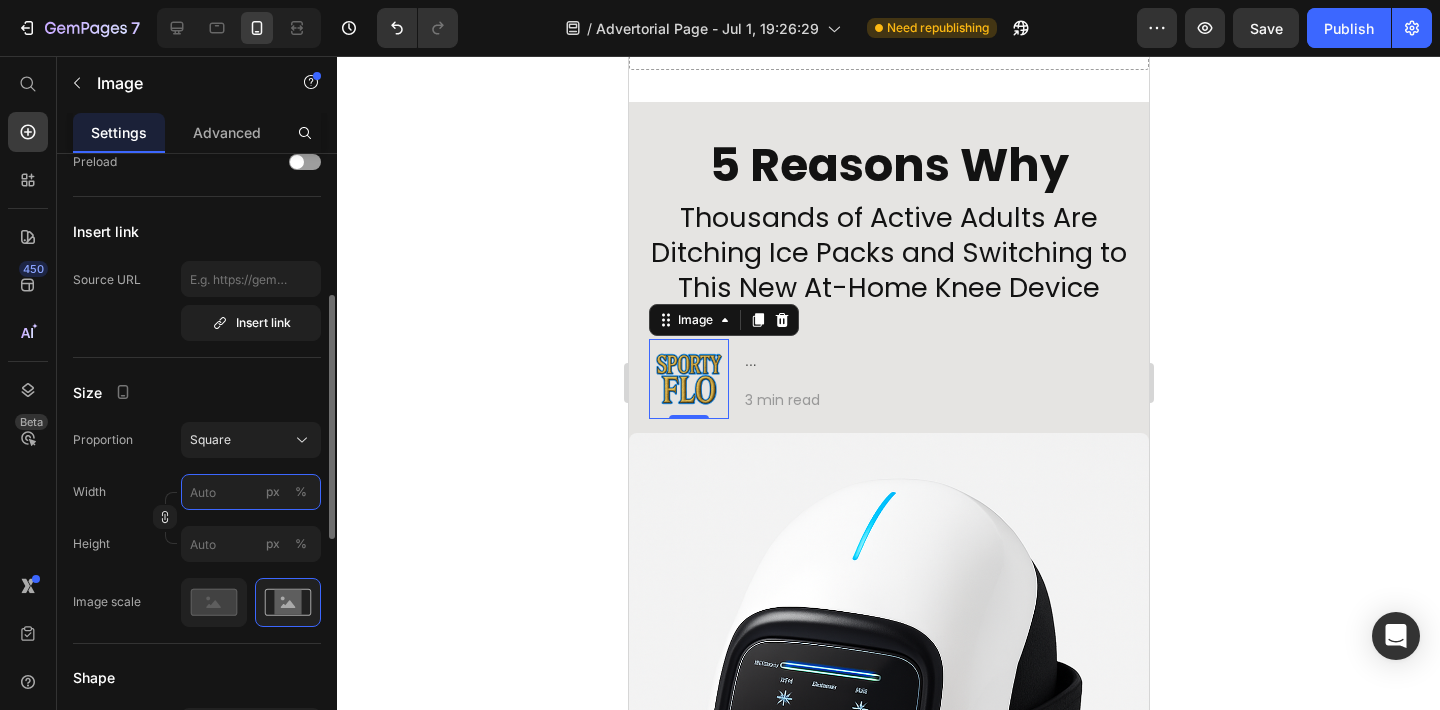 type on "1" 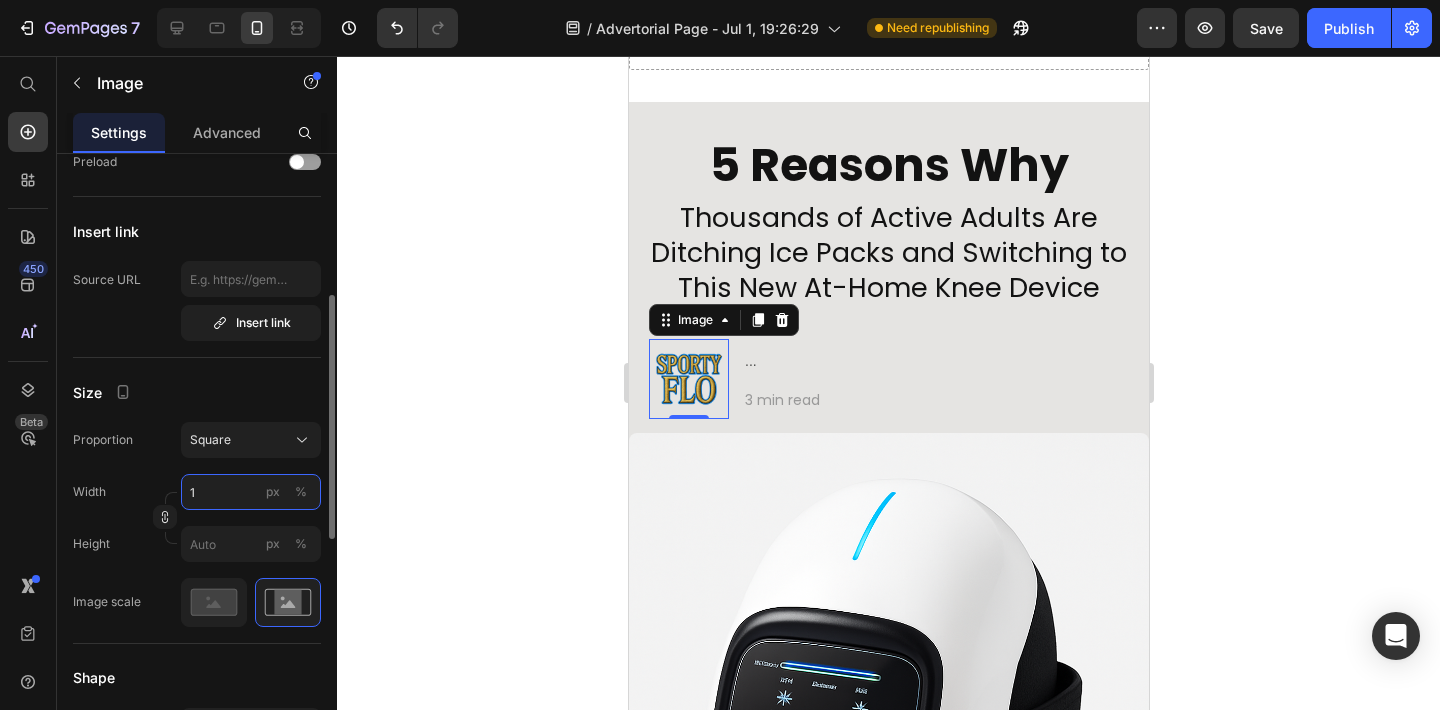 type on "1" 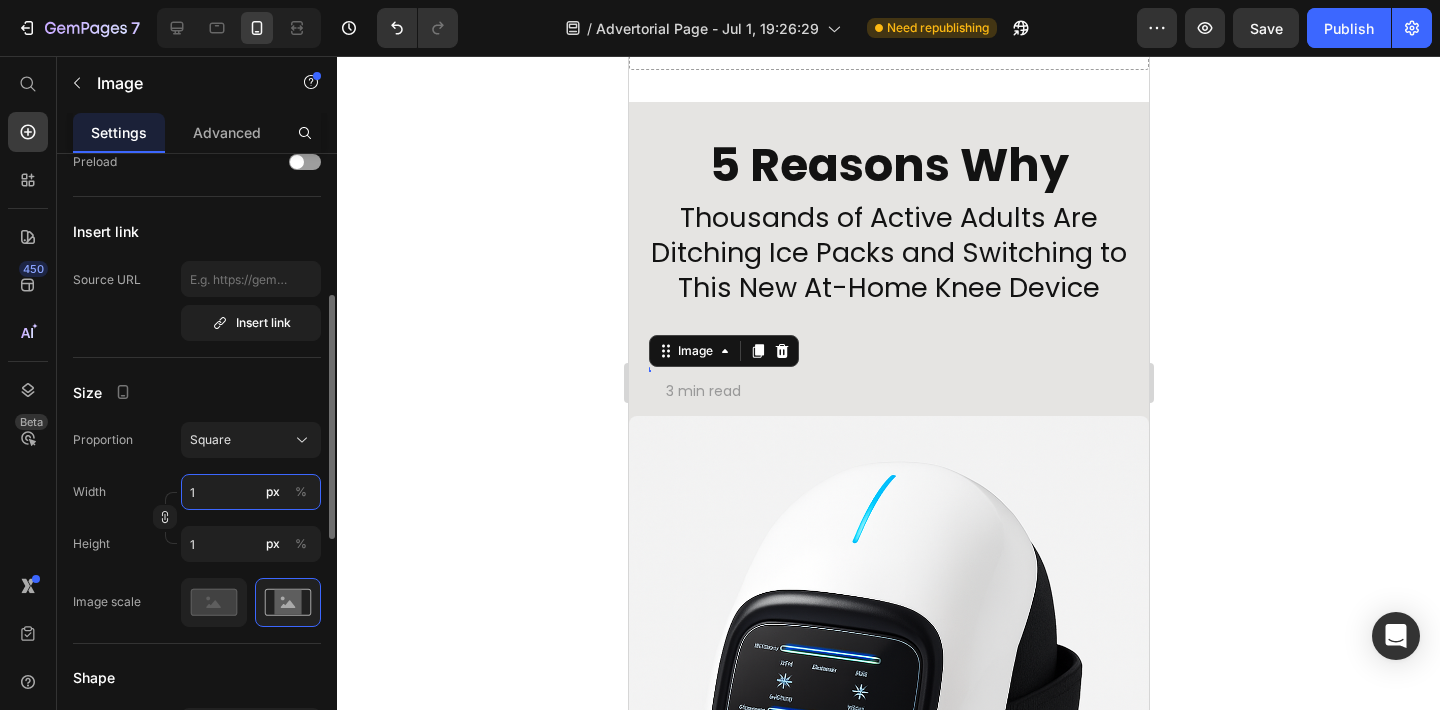 type on "12" 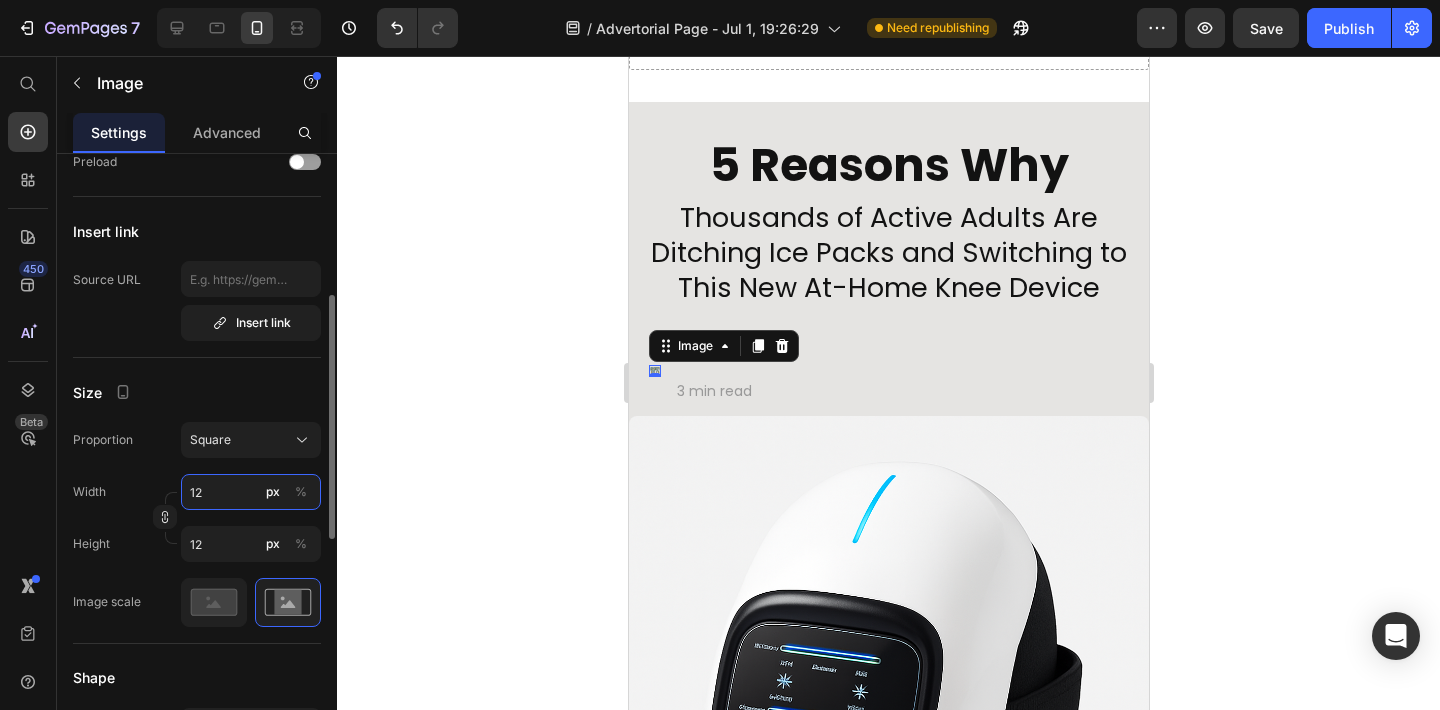 type on "120" 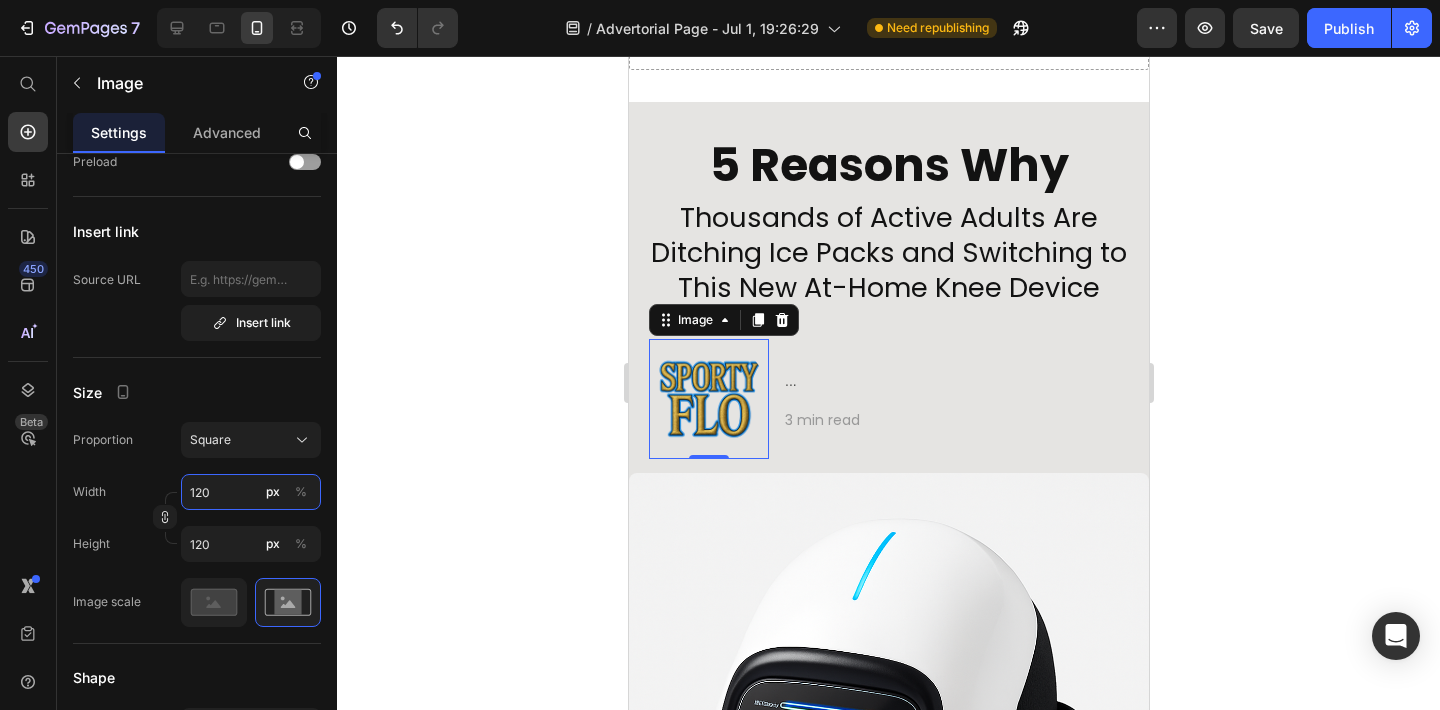 type on "120" 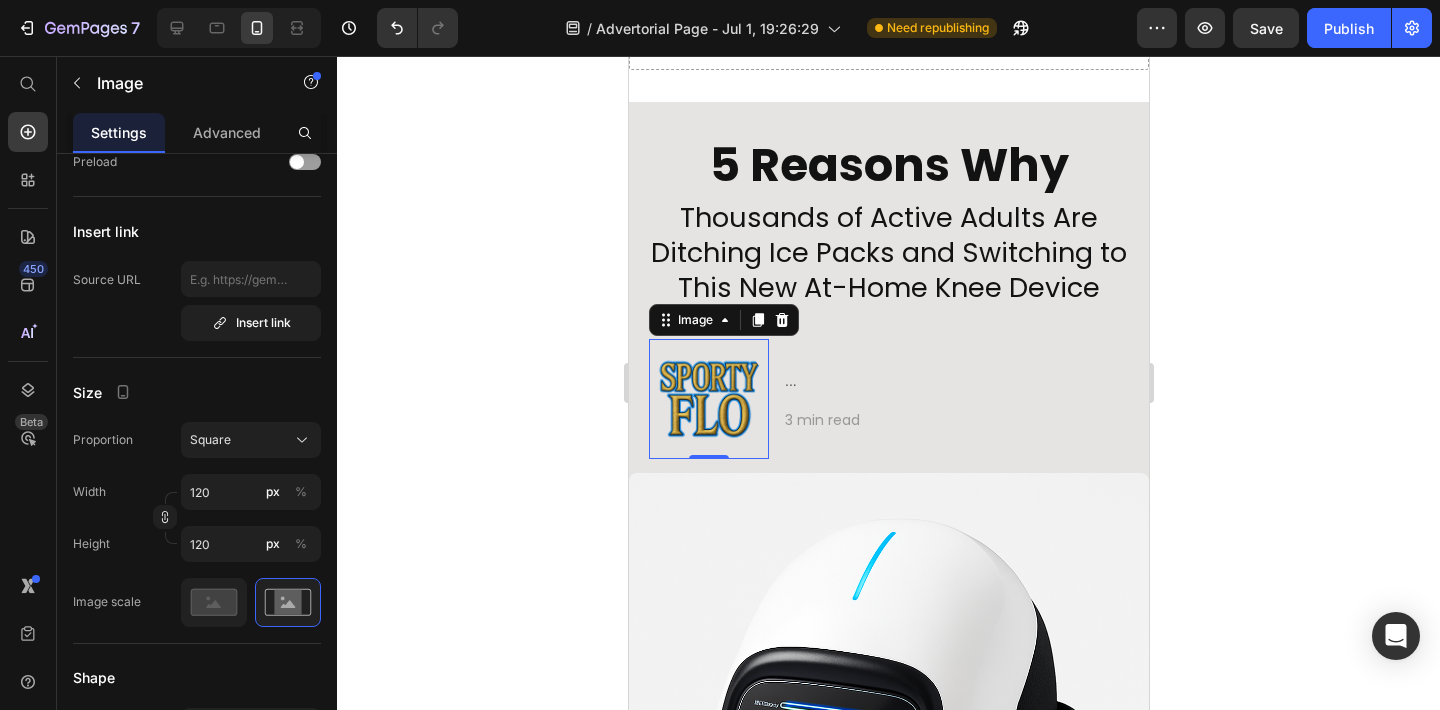click 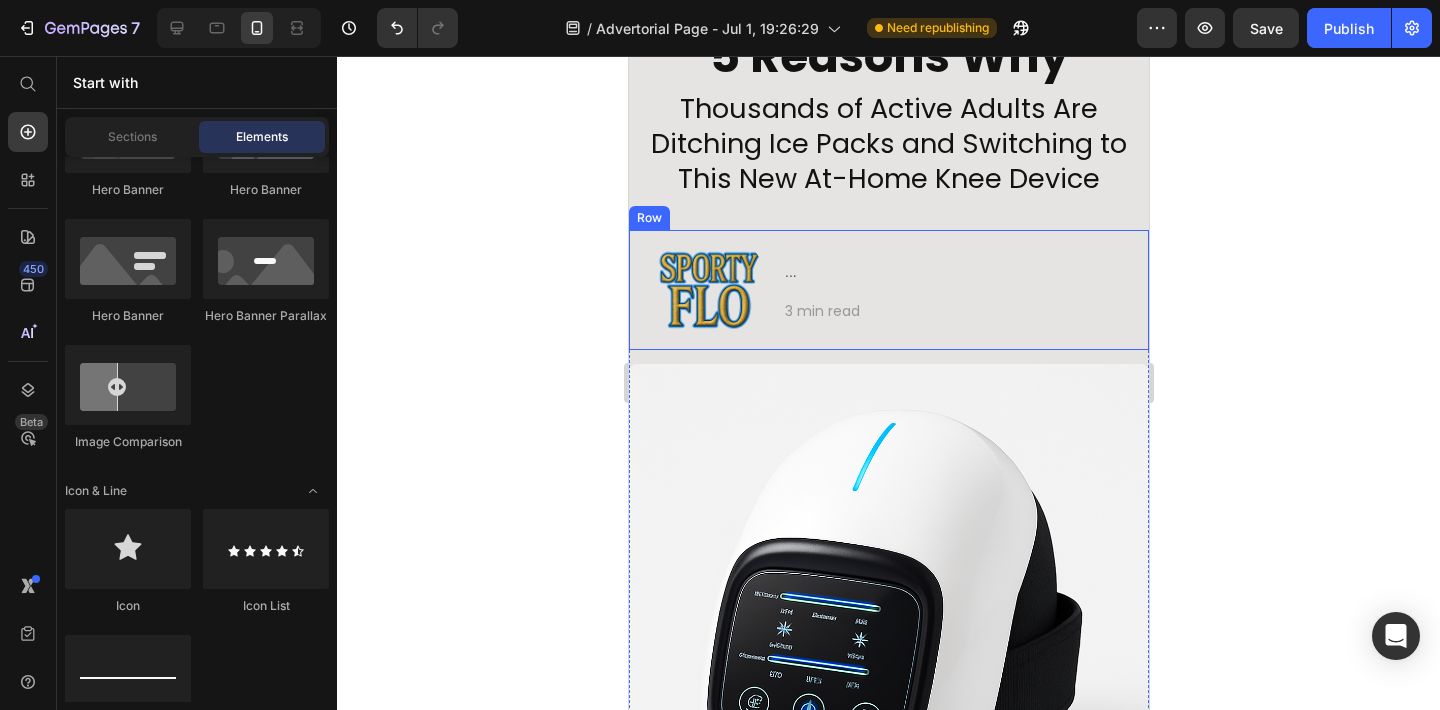 scroll, scrollTop: 226, scrollLeft: 0, axis: vertical 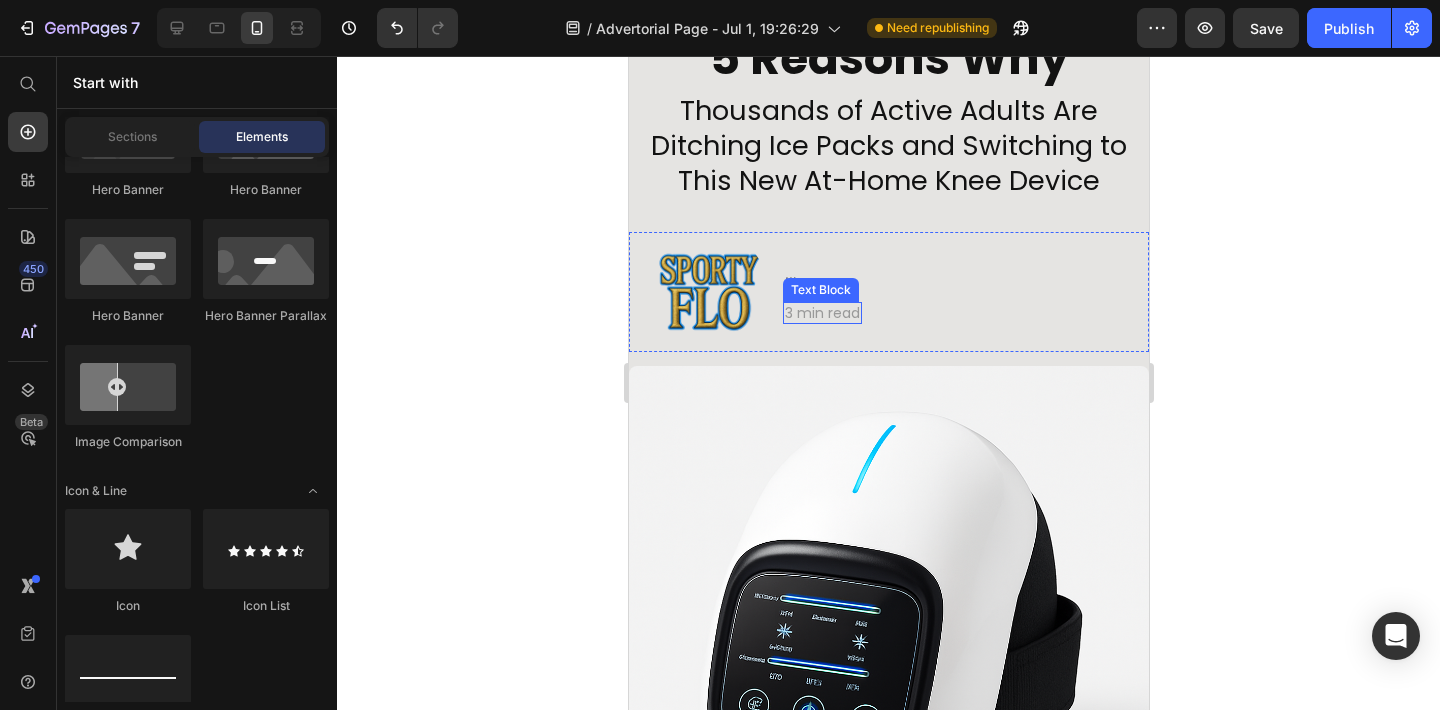 click on "3 min read" at bounding box center [821, 313] 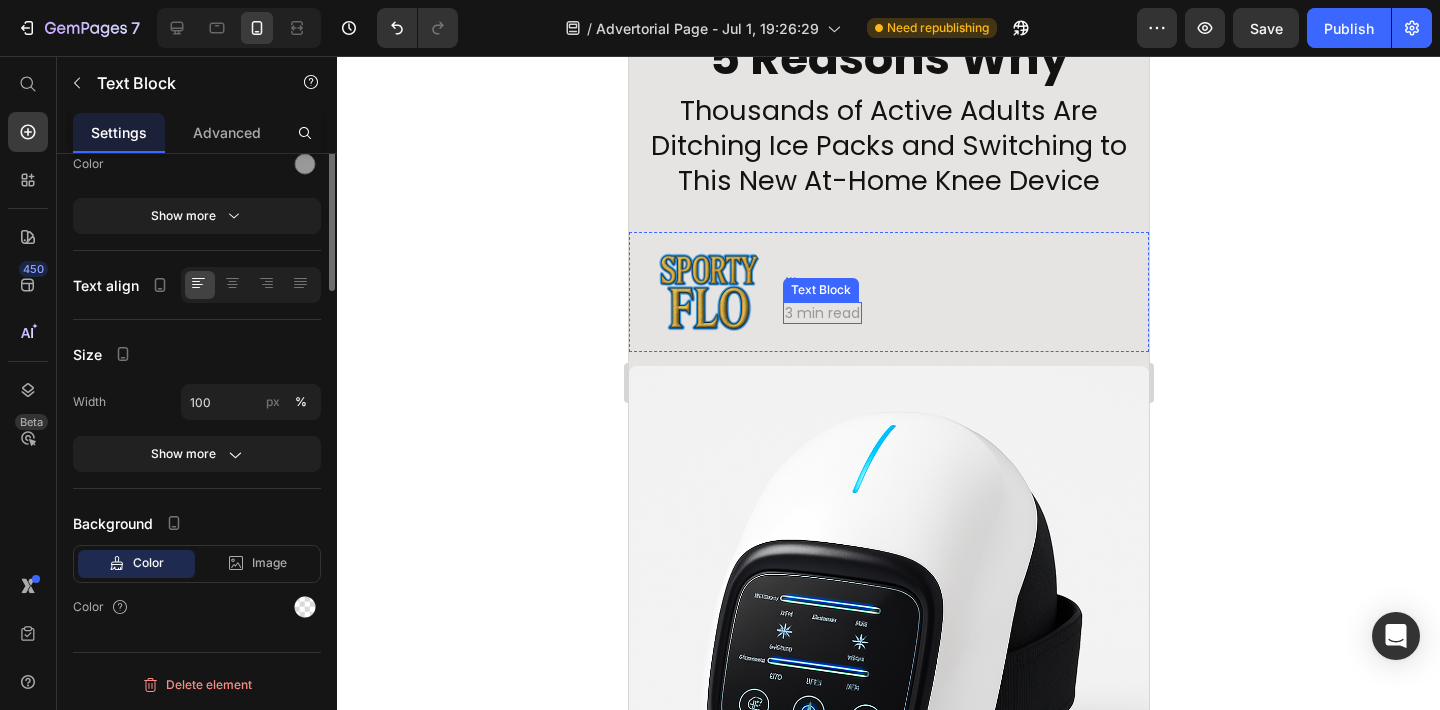 scroll, scrollTop: 0, scrollLeft: 0, axis: both 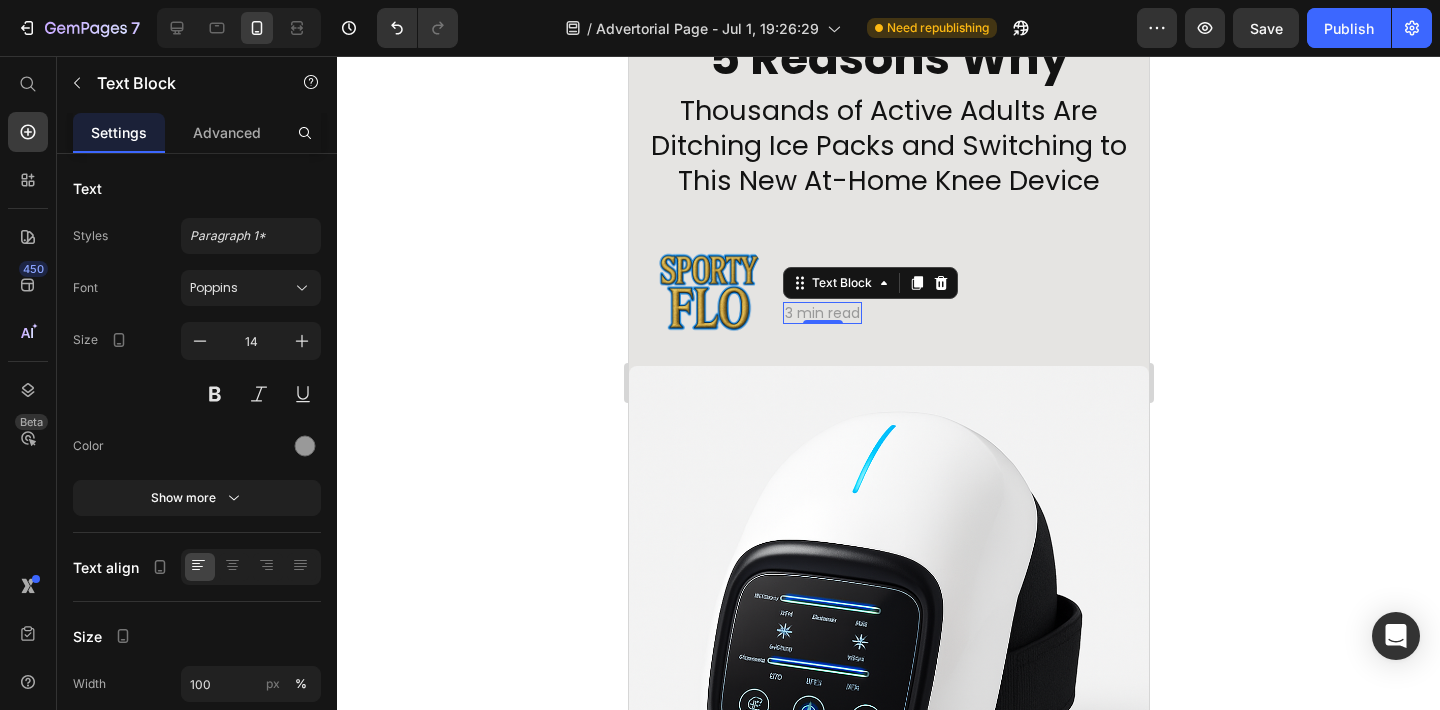 click 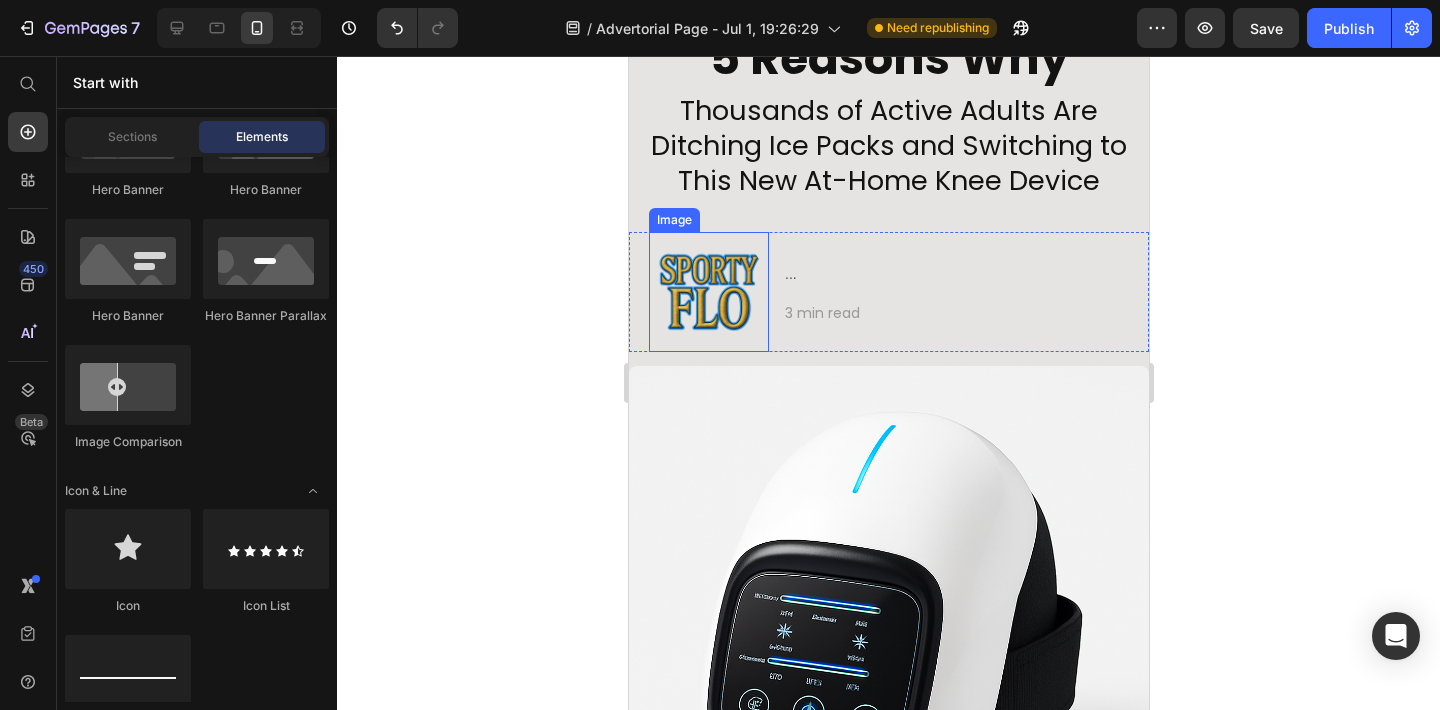 click at bounding box center (708, 292) 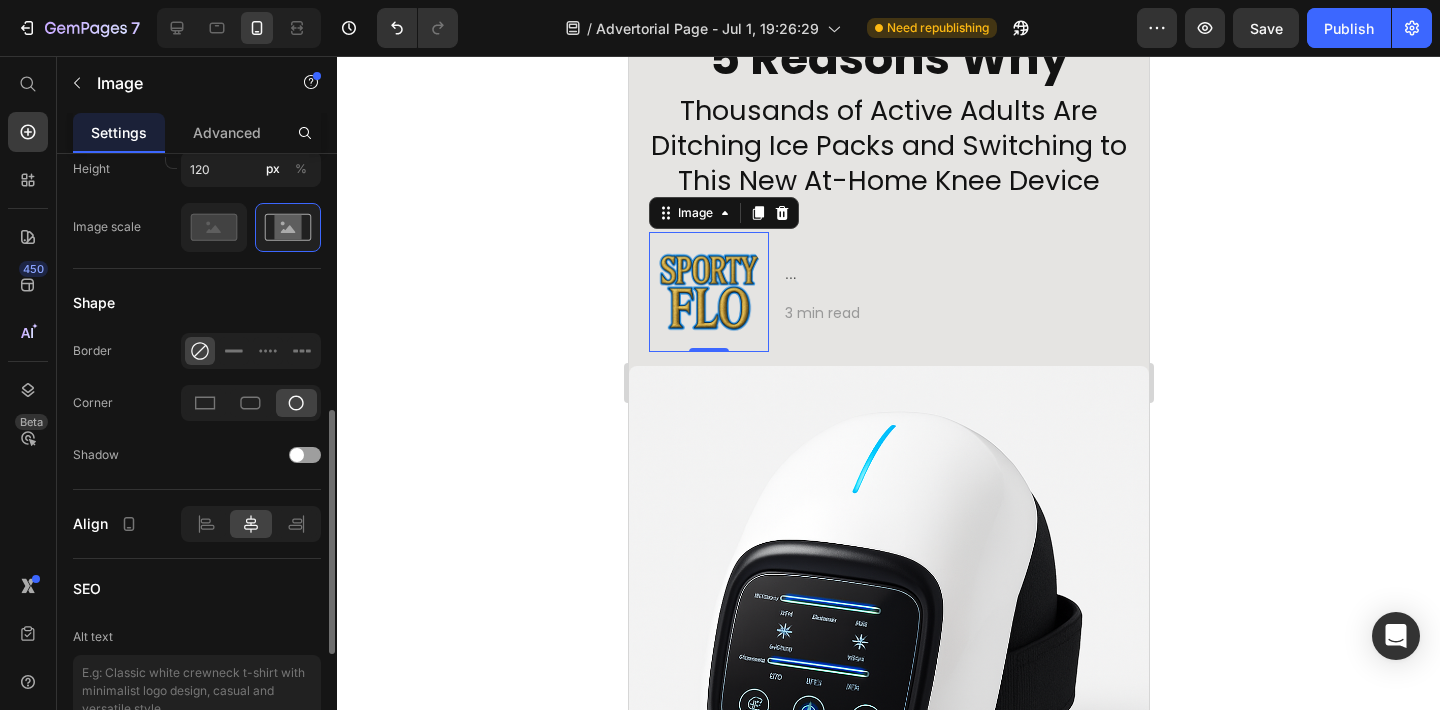 scroll, scrollTop: 748, scrollLeft: 0, axis: vertical 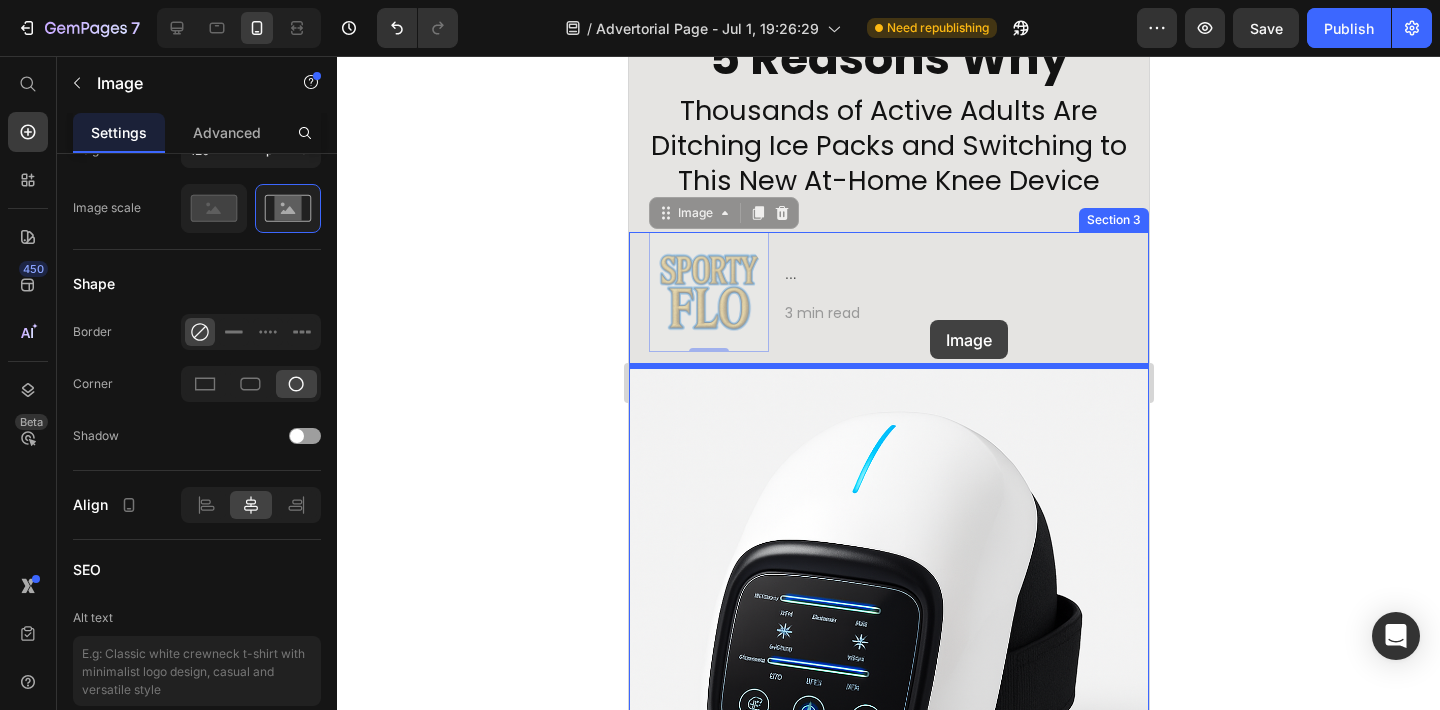 drag, startPoint x: 665, startPoint y: 331, endPoint x: 929, endPoint y: 320, distance: 264.22906 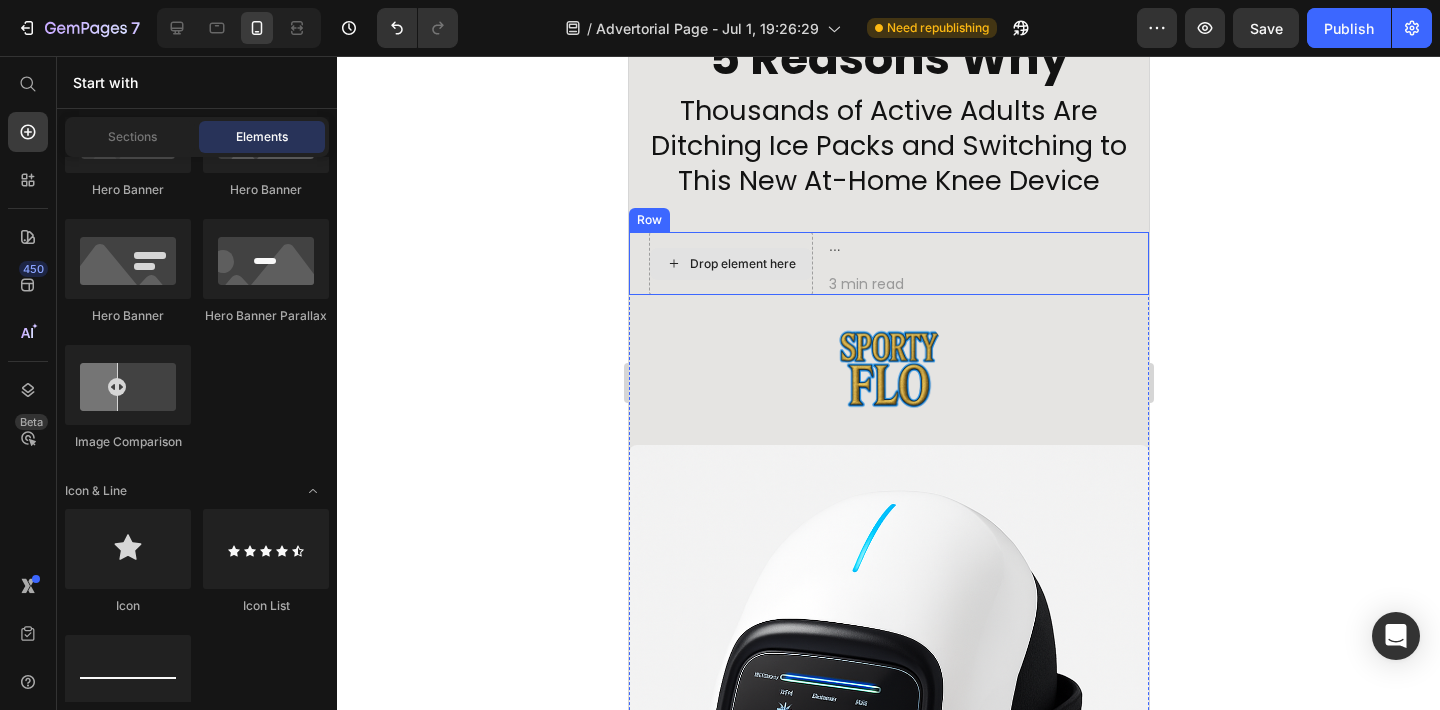 click on "Drop element here" at bounding box center (742, 264) 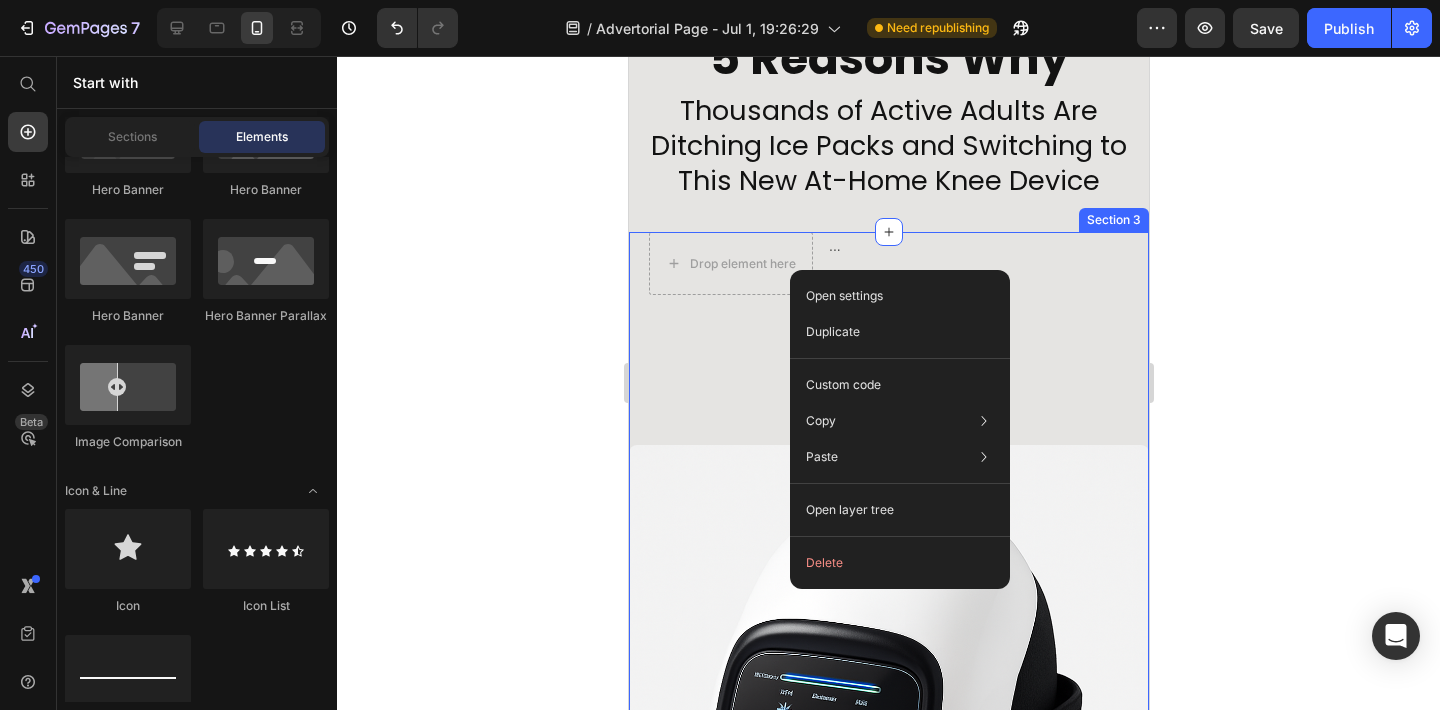 click on "Drop element here ... Text Block Heading 3 min read  Text Block Row Image Image Row Icon Icon Icon Icon
Icon #1 Choice For 8,000+ Happy Customers Text Block Icon List This Simple Device Is Helping People Finally Fix Their Knee Pain Heading                Title Line A powerful clinic grade knee therapy device designed to relieve pain, restore movement, and protect your joints so you can get back to living without limits. Text Block try it for yourself Button
Icon RISK-FREE  | 30 Day Money Back Guarantee Text Block Row Image 1. Relieve Knee Pain at the Source Heading This isn’t just surface-level relief. The combination of targeted heat, deep vibration, and therapeutic infrared works together to loosen joints, improve circulation, and reduce pain where it starts. You feel it working within minutes. No cold shocks, no bulky equipment, and no waiting for appointments.   Perfect for athletes, active adults, or anyone dealing with chronic knee discomfort. Row" at bounding box center (888, 2324) 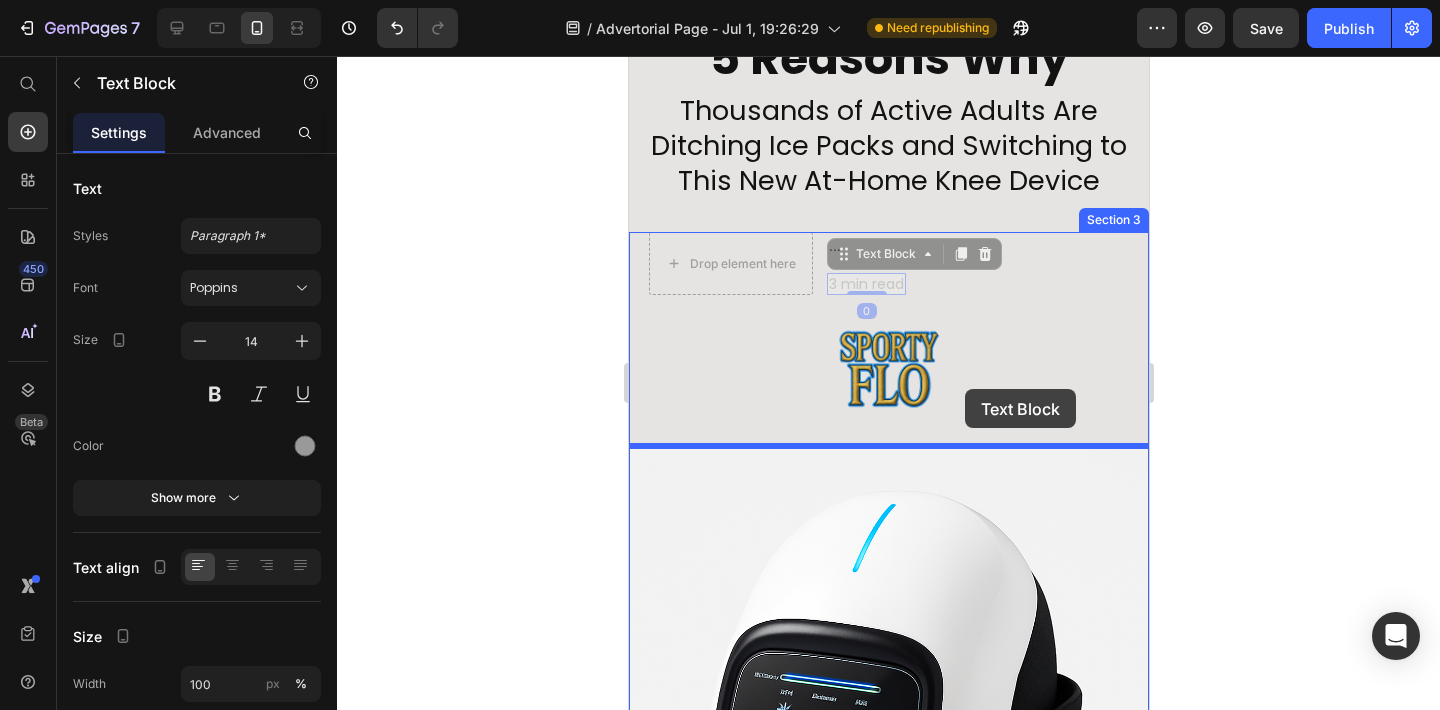 drag, startPoint x: 895, startPoint y: 277, endPoint x: 964, endPoint y: 389, distance: 131.54848 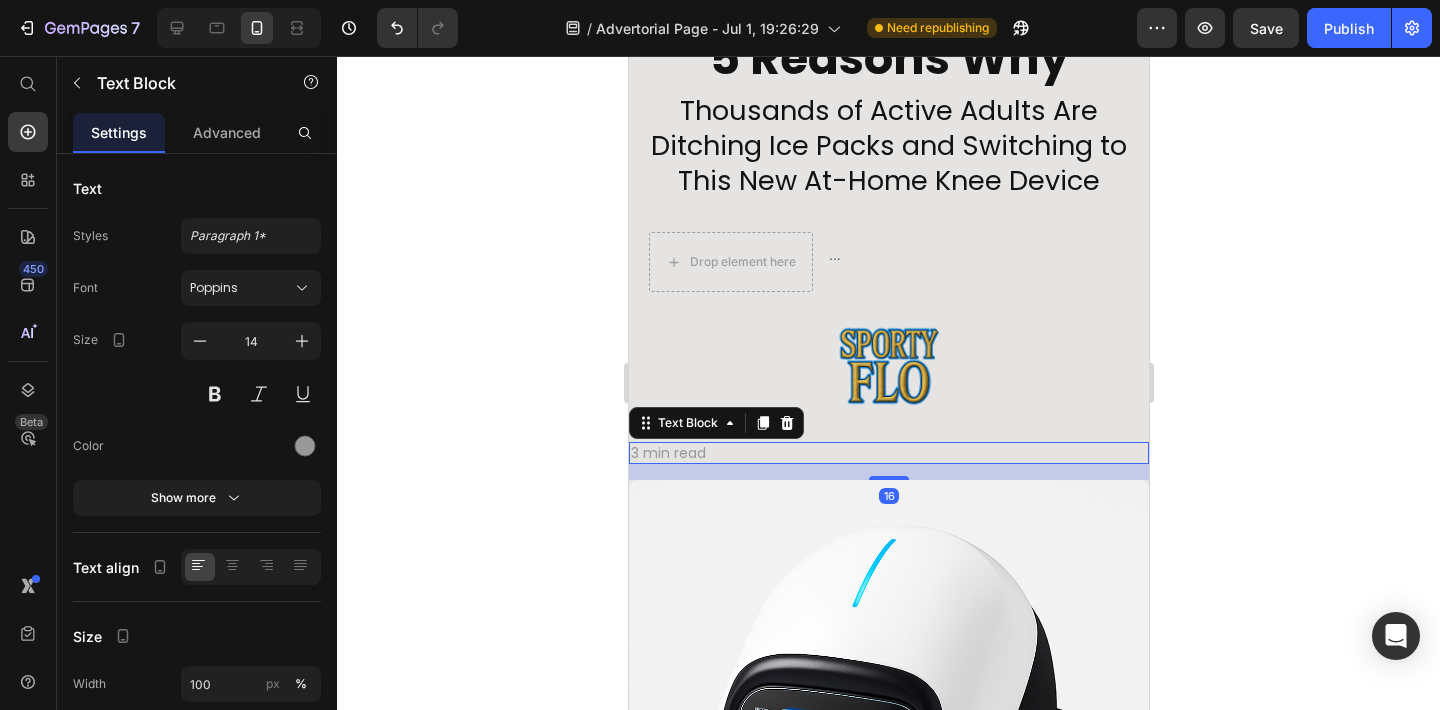 click 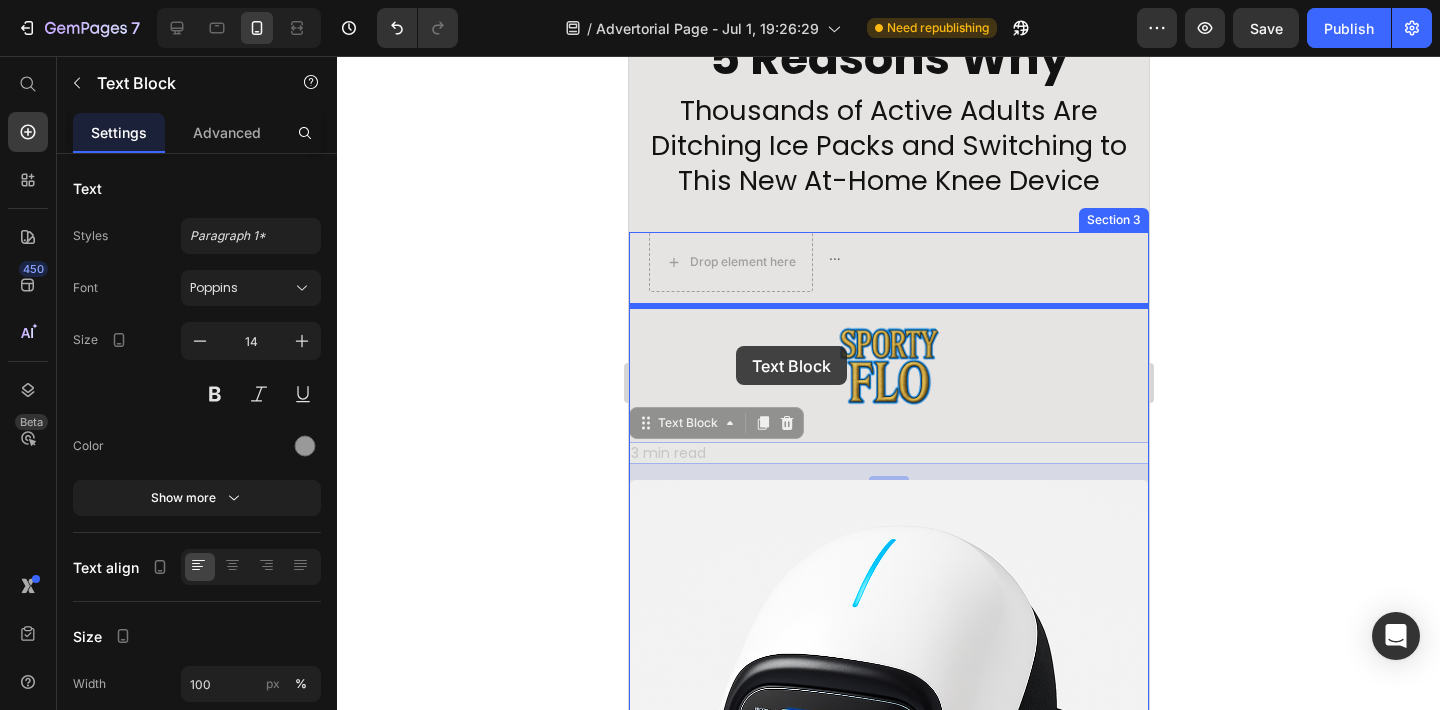 drag, startPoint x: 704, startPoint y: 452, endPoint x: 735, endPoint y: 346, distance: 110.440025 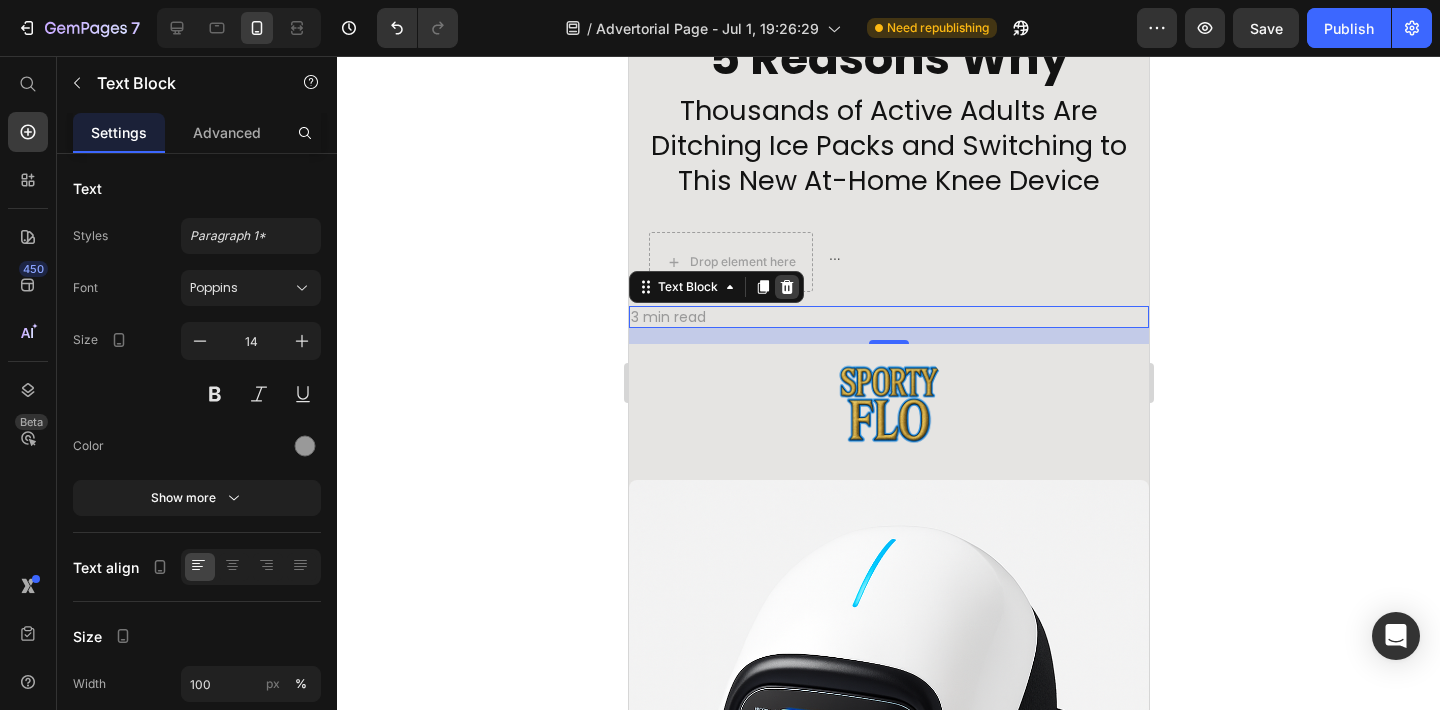 click 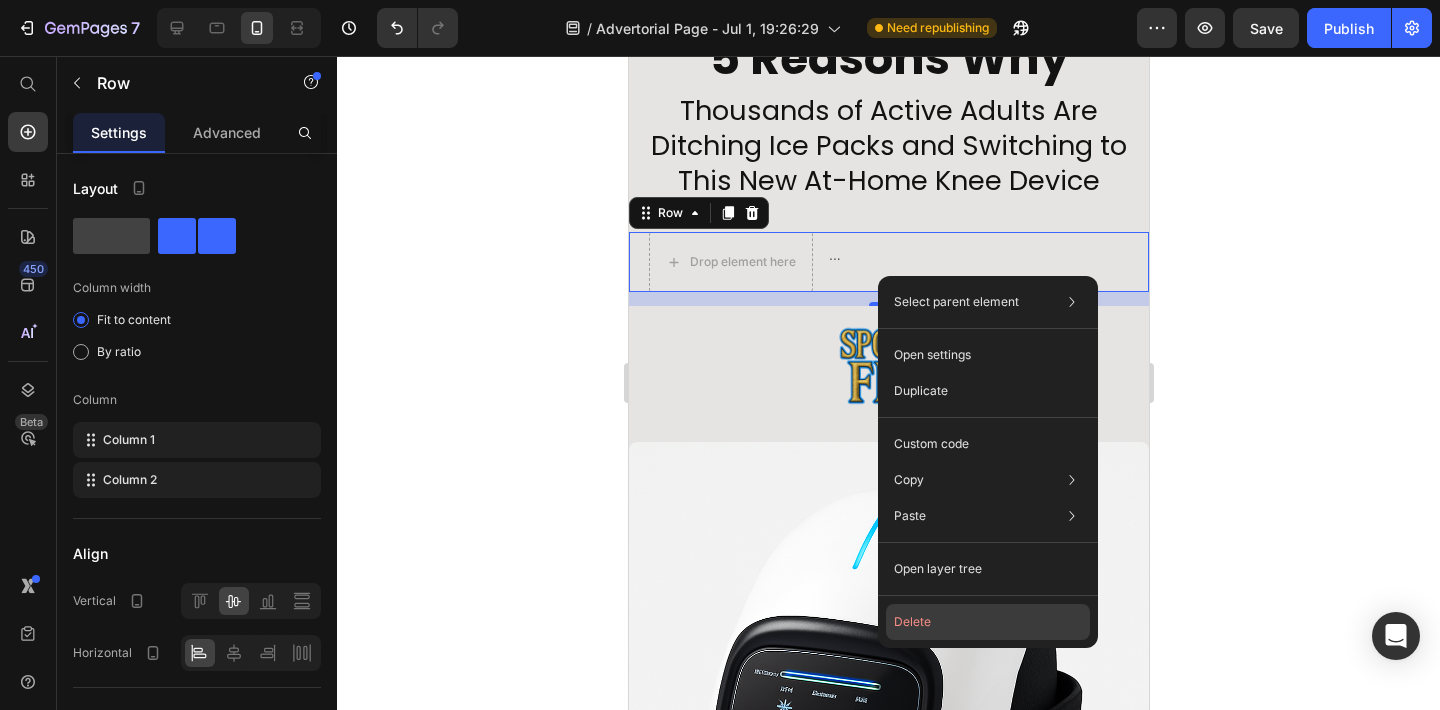 click on "Delete" 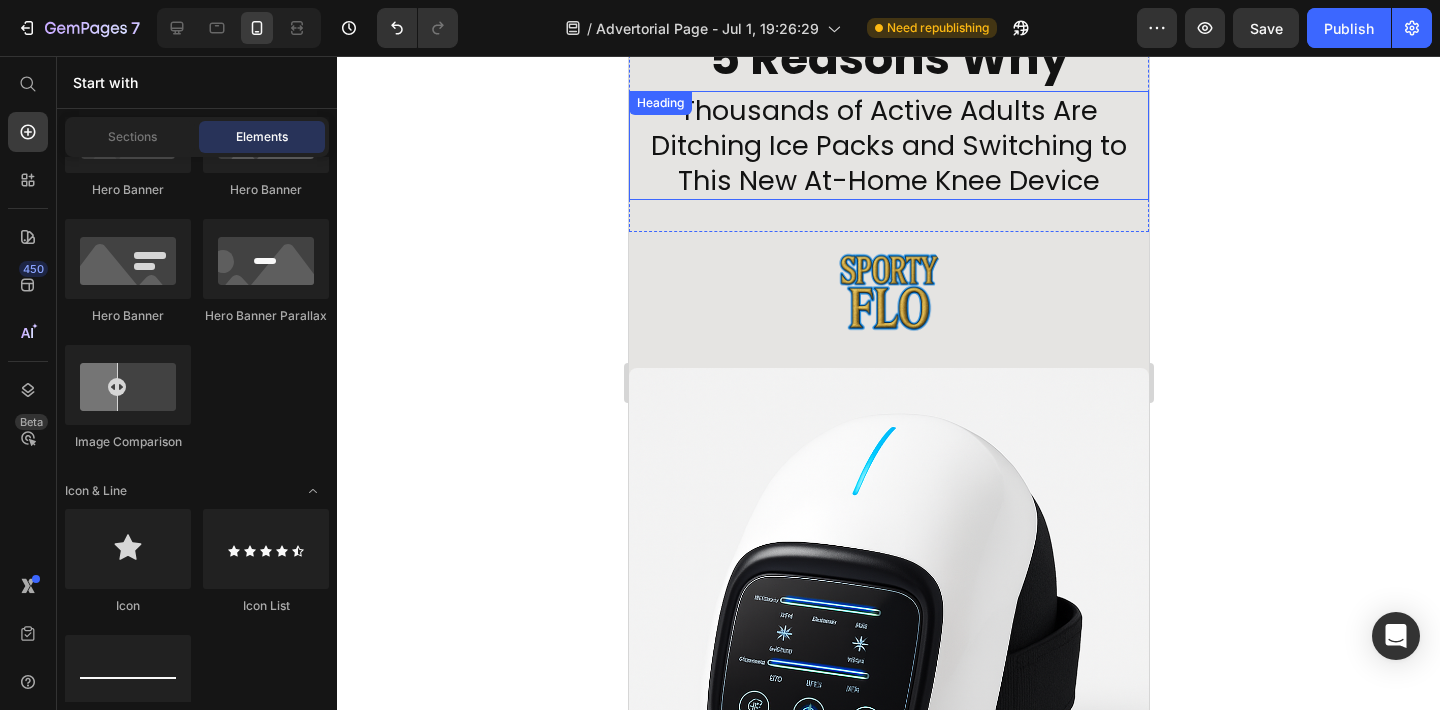 click on "Thousands of Active Adults Are Ditching Ice Packs and Switching to This New At-Home Knee Device" at bounding box center [888, 145] 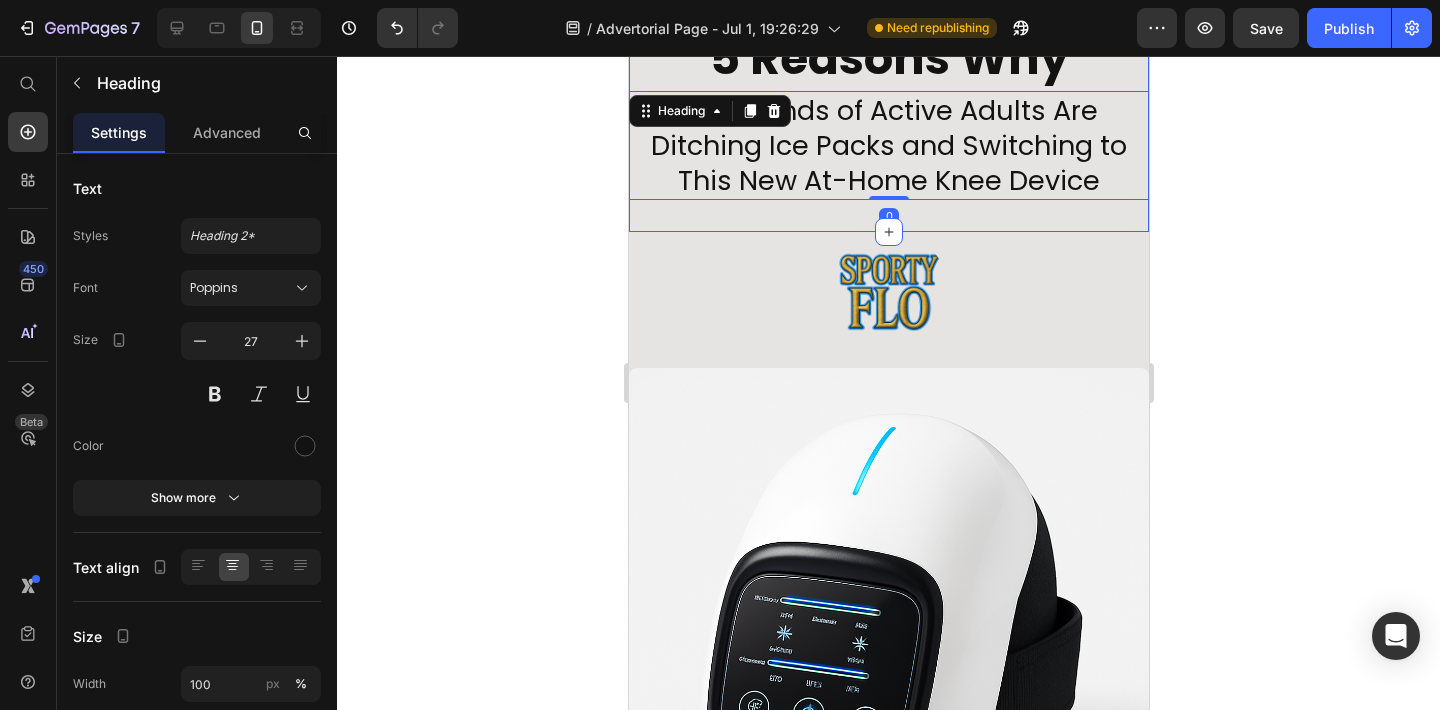 click on "5 Reasons Why Heading Thousands of Active Adults Are Ditching Ice Packs and Switching to This New At-Home Knee Device Heading   0 Section 2" at bounding box center (888, 113) 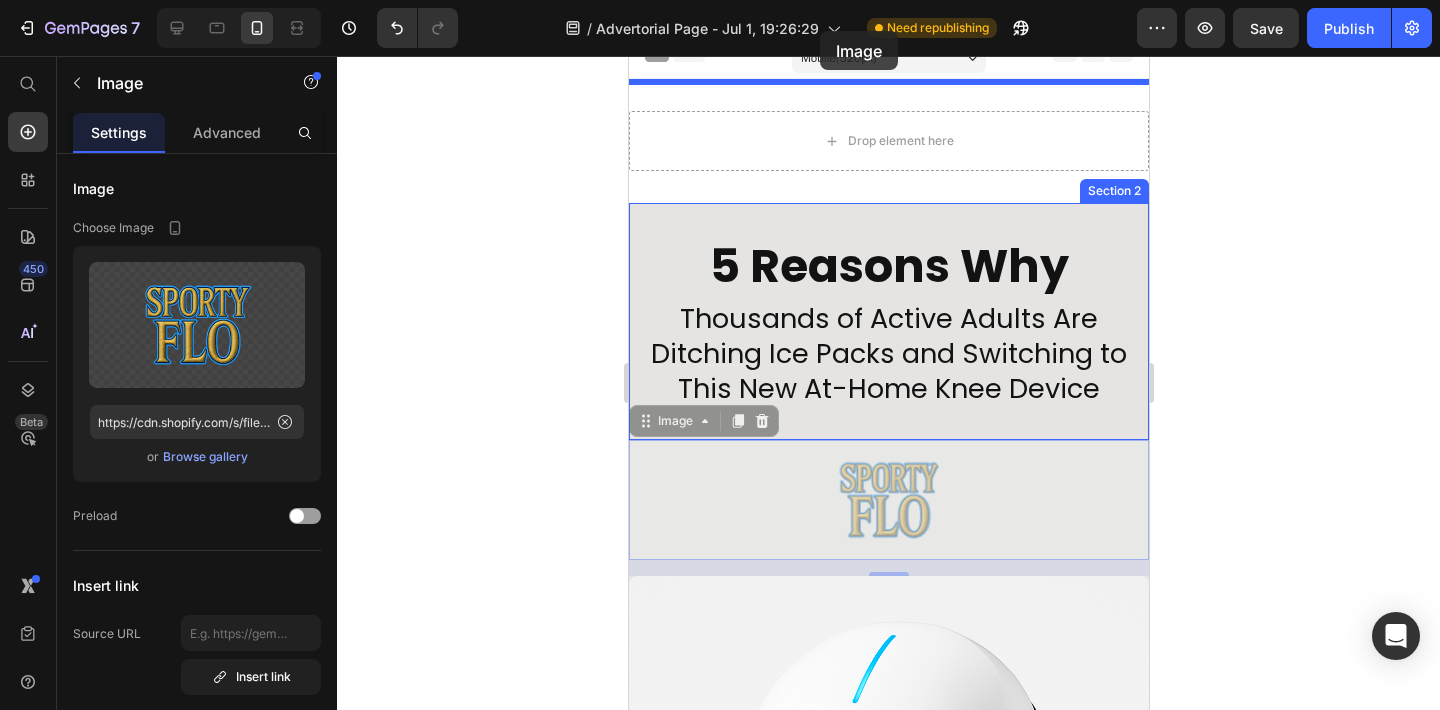 scroll, scrollTop: 0, scrollLeft: 0, axis: both 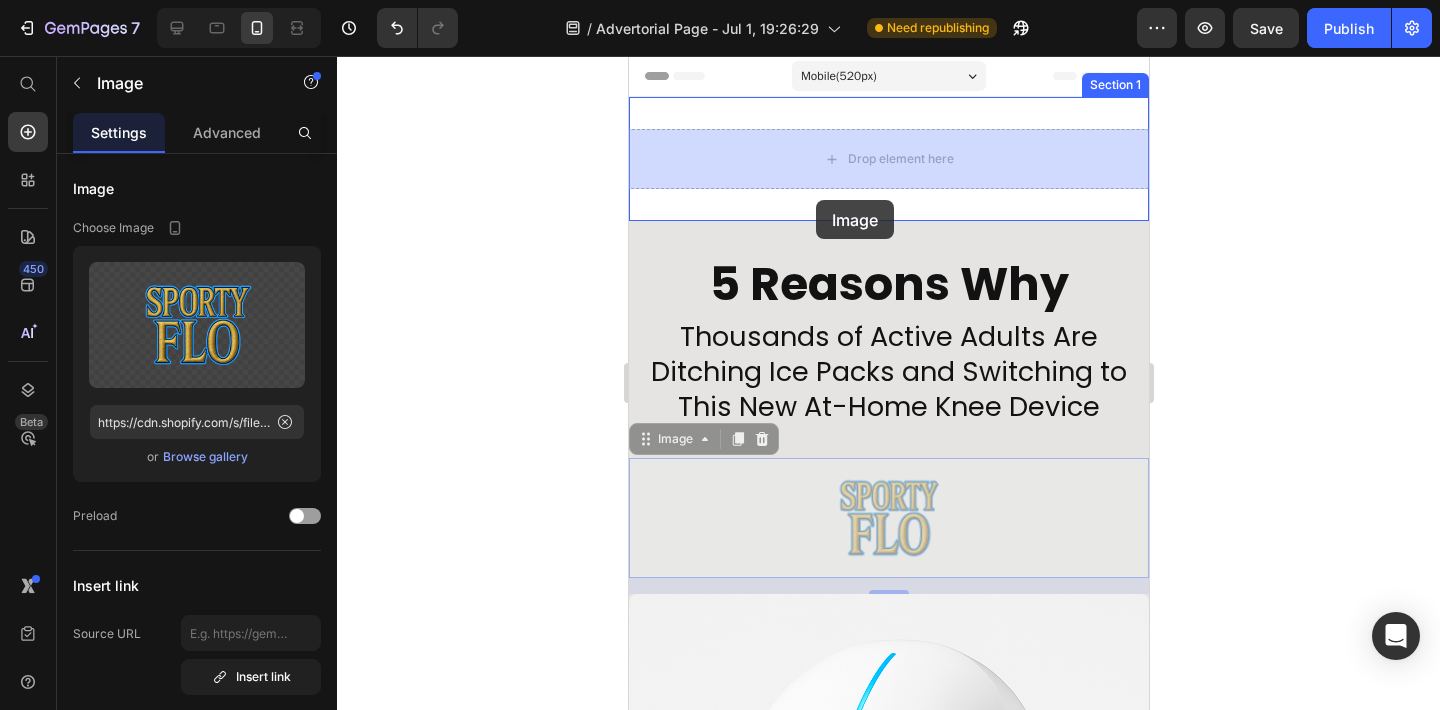 drag, startPoint x: 810, startPoint y: 316, endPoint x: 815, endPoint y: 200, distance: 116.10771 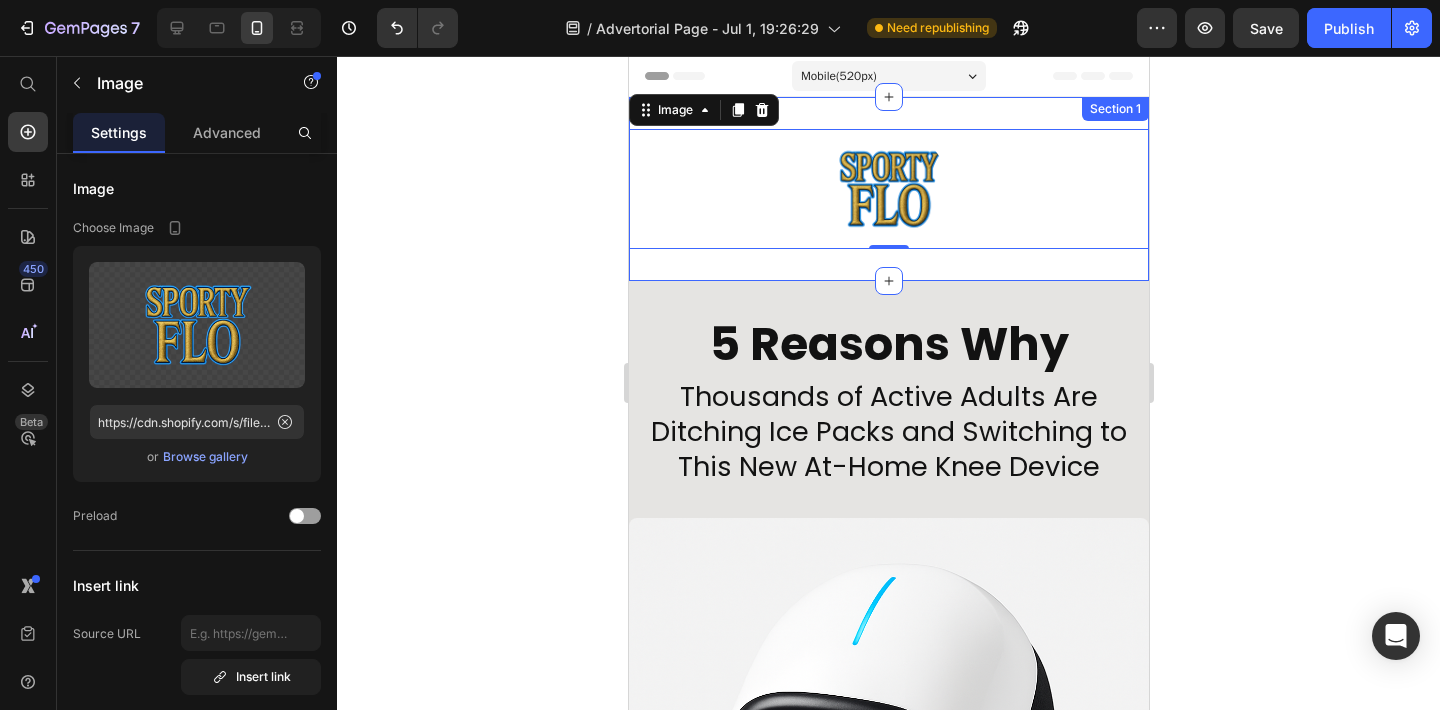 click on "Image   0 Section 1" at bounding box center (888, 189) 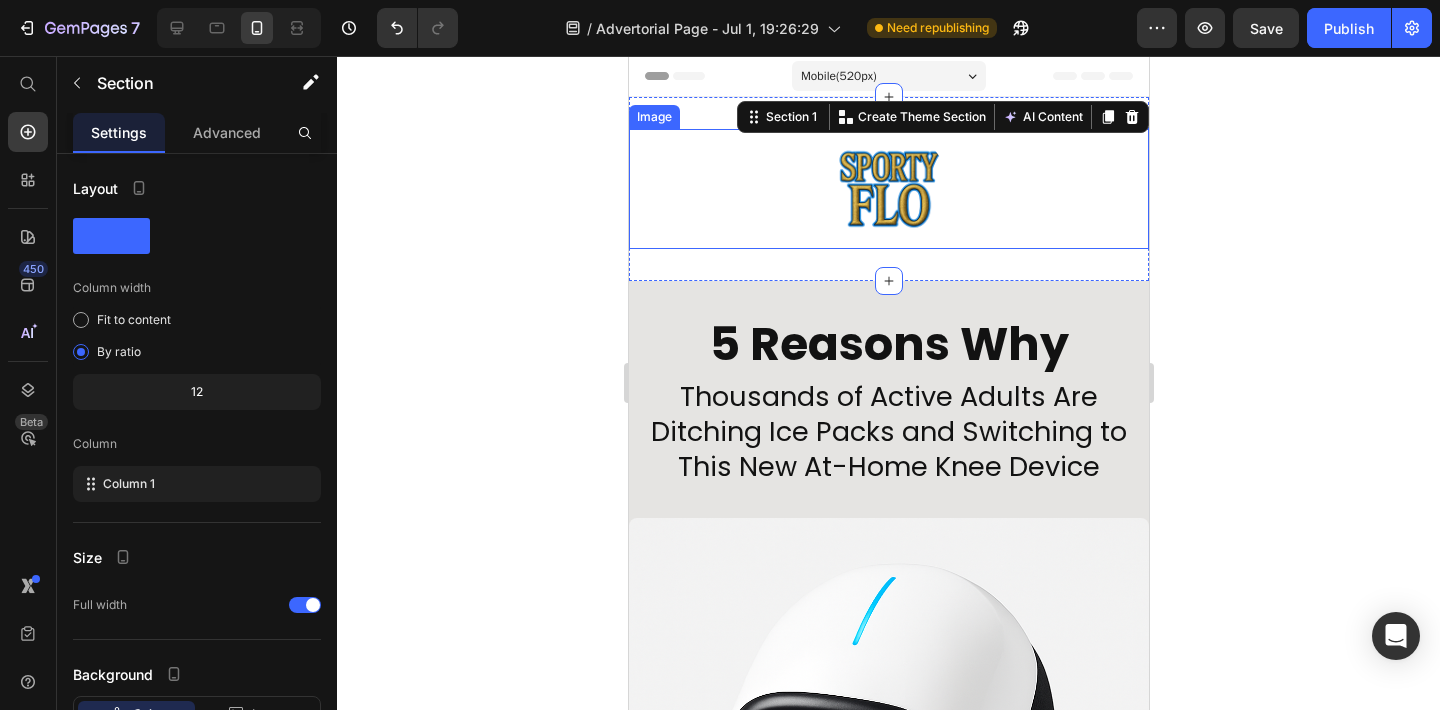 click at bounding box center (888, 189) 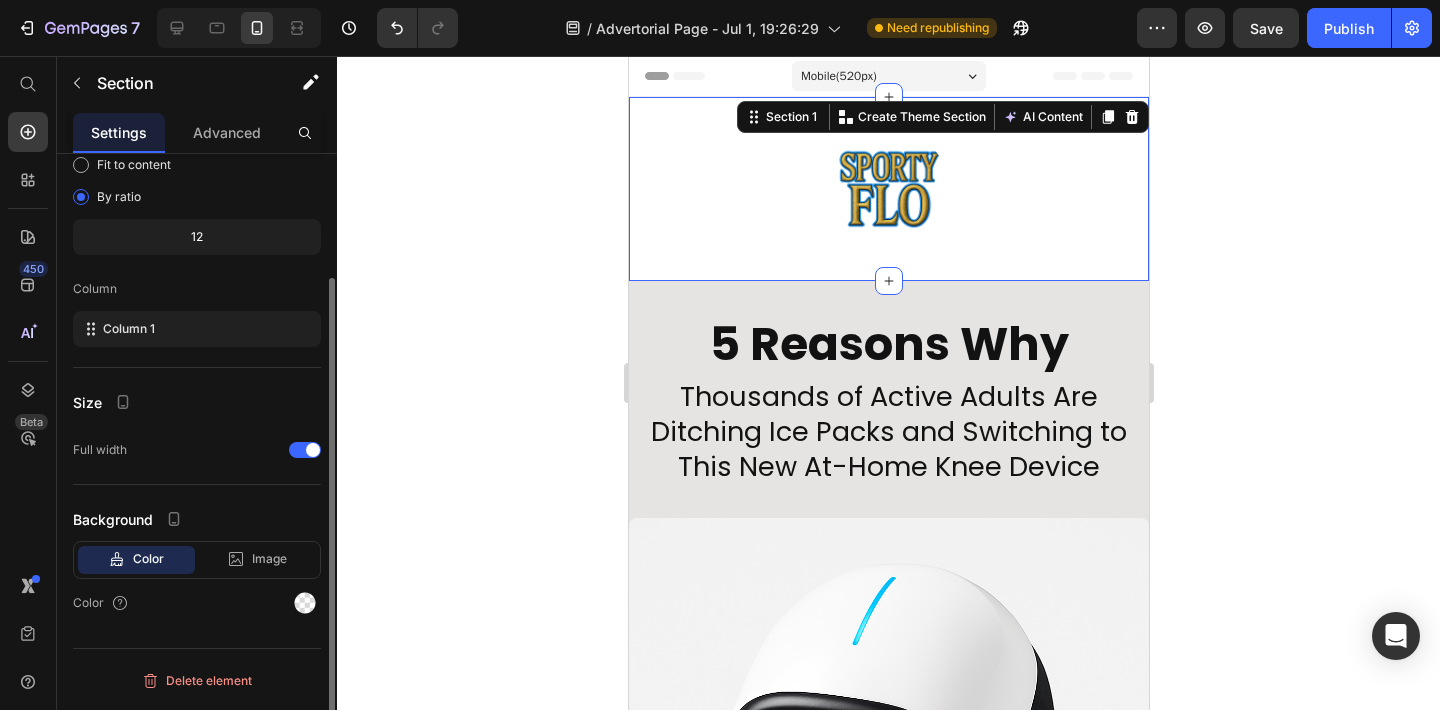 scroll, scrollTop: 0, scrollLeft: 0, axis: both 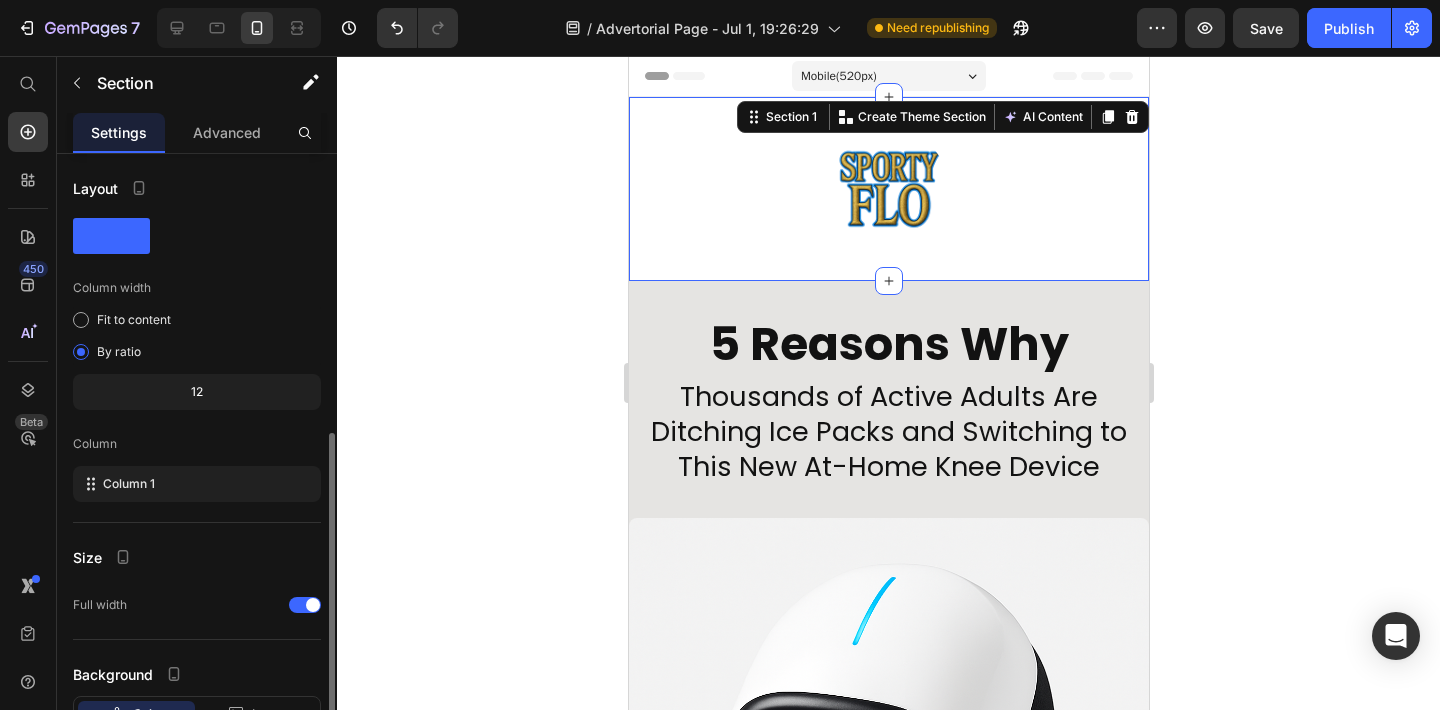 click on "Image Section 1   You can create reusable sections Create Theme Section AI Content Write with GemAI What would you like to describe here? Tone and Voice Persuasive Product Sportyflo Knee Massager Show more Generate" at bounding box center (888, 189) 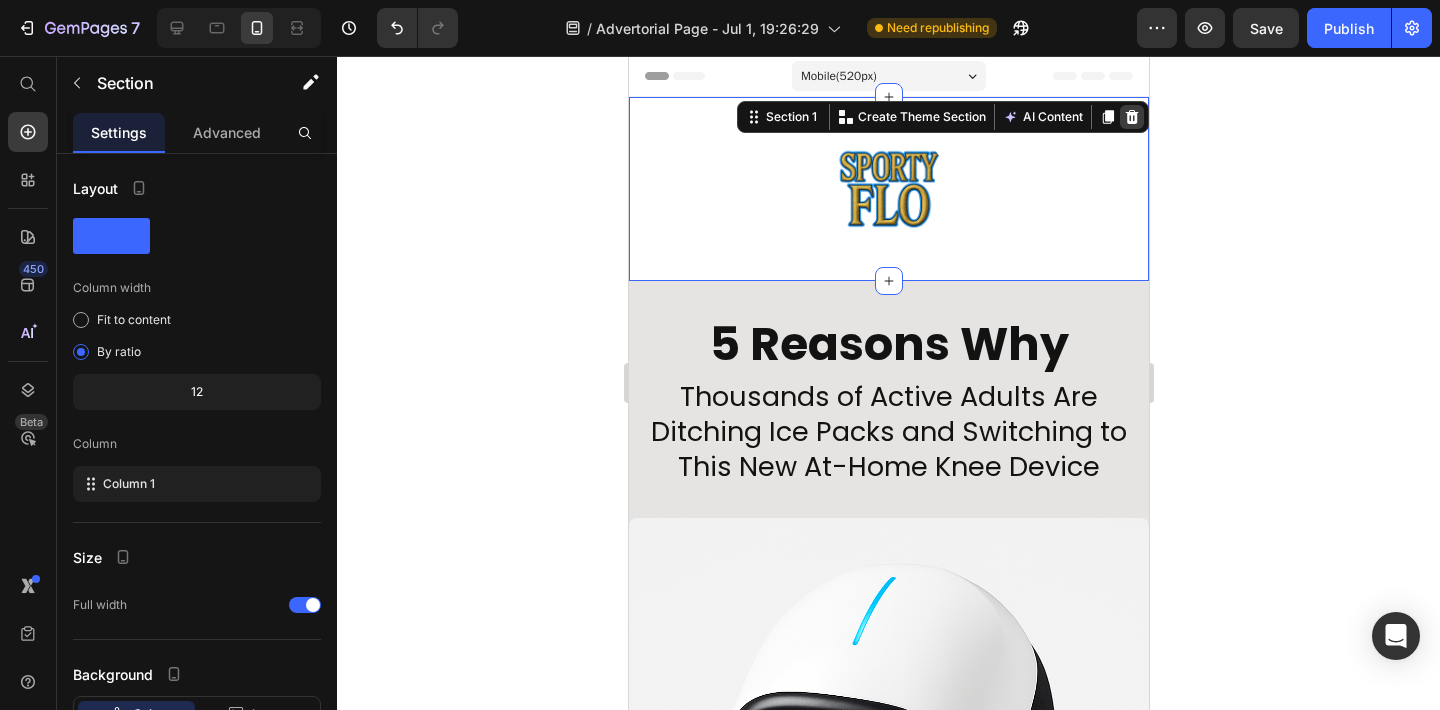 click 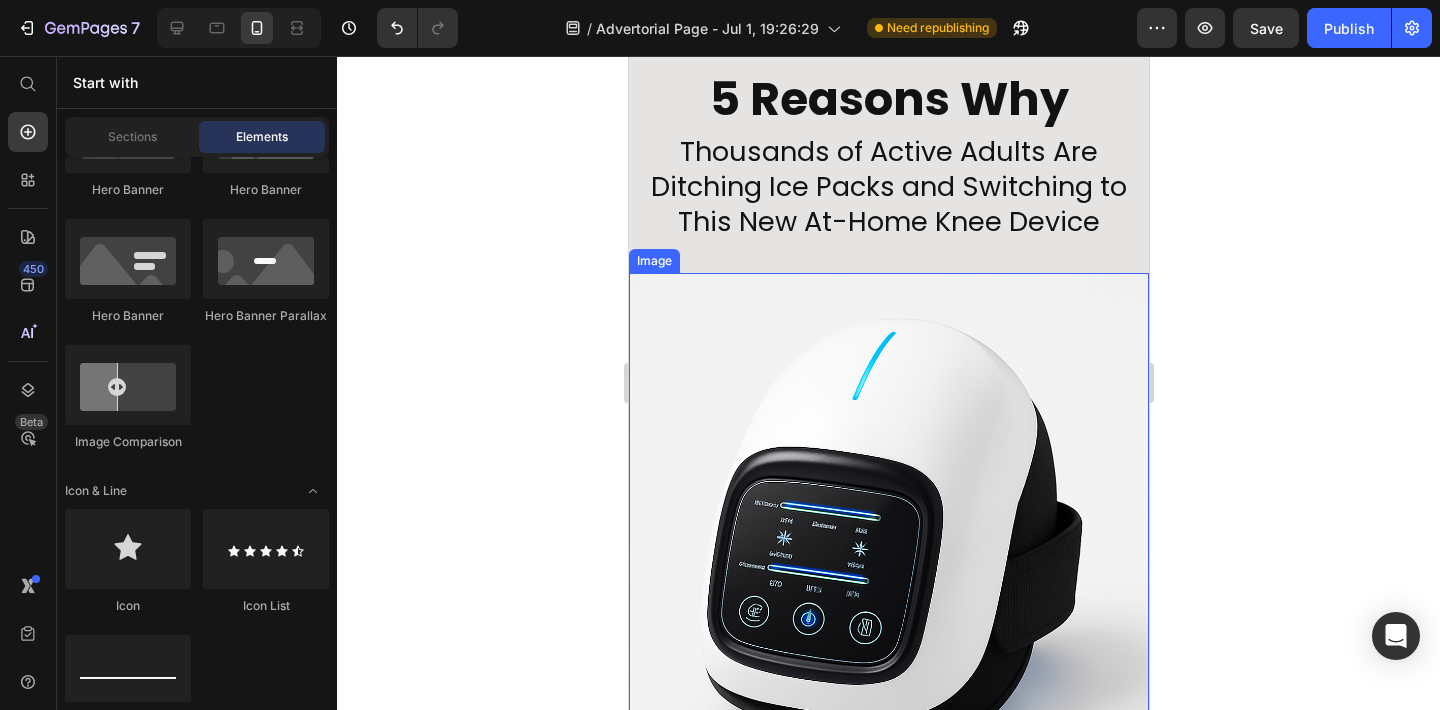 scroll, scrollTop: 58, scrollLeft: 0, axis: vertical 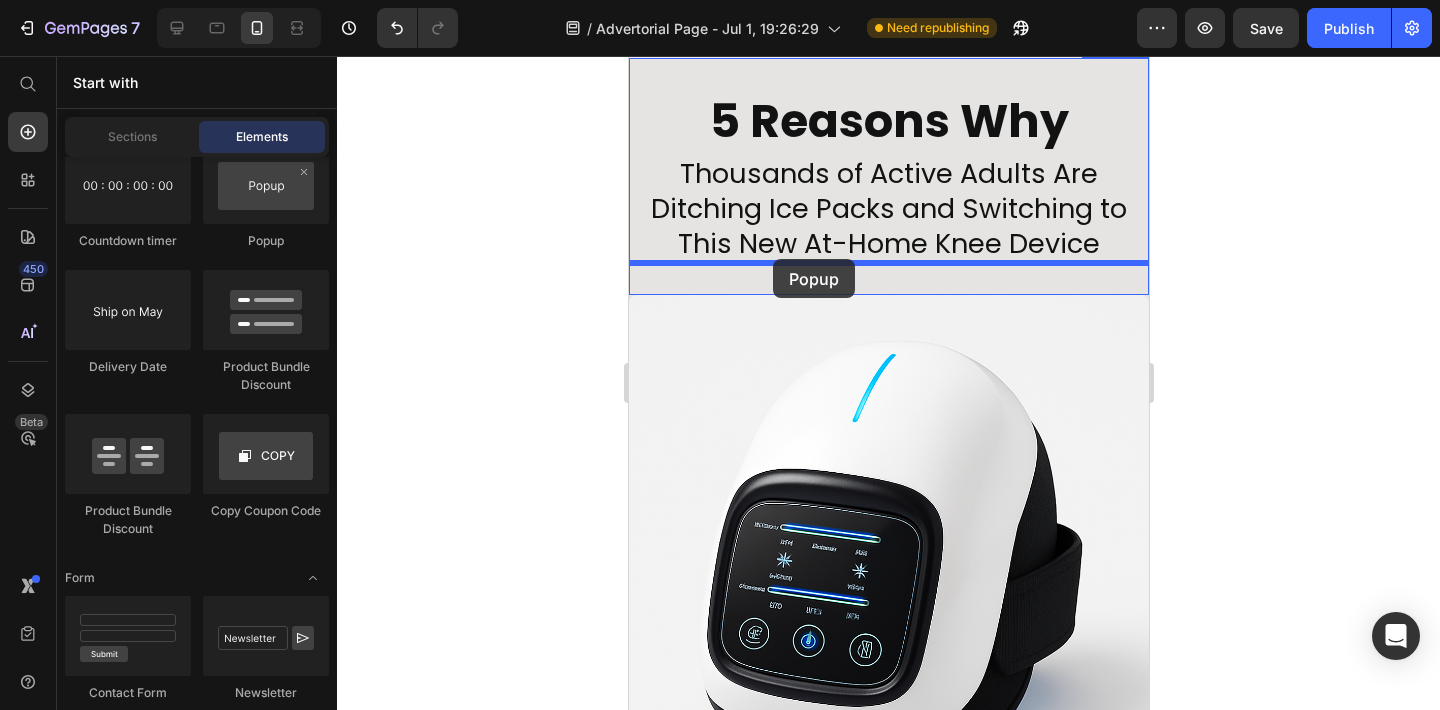 drag, startPoint x: 868, startPoint y: 265, endPoint x: 774, endPoint y: 260, distance: 94.13288 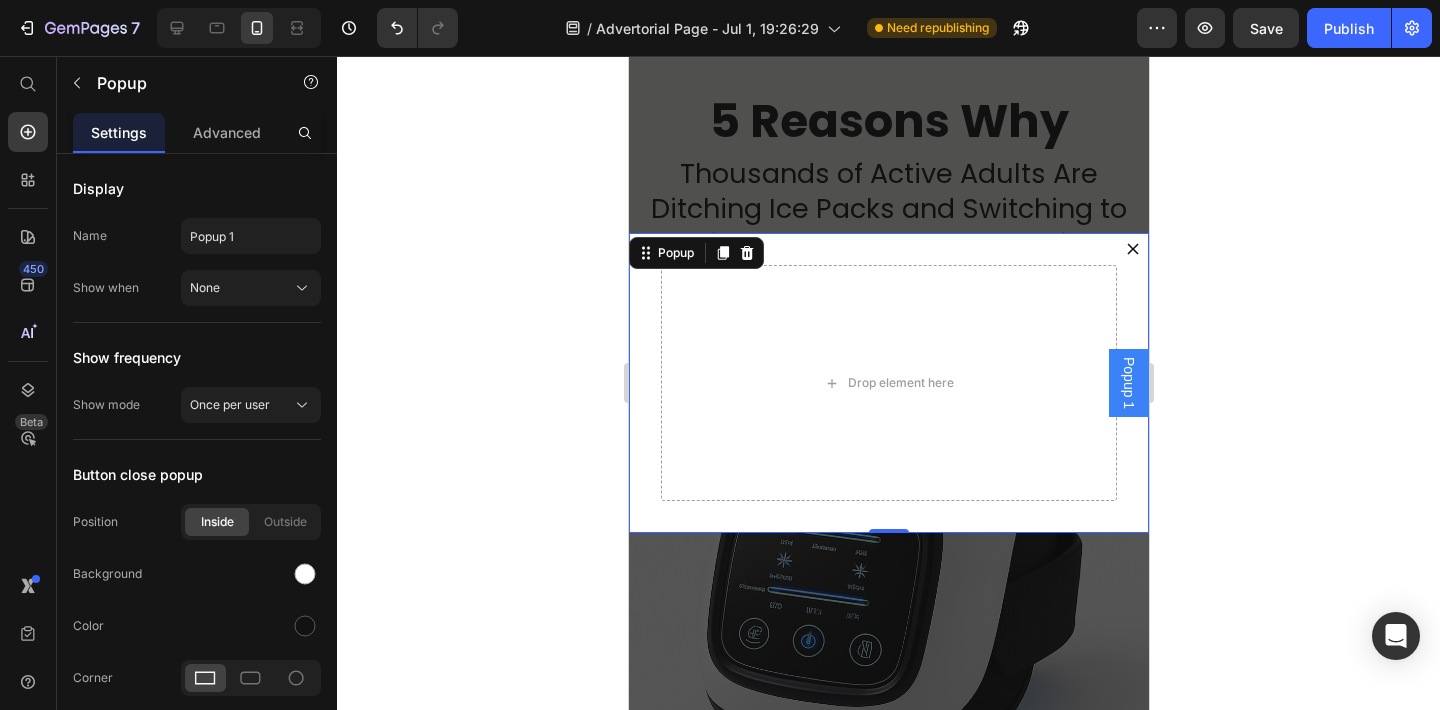 click 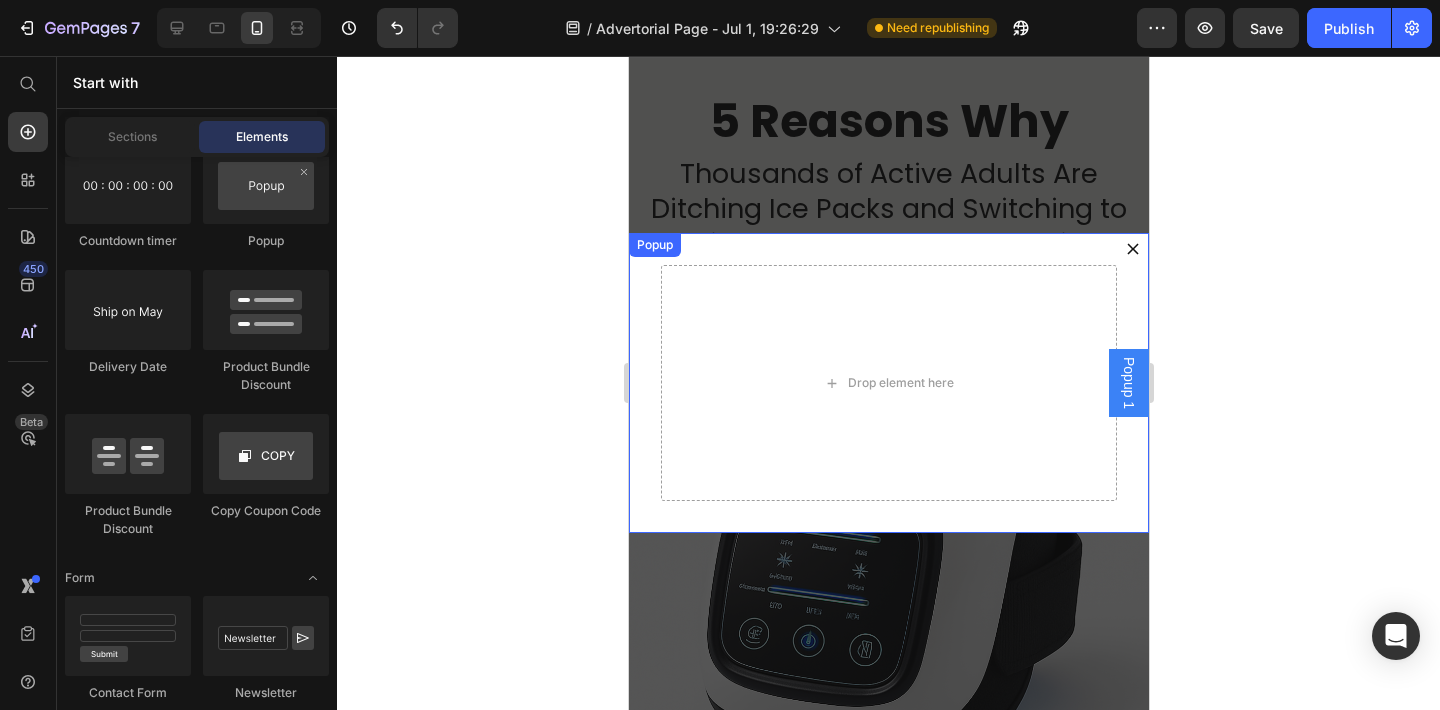 click at bounding box center (1132, 249) 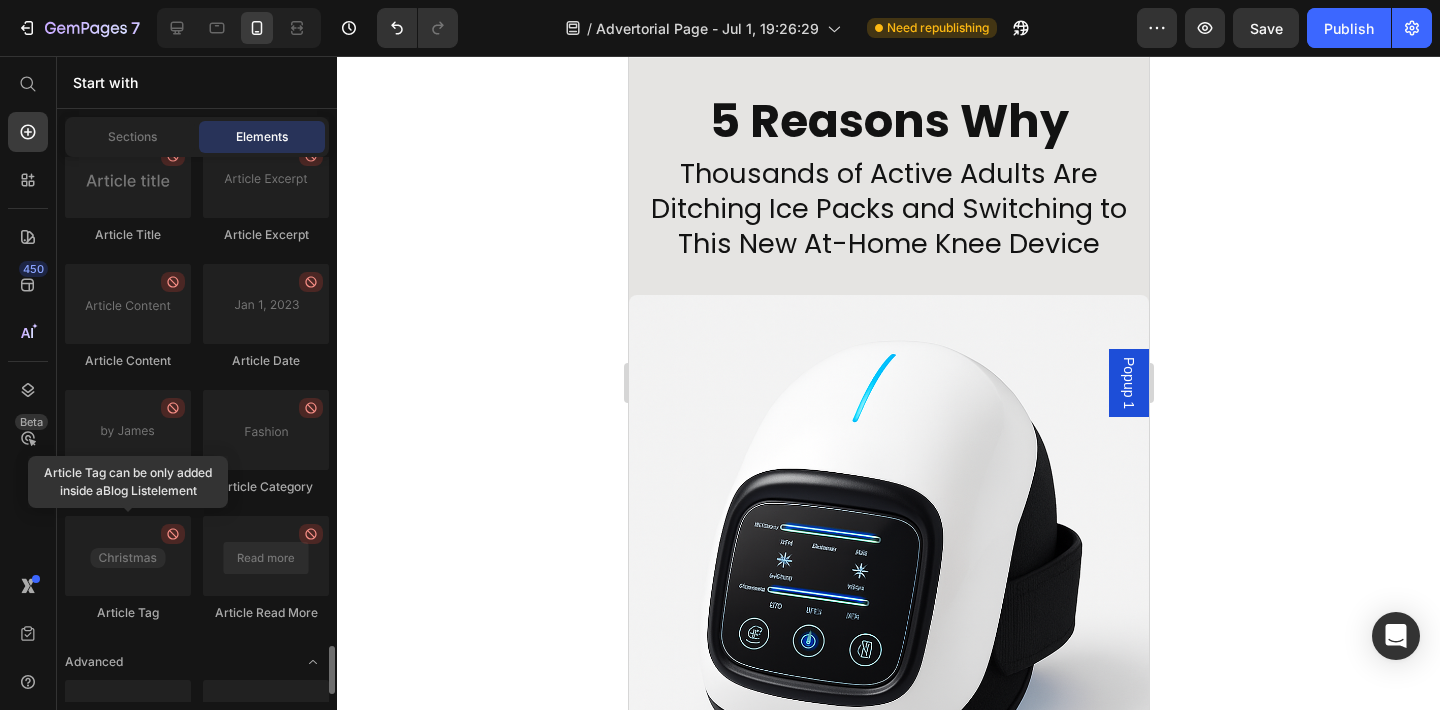 scroll, scrollTop: 5634, scrollLeft: 0, axis: vertical 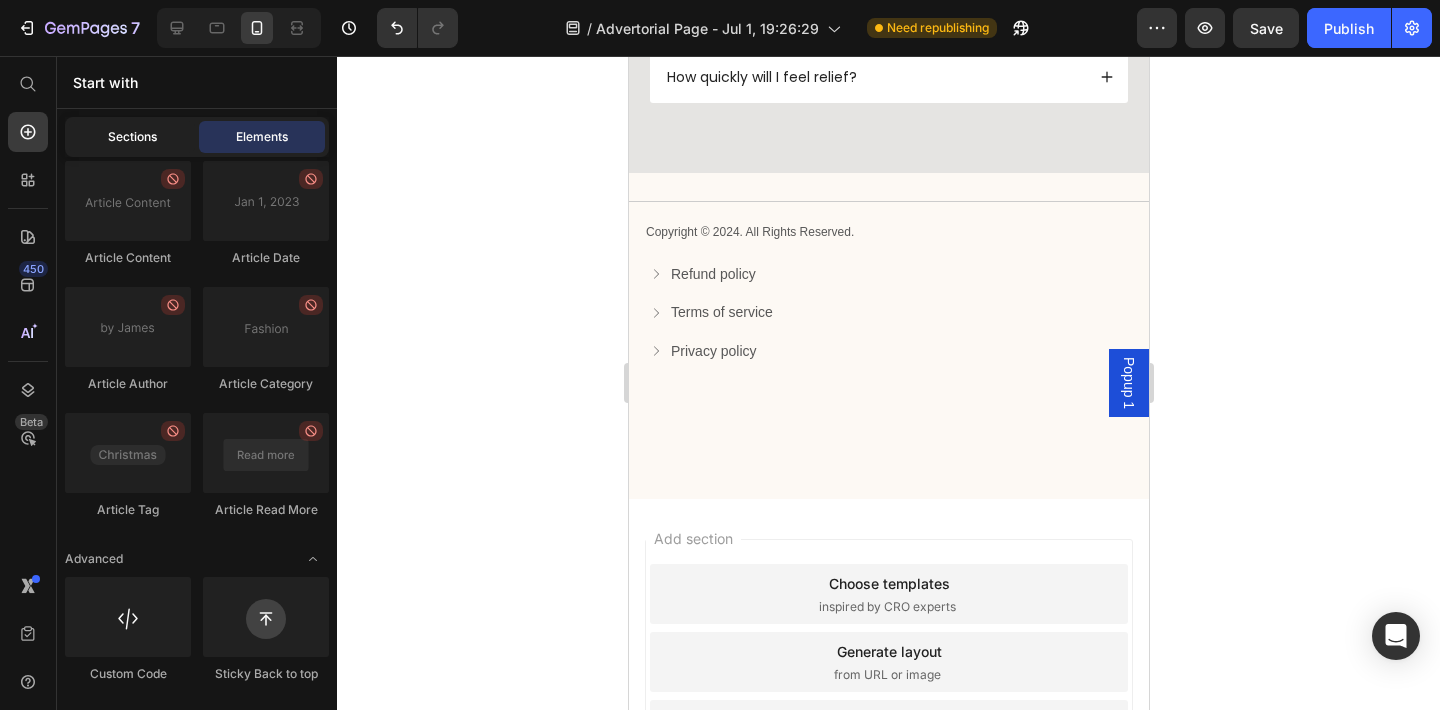 click on "Sections" at bounding box center [132, 137] 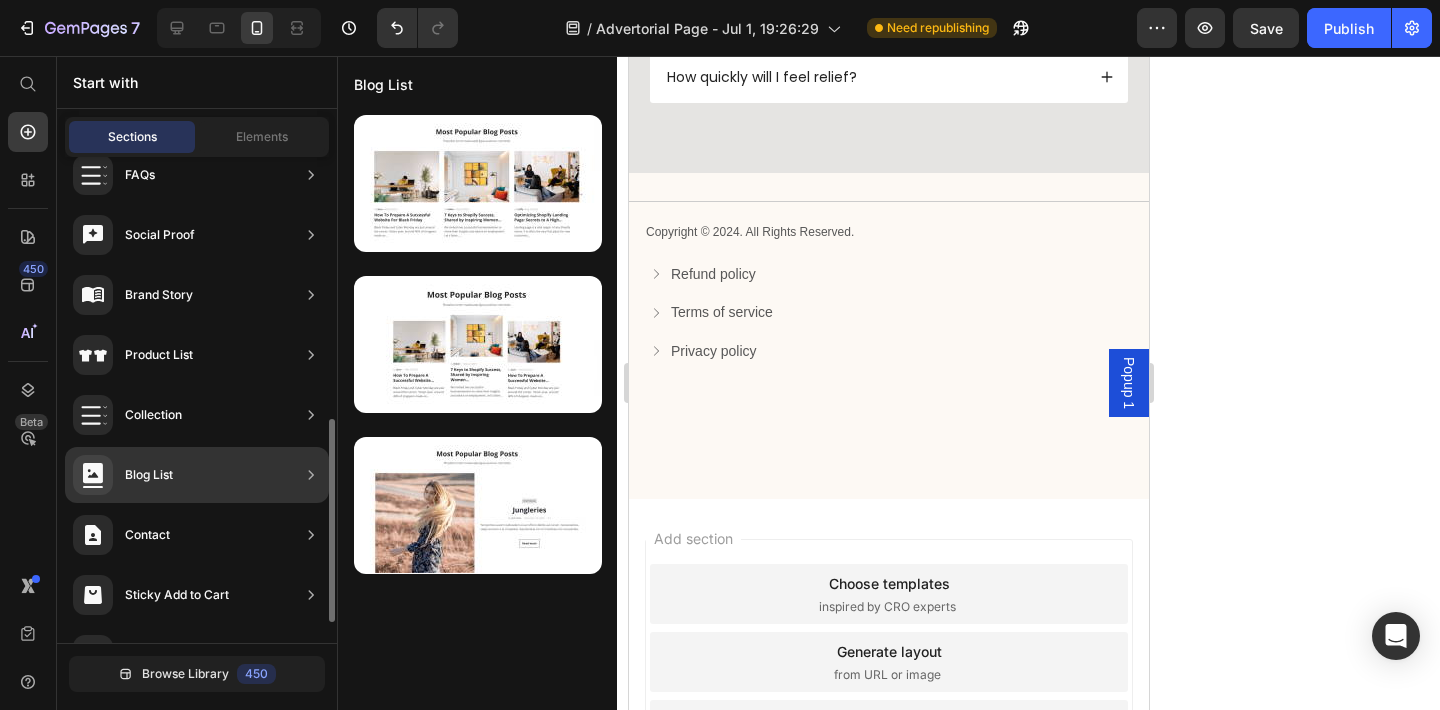 scroll, scrollTop: 674, scrollLeft: 0, axis: vertical 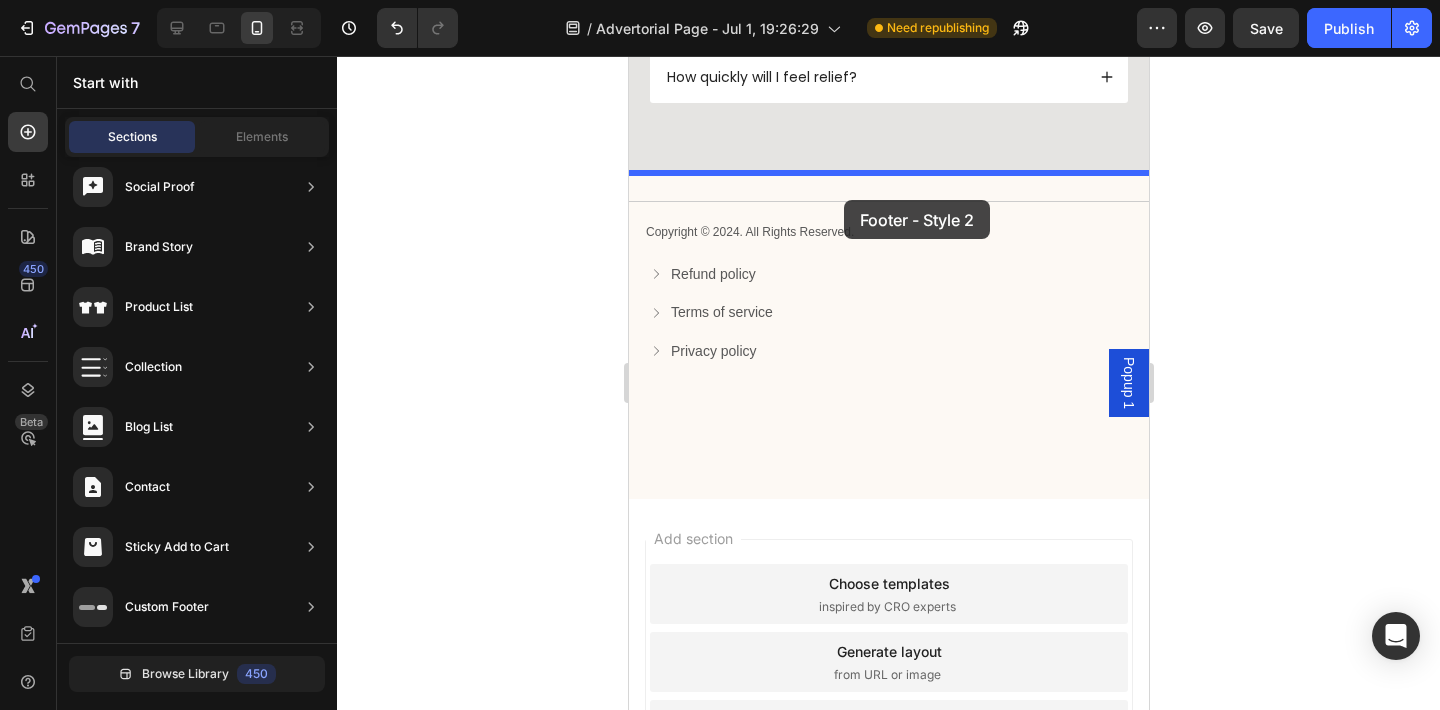 drag, startPoint x: 1134, startPoint y: 391, endPoint x: 843, endPoint y: 200, distance: 348.0833 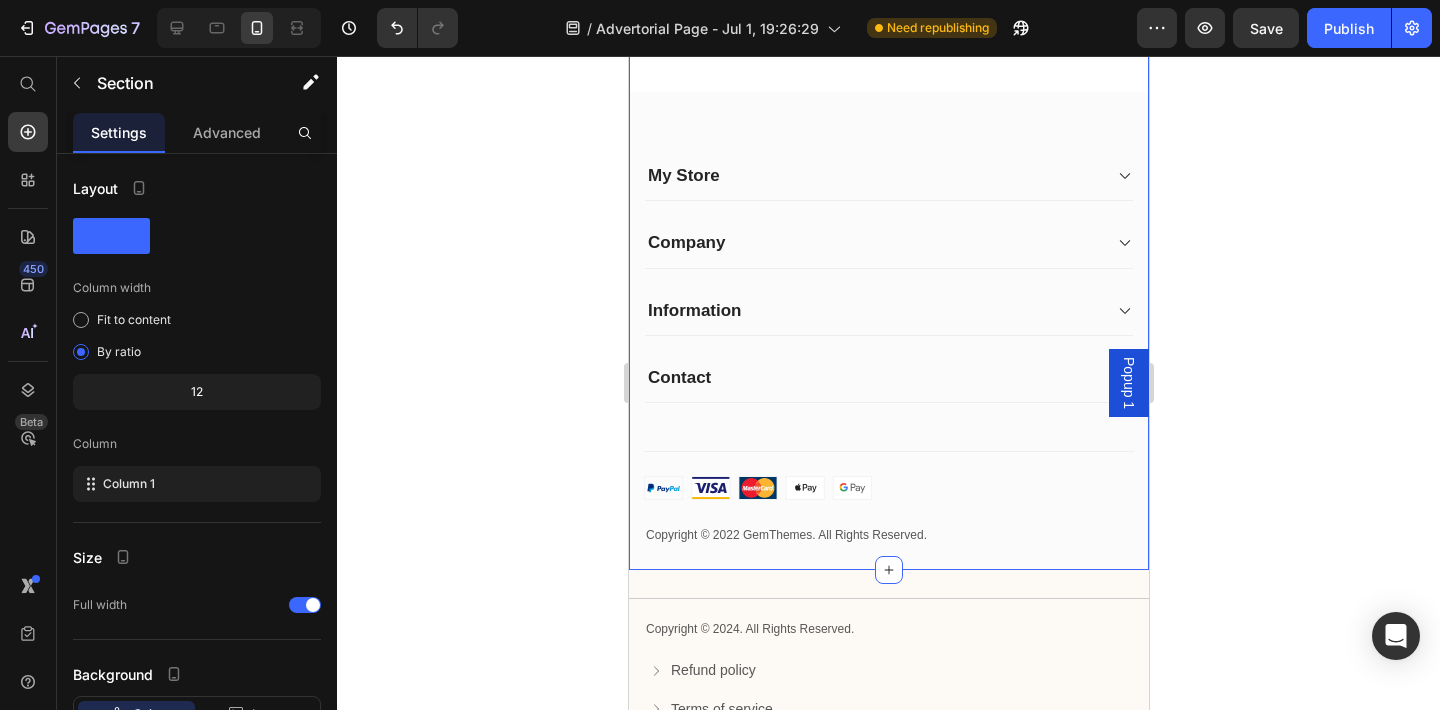 scroll, scrollTop: 7949, scrollLeft: 0, axis: vertical 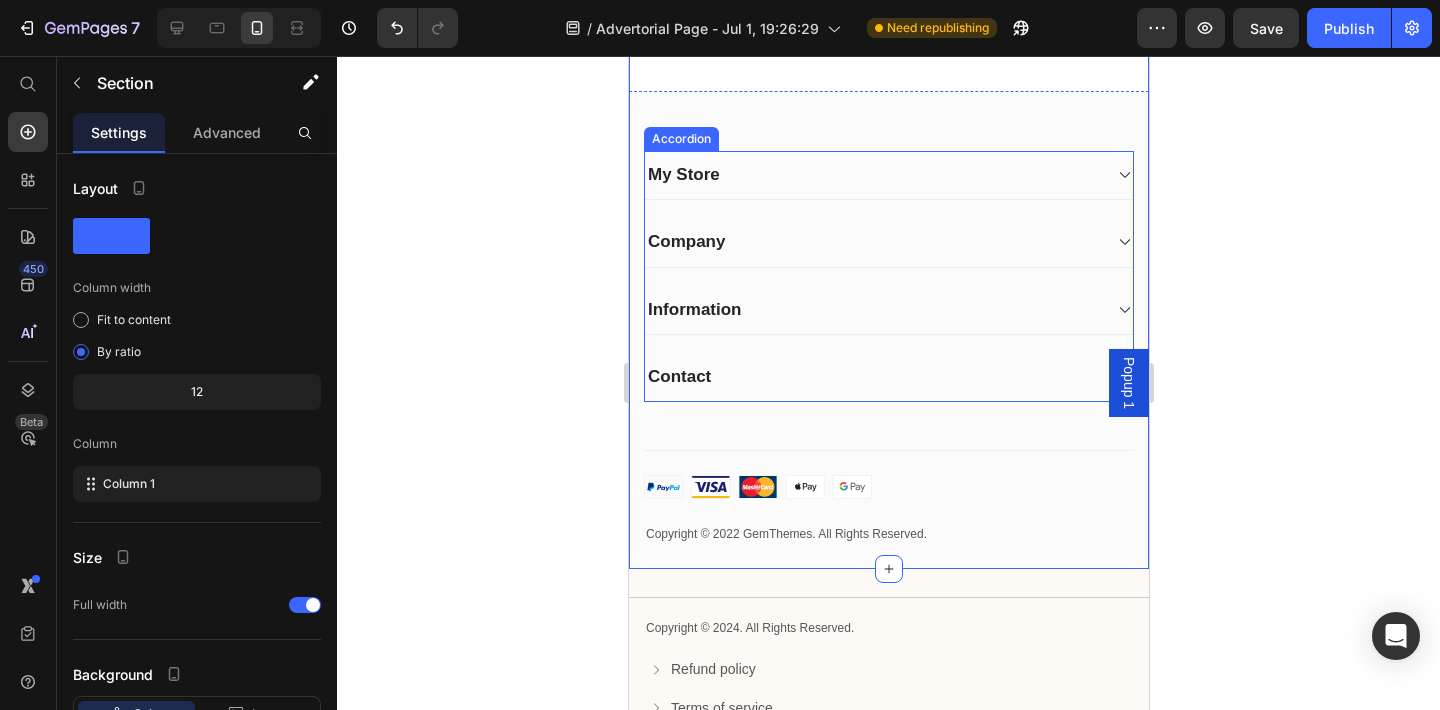 click on "My Store" at bounding box center [888, 175] 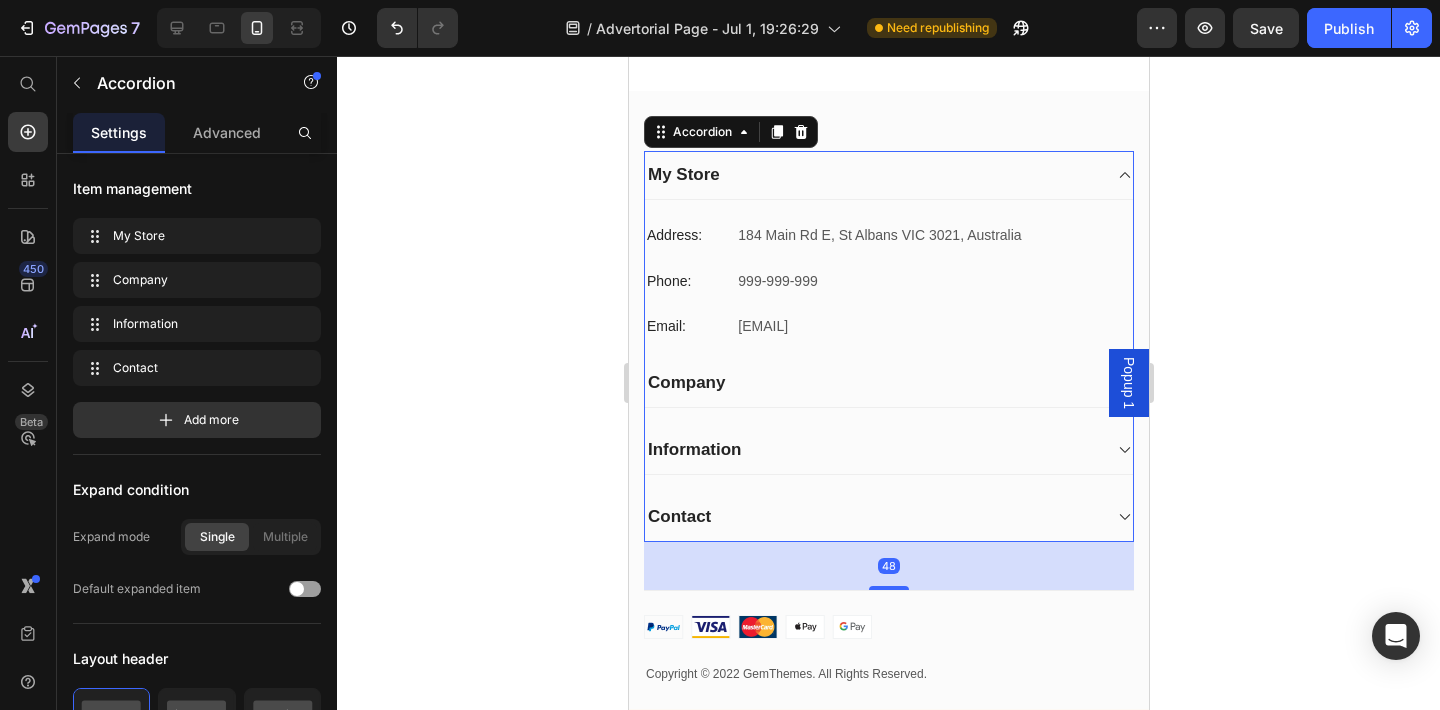 click on "My Store" at bounding box center (888, 175) 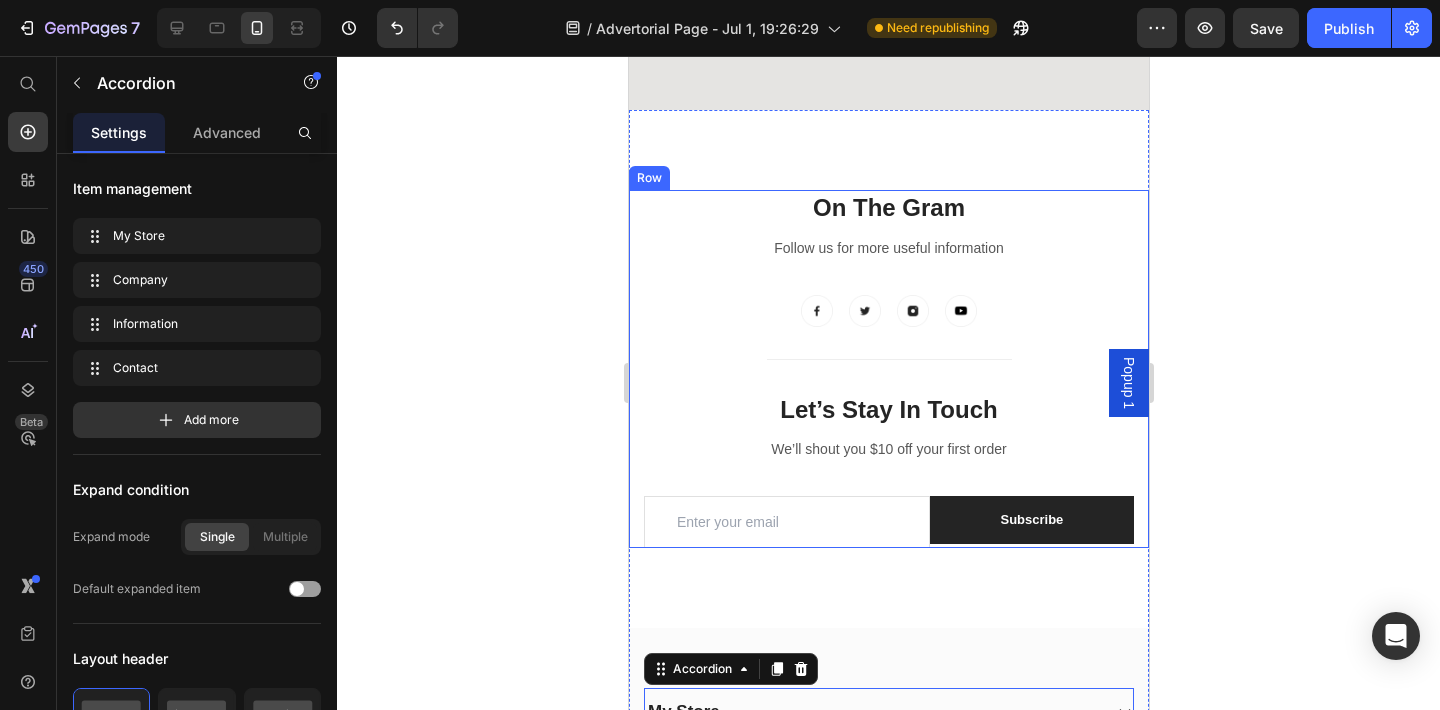 scroll, scrollTop: 7438, scrollLeft: 0, axis: vertical 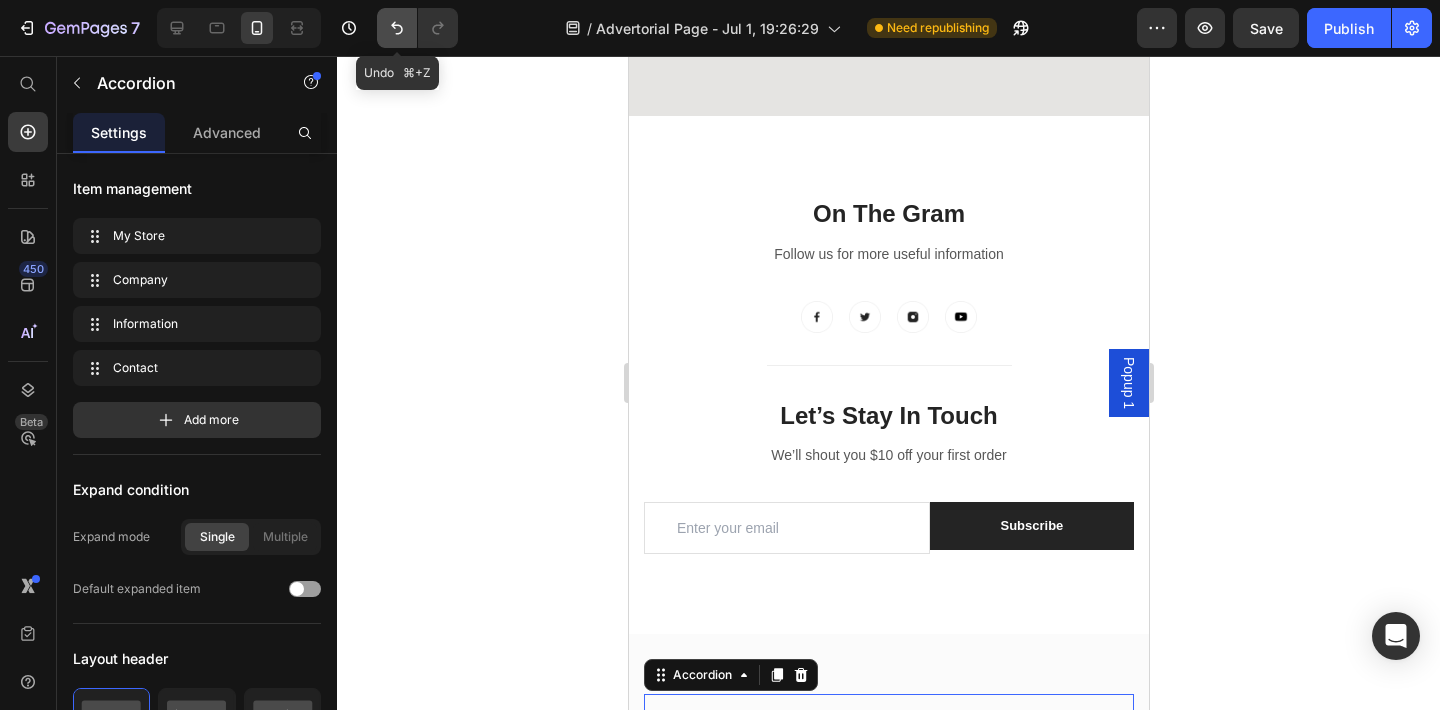 click 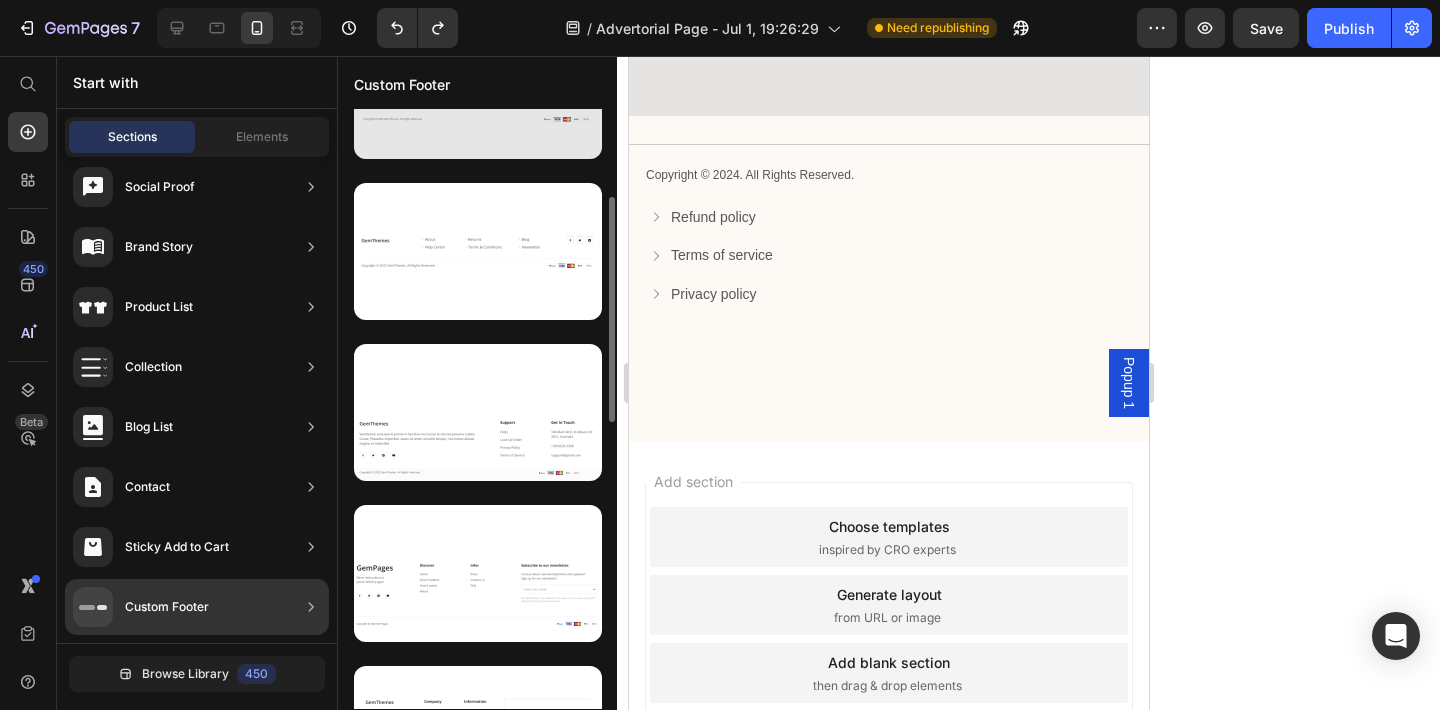 scroll, scrollTop: 416, scrollLeft: 0, axis: vertical 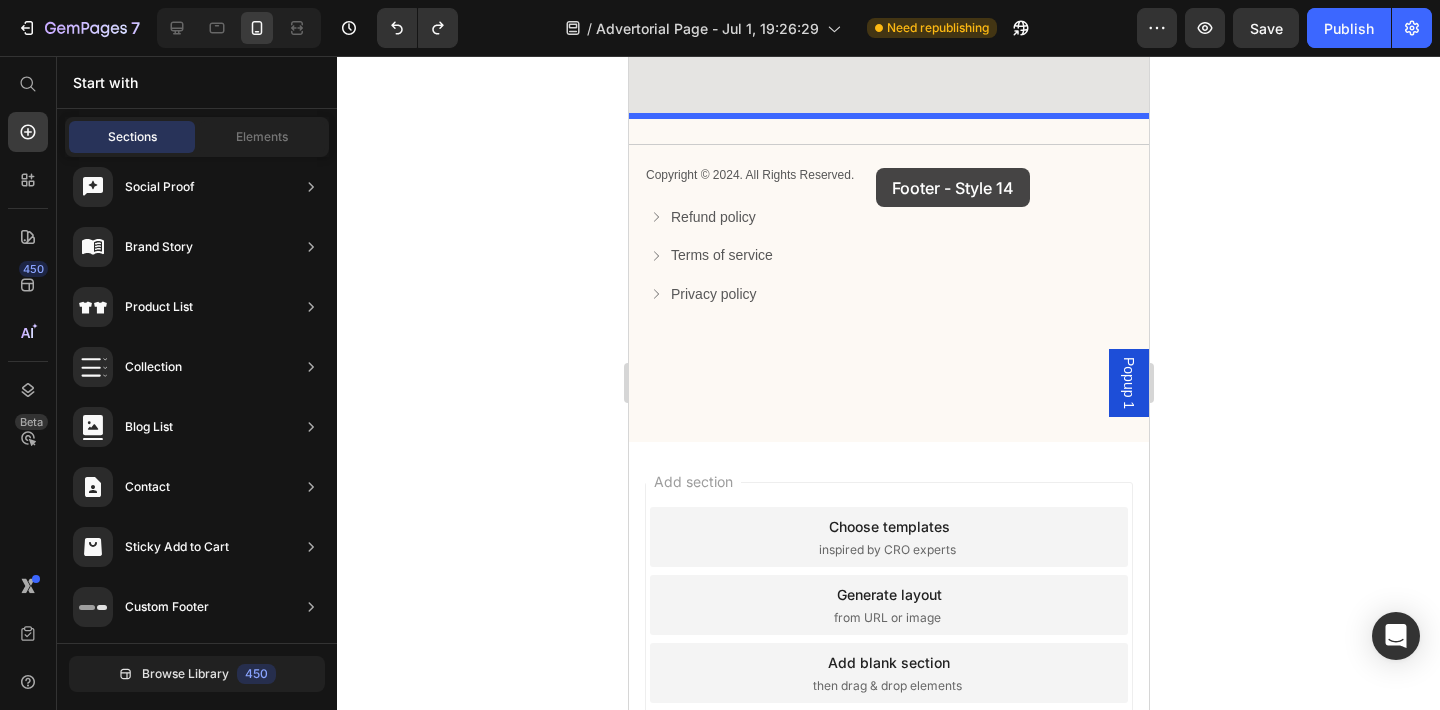 drag, startPoint x: 1118, startPoint y: 615, endPoint x: 875, endPoint y: 168, distance: 508.78088 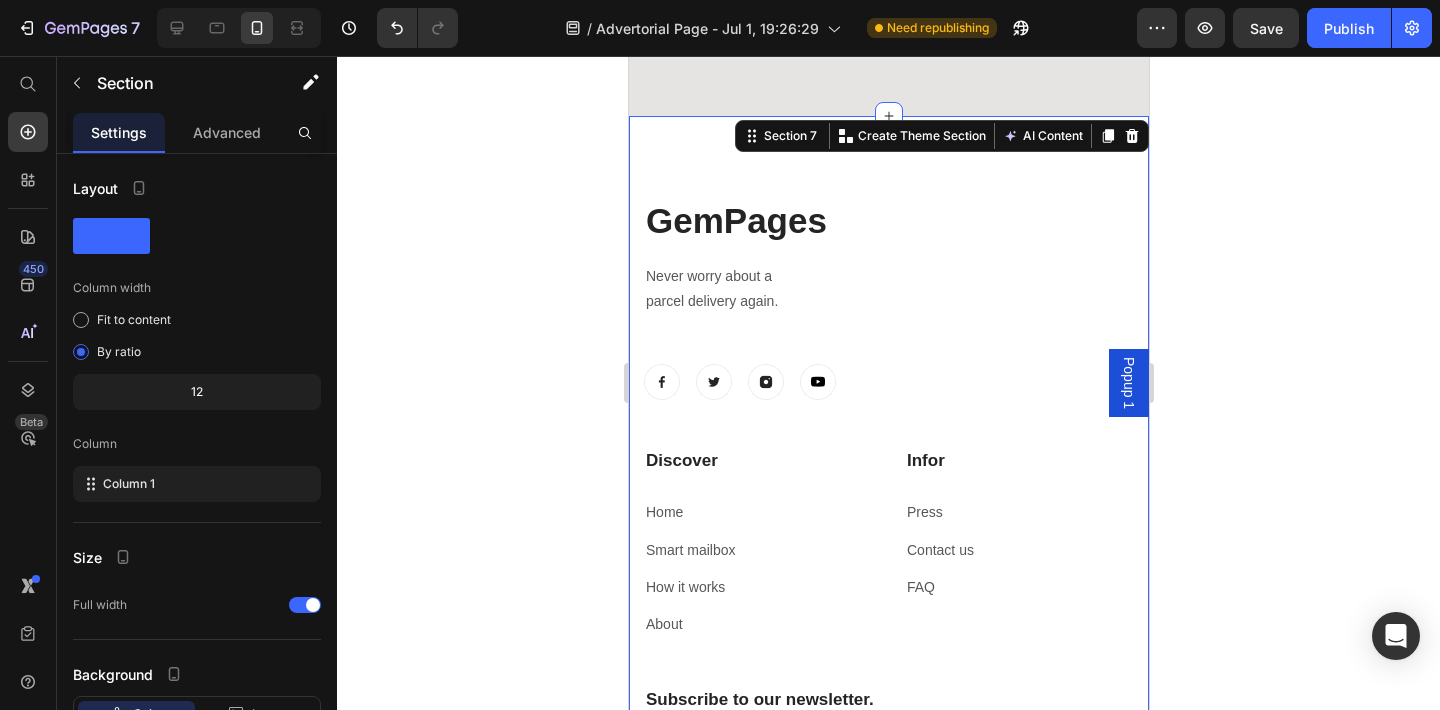 scroll, scrollTop: 7428, scrollLeft: 0, axis: vertical 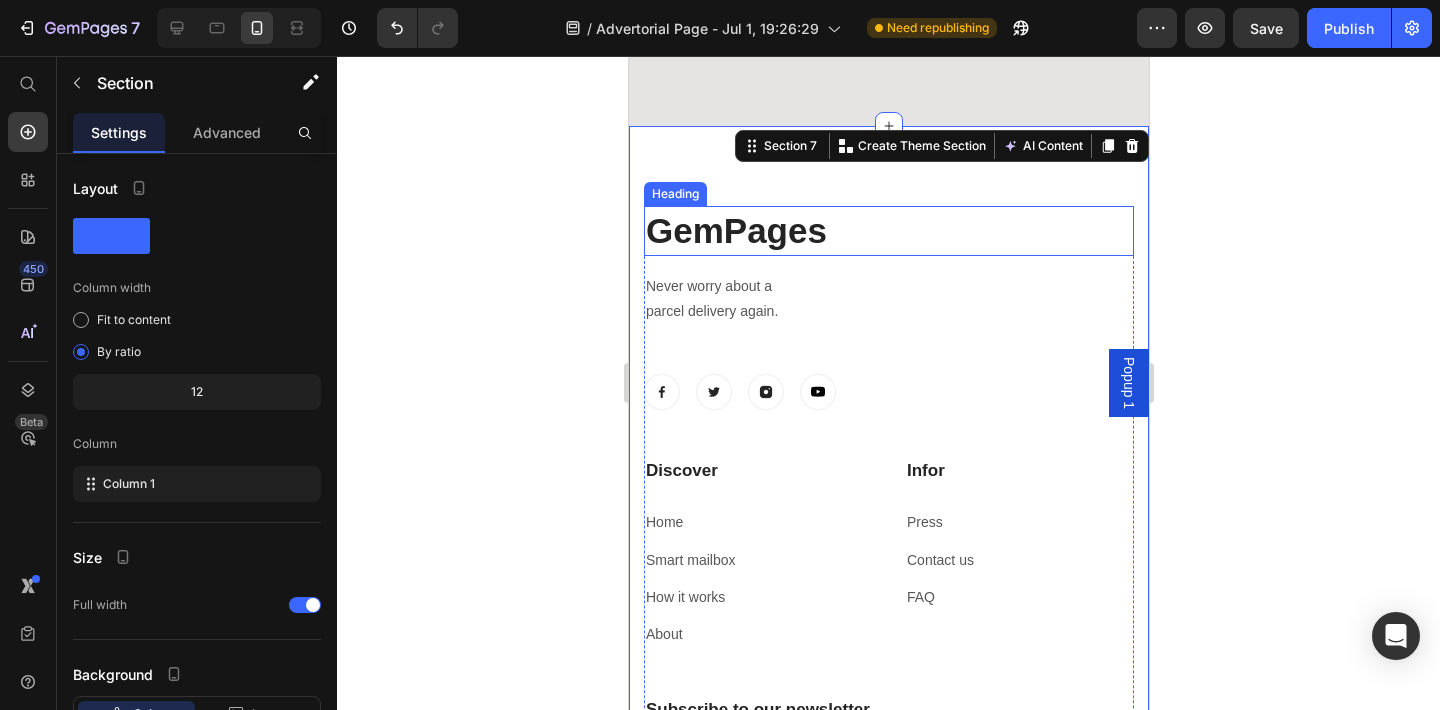 click on "GemPages" at bounding box center [888, 231] 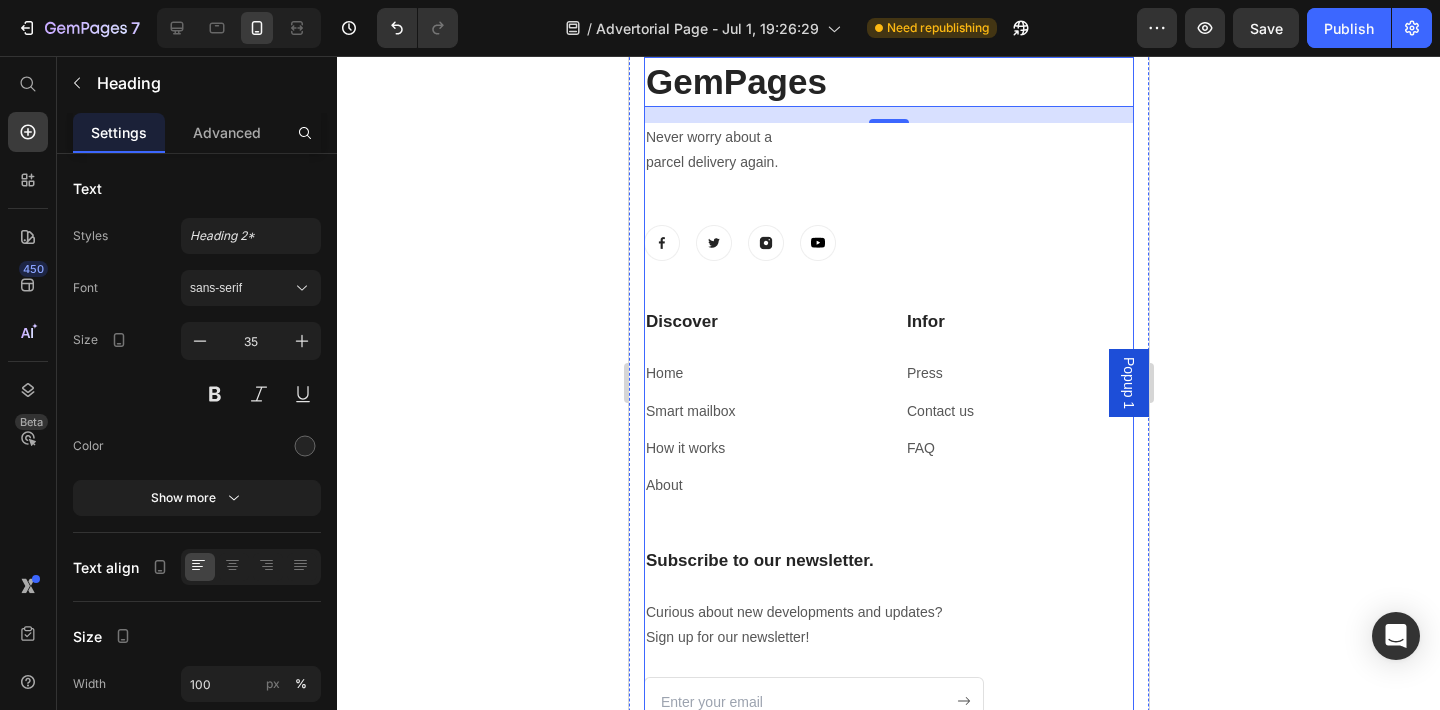 scroll, scrollTop: 7517, scrollLeft: 0, axis: vertical 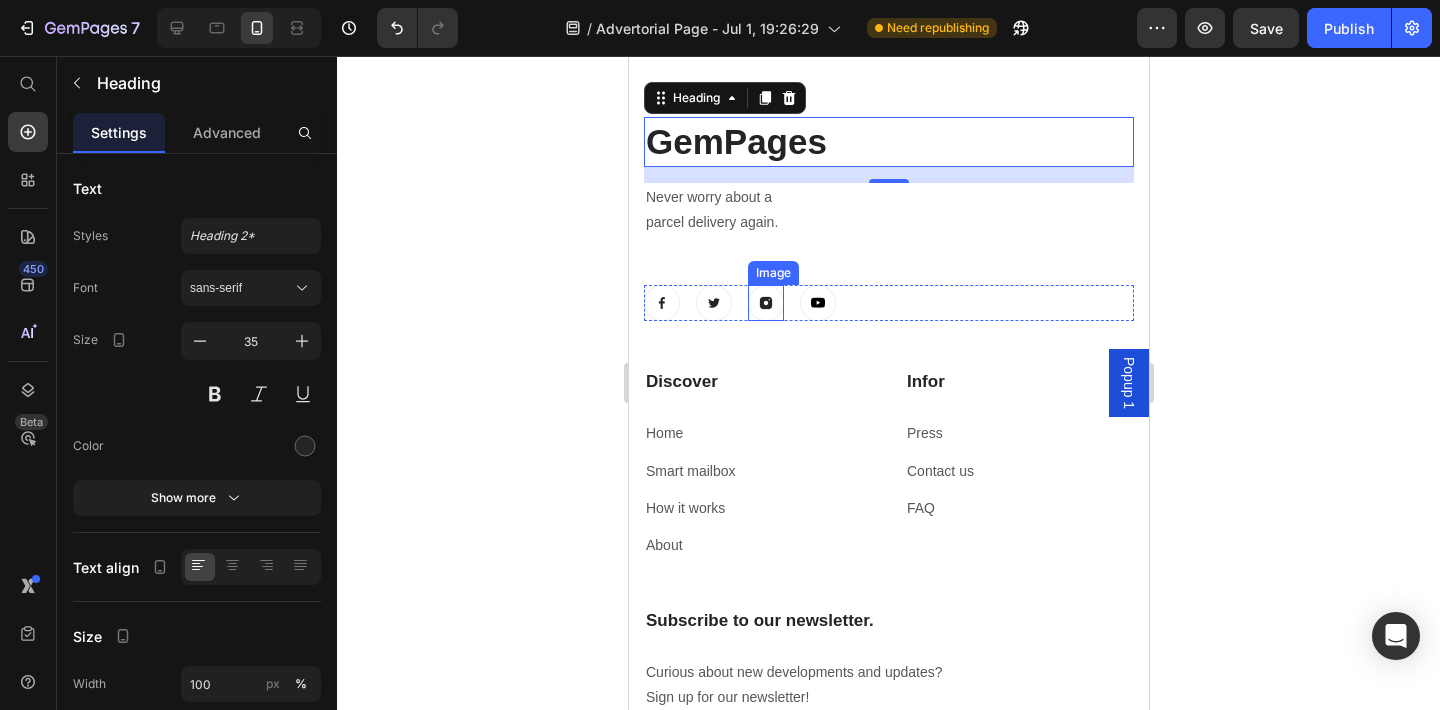 click at bounding box center (765, 303) 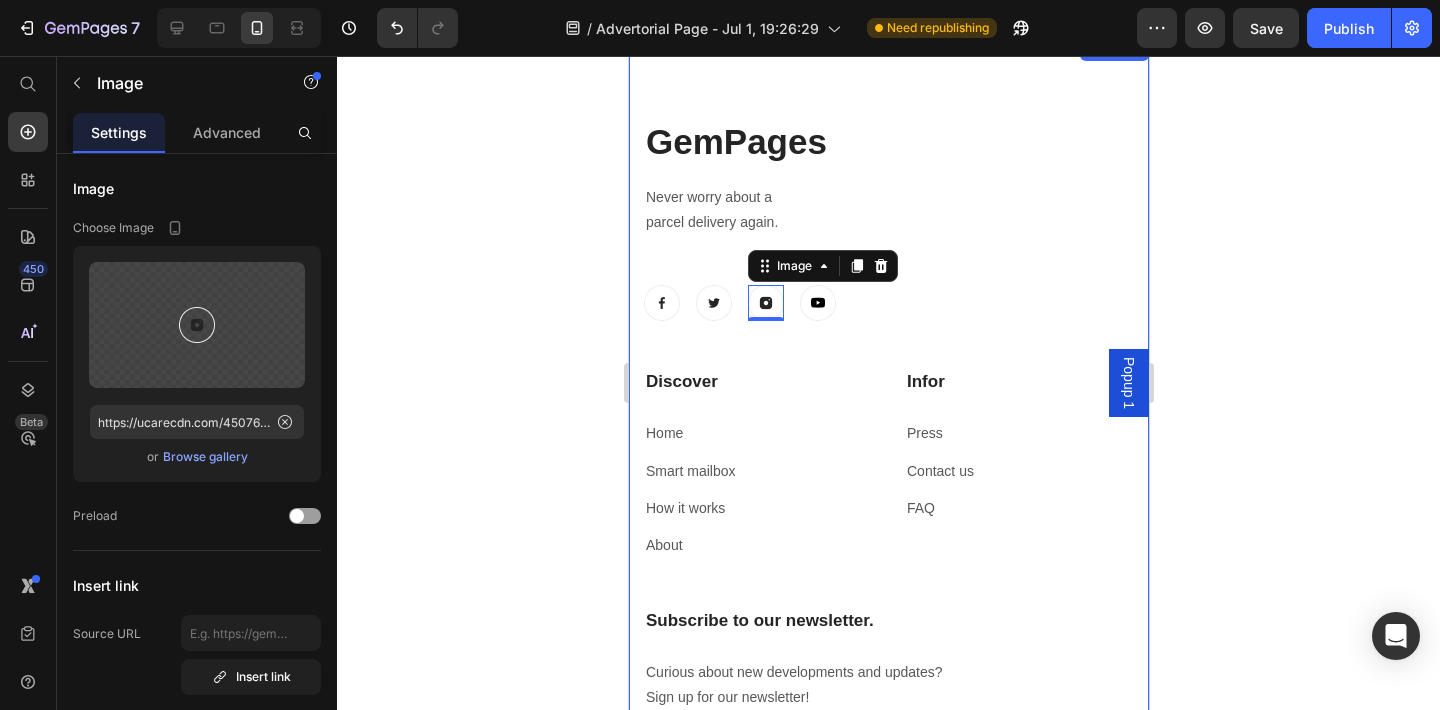 click 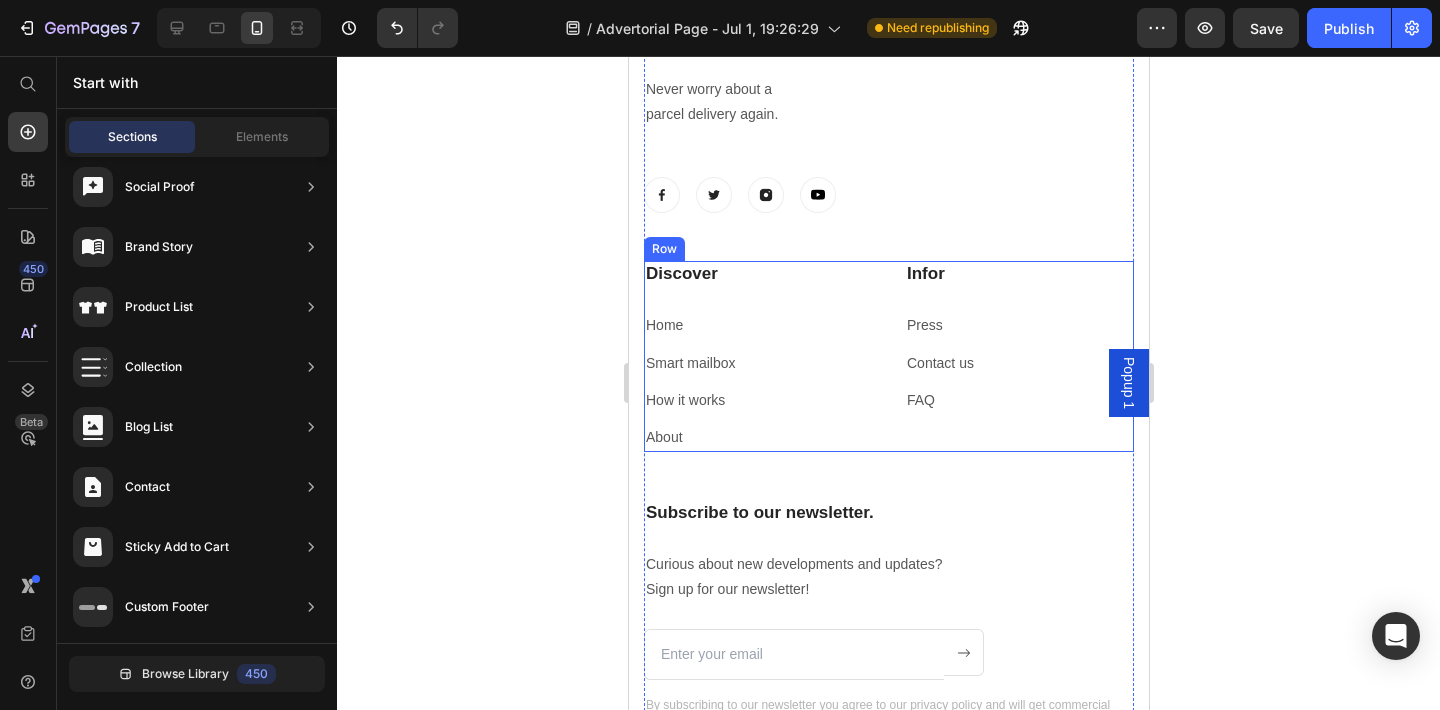 scroll, scrollTop: 7627, scrollLeft: 0, axis: vertical 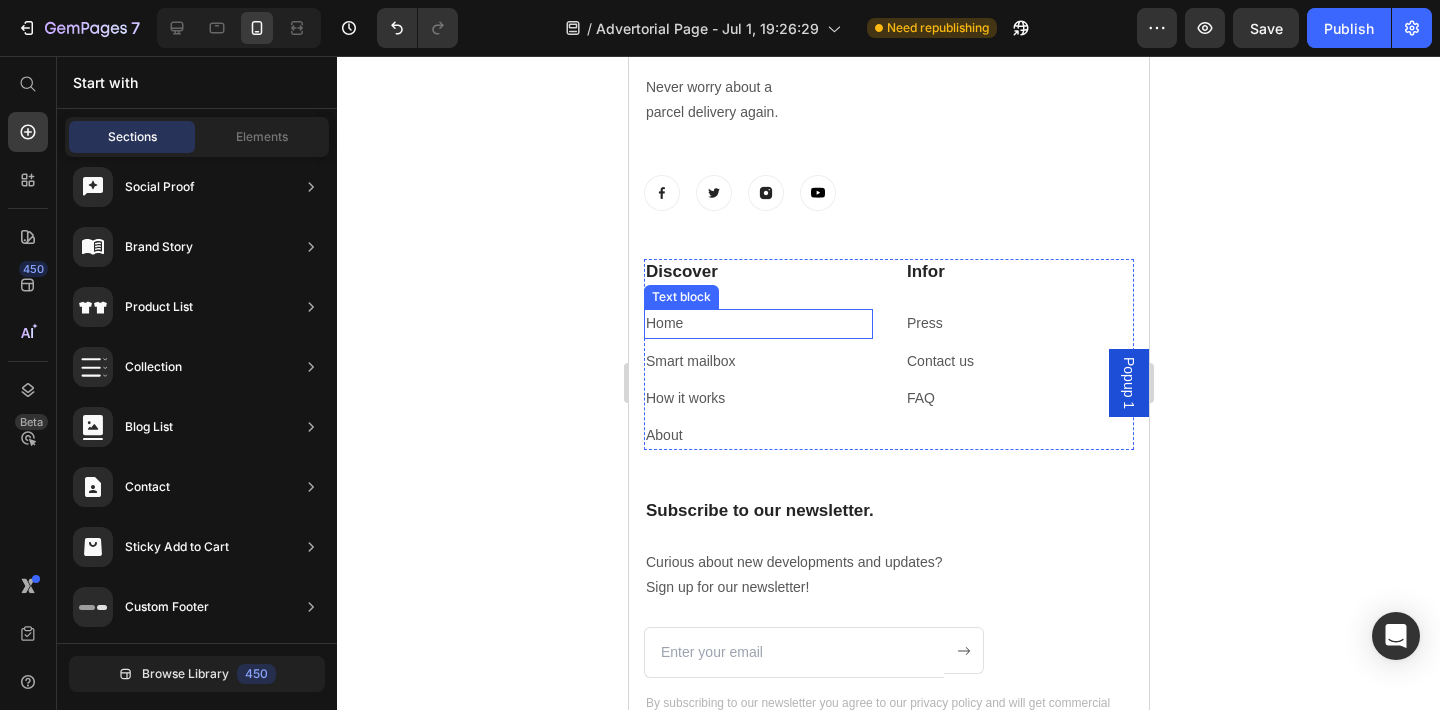 click on "Home" at bounding box center [757, 323] 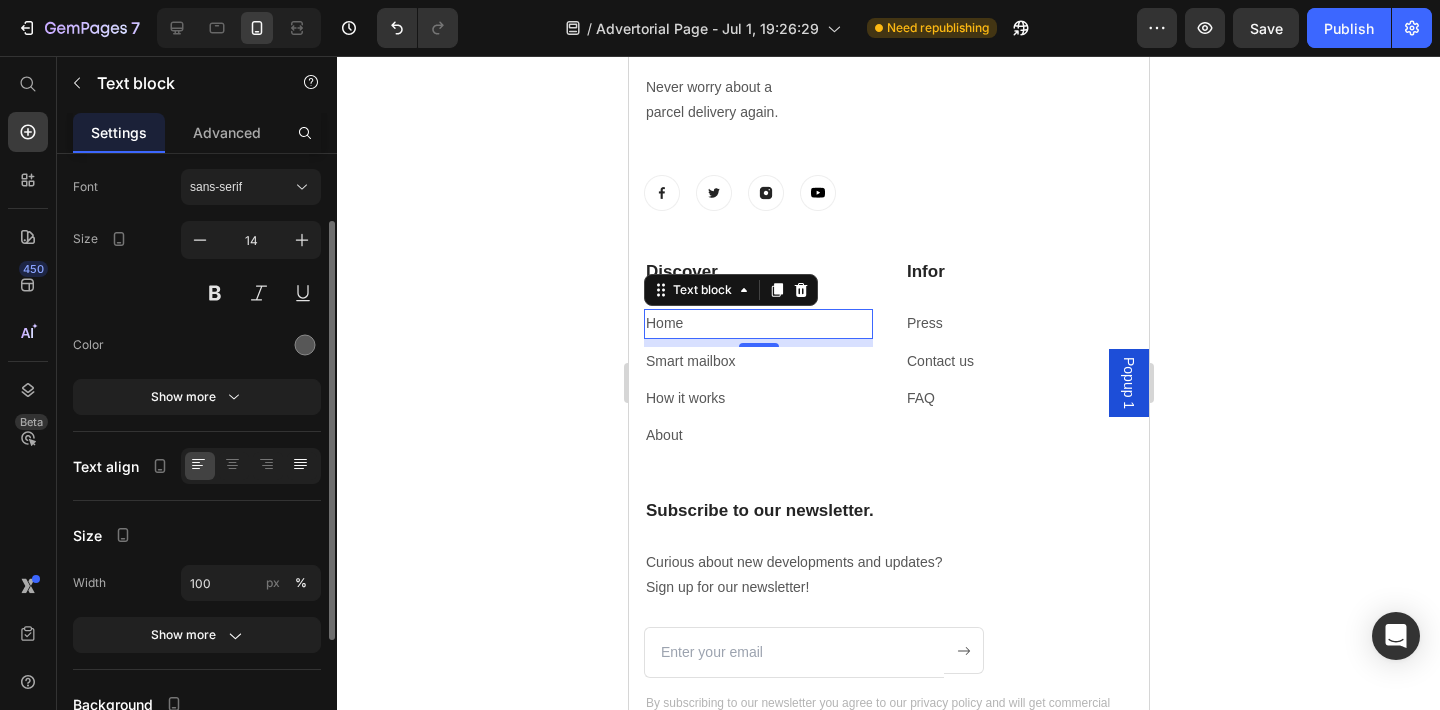 scroll, scrollTop: 100, scrollLeft: 0, axis: vertical 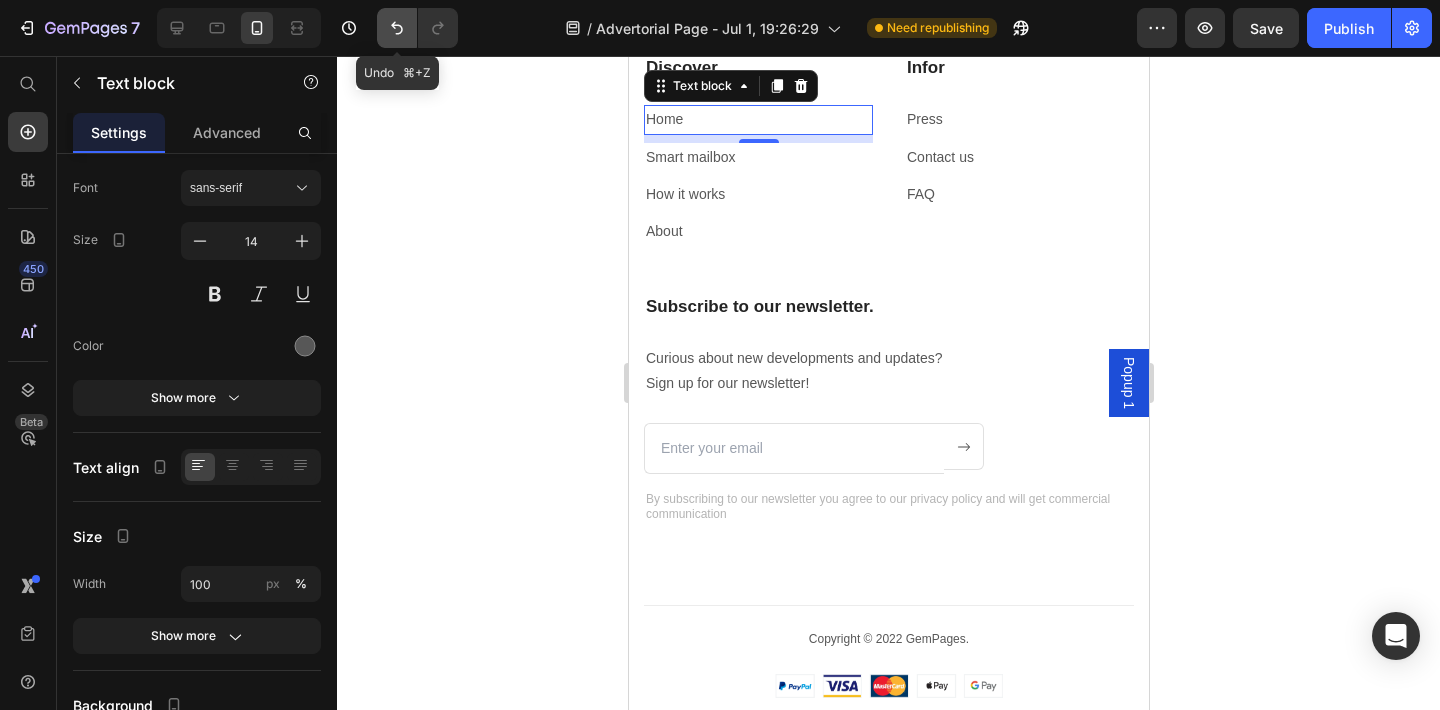 click 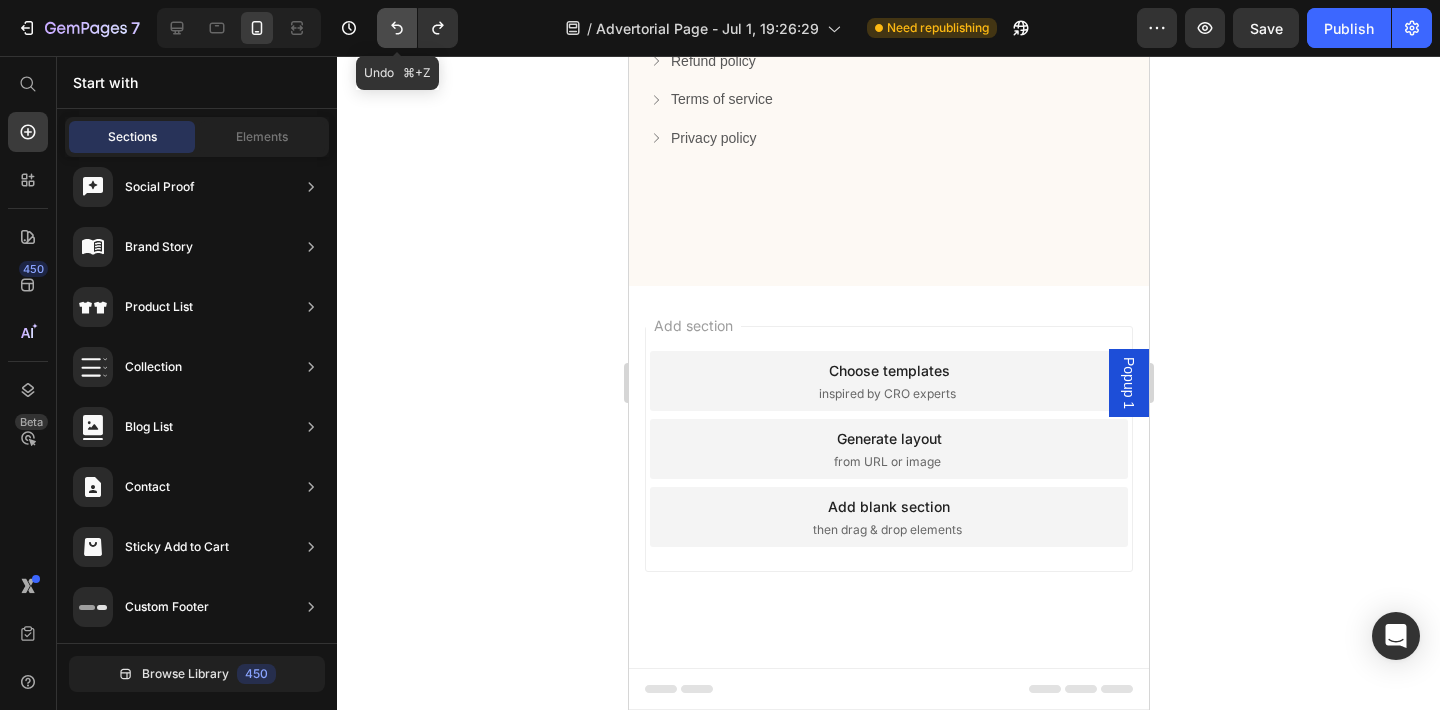 scroll, scrollTop: 7593, scrollLeft: 0, axis: vertical 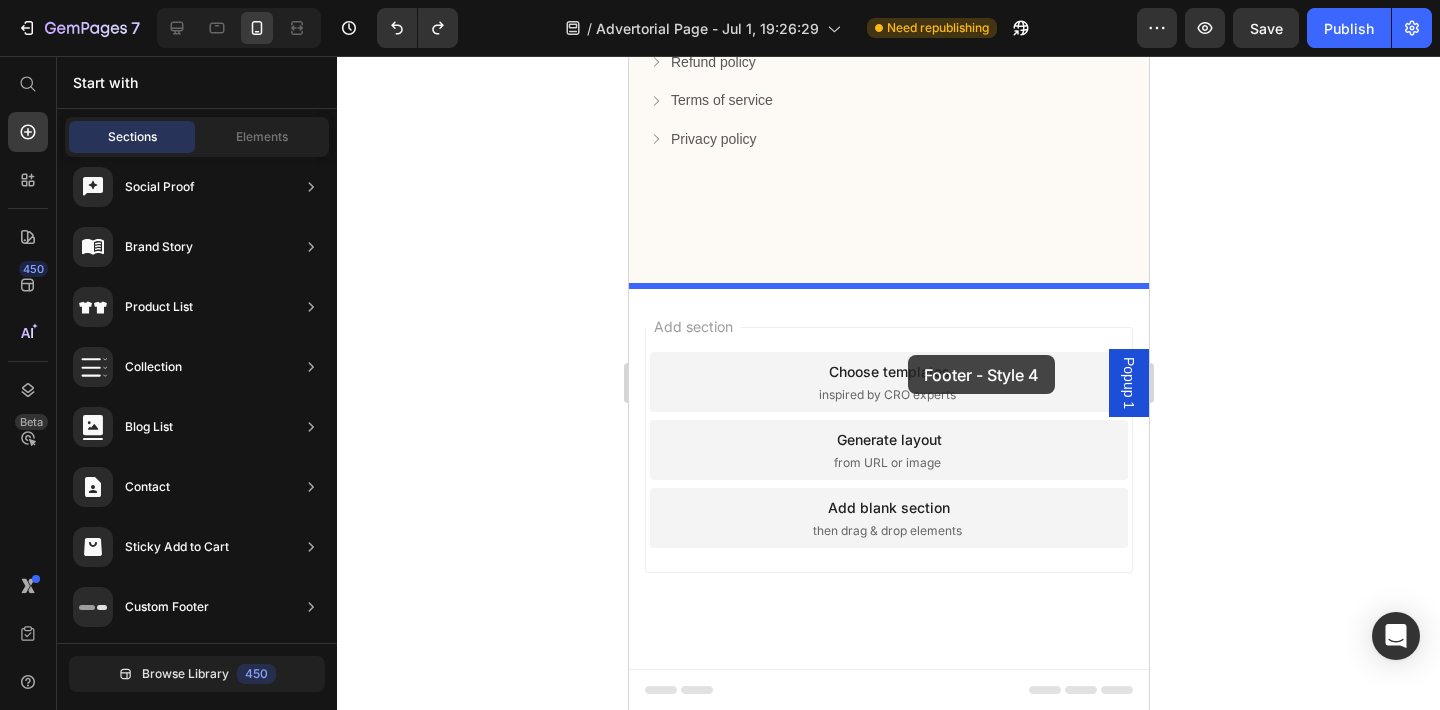 drag, startPoint x: 1115, startPoint y: 534, endPoint x: 907, endPoint y: 355, distance: 274.41757 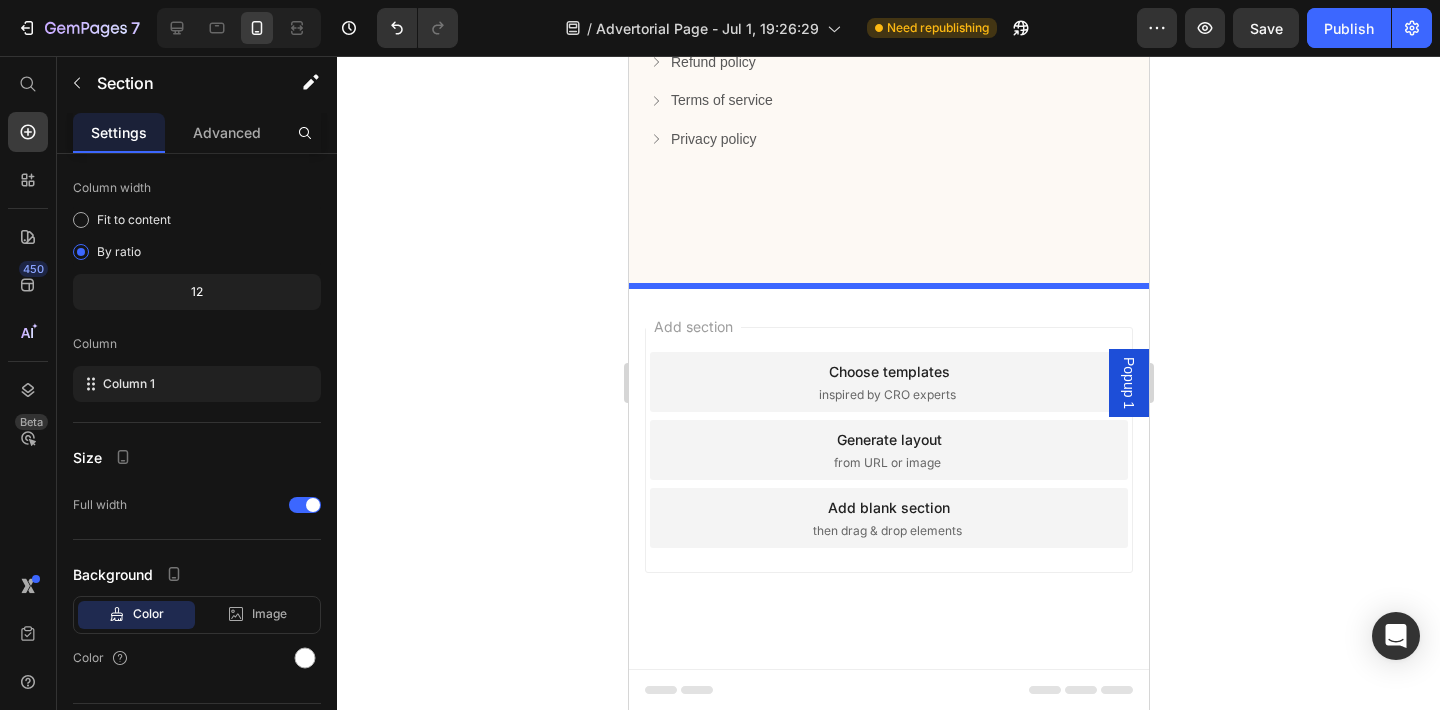 scroll, scrollTop: 7831, scrollLeft: 0, axis: vertical 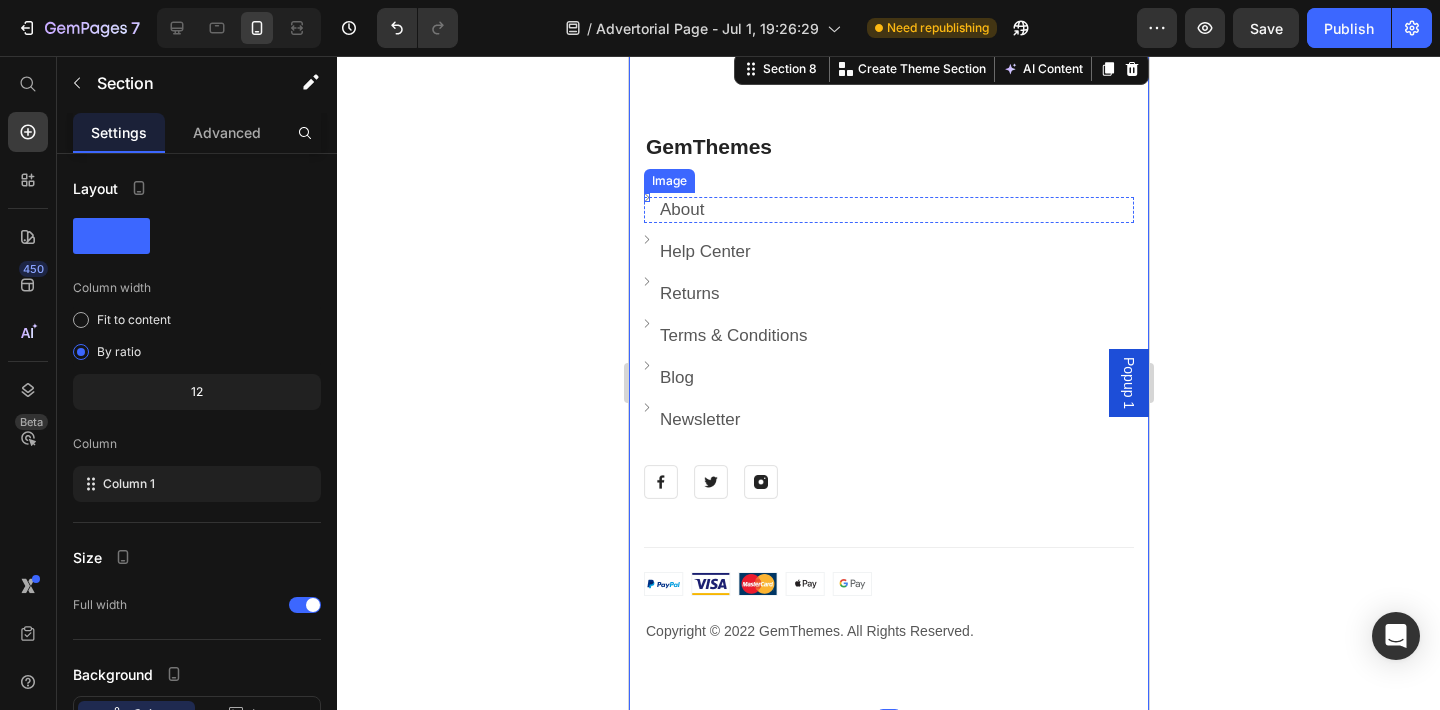 click on "Image" at bounding box center [646, 197] 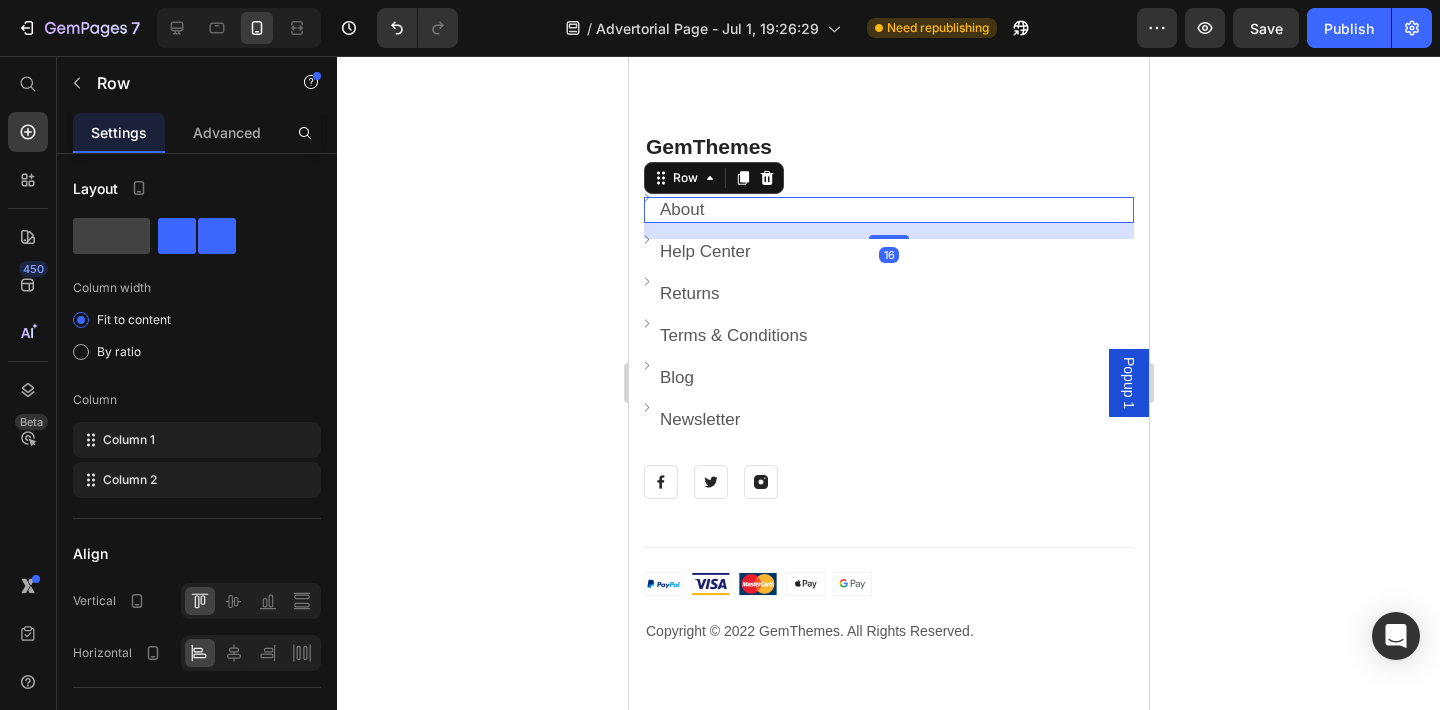 click on "Image About Text block Row   16" at bounding box center [888, 210] 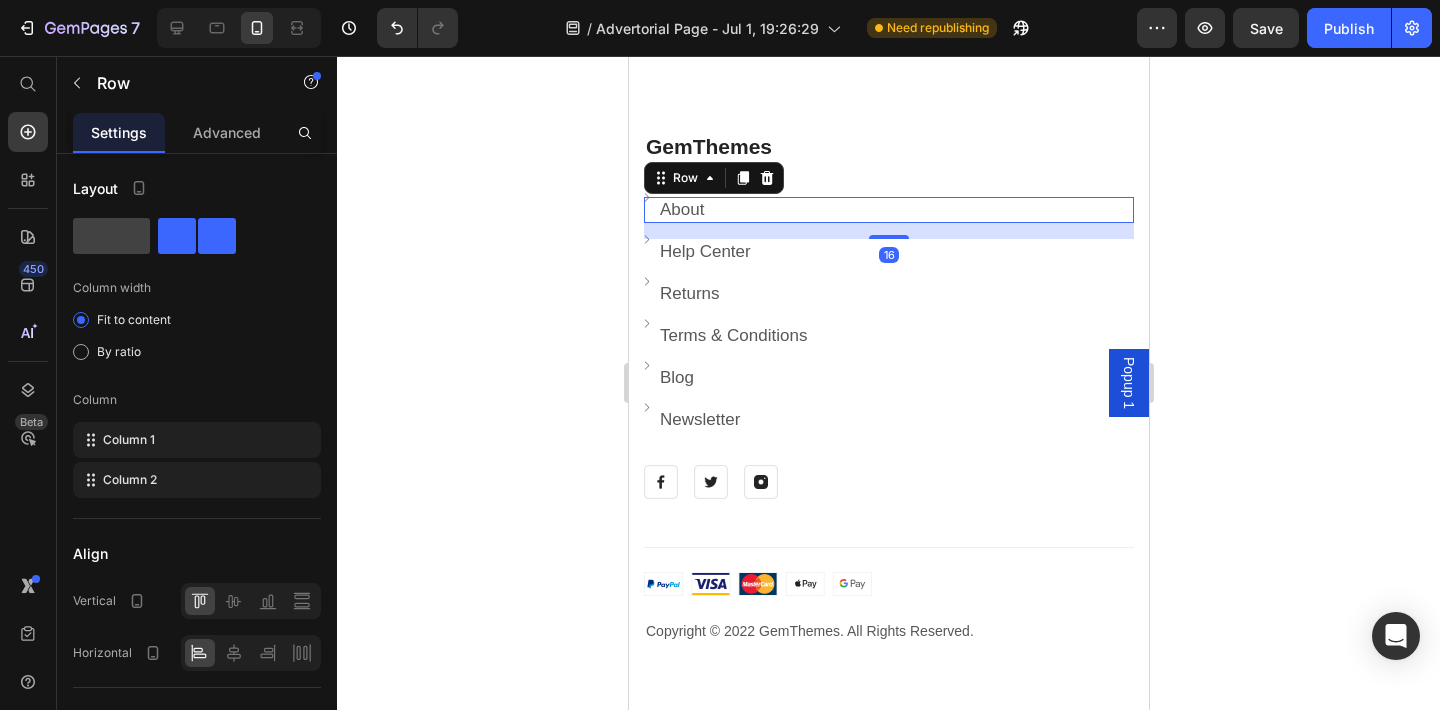 click 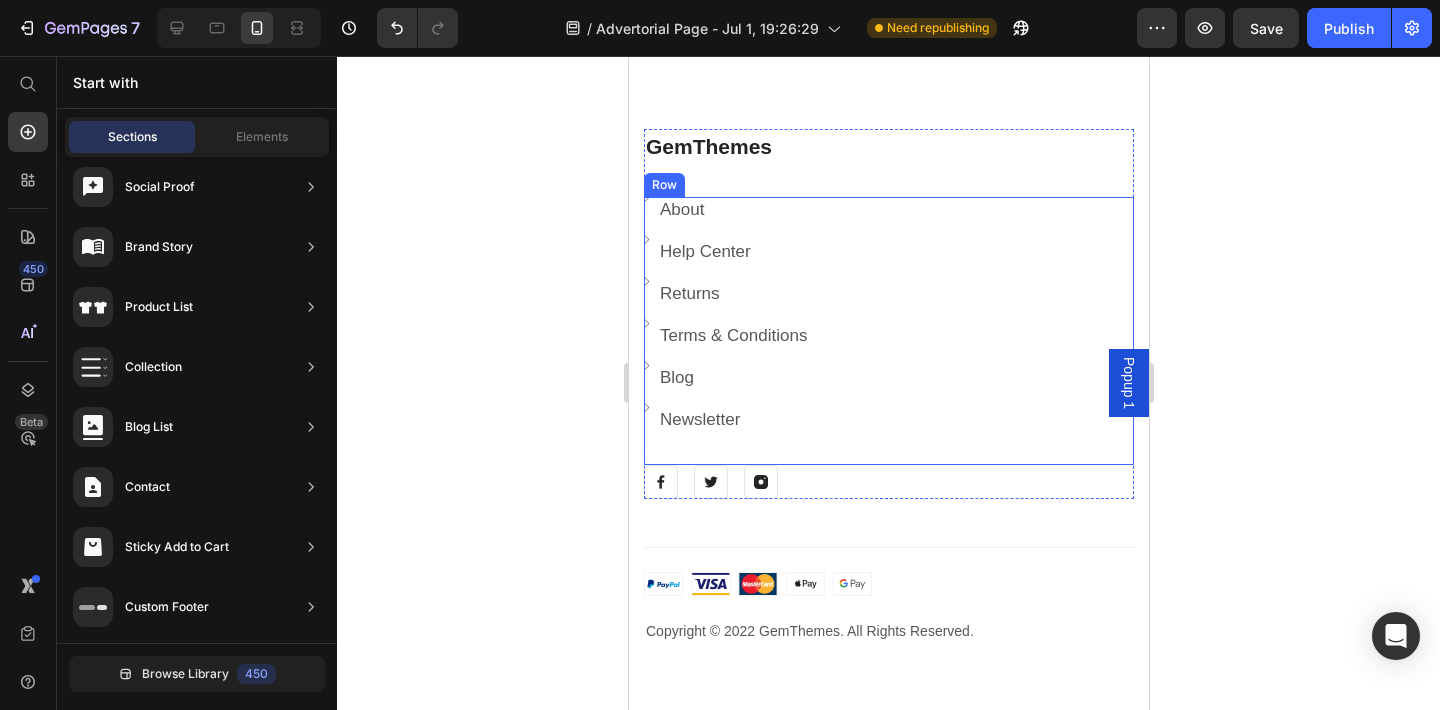 click on "Image About Text block Row Image Help Center Text block Row" at bounding box center (888, 239) 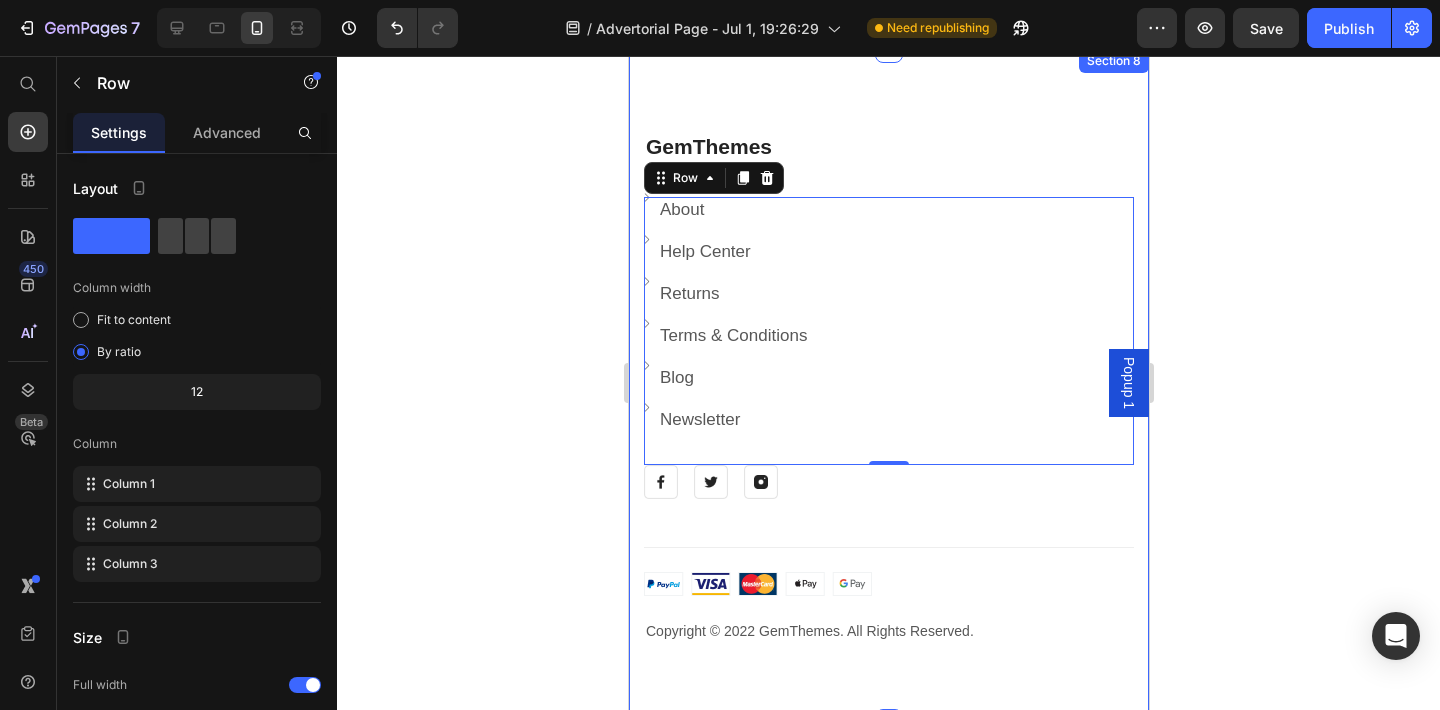 click 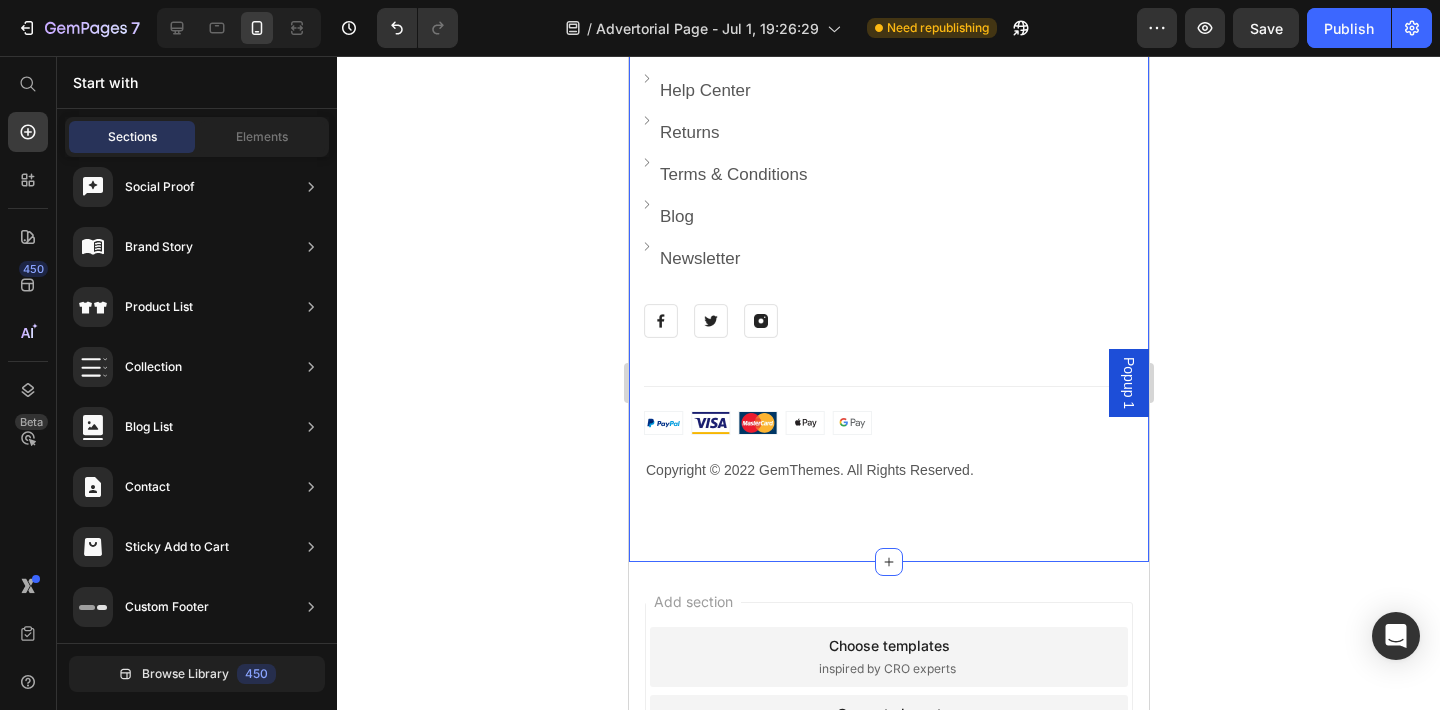 scroll, scrollTop: 7949, scrollLeft: 0, axis: vertical 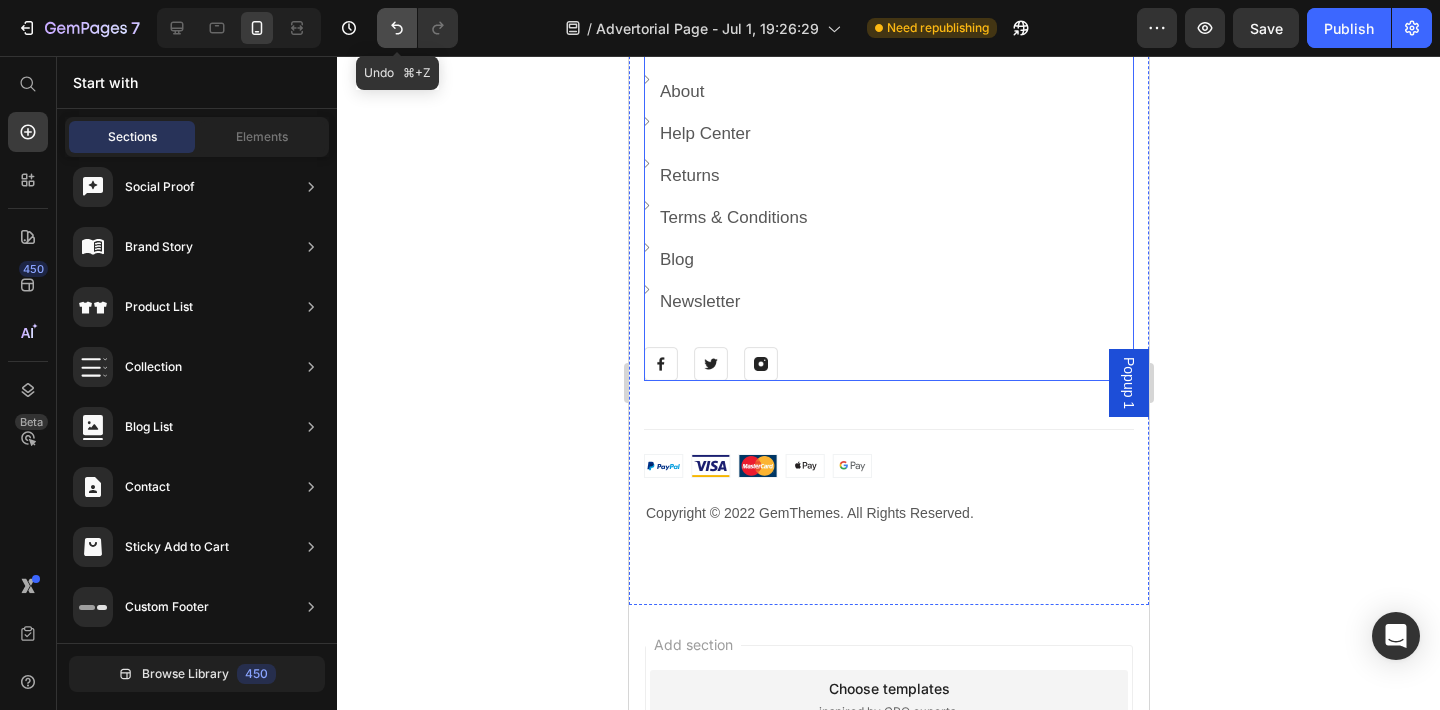 click 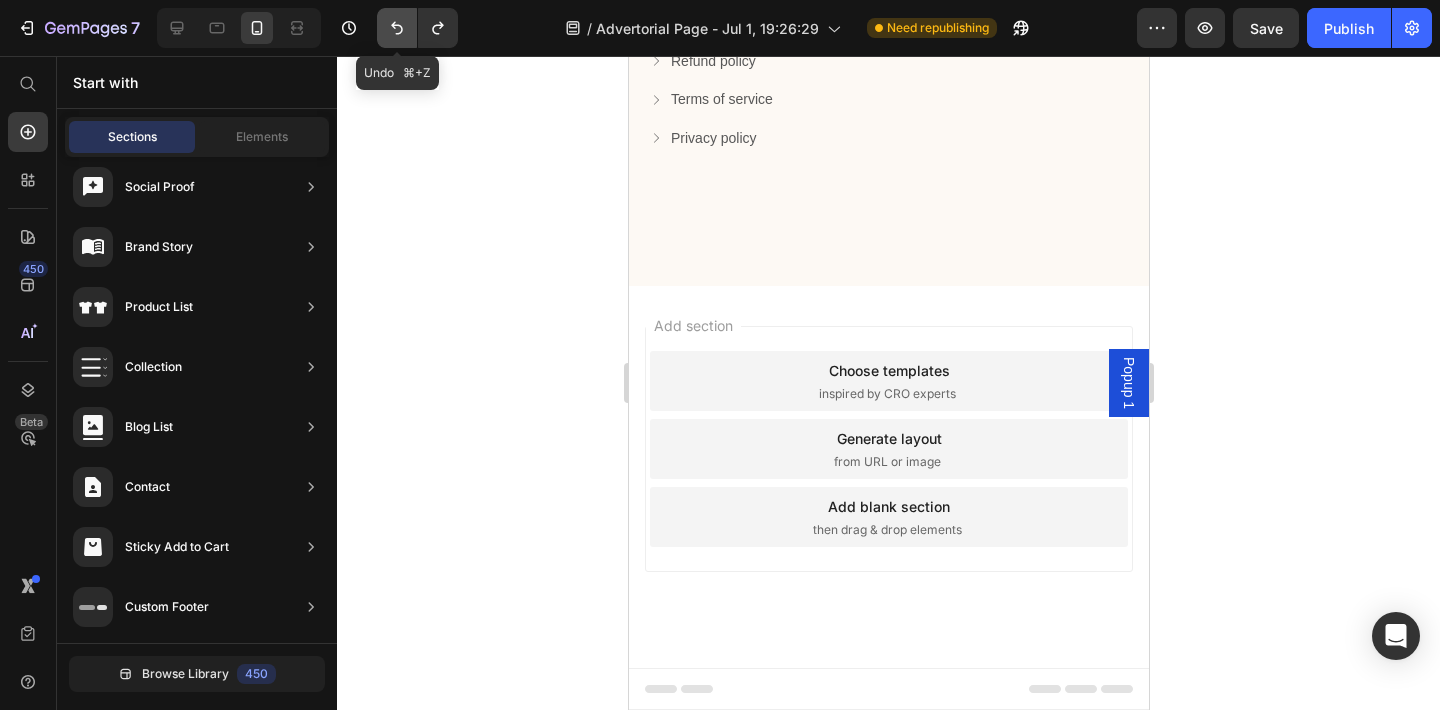 scroll, scrollTop: 7593, scrollLeft: 0, axis: vertical 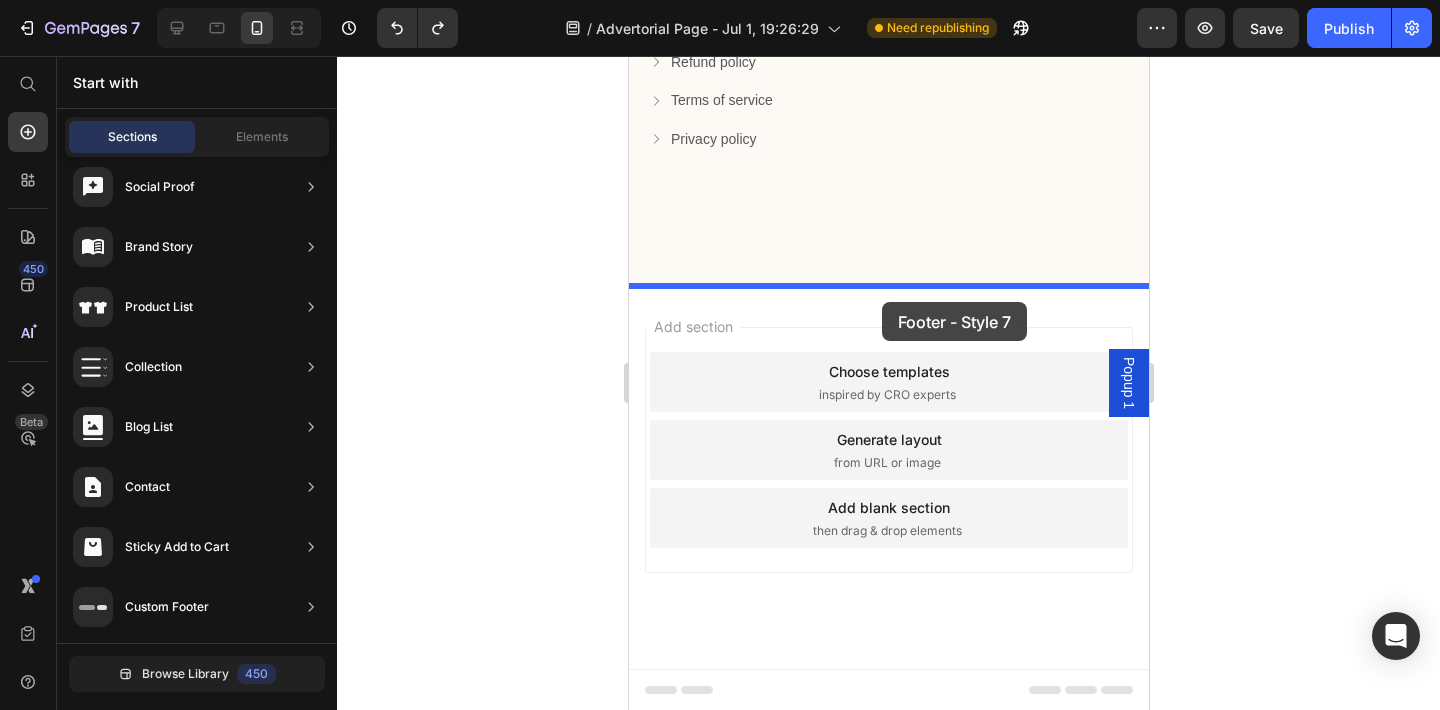drag, startPoint x: 1124, startPoint y: 637, endPoint x: 881, endPoint y: 302, distance: 413.85263 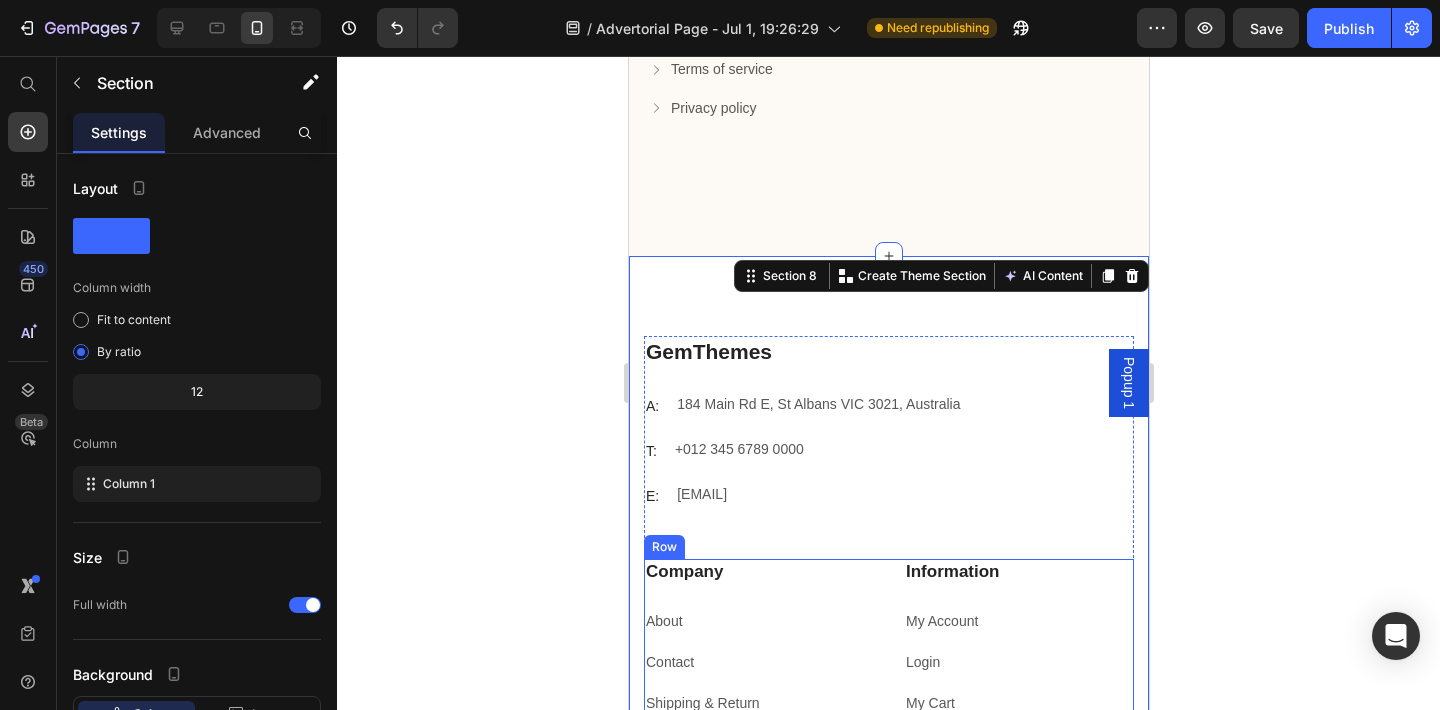 scroll, scrollTop: 7618, scrollLeft: 0, axis: vertical 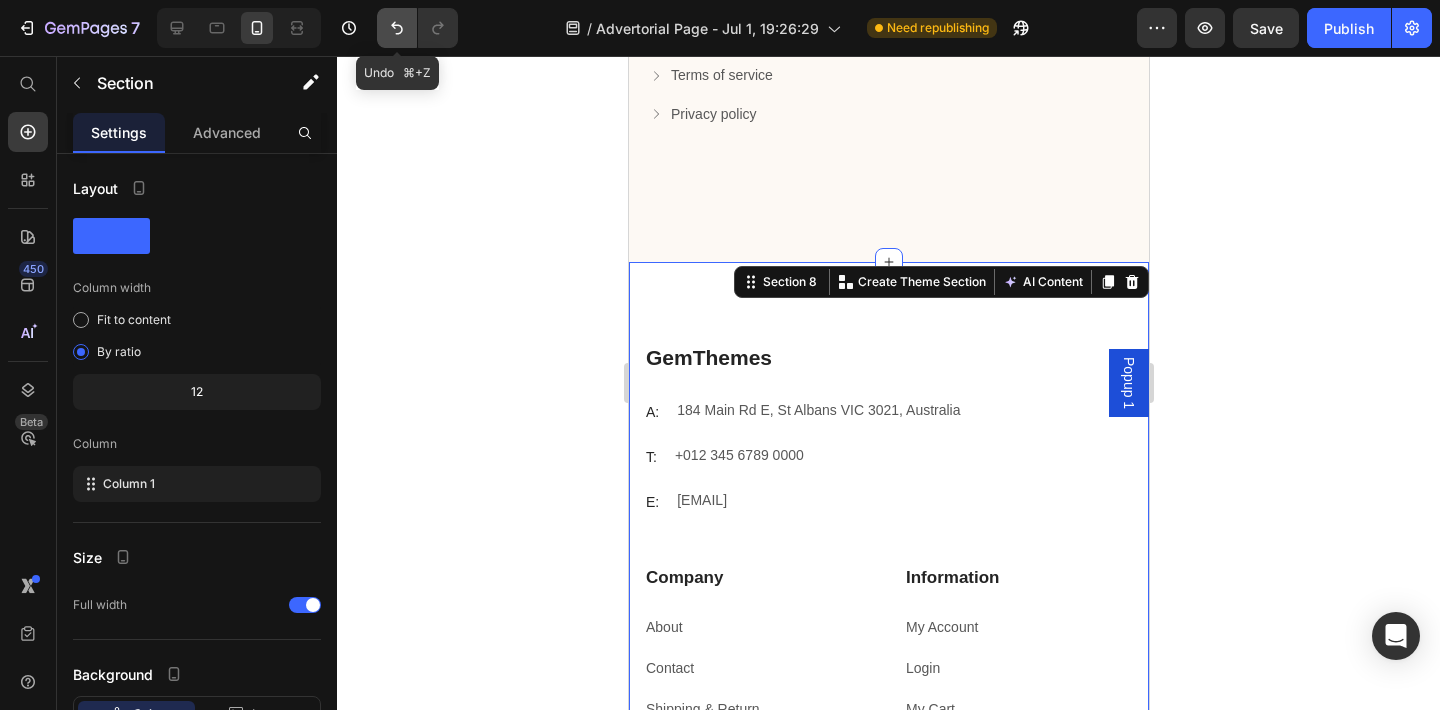 click 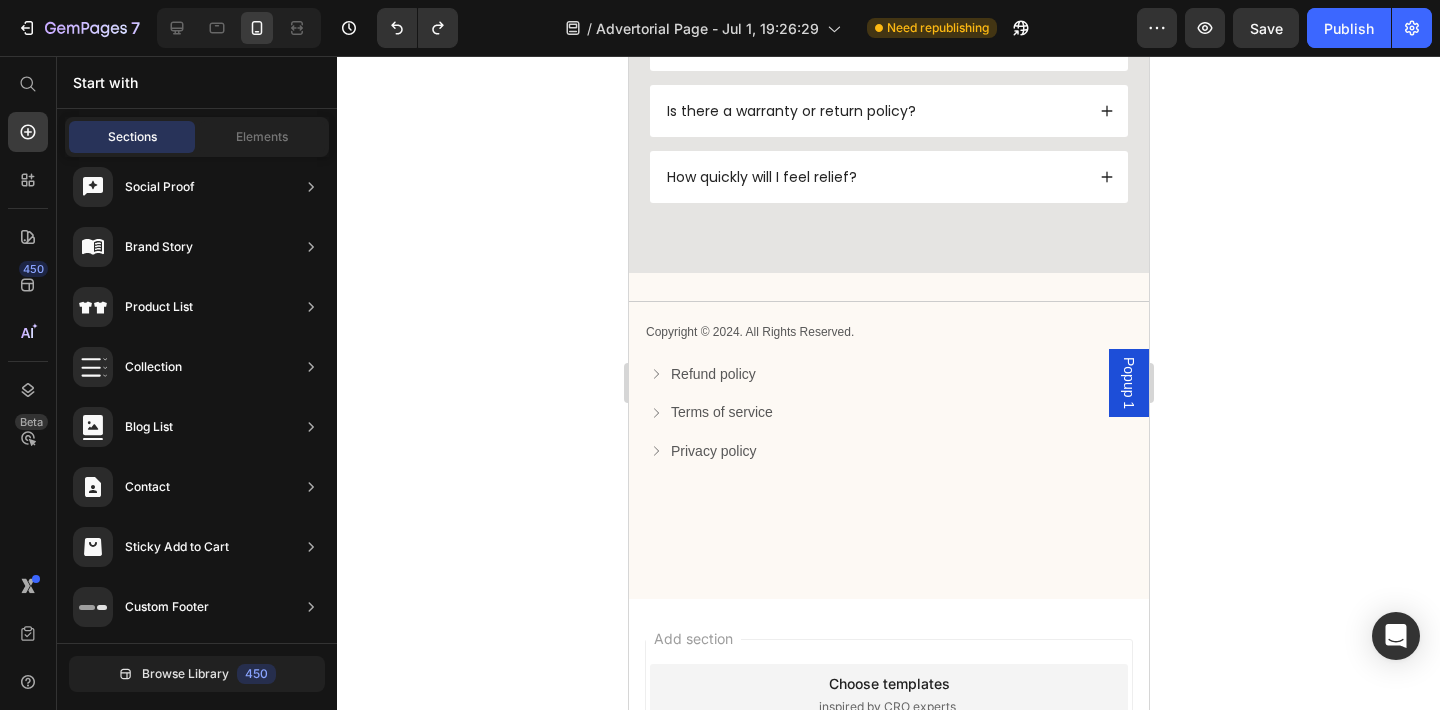 scroll, scrollTop: 7280, scrollLeft: 0, axis: vertical 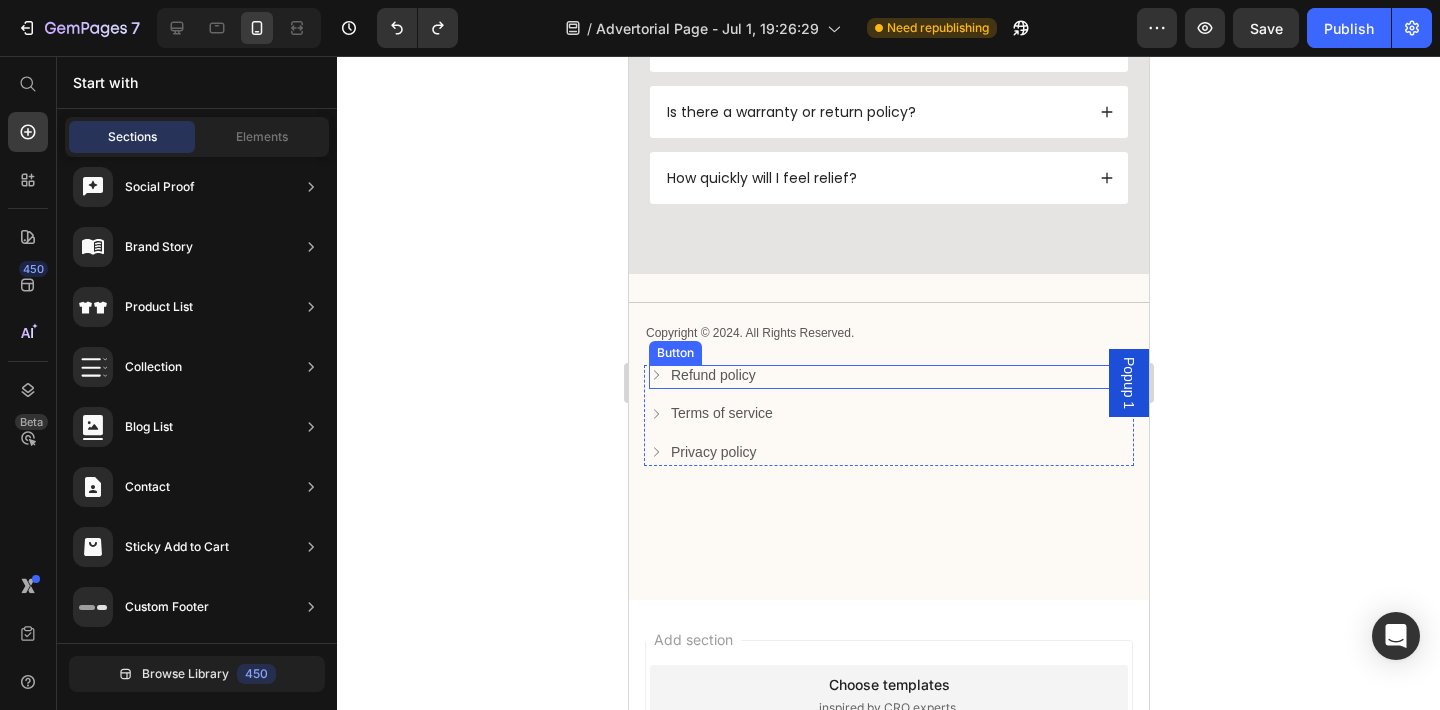 click at bounding box center [655, 375] 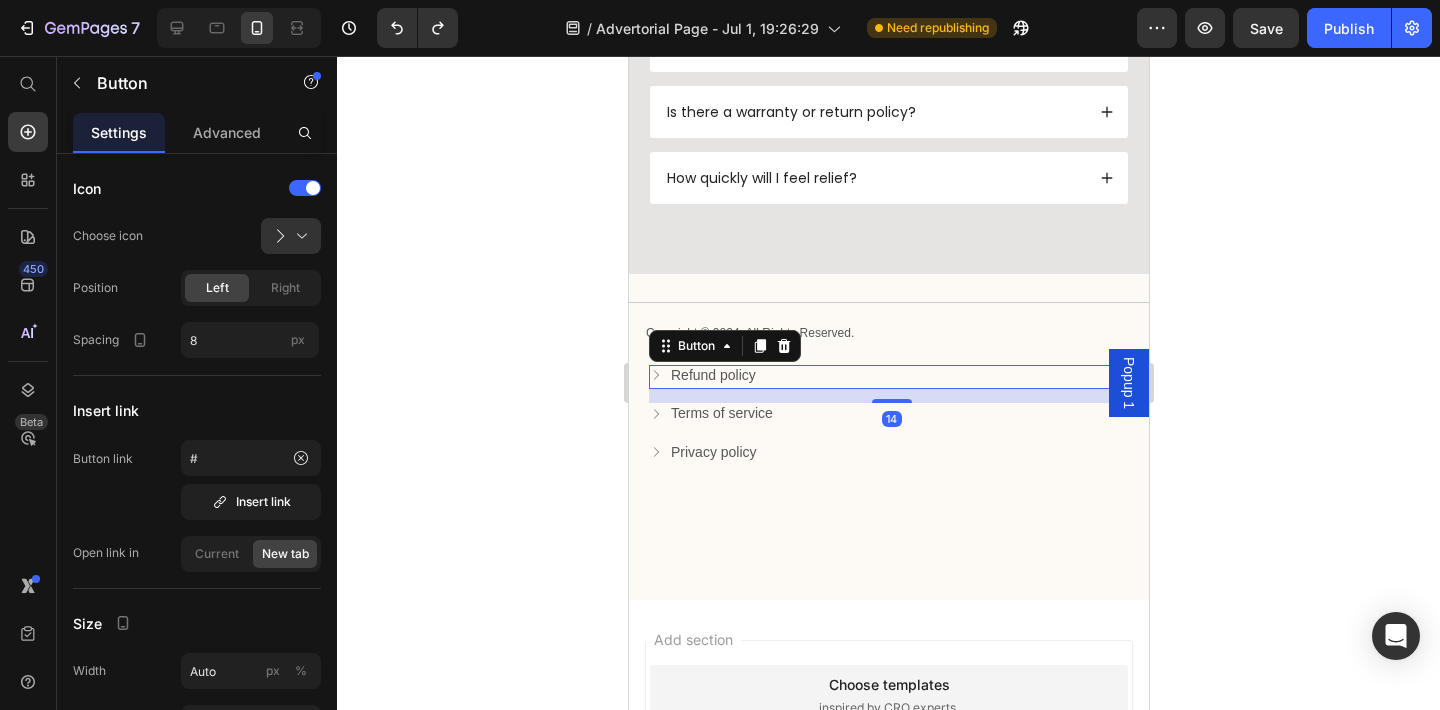 click at bounding box center (655, 375) 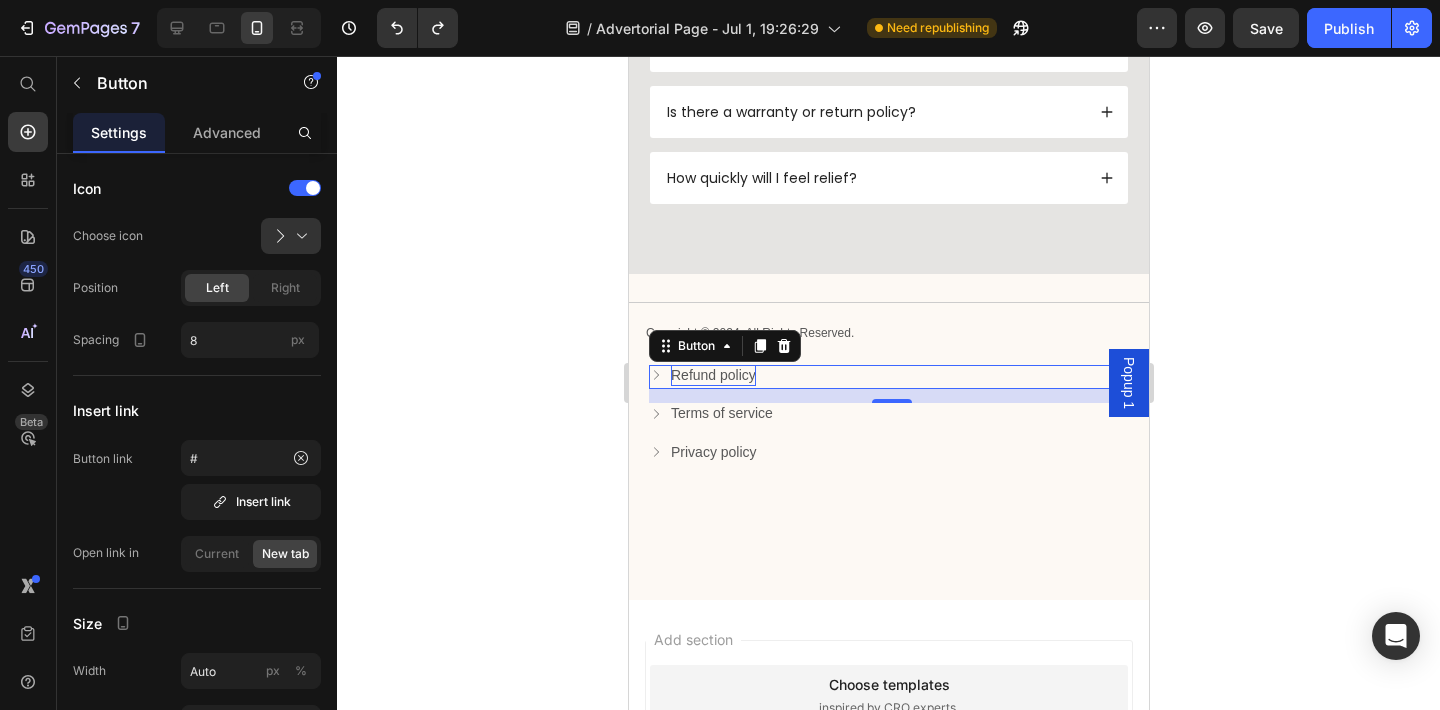 click on "Refund policy" at bounding box center [712, 375] 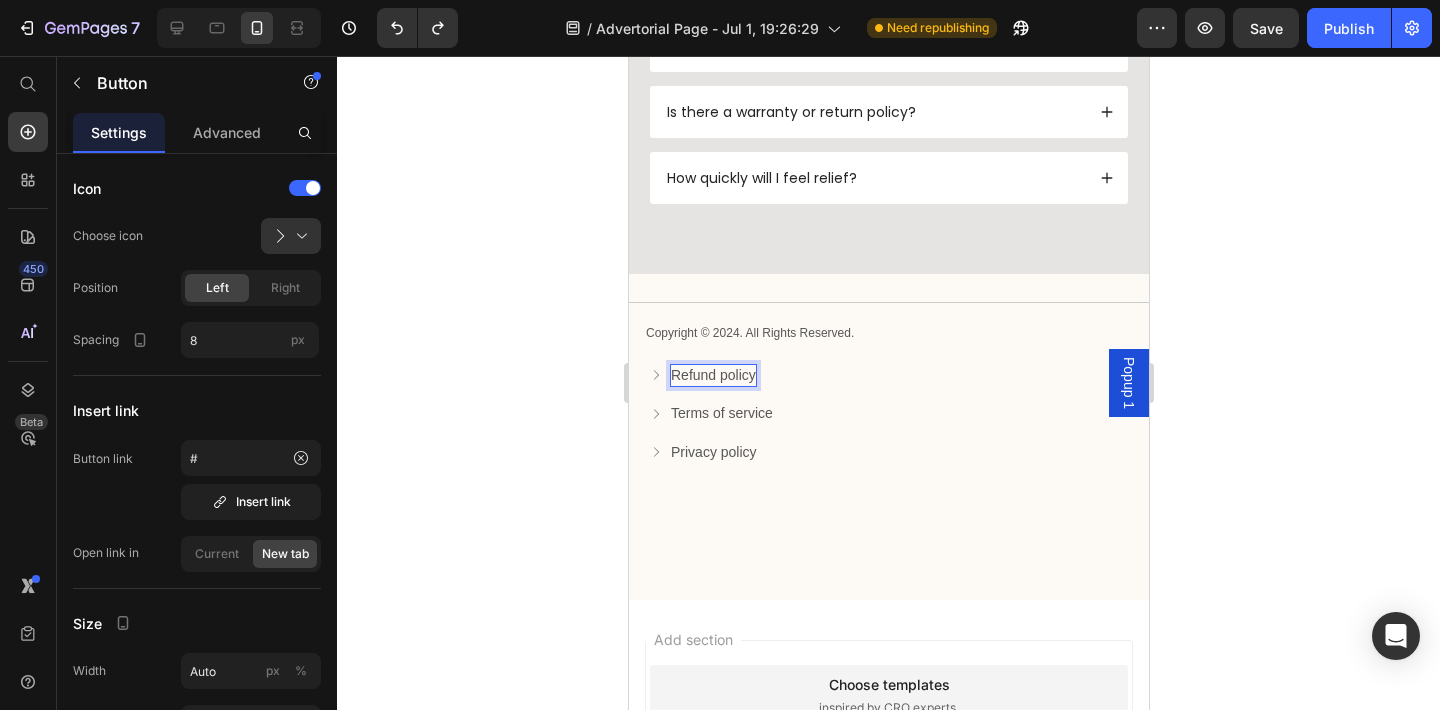 click on "Refund policy Button   14" at bounding box center [890, 377] 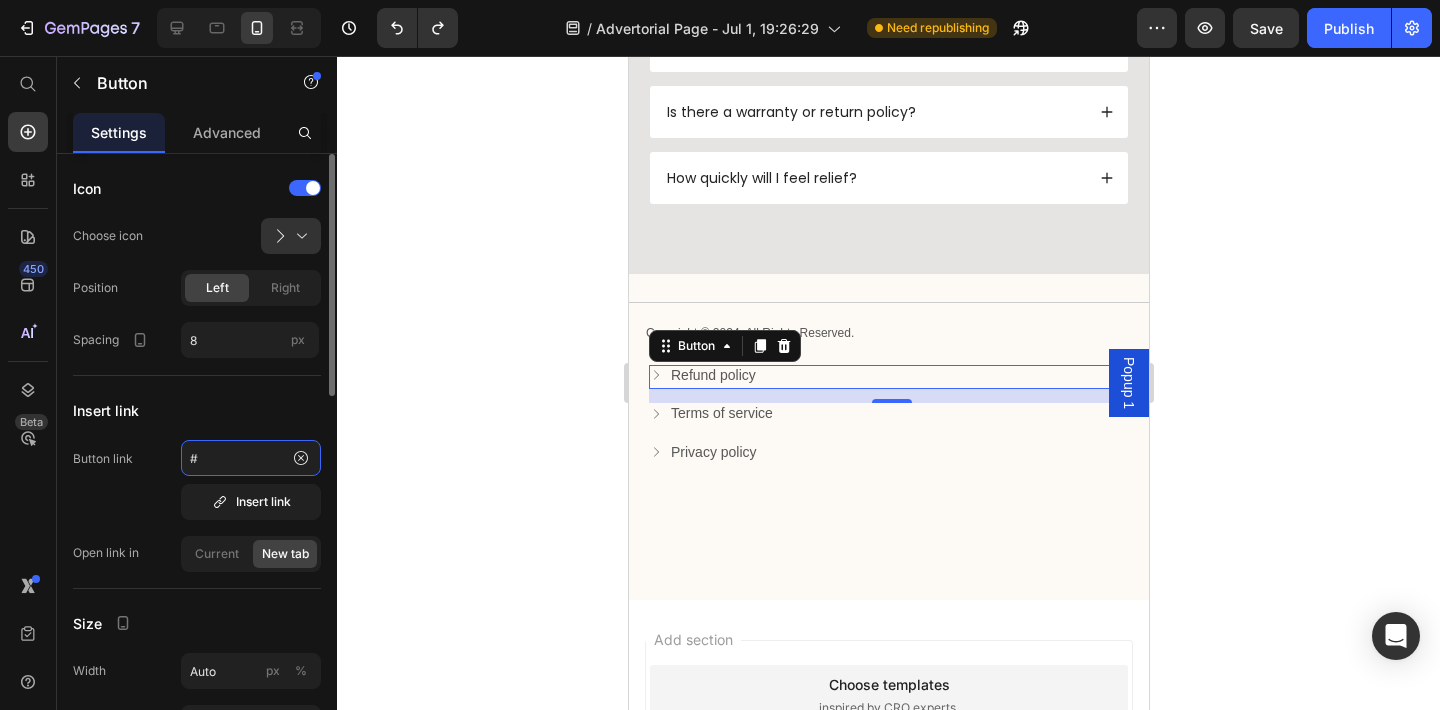 click on "#" 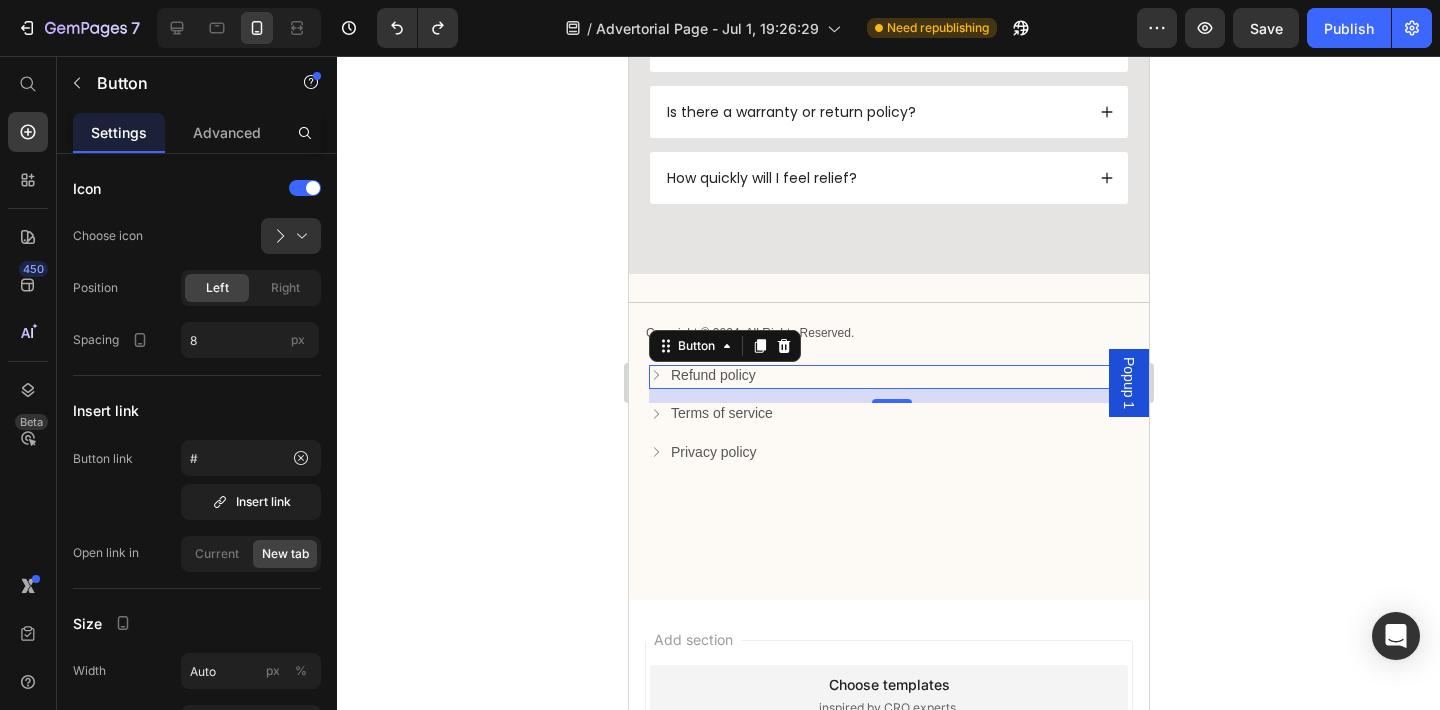 click 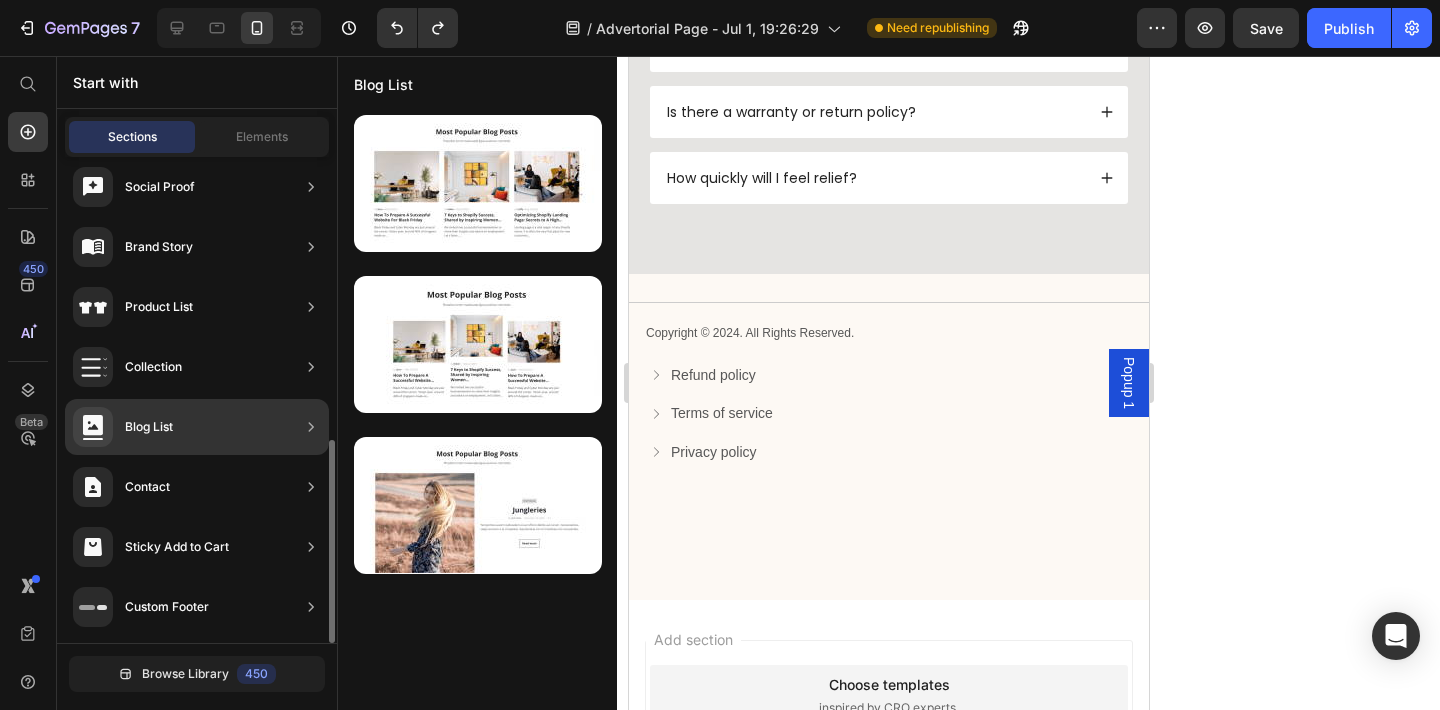 scroll, scrollTop: 0, scrollLeft: 0, axis: both 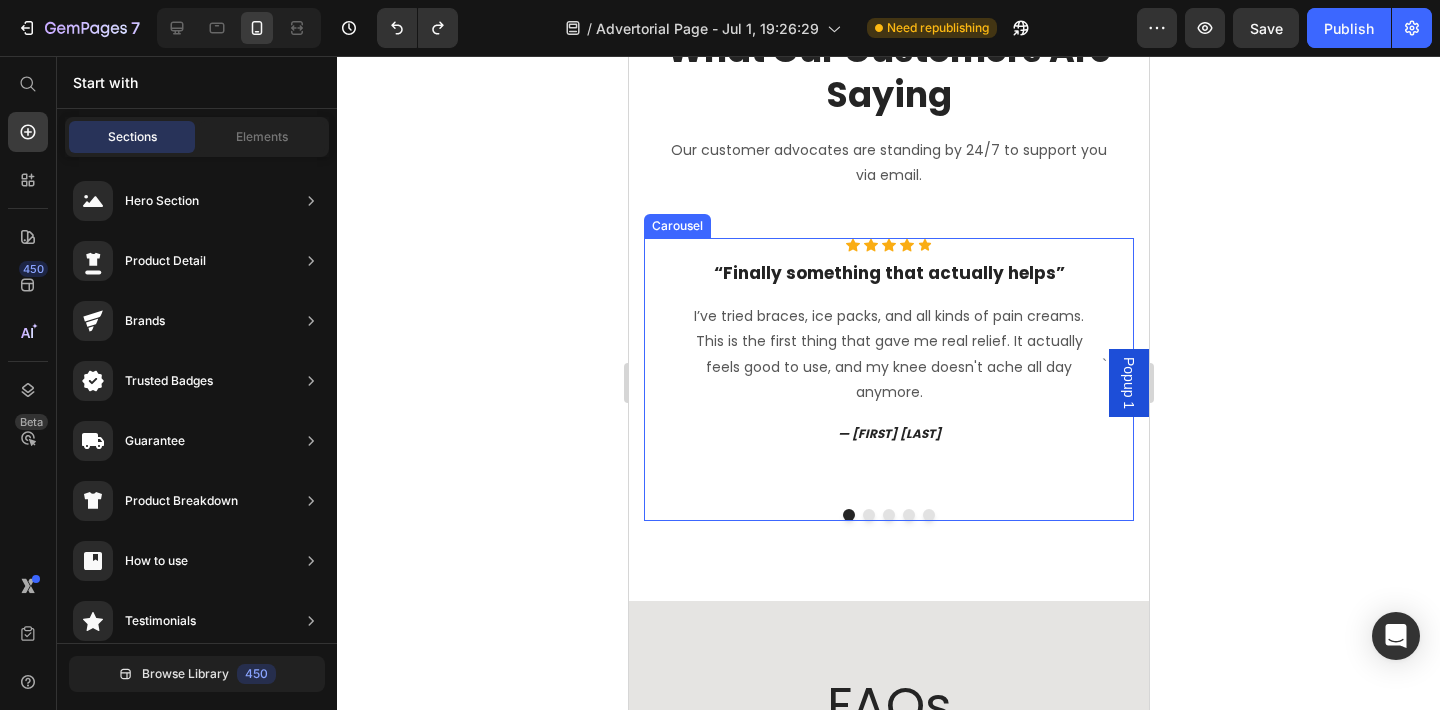 click at bounding box center (868, 515) 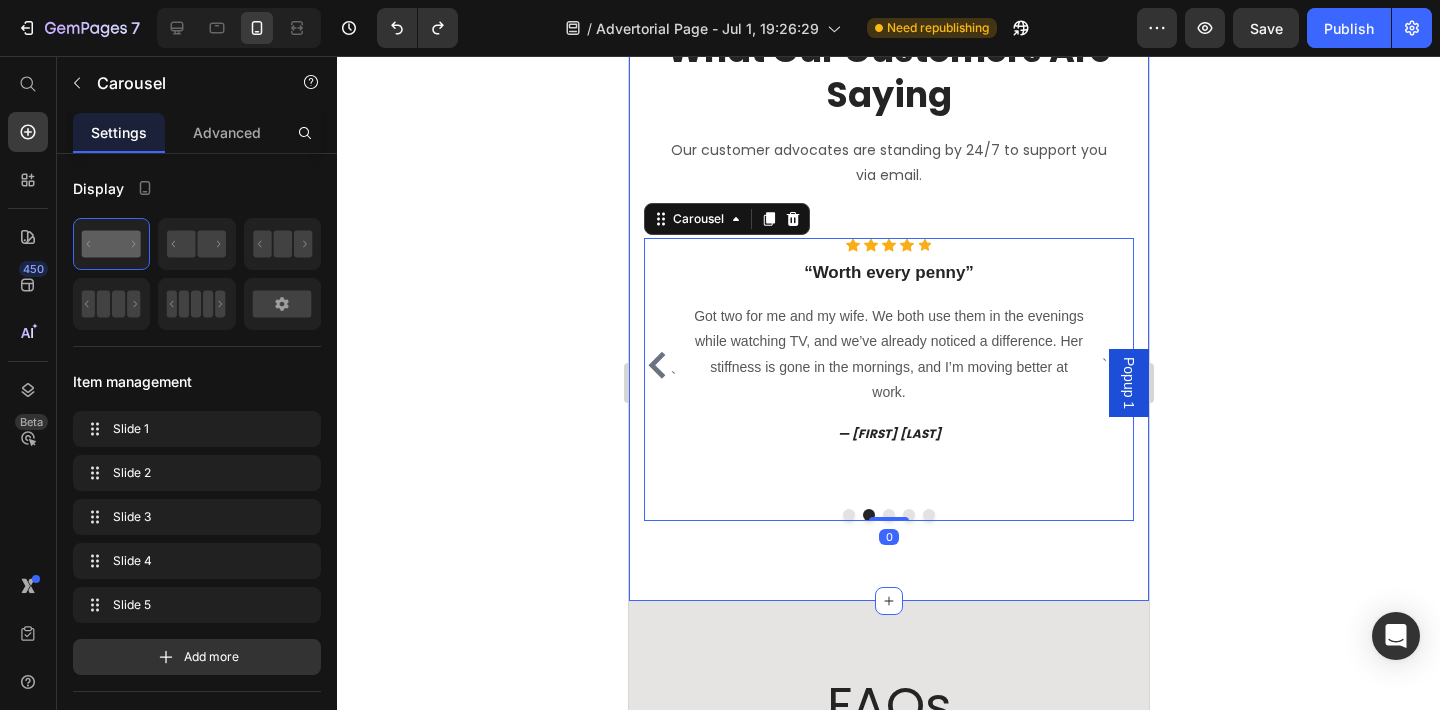 click on "What Our Customers Are Saying Heading Our customer advocates are standing by 24/7 to support you via email. Text block Row `                Icon                Icon                Icon                Icon
Icon Icon List Hoz “Finally something that actually helps” Heading I’ve tried braces, ice packs, and all kinds of pain creams. This is the first thing that gave me real relief. It actually feels good to use, and my knee doesn't ache all day anymore. Text block — [FIRST] [LAST]. Text block                Icon                Icon                Icon                Icon
Icon Icon List Hoz “Worth every penny” Heading Got two for me and my wife. We both use them in the evenings while watching TV, and we’ve already noticed a difference. Her stiffness is gone in the mornings, and I’m moving better at work. Text block — [FIRST] [LAST]. Text block                Icon                Icon                Icon                Icon
Icon Icon List Hoz Heading Text block `" at bounding box center [888, 273] 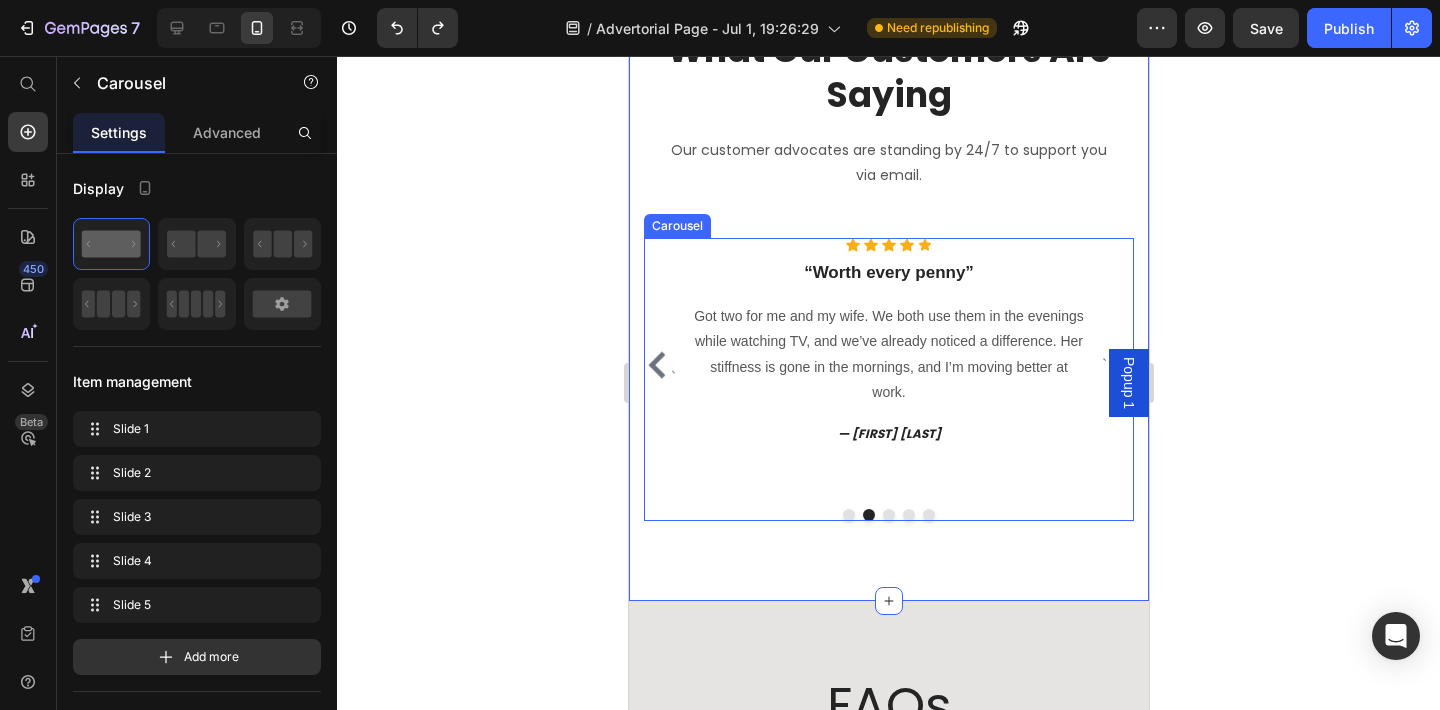 click at bounding box center (908, 515) 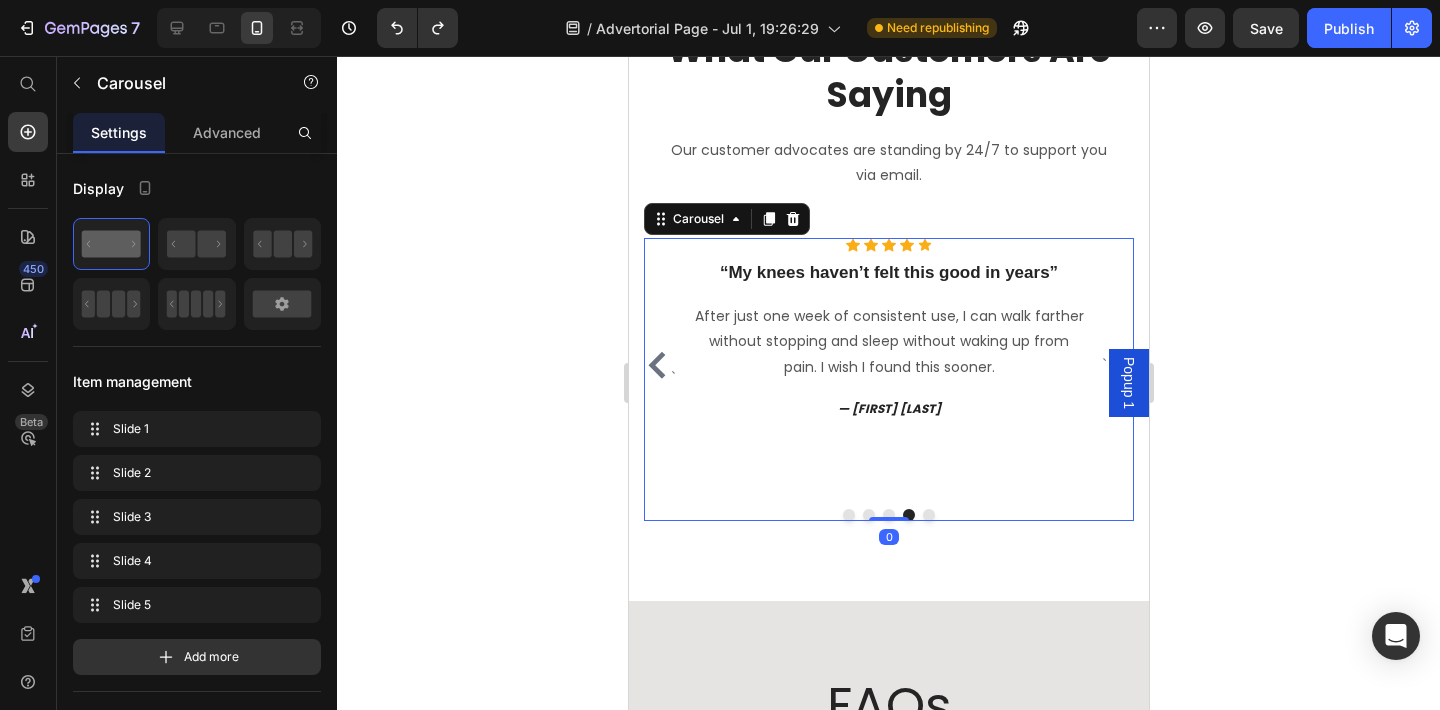 click at bounding box center [928, 515] 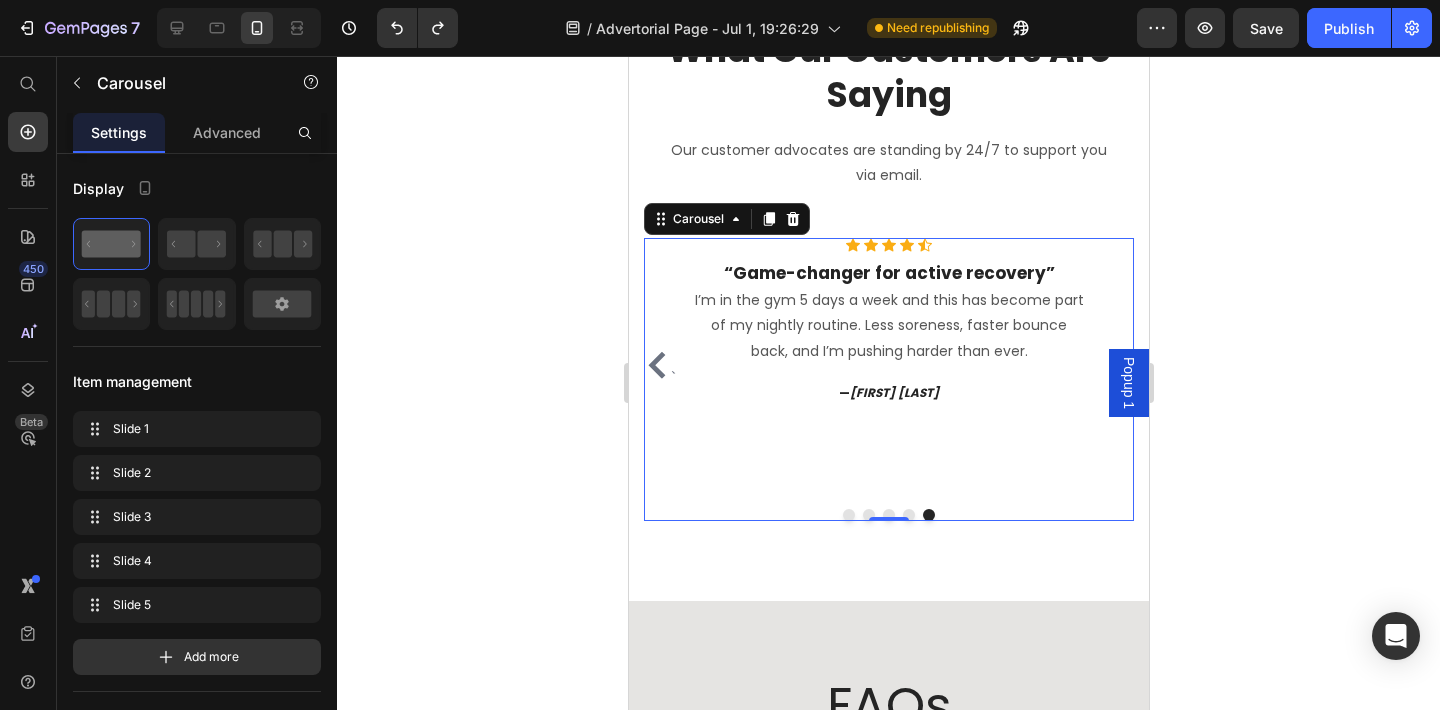 click at bounding box center (868, 515) 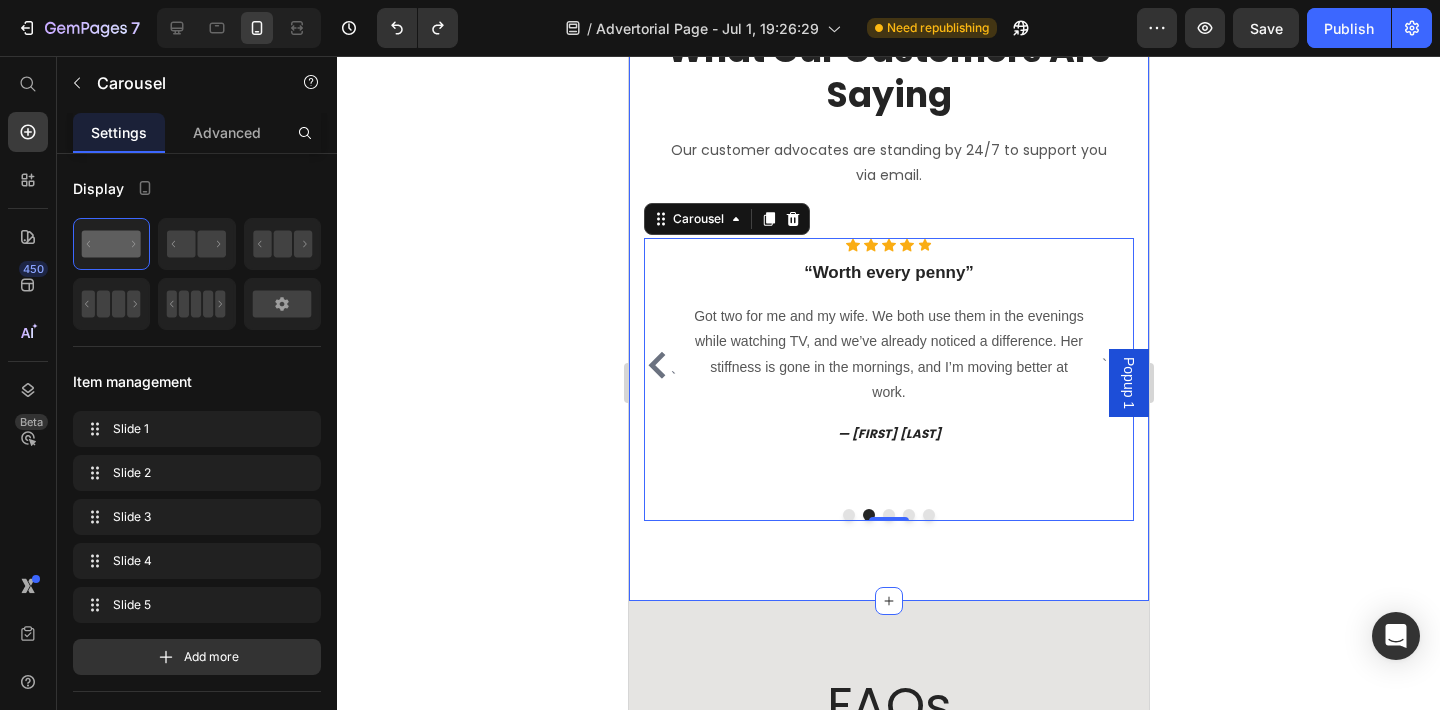 click 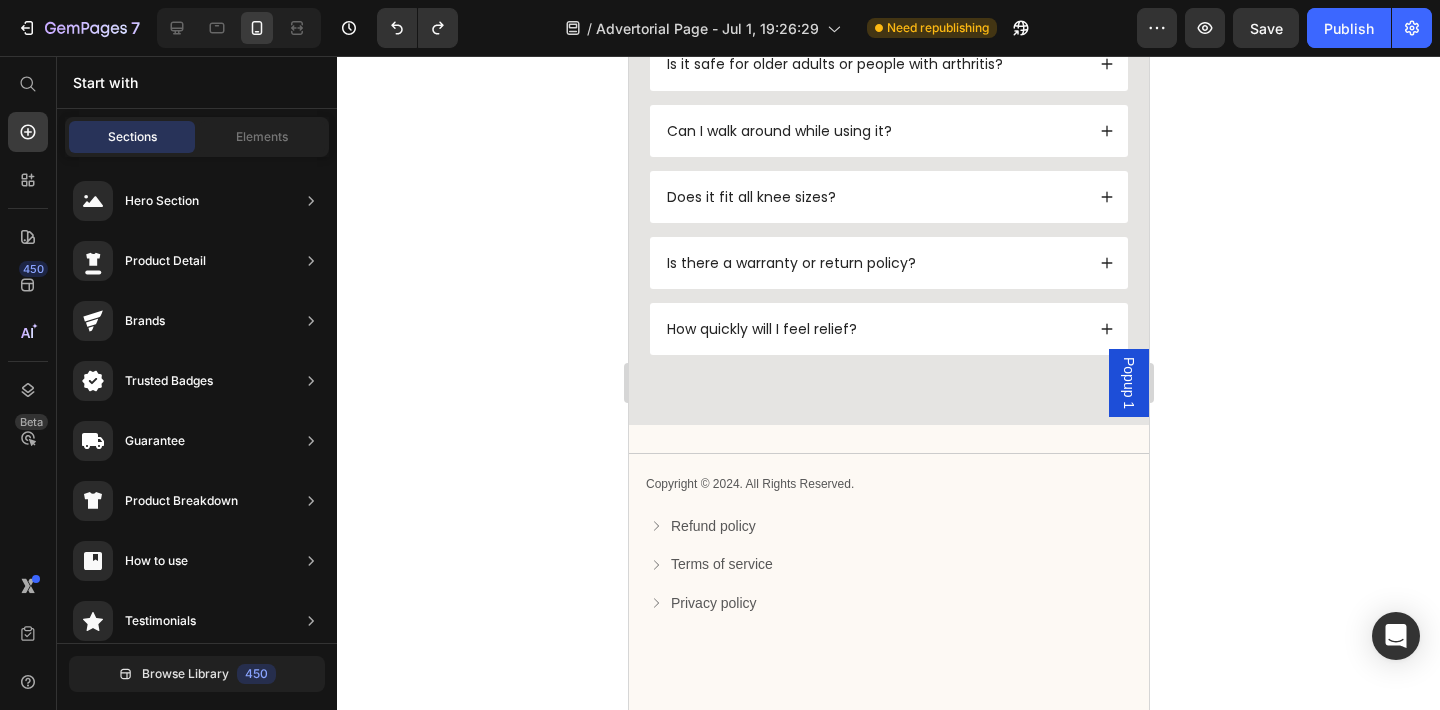 scroll, scrollTop: 7128, scrollLeft: 0, axis: vertical 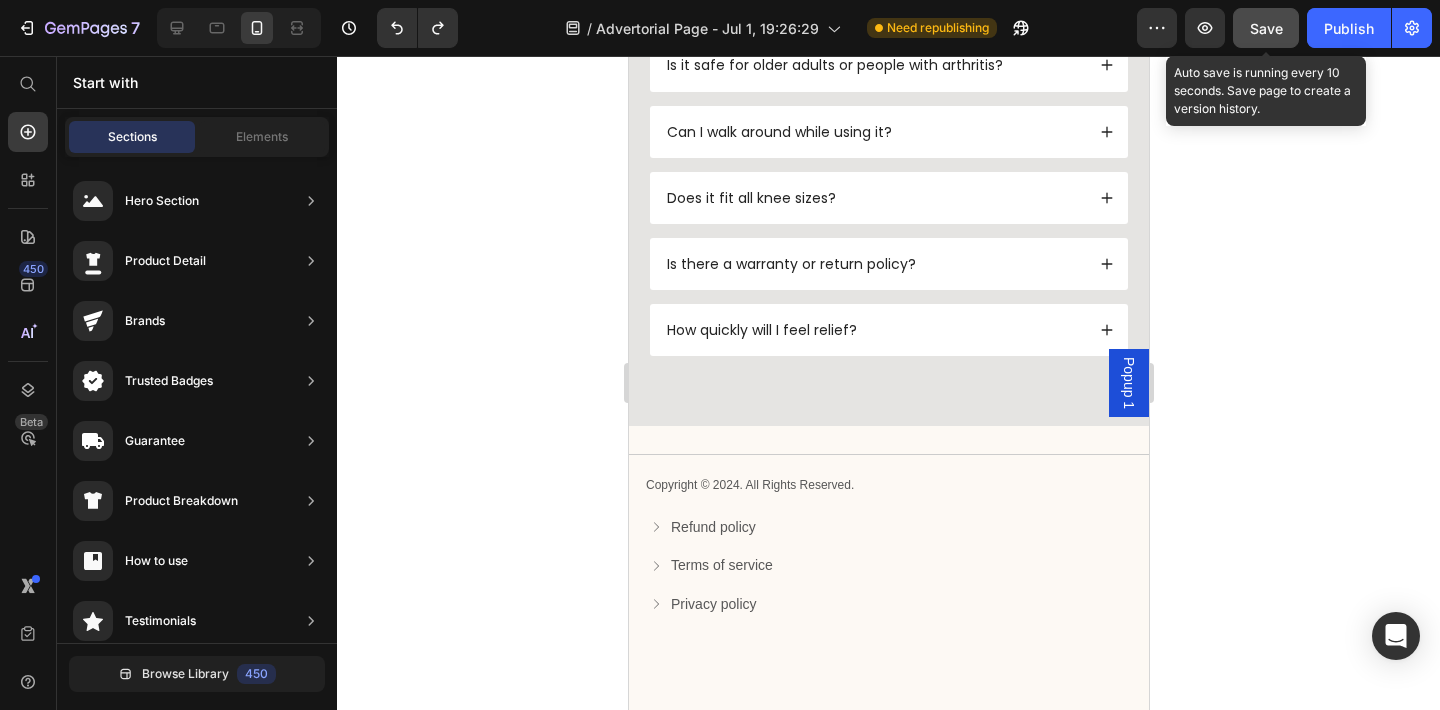 click on "Save" at bounding box center (1266, 28) 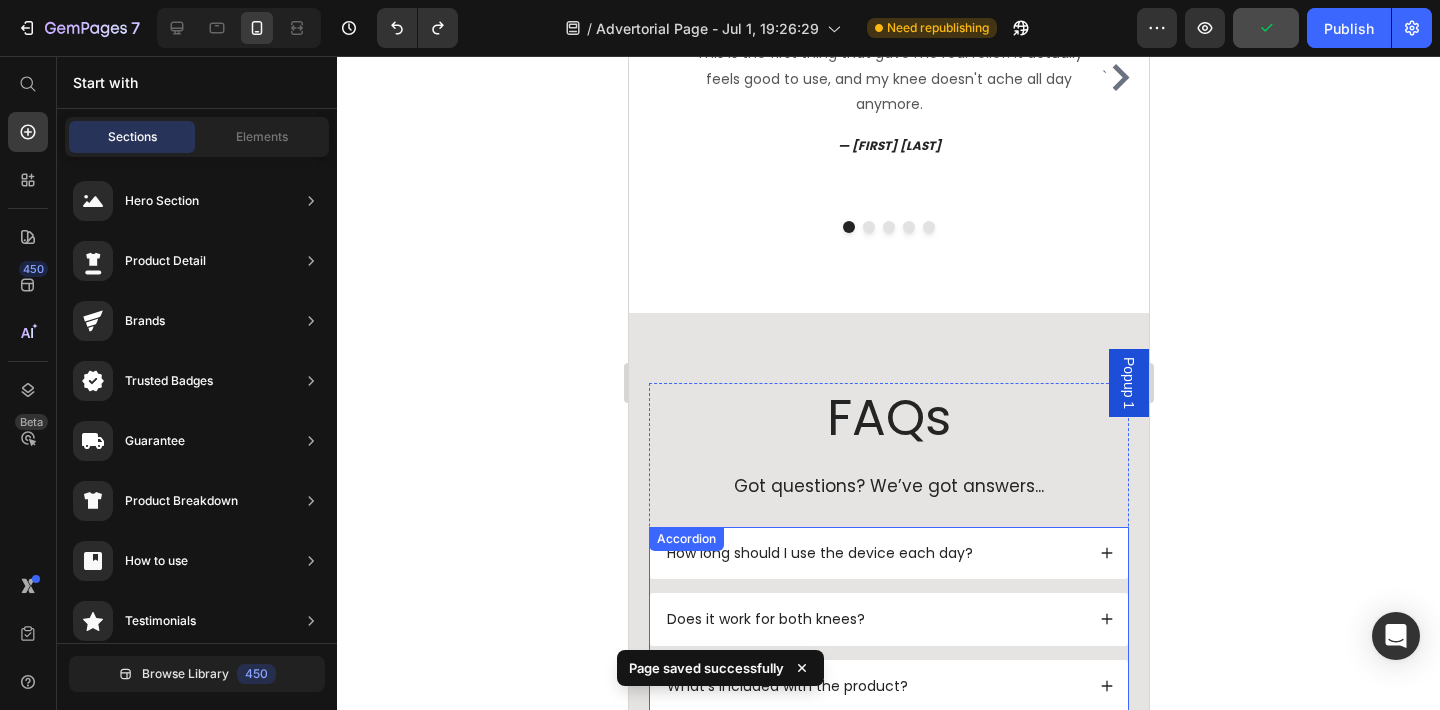 scroll, scrollTop: 6406, scrollLeft: 0, axis: vertical 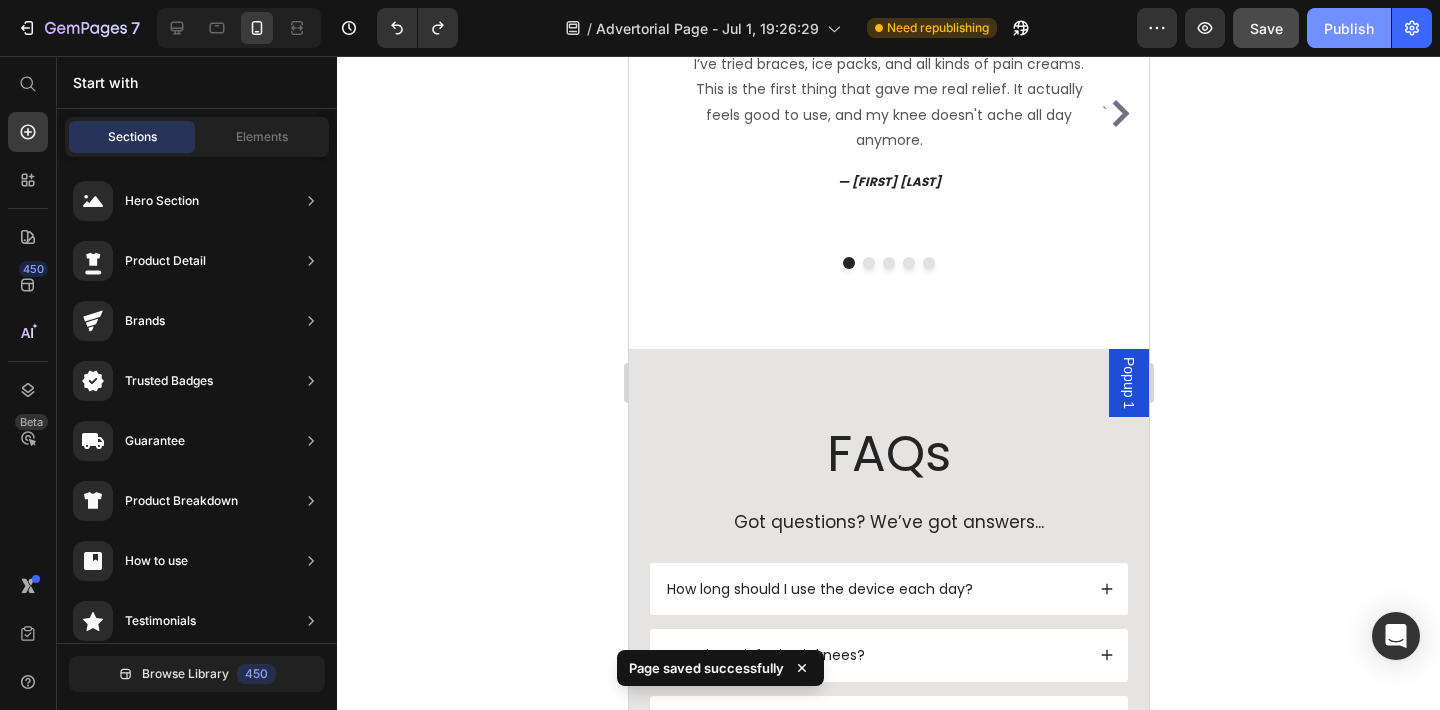 click on "Publish" at bounding box center (1349, 28) 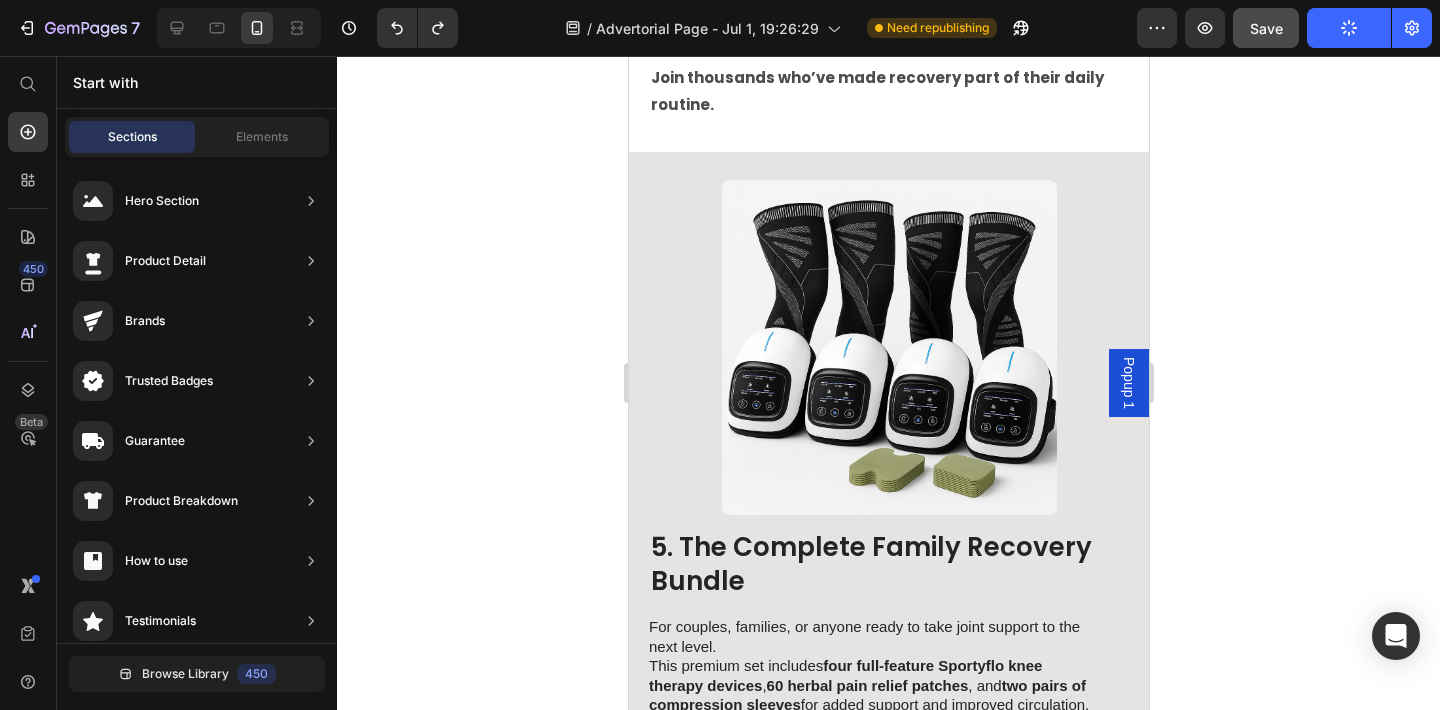 scroll, scrollTop: 4492, scrollLeft: 0, axis: vertical 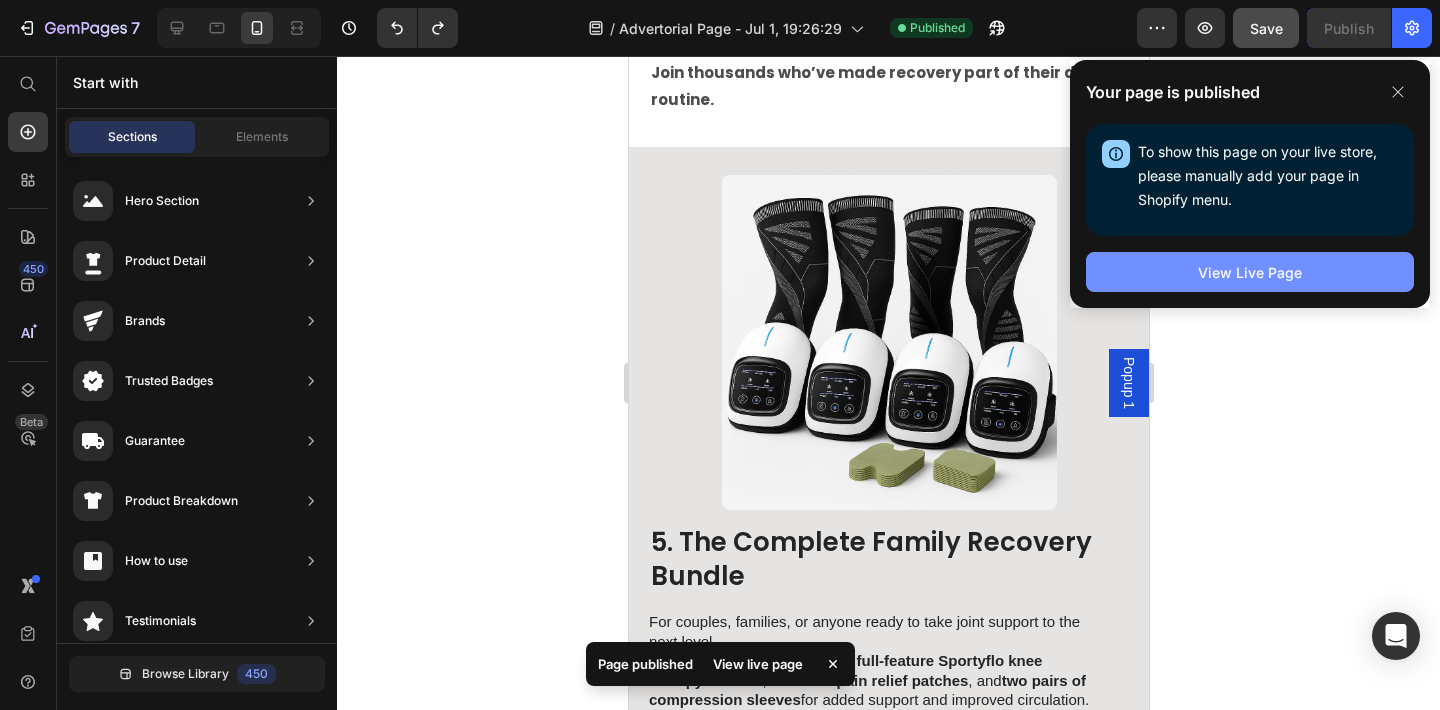 click on "View Live Page" at bounding box center (1250, 272) 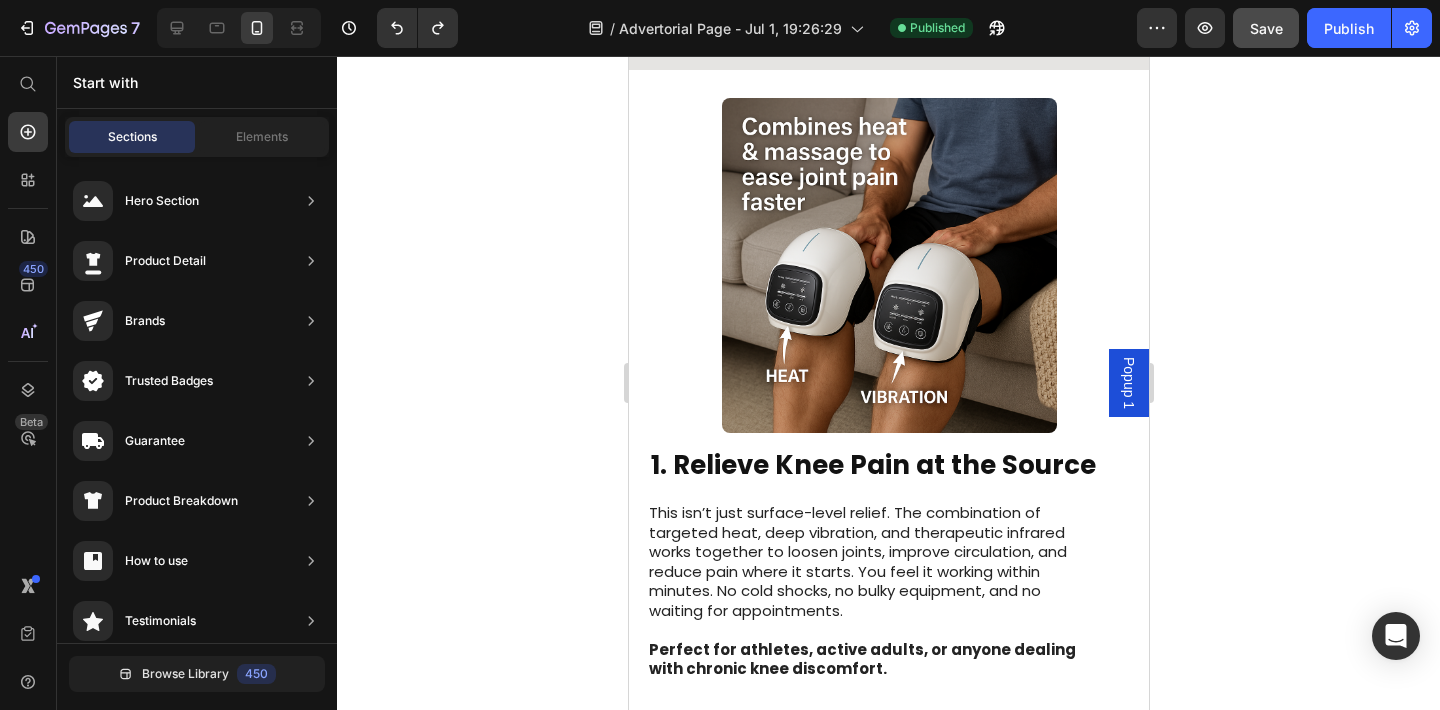 scroll, scrollTop: 0, scrollLeft: 0, axis: both 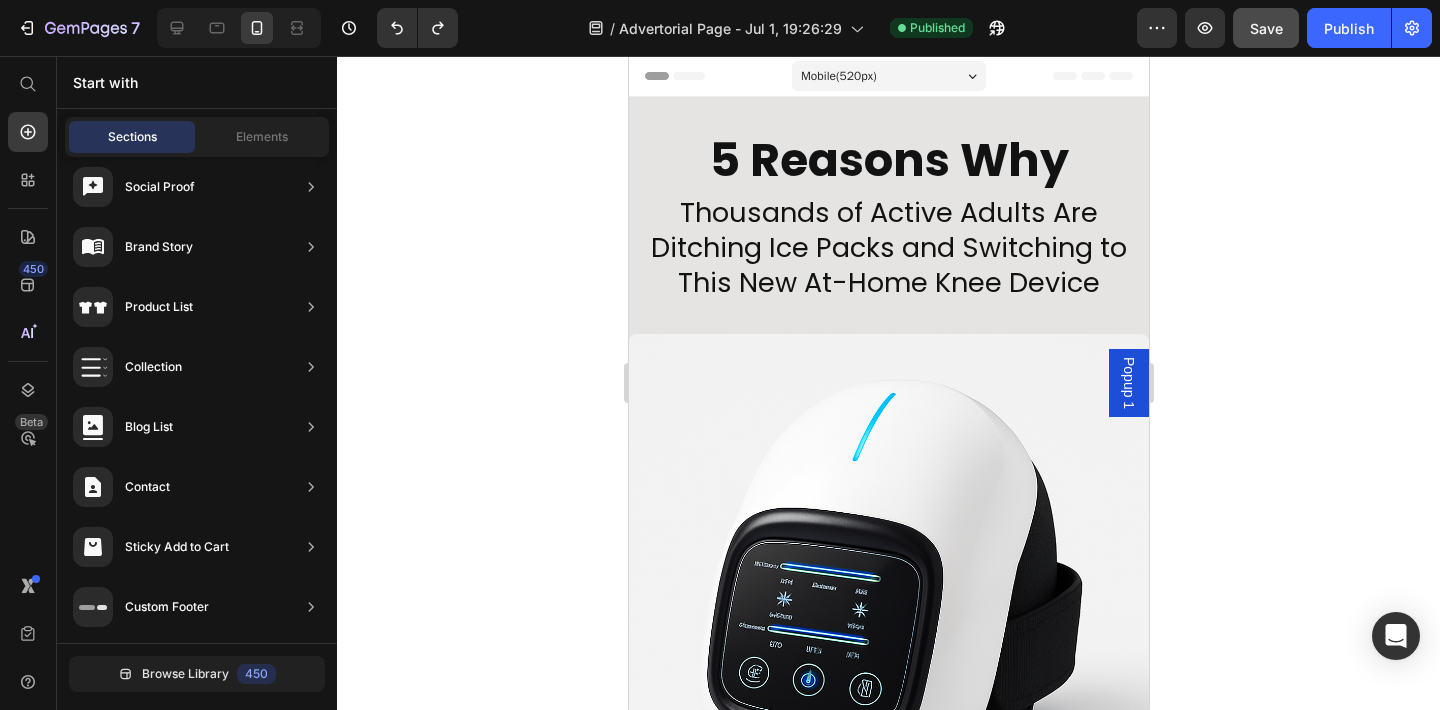 click on "Header" at bounding box center [685, 76] 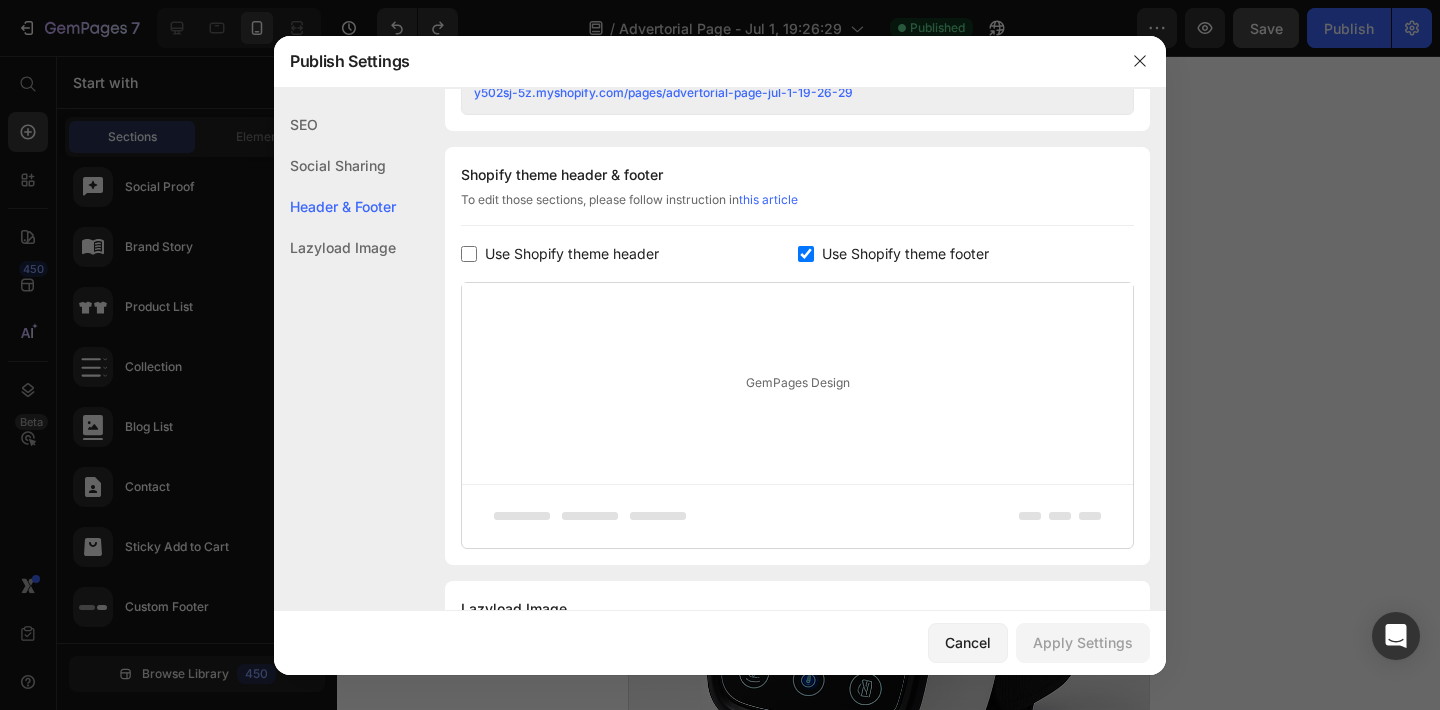 scroll, scrollTop: 937, scrollLeft: 0, axis: vertical 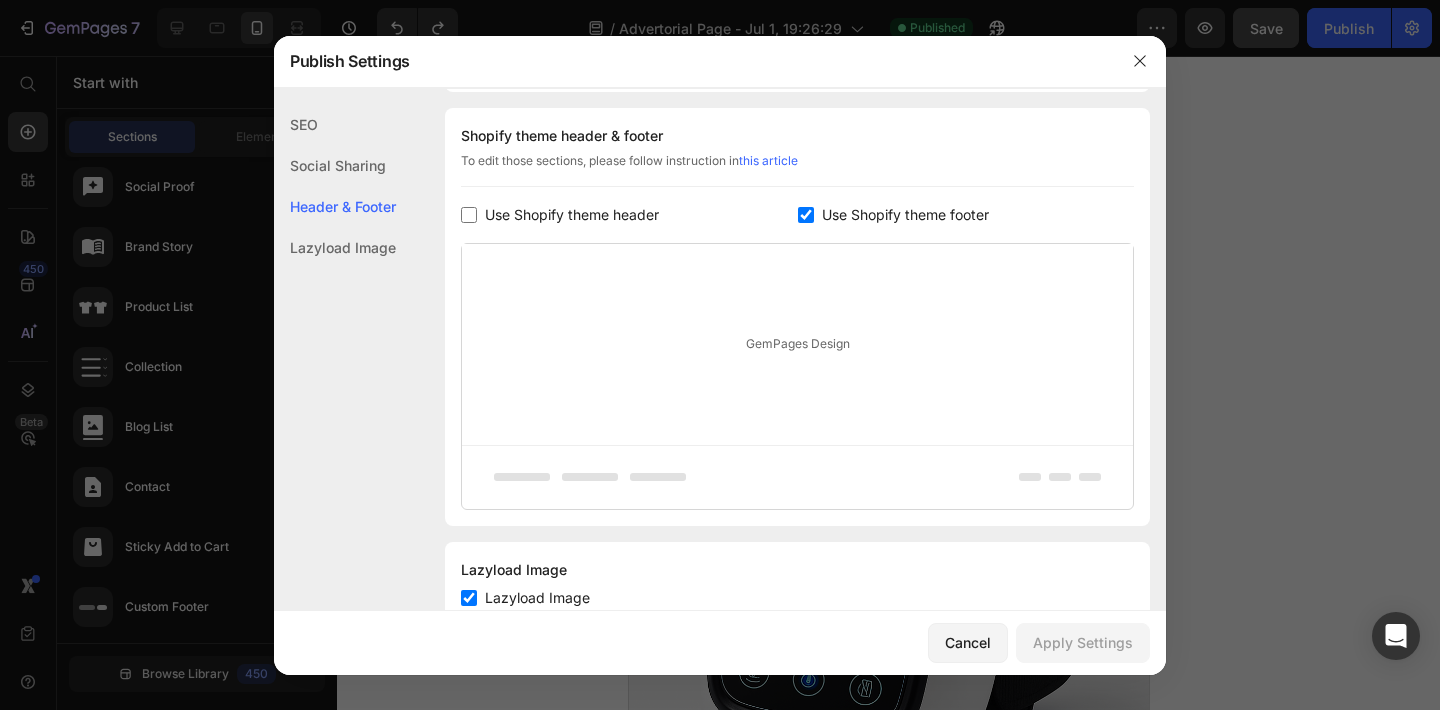 click at bounding box center (469, 215) 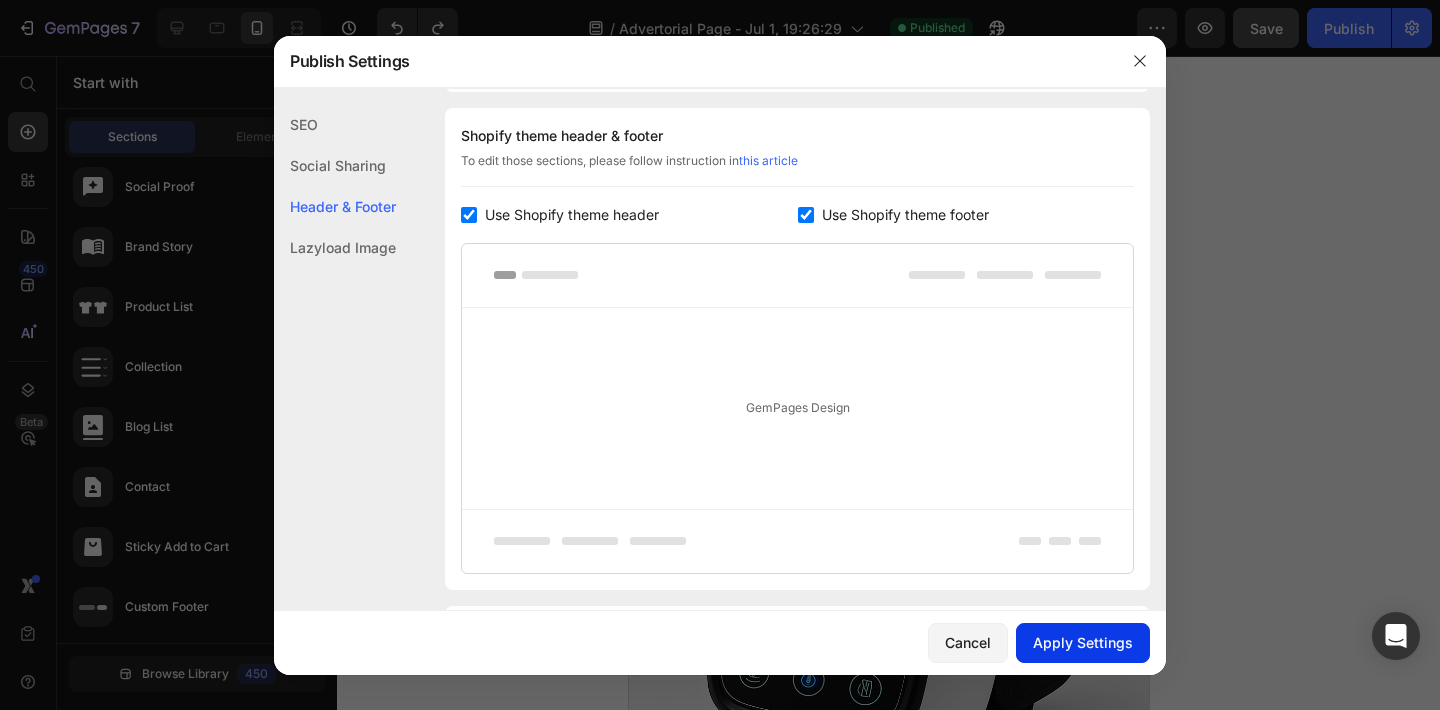 click on "Apply Settings" at bounding box center (1083, 642) 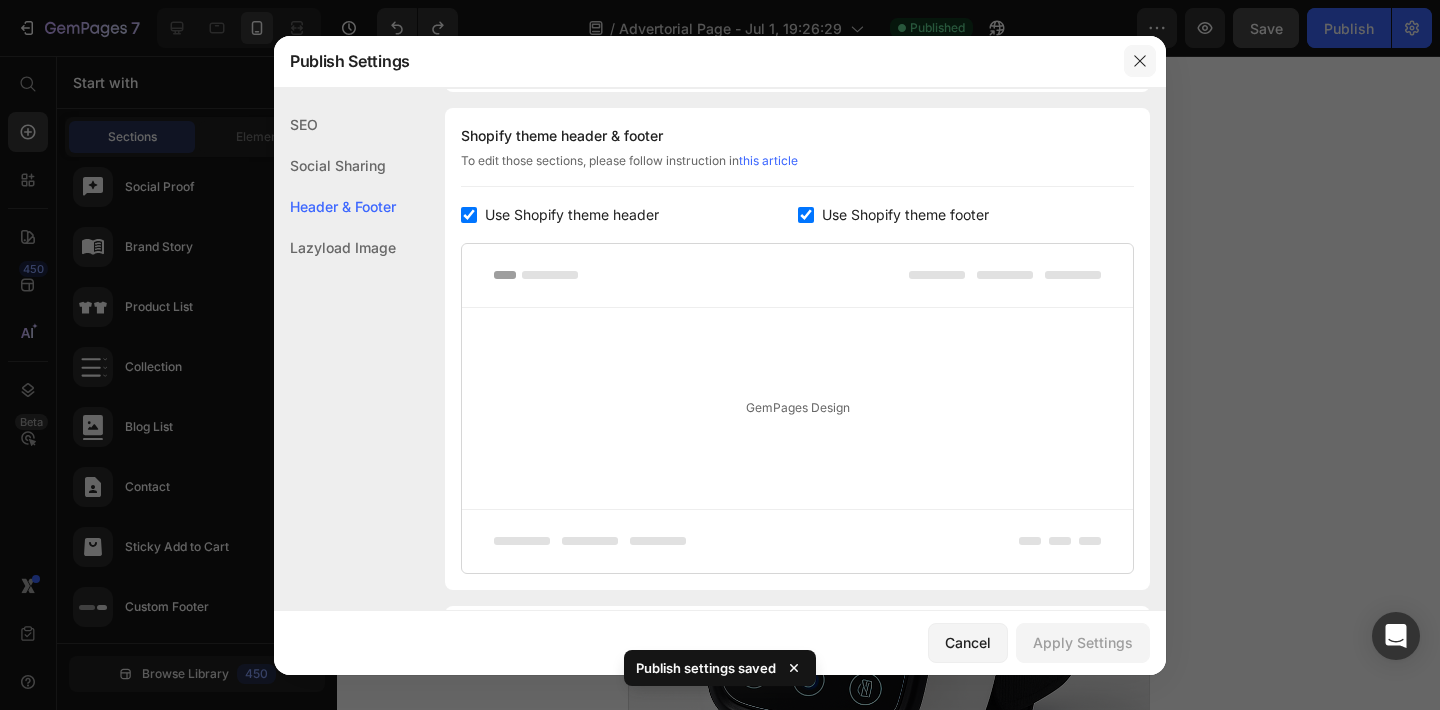 click 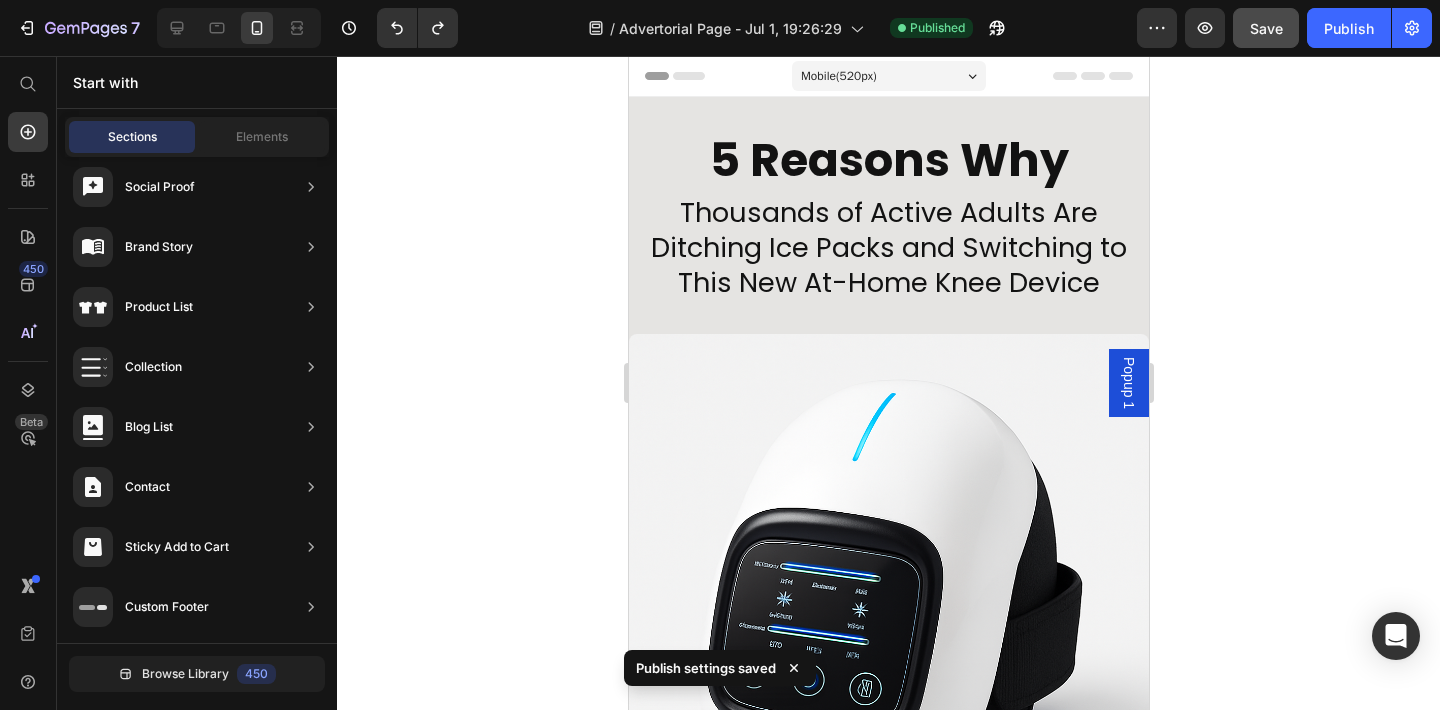 click on "Header" at bounding box center (888, 76) 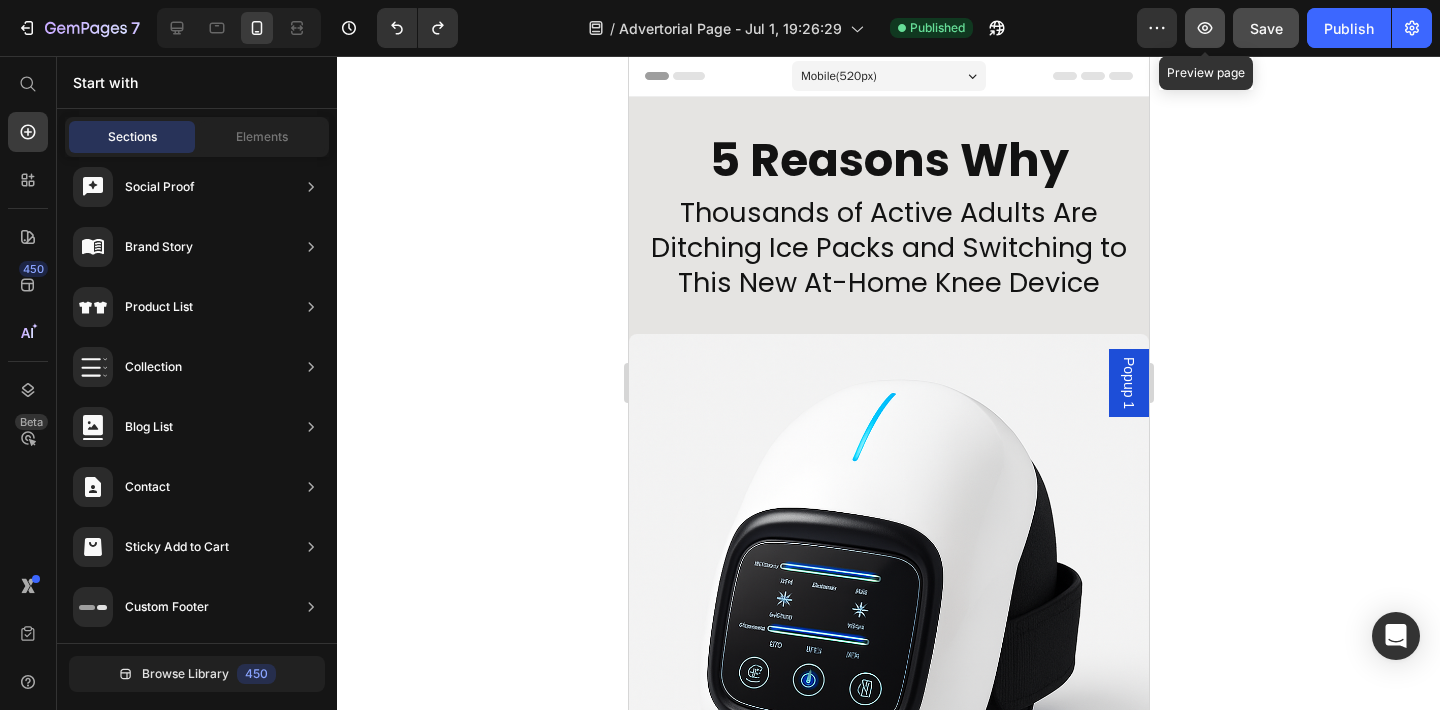click 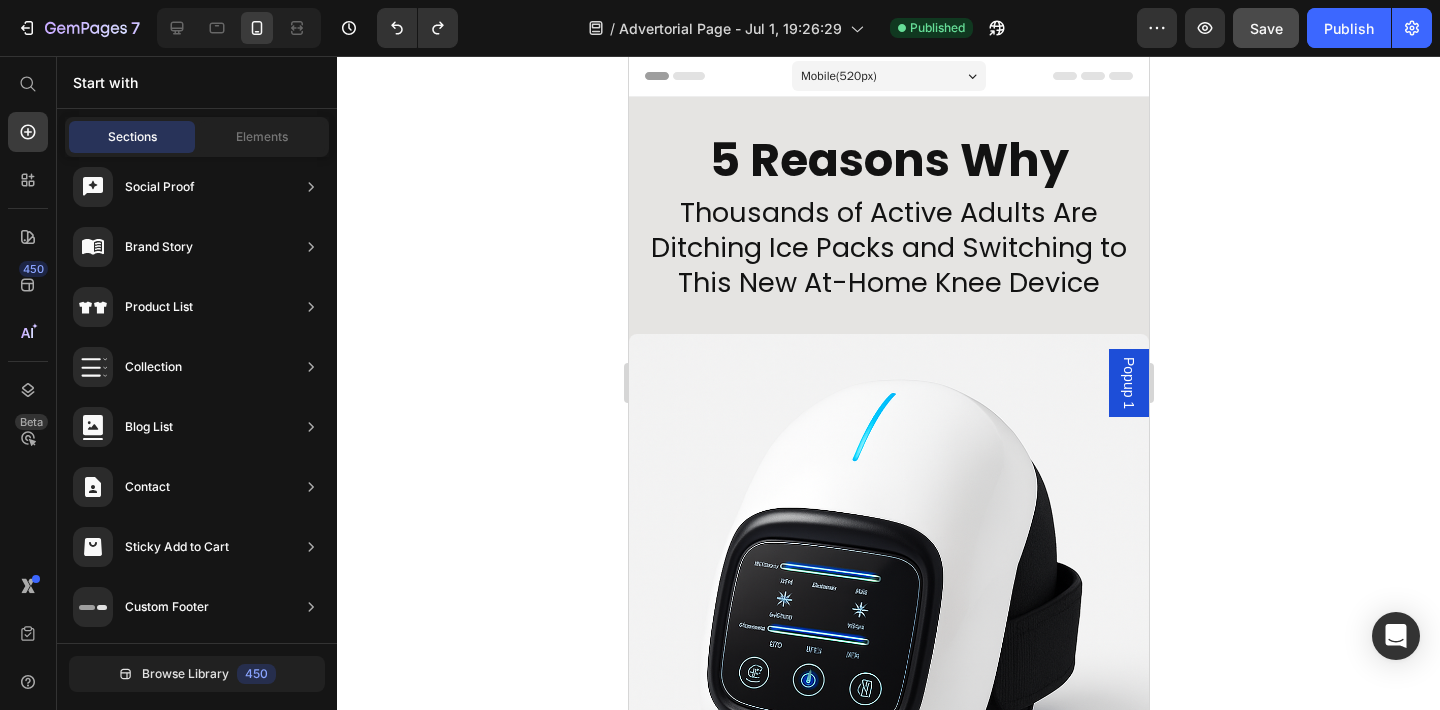 click on "Header" at bounding box center [685, 76] 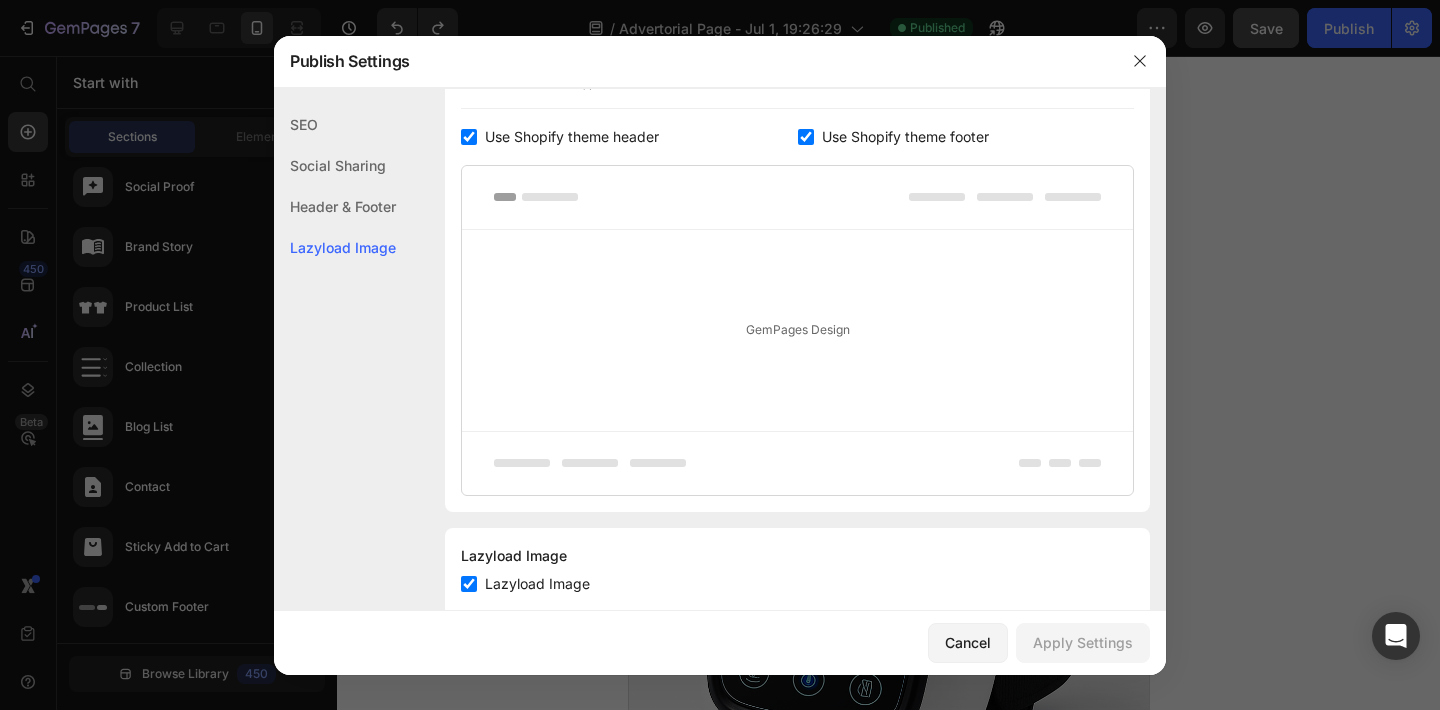 scroll, scrollTop: 978, scrollLeft: 0, axis: vertical 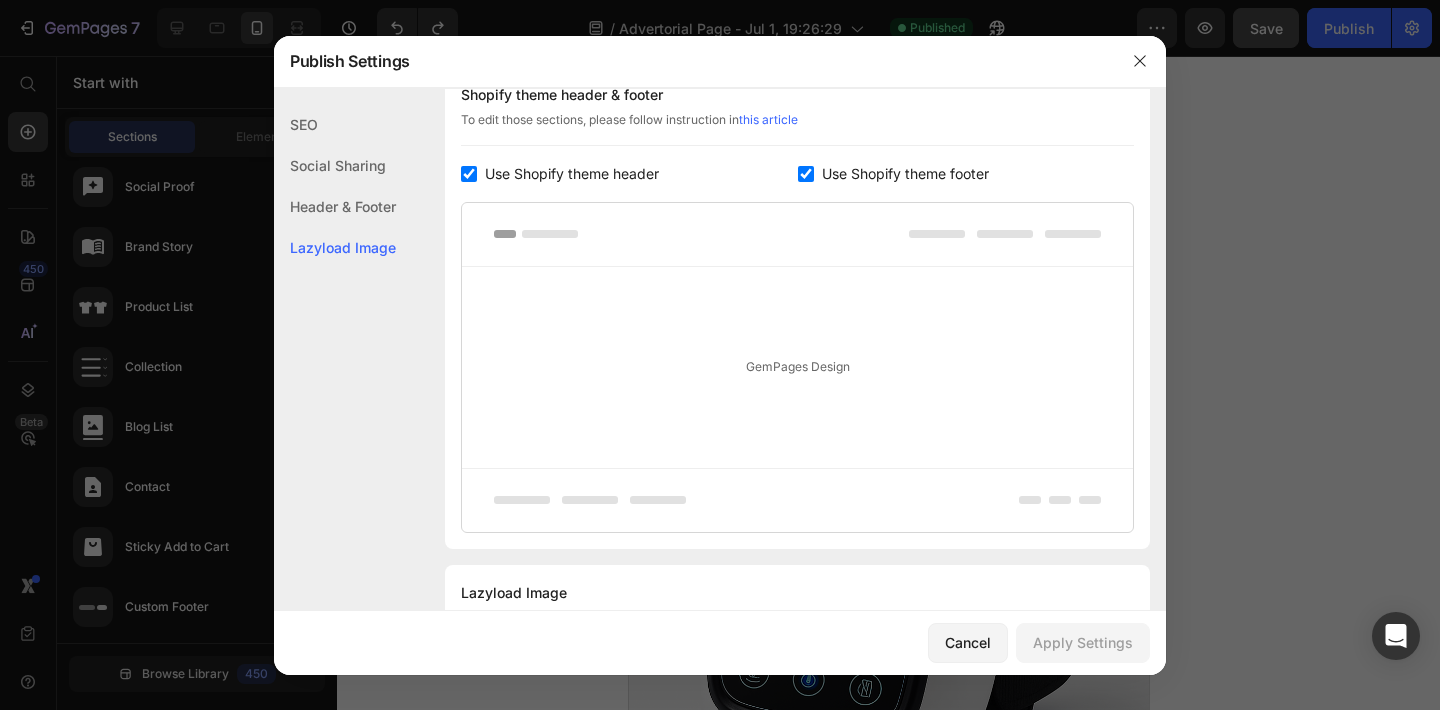 click at bounding box center [469, 174] 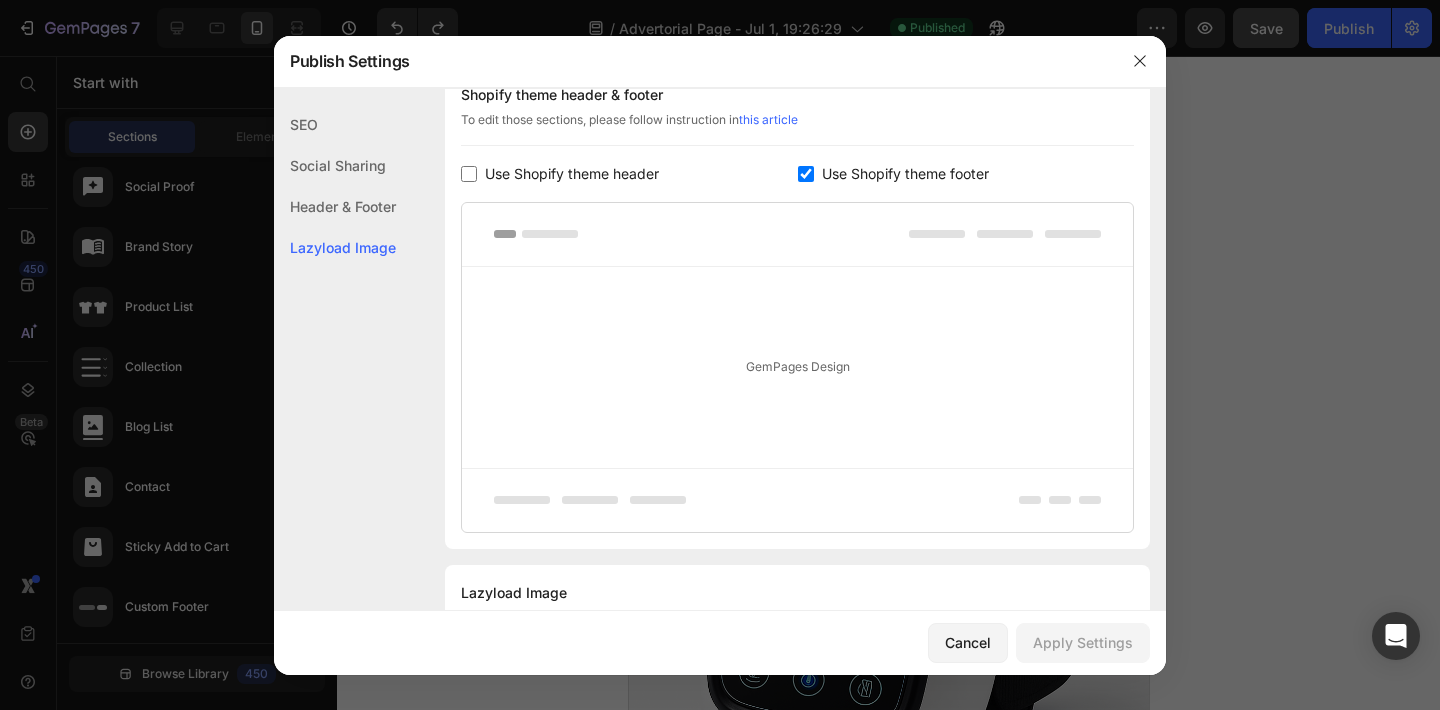 checkbox on "false" 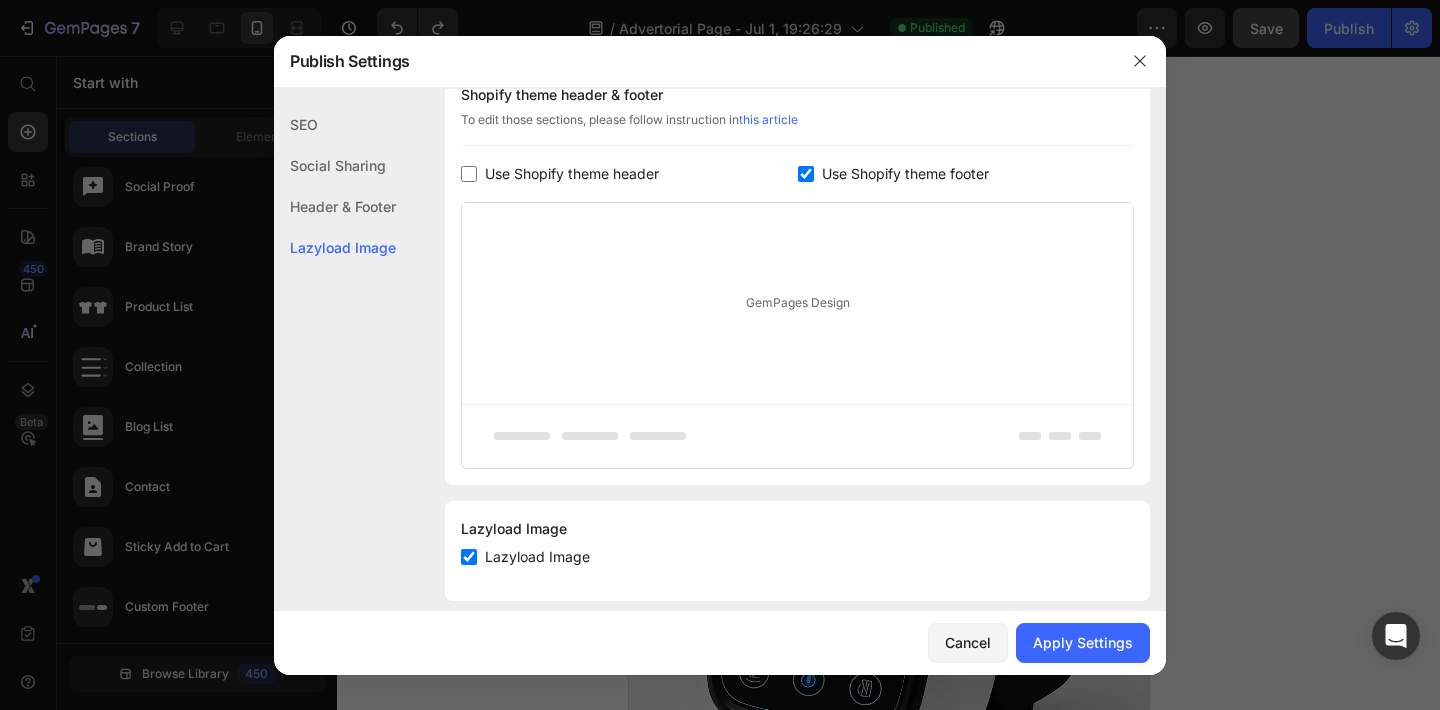 click at bounding box center [806, 174] 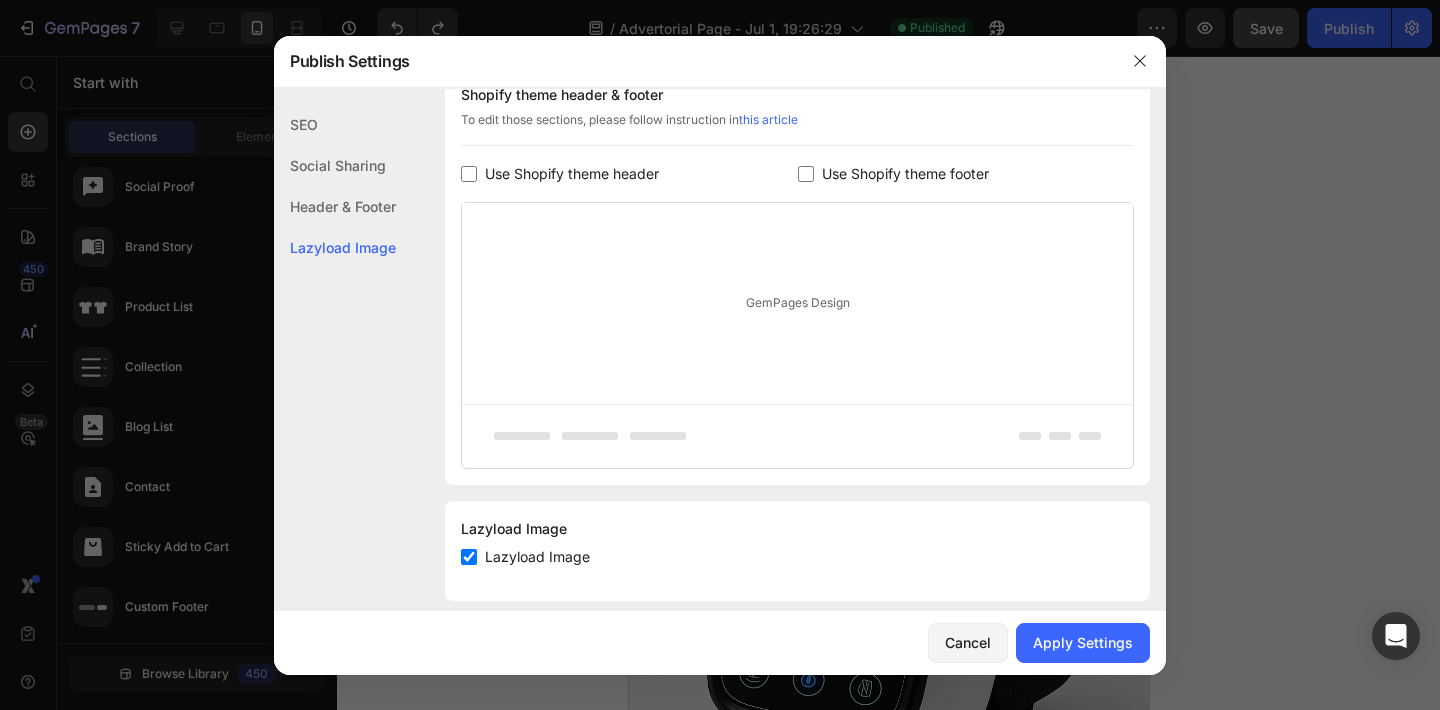 scroll, scrollTop: 936, scrollLeft: 0, axis: vertical 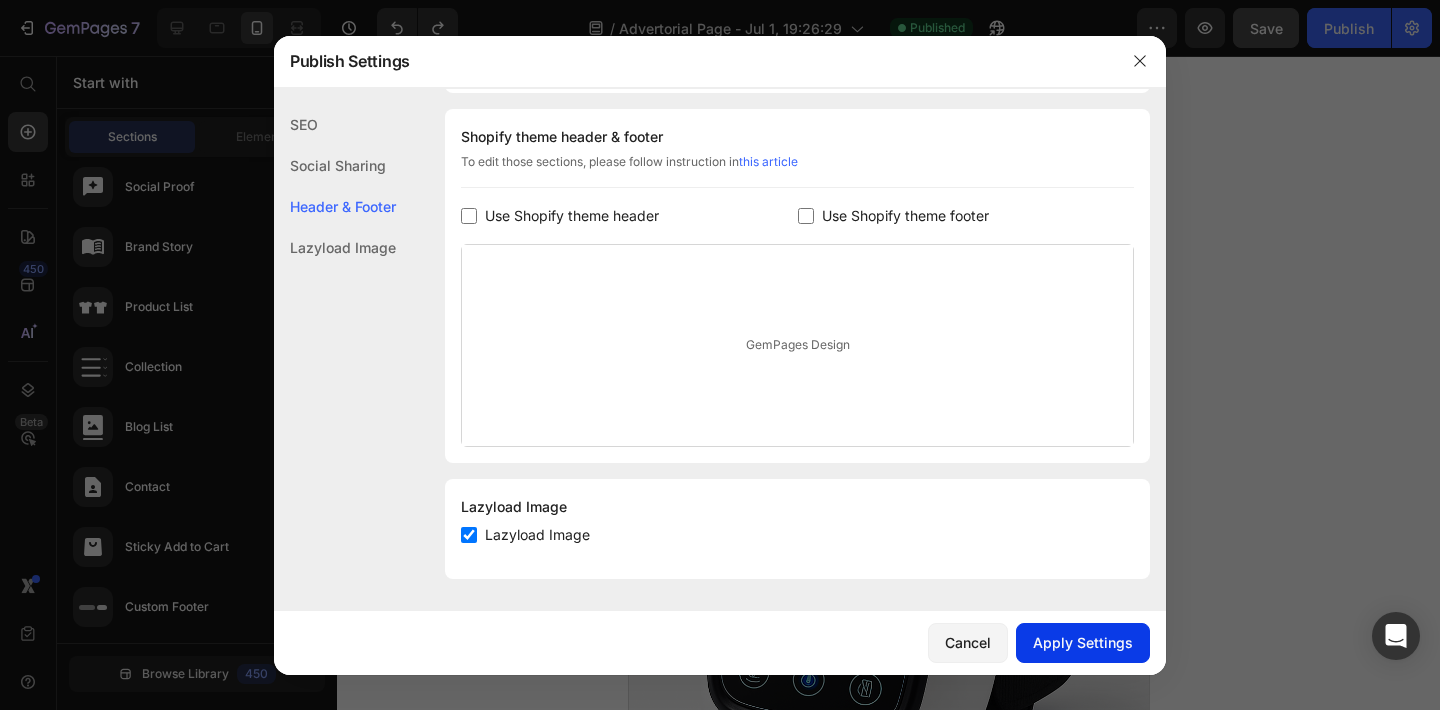 click on "Apply Settings" at bounding box center [1083, 642] 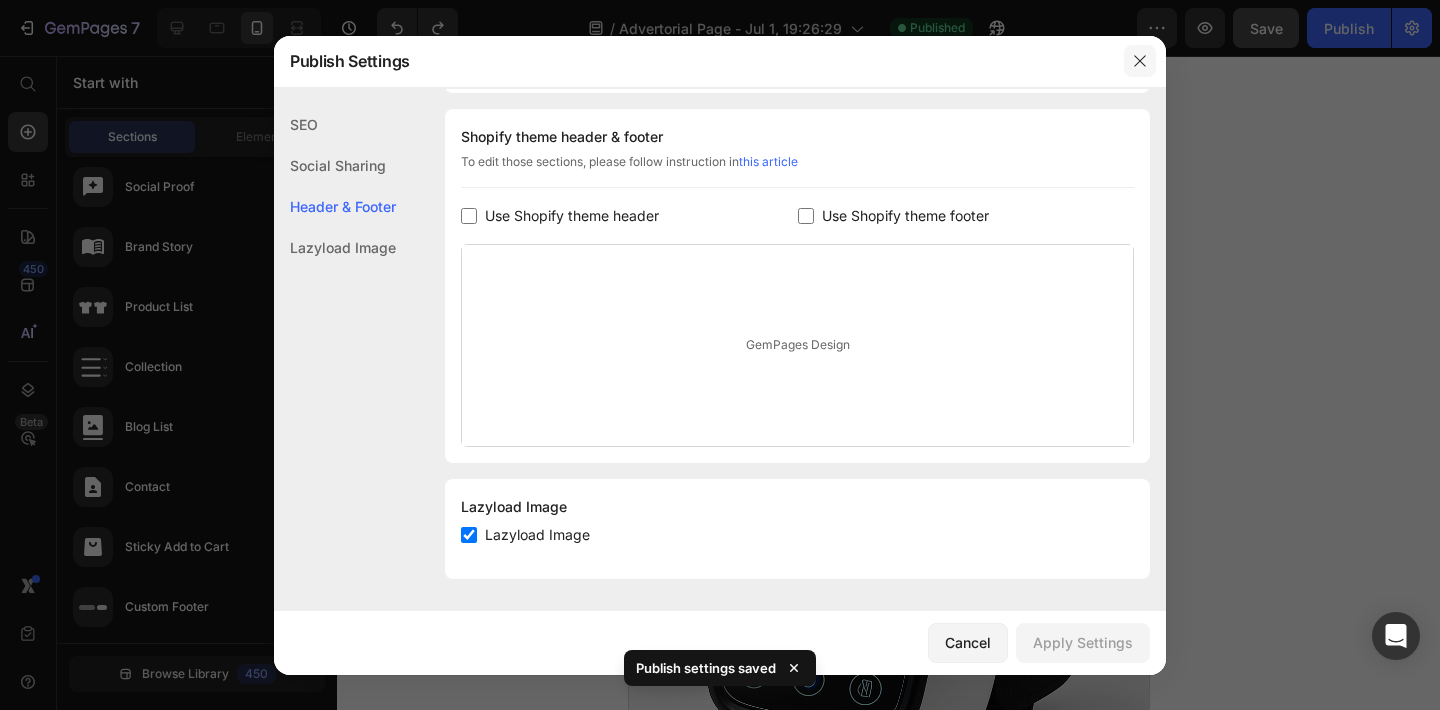 click 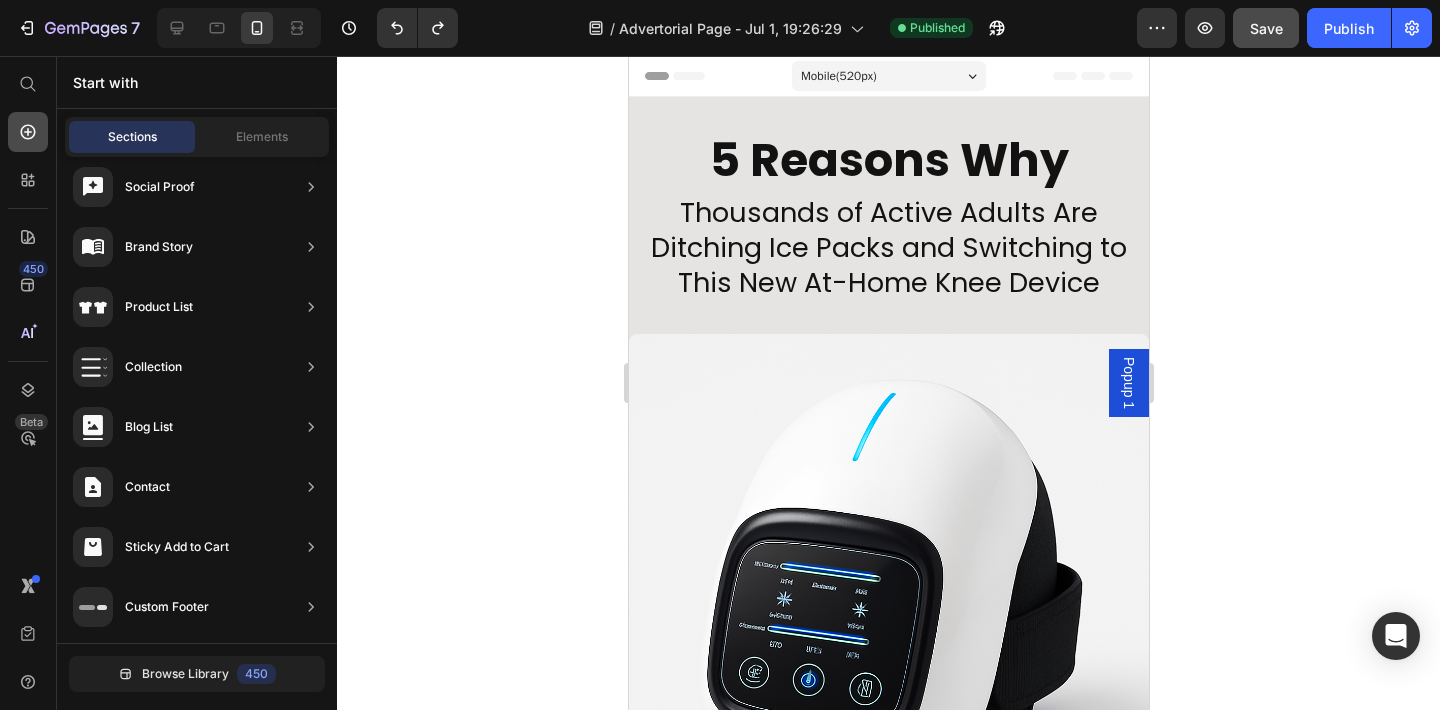 click 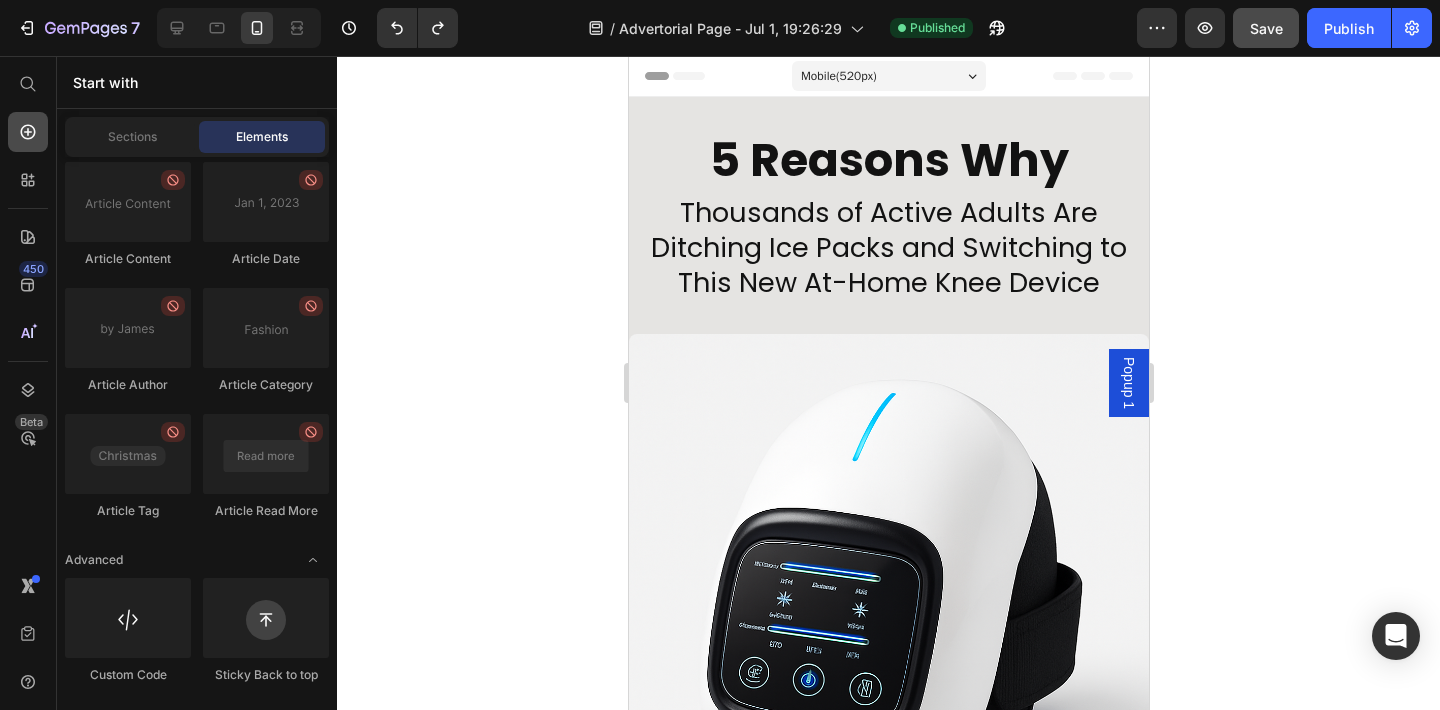 click 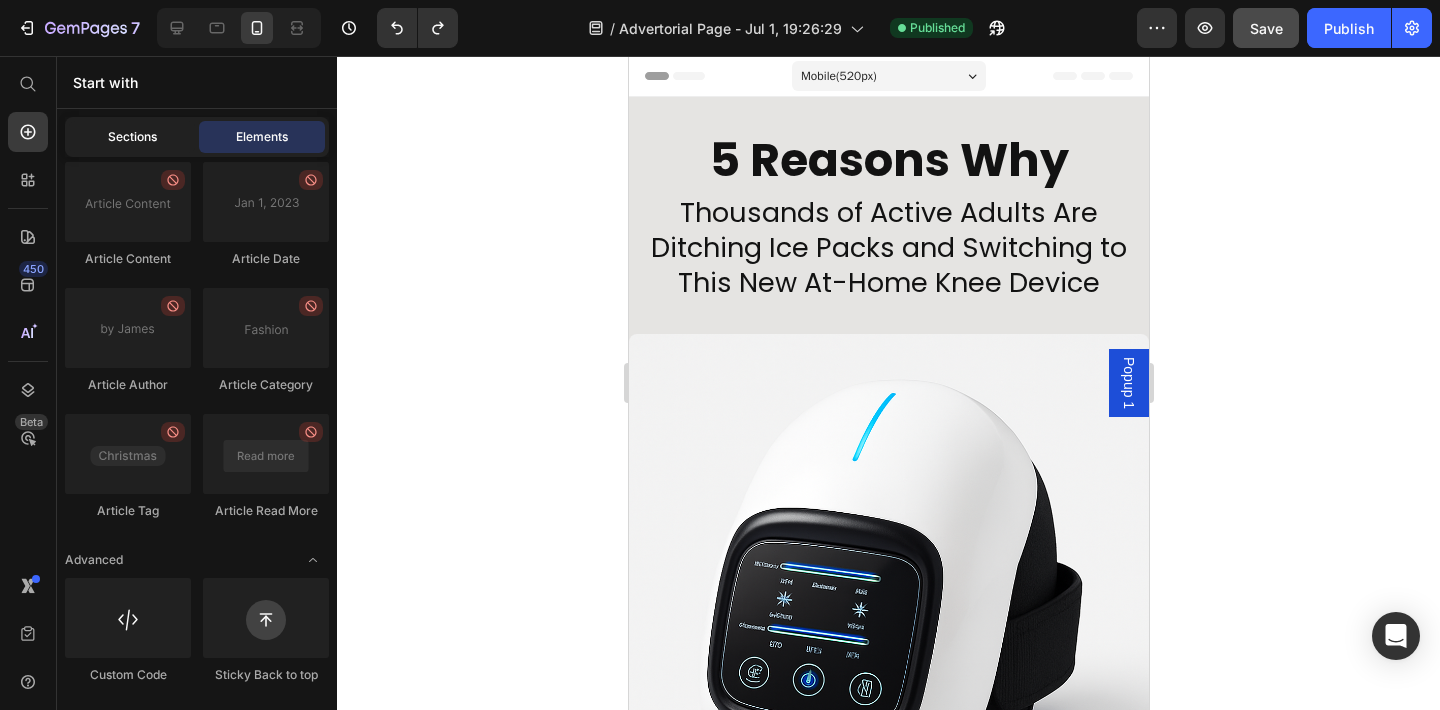 click on "Sections" at bounding box center (132, 137) 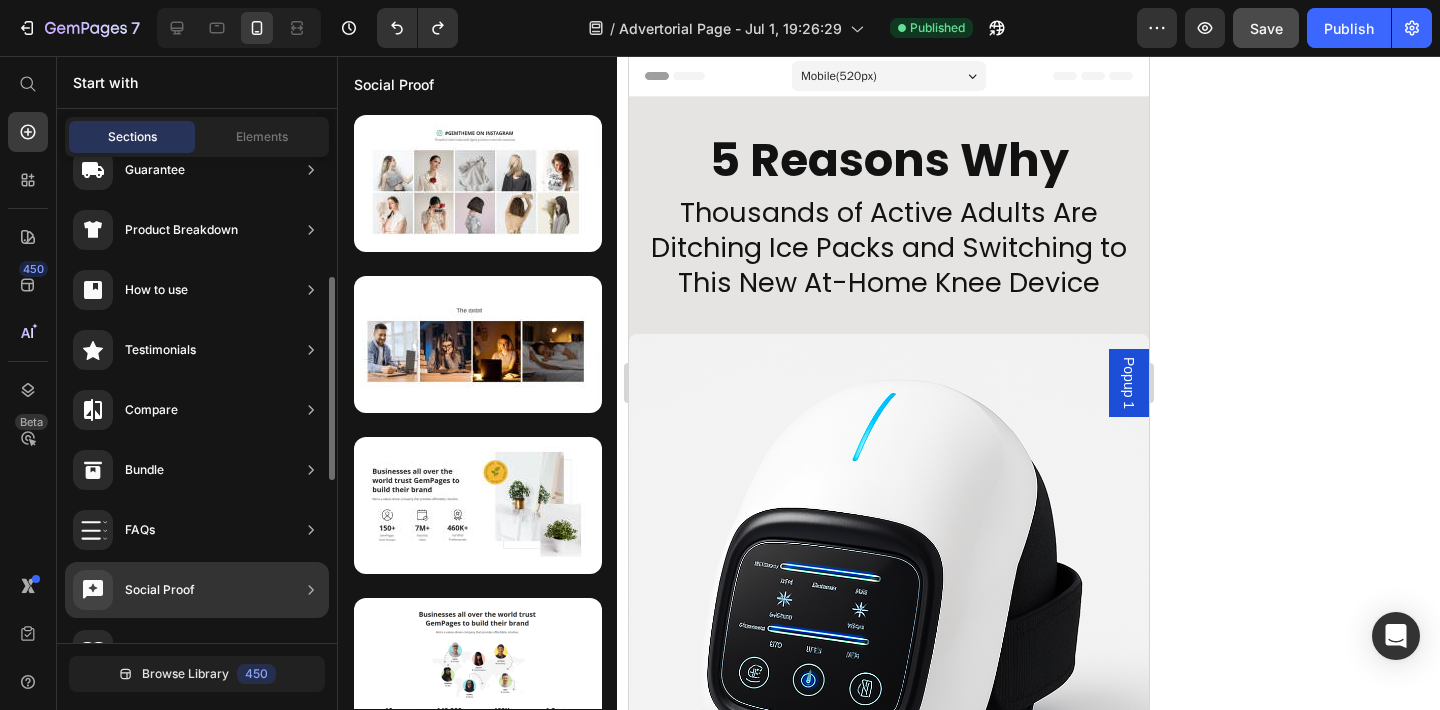 scroll, scrollTop: 261, scrollLeft: 0, axis: vertical 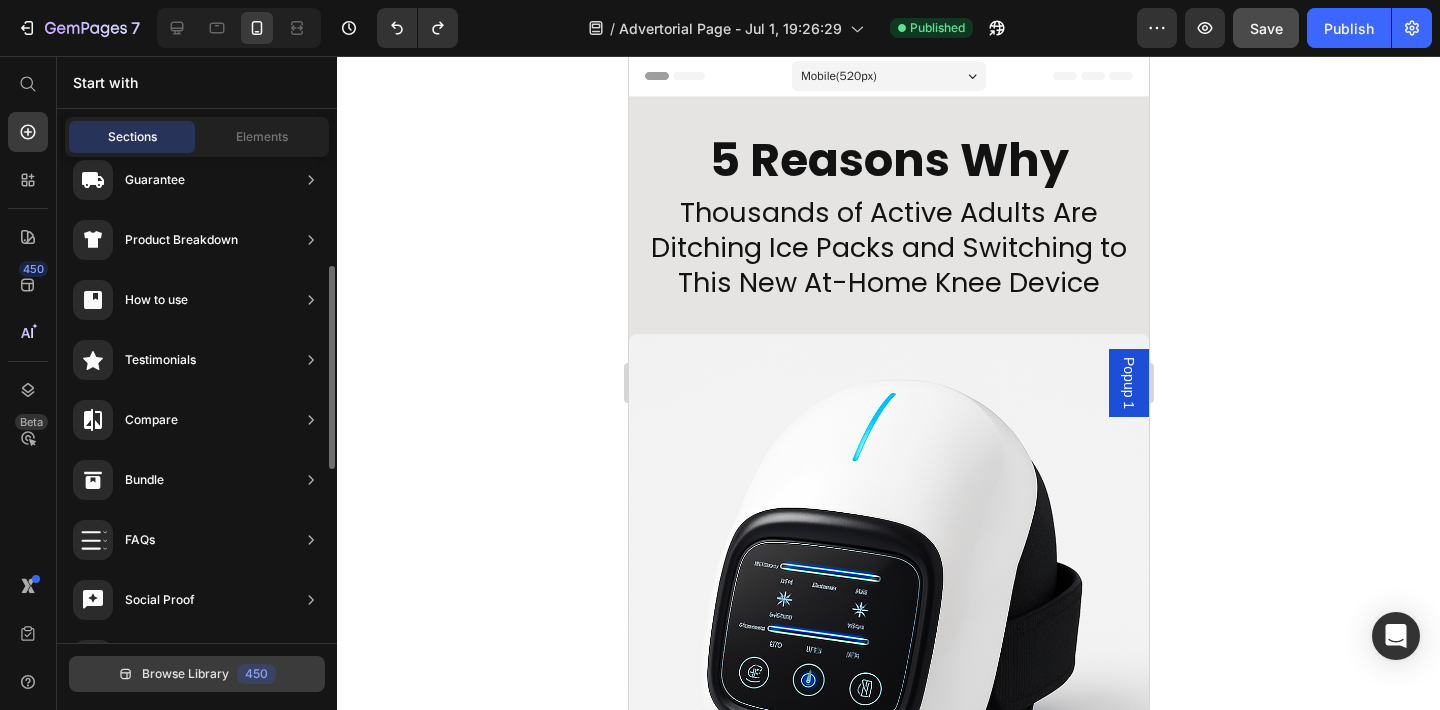 click on "Browse Library" at bounding box center [185, 674] 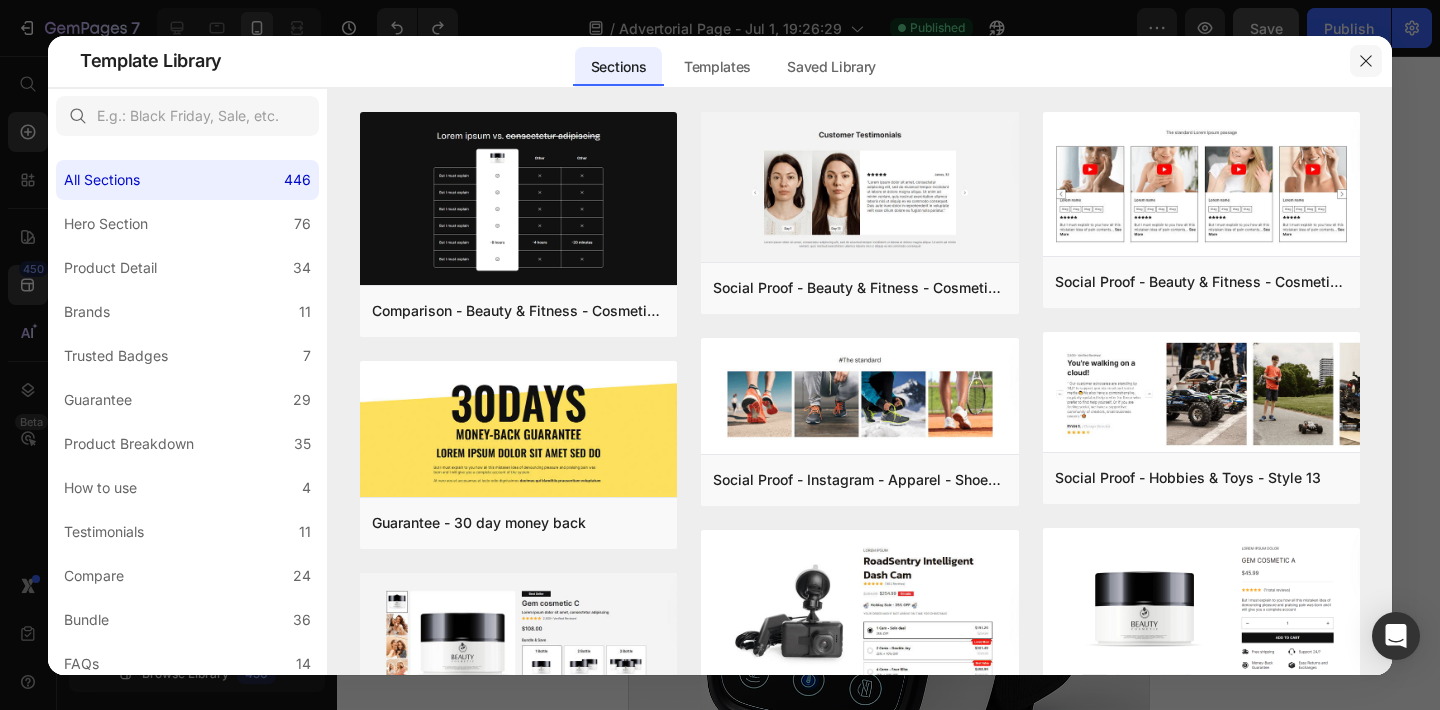 click at bounding box center (1366, 61) 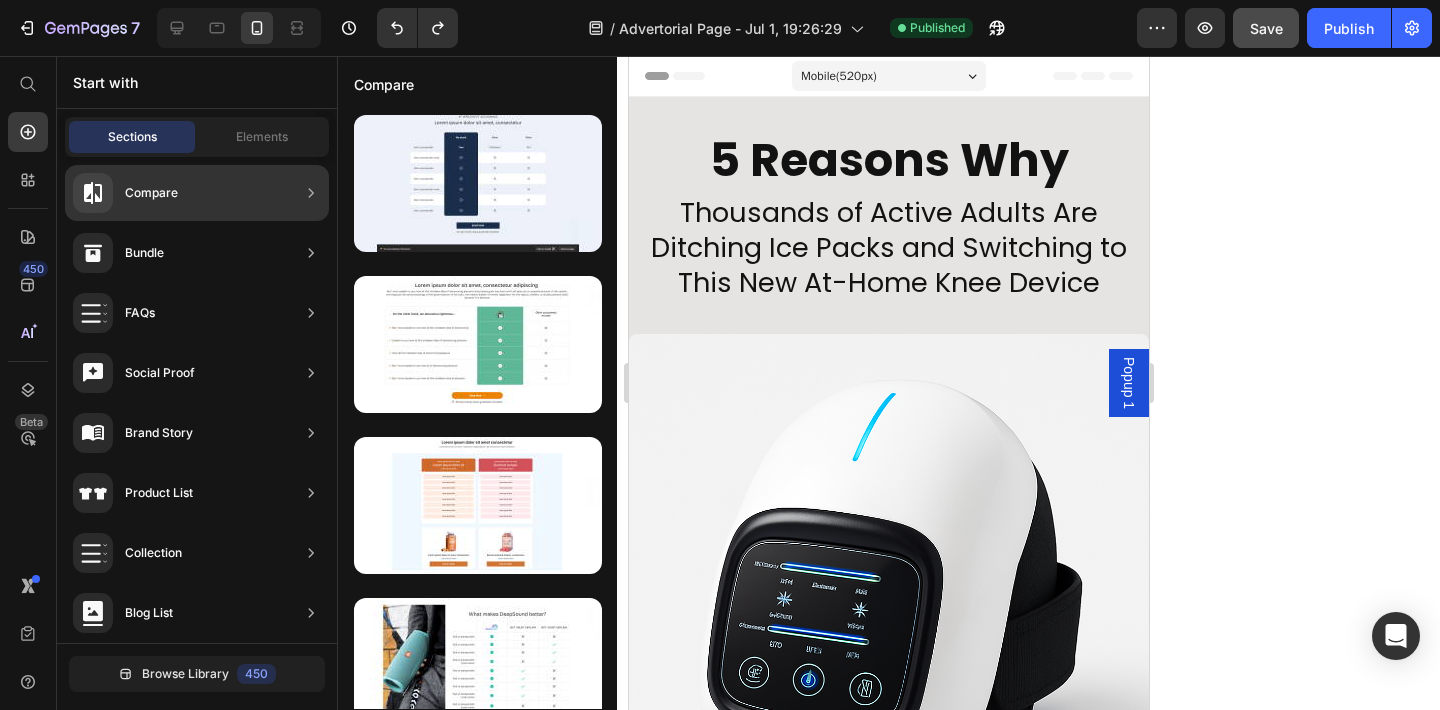 scroll, scrollTop: 0, scrollLeft: 0, axis: both 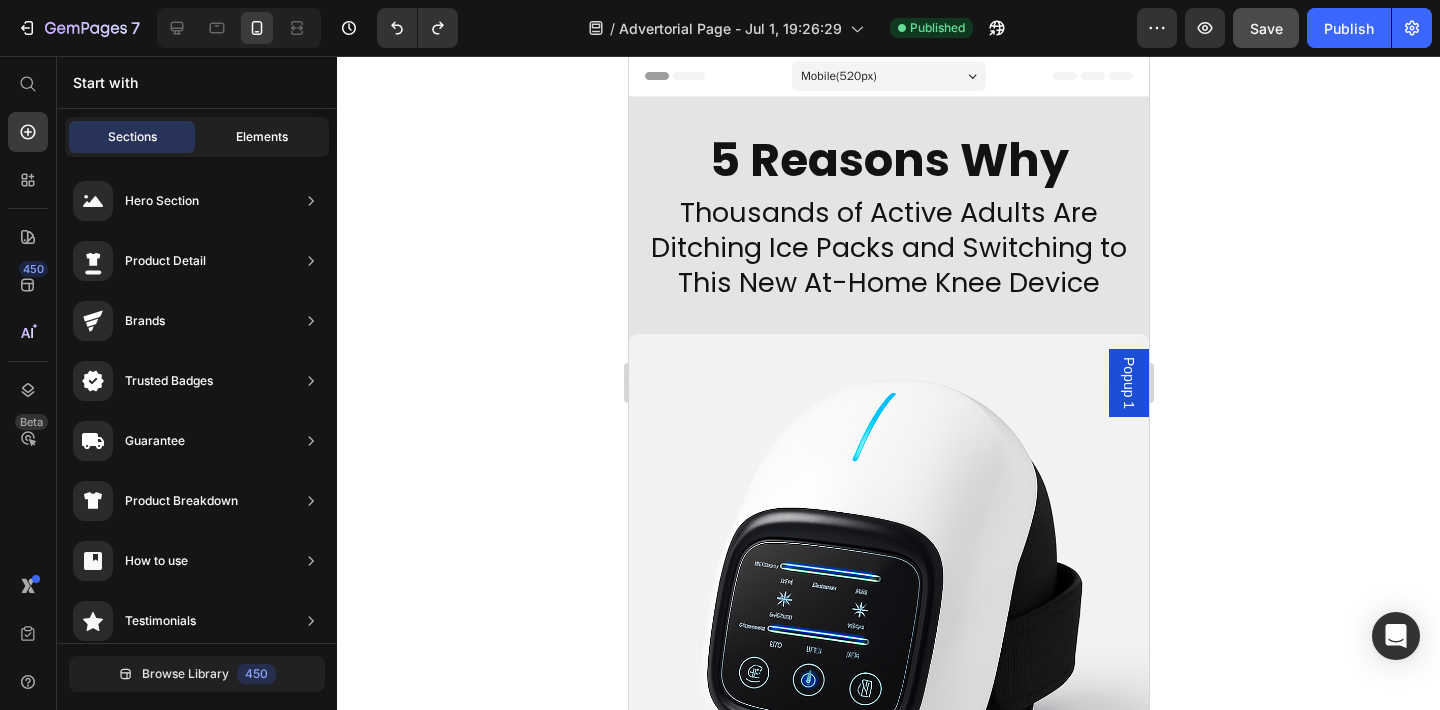 click on "Elements" at bounding box center (262, 137) 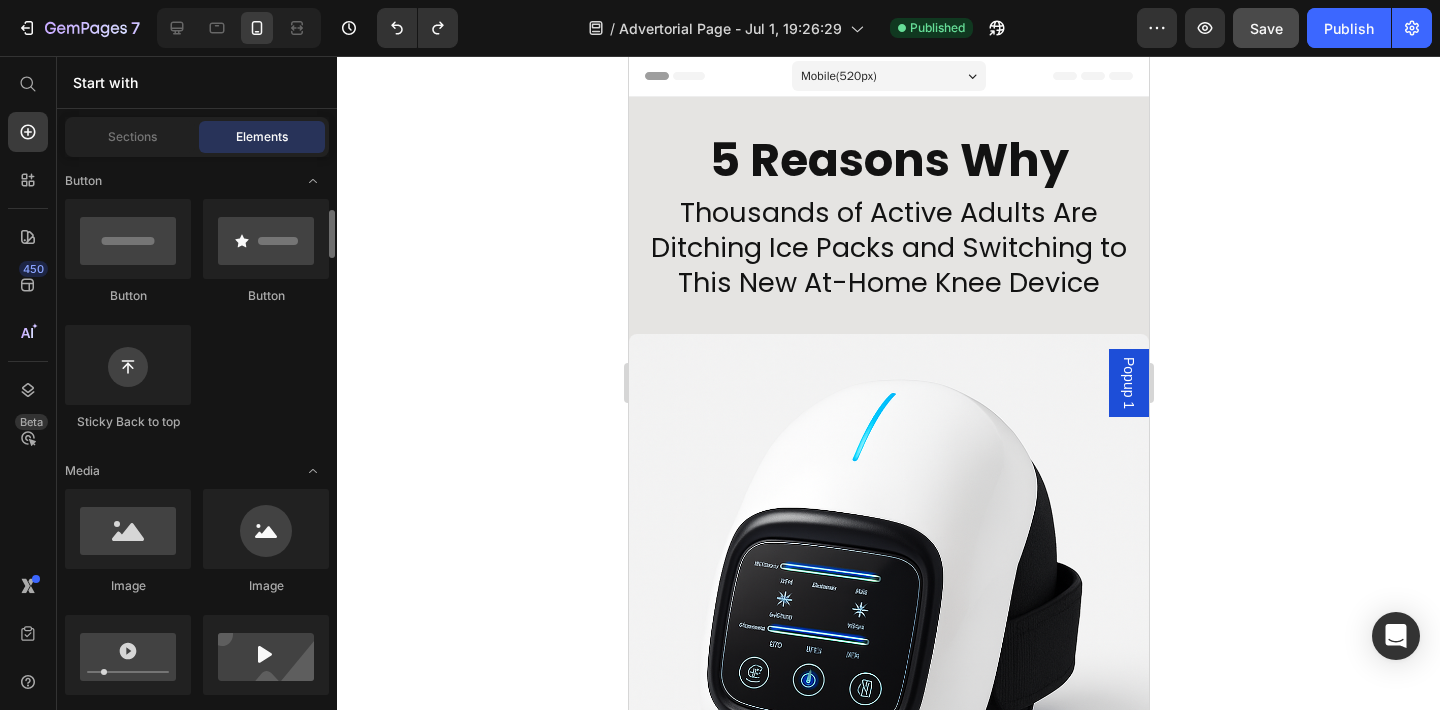 scroll, scrollTop: 468, scrollLeft: 0, axis: vertical 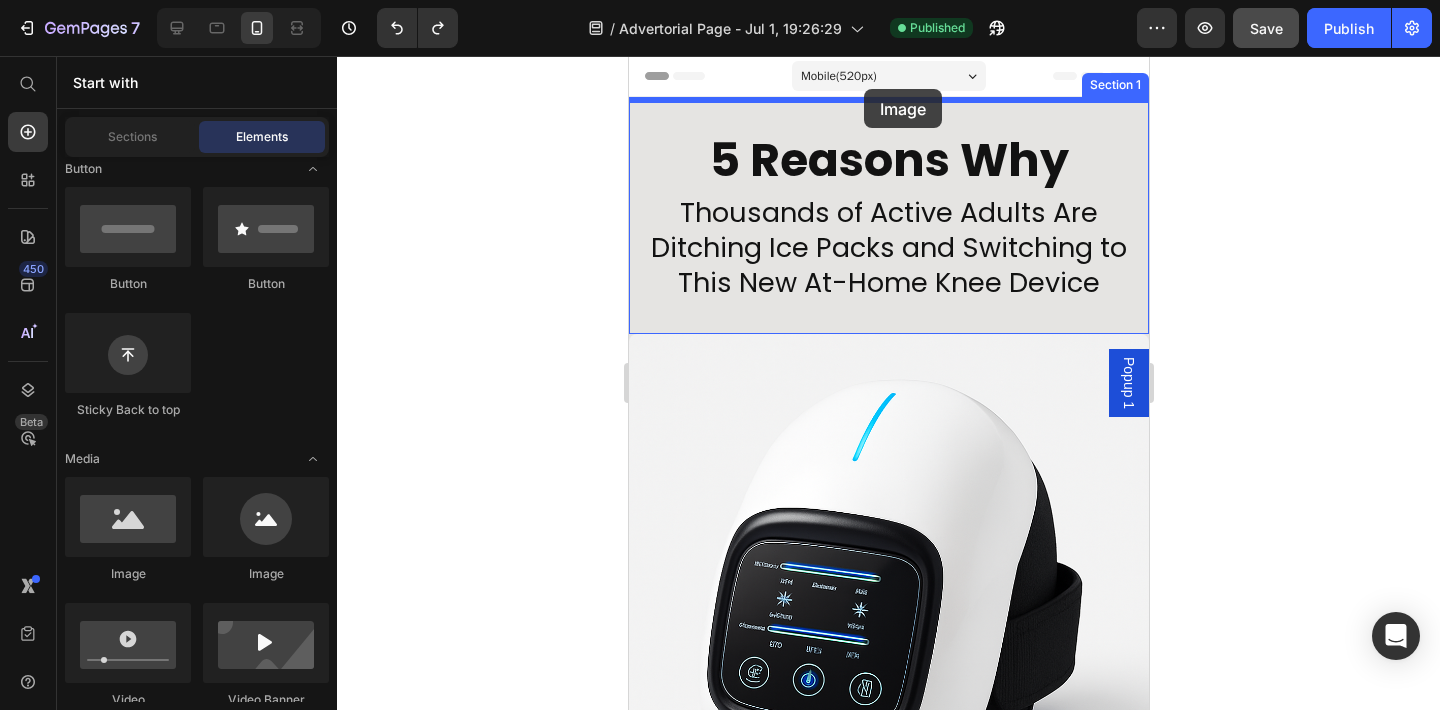 drag, startPoint x: 886, startPoint y: 573, endPoint x: 863, endPoint y: 89, distance: 484.54617 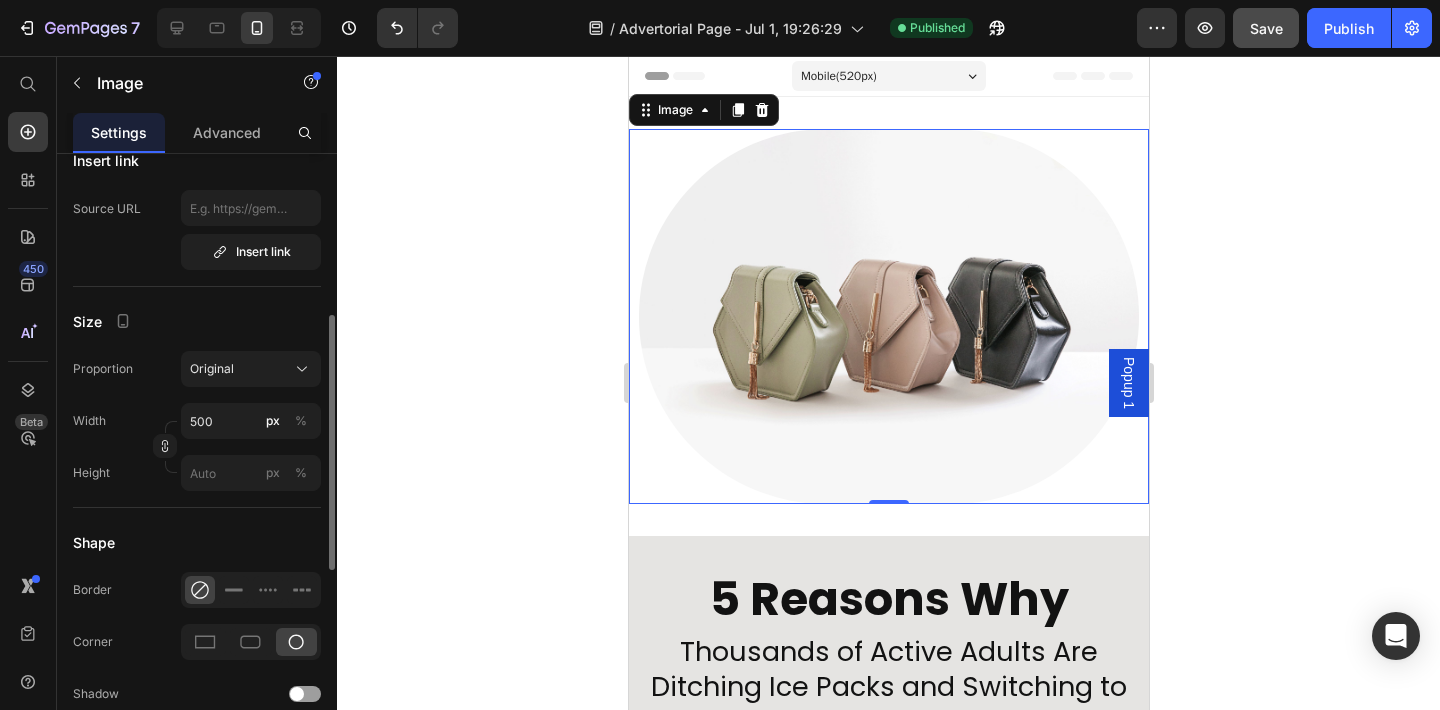 scroll, scrollTop: 459, scrollLeft: 0, axis: vertical 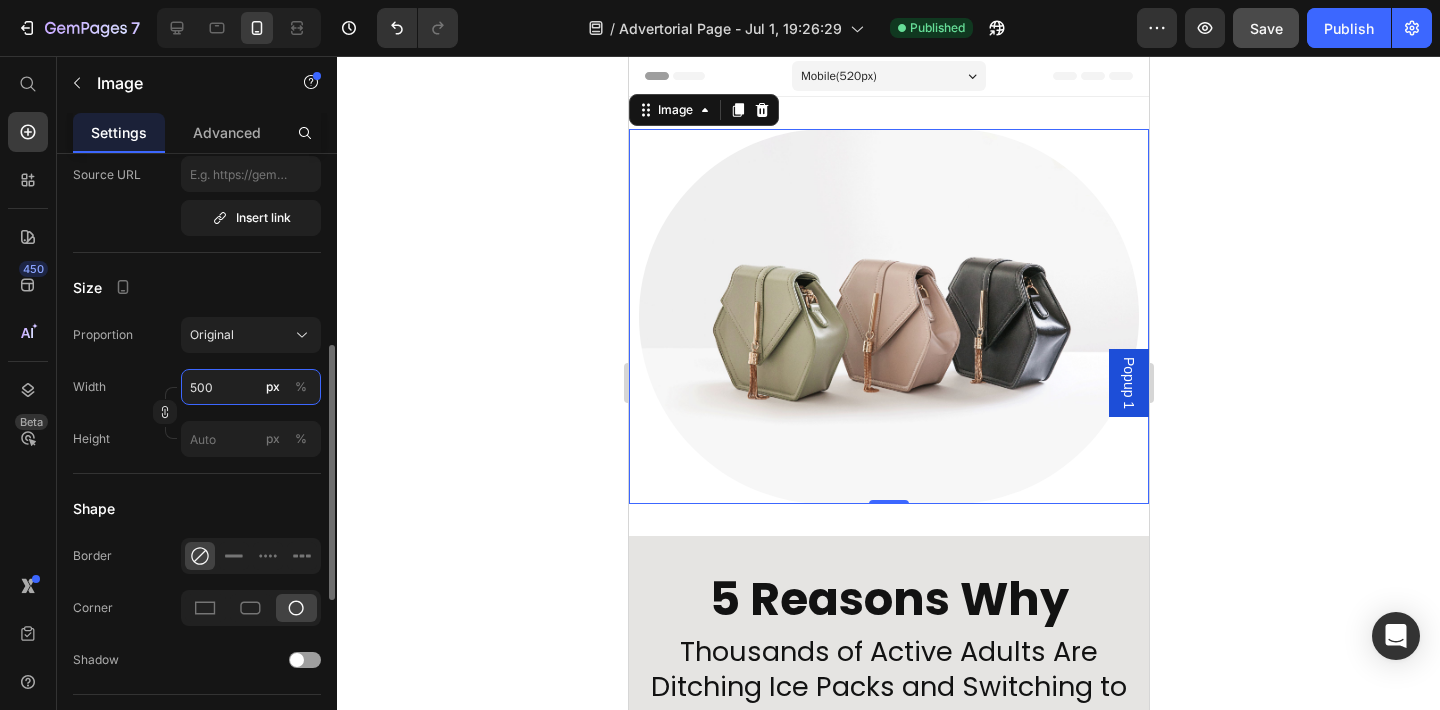 click on "500" at bounding box center (251, 387) 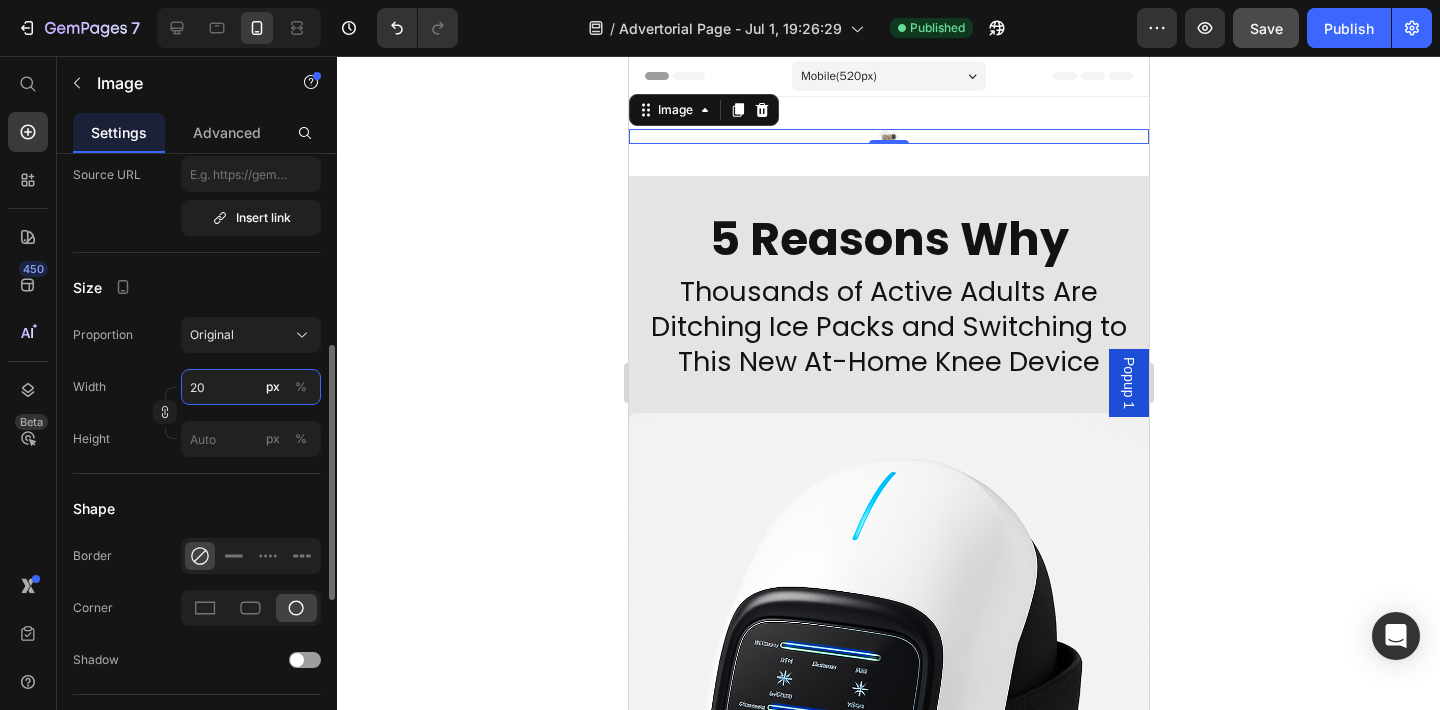 type on "2" 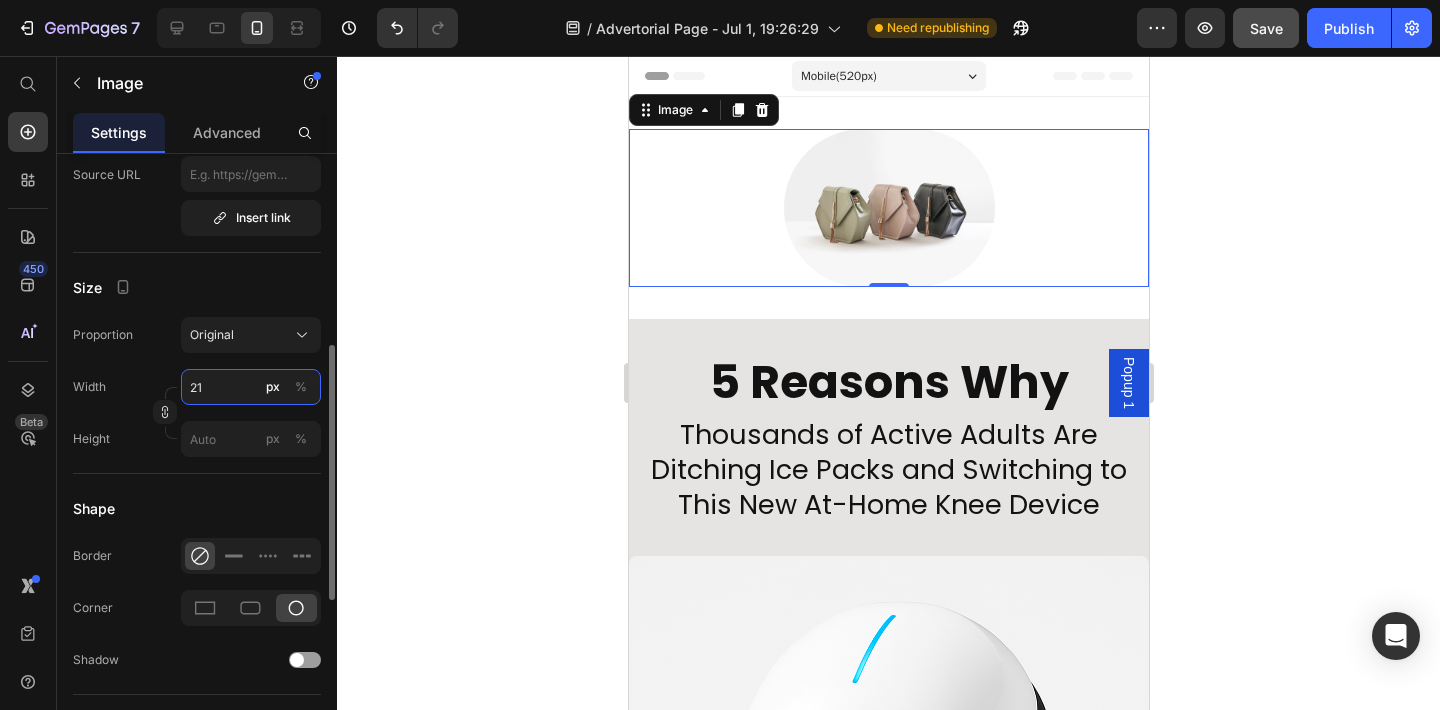 type on "2" 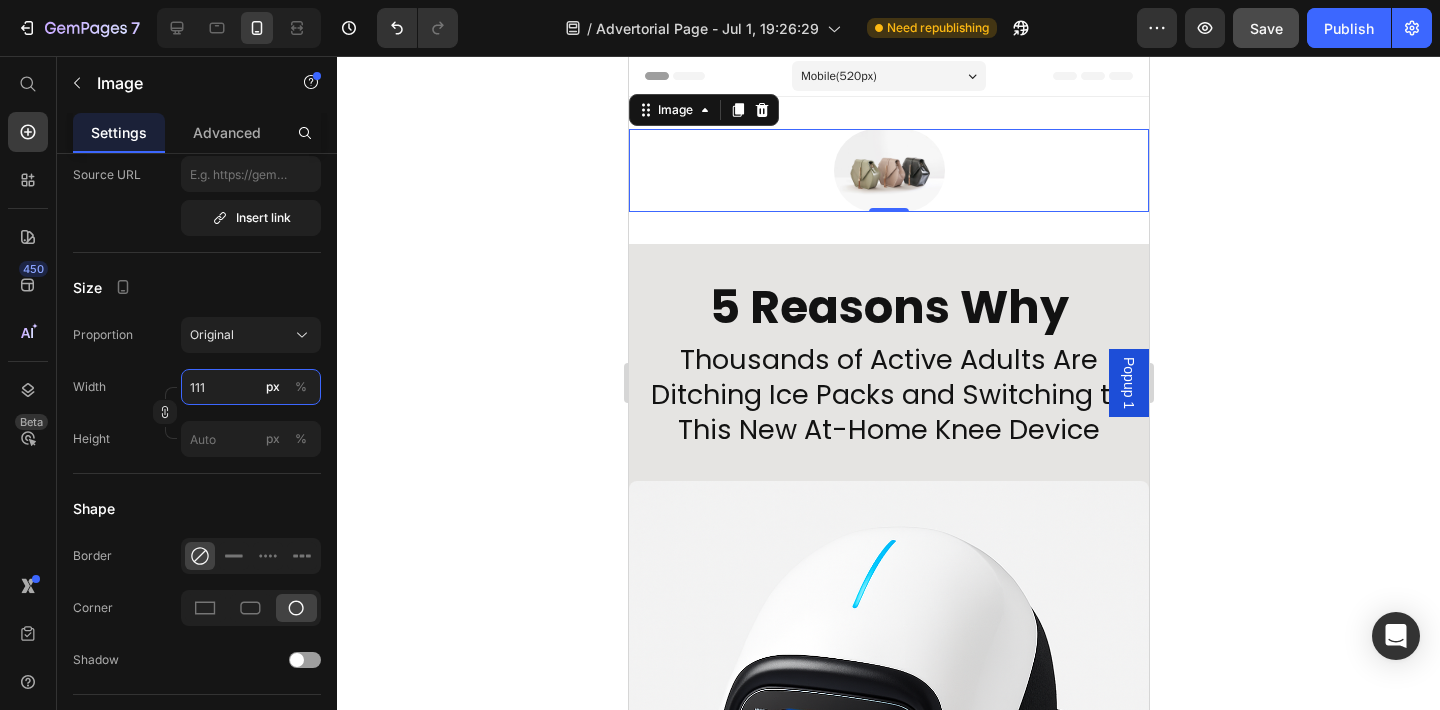 type on "111" 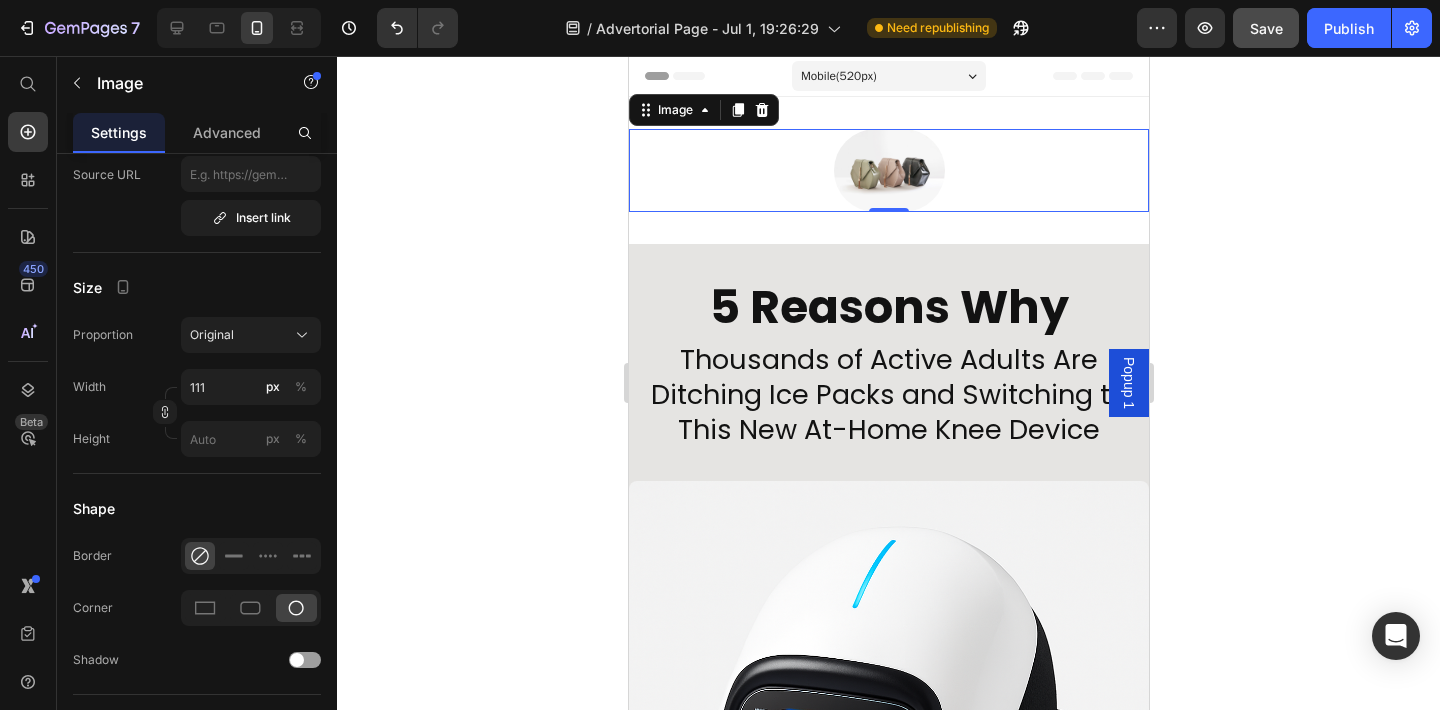 click 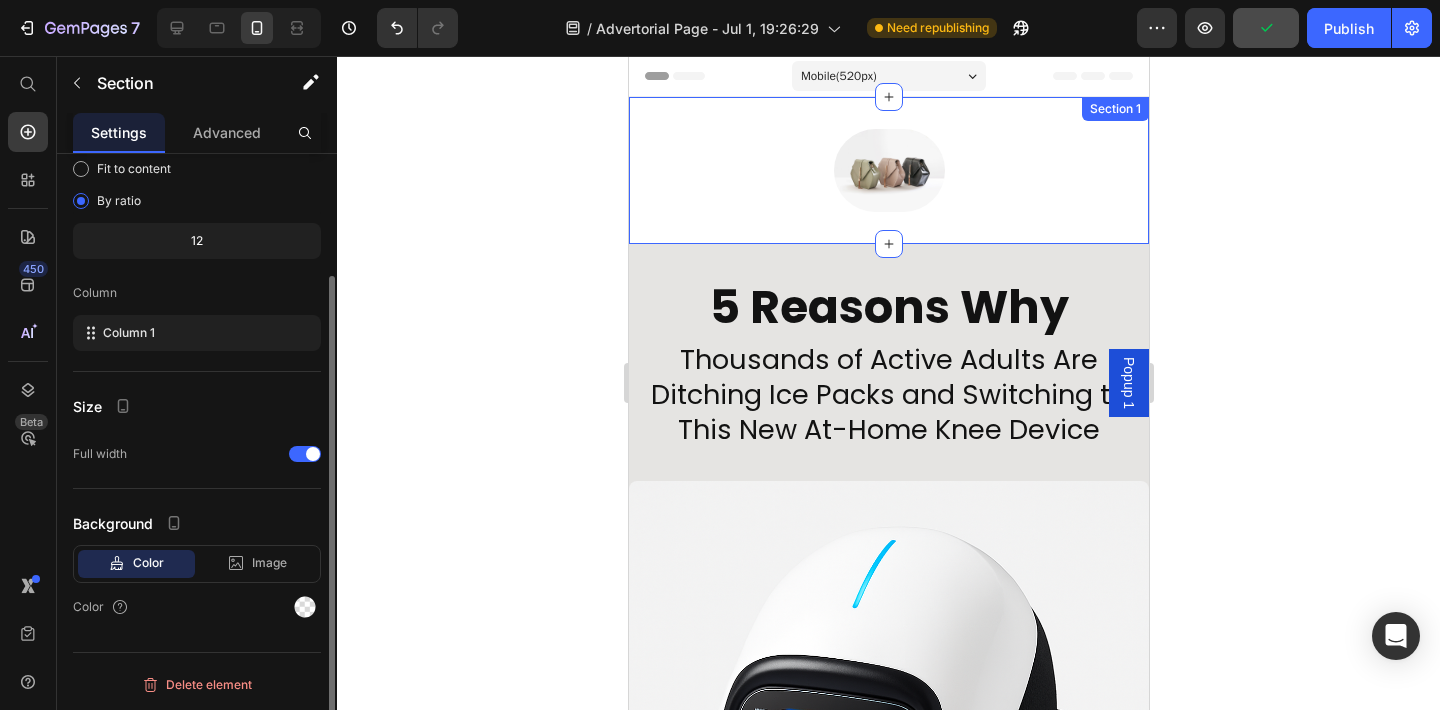 click on "Image Section 1" at bounding box center (888, 170) 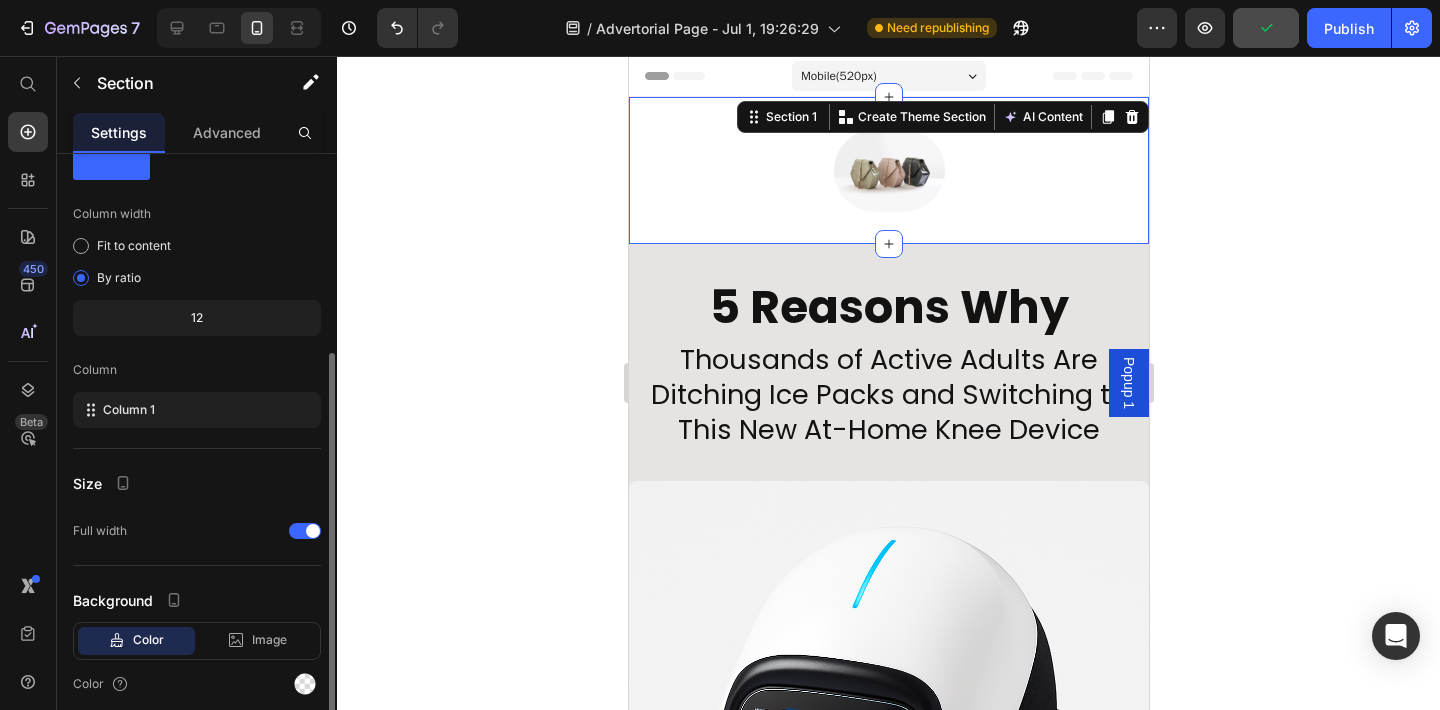 scroll, scrollTop: 151, scrollLeft: 0, axis: vertical 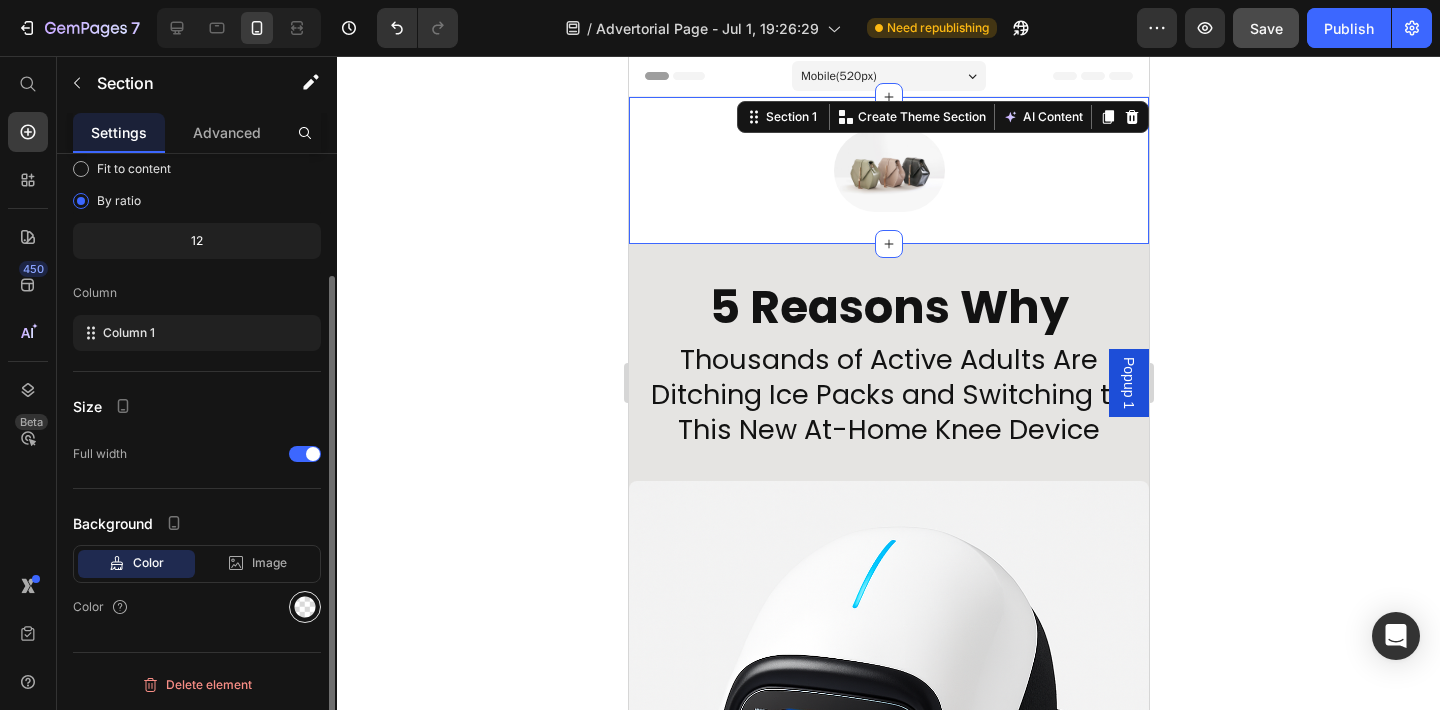 click at bounding box center (305, 607) 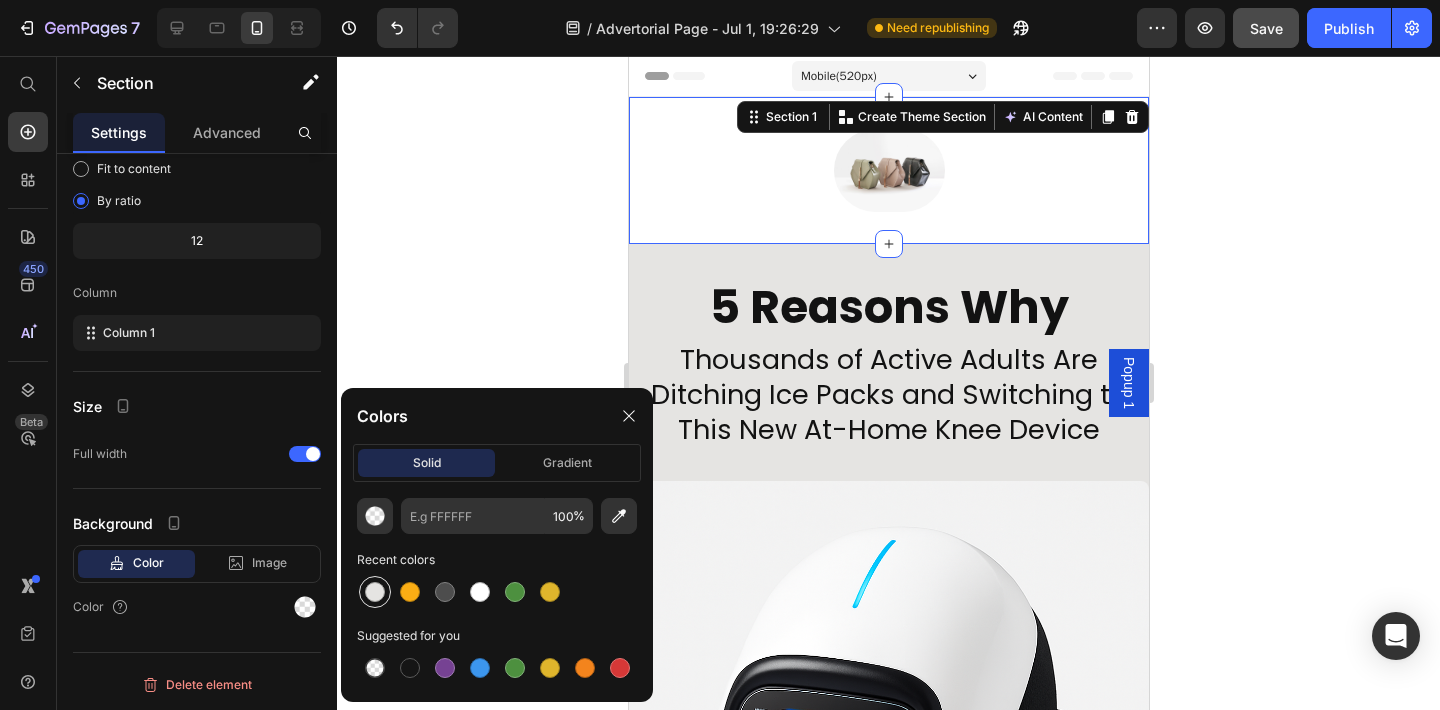 click at bounding box center [375, 592] 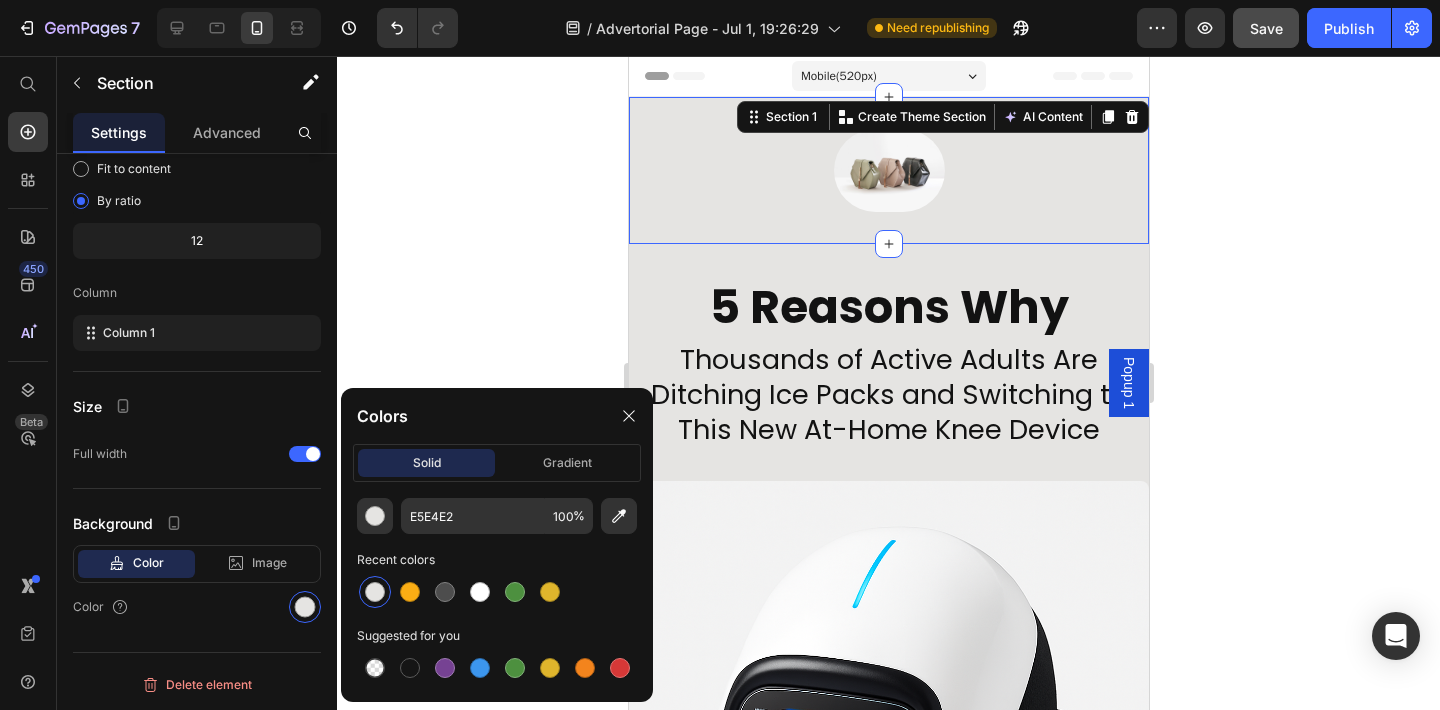 click 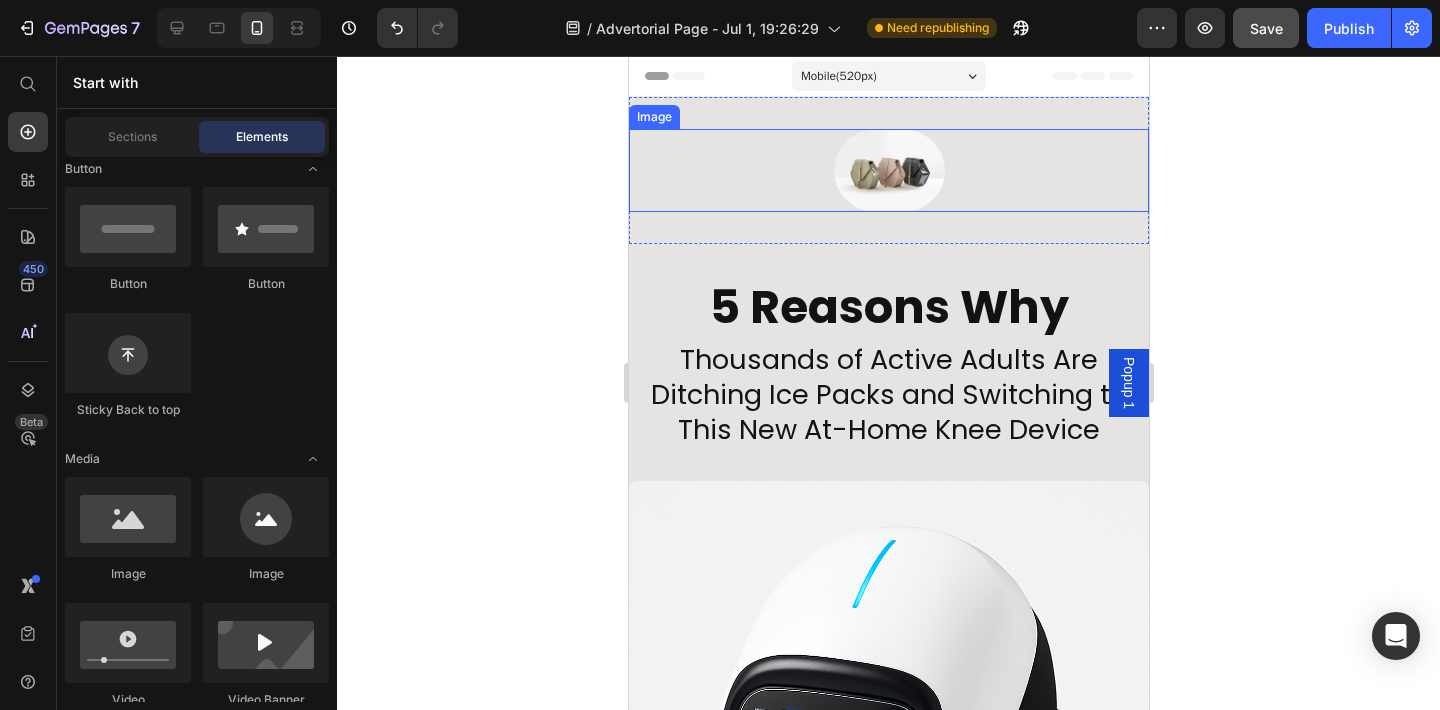 click at bounding box center [888, 170] 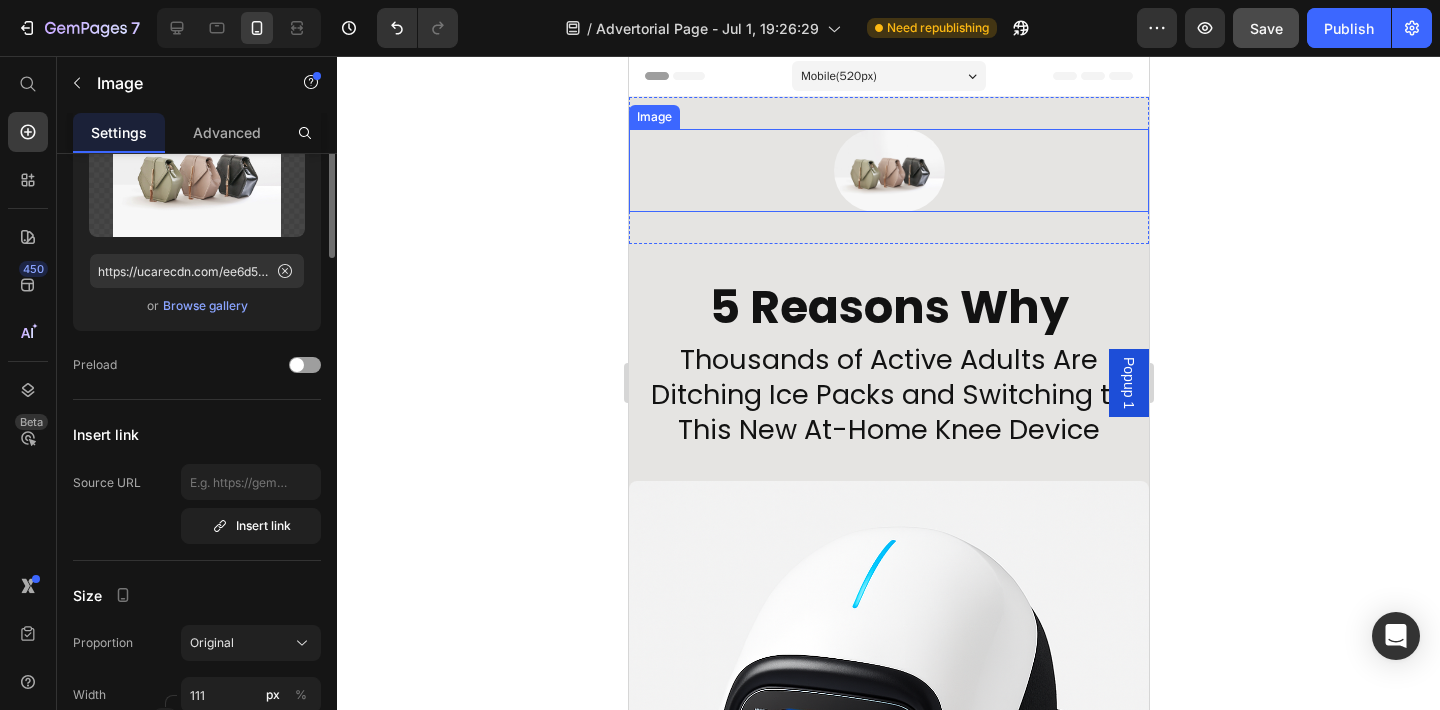 scroll, scrollTop: 0, scrollLeft: 0, axis: both 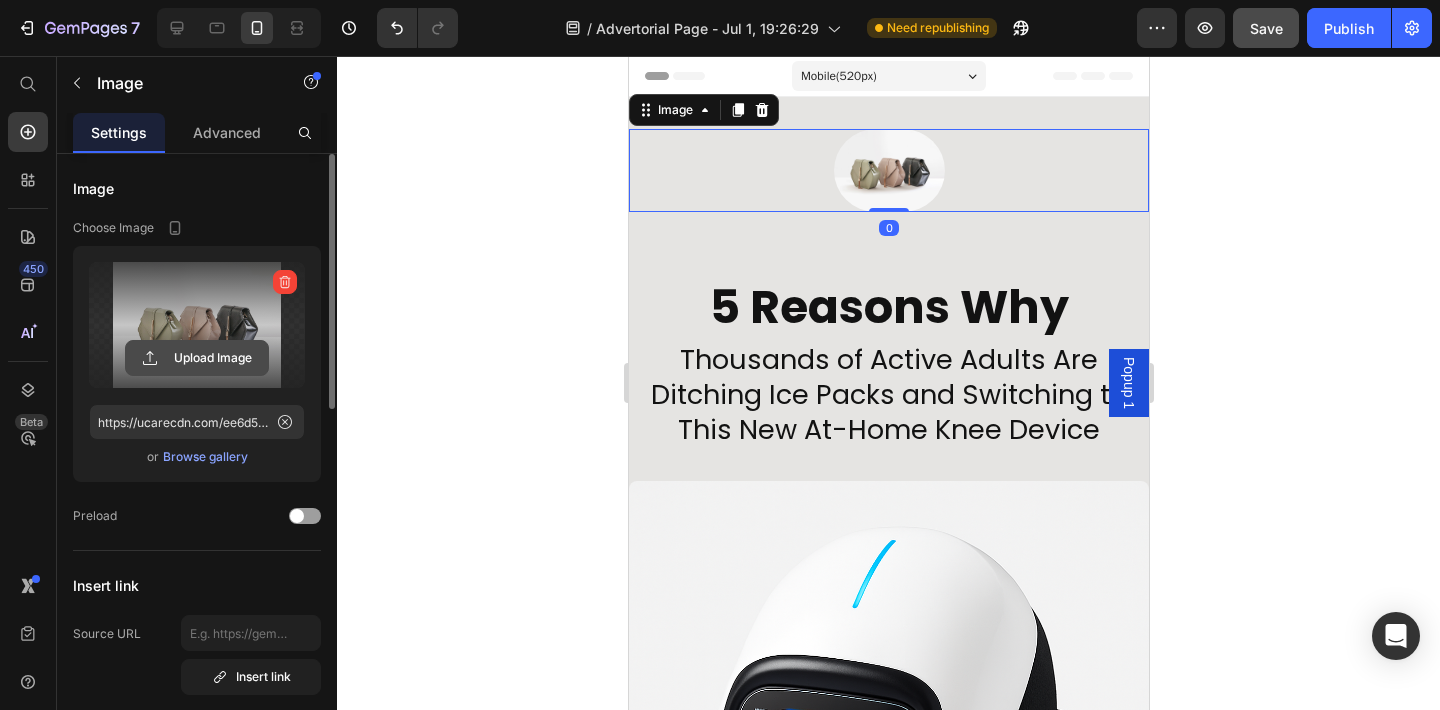click 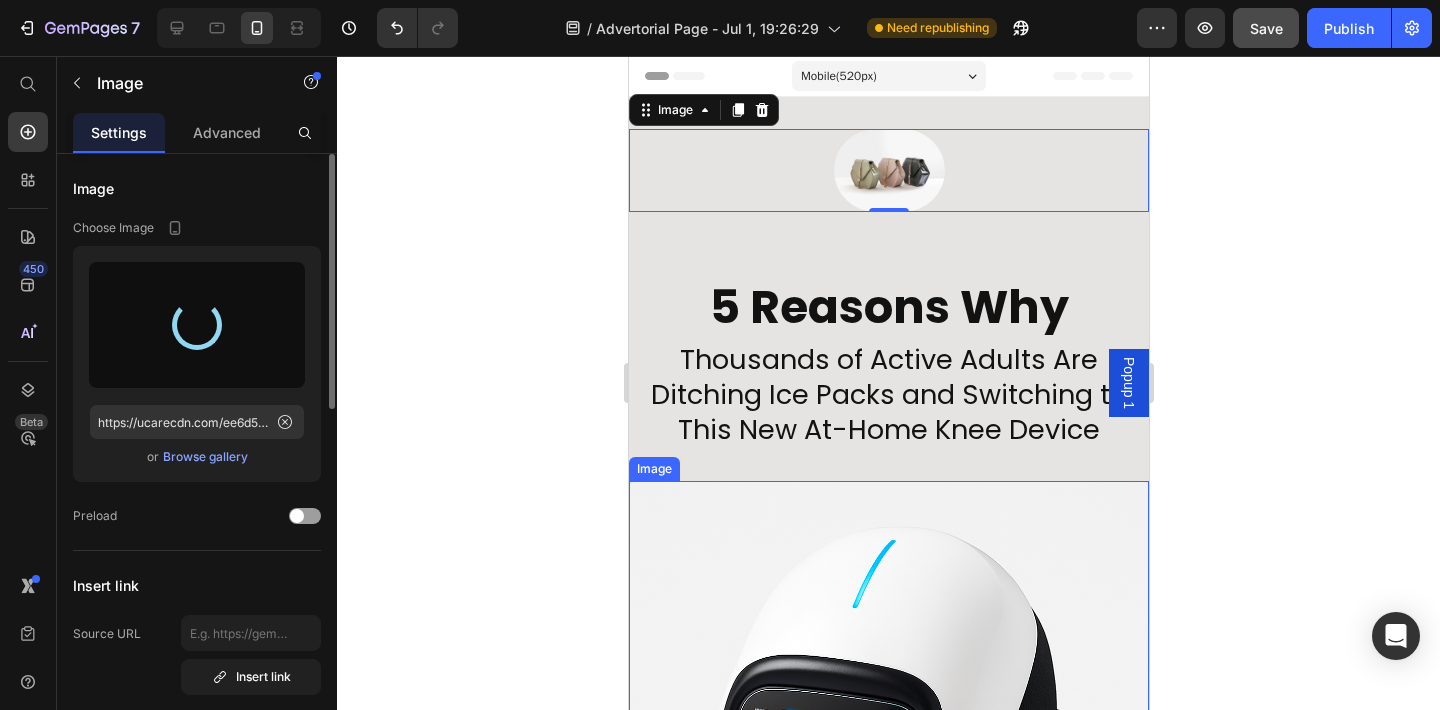 type on "https://cdn.shopify.com/s/files/1/0809/7533/1362/files/gempages_573592785710482339-118d2181-9eb3-4e0f-9981-75c327d5130a.png" 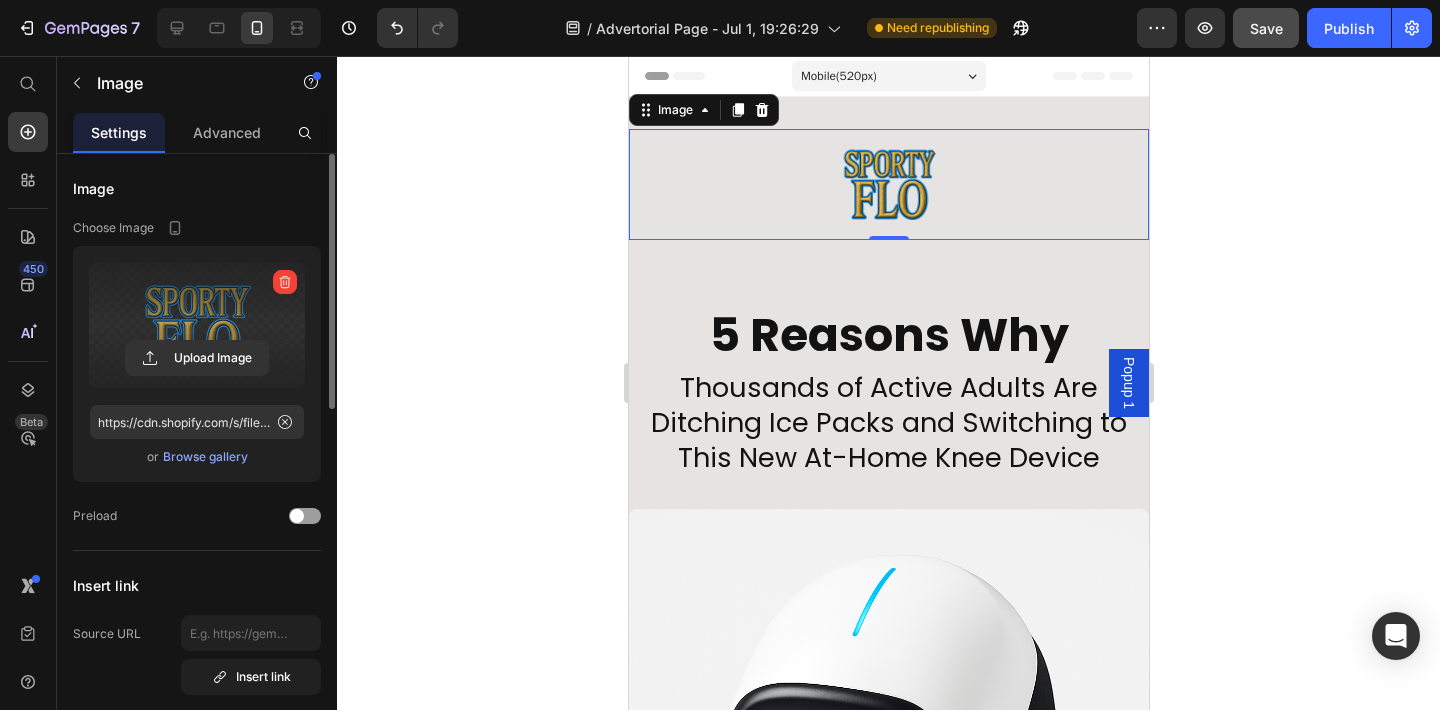 click 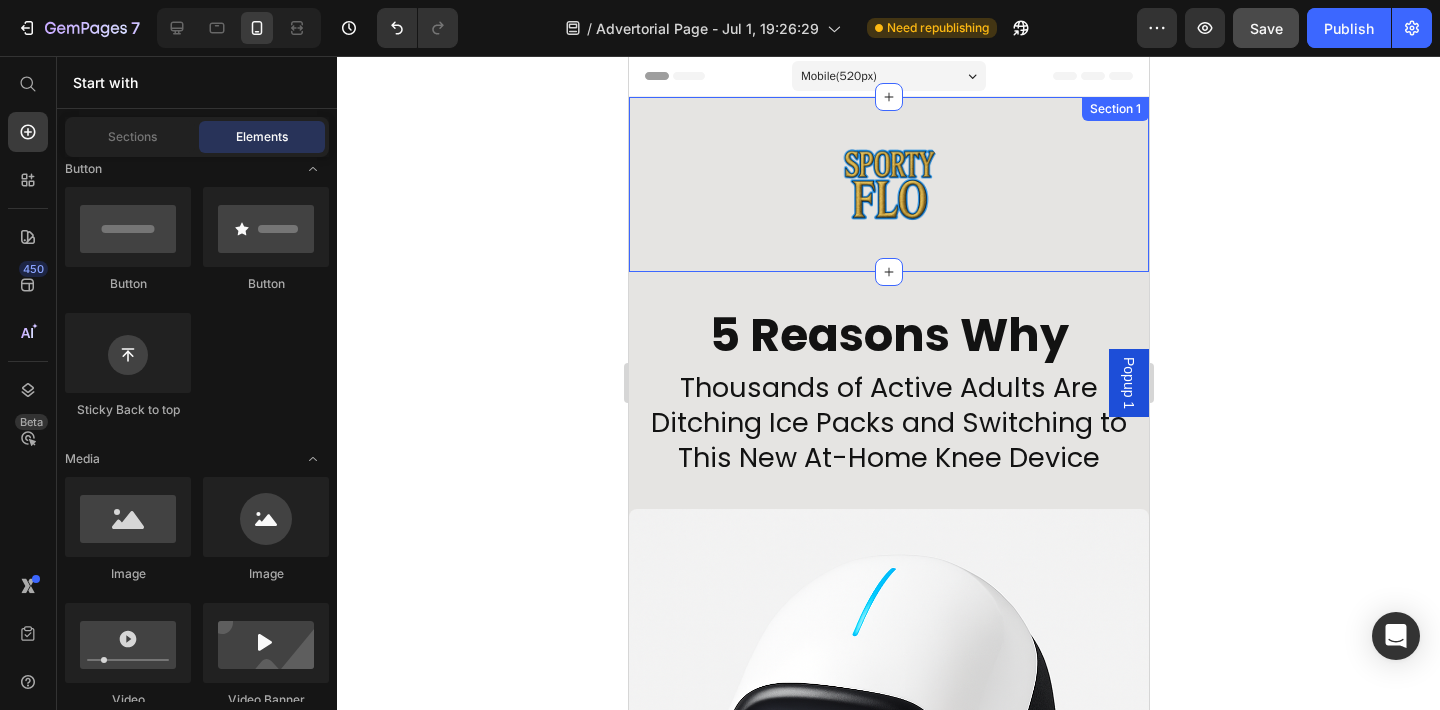 click on "Image Section 1" at bounding box center [888, 184] 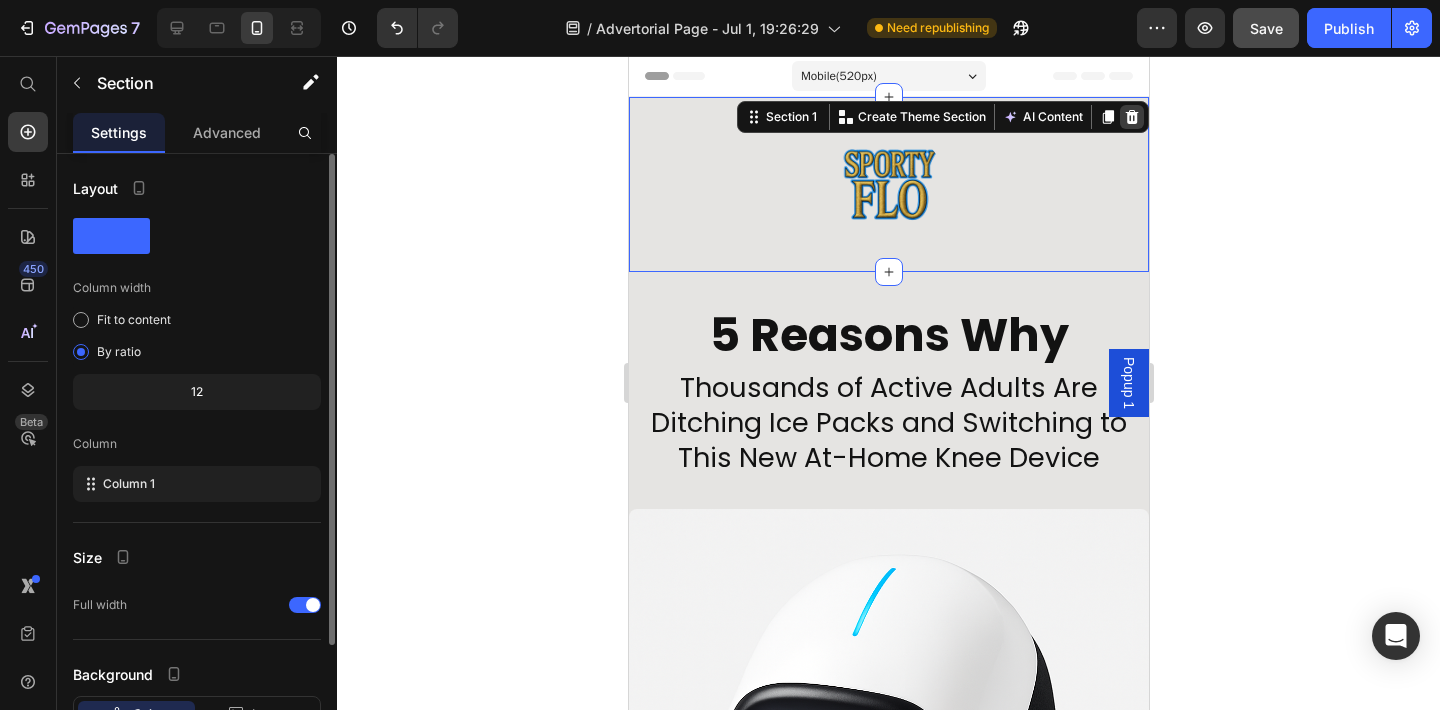 click at bounding box center [1131, 117] 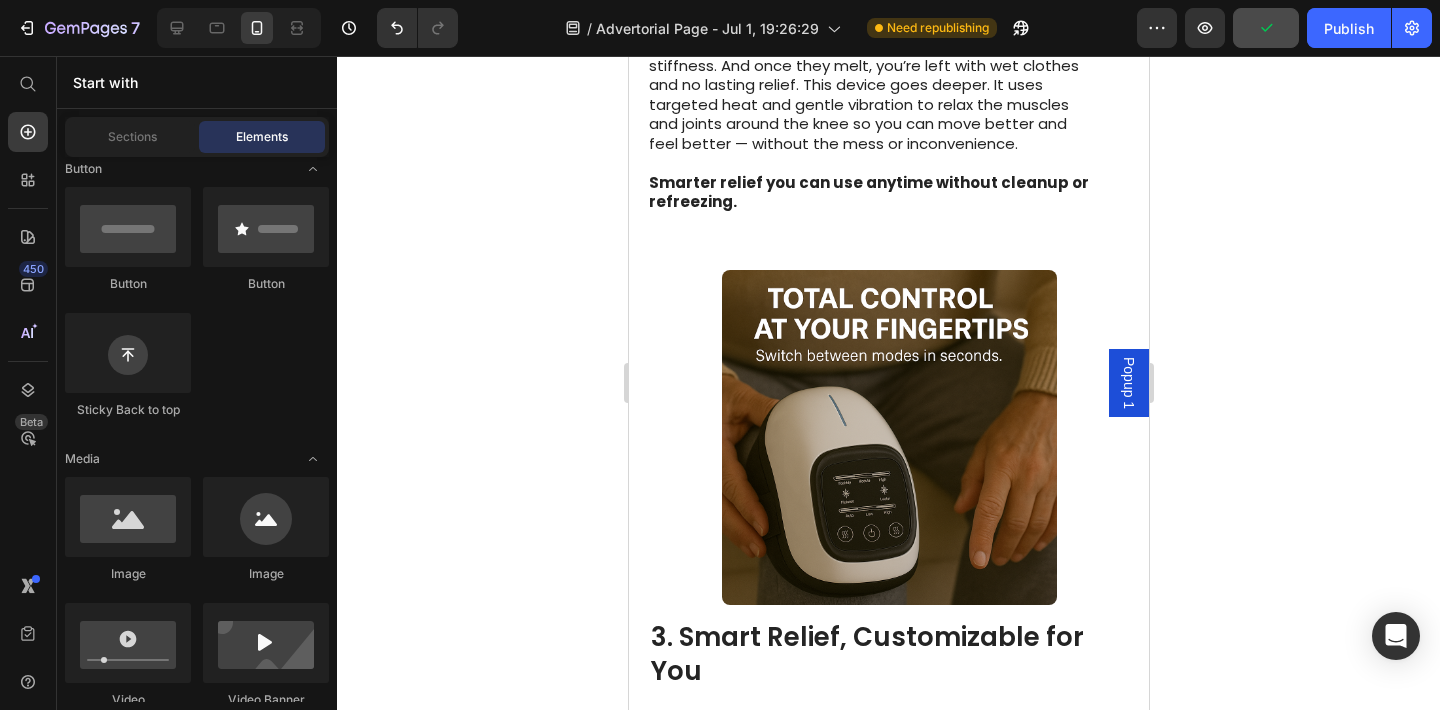 scroll, scrollTop: 2625, scrollLeft: 0, axis: vertical 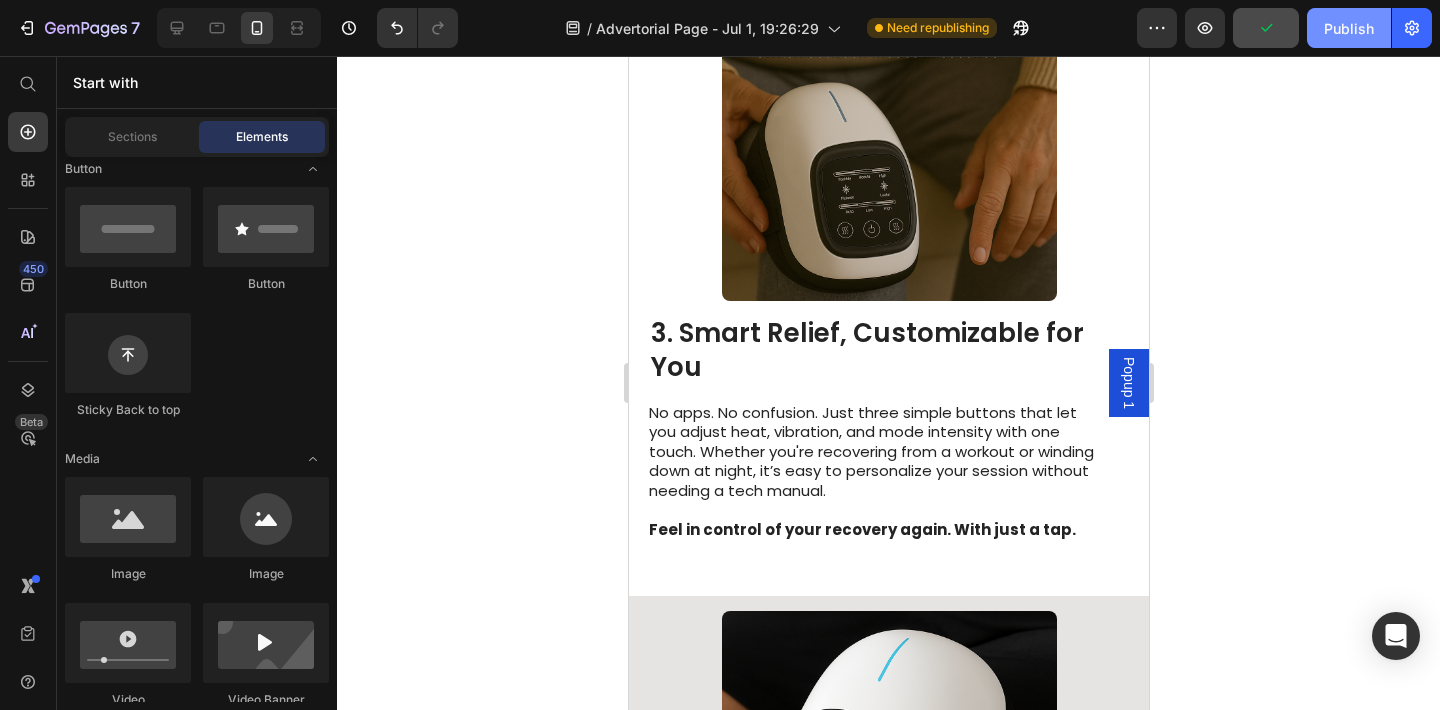 click on "Publish" at bounding box center [1349, 28] 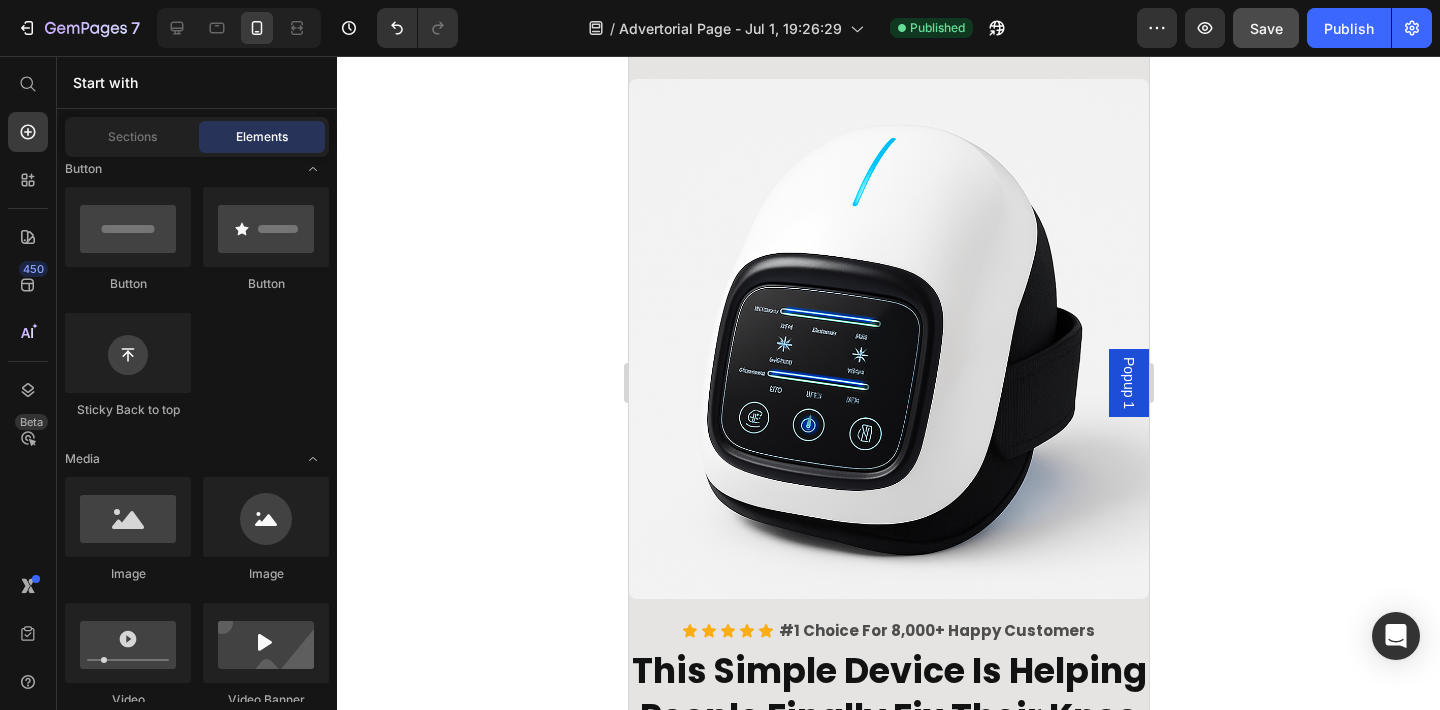 scroll, scrollTop: 0, scrollLeft: 0, axis: both 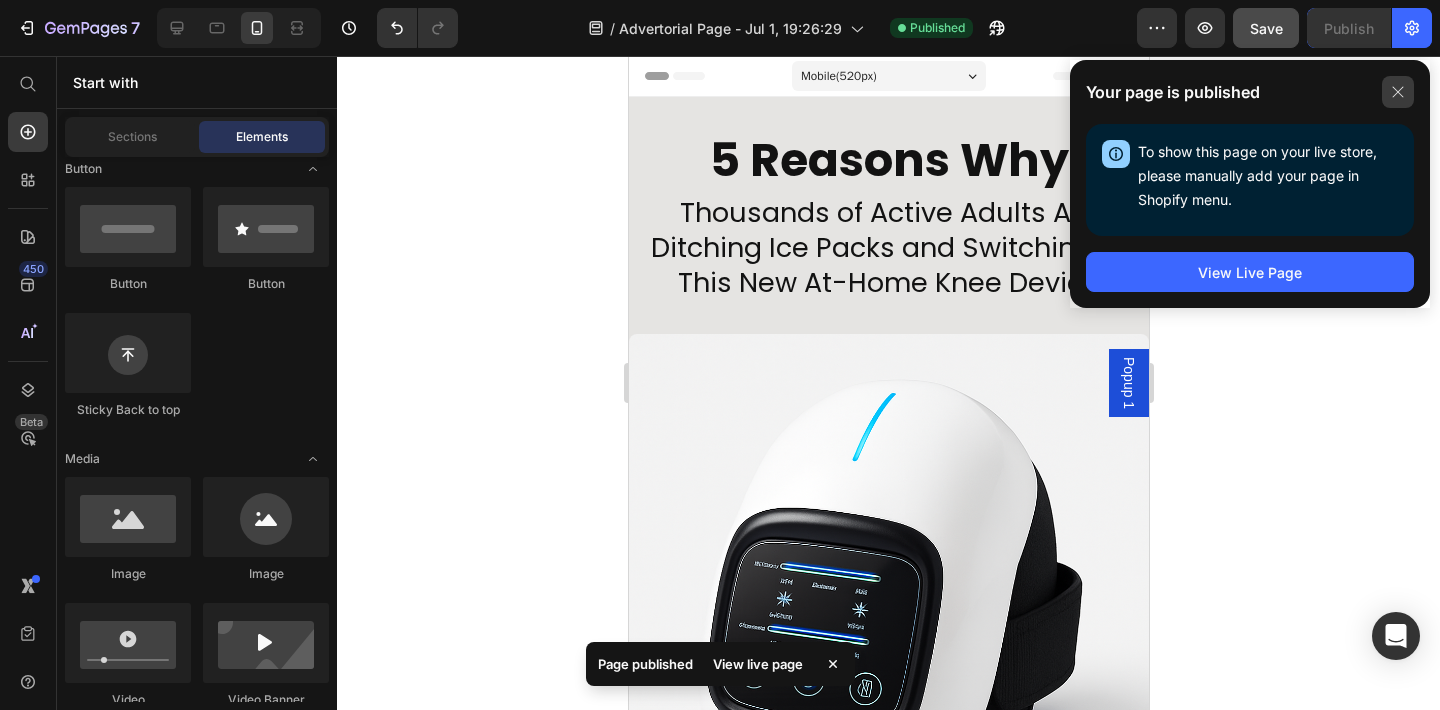 click 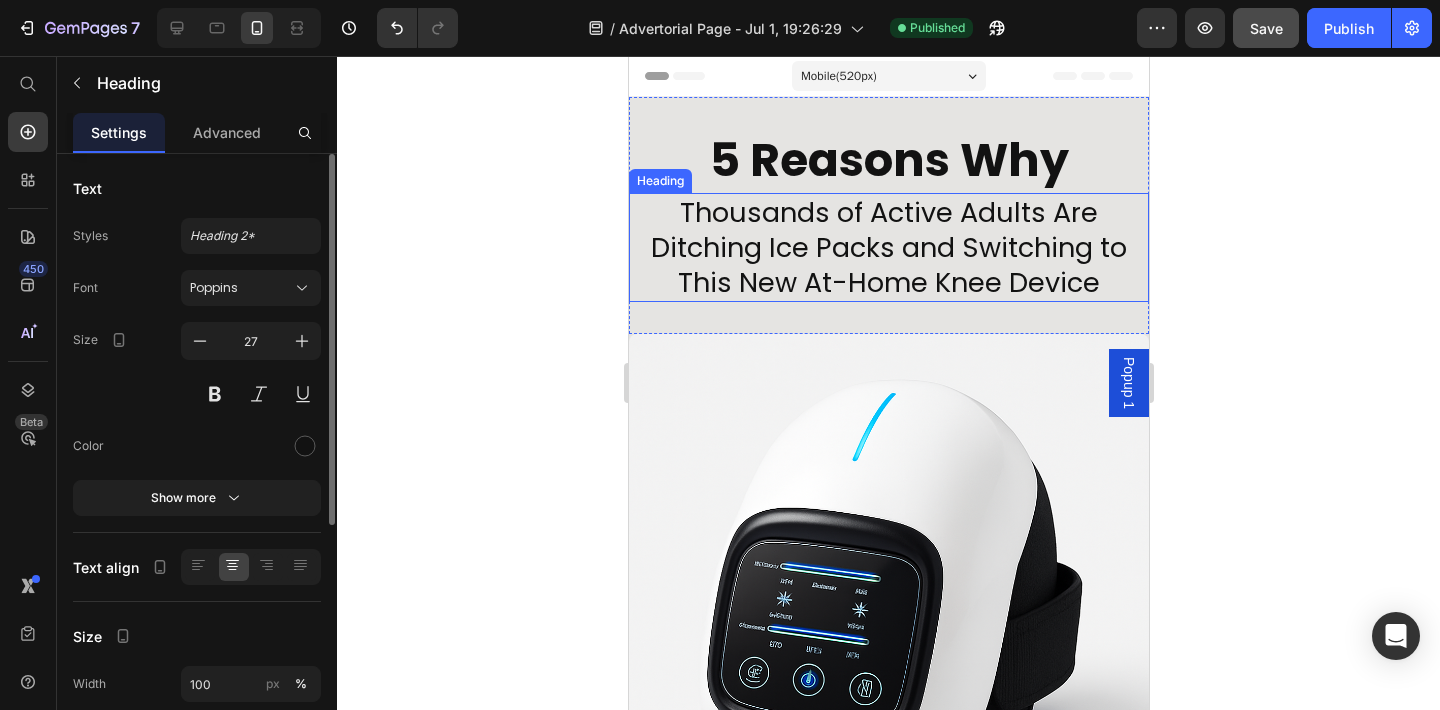 click on "Thousands of Active Adults Are Ditching Ice Packs and Switching to This New At-Home Knee Device" at bounding box center (888, 247) 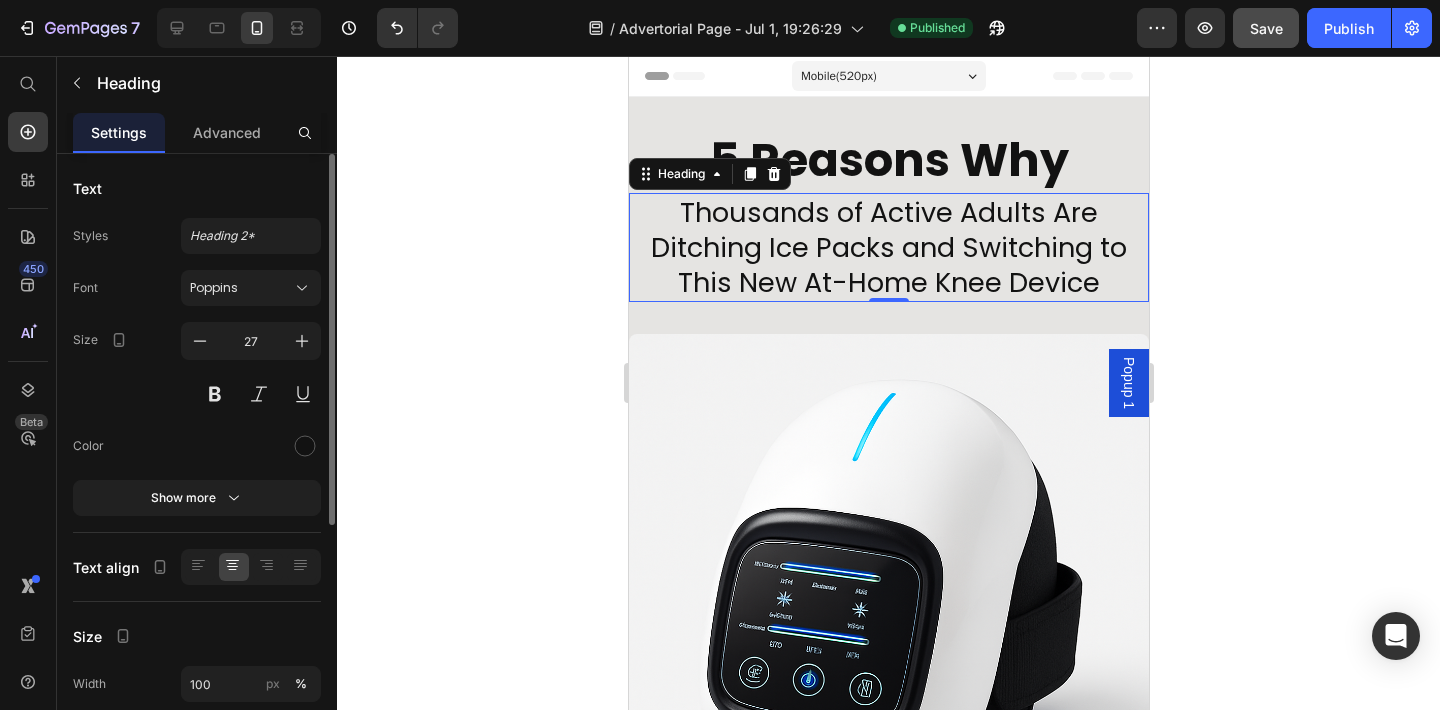 click 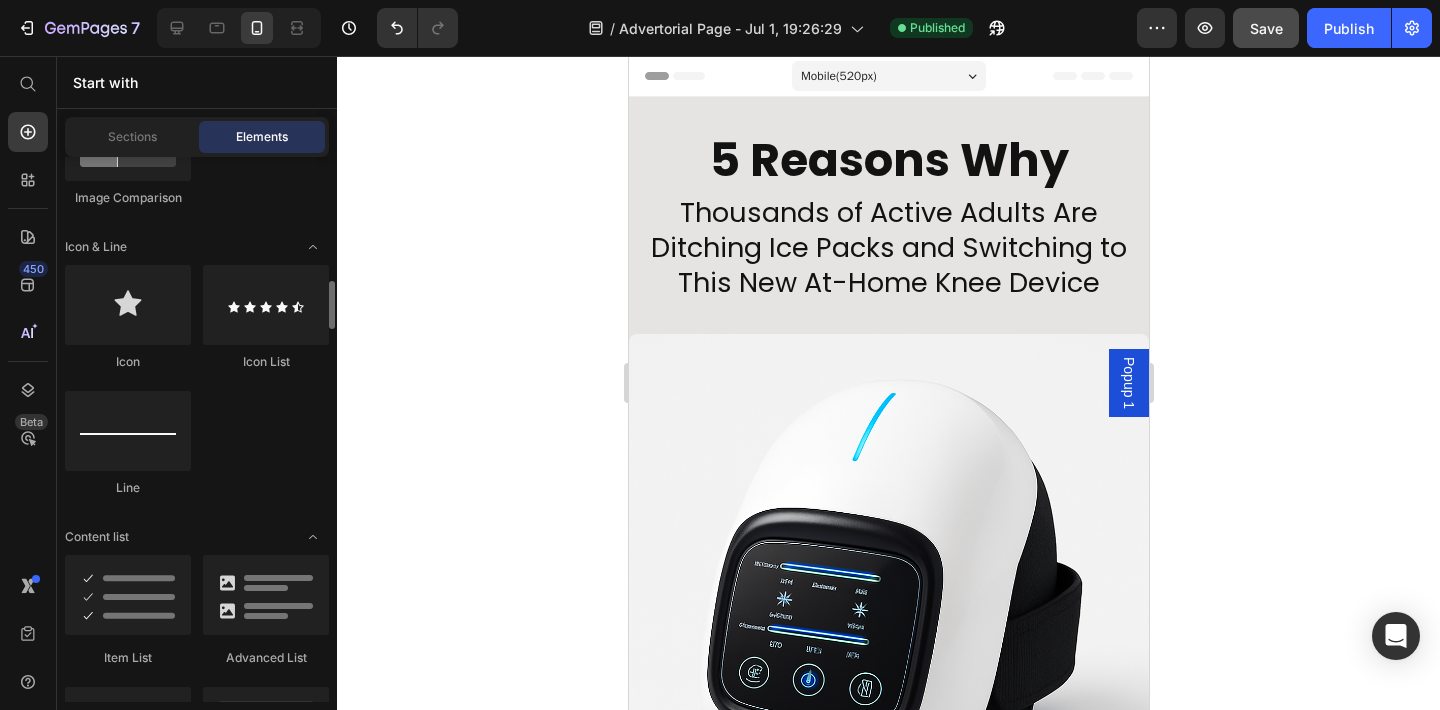 scroll, scrollTop: 1386, scrollLeft: 0, axis: vertical 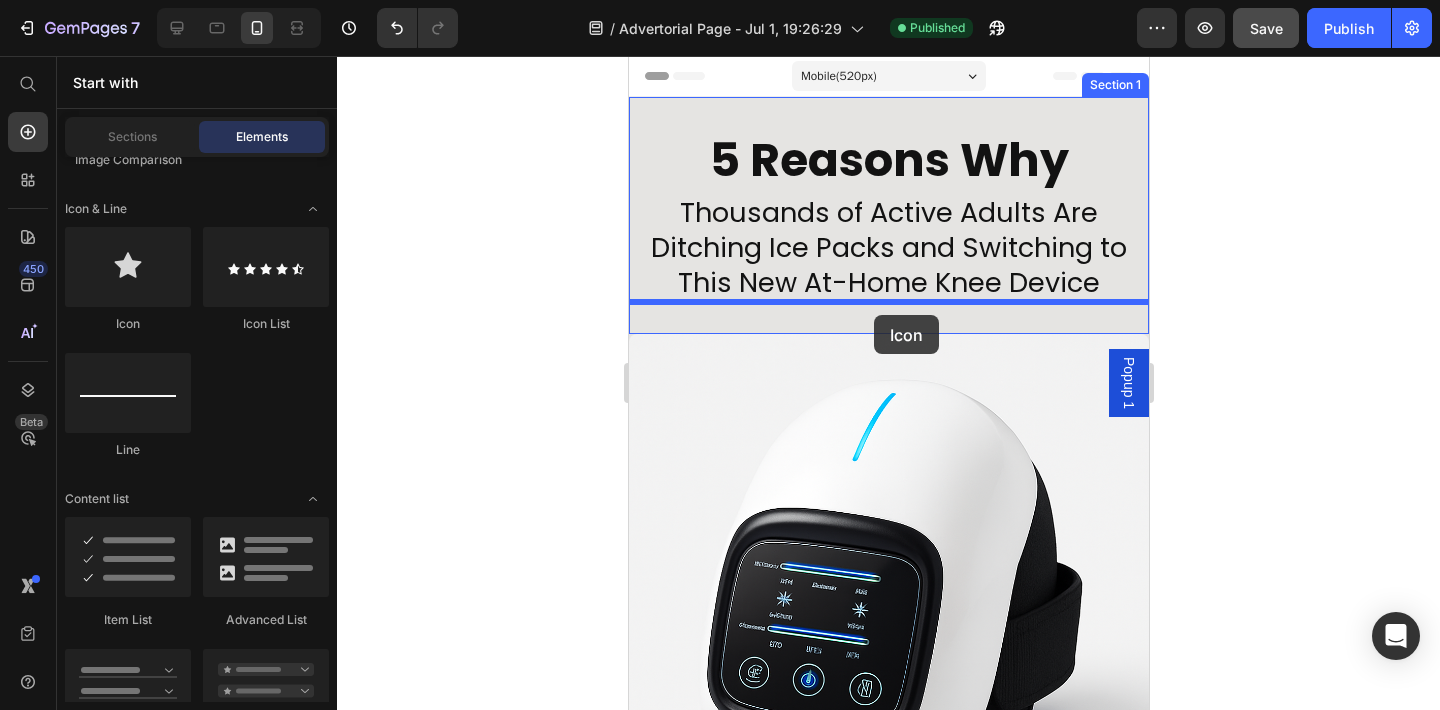 drag, startPoint x: 787, startPoint y: 326, endPoint x: 873, endPoint y: 315, distance: 86.70064 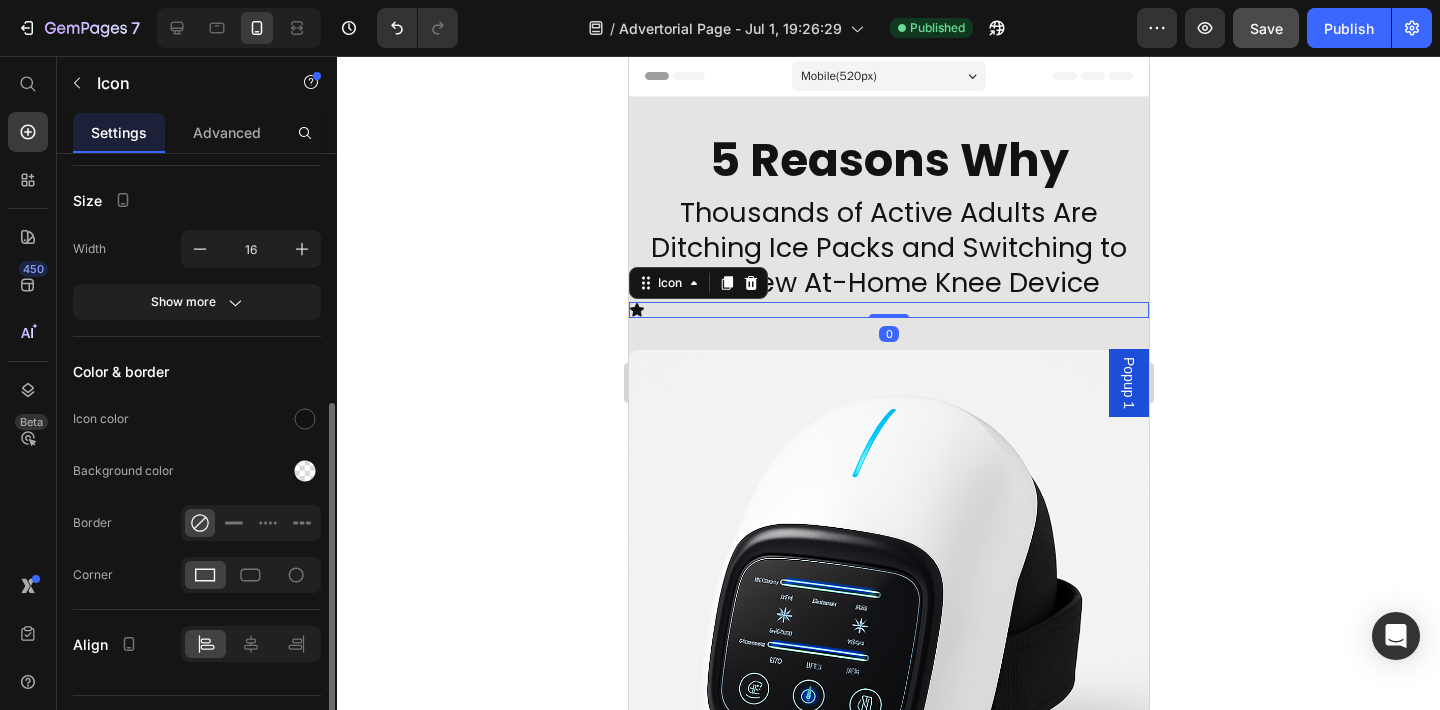 scroll, scrollTop: 309, scrollLeft: 0, axis: vertical 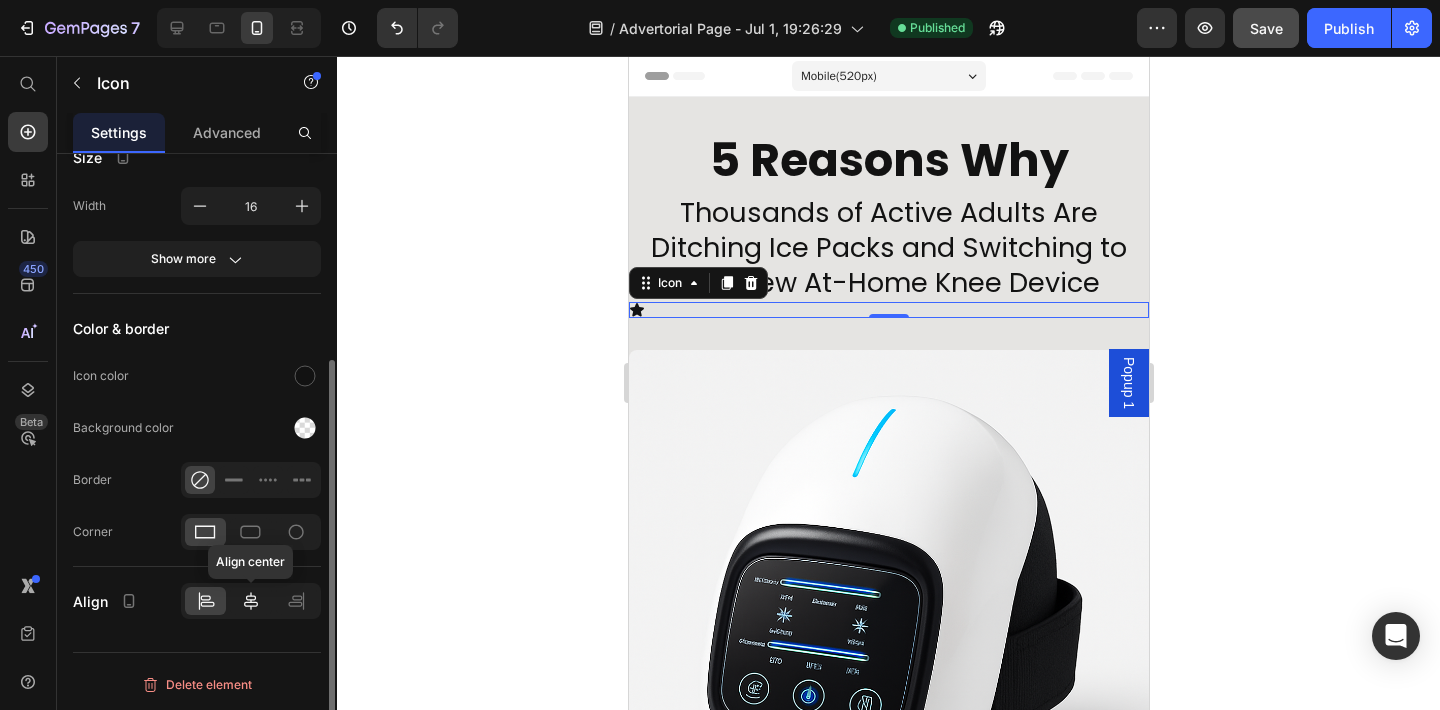 click 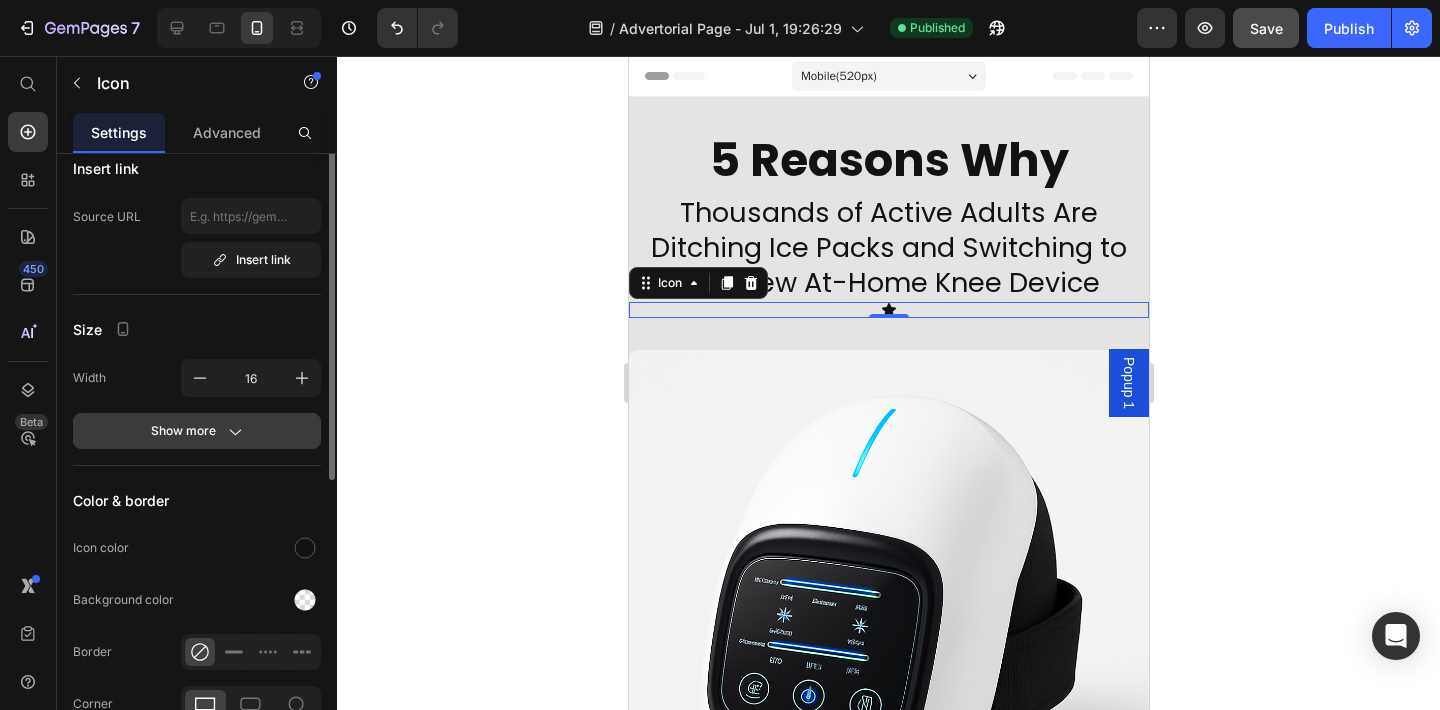 scroll, scrollTop: 0, scrollLeft: 0, axis: both 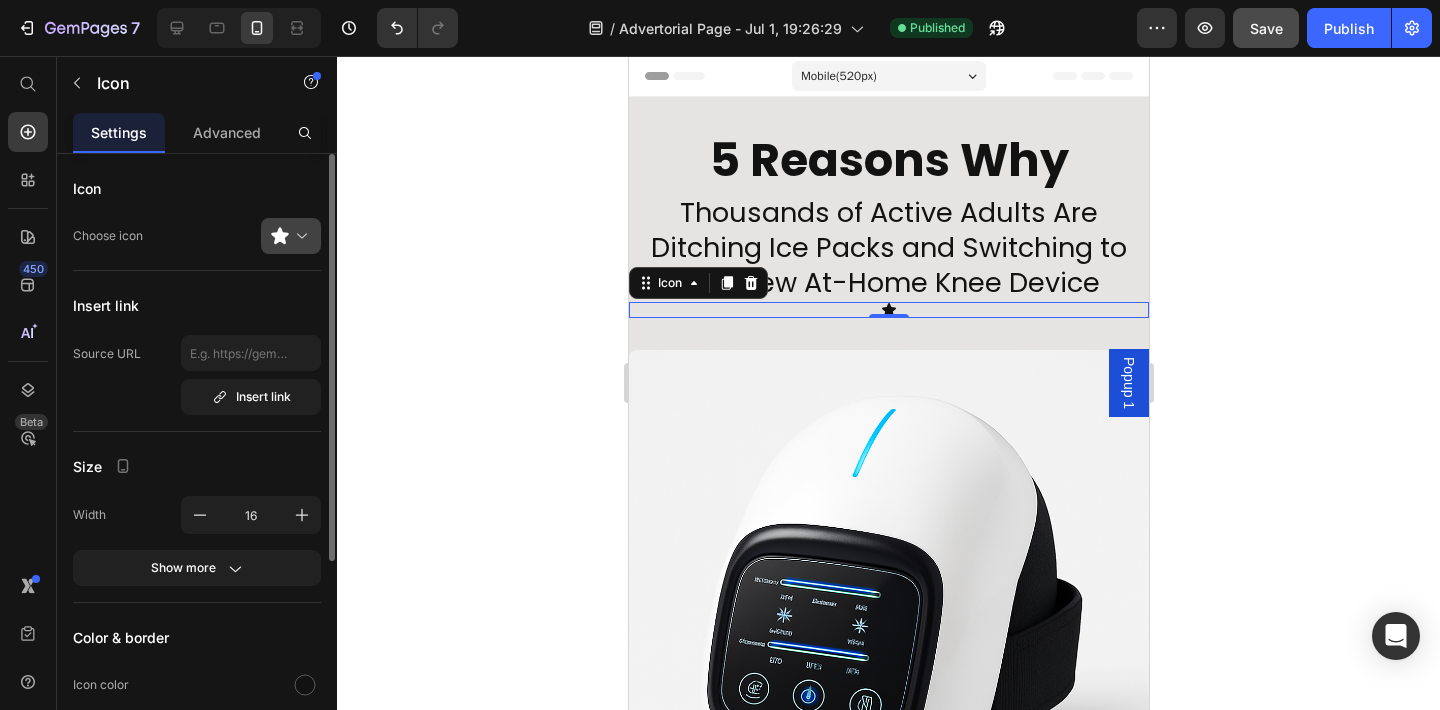 click at bounding box center (299, 236) 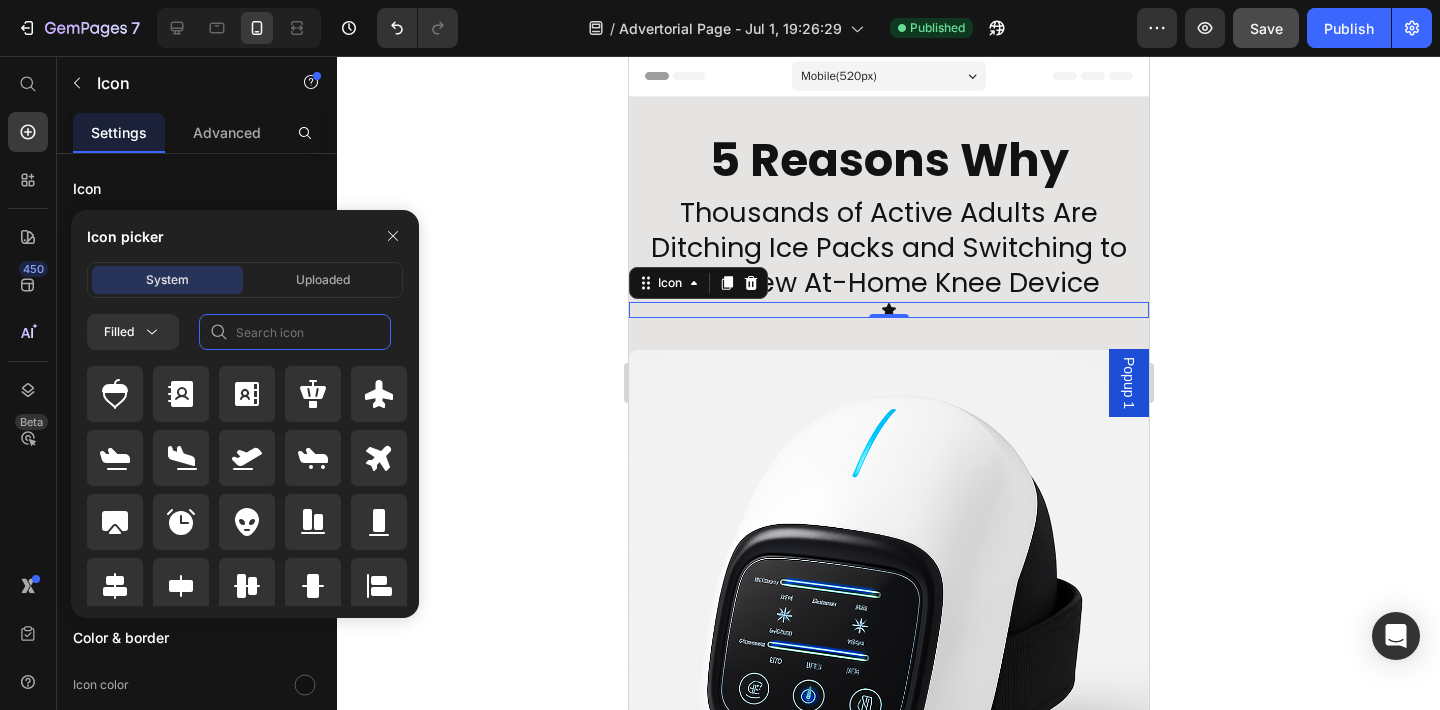 click 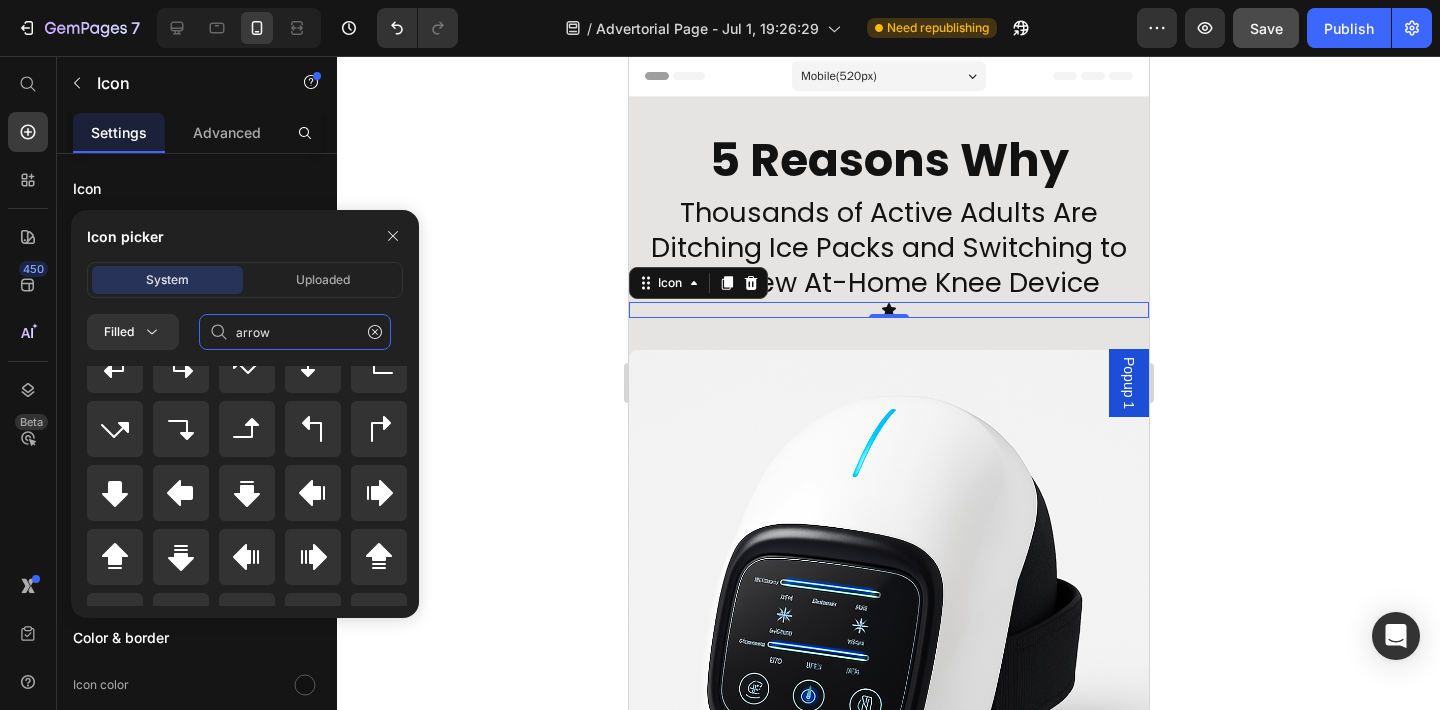scroll, scrollTop: 330, scrollLeft: 0, axis: vertical 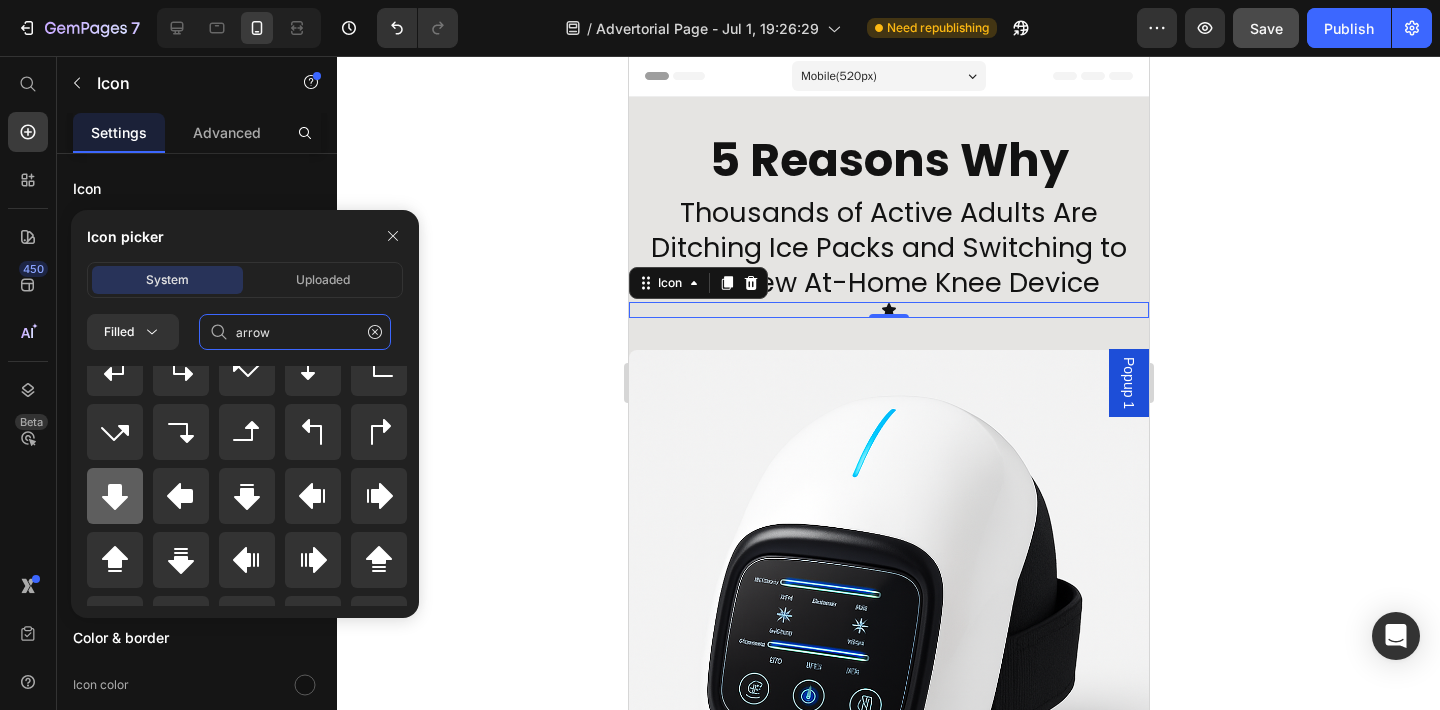 type on "arrow" 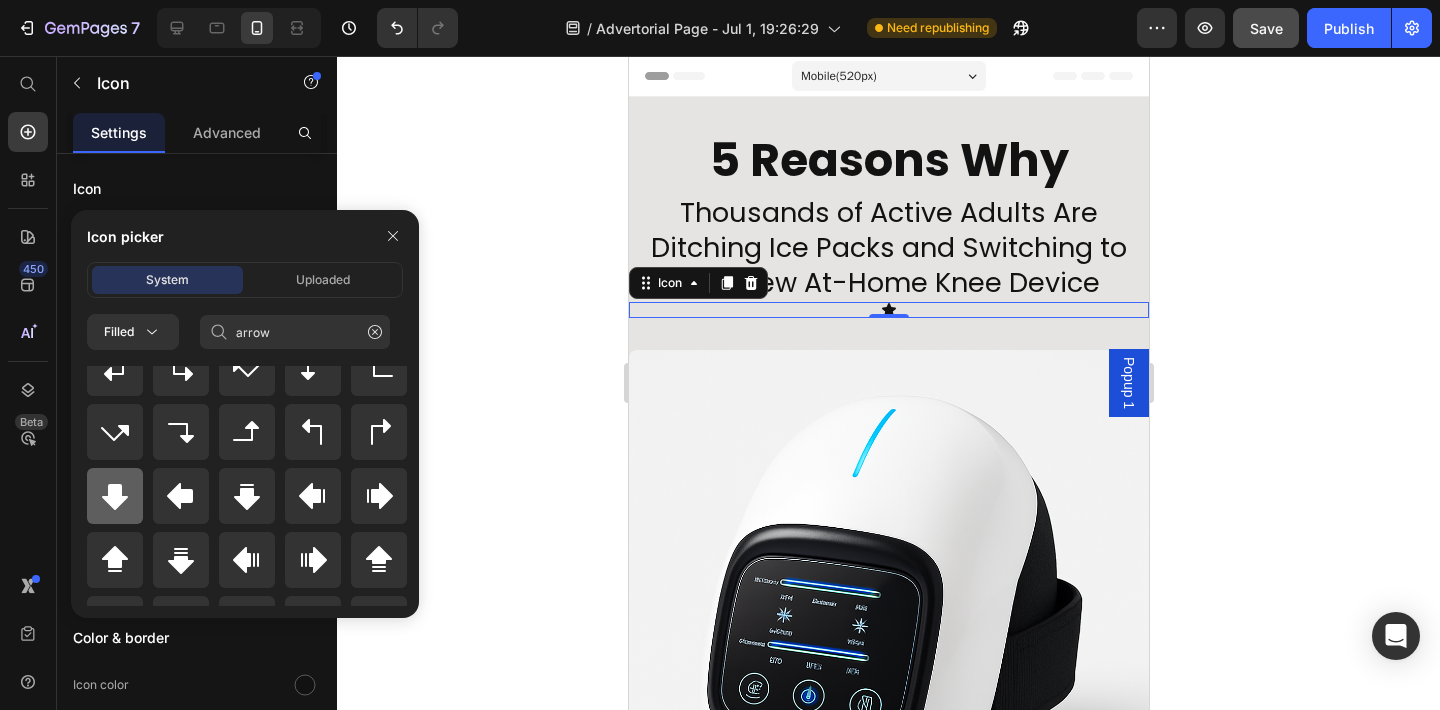 click 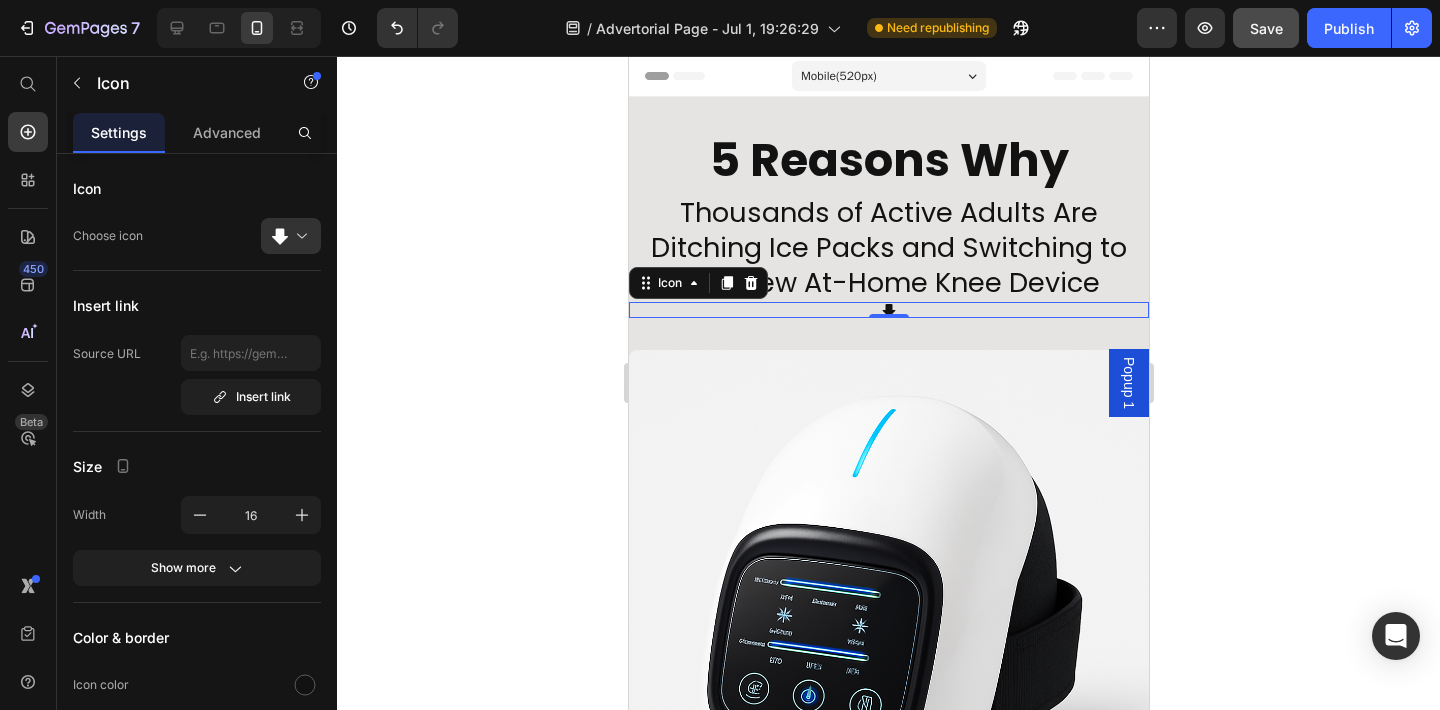 click 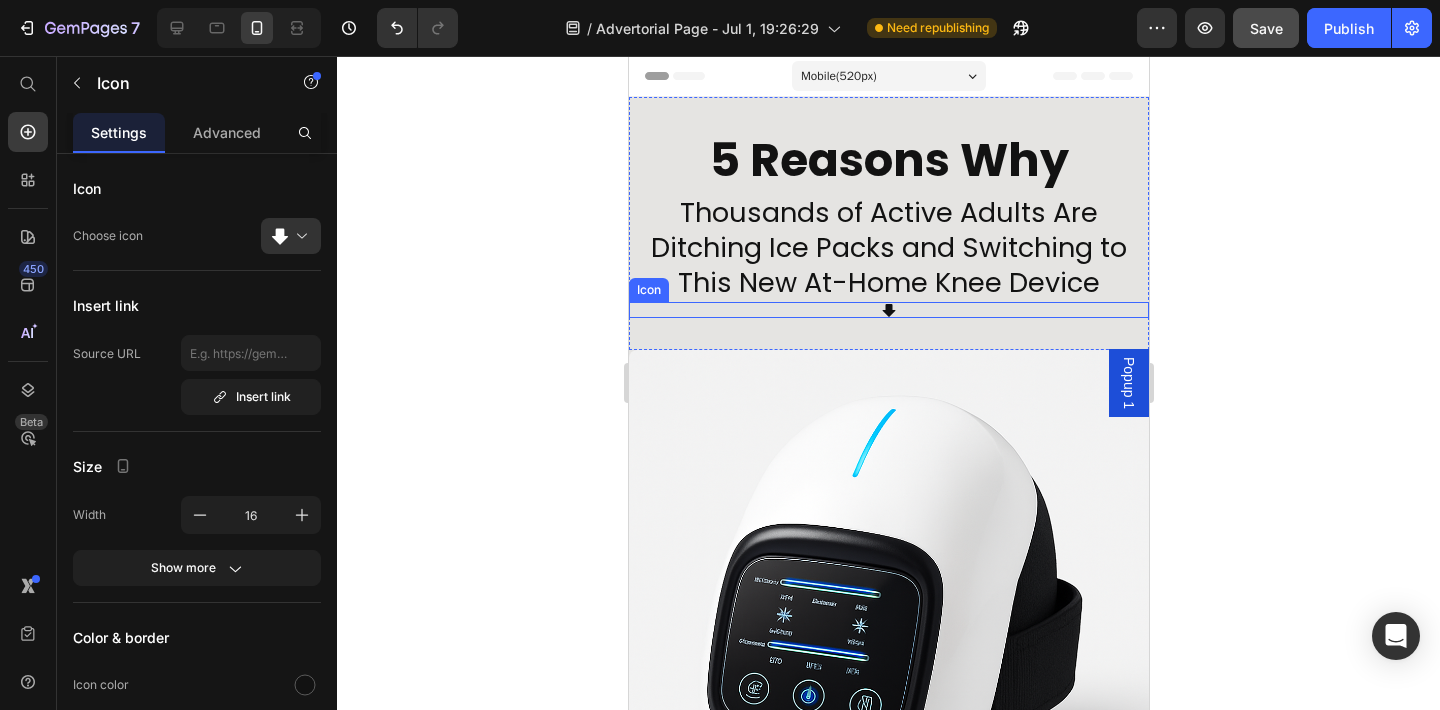click on "Icon" at bounding box center (888, 310) 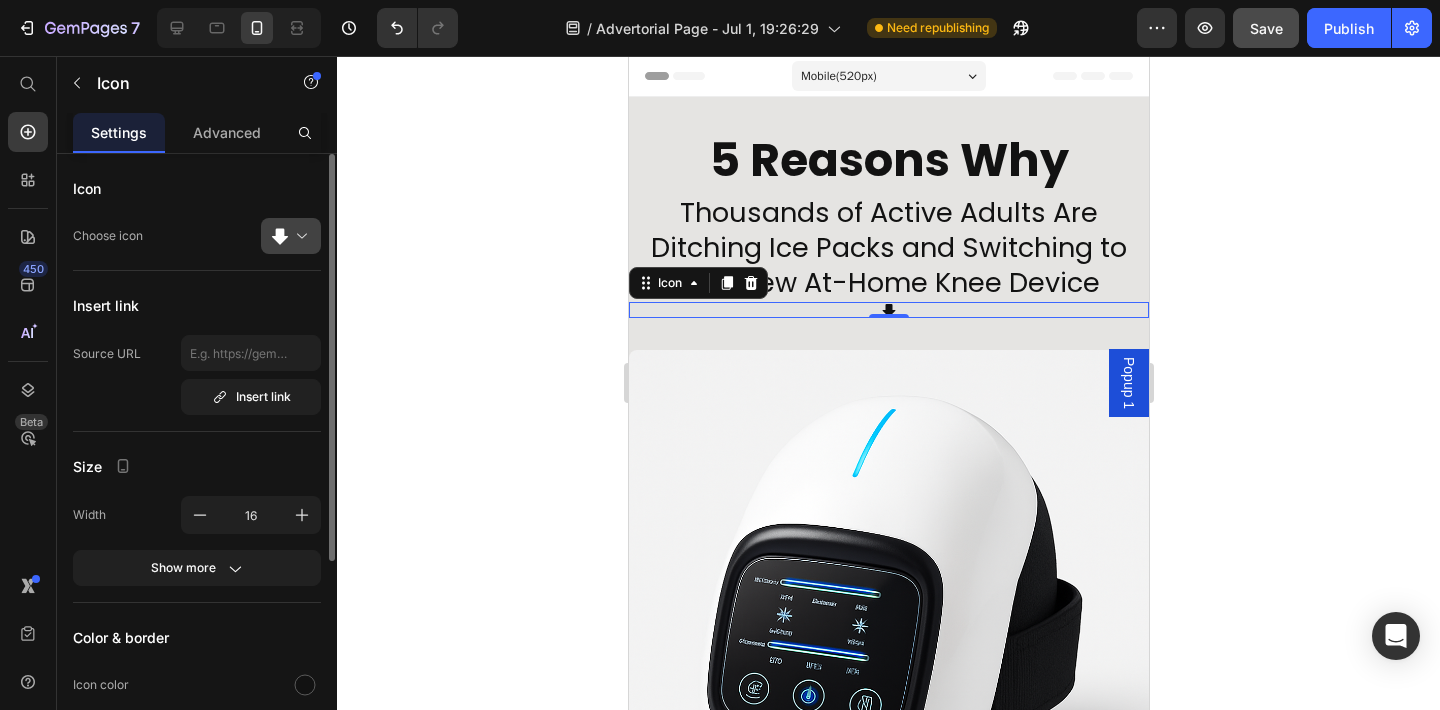 click at bounding box center [299, 236] 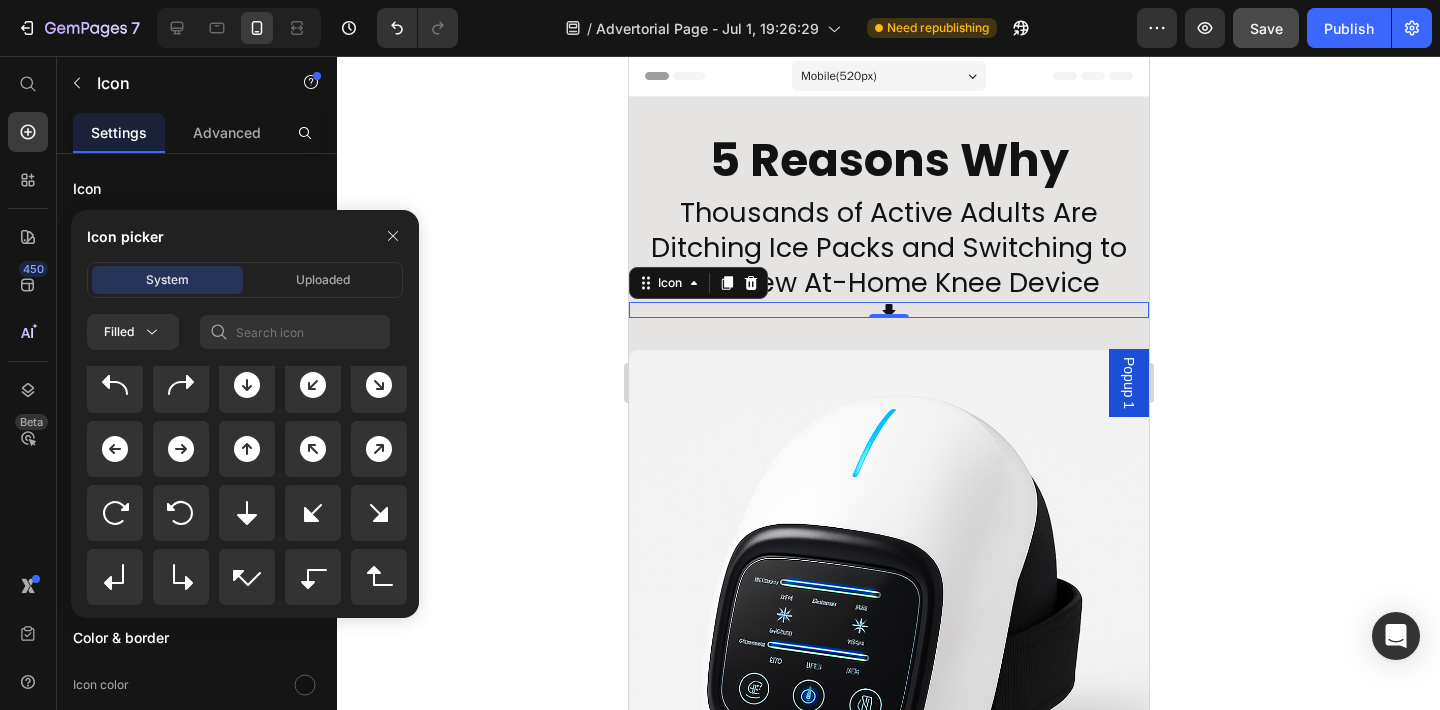 scroll, scrollTop: 594, scrollLeft: 0, axis: vertical 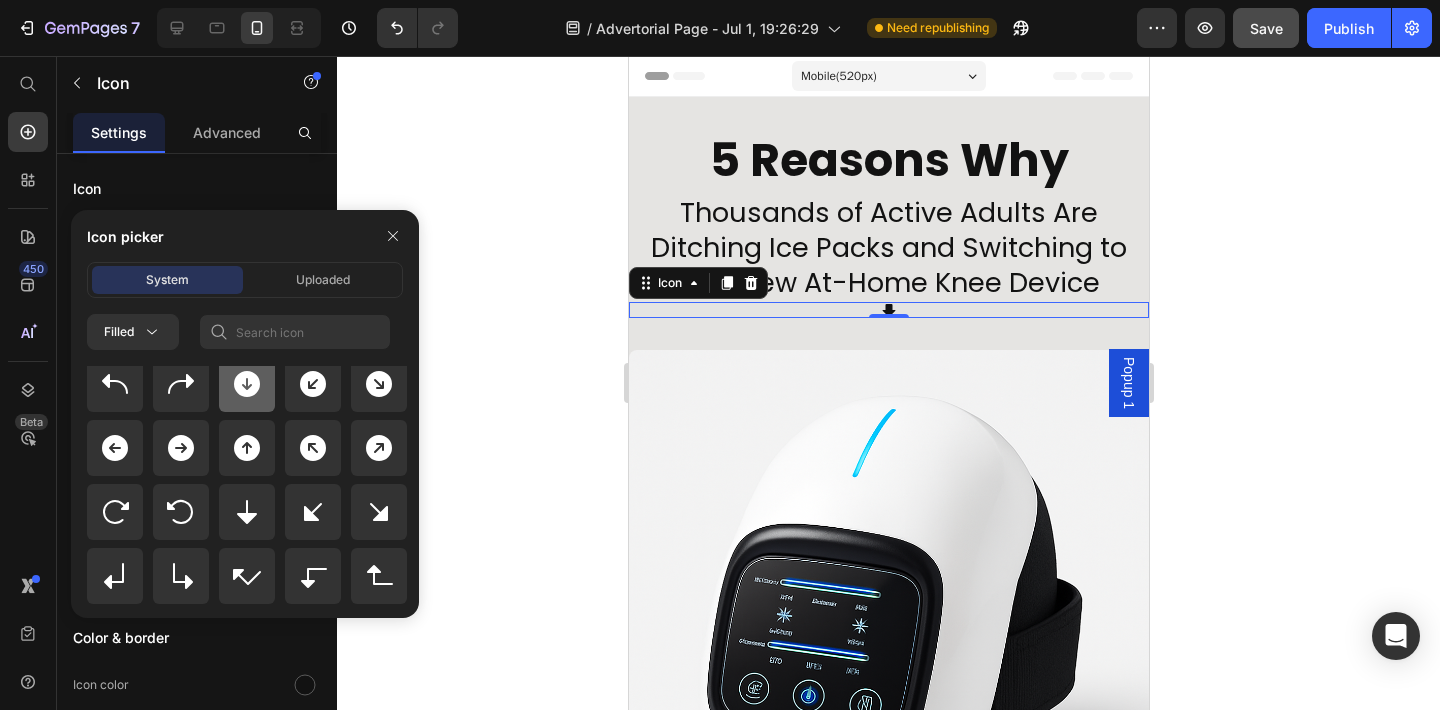 click 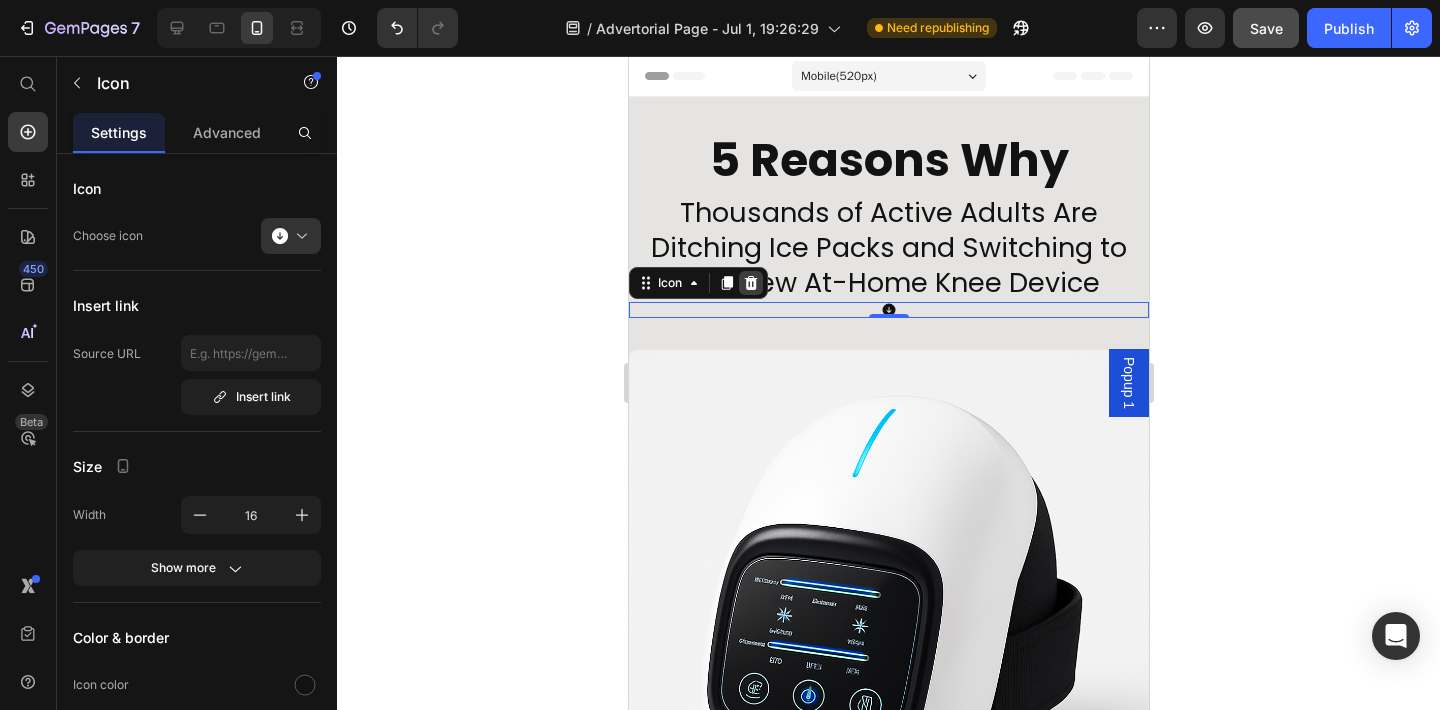 click 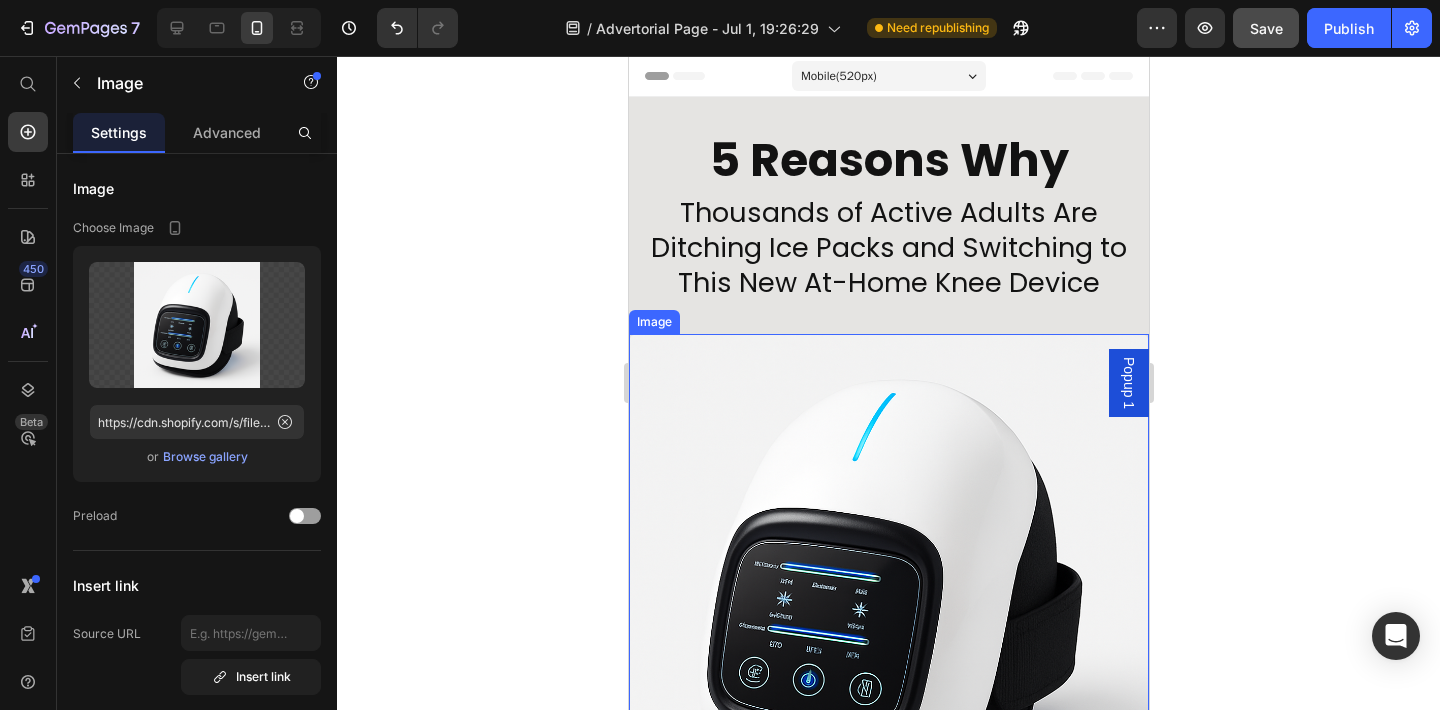 click at bounding box center (888, 594) 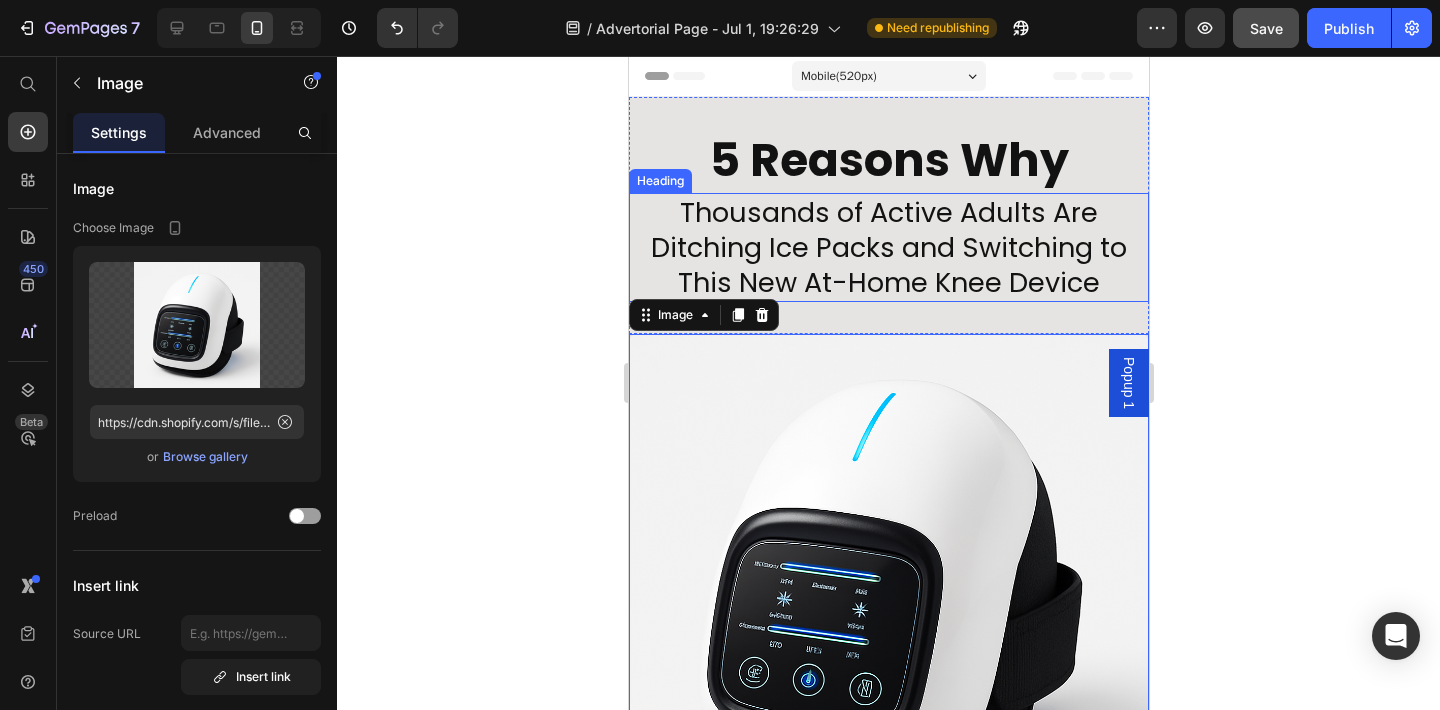 click on "Thousands of Active Adults Are Ditching Ice Packs and Switching to This New At-Home Knee Device" at bounding box center (888, 247) 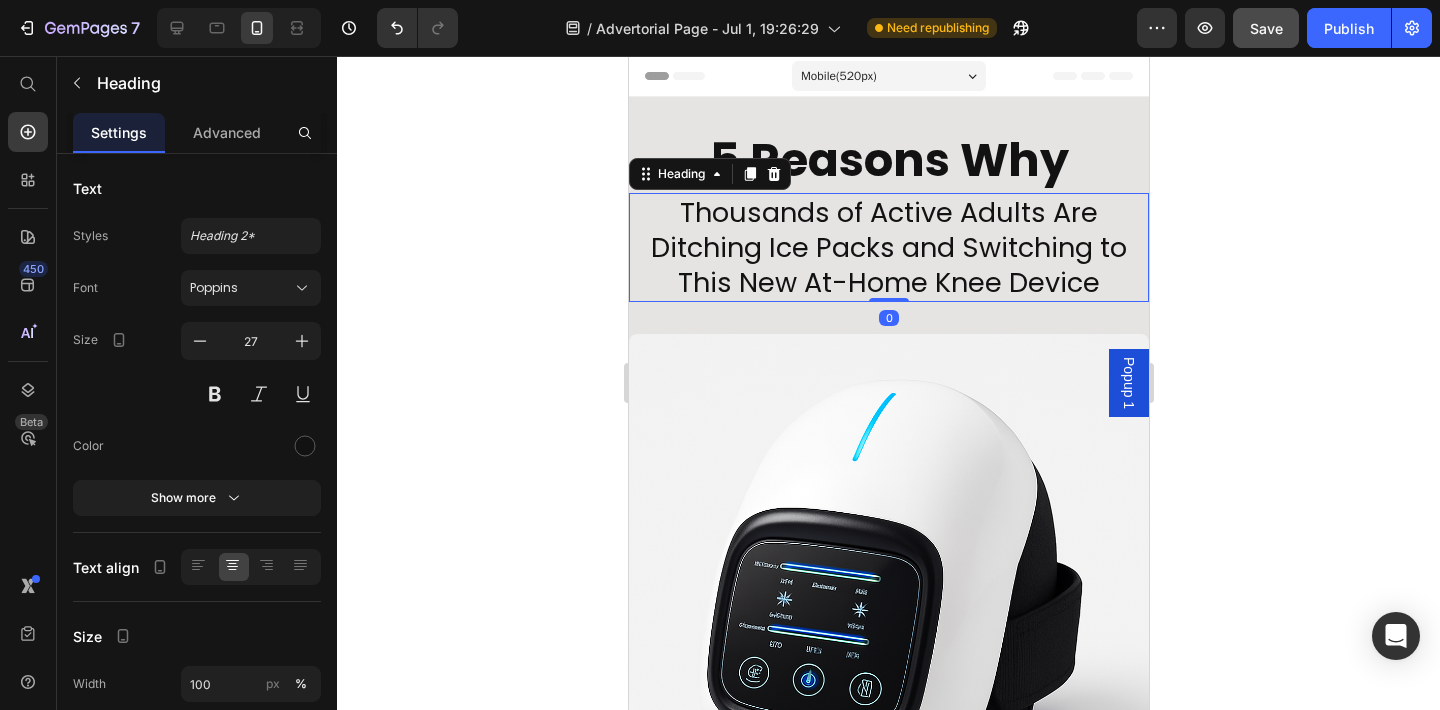 click 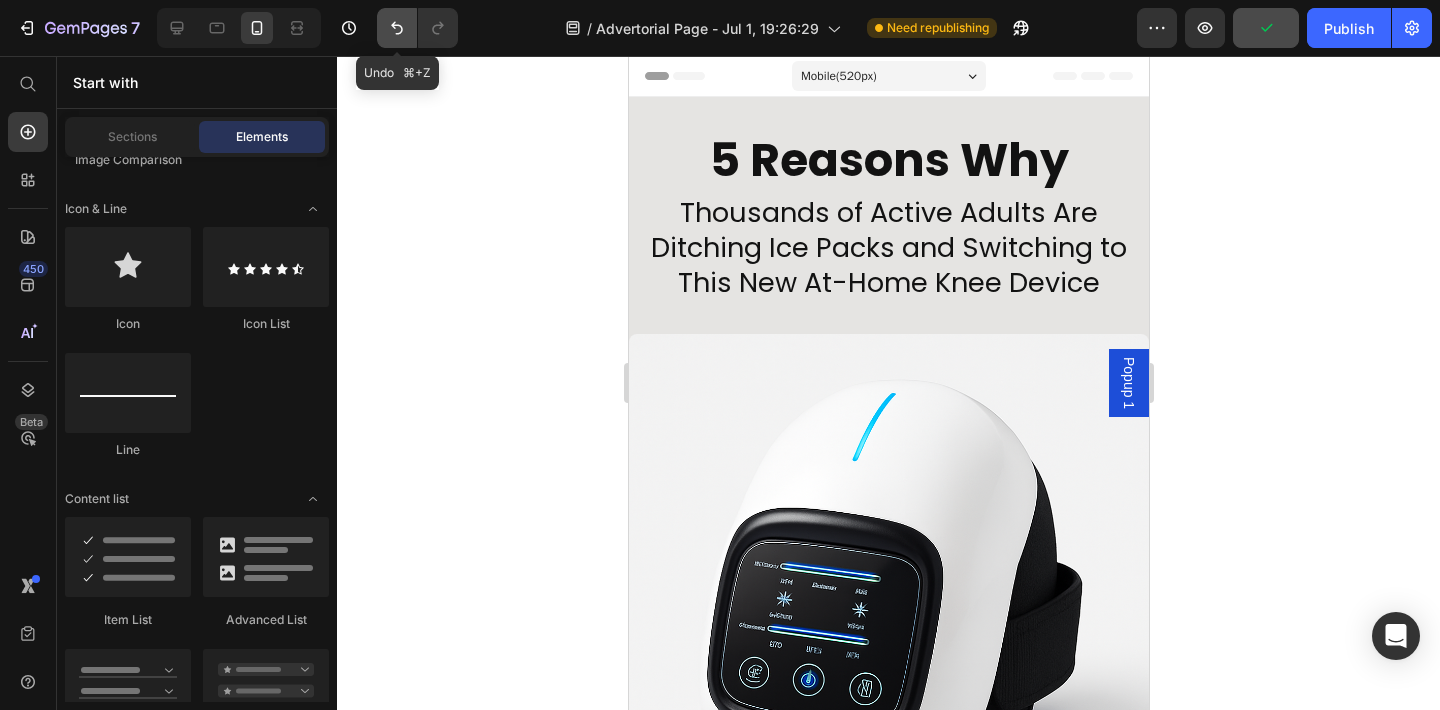 click 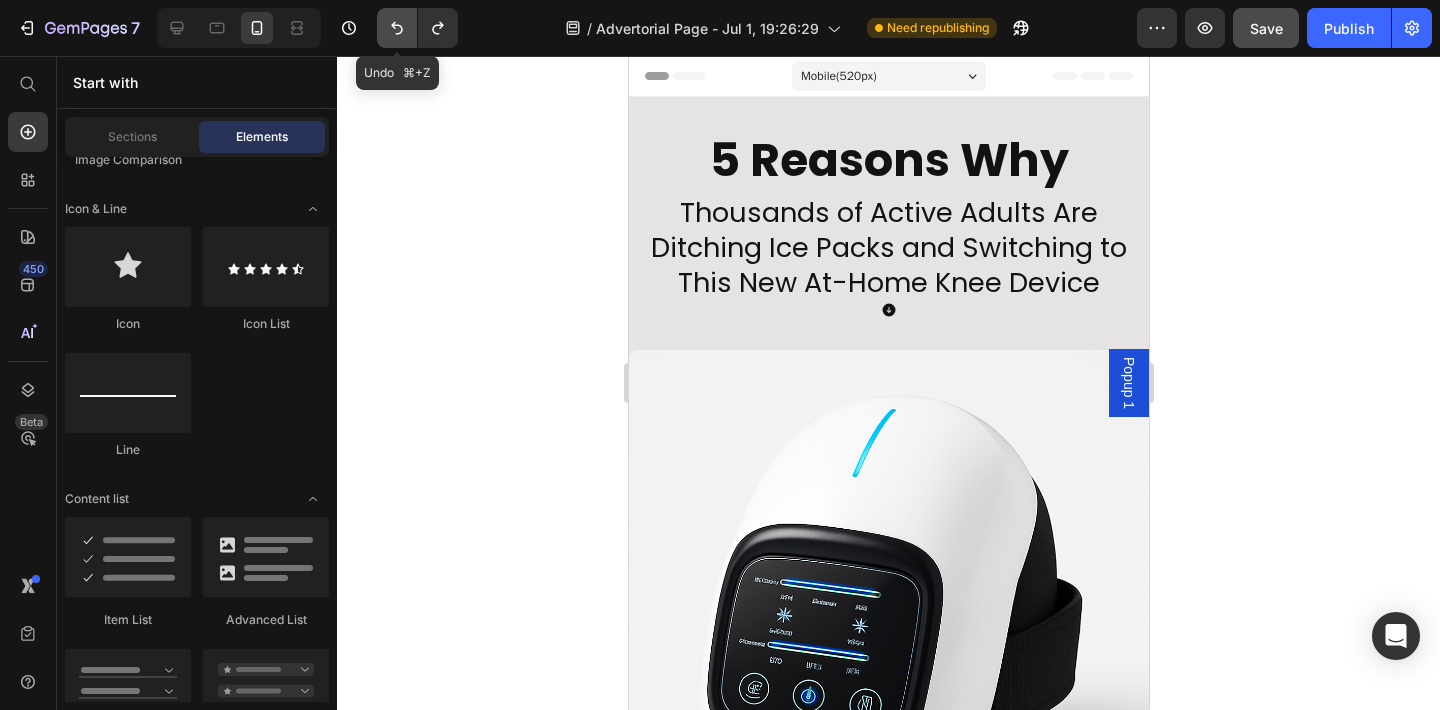 click 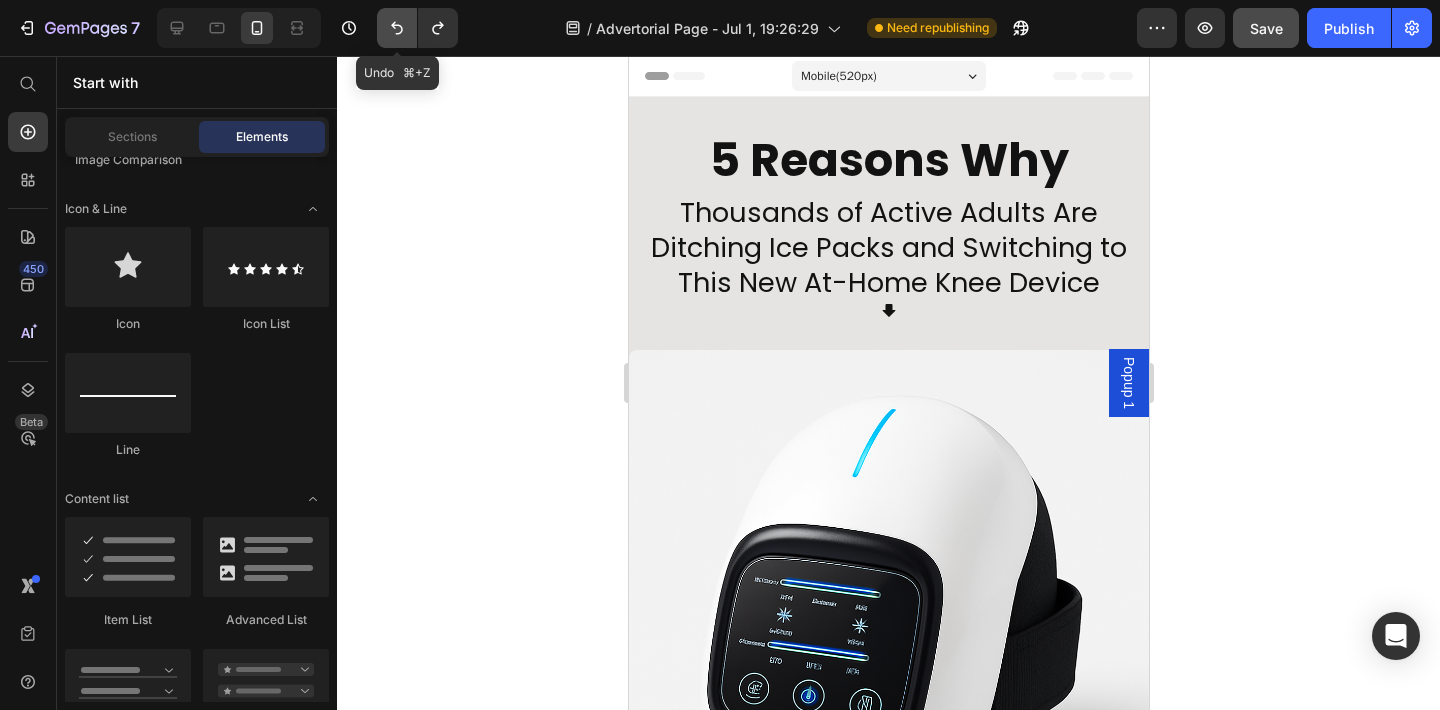 click 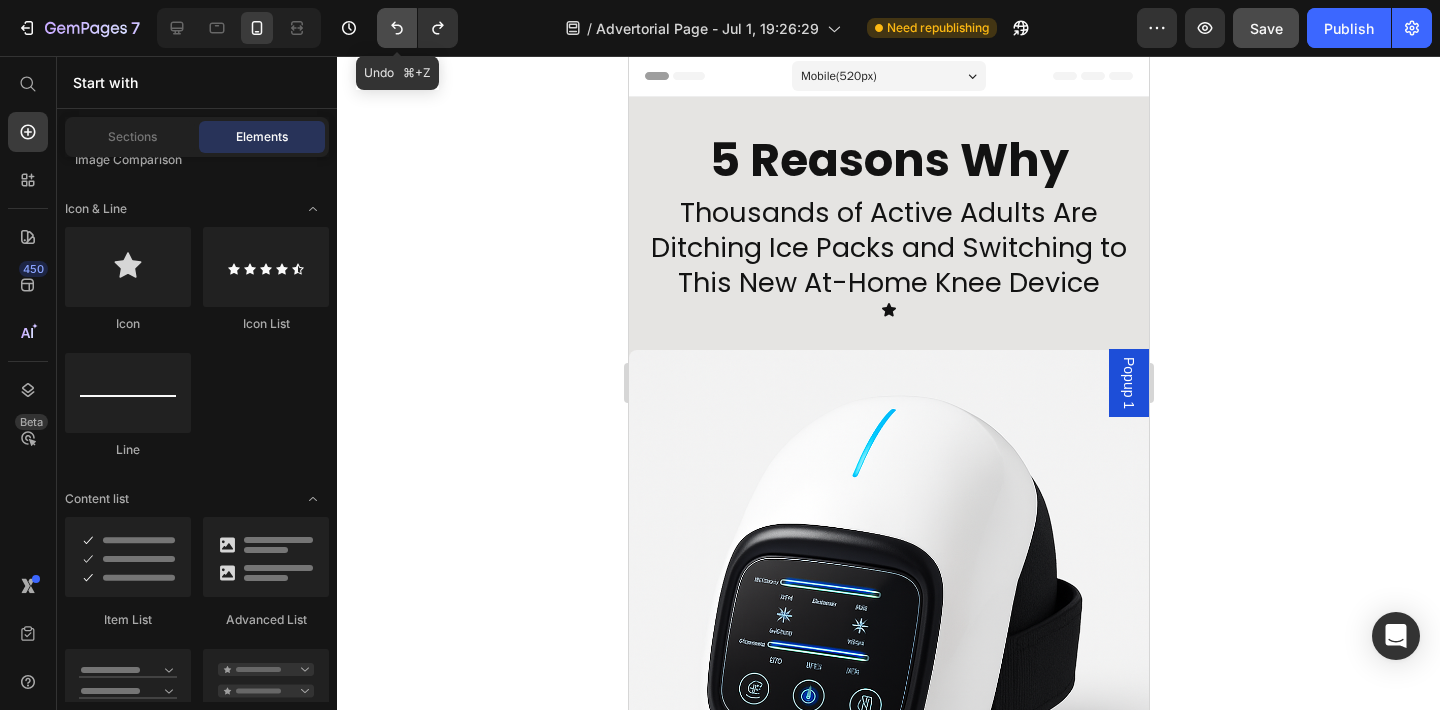 click 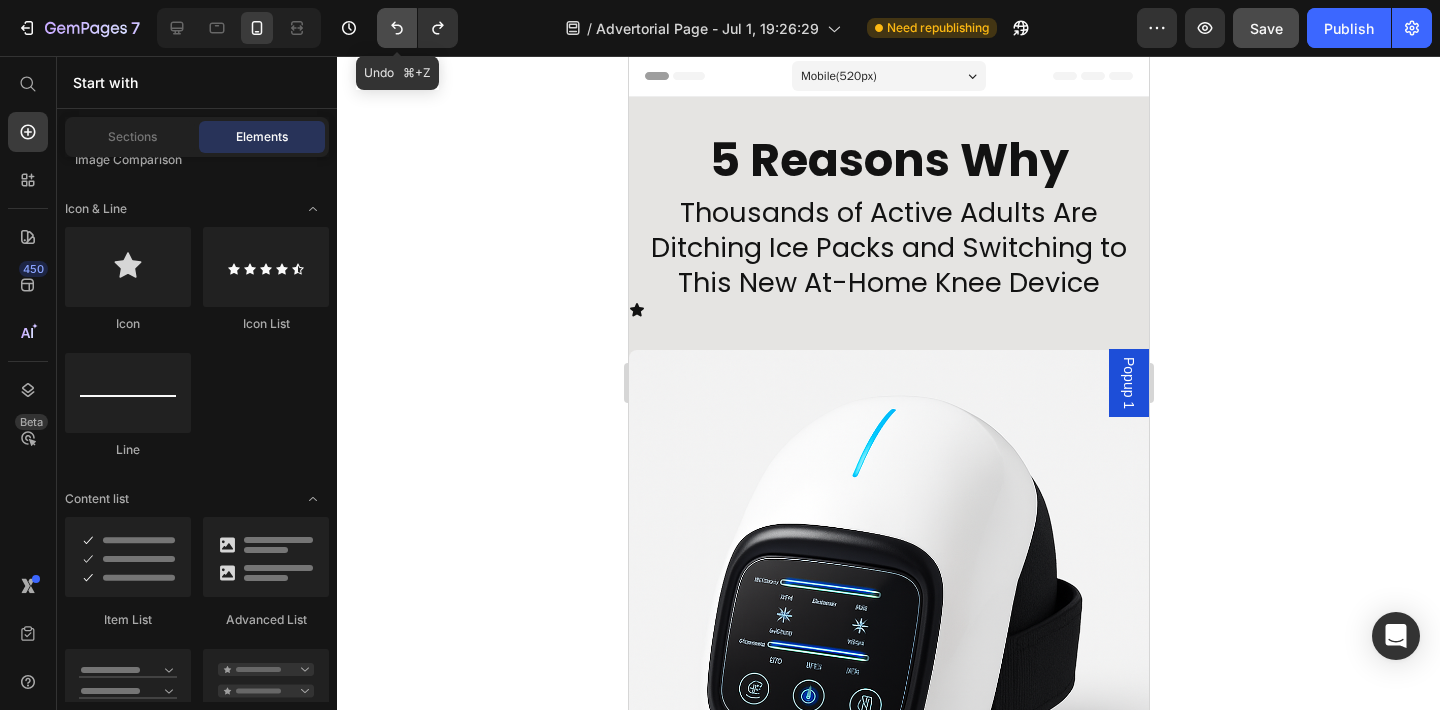 click 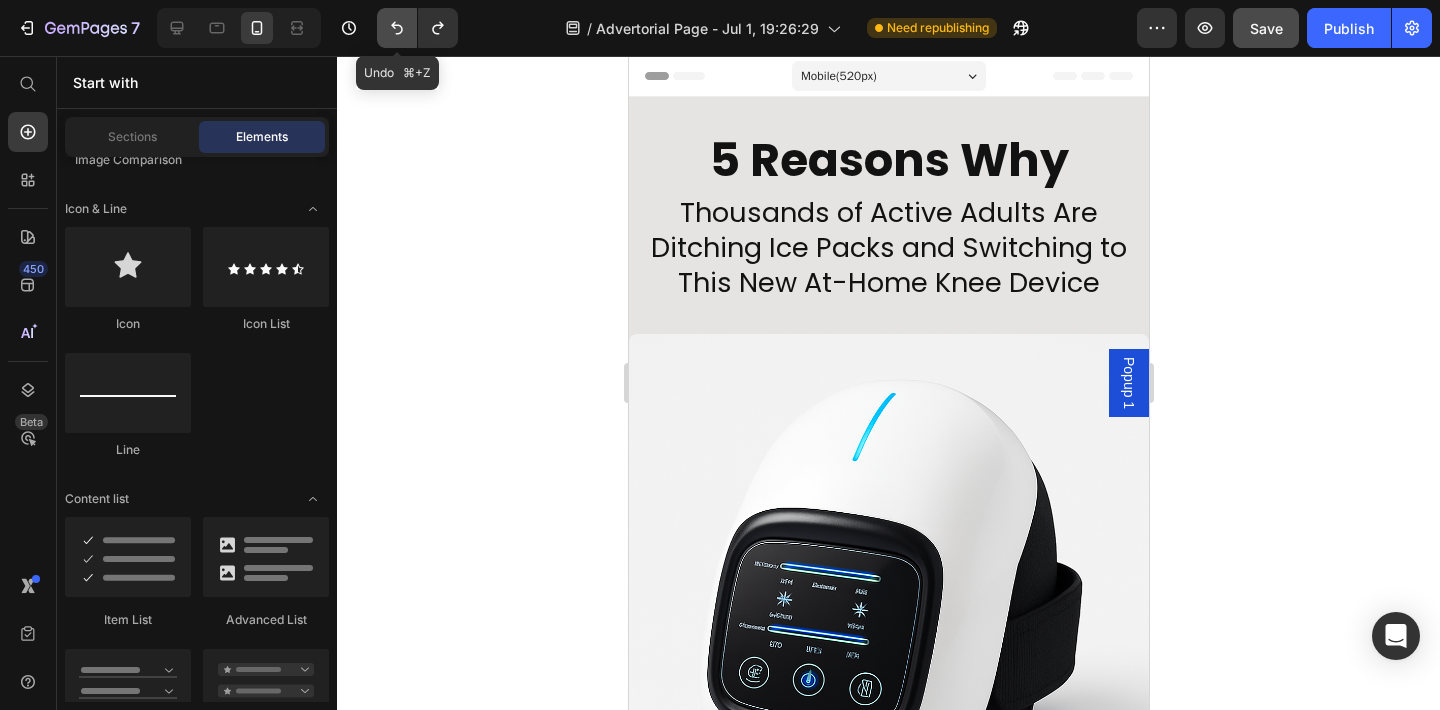 click 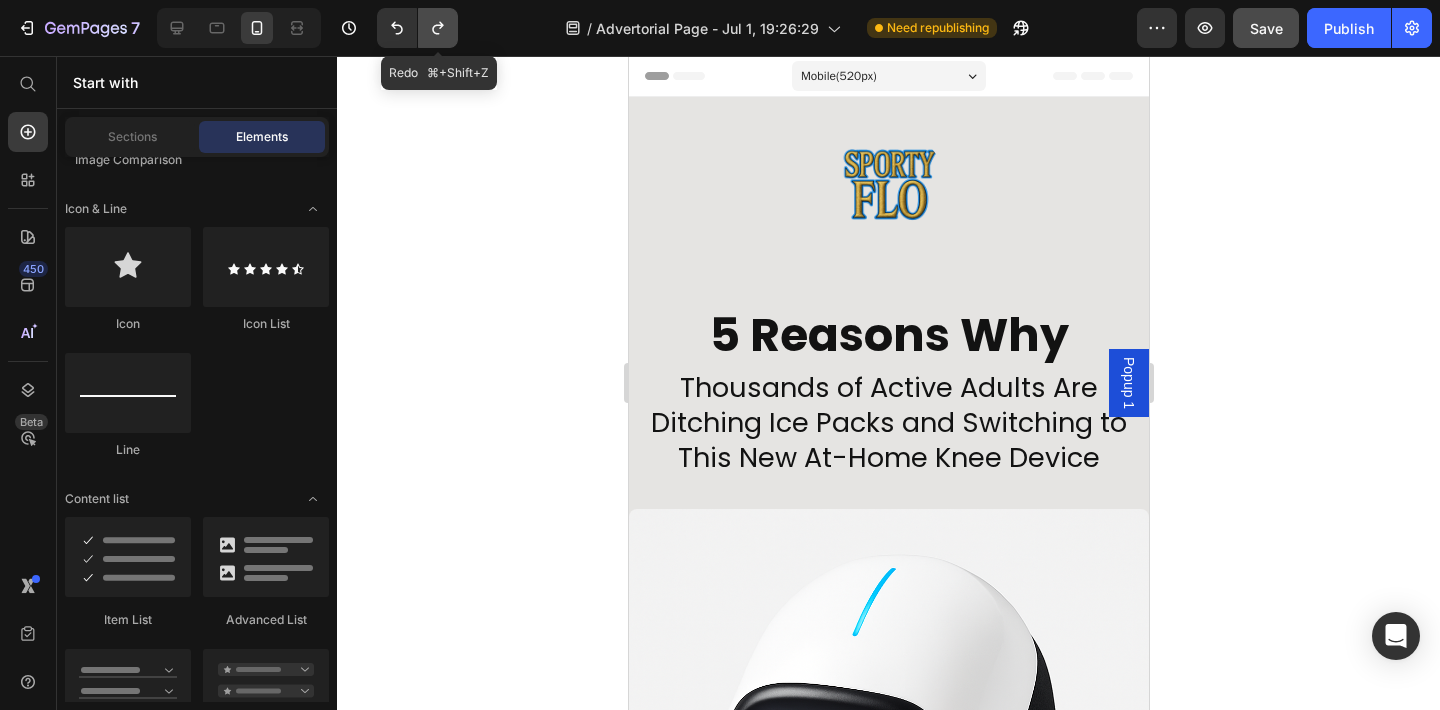 click 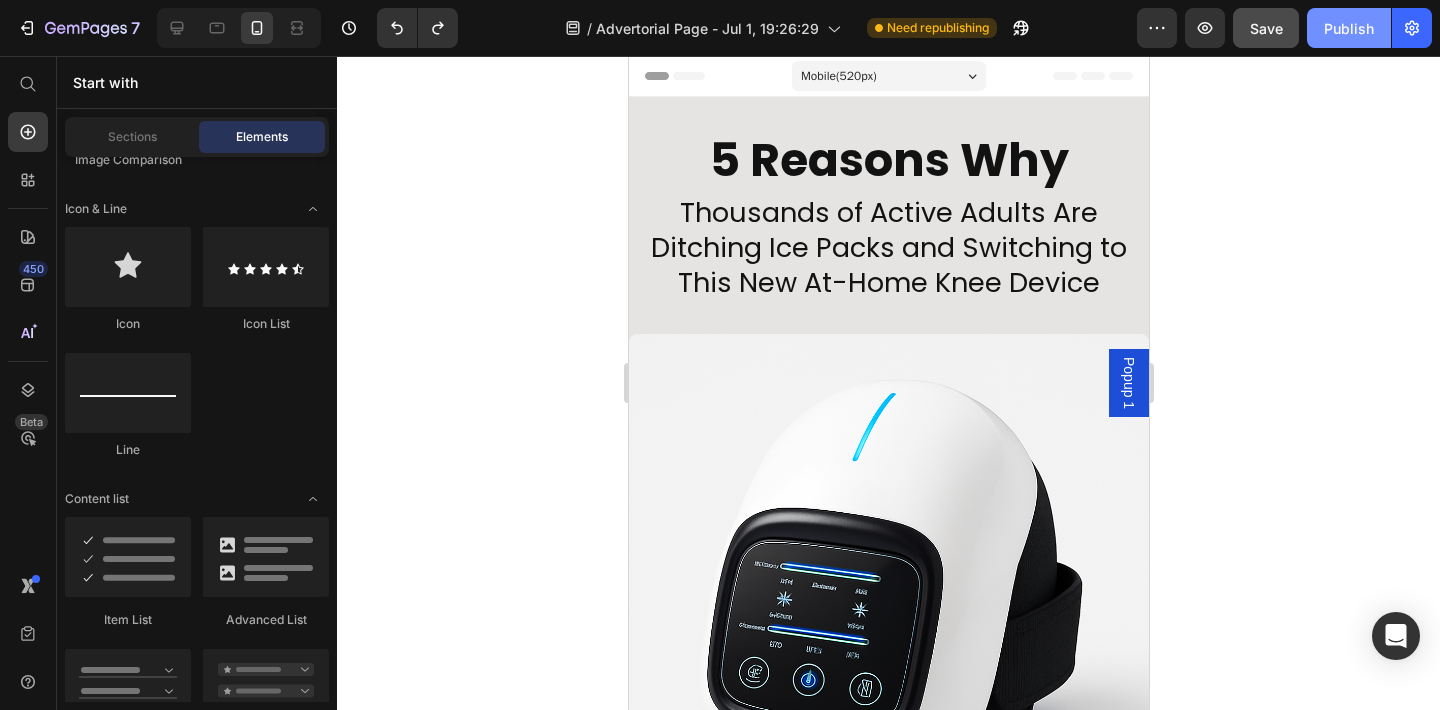 click on "Publish" 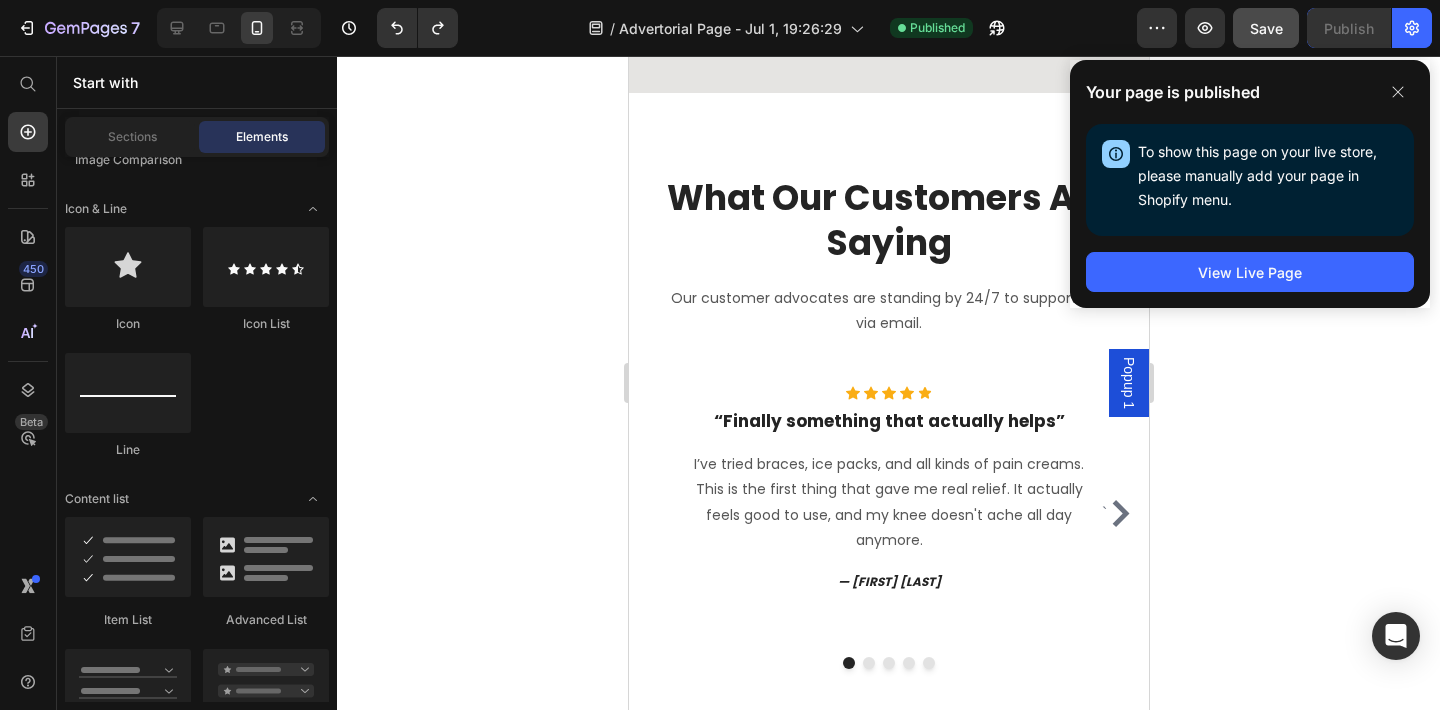 scroll, scrollTop: 6013, scrollLeft: 0, axis: vertical 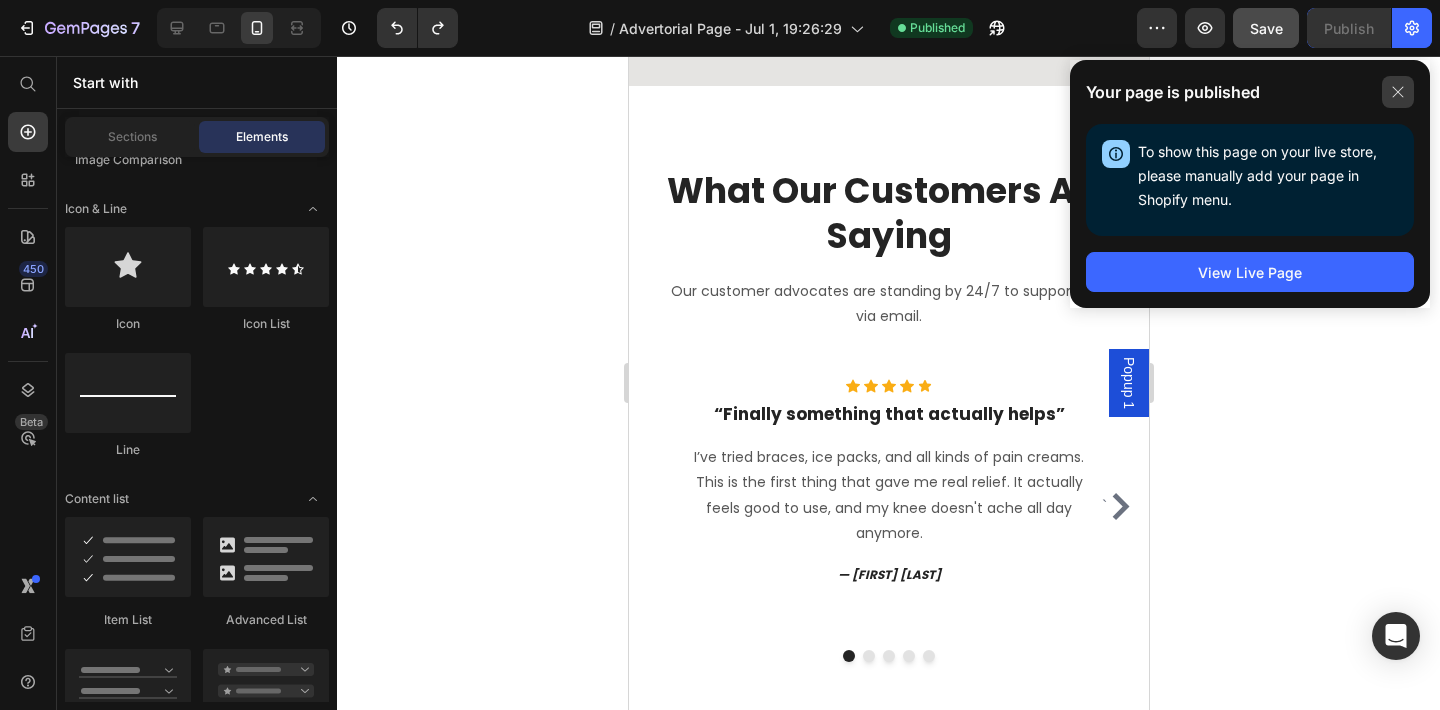click 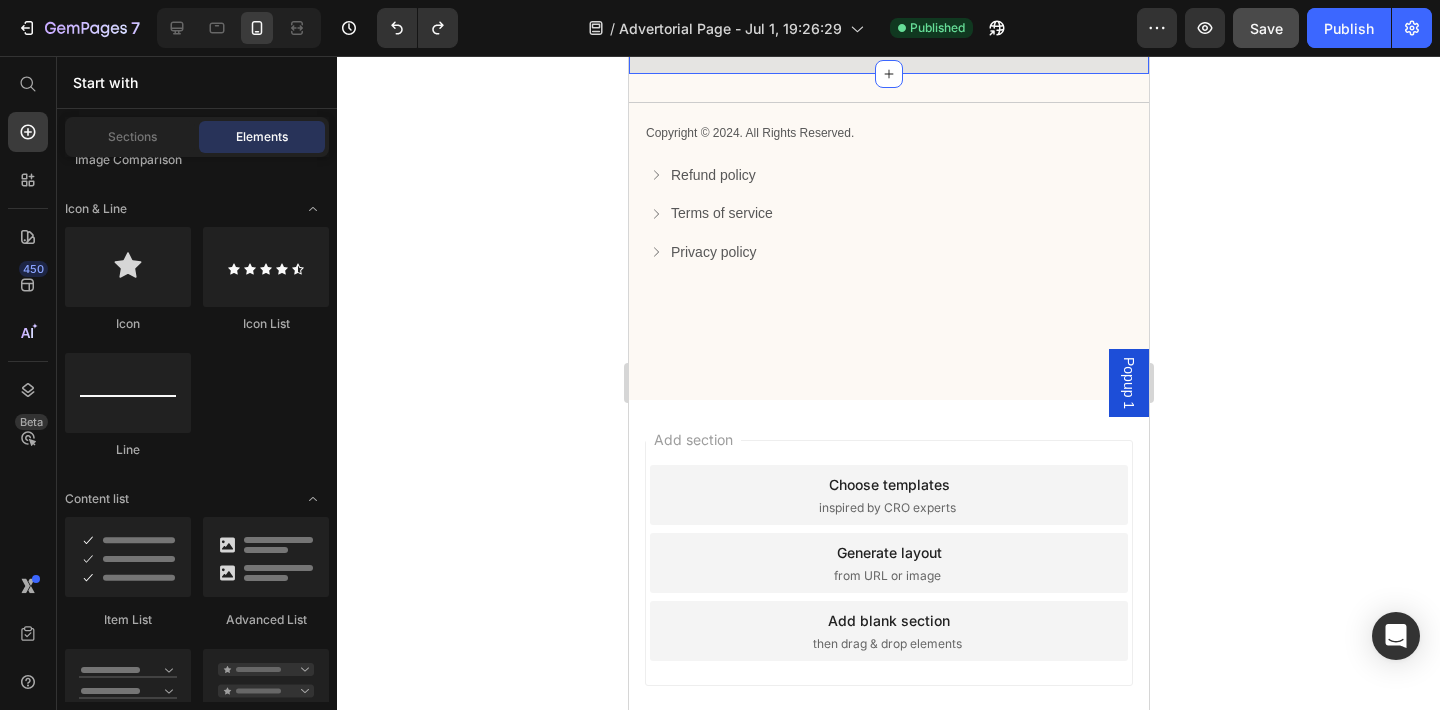 scroll, scrollTop: 7545, scrollLeft: 0, axis: vertical 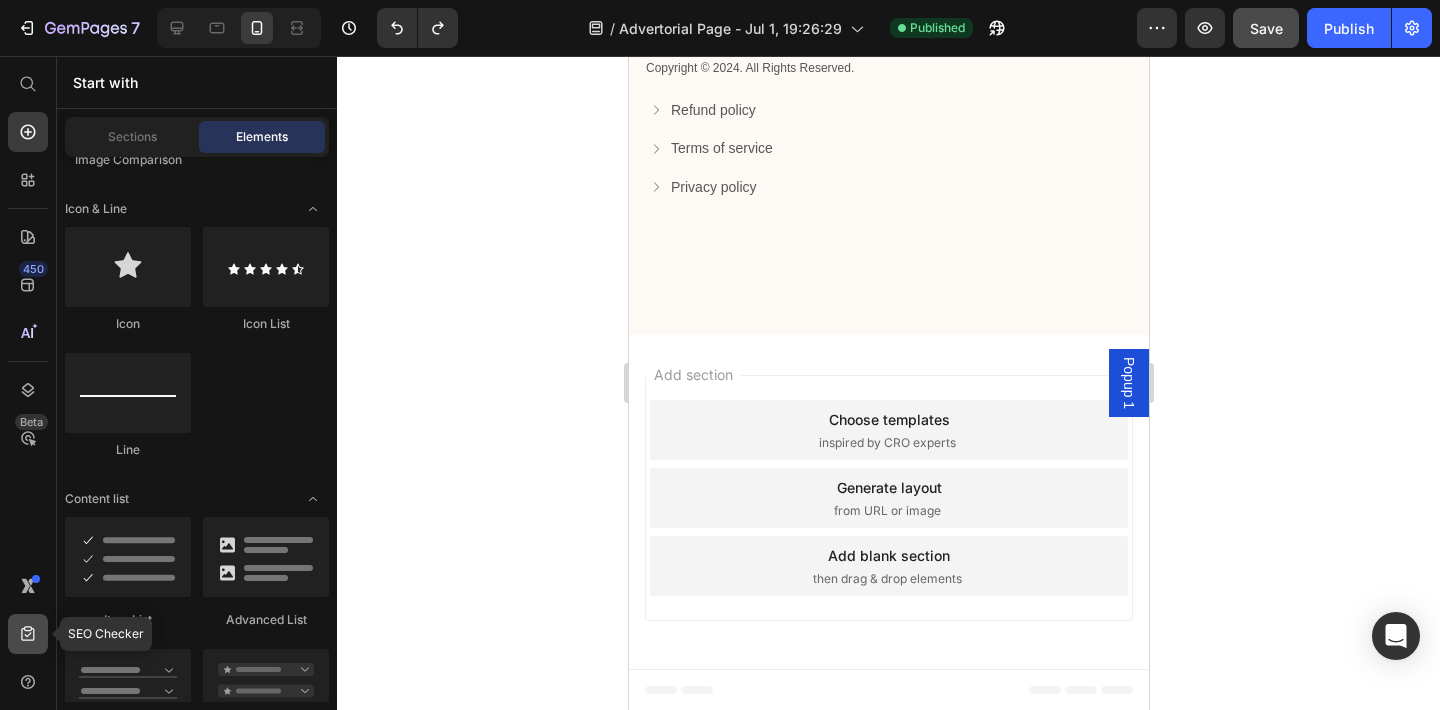 click 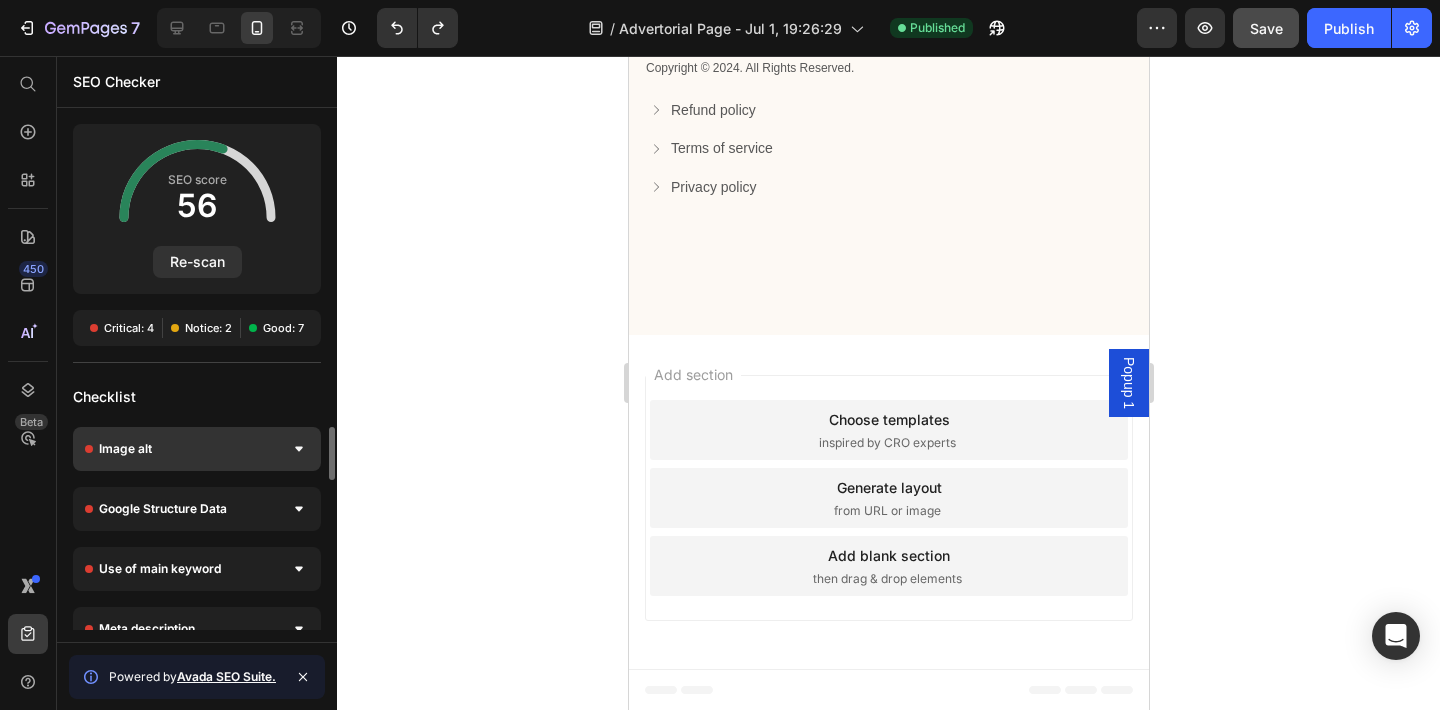 click on "Image alt" at bounding box center (197, 449) 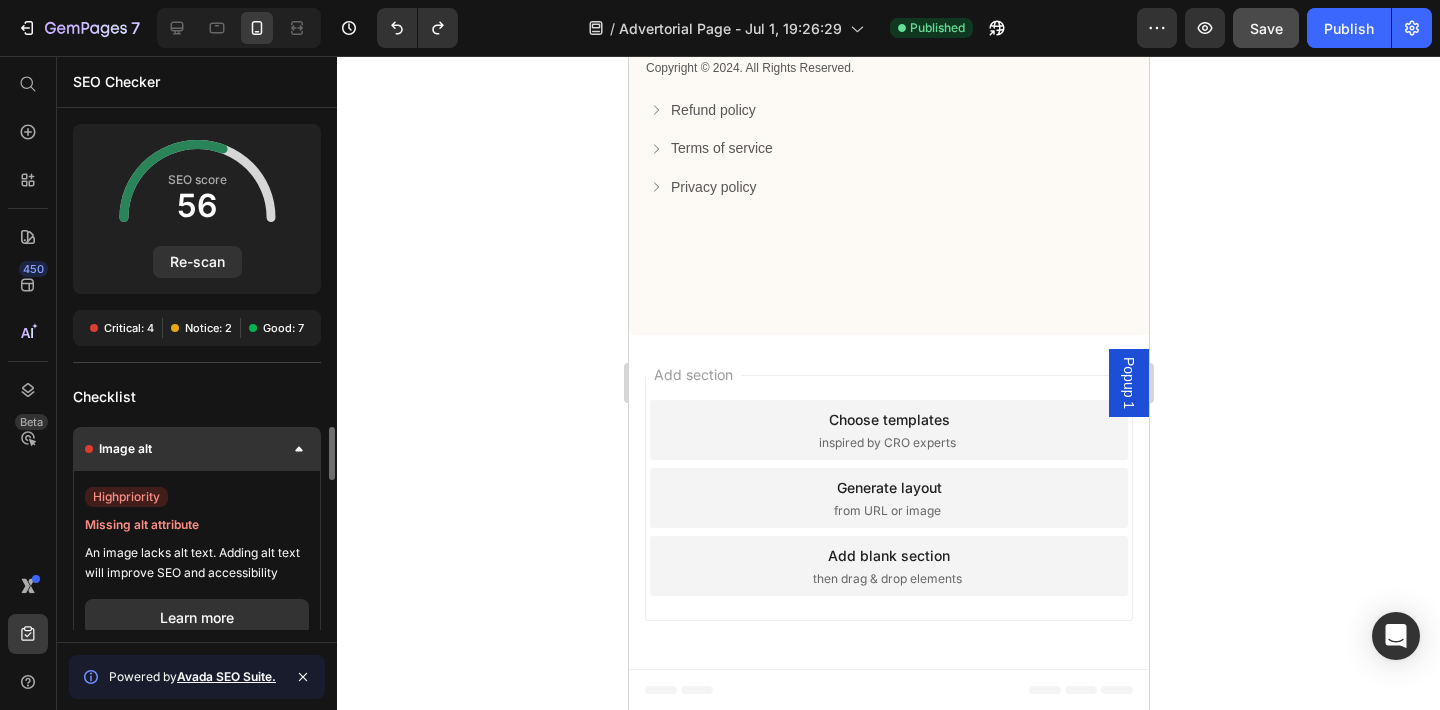 click on "Image alt" at bounding box center (197, 449) 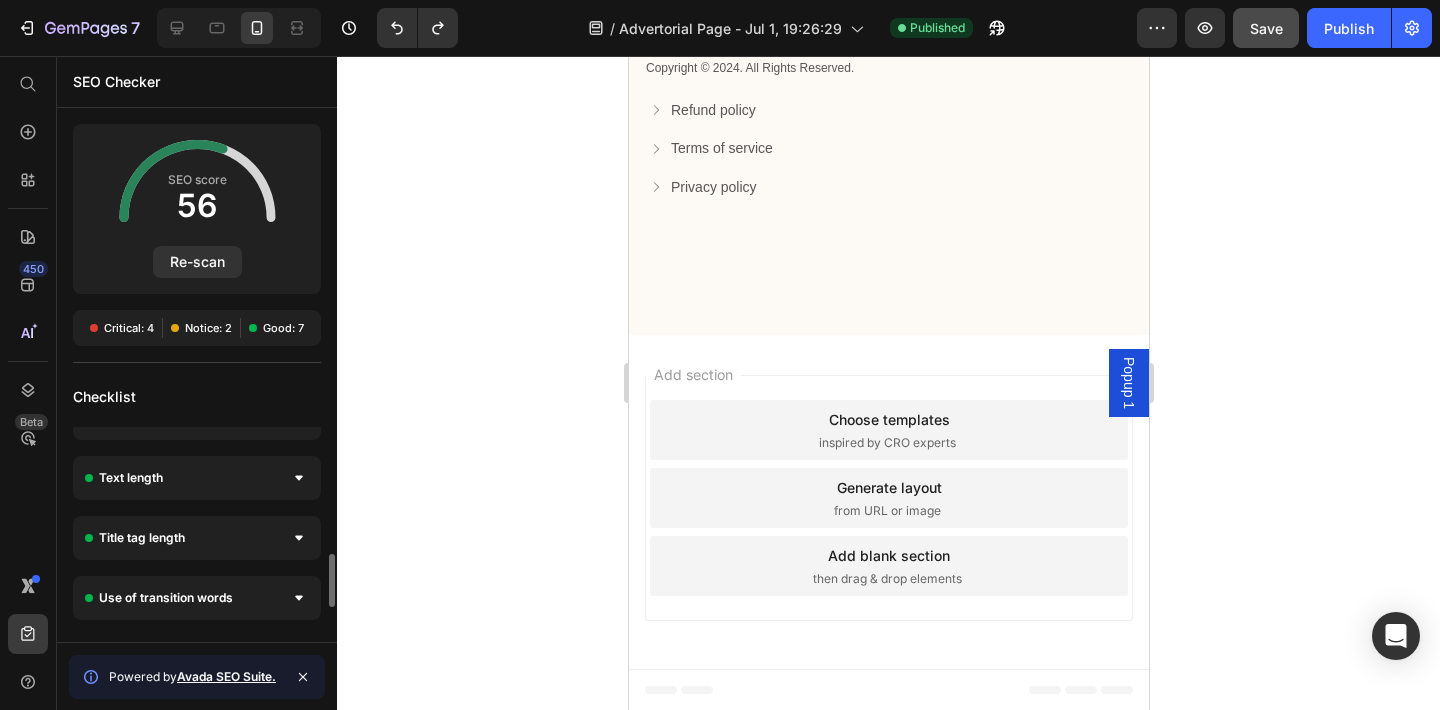 scroll, scrollTop: 518, scrollLeft: 0, axis: vertical 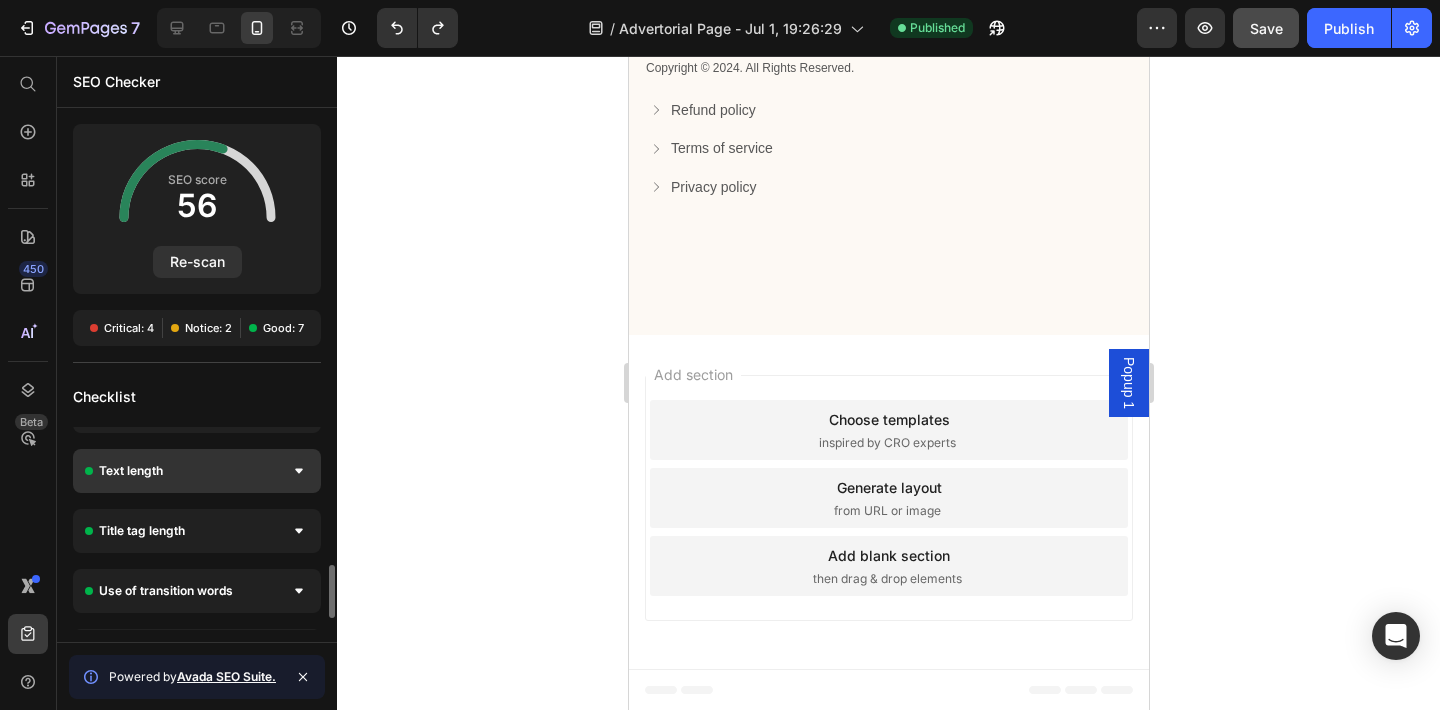 click on "Text length" at bounding box center (197, 471) 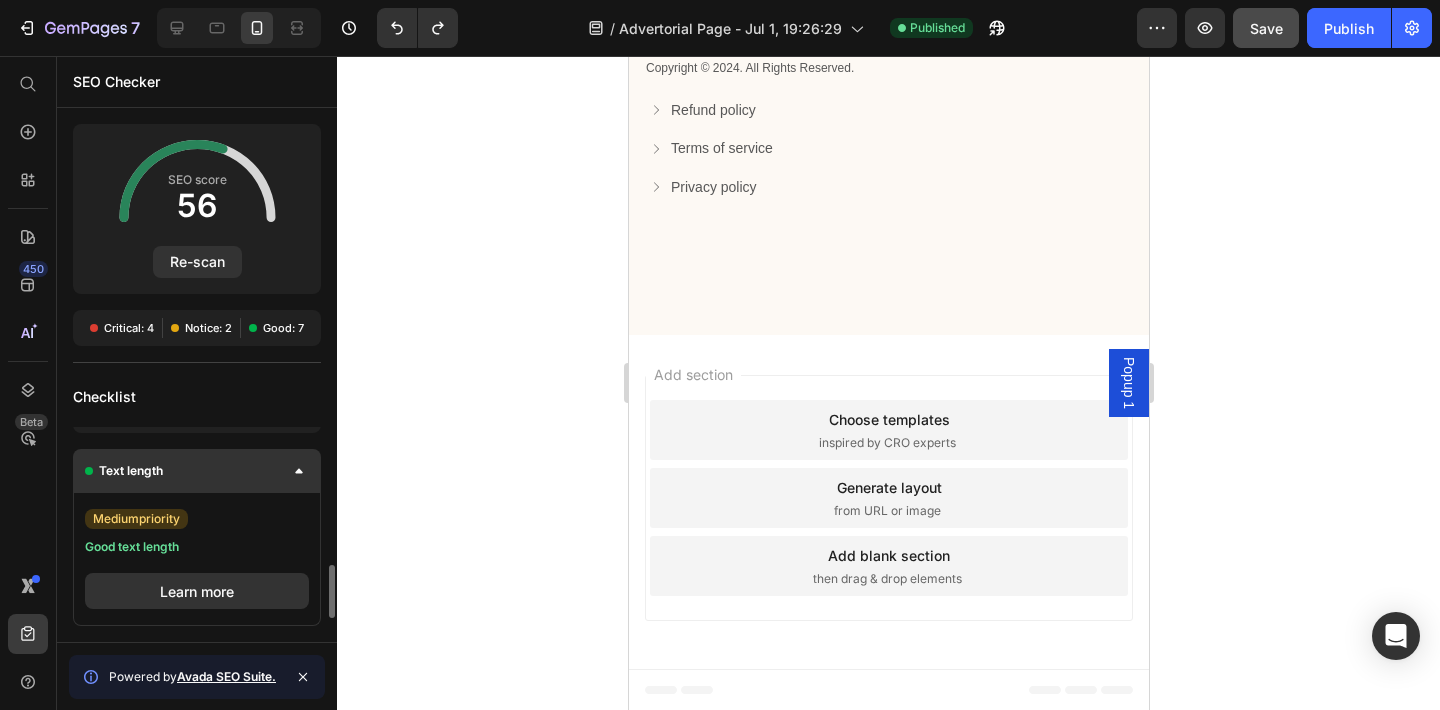 click on "Text length" at bounding box center (197, 471) 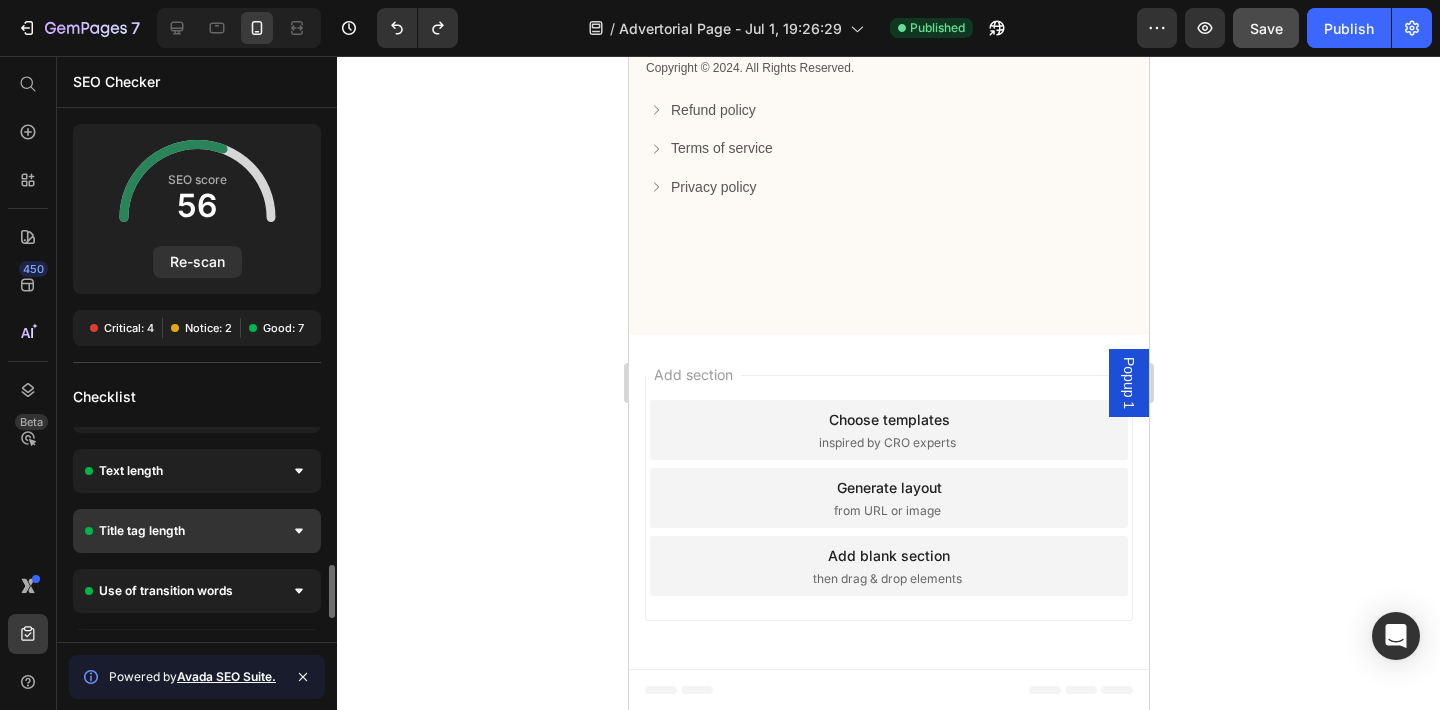 scroll, scrollTop: 561, scrollLeft: 0, axis: vertical 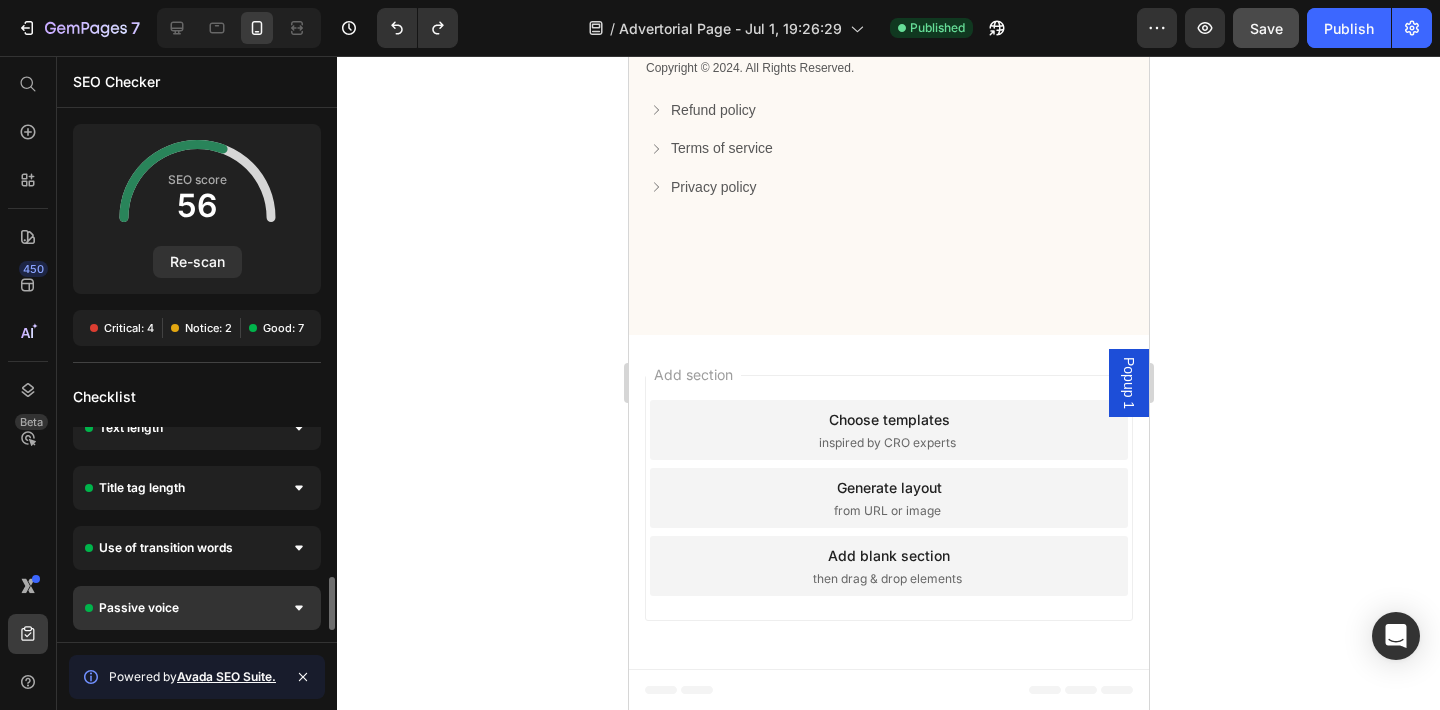 click on "Passive voice" at bounding box center [197, 608] 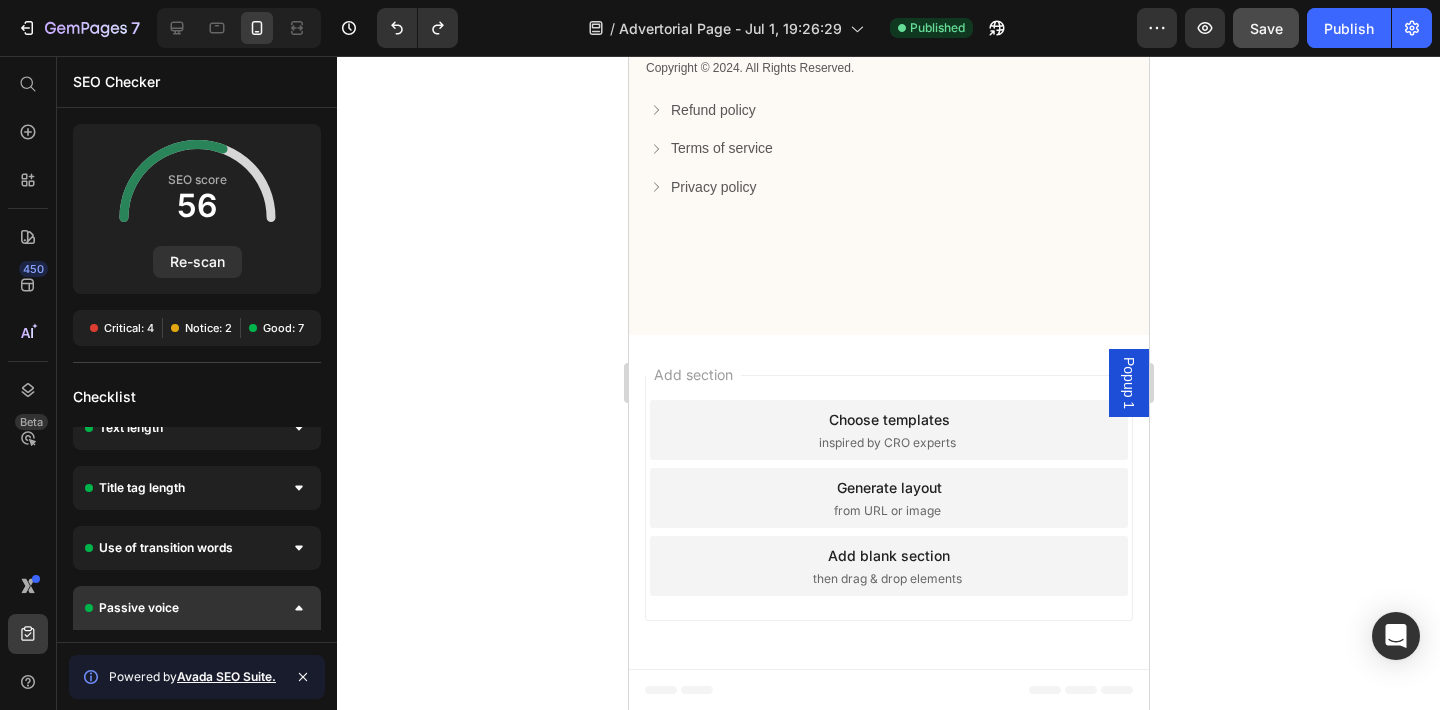 scroll, scrollTop: 694, scrollLeft: 0, axis: vertical 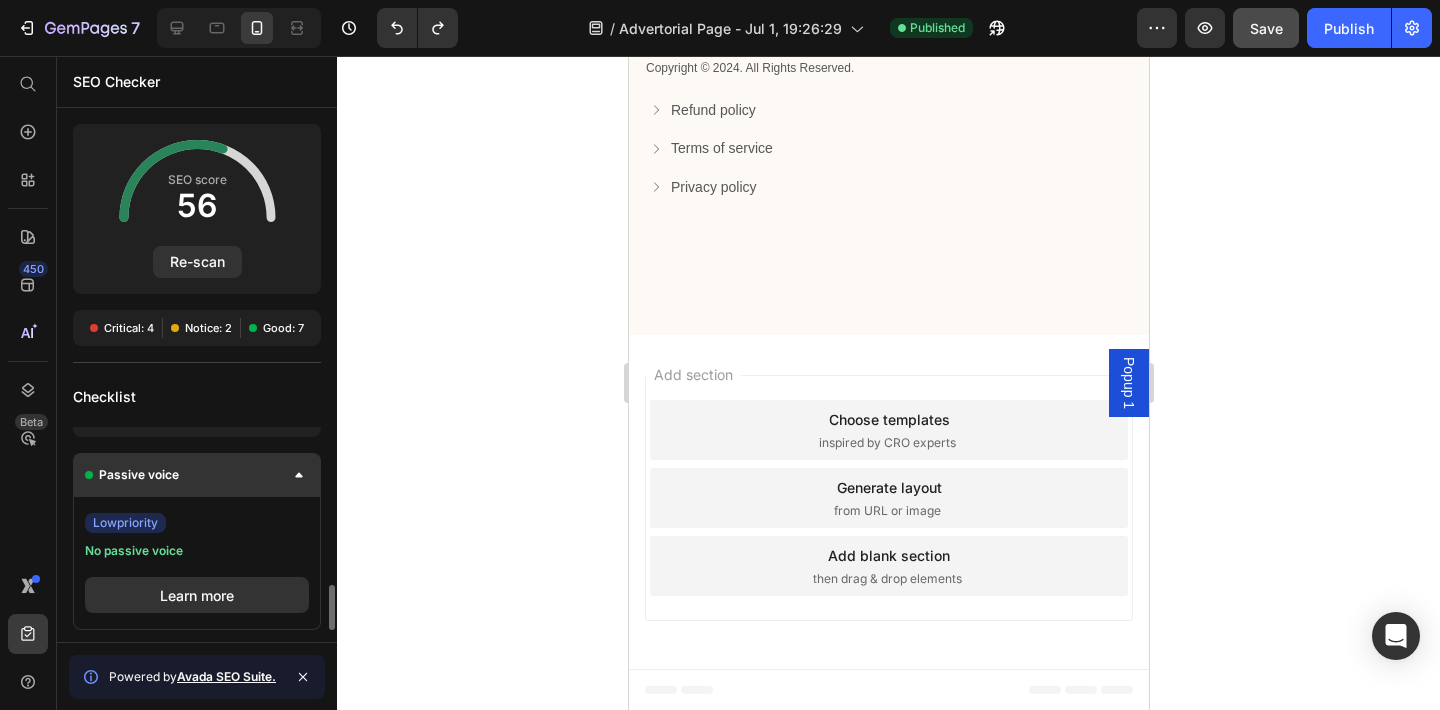 click on "Passive voice" at bounding box center (197, 475) 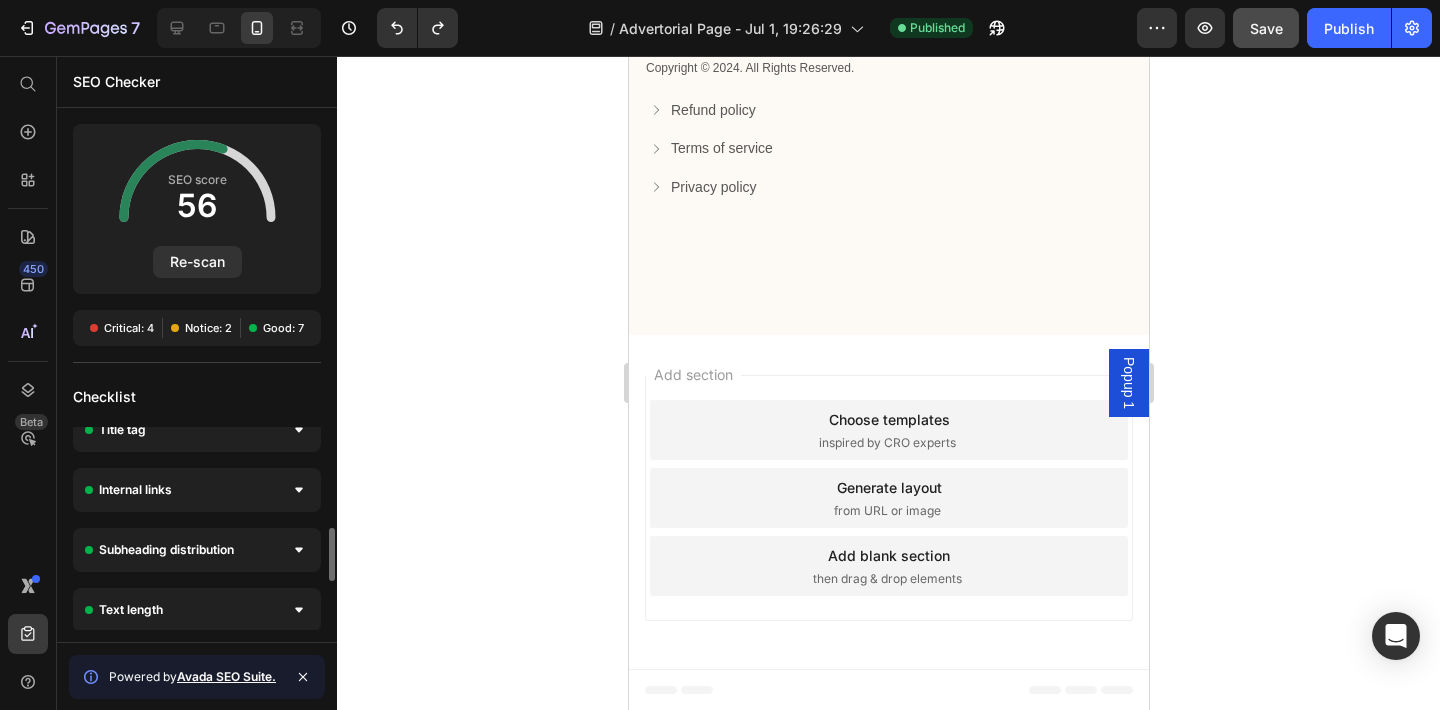 scroll, scrollTop: 369, scrollLeft: 0, axis: vertical 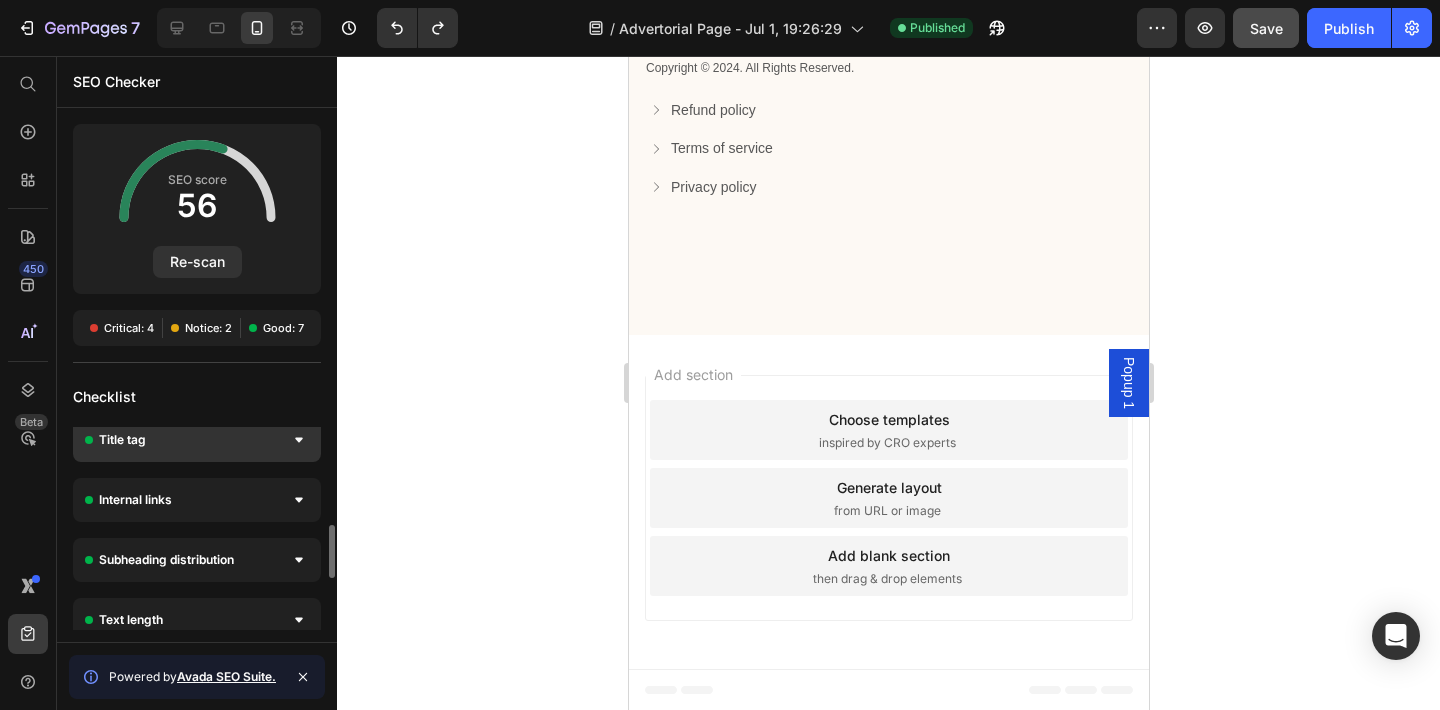 click on "Title tag" at bounding box center [197, 440] 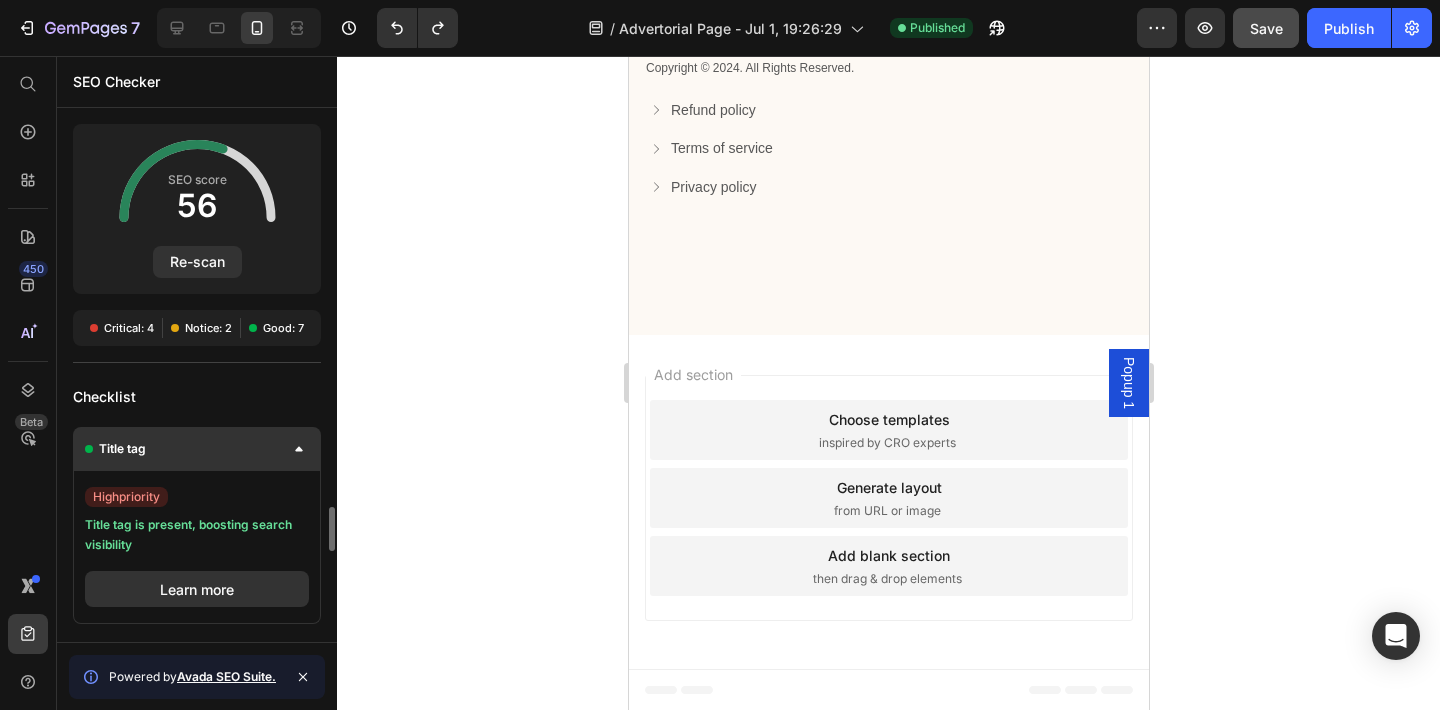click on "Title tag" at bounding box center (197, 449) 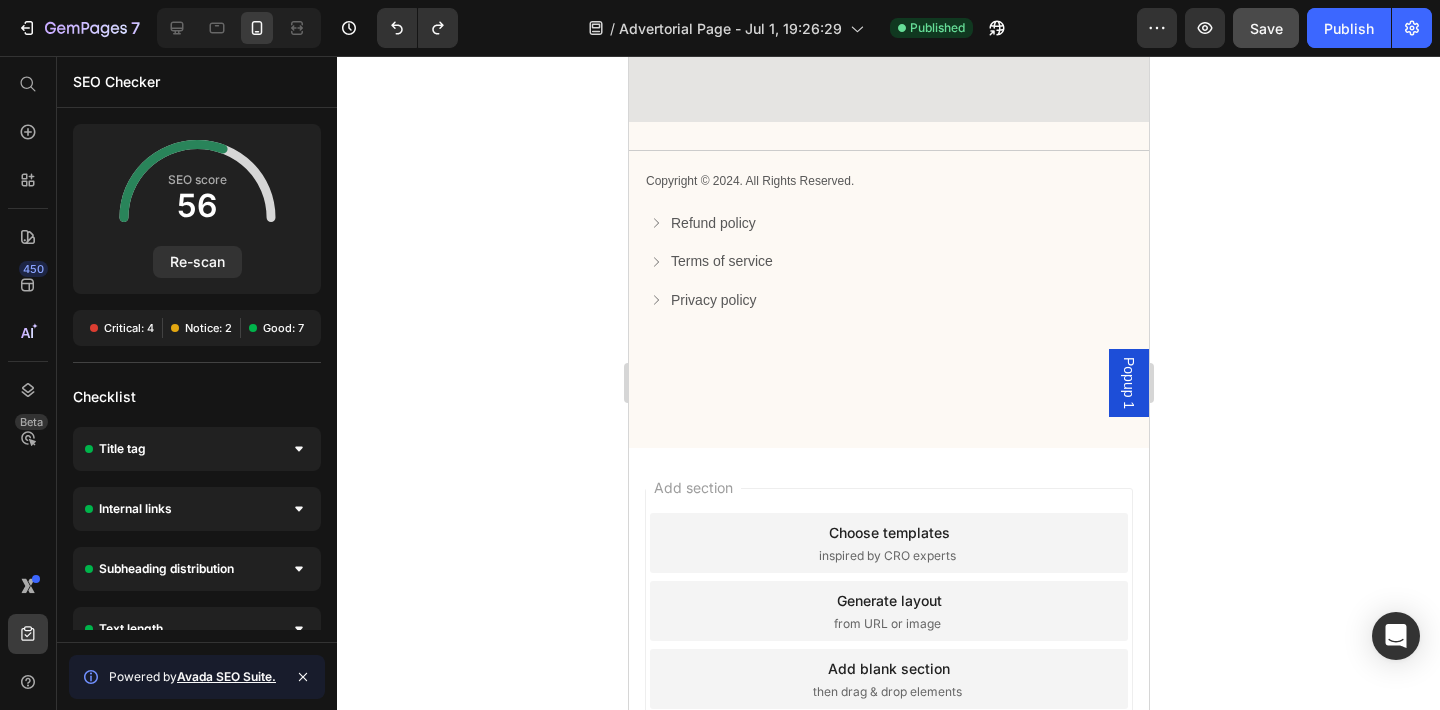 scroll, scrollTop: 7545, scrollLeft: 0, axis: vertical 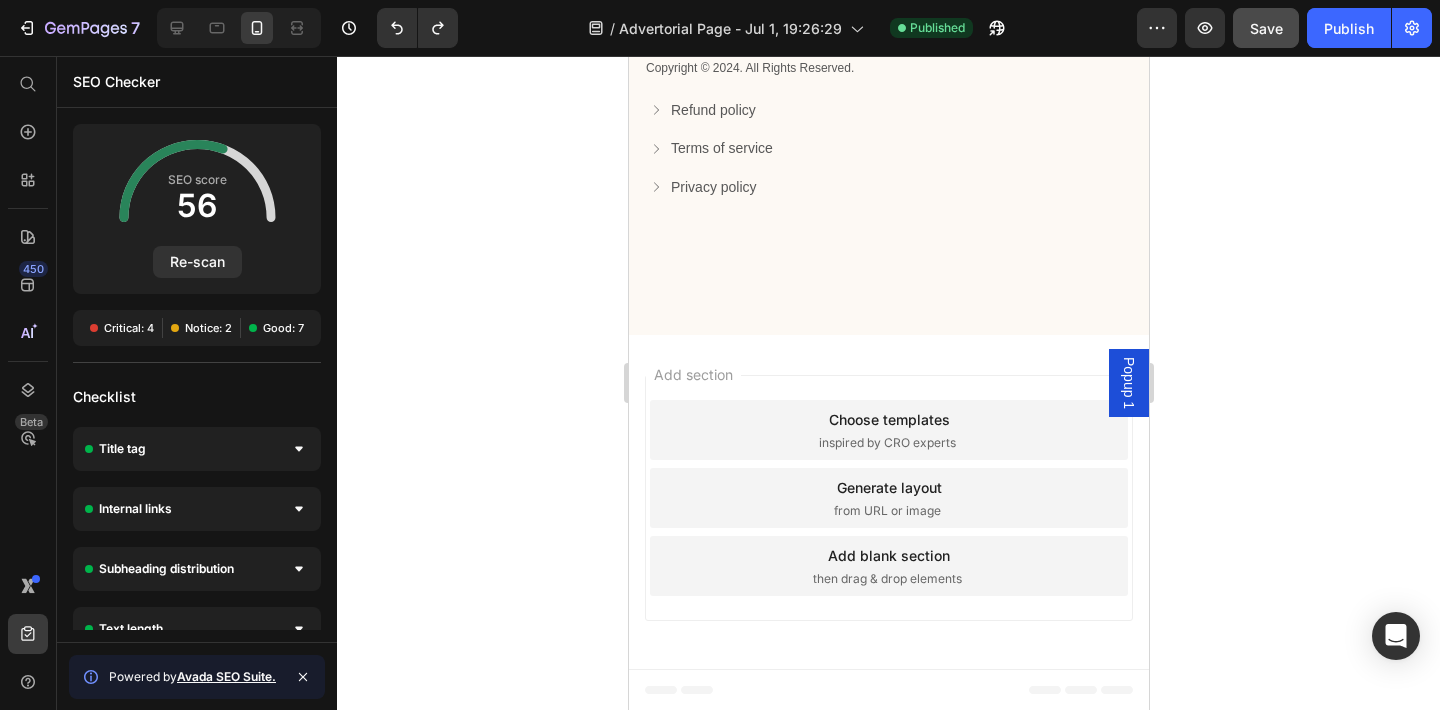 click on "Footer" at bounding box center (682, 690) 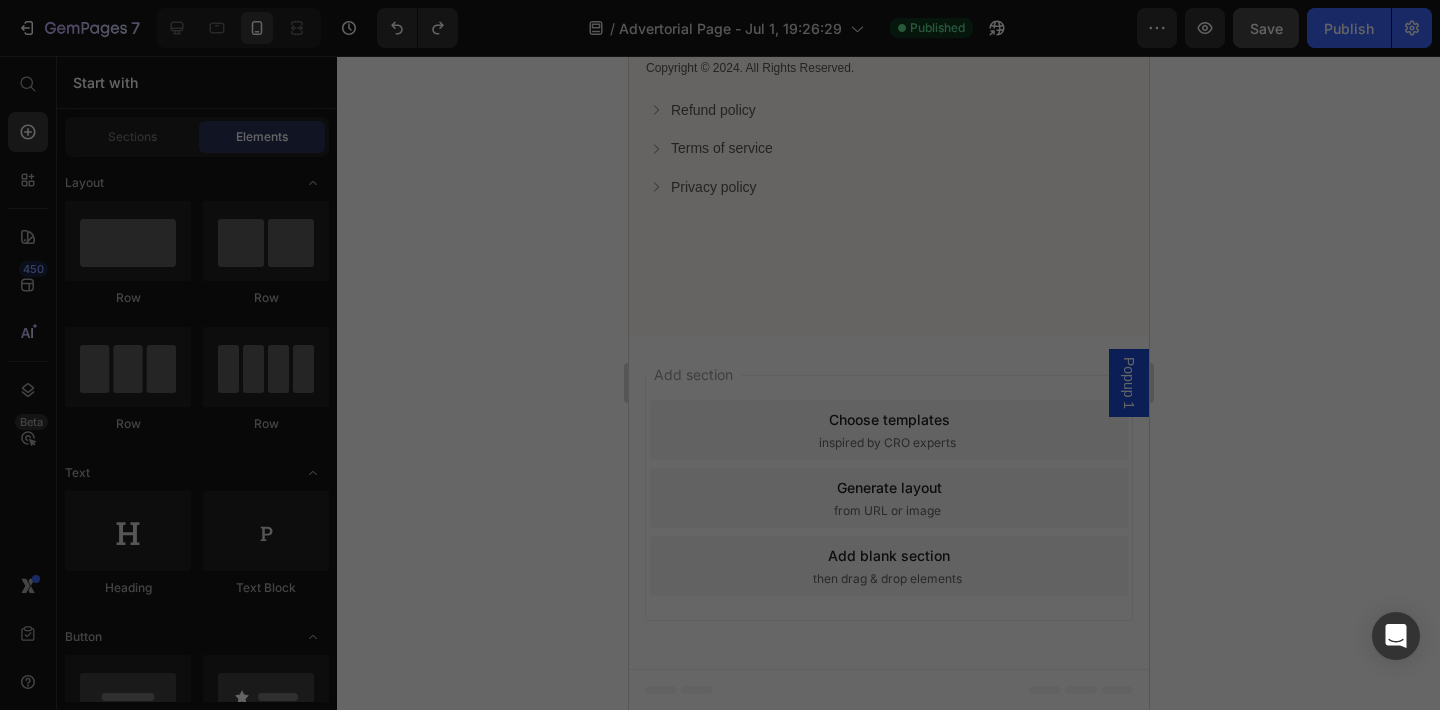 scroll, scrollTop: 187, scrollLeft: 0, axis: vertical 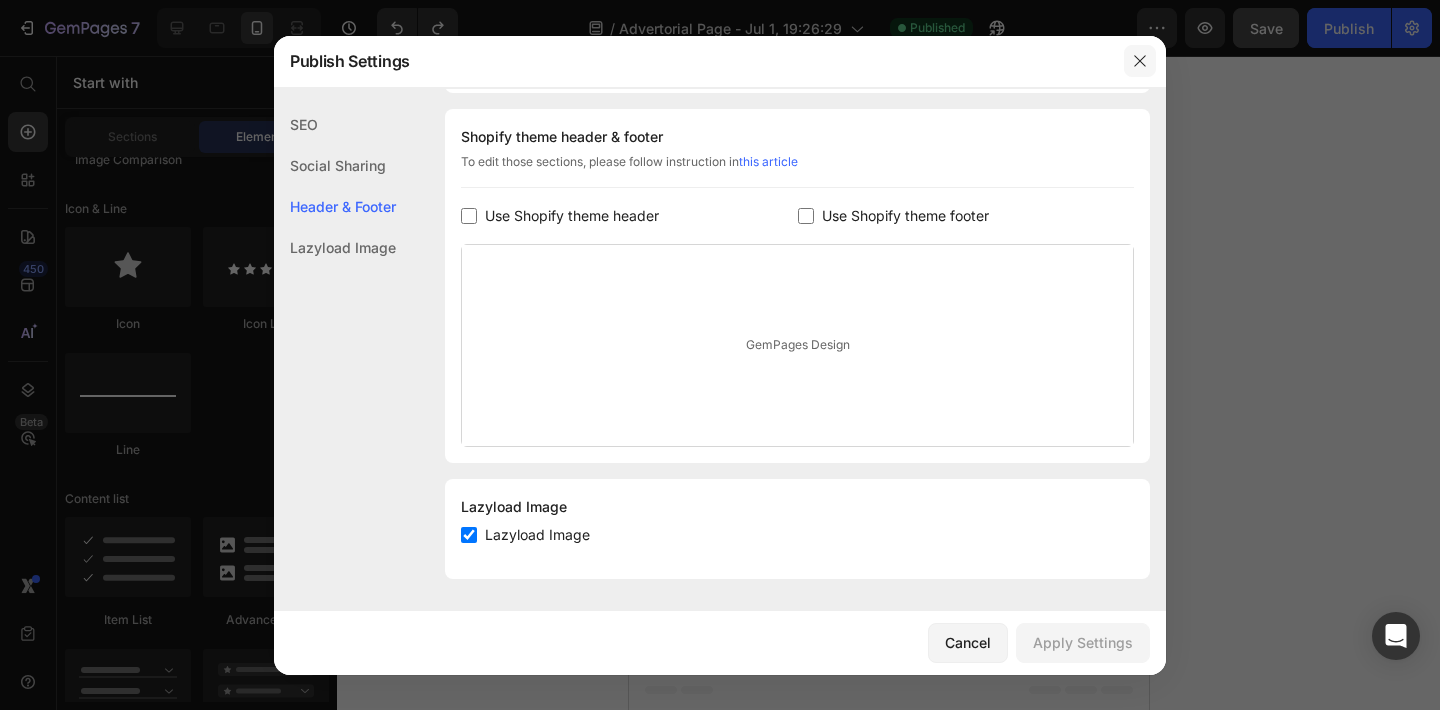 click 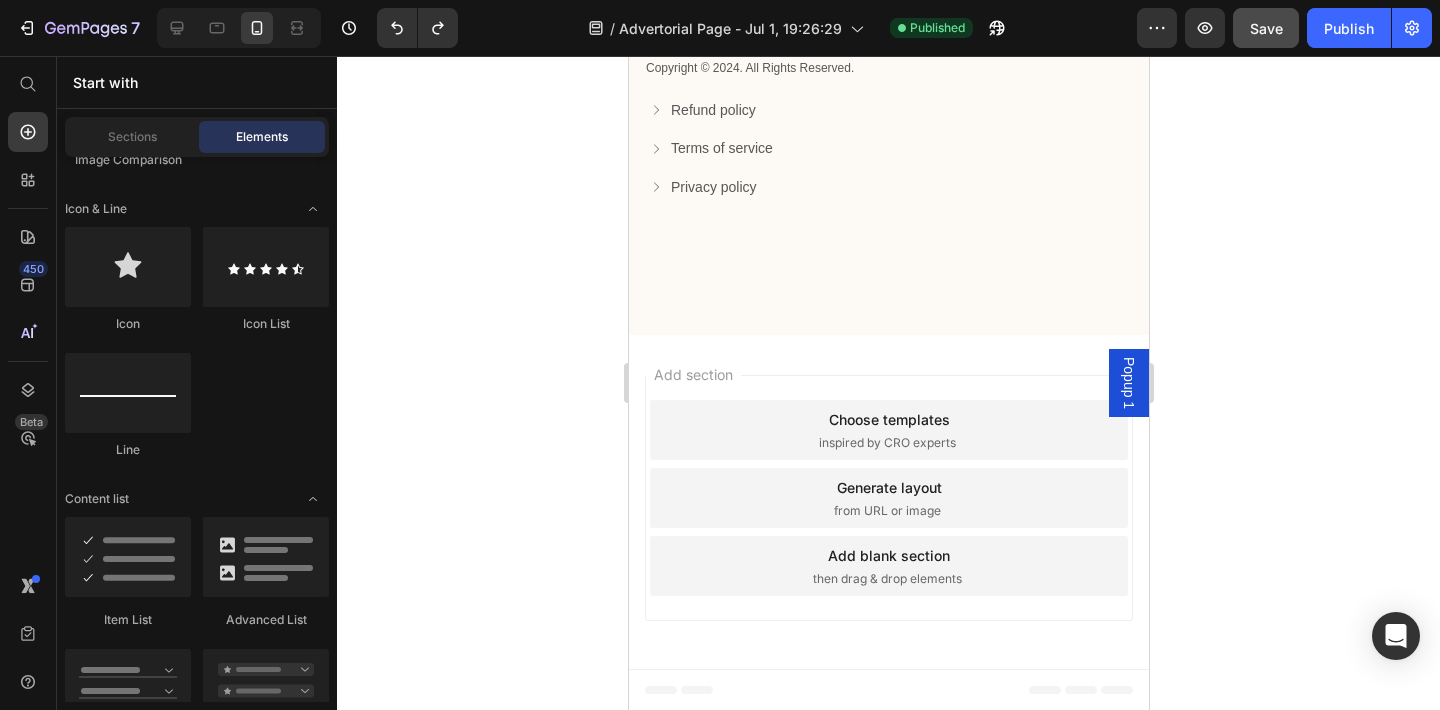 click on "Add section" at bounding box center (692, 374) 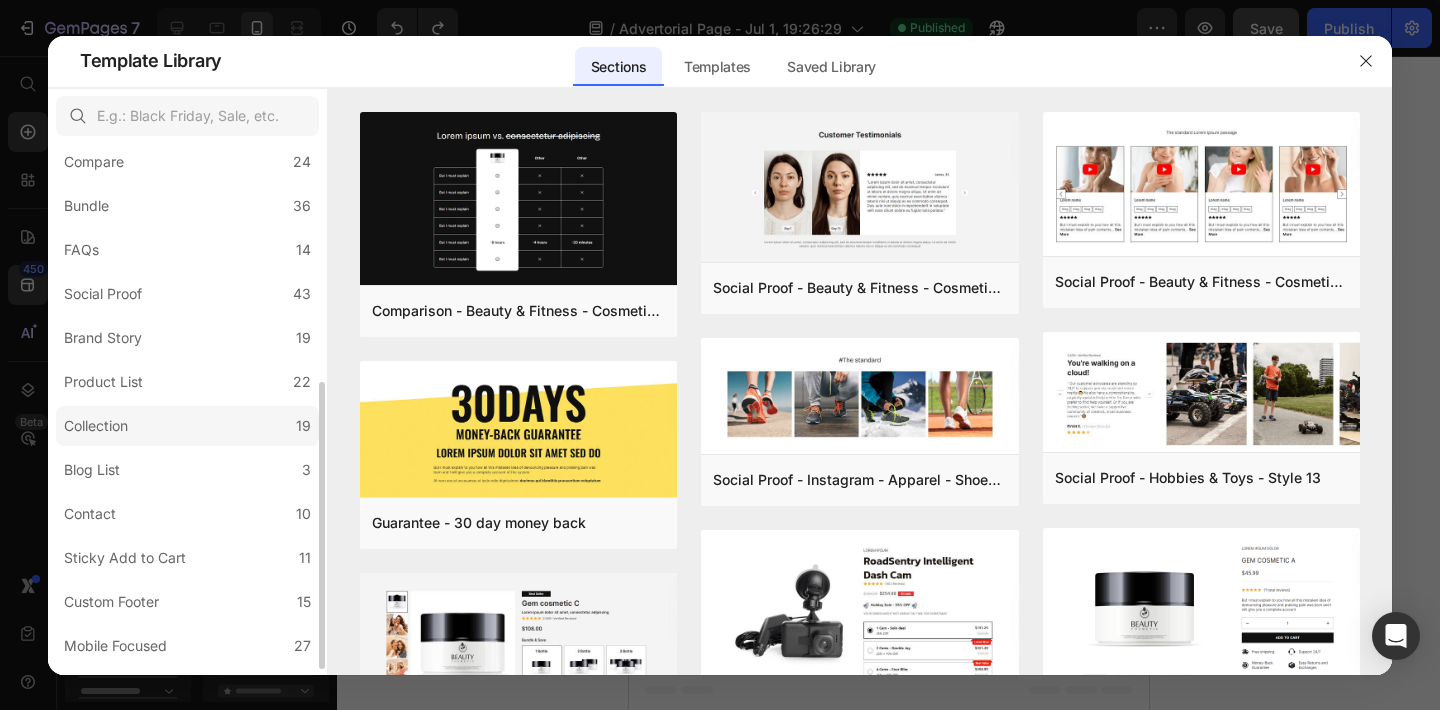 scroll, scrollTop: 449, scrollLeft: 0, axis: vertical 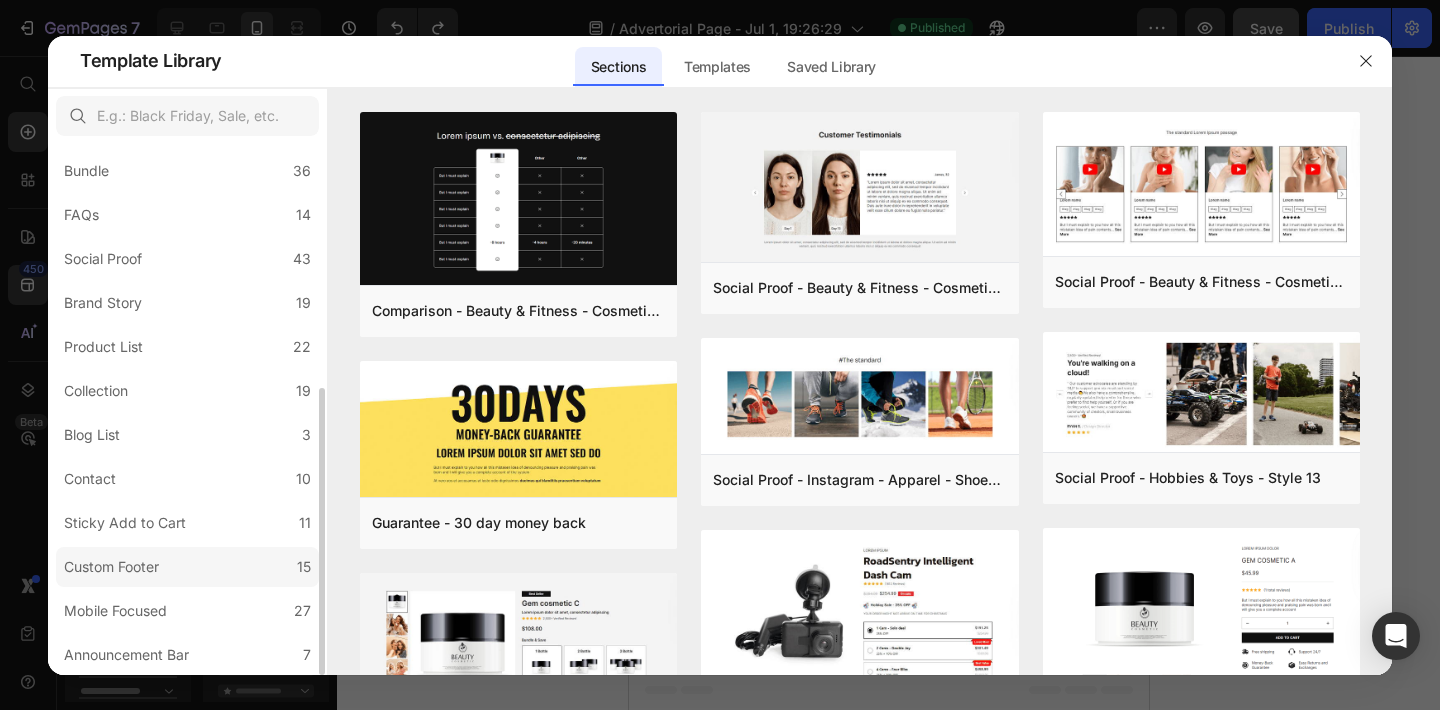 click on "Custom Footer" at bounding box center [111, 567] 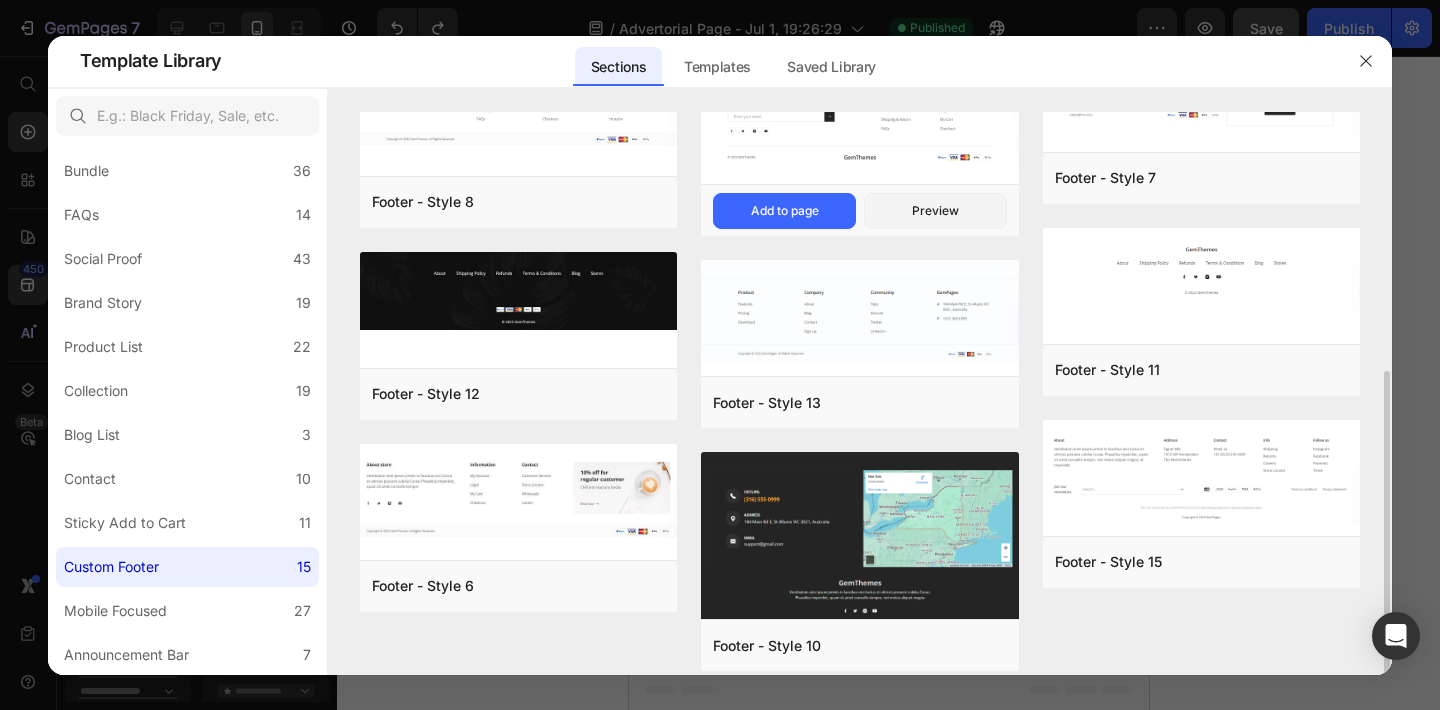 scroll, scrollTop: 481, scrollLeft: 0, axis: vertical 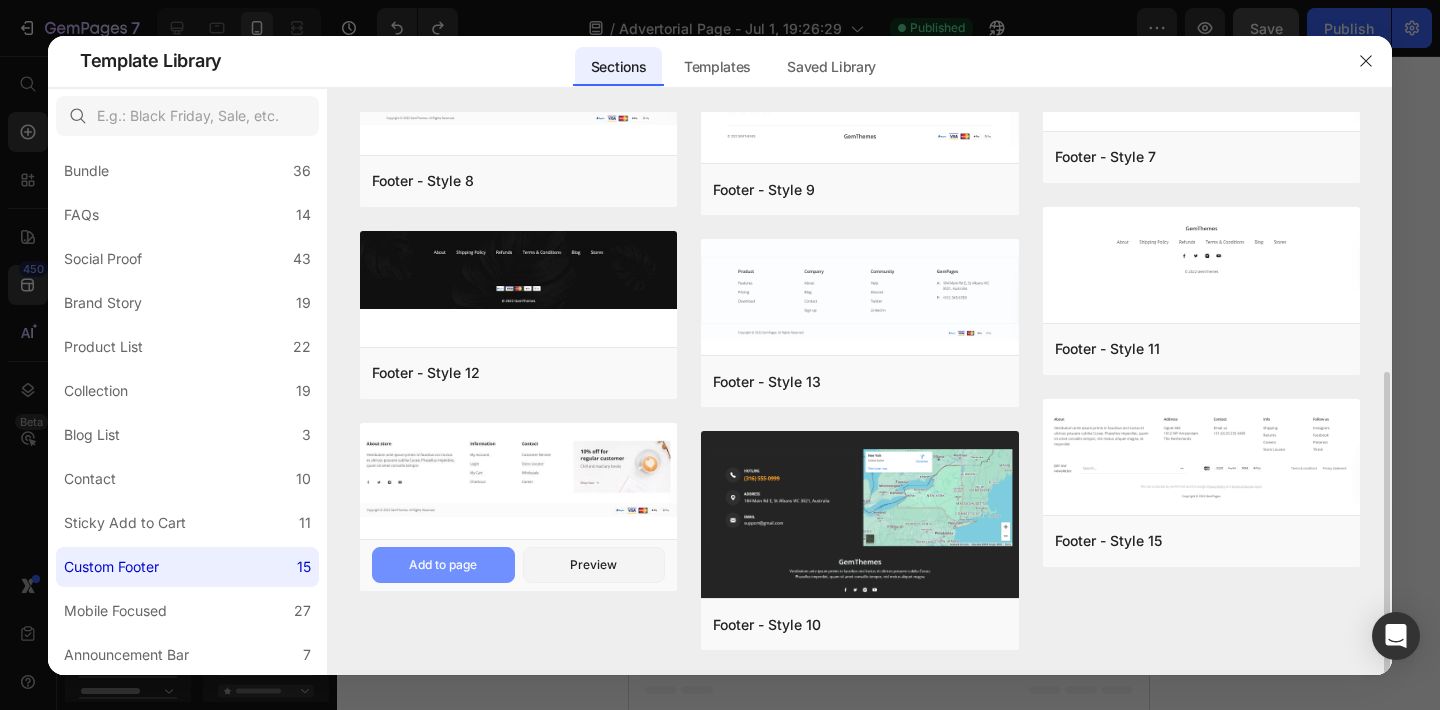 click on "Add to page" at bounding box center (443, 565) 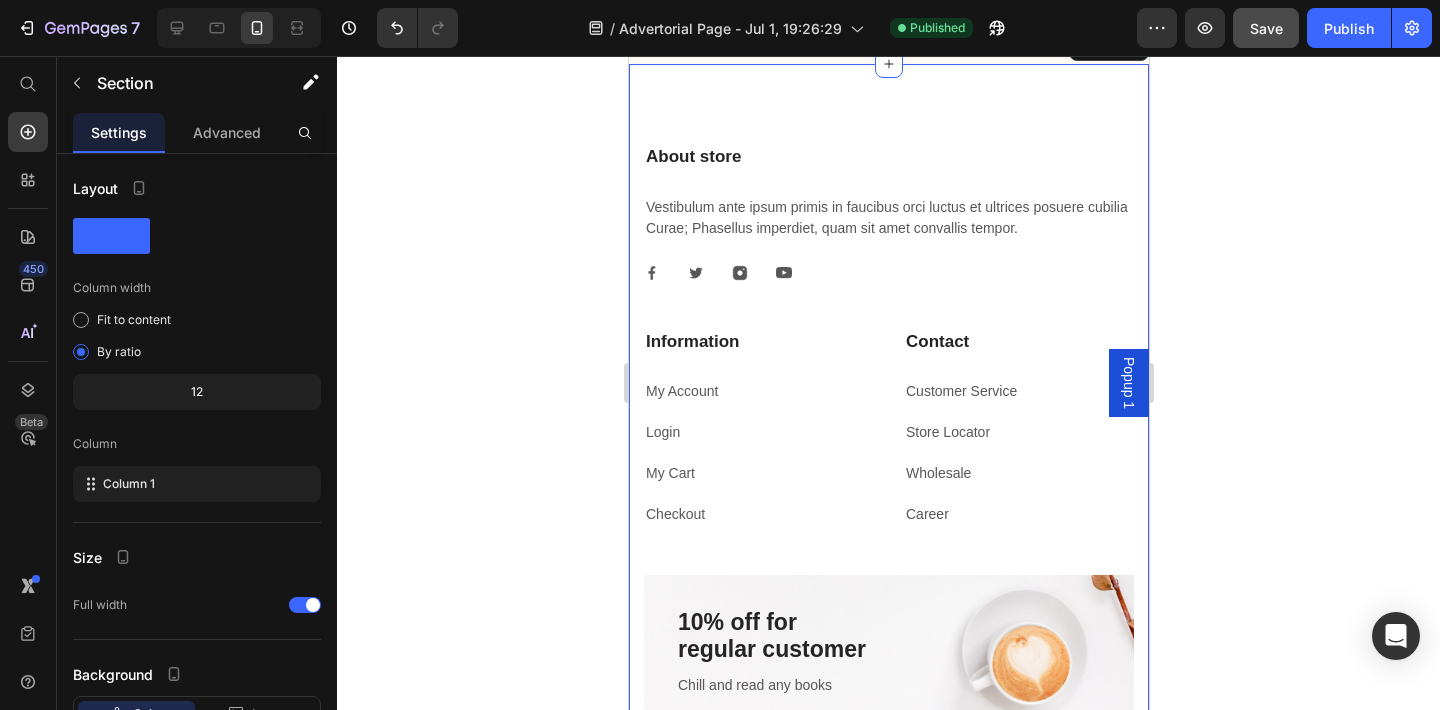 scroll, scrollTop: 7823, scrollLeft: 0, axis: vertical 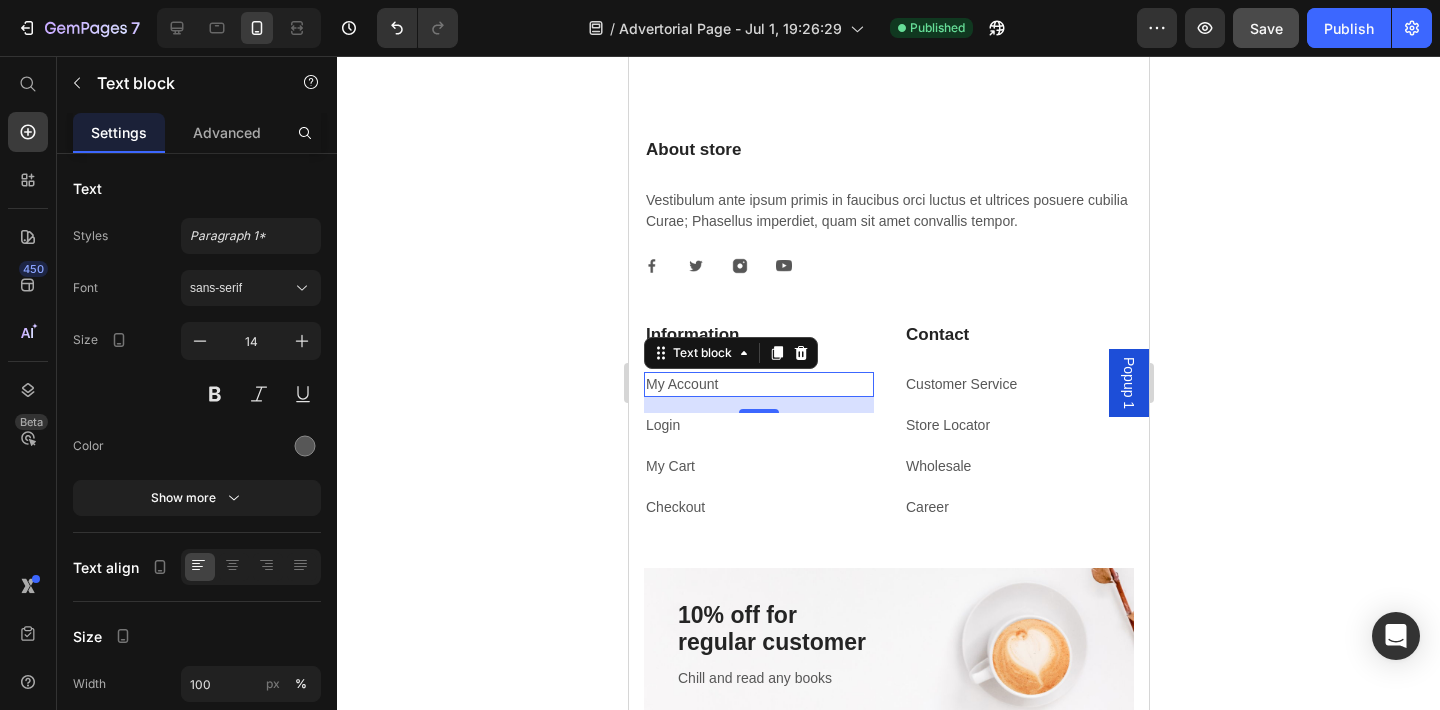 click on "My Account" at bounding box center (758, 384) 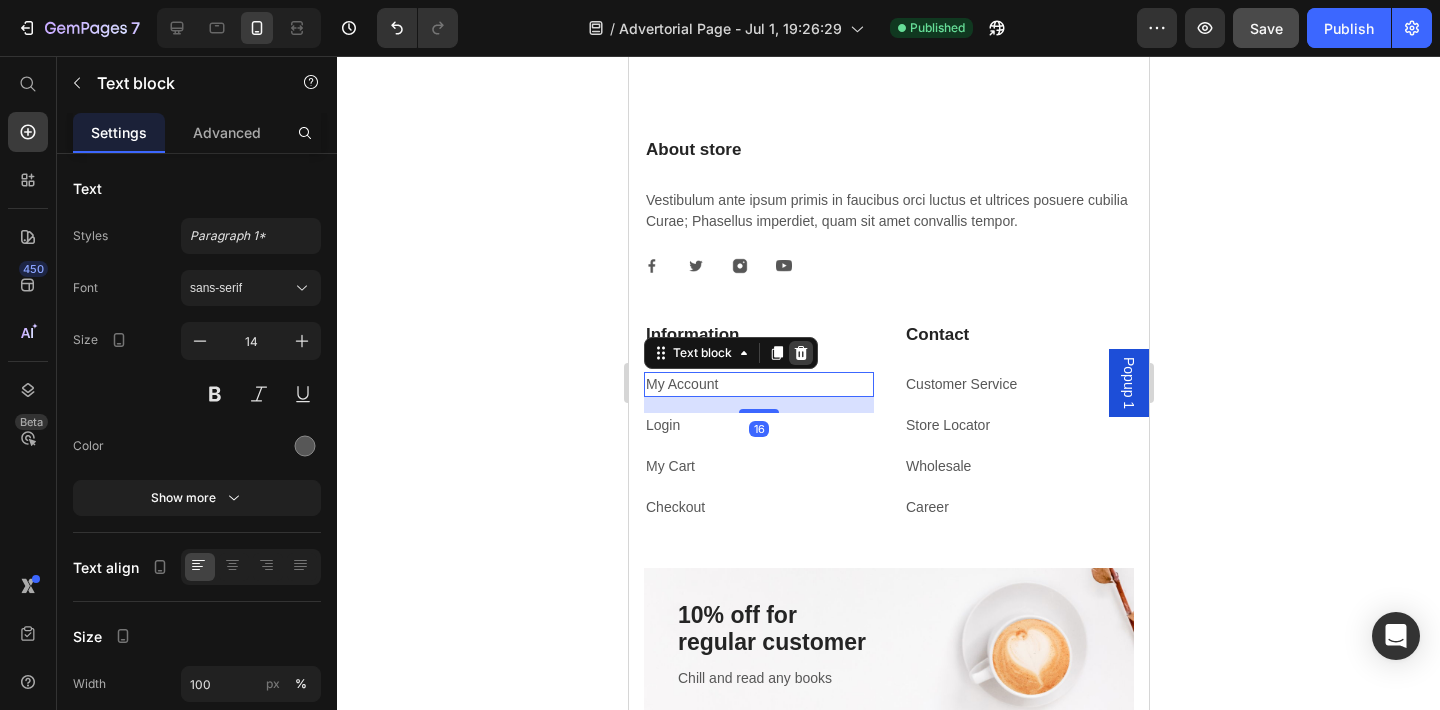 click 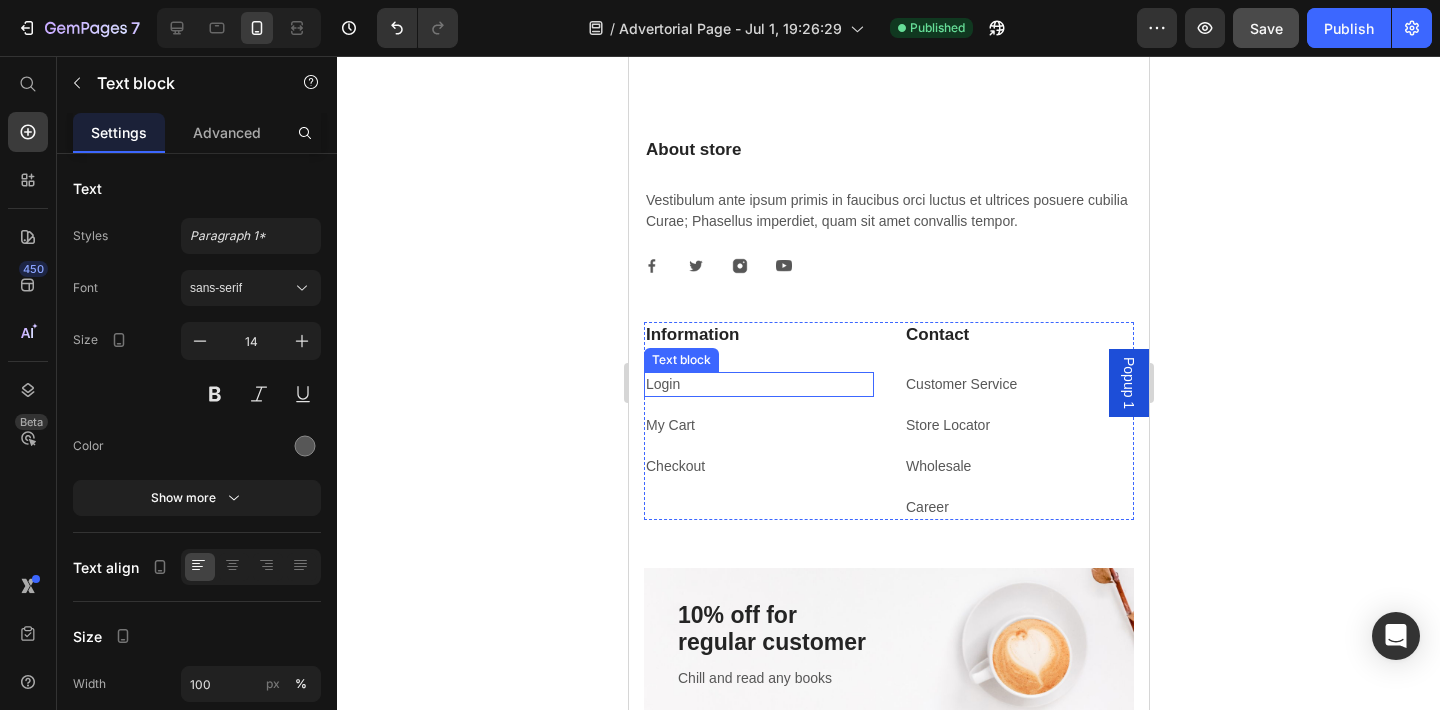 click on "Login" at bounding box center [758, 384] 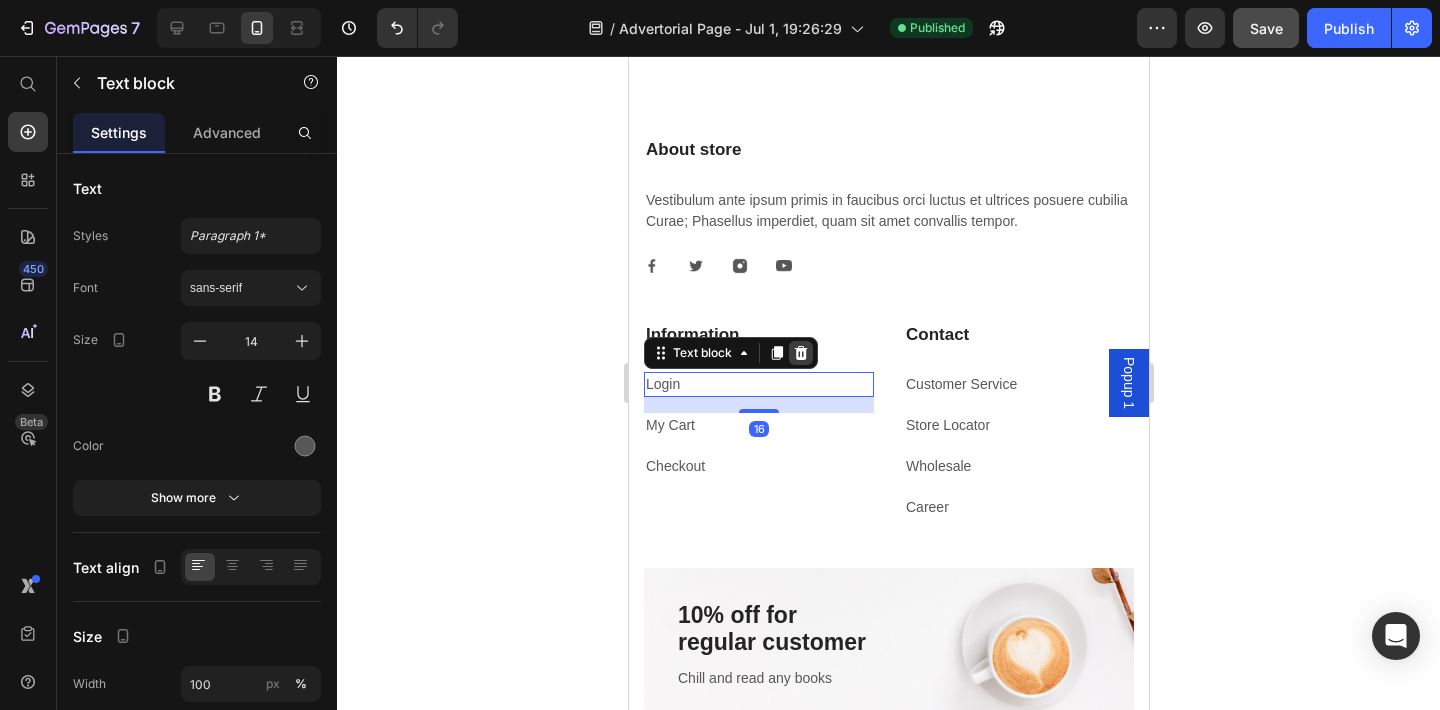 click 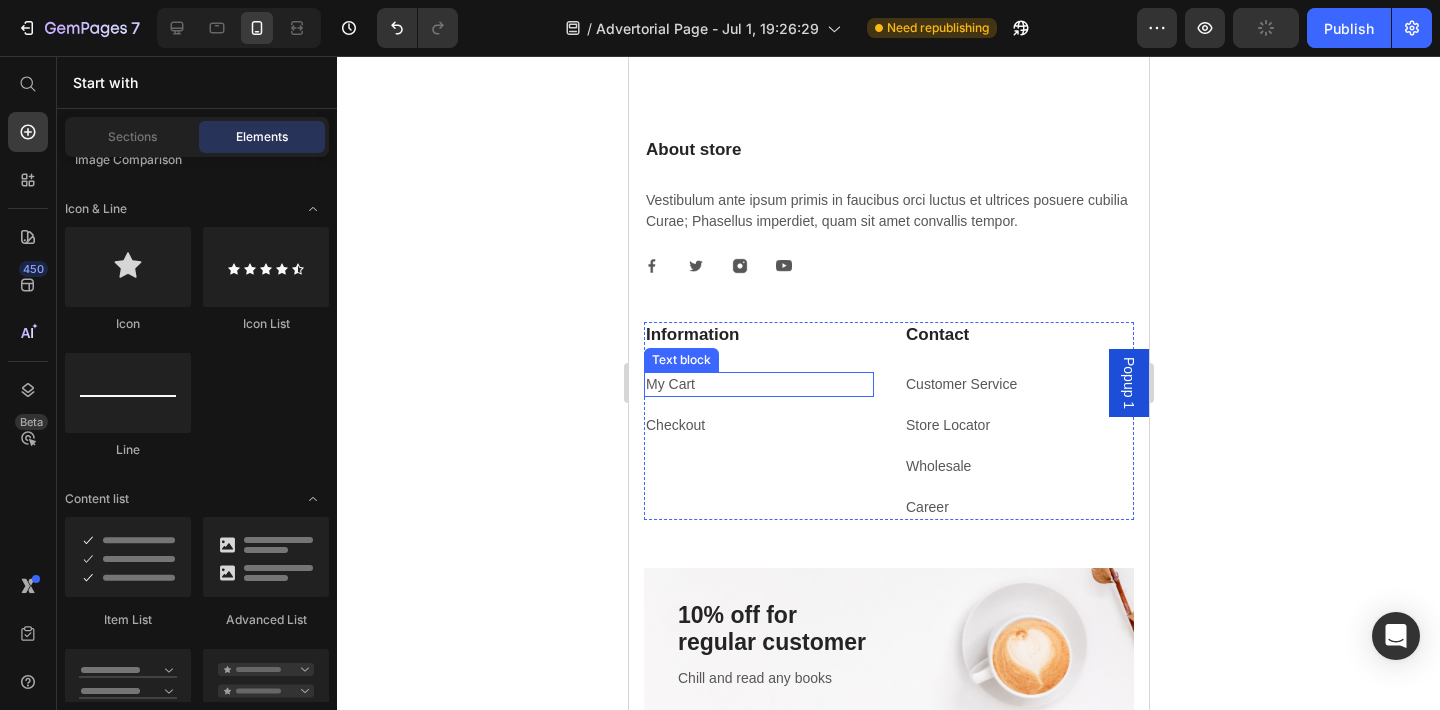 click on "My Cart" at bounding box center (758, 384) 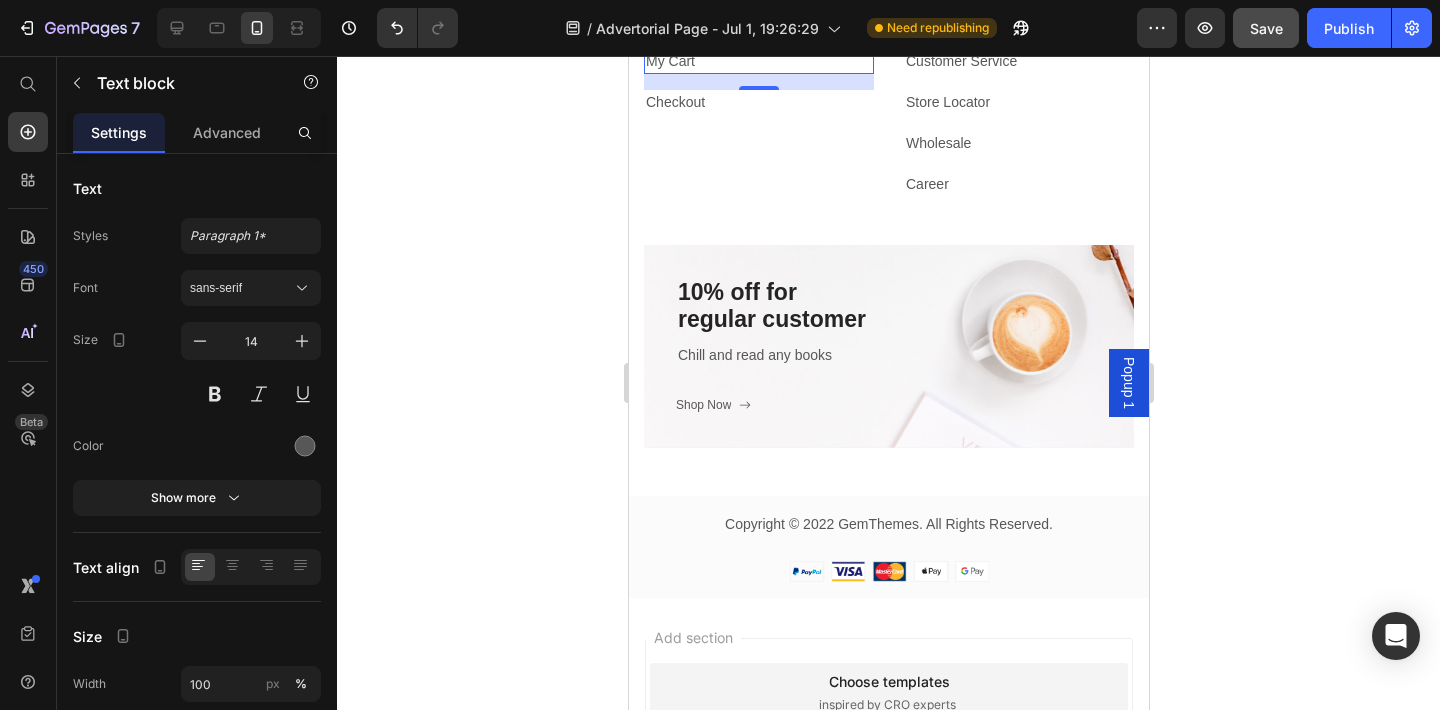 scroll, scrollTop: 8148, scrollLeft: 0, axis: vertical 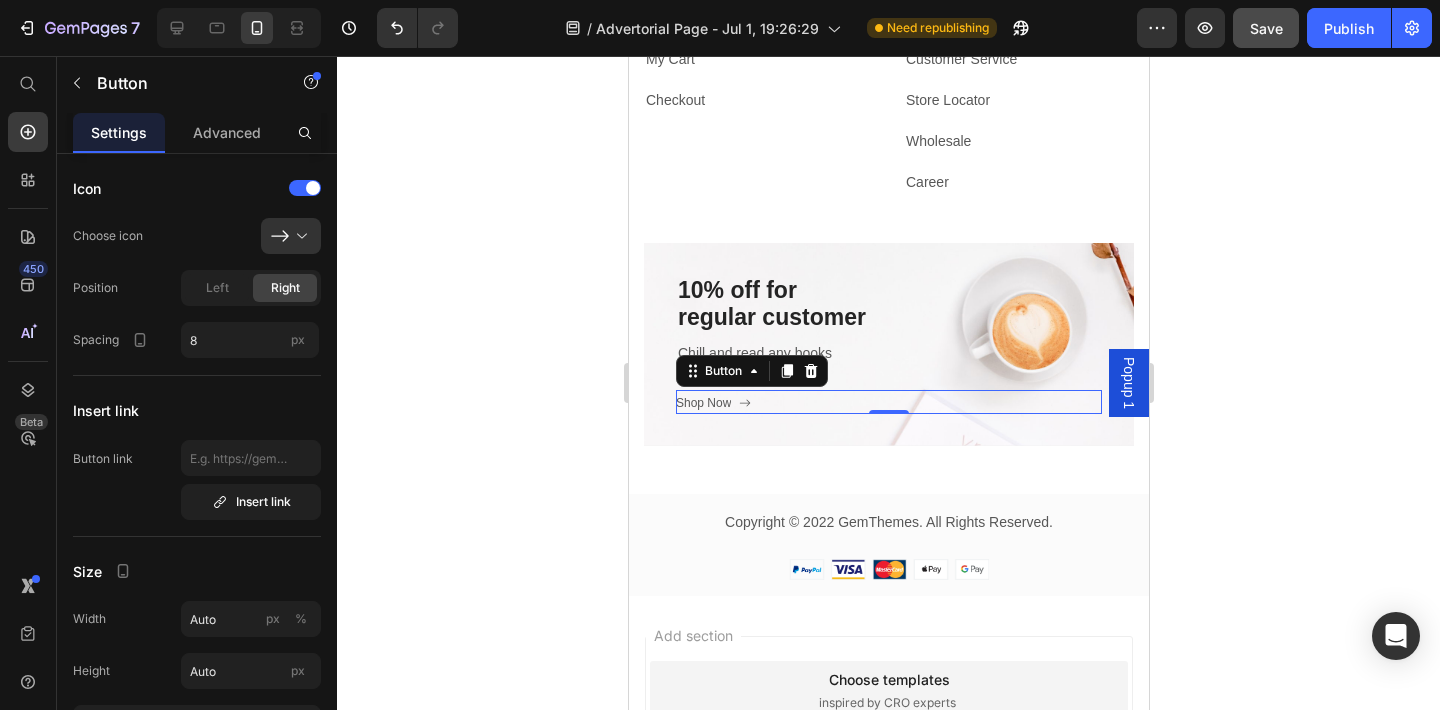 click on "Shop Now" at bounding box center [712, 403] 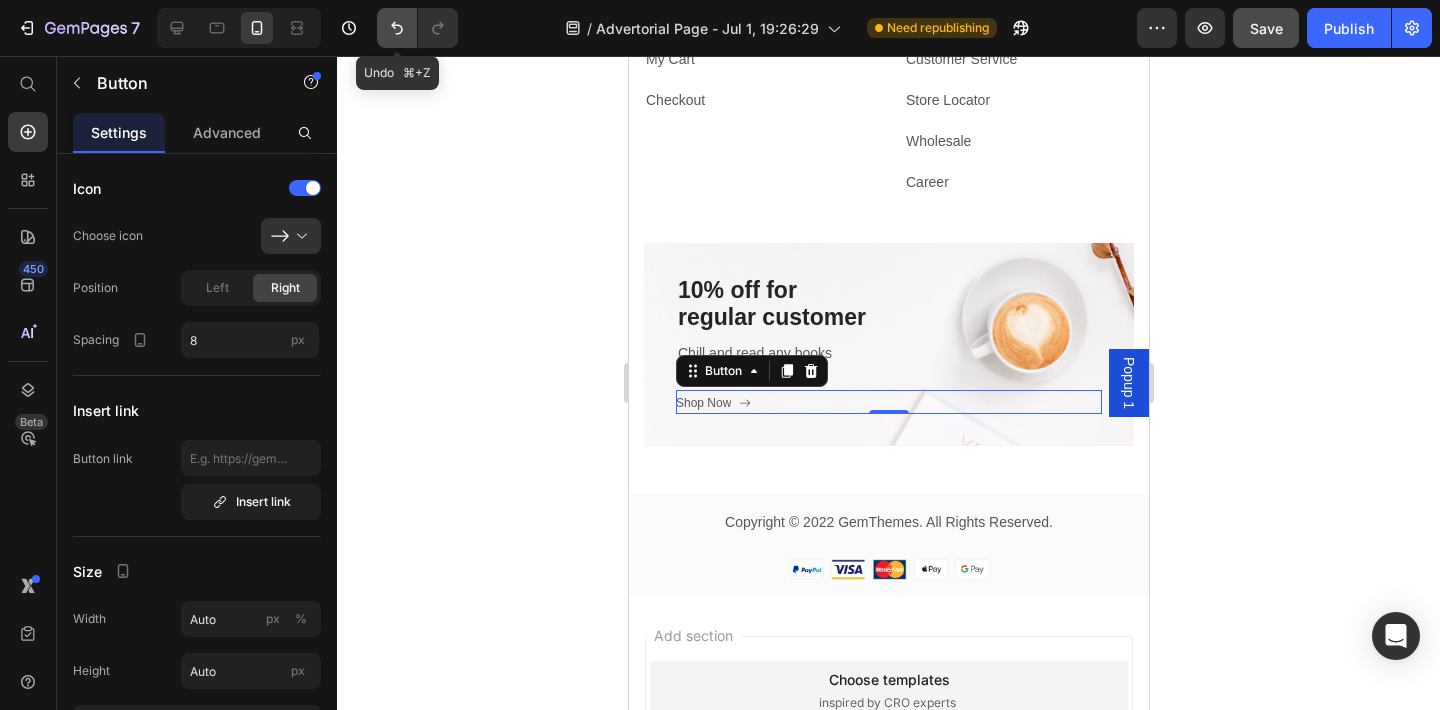 click 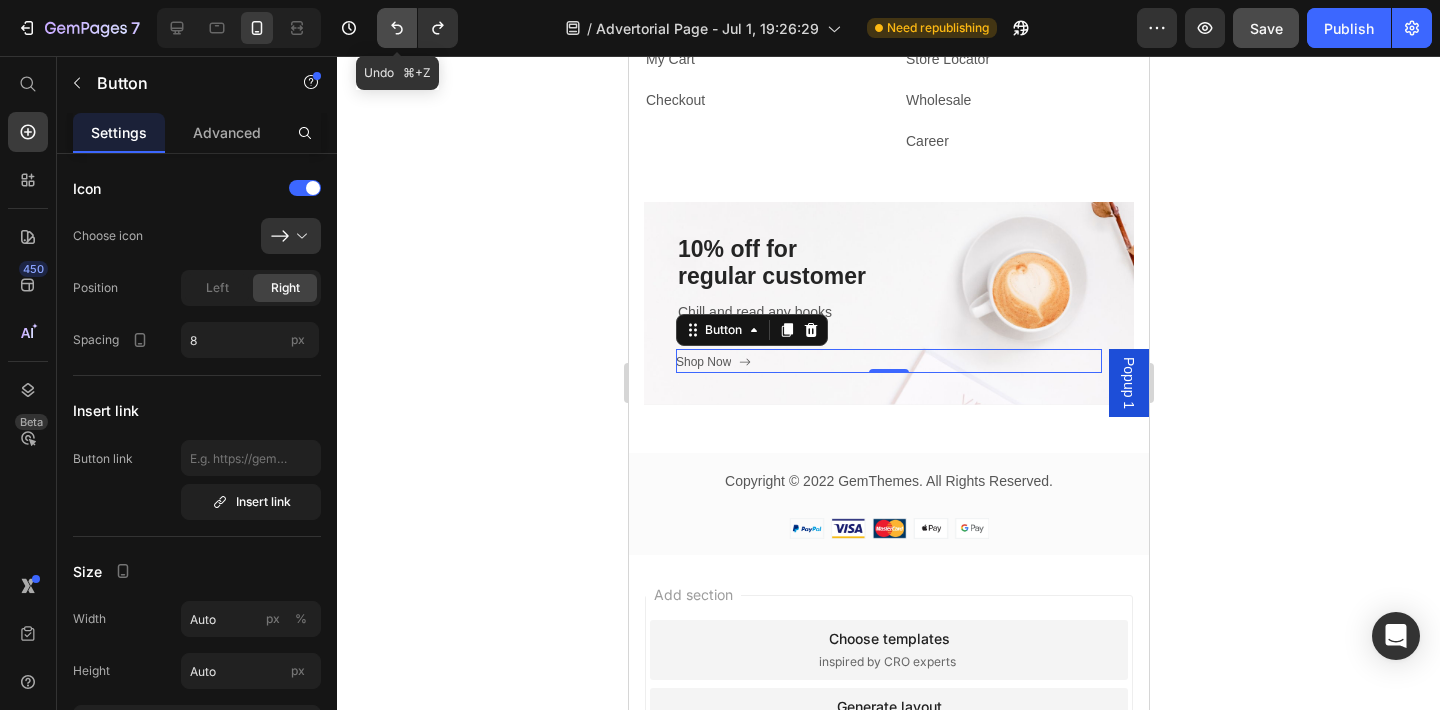 click 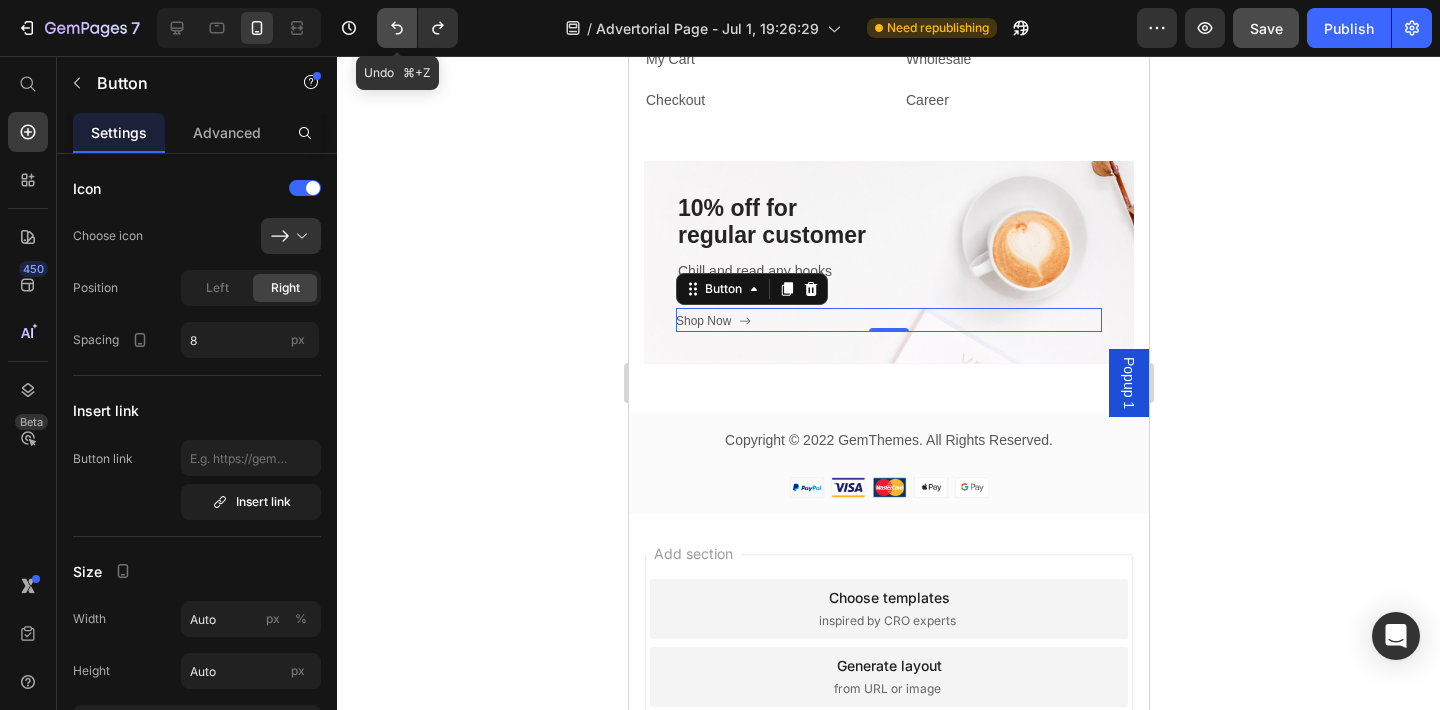 click 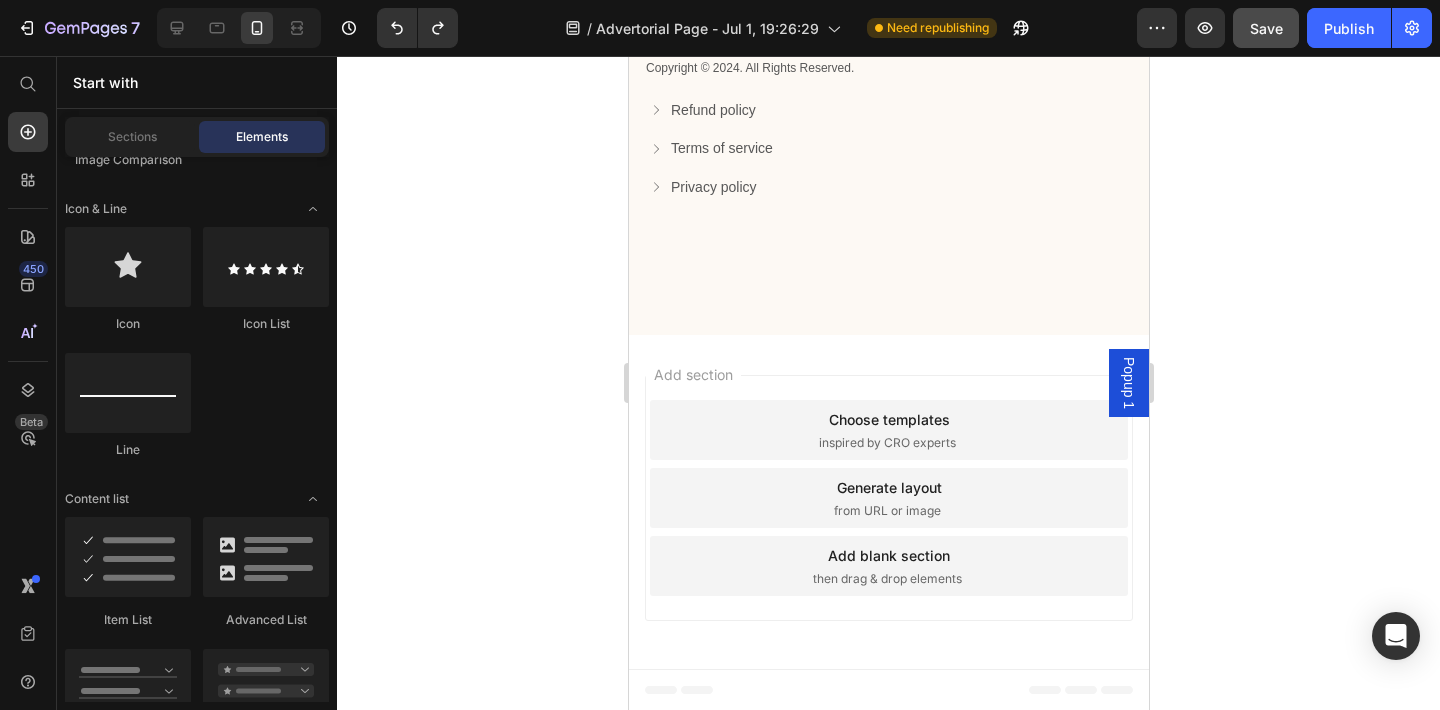 click on "Choose templates inspired by CRO experts" at bounding box center (888, 430) 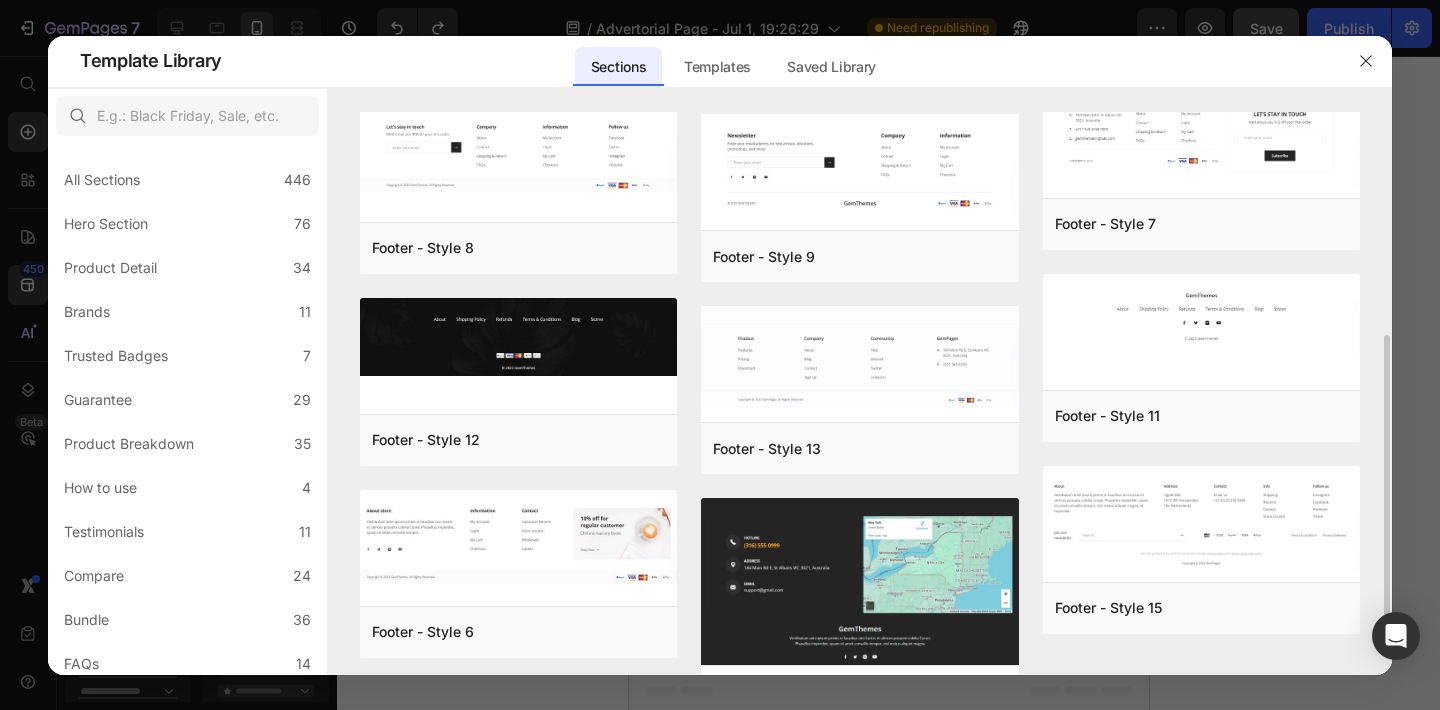 scroll, scrollTop: 481, scrollLeft: 0, axis: vertical 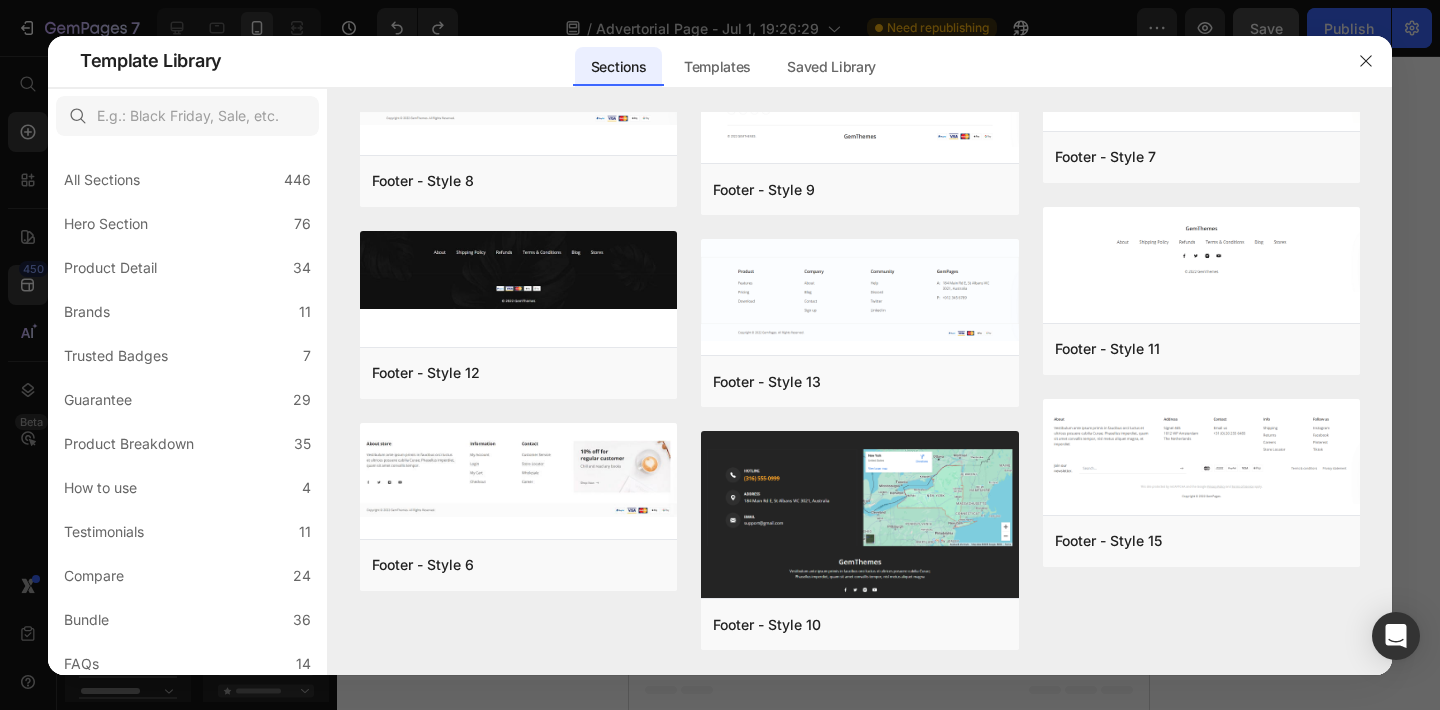 click at bounding box center (720, 355) 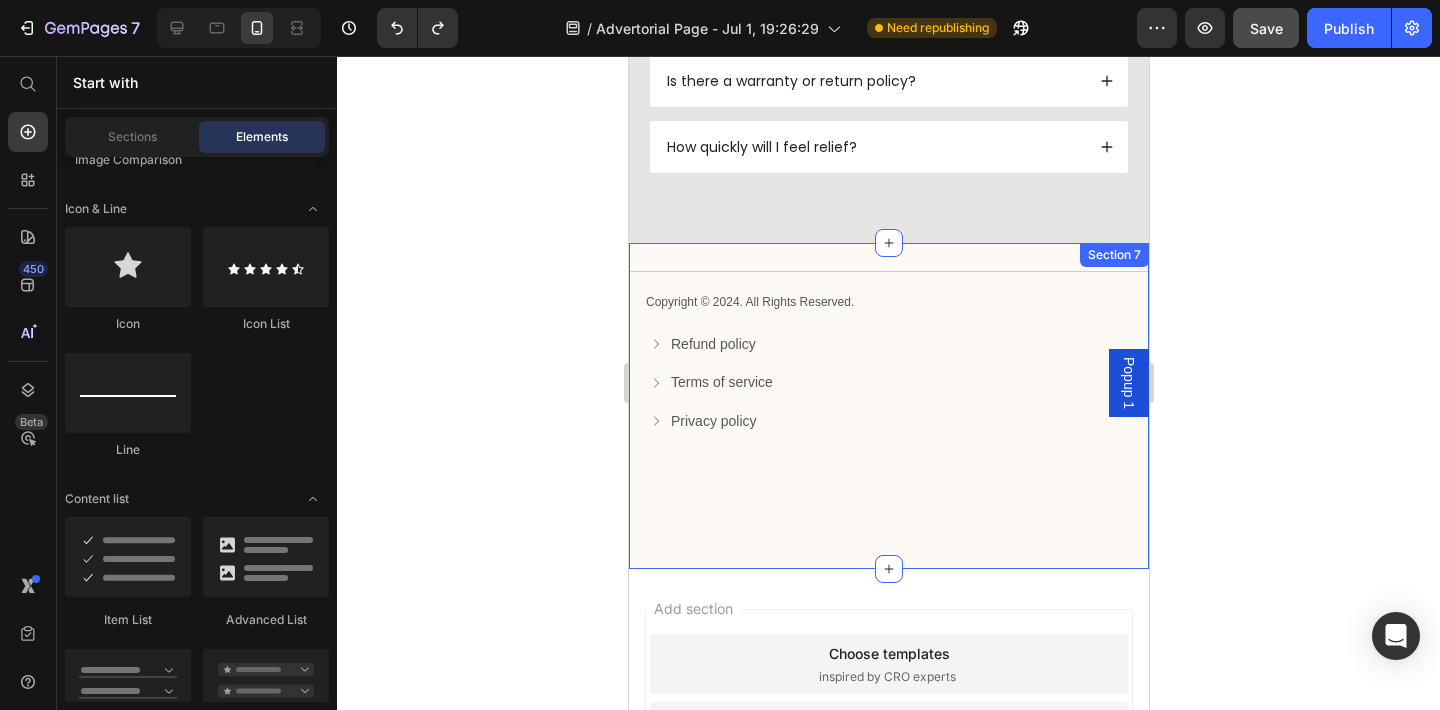 scroll, scrollTop: 7307, scrollLeft: 0, axis: vertical 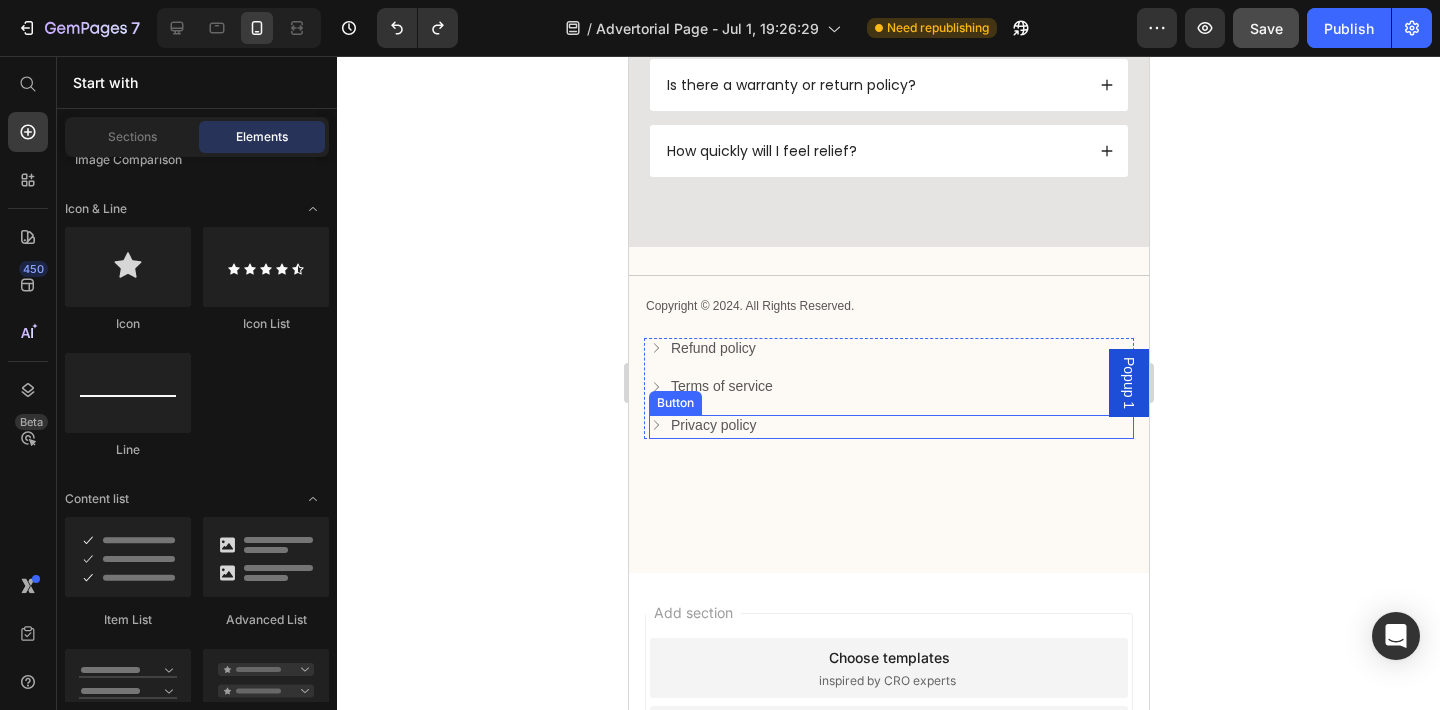 click 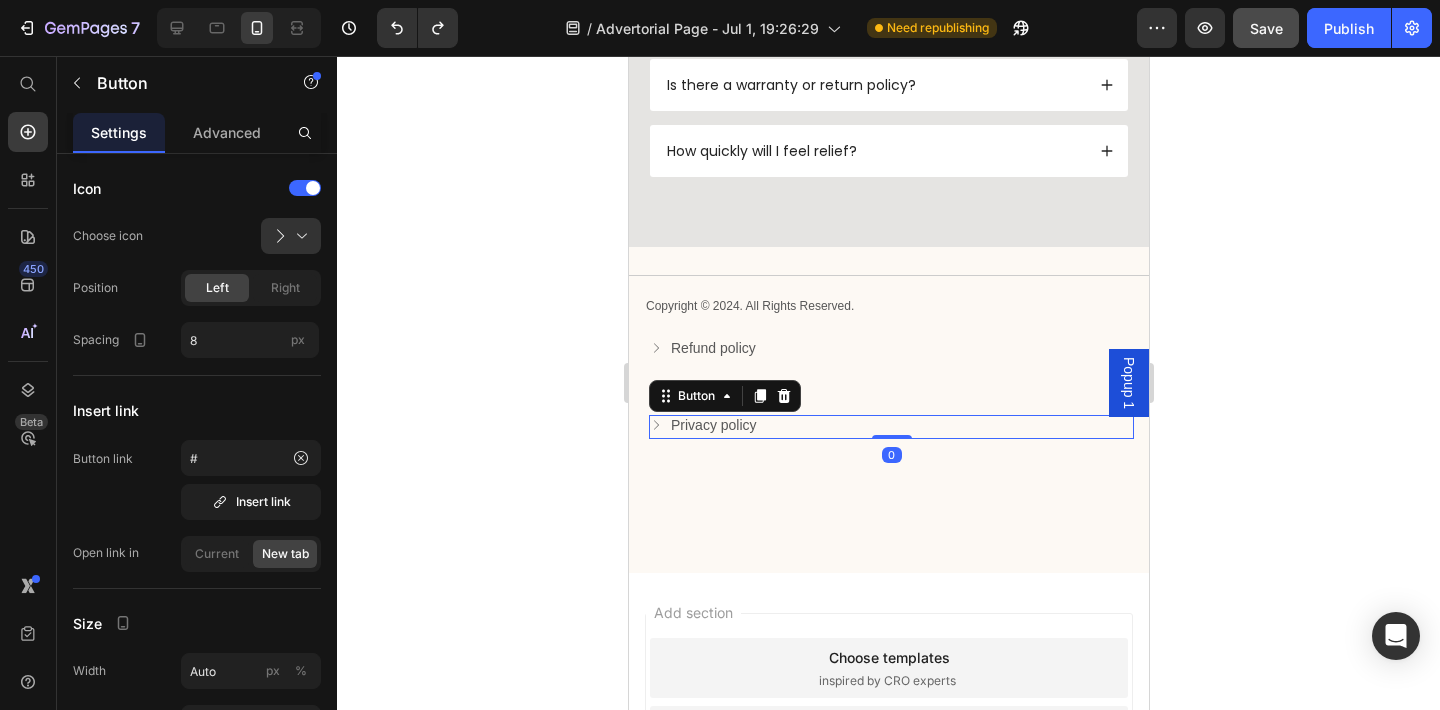 click 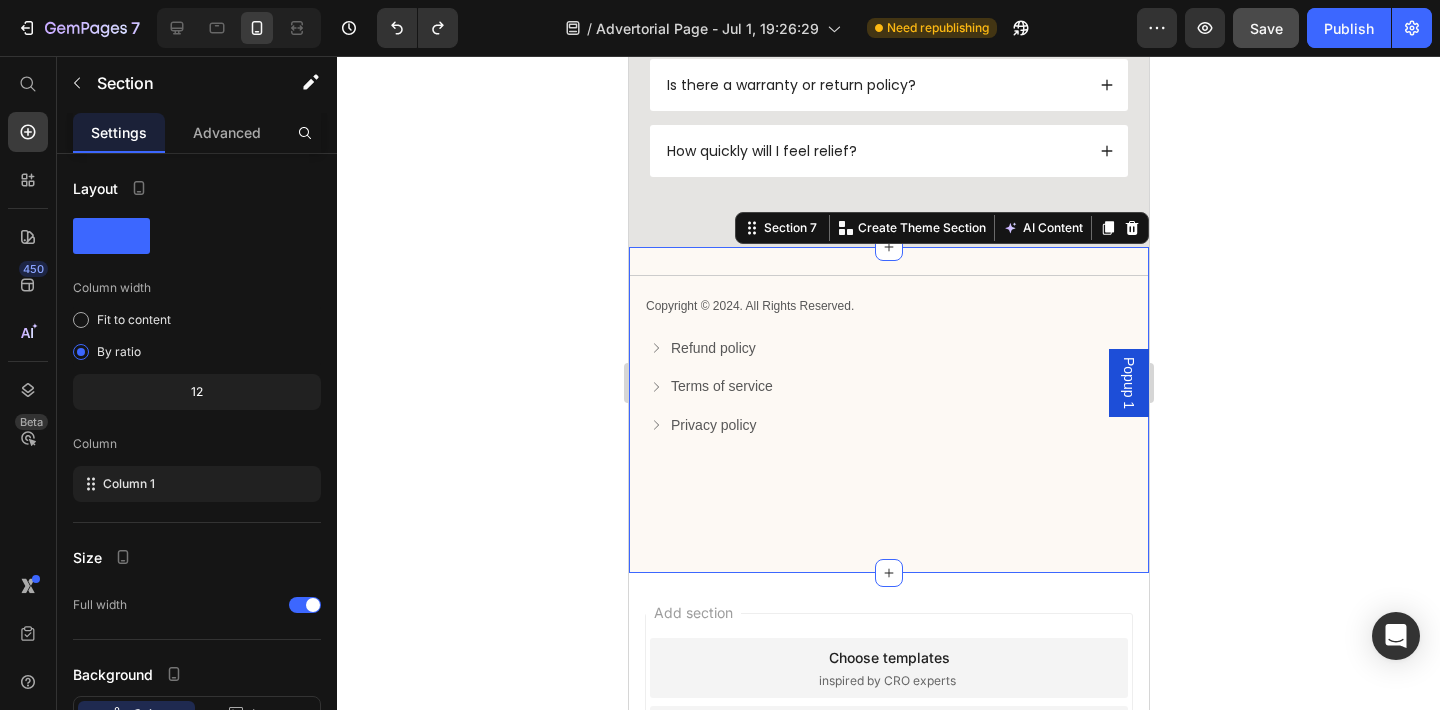 click on "Title Line Copyright © 2024. All Rights Reserved. Text Block
Refund policy Button
Terms of service Button
Privacy policy Button Row Row Section 7   You can create reusable sections Create Theme Section AI Content Write with GemAI What would you like to describe here? Tone and Voice Persuasive Product Sportyflo Knee Massager Show more Generate" at bounding box center (888, 410) 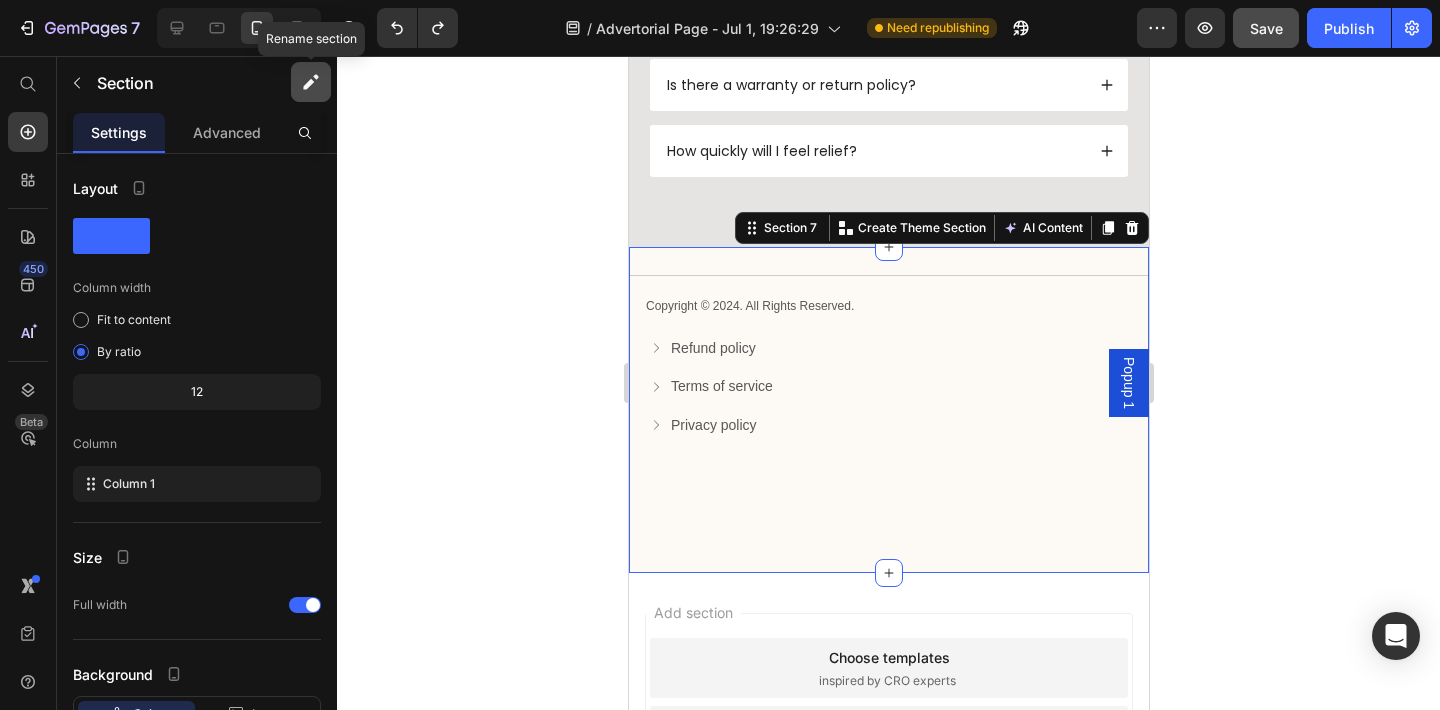 click at bounding box center (311, 82) 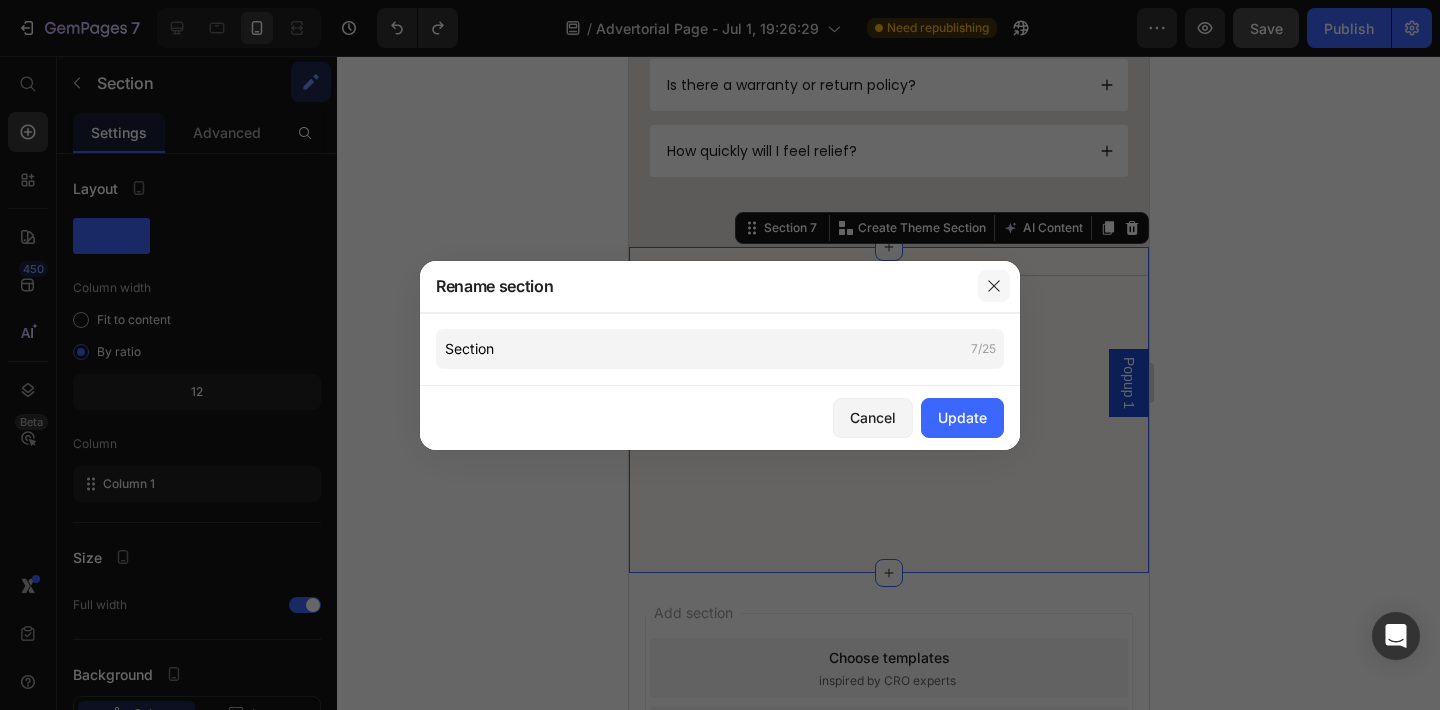 click 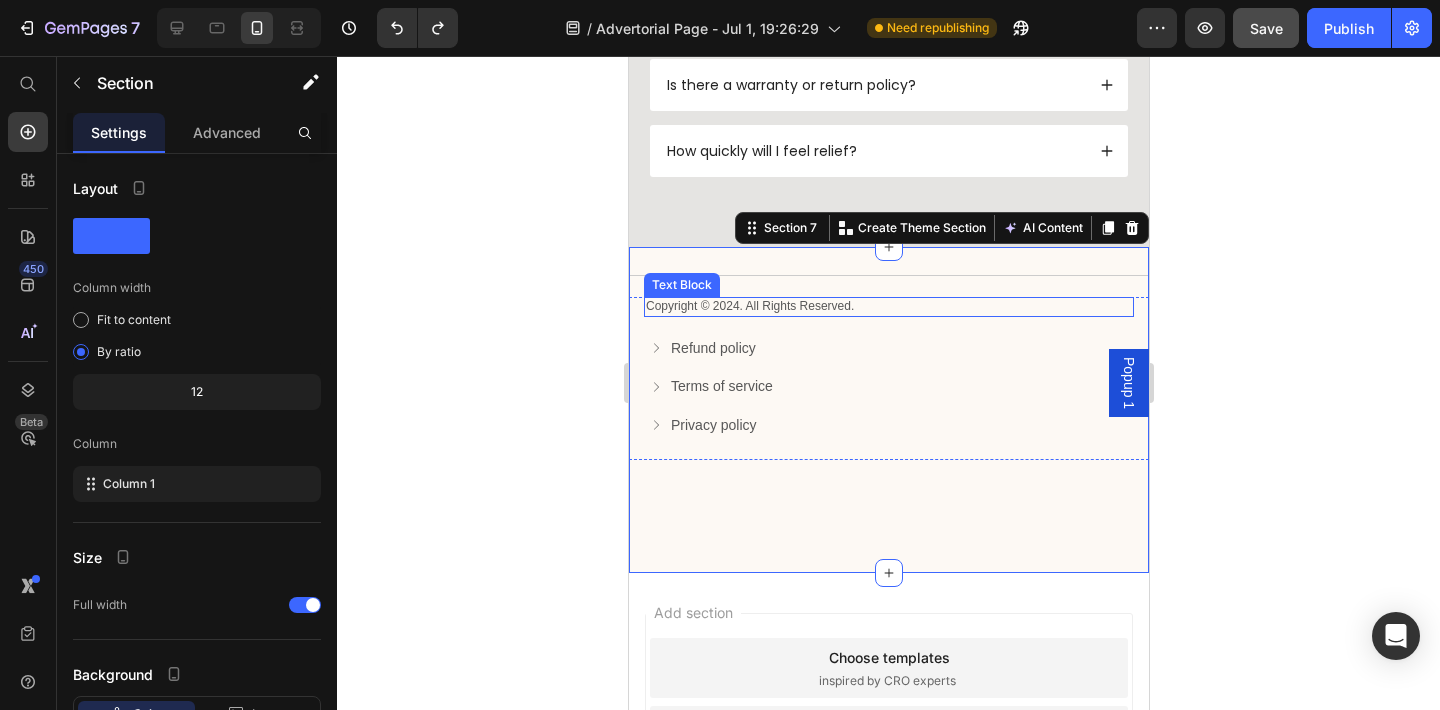 click on "Copyright © 2024. All Rights Reserved." at bounding box center [888, 307] 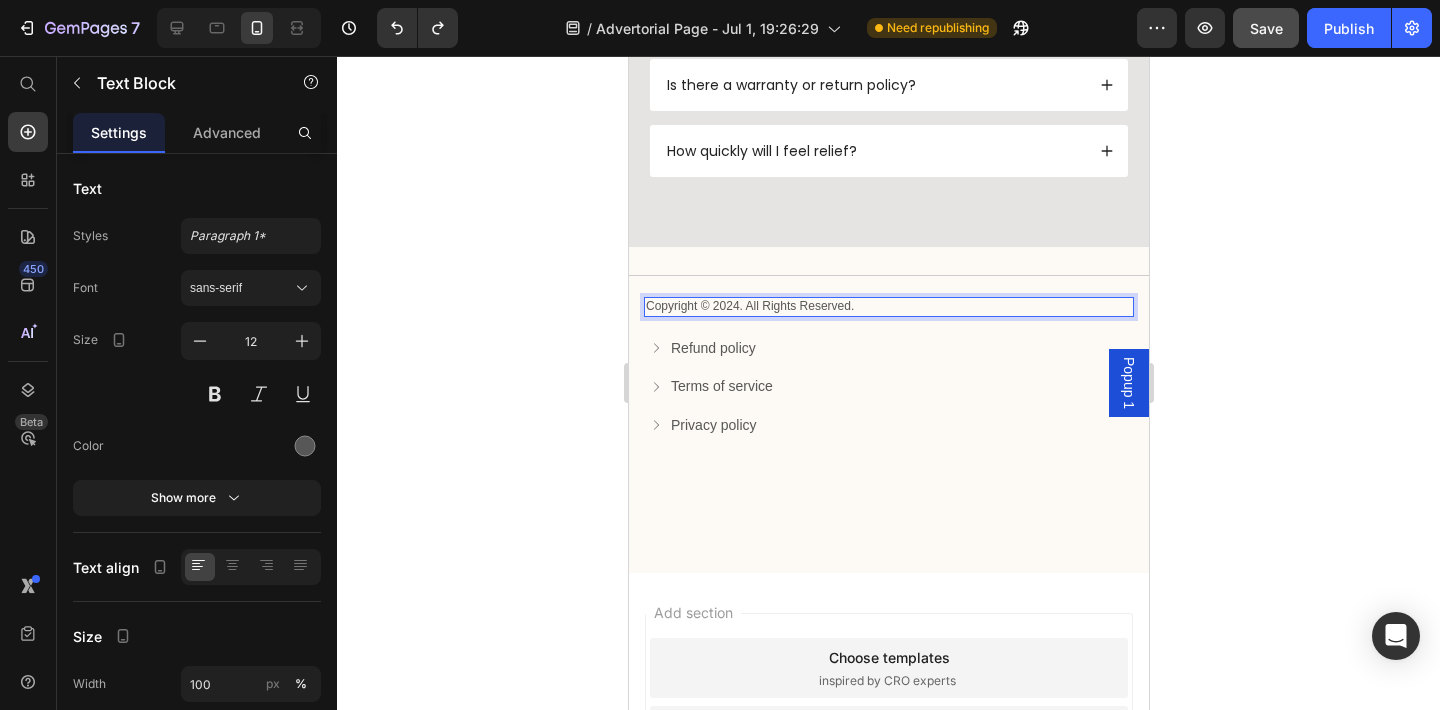 click on "Copyright © 2024. All Rights Reserved." at bounding box center [888, 307] 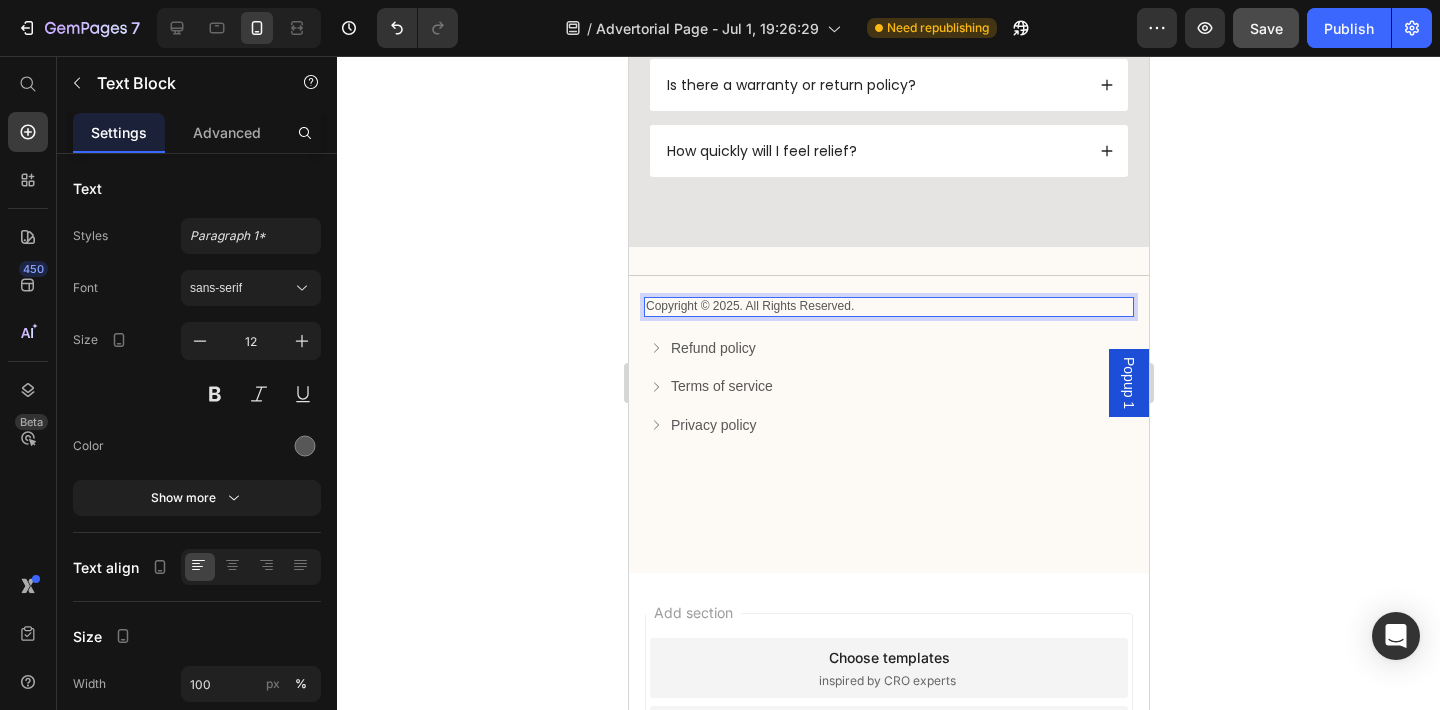 click 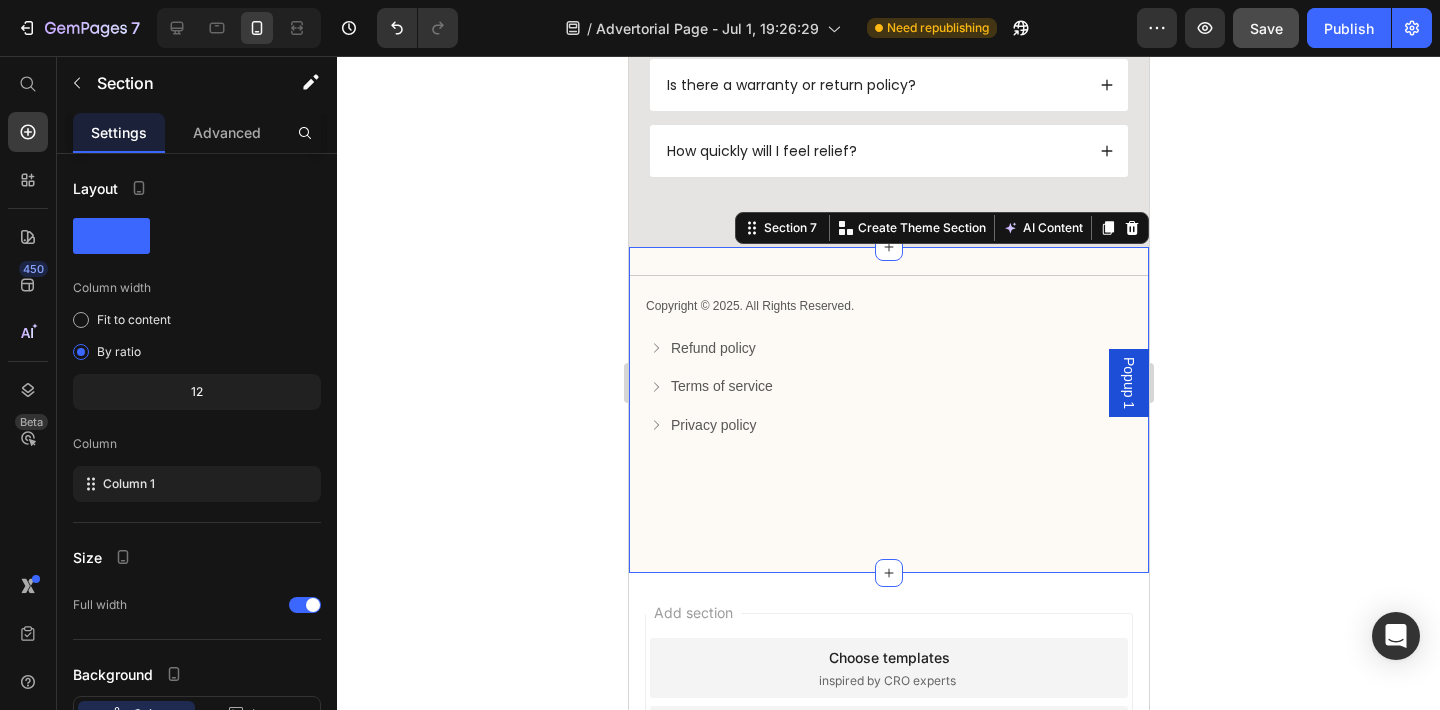 click on "Title Line Copyright © 2025. All Rights Reserved. Text Block
Refund policy Button
Terms of service Button
Privacy policy Button Row Row Section 7   You can create reusable sections Create Theme Section AI Content Write with GemAI What would you like to describe here? Tone and Voice Persuasive Product Sportyflo Knee Massager Show more Generate" at bounding box center (888, 410) 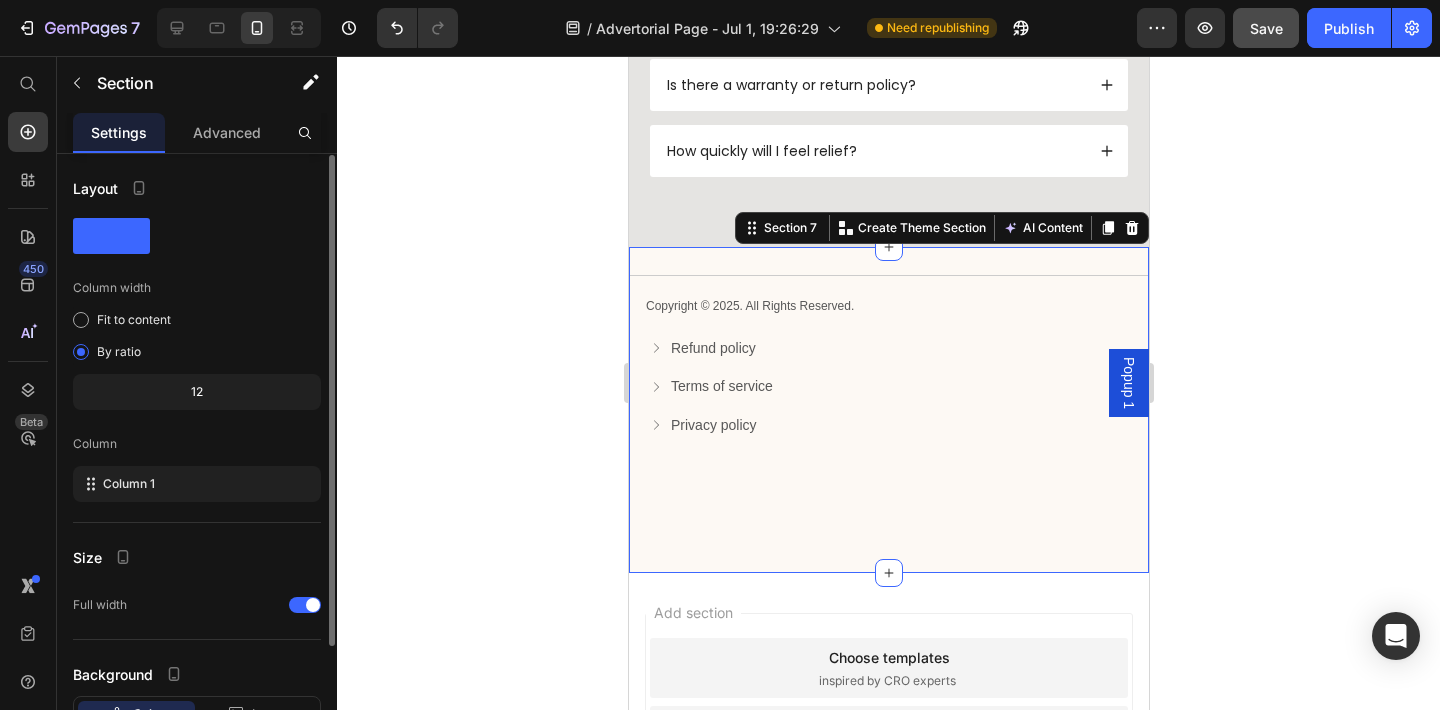 scroll, scrollTop: 151, scrollLeft: 0, axis: vertical 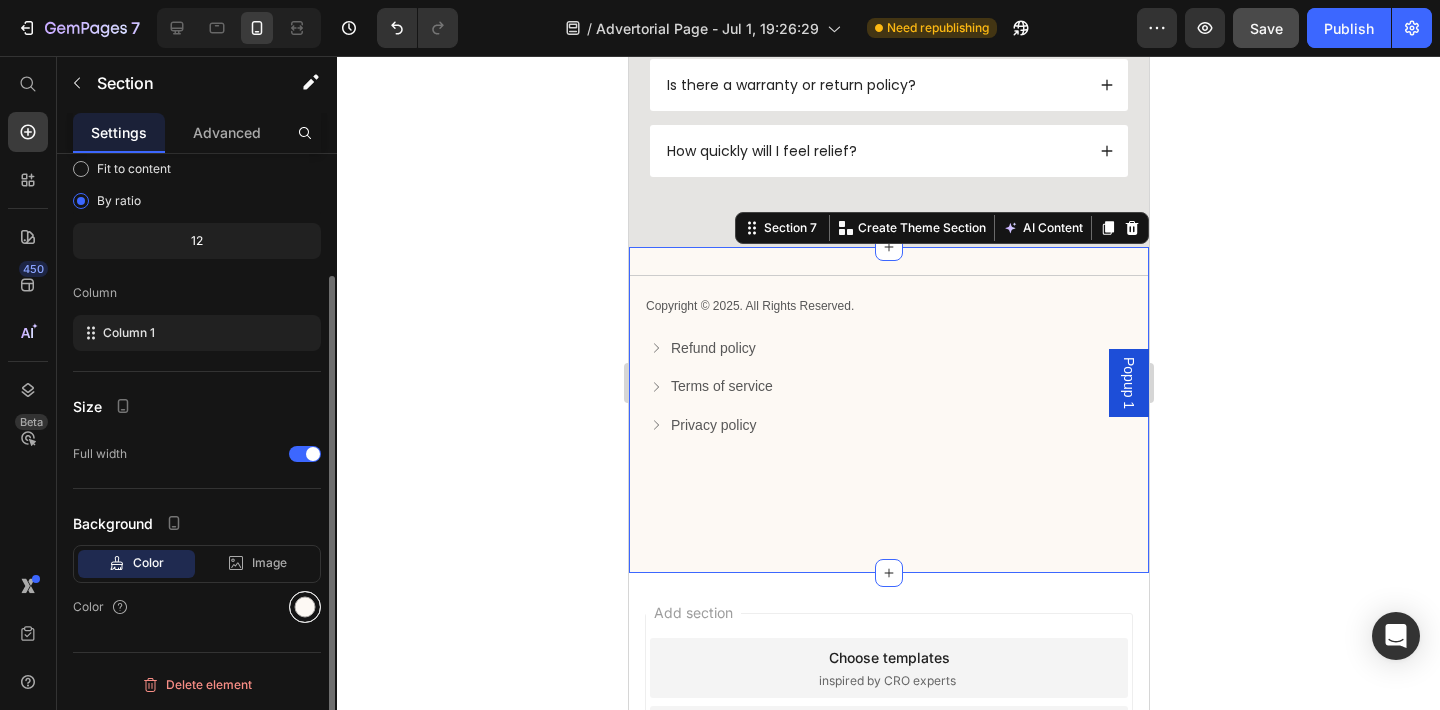 click at bounding box center [305, 607] 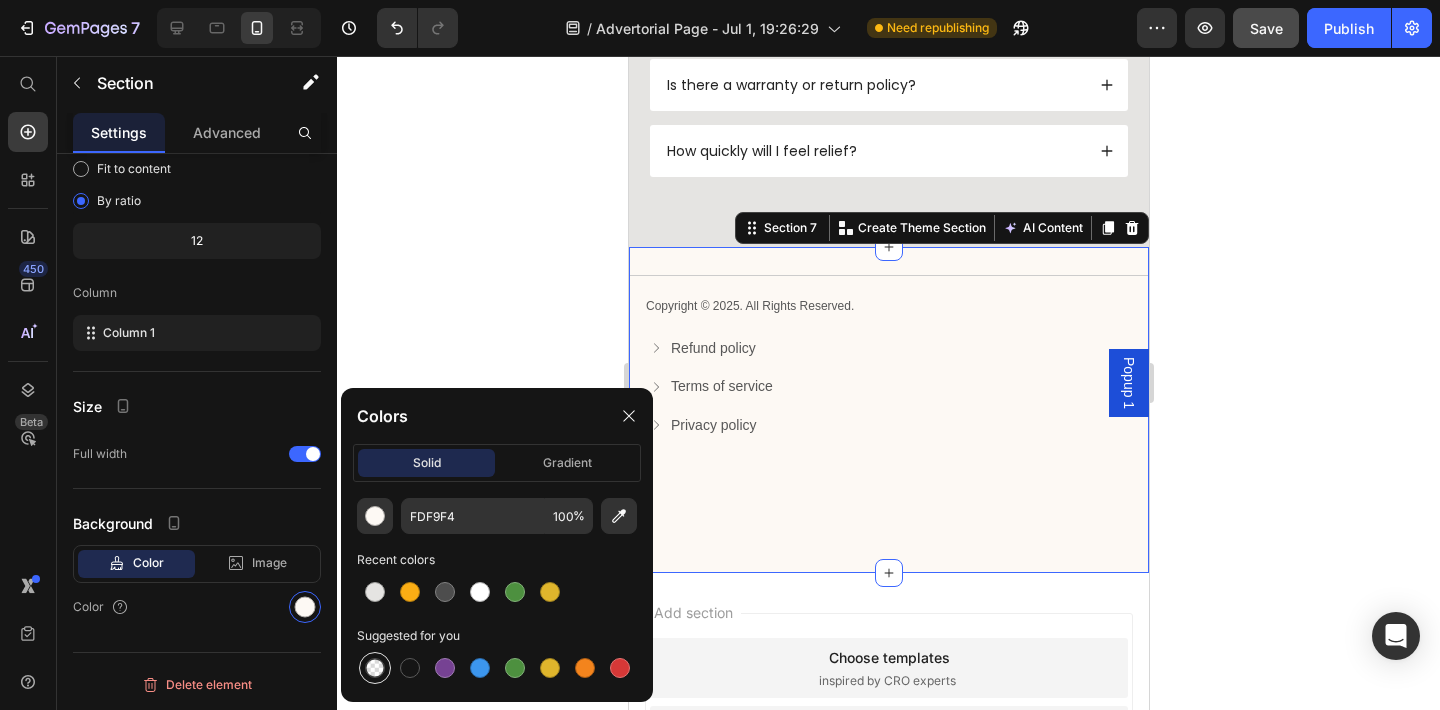 click at bounding box center [375, 668] 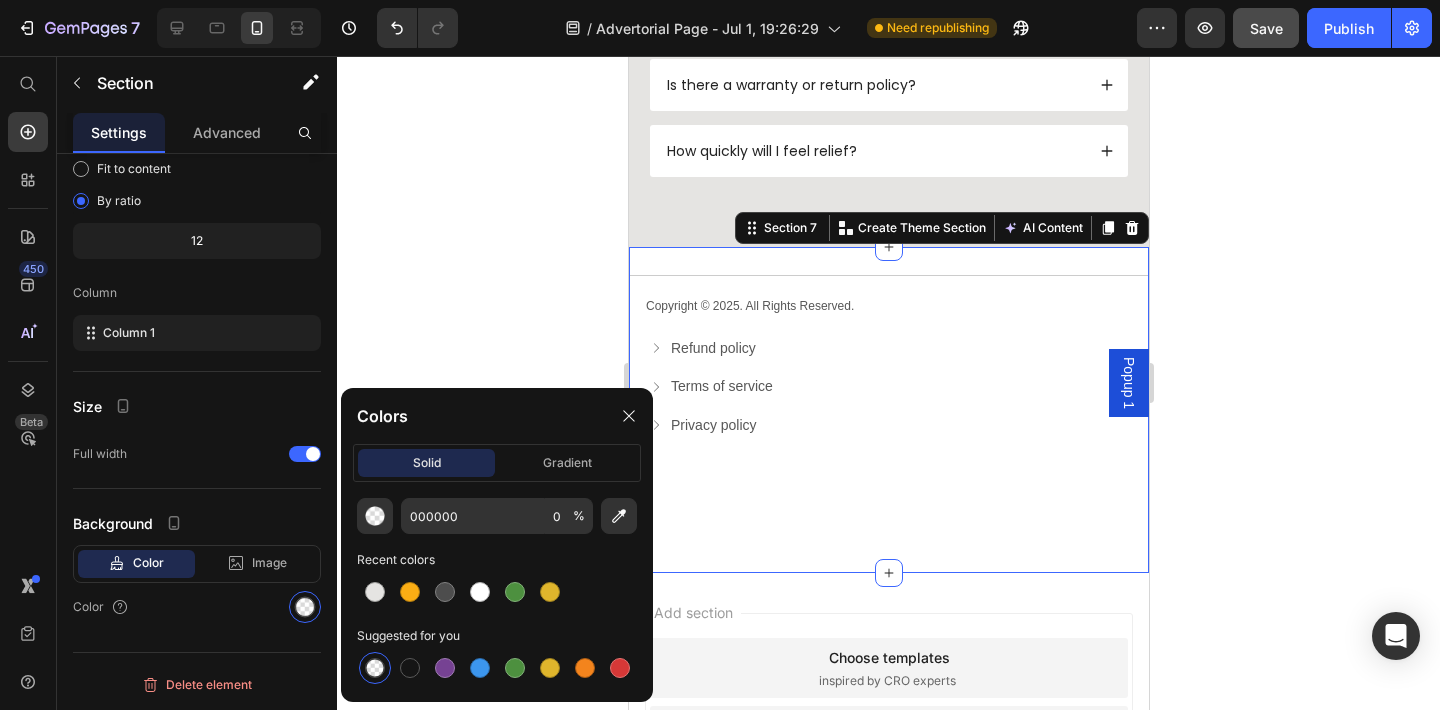 click 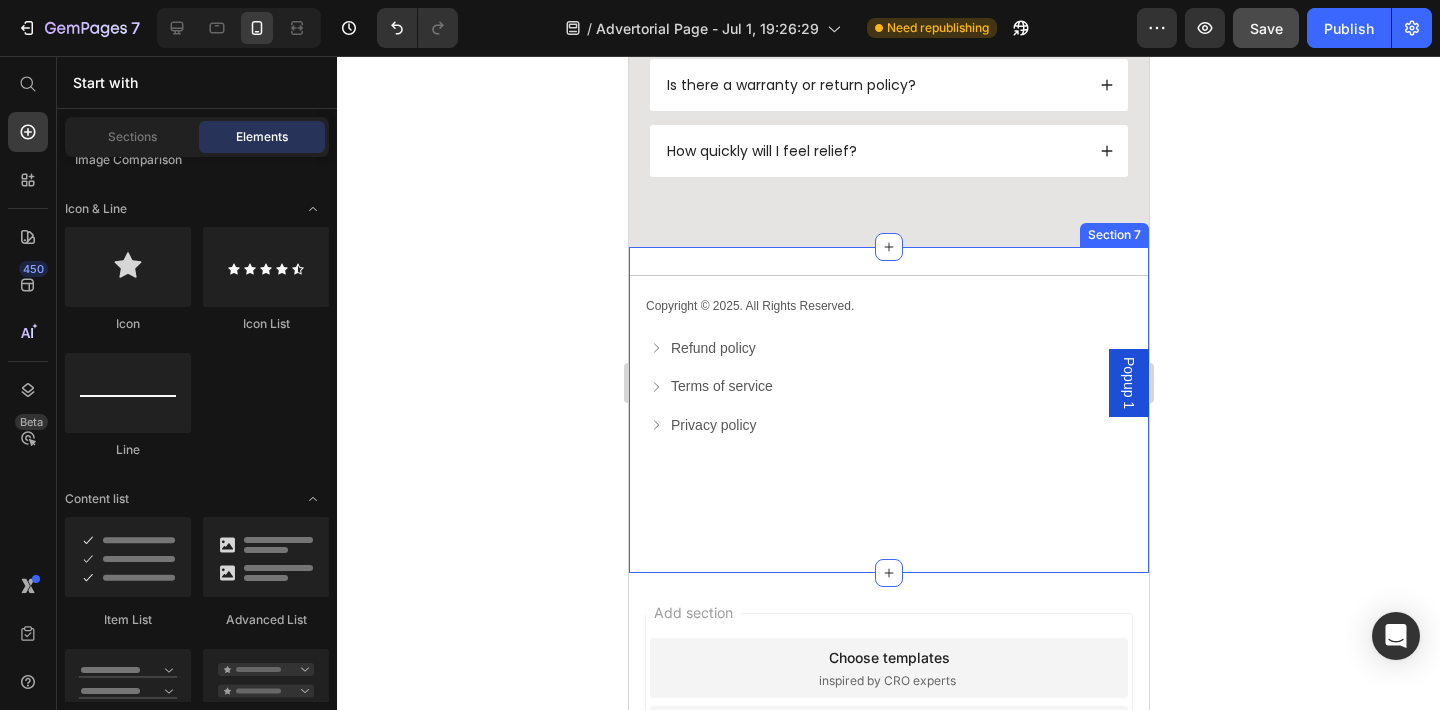 click on "Title Line Copyright © 2025. All Rights Reserved. Text Block
Refund policy Button
Terms of service Button
Privacy policy Button Row Row Section 7" at bounding box center (888, 410) 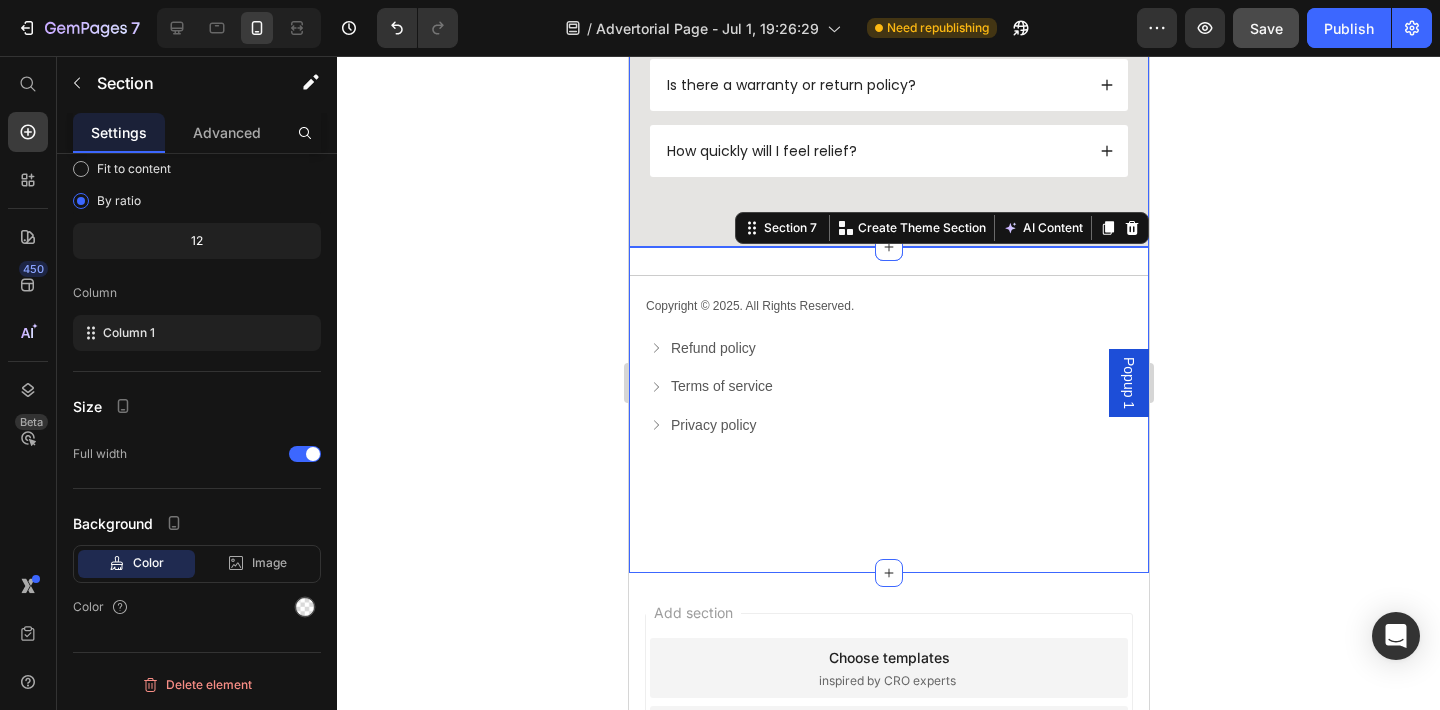 click on "FAQs Heading Got questions? We’ve got answers... Text Block
How long should I use the device each day?
Does it work for both knees?
What’s included with the product?
Is it safe for older adults or people with arthritis?
Can I walk around while using it?
Does it fit all knee sizes?
Is there a warranty or return policy?
How quickly will I feel relief? Accordion Row Section 6" at bounding box center [888, -152] 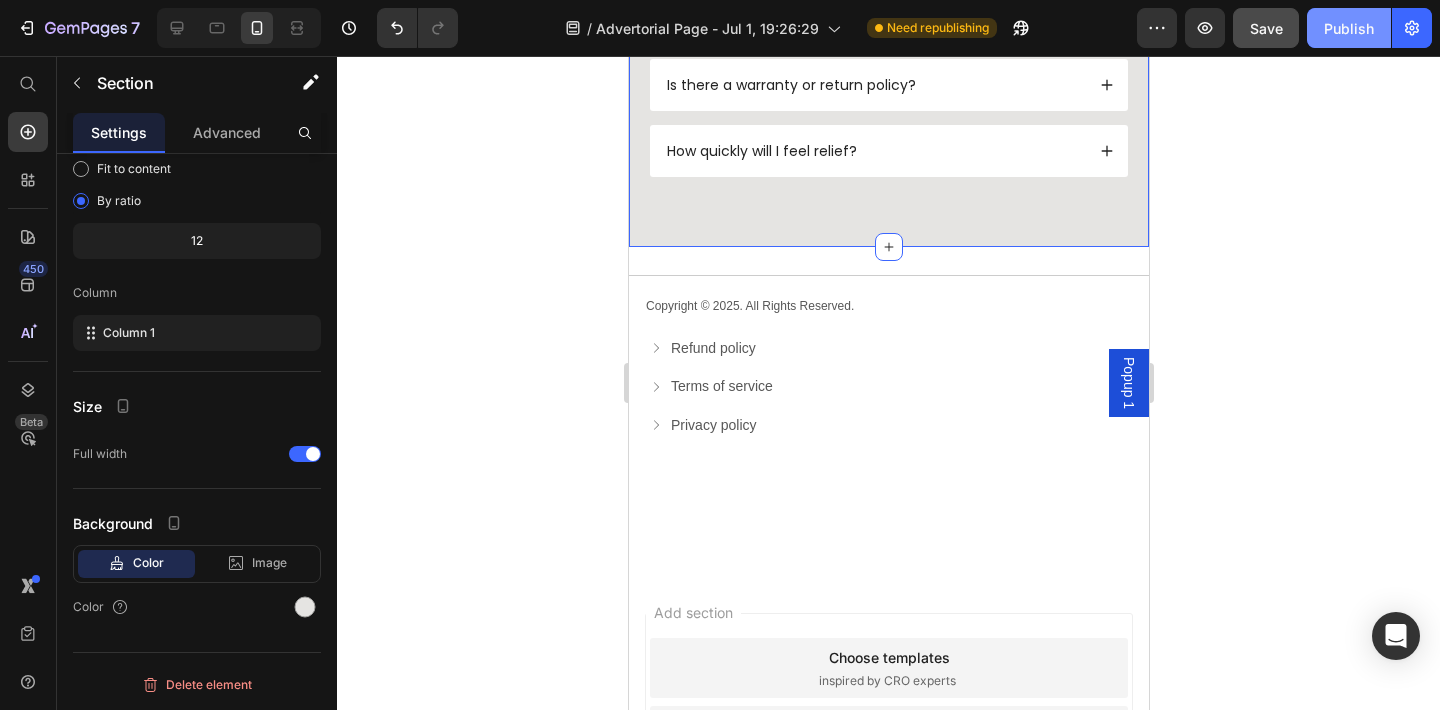 click on "Publish" at bounding box center (1349, 28) 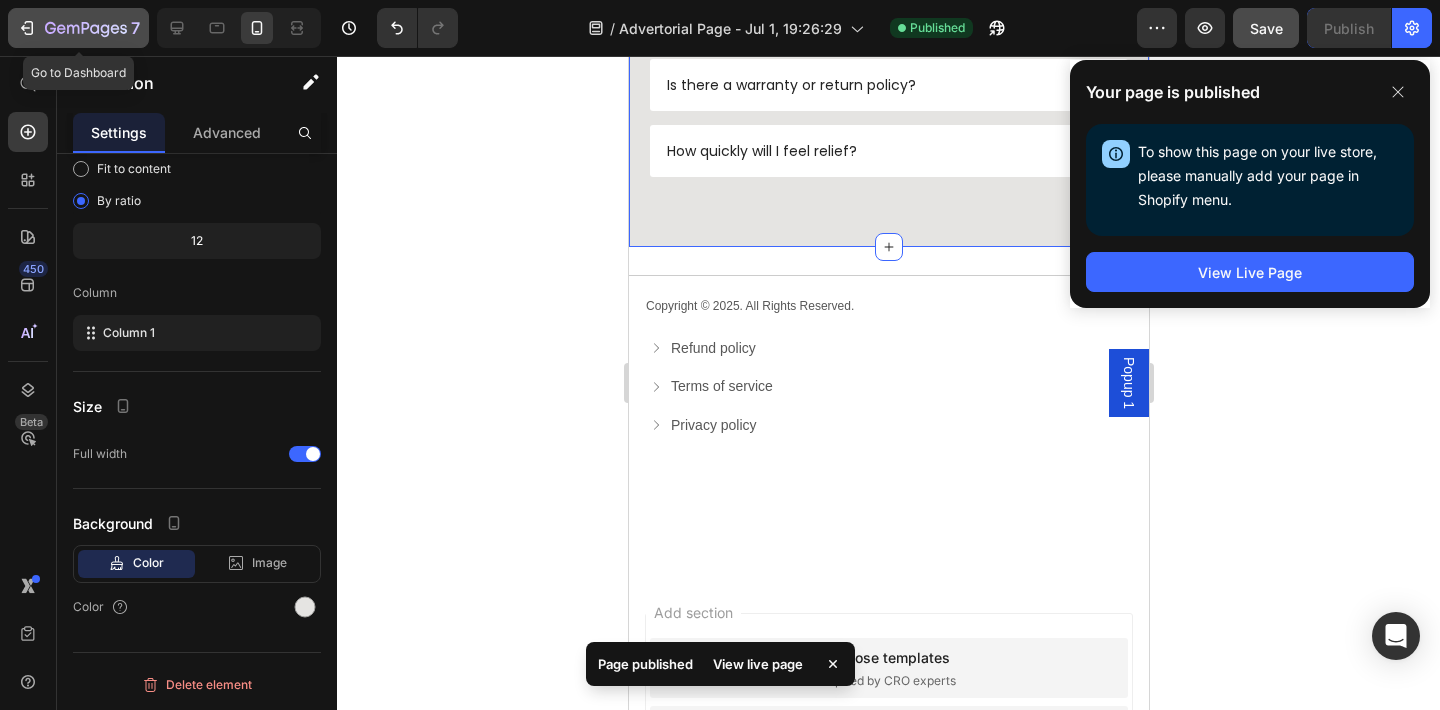 click on "7" at bounding box center (78, 28) 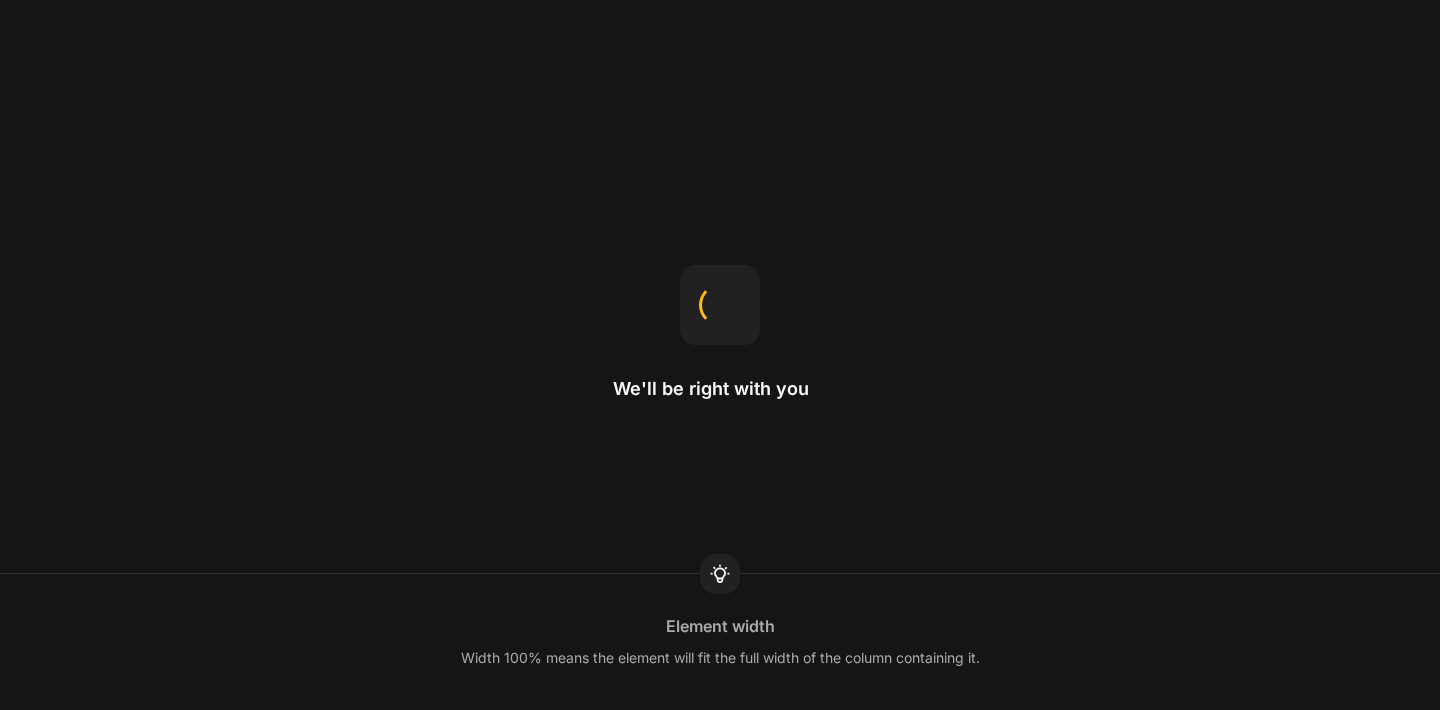 scroll, scrollTop: 0, scrollLeft: 0, axis: both 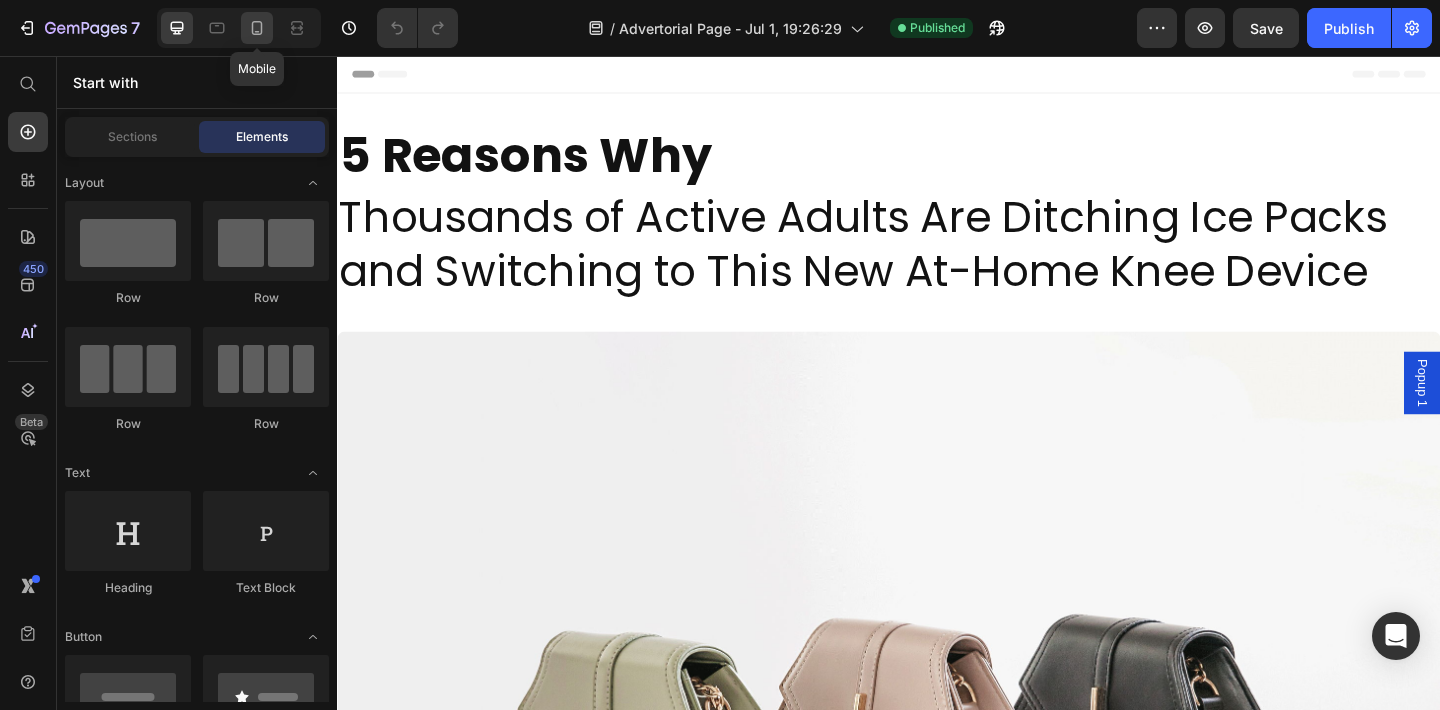 click 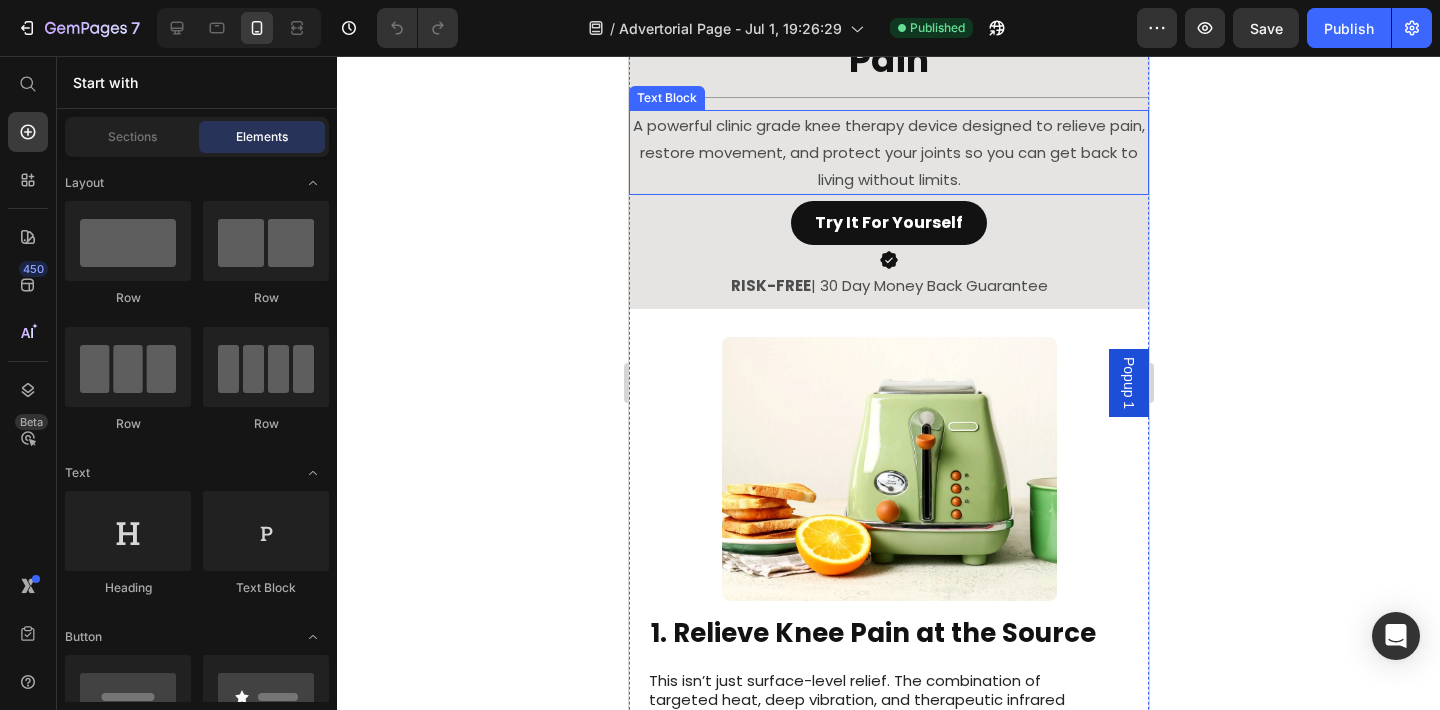 scroll, scrollTop: 959, scrollLeft: 0, axis: vertical 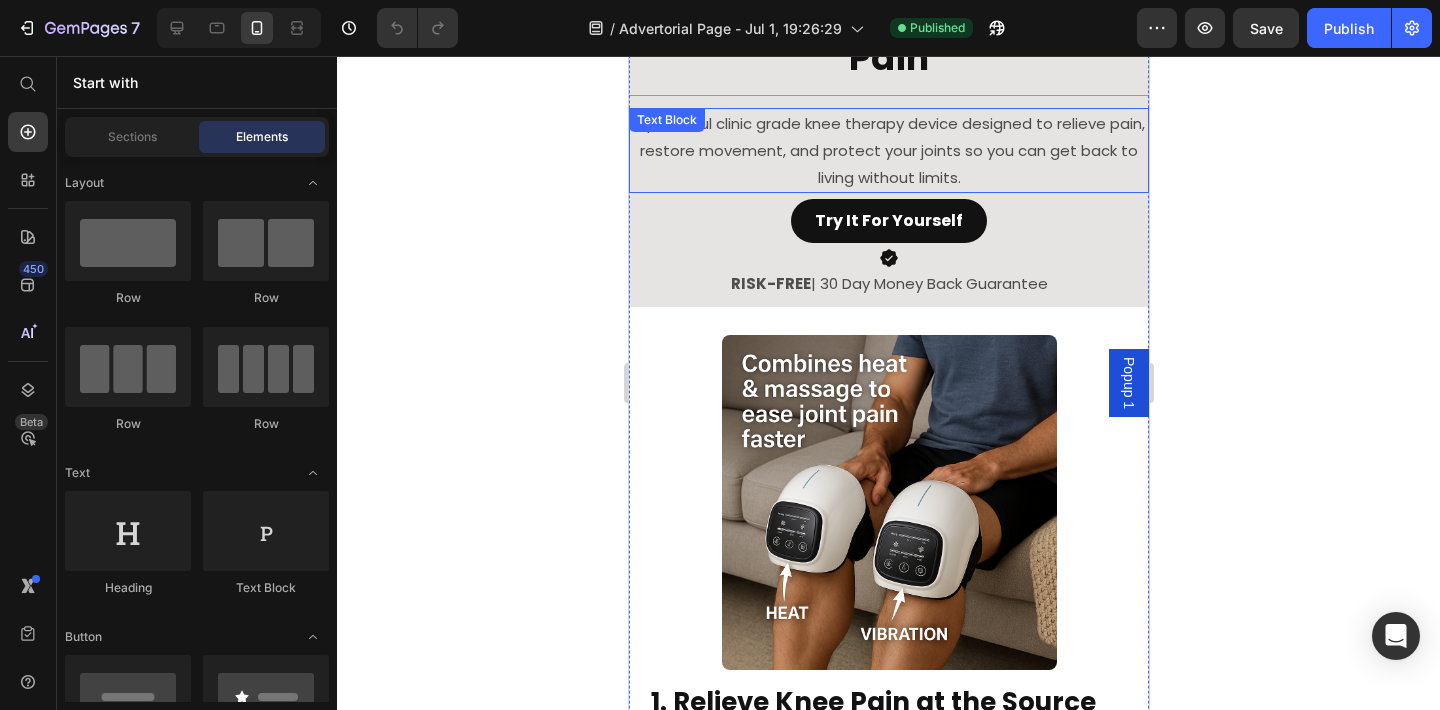click on "try it for yourself Button" at bounding box center (888, 221) 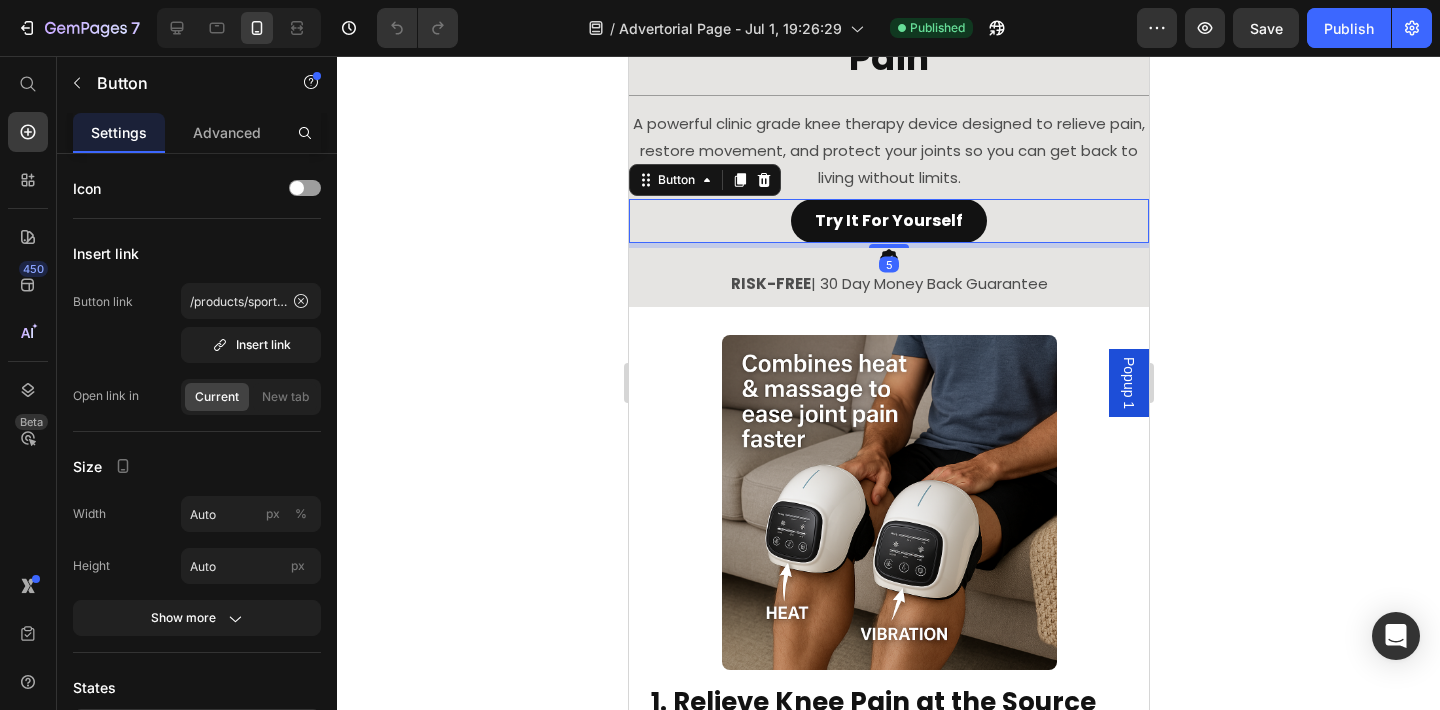 click on "try it for yourself Button   5" at bounding box center [888, 221] 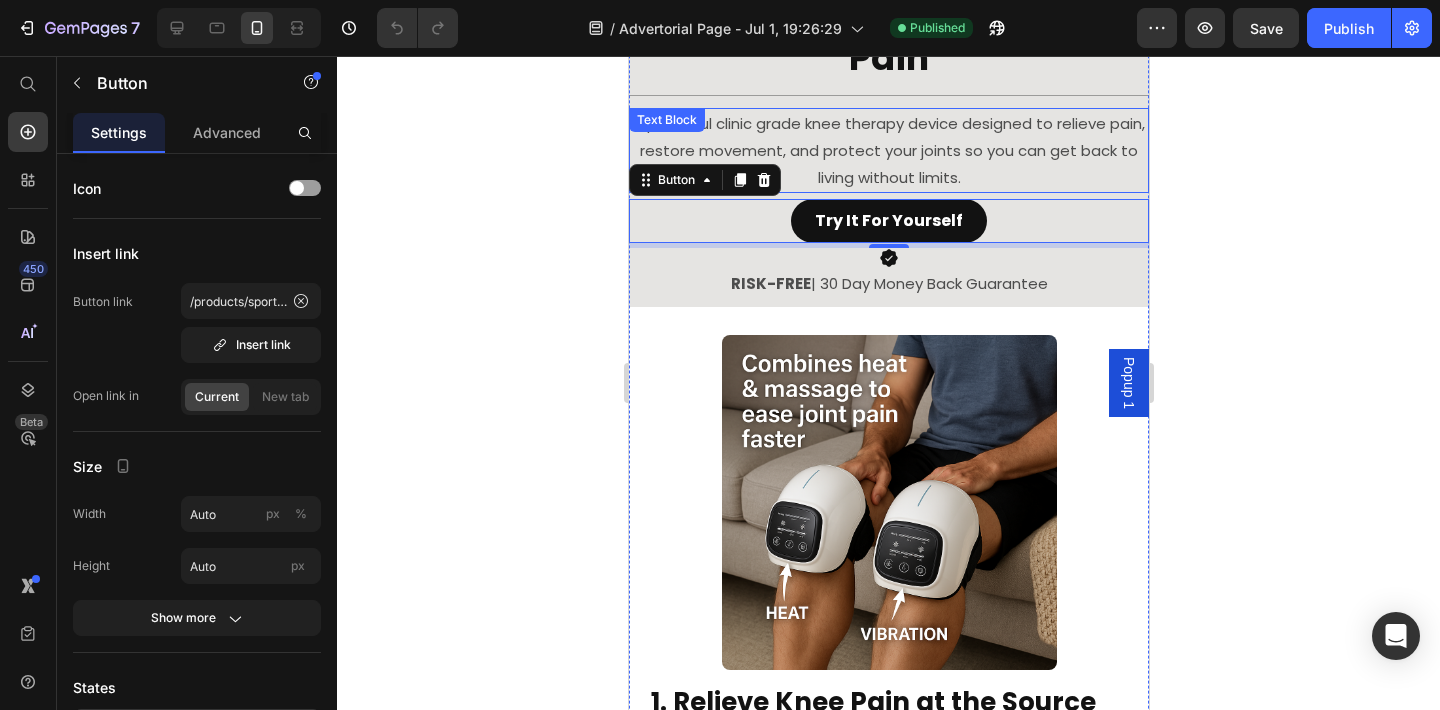 click on "A powerful clinic grade knee therapy device designed to relieve pain, restore movement, and protect your joints so you can get back to living without limits." at bounding box center (888, 150) 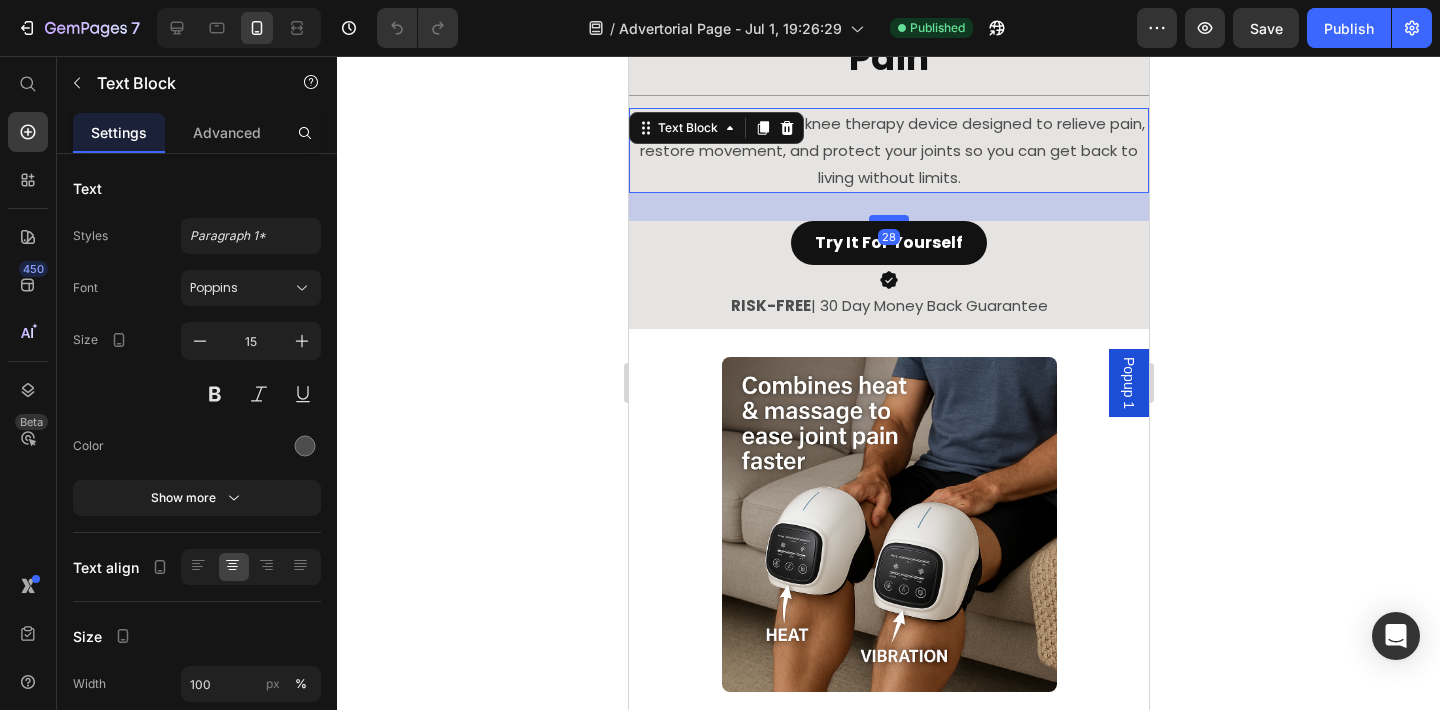 drag, startPoint x: 885, startPoint y: 196, endPoint x: 879, endPoint y: 217, distance: 21.84033 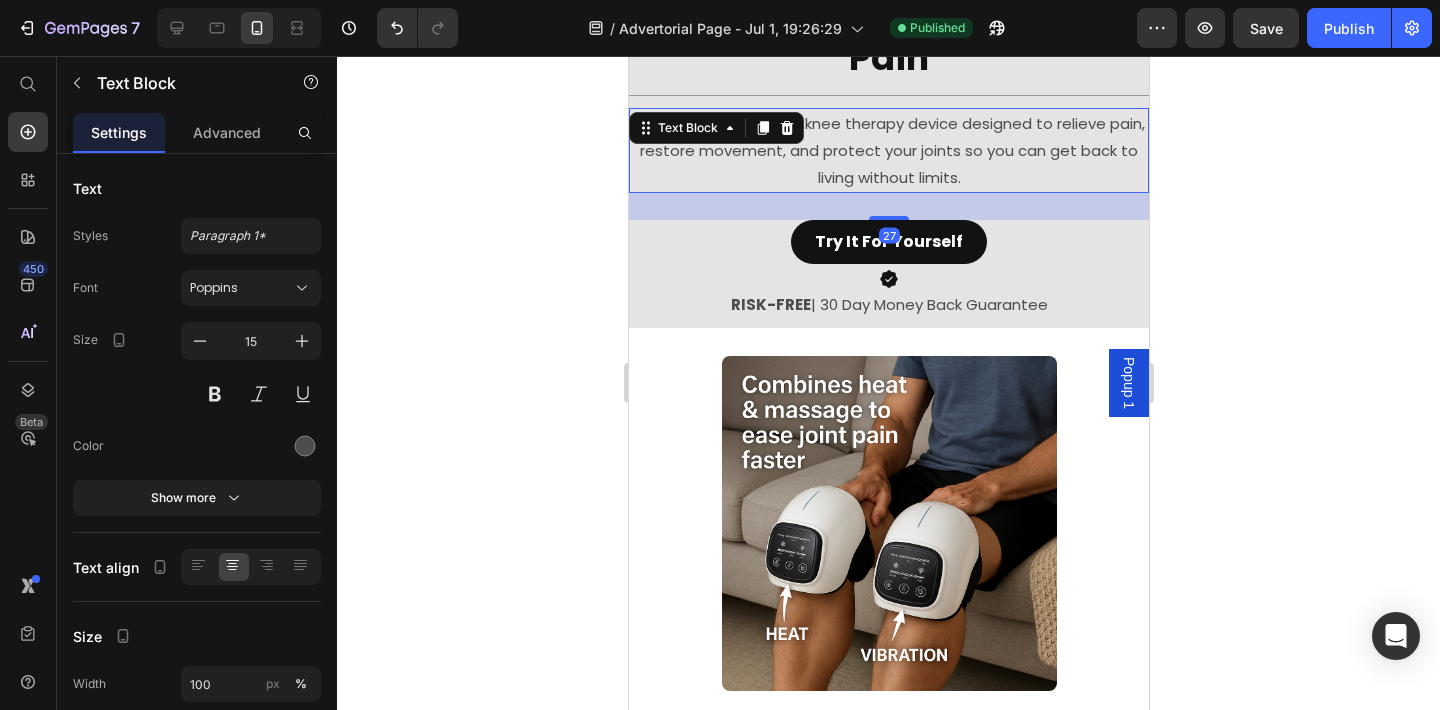 click 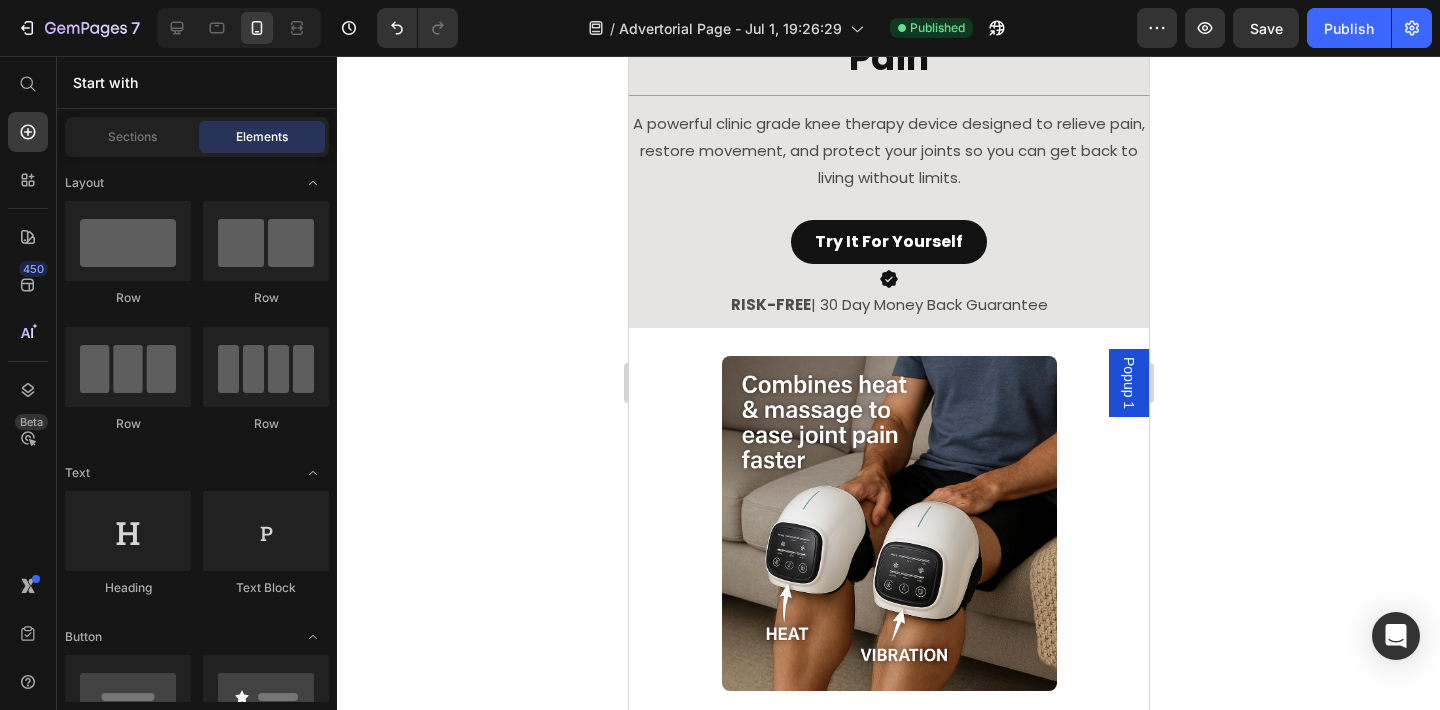 click 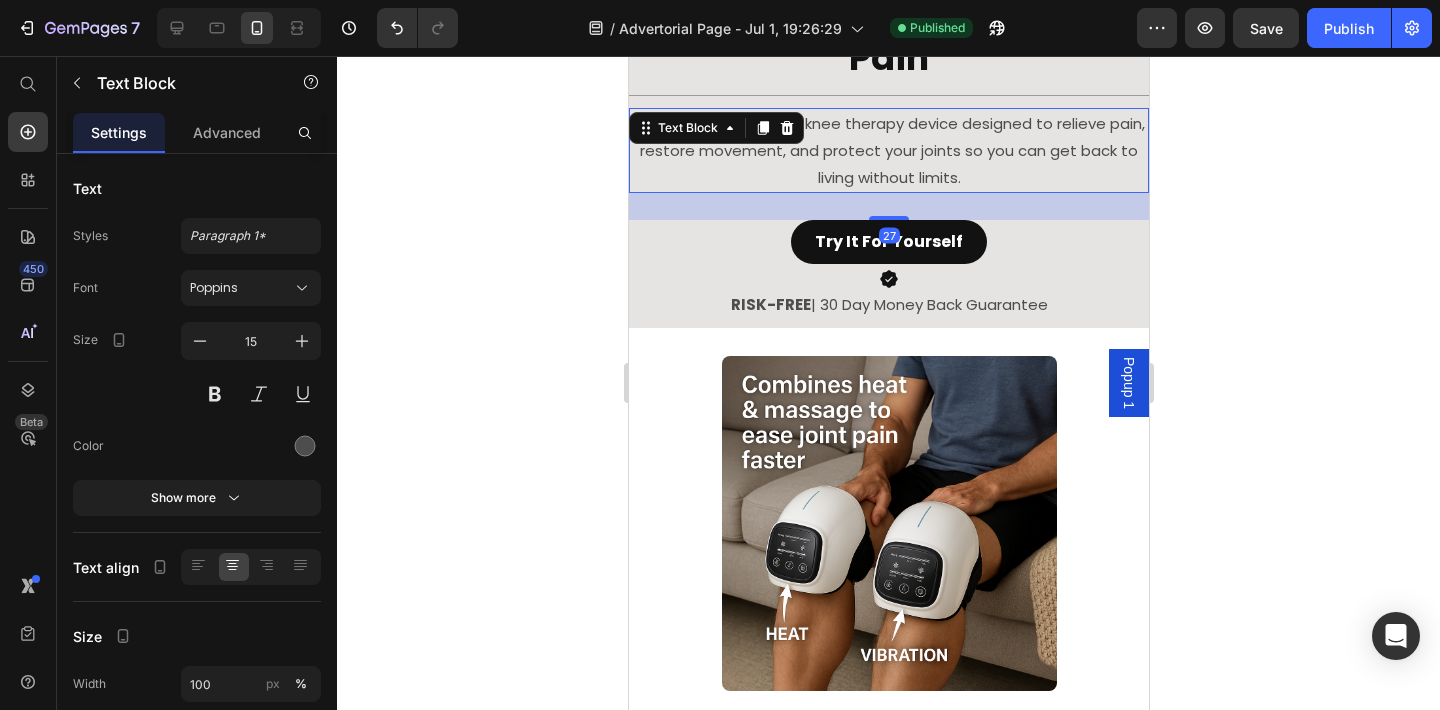 click on "A powerful clinic grade knee therapy device designed to relieve pain, restore movement, and protect your joints so you can get back to living without limits." at bounding box center (888, 150) 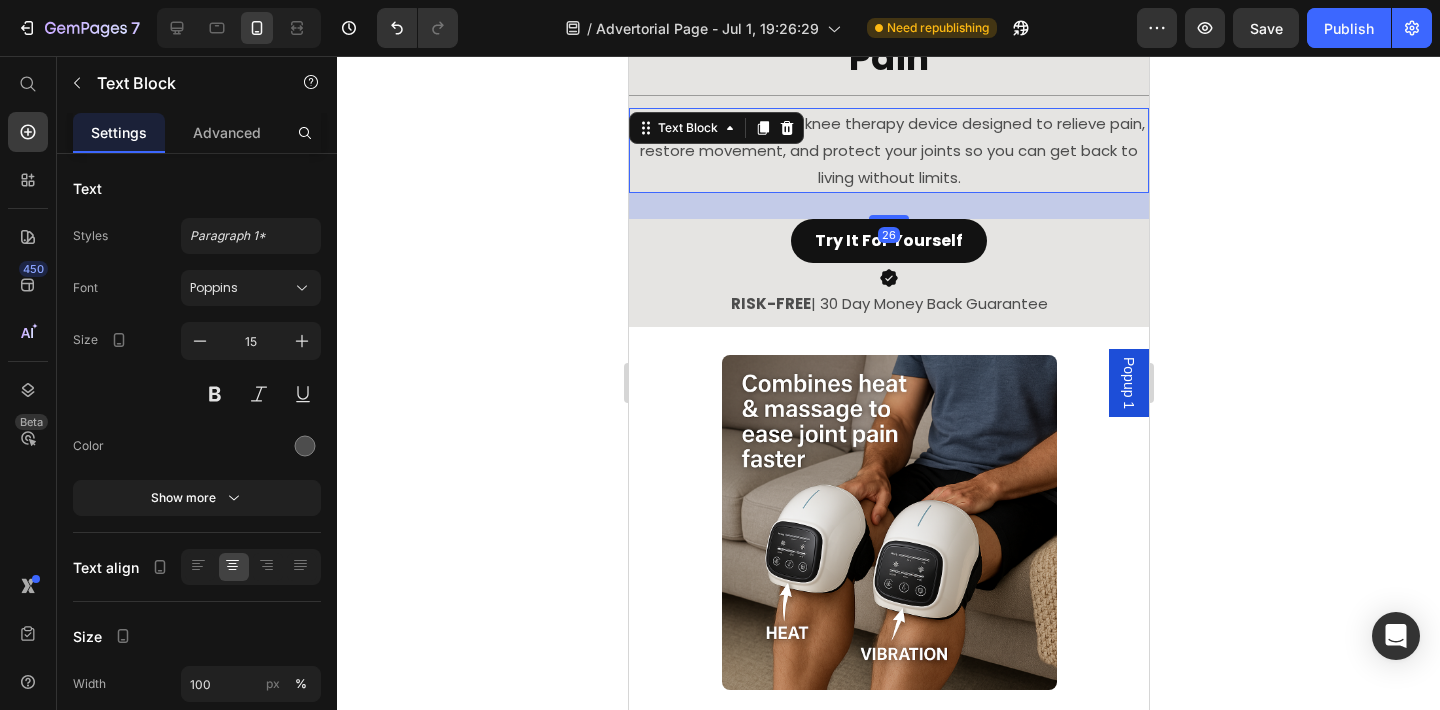 drag, startPoint x: 886, startPoint y: 216, endPoint x: 913, endPoint y: 209, distance: 27.89265 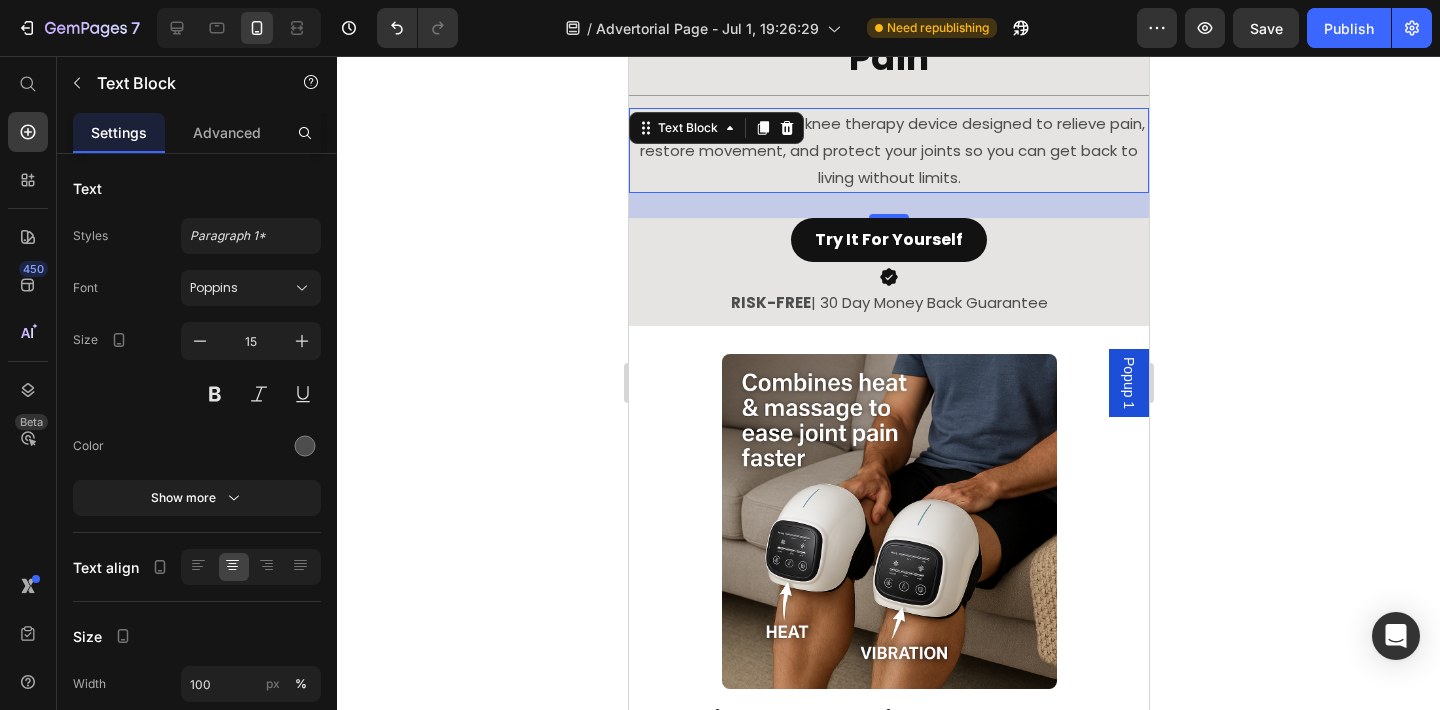 click 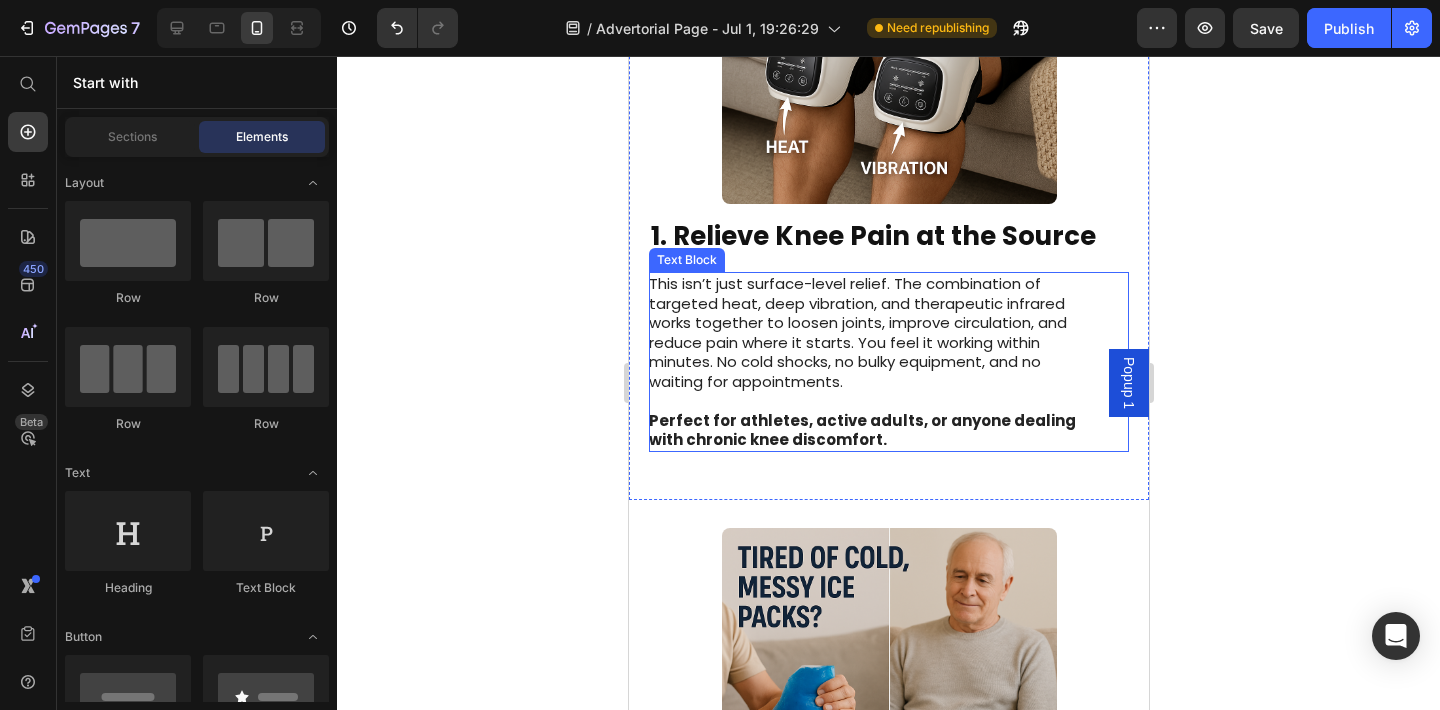scroll, scrollTop: 1463, scrollLeft: 0, axis: vertical 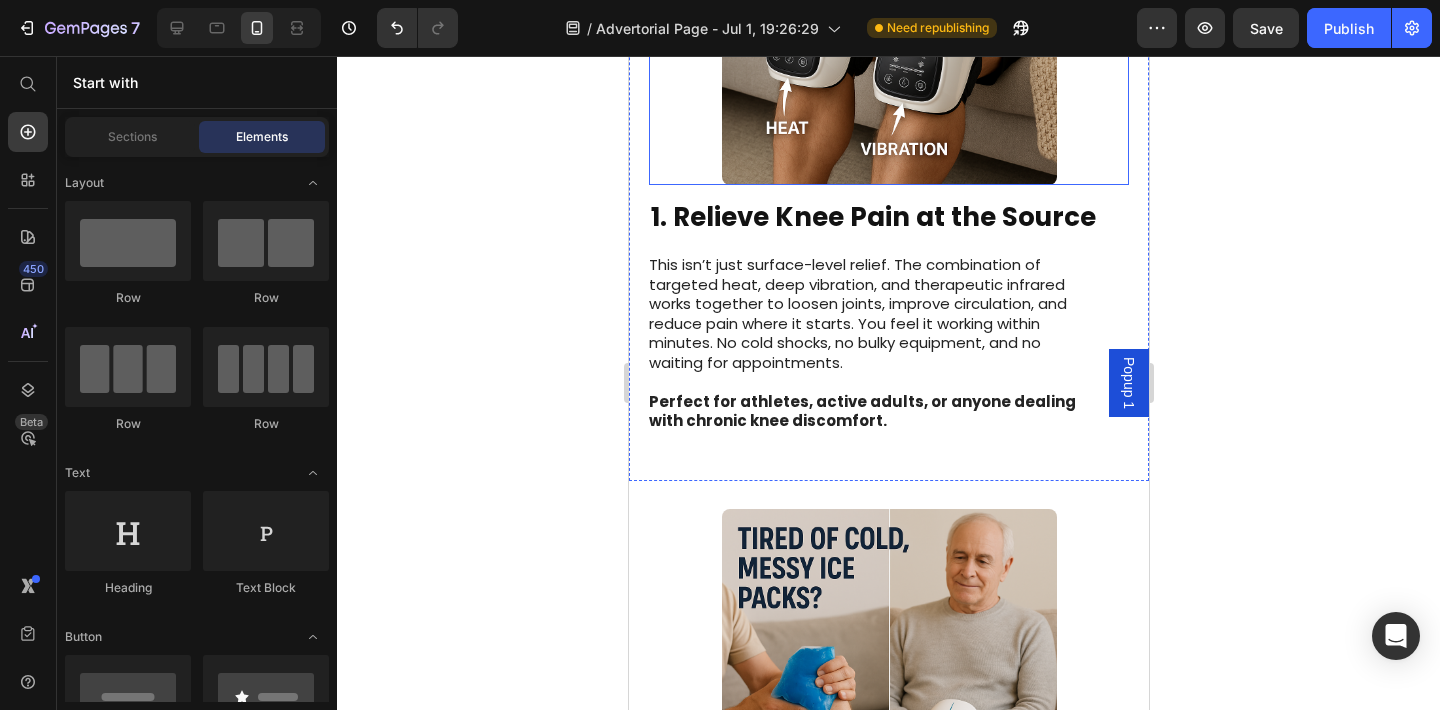click at bounding box center (888, 17) 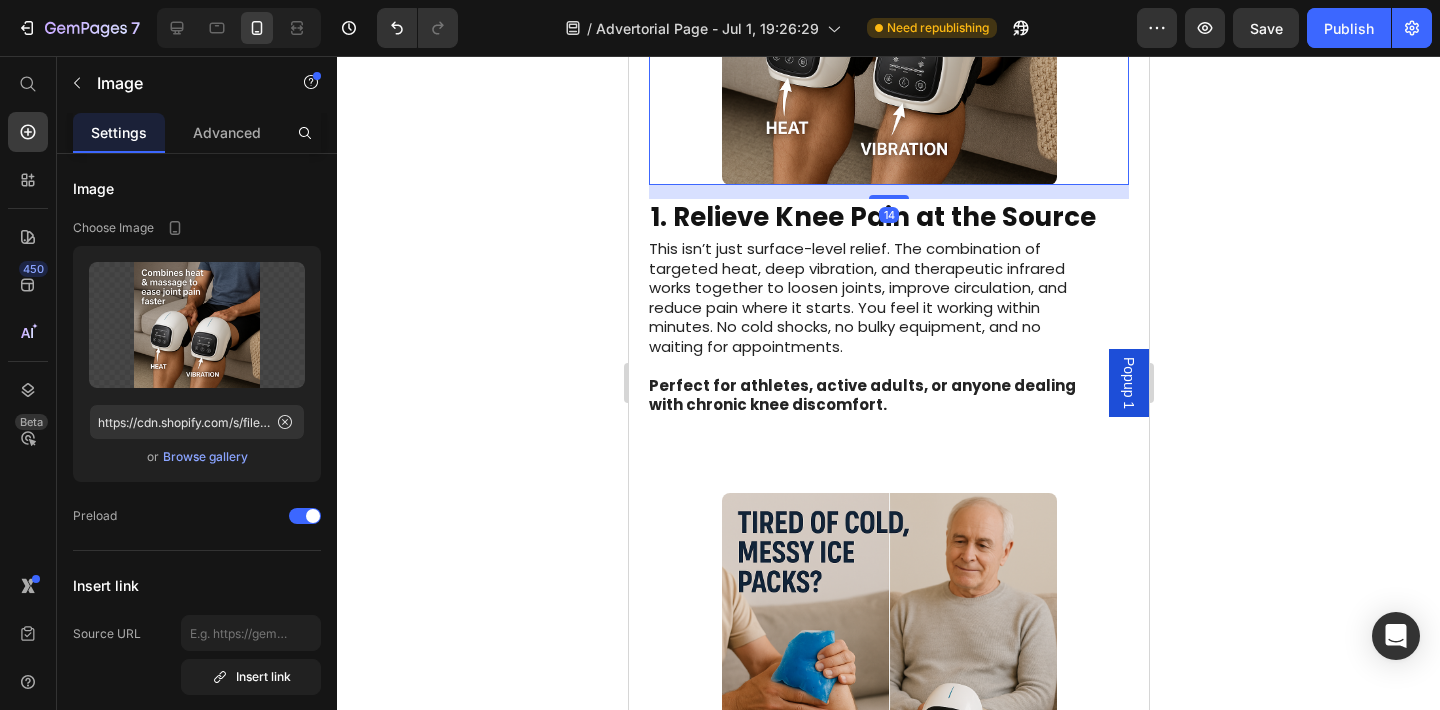 click at bounding box center (888, 17) 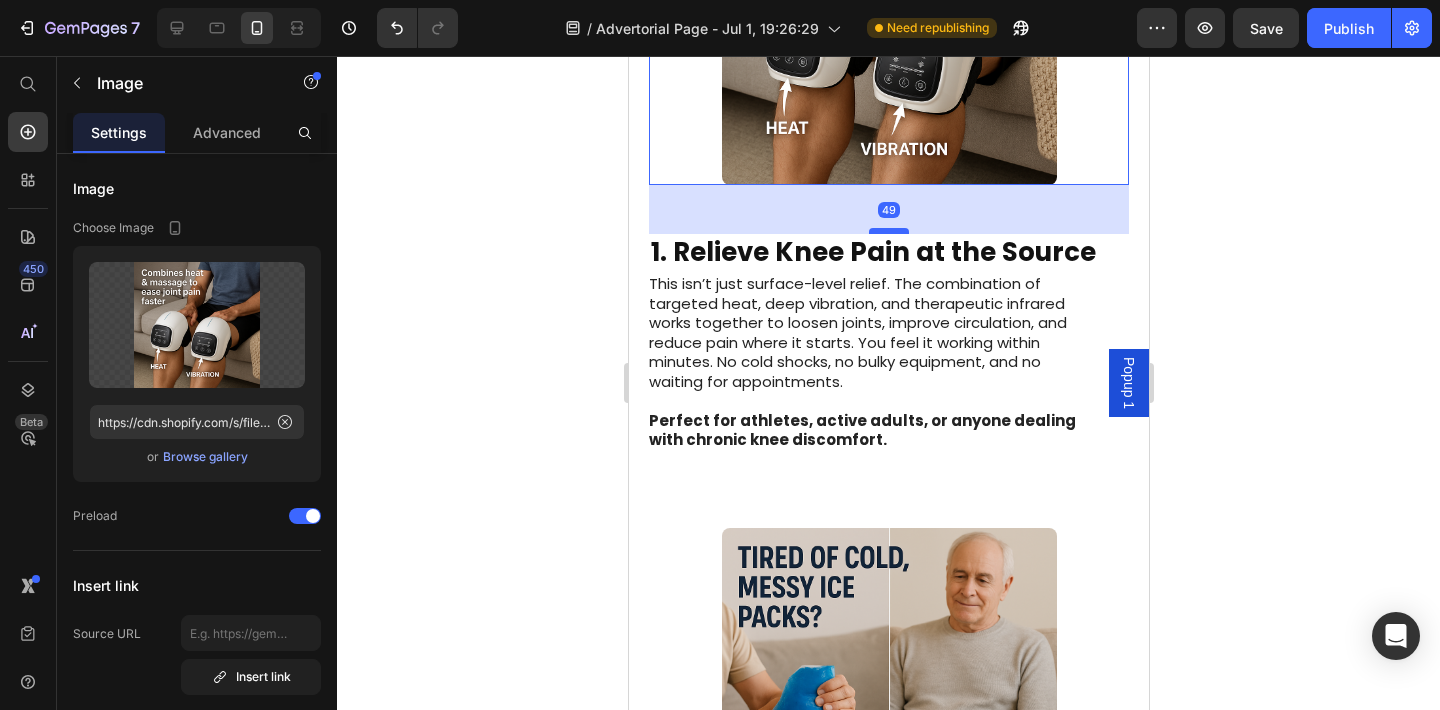 drag, startPoint x: 881, startPoint y: 196, endPoint x: 881, endPoint y: 229, distance: 33 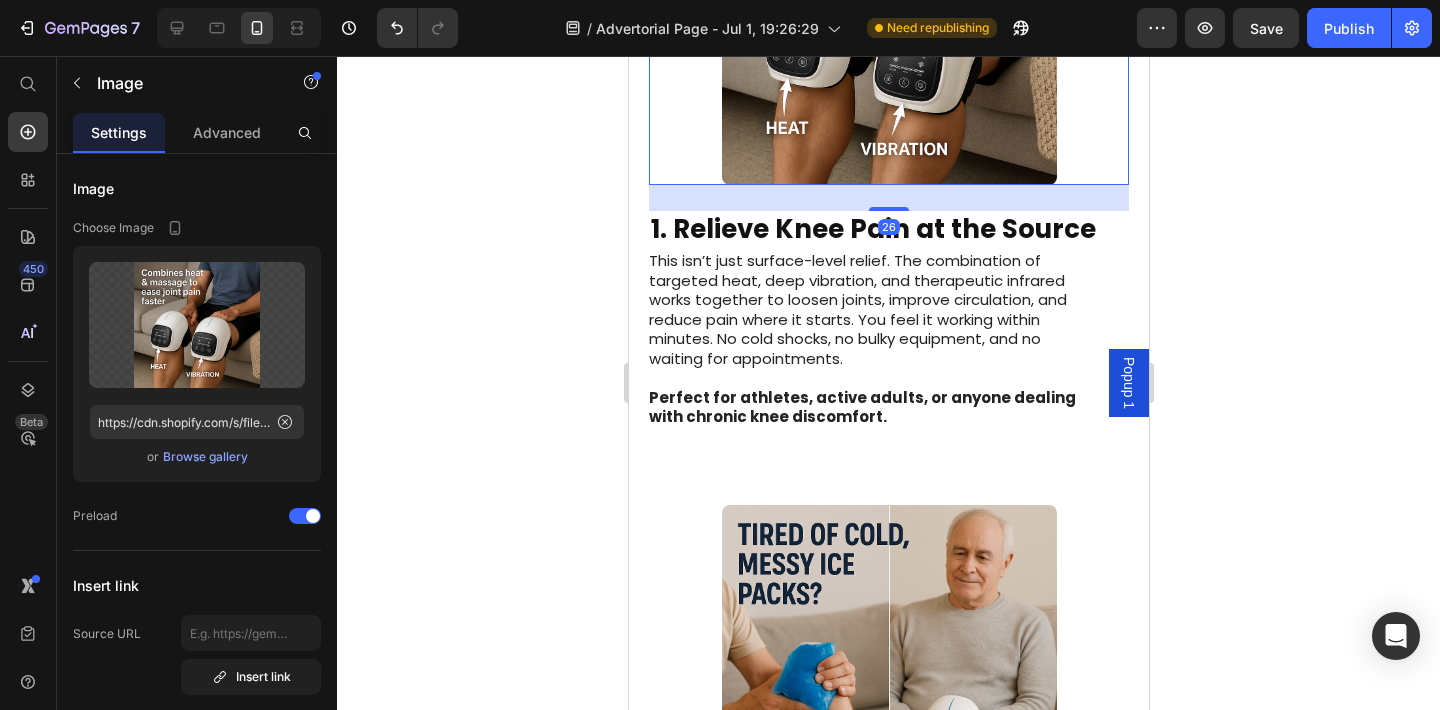 drag, startPoint x: 881, startPoint y: 230, endPoint x: 910, endPoint y: 207, distance: 37.01351 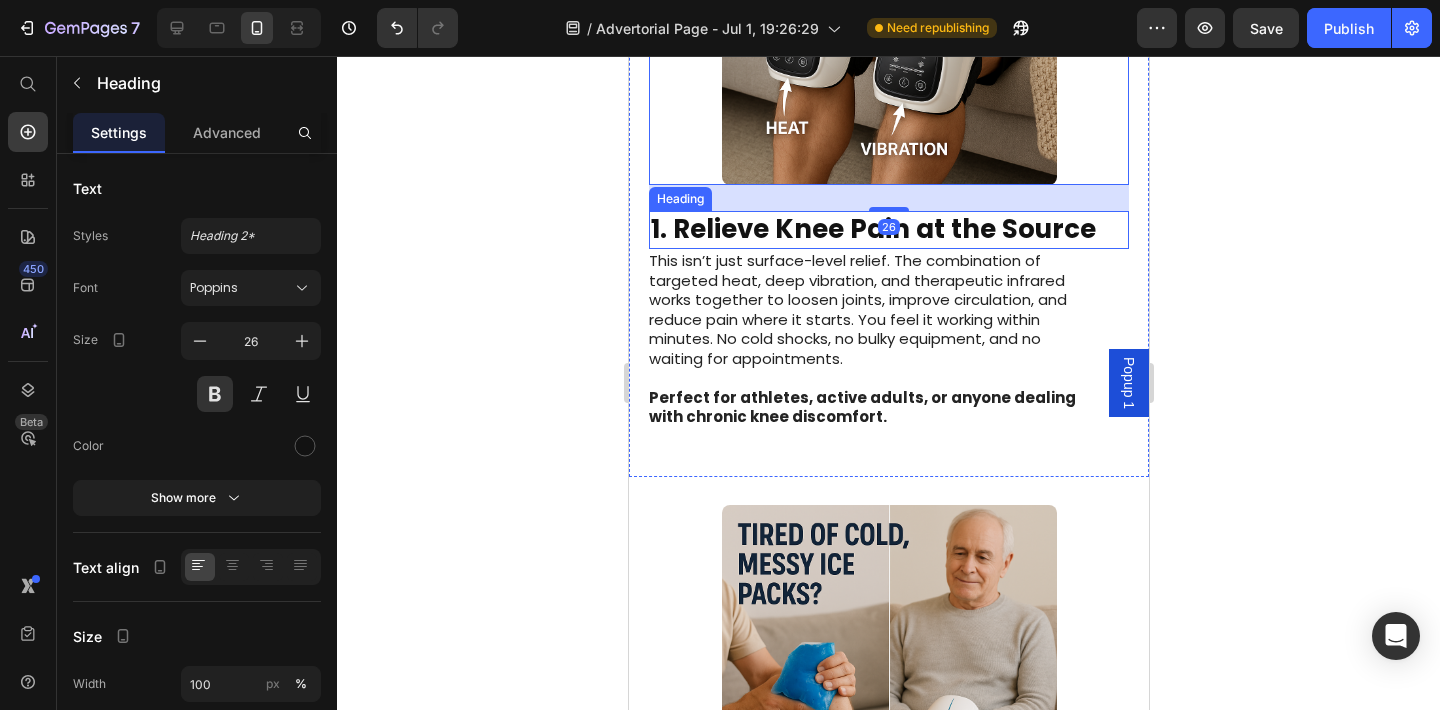 click on "1. Relieve Knee Pain at the Source" at bounding box center (888, 230) 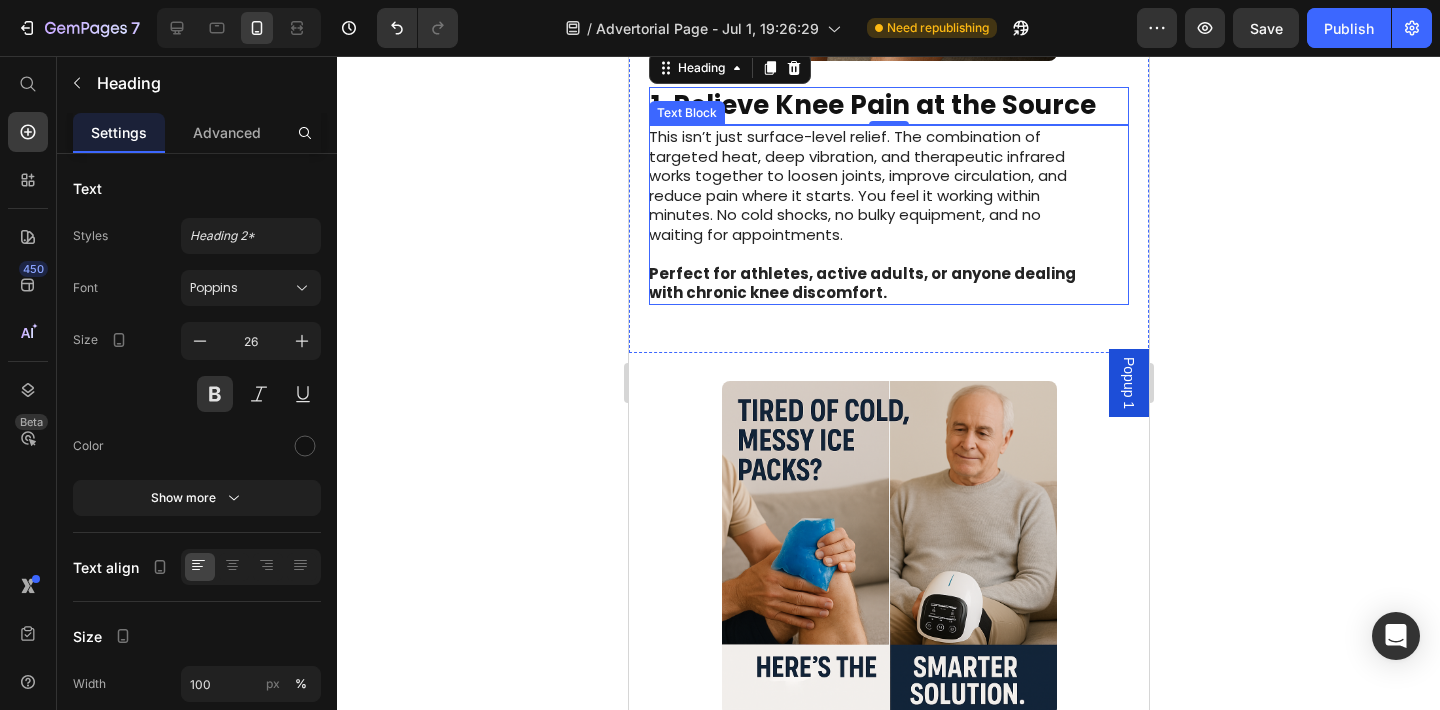 scroll, scrollTop: 1594, scrollLeft: 0, axis: vertical 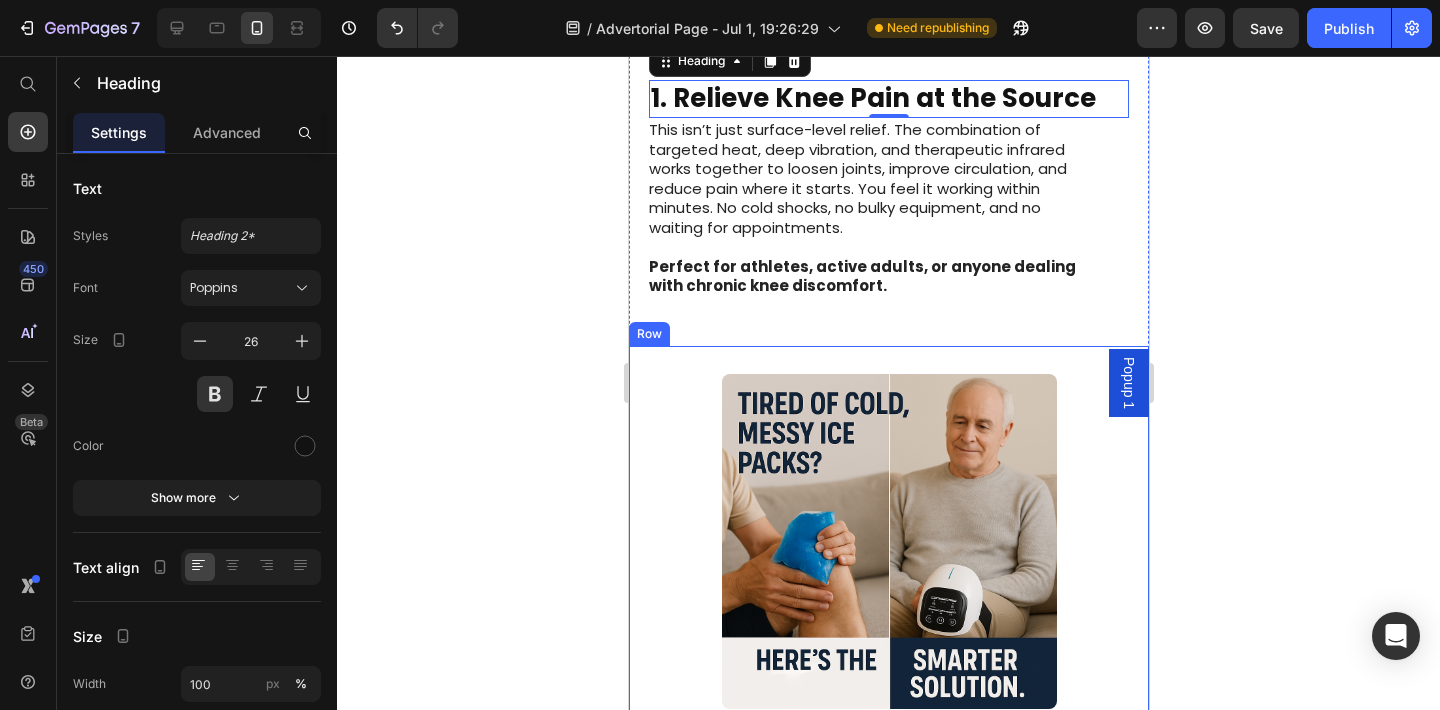 click 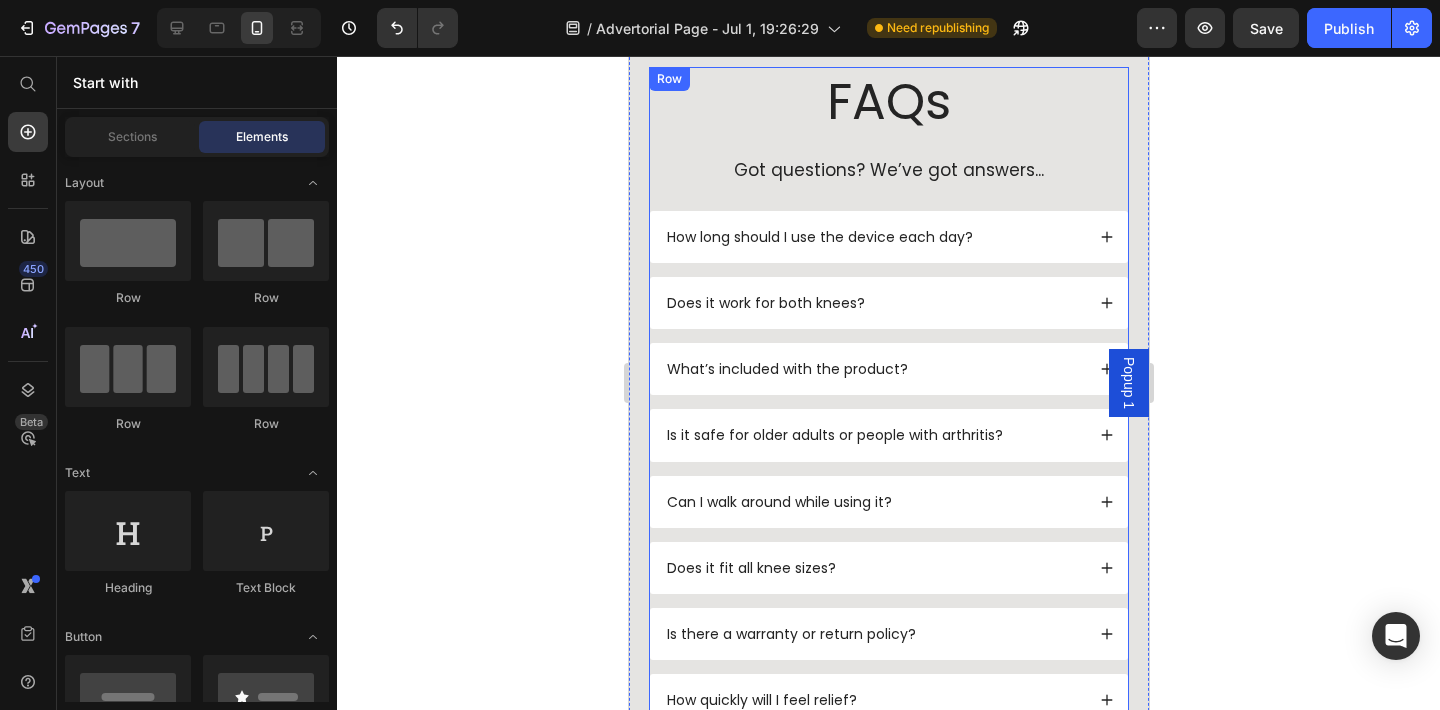 scroll, scrollTop: 6727, scrollLeft: 0, axis: vertical 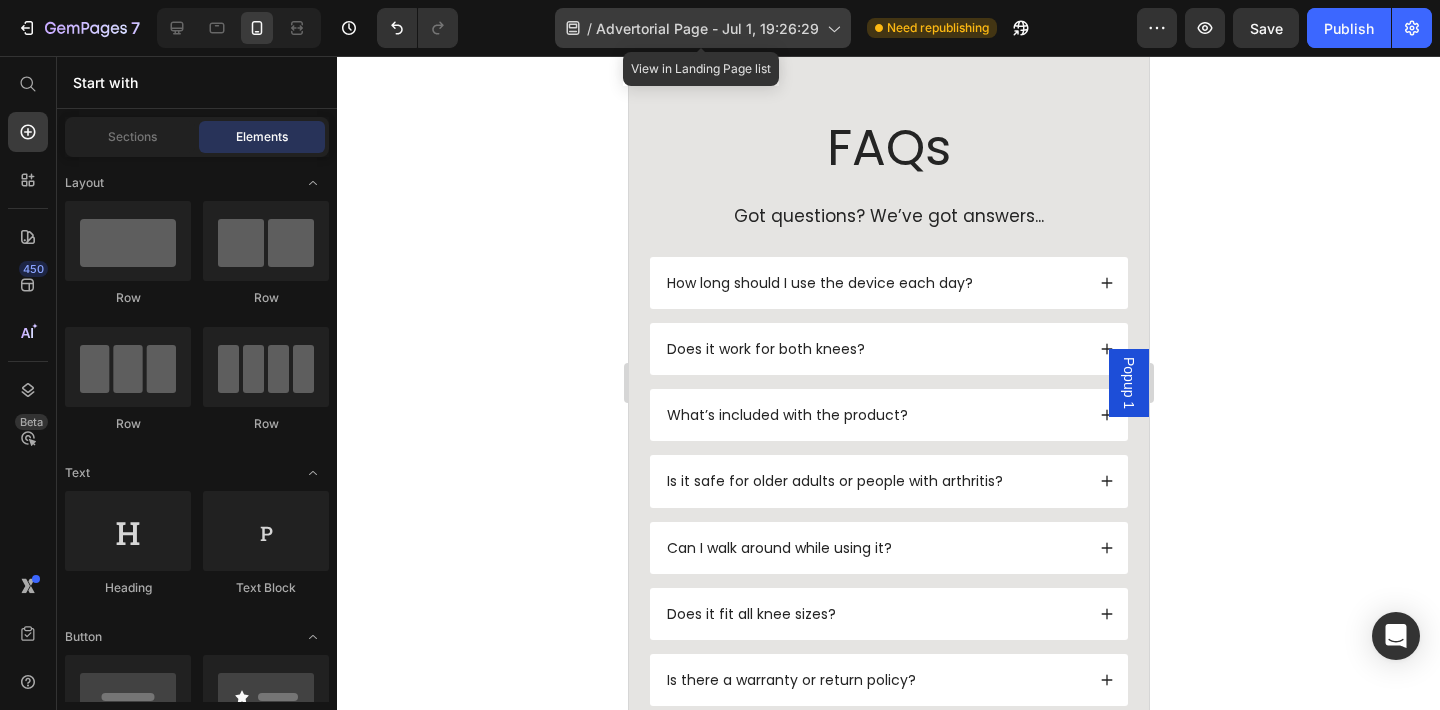 click on "/  Advertorial Page - Jul 1, 19:26:29" 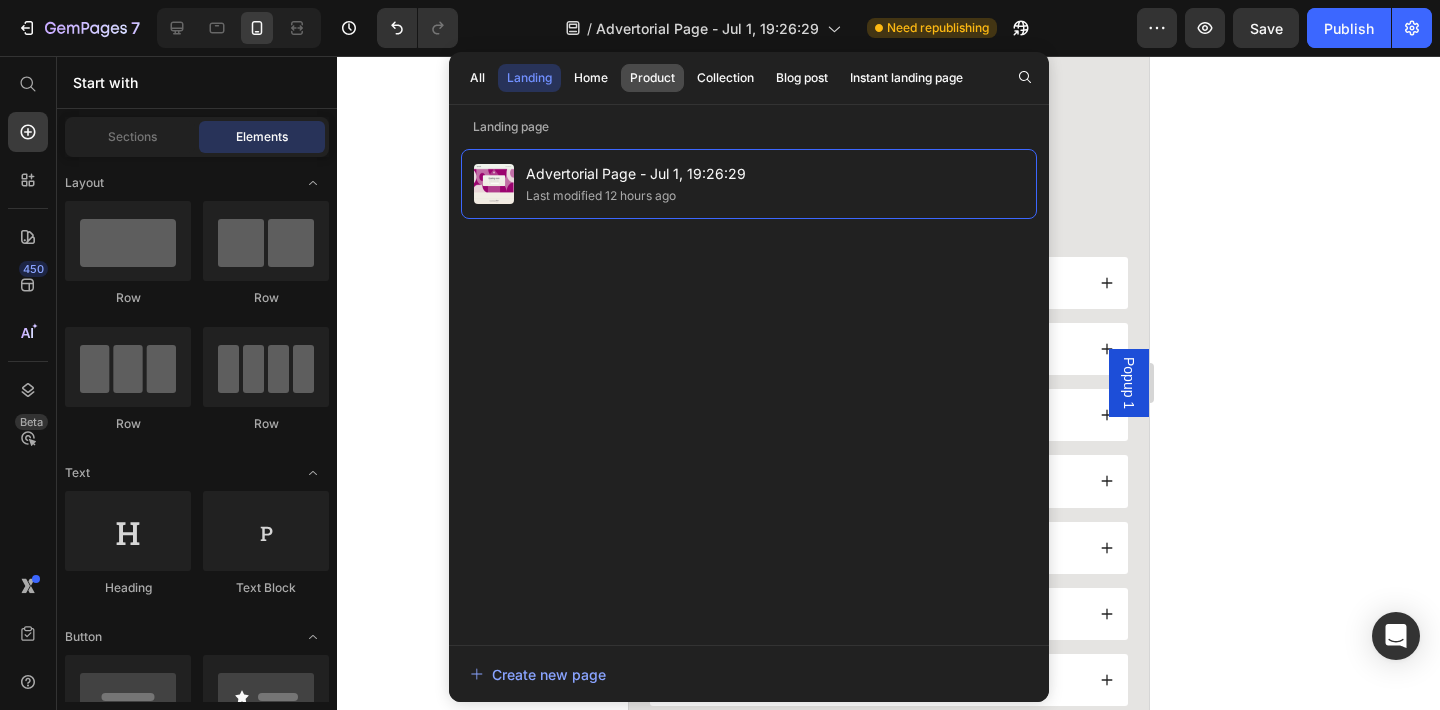 click on "Product" 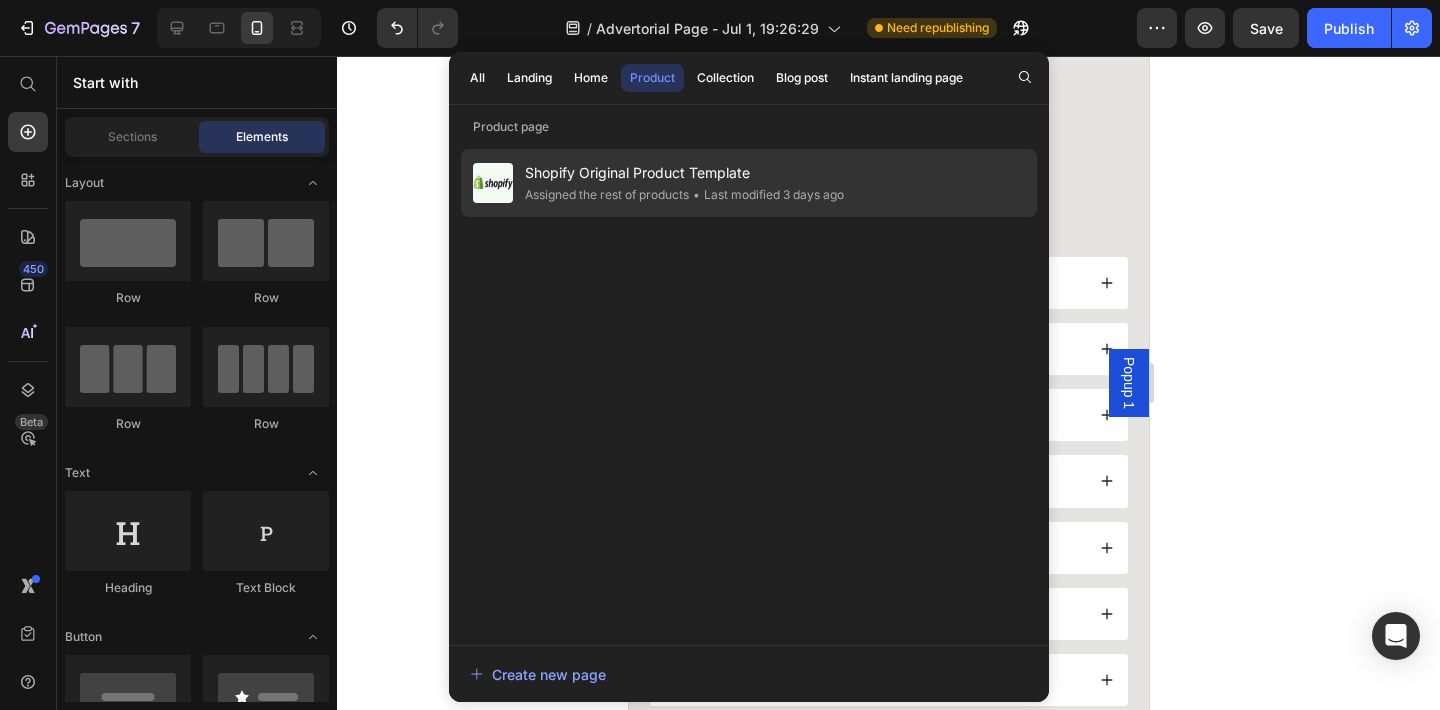 click on "Assigned the rest of products" 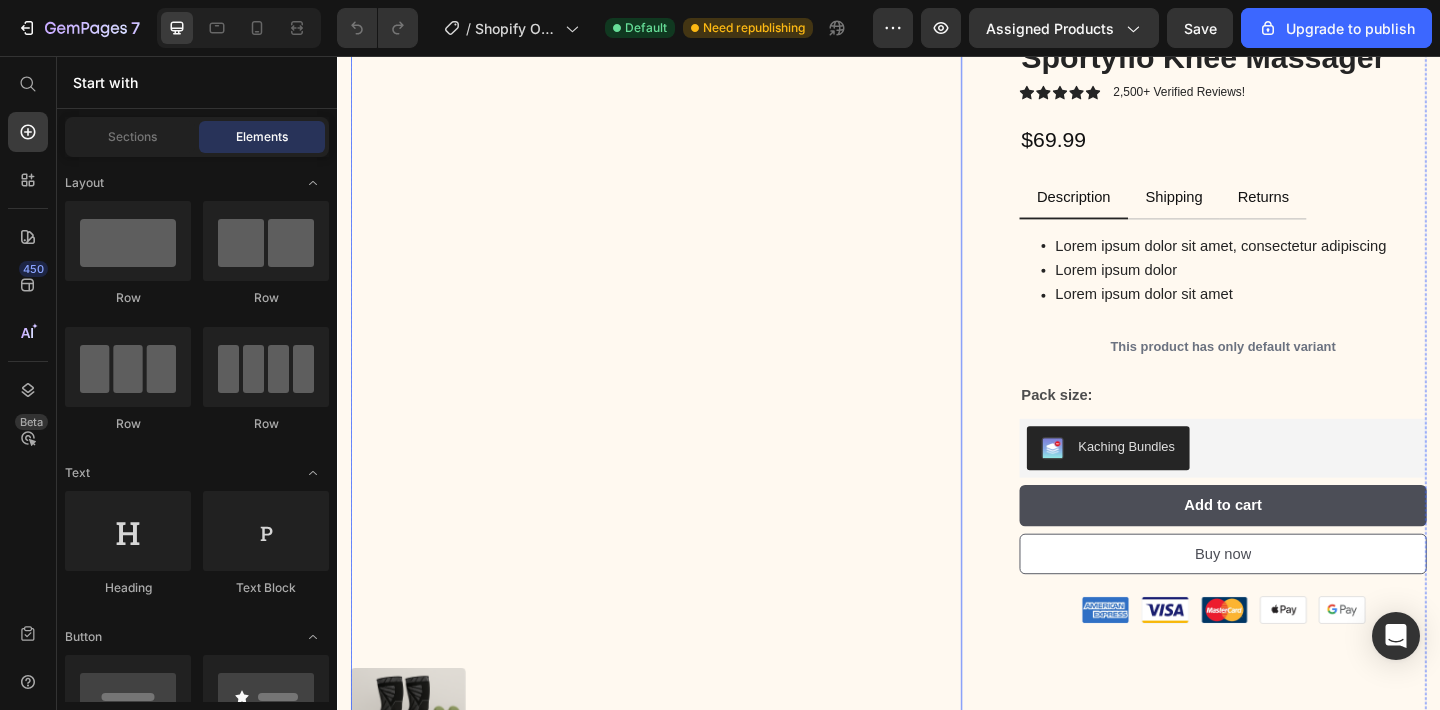 scroll, scrollTop: 151, scrollLeft: 0, axis: vertical 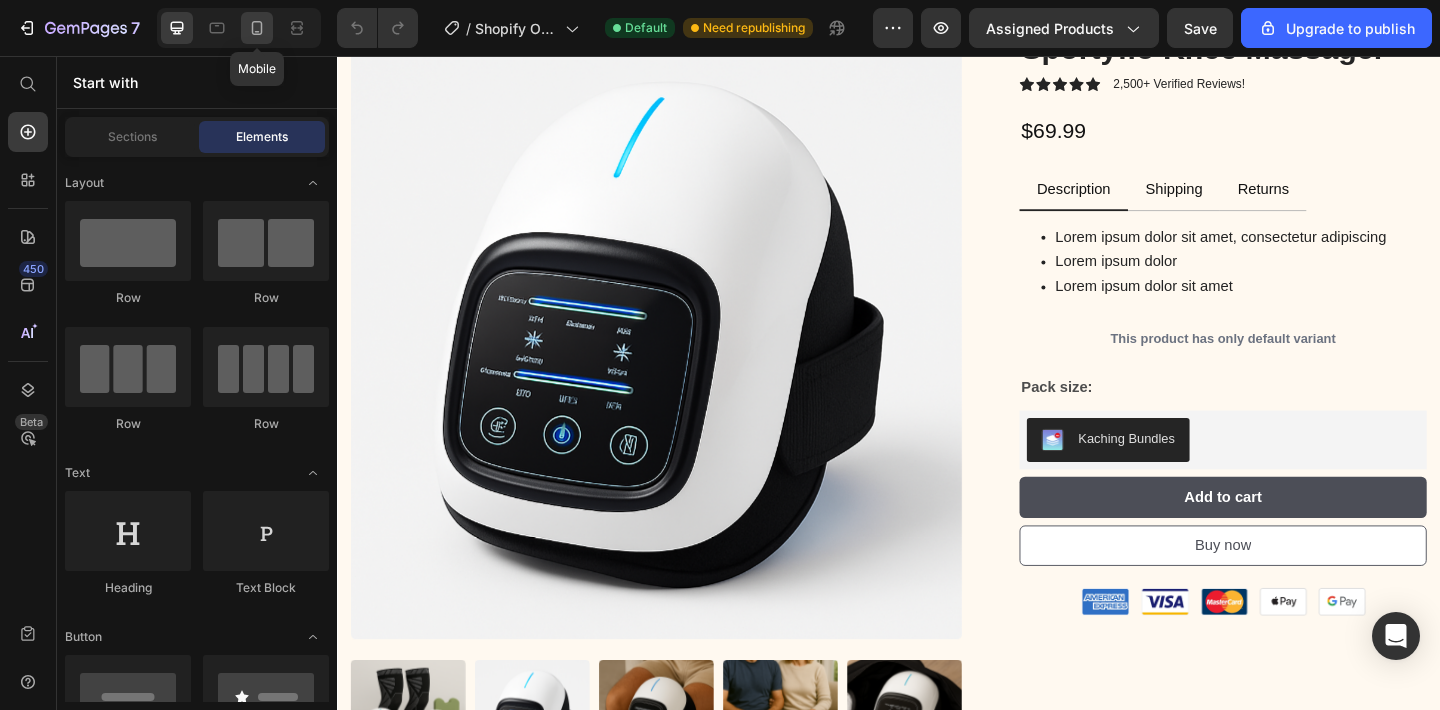 click 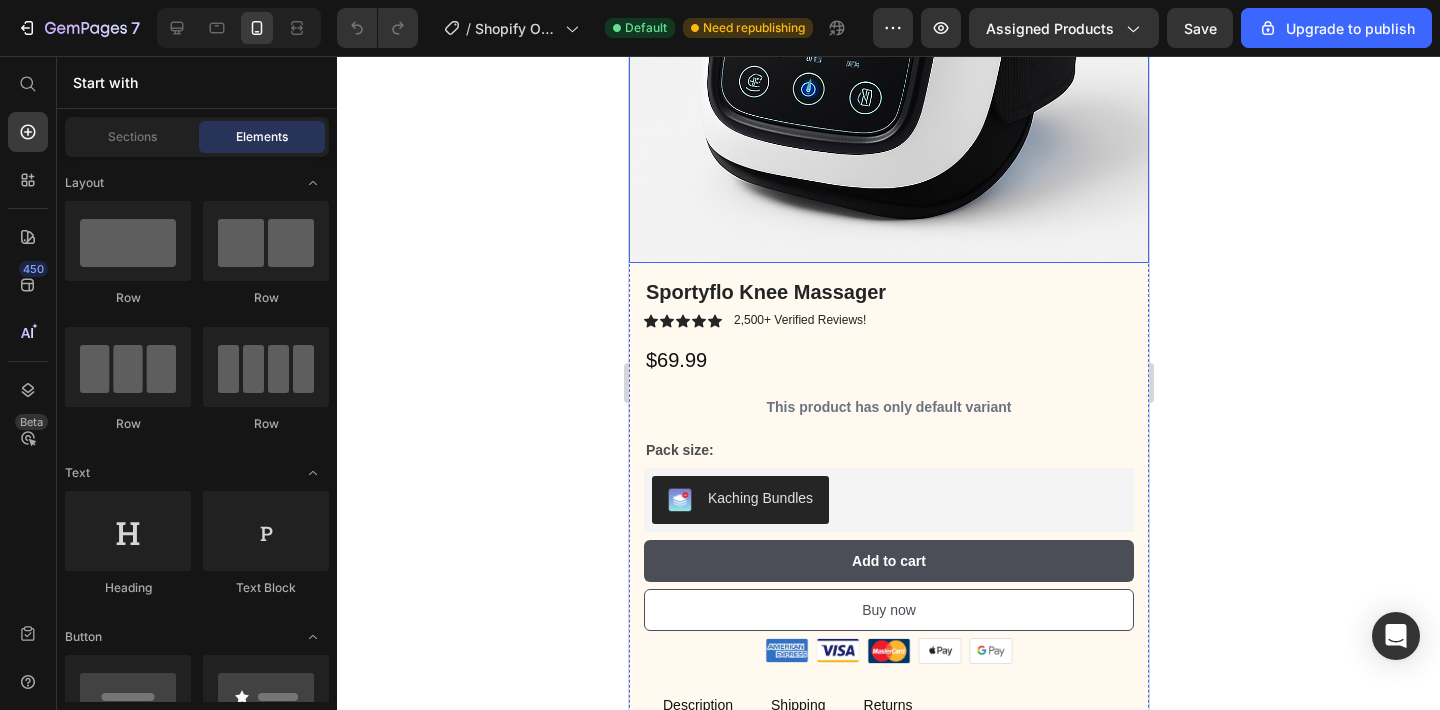 scroll, scrollTop: 357, scrollLeft: 0, axis: vertical 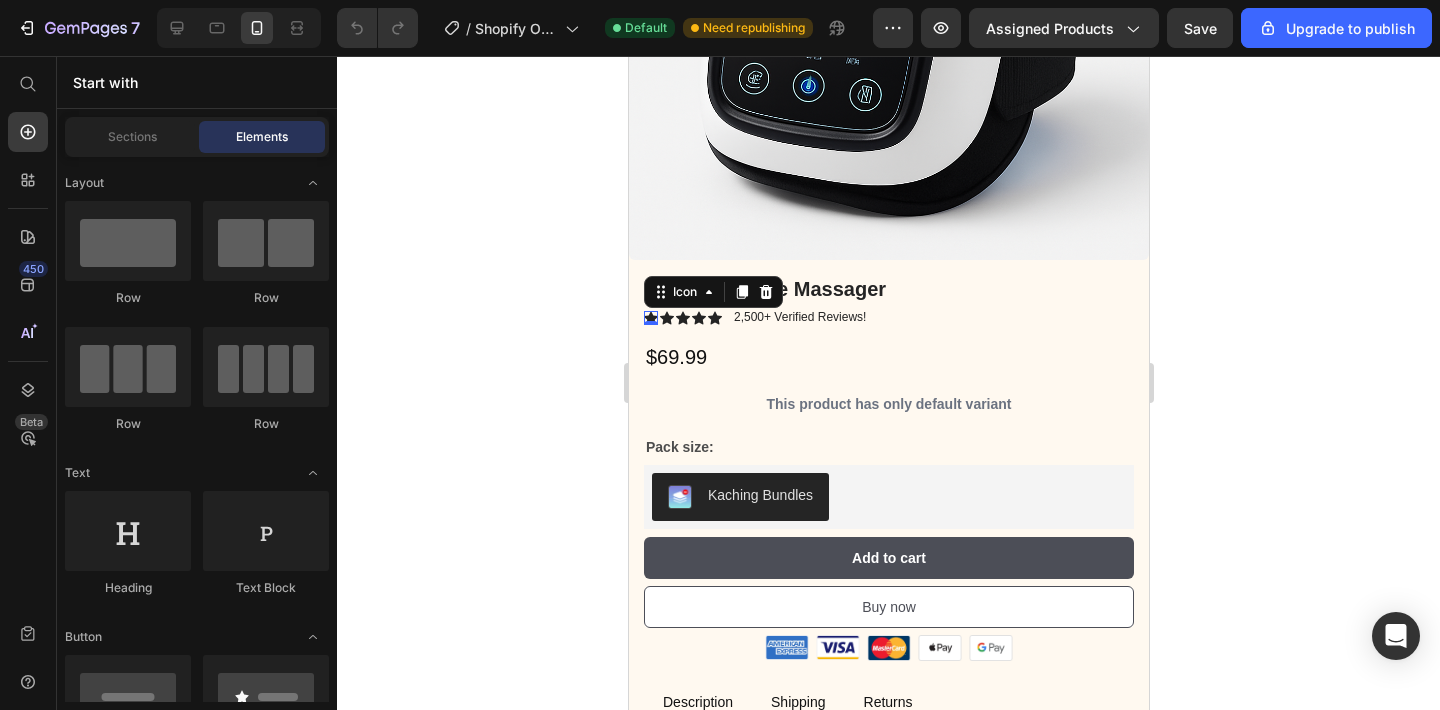 click on "Icon   0" at bounding box center [650, 318] 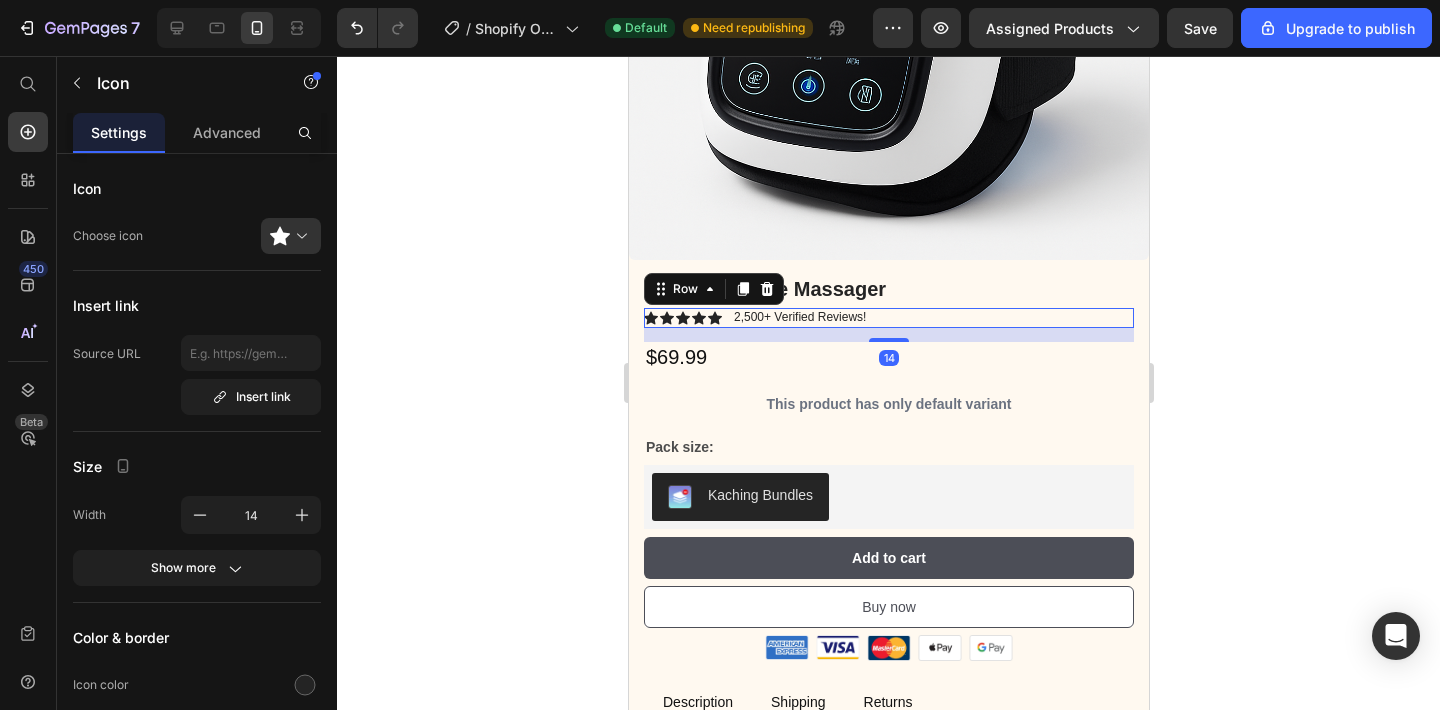 click on "Icon Icon Icon Icon Icon Icon List 2,500+ Verified Reviews! Text Block Row   14" at bounding box center [888, 318] 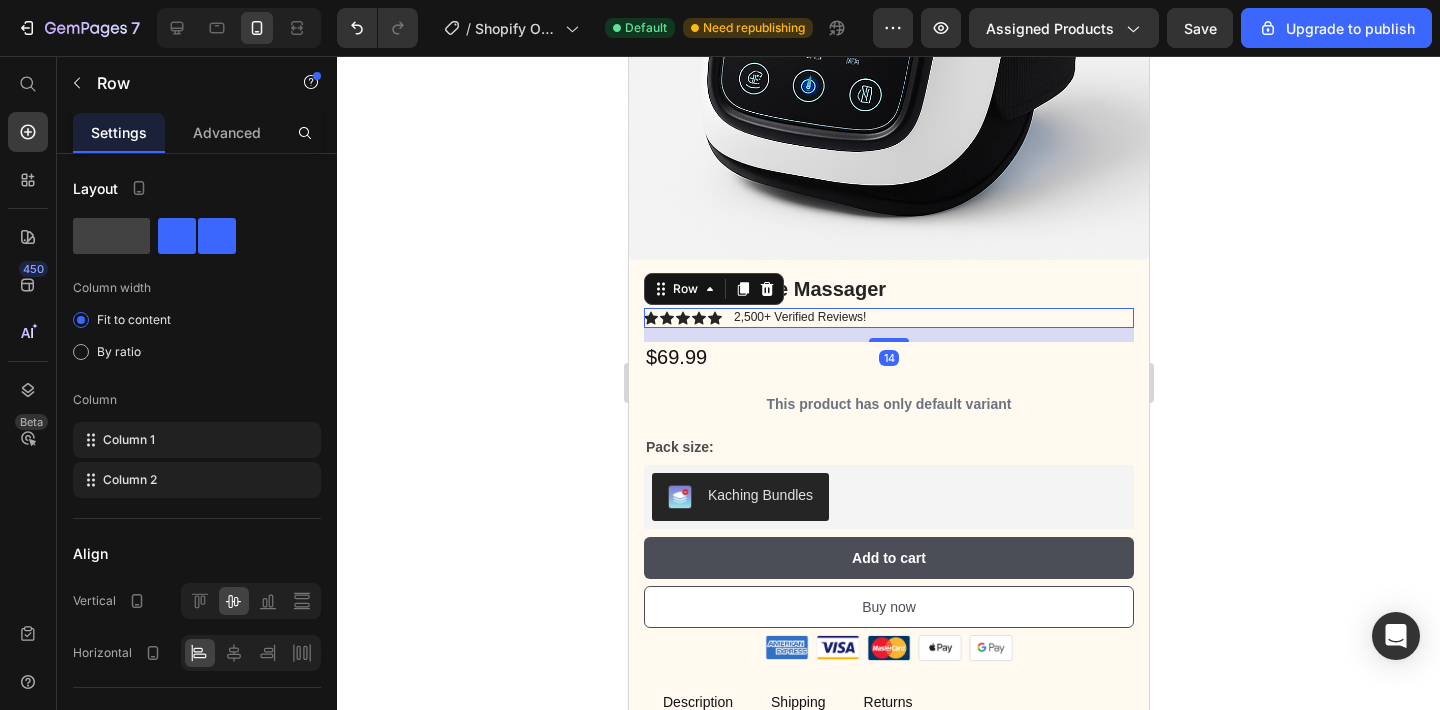 click on "Icon Icon Icon Icon Icon Icon List 2,500+ Verified Reviews! Text Block Row   14" at bounding box center [888, 318] 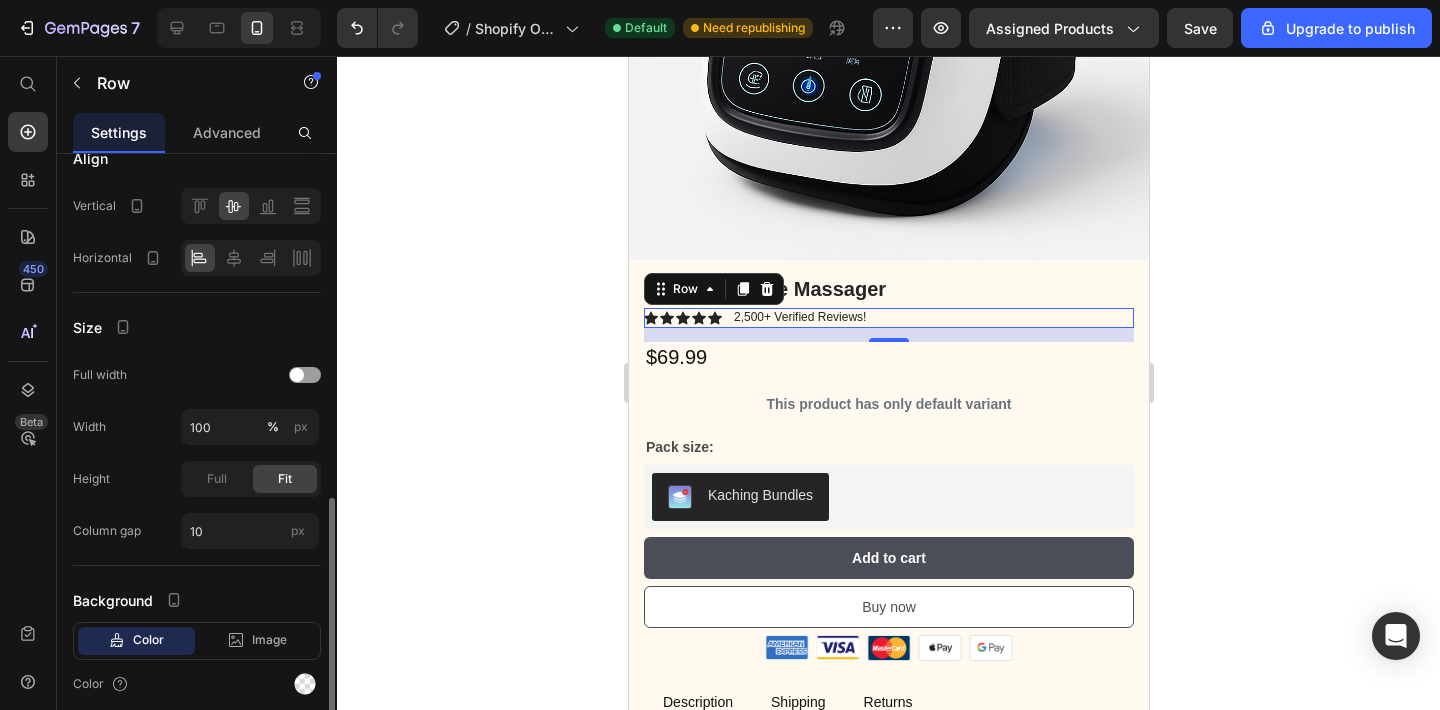scroll, scrollTop: 472, scrollLeft: 0, axis: vertical 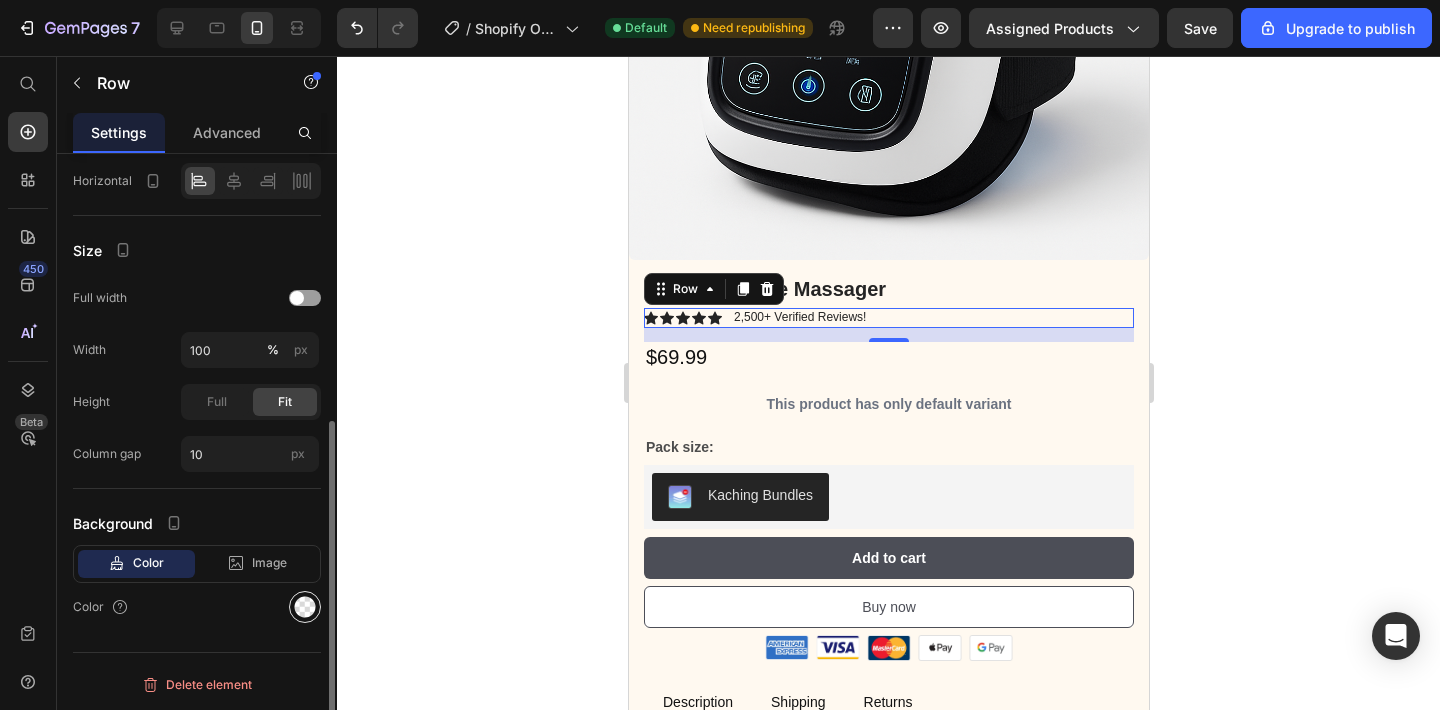 click at bounding box center [305, 607] 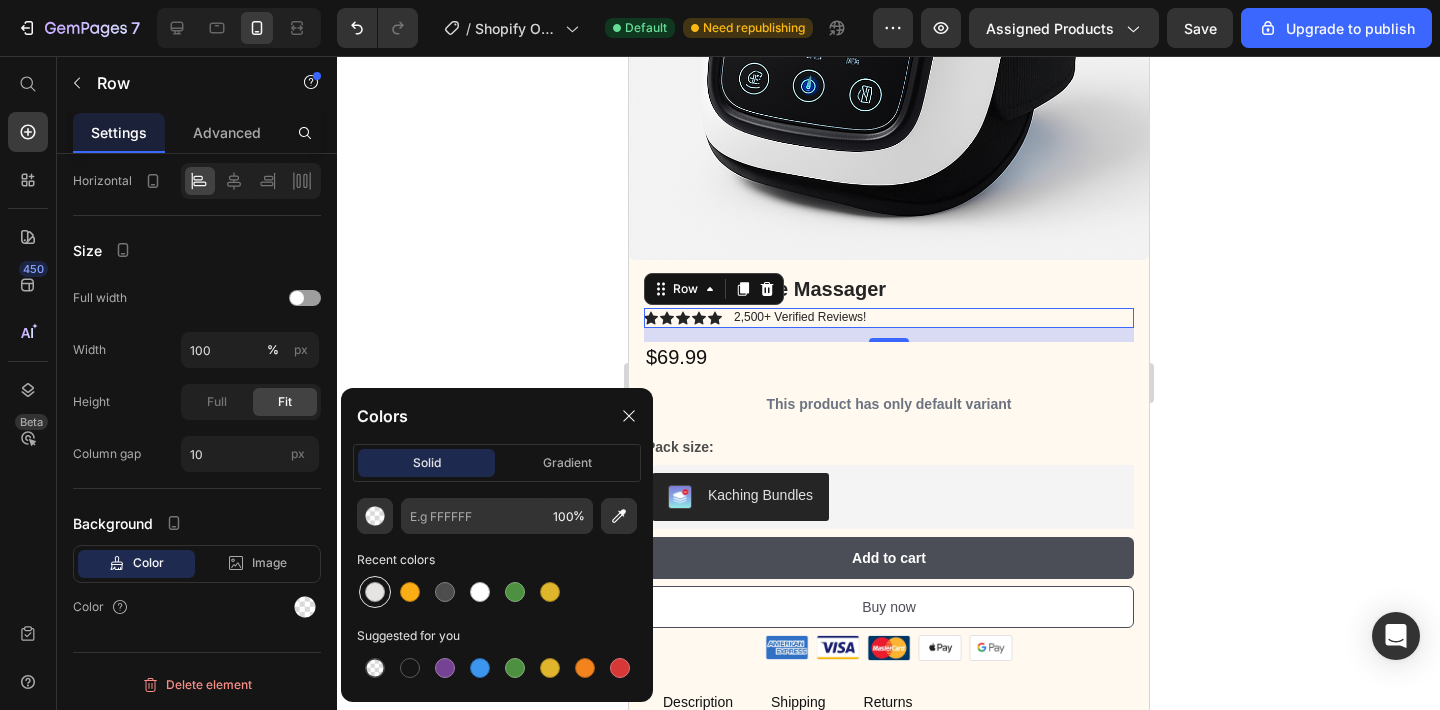 click at bounding box center (375, 592) 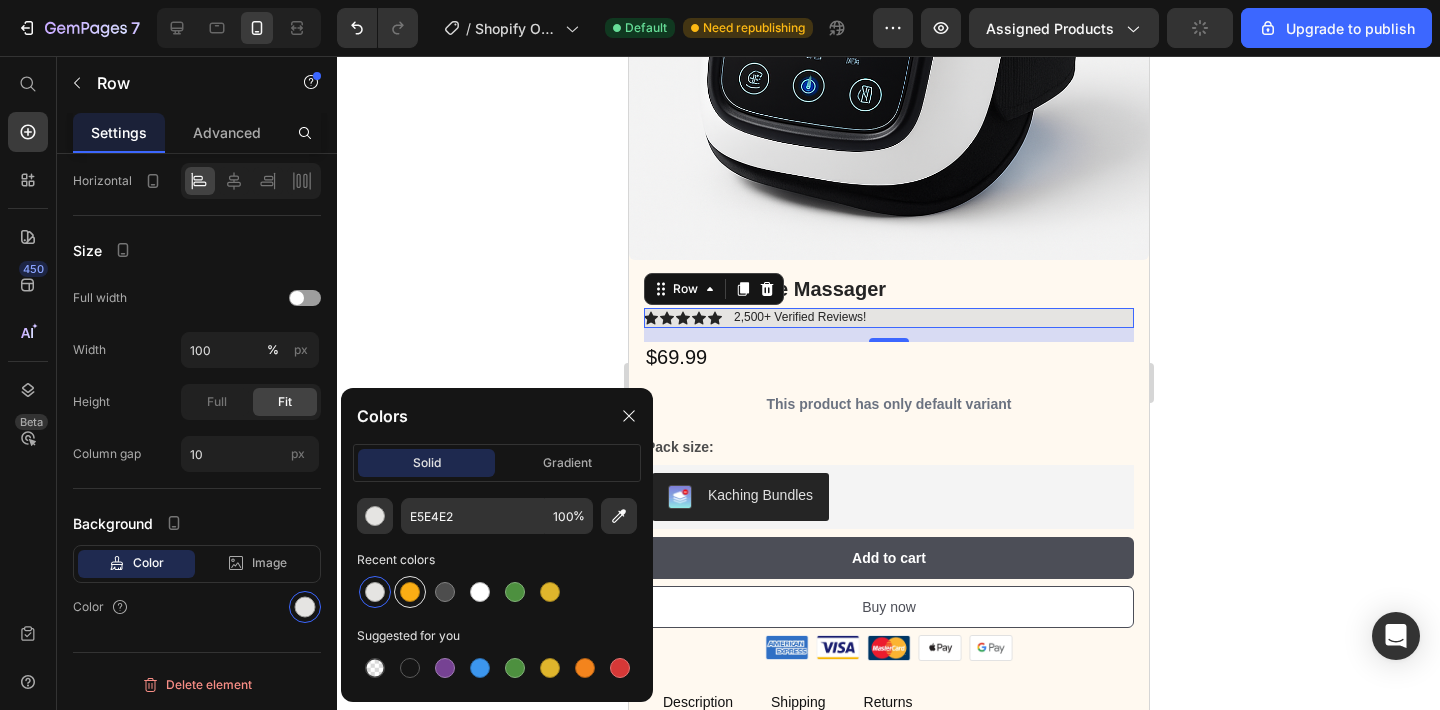 click at bounding box center (410, 592) 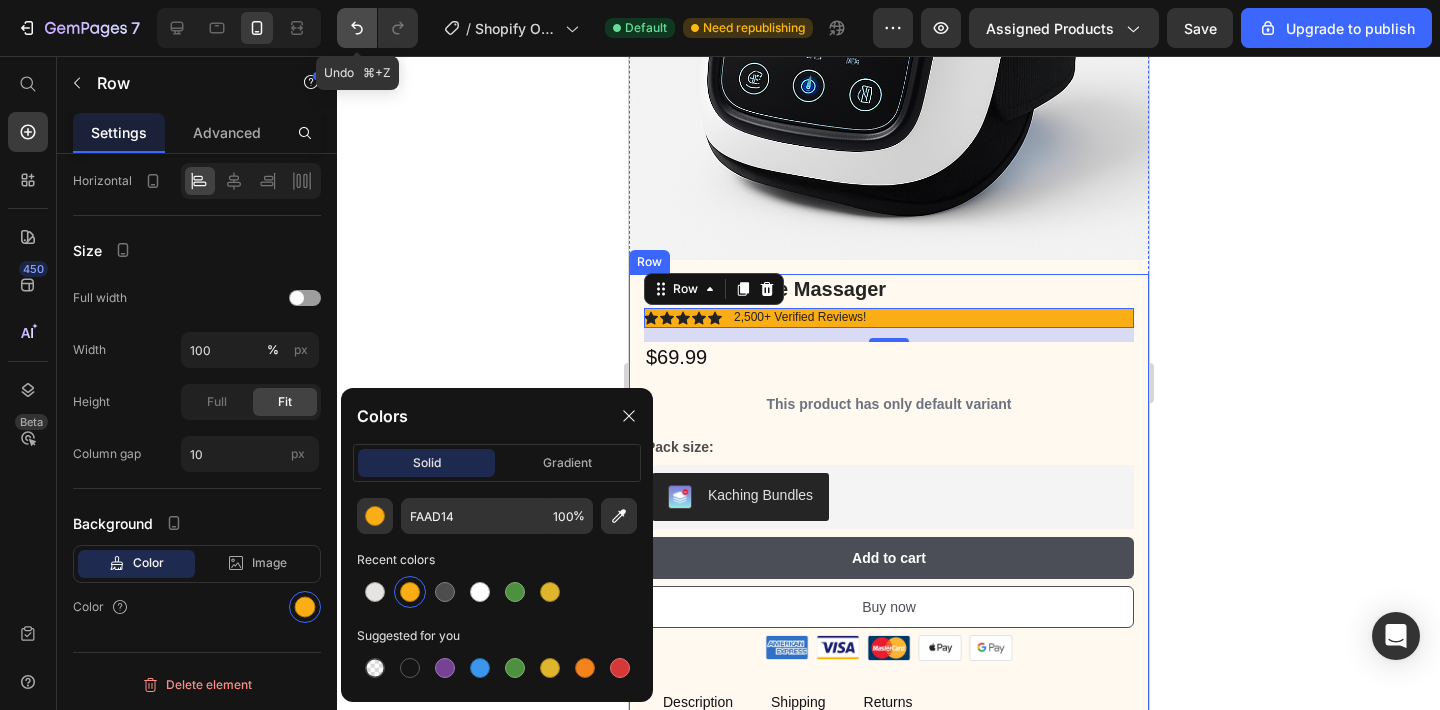 click 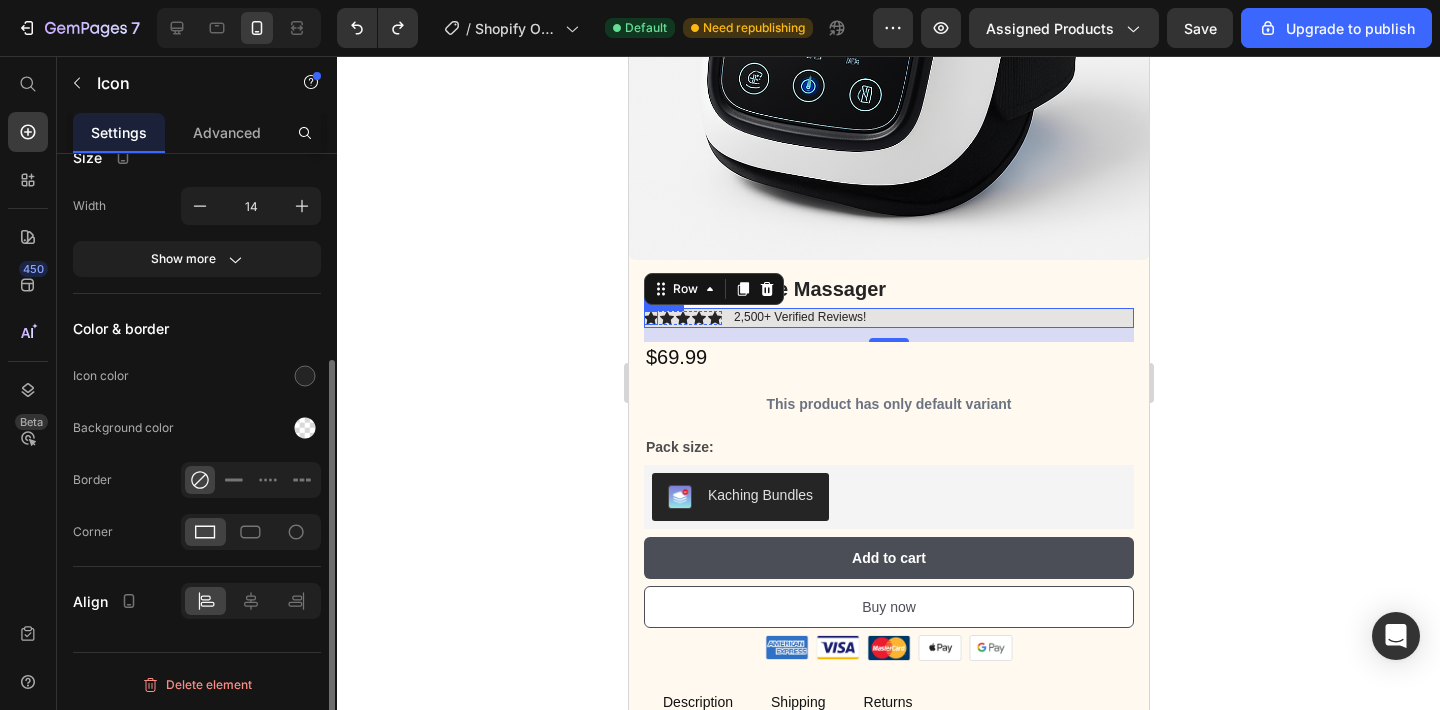 click on "Icon" at bounding box center (650, 318) 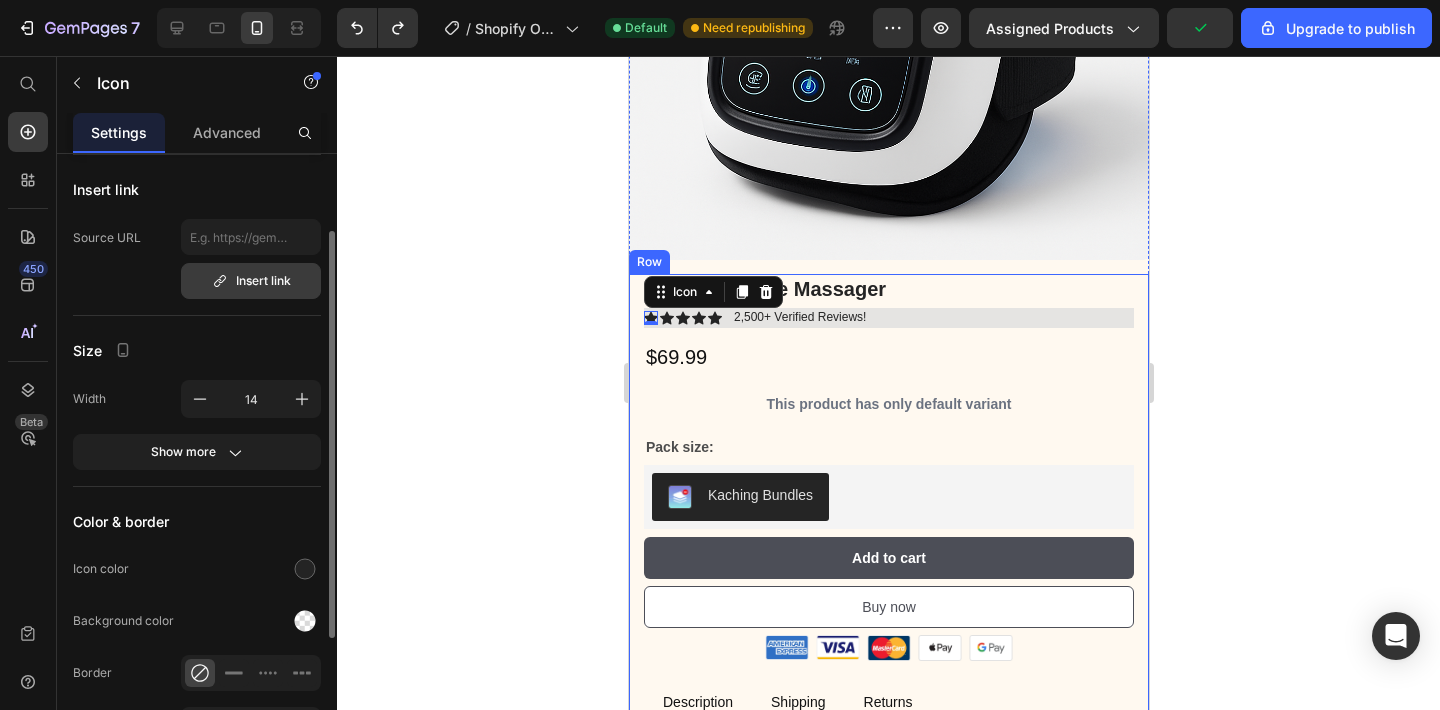 scroll, scrollTop: 309, scrollLeft: 0, axis: vertical 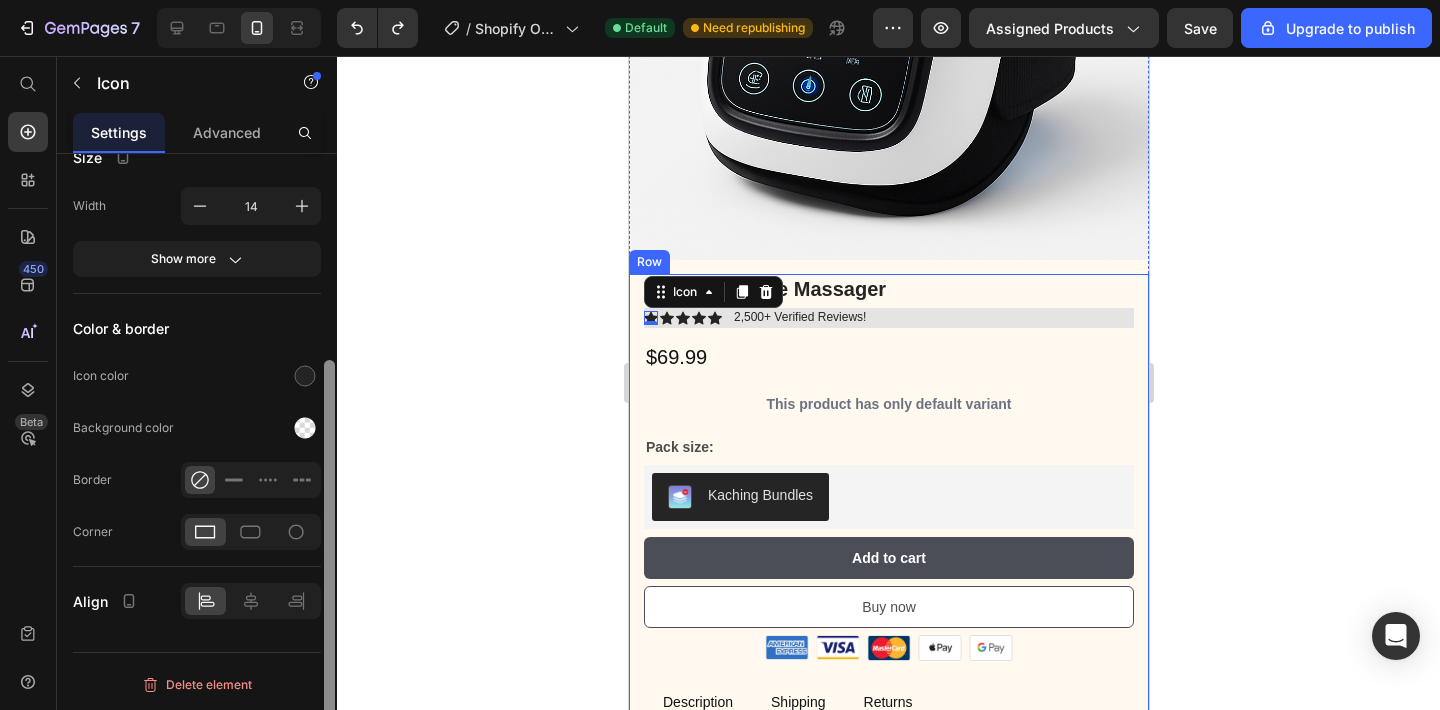 click at bounding box center [329, 460] 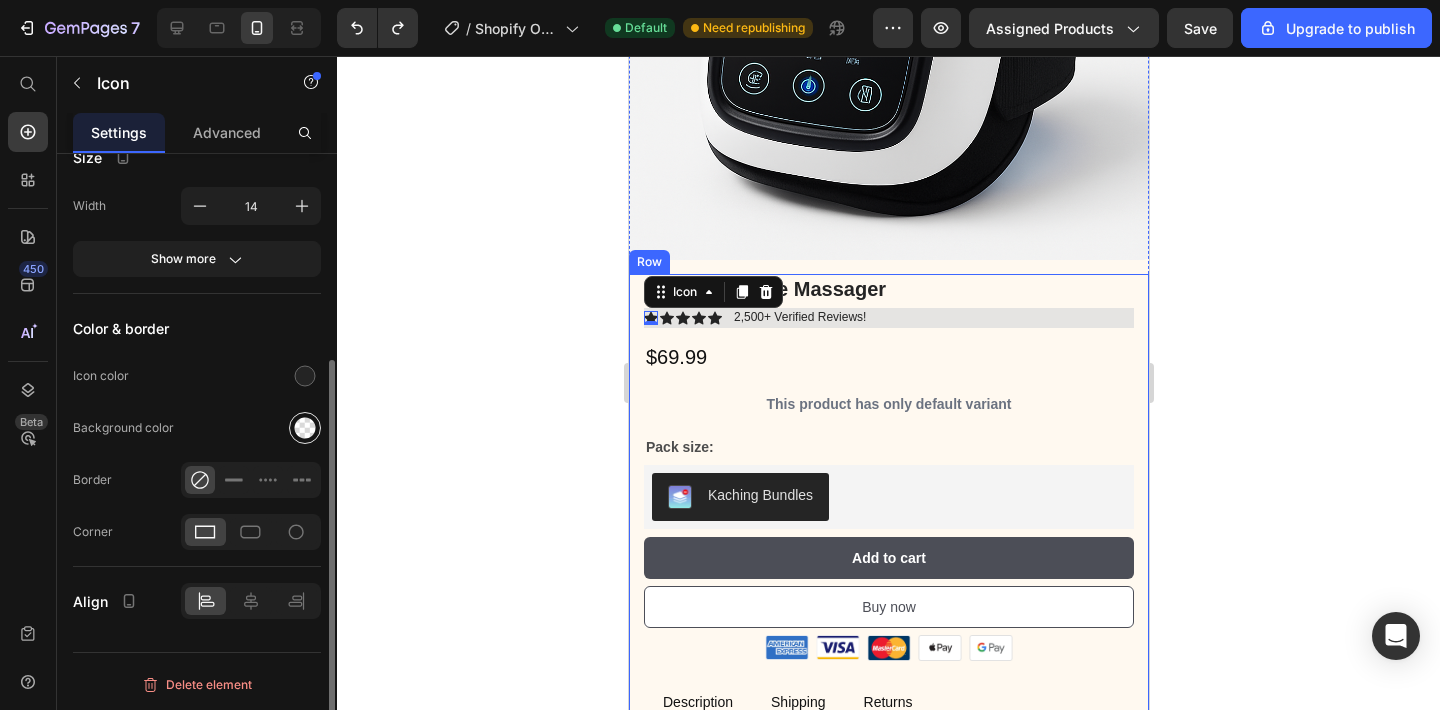 click at bounding box center (305, 428) 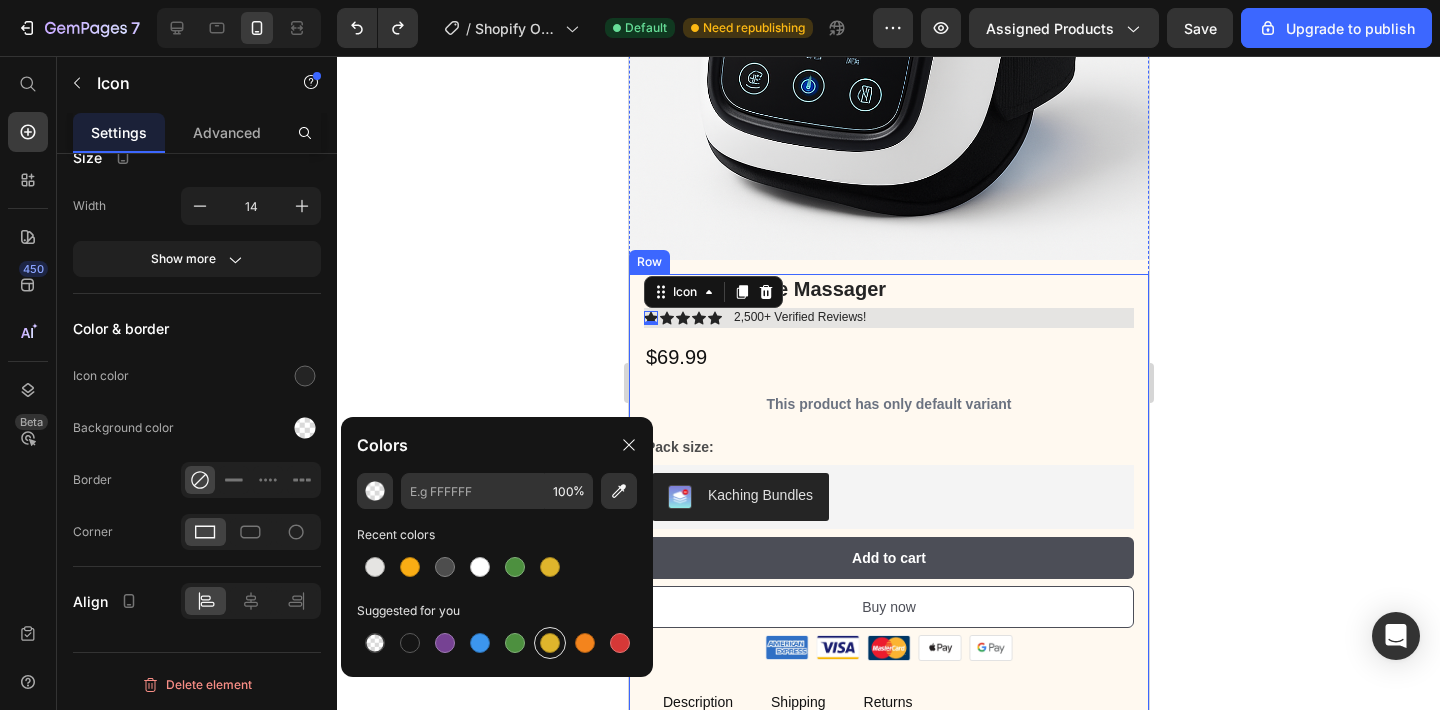 click at bounding box center [550, 643] 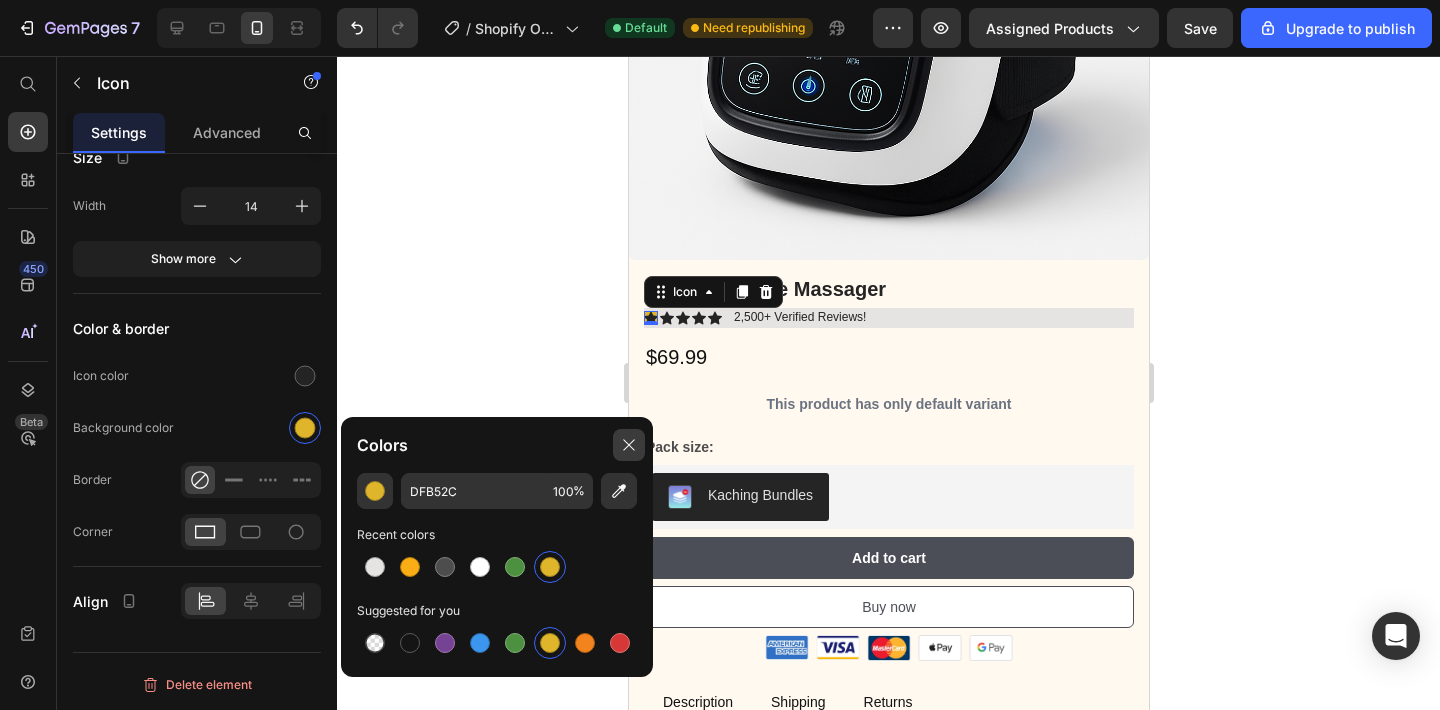 click at bounding box center [629, 445] 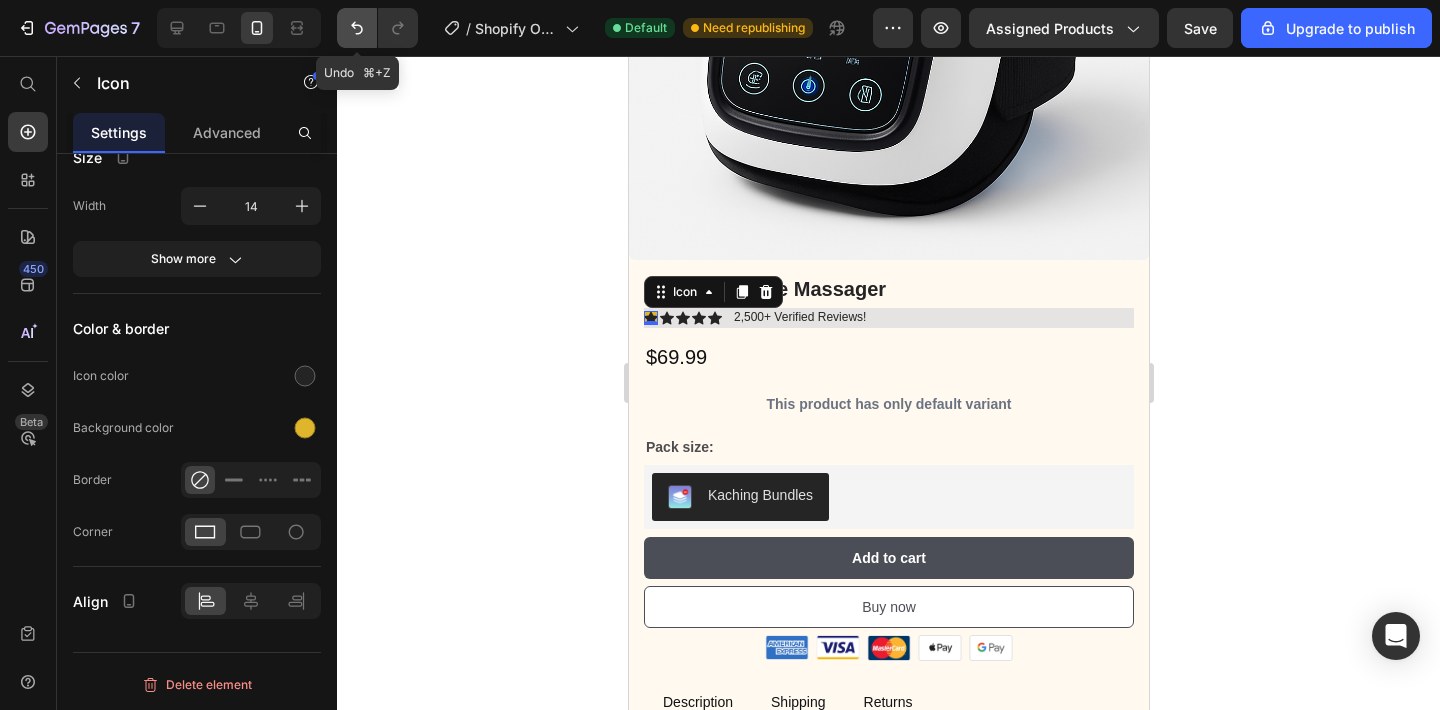 click 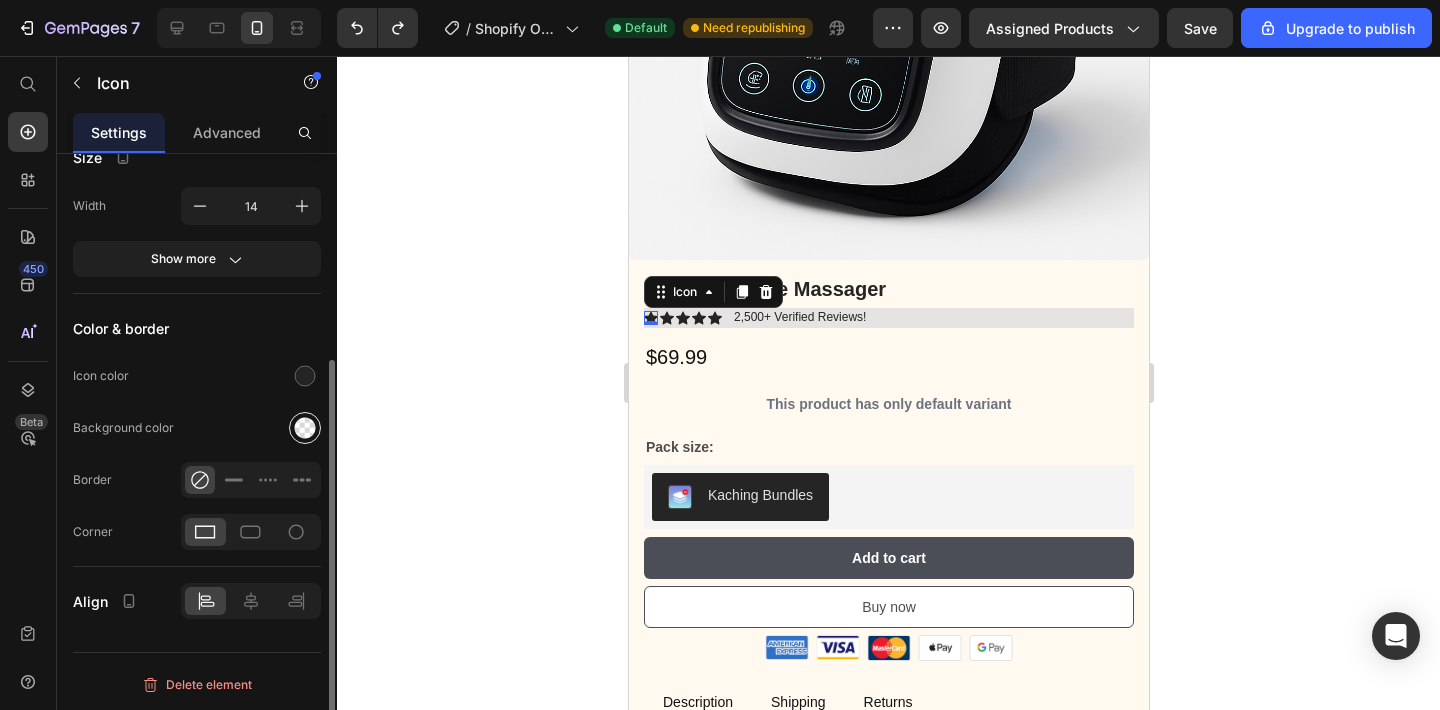 click at bounding box center (305, 428) 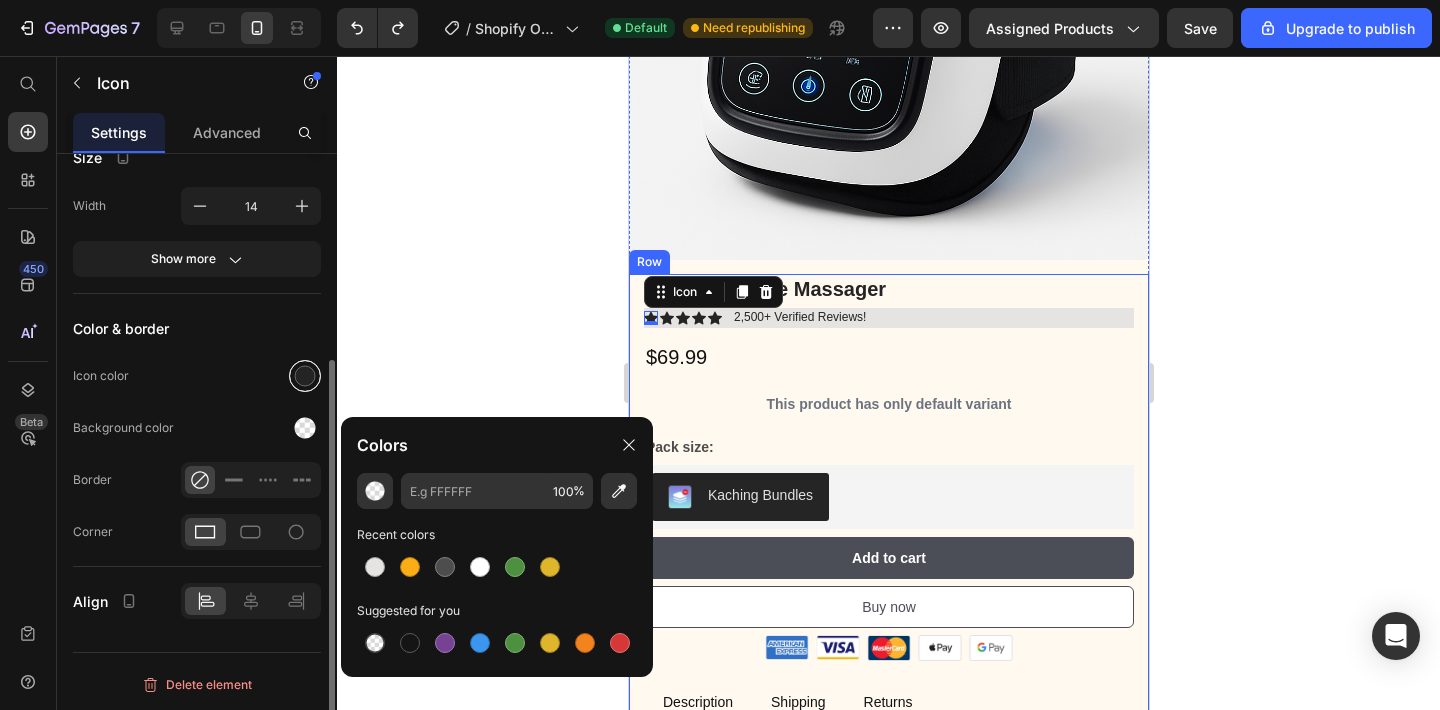 click at bounding box center [305, 376] 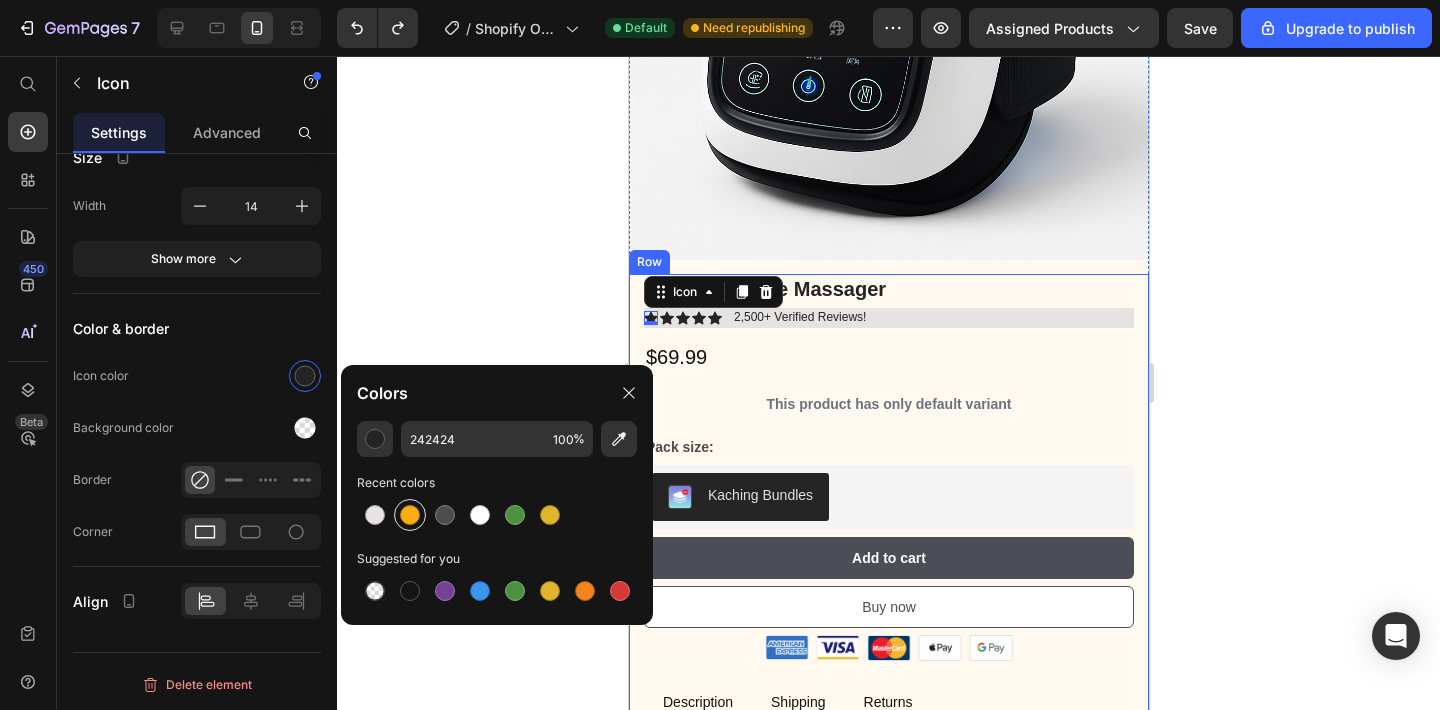 click at bounding box center (410, 515) 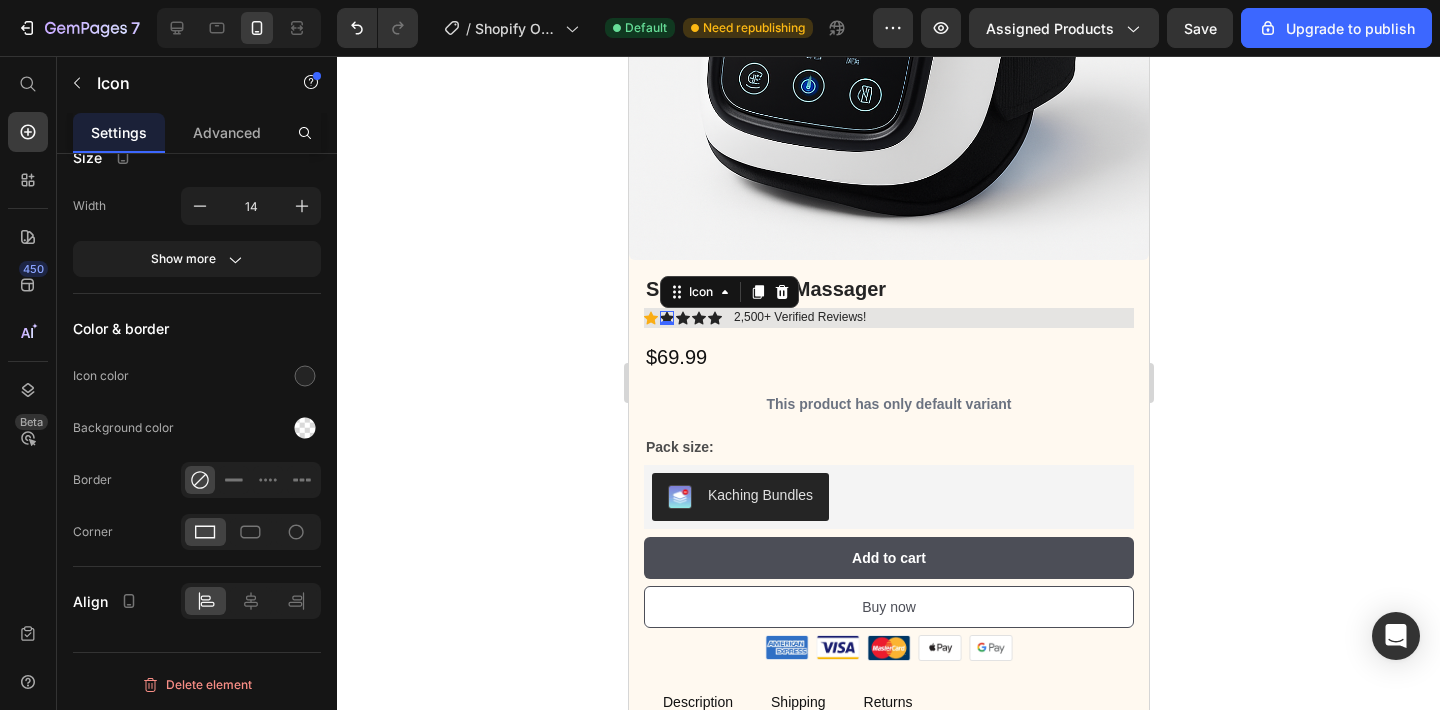 click 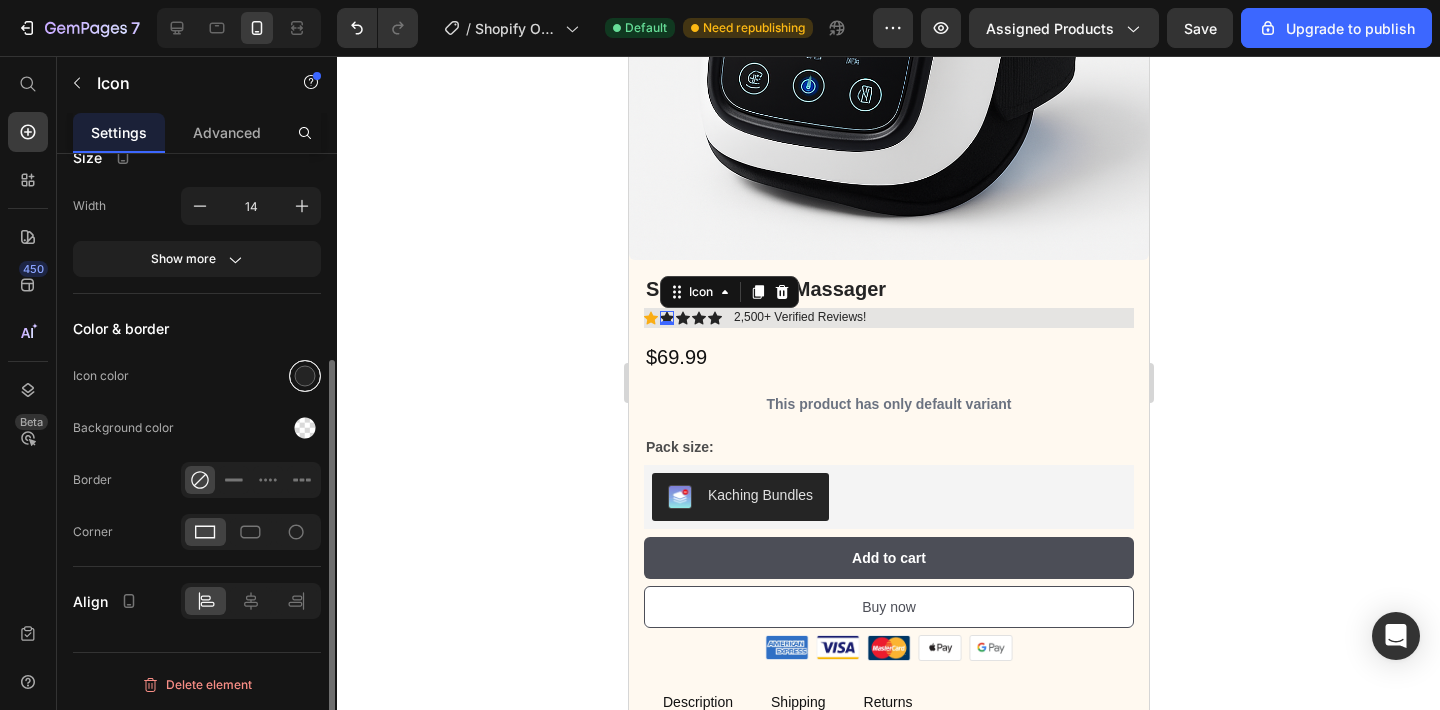 click at bounding box center [305, 376] 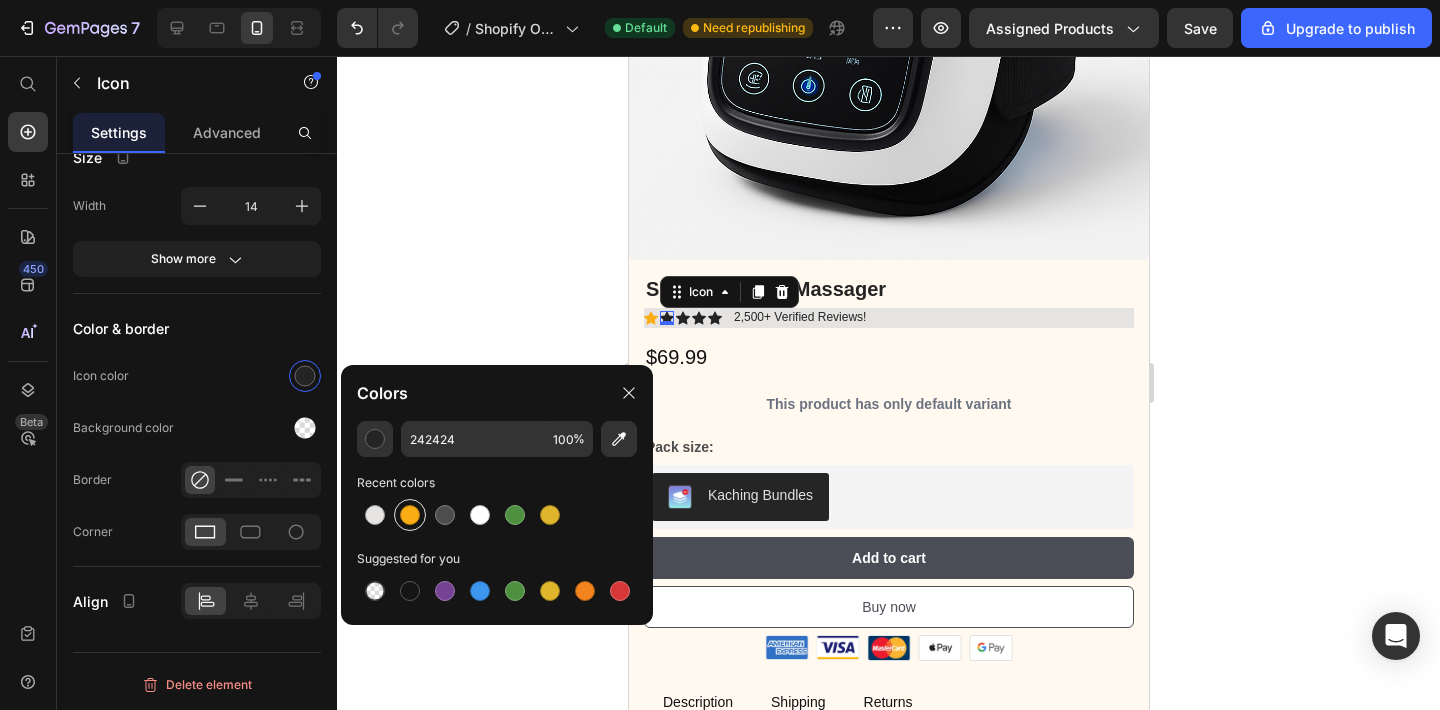 click at bounding box center [410, 515] 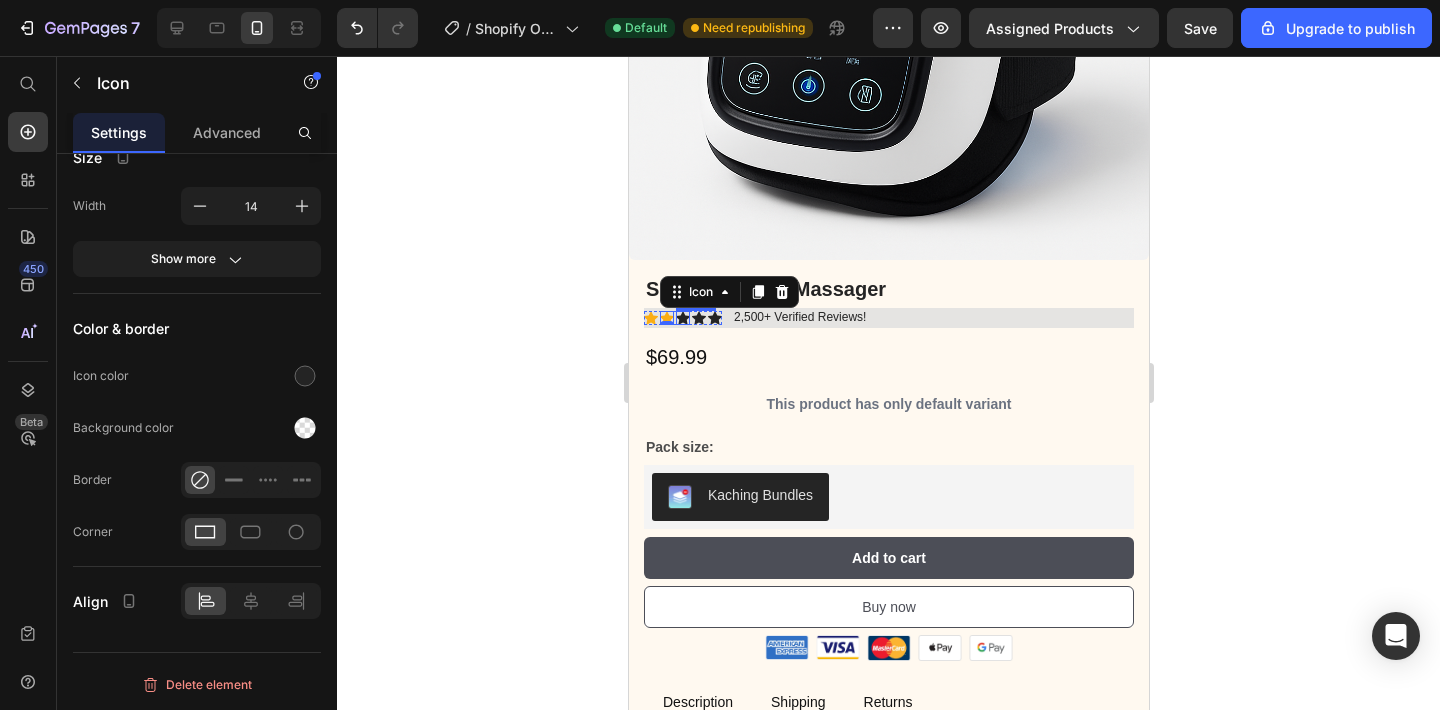 click on "Icon" at bounding box center [682, 318] 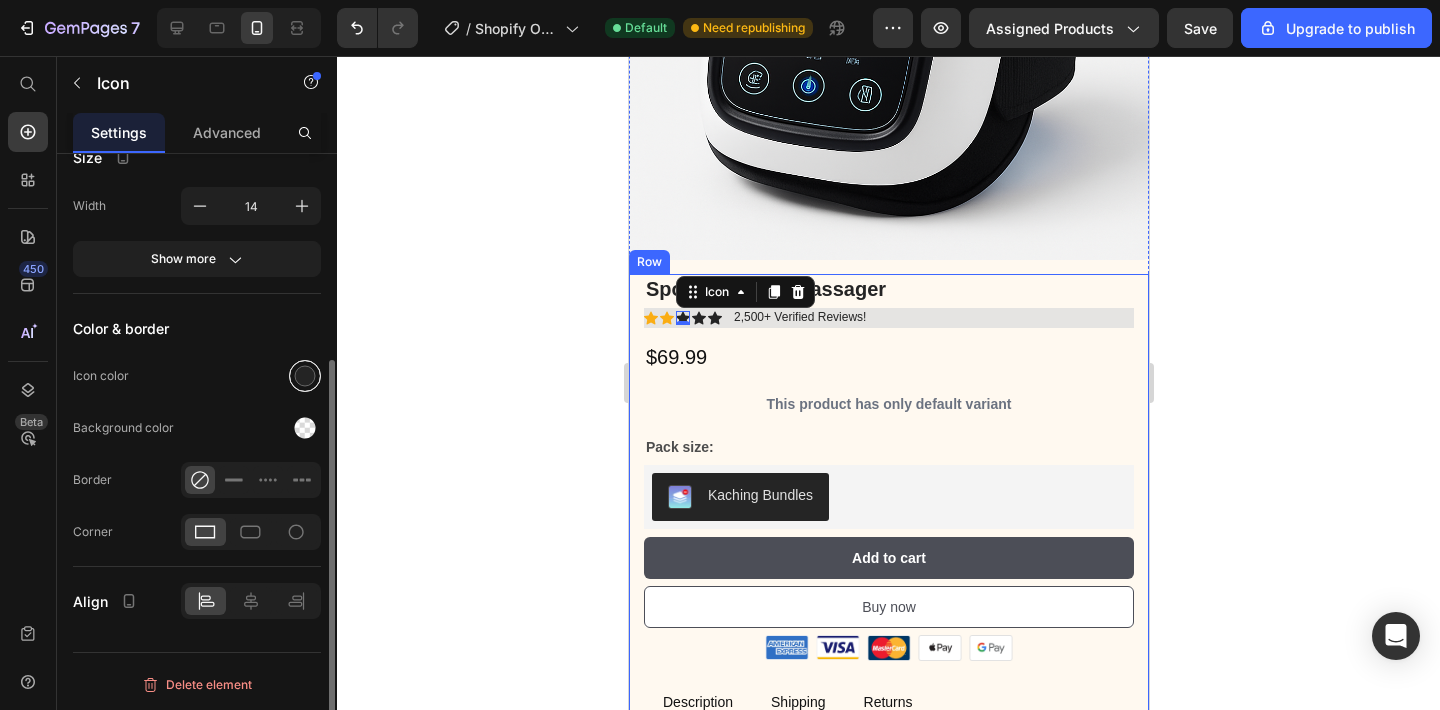 click at bounding box center (305, 376) 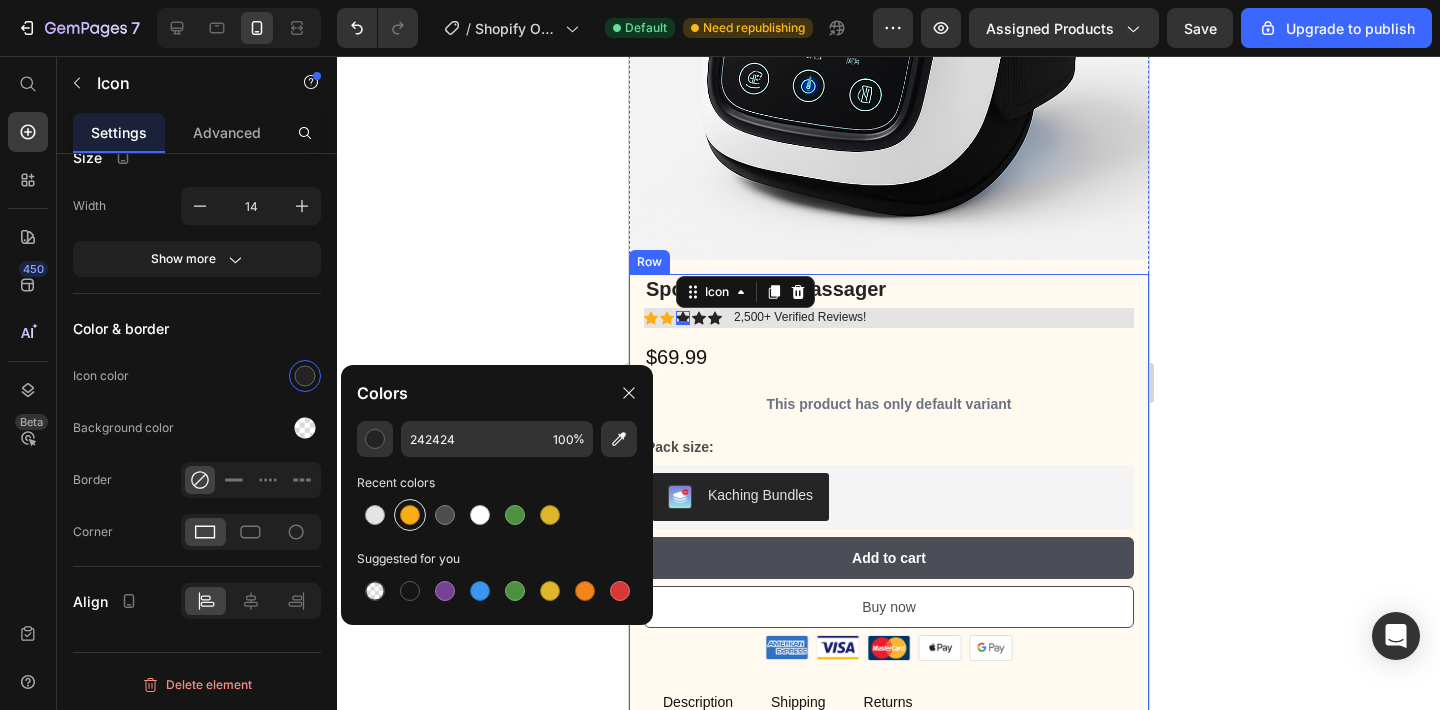 click at bounding box center [410, 515] 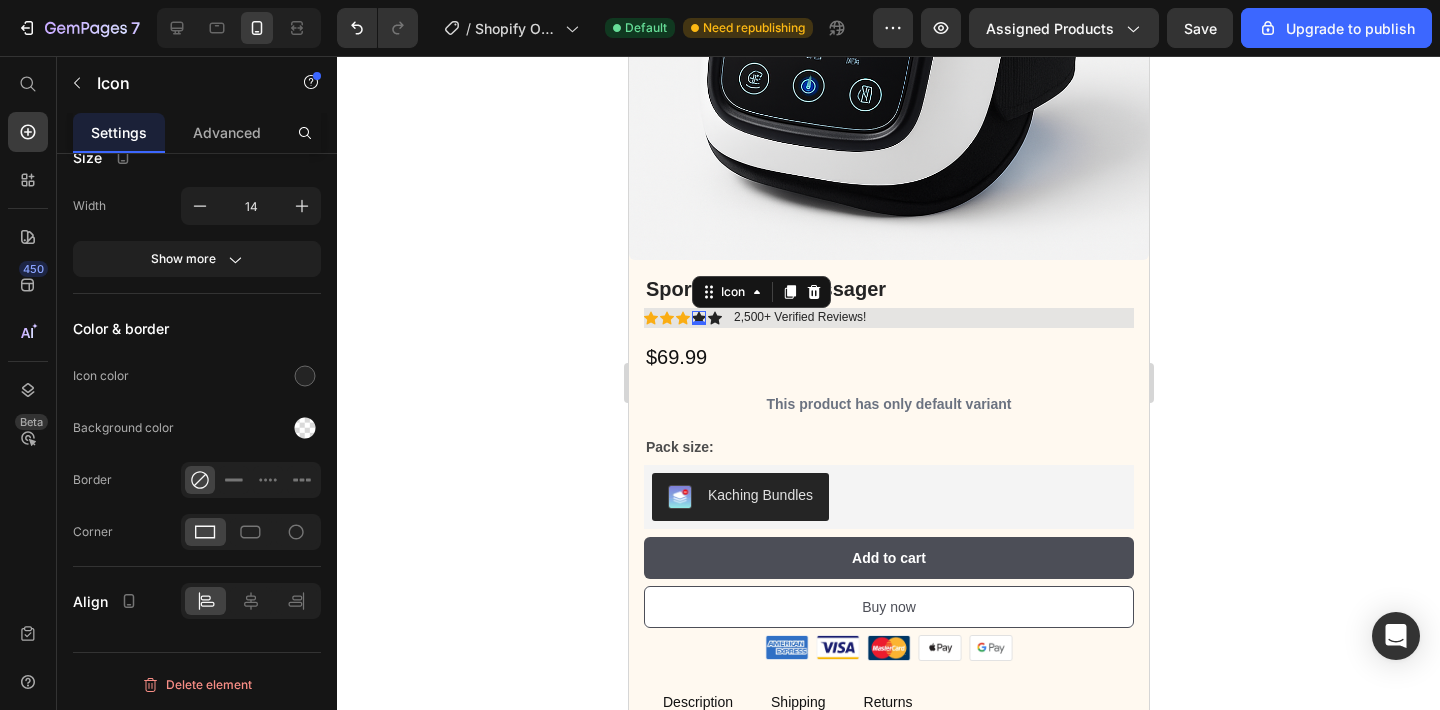 click on "Icon   0" at bounding box center (698, 318) 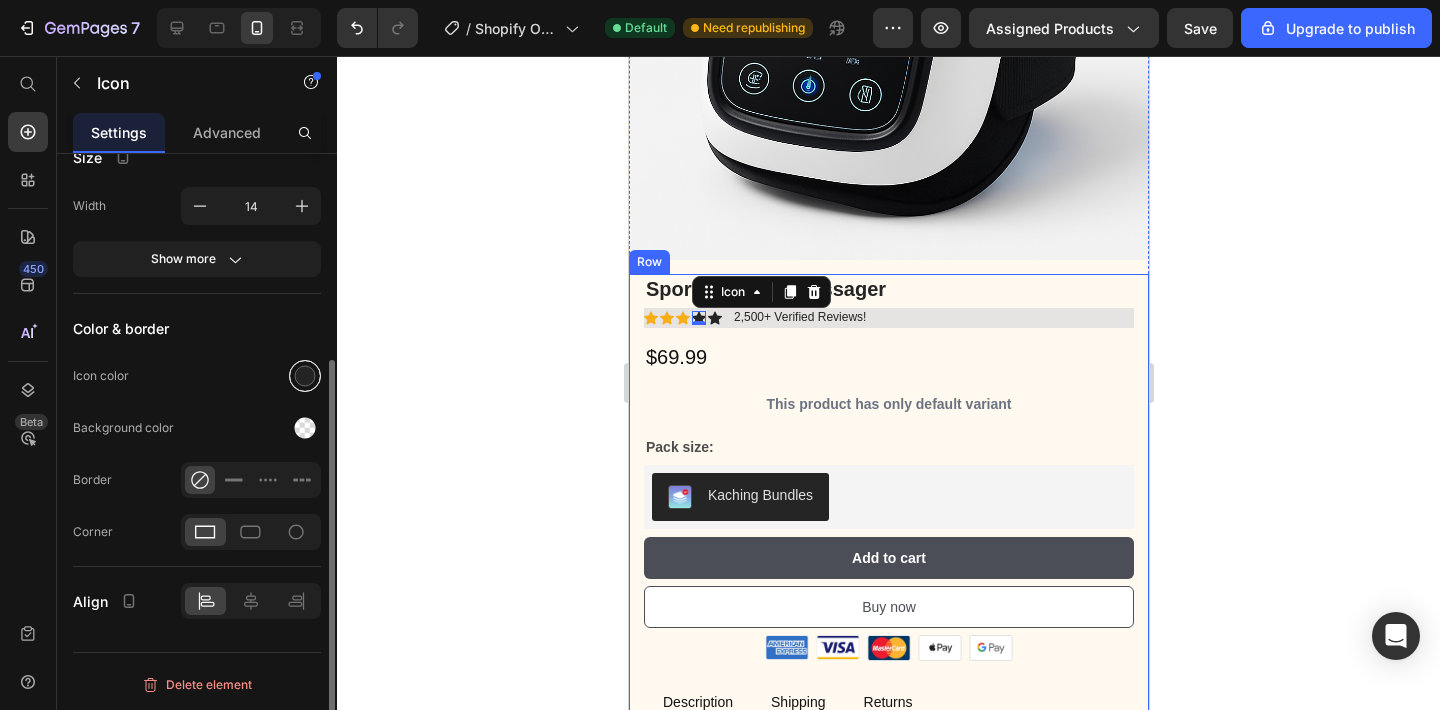 click at bounding box center [305, 376] 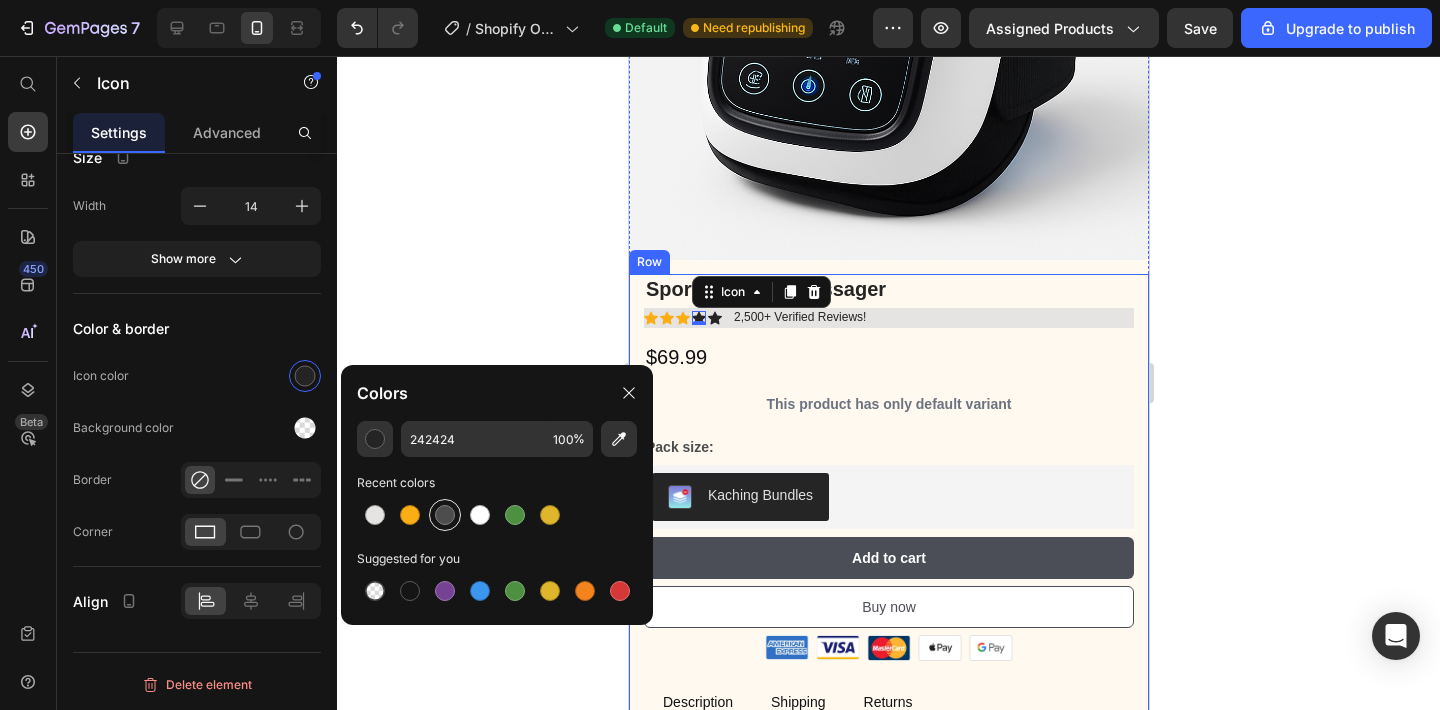 click at bounding box center (445, 515) 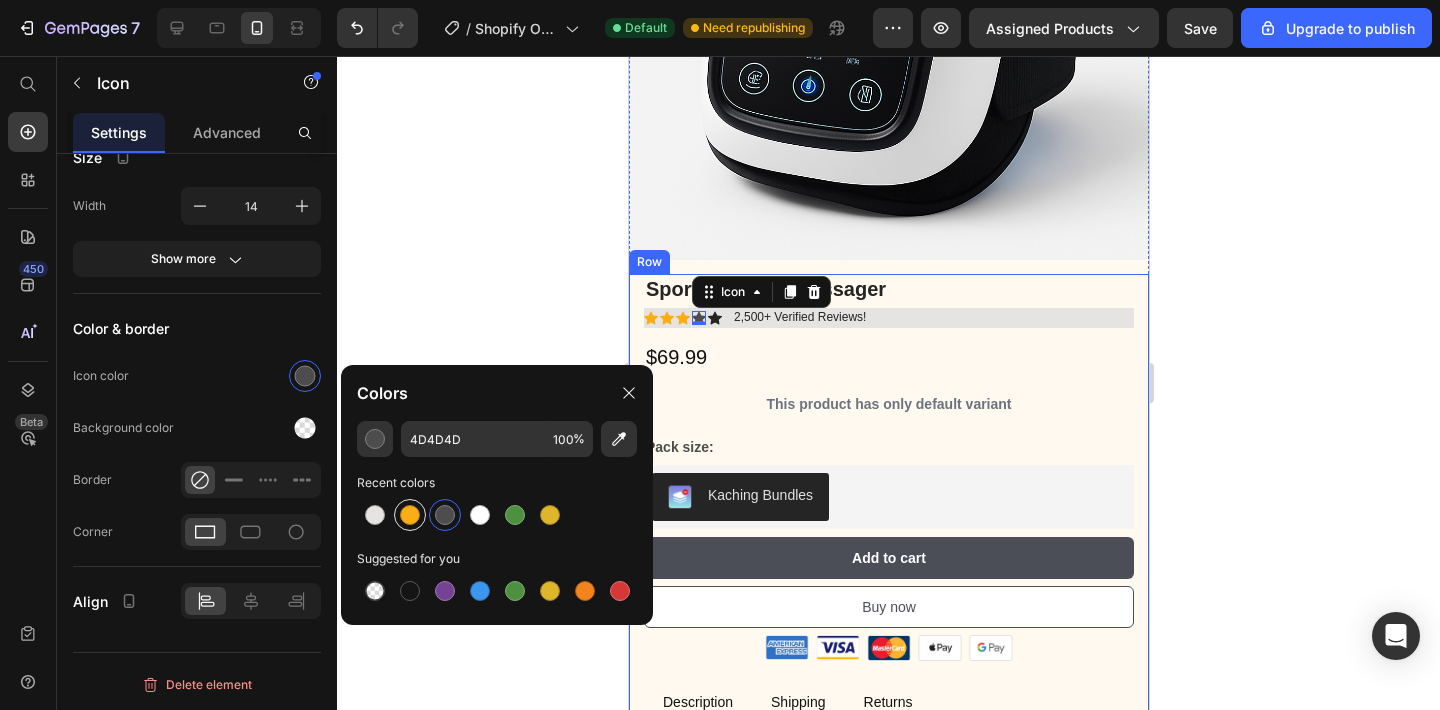 click at bounding box center [410, 515] 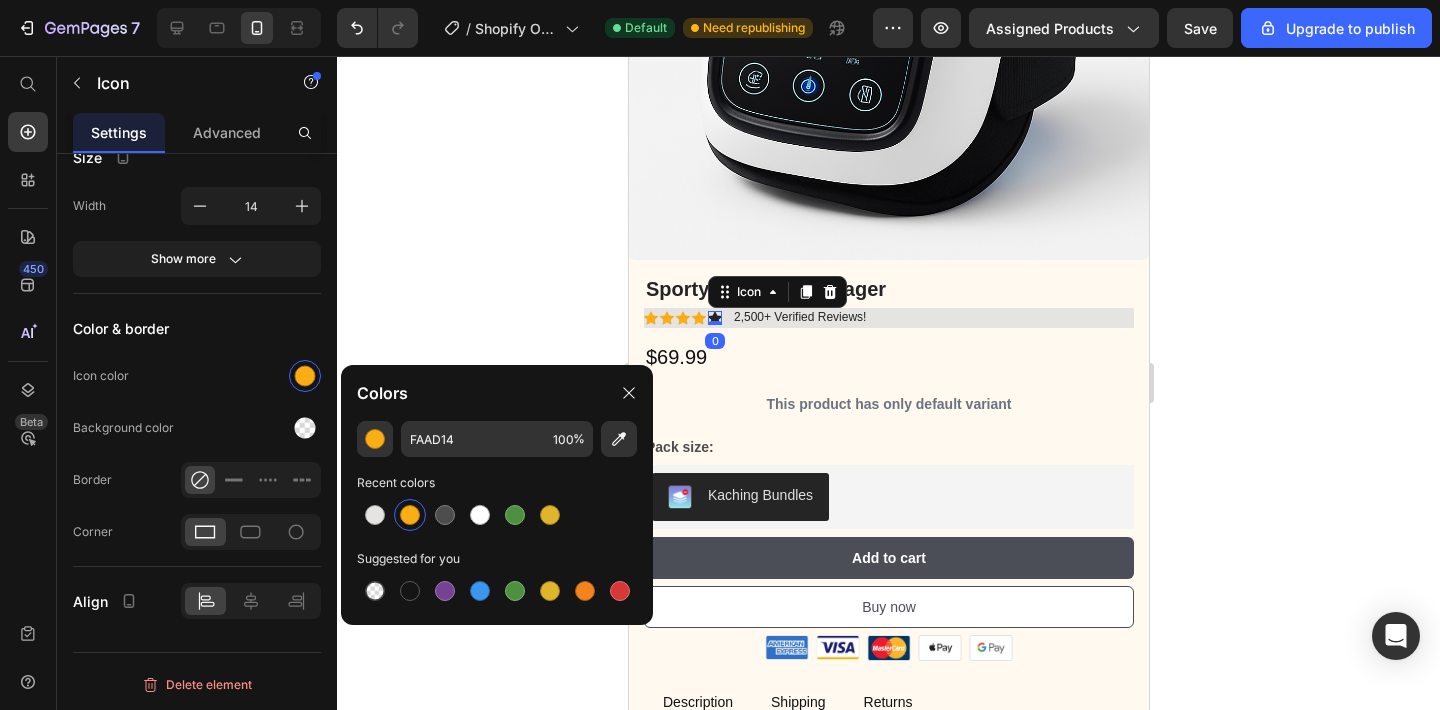 click on "Icon   0" at bounding box center (714, 318) 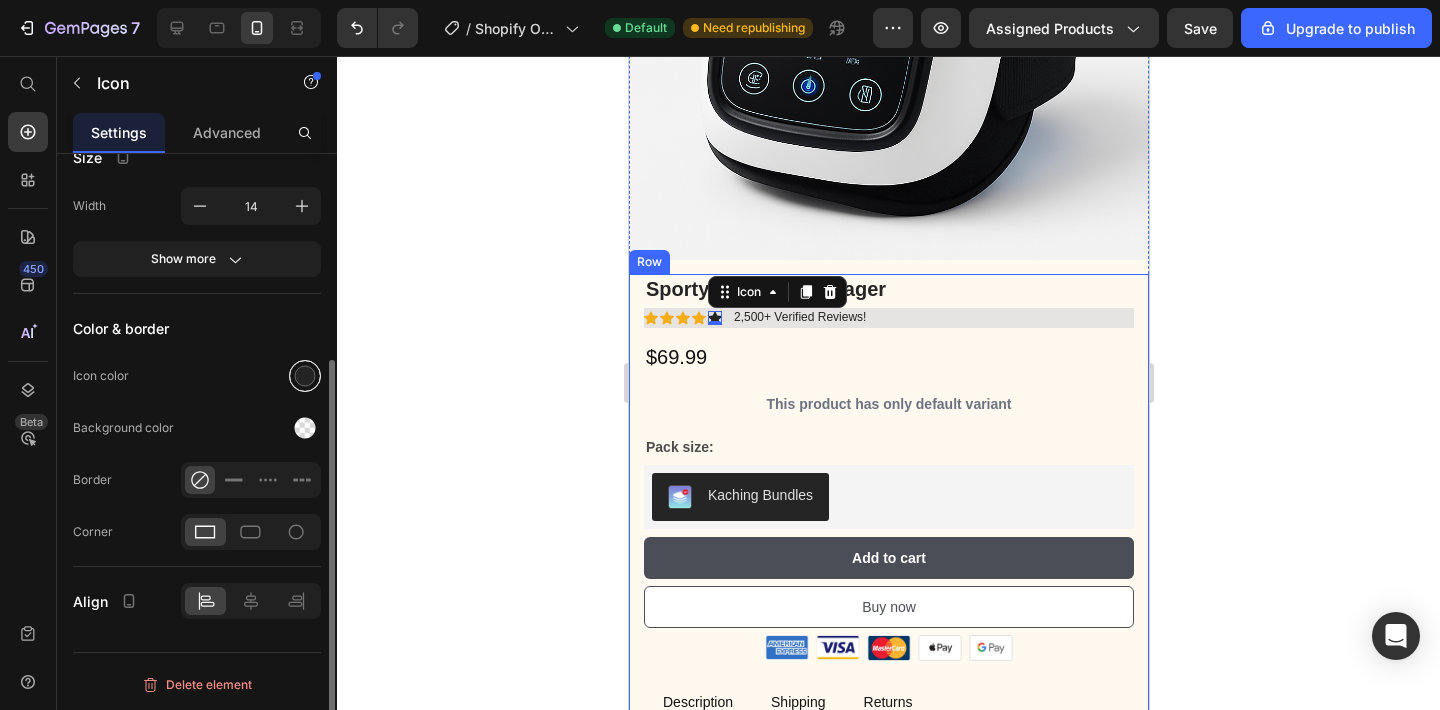 click at bounding box center (305, 376) 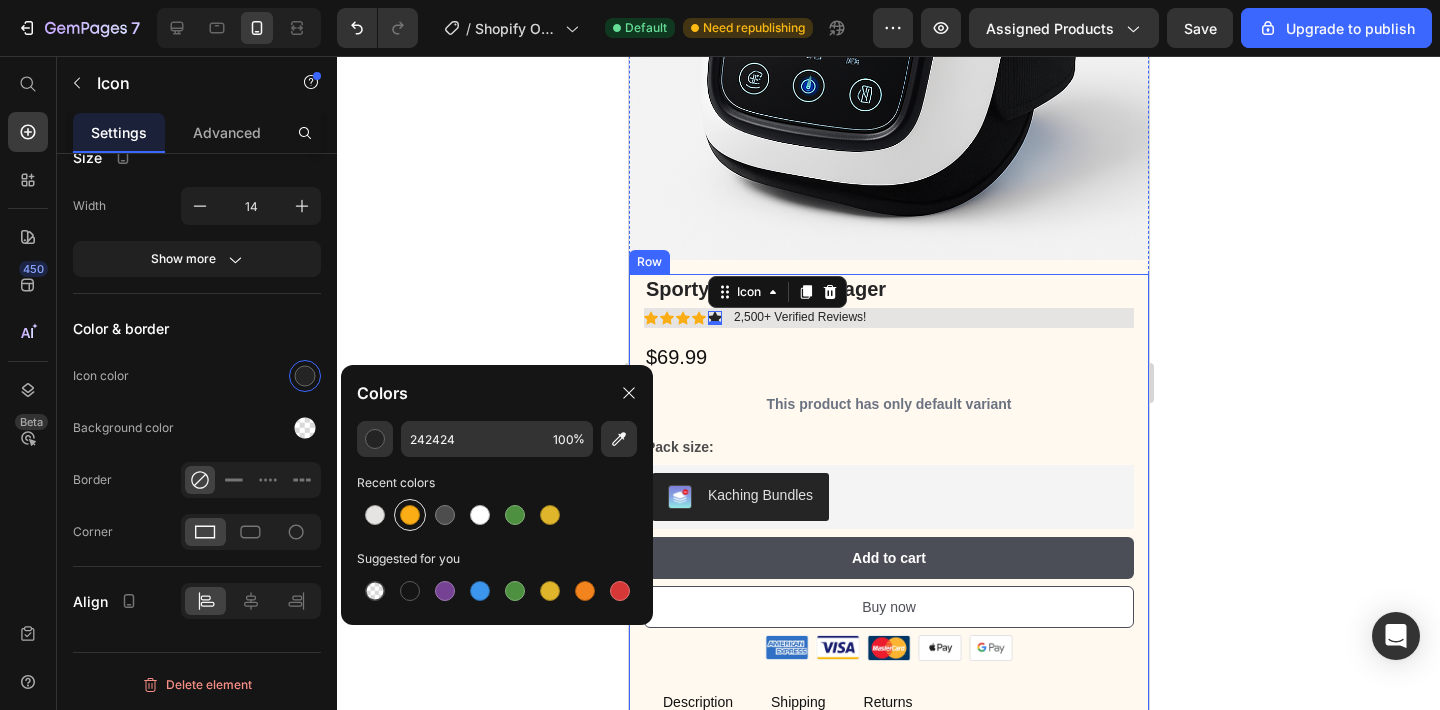 click at bounding box center [410, 515] 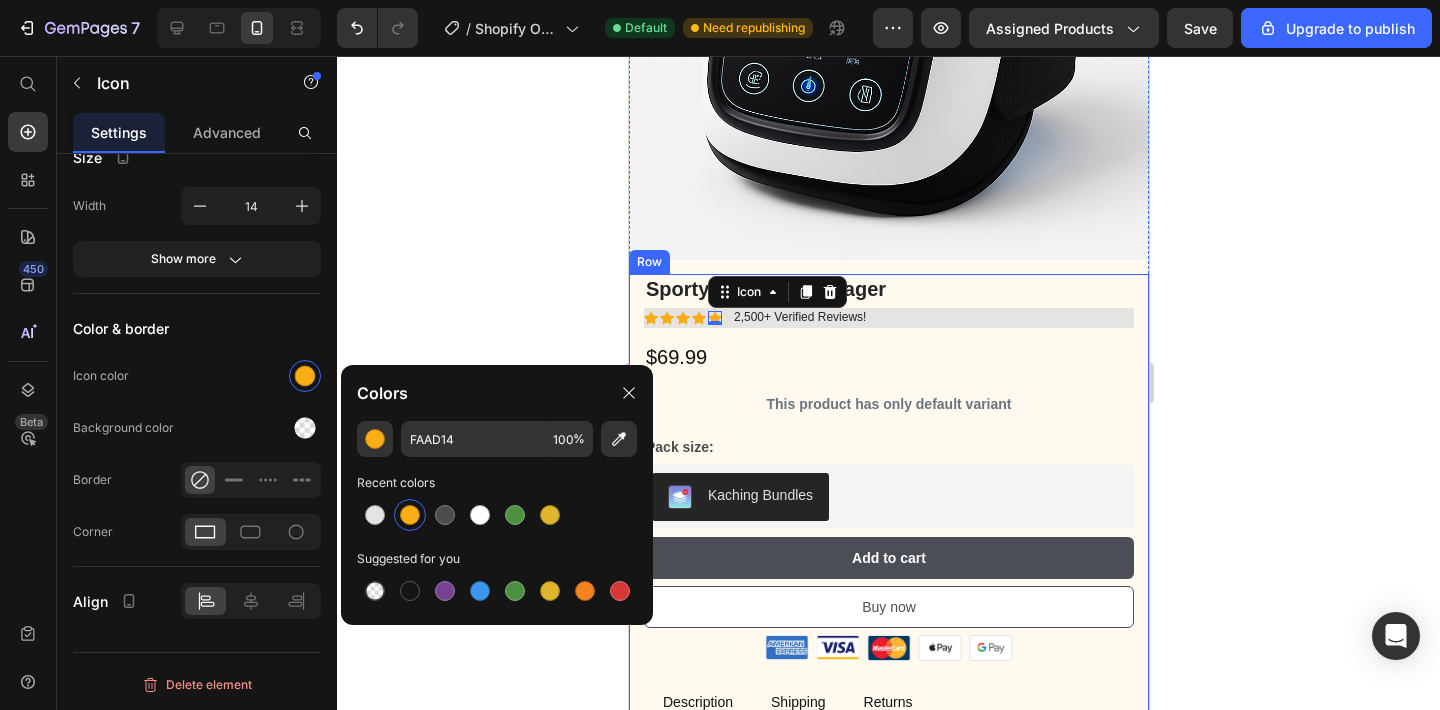 click on "Colors" 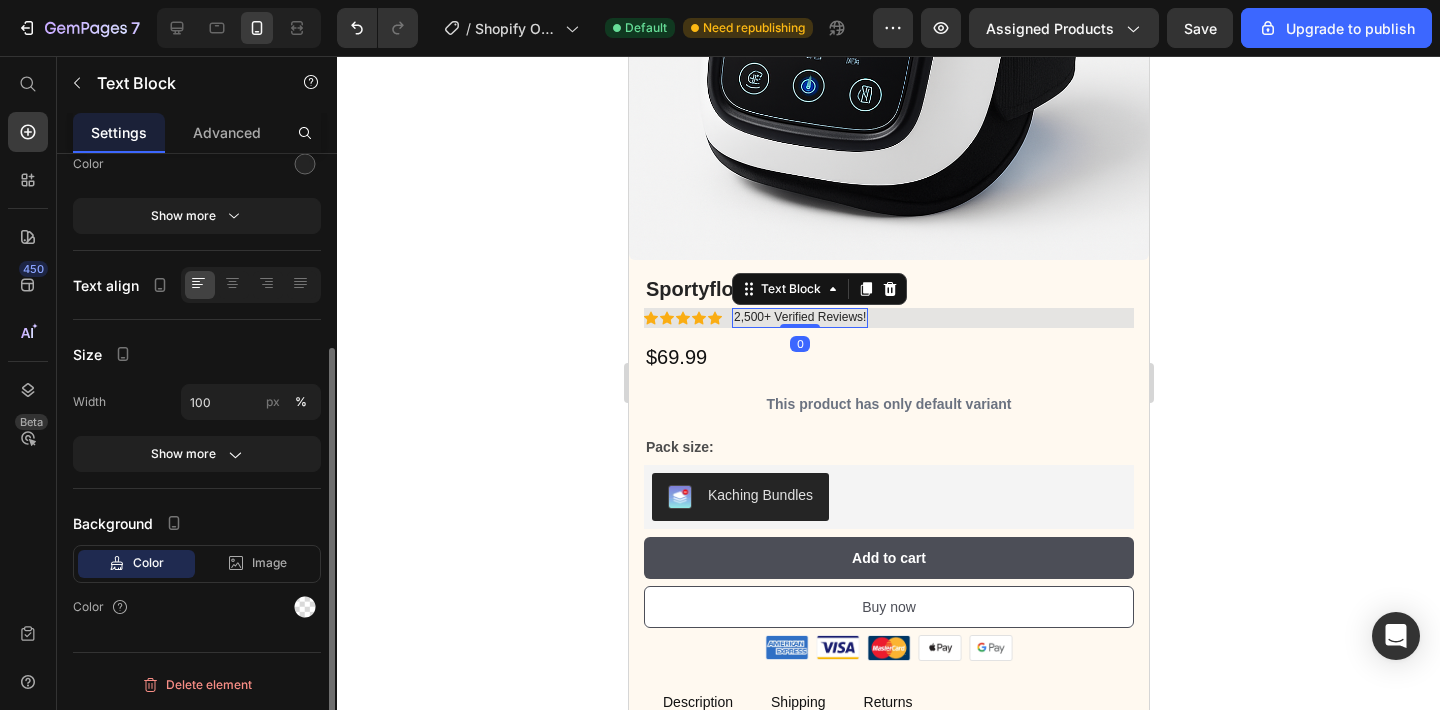 scroll, scrollTop: 0, scrollLeft: 0, axis: both 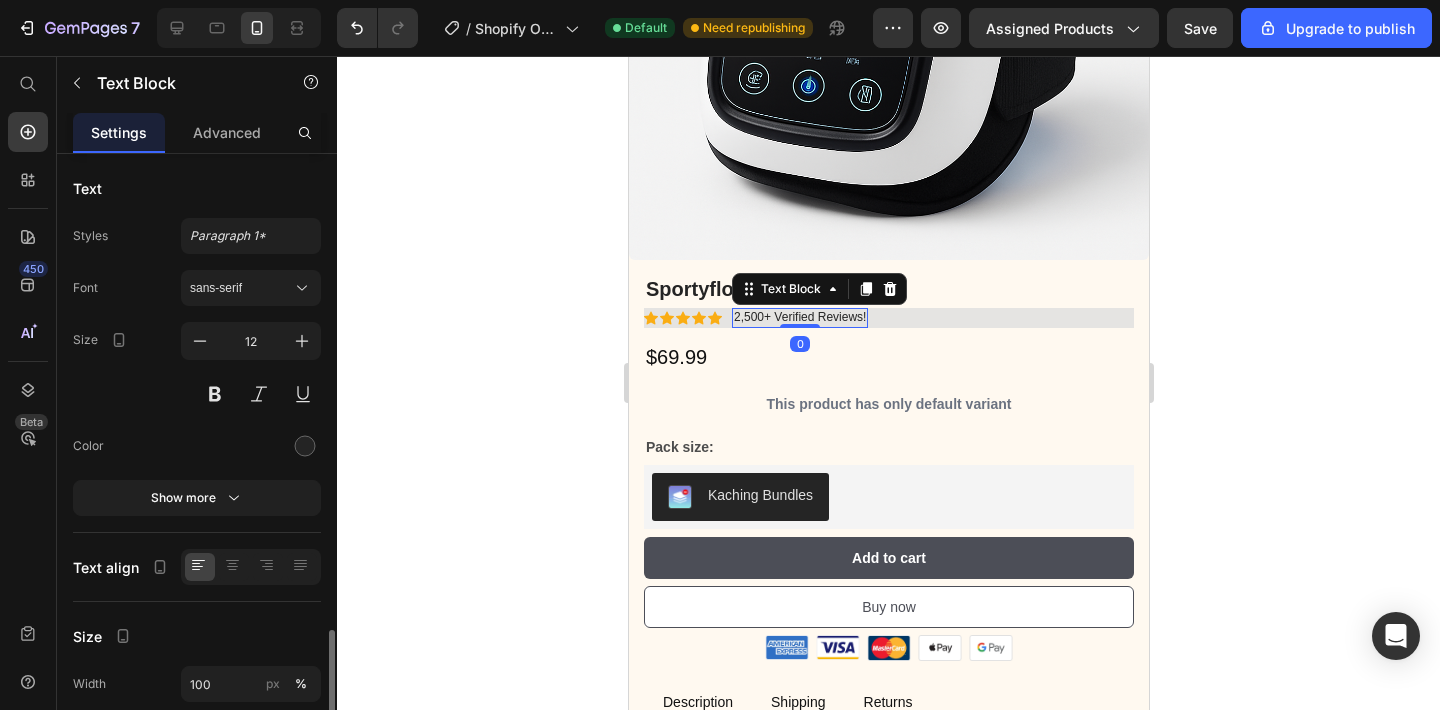 click on "2,500+ Verified Reviews!" at bounding box center [799, 318] 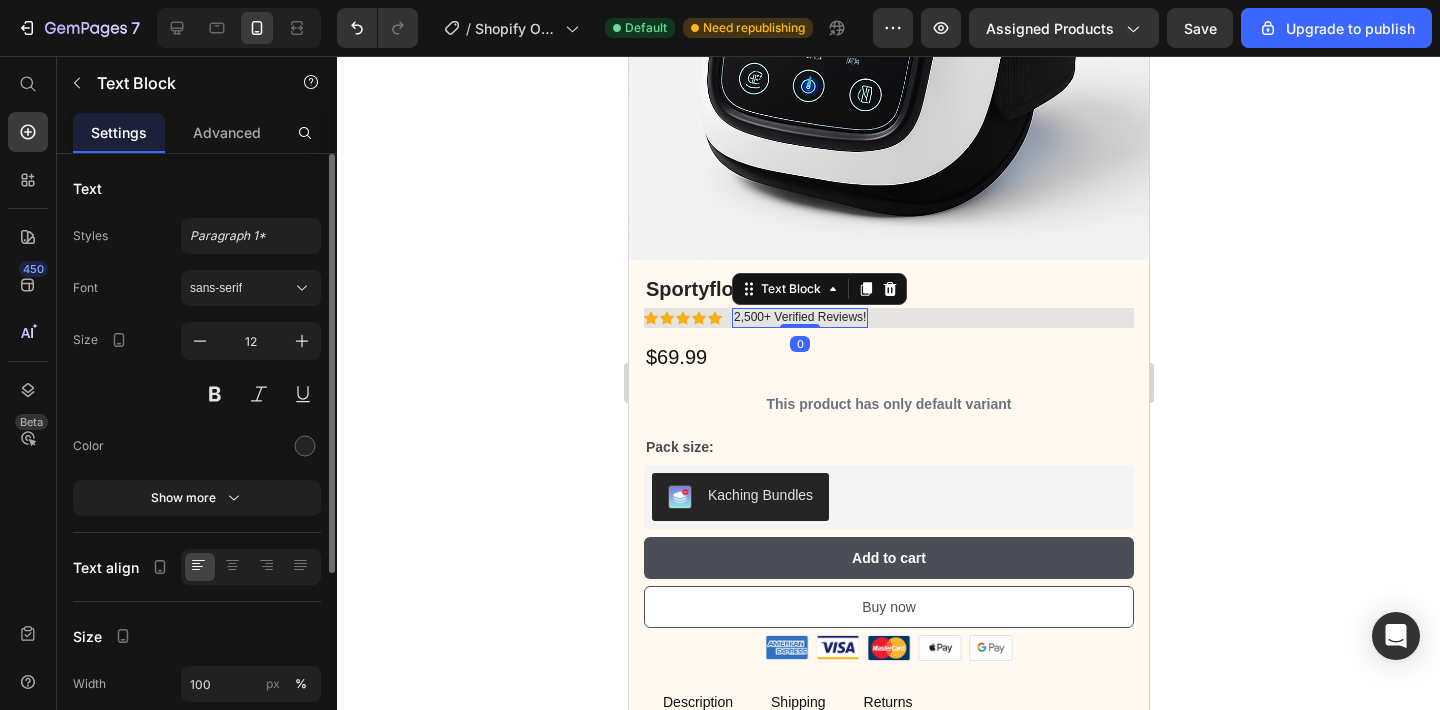 click on "2,500+ Verified Reviews!" at bounding box center (799, 318) 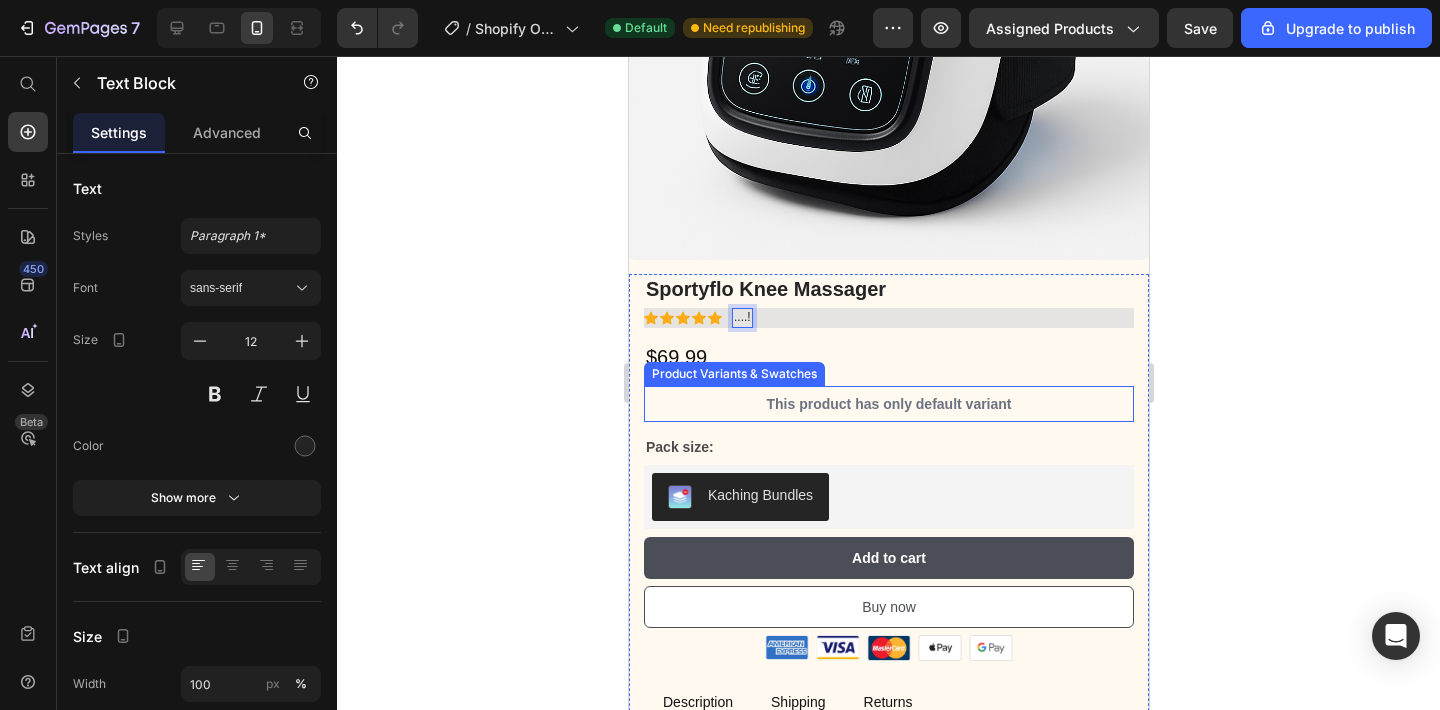click on "Sportyflo Knee Massager Product Title Icon Icon Icon Icon Icon Icon List ....! Text Block   0 Row $69.99 Product Price Row Description Shipping Returns
Lorem ipsum dolor sit amet, consectetur adipiscing
Lorem ipsum dolor
Lorem ipsum dolor sit amet Item List Lorem ipsum dolor sit amet, consectetur adipiscing elit, sed do eiusmod tempor incididunt ut labore et dolore magna aliqua. Ut enim ad minim veniam, quis nostrud exercitation ullamco laboris nisi ut aliquip ex ea commodo consequat. Text Block Lorem ipsum dolor sit amet, consectetur adipiscing elit, sed do eiusmod tempor incididunt ut labore et dolore magna aliqua. Text Block Tab This product has only default variant Product Variants & Swatches Pack size: Text Block Kaching Bundles Kaching Bundles Add to cart Add to Cart Buy now Add to Cart Row Image Image Image Image Image Row Description Shipping Returns
Lorem ipsum dolor sit amet, consectetur adipiscing" at bounding box center [888, 550] 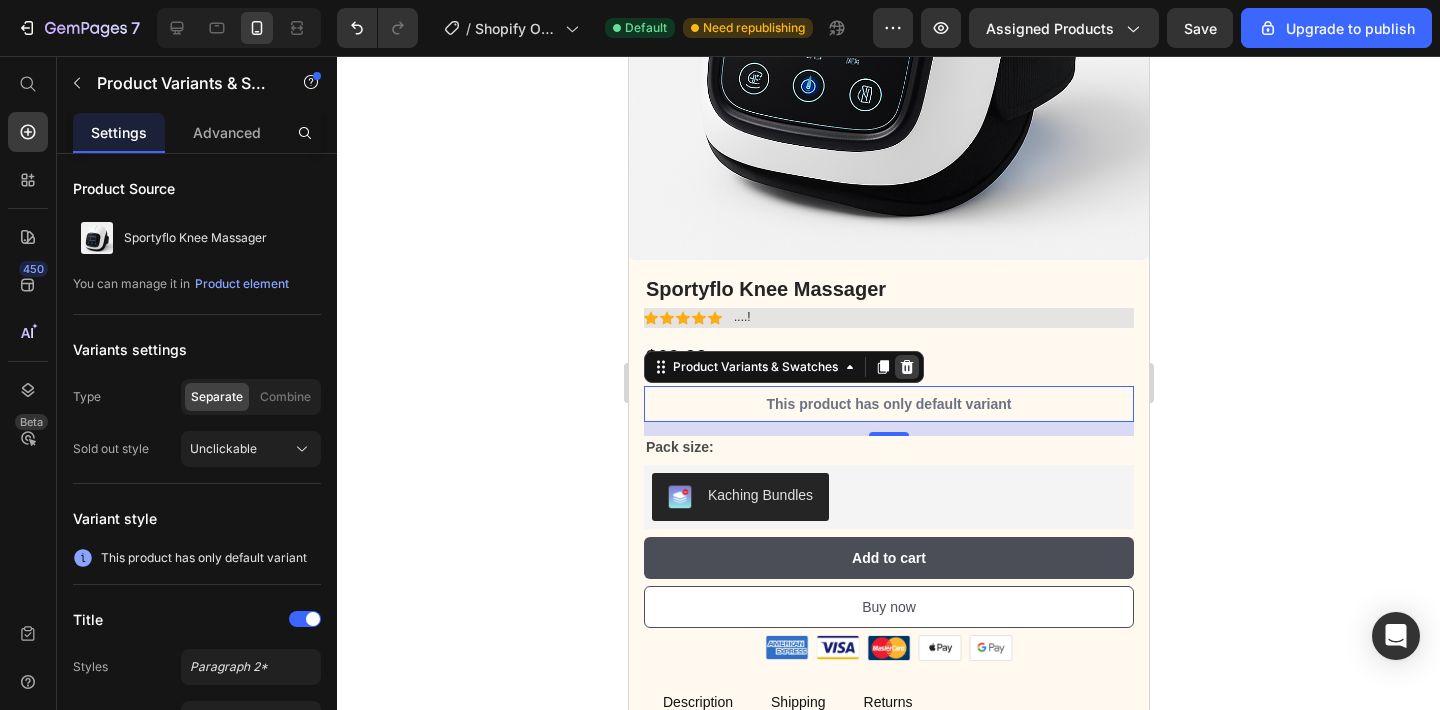 click 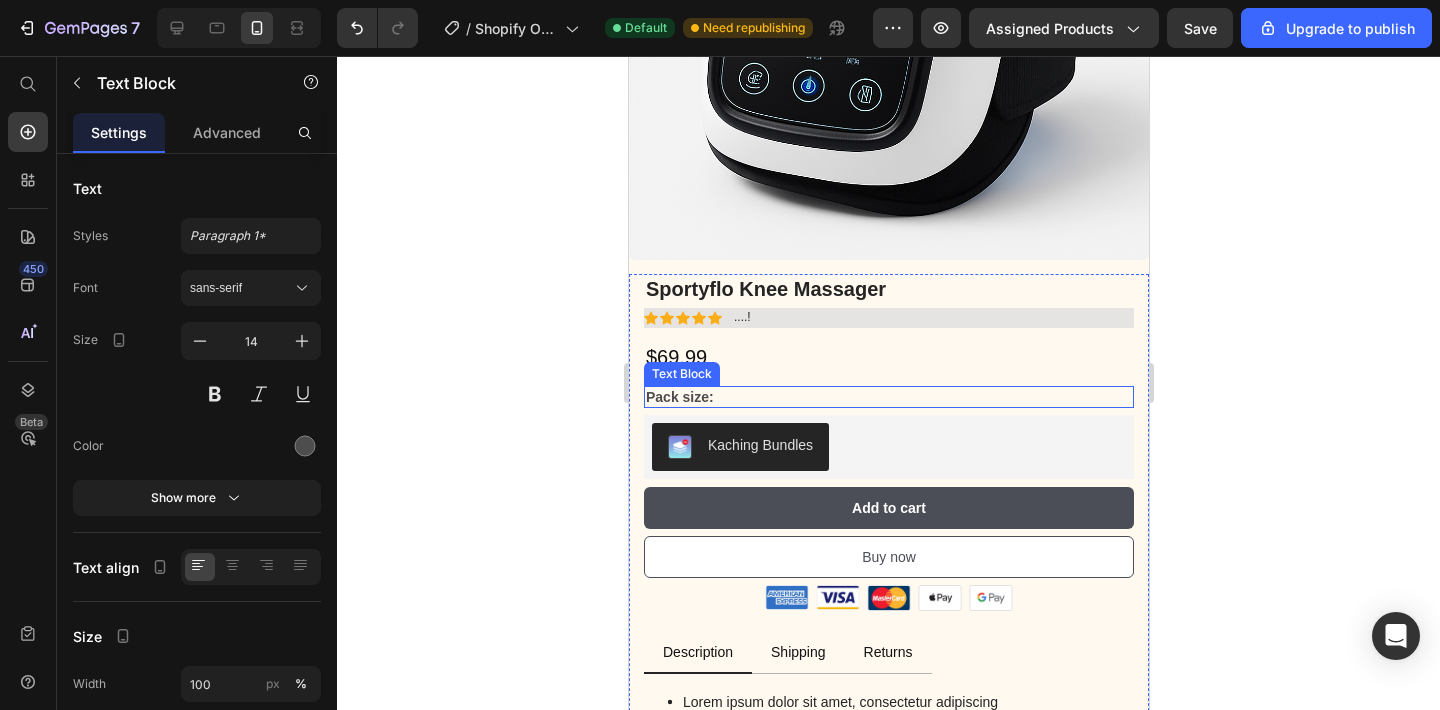 click on "Pack size:" at bounding box center (888, 397) 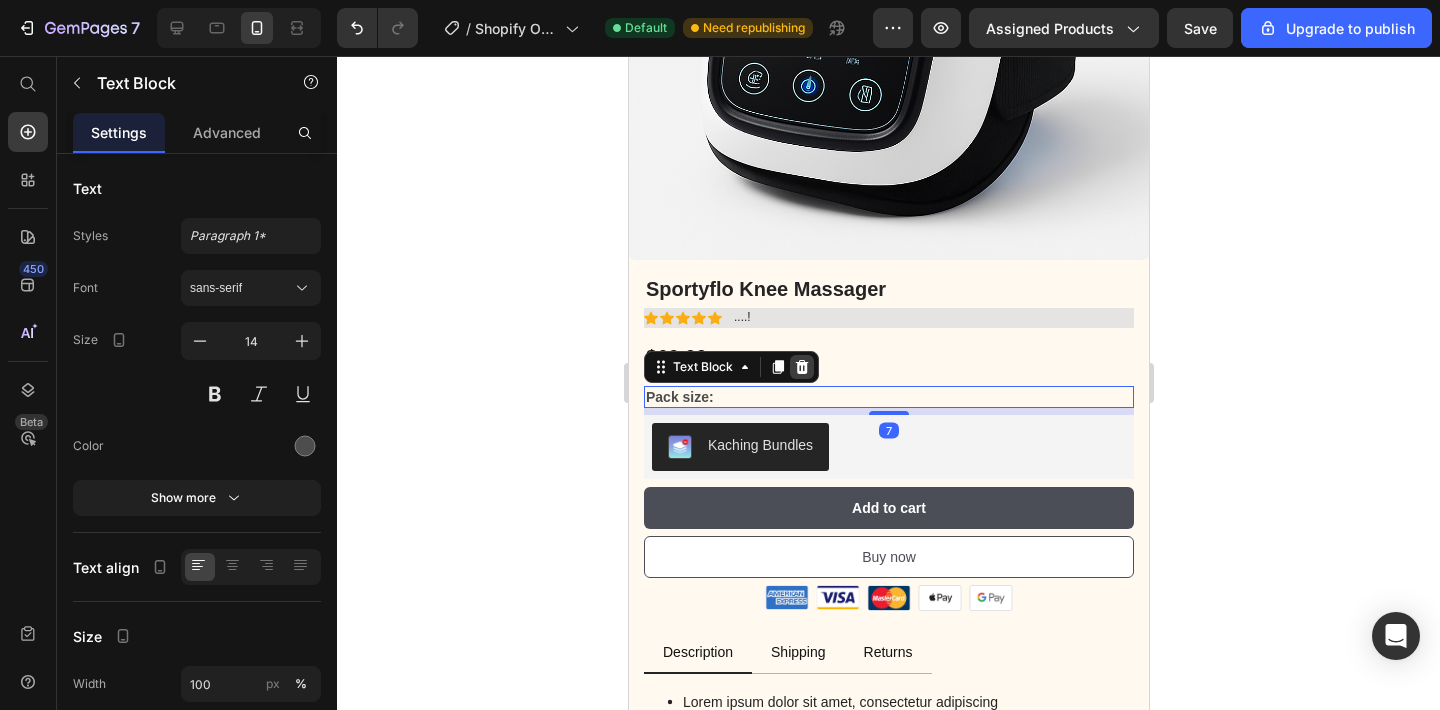 click 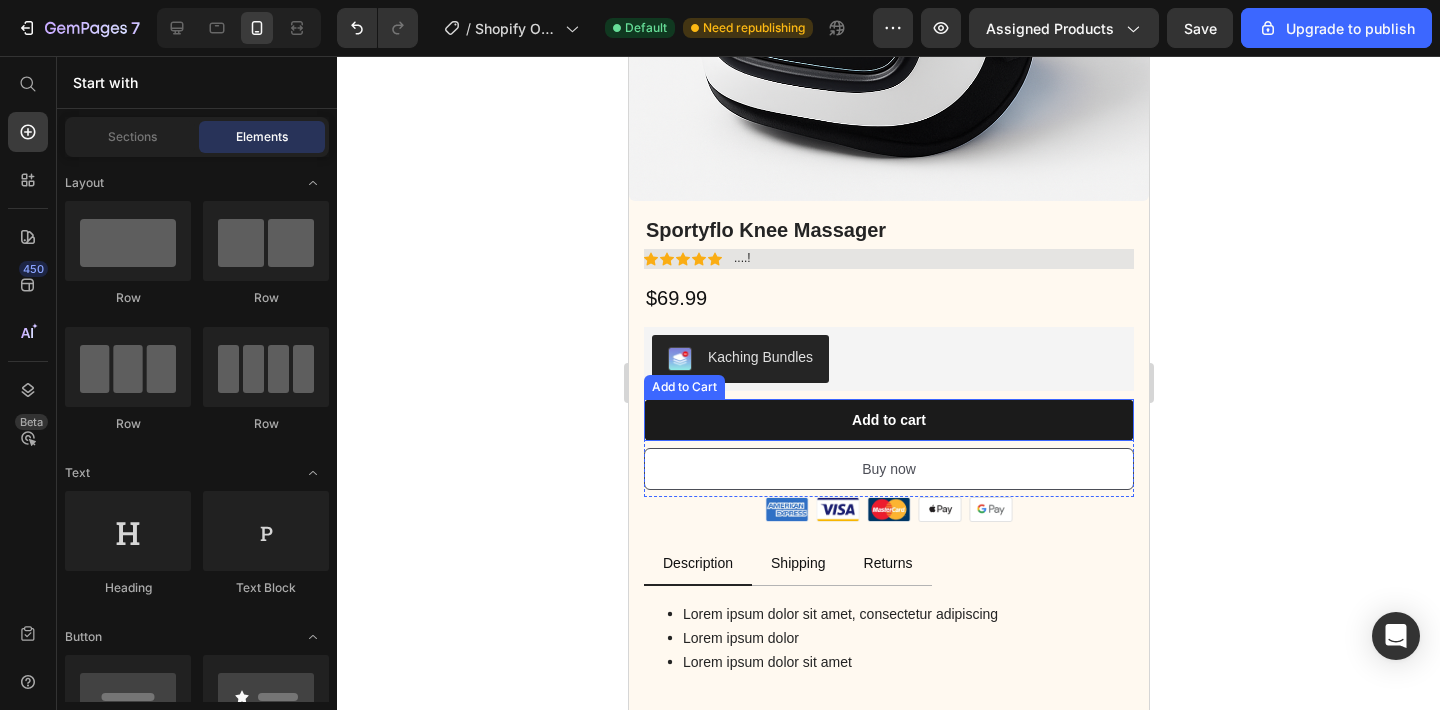 scroll, scrollTop: 439, scrollLeft: 0, axis: vertical 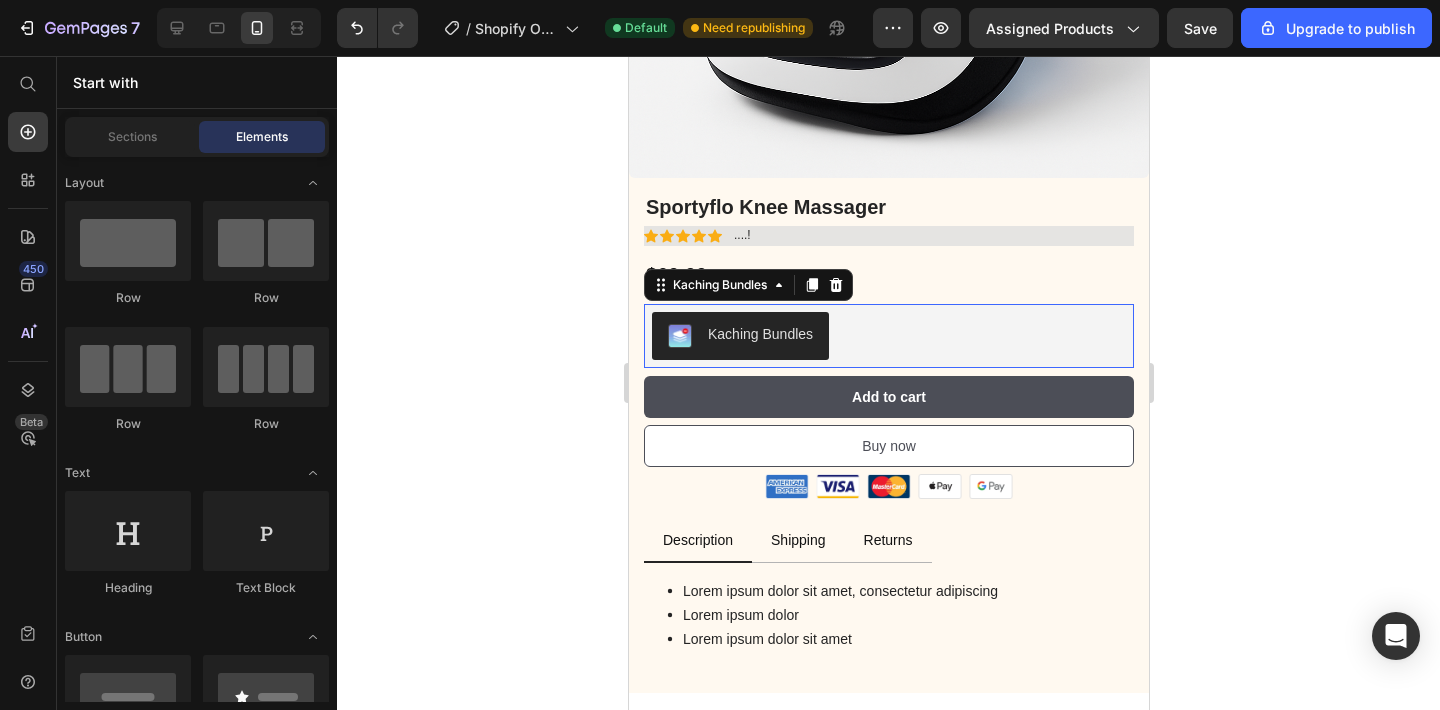 click on "Kaching Bundles" at bounding box center [739, 336] 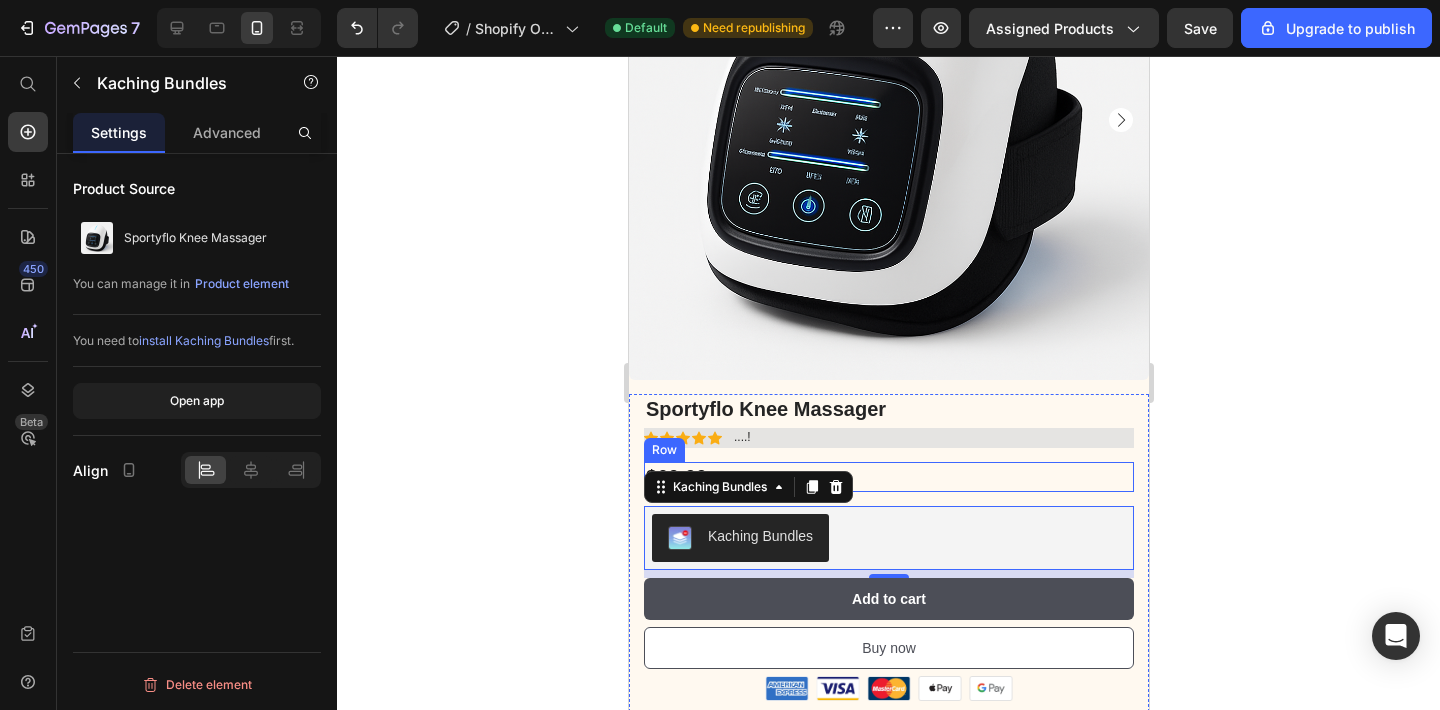 scroll, scrollTop: 233, scrollLeft: 0, axis: vertical 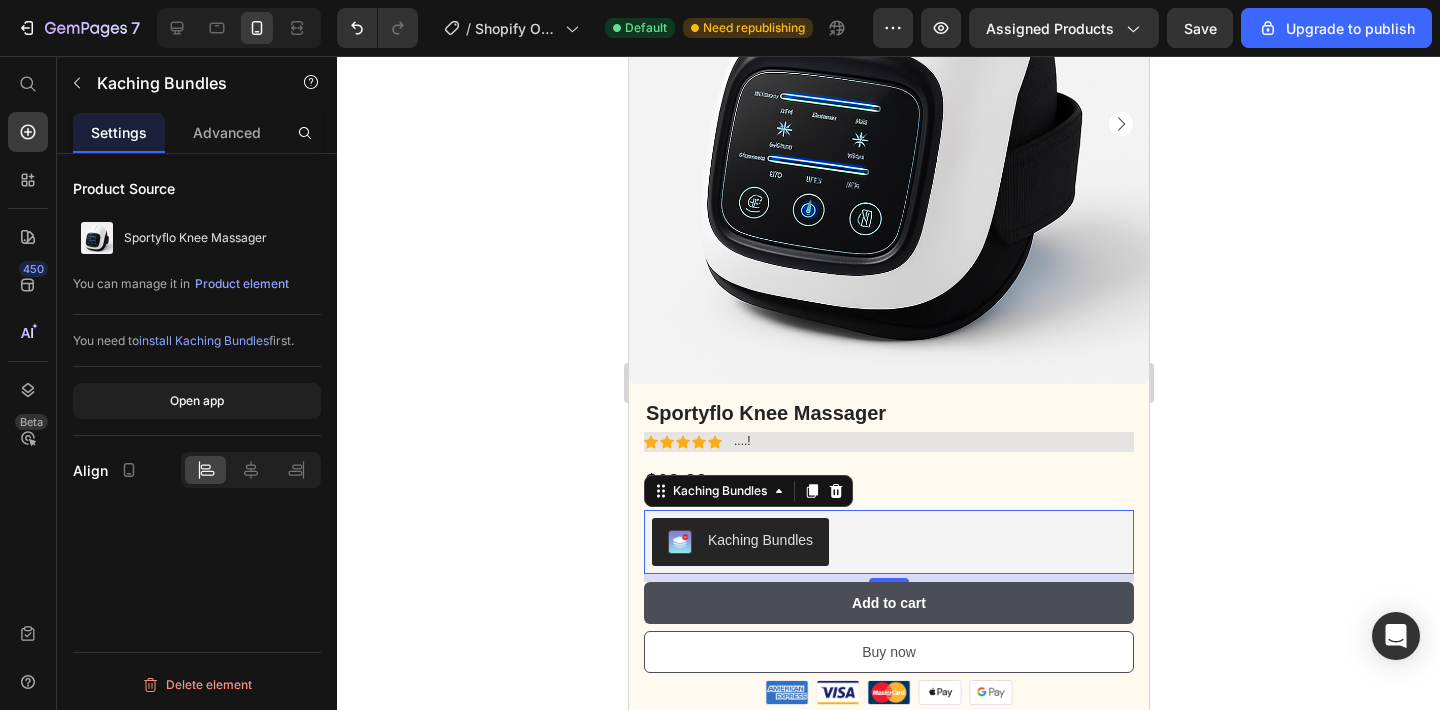 click on "7   /  Shopify Original Product Template Default Need republishing Preview Assigned Products  Save  Upgrade to publish" 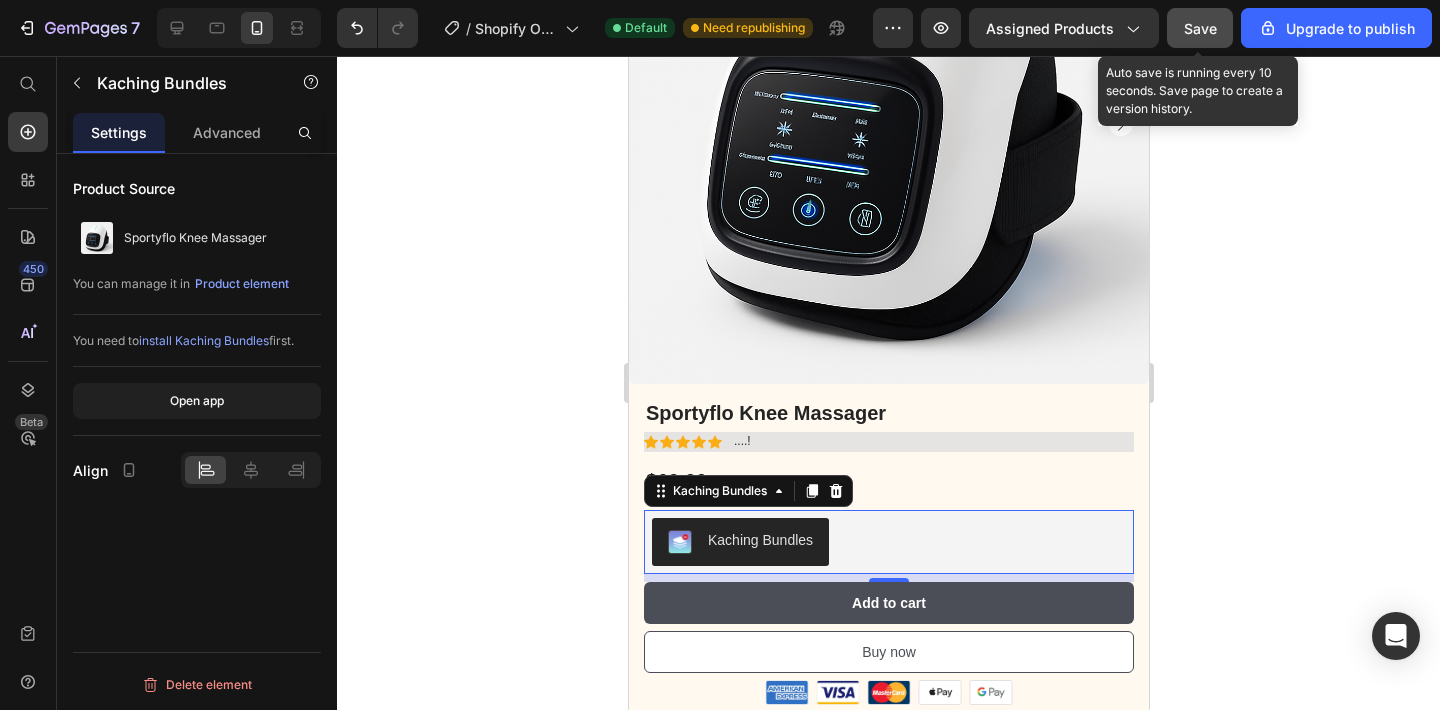 click on "Save" 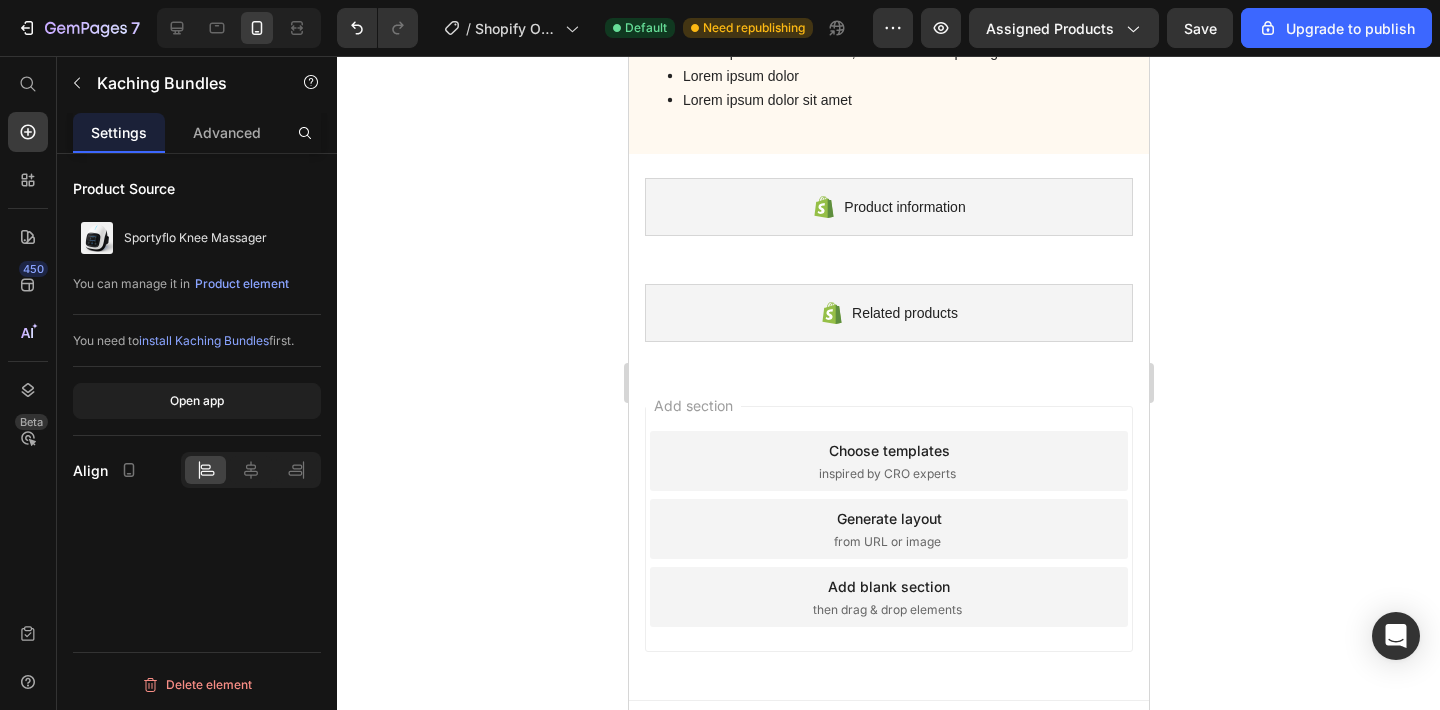 scroll, scrollTop: 1010, scrollLeft: 0, axis: vertical 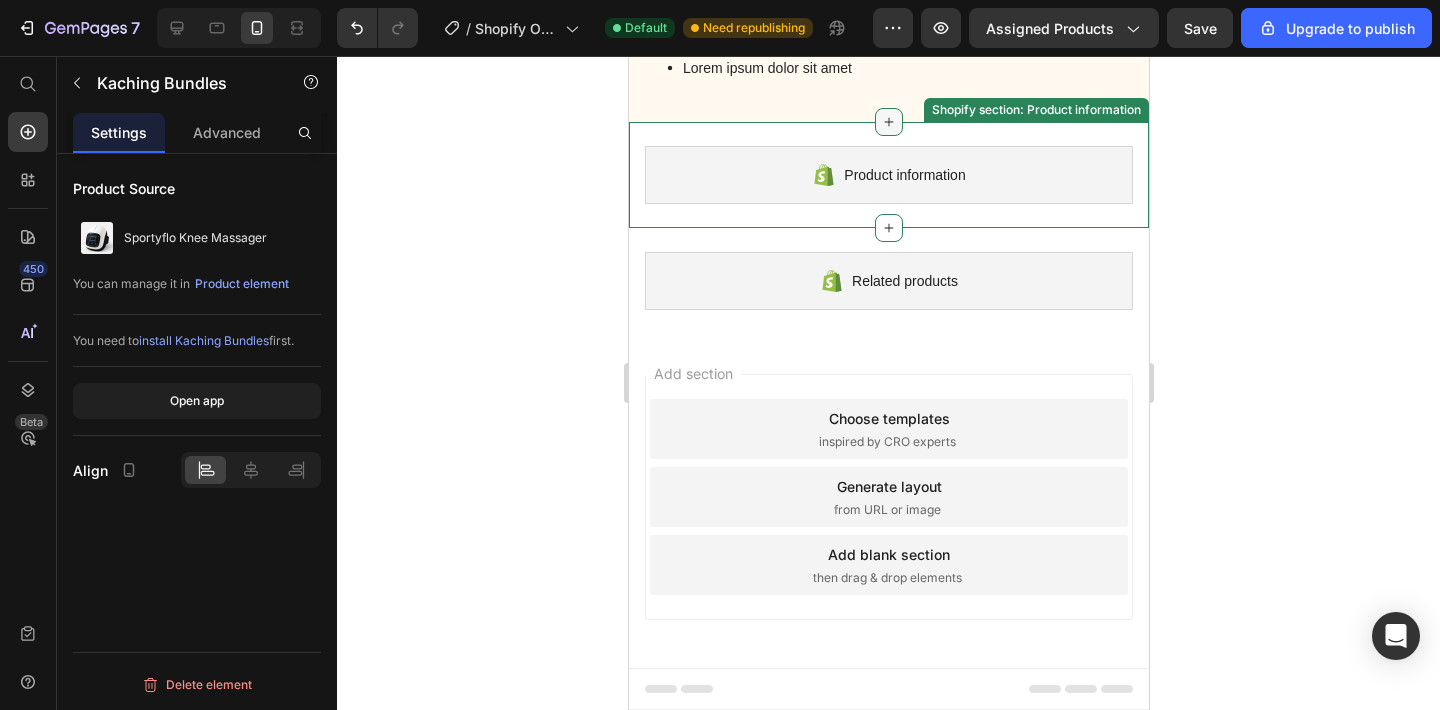 click 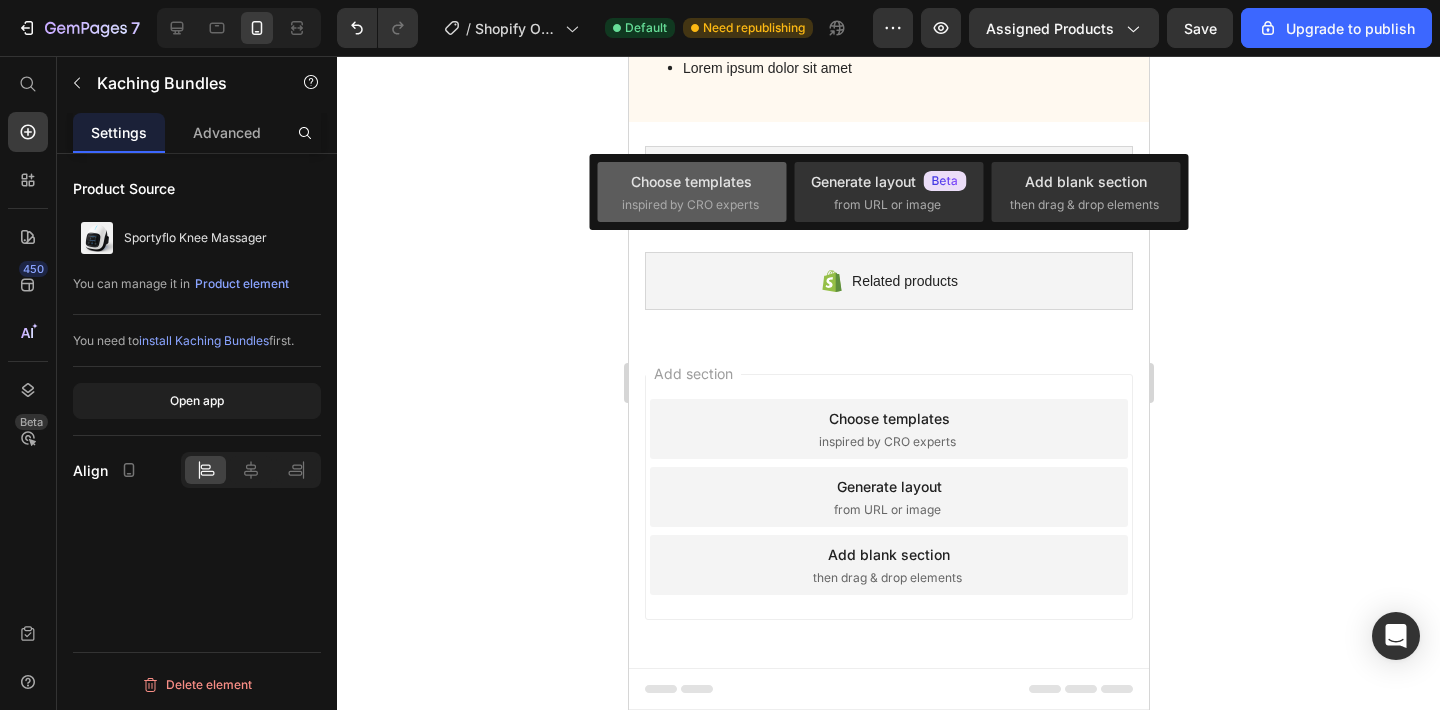 click on "inspired by CRO experts" at bounding box center (690, 205) 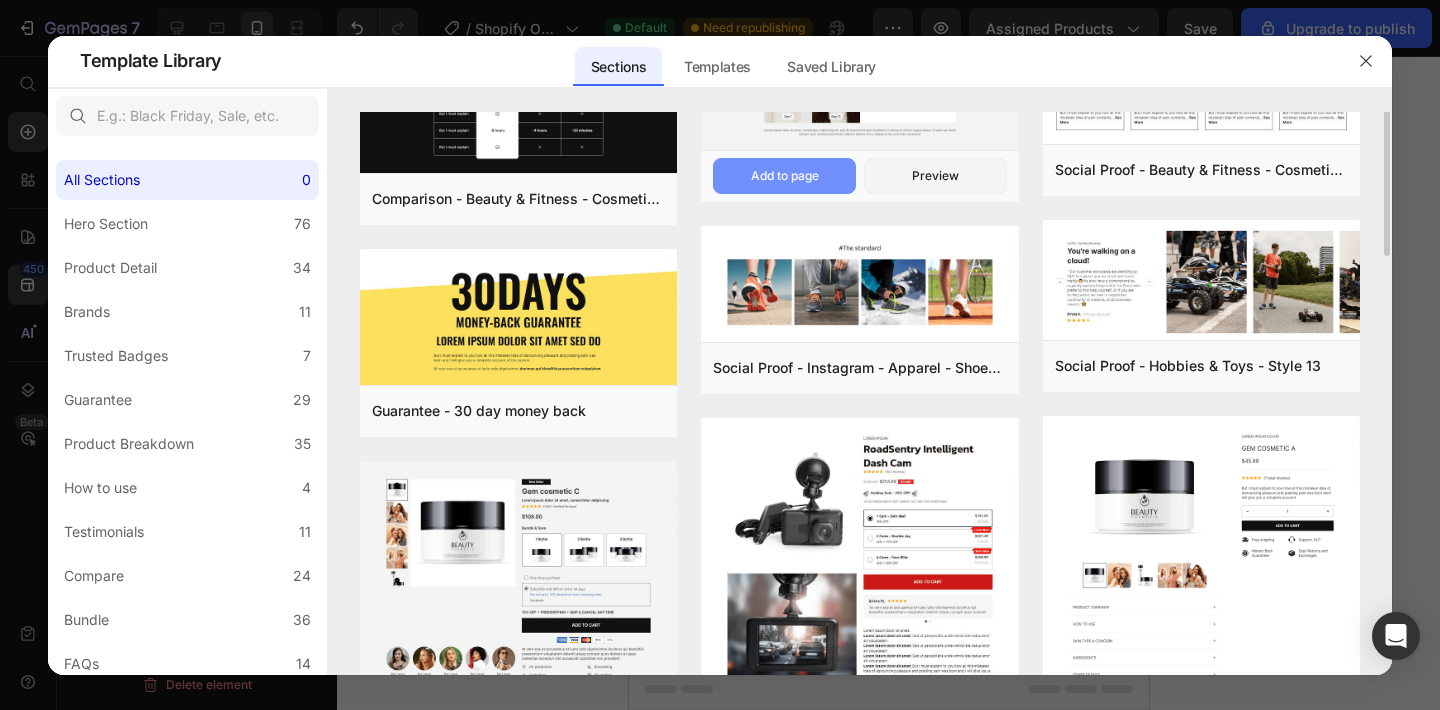 scroll, scrollTop: 113, scrollLeft: 0, axis: vertical 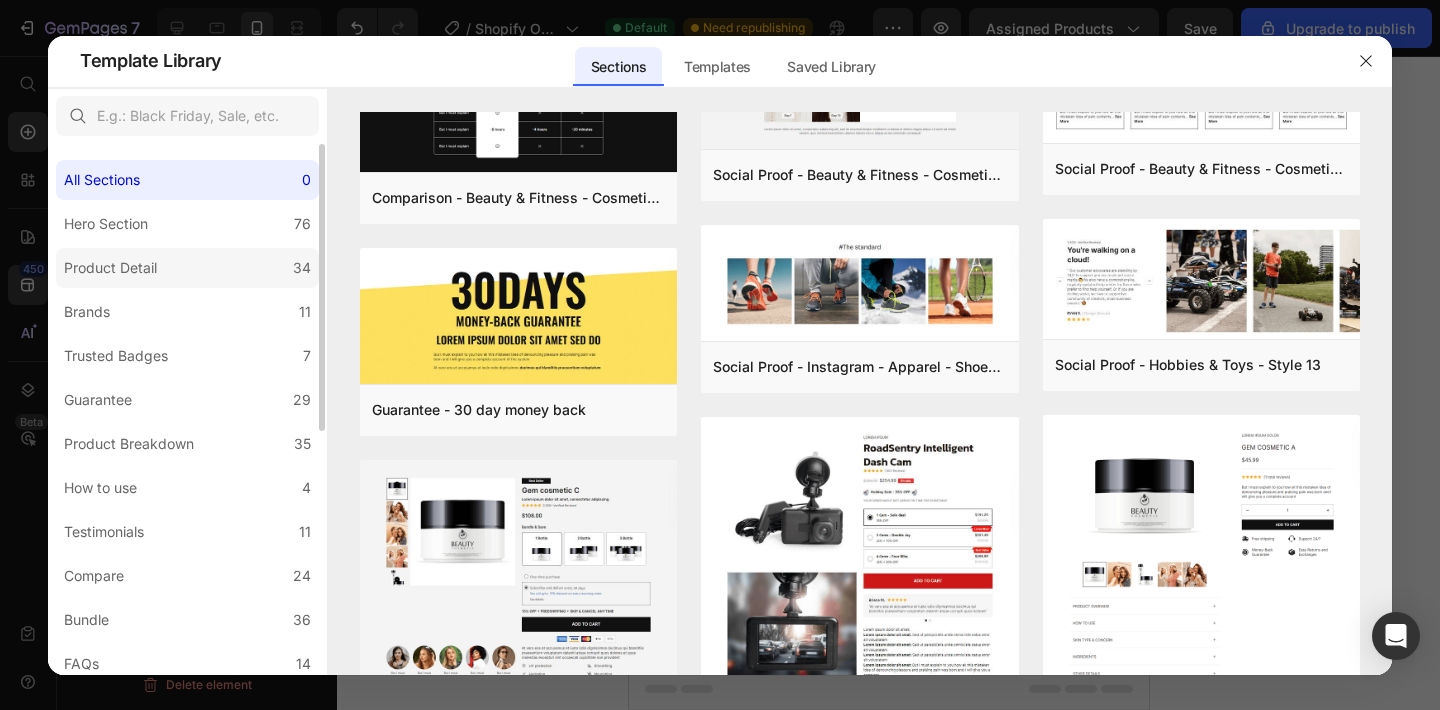 click on "Product Detail 34" 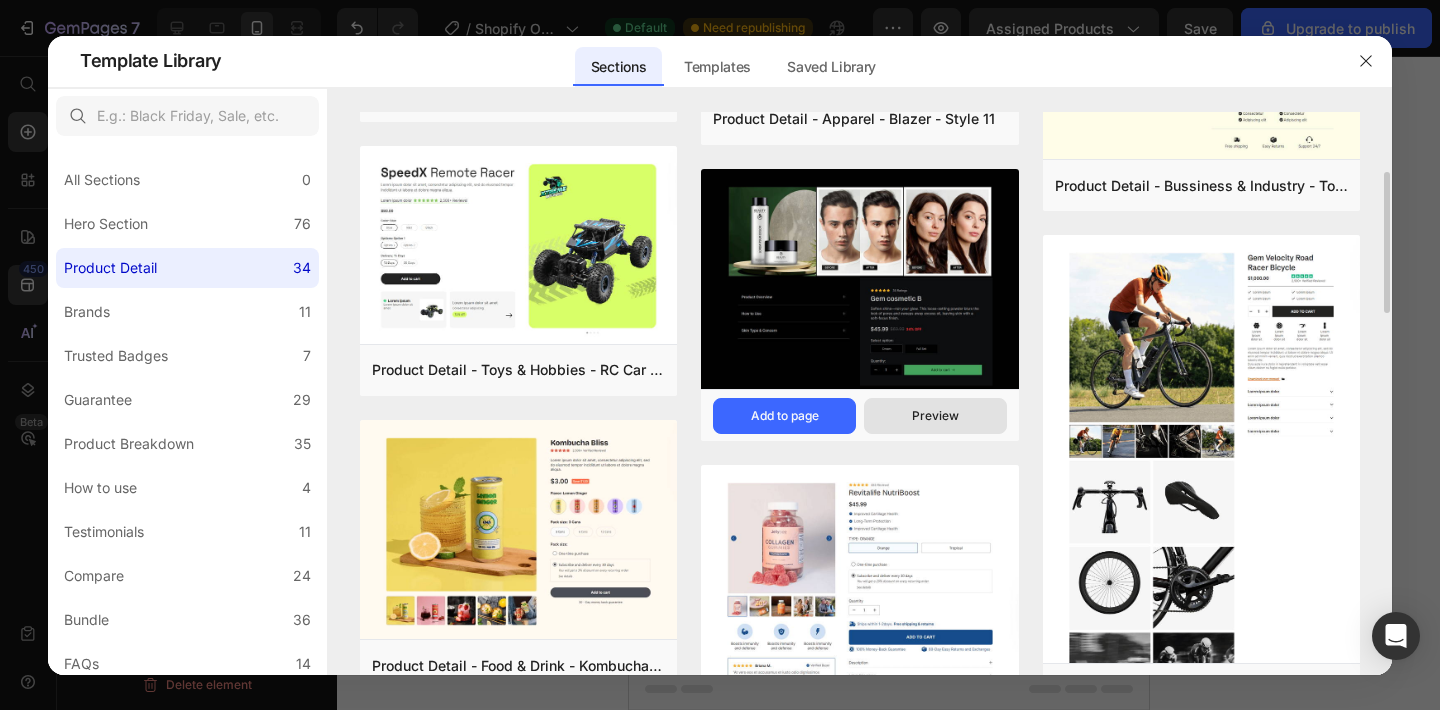 scroll, scrollTop: 250, scrollLeft: 0, axis: vertical 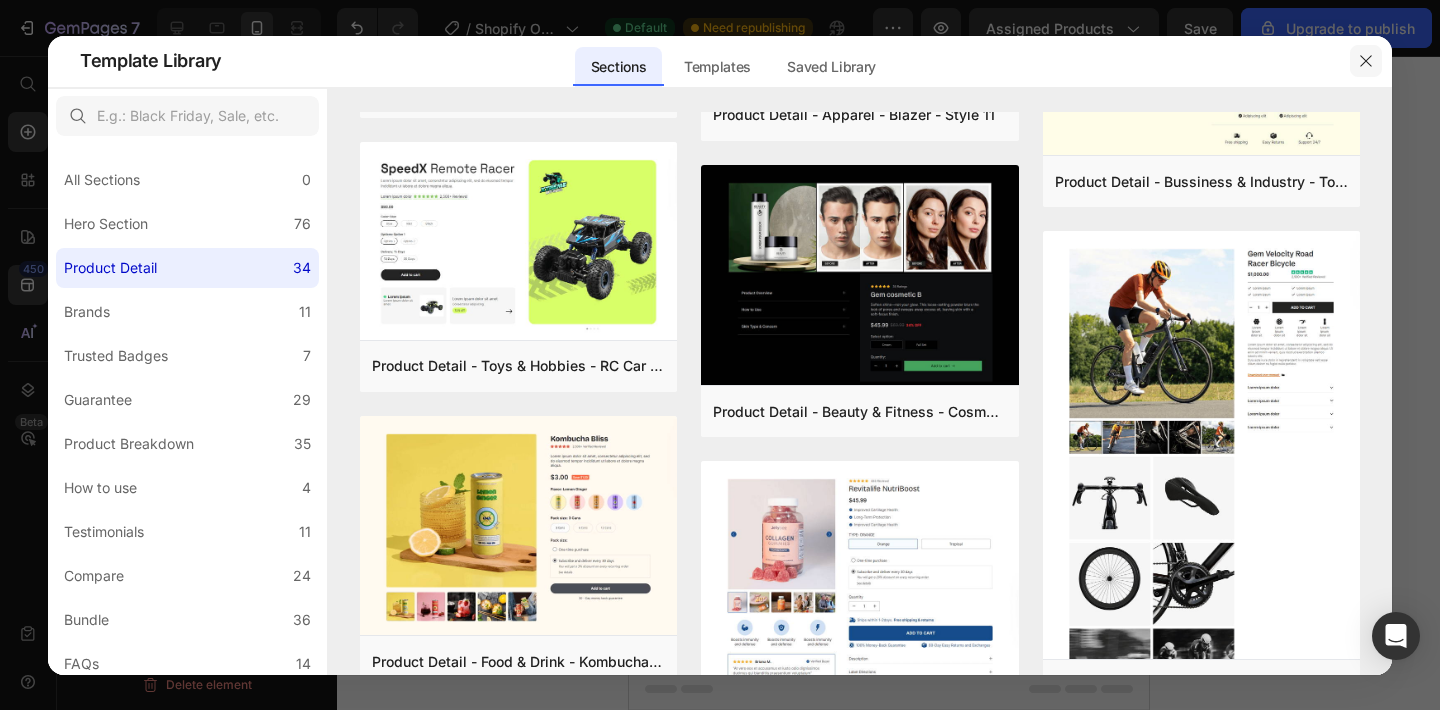 click 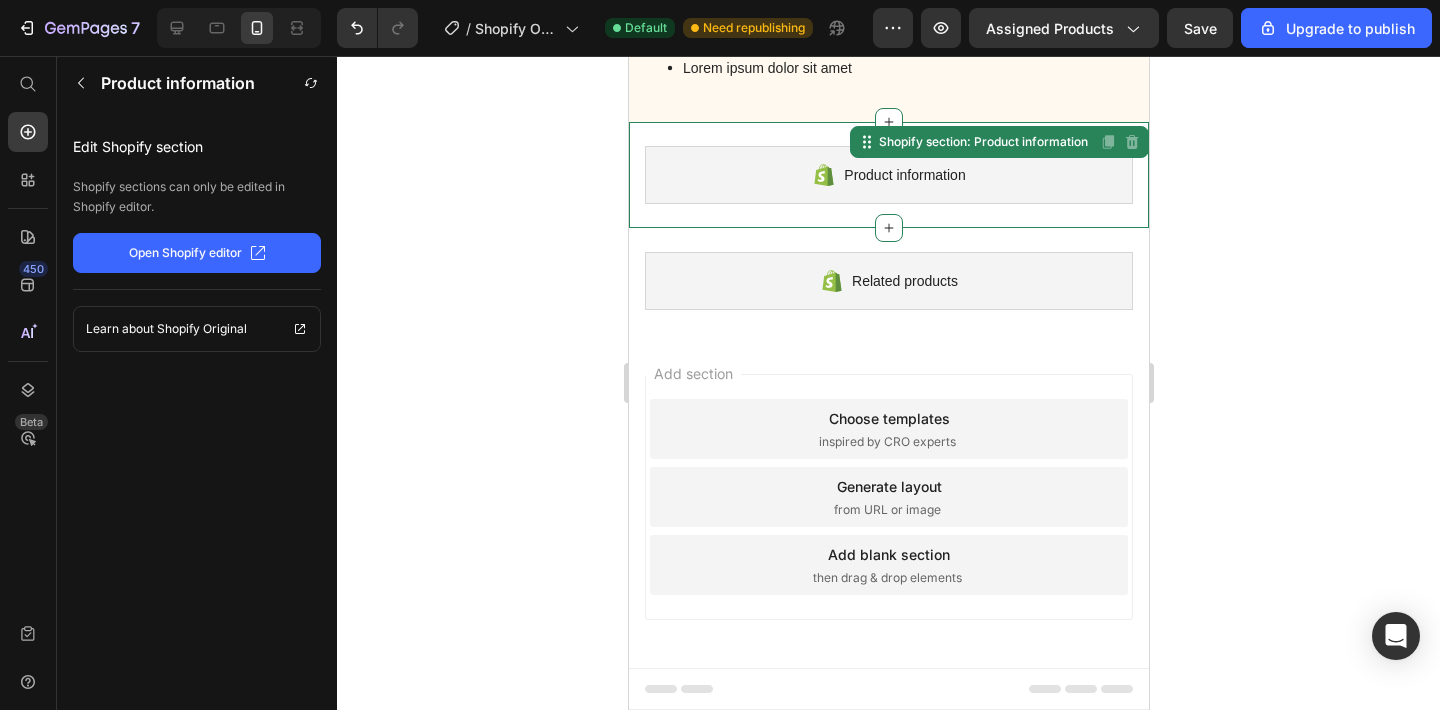 click on "Product information" at bounding box center (903, 175) 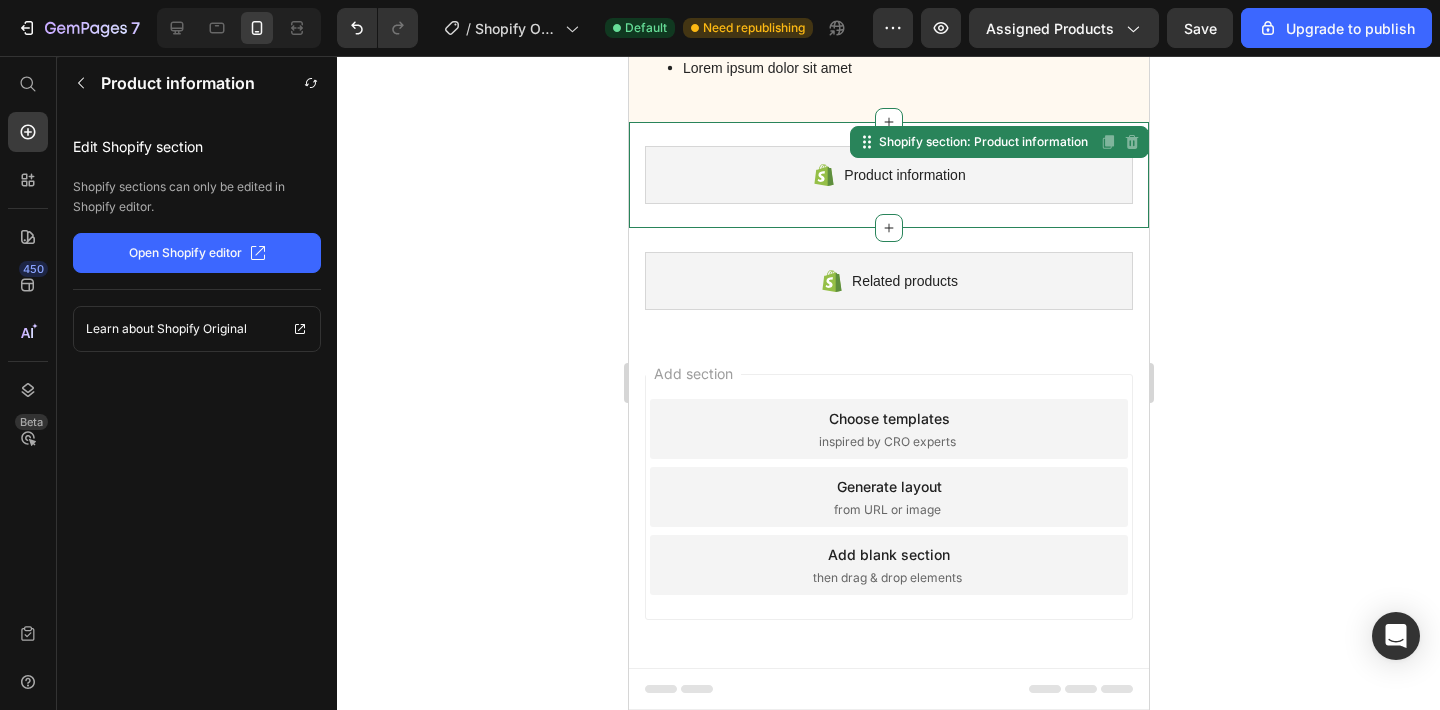 click 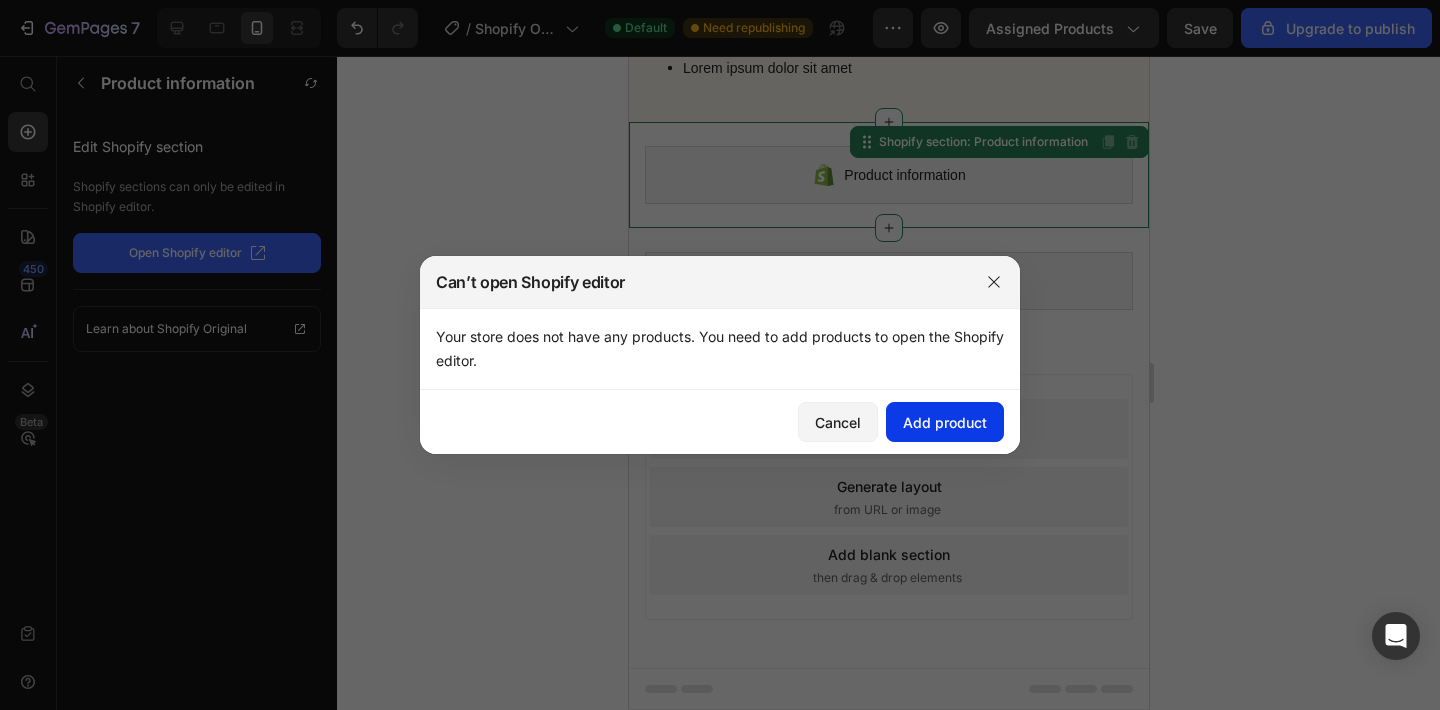 click on "Add product" at bounding box center [945, 422] 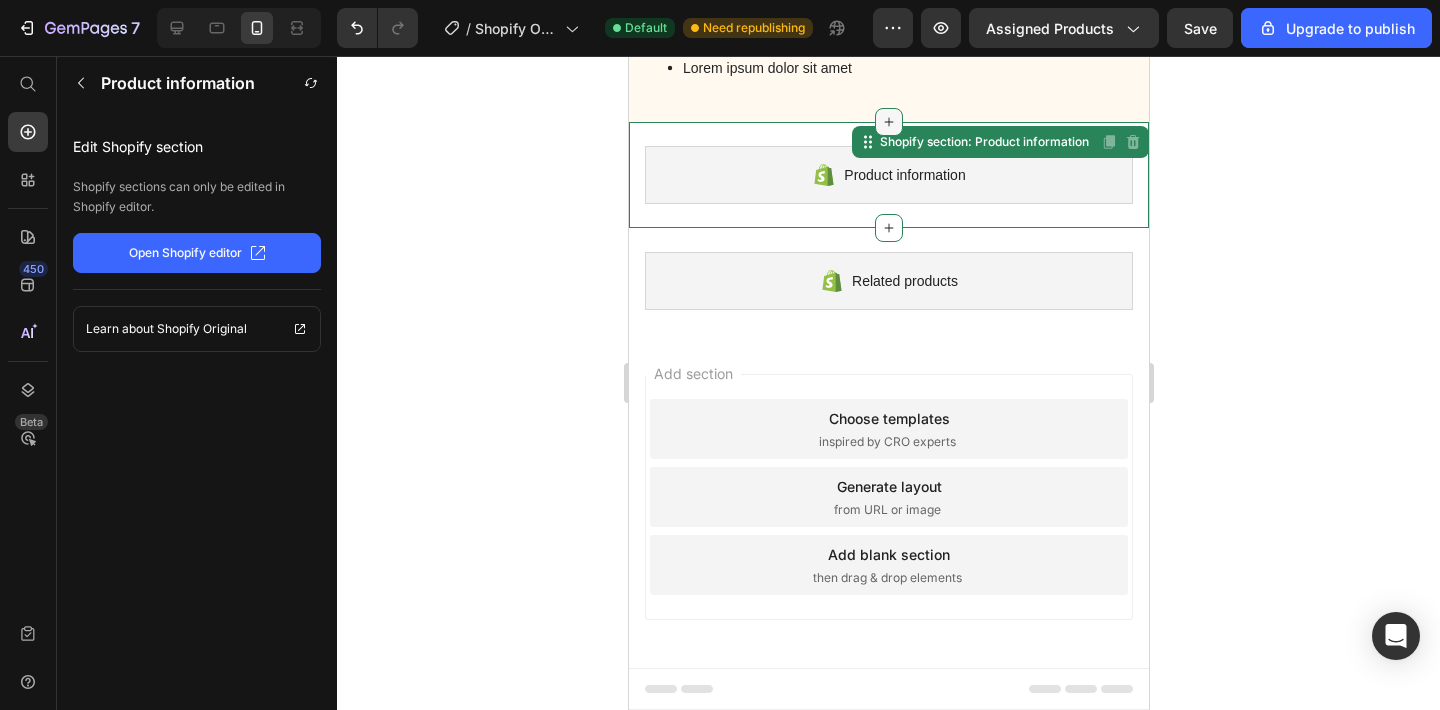 click 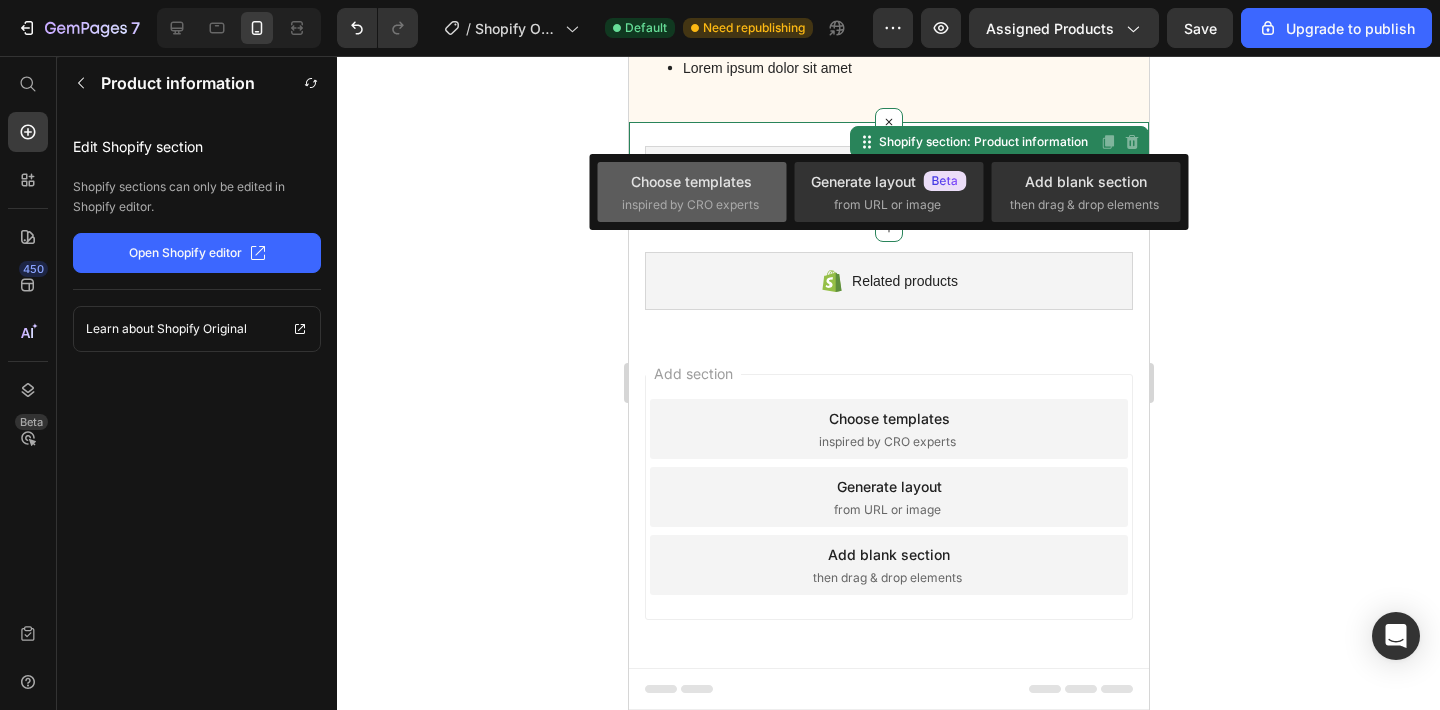 click on "Choose templates  inspired by CRO experts" 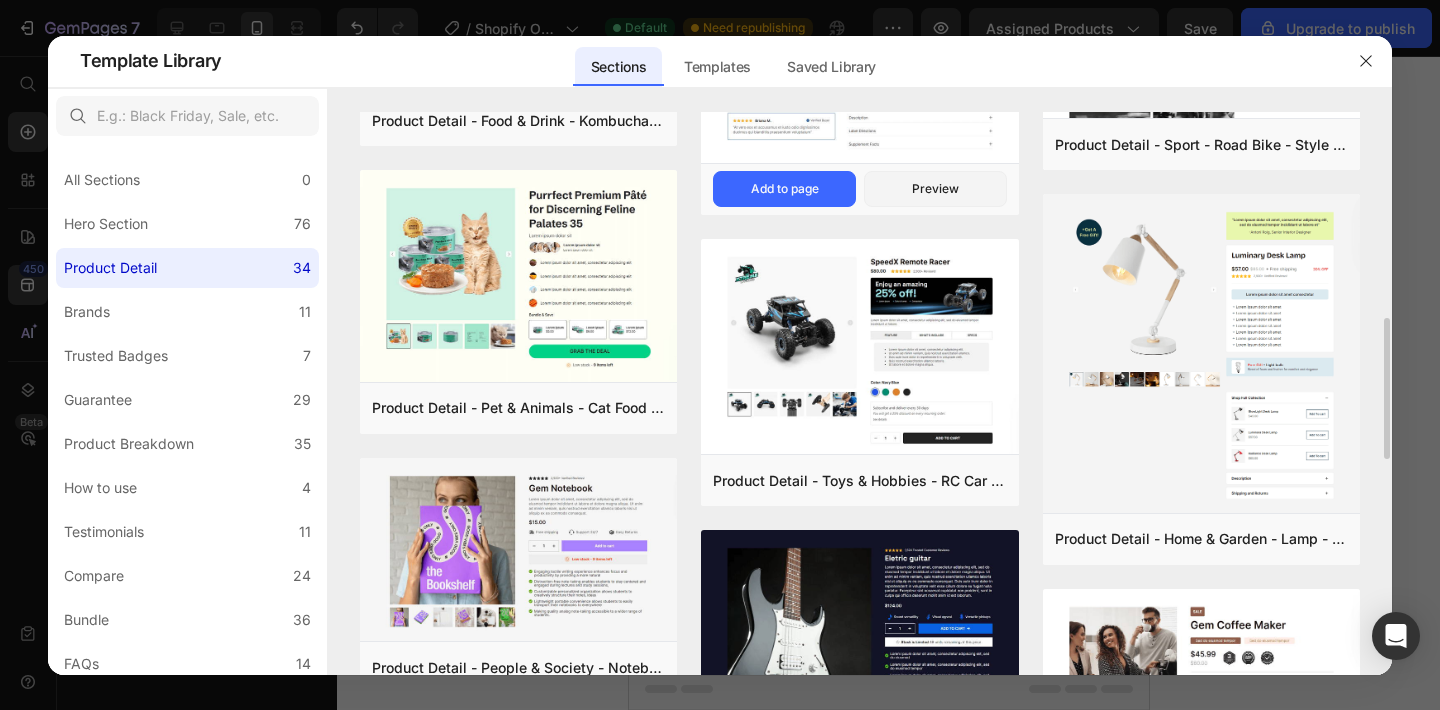 scroll, scrollTop: 798, scrollLeft: 0, axis: vertical 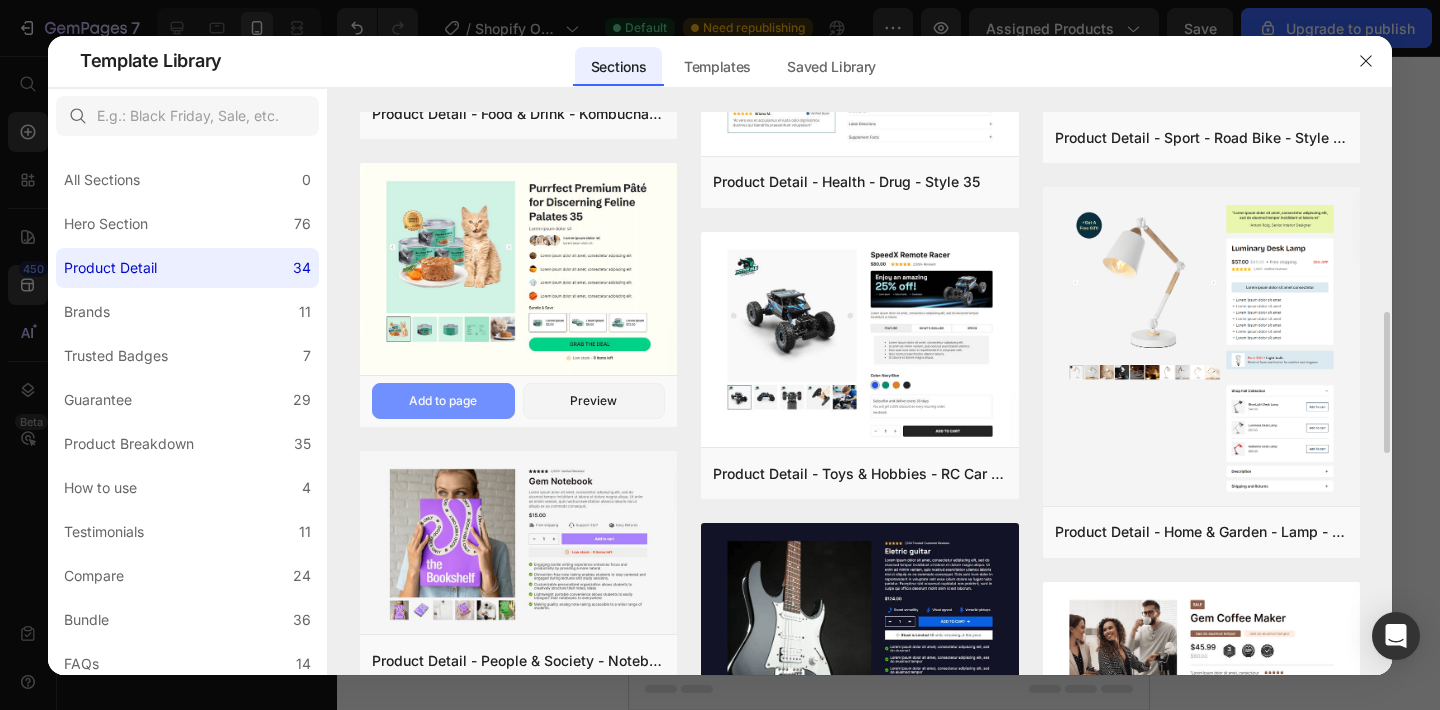 click on "Add to page" at bounding box center (443, 401) 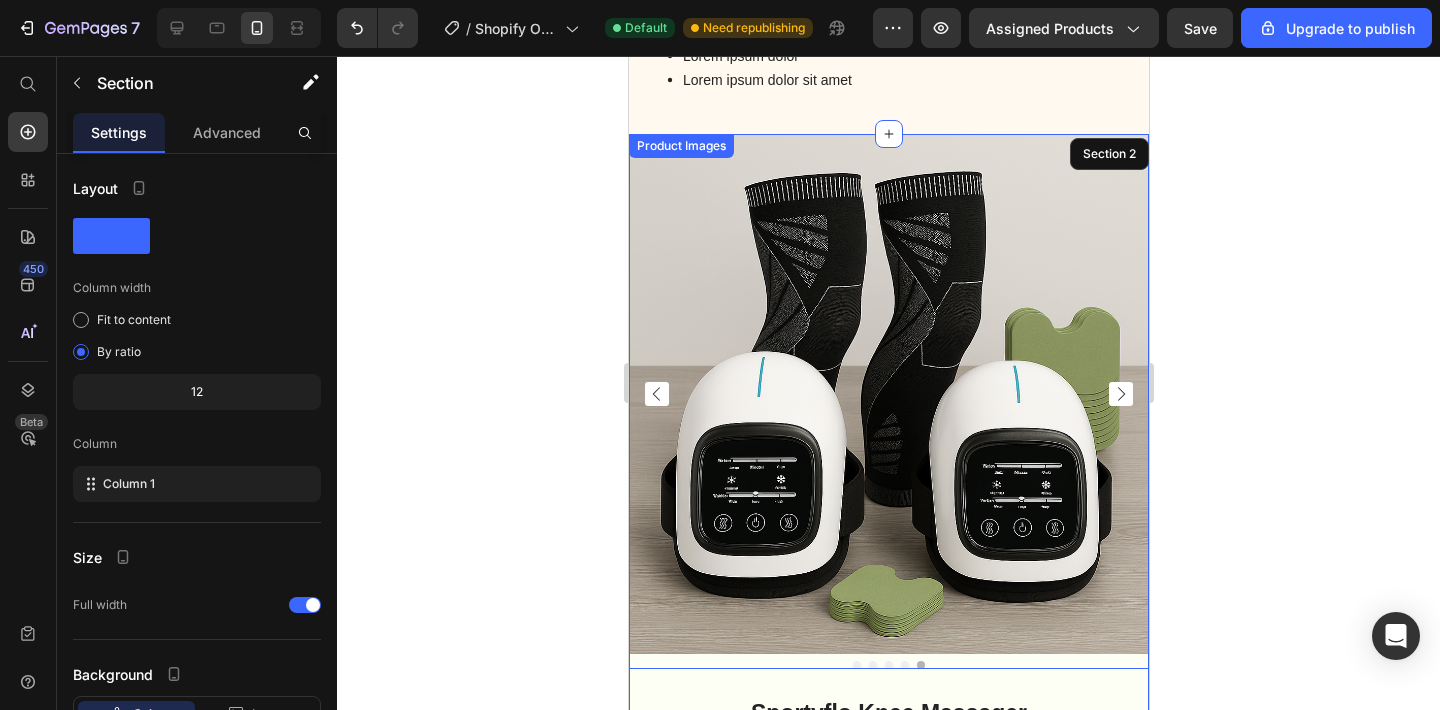 scroll, scrollTop: 987, scrollLeft: 0, axis: vertical 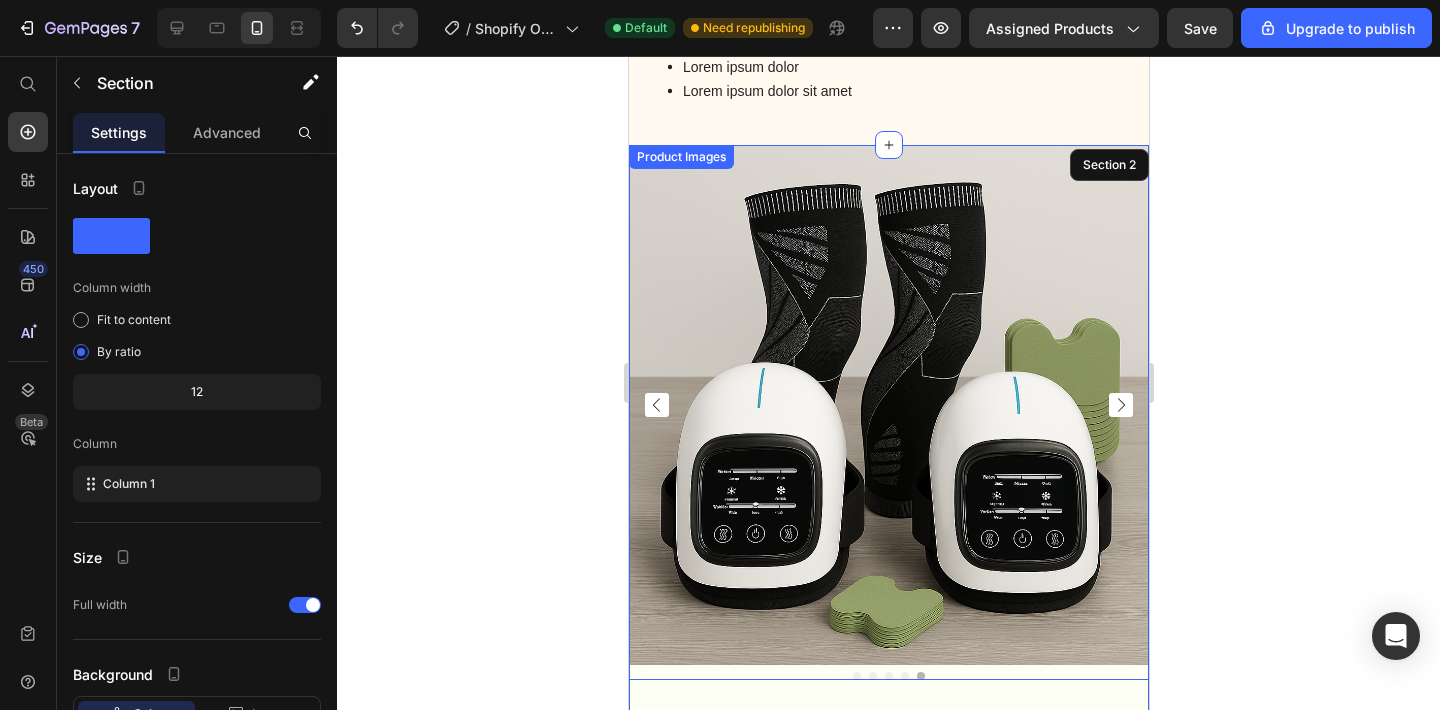 click 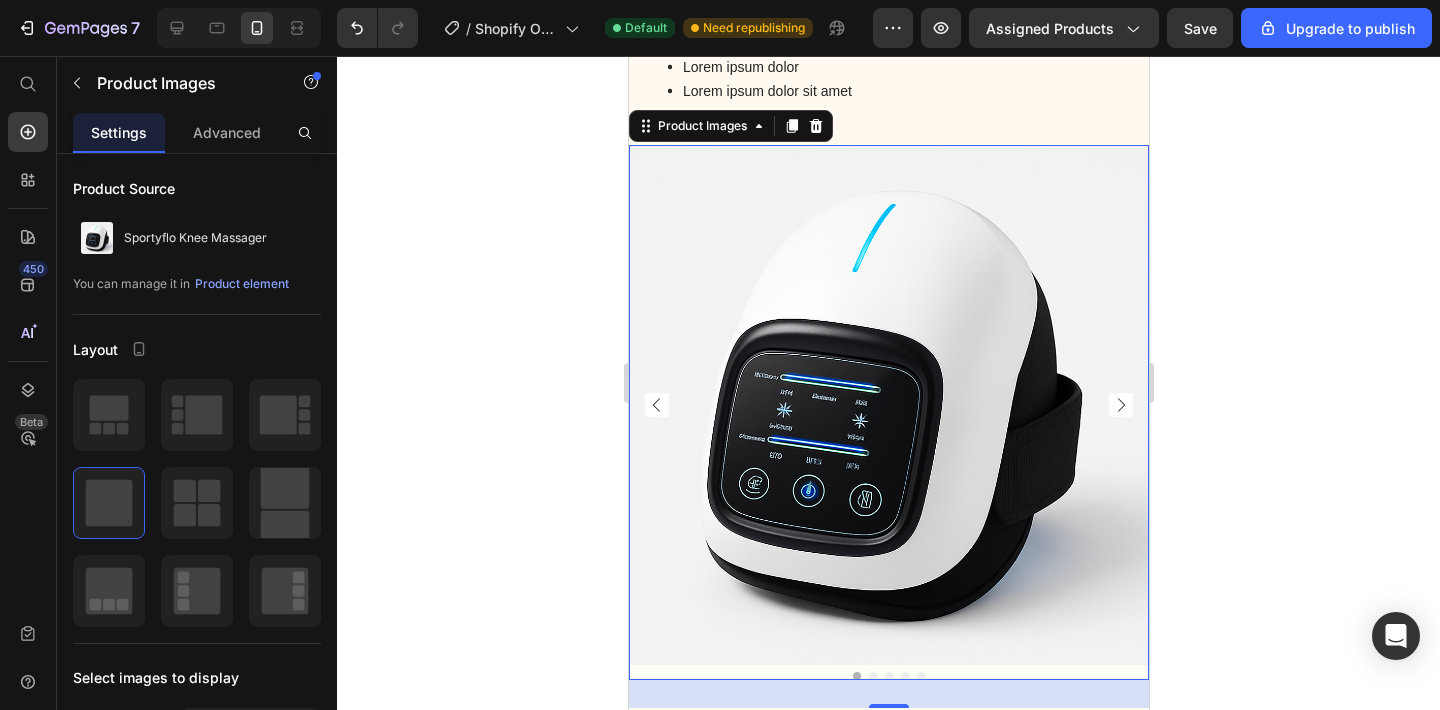 click 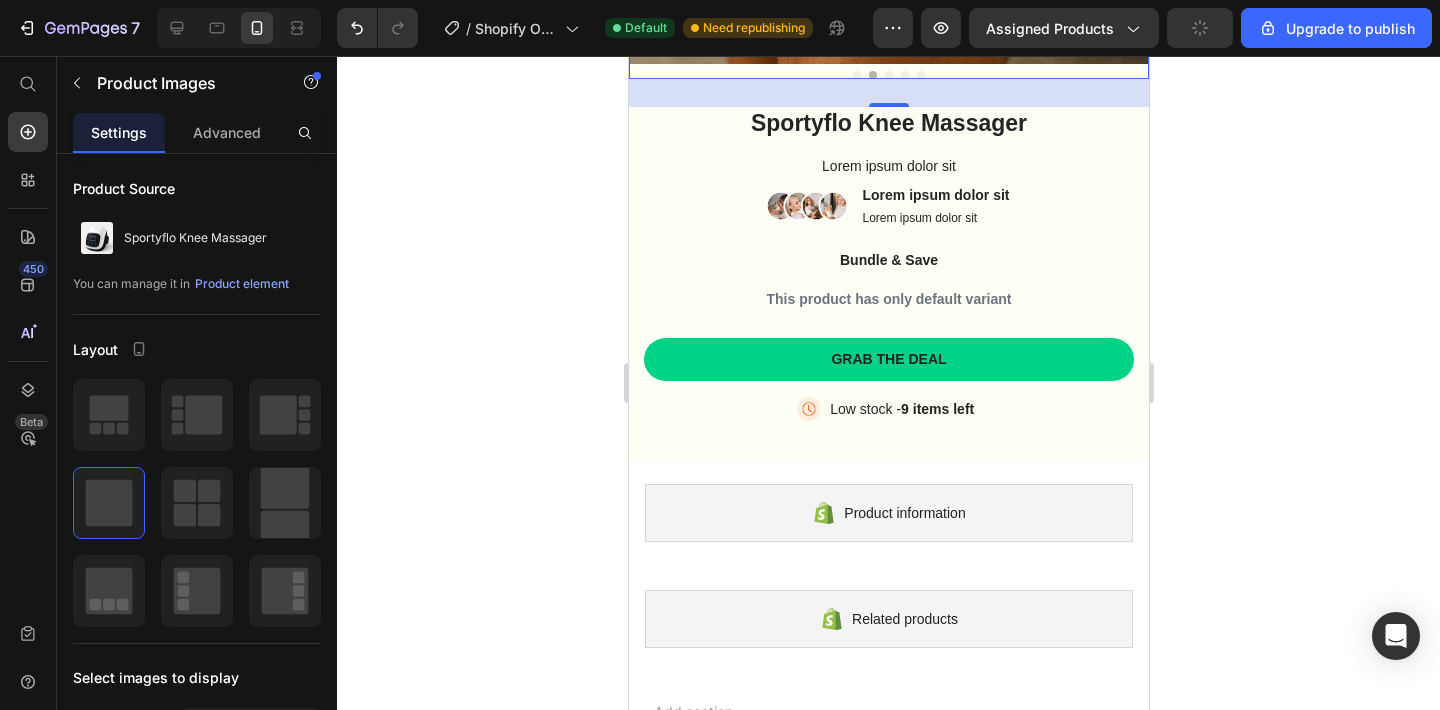 scroll, scrollTop: 1575, scrollLeft: 0, axis: vertical 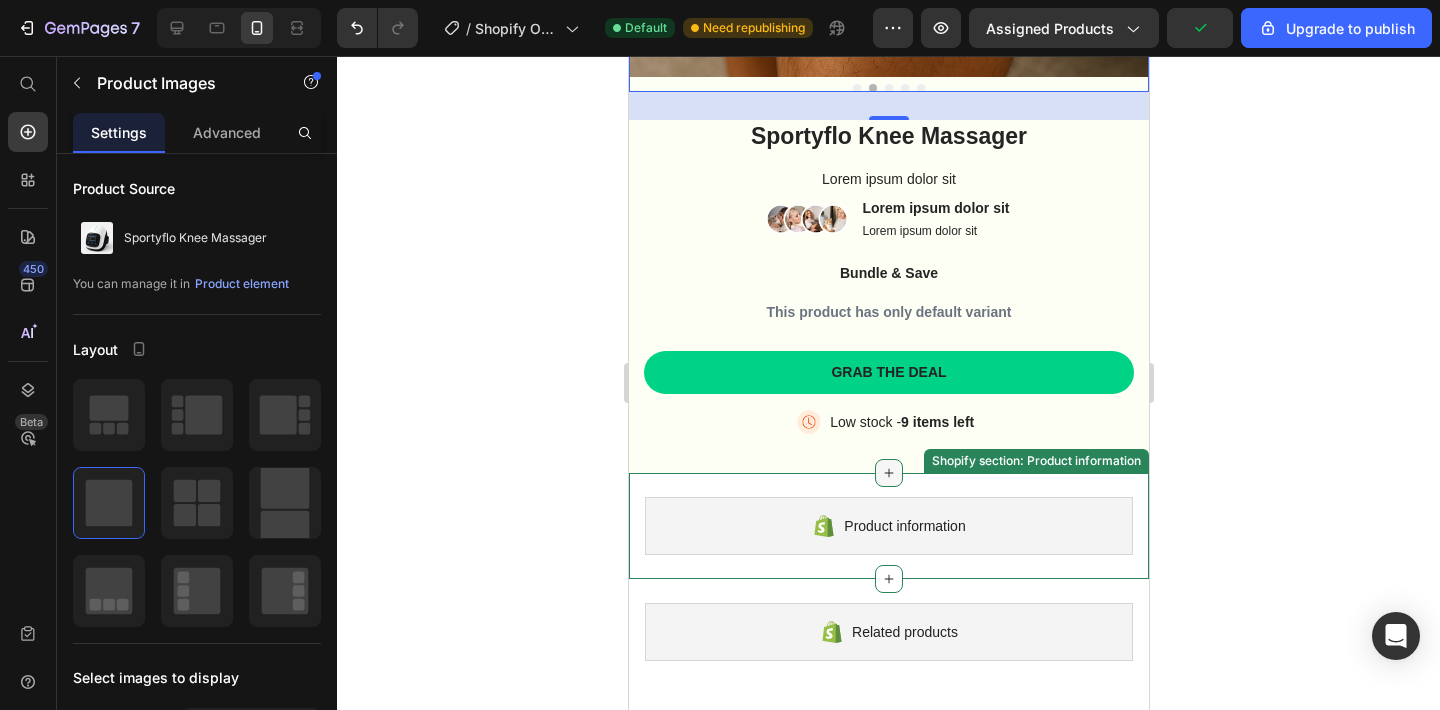 click at bounding box center (888, 473) 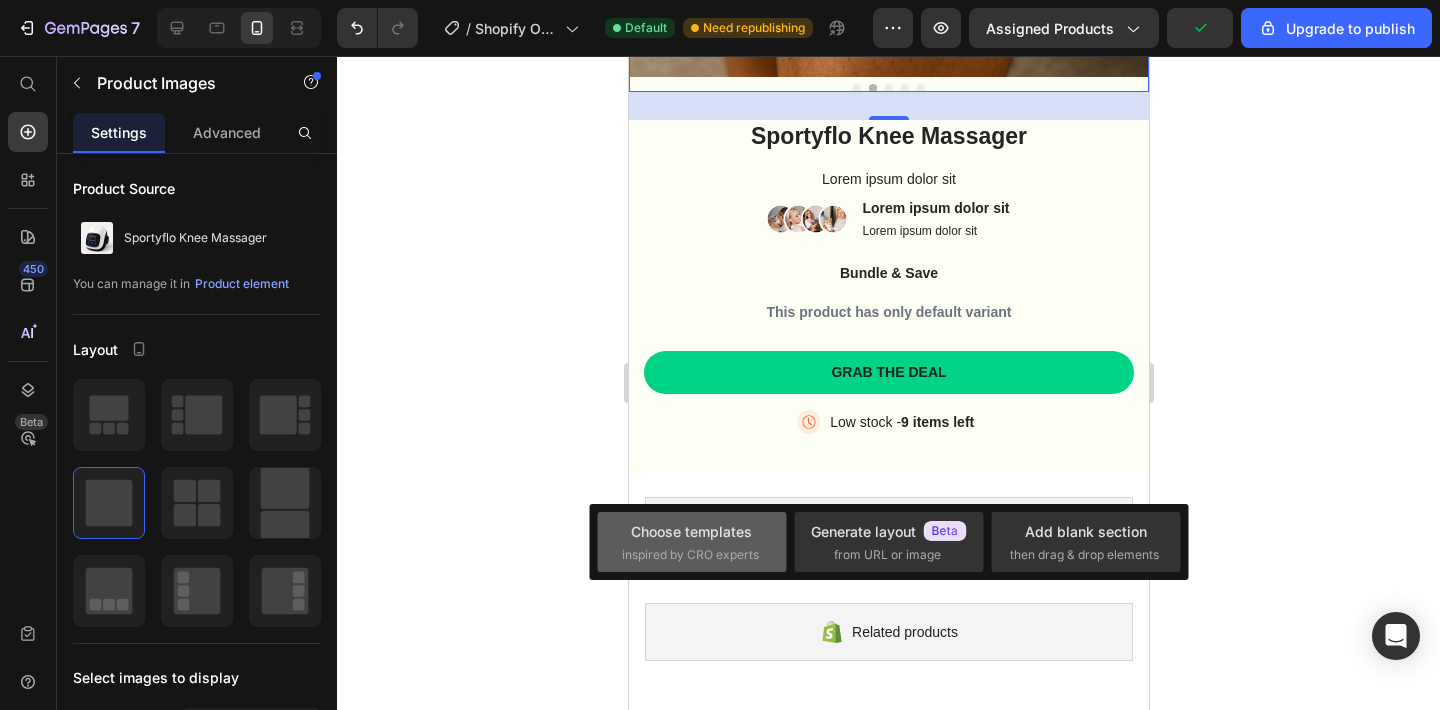 click on "inspired by CRO experts" at bounding box center [690, 555] 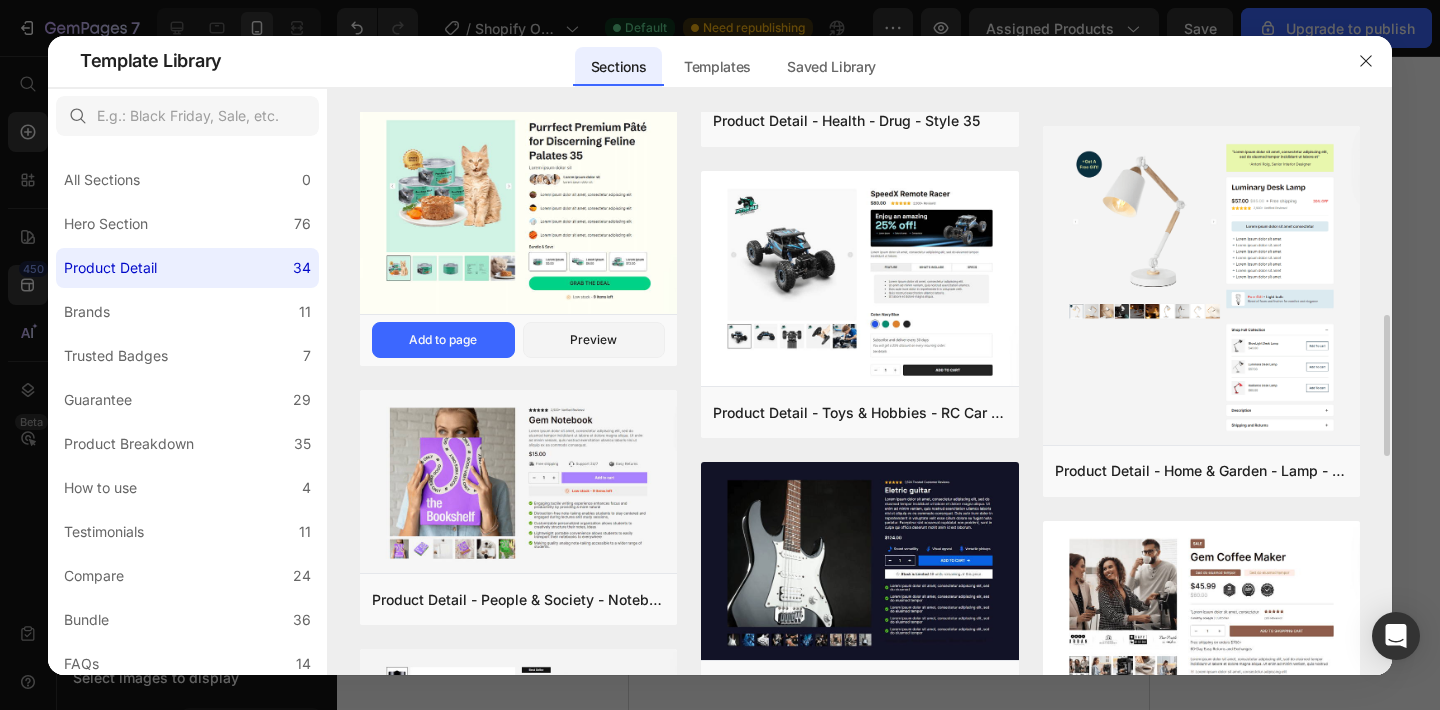 scroll, scrollTop: 879, scrollLeft: 0, axis: vertical 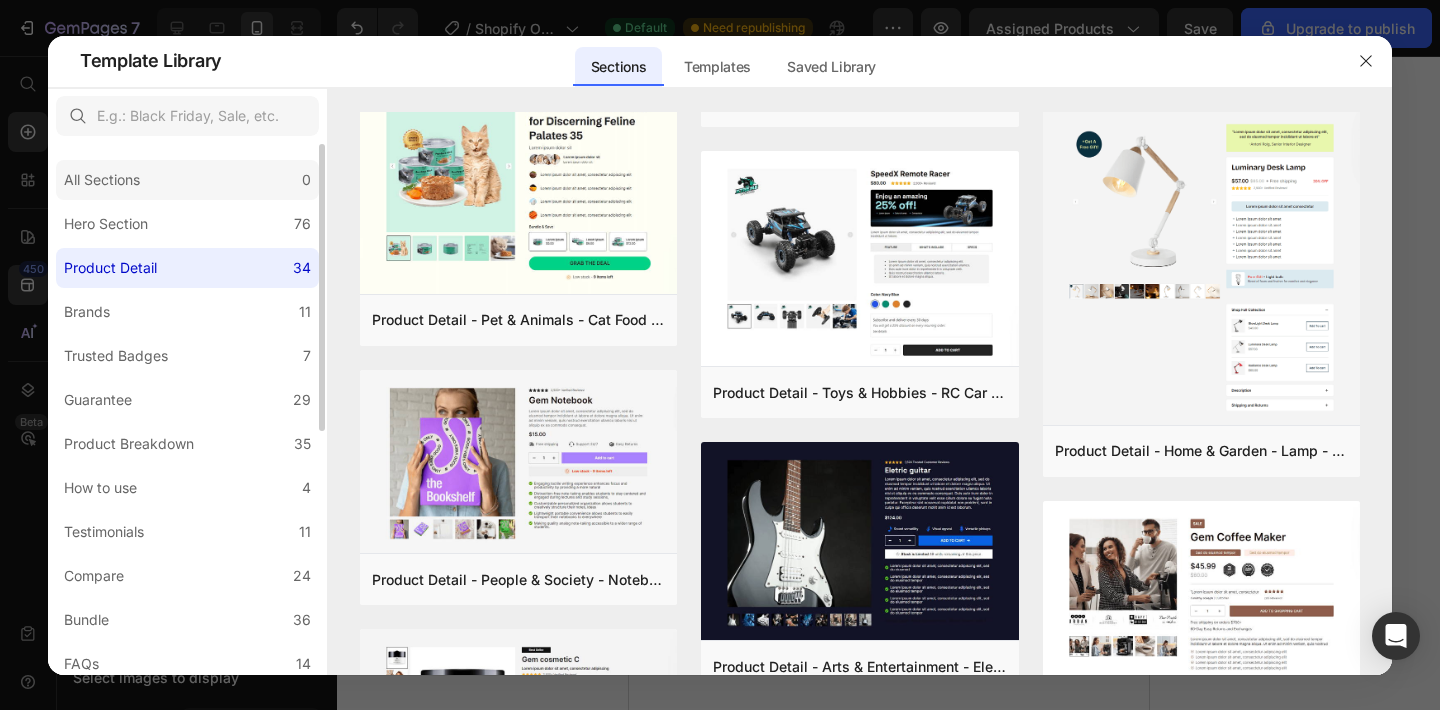click on "All Sections 0" 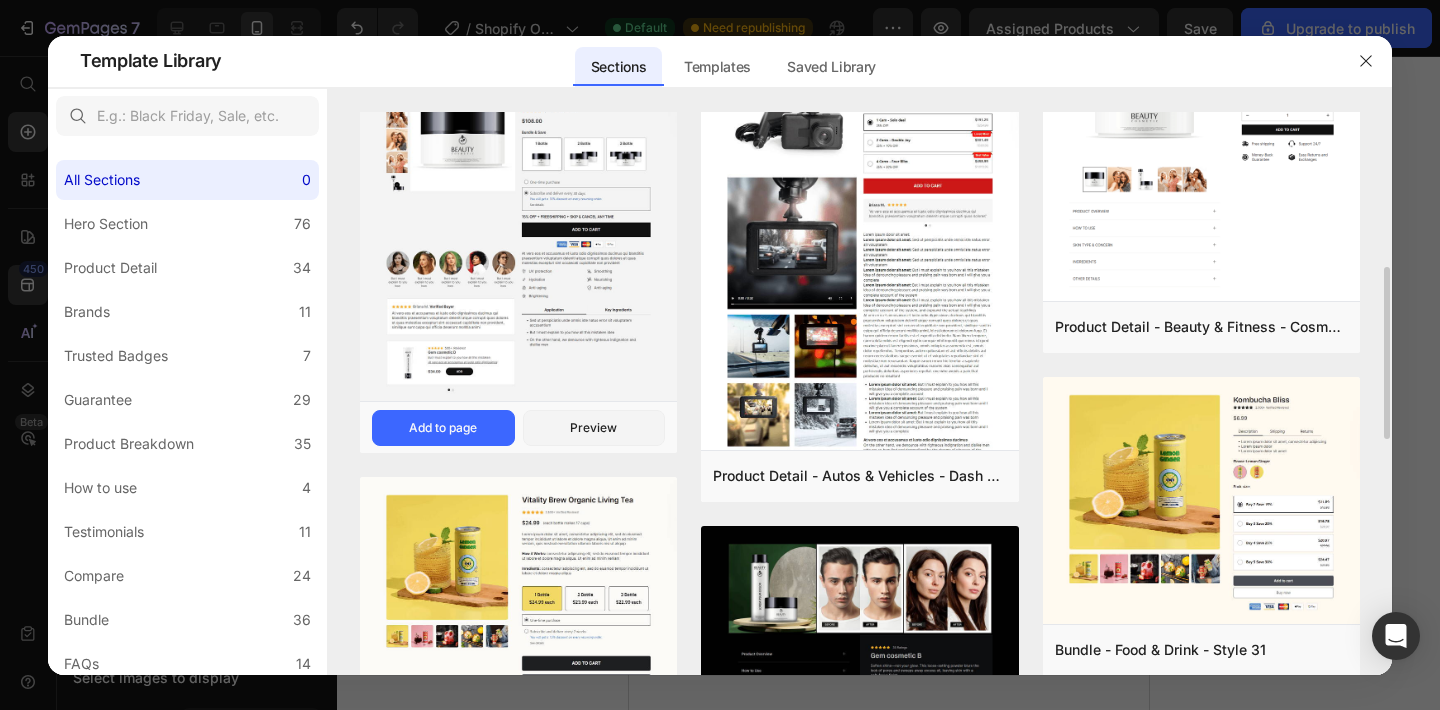 scroll, scrollTop: 516, scrollLeft: 0, axis: vertical 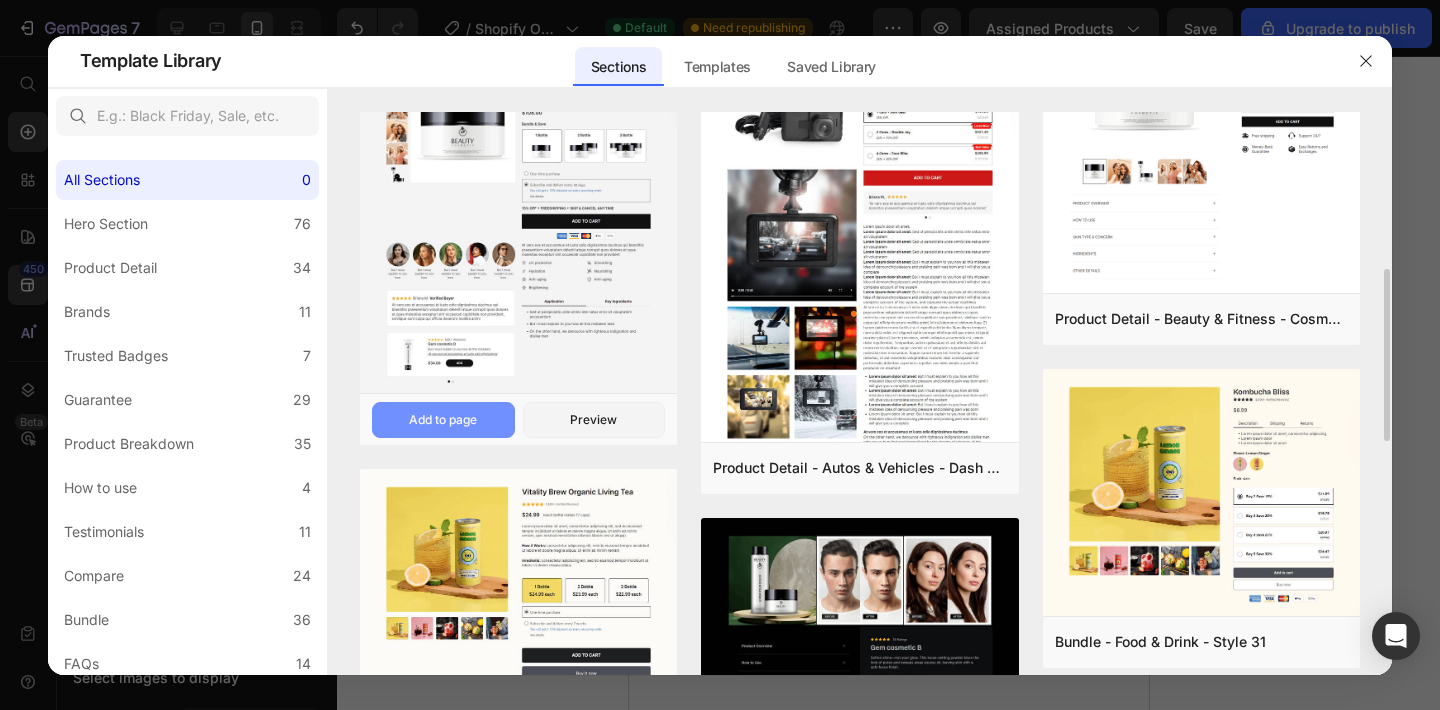 click on "Add to page" at bounding box center [443, 420] 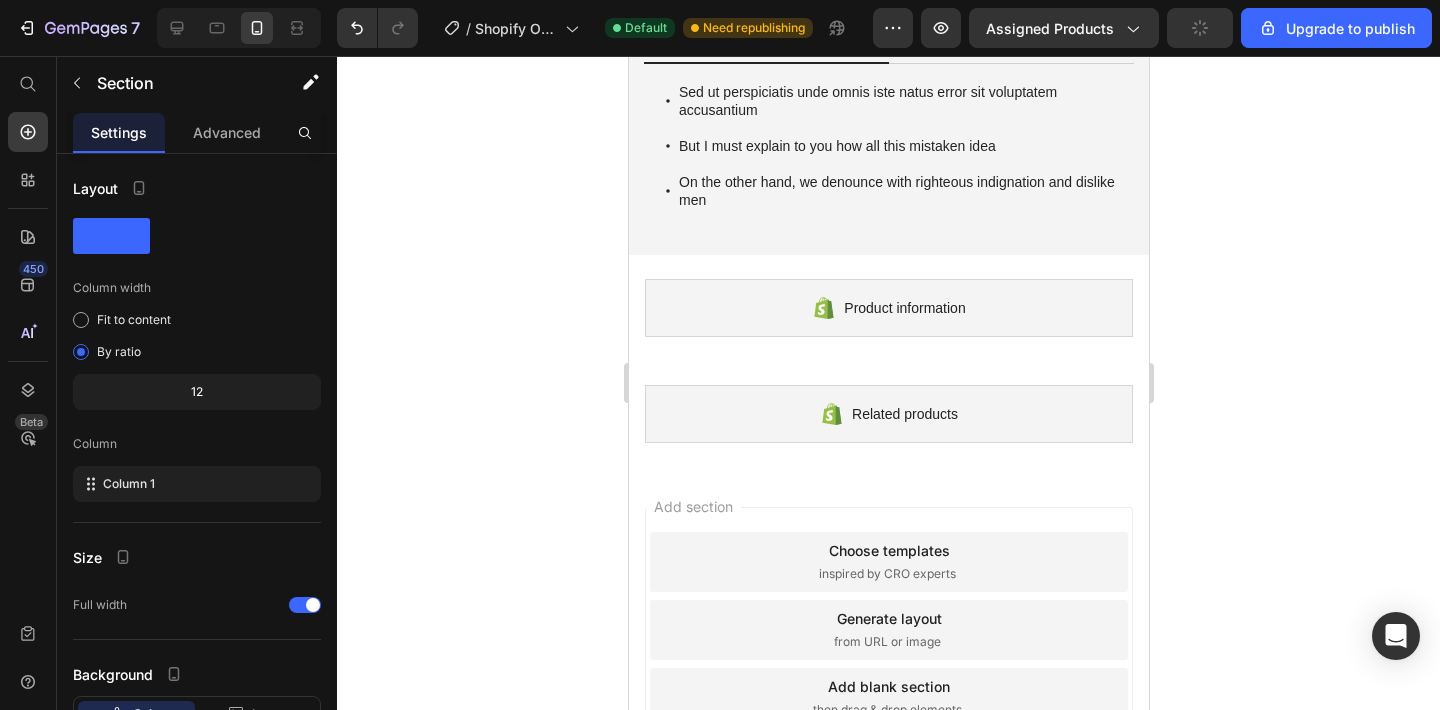 scroll, scrollTop: 3922, scrollLeft: 0, axis: vertical 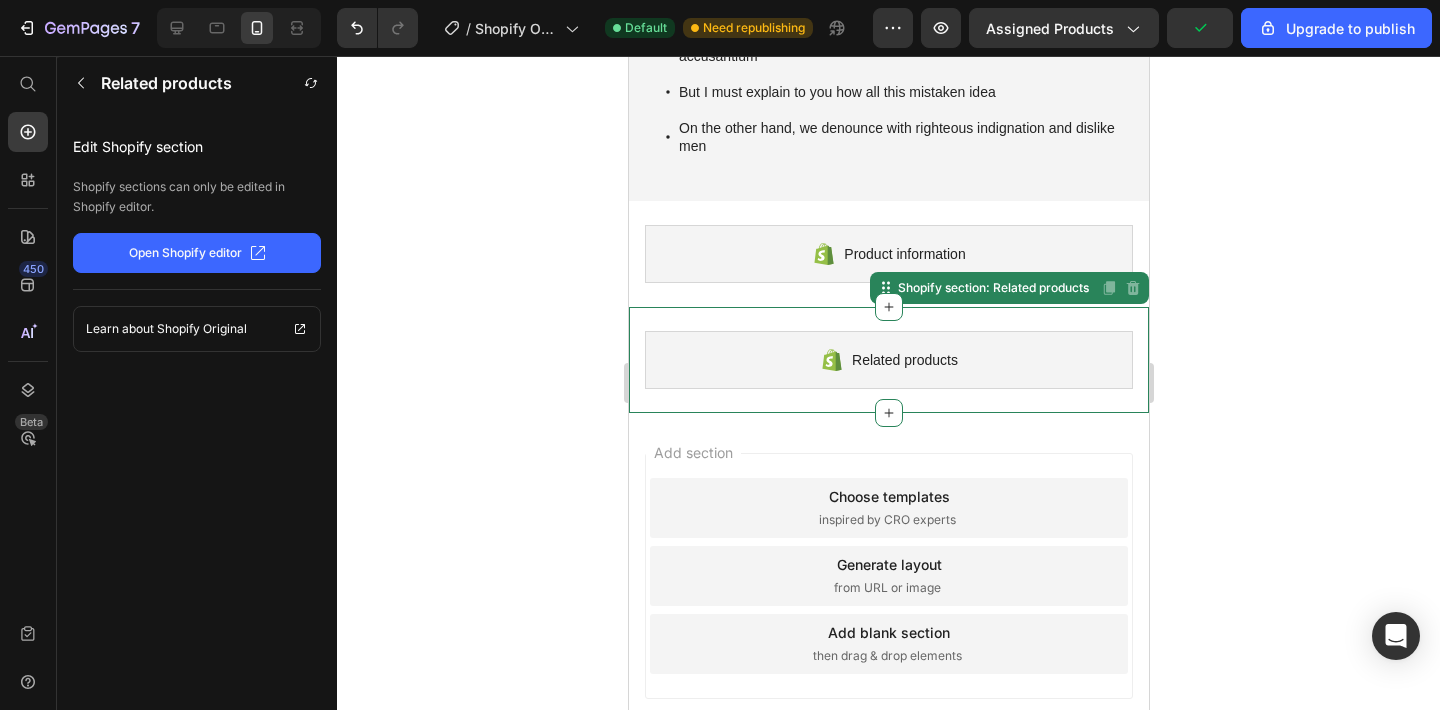 click on "Related products" at bounding box center [888, 360] 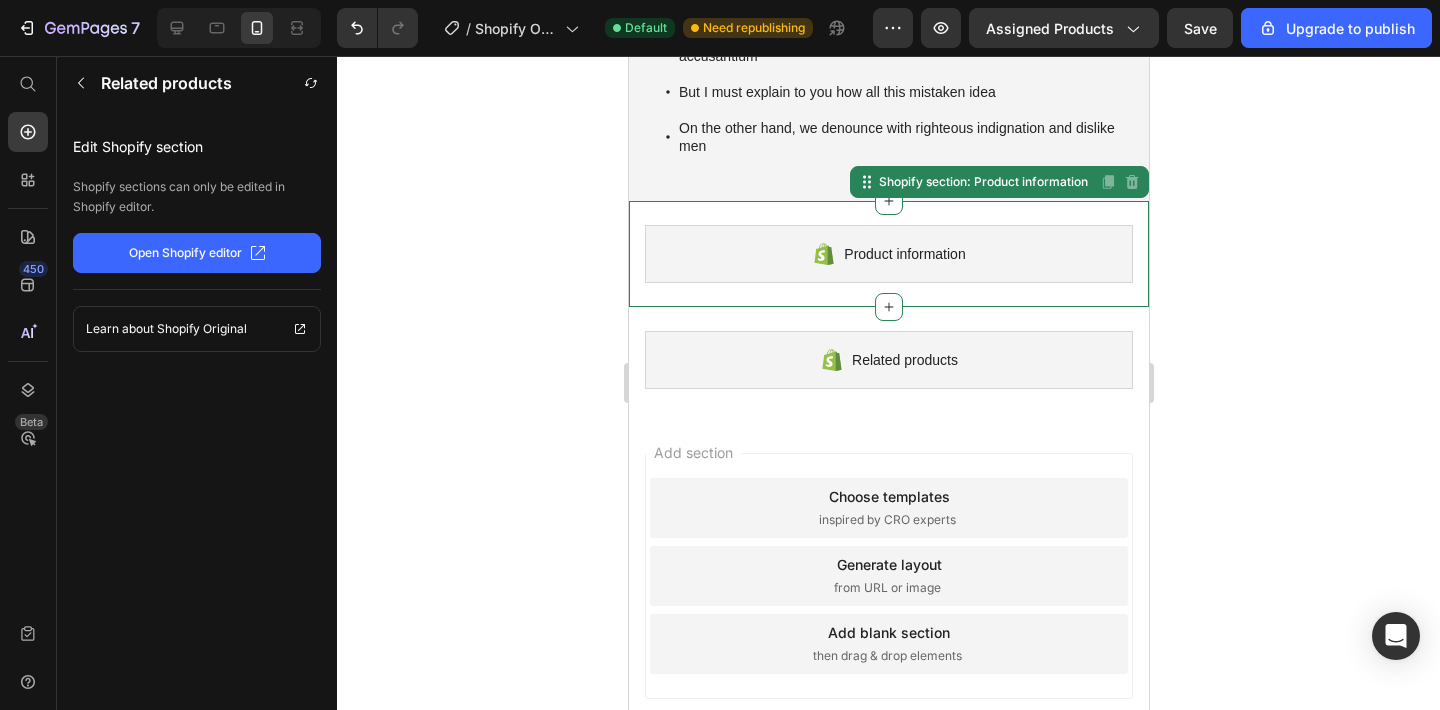 click on "Product information Shopify section: Product information   Disabled. Please edit in Shopify Editor Disabled. Please edit in Shopify Editor" at bounding box center (888, 254) 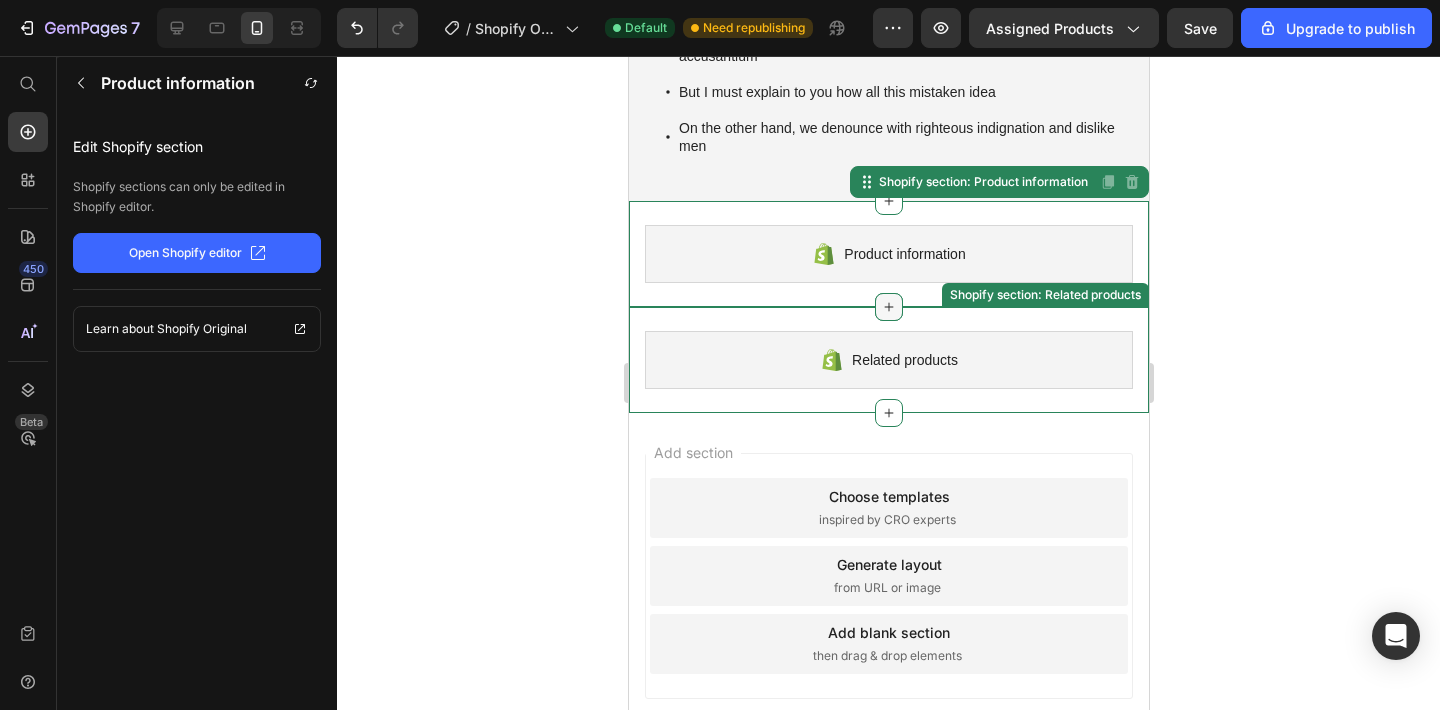 click 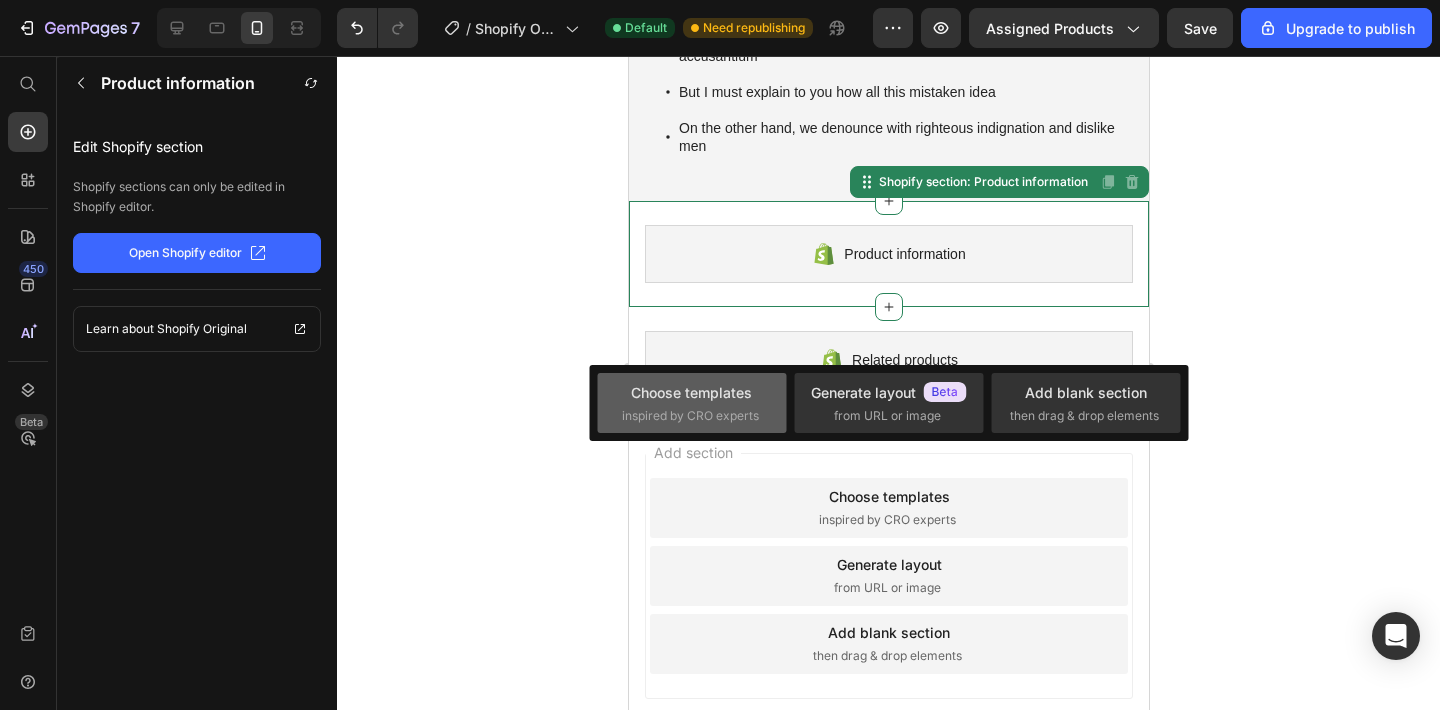 click on "Choose templates" at bounding box center (691, 392) 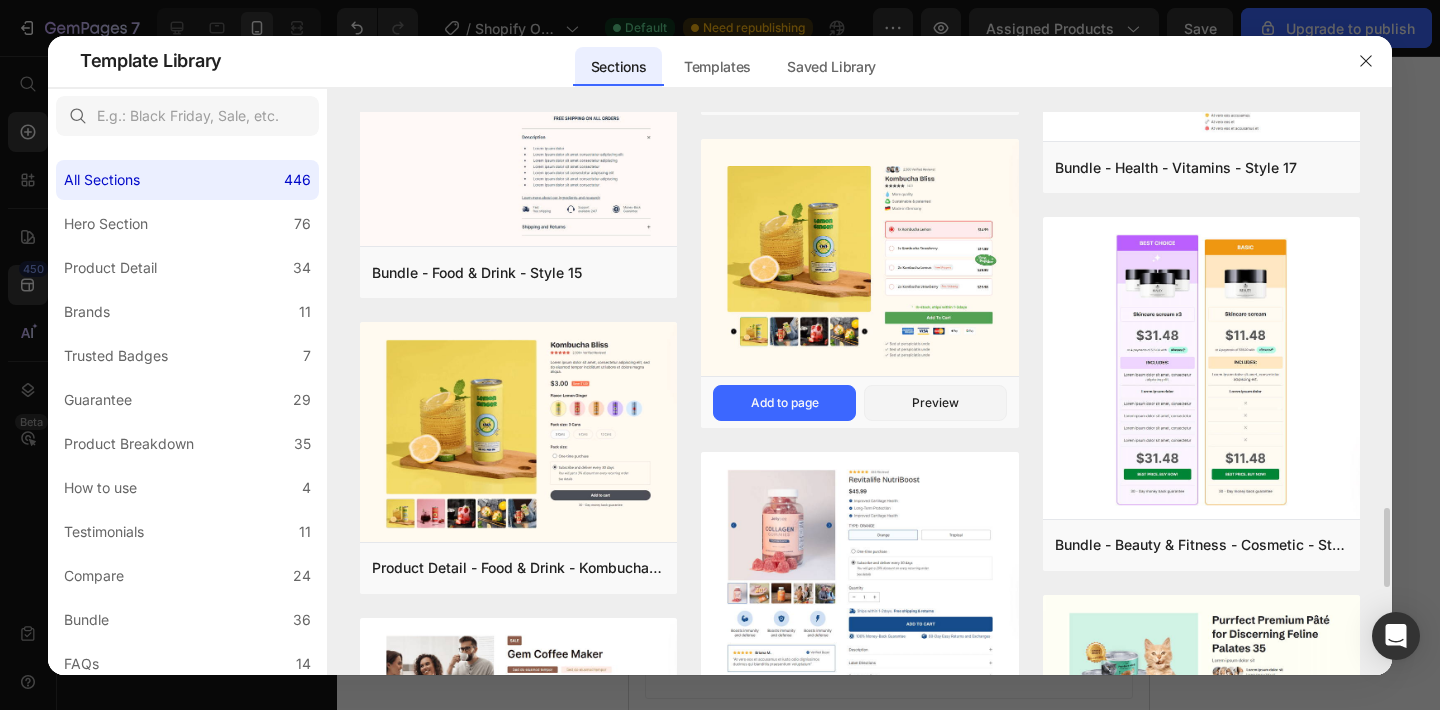 scroll, scrollTop: 2464, scrollLeft: 0, axis: vertical 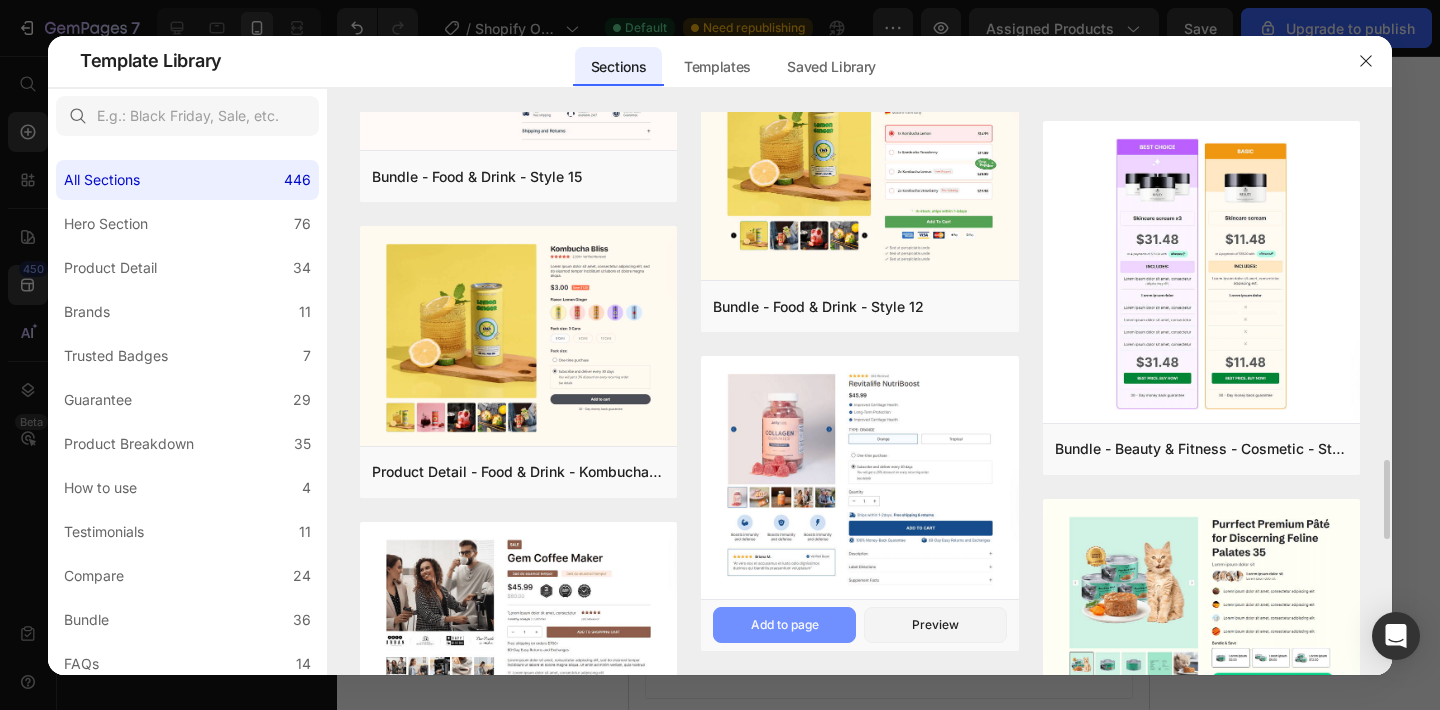 click on "Add to page" at bounding box center (784, 625) 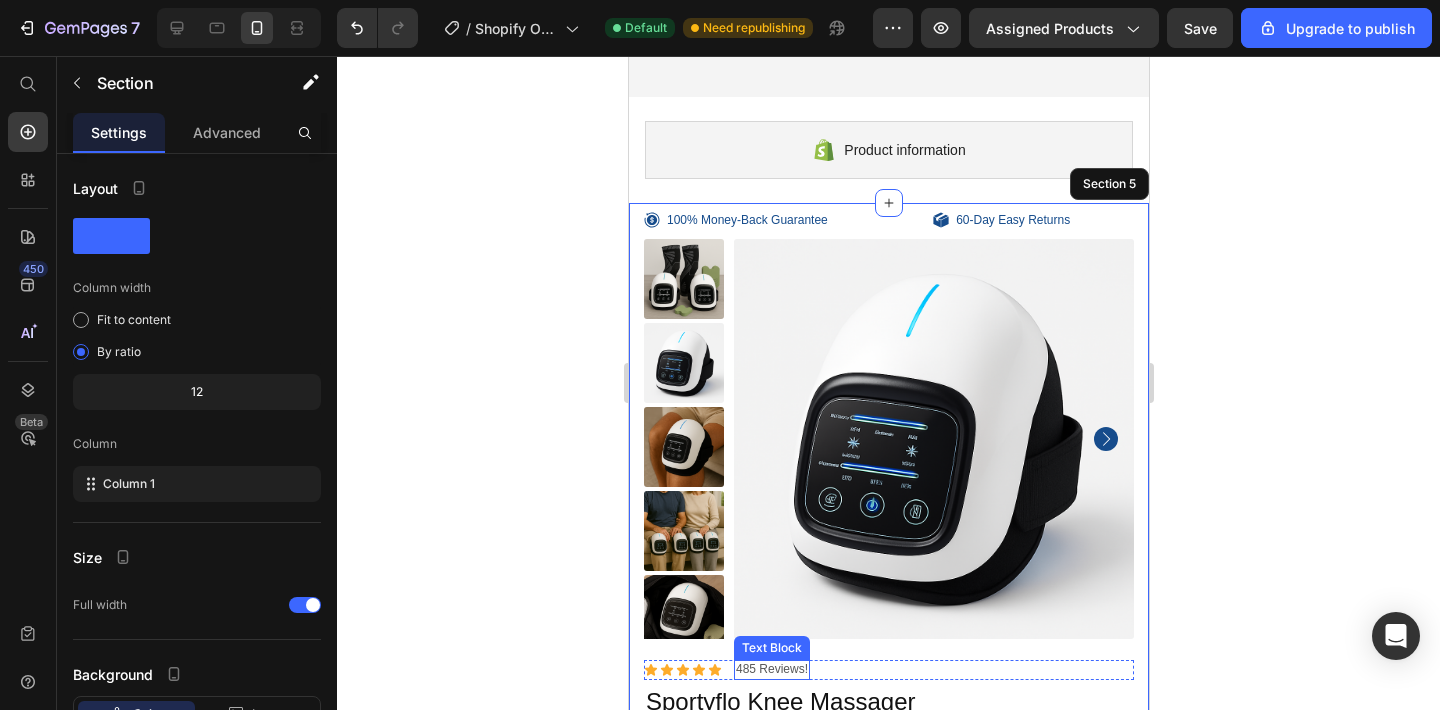 scroll, scrollTop: 4022, scrollLeft: 0, axis: vertical 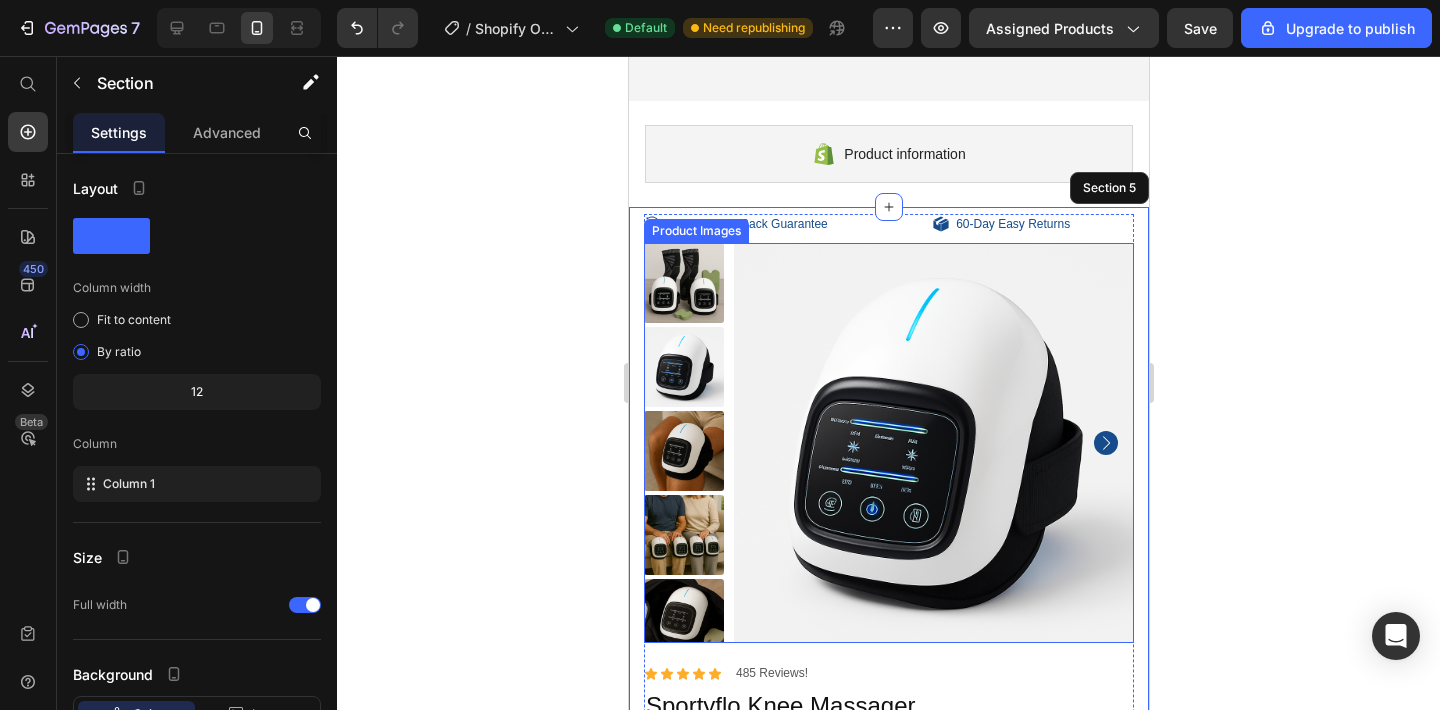 click at bounding box center [683, 367] 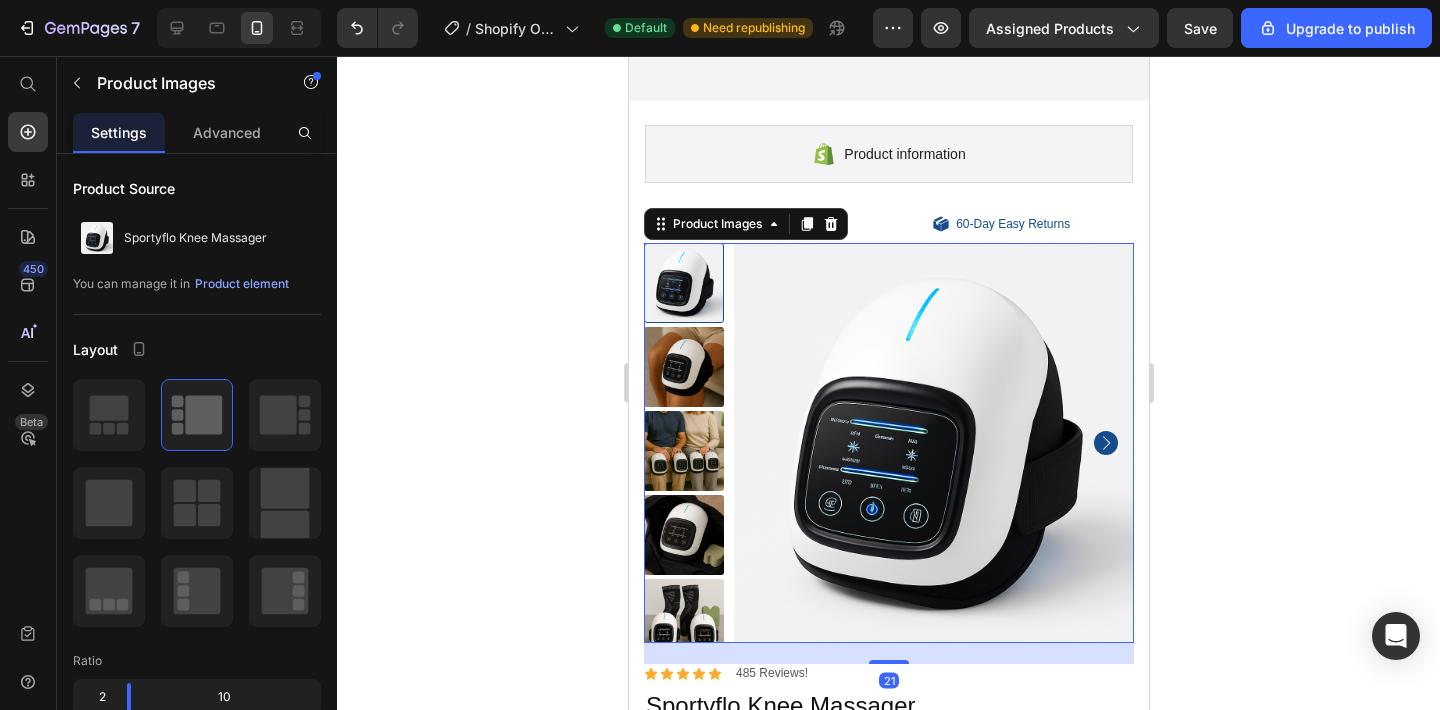 click at bounding box center (683, 367) 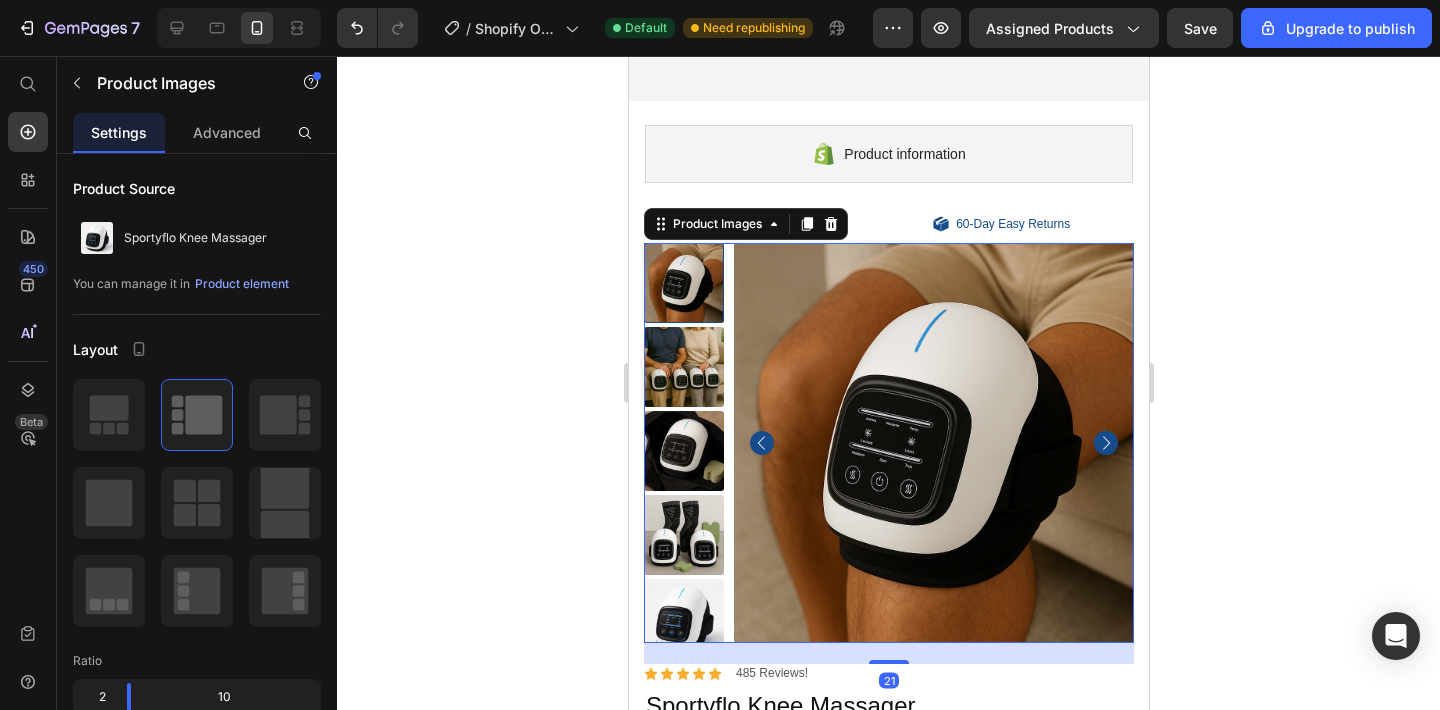 click at bounding box center [683, 367] 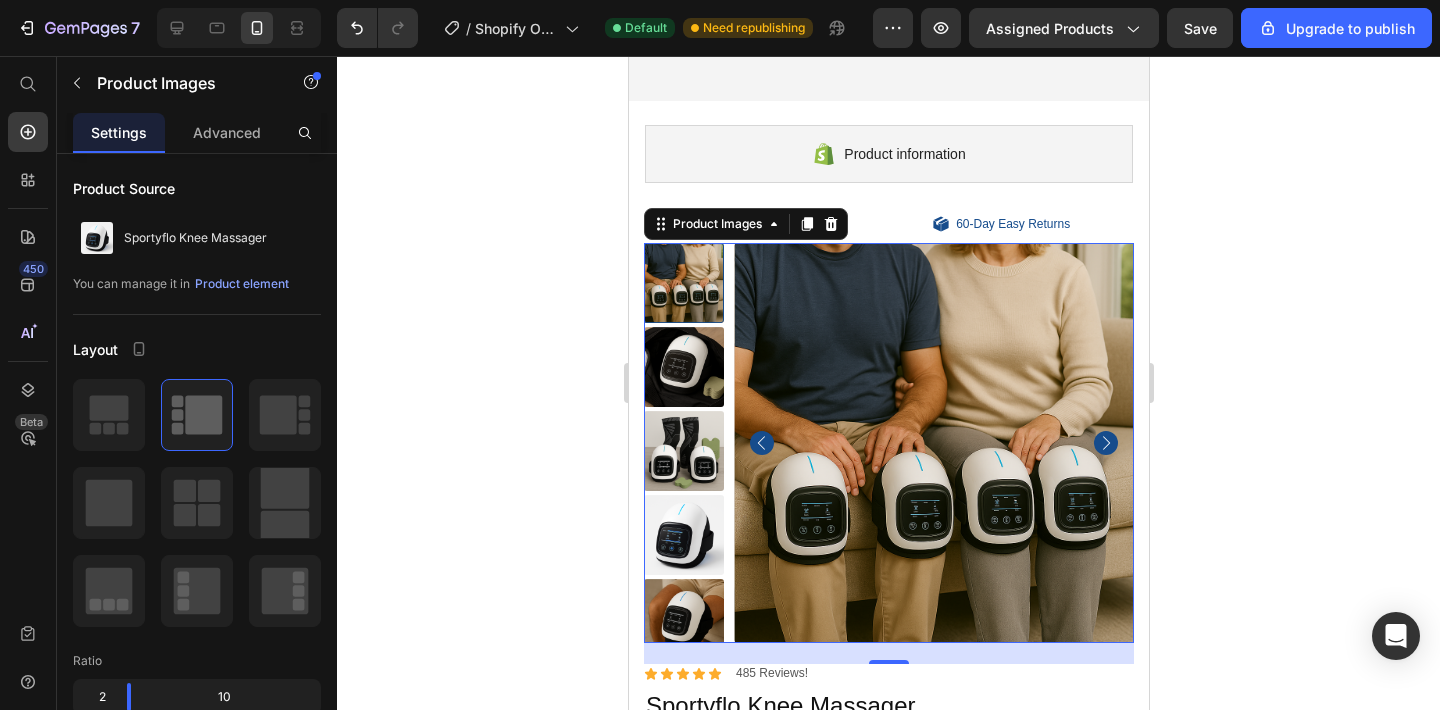 click at bounding box center [683, 367] 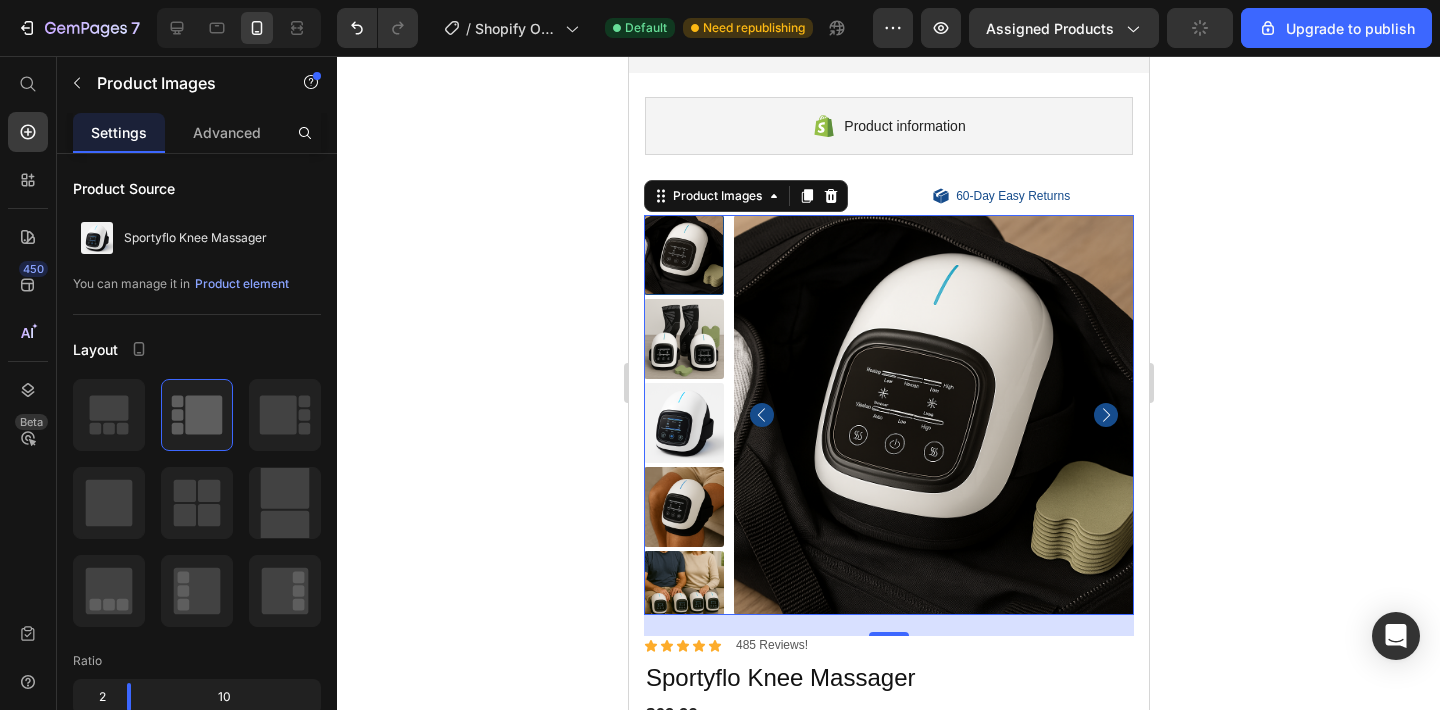 scroll, scrollTop: 4051, scrollLeft: 0, axis: vertical 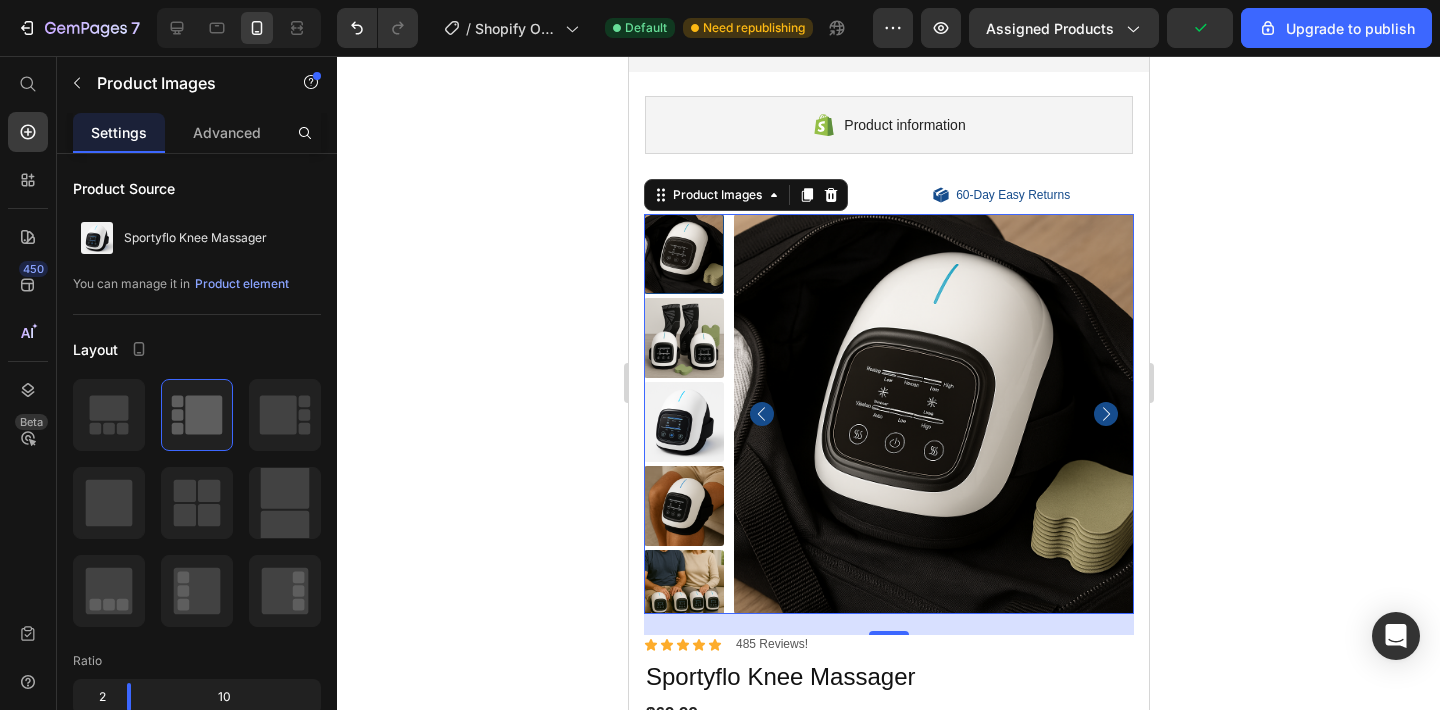 click at bounding box center [683, 590] 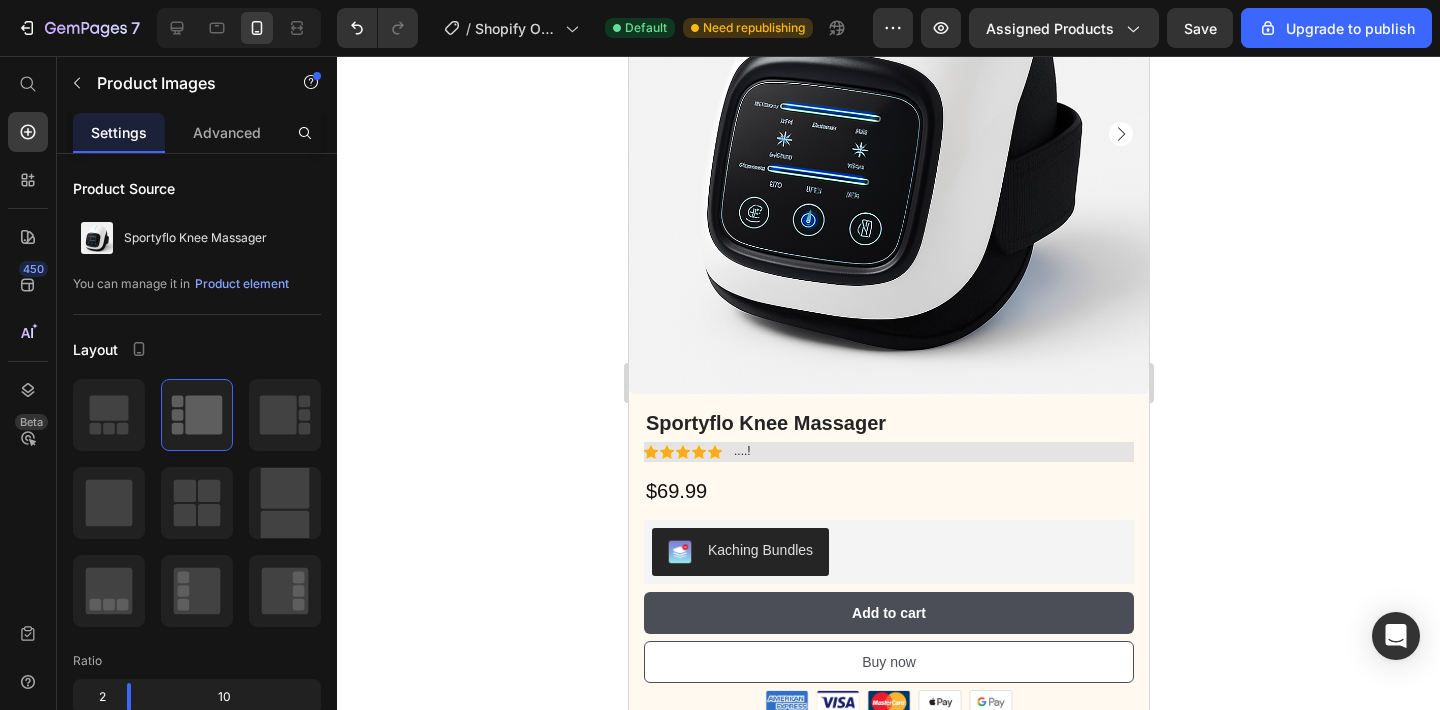 scroll, scrollTop: 0, scrollLeft: 0, axis: both 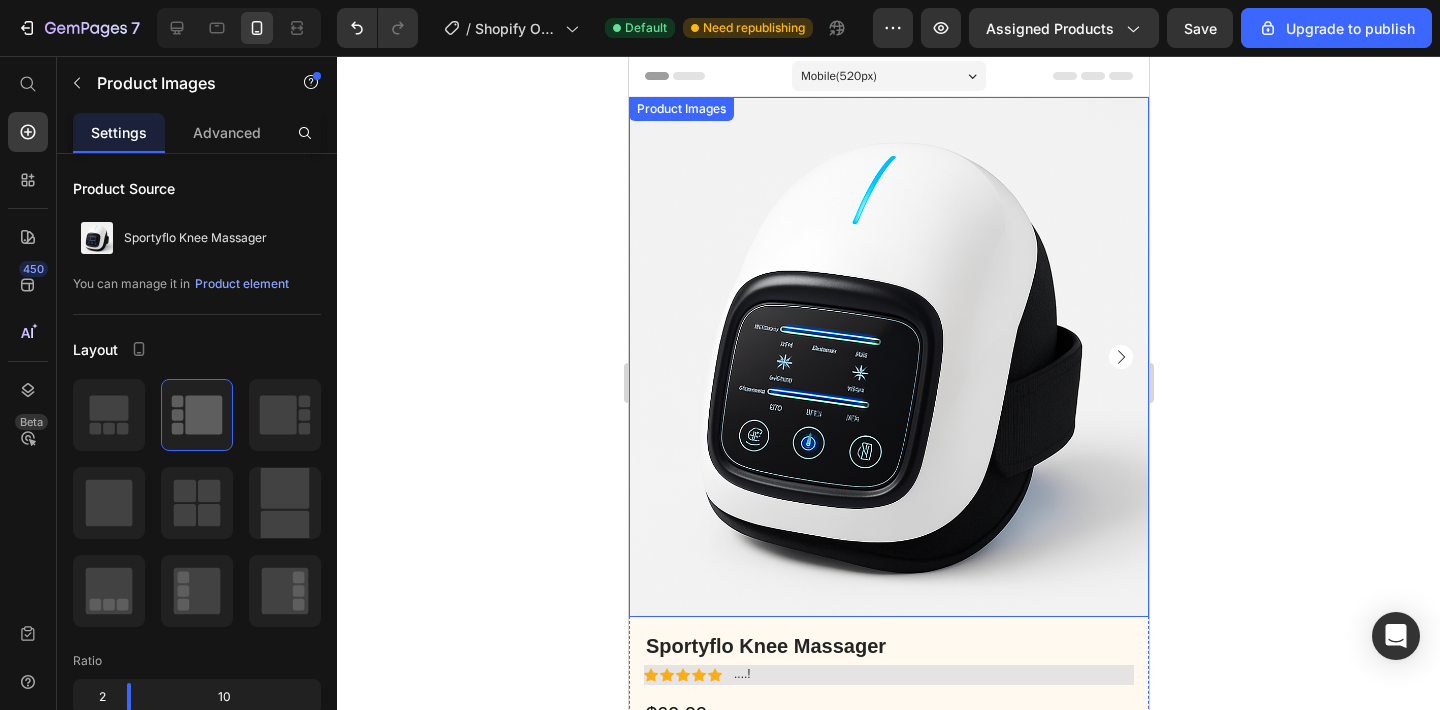 click at bounding box center (888, 357) 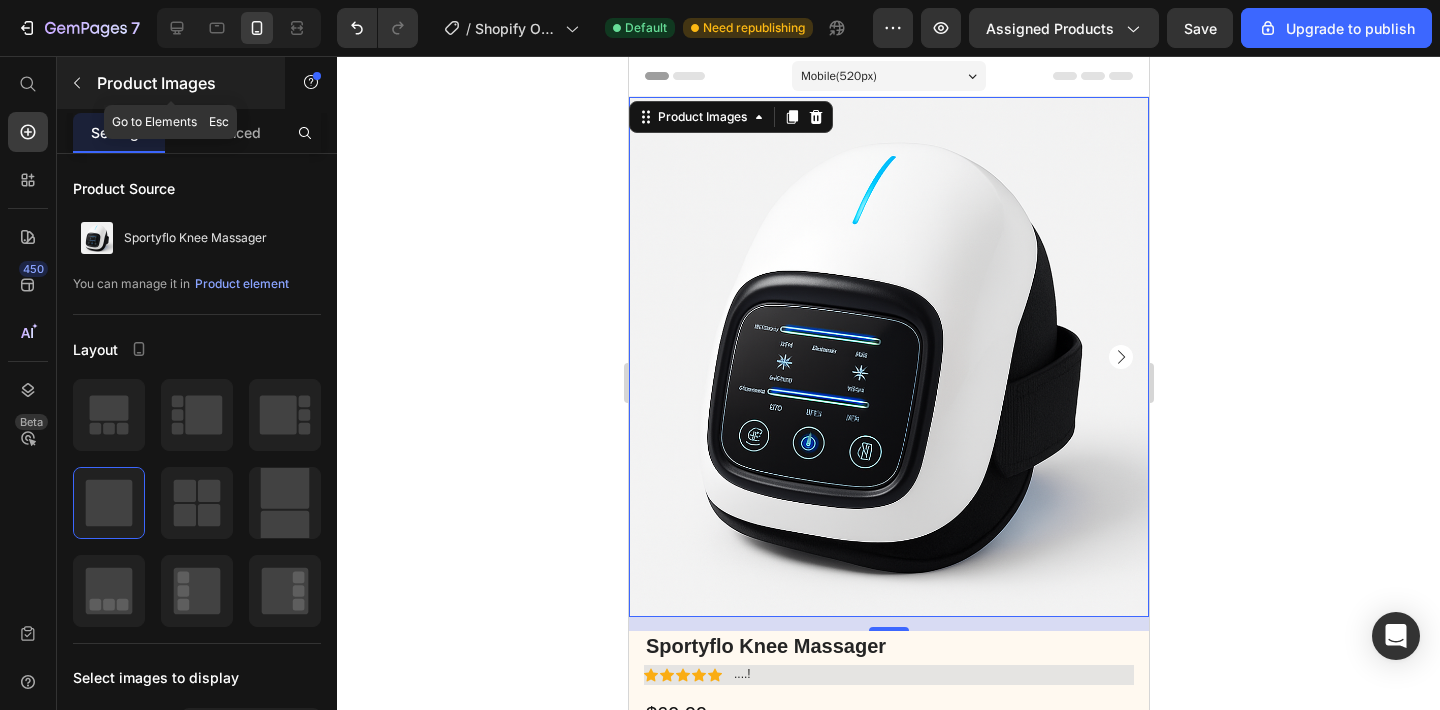 click at bounding box center [77, 83] 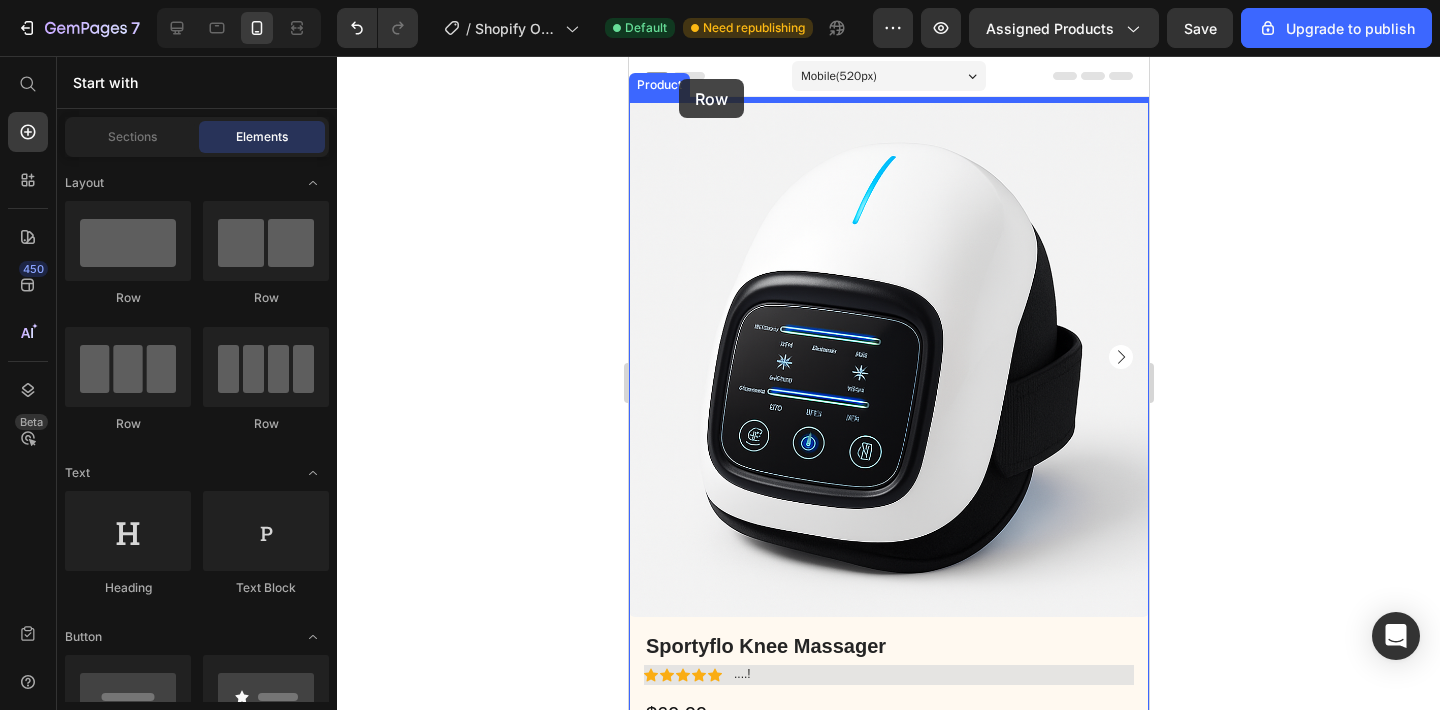 drag, startPoint x: 734, startPoint y: 335, endPoint x: 672, endPoint y: 73, distance: 269.23596 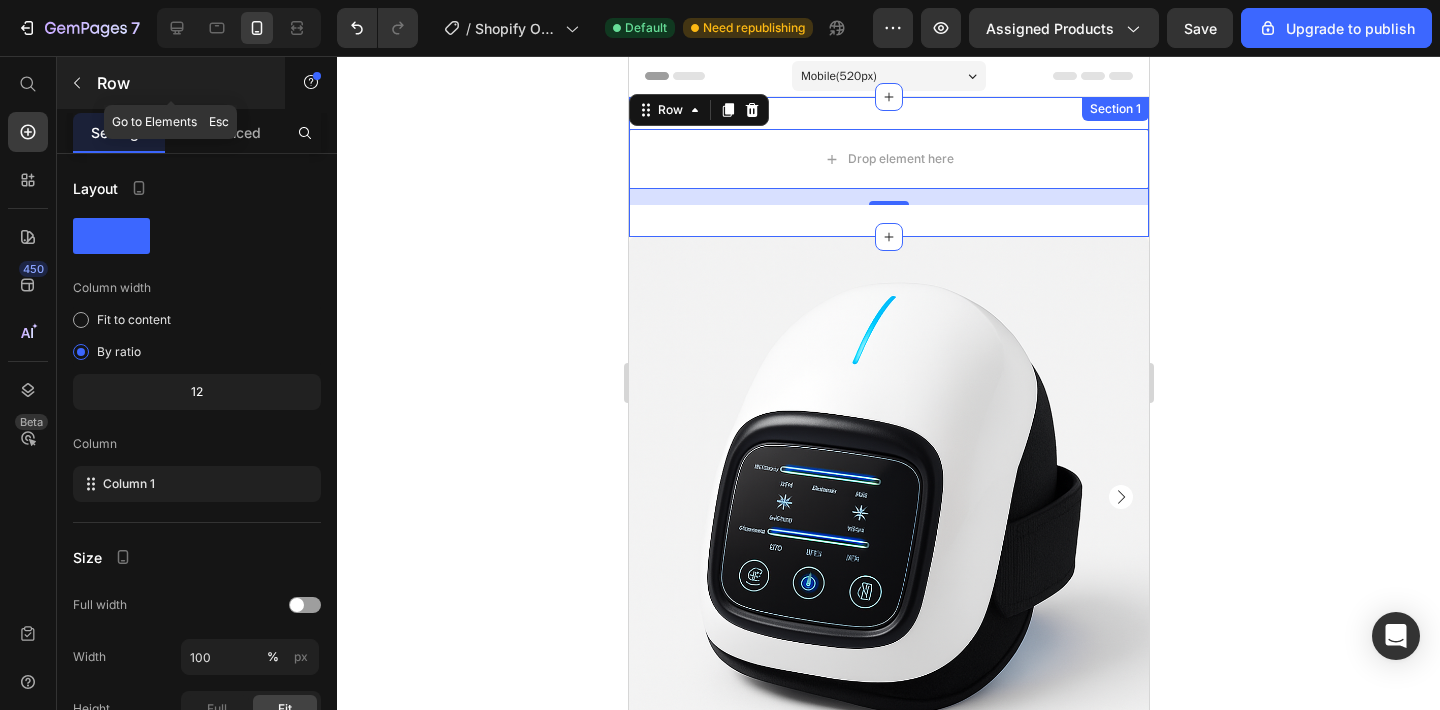 click at bounding box center (77, 83) 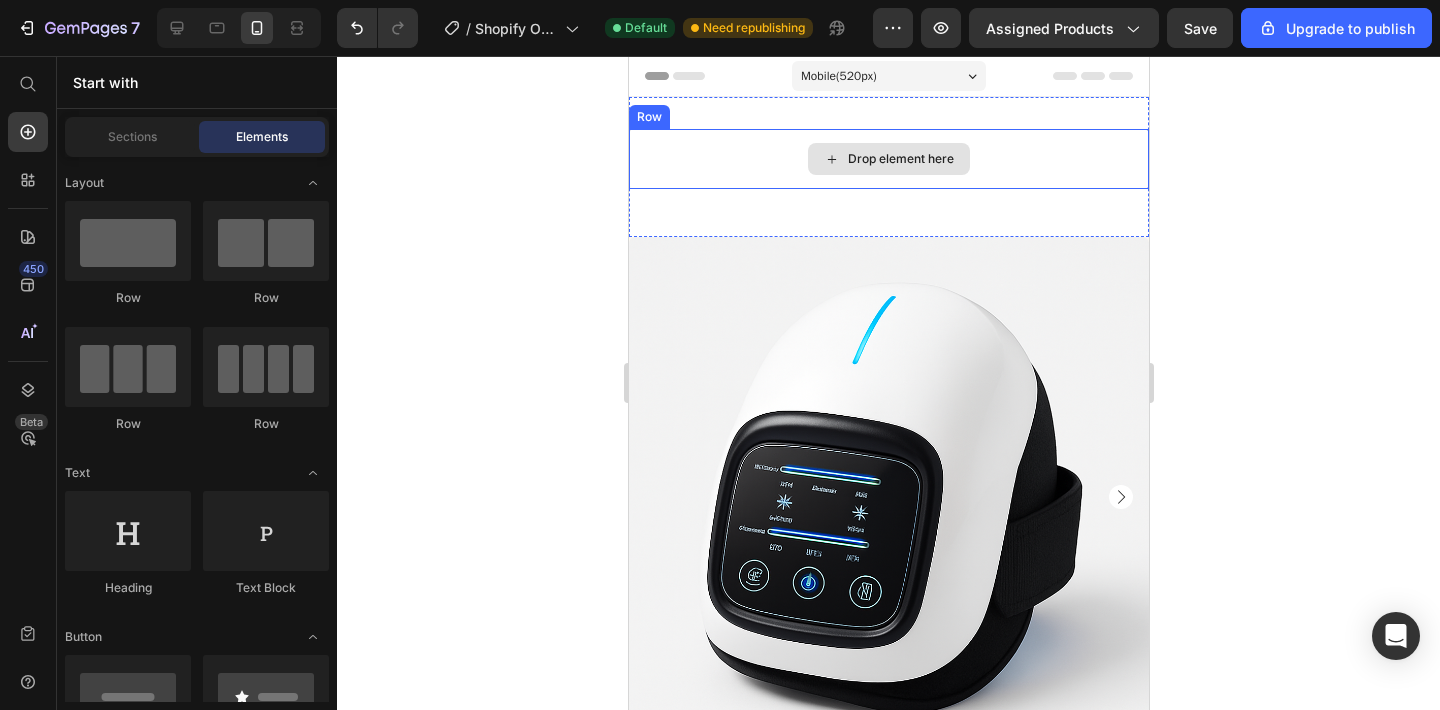 click 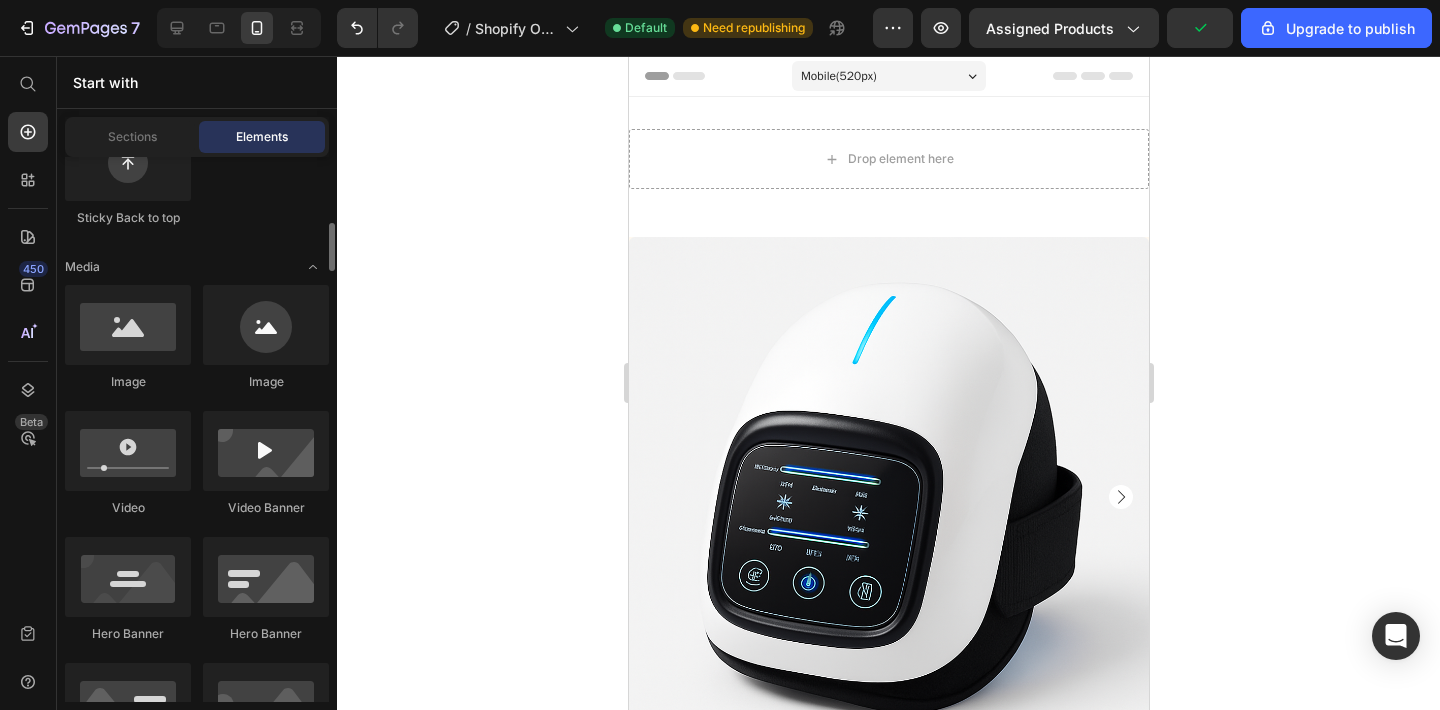 scroll, scrollTop: 654, scrollLeft: 0, axis: vertical 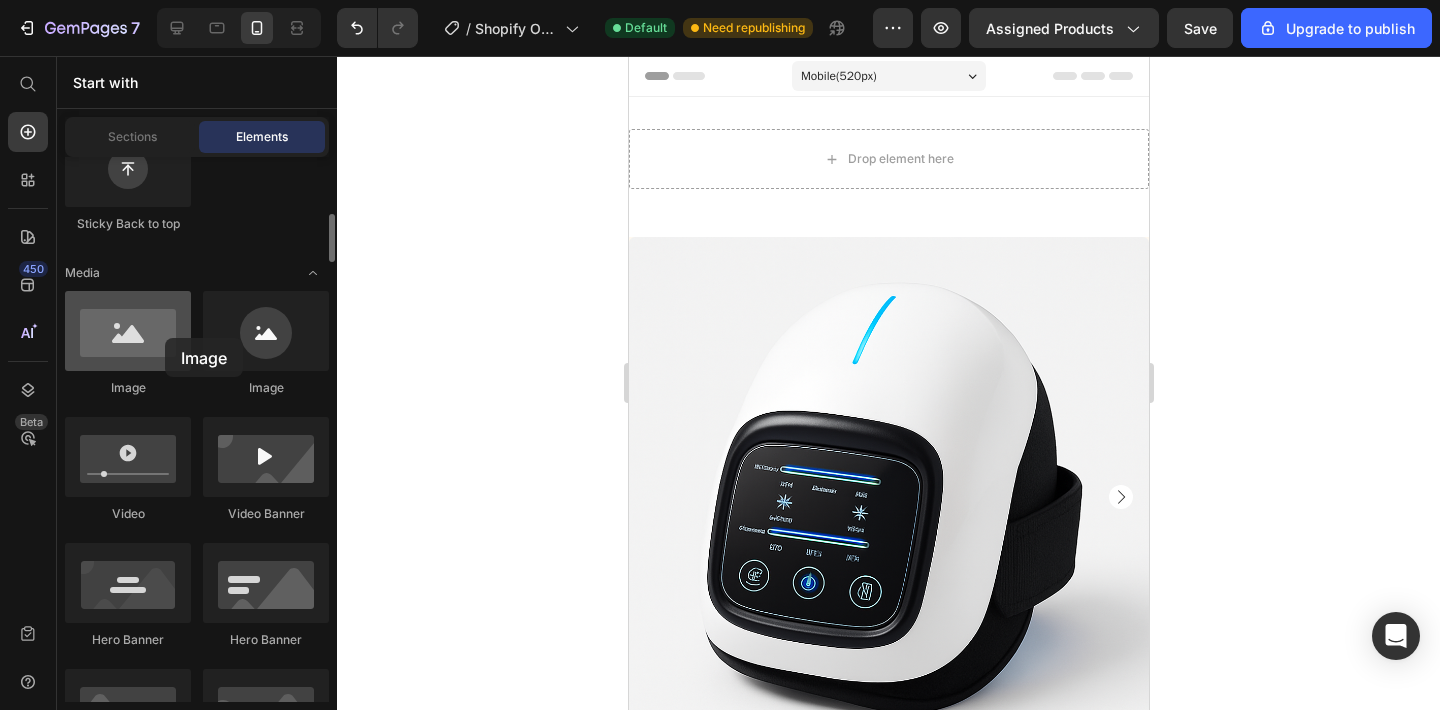 click at bounding box center (128, 331) 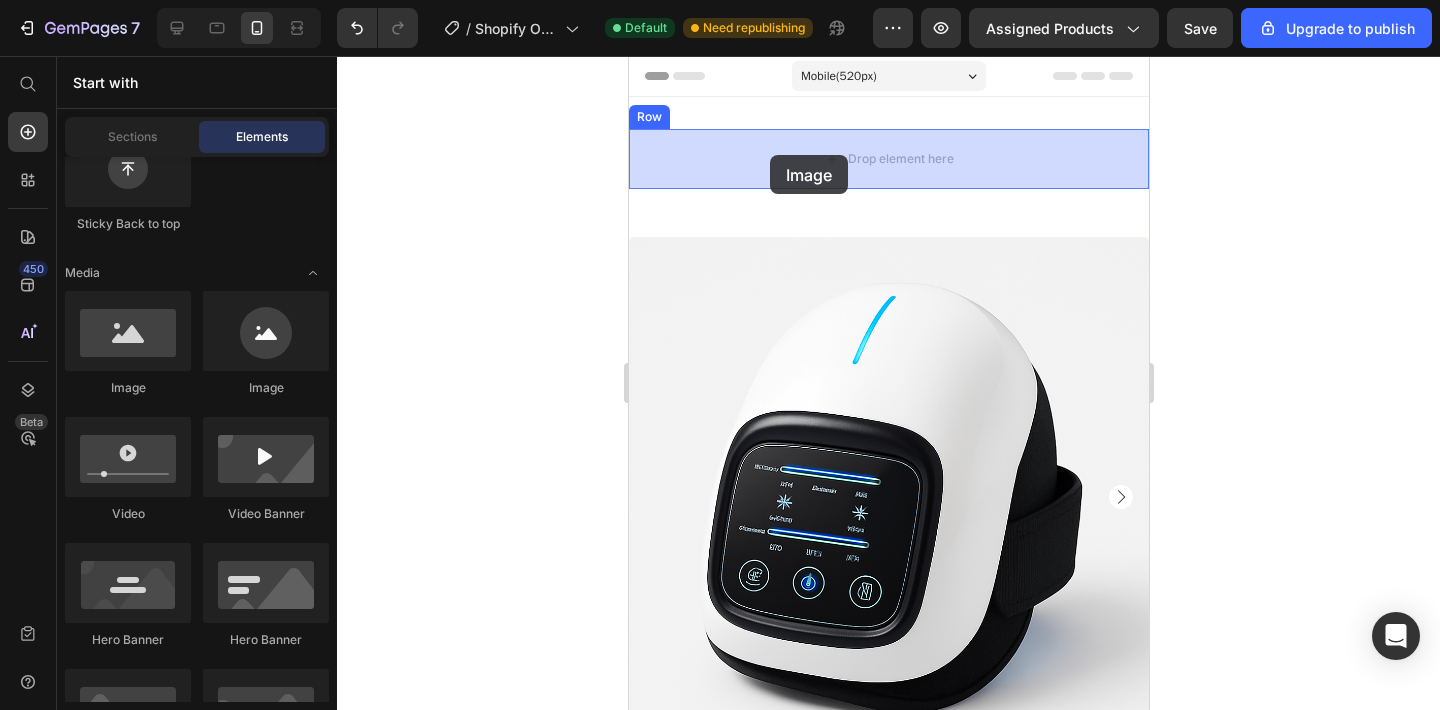 drag, startPoint x: 801, startPoint y: 390, endPoint x: 752, endPoint y: 149, distance: 245.93088 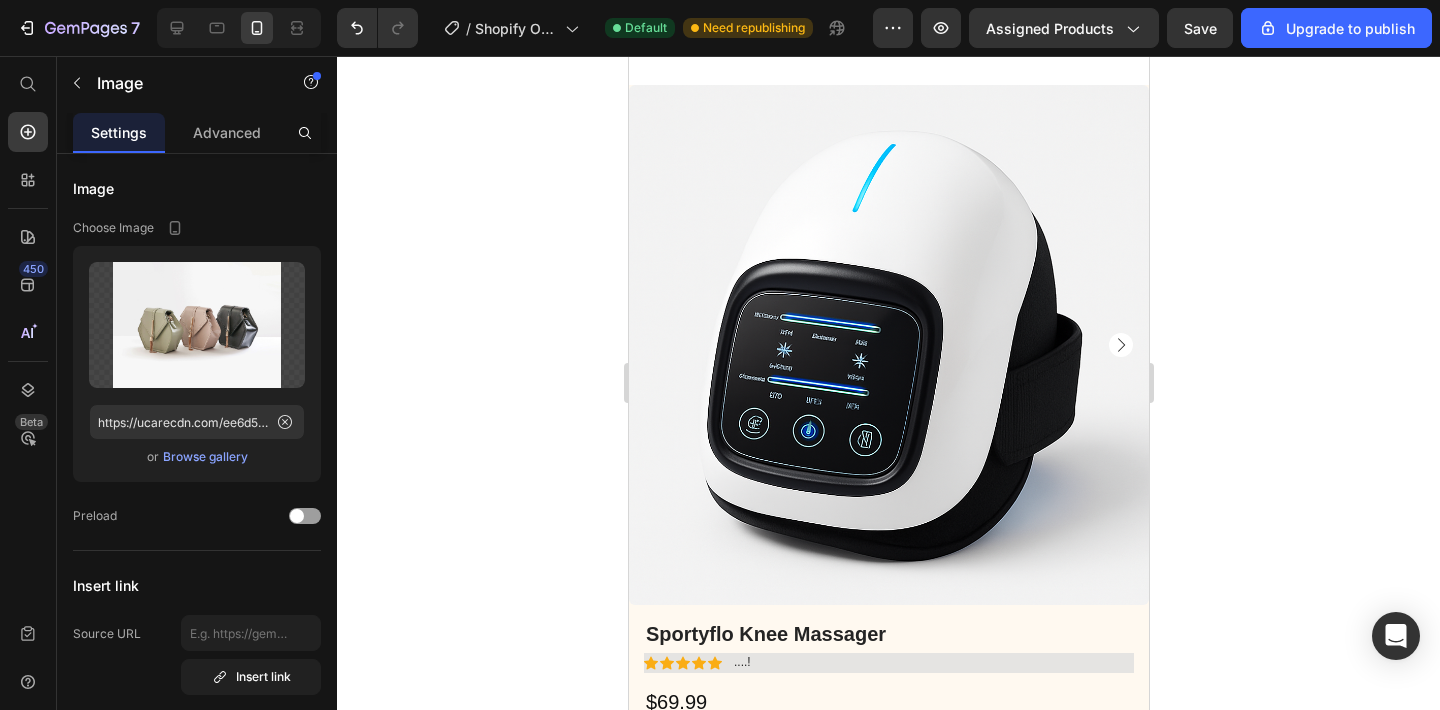 scroll, scrollTop: 99, scrollLeft: 0, axis: vertical 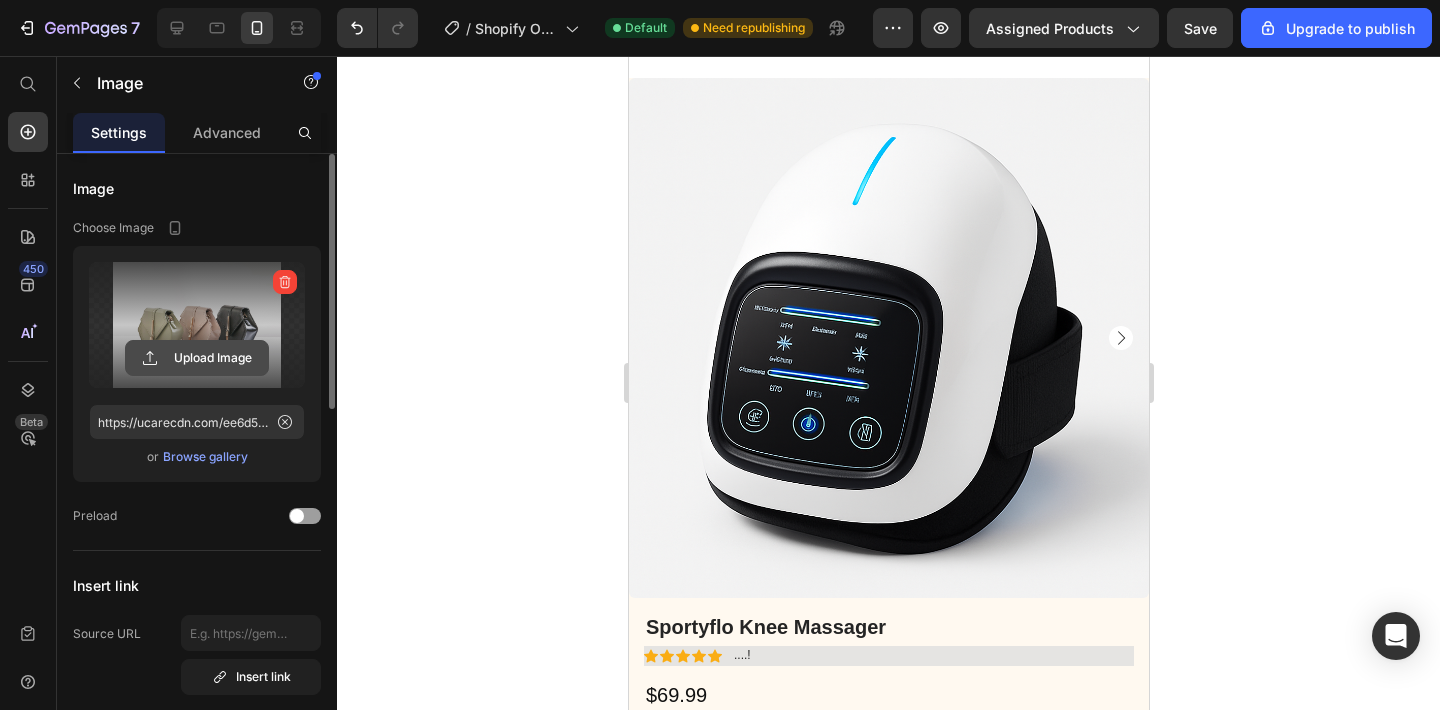 click 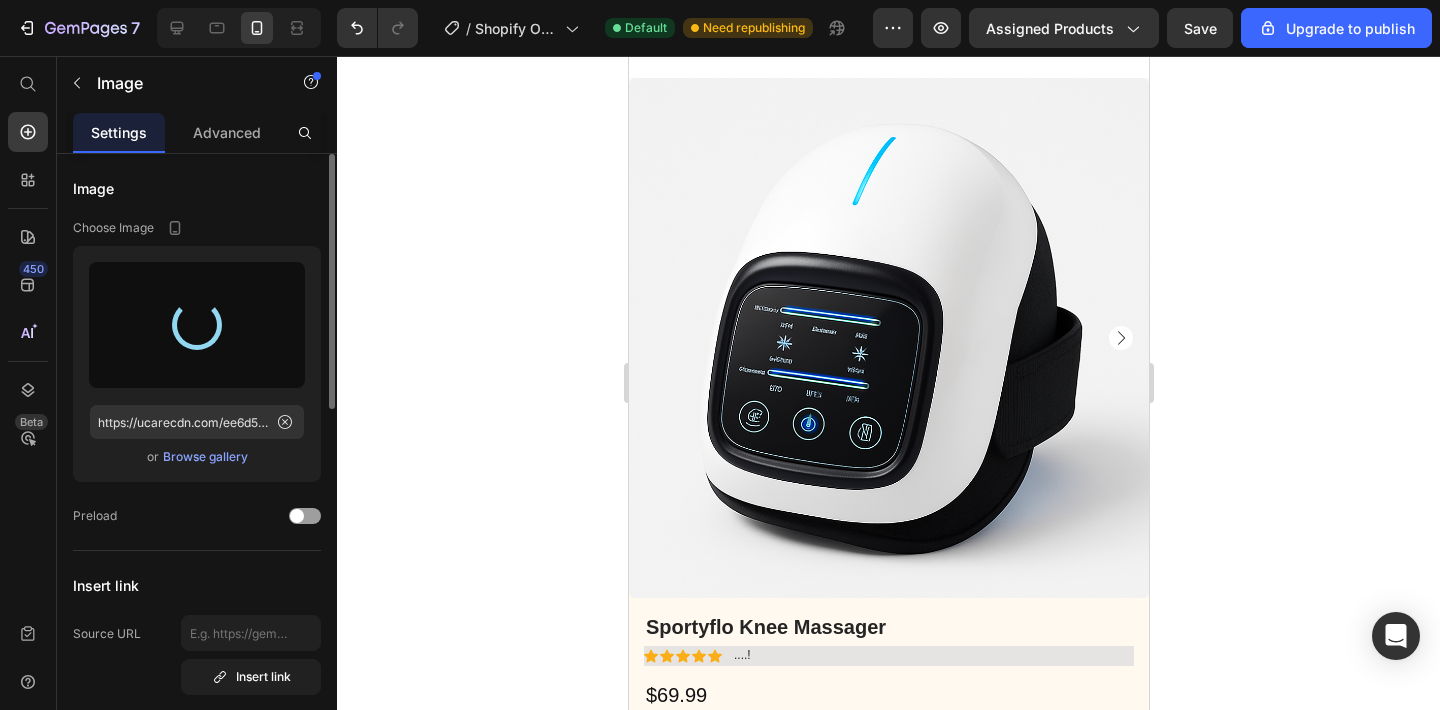 type on "https://cdn.shopify.com/s/files/1/0809/7533/1362/files/gempages_573592785710482339-c798c7e0-3037-4159-845e-92ef0ae75714.png" 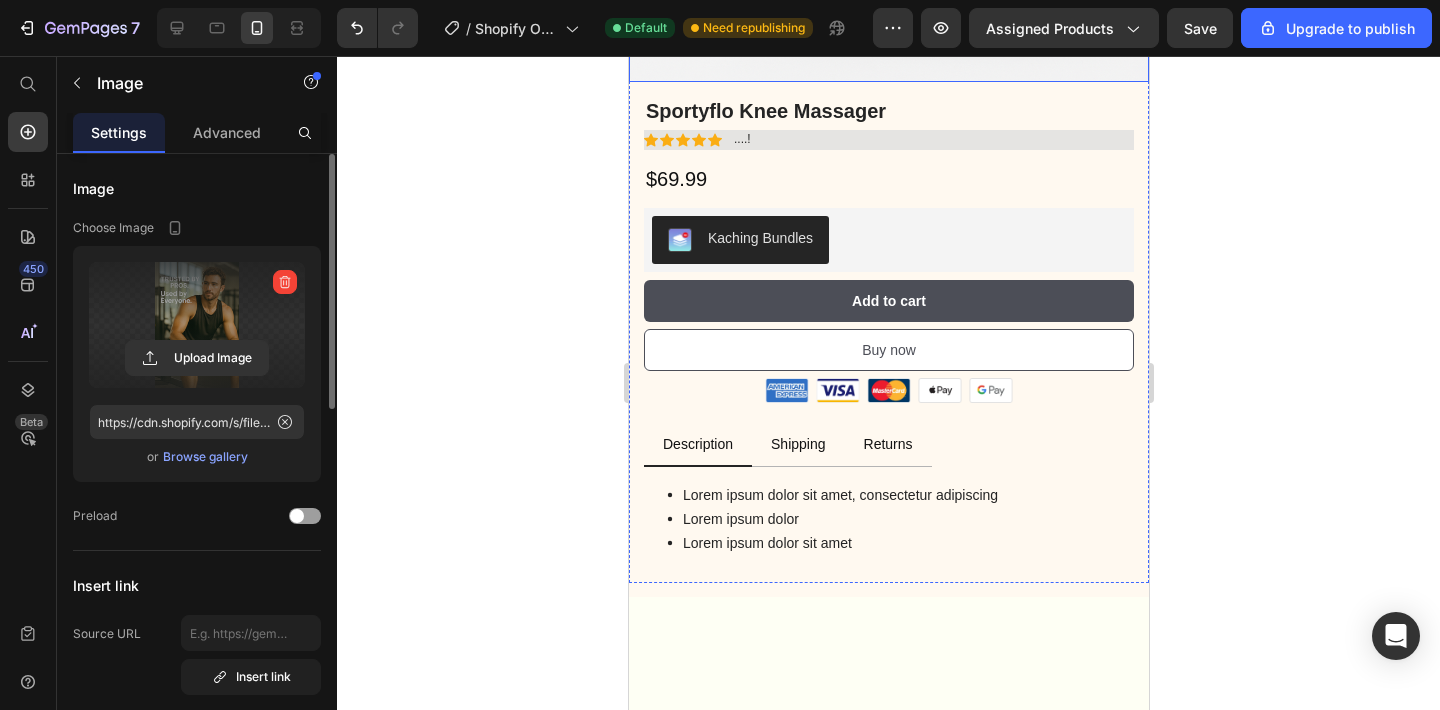 scroll, scrollTop: 625, scrollLeft: 0, axis: vertical 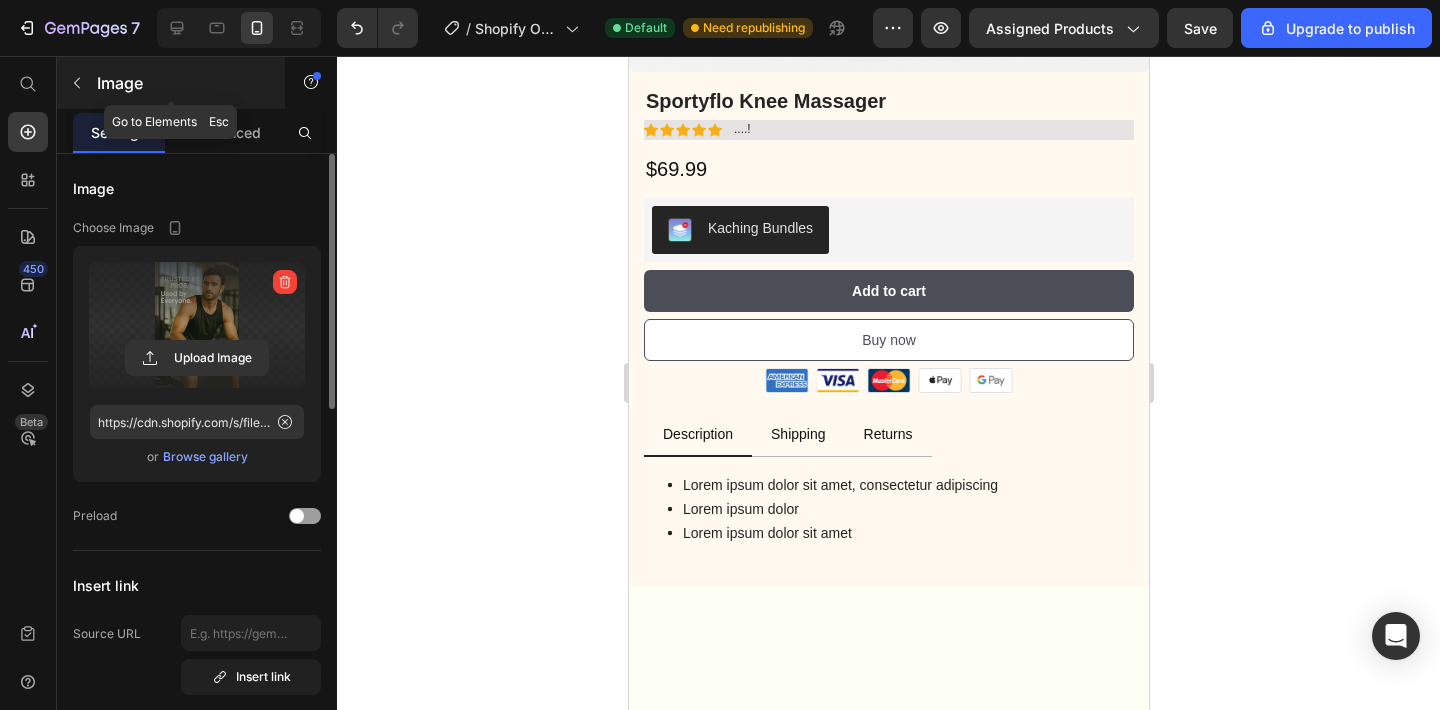 click 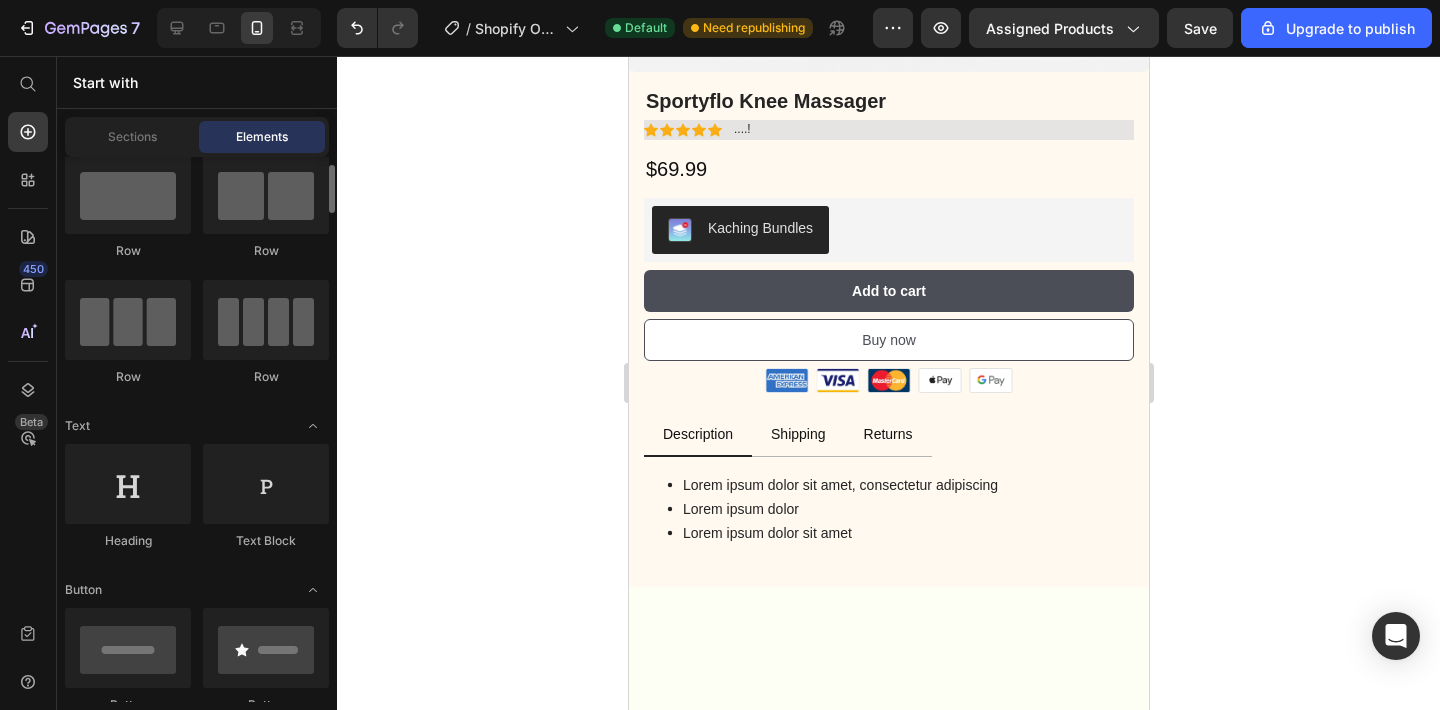scroll, scrollTop: 51, scrollLeft: 0, axis: vertical 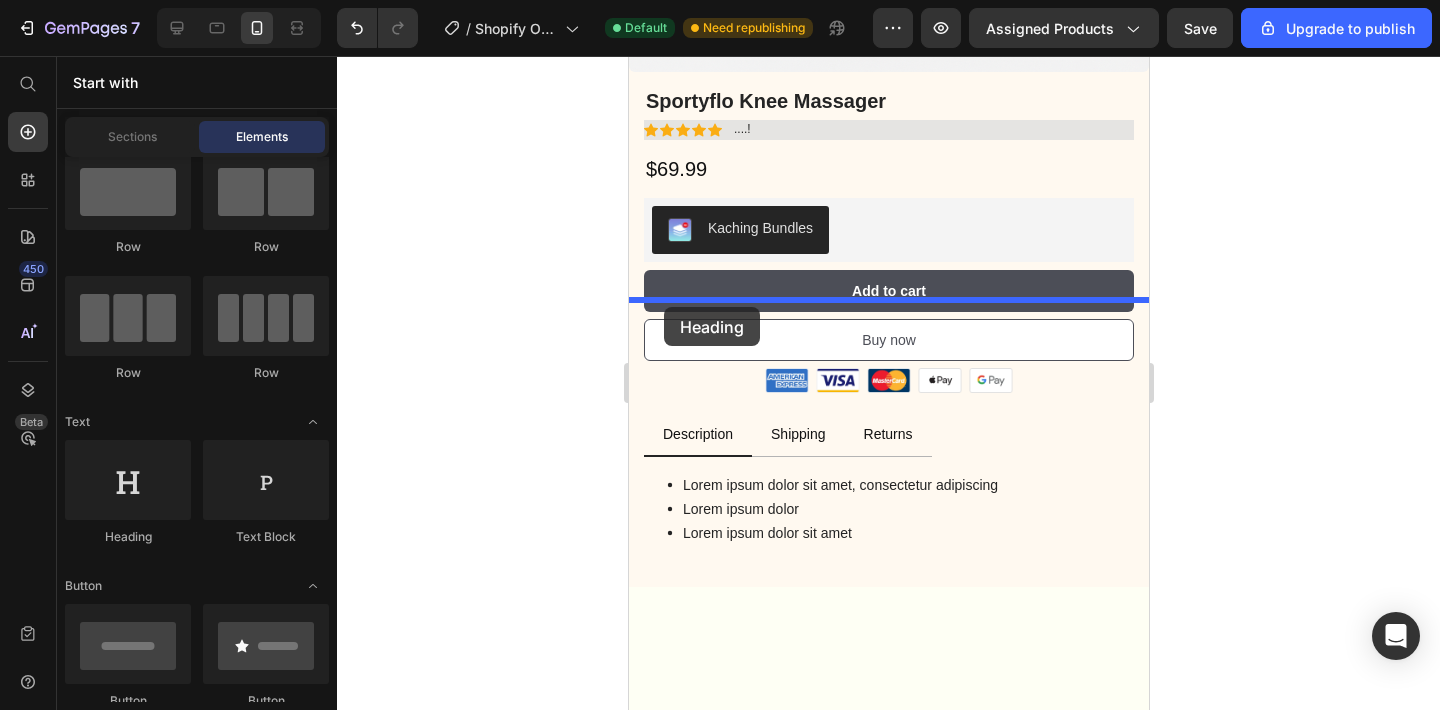 drag, startPoint x: 737, startPoint y: 514, endPoint x: 654, endPoint y: 297, distance: 232.33167 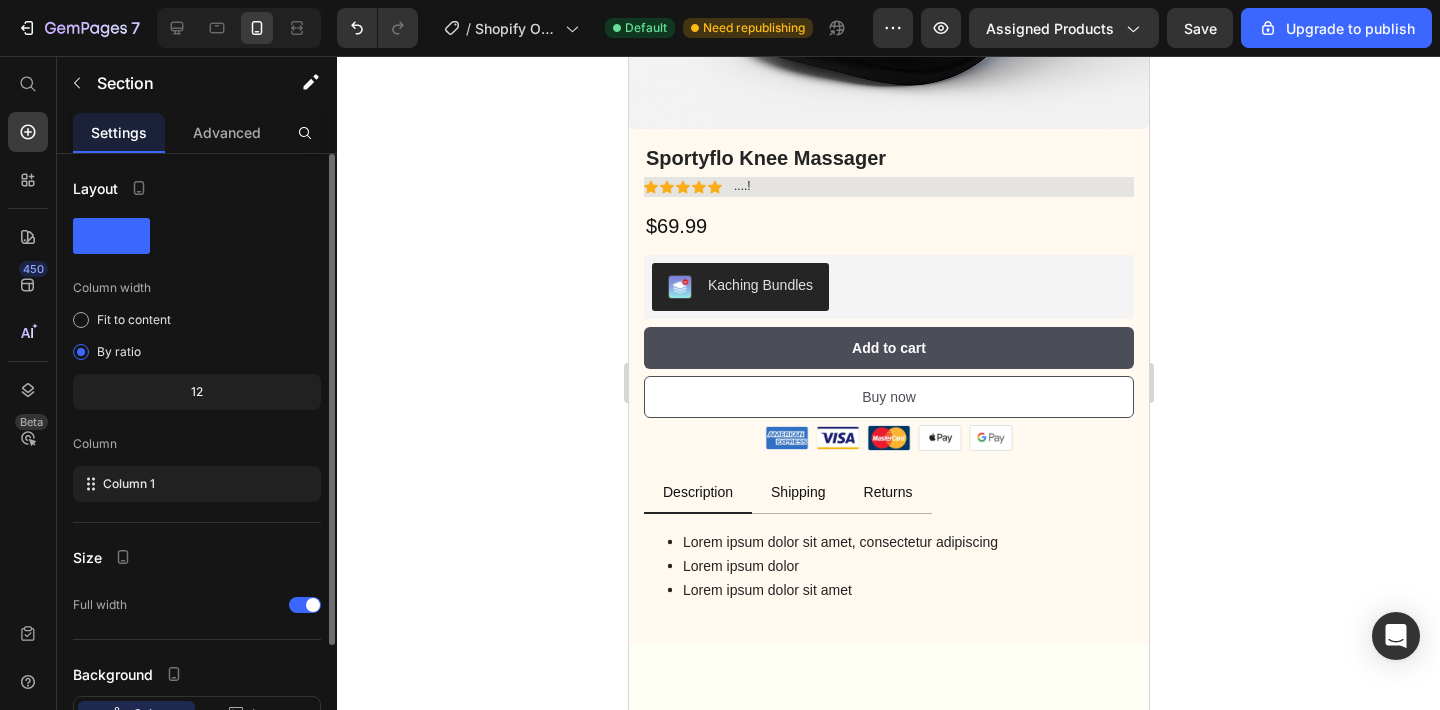 click on "Image Row Your heading text goes here Heading   0" at bounding box center [888, -460] 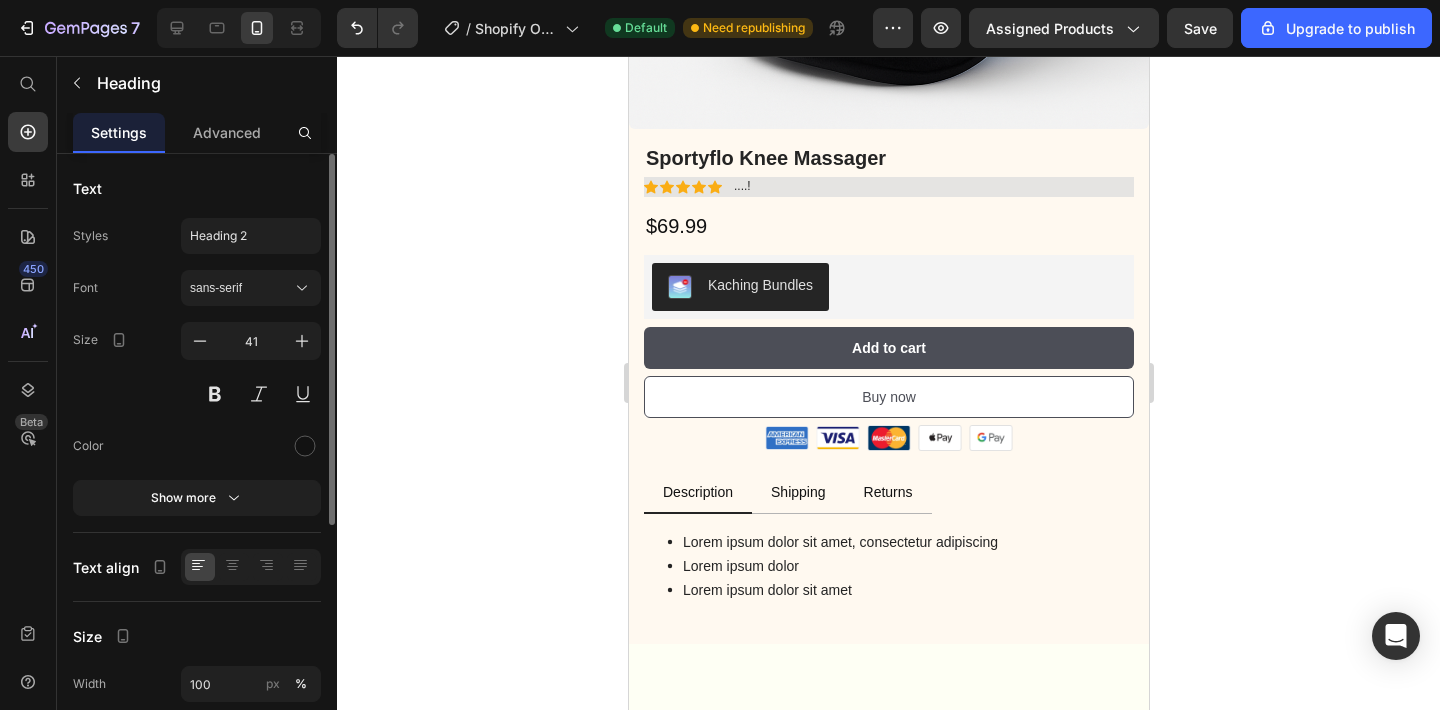 click on "Your heading text goes here" at bounding box center [888, -452] 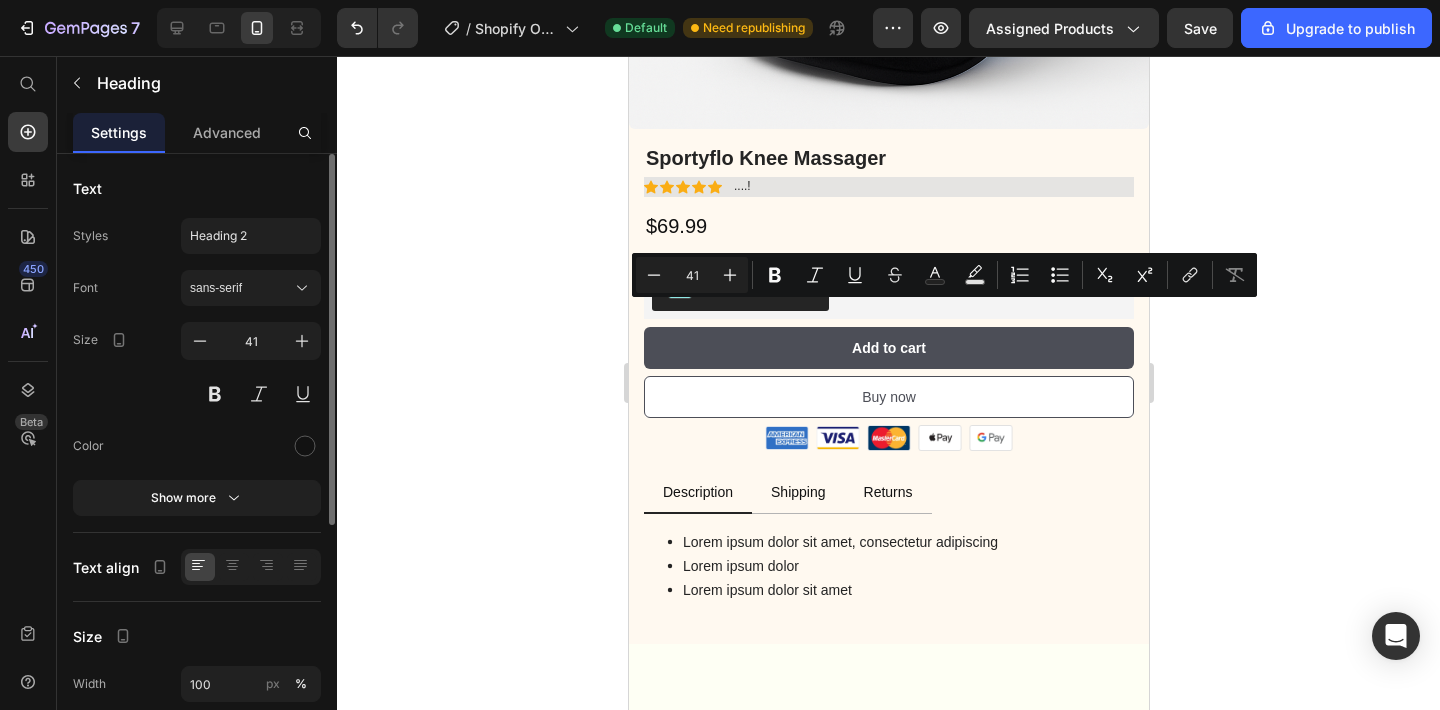 click on "Your heading text goes here" at bounding box center [888, -452] 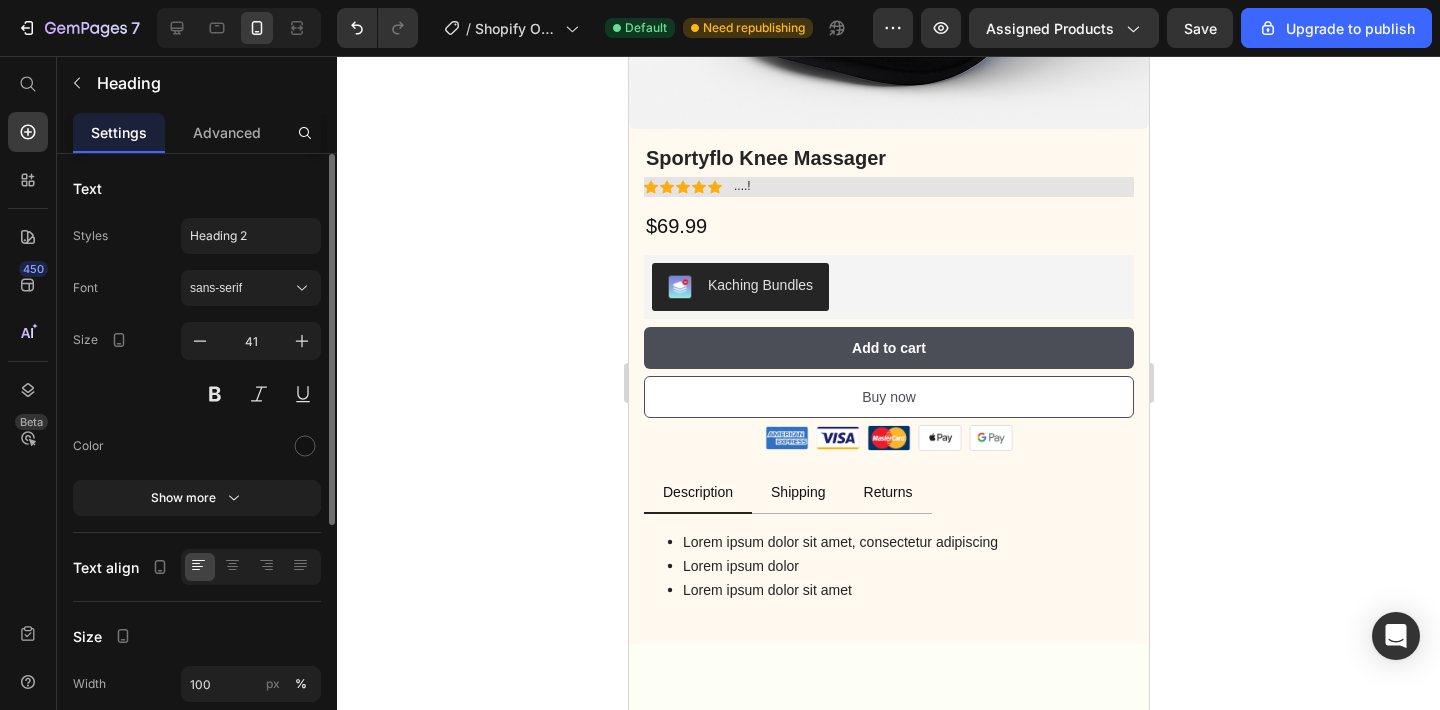 click on "Your heading text goes here" at bounding box center (888, -452) 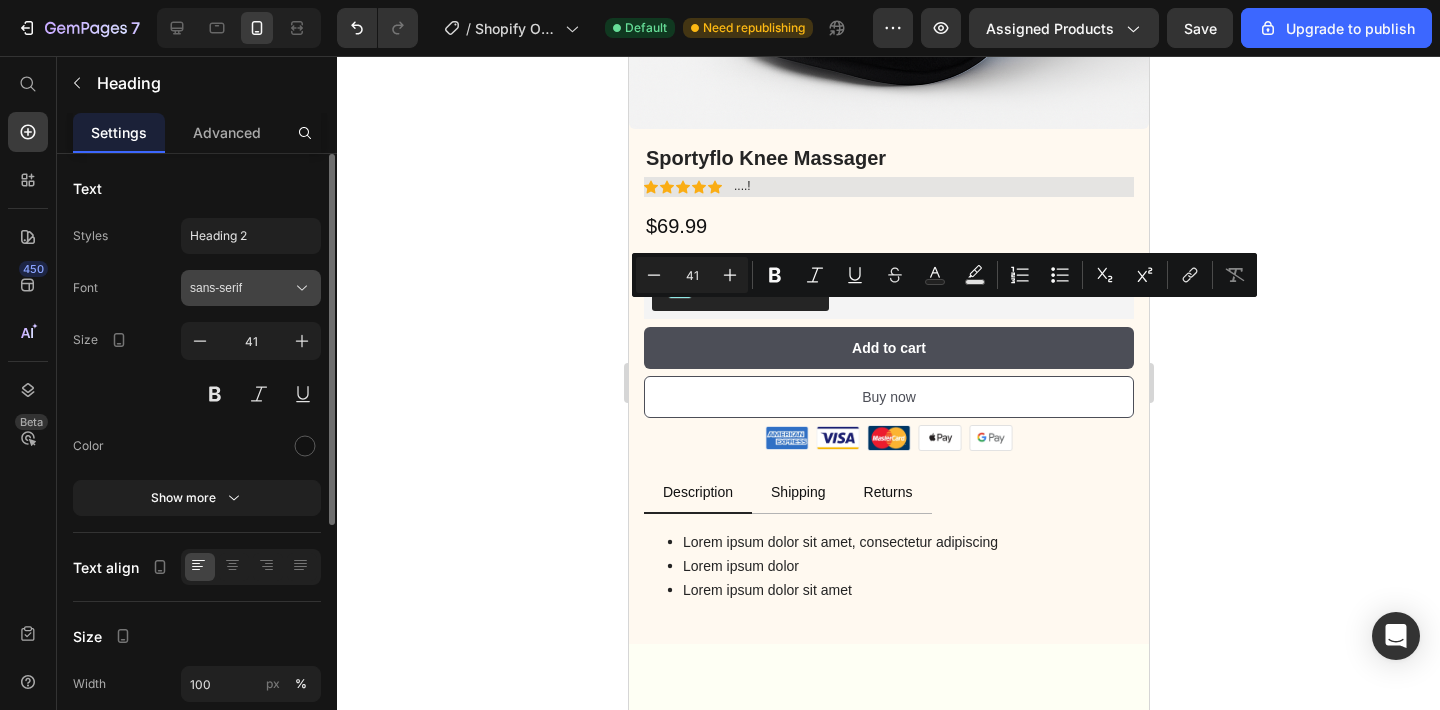 click on "sans-serif" at bounding box center [241, 288] 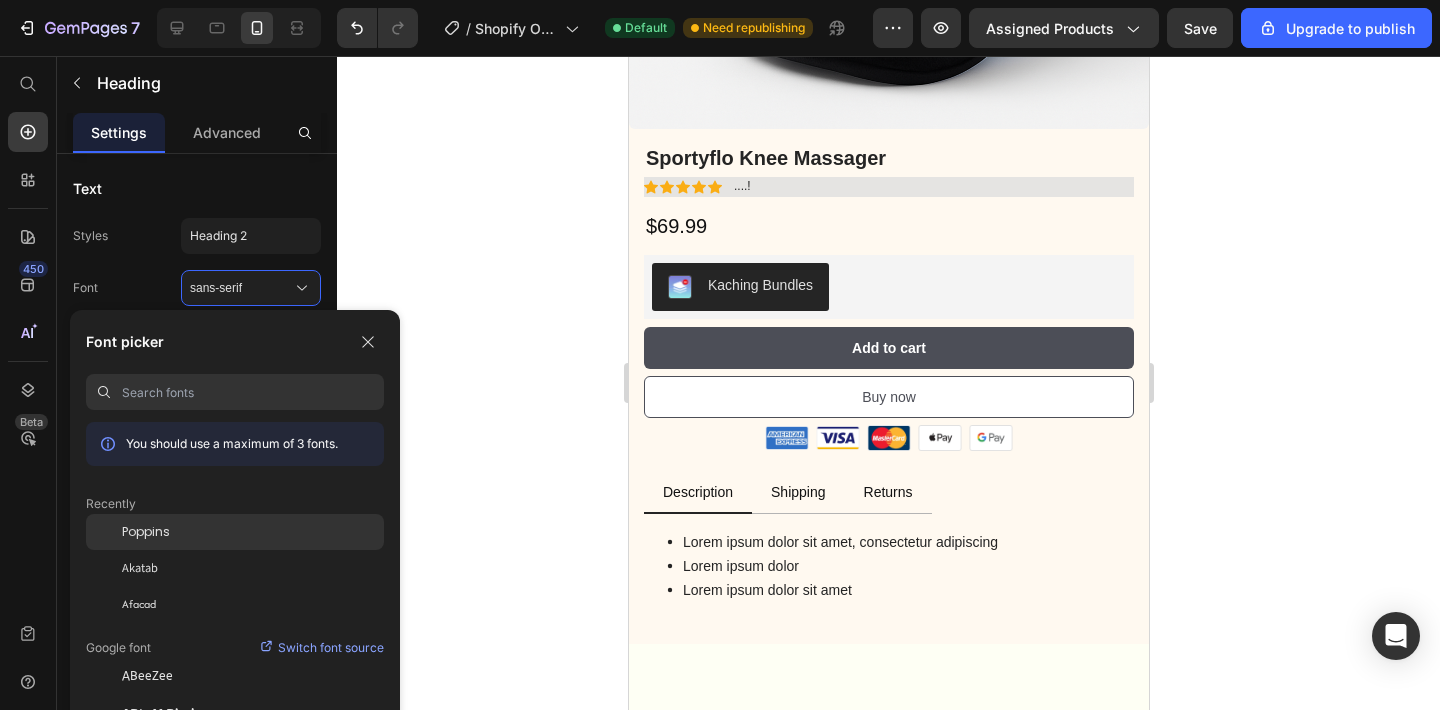 click on "Poppins" at bounding box center (146, 532) 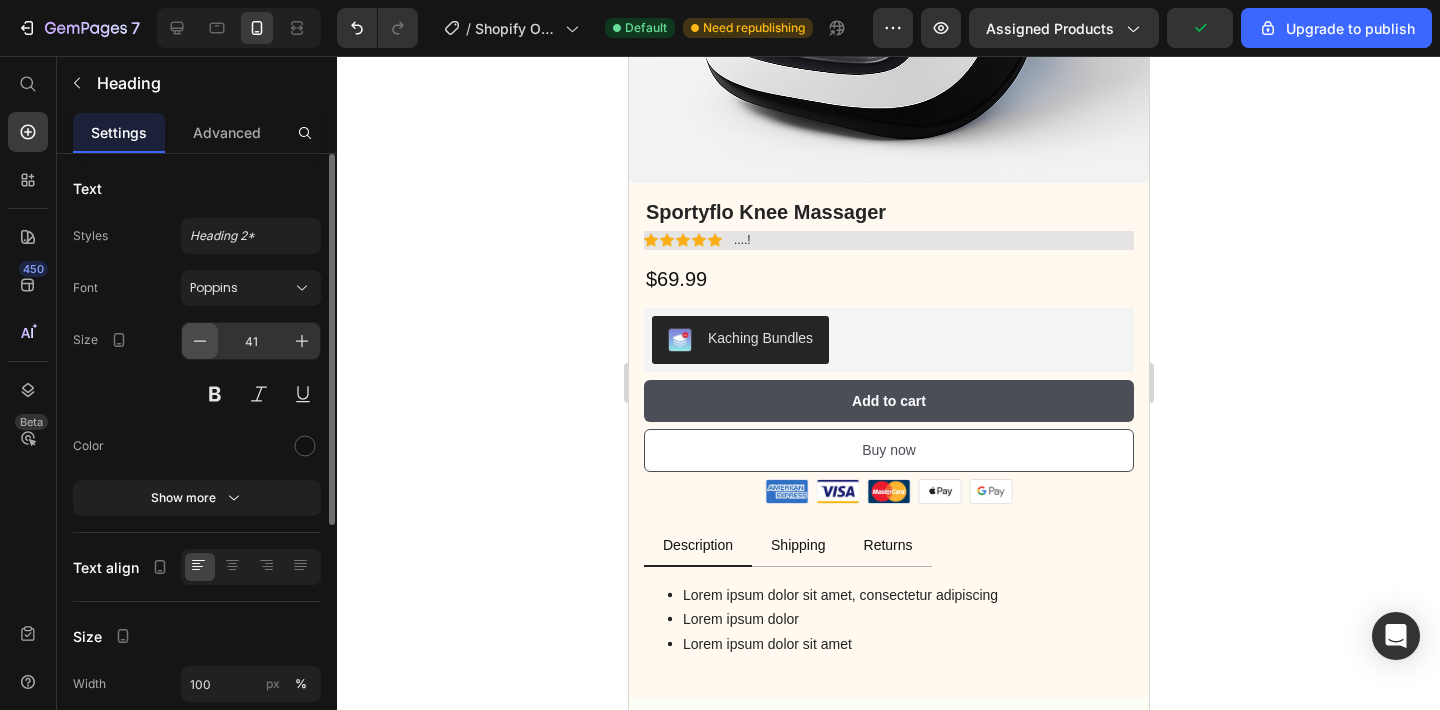 click 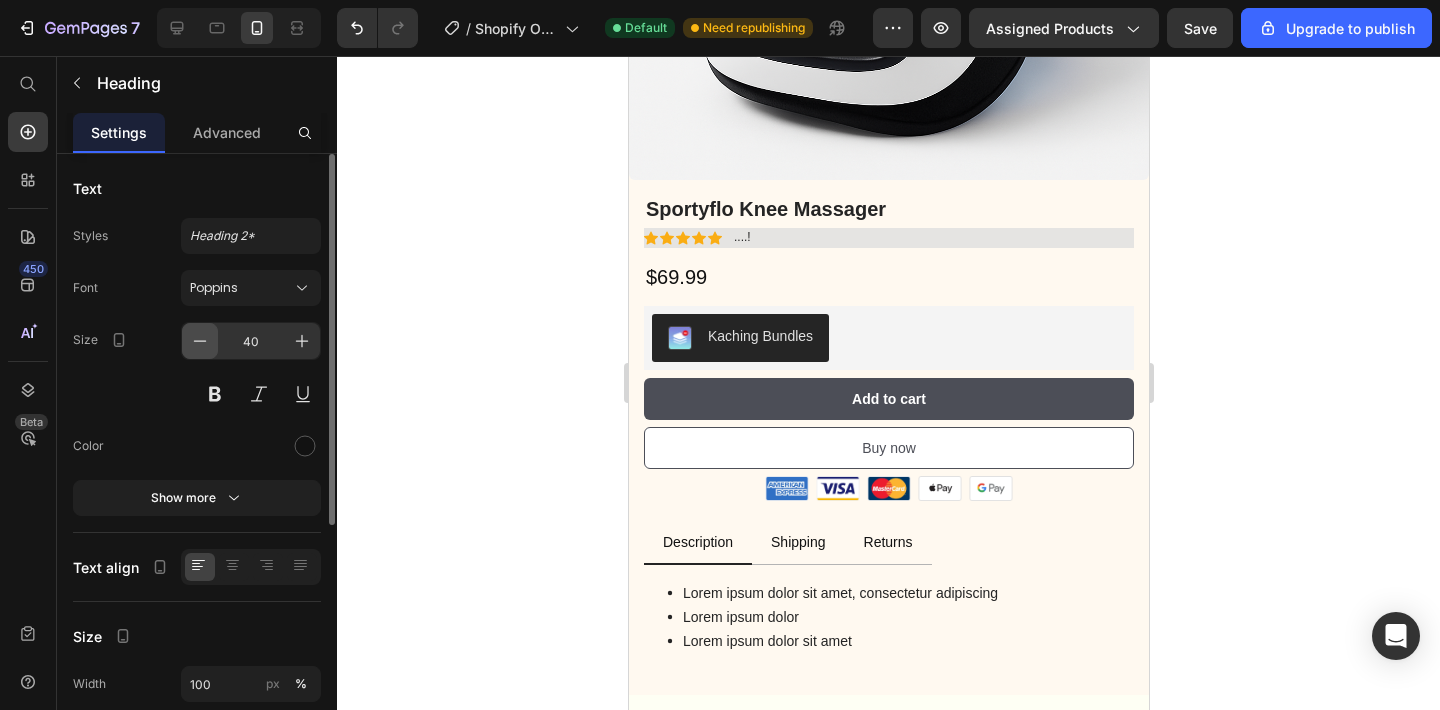 click 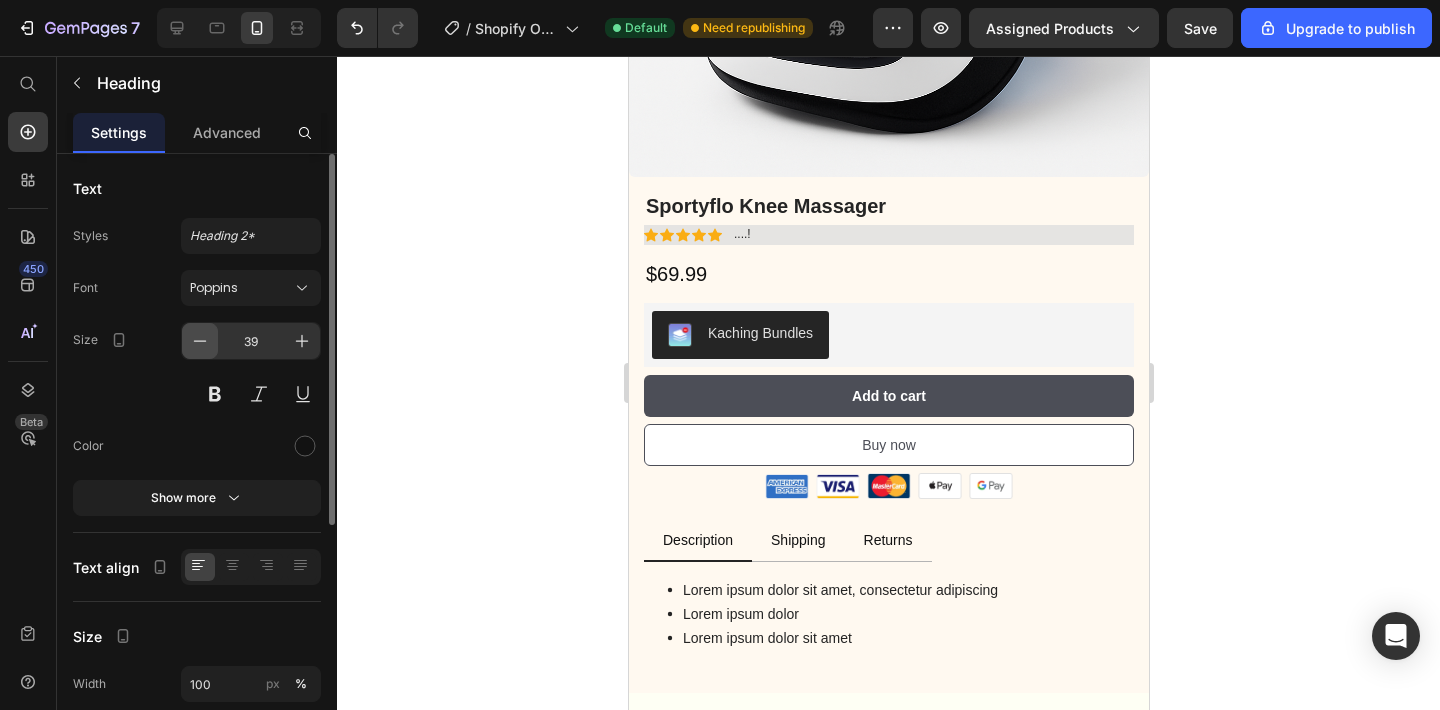 click 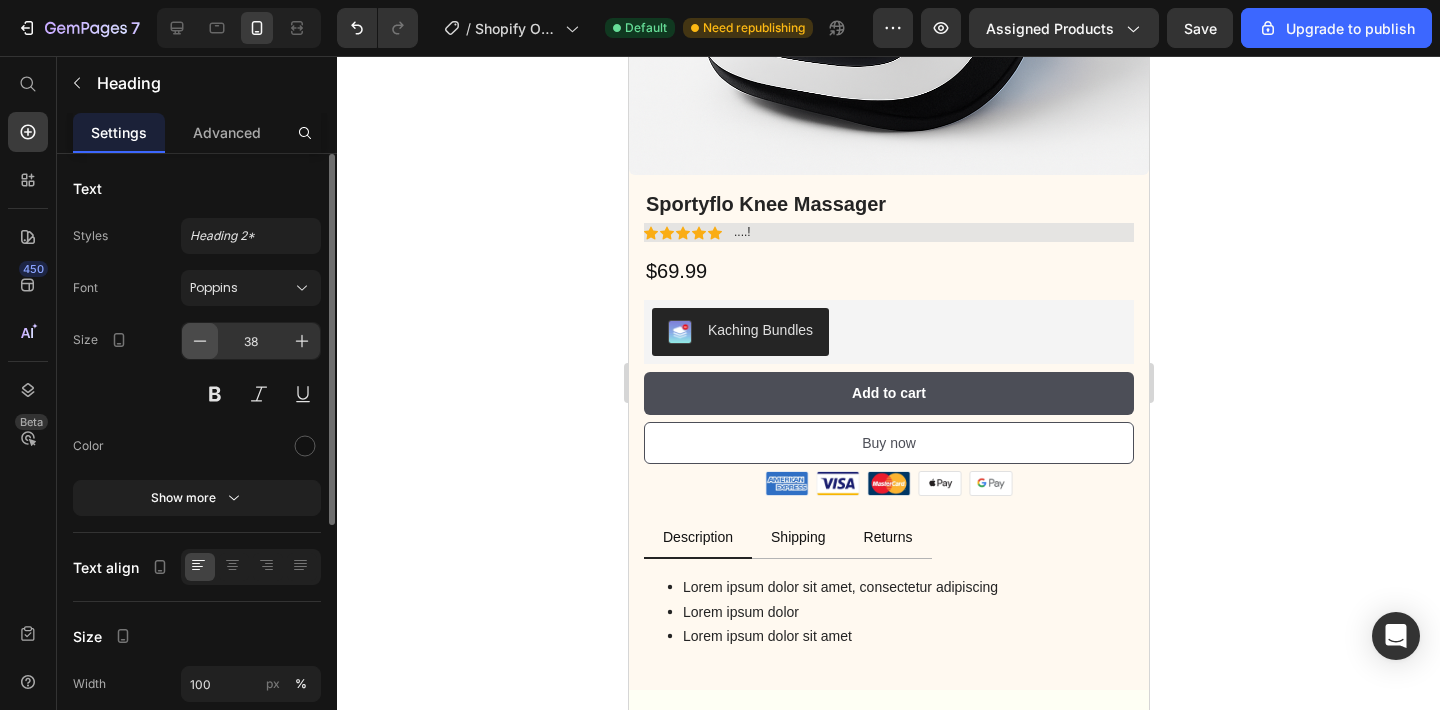 click 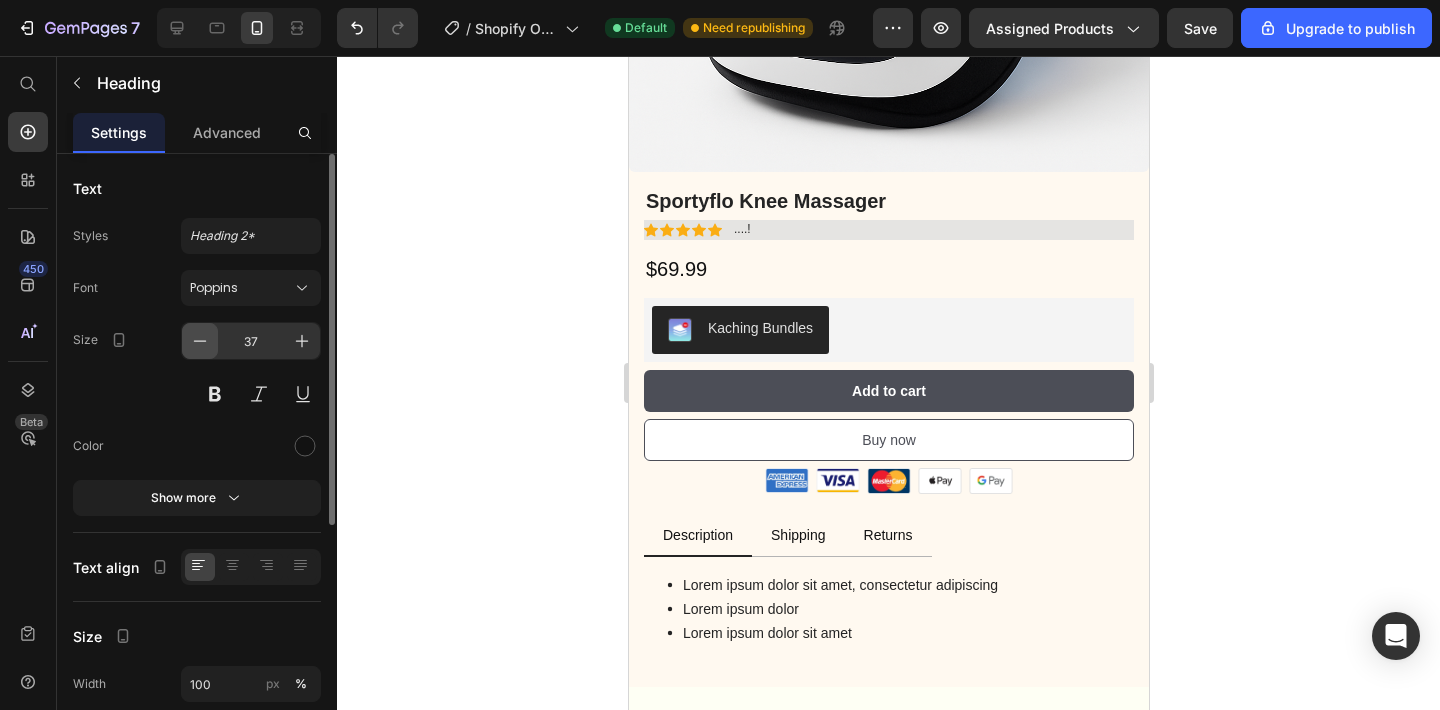 click 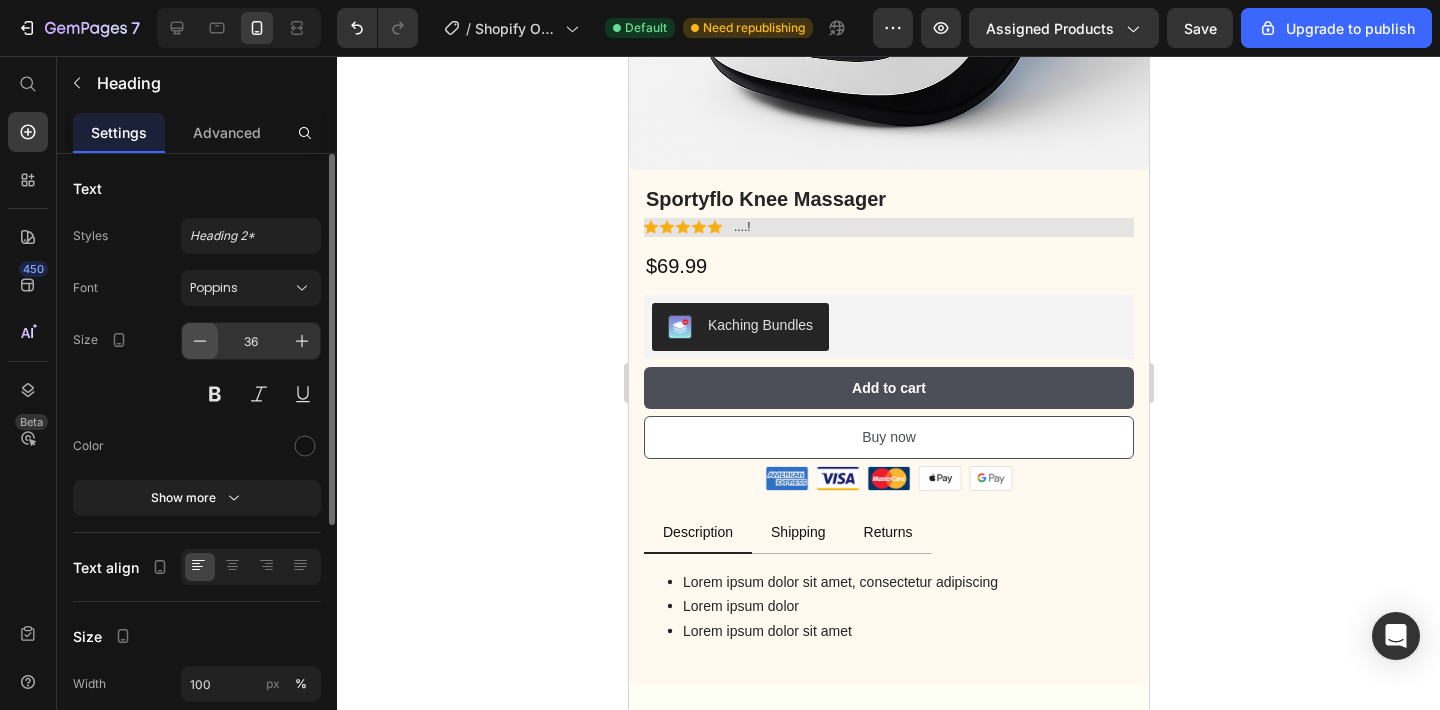 click 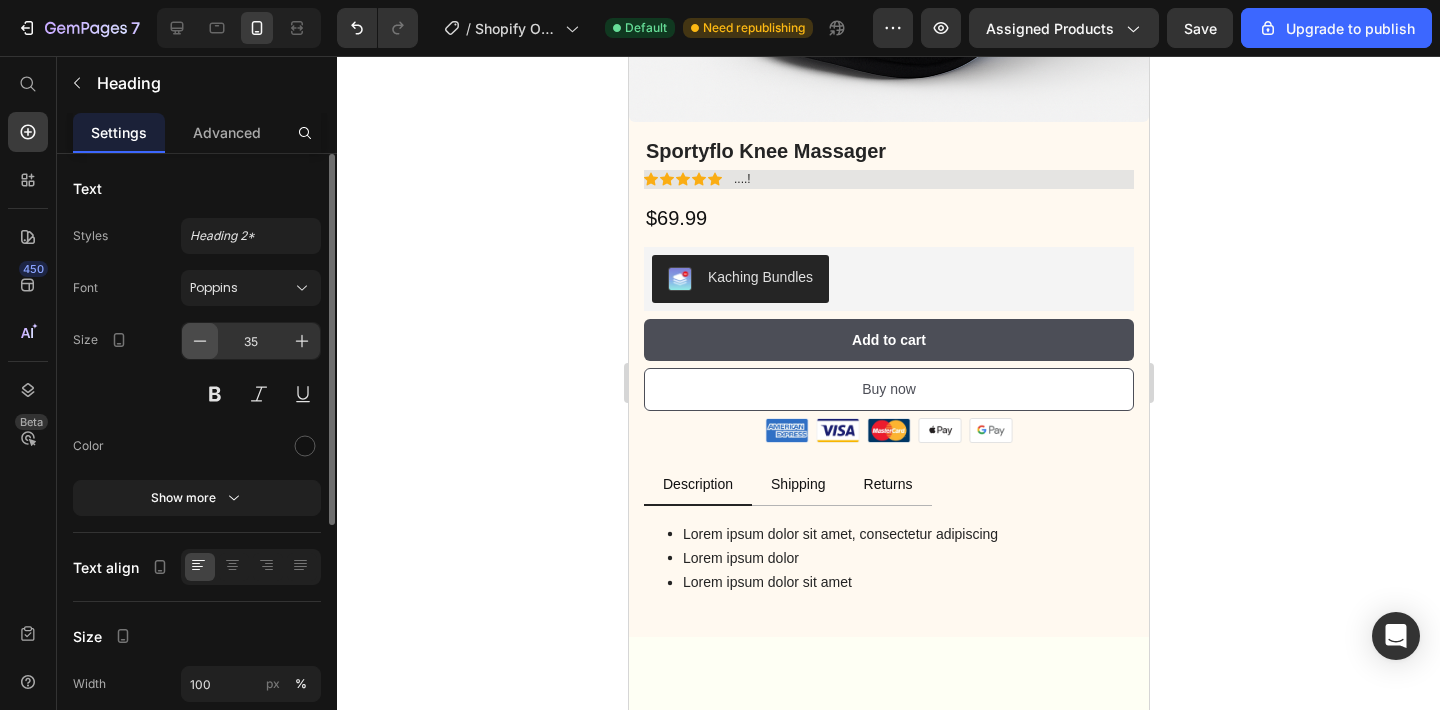 click 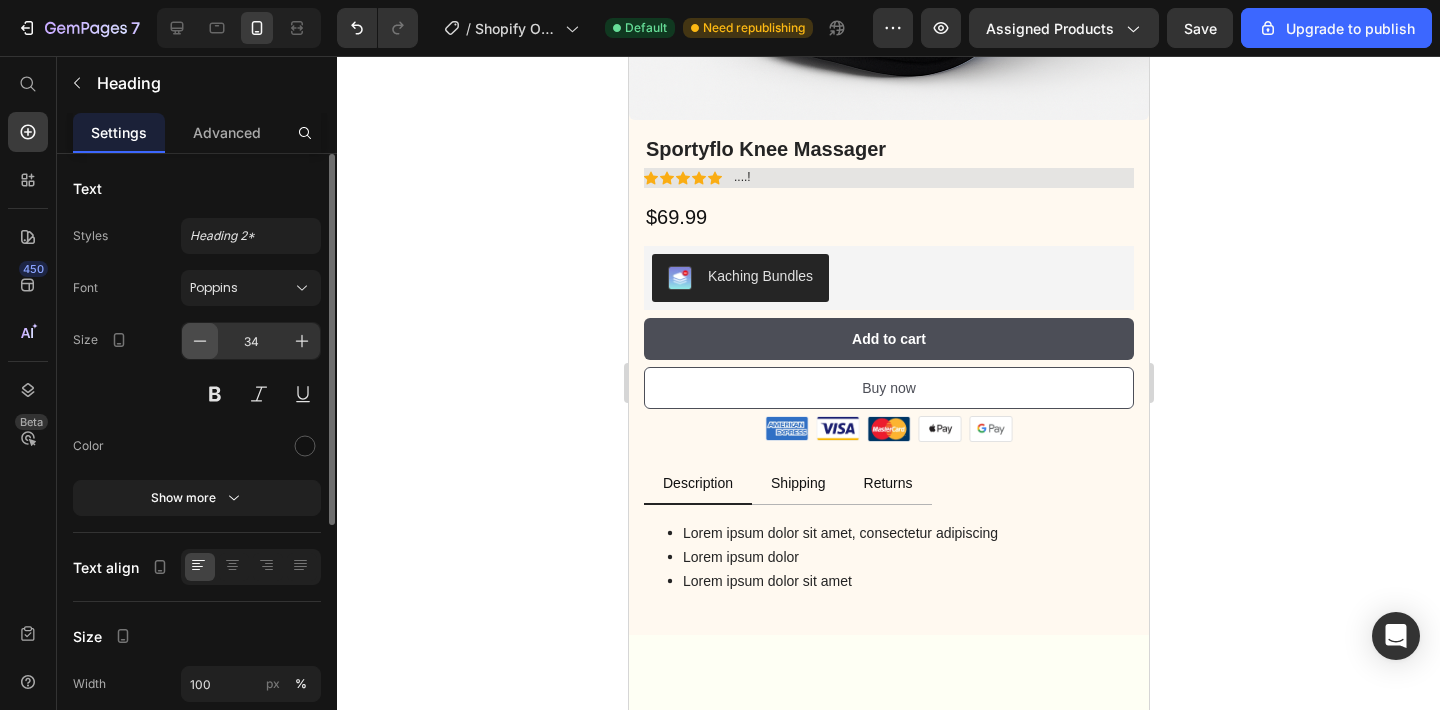 click at bounding box center [200, 341] 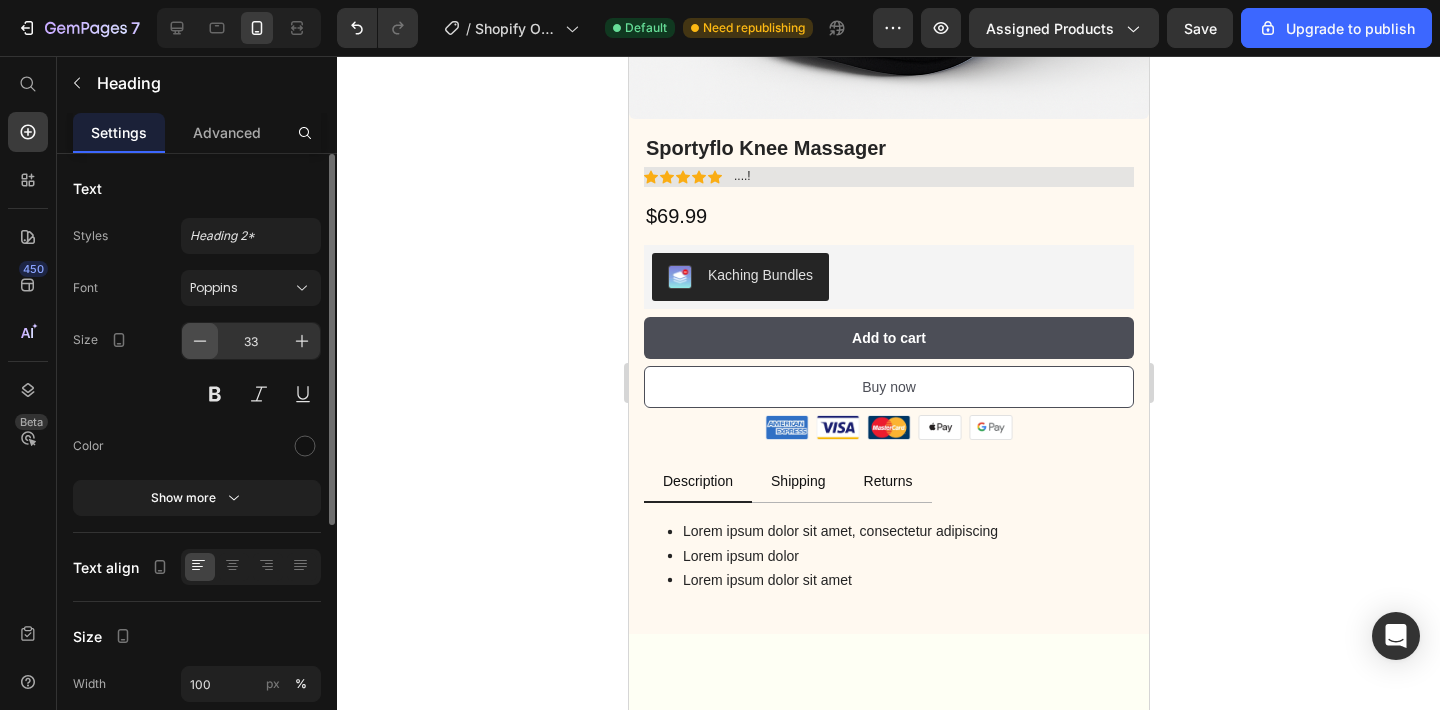 click 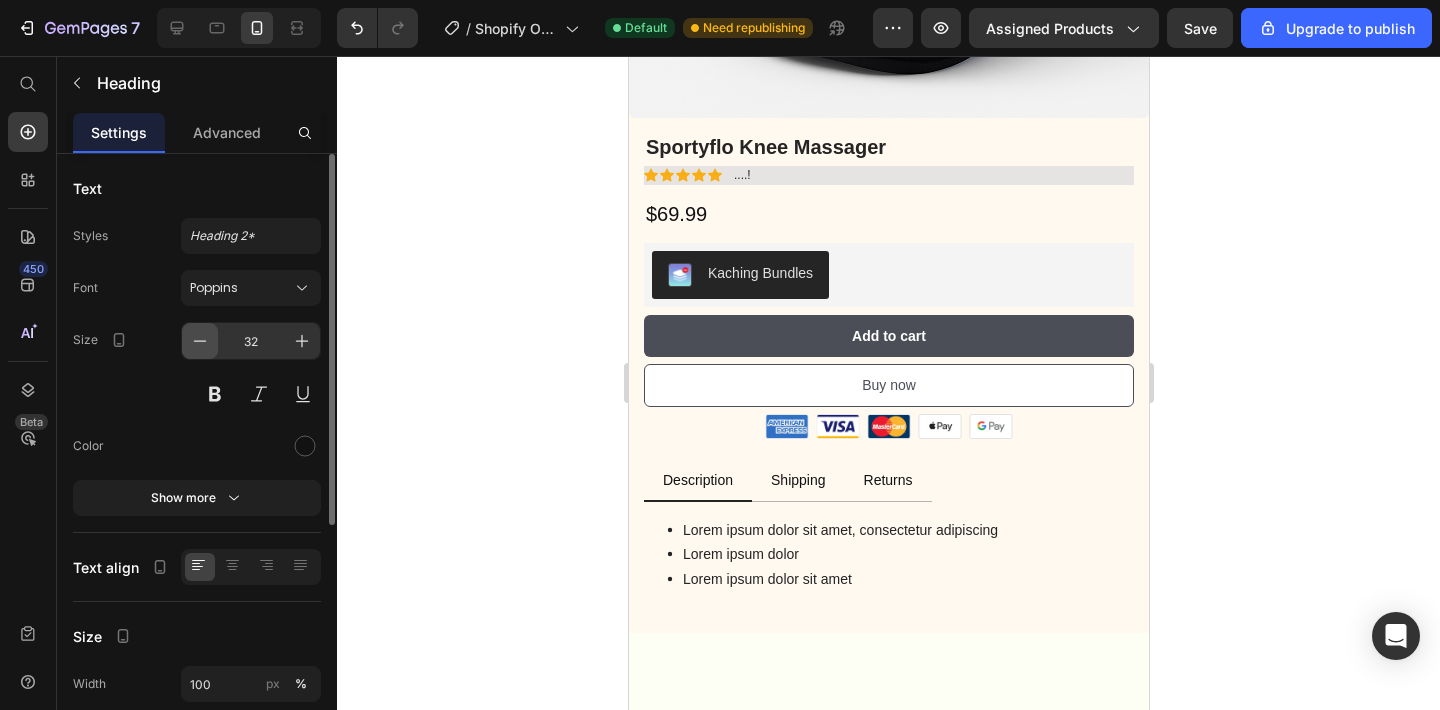 click 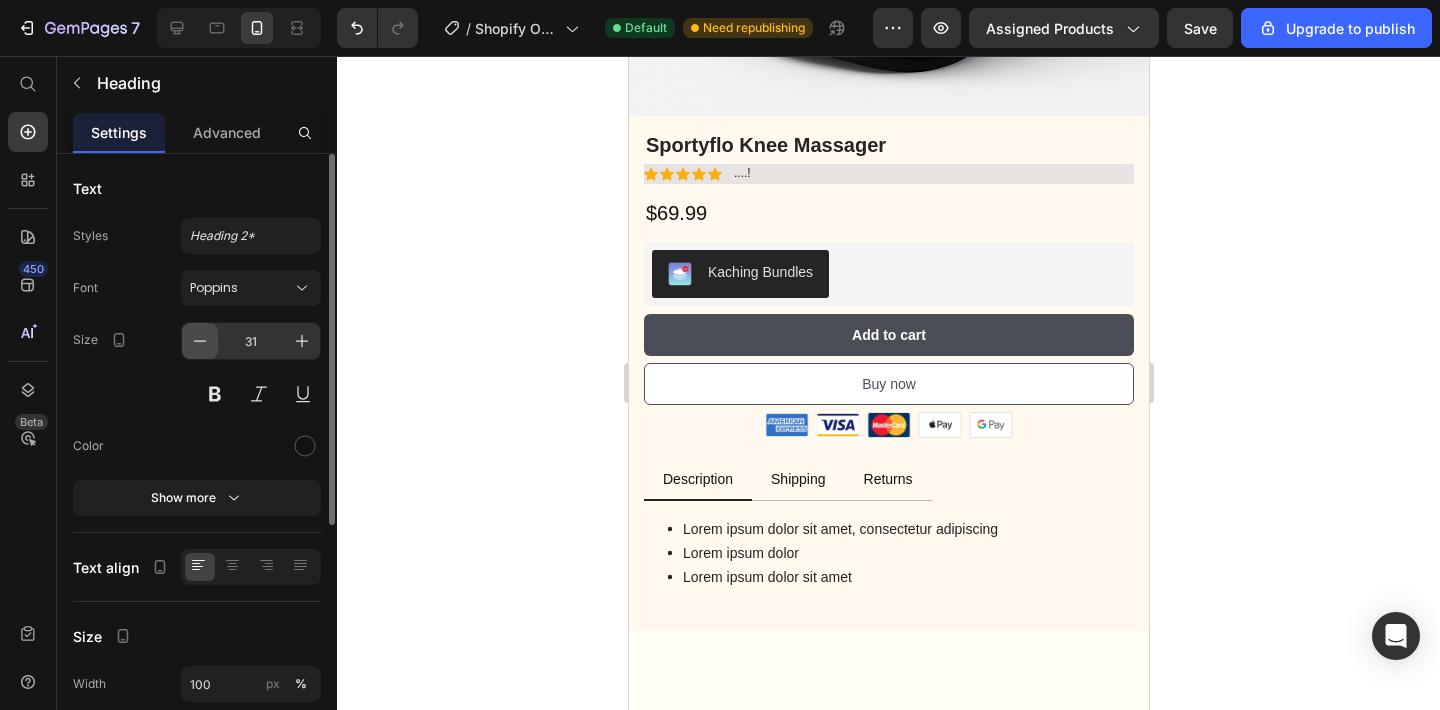 click 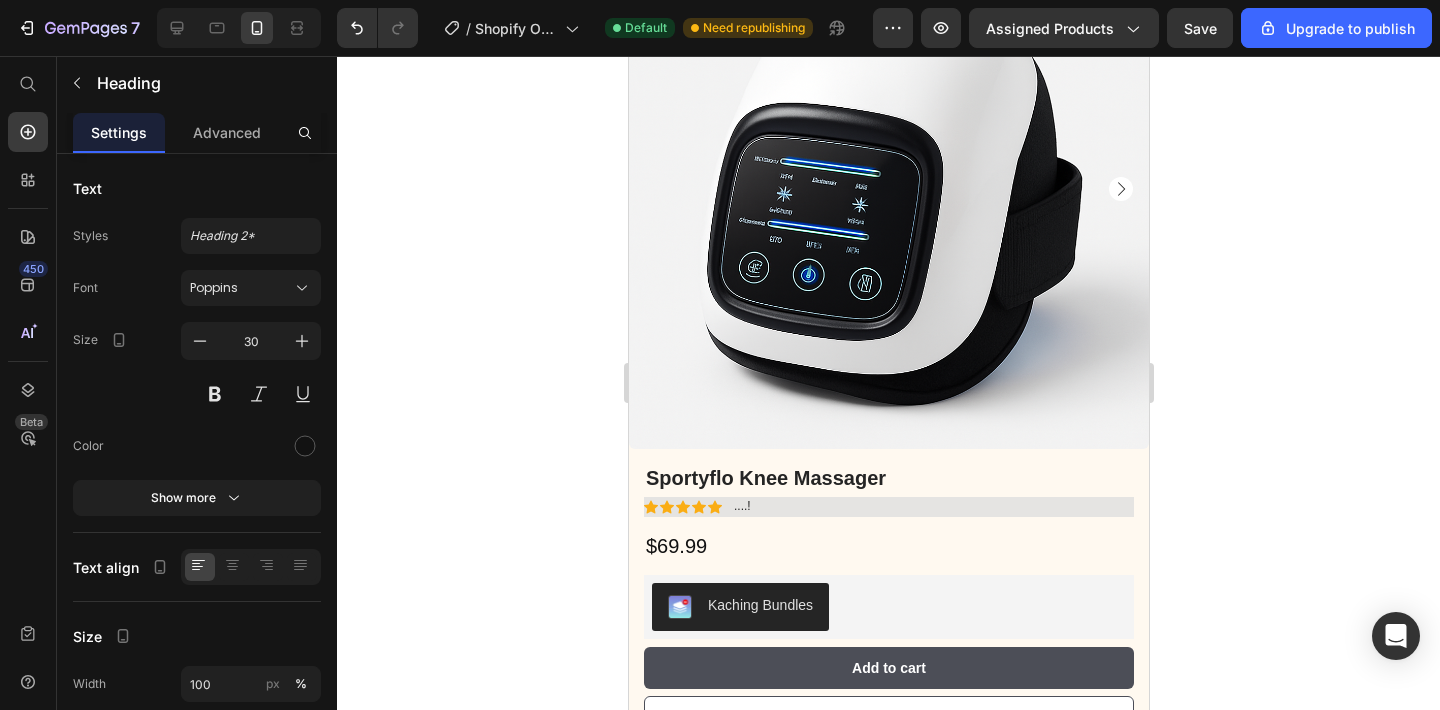scroll, scrollTop: 290, scrollLeft: 0, axis: vertical 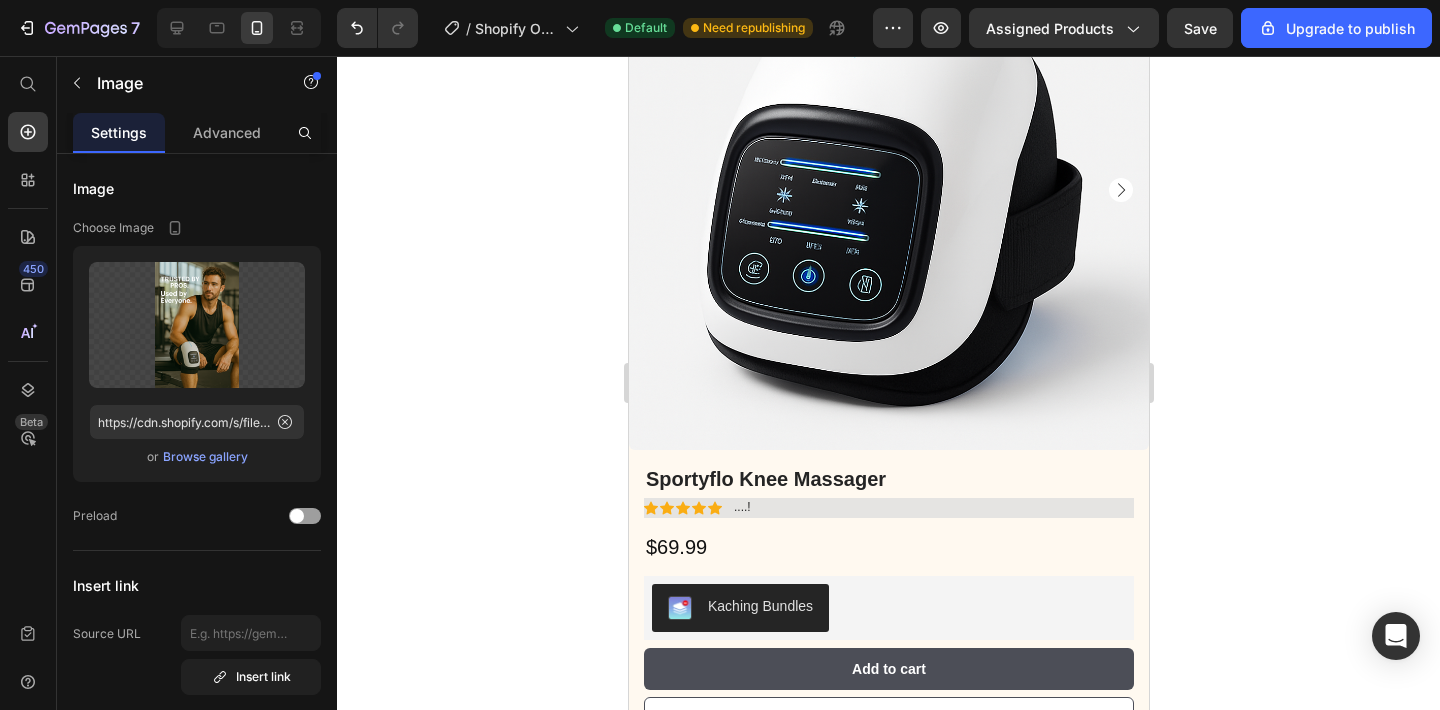 click at bounding box center (888, -161) 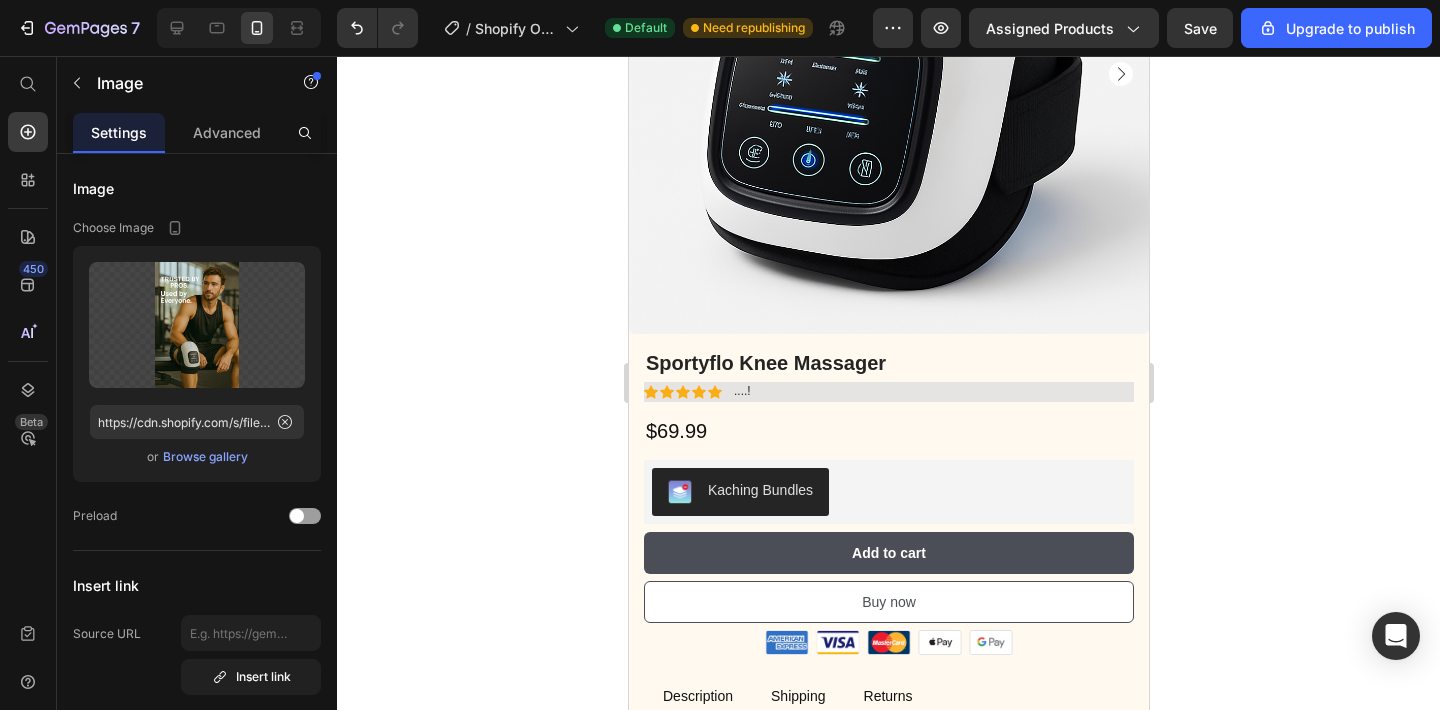 scroll, scrollTop: 400, scrollLeft: 0, axis: vertical 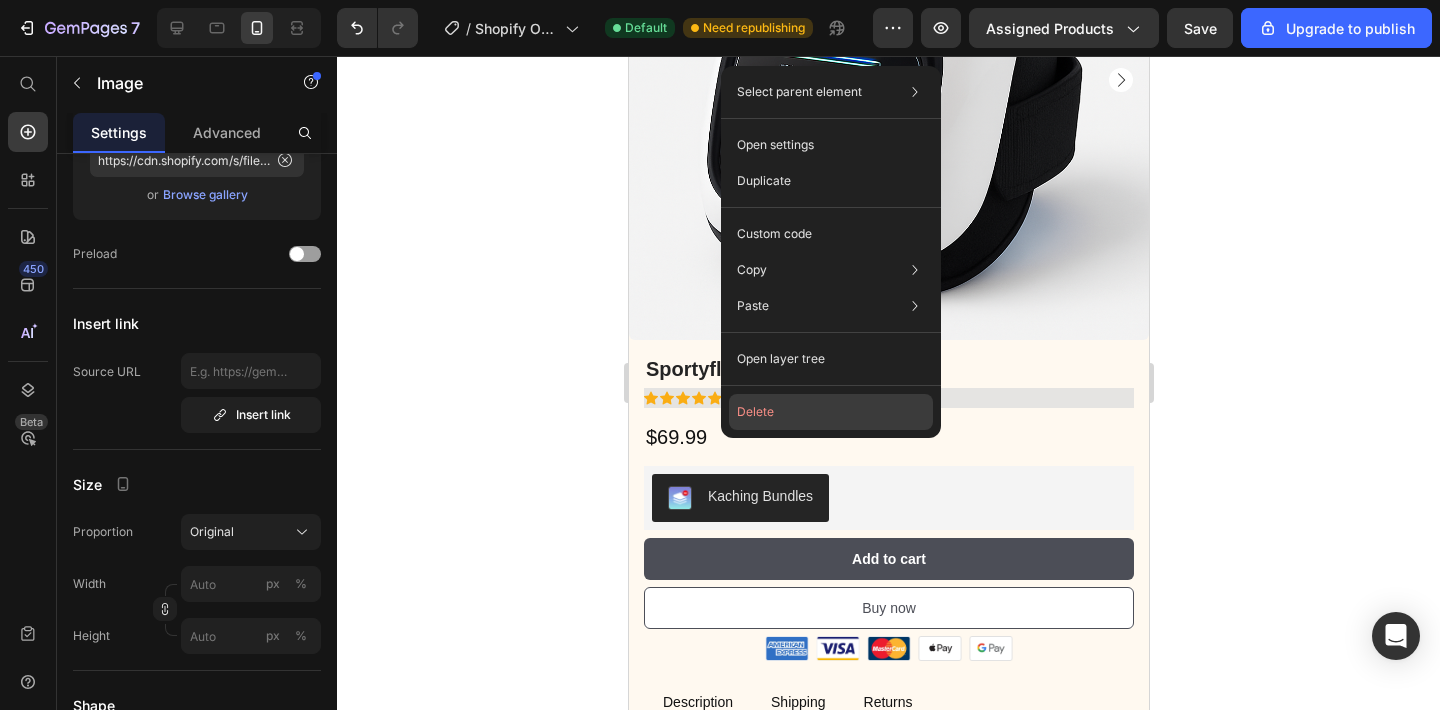 click on "Delete" 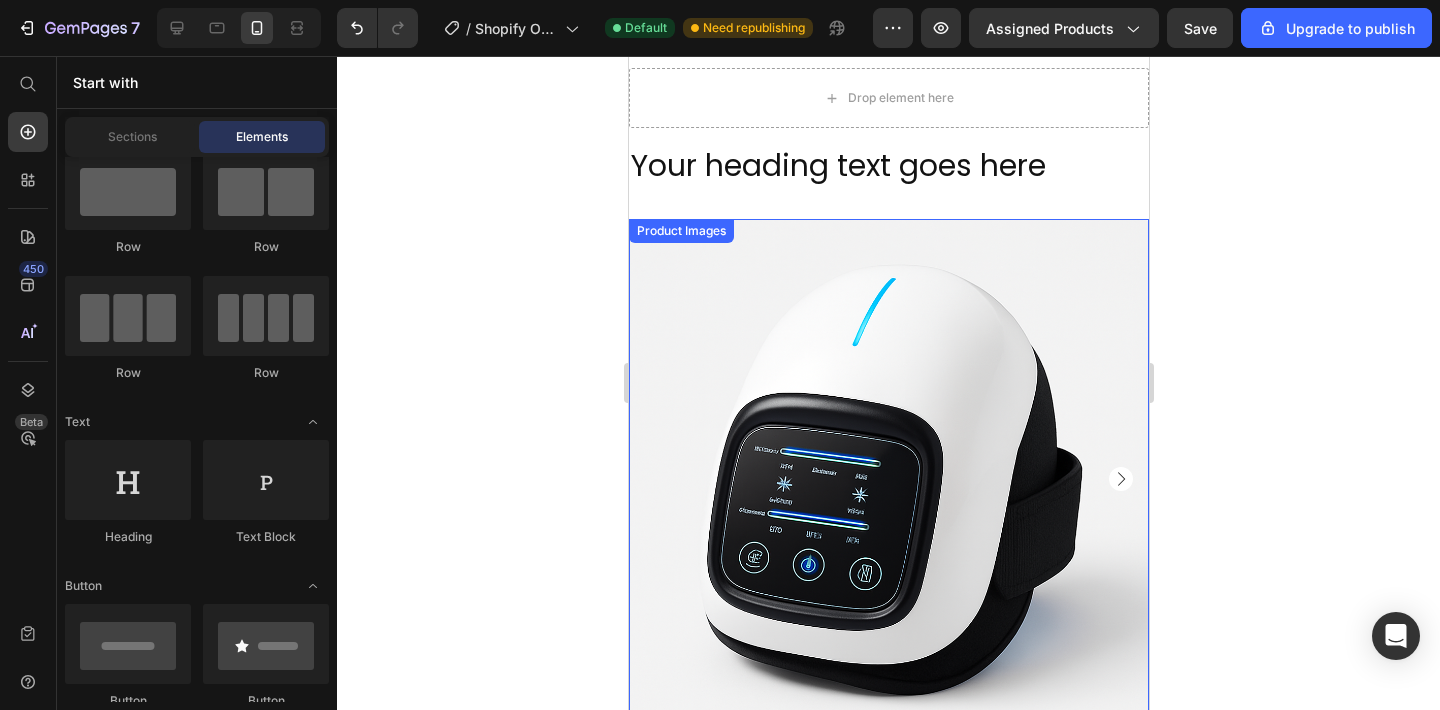 scroll, scrollTop: 0, scrollLeft: 0, axis: both 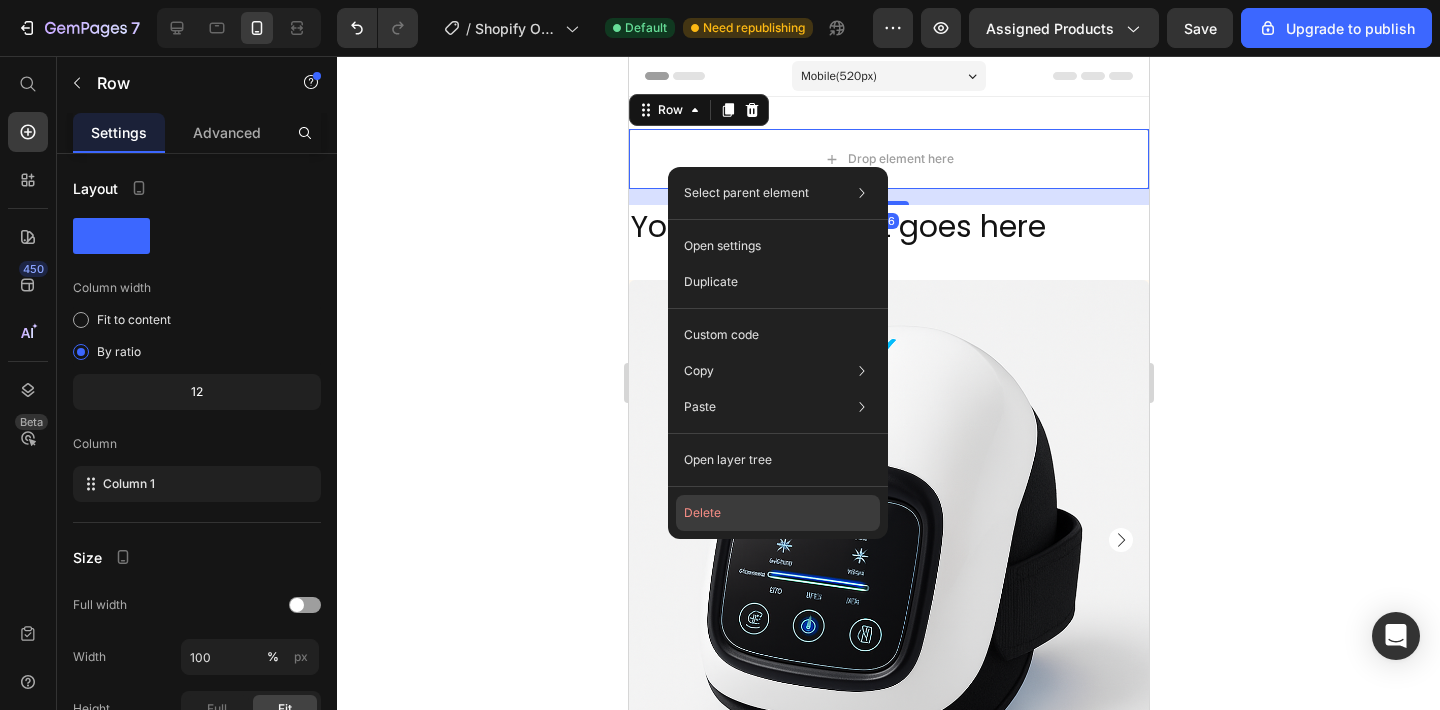 click on "Delete" 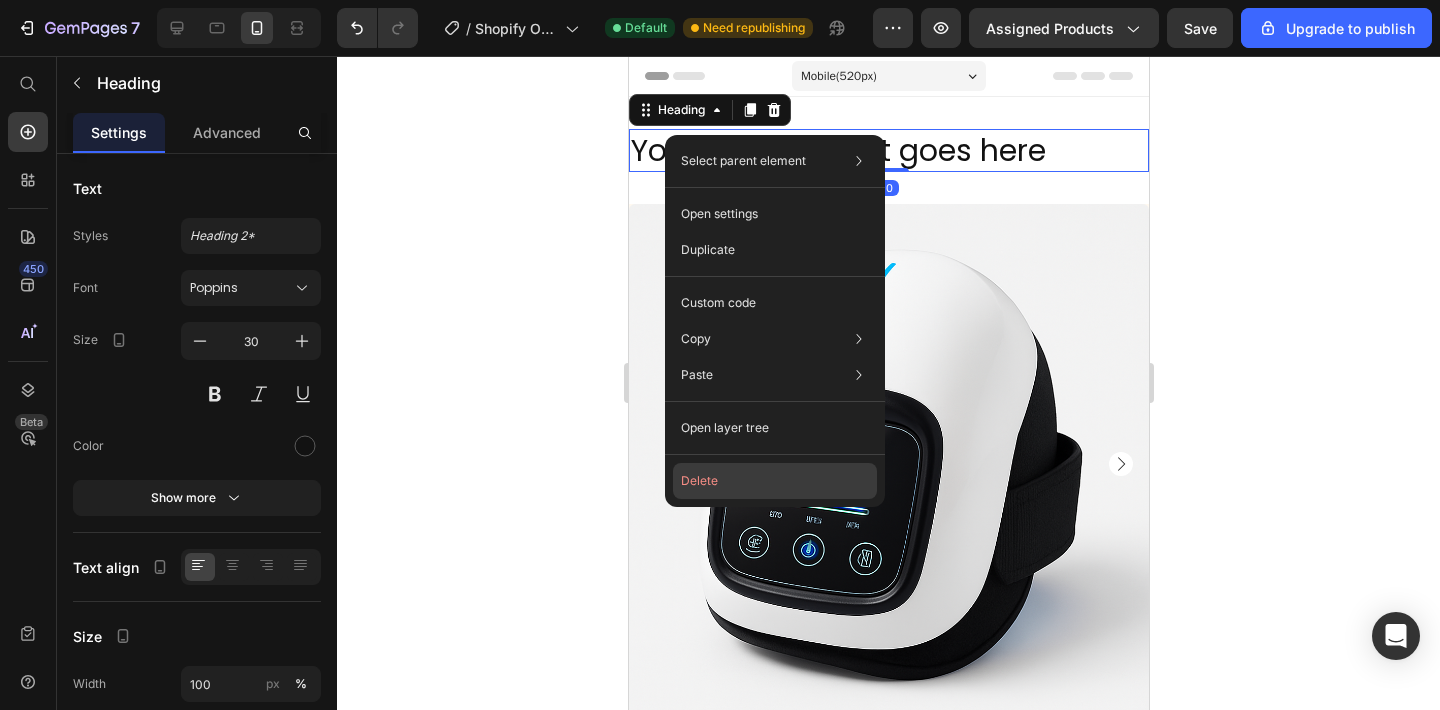 click on "Delete" 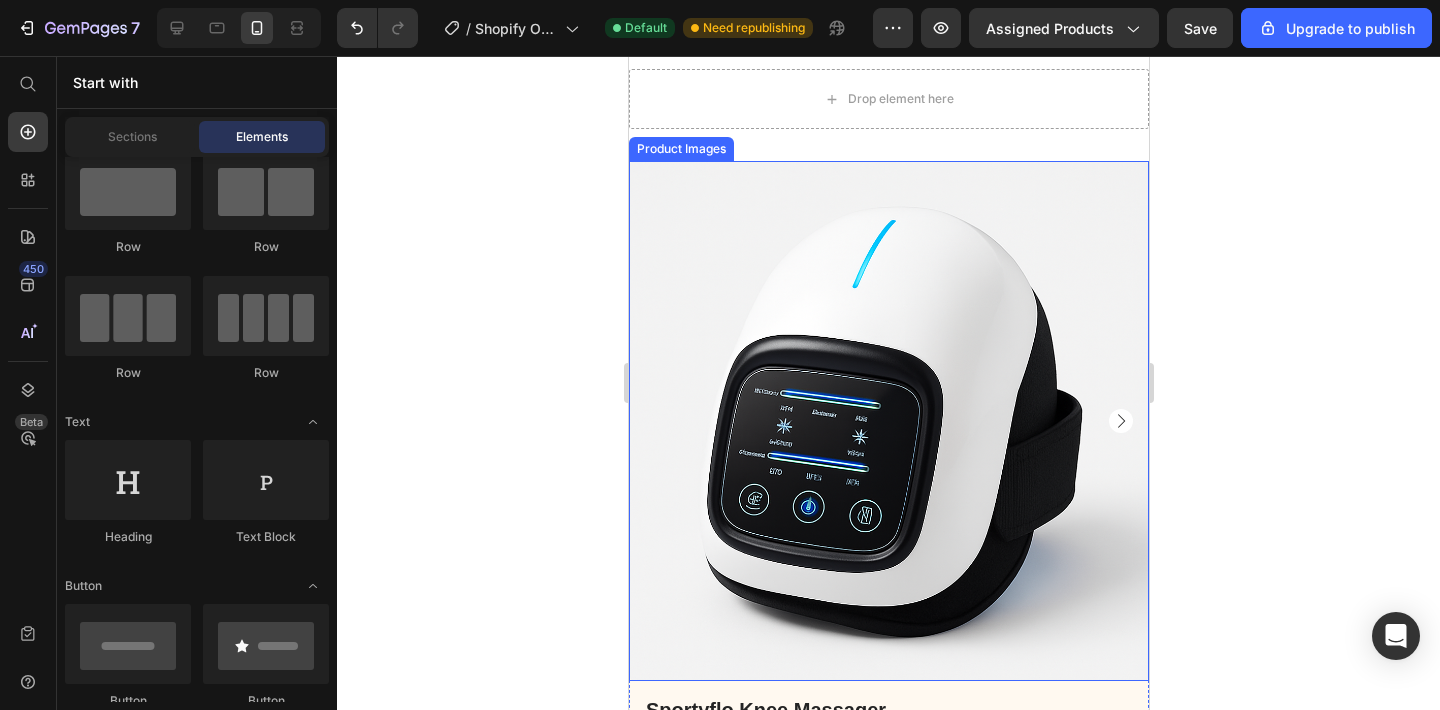 scroll, scrollTop: 58, scrollLeft: 0, axis: vertical 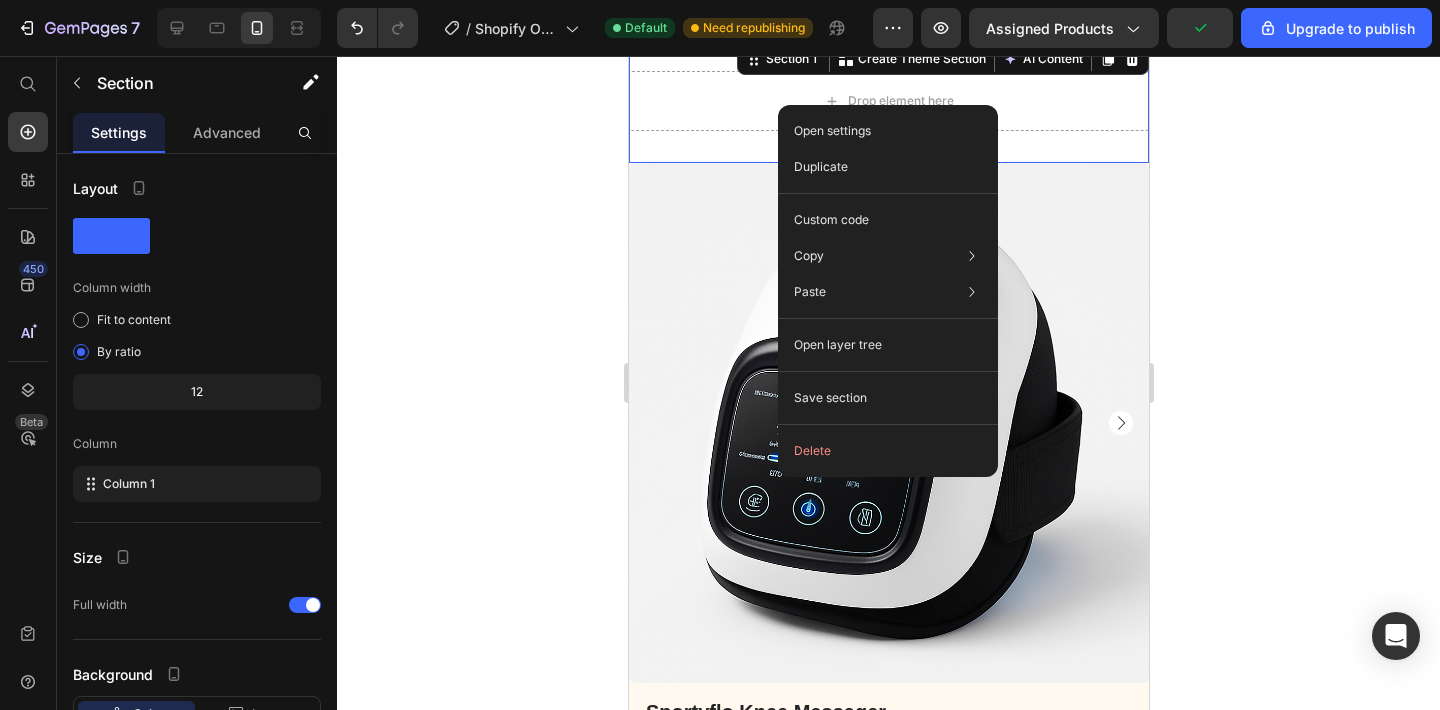 click on "Open settings Duplicate Custom code Copy Copy section  Cmd + C Copy style  Copy class  .gnYzDc21tW Paste Paste element  Cmd + V Paste style  Cmd + Shift + V Open layer tree Save section  Delete" at bounding box center (888, 291) 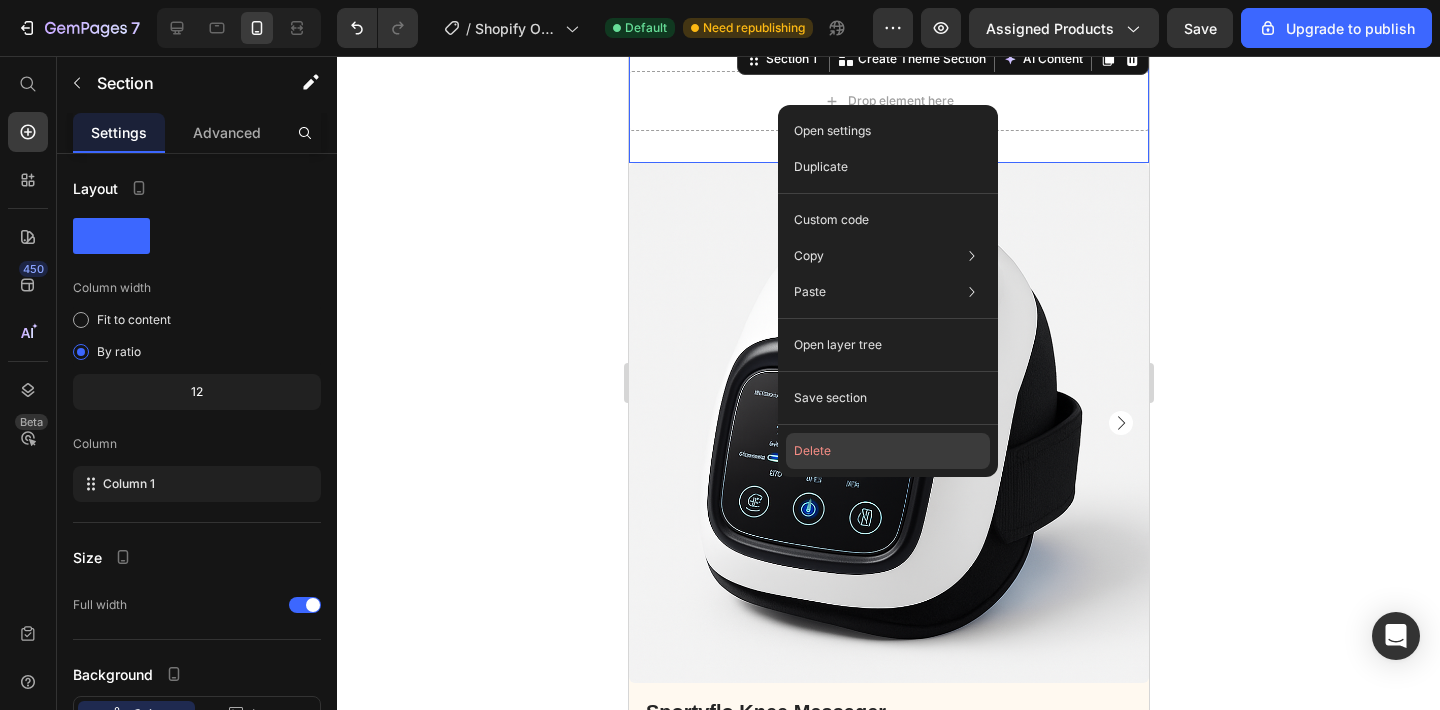 click on "Delete" 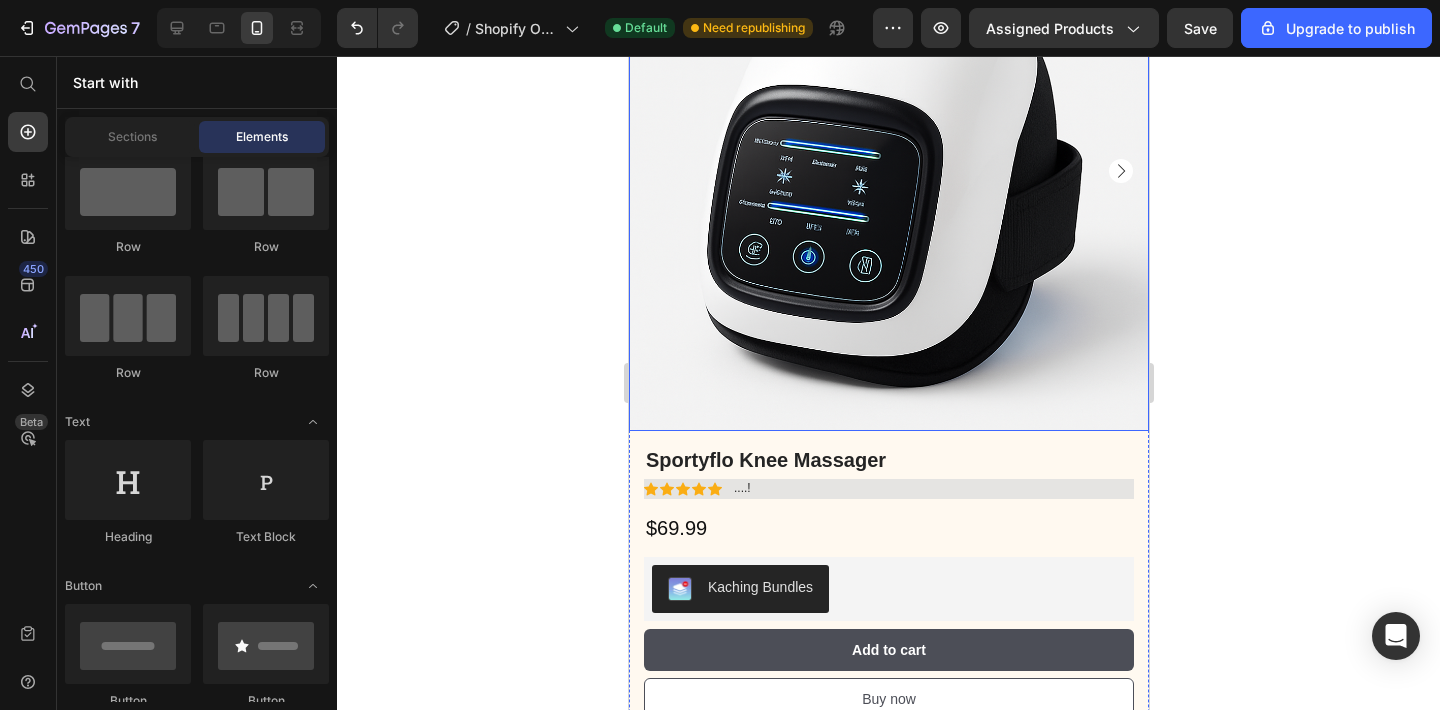 scroll, scrollTop: 176, scrollLeft: 0, axis: vertical 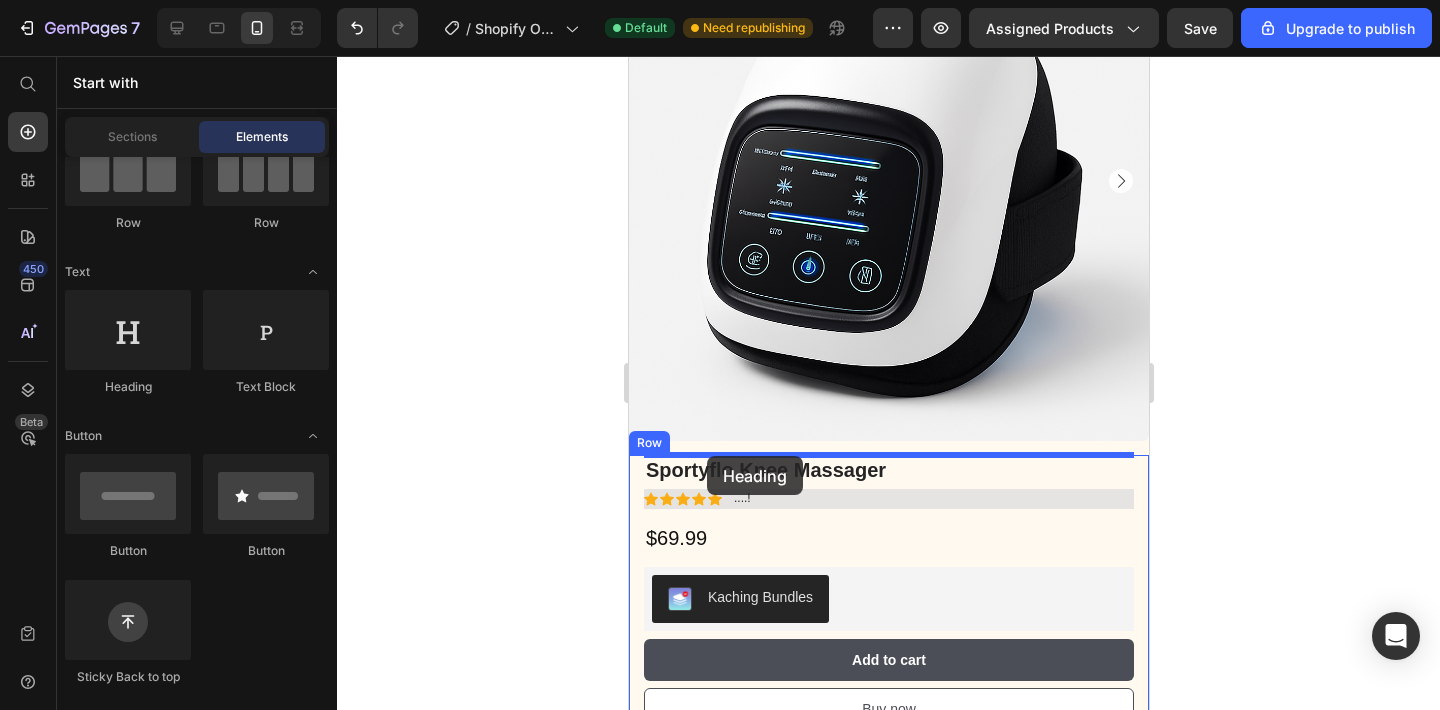 drag, startPoint x: 779, startPoint y: 398, endPoint x: 703, endPoint y: 457, distance: 96.2133 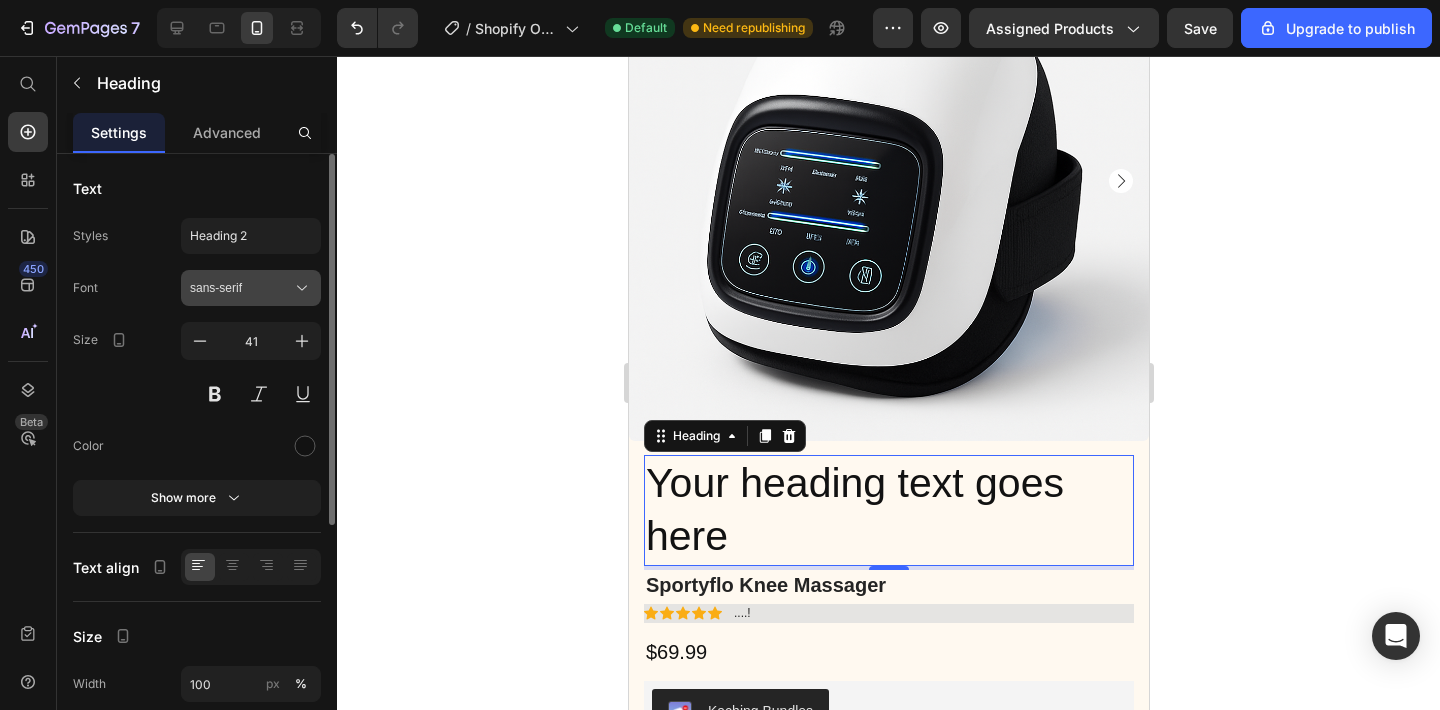 click on "sans-serif" at bounding box center (241, 288) 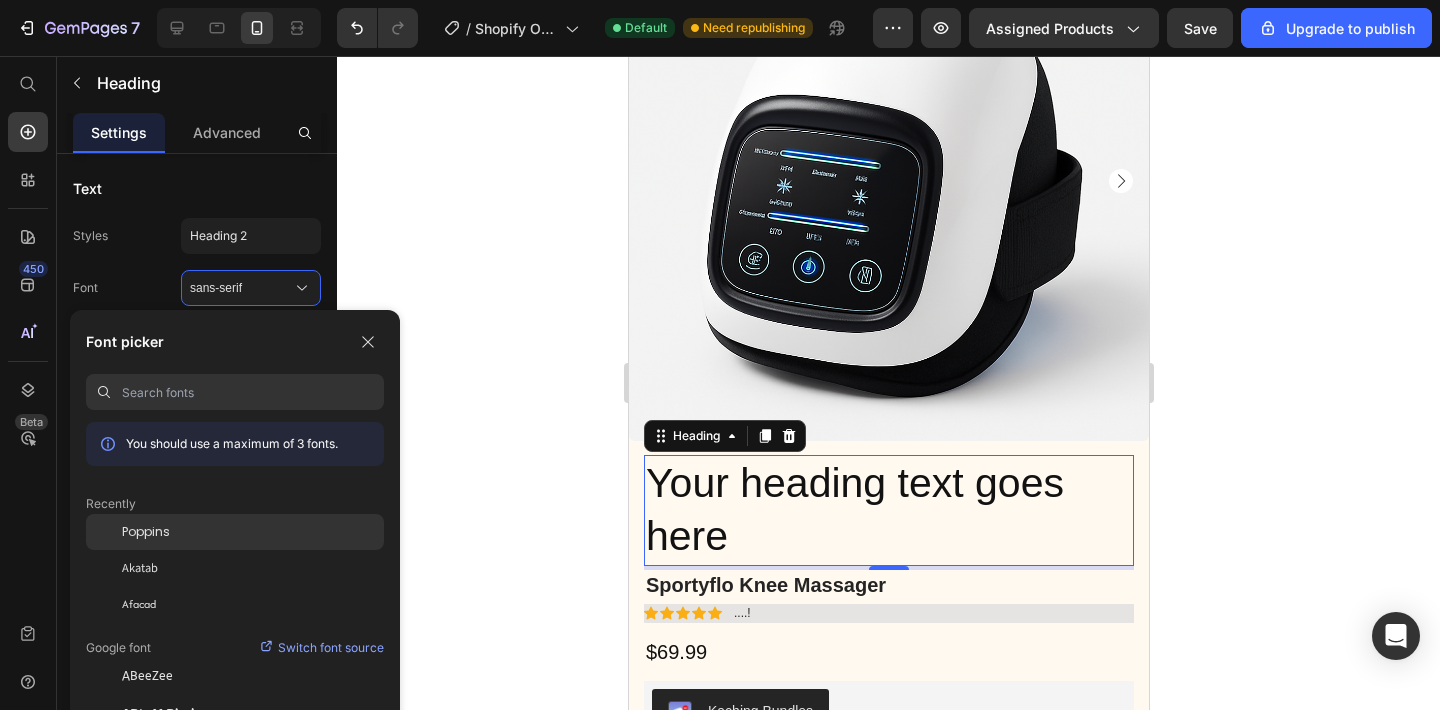 click on "Poppins" 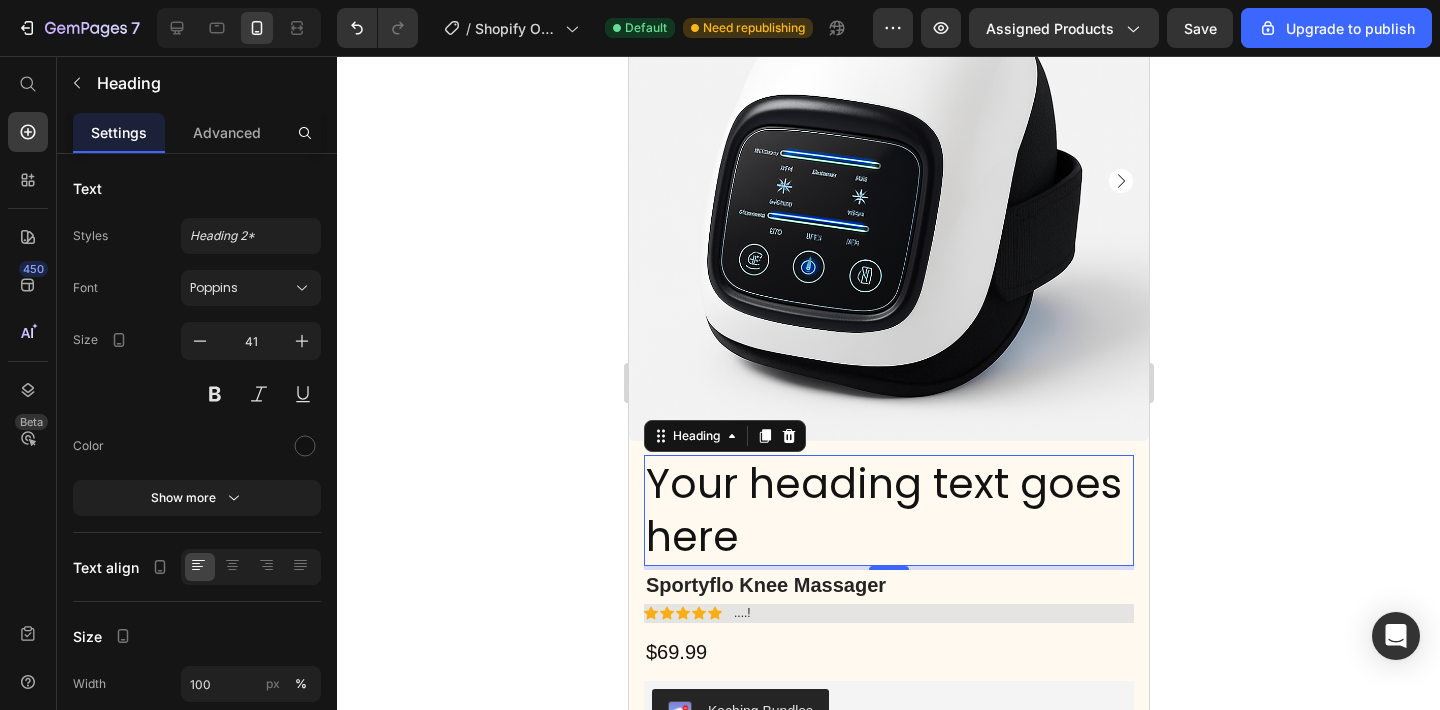 scroll, scrollTop: 181, scrollLeft: 0, axis: vertical 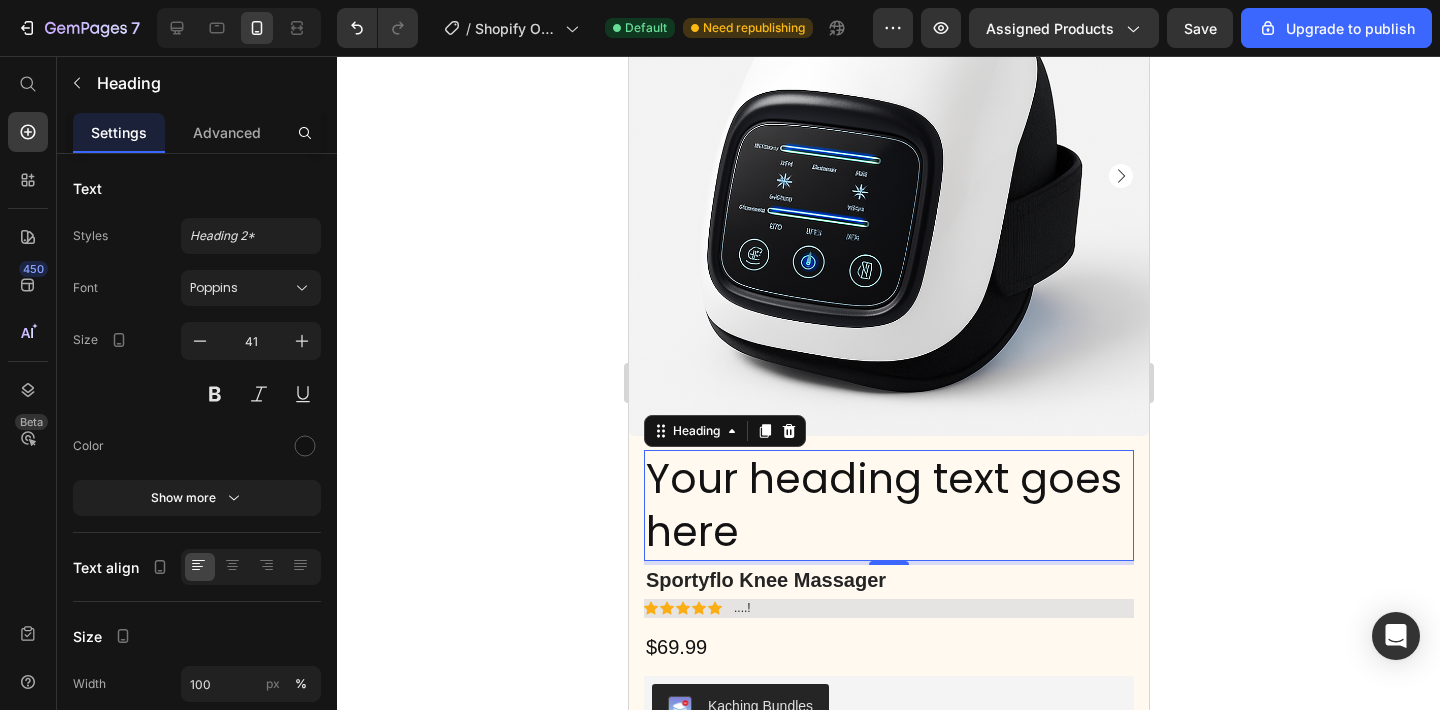click on "Your heading text goes here" at bounding box center [888, 505] 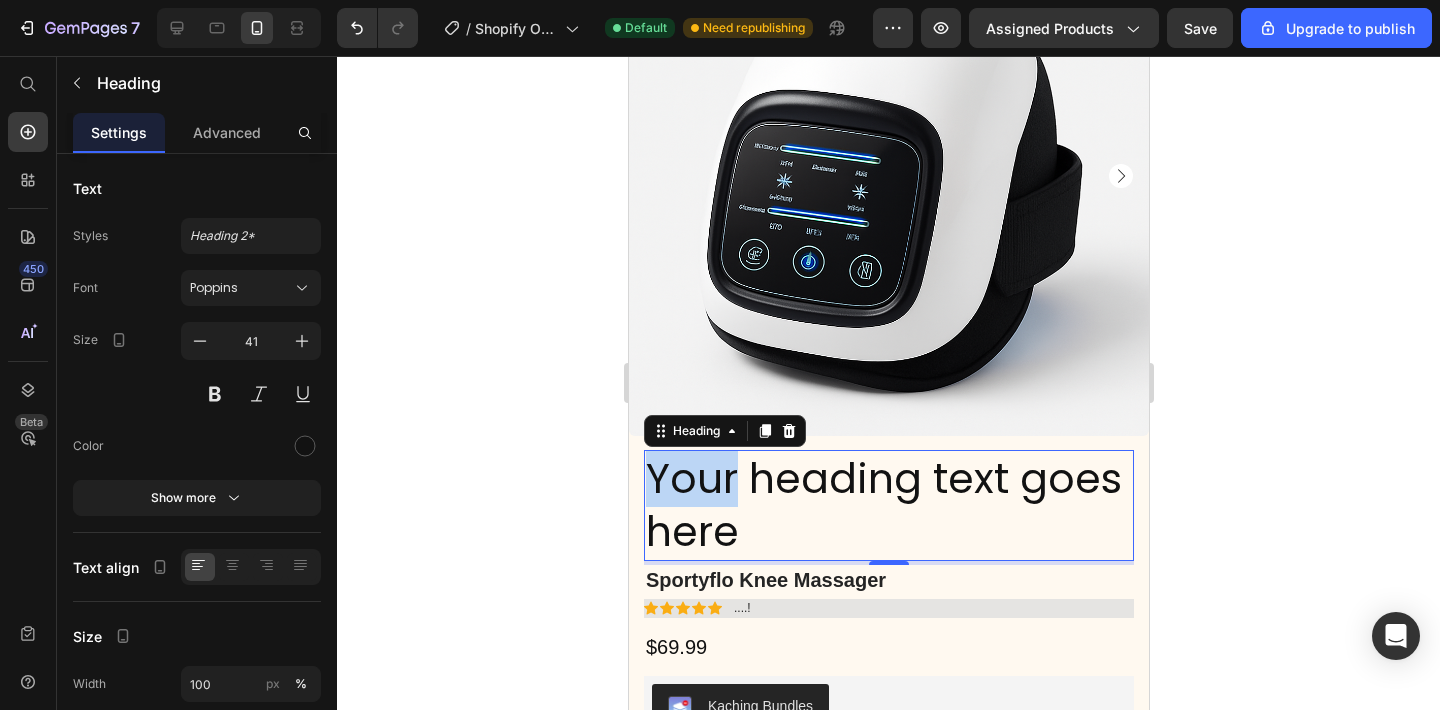 click on "Your heading text goes here" at bounding box center (888, 505) 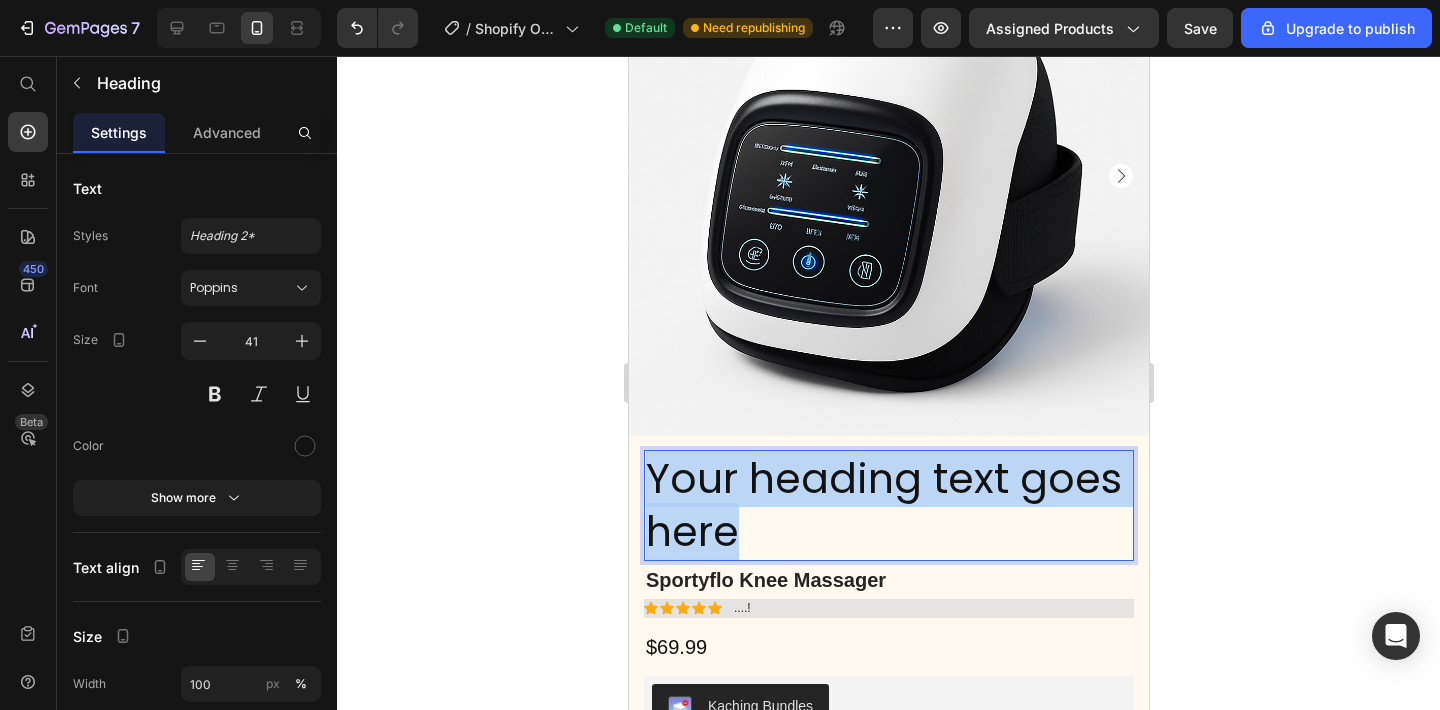 click on "Your heading text goes here" at bounding box center [888, 505] 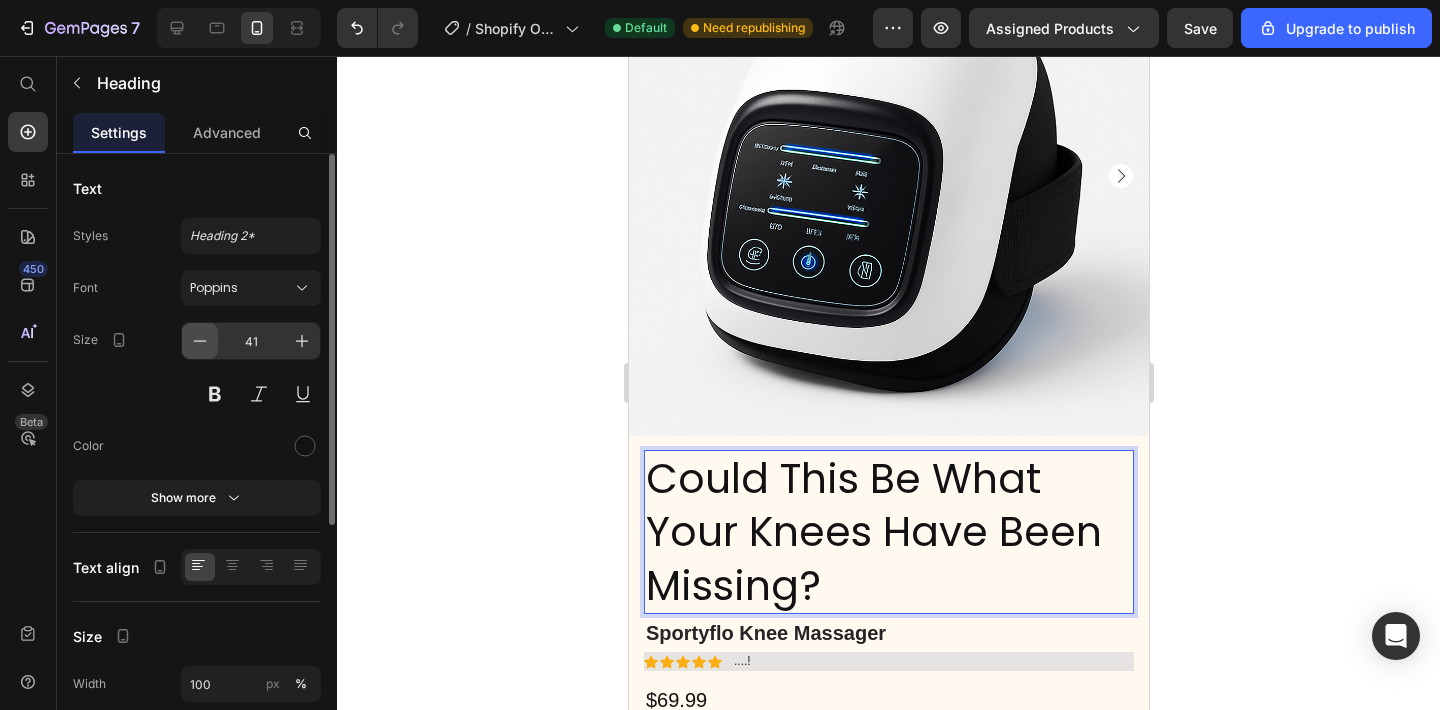 click at bounding box center [200, 341] 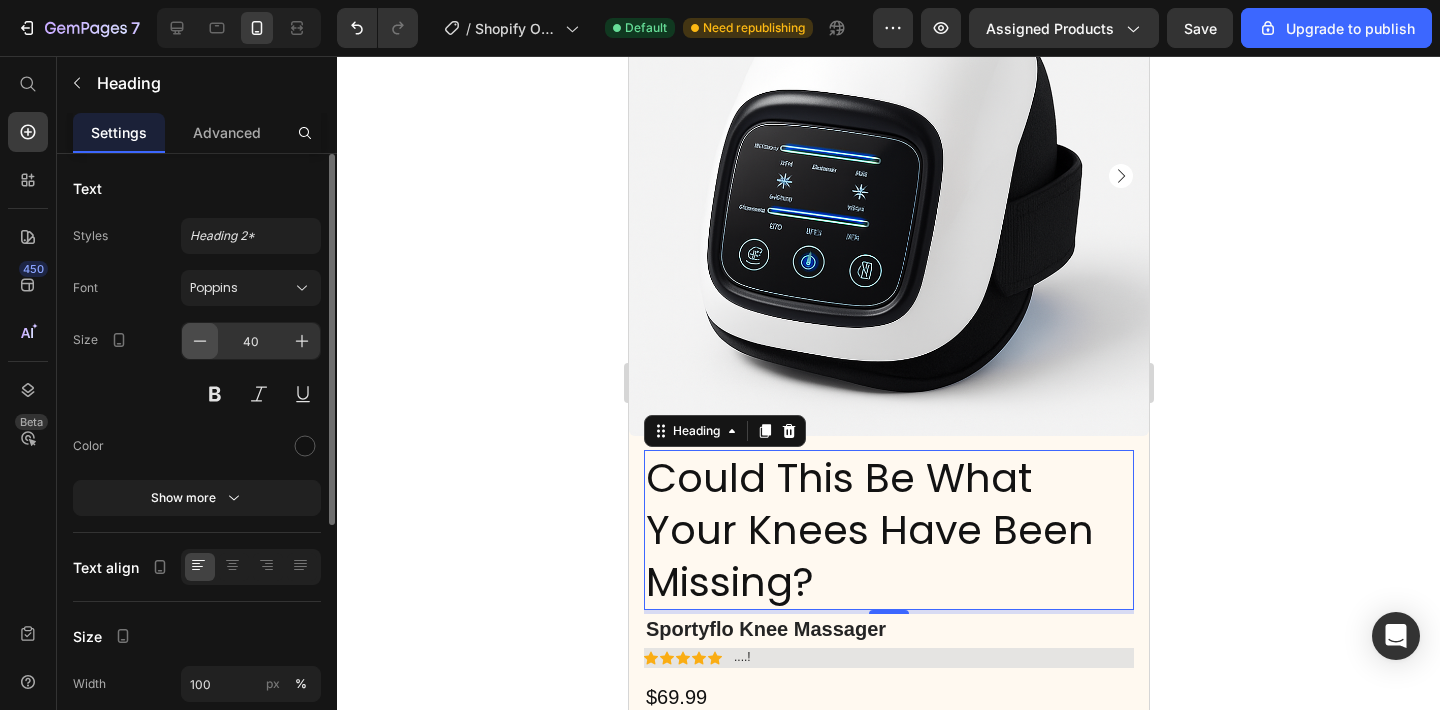click at bounding box center (200, 341) 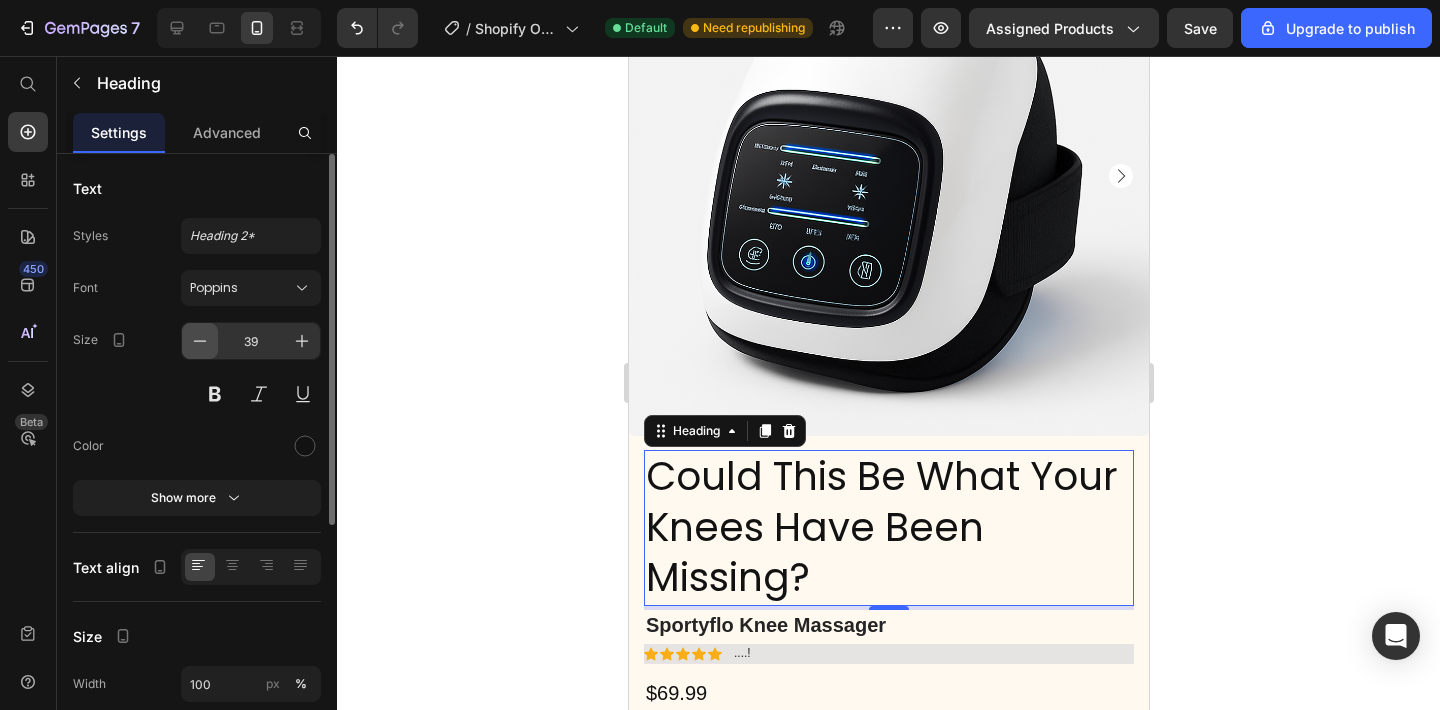 click at bounding box center [200, 341] 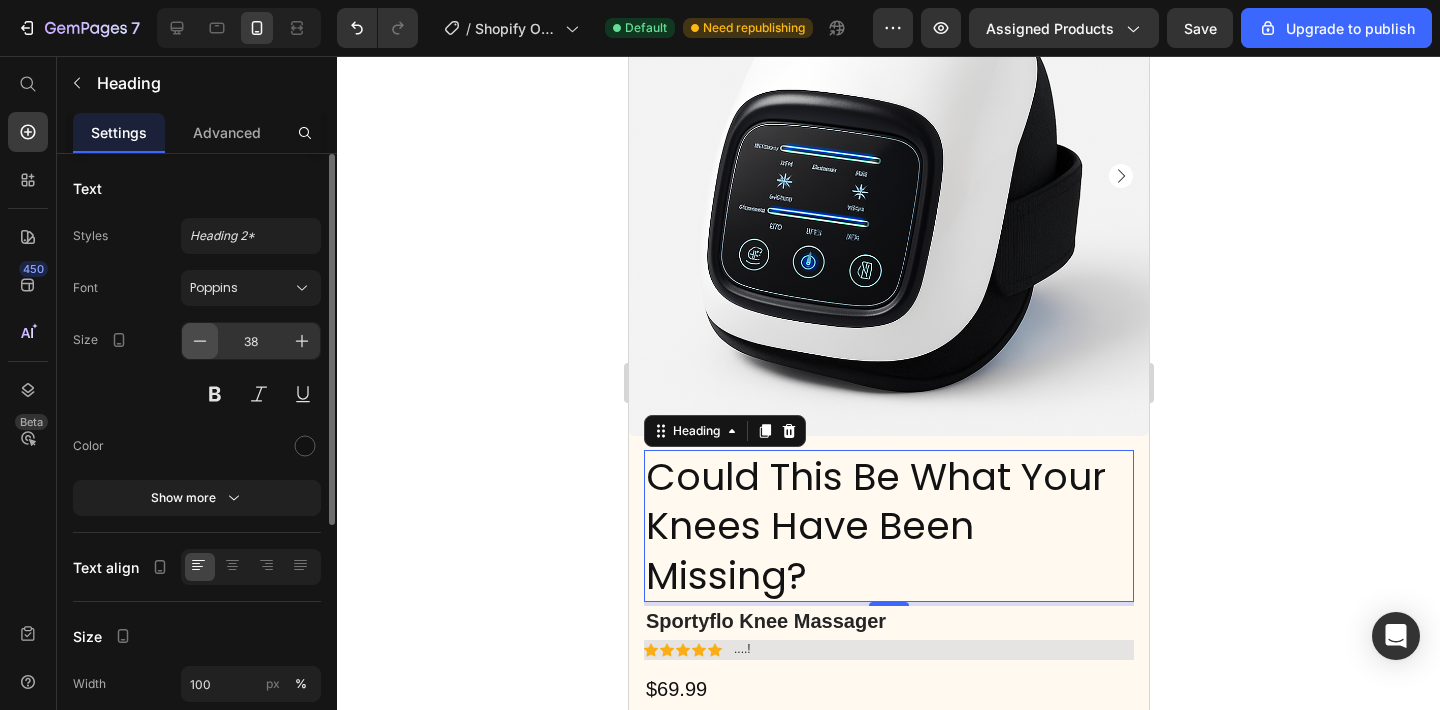 click at bounding box center (200, 341) 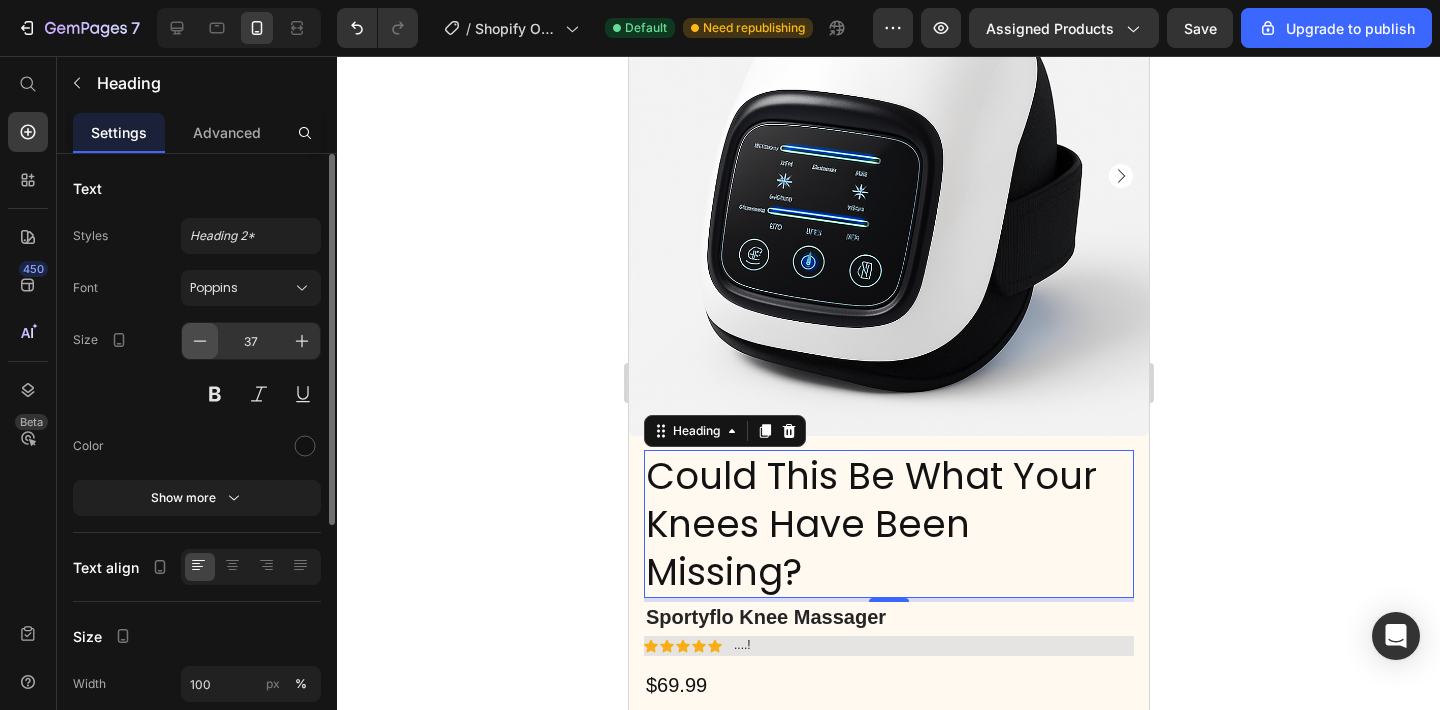 click at bounding box center (200, 341) 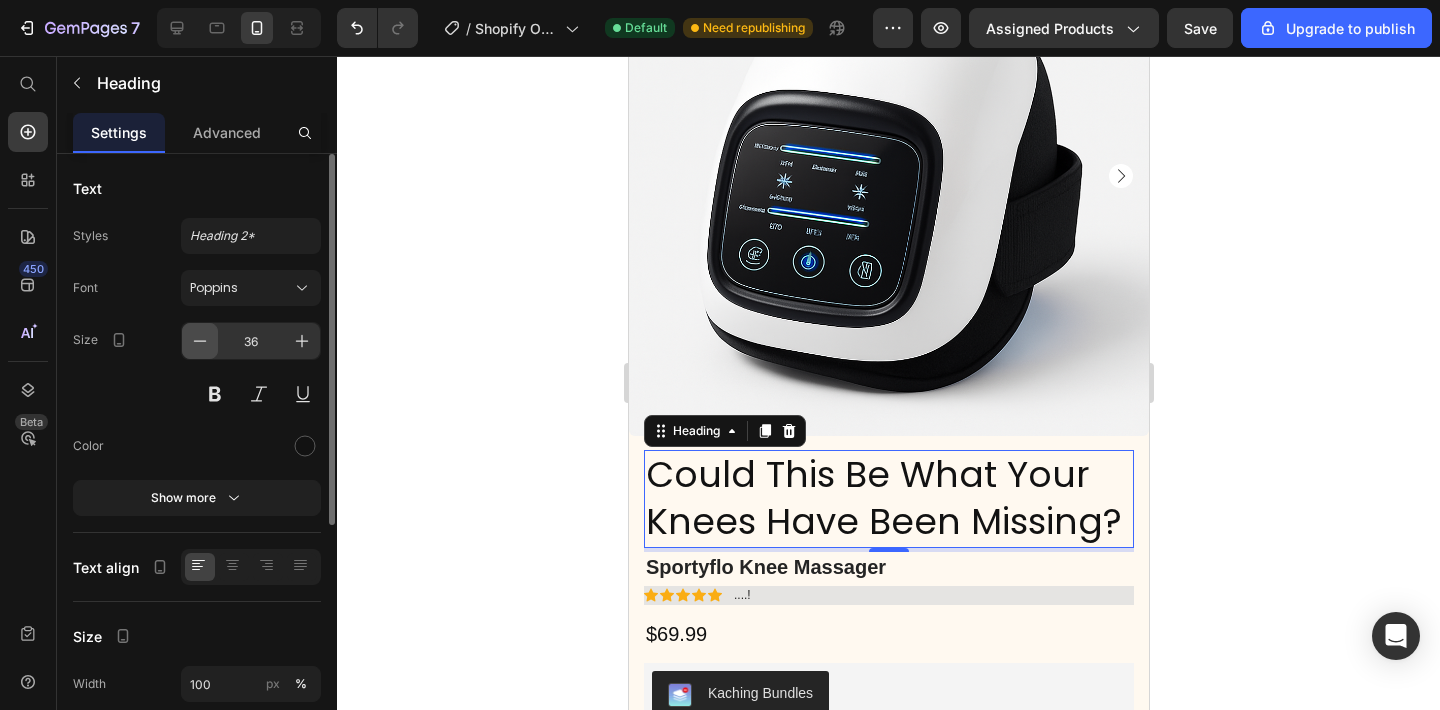 click at bounding box center (200, 341) 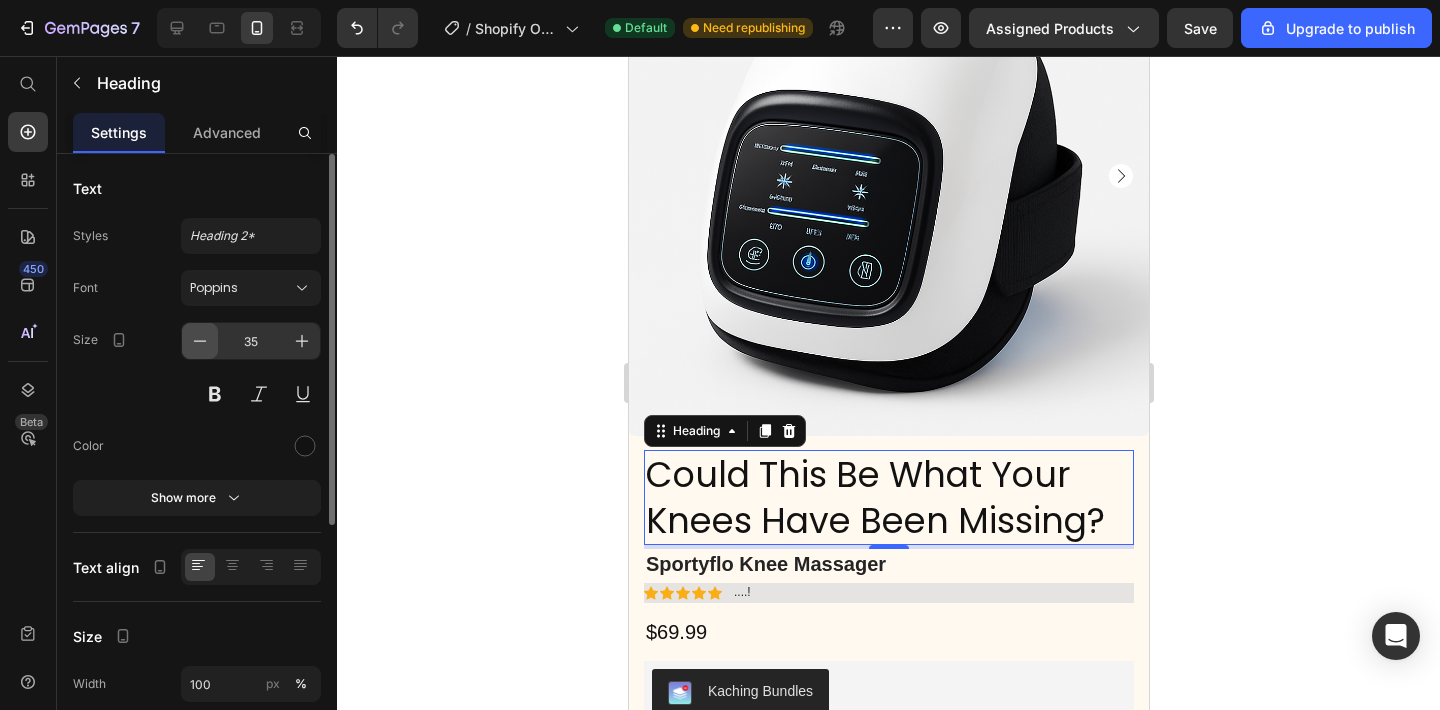click at bounding box center [200, 341] 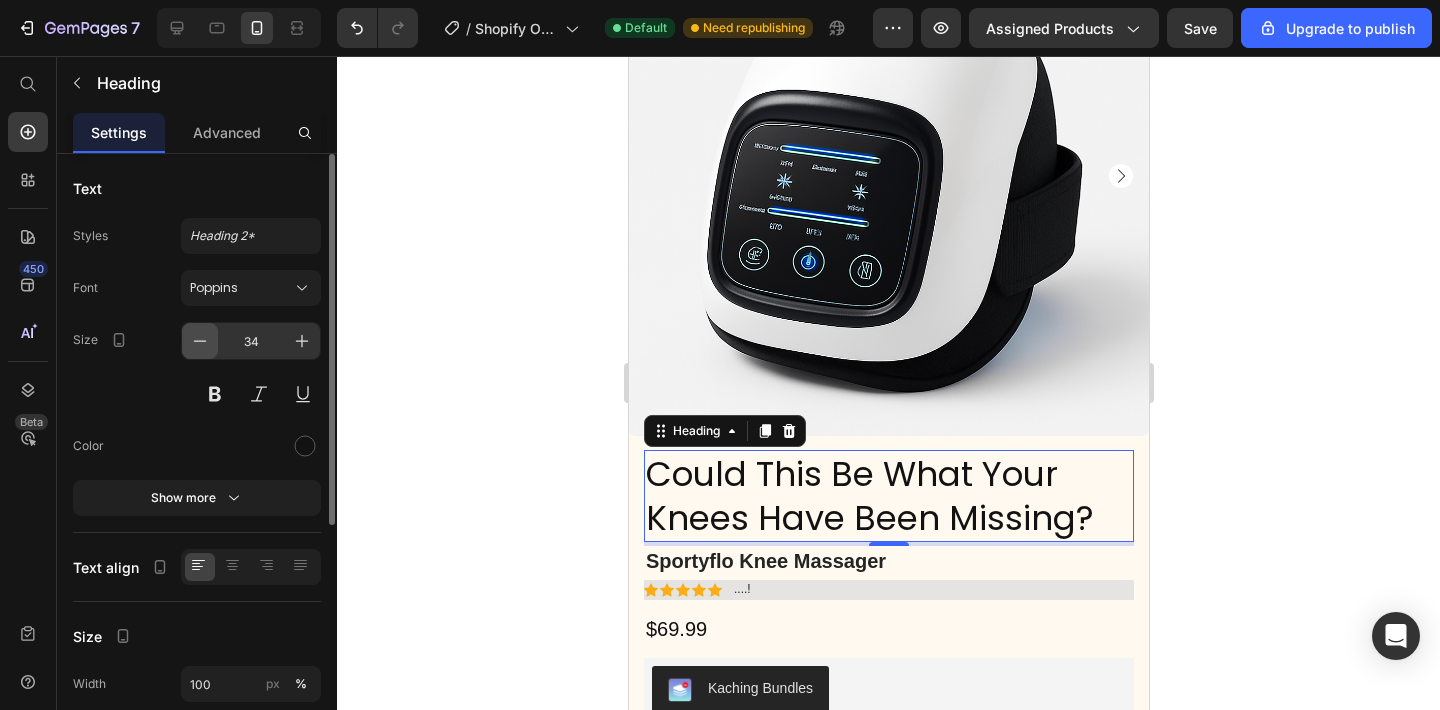 click at bounding box center [200, 341] 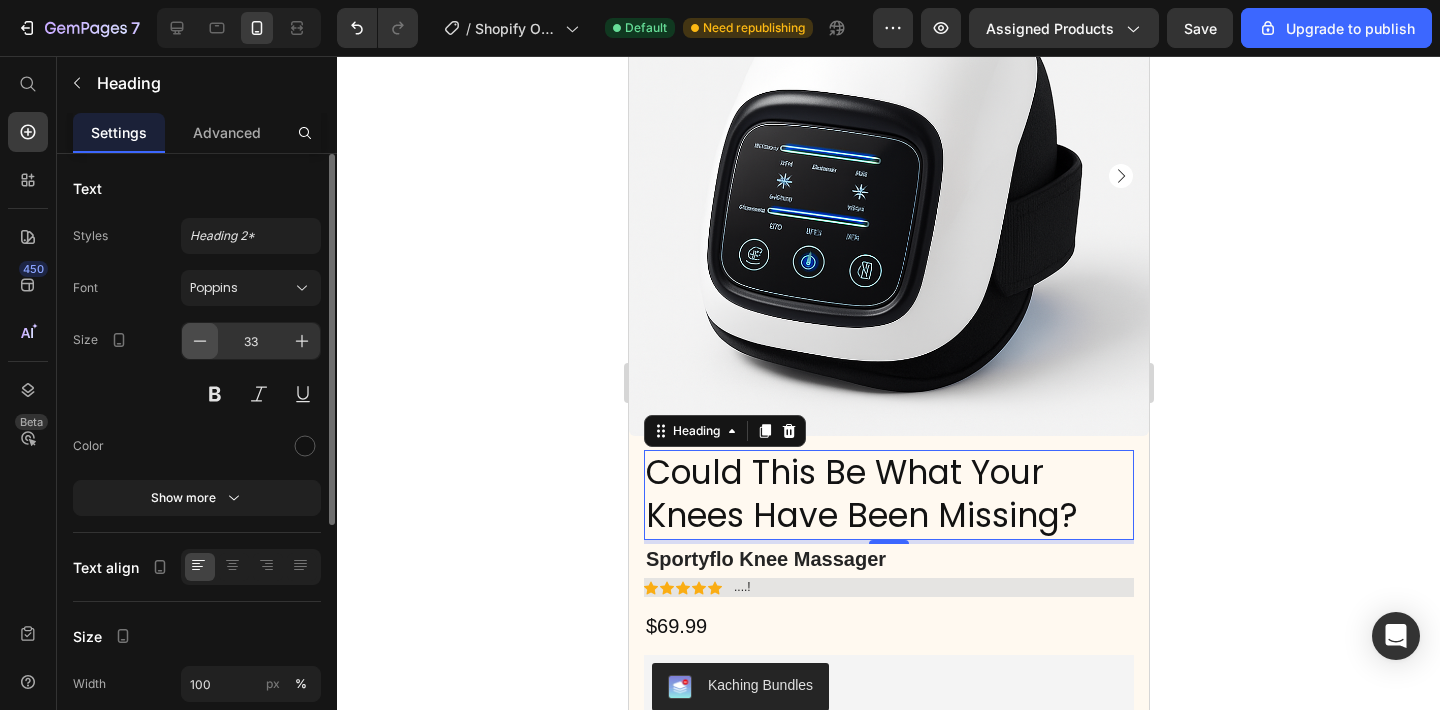 click at bounding box center (200, 341) 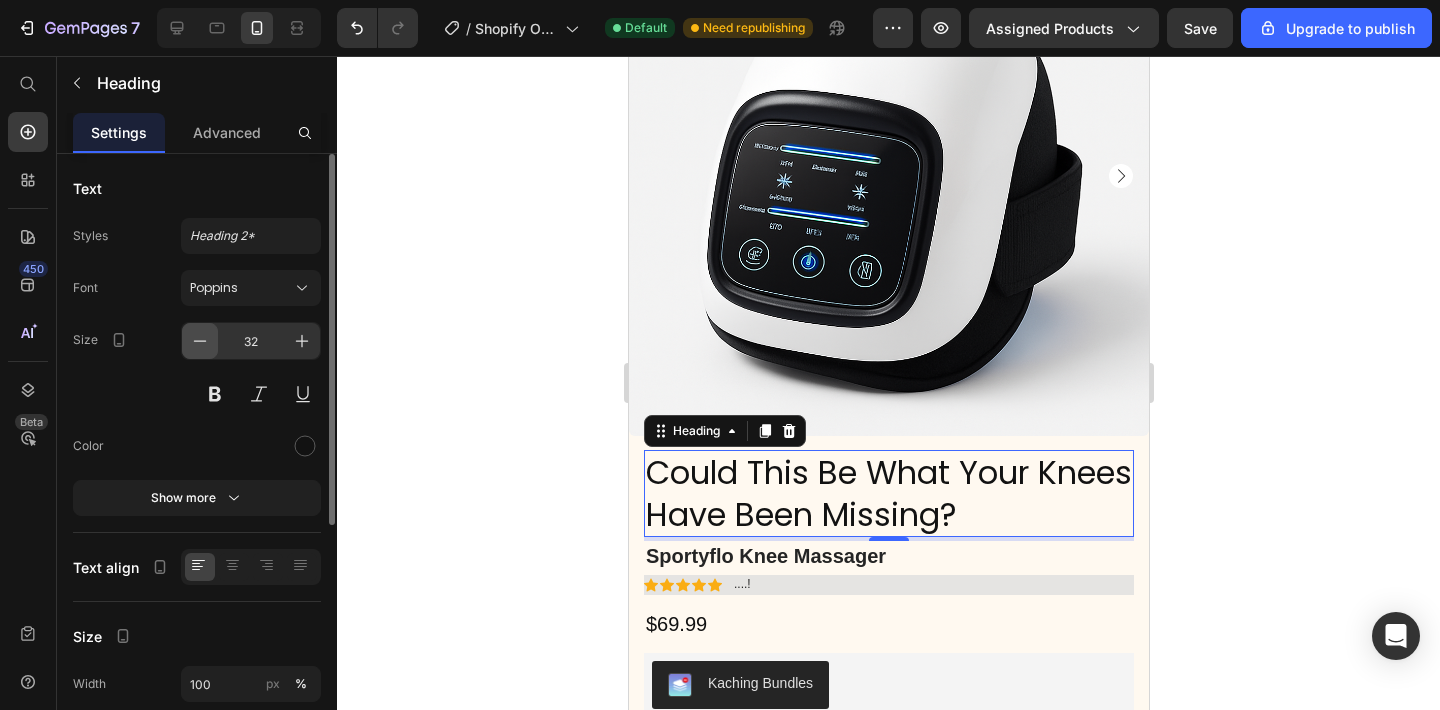 click at bounding box center (200, 341) 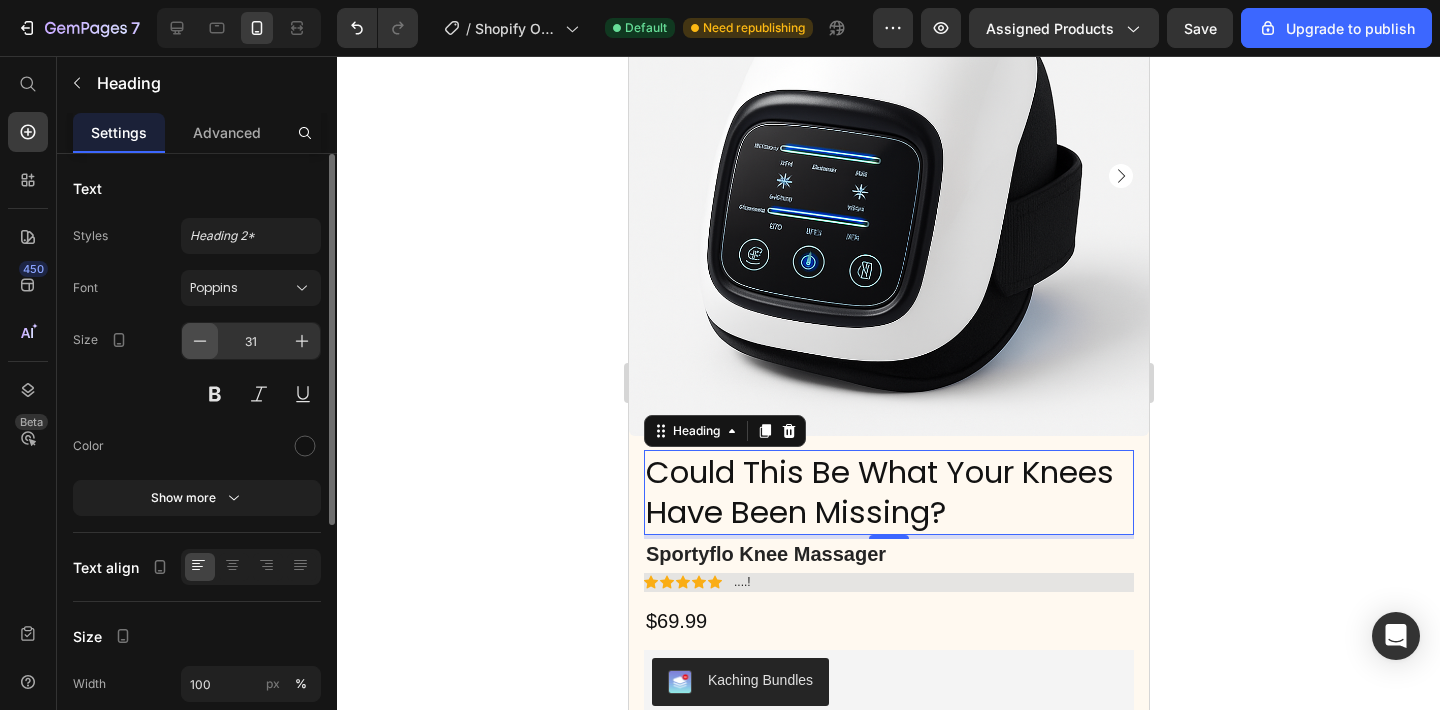 click at bounding box center [200, 341] 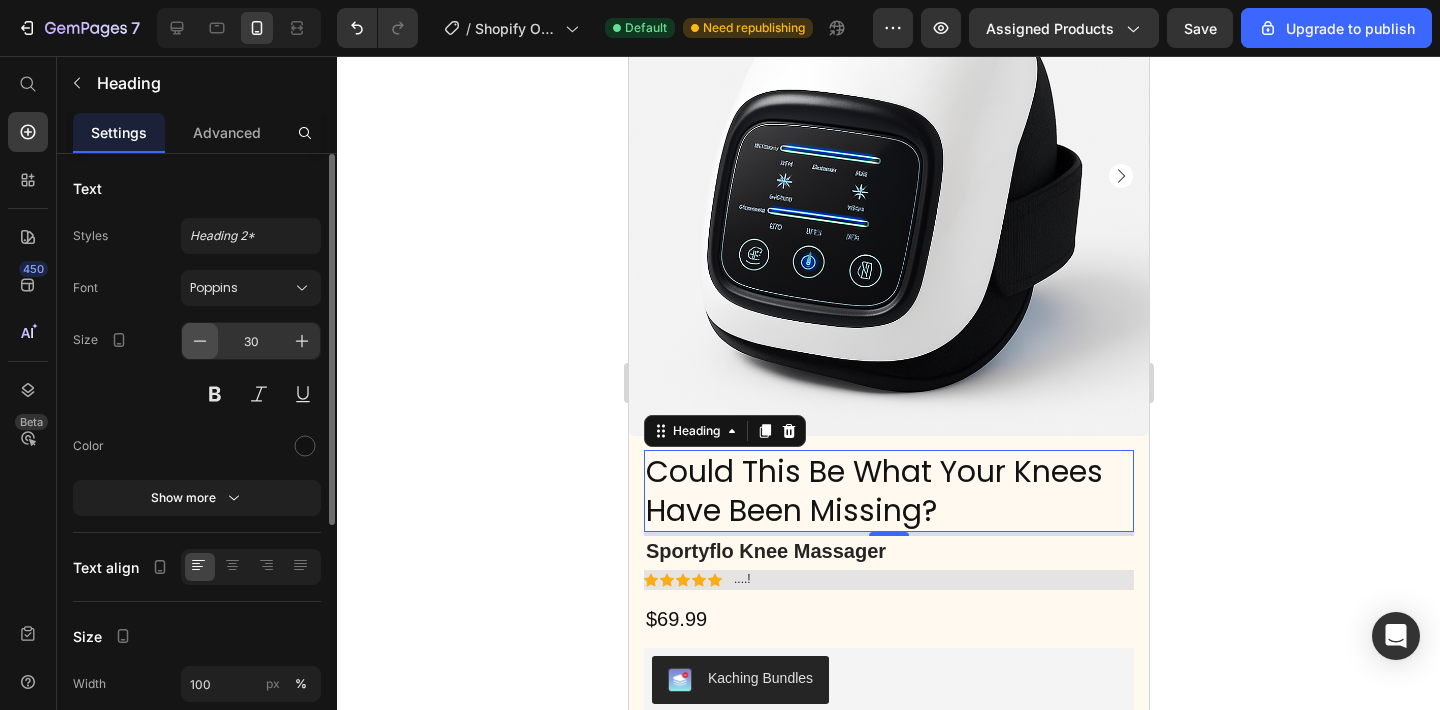 click at bounding box center [200, 341] 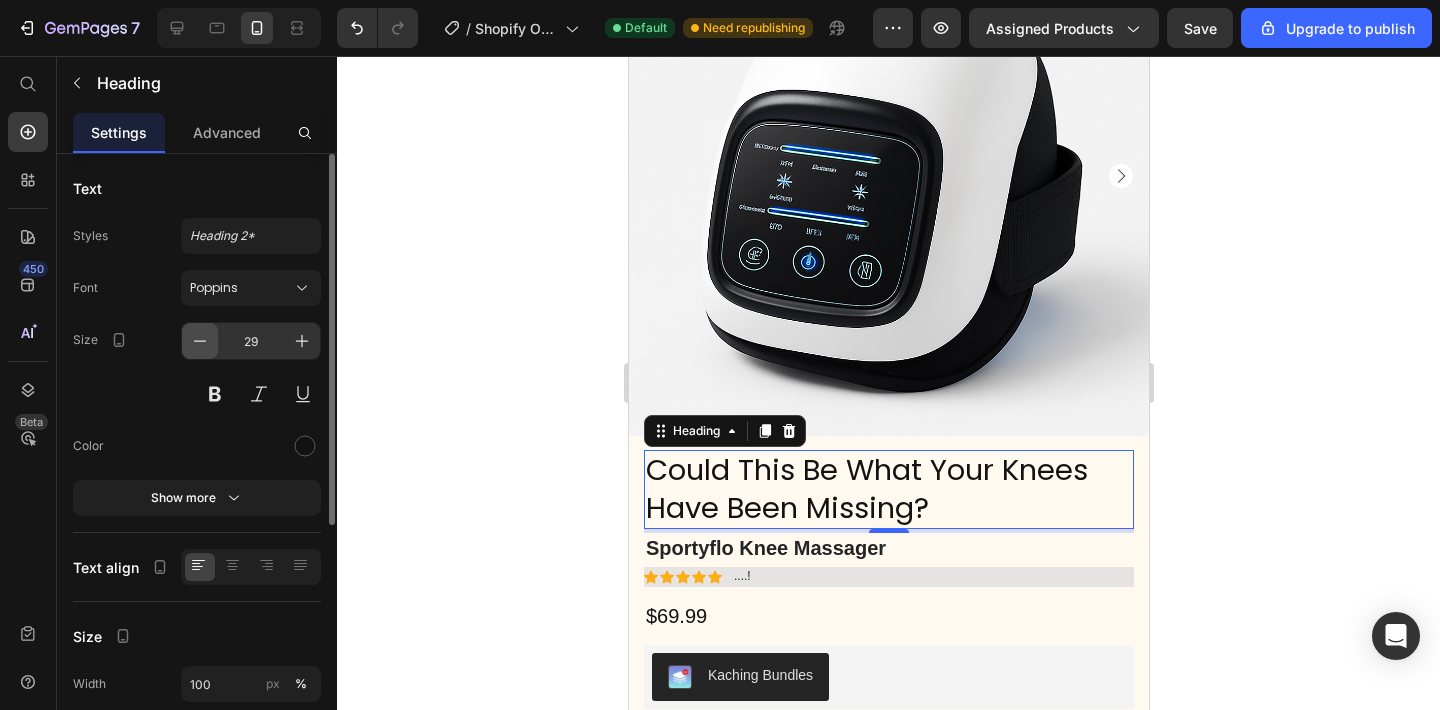 click at bounding box center [200, 341] 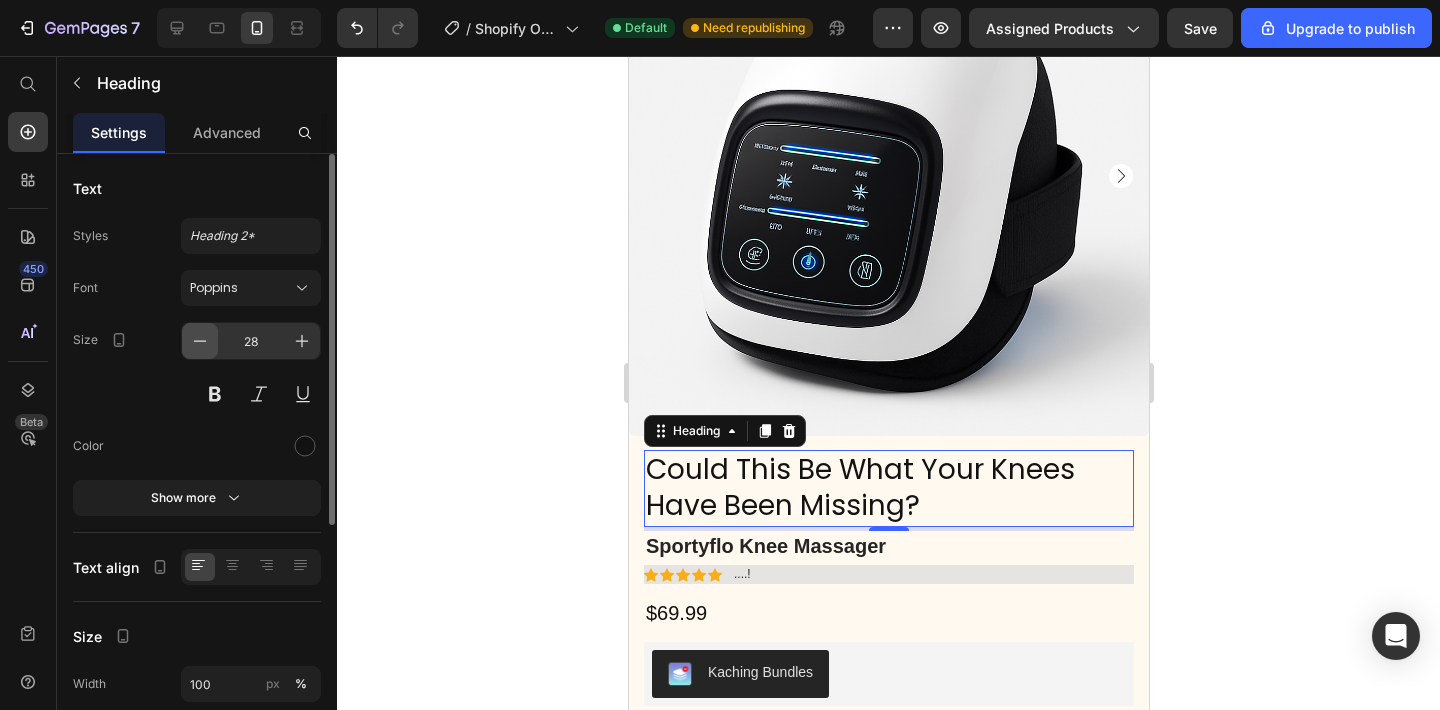 click at bounding box center (200, 341) 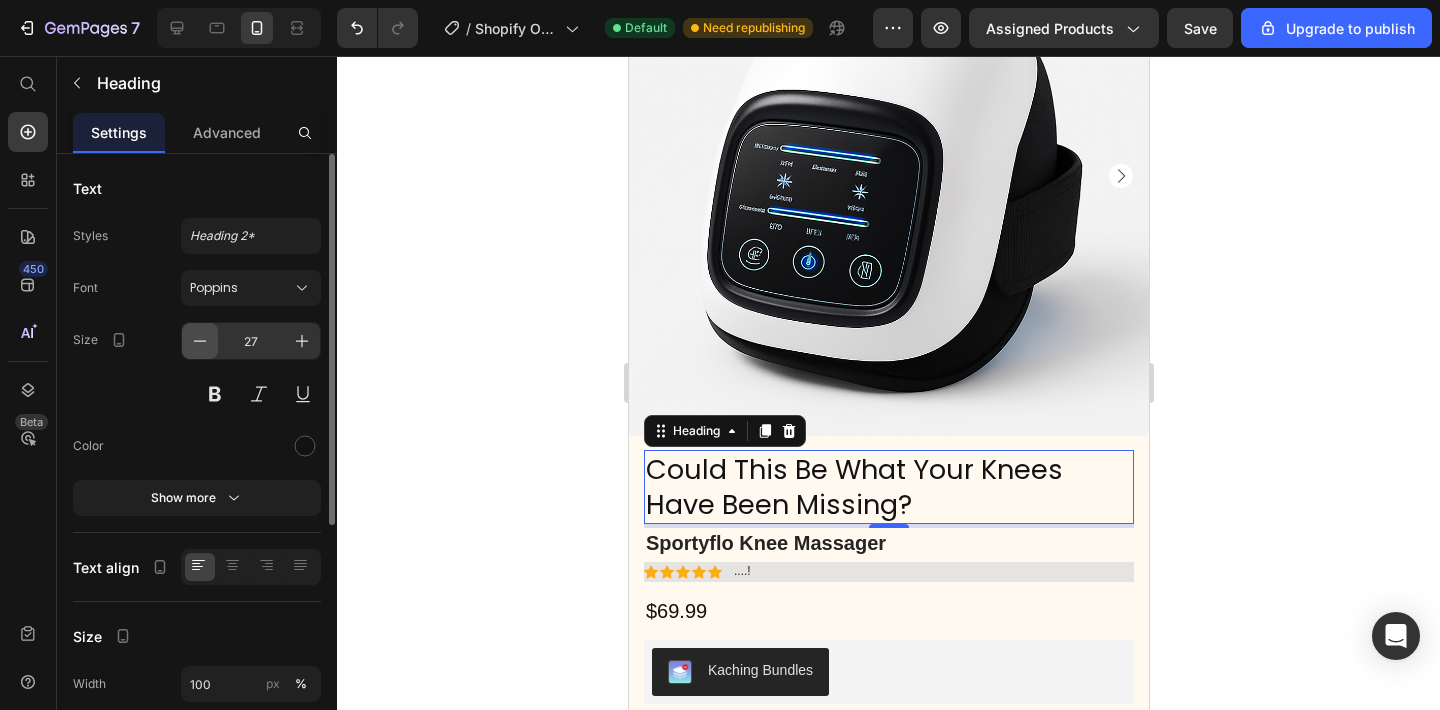 click at bounding box center [200, 341] 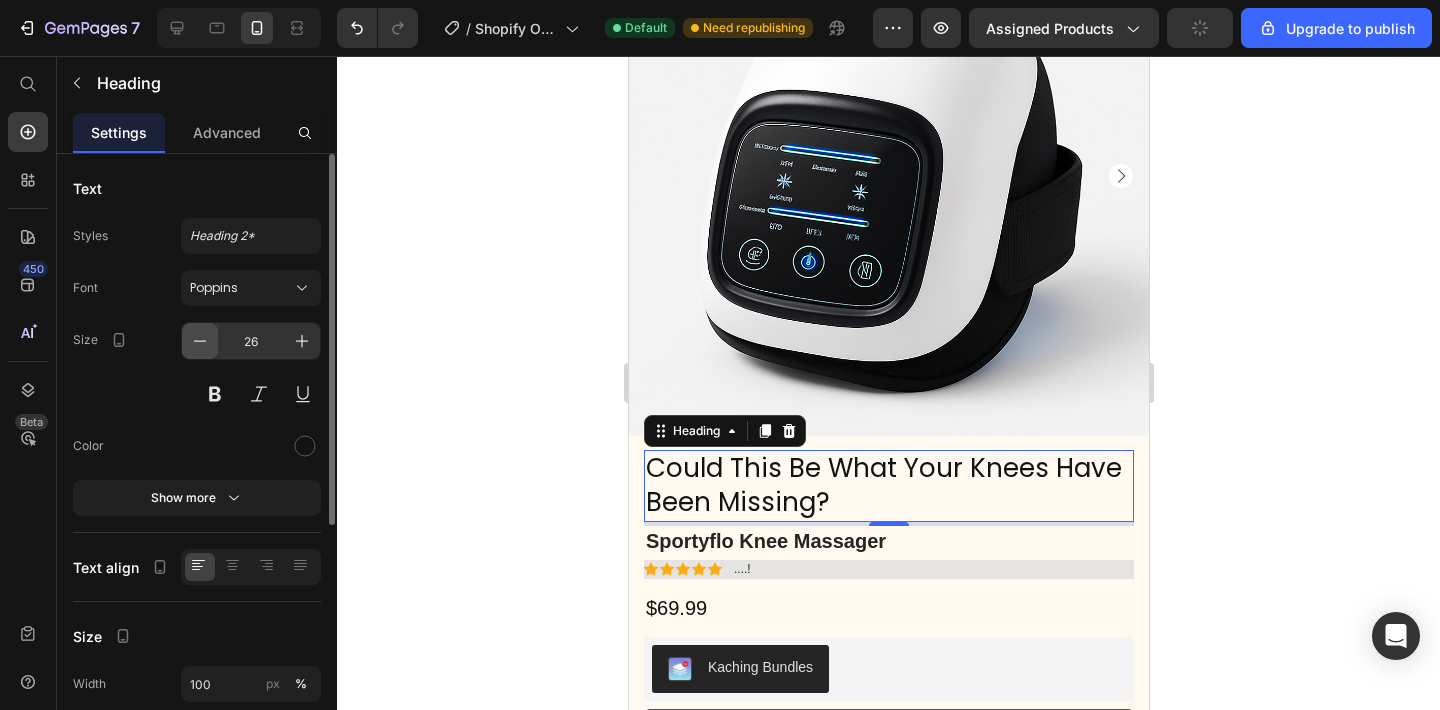 click at bounding box center [200, 341] 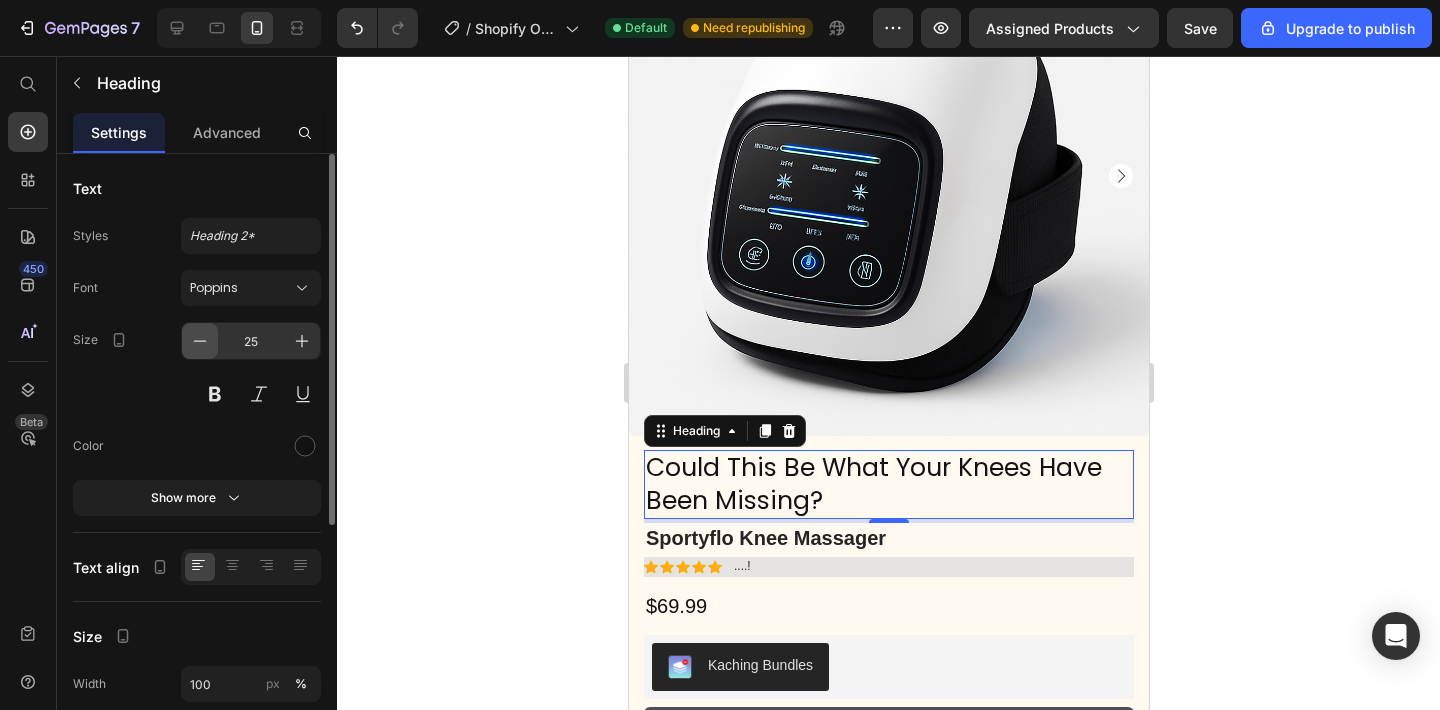 click at bounding box center (200, 341) 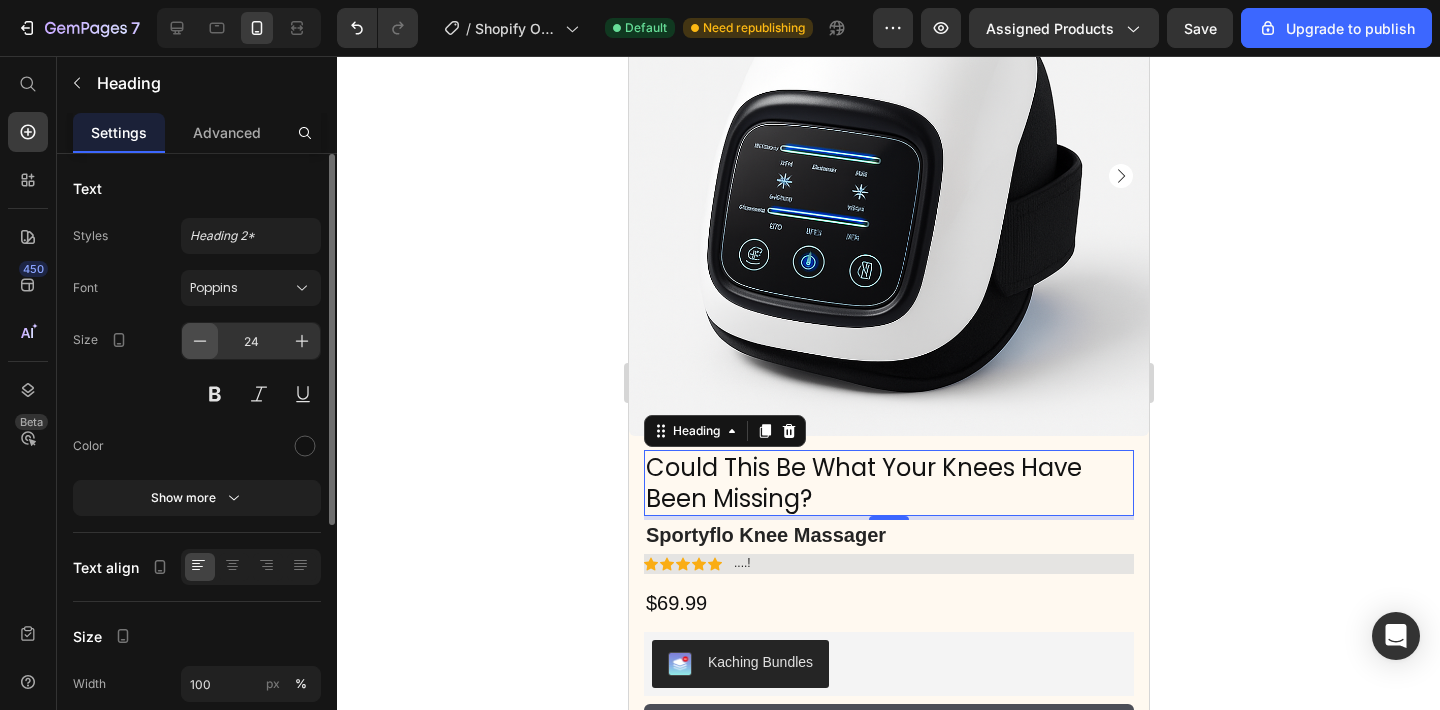 click at bounding box center (200, 341) 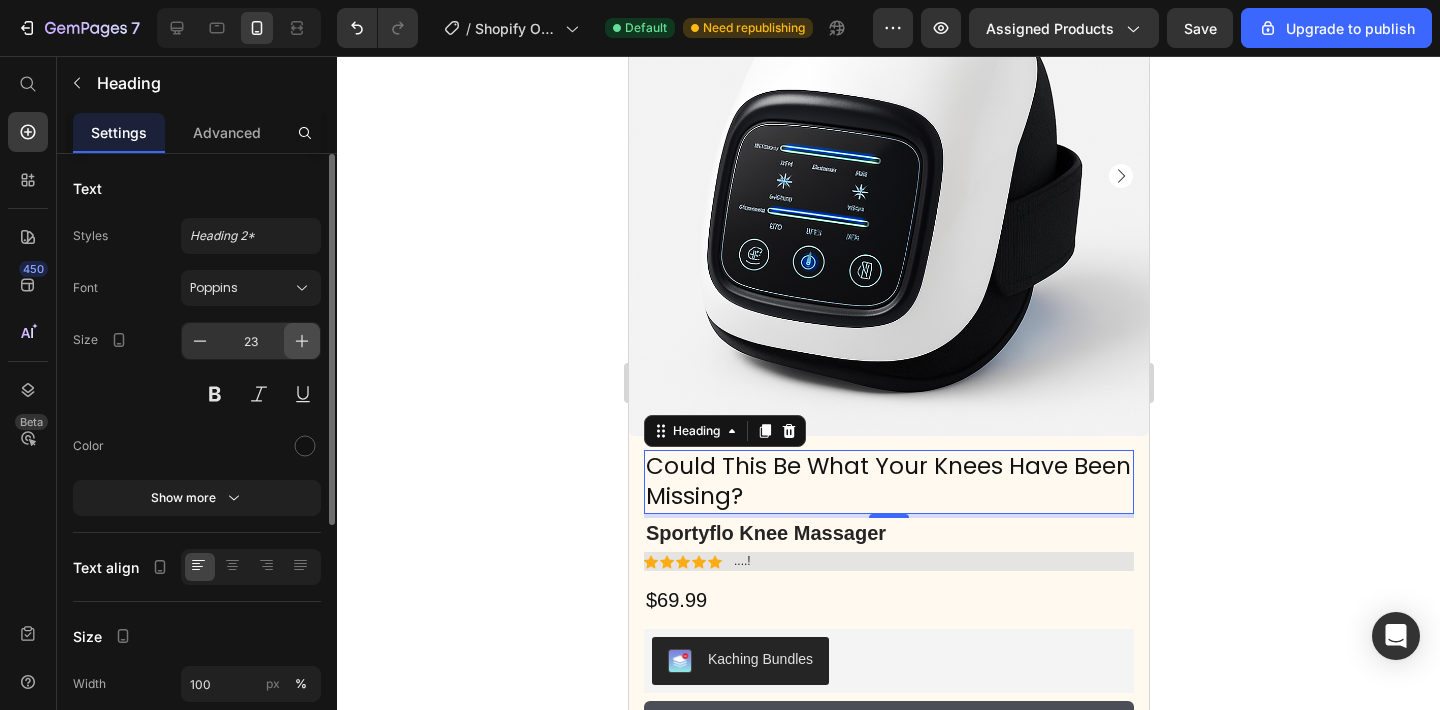 click 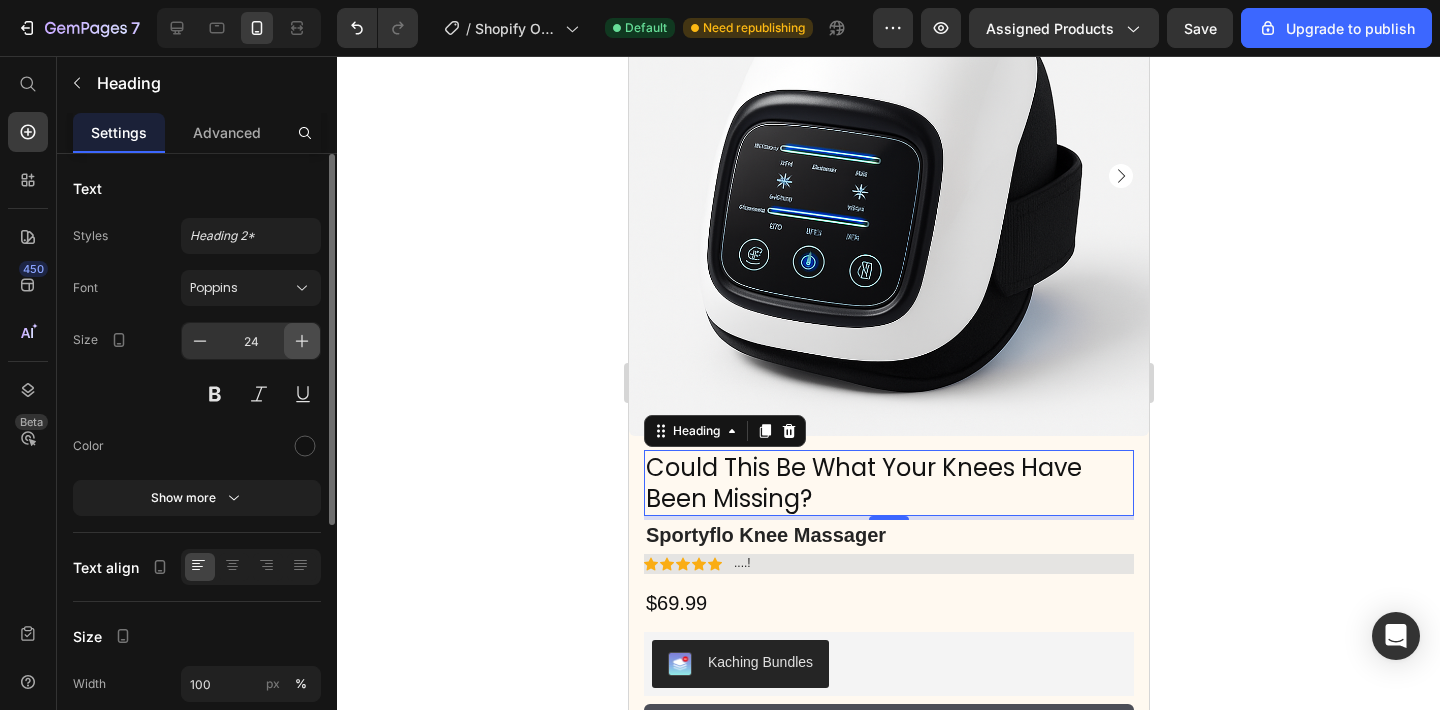 click 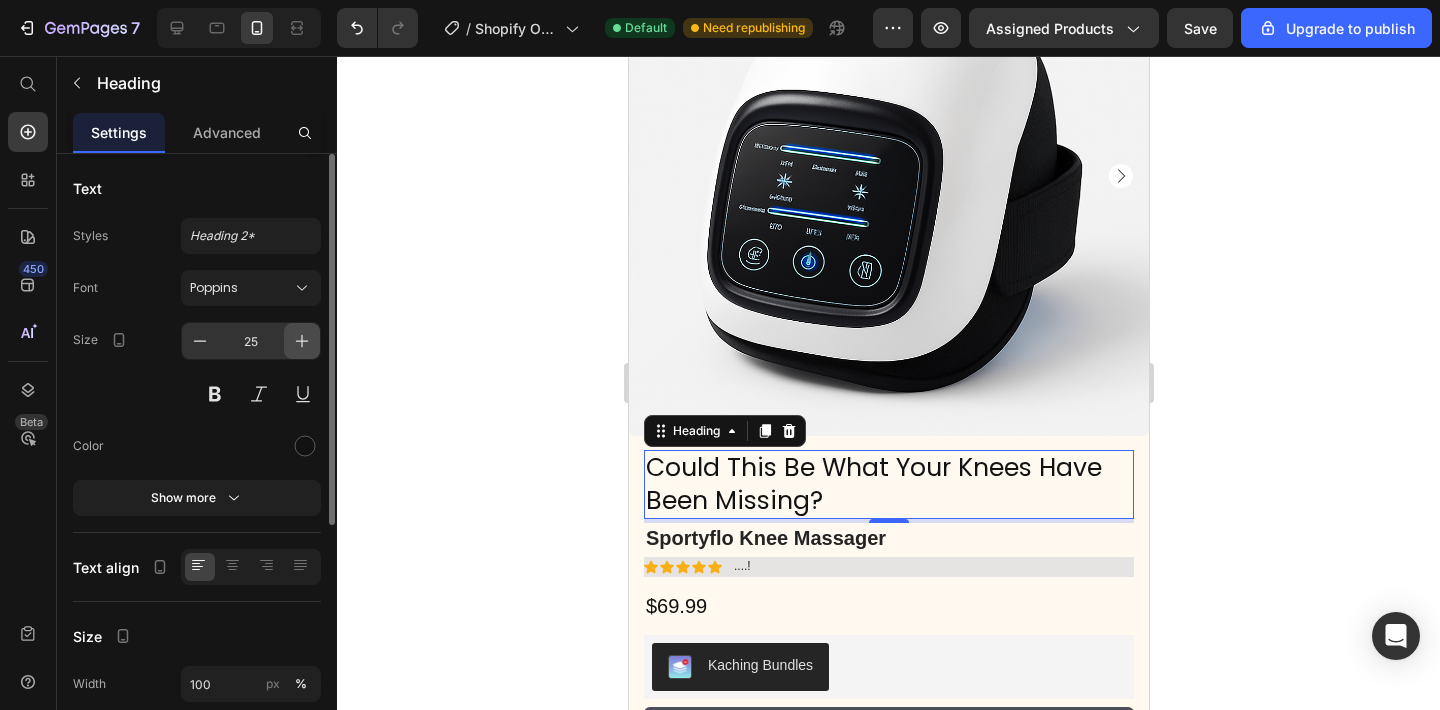 click 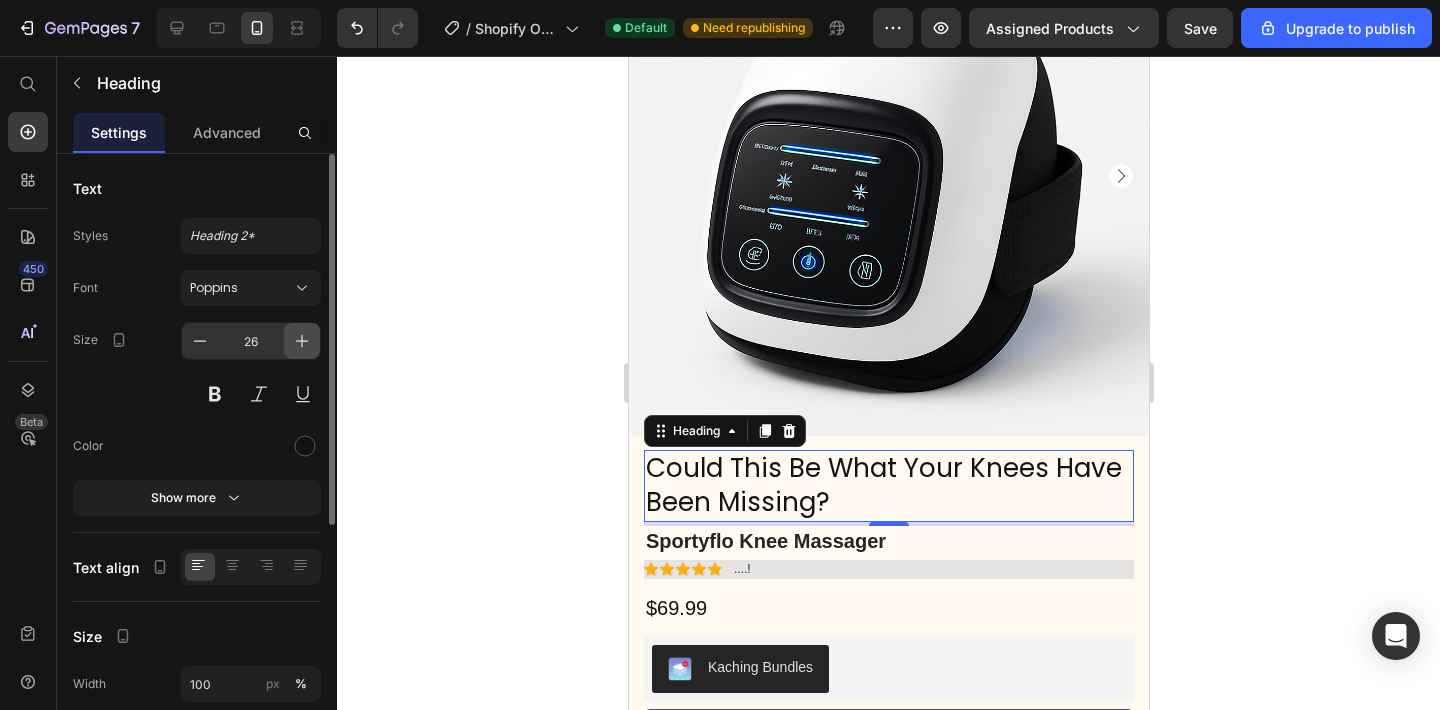 click 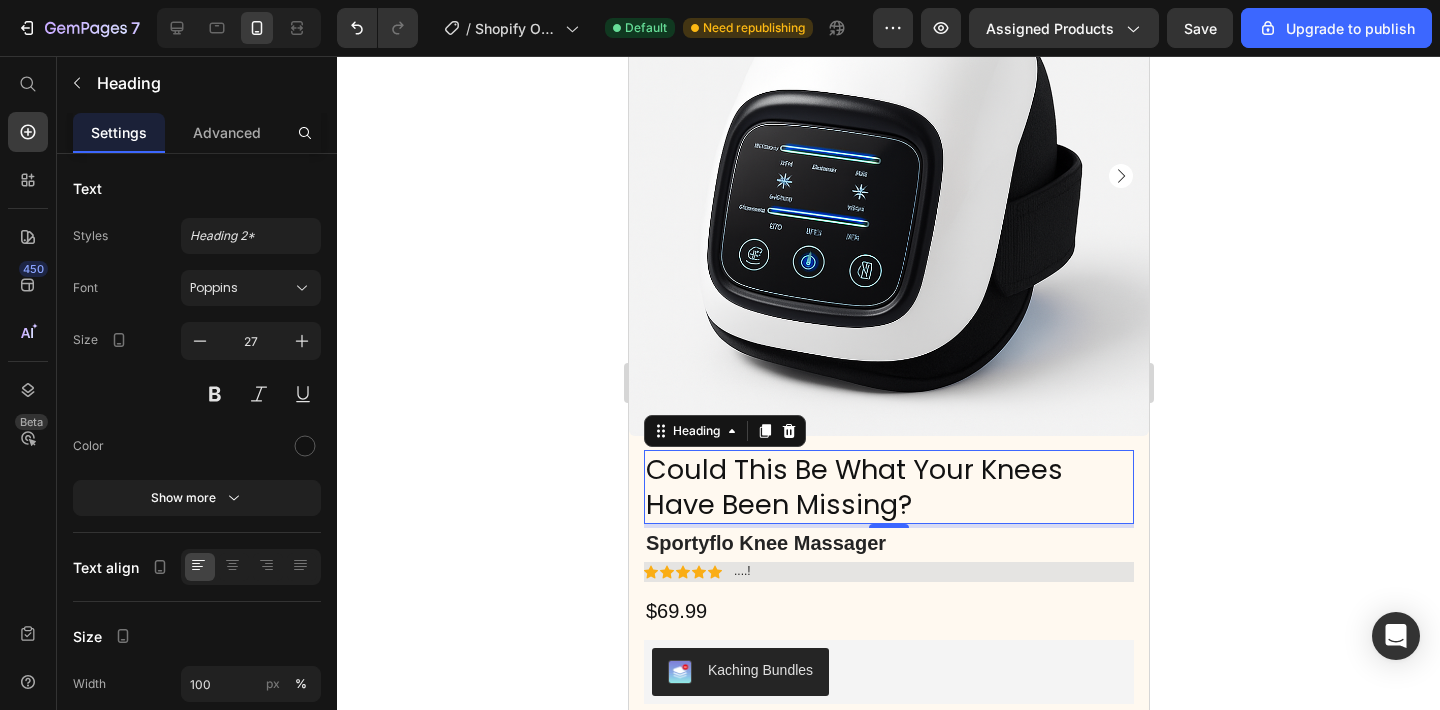 click 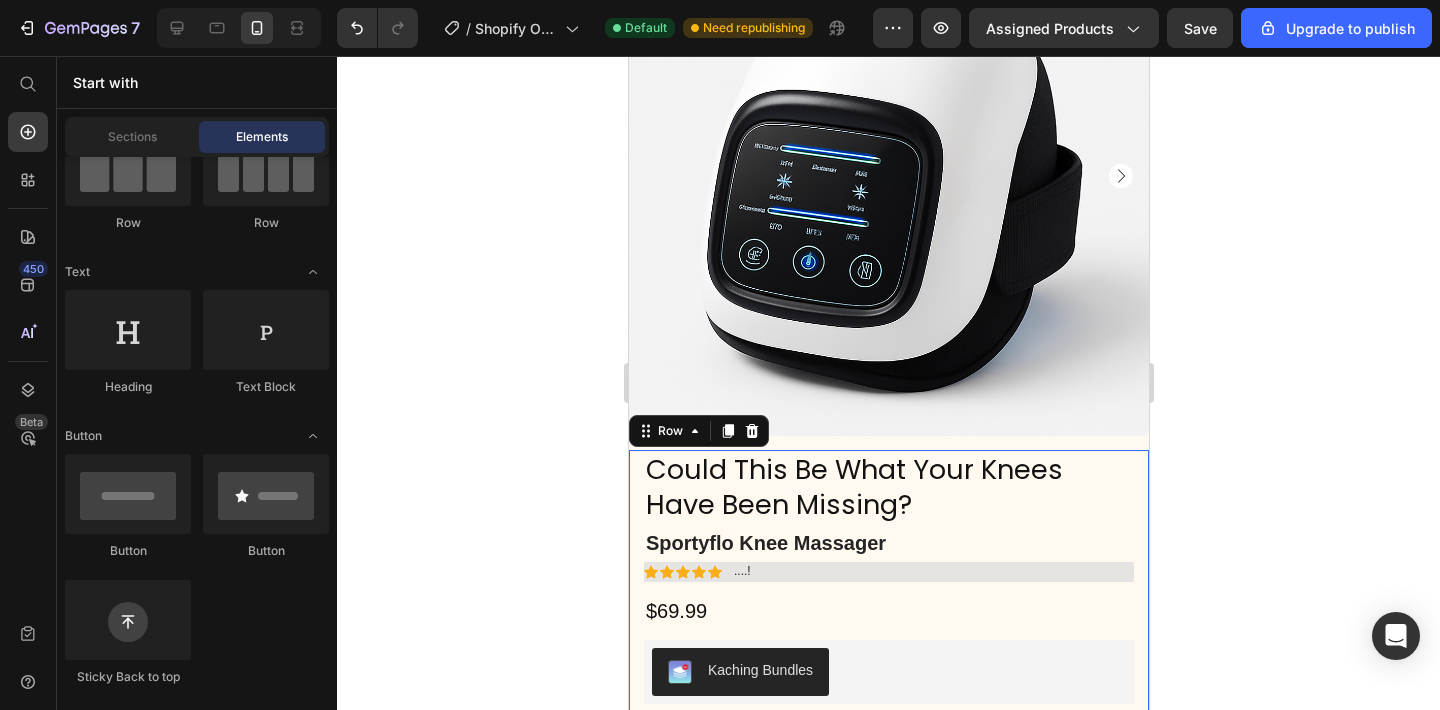 click on "Could This Be What Your Knees Have Been Missing? Heading Sportyflo Knee Massager Product Title Icon Icon Icon Icon Icon Icon List ....! Text Block Row $69.99 Product Price Row Description Shipping Returns
Lorem ipsum dolor sit amet, consectetur adipiscing
Lorem ipsum dolor
Lorem ipsum dolor sit amet Item List Lorem ipsum dolor sit amet, consectetur adipiscing elit, sed do eiusmod tempor incididunt ut labore et dolore magna aliqua. Ut enim ad minim veniam, quis nostrud exercitation ullamco laboris nisi ut aliquip ex ea commodo consequat. Text Block Lorem ipsum dolor sit amet, consectetur adipiscing elit, sed do eiusmod tempor incididunt ut labore et dolore magna aliqua. Text Block Tab Kaching Bundles Kaching Bundles Add to cart Add to Cart Buy now Add to Cart Row Image Image Image Image Image Row Description Shipping Returns
Lorem ipsum dolor sit amet, consectetur adipiscing
Lorem ipsum dolor
Item List Tab" at bounding box center (888, 725) 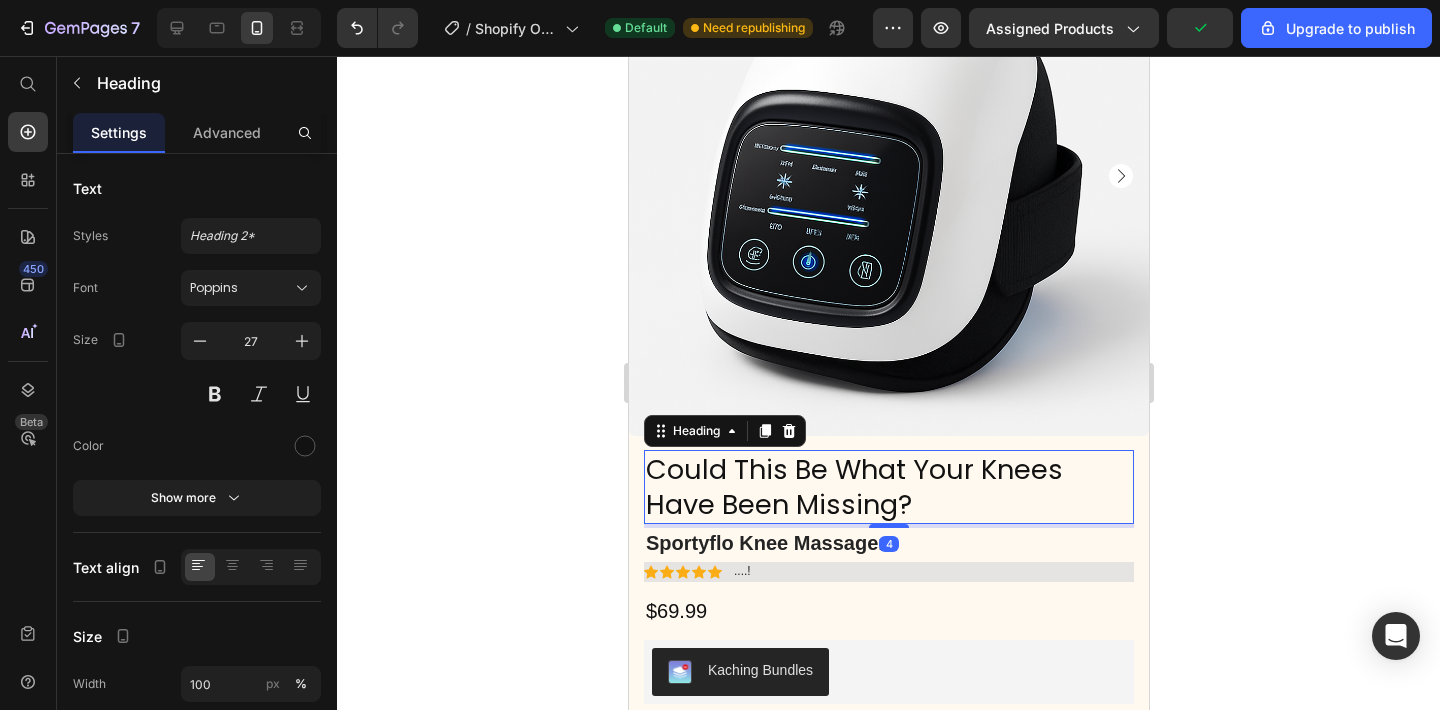click on "Could This Be What Your Knees Have Been Missing?" at bounding box center (888, 487) 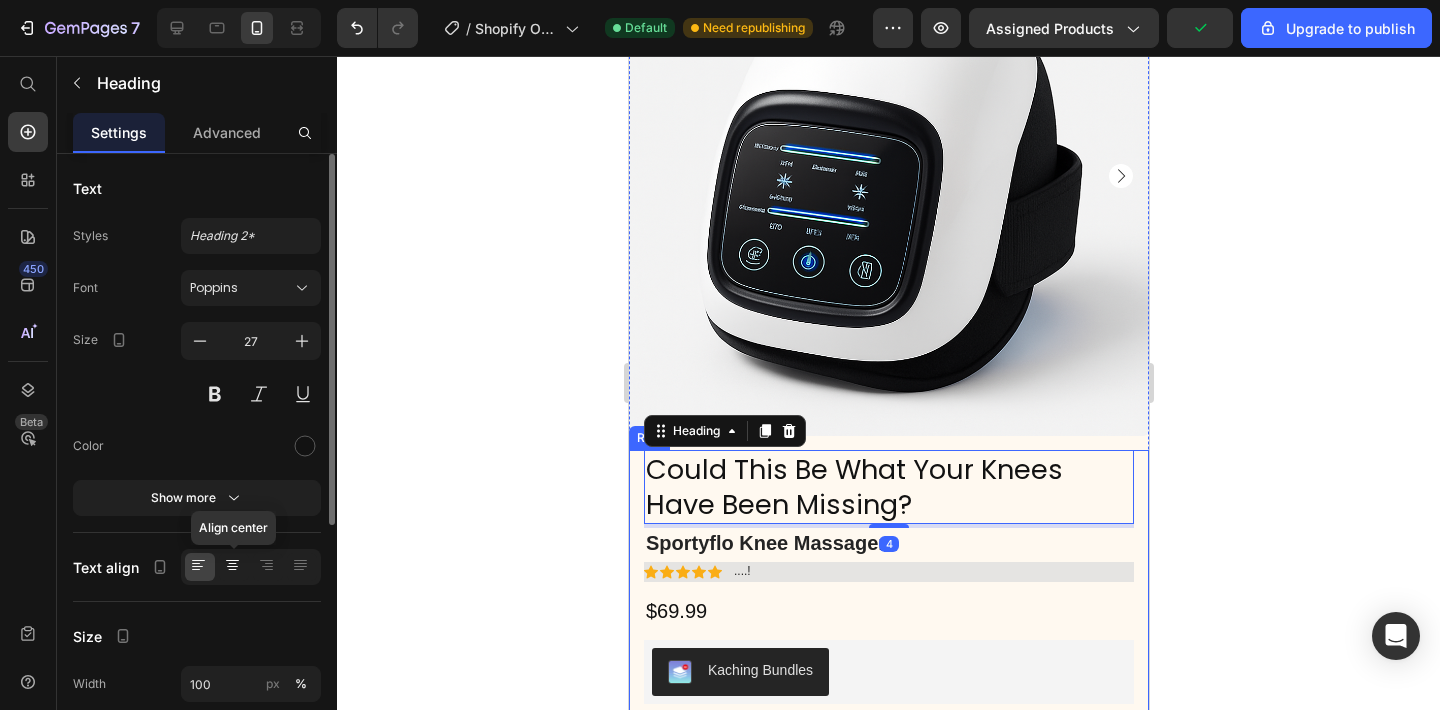 click 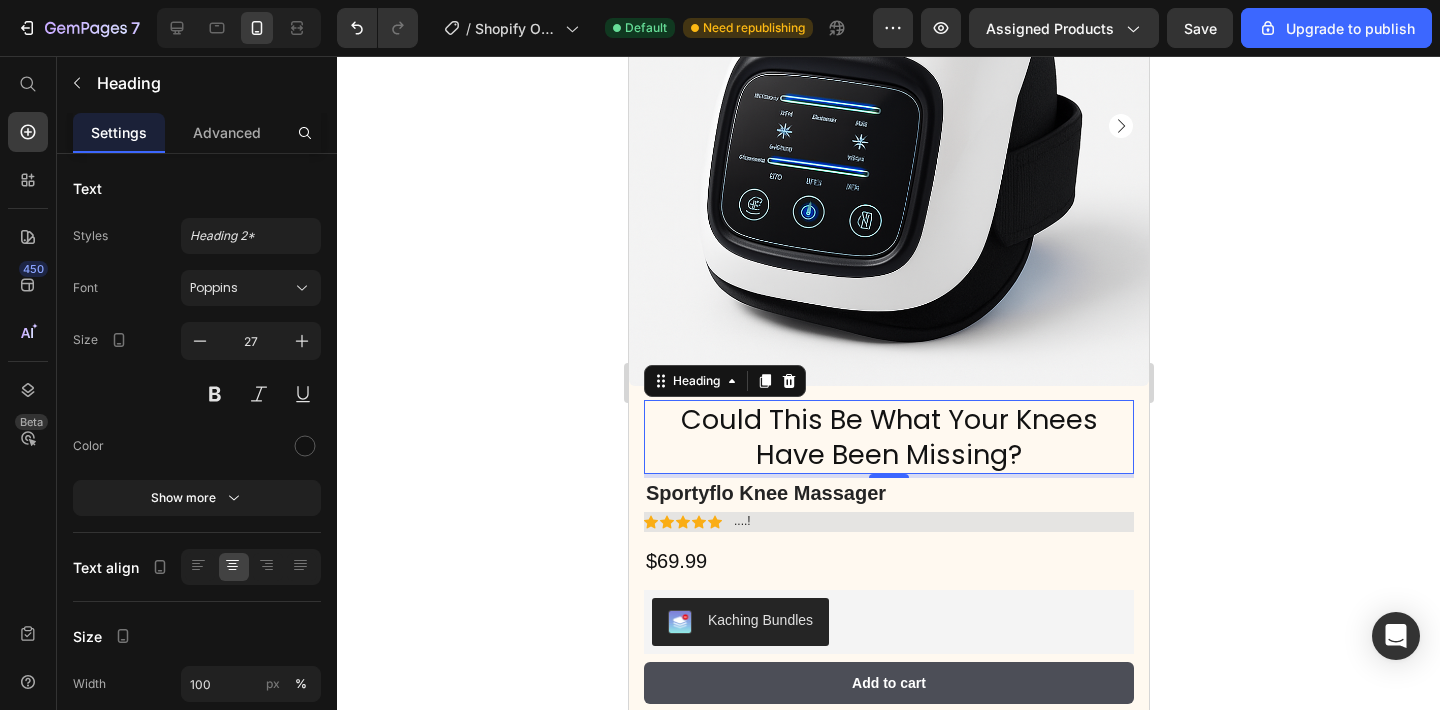 scroll, scrollTop: 233, scrollLeft: 0, axis: vertical 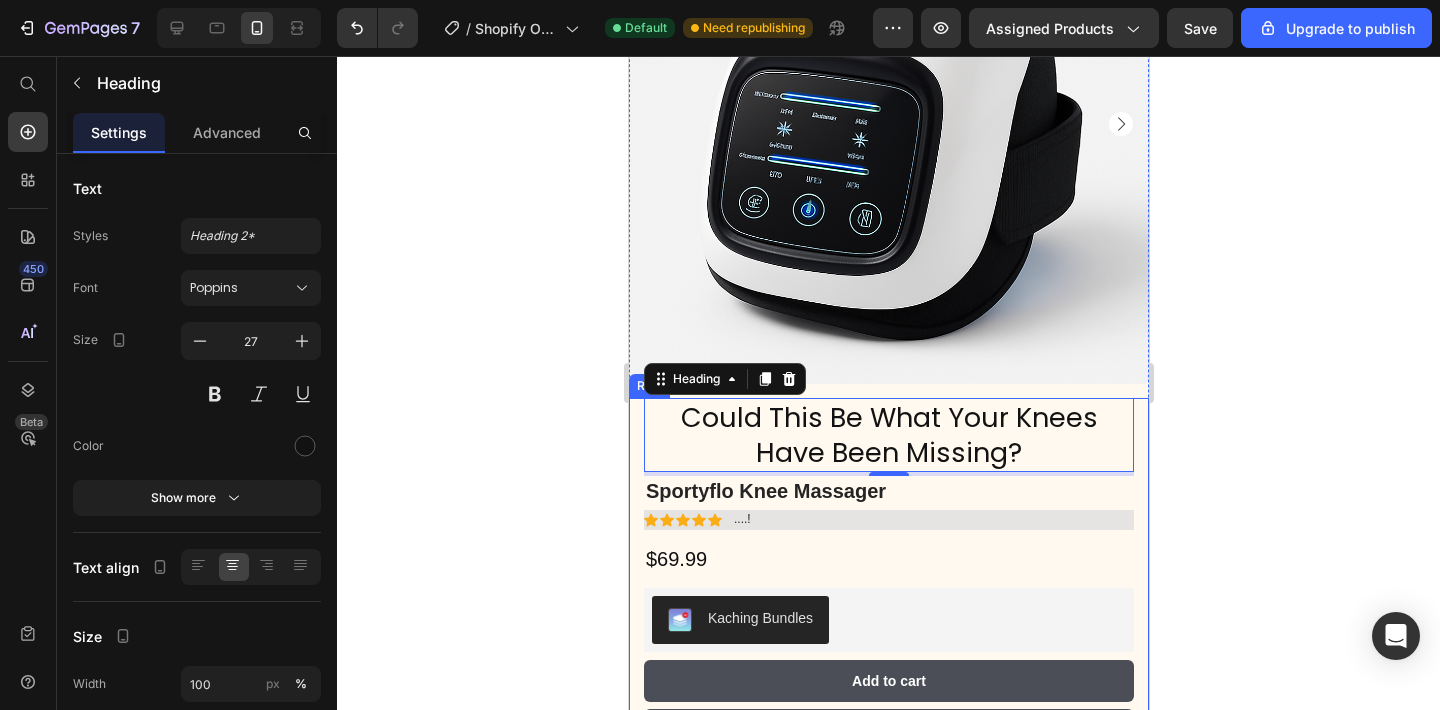 click 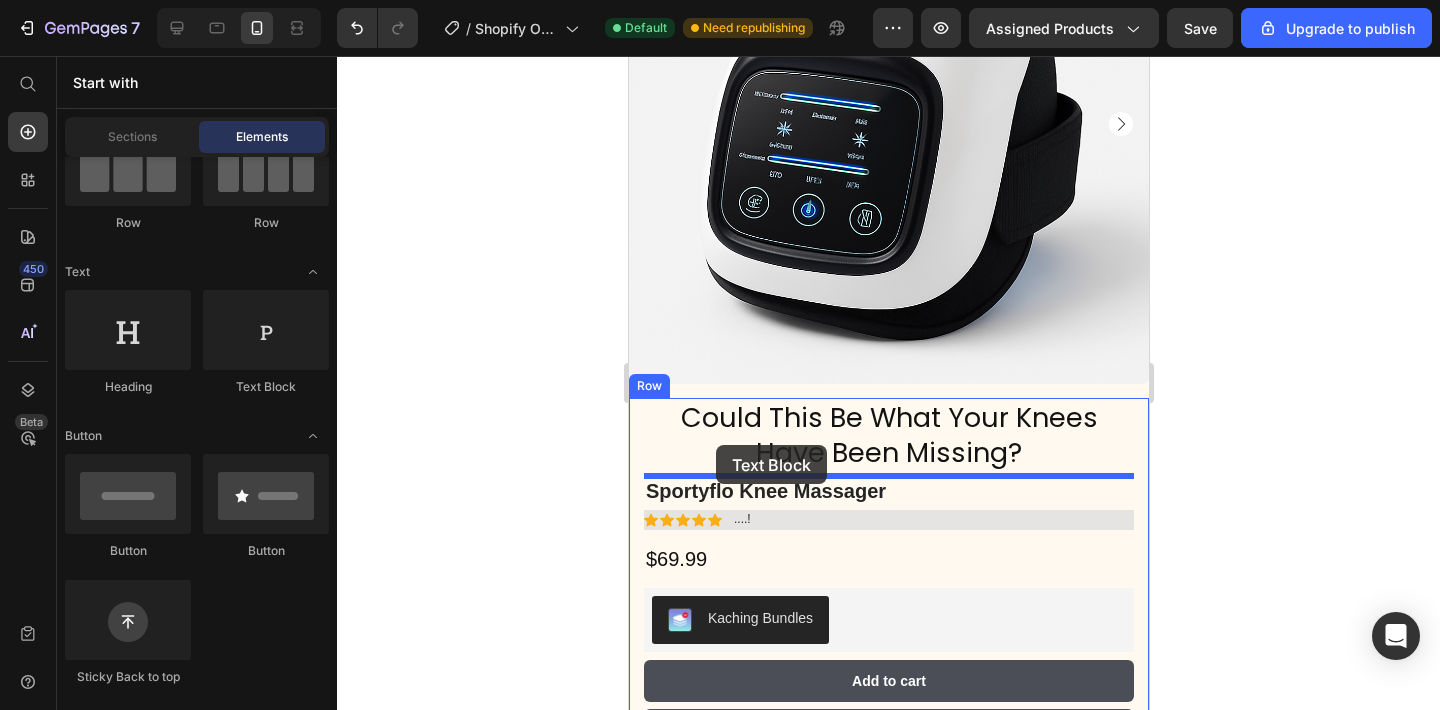 drag, startPoint x: 888, startPoint y: 365, endPoint x: 713, endPoint y: 439, distance: 190.00262 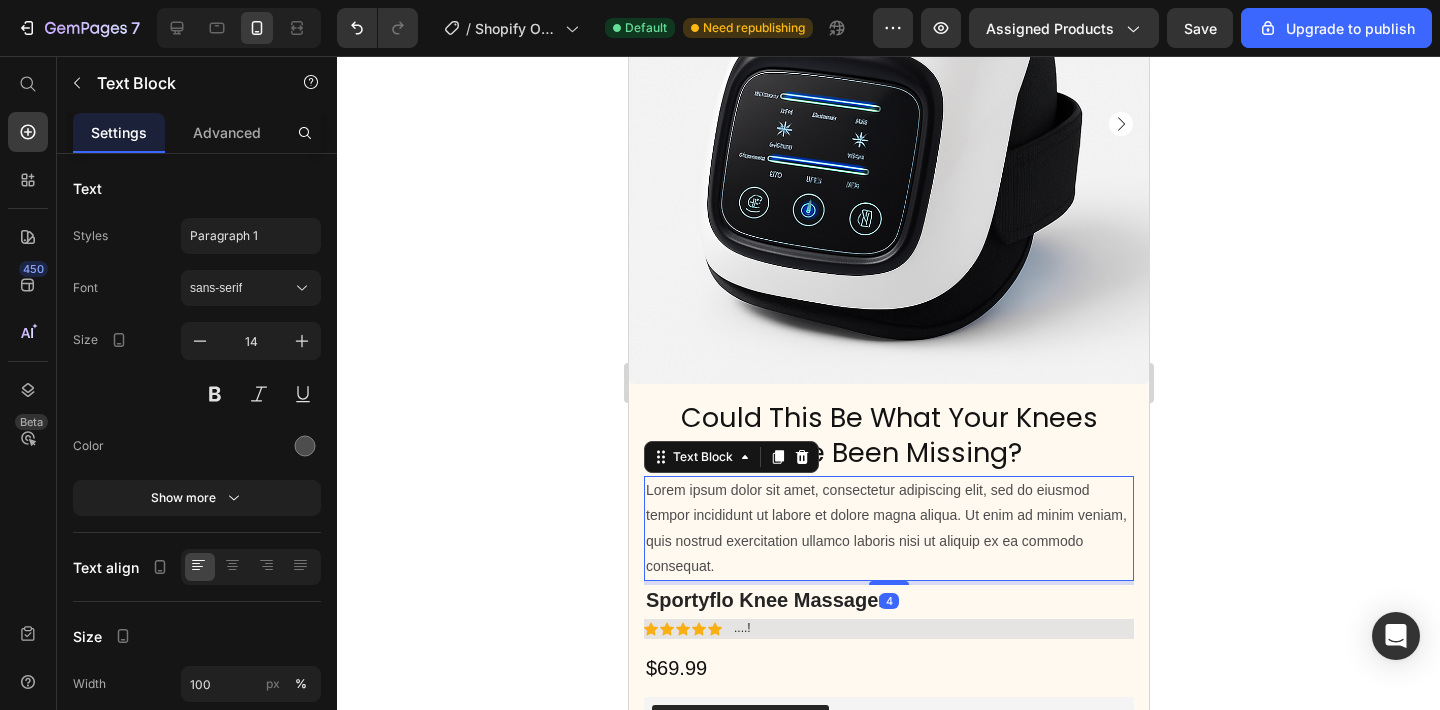 click on "Lorem ipsum dolor sit amet, consectetur adipiscing elit, sed do eiusmod tempor incididunt ut labore et dolore magna aliqua. Ut enim ad minim veniam, quis nostrud exercitation ullamco laboris nisi ut aliquip ex ea commodo consequat." at bounding box center [888, 528] 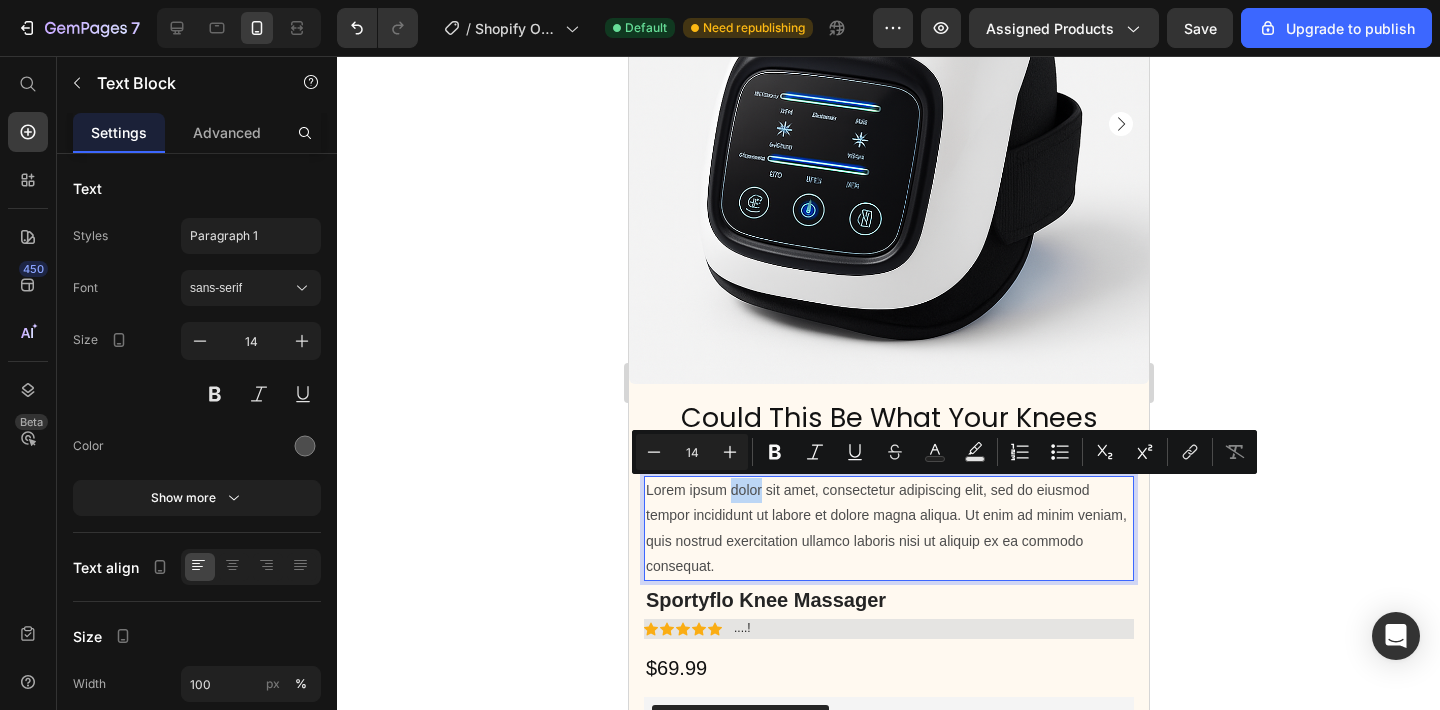 click on "Lorem ipsum dolor sit amet, consectetur adipiscing elit, sed do eiusmod tempor incididunt ut labore et dolore magna aliqua. Ut enim ad minim veniam, quis nostrud exercitation ullamco laboris nisi ut aliquip ex ea commodo consequat." at bounding box center (888, 528) 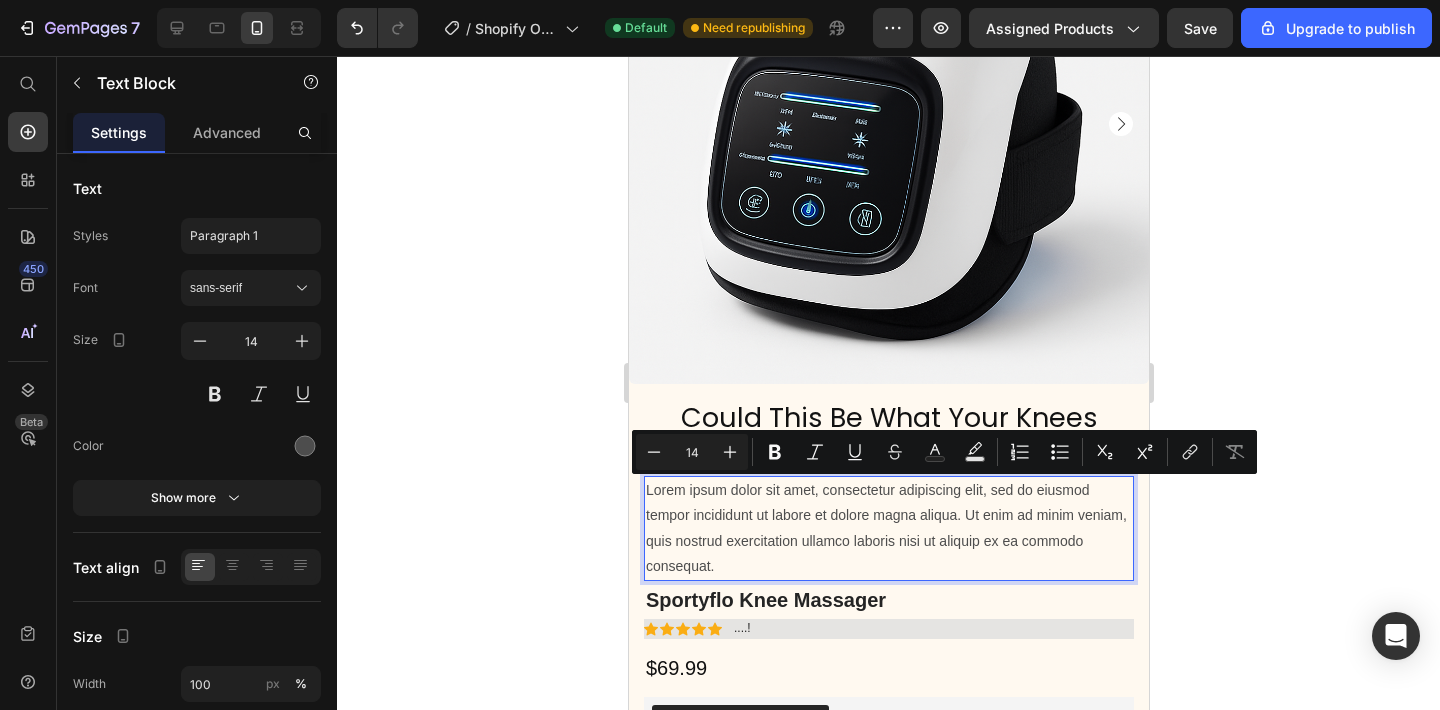 click on "Lorem ipsum dolor sit amet, consectetur adipiscing elit, sed do eiusmod tempor incididunt ut labore et dolore magna aliqua. Ut enim ad minim veniam, quis nostrud exercitation ullamco laboris nisi ut aliquip ex ea commodo consequat." at bounding box center [888, 528] 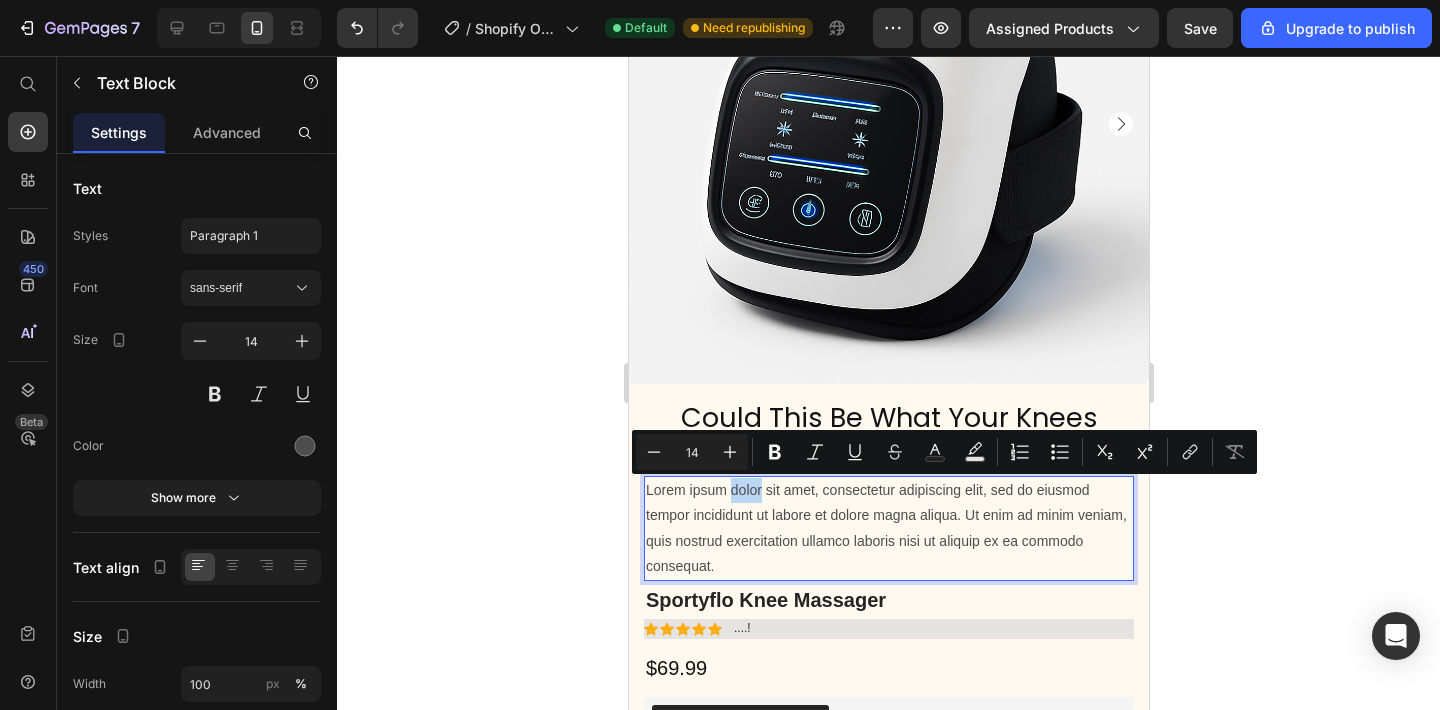 click on "Lorem ipsum dolor sit amet, consectetur adipiscing elit, sed do eiusmod tempor incididunt ut labore et dolore magna aliqua. Ut enim ad minim veniam, quis nostrud exercitation ullamco laboris nisi ut aliquip ex ea commodo consequat." at bounding box center [888, 528] 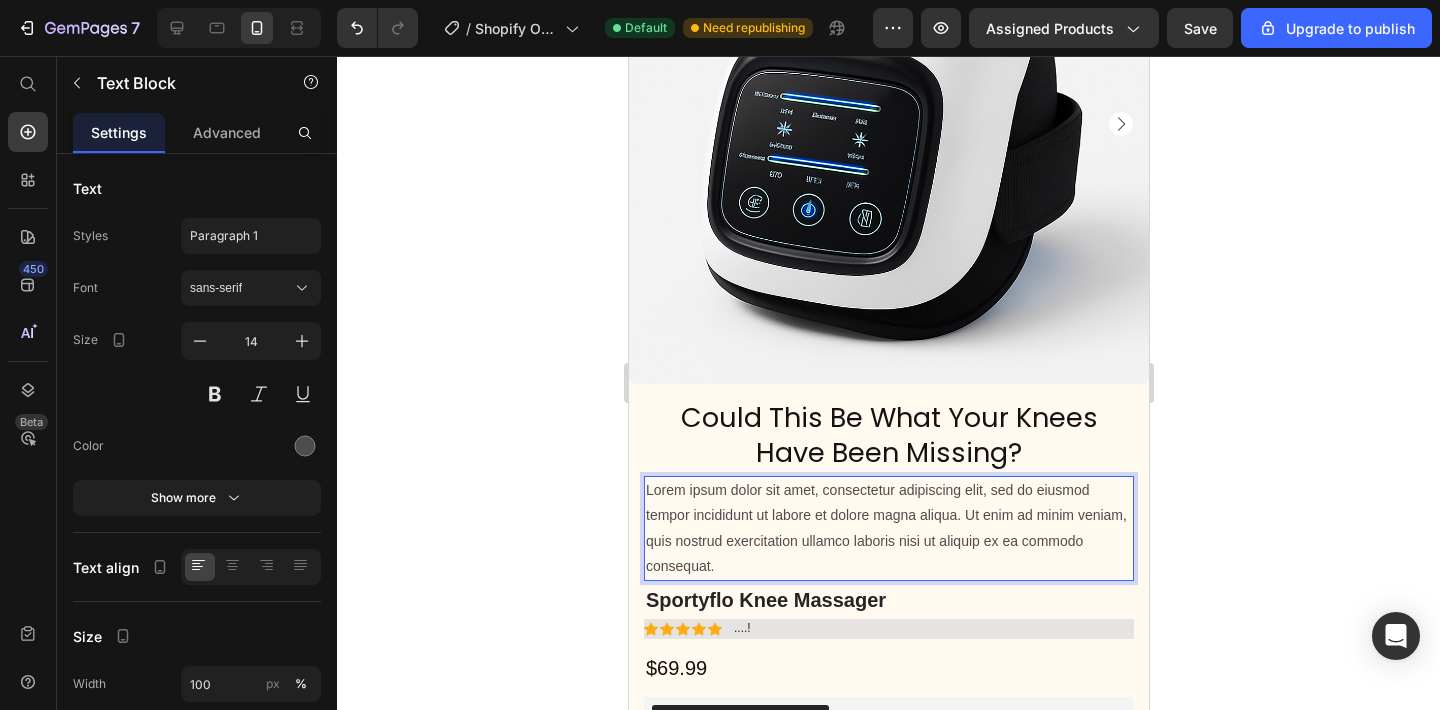 click on "Lorem ipsum dolor sit amet, consectetur adipiscing elit, sed do eiusmod tempor incididunt ut labore et dolore magna aliqua. Ut enim ad minim veniam, quis nostrud exercitation ullamco laboris nisi ut aliquip ex ea commodo consequat." at bounding box center [888, 528] 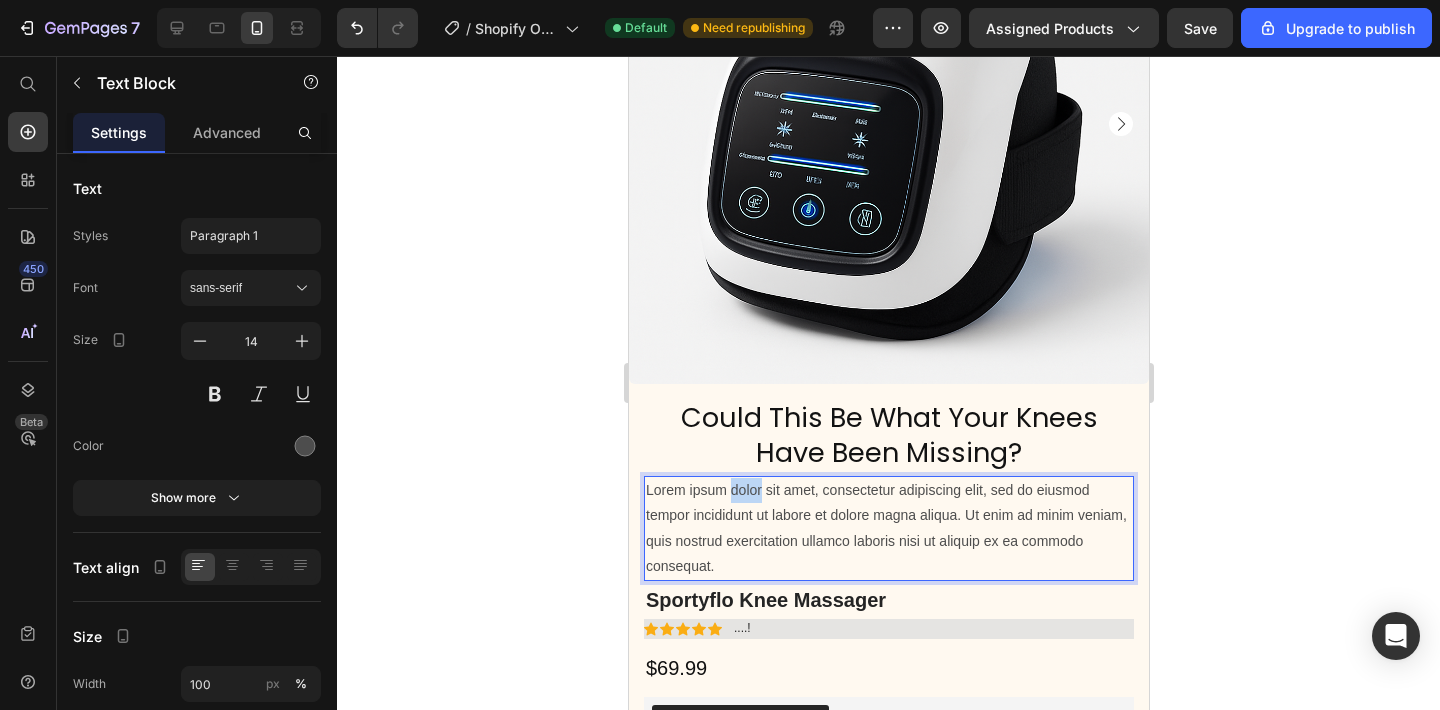 click on "Lorem ipsum dolor sit amet, consectetur adipiscing elit, sed do eiusmod tempor incididunt ut labore et dolore magna aliqua. Ut enim ad minim veniam, quis nostrud exercitation ullamco laboris nisi ut aliquip ex ea commodo consequat." at bounding box center [888, 528] 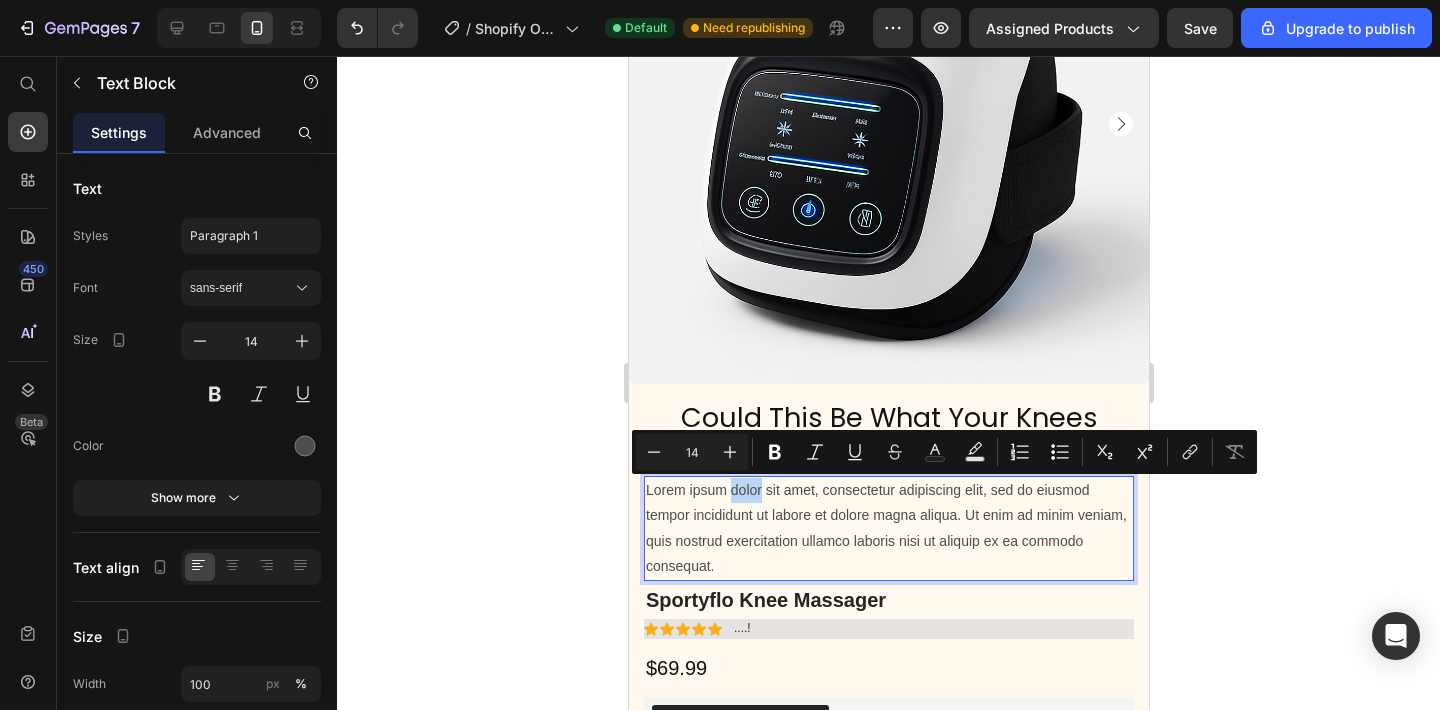 click on "Lorem ipsum dolor sit amet, consectetur adipiscing elit, sed do eiusmod tempor incididunt ut labore et dolore magna aliqua. Ut enim ad minim veniam, quis nostrud exercitation ullamco laboris nisi ut aliquip ex ea commodo consequat." at bounding box center [888, 528] 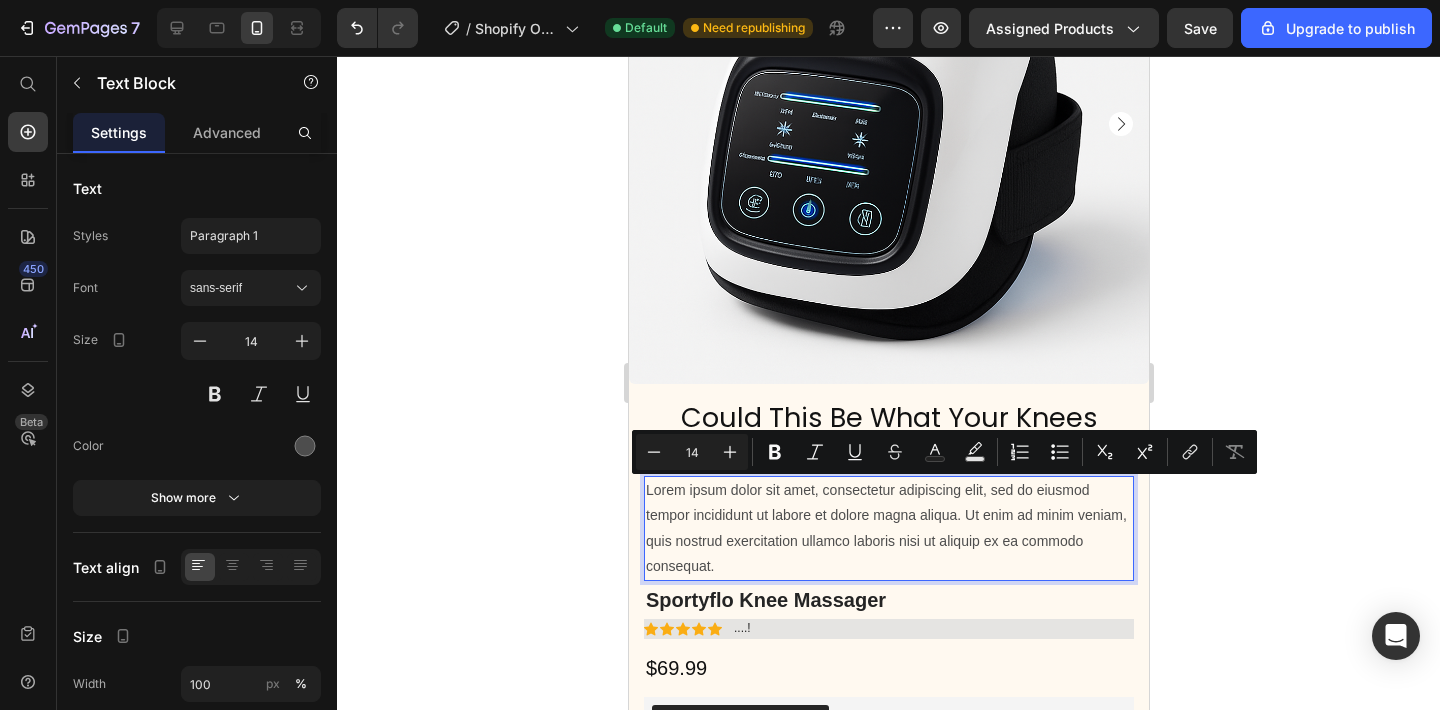 click on "Lorem ipsum dolor sit amet, consectetur adipiscing elit, sed do eiusmod tempor incididunt ut labore et dolore magna aliqua. Ut enim ad minim veniam, quis nostrud exercitation ullamco laboris nisi ut aliquip ex ea commodo consequat." at bounding box center [888, 528] 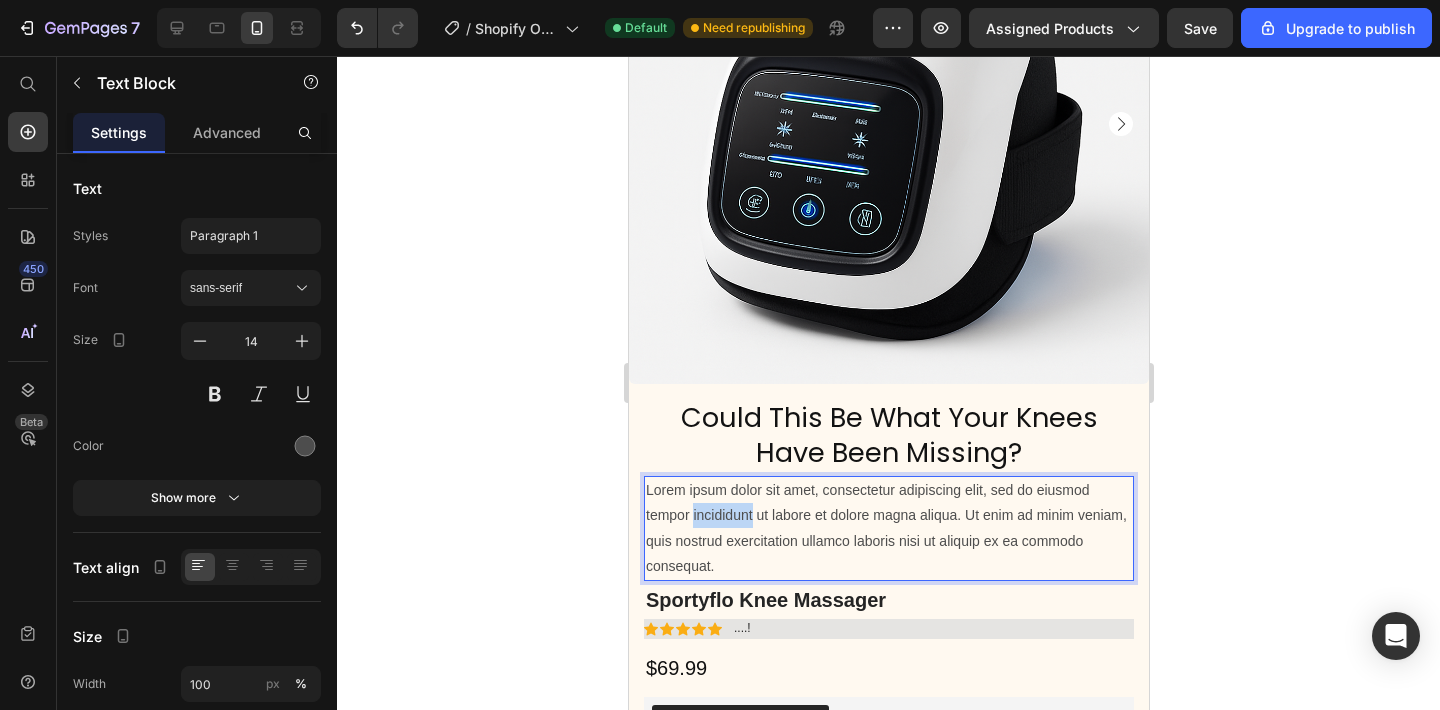 click on "Lorem ipsum dolor sit amet, consectetur adipiscing elit, sed do eiusmod tempor incididunt ut labore et dolore magna aliqua. Ut enim ad minim veniam, quis nostrud exercitation ullamco laboris nisi ut aliquip ex ea commodo consequat." at bounding box center (888, 528) 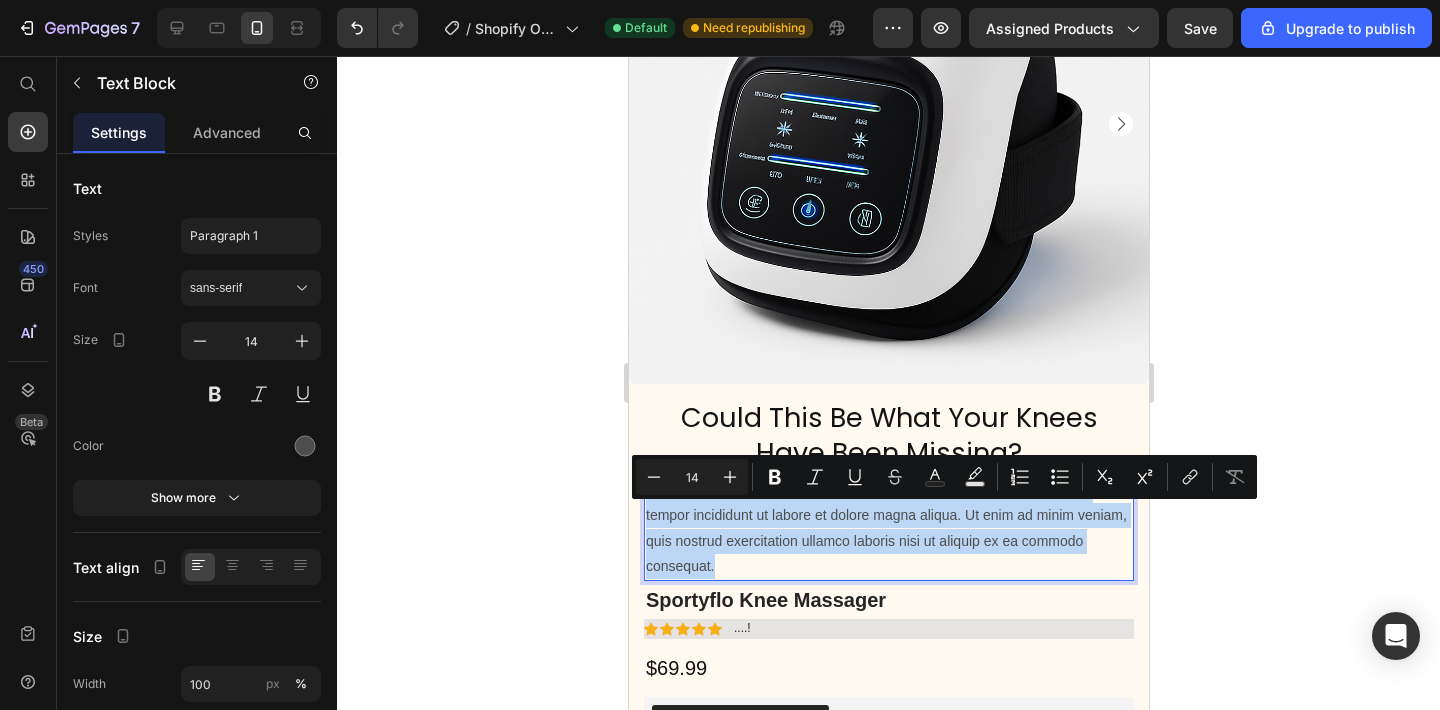 click on "Lorem ipsum dolor sit amet, consectetur adipiscing elit, sed do eiusmod tempor incididunt ut labore et dolore magna aliqua. Ut enim ad minim veniam, quis nostrud exercitation ullamco laboris nisi ut aliquip ex ea commodo consequat." at bounding box center (888, 528) 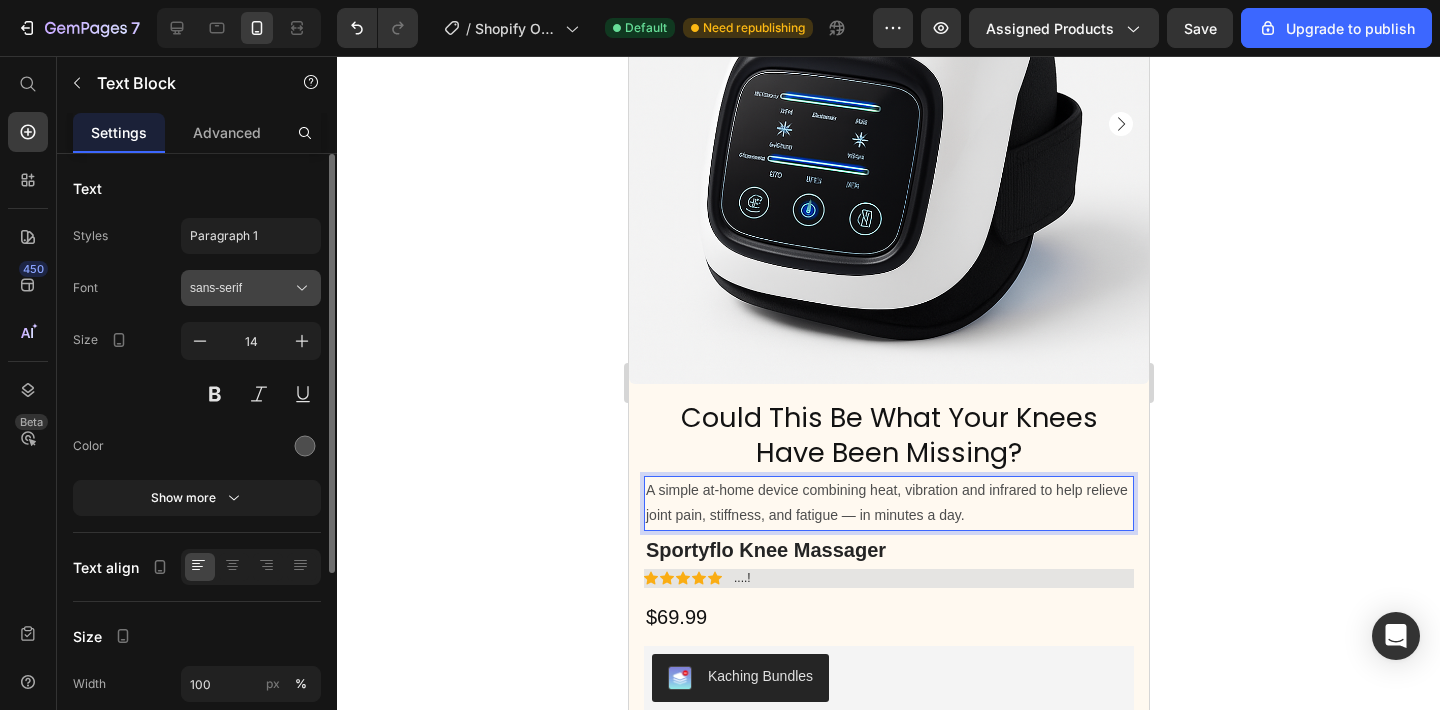 click on "sans-serif" at bounding box center (251, 288) 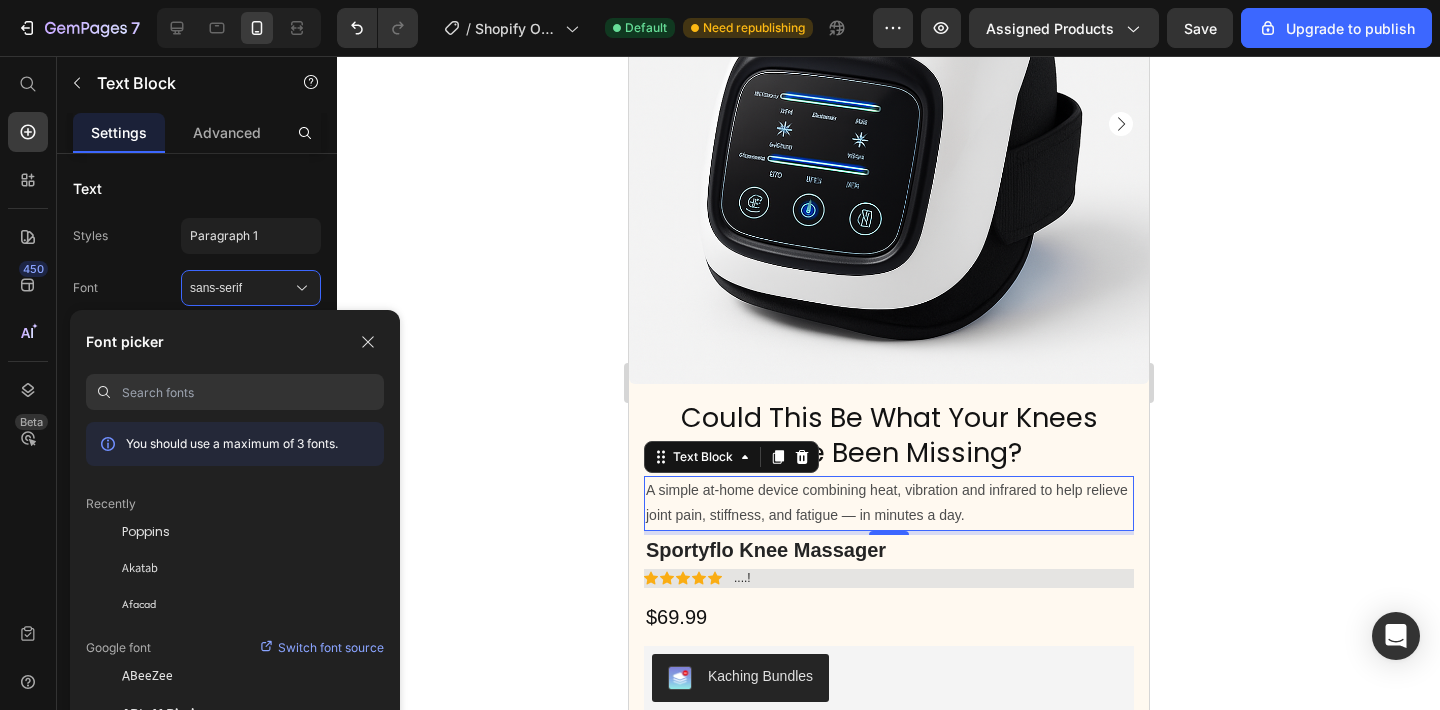click on "Recently" 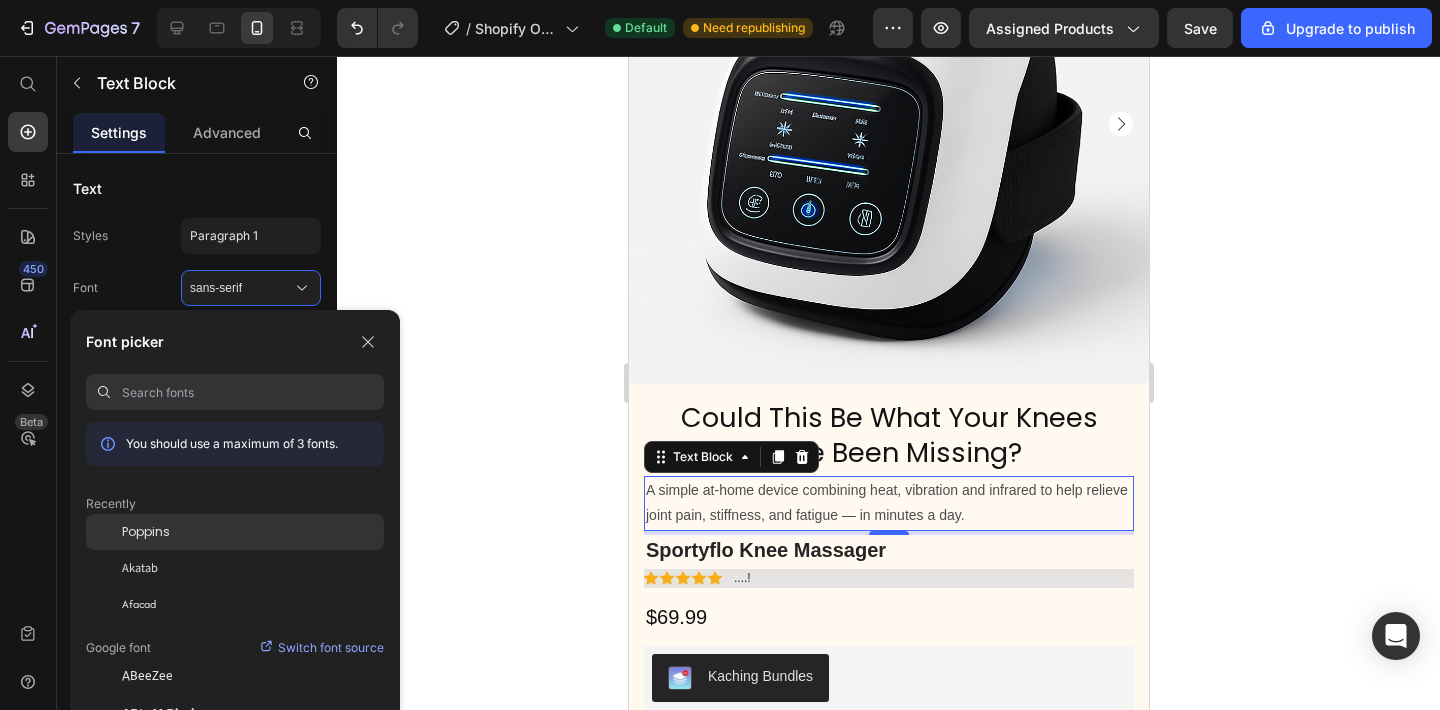click on "Poppins" at bounding box center [146, 532] 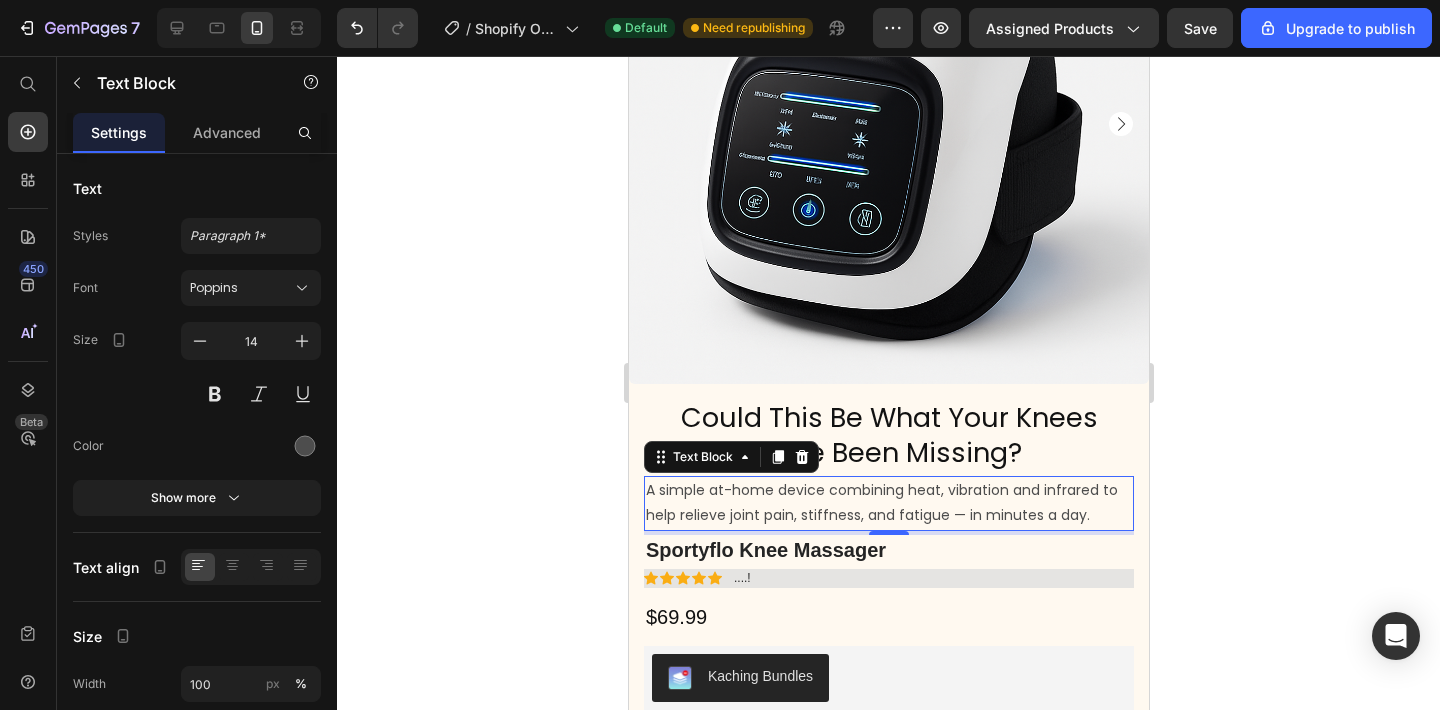 click 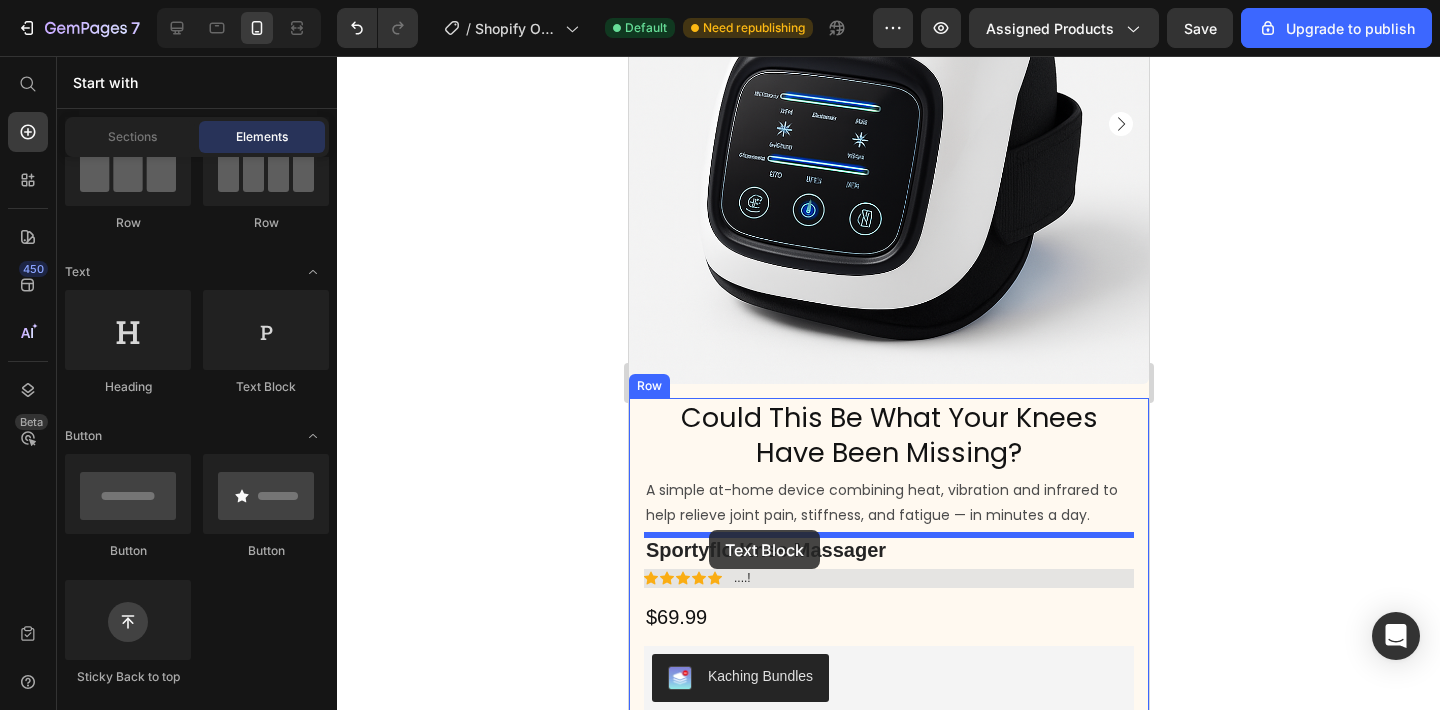 drag, startPoint x: 917, startPoint y: 391, endPoint x: 705, endPoint y: 530, distance: 253.50542 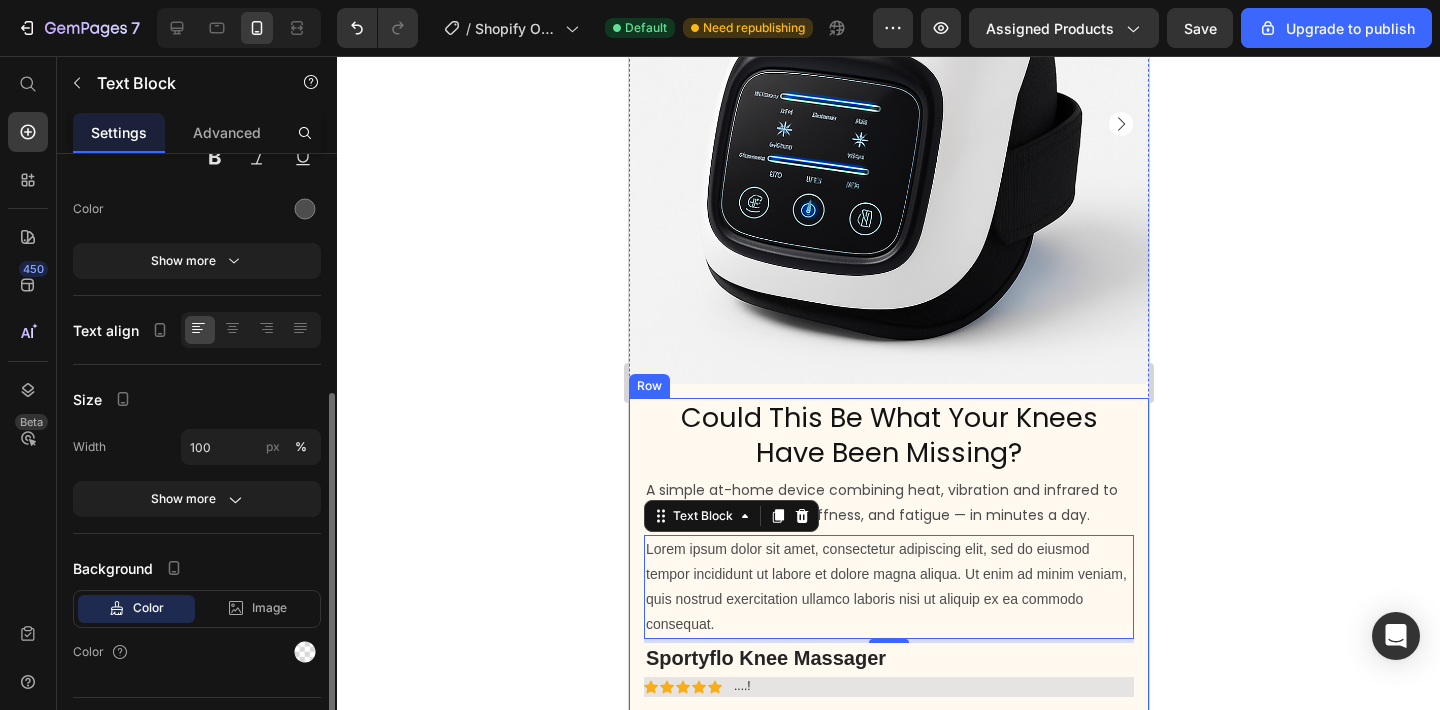 scroll, scrollTop: 282, scrollLeft: 0, axis: vertical 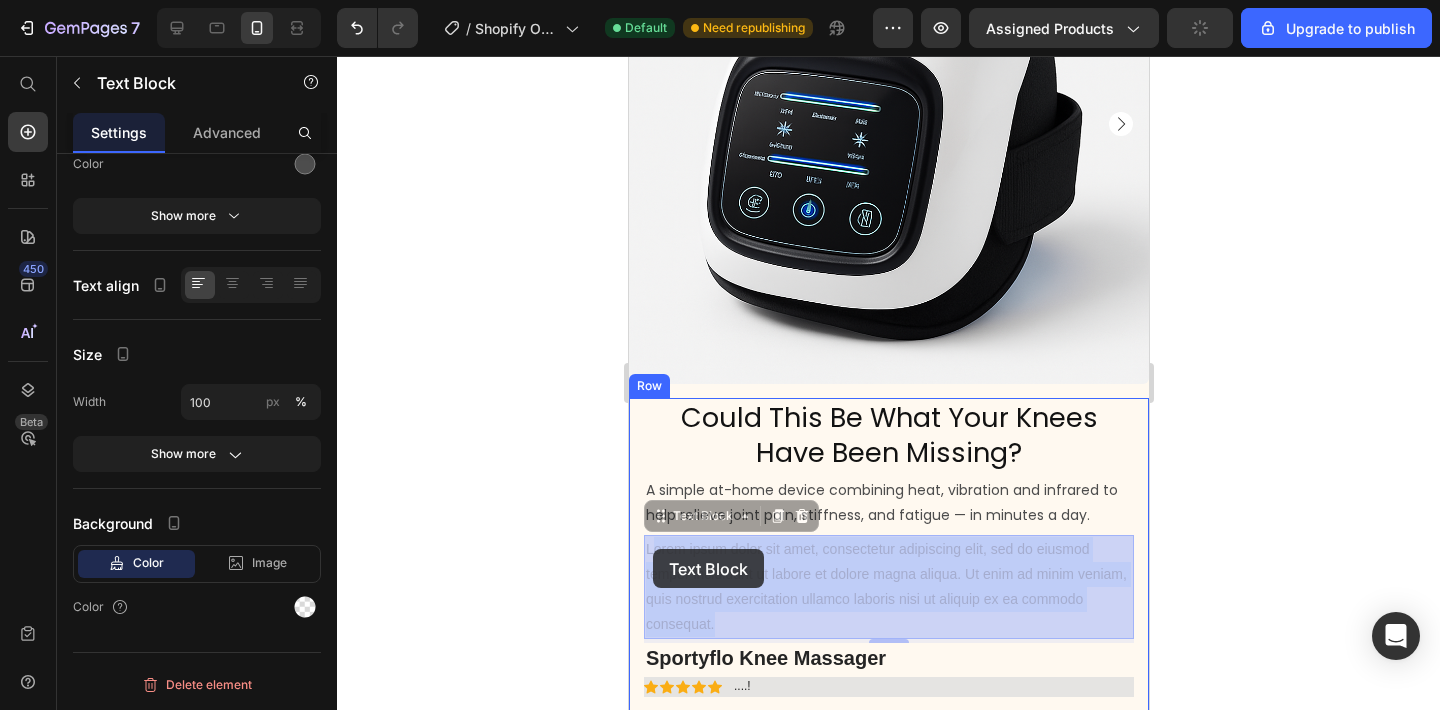 drag, startPoint x: 729, startPoint y: 617, endPoint x: 652, endPoint y: 549, distance: 102.7278 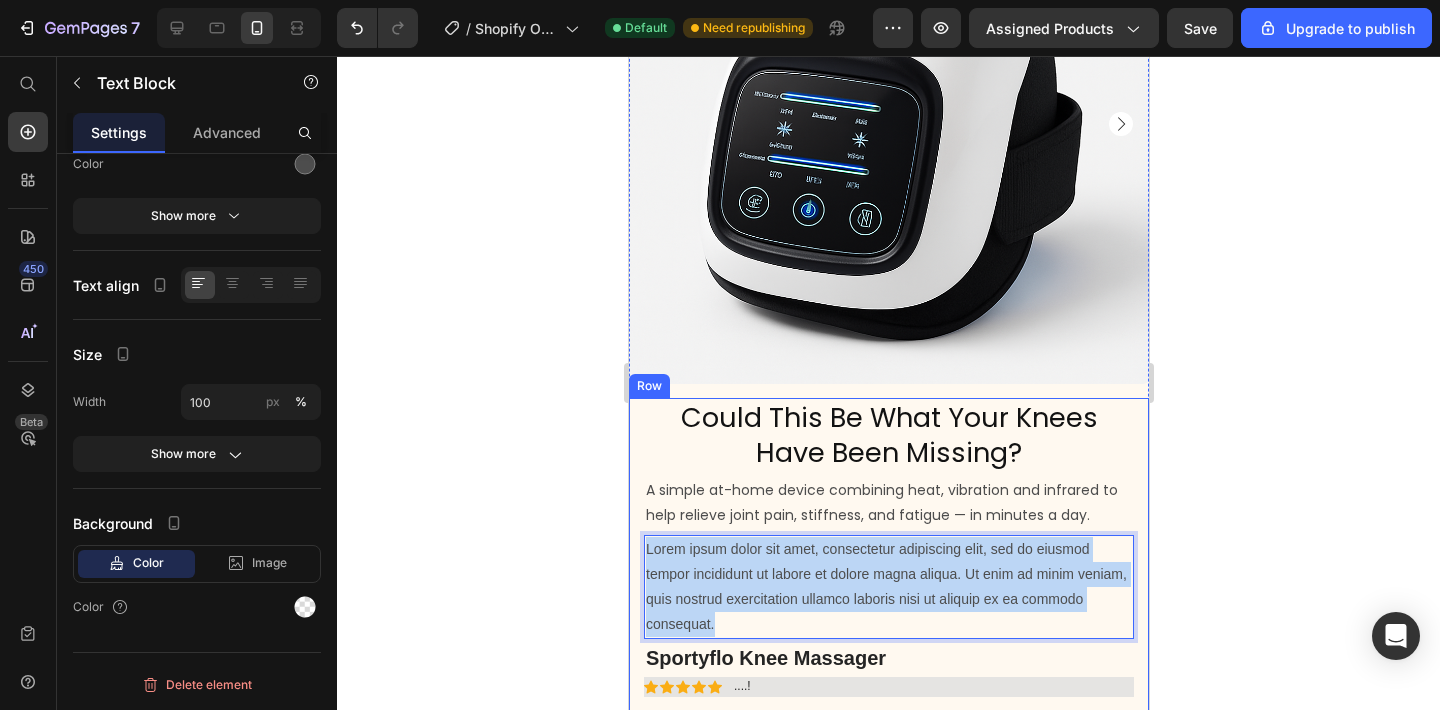 drag, startPoint x: 738, startPoint y: 616, endPoint x: 639, endPoint y: 512, distance: 143.58621 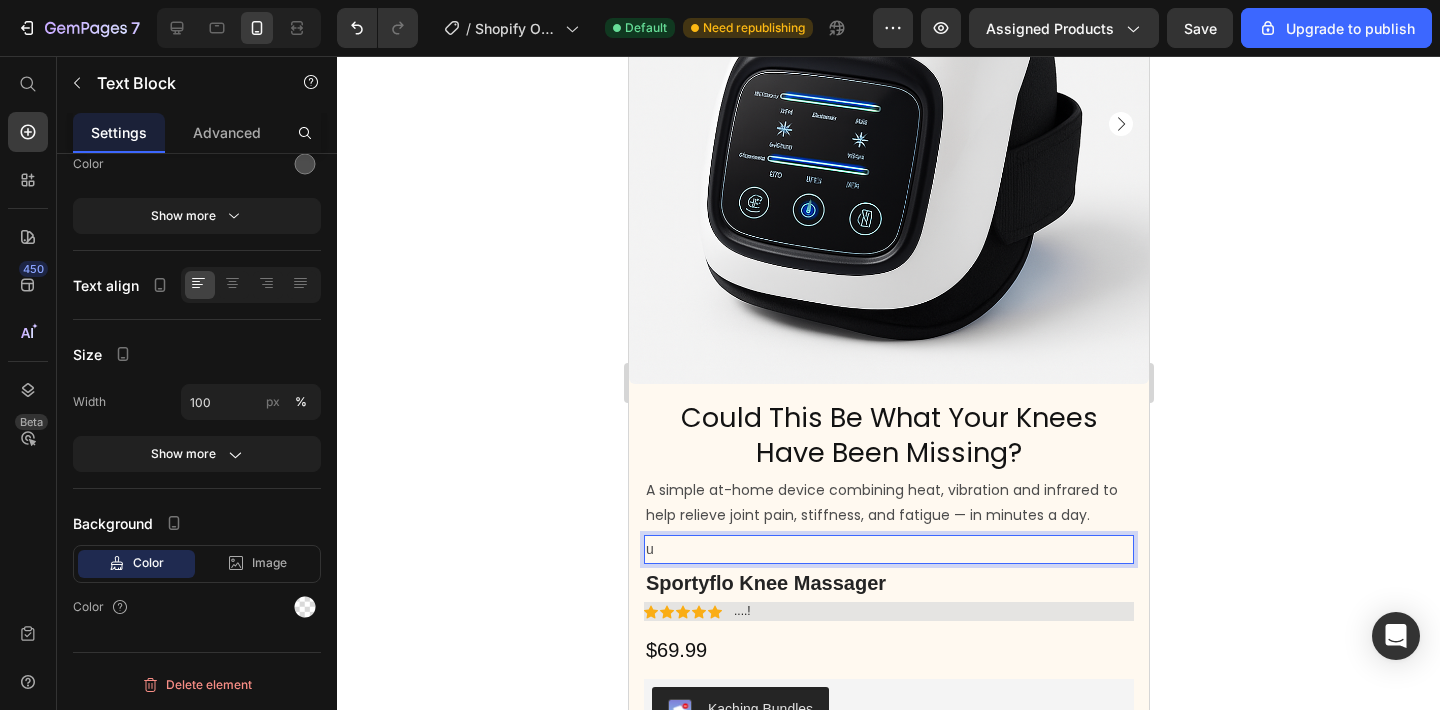 click on "u" at bounding box center (888, 549) 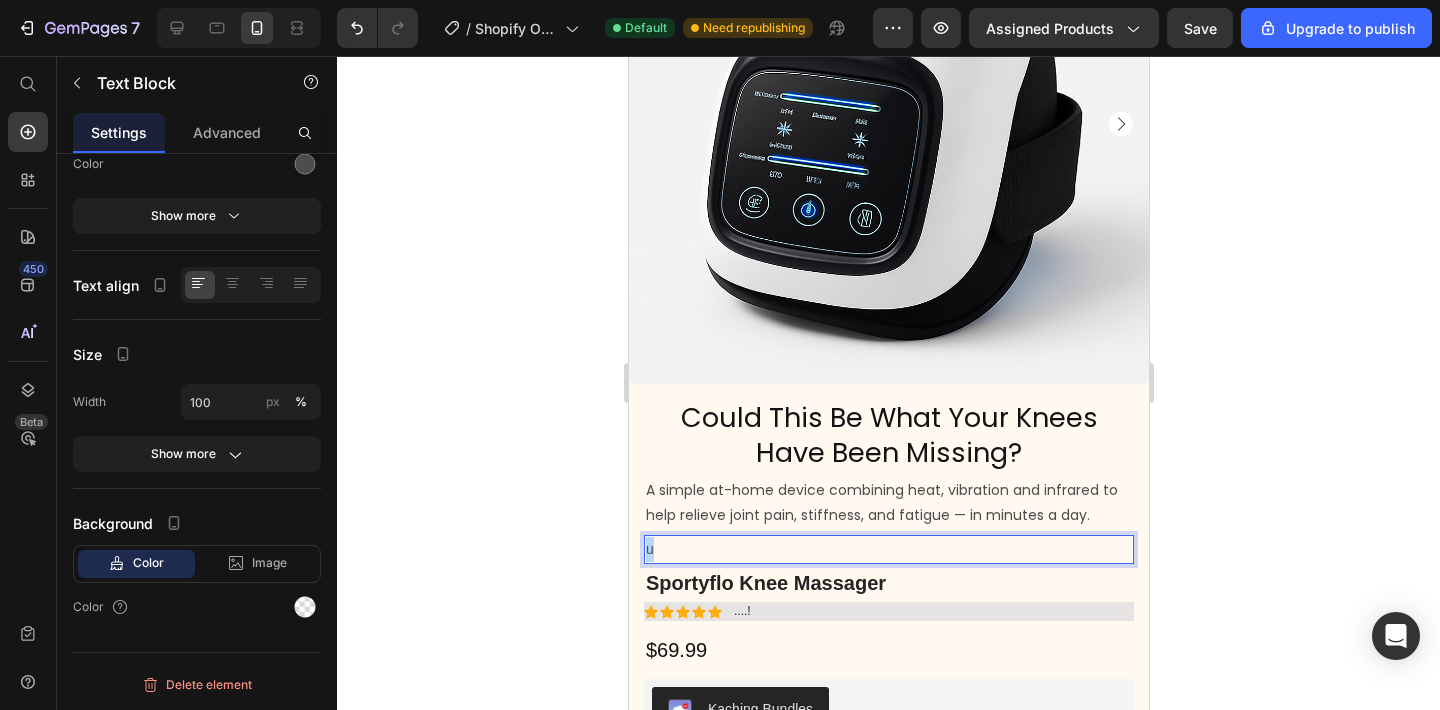 click on "u" at bounding box center [888, 549] 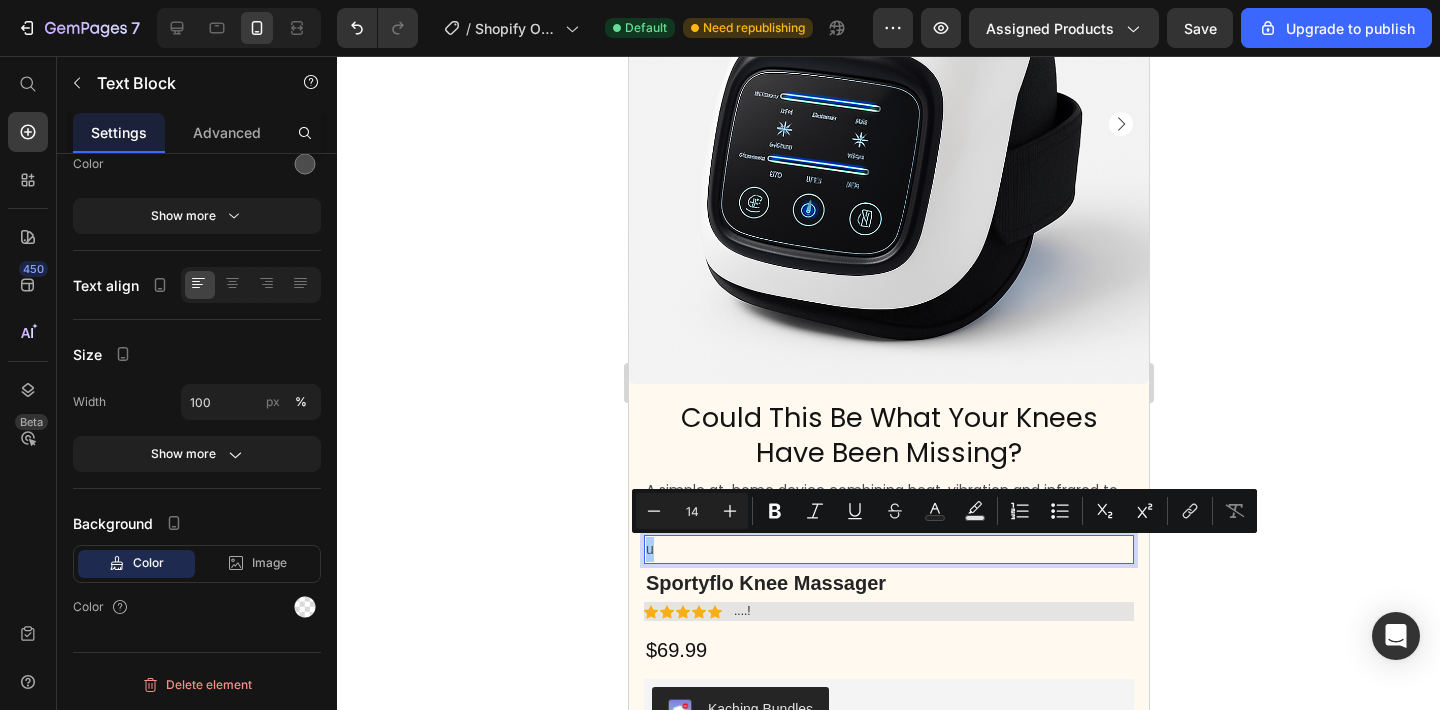 click on "Minus 14 Plus Bold Italic Underline       Strikethrough
Text Color
Text Background Color Numbered List Bulleted List Subscript Superscript       link Remove Format" at bounding box center (944, 511) 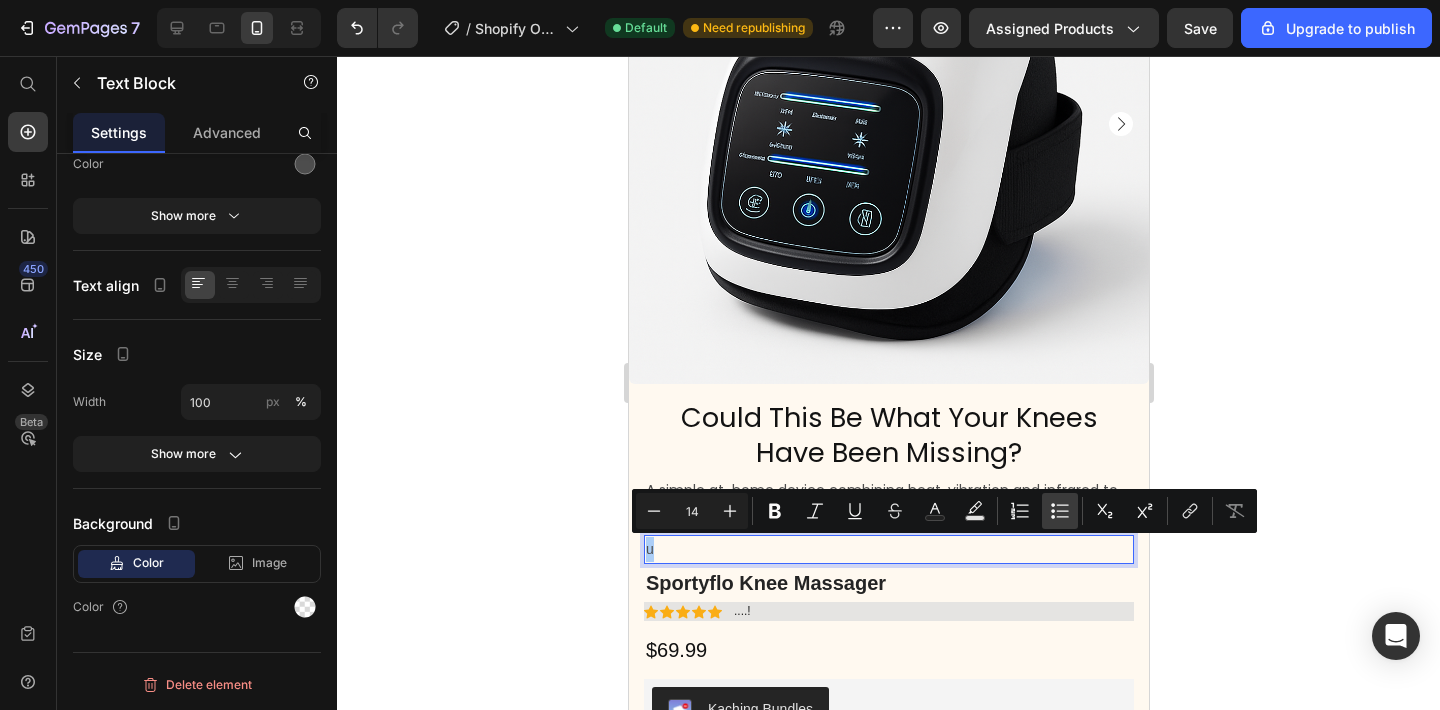 click 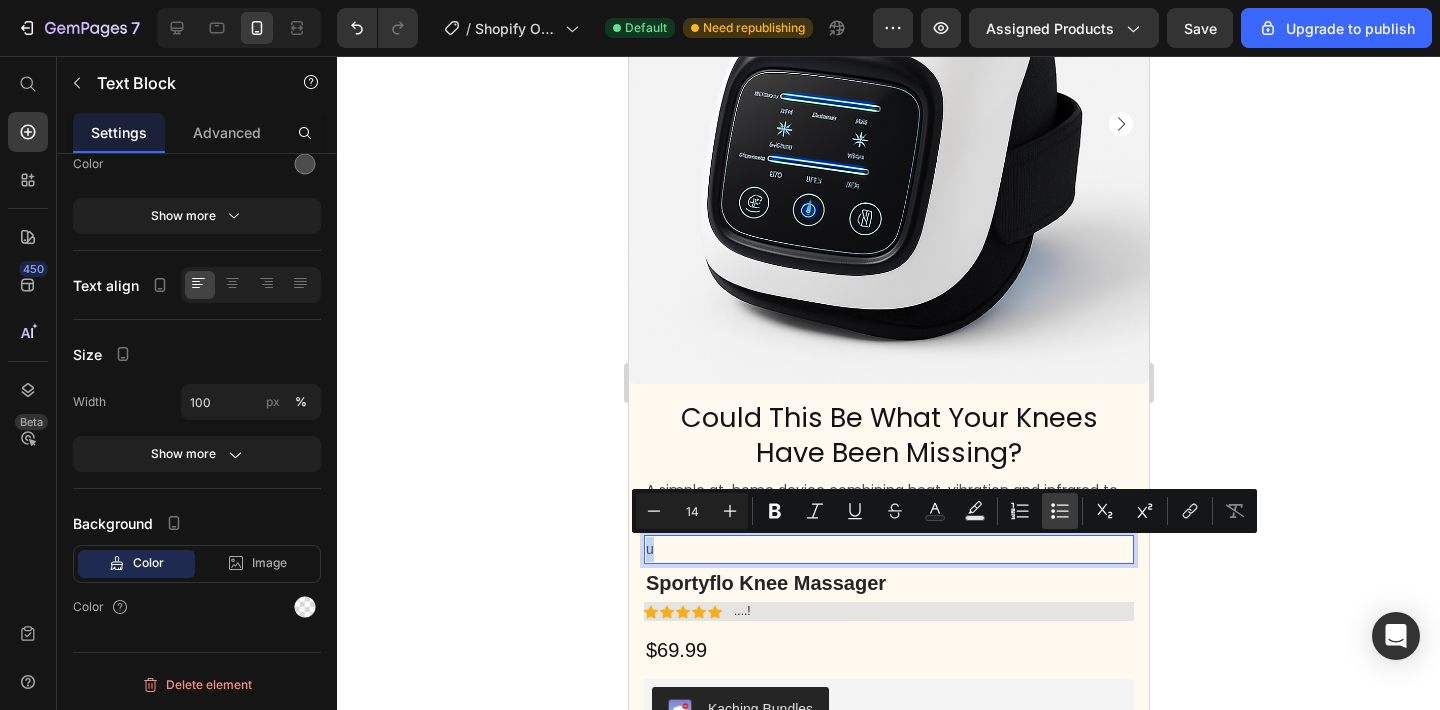 type on "14" 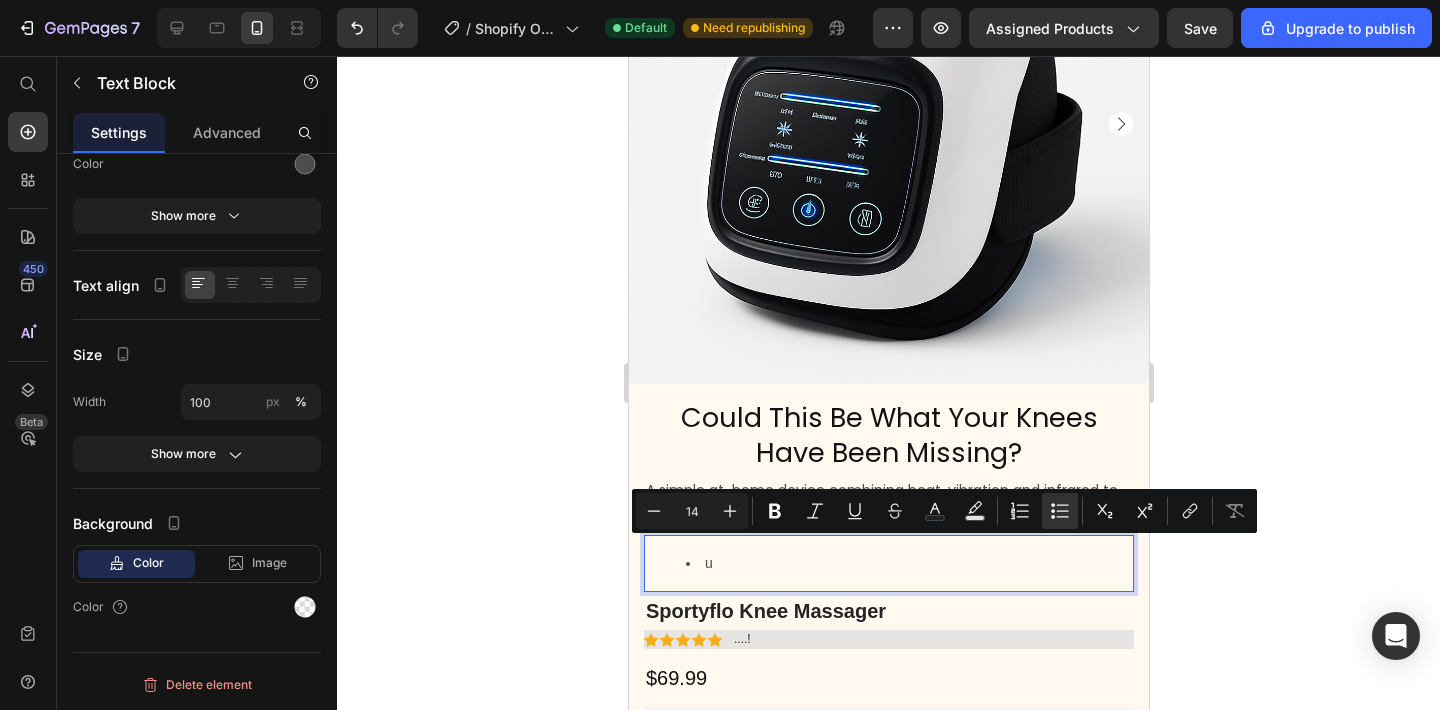click on "u" at bounding box center [908, 563] 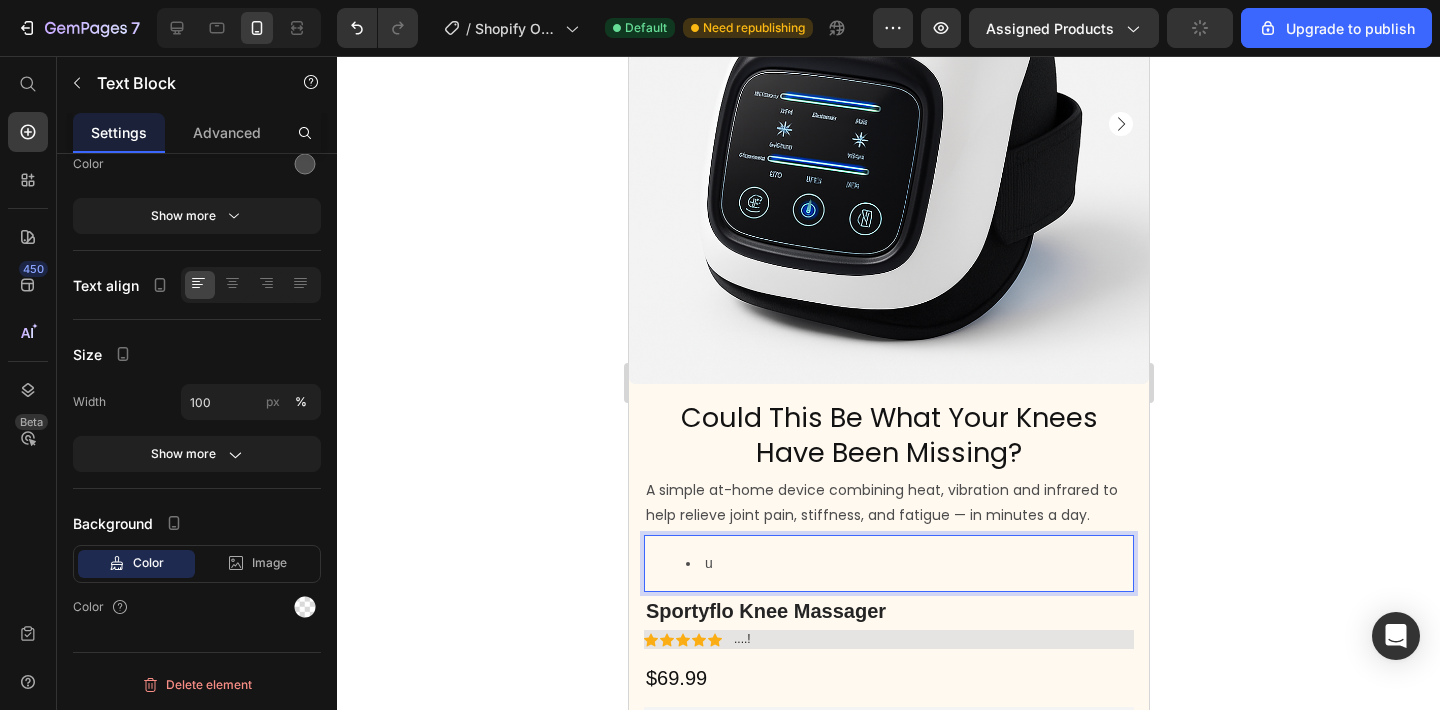 click on "u" at bounding box center (908, 563) 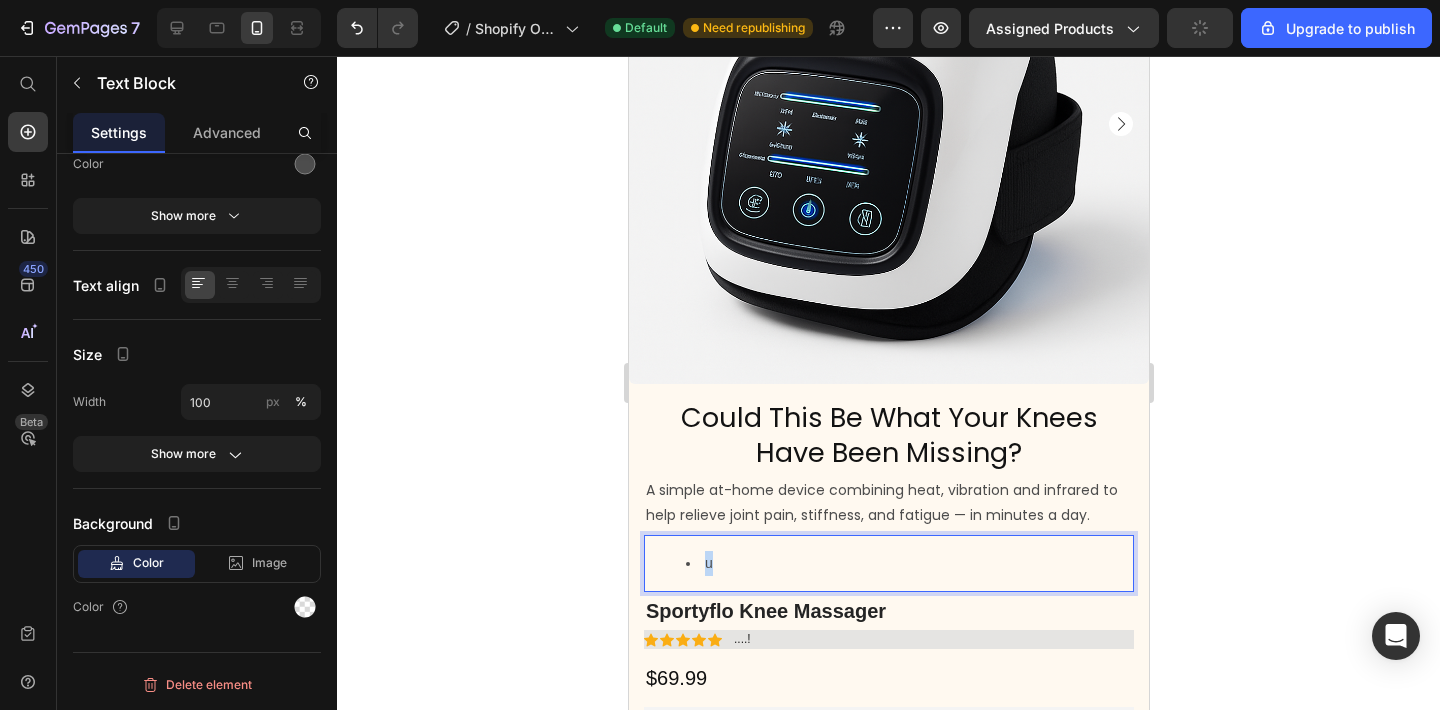 click on "u" at bounding box center (908, 563) 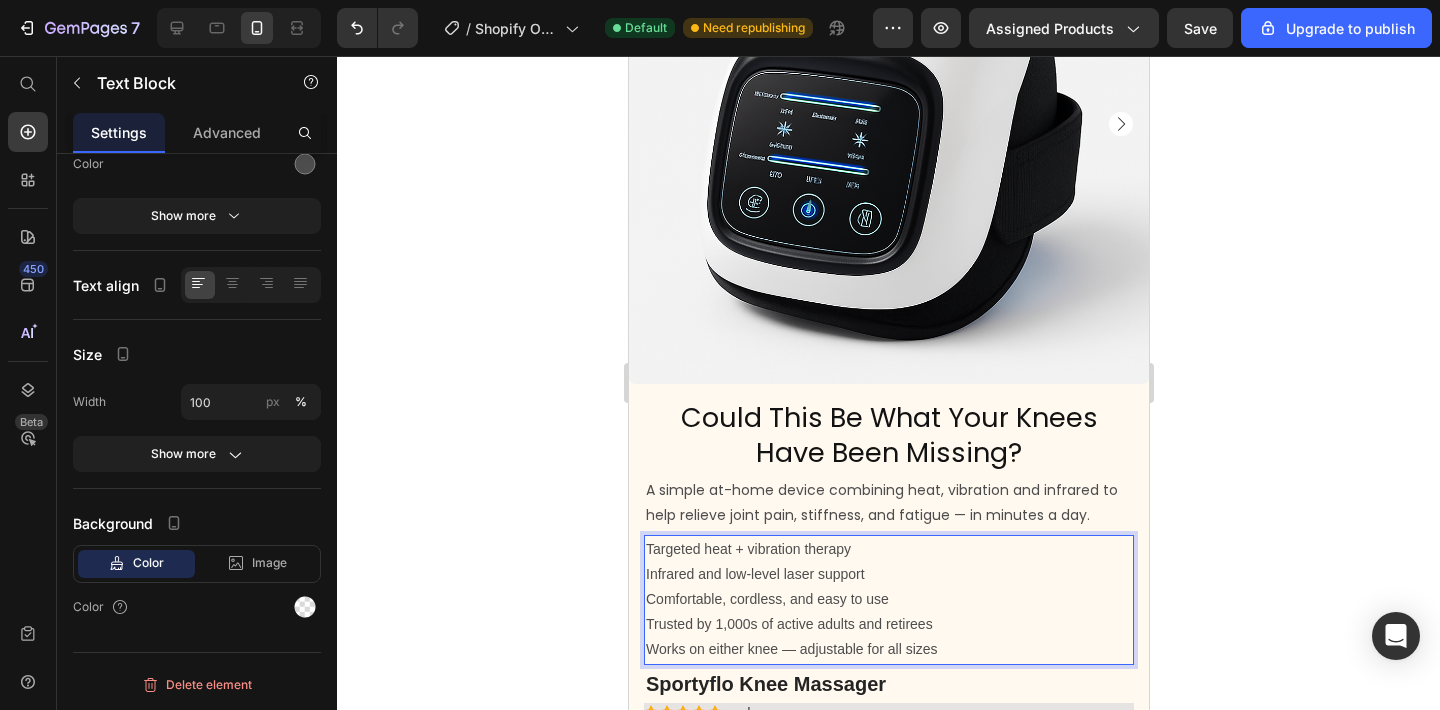 drag, startPoint x: 1, startPoint y: 499, endPoint x: 603, endPoint y: 555, distance: 604.59906 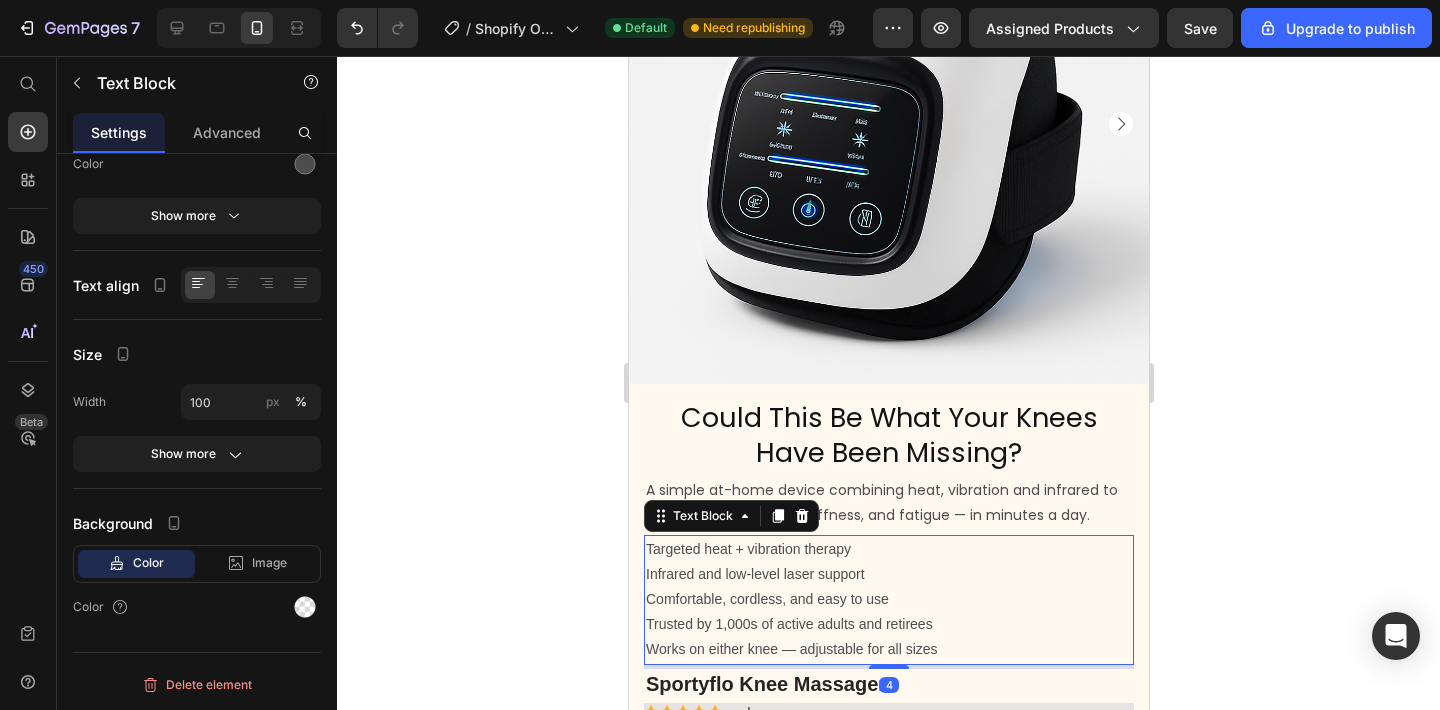 click on "Targeted heat + vibration therapy" at bounding box center (888, 549) 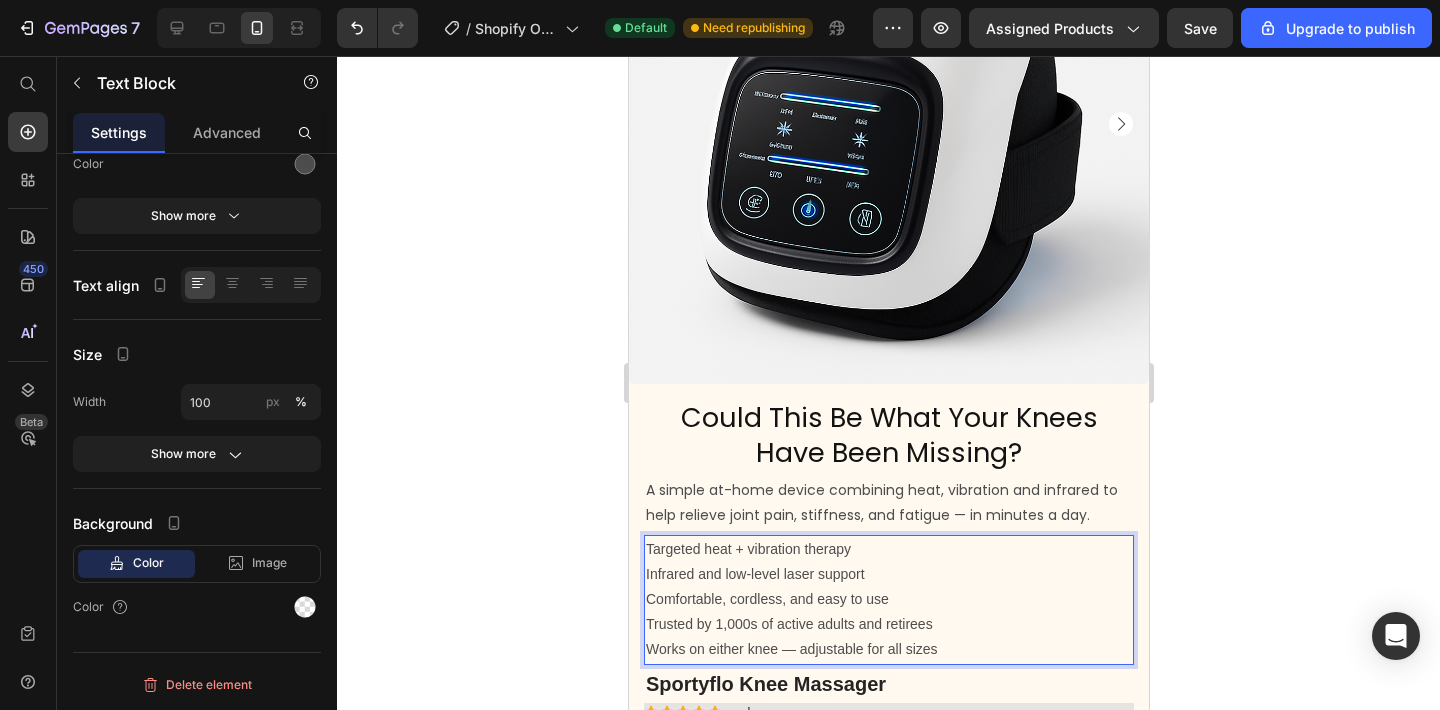 click on "Targeted heat + vibration therapy" at bounding box center (888, 549) 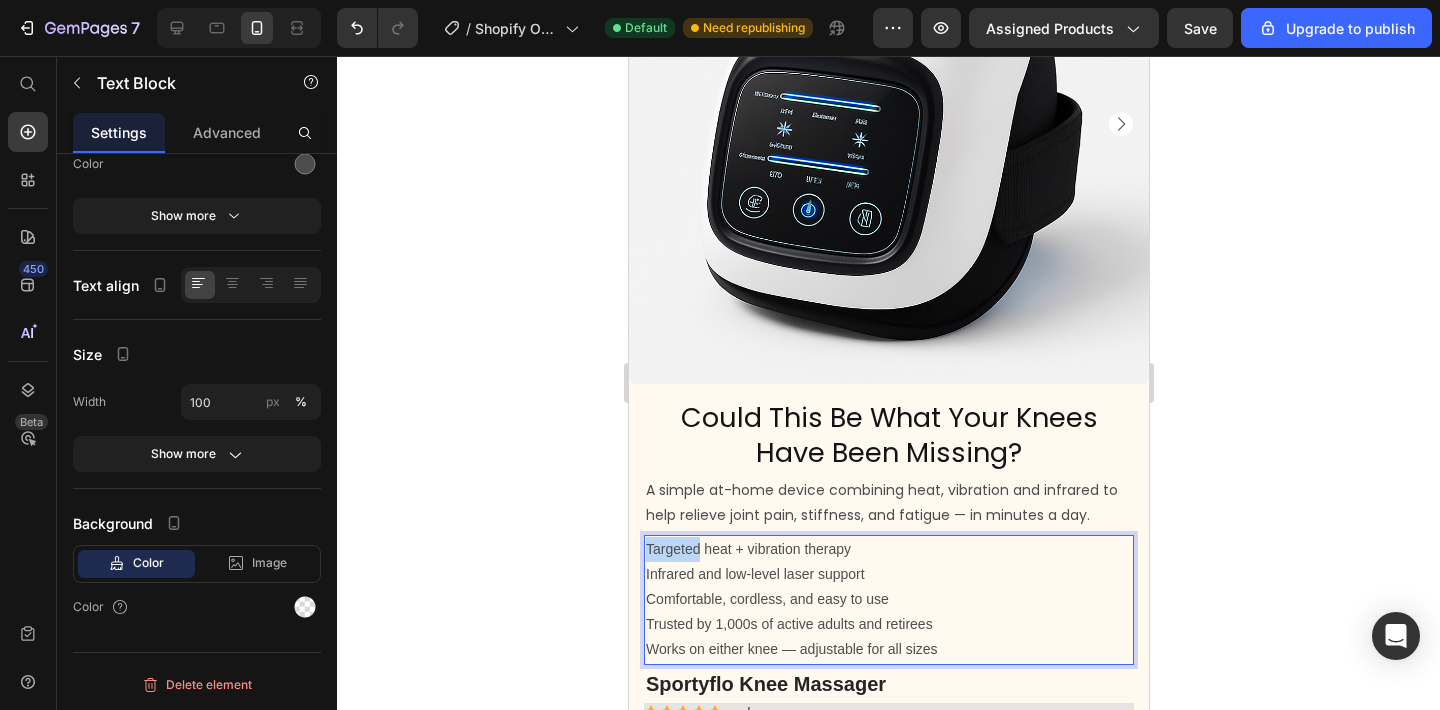 click on "Targeted heat + vibration therapy" at bounding box center (888, 549) 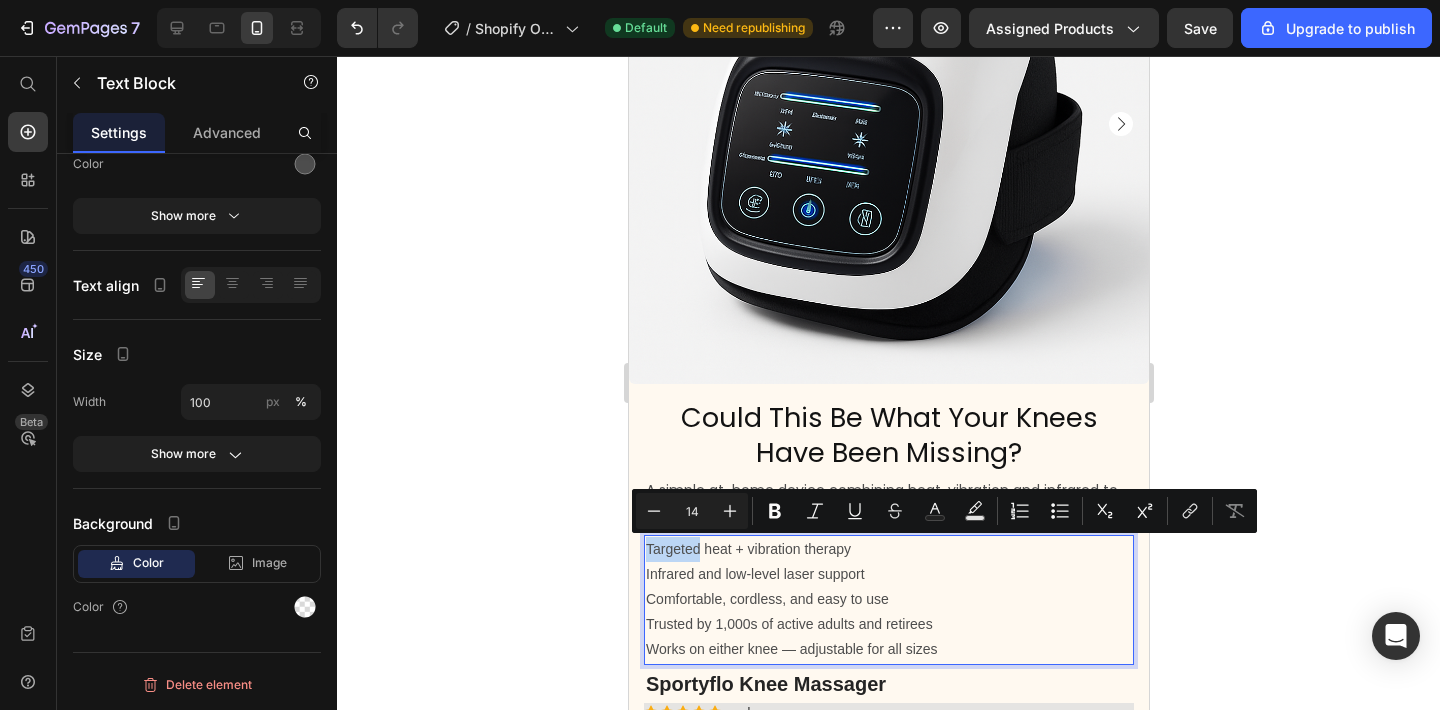 click on "Targeted heat + vibration therapy" at bounding box center (888, 549) 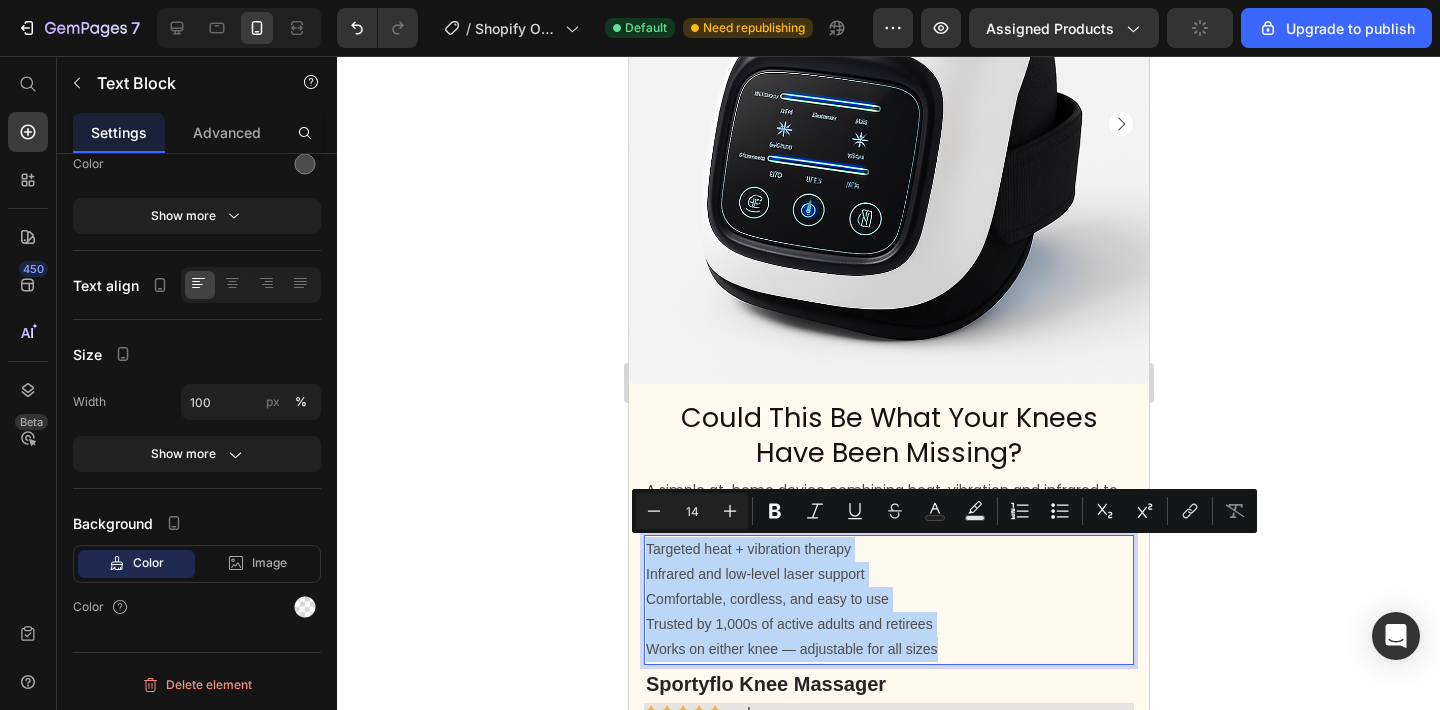 drag, startPoint x: 646, startPoint y: 546, endPoint x: 948, endPoint y: 652, distance: 320.0625 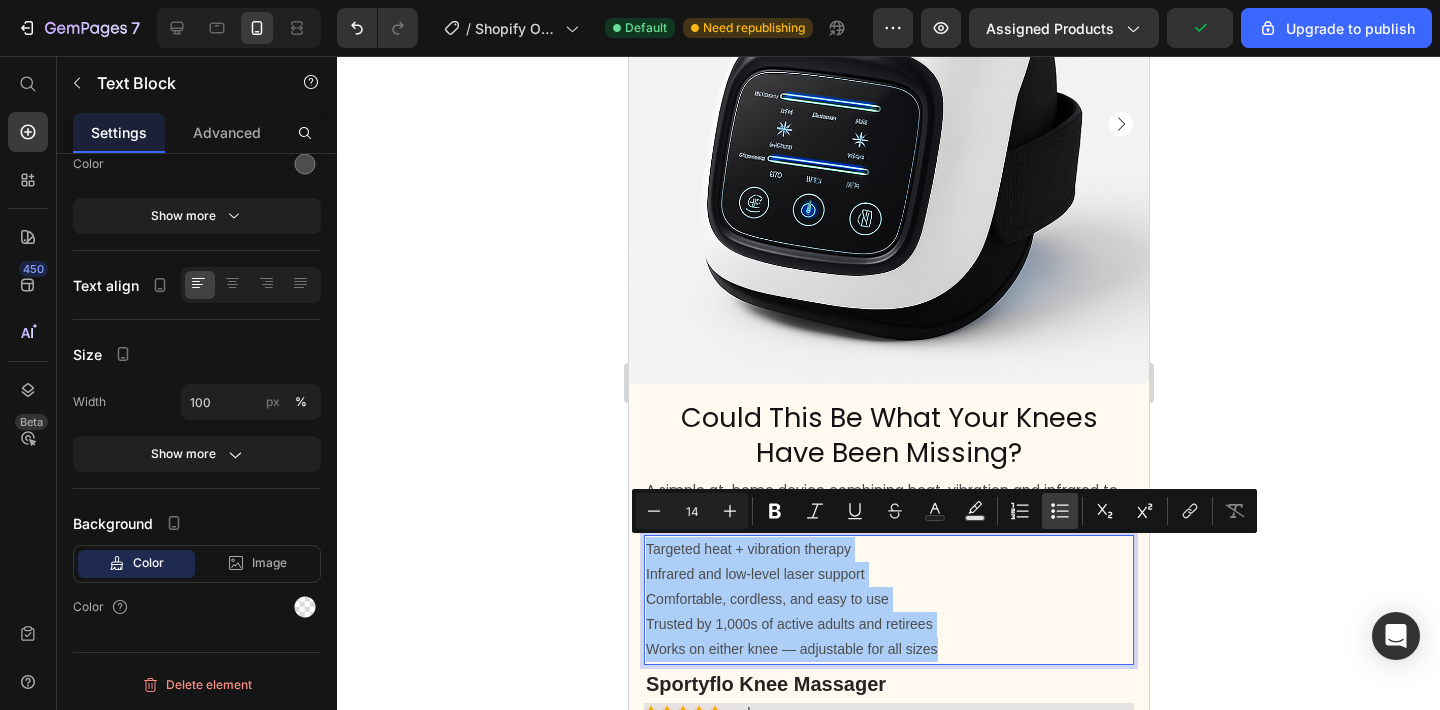 click on "Bulleted List" at bounding box center [1060, 511] 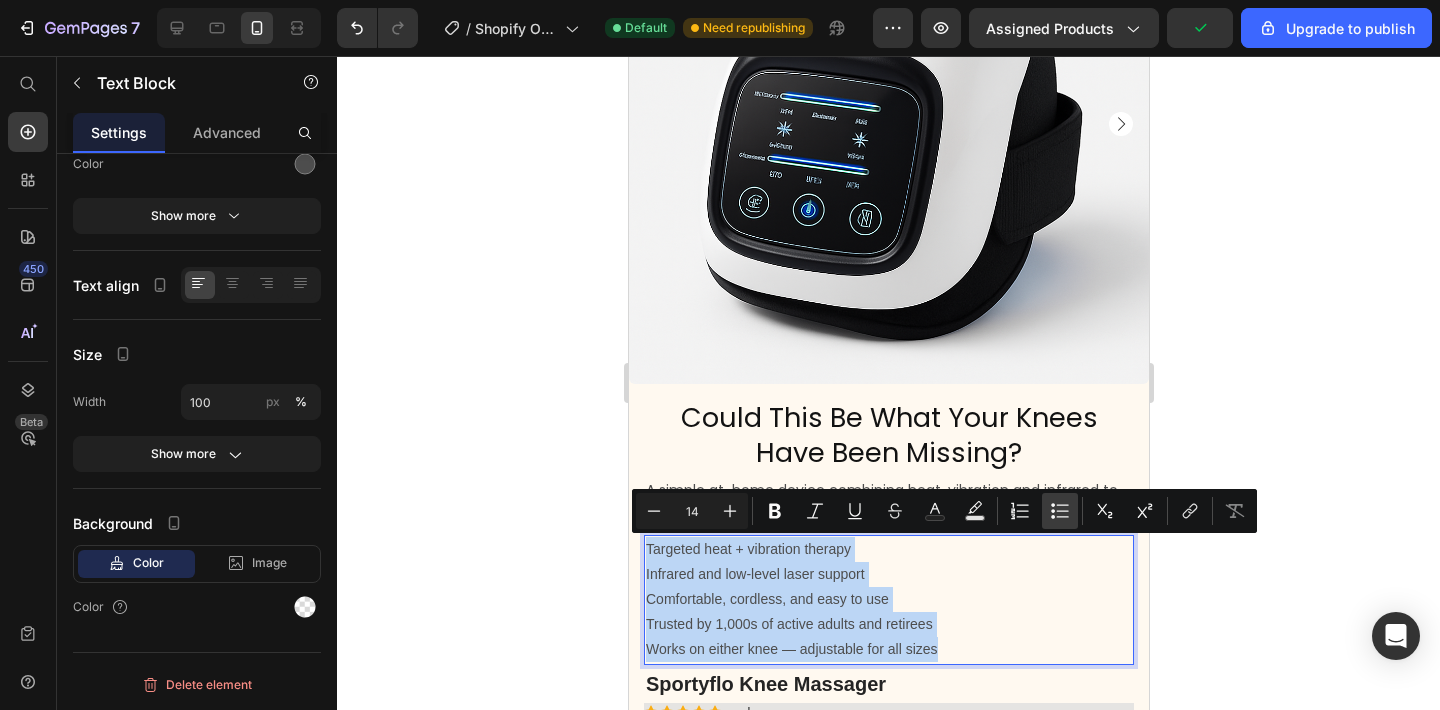 type on "14" 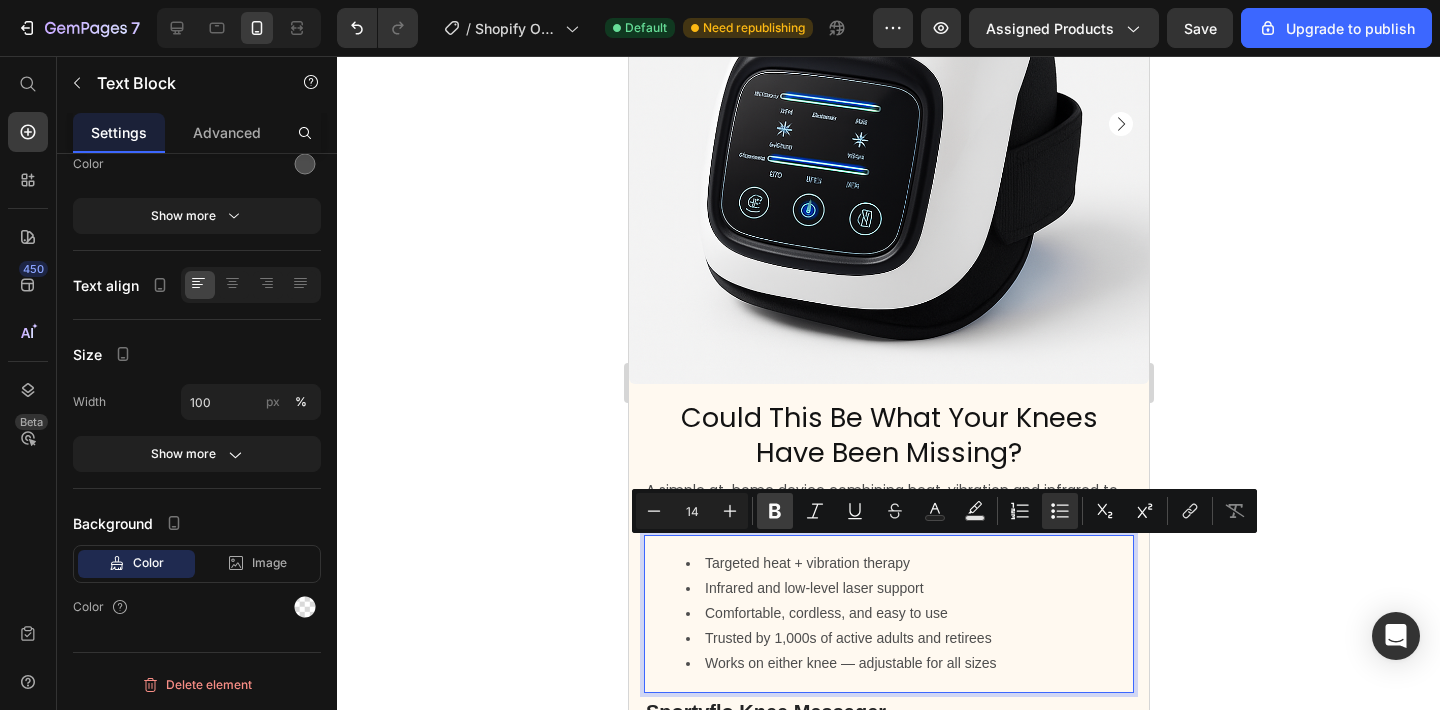 click 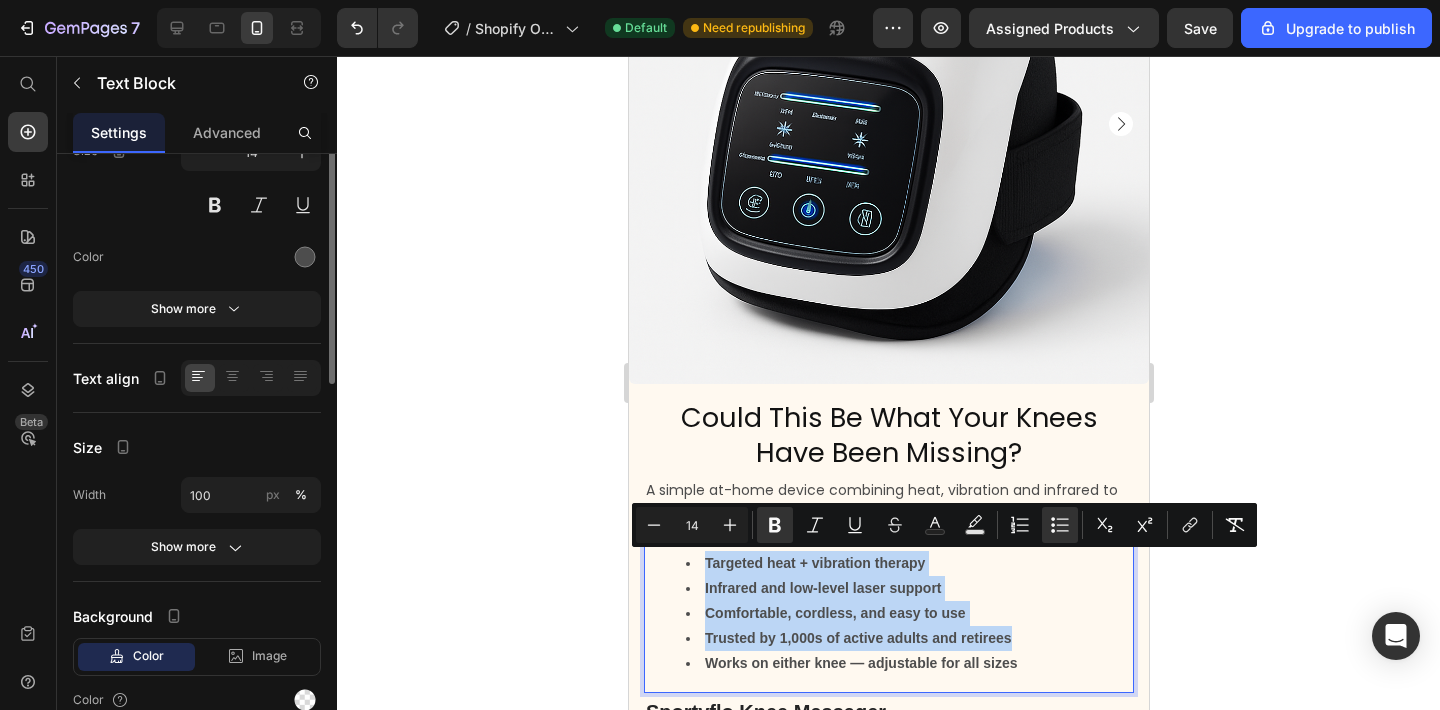 scroll, scrollTop: 0, scrollLeft: 0, axis: both 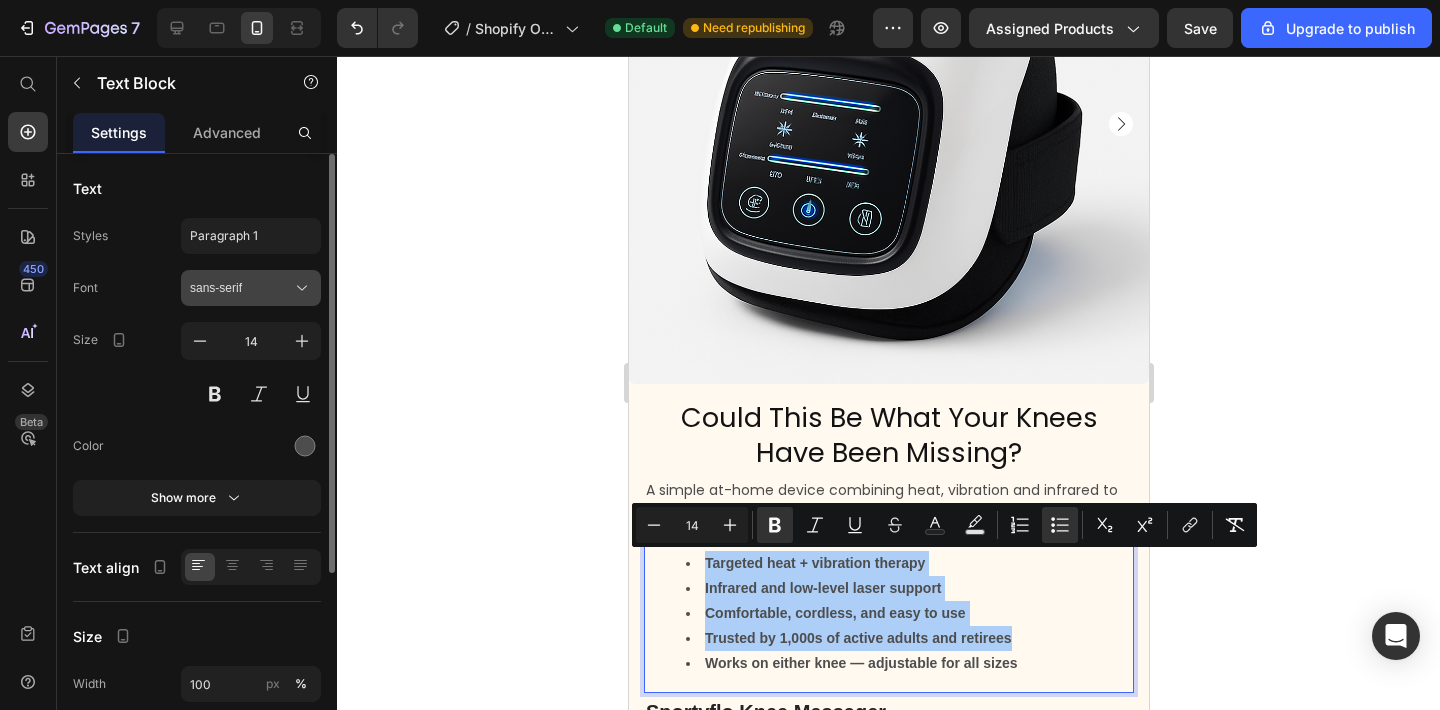 click 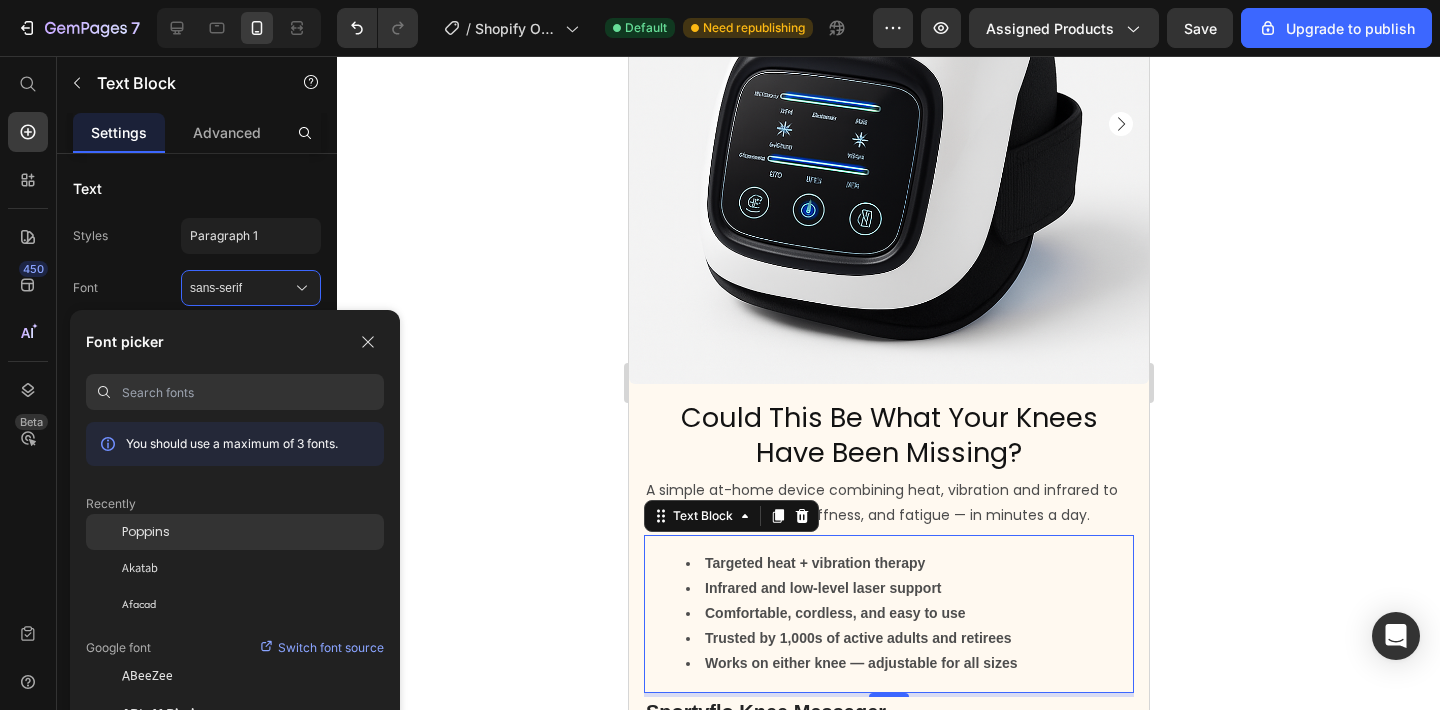 click on "Poppins" 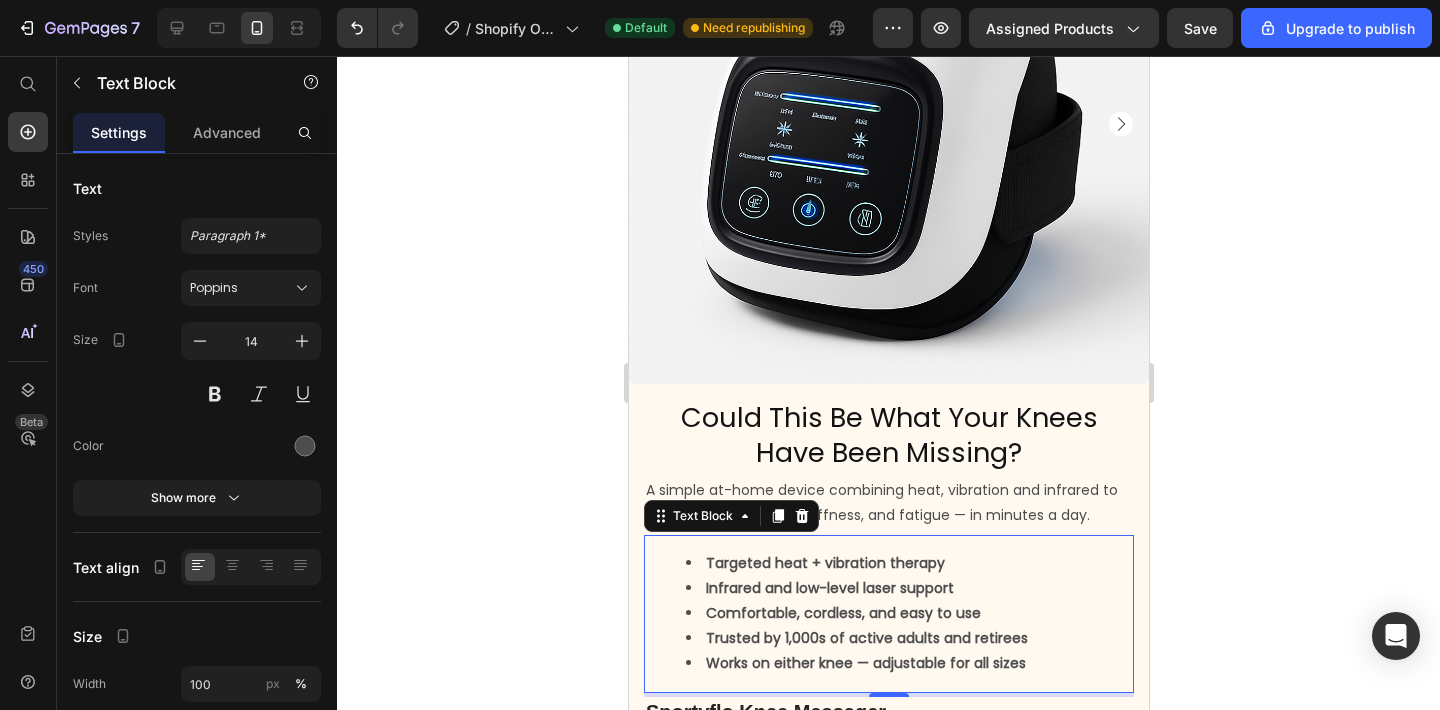 click 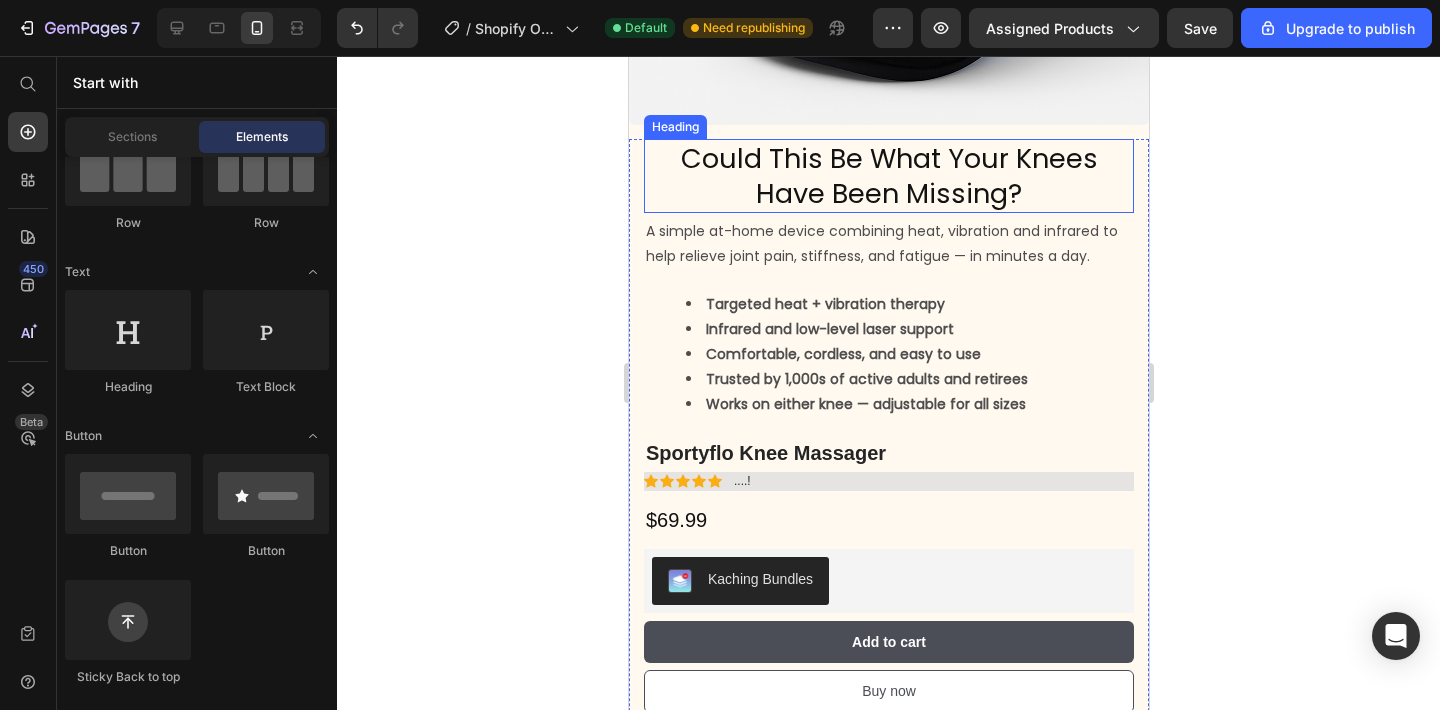 scroll, scrollTop: 540, scrollLeft: 0, axis: vertical 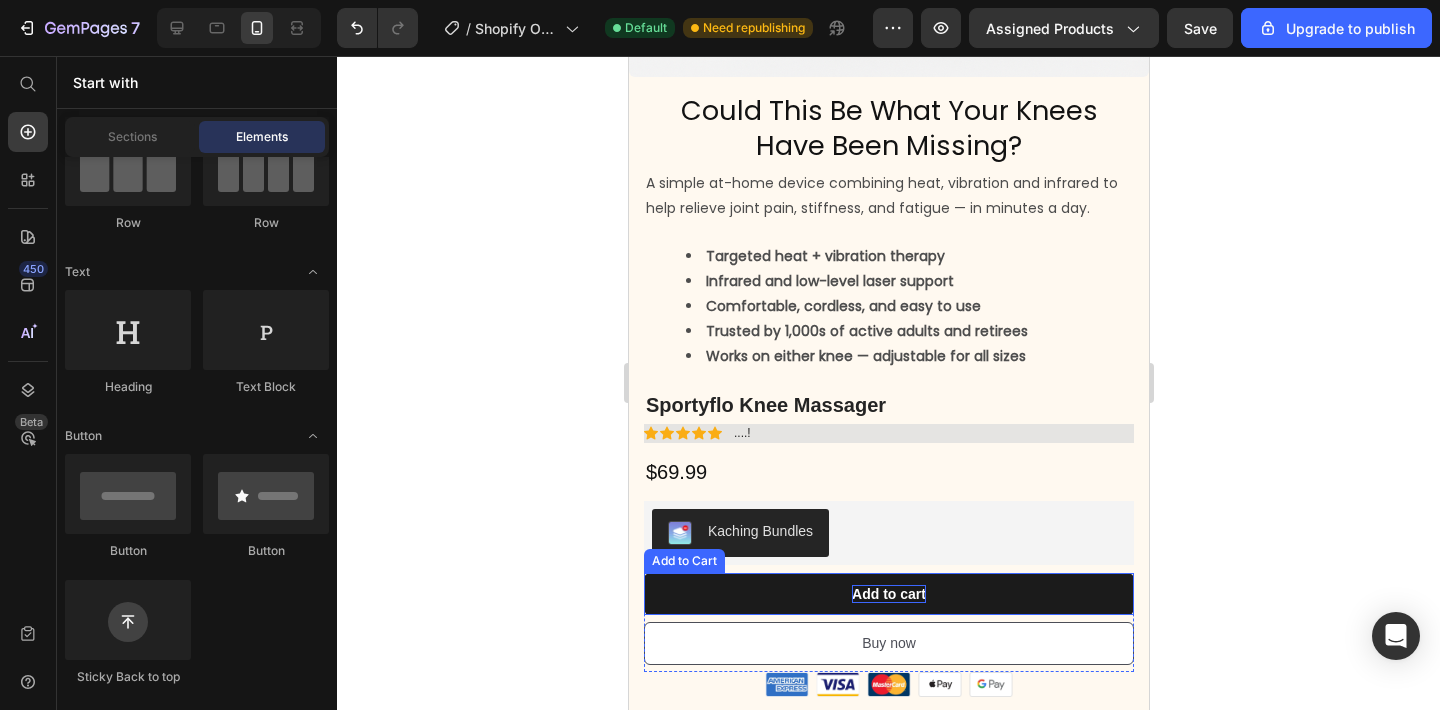 click on "Add to cart" at bounding box center (888, 594) 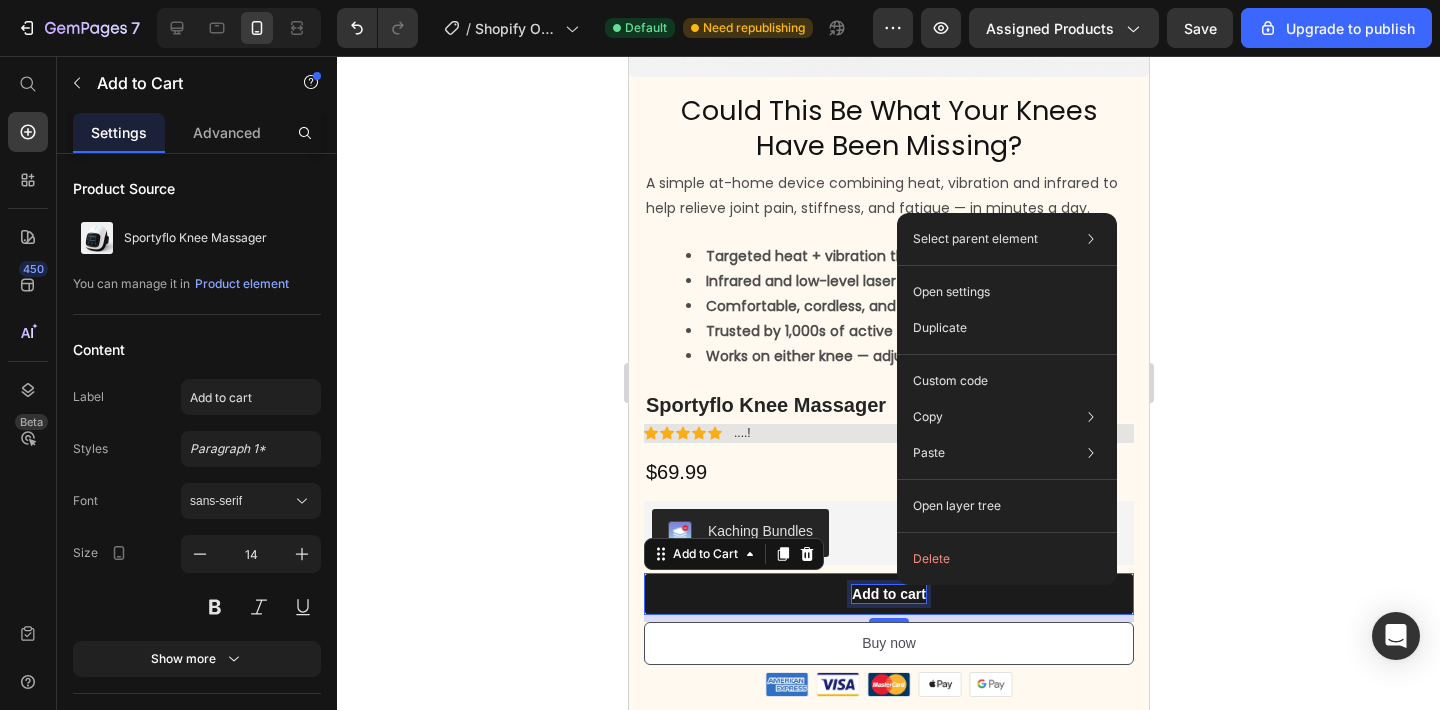 click on "Add to cart" at bounding box center [888, 594] 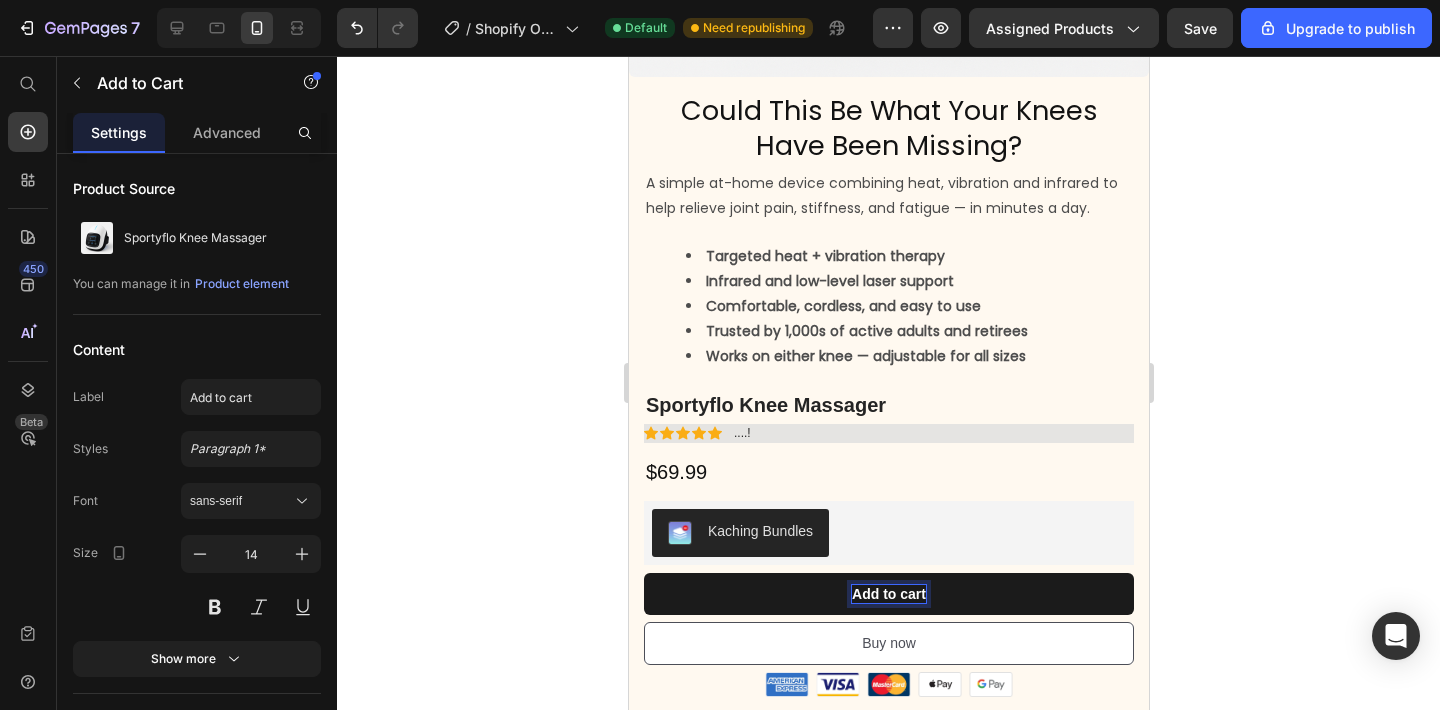 click on "Add to cart" at bounding box center [888, 594] 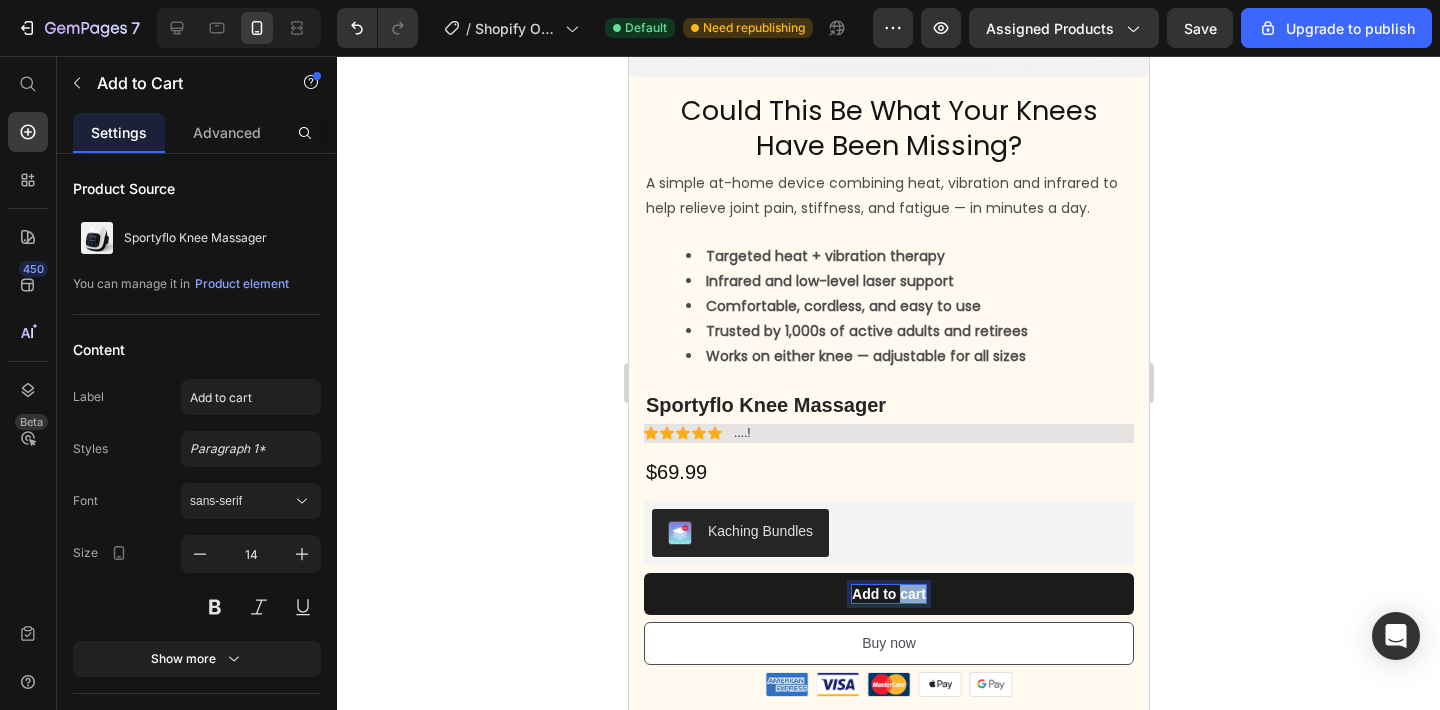 click on "Add to cart" at bounding box center [888, 594] 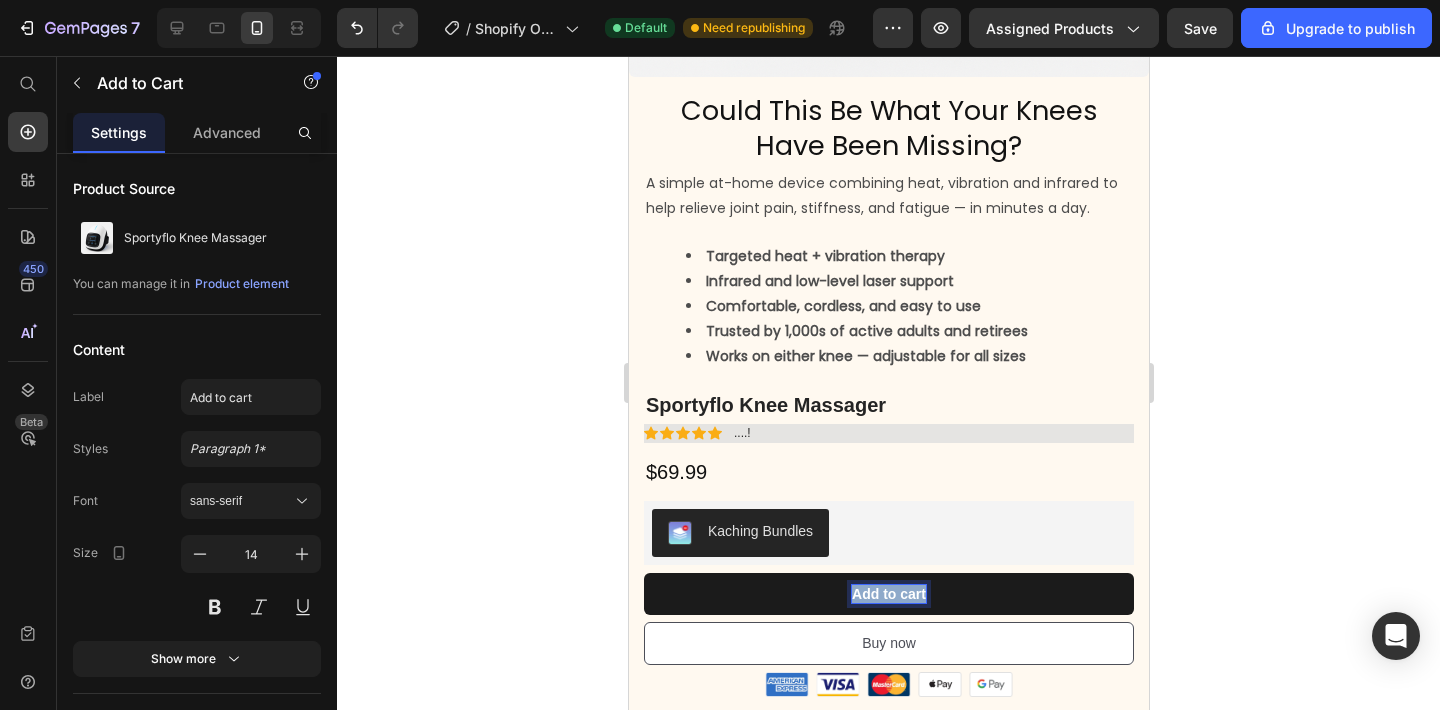 click on "Add to cart" at bounding box center (888, 594) 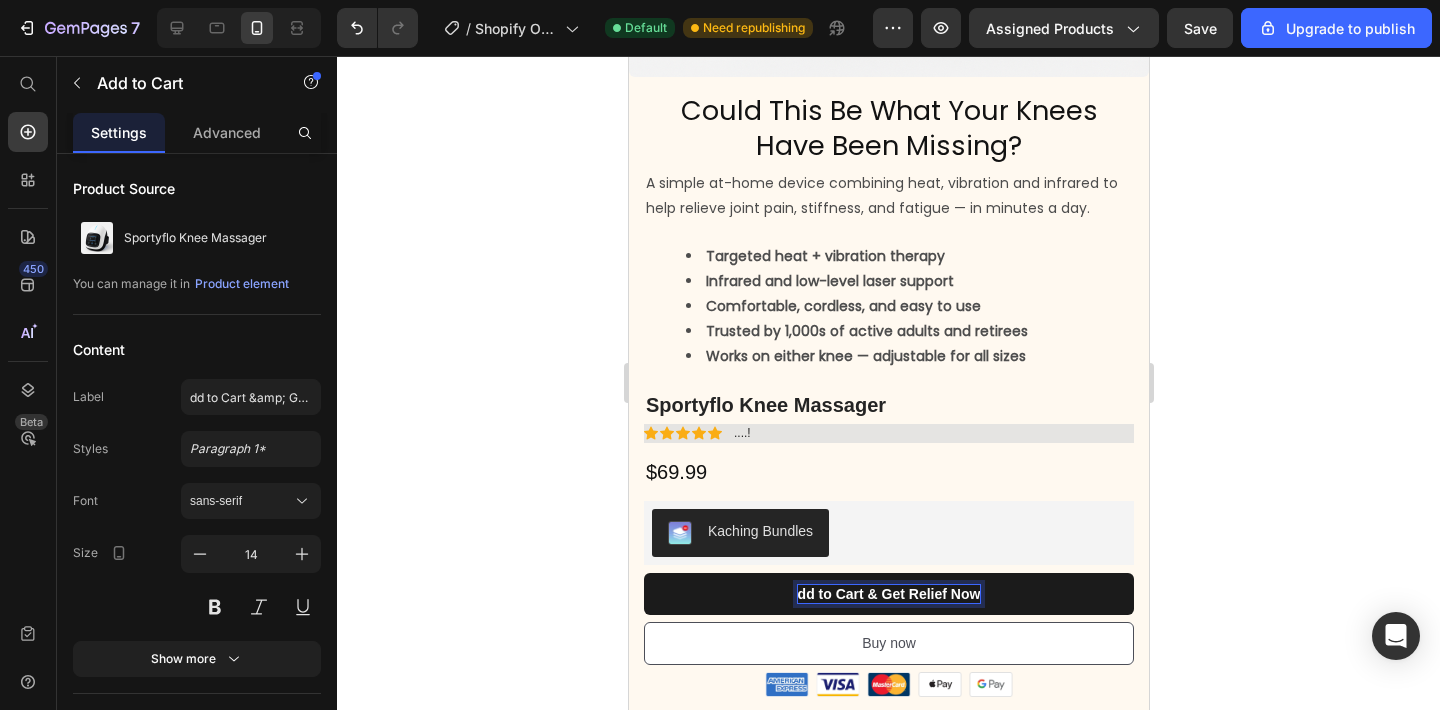click on "dd to Cart & Get Relief Now" at bounding box center (888, 594) 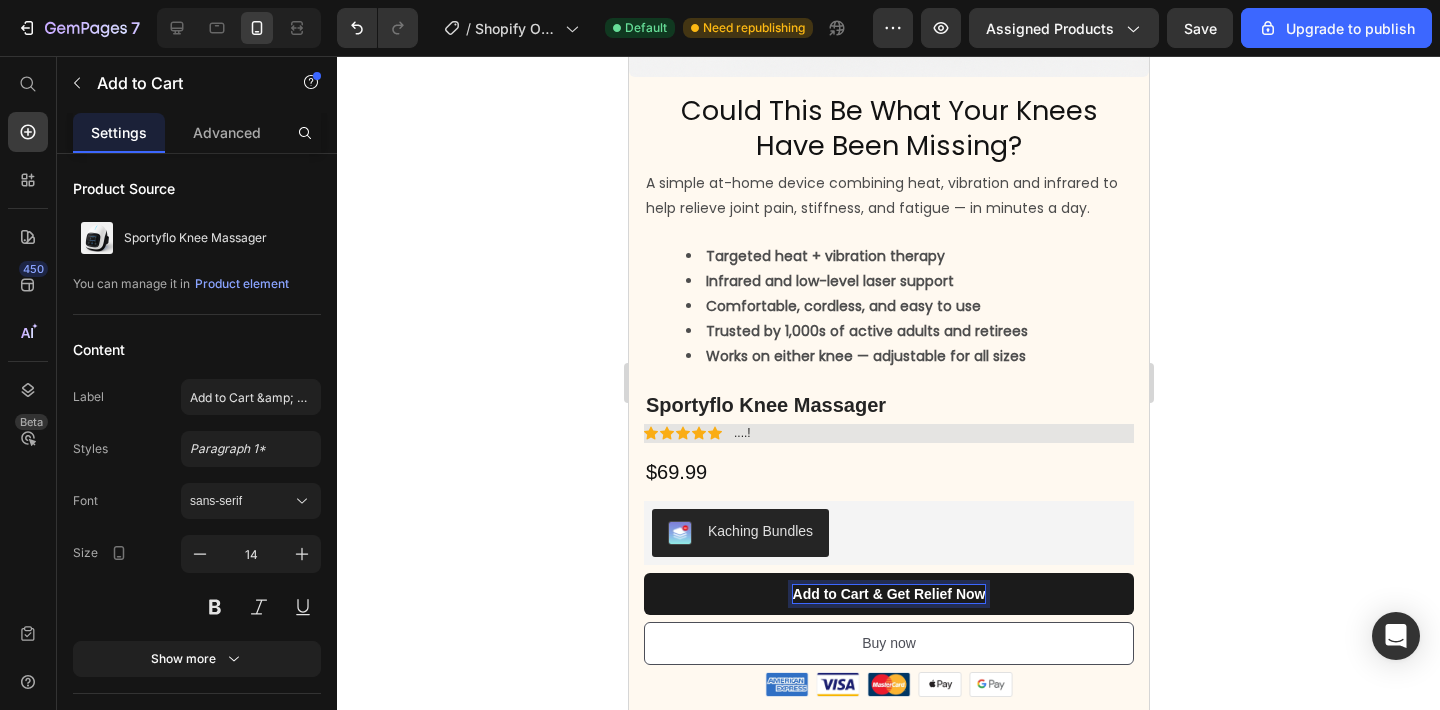 click 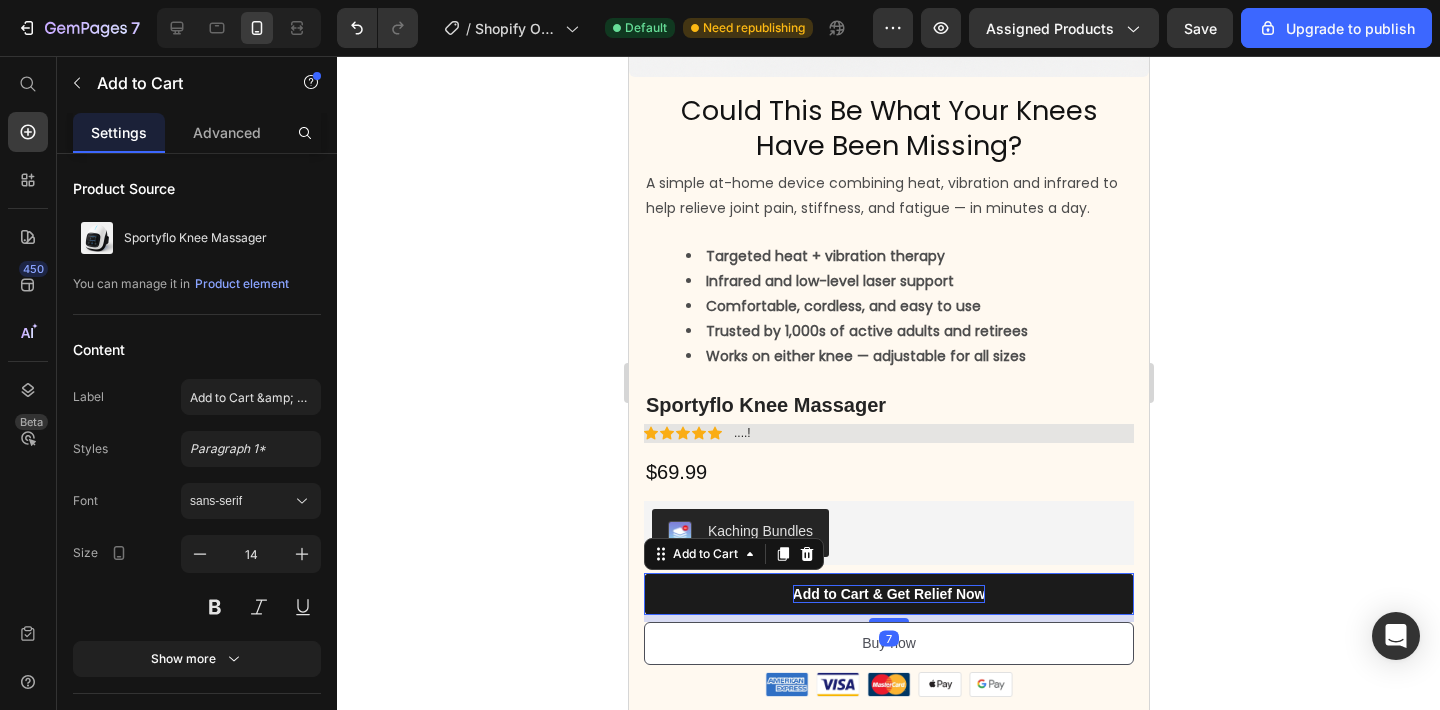 click on "Add to Cart & Get Relief Now" at bounding box center (888, 594) 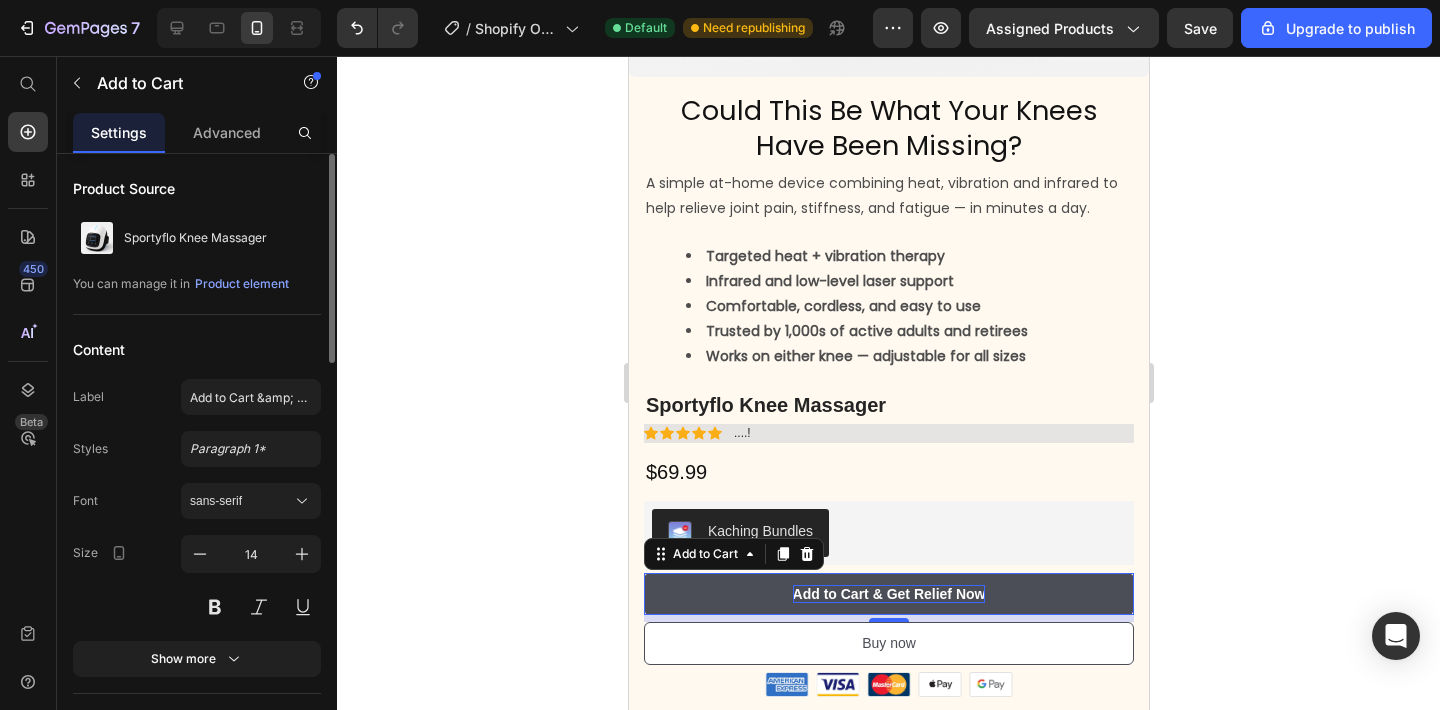 click on "Styles Paragraph 1* Font sans-serif Size 14 Show more" 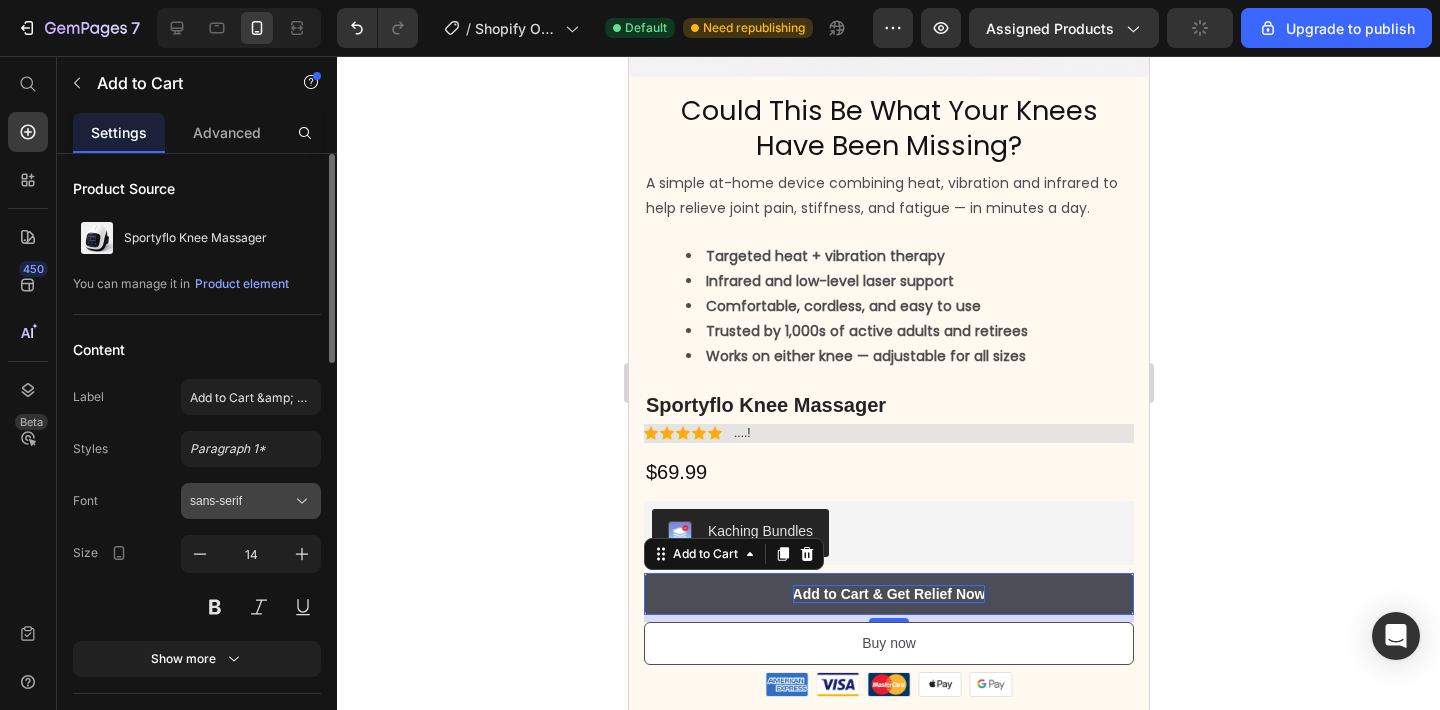 click 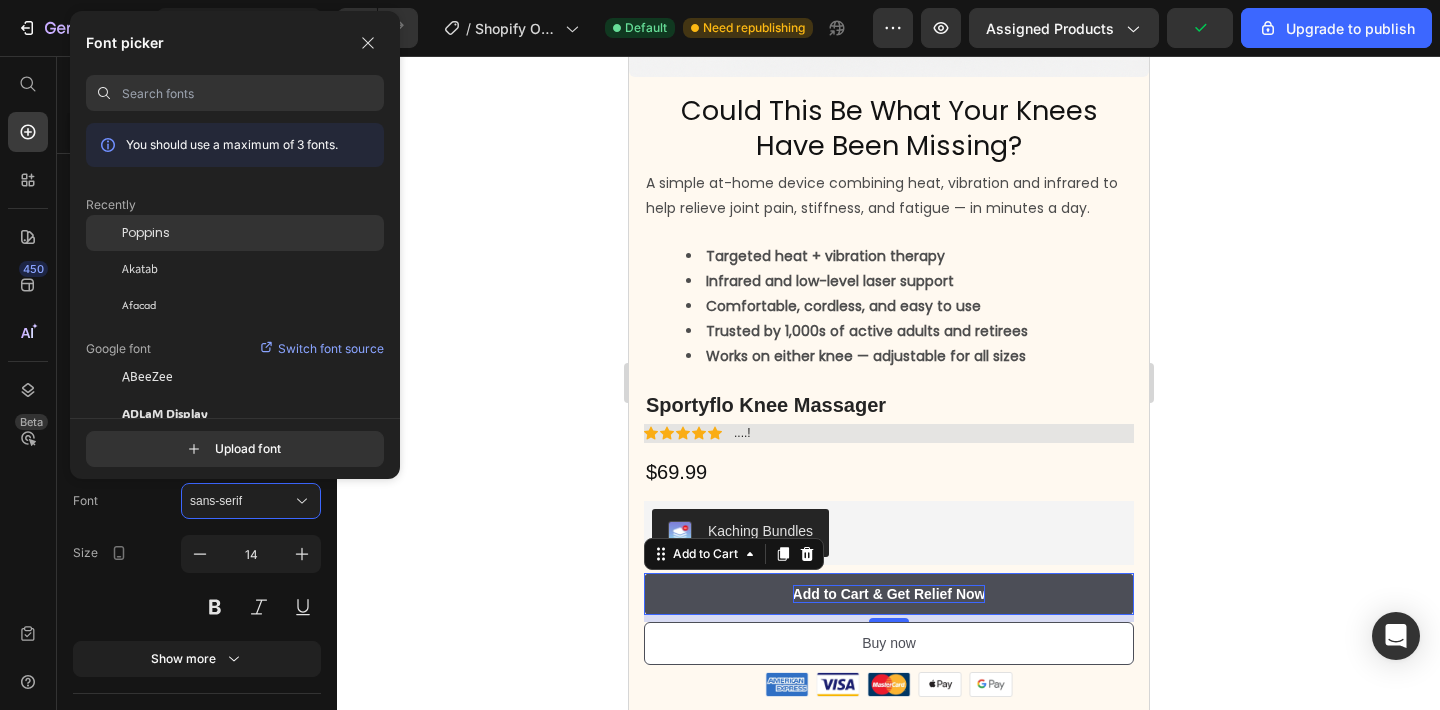 click on "Poppins" 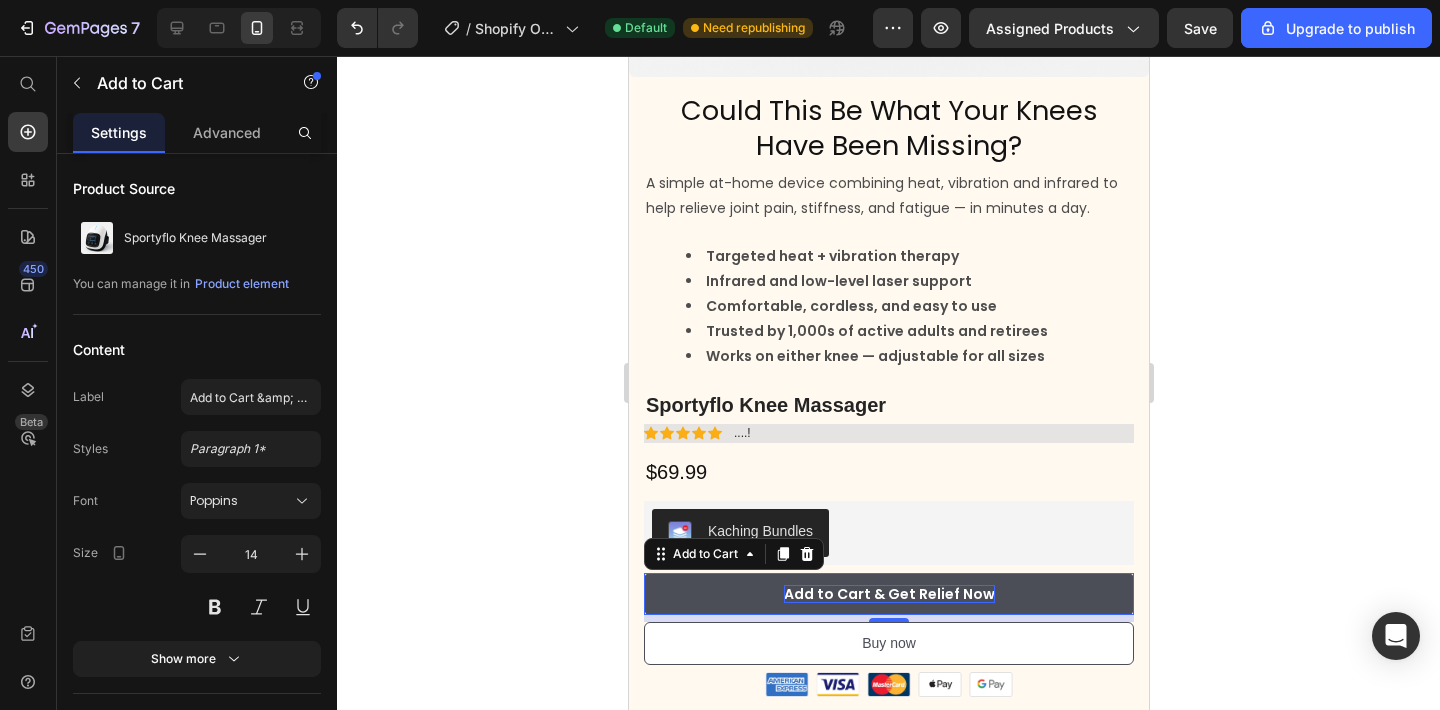 click 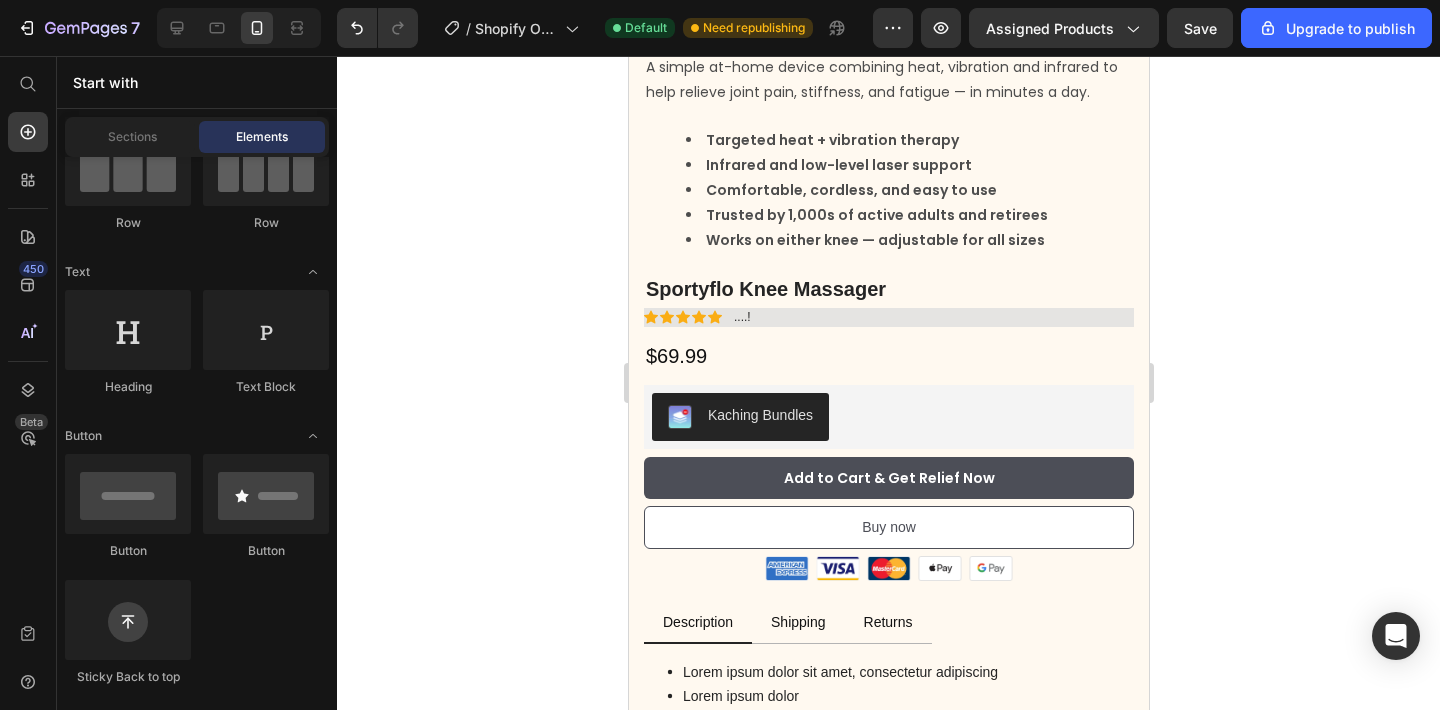 scroll, scrollTop: 651, scrollLeft: 0, axis: vertical 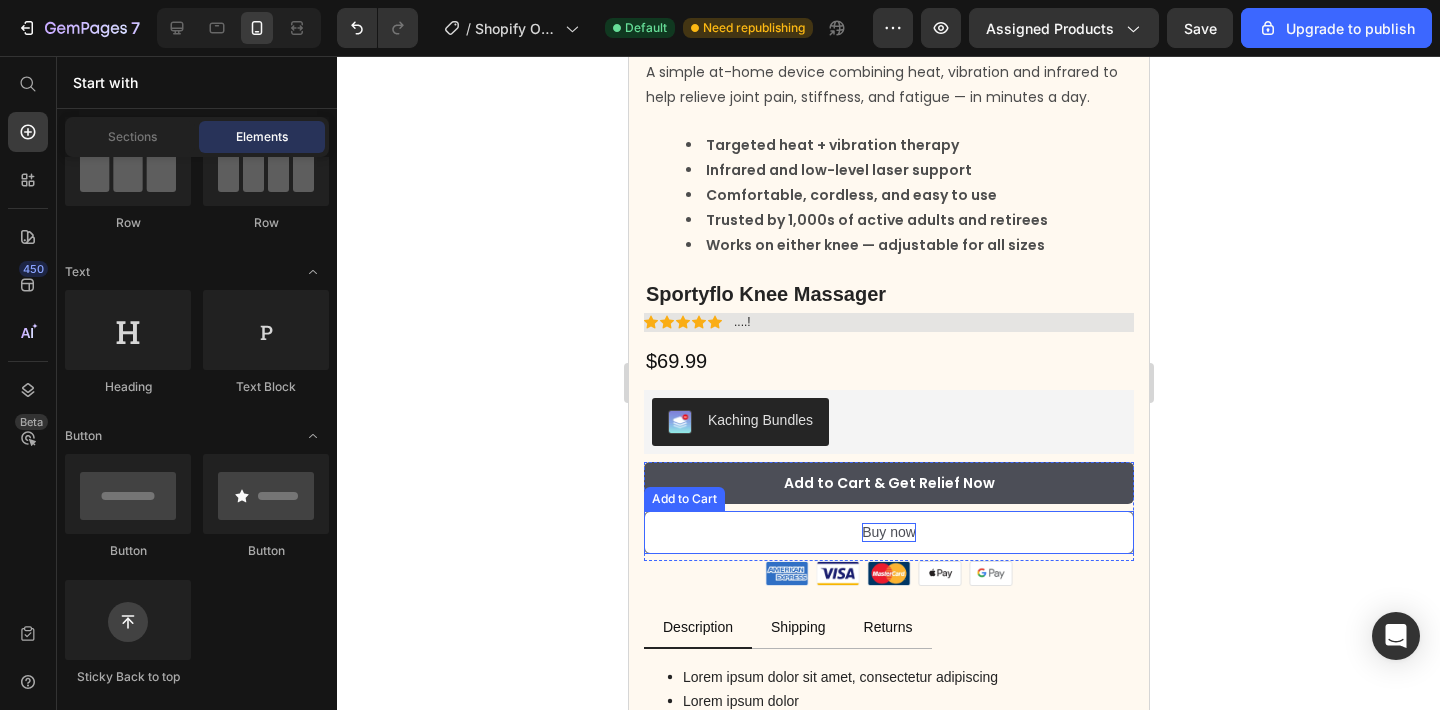 click on "Buy now" at bounding box center (888, 532) 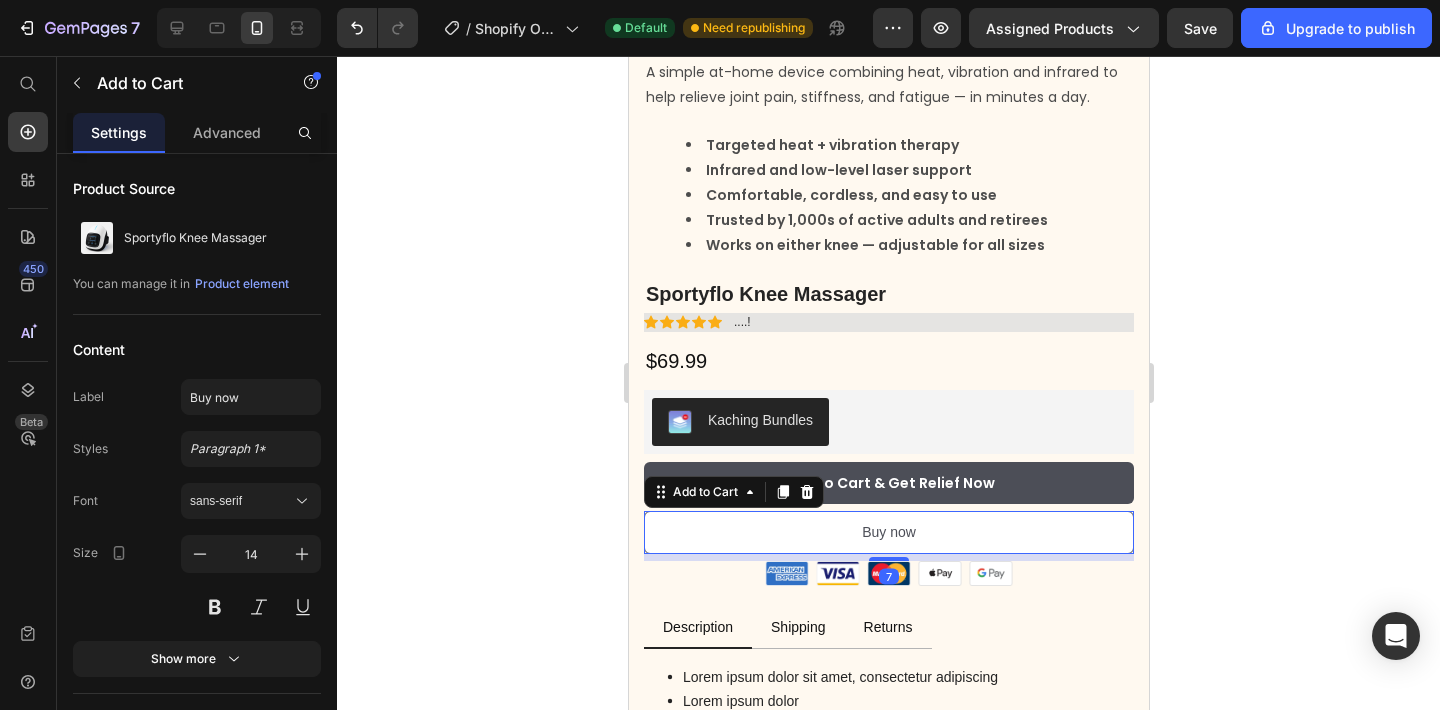 click on "Buy now" at bounding box center (888, 532) 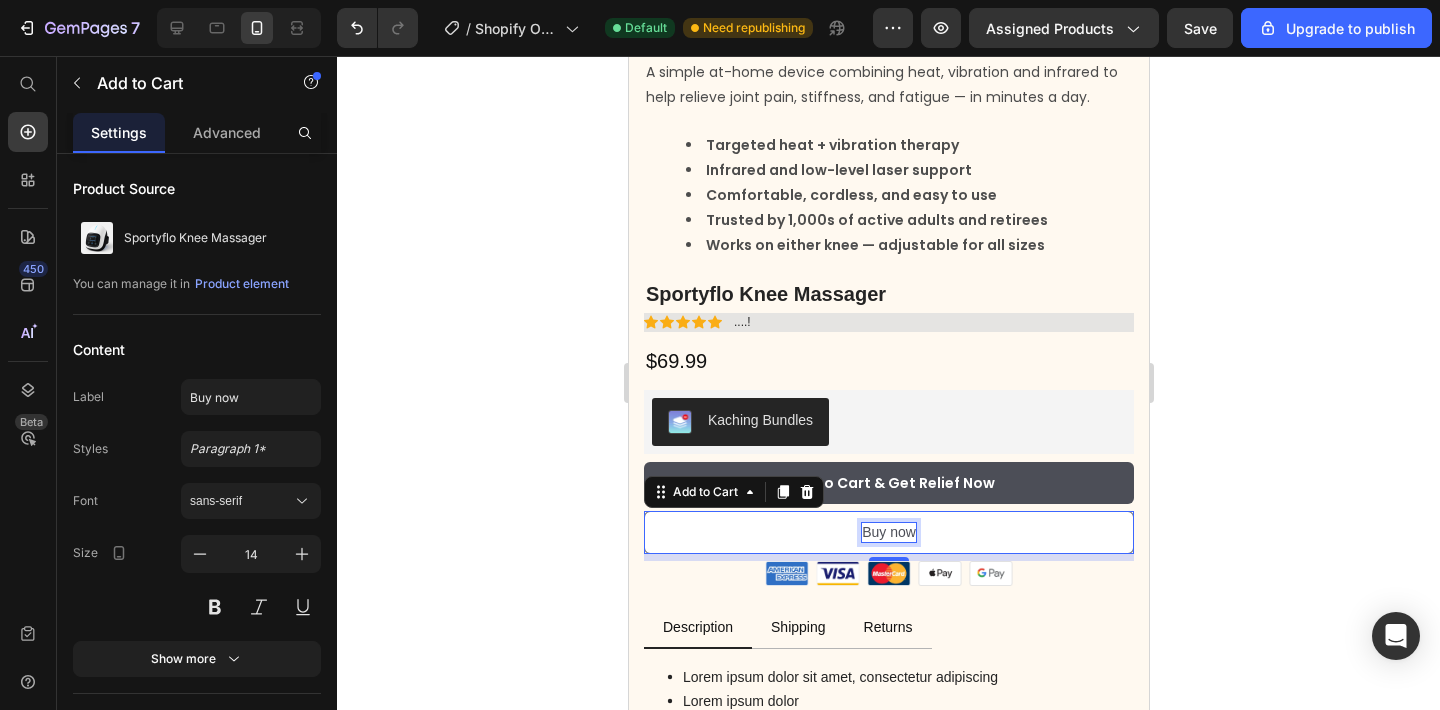 click on "Buy now" at bounding box center (888, 532) 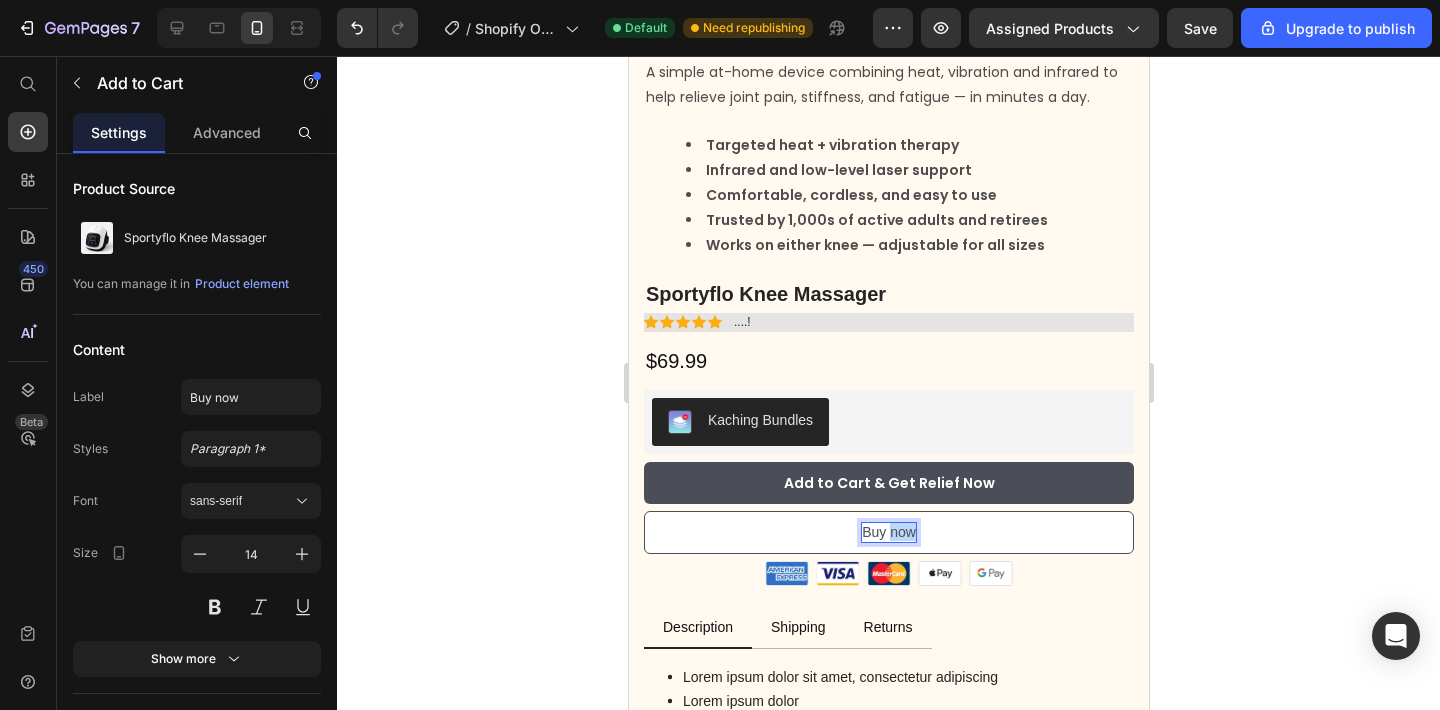 click on "Buy now" at bounding box center [888, 532] 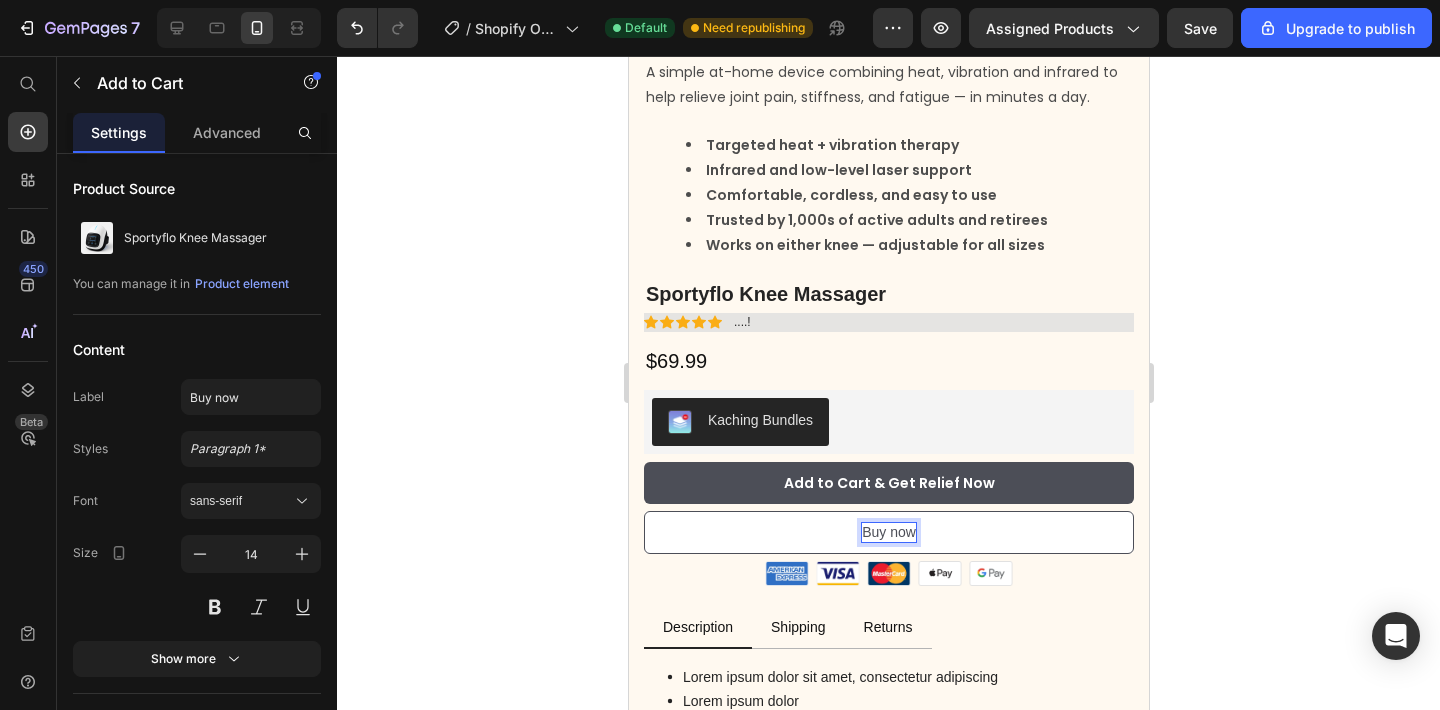 click on "Buy now" at bounding box center [888, 532] 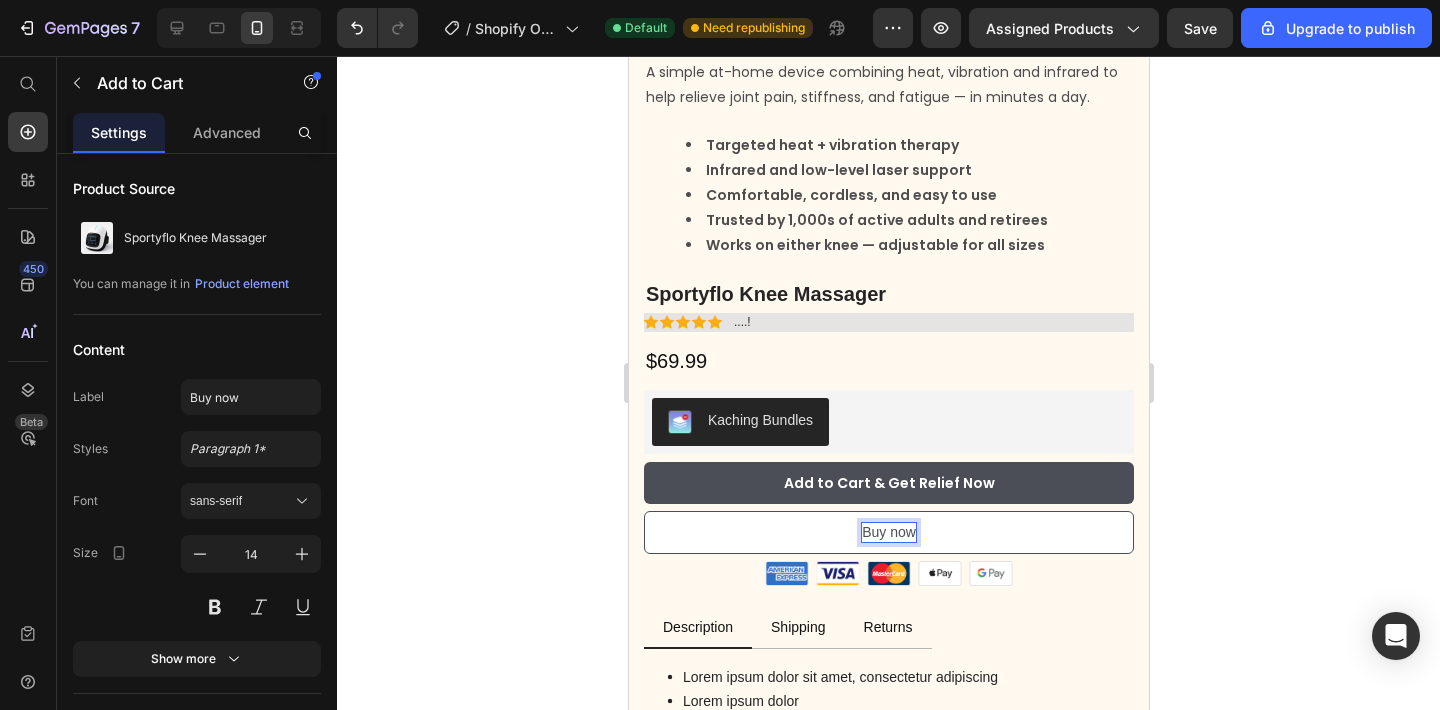 click on "Buy now" at bounding box center (888, 532) 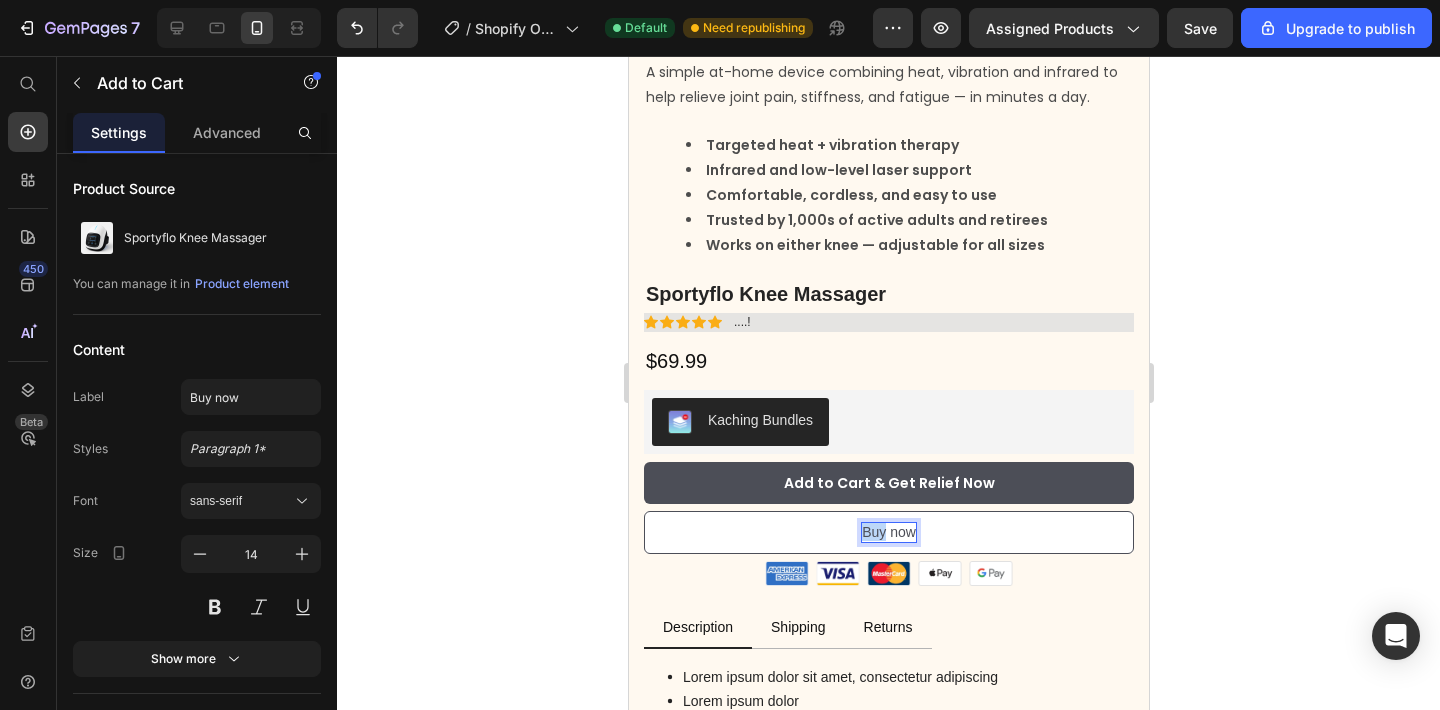 click on "Buy now" at bounding box center (888, 532) 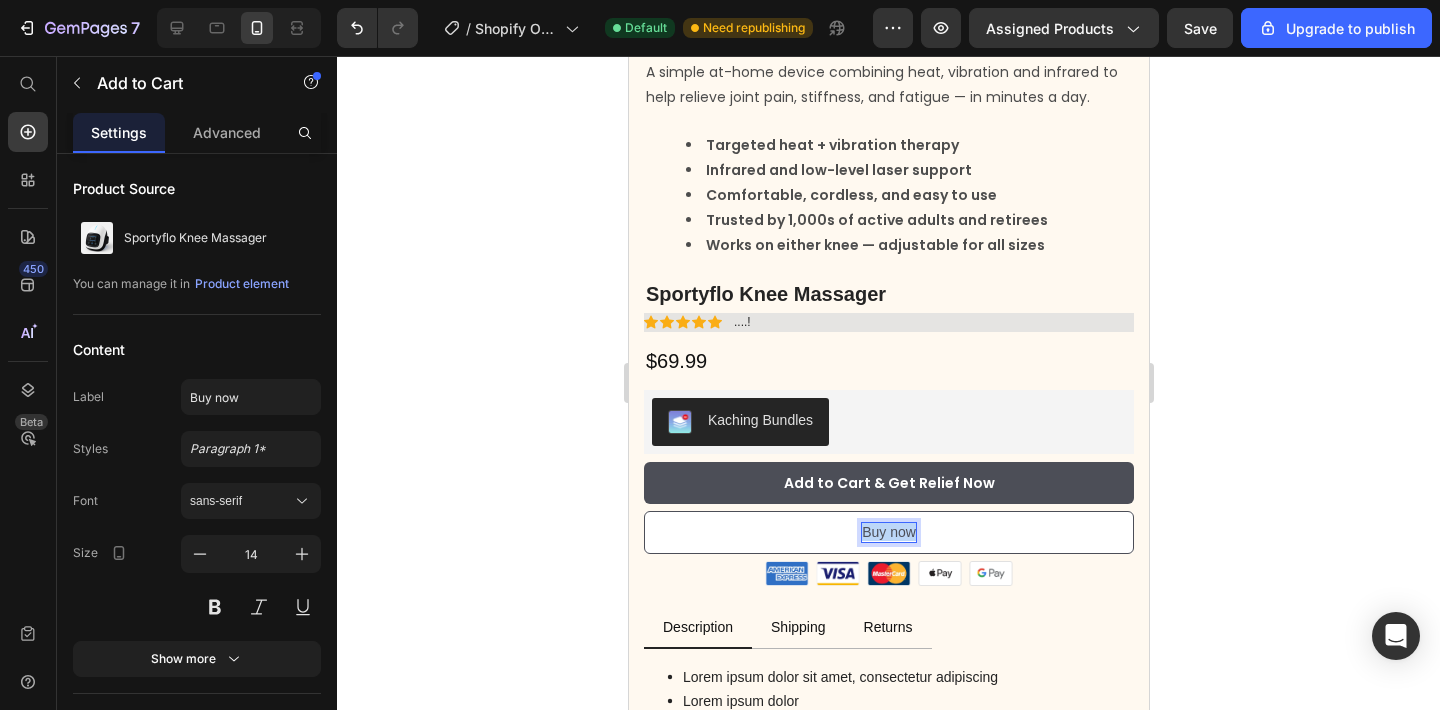 click on "Buy now" at bounding box center [888, 532] 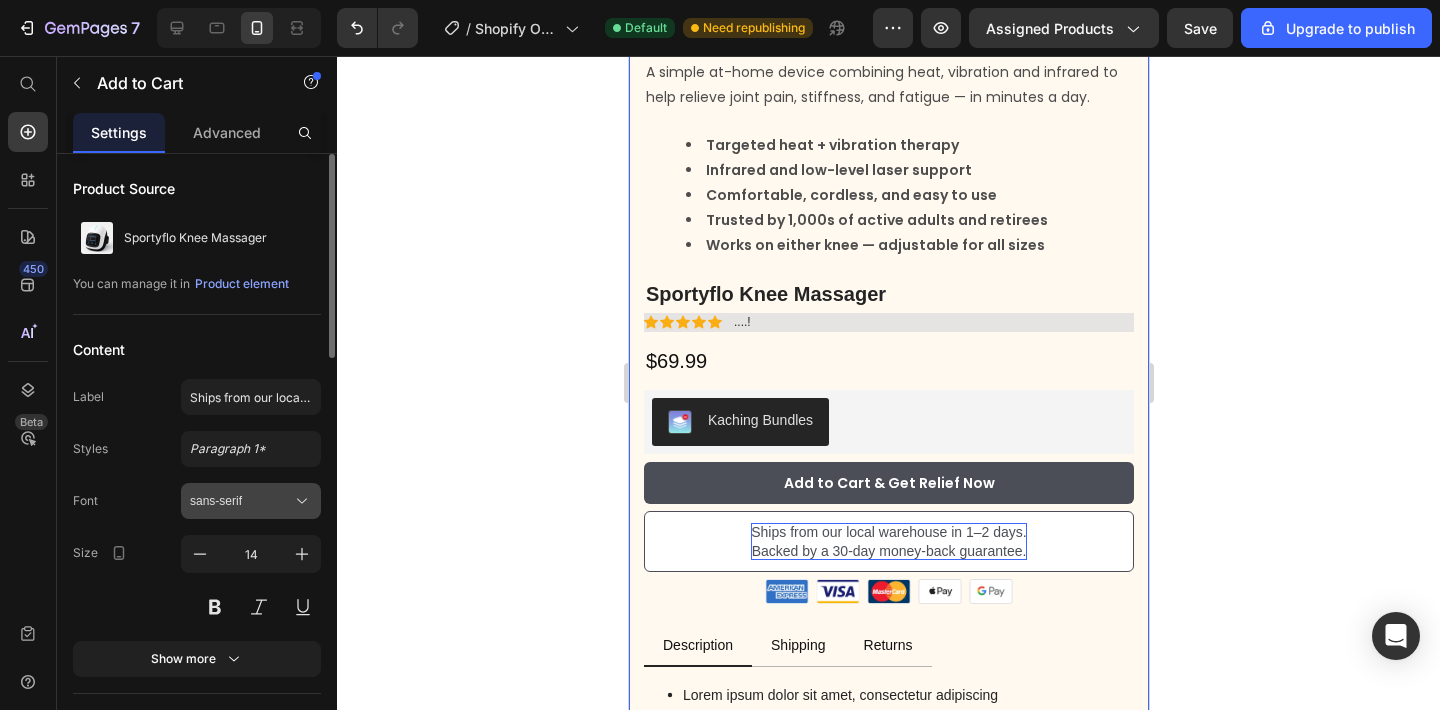 click on "sans-serif" at bounding box center [241, 501] 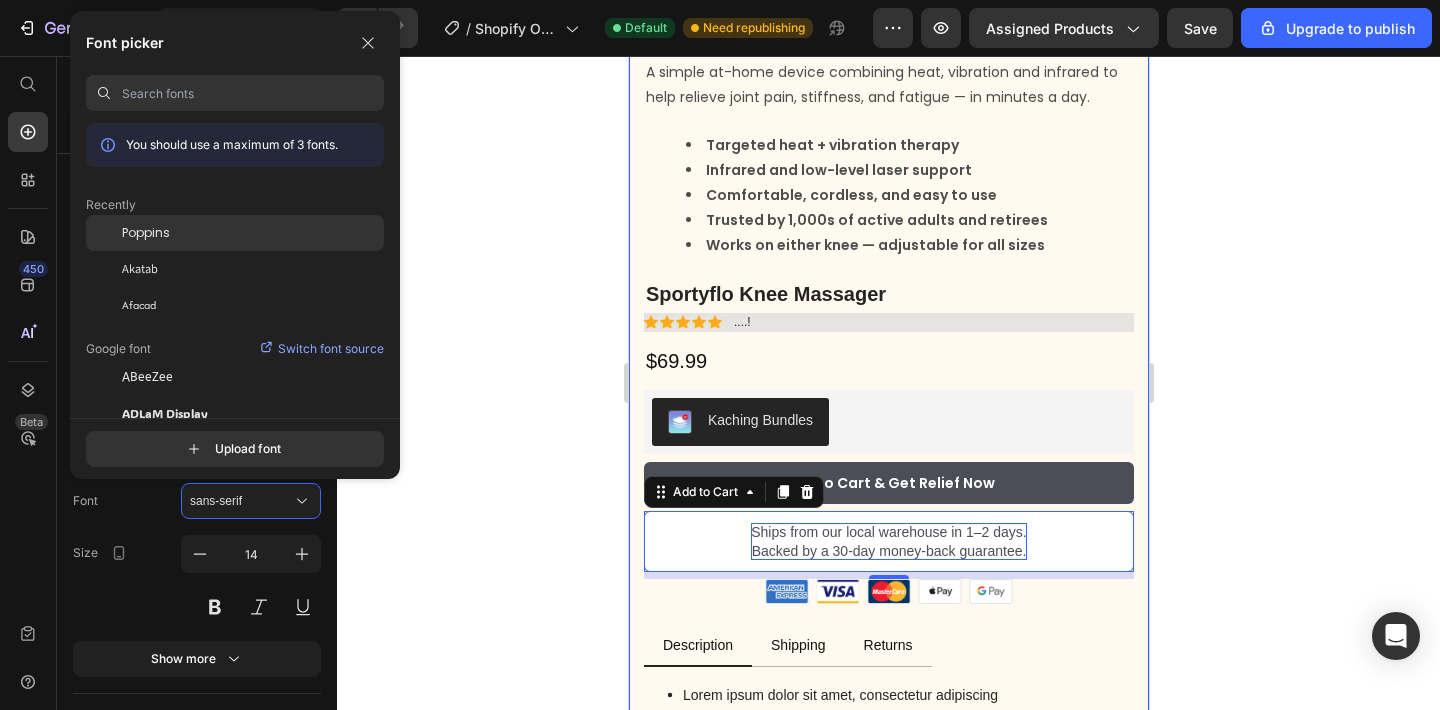 click on "Poppins" 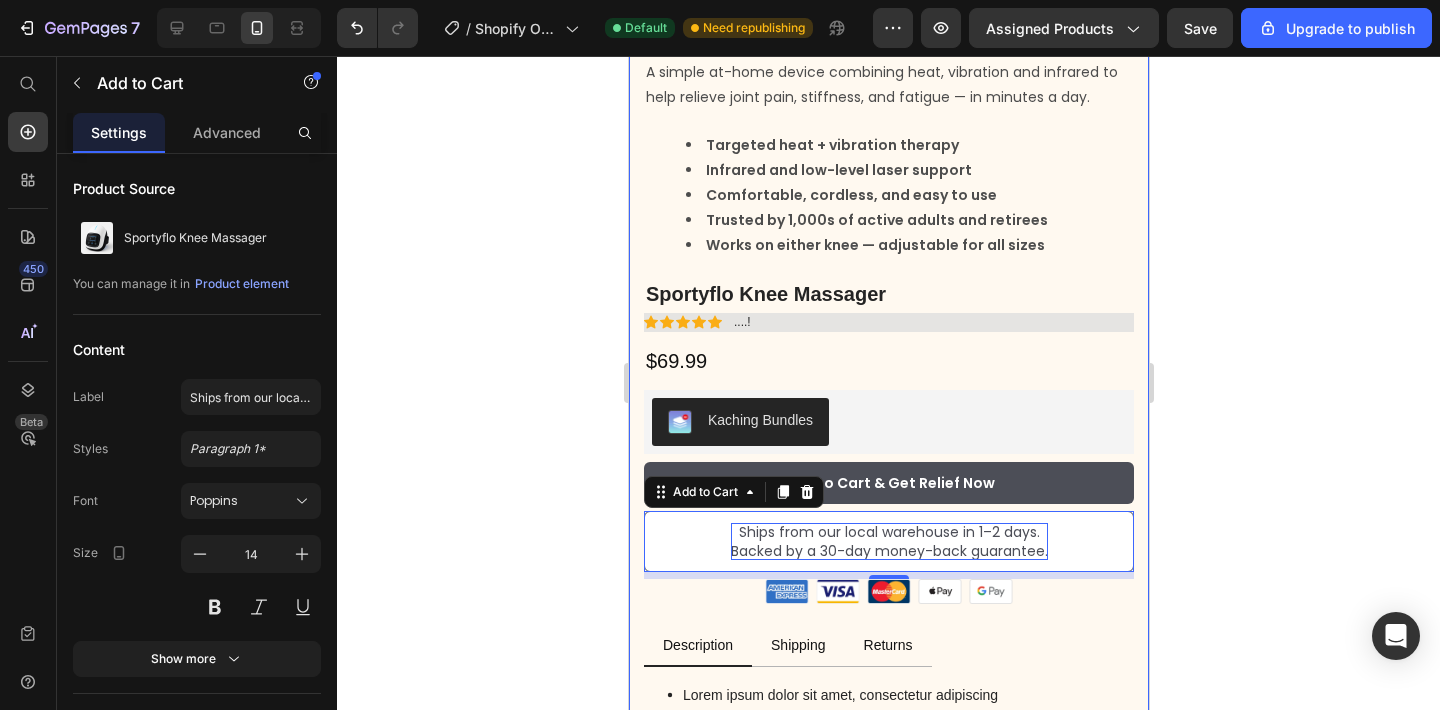 click 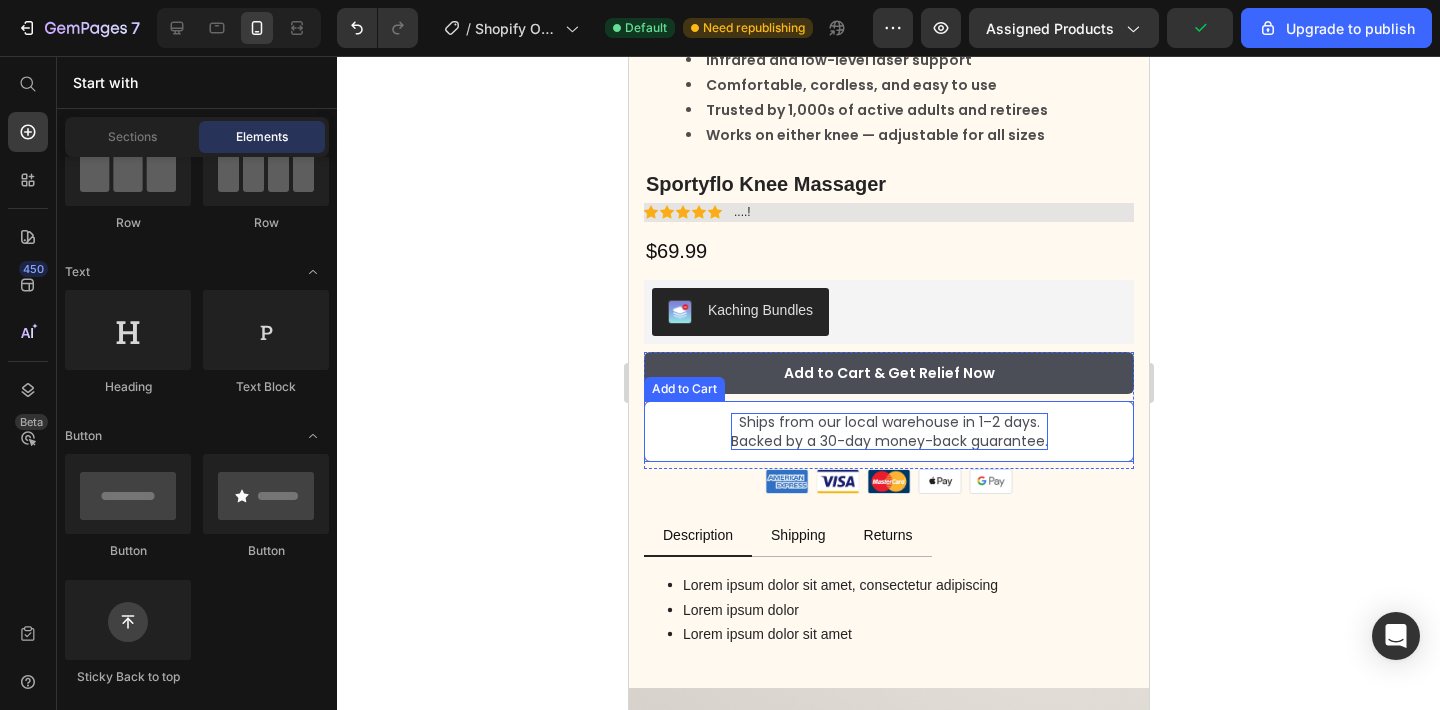 scroll, scrollTop: 764, scrollLeft: 0, axis: vertical 